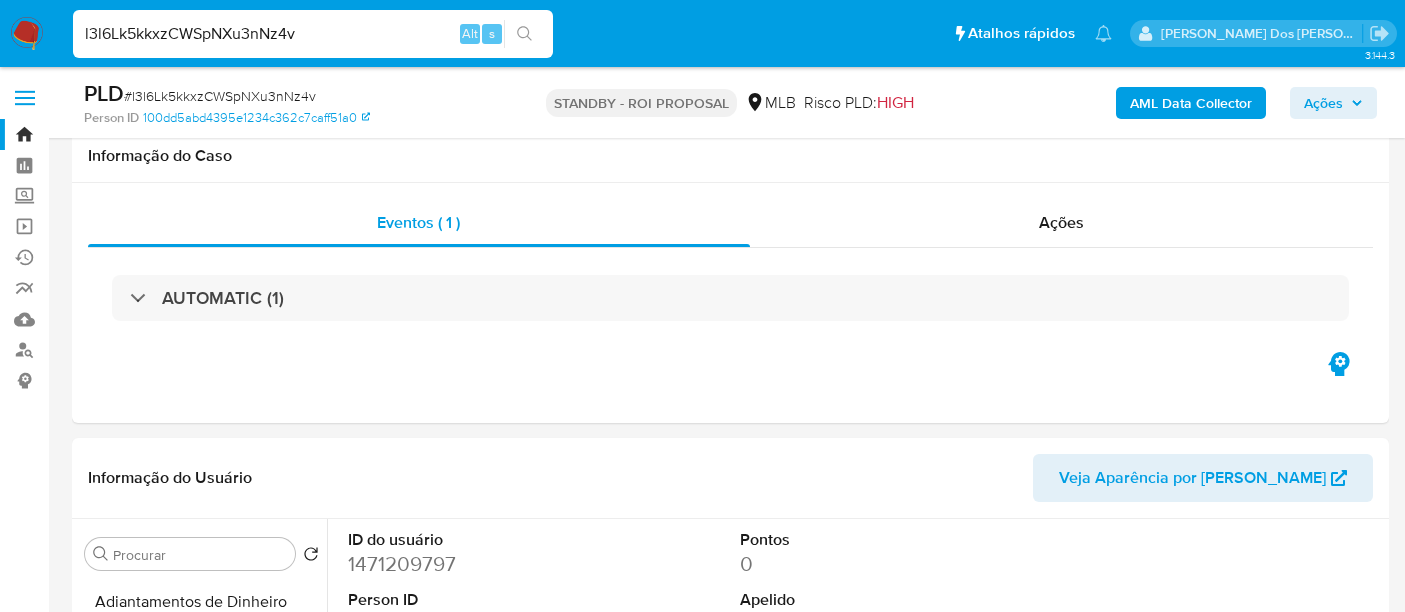 select on "10" 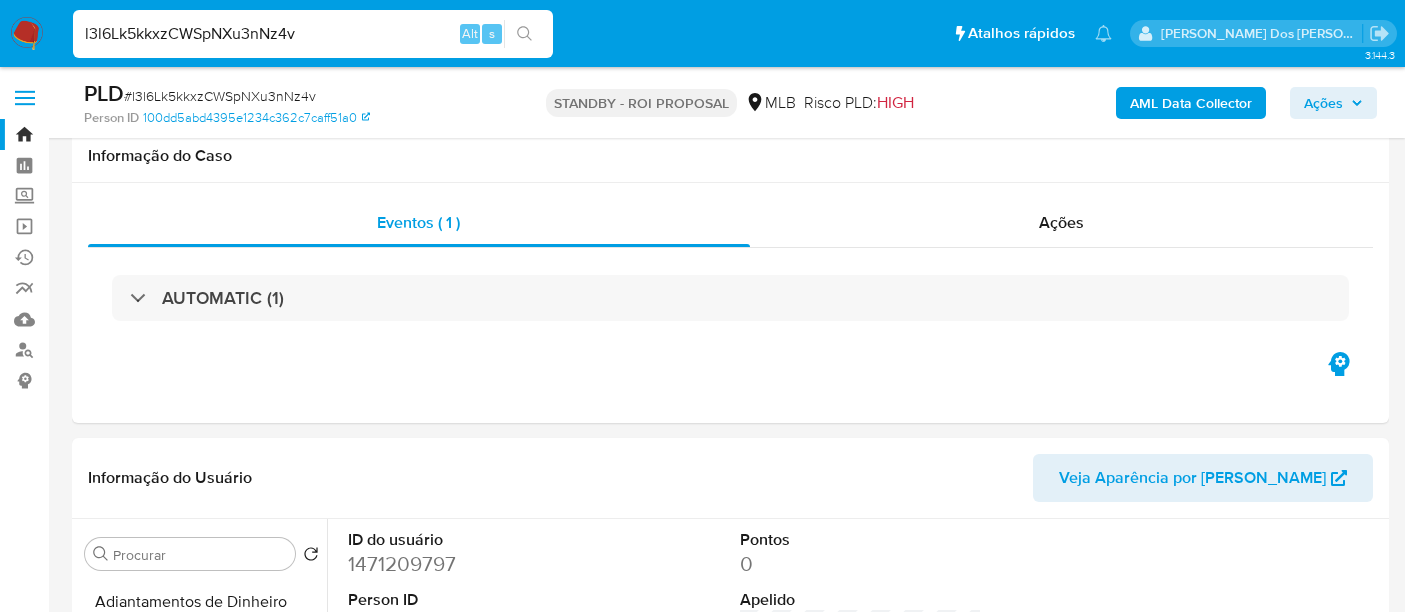 click on "l3l6Lk5kkxzCWSpNXu3nNz4v" at bounding box center [313, 34] 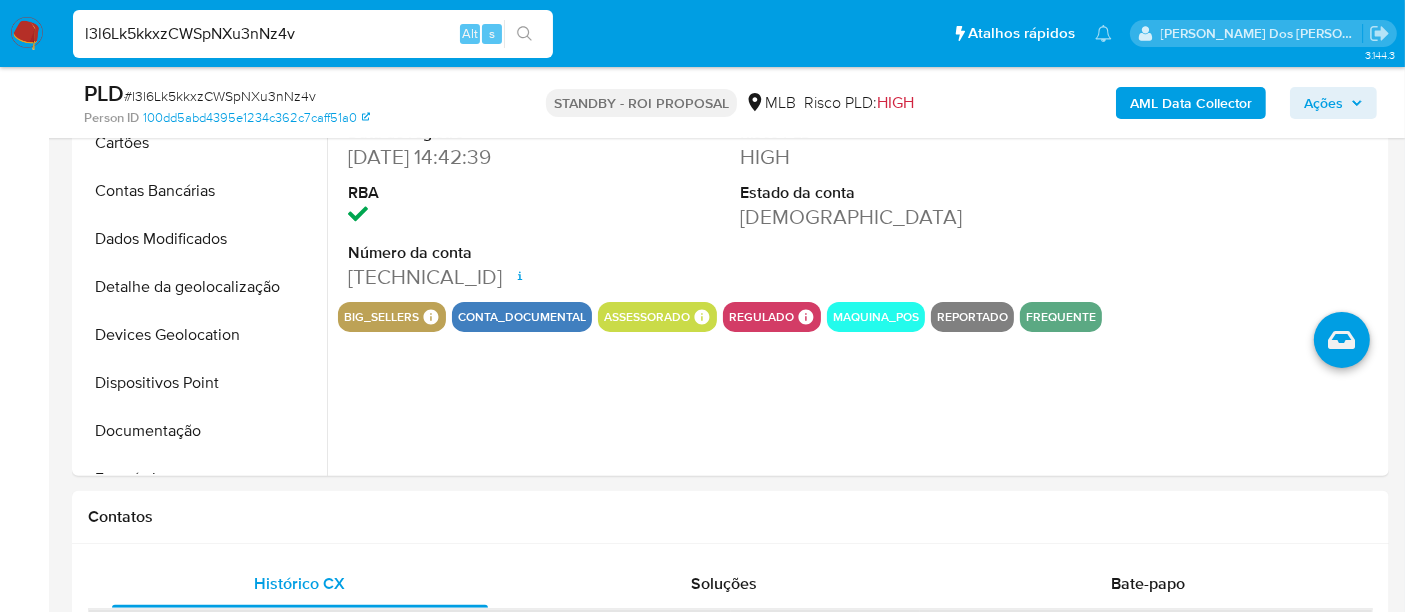 scroll, scrollTop: 400, scrollLeft: 0, axis: vertical 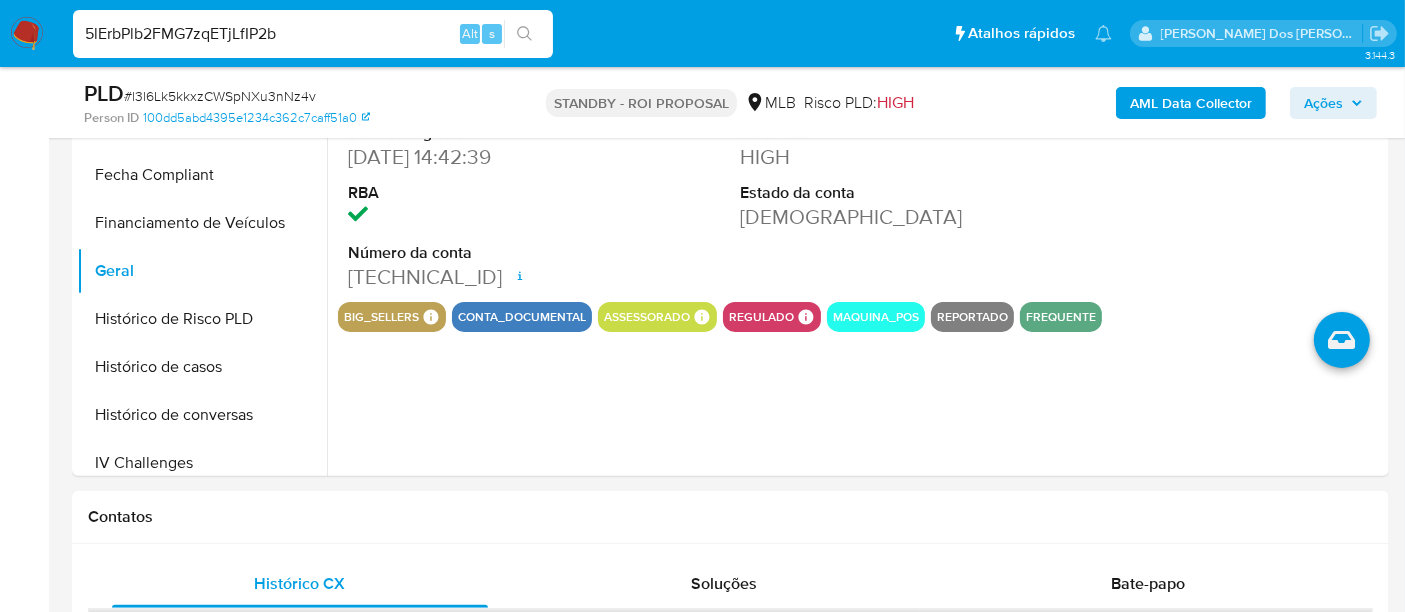 type on "5lErbPlb2FMG7zqETjLfIP2b" 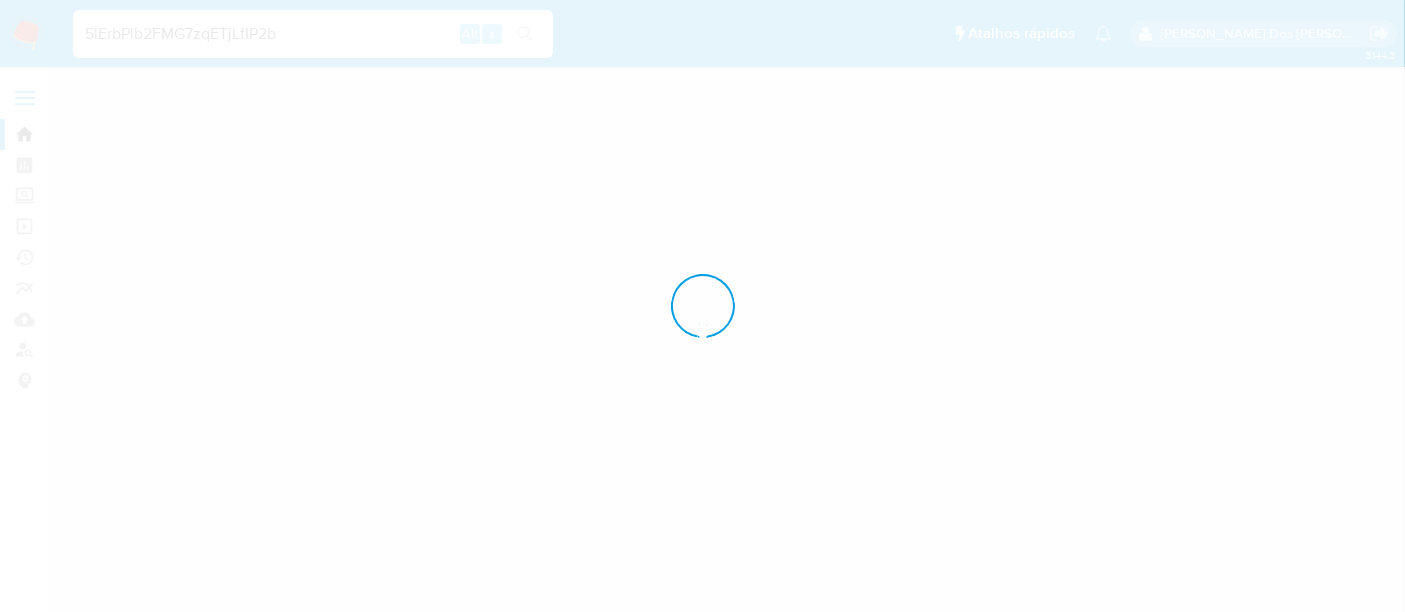 scroll, scrollTop: 0, scrollLeft: 0, axis: both 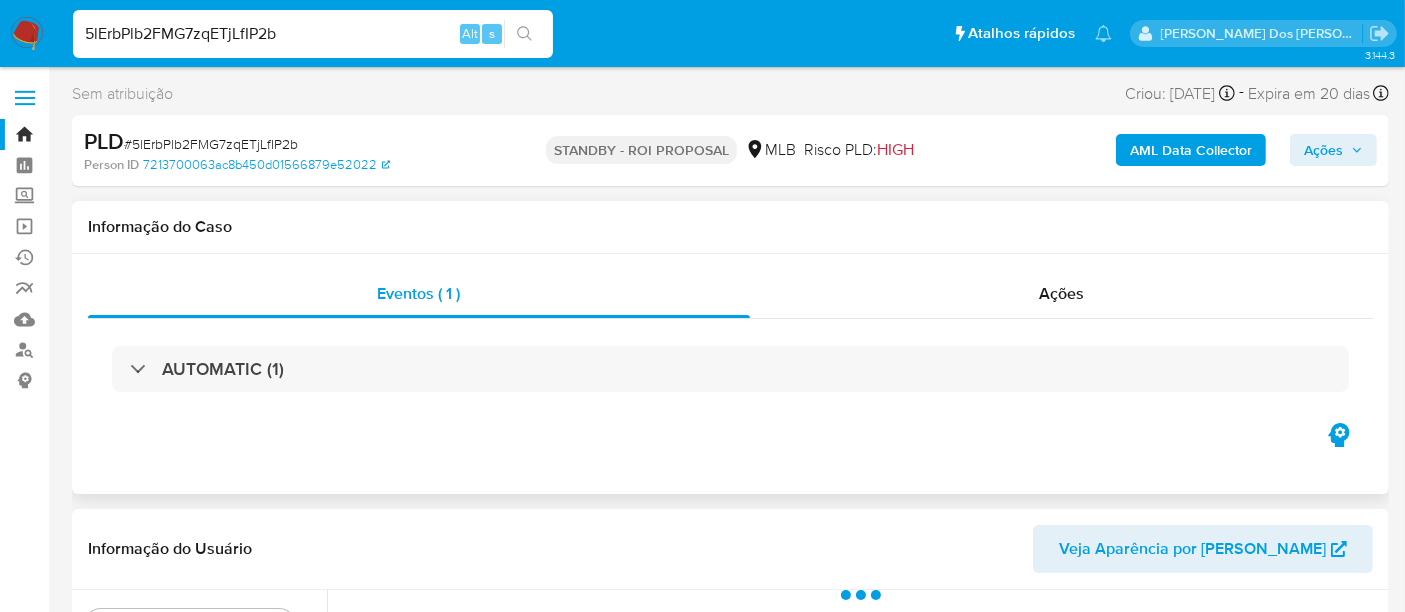 select on "10" 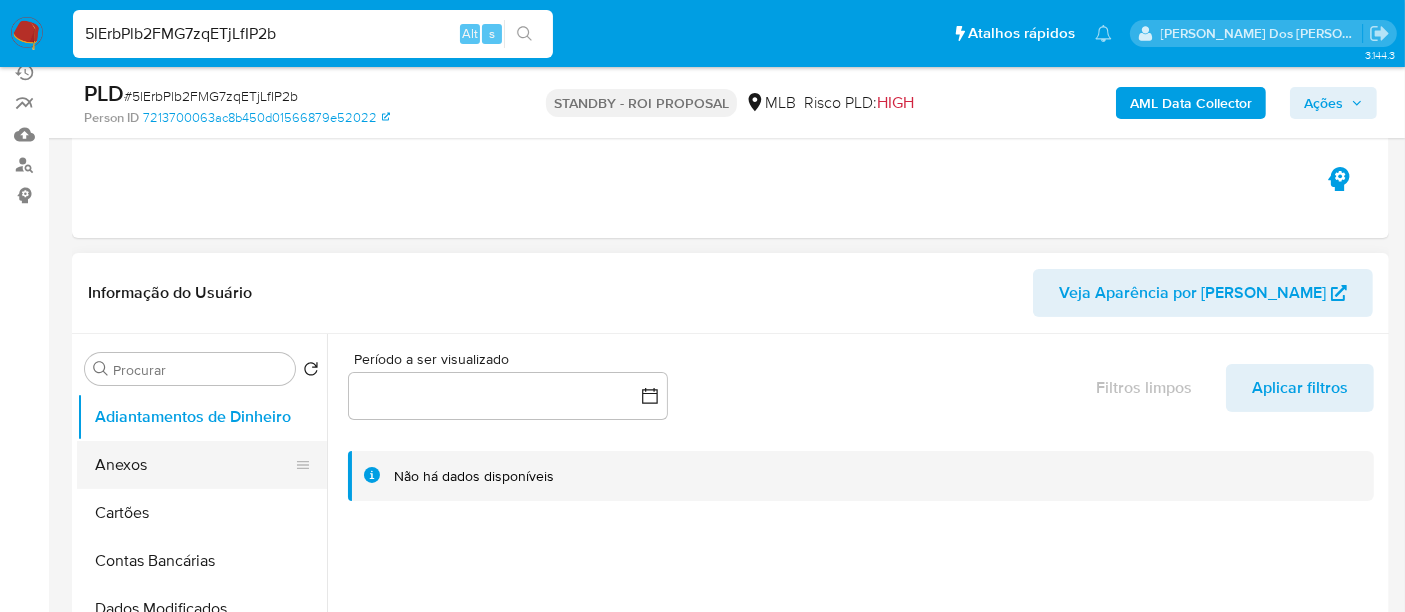 scroll, scrollTop: 333, scrollLeft: 0, axis: vertical 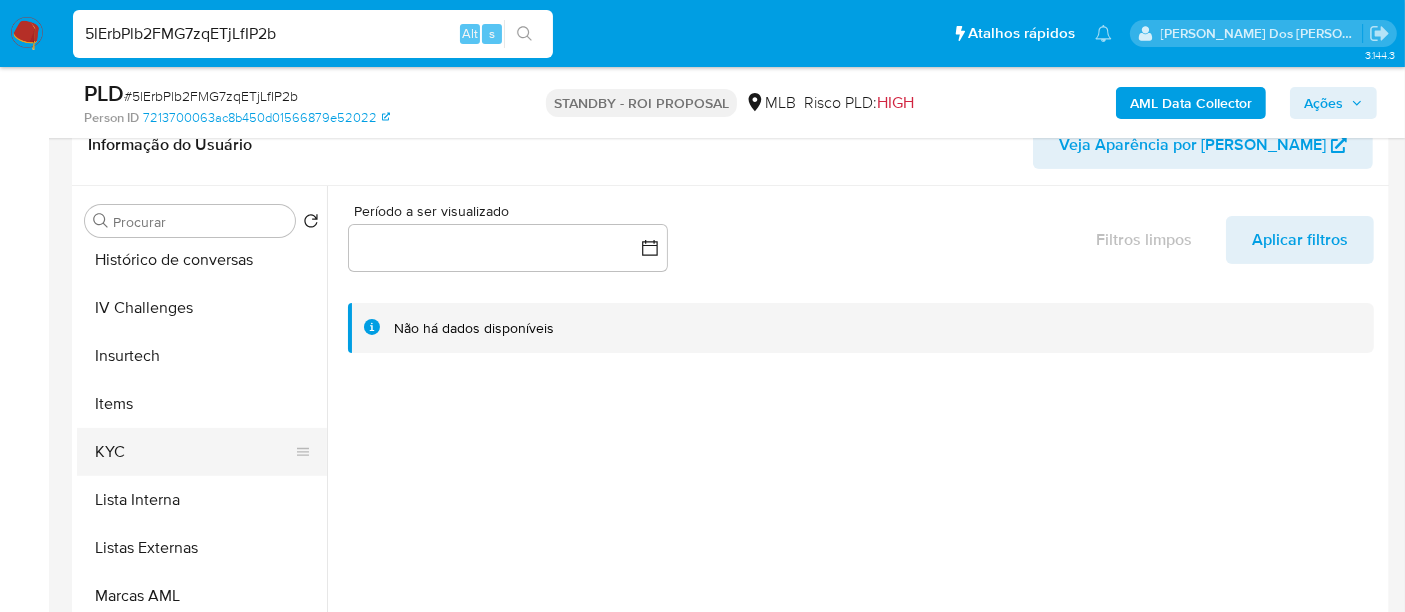 click on "KYC" at bounding box center [194, 452] 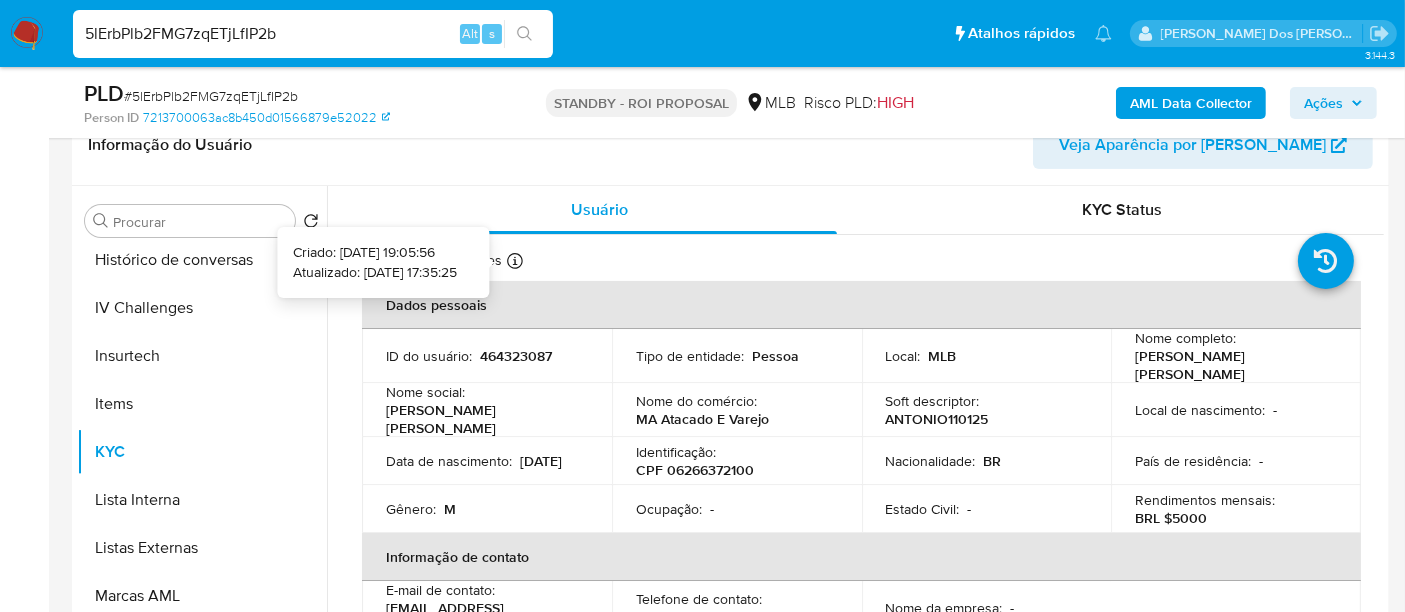 type 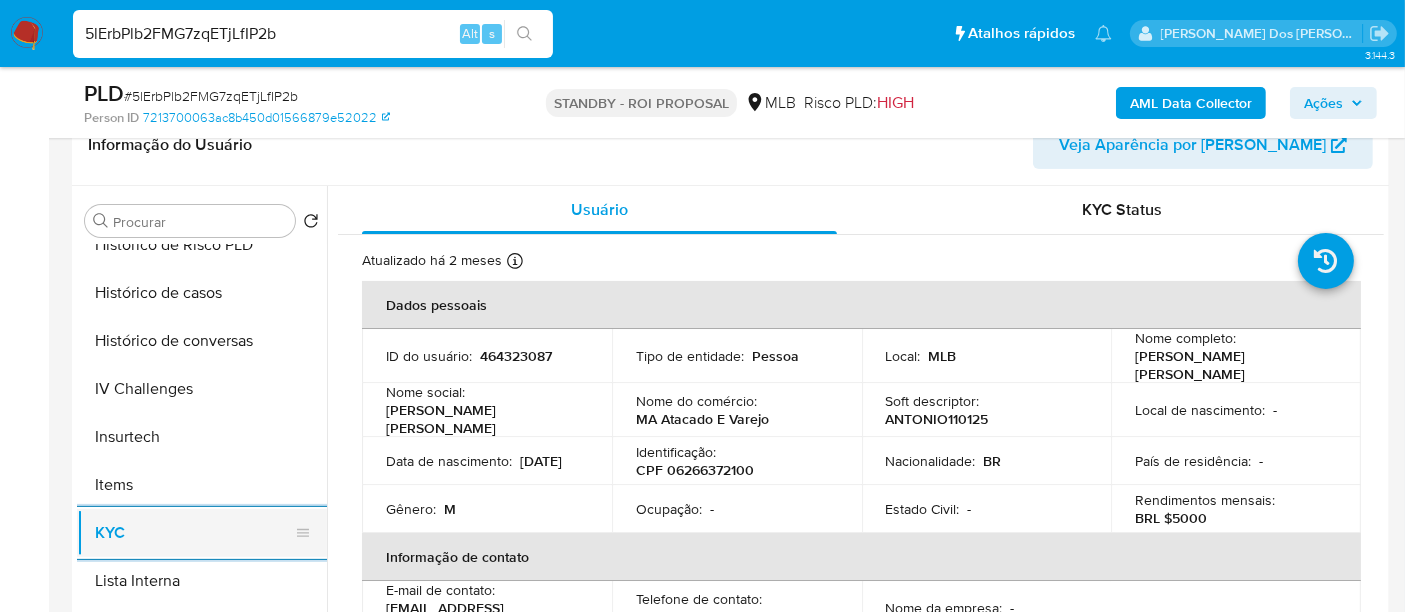 scroll, scrollTop: 555, scrollLeft: 0, axis: vertical 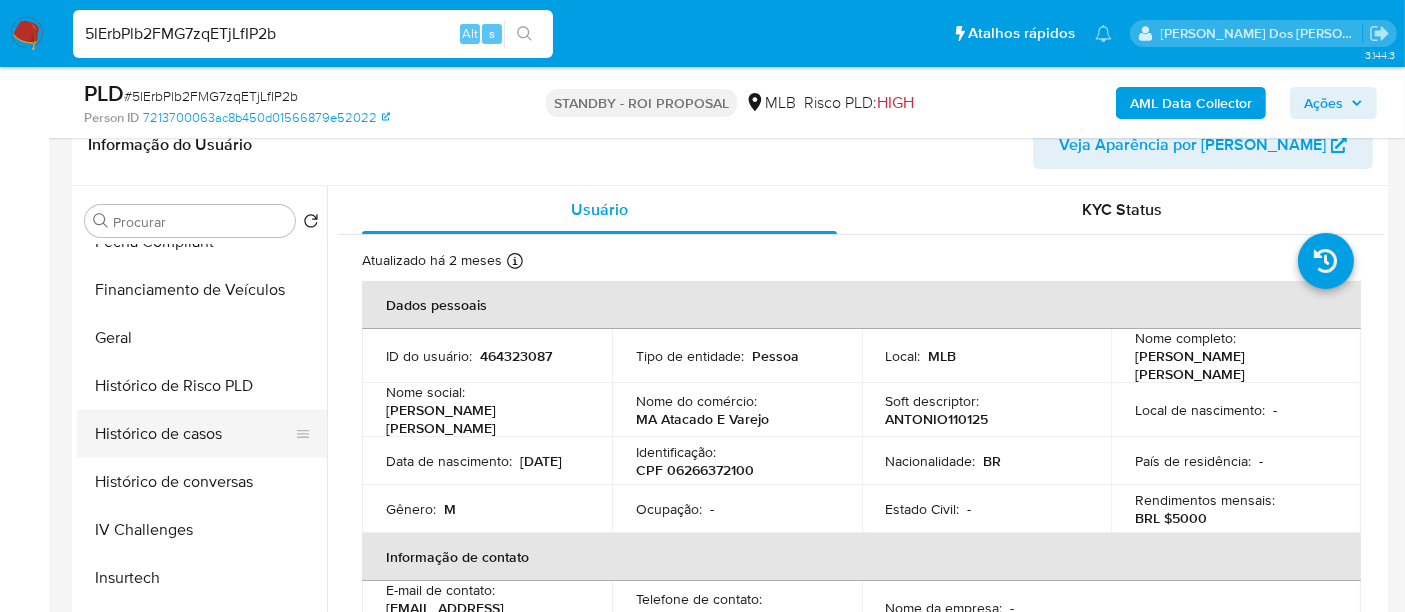 drag, startPoint x: 189, startPoint y: 430, endPoint x: 206, endPoint y: 425, distance: 17.720045 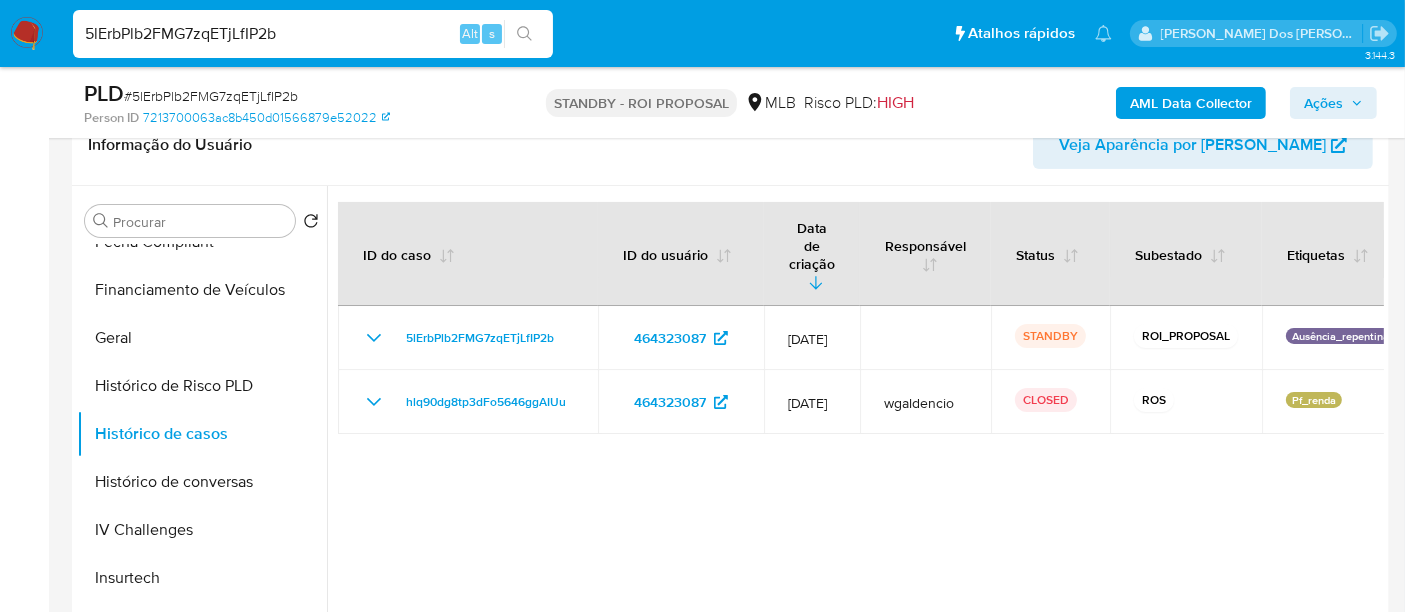 type 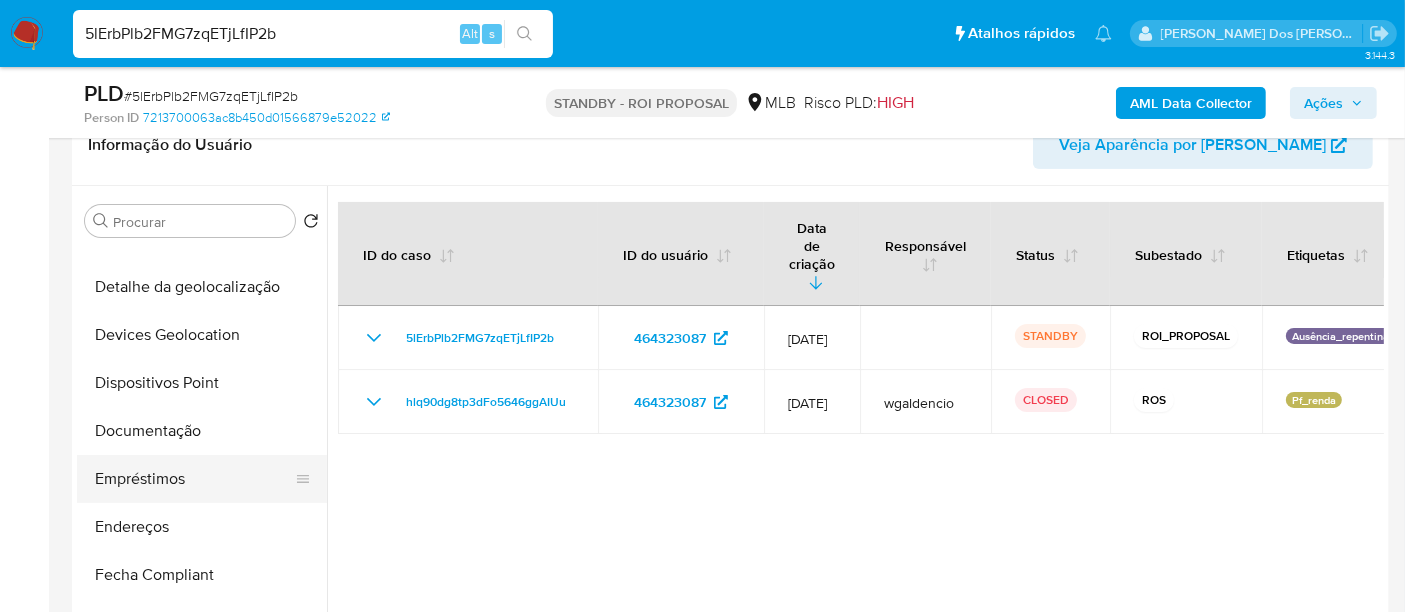 scroll, scrollTop: 222, scrollLeft: 0, axis: vertical 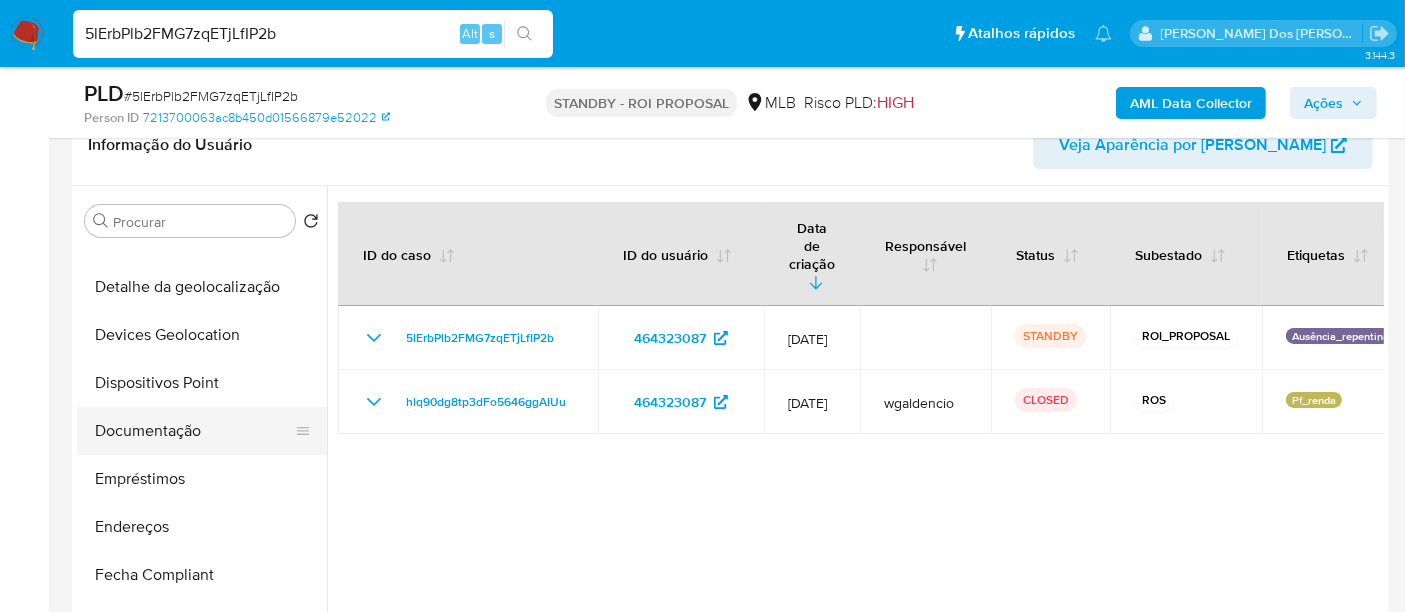 click on "Documentação" at bounding box center (194, 431) 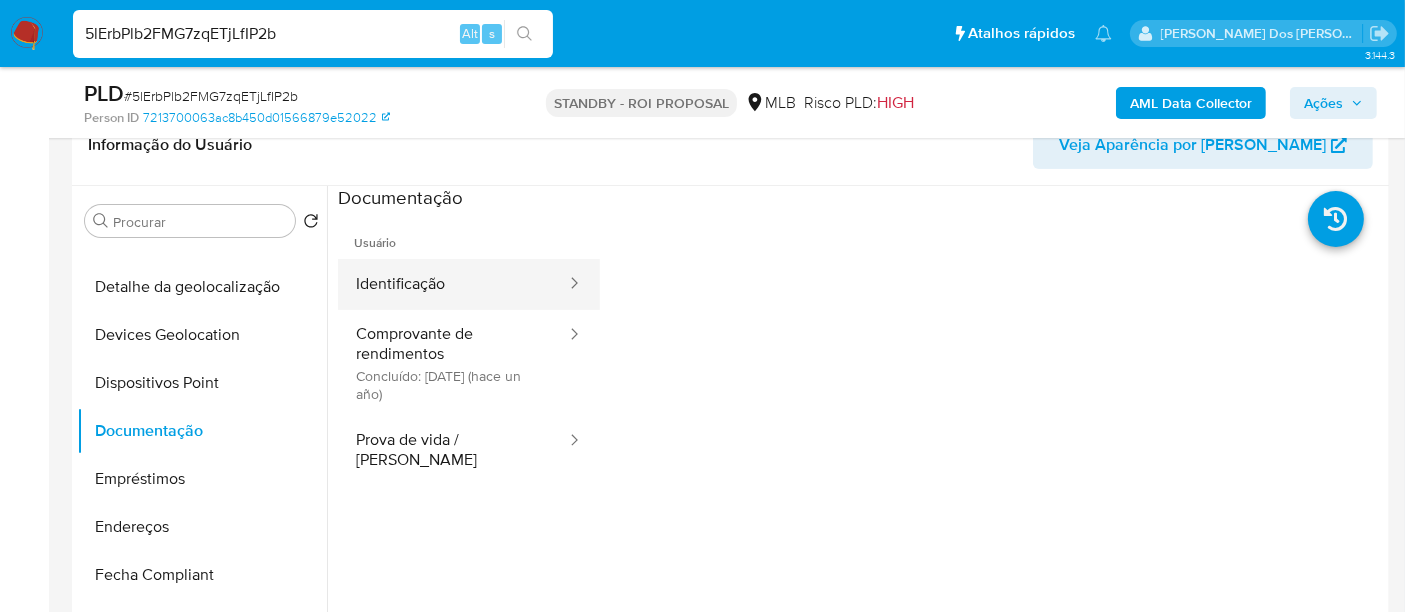 click on "Identificação" at bounding box center (453, 284) 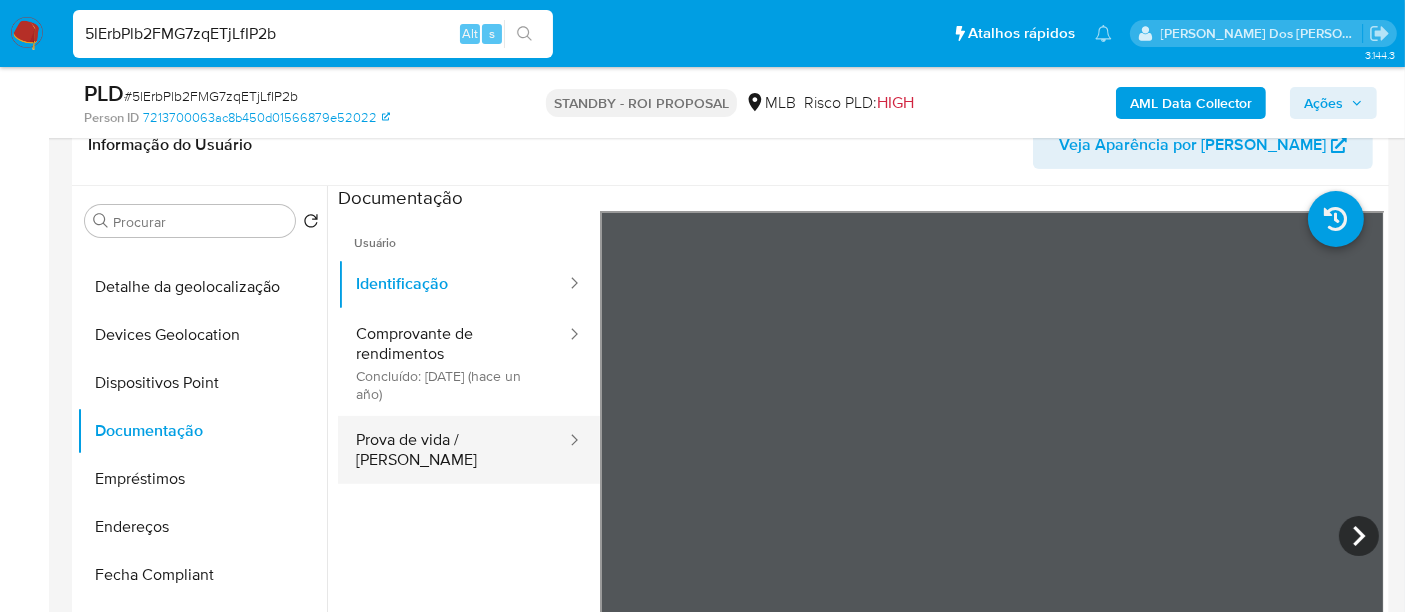 click on "Prova de vida / Selfie" at bounding box center [453, 450] 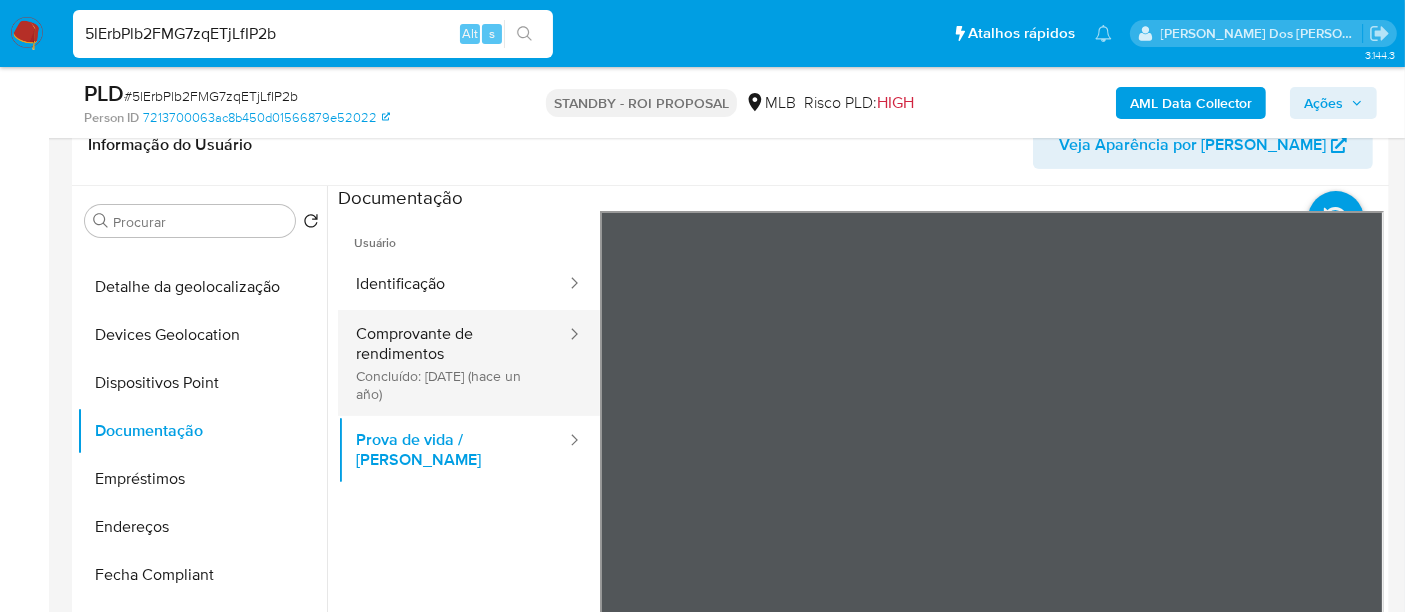 click on "Comprovante de rendimentos Concluído: 06/08/2024 (hace un año)" at bounding box center [453, 363] 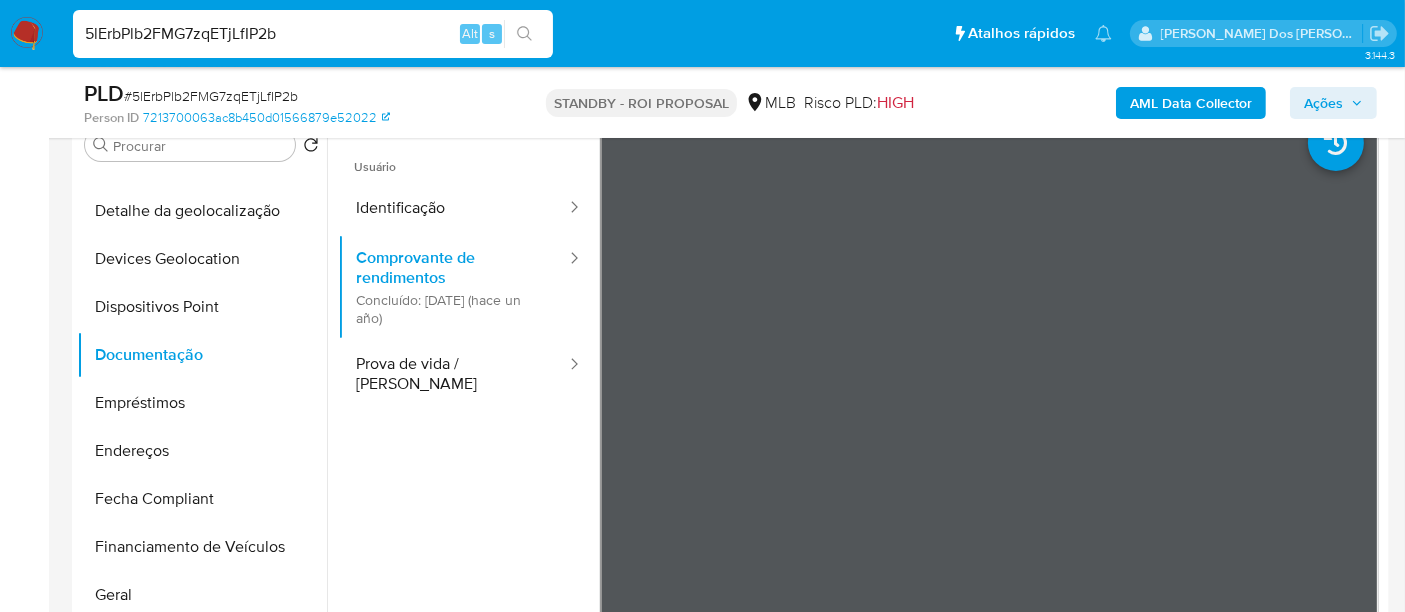 scroll, scrollTop: 444, scrollLeft: 0, axis: vertical 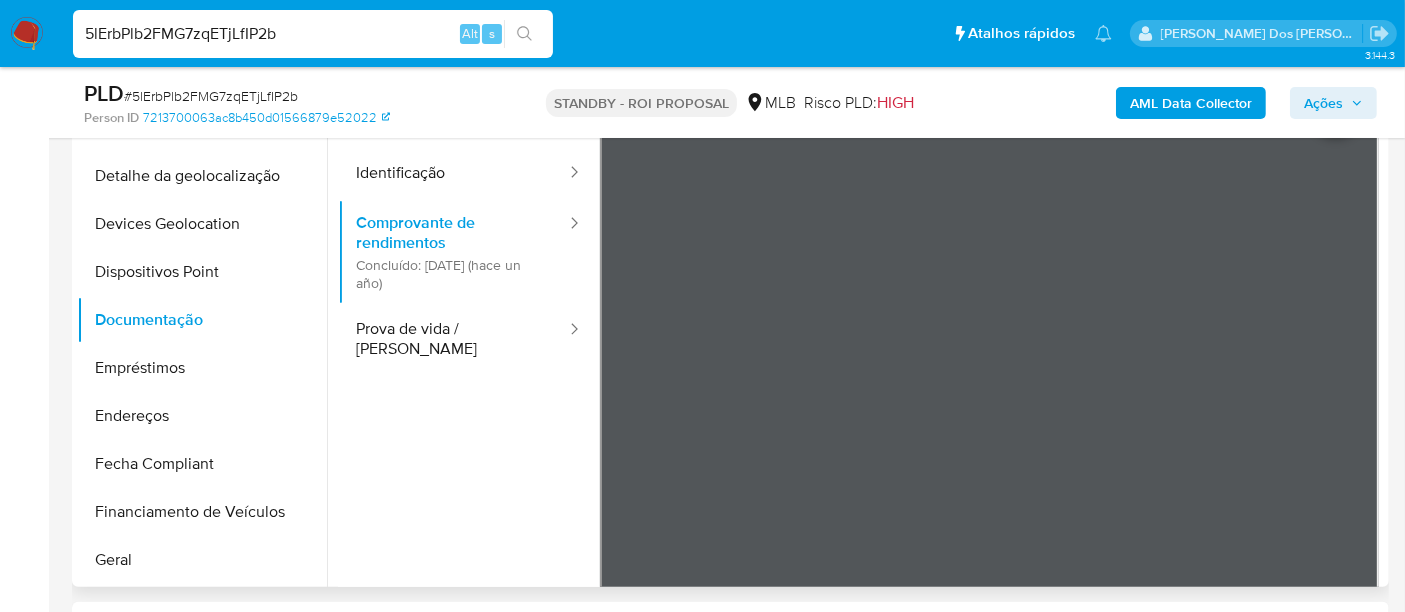 type 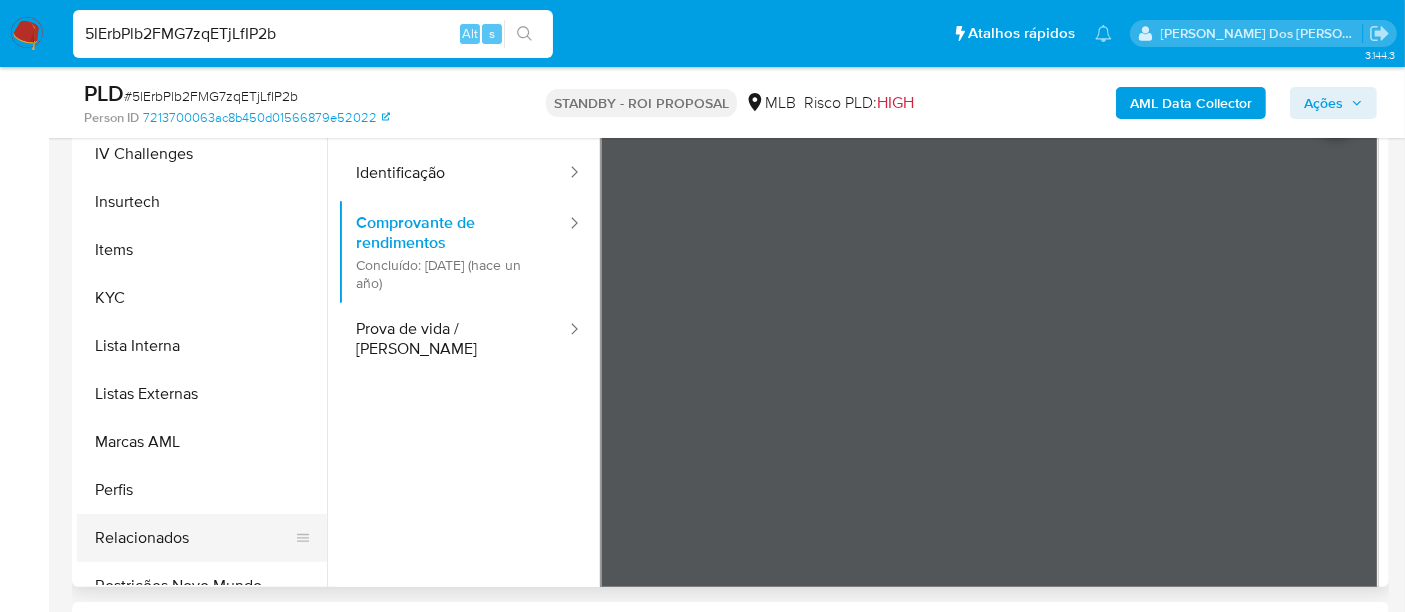 scroll, scrollTop: 844, scrollLeft: 0, axis: vertical 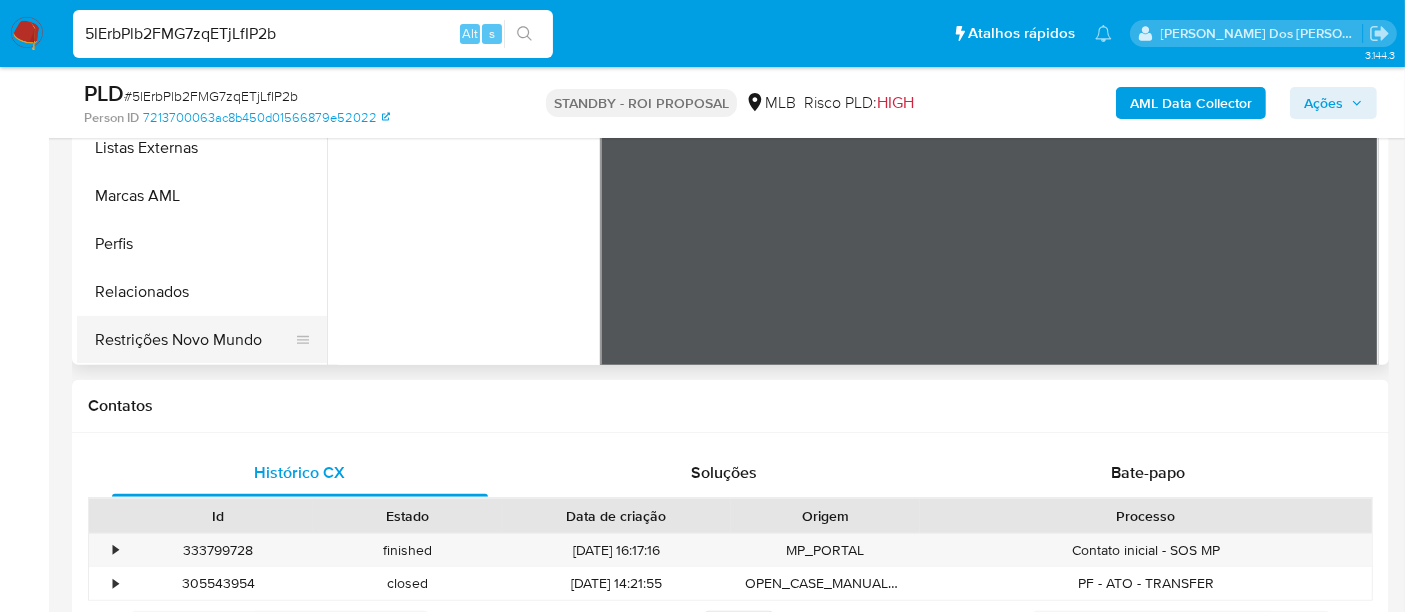 click on "Restrições Novo Mundo" at bounding box center [194, 340] 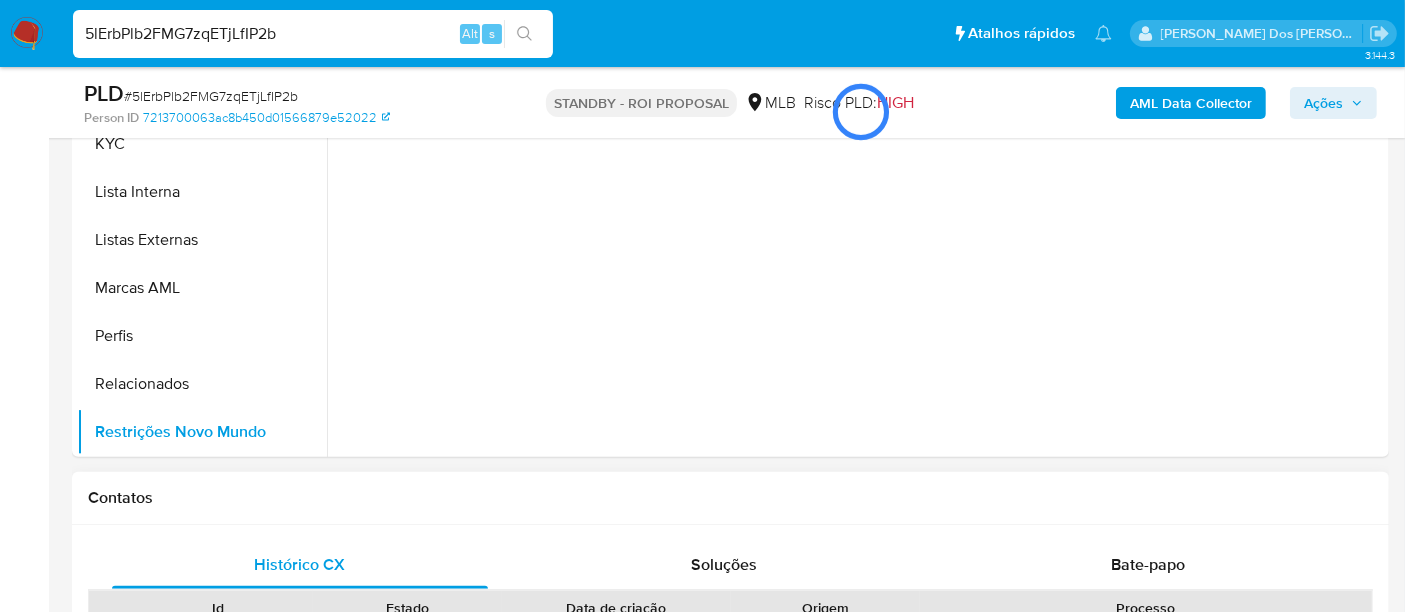 scroll, scrollTop: 444, scrollLeft: 0, axis: vertical 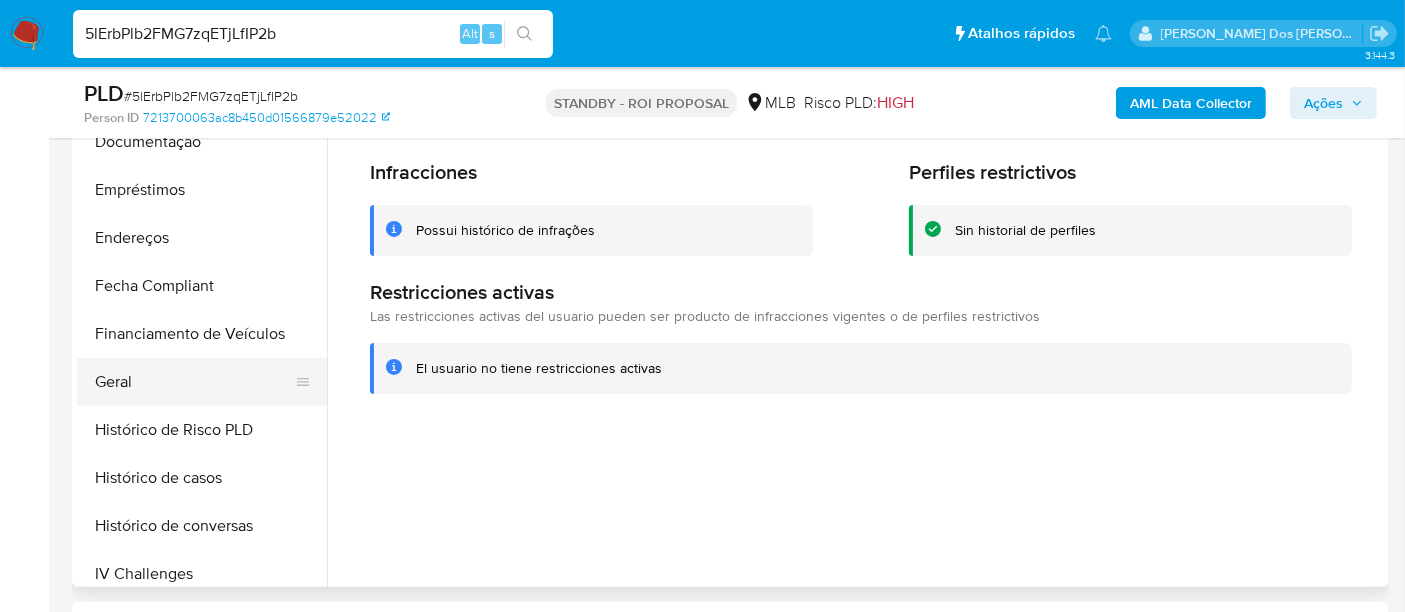click on "Geral" at bounding box center [194, 382] 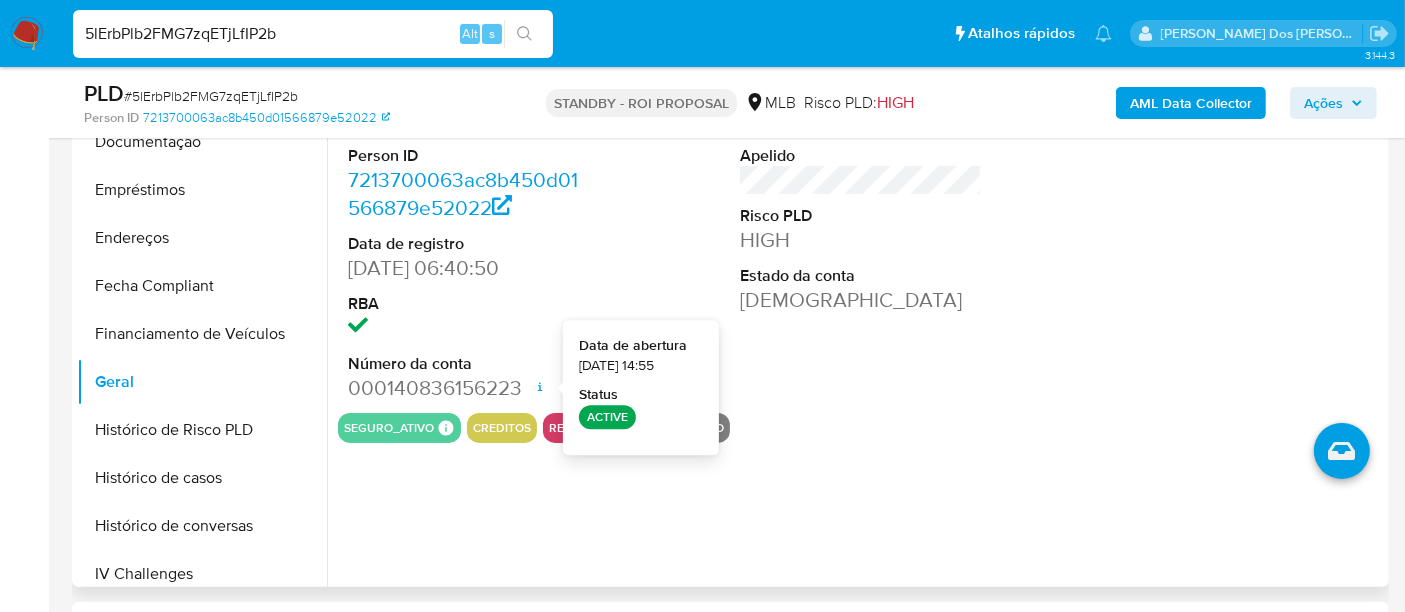 type 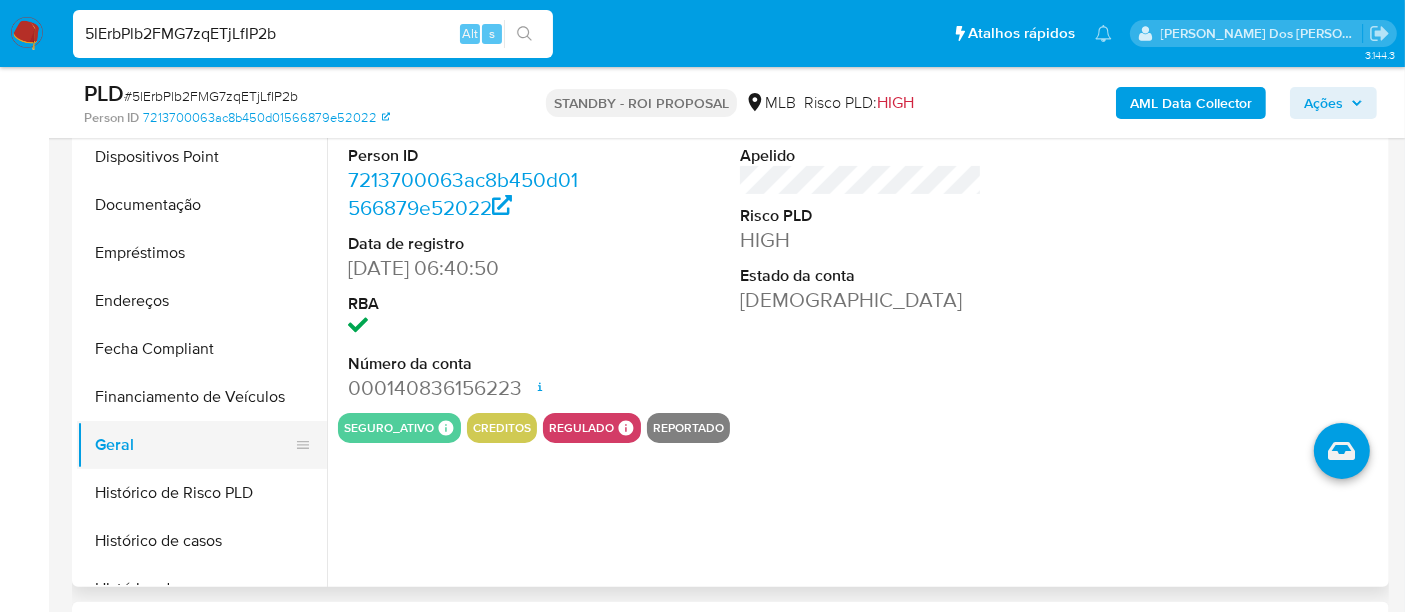 scroll, scrollTop: 177, scrollLeft: 0, axis: vertical 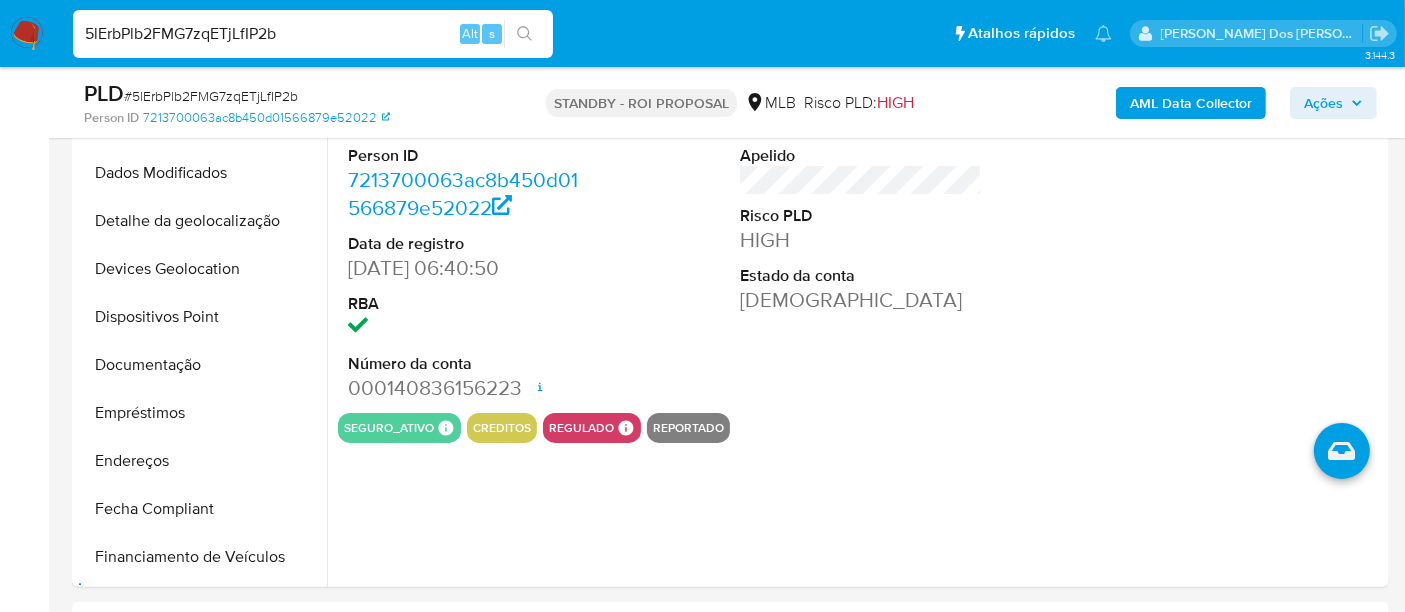 click on "5lErbPlb2FMG7zqETjLfIP2b" at bounding box center [313, 34] 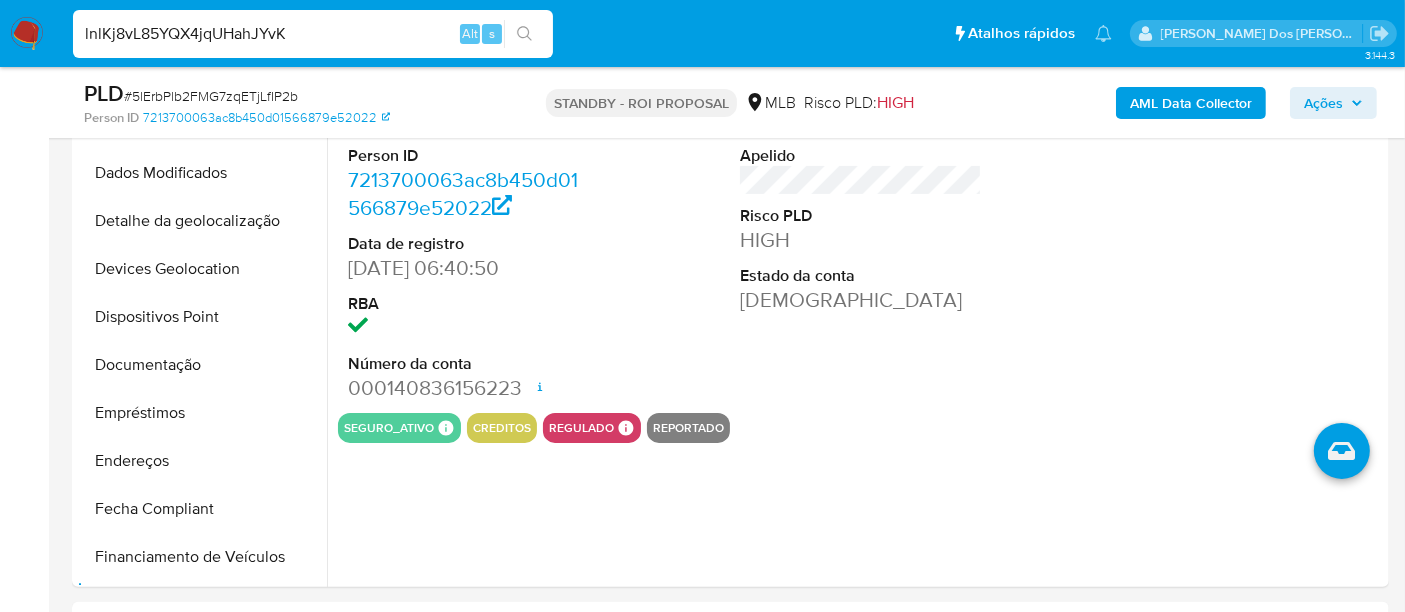 type on "lnlKj8vL85YQX4jqUHahJYvK" 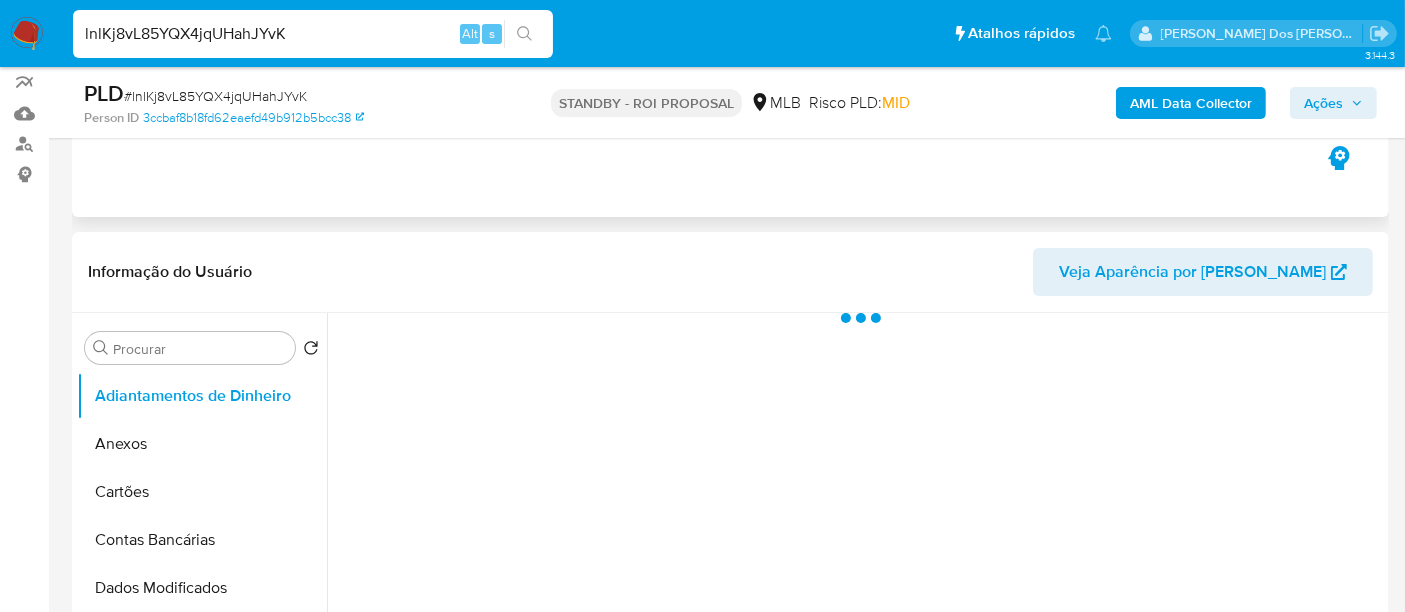 scroll, scrollTop: 333, scrollLeft: 0, axis: vertical 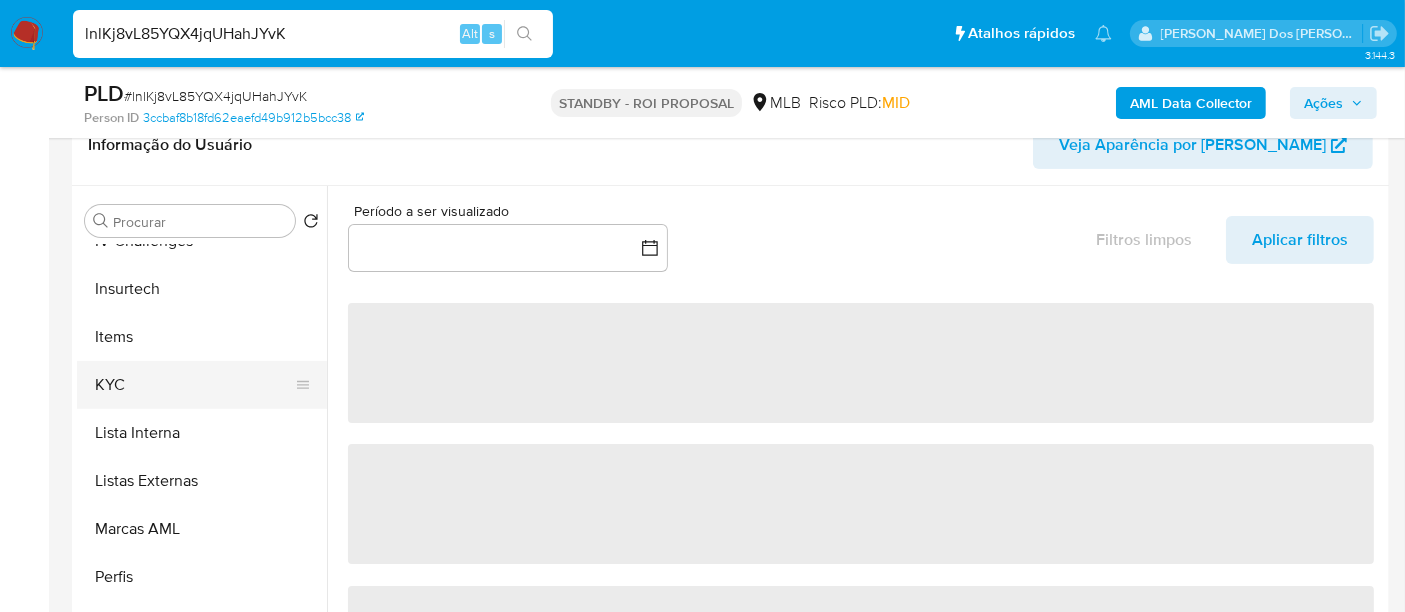 select on "10" 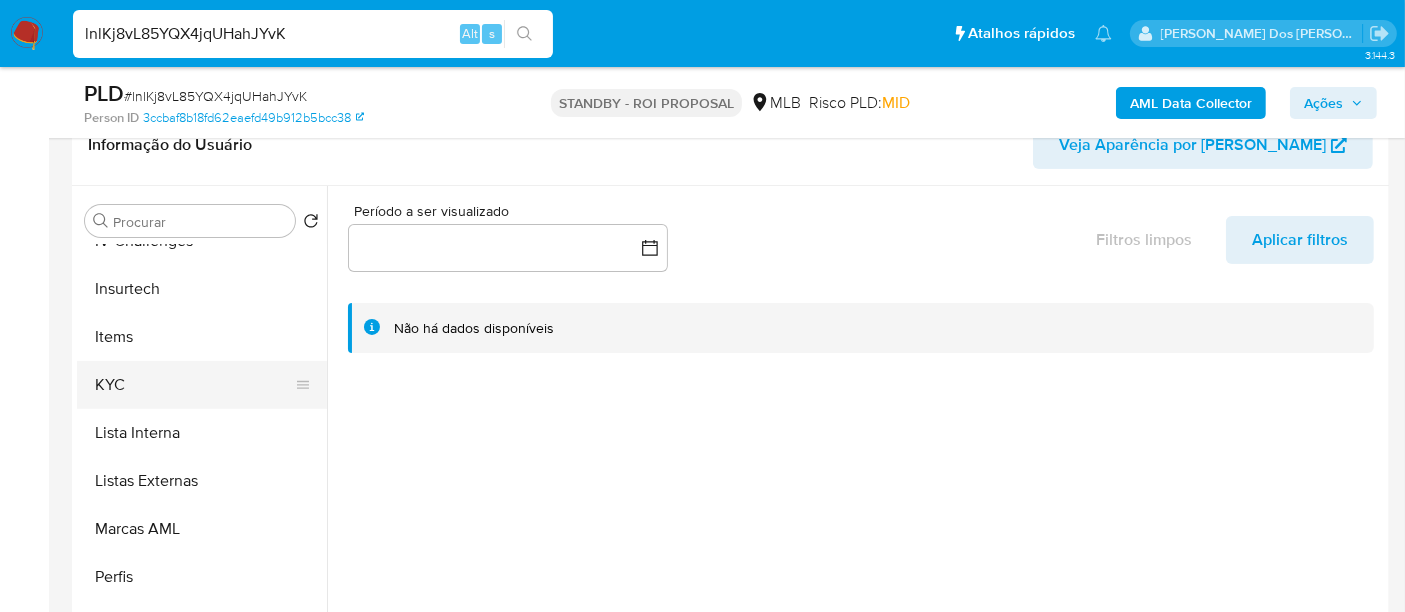 click on "KYC" at bounding box center [194, 385] 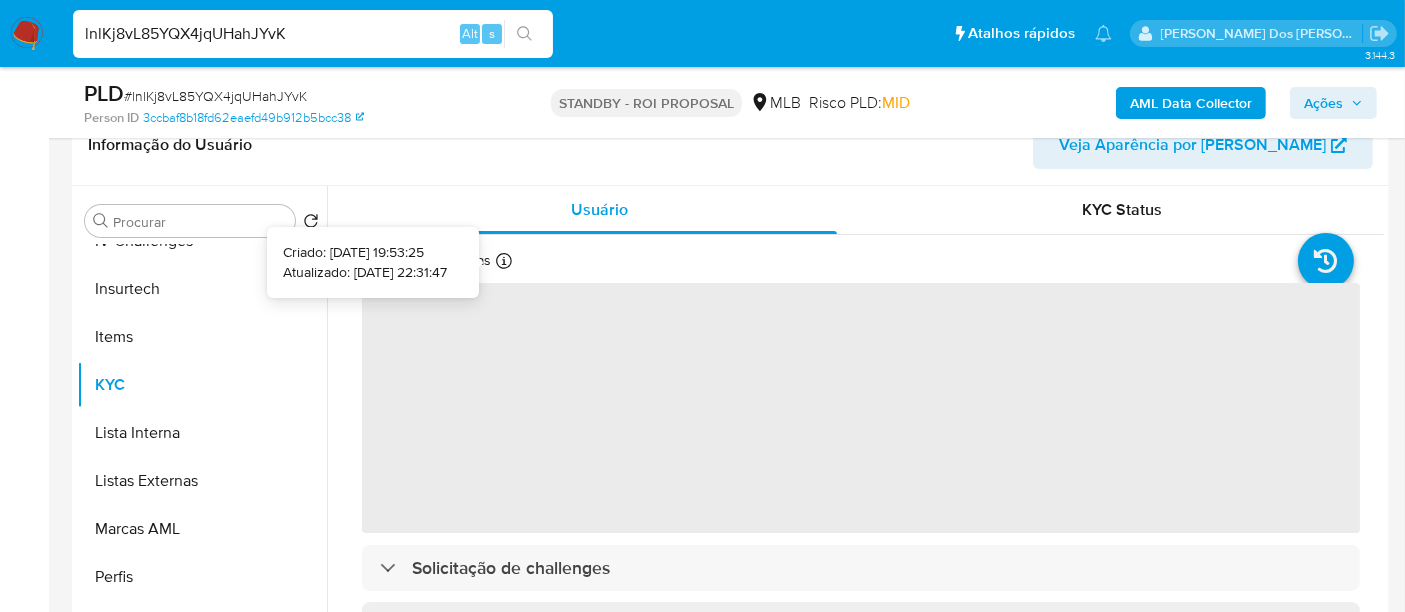 type 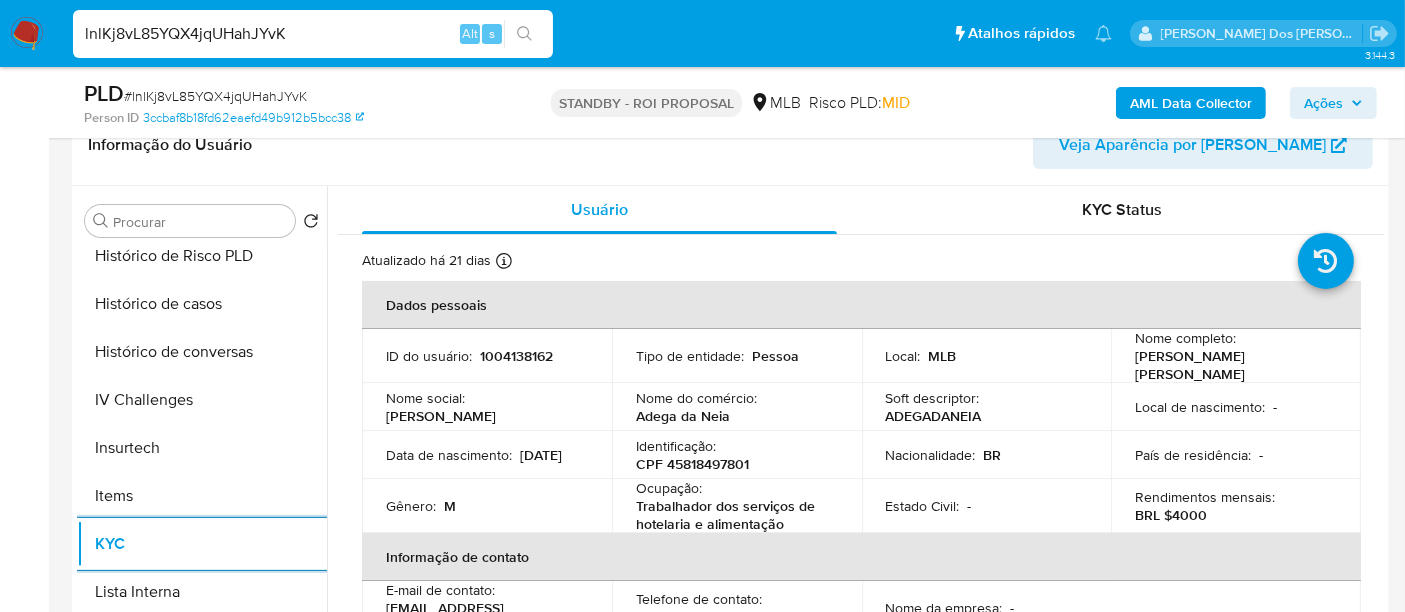 scroll, scrollTop: 622, scrollLeft: 0, axis: vertical 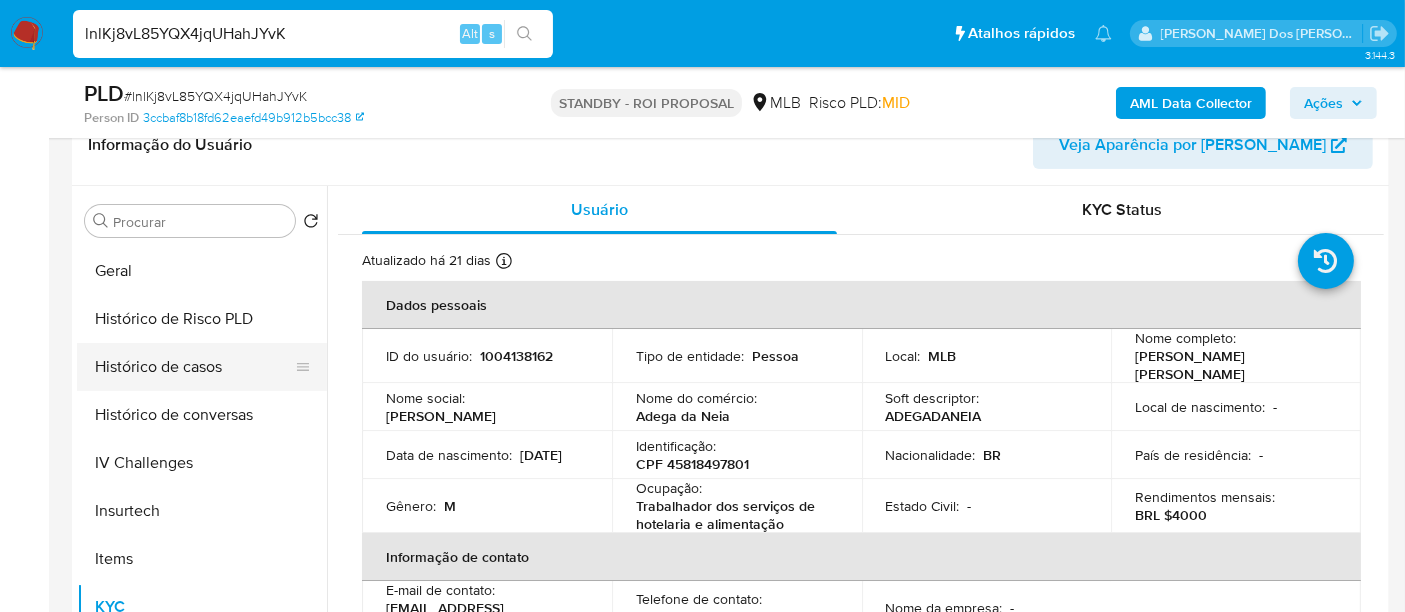 click on "Histórico de casos" at bounding box center (194, 367) 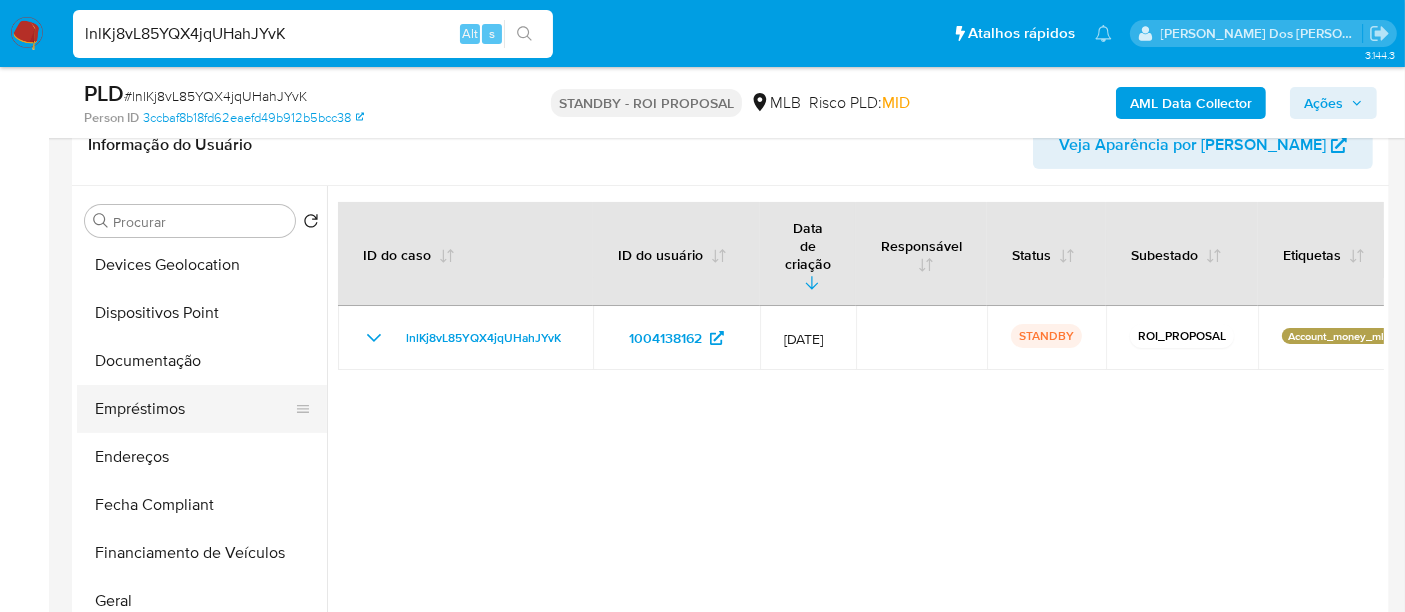 scroll, scrollTop: 288, scrollLeft: 0, axis: vertical 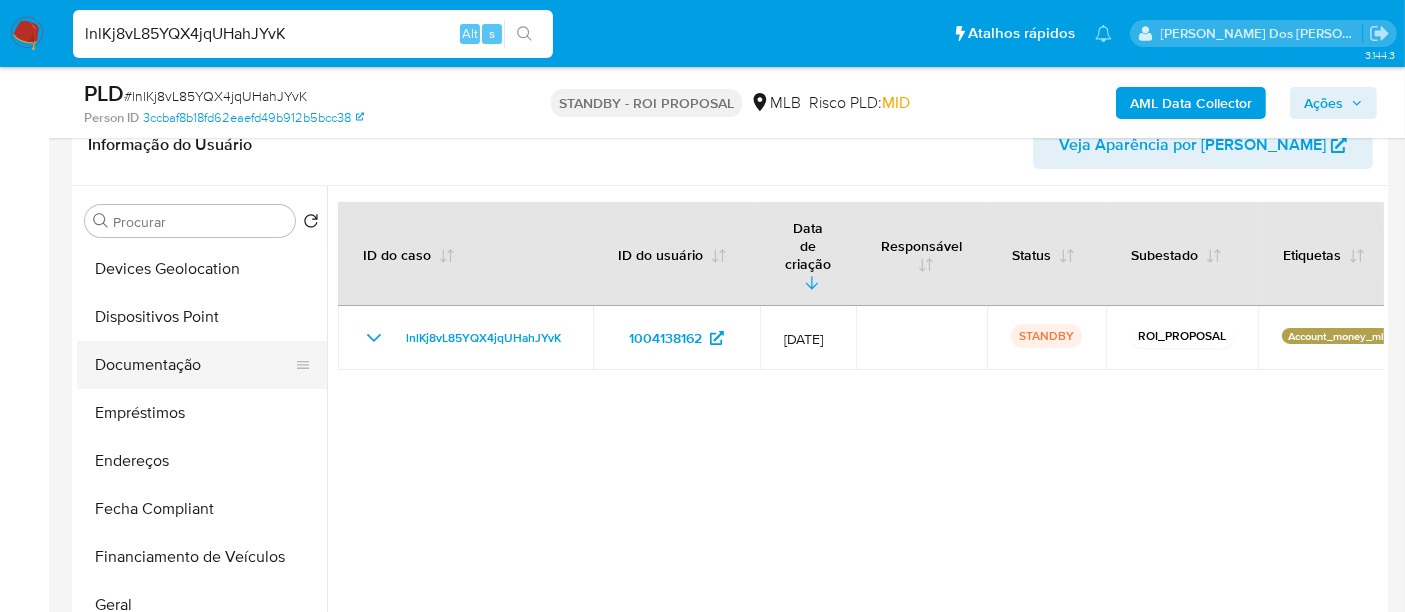 click on "Documentação" at bounding box center (194, 365) 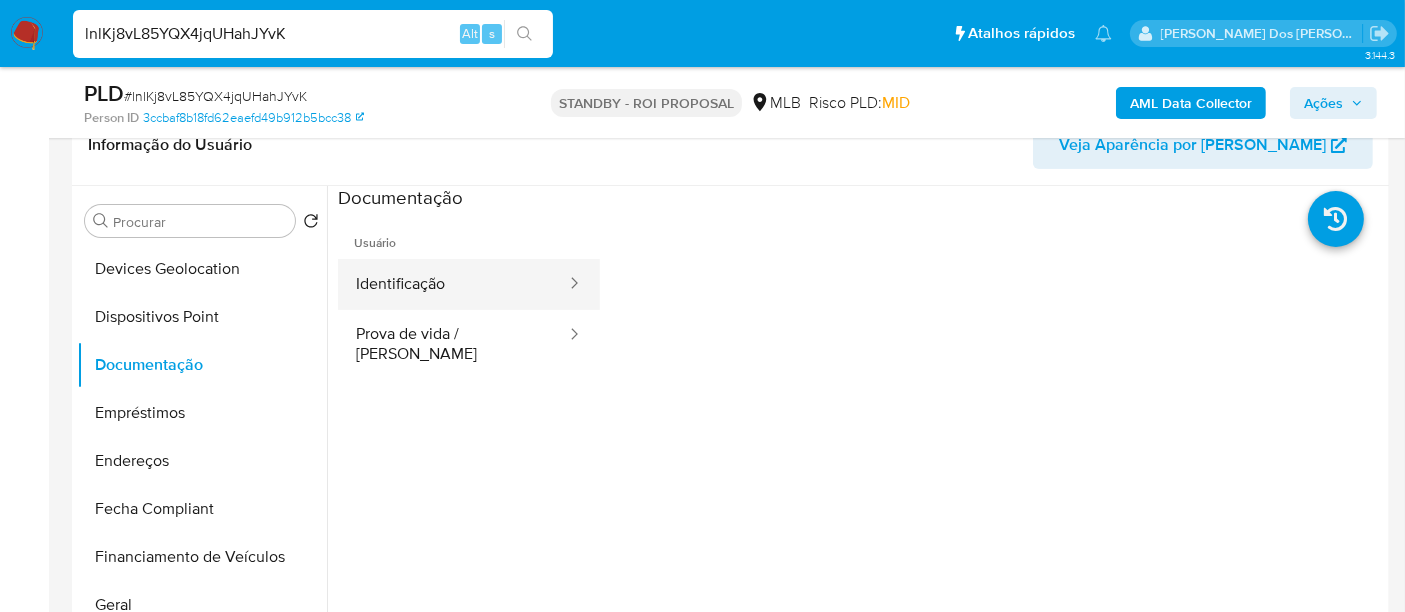 click on "Identificação" at bounding box center [453, 284] 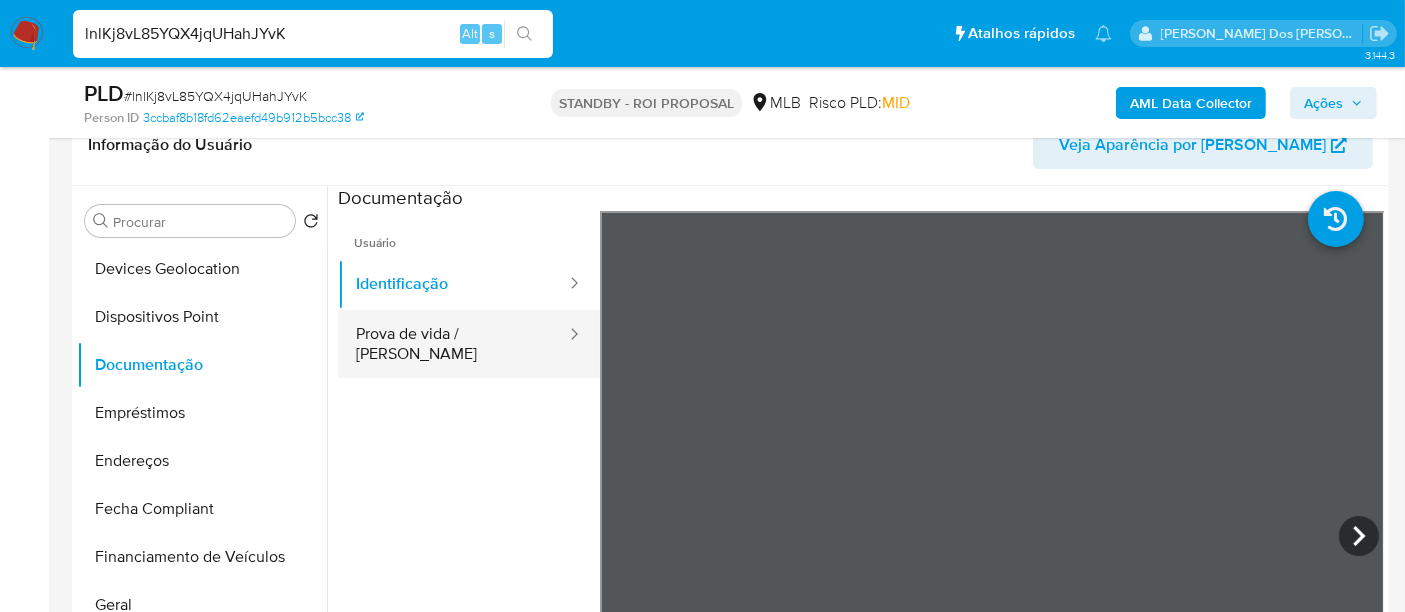 click on "Prova de vida / Selfie" at bounding box center [453, 344] 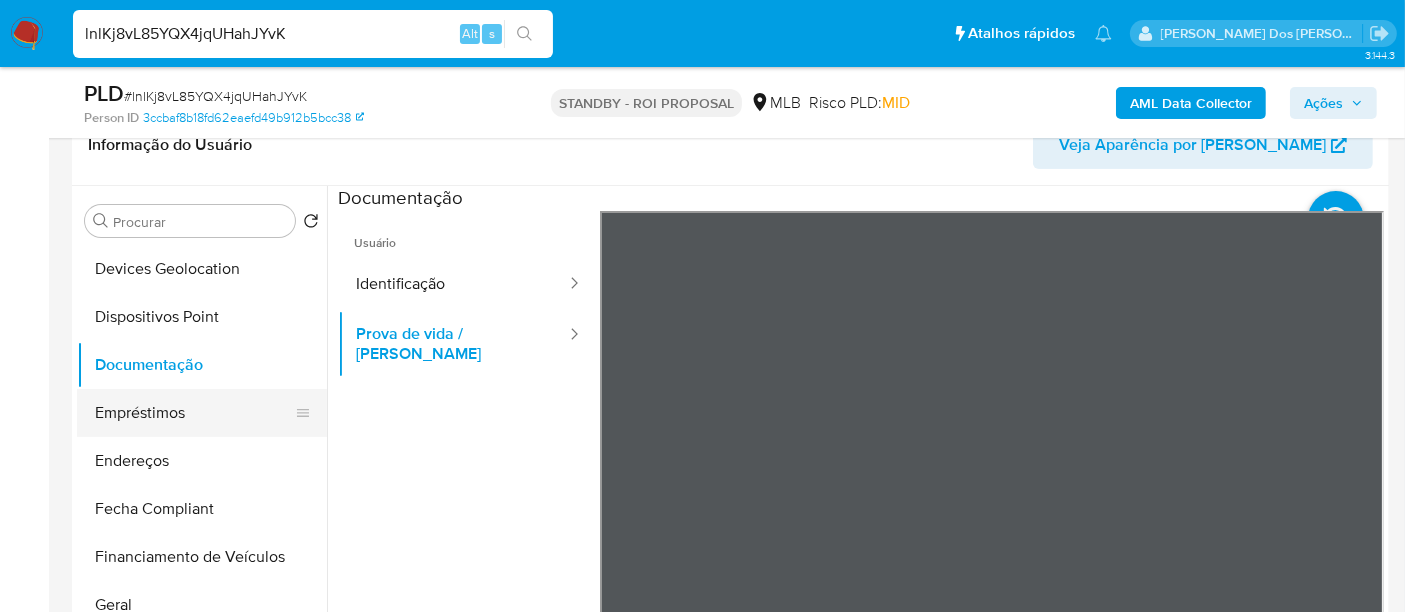 scroll, scrollTop: 844, scrollLeft: 0, axis: vertical 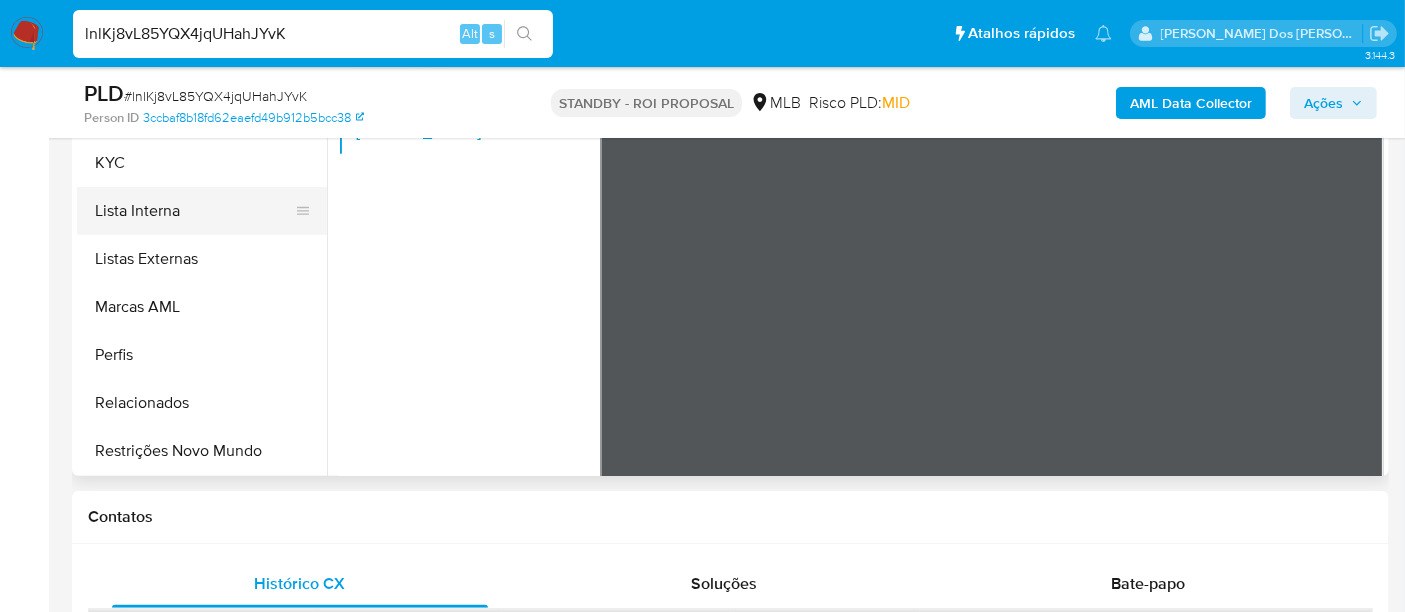 click on "Restrições Novo Mundo" at bounding box center [202, 451] 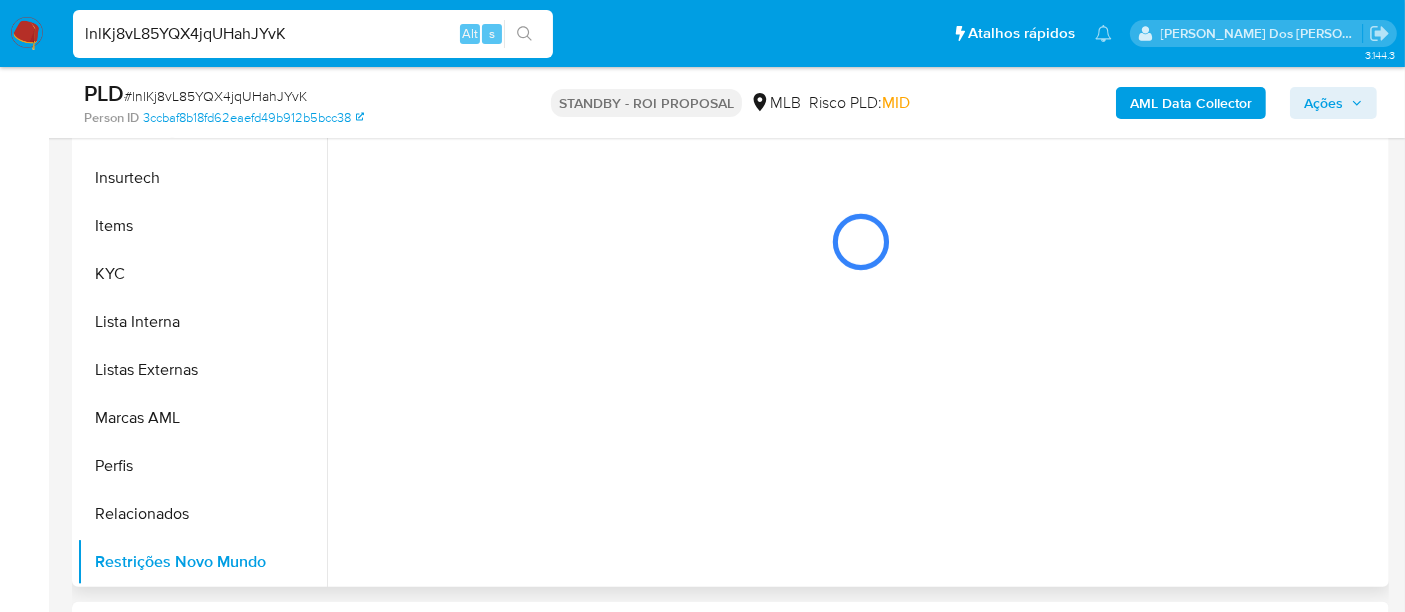 scroll, scrollTop: 333, scrollLeft: 0, axis: vertical 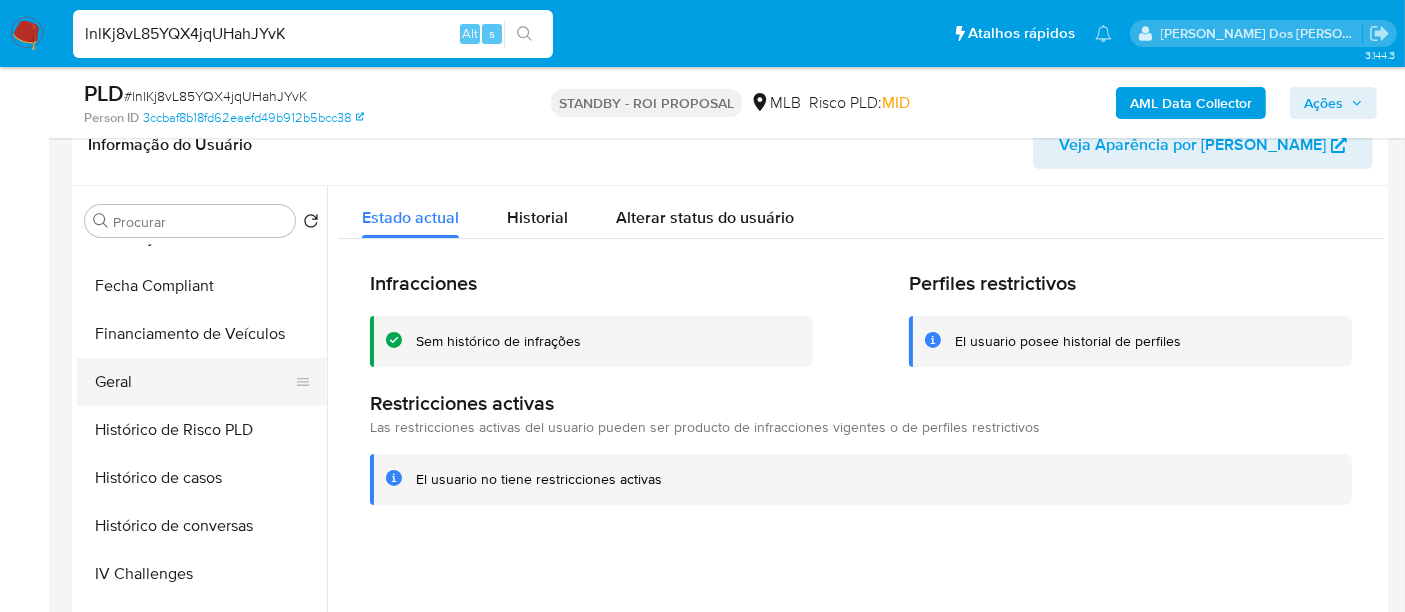 click on "Geral" at bounding box center (194, 382) 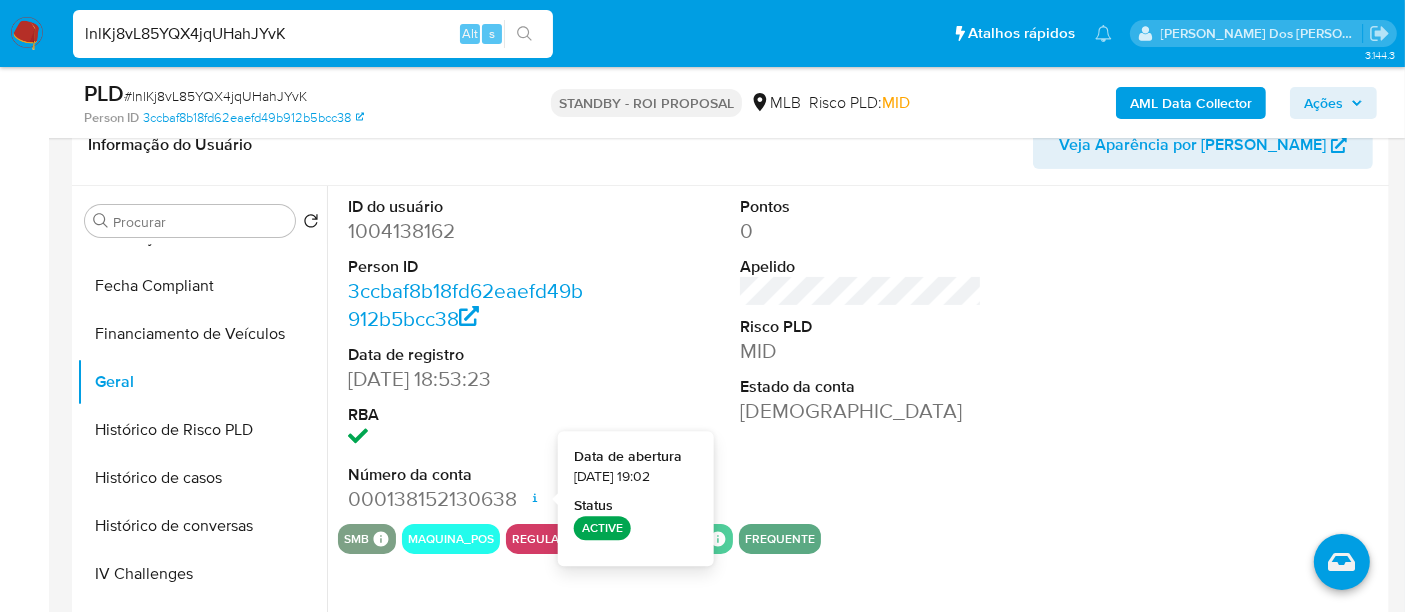 type 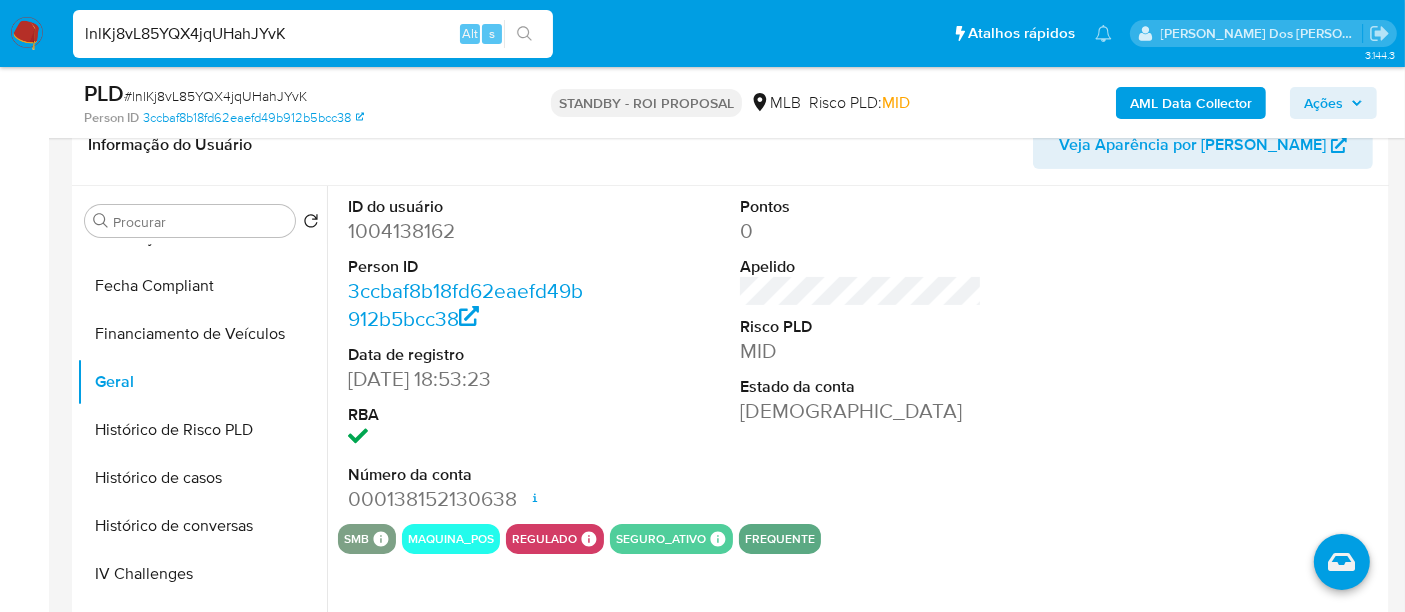 click on "lnlKj8vL85YQX4jqUHahJYvK" at bounding box center [313, 34] 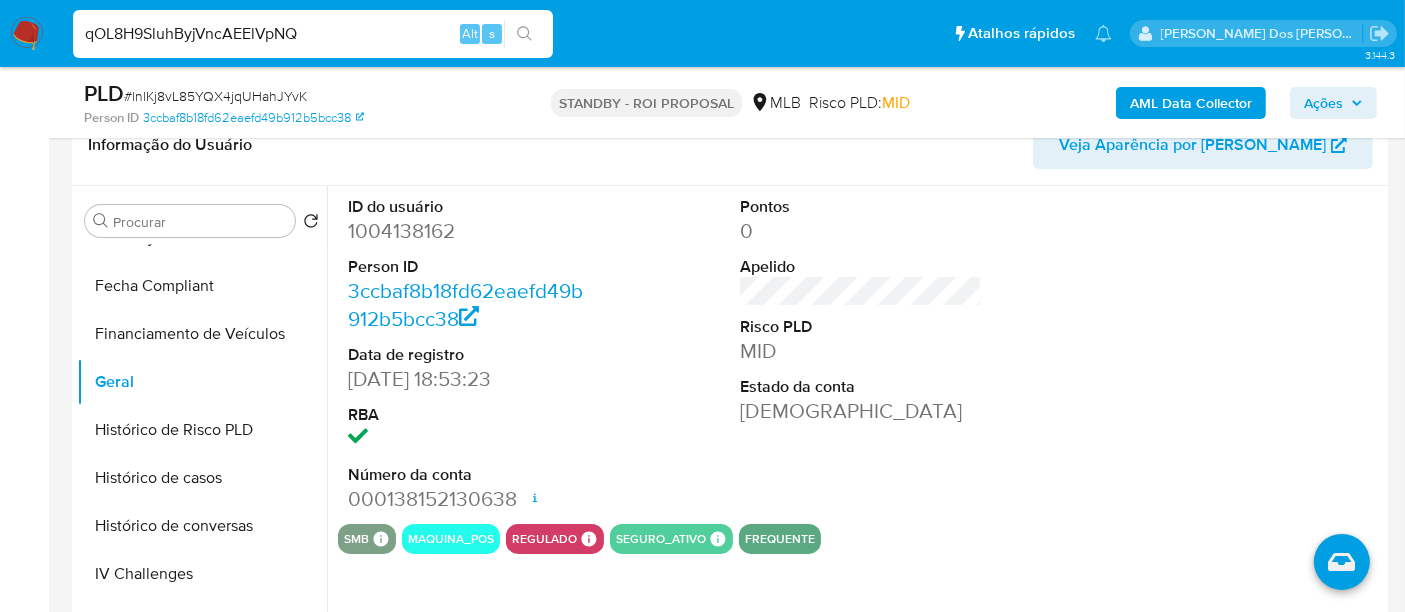 type on "qOL8H9SluhByjVncAEElVpNQ" 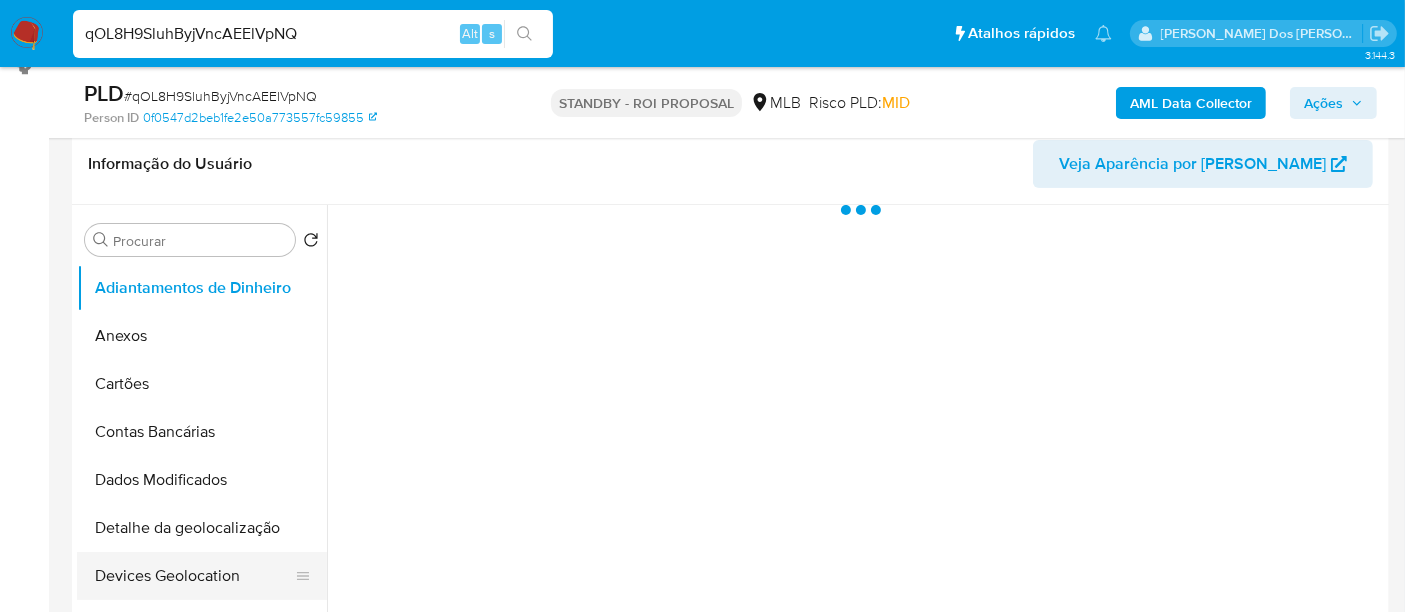 scroll, scrollTop: 555, scrollLeft: 0, axis: vertical 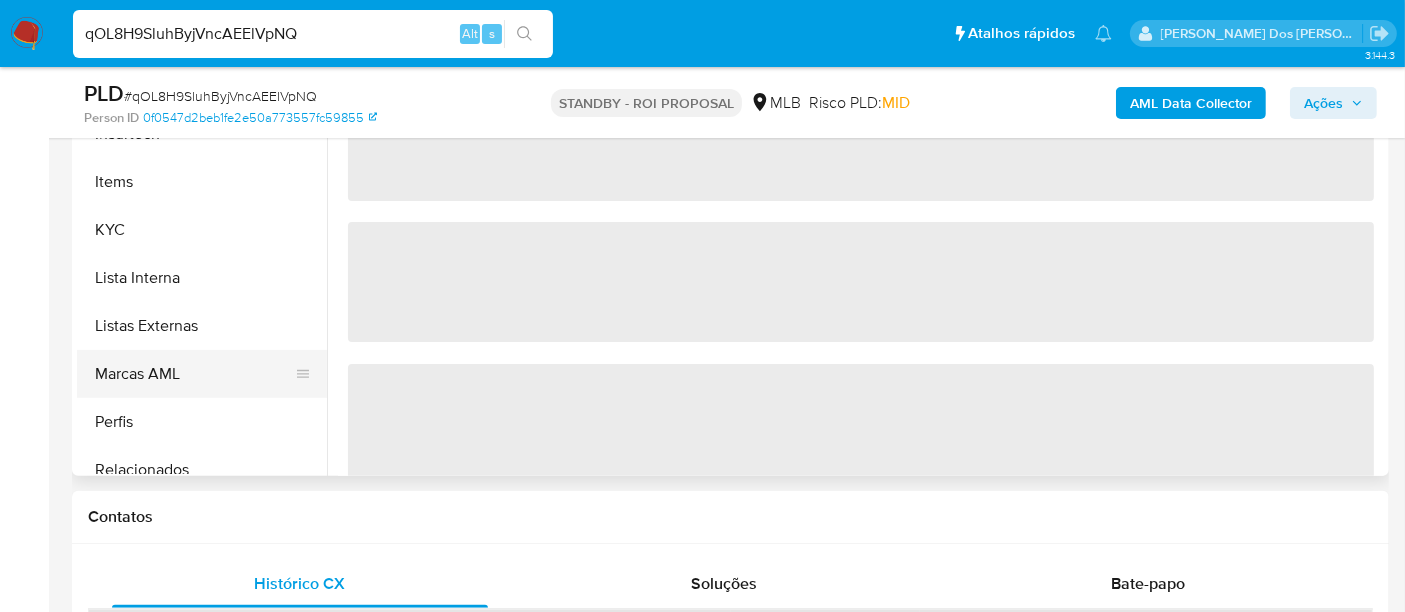 select on "10" 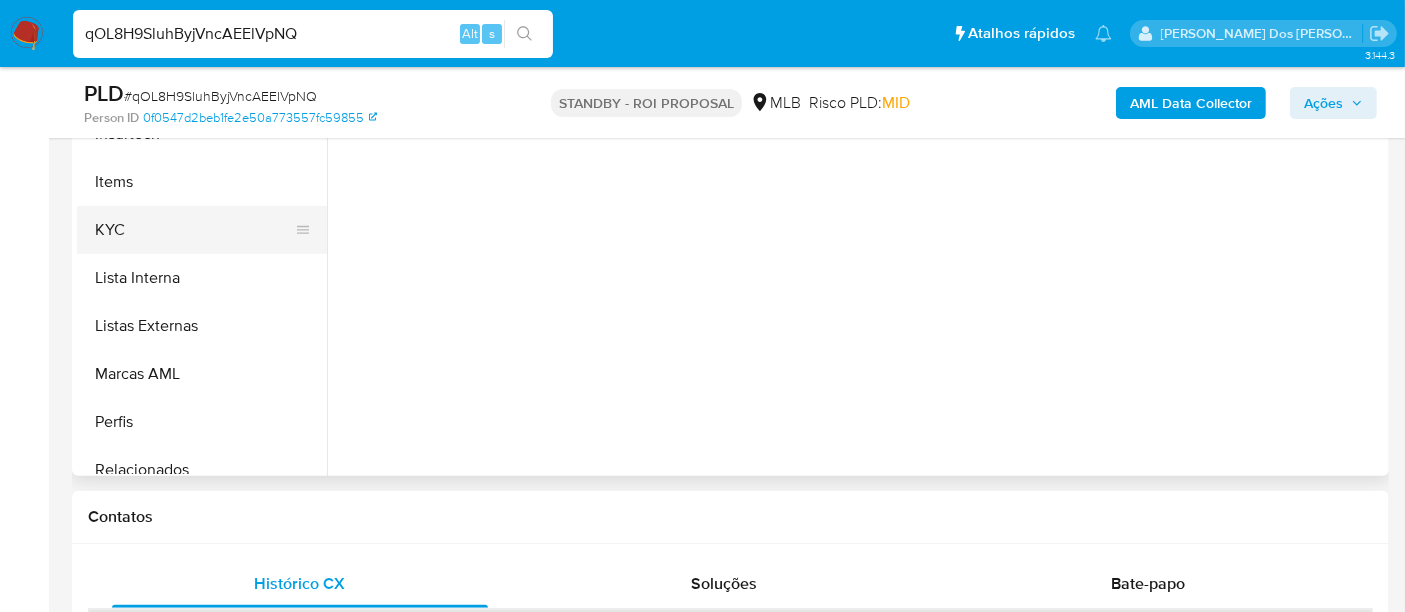 click on "KYC" at bounding box center (194, 230) 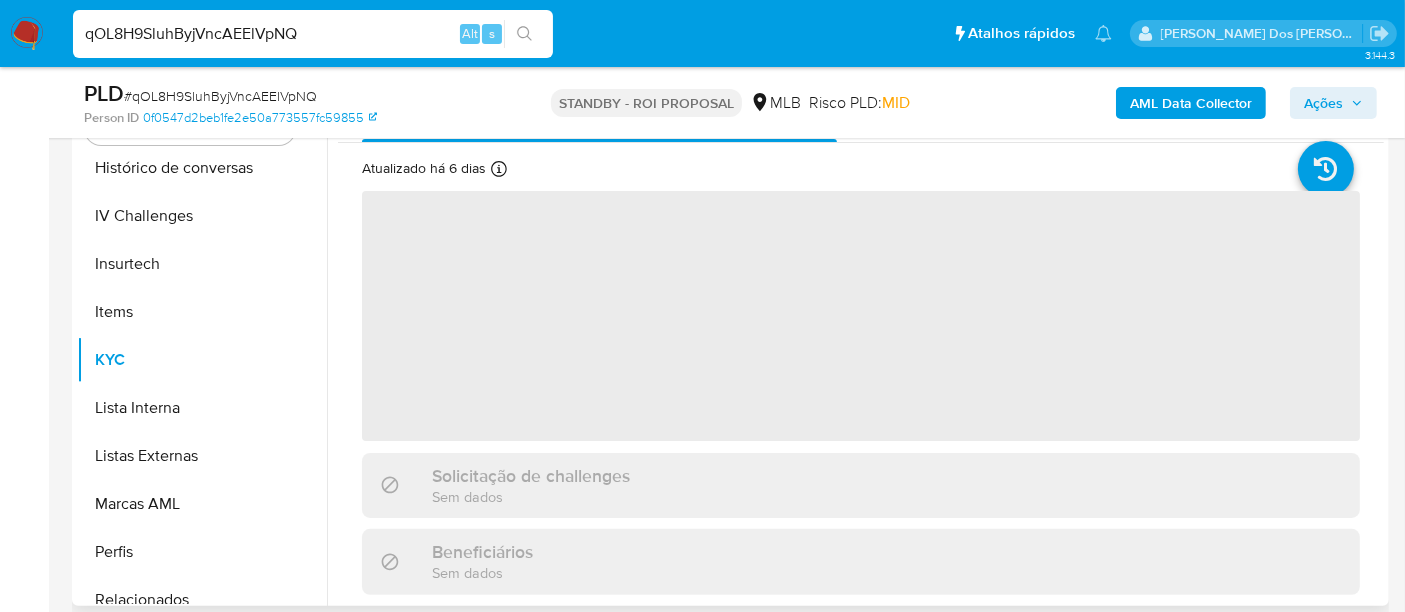 scroll, scrollTop: 333, scrollLeft: 0, axis: vertical 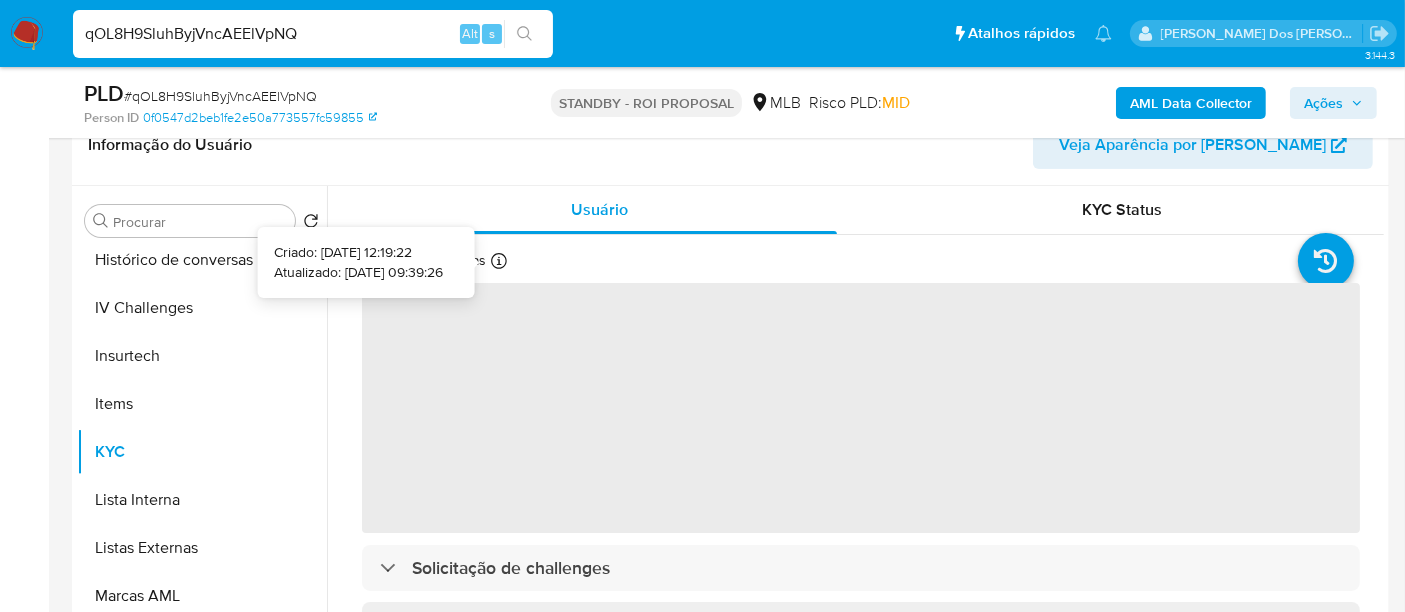 type 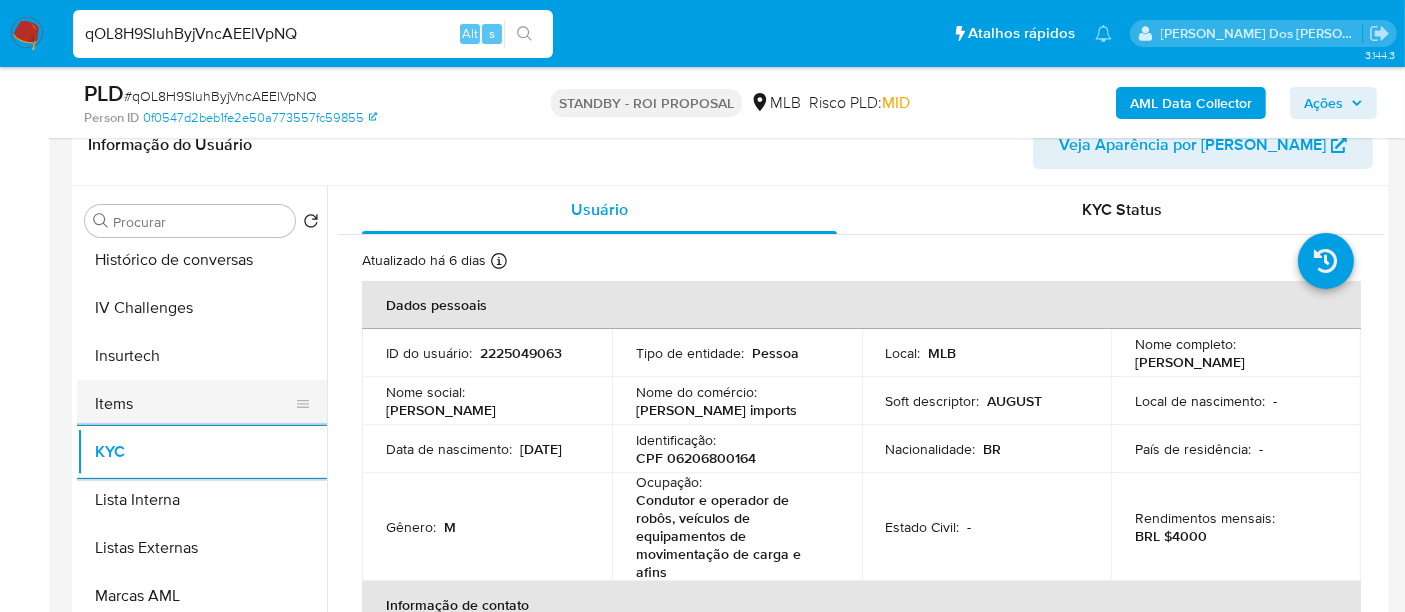 scroll, scrollTop: 666, scrollLeft: 0, axis: vertical 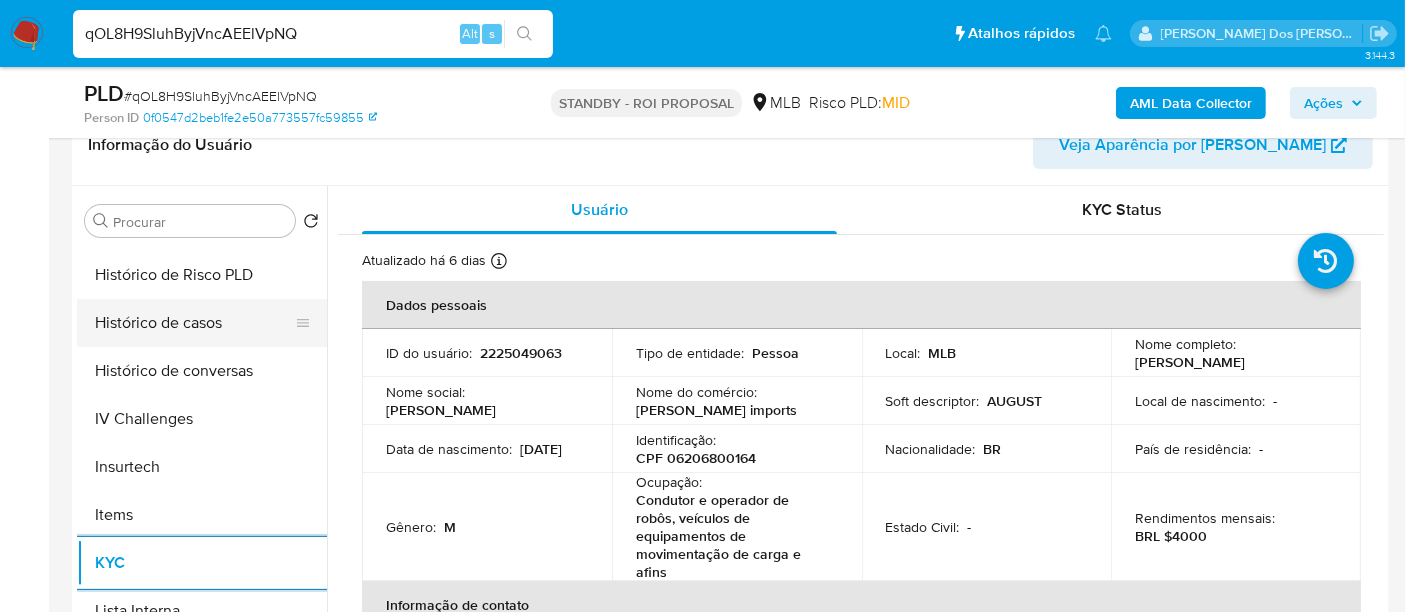 click on "Histórico de casos" at bounding box center (194, 323) 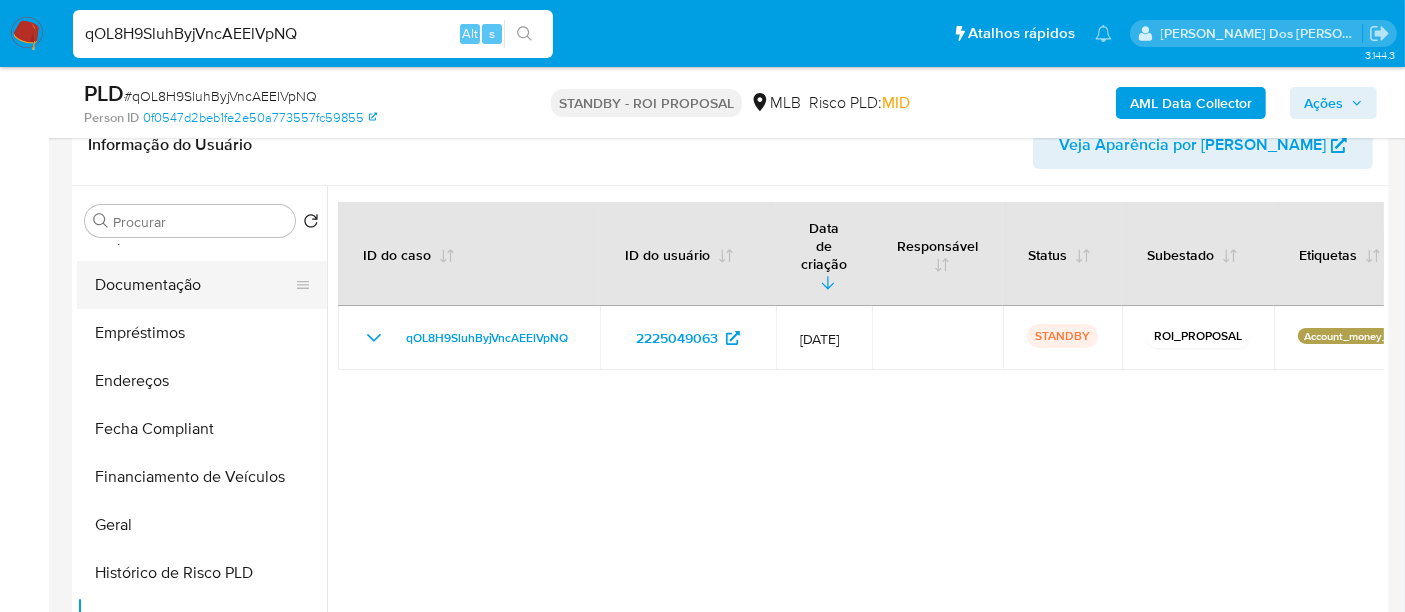 scroll, scrollTop: 333, scrollLeft: 0, axis: vertical 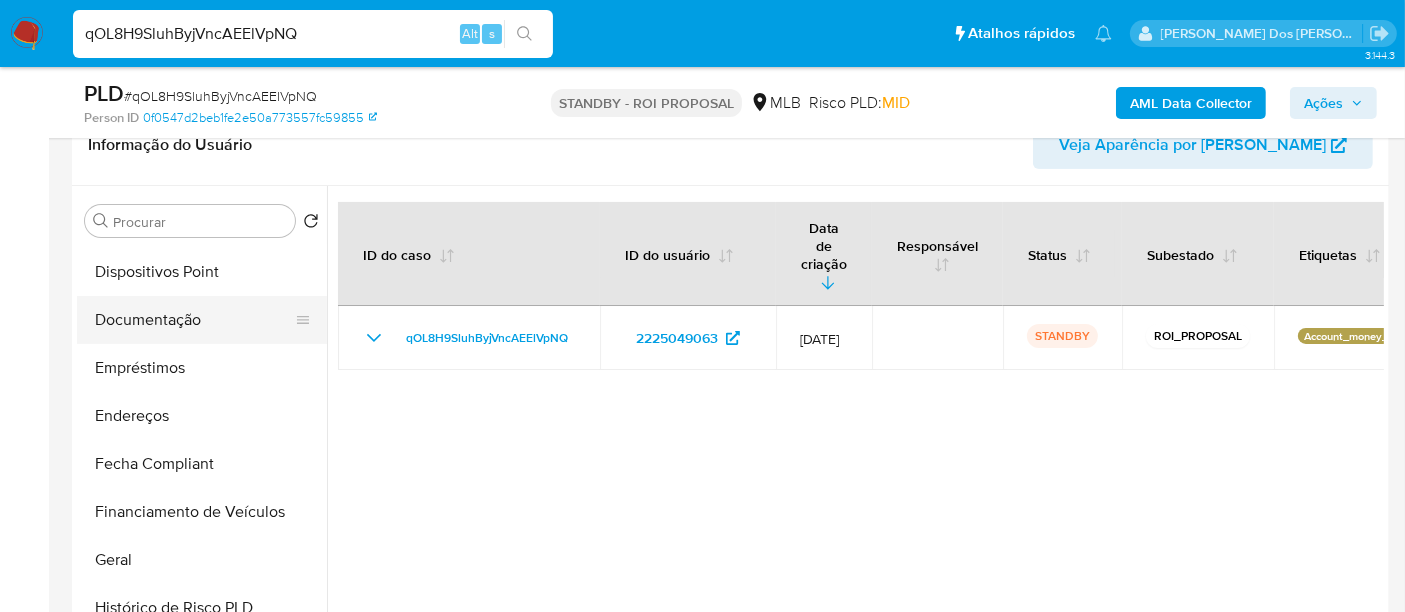 click on "Documentação" at bounding box center (194, 320) 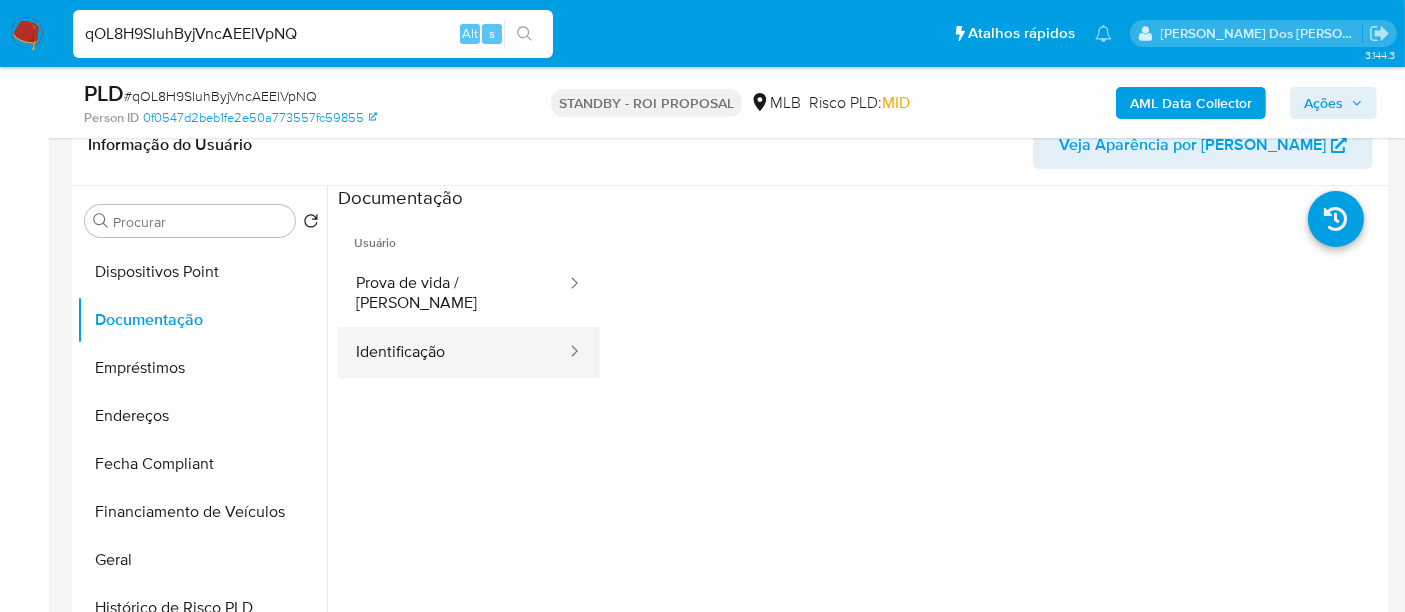 click on "Identificação" at bounding box center (453, 352) 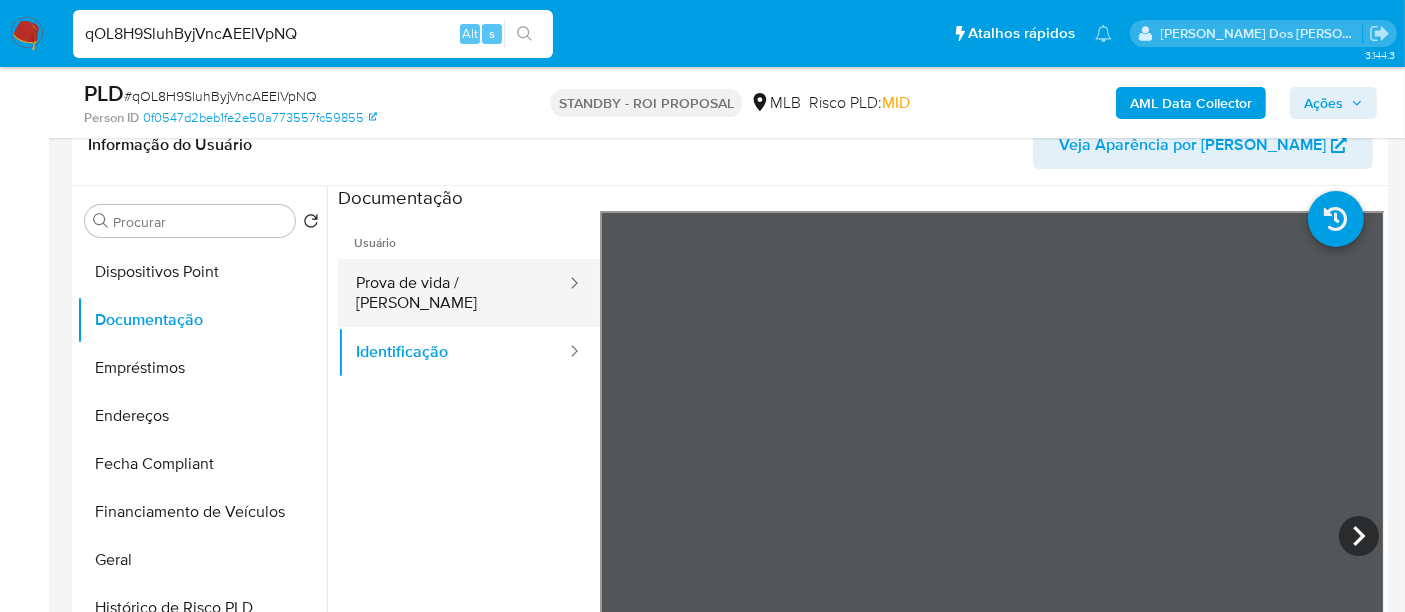 click on "Prova de vida / Selfie" at bounding box center [453, 293] 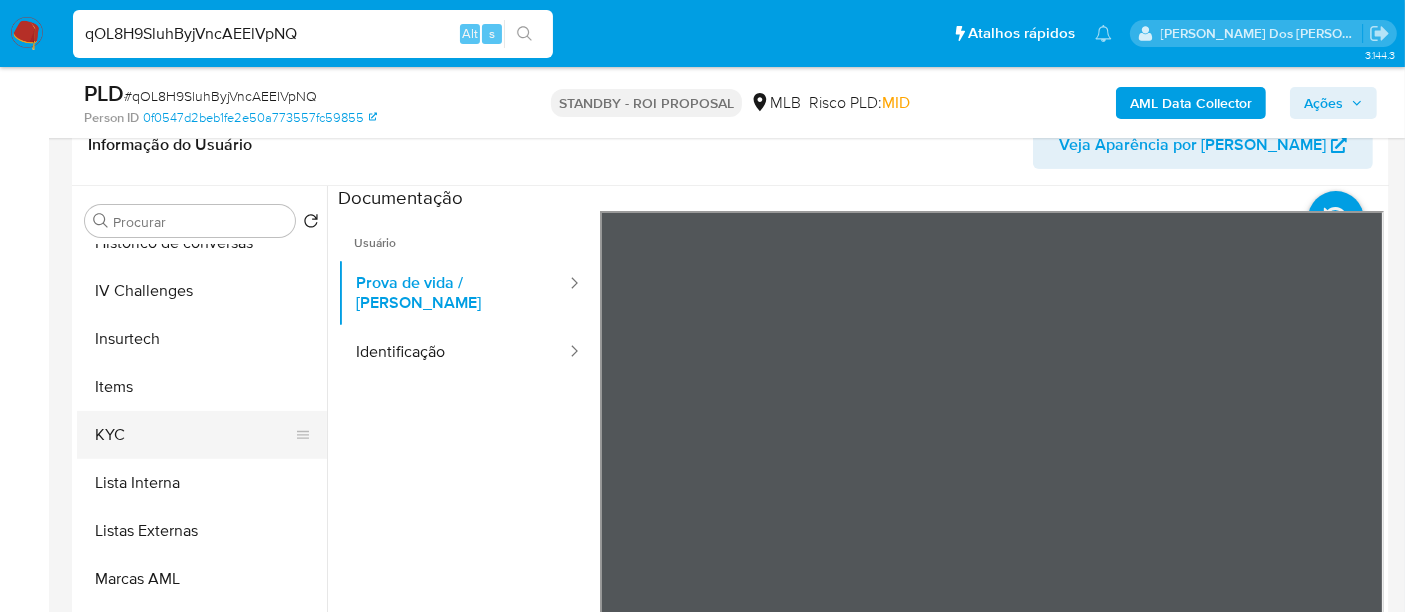 scroll, scrollTop: 844, scrollLeft: 0, axis: vertical 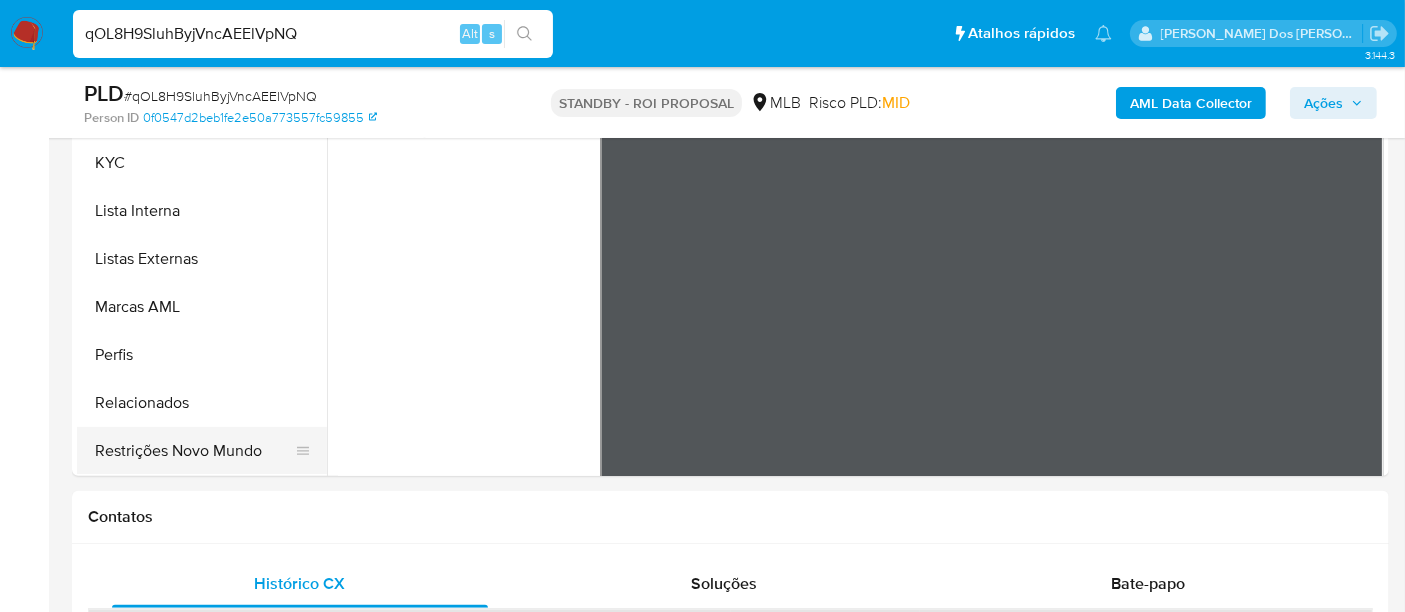 drag, startPoint x: 213, startPoint y: 456, endPoint x: 246, endPoint y: 455, distance: 33.01515 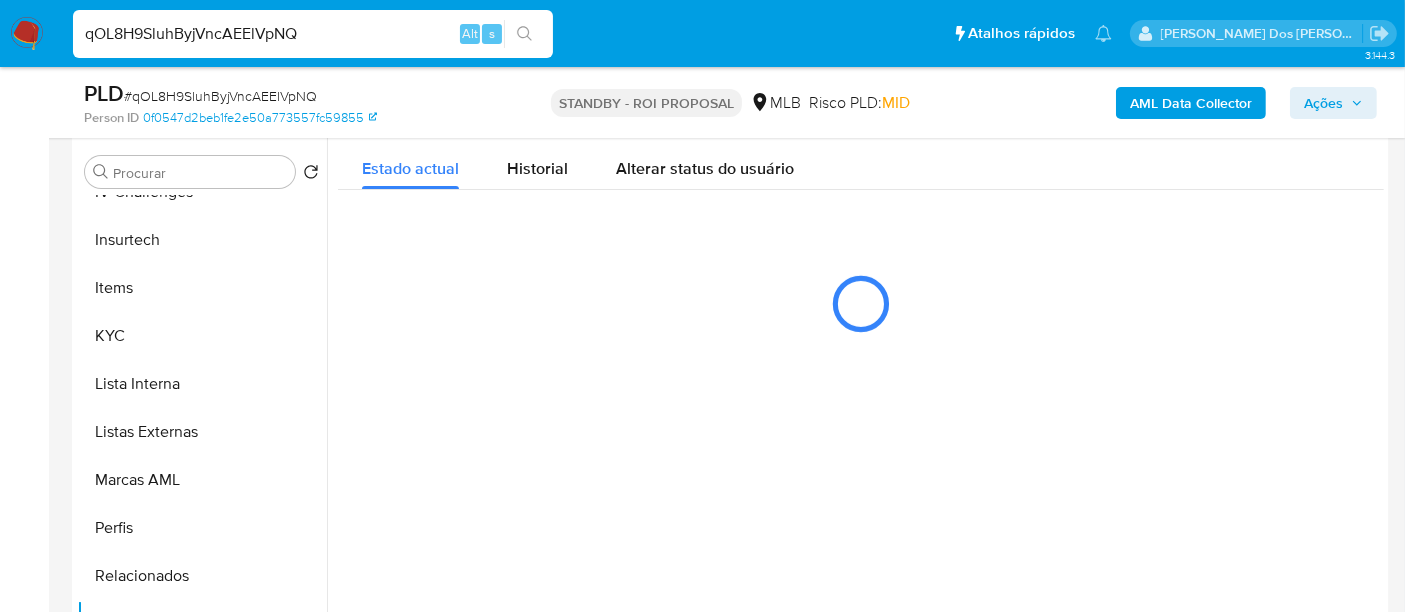 scroll, scrollTop: 333, scrollLeft: 0, axis: vertical 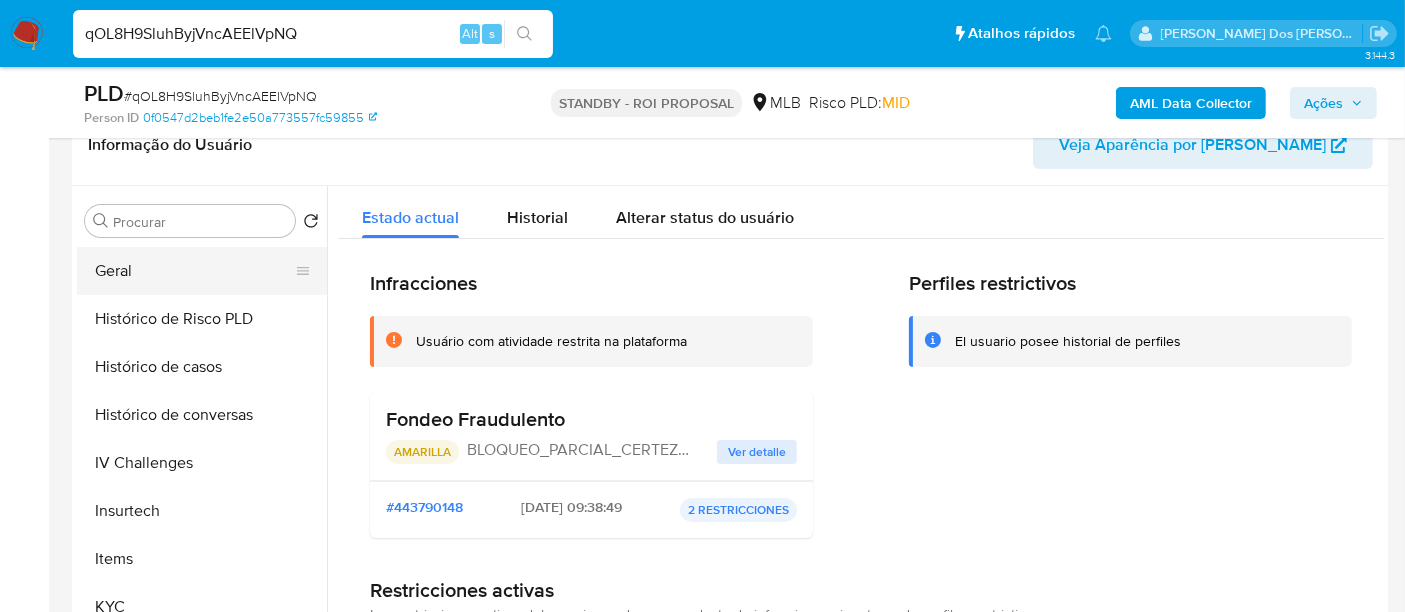 click on "Geral" at bounding box center (194, 271) 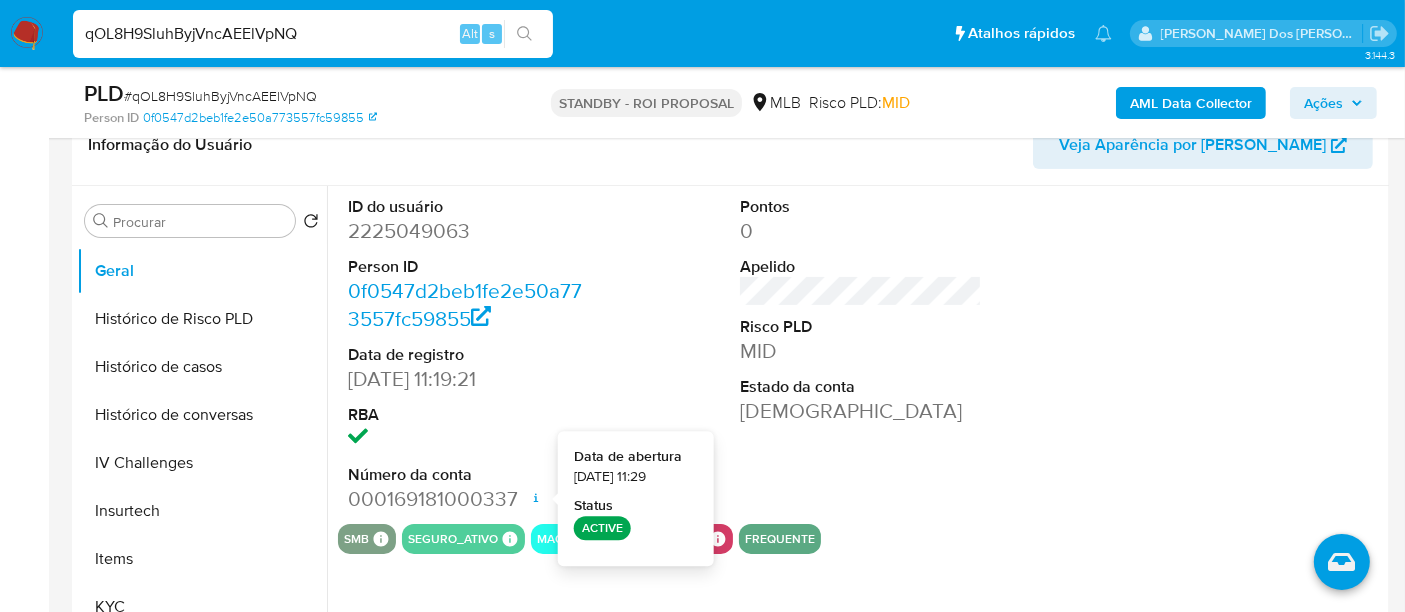 type 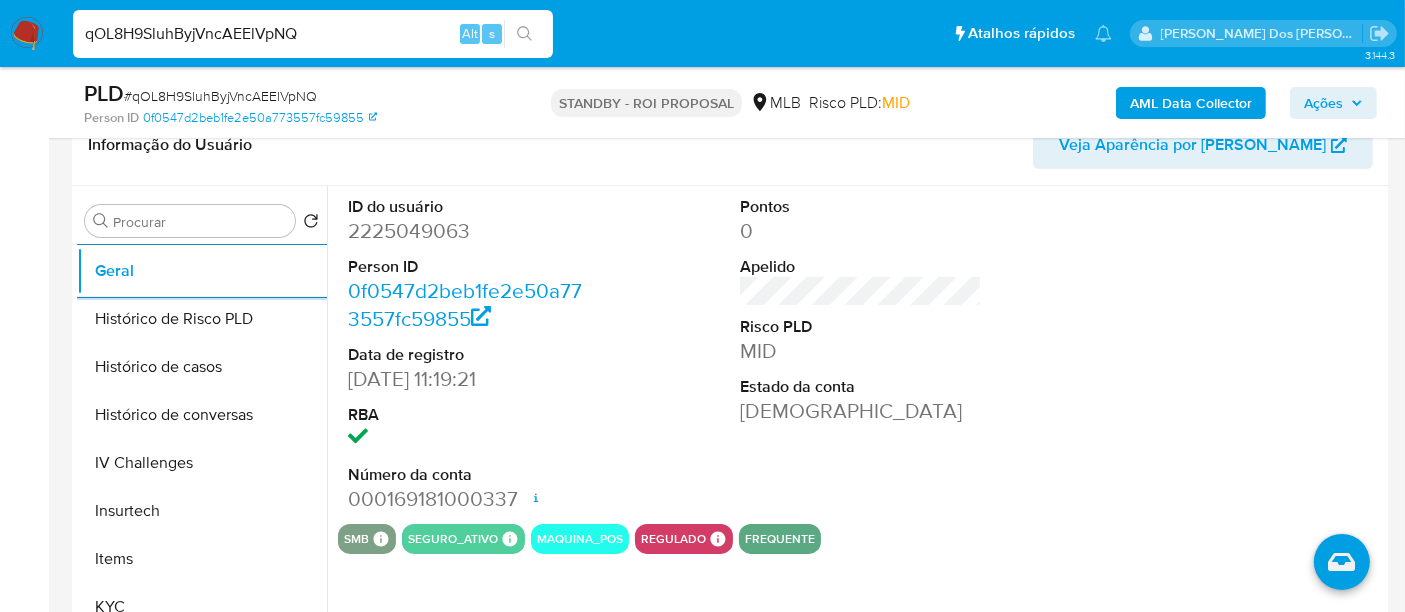 click on "qOL8H9SluhByjVncAEElVpNQ" at bounding box center (313, 34) 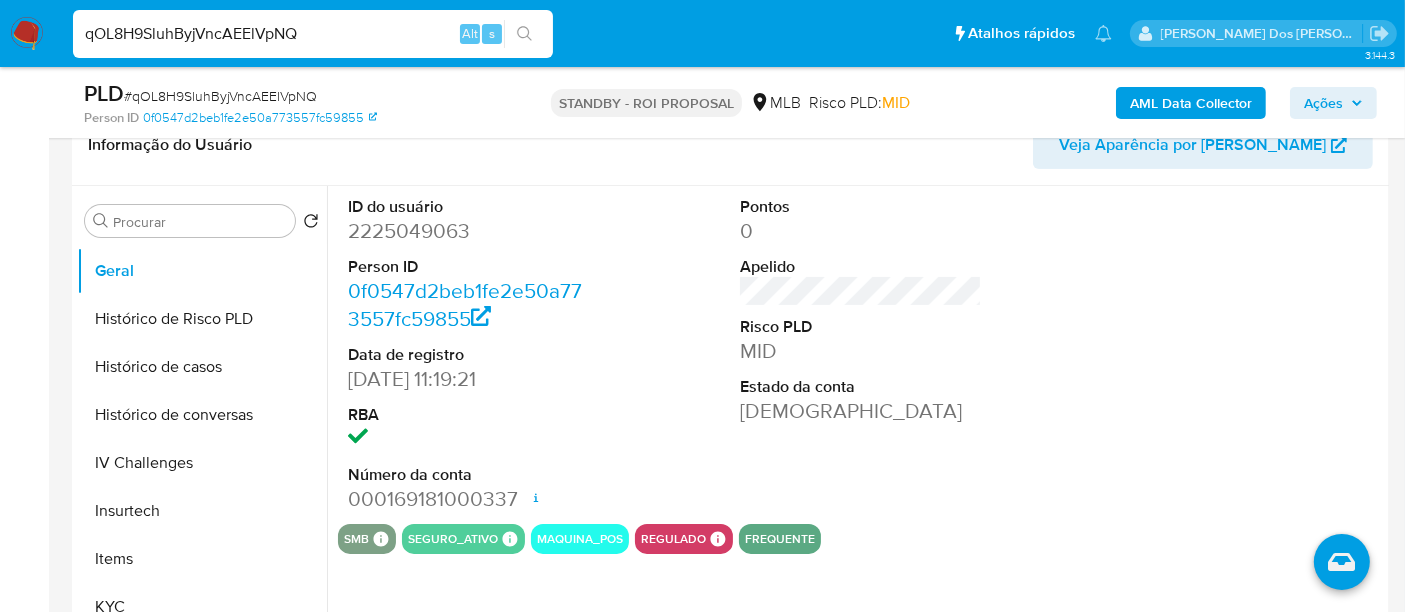 click on "qOL8H9SluhByjVncAEElVpNQ" at bounding box center (313, 34) 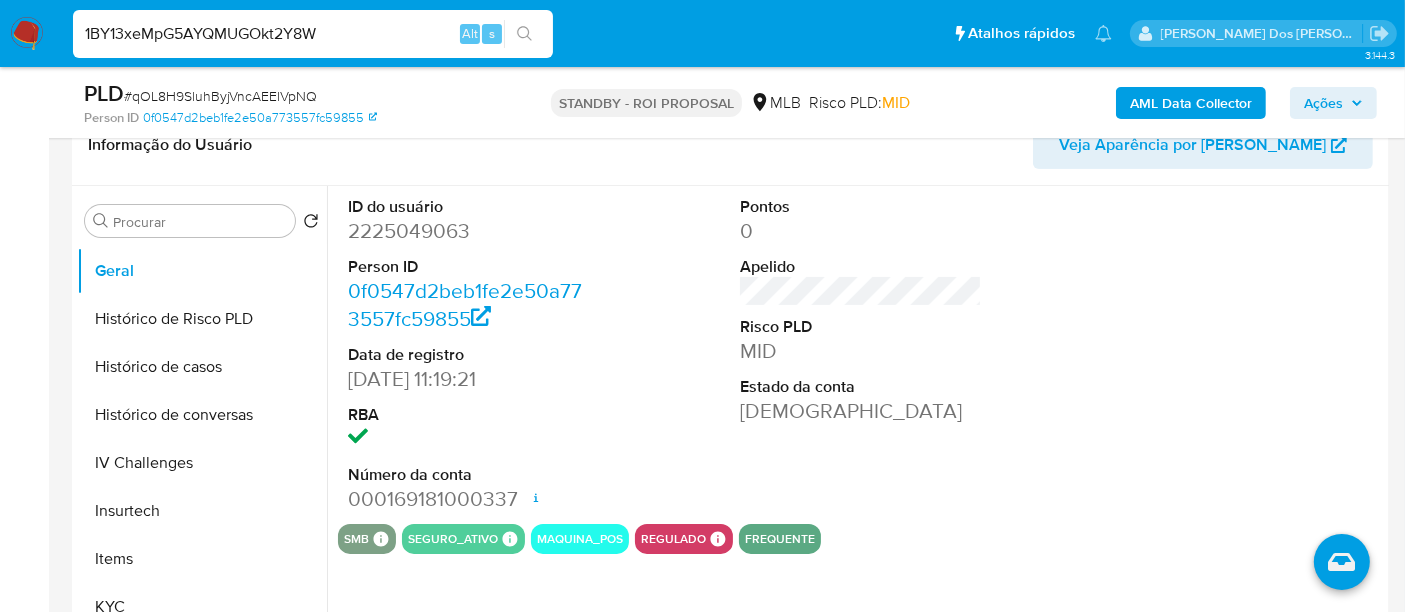 type on "1BY13xeMpG5AYQMUGOkt2Y8W" 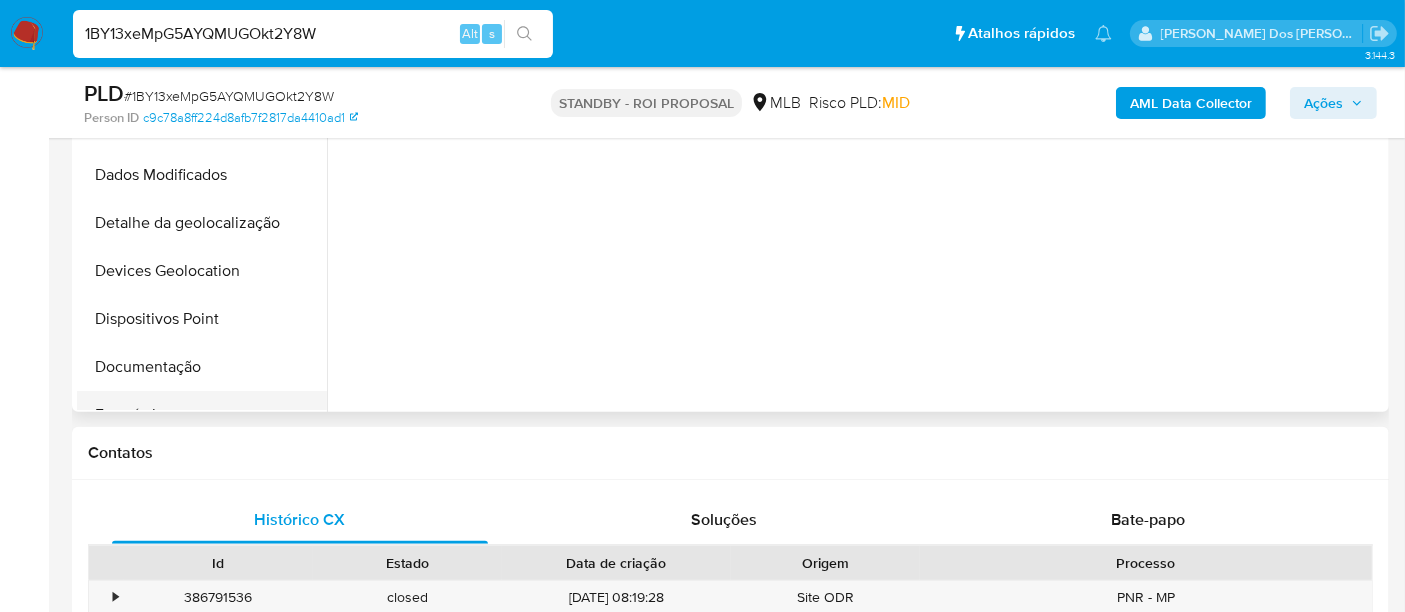 scroll, scrollTop: 666, scrollLeft: 0, axis: vertical 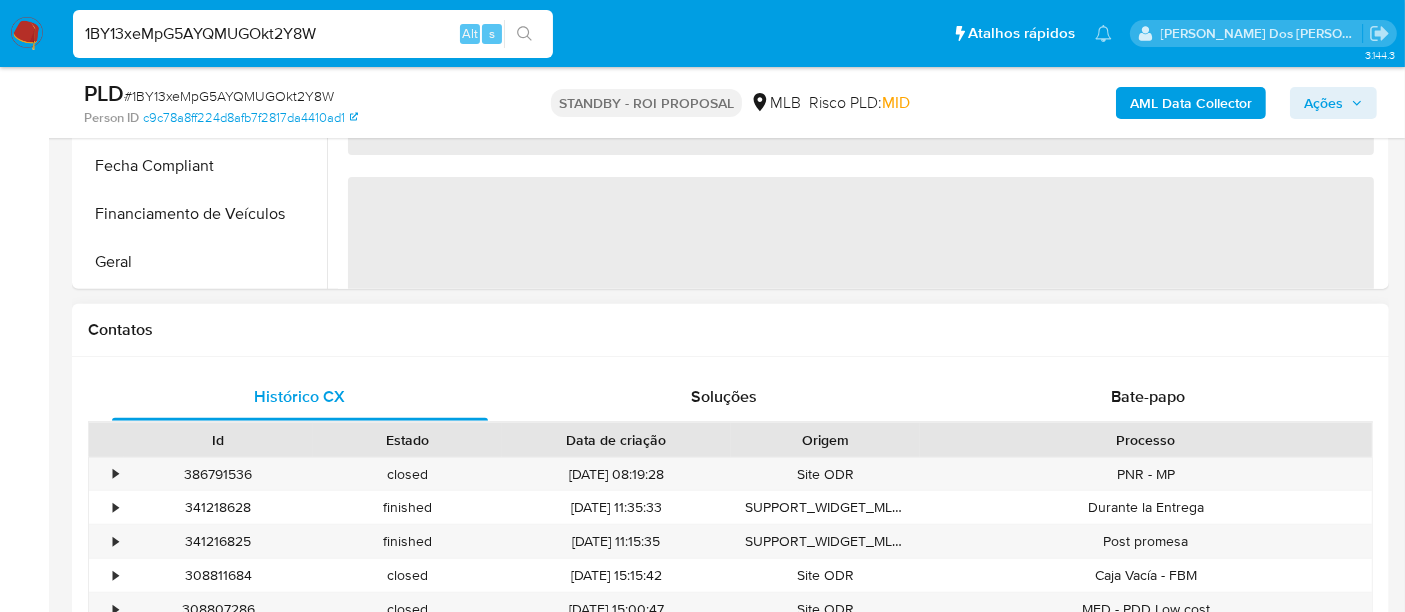 select on "10" 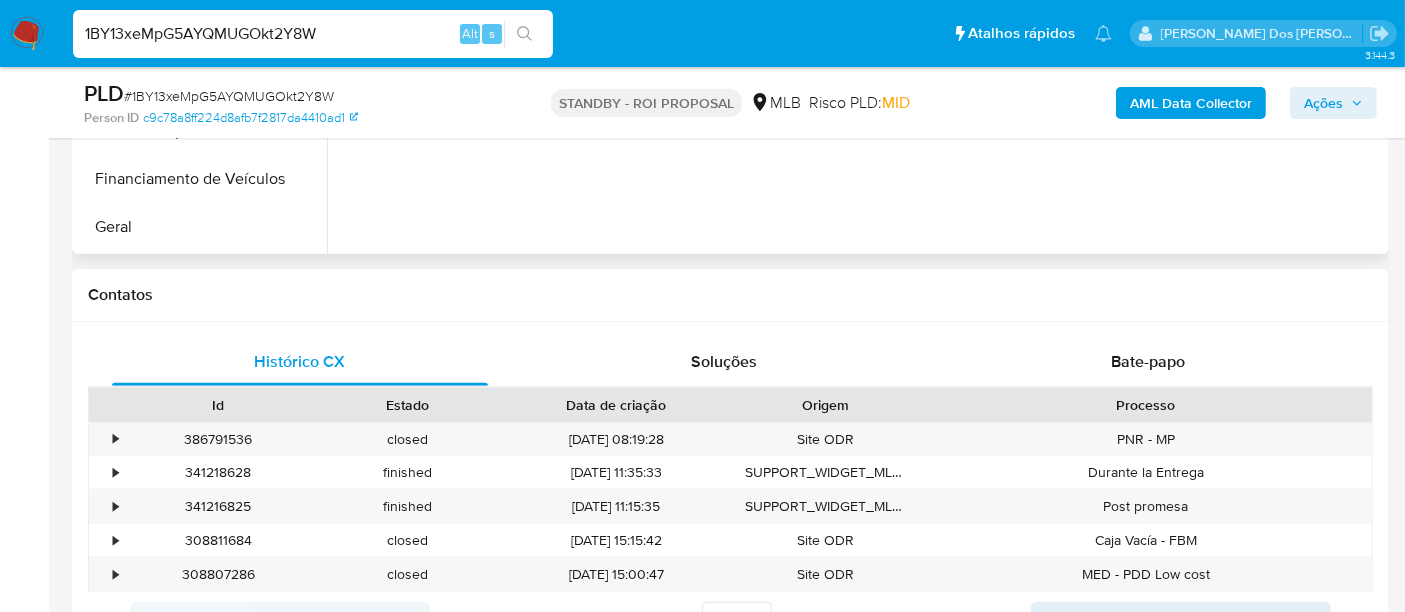 scroll, scrollTop: 333, scrollLeft: 0, axis: vertical 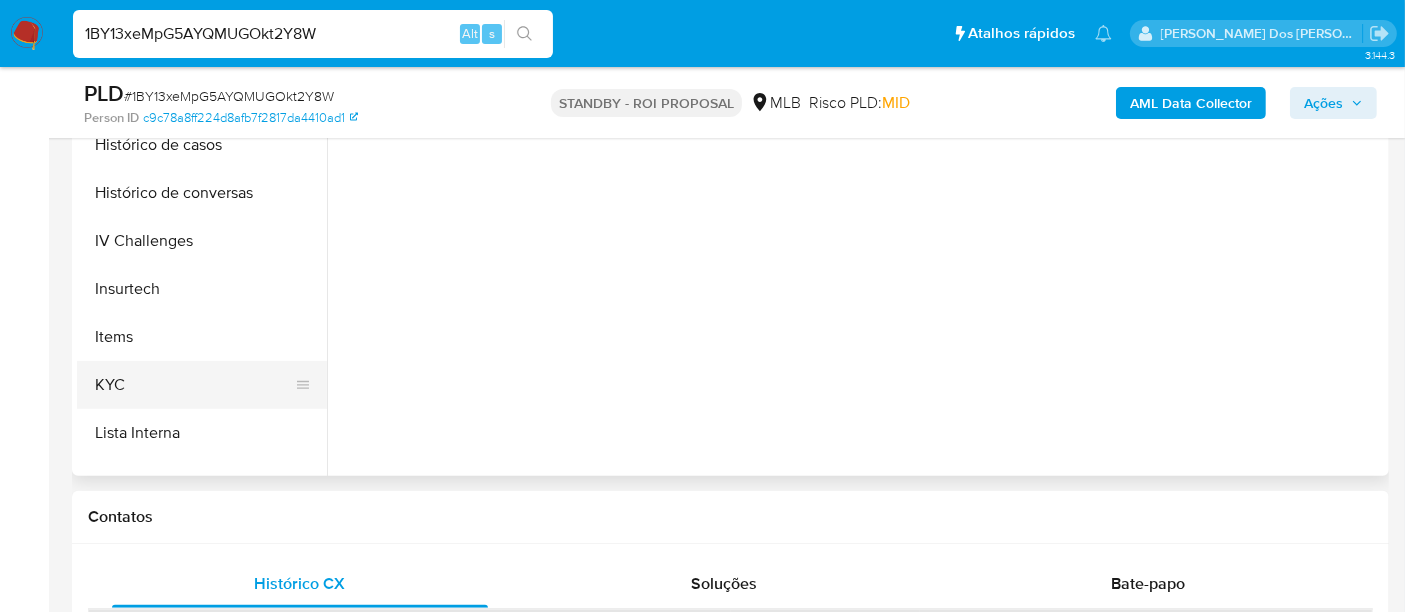 click on "KYC" at bounding box center (194, 385) 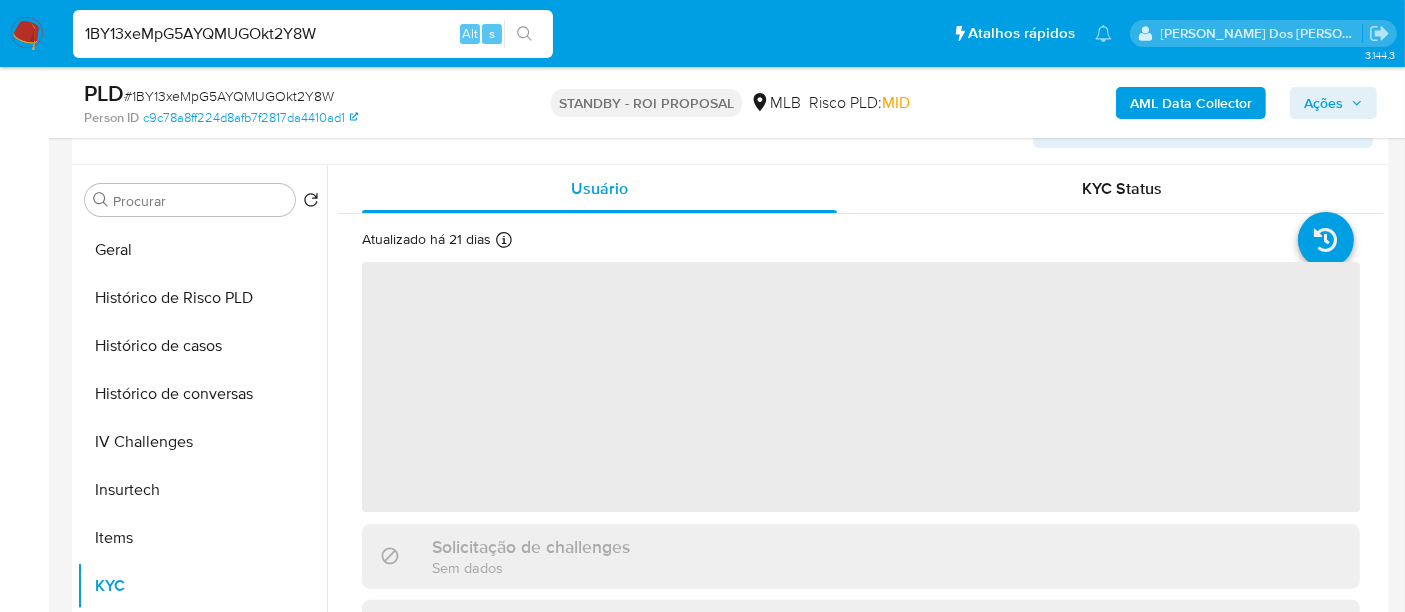 scroll, scrollTop: 222, scrollLeft: 0, axis: vertical 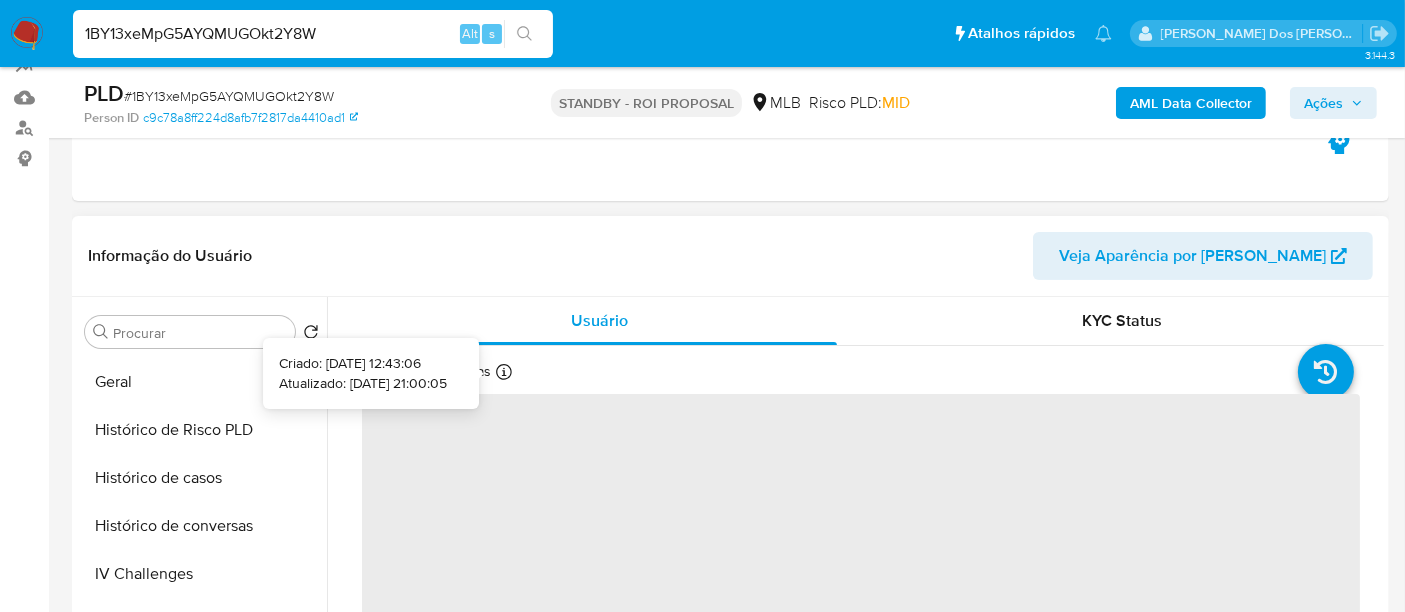 type 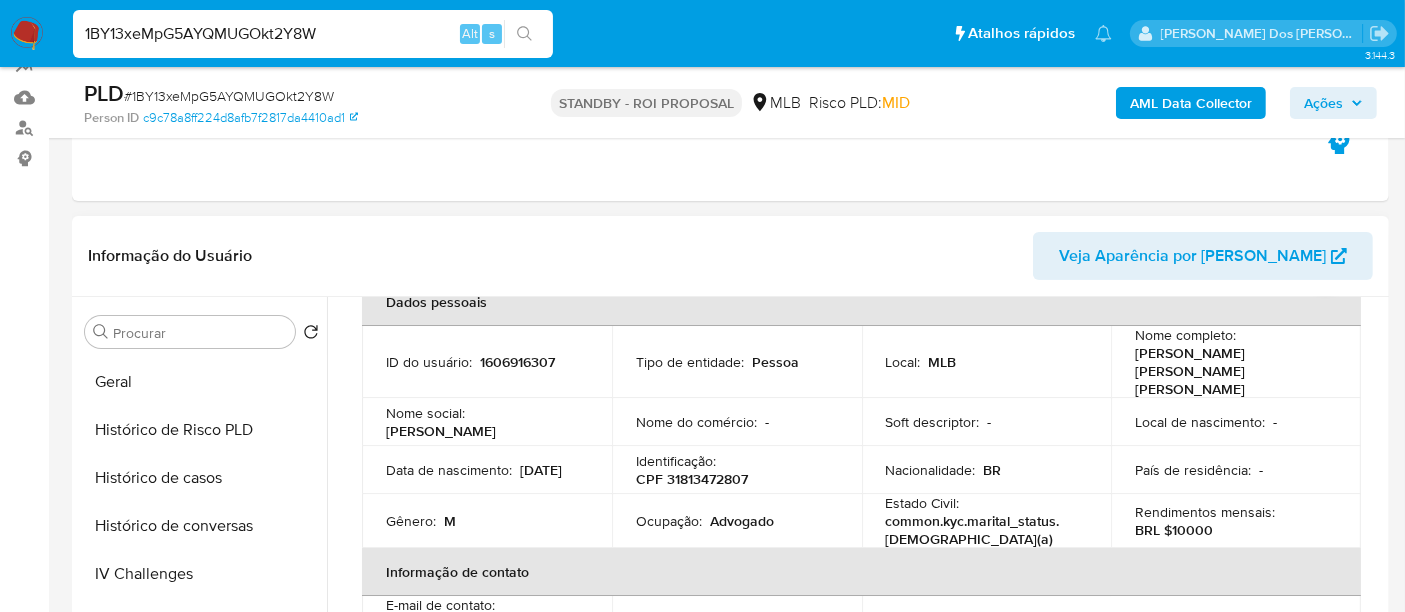 scroll, scrollTop: 111, scrollLeft: 0, axis: vertical 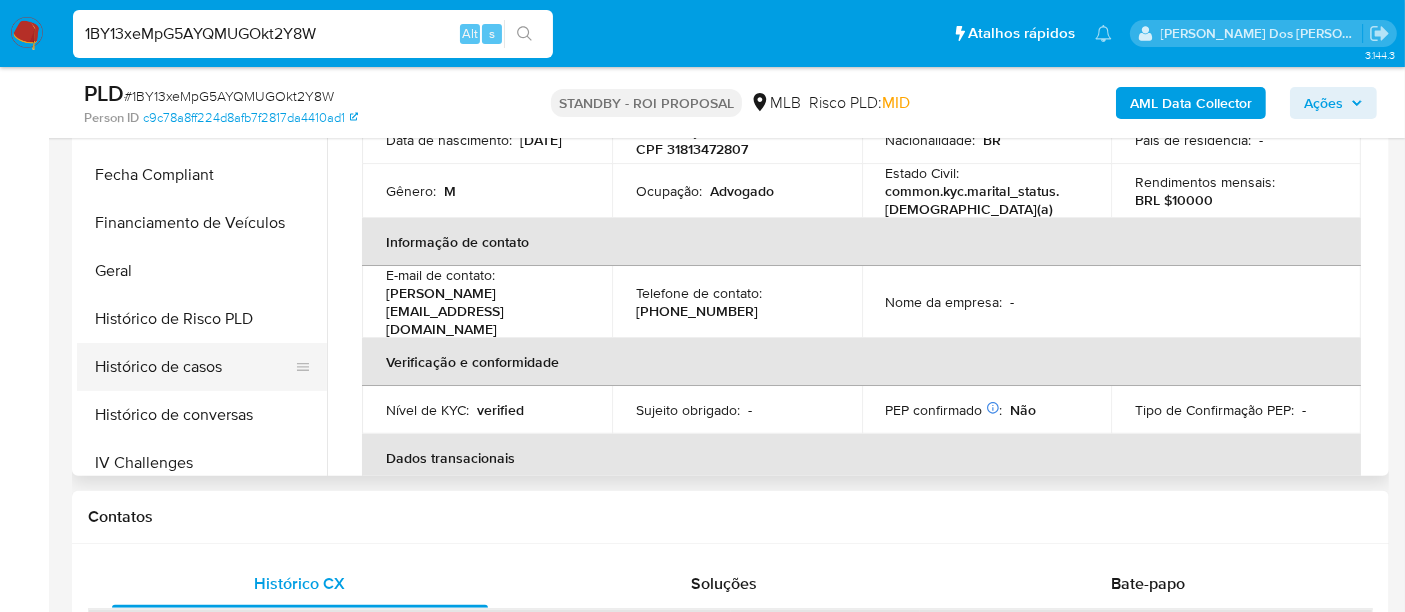 click on "Histórico de casos" at bounding box center [194, 367] 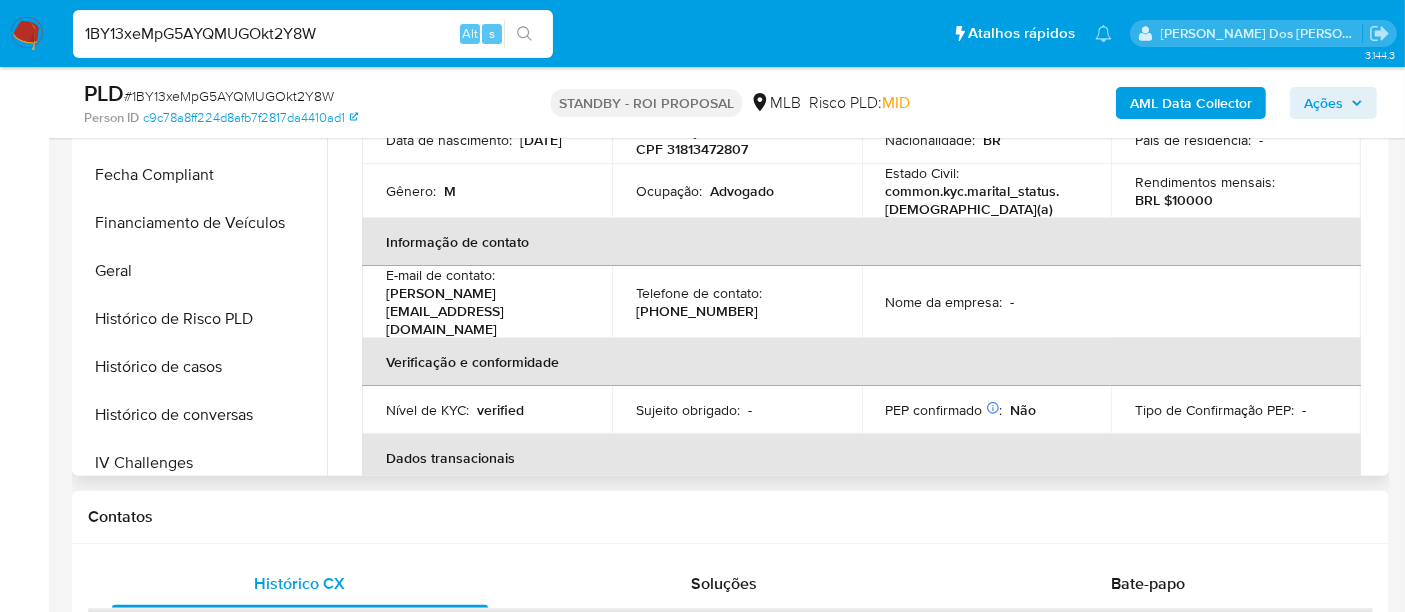 scroll, scrollTop: 0, scrollLeft: 0, axis: both 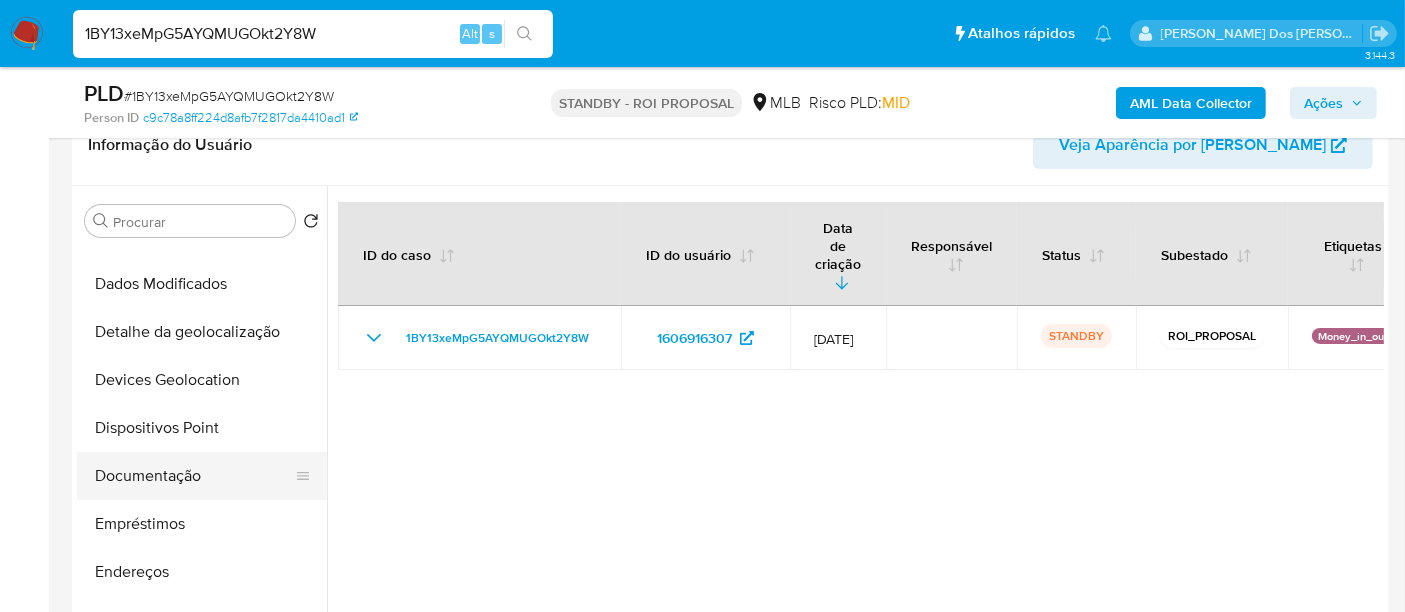 click on "Documentação" at bounding box center (194, 476) 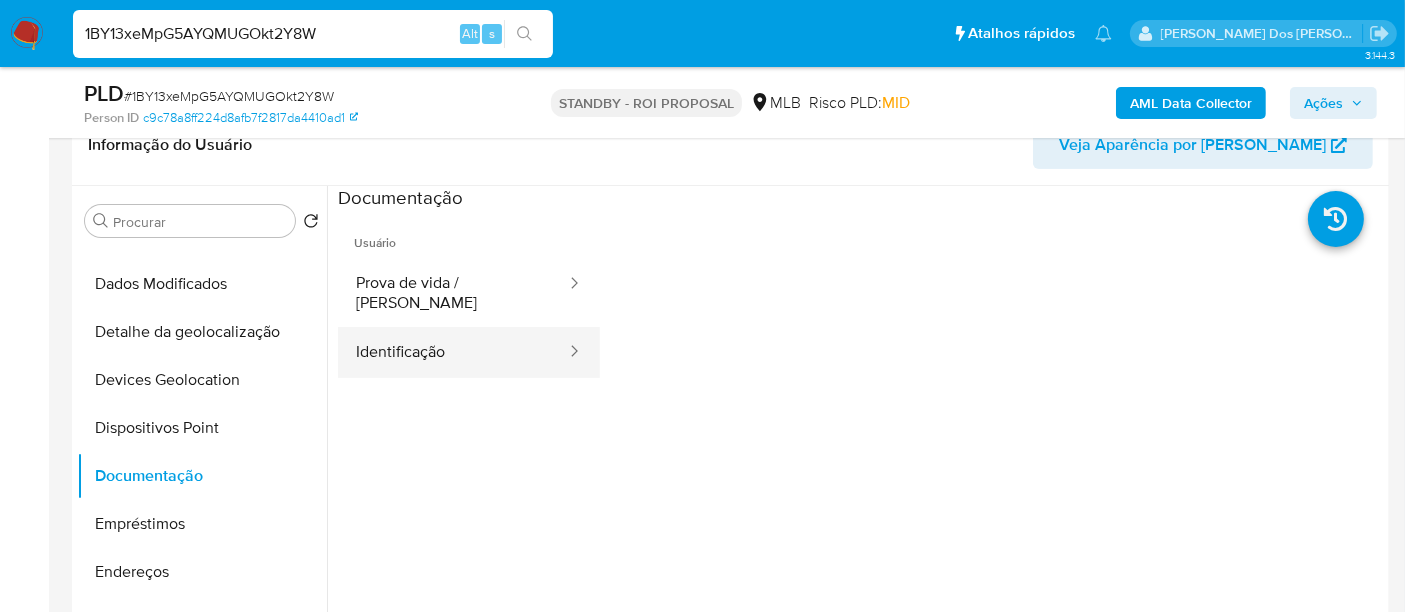 click on "Identificação" at bounding box center [453, 352] 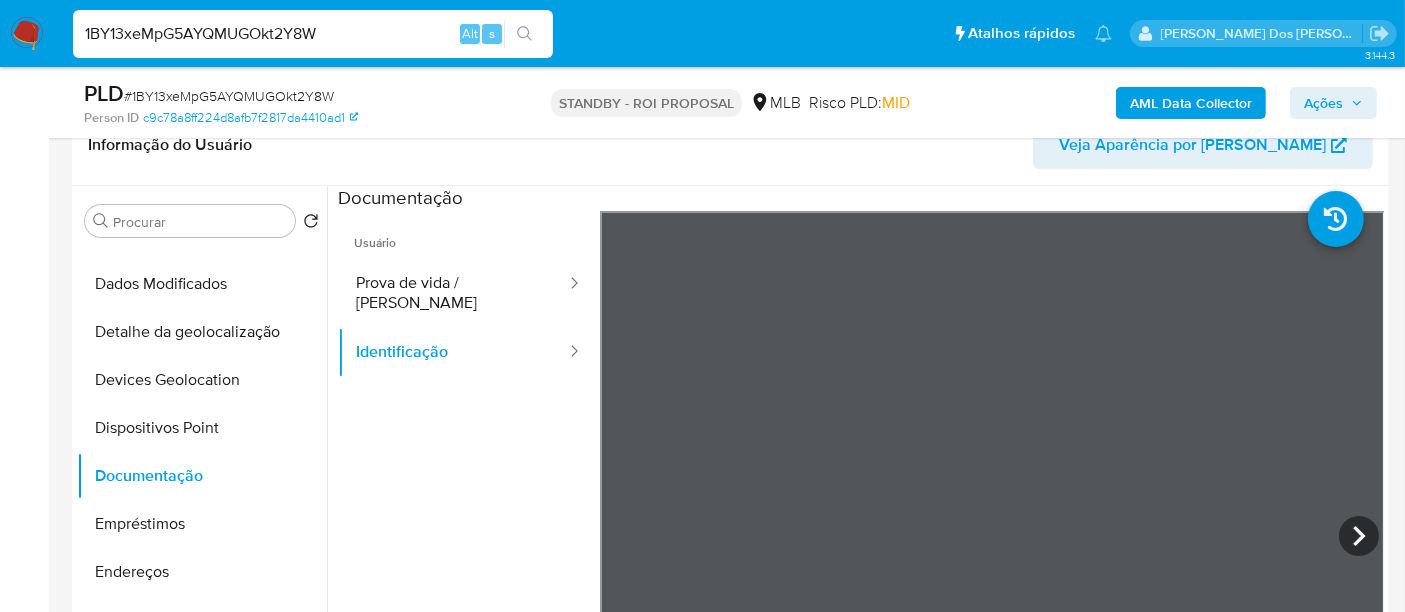 type 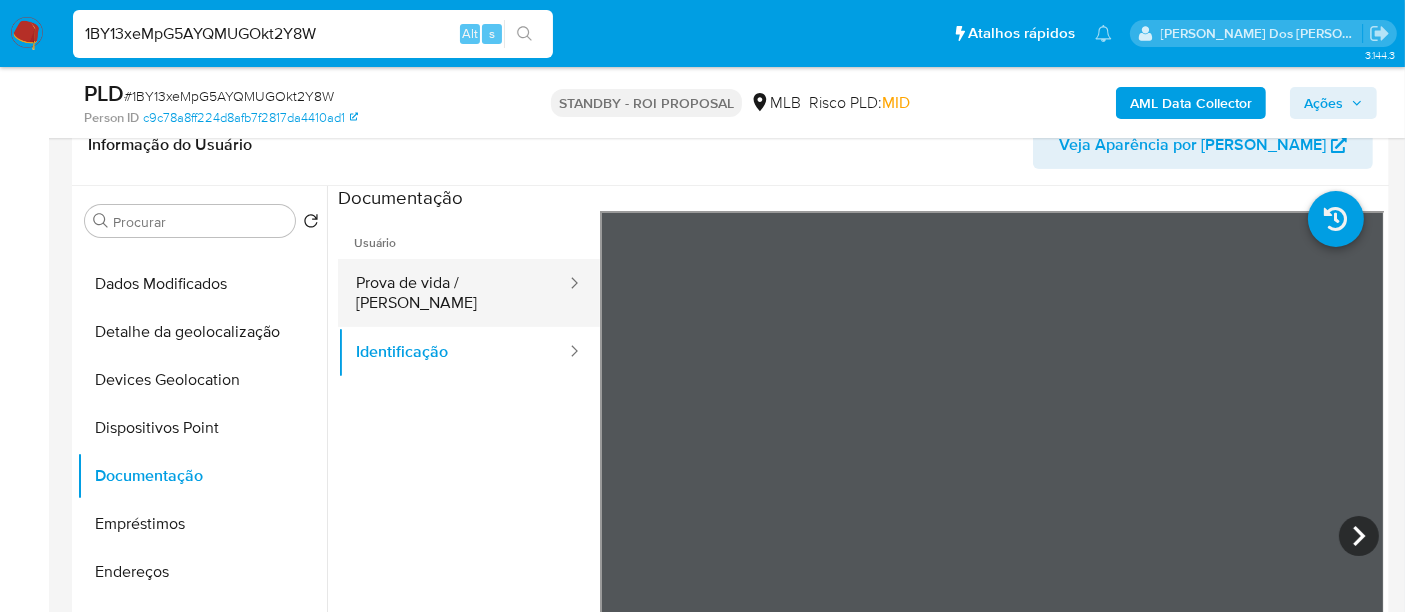 click on "Prova de vida / [PERSON_NAME]" at bounding box center [453, 293] 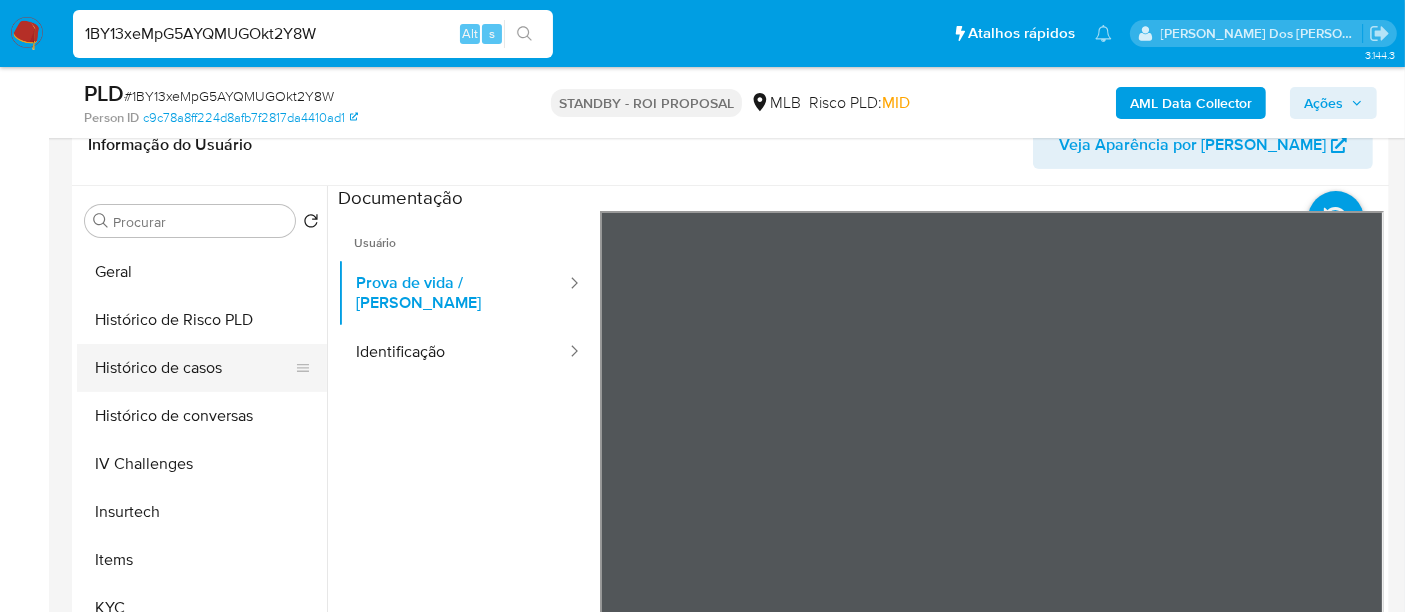 scroll, scrollTop: 844, scrollLeft: 0, axis: vertical 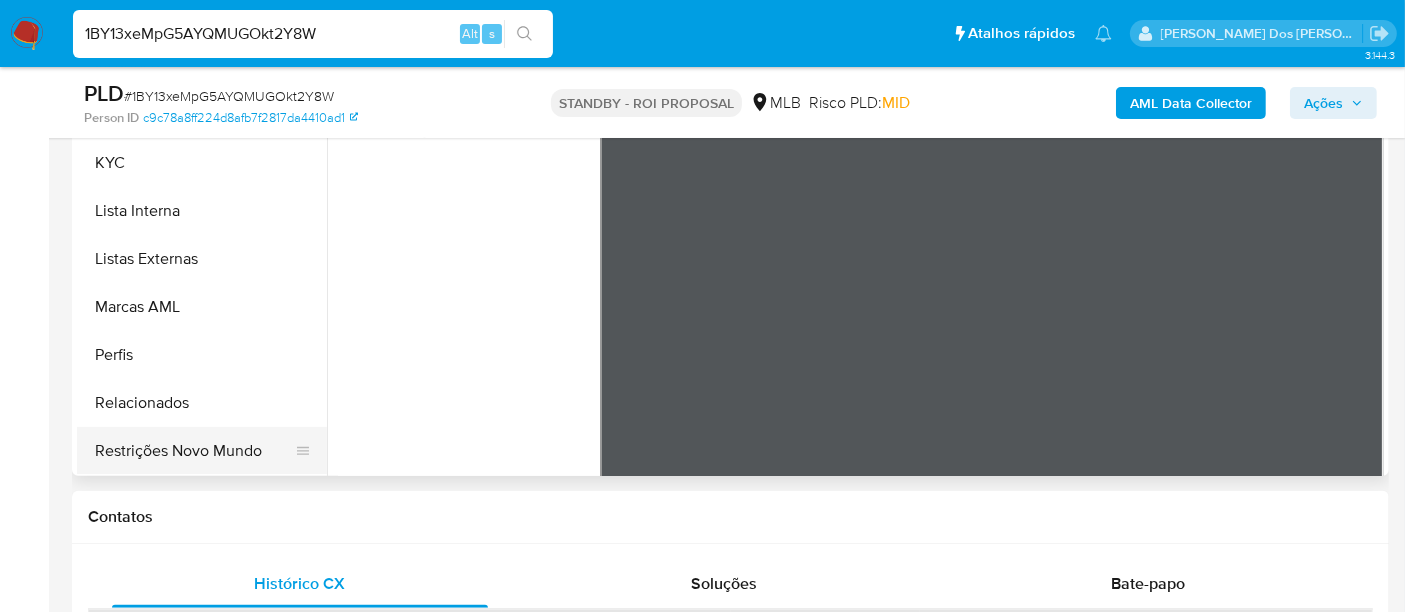 click on "Restrições Novo Mundo" at bounding box center [194, 451] 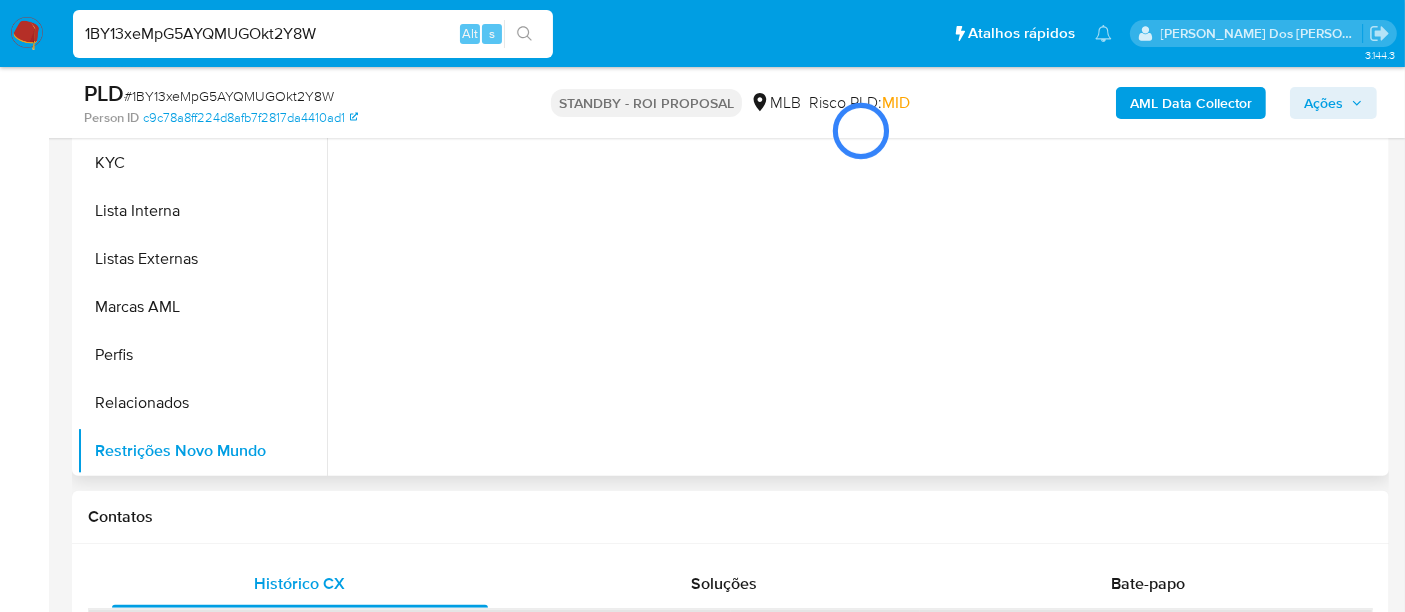 scroll, scrollTop: 444, scrollLeft: 0, axis: vertical 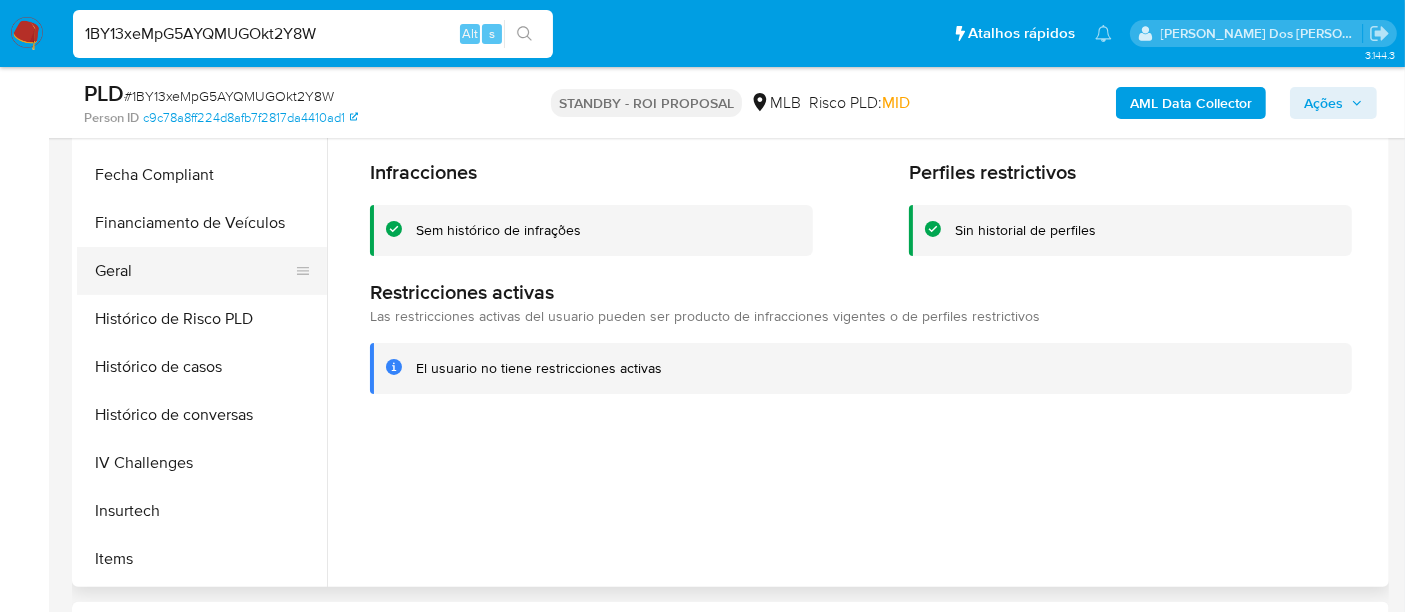 click on "Geral" at bounding box center [194, 271] 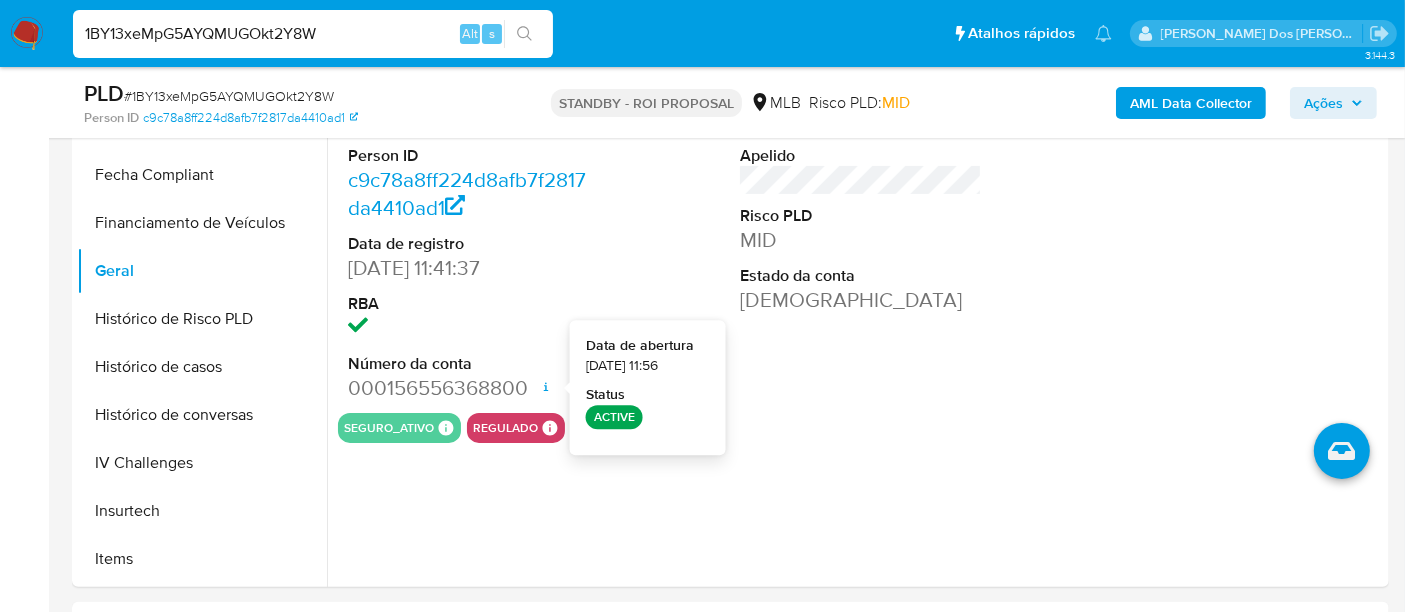 type 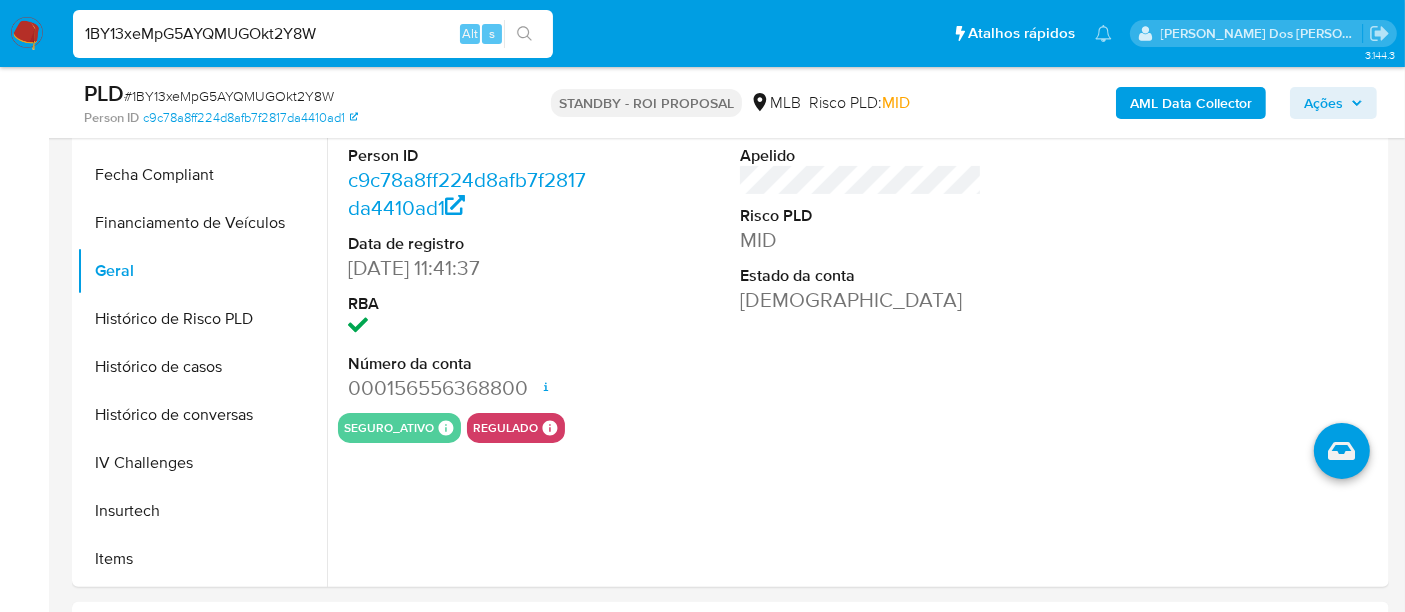 click on "1BY13xeMpG5AYQMUGOkt2Y8W Alt s" at bounding box center (313, 34) 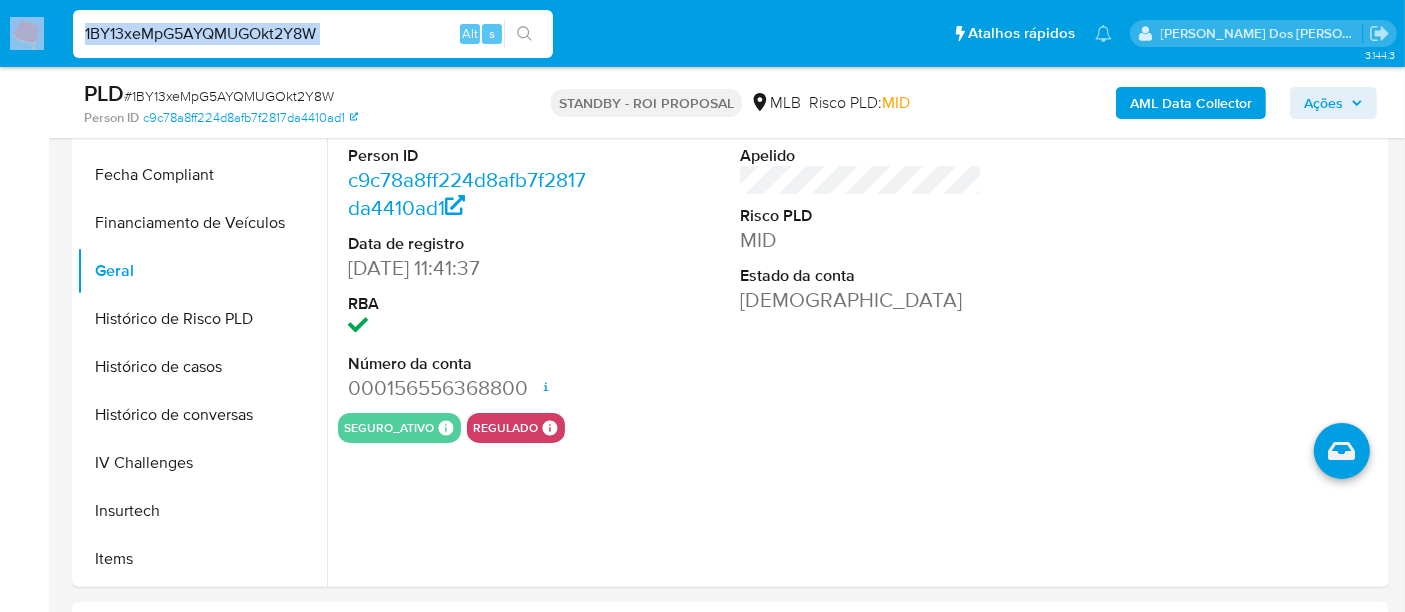 click on "1BY13xeMpG5AYQMUGOkt2Y8W Alt s" at bounding box center (313, 34) 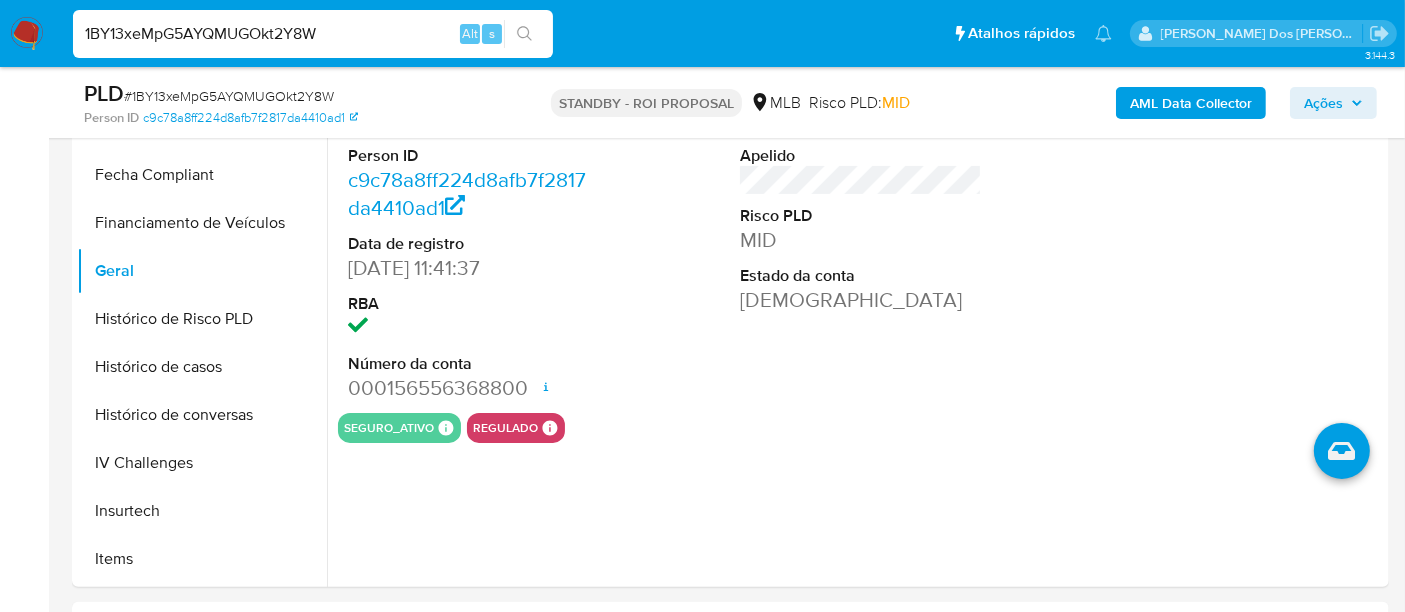 click on "1BY13xeMpG5AYQMUGOkt2Y8W" at bounding box center [313, 34] 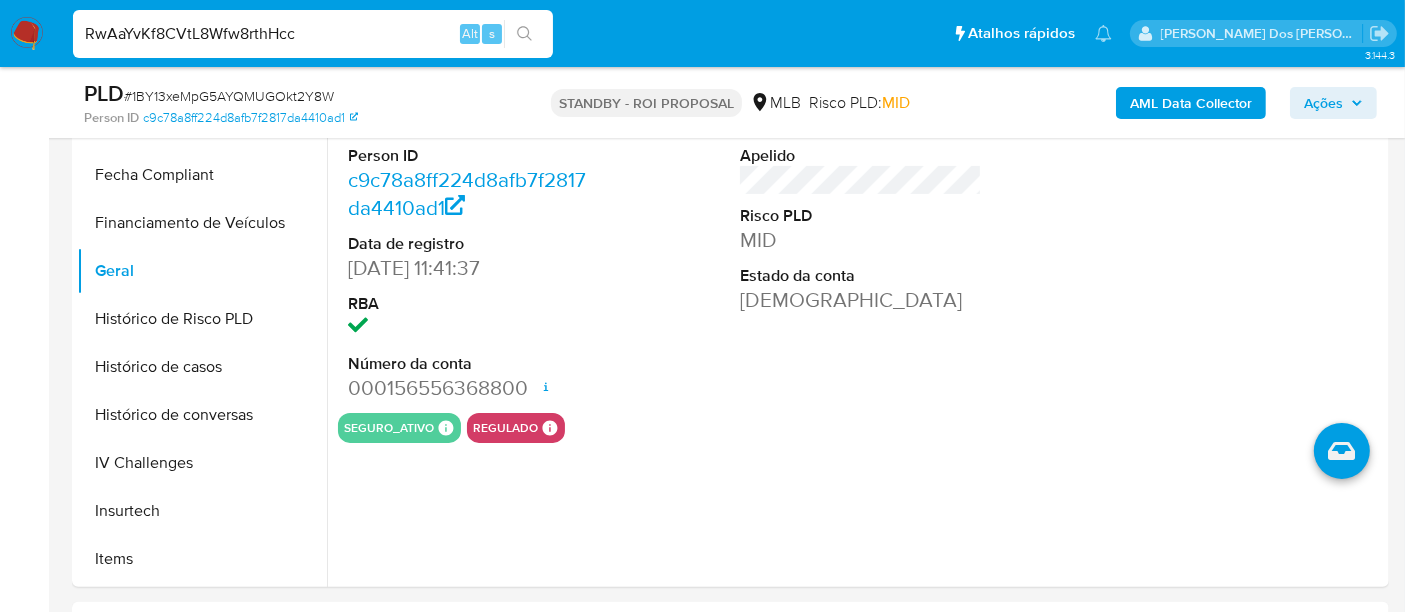 type on "RwAaYvKf8CVtL8Wfw8rthHcc" 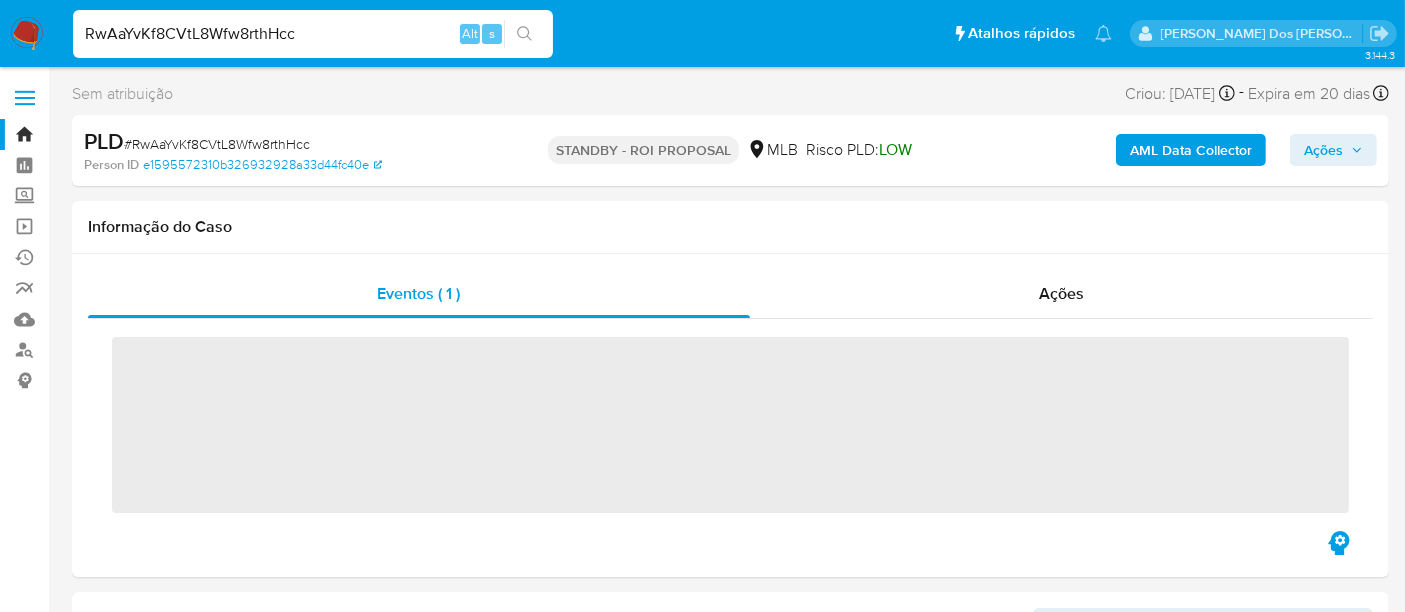 scroll, scrollTop: 333, scrollLeft: 0, axis: vertical 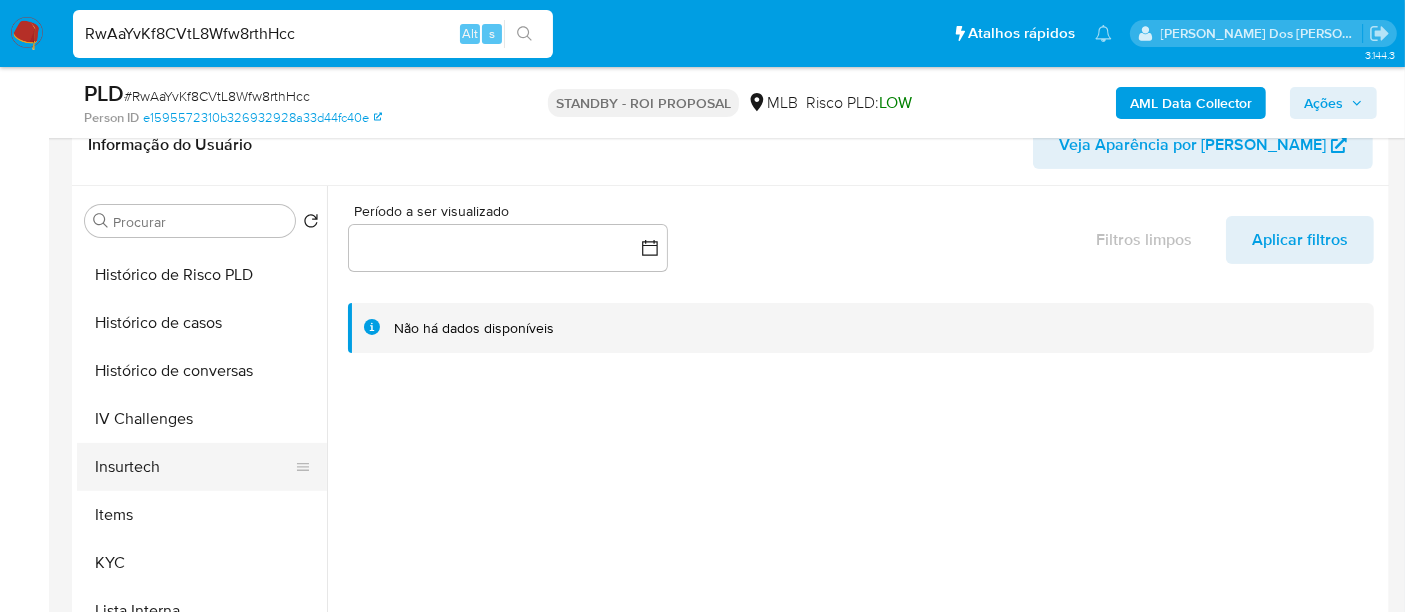 select on "10" 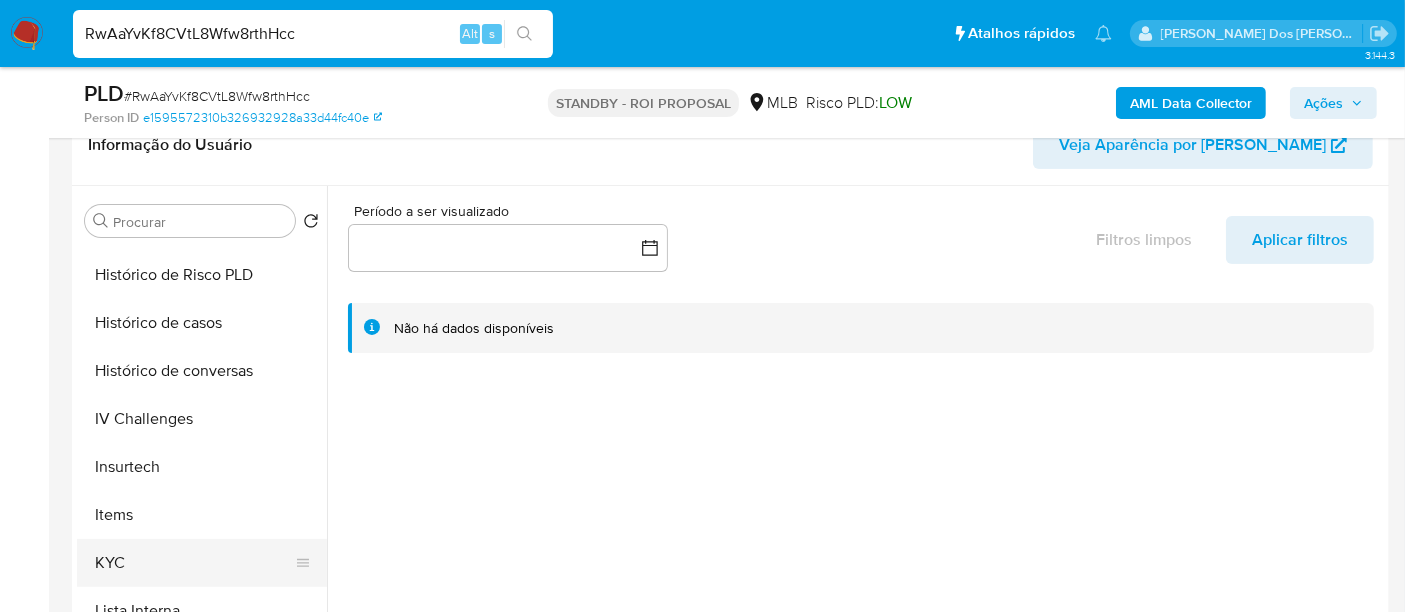 click on "KYC" at bounding box center (194, 563) 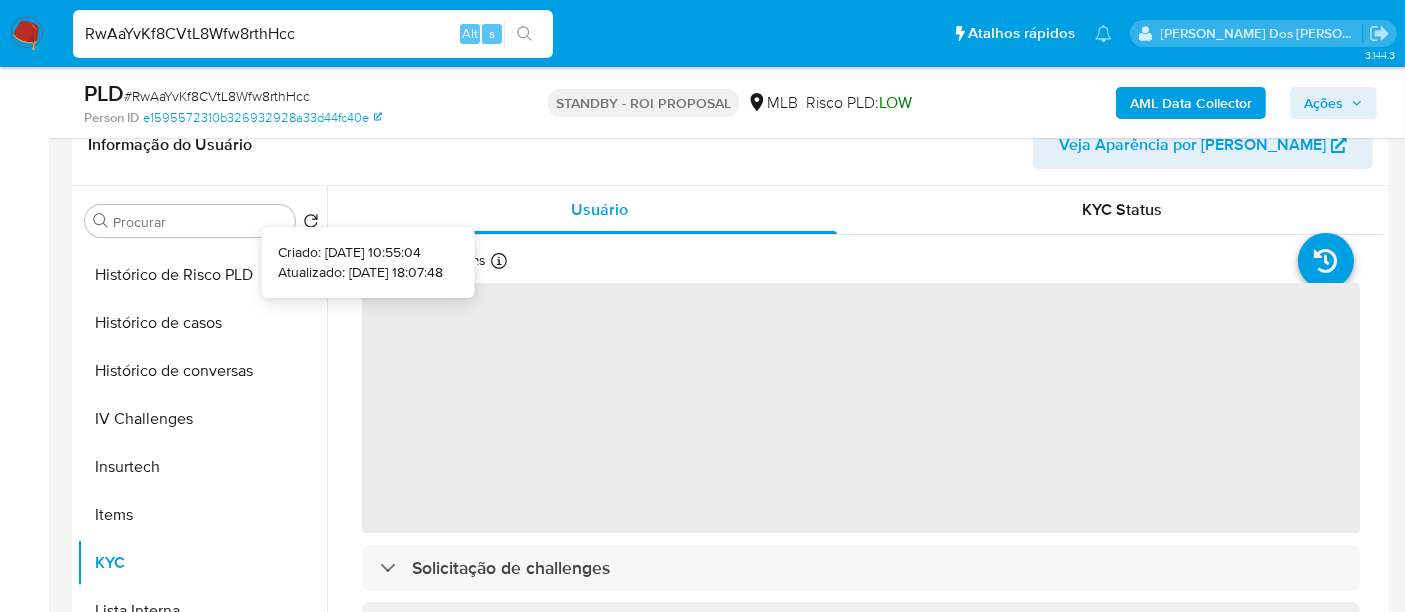 type 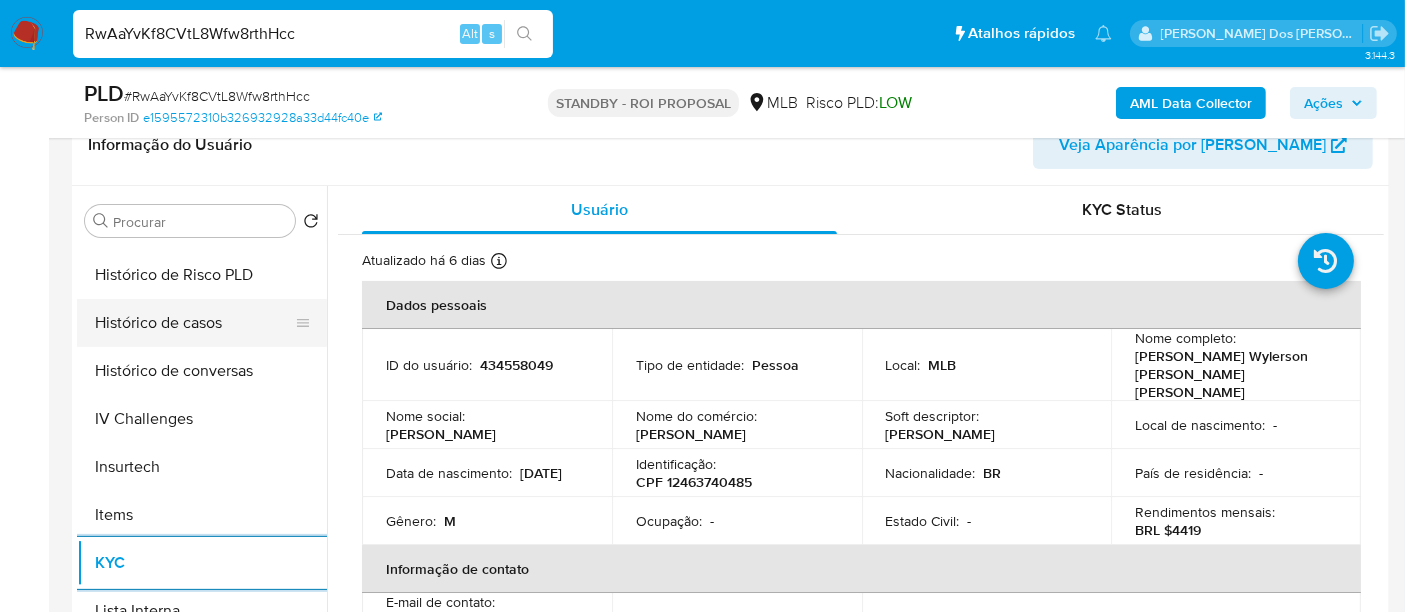 click on "Histórico de casos" at bounding box center (194, 323) 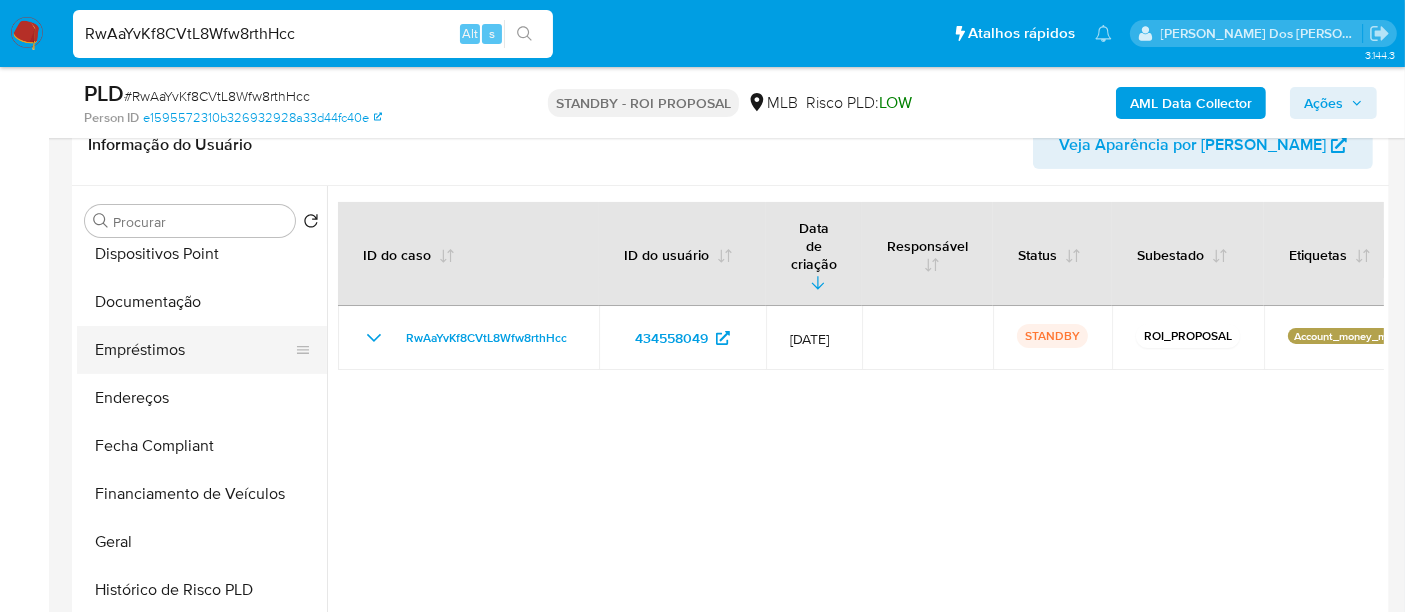 scroll, scrollTop: 222, scrollLeft: 0, axis: vertical 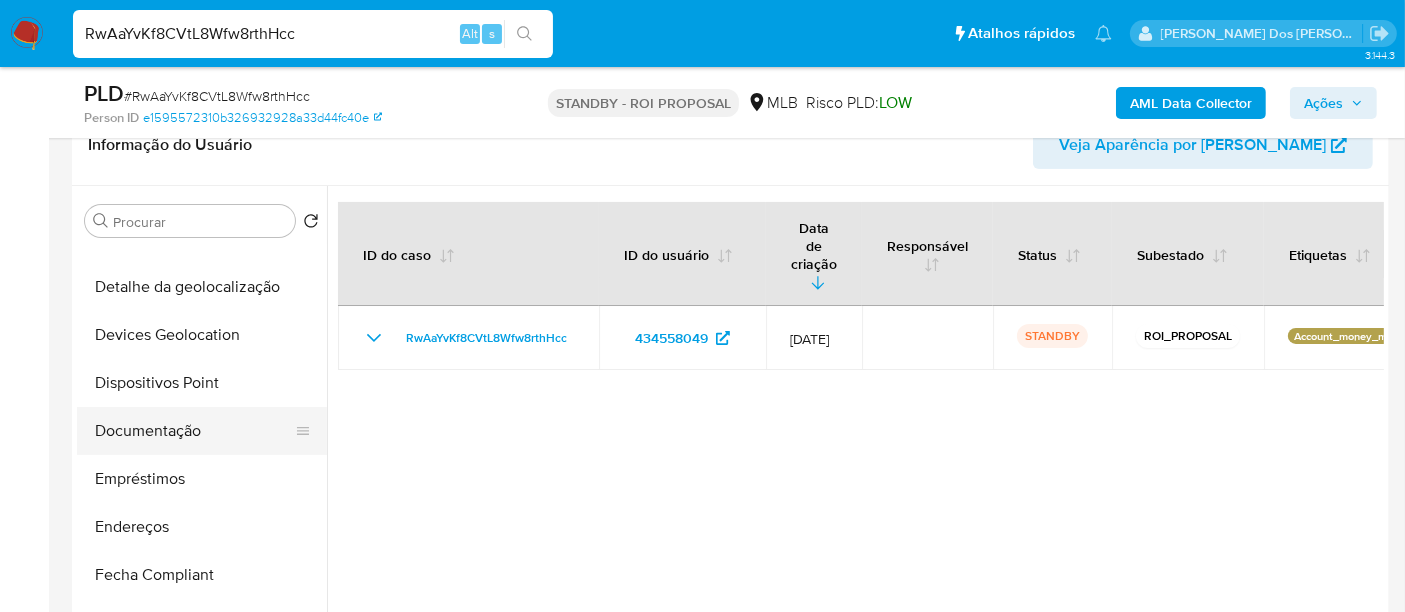 click on "Documentação" at bounding box center (194, 431) 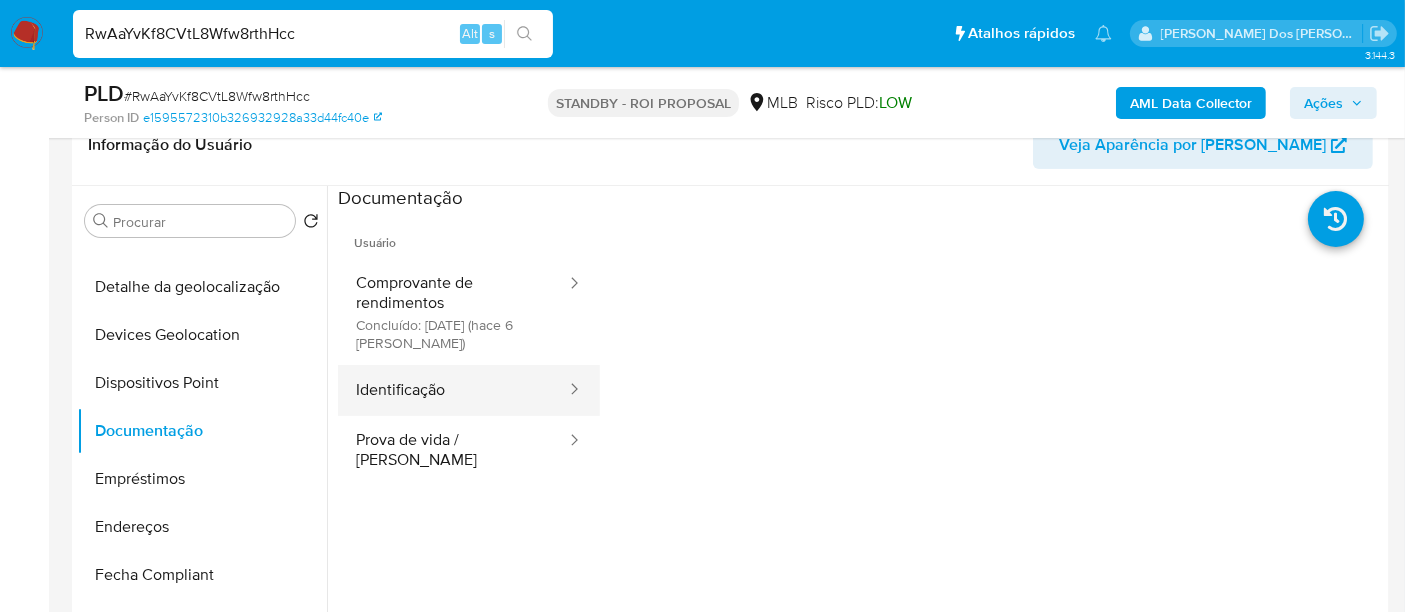 click on "Identificação" at bounding box center [453, 390] 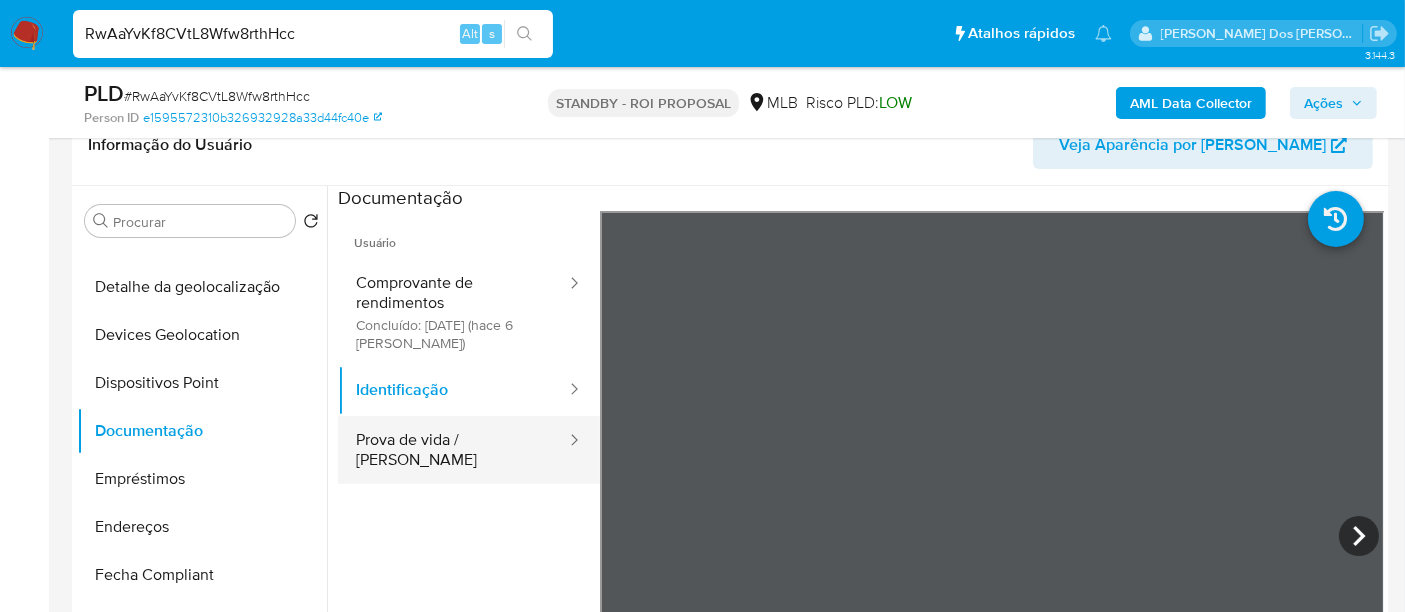 click on "Prova de vida / [PERSON_NAME]" at bounding box center (453, 450) 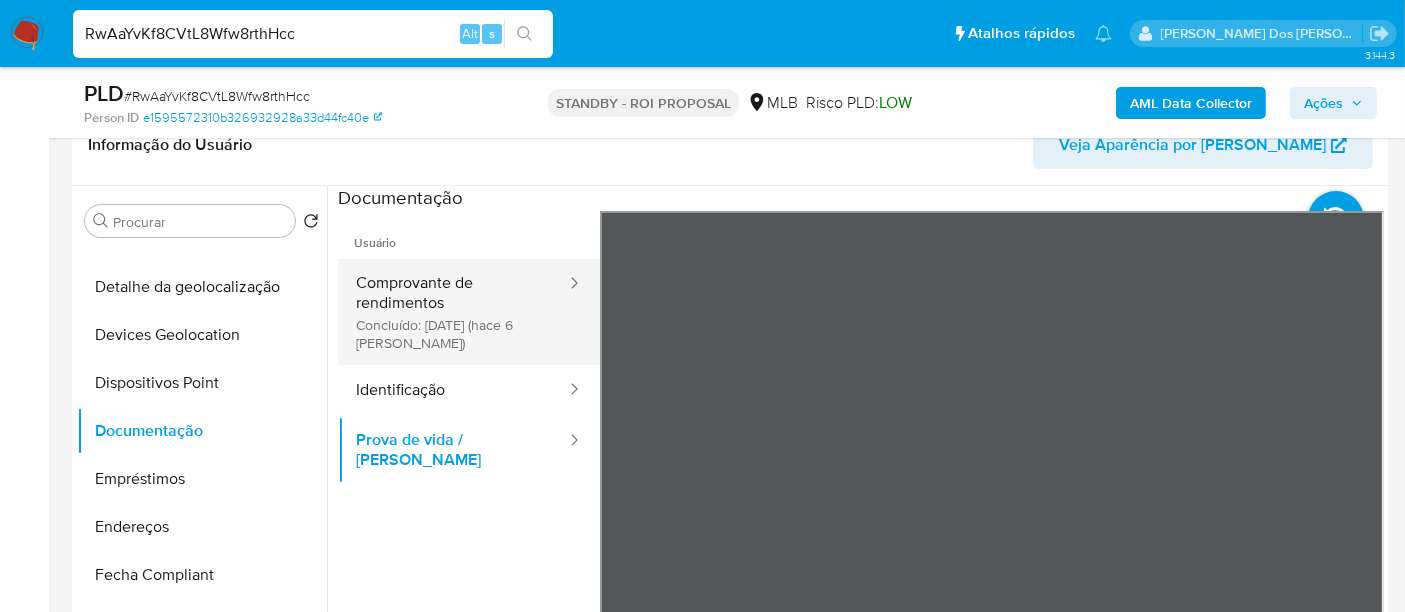 click on "Comprovante de rendimentos Concluído: 01/07/2025 (hace 6 días)" at bounding box center (453, 312) 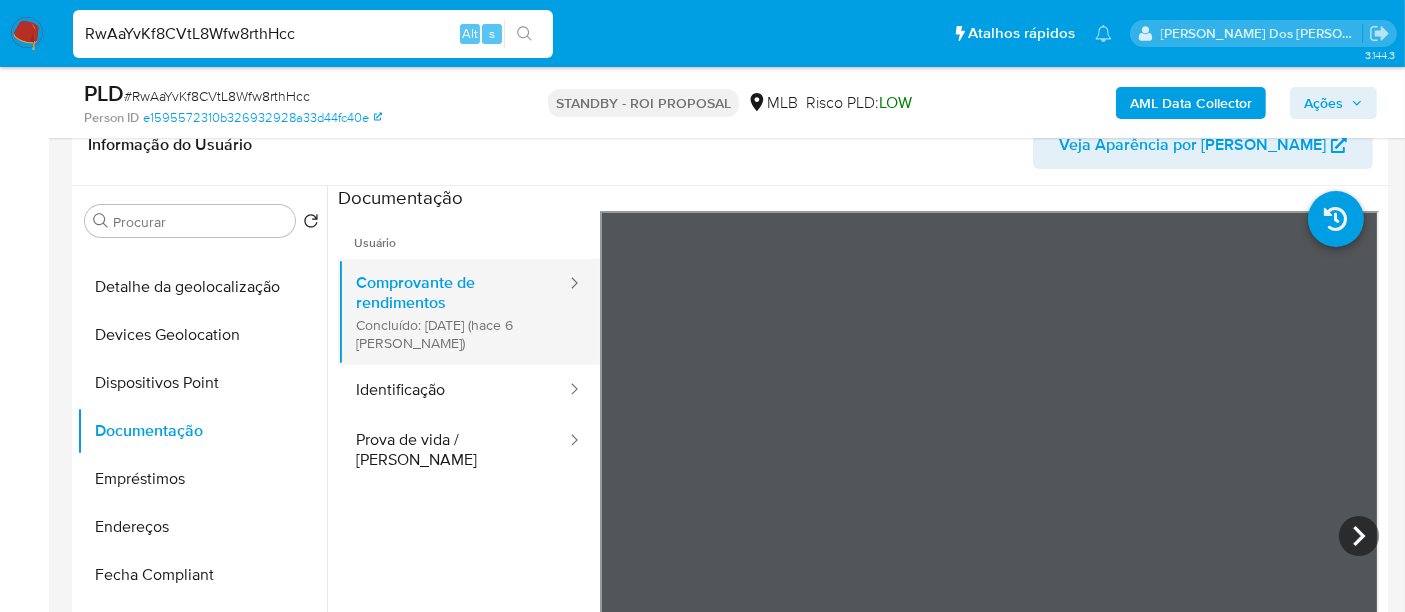scroll, scrollTop: 111, scrollLeft: 0, axis: vertical 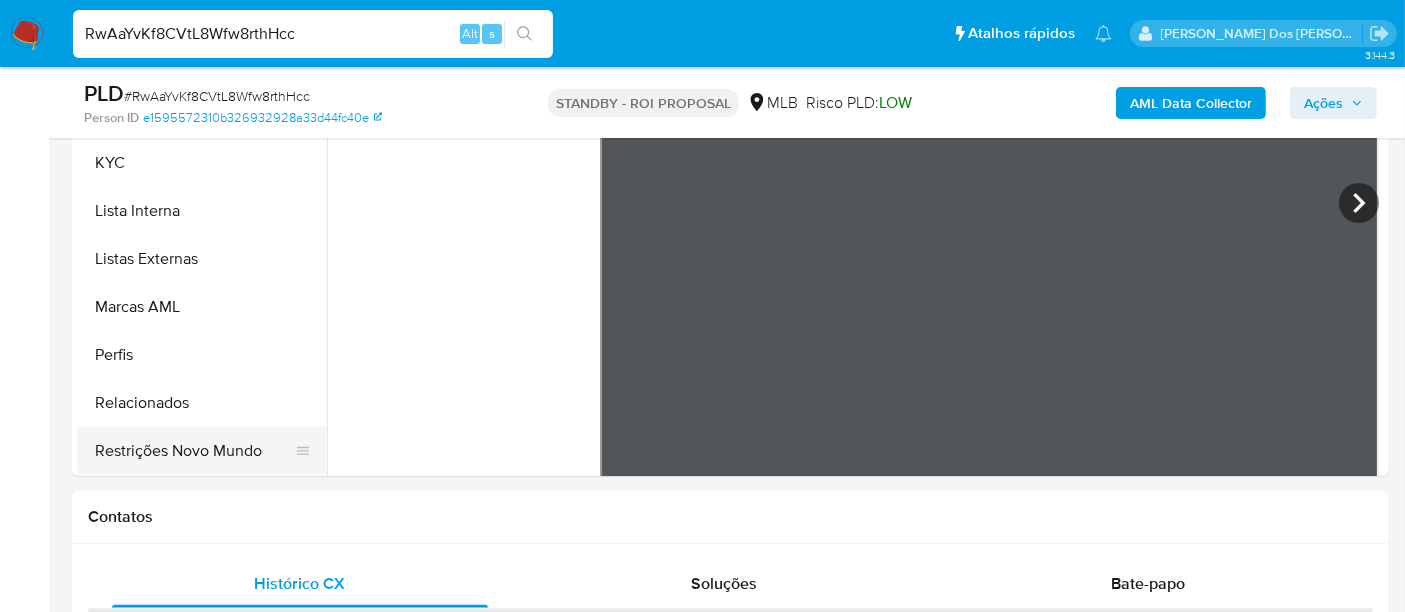 click on "Restrições Novo Mundo" at bounding box center [194, 451] 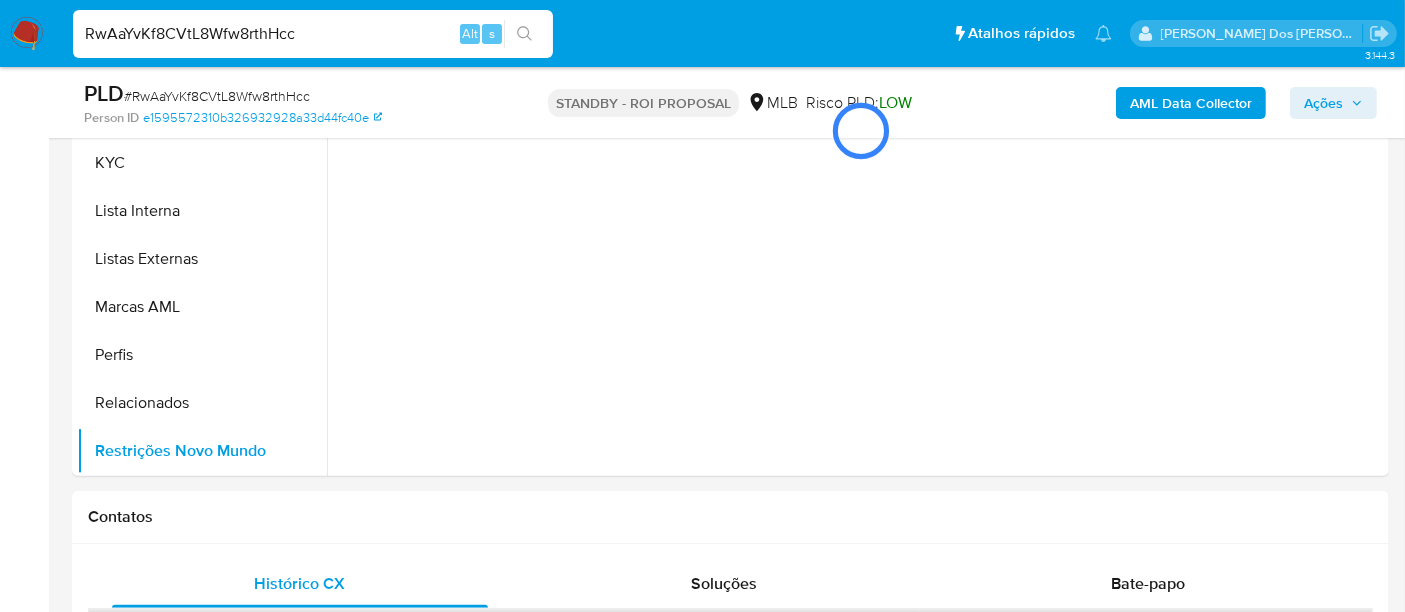 scroll, scrollTop: 0, scrollLeft: 0, axis: both 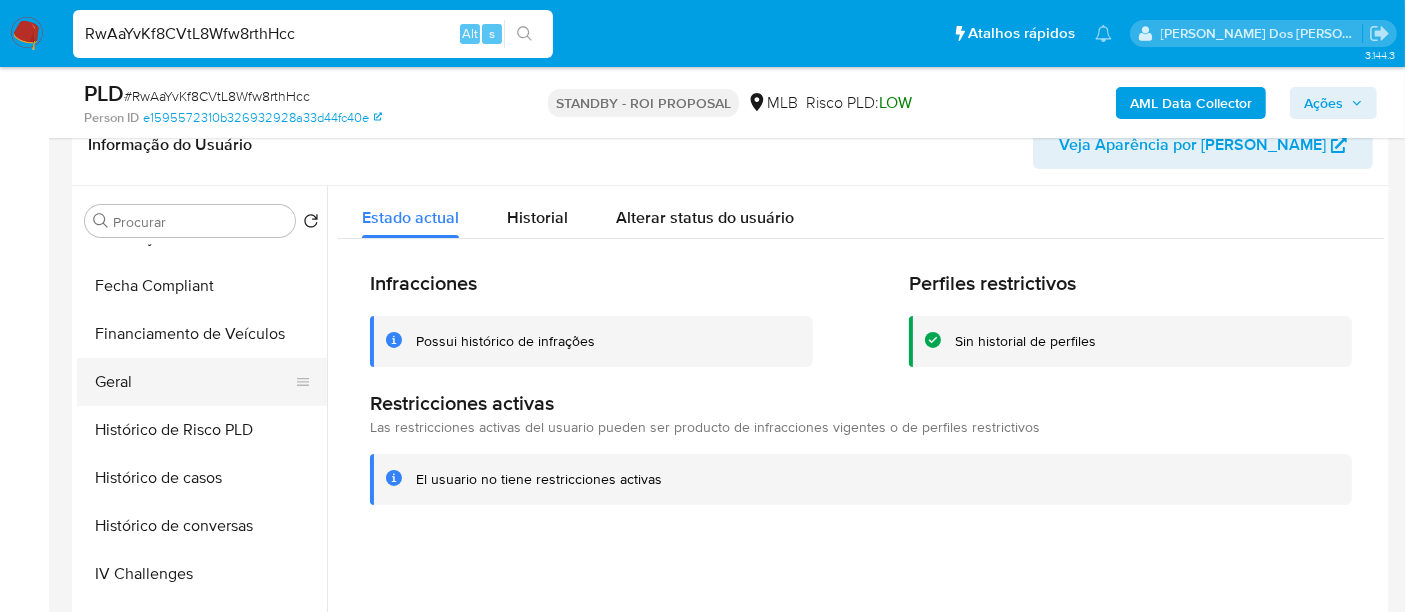 click on "Geral" at bounding box center (194, 382) 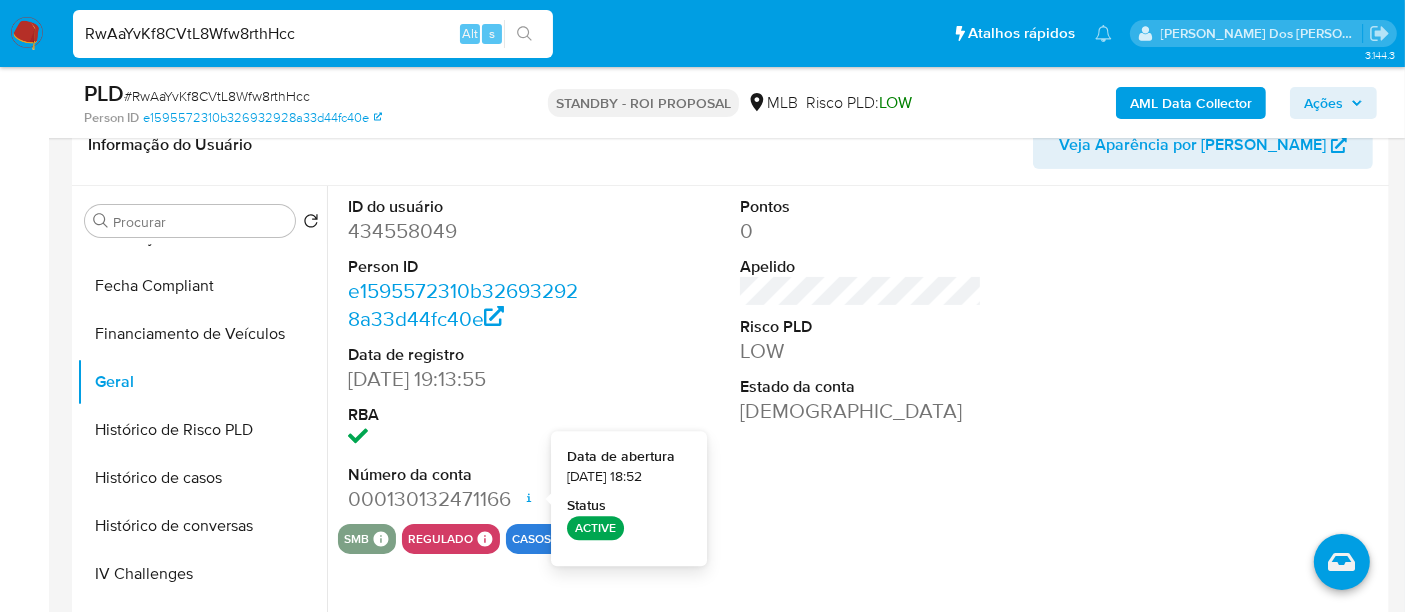 type 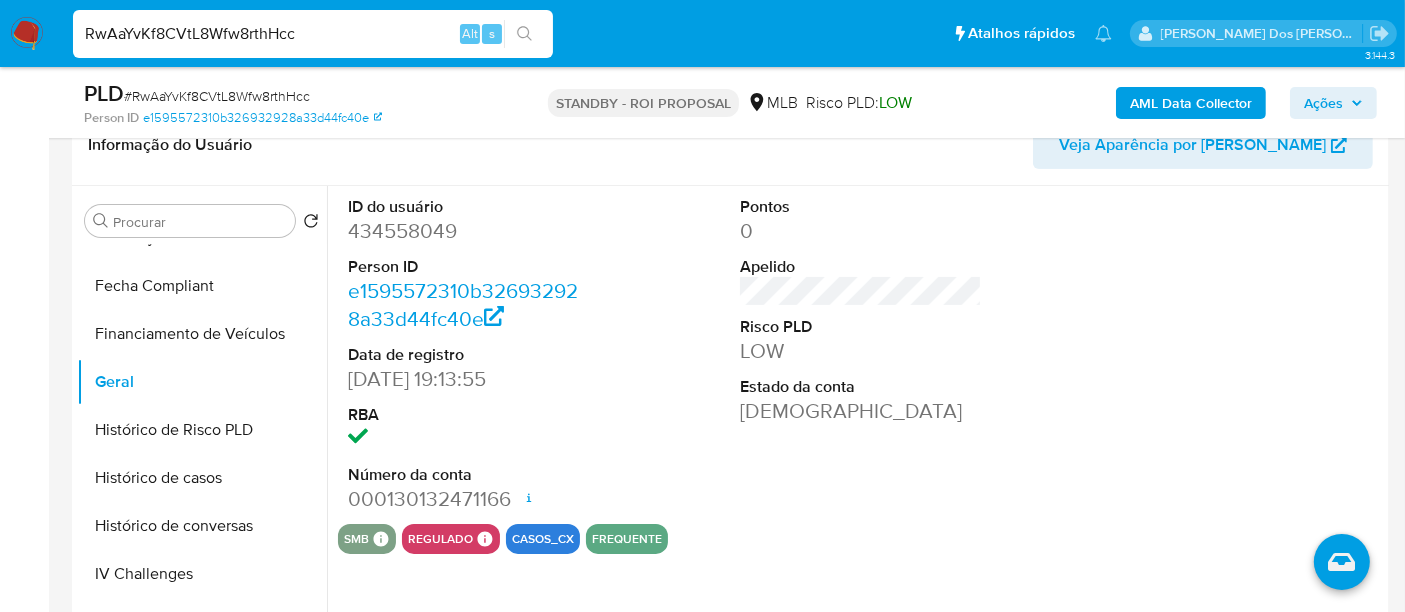 click on "RwAaYvKf8CVtL8Wfw8rthHcc" at bounding box center [313, 34] 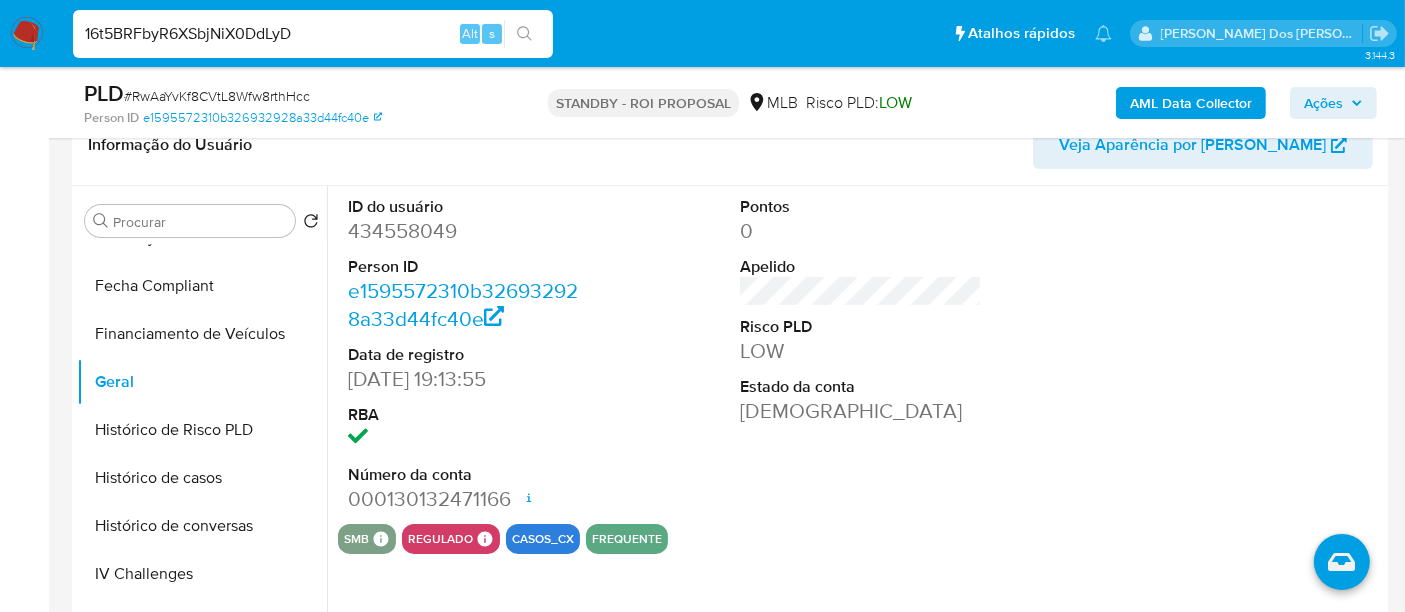 type on "16t5BRFbyR6XSbjNiX0DdLyD" 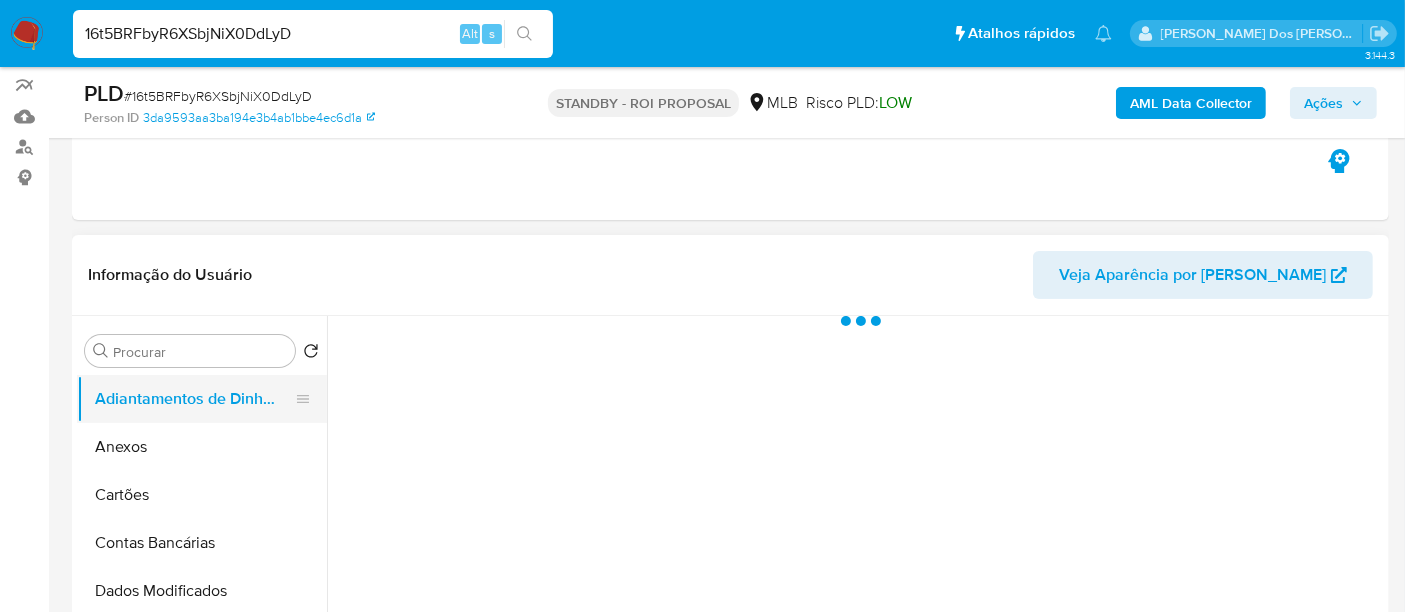 scroll, scrollTop: 333, scrollLeft: 0, axis: vertical 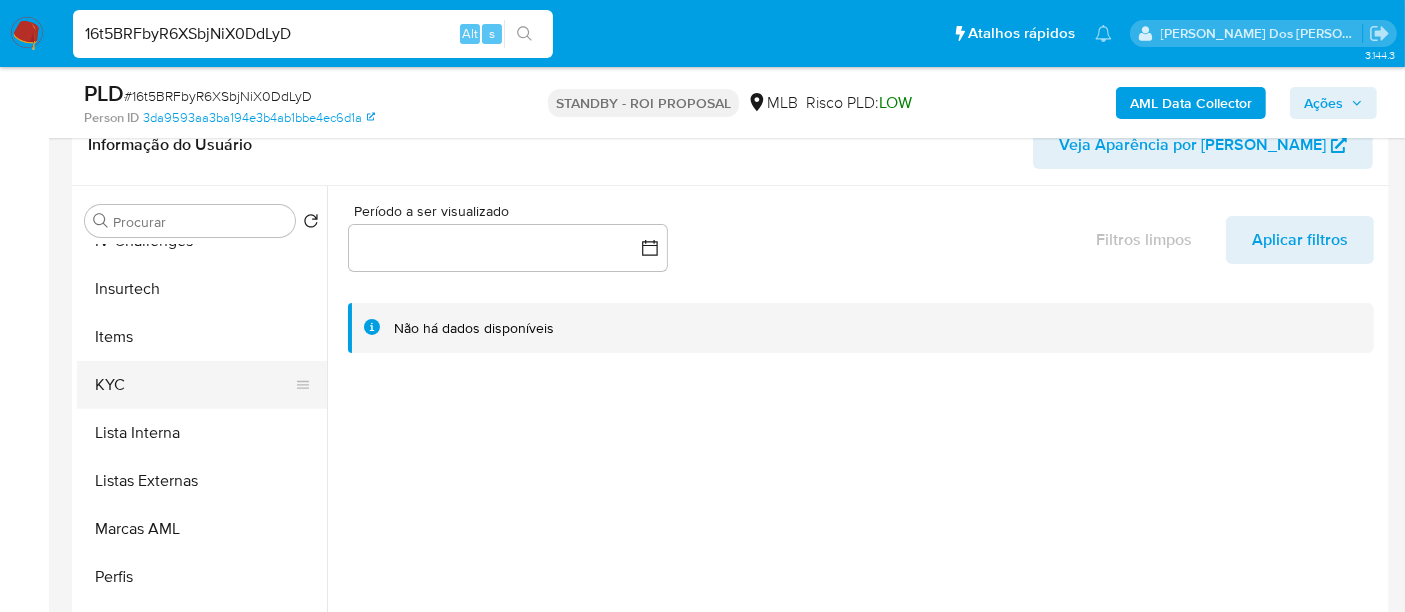 click on "KYC" at bounding box center (194, 385) 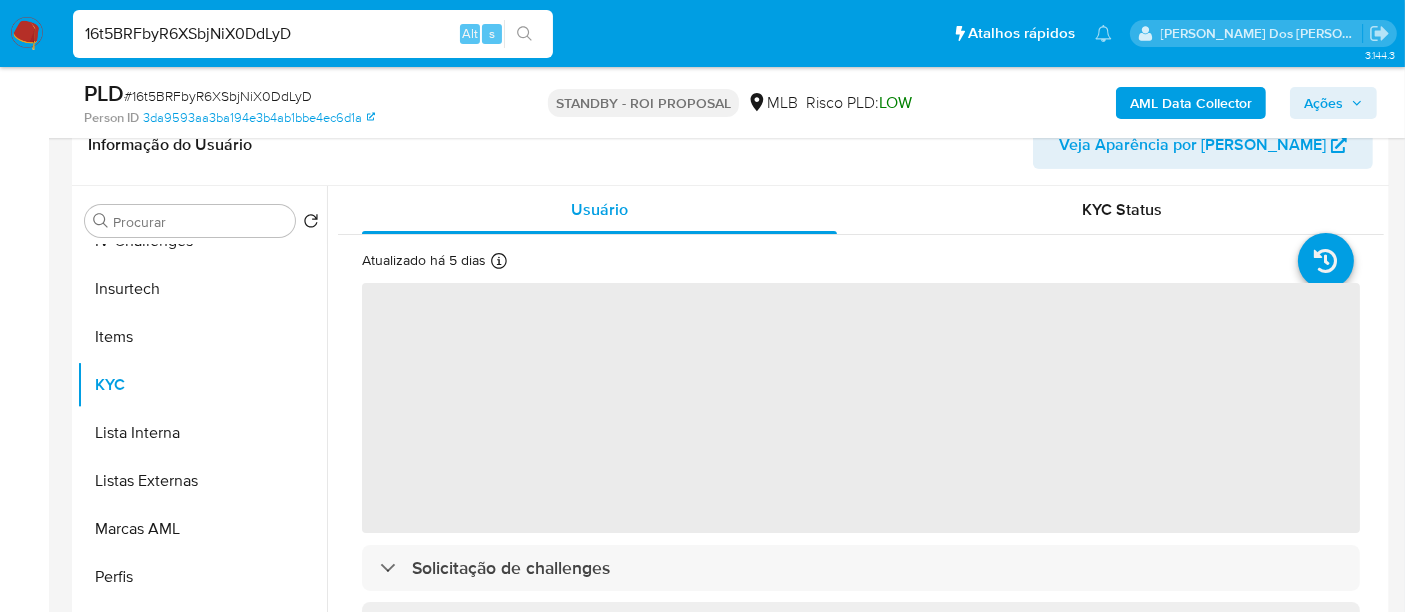 select on "10" 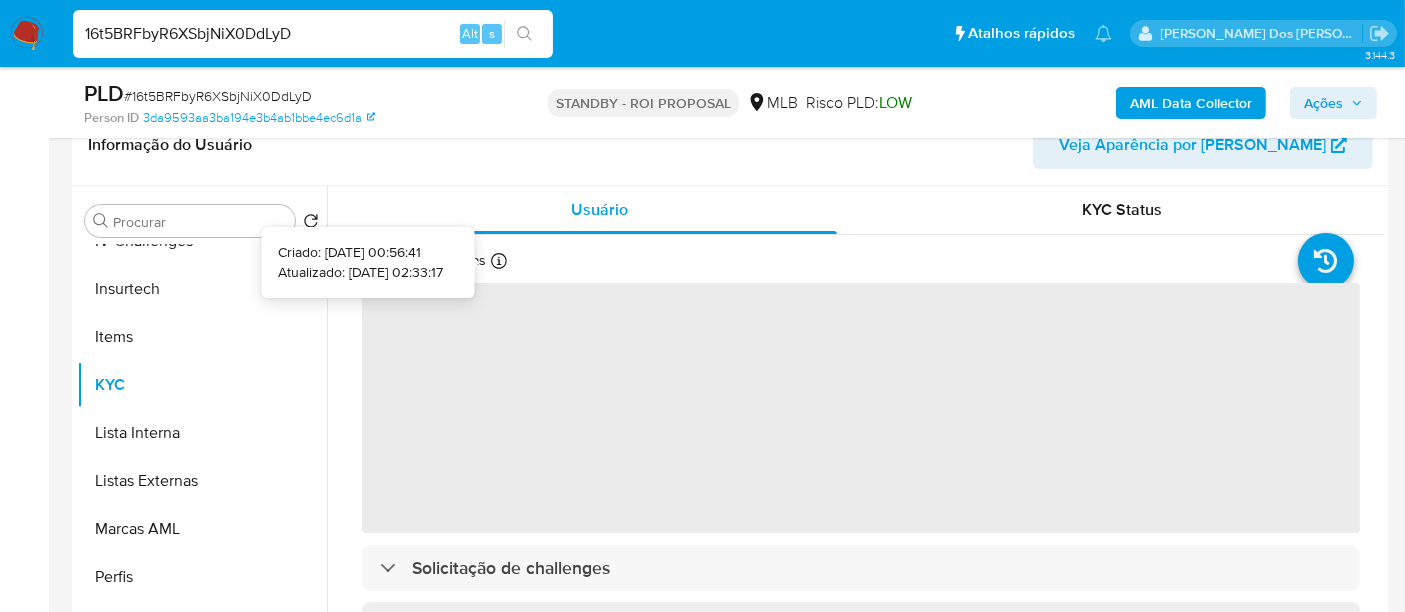 type 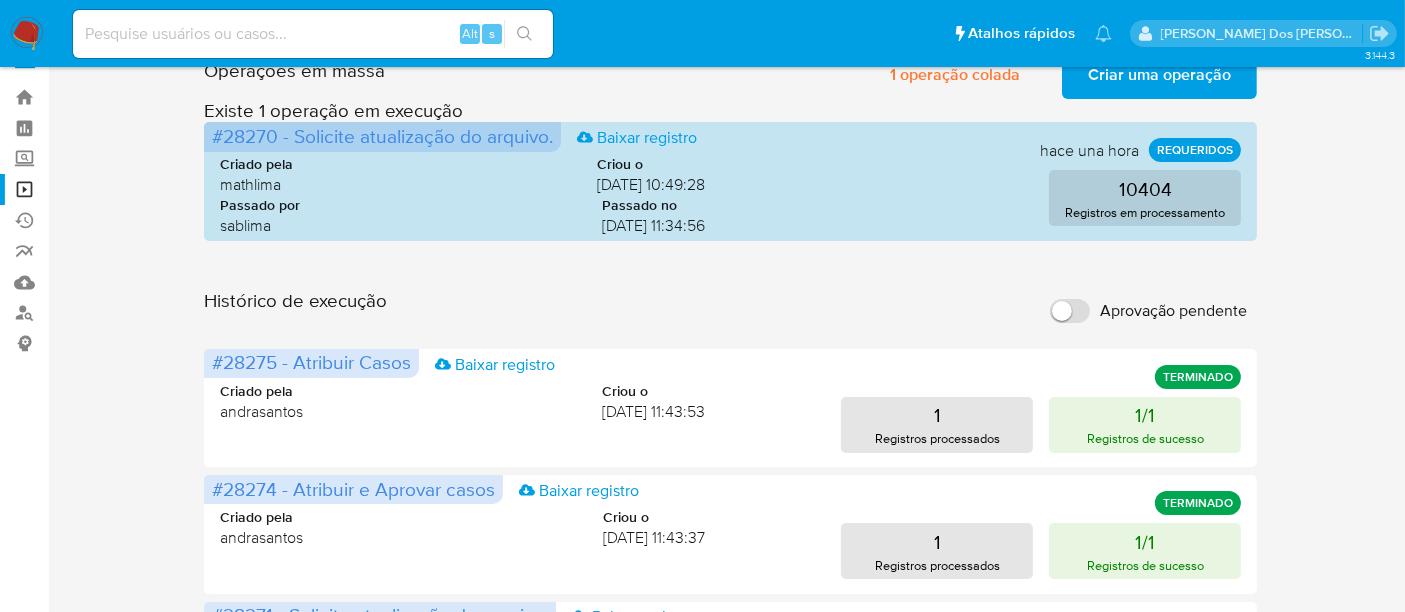 scroll, scrollTop: 0, scrollLeft: 0, axis: both 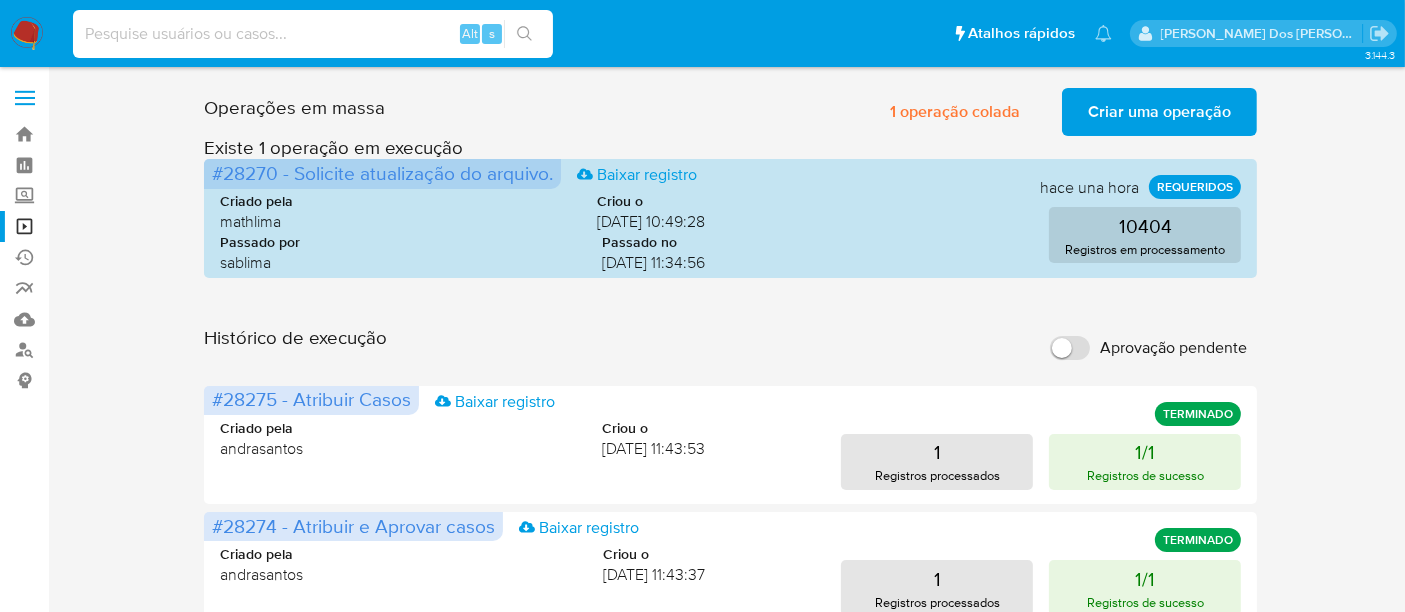 click at bounding box center [313, 34] 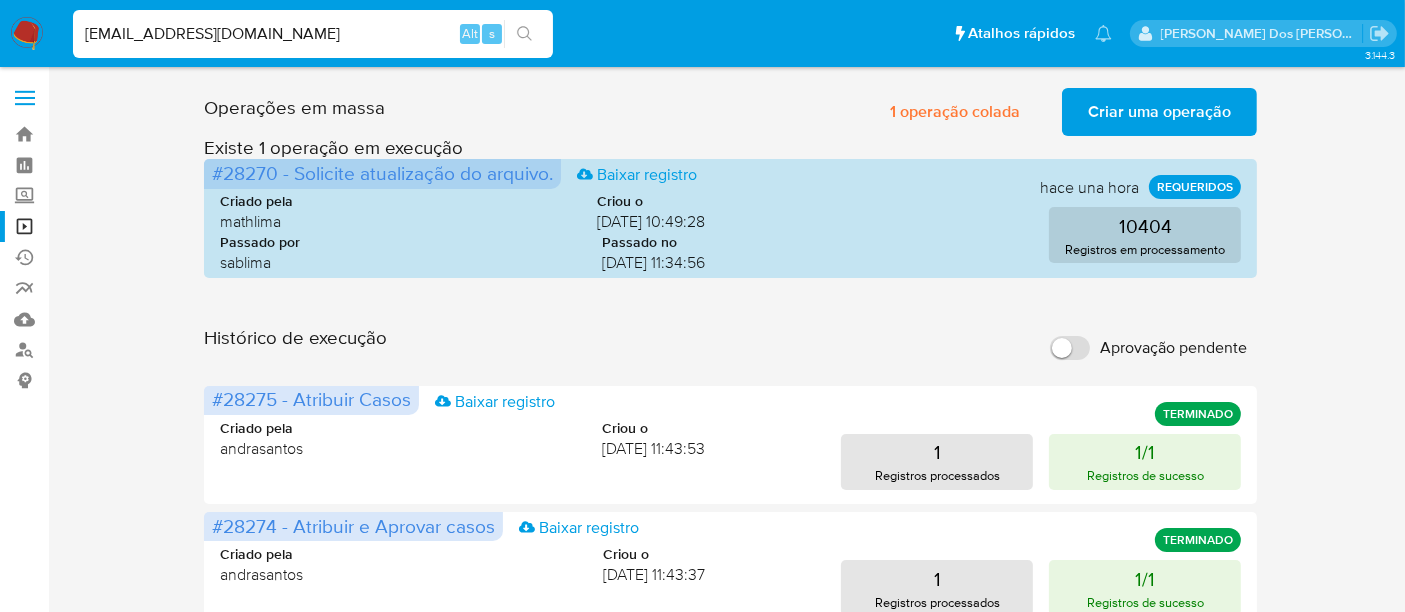 type on "simonelopes0610@gmail.com" 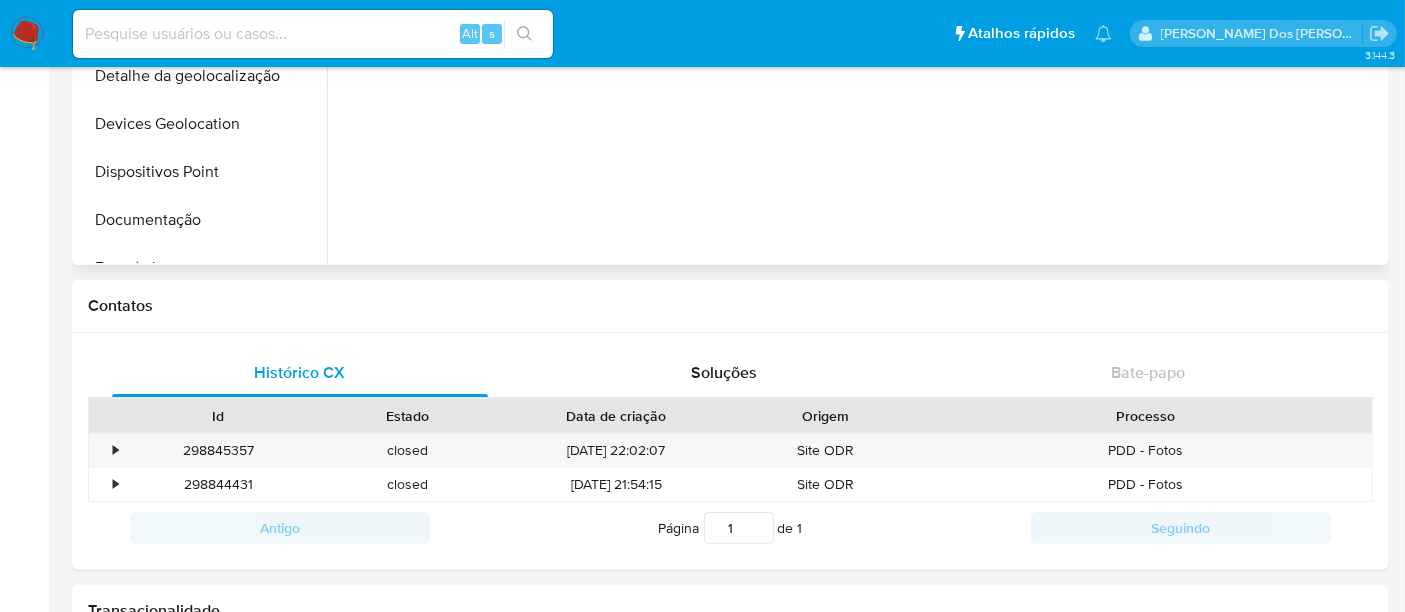 select on "10" 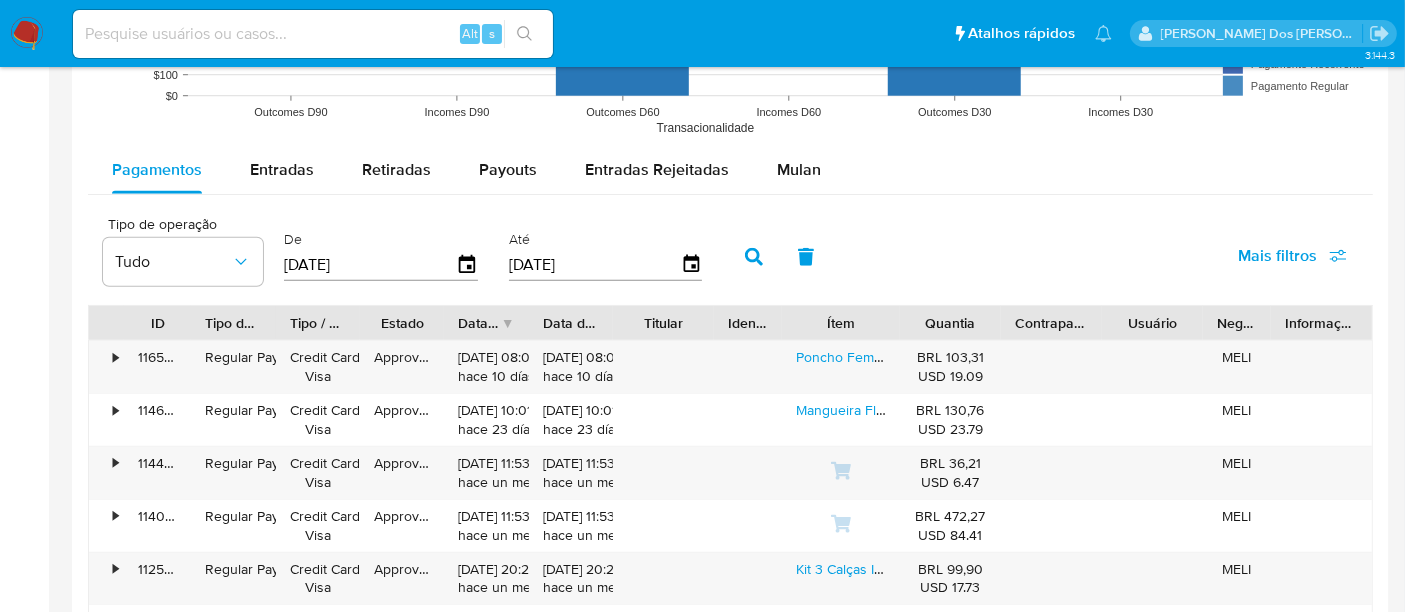 scroll, scrollTop: 1777, scrollLeft: 0, axis: vertical 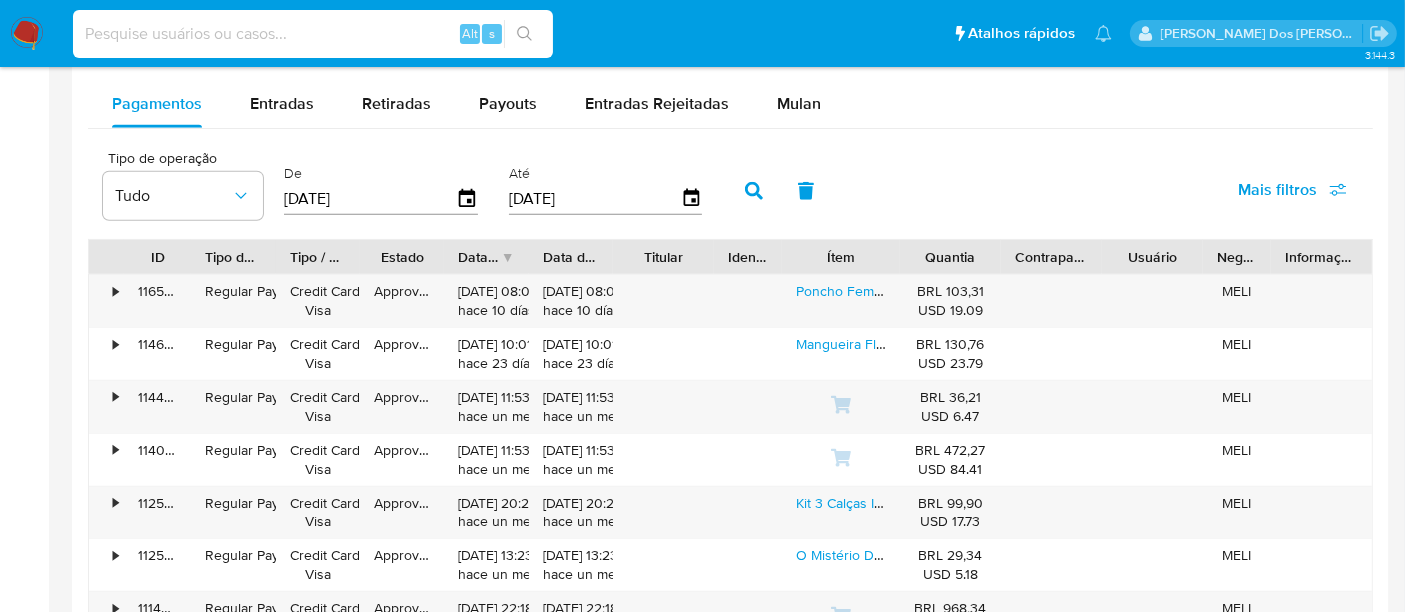 click at bounding box center [313, 34] 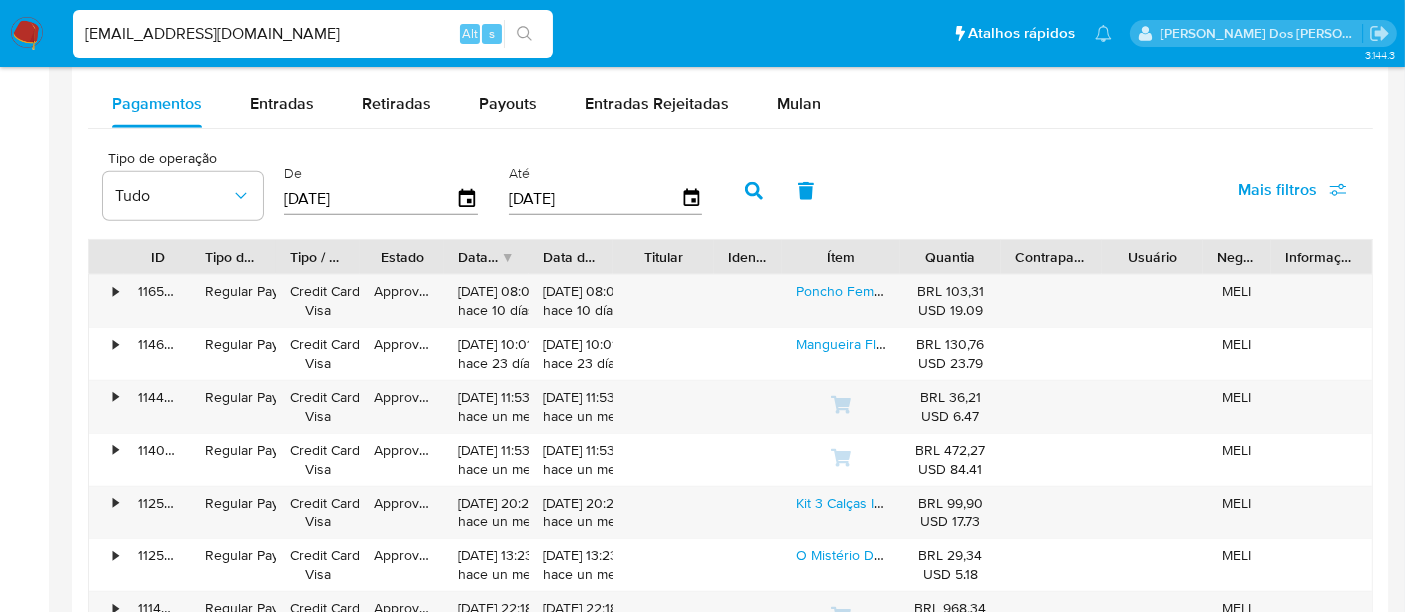 type on "renatolopesfilho1011@gmail.com" 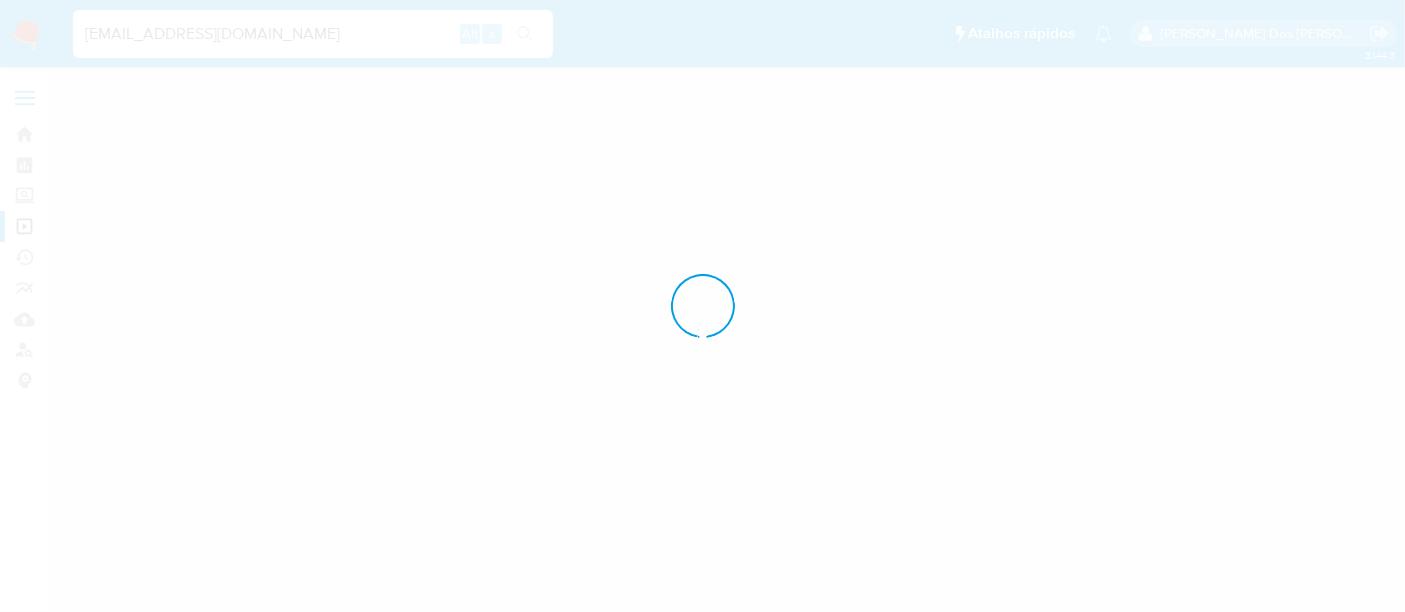 scroll, scrollTop: 0, scrollLeft: 0, axis: both 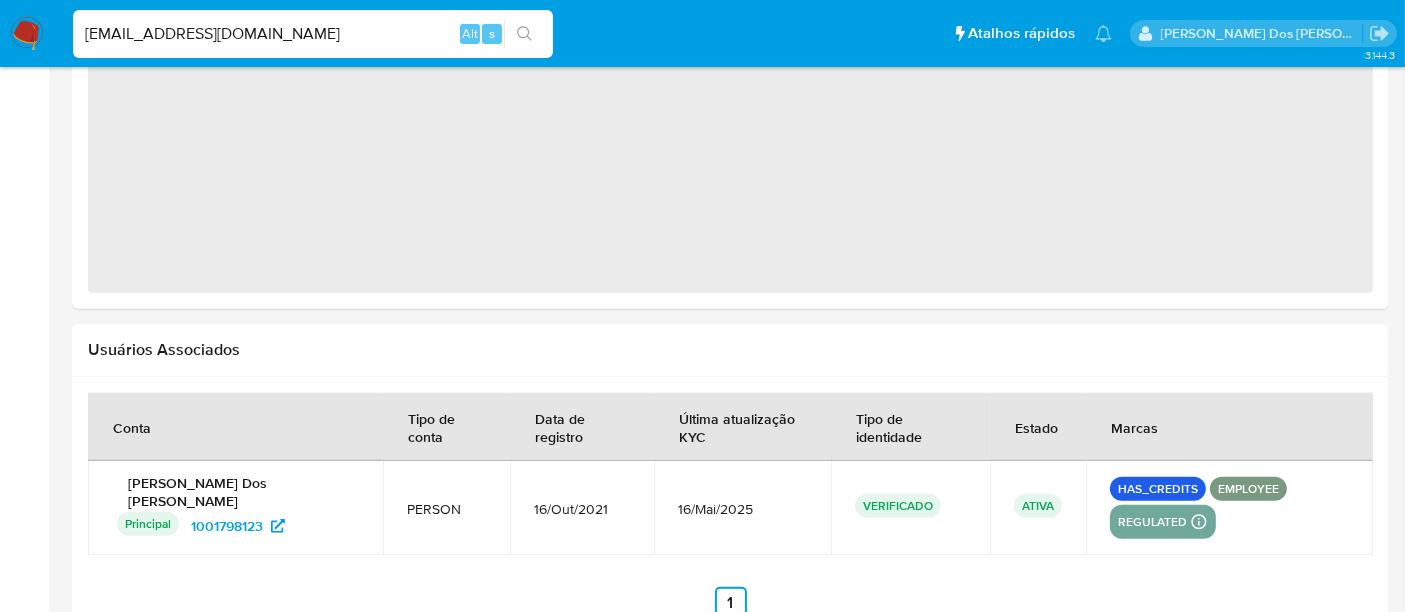 select on "10" 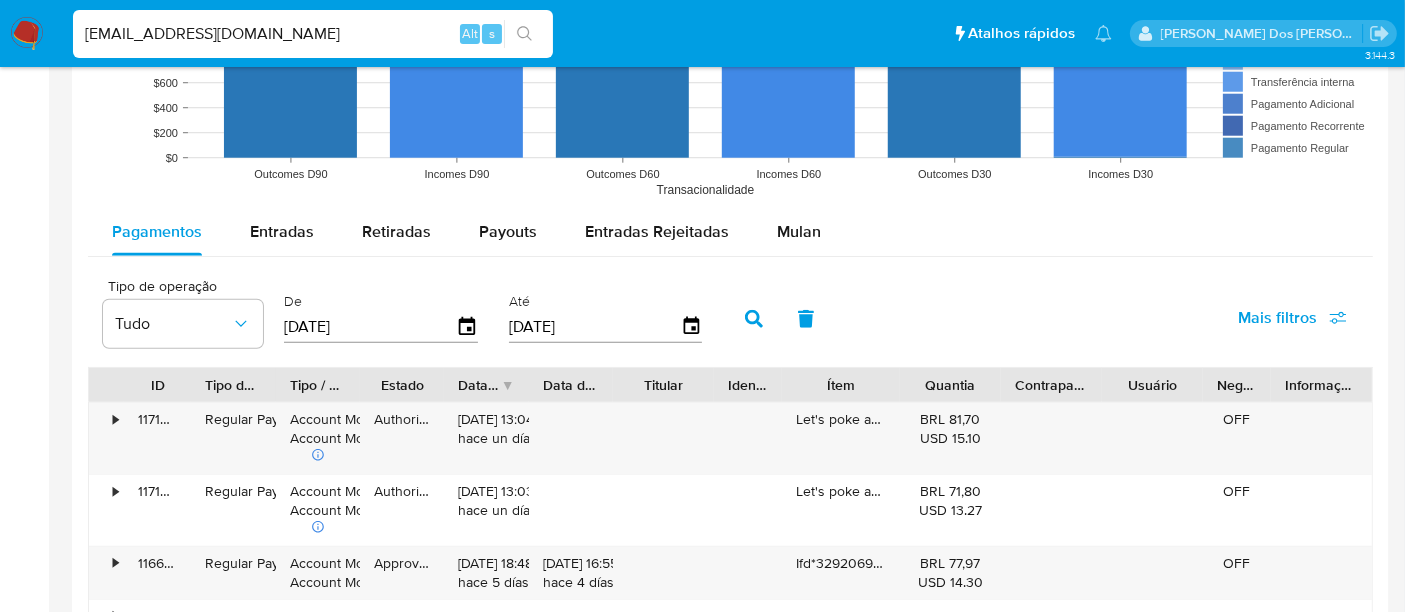 scroll, scrollTop: 1666, scrollLeft: 0, axis: vertical 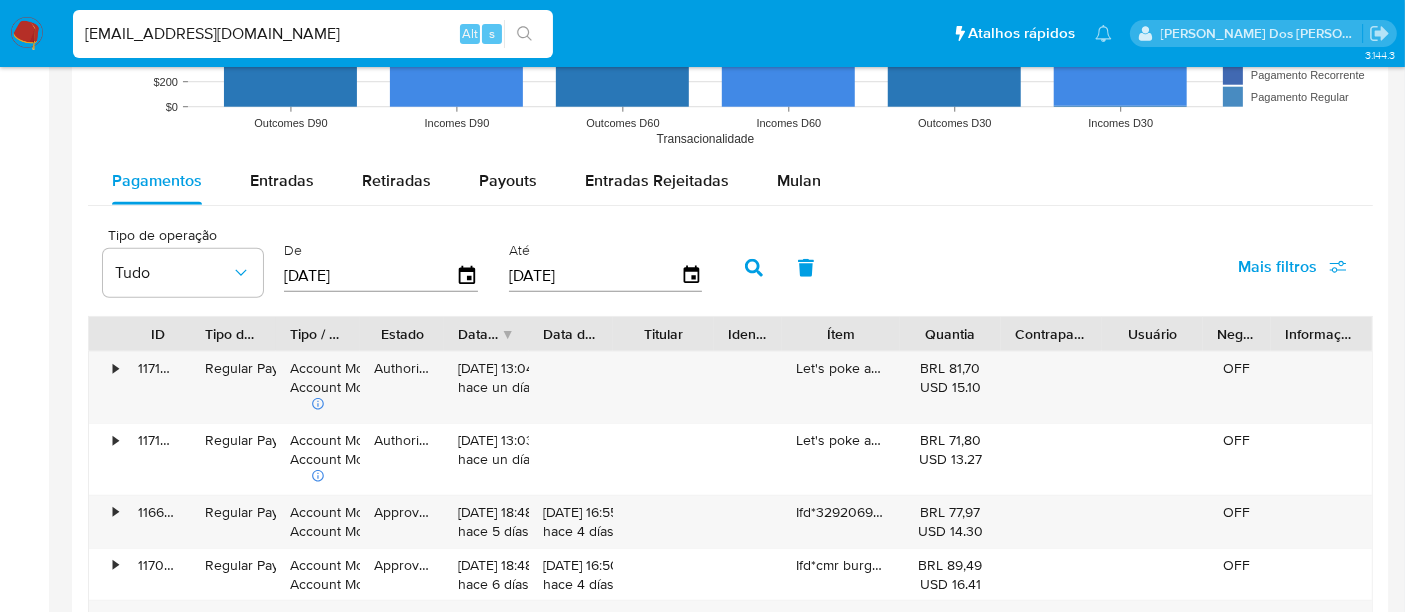 click at bounding box center (27, 34) 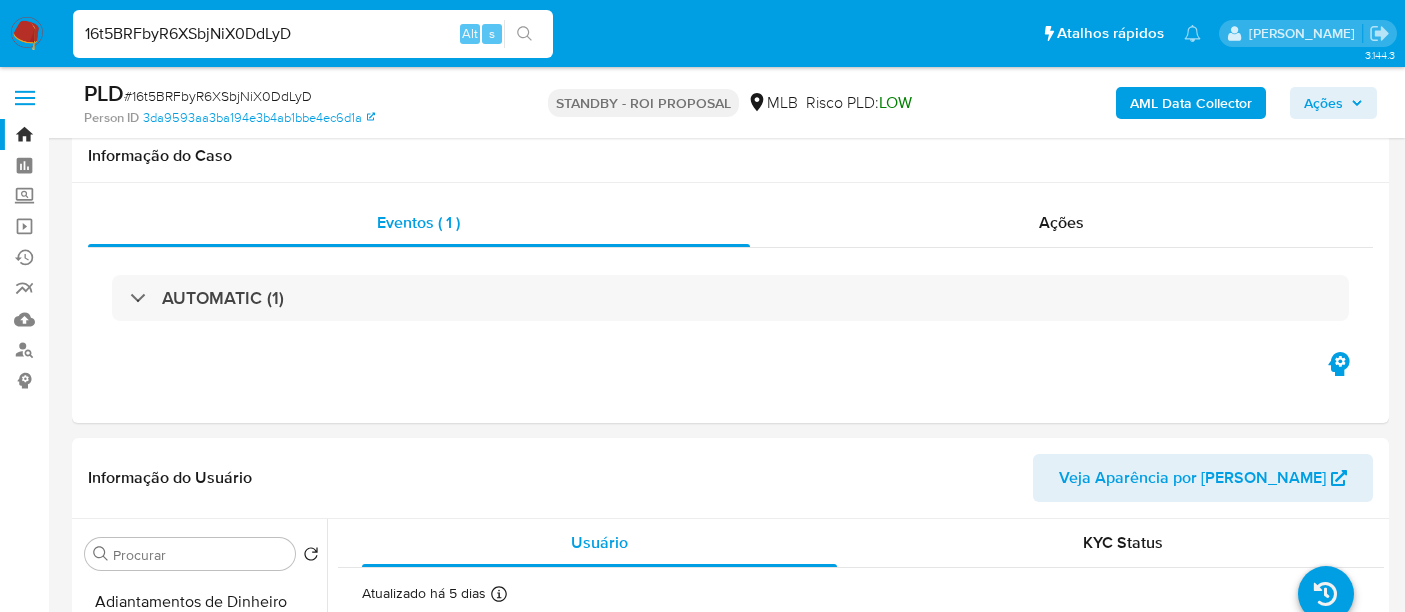 select on "10" 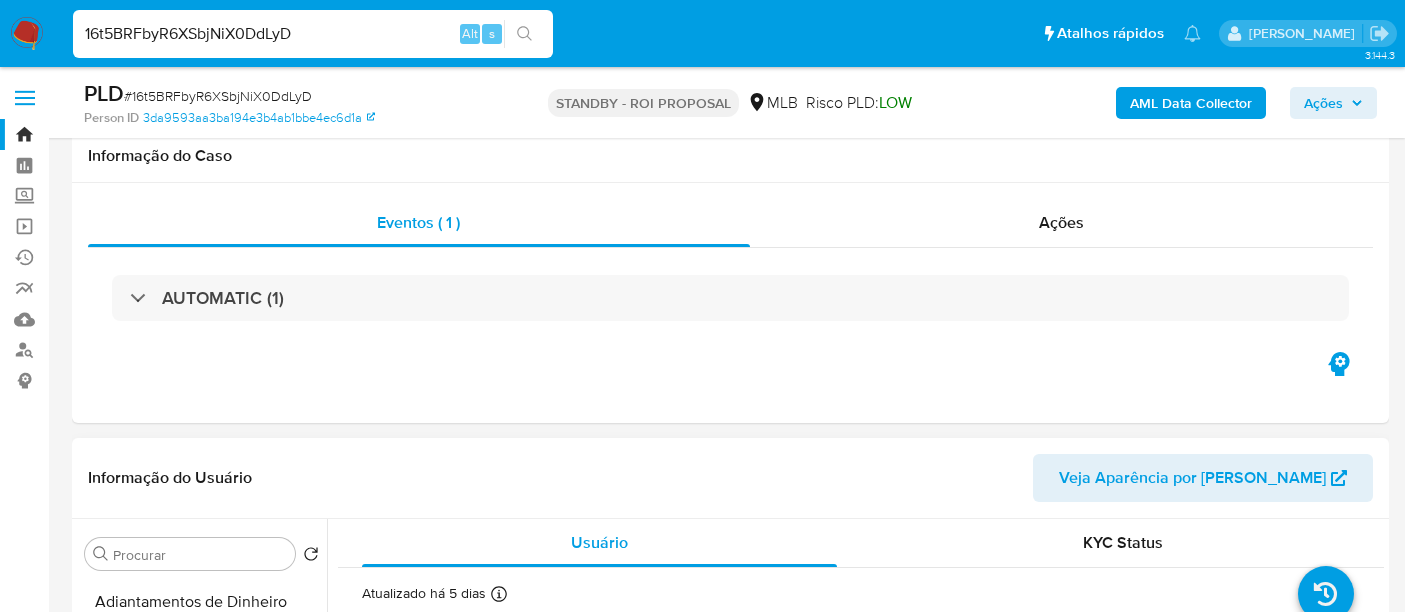 type 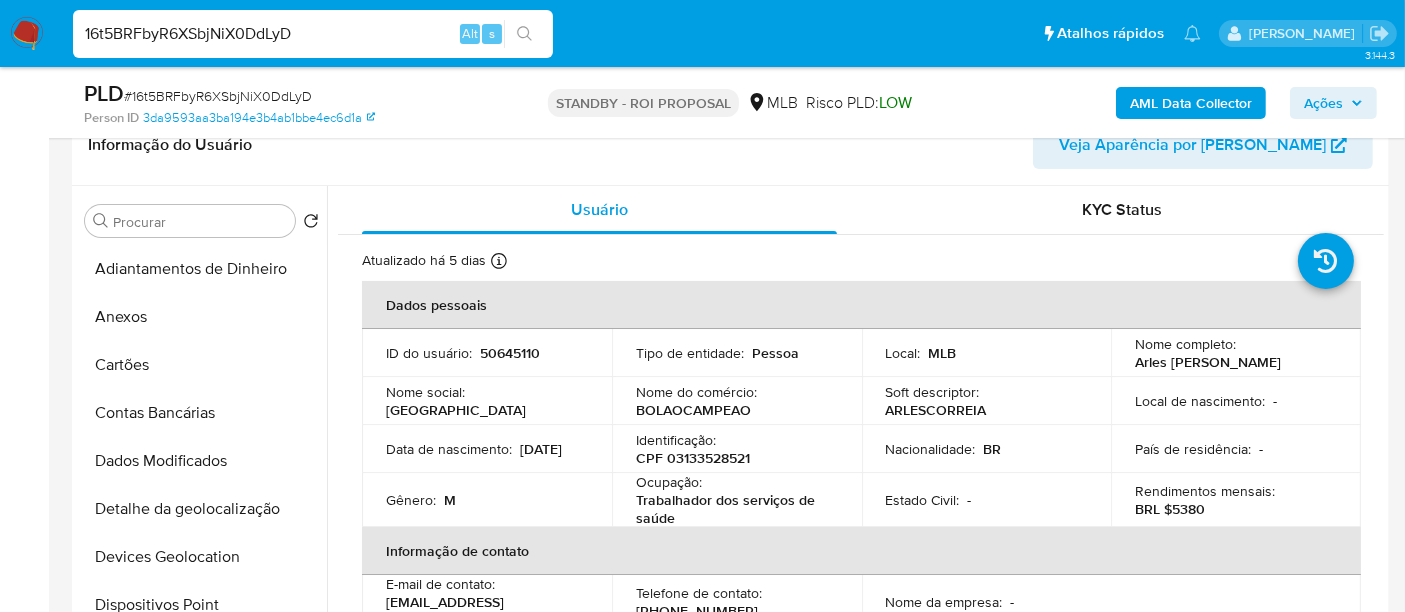 scroll, scrollTop: 333, scrollLeft: 0, axis: vertical 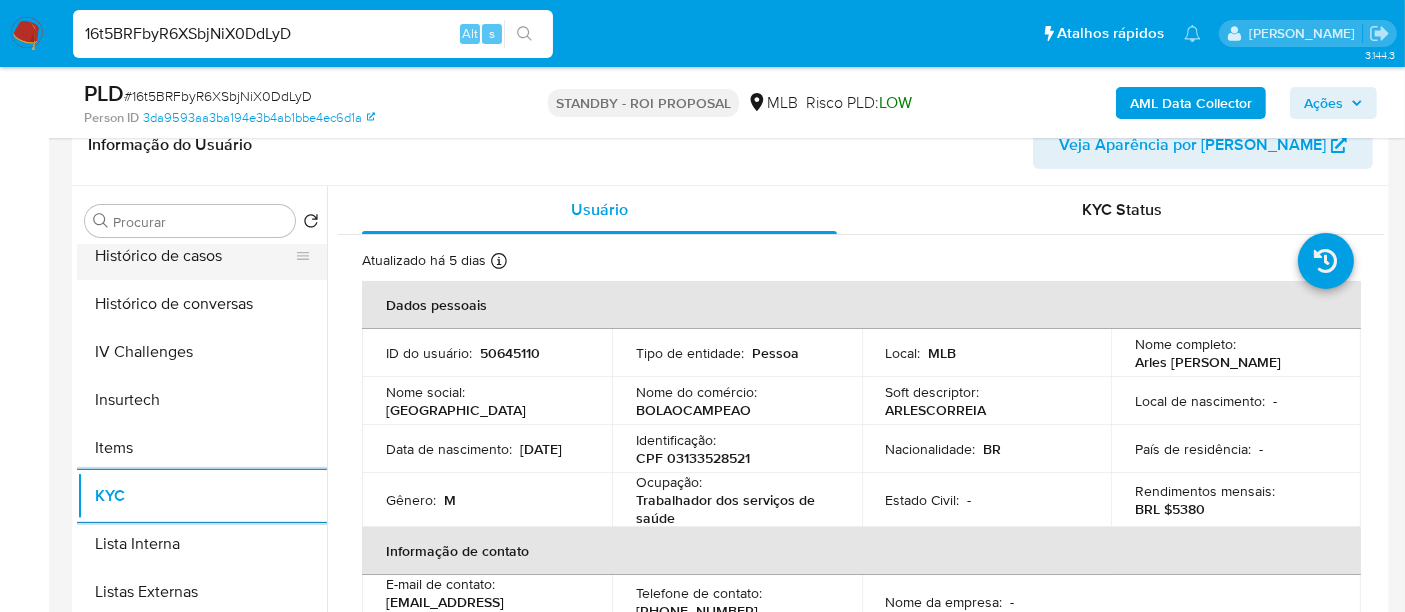 click on "Histórico de casos" at bounding box center [194, 256] 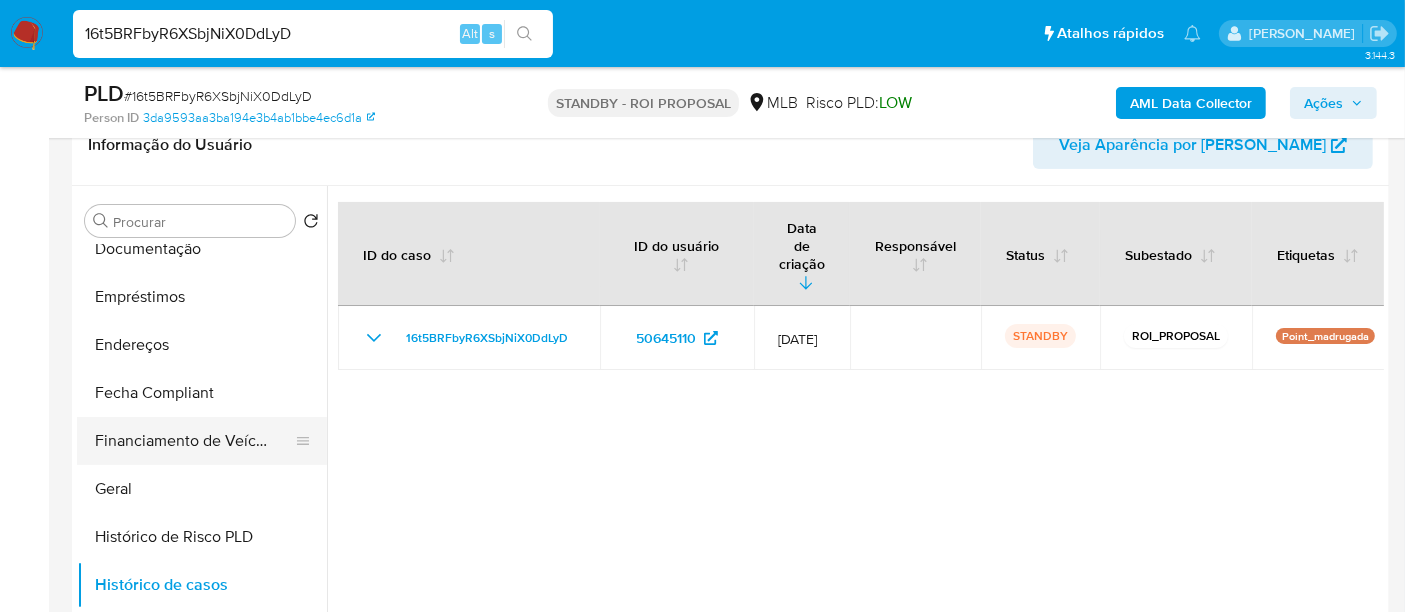 scroll, scrollTop: 400, scrollLeft: 0, axis: vertical 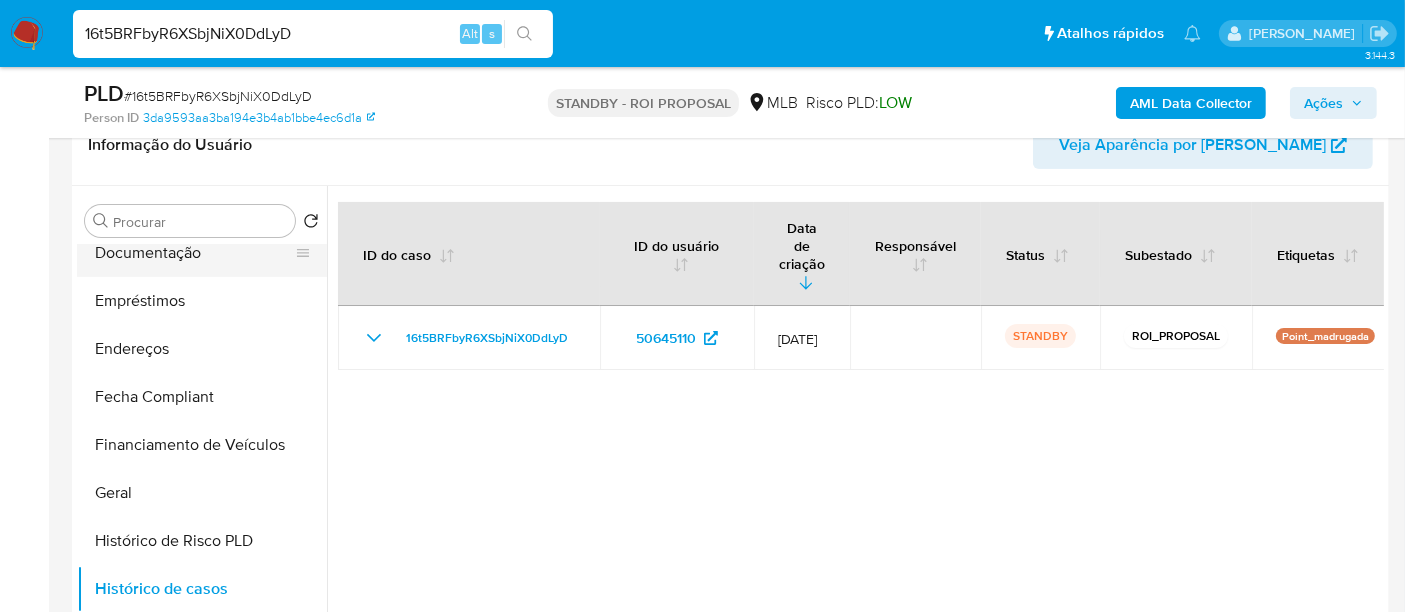 click on "Documentação" at bounding box center (194, 253) 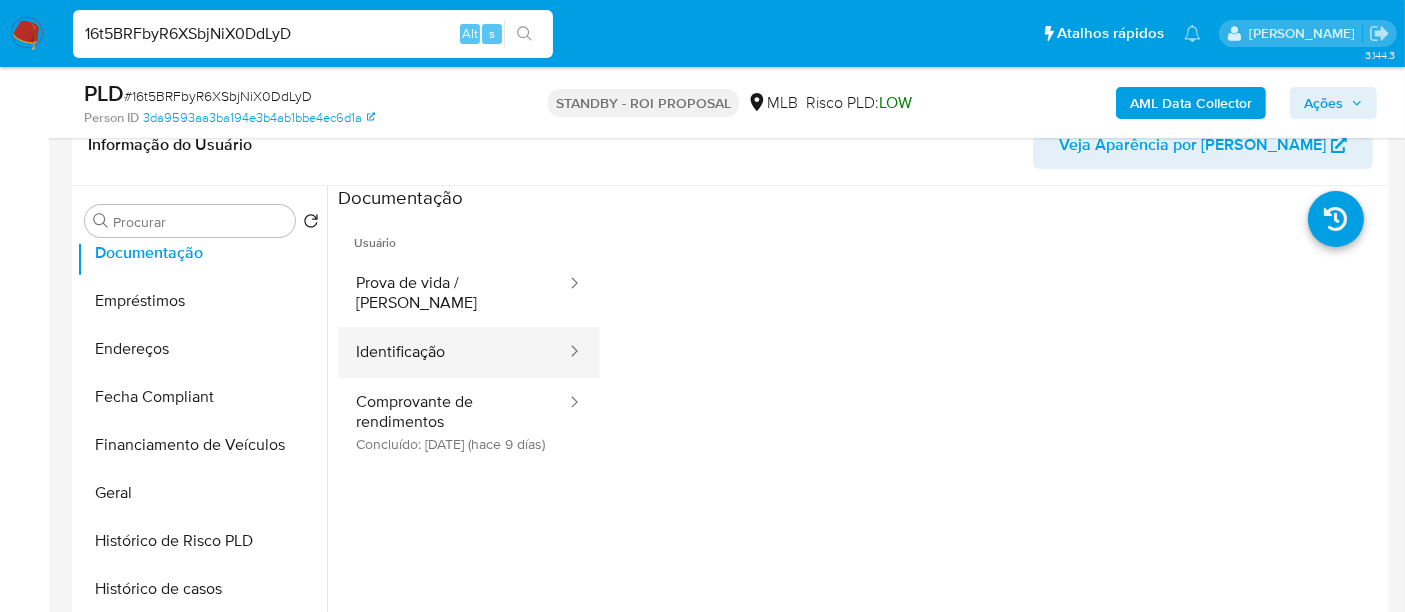 click on "Identificação" at bounding box center (453, 352) 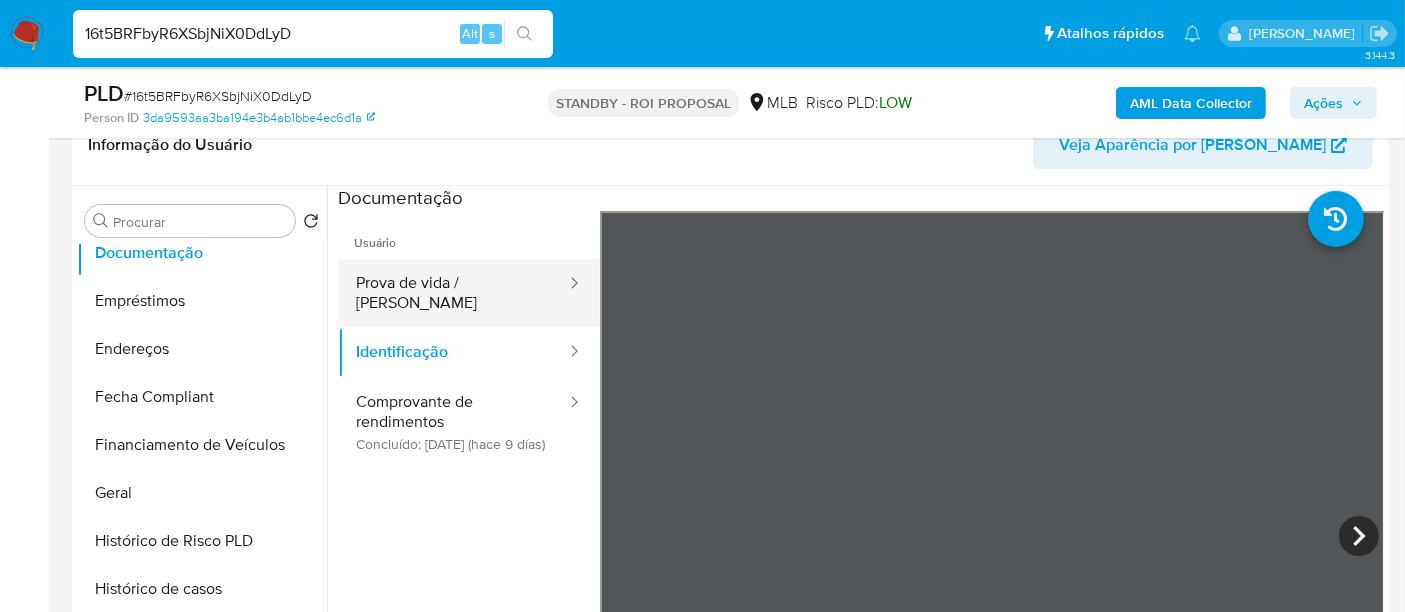 click on "Prova de vida / Selfie" at bounding box center [453, 293] 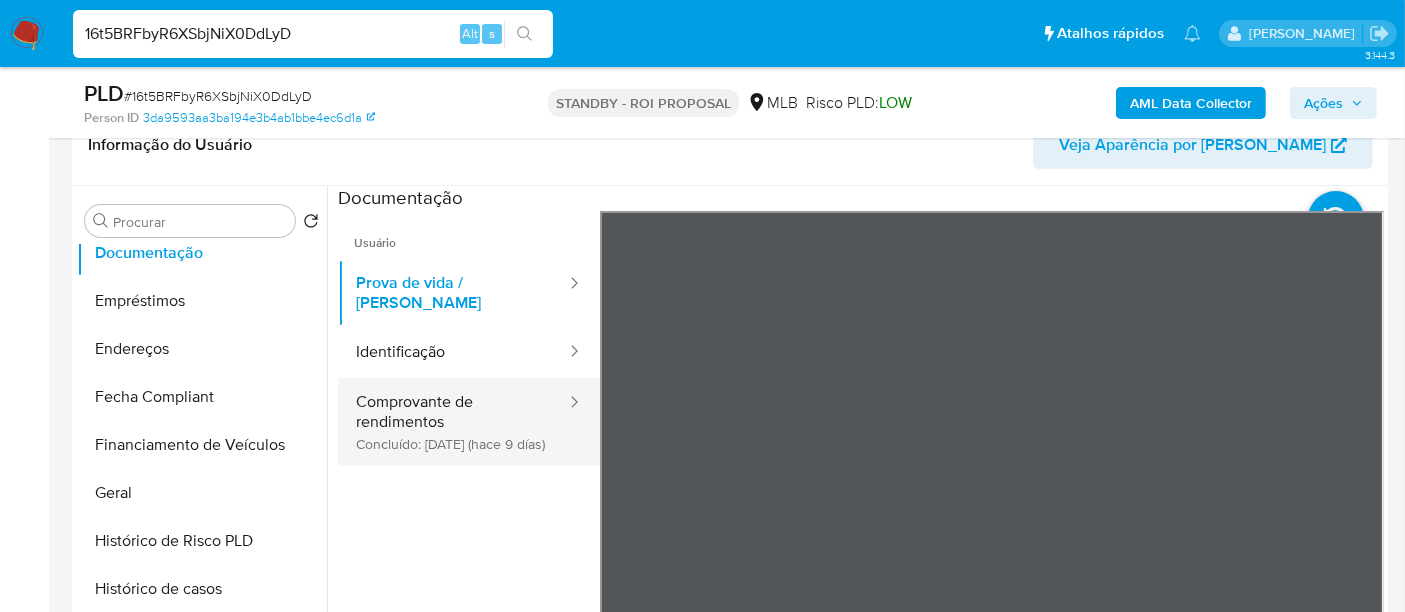 click on "Comprovante de rendimentos Concluído: 28/06/2025 (hace 9 días)" at bounding box center [453, 422] 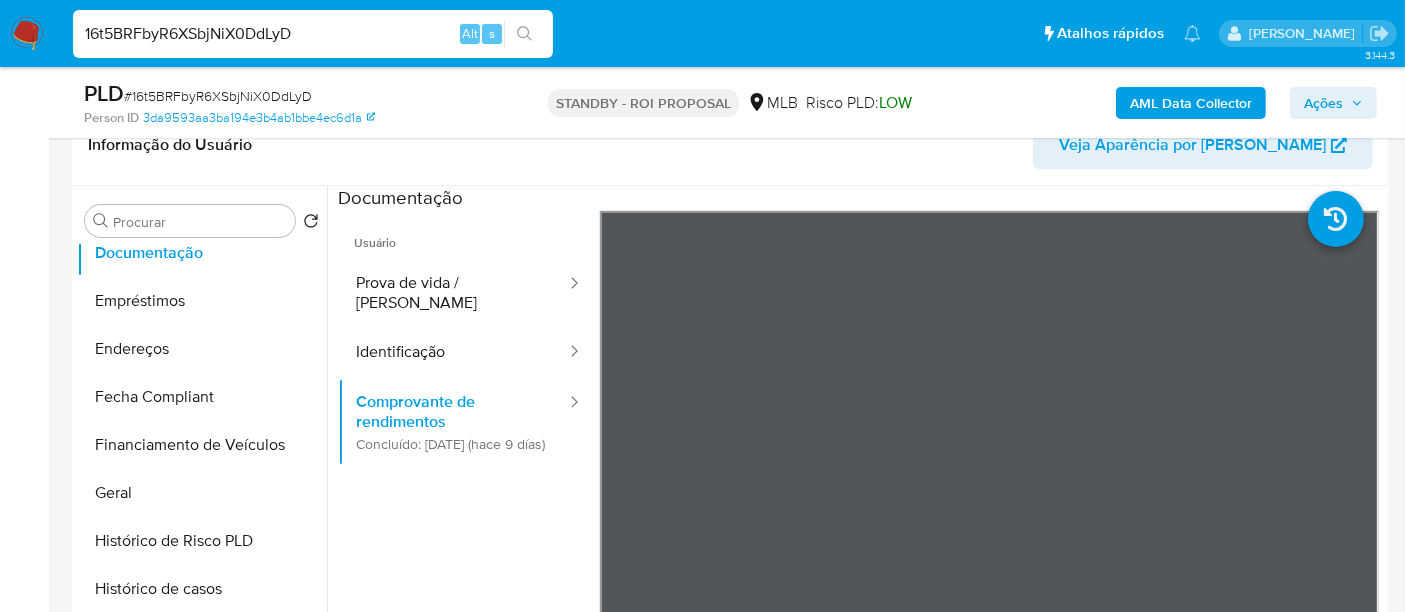 scroll, scrollTop: 444, scrollLeft: 0, axis: vertical 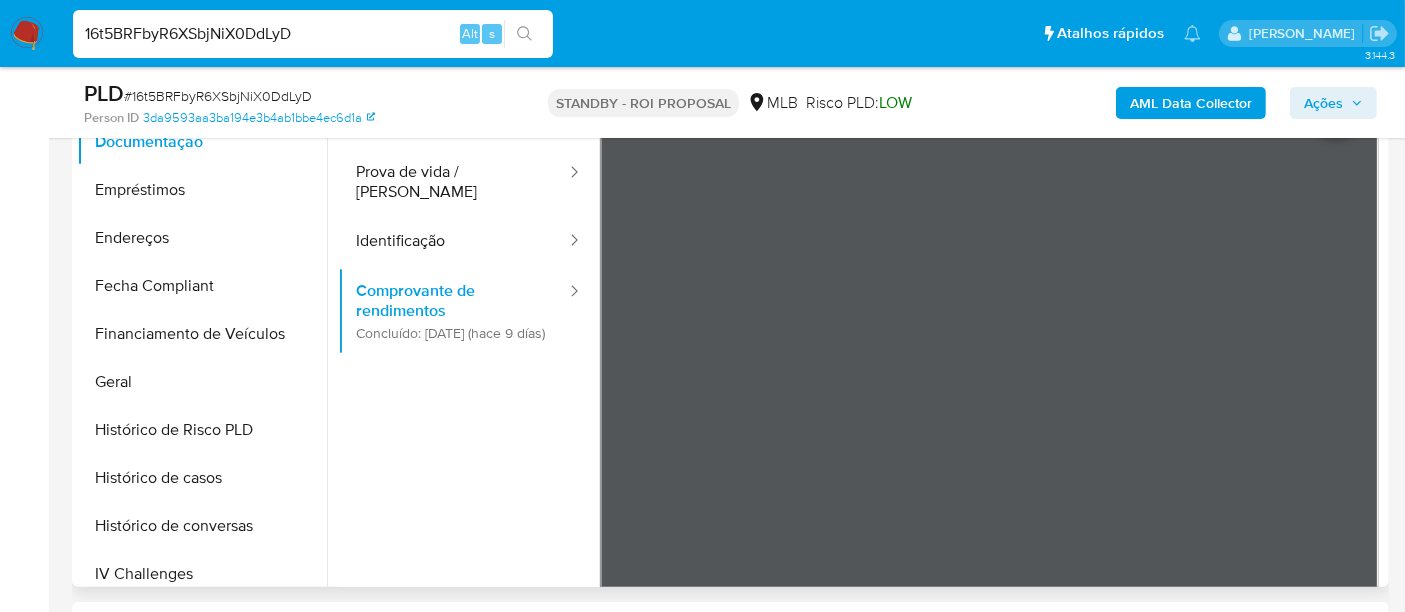 type 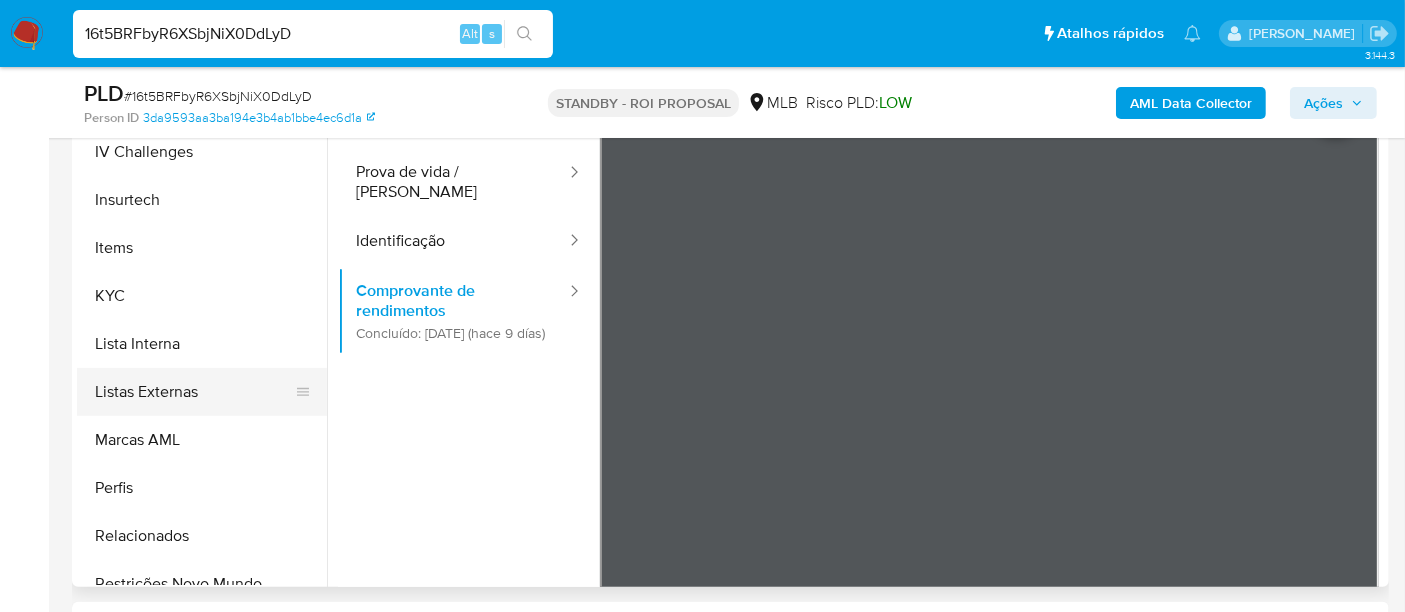 scroll, scrollTop: 844, scrollLeft: 0, axis: vertical 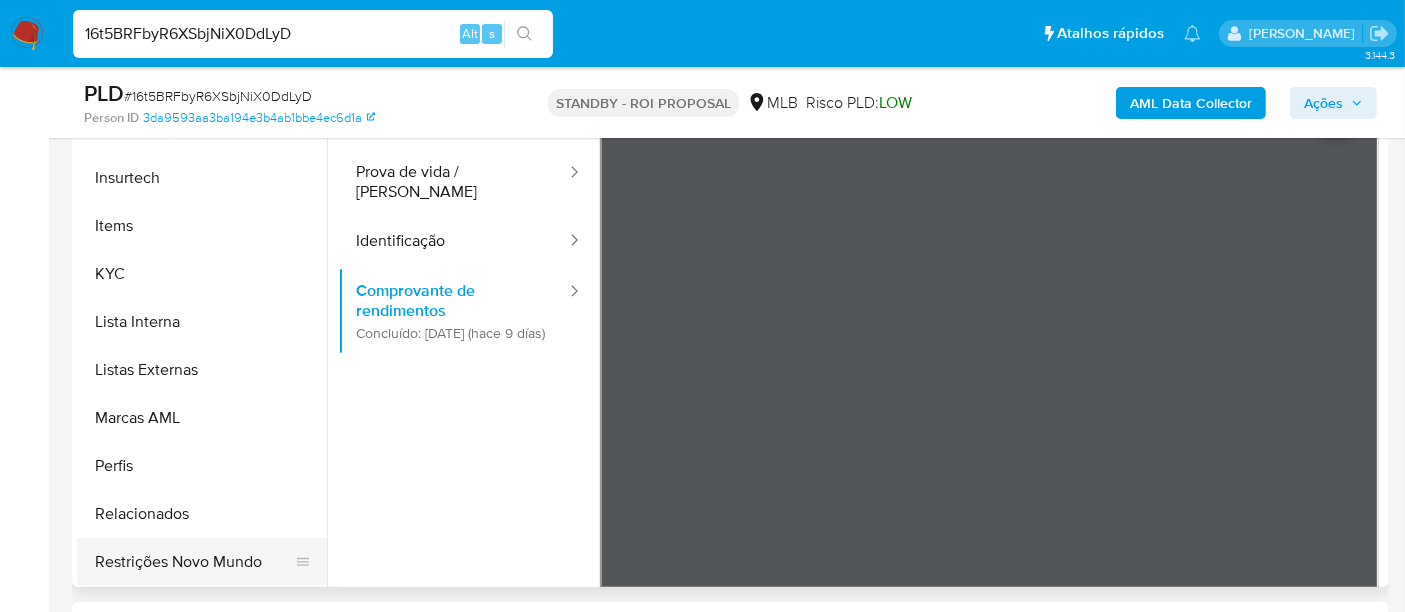 click on "Restrições Novo Mundo" at bounding box center (194, 562) 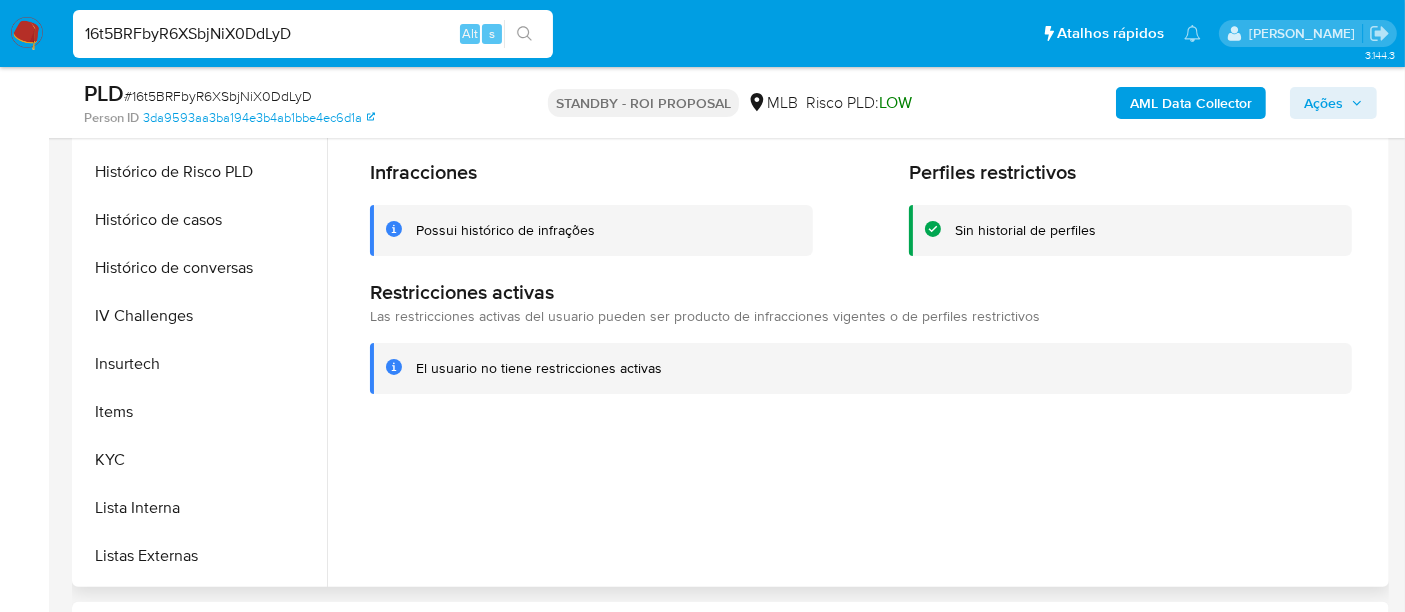 scroll, scrollTop: 400, scrollLeft: 0, axis: vertical 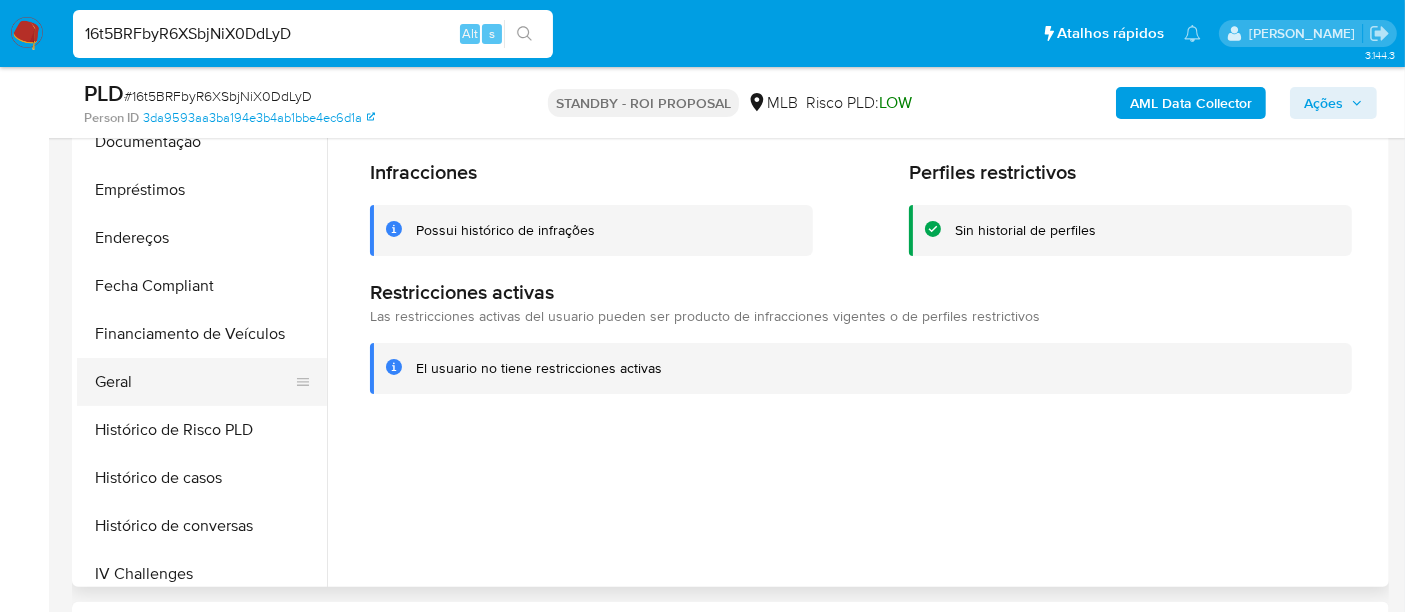 click on "Geral" at bounding box center [194, 382] 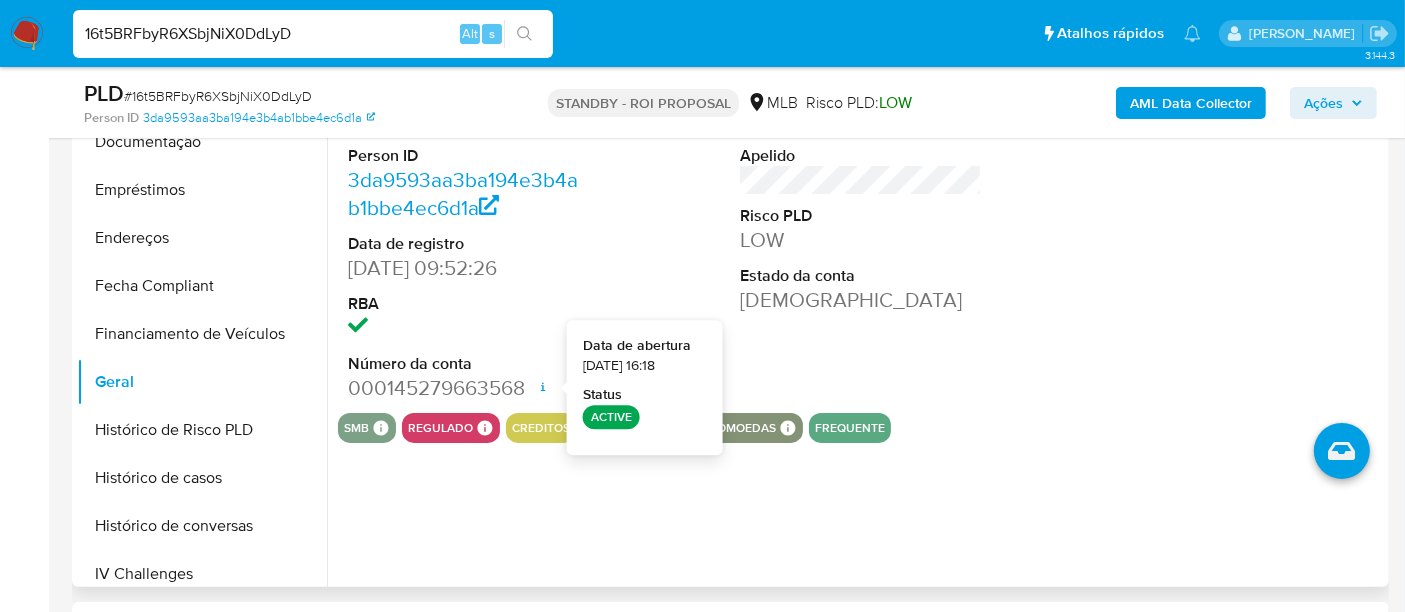 type 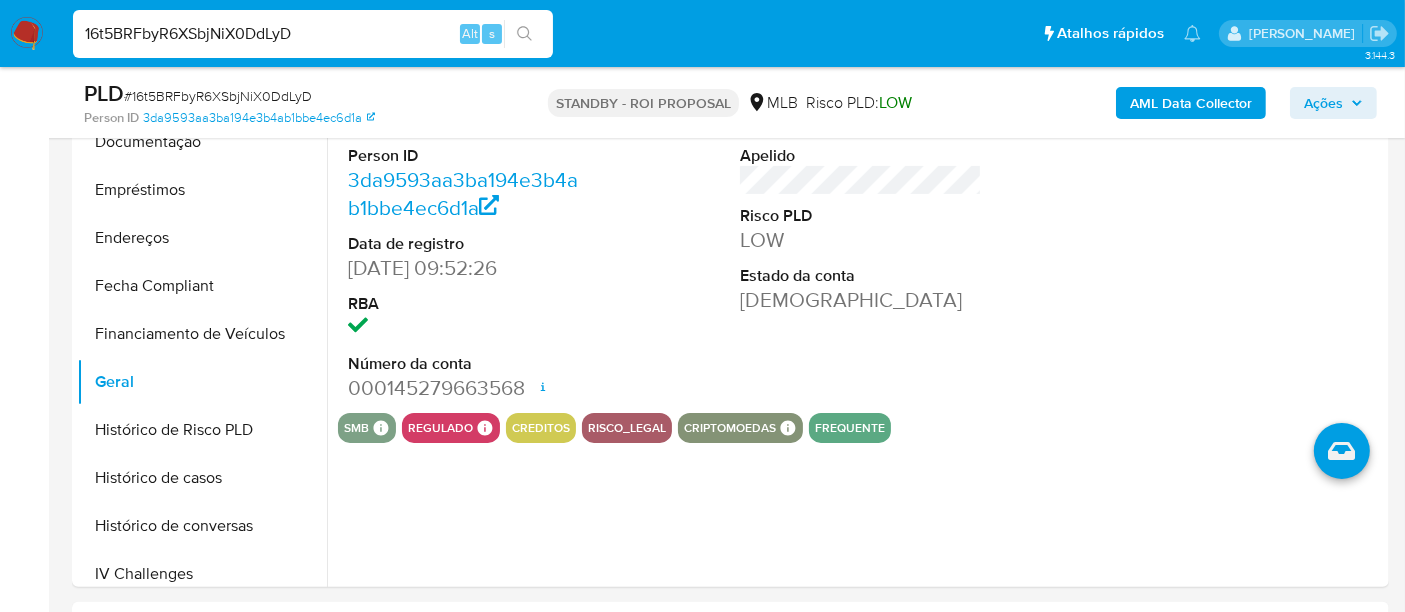 click on "16t5BRFbyR6XSbjNiX0DdLyD" at bounding box center (313, 34) 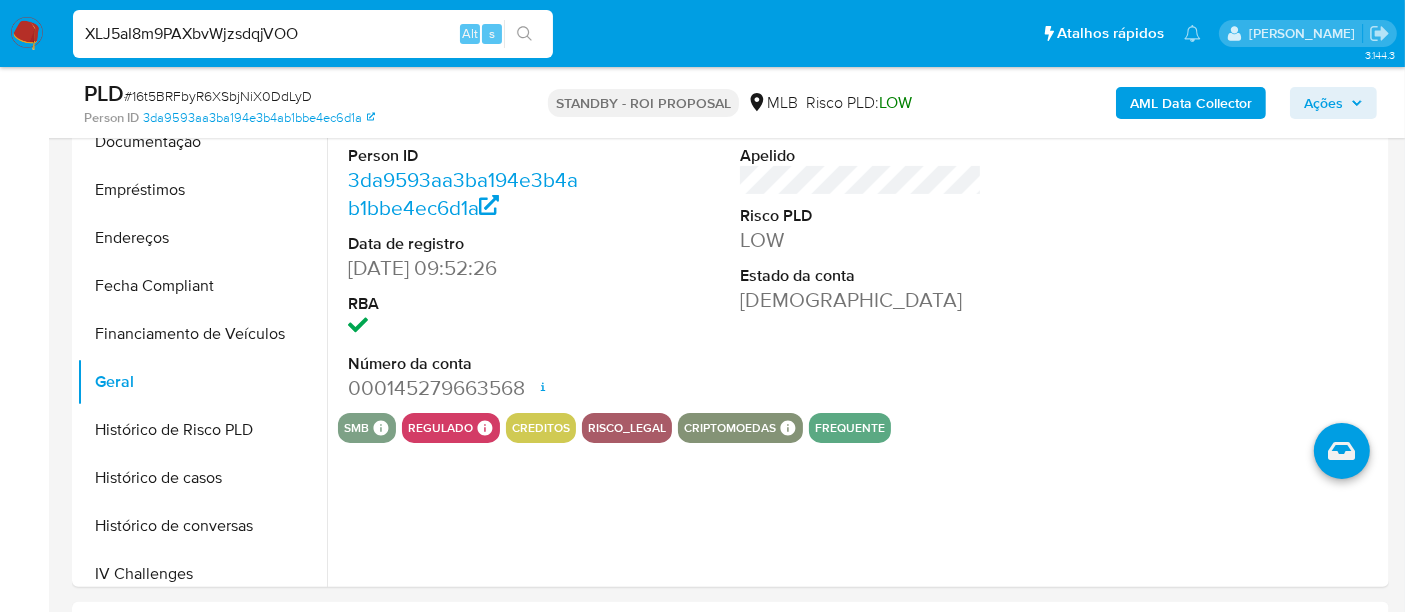 type on "XLJ5aI8m9PAXbvWjzsdqjVOO" 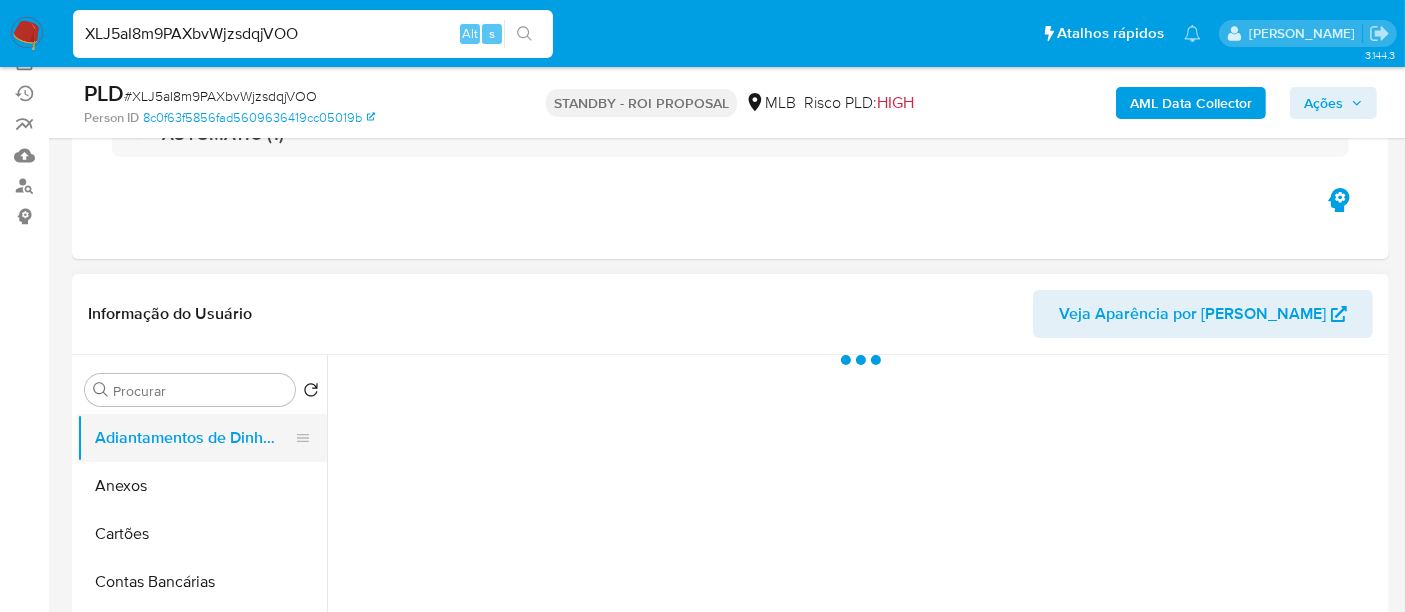 scroll, scrollTop: 333, scrollLeft: 0, axis: vertical 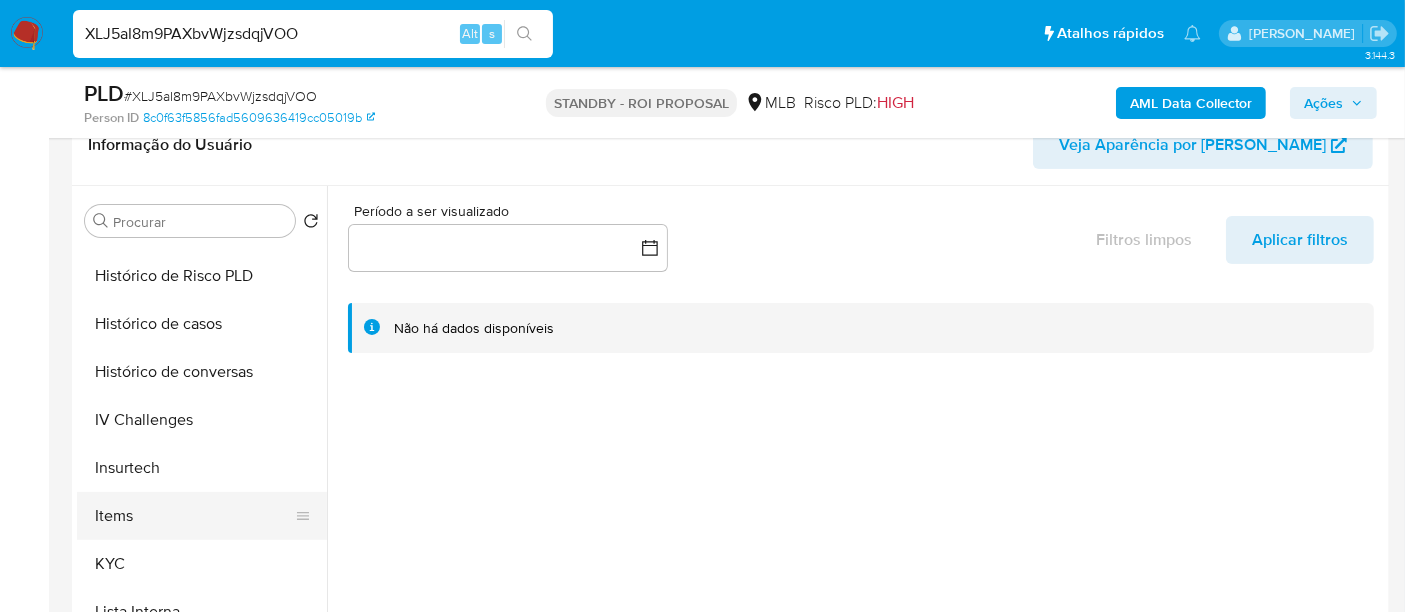 select on "10" 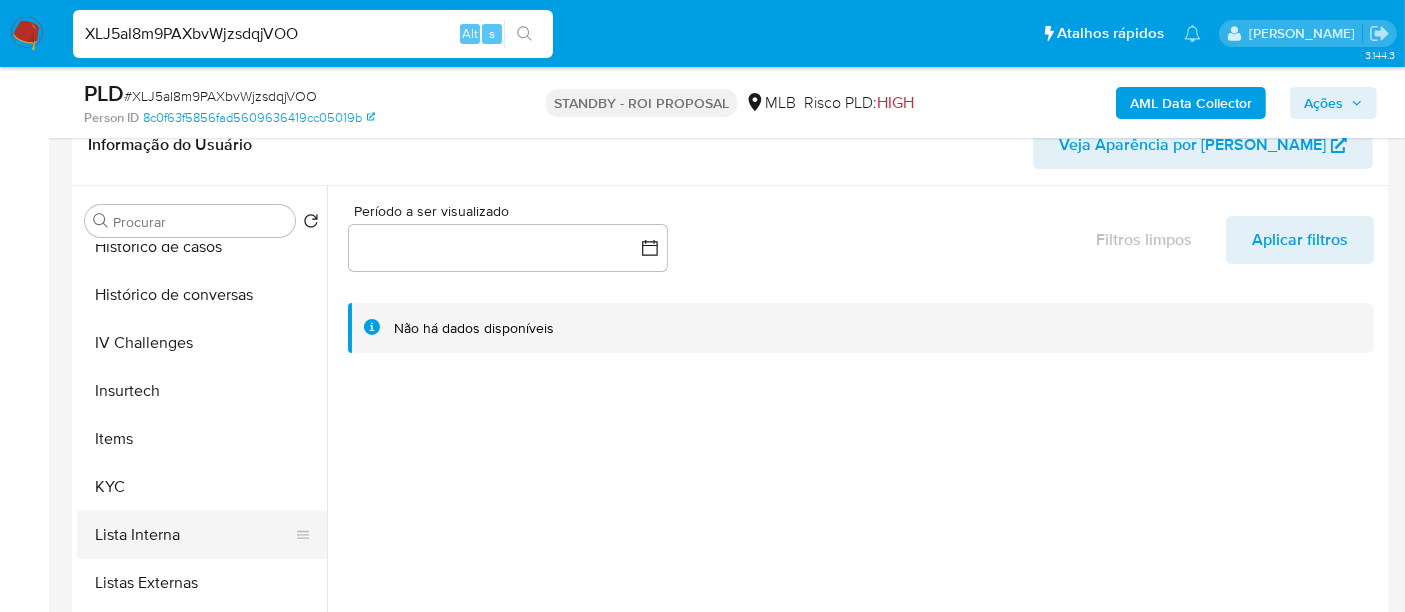 scroll, scrollTop: 777, scrollLeft: 0, axis: vertical 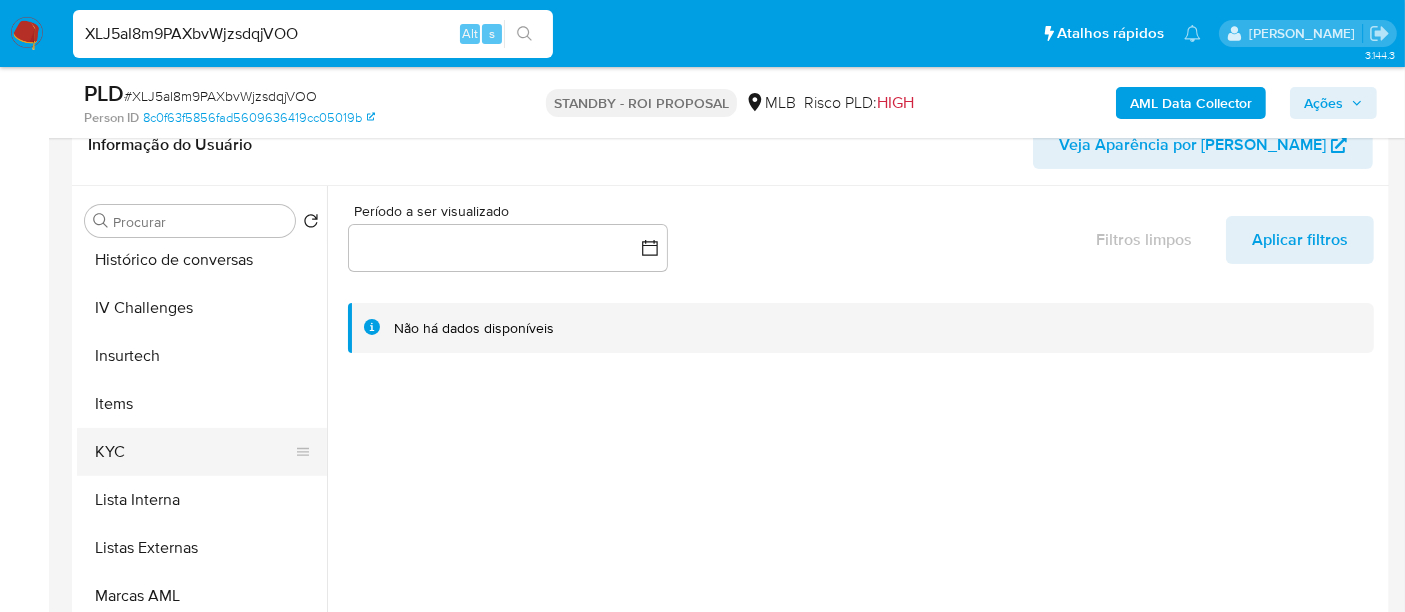 click on "KYC" at bounding box center [194, 452] 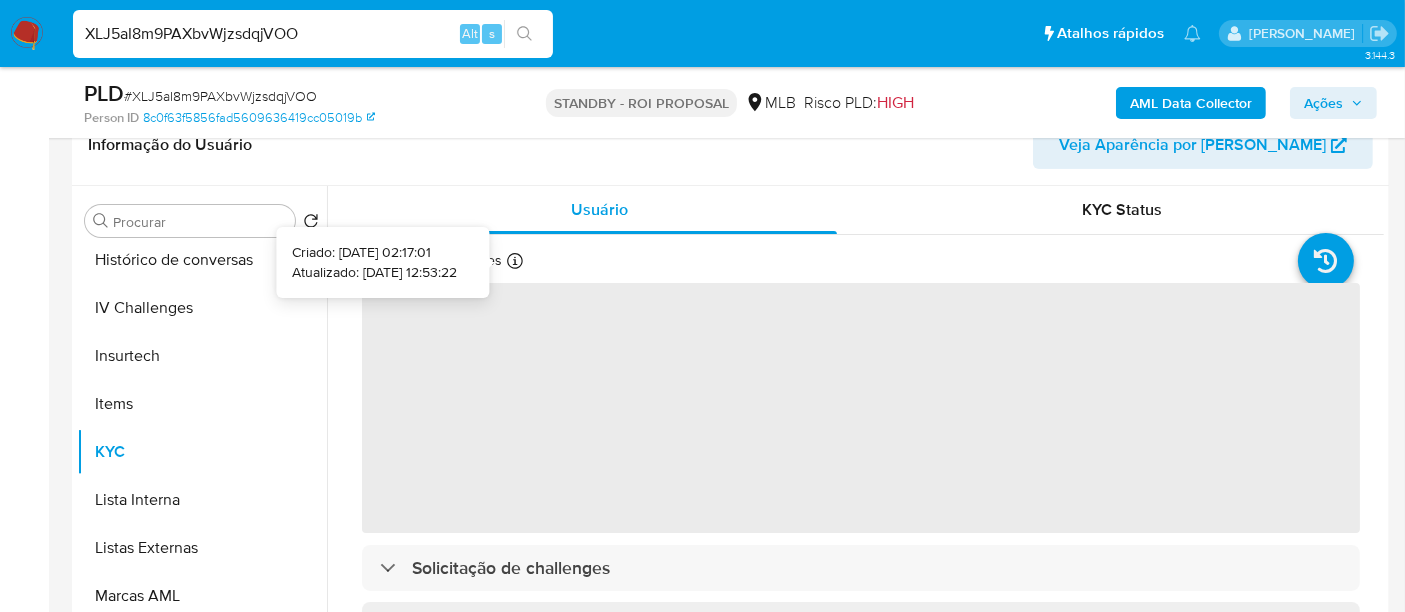 type 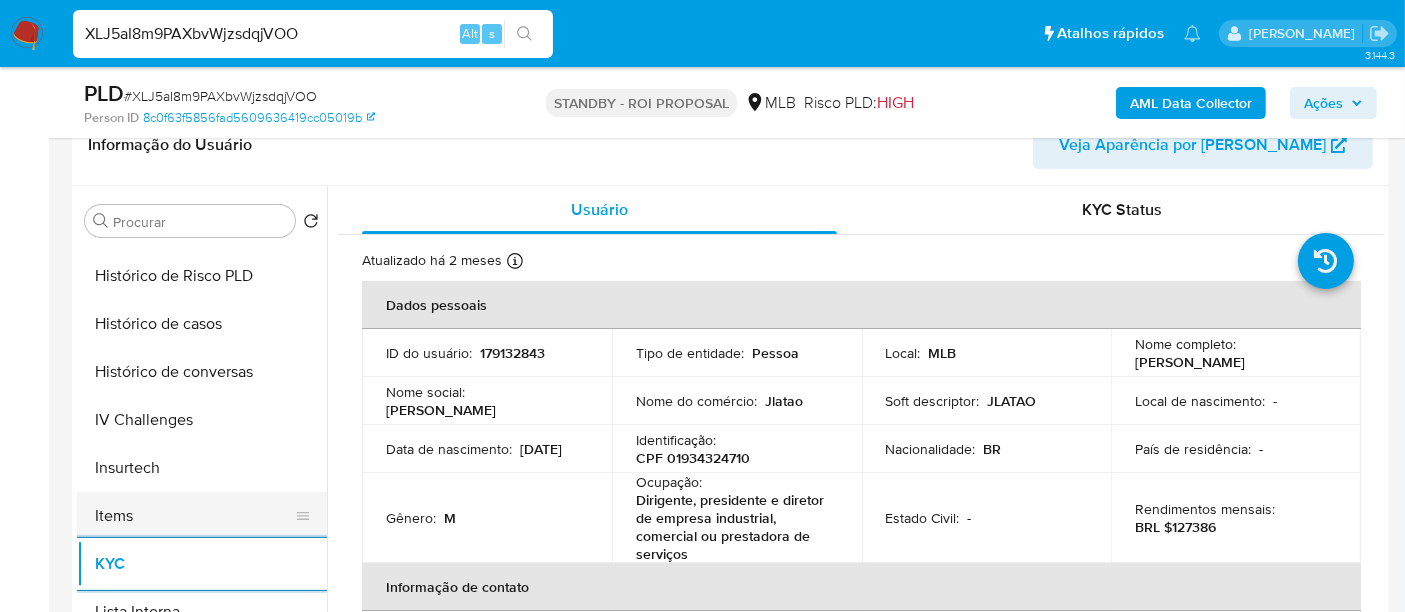 scroll, scrollTop: 554, scrollLeft: 0, axis: vertical 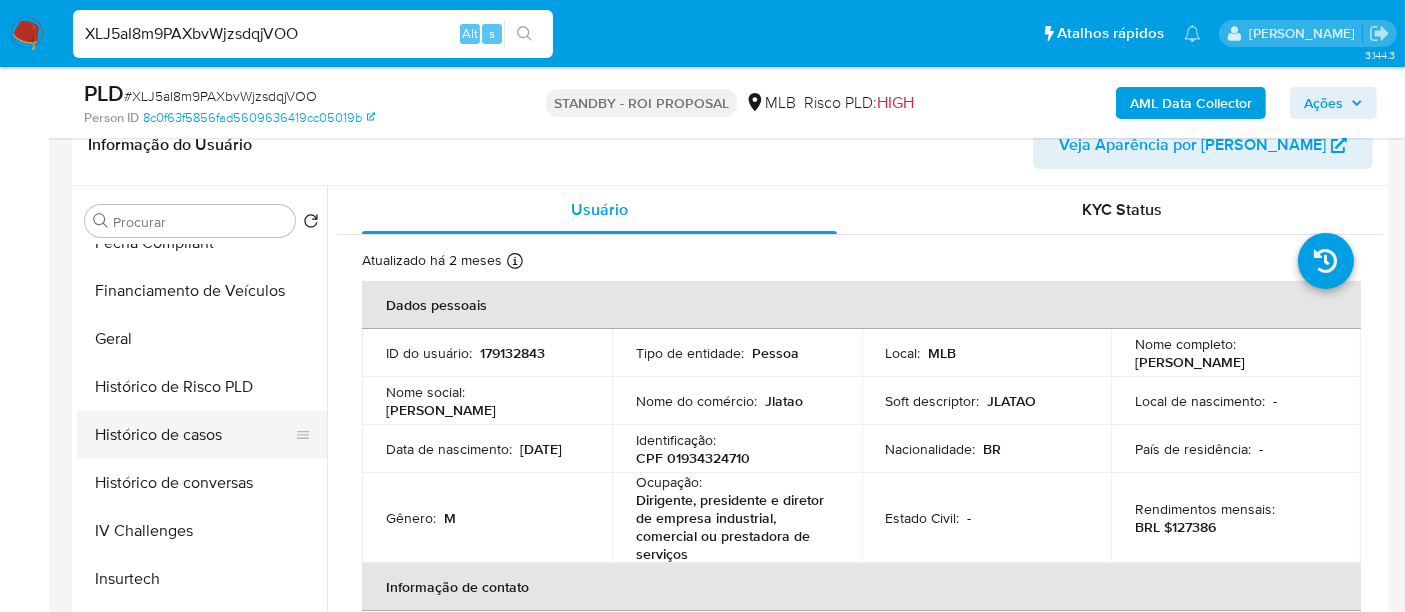 drag, startPoint x: 194, startPoint y: 433, endPoint x: 245, endPoint y: 413, distance: 54.781384 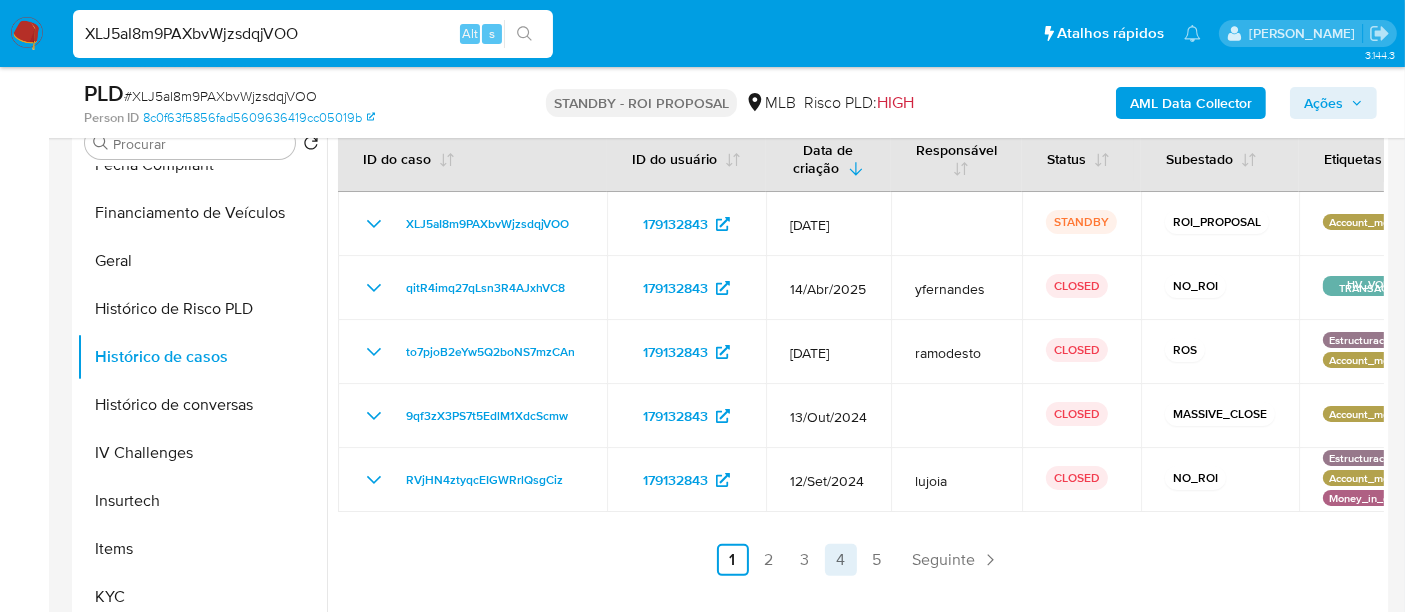scroll, scrollTop: 444, scrollLeft: 0, axis: vertical 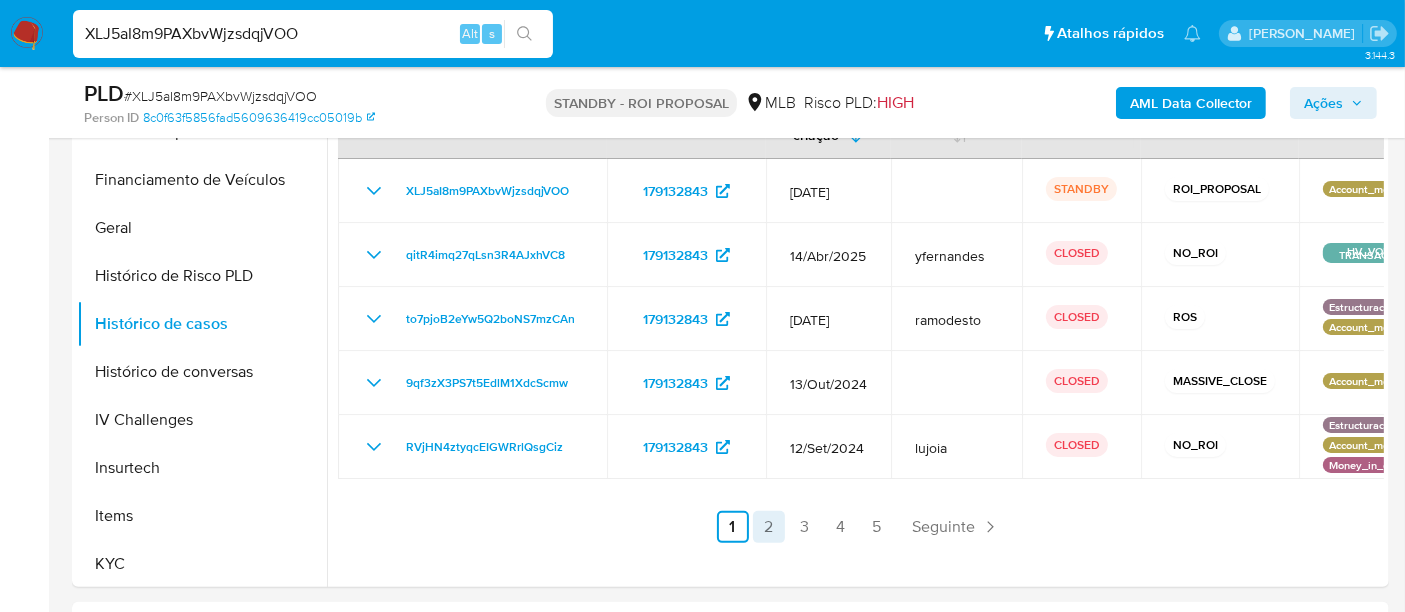click on "5" at bounding box center (877, 527) 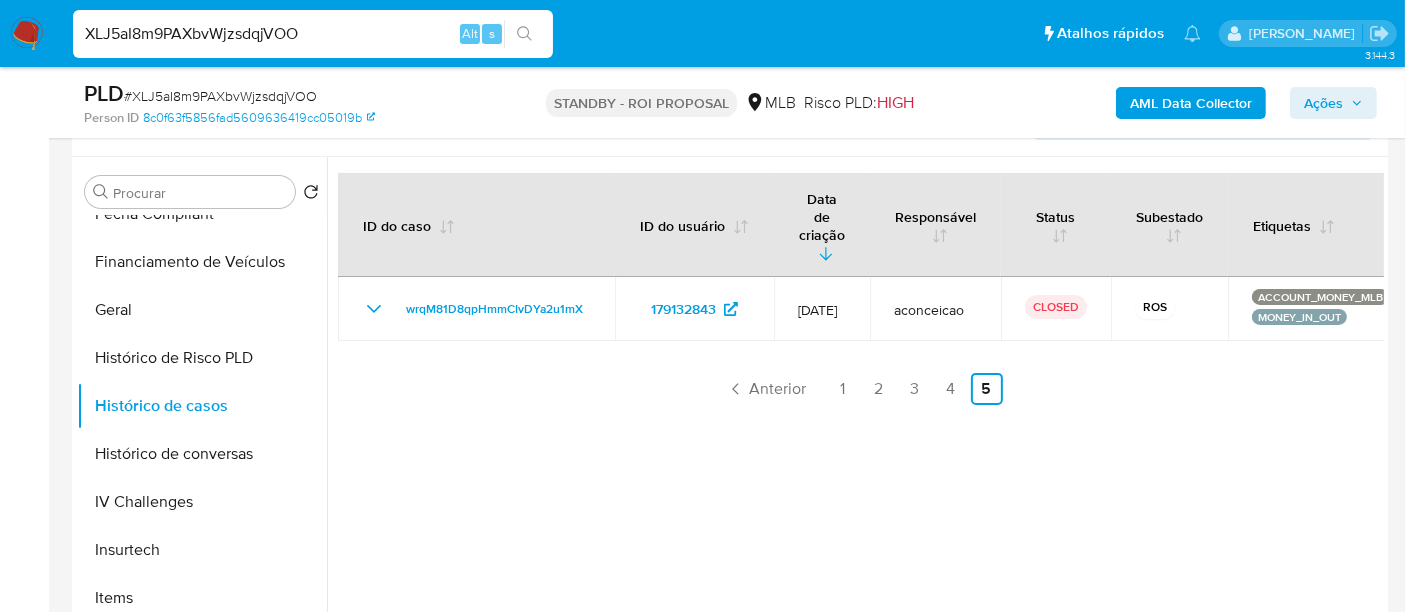 scroll, scrollTop: 333, scrollLeft: 0, axis: vertical 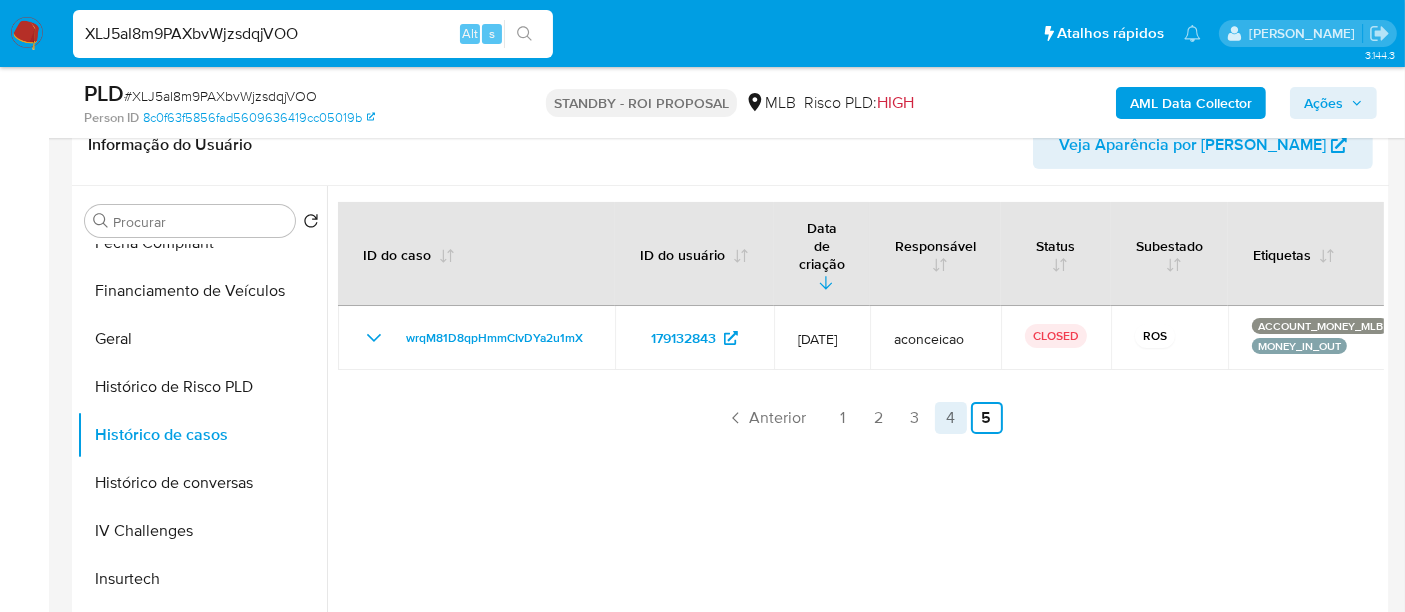 click on "4" at bounding box center [951, 418] 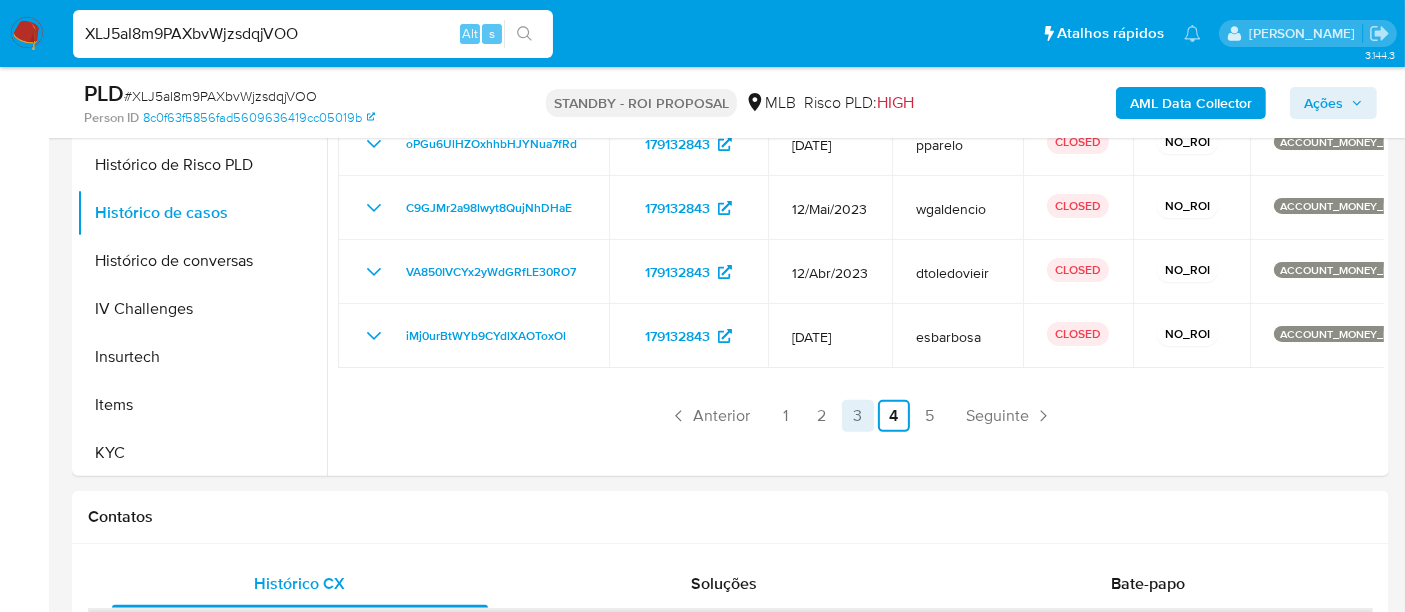 click on "3" at bounding box center [858, 416] 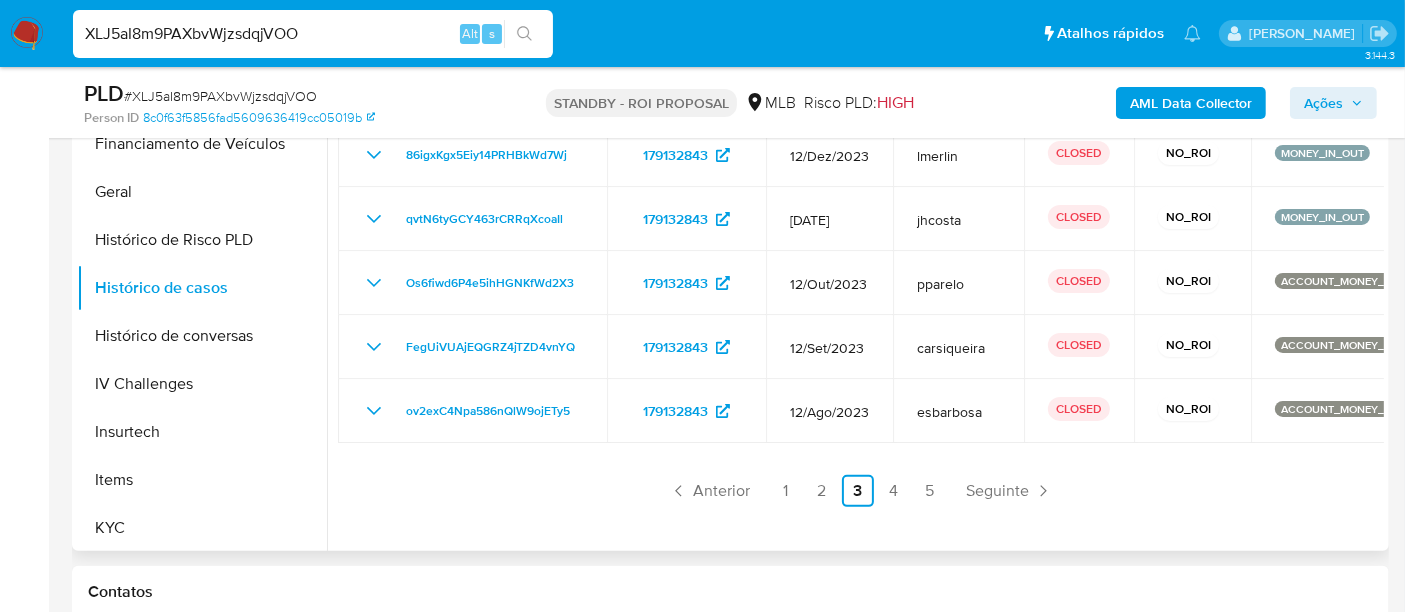 scroll, scrollTop: 444, scrollLeft: 0, axis: vertical 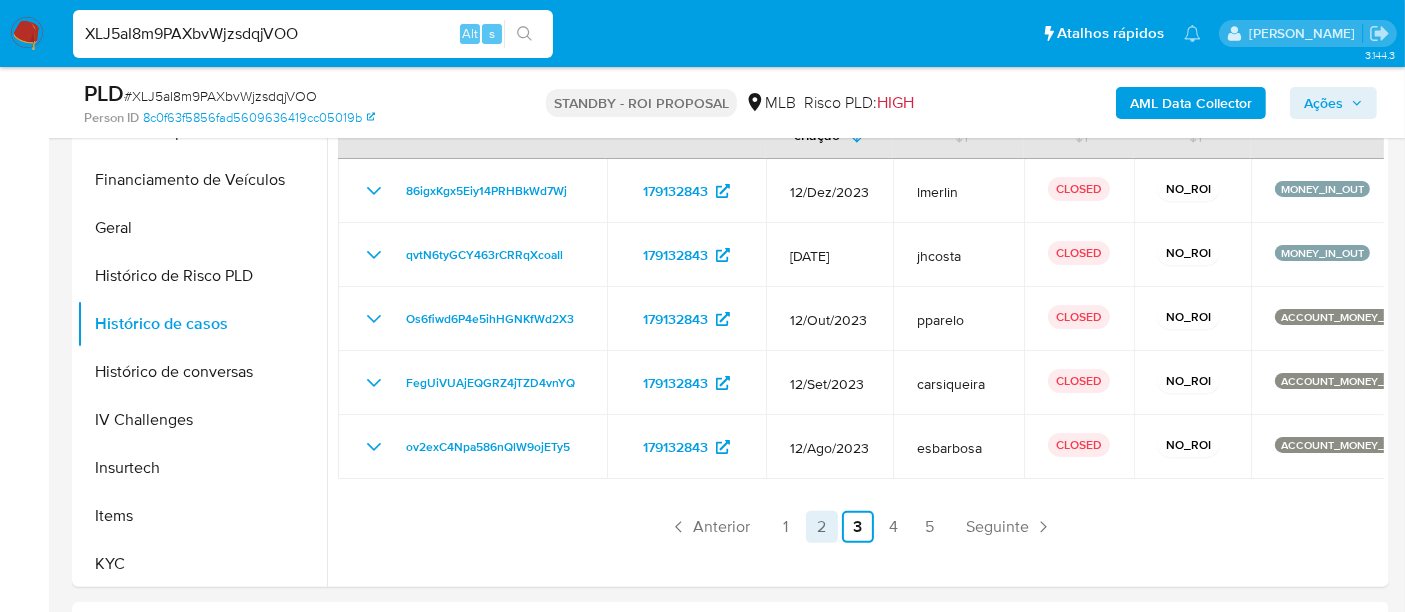 click on "2" at bounding box center (822, 527) 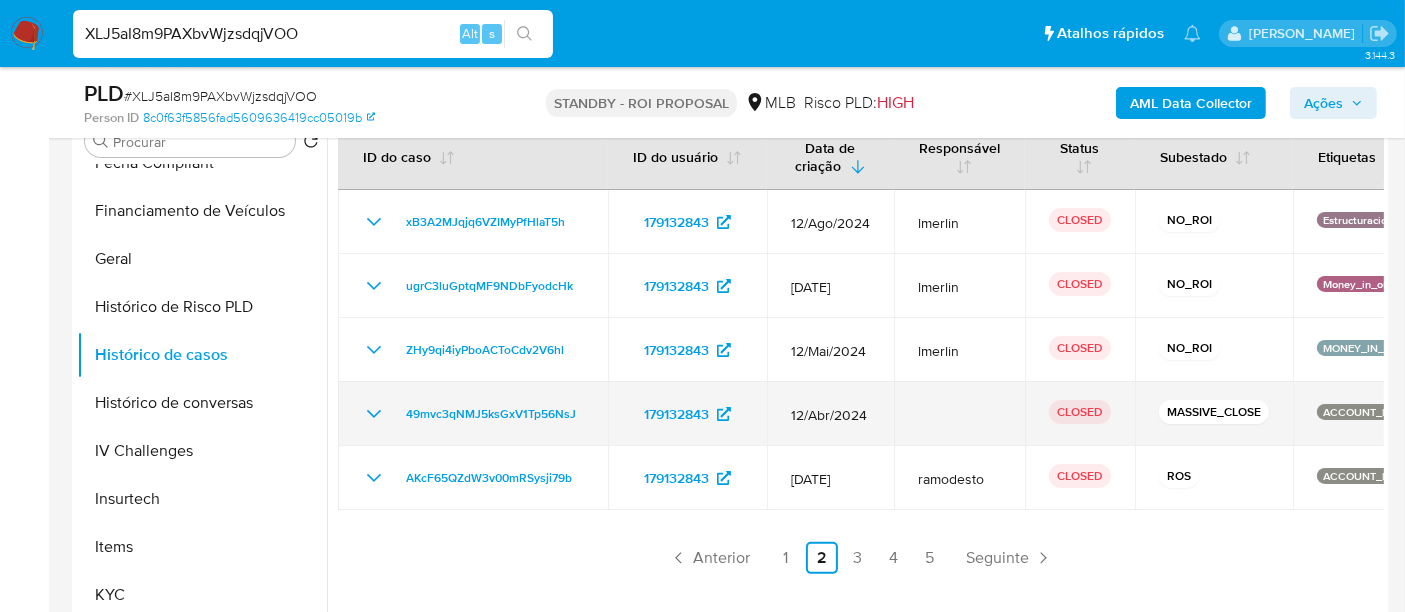 scroll, scrollTop: 444, scrollLeft: 0, axis: vertical 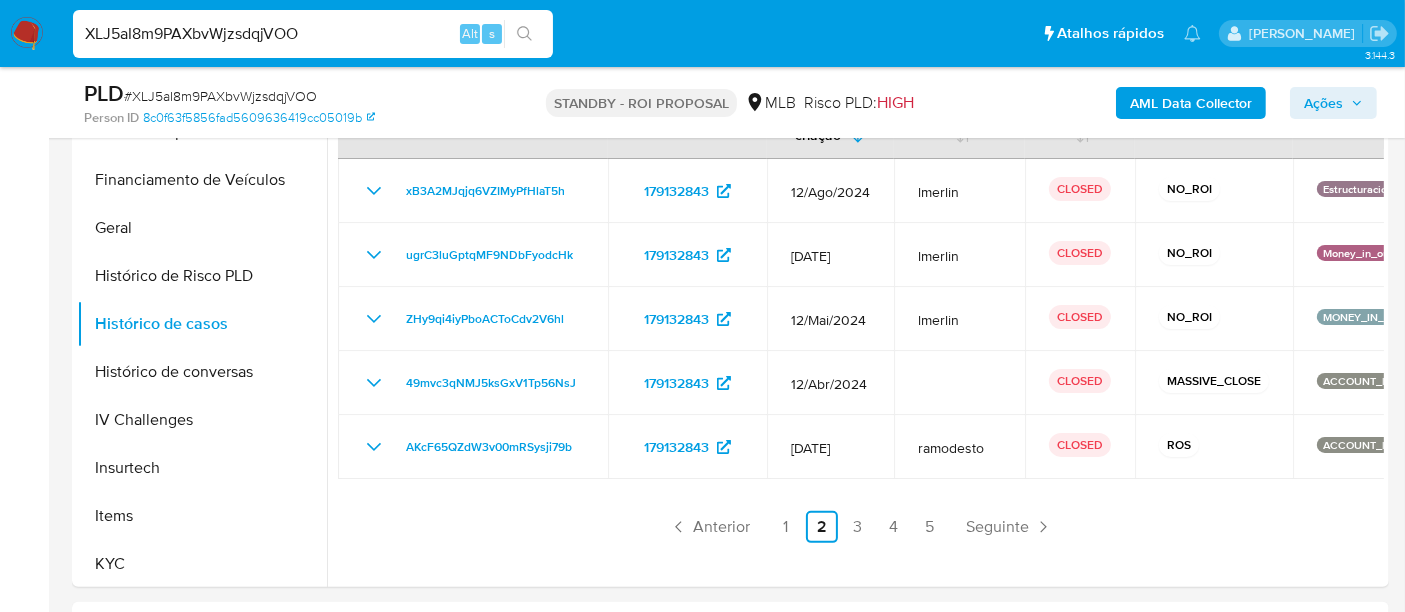 drag, startPoint x: 781, startPoint y: 524, endPoint x: 854, endPoint y: 493, distance: 79.30952 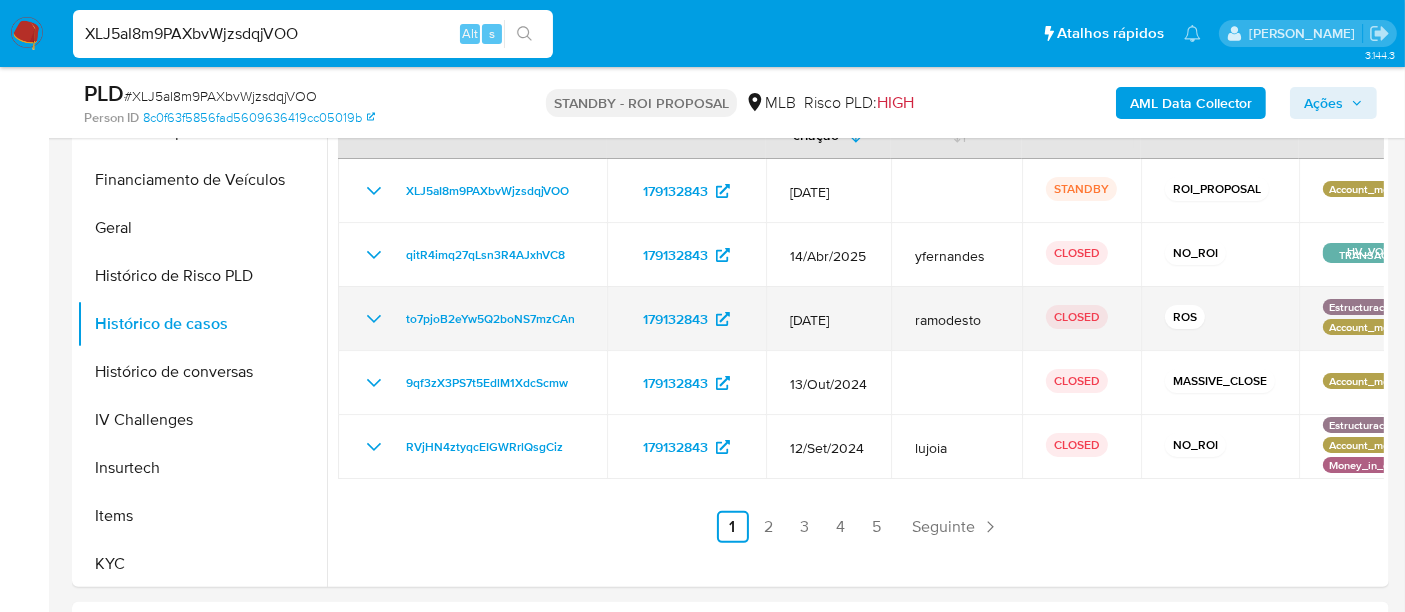 scroll, scrollTop: 333, scrollLeft: 0, axis: vertical 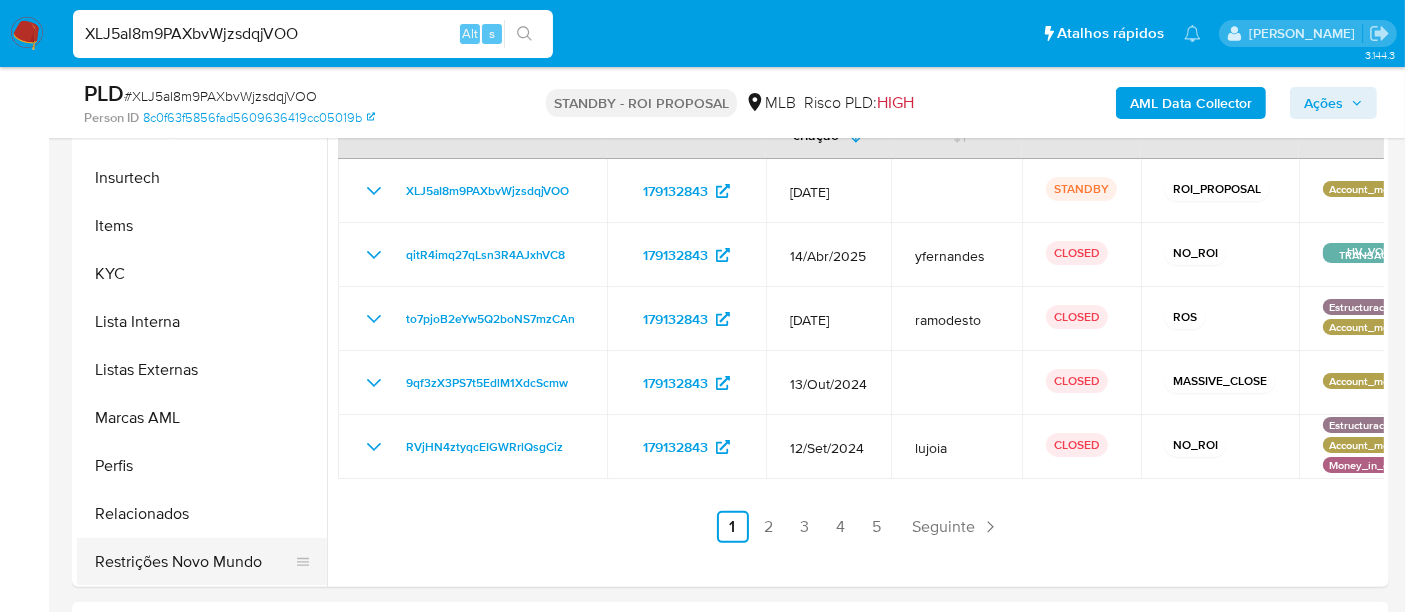 click on "Restrições Novo Mundo" at bounding box center [194, 562] 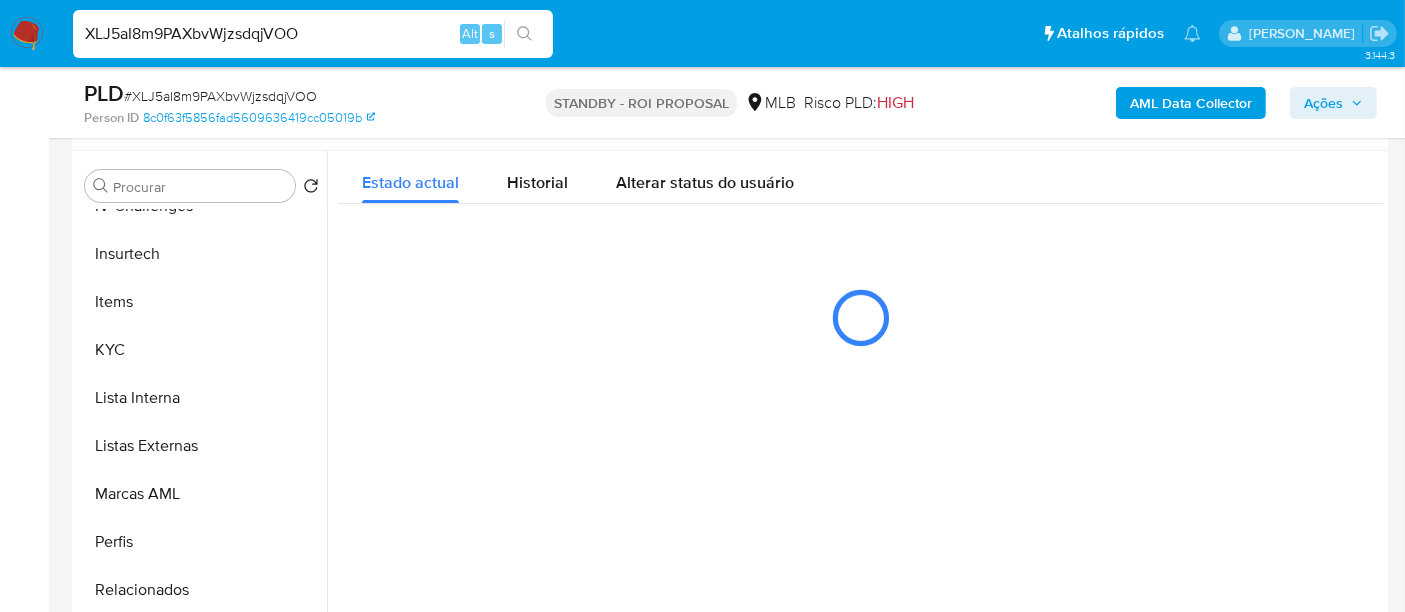 scroll, scrollTop: 333, scrollLeft: 0, axis: vertical 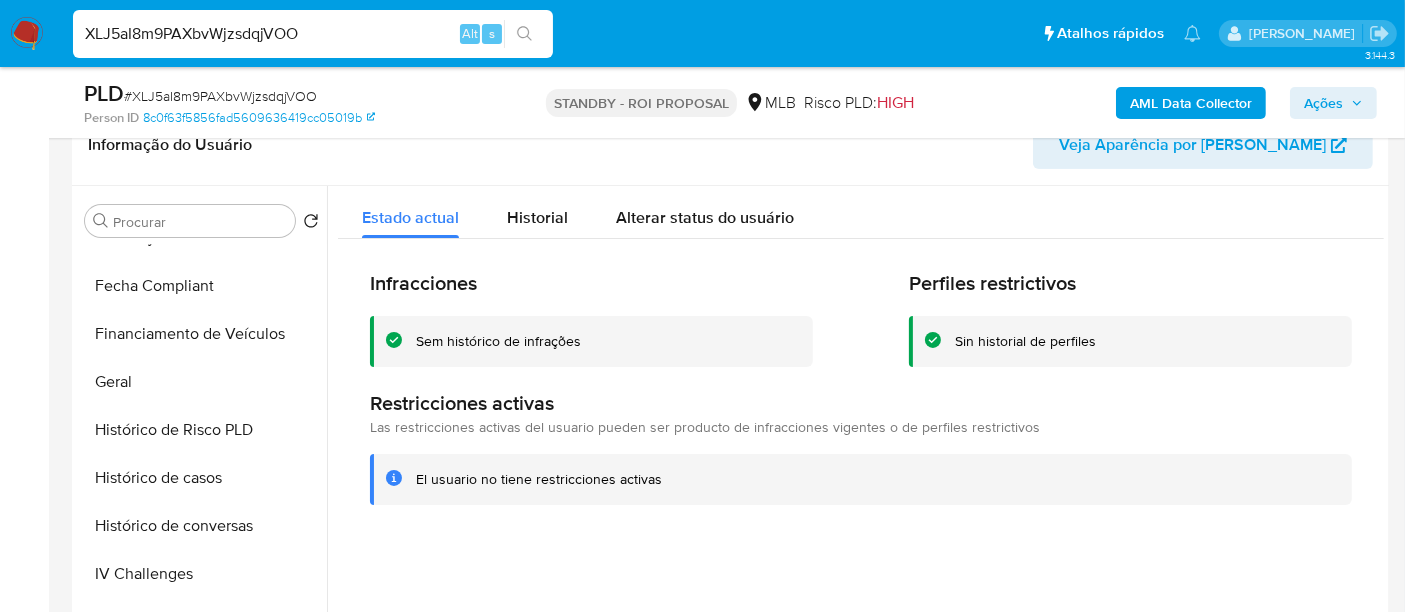 drag, startPoint x: 122, startPoint y: 389, endPoint x: 331, endPoint y: 419, distance: 211.14214 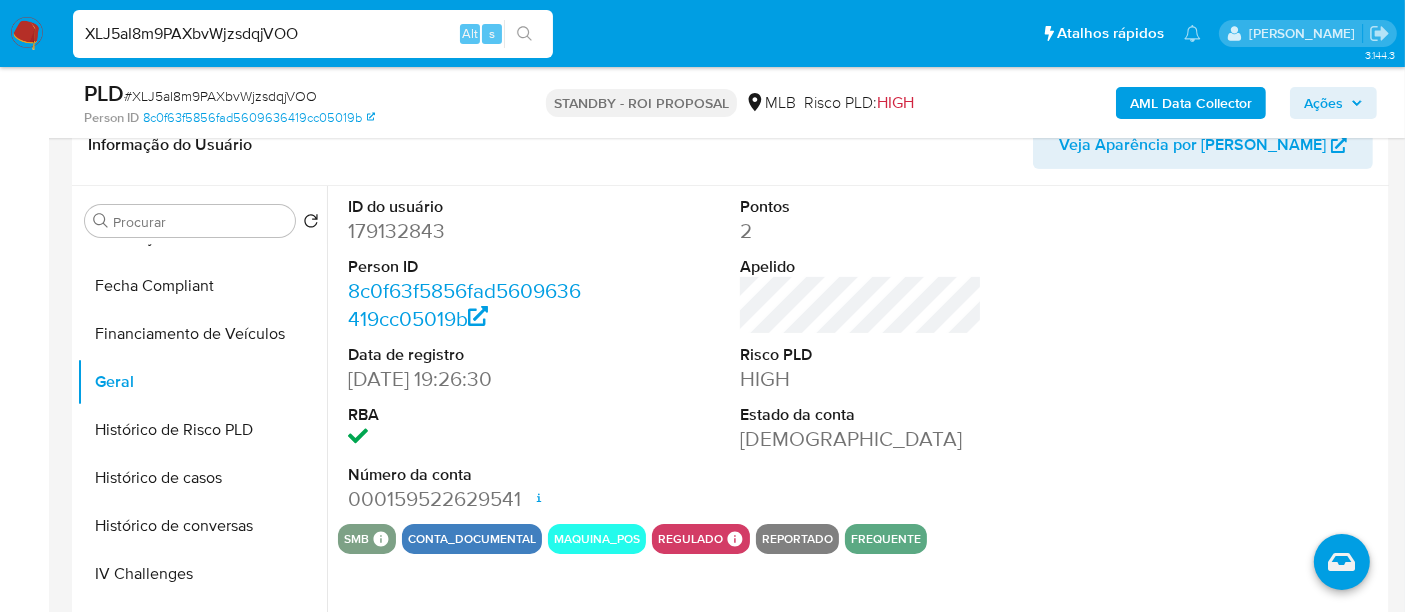 type 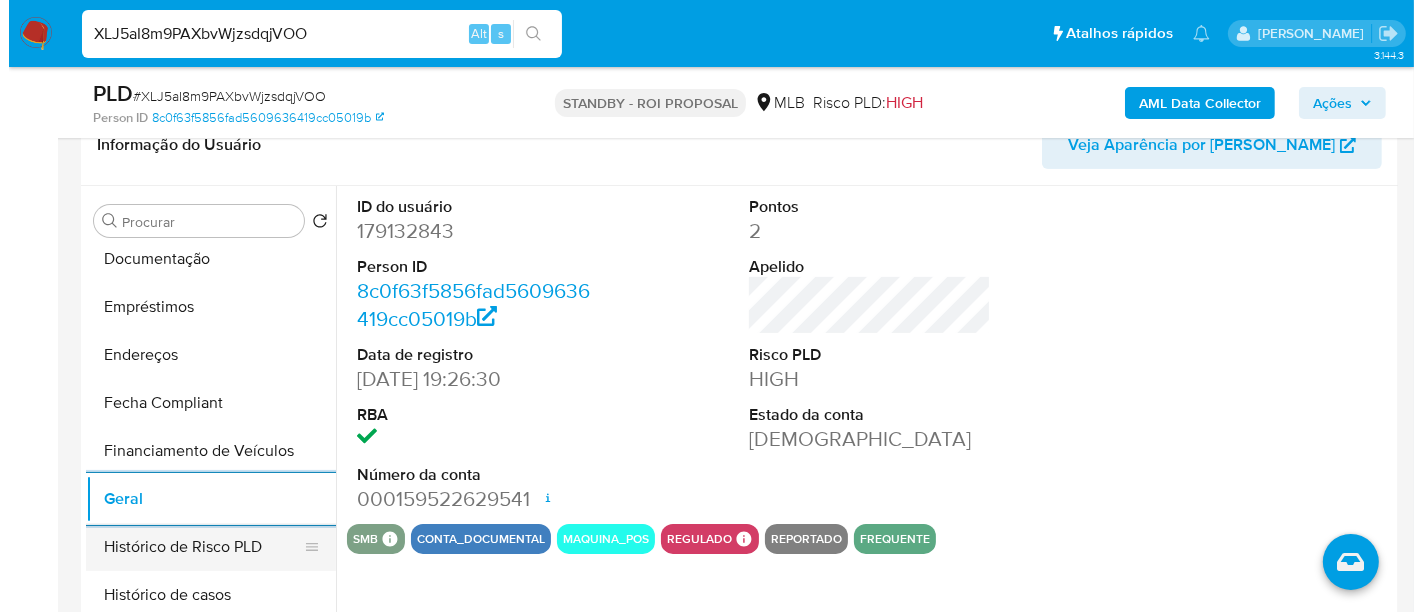 scroll, scrollTop: 288, scrollLeft: 0, axis: vertical 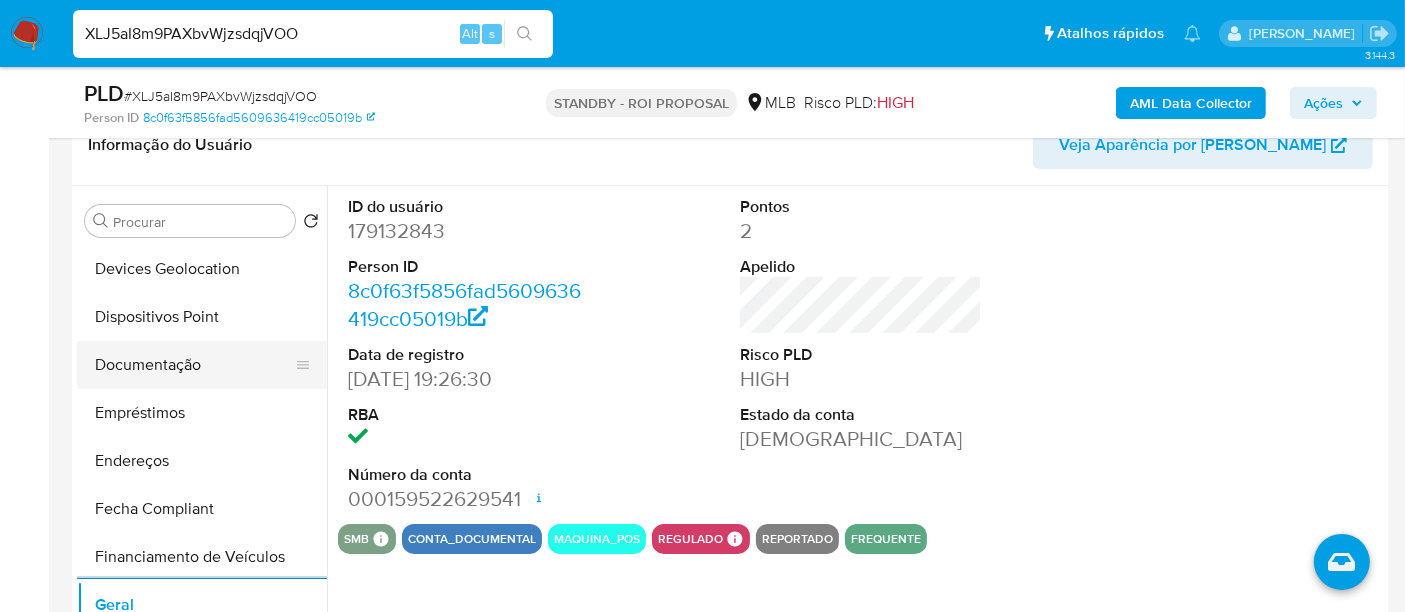 click on "Documentação" at bounding box center (194, 365) 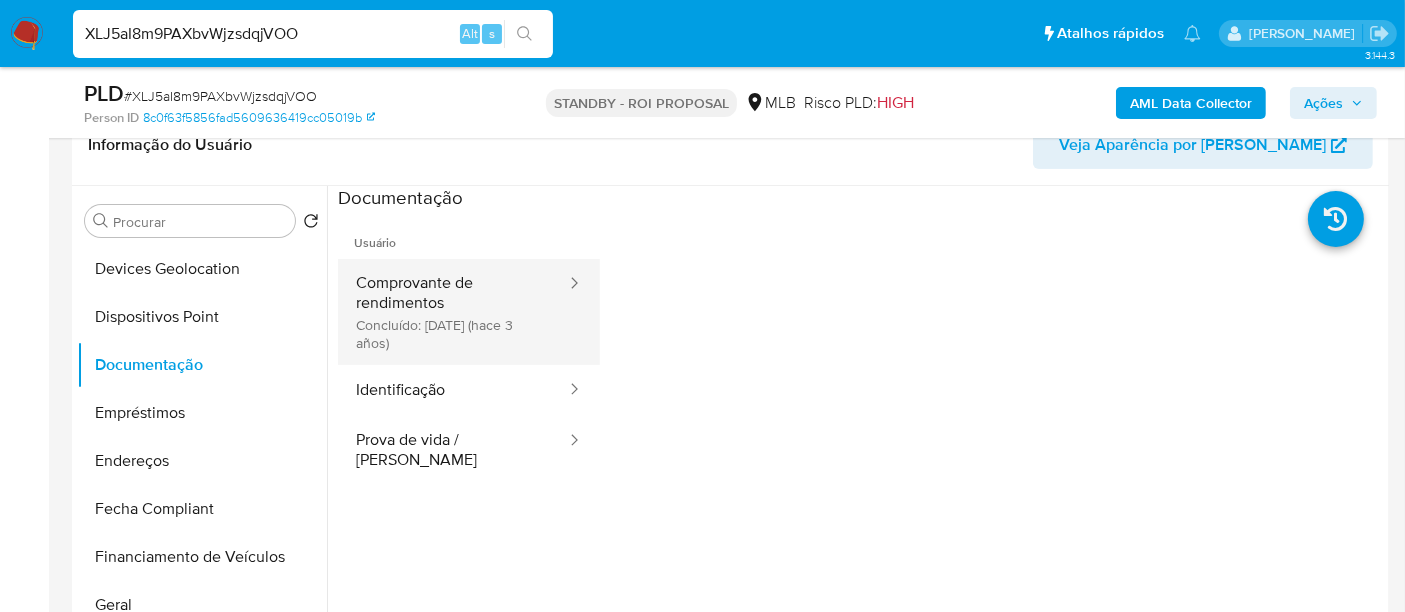 drag, startPoint x: 405, startPoint y: 330, endPoint x: 434, endPoint y: 328, distance: 29.068884 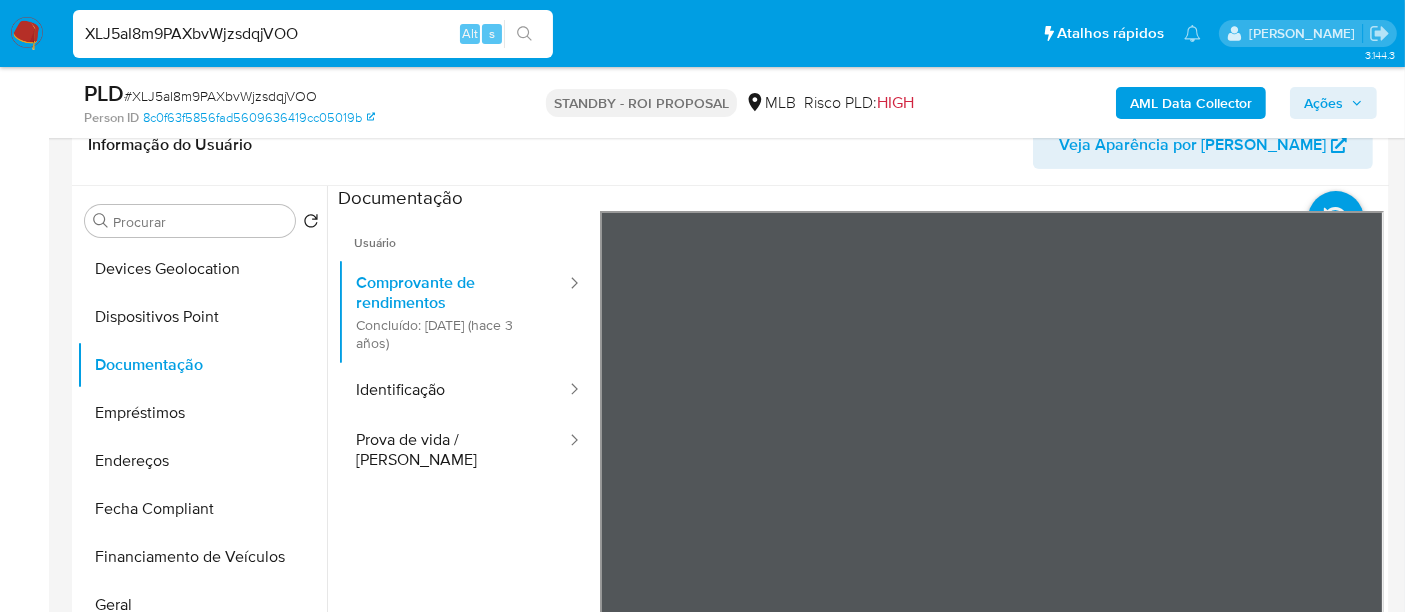 click on "AML Data Collector" at bounding box center (1191, 103) 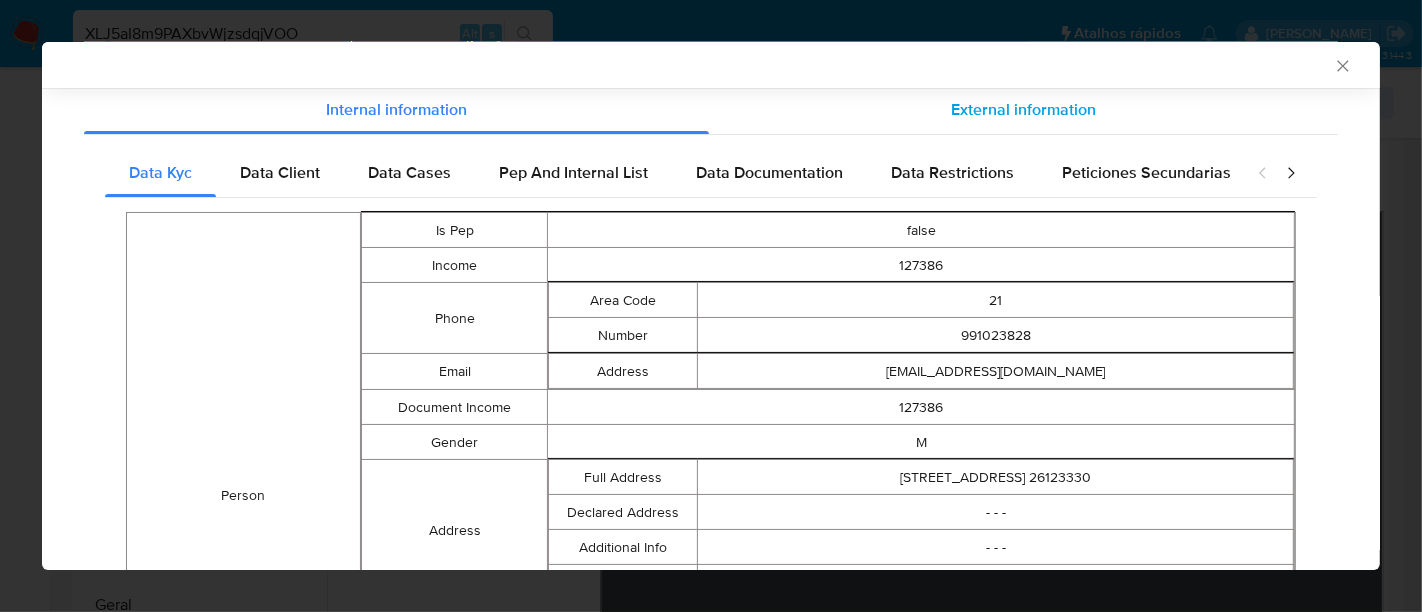 scroll, scrollTop: 0, scrollLeft: 0, axis: both 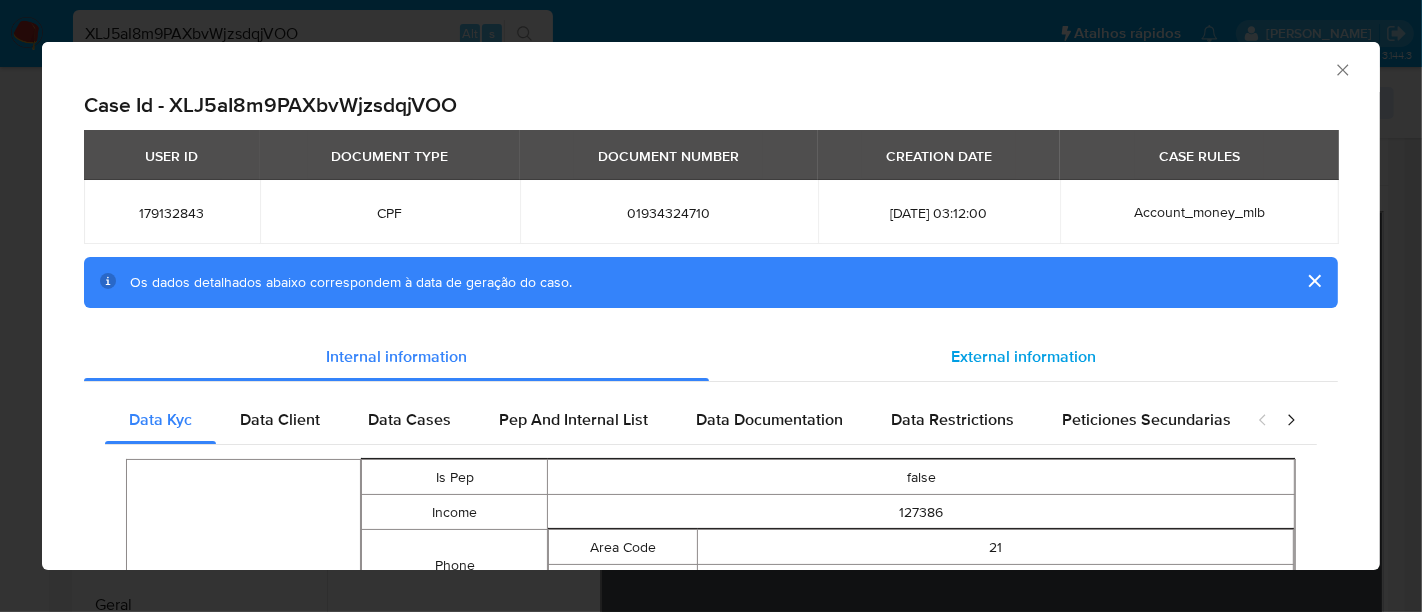 click on "External information" at bounding box center [1023, 356] 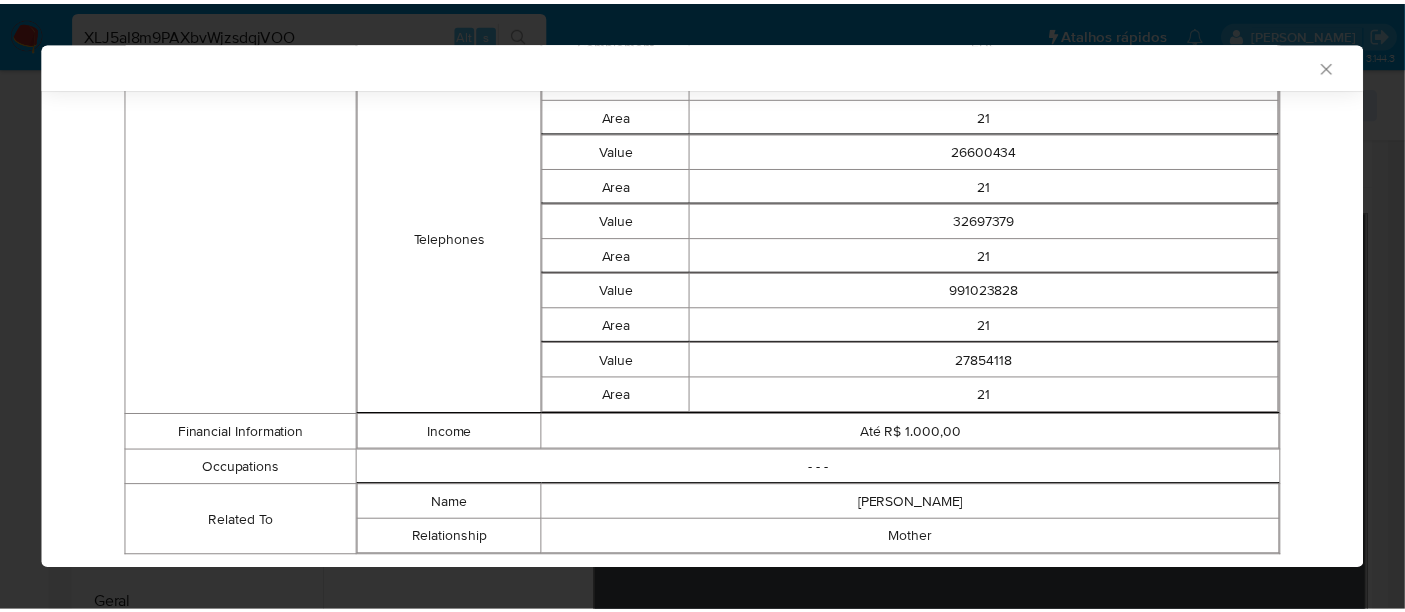 scroll, scrollTop: 3156, scrollLeft: 0, axis: vertical 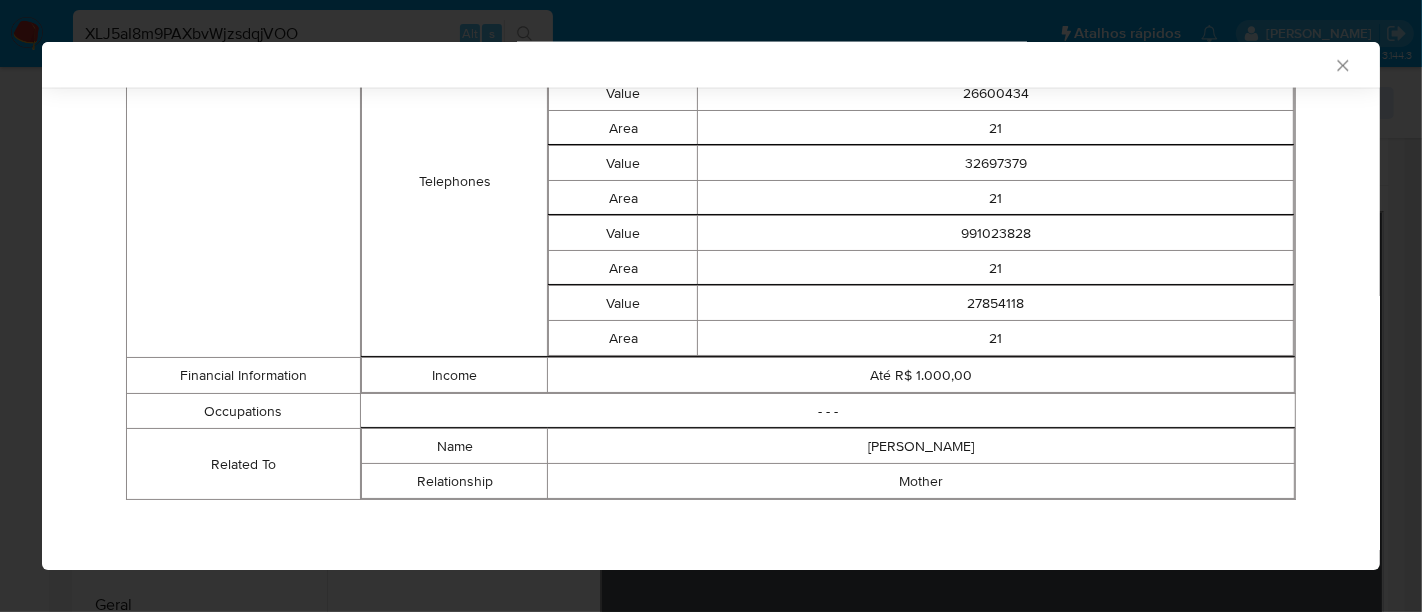 type 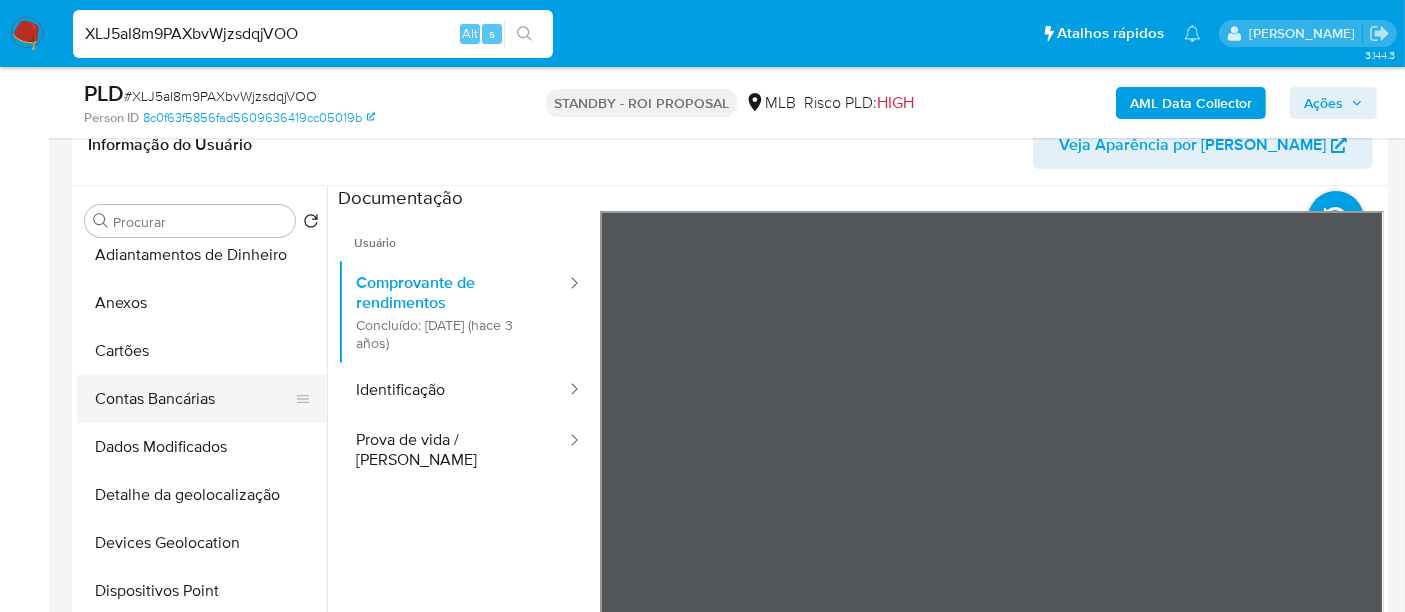 scroll, scrollTop: 0, scrollLeft: 0, axis: both 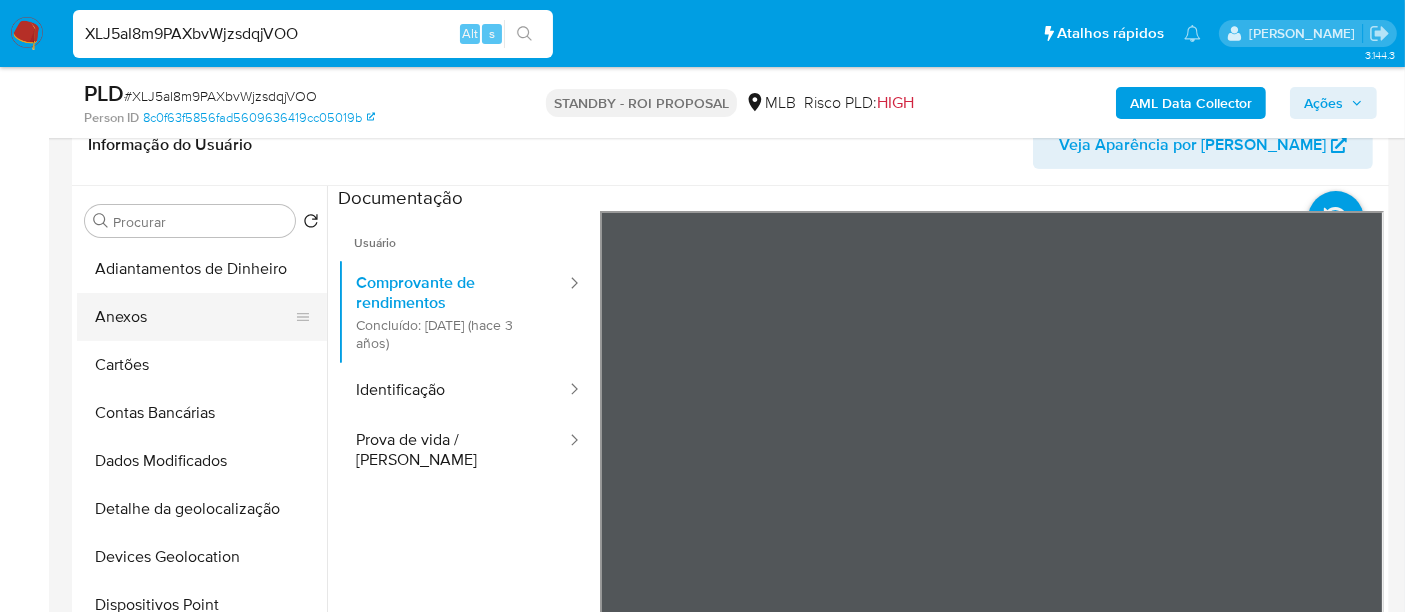 click on "Anexos" at bounding box center (194, 317) 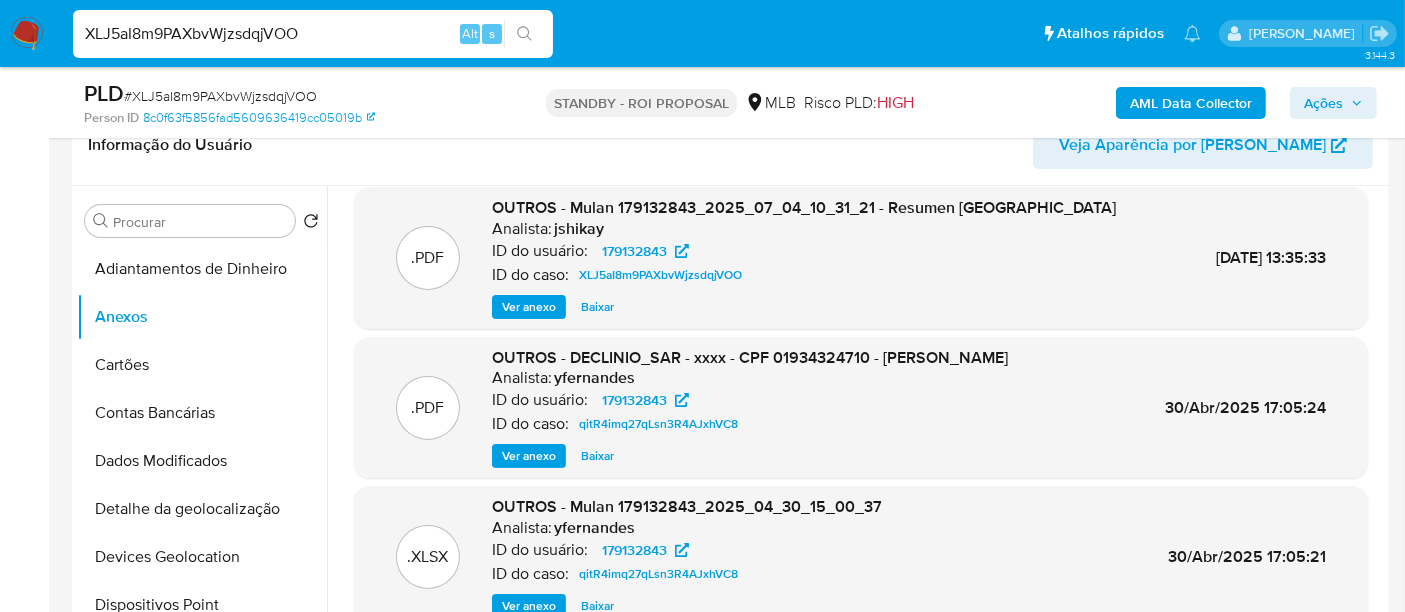 scroll, scrollTop: 168, scrollLeft: 0, axis: vertical 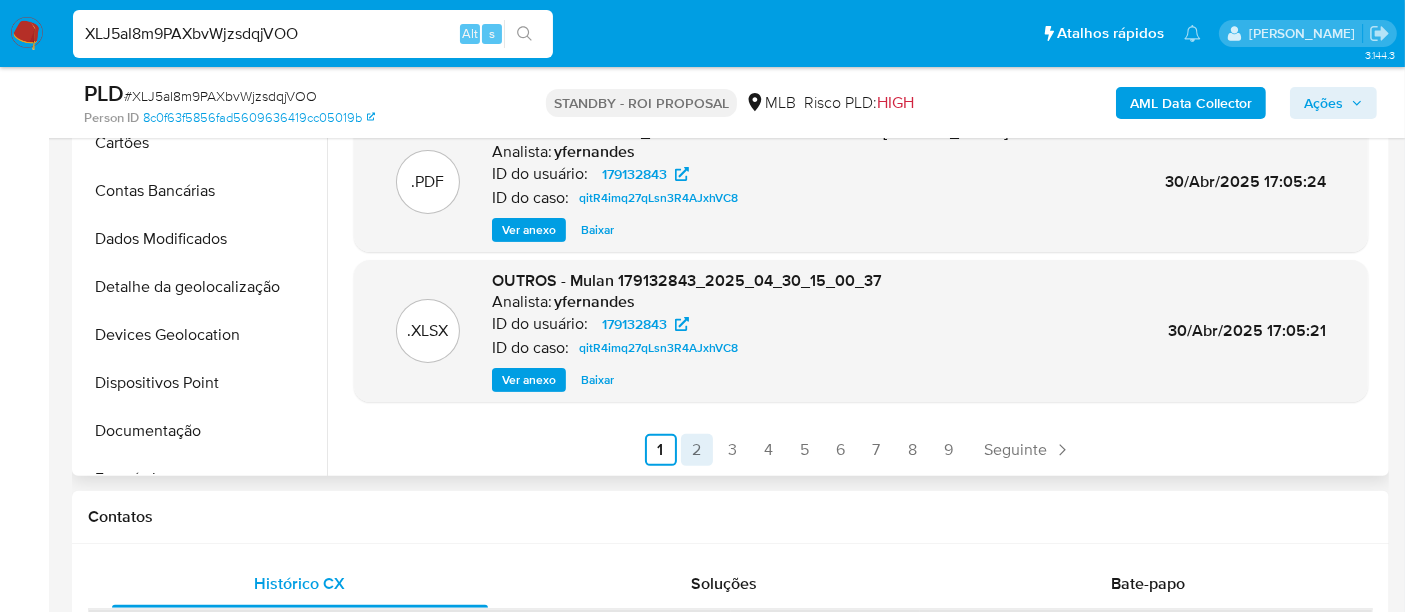 click on "2" at bounding box center (697, 450) 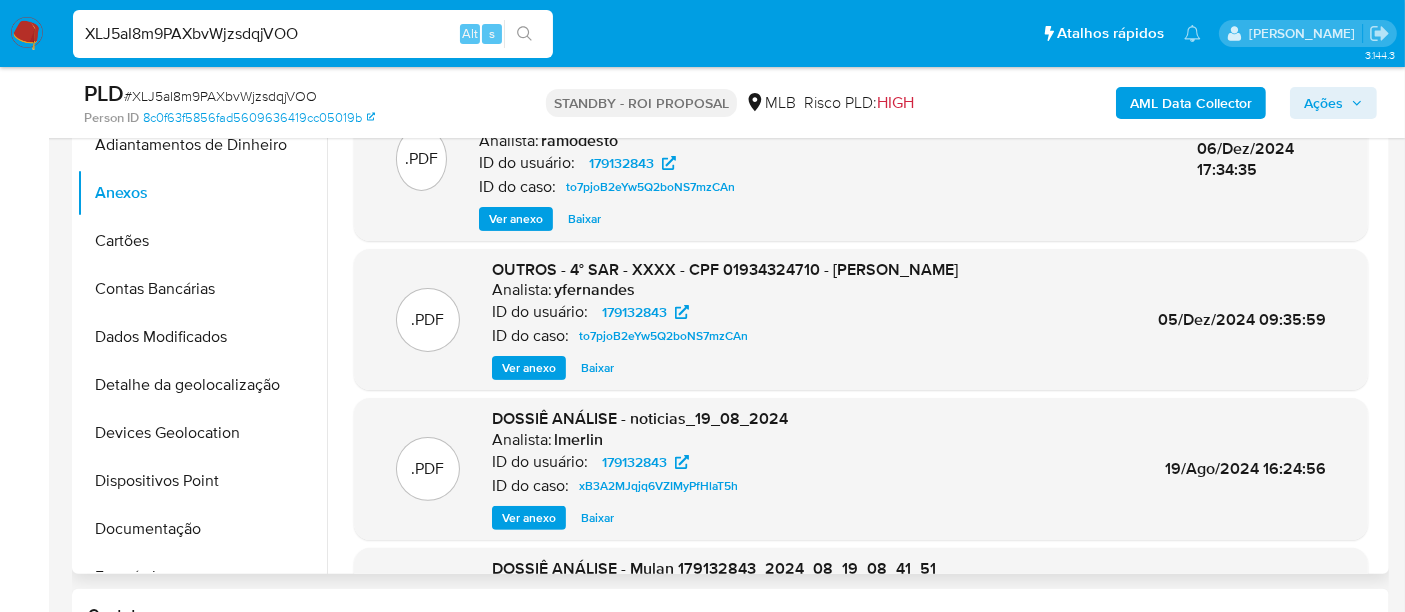 scroll, scrollTop: 333, scrollLeft: 0, axis: vertical 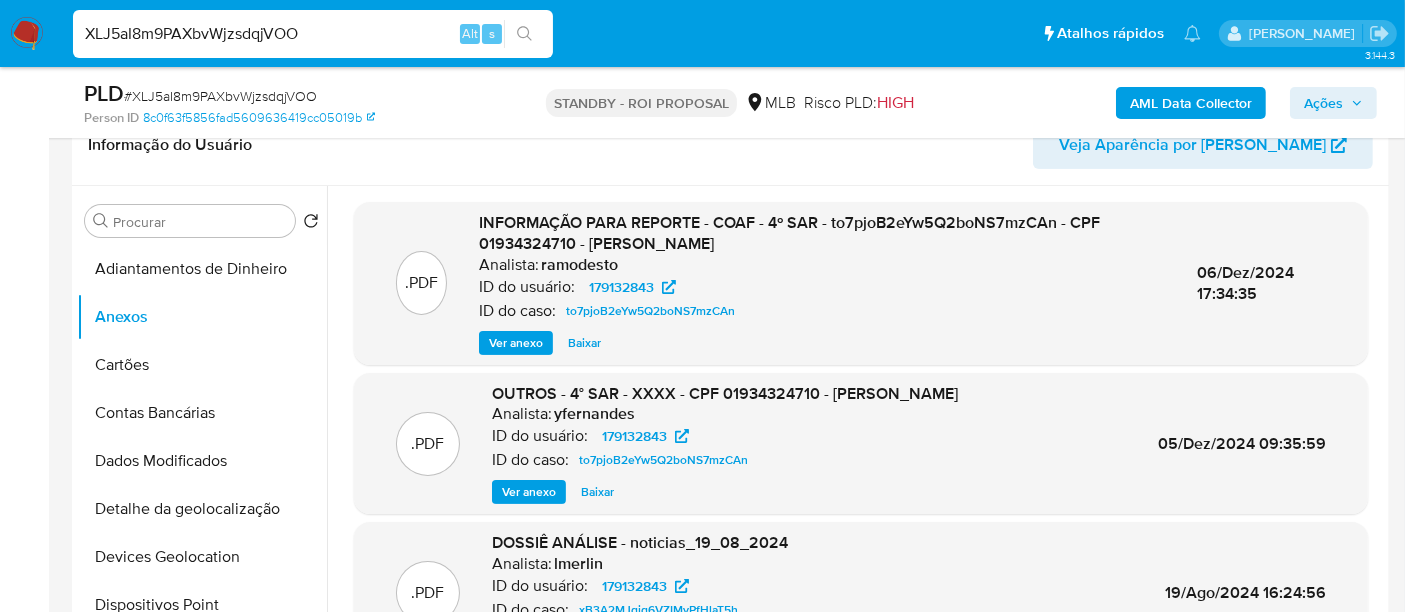 click on "INFORMAÇÃO PARA REPORTE - COAF - 4º SAR - to7pjoB2eYw5Q2boNS7mzCAn - CPF 01934324710 - JOAO ROSA DE SOUZA Analista: ramodesto ID do usuário: 179132843 ID do caso: to7pjoB2eYw5Q2boNS7mzCAn Ver anexo Baixar" at bounding box center (822, 283) 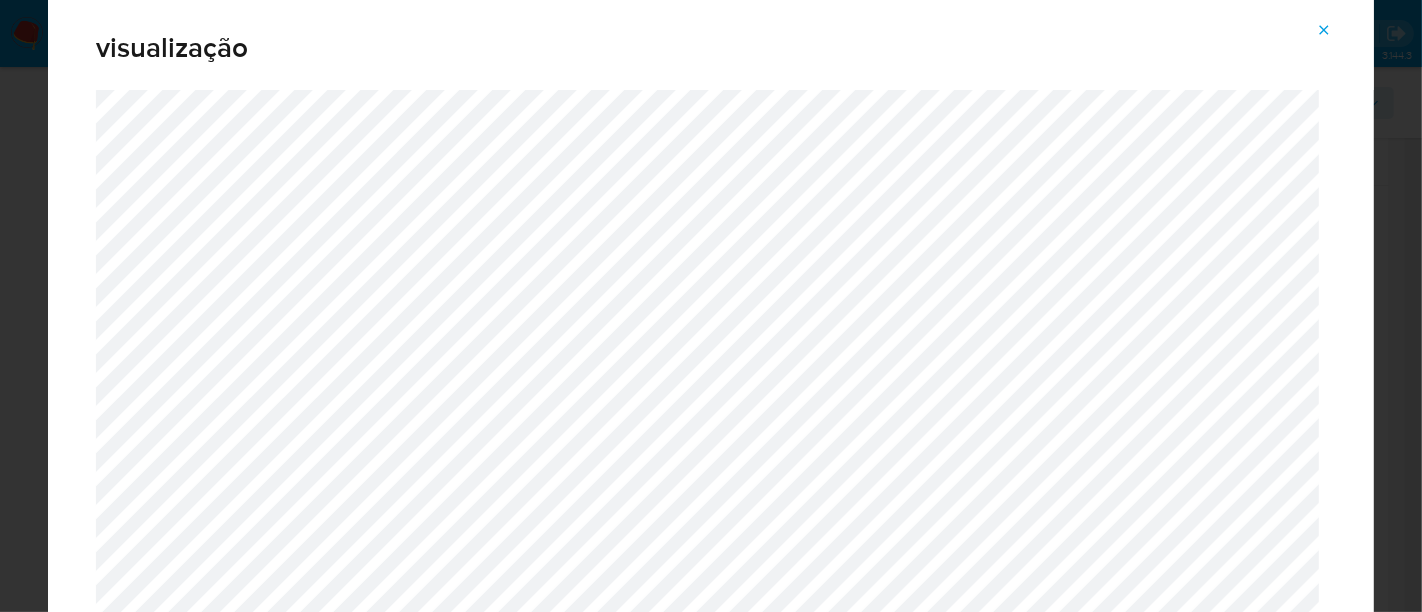 click 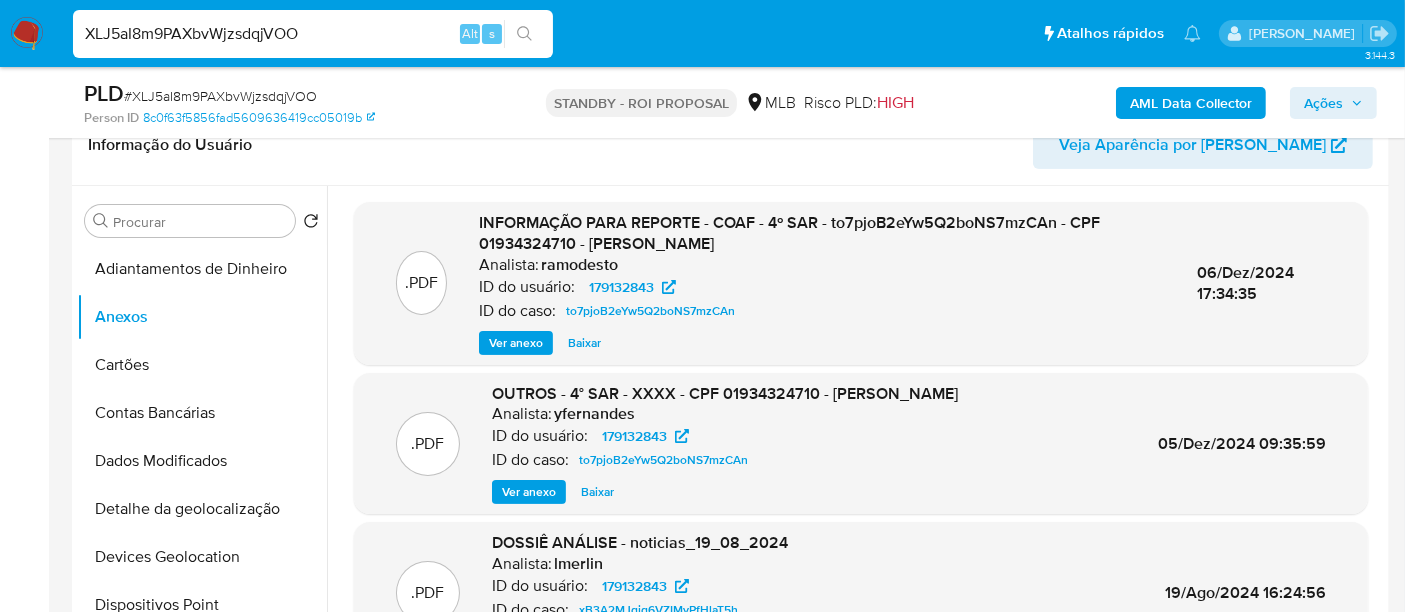 click on "Ver anexo" at bounding box center [516, 343] 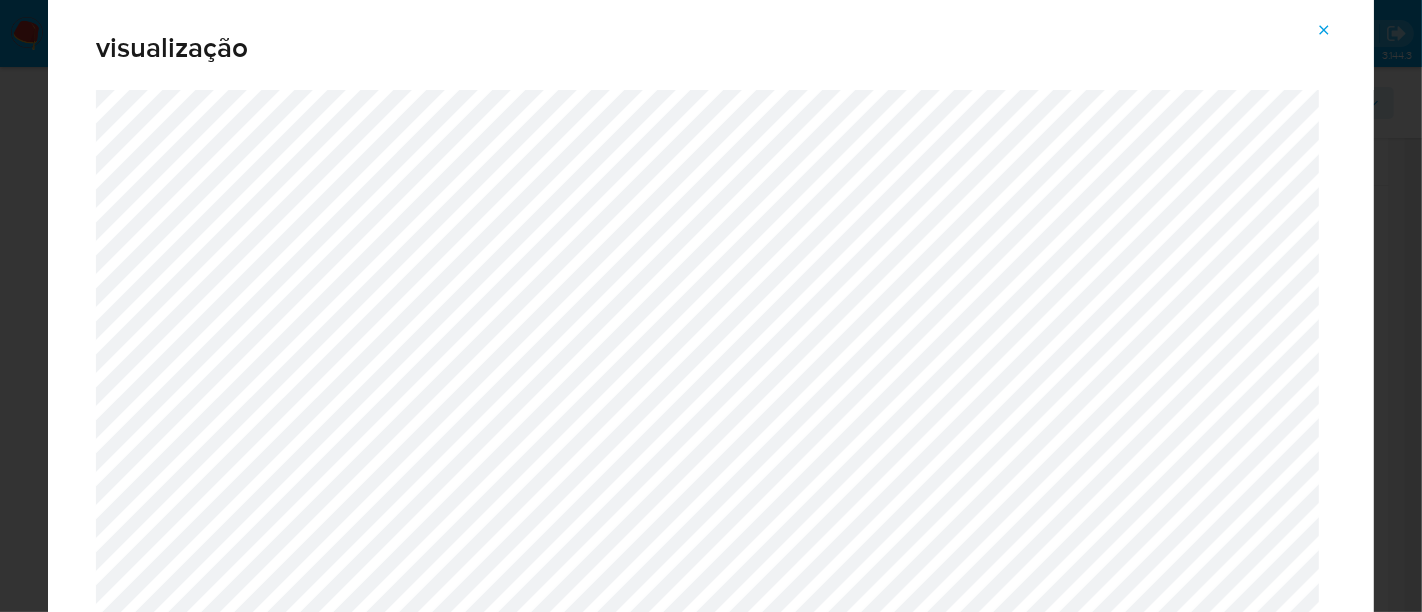 click at bounding box center [1324, 30] 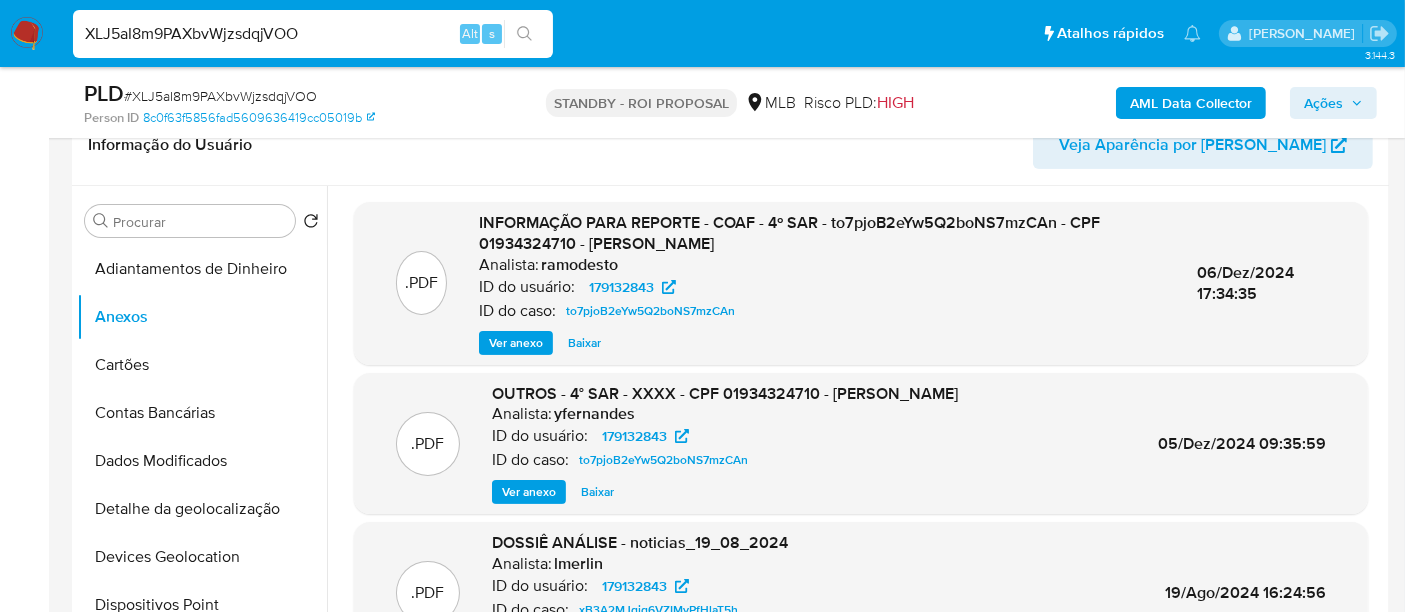 click on "XLJ5aI8m9PAXbvWjzsdqjVOO" at bounding box center [313, 34] 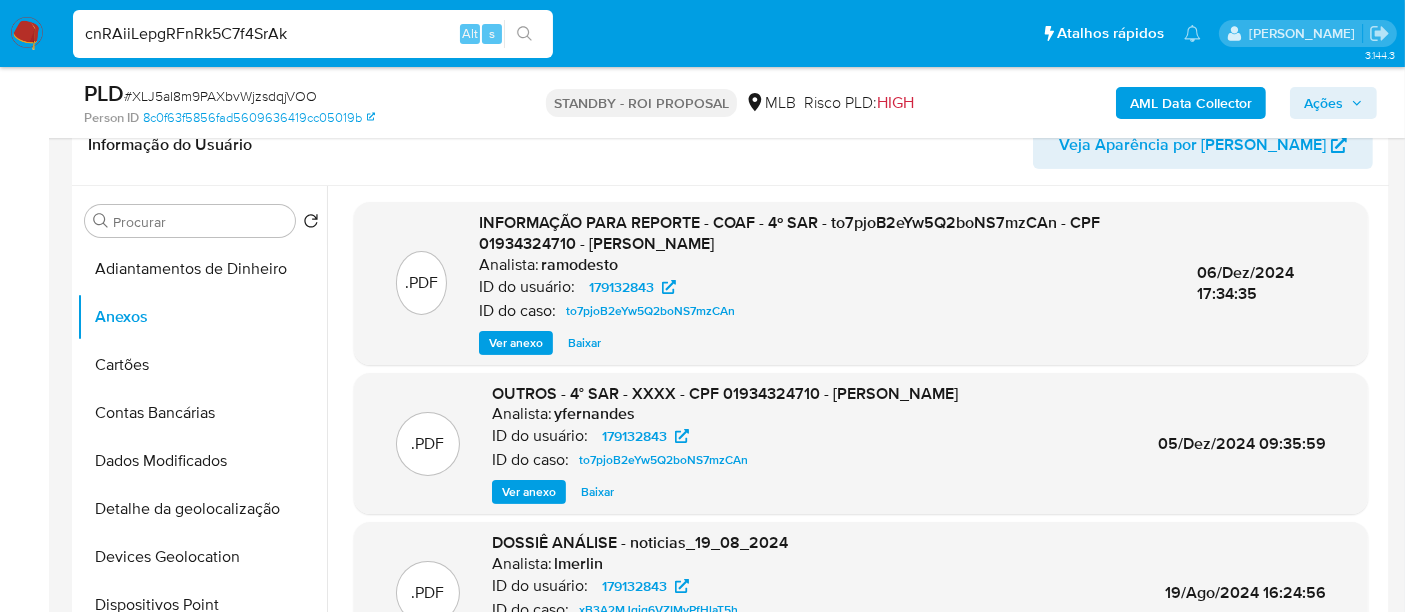 type on "cnRAiiLepgRFnRk5C7f4SrAk" 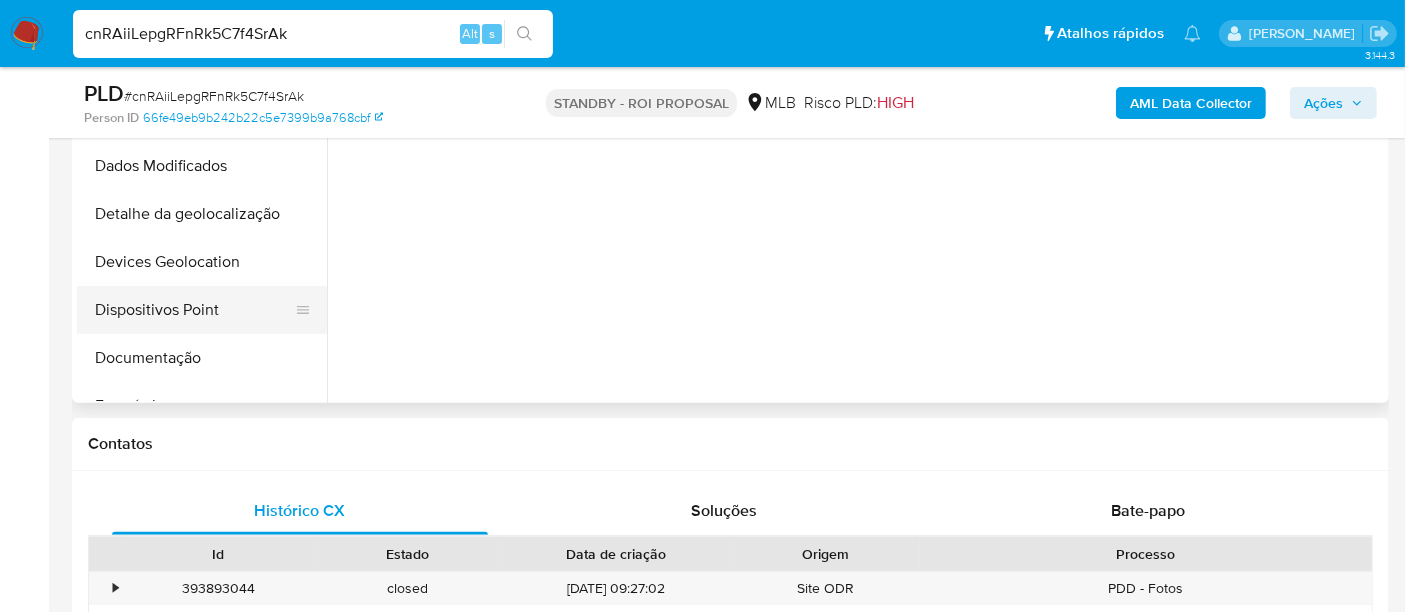 scroll, scrollTop: 666, scrollLeft: 0, axis: vertical 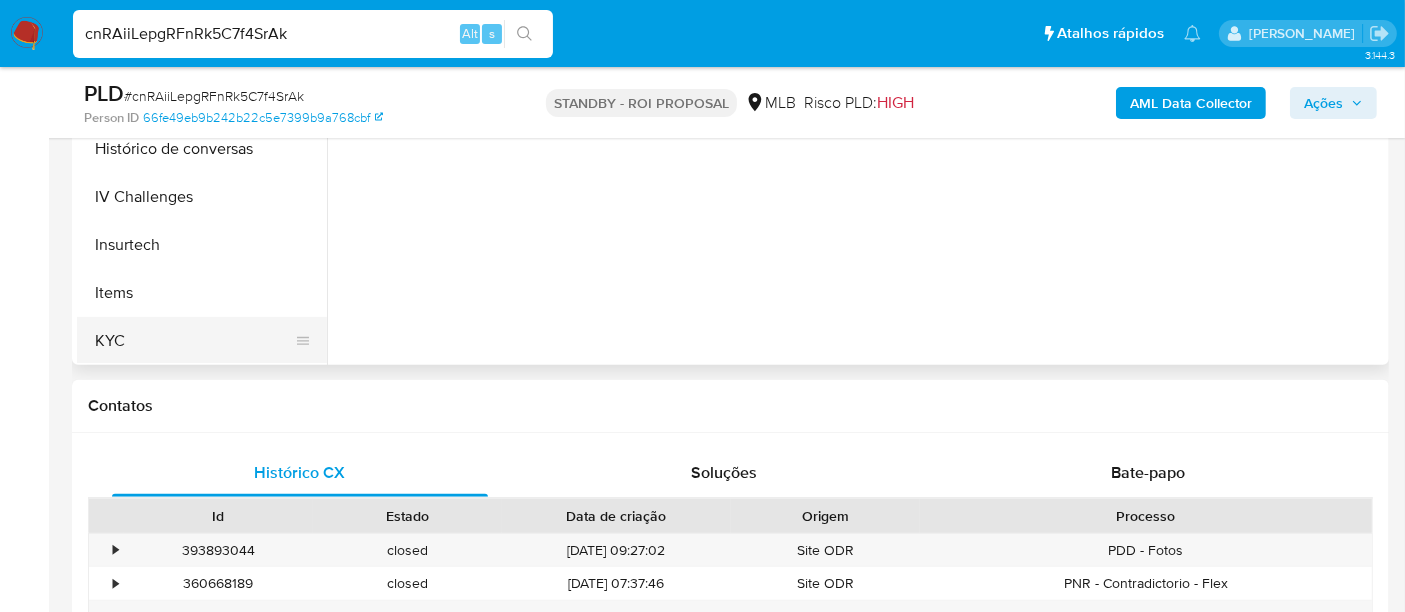 click on "KYC" at bounding box center (194, 341) 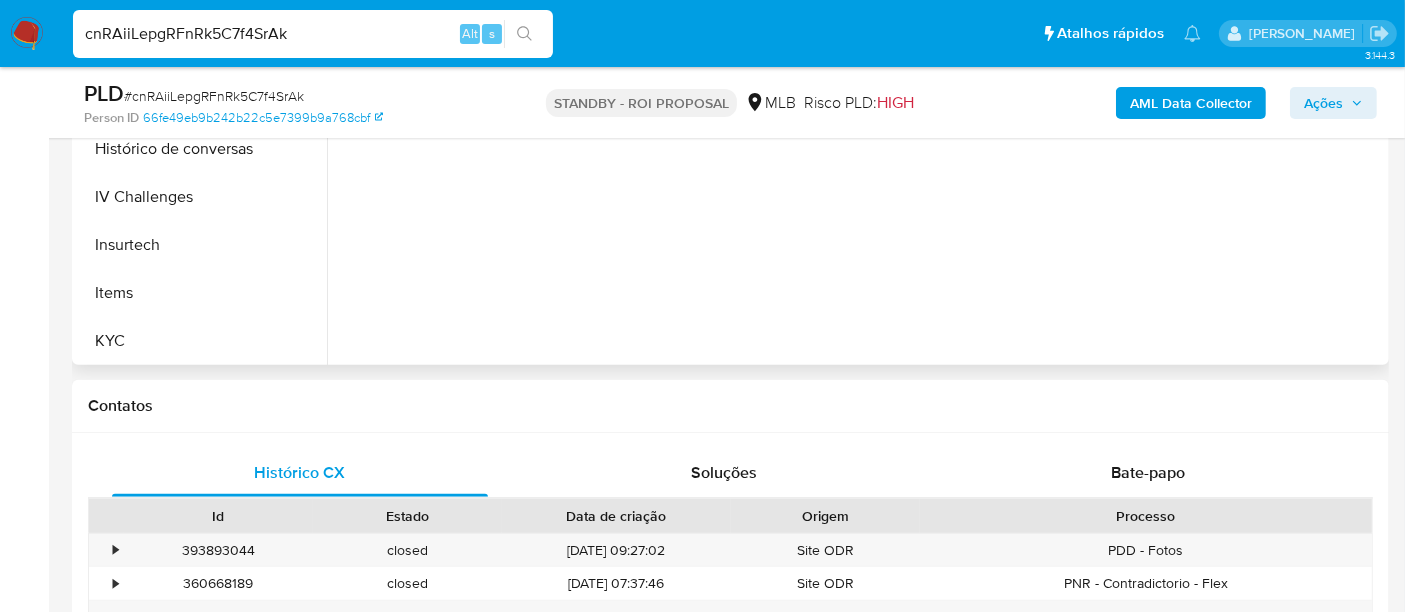 select on "10" 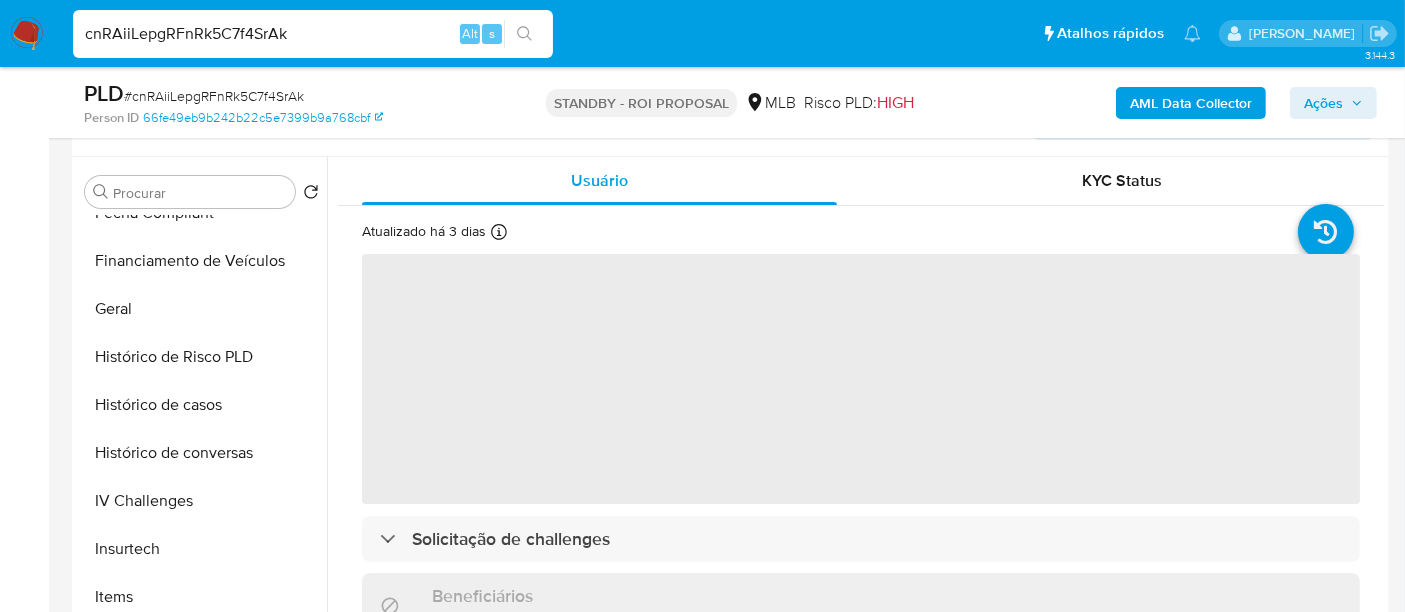 scroll, scrollTop: 333, scrollLeft: 0, axis: vertical 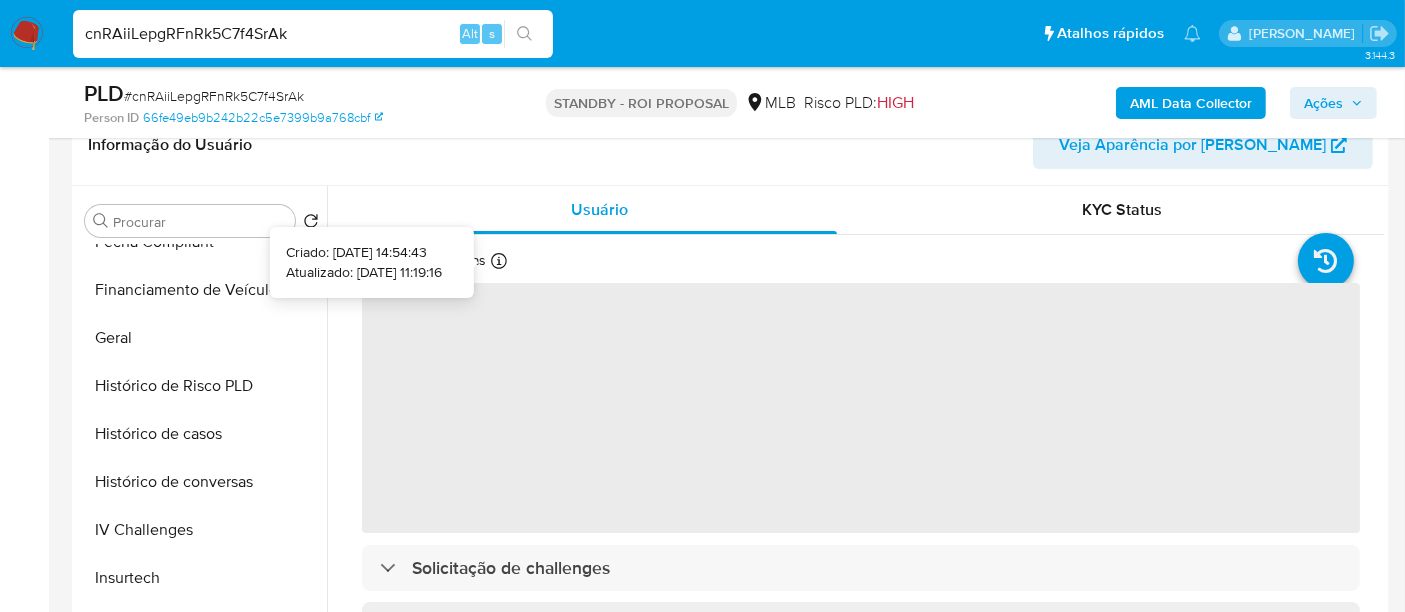 type 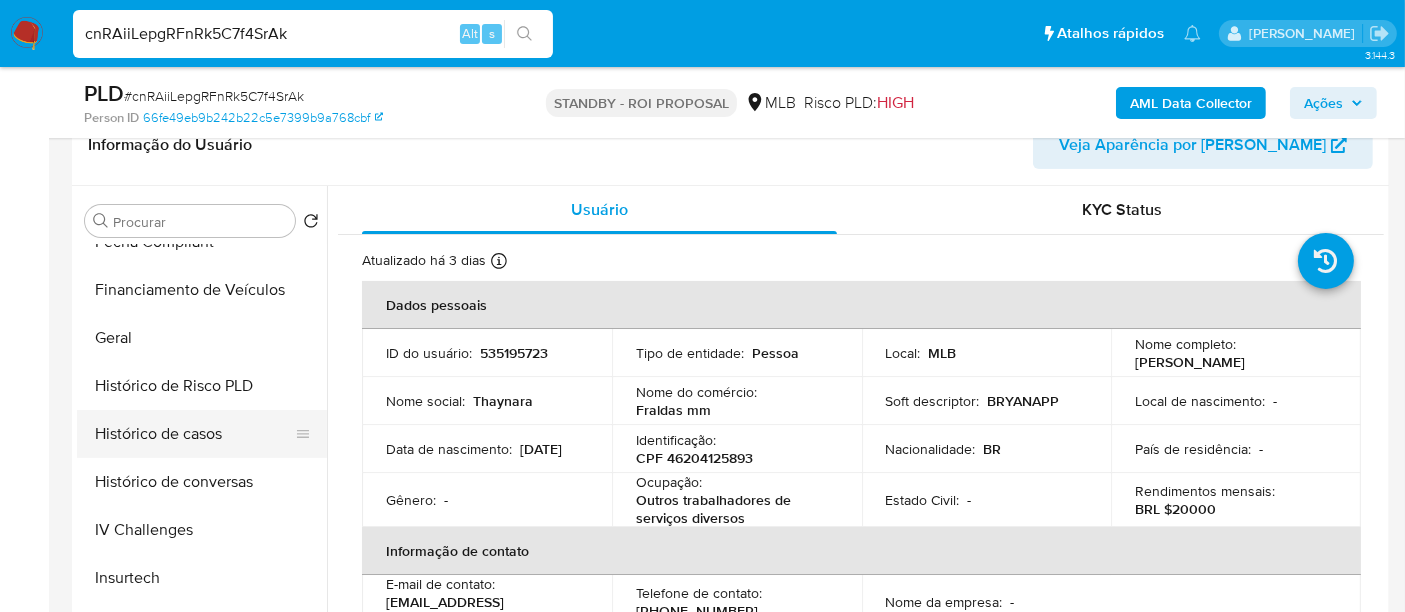 click on "Histórico de casos" at bounding box center (194, 434) 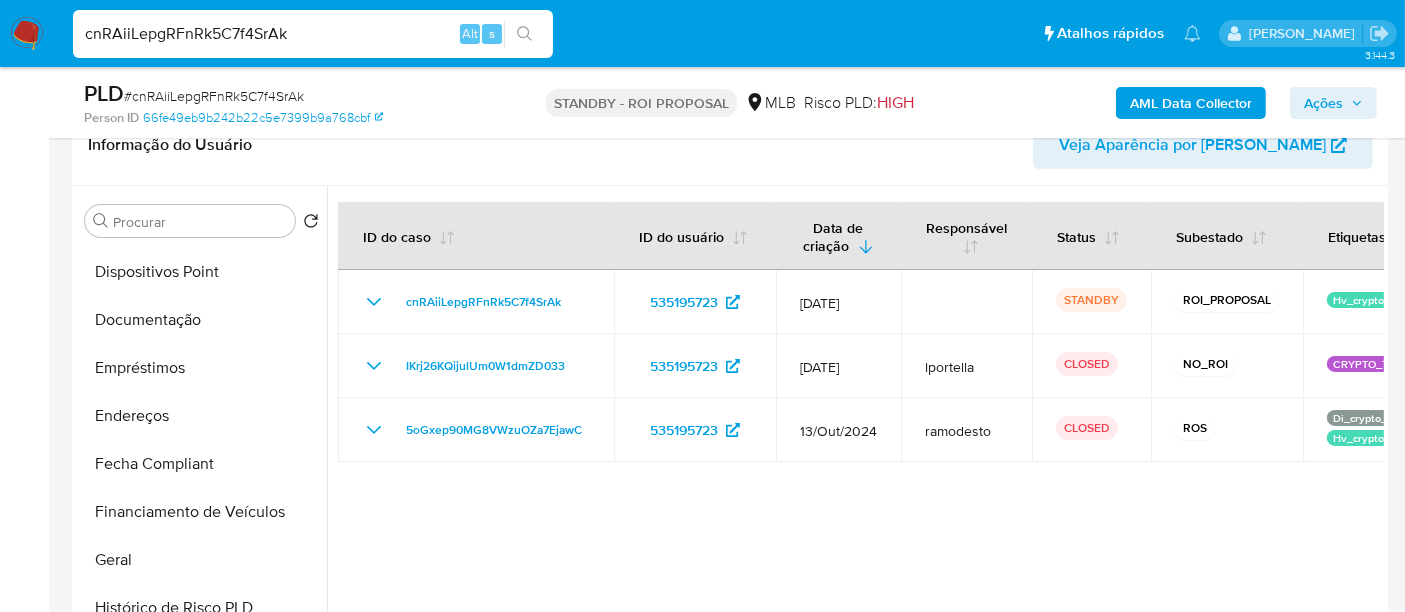 scroll, scrollTop: 222, scrollLeft: 0, axis: vertical 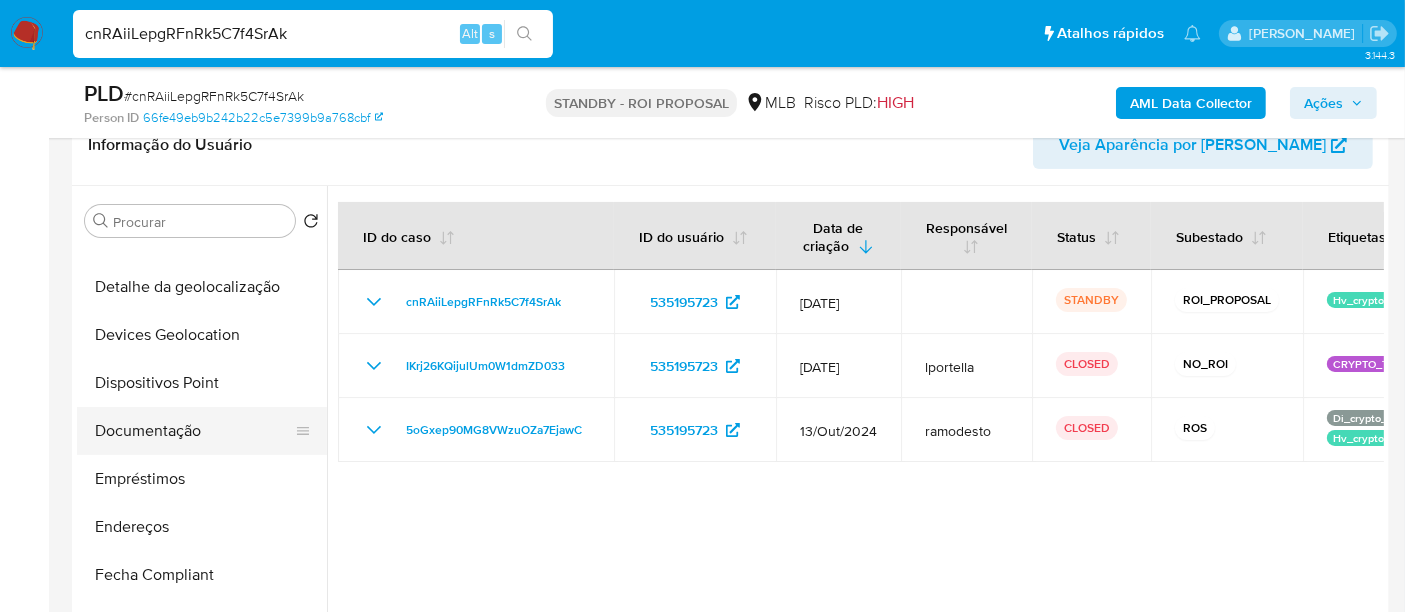 click on "Documentação" at bounding box center [194, 431] 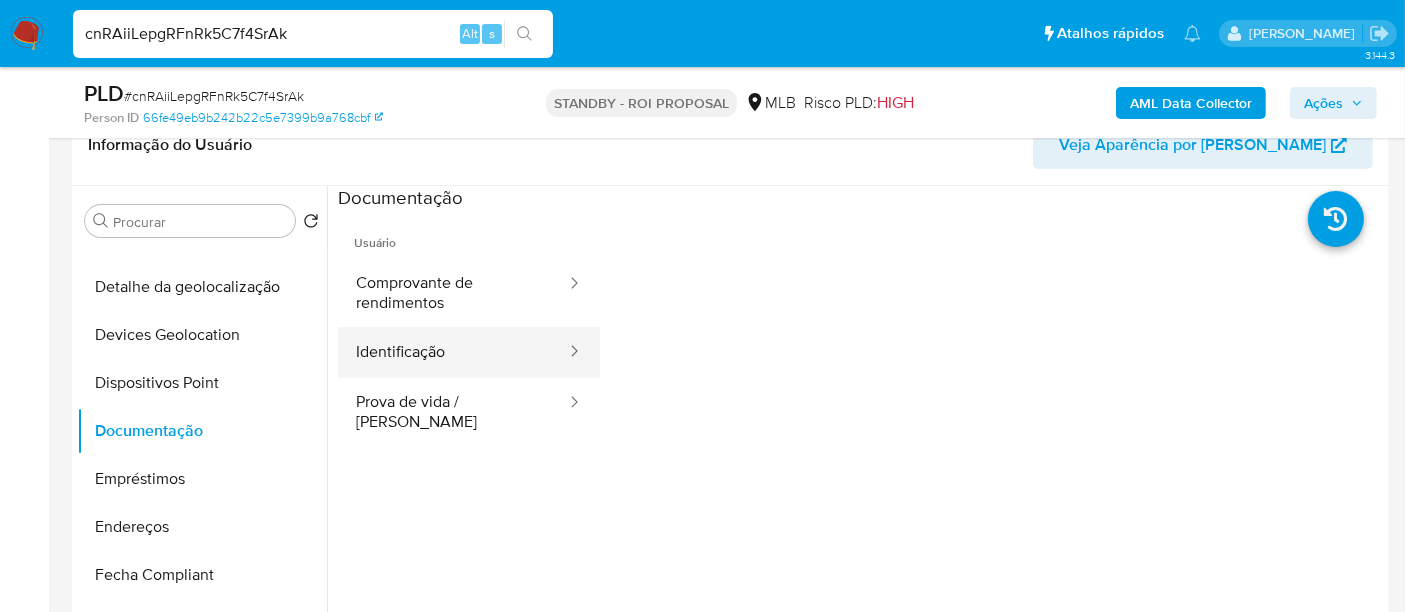 click on "Identificação" at bounding box center [453, 352] 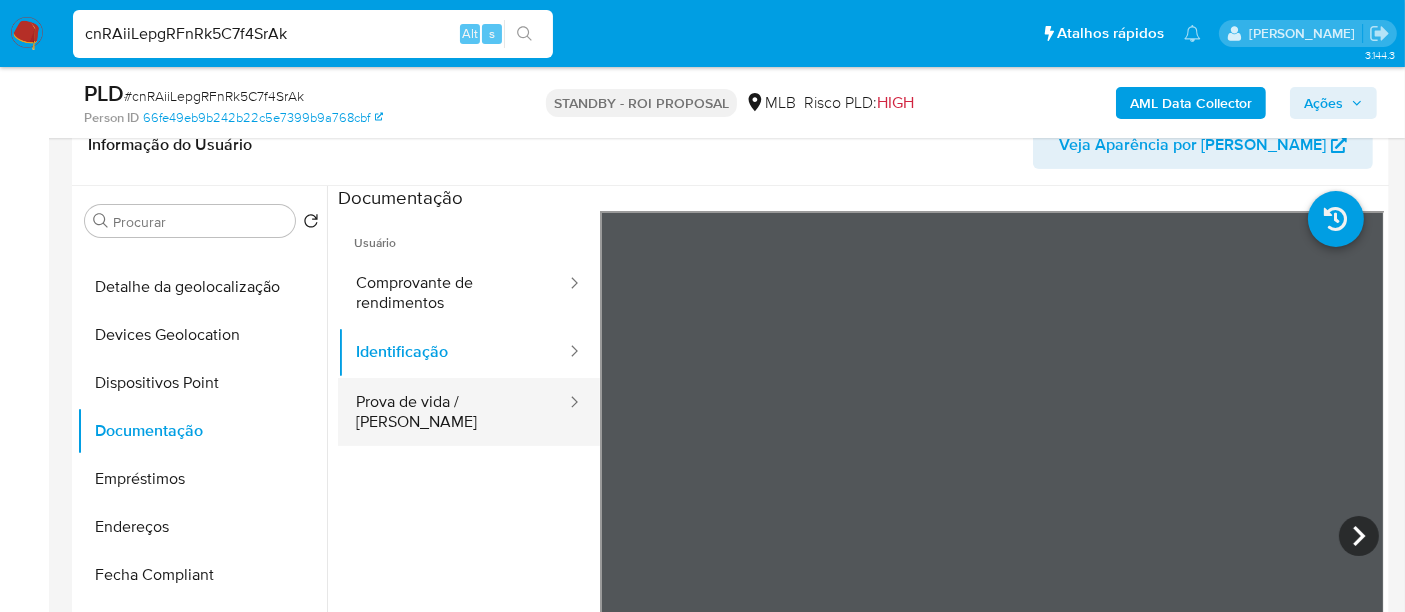 click on "Prova de vida / [PERSON_NAME]" at bounding box center (453, 412) 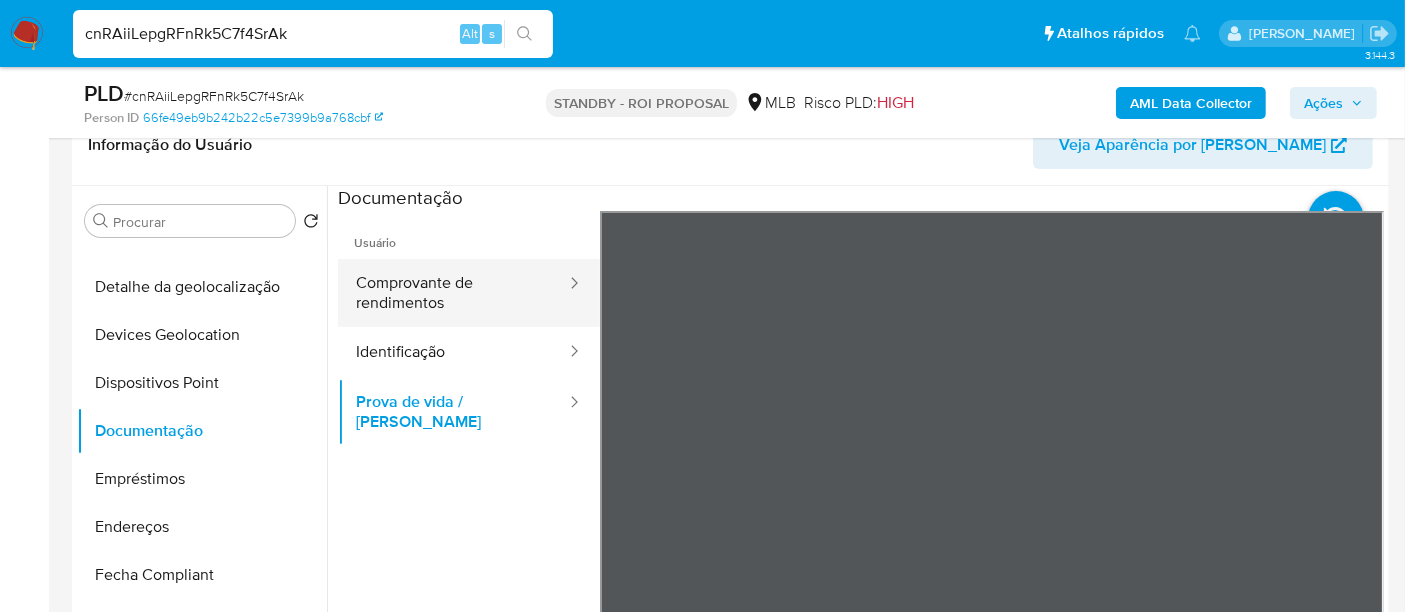 click on "Comprovante de rendimentos" at bounding box center (453, 293) 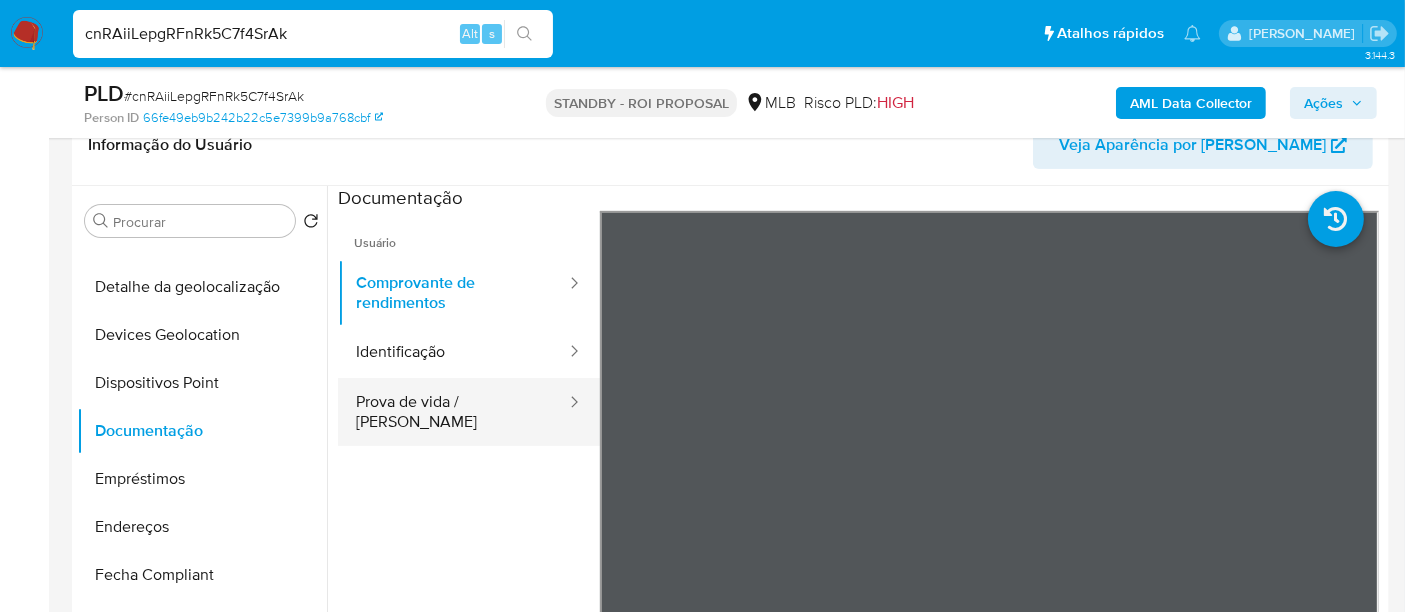 type 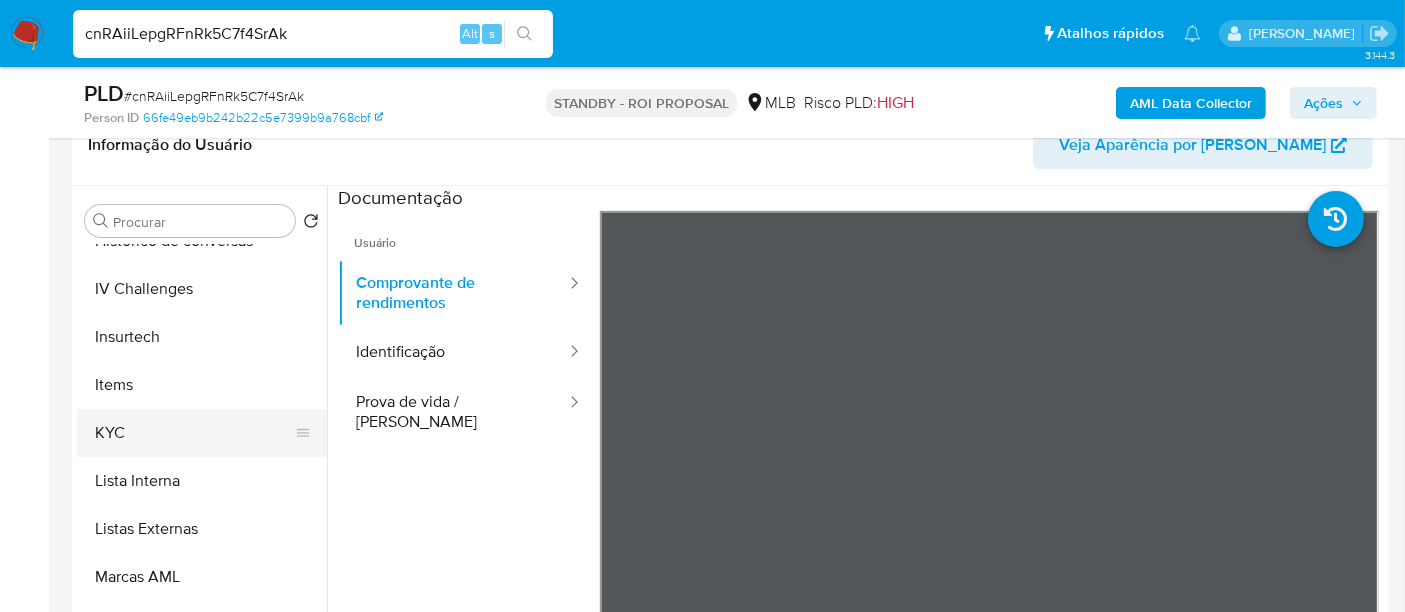 scroll, scrollTop: 844, scrollLeft: 0, axis: vertical 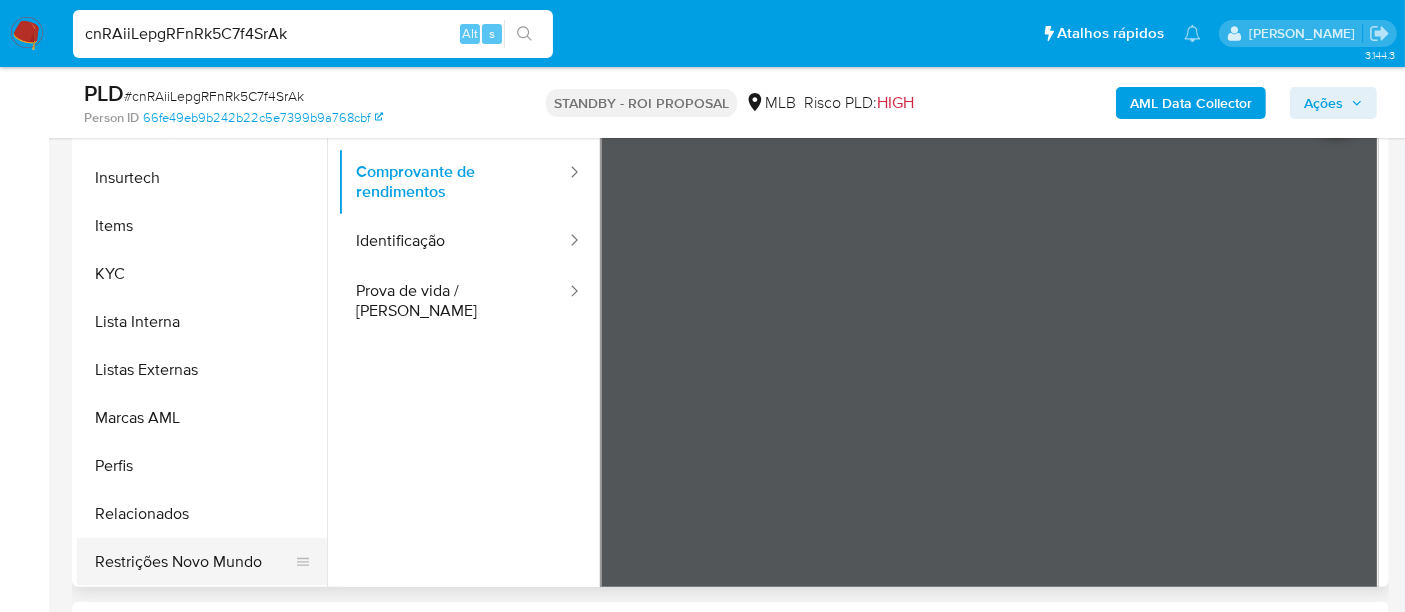 click on "Restrições Novo Mundo" at bounding box center [194, 562] 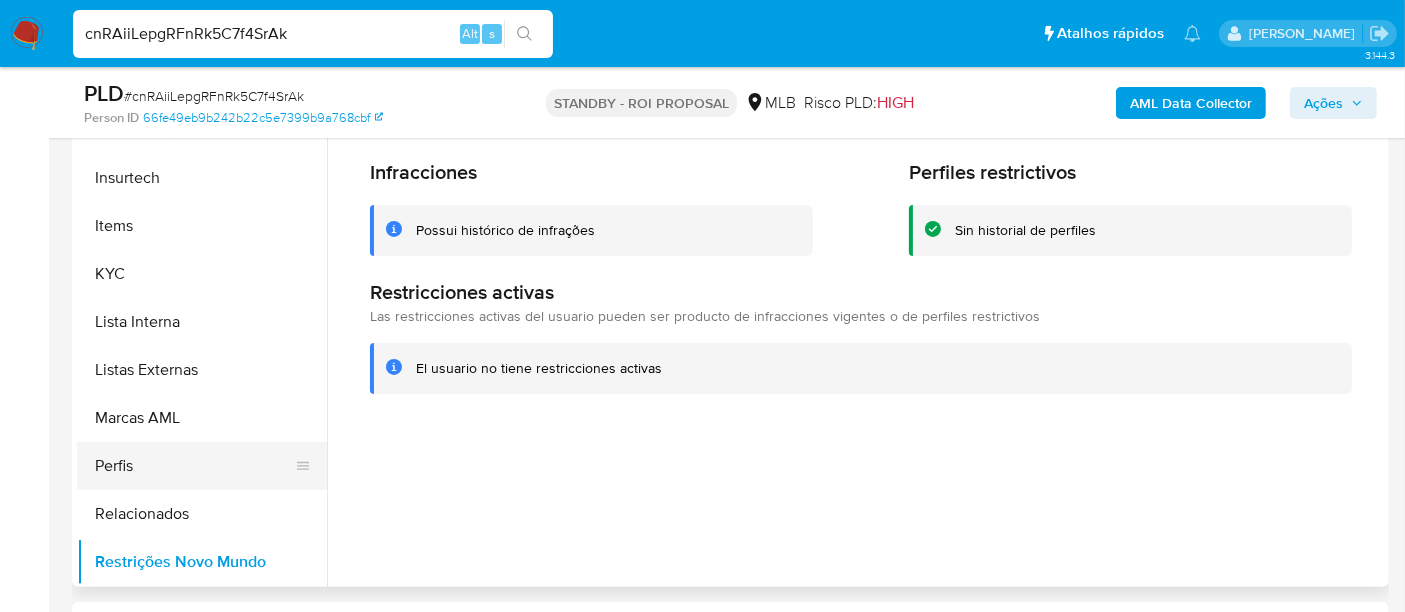 scroll, scrollTop: 400, scrollLeft: 0, axis: vertical 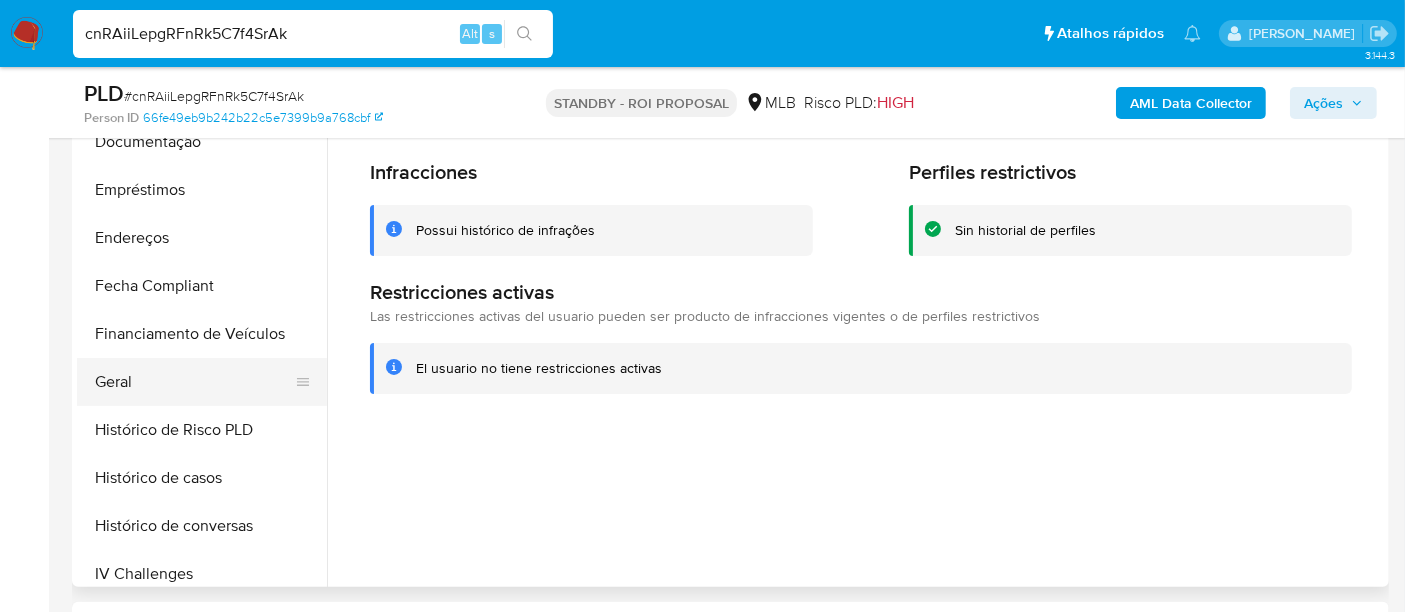 click on "Geral" at bounding box center [194, 382] 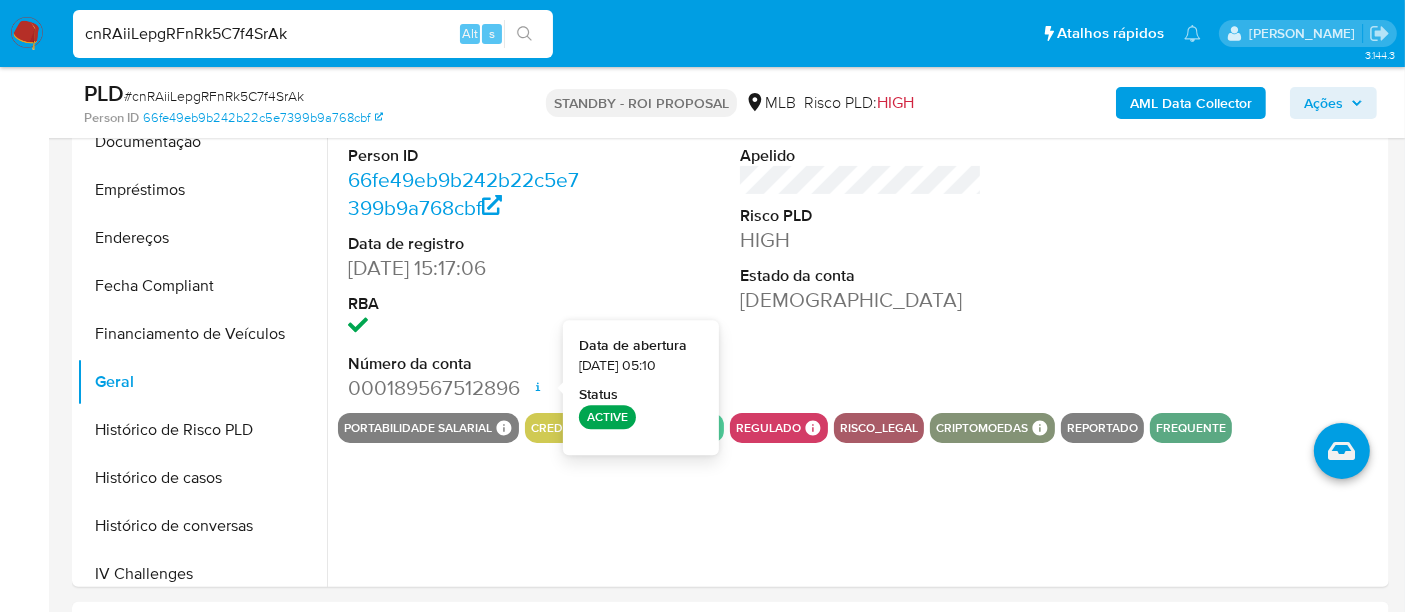 type 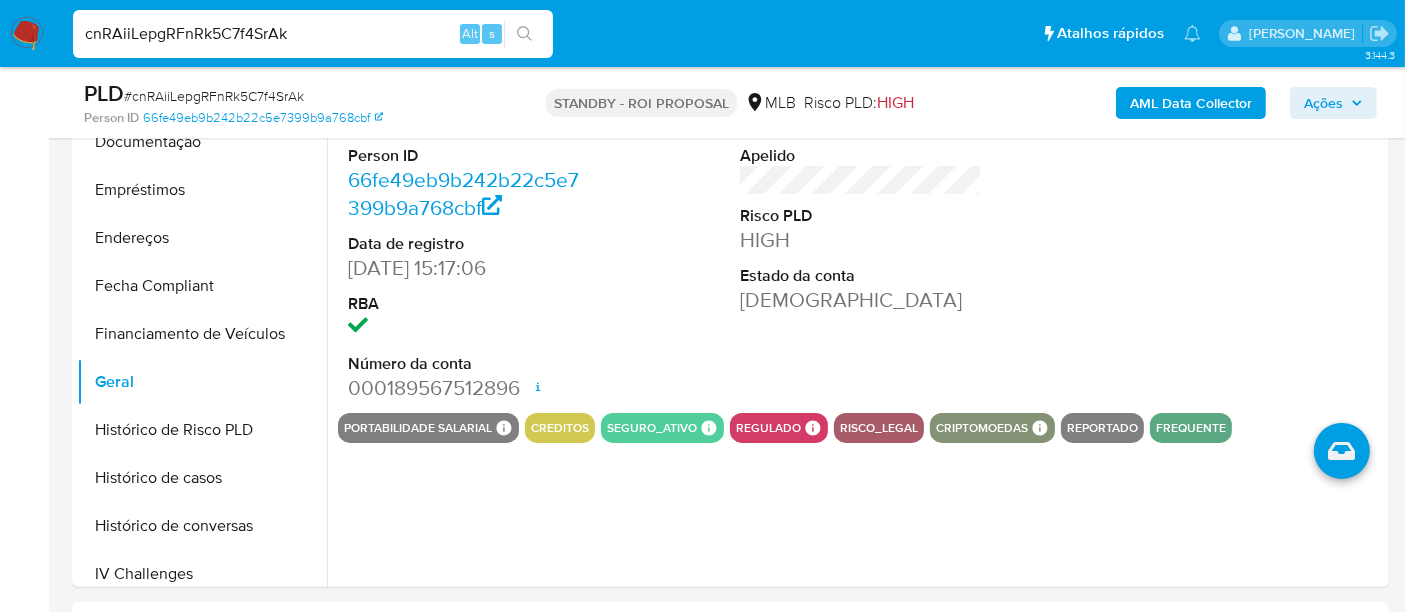 click on "cnRAiiLepgRFnRk5C7f4SrAk" at bounding box center [313, 34] 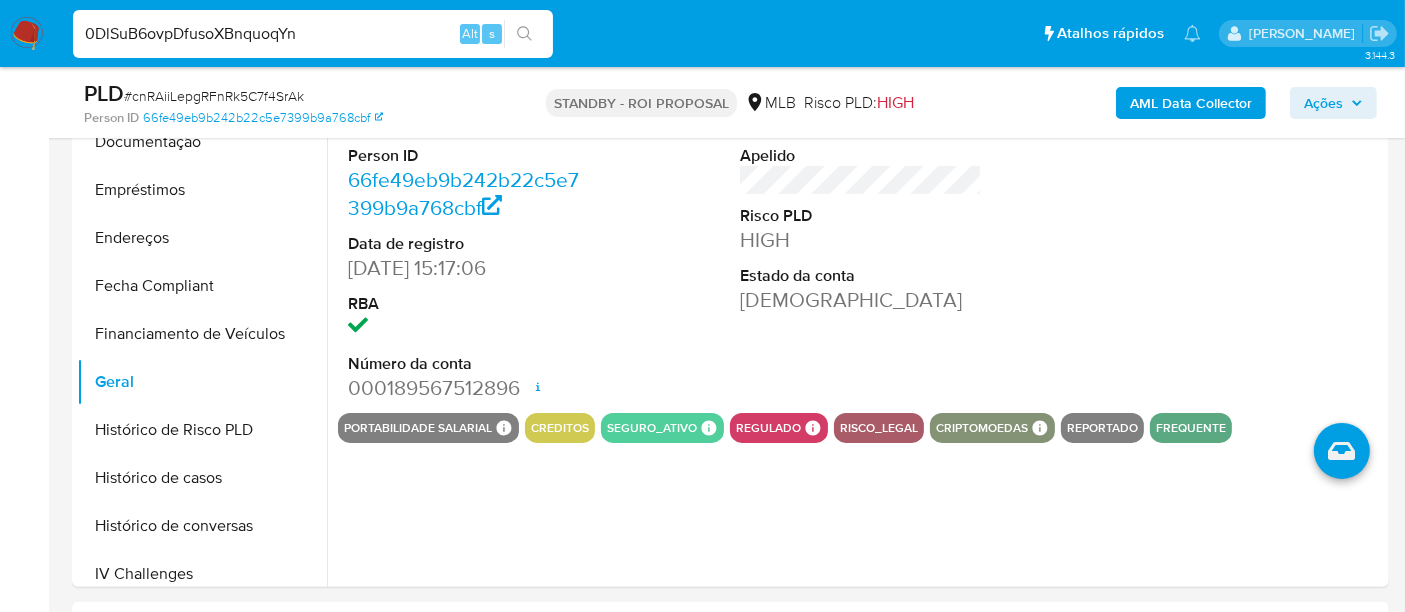 type on "0DlSuB6ovpDfusoXBnquoqYn" 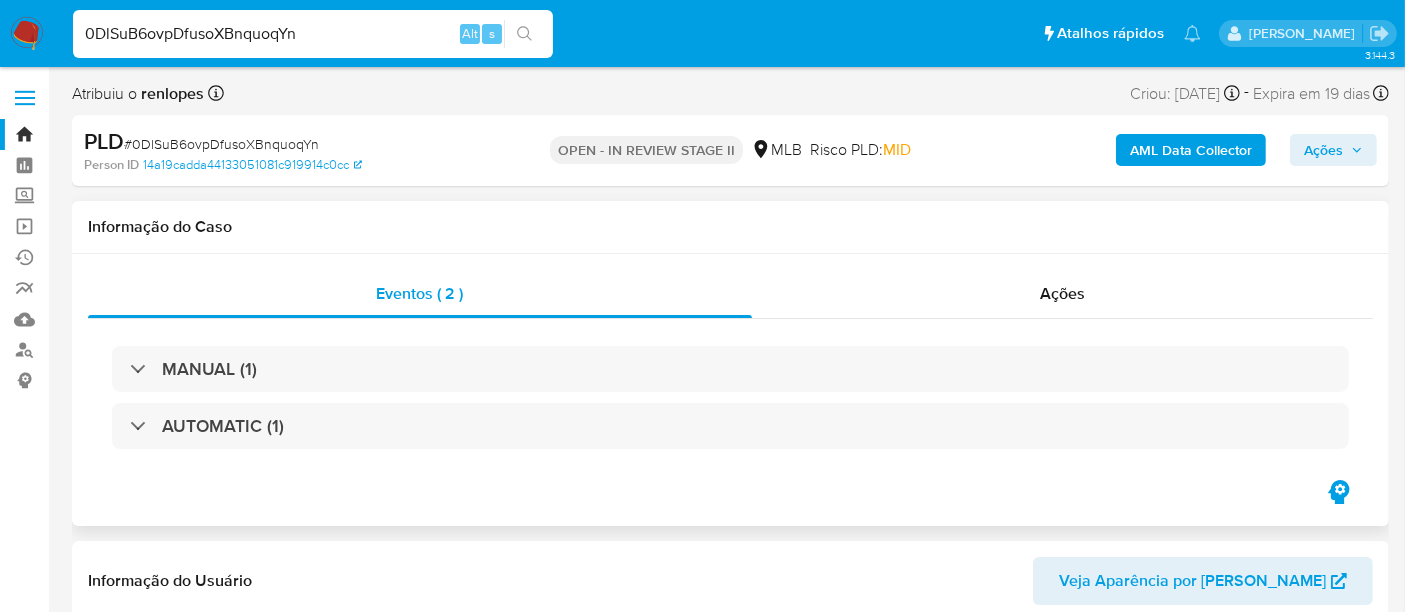 select on "10" 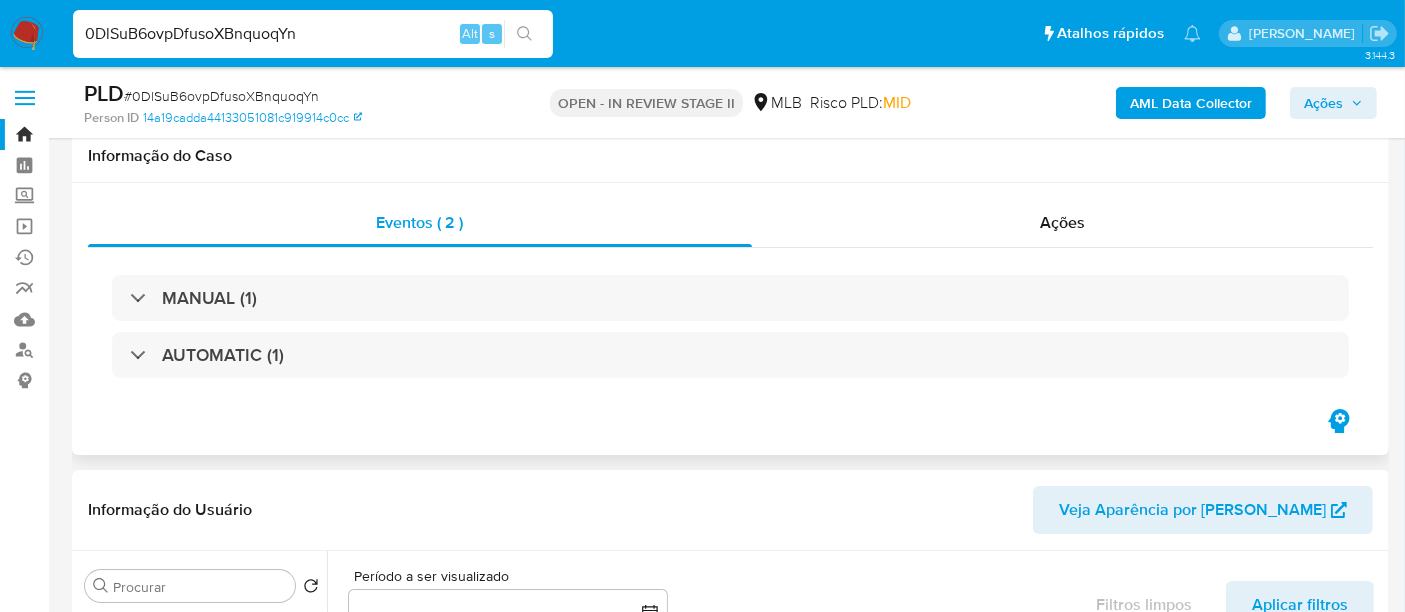 scroll, scrollTop: 333, scrollLeft: 0, axis: vertical 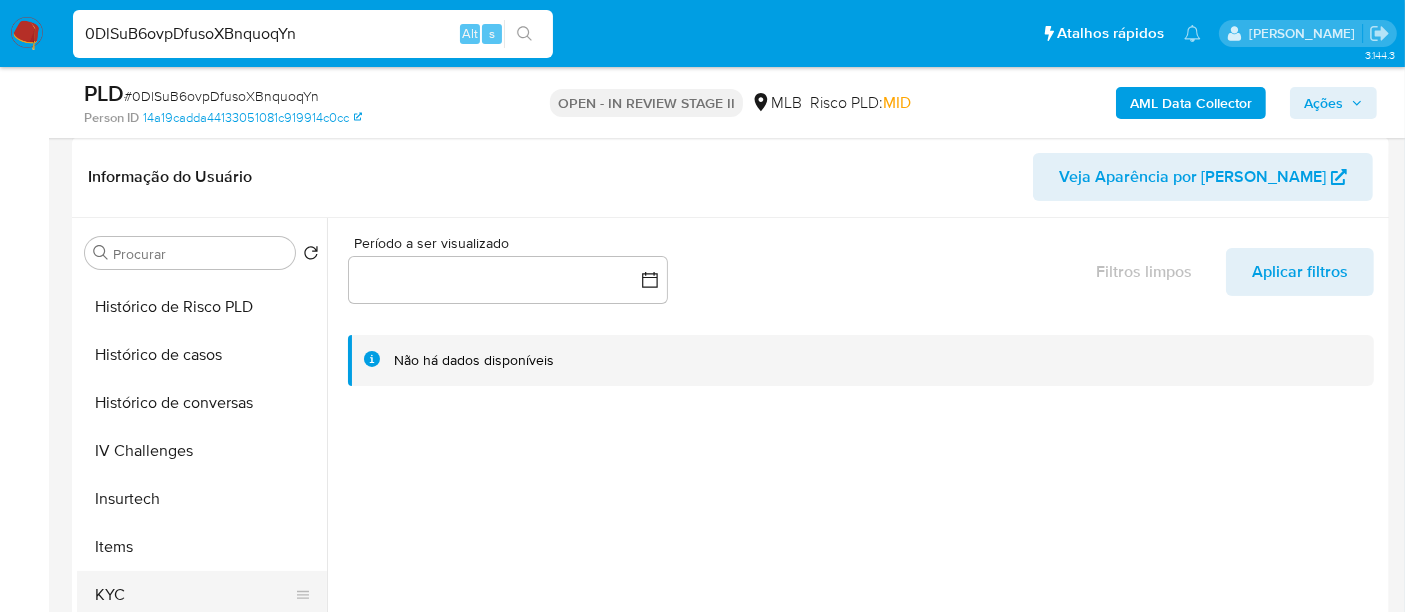 click on "KYC" at bounding box center [194, 595] 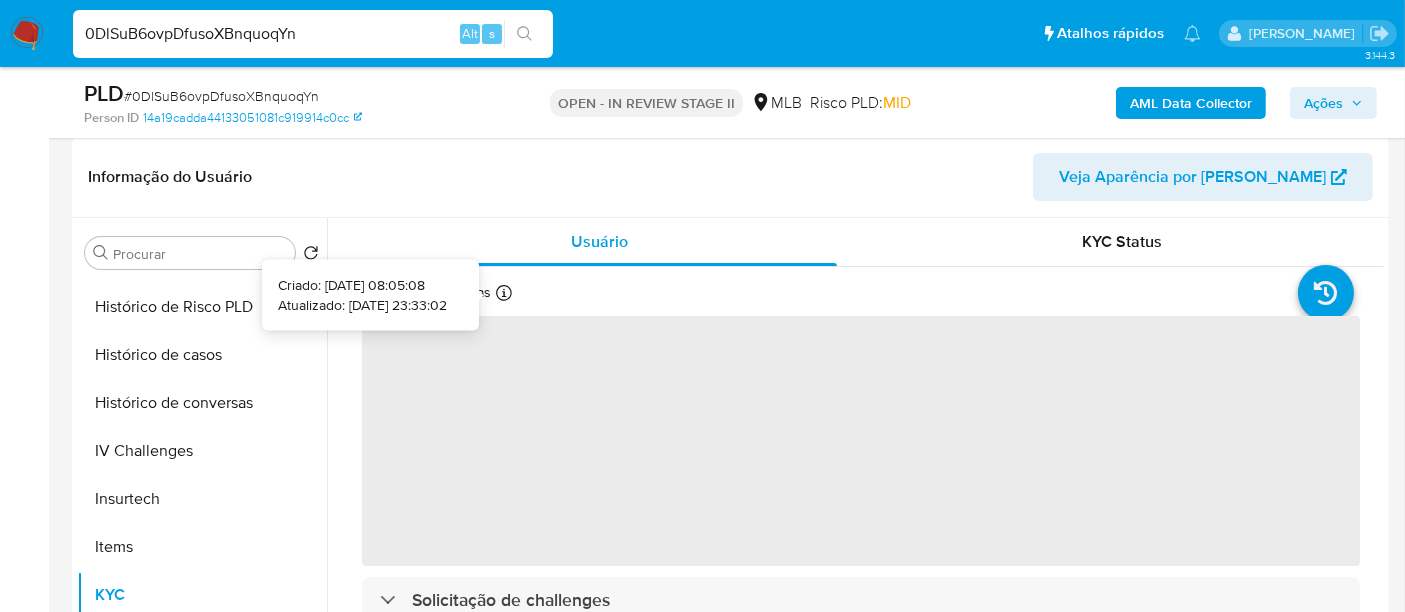 type 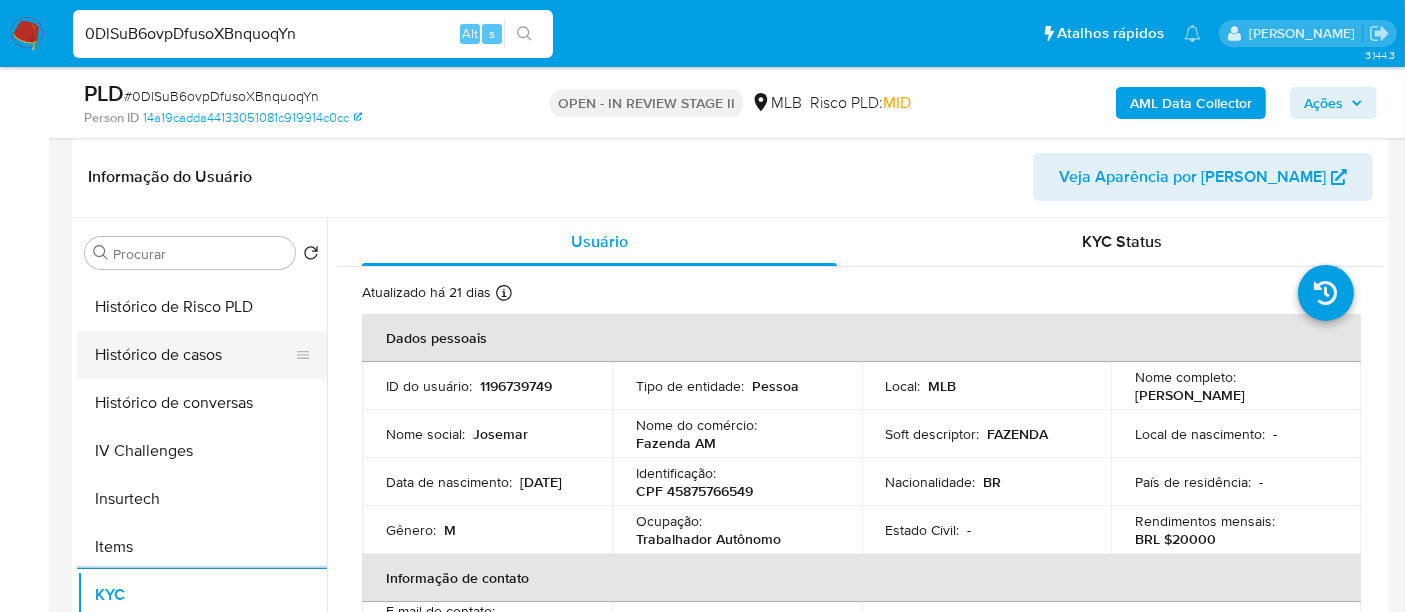 click on "Histórico de casos" at bounding box center [194, 355] 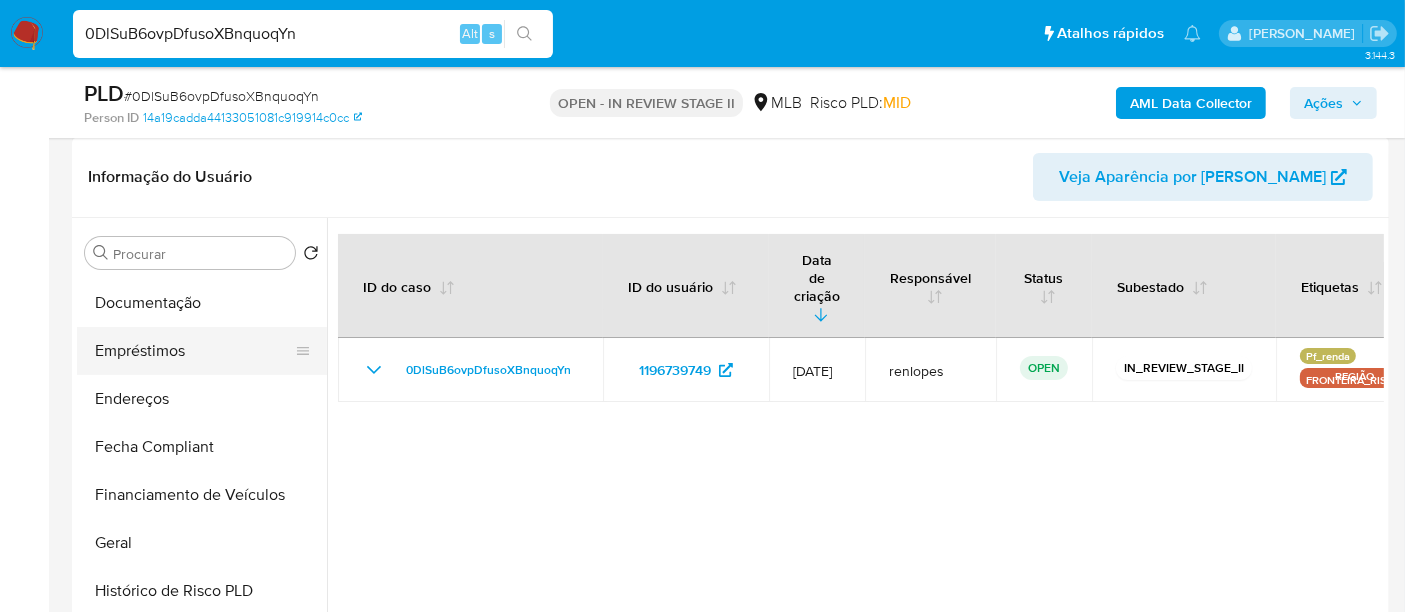 scroll, scrollTop: 333, scrollLeft: 0, axis: vertical 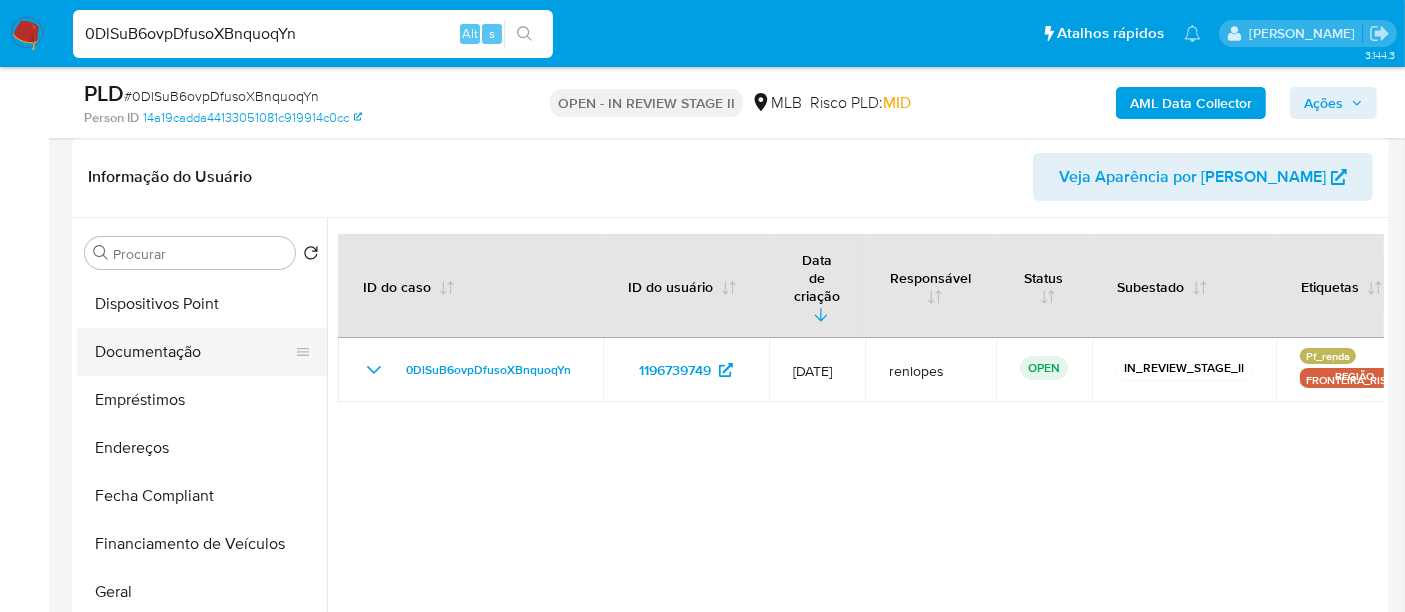 click on "Documentação" at bounding box center [194, 352] 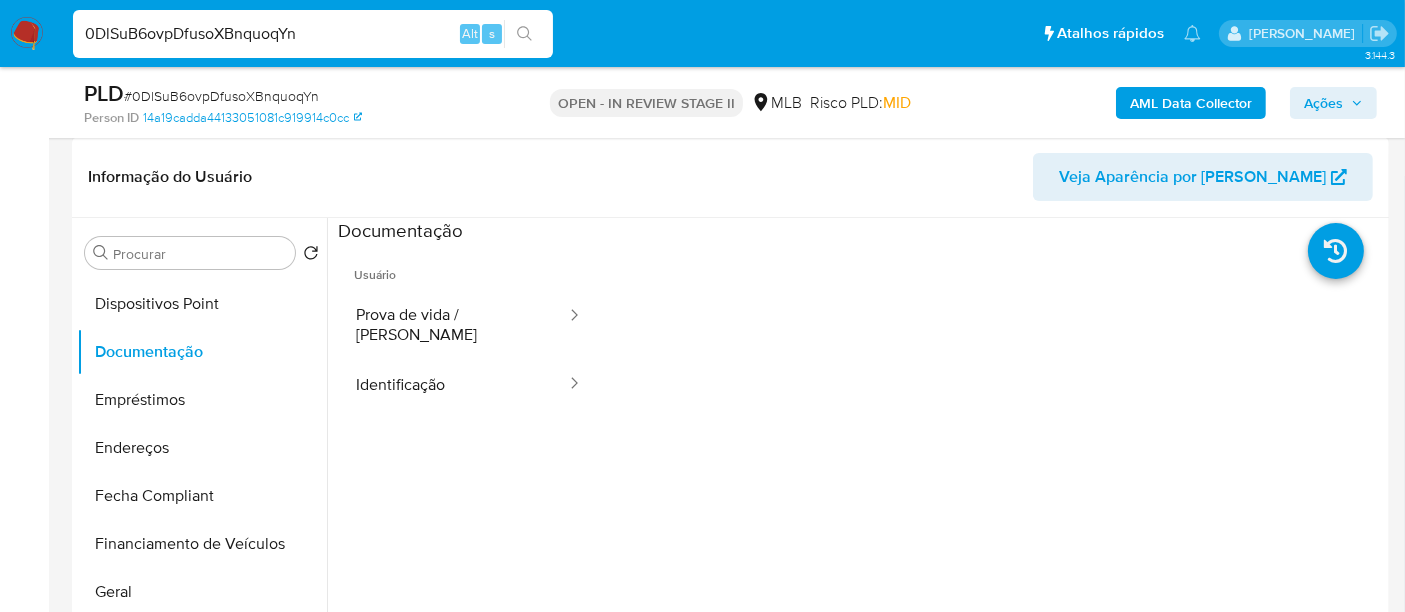 click on "Identificação" at bounding box center [453, 384] 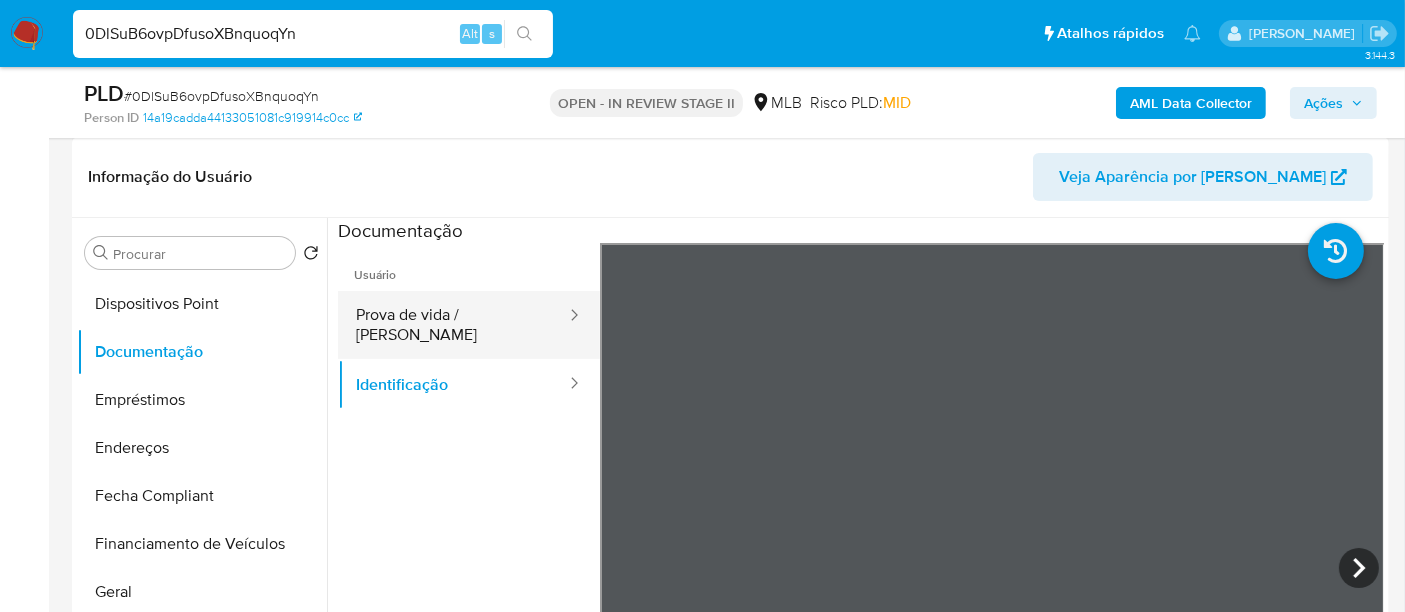 click on "Prova de vida / [PERSON_NAME]" at bounding box center [453, 325] 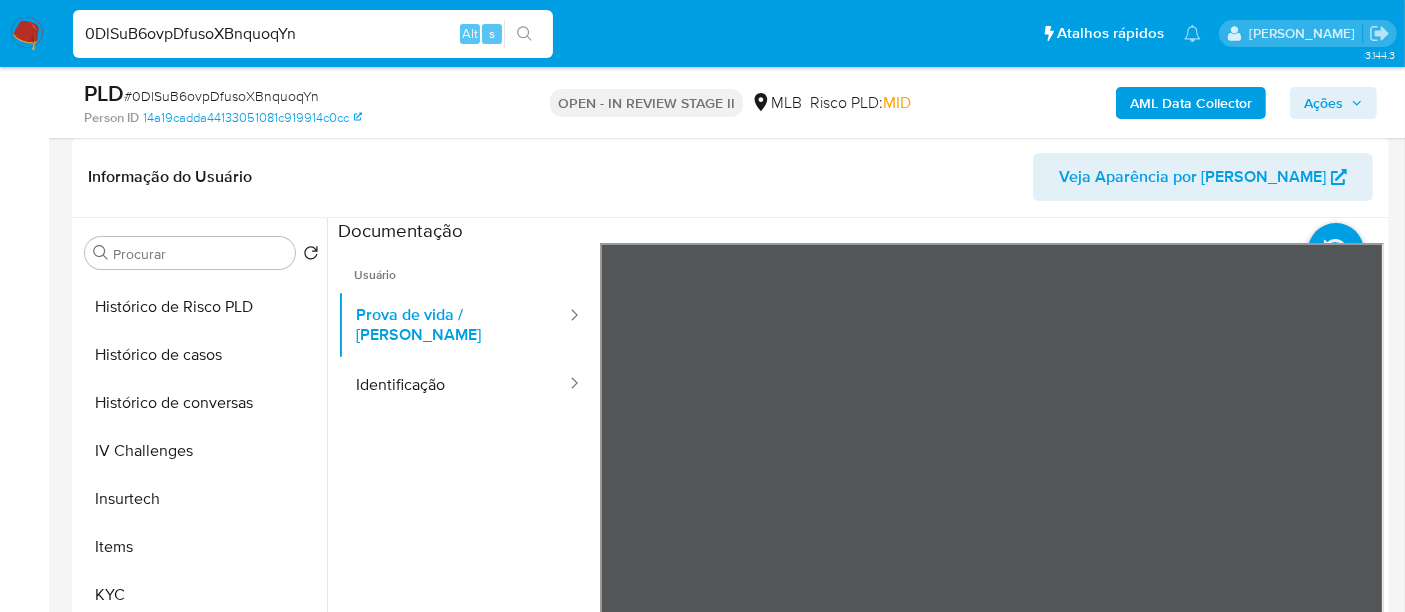 scroll, scrollTop: 844, scrollLeft: 0, axis: vertical 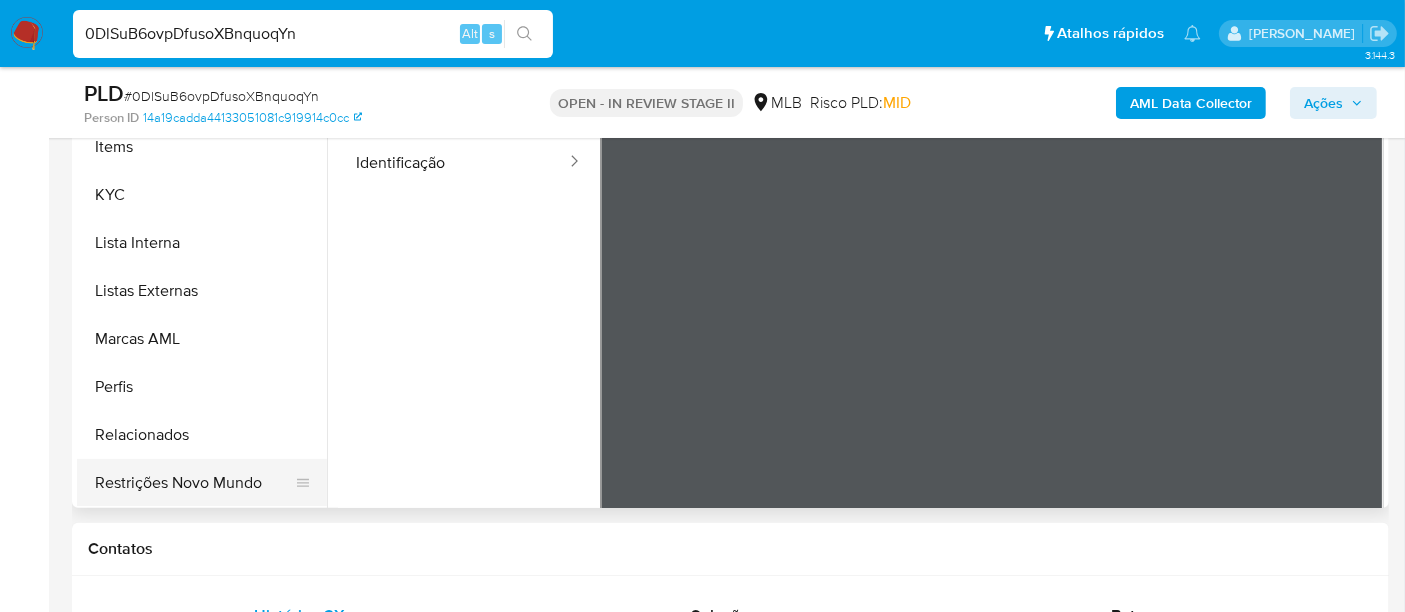 click on "Restrições Novo Mundo" at bounding box center [194, 483] 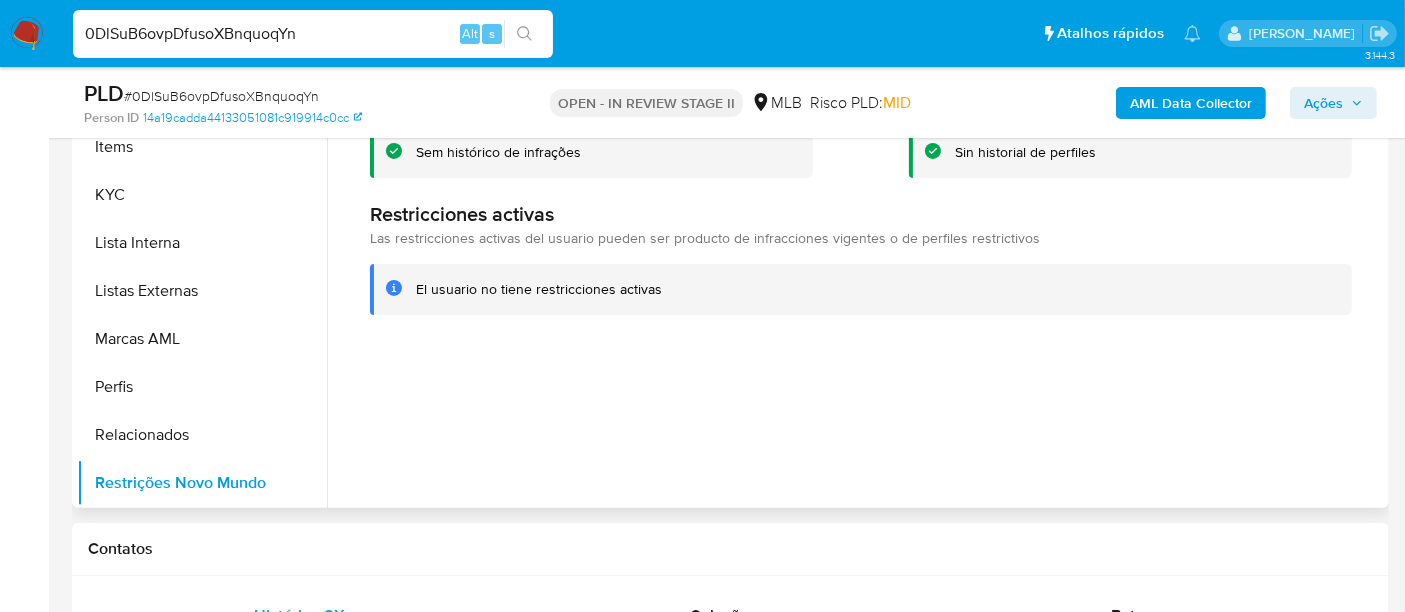 type 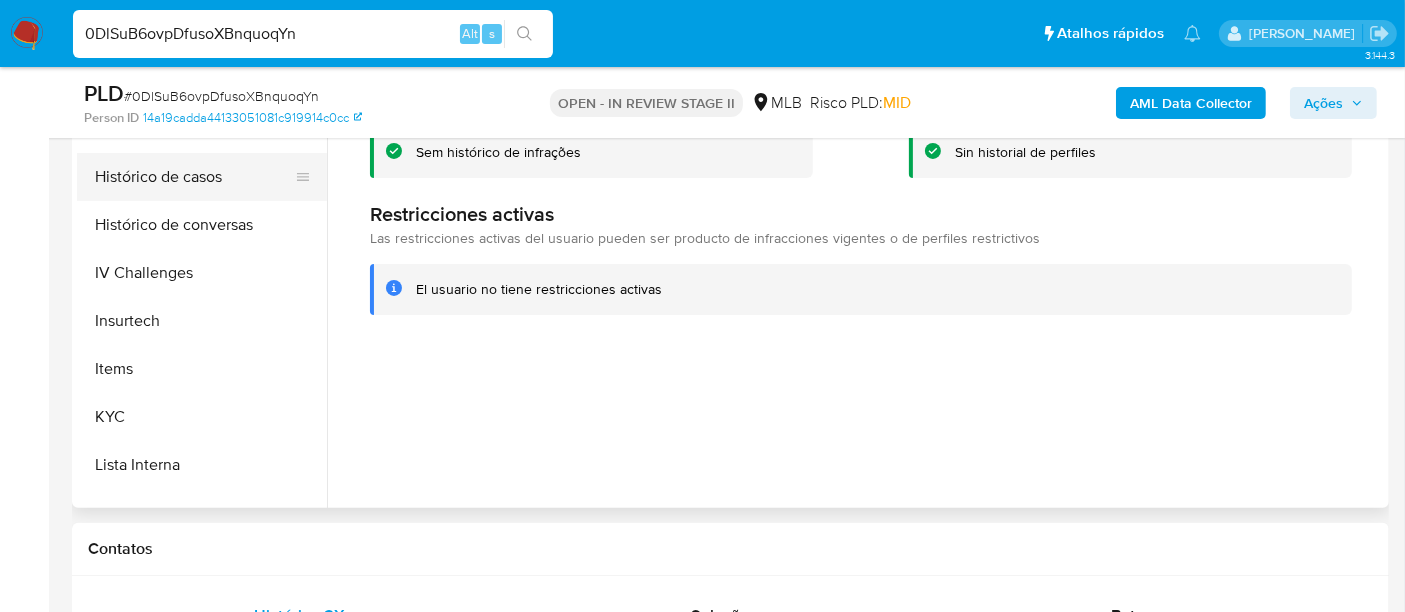 scroll, scrollTop: 400, scrollLeft: 0, axis: vertical 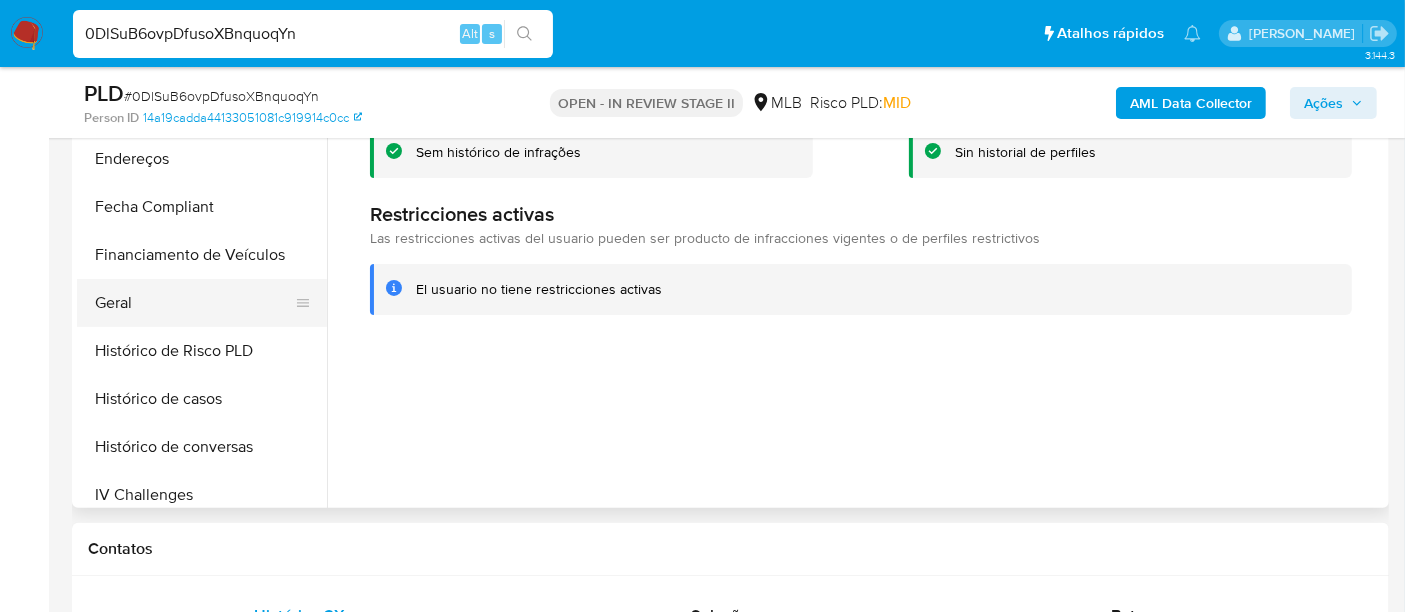 click on "Geral" at bounding box center [194, 303] 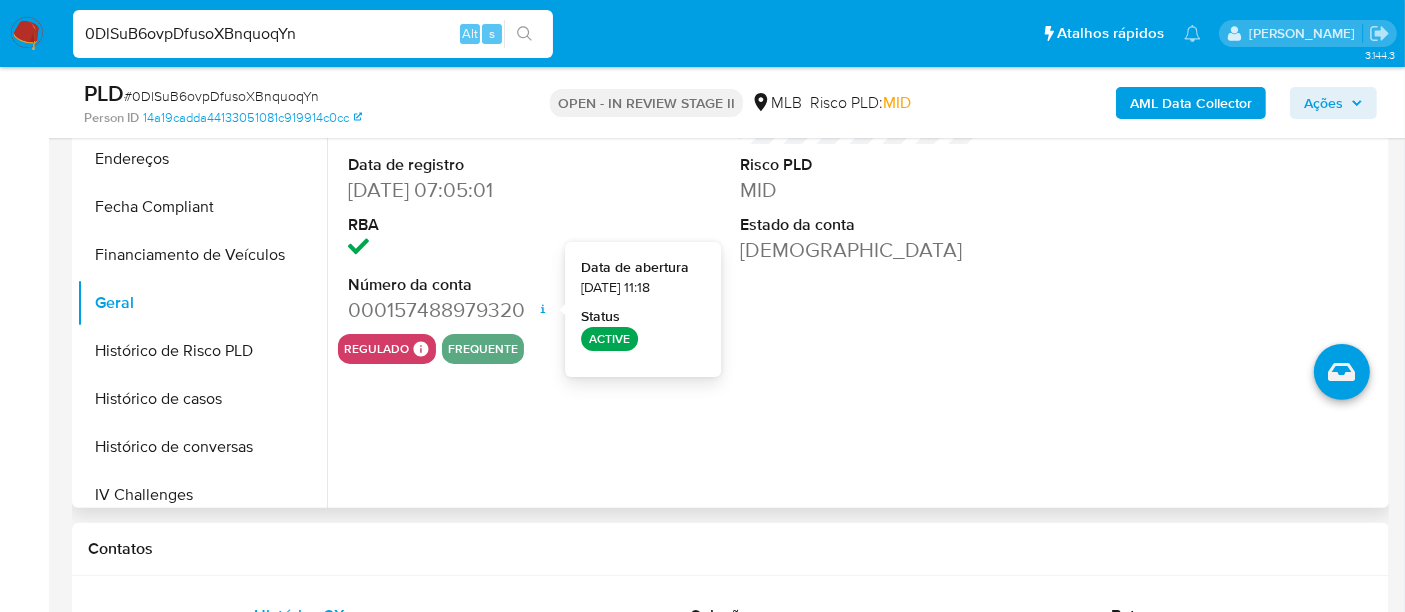 type 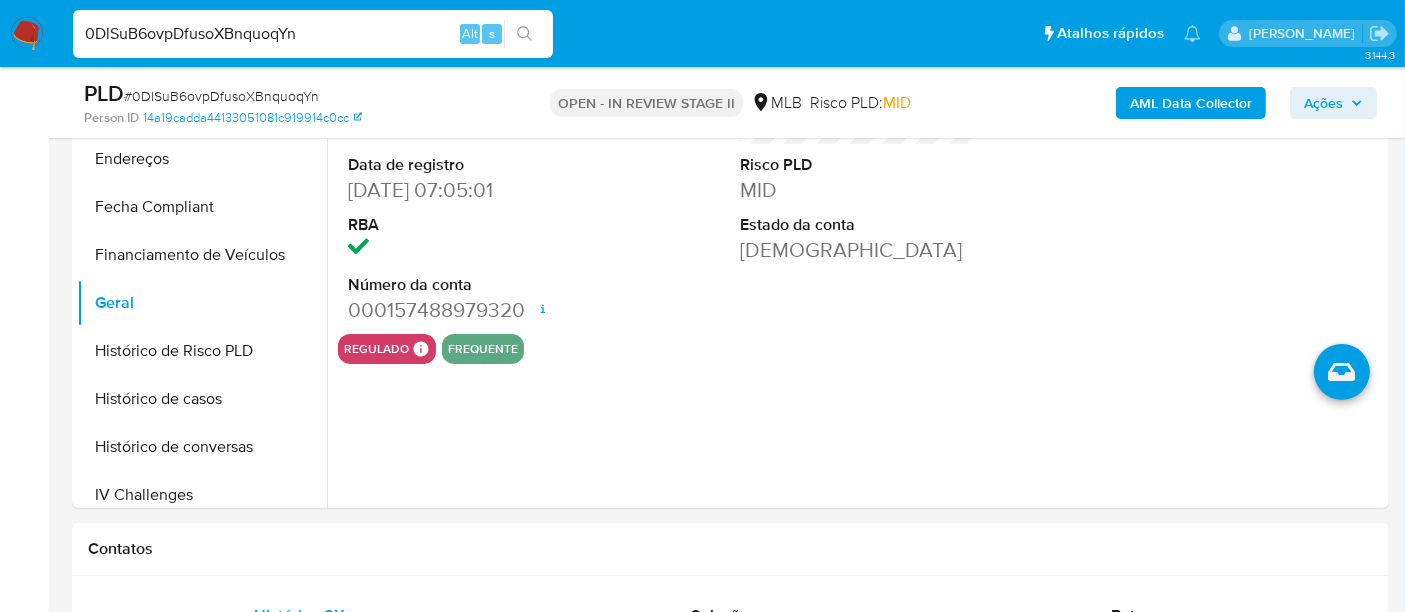 click on "0DlSuB6ovpDfusoXBnquoqYn" at bounding box center [313, 34] 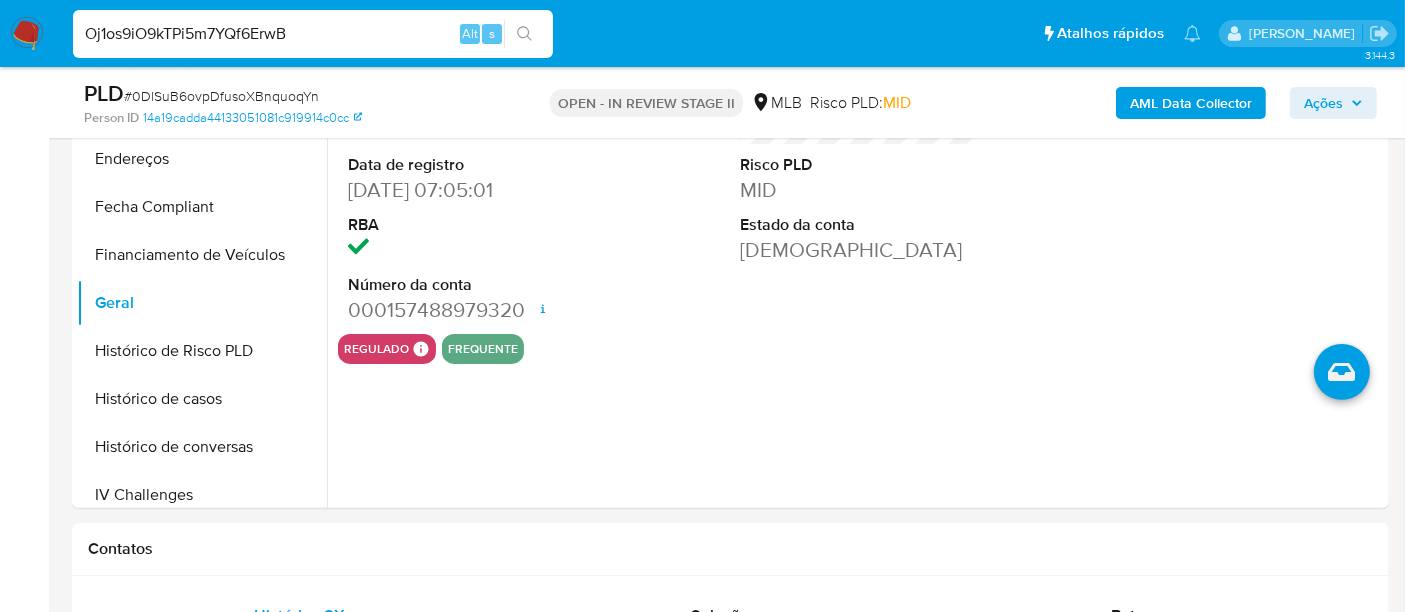 type on "Oj1os9iO9kTPi5m7YQf6ErwB" 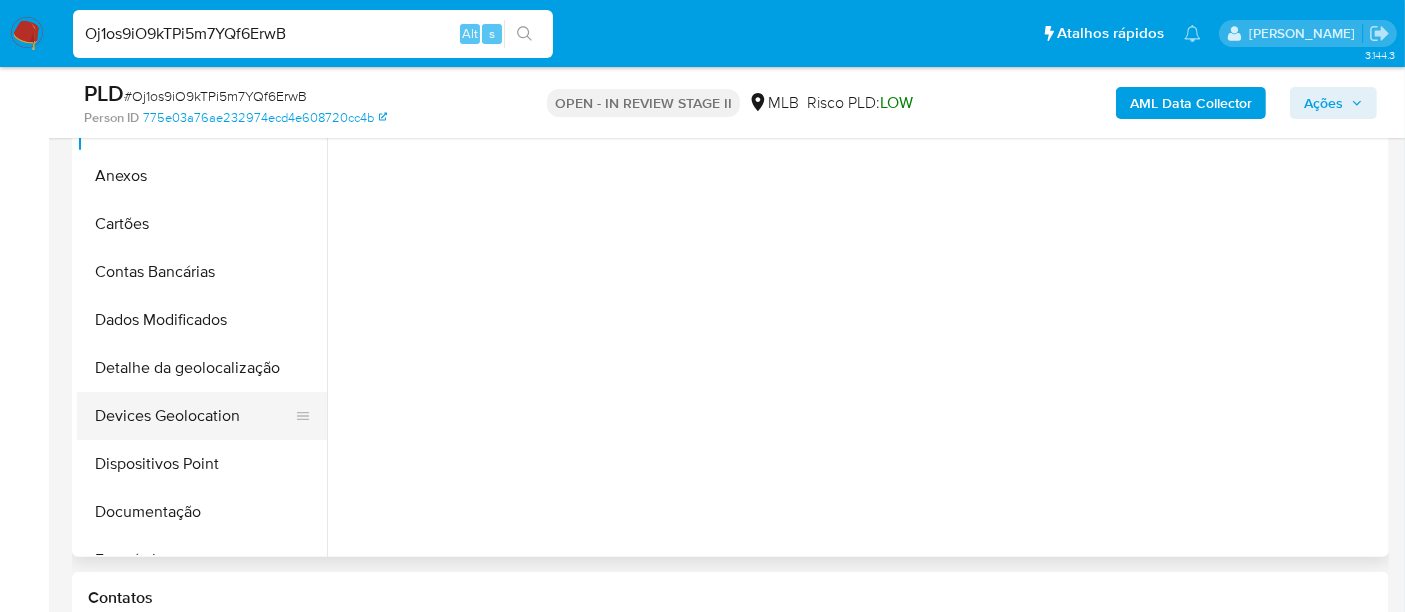 scroll, scrollTop: 555, scrollLeft: 0, axis: vertical 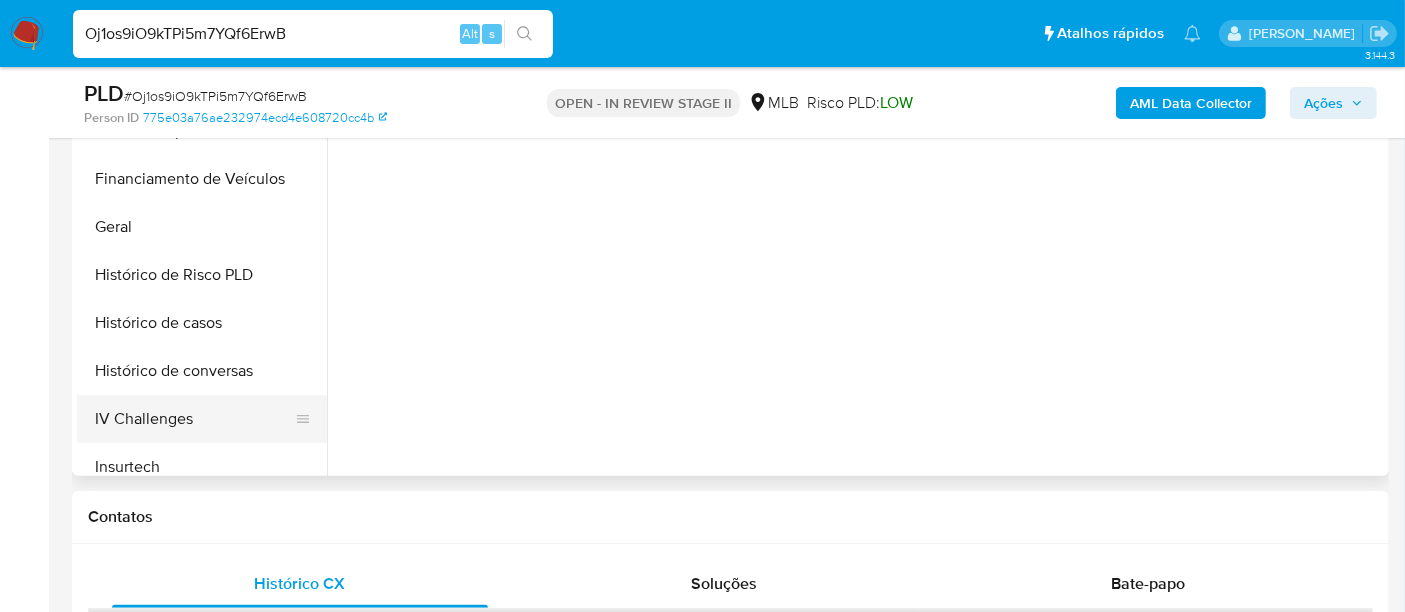 select on "10" 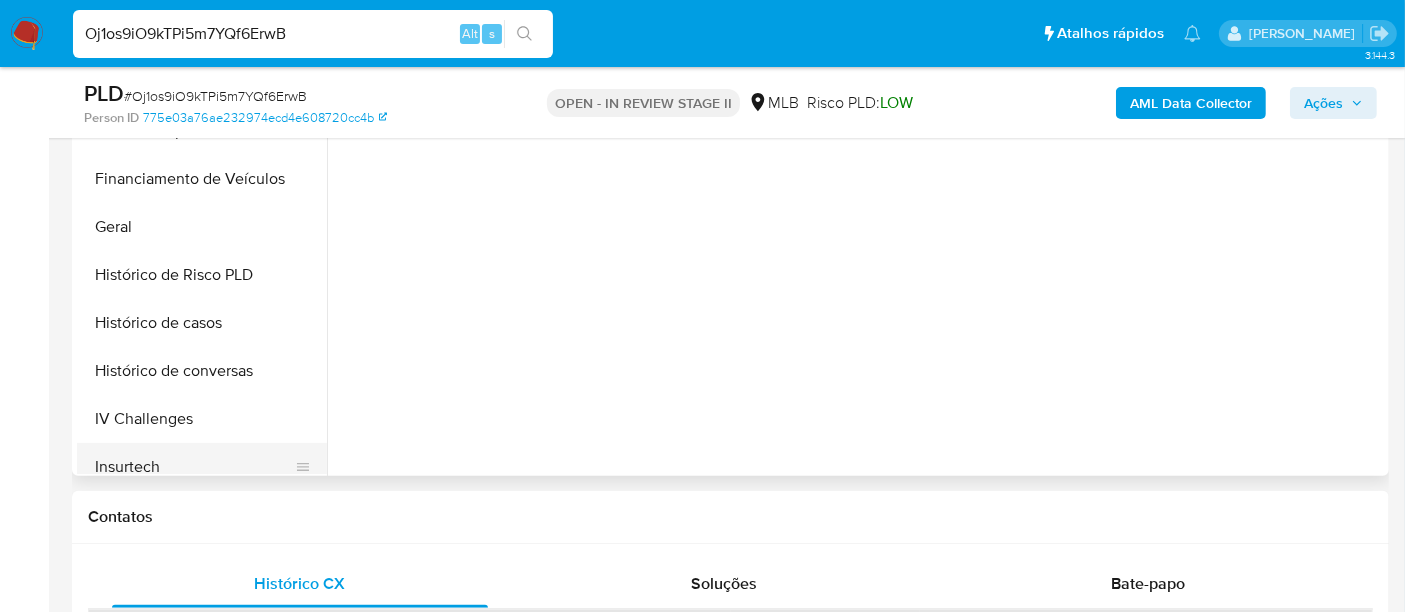scroll, scrollTop: 555, scrollLeft: 0, axis: vertical 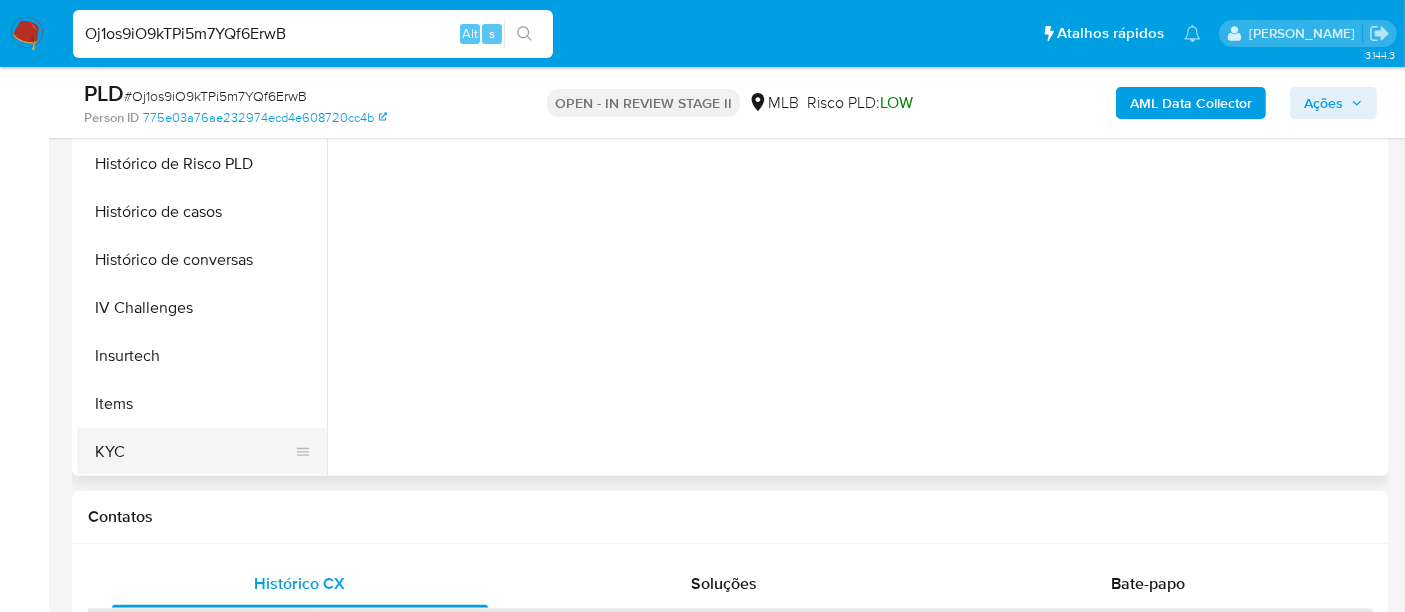 click on "KYC" at bounding box center (194, 452) 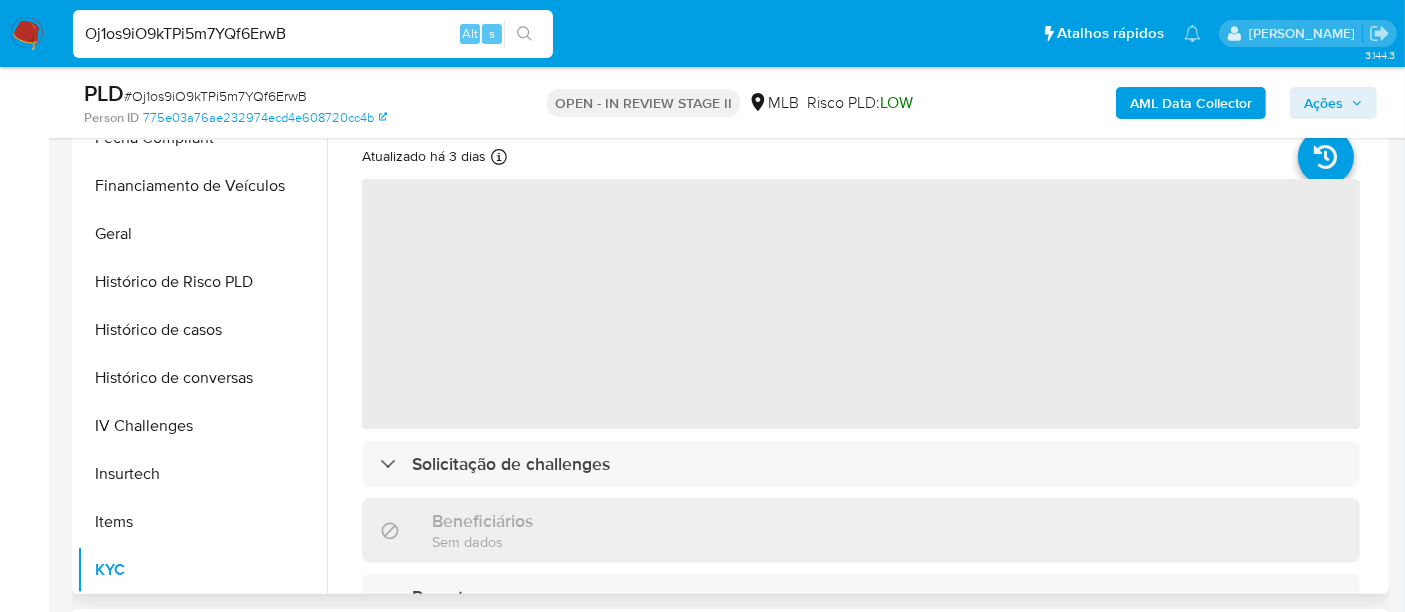scroll, scrollTop: 333, scrollLeft: 0, axis: vertical 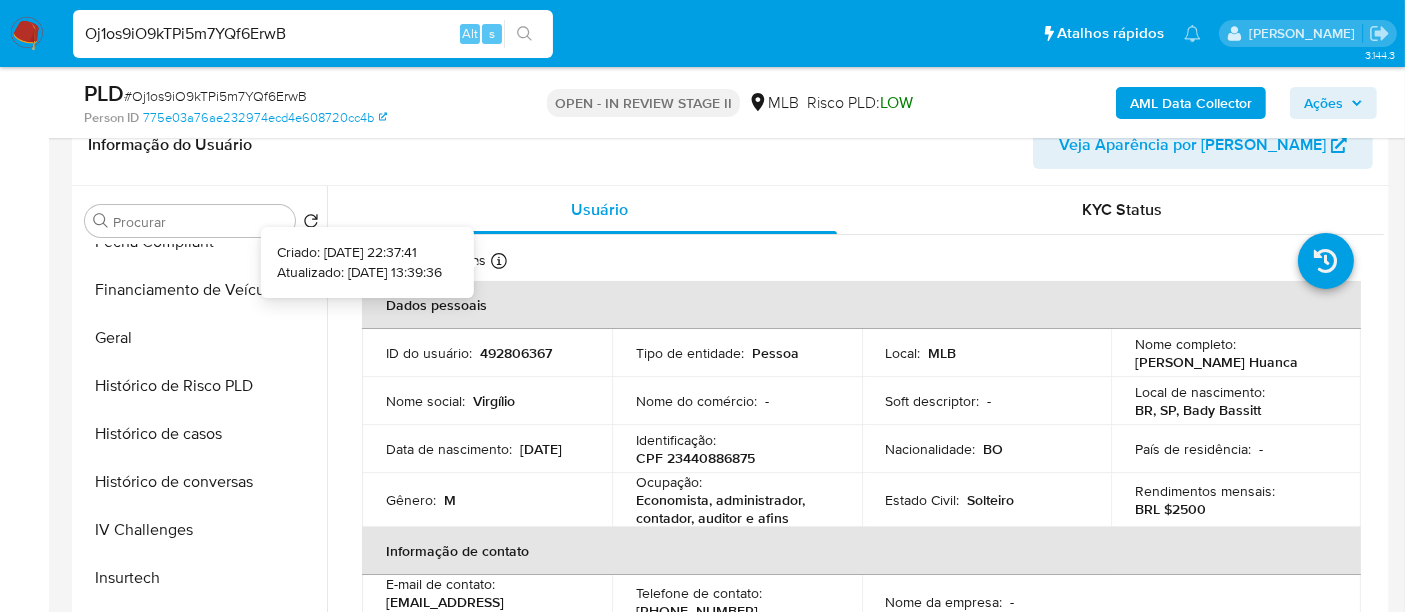 type 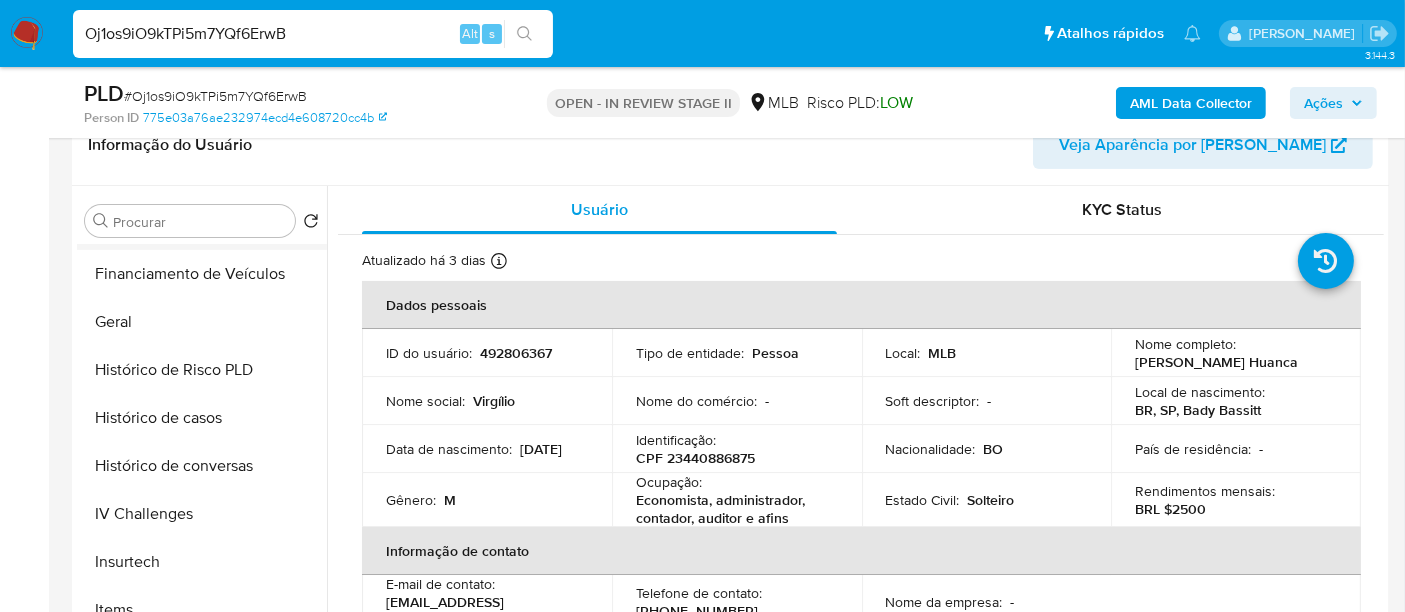 scroll, scrollTop: 666, scrollLeft: 0, axis: vertical 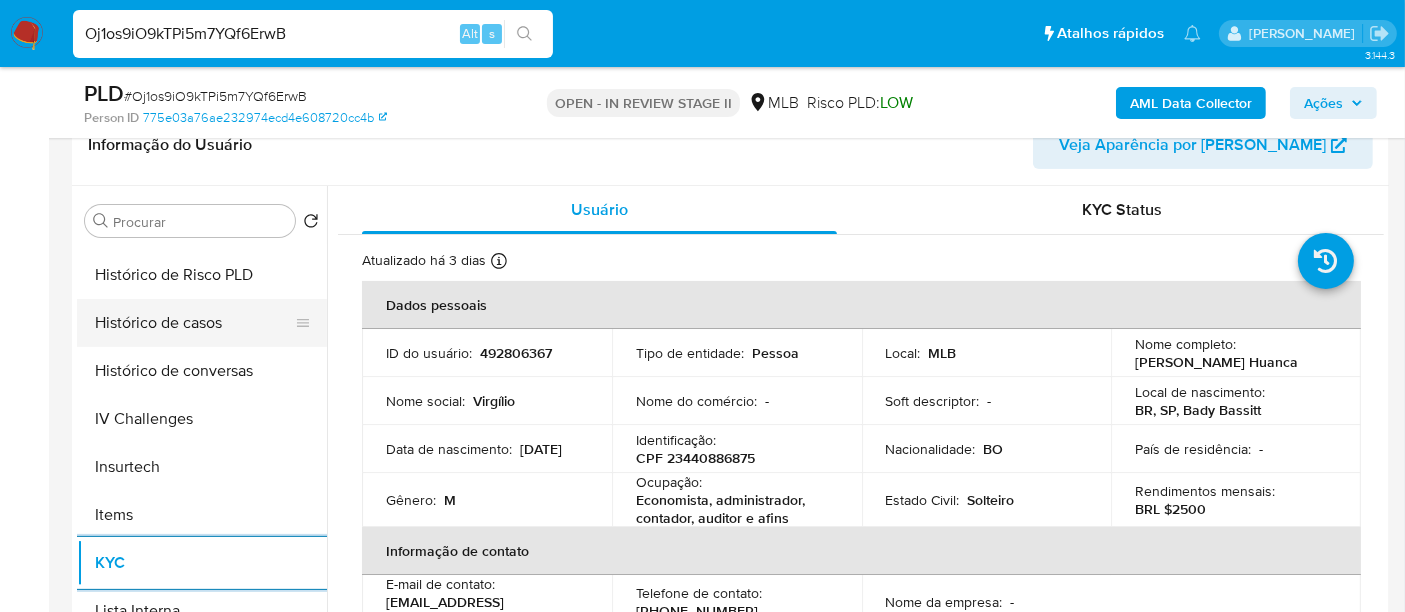 click on "Histórico de casos" at bounding box center (194, 323) 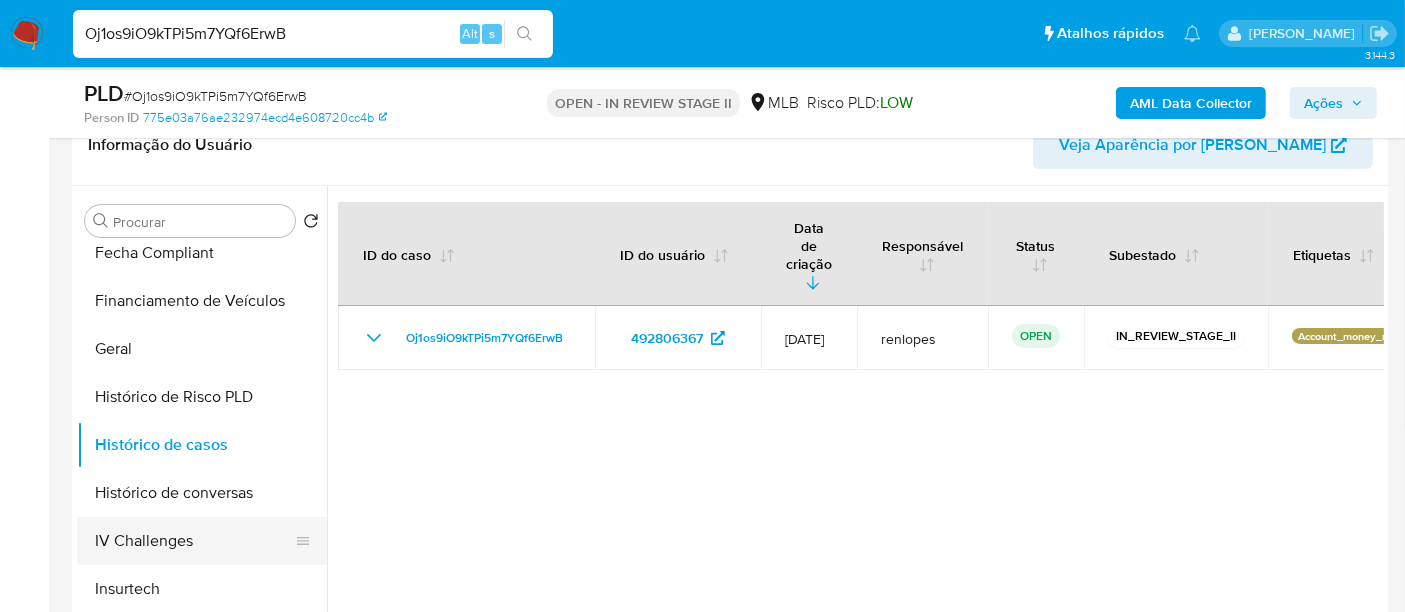 scroll, scrollTop: 333, scrollLeft: 0, axis: vertical 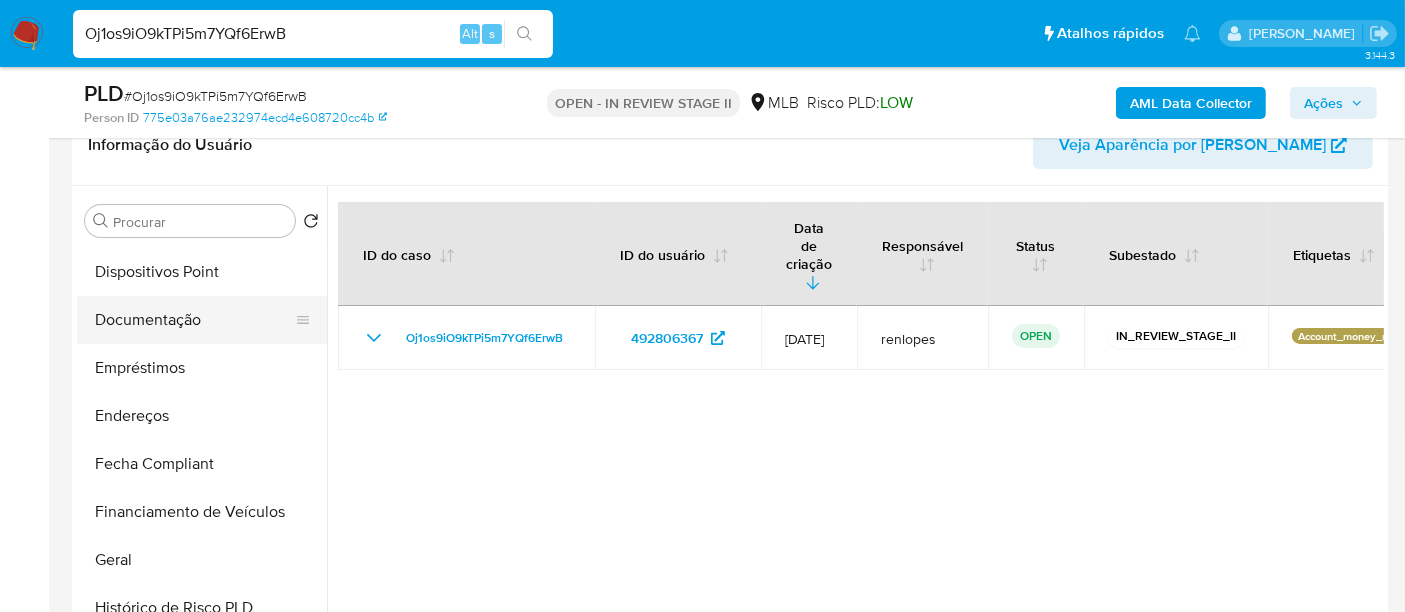 click on "Documentação" at bounding box center (194, 320) 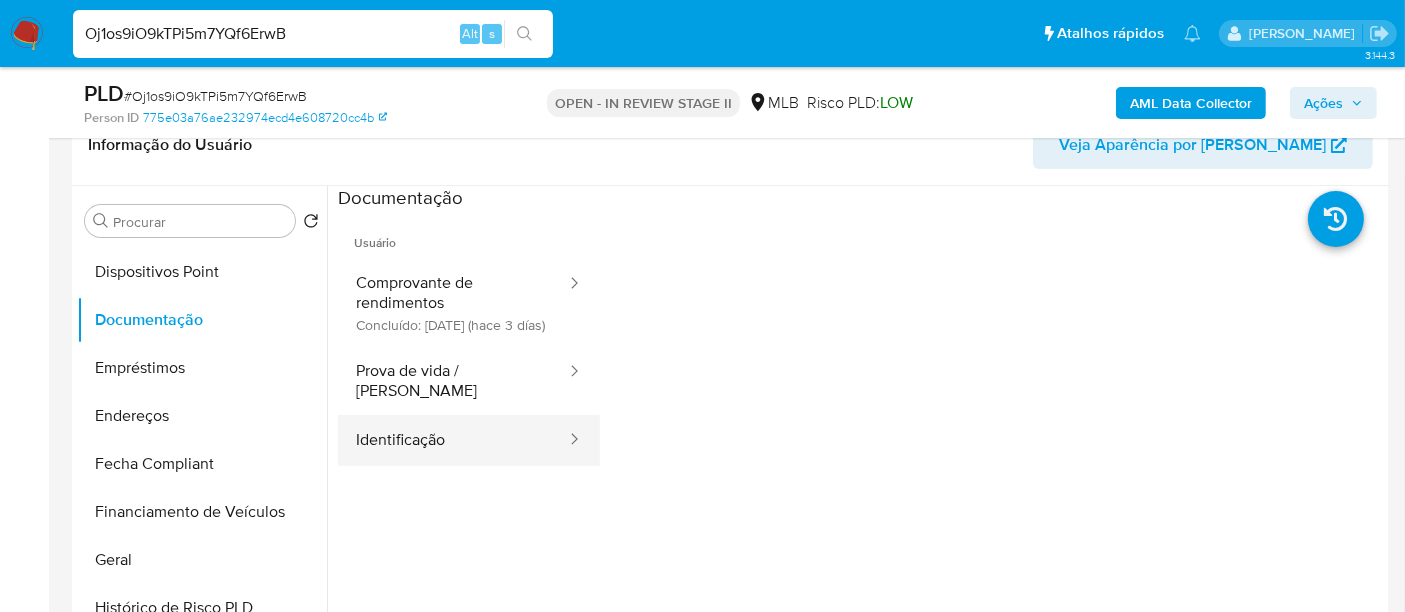 click on "Identificação" at bounding box center (453, 440) 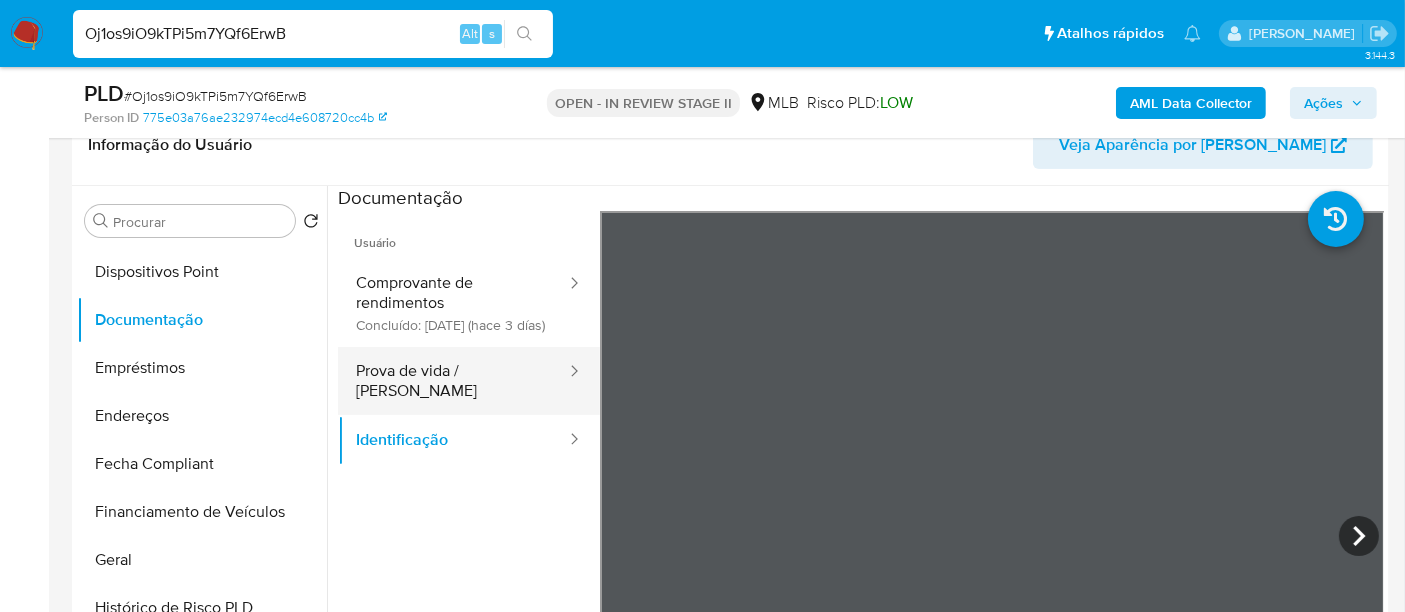 click on "Prova de vida / [PERSON_NAME]" at bounding box center [453, 381] 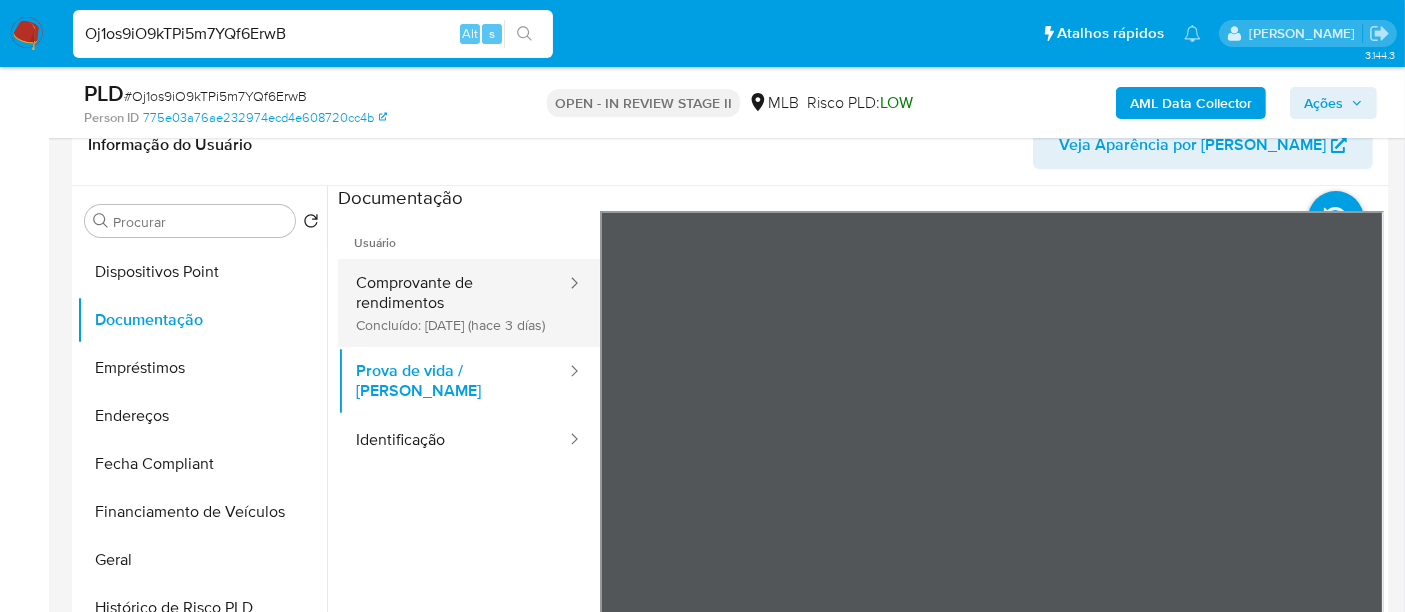 click on "Comprovante de rendimentos Concluído: 04/07/2025 (hace 3 días)" at bounding box center (453, 303) 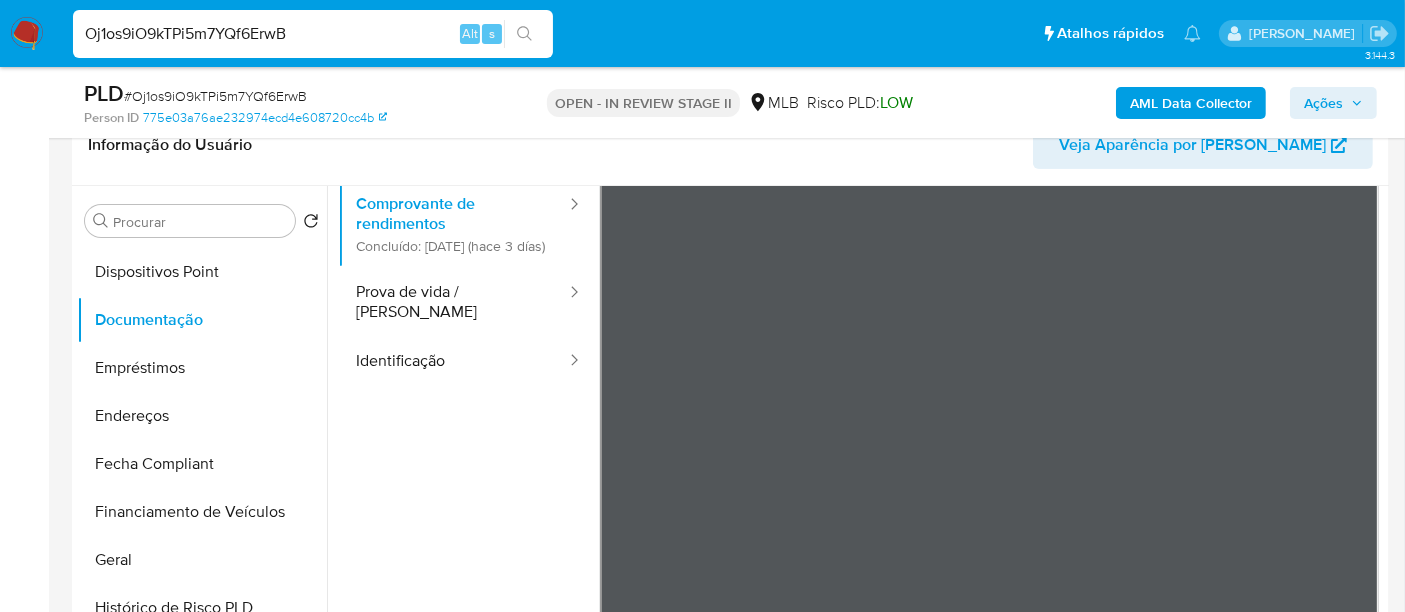scroll, scrollTop: 111, scrollLeft: 0, axis: vertical 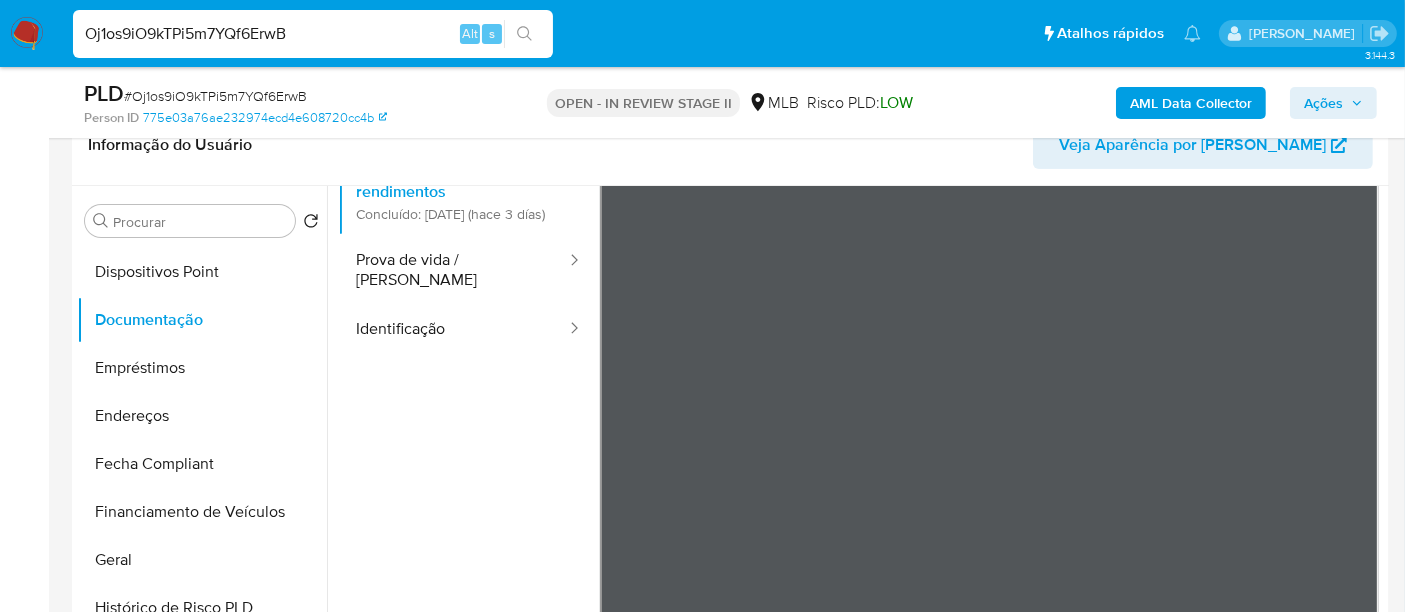 type 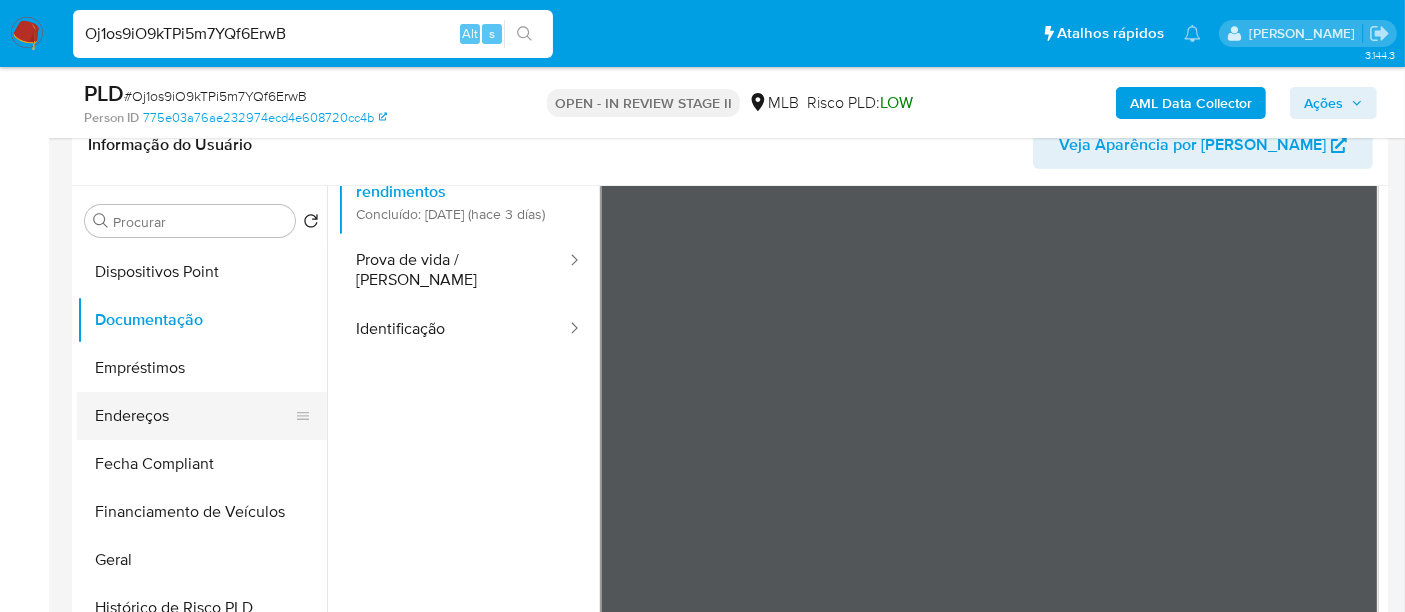 scroll, scrollTop: 555, scrollLeft: 0, axis: vertical 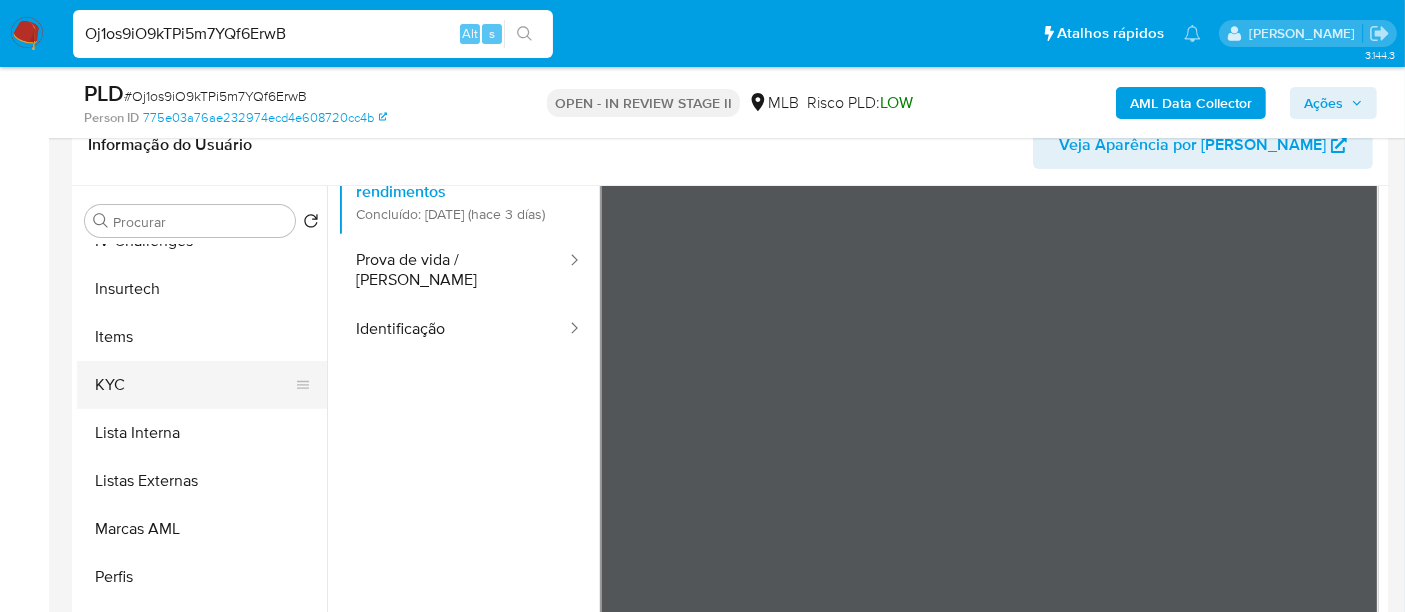 click on "KYC" at bounding box center (194, 385) 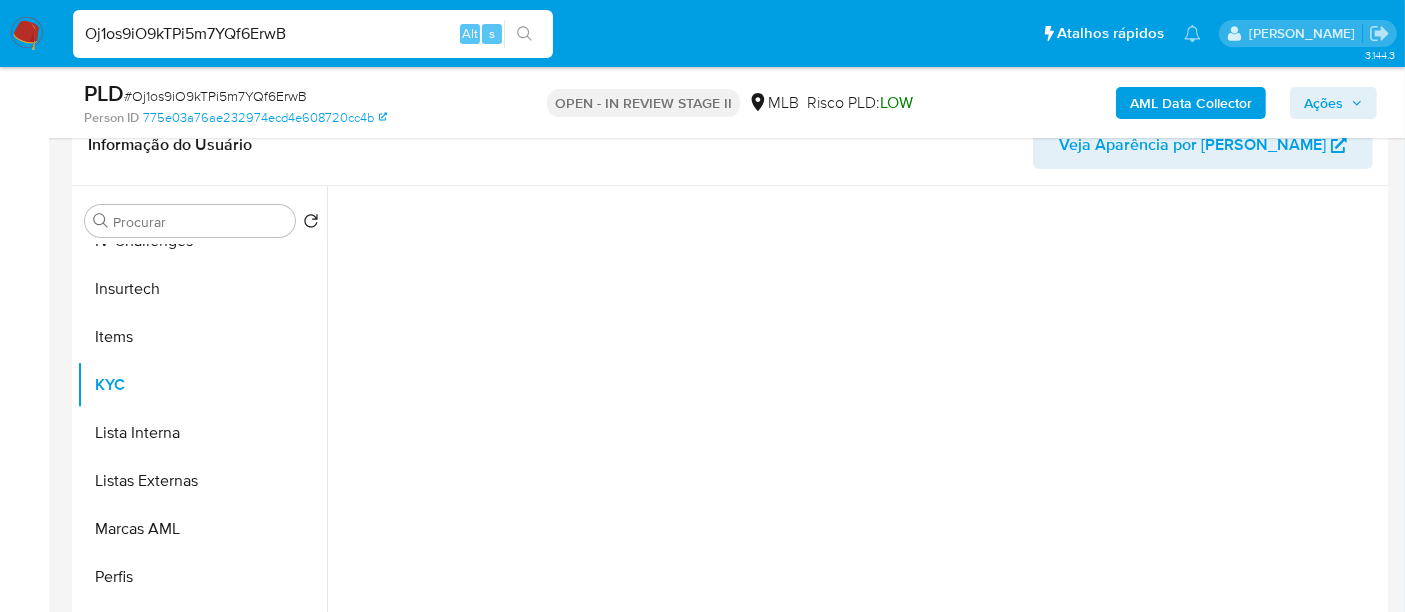 scroll, scrollTop: 0, scrollLeft: 0, axis: both 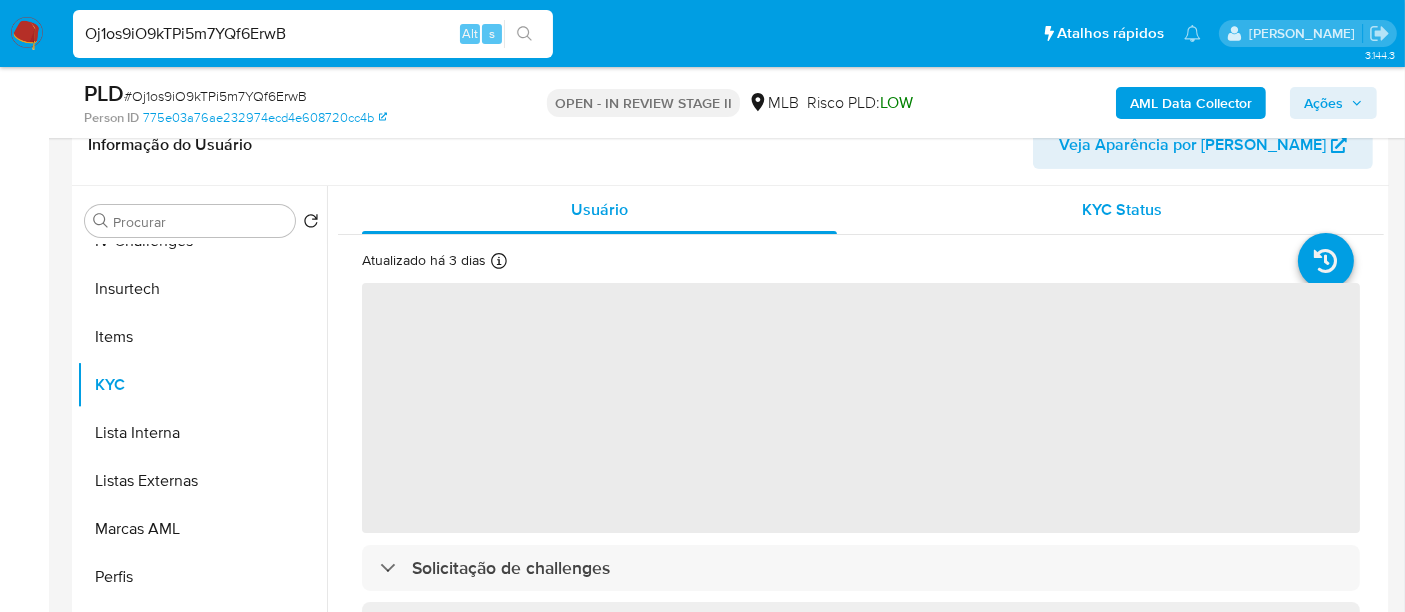 click on "KYC Status" at bounding box center [1123, 209] 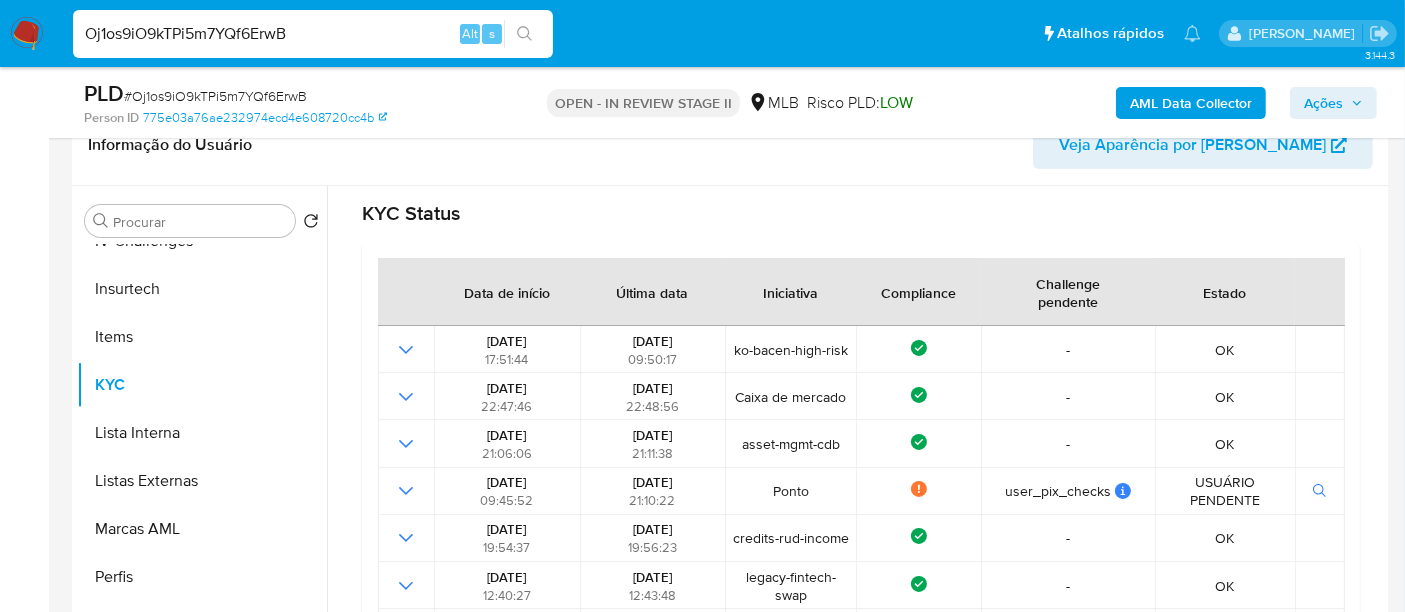 scroll, scrollTop: 389, scrollLeft: 0, axis: vertical 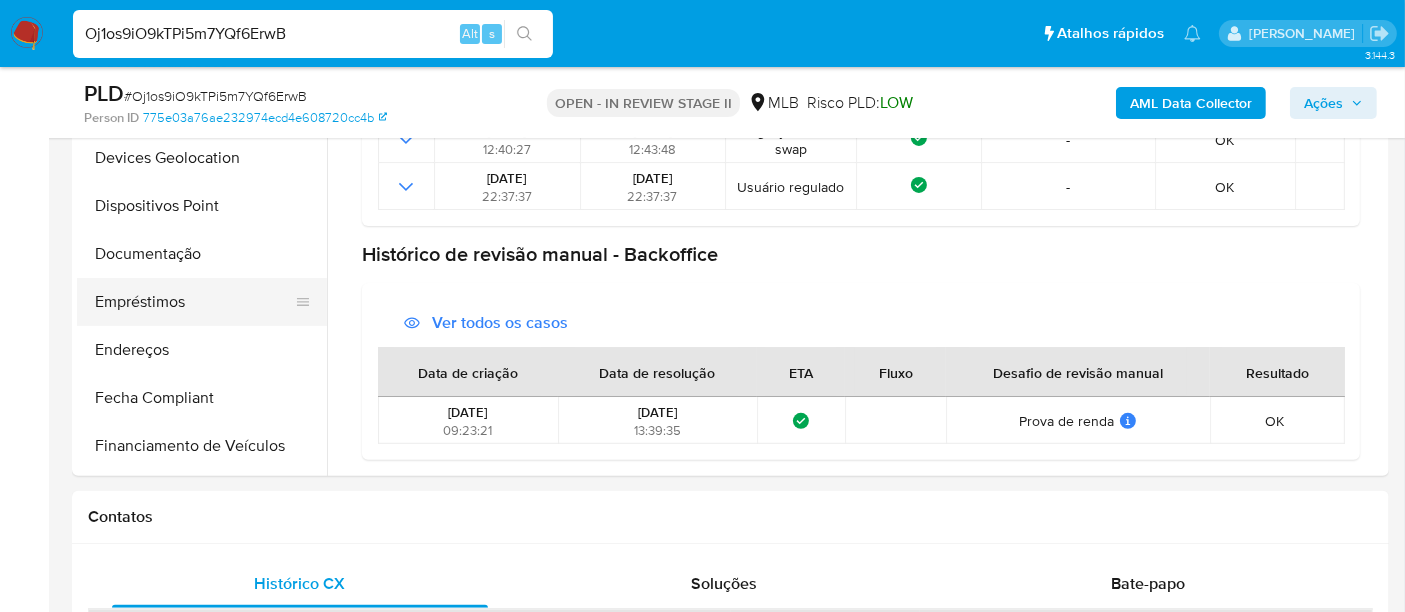 type 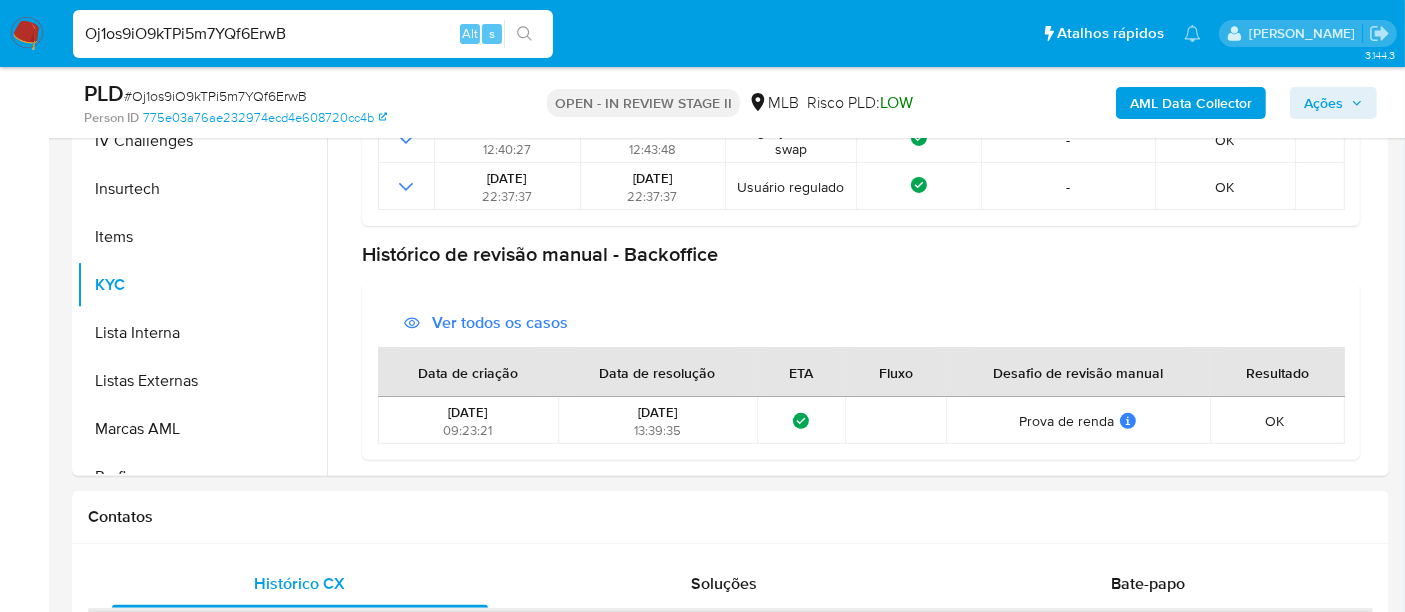 scroll, scrollTop: 844, scrollLeft: 0, axis: vertical 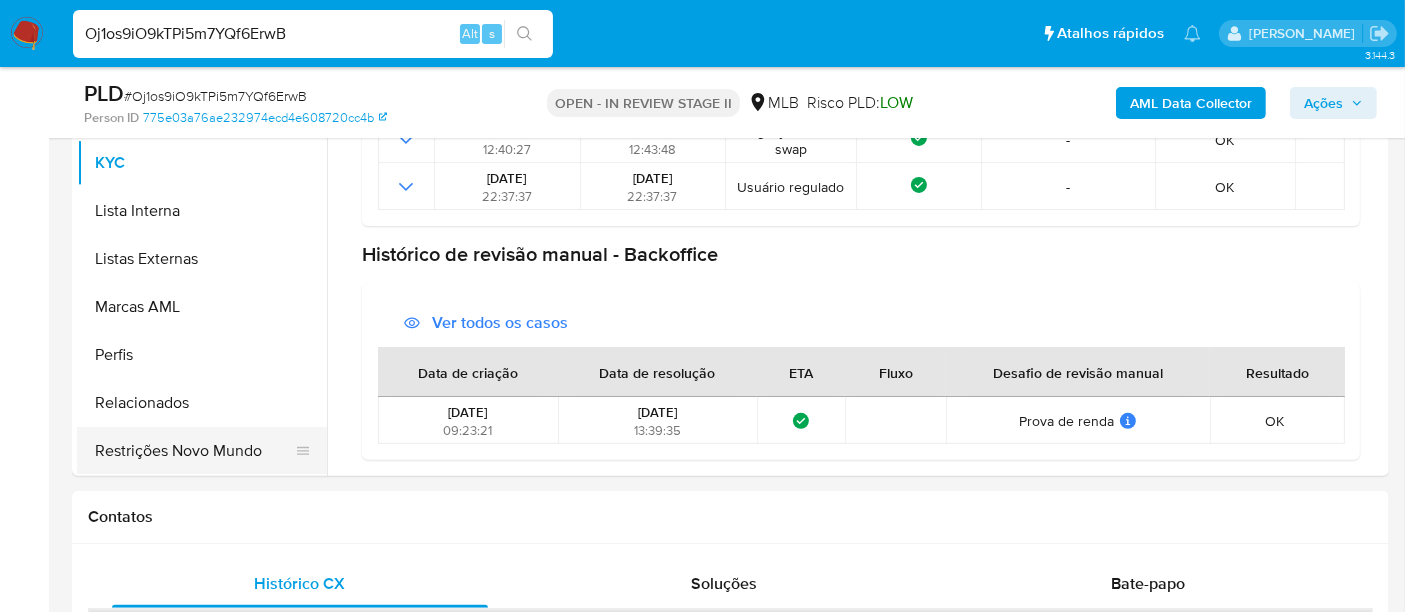 click on "Restrições Novo Mundo" at bounding box center [194, 451] 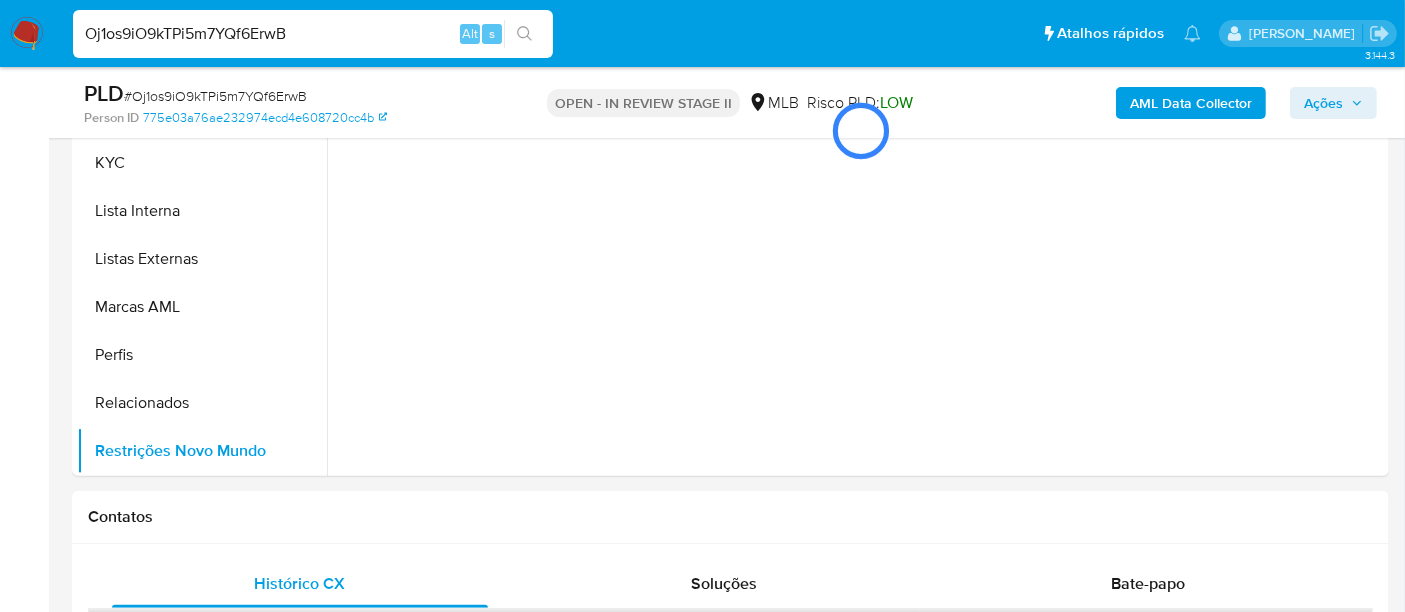 scroll, scrollTop: 0, scrollLeft: 0, axis: both 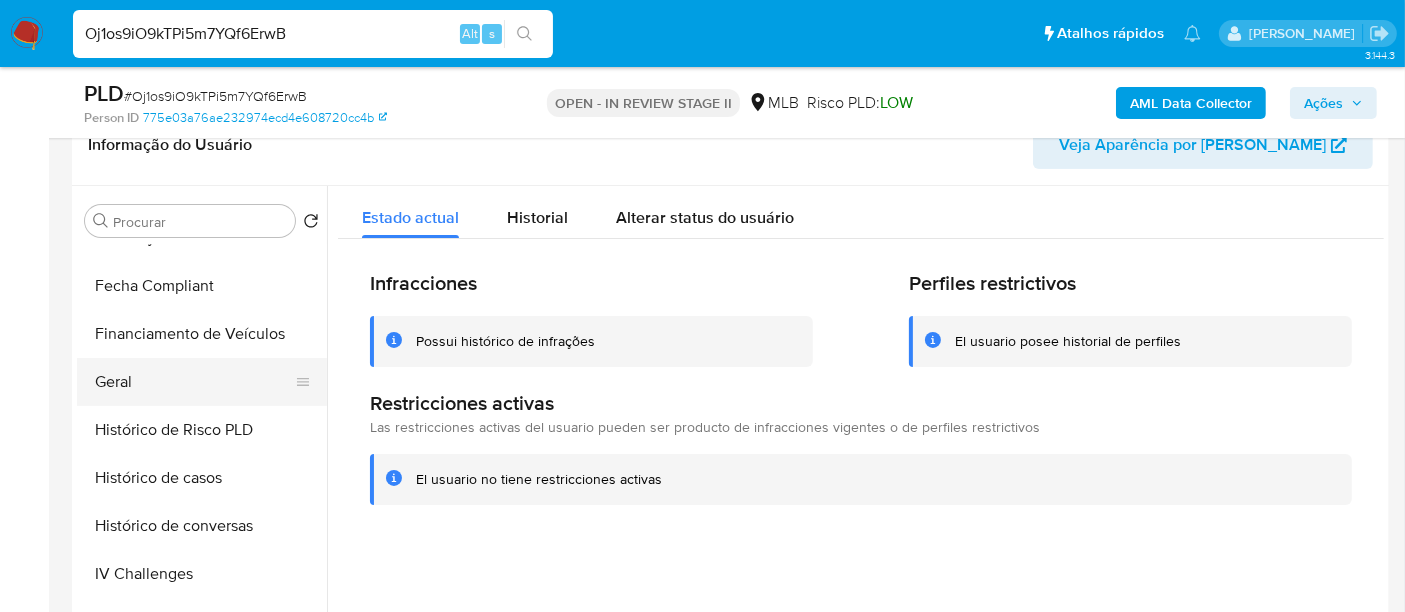 click on "Geral" at bounding box center (194, 382) 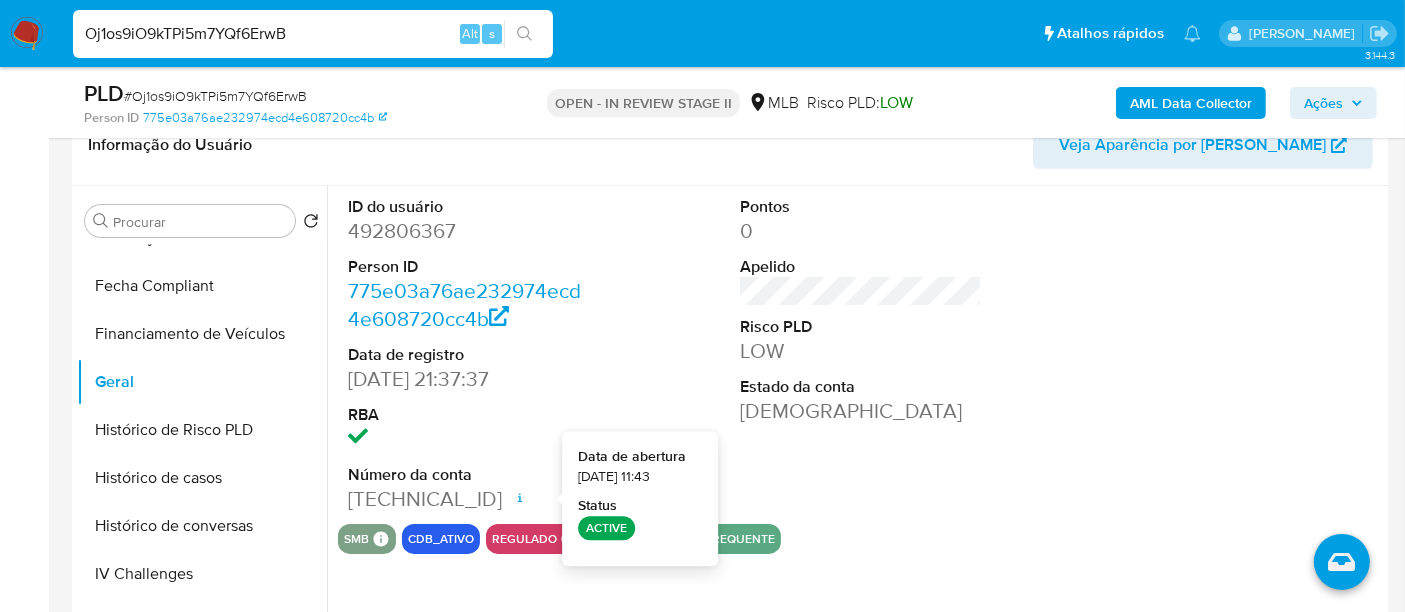type 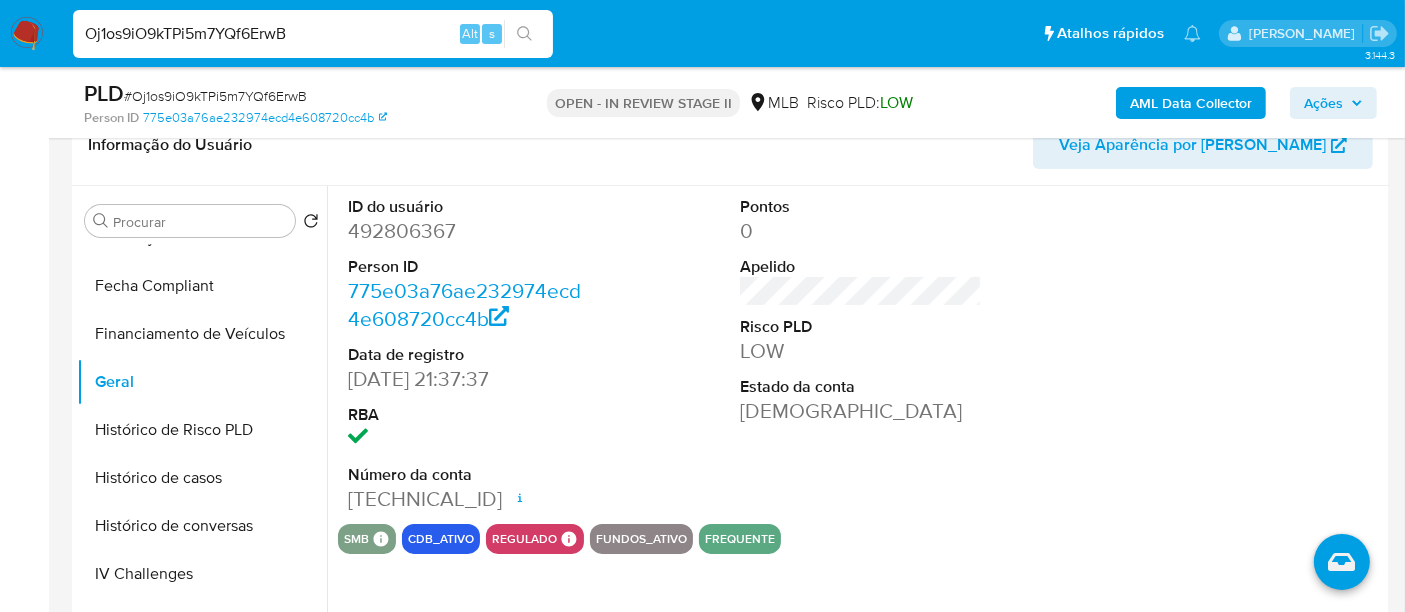 click on "Oj1os9iO9kTPi5m7YQf6ErwB" at bounding box center [313, 34] 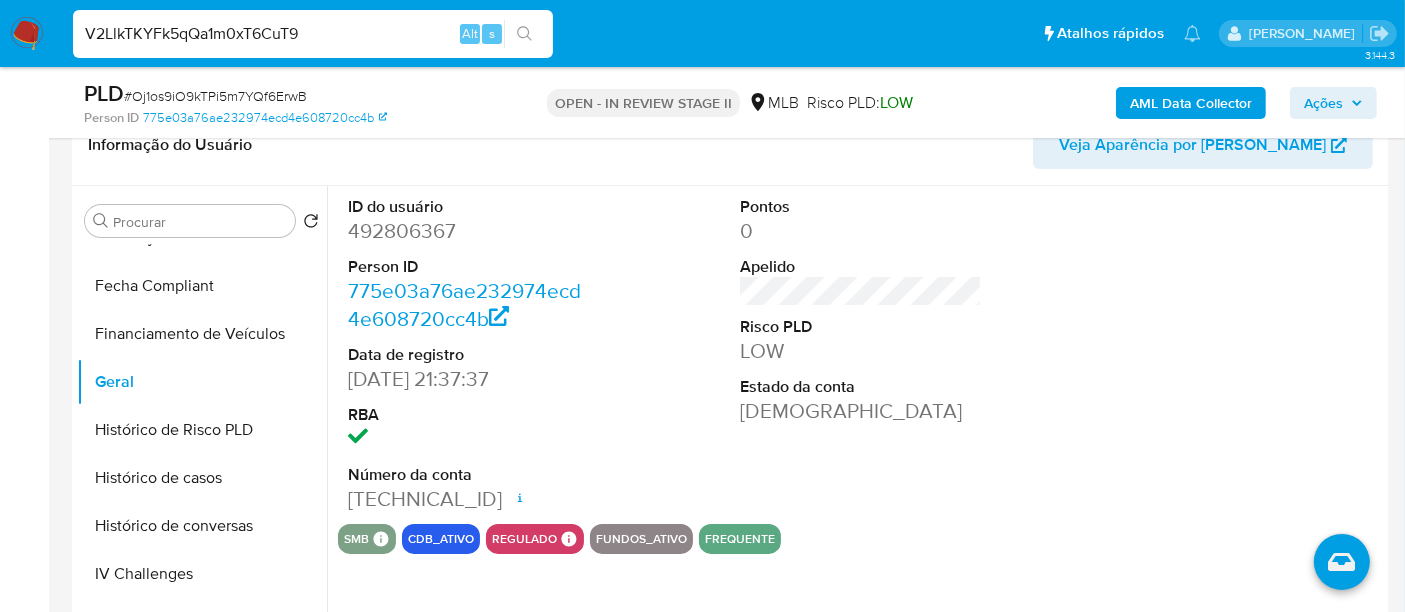 type on "V2LlkTKYFk5qQa1m0xT6CuT9" 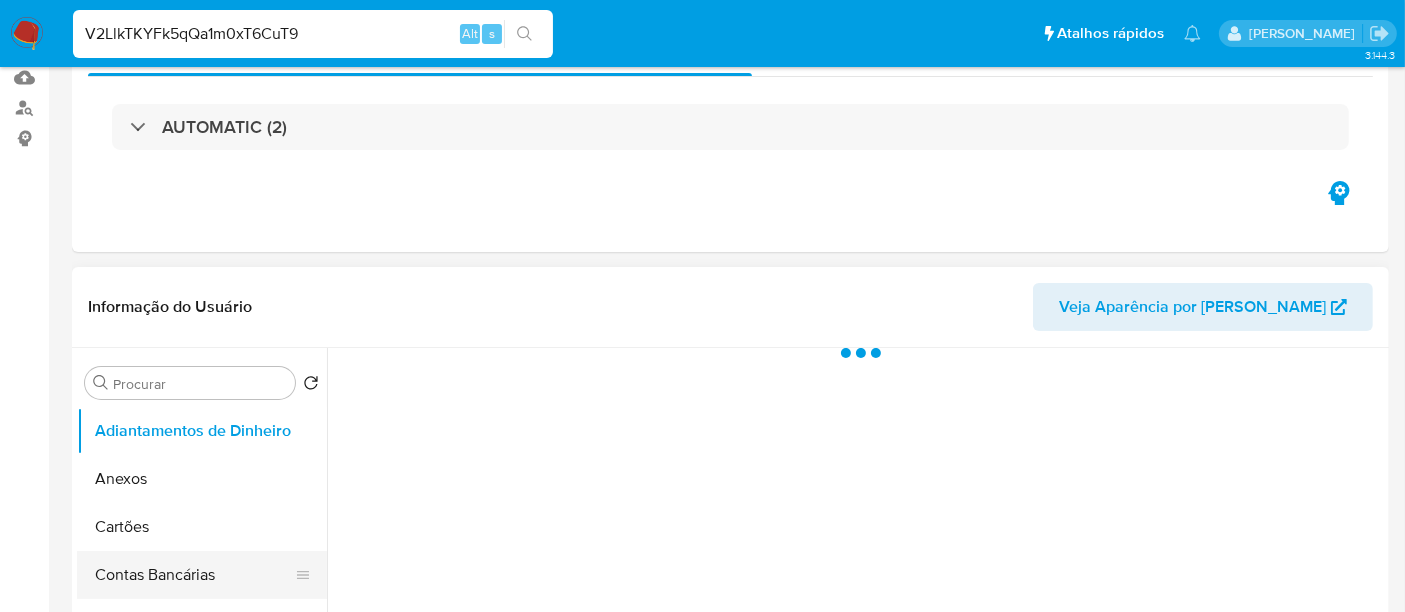 scroll, scrollTop: 333, scrollLeft: 0, axis: vertical 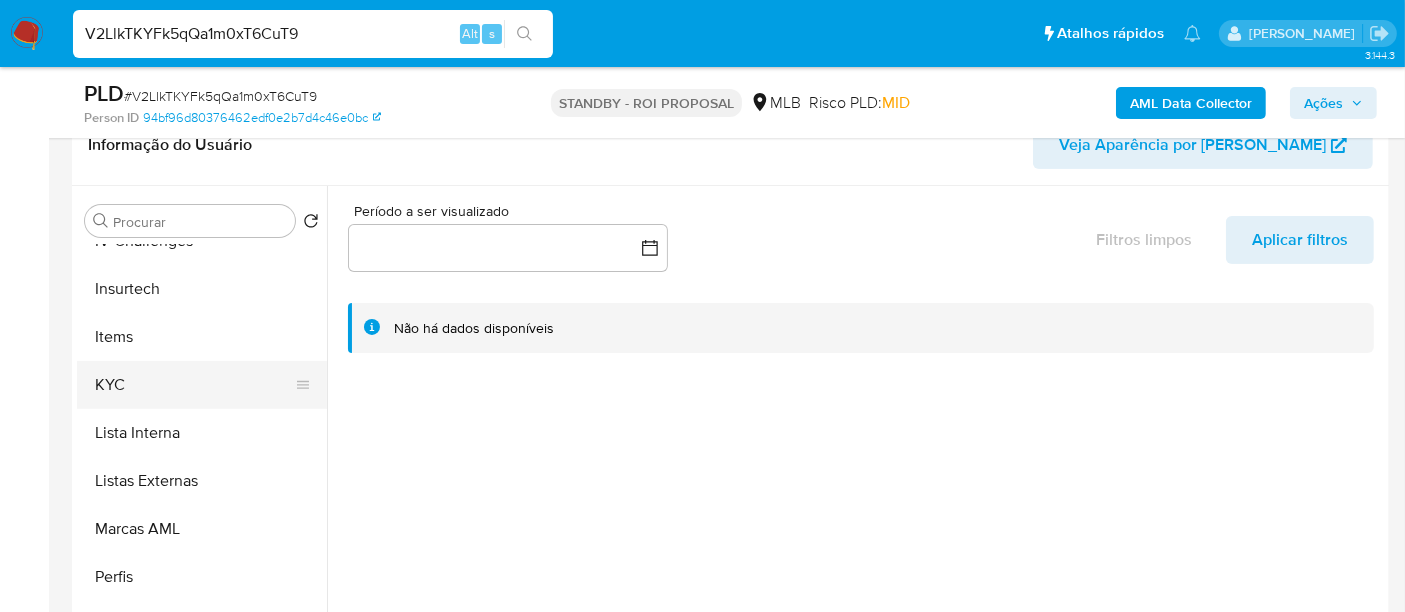 select on "10" 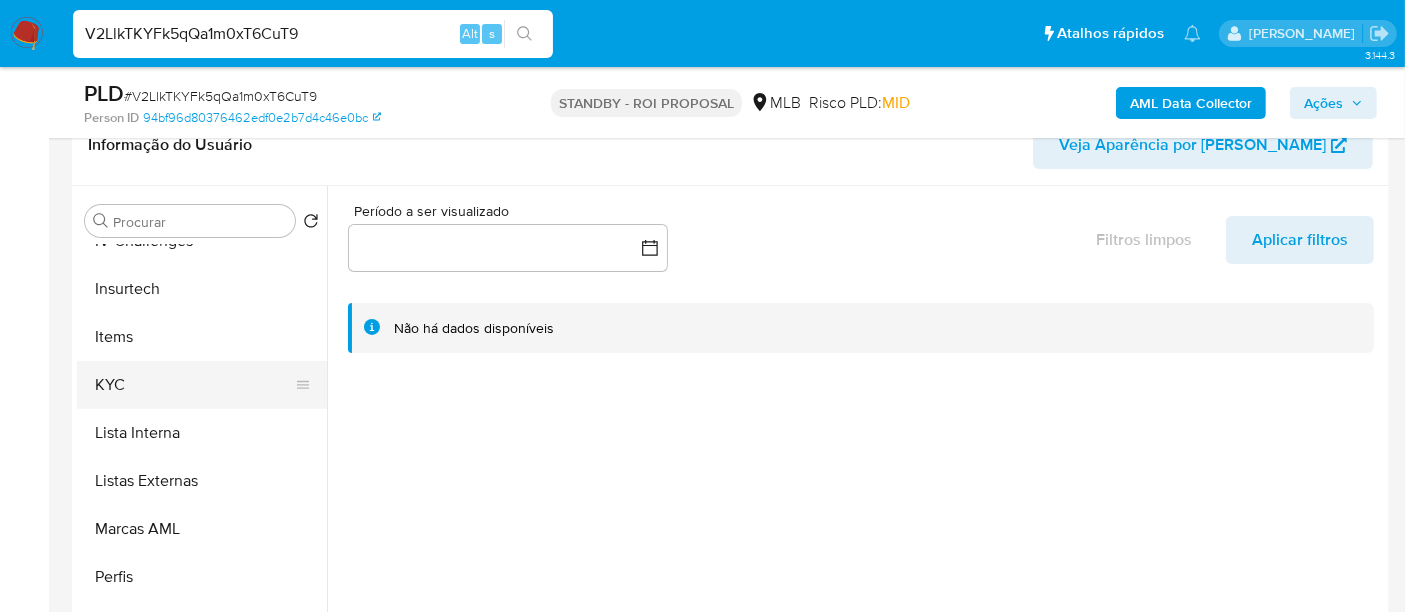 click on "KYC" at bounding box center [194, 385] 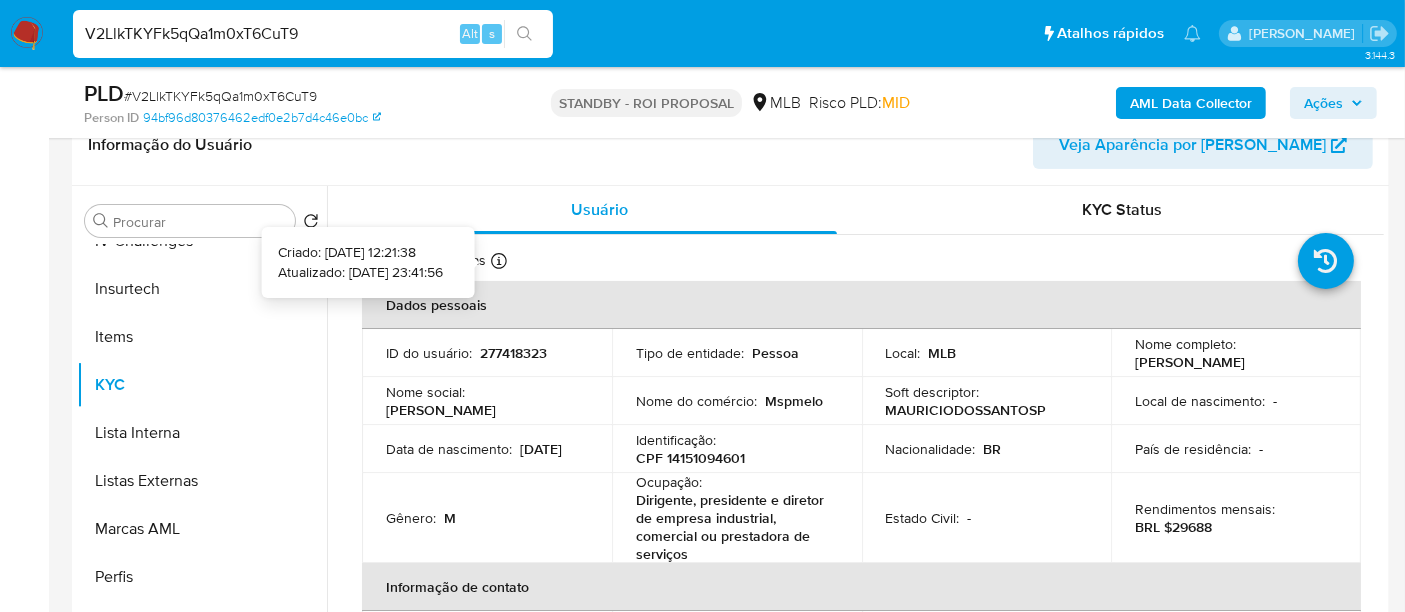 type 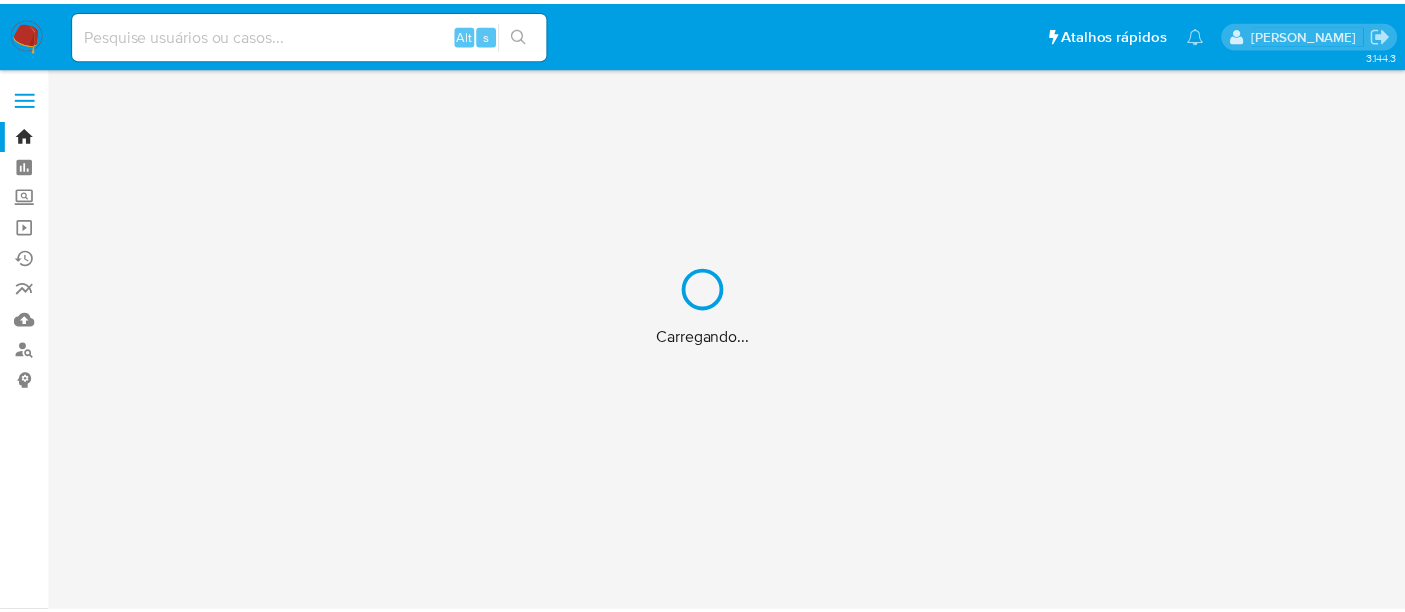 scroll, scrollTop: 0, scrollLeft: 0, axis: both 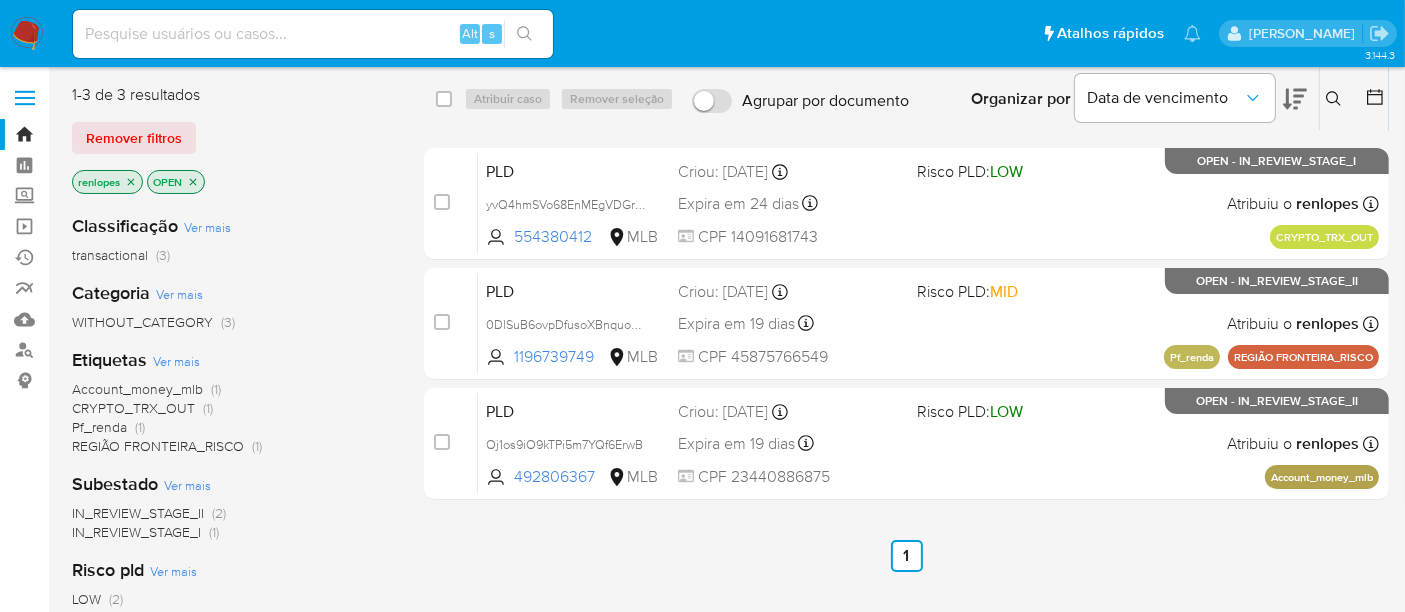 click at bounding box center [27, 34] 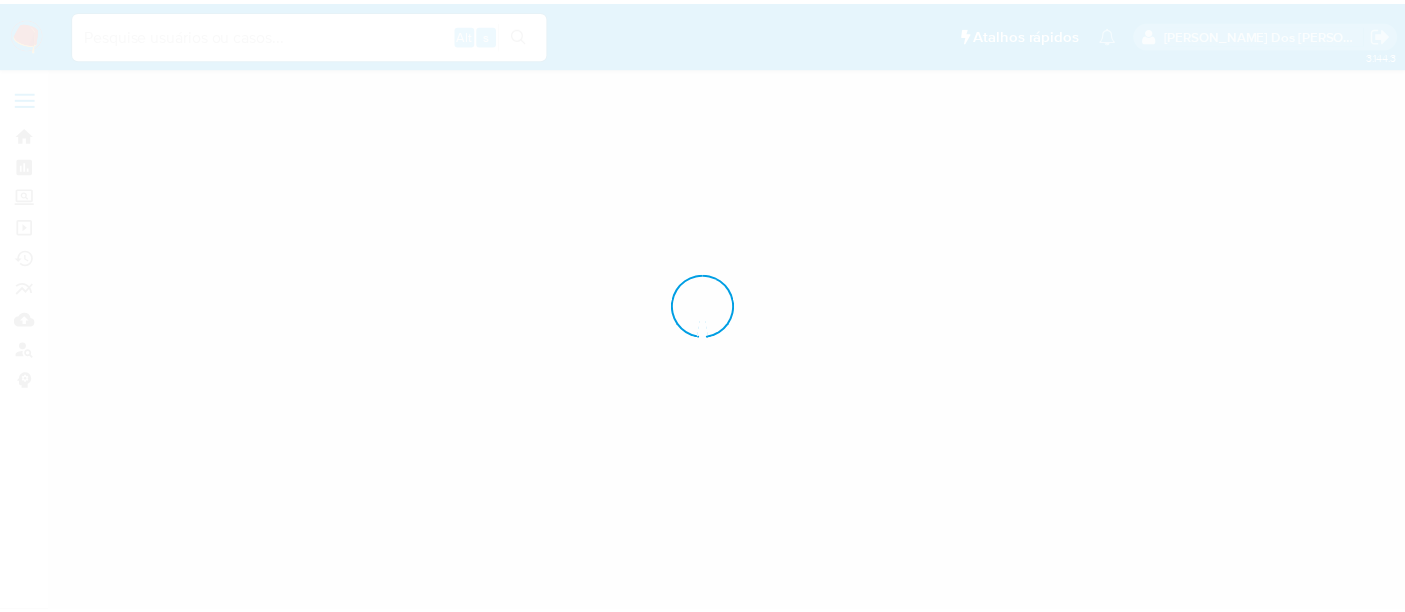 scroll, scrollTop: 0, scrollLeft: 0, axis: both 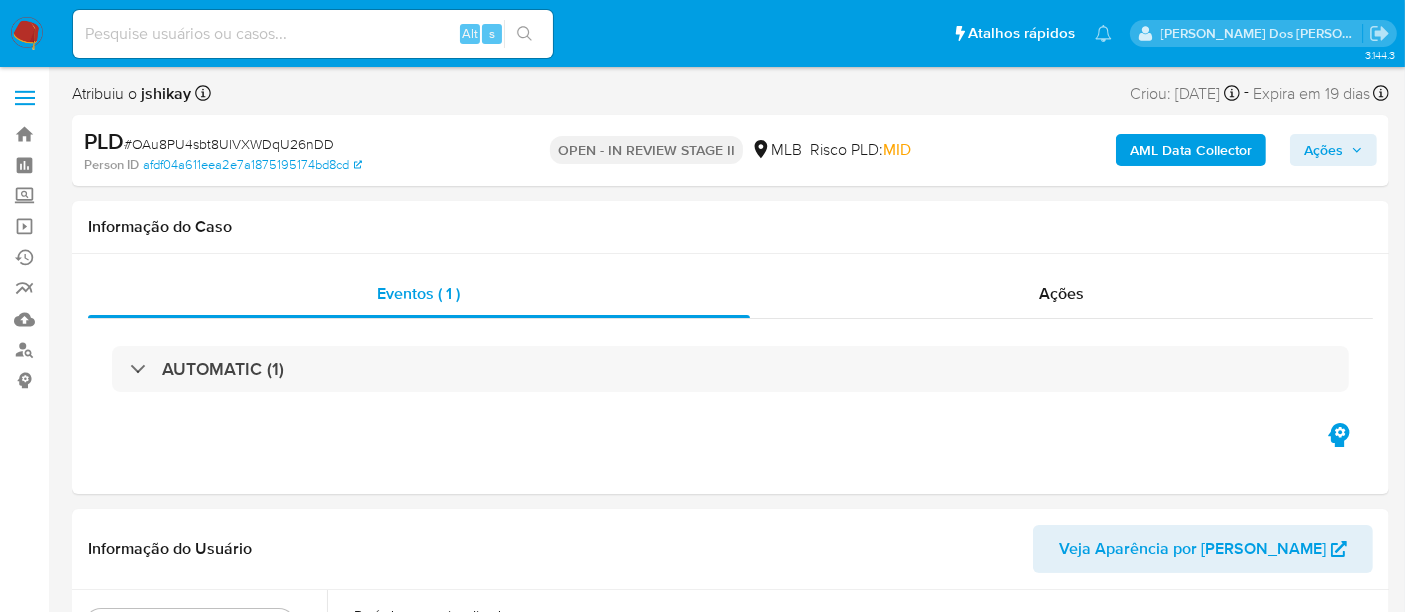 select on "10" 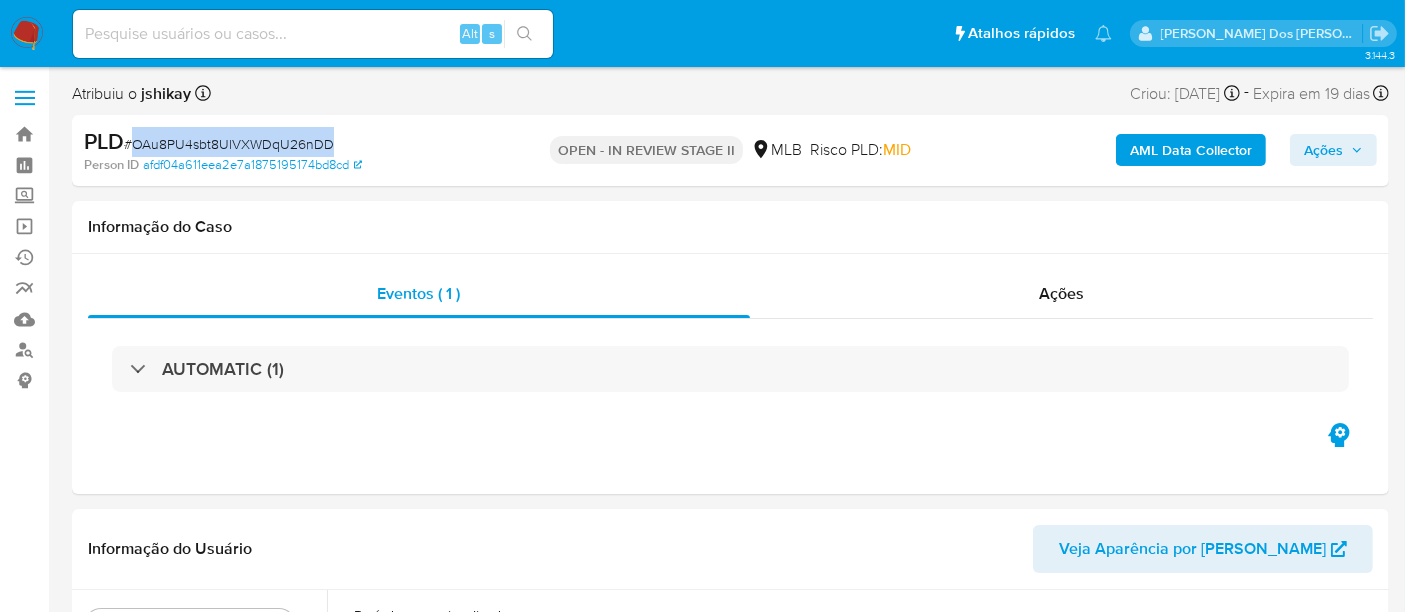 click on "# OAu8PU4sbt8UlVXWDqU26nDD" at bounding box center [229, 144] 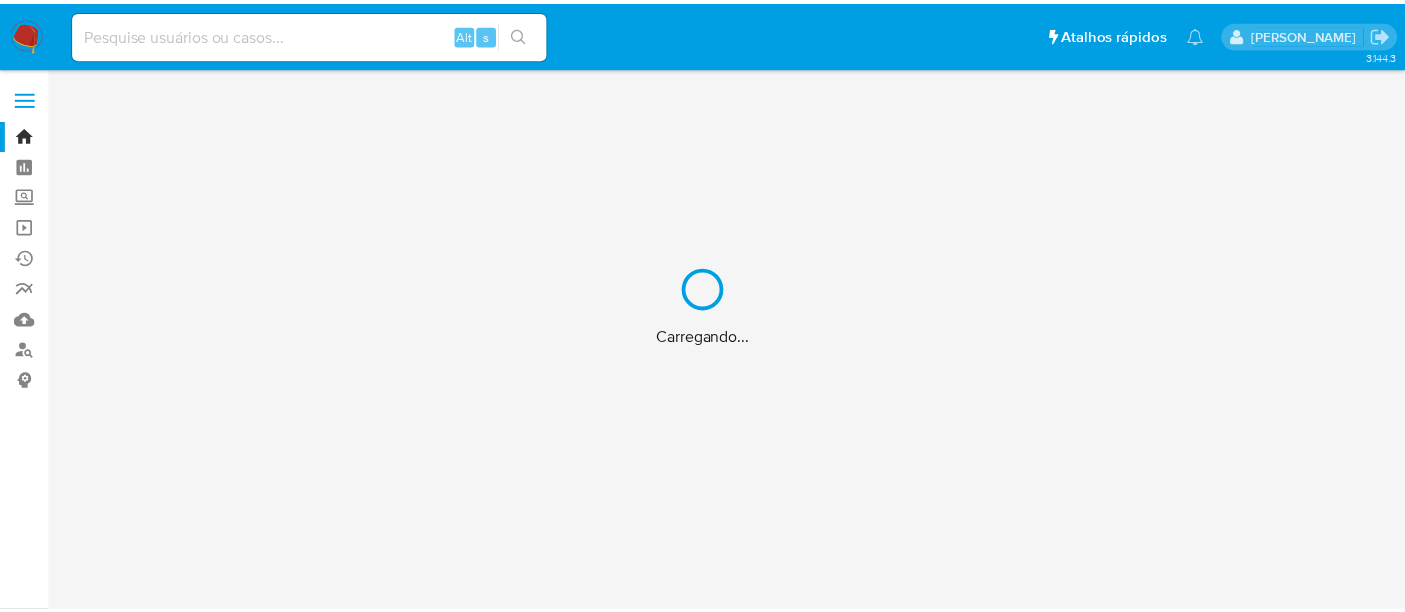 scroll, scrollTop: 0, scrollLeft: 0, axis: both 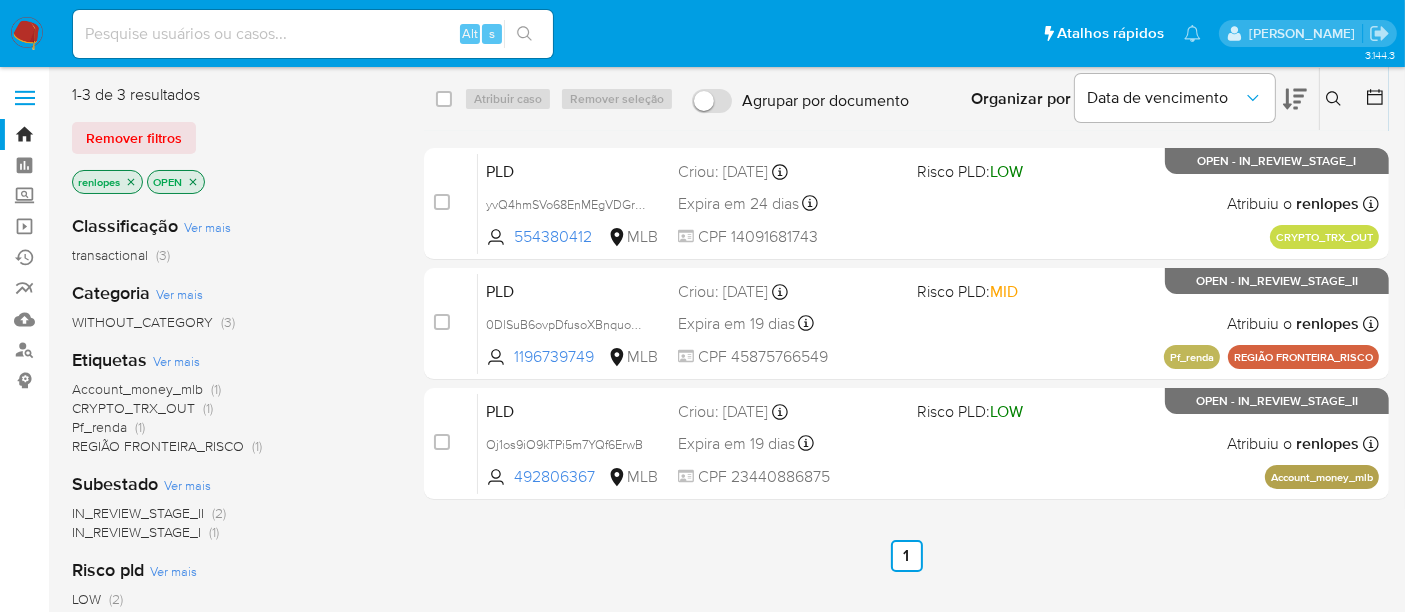 click on "Remover filtros" at bounding box center [134, 138] 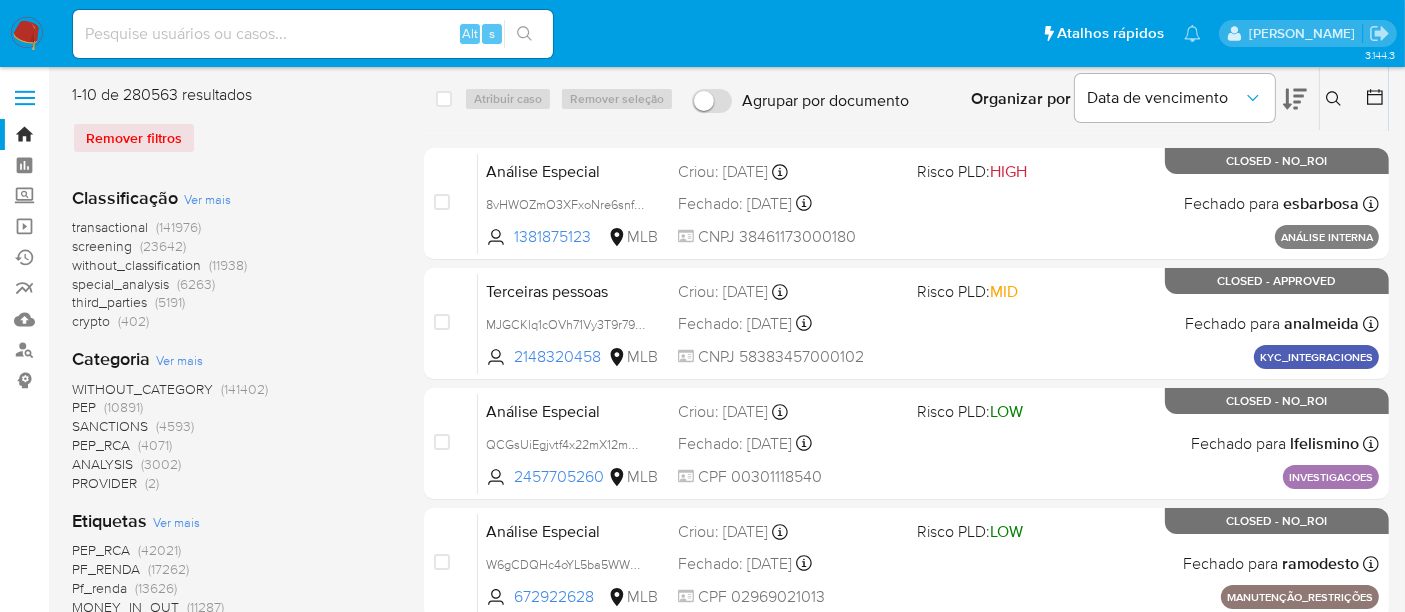 click 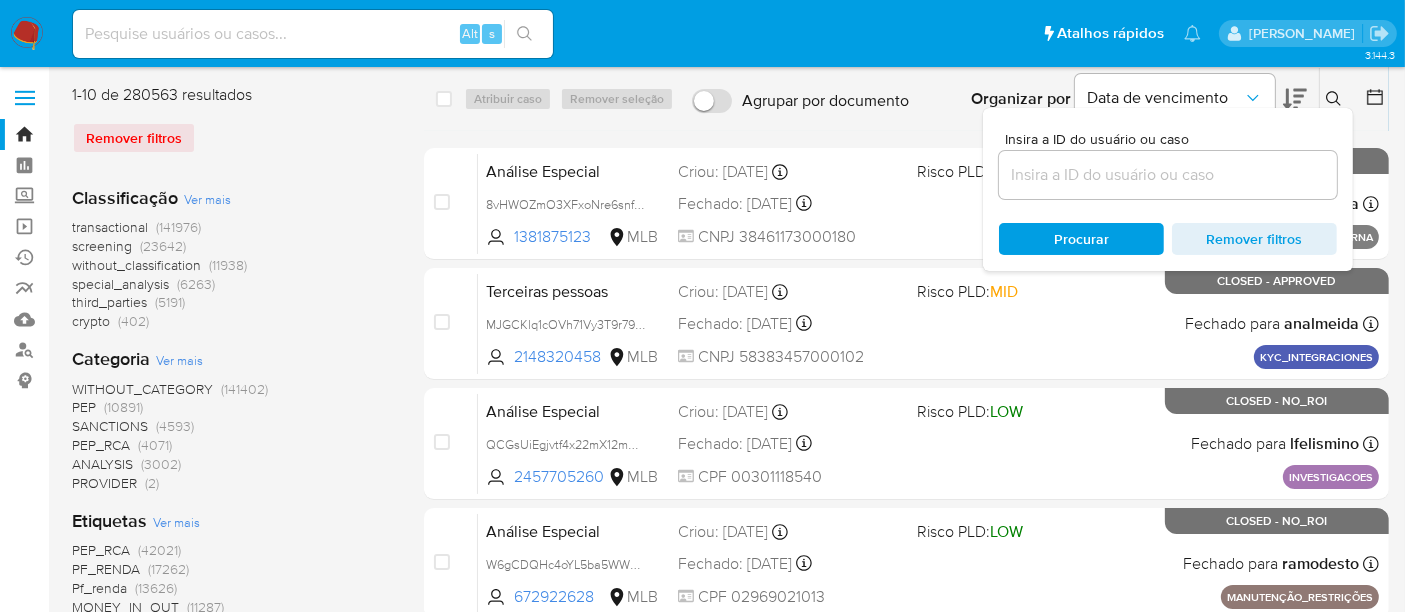 click at bounding box center (1168, 175) 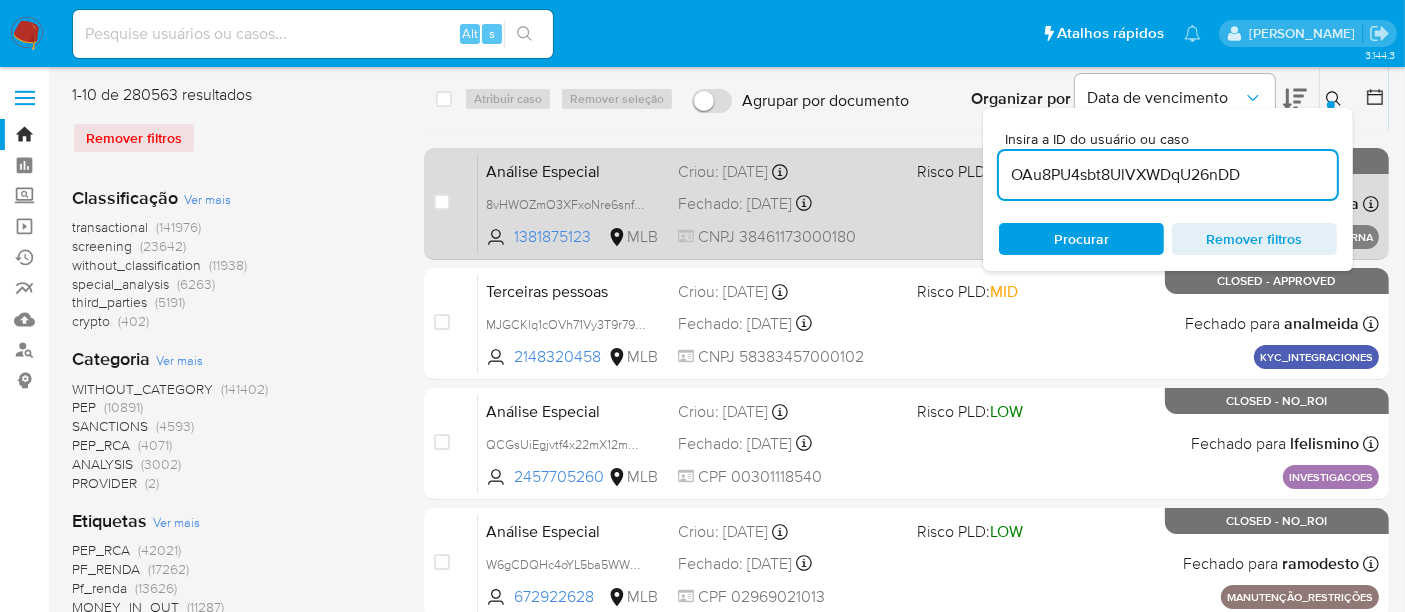 type on "OAu8PU4sbt8UlVXWDqU26nDD" 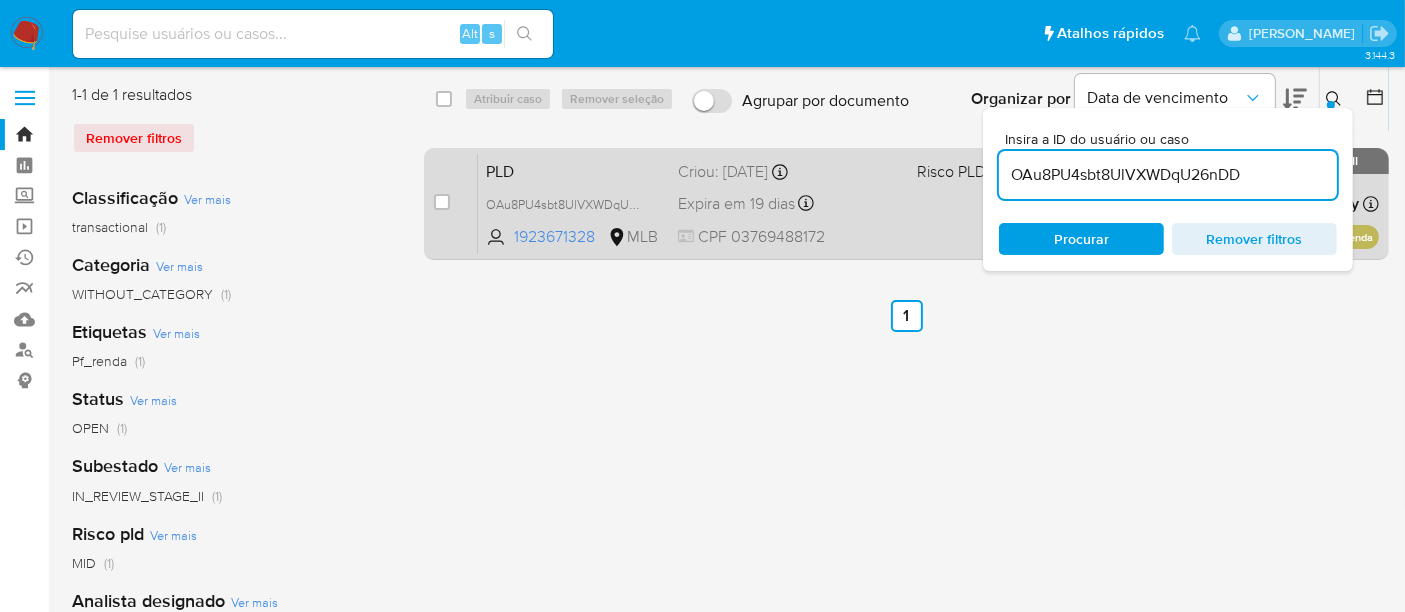 drag, startPoint x: 452, startPoint y: 202, endPoint x: 462, endPoint y: 158, distance: 45.122055 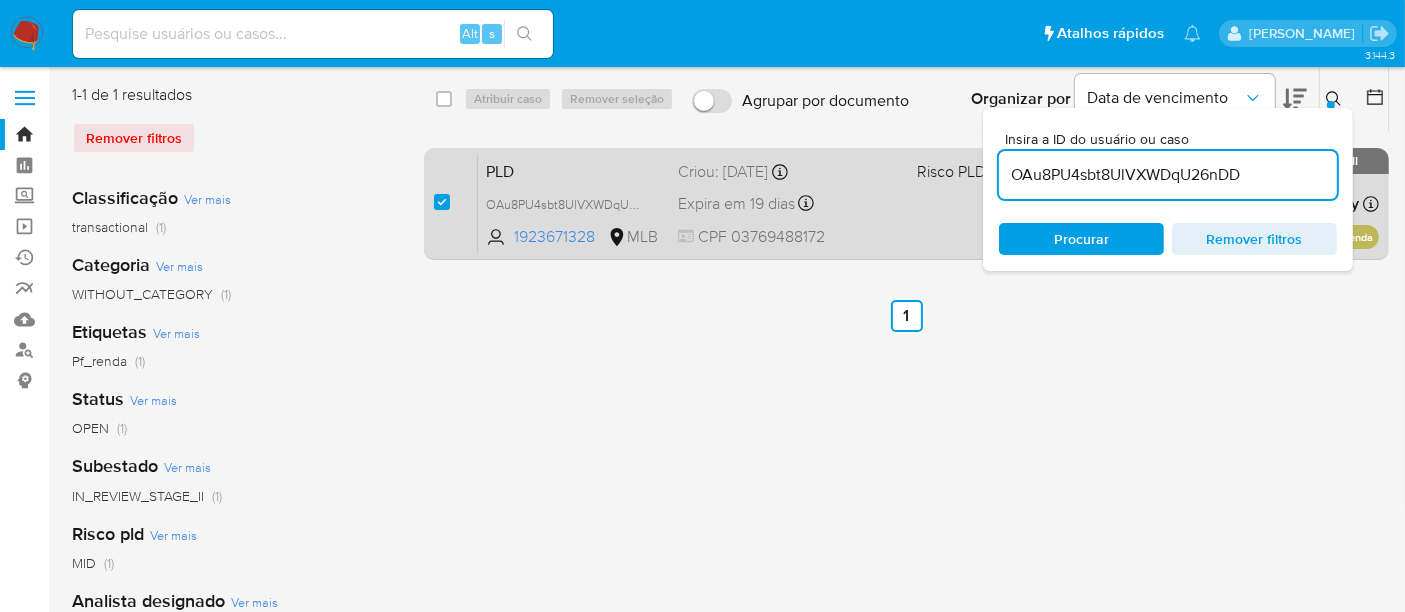 checkbox on "true" 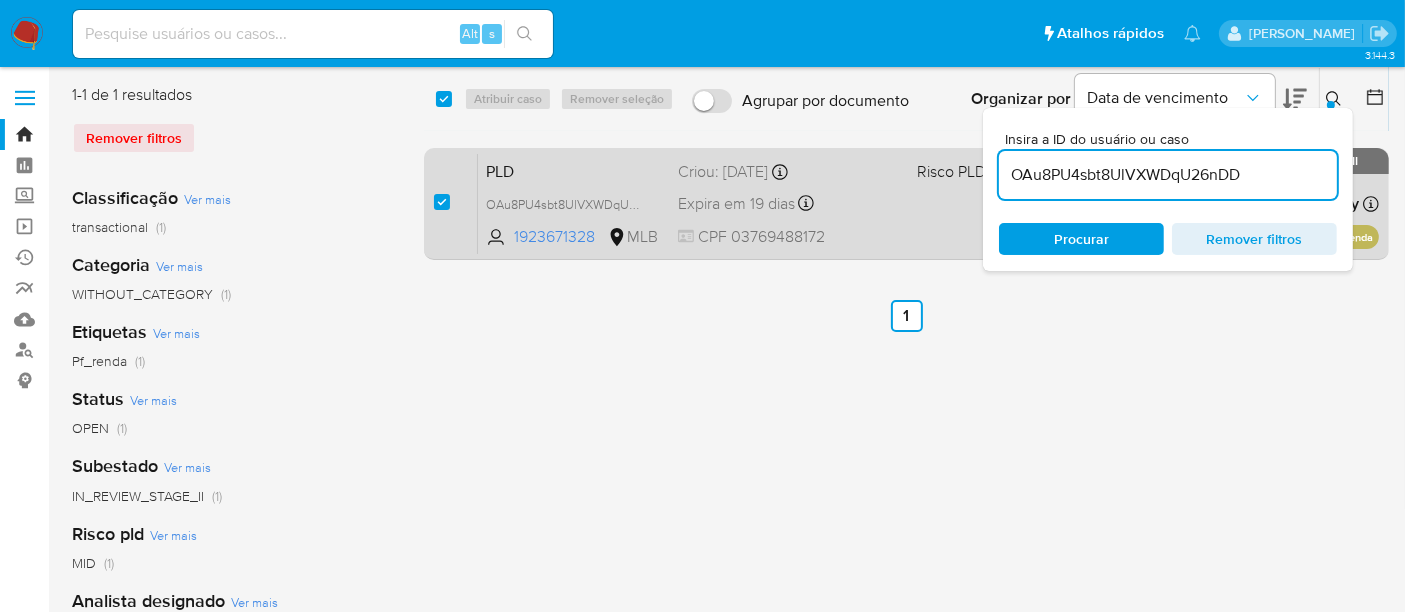 checkbox on "true" 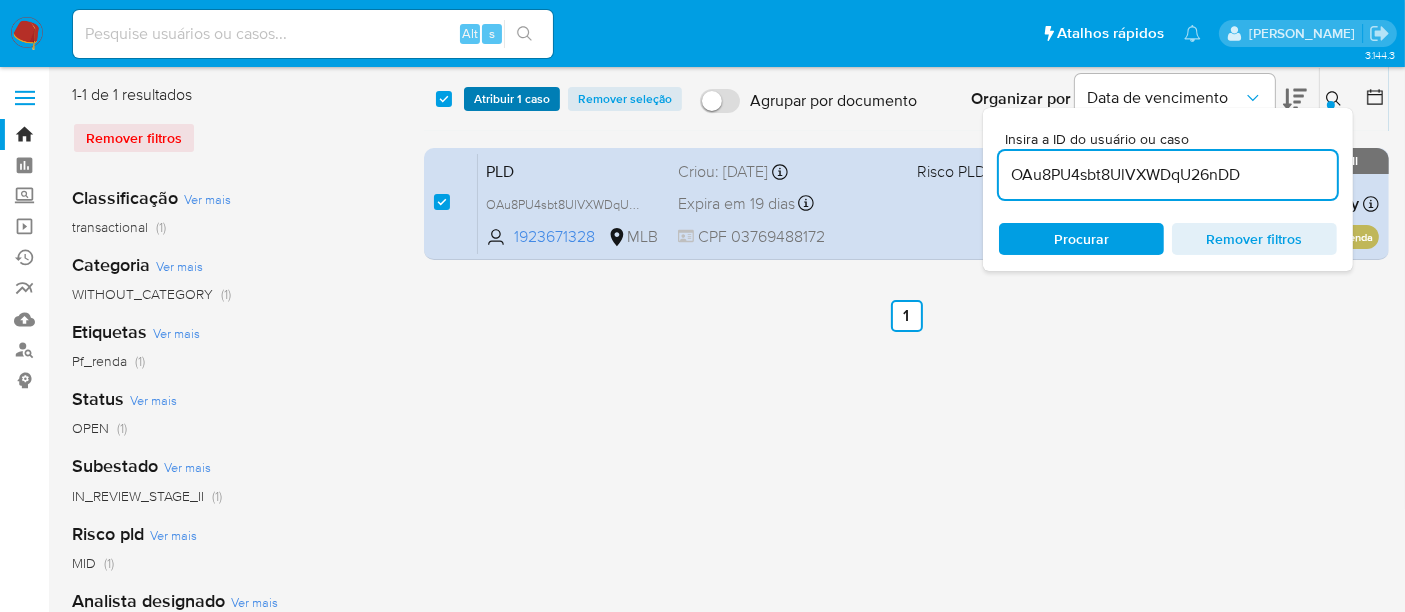 click on "Atribuir 1 caso" at bounding box center [512, 99] 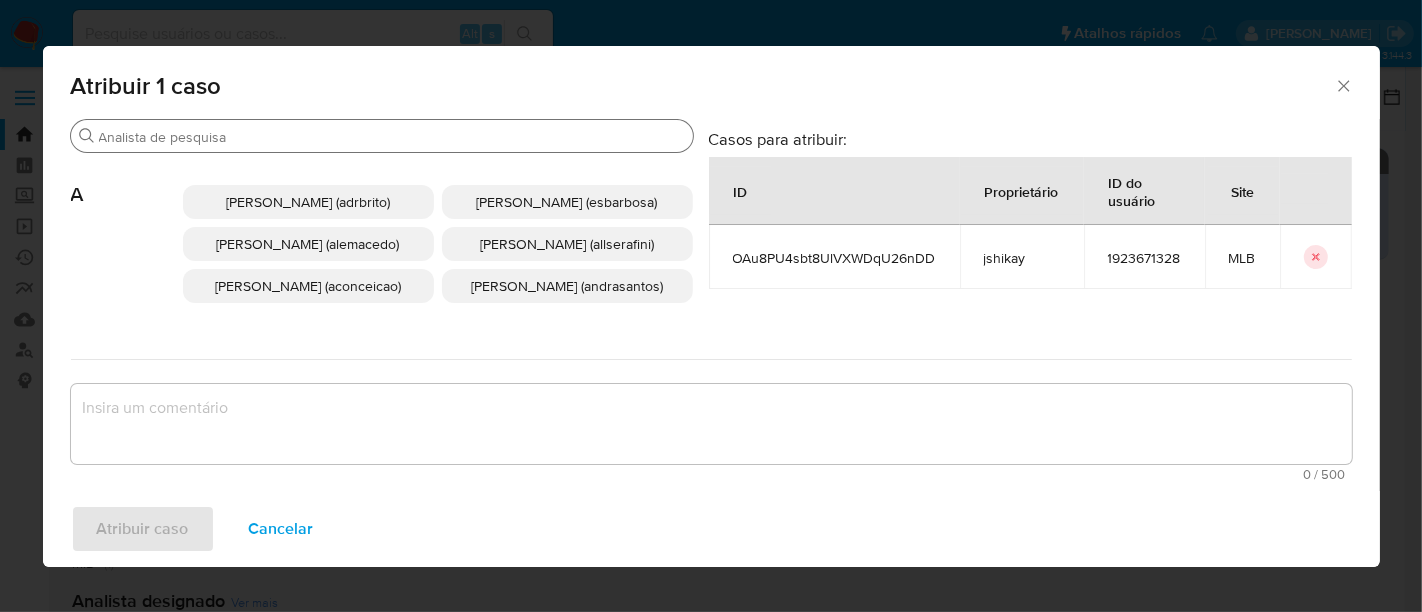 click on "Procurar" at bounding box center (392, 137) 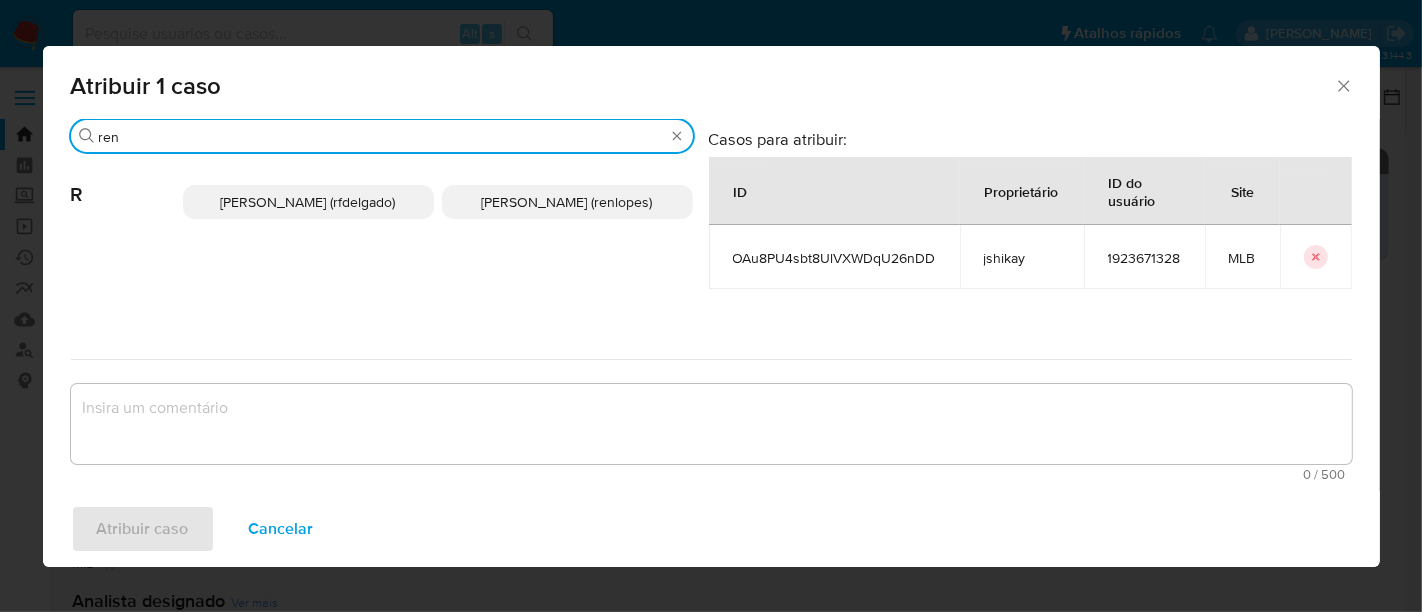 type on "ren" 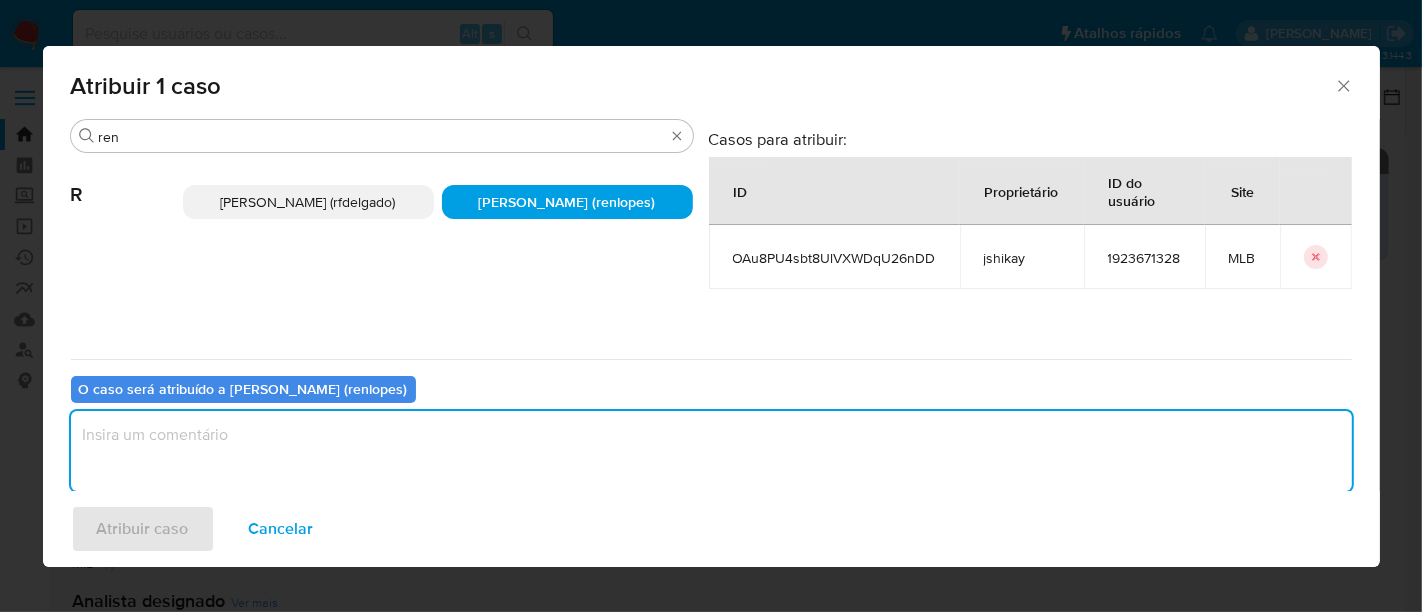 click at bounding box center [711, 451] 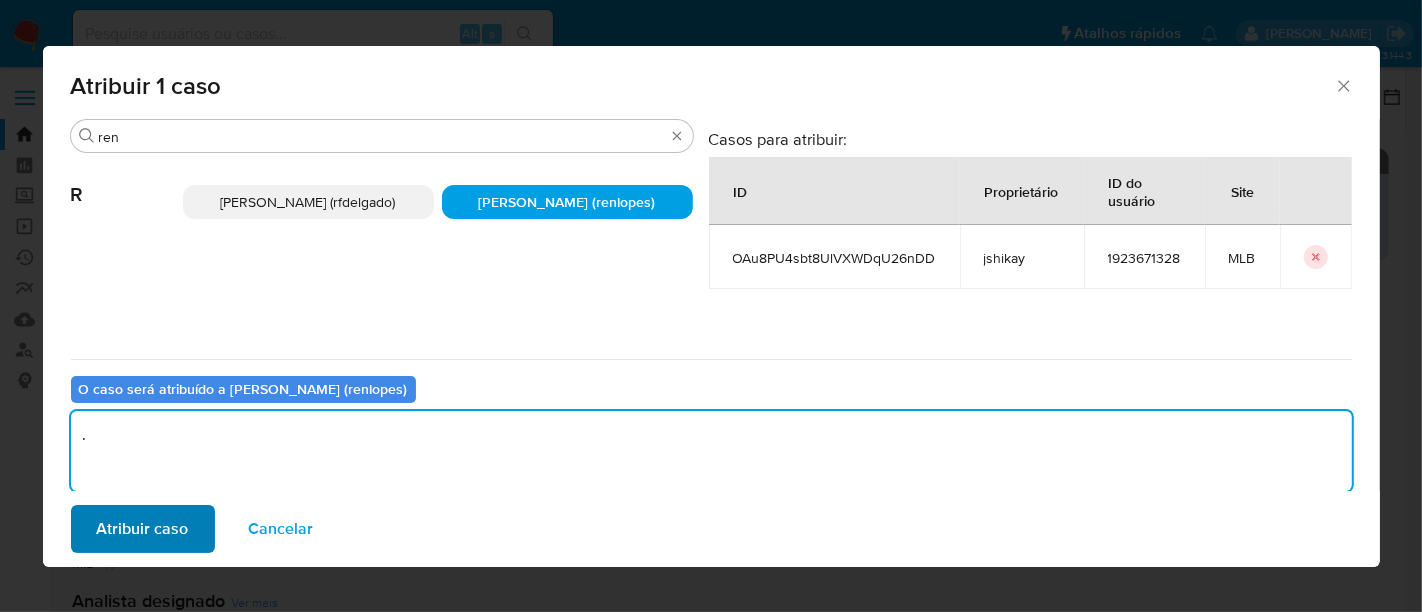 type on "." 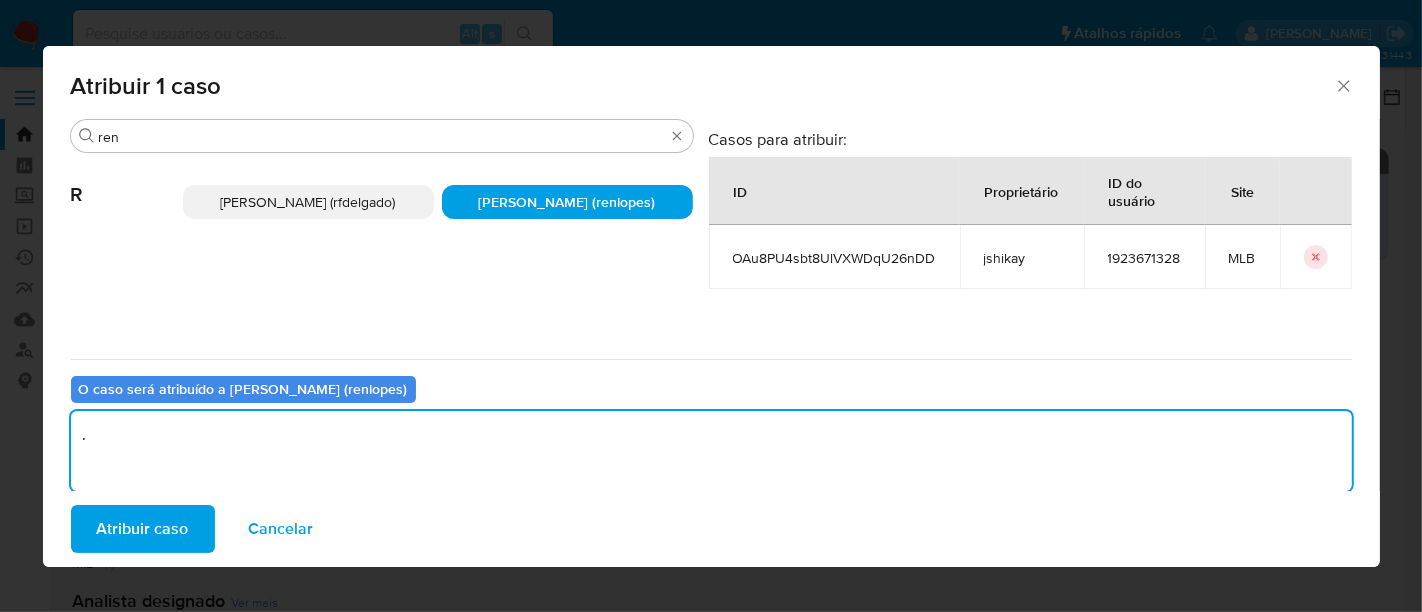 click on "Atribuir caso" at bounding box center (143, 529) 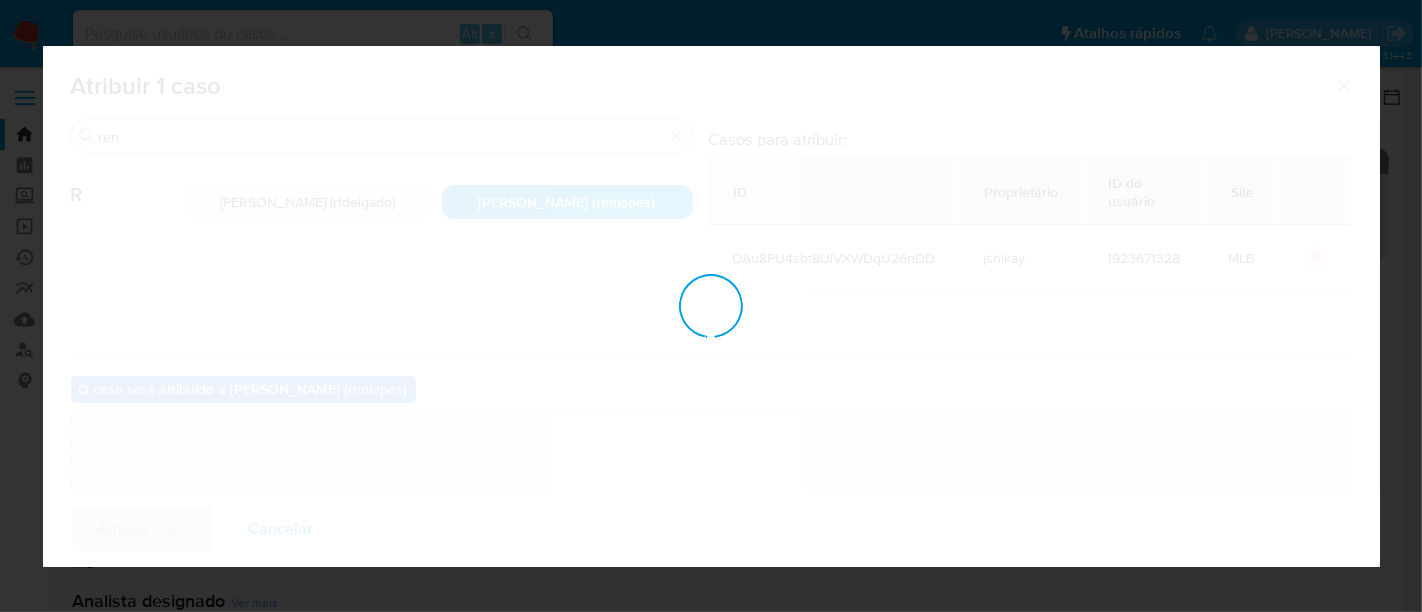 type 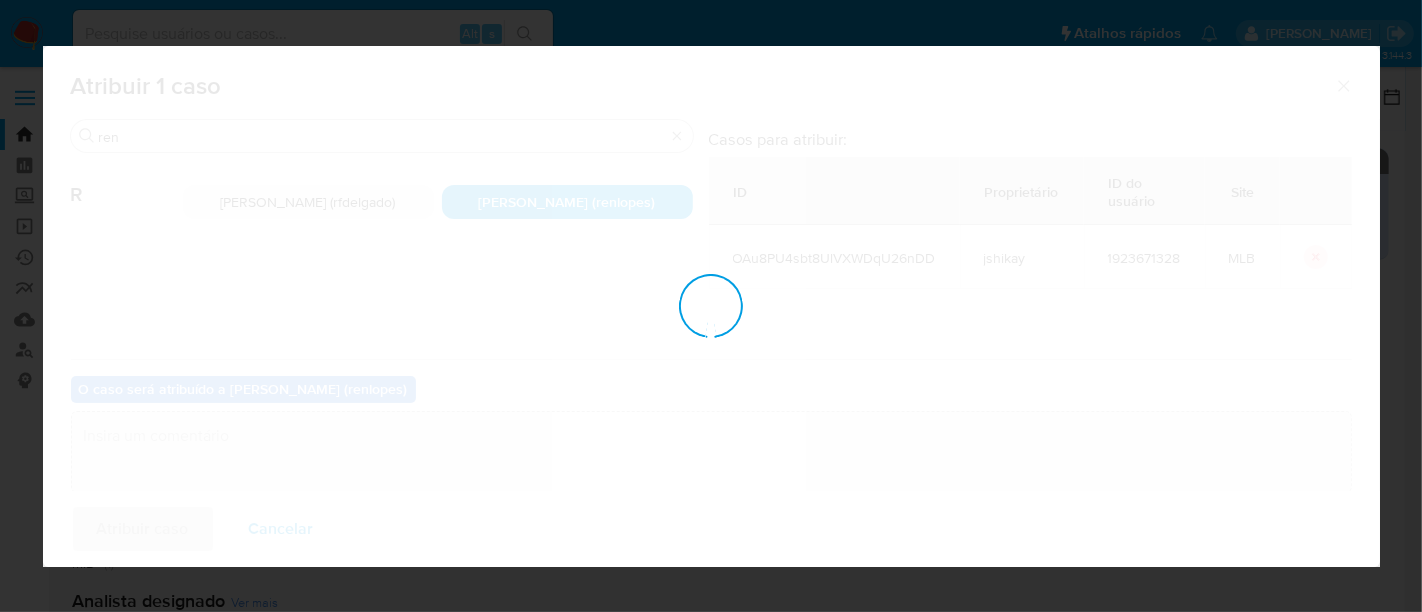 checkbox on "false" 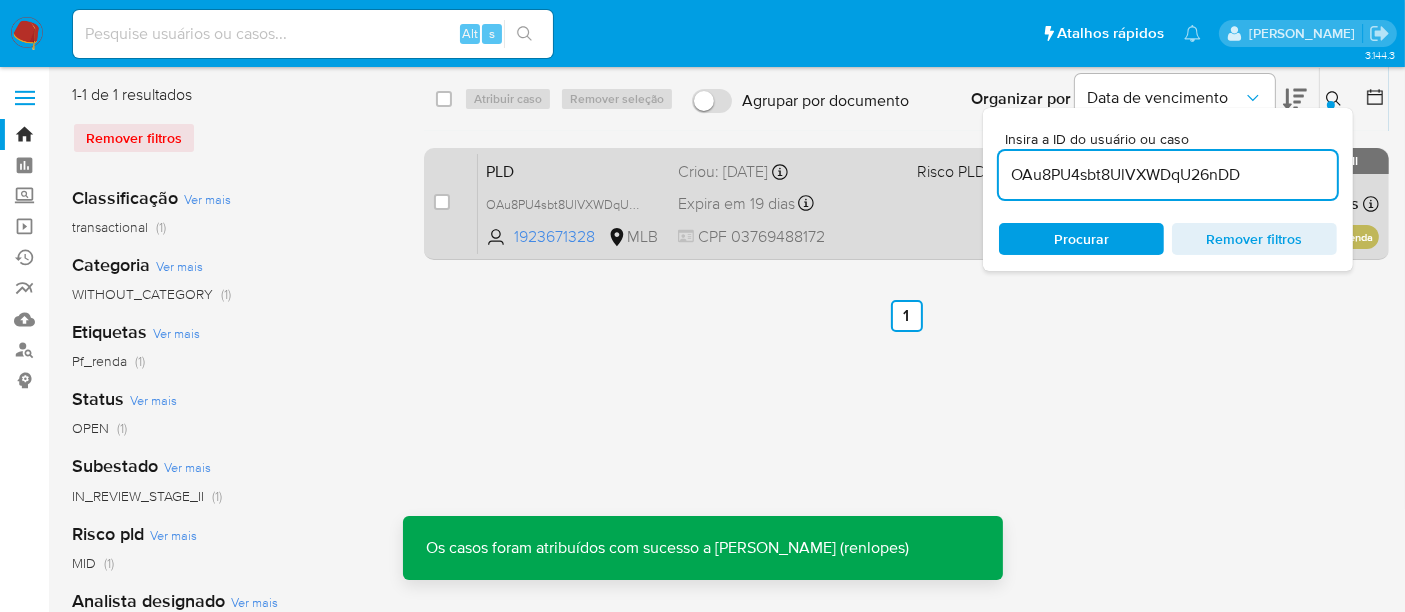 click on "Expira em 19 dias" at bounding box center [736, 204] 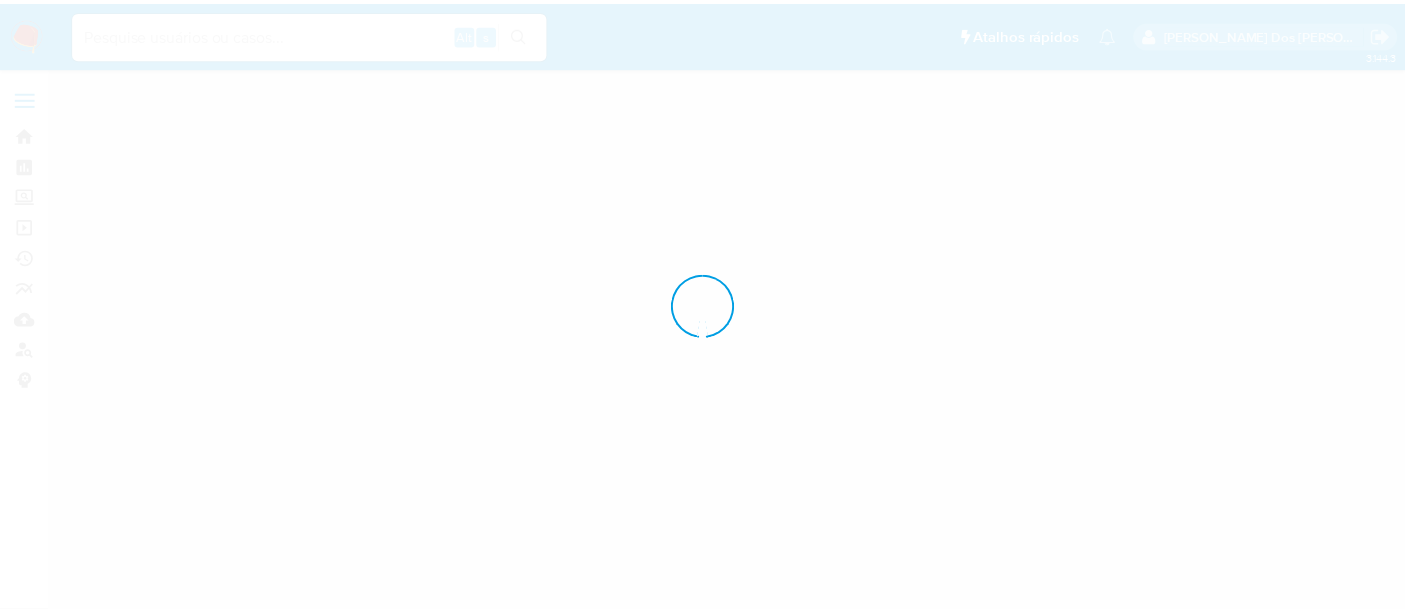scroll, scrollTop: 0, scrollLeft: 0, axis: both 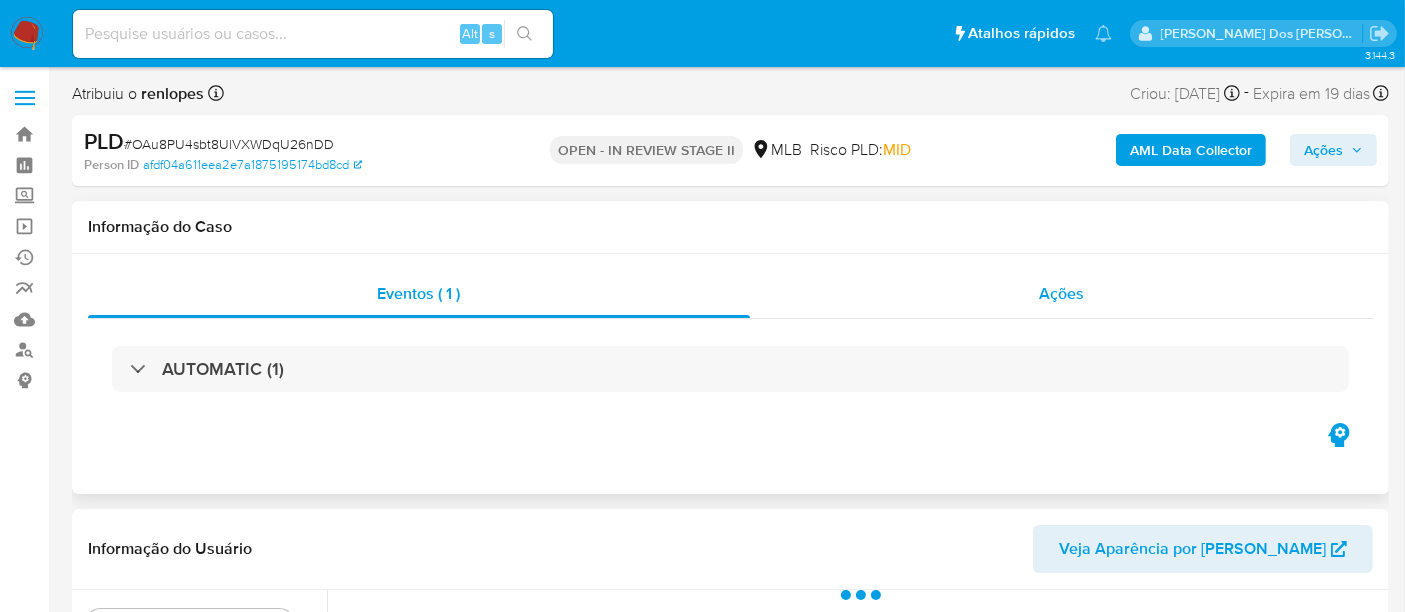 click on "Ações" at bounding box center (1061, 293) 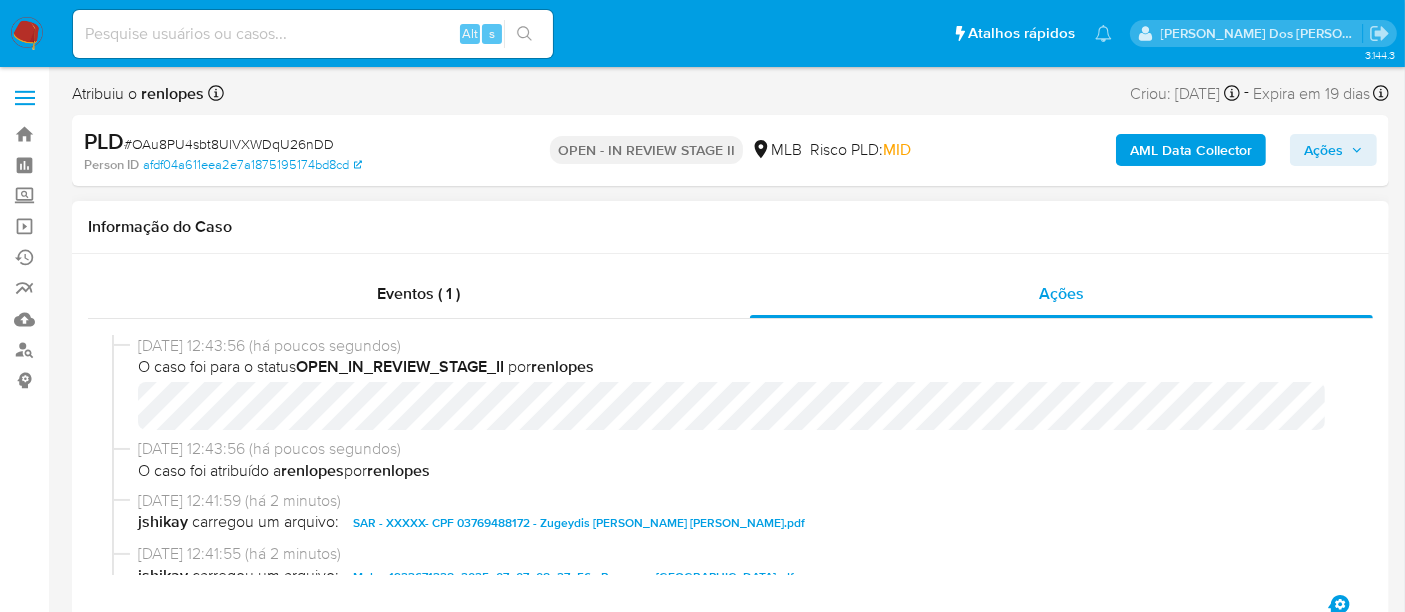 select on "10" 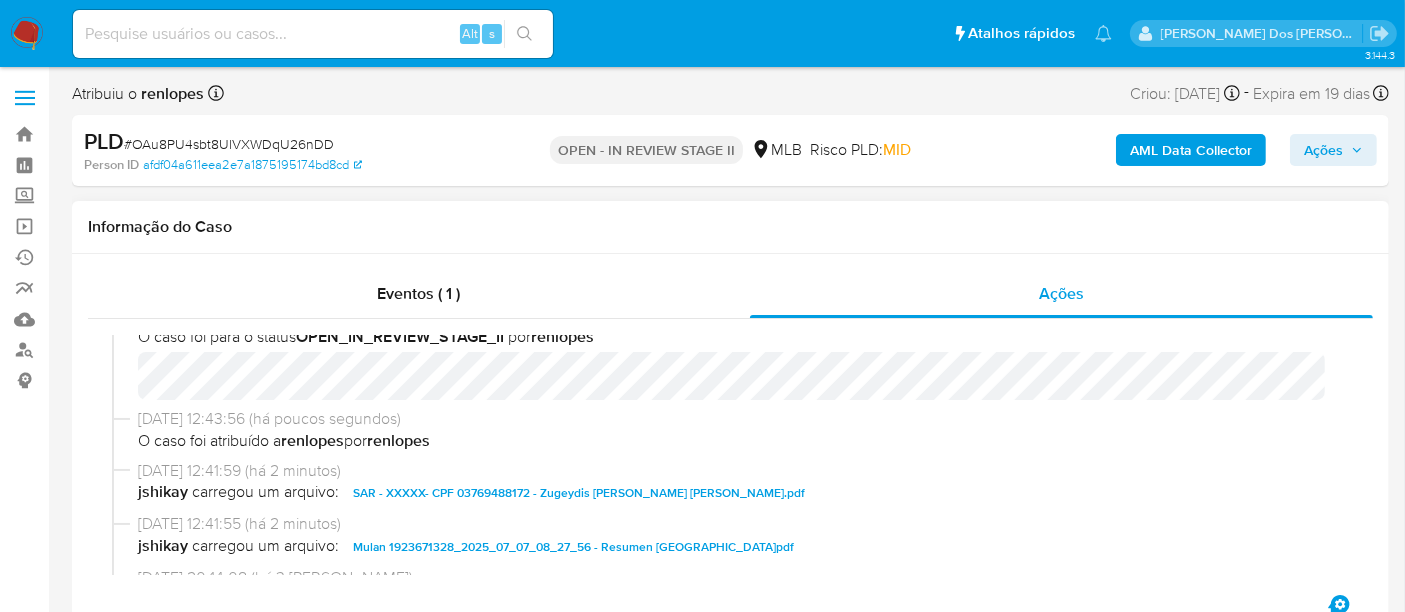 scroll, scrollTop: 0, scrollLeft: 0, axis: both 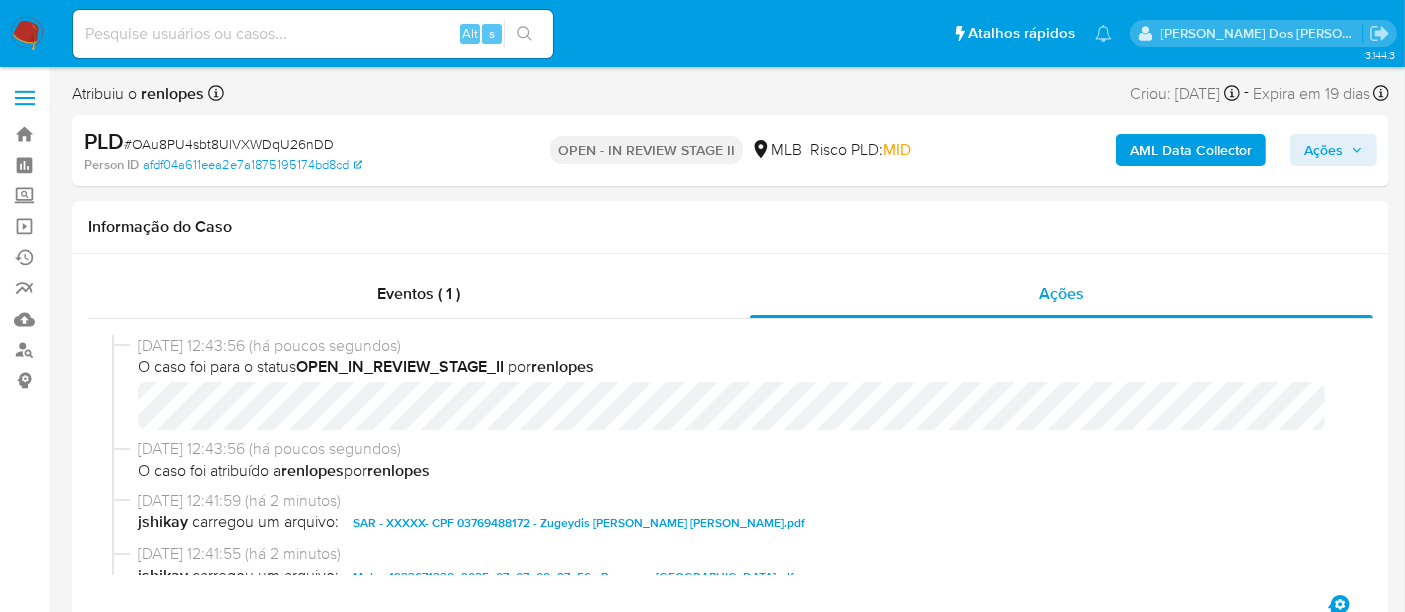 click on "Ações" at bounding box center [1323, 150] 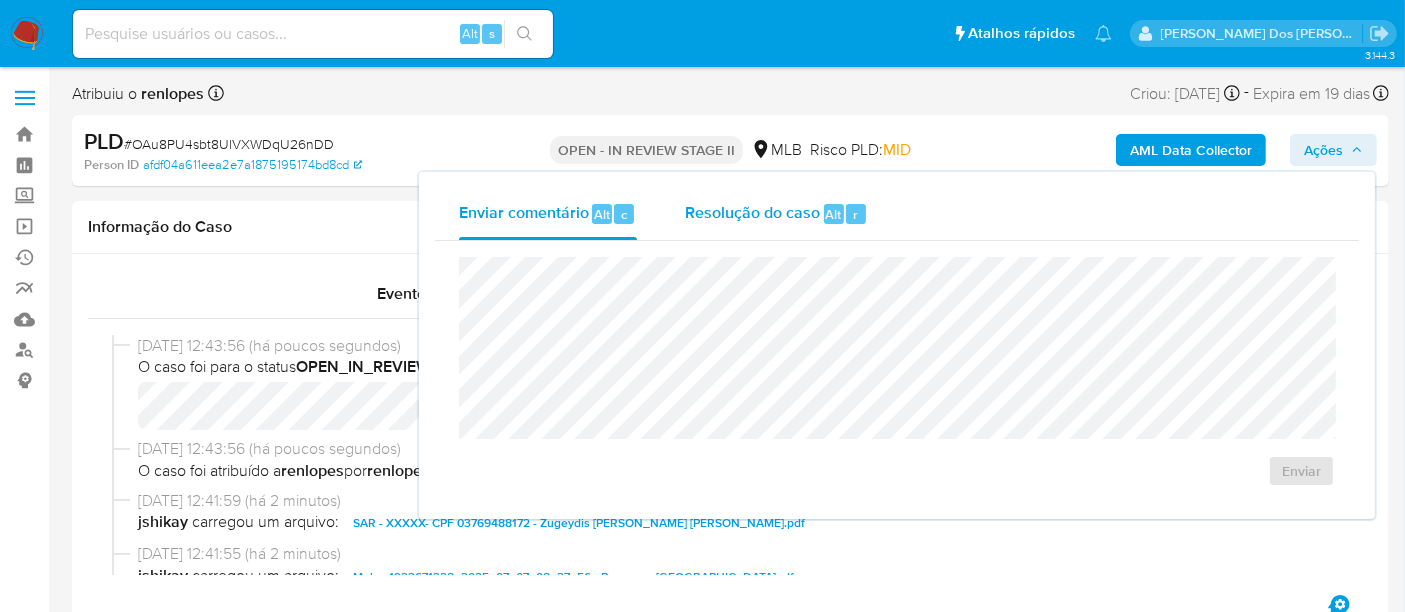 click on "Resolução do caso" at bounding box center [752, 213] 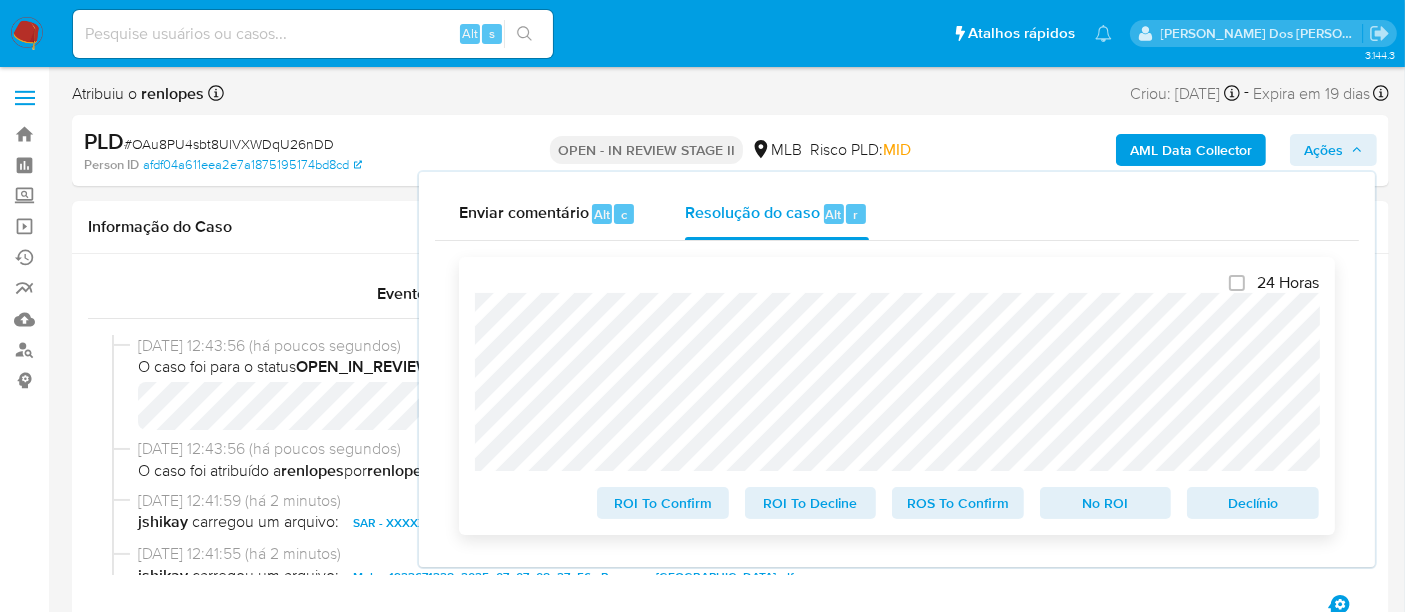 click on "Declínio" at bounding box center (1253, 503) 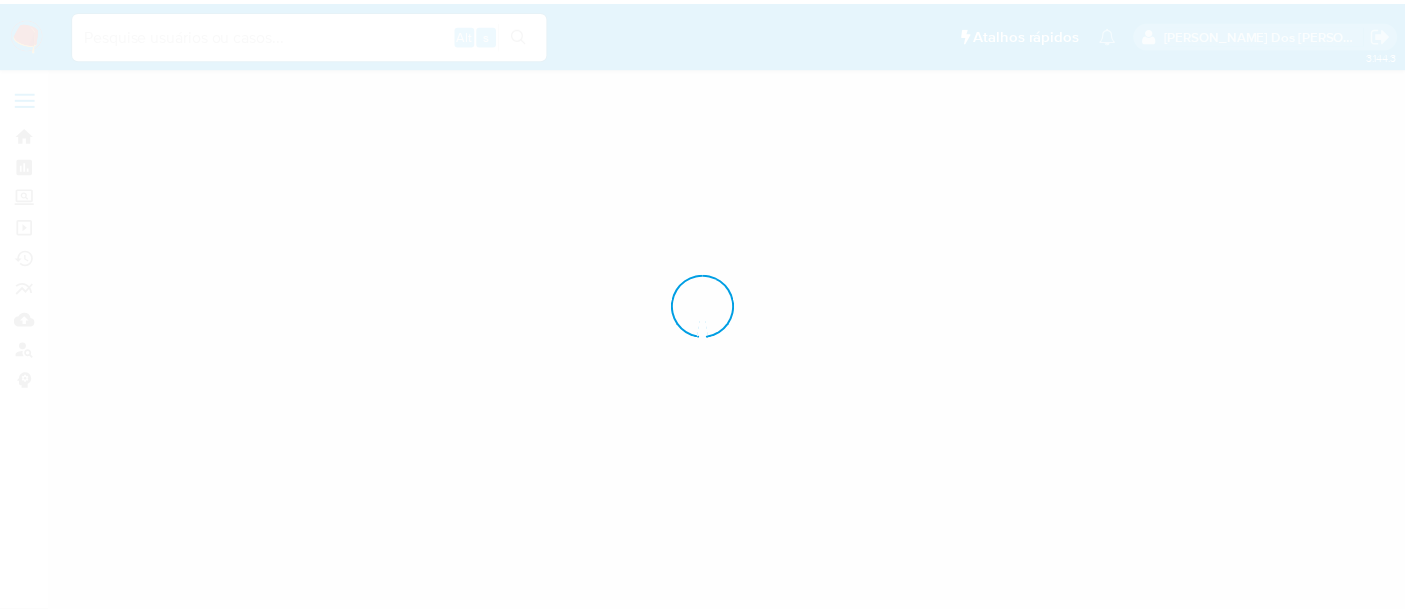 scroll, scrollTop: 0, scrollLeft: 0, axis: both 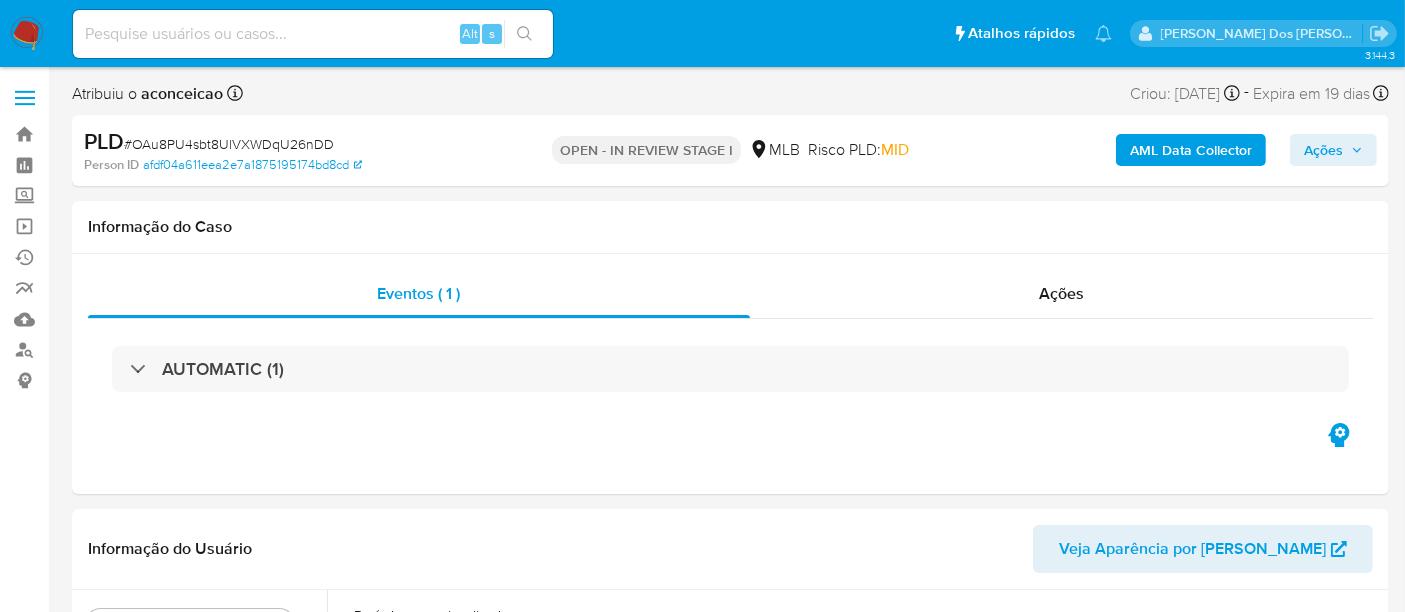select on "10" 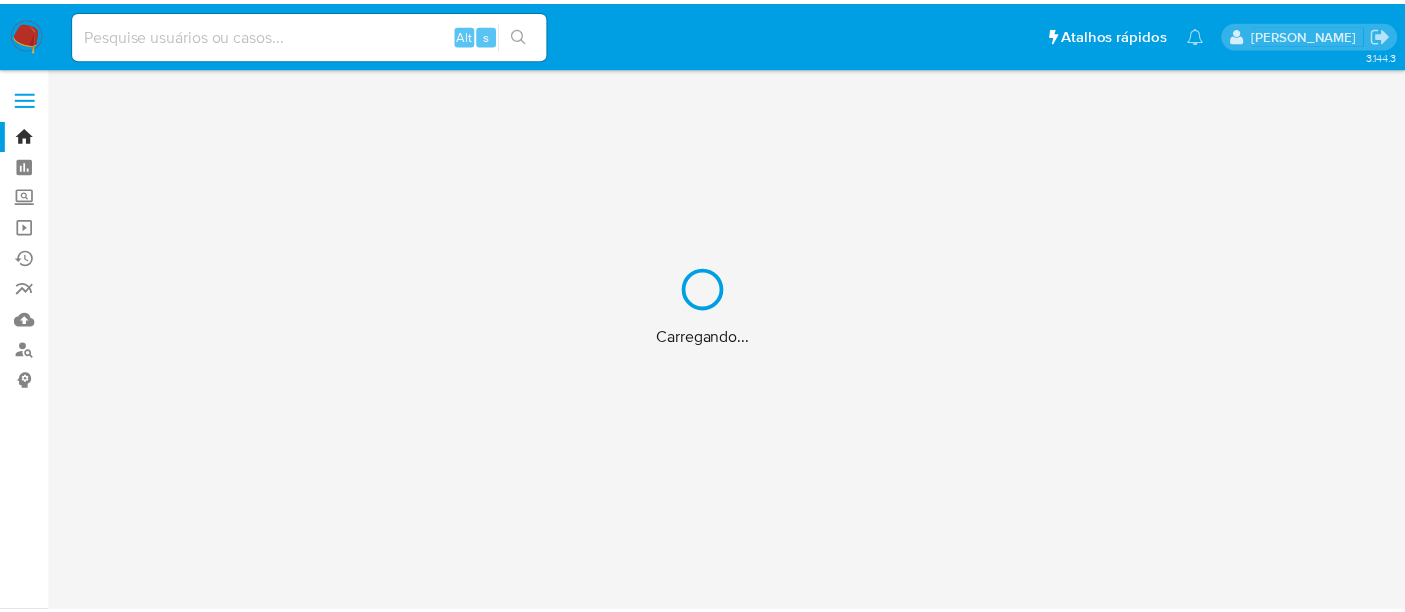 scroll, scrollTop: 0, scrollLeft: 0, axis: both 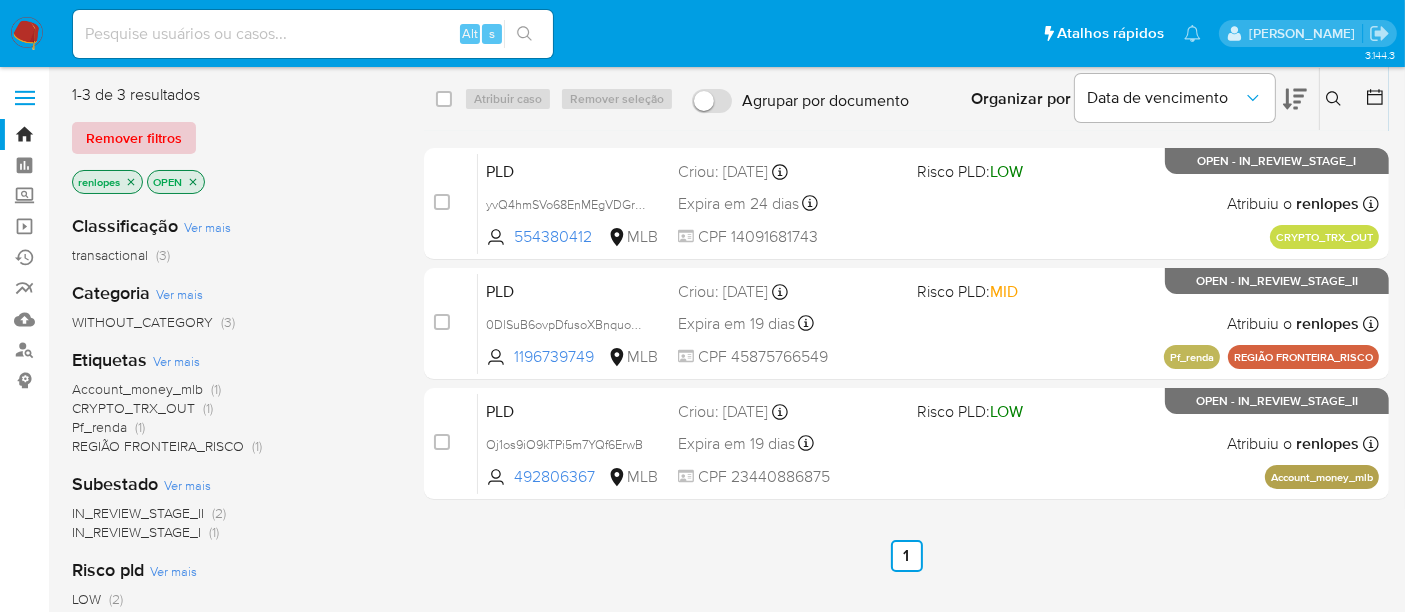 click on "Remover filtros" at bounding box center (134, 138) 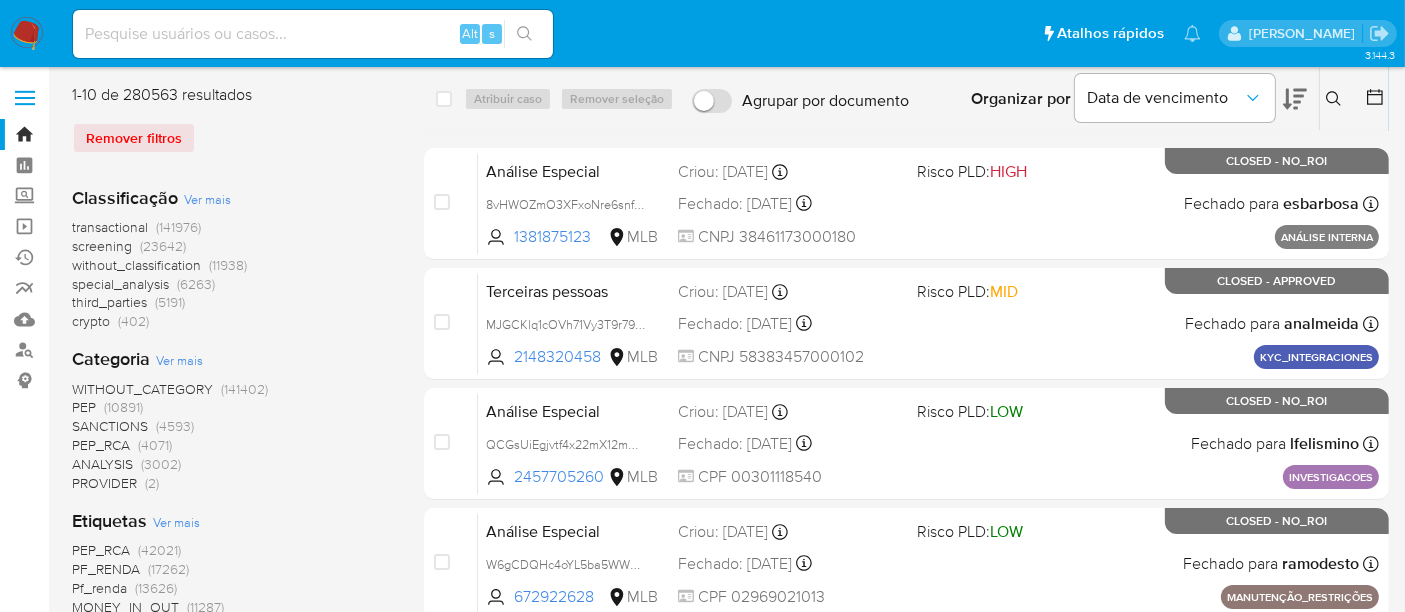 click 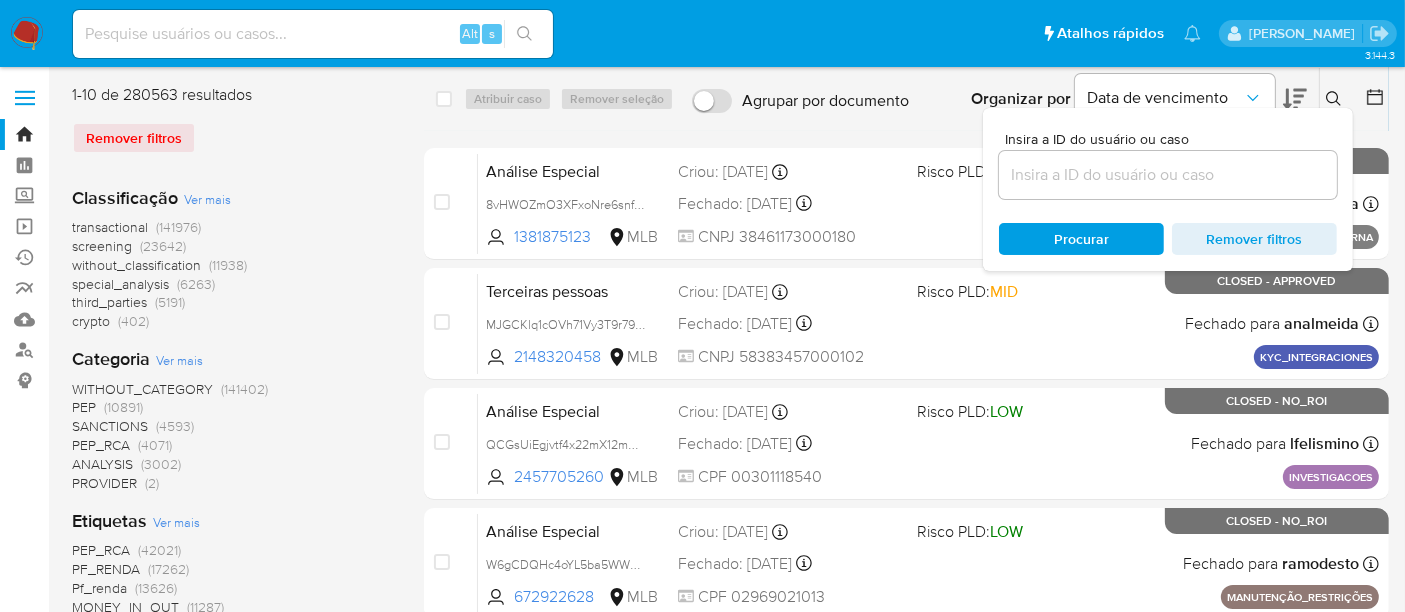 click at bounding box center [1168, 175] 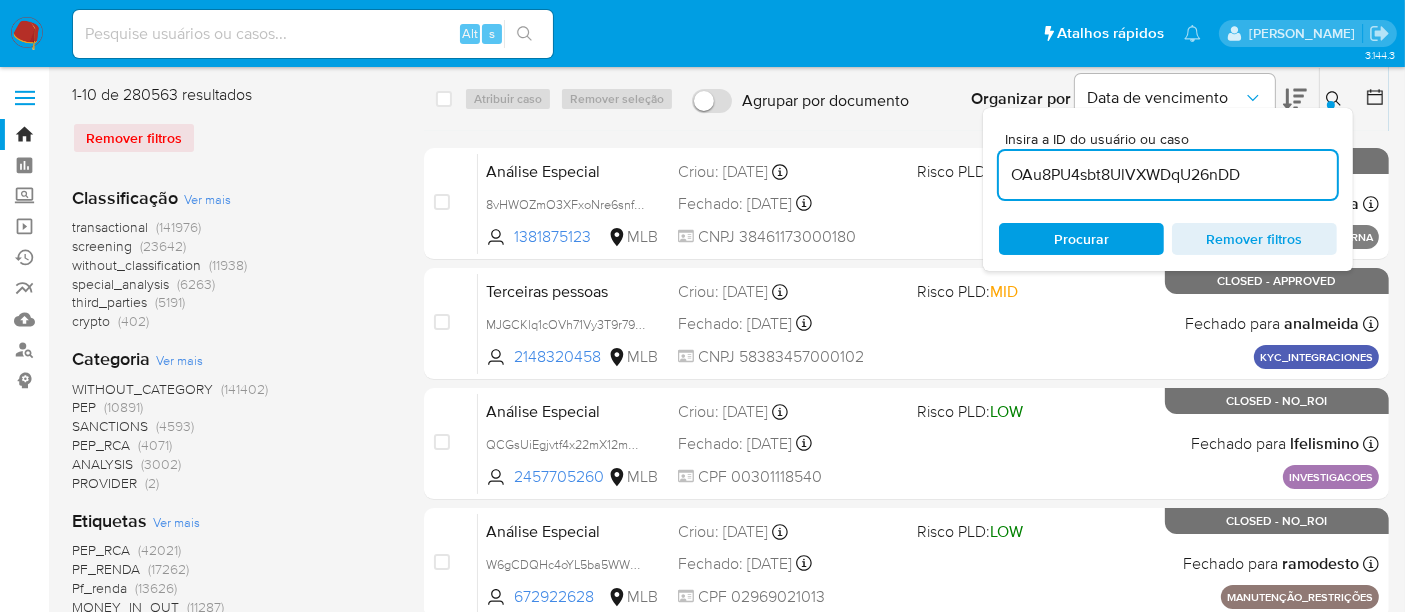 type on "OAu8PU4sbt8UlVXWDqU26nDD" 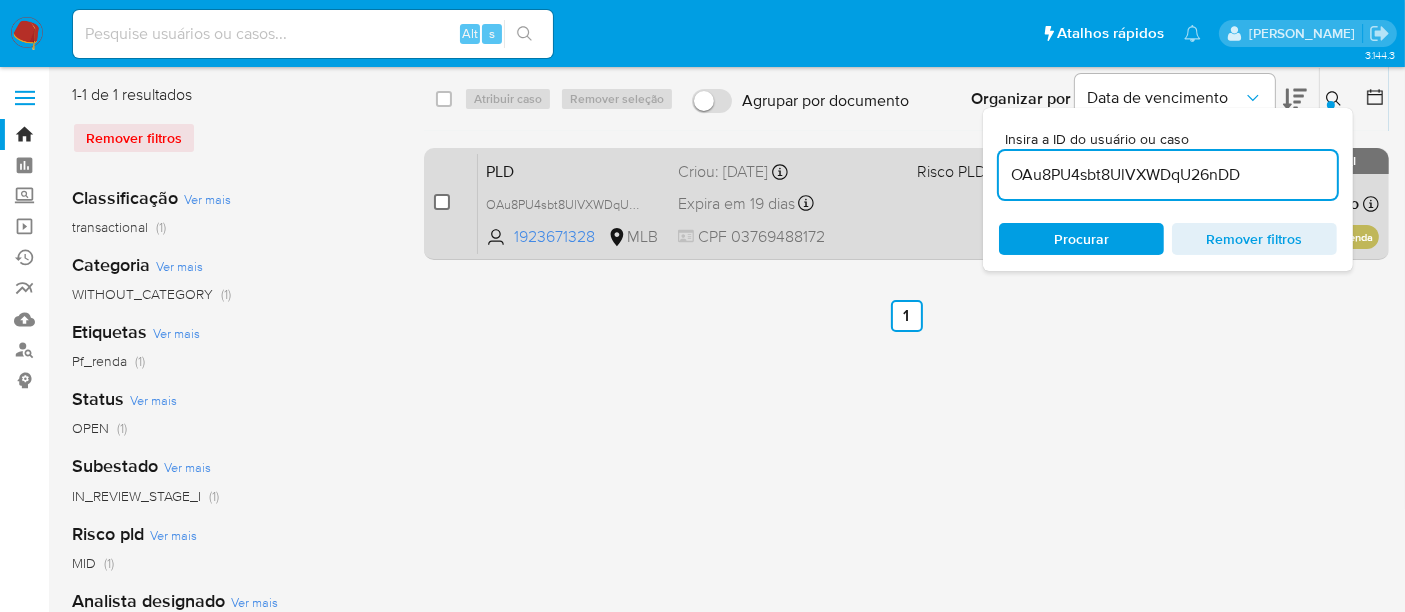 click on "case-item-checkbox   Incapaz de atribuir o caso PLD OAu8PU4sbt8UlVXWDqU26nDD 1923671328 MLB Risco PLD:  MID Criou: 12/06/2025   Criou: 12/06/2025 00:26:37 Expira em 19 dias   Expira em 27/07/2025 00:26:38 CPF   03769488172 Atribuiu o   aconceicao   Asignado el: 18/06/2025 14:24:41 Pf_renda OPEN - IN_REVIEW_STAGE_I" at bounding box center [906, 204] 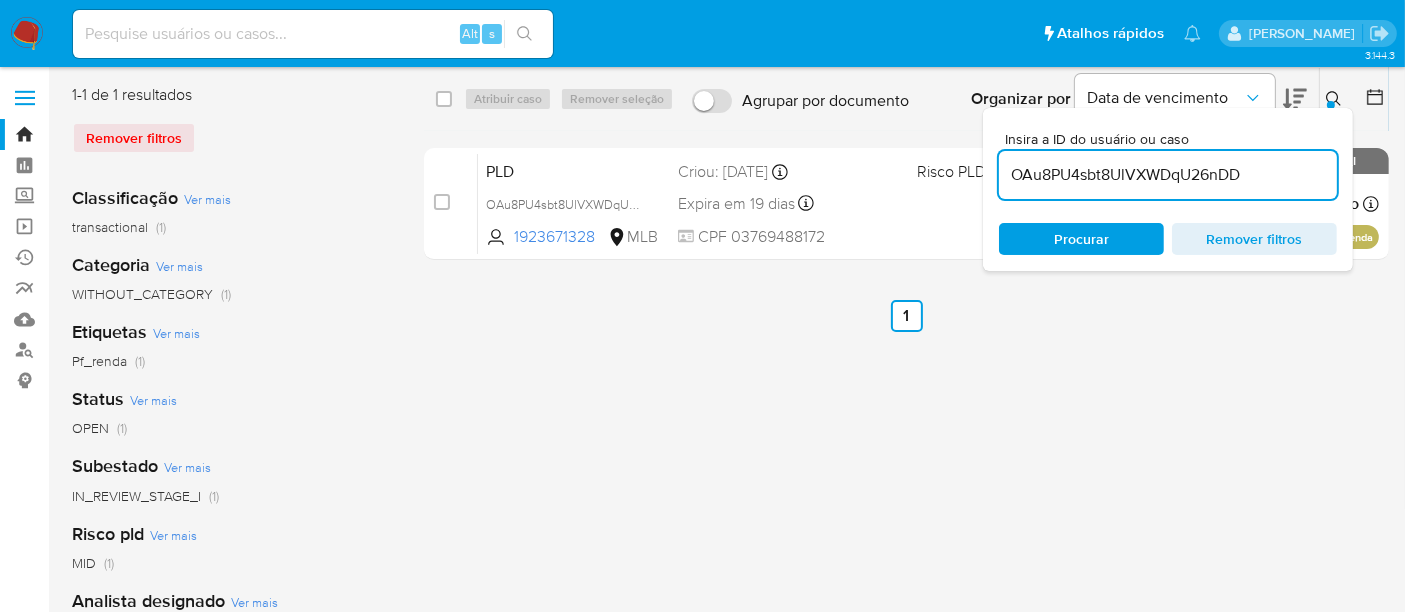 drag, startPoint x: 441, startPoint y: 198, endPoint x: 506, endPoint y: 123, distance: 99.24717 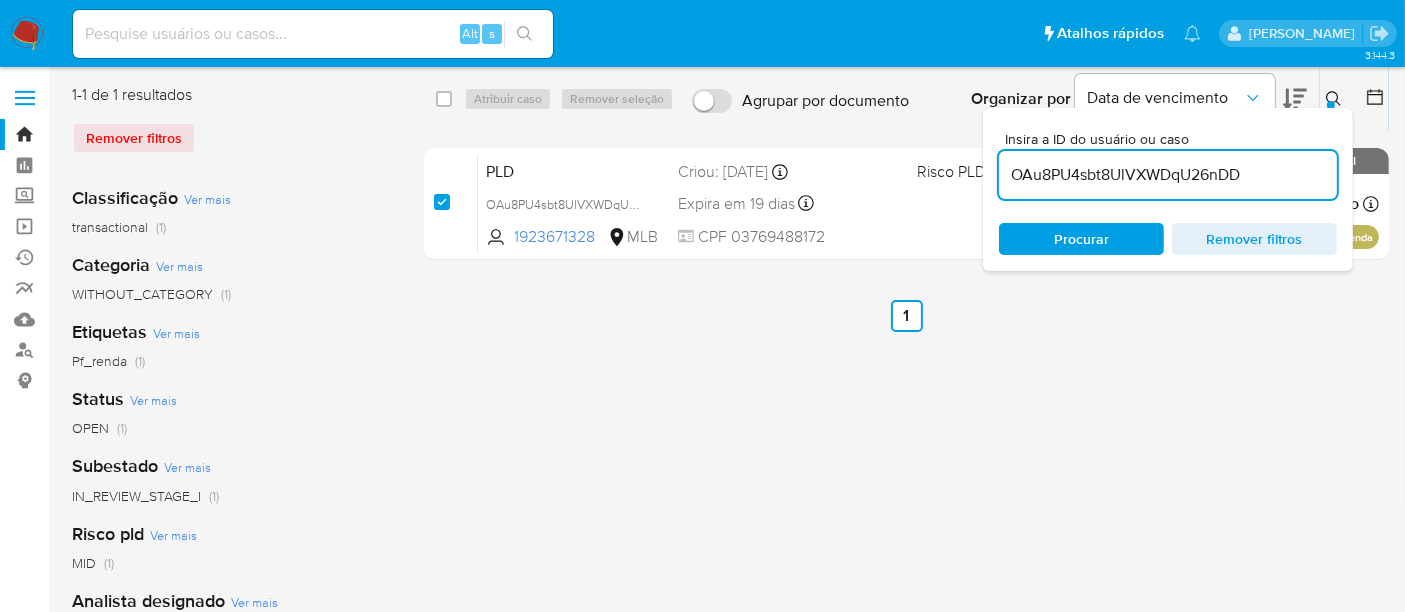 checkbox on "true" 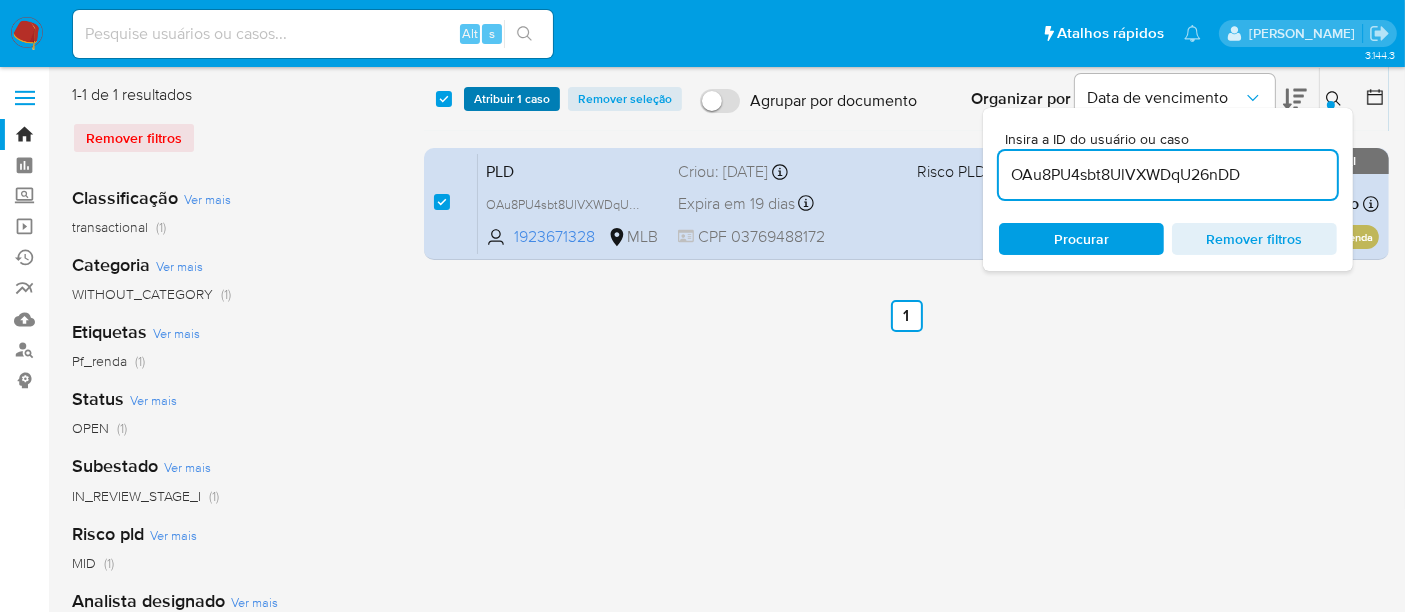 click on "Atribuir 1 caso" at bounding box center [512, 99] 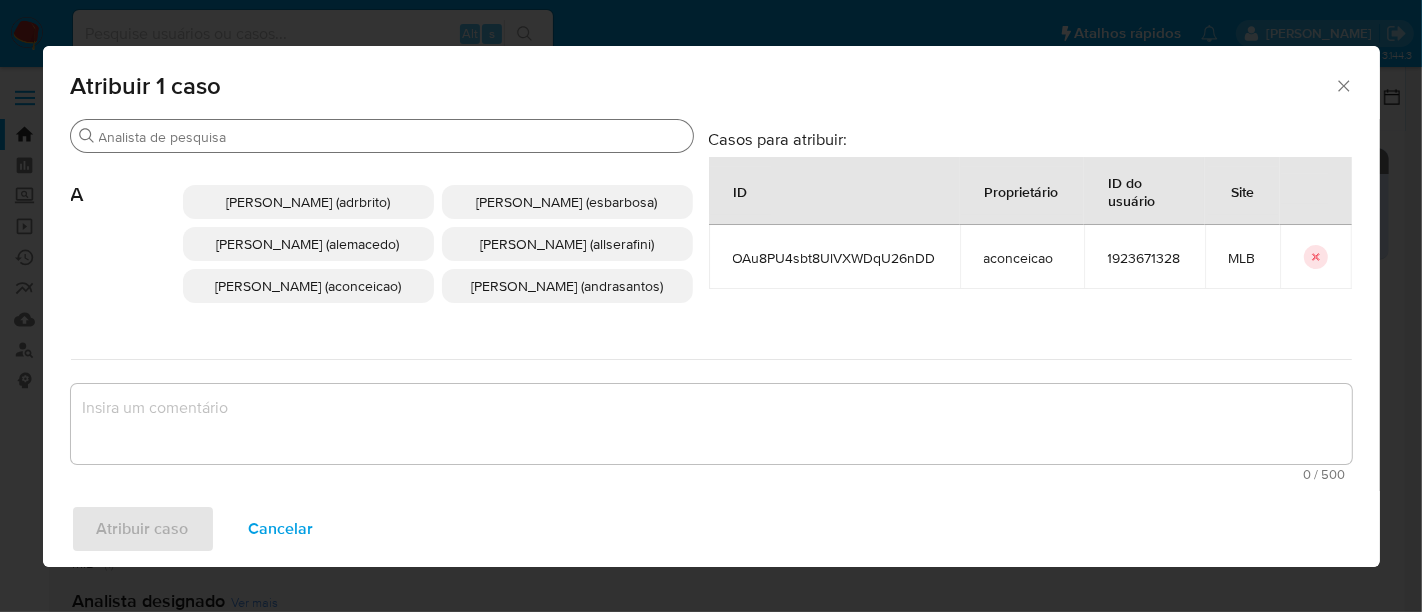 click on "Procurar" at bounding box center (382, 136) 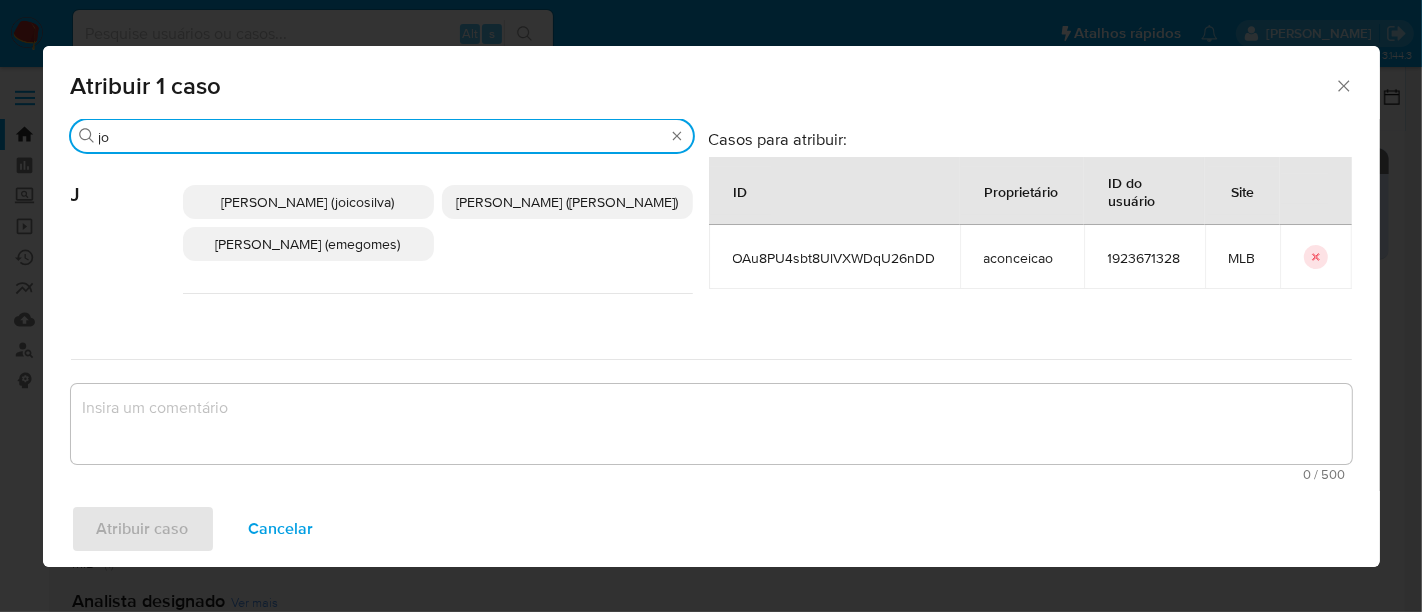 type on "jo" 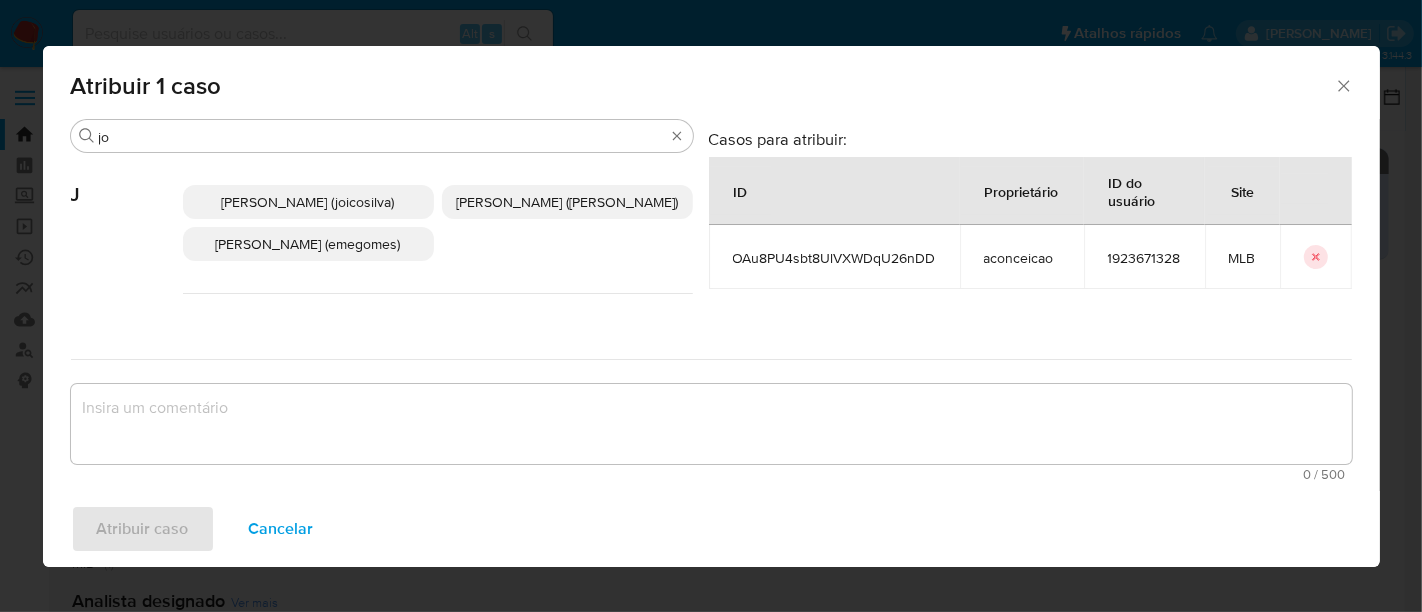 click on "Jonathan Hideki Shikay (jshikay)" at bounding box center [567, 202] 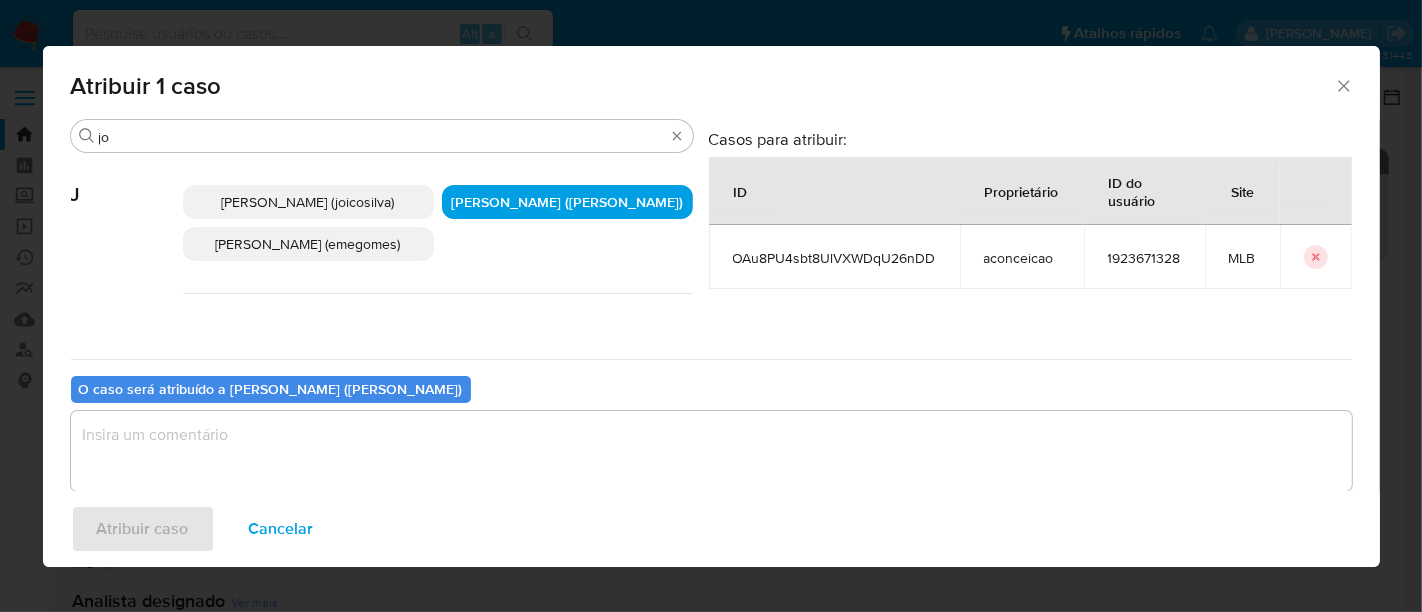 click at bounding box center [711, 451] 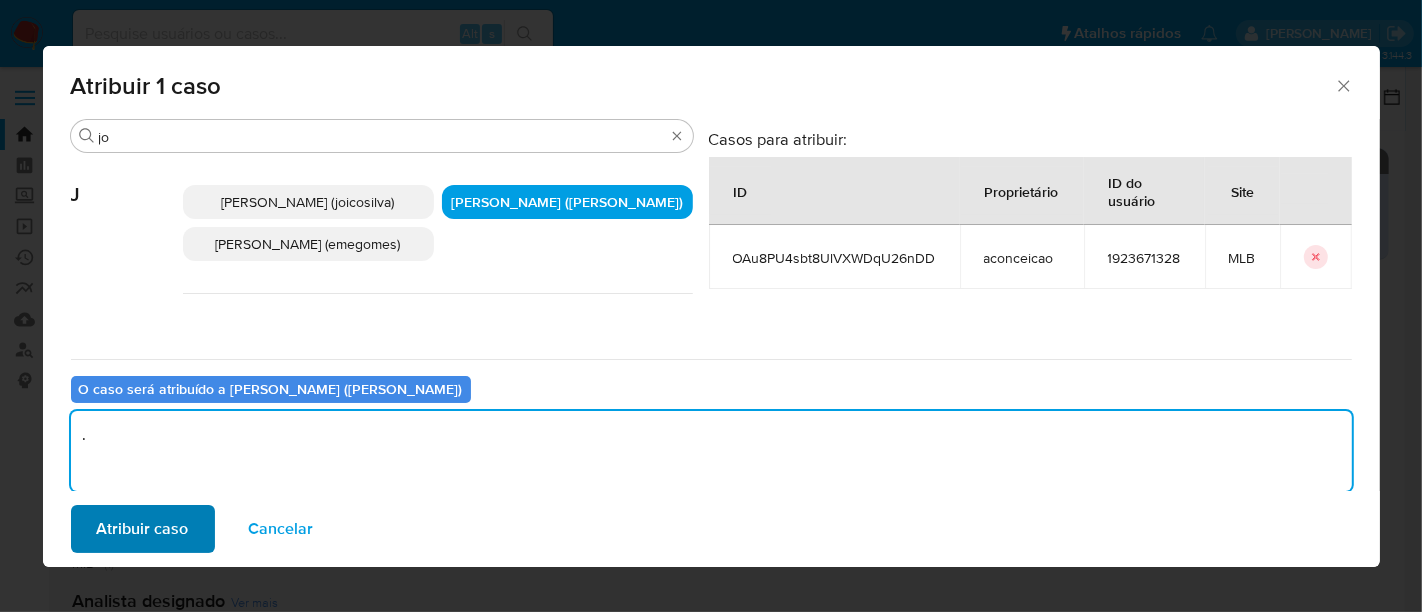 type on "." 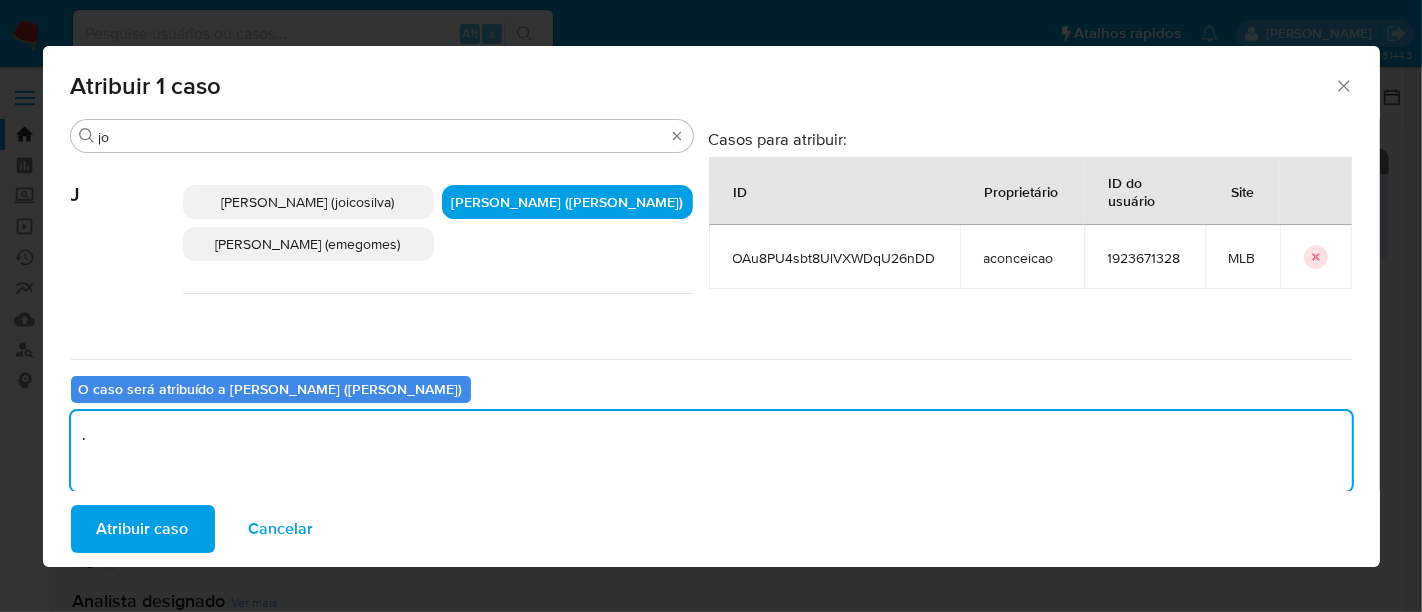 click on "Atribuir caso" at bounding box center [143, 529] 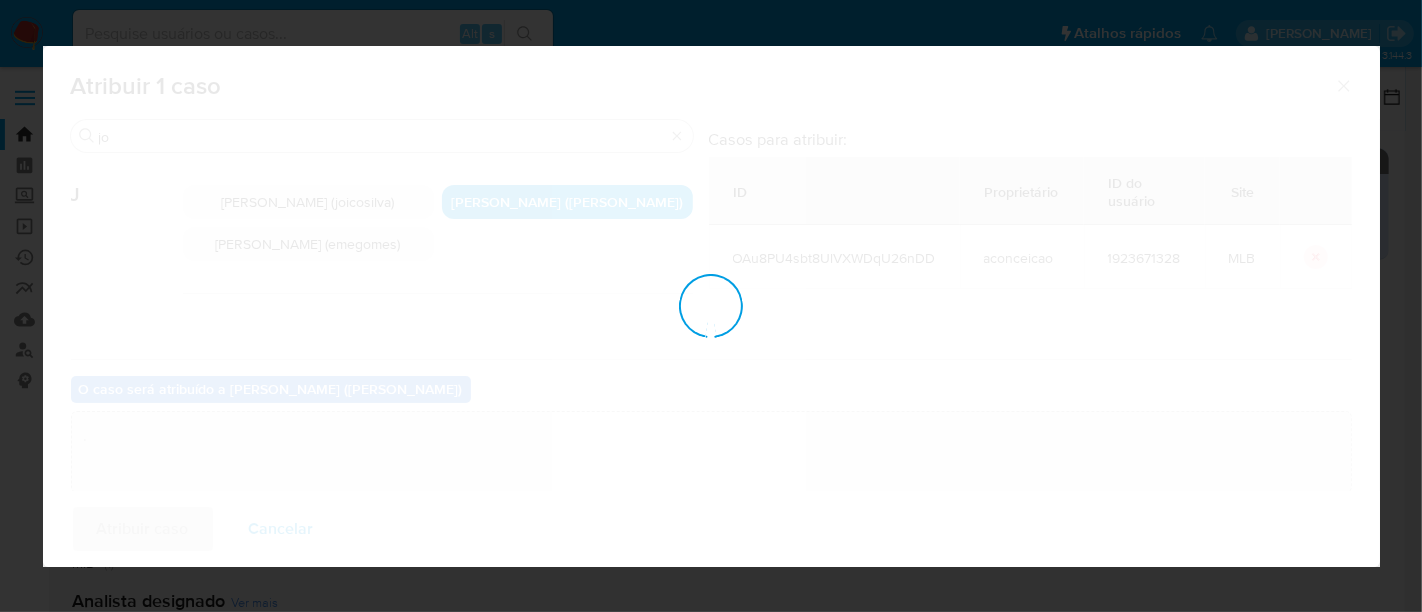 type 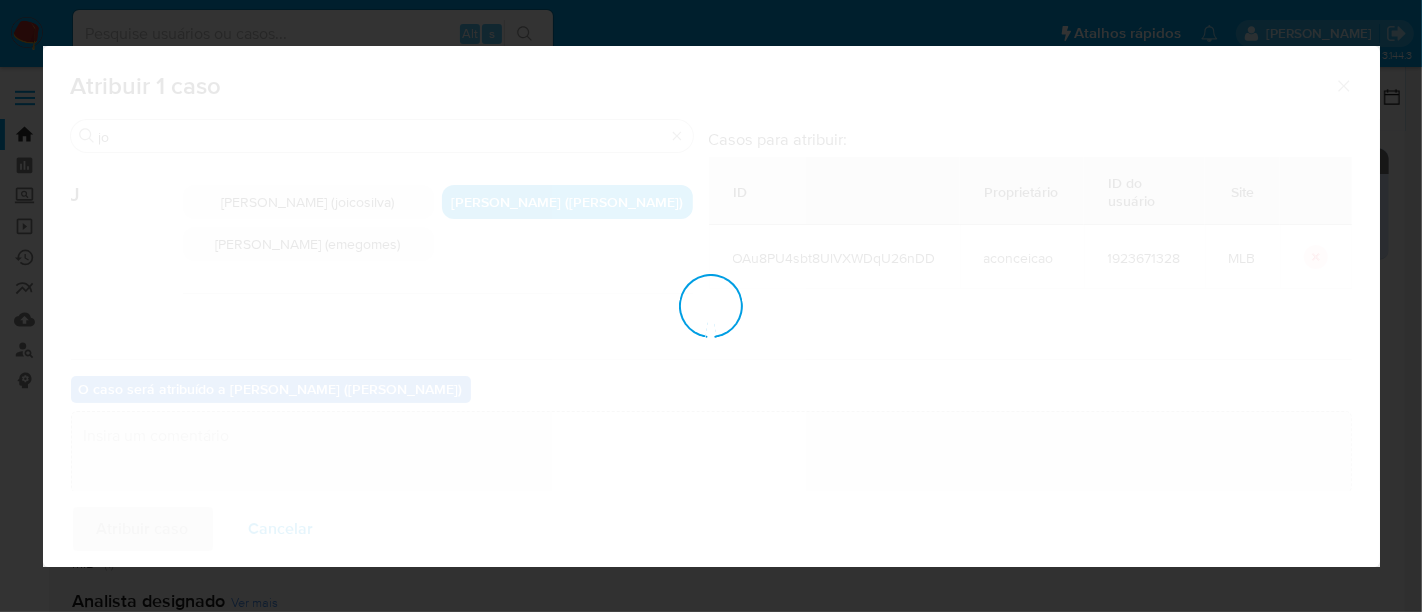 checkbox on "false" 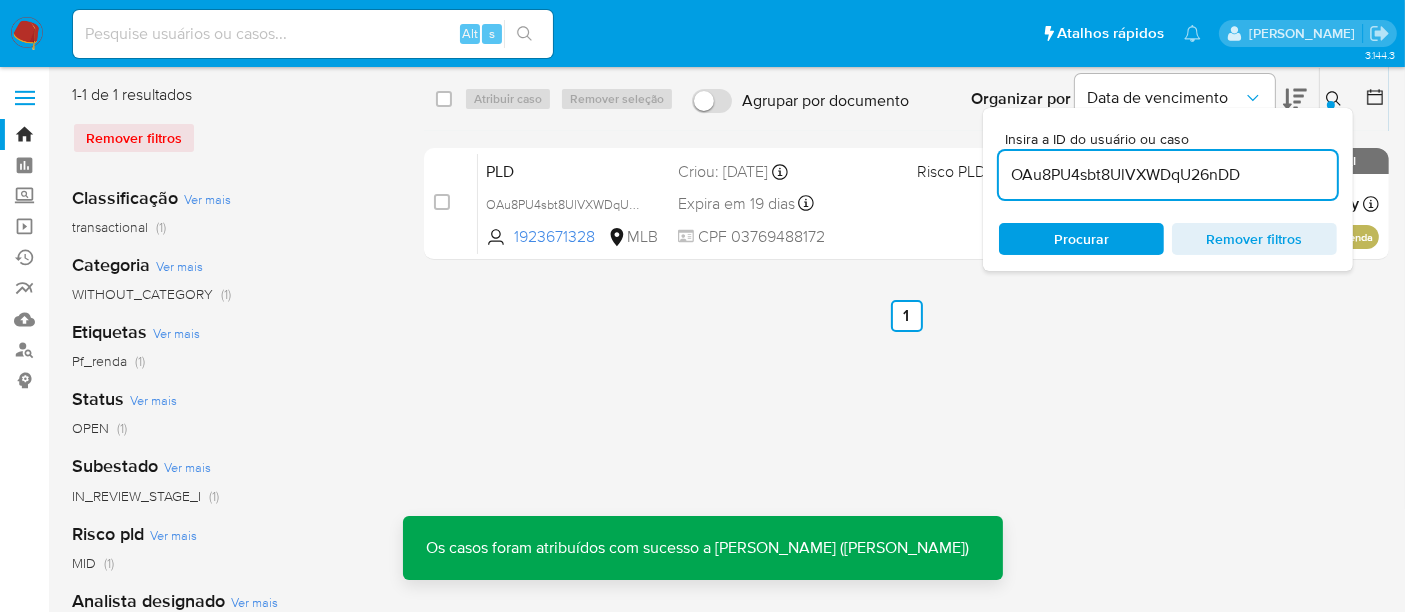 click 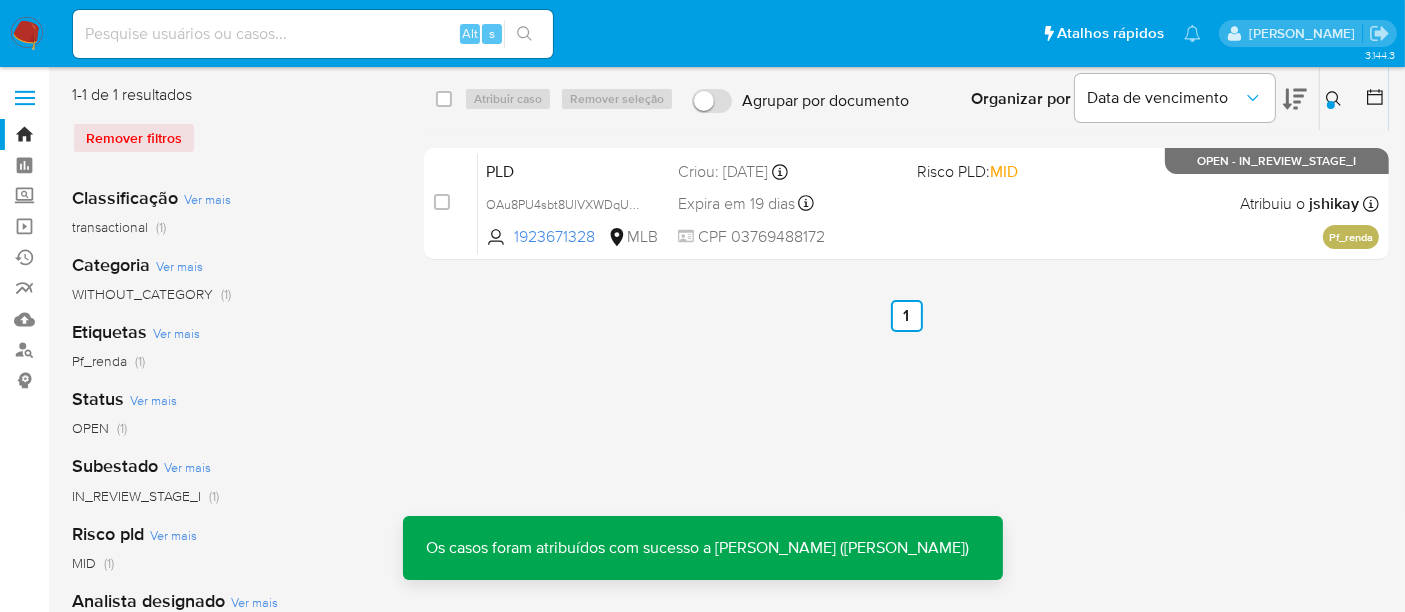type 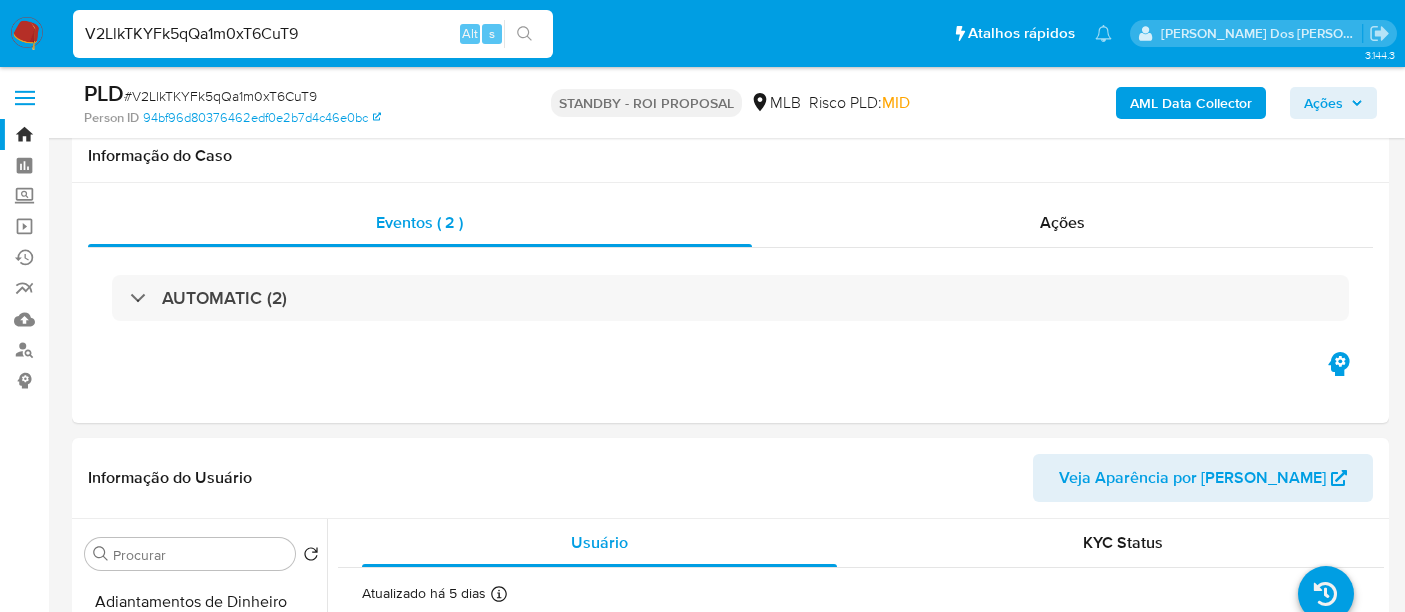 select on "10" 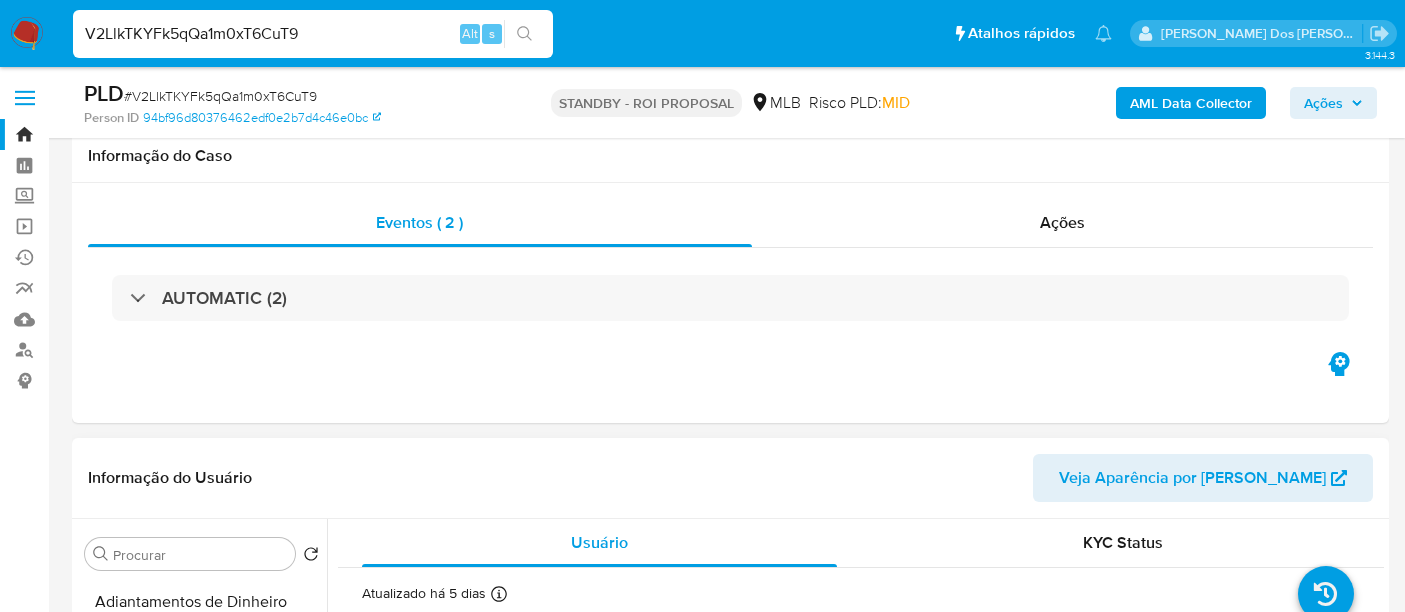 scroll, scrollTop: 333, scrollLeft: 0, axis: vertical 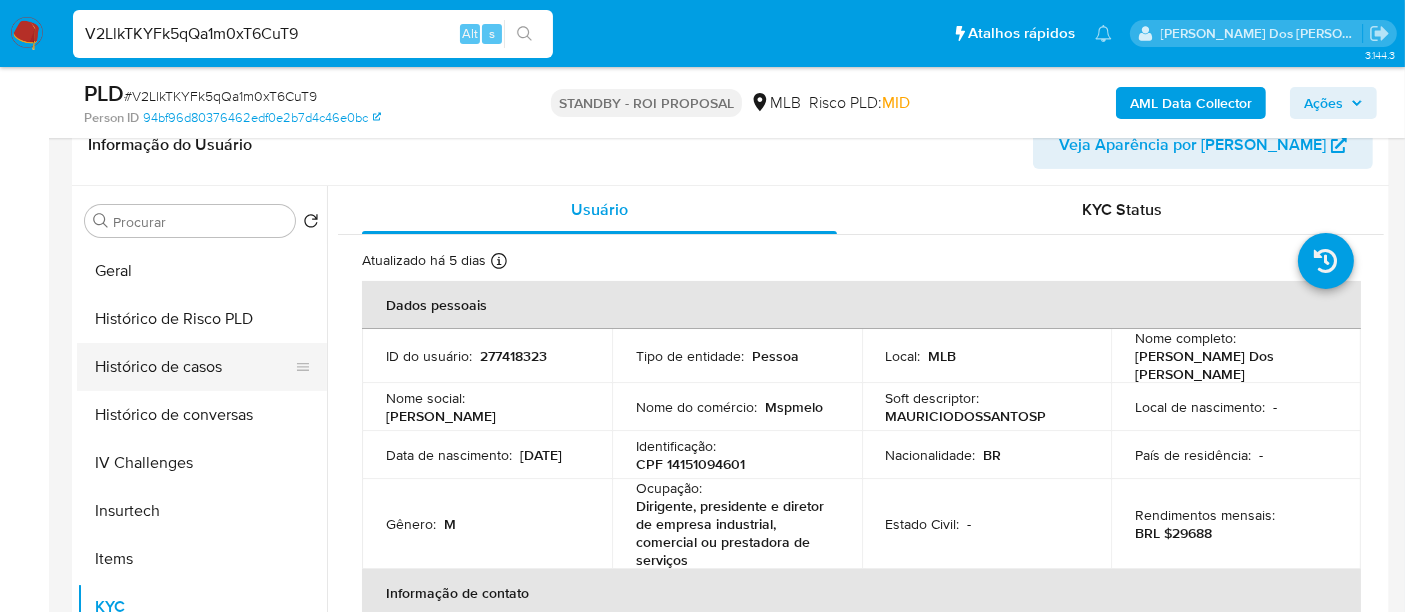 click on "Histórico de casos" at bounding box center [194, 367] 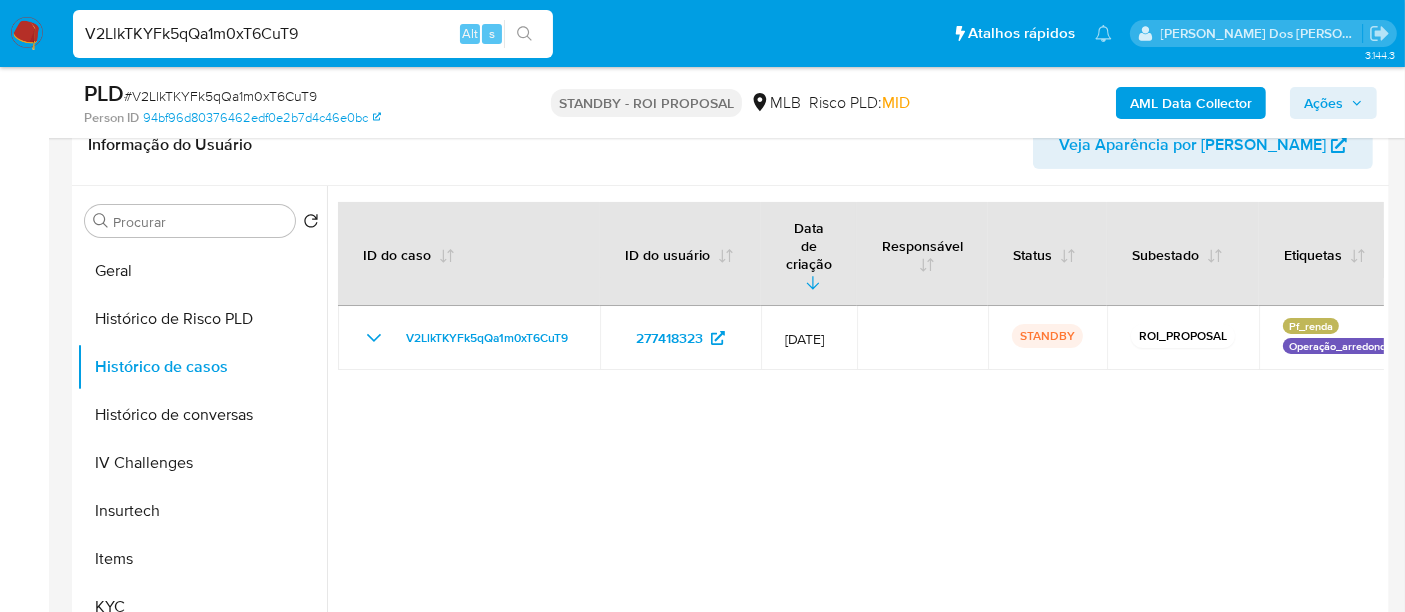 type 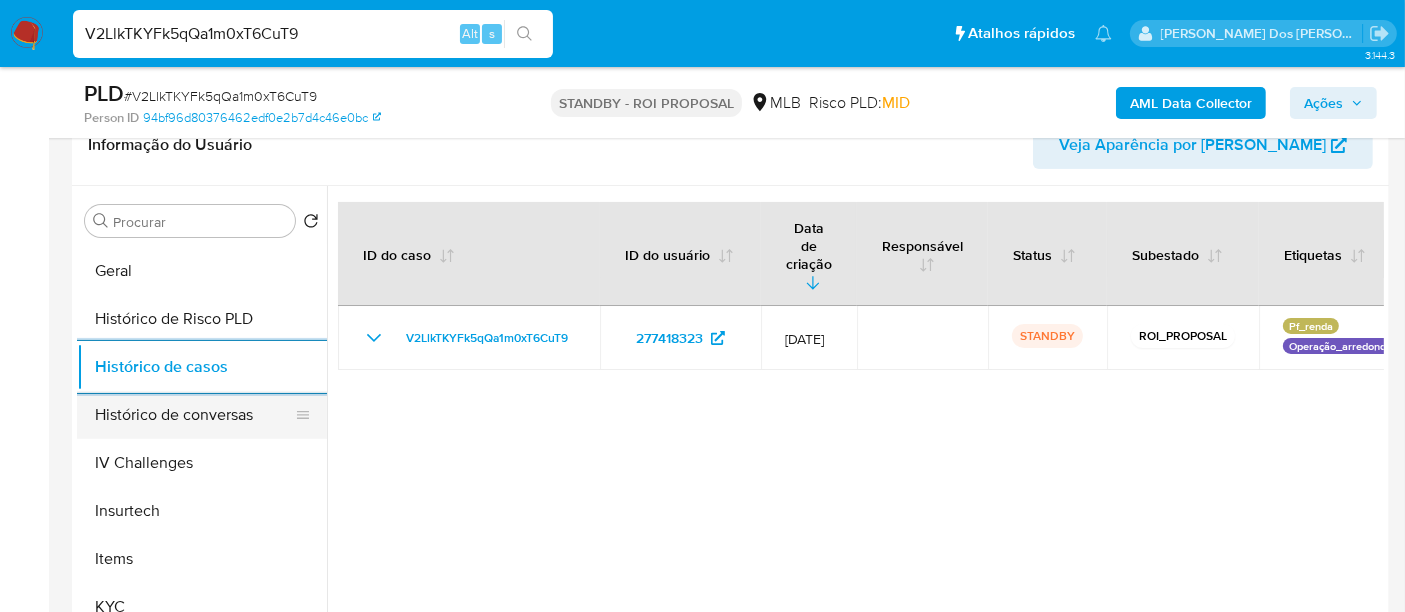 scroll, scrollTop: 288, scrollLeft: 0, axis: vertical 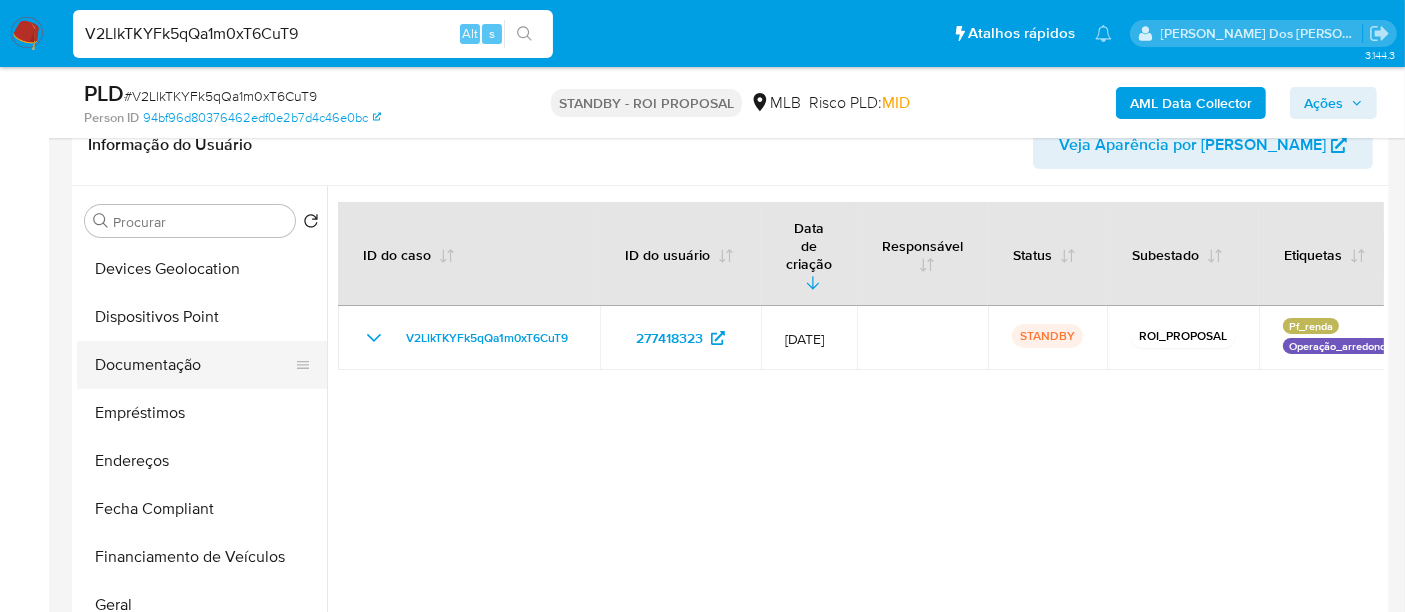 click on "Documentação" at bounding box center (194, 365) 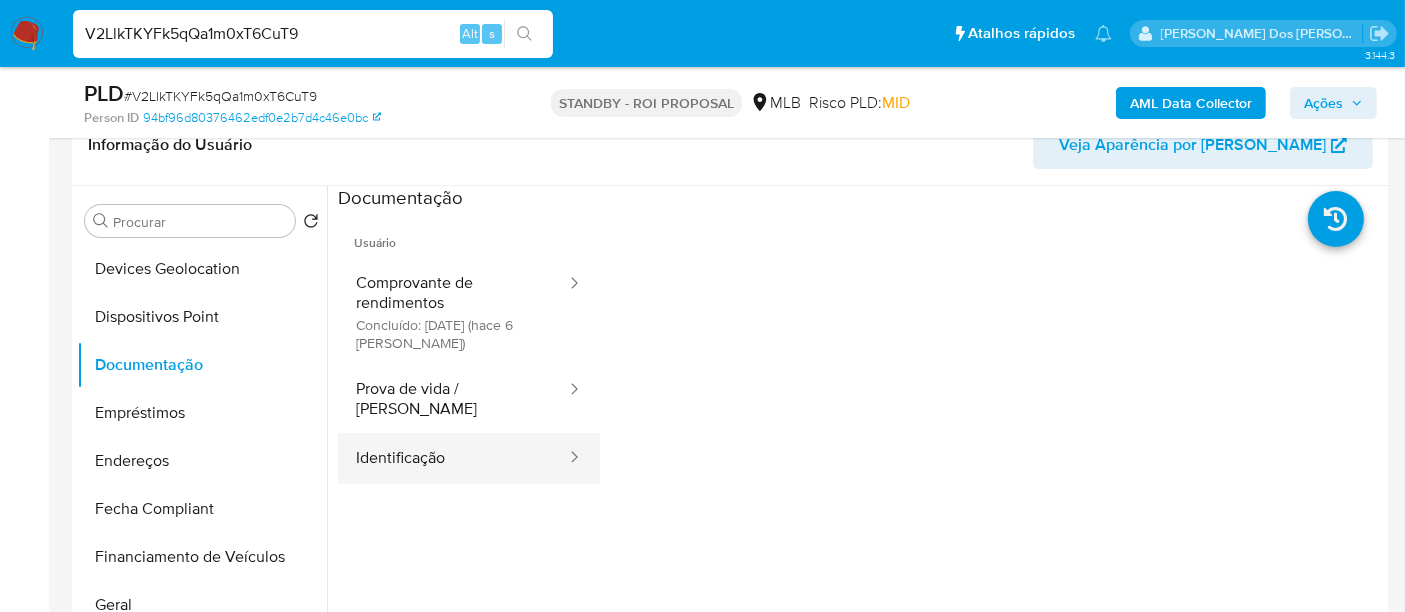 click on "Identificação" at bounding box center [453, 458] 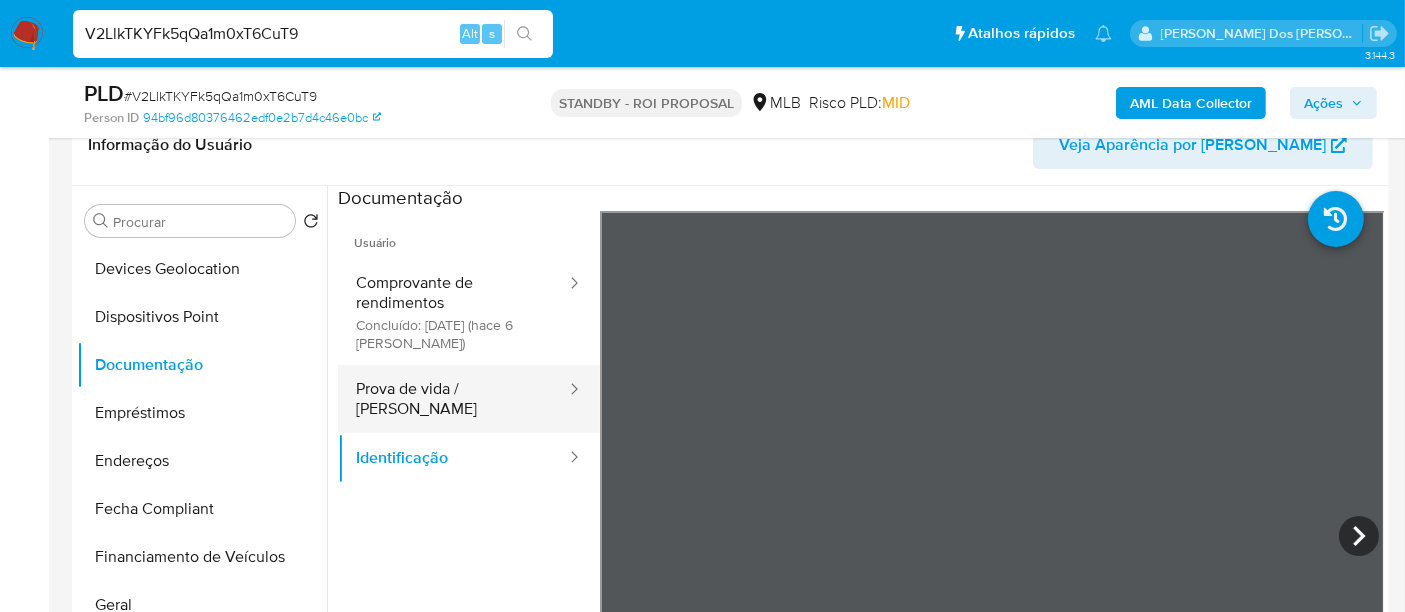 click on "Prova de vida / Selfie" at bounding box center [453, 399] 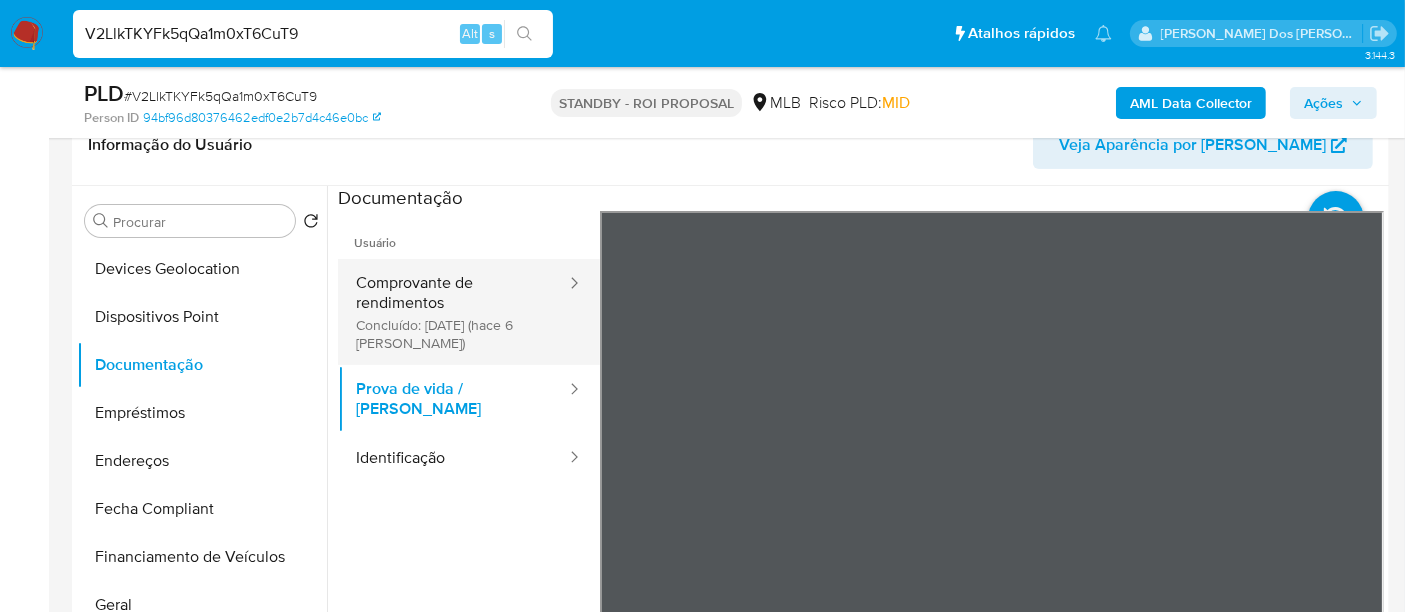 click on "Comprovante de rendimentos Concluído: 01/07/2025 (hace 6 días)" at bounding box center [453, 312] 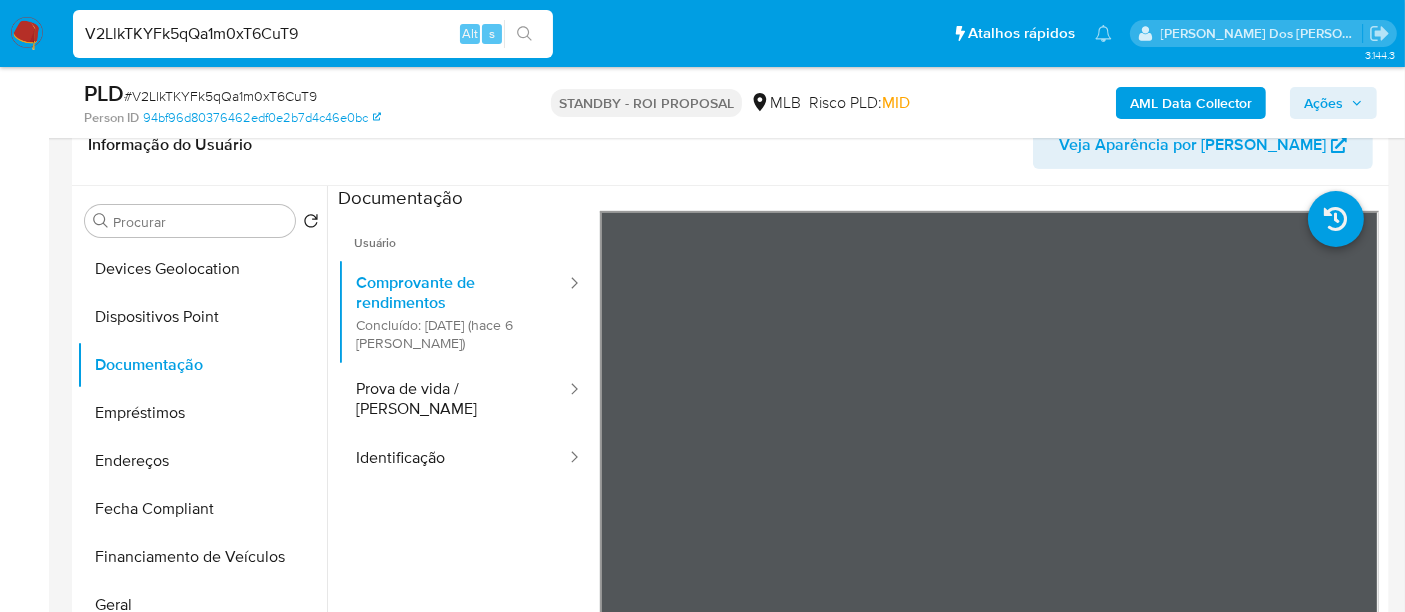 scroll, scrollTop: 444, scrollLeft: 0, axis: vertical 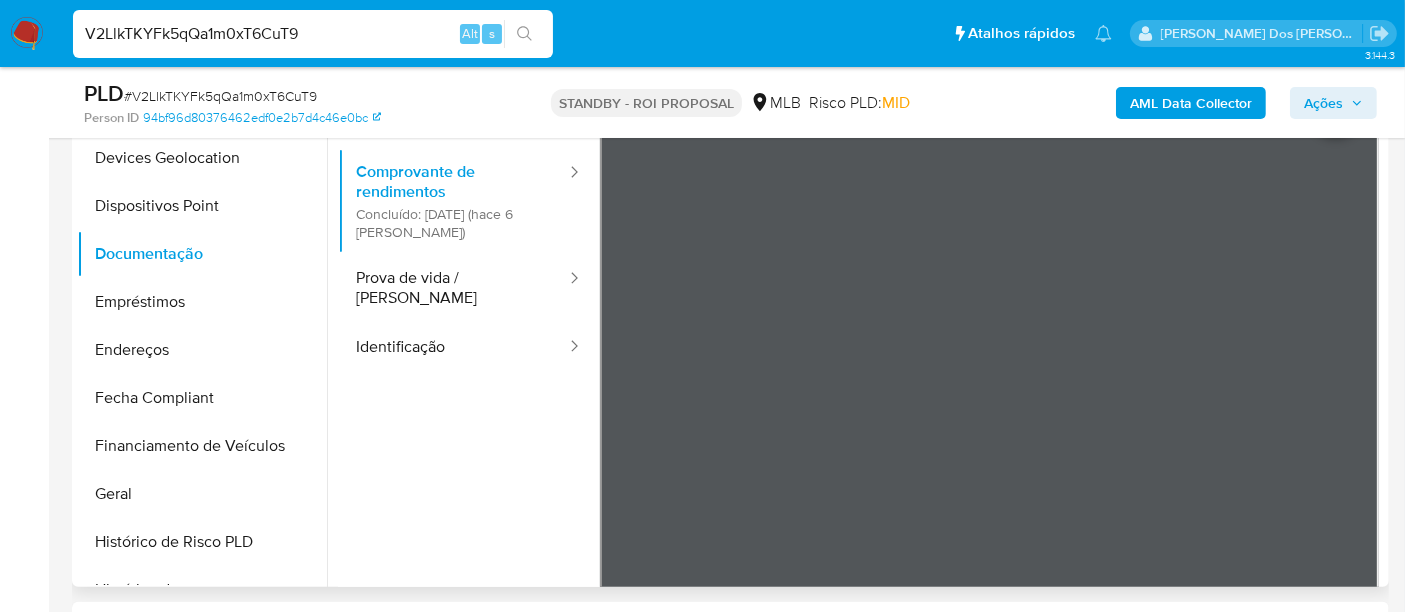 type 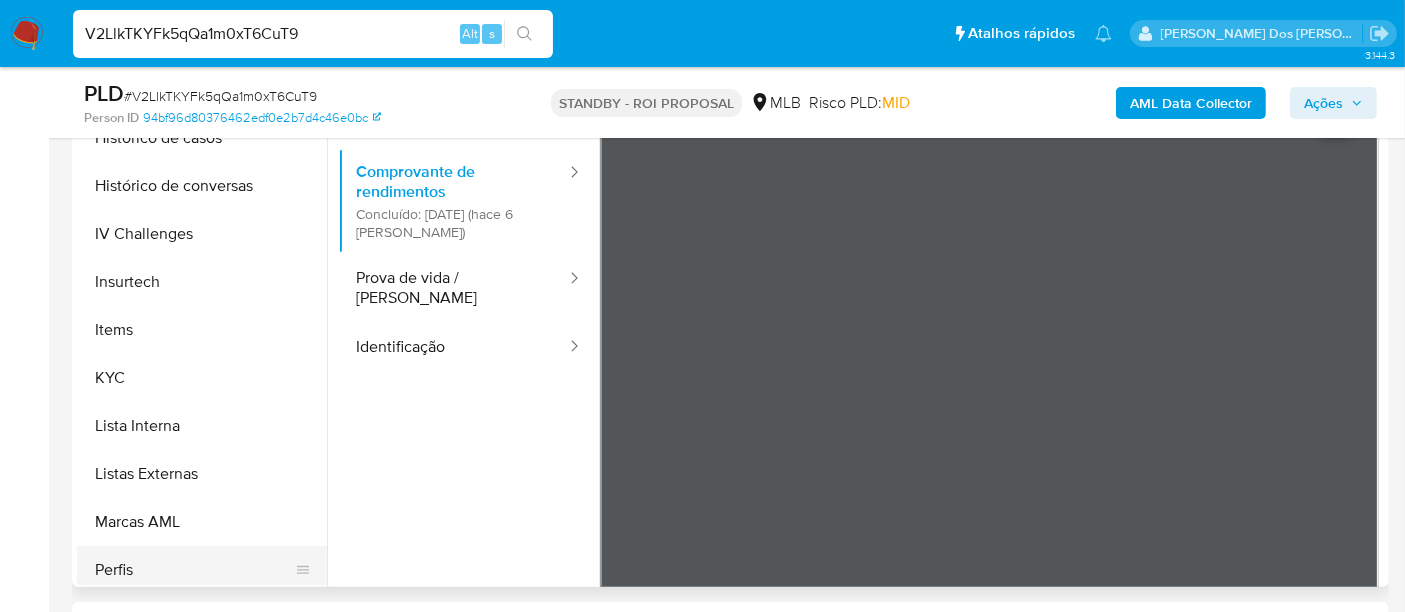 scroll, scrollTop: 844, scrollLeft: 0, axis: vertical 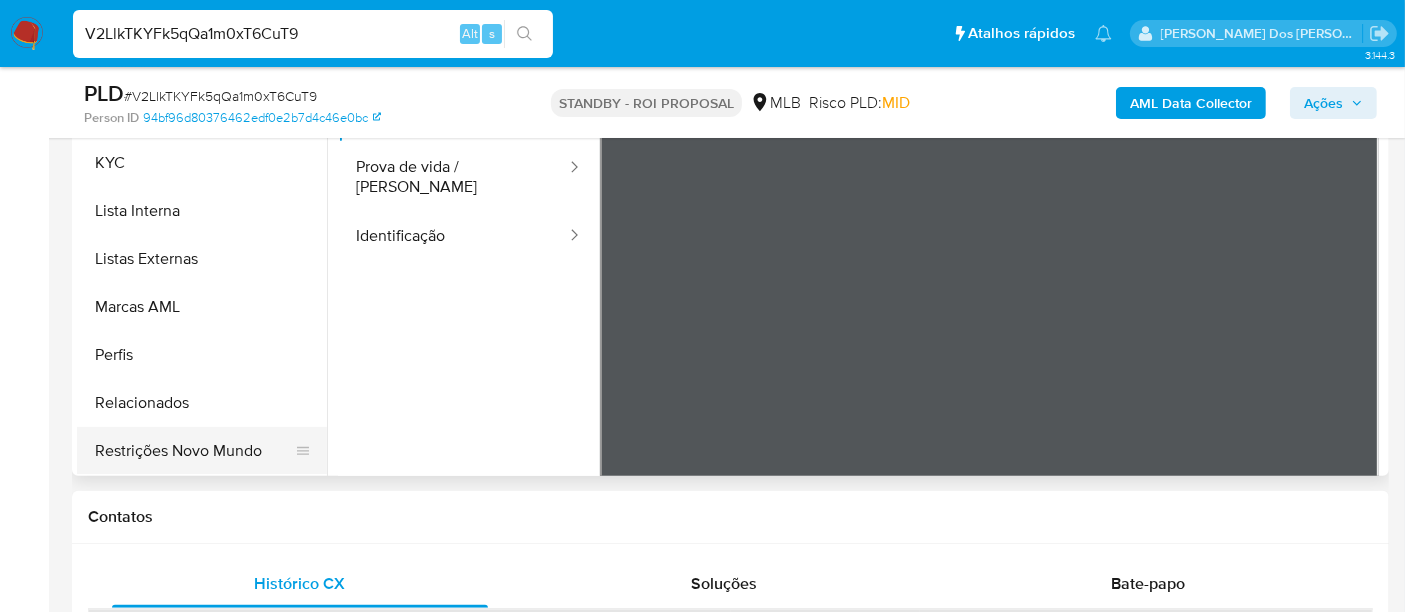 click on "Restrições Novo Mundo" at bounding box center [194, 451] 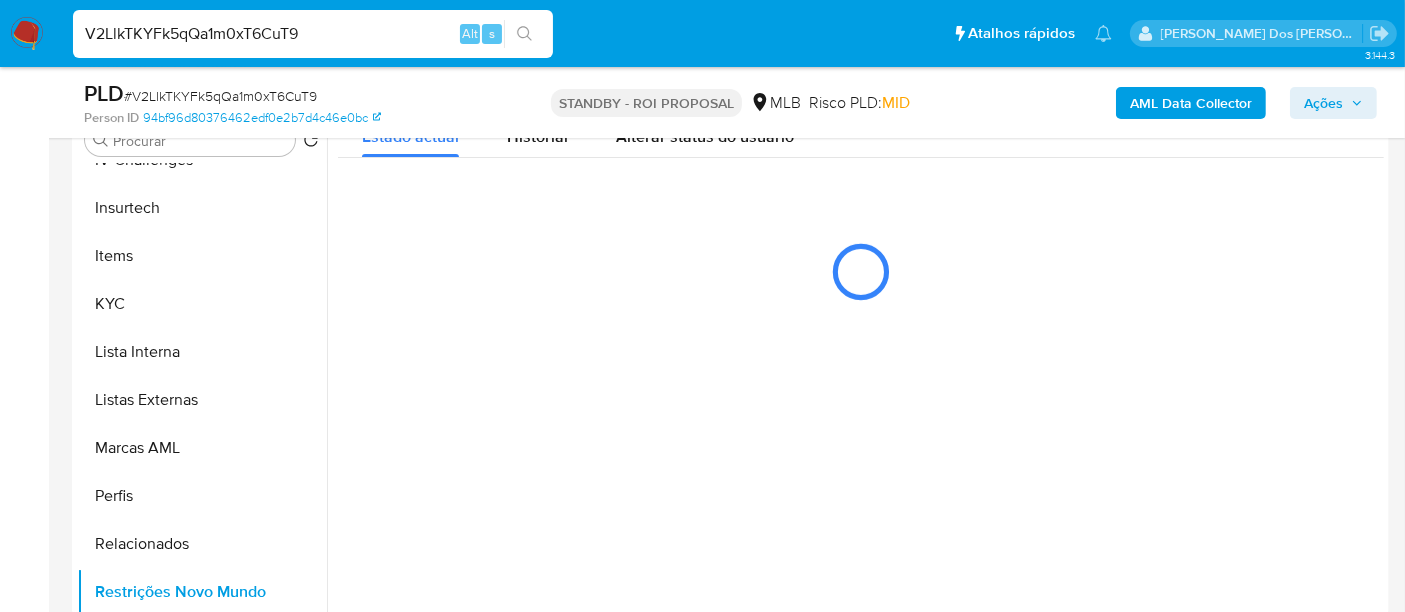 scroll, scrollTop: 333, scrollLeft: 0, axis: vertical 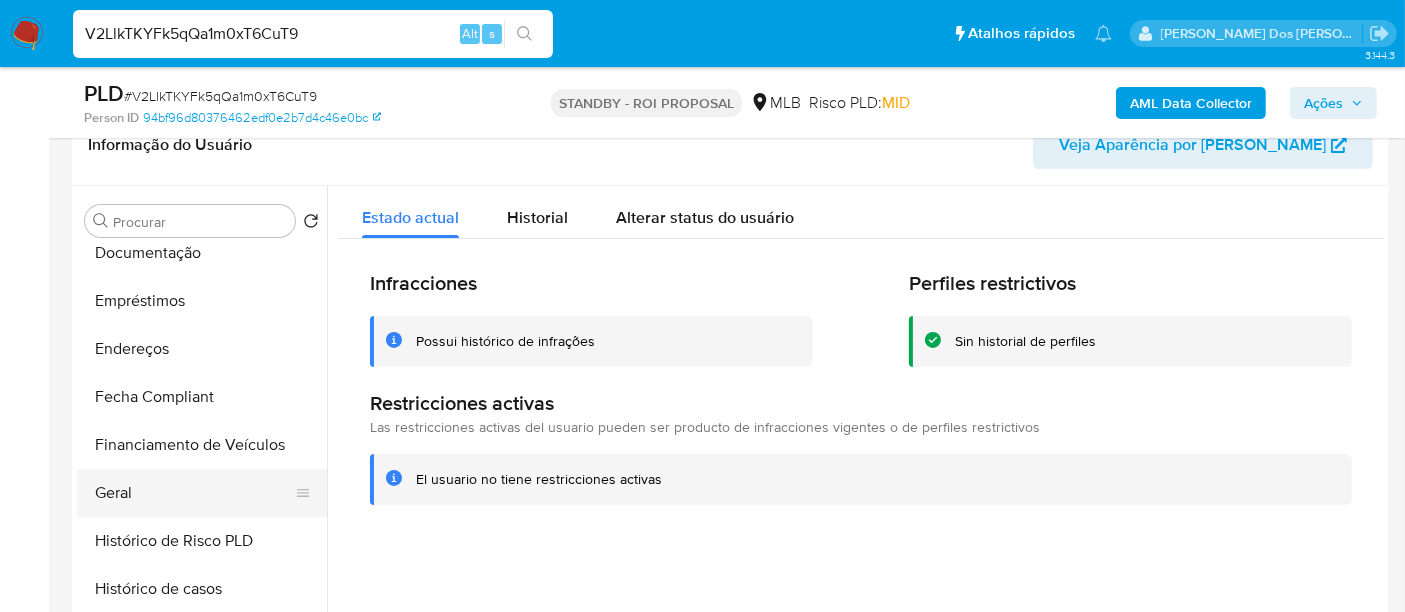 click on "Geral" at bounding box center [194, 493] 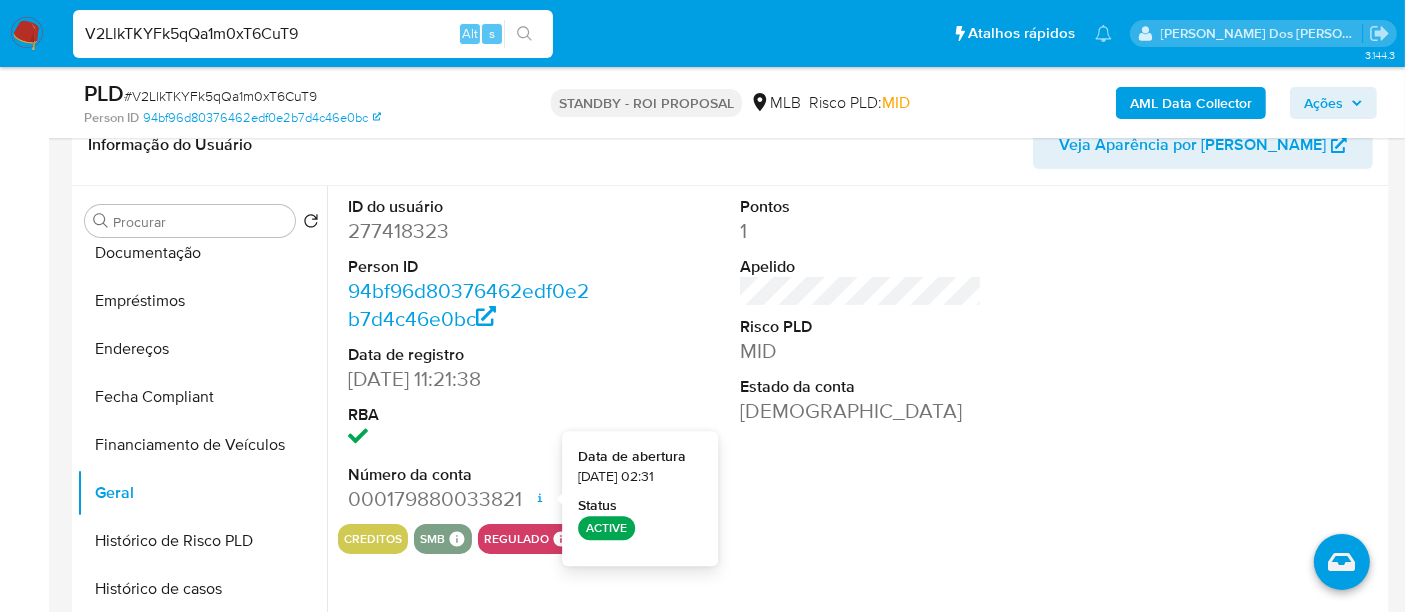 type 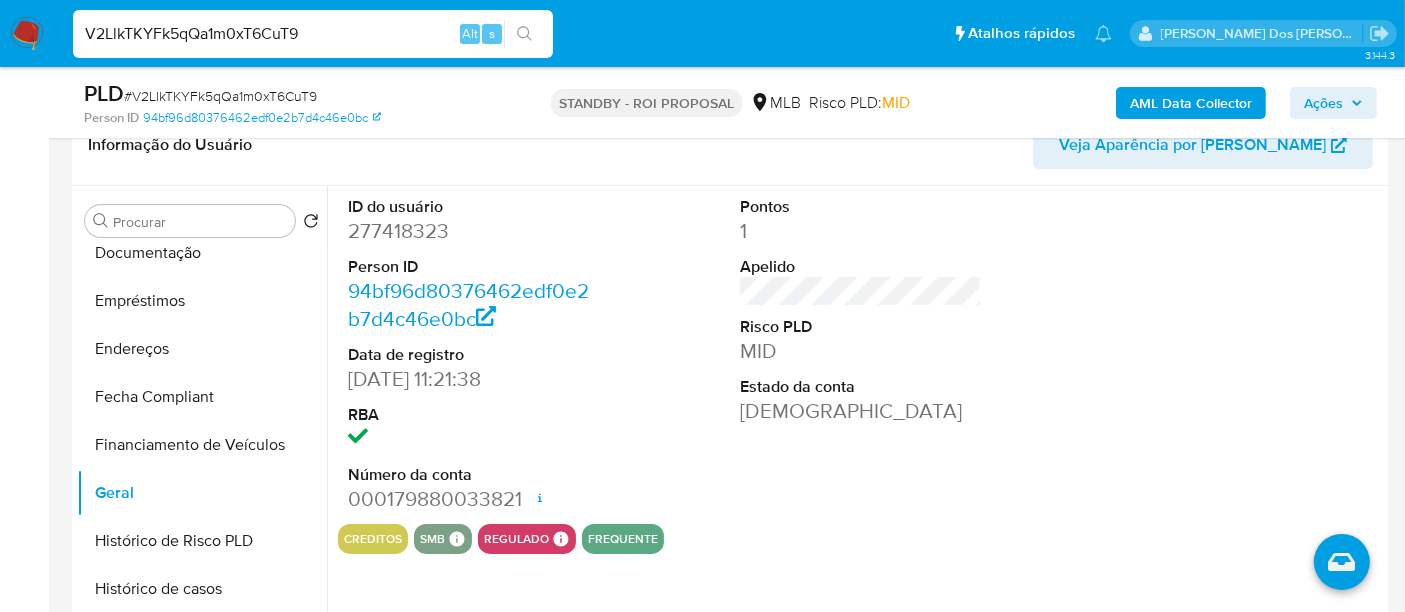 click on "V2LlkTKYFk5qQa1m0xT6CuT9" at bounding box center [313, 34] 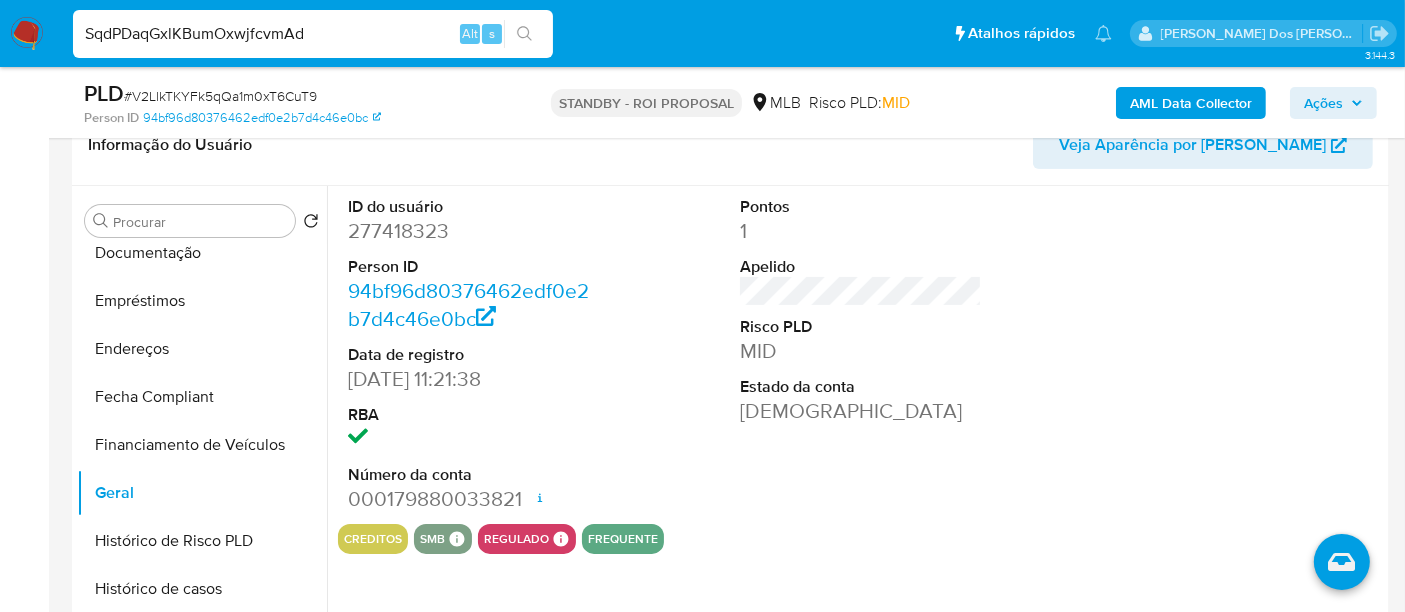 type on "SqdPDaqGxlKBumOxwjfcvmAd" 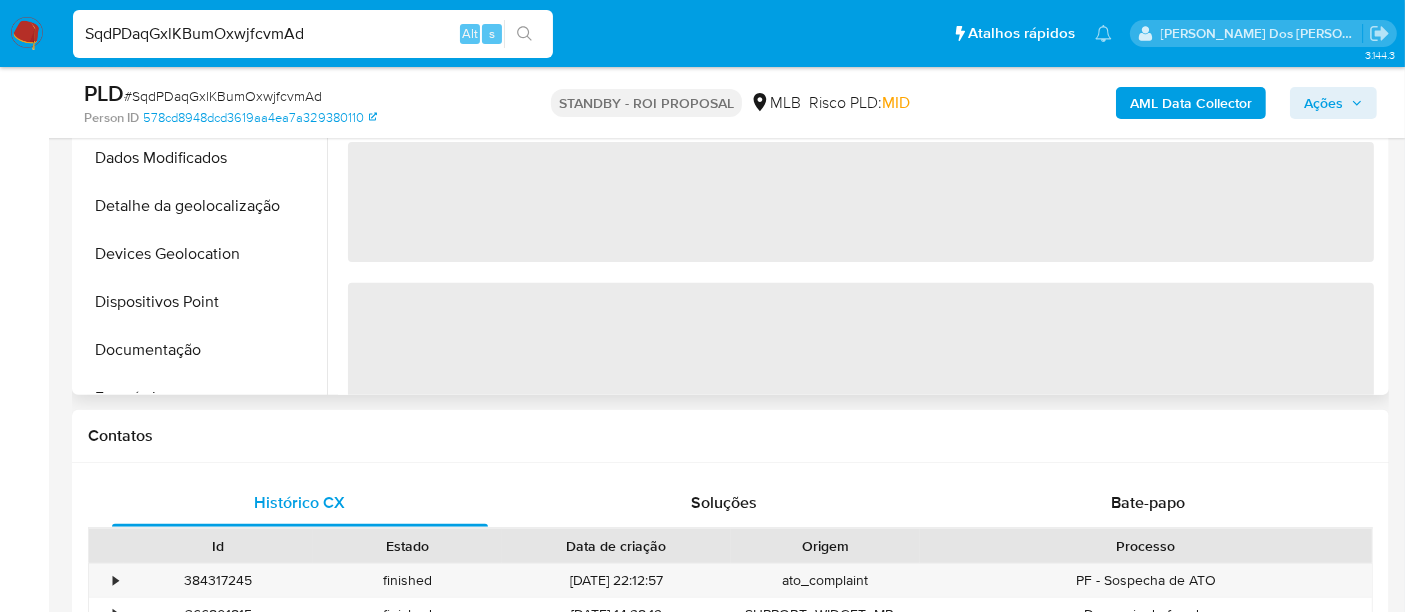 scroll, scrollTop: 444, scrollLeft: 0, axis: vertical 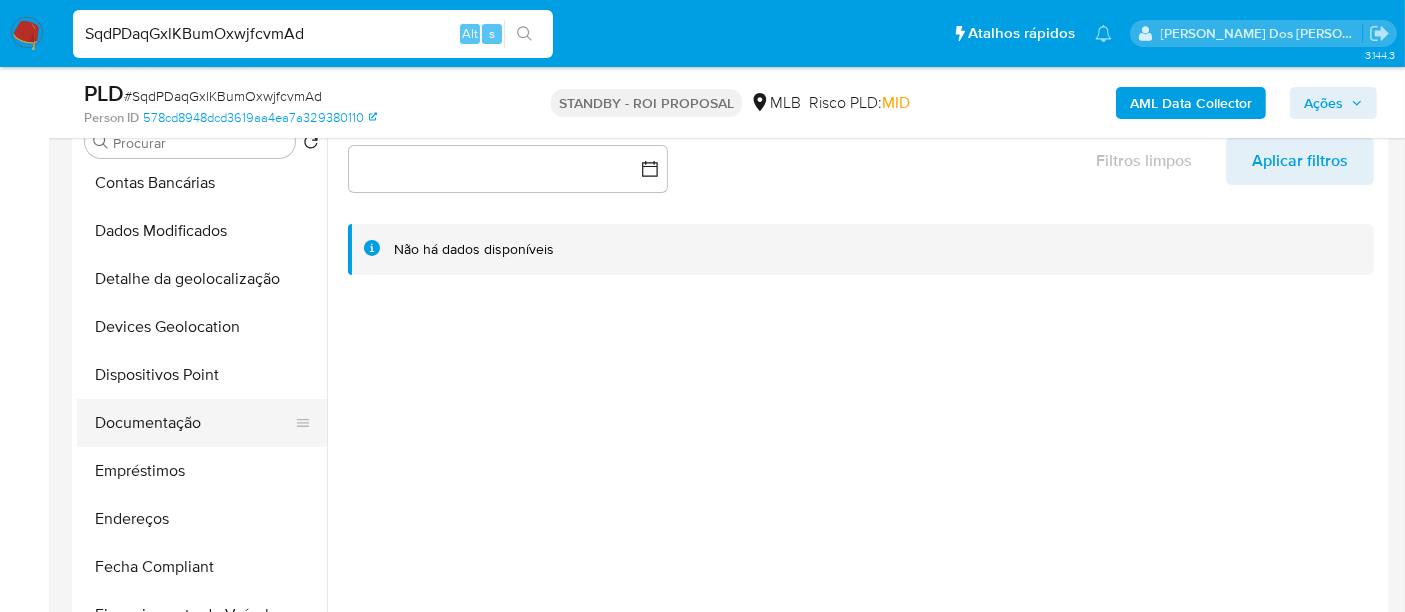 select on "10" 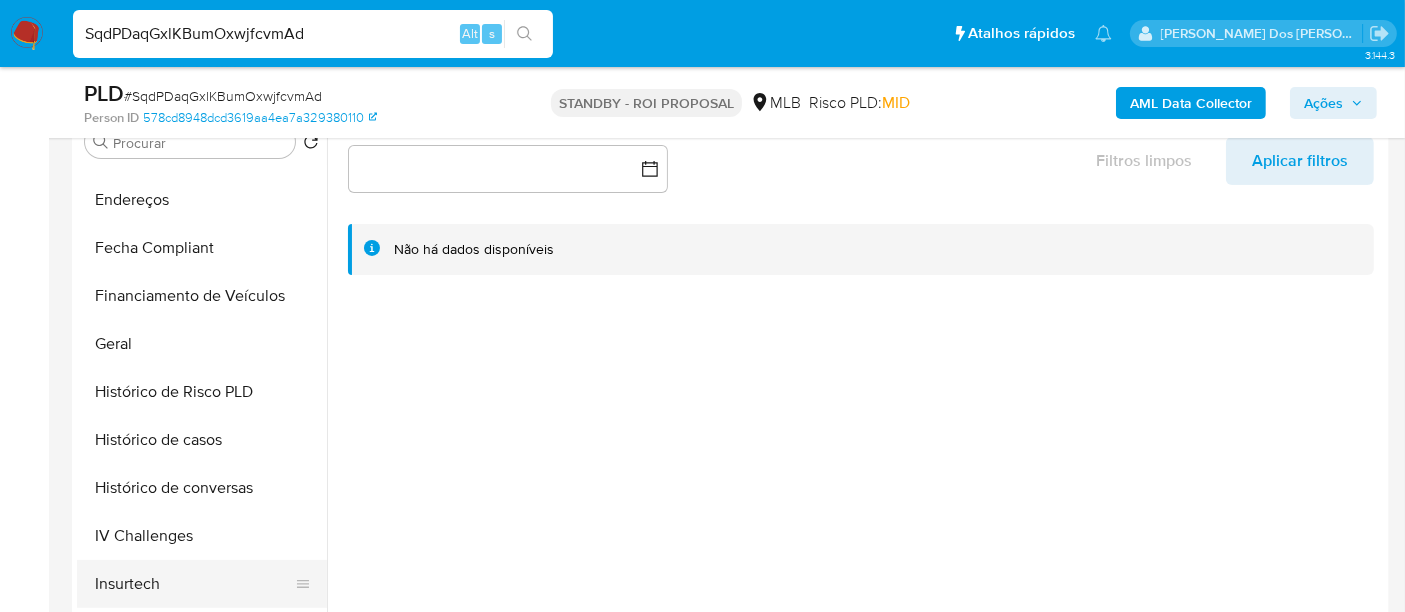 scroll, scrollTop: 666, scrollLeft: 0, axis: vertical 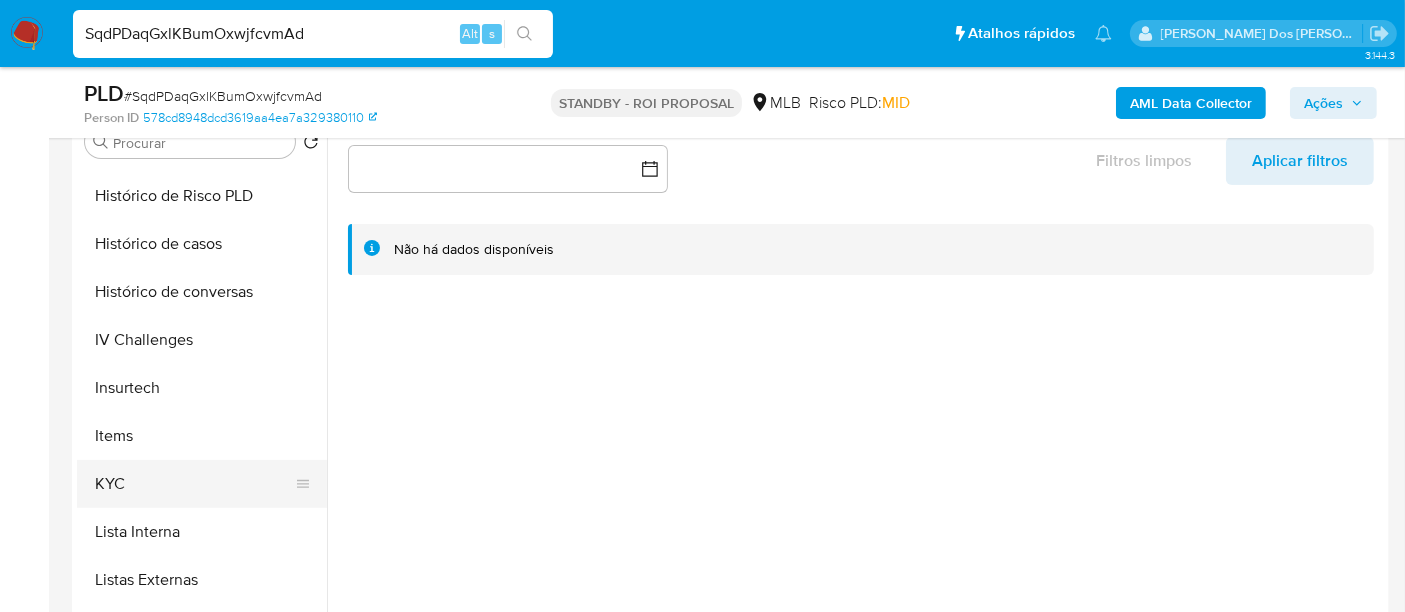 click on "KYC" at bounding box center (194, 484) 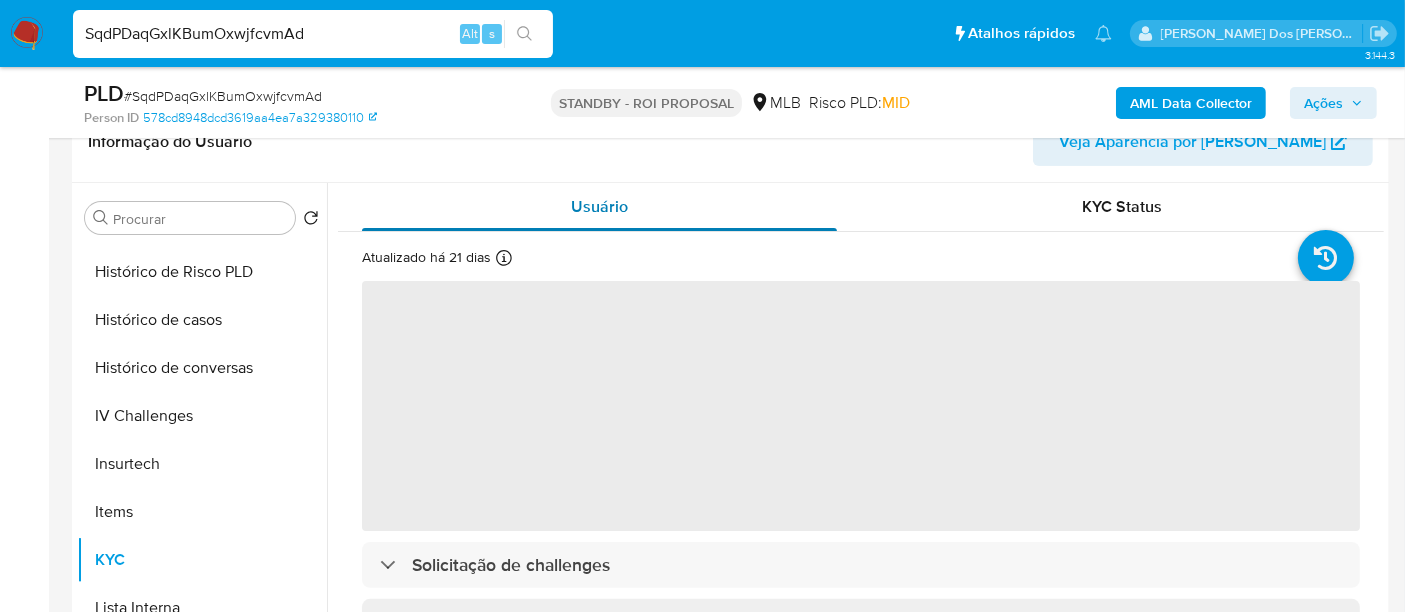 scroll, scrollTop: 333, scrollLeft: 0, axis: vertical 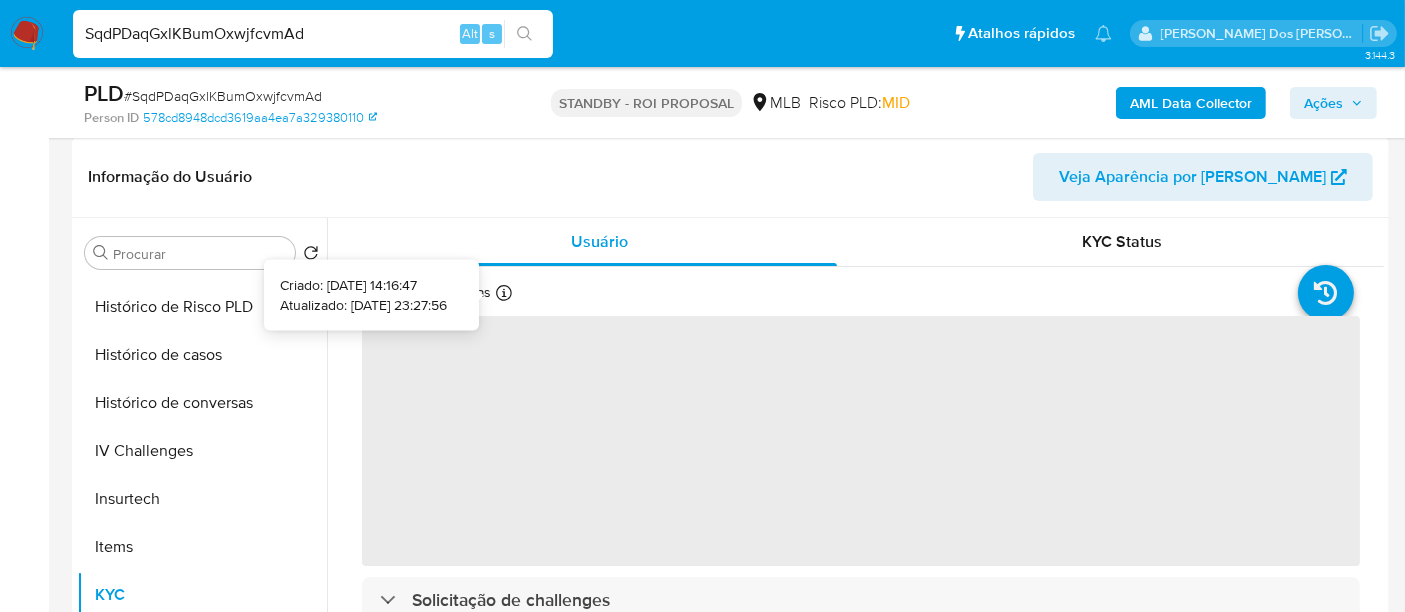 type 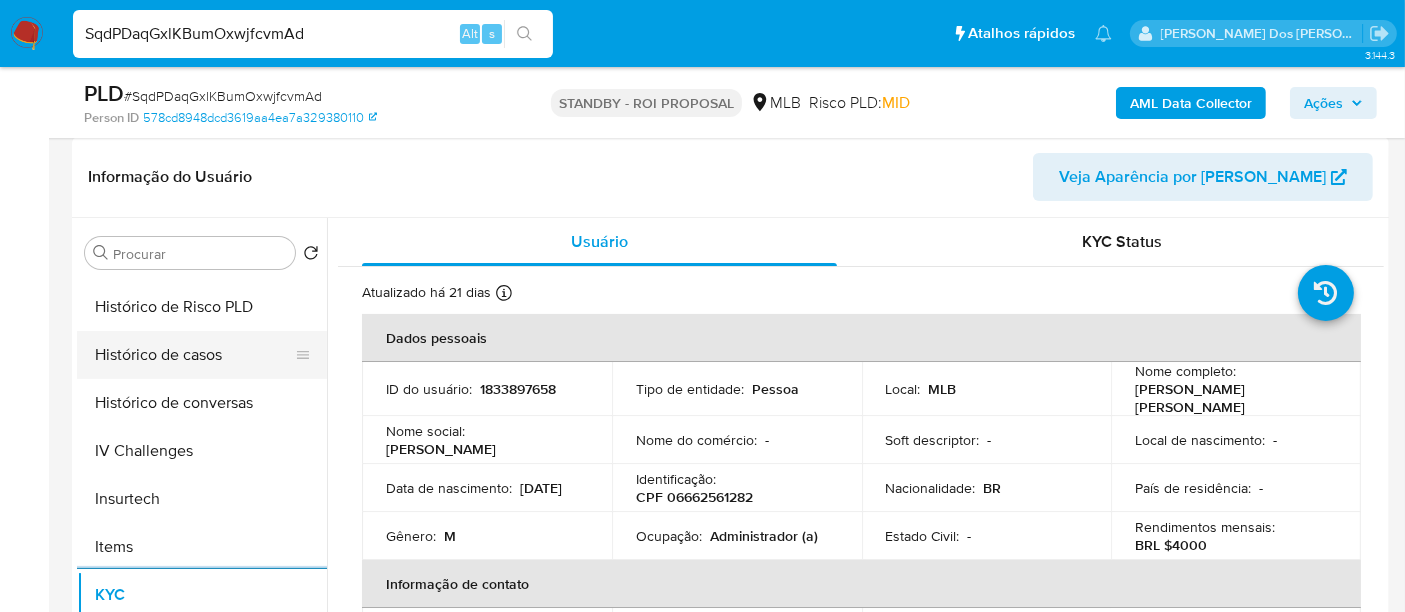 click on "Histórico de casos" at bounding box center [194, 355] 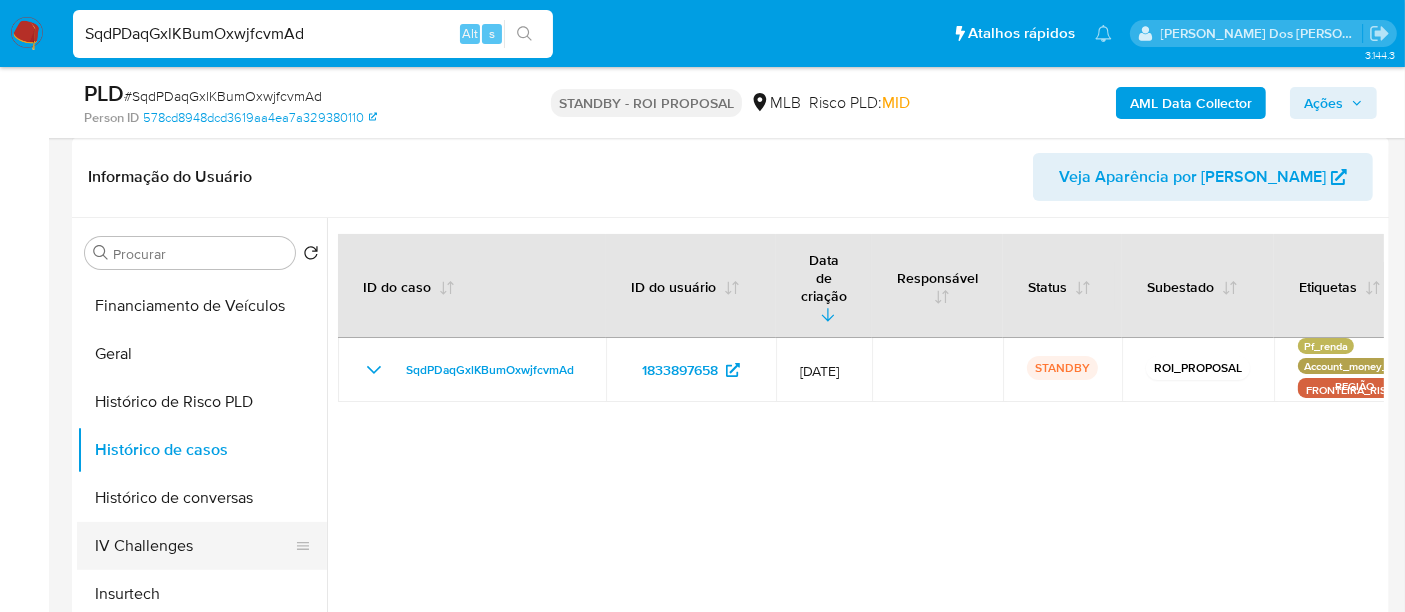 scroll, scrollTop: 333, scrollLeft: 0, axis: vertical 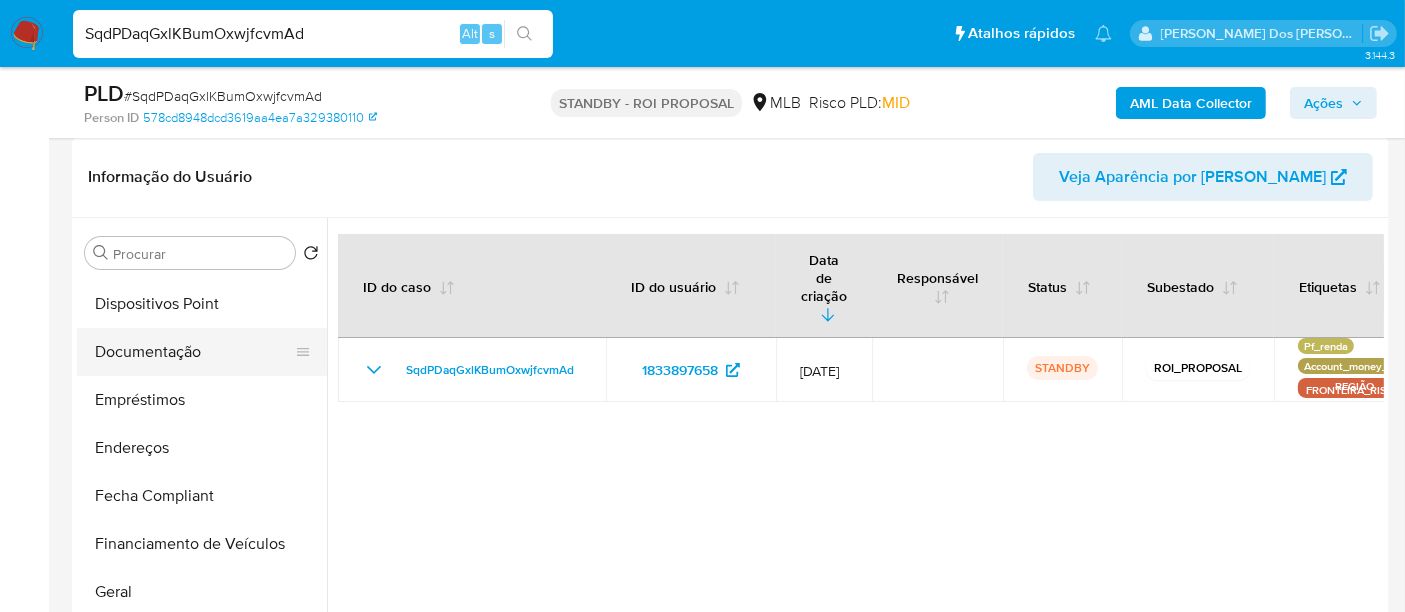 click on "Documentação" at bounding box center (194, 352) 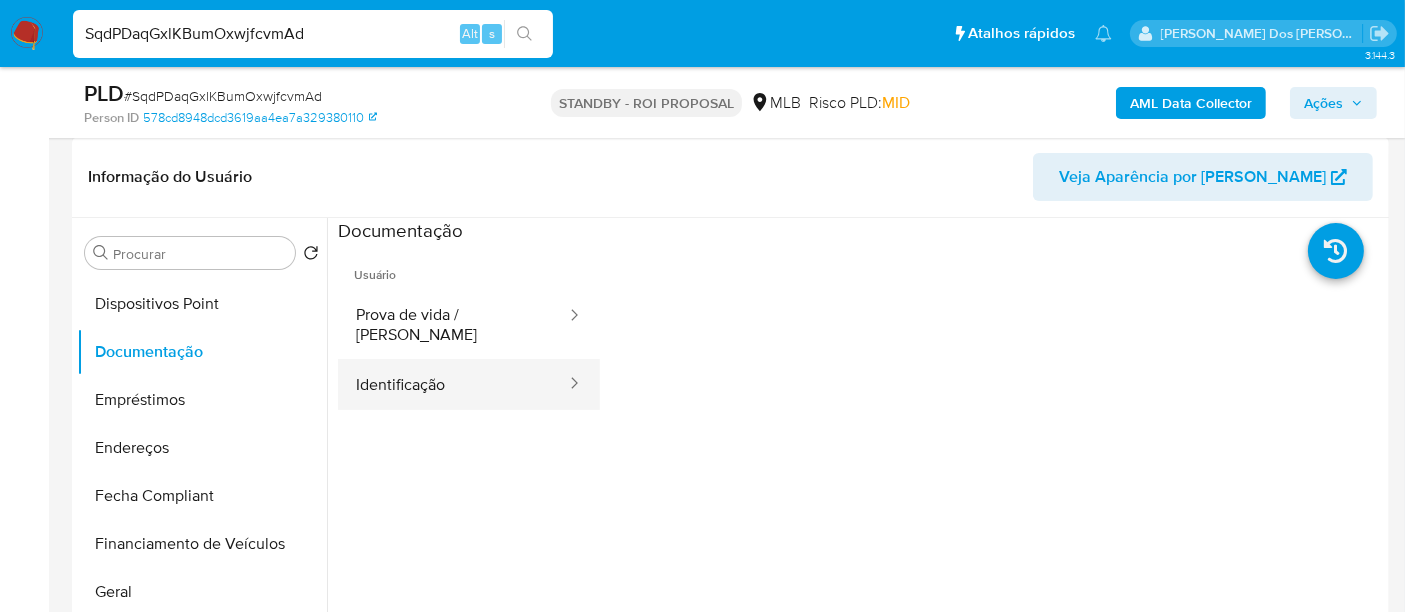 click on "Identificação" at bounding box center (453, 384) 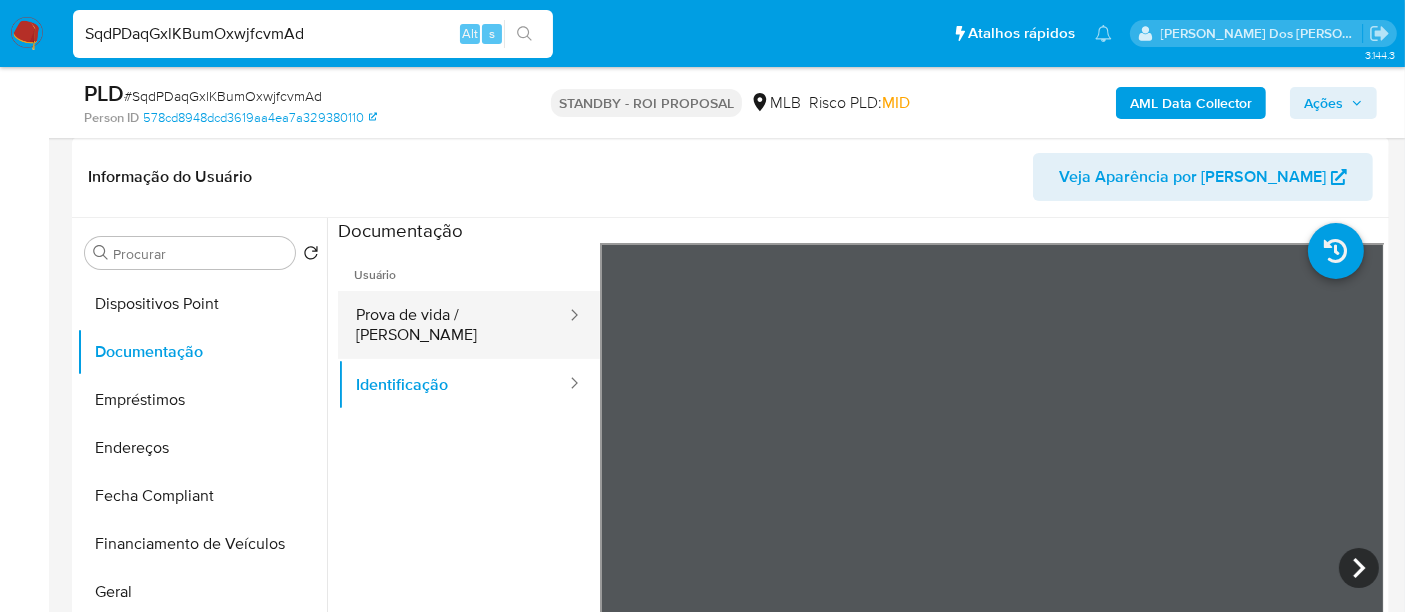click on "Prova de vida / Selfie" at bounding box center [453, 325] 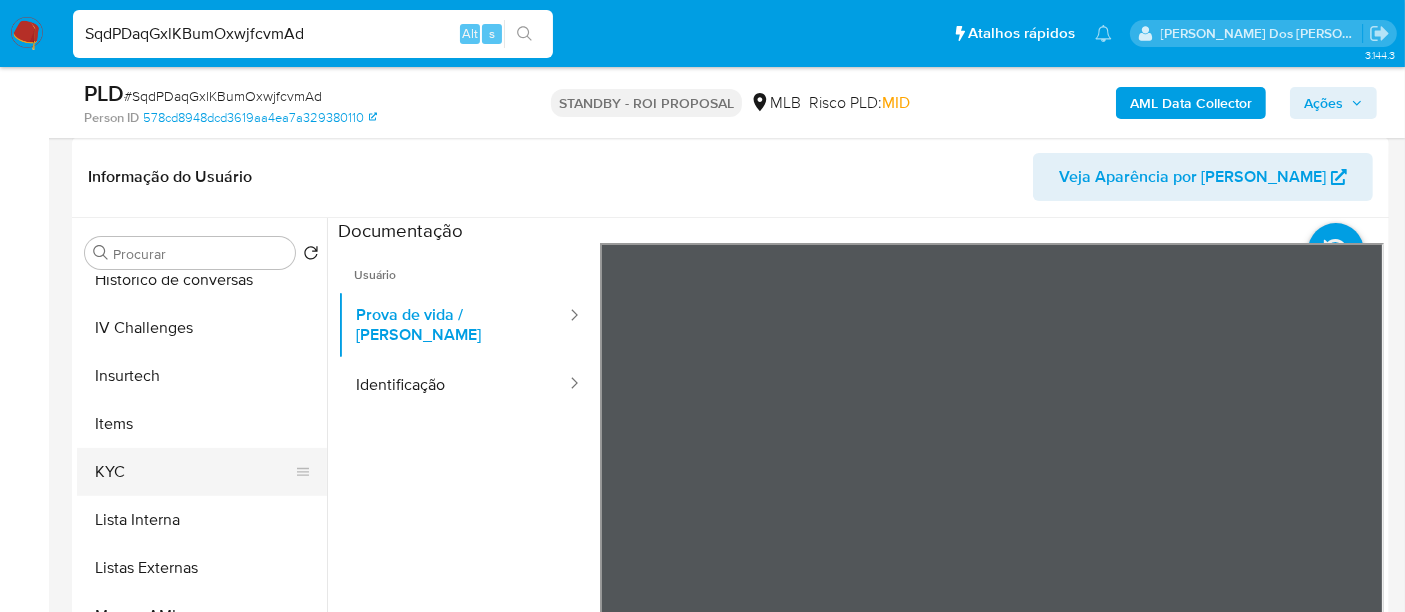 scroll, scrollTop: 844, scrollLeft: 0, axis: vertical 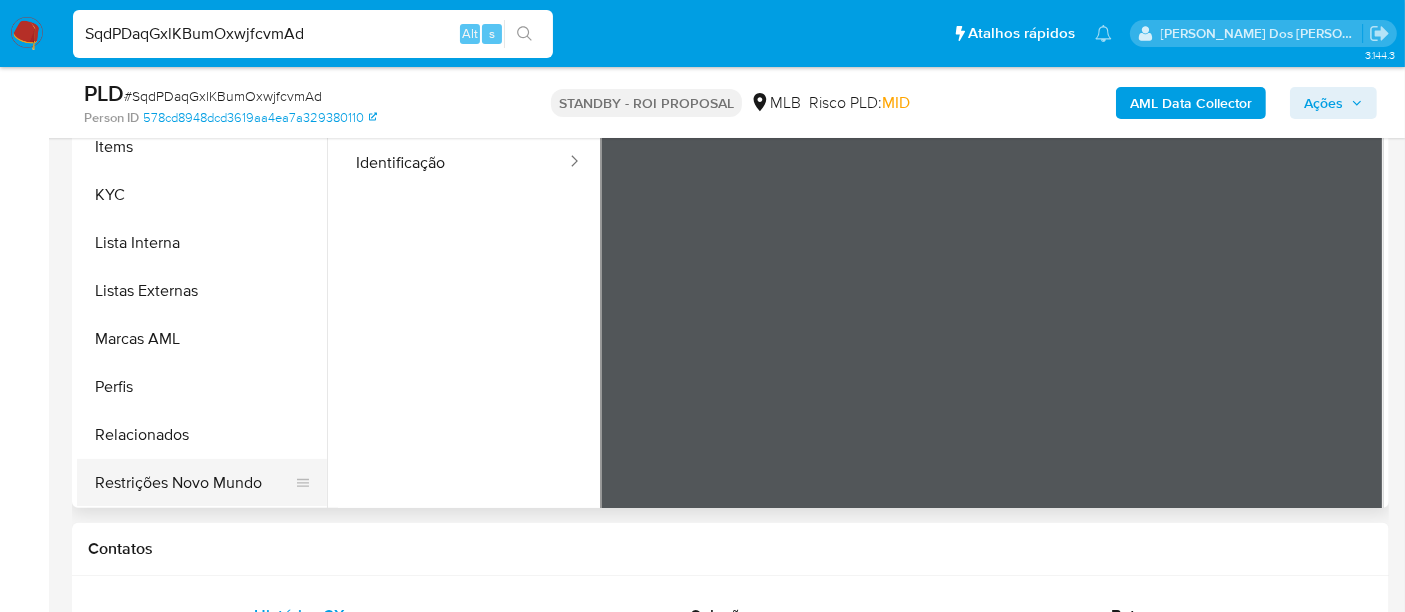 click on "Restrições Novo Mundo" at bounding box center (194, 483) 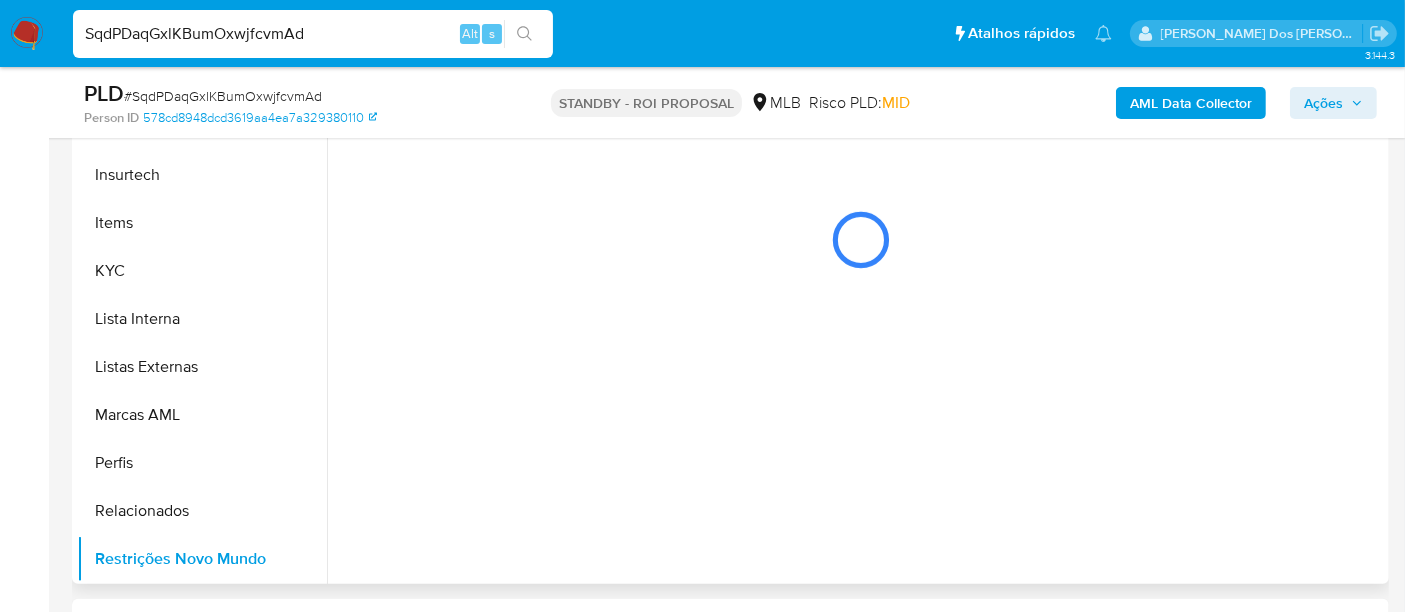 scroll, scrollTop: 444, scrollLeft: 0, axis: vertical 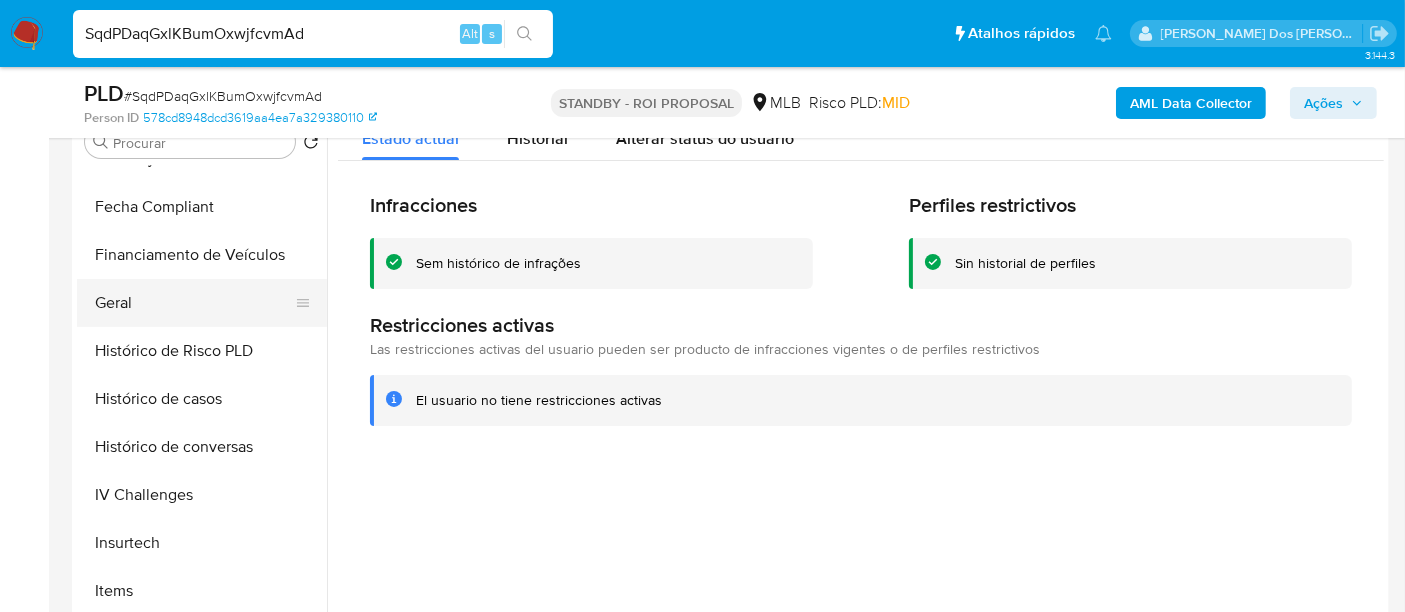 click on "Geral" at bounding box center (194, 303) 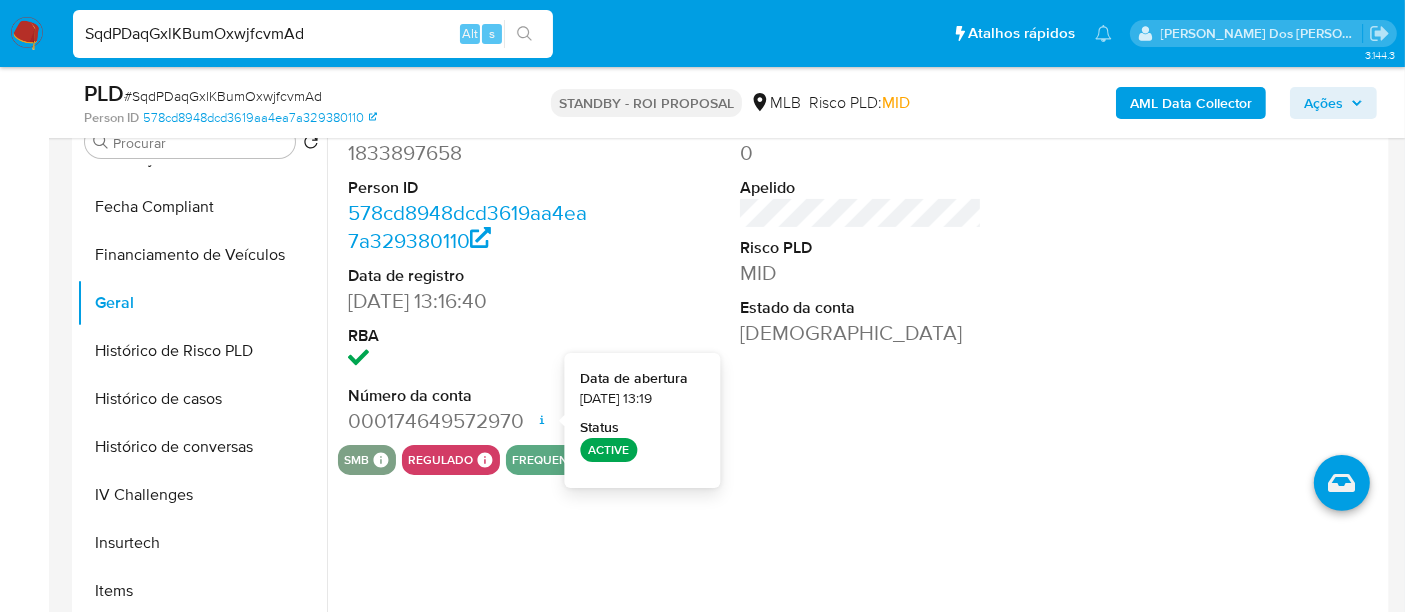 type 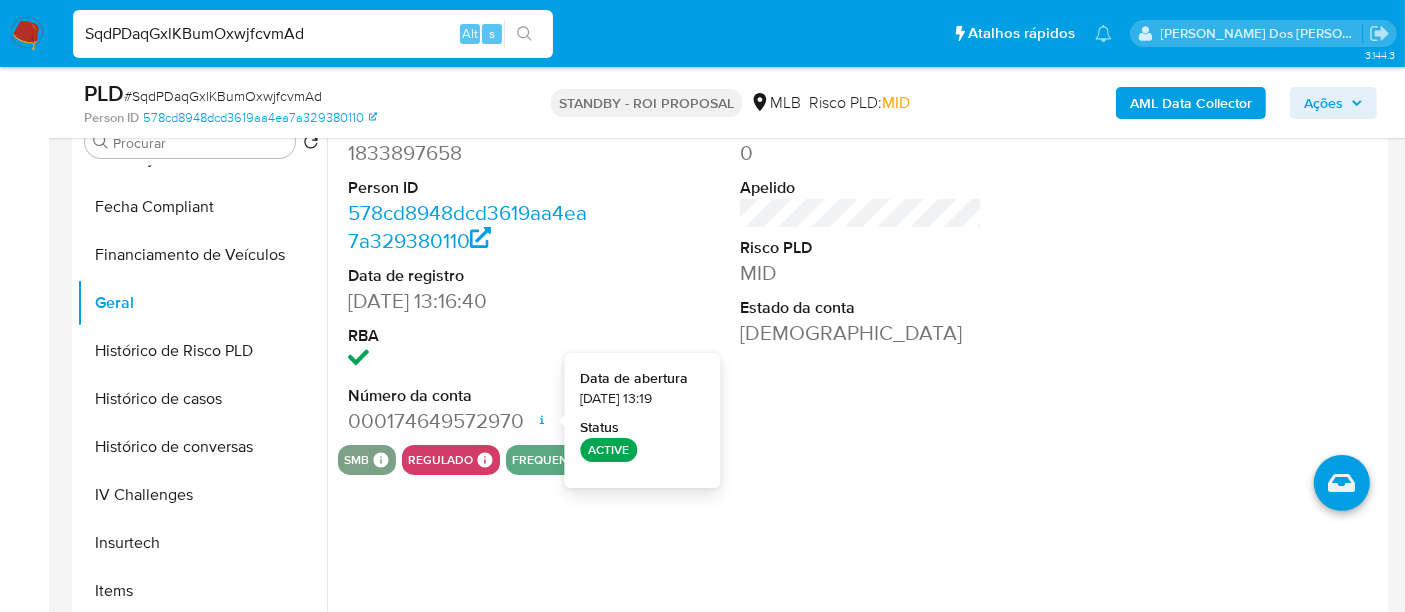 click on "SqdPDaqGxlKBumOxwjfcvmAd" at bounding box center (313, 34) 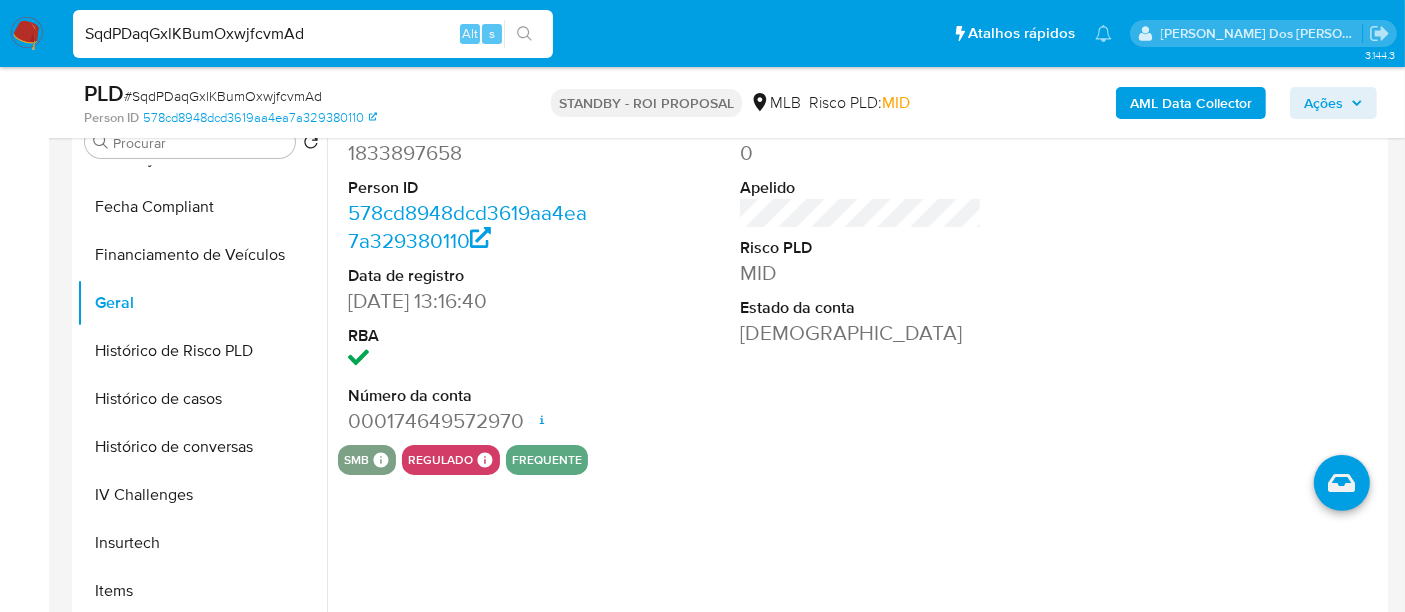 click on "SqdPDaqGxlKBumOxwjfcvmAd" at bounding box center [313, 34] 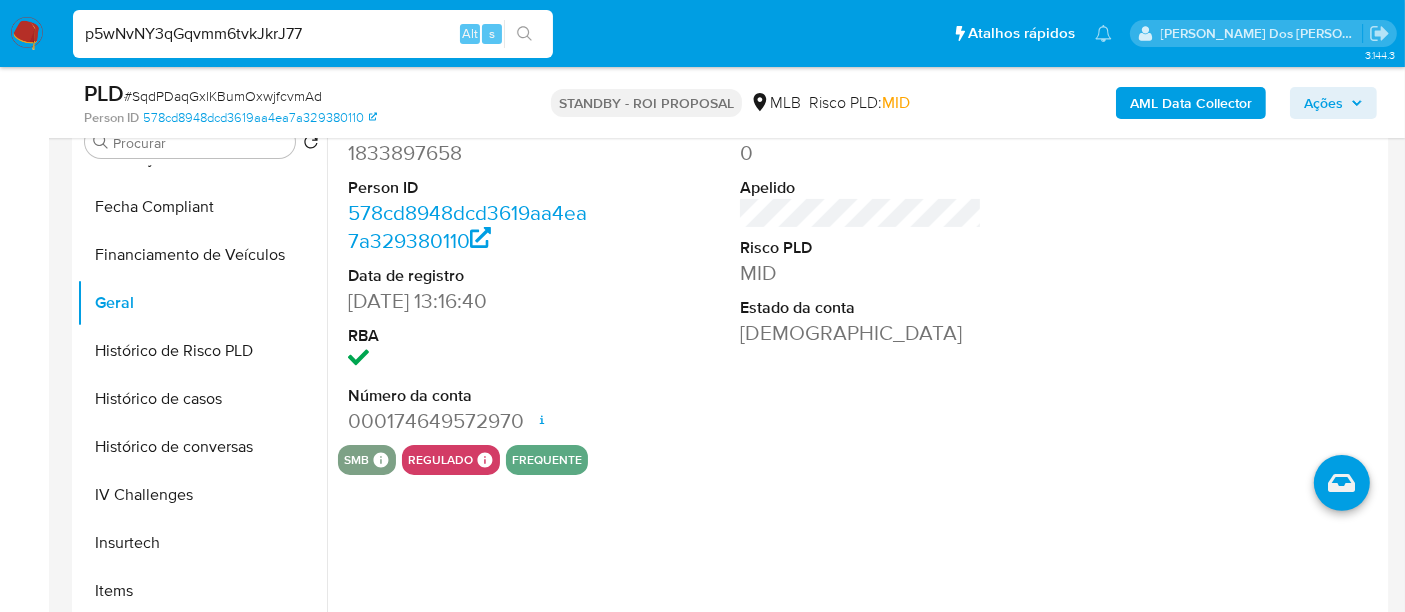type on "p5wNvNY3qGqvmm6tvkJkrJ77" 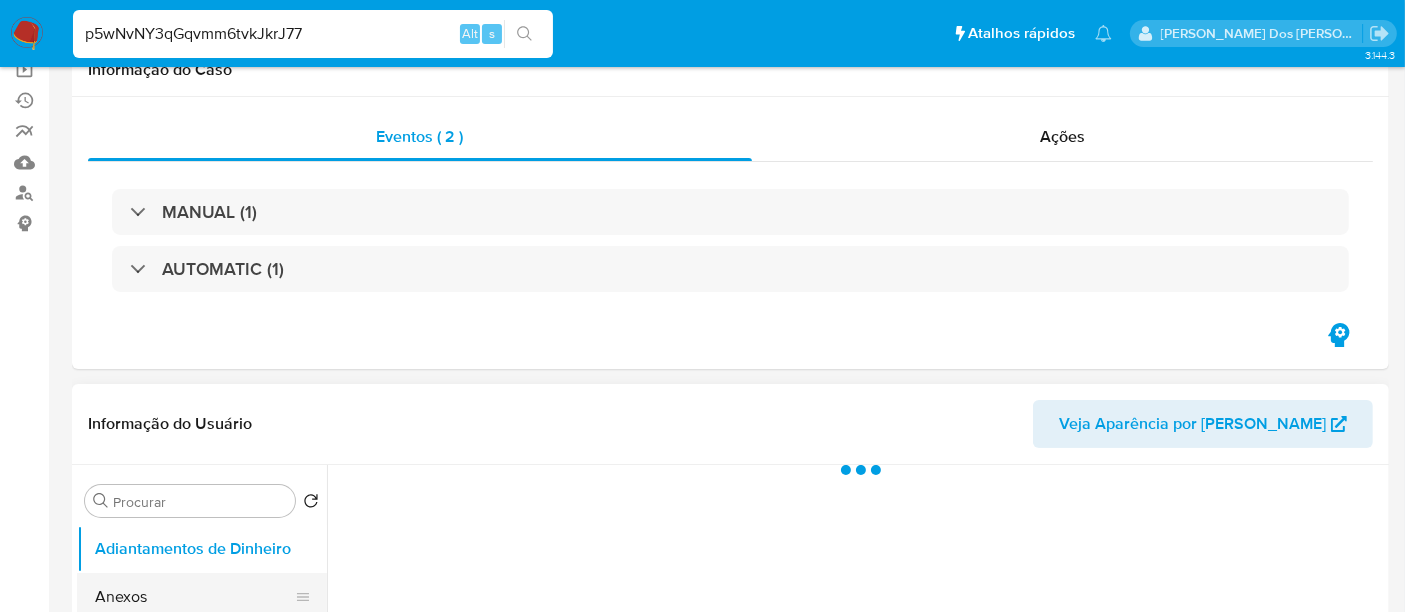 scroll, scrollTop: 333, scrollLeft: 0, axis: vertical 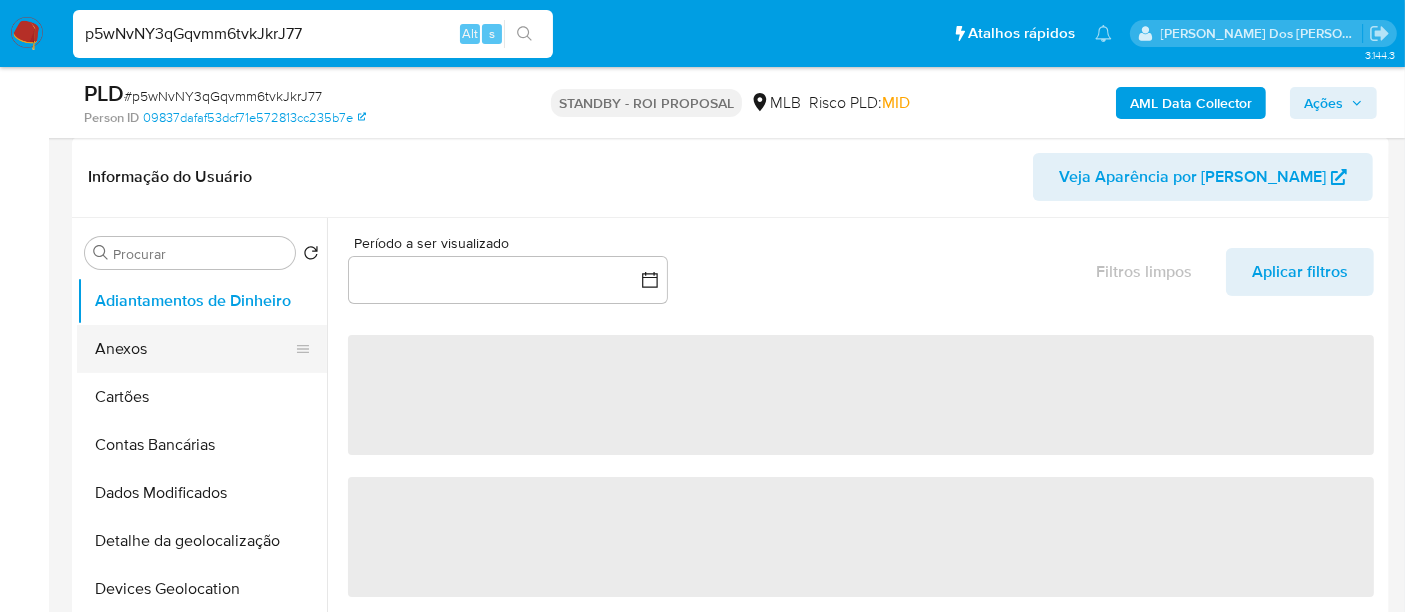 select on "10" 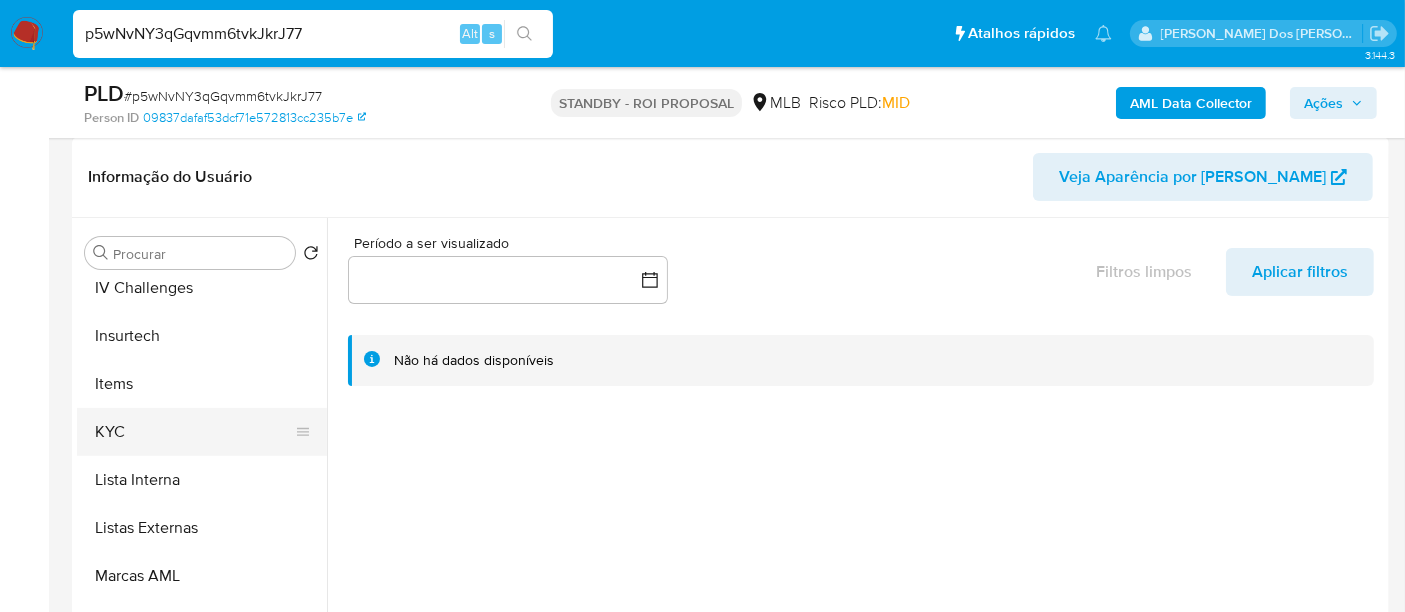 scroll, scrollTop: 844, scrollLeft: 0, axis: vertical 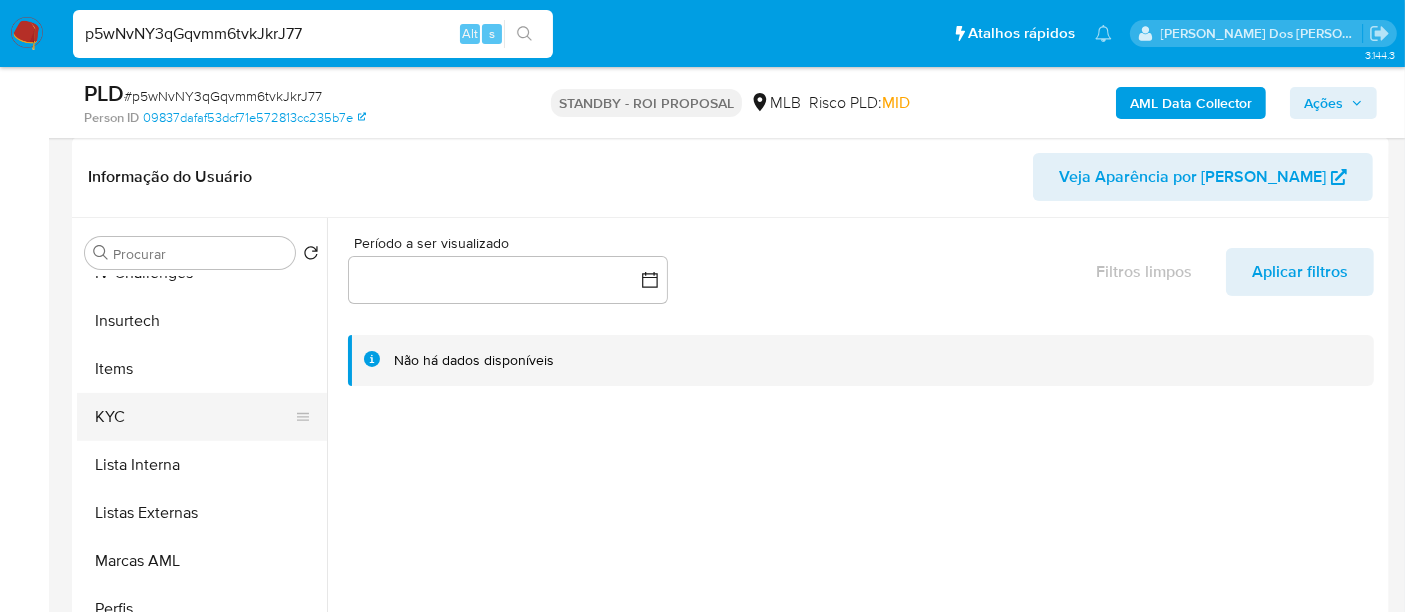 click on "KYC" at bounding box center (194, 417) 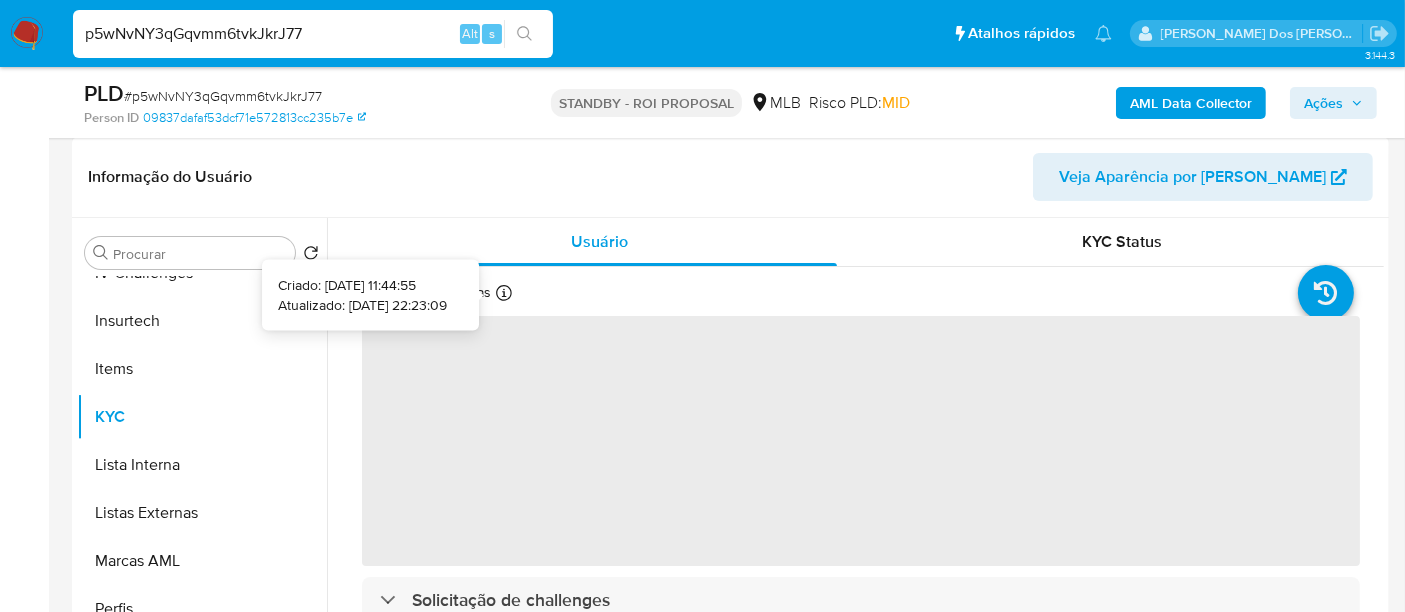 type 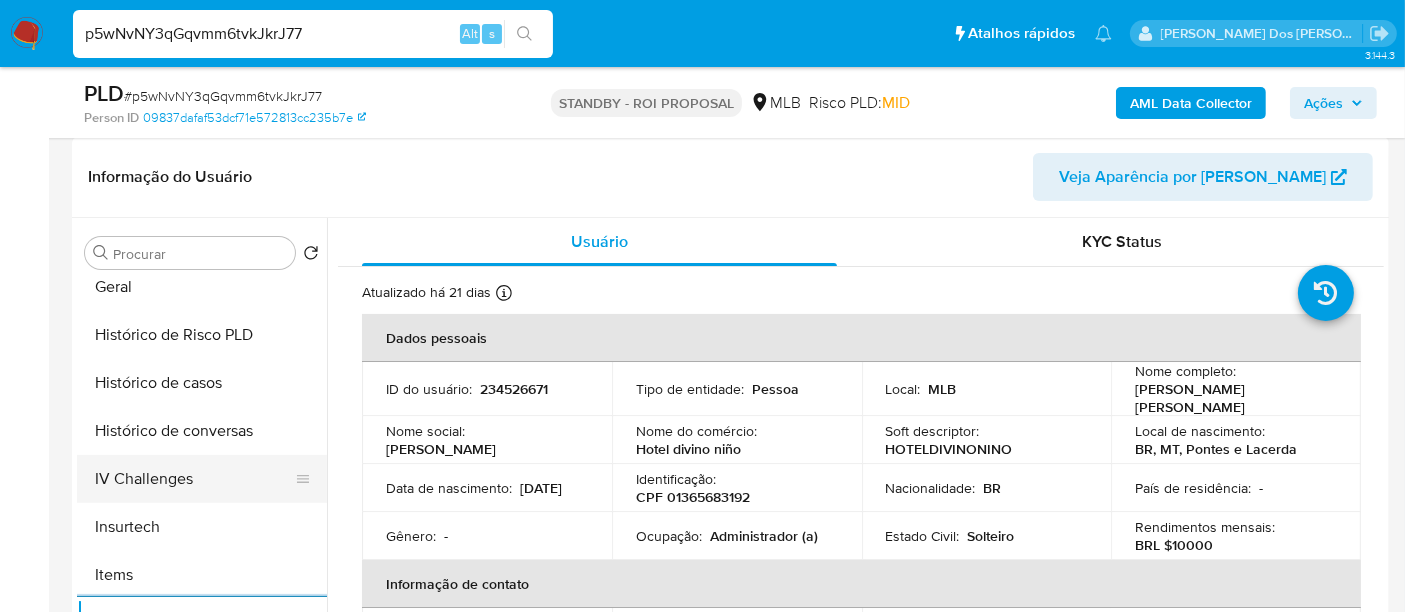 scroll, scrollTop: 622, scrollLeft: 0, axis: vertical 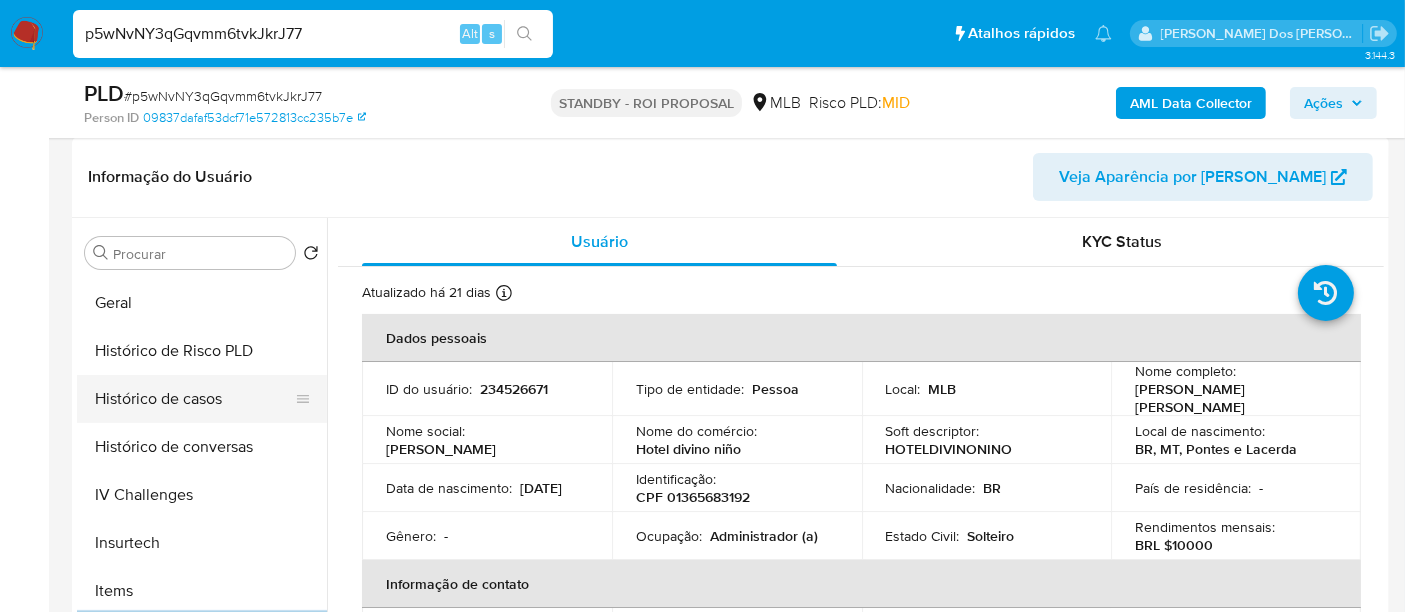 click on "Histórico de casos" at bounding box center [194, 399] 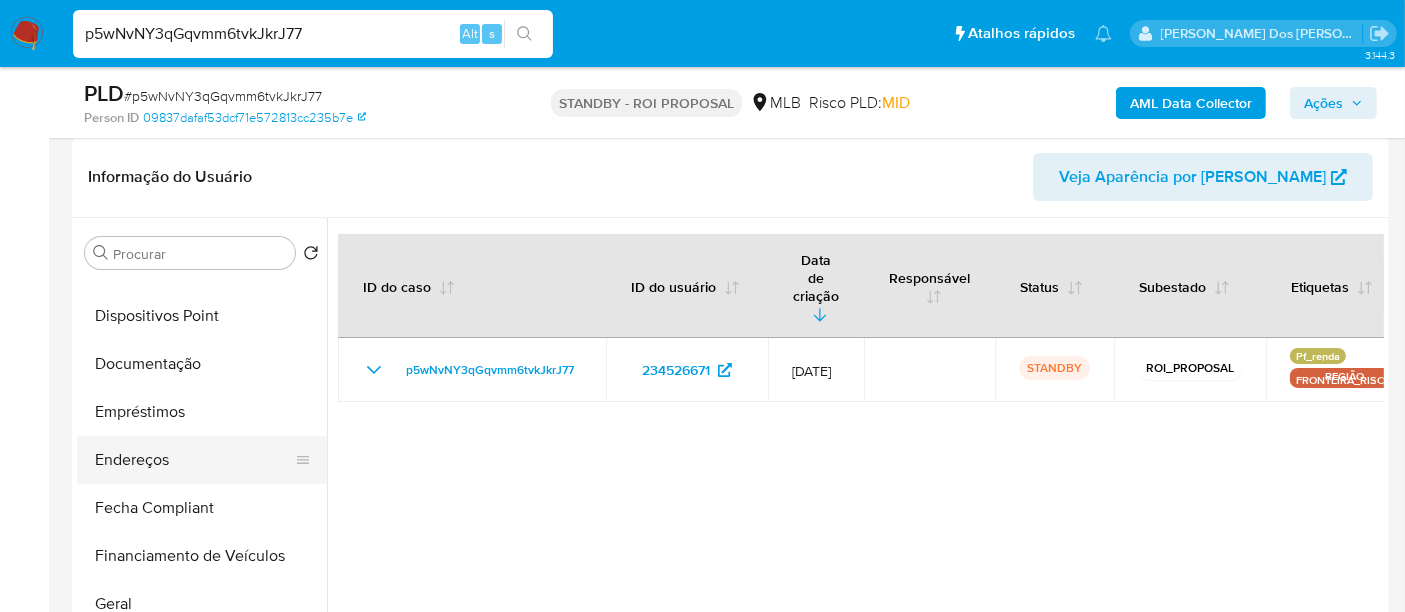 scroll, scrollTop: 288, scrollLeft: 0, axis: vertical 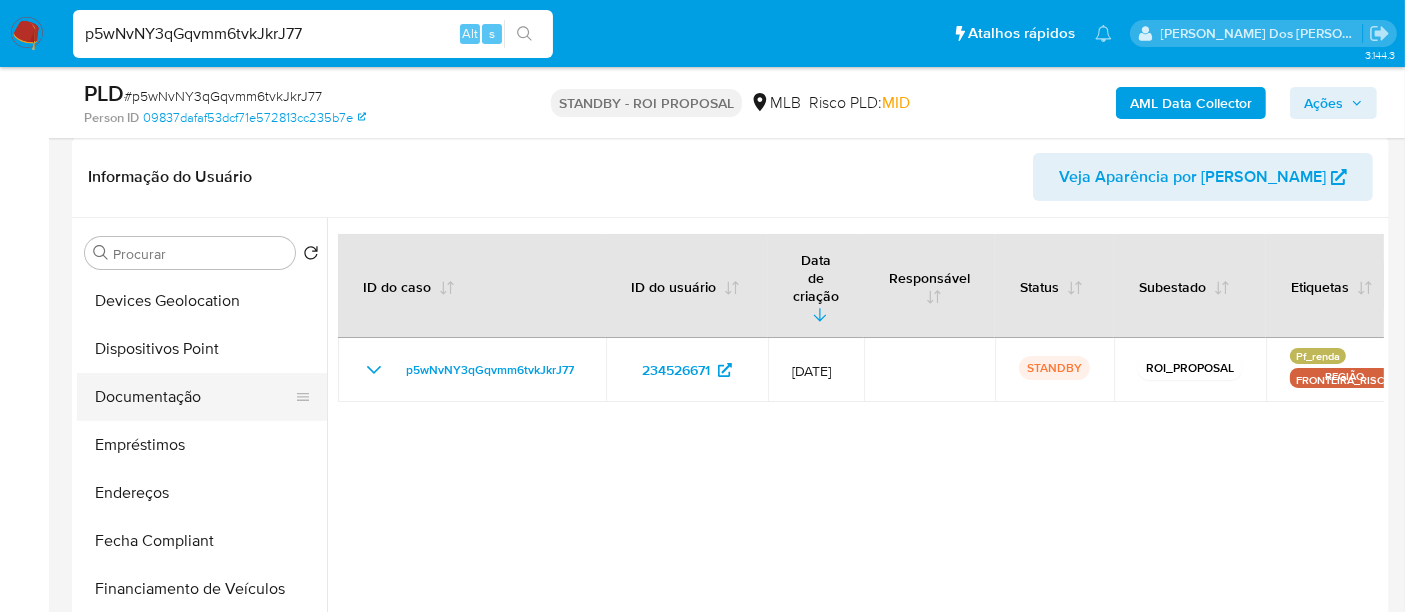 click on "Documentação" at bounding box center [194, 397] 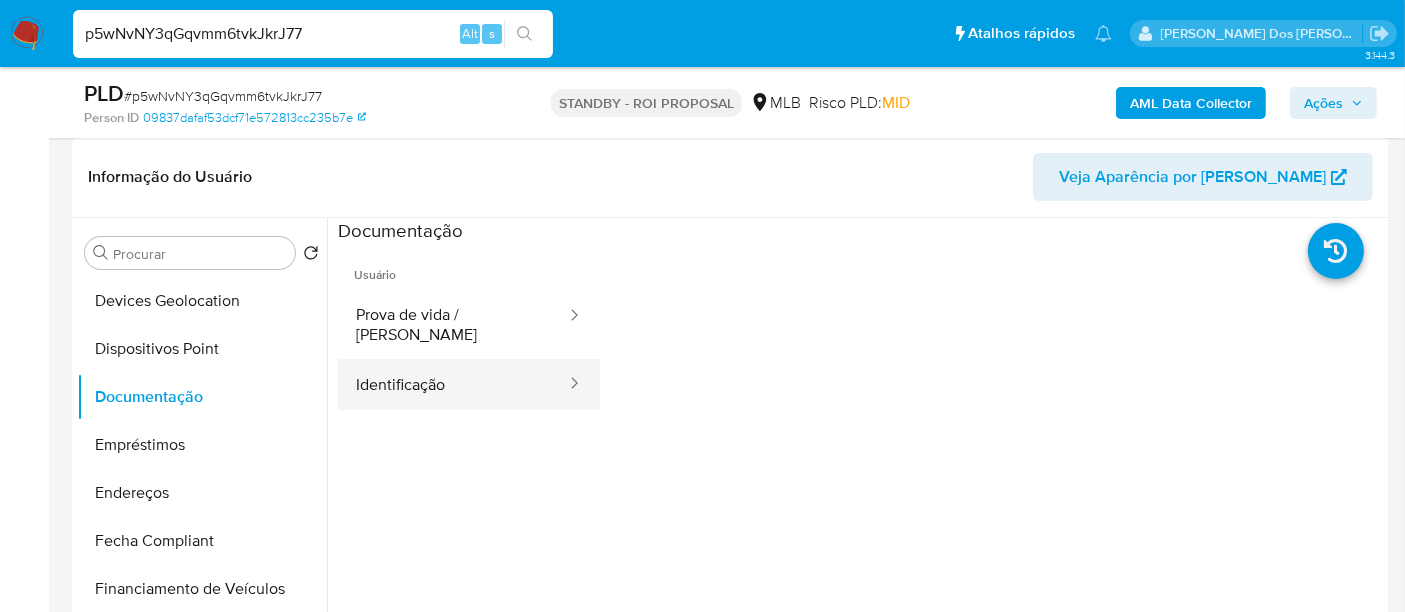 click on "Identificação" at bounding box center [453, 384] 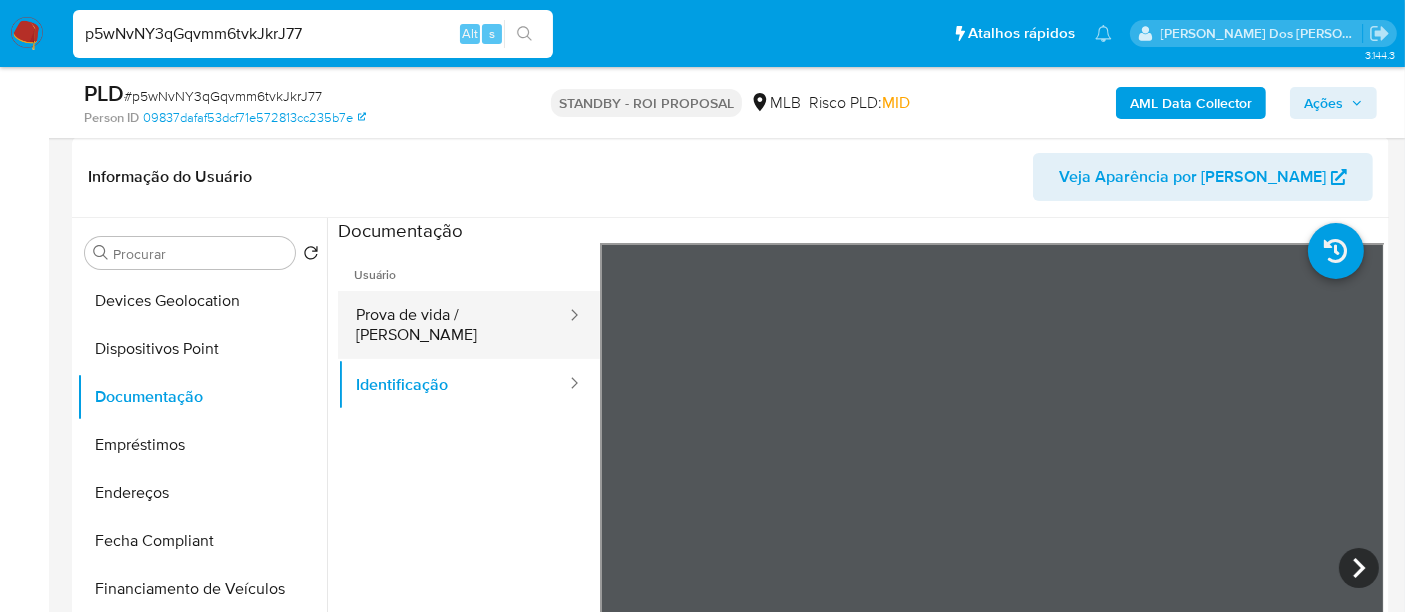 click on "Prova de vida / [PERSON_NAME]" at bounding box center (453, 325) 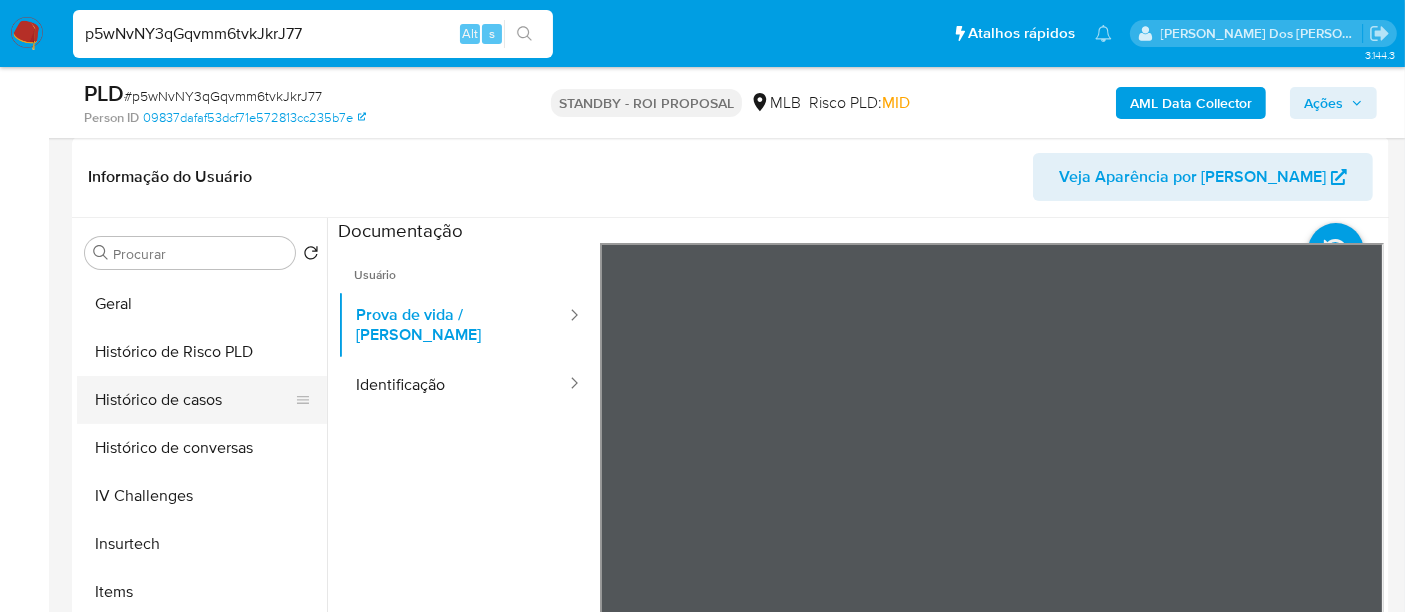 scroll, scrollTop: 844, scrollLeft: 0, axis: vertical 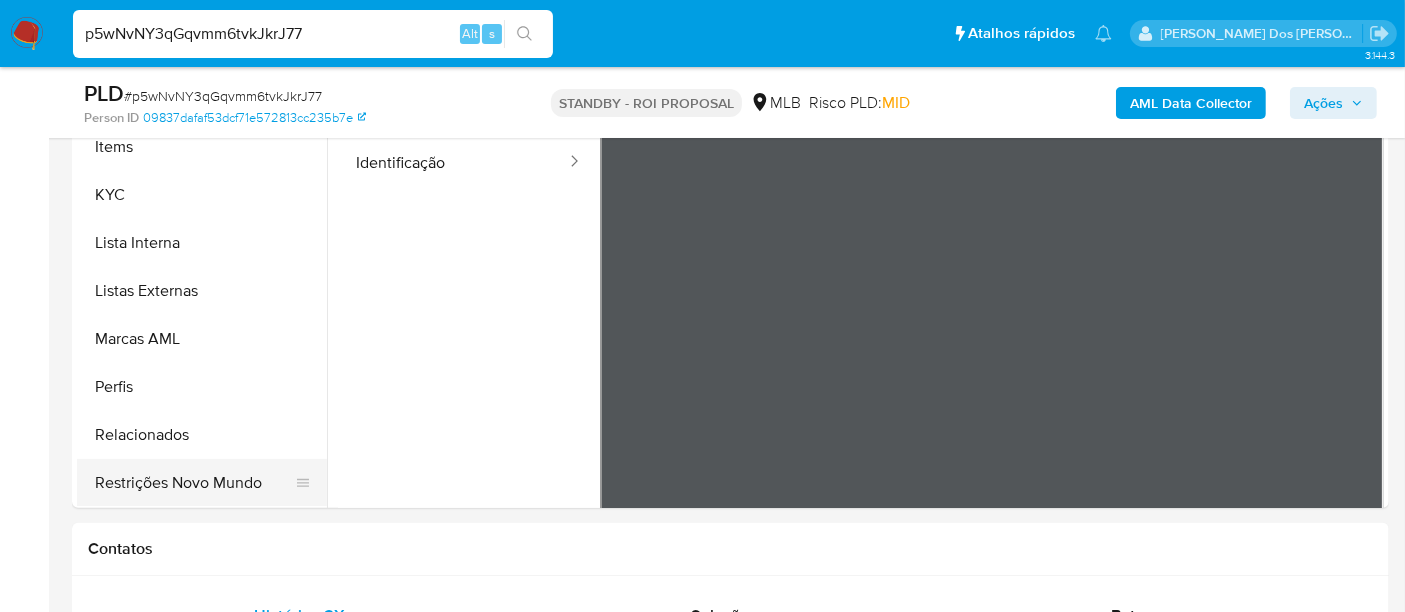 click on "Restrições Novo Mundo" at bounding box center (194, 483) 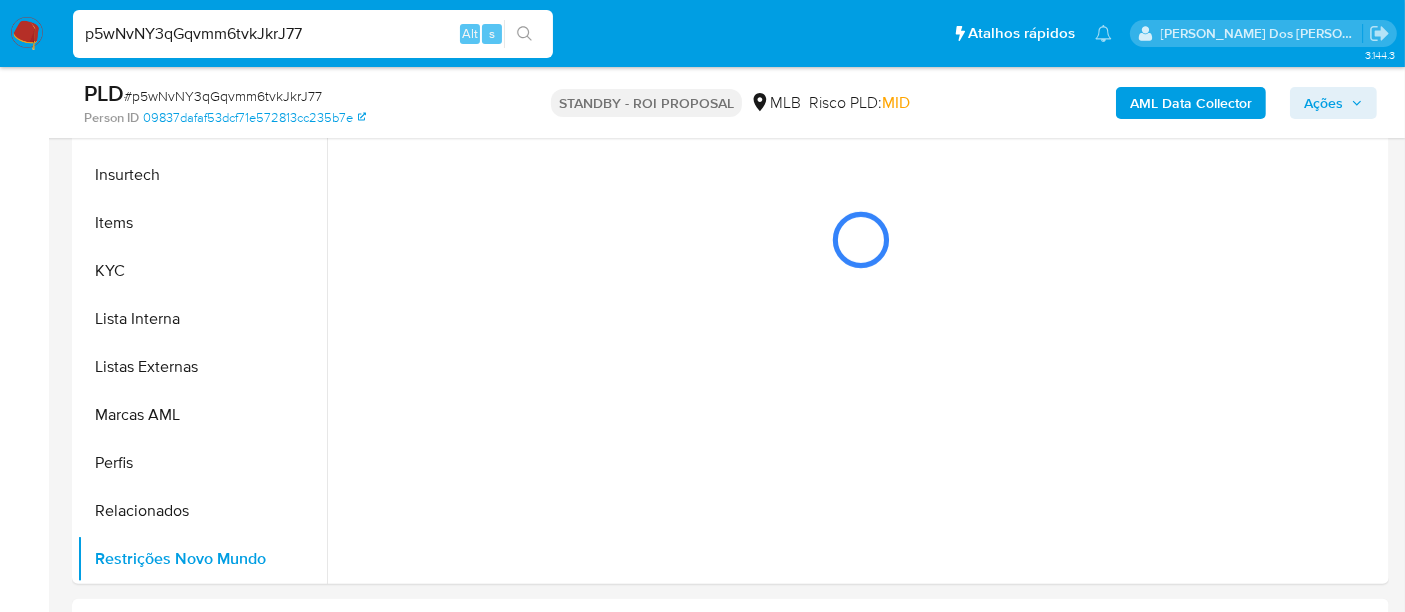 scroll, scrollTop: 444, scrollLeft: 0, axis: vertical 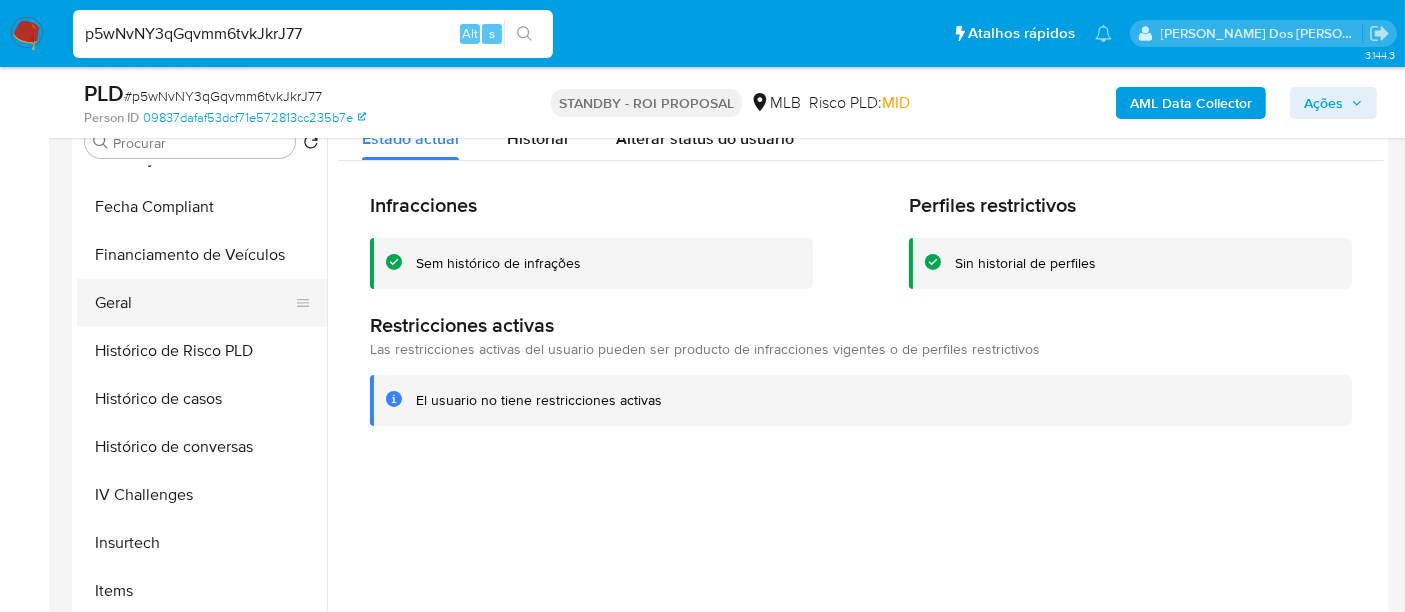 click on "Geral" at bounding box center (194, 303) 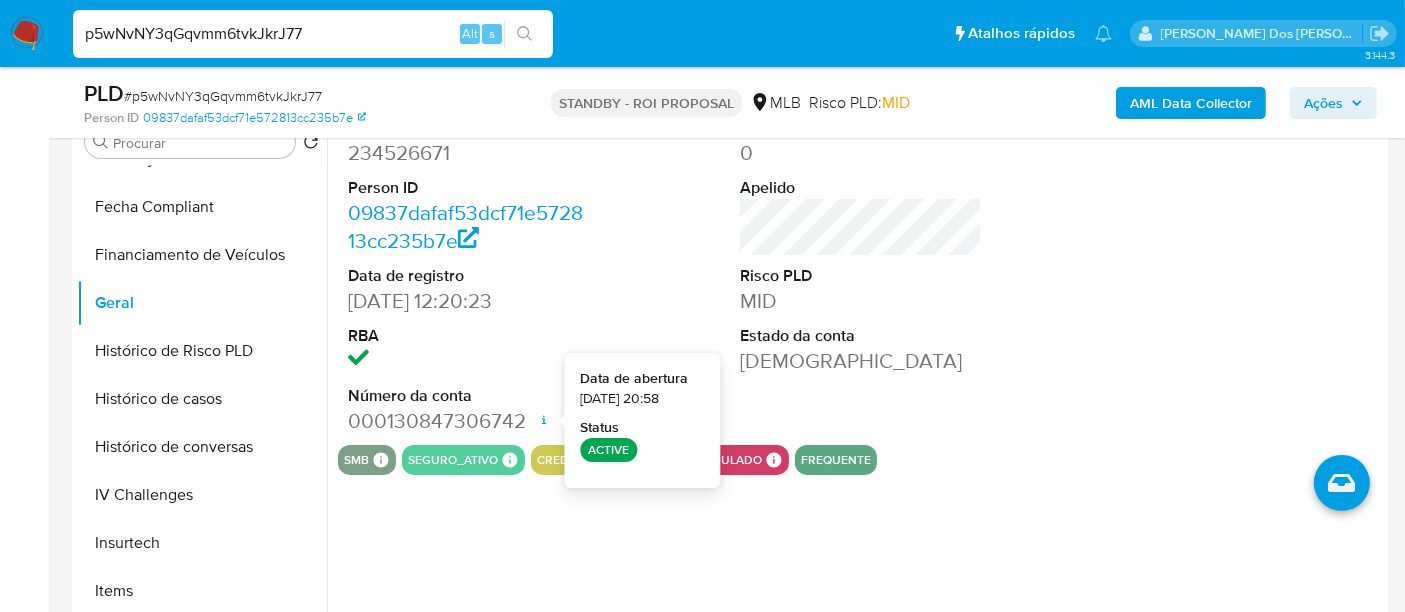 type 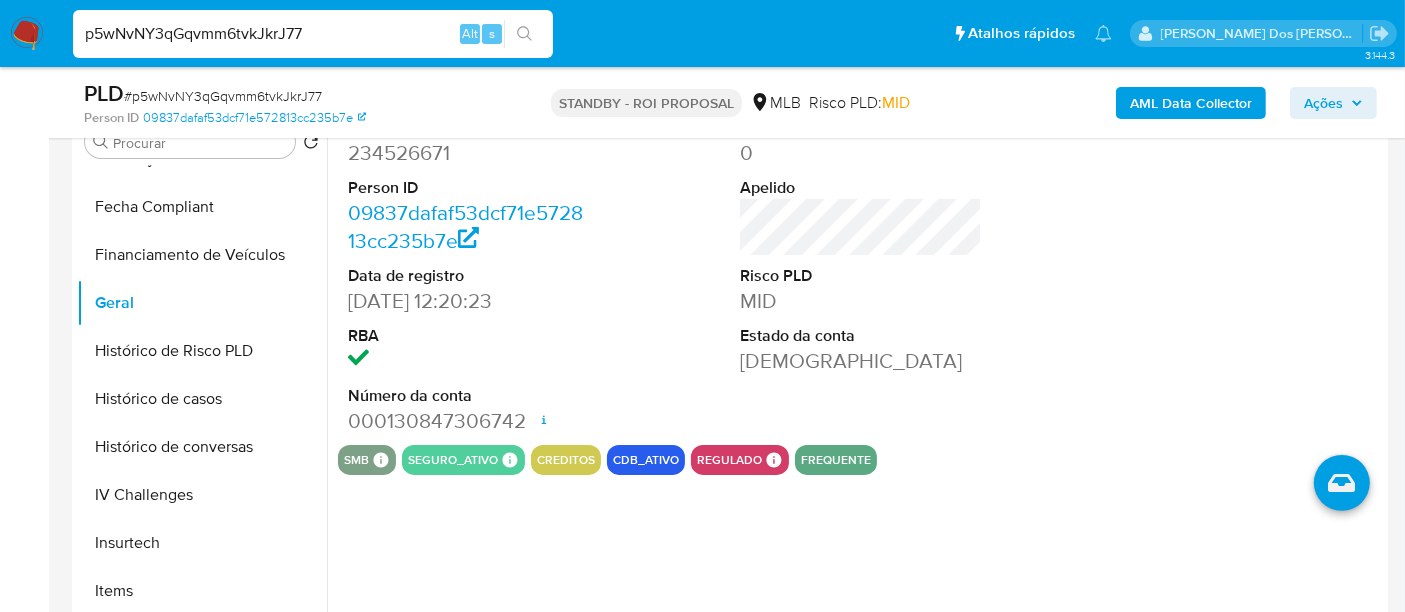 click on "p5wNvNY3qGqvmm6tvkJkrJ77" at bounding box center [313, 34] 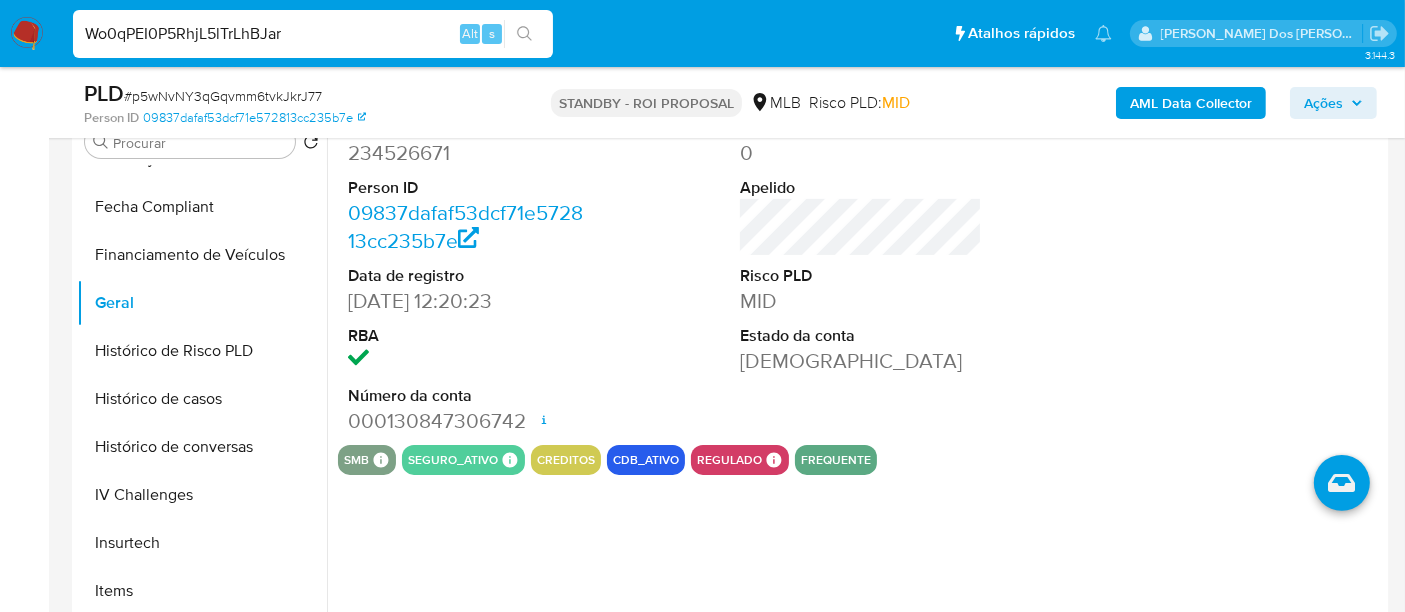 type on "Wo0qPEI0P5RhjL5lTrLhBJar" 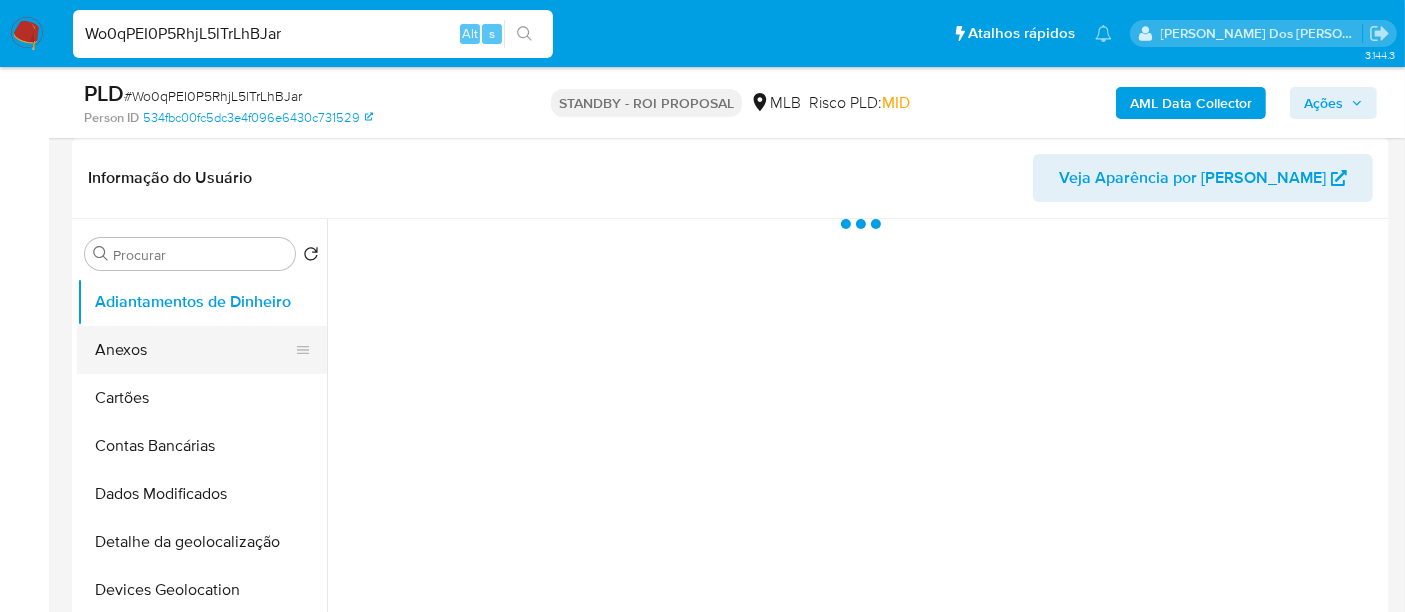 scroll, scrollTop: 333, scrollLeft: 0, axis: vertical 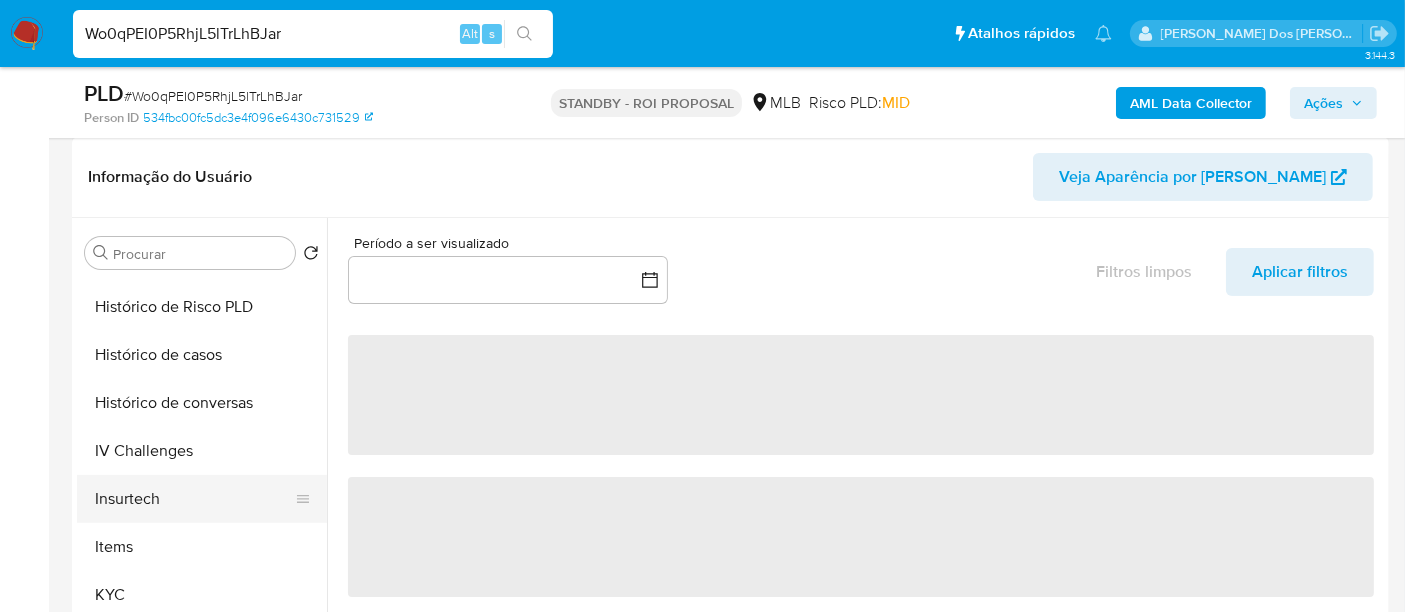 select on "10" 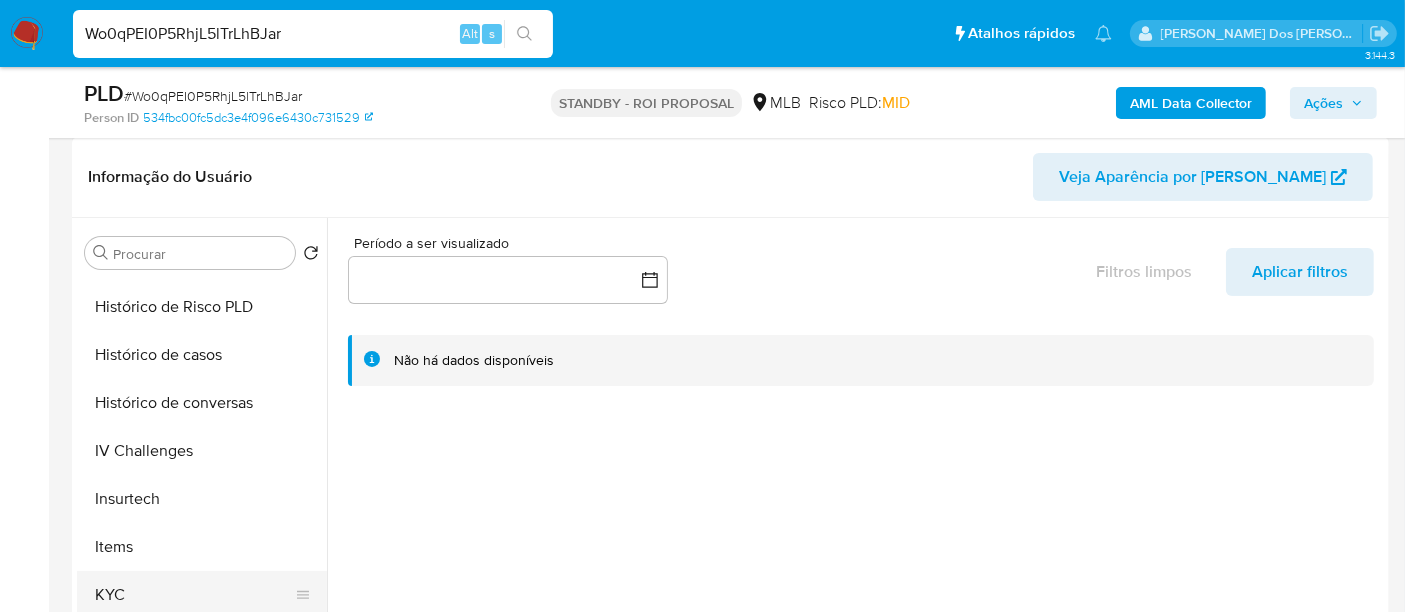 click on "KYC" at bounding box center (194, 595) 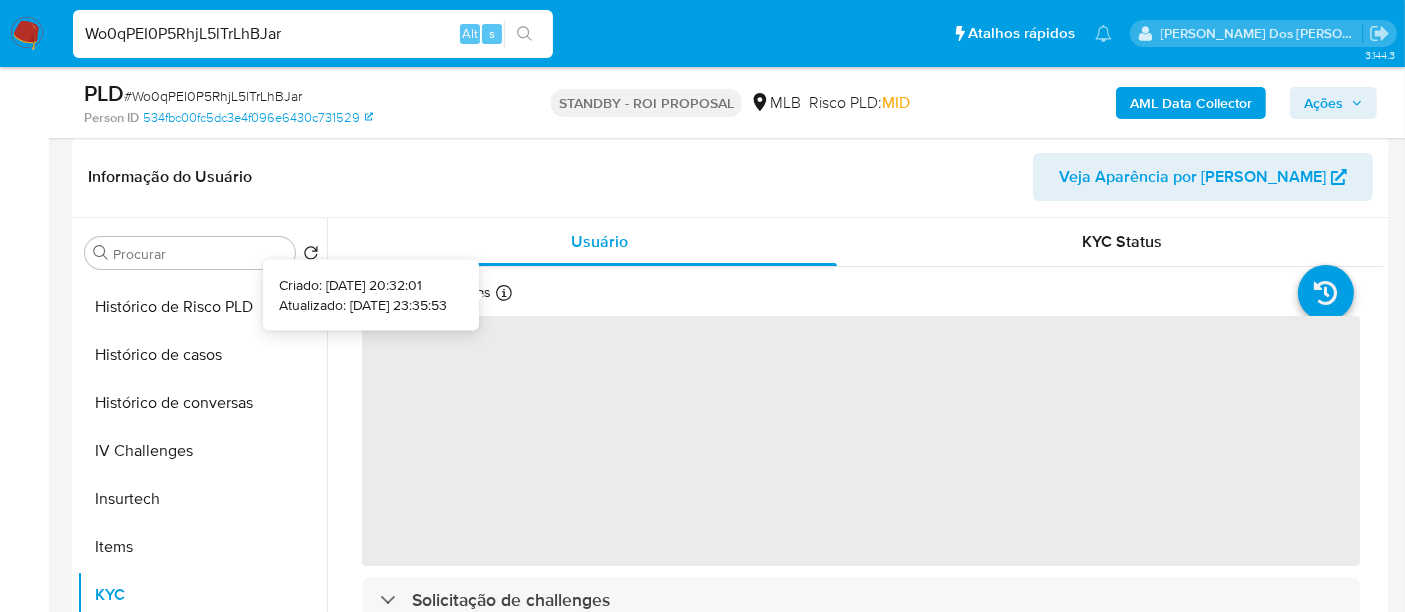 type 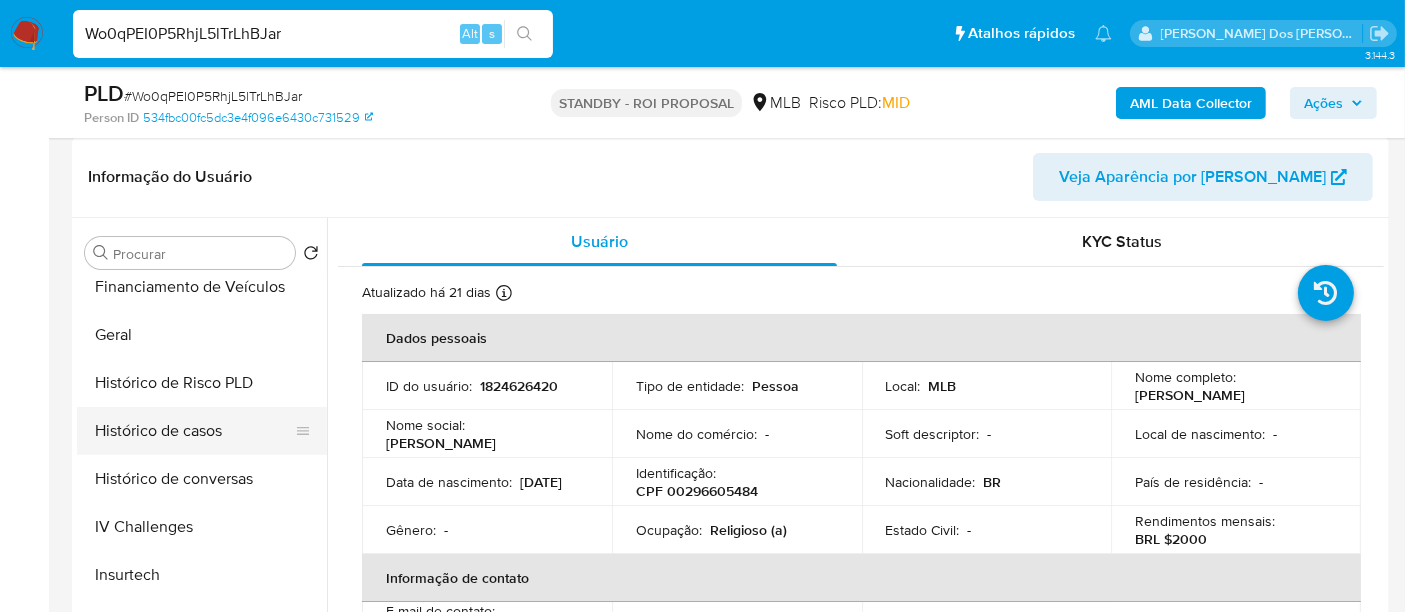 scroll, scrollTop: 555, scrollLeft: 0, axis: vertical 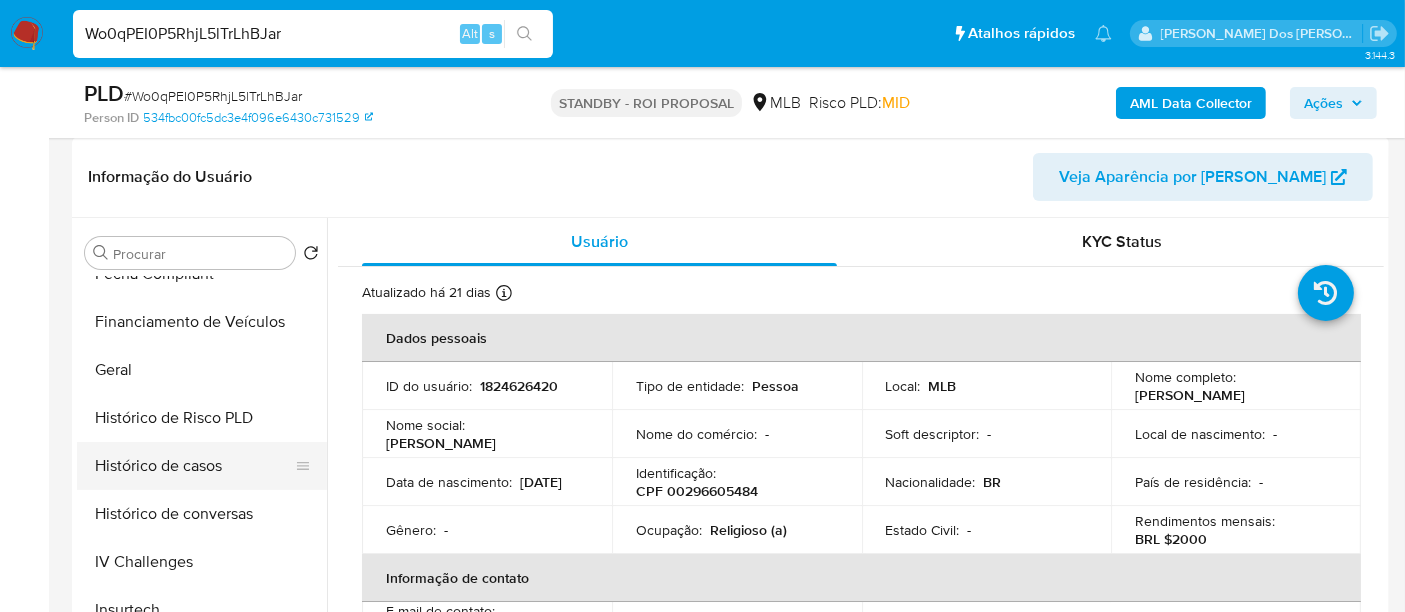 click on "Histórico de casos" at bounding box center [194, 466] 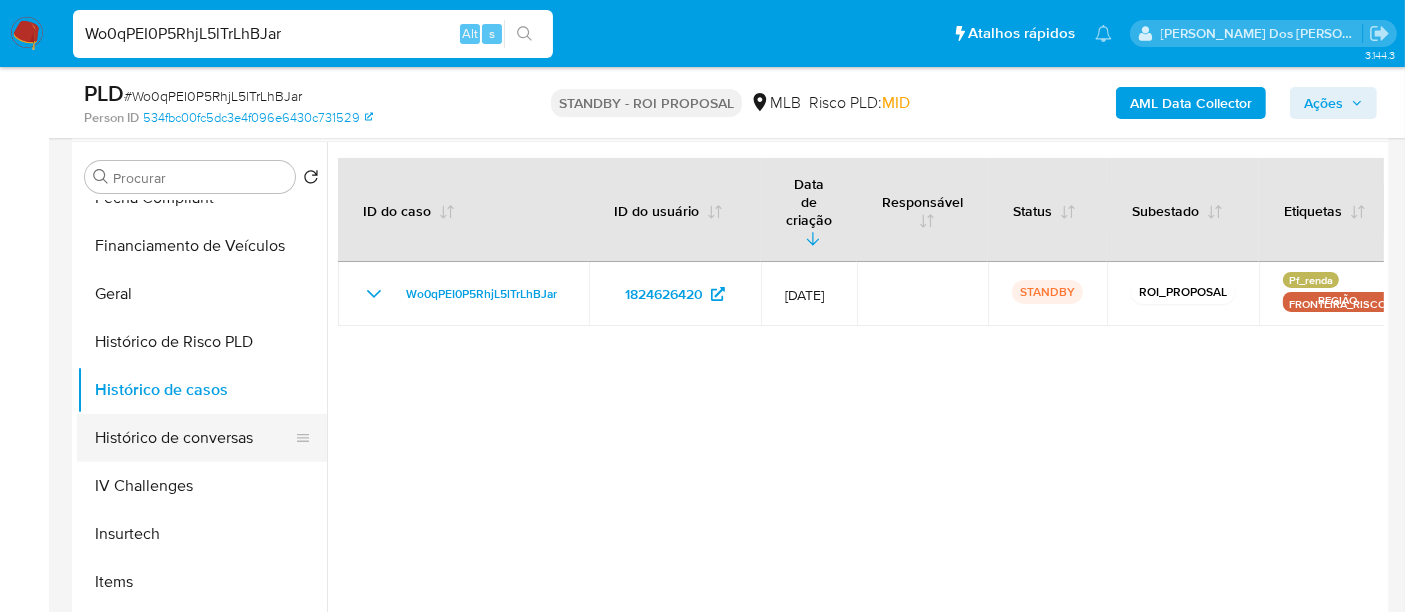 scroll, scrollTop: 444, scrollLeft: 0, axis: vertical 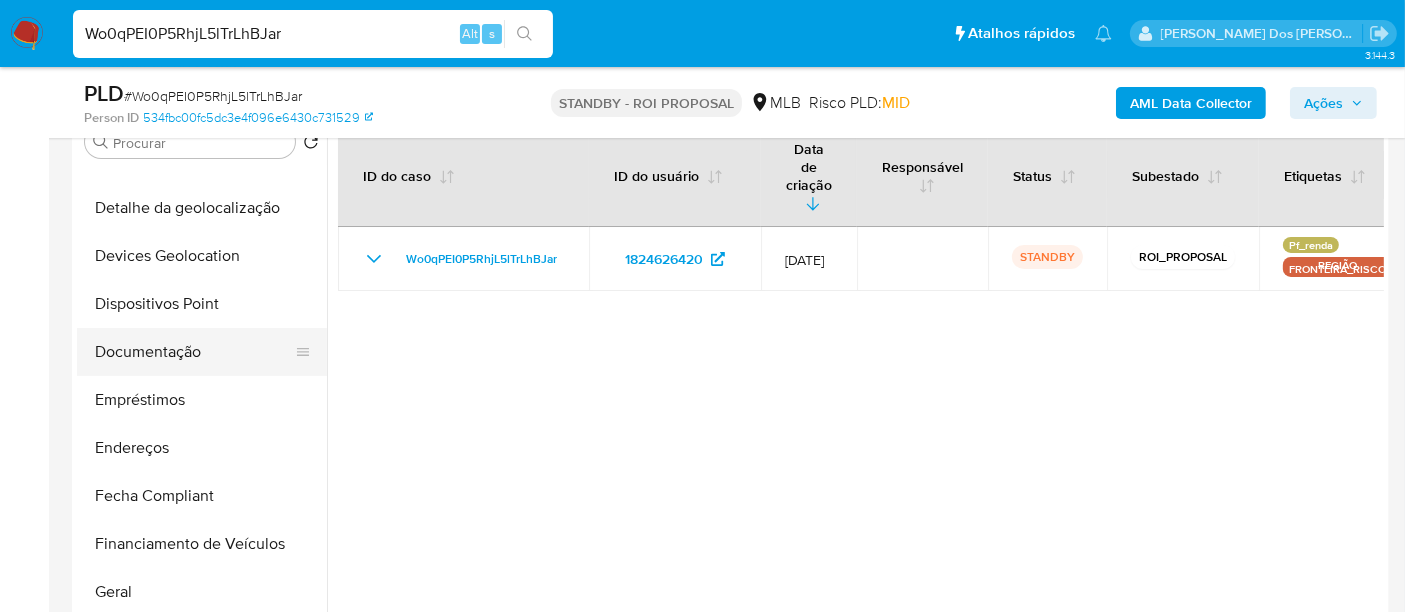 click on "Documentação" at bounding box center (194, 352) 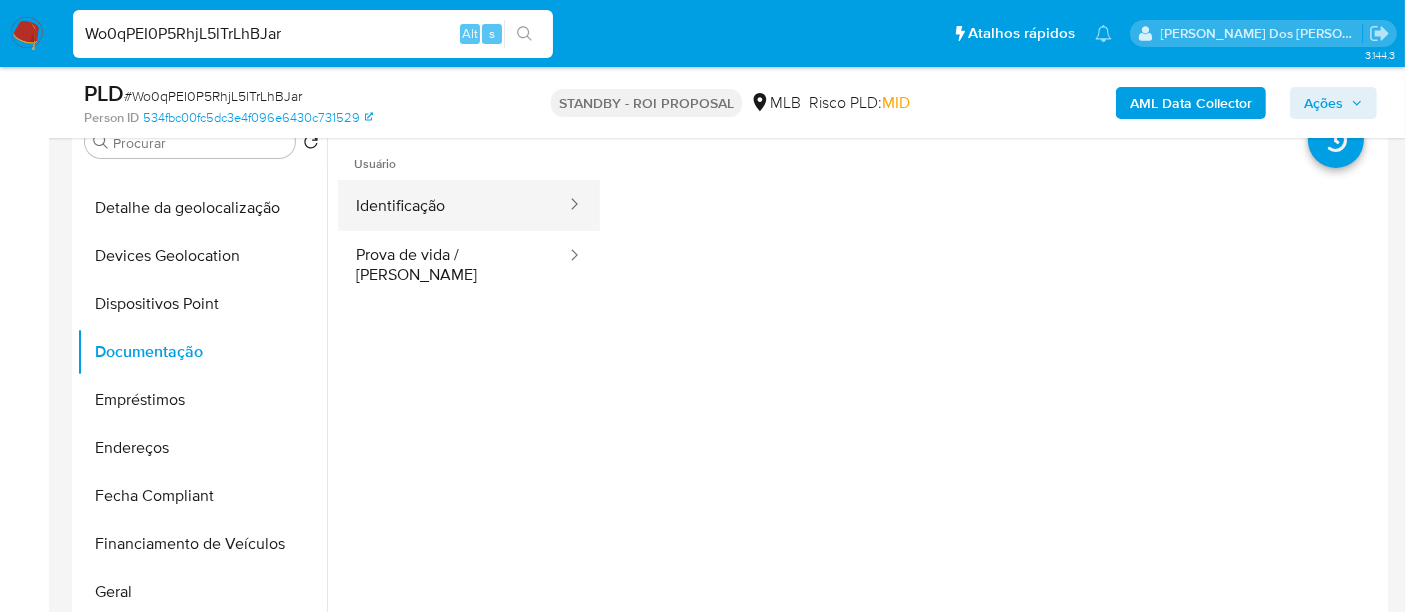 click on "Identificação" at bounding box center [453, 205] 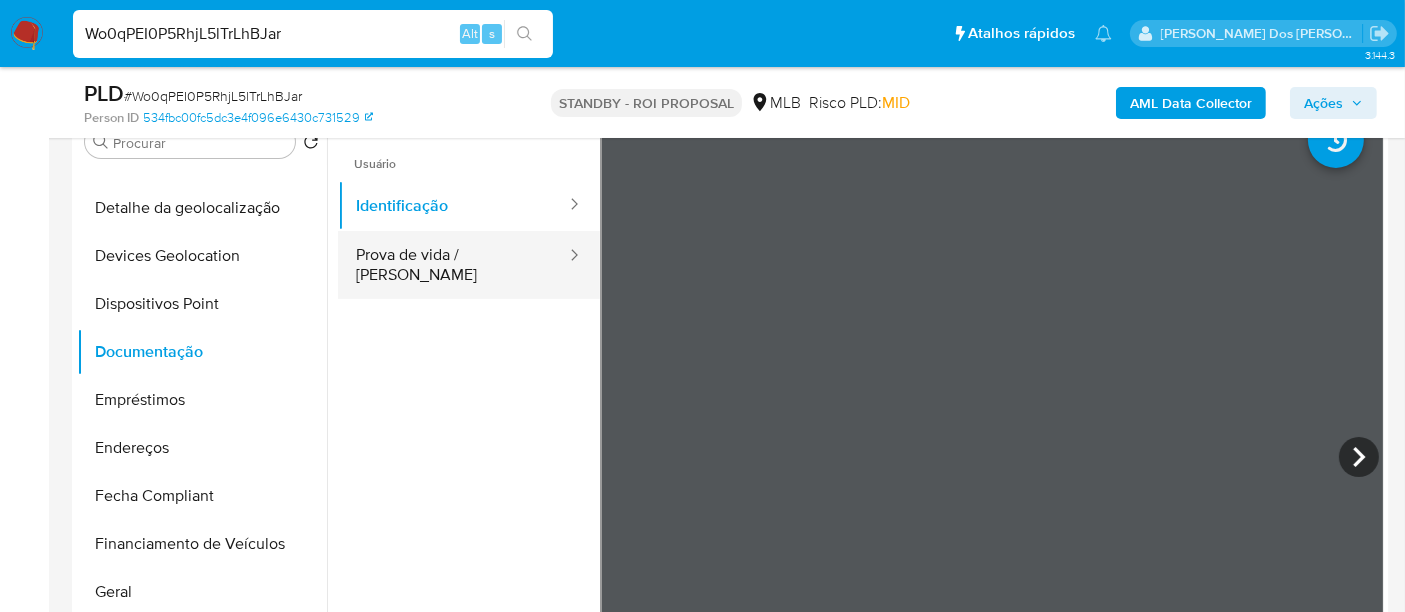 click on "Prova de vida / [PERSON_NAME]" at bounding box center (453, 265) 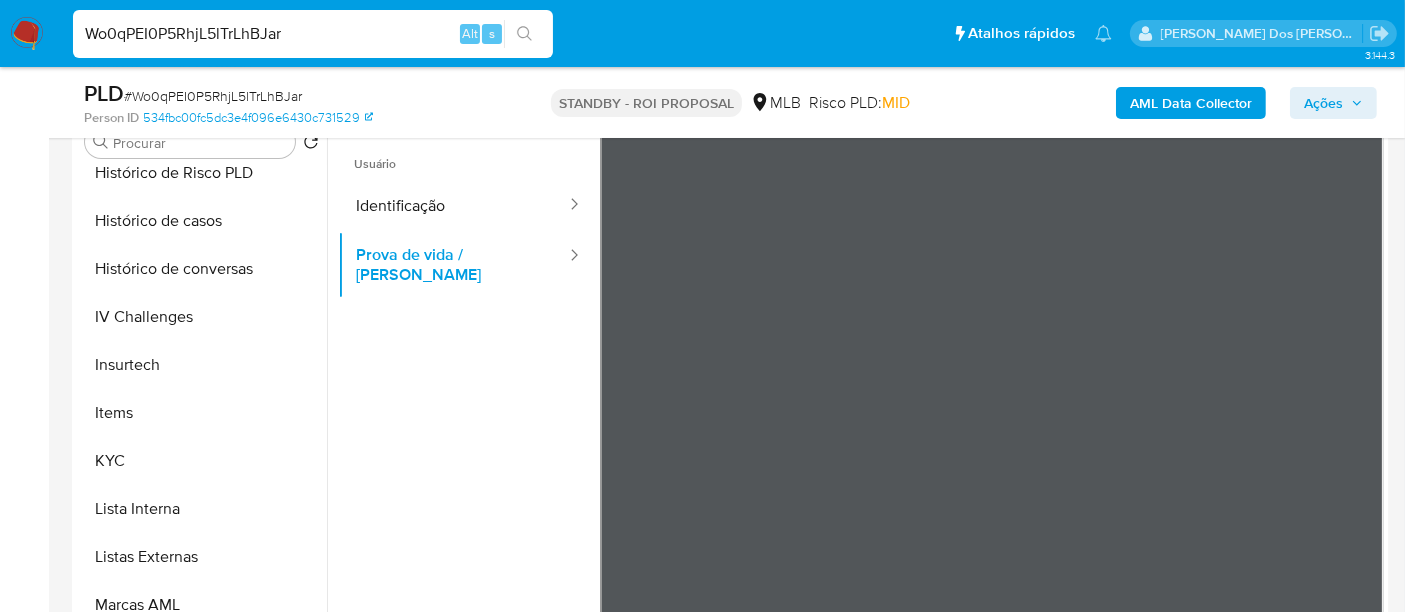 scroll, scrollTop: 828, scrollLeft: 0, axis: vertical 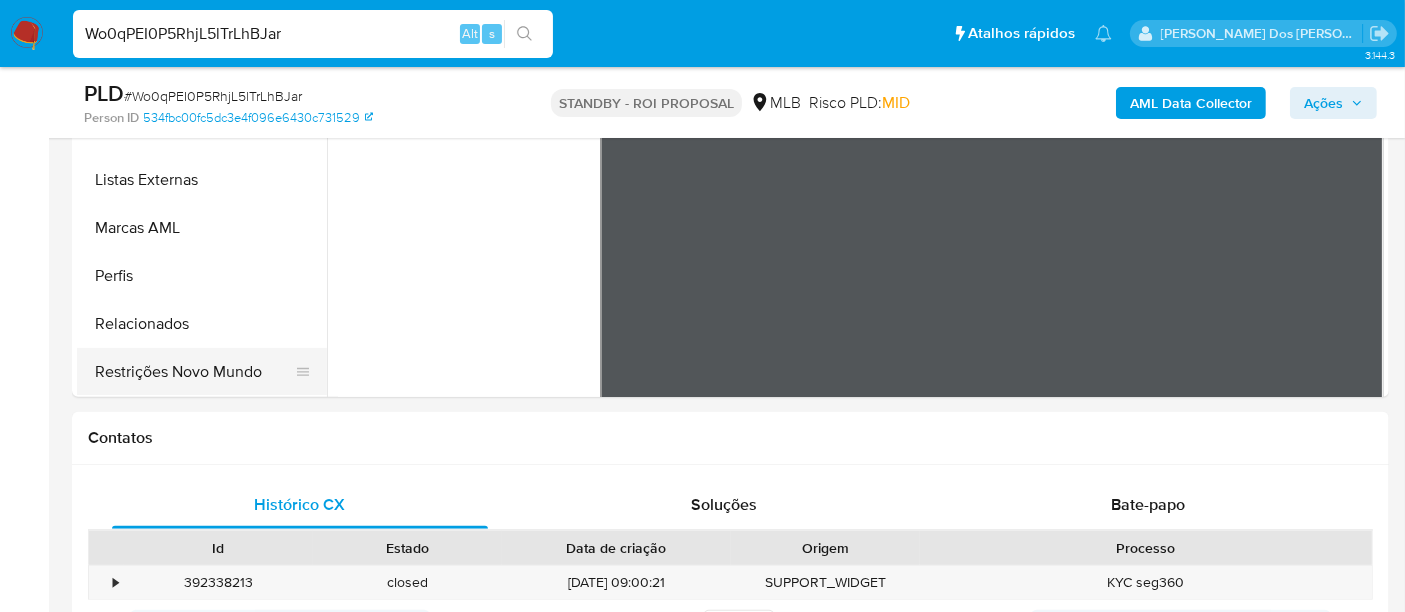 click on "Restrições Novo Mundo" at bounding box center (194, 372) 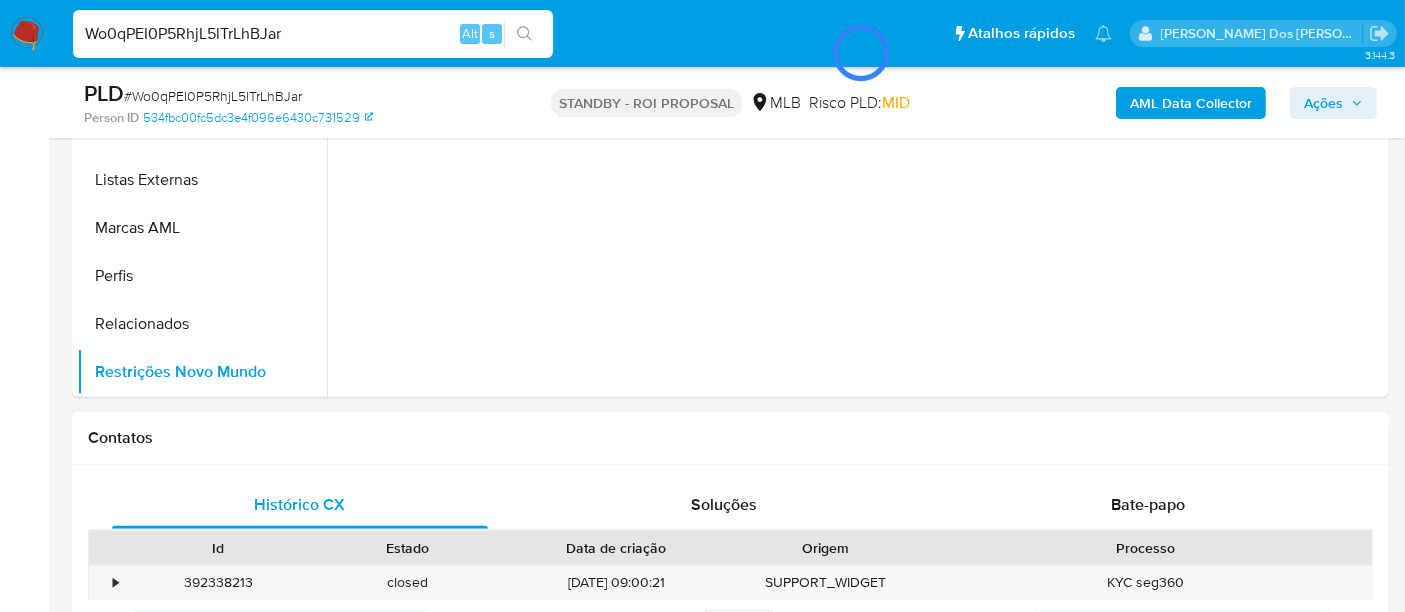 scroll, scrollTop: 444, scrollLeft: 0, axis: vertical 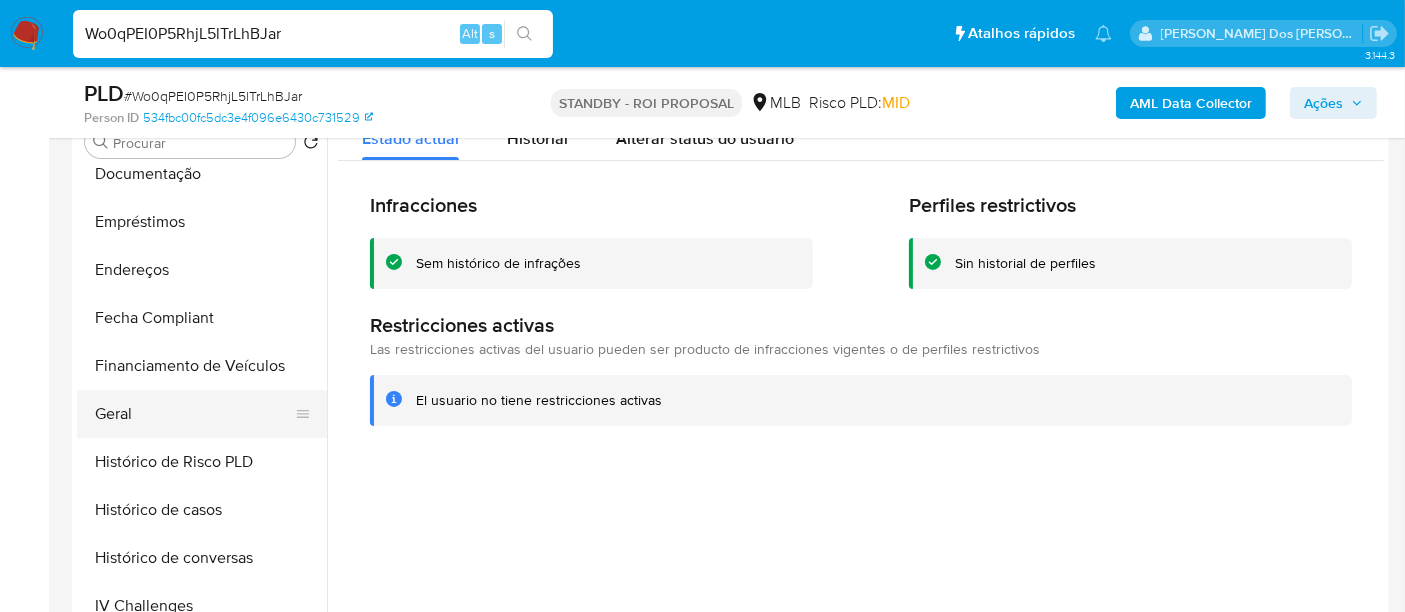 click on "Geral" at bounding box center [194, 414] 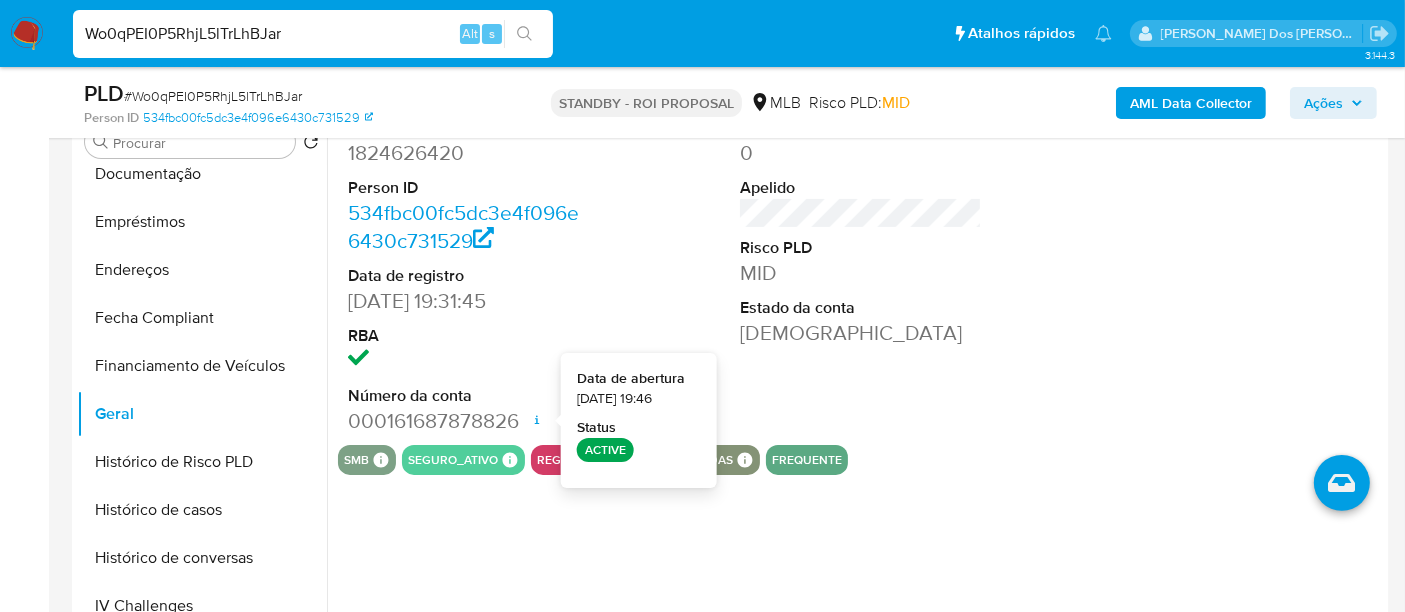 type 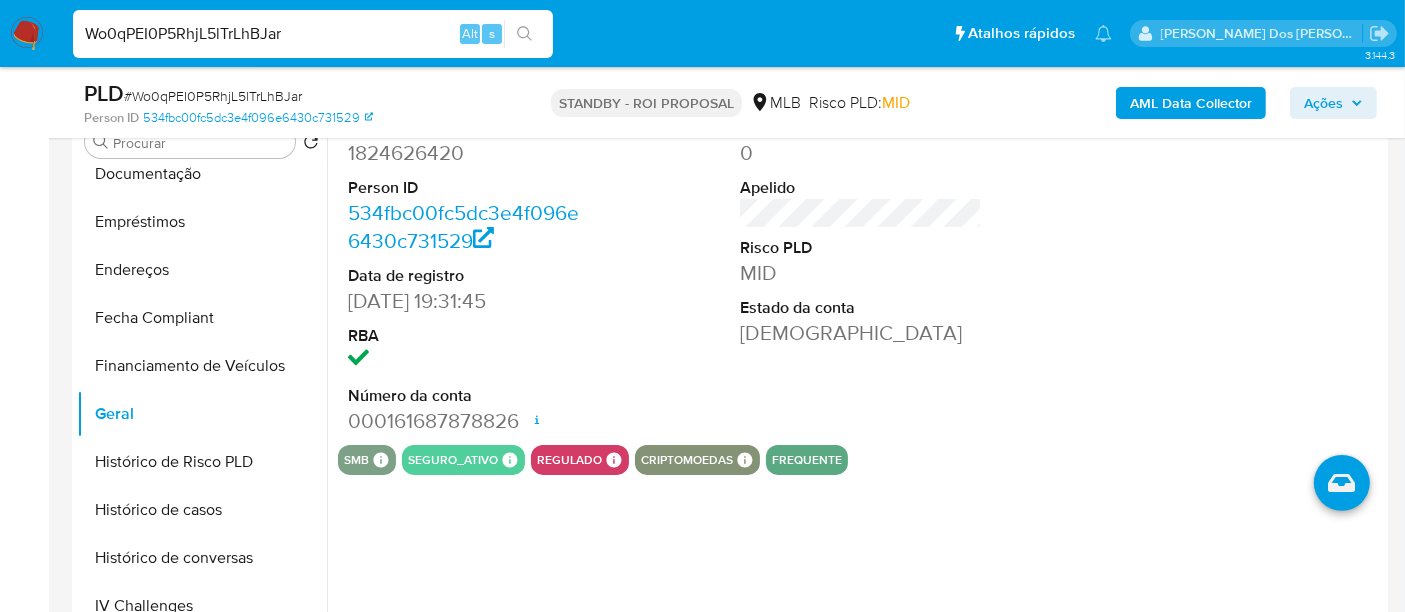 click on "Wo0qPEI0P5RhjL5lTrLhBJar Alt s" at bounding box center (313, 34) 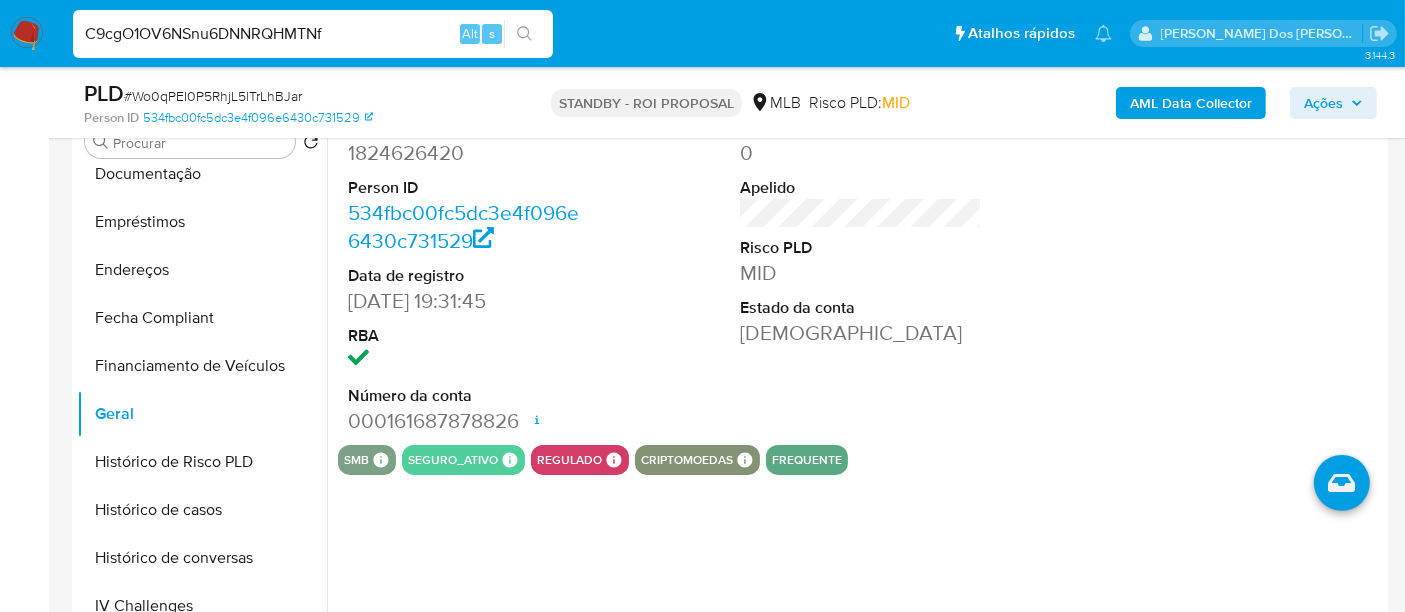 type on "C9cgO1OV6NSnu6DNNRQHMTNf" 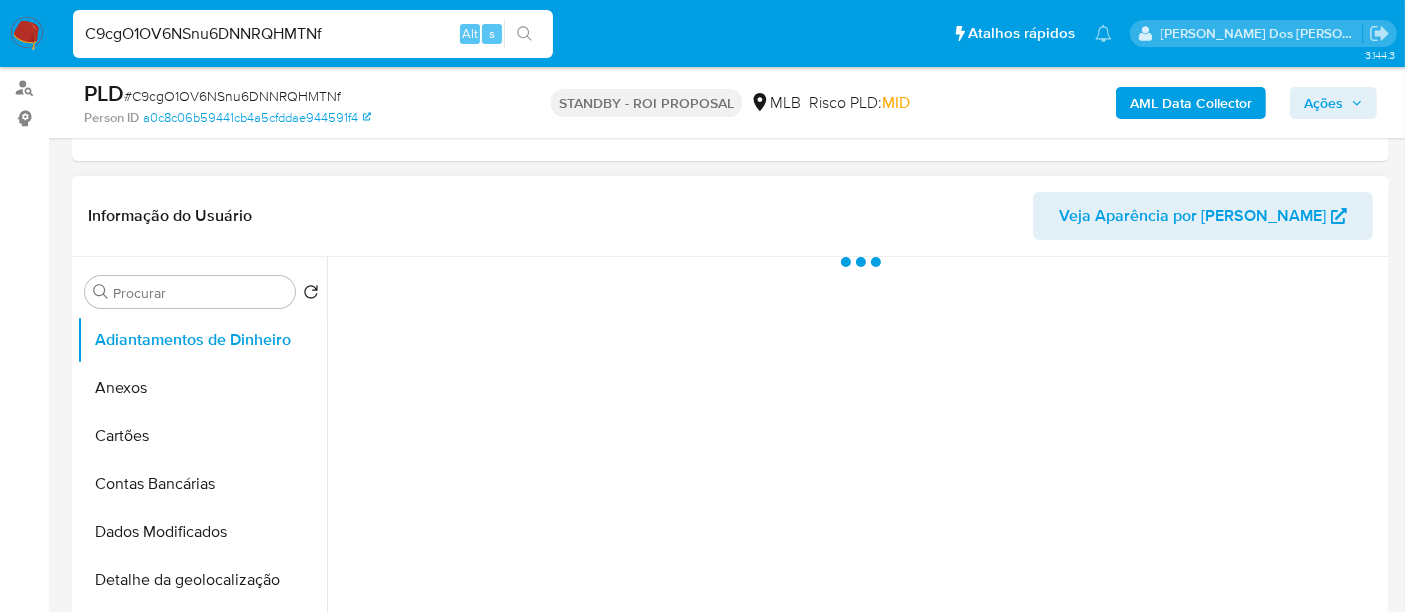 scroll, scrollTop: 333, scrollLeft: 0, axis: vertical 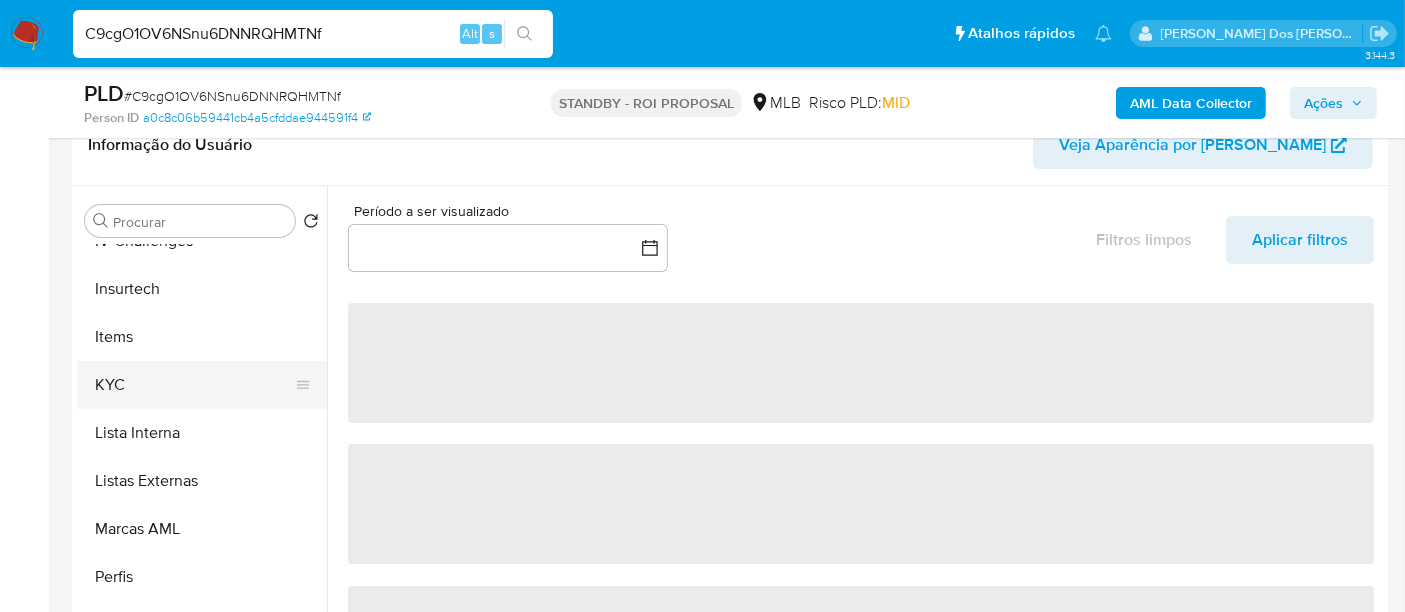 select on "10" 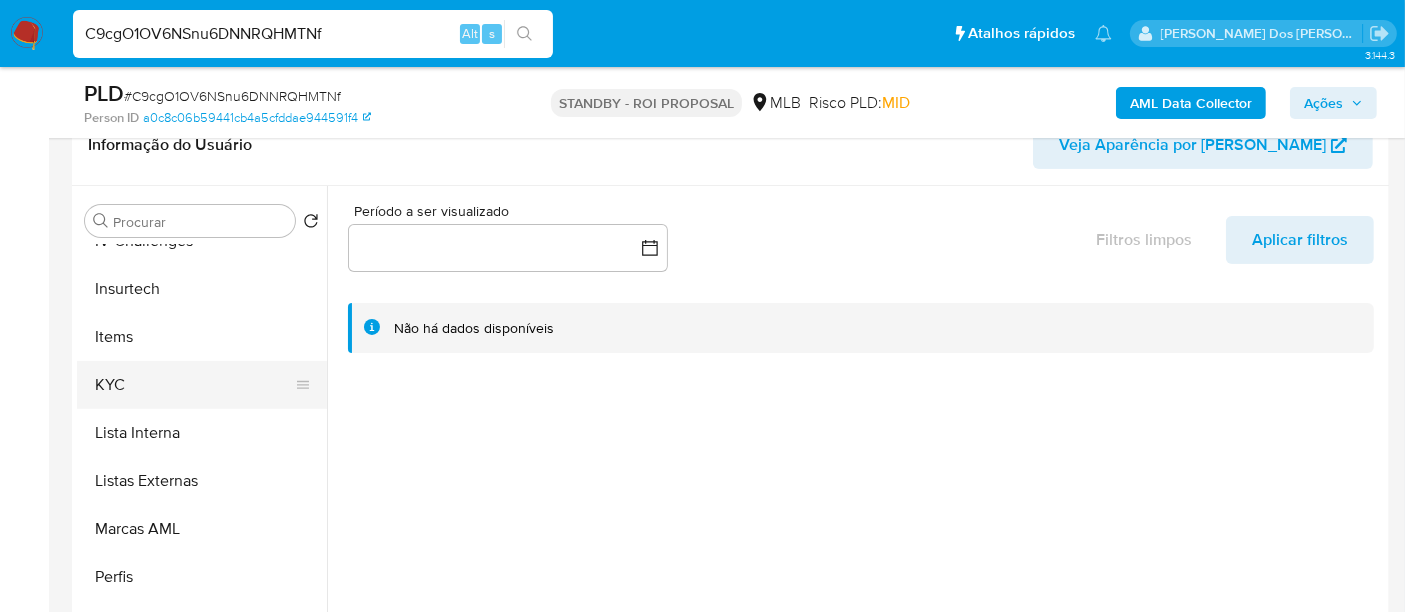 click on "KYC" at bounding box center (194, 385) 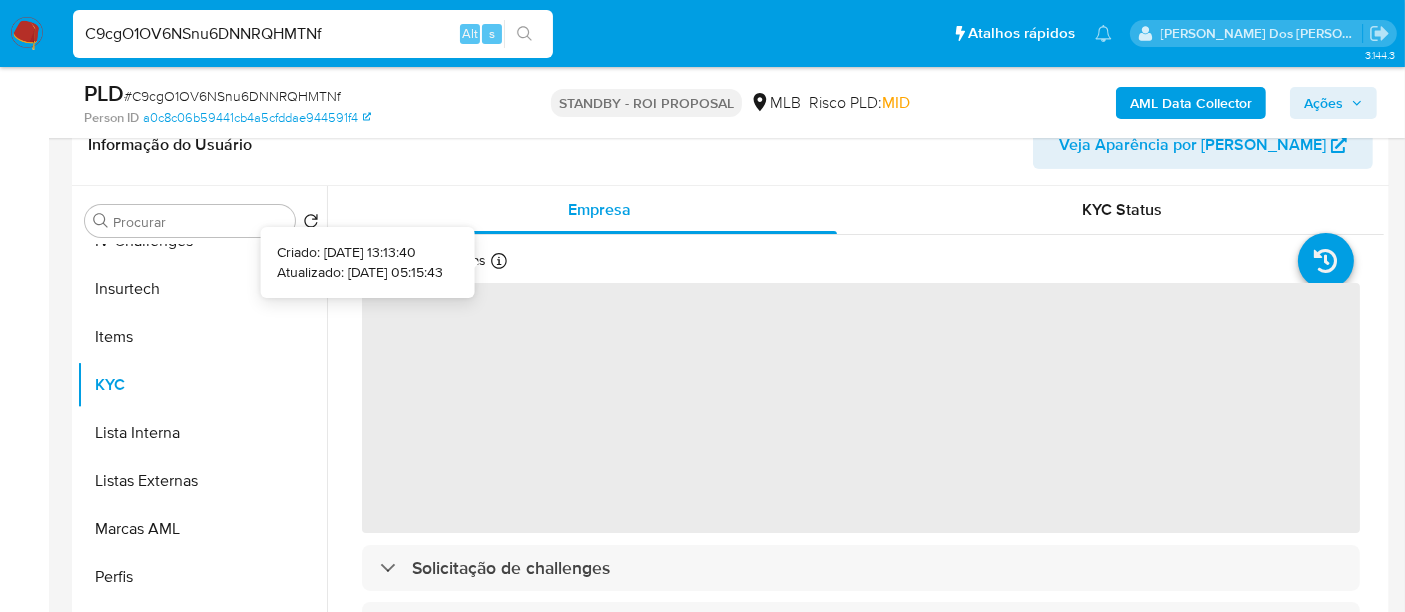 type 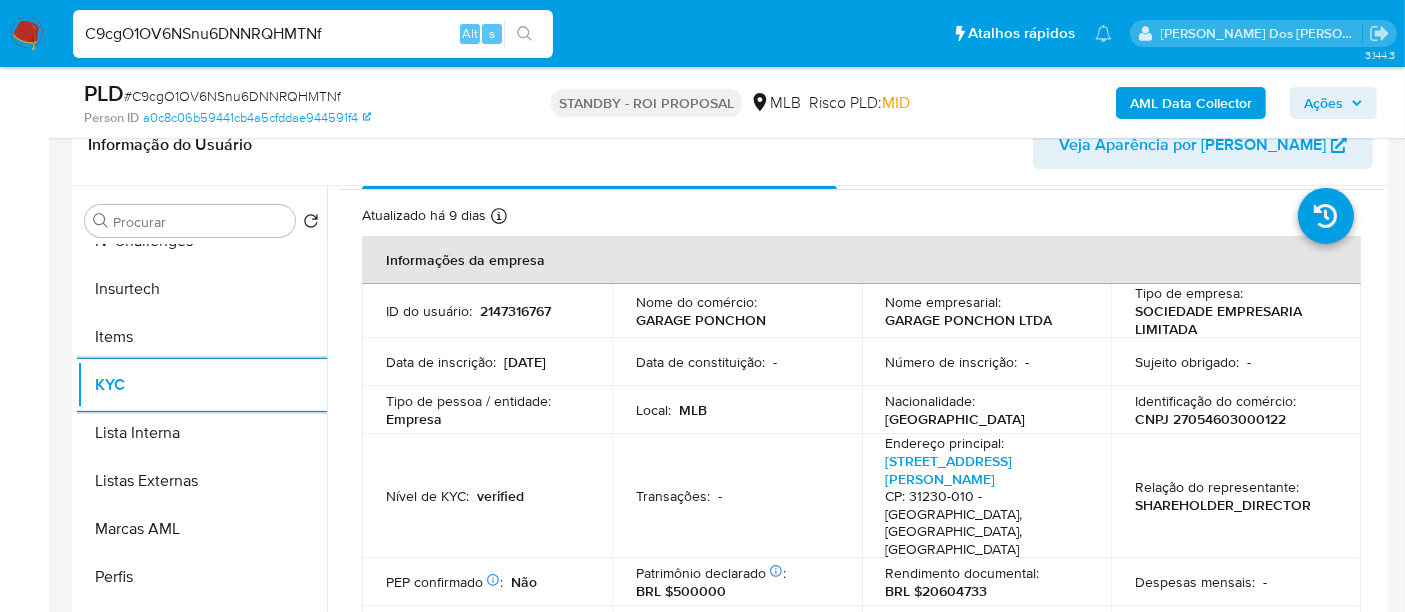 scroll, scrollTop: 111, scrollLeft: 0, axis: vertical 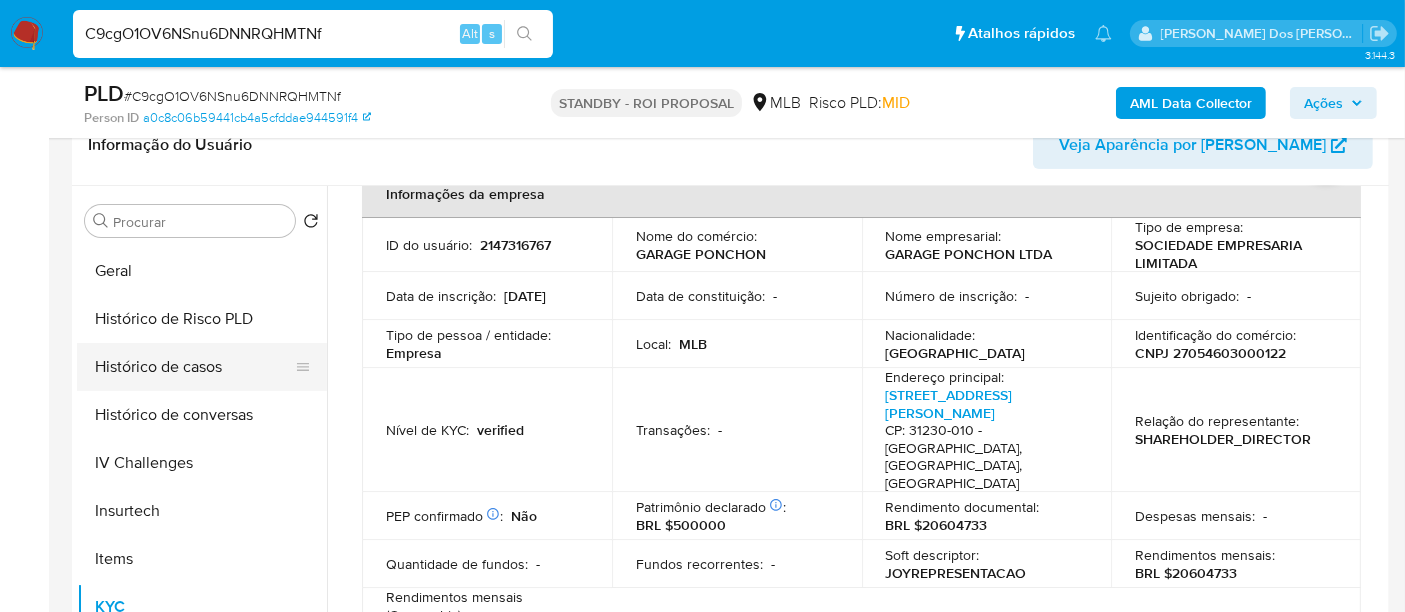 click on "Histórico de casos" at bounding box center (194, 367) 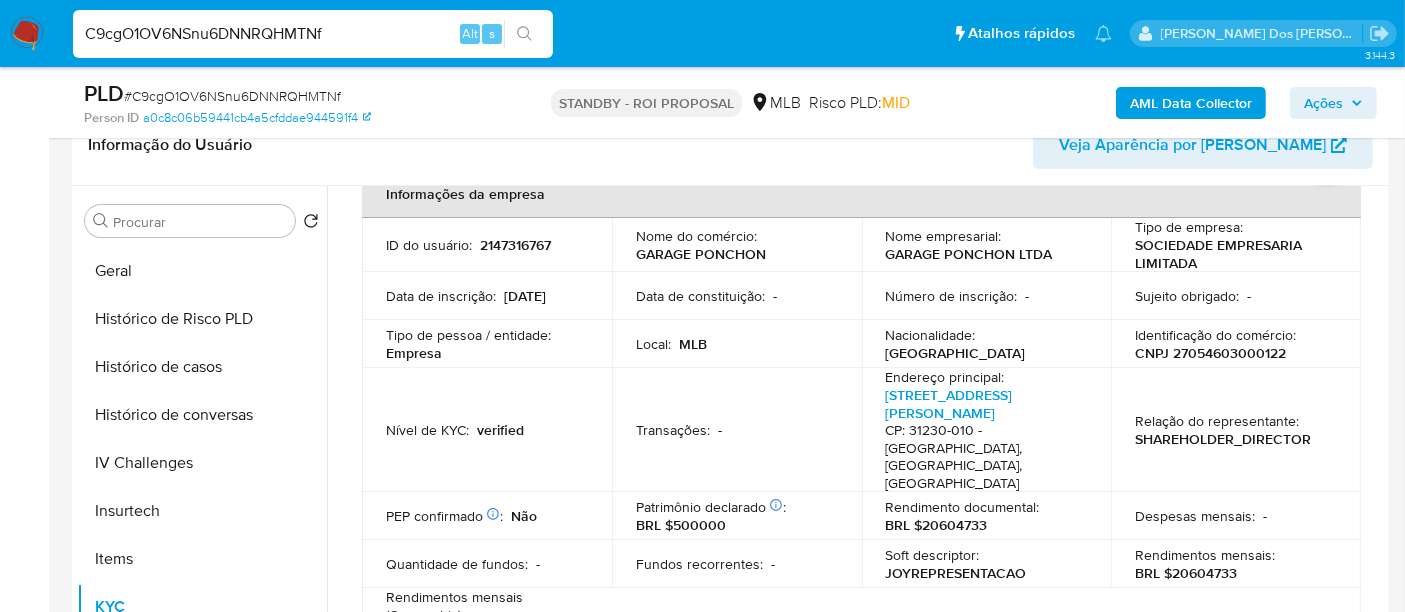 scroll, scrollTop: 0, scrollLeft: 0, axis: both 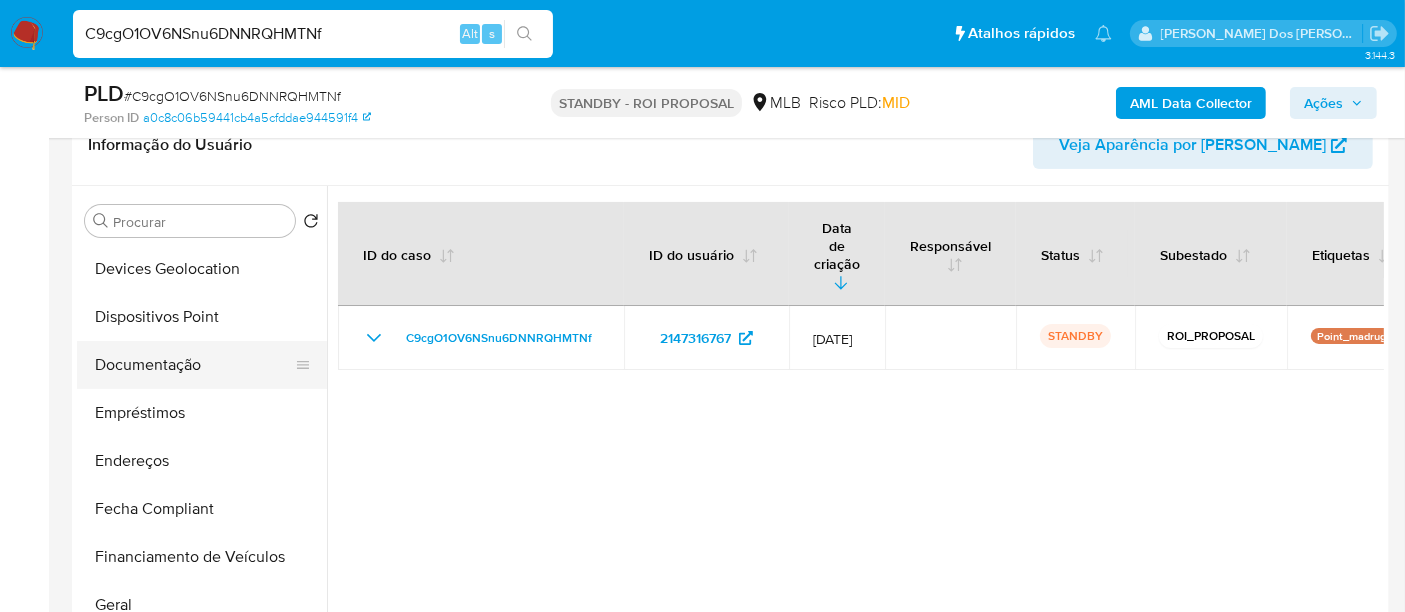 click on "Documentação" at bounding box center [194, 365] 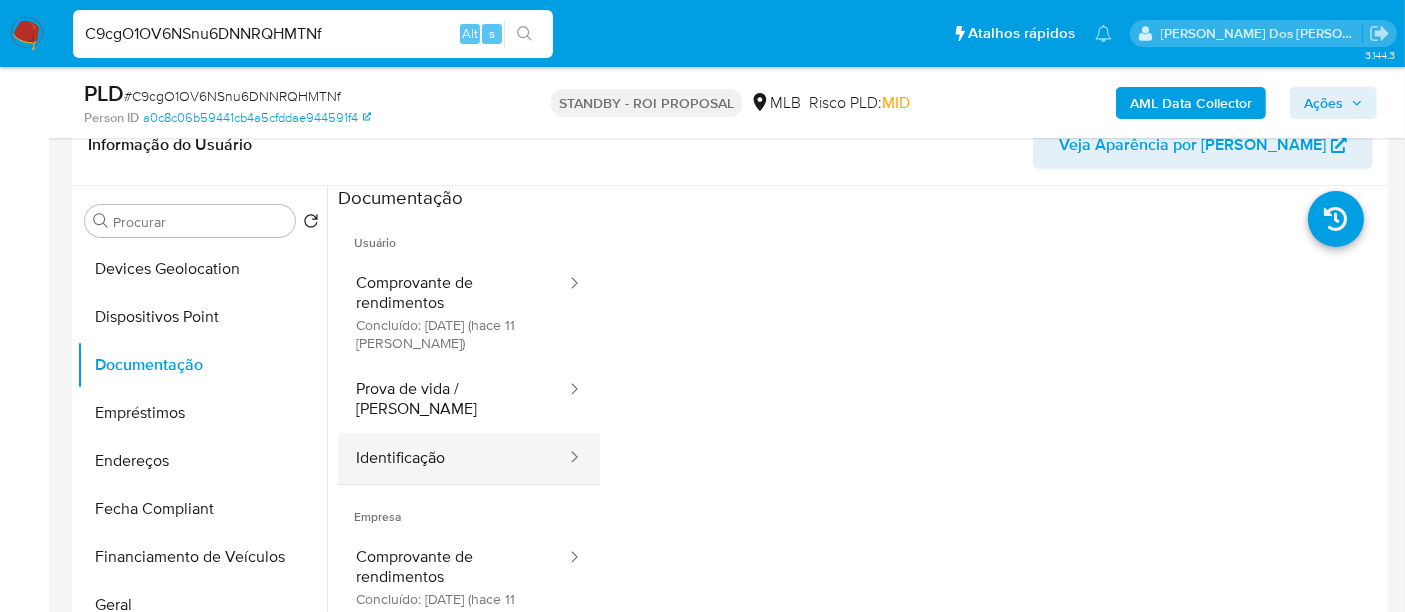 click on "Identificação" at bounding box center [453, 458] 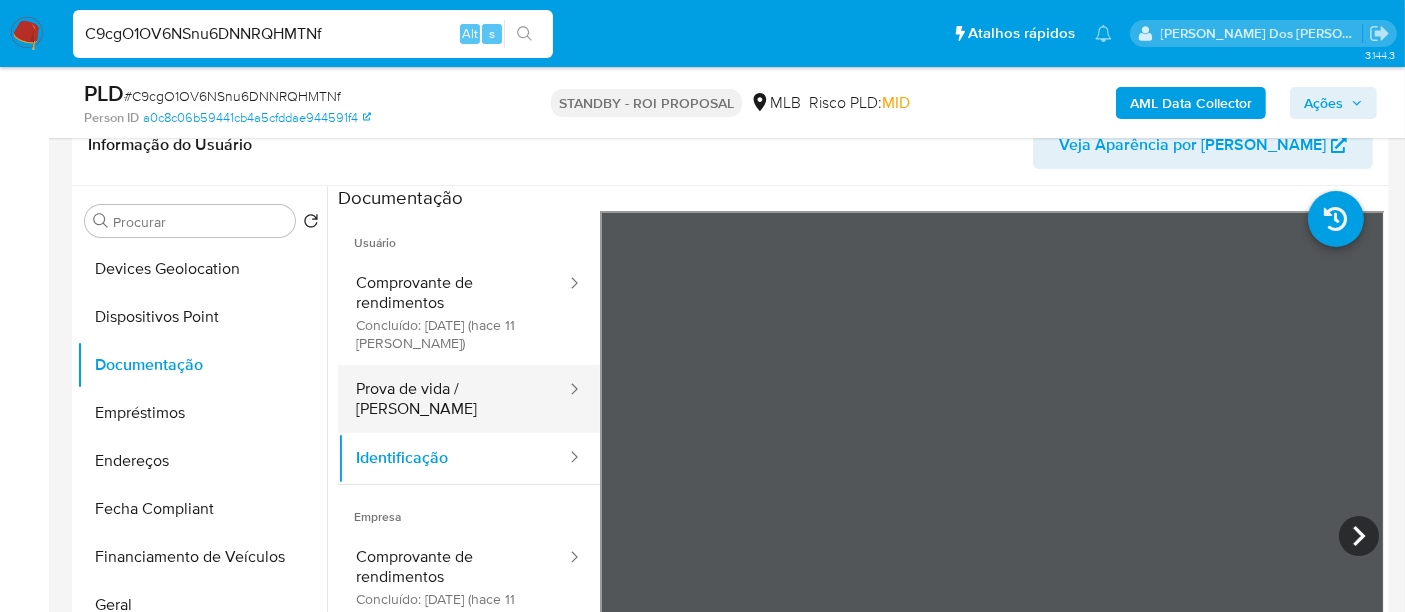 click on "Prova de vida / [PERSON_NAME]" at bounding box center [453, 399] 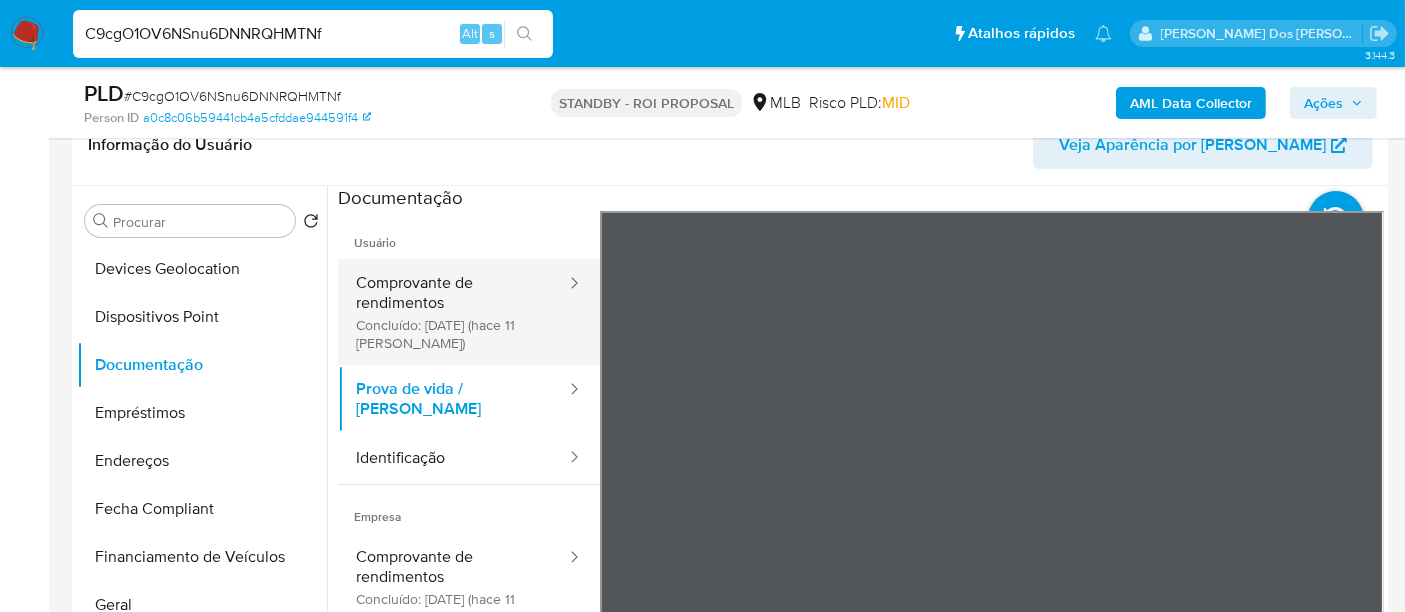 click on "Comprovante de rendimentos Concluído: 26/06/2025 (hace 11 días)" at bounding box center (453, 312) 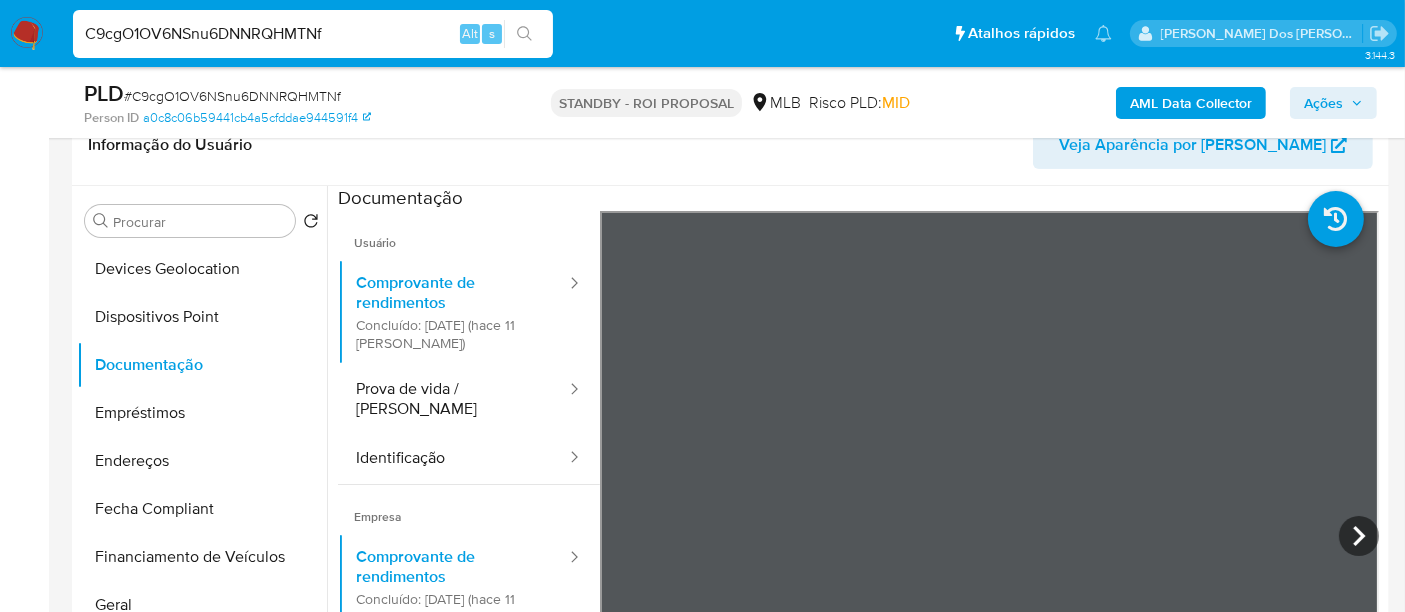 scroll, scrollTop: 111, scrollLeft: 0, axis: vertical 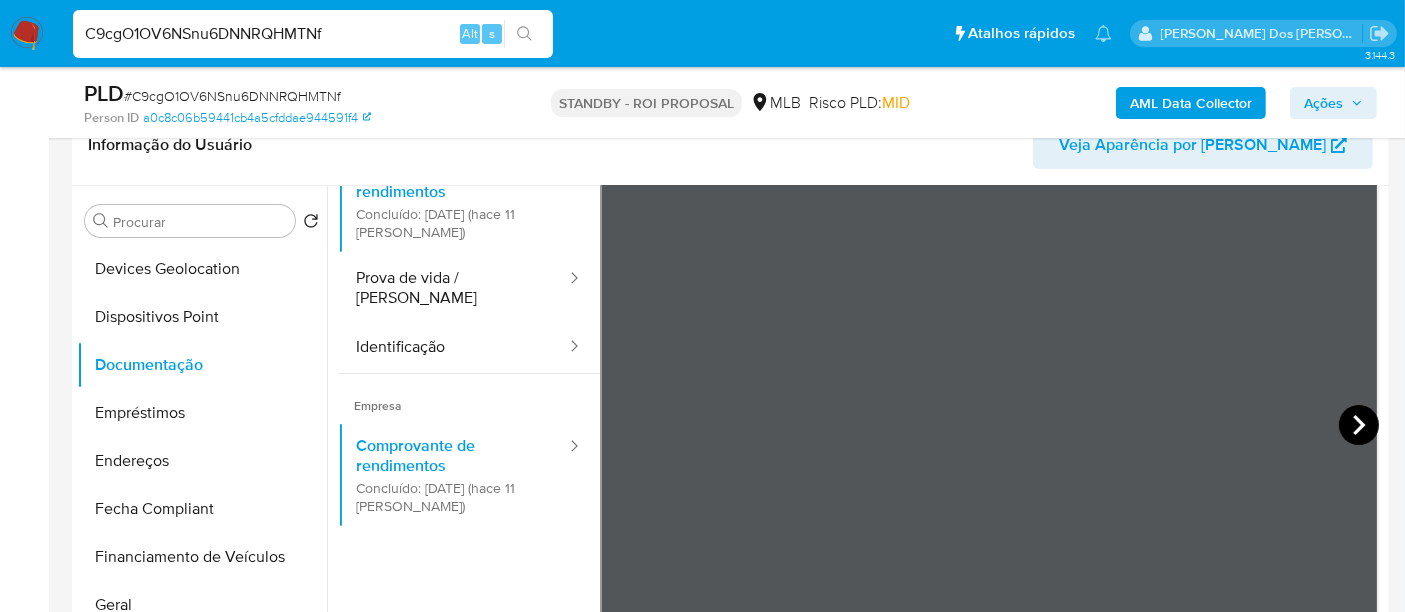 click 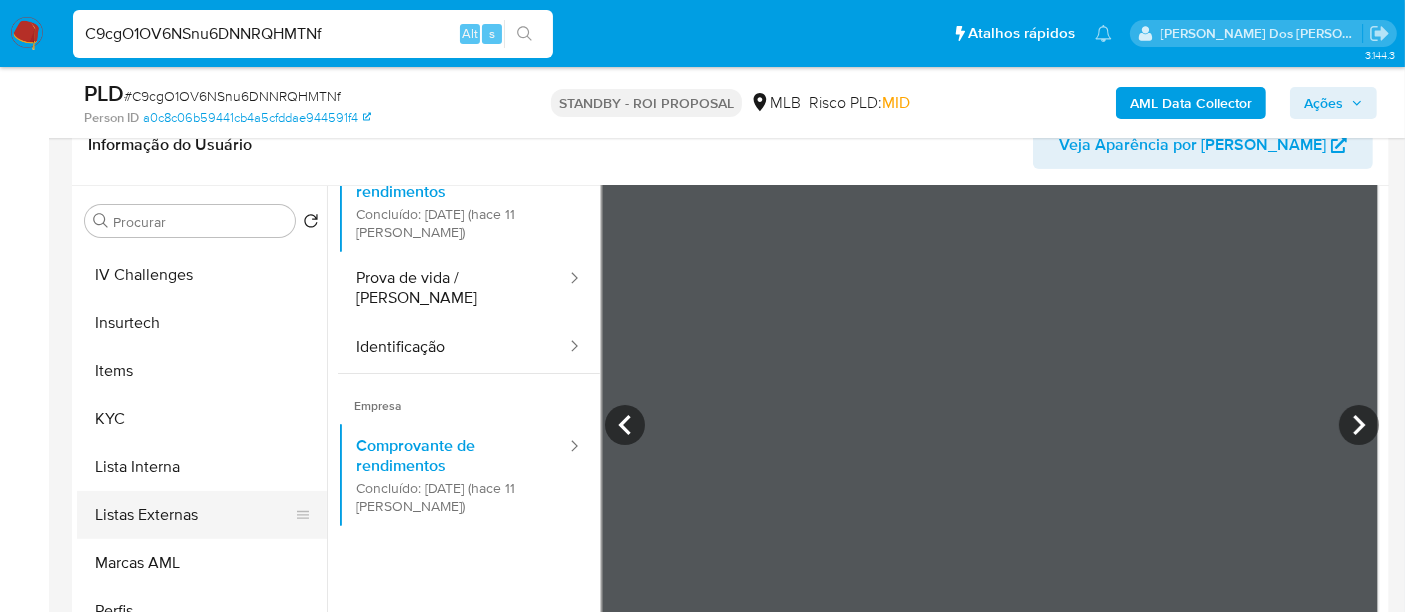 scroll, scrollTop: 844, scrollLeft: 0, axis: vertical 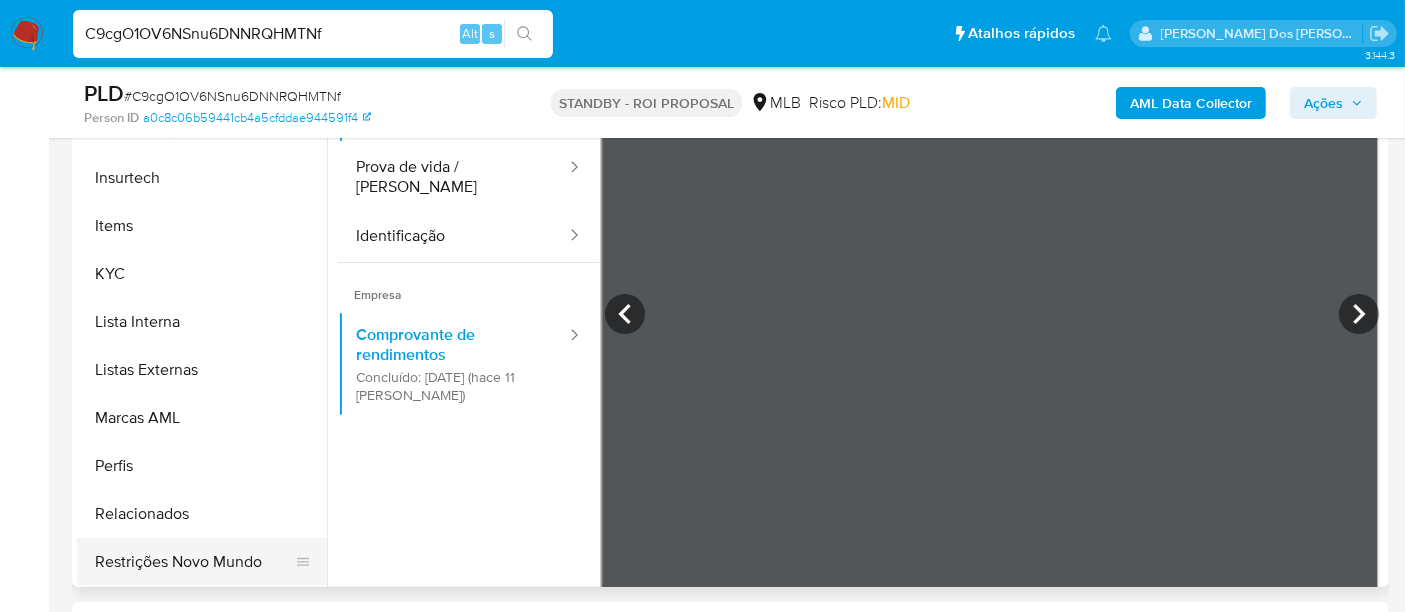 click on "Restrições Novo Mundo" at bounding box center [194, 562] 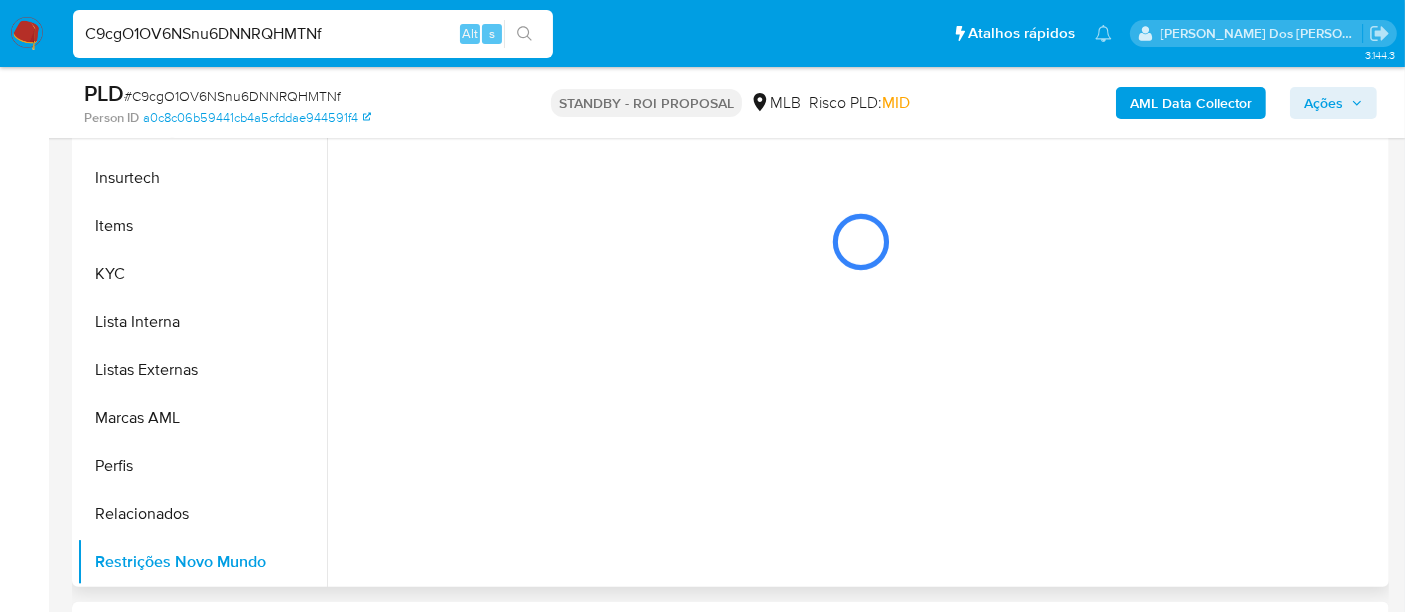 scroll, scrollTop: 0, scrollLeft: 0, axis: both 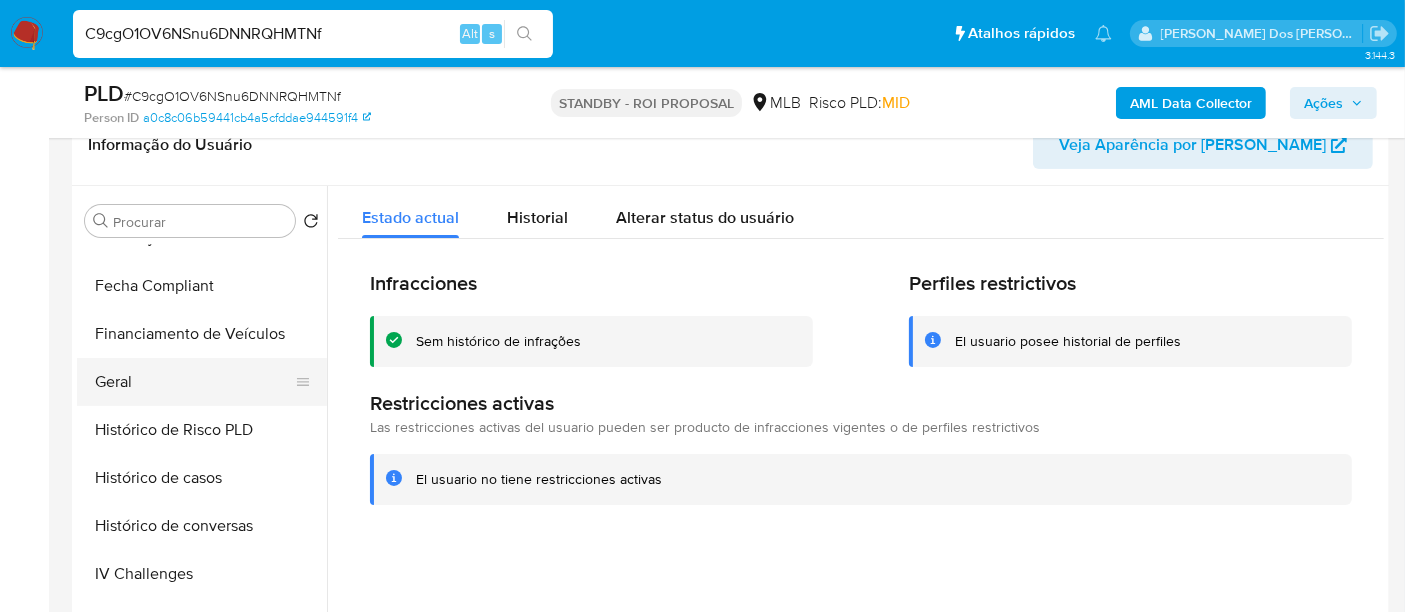 click on "Geral" at bounding box center [194, 382] 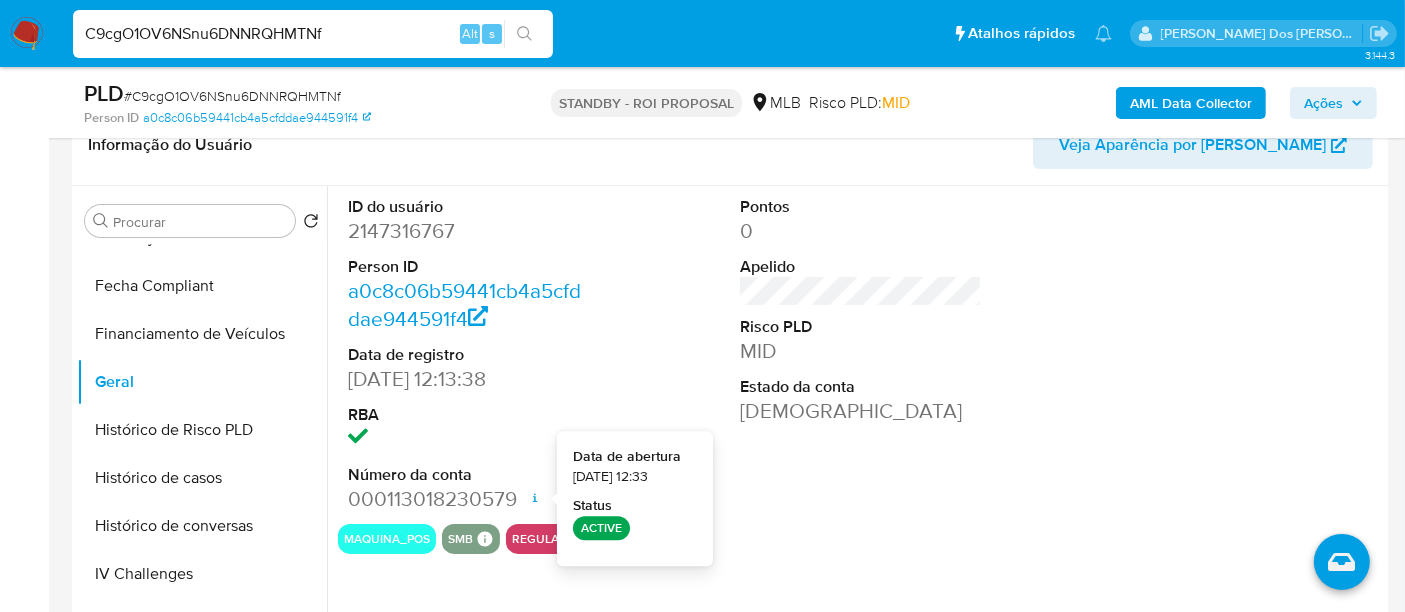 type 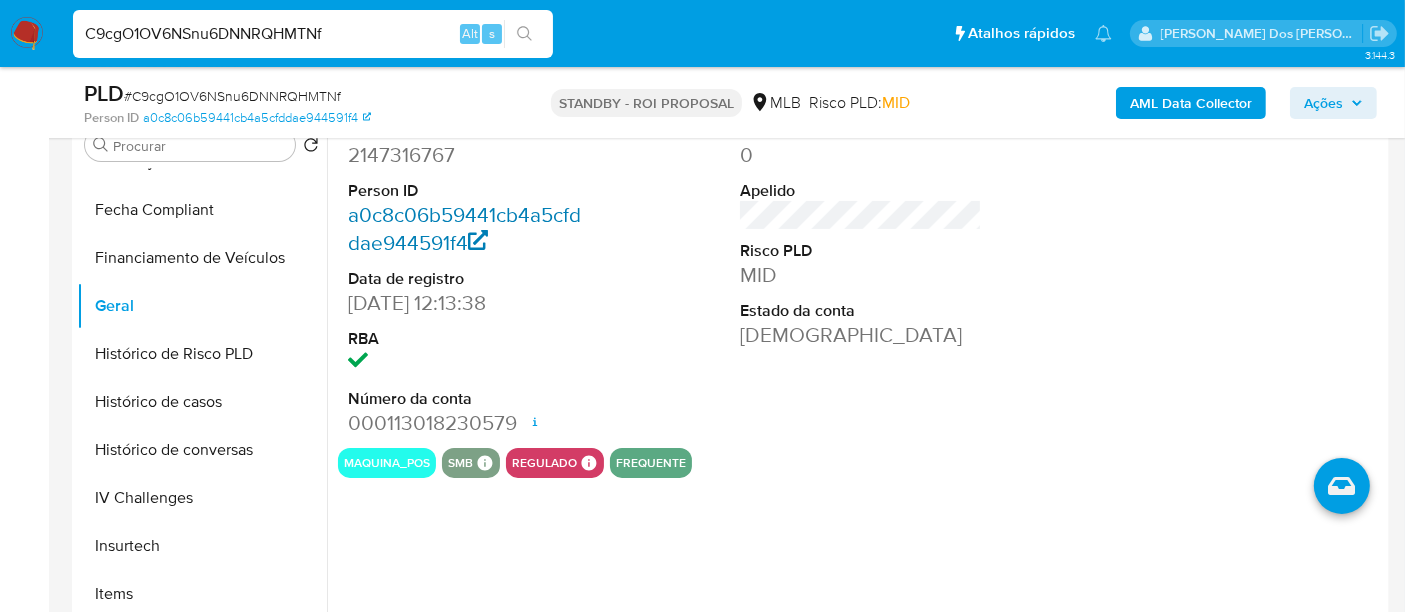 scroll, scrollTop: 444, scrollLeft: 0, axis: vertical 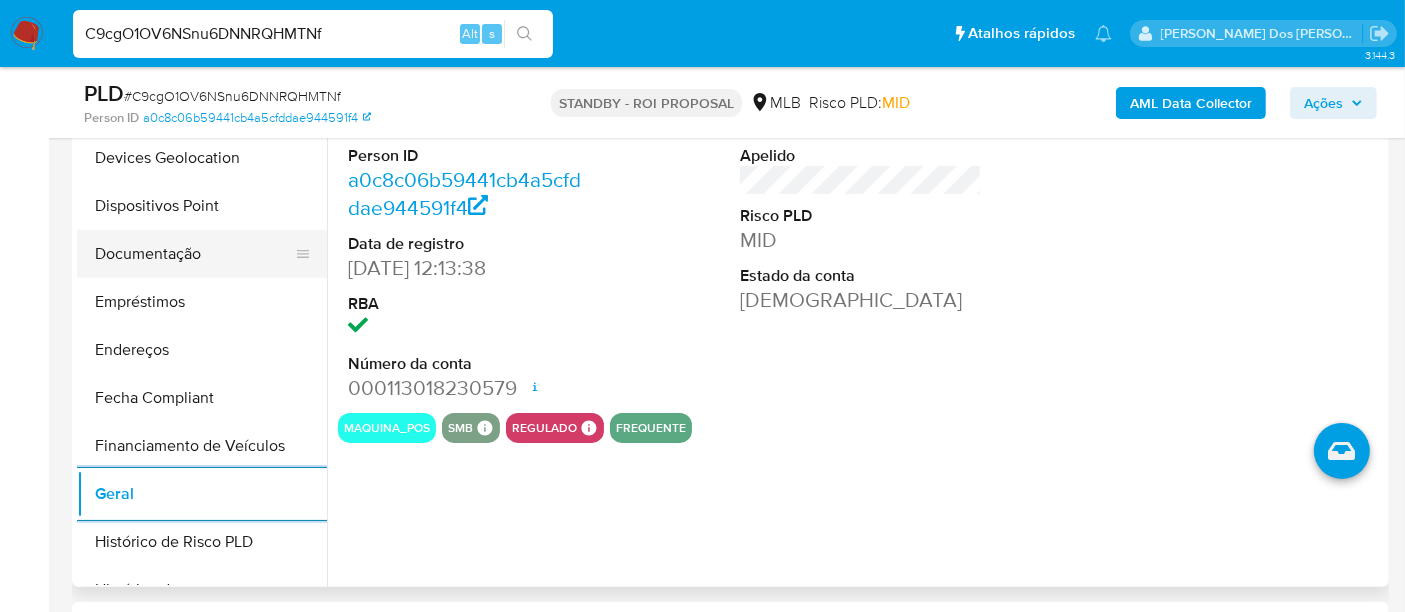 click on "Documentação" at bounding box center [194, 254] 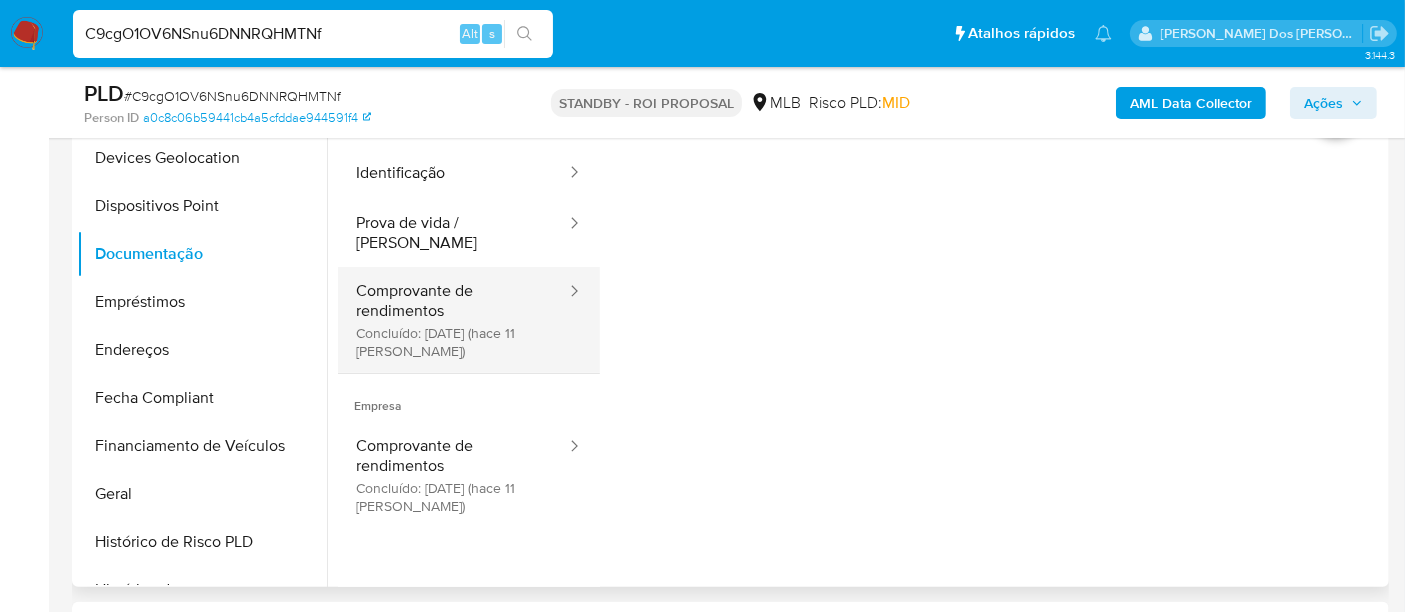 click on "Comprovante de rendimentos Concluído: 26/06/2025 (hace 11 días)" at bounding box center (453, 320) 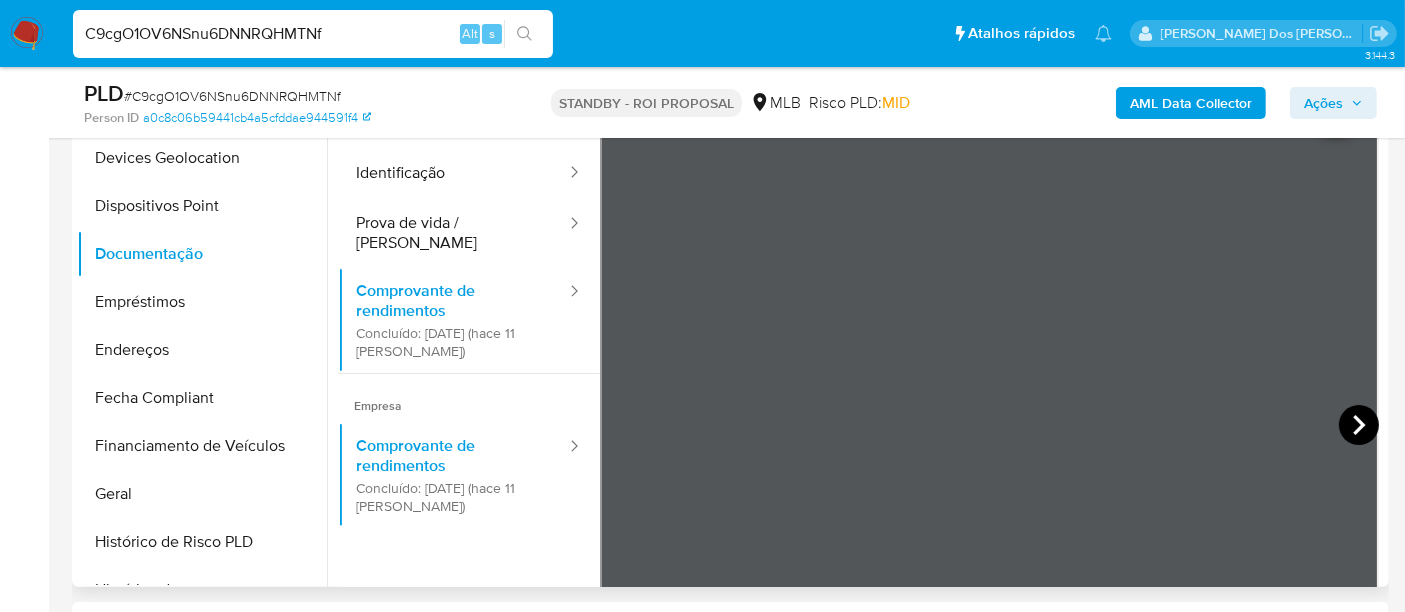 click 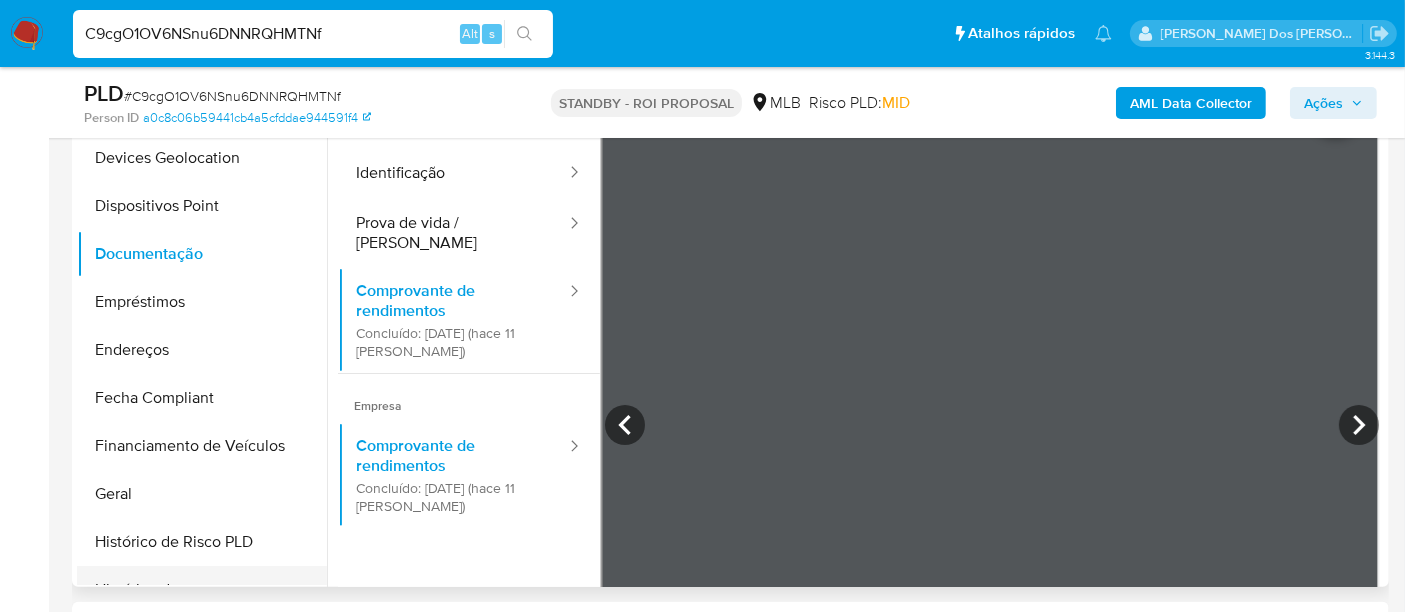 drag, startPoint x: 232, startPoint y: 340, endPoint x: 125, endPoint y: 574, distance: 257.3033 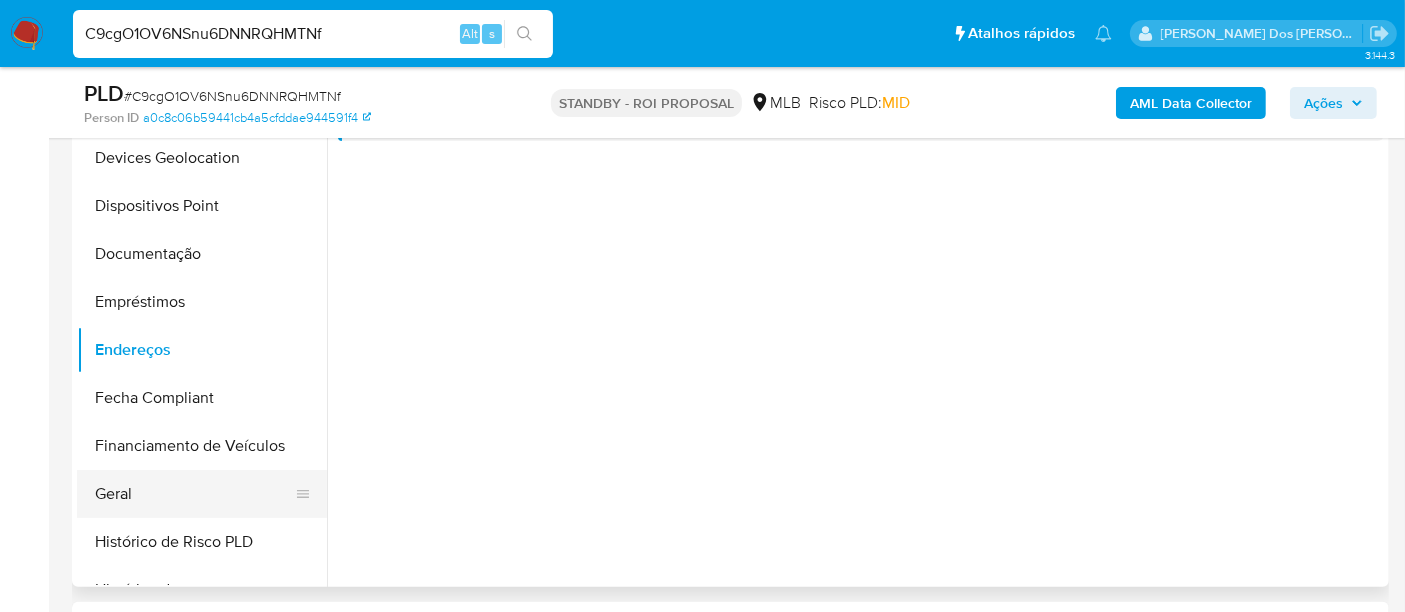 click on "Geral" at bounding box center (194, 494) 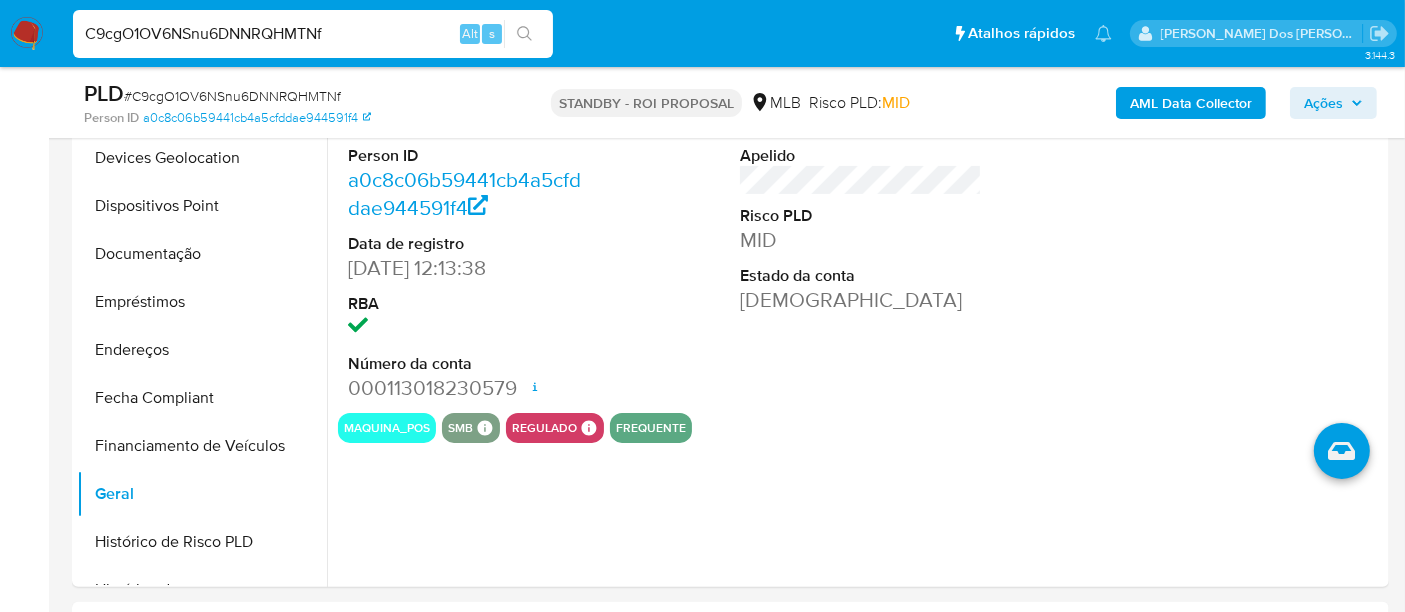 click on "C9cgO1OV6NSnu6DNNRQHMTNf" at bounding box center [313, 34] 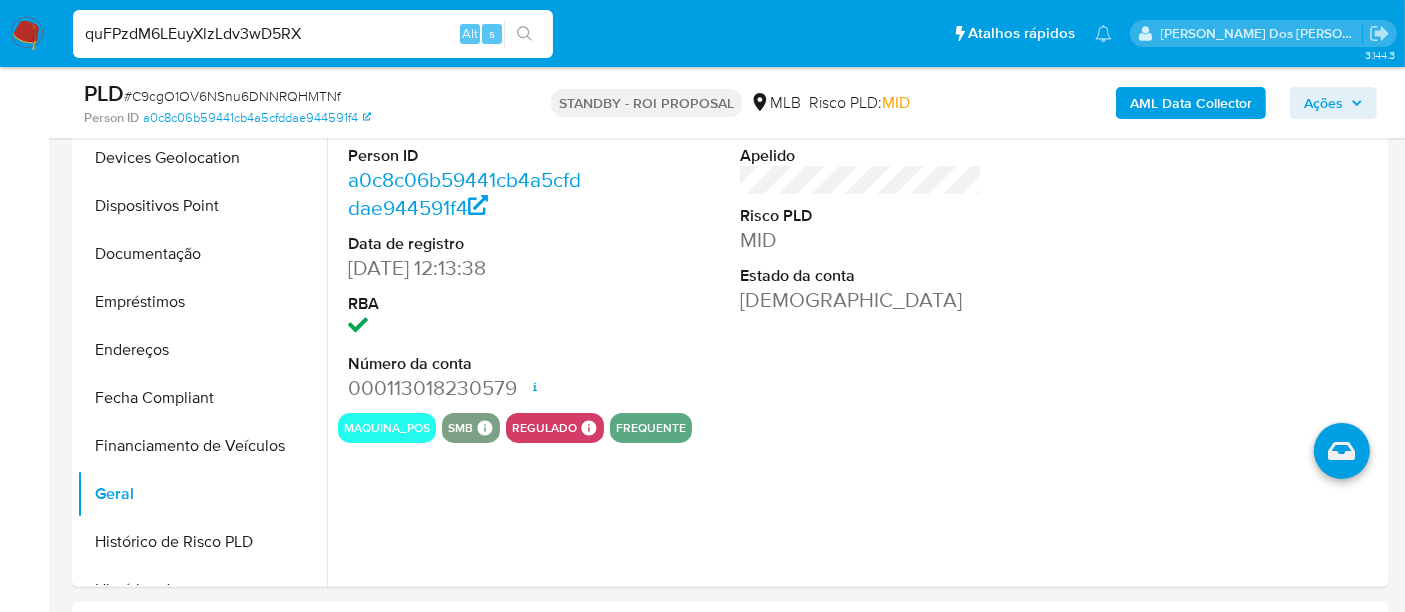 type on "quFPzdM6LEuyXlzLdv3wD5RX" 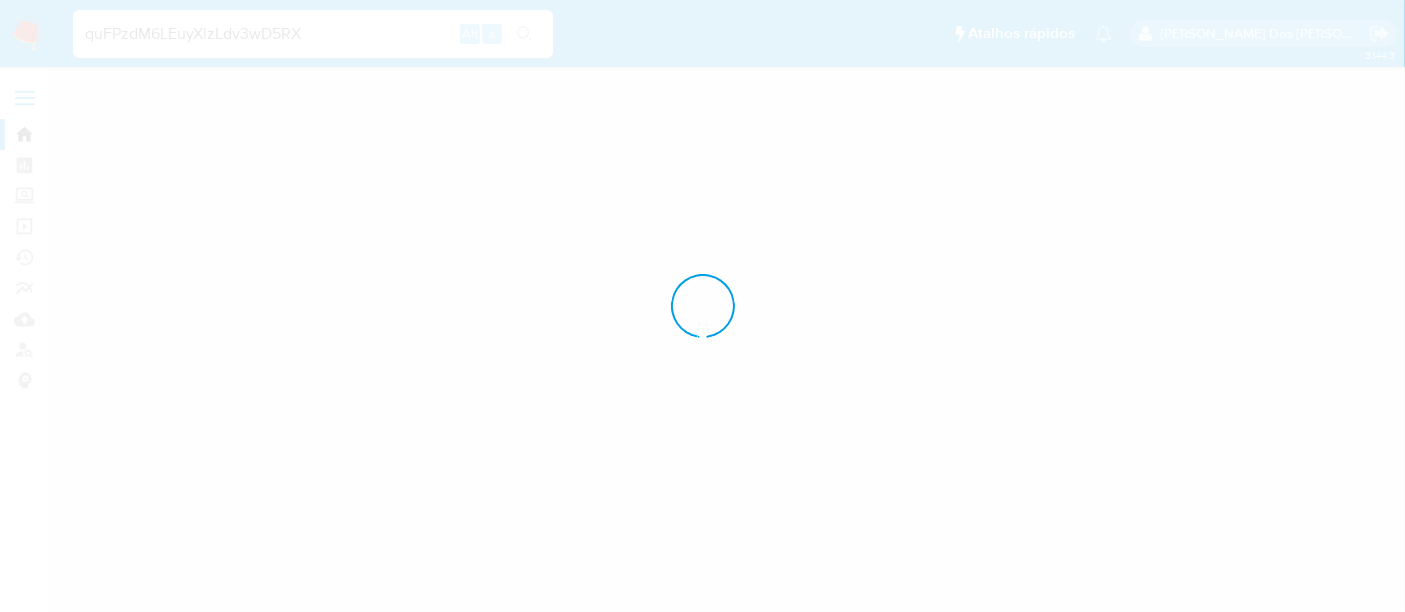 scroll, scrollTop: 0, scrollLeft: 0, axis: both 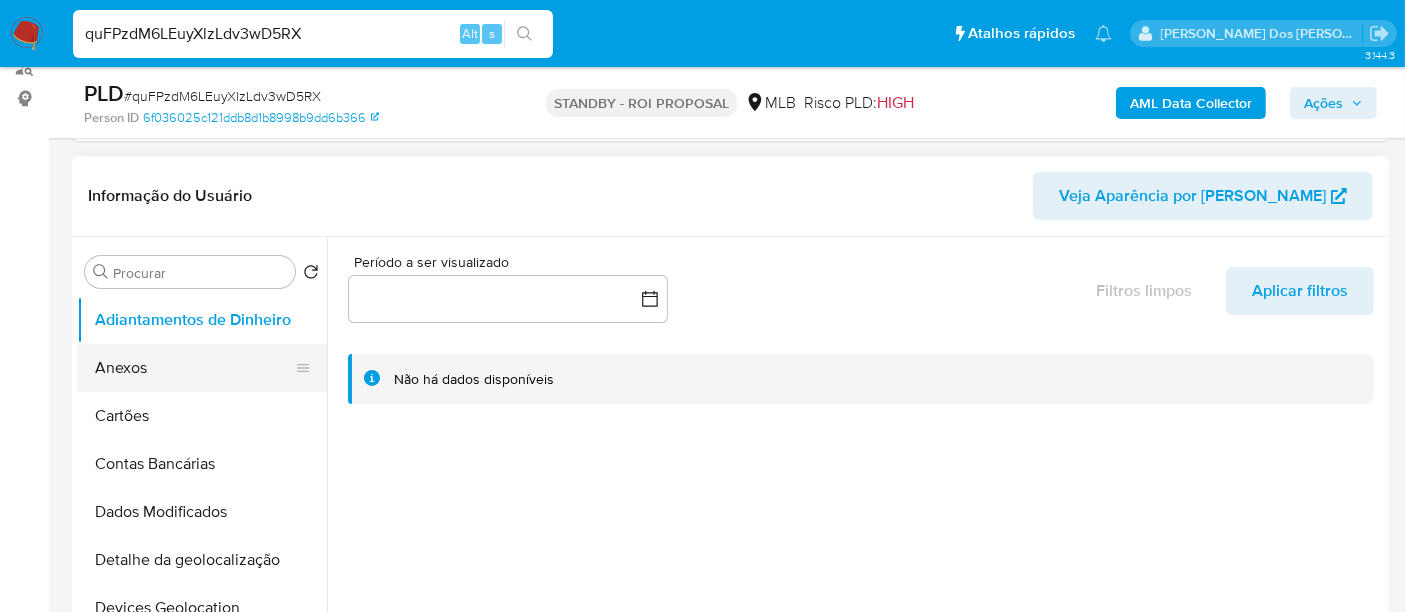 select on "10" 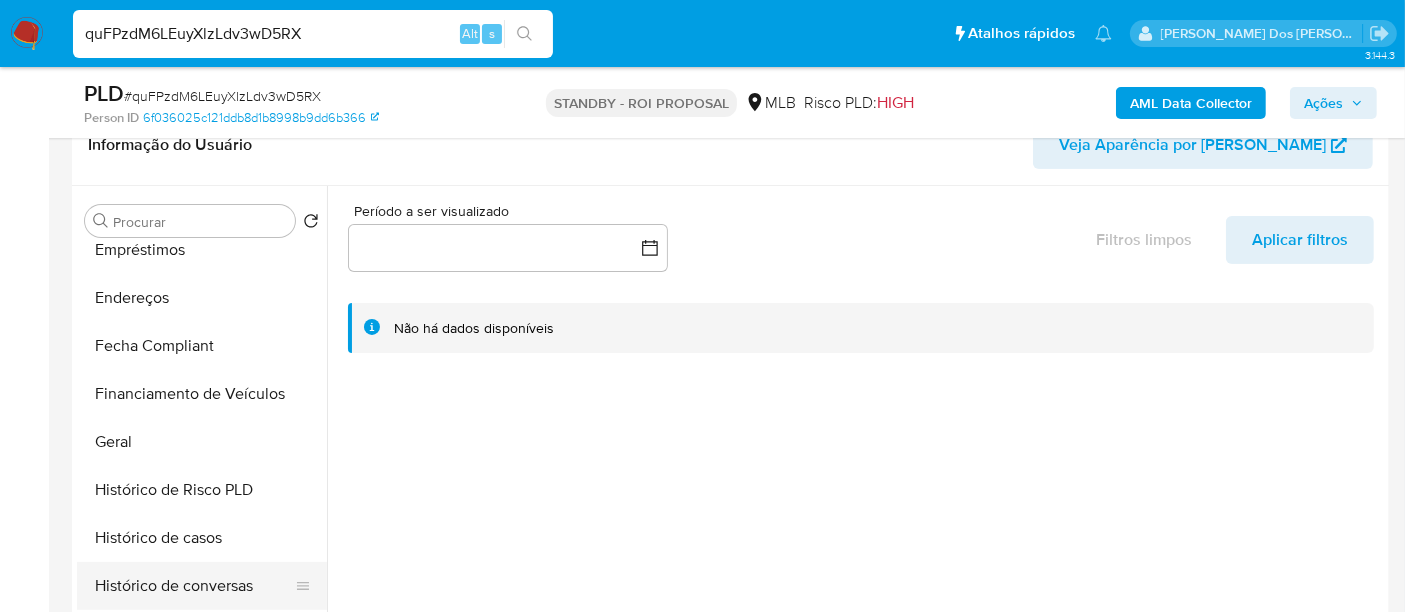 scroll, scrollTop: 666, scrollLeft: 0, axis: vertical 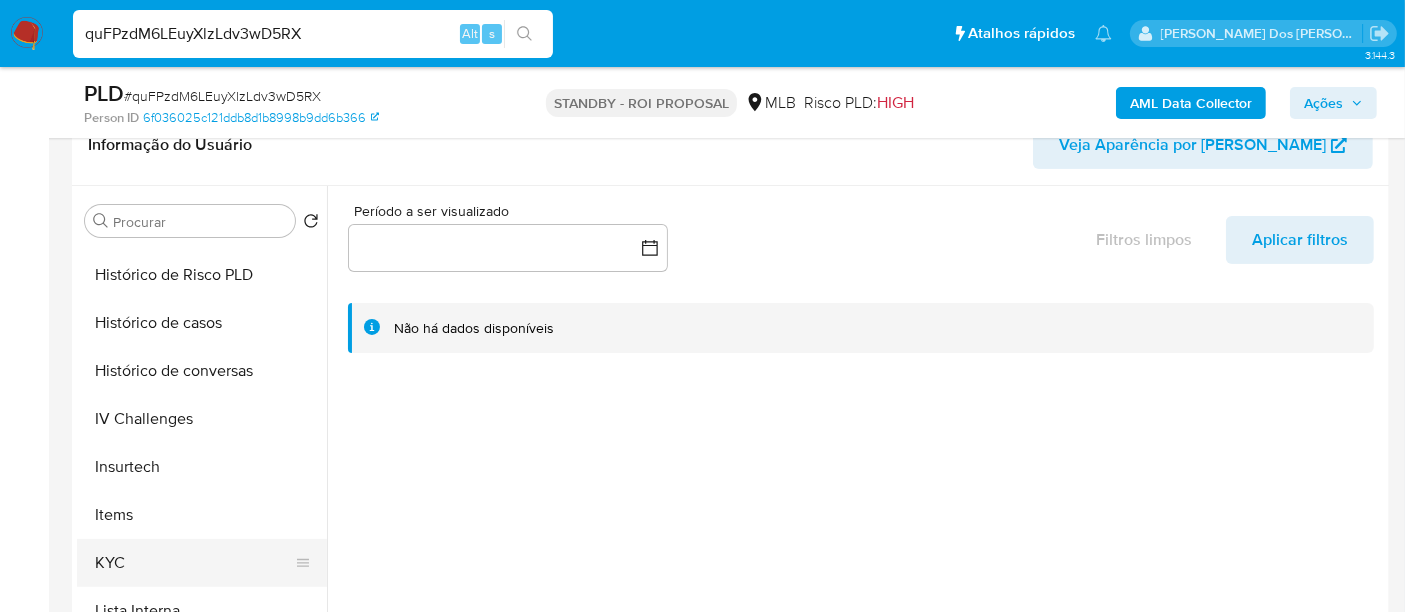 click on "KYC" at bounding box center [194, 563] 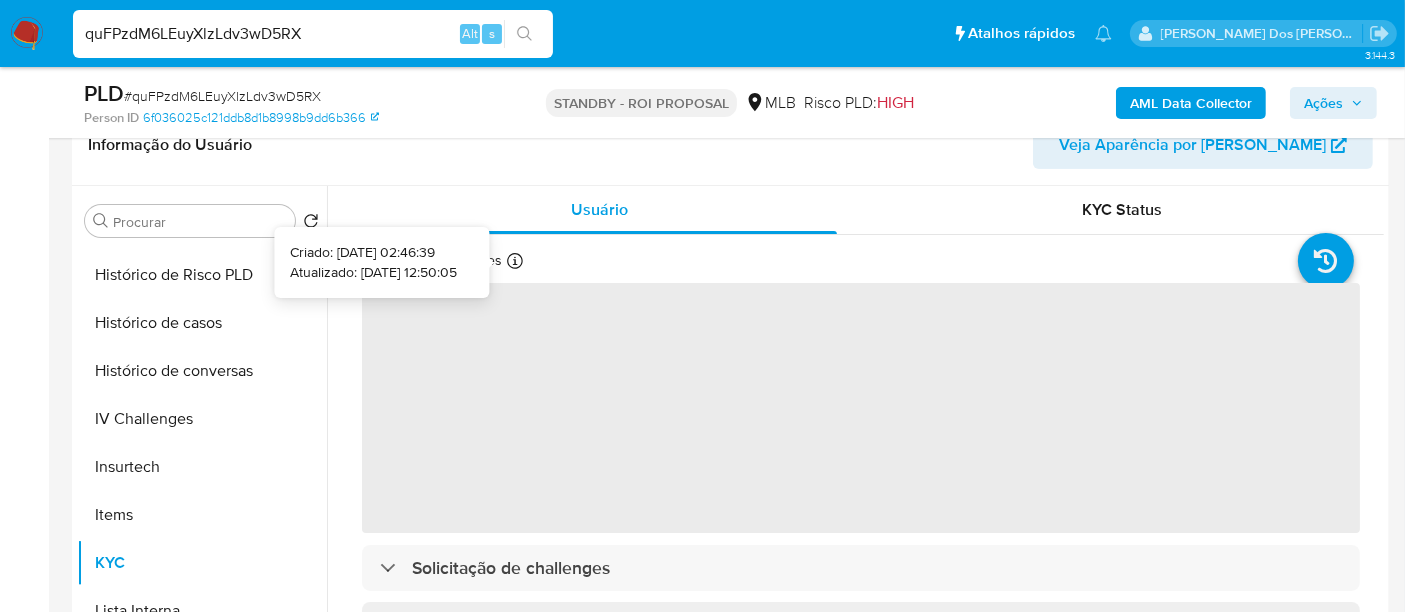 type 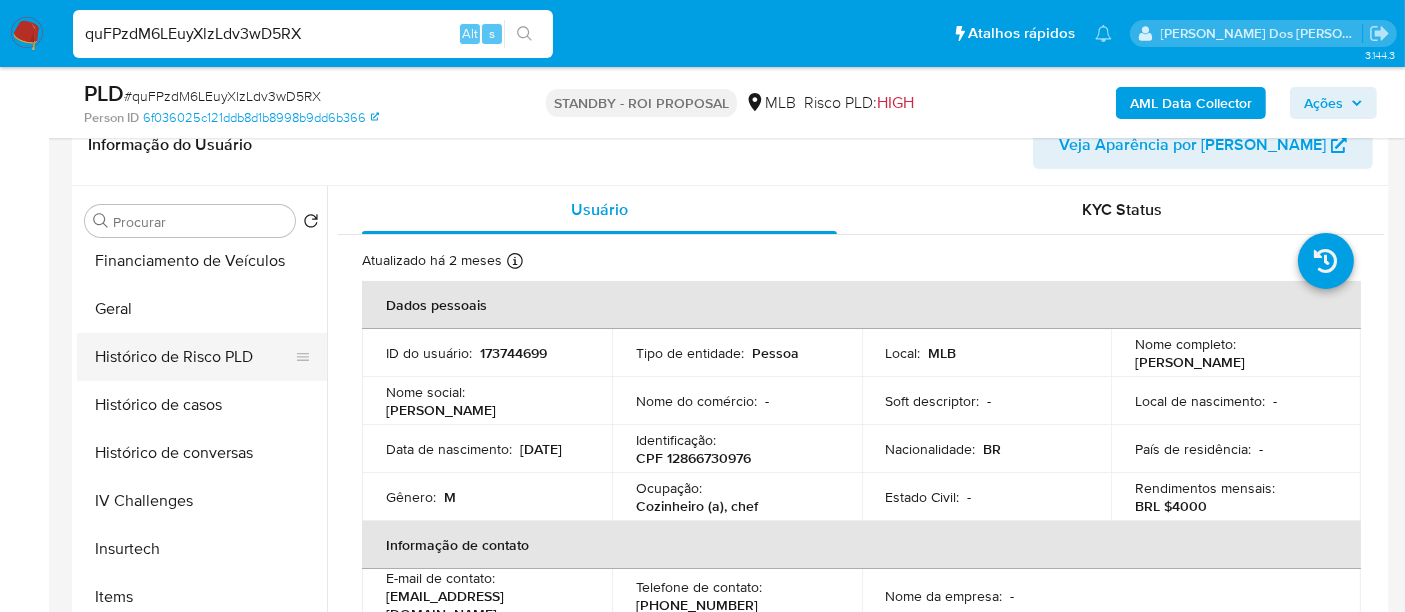 scroll, scrollTop: 555, scrollLeft: 0, axis: vertical 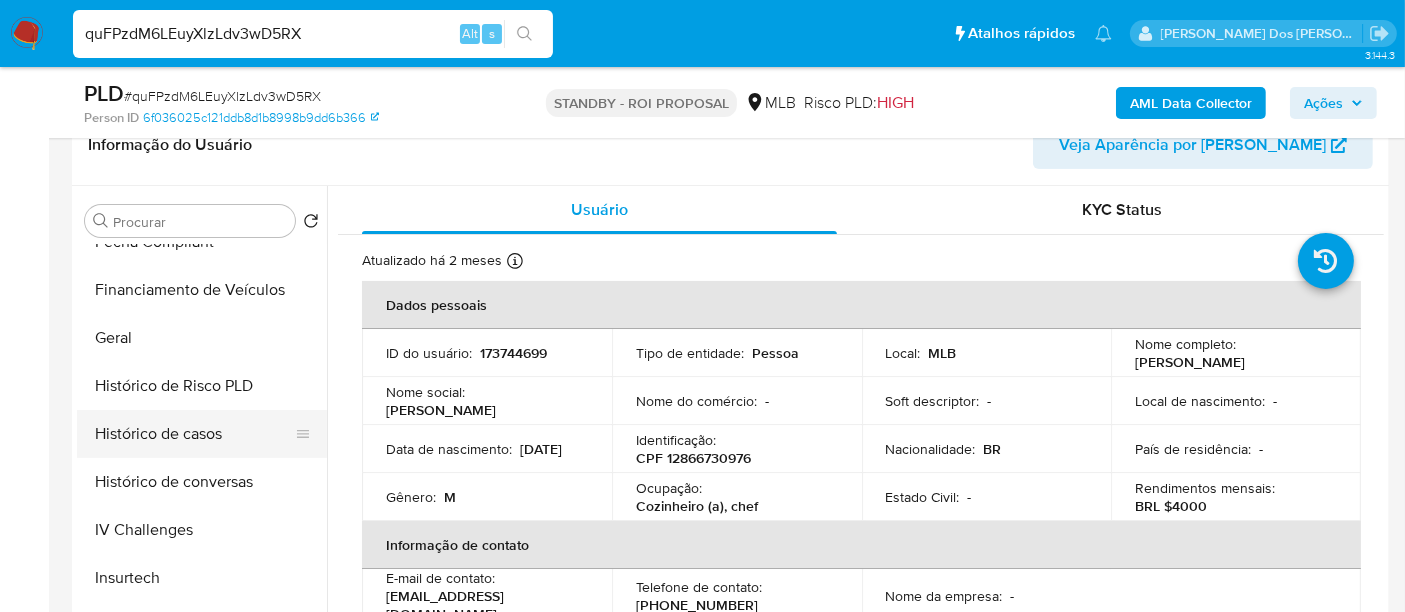 click on "Histórico de casos" at bounding box center (194, 434) 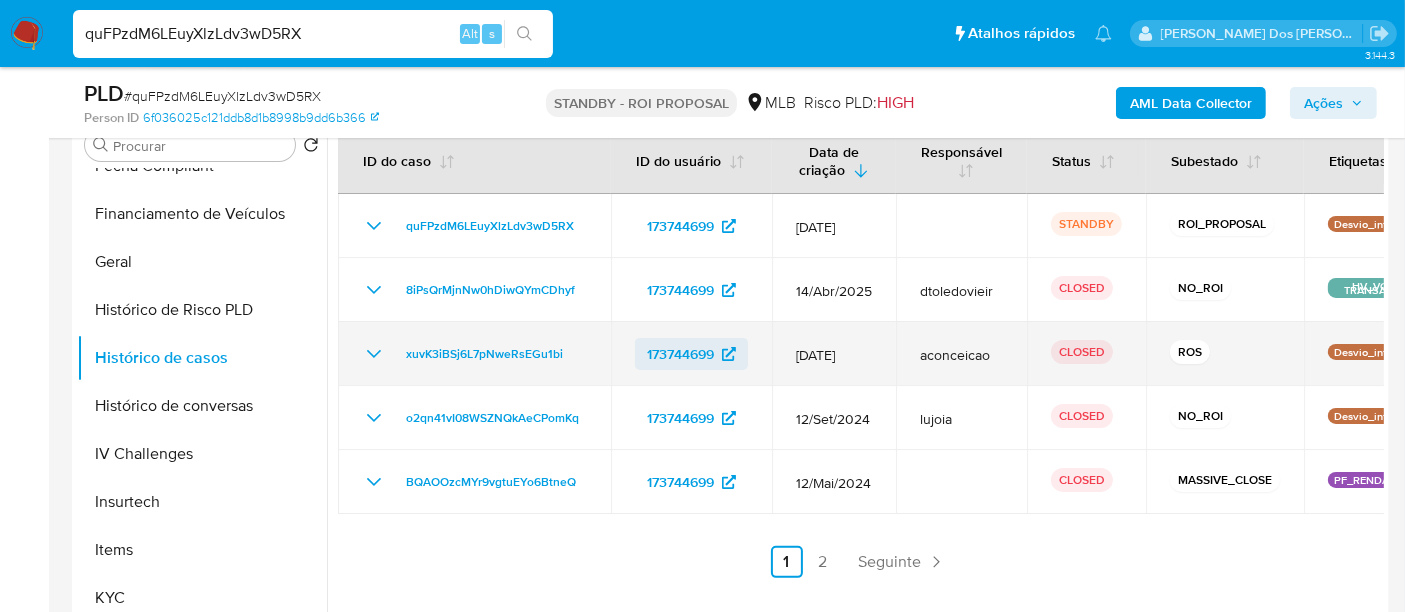 scroll, scrollTop: 444, scrollLeft: 0, axis: vertical 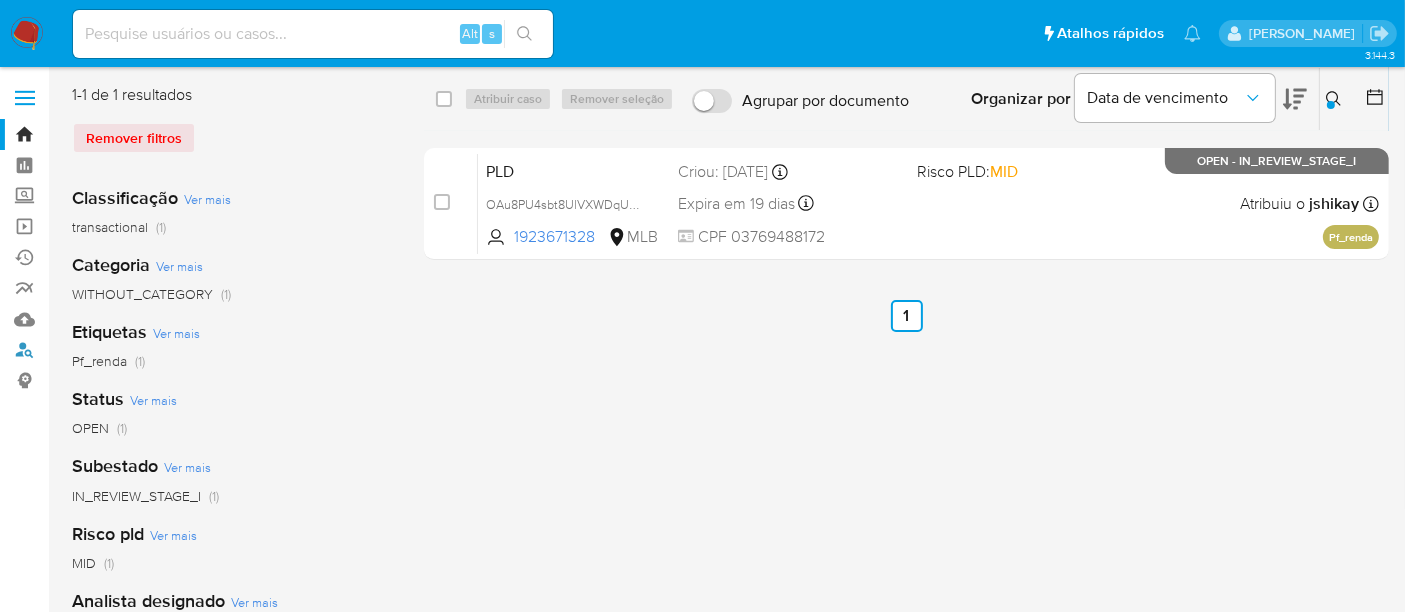 click on "Localizador de pessoas" at bounding box center (119, 350) 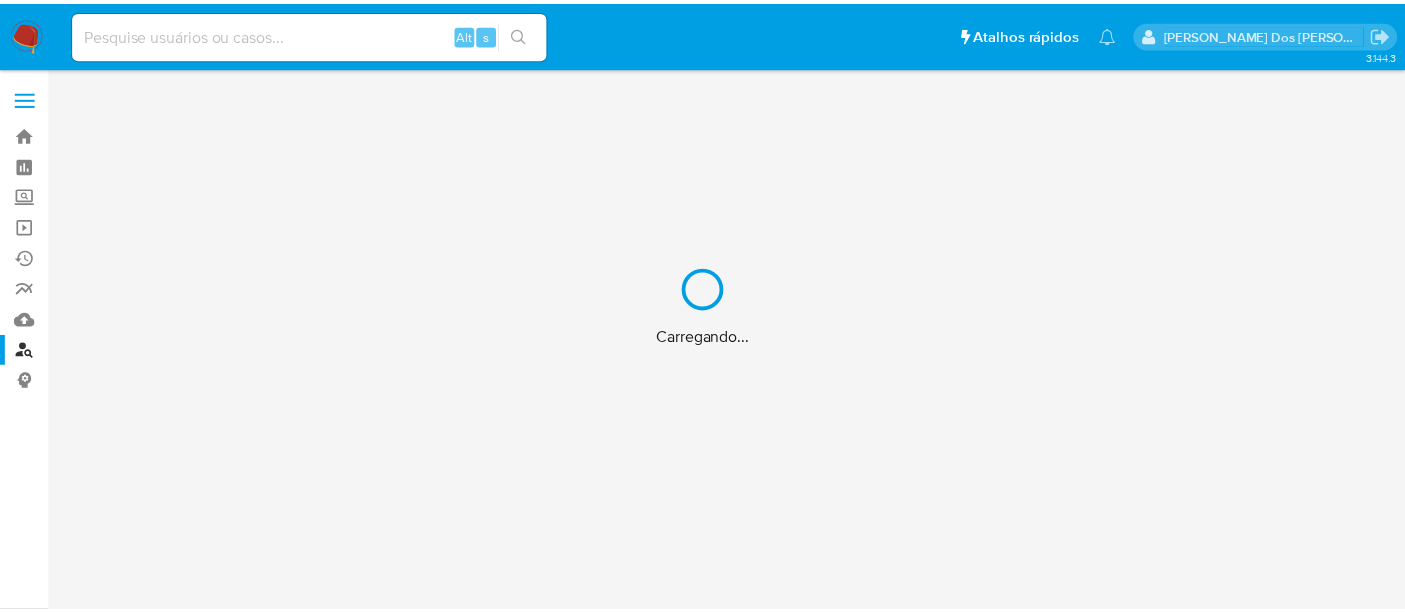 scroll, scrollTop: 0, scrollLeft: 0, axis: both 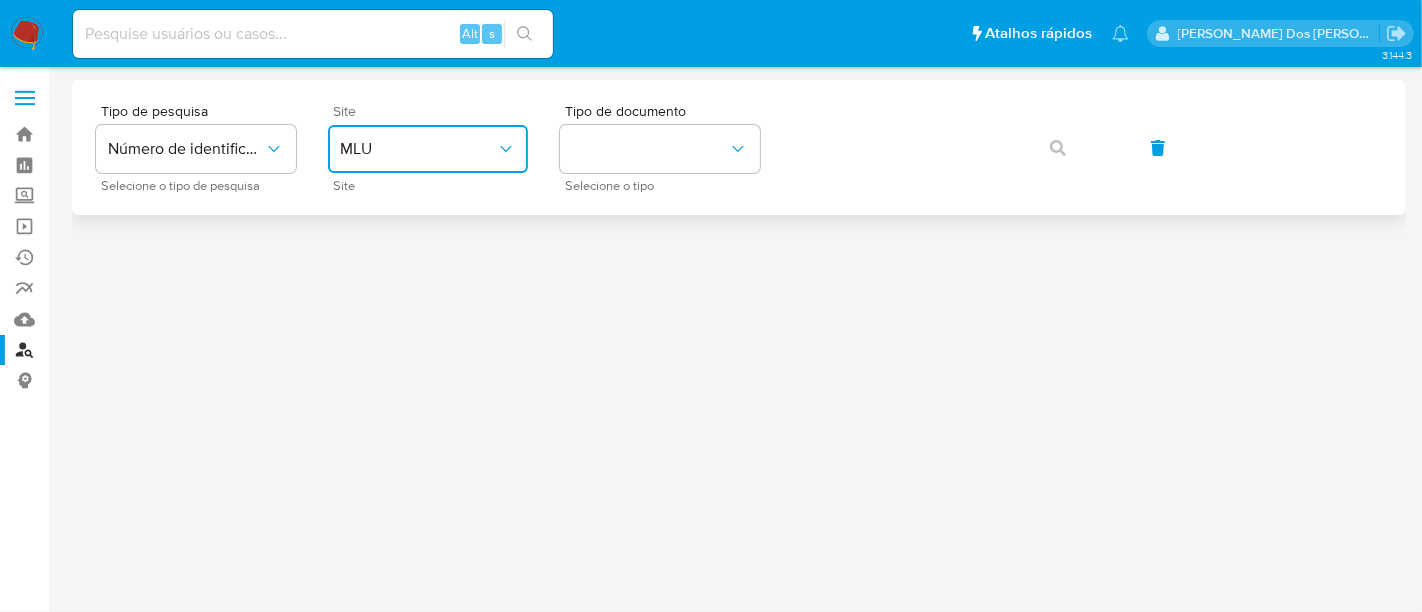 click on "MLU" at bounding box center [418, 149] 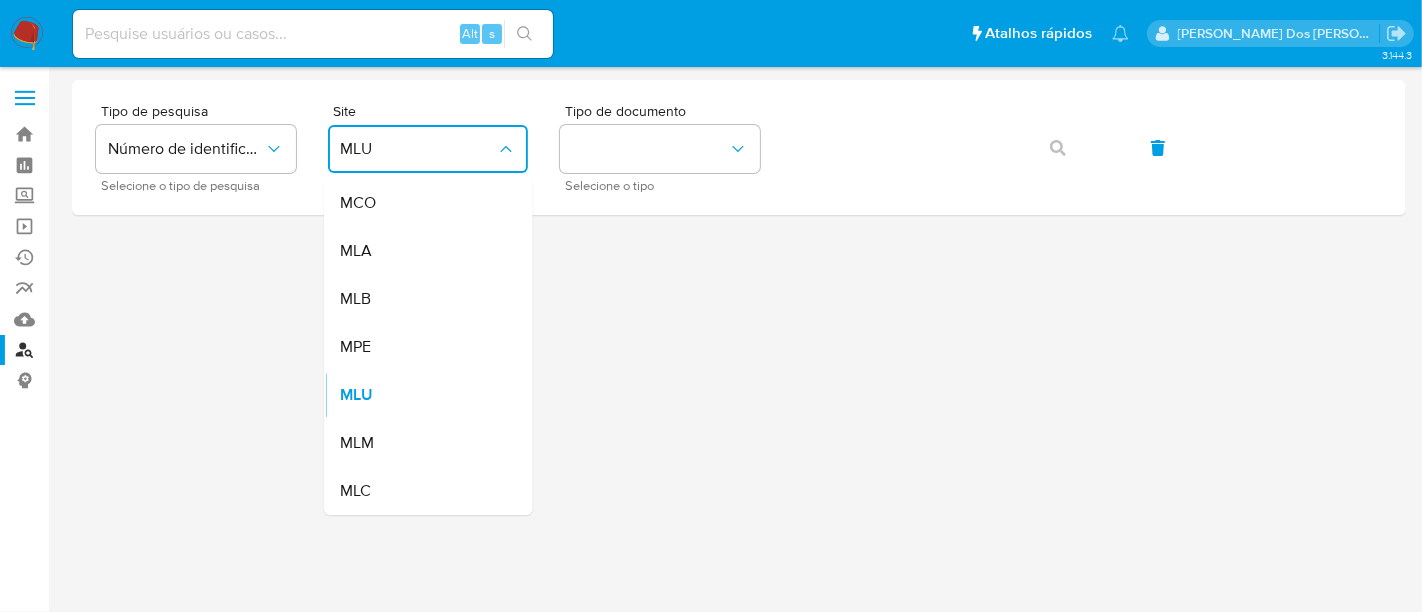 click on "MLB" at bounding box center (422, 299) 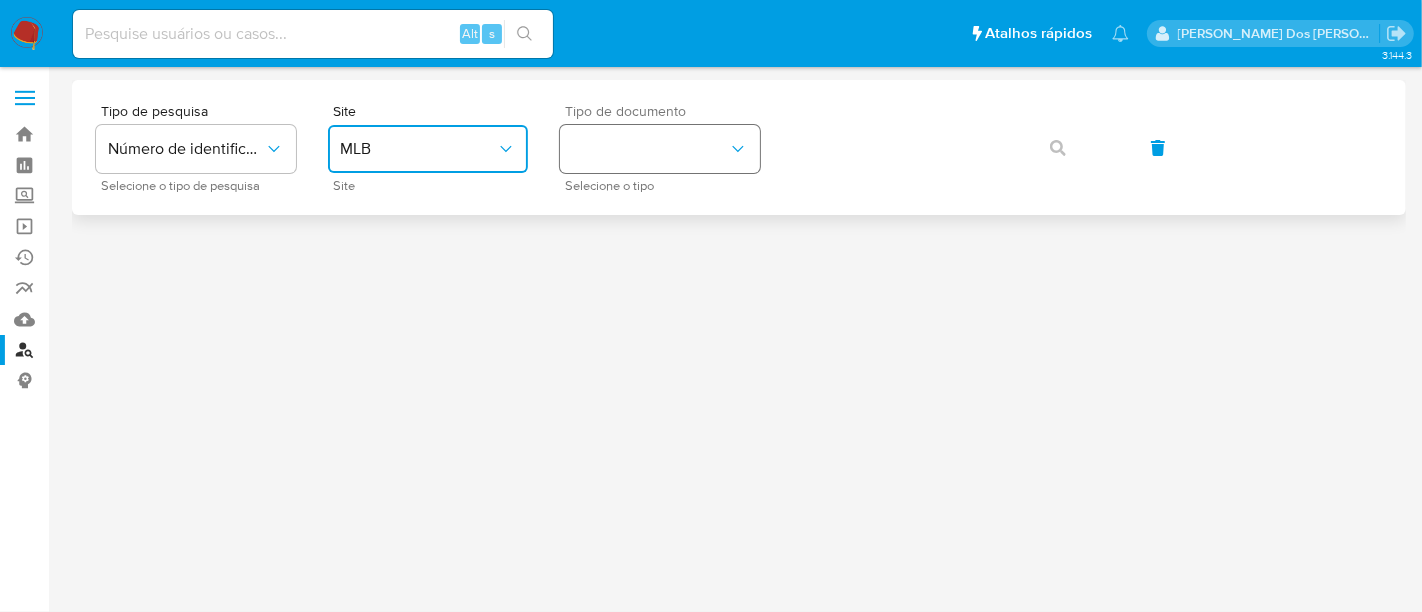 click at bounding box center [660, 149] 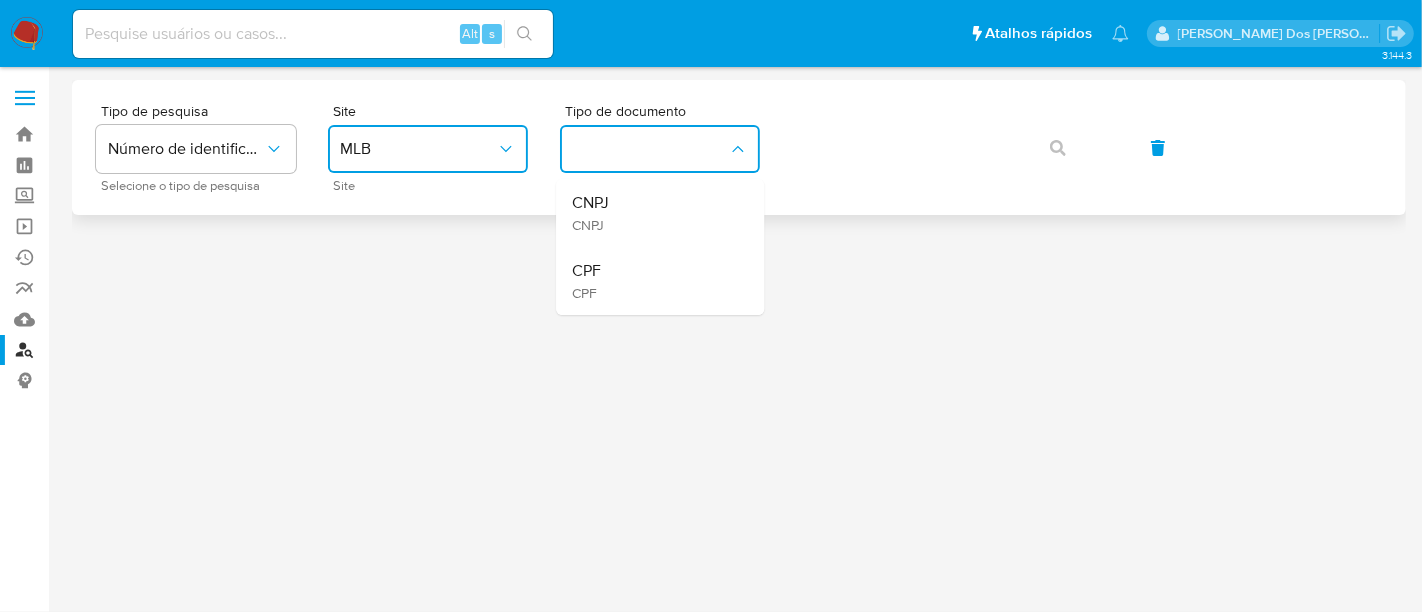 drag, startPoint x: 630, startPoint y: 210, endPoint x: 837, endPoint y: 175, distance: 209.93808 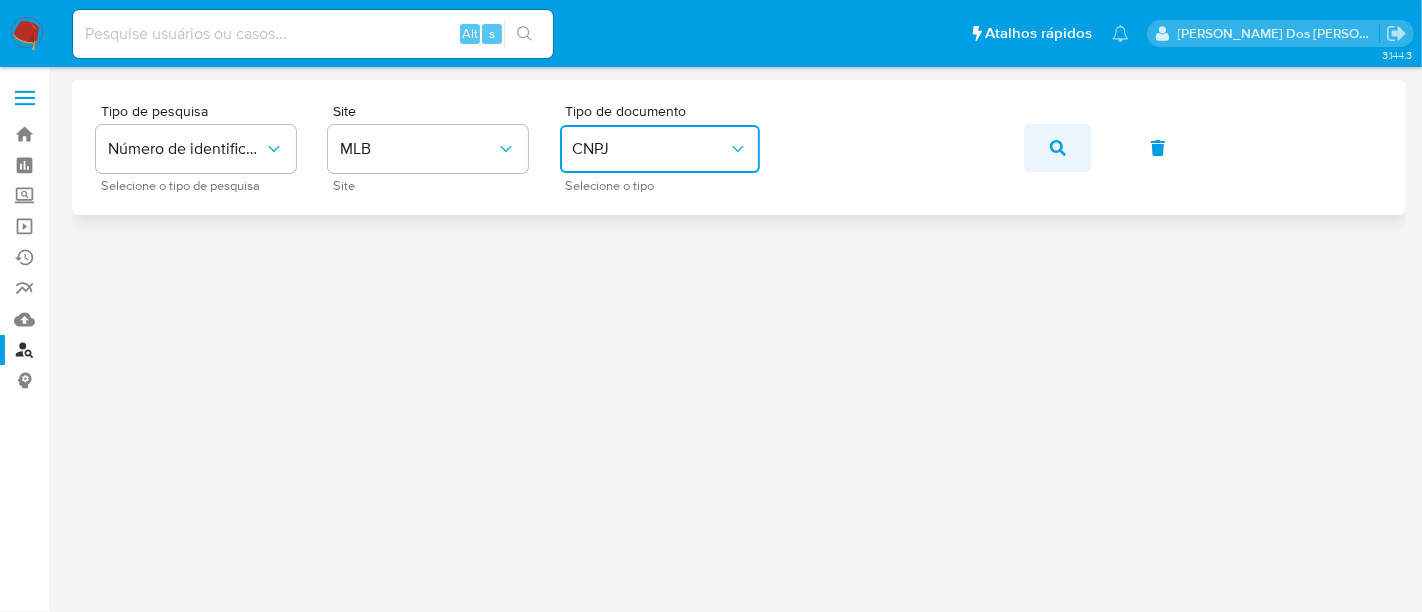 click 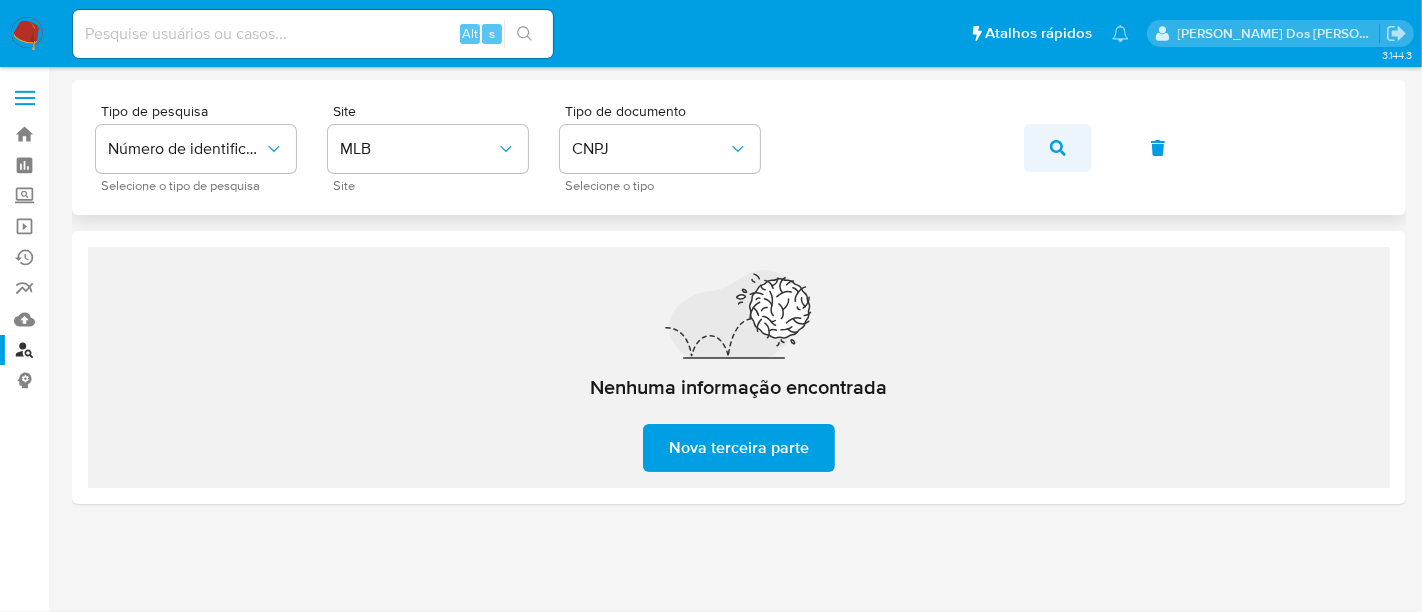 click at bounding box center (1058, 148) 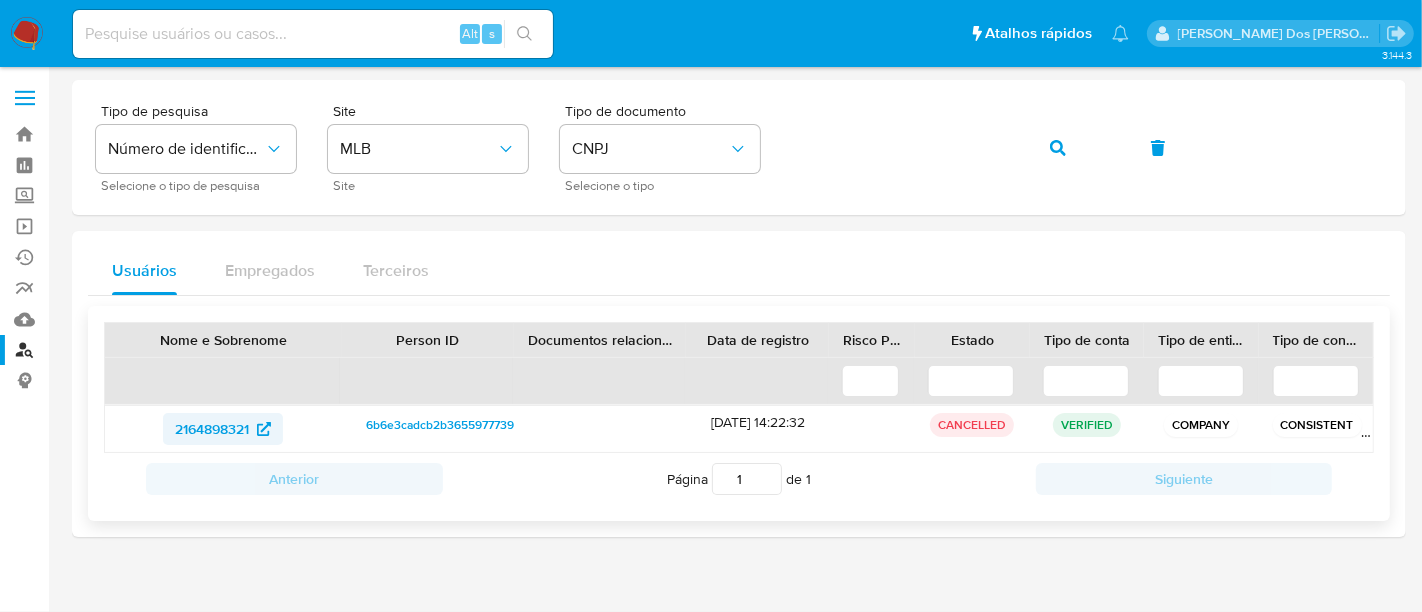 click on "2164898321" at bounding box center (212, 429) 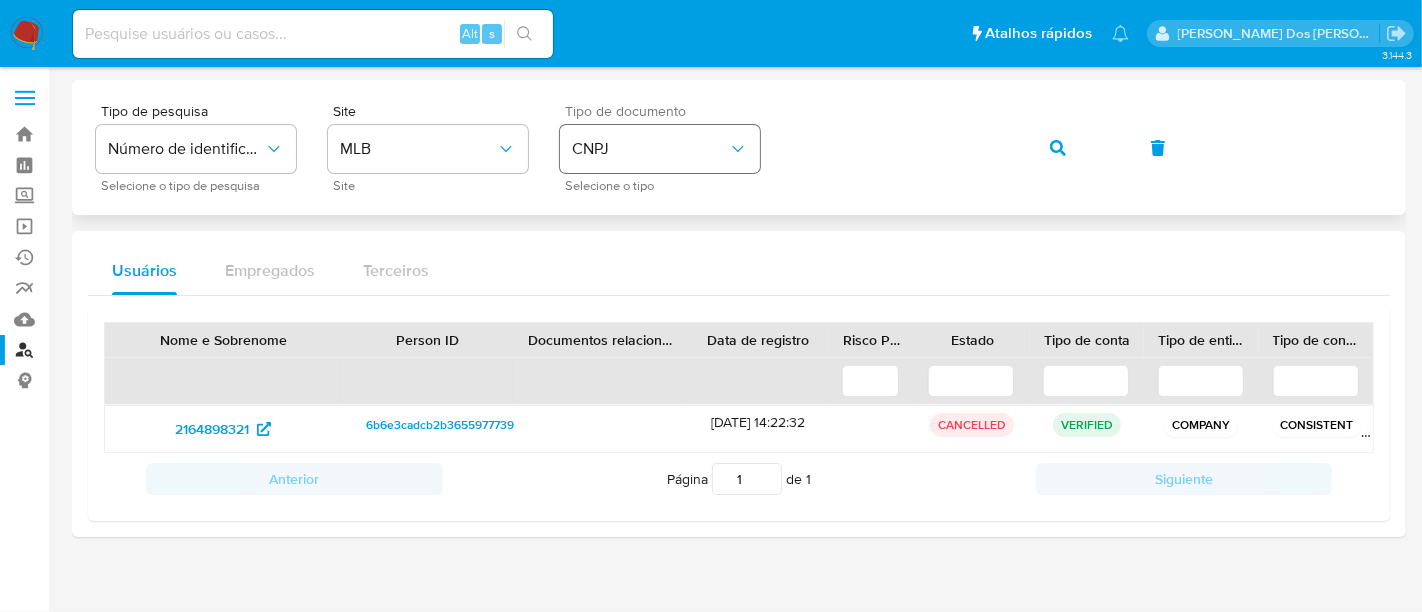 click on "CNPJ" at bounding box center (650, 149) 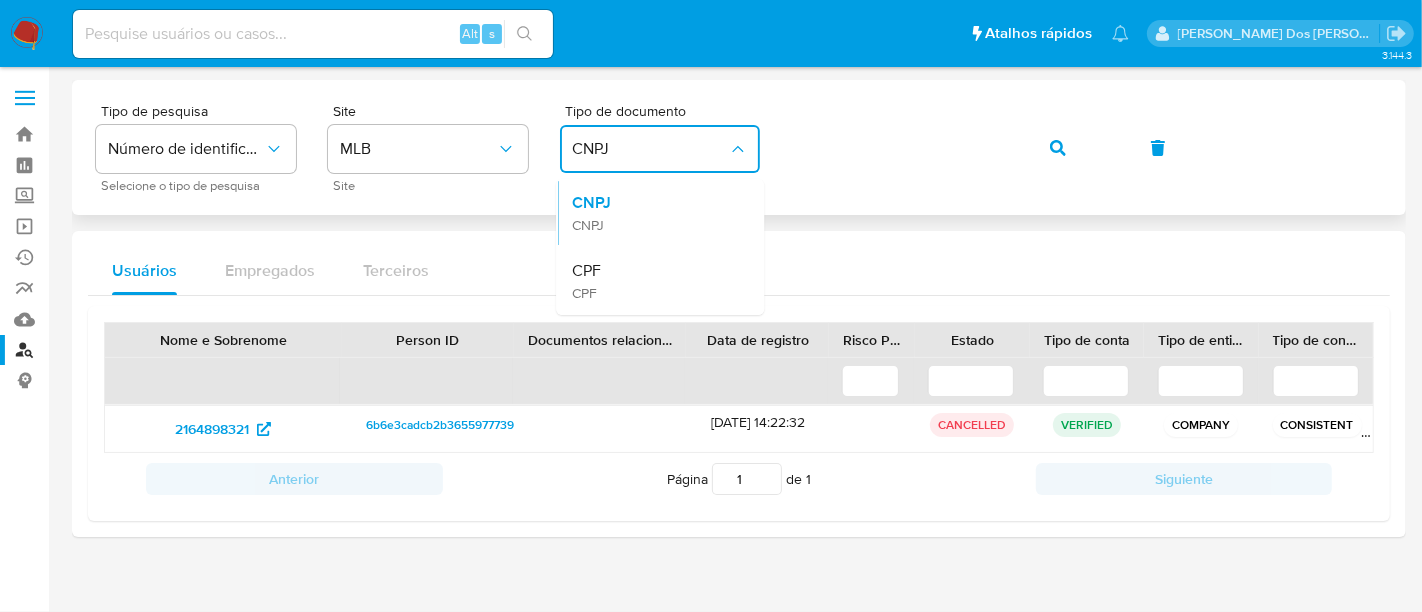 drag, startPoint x: 613, startPoint y: 270, endPoint x: 866, endPoint y: 181, distance: 268.1977 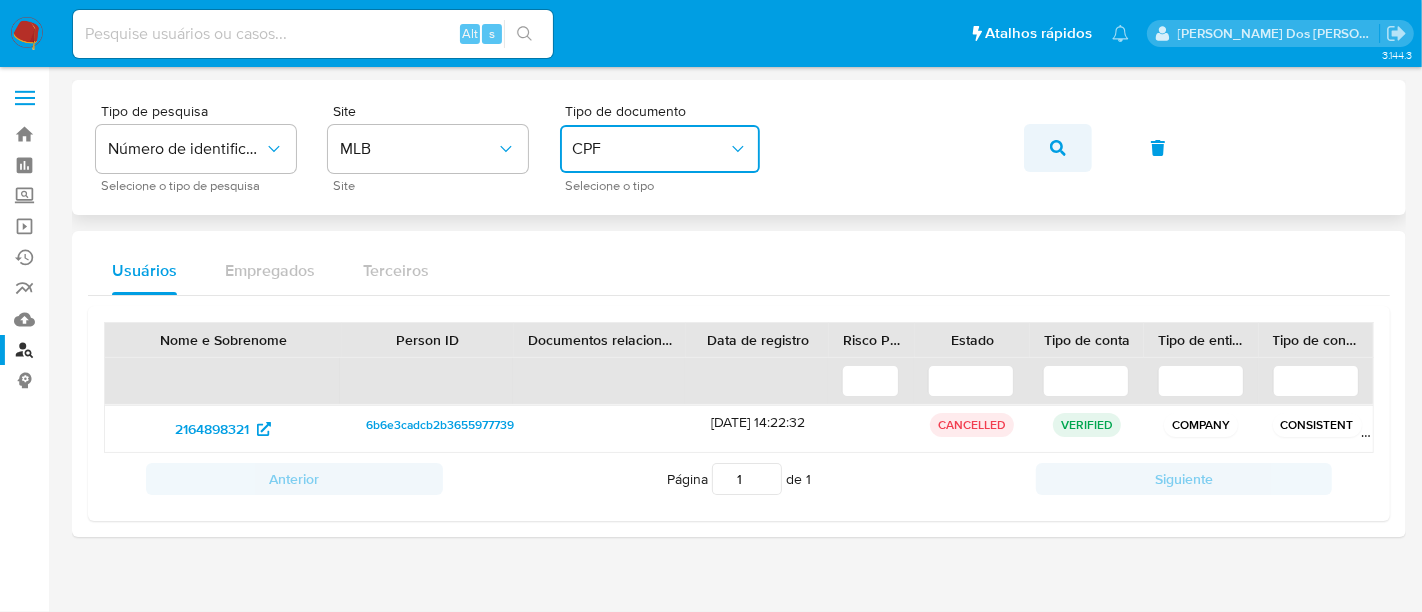 click 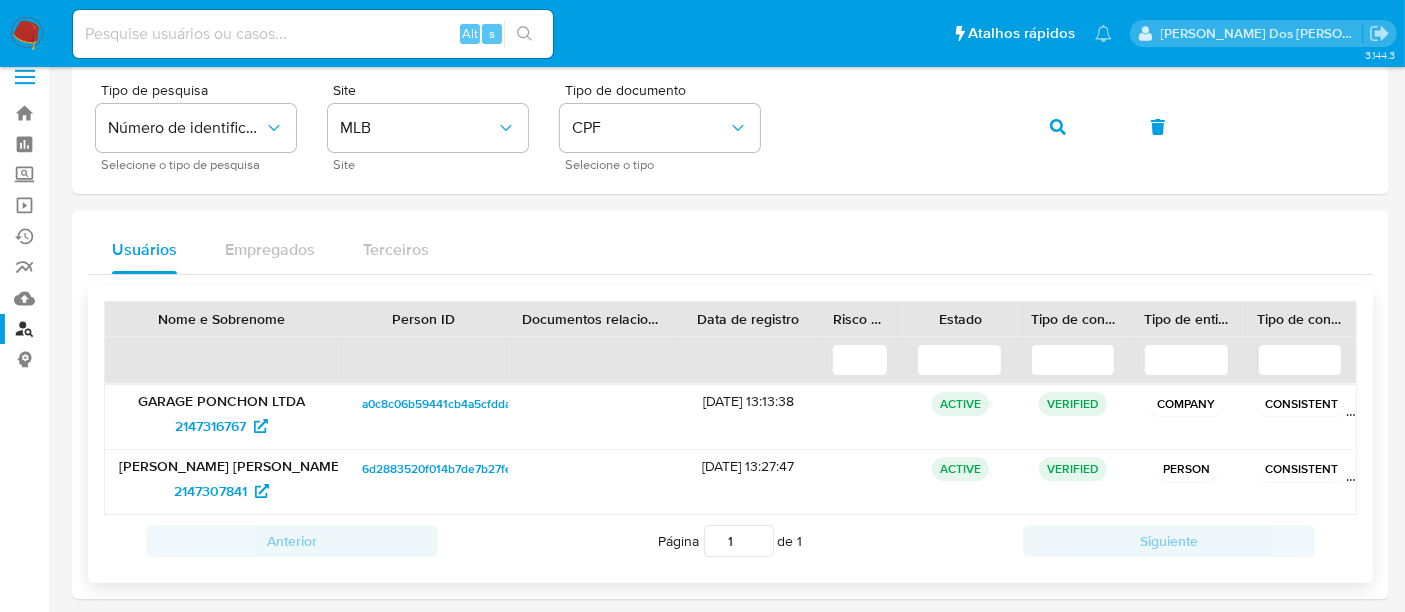 scroll, scrollTop: 33, scrollLeft: 0, axis: vertical 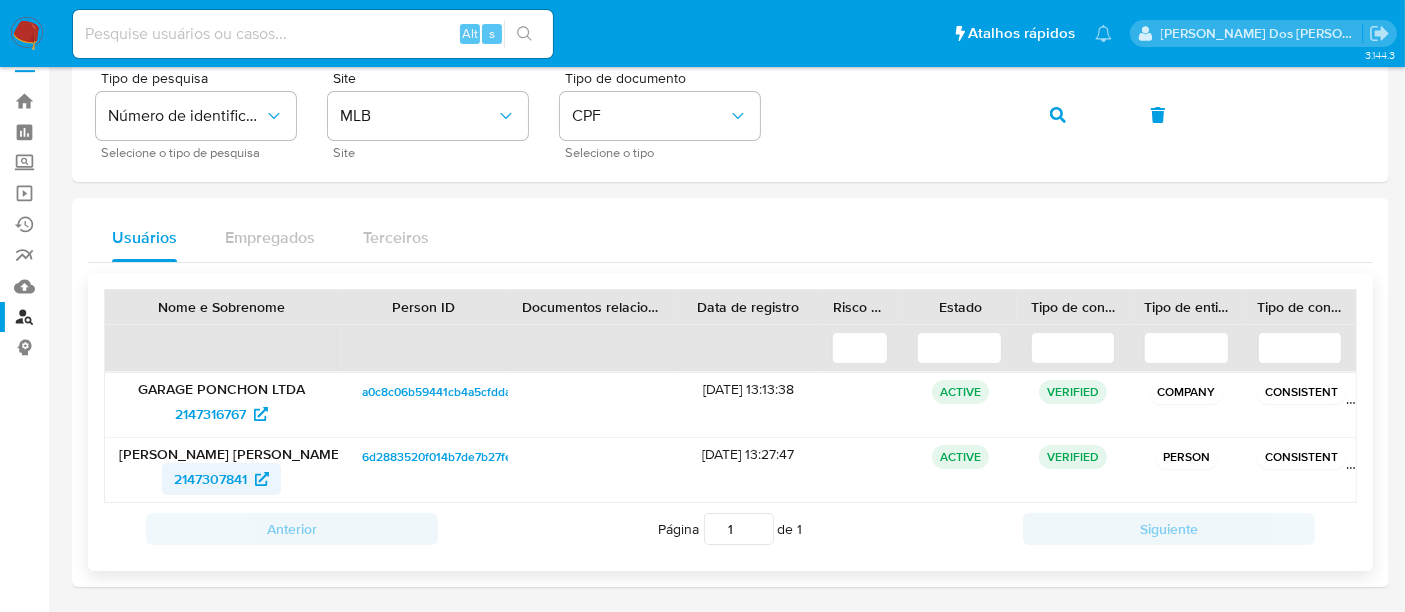 click on "2147307841" at bounding box center (210, 479) 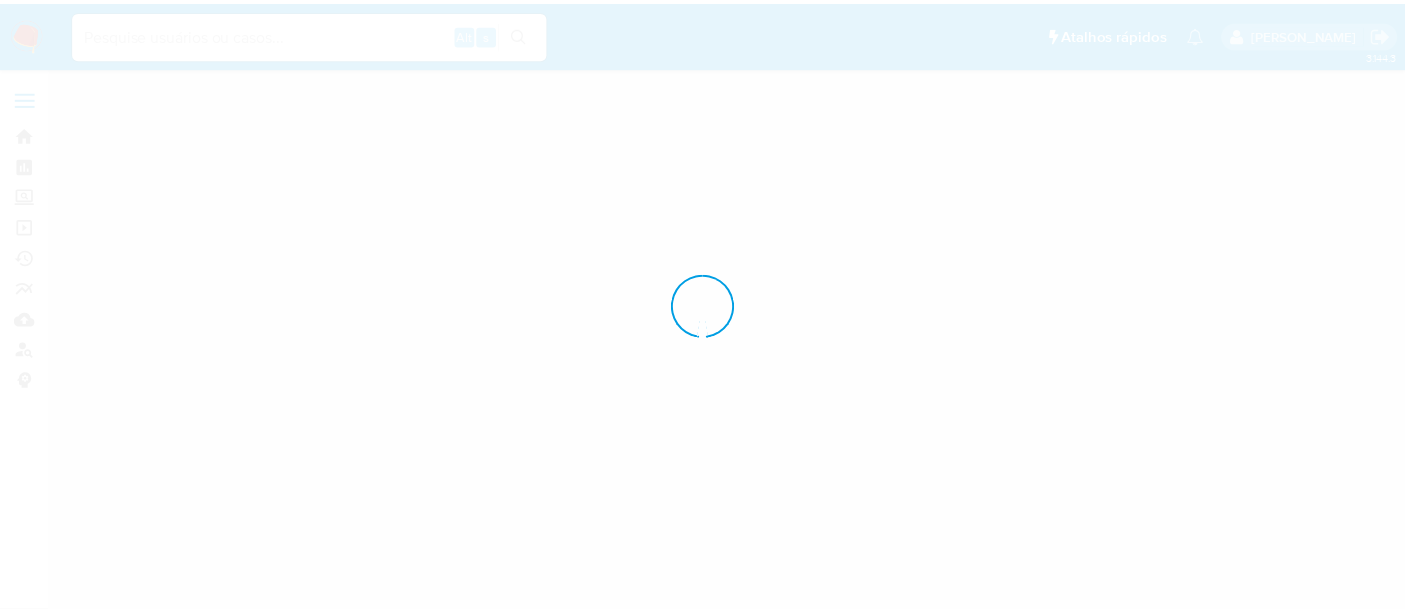 scroll, scrollTop: 0, scrollLeft: 0, axis: both 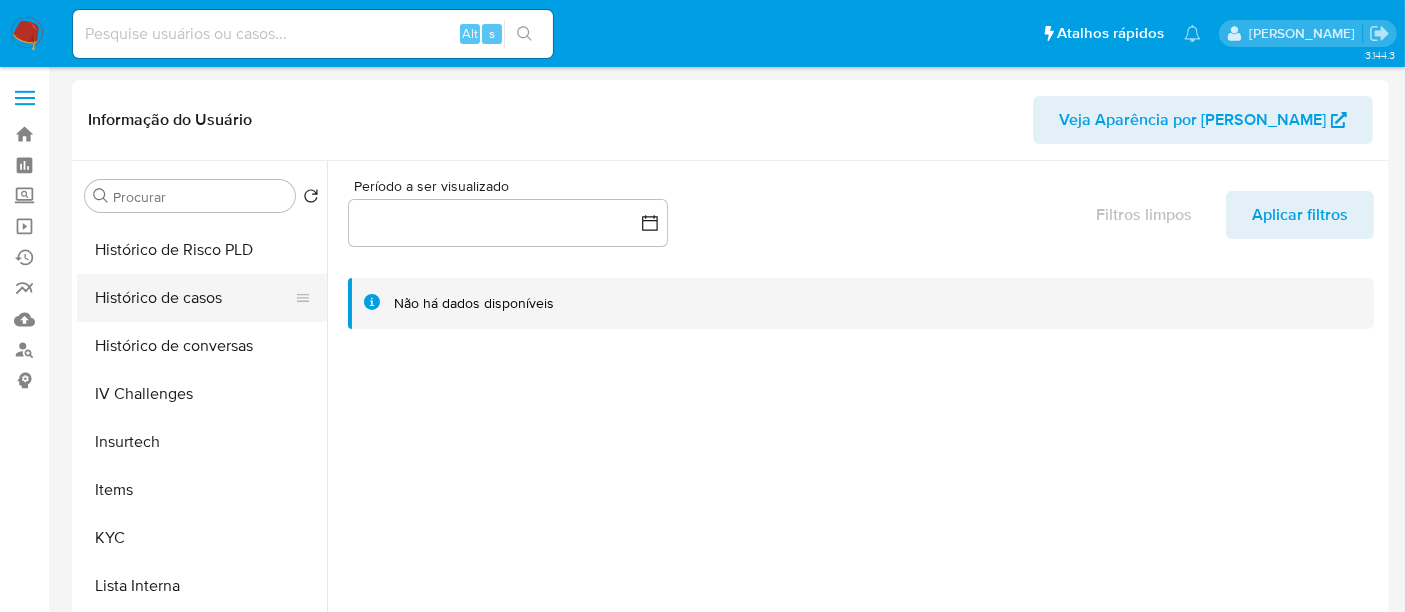 select on "10" 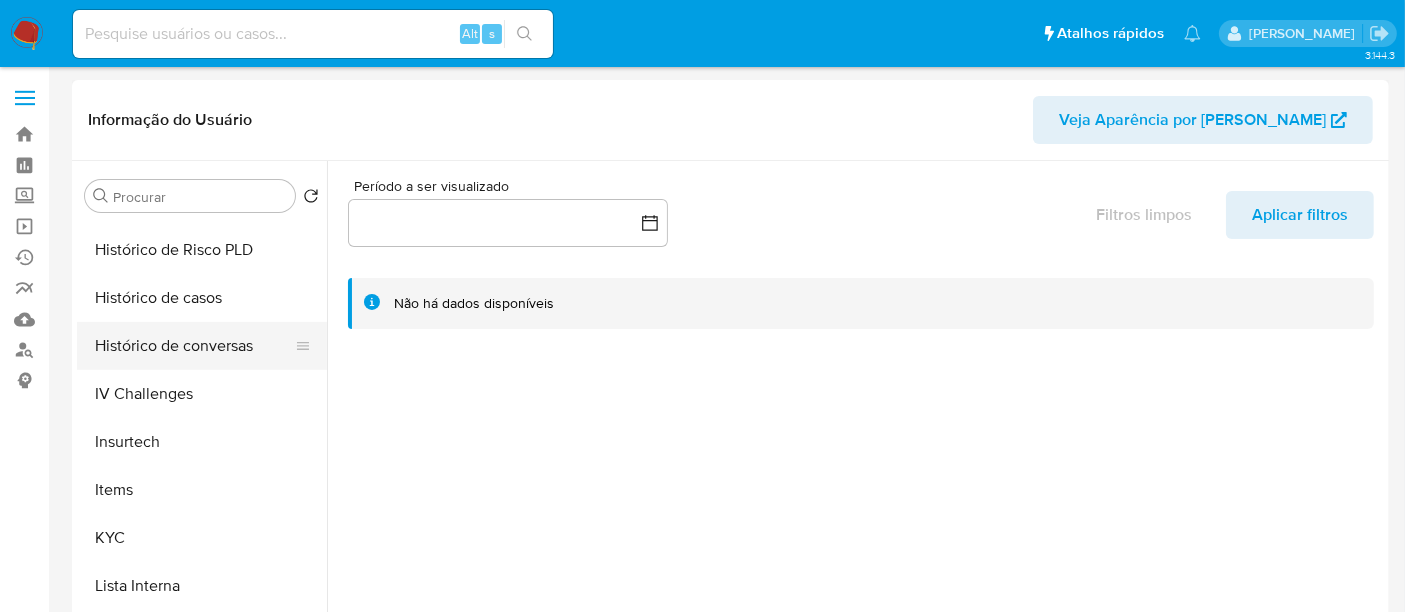 drag, startPoint x: 196, startPoint y: 302, endPoint x: 269, endPoint y: 324, distance: 76.243034 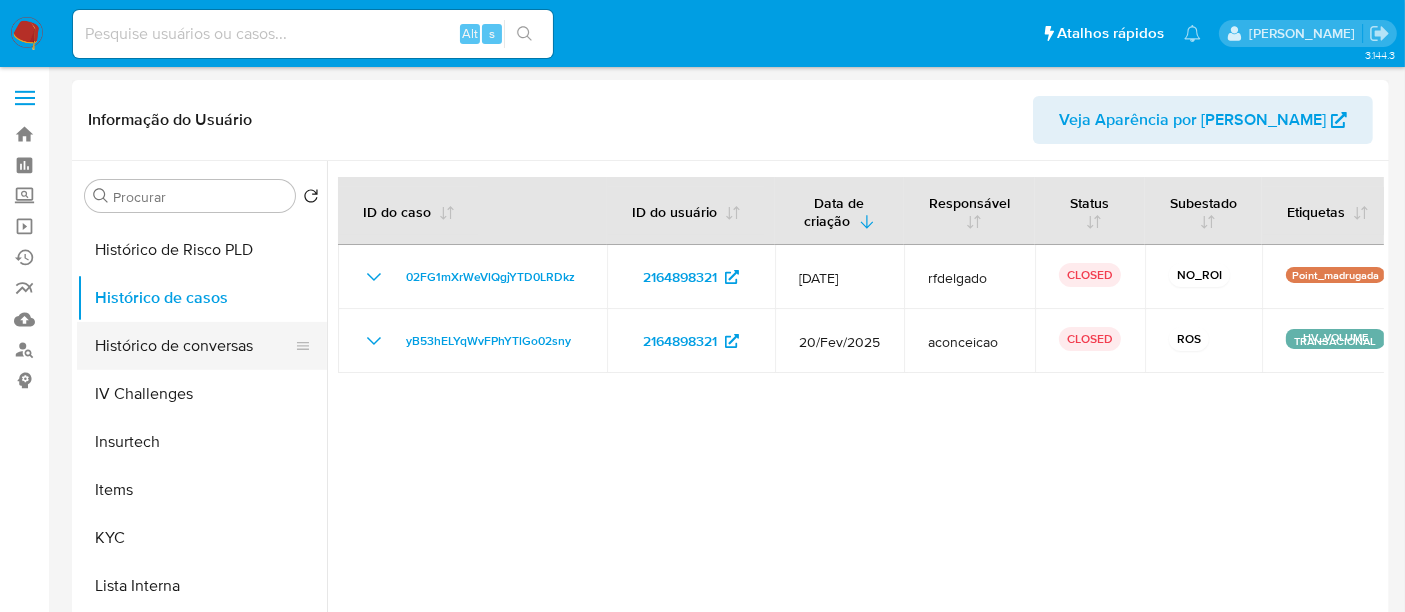 scroll, scrollTop: 844, scrollLeft: 0, axis: vertical 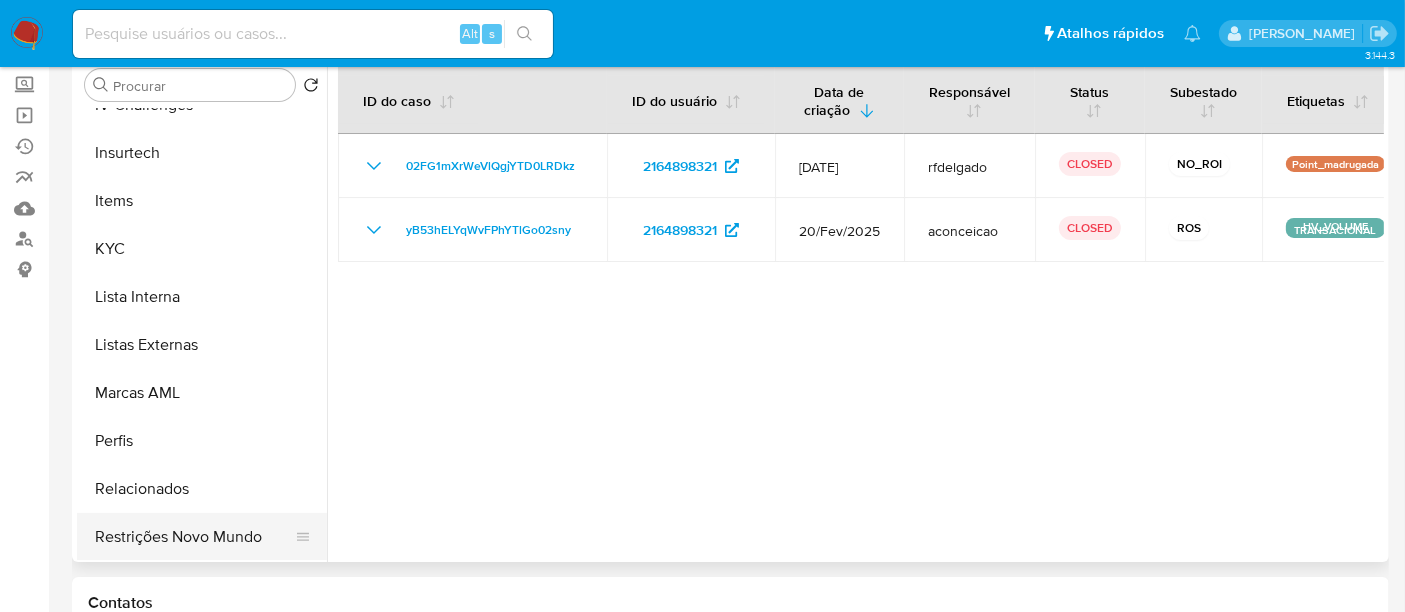 click on "Restrições Novo Mundo" at bounding box center [194, 537] 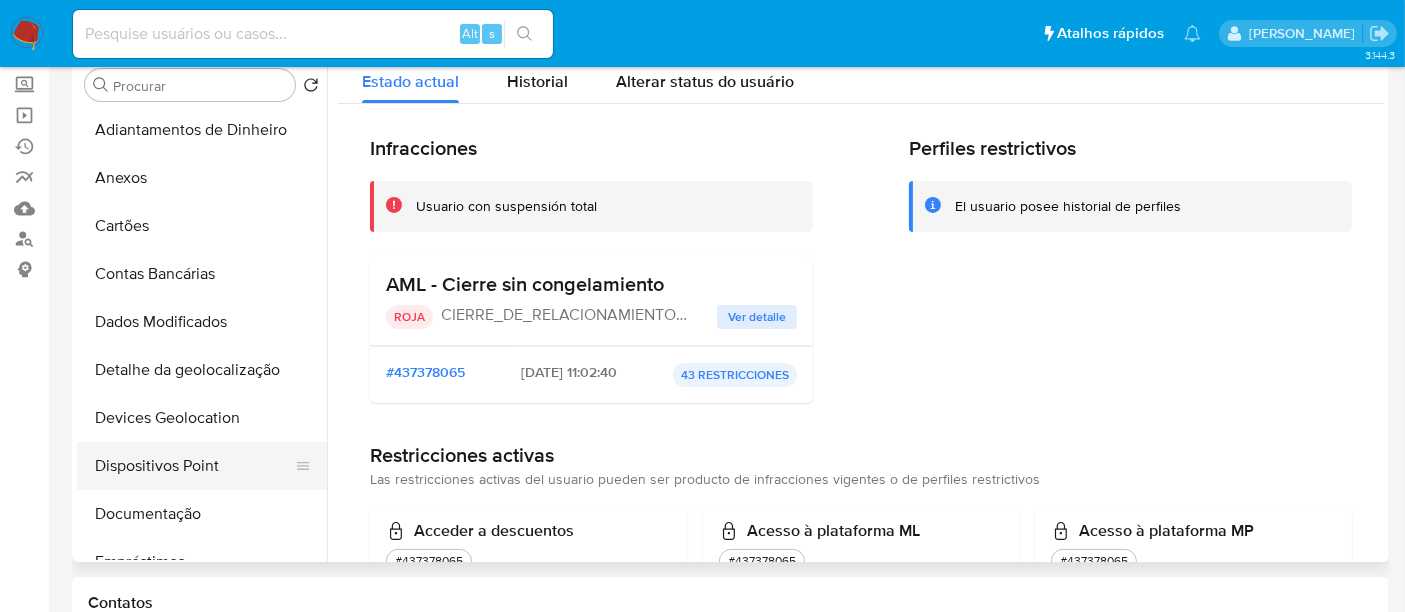 scroll, scrollTop: 0, scrollLeft: 0, axis: both 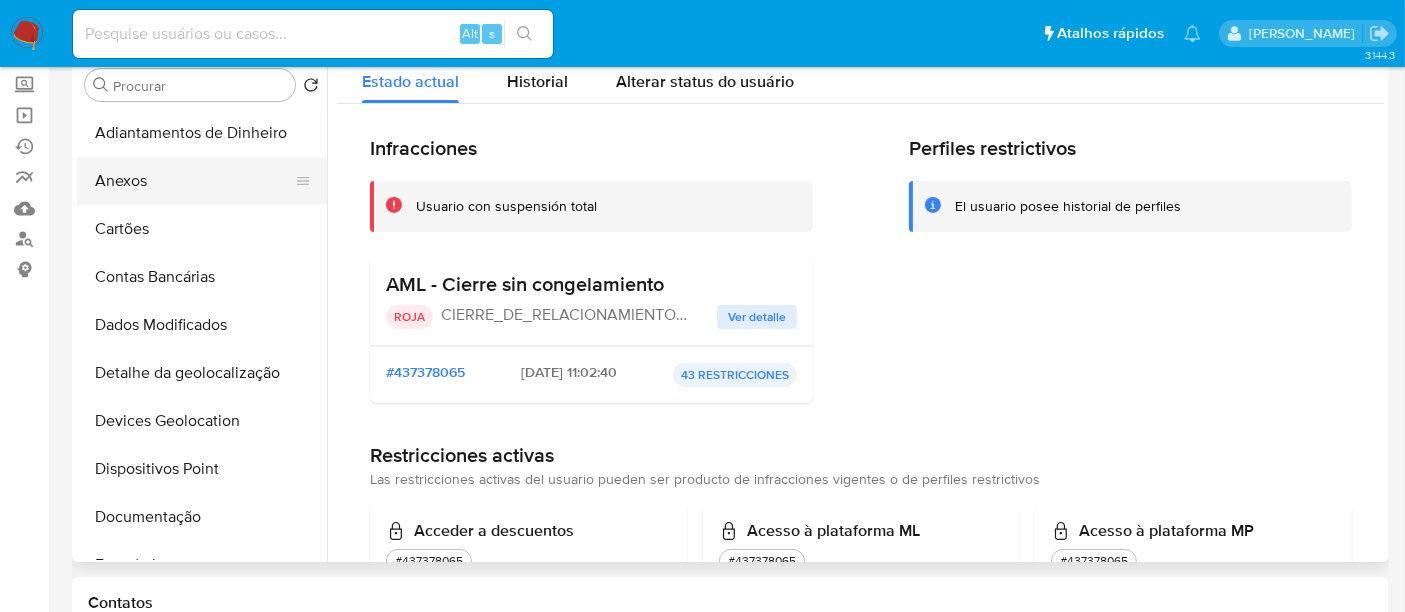 click on "Anexos" at bounding box center (194, 181) 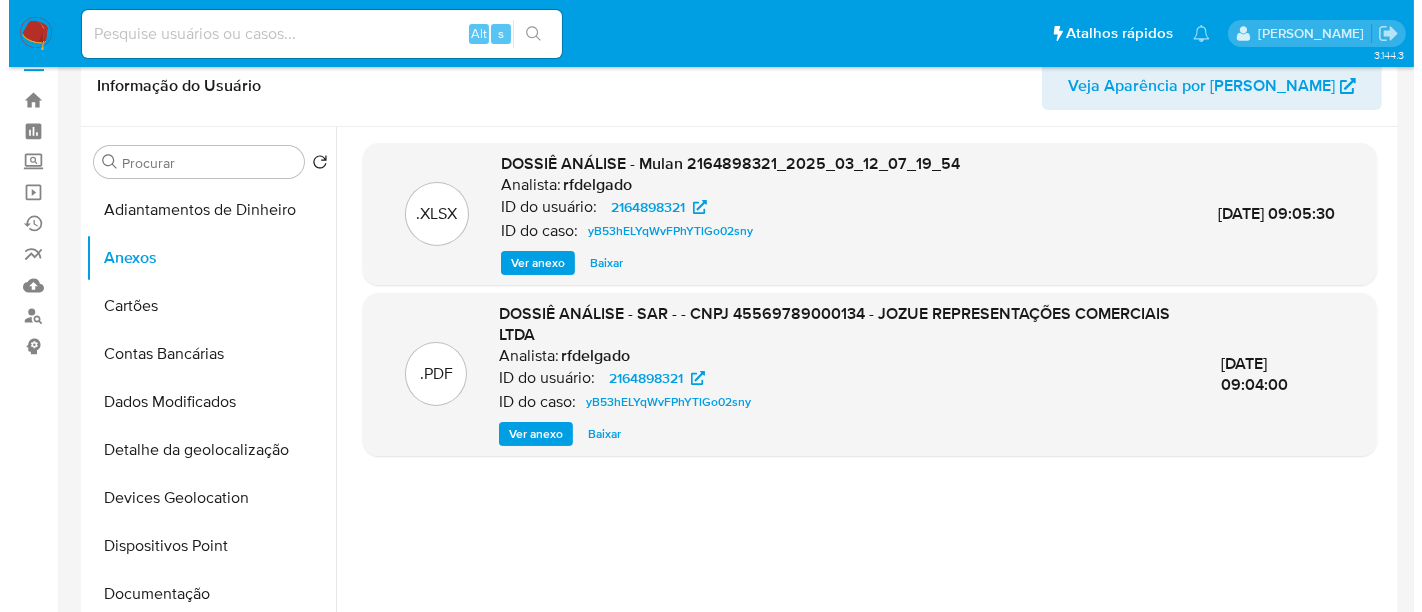 scroll, scrollTop: 0, scrollLeft: 0, axis: both 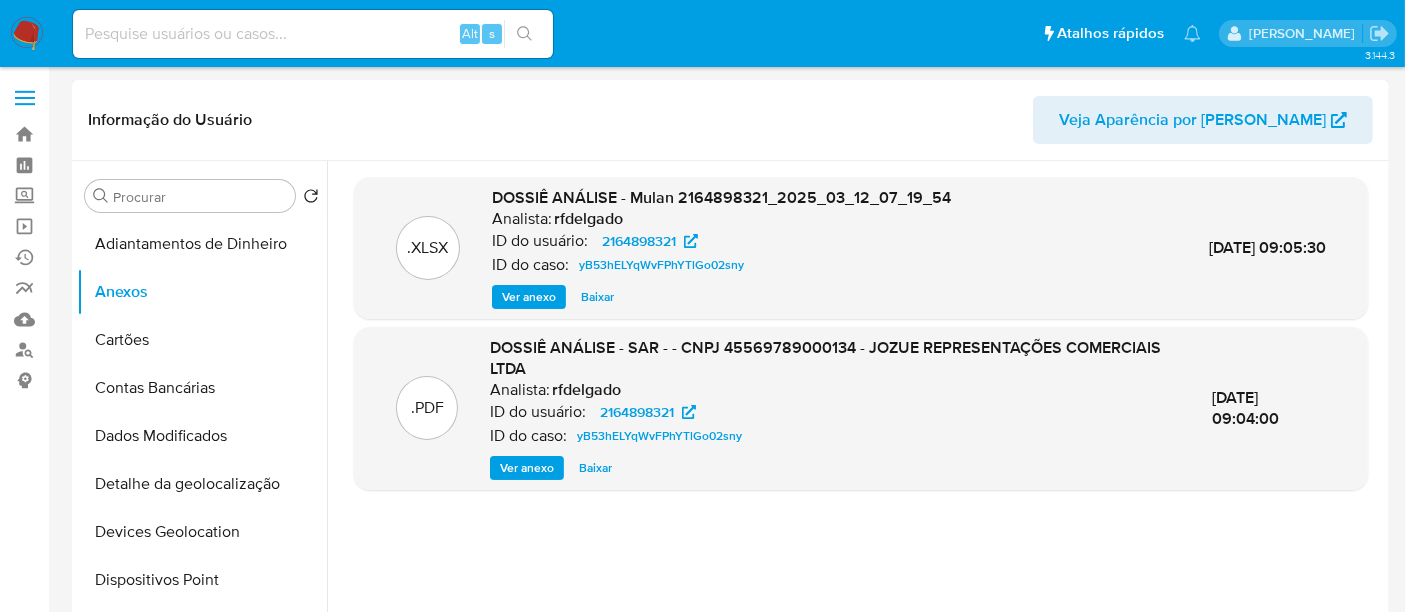 click on "Ver anexo" at bounding box center [529, 297] 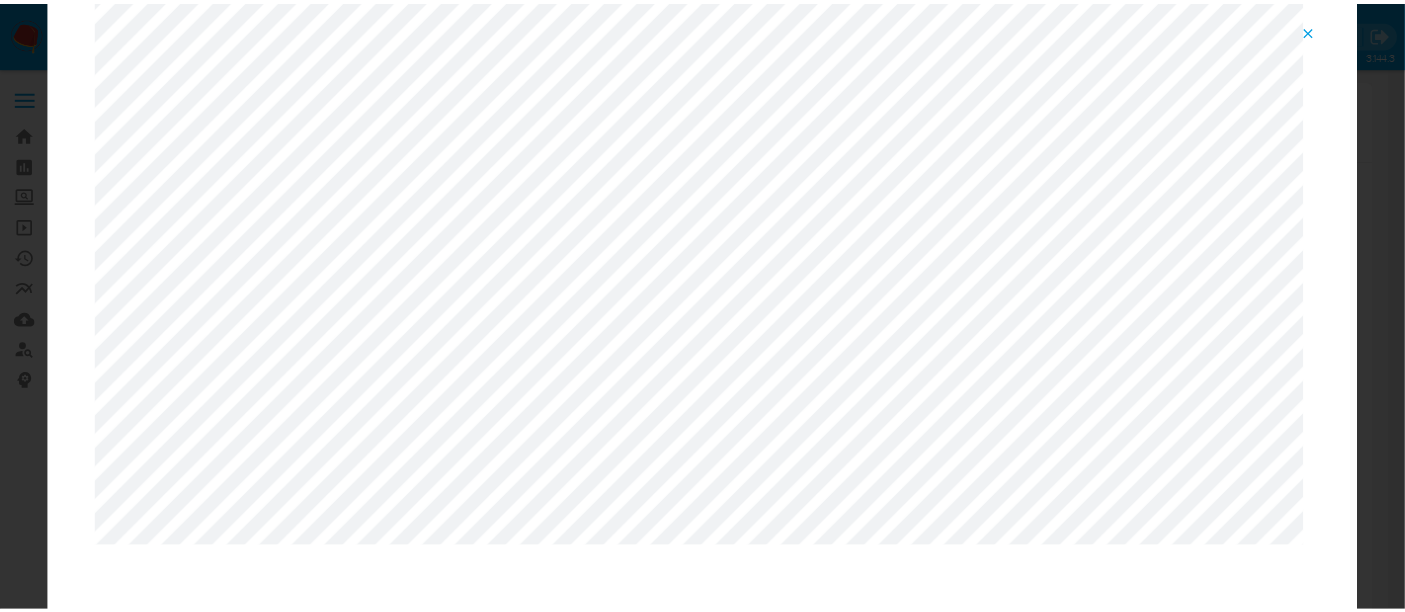 scroll, scrollTop: 0, scrollLeft: 0, axis: both 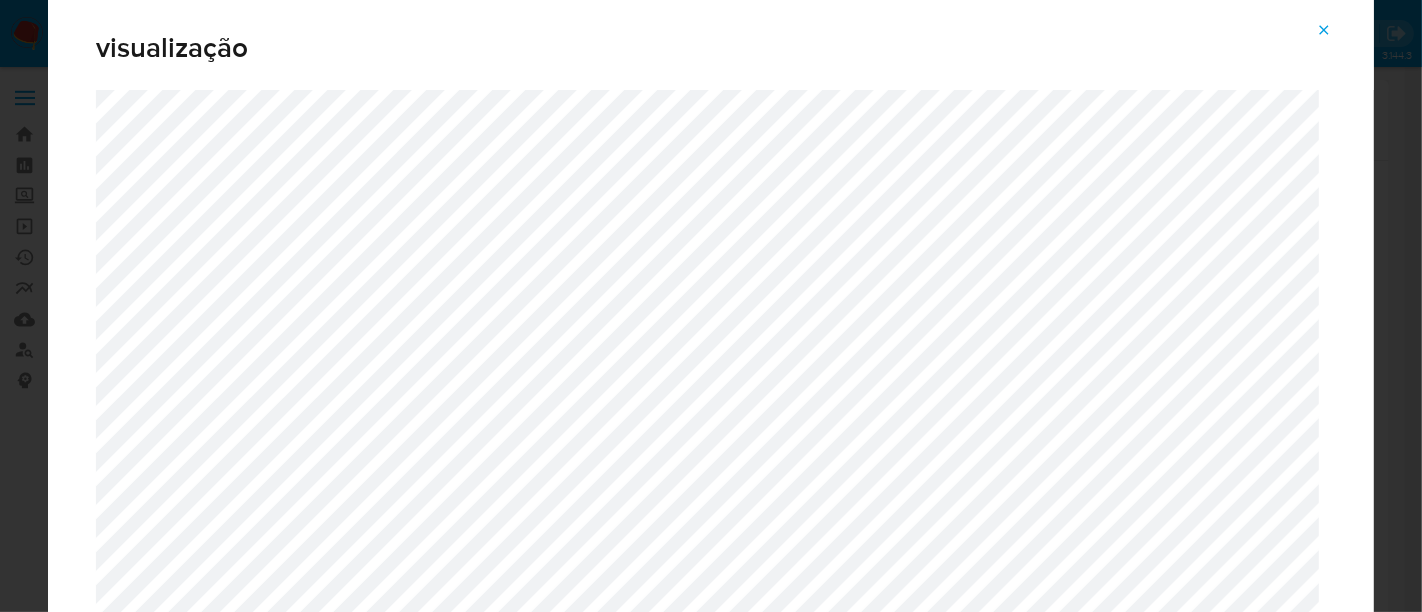 click 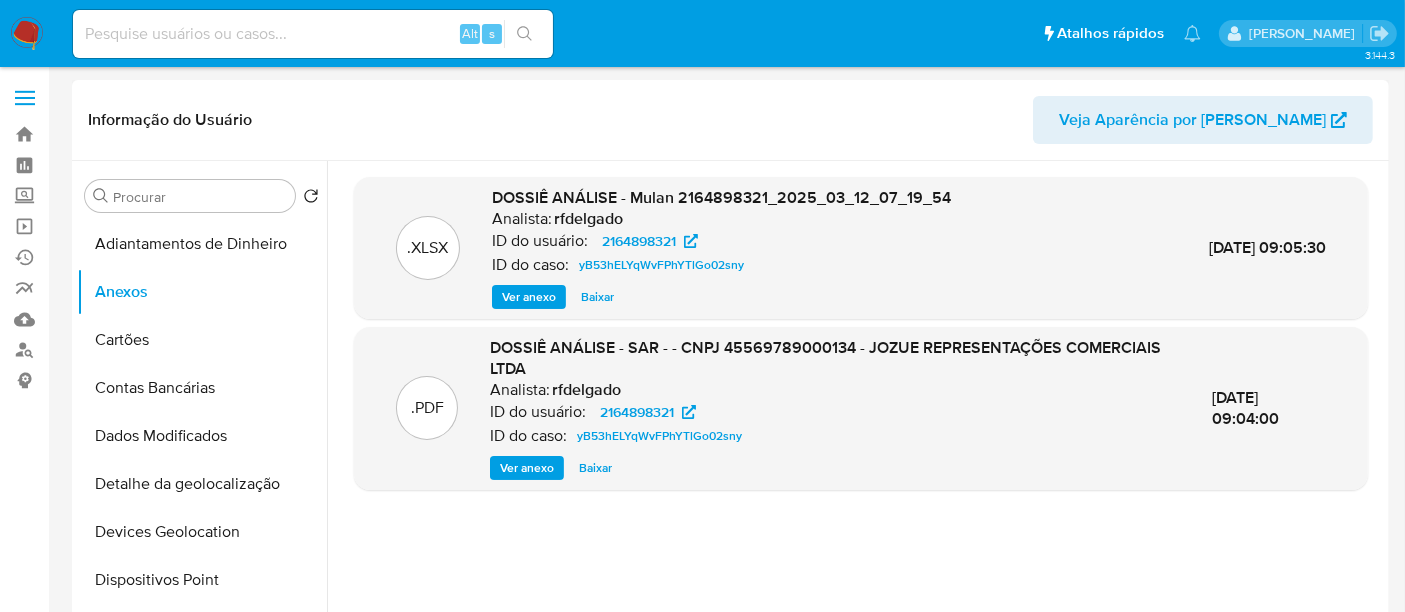 click on "Ver anexo" at bounding box center (527, 468) 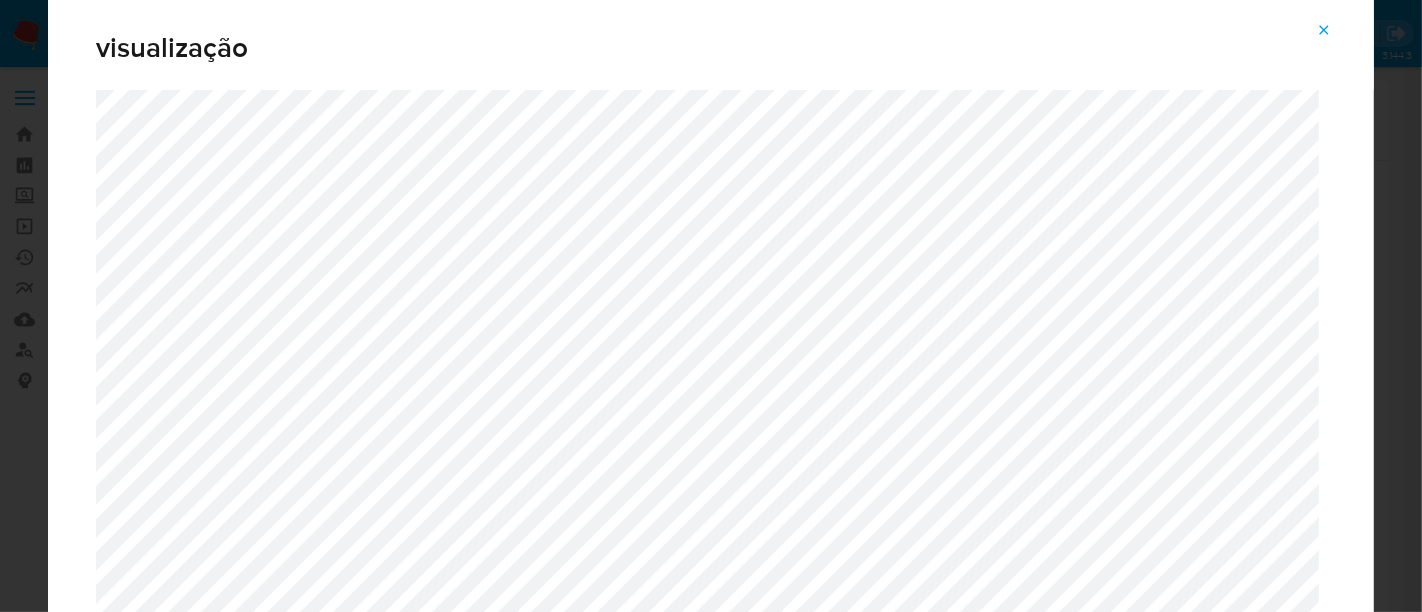 click 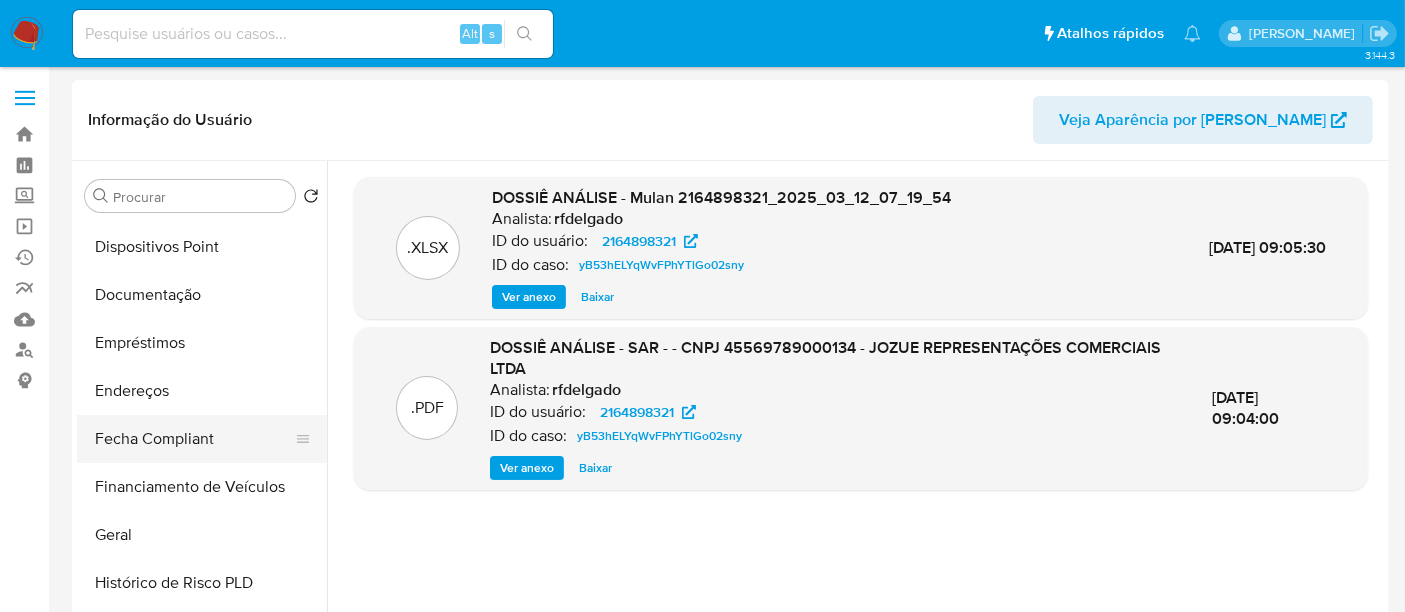scroll, scrollTop: 444, scrollLeft: 0, axis: vertical 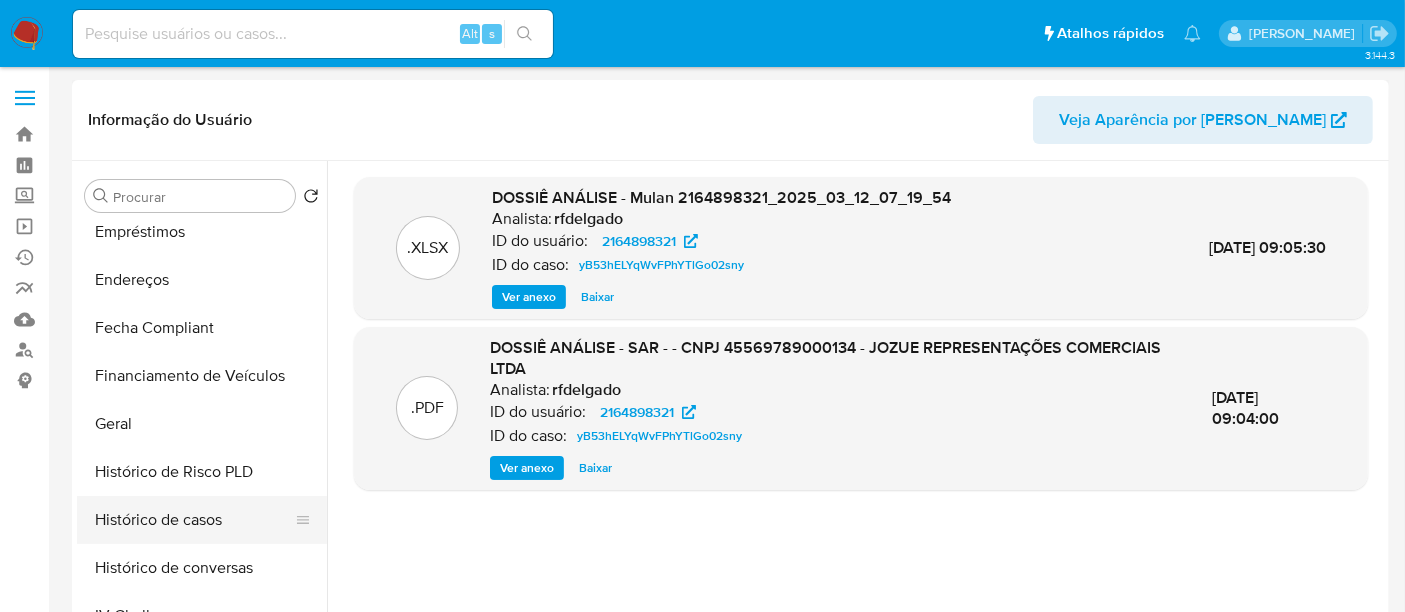 click on "Histórico de casos" at bounding box center [194, 520] 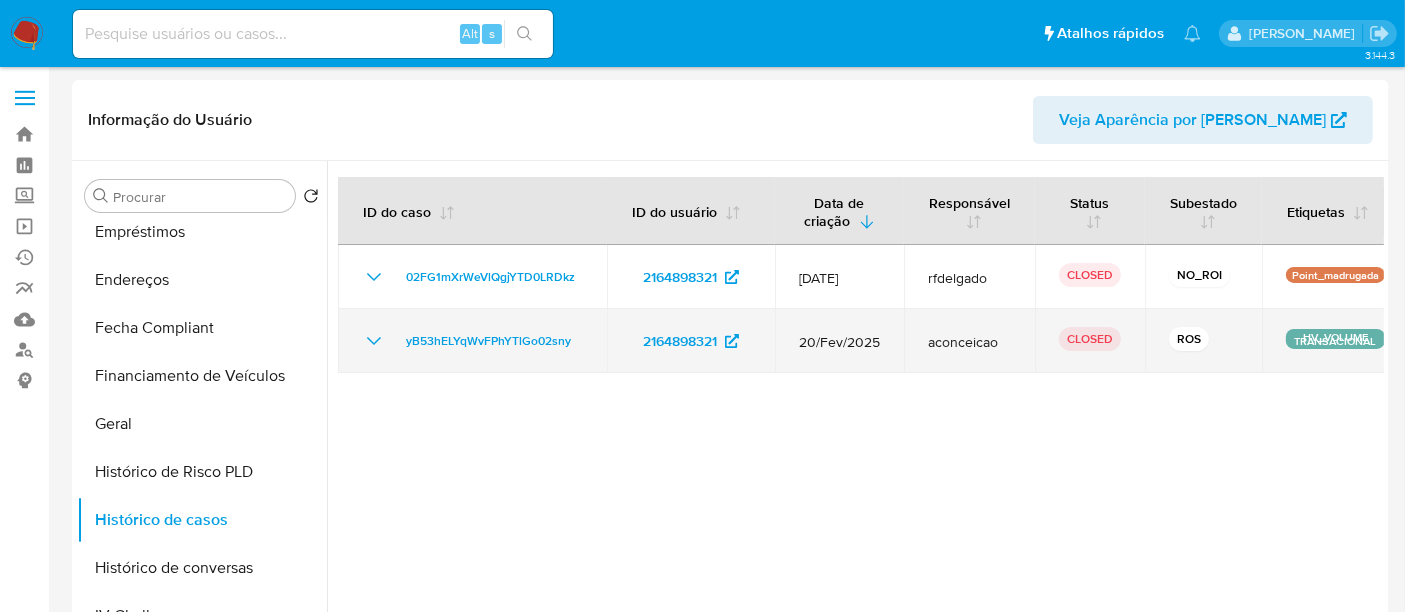 click on "yB53hELYqWvFPhYTlGo02sny" at bounding box center (472, 341) 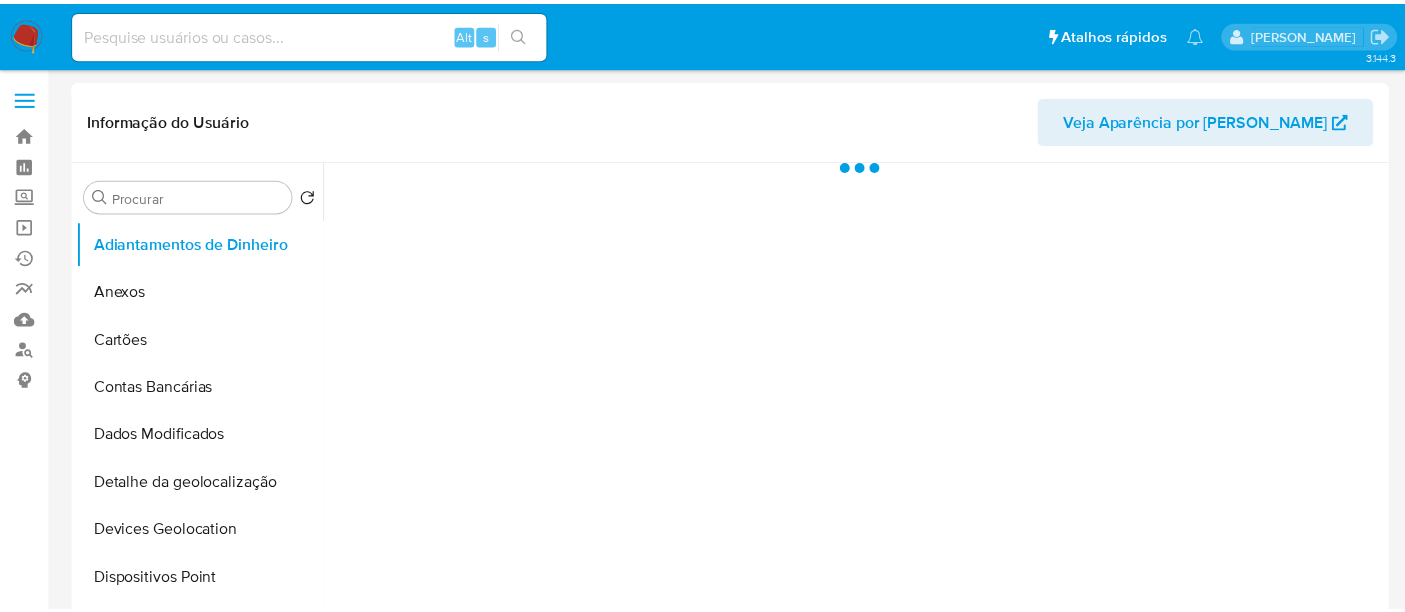 scroll, scrollTop: 0, scrollLeft: 0, axis: both 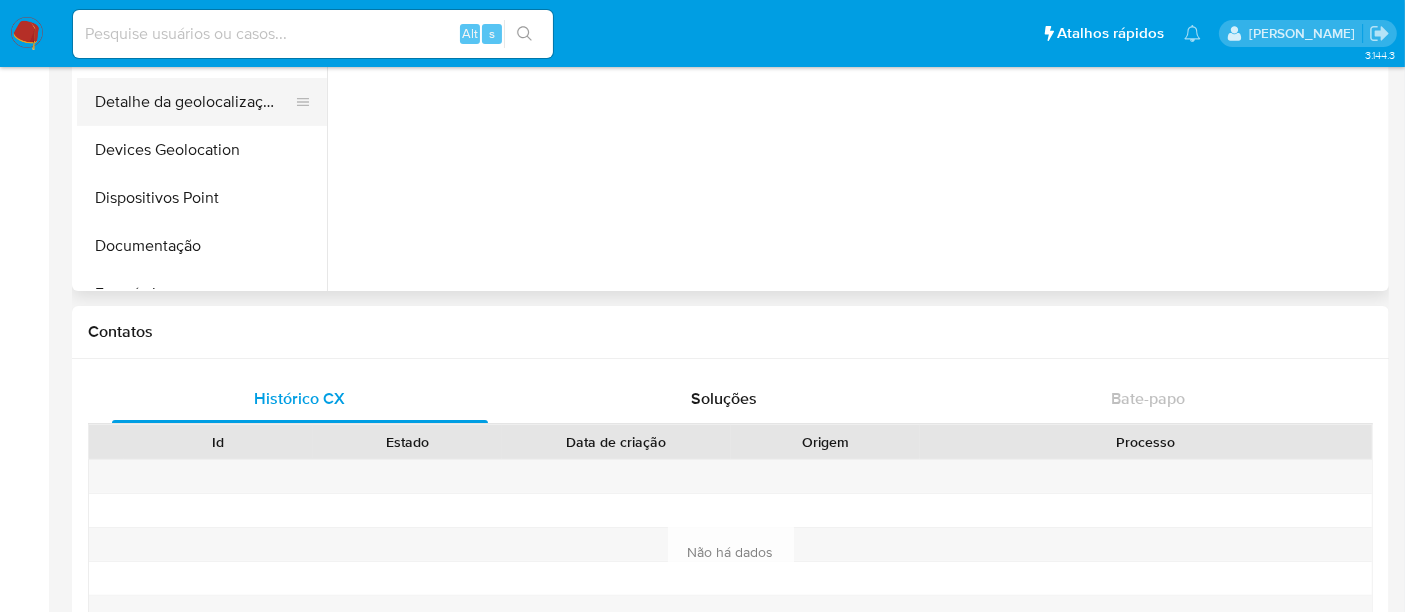 select on "10" 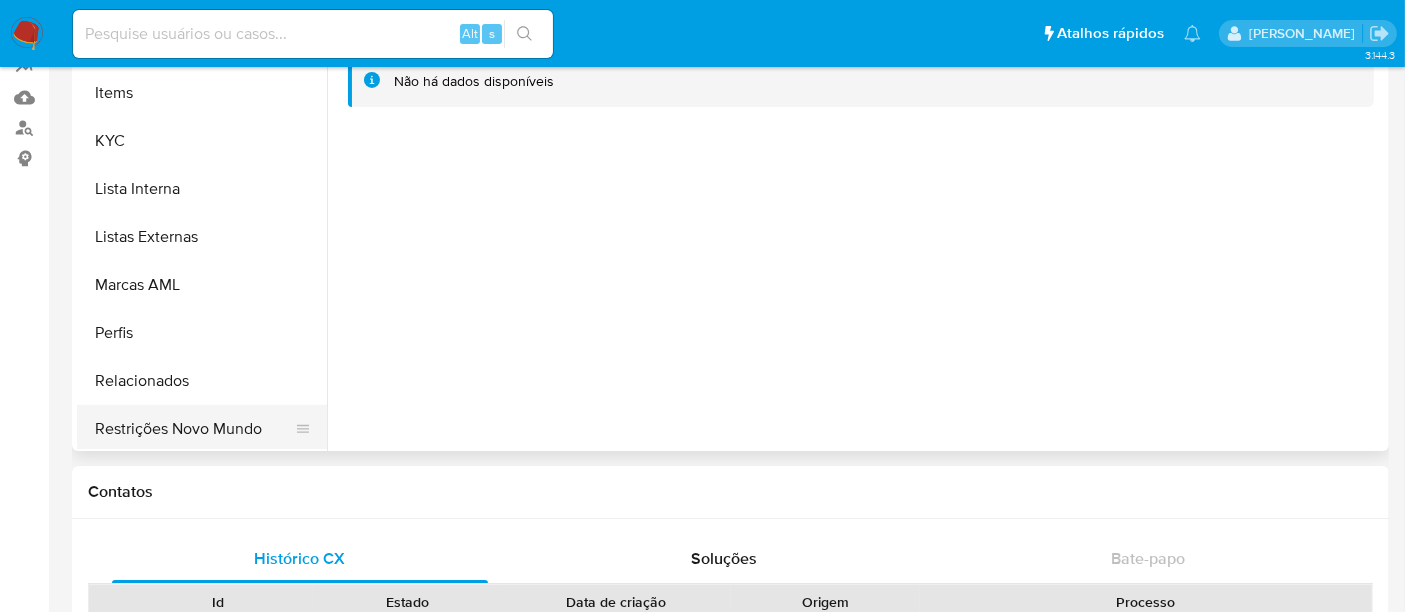 scroll, scrollTop: 844, scrollLeft: 0, axis: vertical 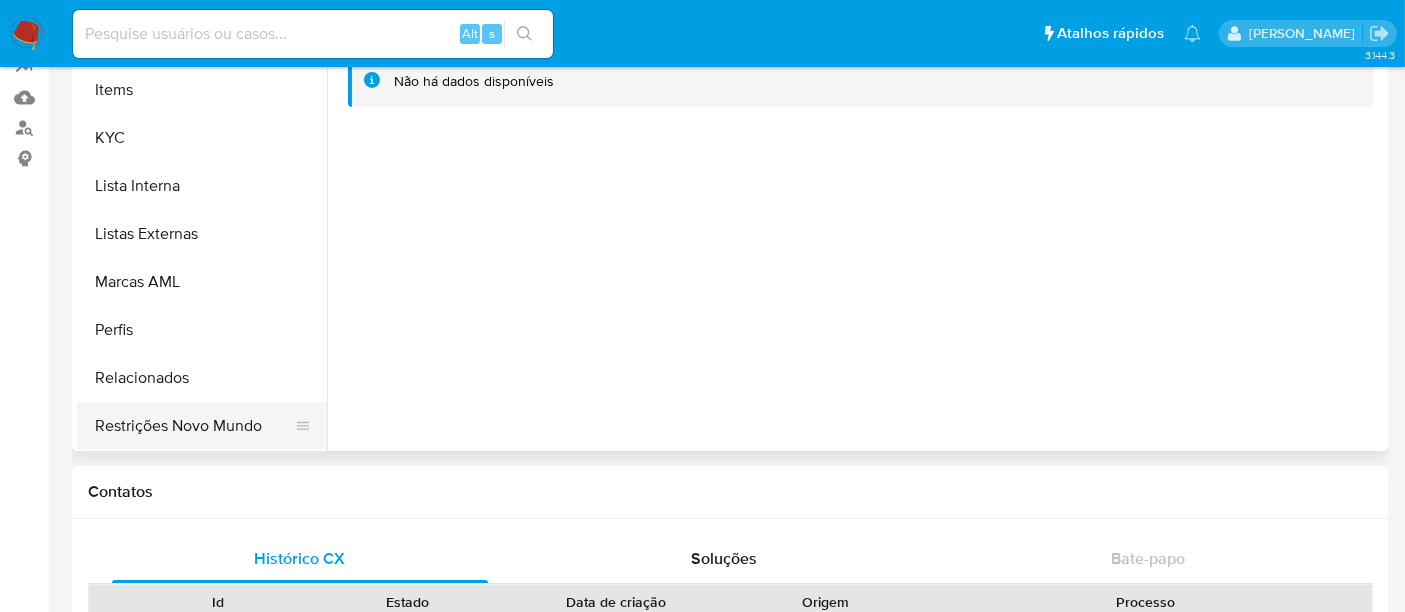 click on "Restrições Novo Mundo" at bounding box center [194, 426] 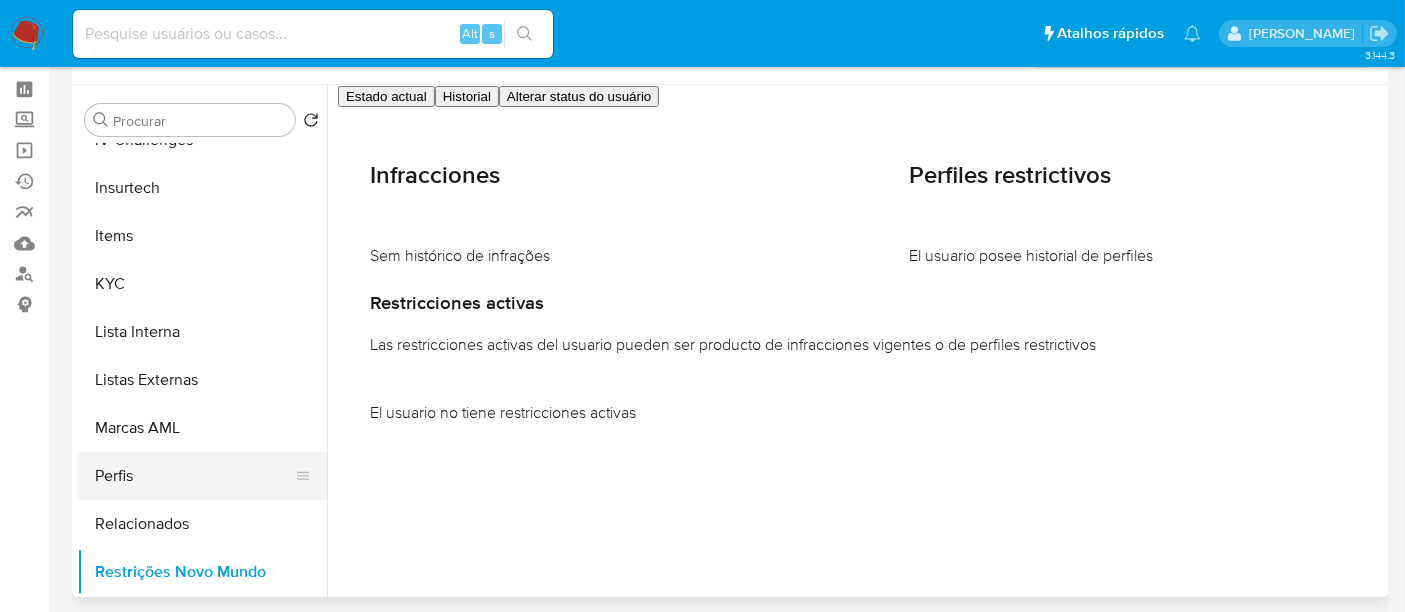 scroll, scrollTop: 111, scrollLeft: 0, axis: vertical 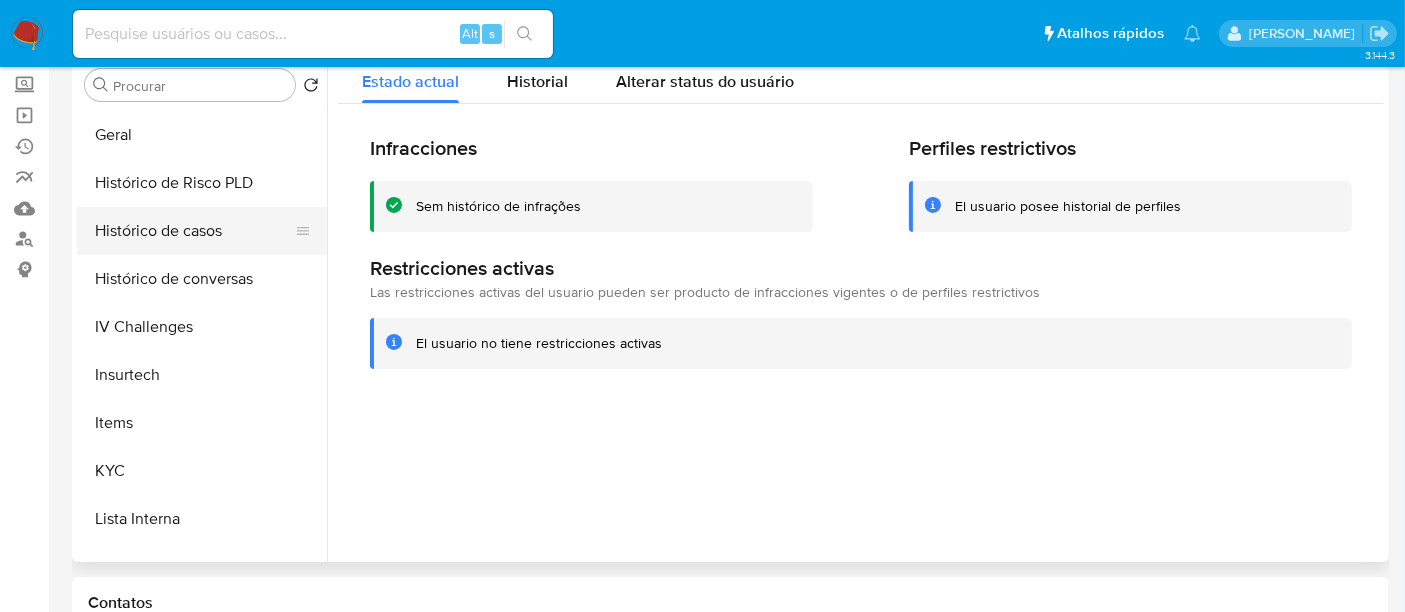 click on "Histórico de casos" at bounding box center (194, 231) 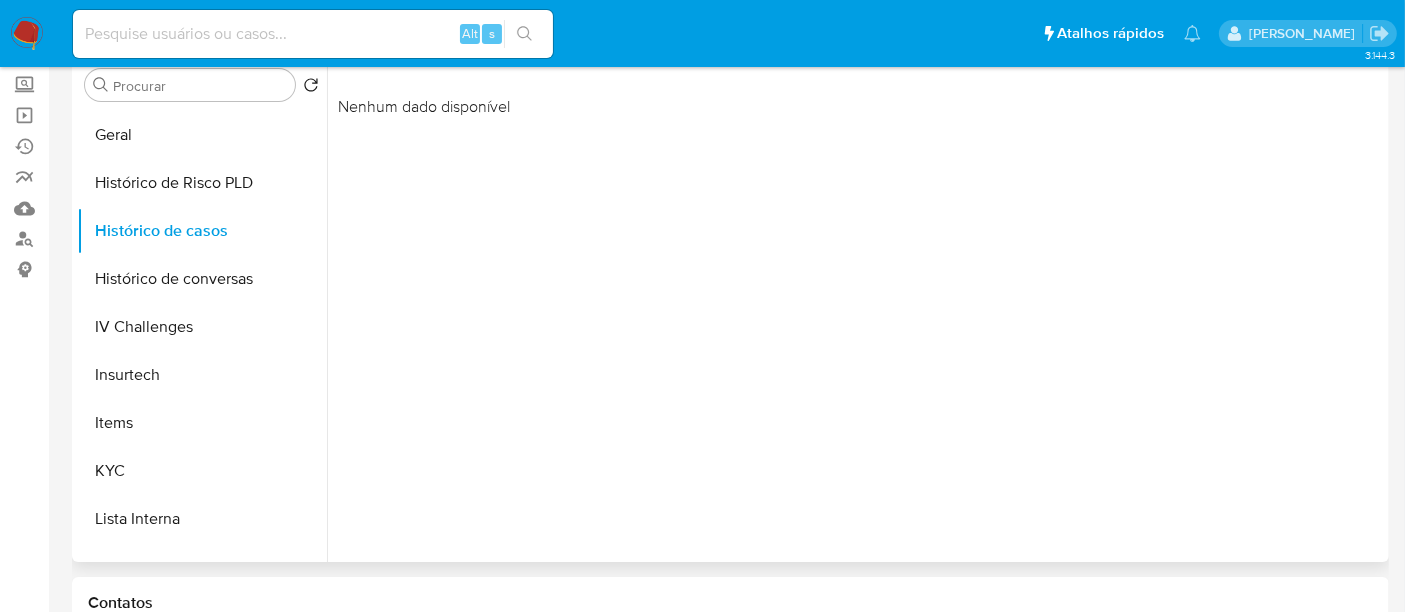 type 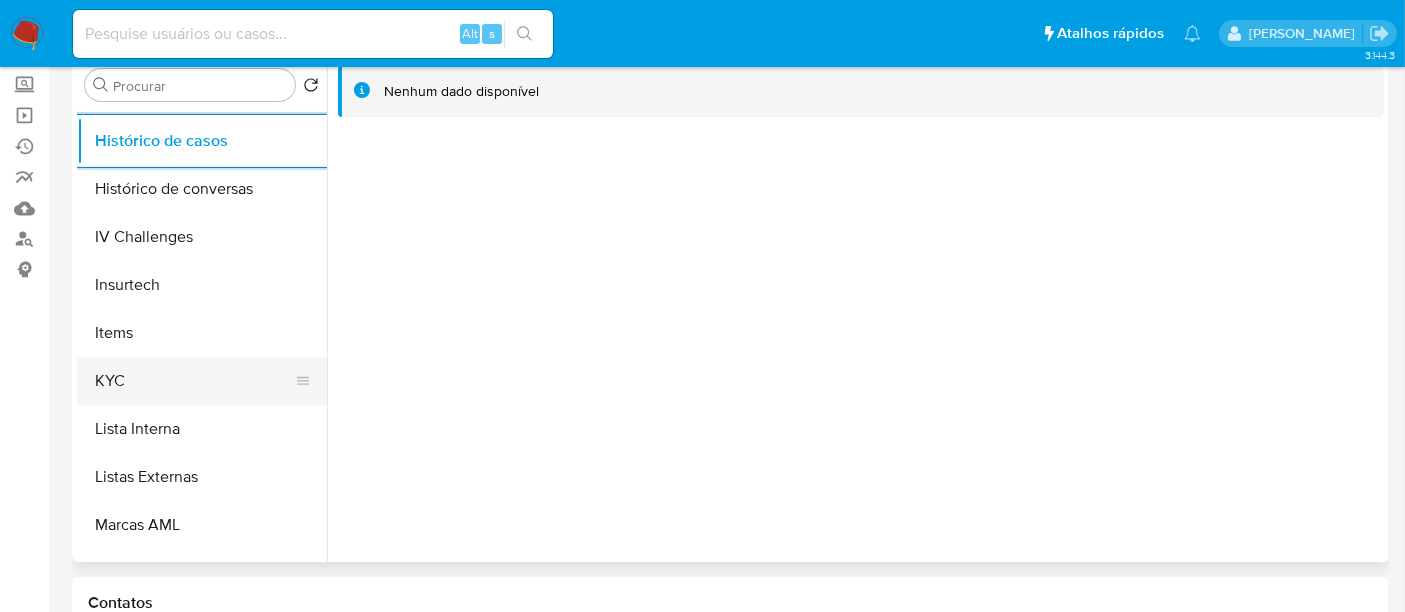 scroll, scrollTop: 733, scrollLeft: 0, axis: vertical 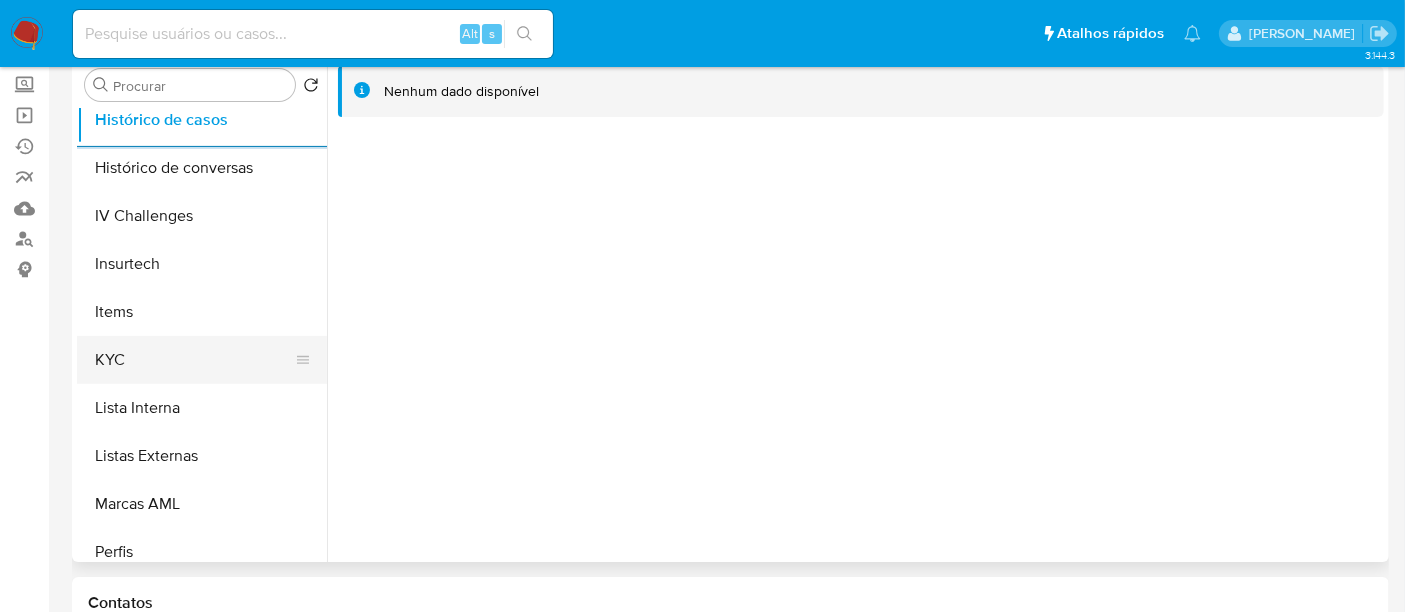 click on "KYC" at bounding box center [194, 360] 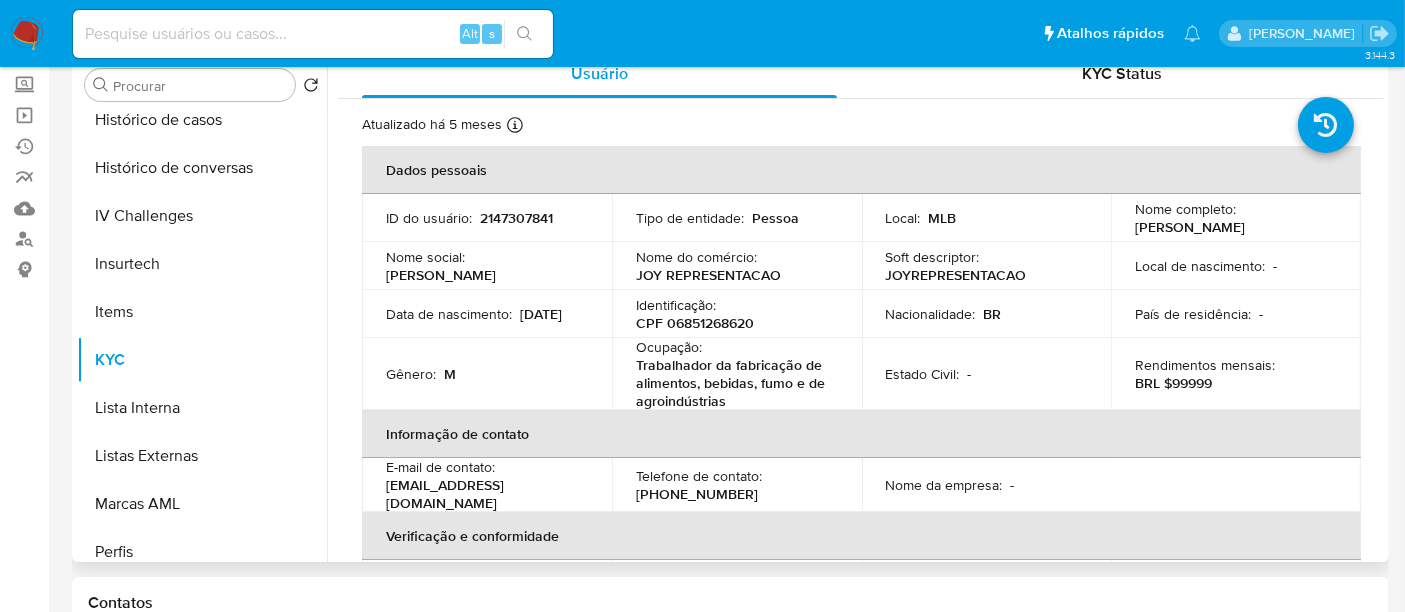 click on "CPF 06851268620" at bounding box center (695, 323) 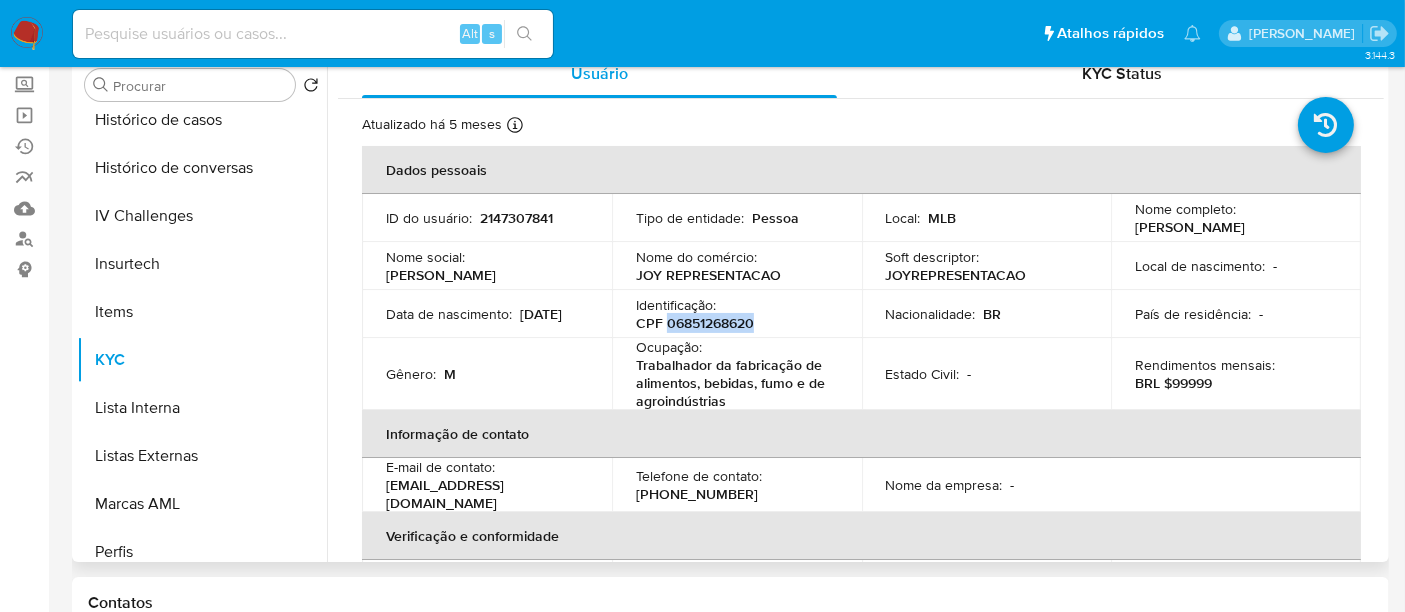 click on "CPF 06851268620" at bounding box center (695, 323) 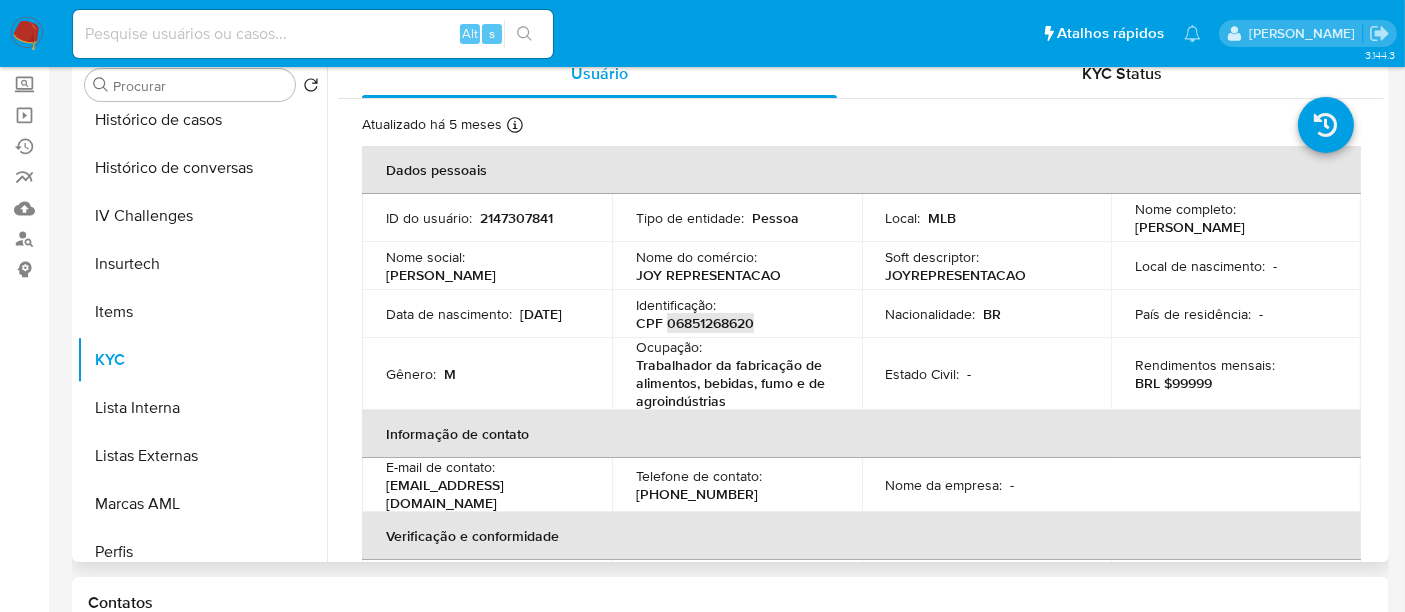 scroll, scrollTop: 111, scrollLeft: 0, axis: vertical 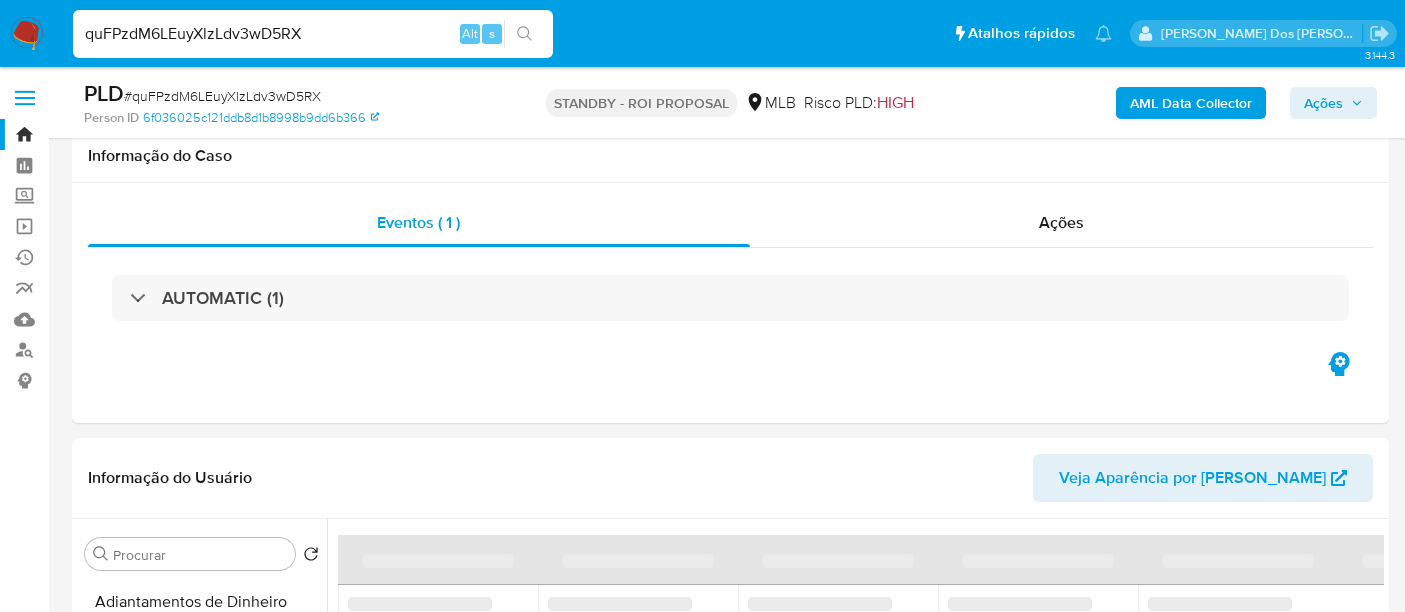 select on "10" 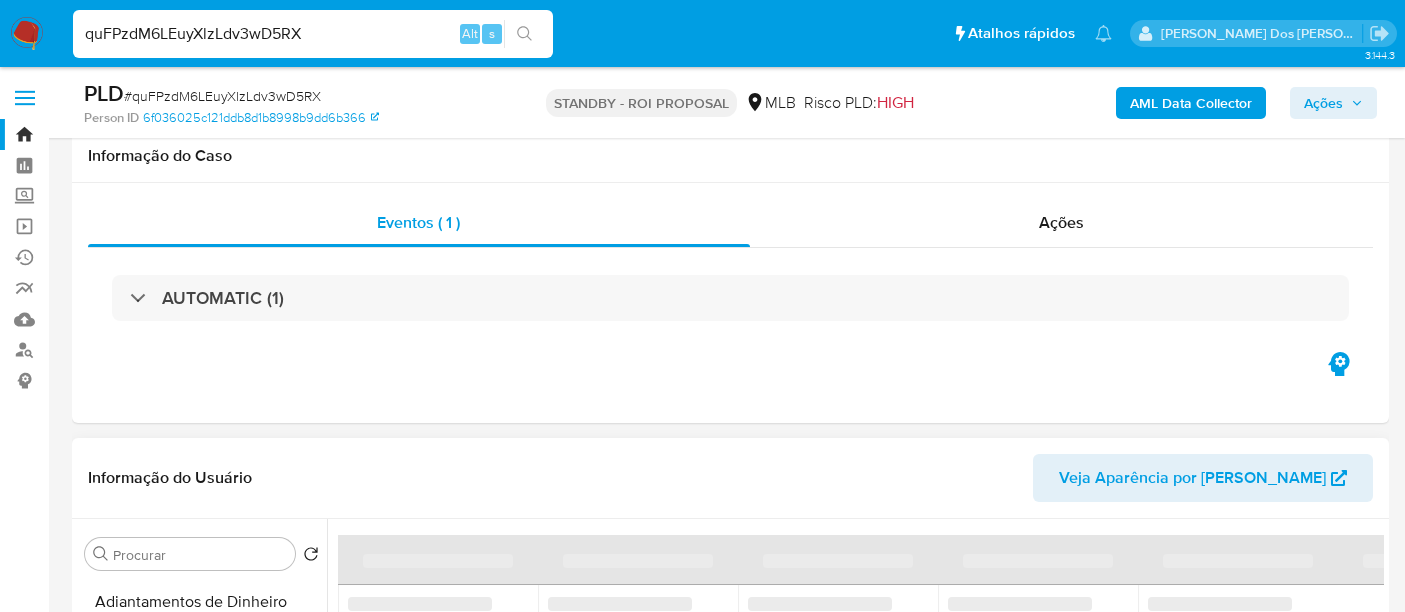 scroll, scrollTop: 444, scrollLeft: 0, axis: vertical 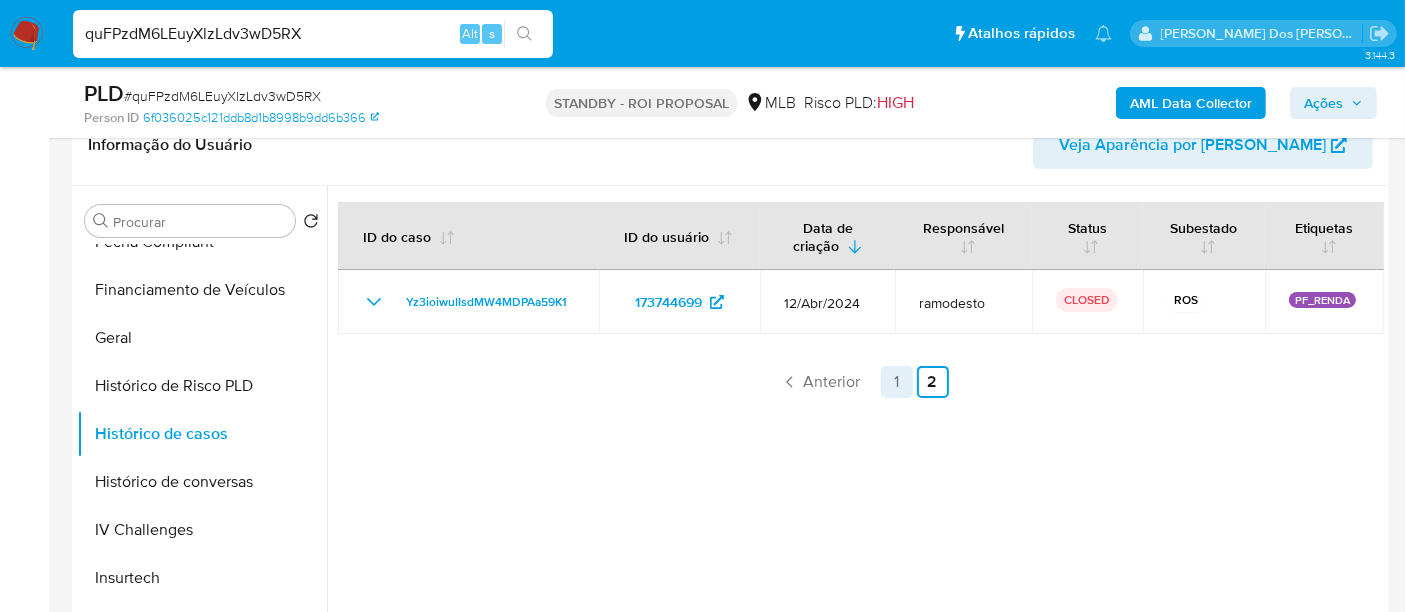 click on "1" at bounding box center [897, 382] 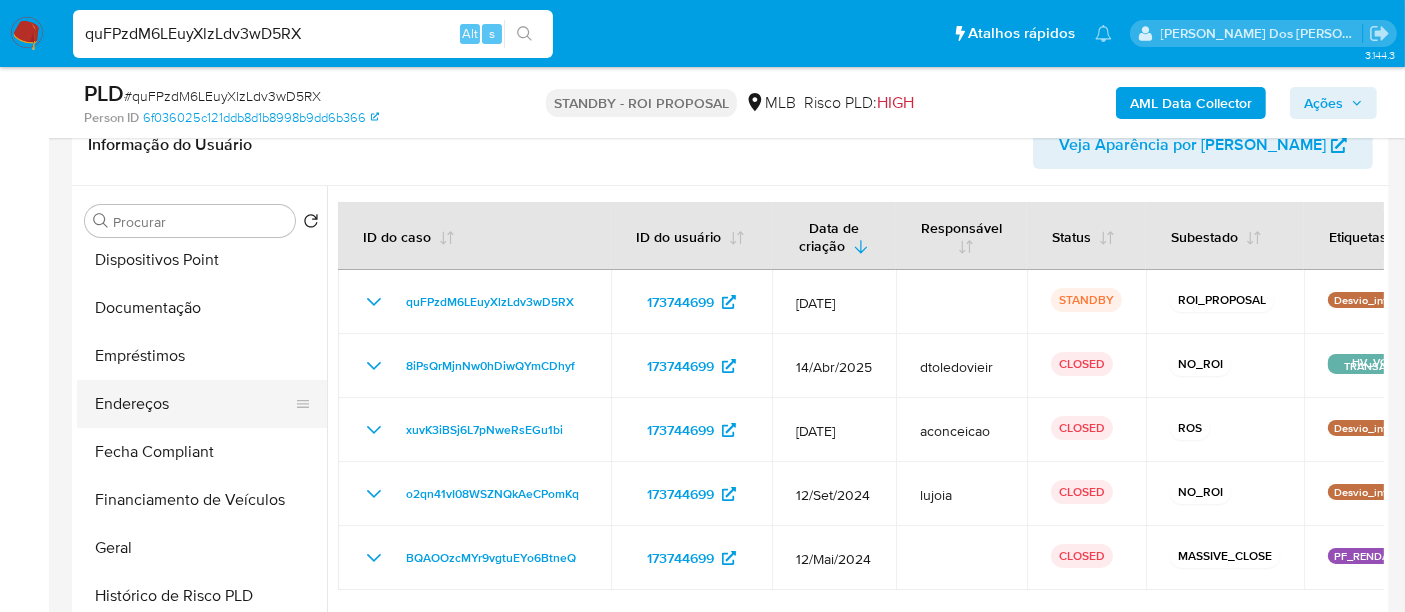 scroll, scrollTop: 333, scrollLeft: 0, axis: vertical 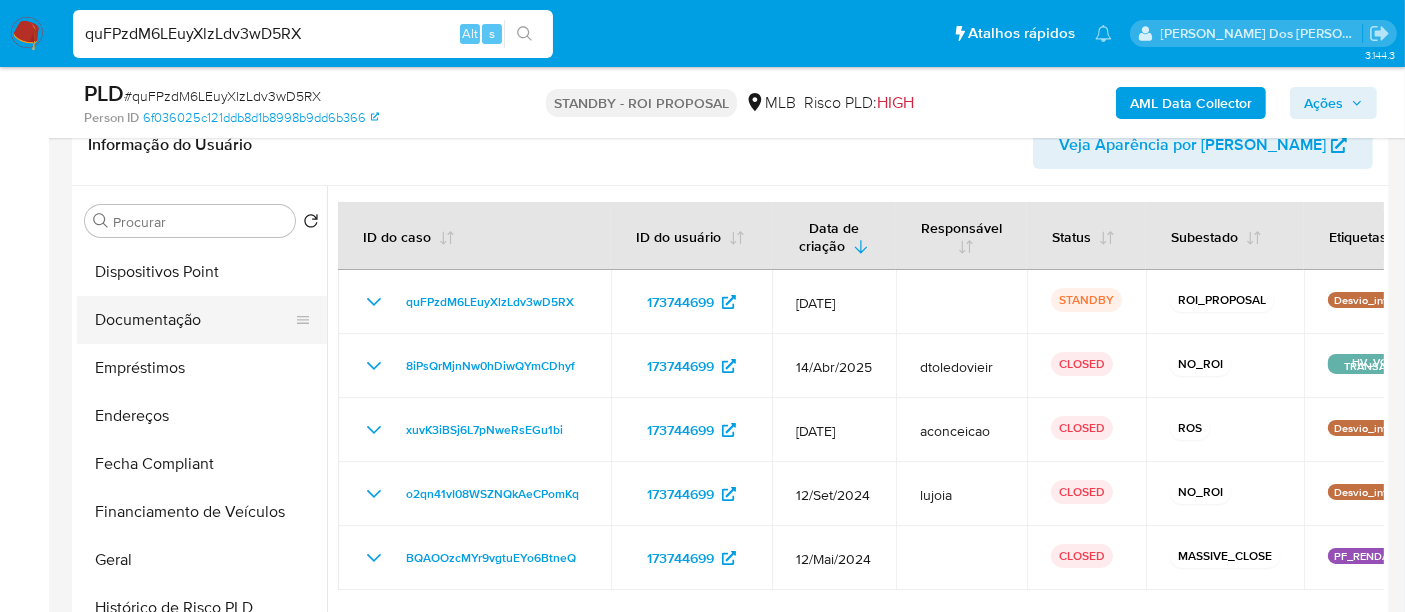 click on "Documentação" at bounding box center (194, 320) 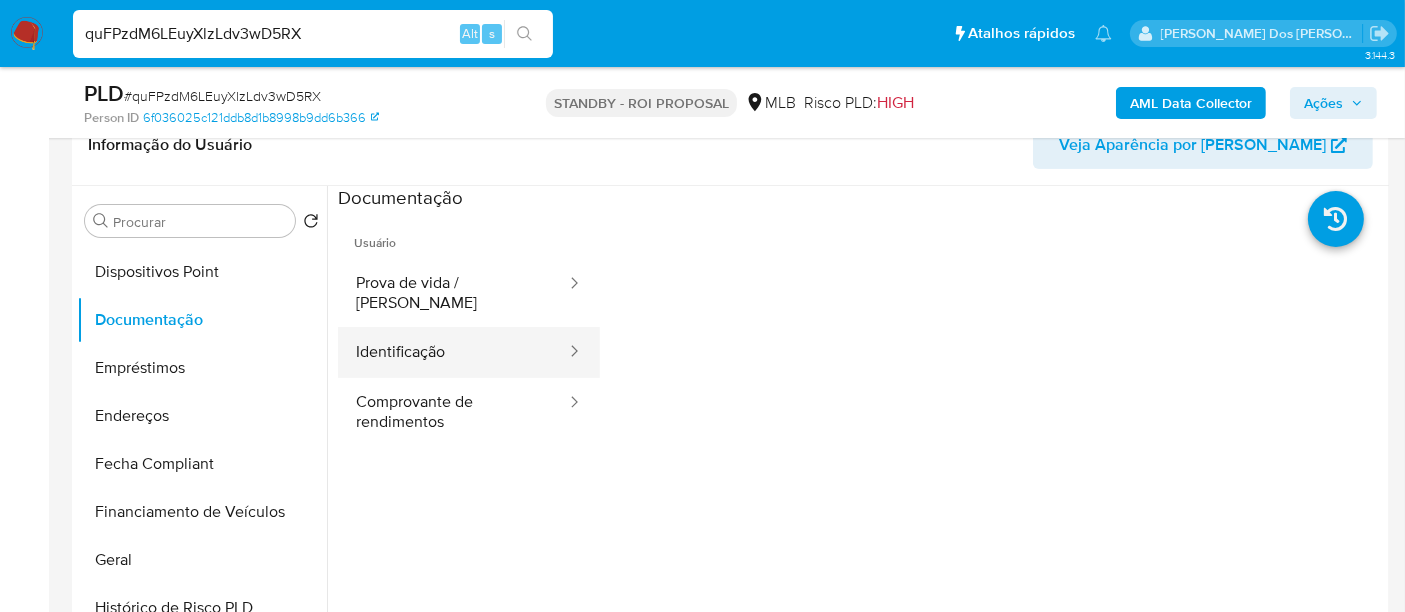 click on "Identificação" at bounding box center [453, 352] 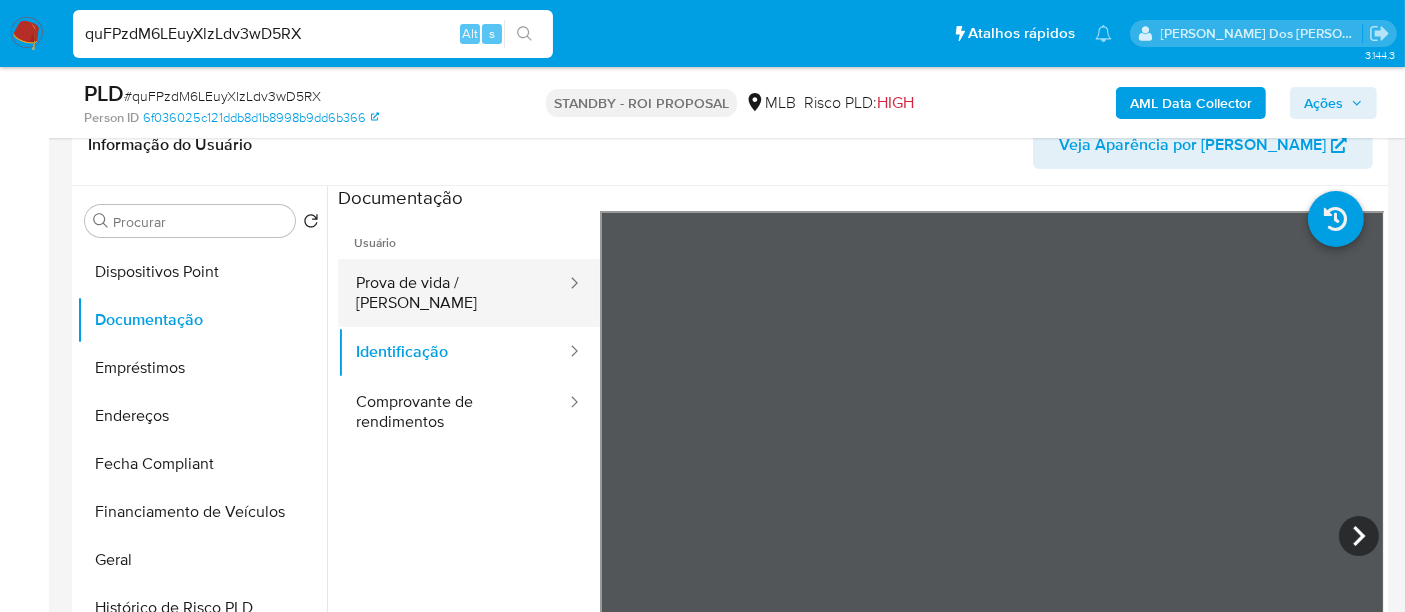 click on "Prova de vida / [PERSON_NAME]" at bounding box center [453, 293] 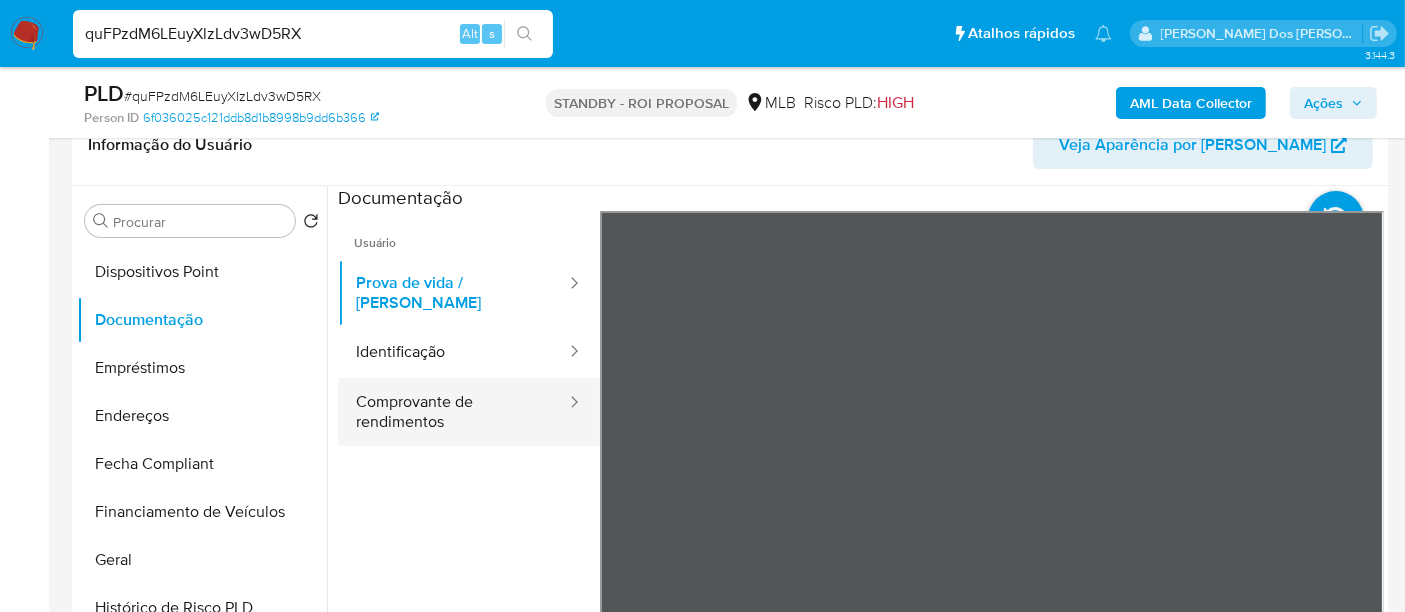 click on "Comprovante de rendimentos" at bounding box center (453, 412) 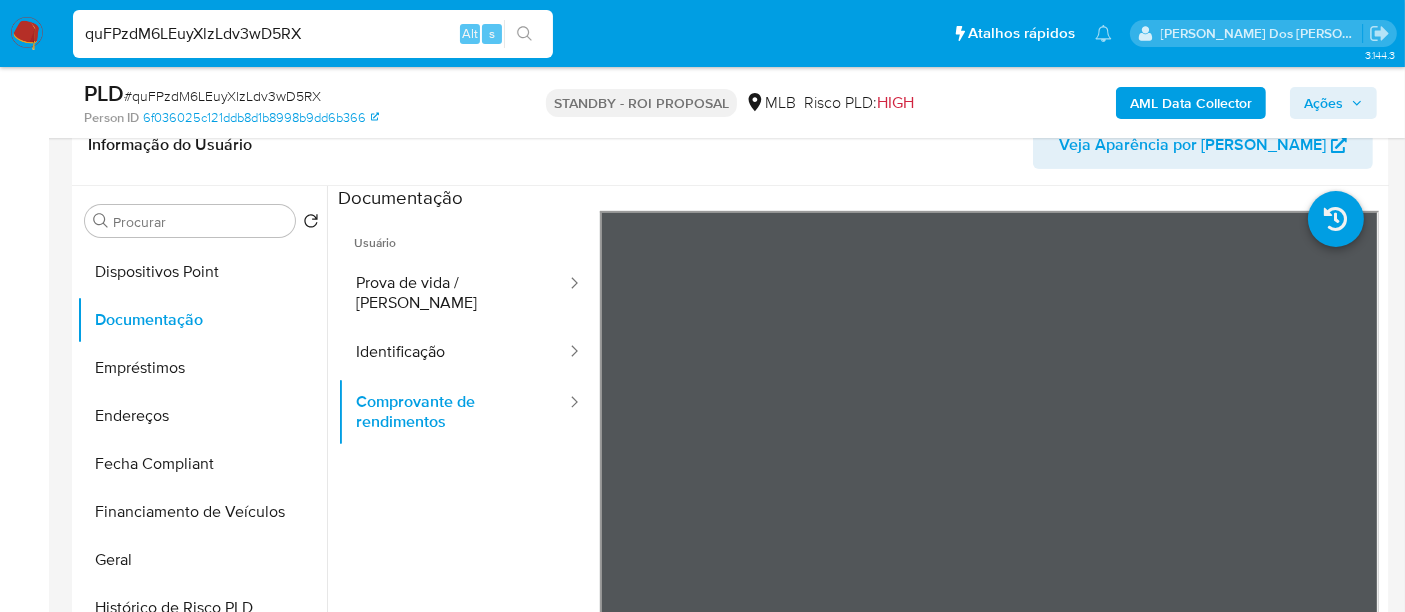 scroll, scrollTop: 111, scrollLeft: 0, axis: vertical 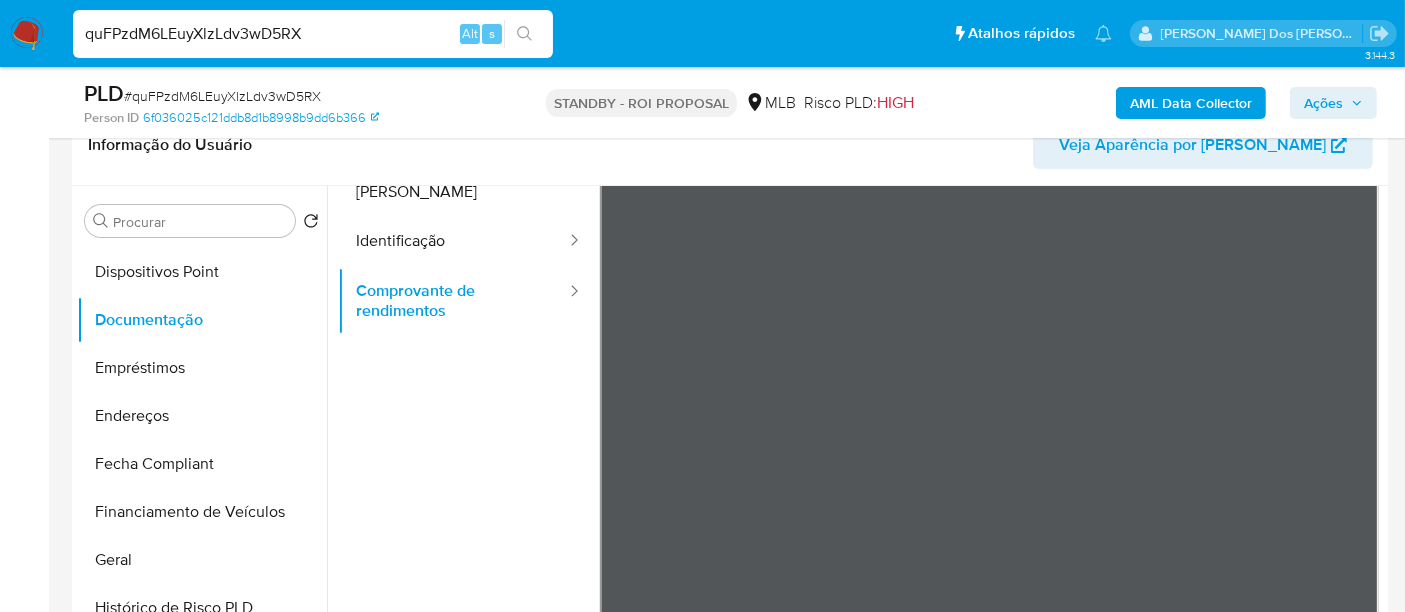 type 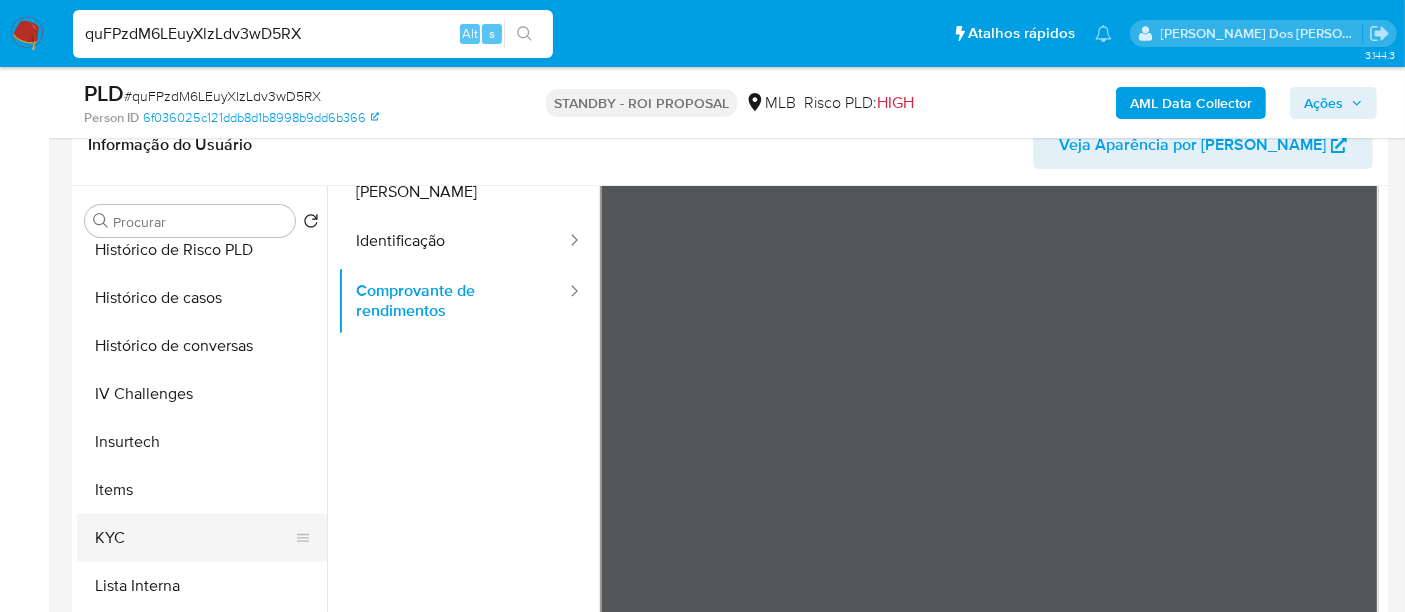 scroll, scrollTop: 844, scrollLeft: 0, axis: vertical 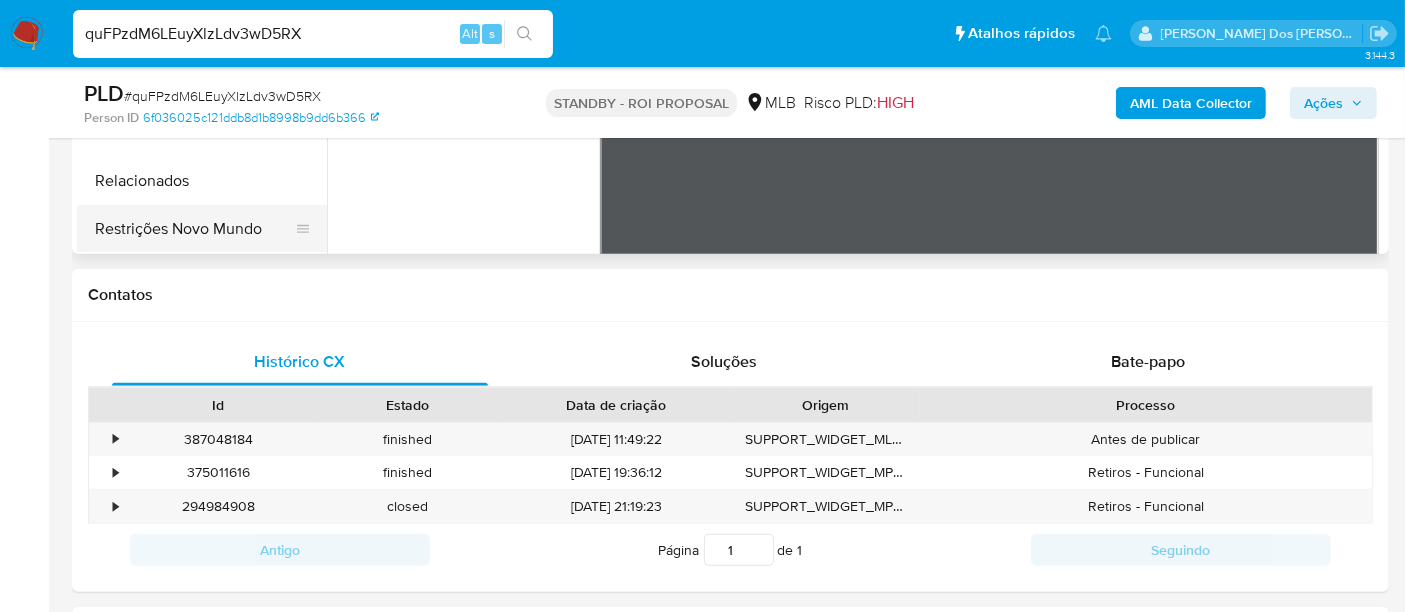 click on "Restrições Novo Mundo" at bounding box center [194, 229] 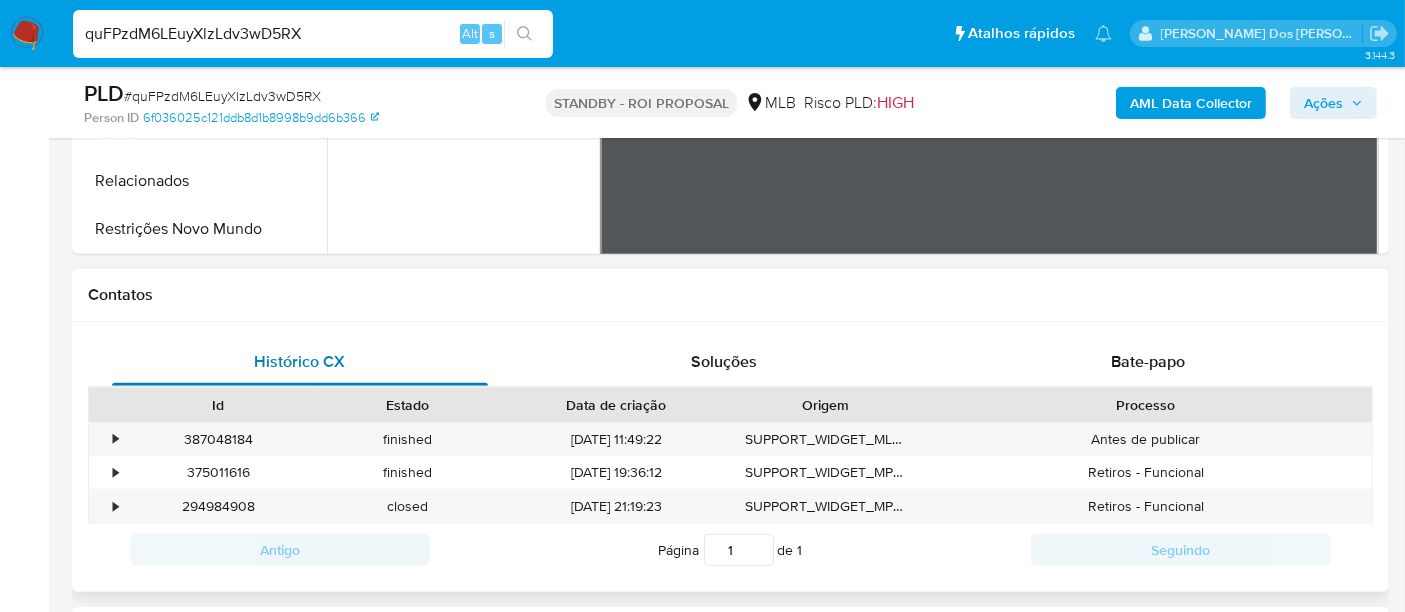 scroll, scrollTop: 0, scrollLeft: 0, axis: both 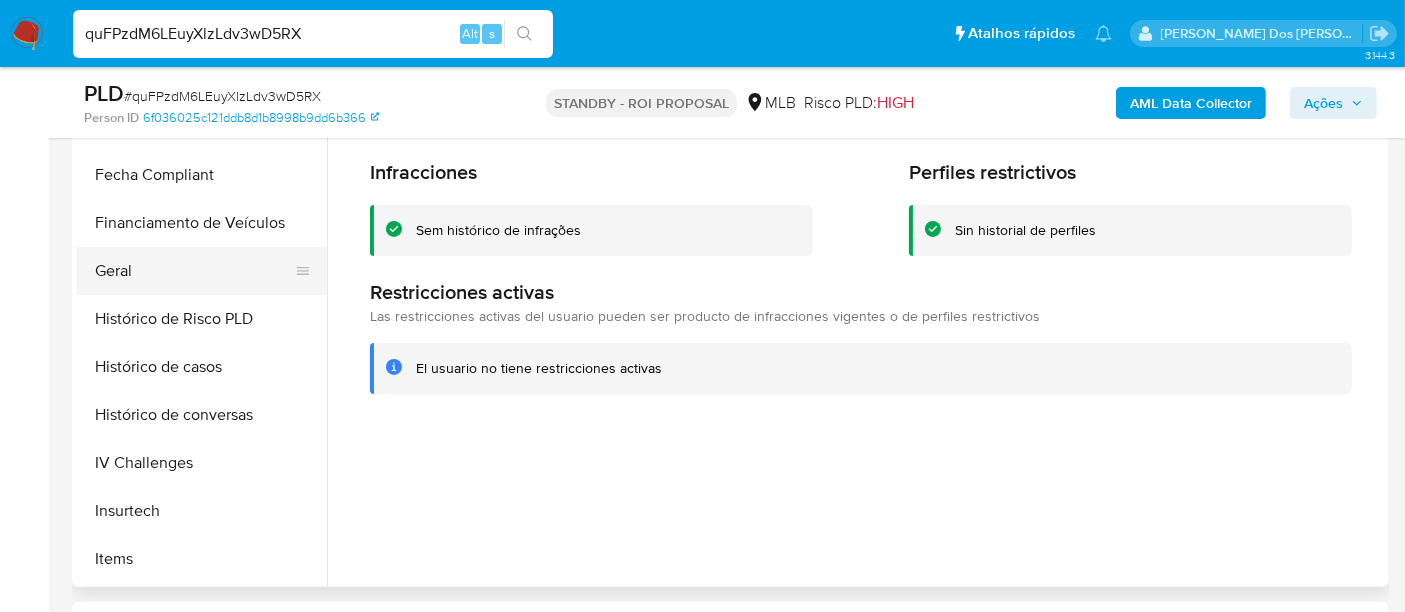 click on "Geral" at bounding box center [194, 271] 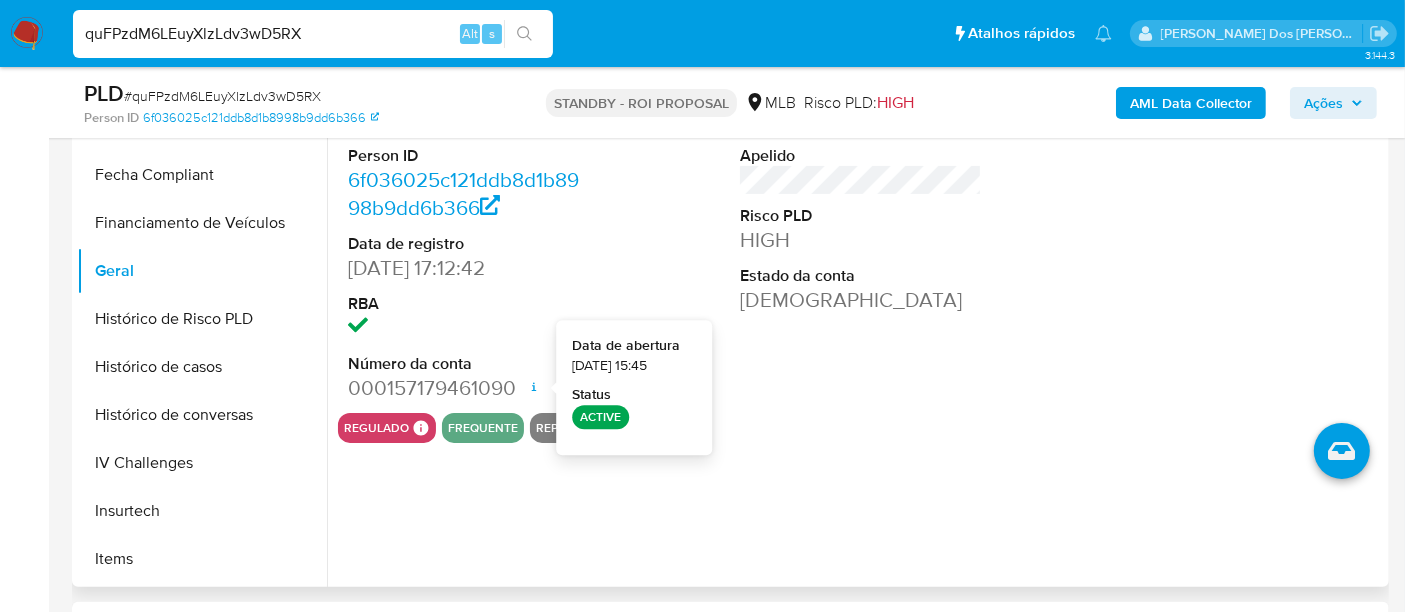 type 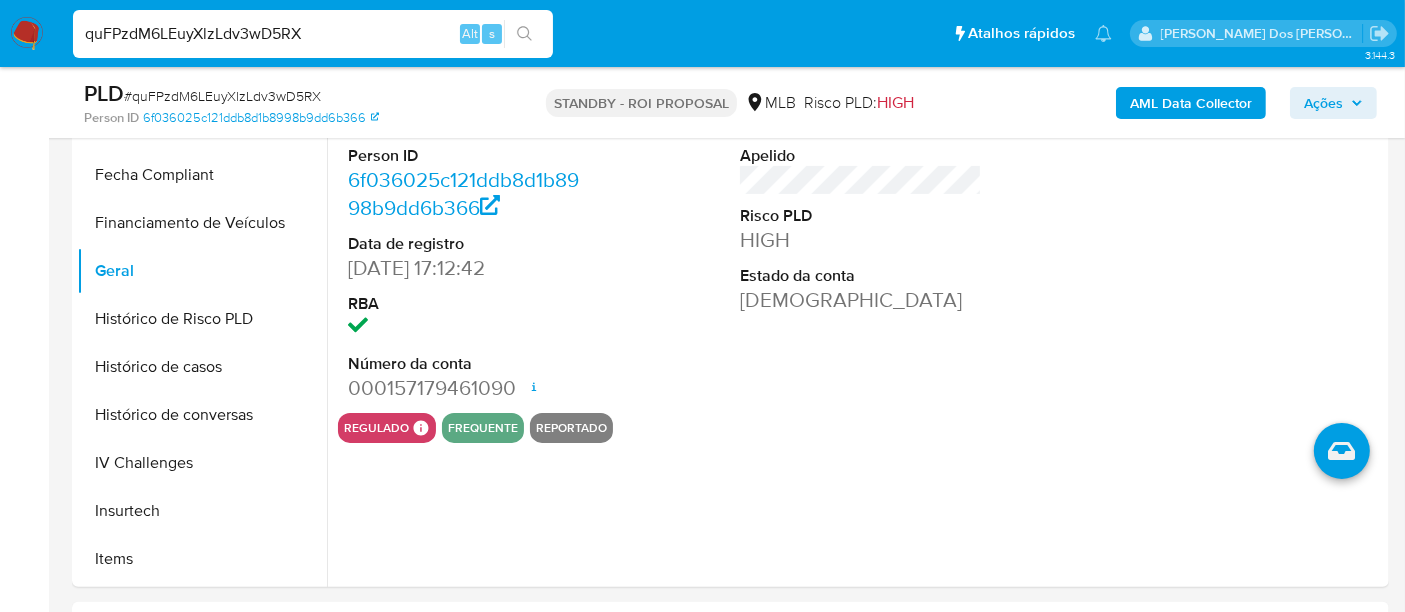 click on "quFPzdM6LEuyXlzLdv3wD5RX" at bounding box center [313, 34] 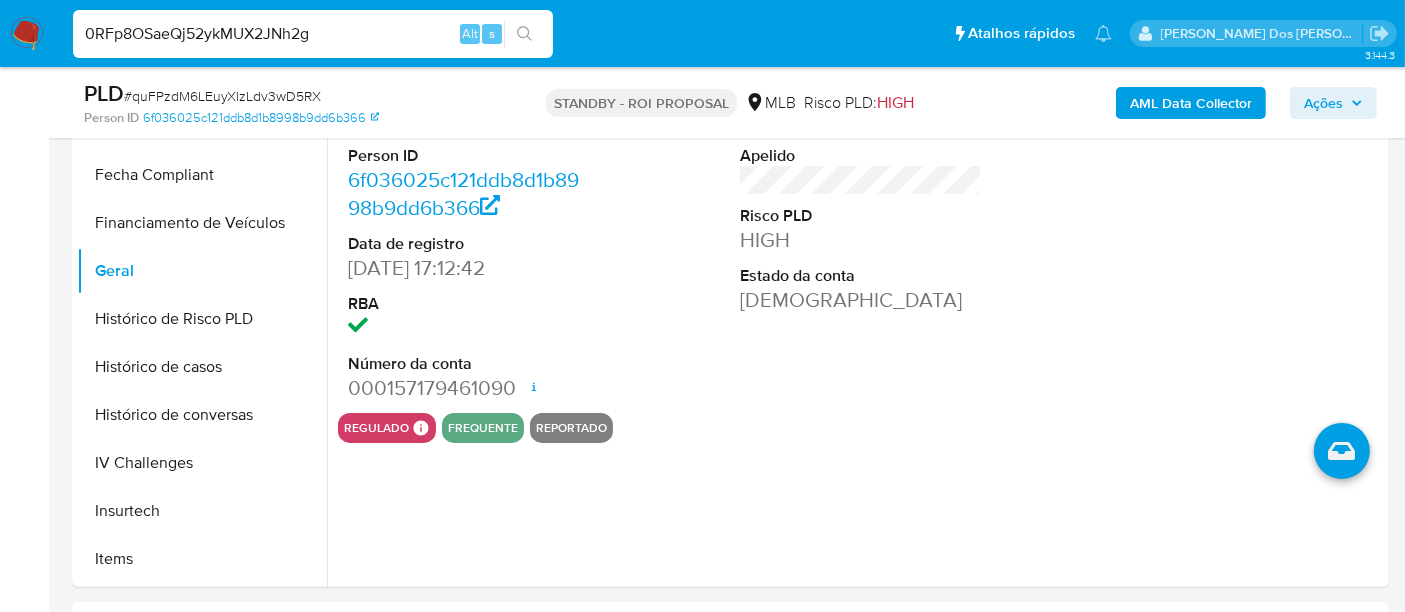 type on "0RFp8OSaeQj52ykMUX2JNh2g" 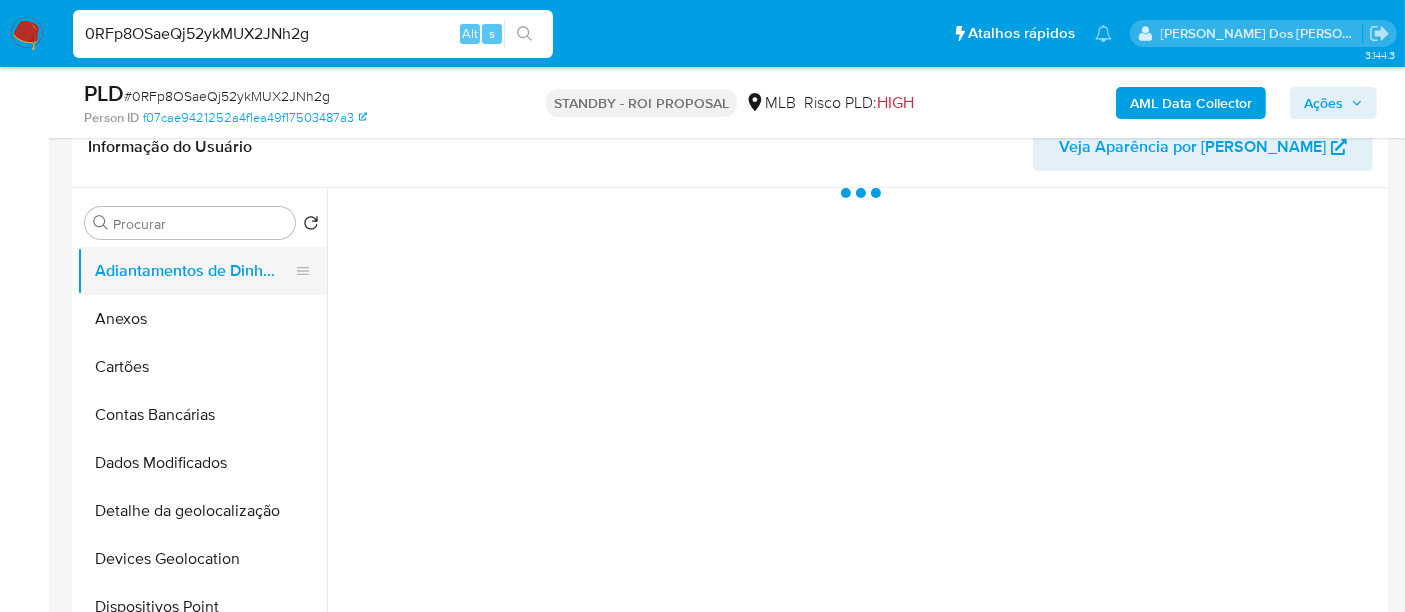 scroll, scrollTop: 333, scrollLeft: 0, axis: vertical 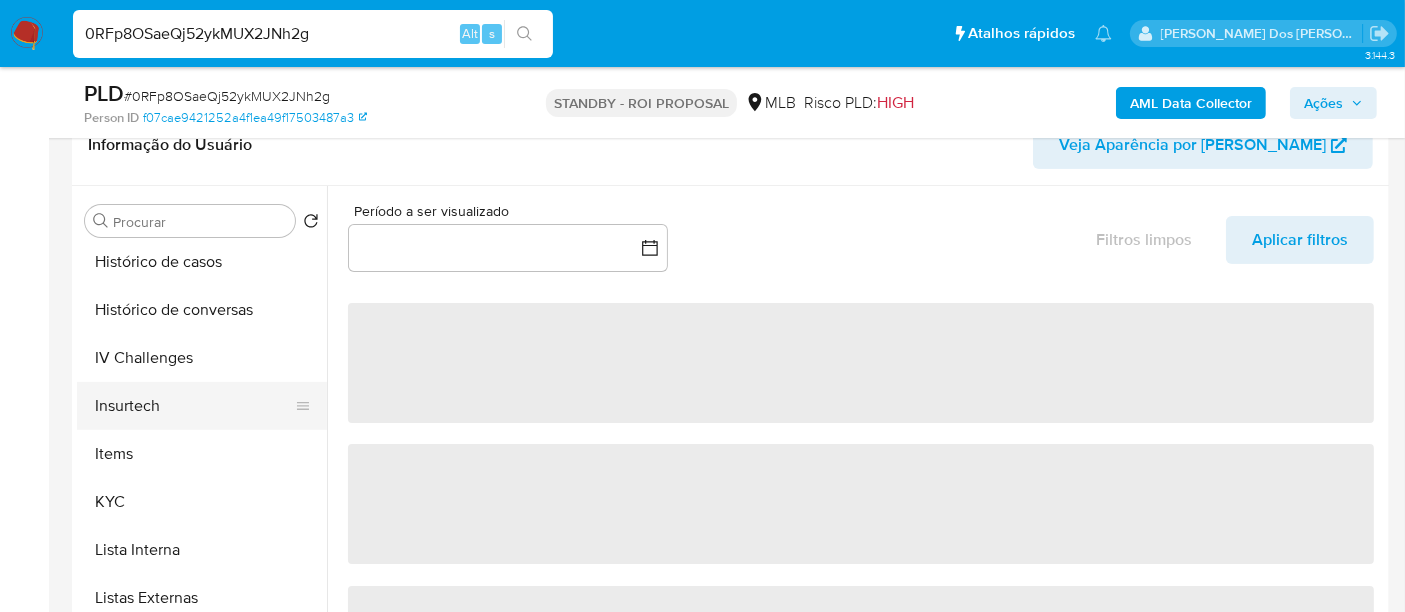 select on "10" 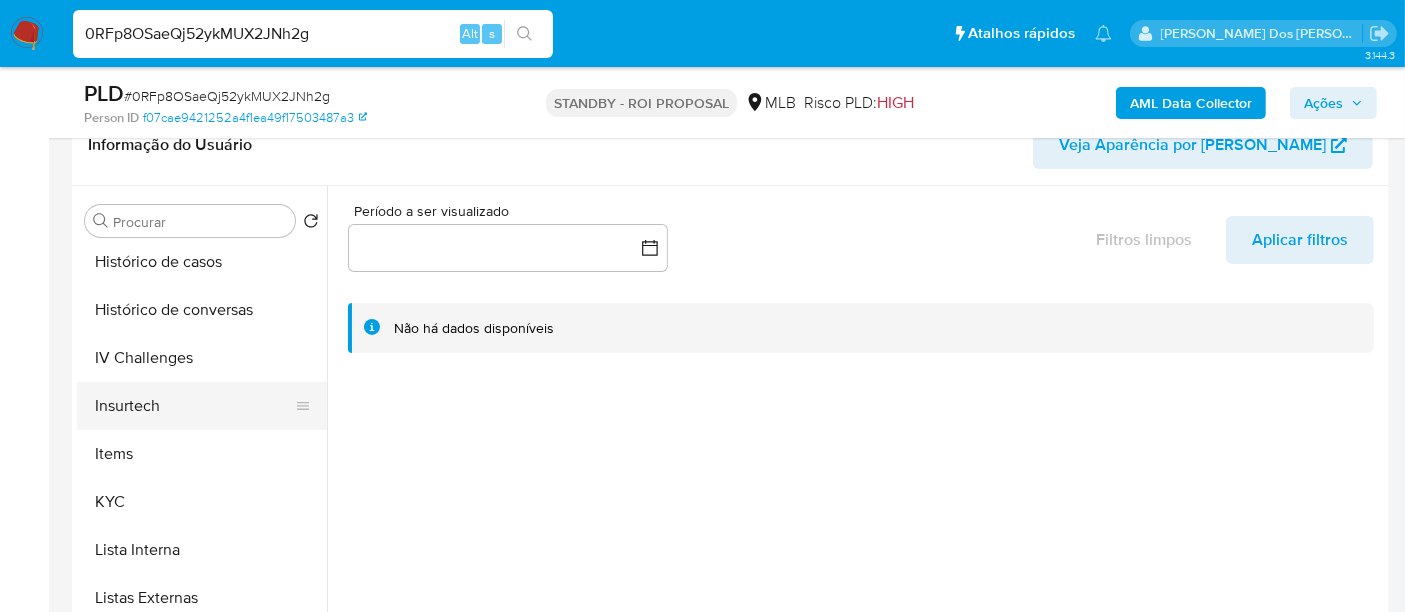 scroll, scrollTop: 777, scrollLeft: 0, axis: vertical 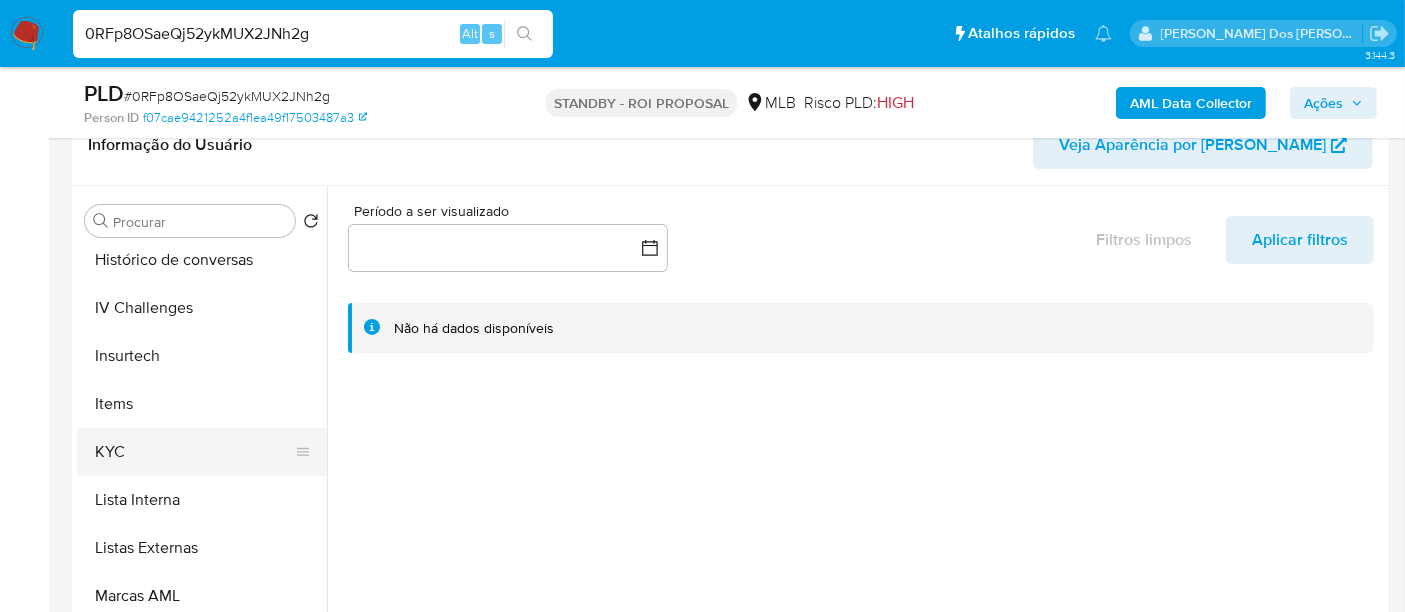 click on "KYC" at bounding box center (194, 452) 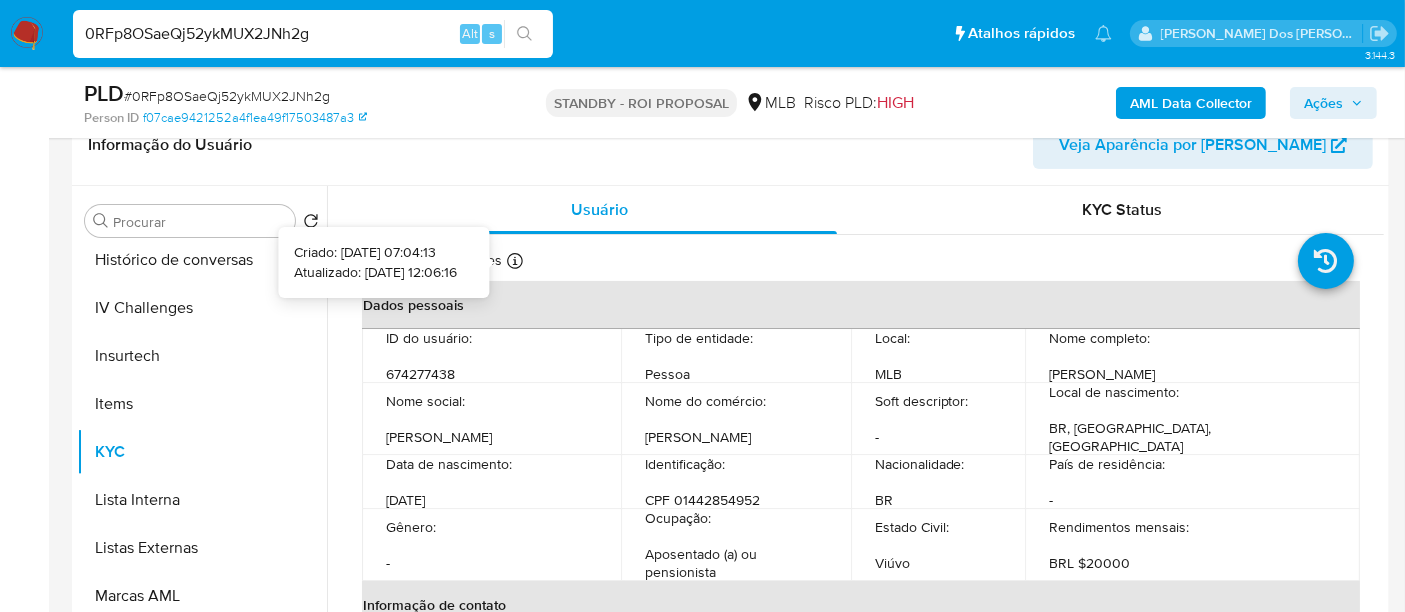 type 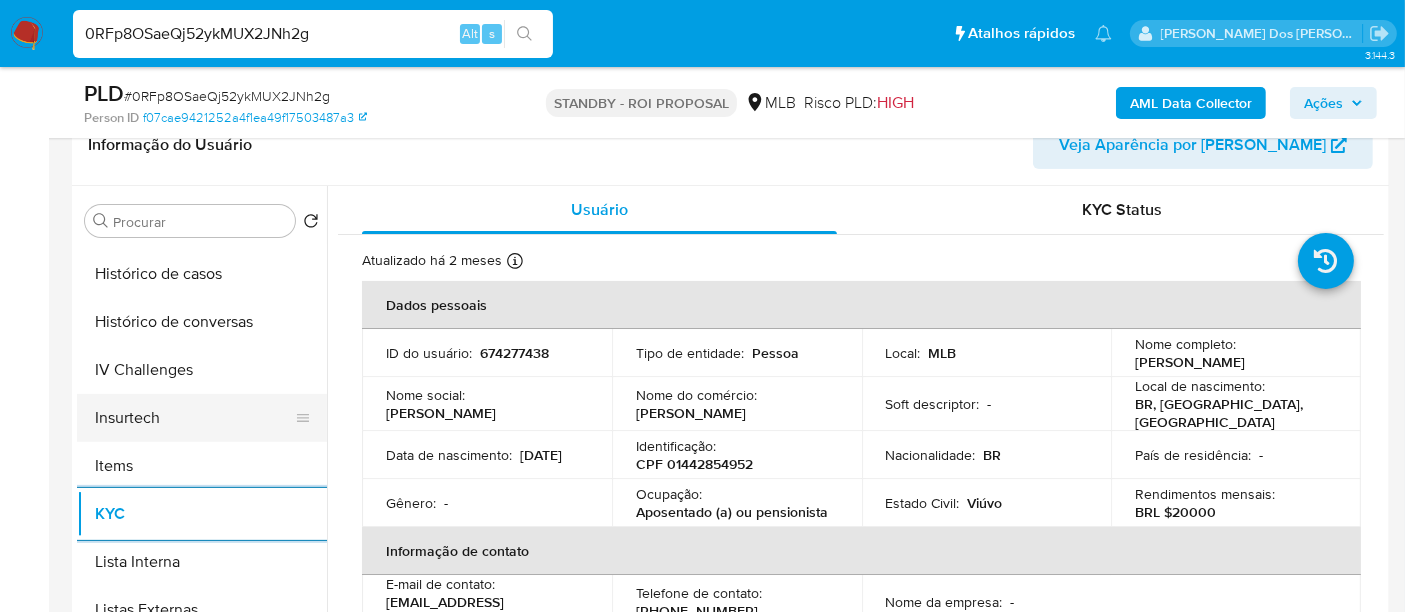 scroll, scrollTop: 666, scrollLeft: 0, axis: vertical 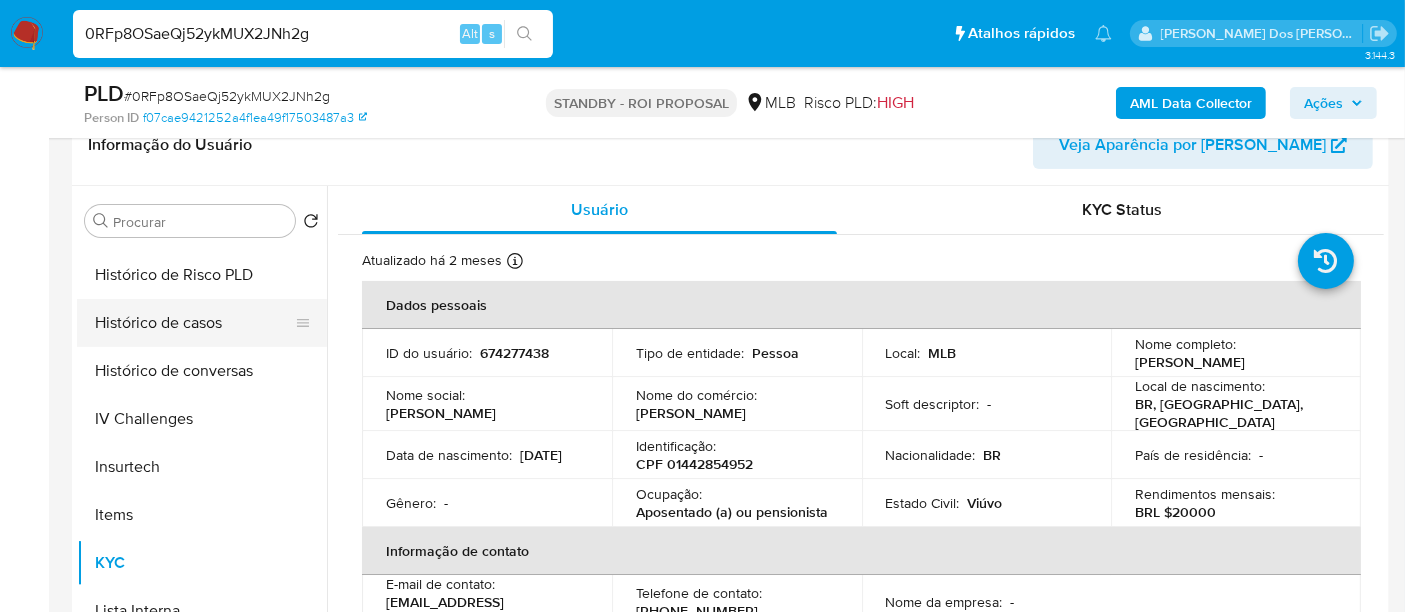 click on "Histórico de casos" at bounding box center (194, 323) 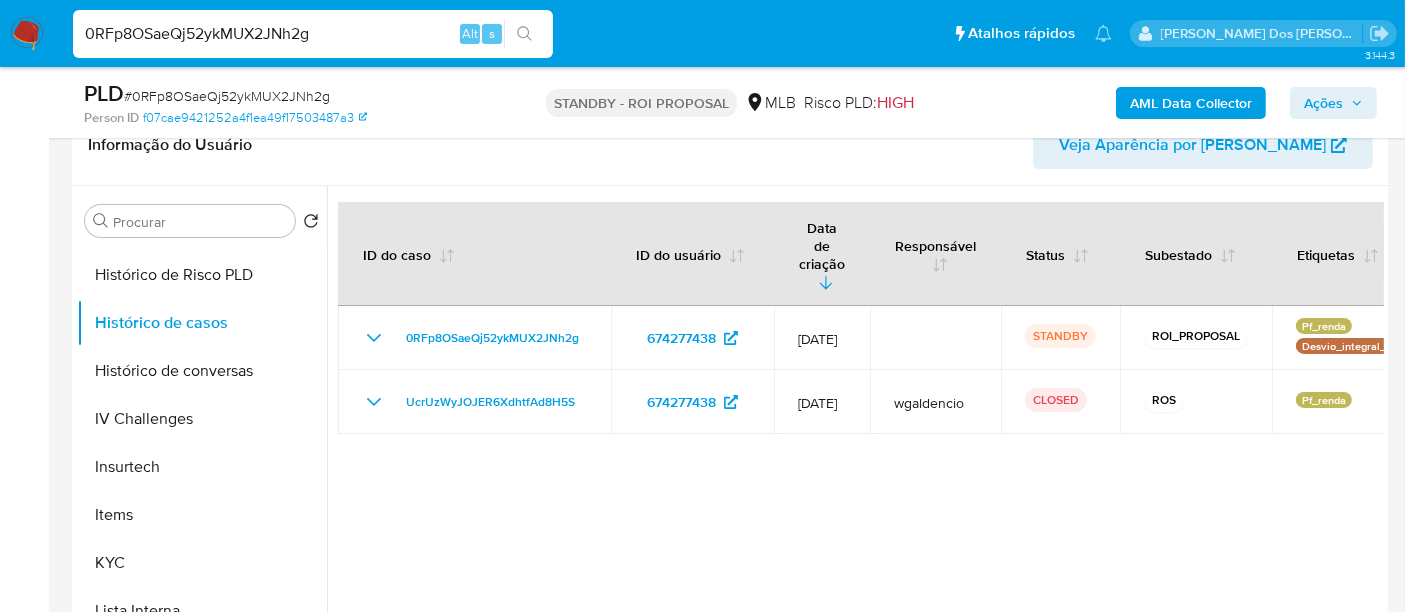 type 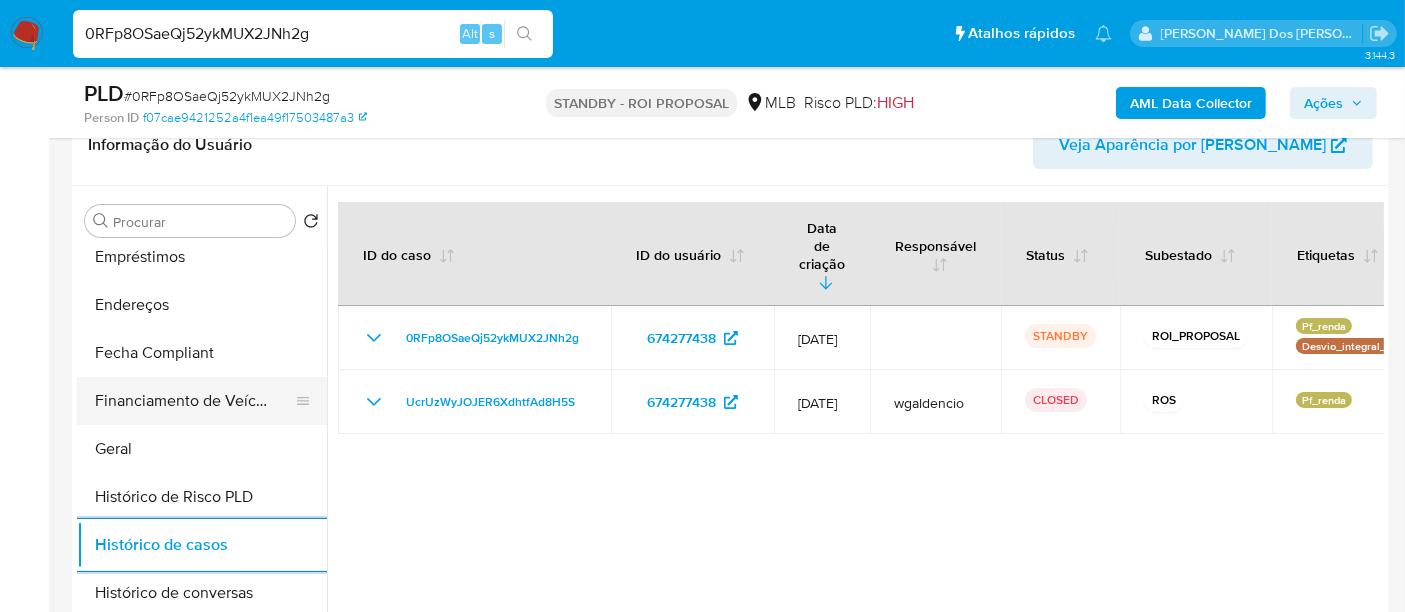 scroll, scrollTop: 333, scrollLeft: 0, axis: vertical 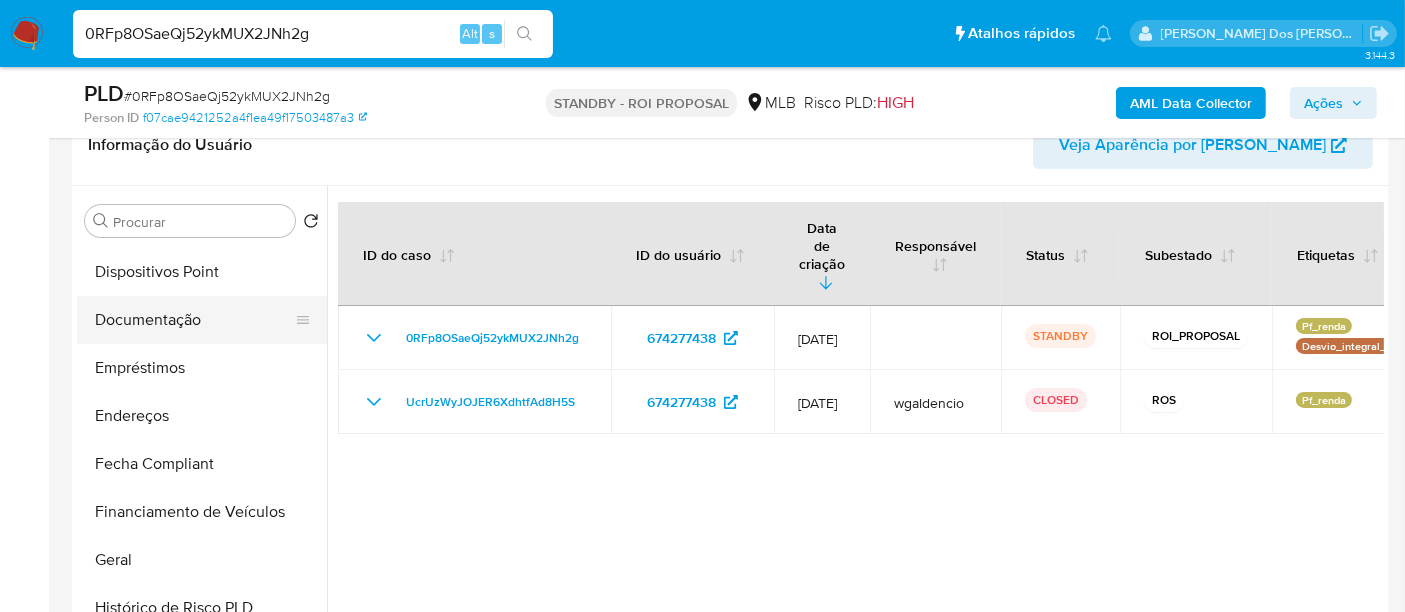 click on "Documentação" at bounding box center (194, 320) 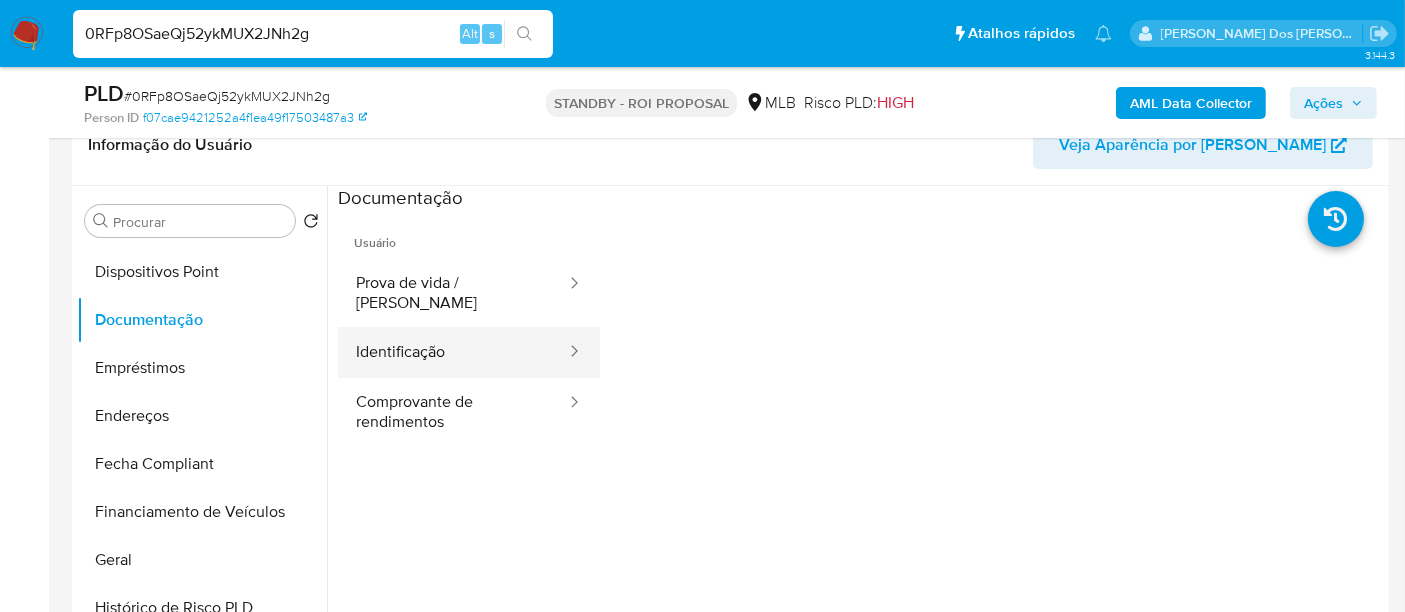 click on "Identificação" at bounding box center [453, 352] 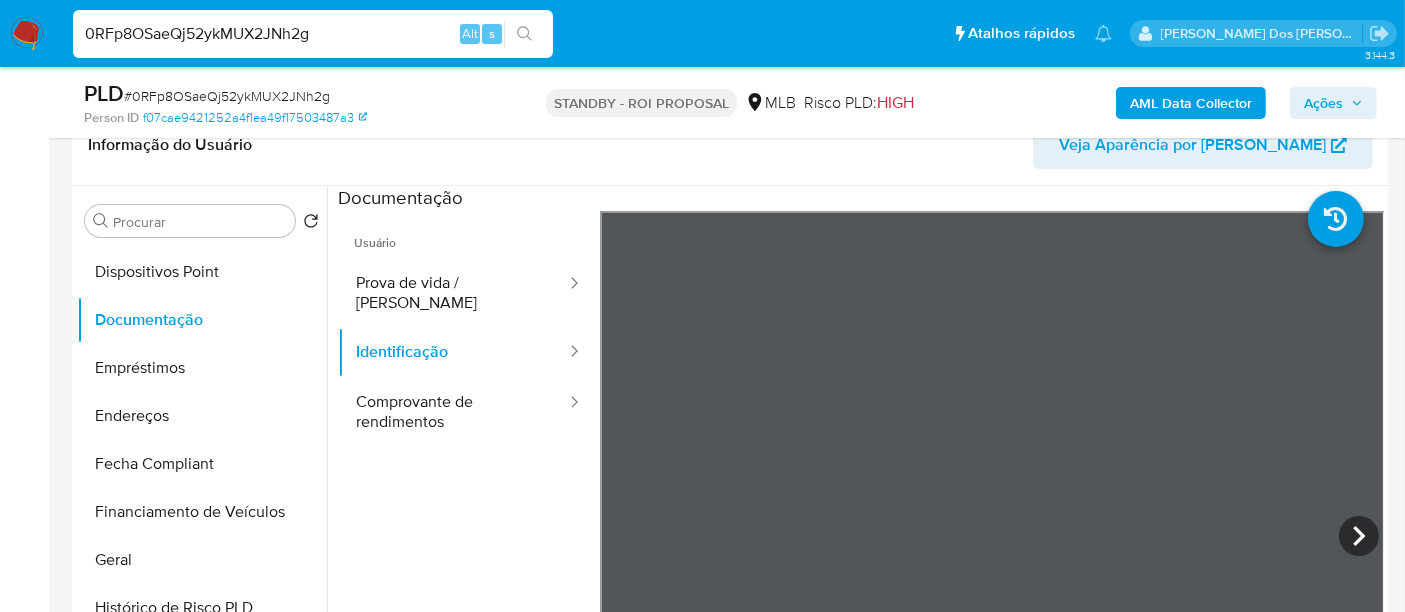 type 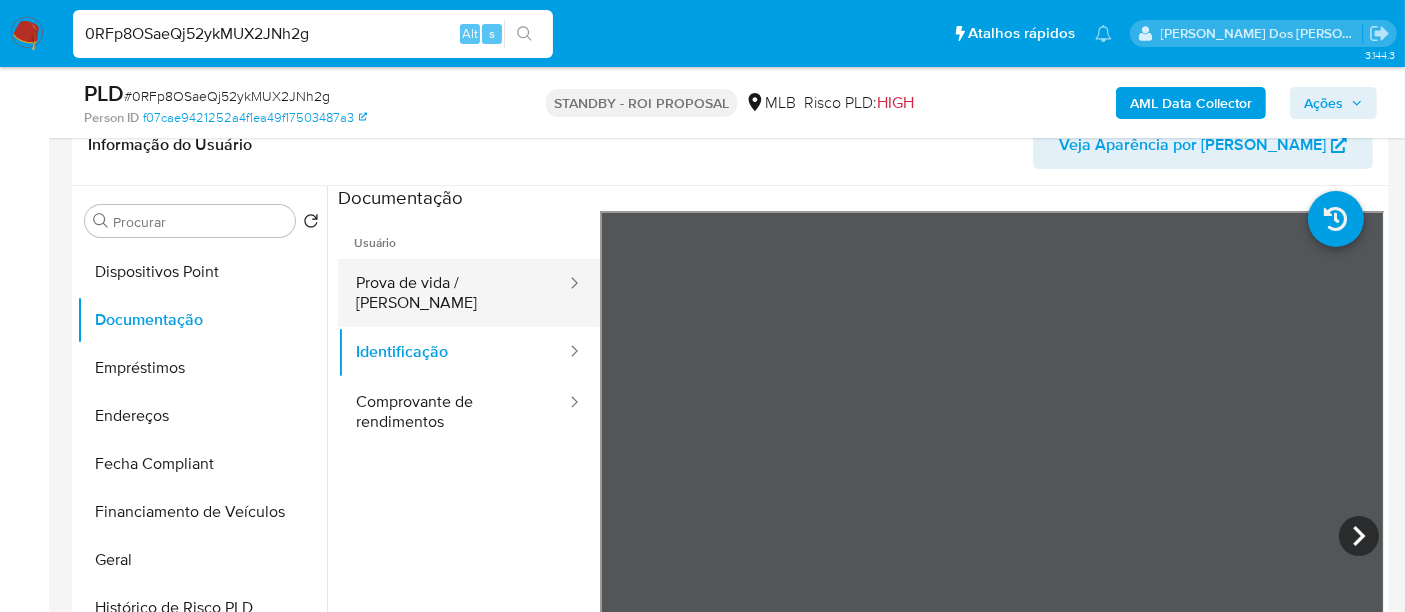 click on "Prova de vida / [PERSON_NAME]" at bounding box center (453, 293) 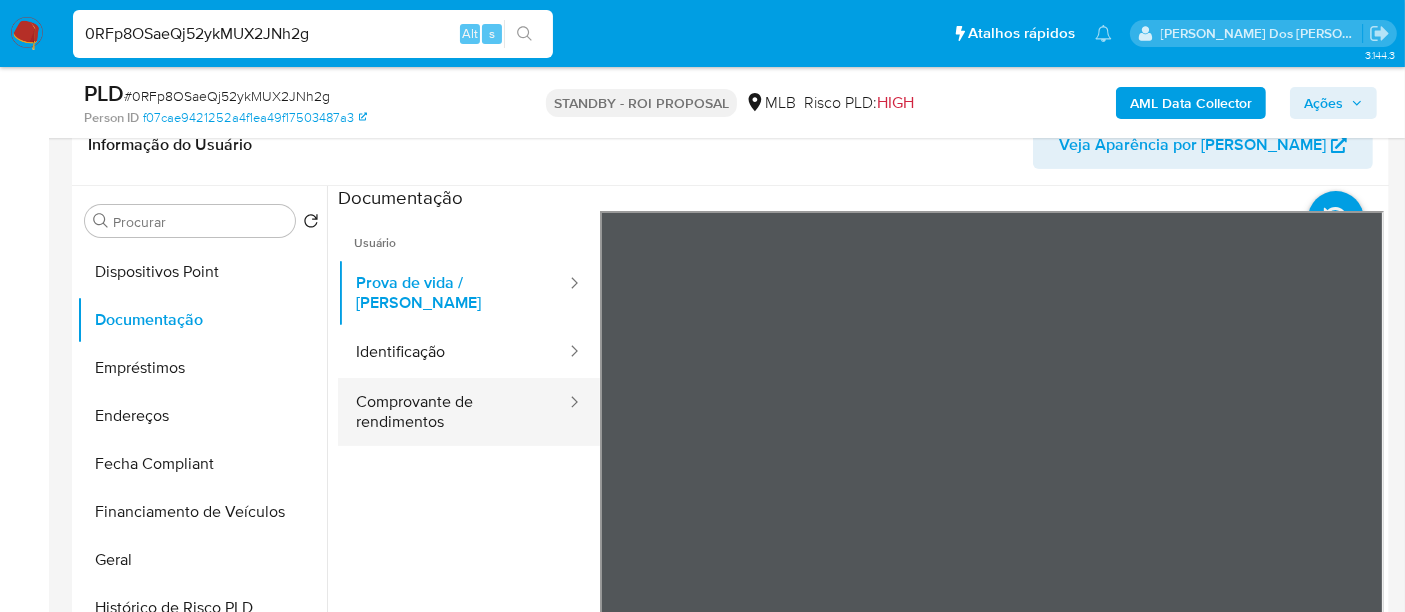 click on "Comprovante de rendimentos" at bounding box center [453, 412] 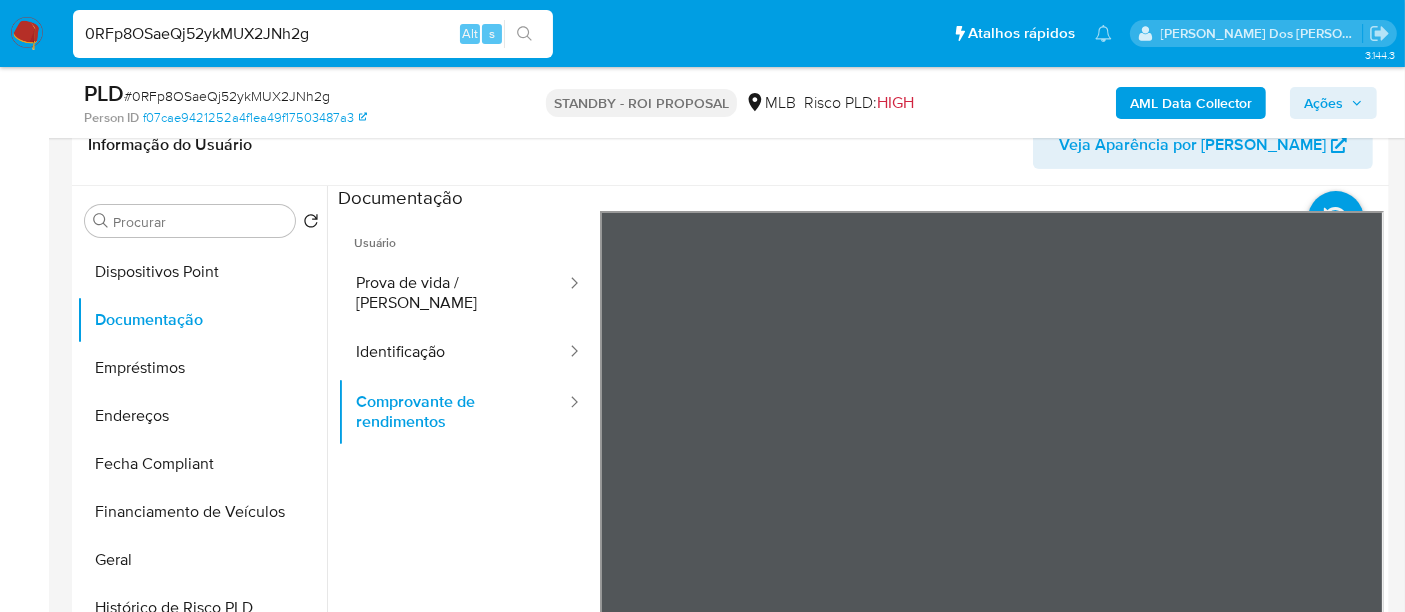 type 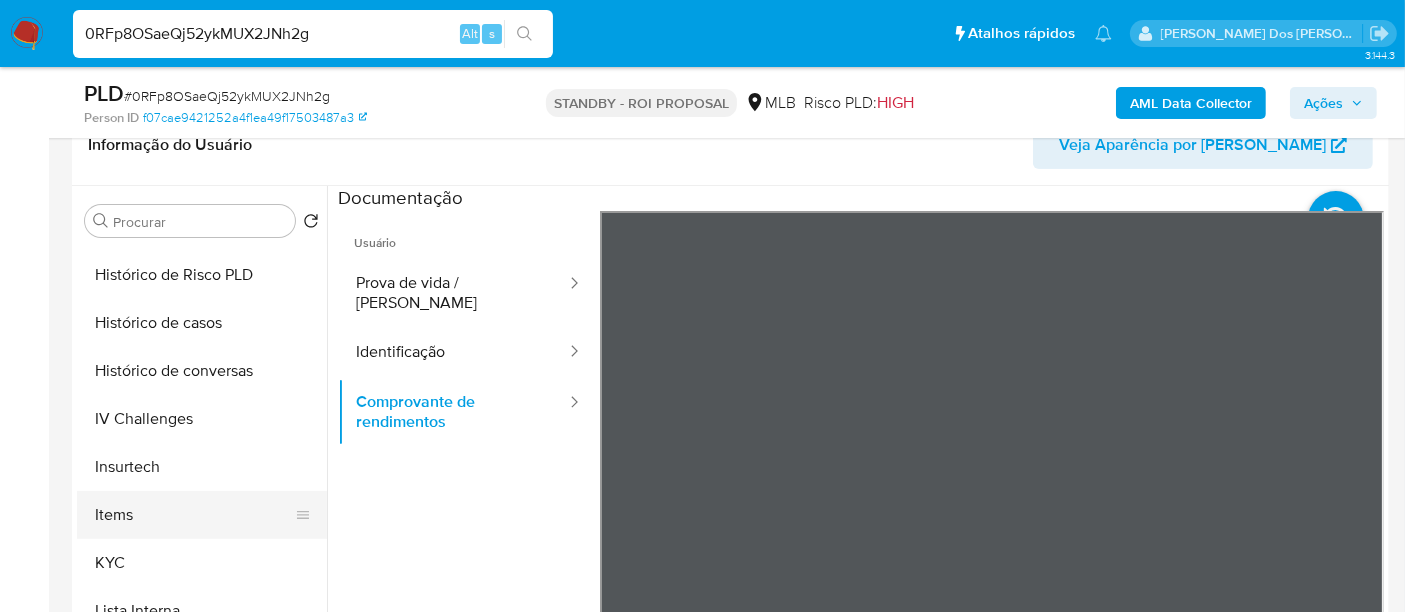 scroll, scrollTop: 844, scrollLeft: 0, axis: vertical 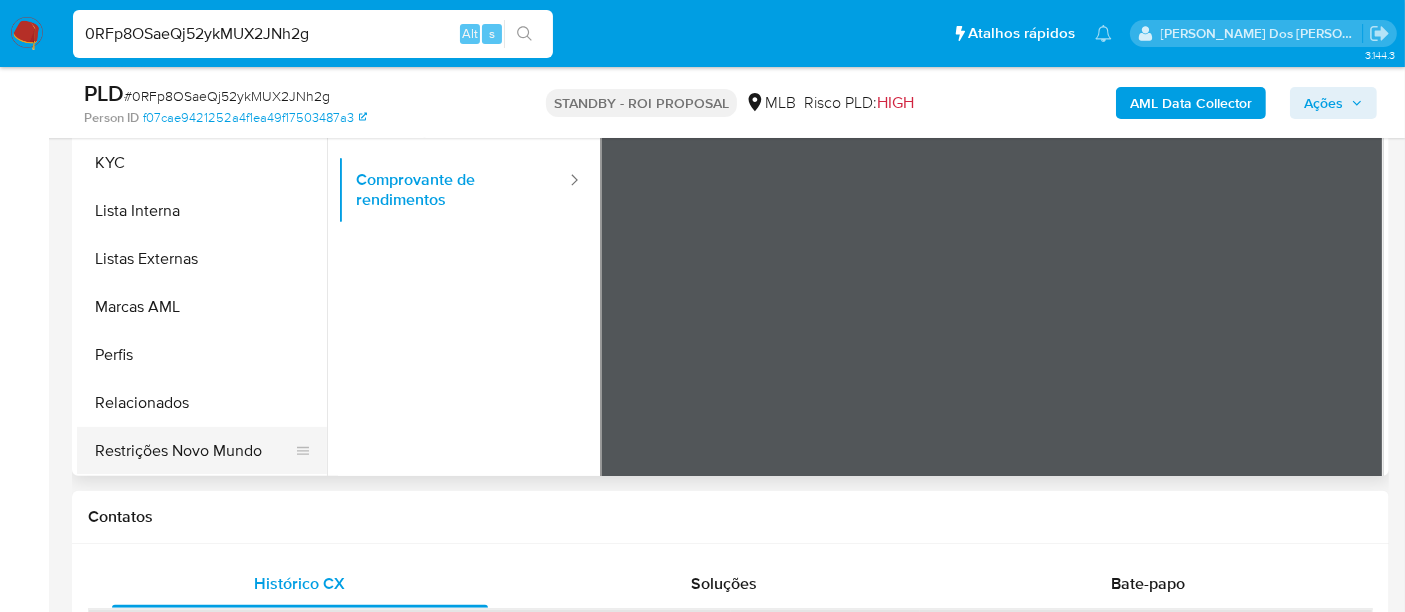 click on "Restrições Novo Mundo" at bounding box center [194, 451] 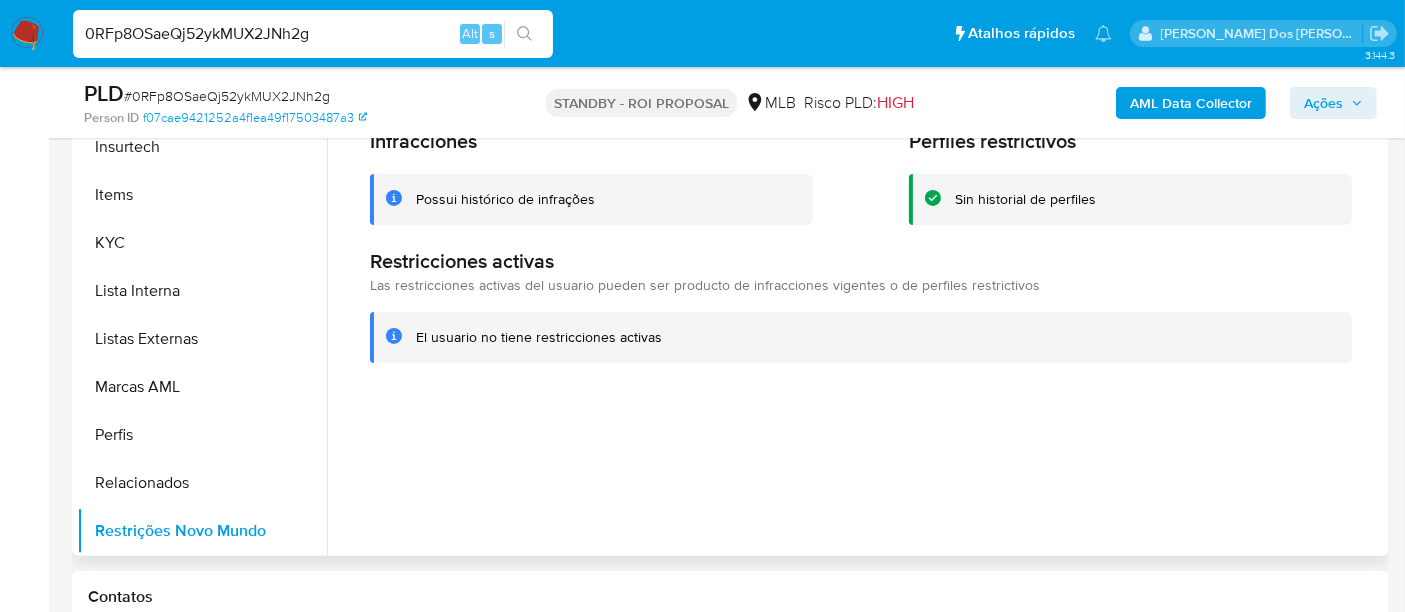 scroll, scrollTop: 444, scrollLeft: 0, axis: vertical 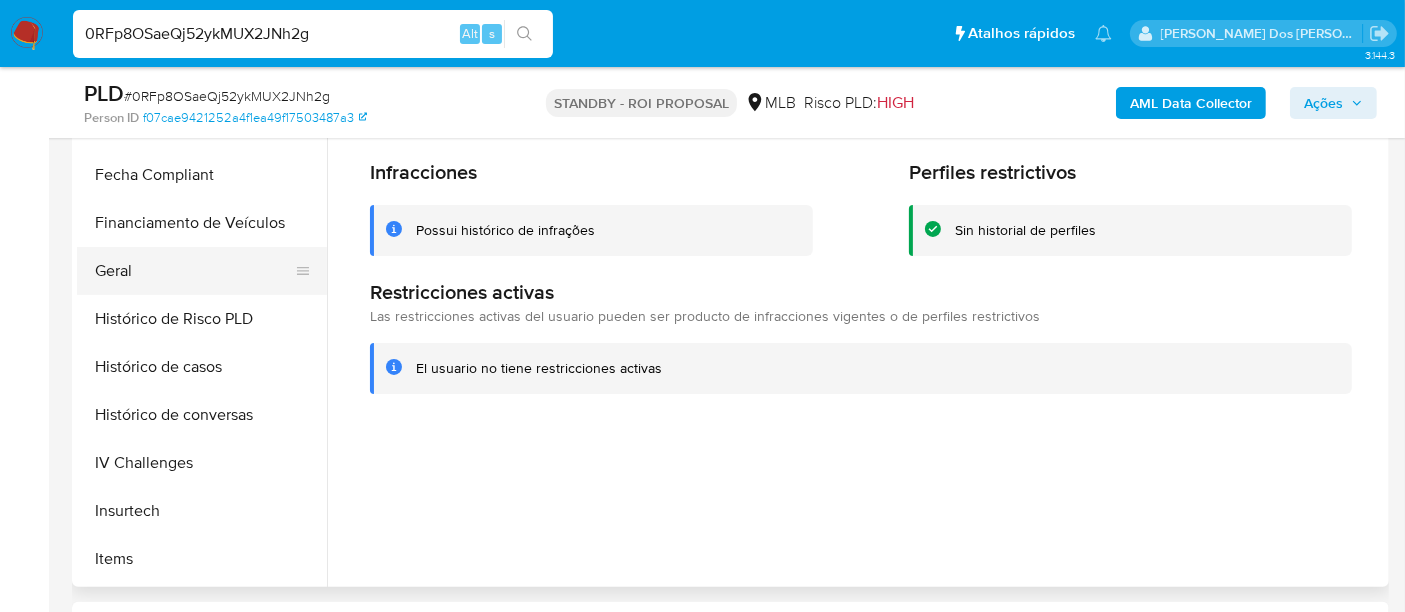 click on "Geral" at bounding box center [194, 271] 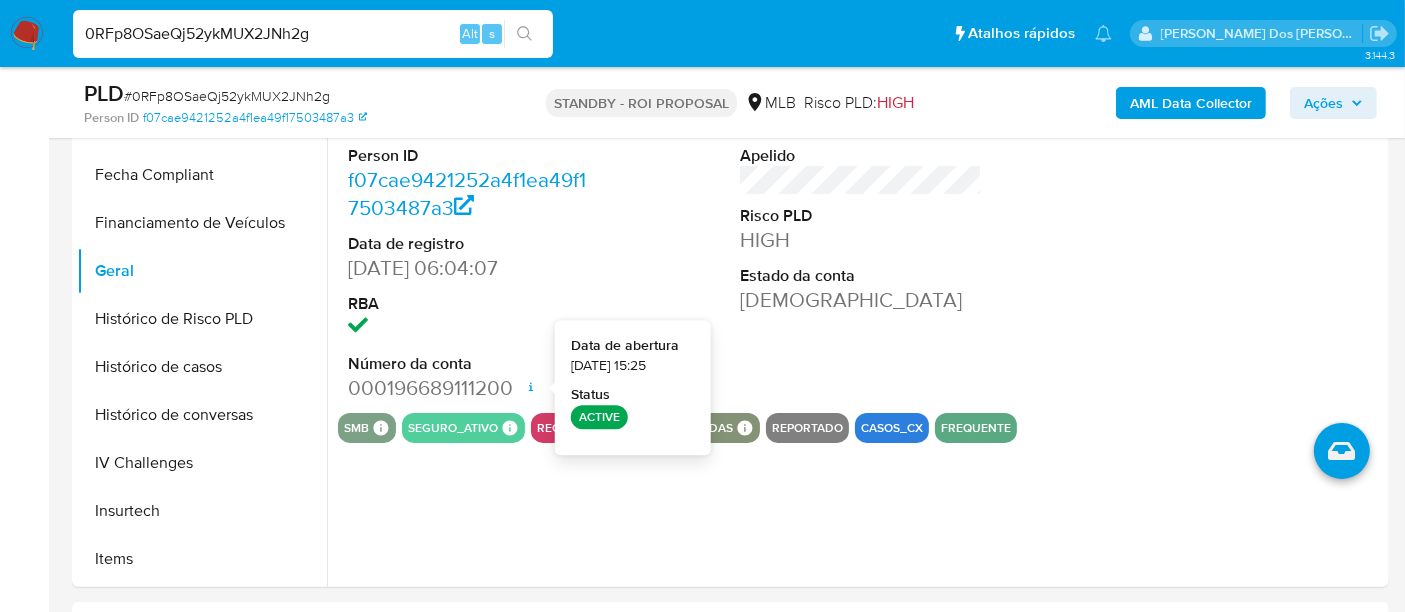 type 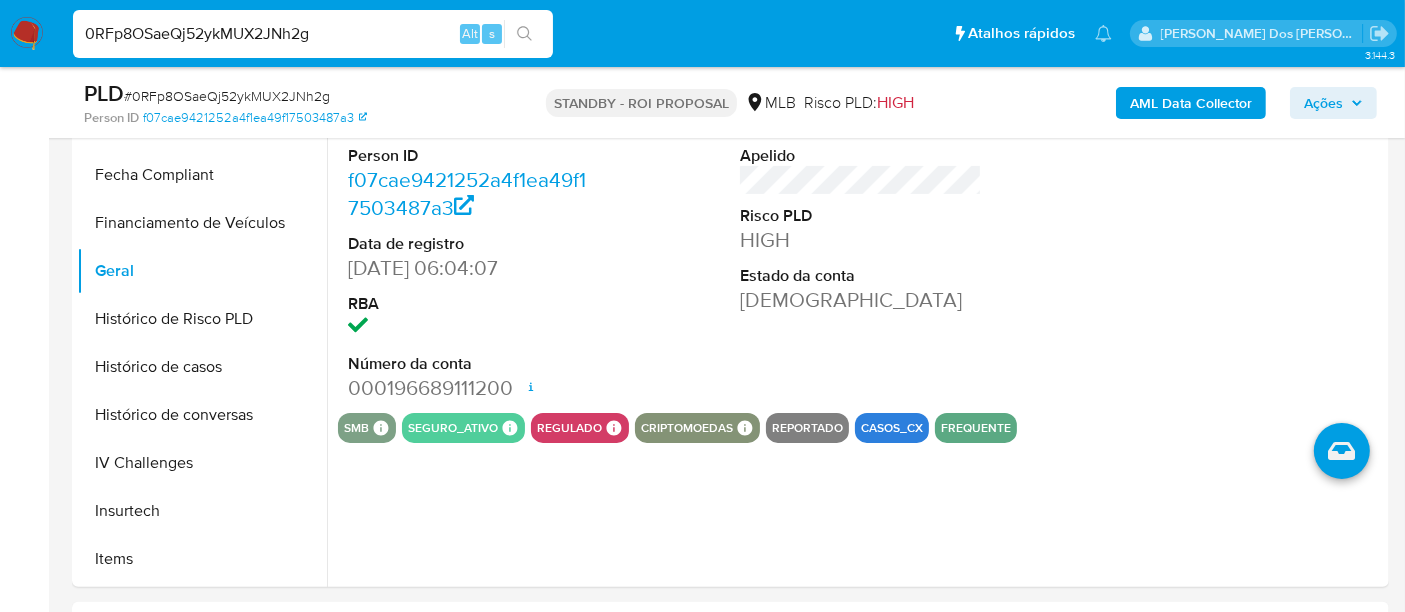 click on "0RFp8OSaeQj52ykMUX2JNh2g" at bounding box center (313, 34) 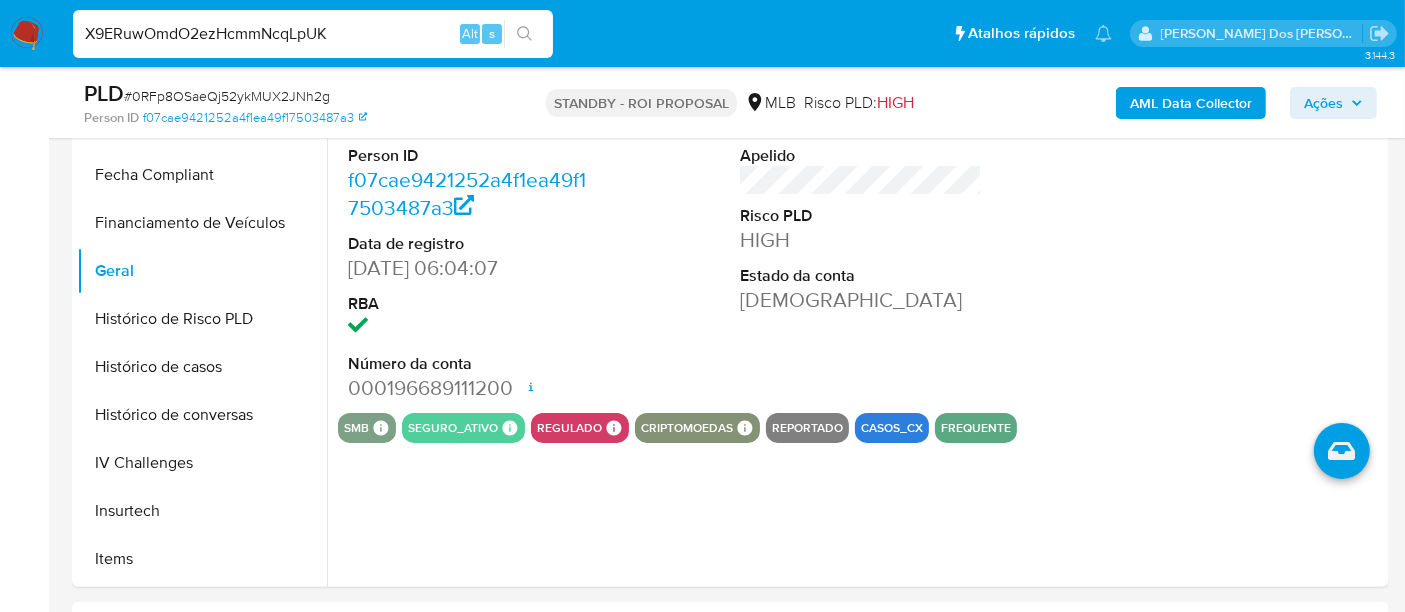 type on "X9ERuwOmdO2ezHcmmNcqLpUK" 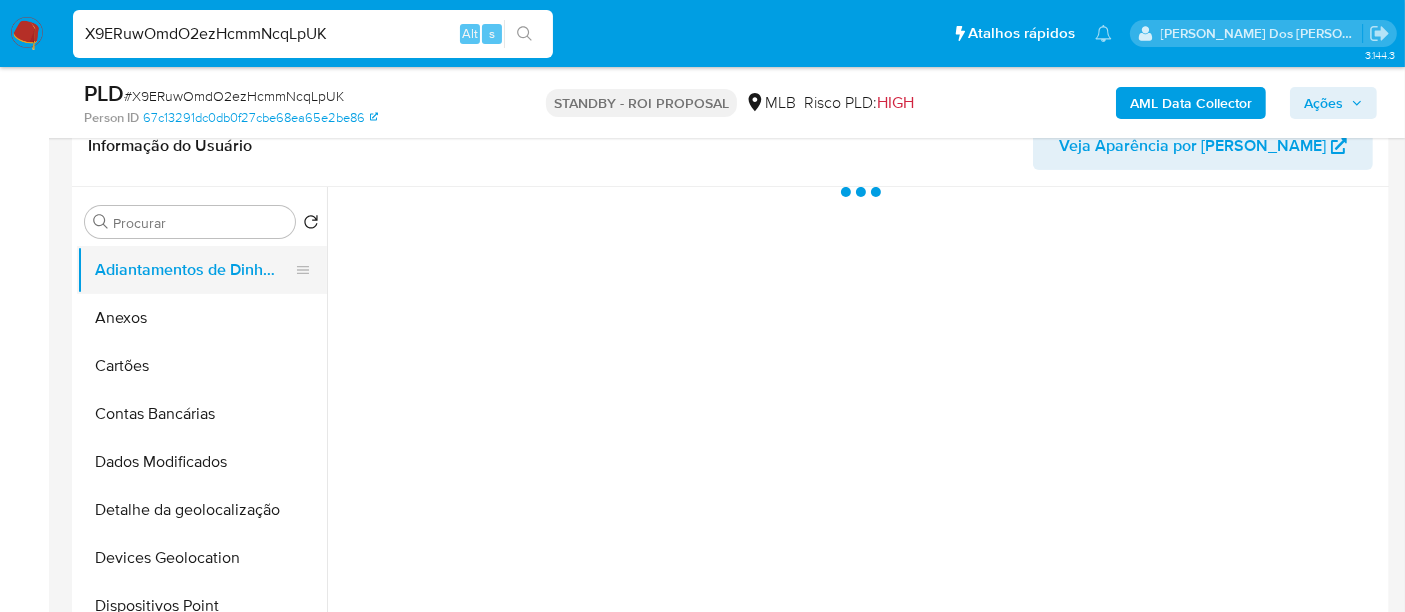 scroll, scrollTop: 333, scrollLeft: 0, axis: vertical 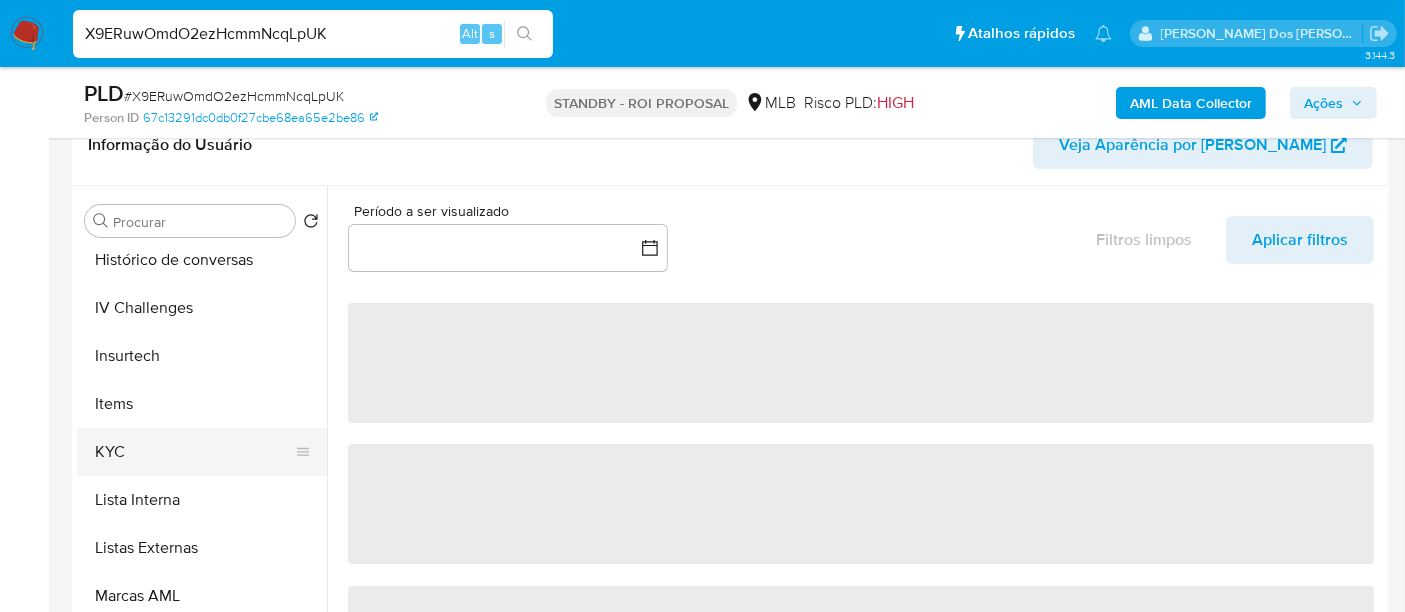 select on "10" 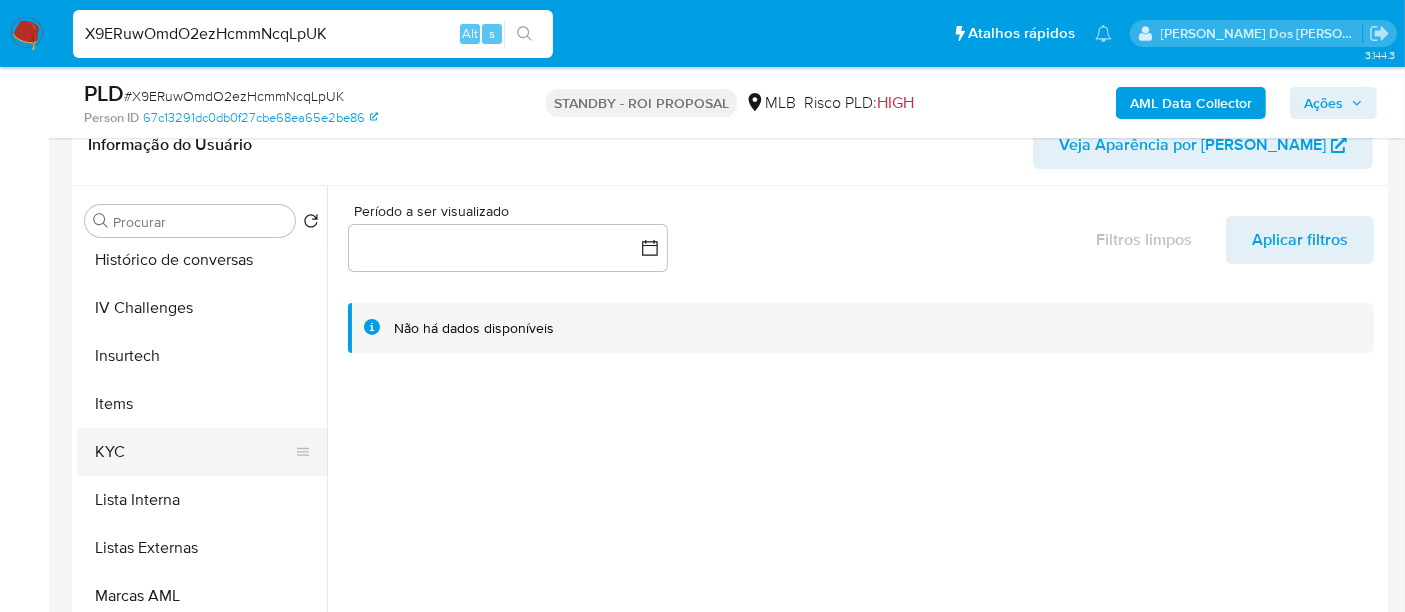 click on "KYC" at bounding box center (194, 452) 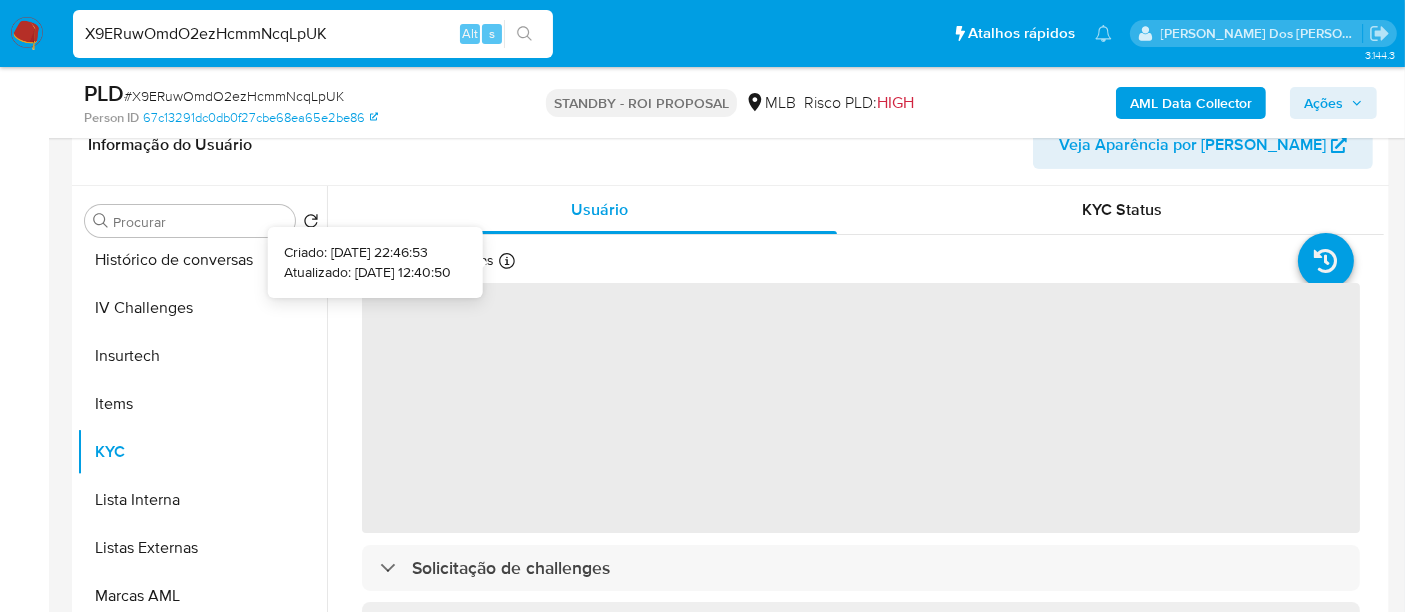type 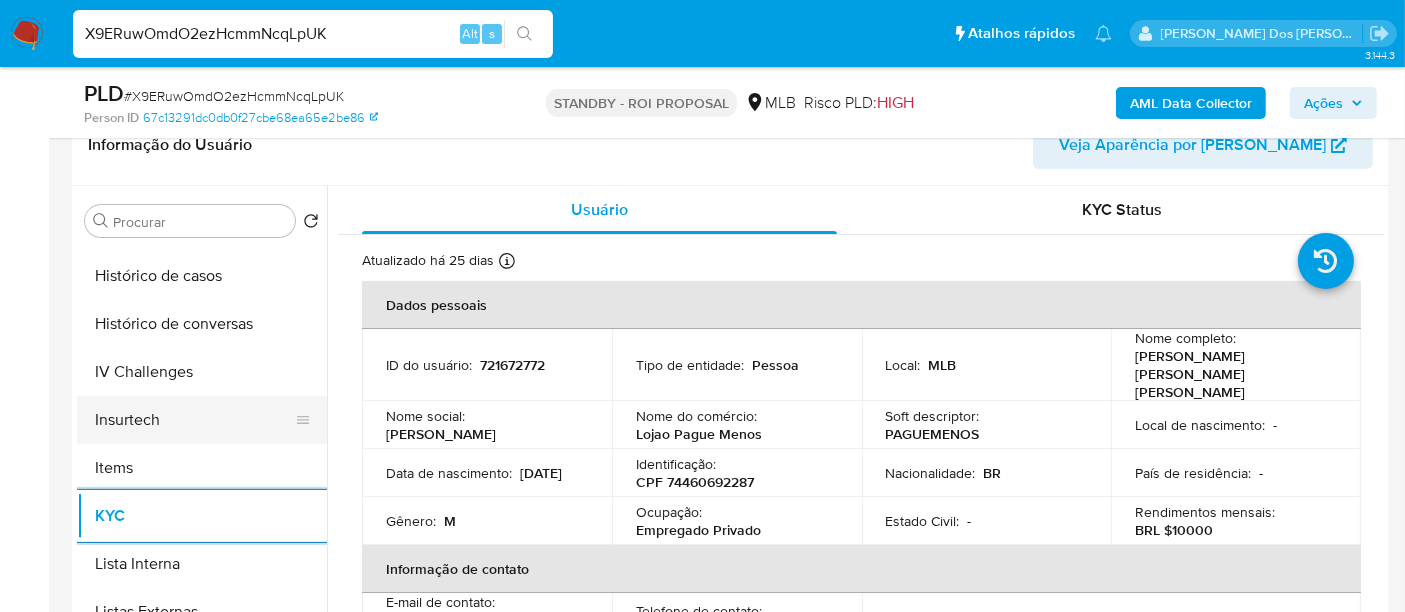scroll, scrollTop: 666, scrollLeft: 0, axis: vertical 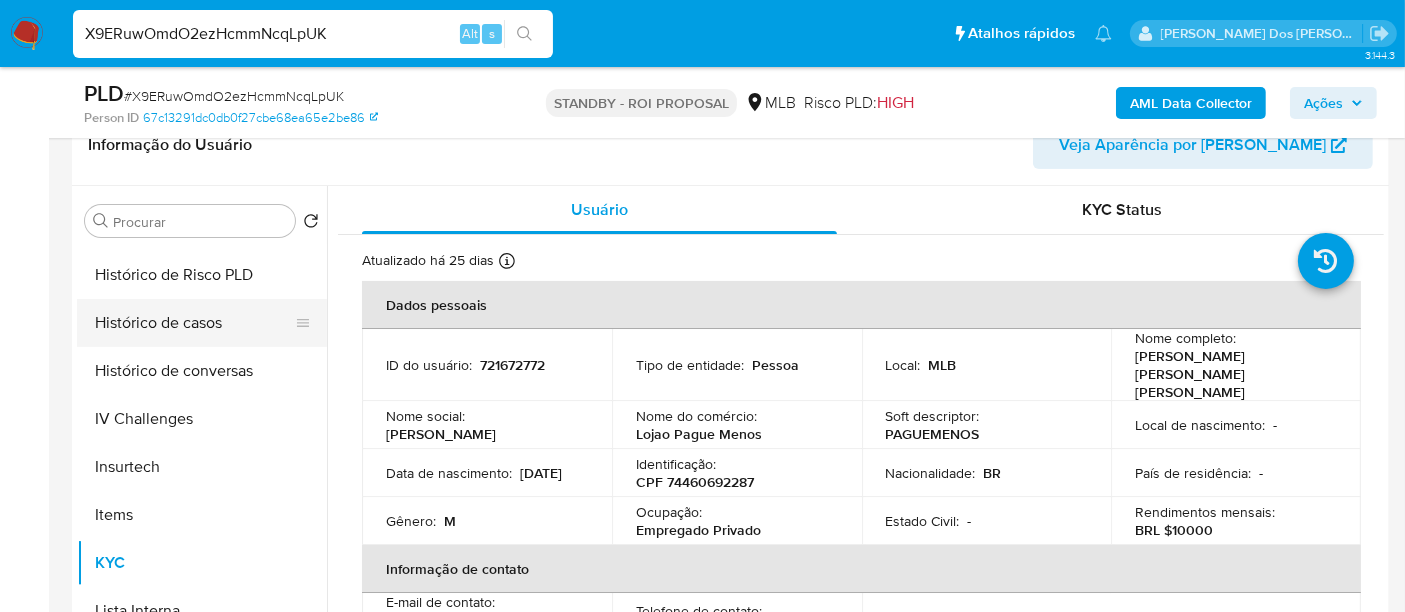 click on "Histórico de casos" at bounding box center [194, 323] 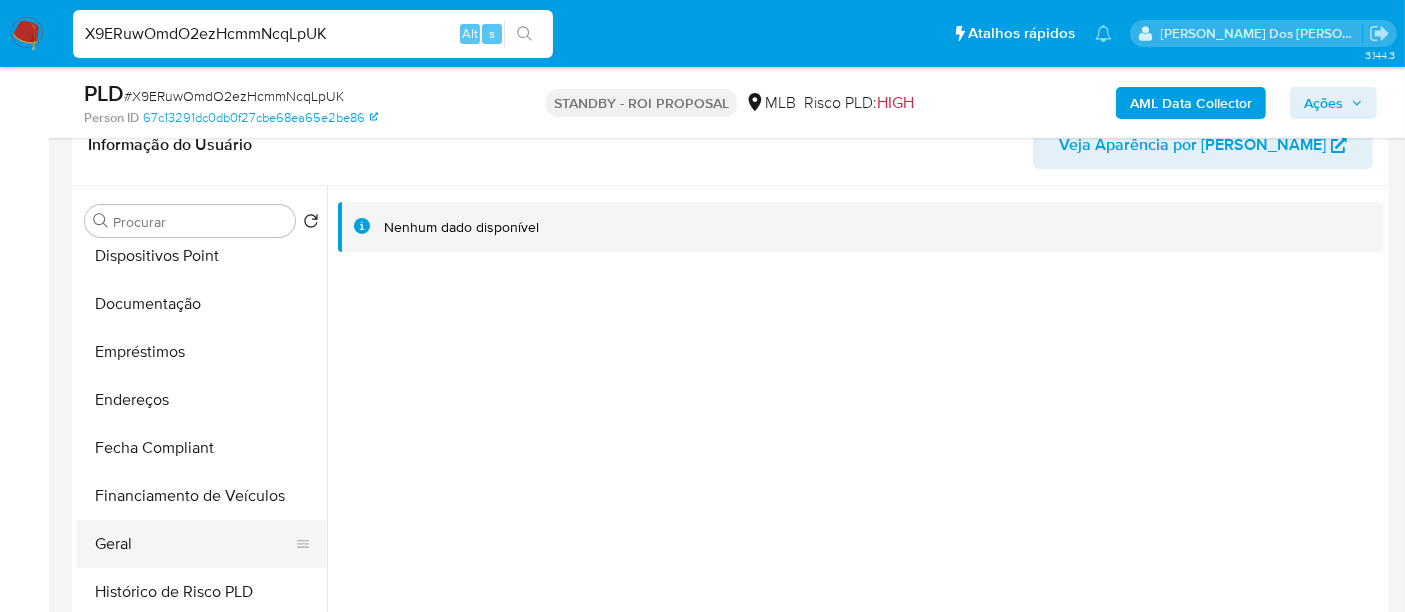 scroll, scrollTop: 444, scrollLeft: 0, axis: vertical 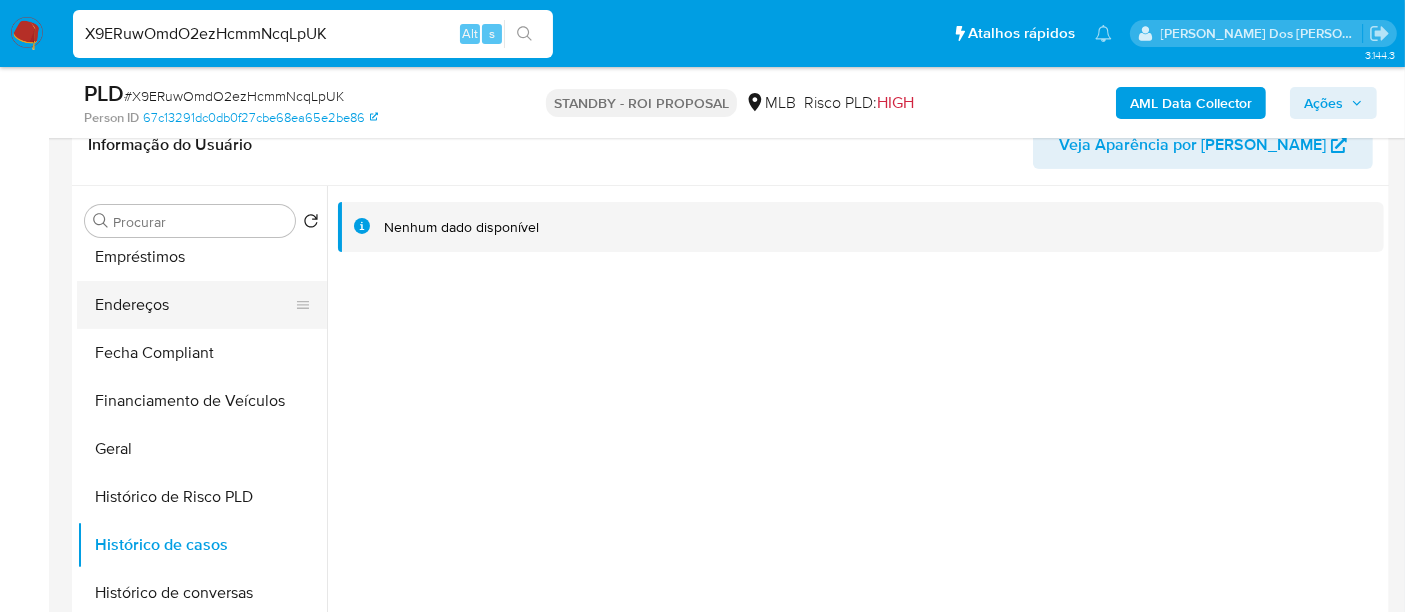 click on "Endereços" at bounding box center (194, 305) 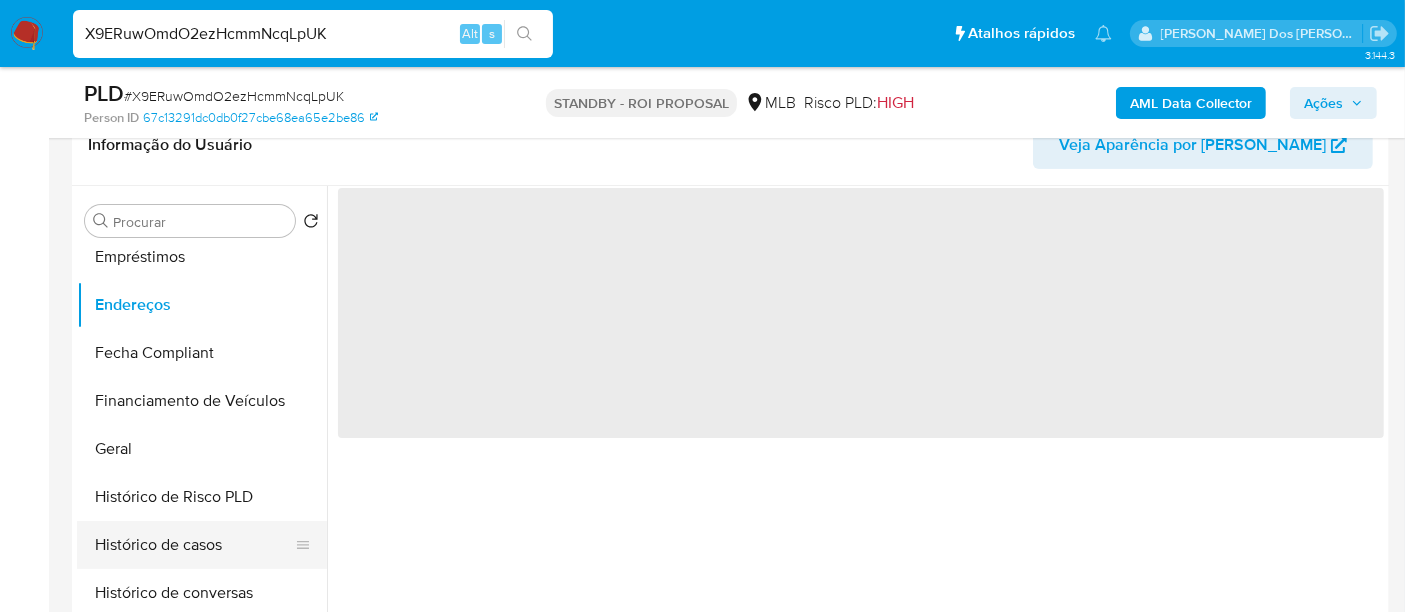 click on "Histórico de casos" at bounding box center (194, 545) 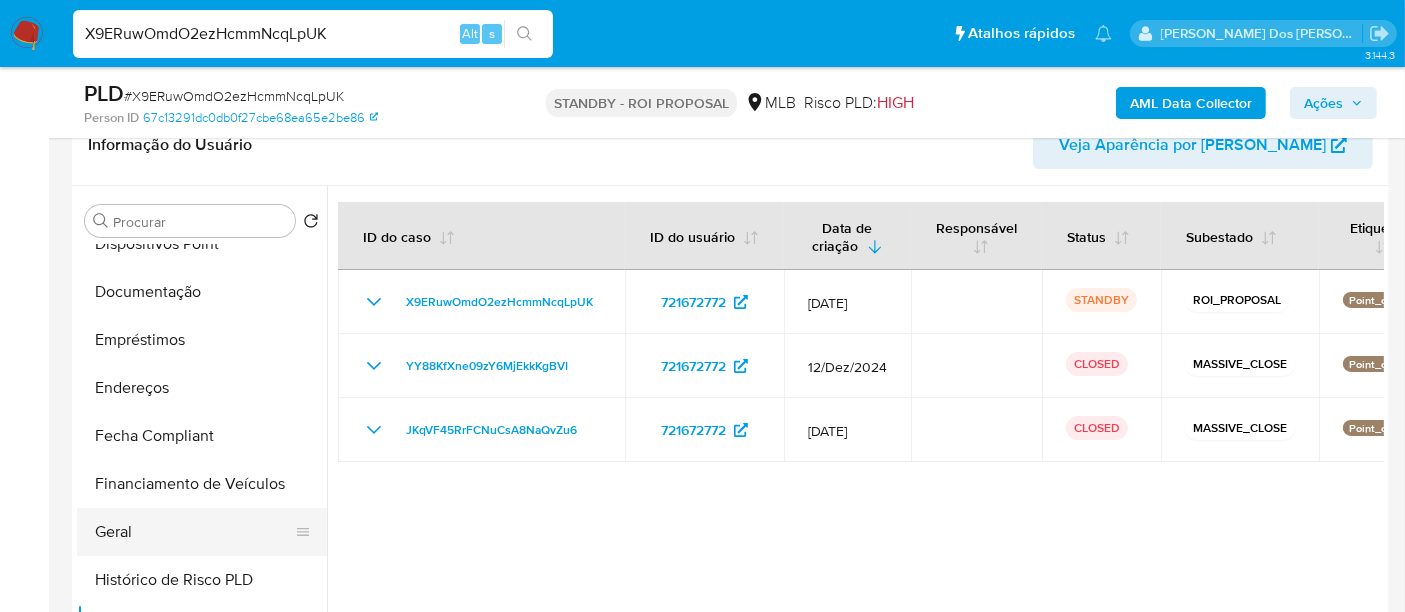 scroll, scrollTop: 222, scrollLeft: 0, axis: vertical 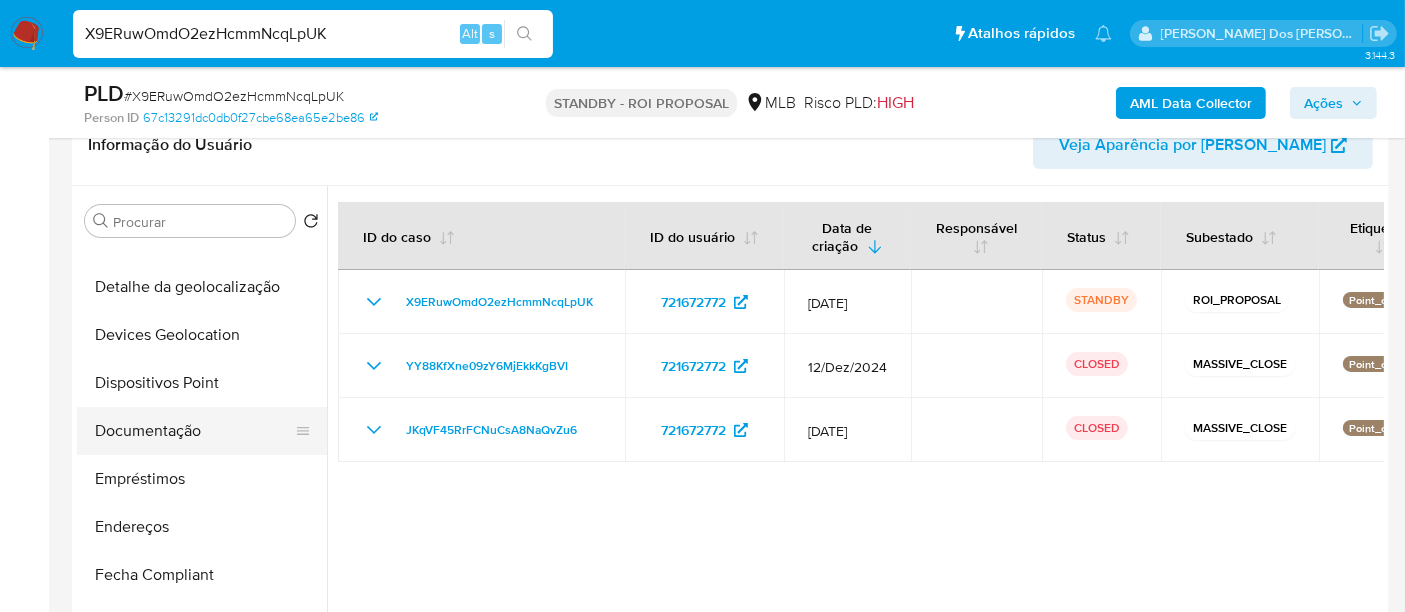 click on "Documentação" at bounding box center [194, 431] 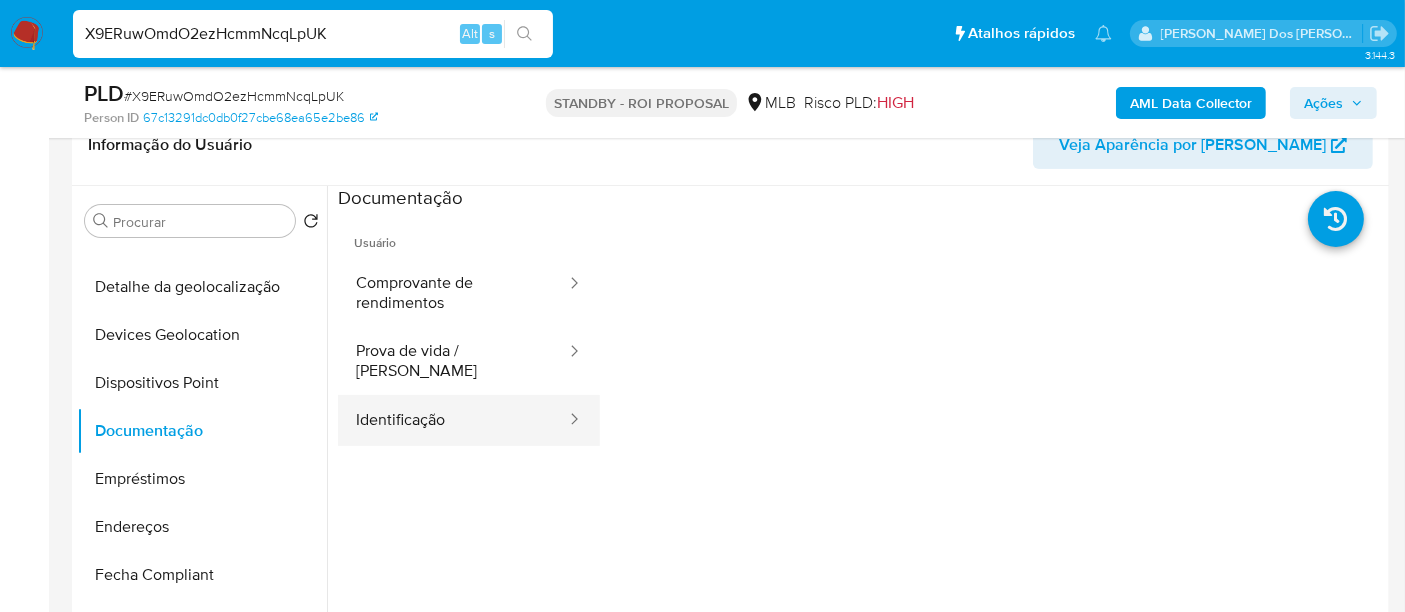 click on "Identificação" at bounding box center (453, 420) 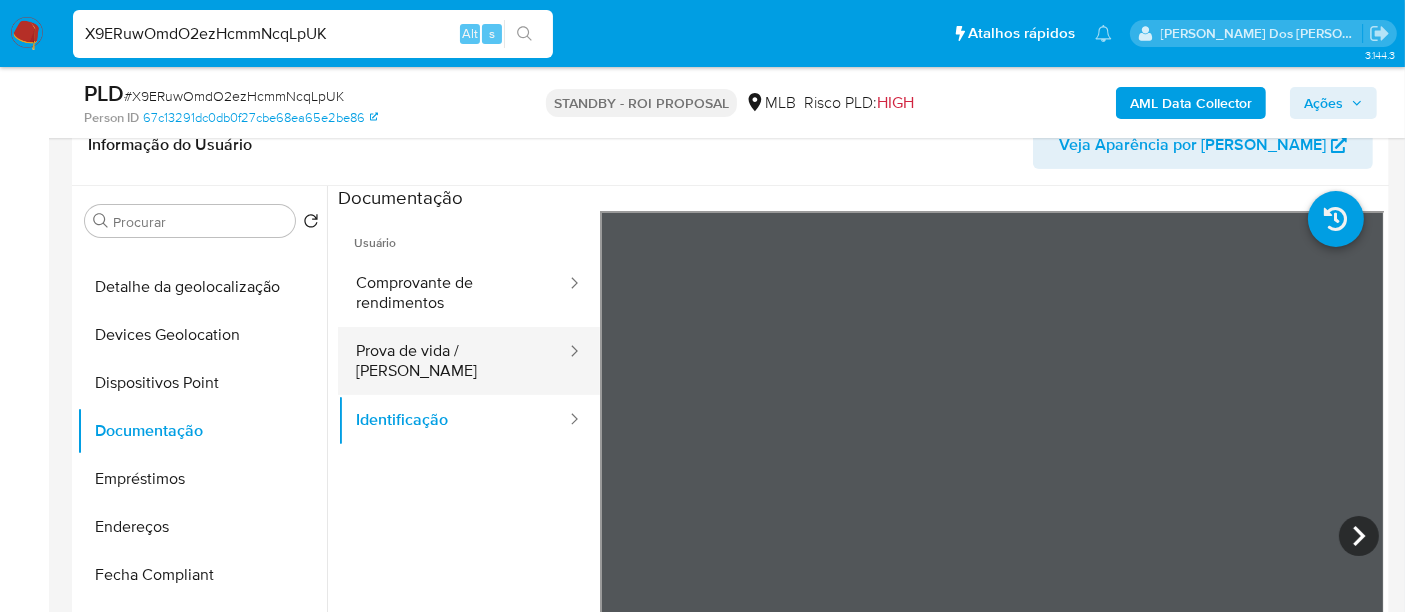 click on "Prova de vida / [PERSON_NAME]" at bounding box center (453, 361) 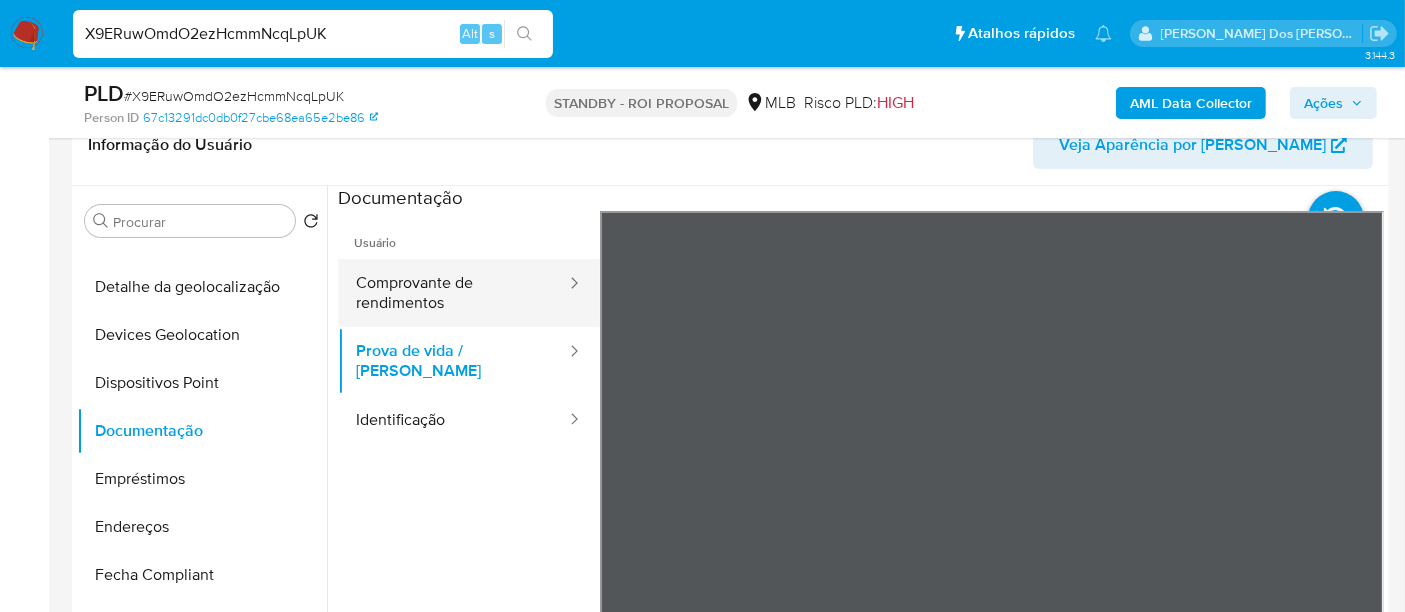 click on "Comprovante de rendimentos" at bounding box center [453, 293] 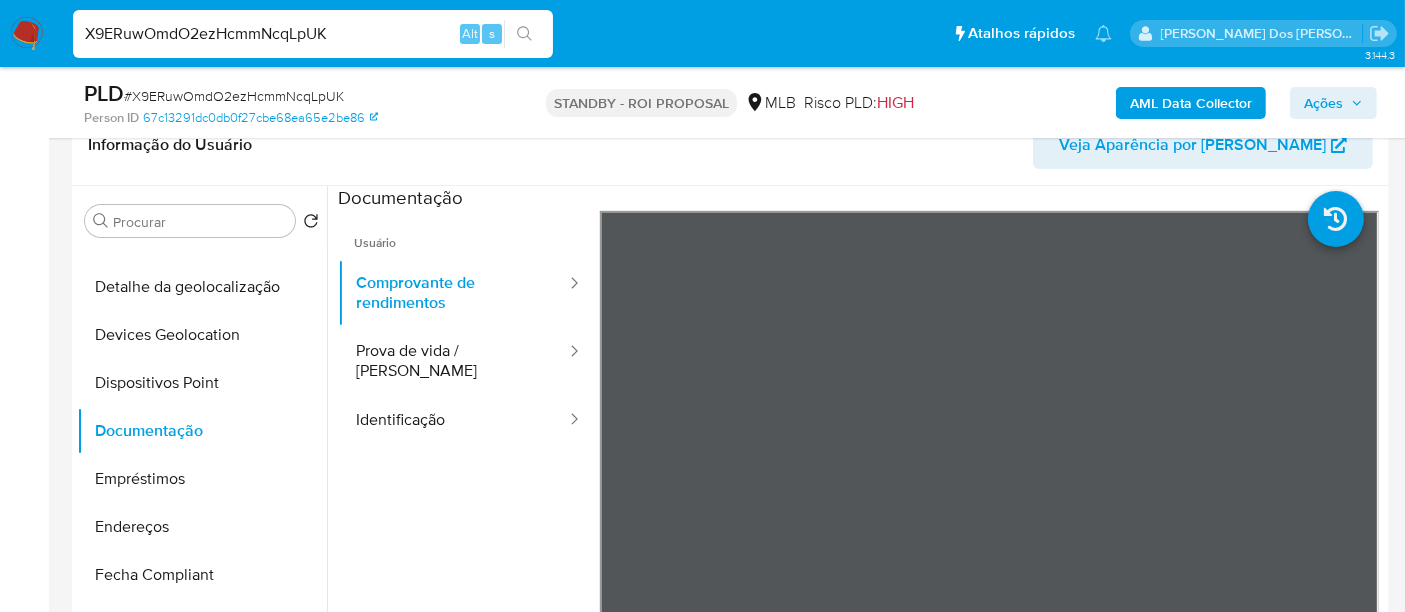 scroll, scrollTop: 111, scrollLeft: 0, axis: vertical 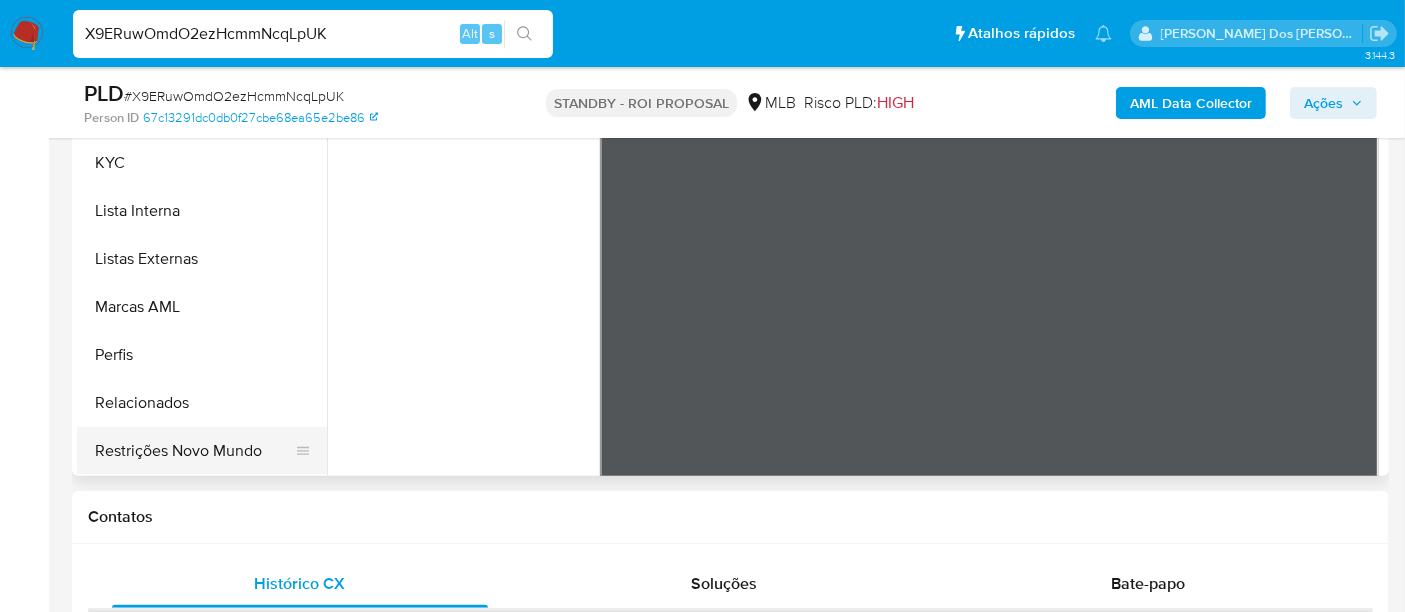 click on "Restrições Novo Mundo" at bounding box center (194, 451) 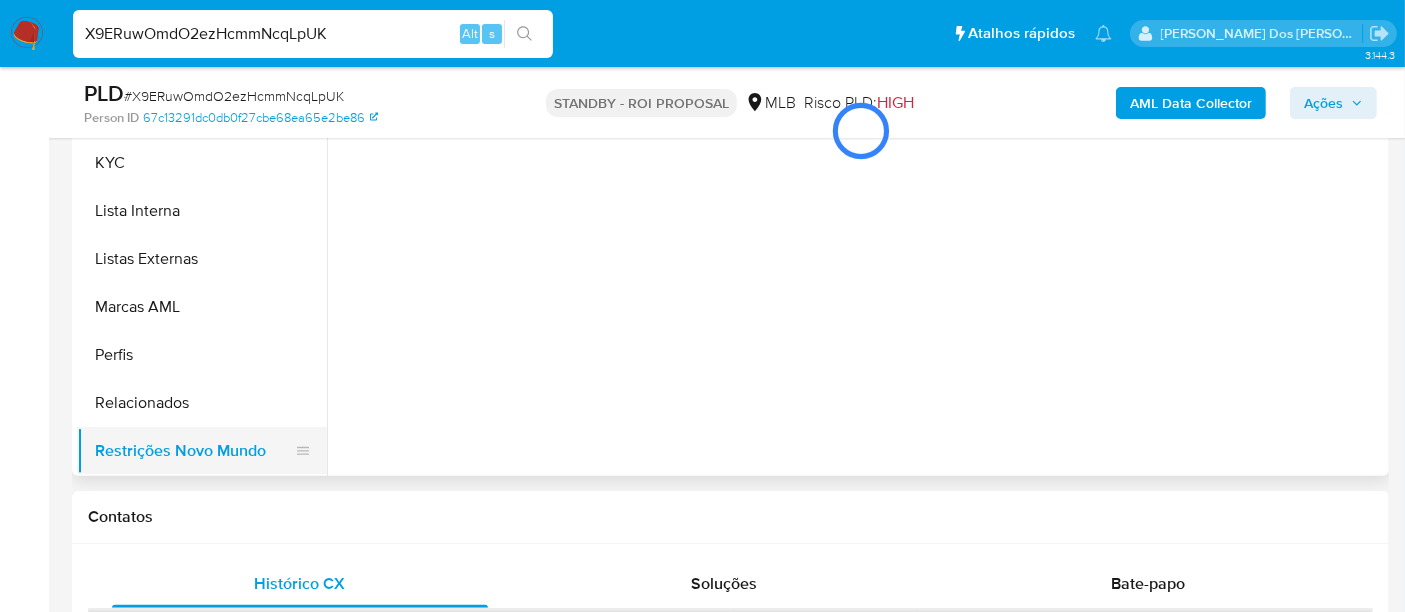 scroll, scrollTop: 0, scrollLeft: 0, axis: both 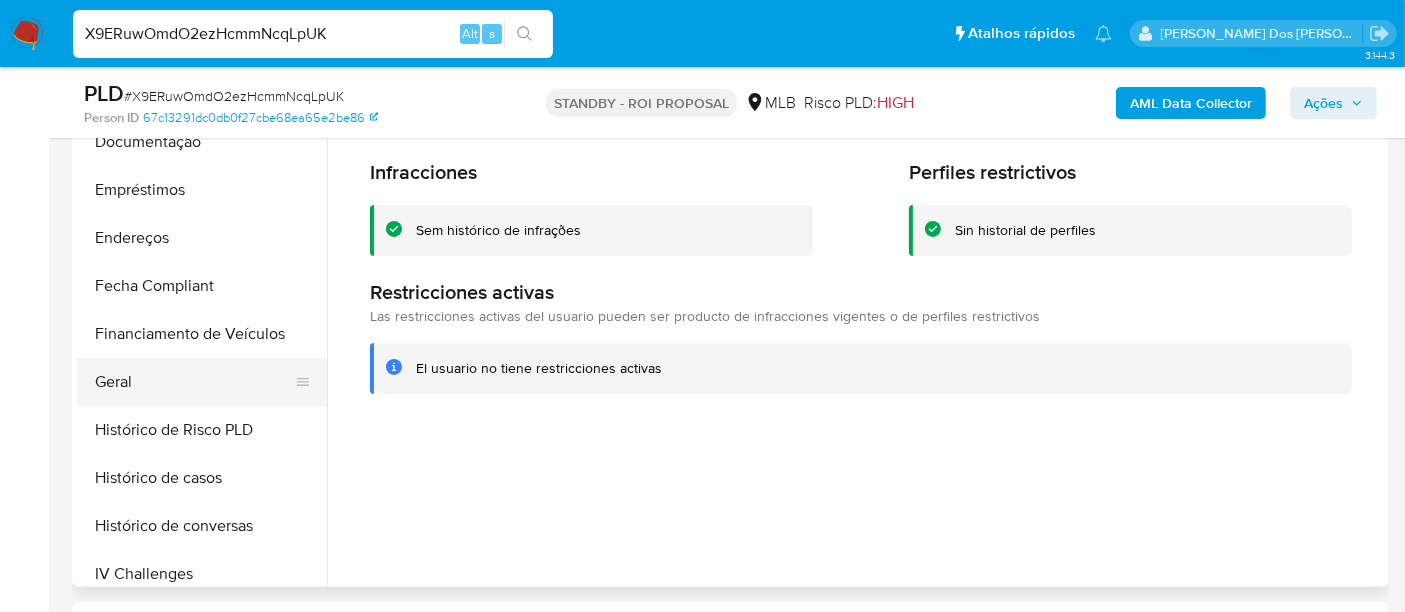 click on "Geral" at bounding box center [194, 382] 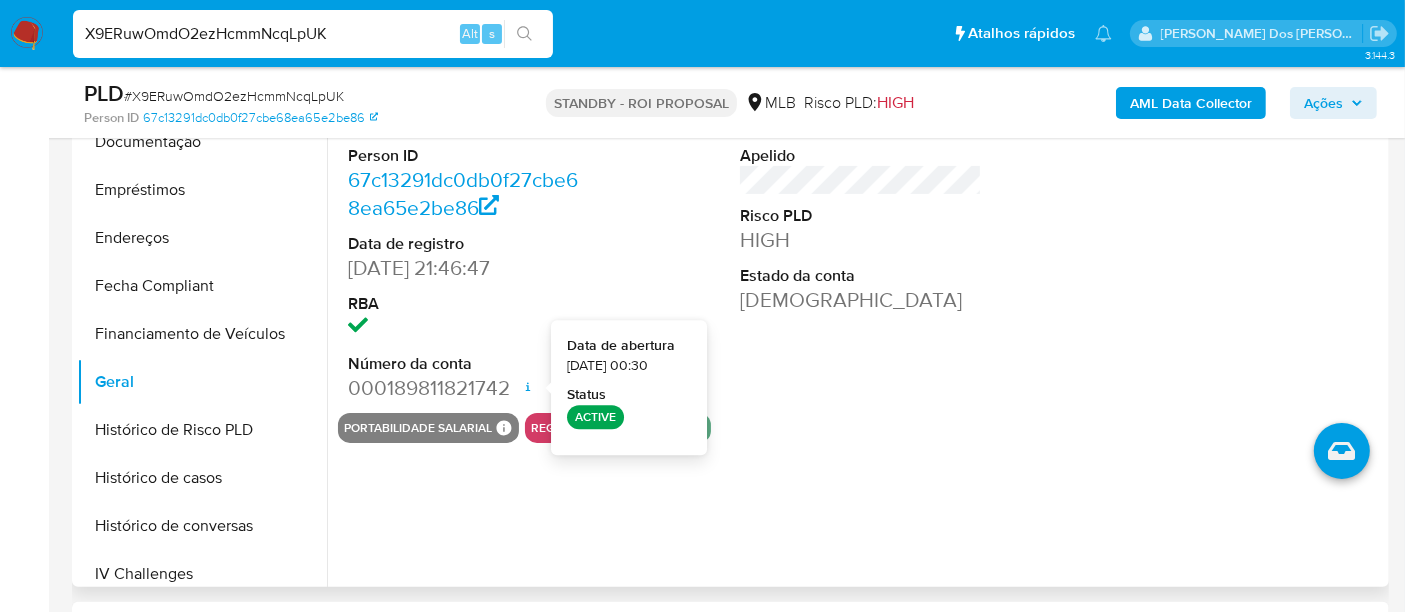 type 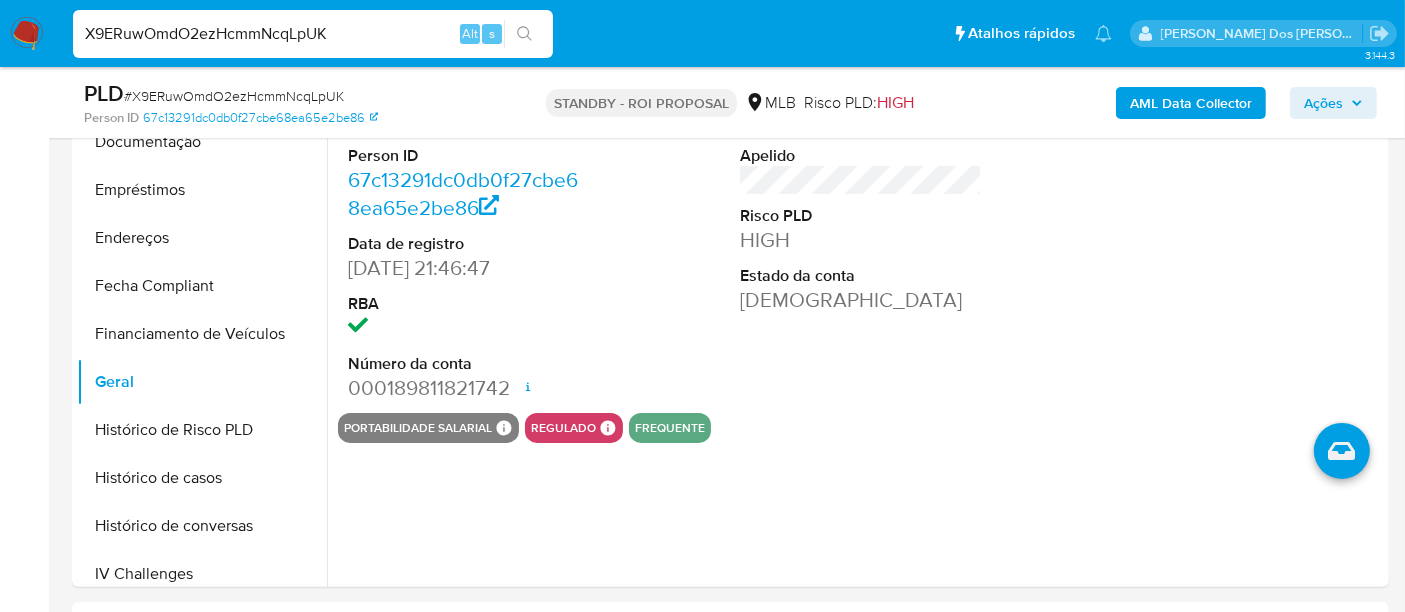 click on "X9ERuwOmdO2ezHcmmNcqLpUK" at bounding box center (313, 34) 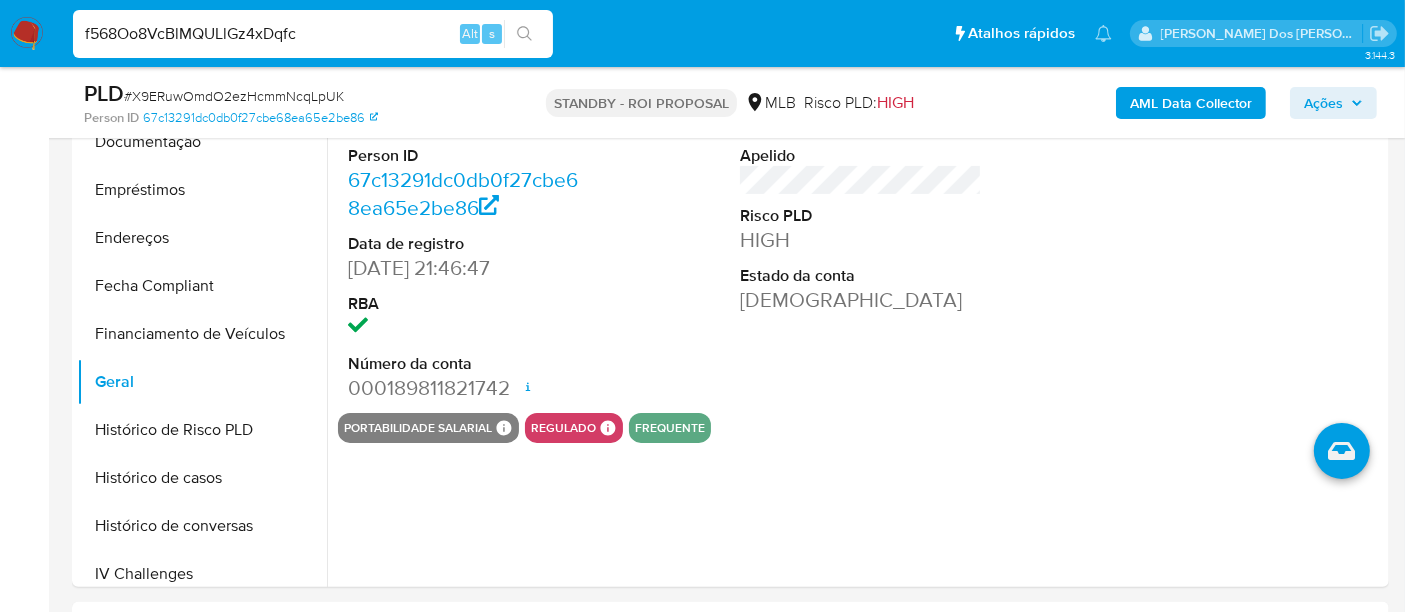 type on "f568Oo8VcBlMQULlGz4xDqfc" 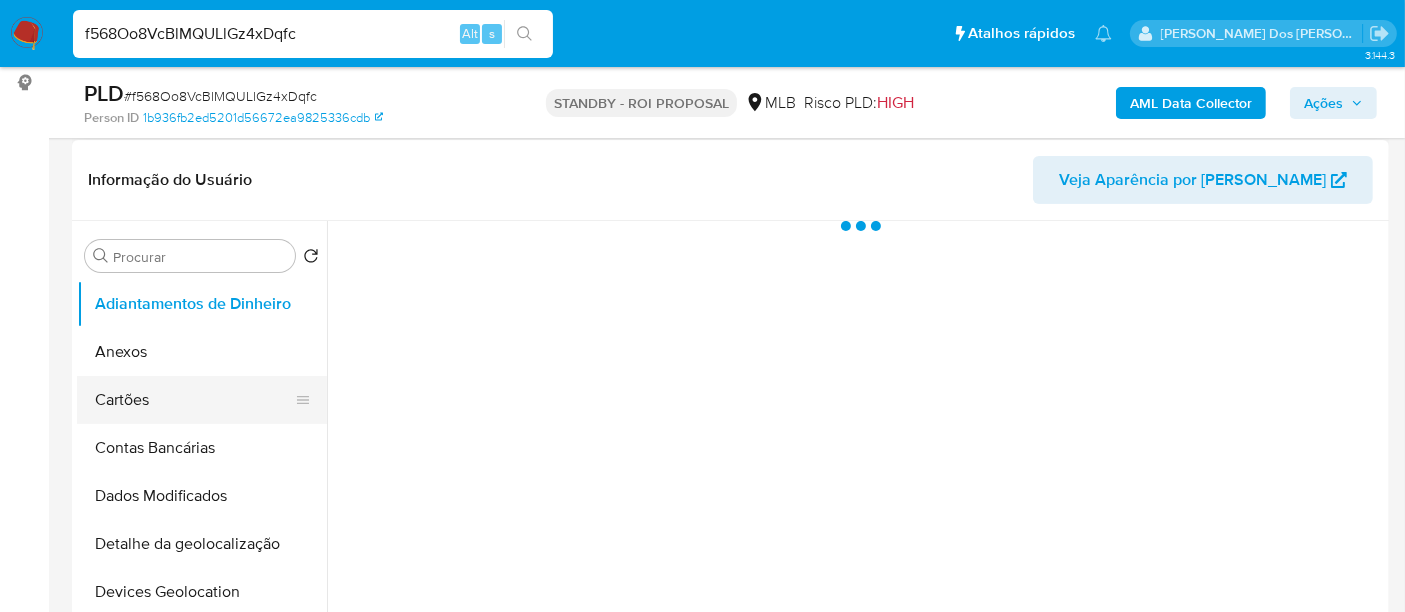 scroll, scrollTop: 333, scrollLeft: 0, axis: vertical 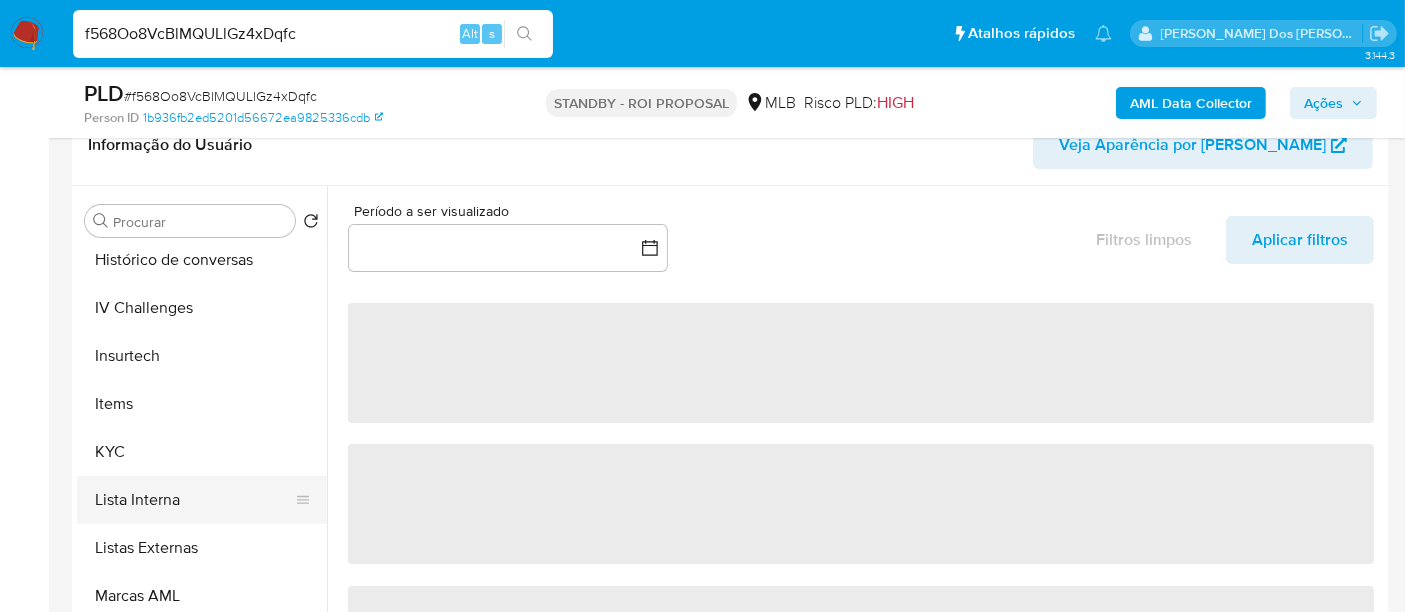 select on "10" 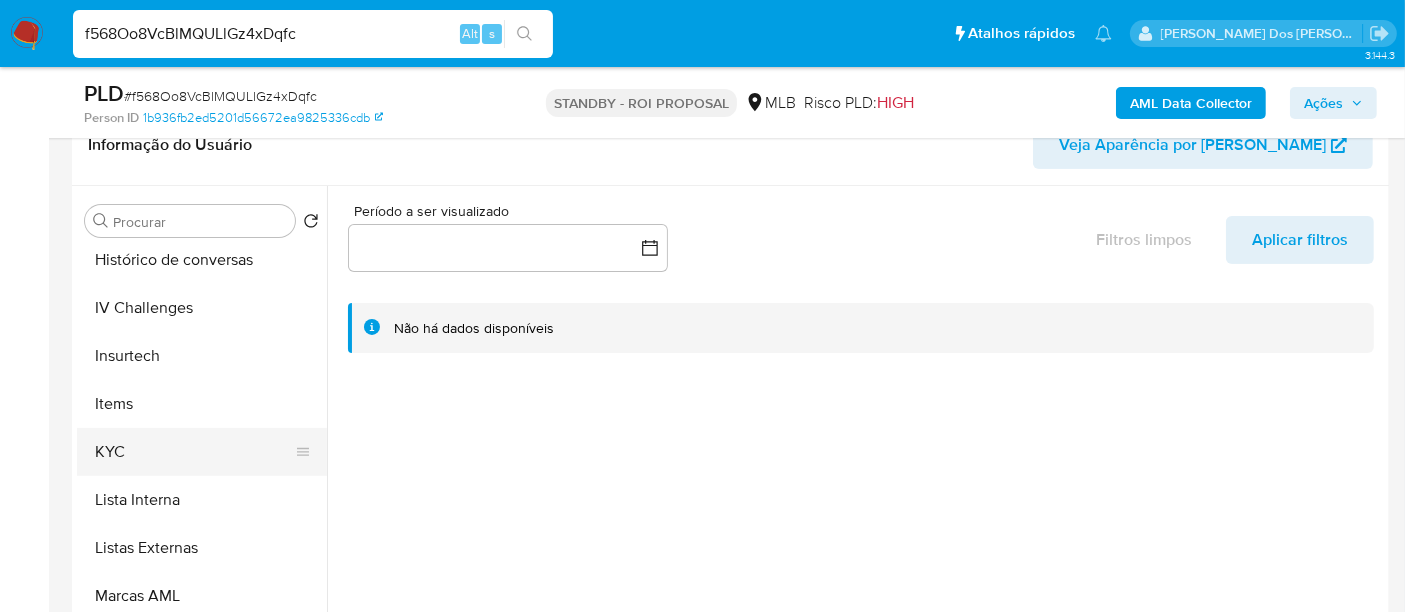 click on "KYC" at bounding box center [194, 452] 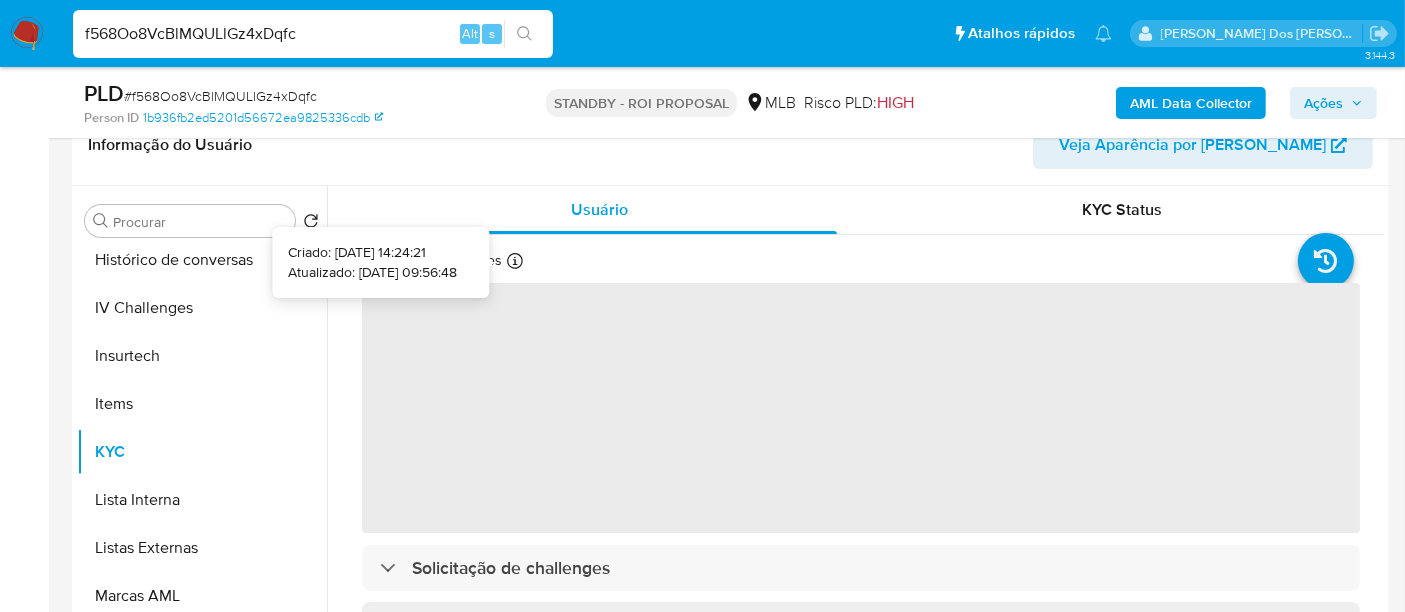 type 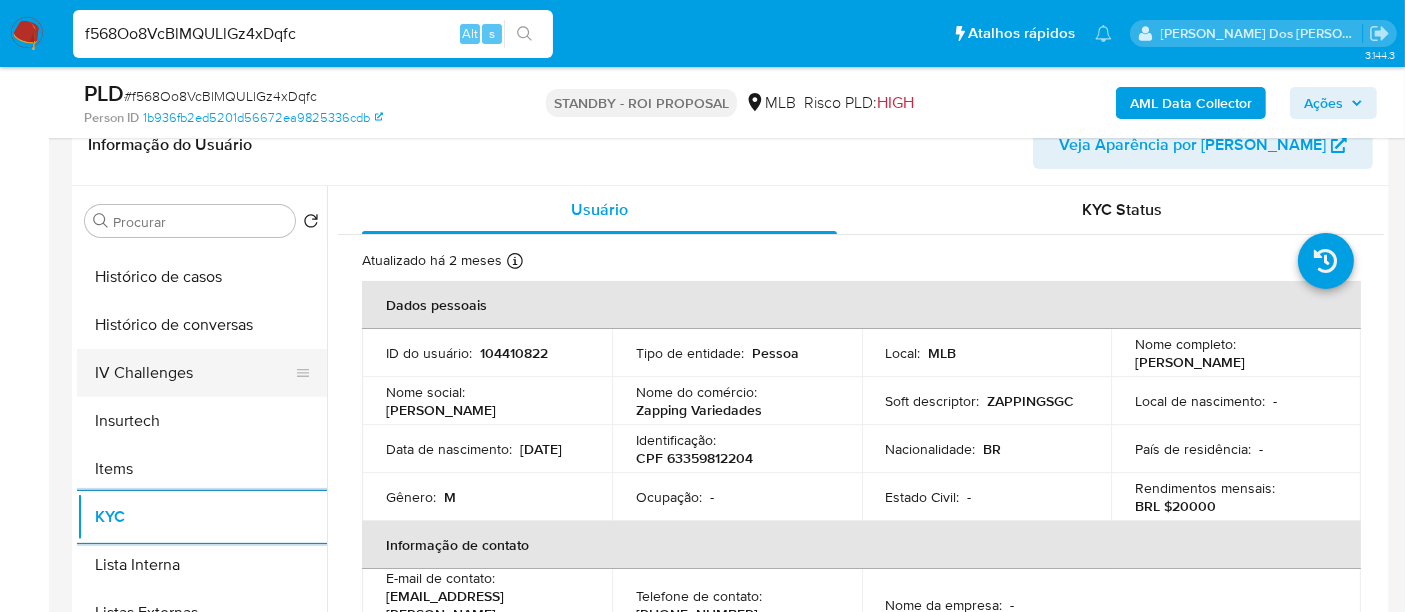 scroll, scrollTop: 666, scrollLeft: 0, axis: vertical 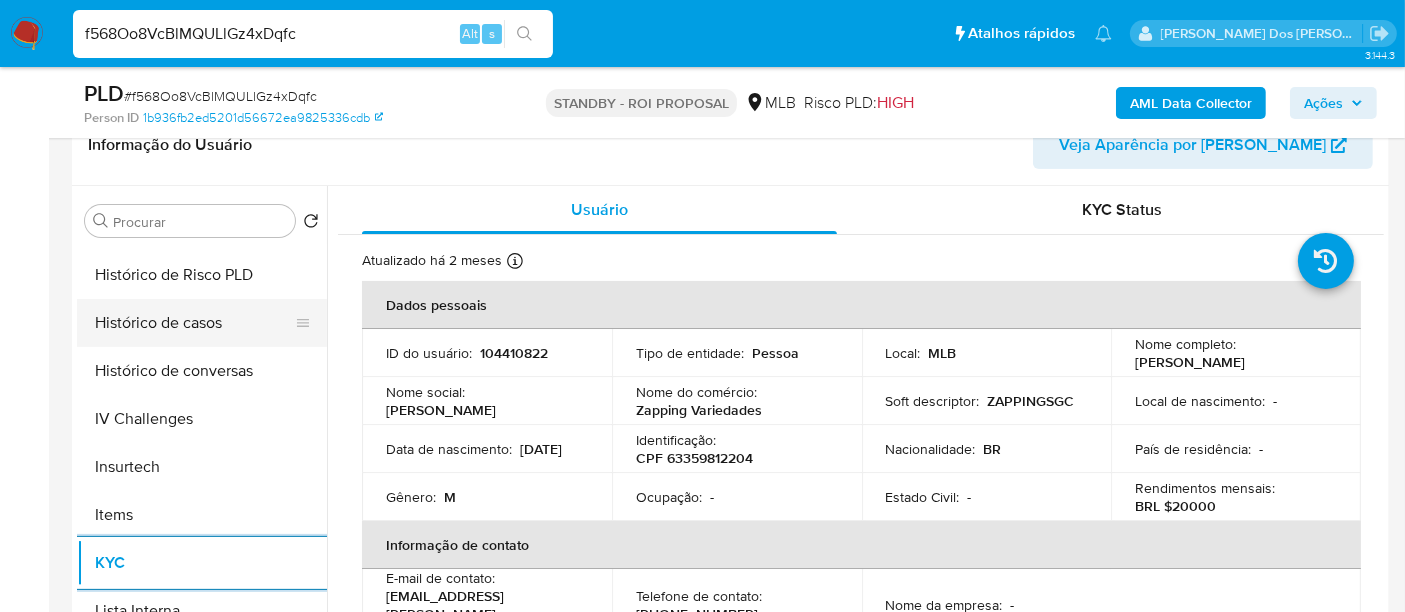 click on "Histórico de casos" at bounding box center [194, 323] 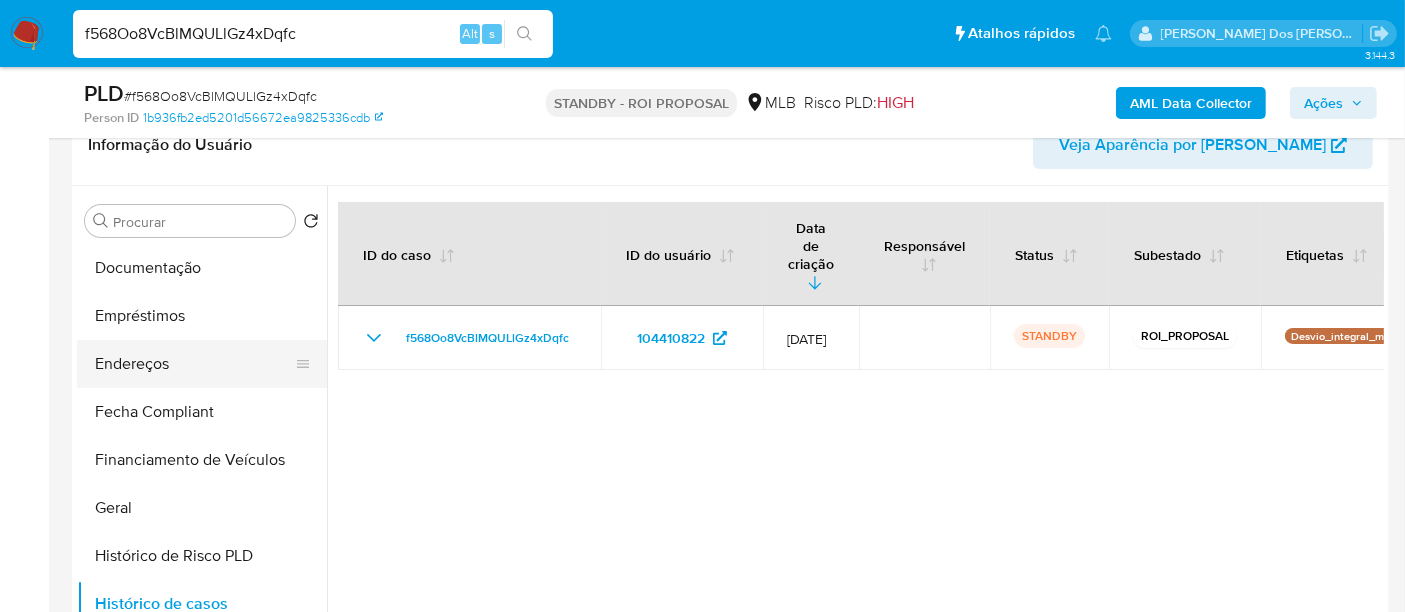 scroll, scrollTop: 333, scrollLeft: 0, axis: vertical 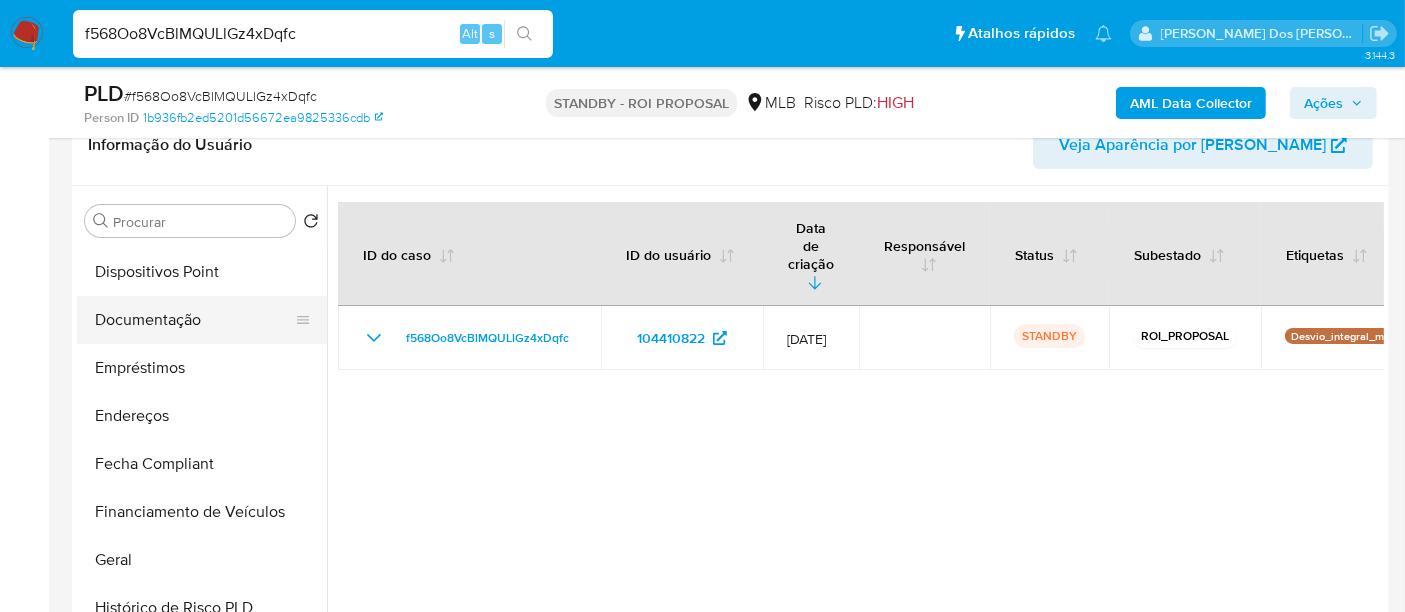 click on "Documentação" at bounding box center (194, 320) 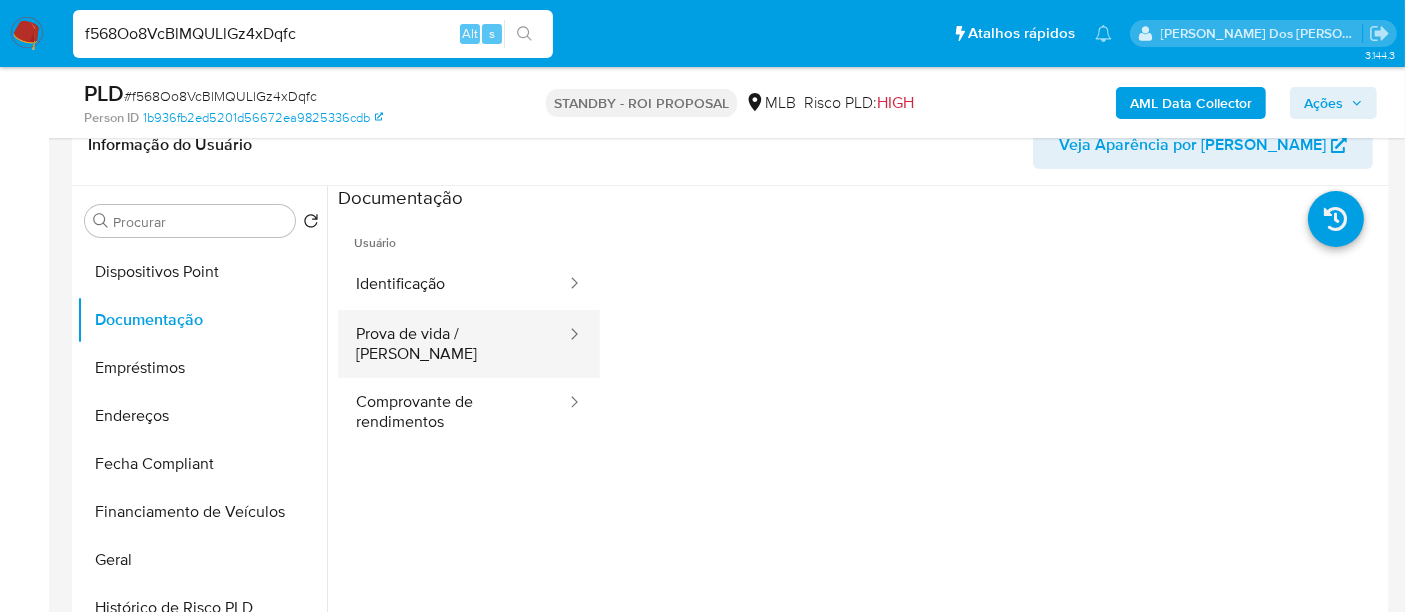 drag, startPoint x: 399, startPoint y: 287, endPoint x: 545, endPoint y: 321, distance: 149.90663 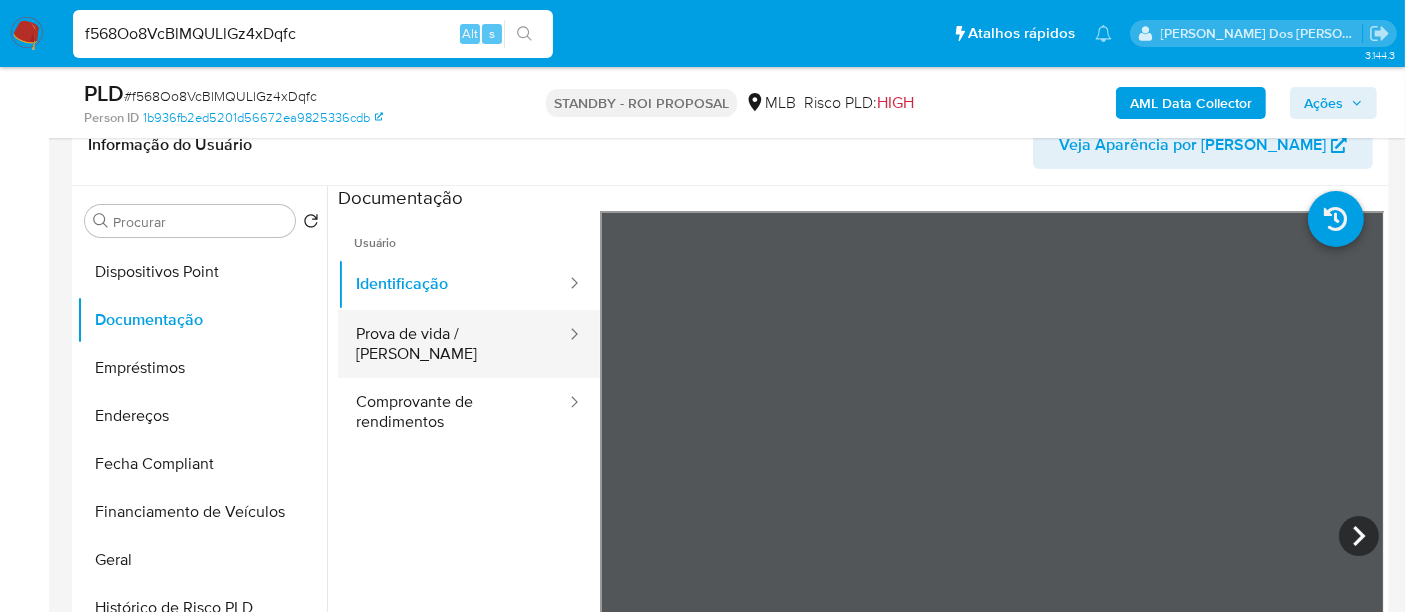 click on "Prova de vida / [PERSON_NAME]" at bounding box center [453, 344] 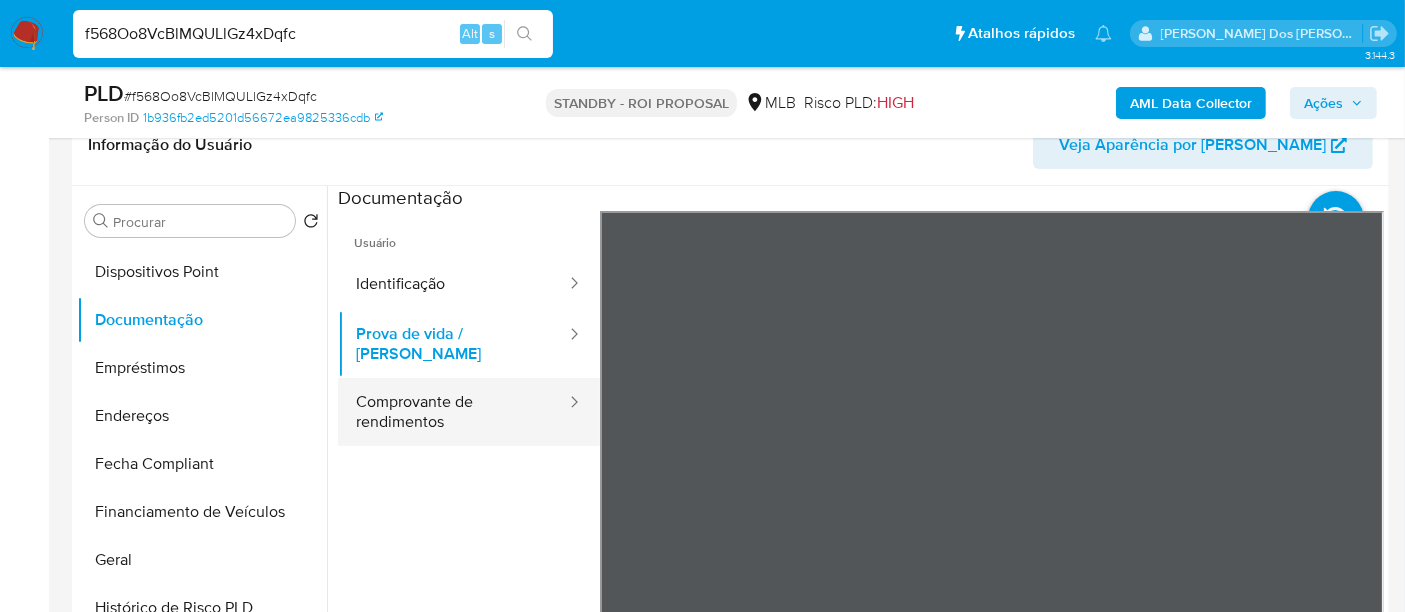 click on "Comprovante de rendimentos" at bounding box center [453, 412] 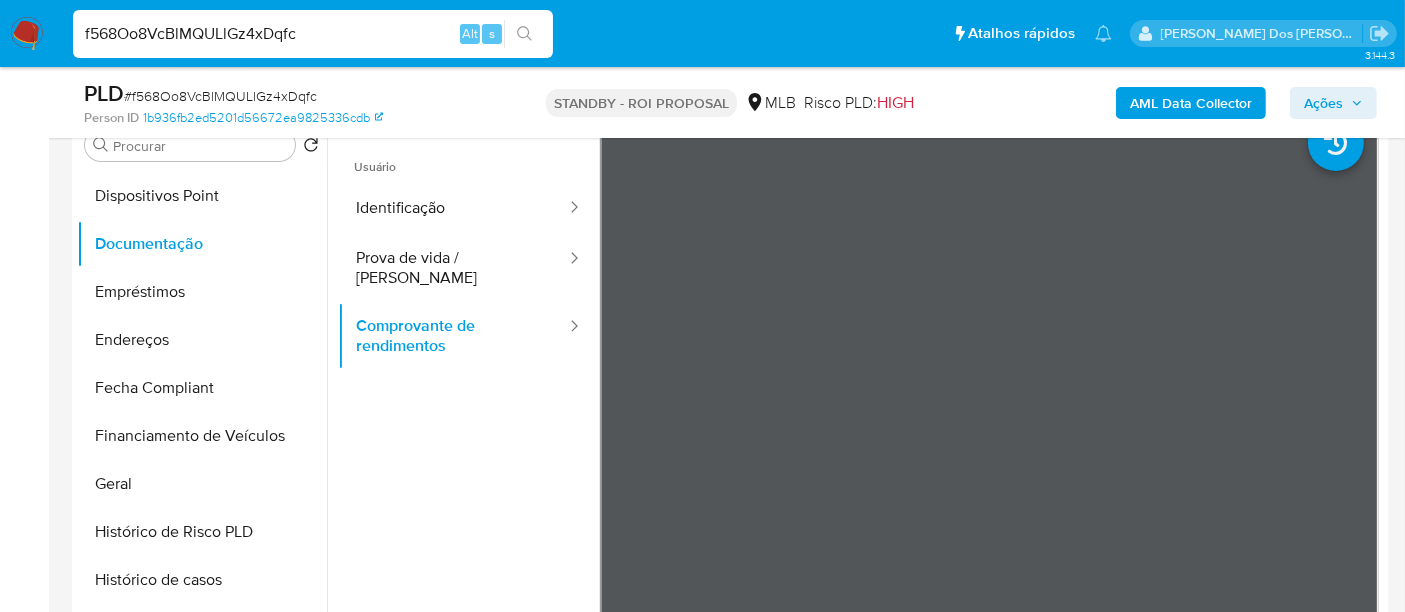 scroll, scrollTop: 444, scrollLeft: 0, axis: vertical 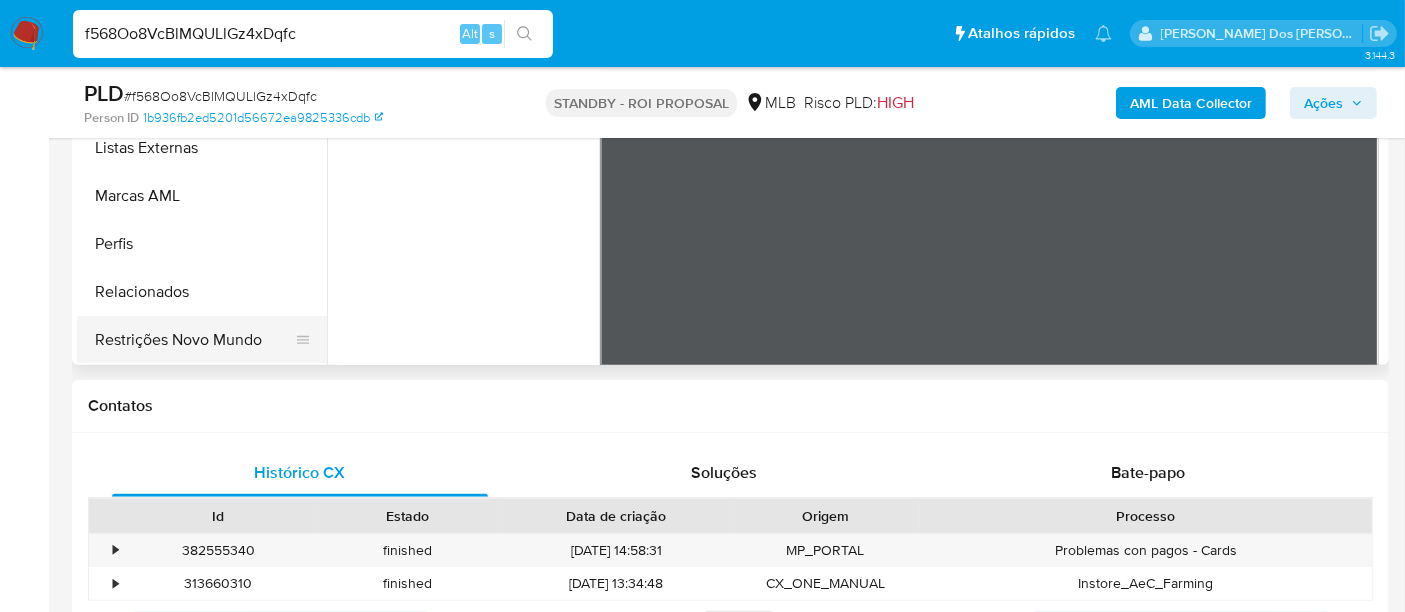 click on "Restrições Novo Mundo" at bounding box center (194, 340) 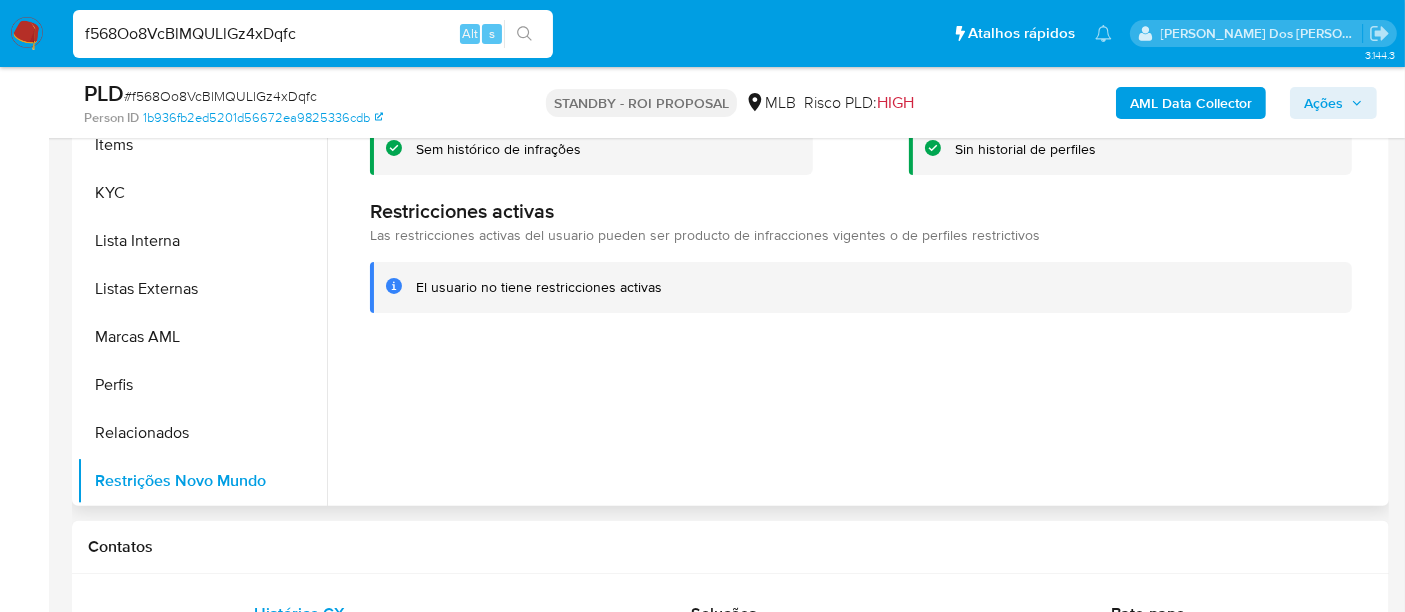 scroll, scrollTop: 444, scrollLeft: 0, axis: vertical 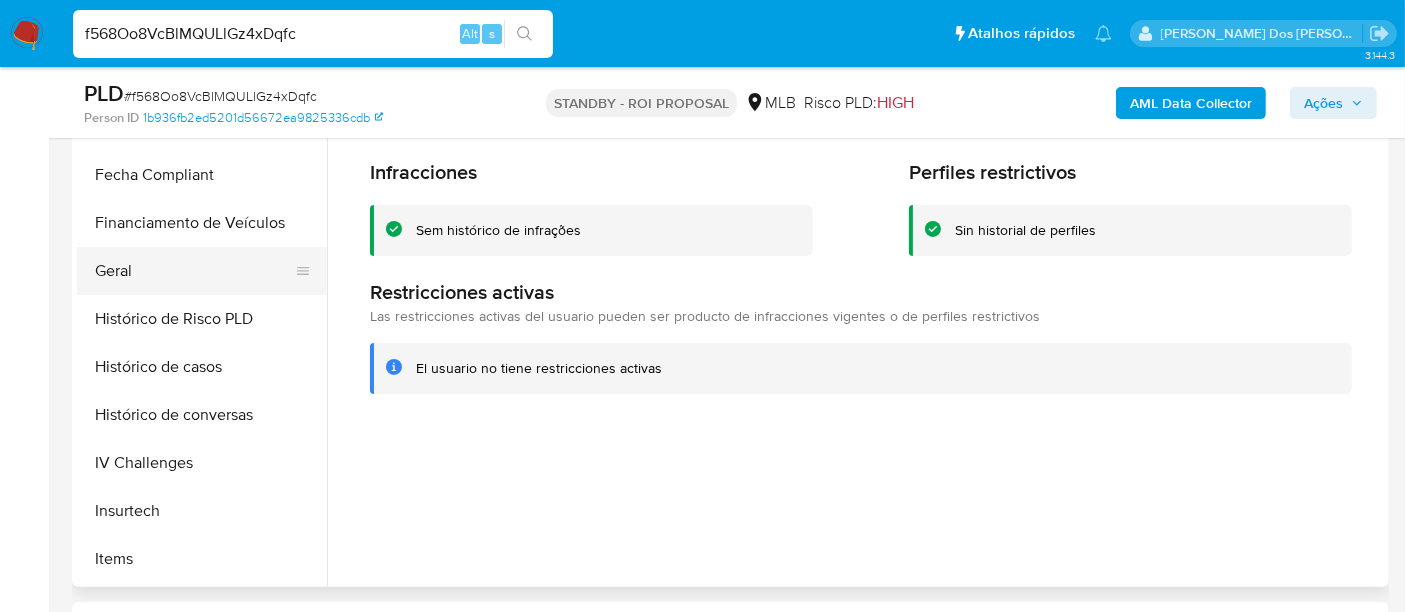click on "Geral" at bounding box center (194, 271) 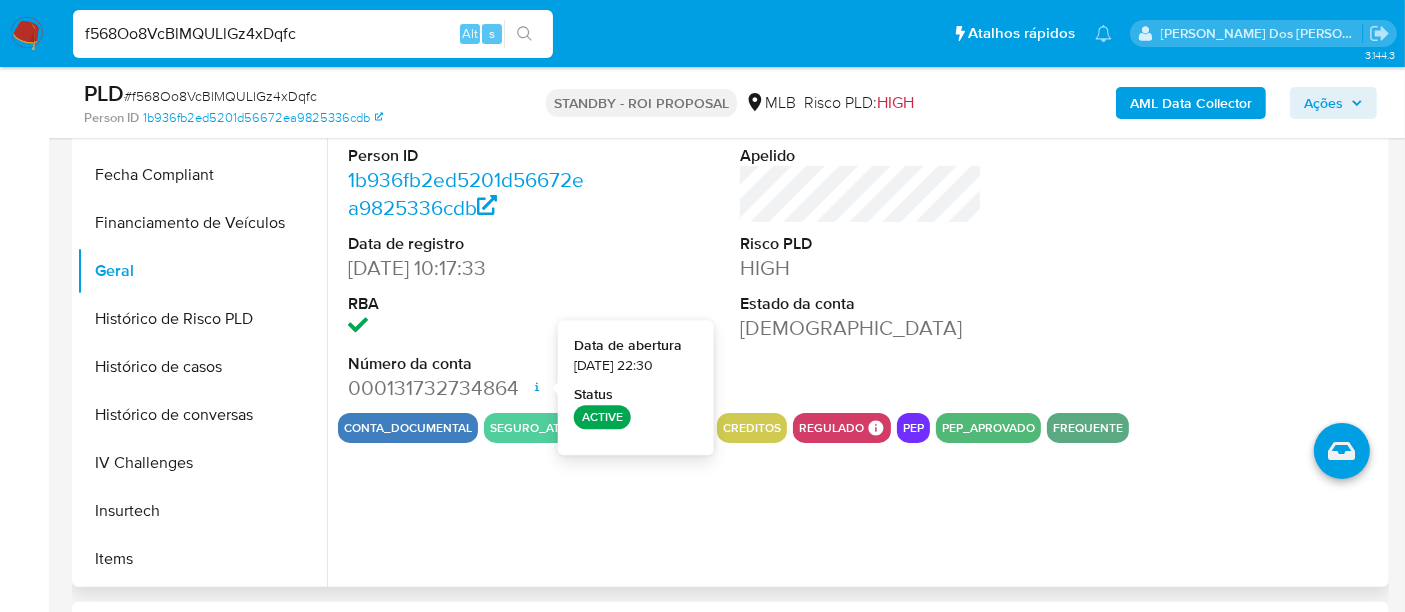 type 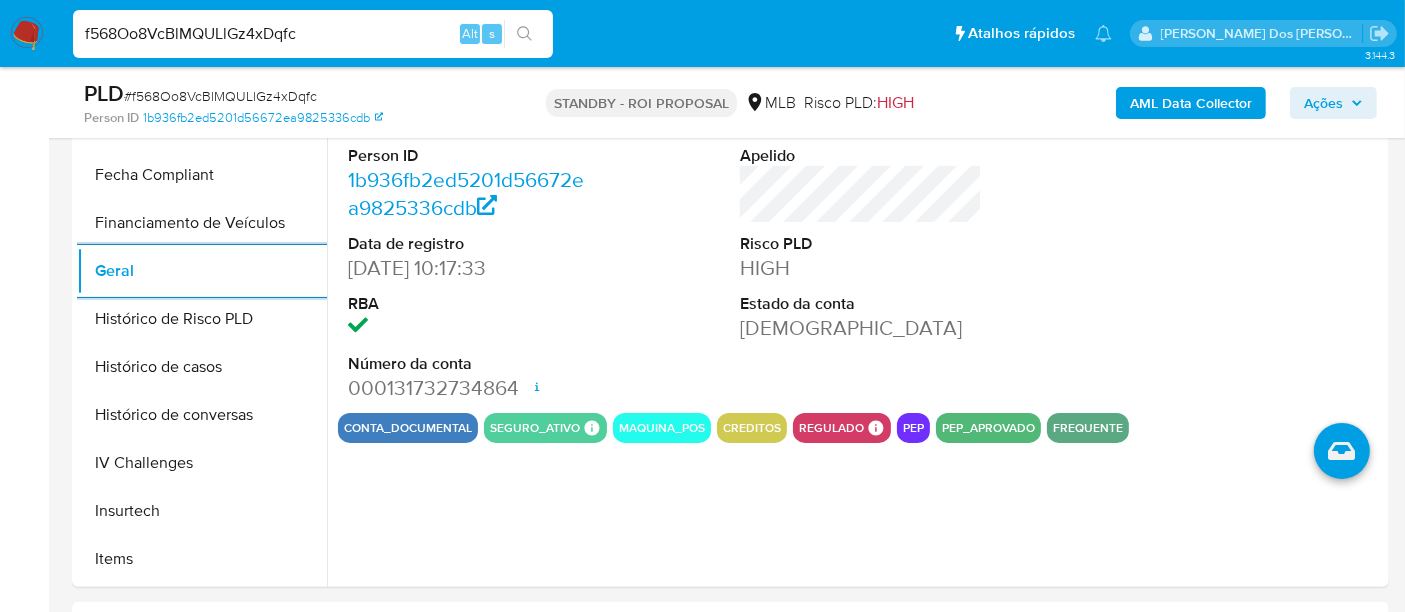 click on "f568Oo8VcBlMQULlGz4xDqfc" at bounding box center [313, 34] 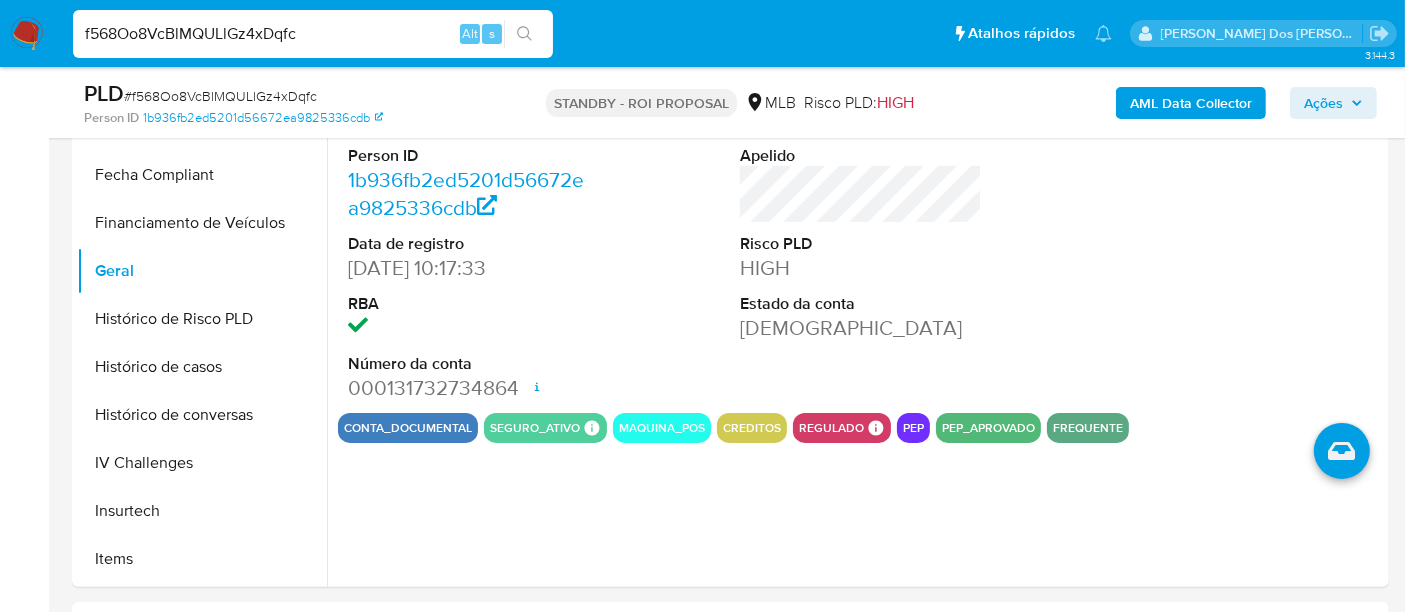 click on "f568Oo8VcBlMQULlGz4xDqfc" at bounding box center [313, 34] 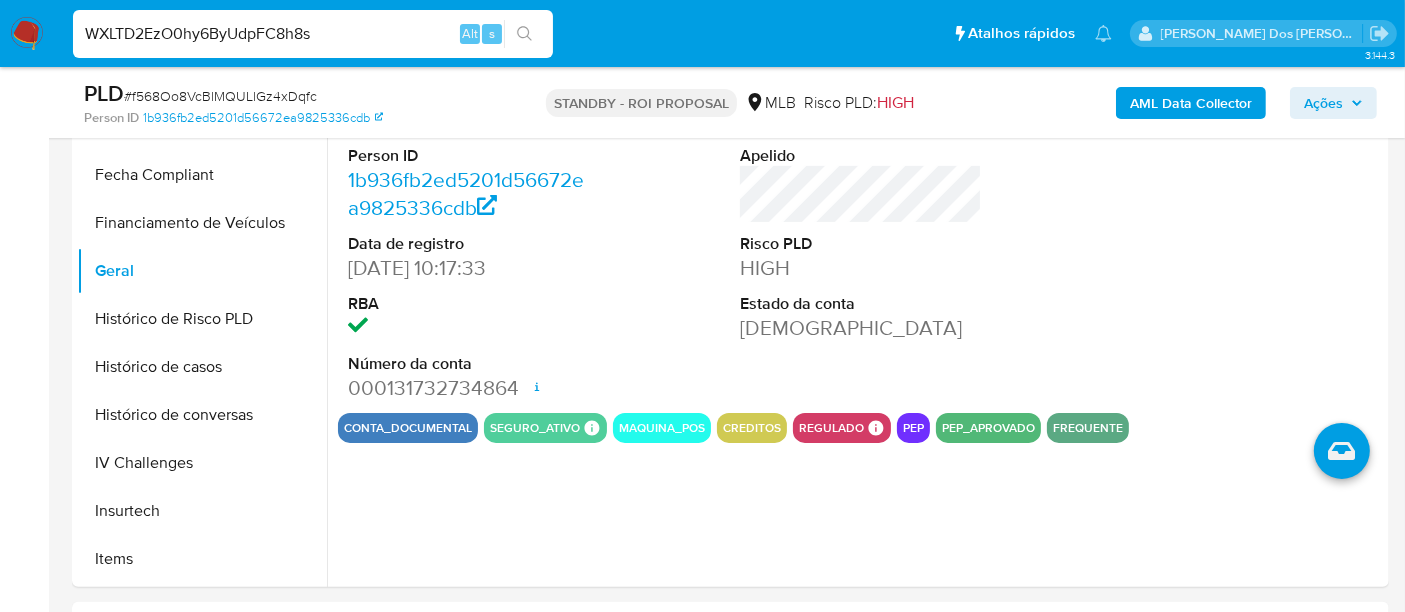 type on "WXLTD2EzO0hy6ByUdpFC8h8s" 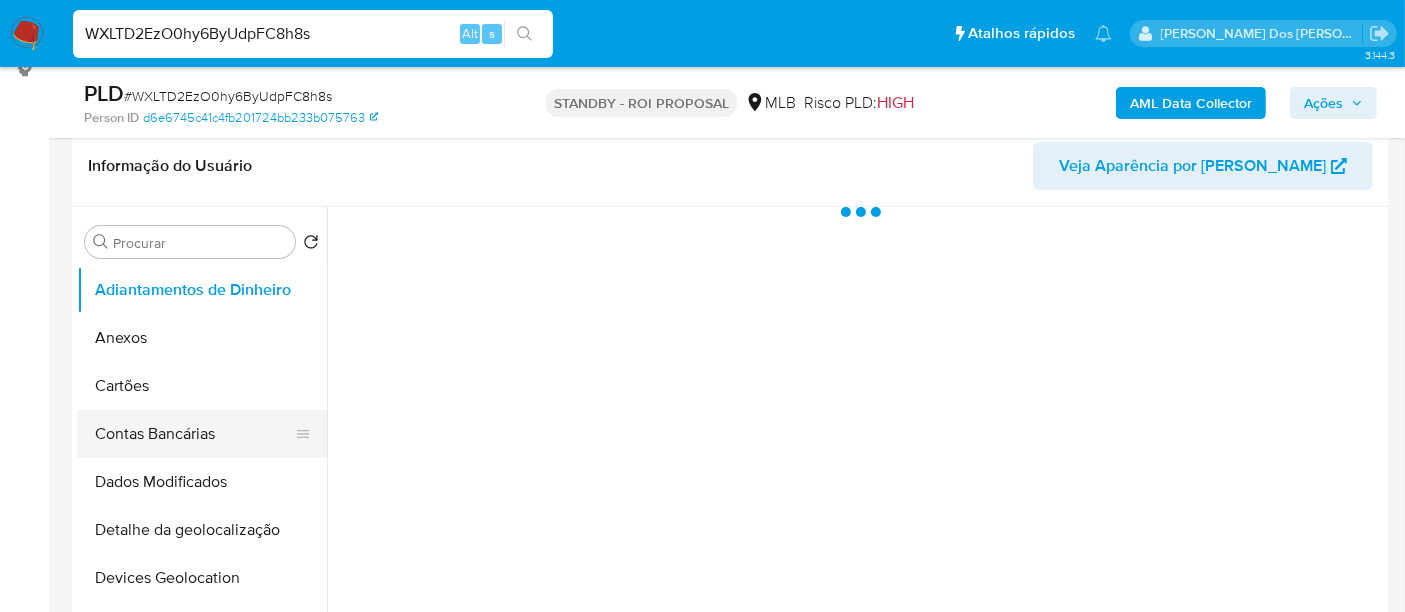 scroll, scrollTop: 444, scrollLeft: 0, axis: vertical 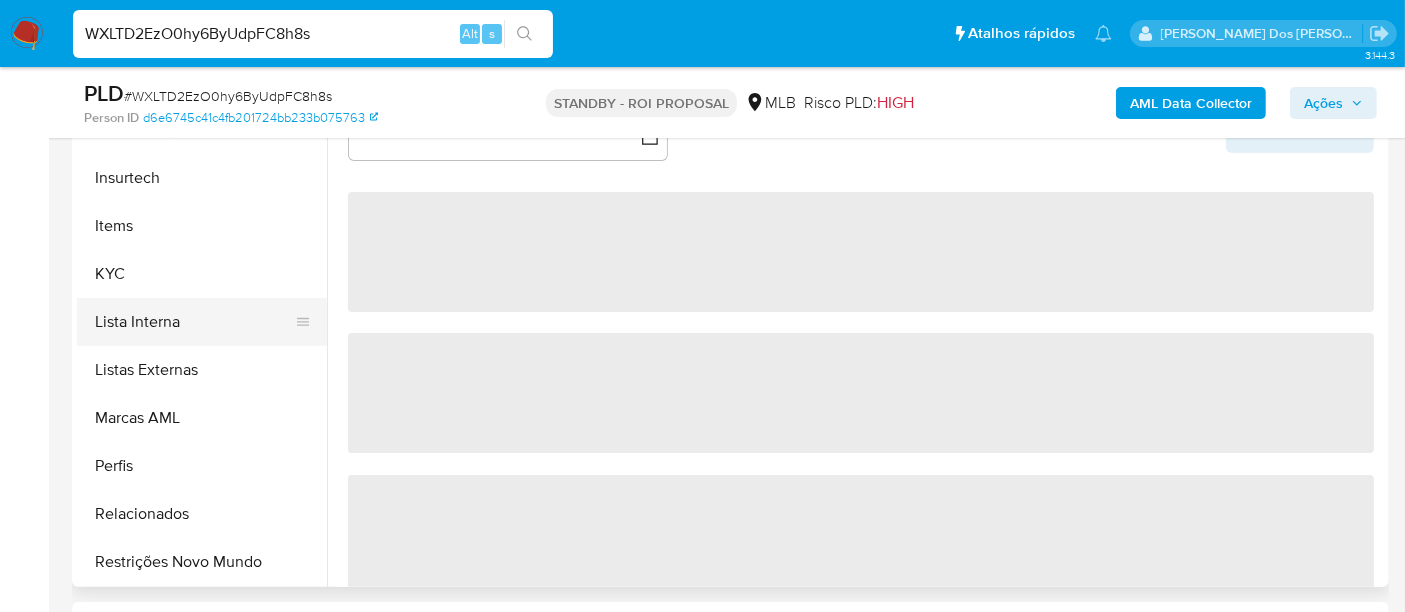 select on "10" 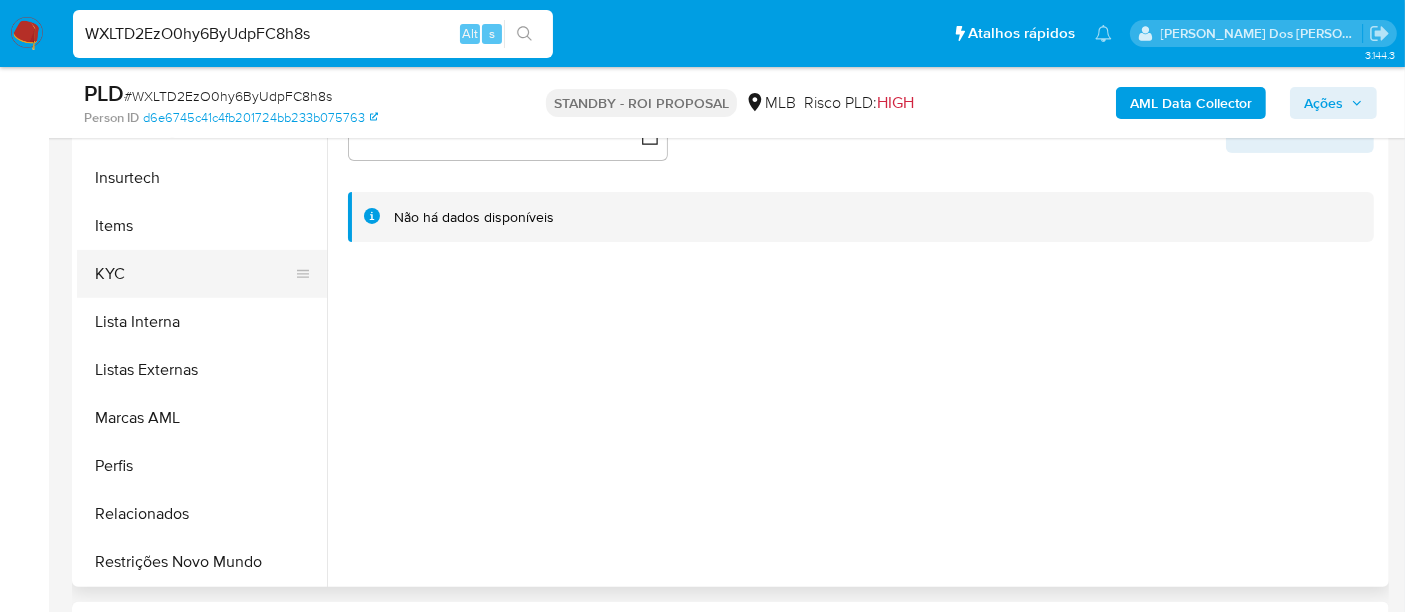 click on "KYC" at bounding box center (194, 274) 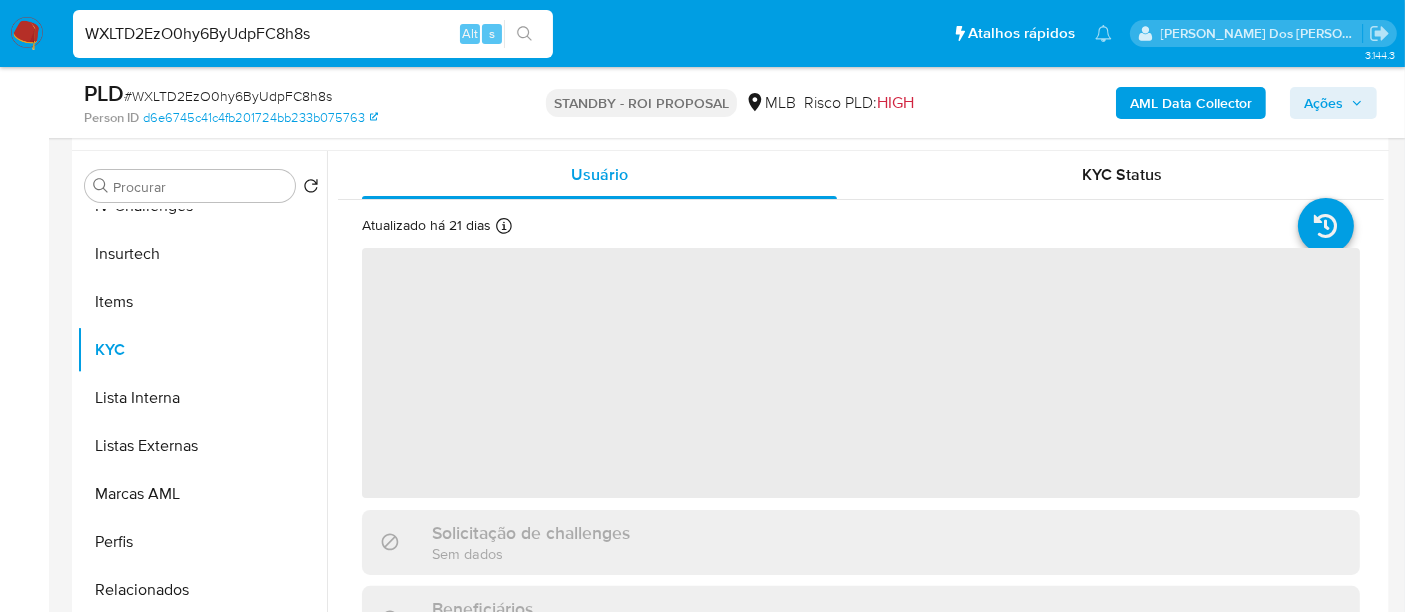 scroll, scrollTop: 333, scrollLeft: 0, axis: vertical 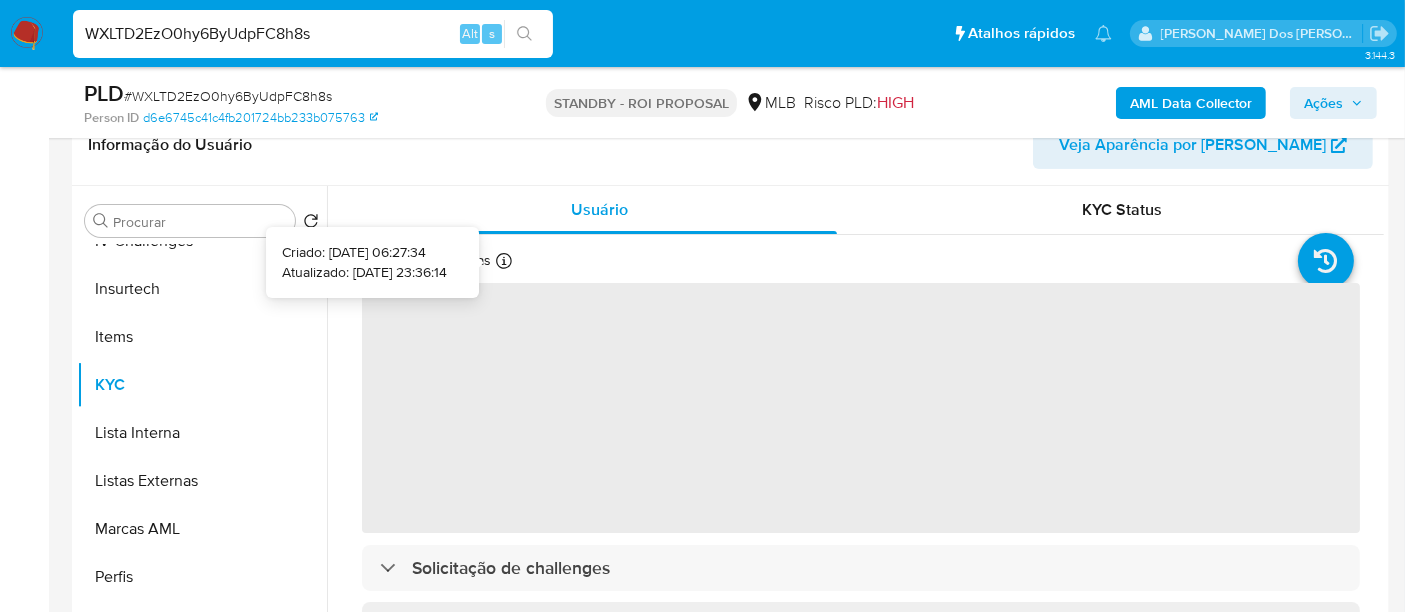 type 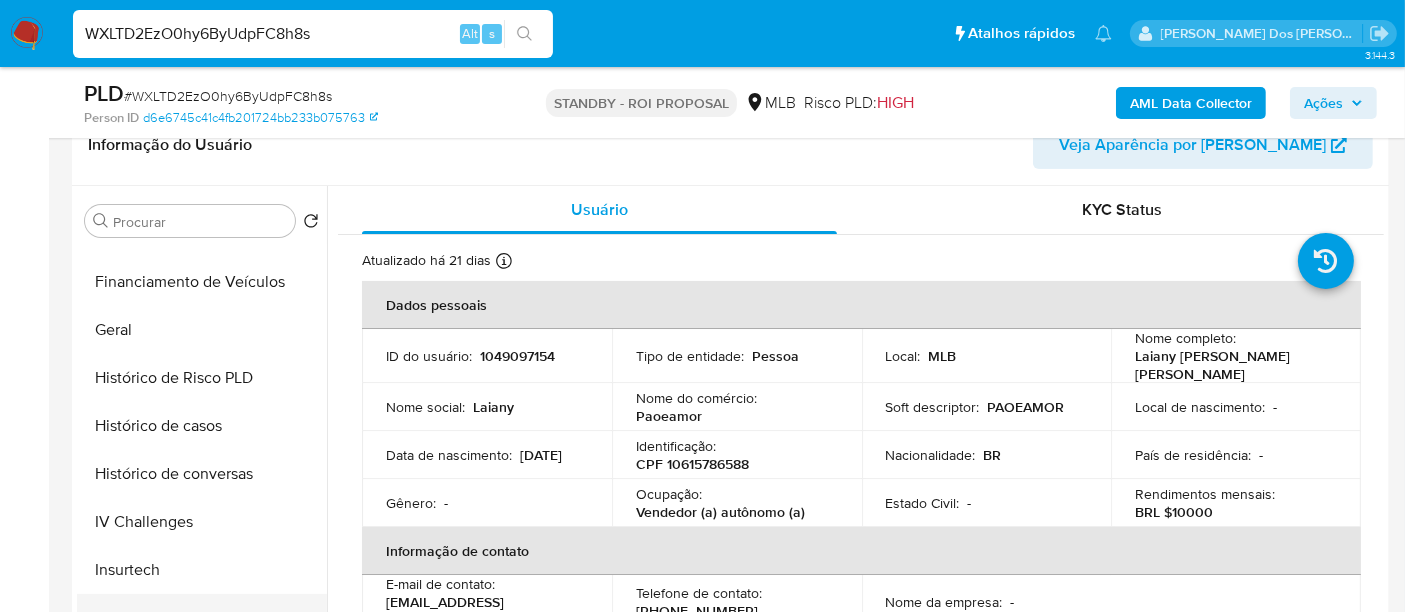 scroll, scrollTop: 511, scrollLeft: 0, axis: vertical 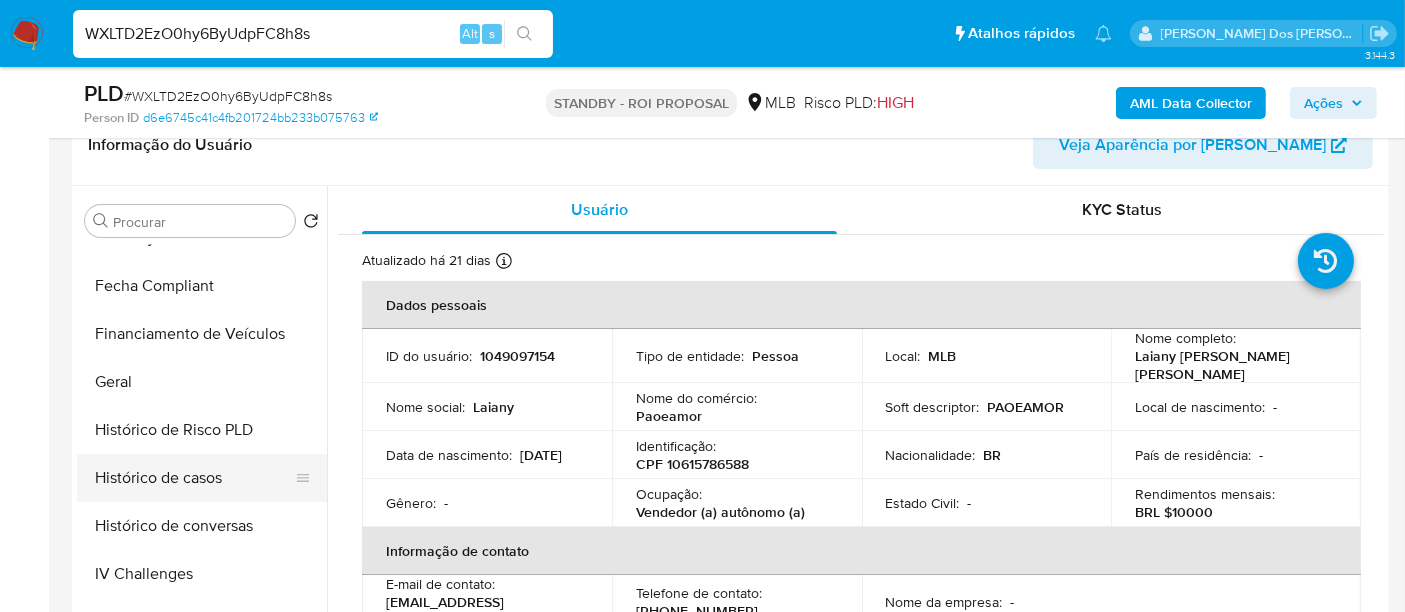 click on "Histórico de casos" at bounding box center (194, 478) 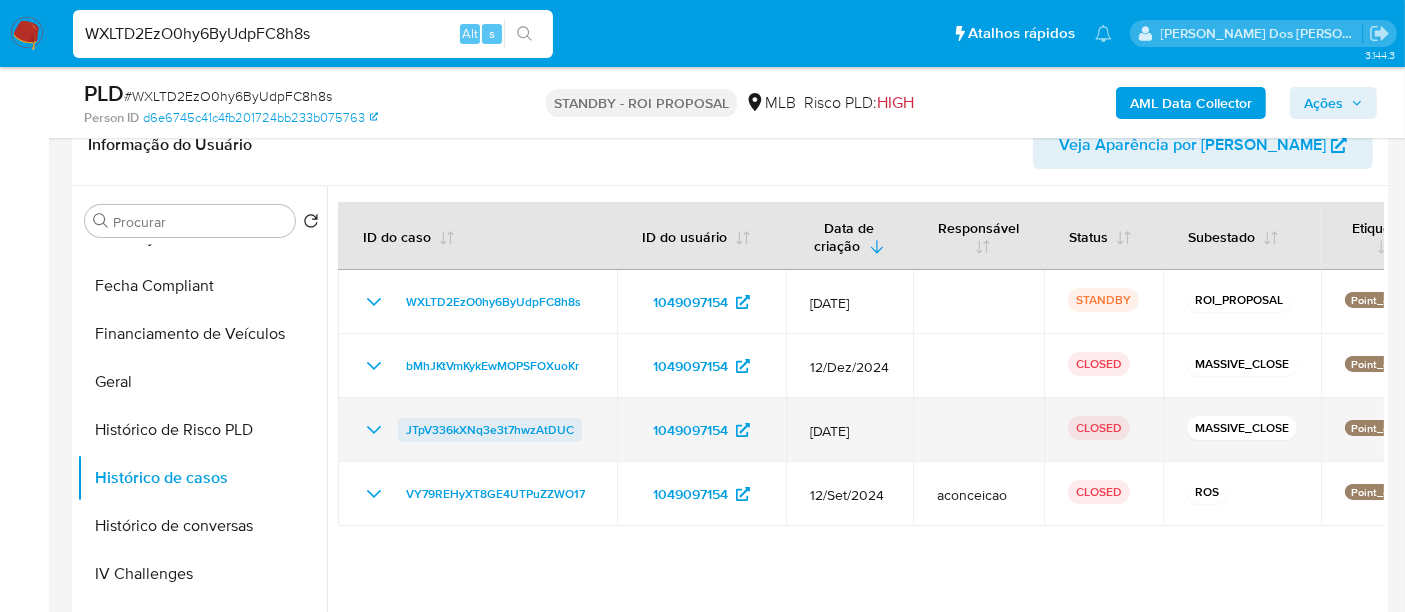 type 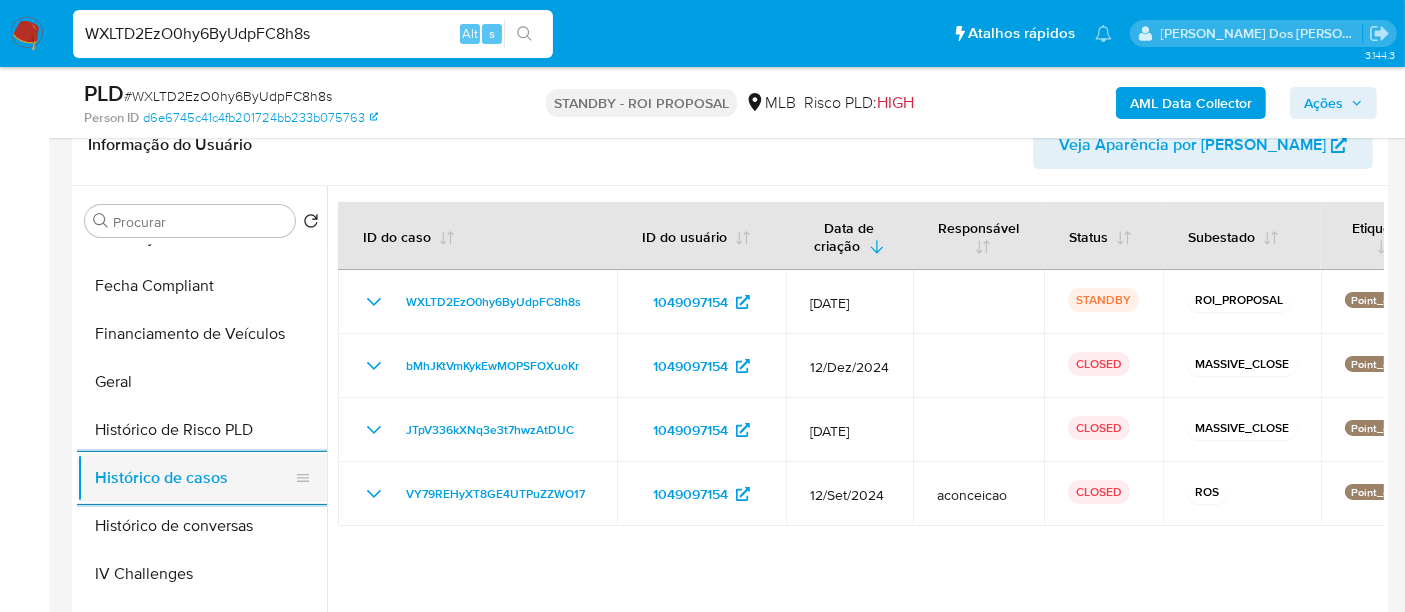 scroll, scrollTop: 288, scrollLeft: 0, axis: vertical 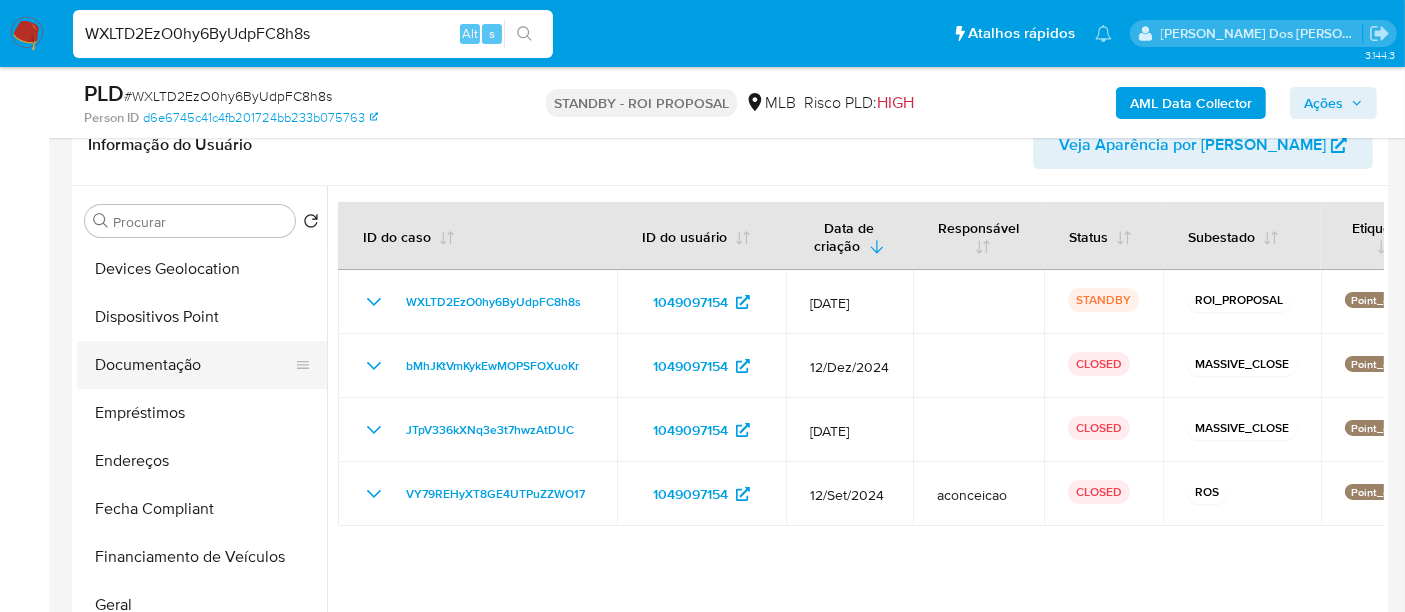 click on "Documentação" at bounding box center (194, 365) 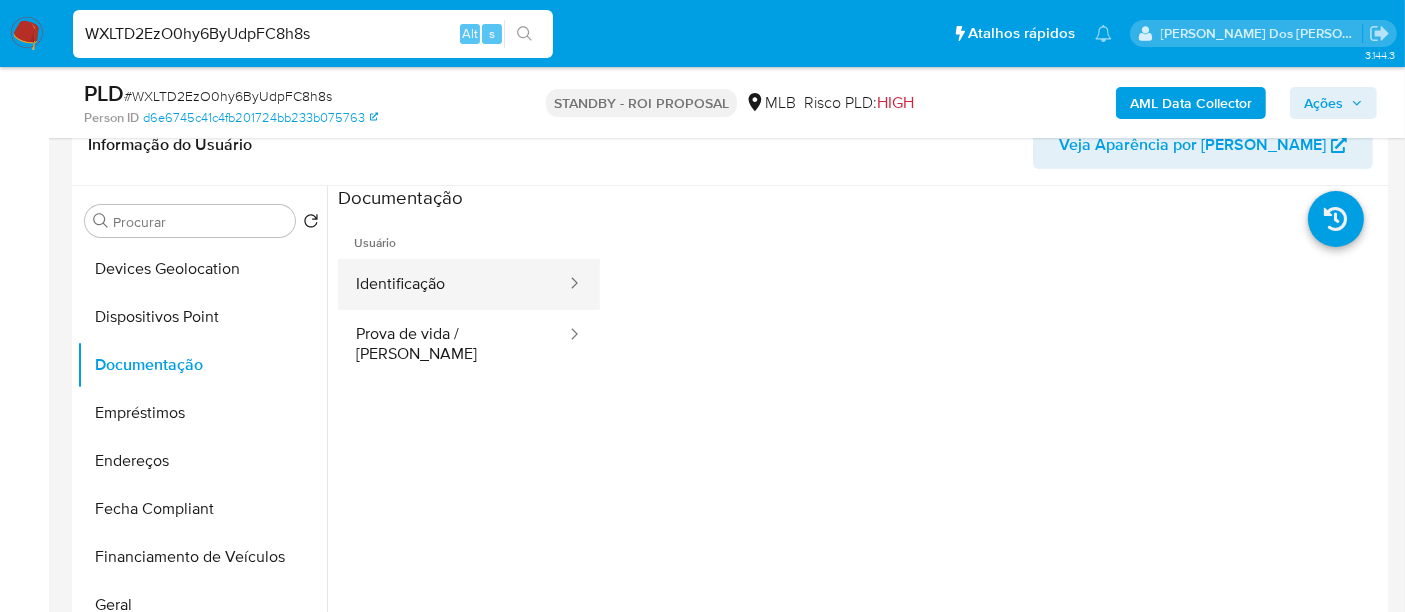 click on "Identificação" at bounding box center (453, 284) 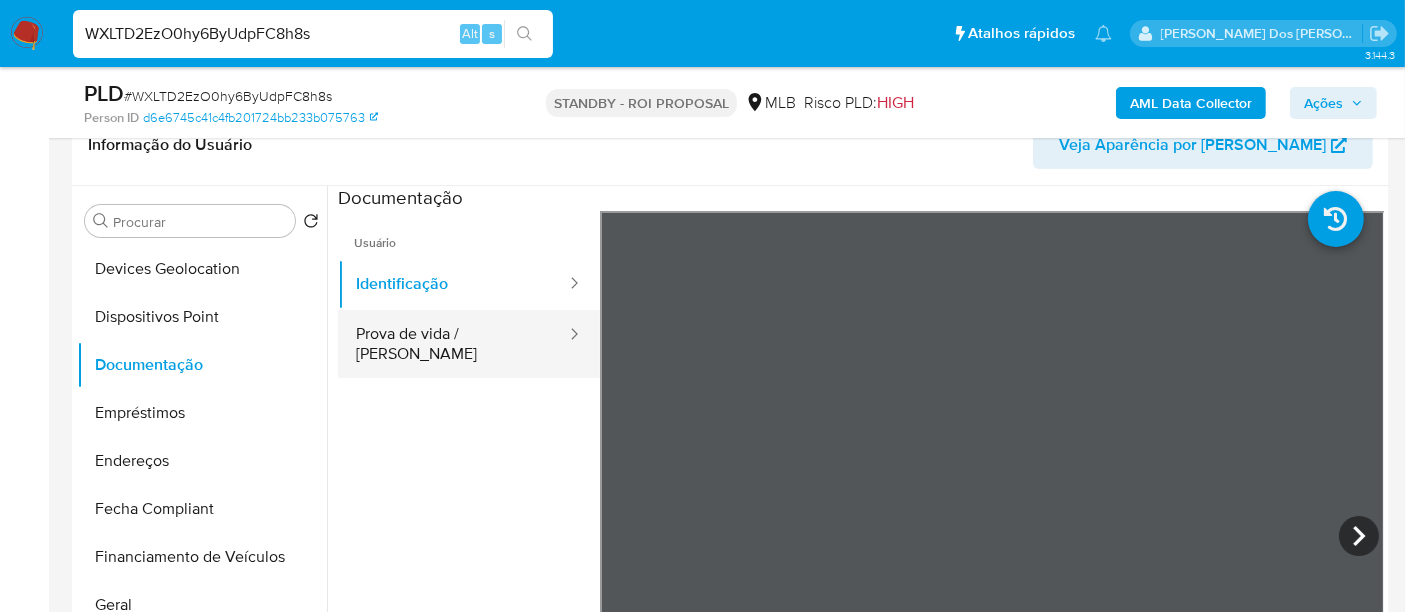 click on "Prova de vida / [PERSON_NAME]" at bounding box center [453, 344] 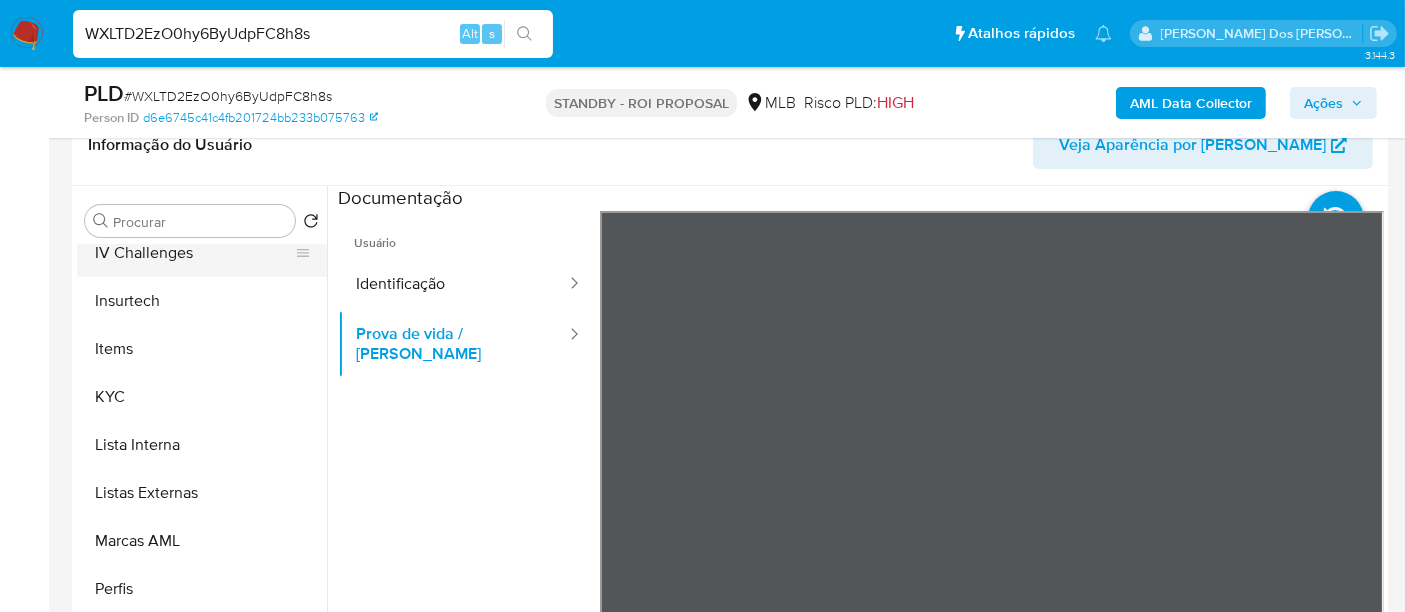 scroll, scrollTop: 844, scrollLeft: 0, axis: vertical 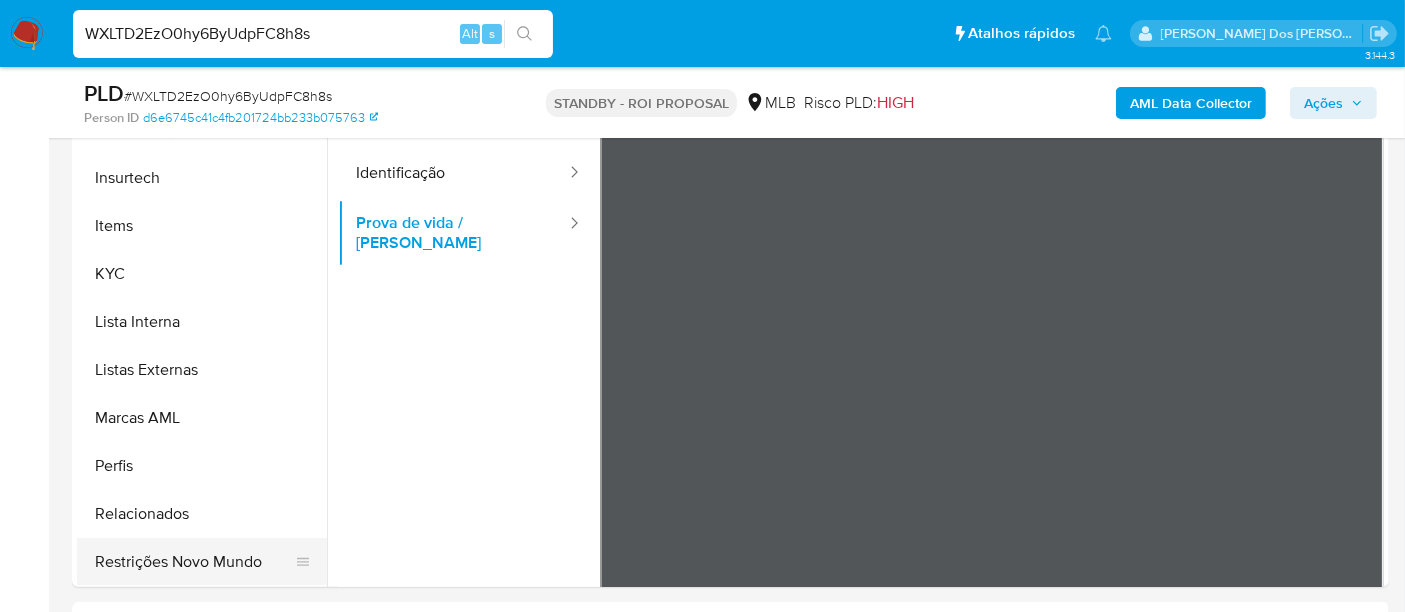click on "Restrições Novo Mundo" at bounding box center [194, 562] 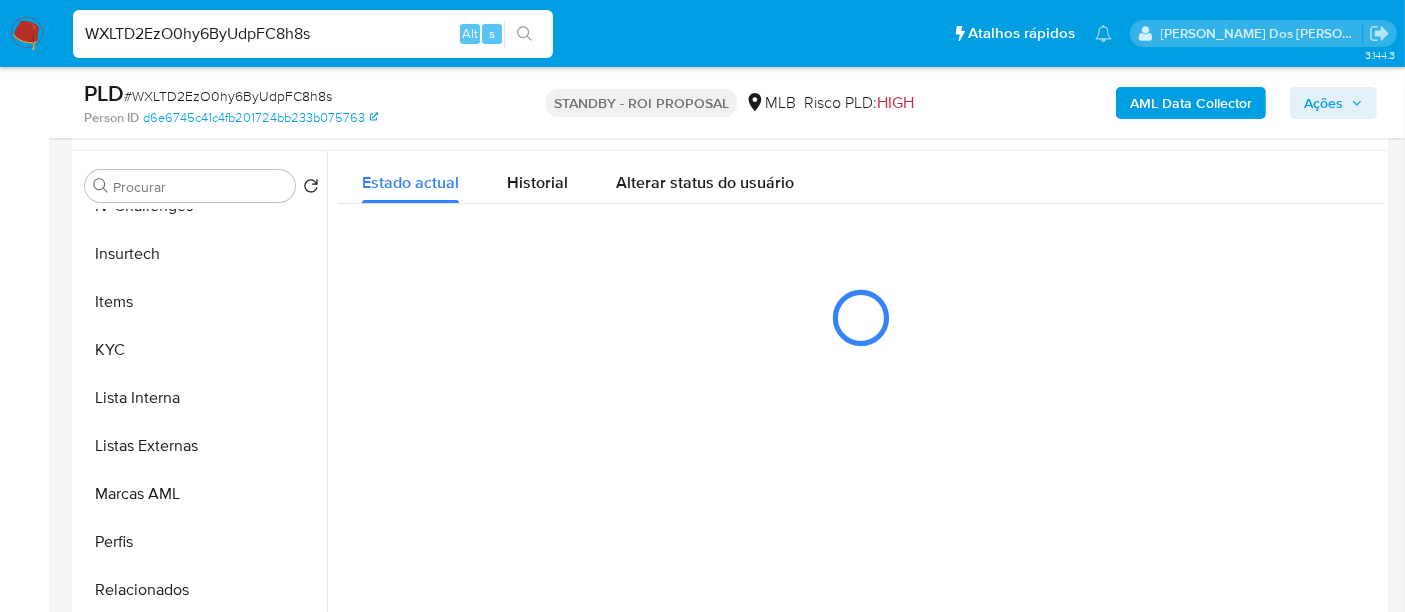 scroll, scrollTop: 333, scrollLeft: 0, axis: vertical 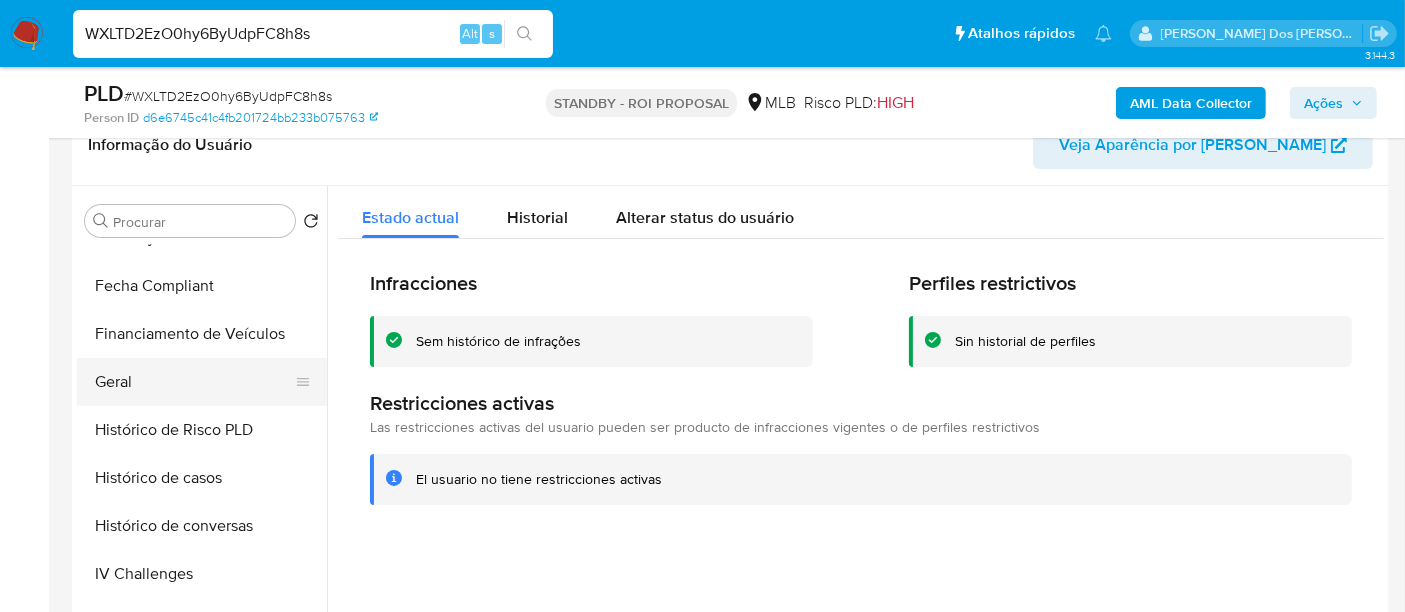 click on "Geral" at bounding box center (194, 382) 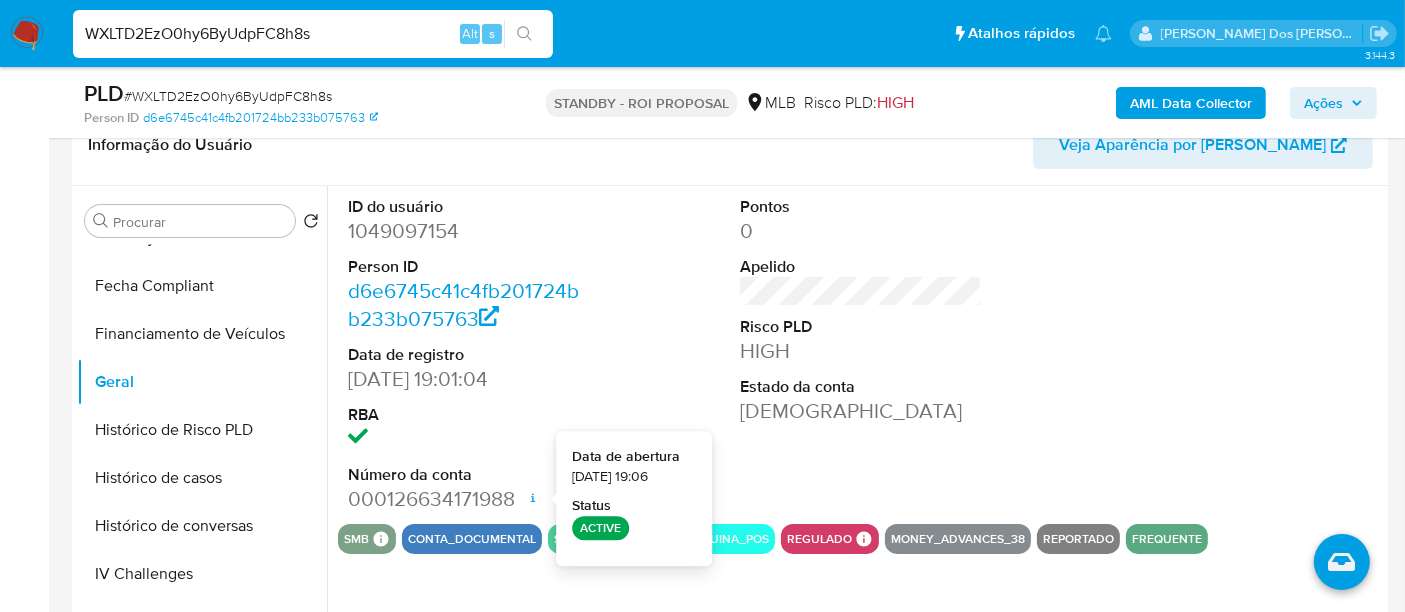 type 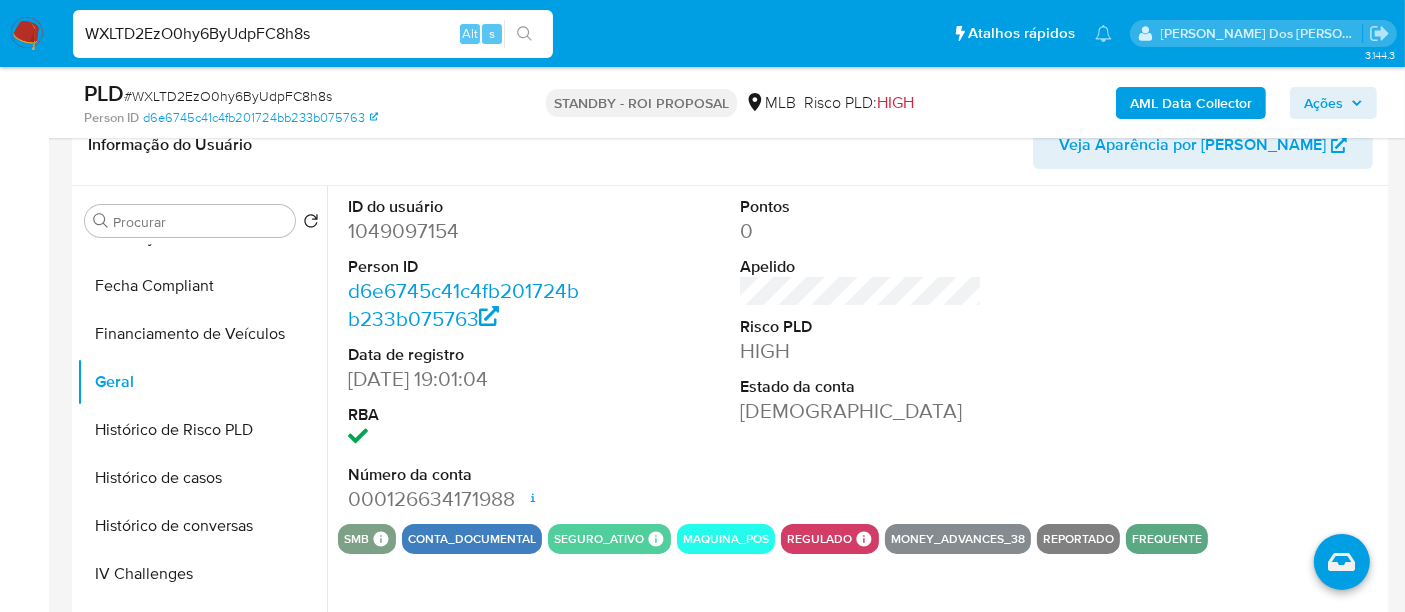 click on "WXLTD2EzO0hy6ByUdpFC8h8s" at bounding box center (313, 34) 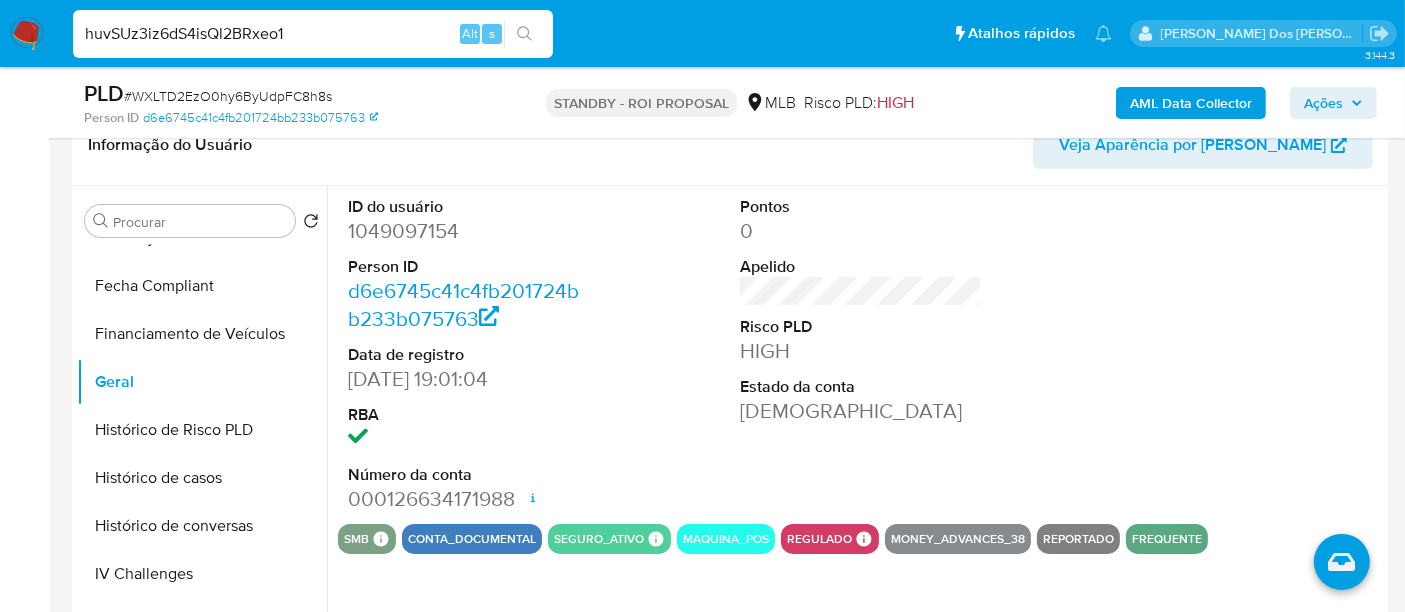 type on "huvSUz3iz6dS4isQl2BRxeo1" 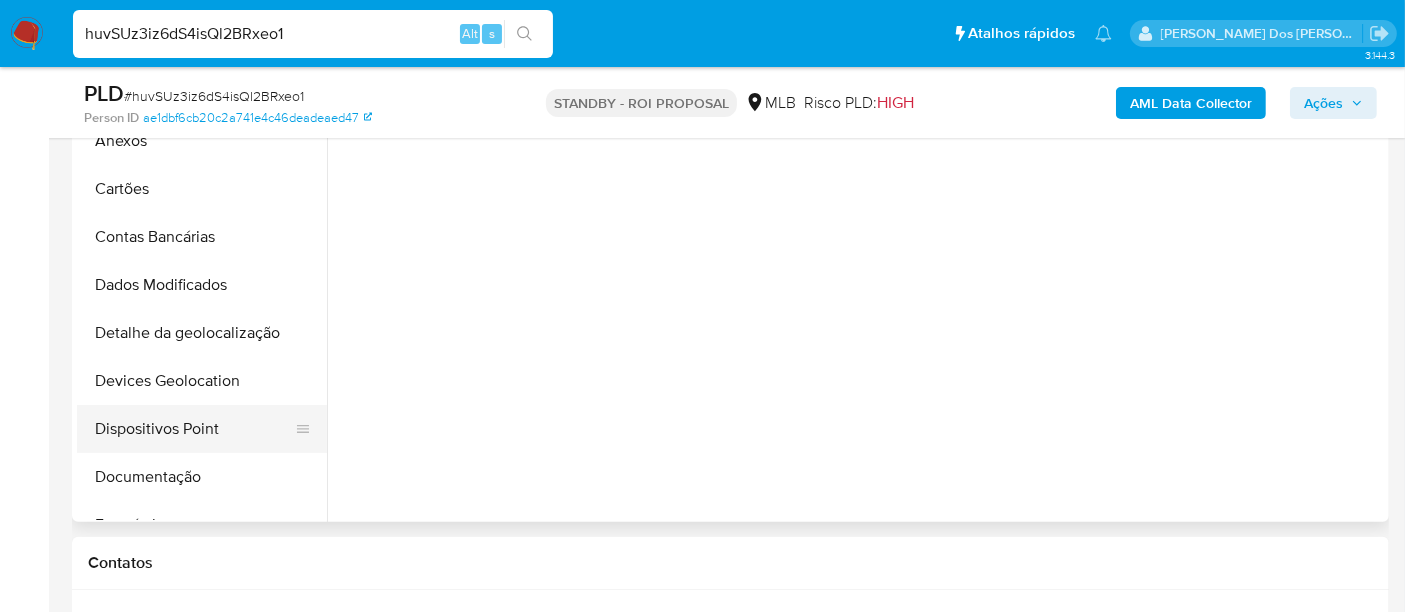 scroll, scrollTop: 555, scrollLeft: 0, axis: vertical 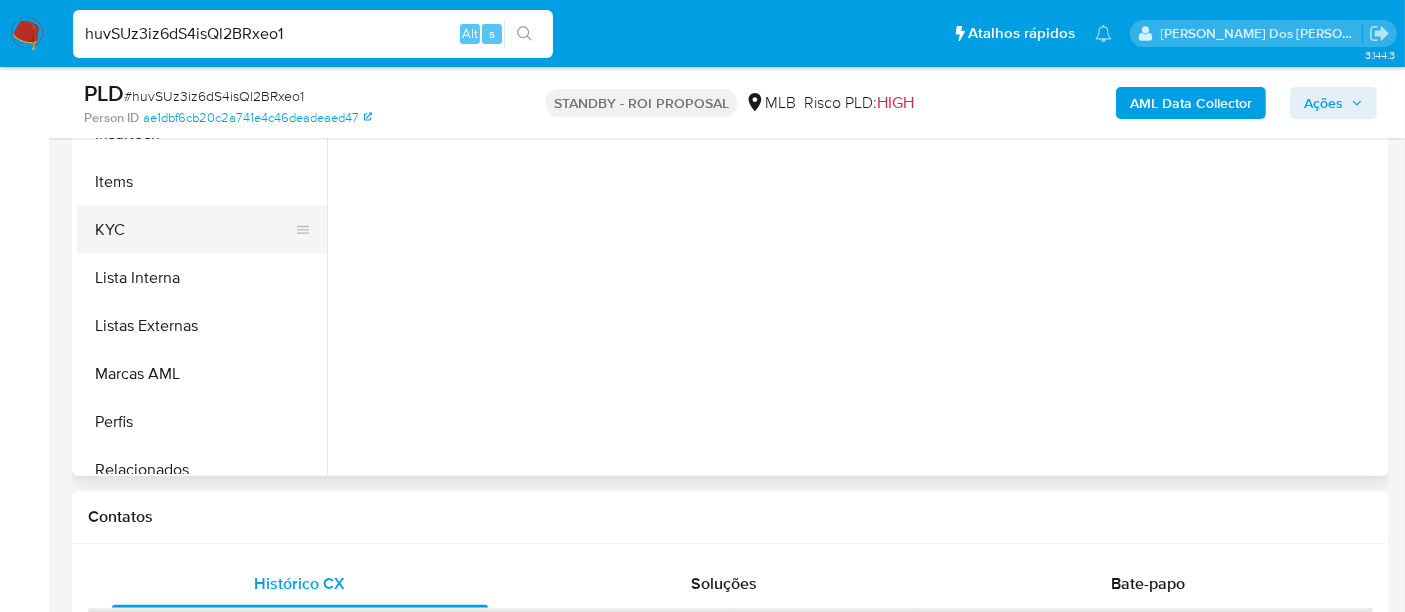 select on "10" 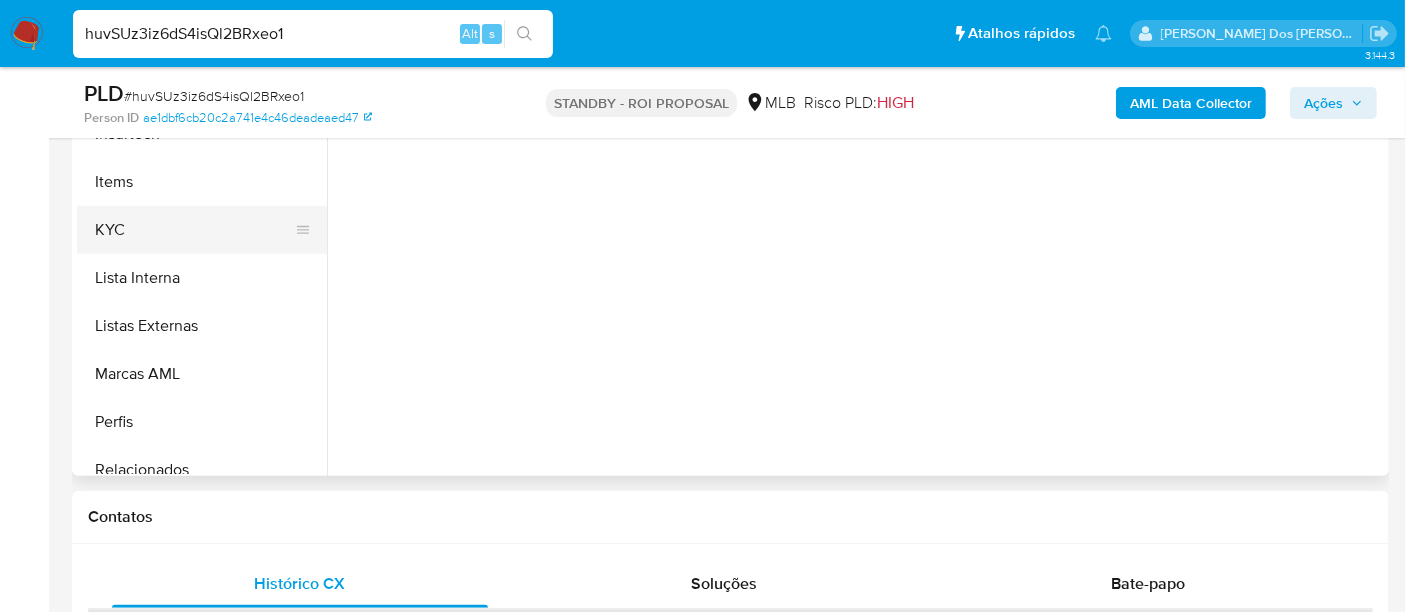click on "KYC" at bounding box center [194, 230] 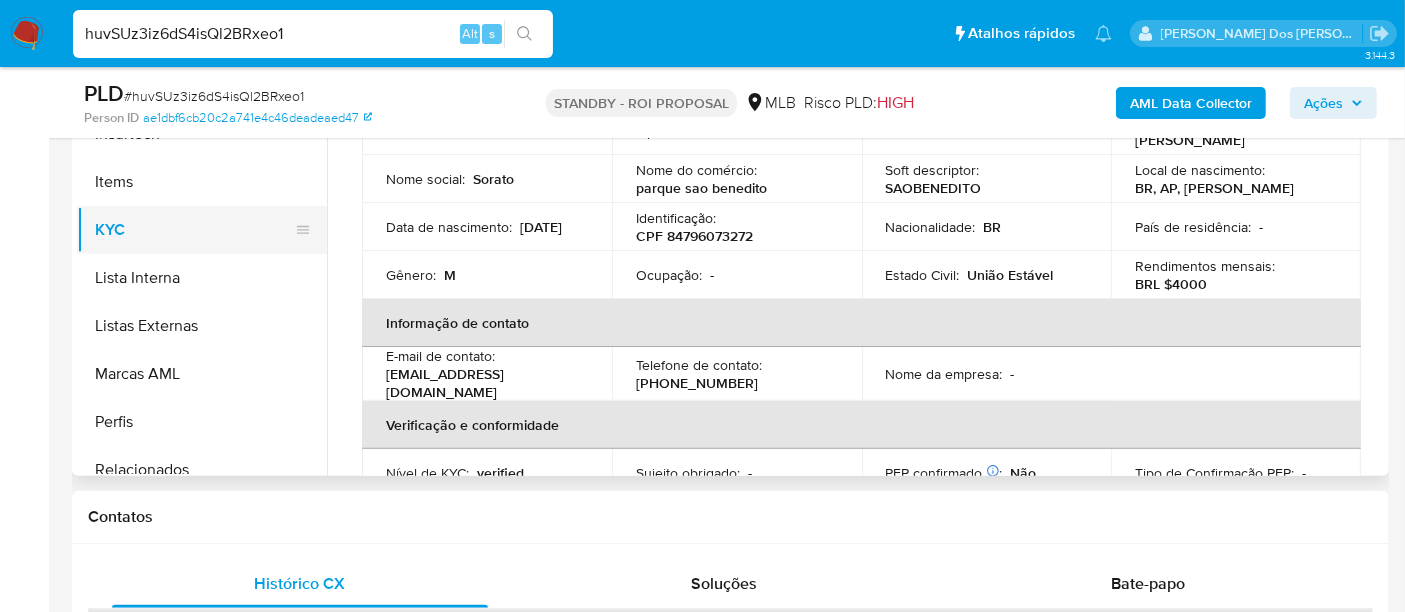 type 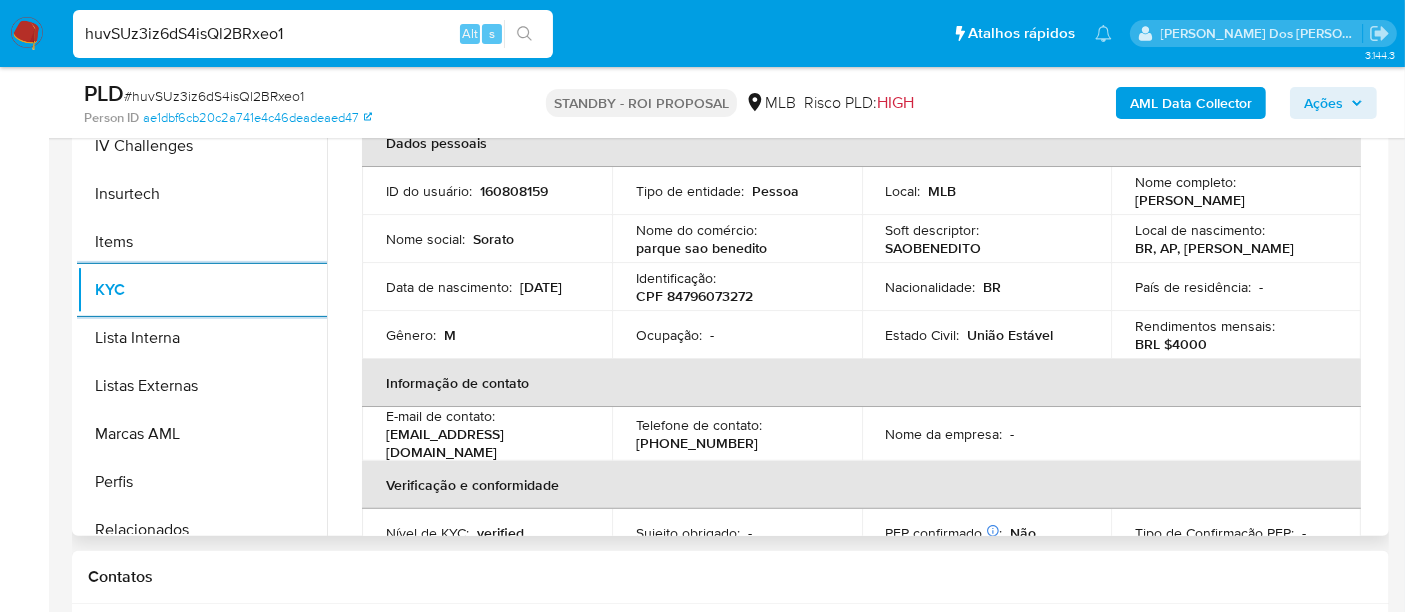 scroll, scrollTop: 444, scrollLeft: 0, axis: vertical 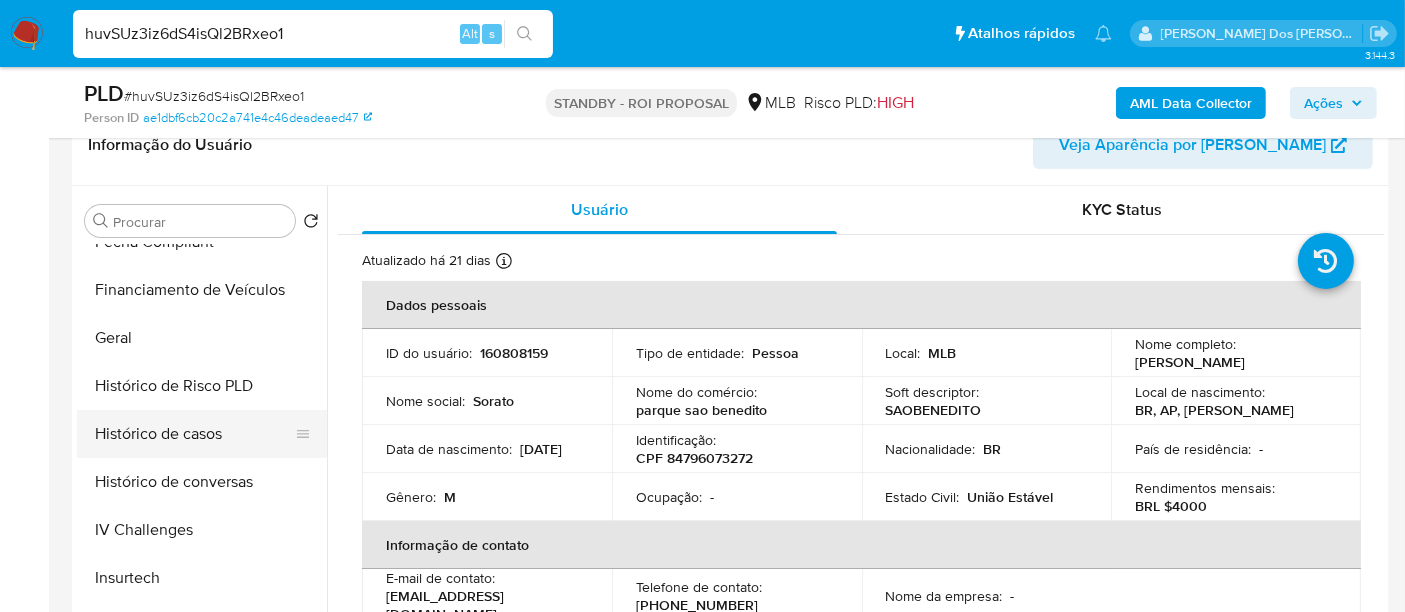 drag, startPoint x: 140, startPoint y: 427, endPoint x: 184, endPoint y: 427, distance: 44 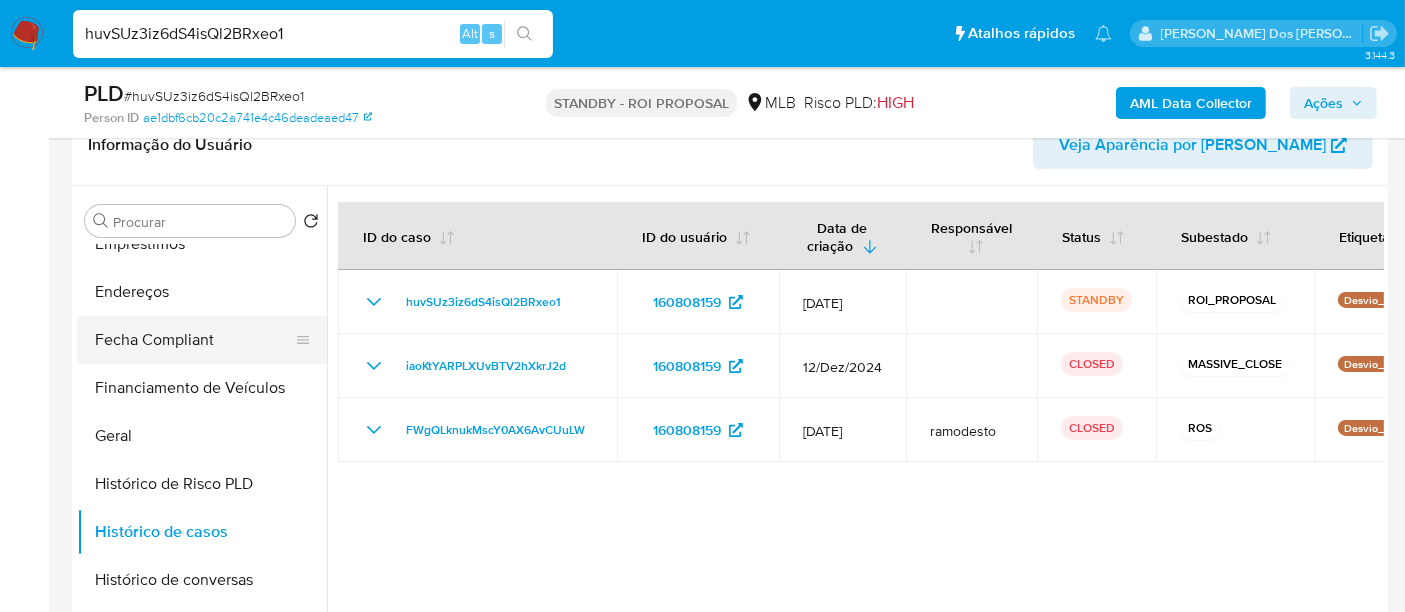 scroll, scrollTop: 333, scrollLeft: 0, axis: vertical 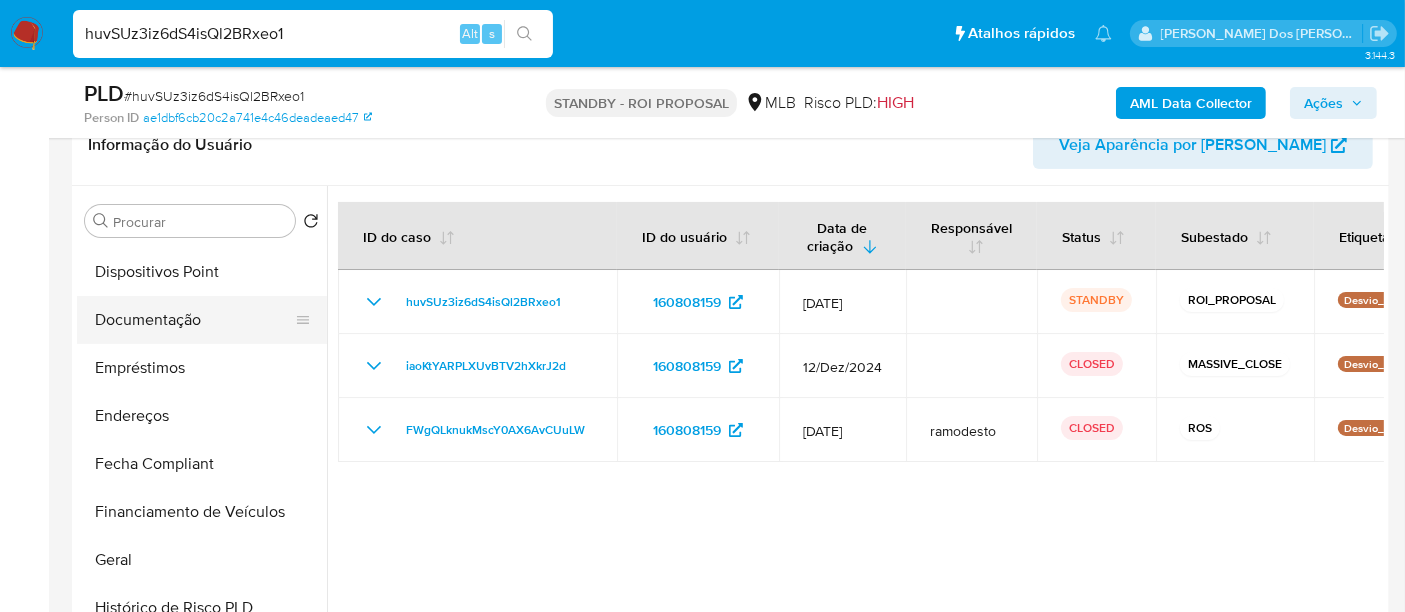 click on "Documentação" at bounding box center (194, 320) 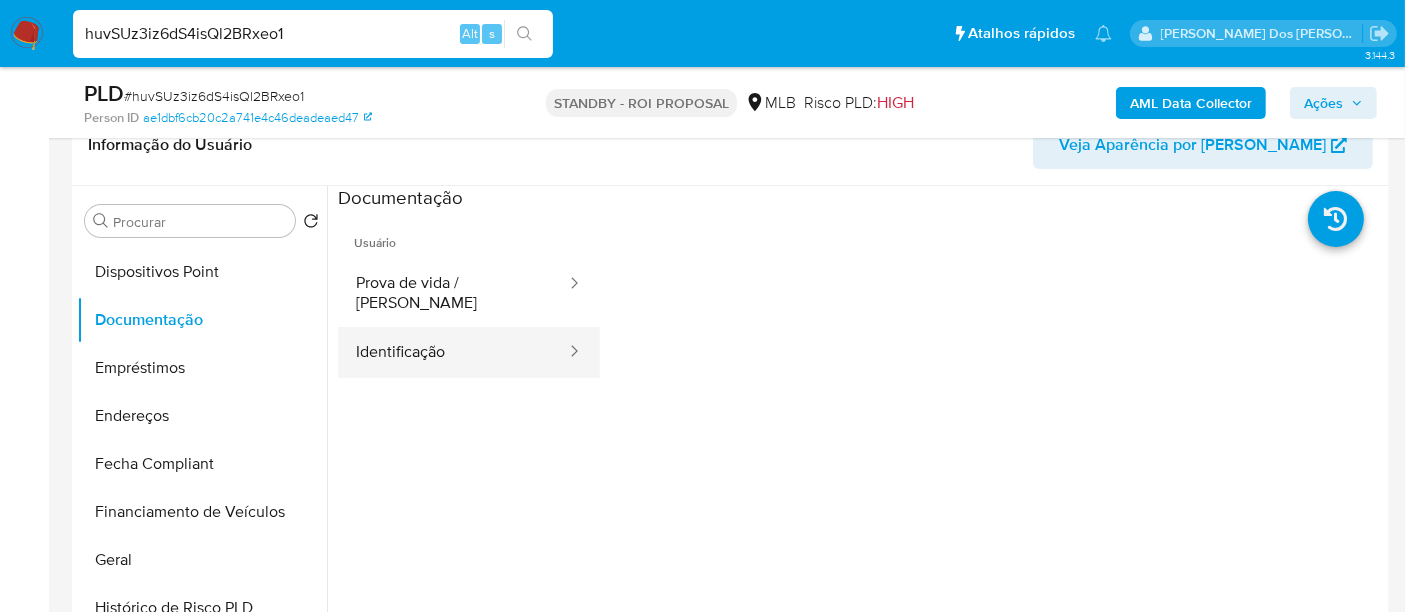 click on "Identificação" at bounding box center (453, 352) 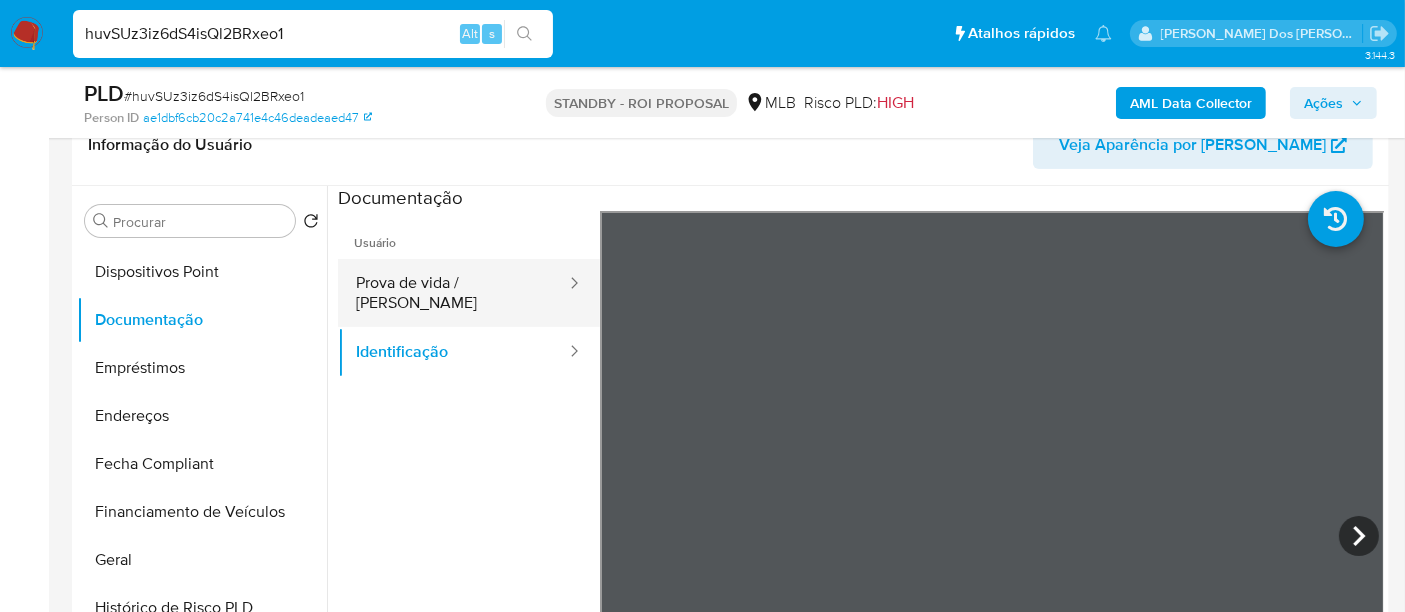 click on "Prova de vida / [PERSON_NAME]" at bounding box center [453, 293] 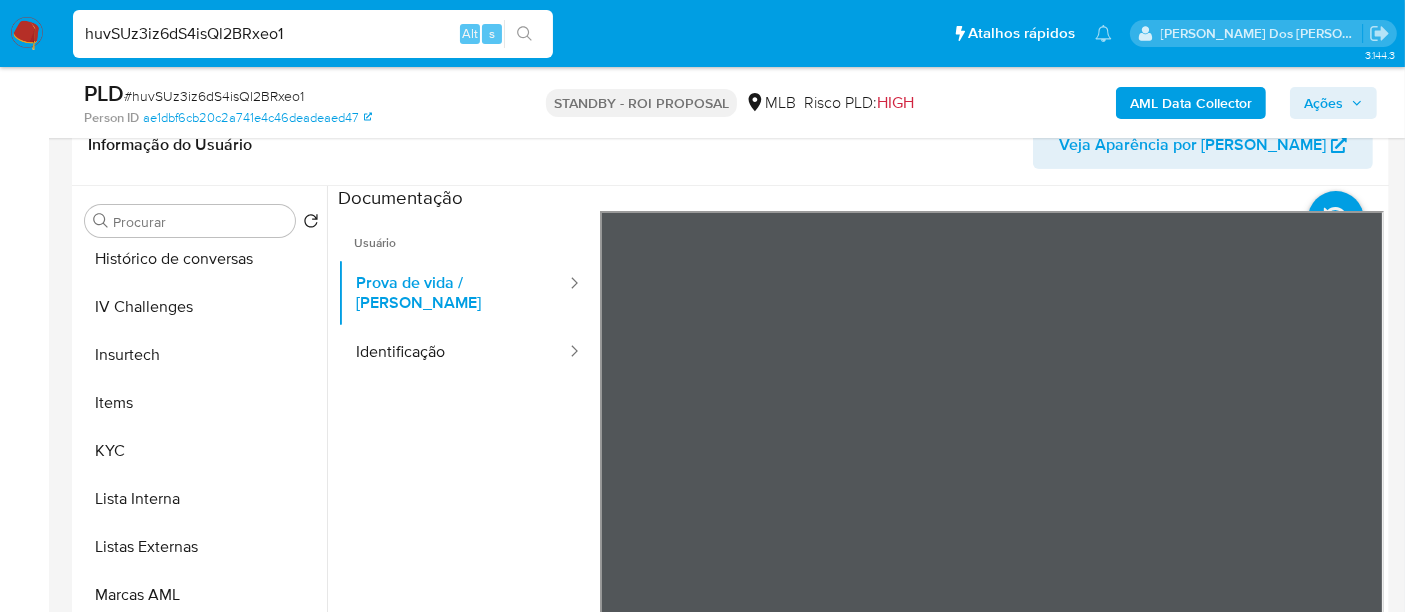 scroll, scrollTop: 844, scrollLeft: 0, axis: vertical 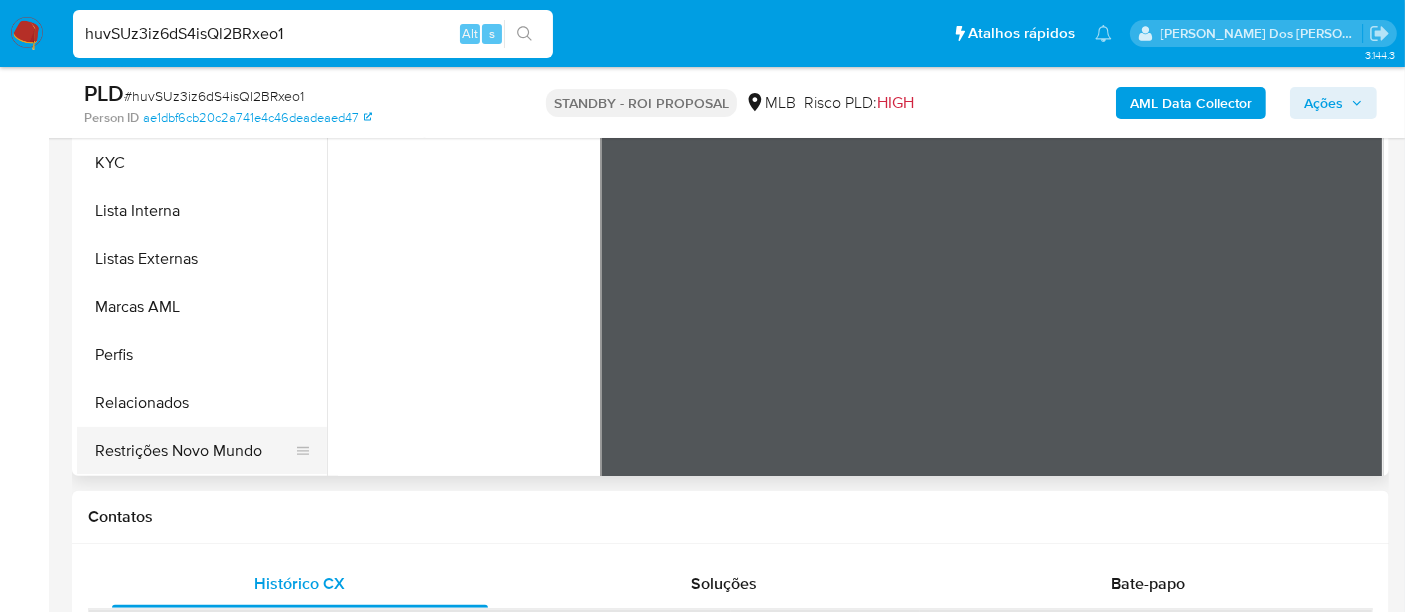 click on "Restrições Novo Mundo" at bounding box center [194, 451] 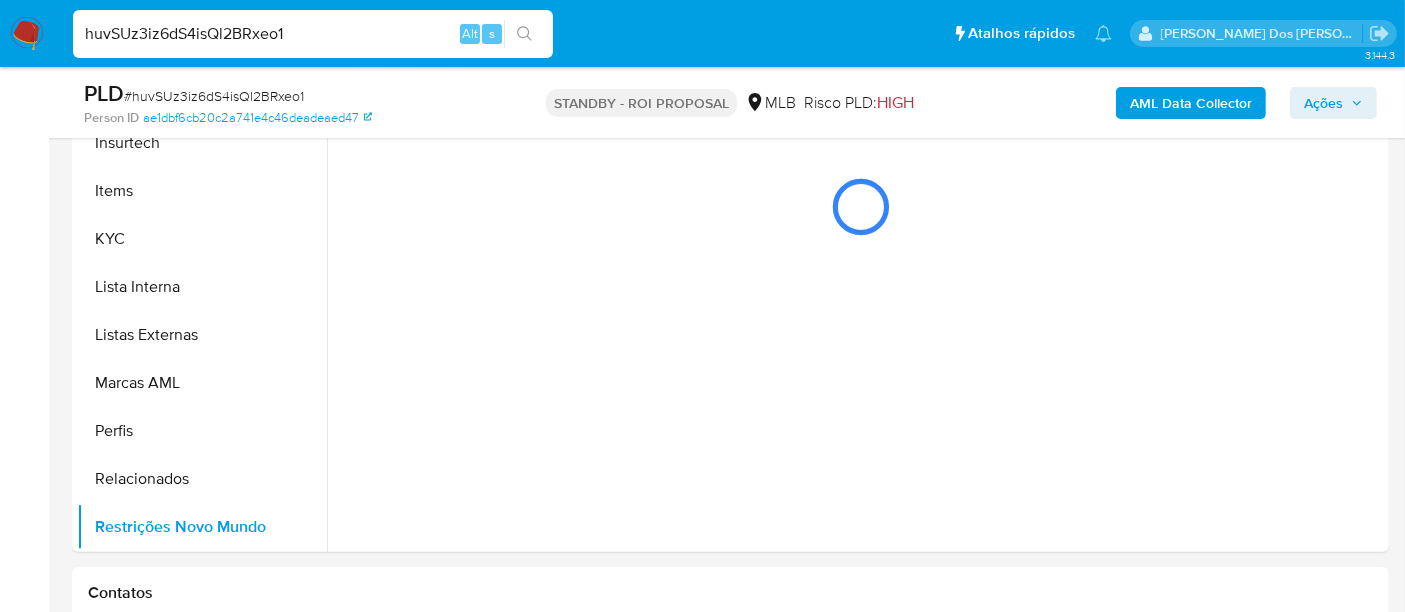 scroll, scrollTop: 444, scrollLeft: 0, axis: vertical 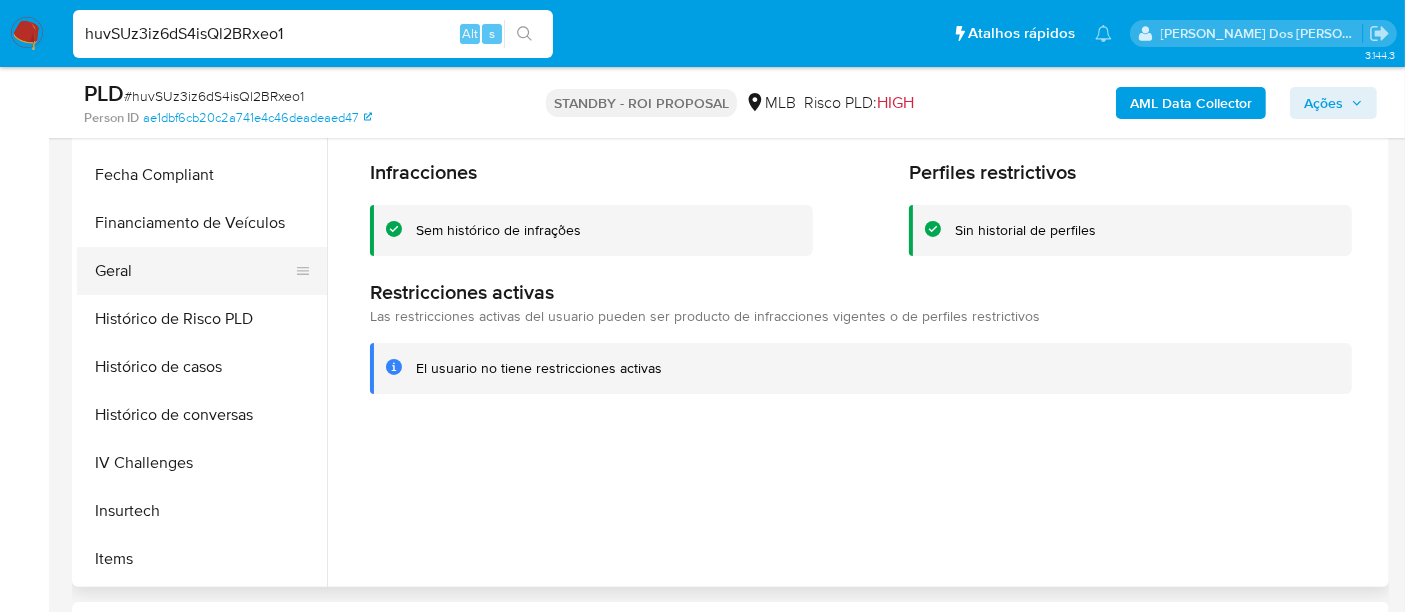 click on "Geral" at bounding box center [194, 271] 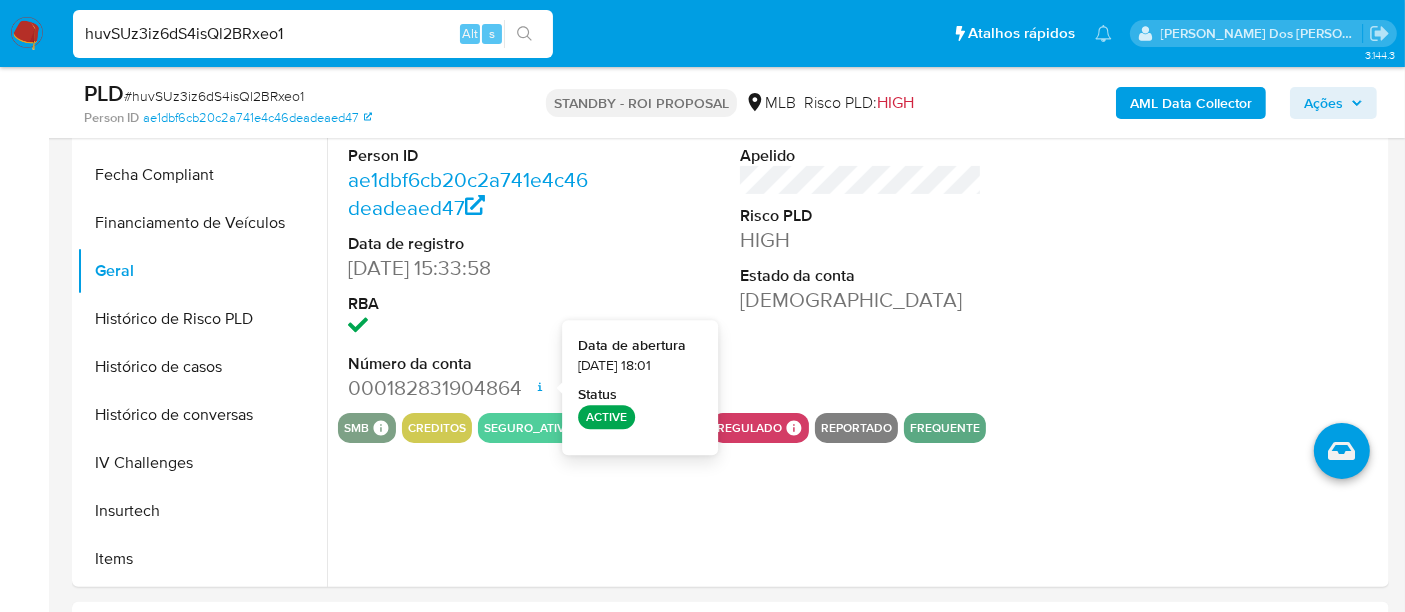 type 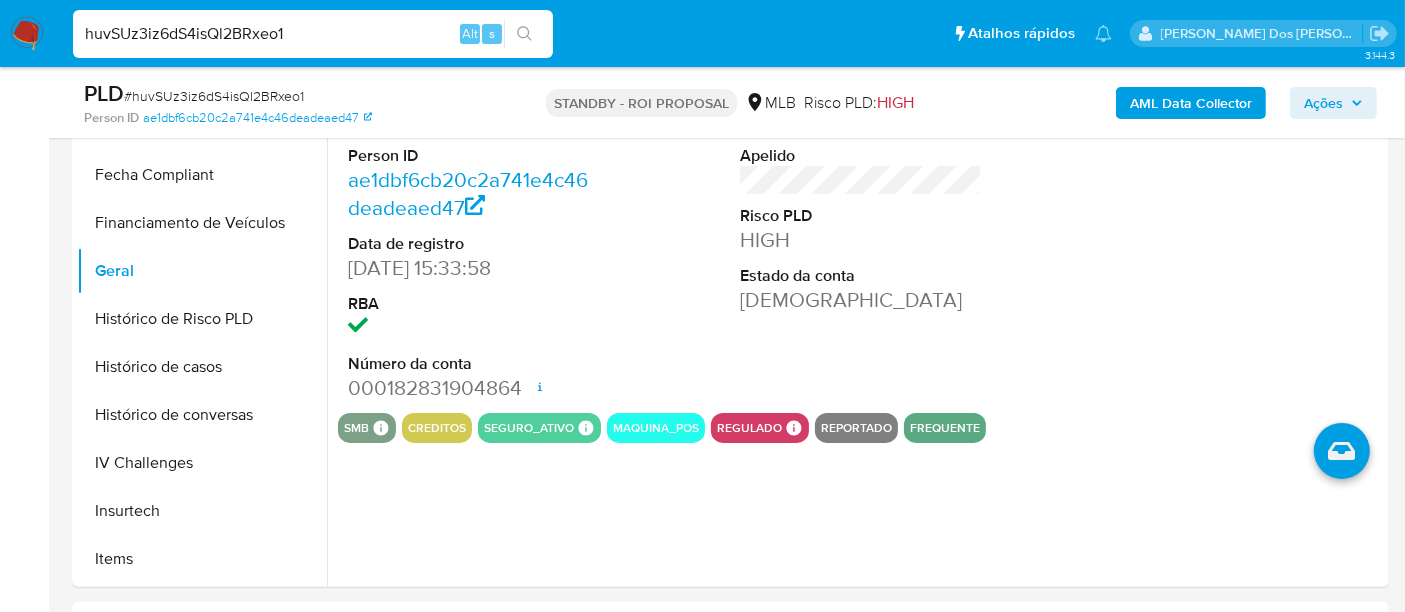 click on "huvSUz3iz6dS4isQl2BRxeo1" at bounding box center [313, 34] 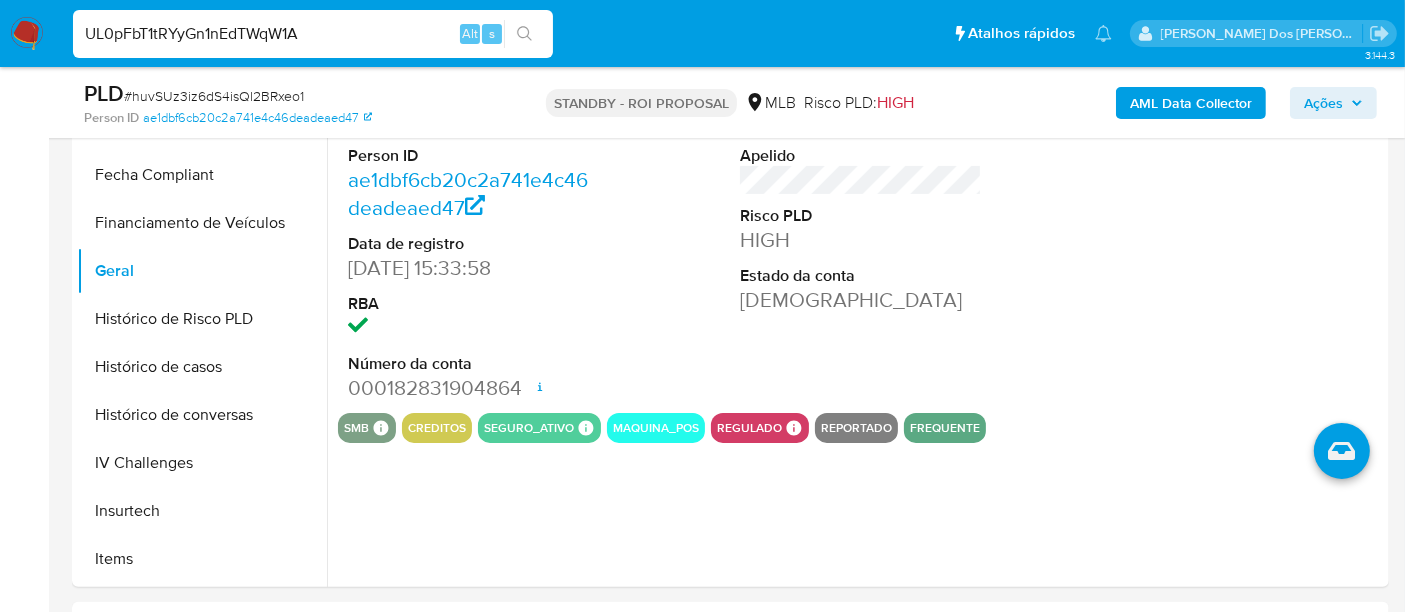 type on "UL0pFbT1tRYyGn1nEdTWqW1A" 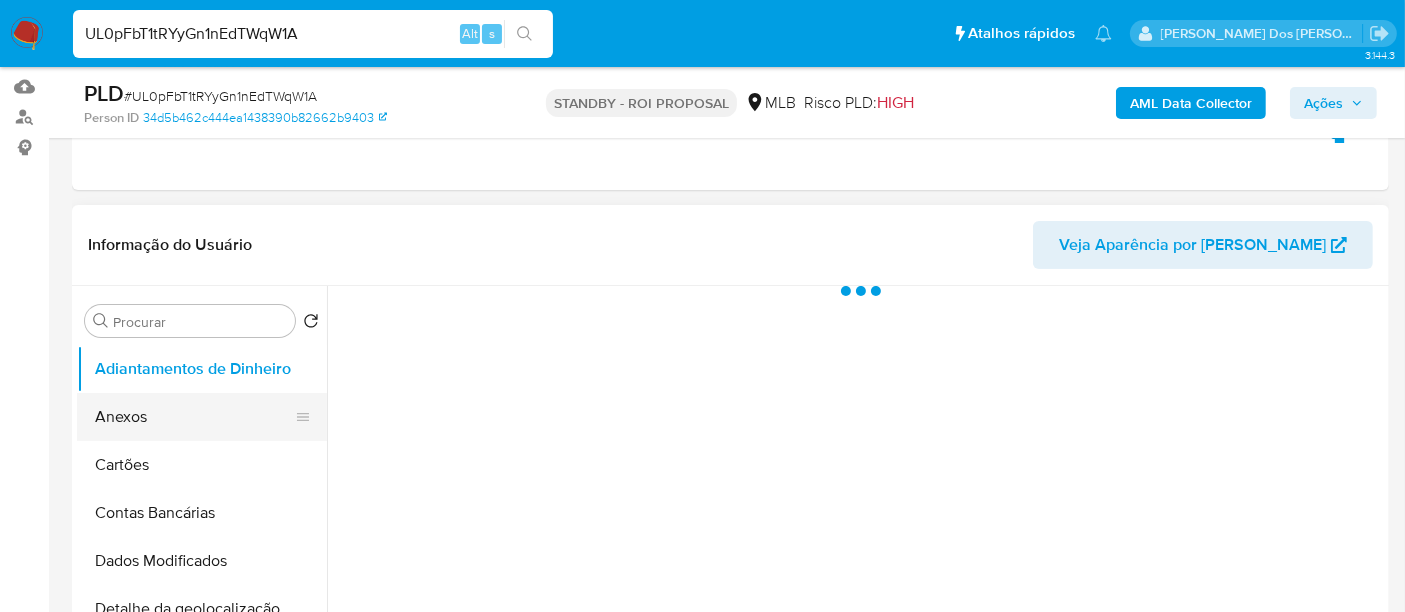 scroll, scrollTop: 333, scrollLeft: 0, axis: vertical 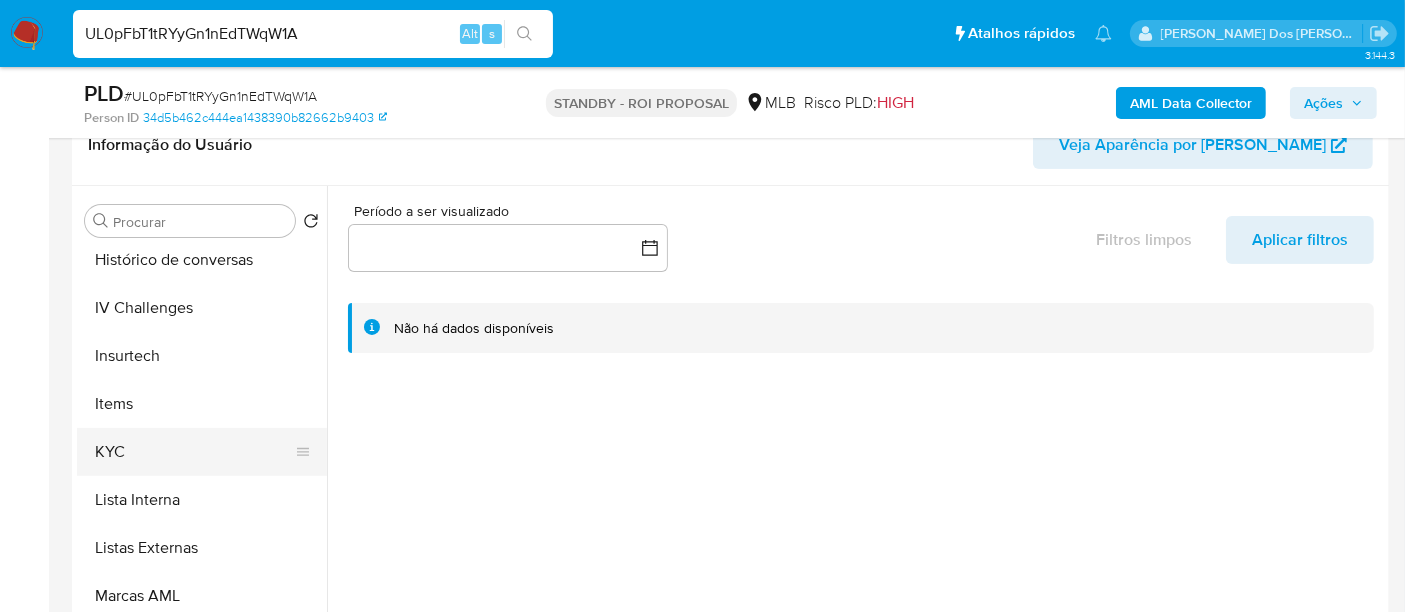 click on "KYC" at bounding box center [194, 452] 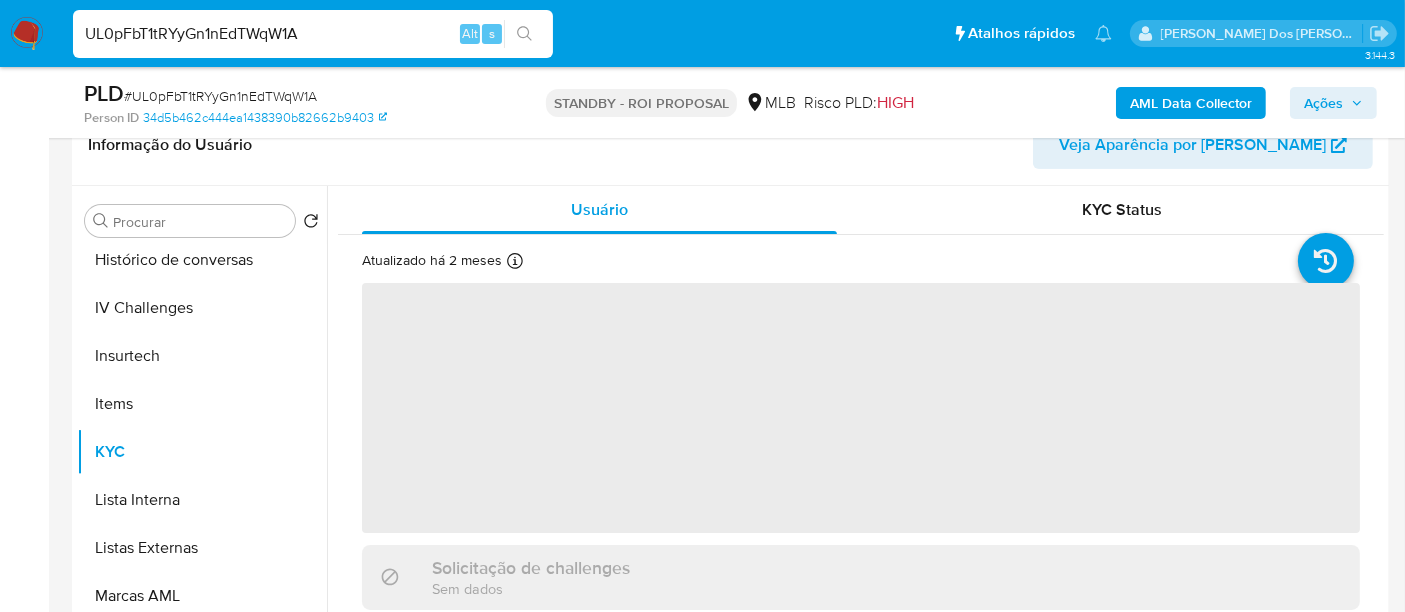 select on "10" 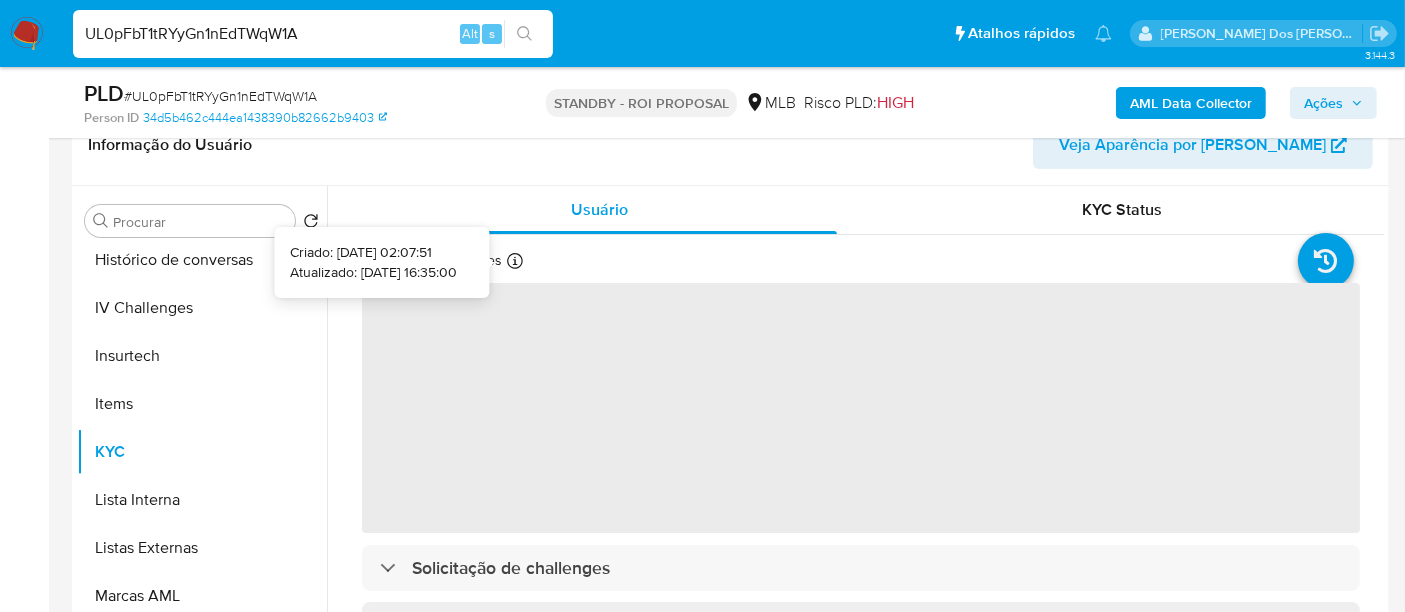 type 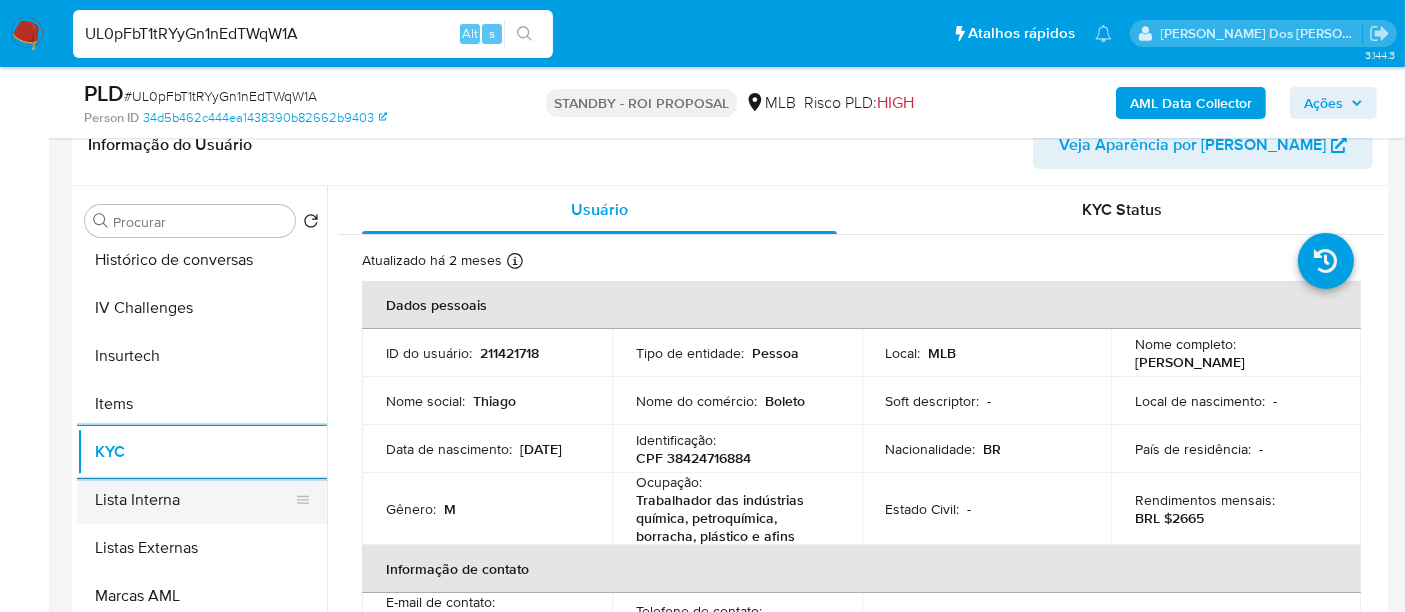 scroll, scrollTop: 665, scrollLeft: 0, axis: vertical 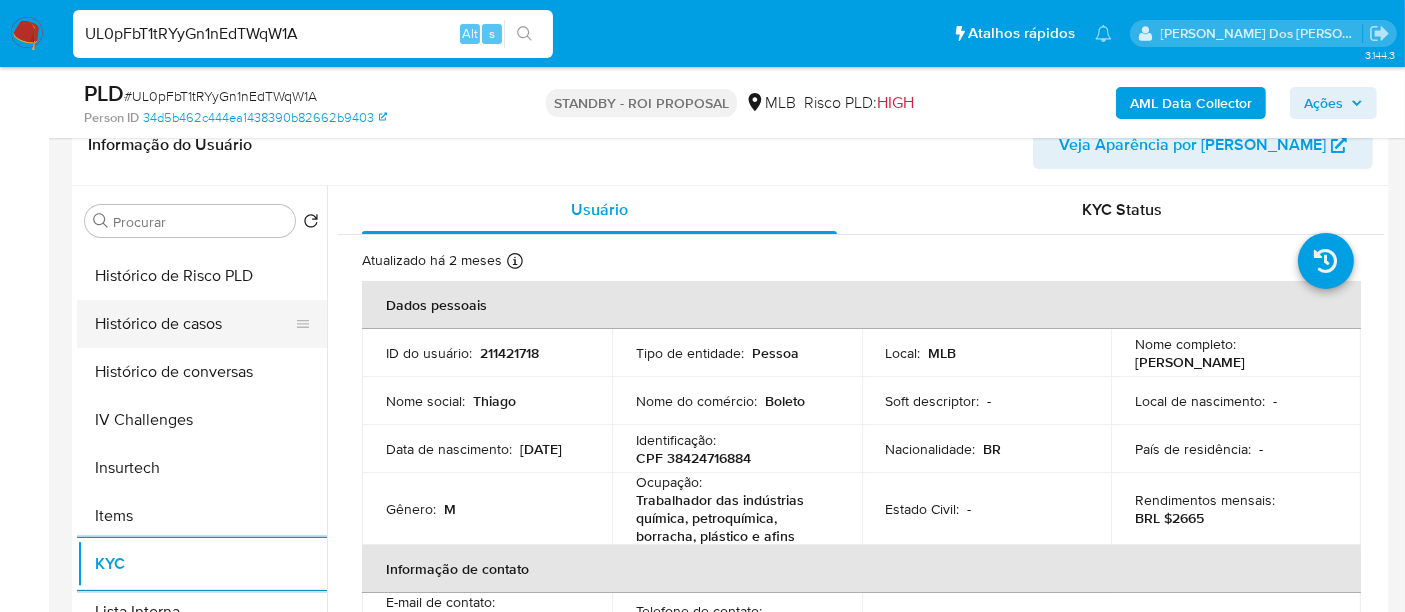 click on "Histórico de casos" at bounding box center (194, 324) 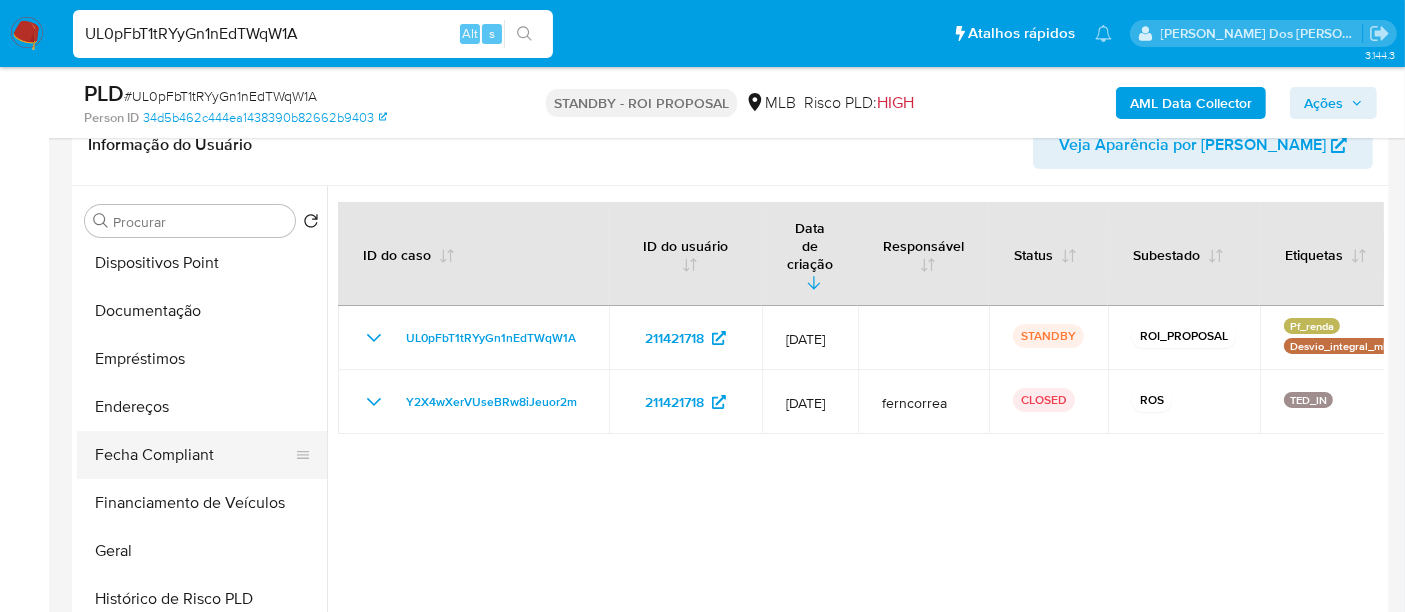 scroll, scrollTop: 332, scrollLeft: 0, axis: vertical 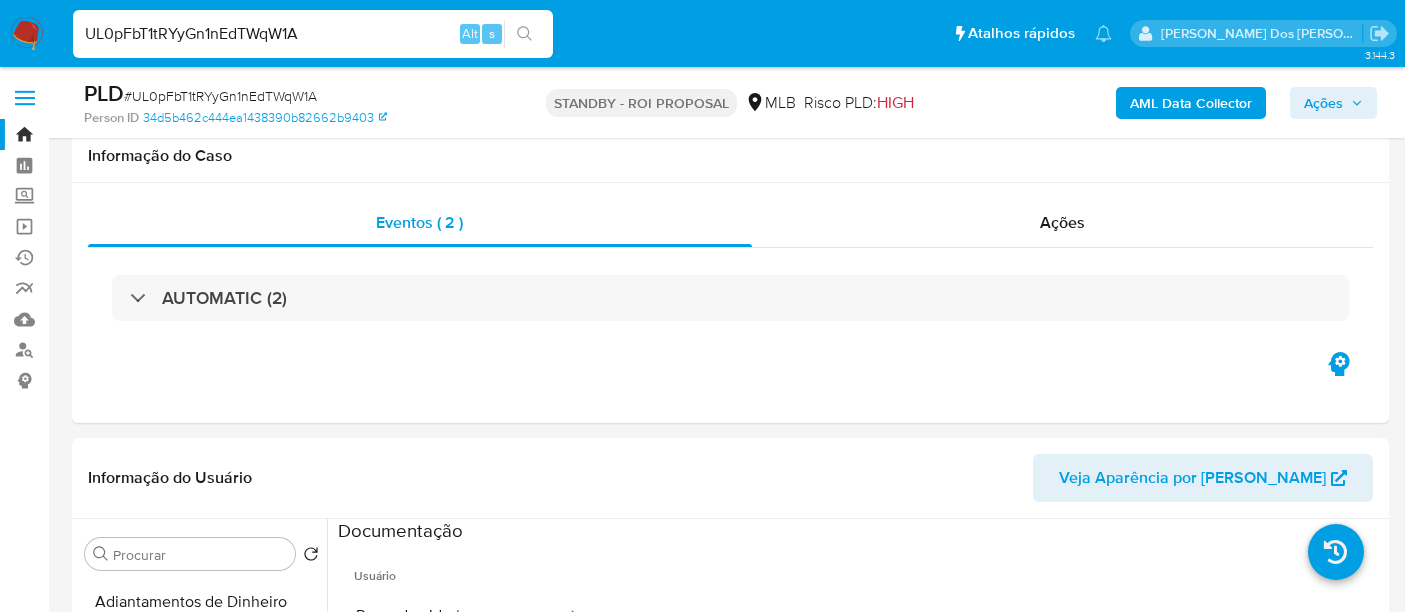select on "10" 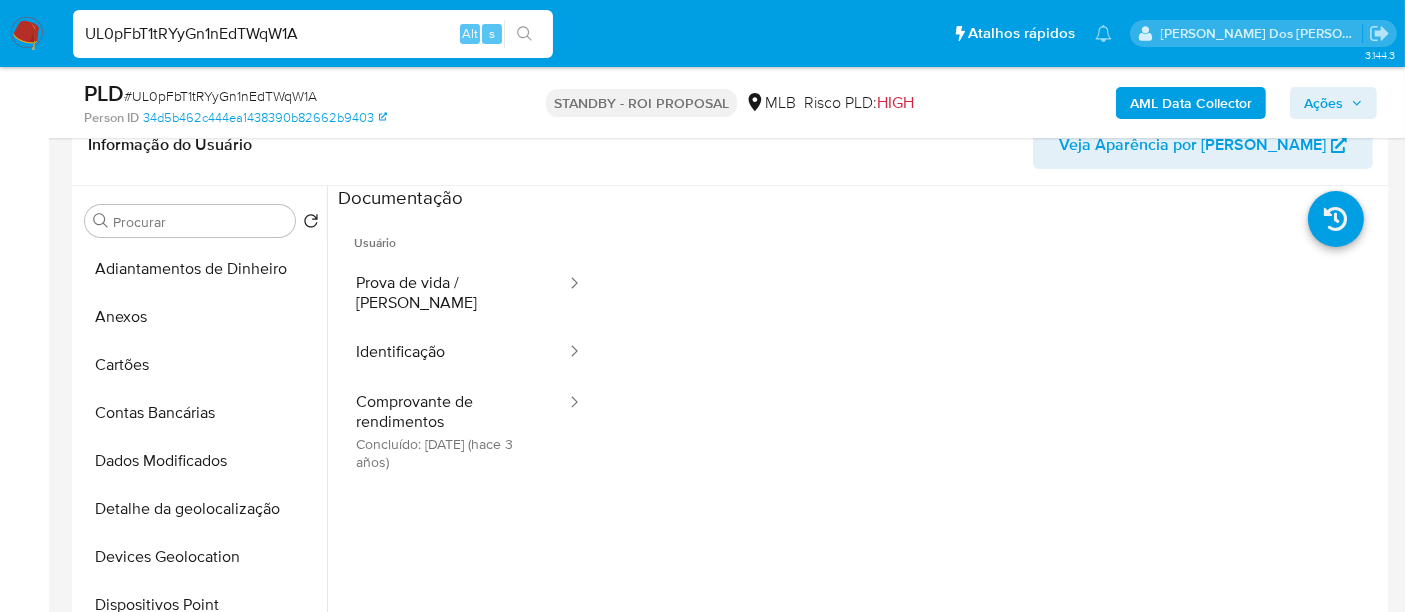 type 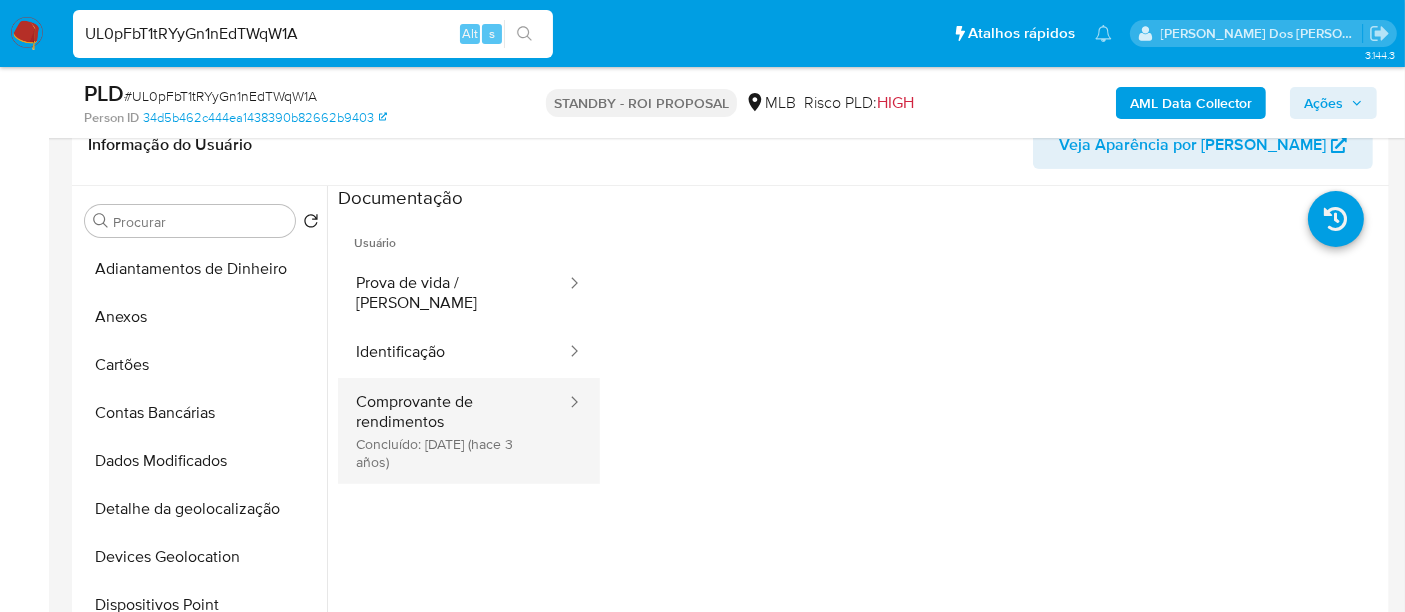 scroll, scrollTop: 333, scrollLeft: 0, axis: vertical 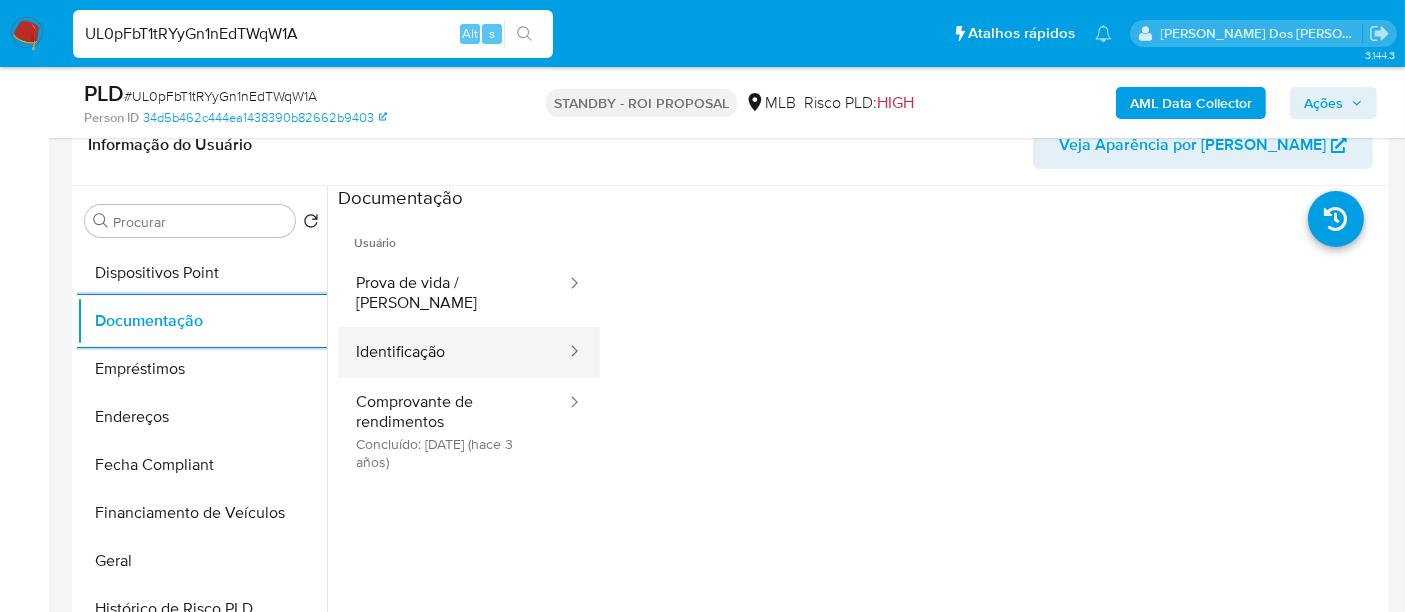 click on "Identificação" at bounding box center (453, 352) 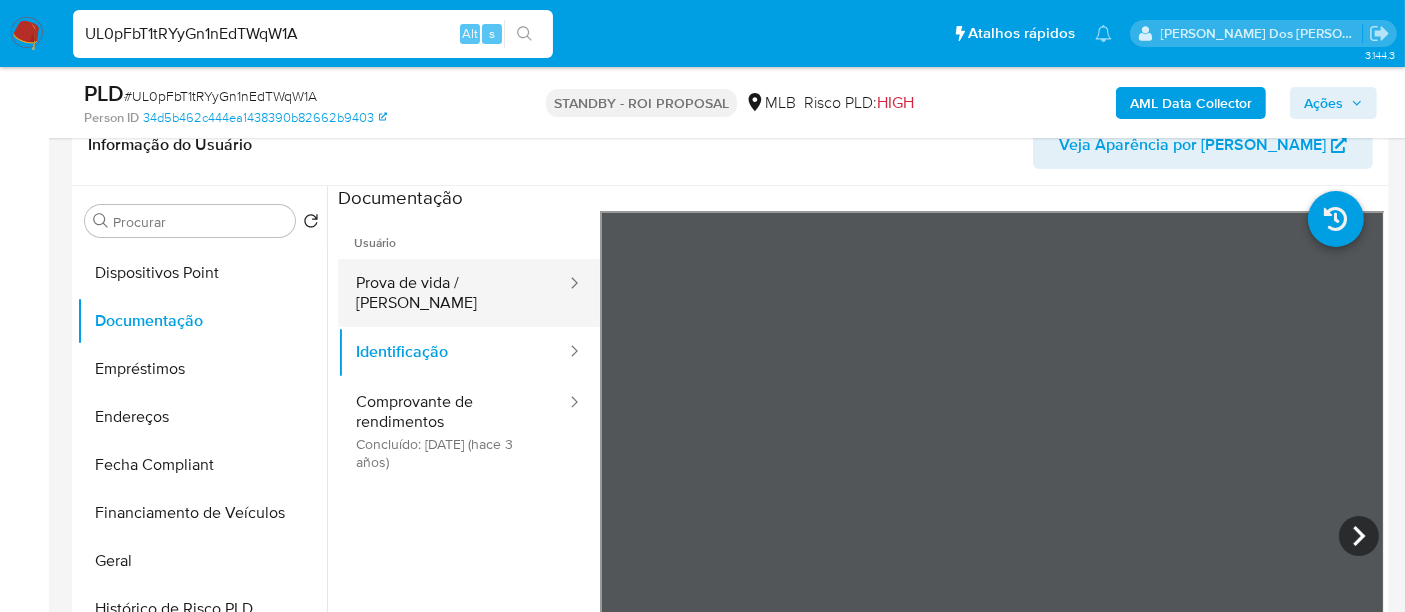 click on "Prova de vida / [PERSON_NAME]" at bounding box center (453, 293) 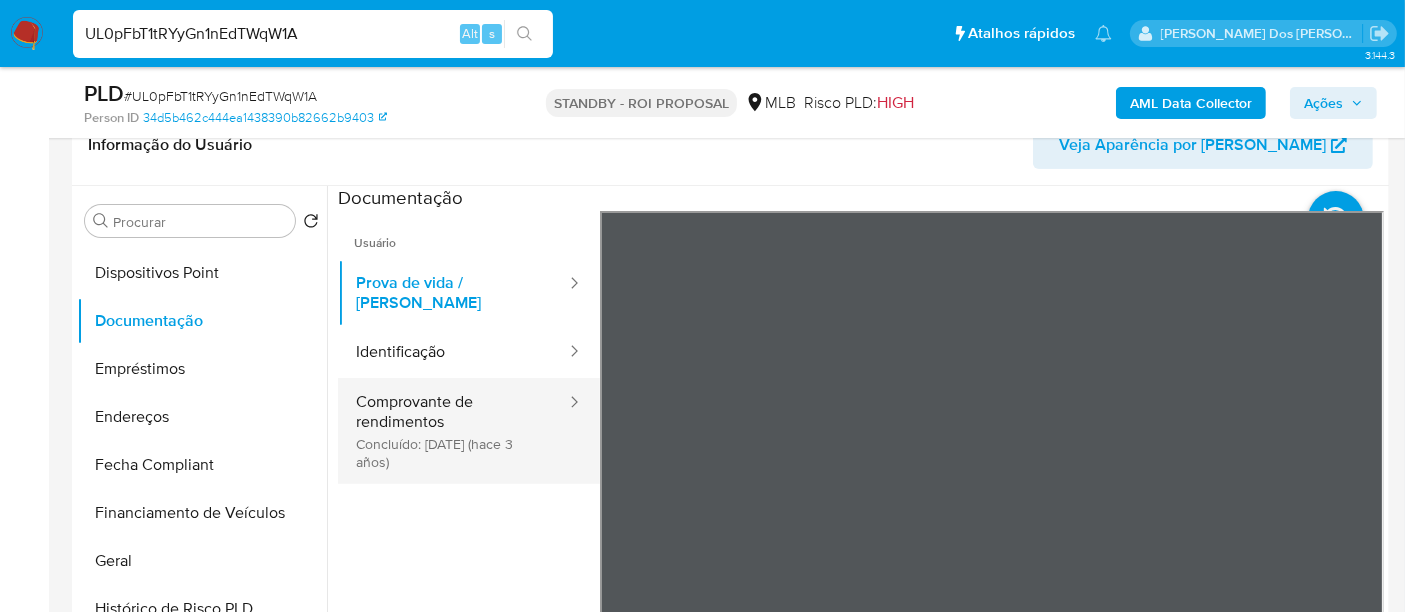 click on "Comprovante de rendimentos Concluído: [DATE] (hace 3 años)" at bounding box center (453, 431) 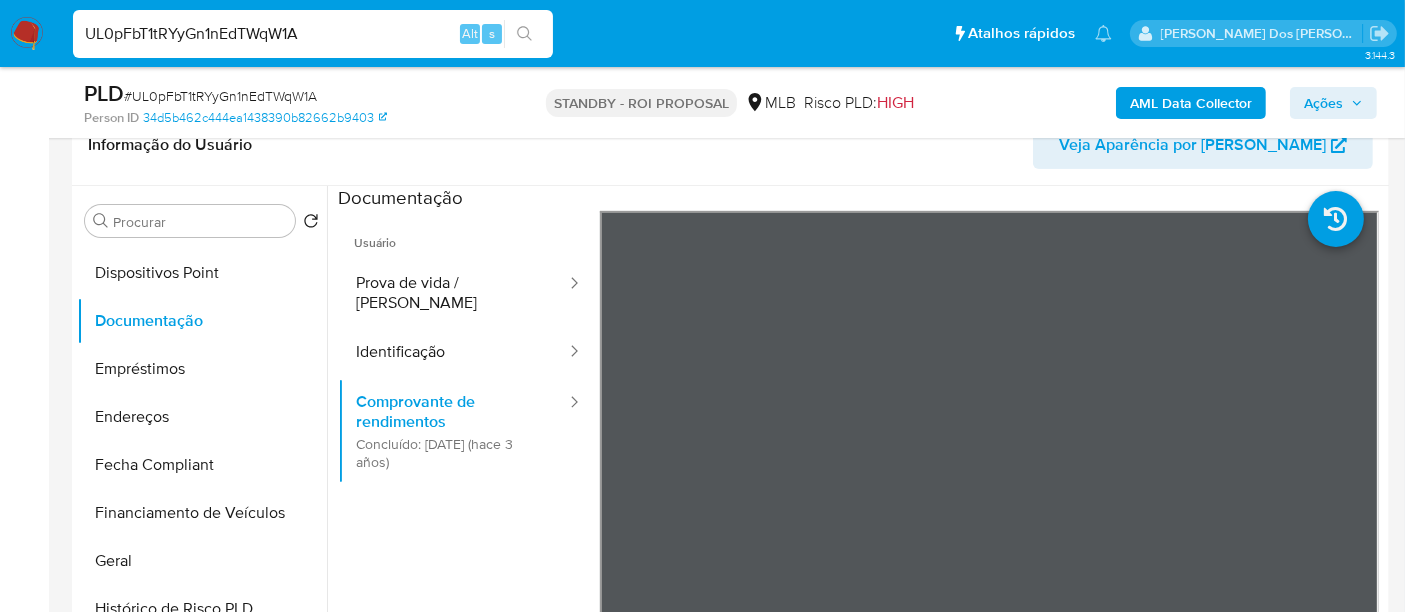 scroll, scrollTop: 444, scrollLeft: 0, axis: vertical 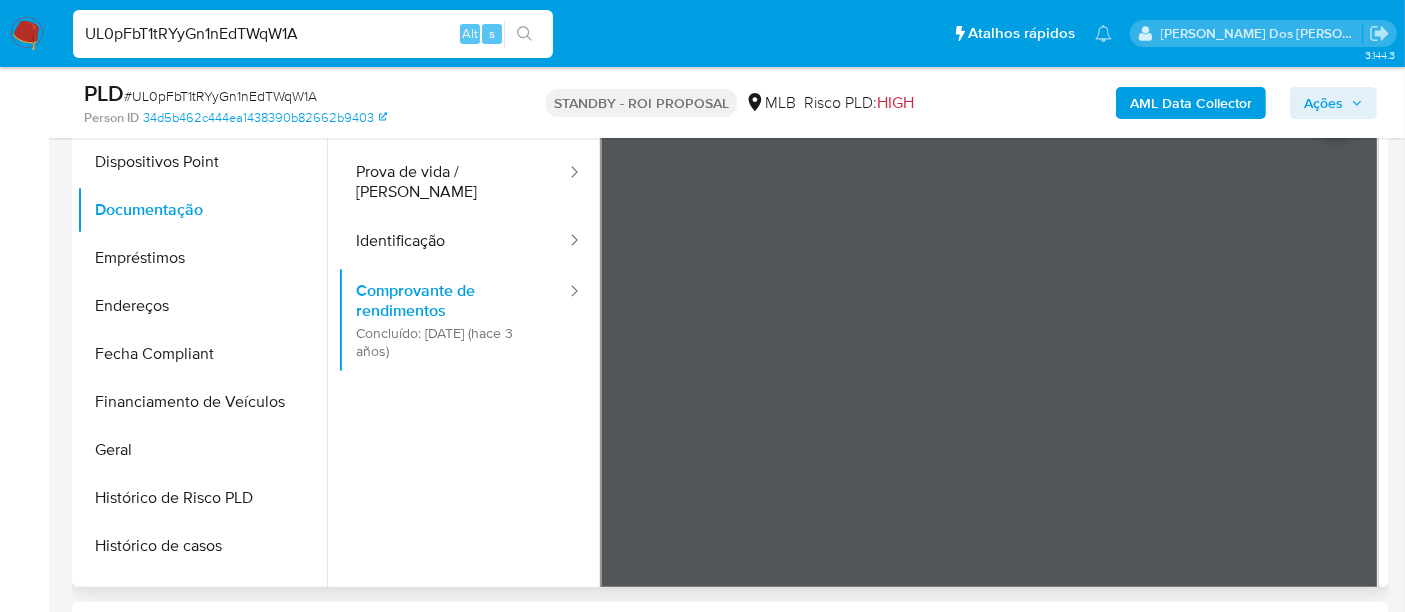 type 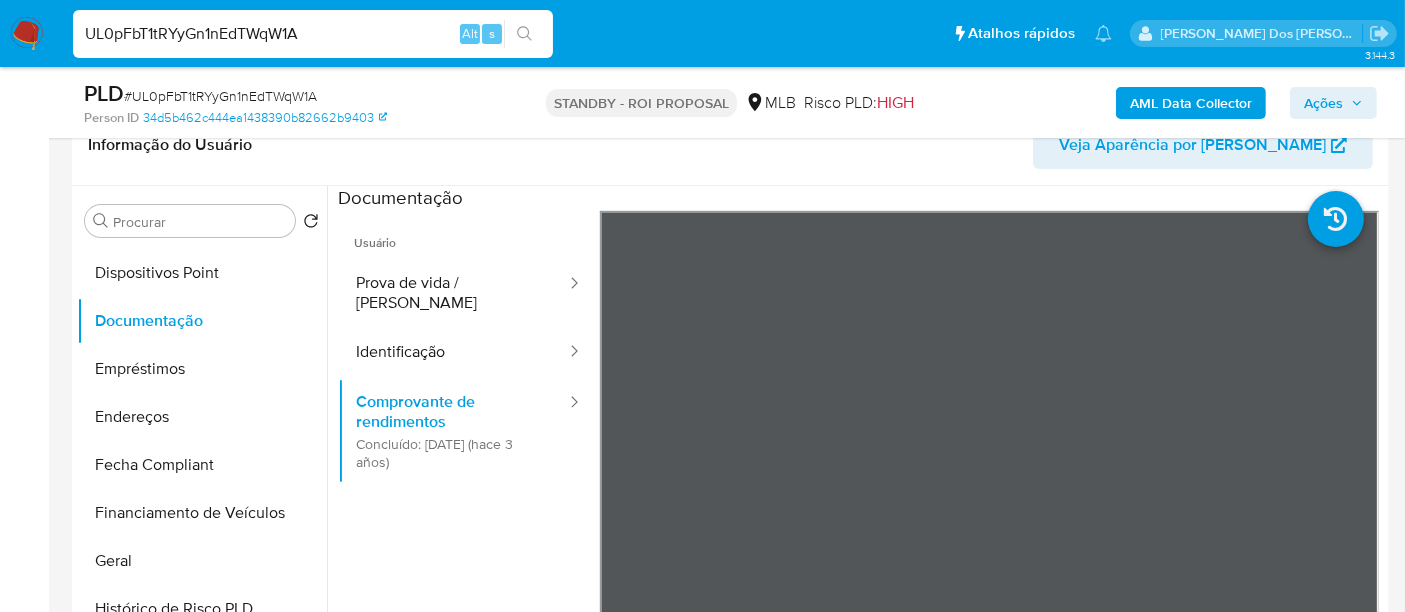 scroll, scrollTop: 444, scrollLeft: 0, axis: vertical 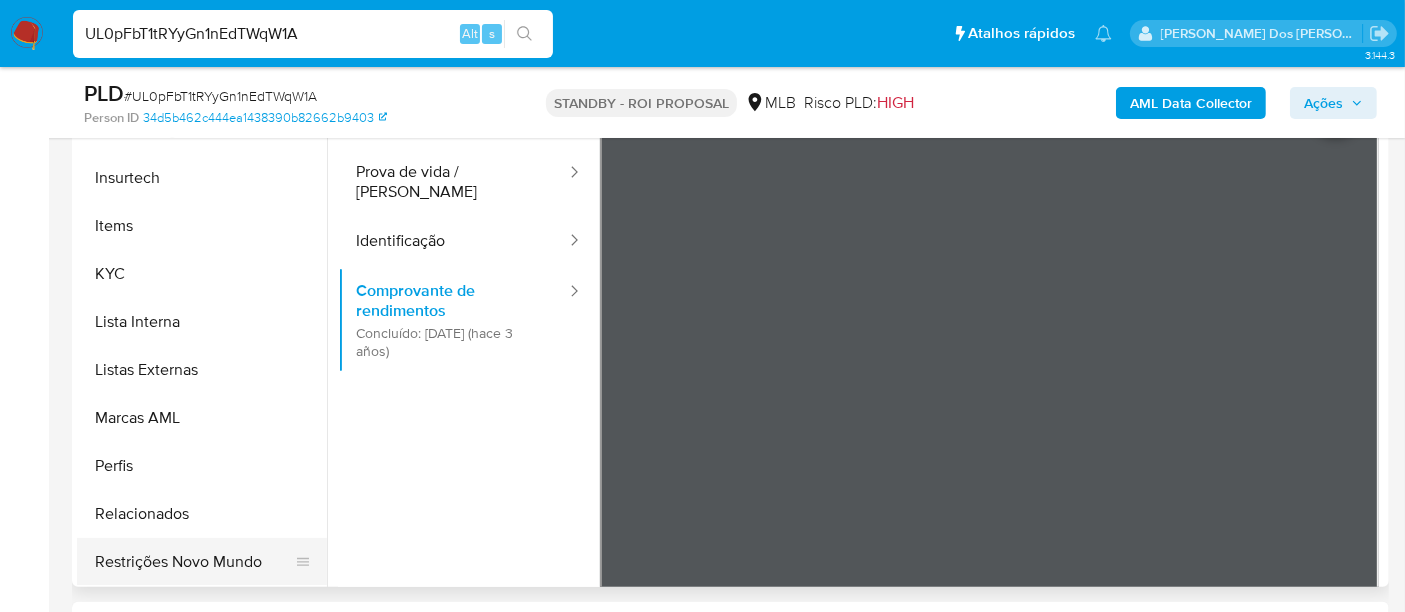 click on "Restrições Novo Mundo" at bounding box center (194, 562) 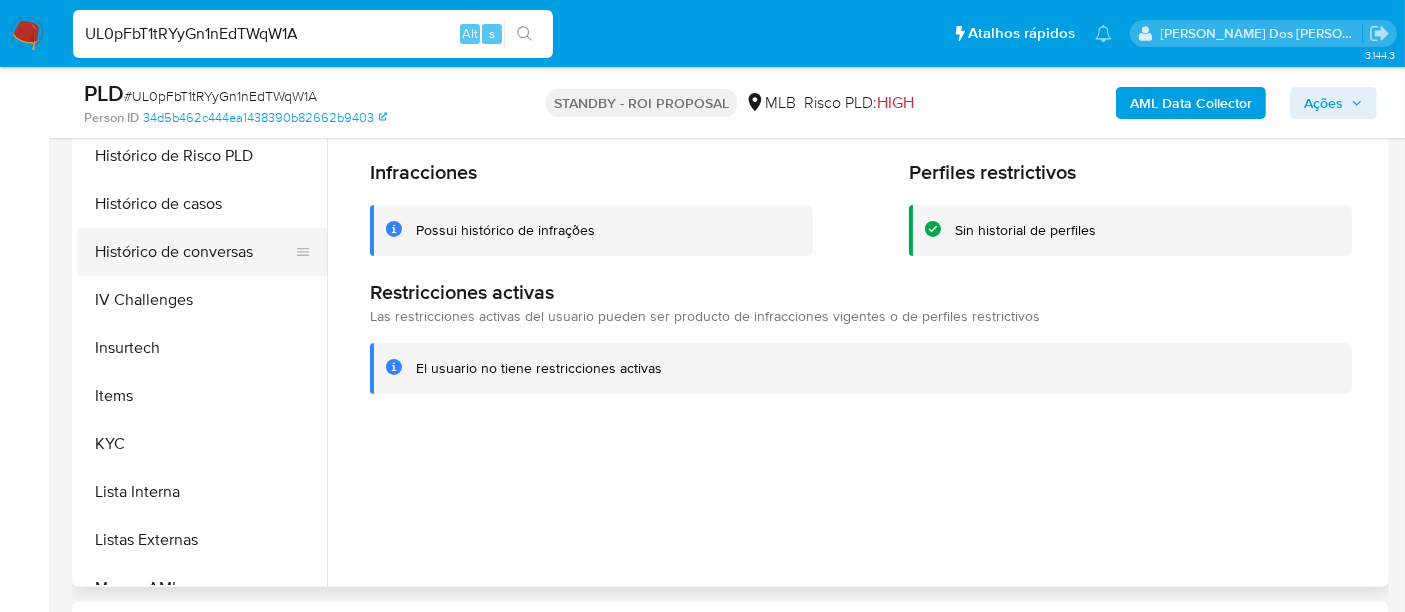scroll, scrollTop: 511, scrollLeft: 0, axis: vertical 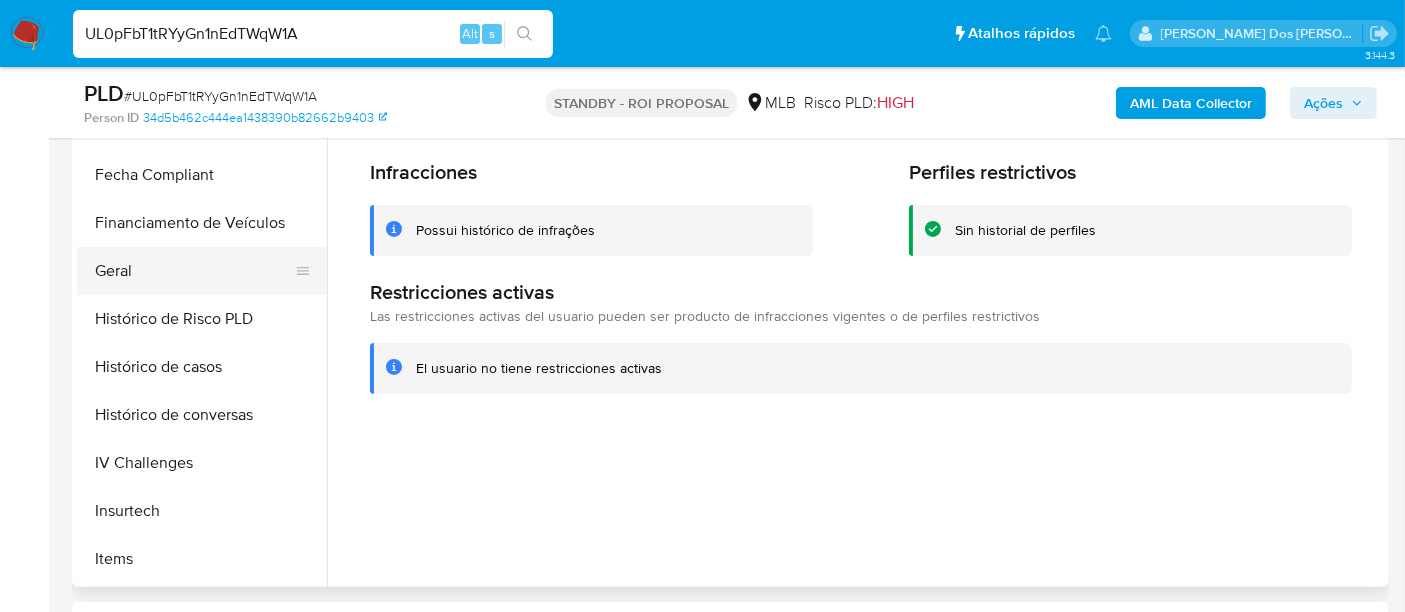 click on "Geral" at bounding box center [194, 271] 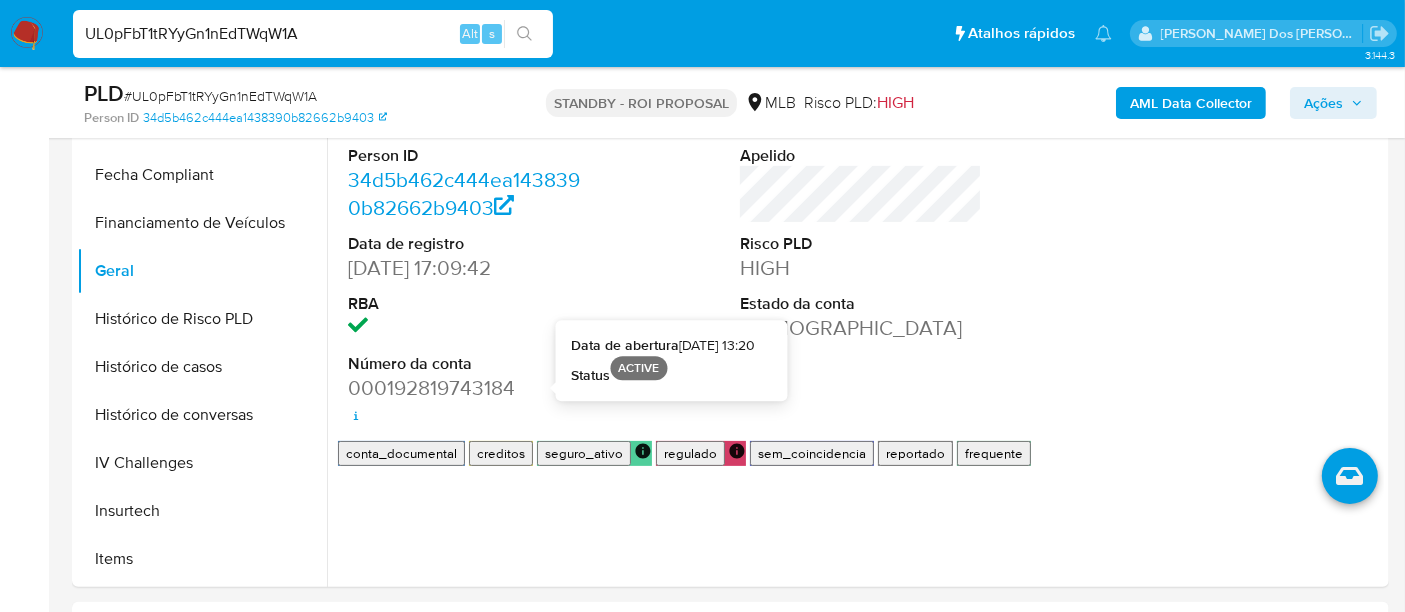 type 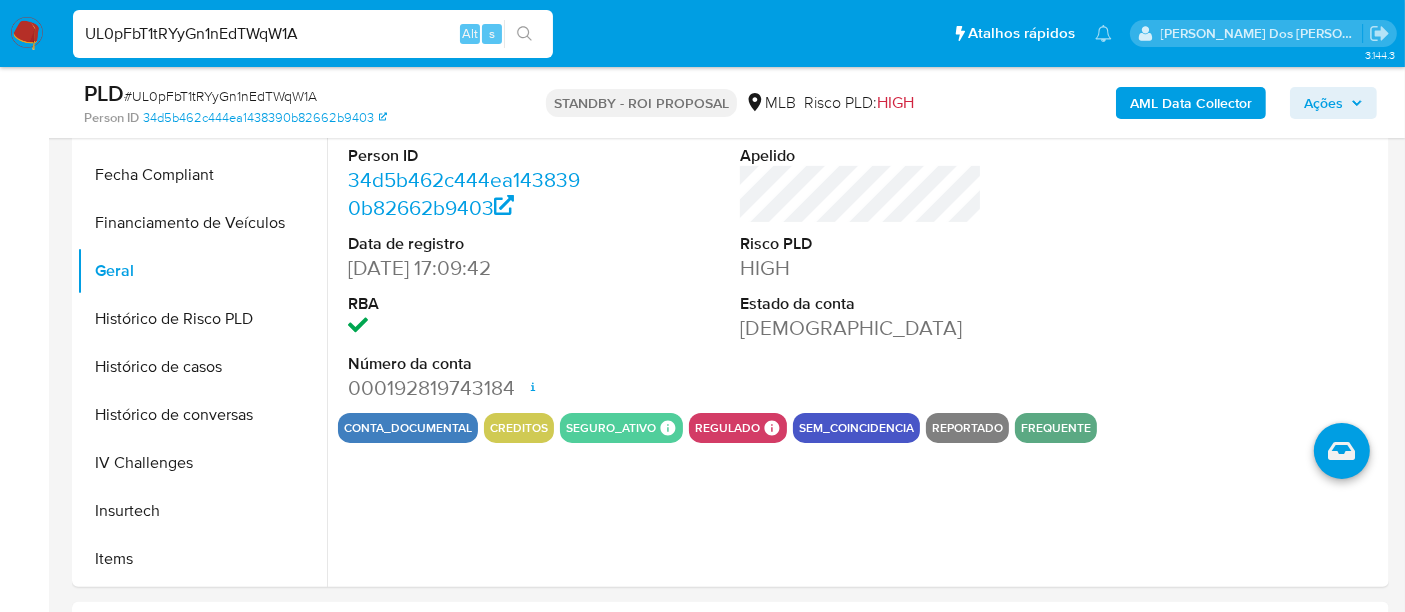 click on "UL0pFbT1tRYyGn1nEdTWqW1A" at bounding box center (313, 34) 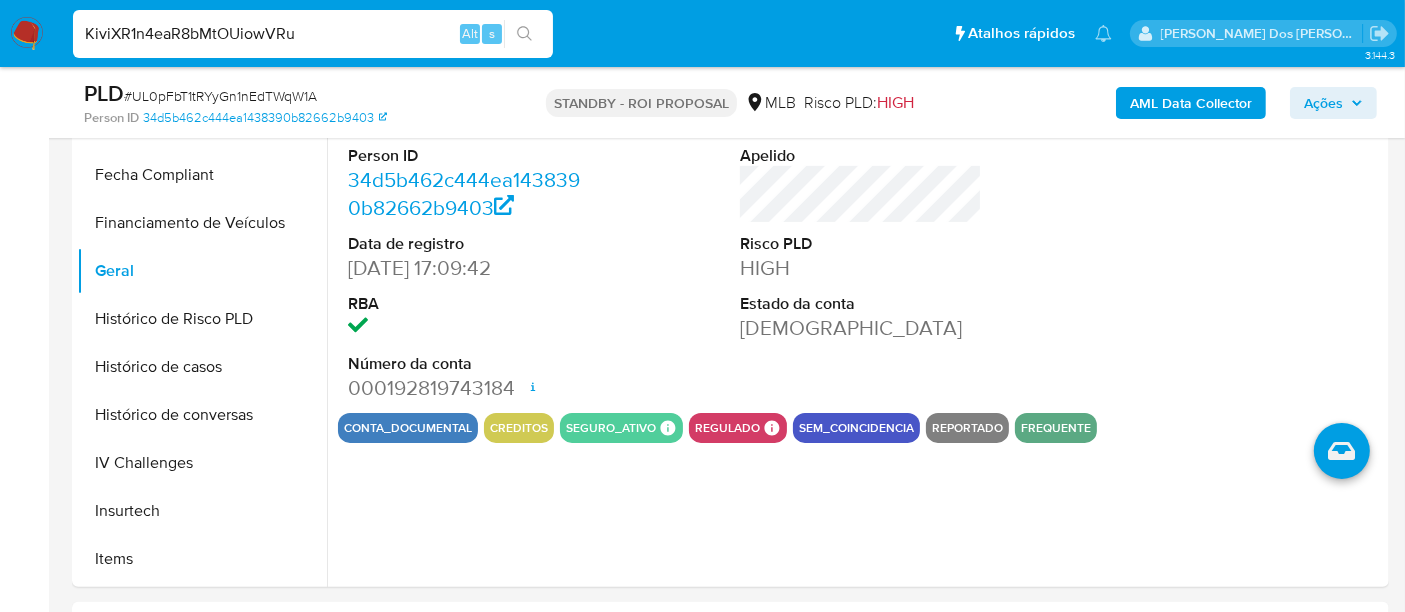 type on "KiviXR1n4eaR8bMtOUiowVRu" 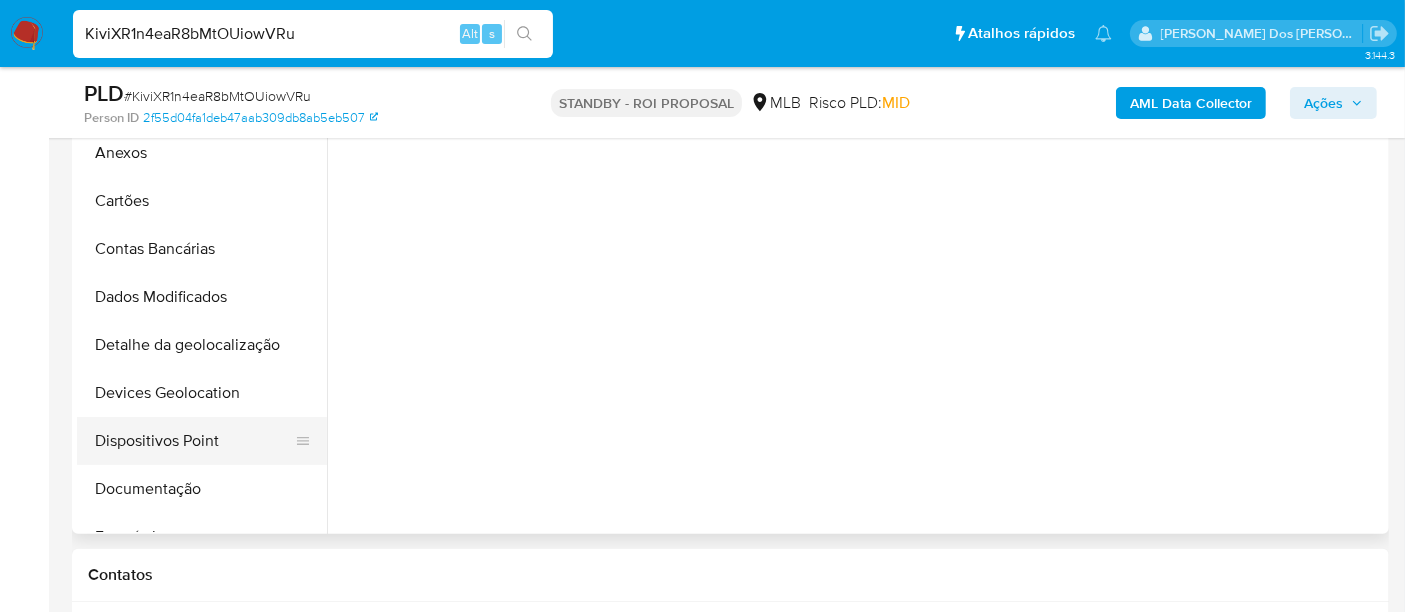 scroll, scrollTop: 555, scrollLeft: 0, axis: vertical 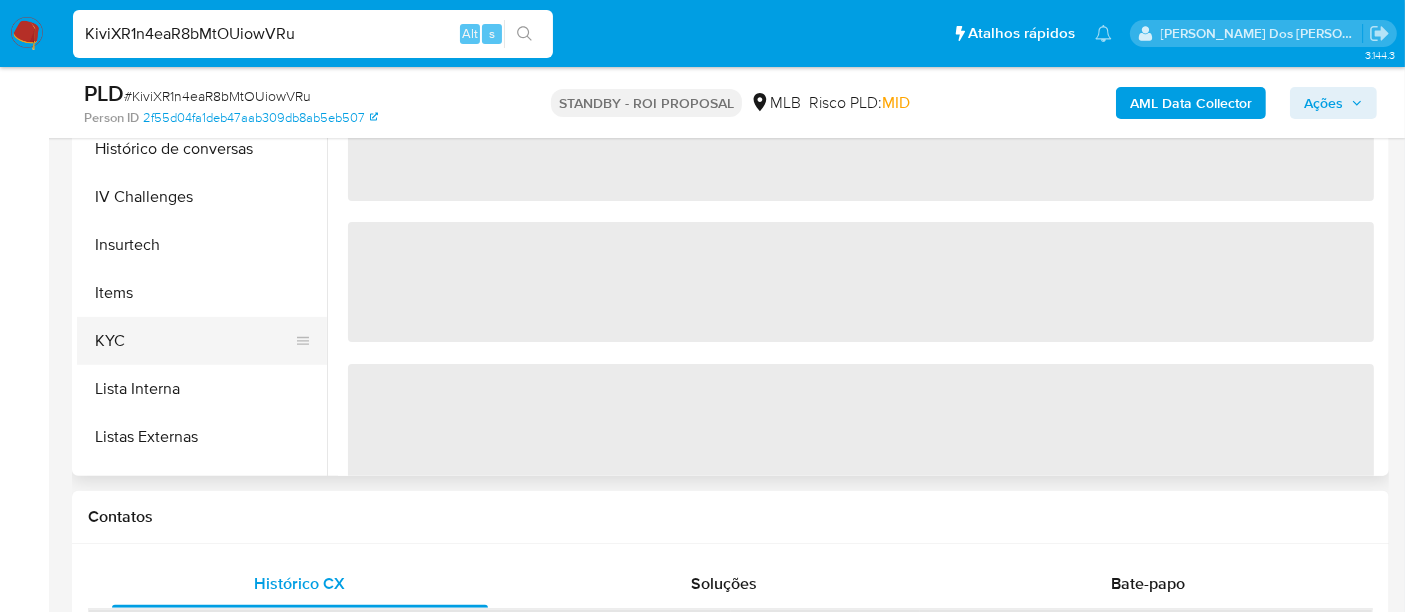click on "KYC" at bounding box center [194, 341] 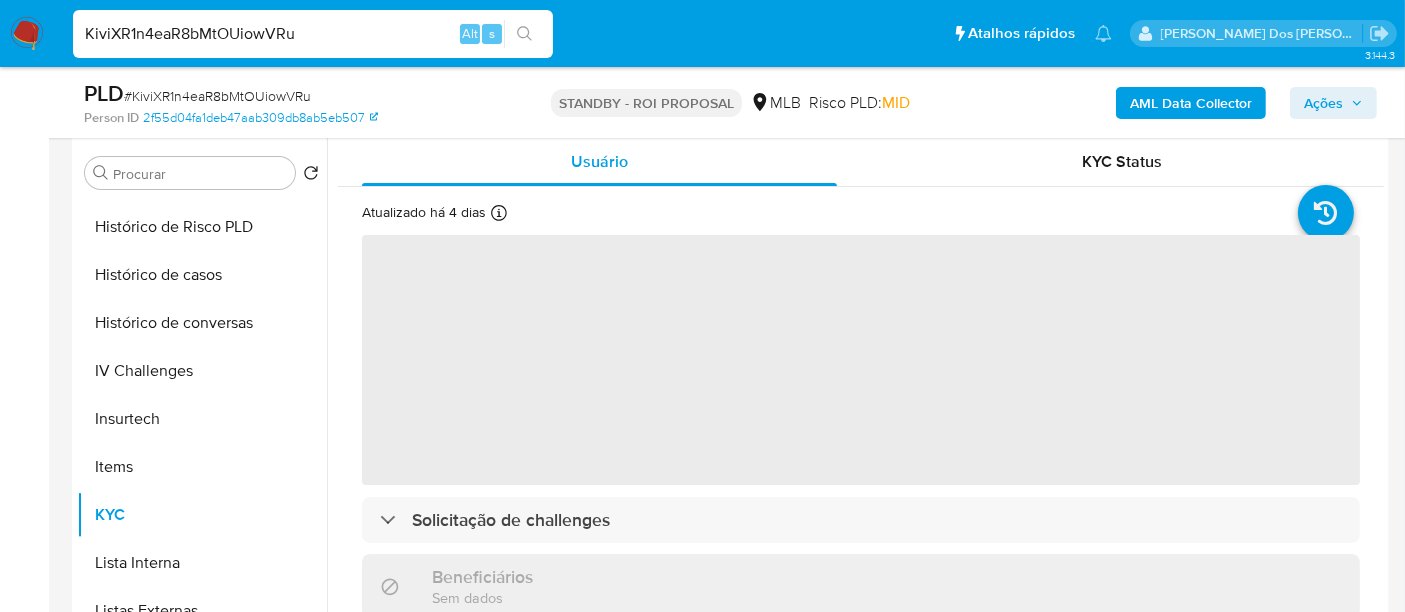 scroll, scrollTop: 333, scrollLeft: 0, axis: vertical 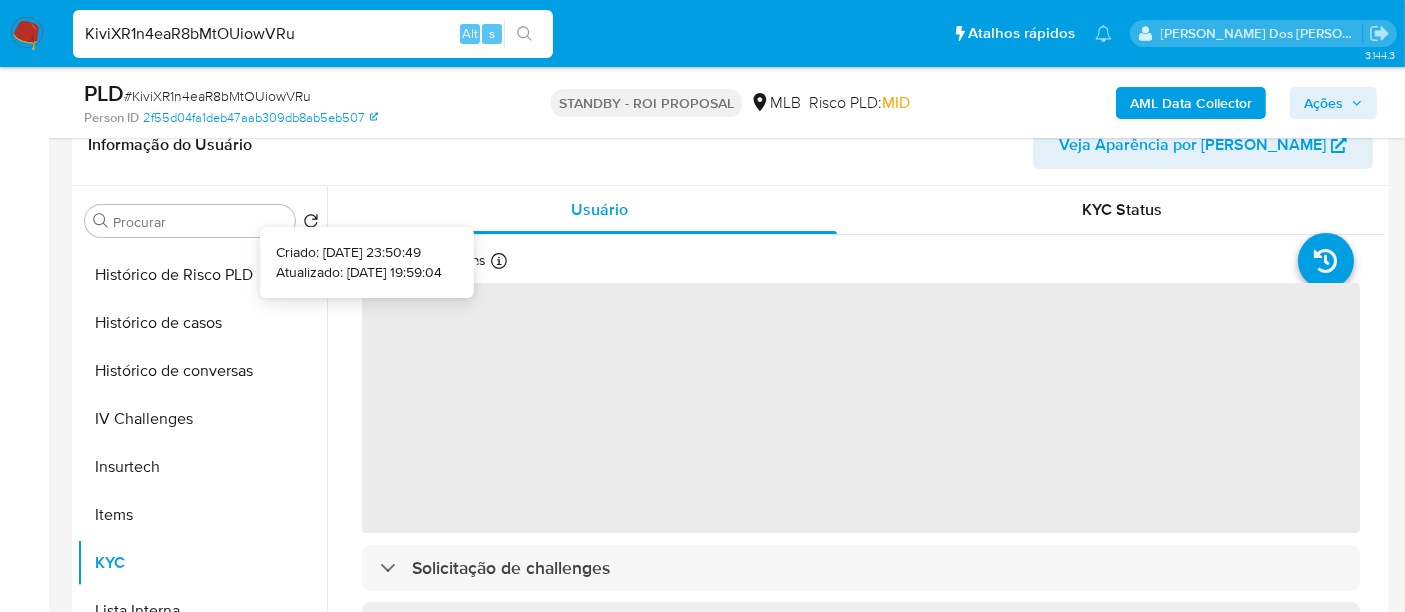 type 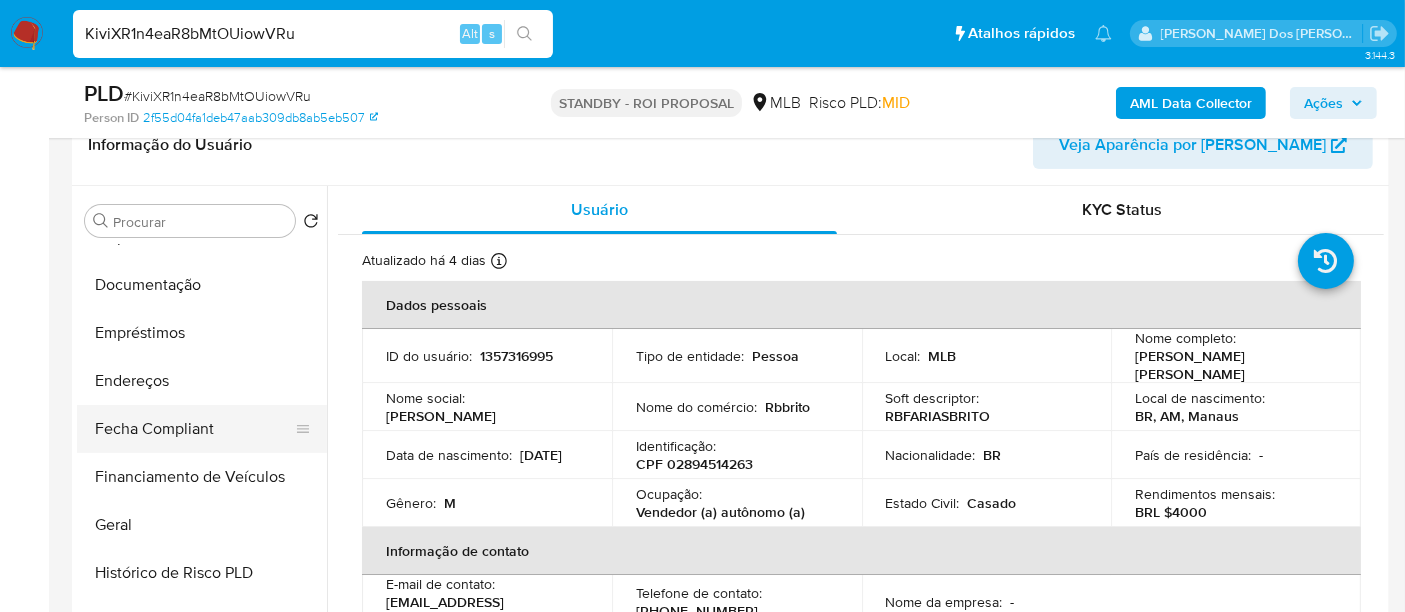 scroll, scrollTop: 333, scrollLeft: 0, axis: vertical 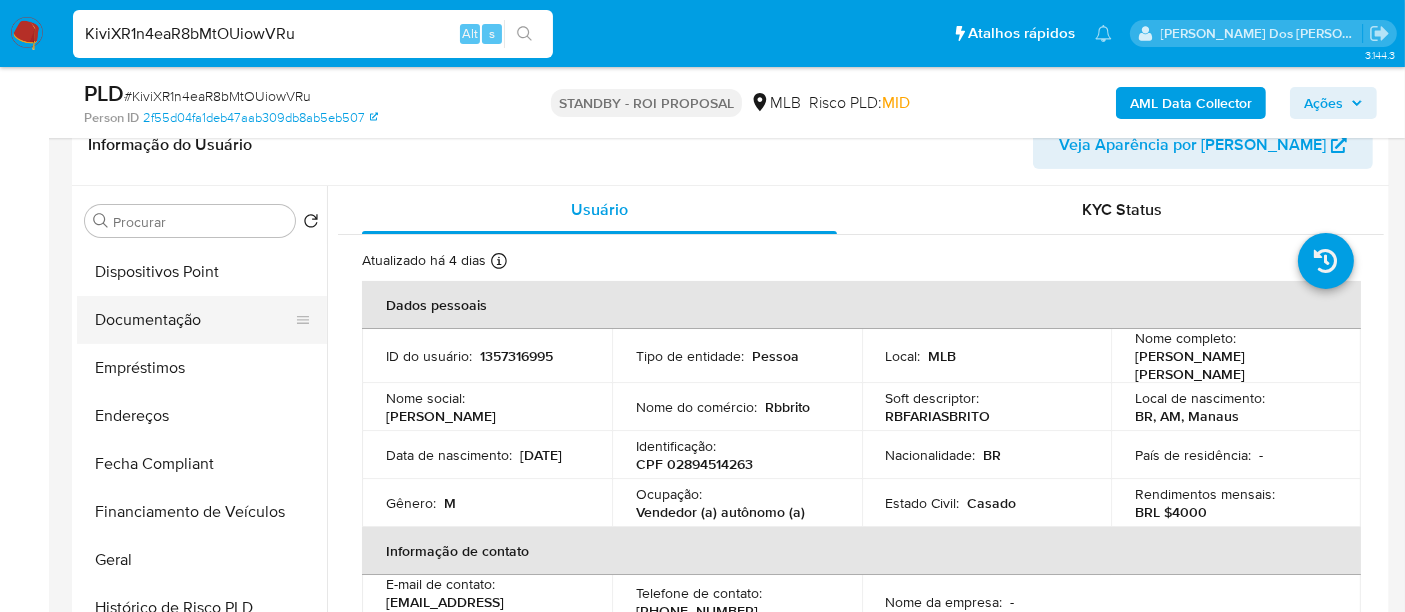 click on "Documentação" at bounding box center [194, 320] 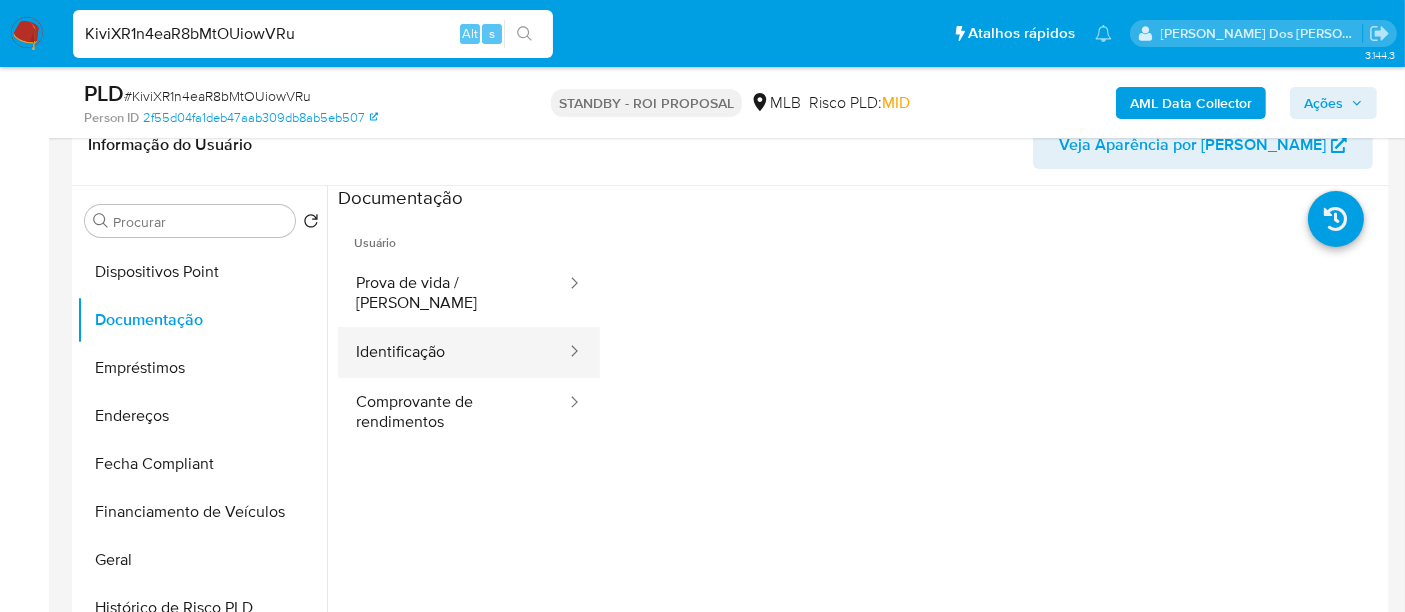 click on "Identificação" at bounding box center [453, 352] 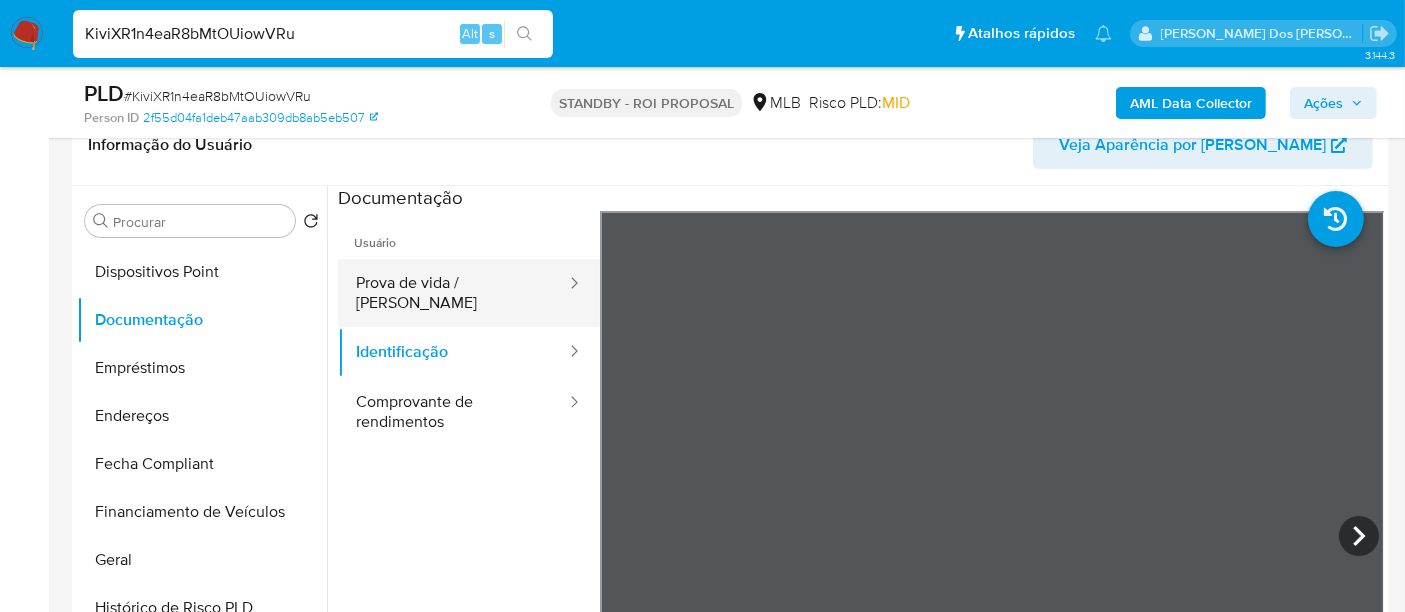click on "Prova de vida / [PERSON_NAME]" at bounding box center (453, 293) 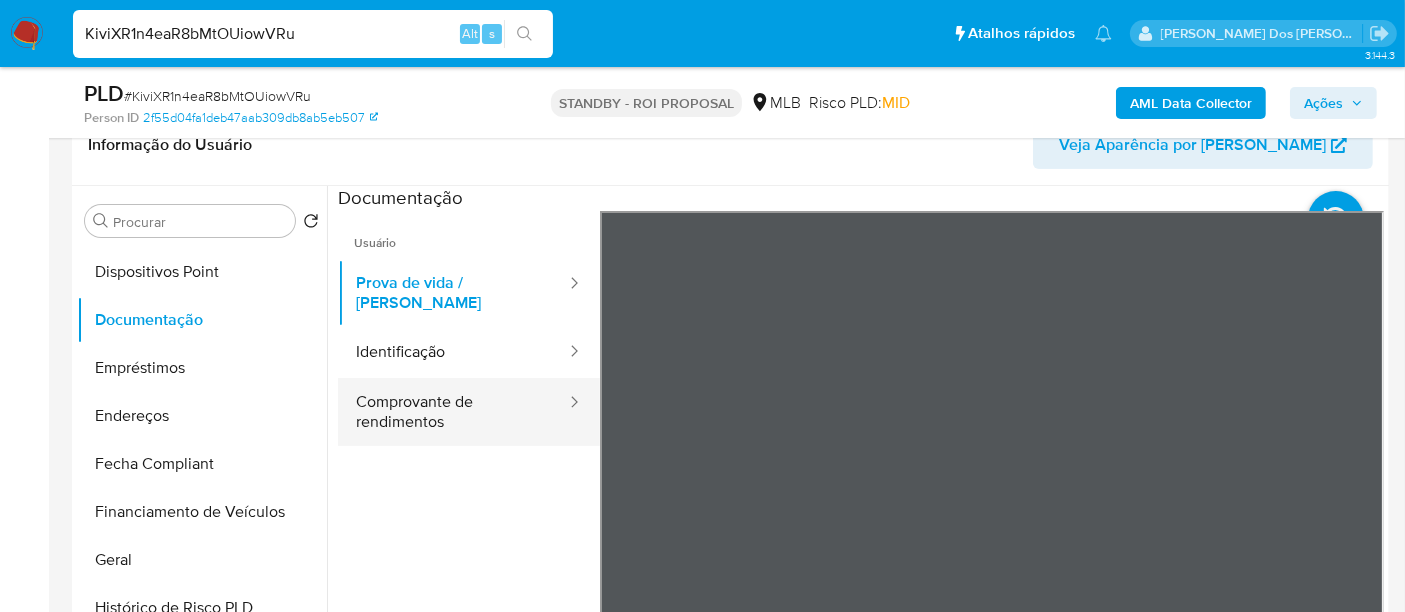 click on "Comprovante de rendimentos" at bounding box center (453, 412) 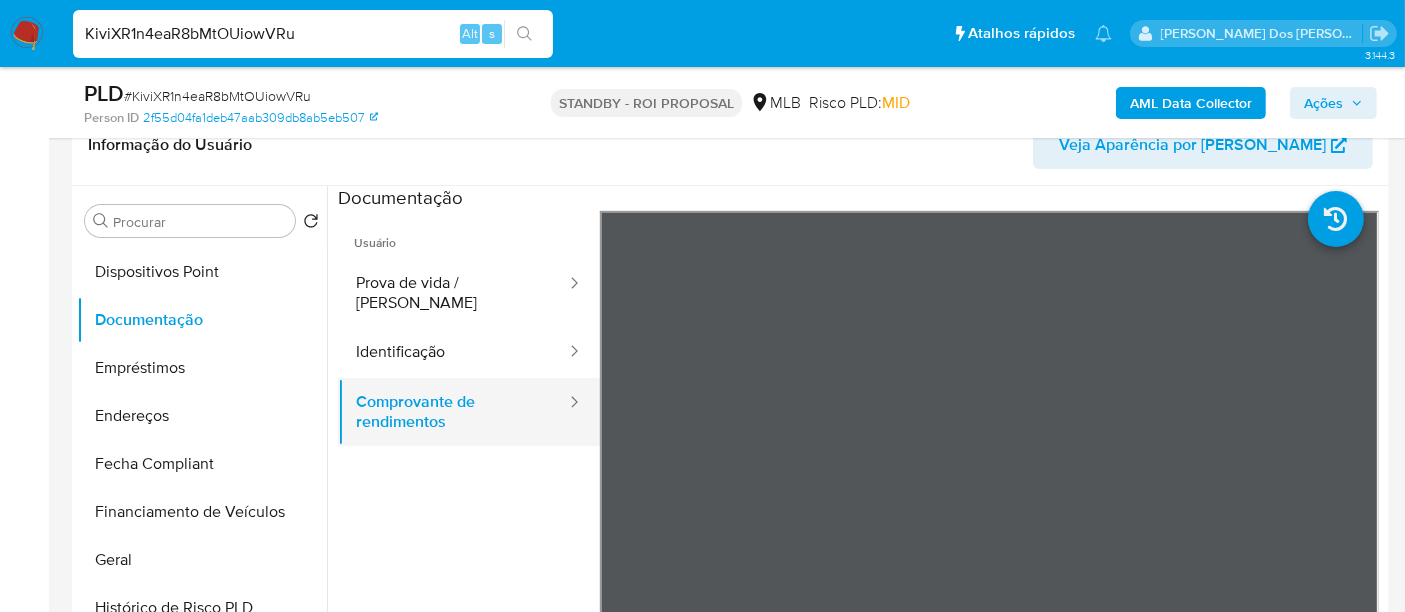 scroll, scrollTop: 111, scrollLeft: 0, axis: vertical 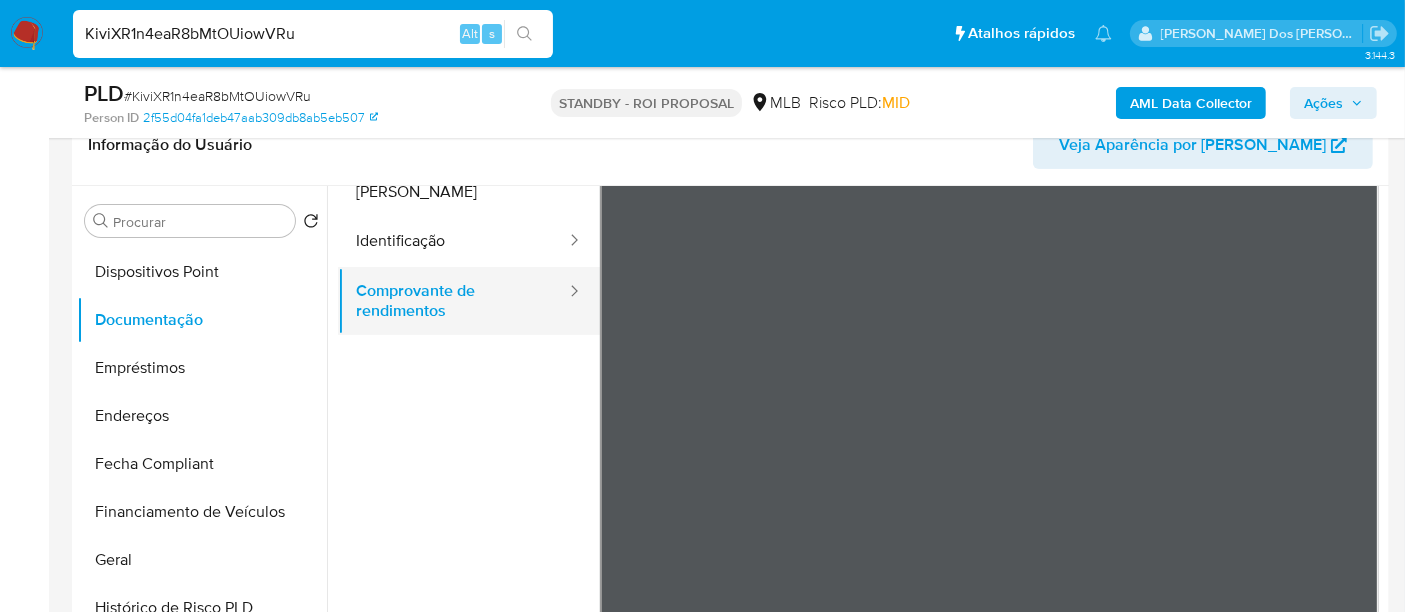 type 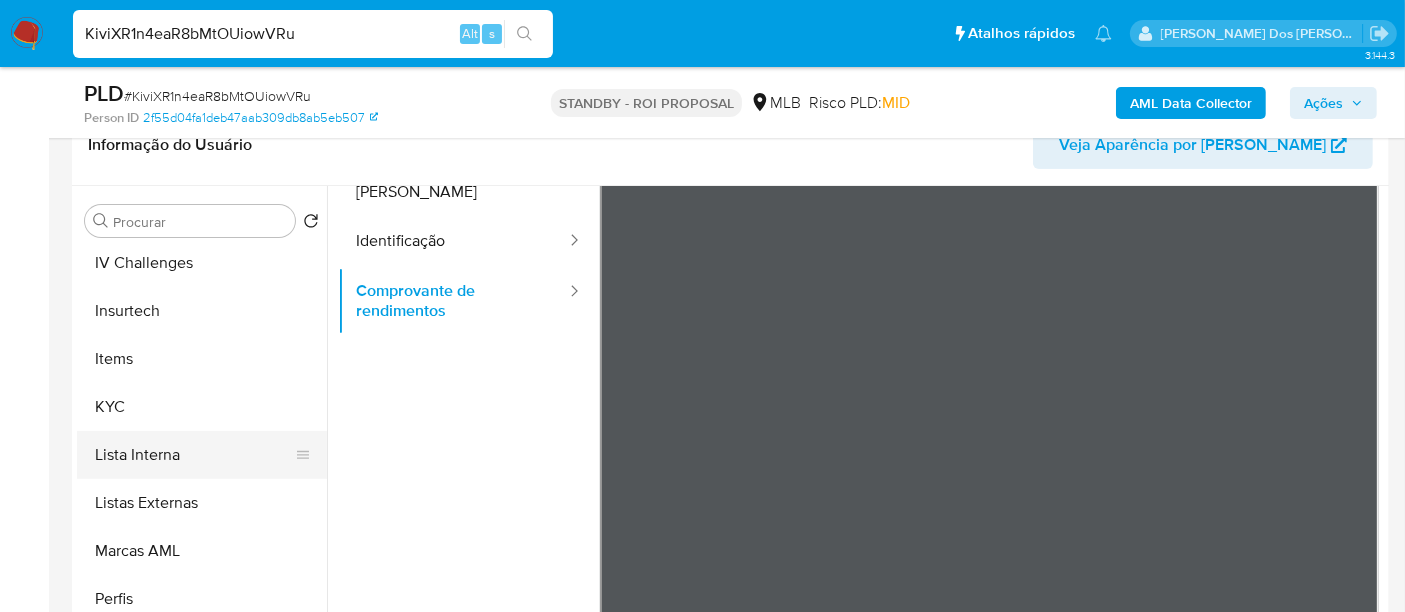 scroll, scrollTop: 844, scrollLeft: 0, axis: vertical 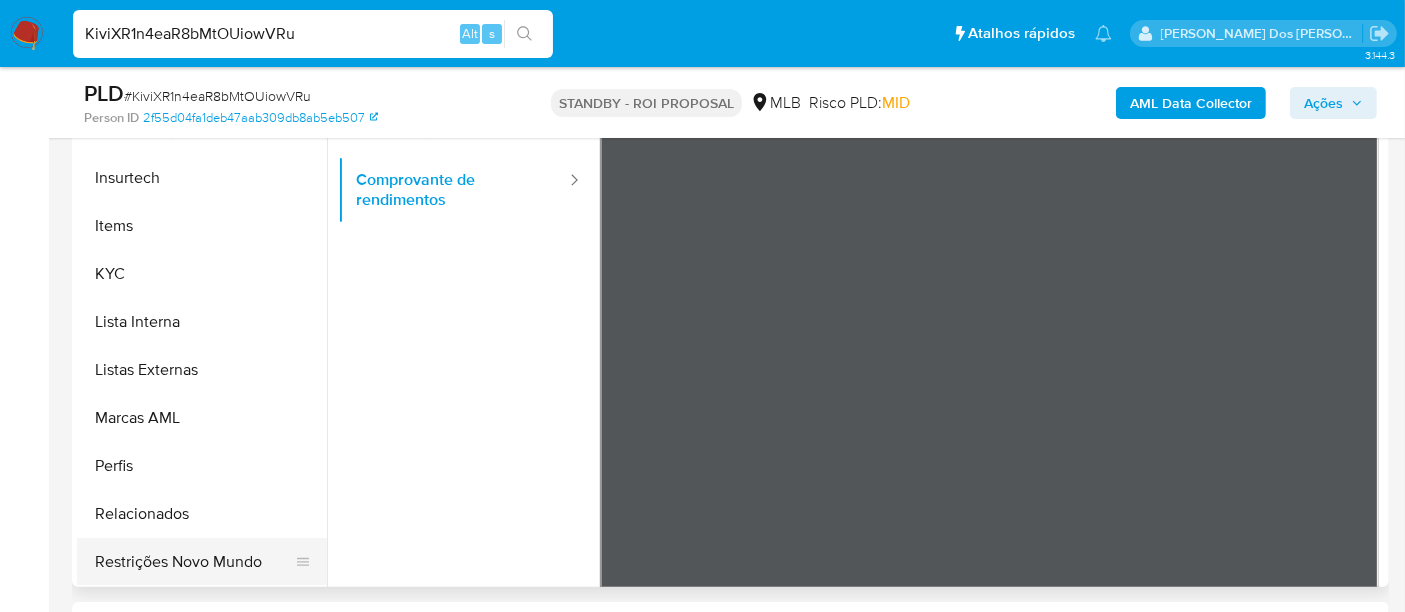 click on "Restrições Novo Mundo" at bounding box center (194, 562) 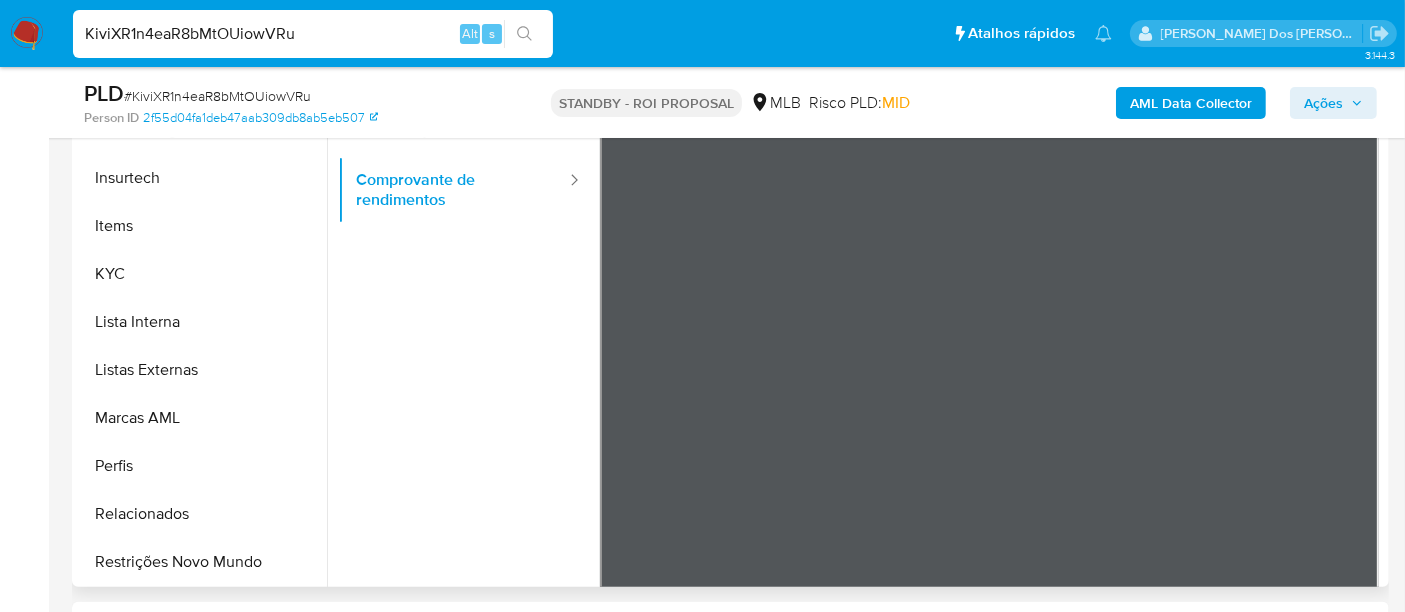 scroll, scrollTop: 0, scrollLeft: 0, axis: both 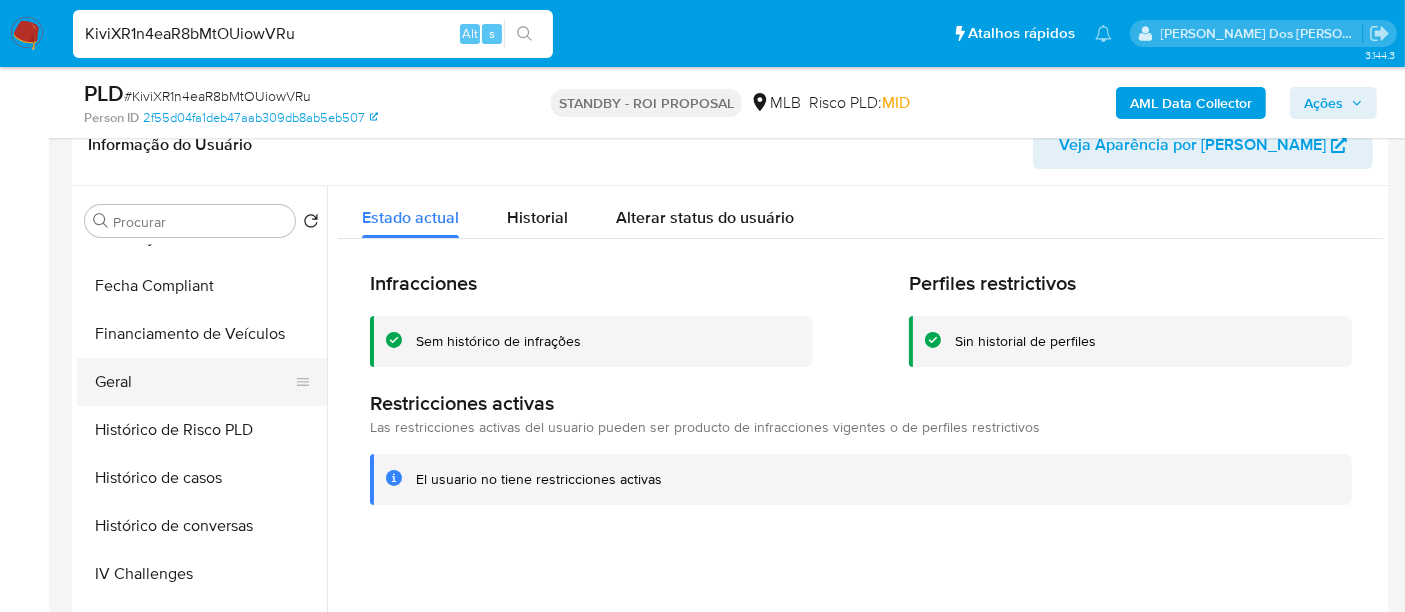 click on "Geral" at bounding box center (194, 382) 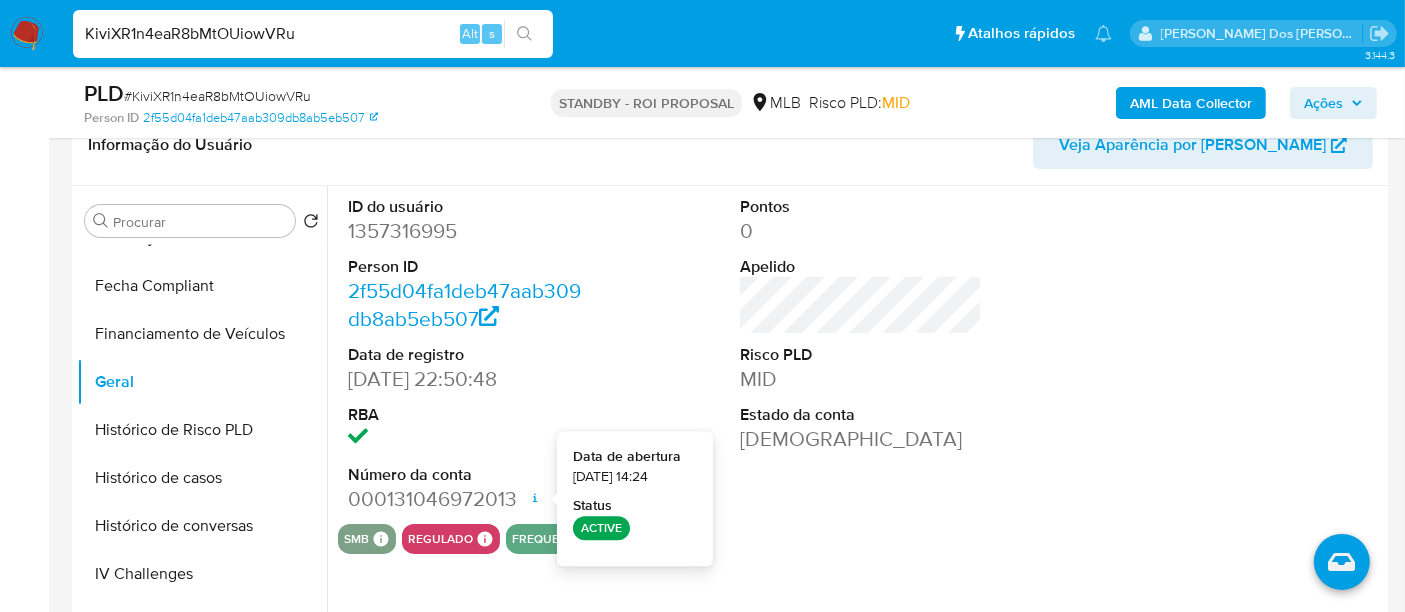 type 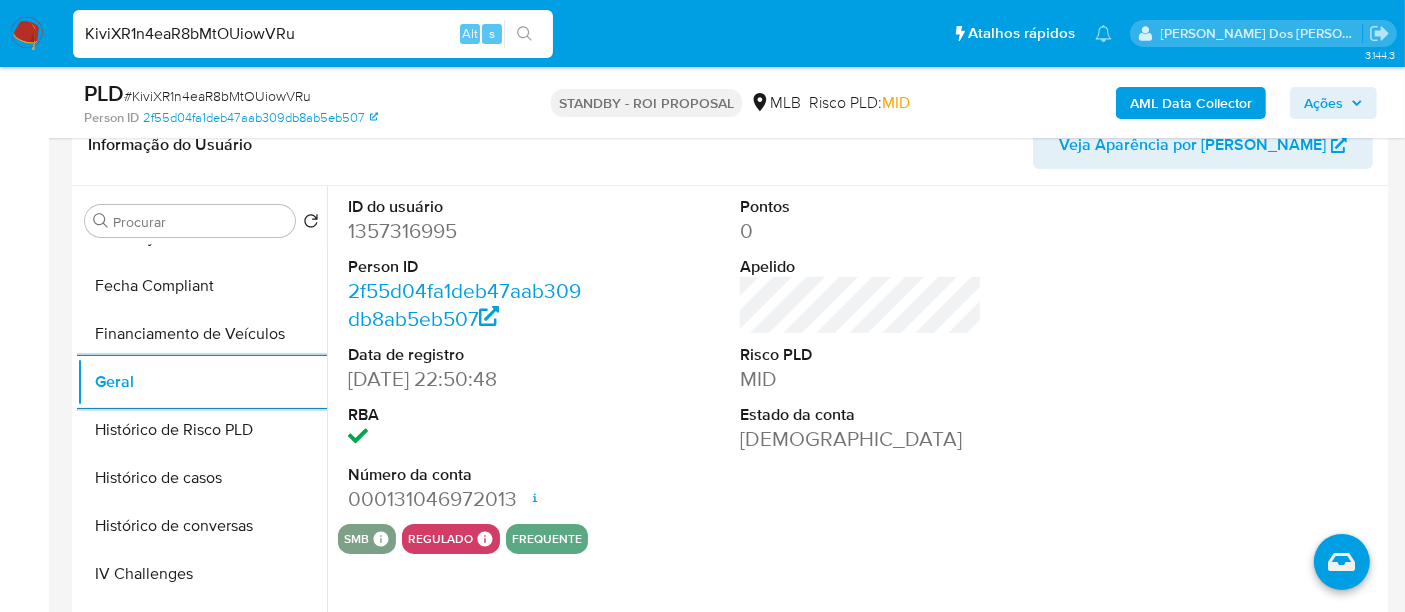 scroll, scrollTop: 777, scrollLeft: 0, axis: vertical 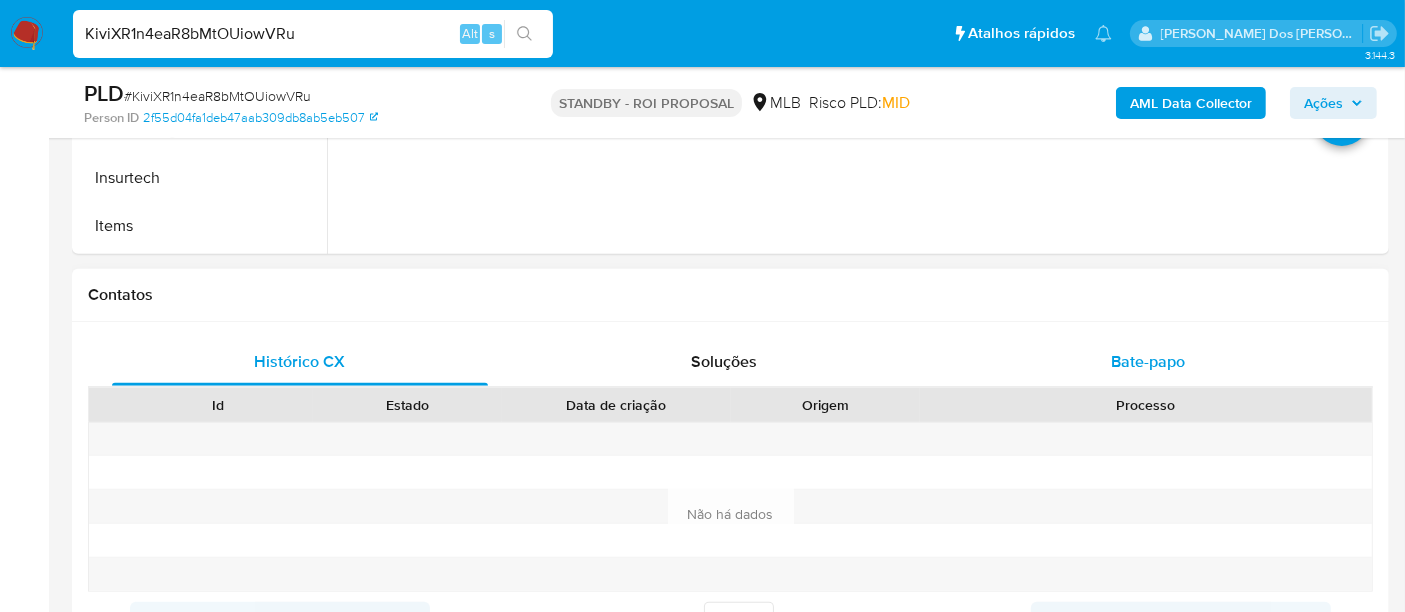 click on "Bate-papo" at bounding box center (1148, 361) 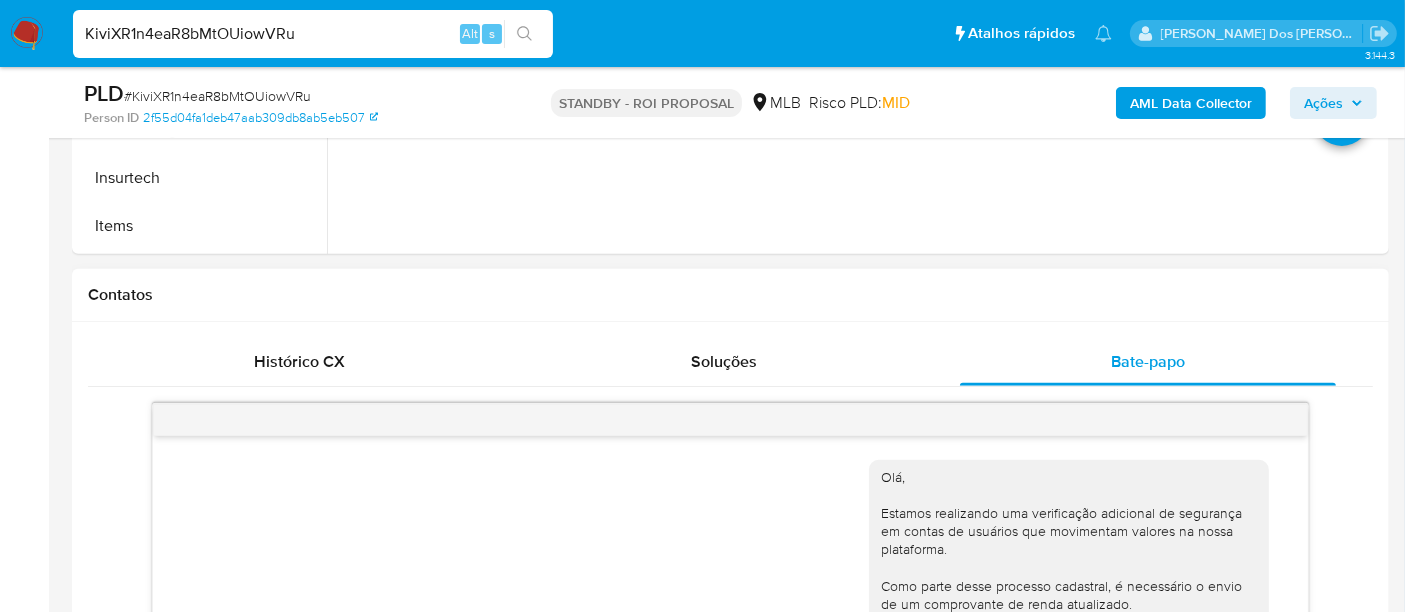 scroll, scrollTop: 890, scrollLeft: 0, axis: vertical 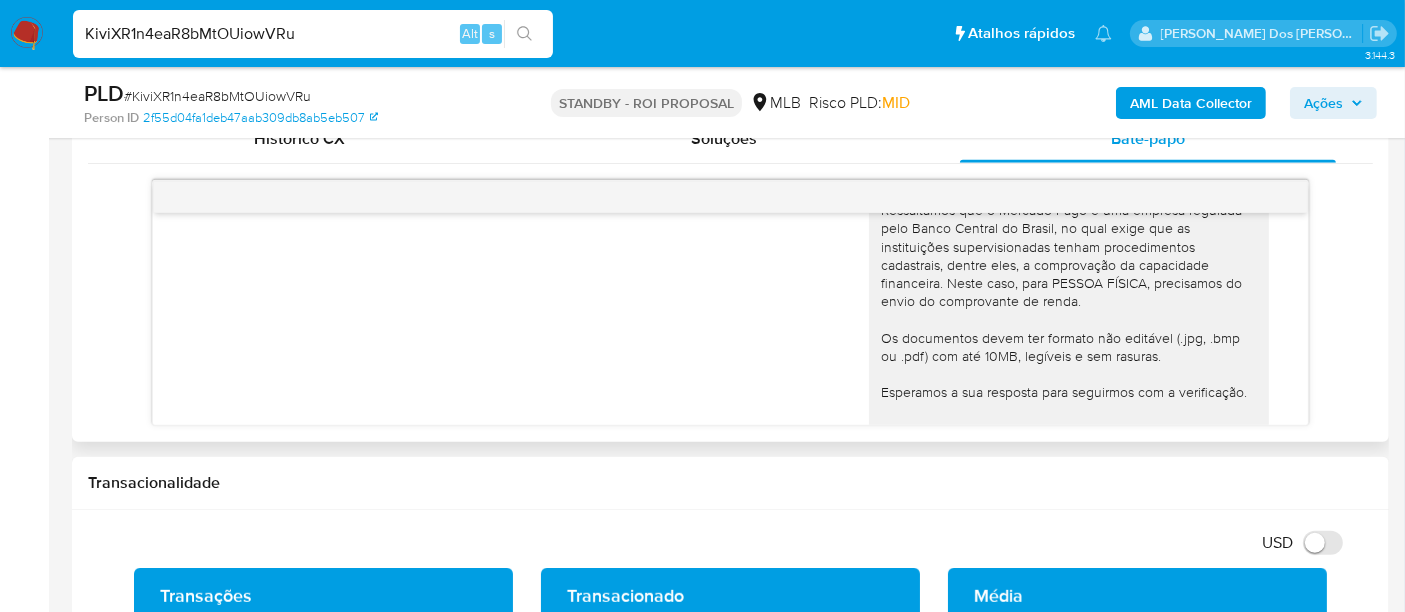 type 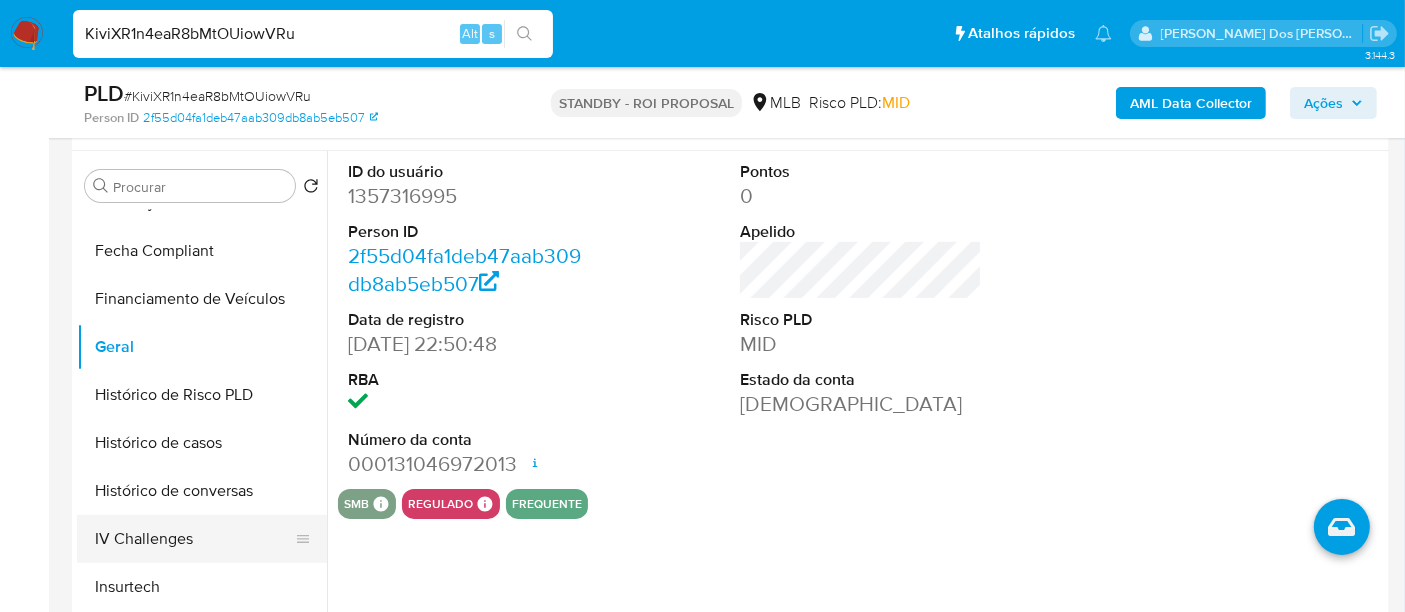 scroll, scrollTop: 555, scrollLeft: 0, axis: vertical 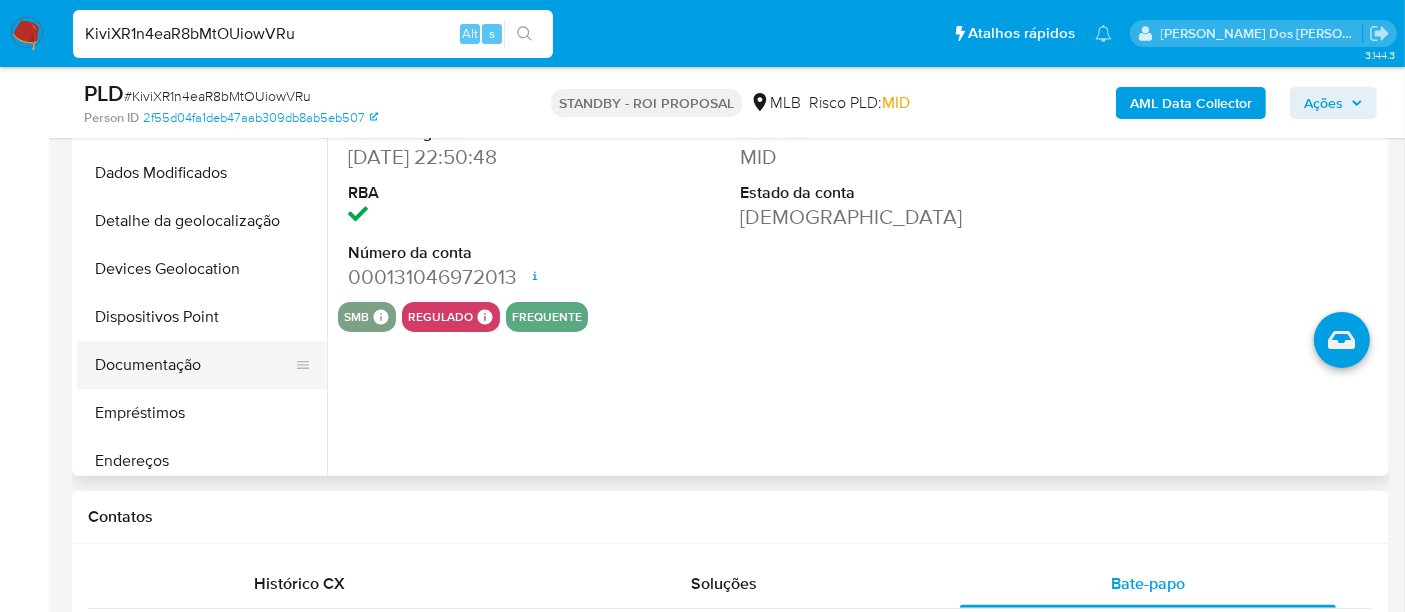 drag, startPoint x: 145, startPoint y: 363, endPoint x: 222, endPoint y: 345, distance: 79.07591 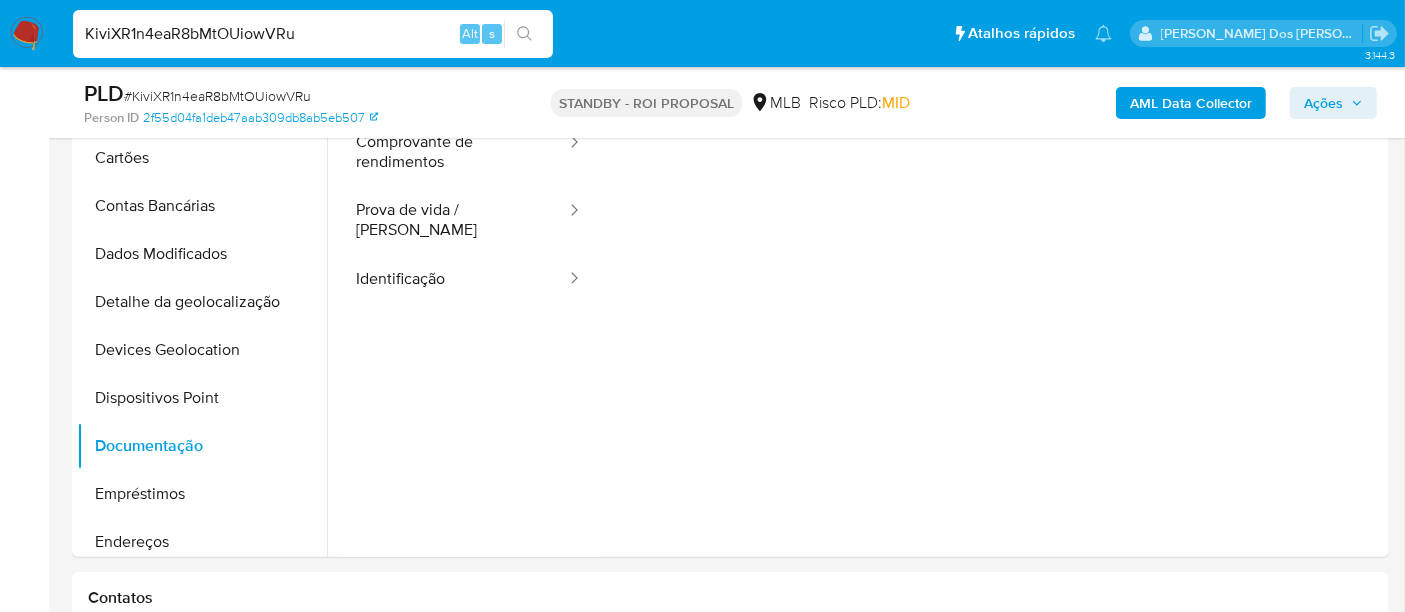 scroll, scrollTop: 444, scrollLeft: 0, axis: vertical 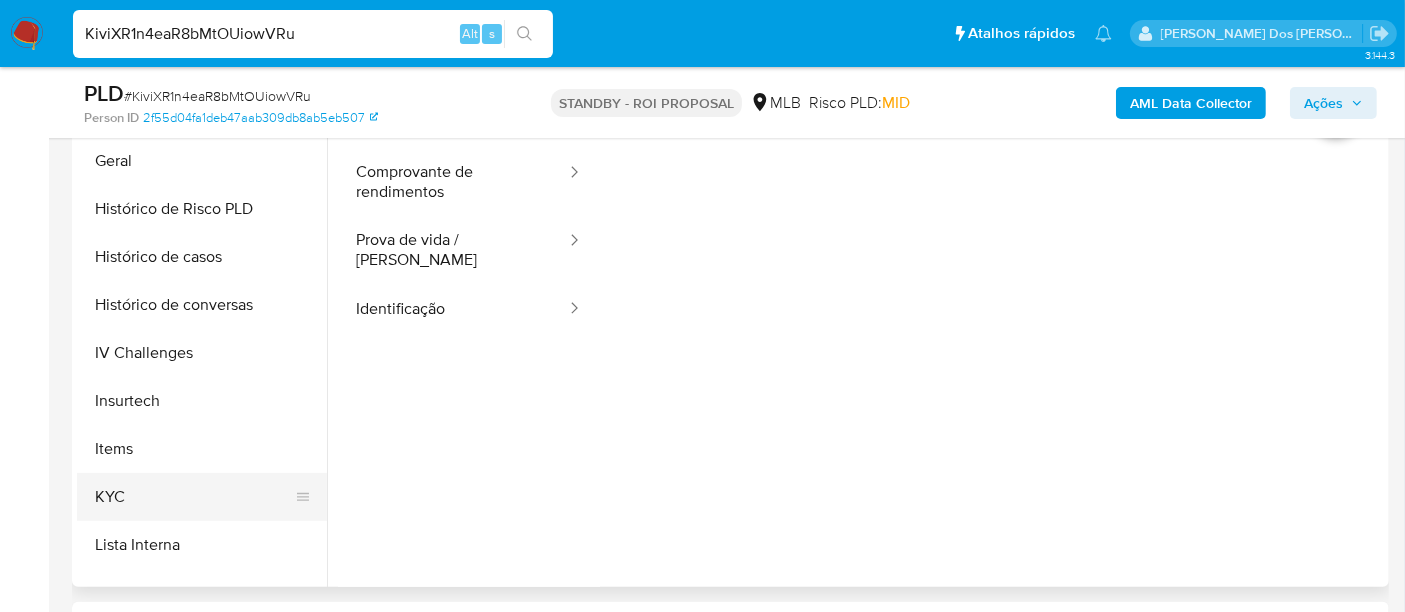 click on "KYC" at bounding box center (194, 497) 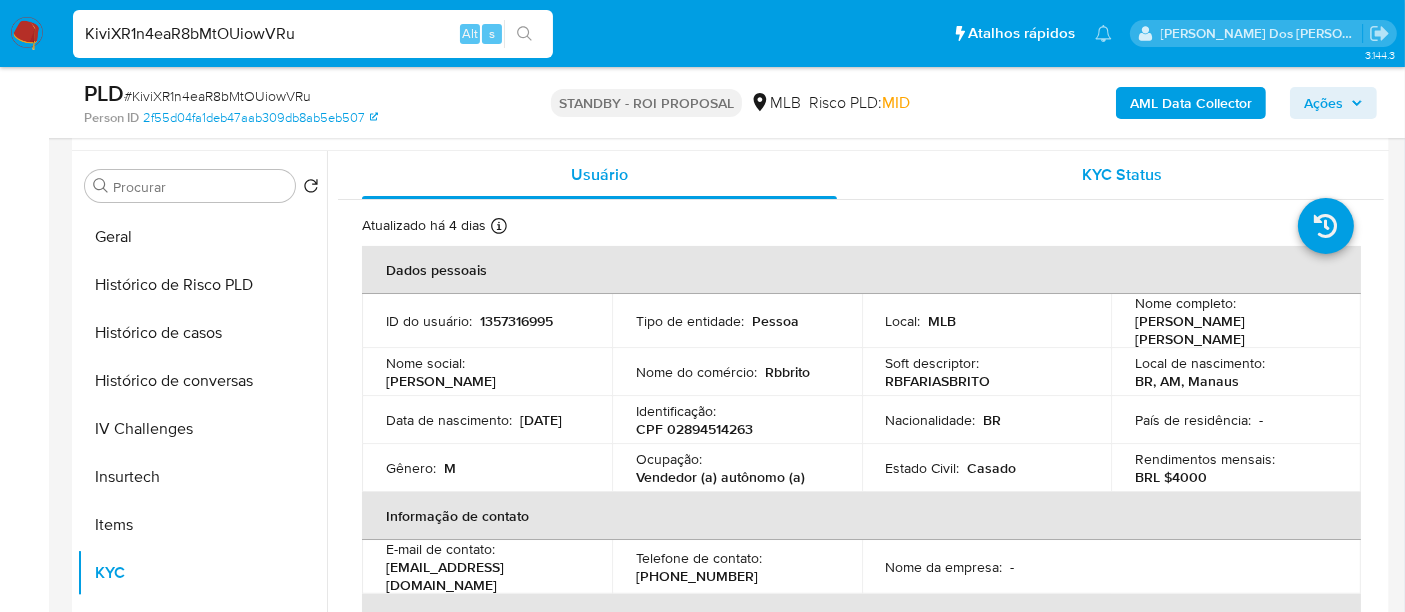 scroll, scrollTop: 333, scrollLeft: 0, axis: vertical 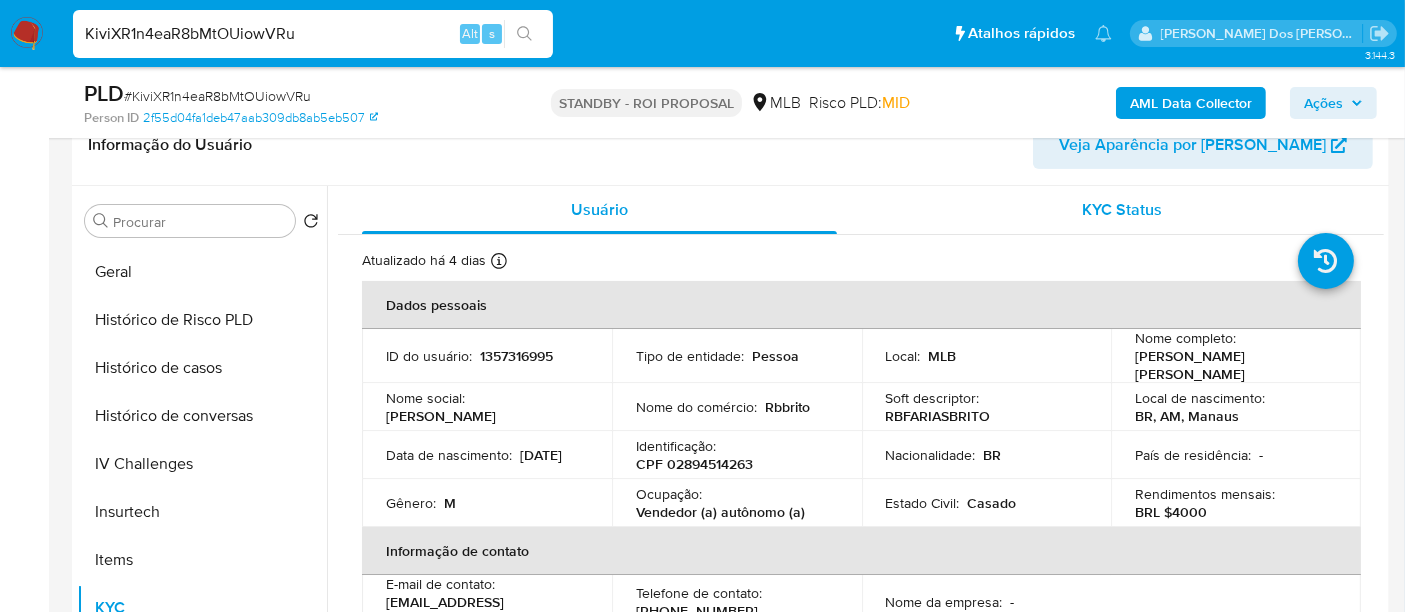 click on "KYC Status" at bounding box center [1123, 209] 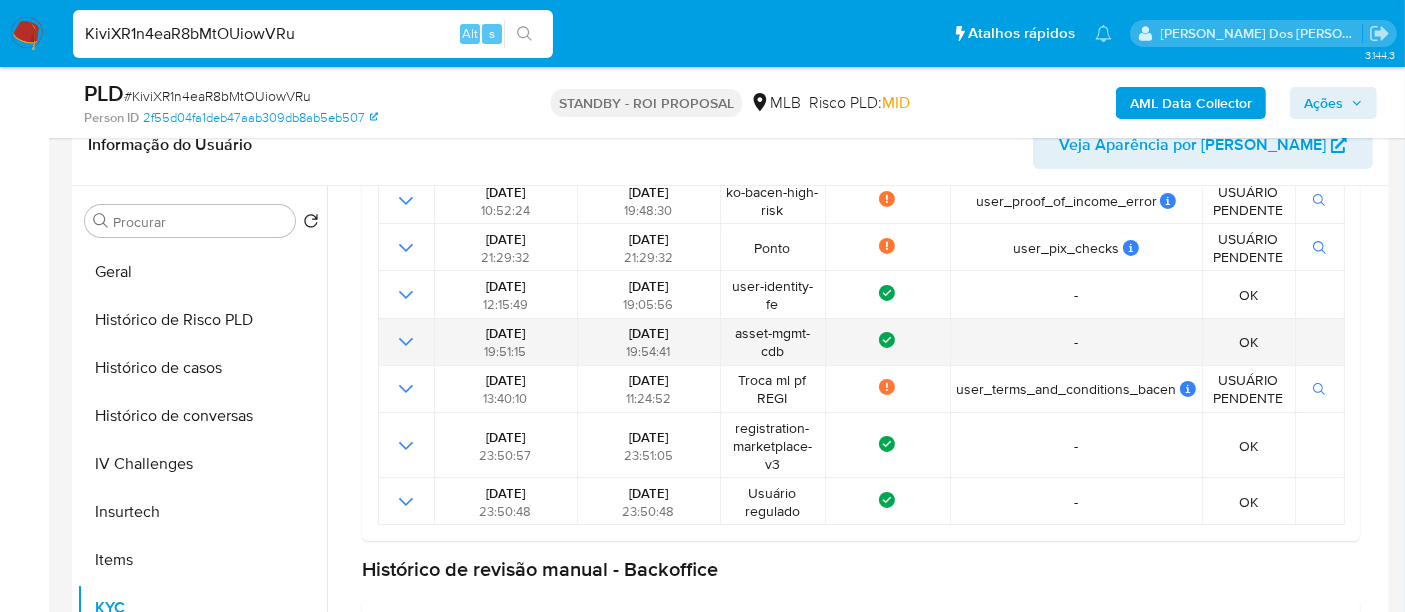 scroll, scrollTop: 341, scrollLeft: 0, axis: vertical 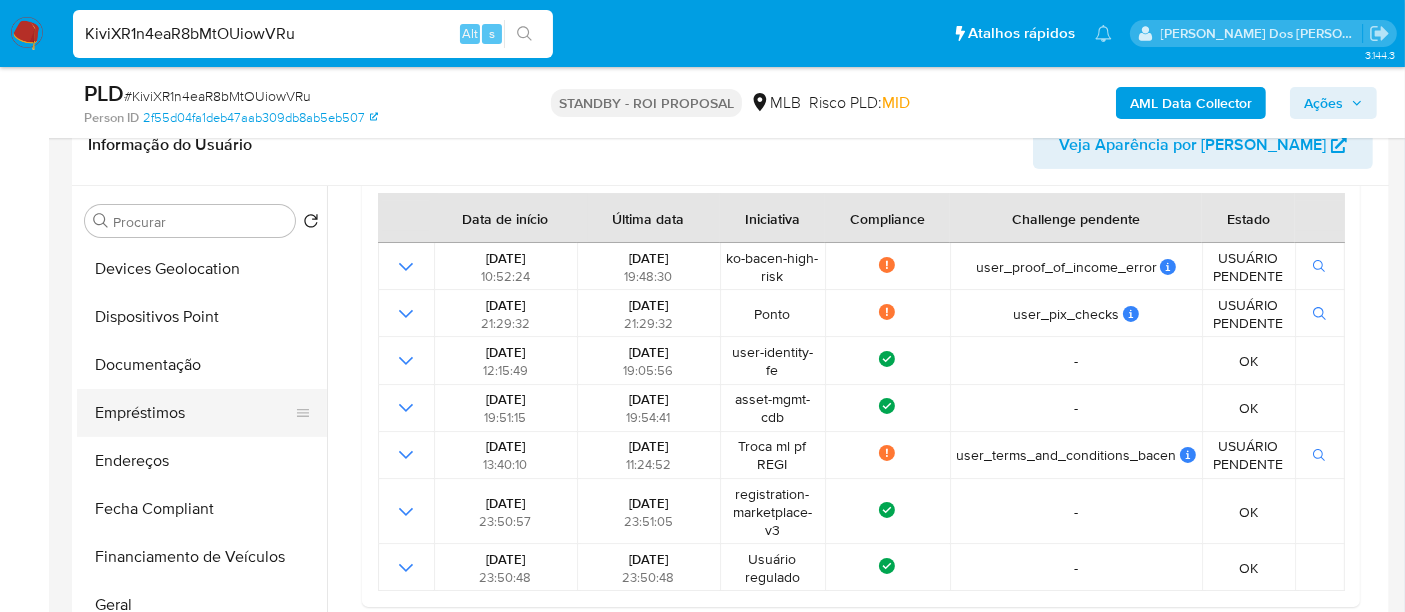 click on "Empréstimos" at bounding box center (194, 413) 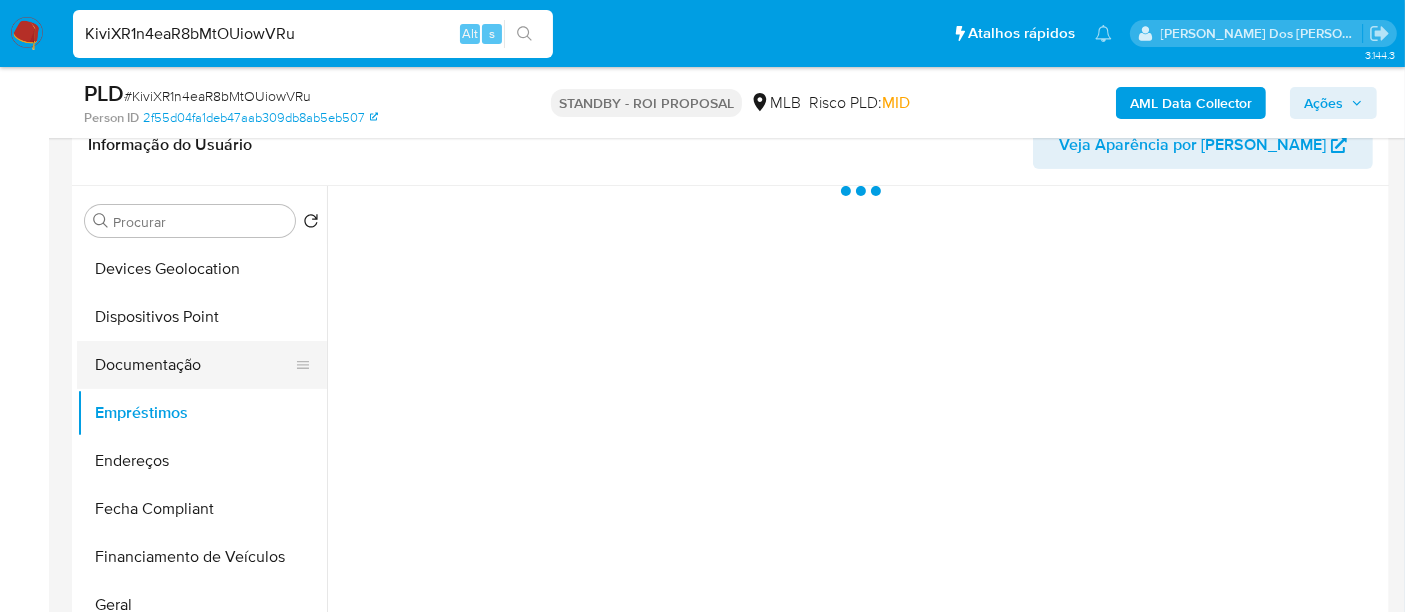scroll, scrollTop: 0, scrollLeft: 0, axis: both 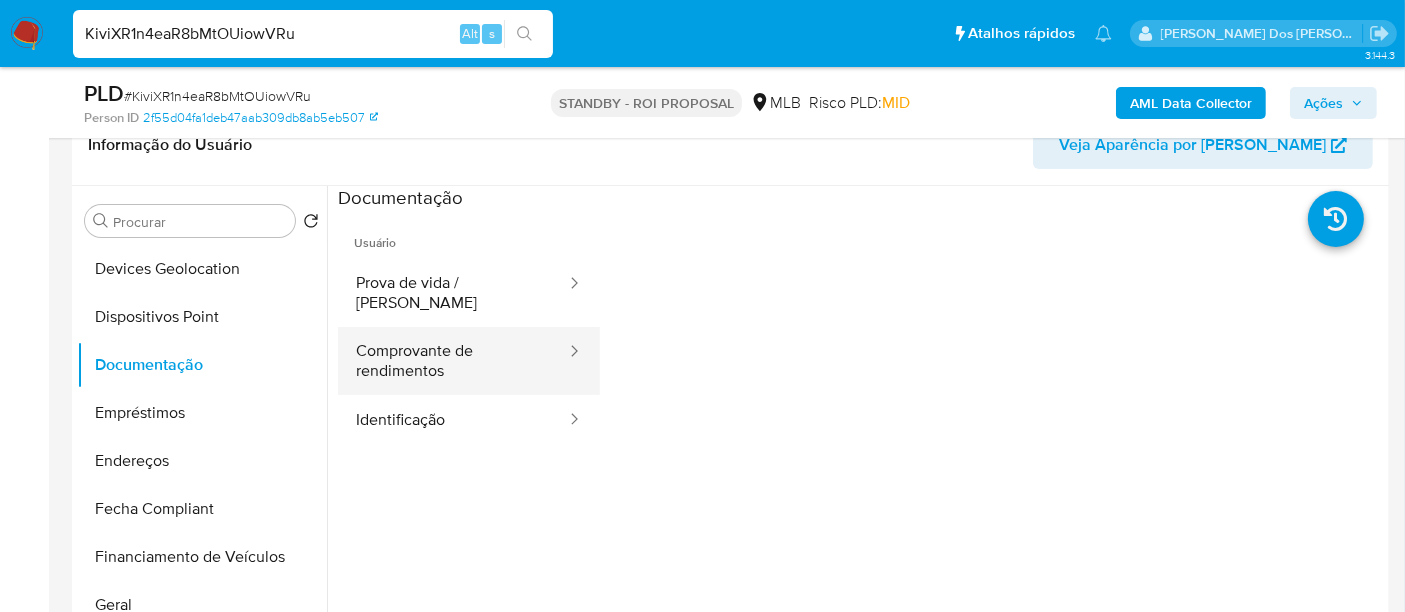 click on "Comprovante de rendimentos" at bounding box center (453, 361) 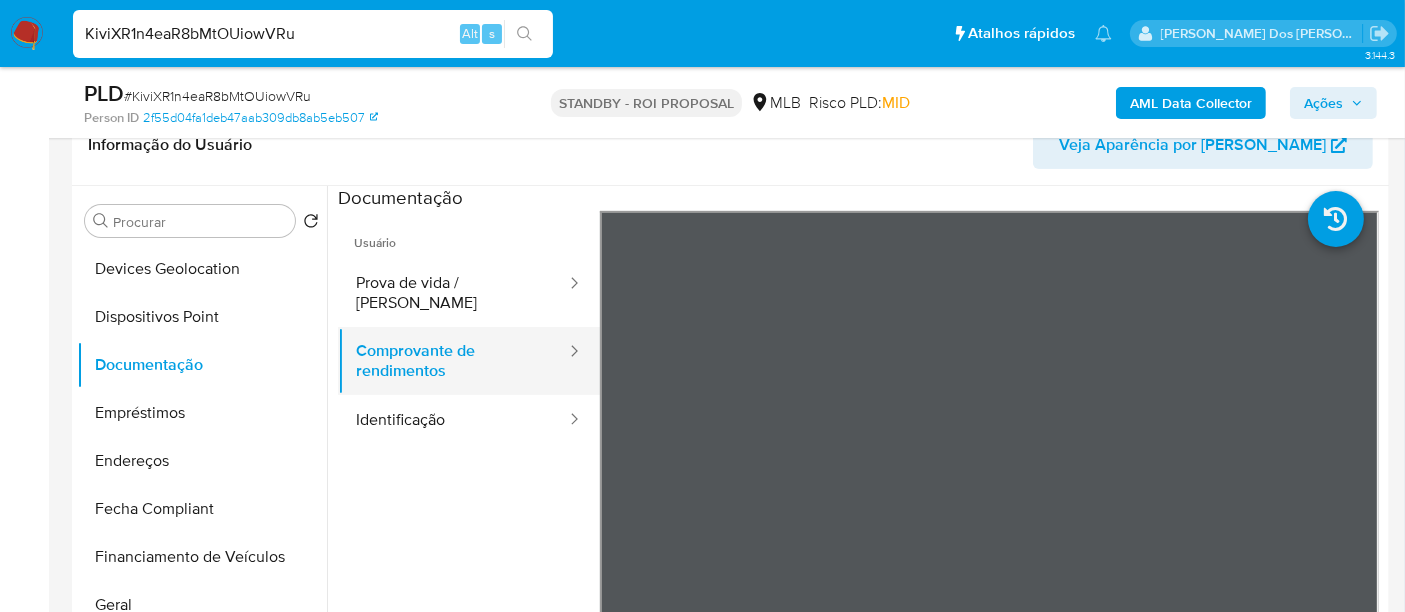 scroll, scrollTop: 174, scrollLeft: 0, axis: vertical 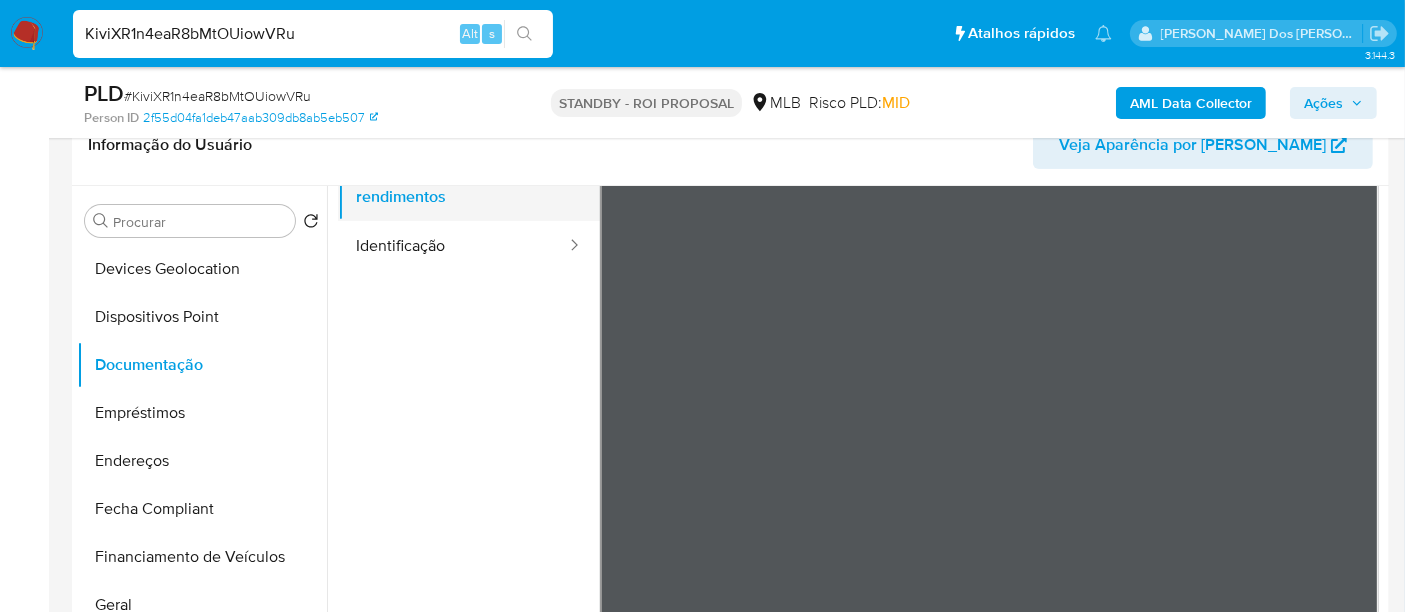 type 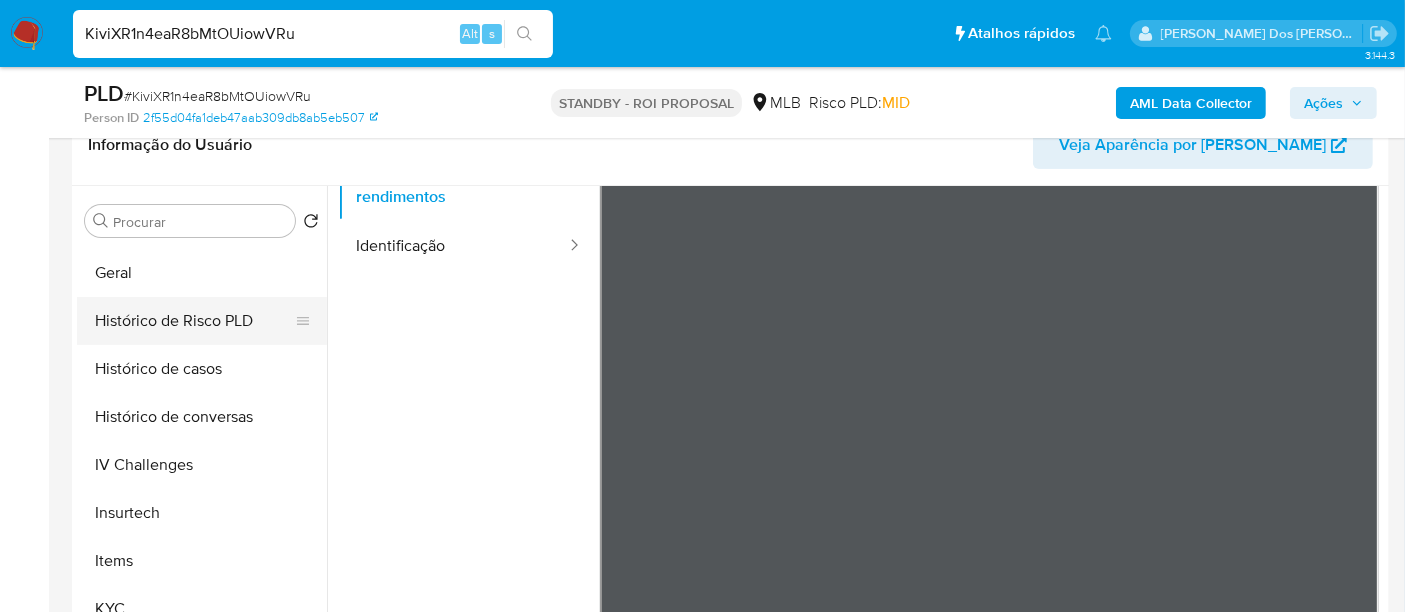 scroll, scrollTop: 733, scrollLeft: 0, axis: vertical 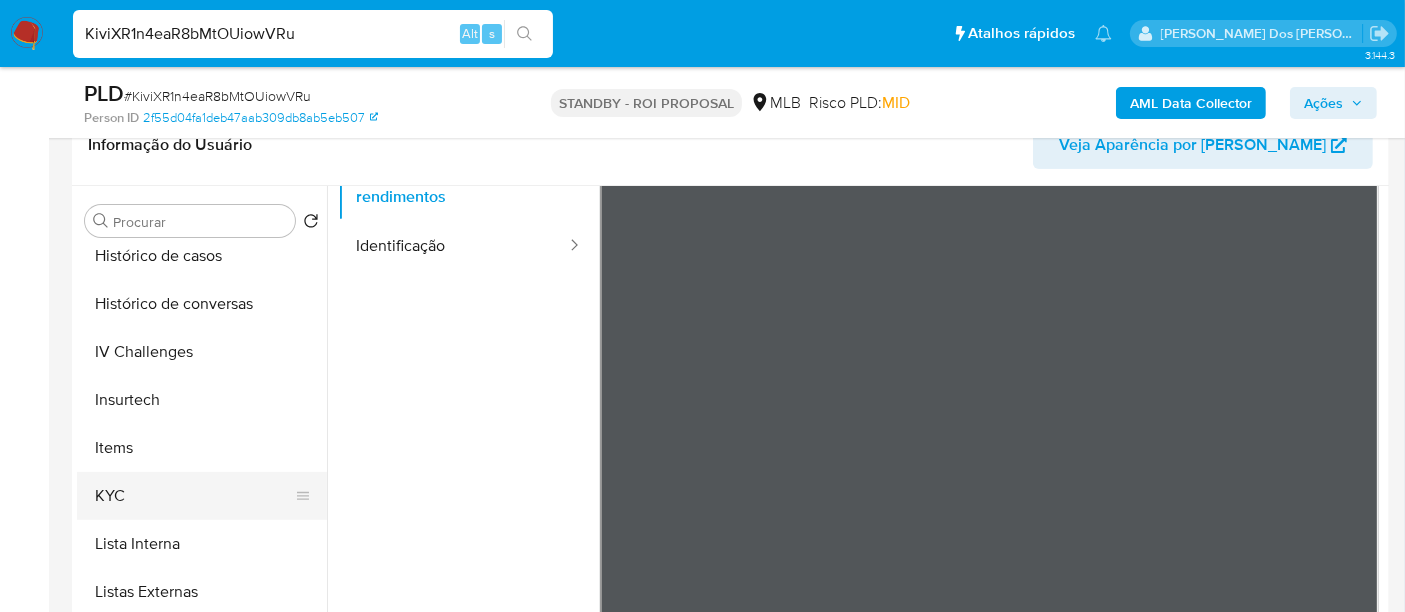 click on "KYC" at bounding box center (194, 496) 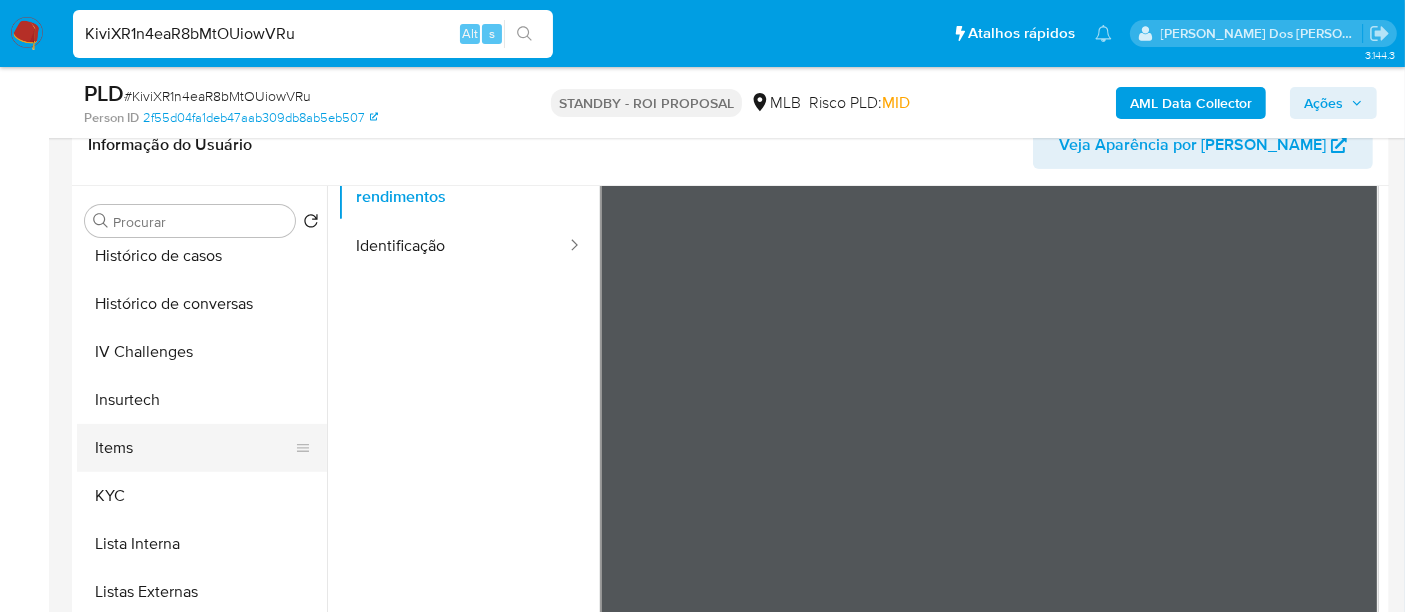 scroll, scrollTop: 0, scrollLeft: 0, axis: both 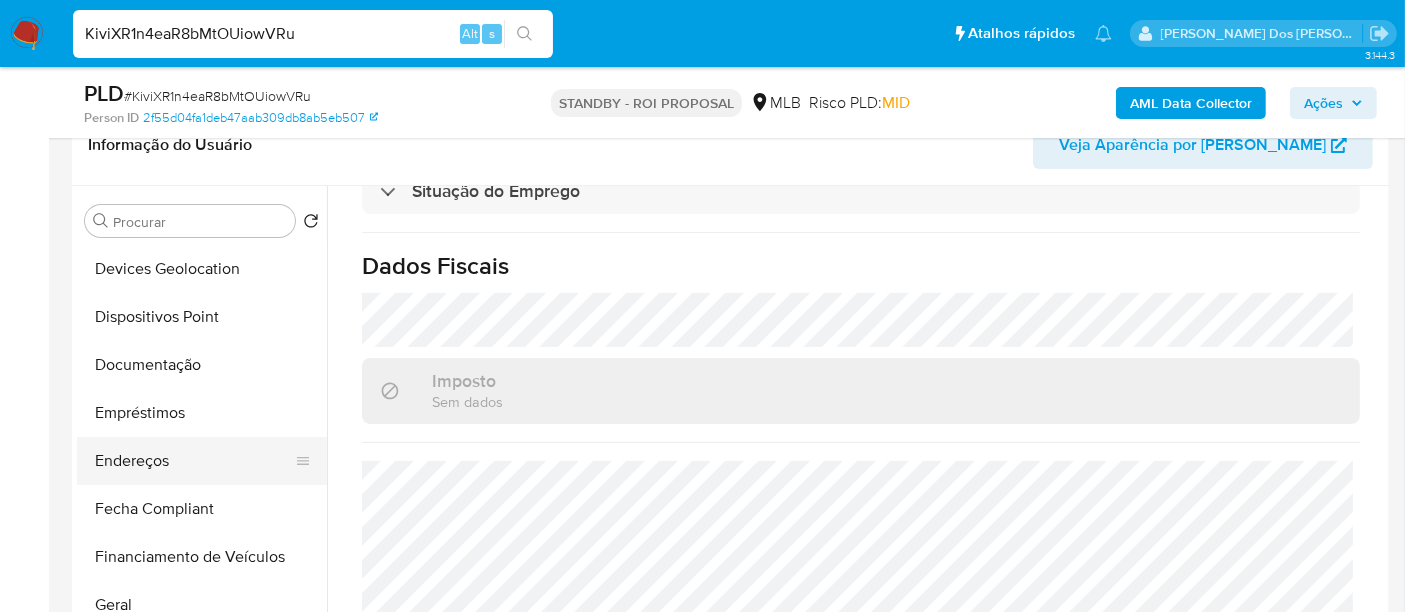 click on "Endereços" at bounding box center (194, 461) 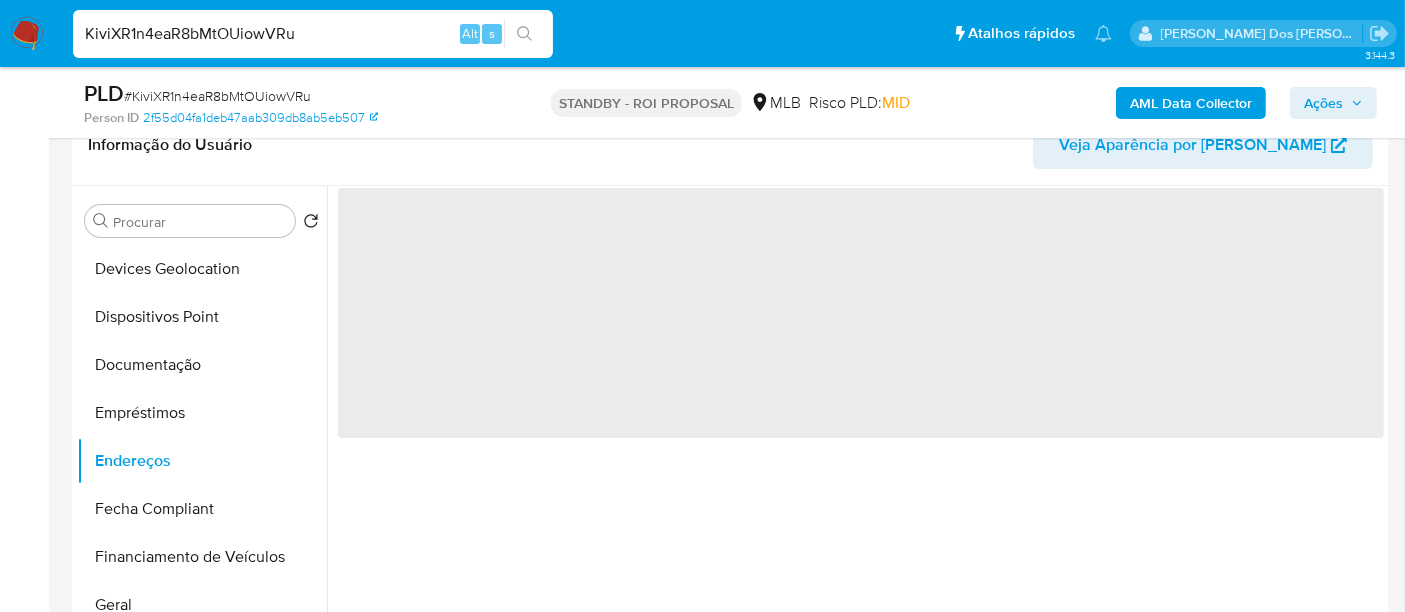 scroll, scrollTop: 0, scrollLeft: 0, axis: both 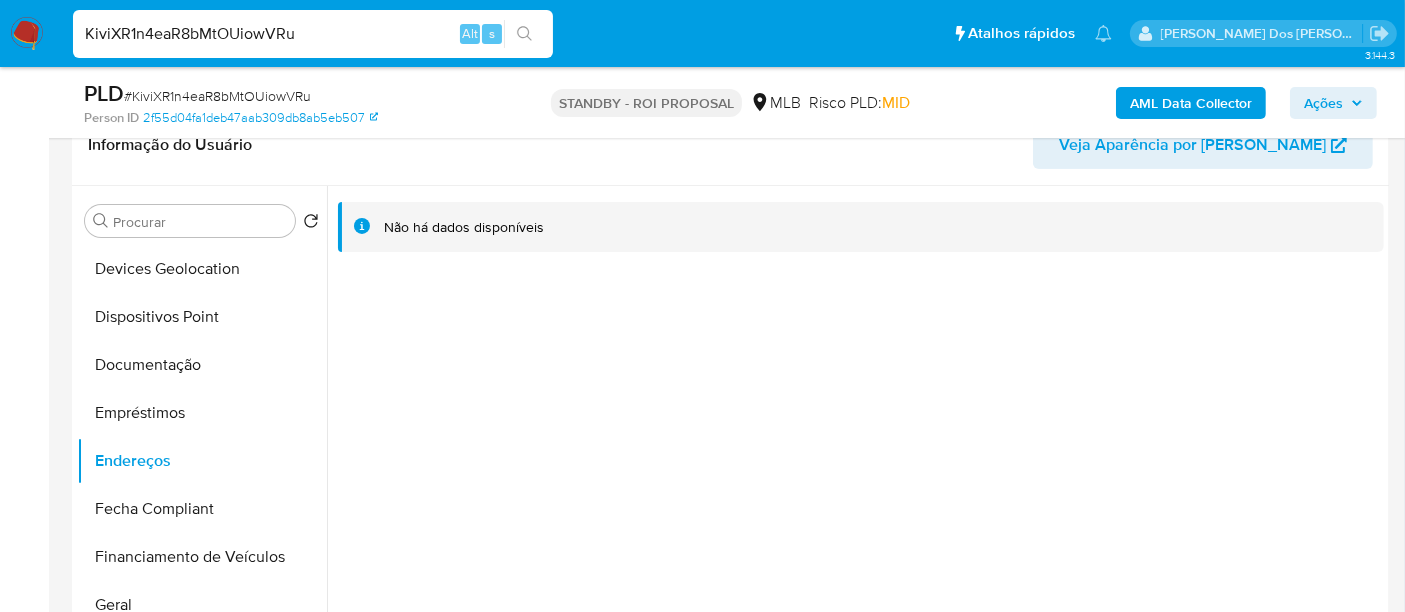 type 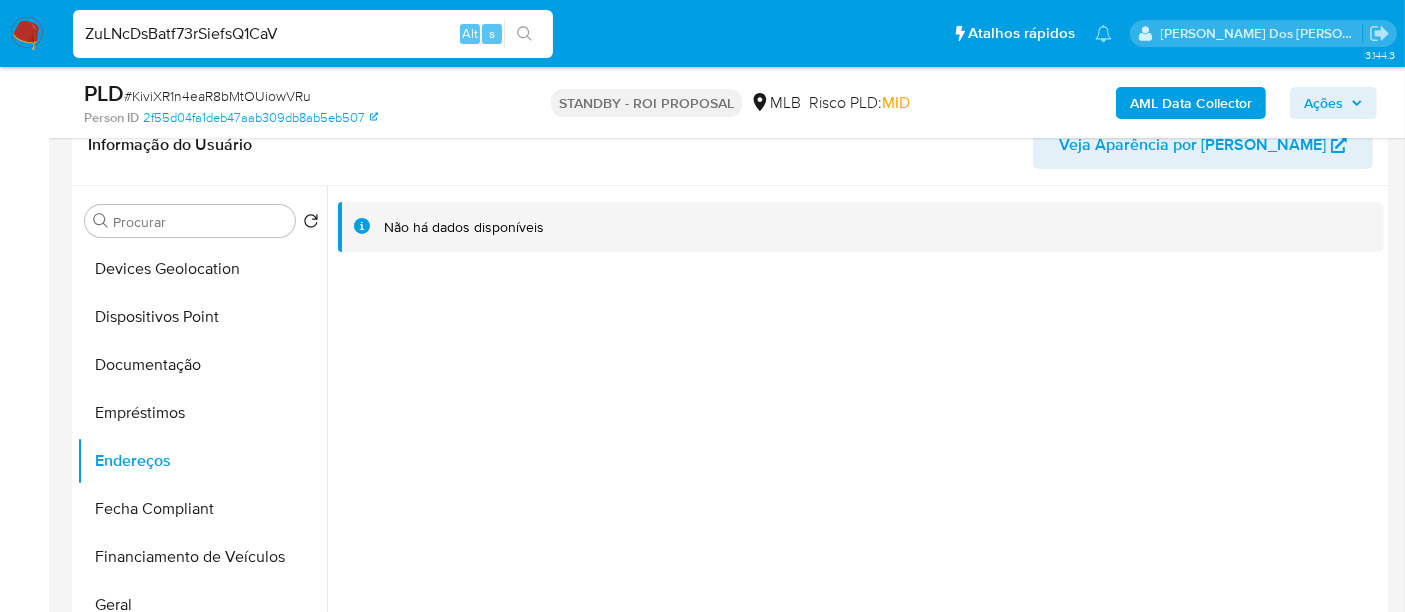 type on "ZuLNcDsBatf73rSiefsQ1CaV" 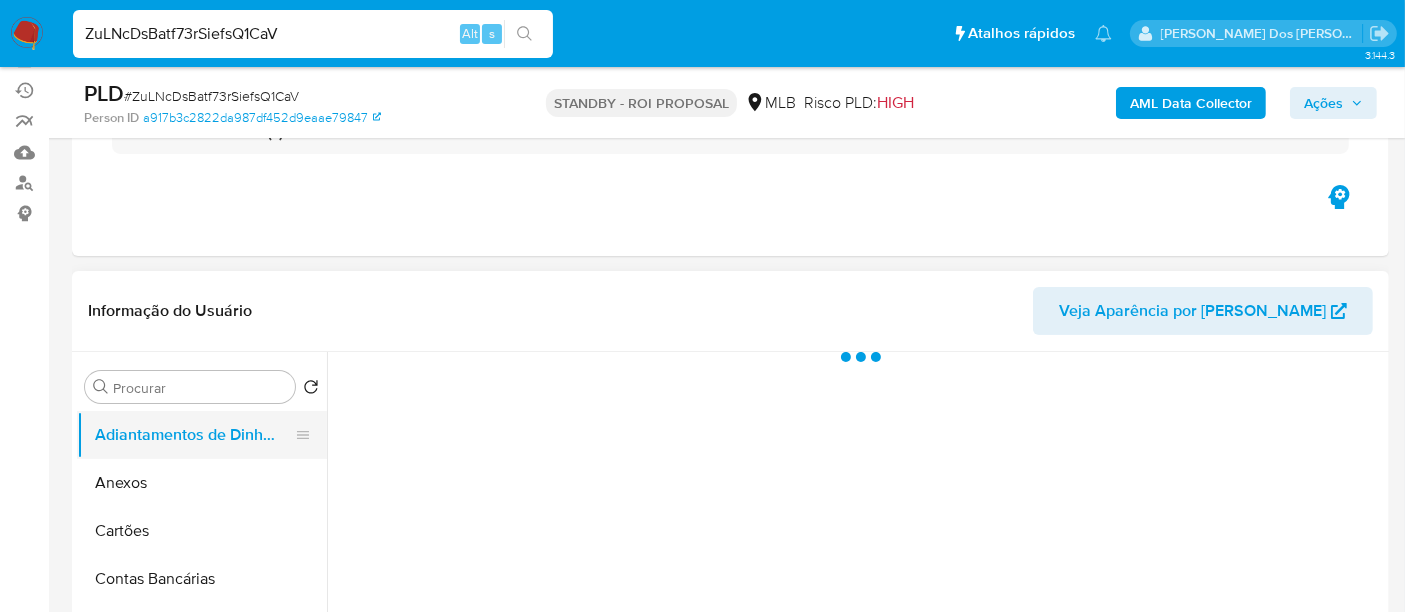 scroll, scrollTop: 333, scrollLeft: 0, axis: vertical 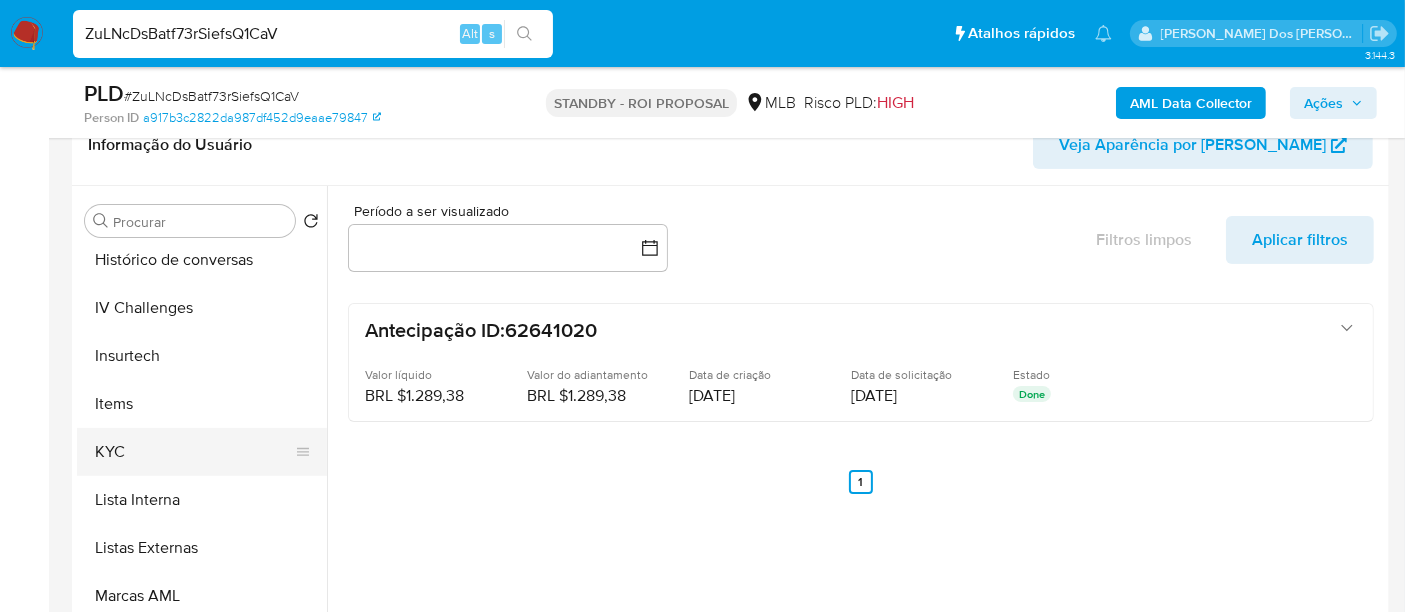 select on "10" 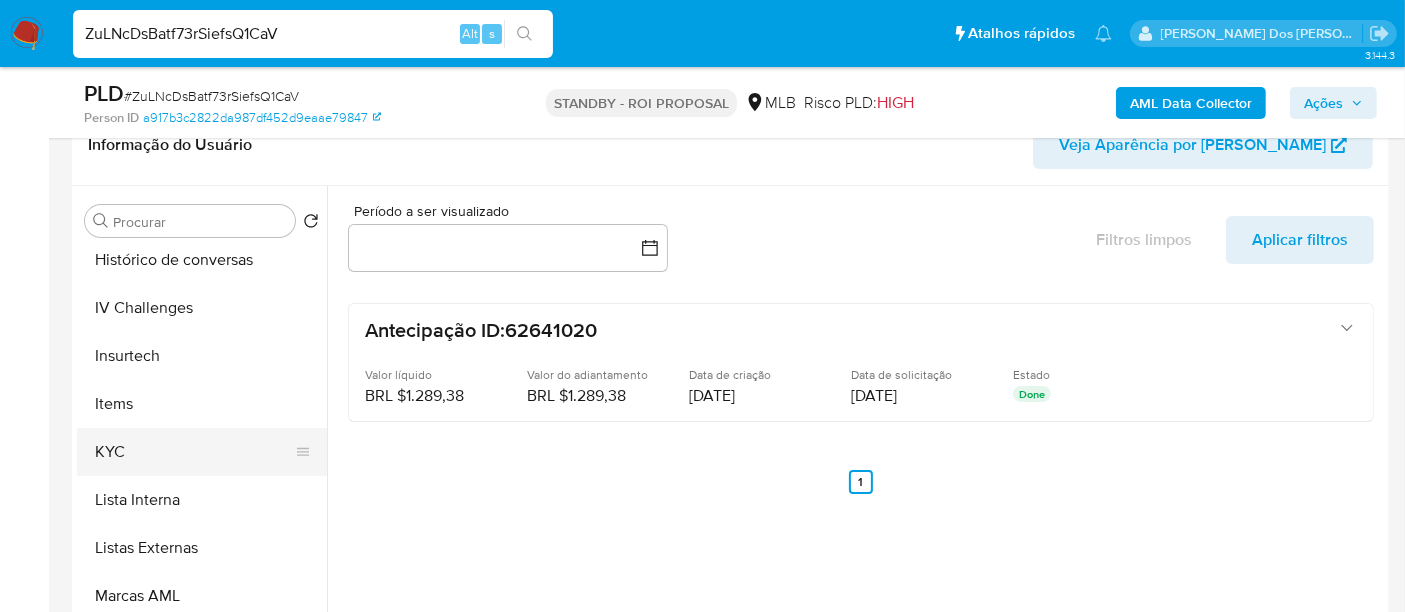 drag, startPoint x: 115, startPoint y: 442, endPoint x: 141, endPoint y: 430, distance: 28.635643 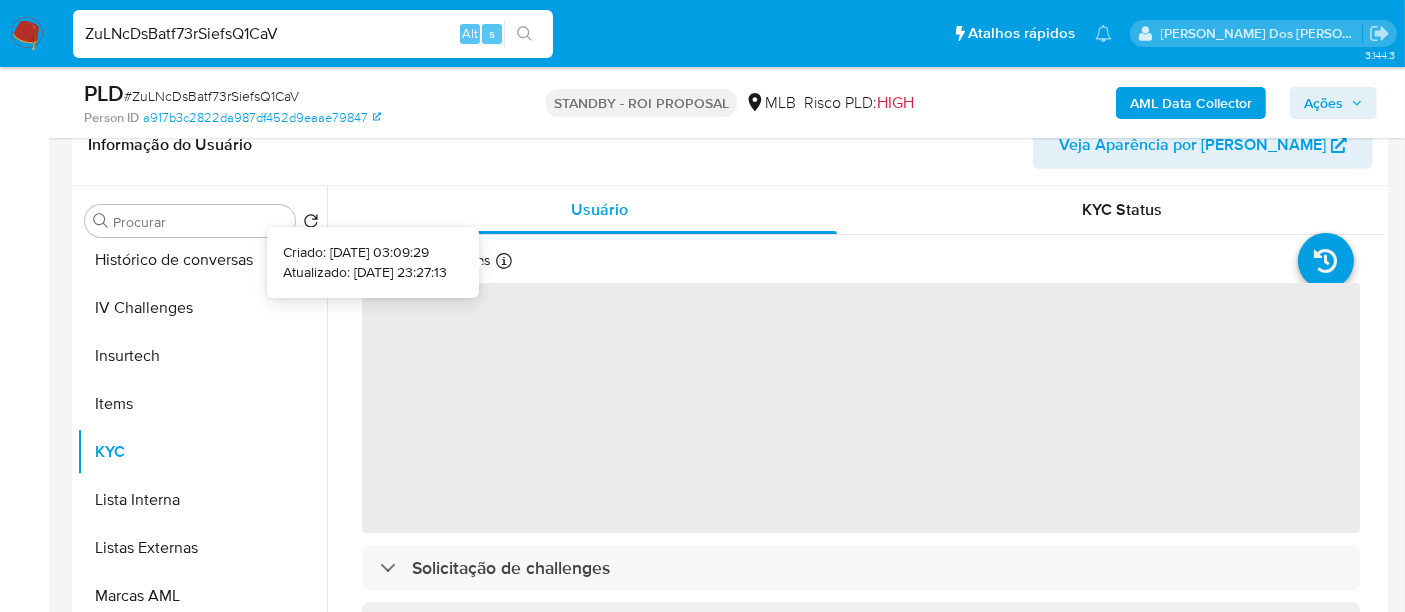 type 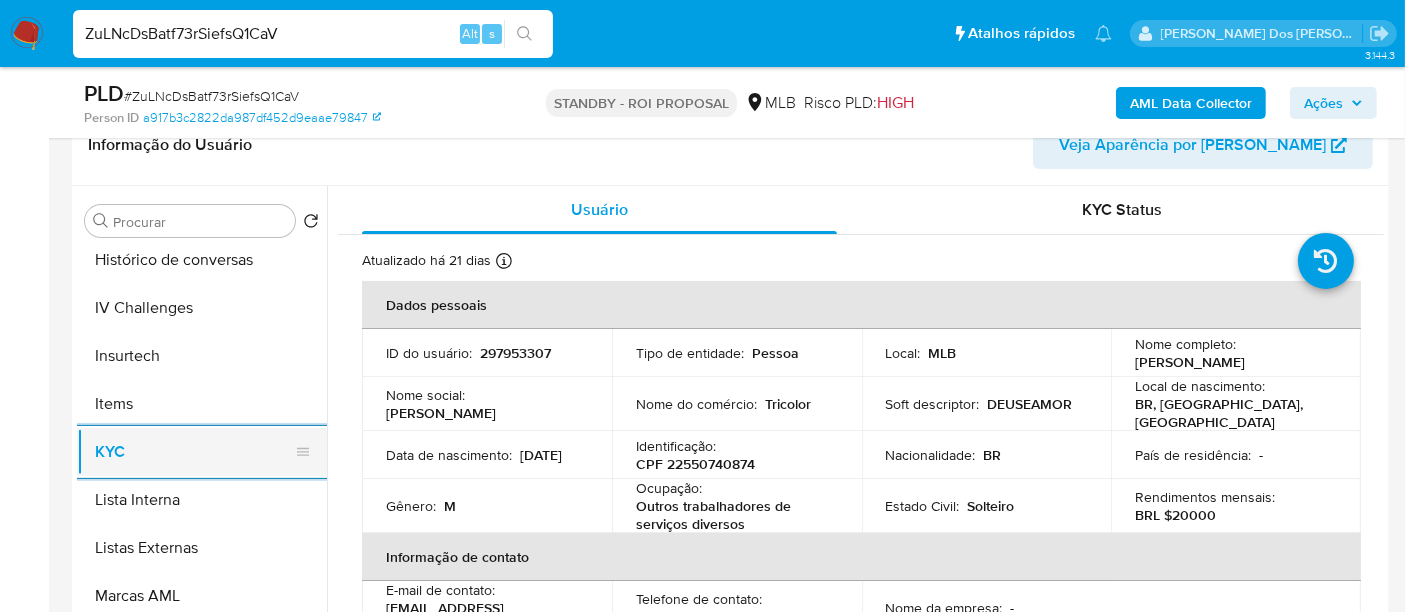 scroll, scrollTop: 666, scrollLeft: 0, axis: vertical 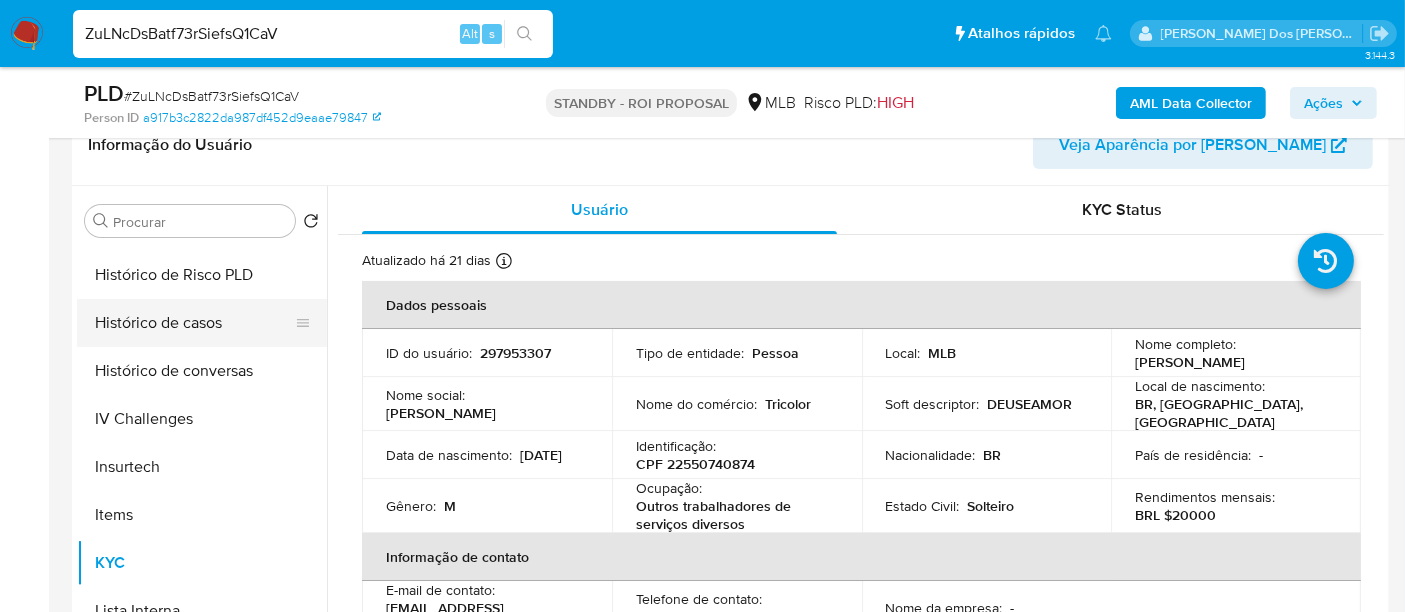 click on "Histórico de casos" at bounding box center [194, 323] 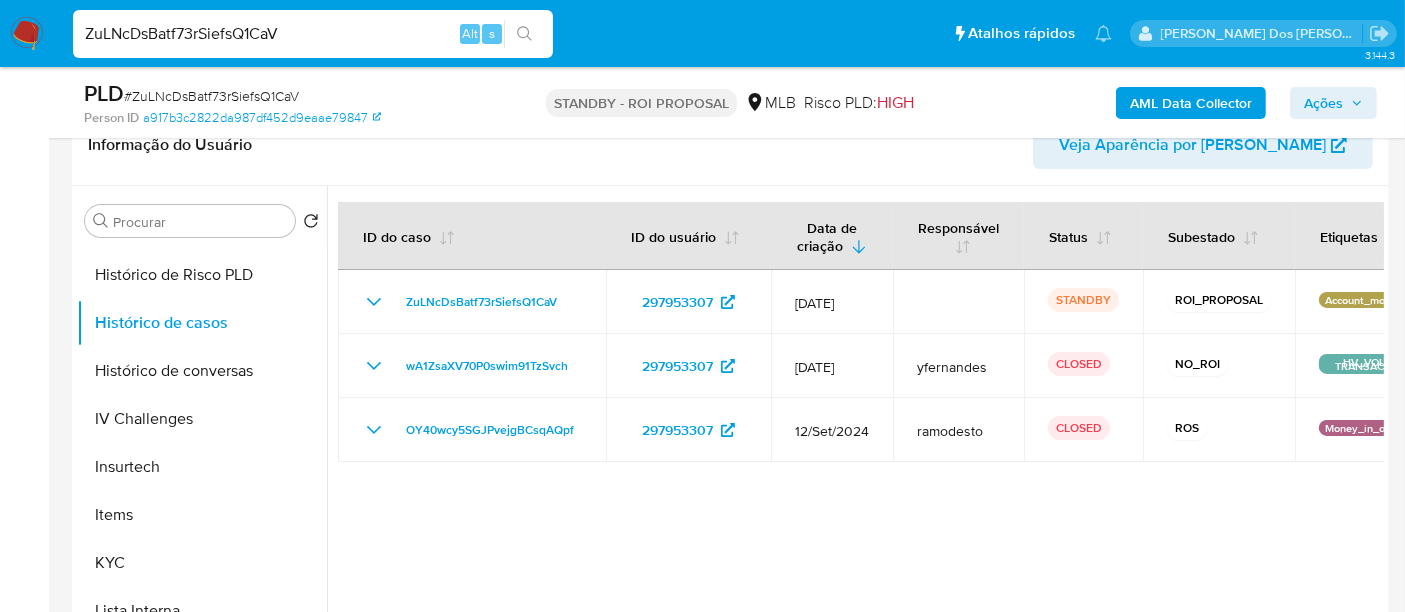 type 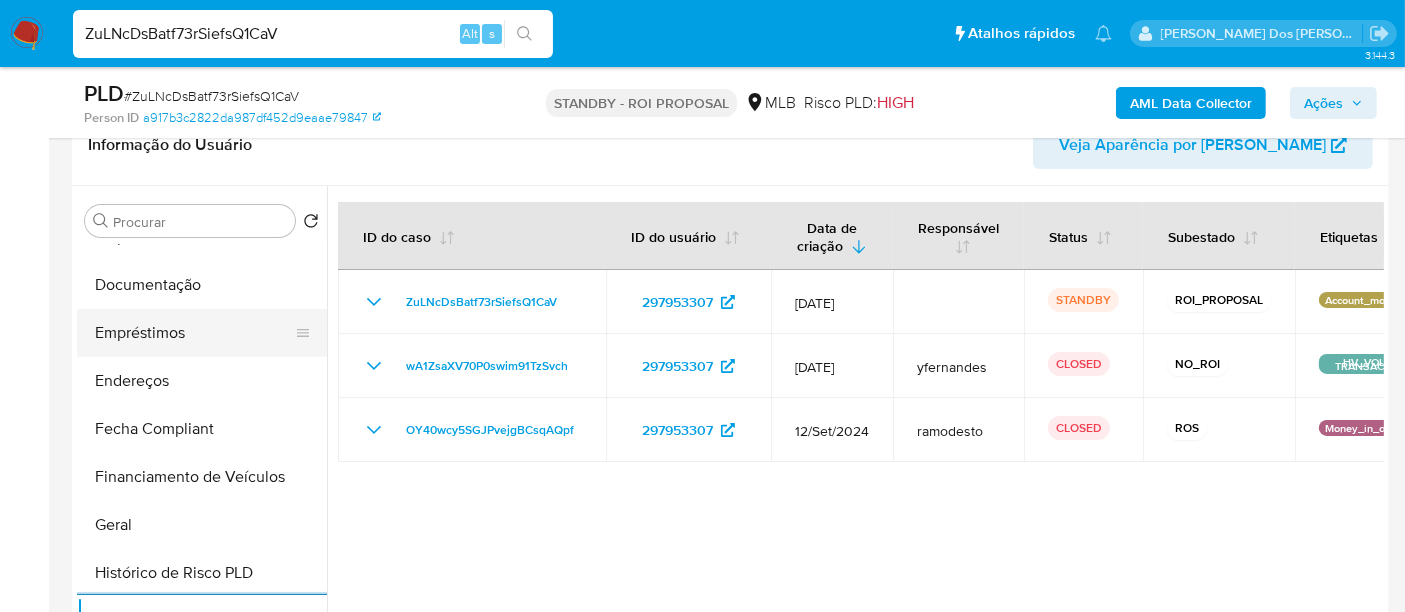 scroll, scrollTop: 333, scrollLeft: 0, axis: vertical 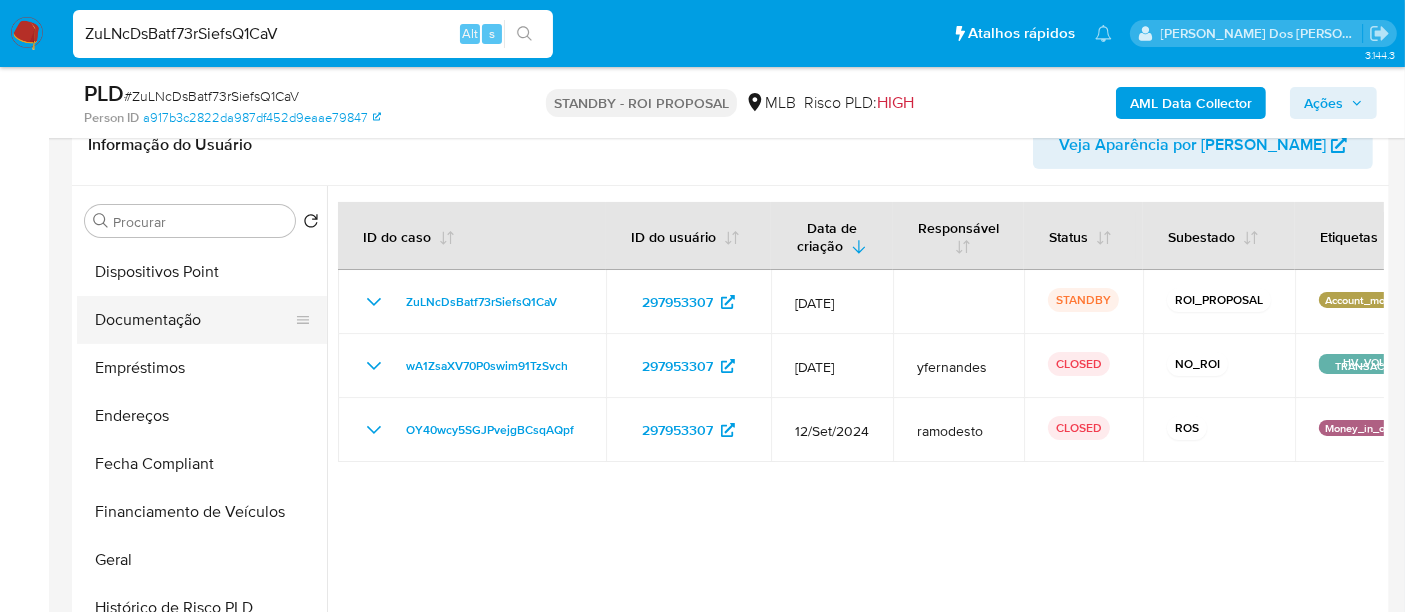 click on "Documentação" at bounding box center [194, 320] 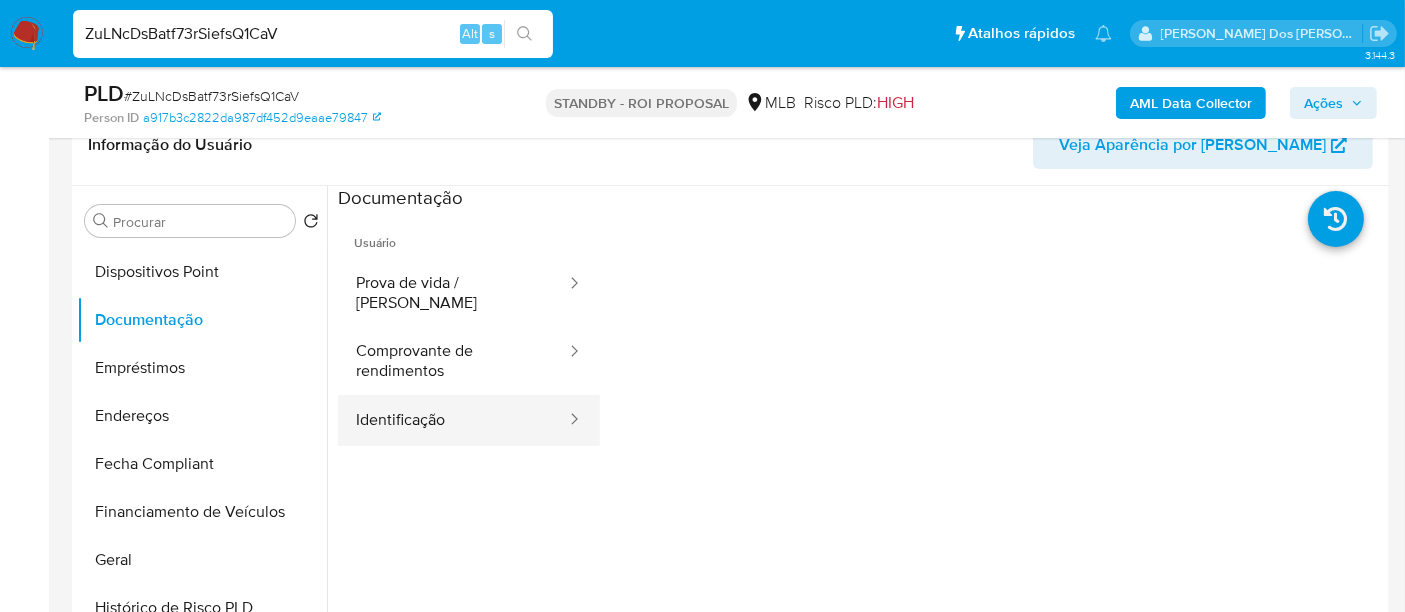 drag, startPoint x: 385, startPoint y: 384, endPoint x: 474, endPoint y: 392, distance: 89.358826 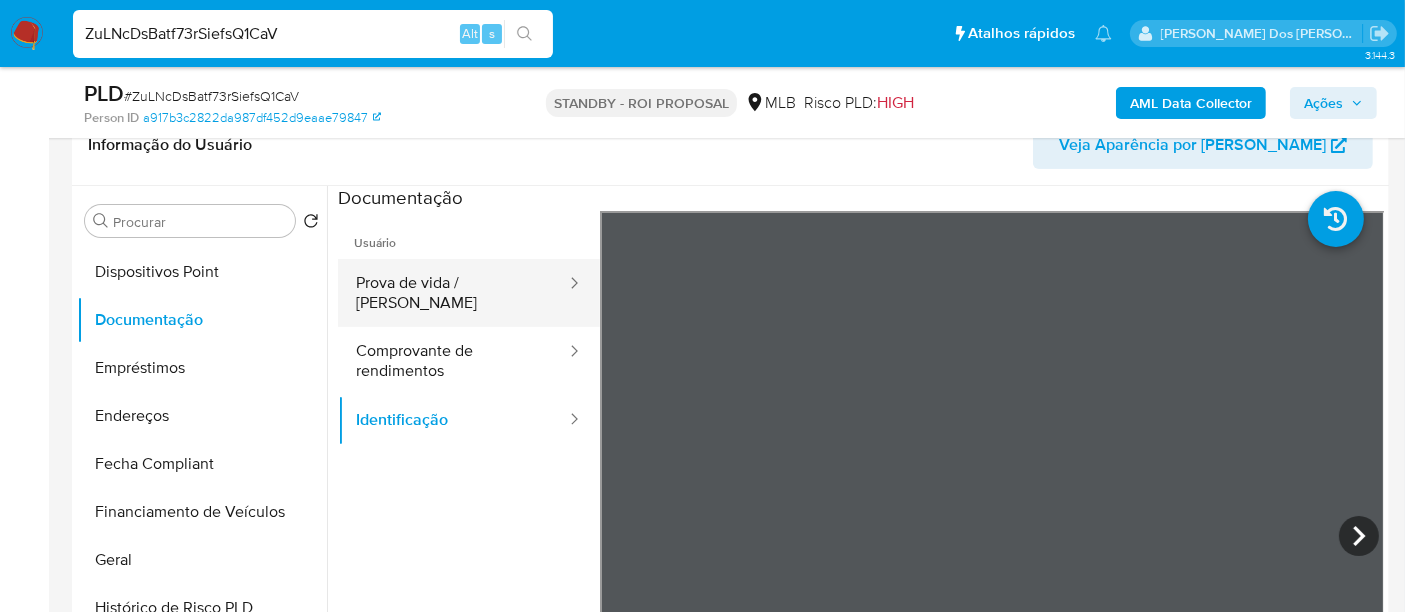 click on "Prova de vida / Selfie" at bounding box center [453, 293] 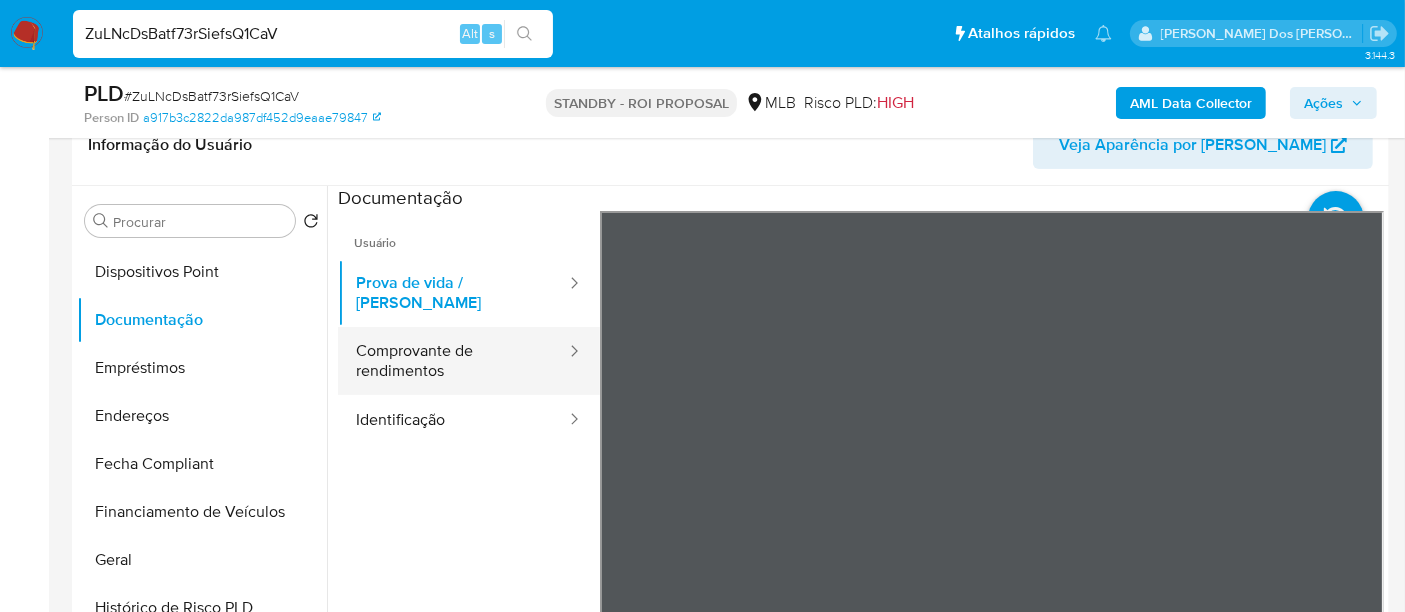 click on "Comprovante de rendimentos" at bounding box center [453, 361] 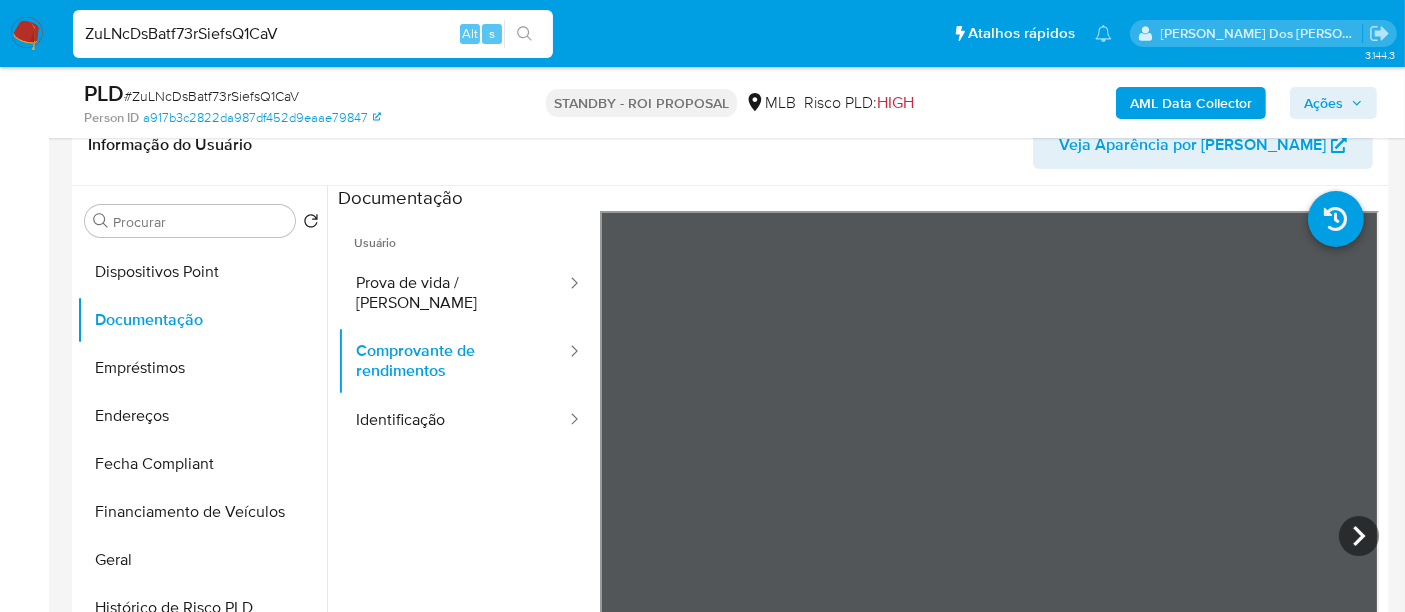 scroll, scrollTop: 111, scrollLeft: 0, axis: vertical 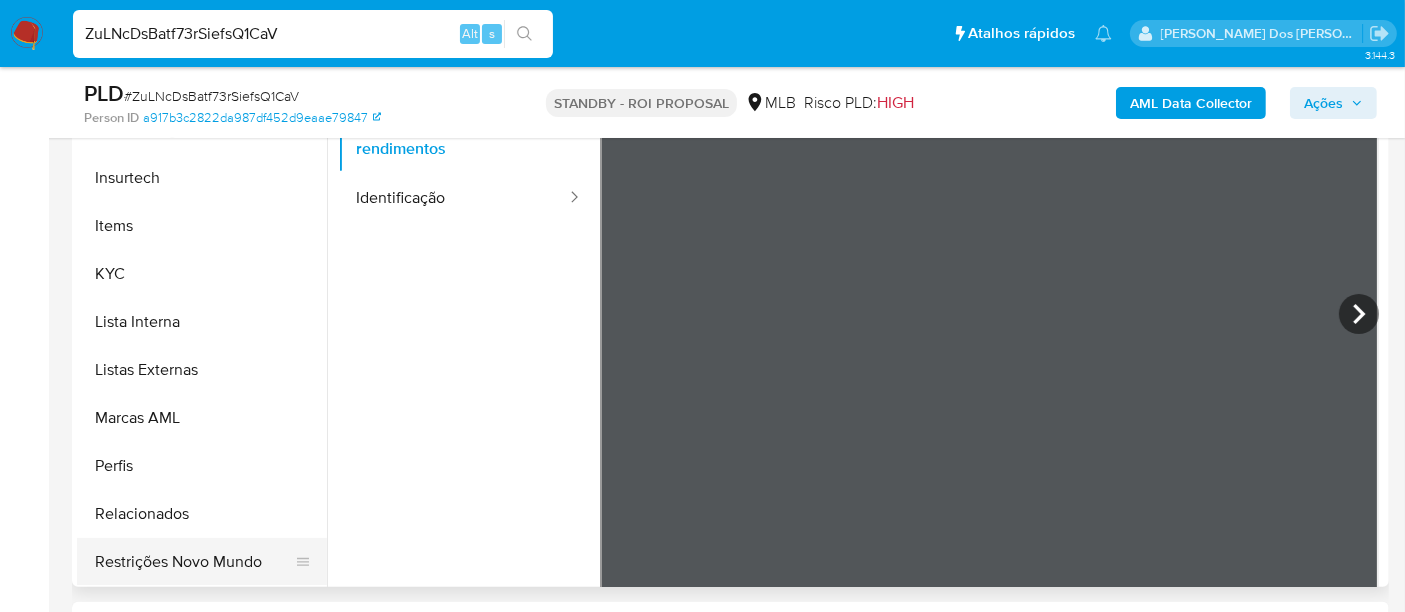 click on "Restrições Novo Mundo" at bounding box center [194, 562] 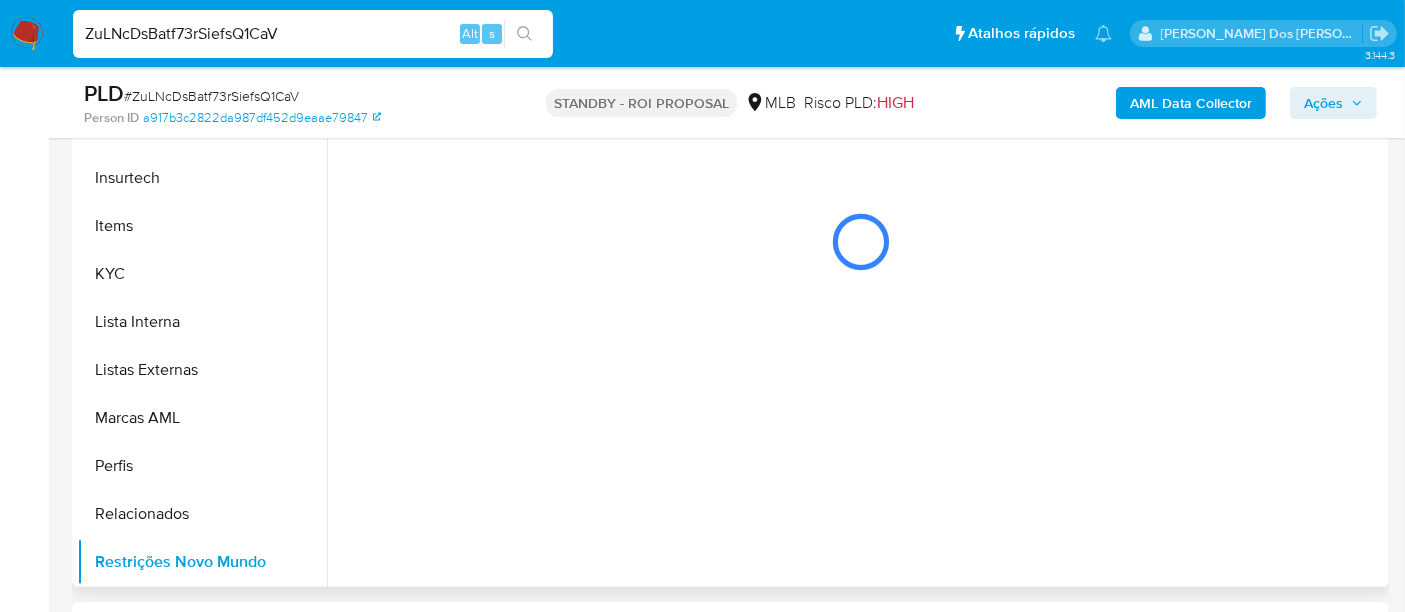 scroll, scrollTop: 0, scrollLeft: 0, axis: both 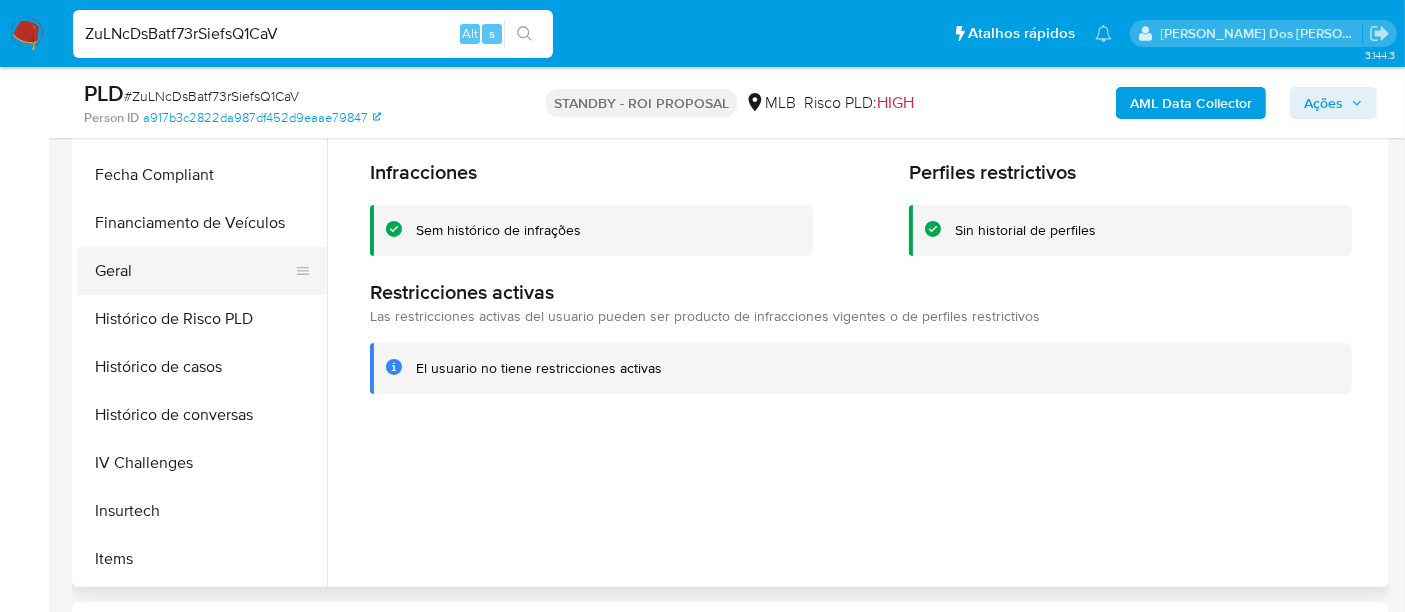 click on "Geral" at bounding box center (194, 271) 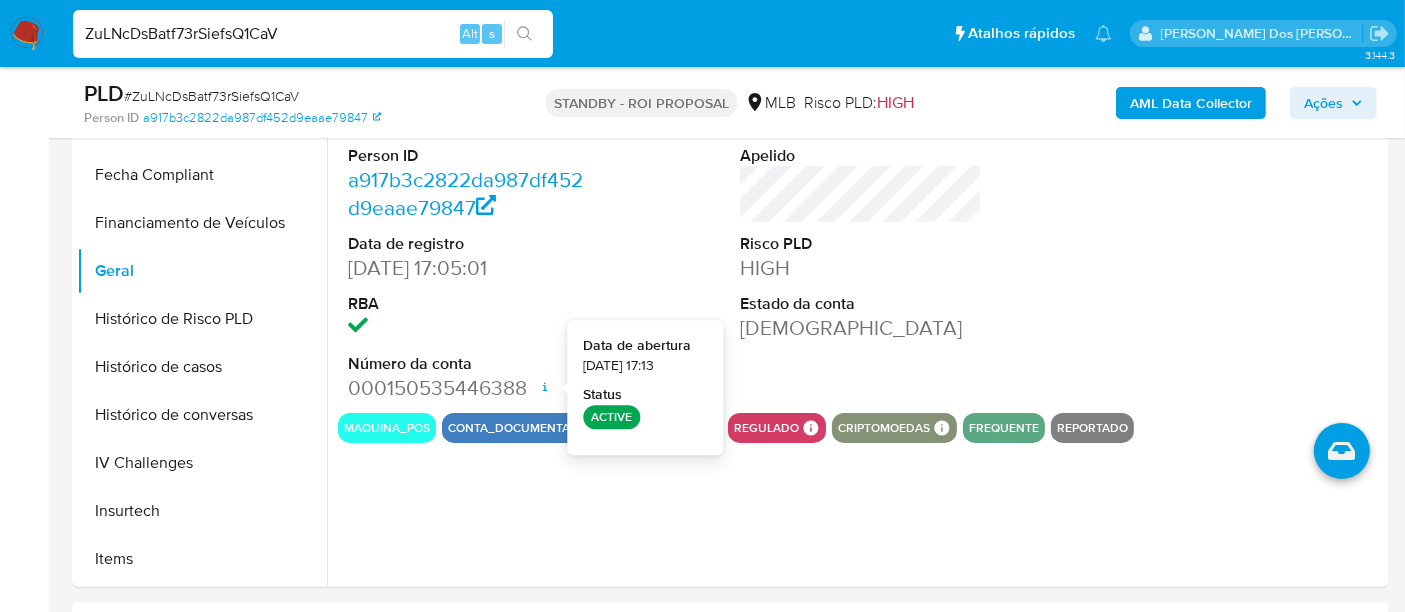 type 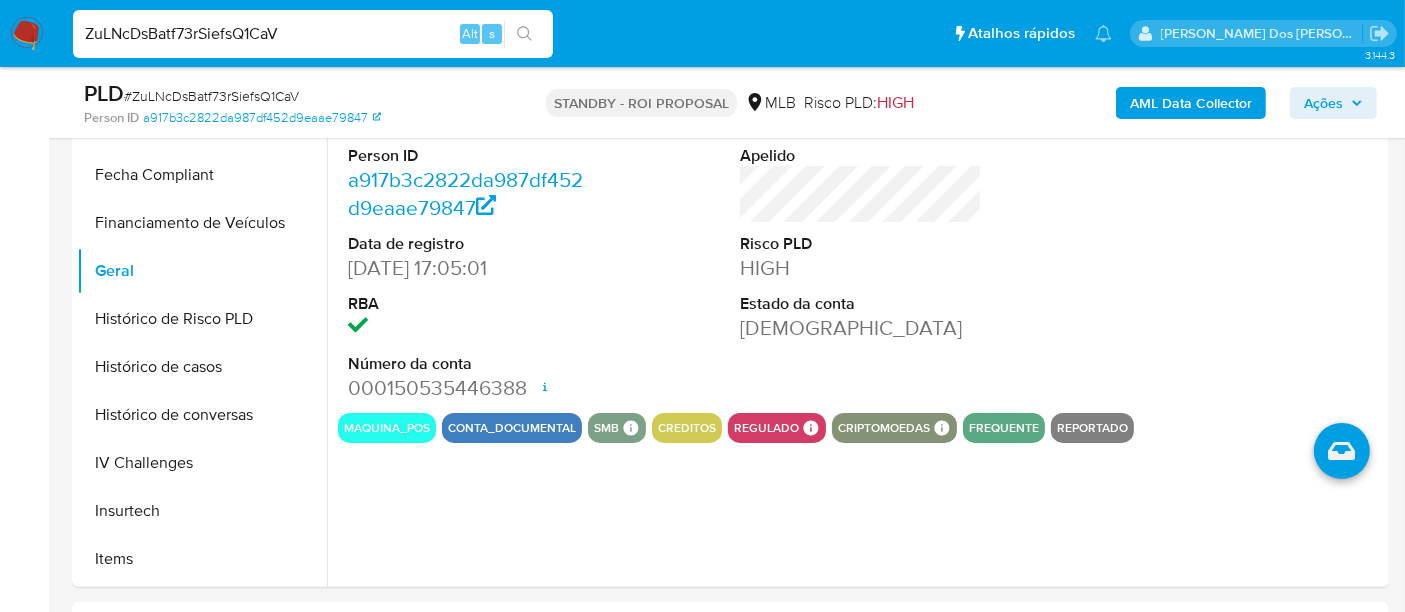 click on "ZuLNcDsBatf73rSiefsQ1CaV" at bounding box center (313, 34) 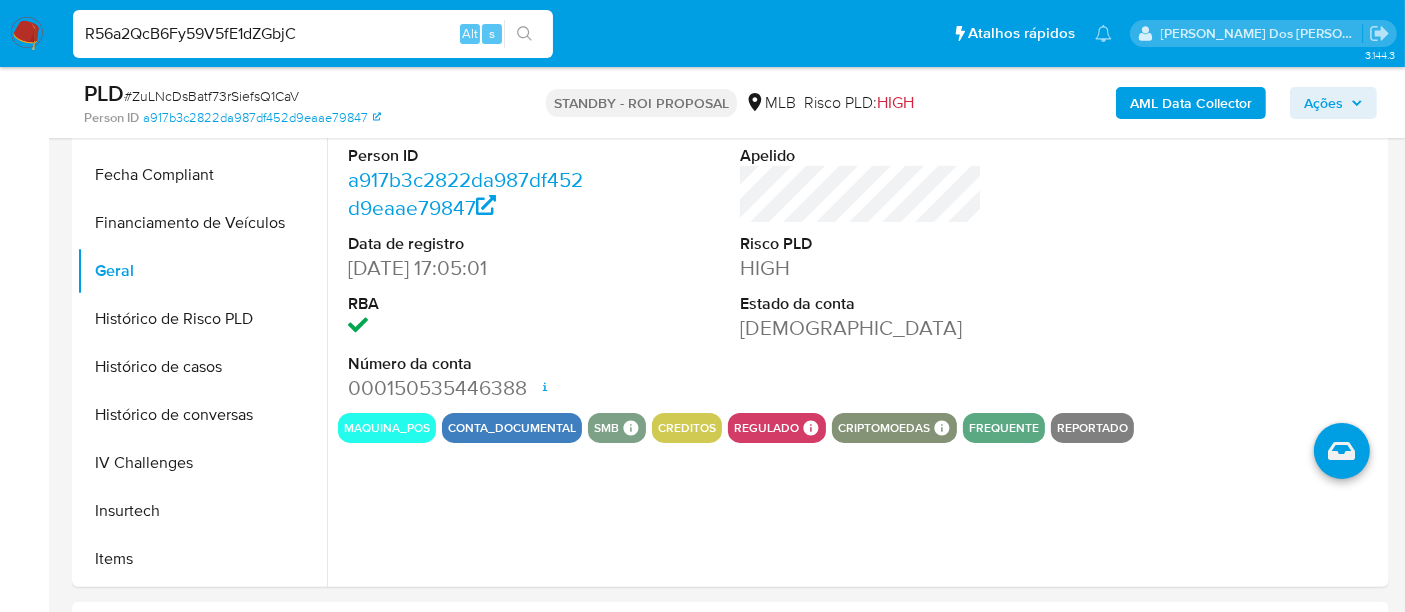 type on "R56a2QcB6Fy59V5fE1dZGbjC" 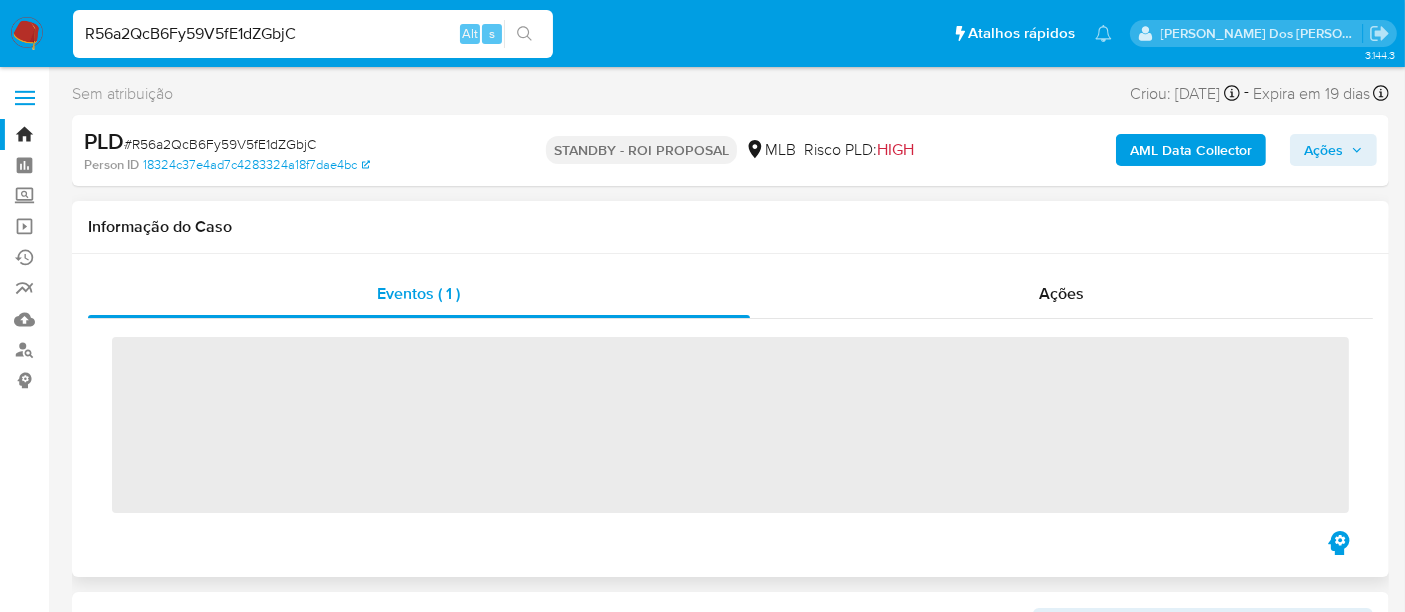 scroll, scrollTop: 444, scrollLeft: 0, axis: vertical 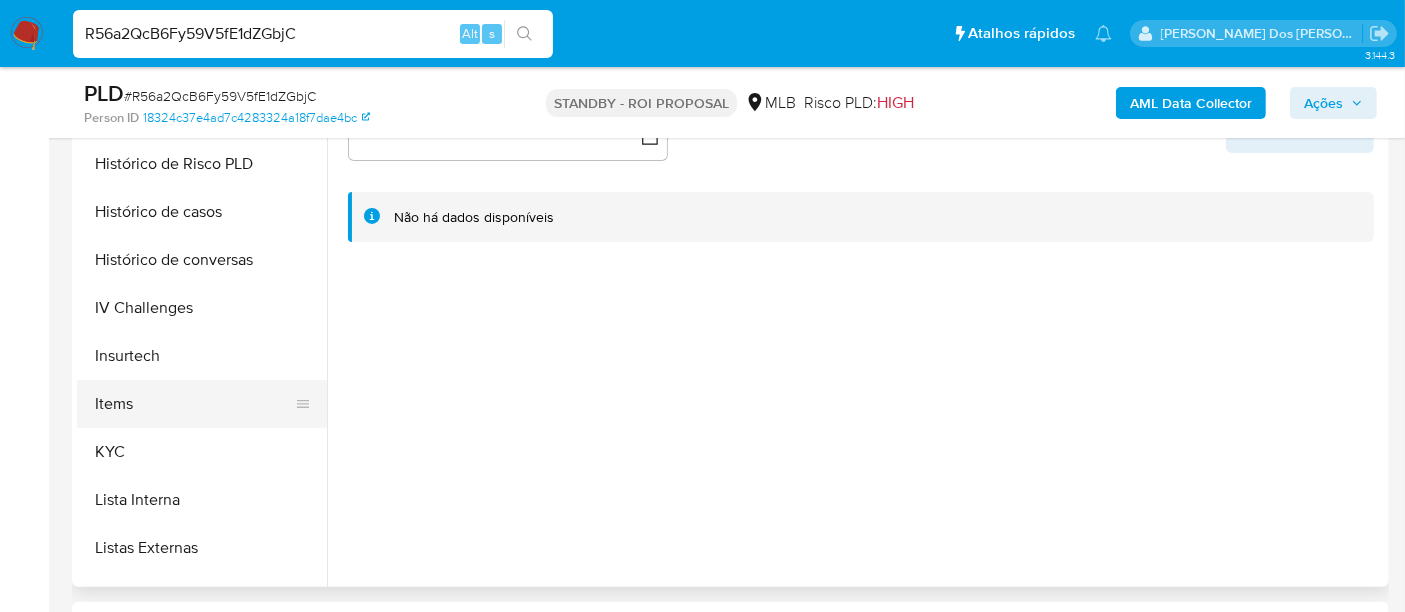 select on "10" 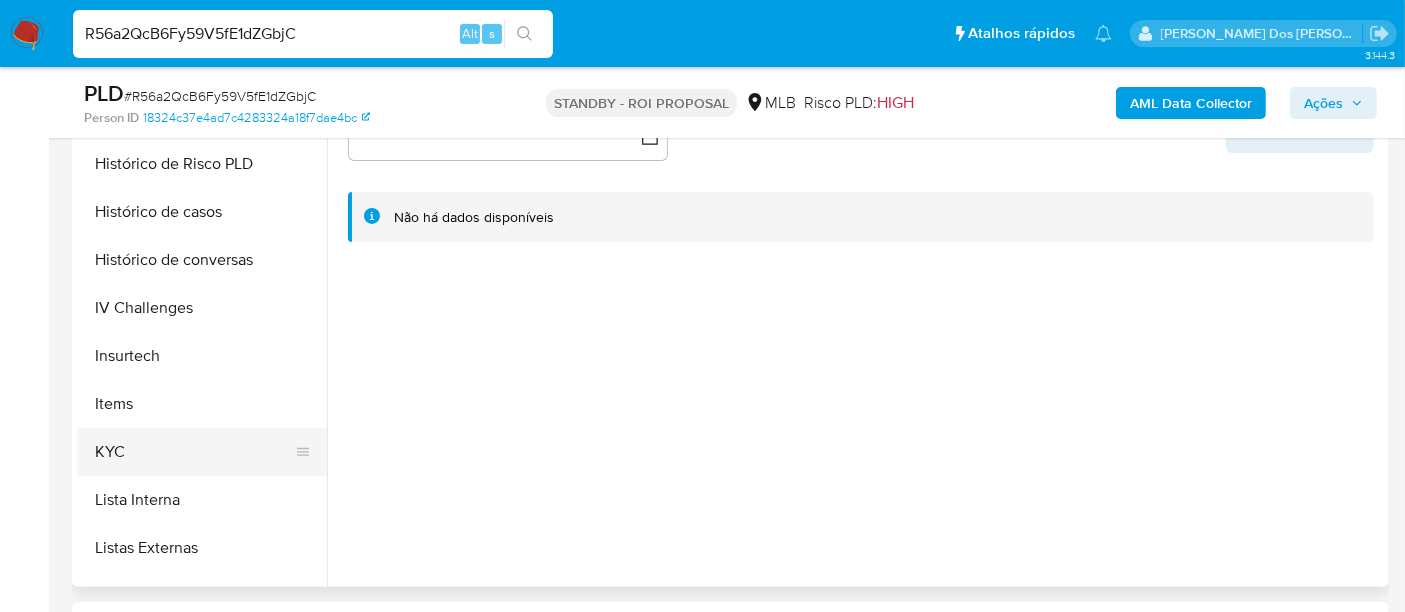 click on "KYC" at bounding box center [194, 452] 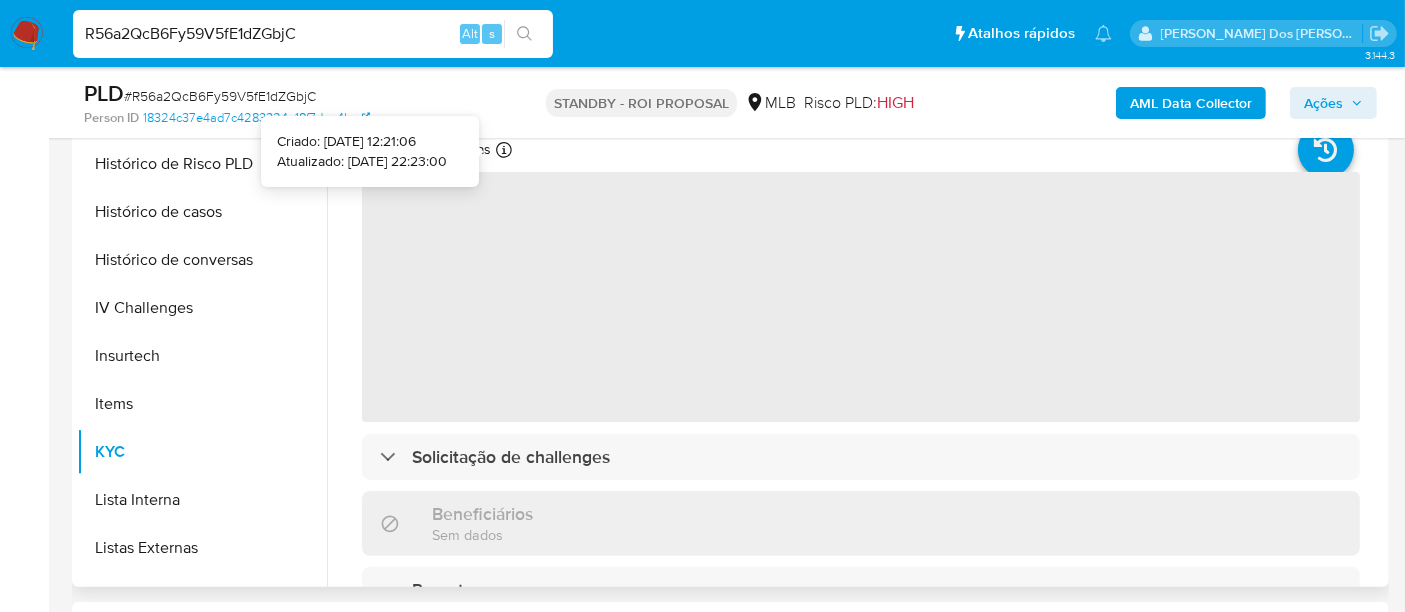 type 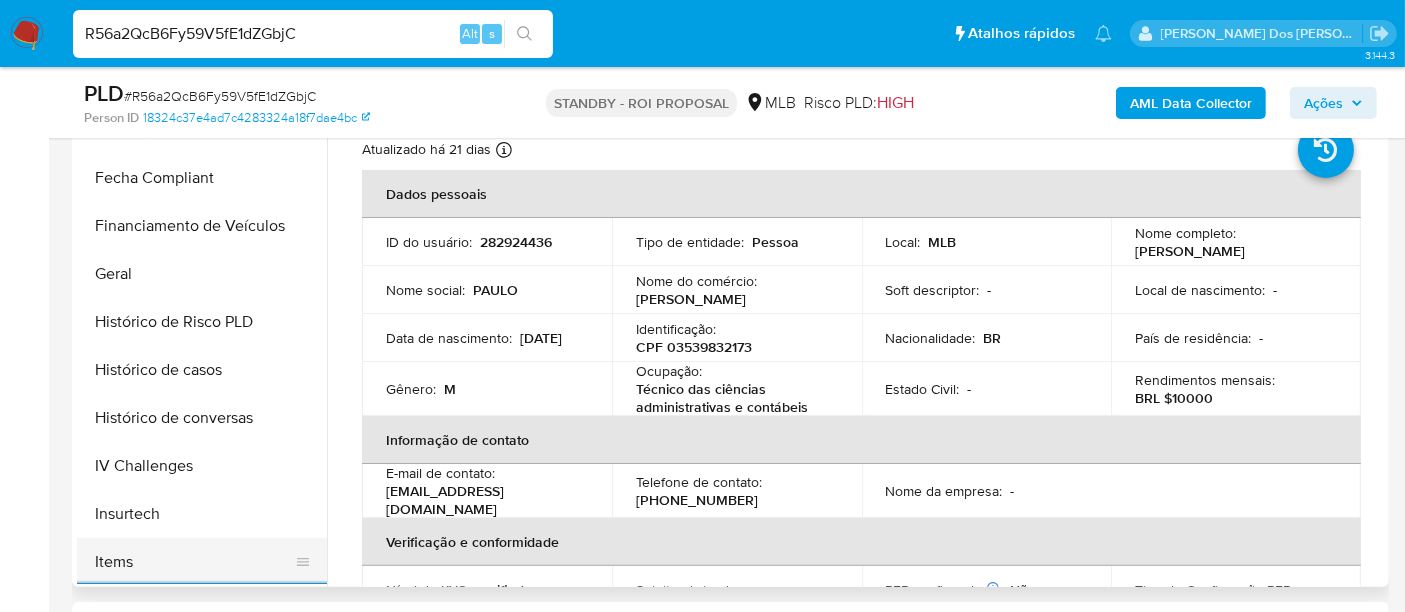 scroll, scrollTop: 444, scrollLeft: 0, axis: vertical 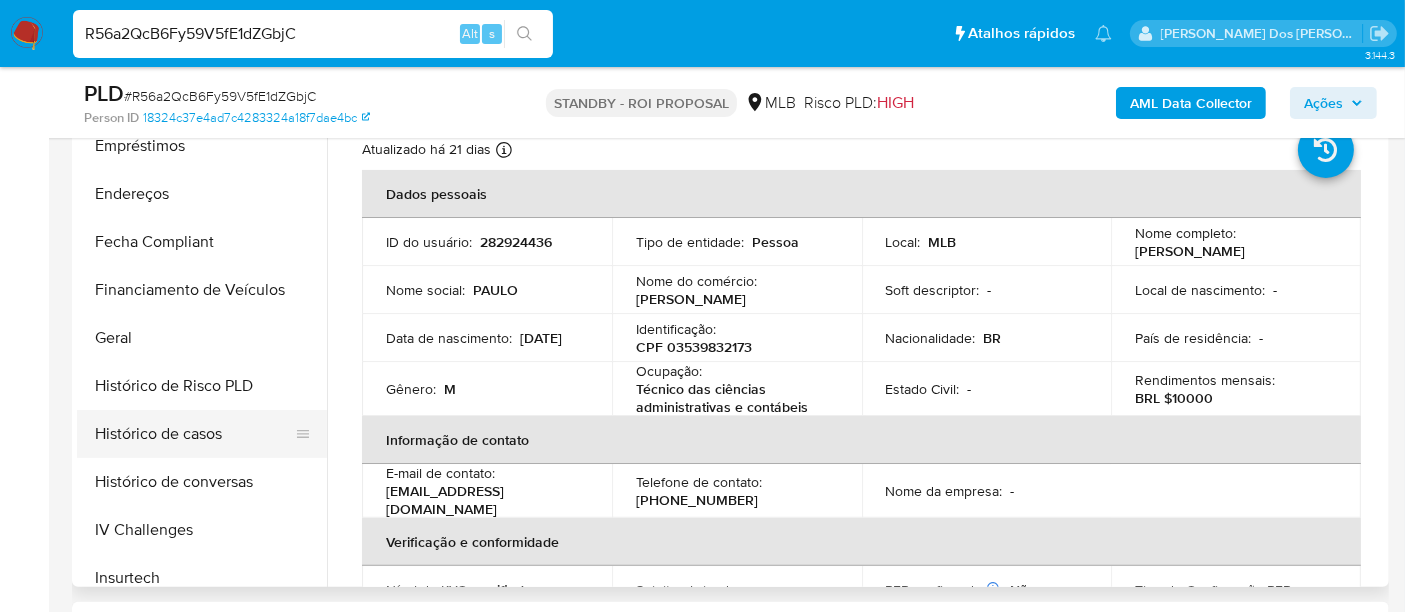 click on "Histórico de casos" at bounding box center (194, 434) 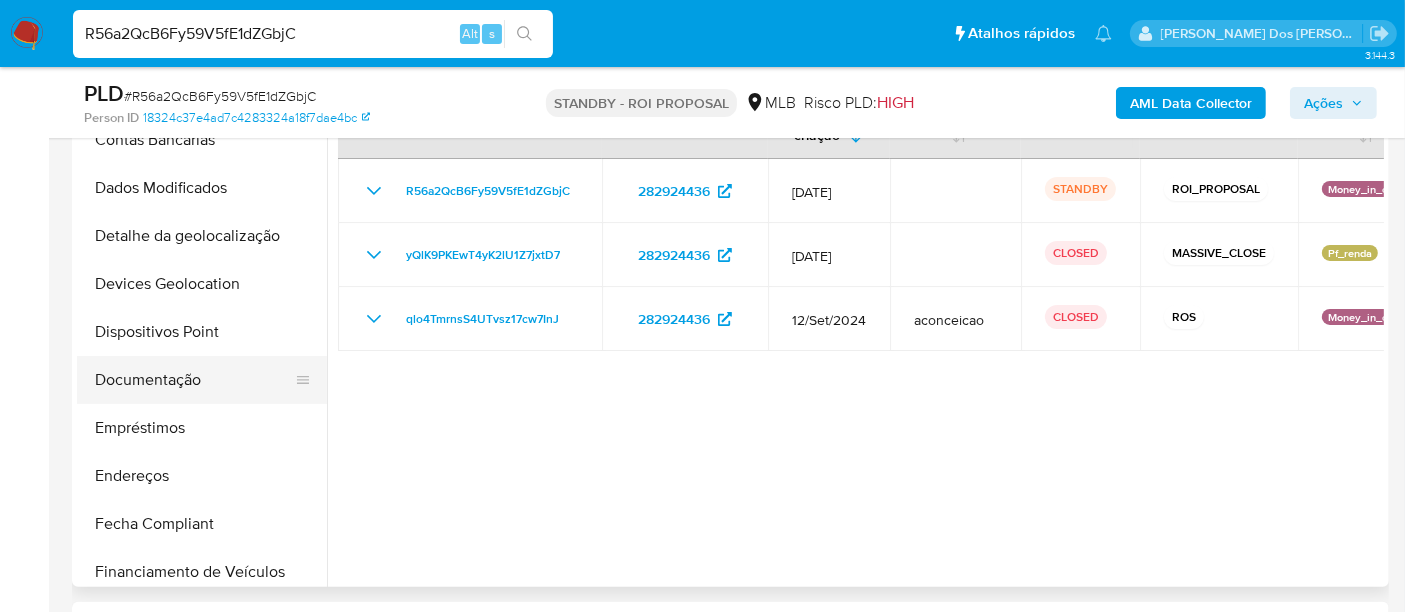 scroll, scrollTop: 111, scrollLeft: 0, axis: vertical 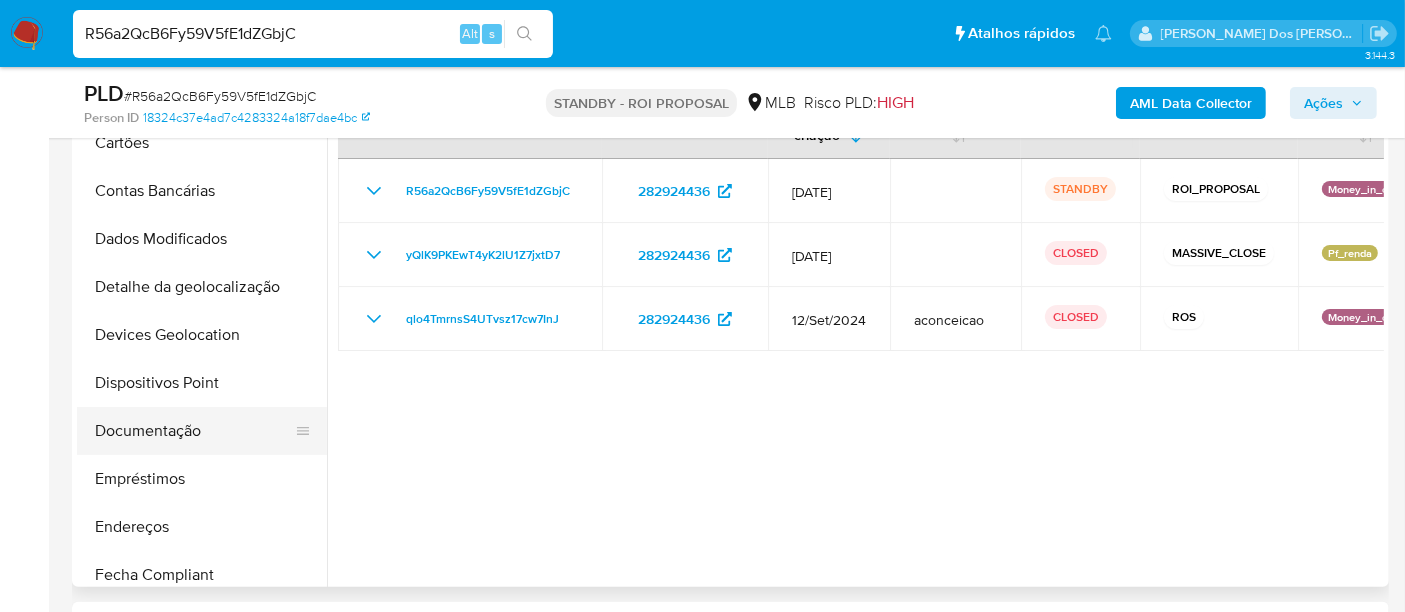 click on "Documentação" at bounding box center [194, 431] 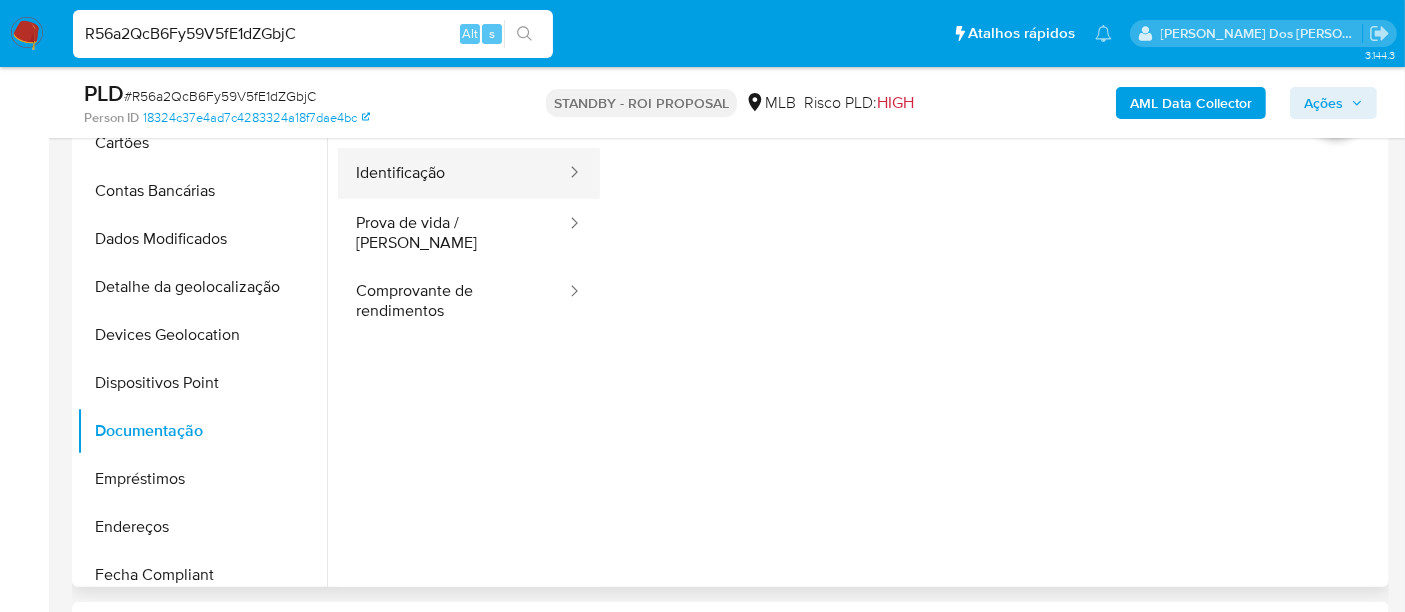 click on "Identificação" at bounding box center (453, 173) 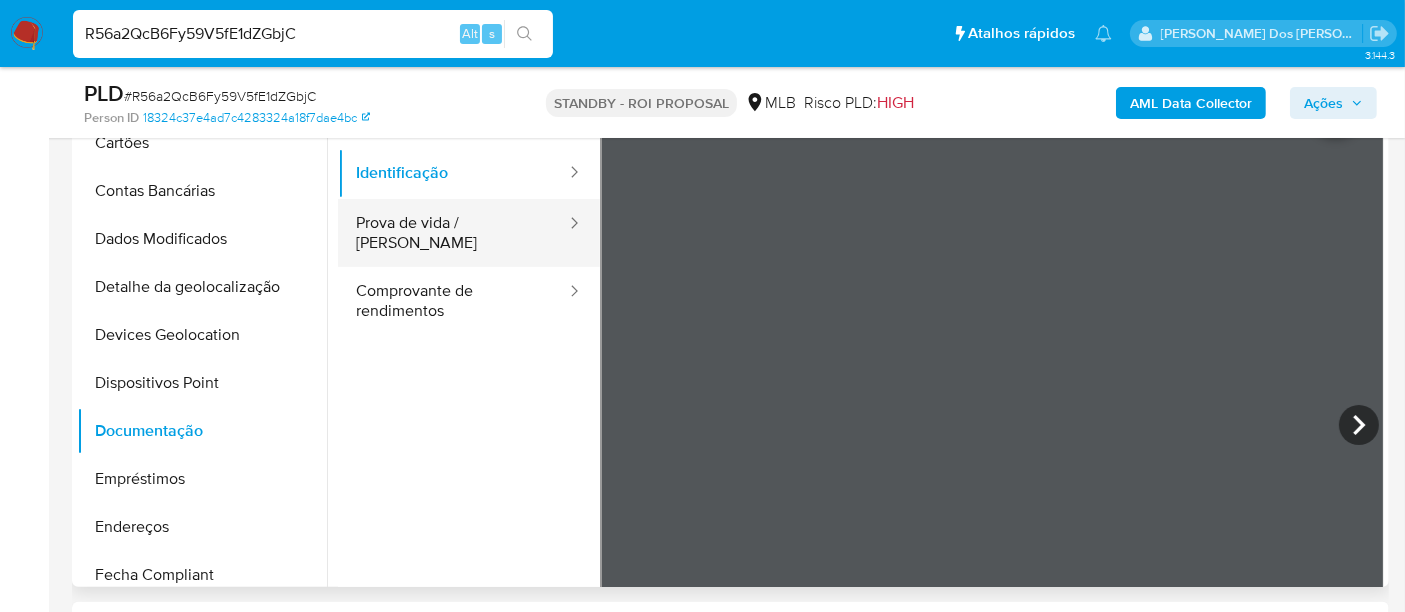 click on "Prova de vida / [PERSON_NAME]" at bounding box center (453, 233) 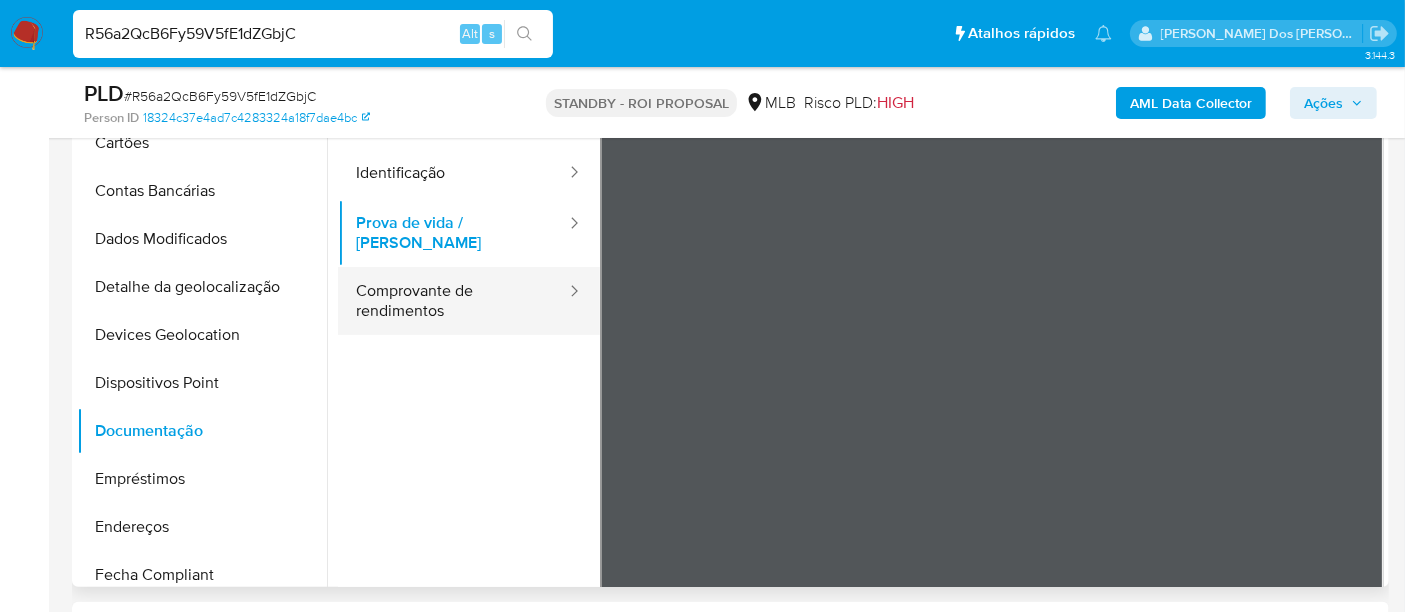 click on "Comprovante de rendimentos" at bounding box center [453, 301] 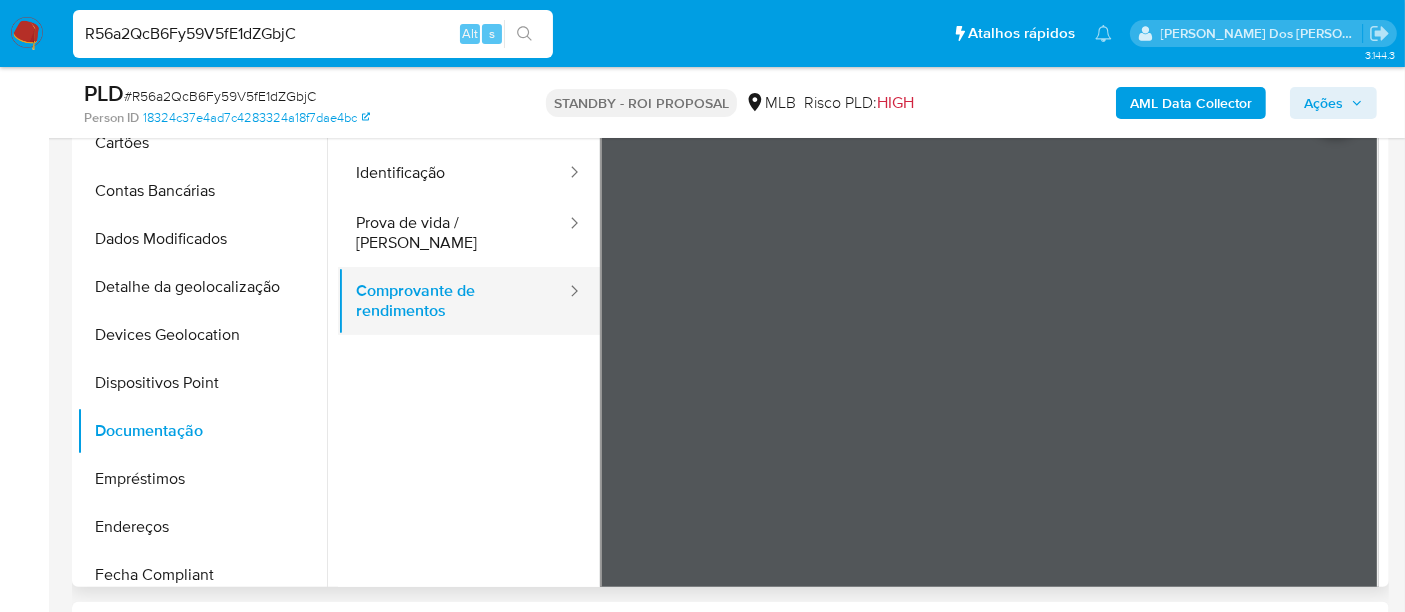 type 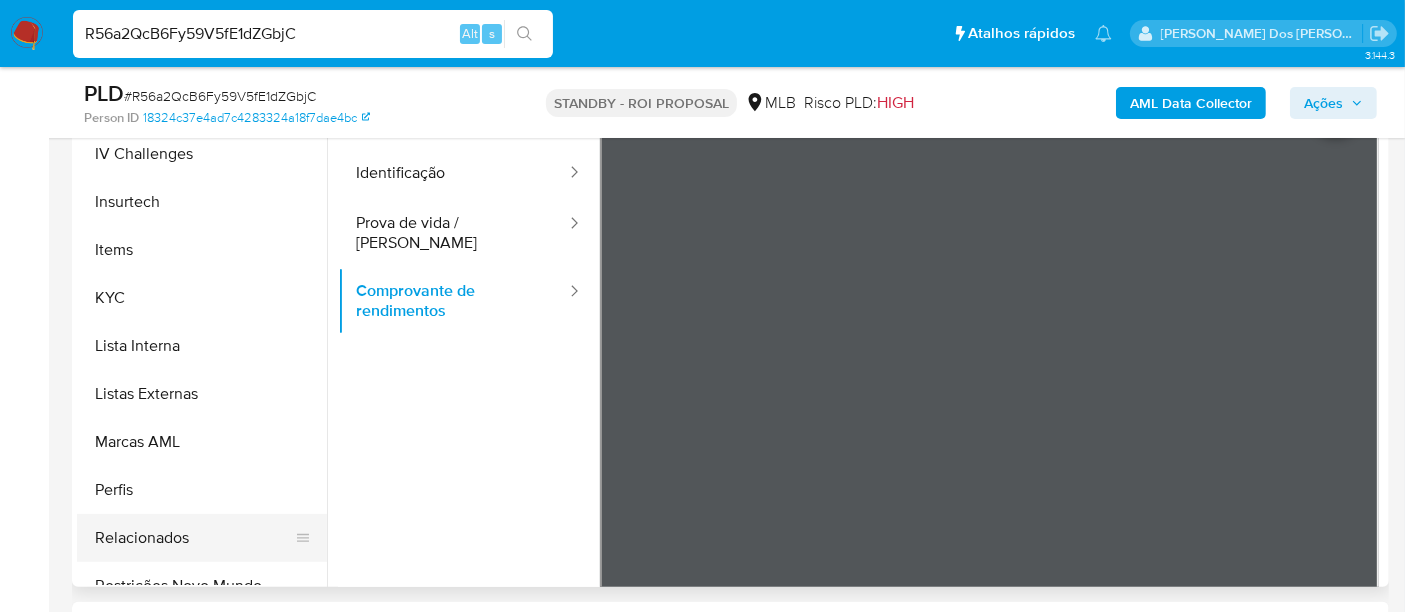 scroll, scrollTop: 844, scrollLeft: 0, axis: vertical 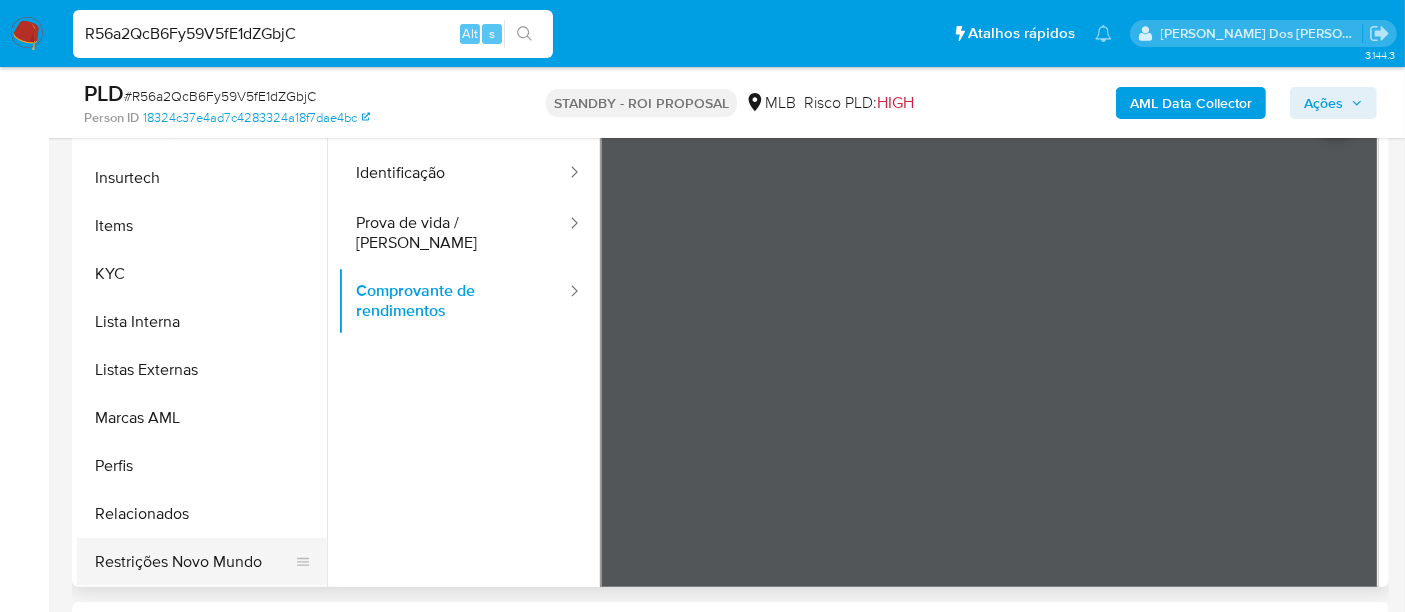 click on "Restrições Novo Mundo" at bounding box center (194, 562) 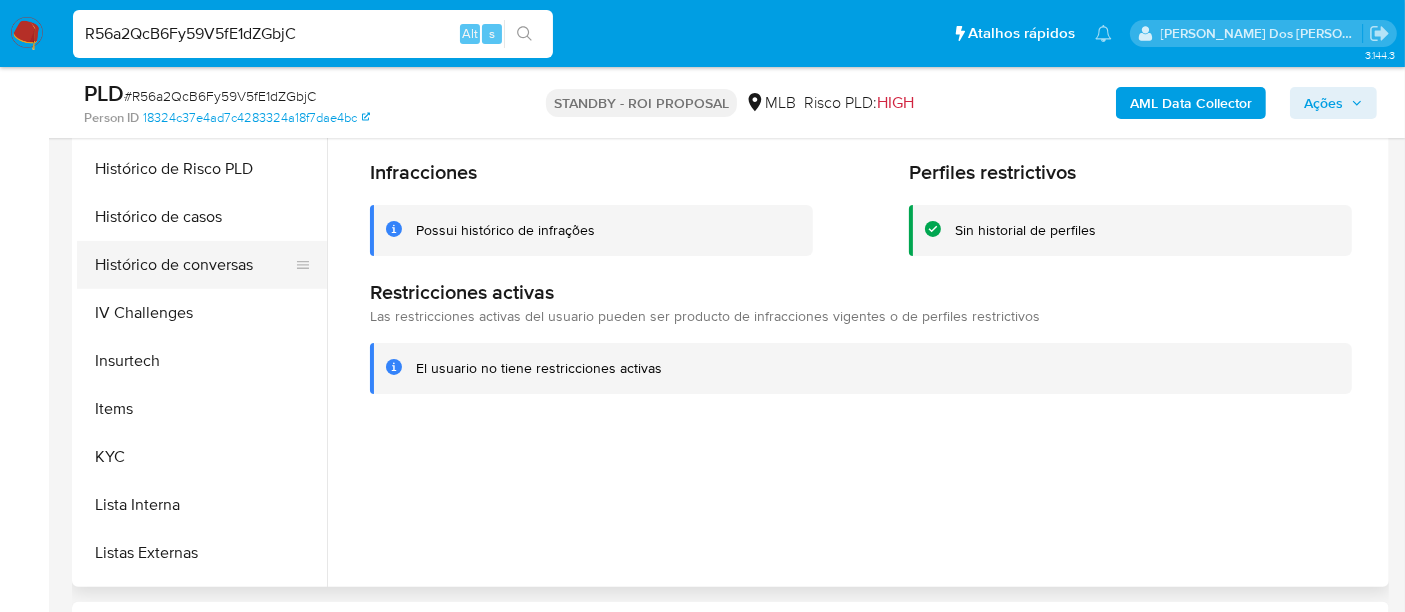 scroll, scrollTop: 511, scrollLeft: 0, axis: vertical 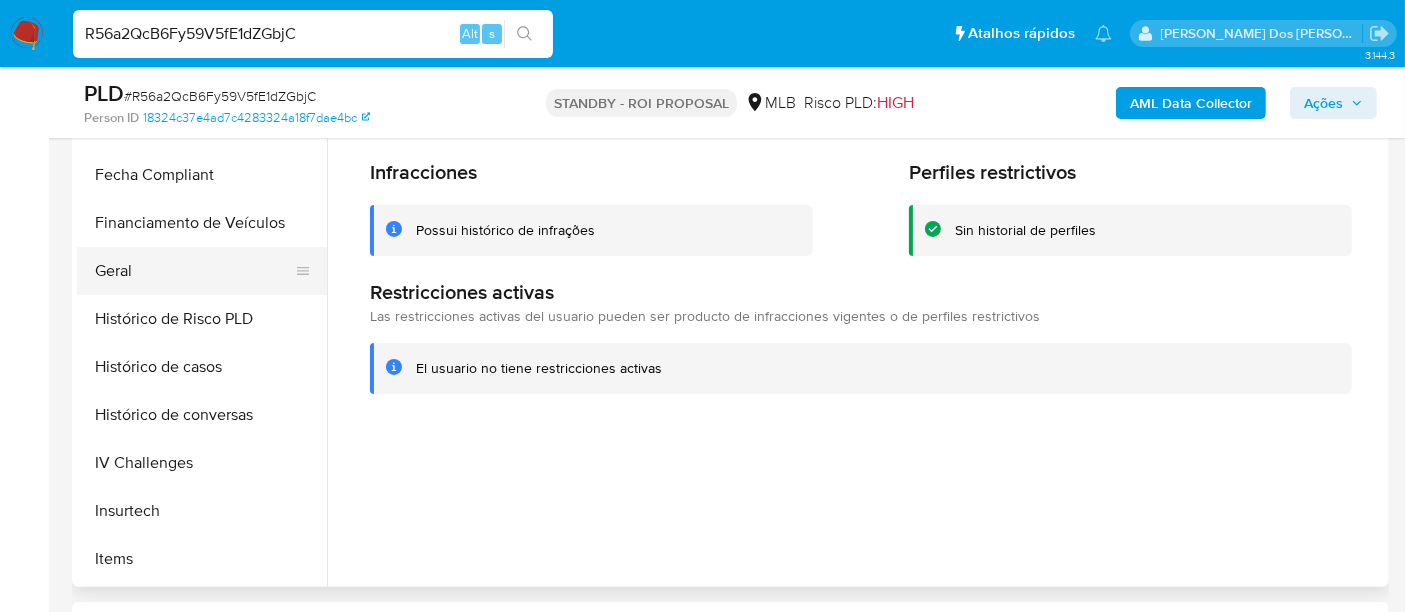 click on "Geral" at bounding box center (194, 271) 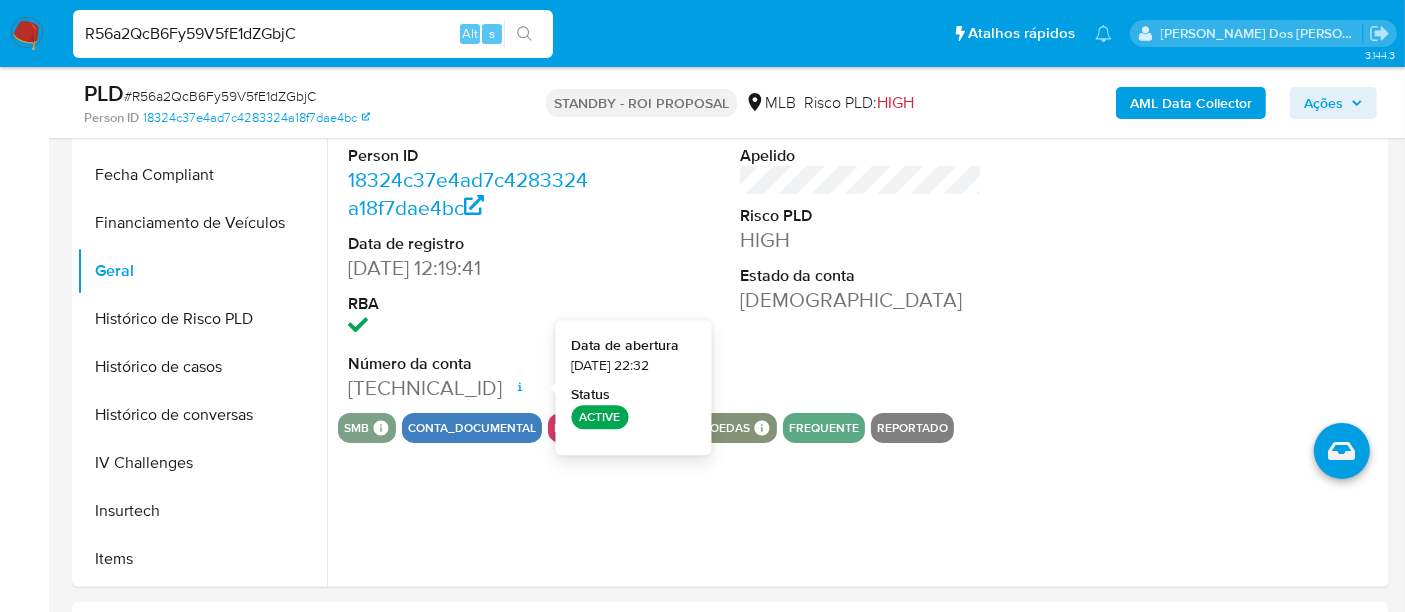 type 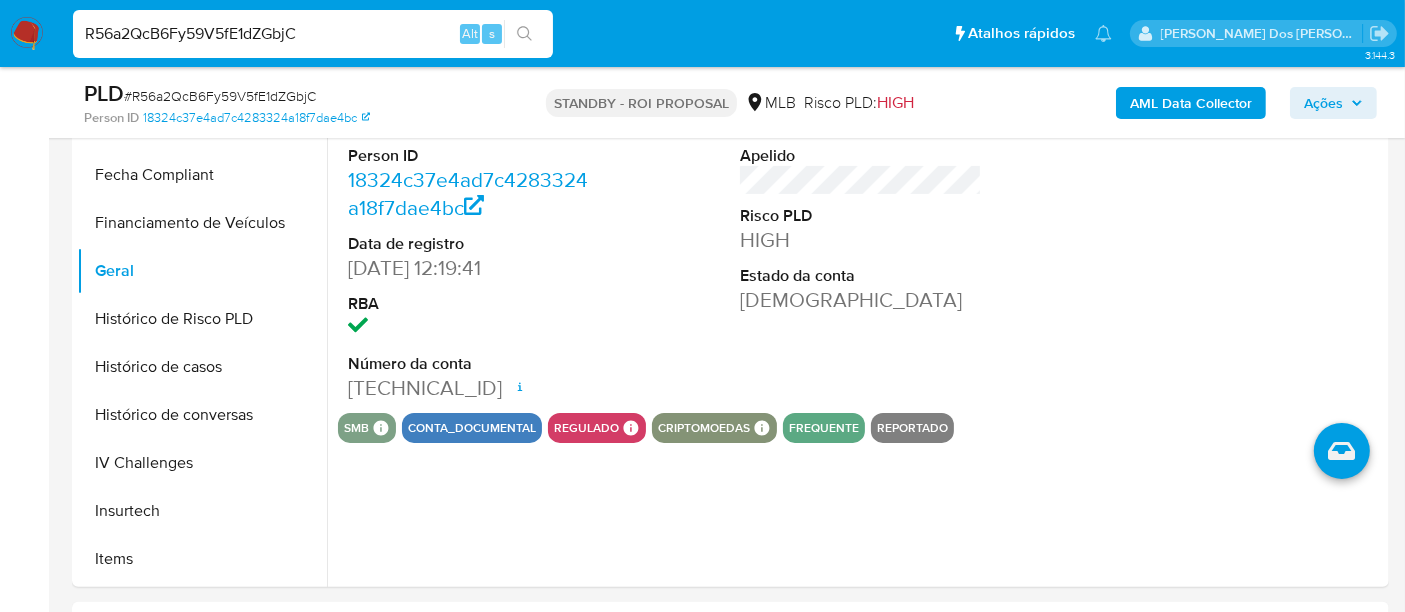 click on "R56a2QcB6Fy59V5fE1dZGbjC" at bounding box center [313, 34] 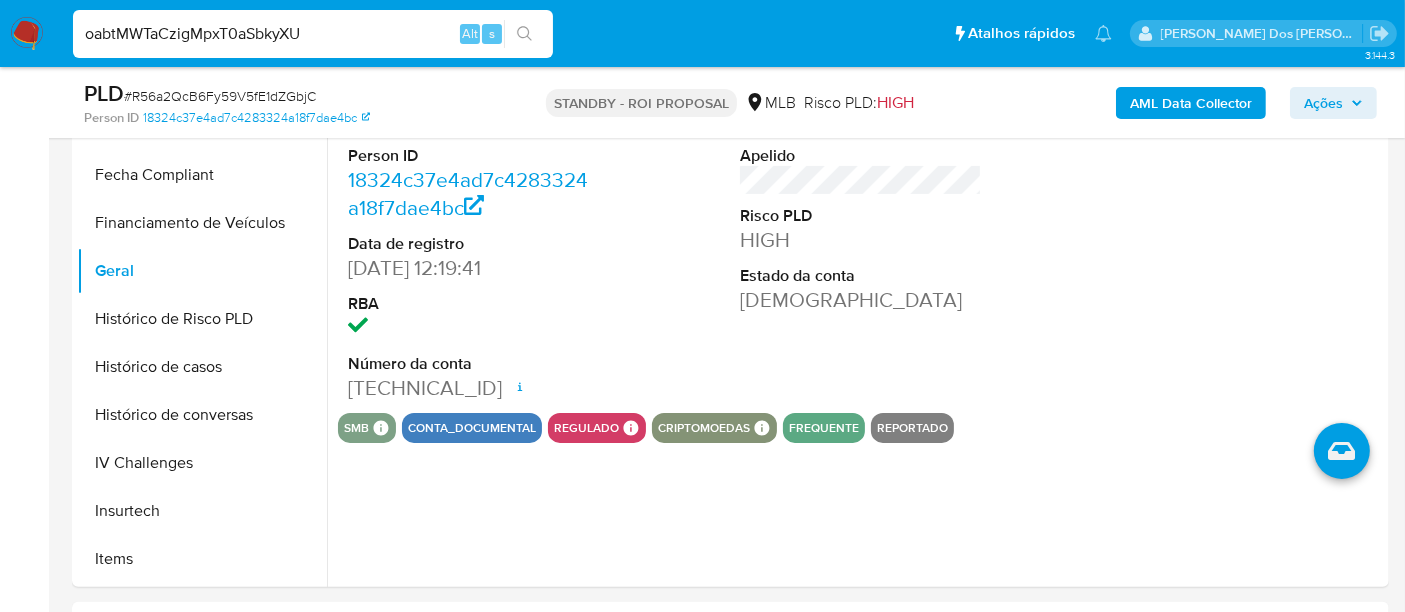 type on "oabtMWTaCzigMpxT0aSbkyXU" 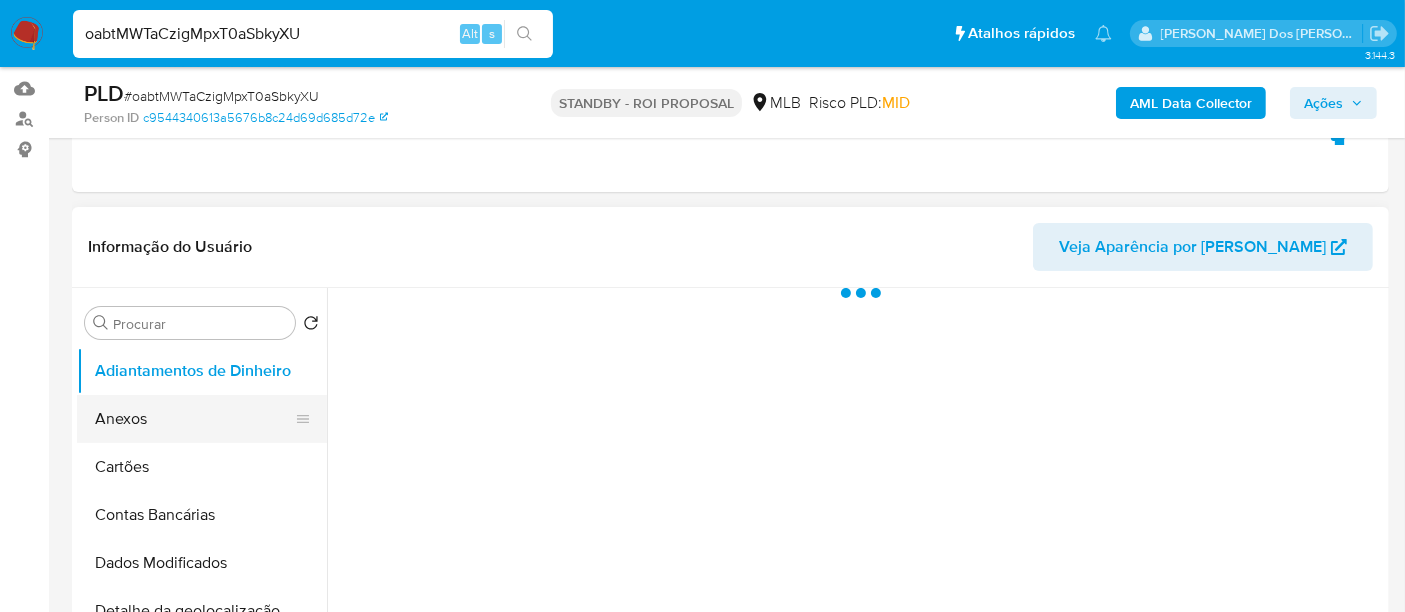 scroll, scrollTop: 333, scrollLeft: 0, axis: vertical 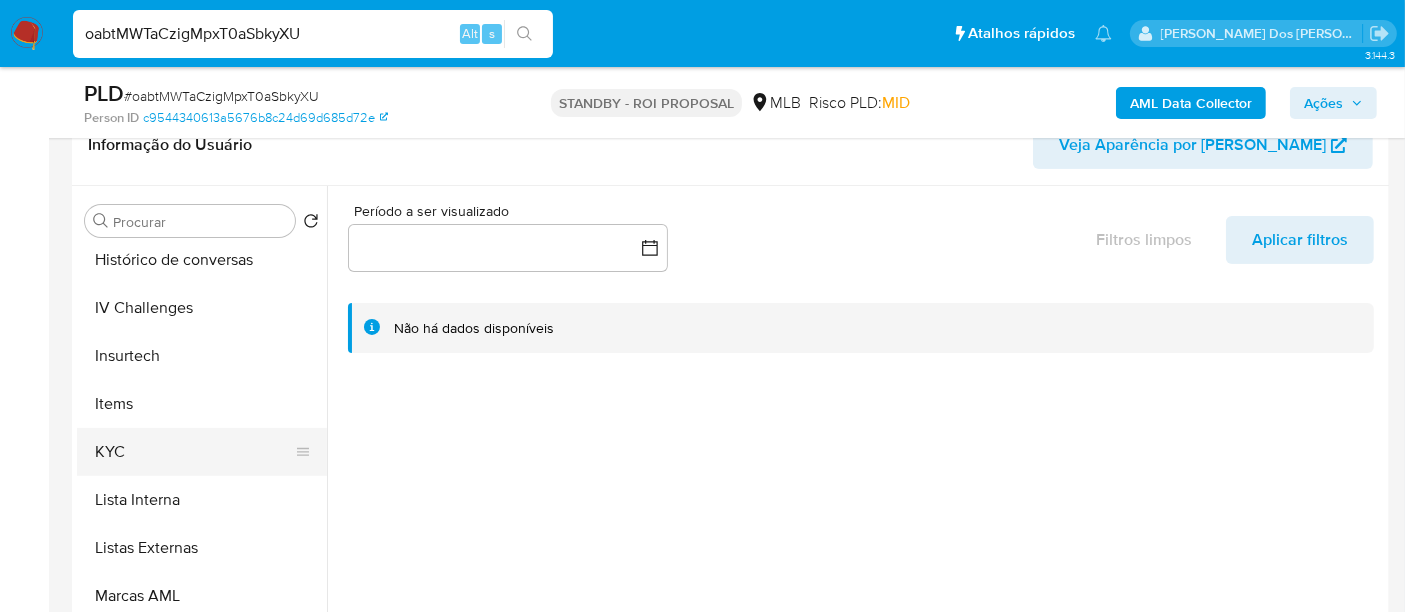 select on "10" 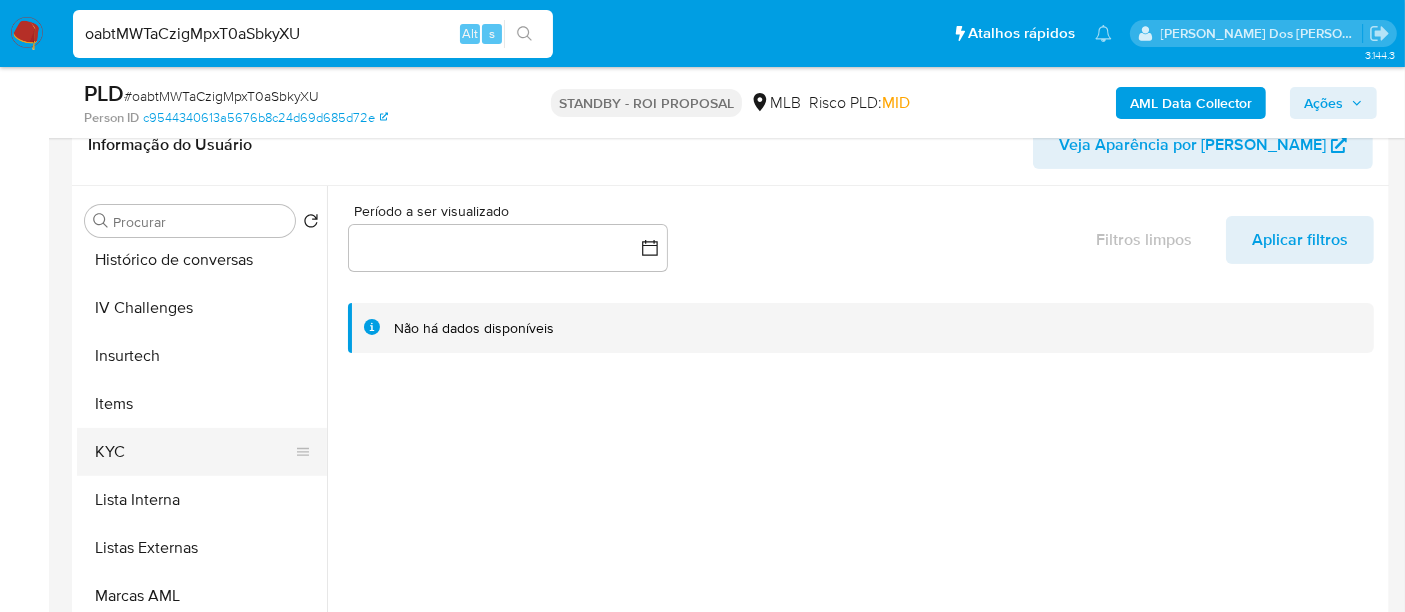 click on "KYC" at bounding box center [194, 452] 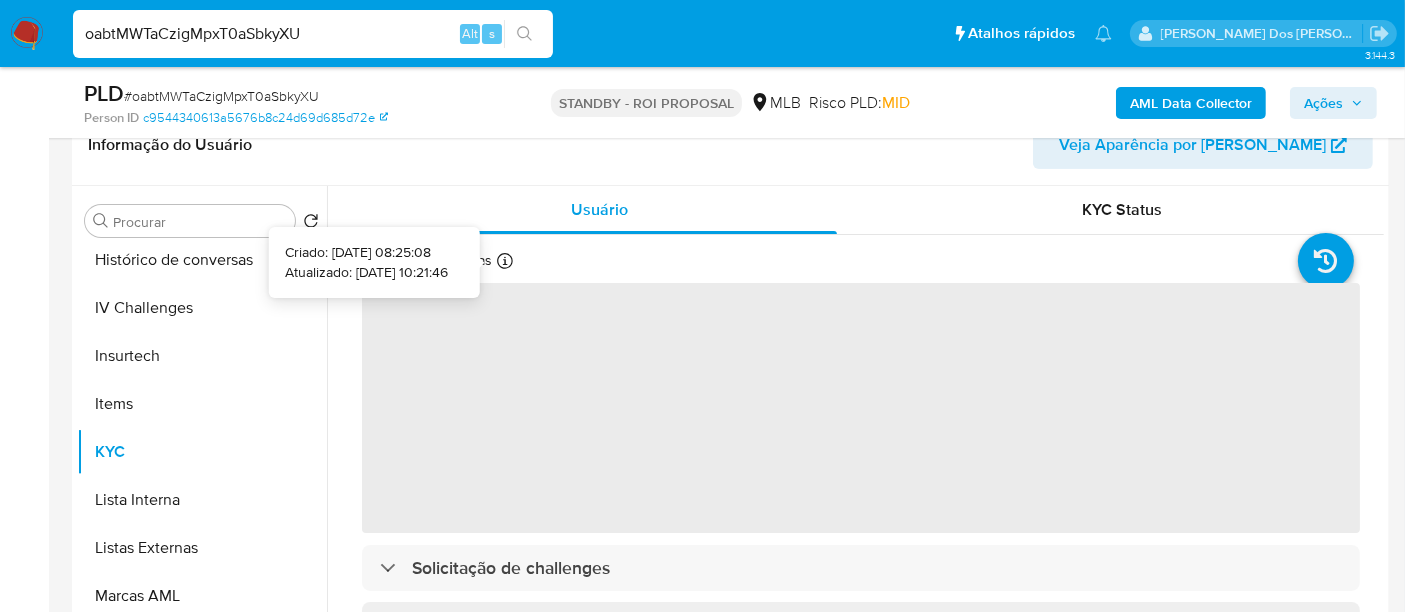 type 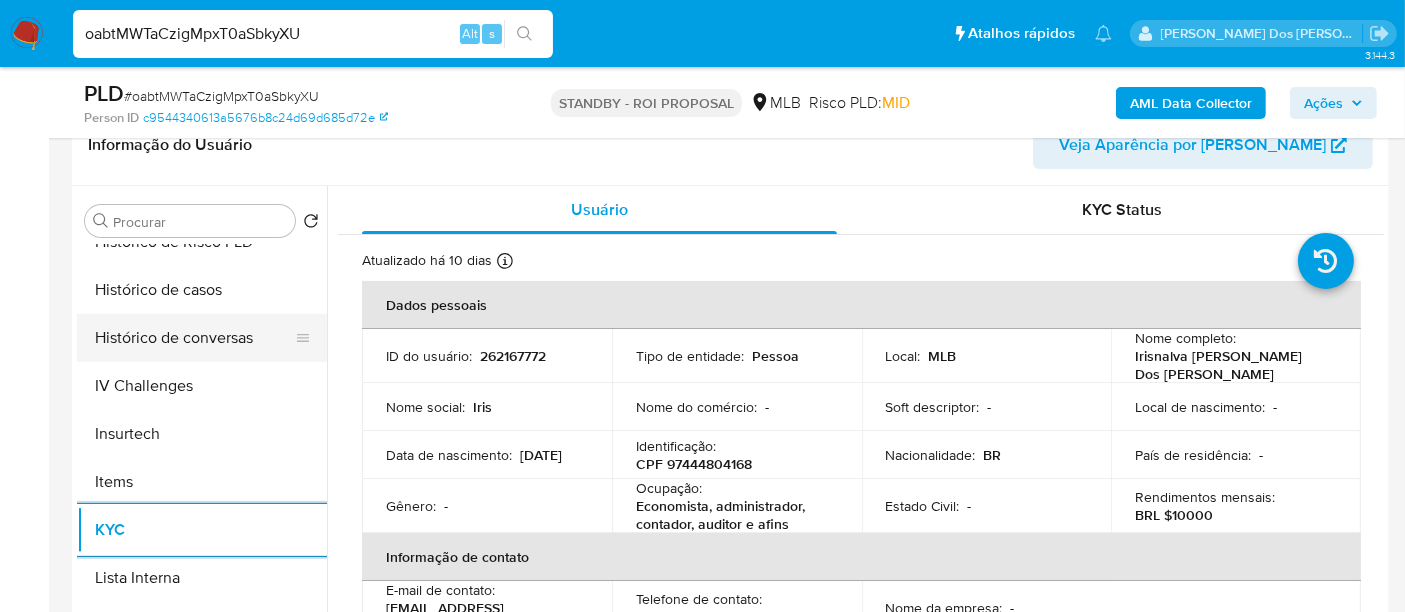scroll, scrollTop: 665, scrollLeft: 0, axis: vertical 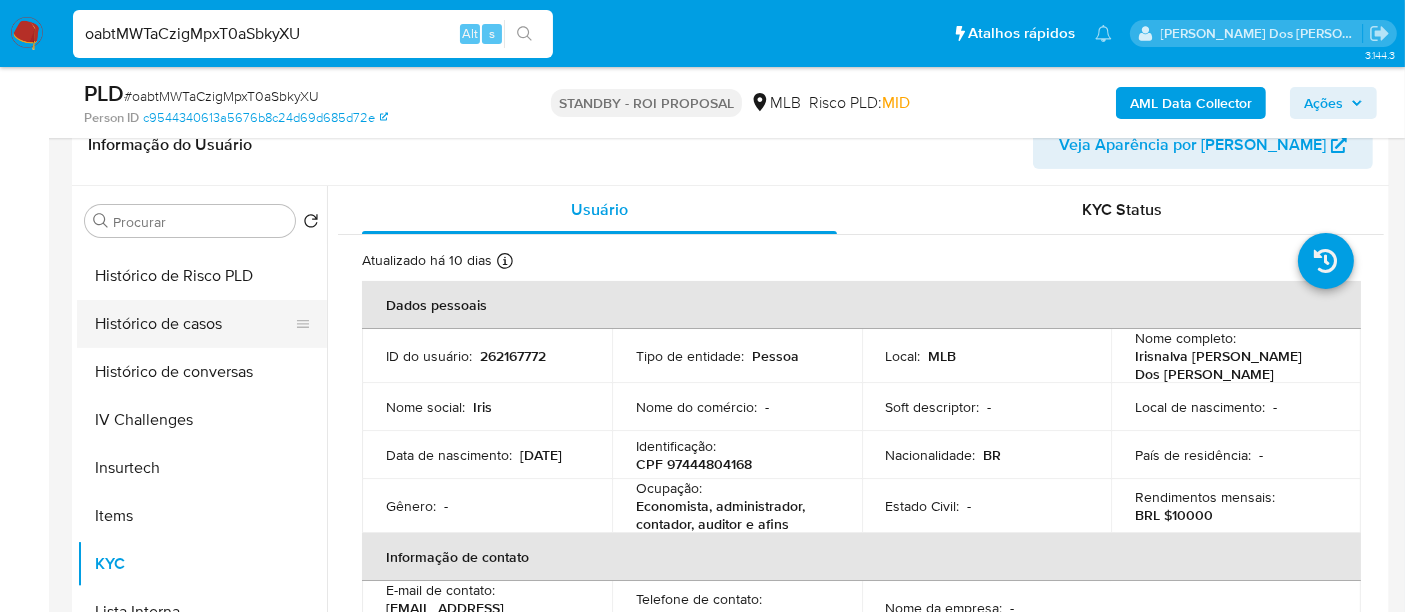 click on "Histórico de casos" at bounding box center (194, 324) 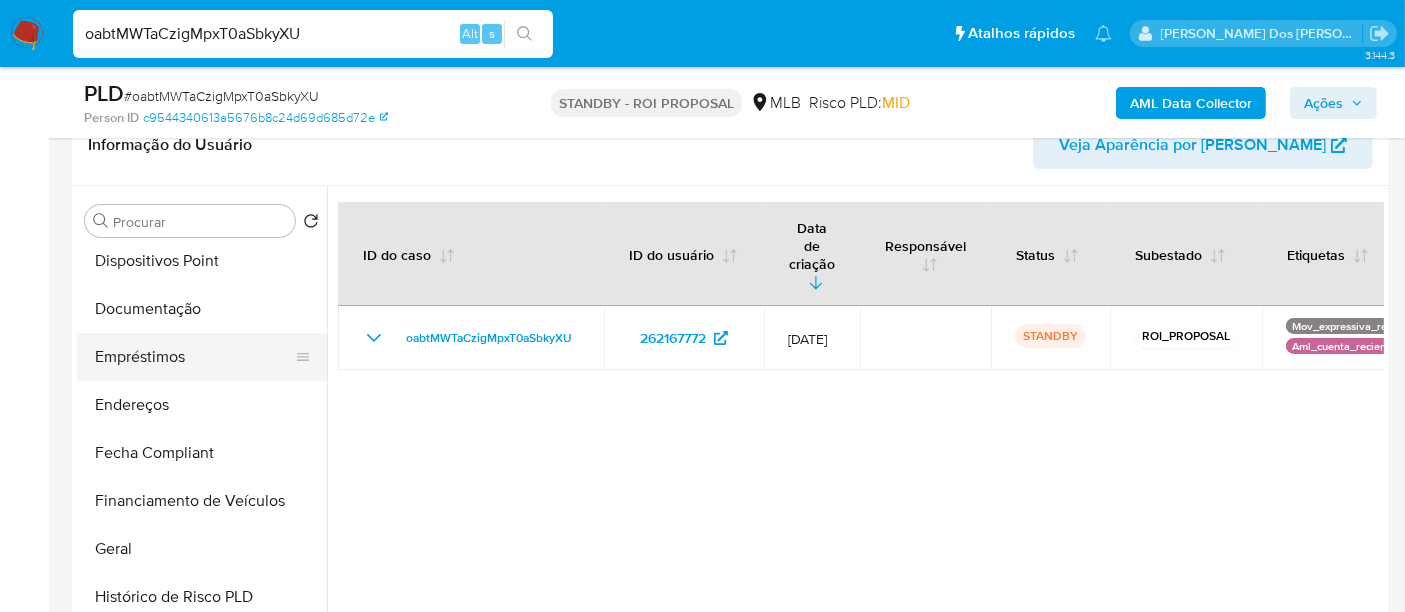 scroll, scrollTop: 332, scrollLeft: 0, axis: vertical 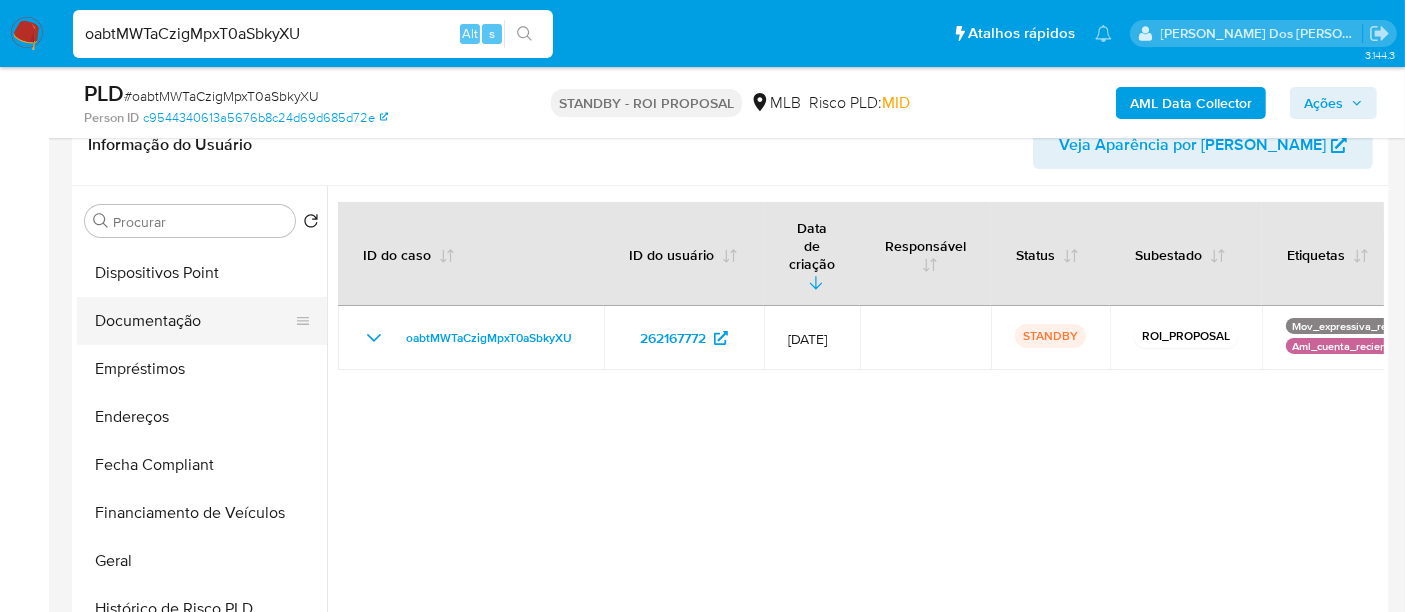 click on "Documentação" at bounding box center [194, 321] 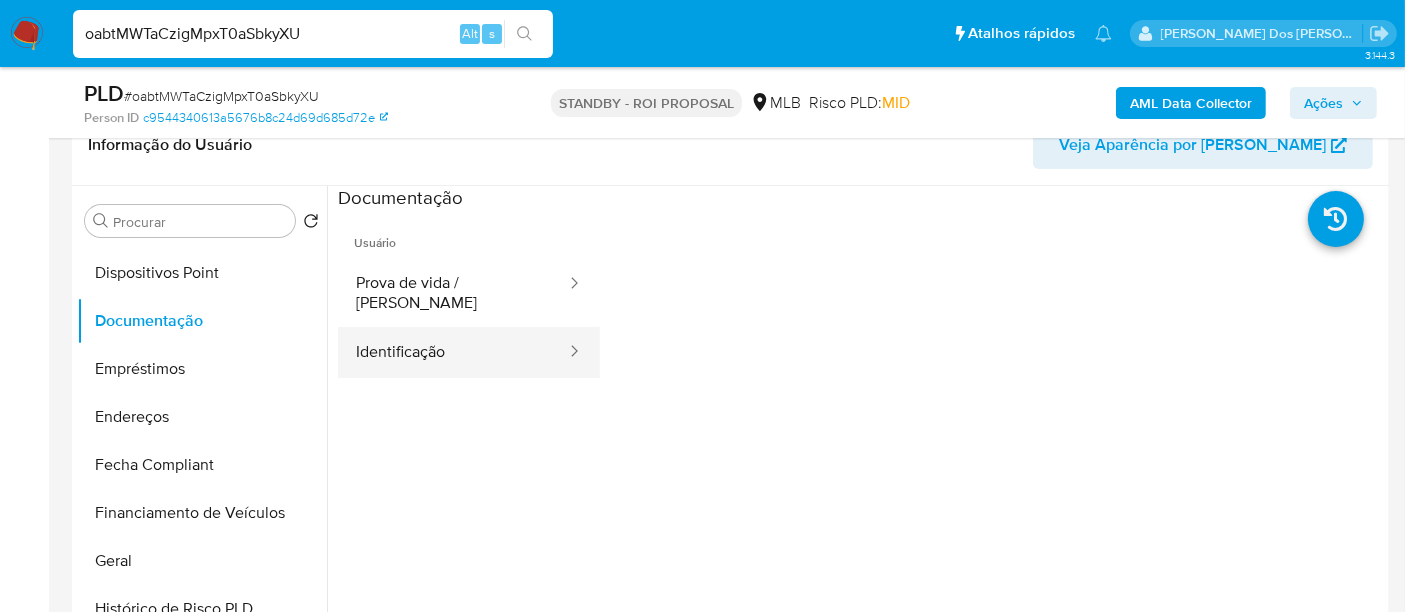 click on "Identificação" at bounding box center [453, 352] 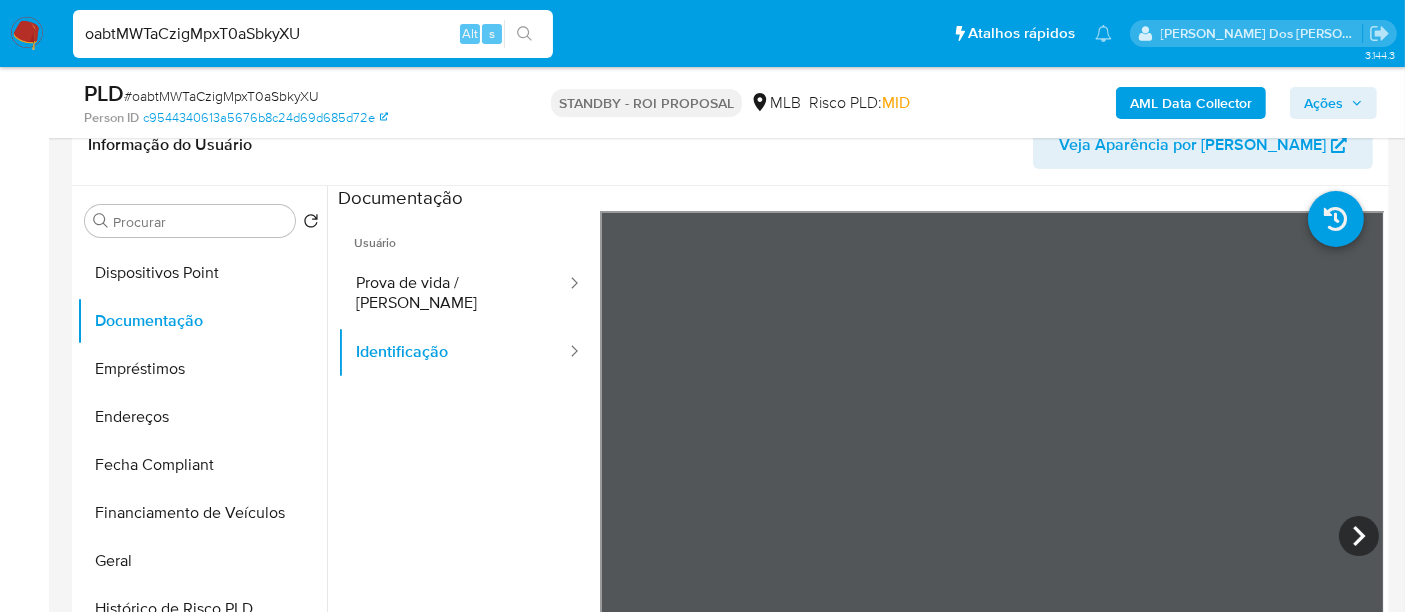 type 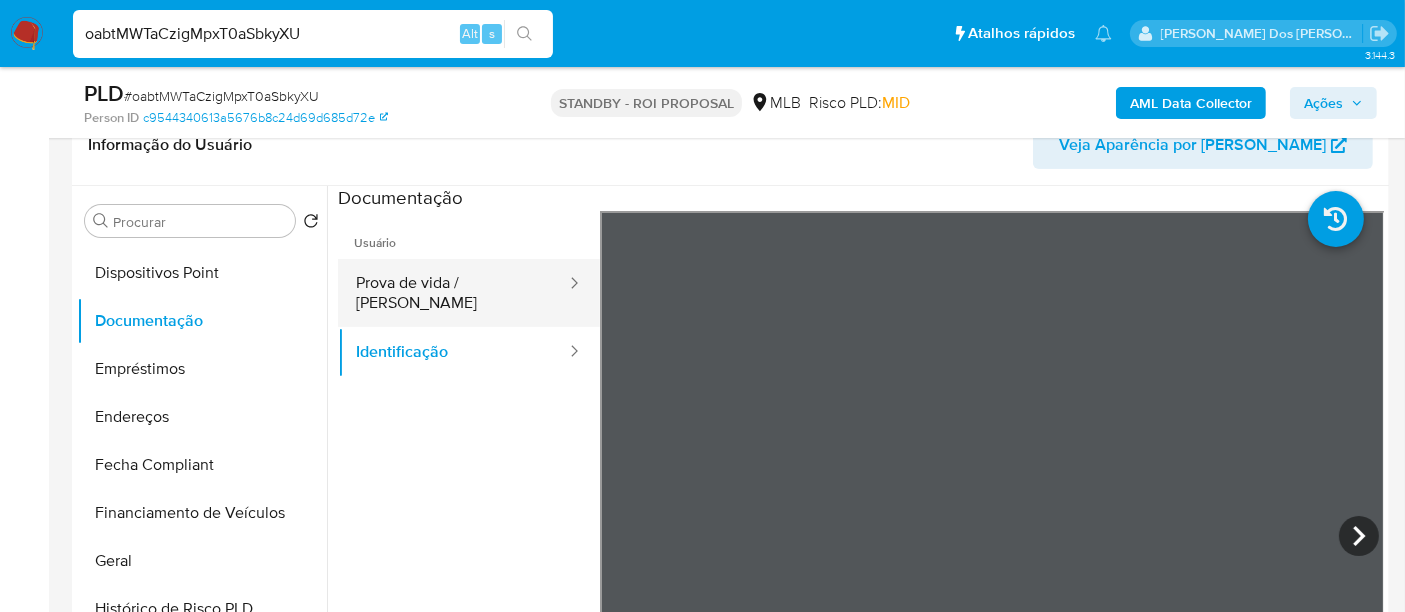 click on "Prova de vida / [PERSON_NAME]" at bounding box center (453, 293) 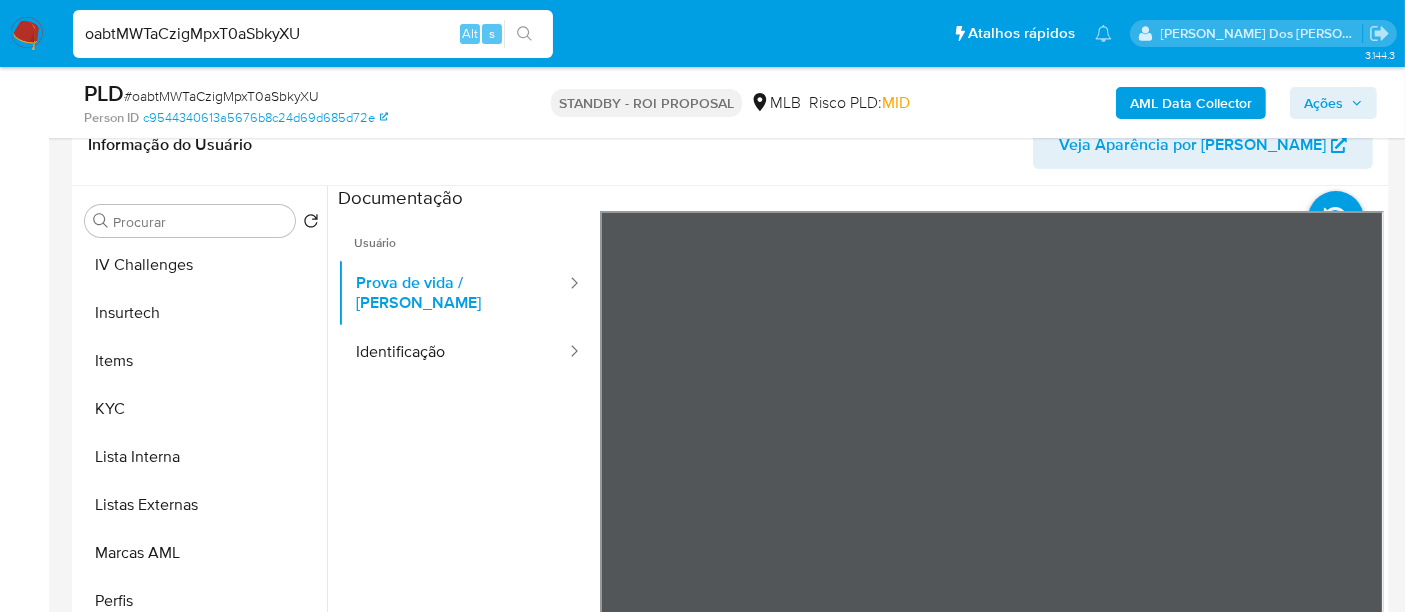 scroll, scrollTop: 844, scrollLeft: 0, axis: vertical 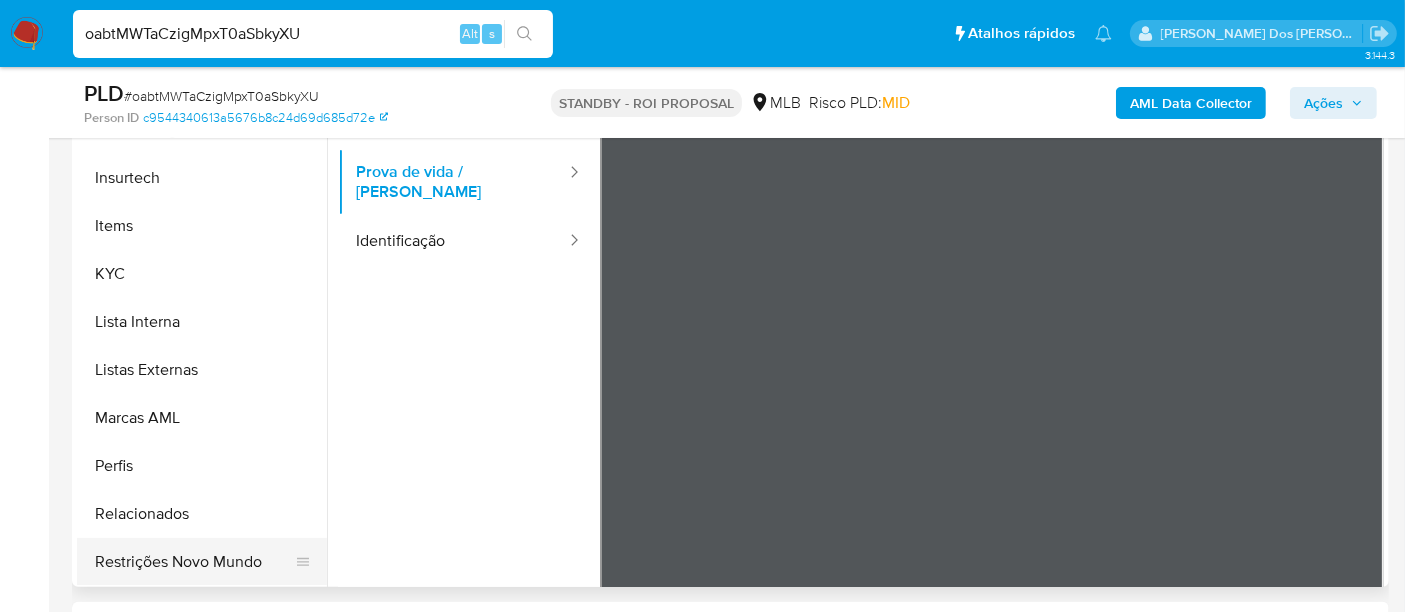 click on "Restrições Novo Mundo" at bounding box center [194, 562] 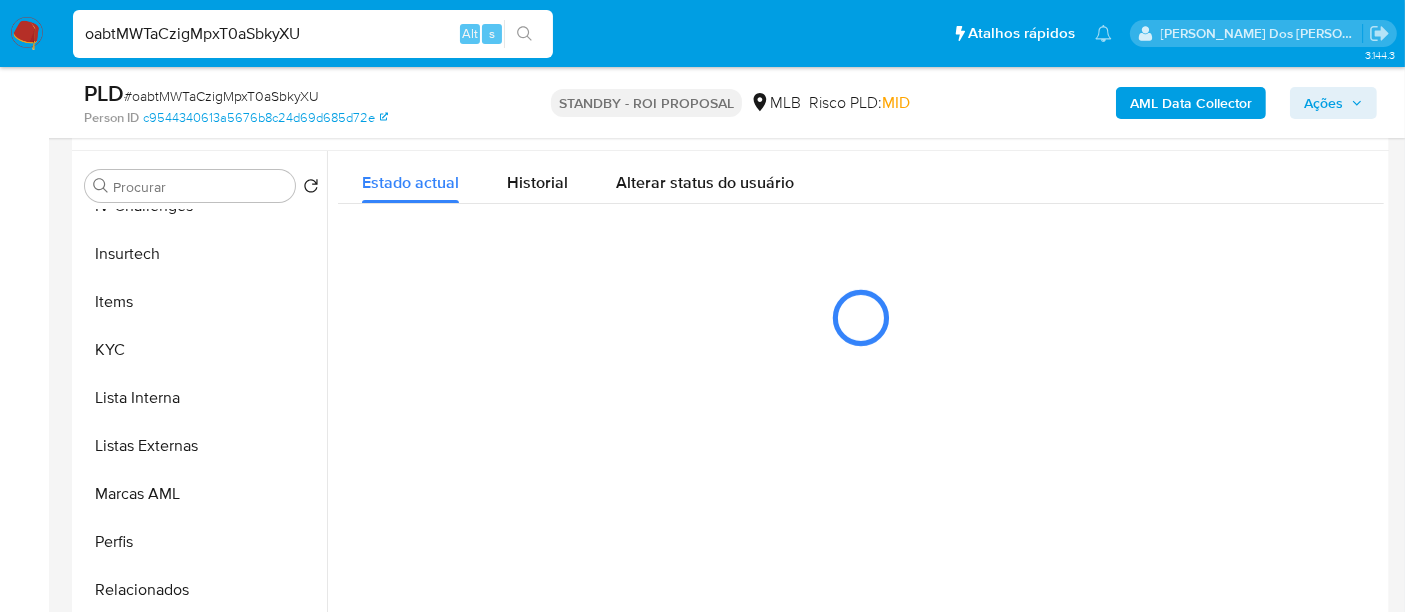scroll, scrollTop: 333, scrollLeft: 0, axis: vertical 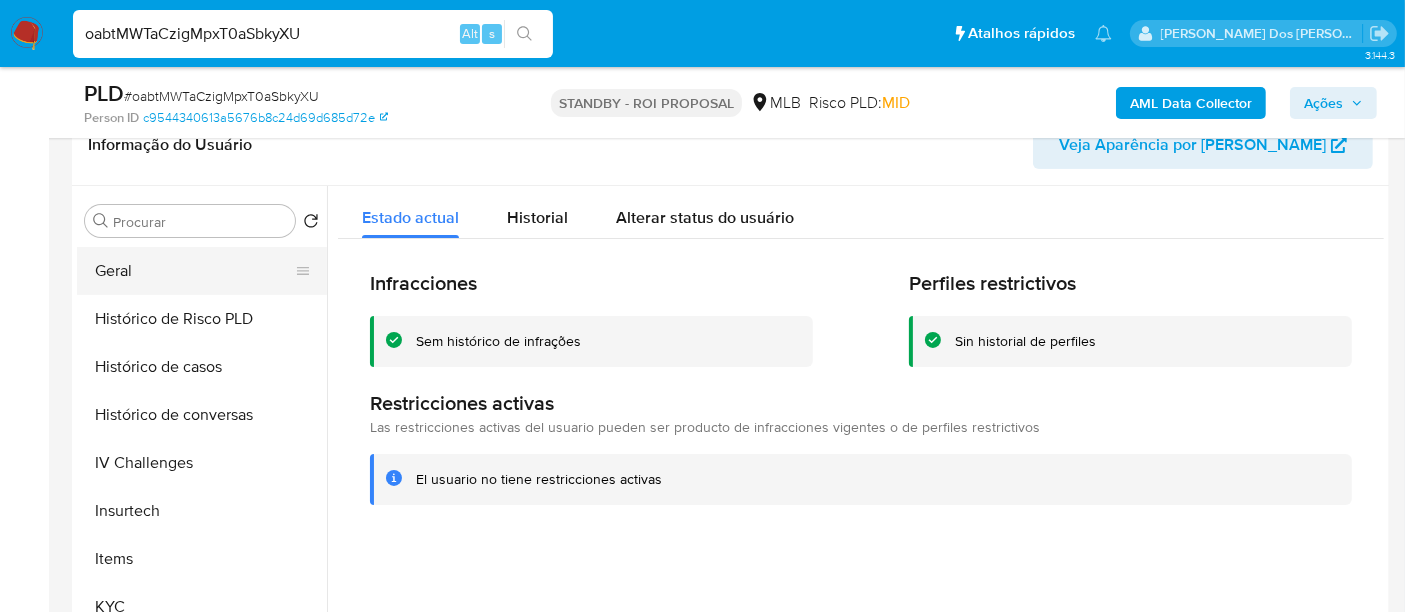 click on "Geral" at bounding box center (194, 271) 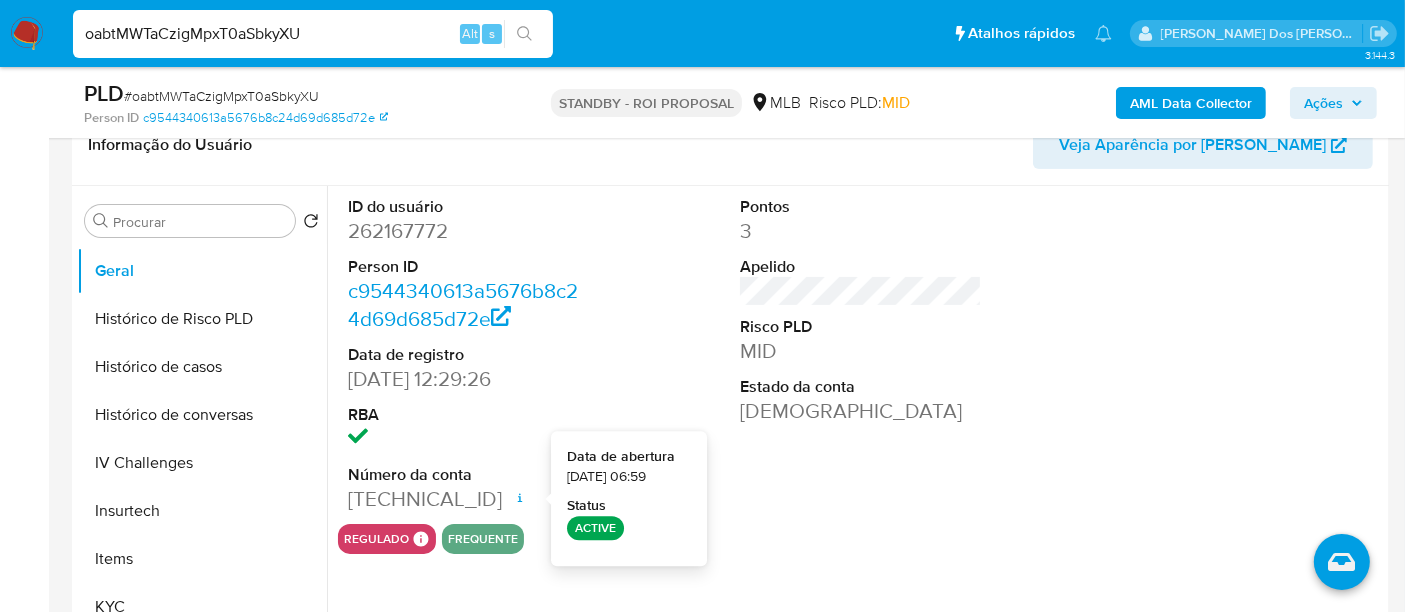 type 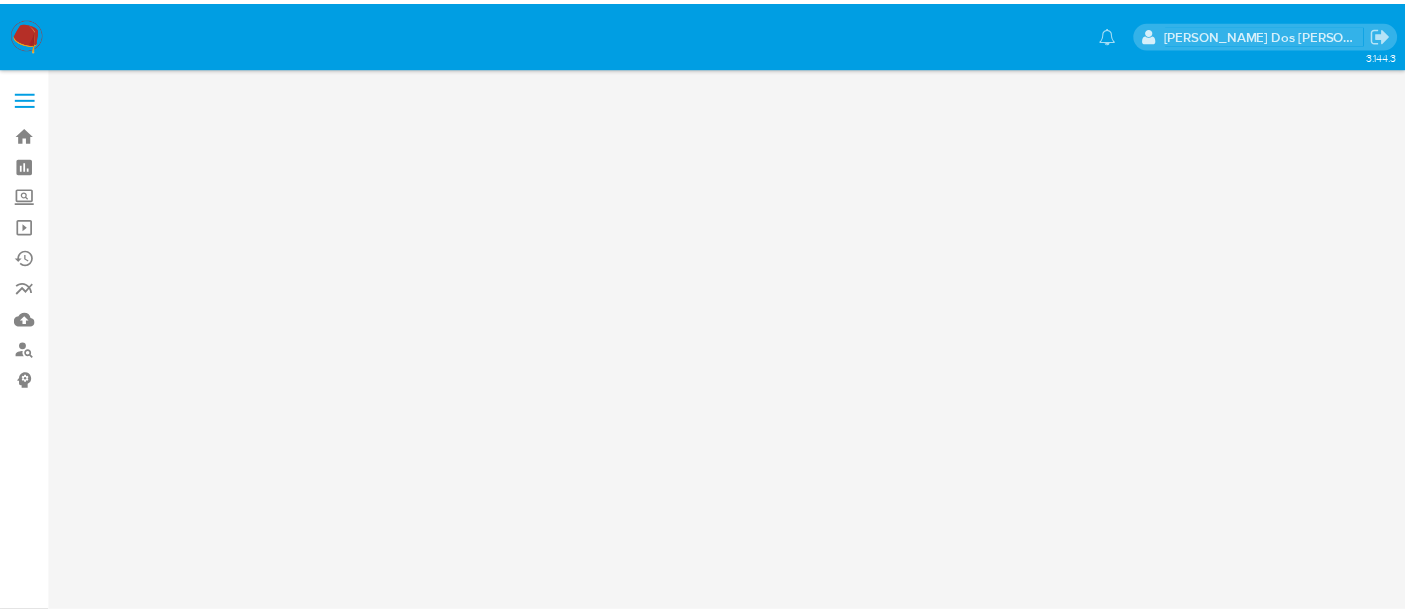 scroll, scrollTop: 0, scrollLeft: 0, axis: both 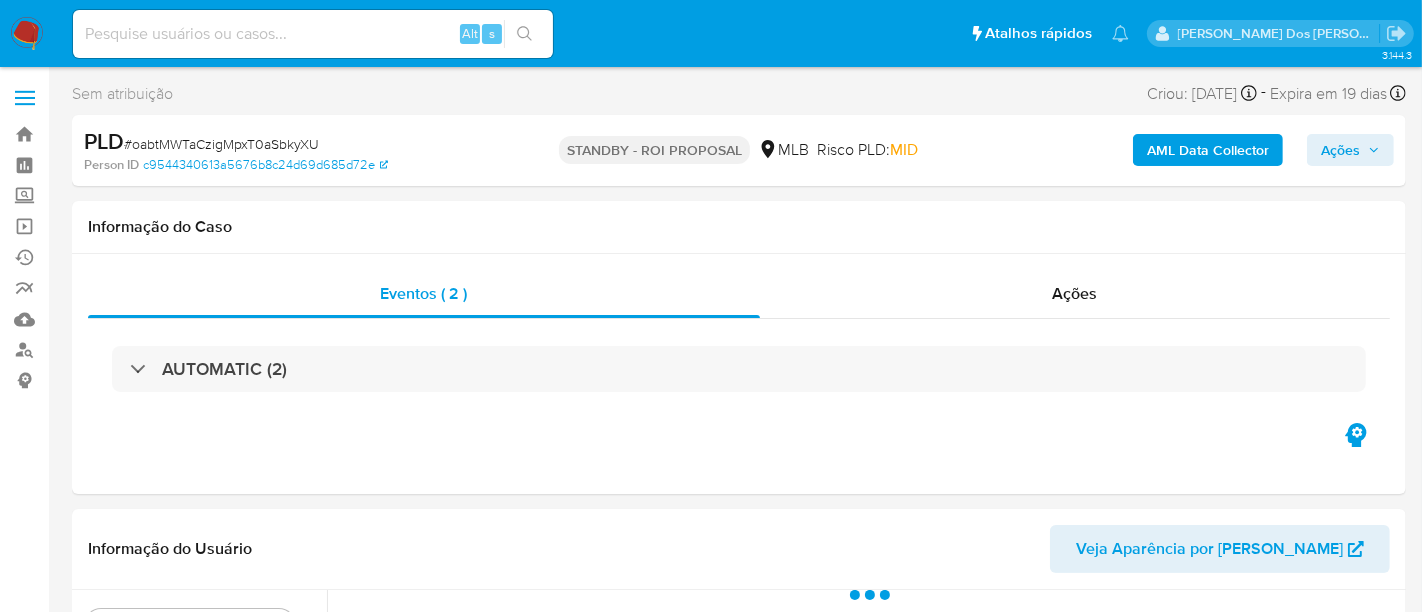 select on "10" 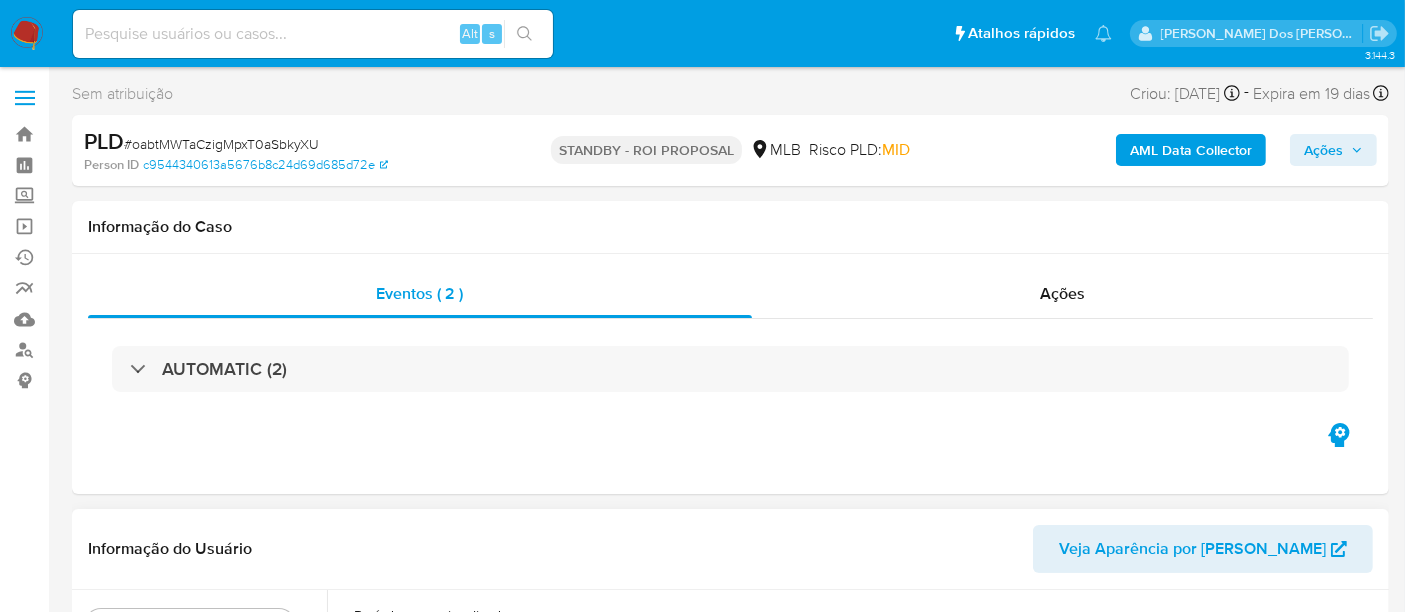 scroll, scrollTop: 444, scrollLeft: 0, axis: vertical 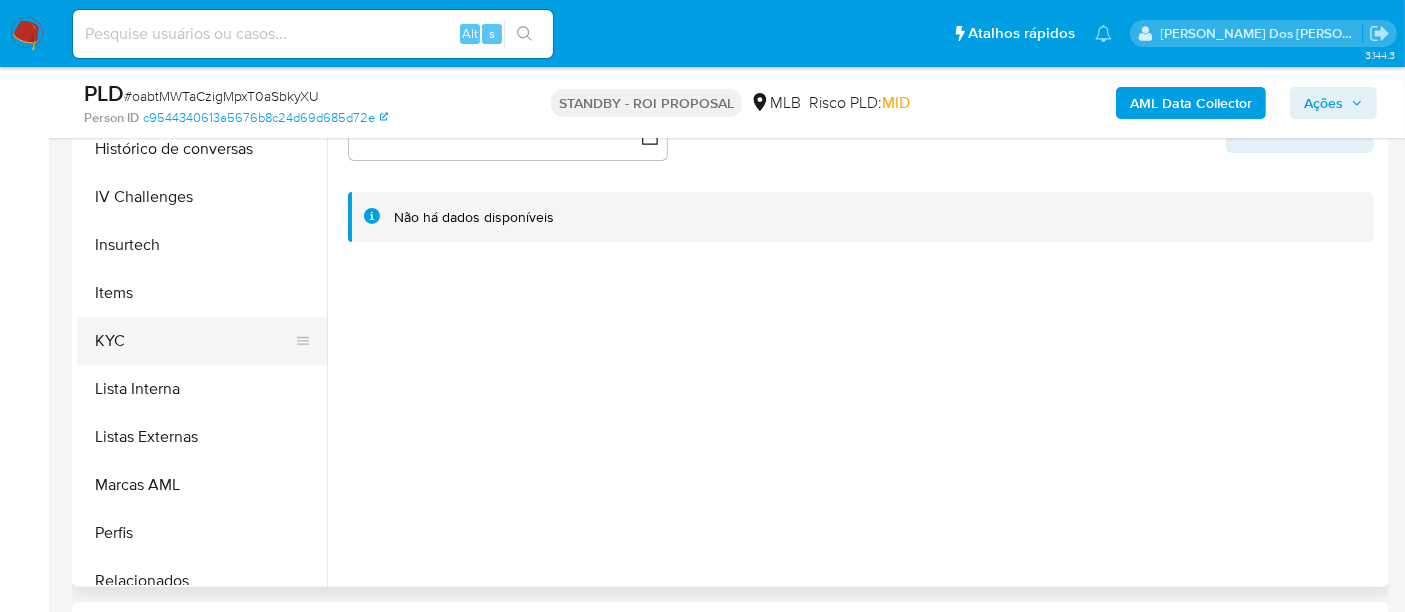 click on "KYC" at bounding box center (194, 341) 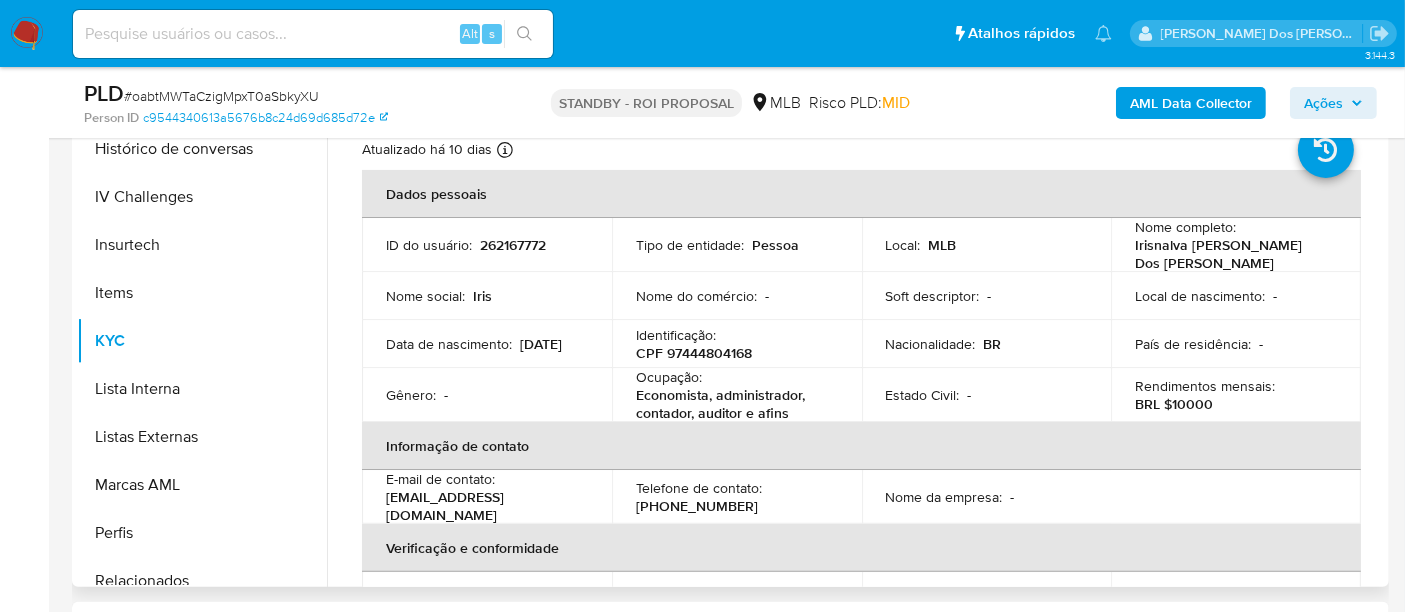 type 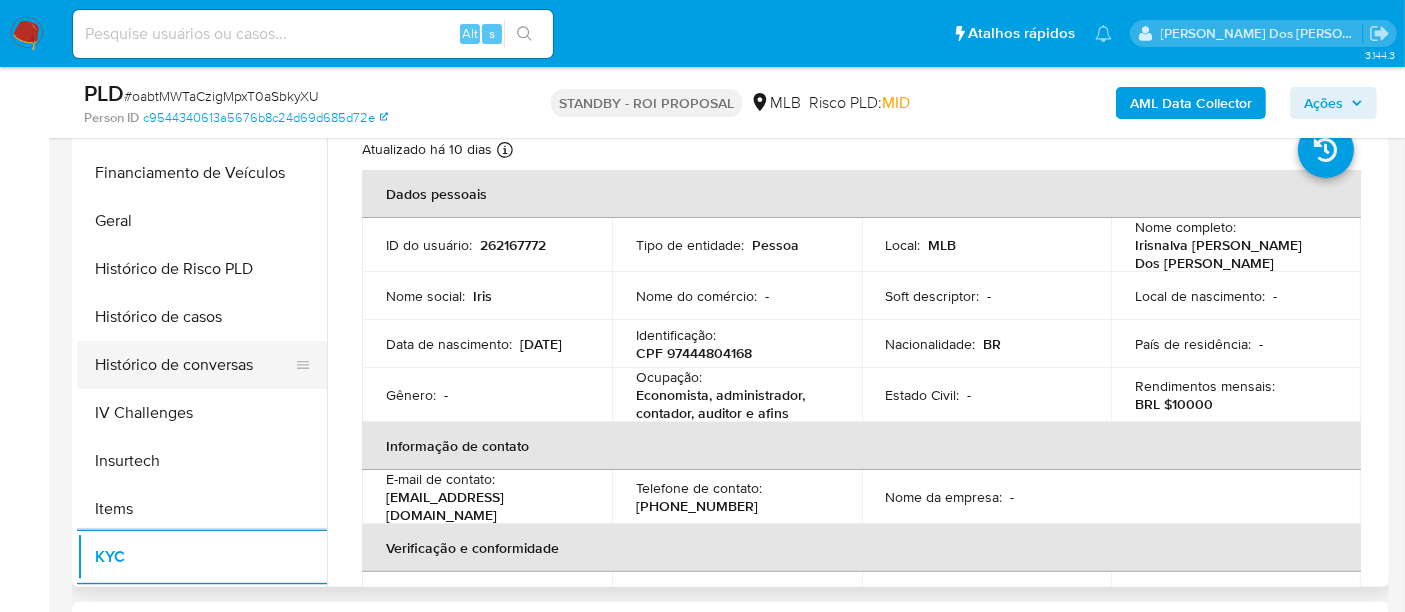 scroll, scrollTop: 555, scrollLeft: 0, axis: vertical 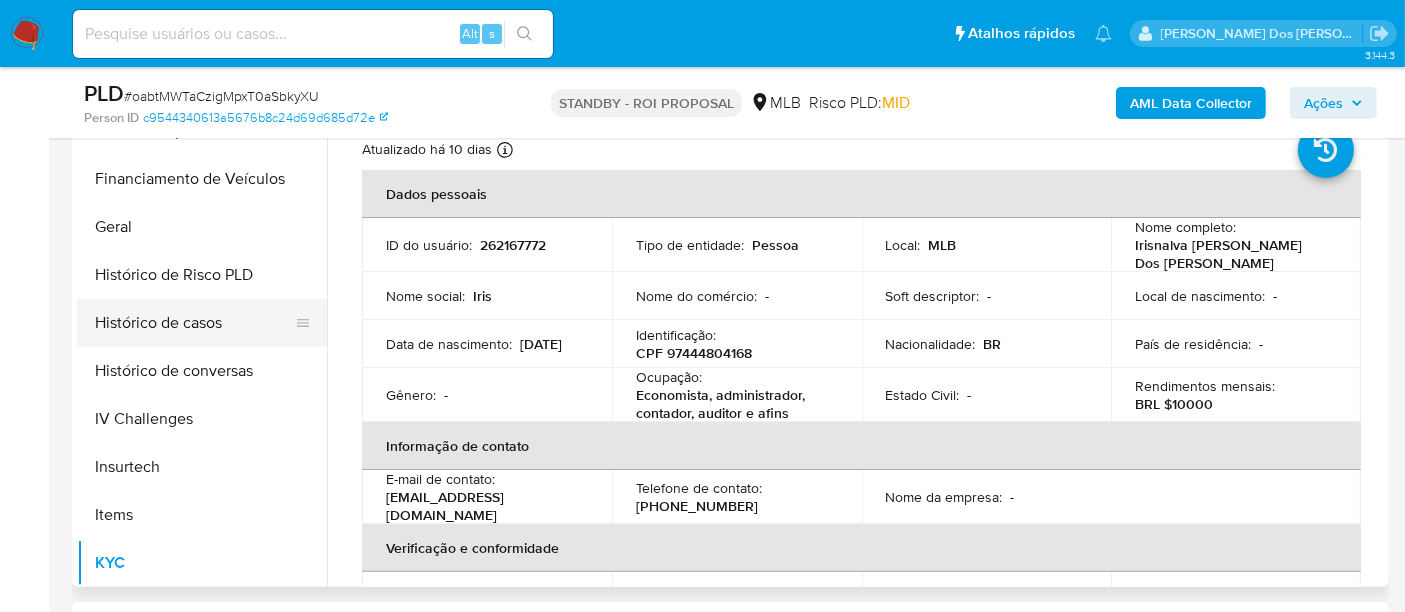 click on "Histórico de casos" at bounding box center [194, 323] 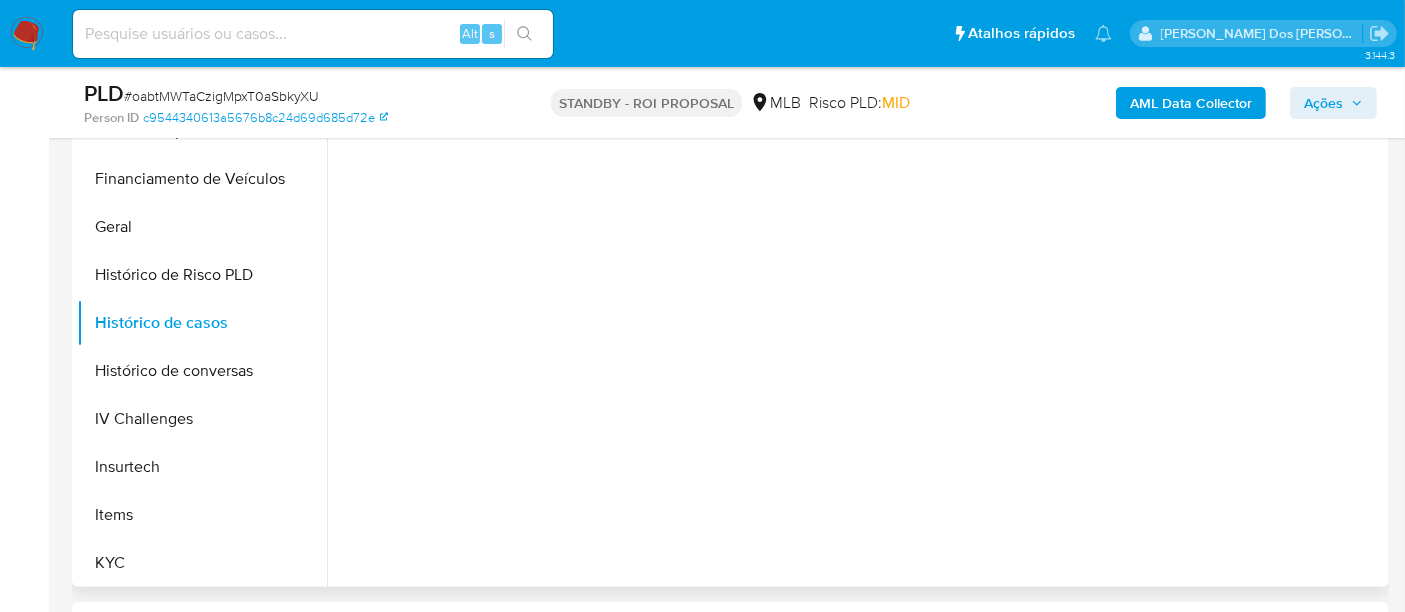 type 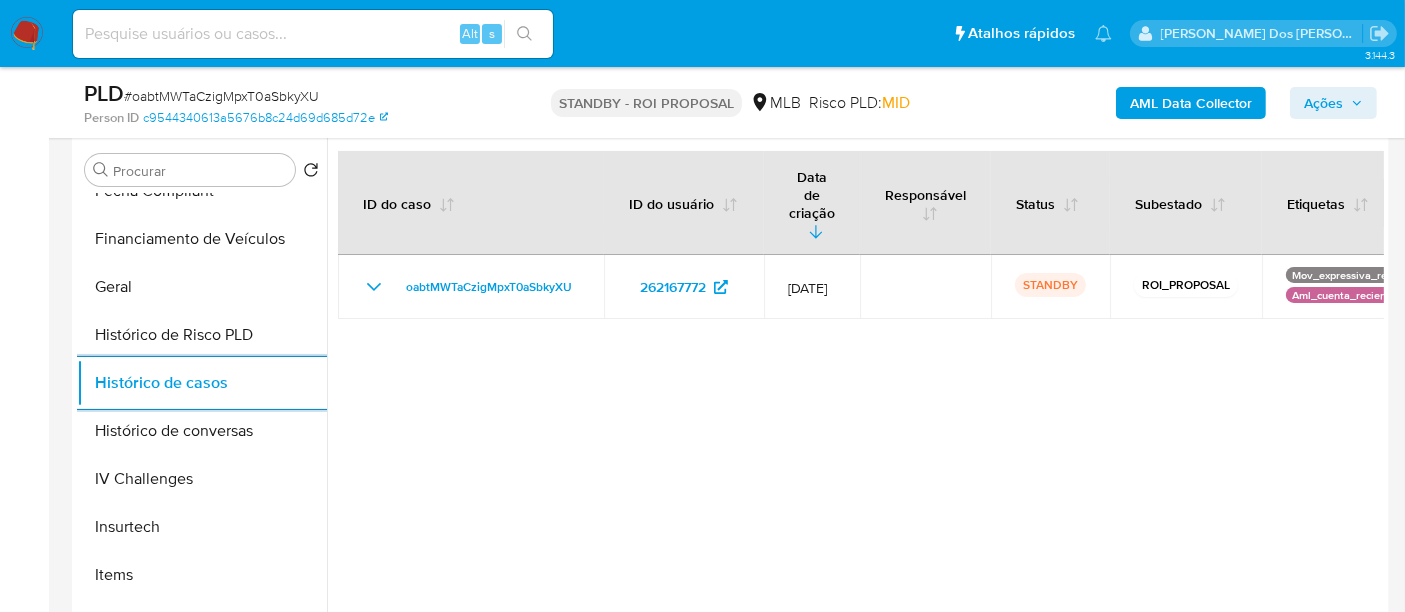 scroll, scrollTop: 333, scrollLeft: 0, axis: vertical 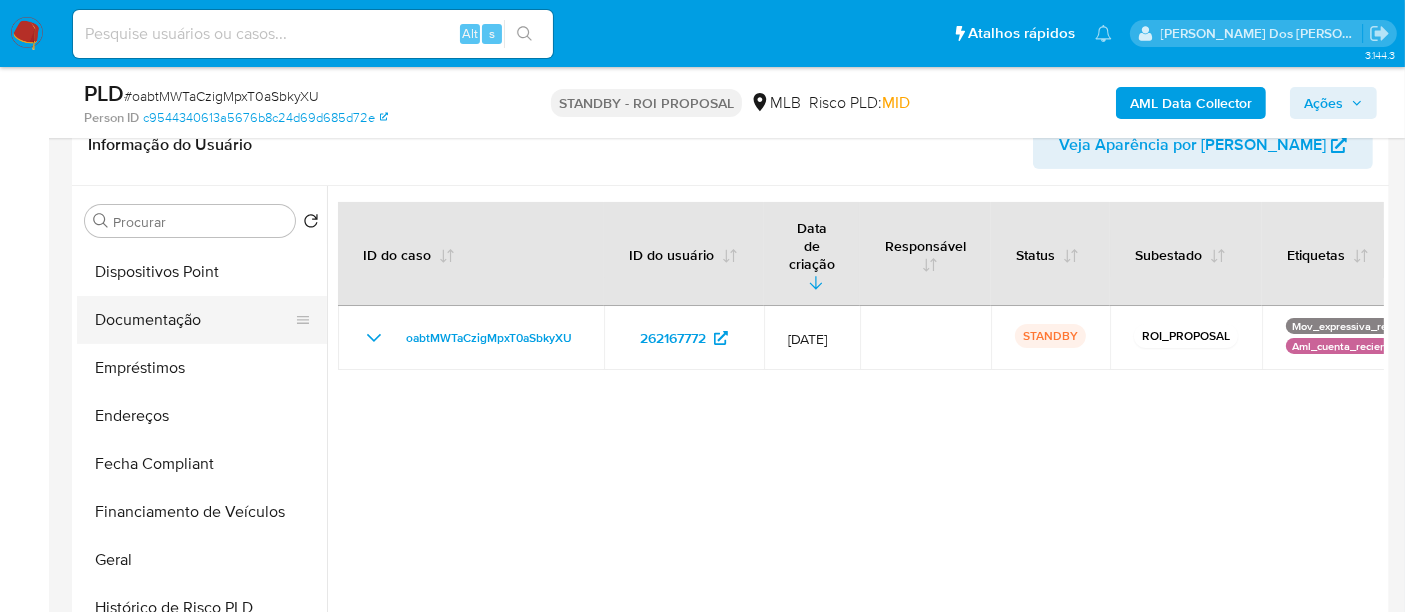 click on "Documentação" at bounding box center (194, 320) 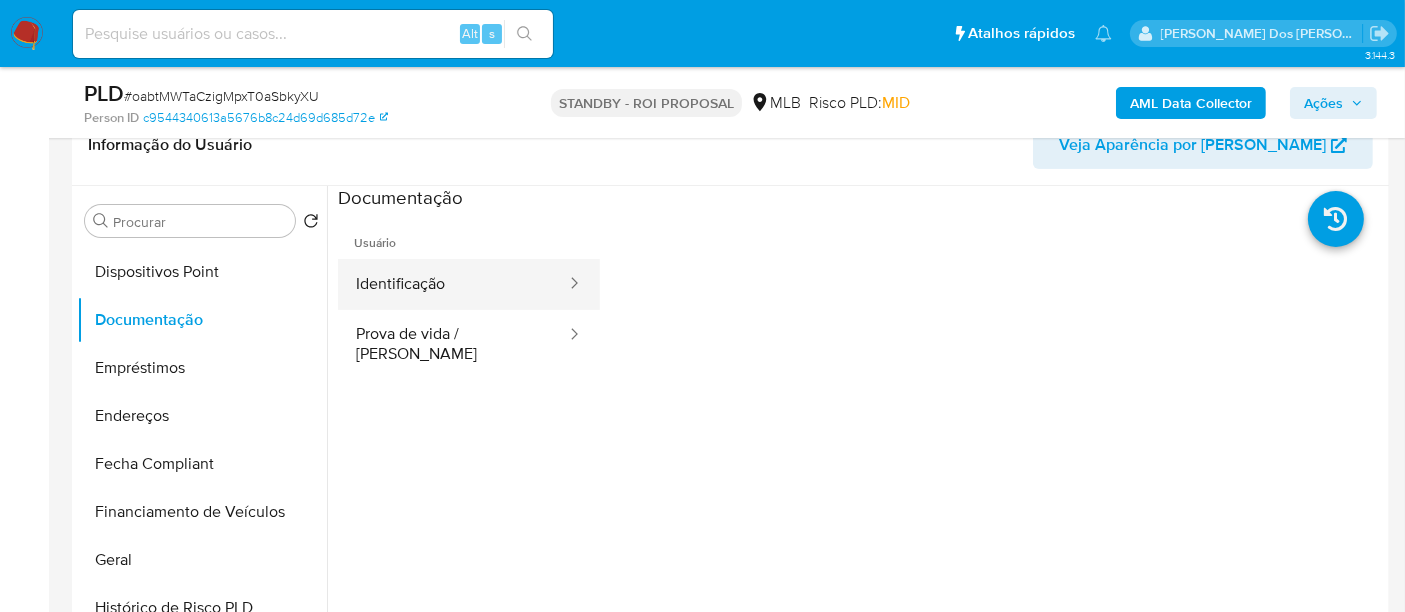 click on "Identificação" at bounding box center (453, 284) 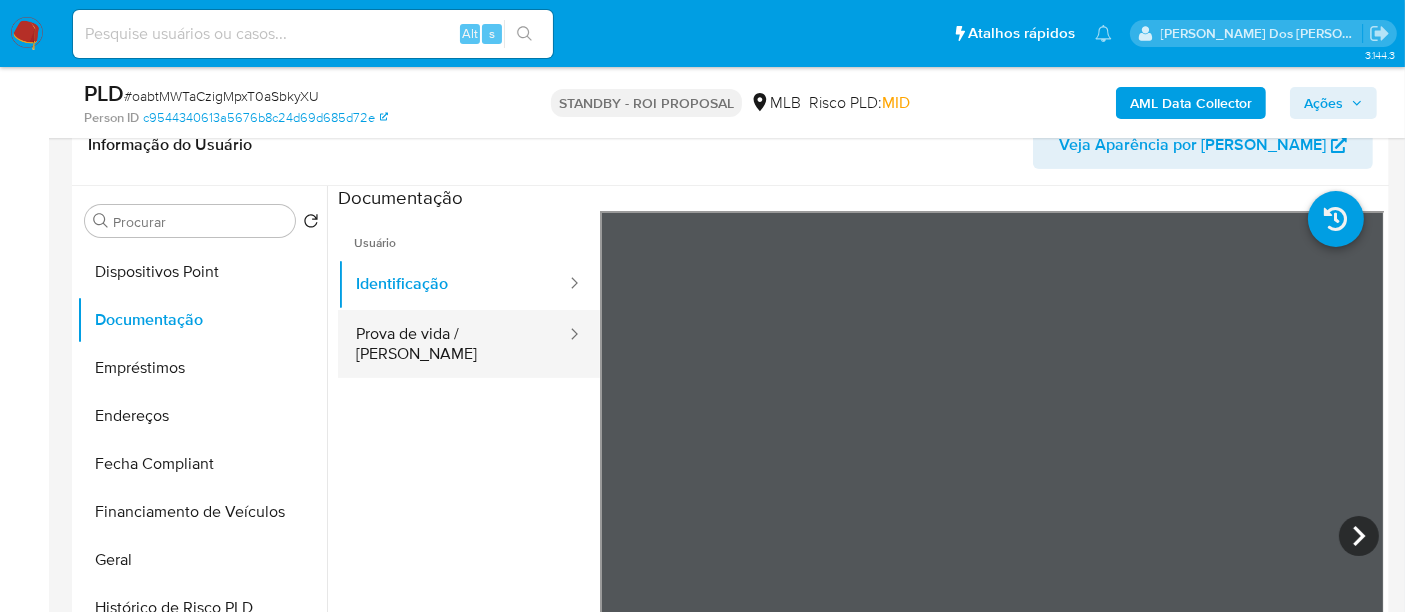 click on "Prova de vida / [PERSON_NAME]" at bounding box center [453, 344] 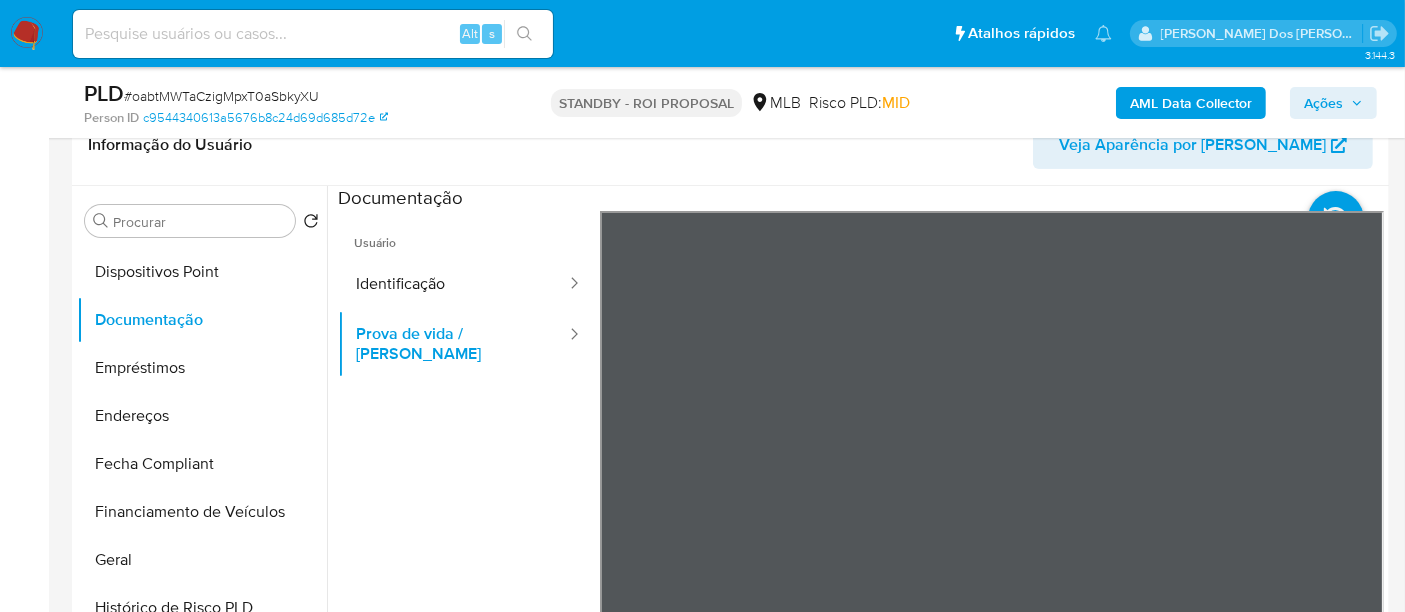 type 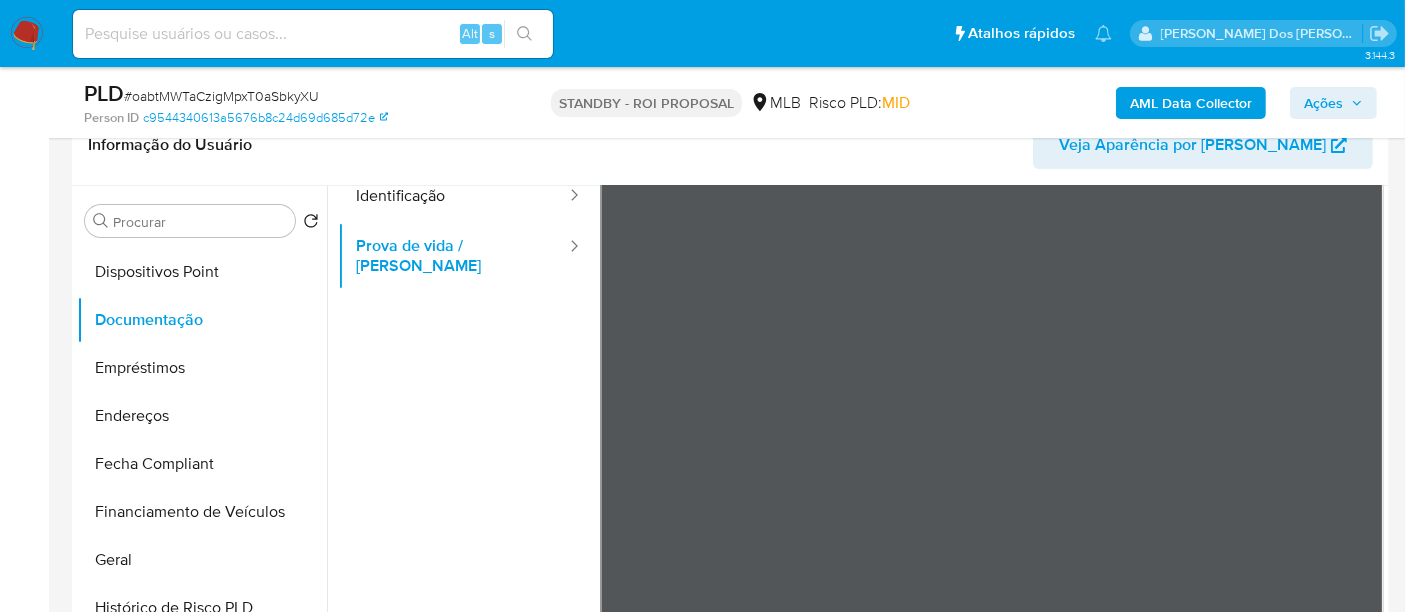 scroll, scrollTop: 168, scrollLeft: 0, axis: vertical 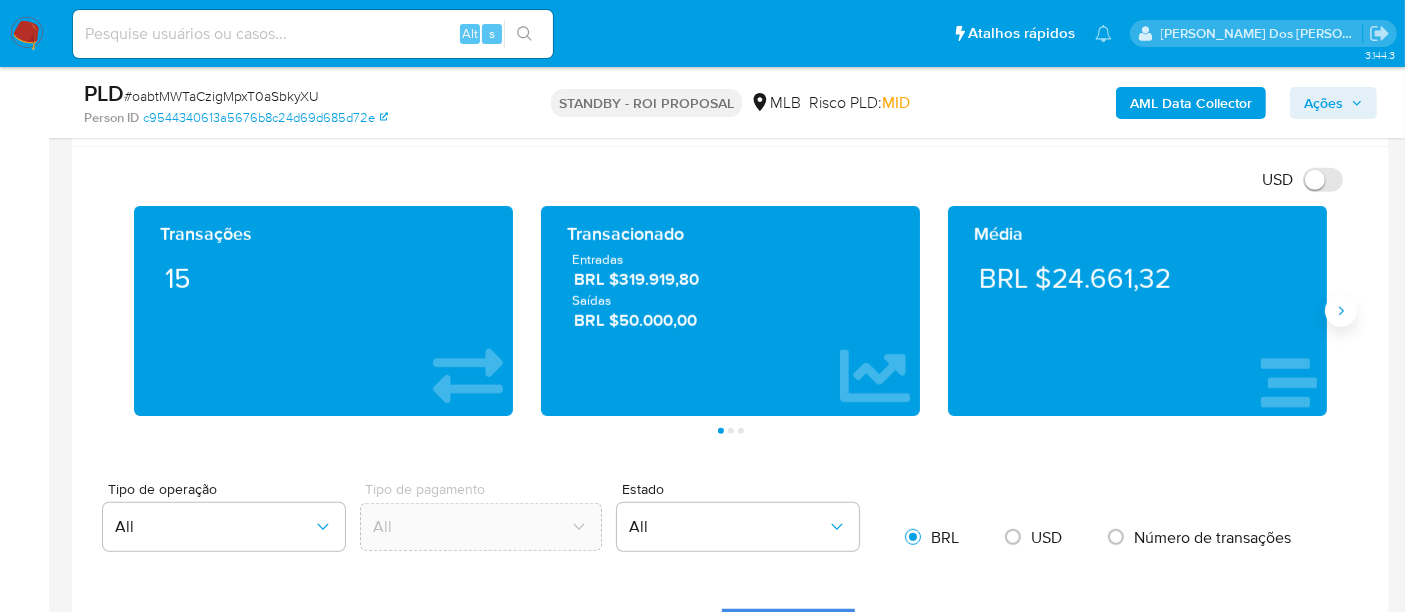 click 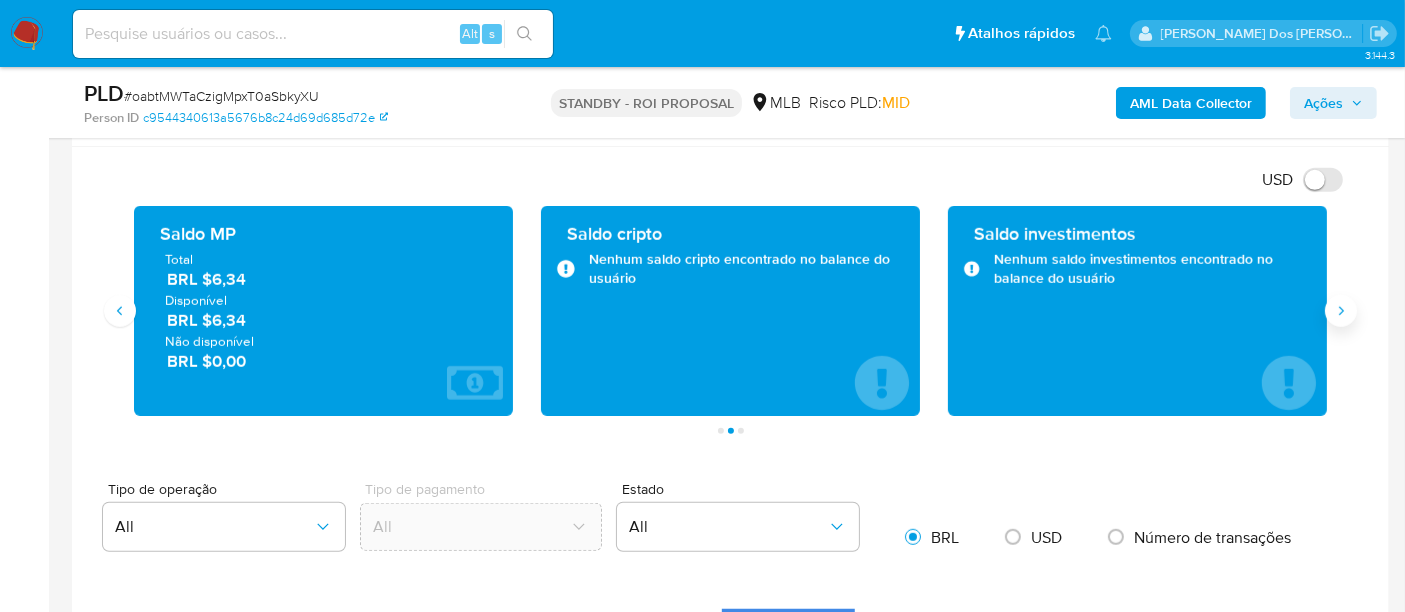 click at bounding box center [1341, 311] 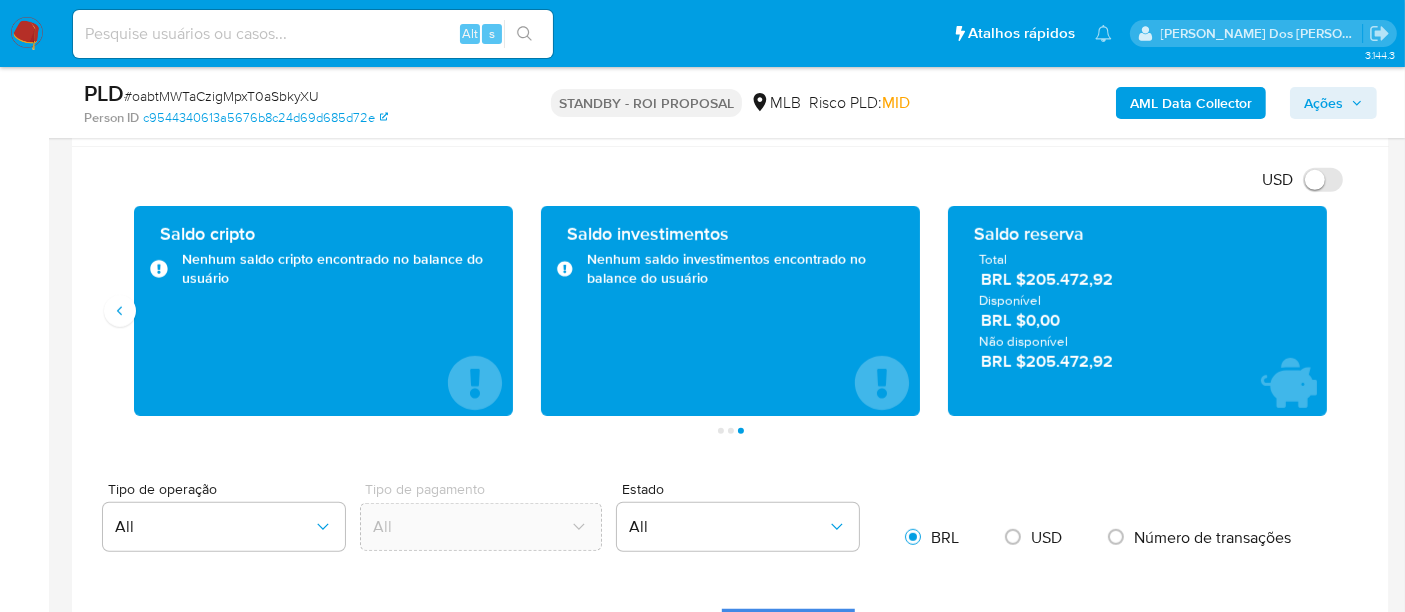 click at bounding box center [313, 34] 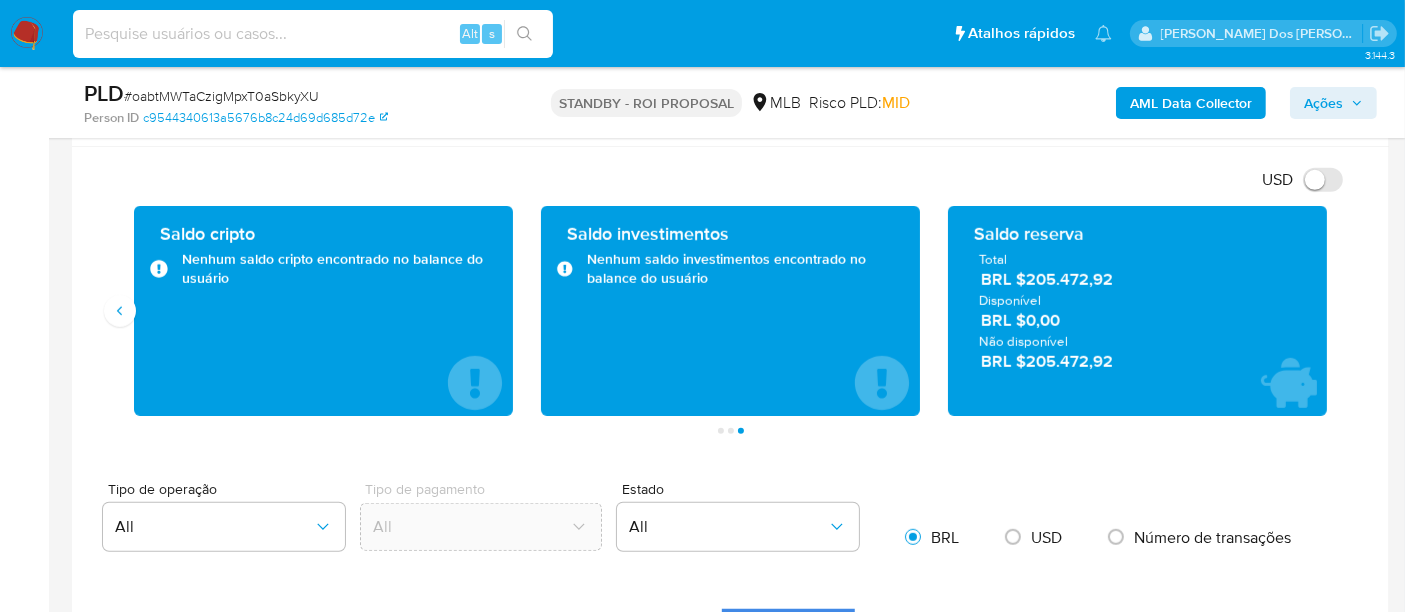 paste on "Owz3B2zb7gXWUqCQoWMf9eIC" 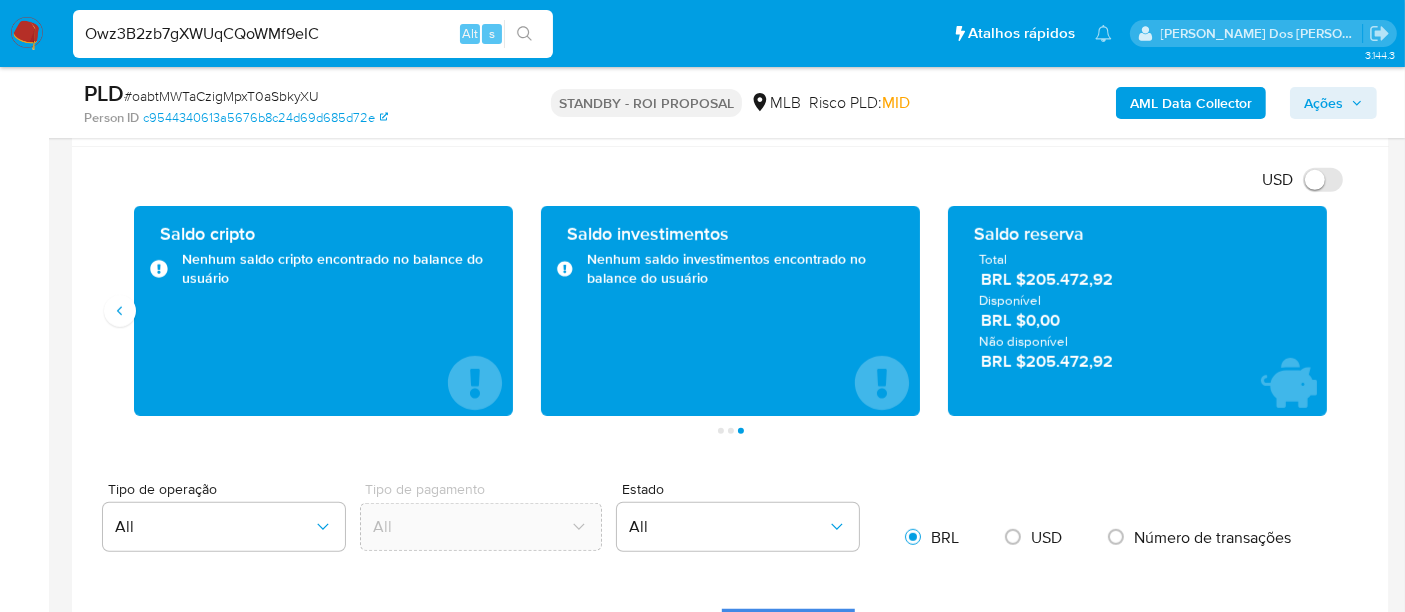 type on "Owz3B2zb7gXWUqCQoWMf9eIC" 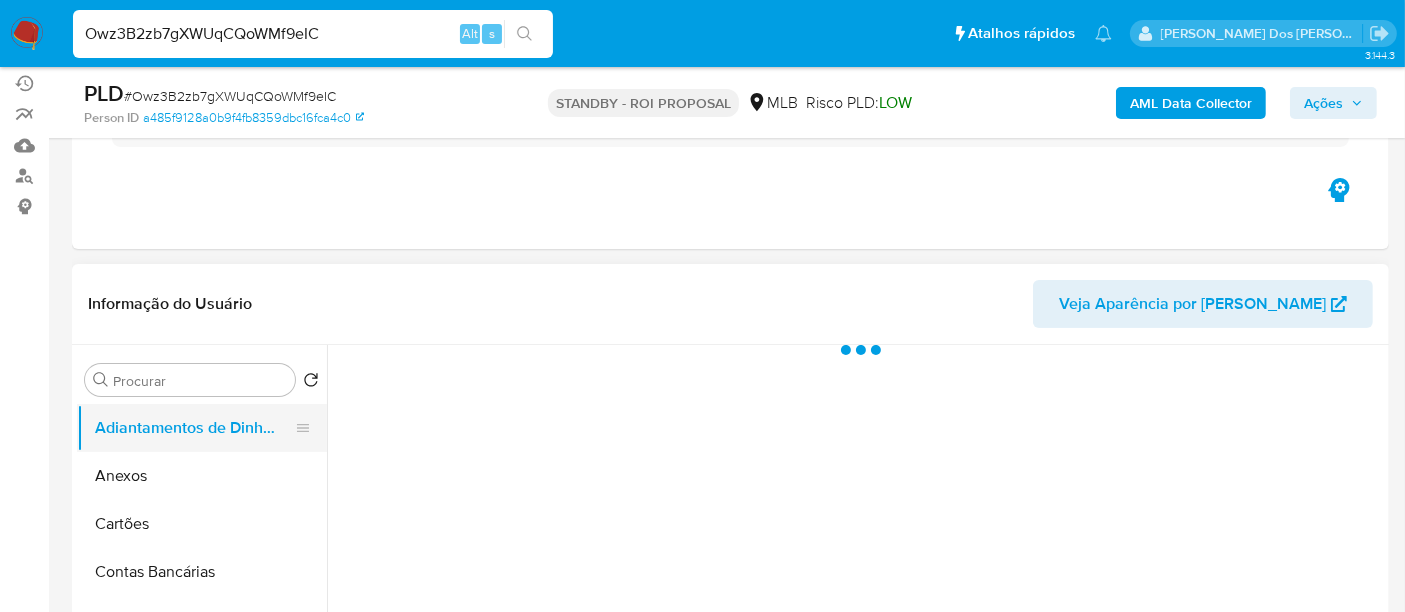 scroll, scrollTop: 333, scrollLeft: 0, axis: vertical 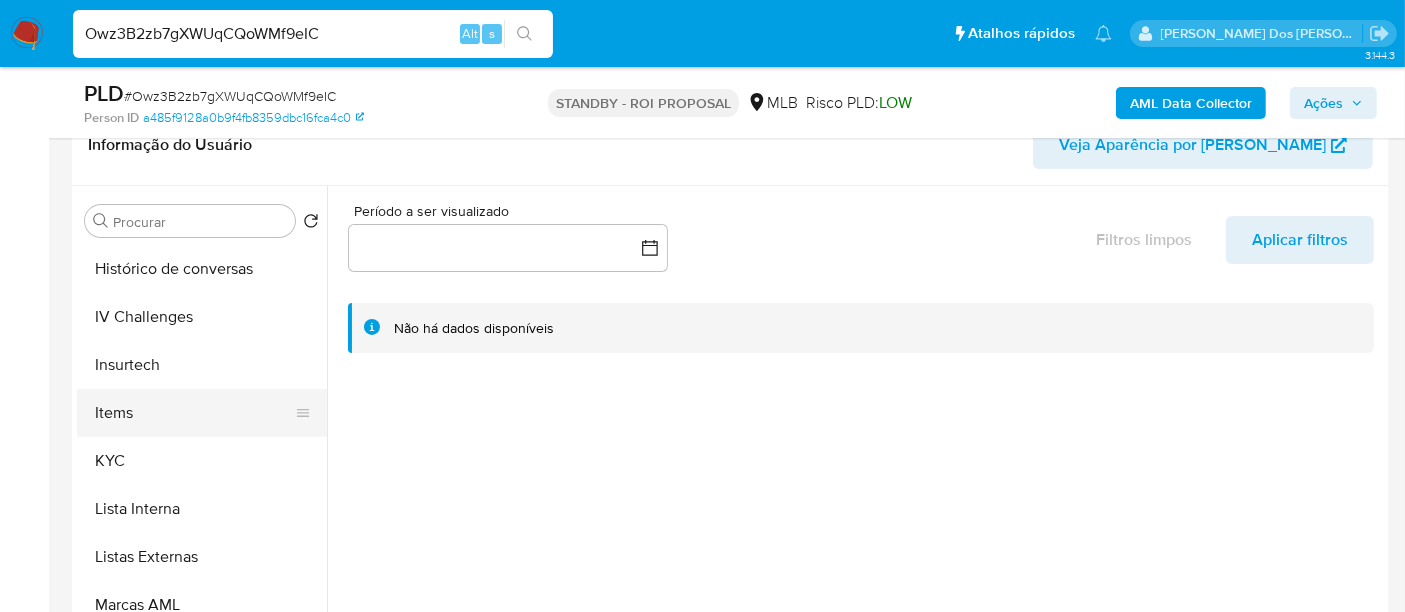 select on "10" 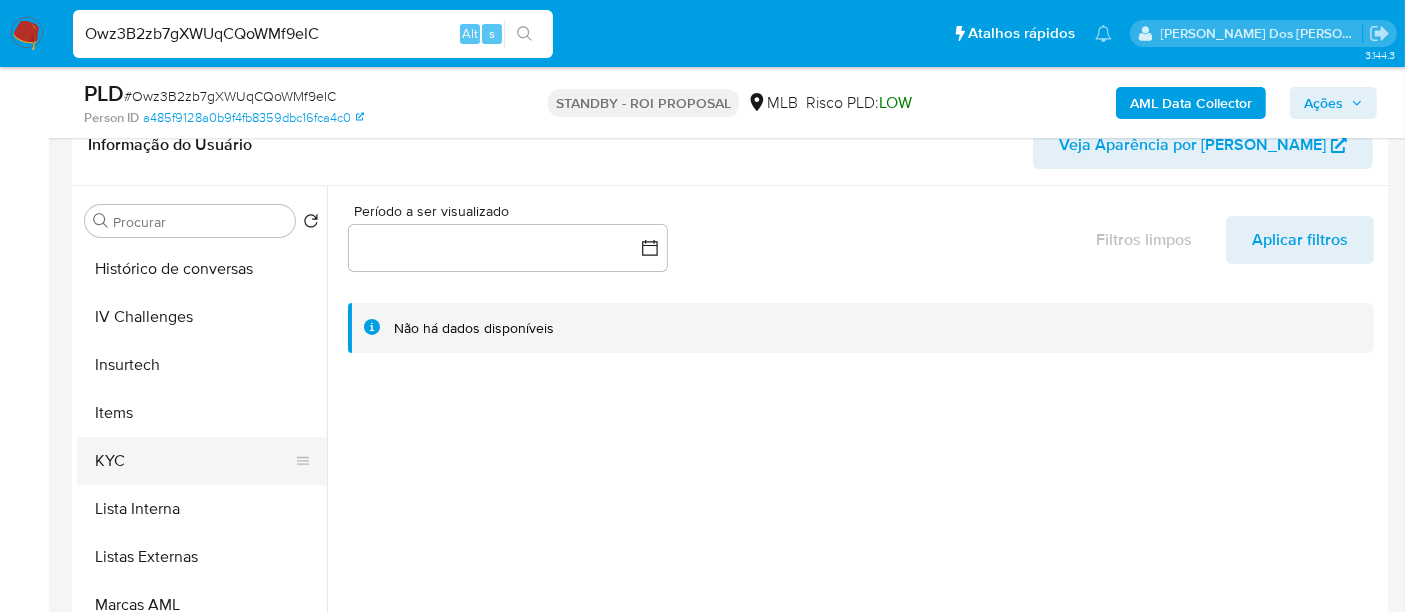 scroll, scrollTop: 844, scrollLeft: 0, axis: vertical 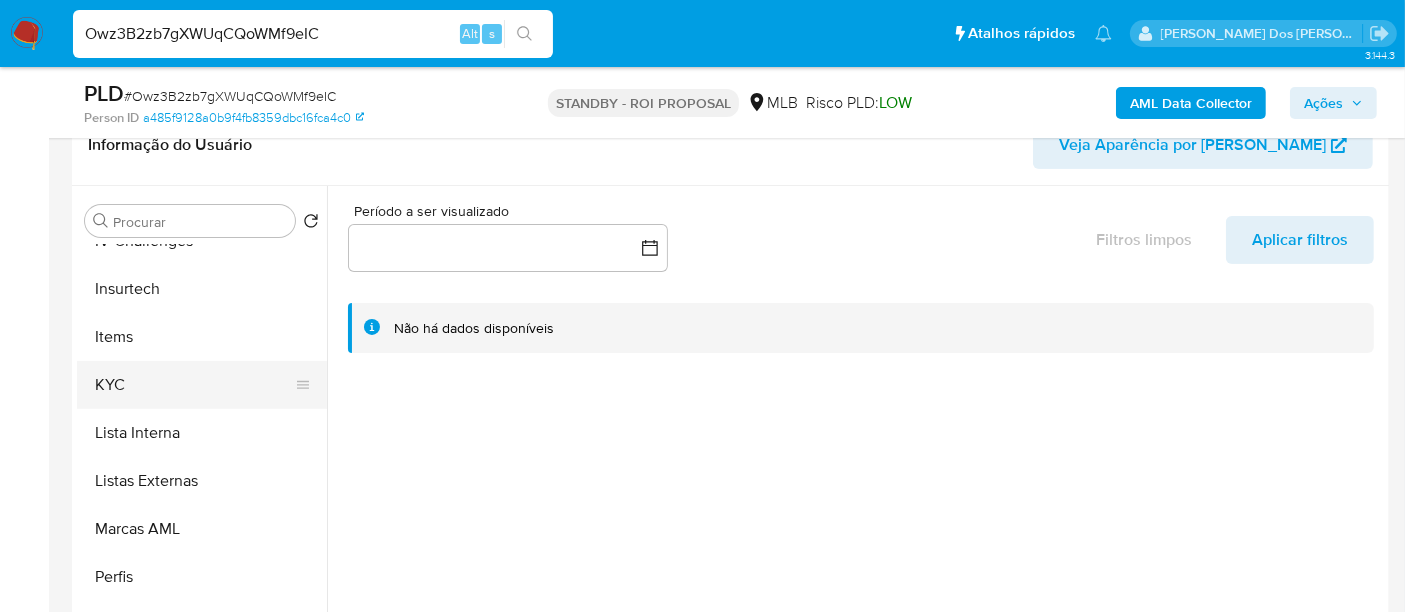 click on "KYC" at bounding box center (194, 385) 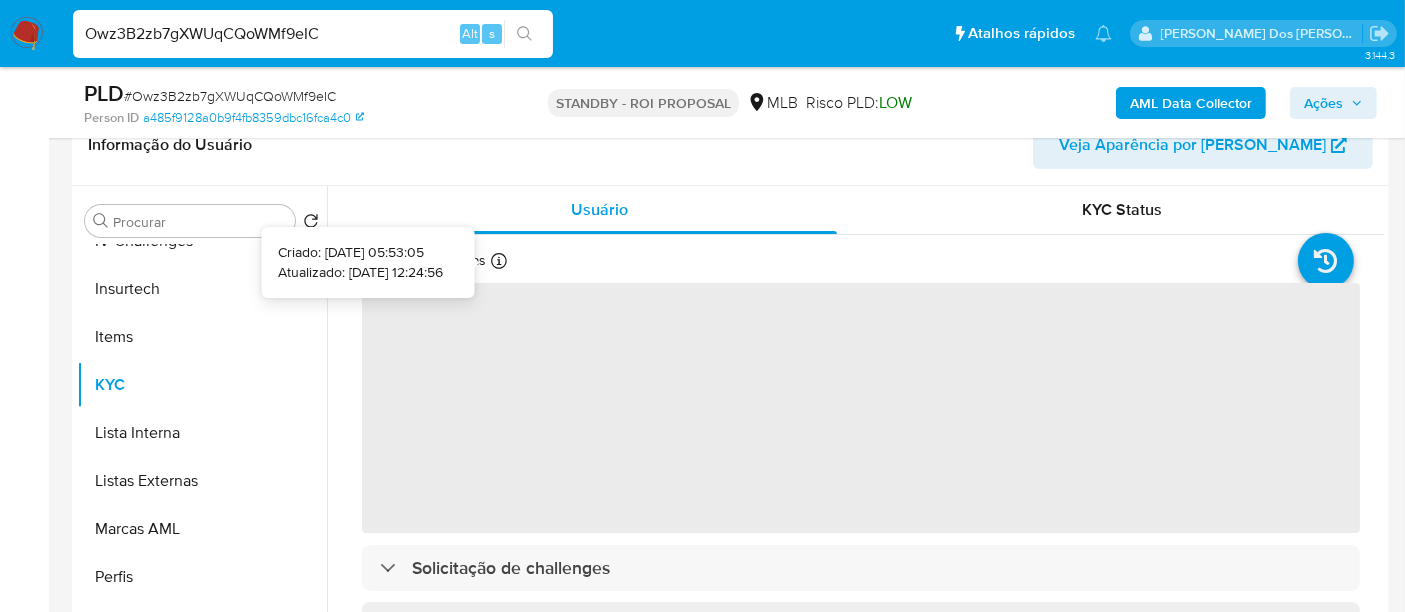 type 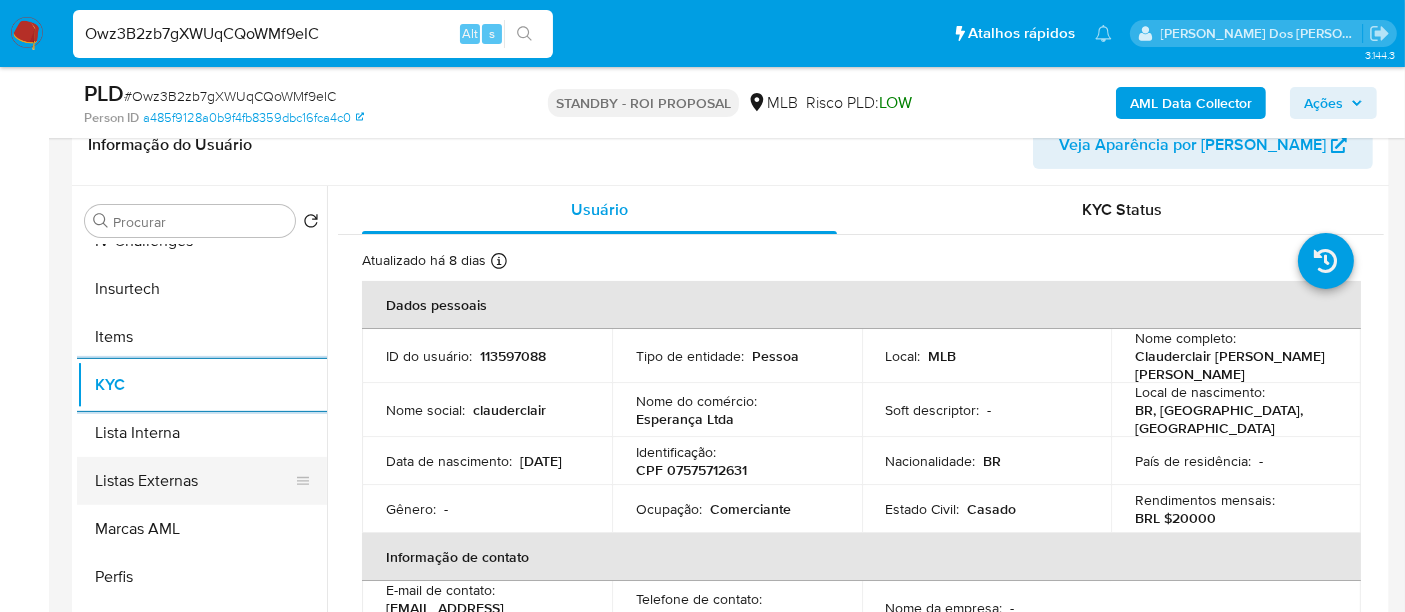 scroll, scrollTop: 622, scrollLeft: 0, axis: vertical 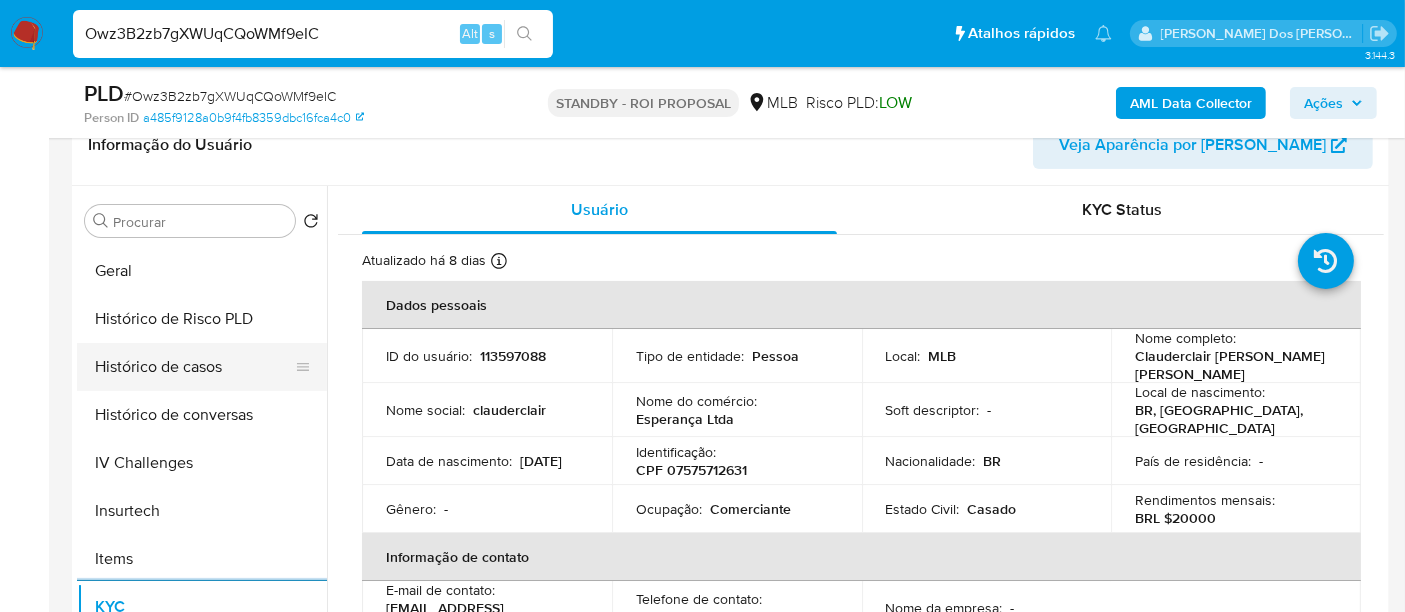 click on "Histórico de casos" at bounding box center [194, 367] 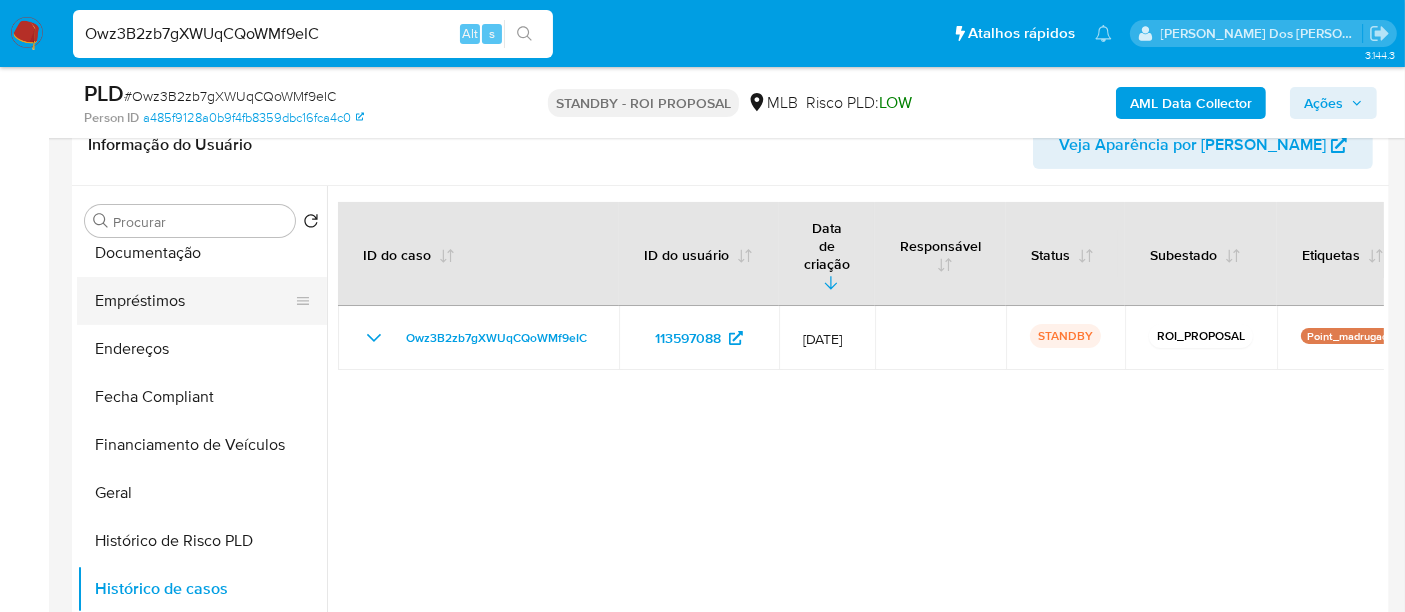 scroll, scrollTop: 288, scrollLeft: 0, axis: vertical 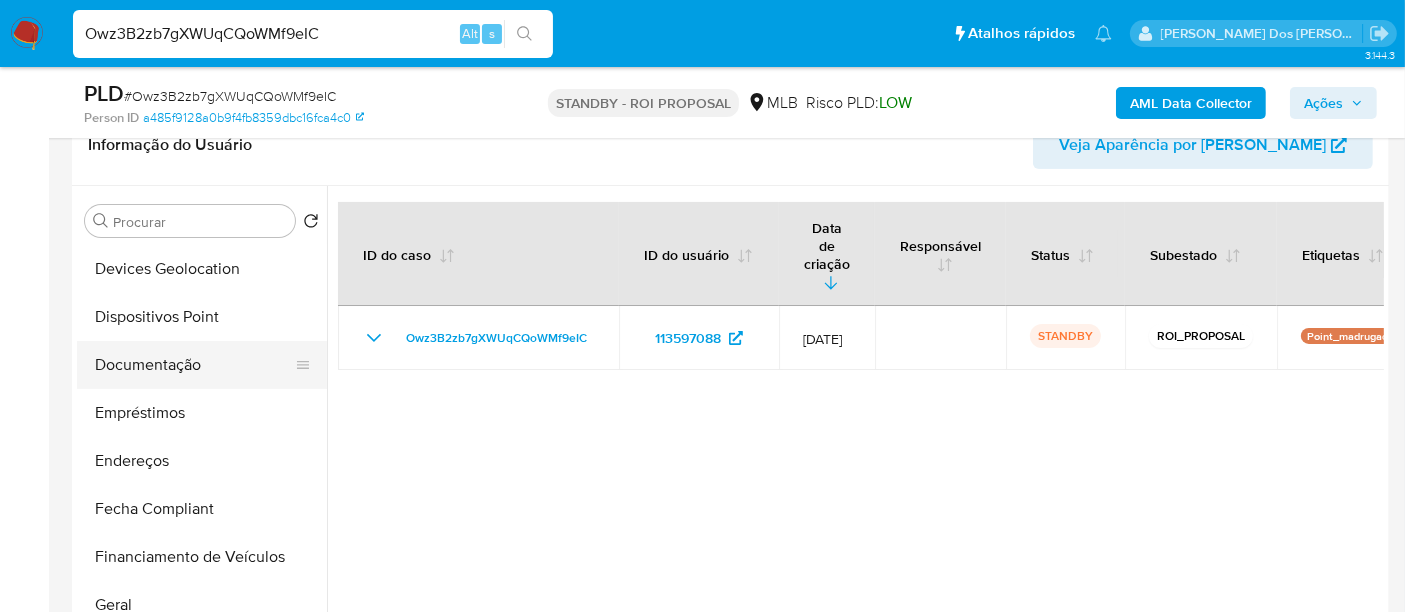 click on "Documentação" at bounding box center [194, 365] 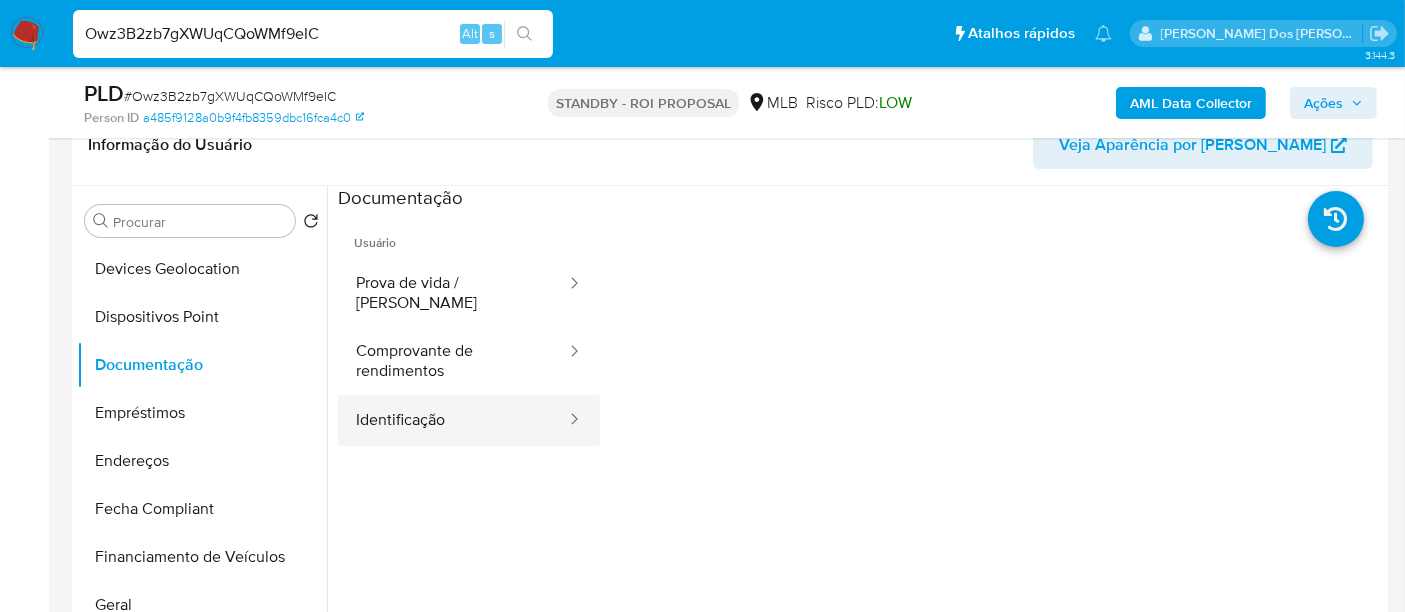 click on "Identificação" at bounding box center [453, 420] 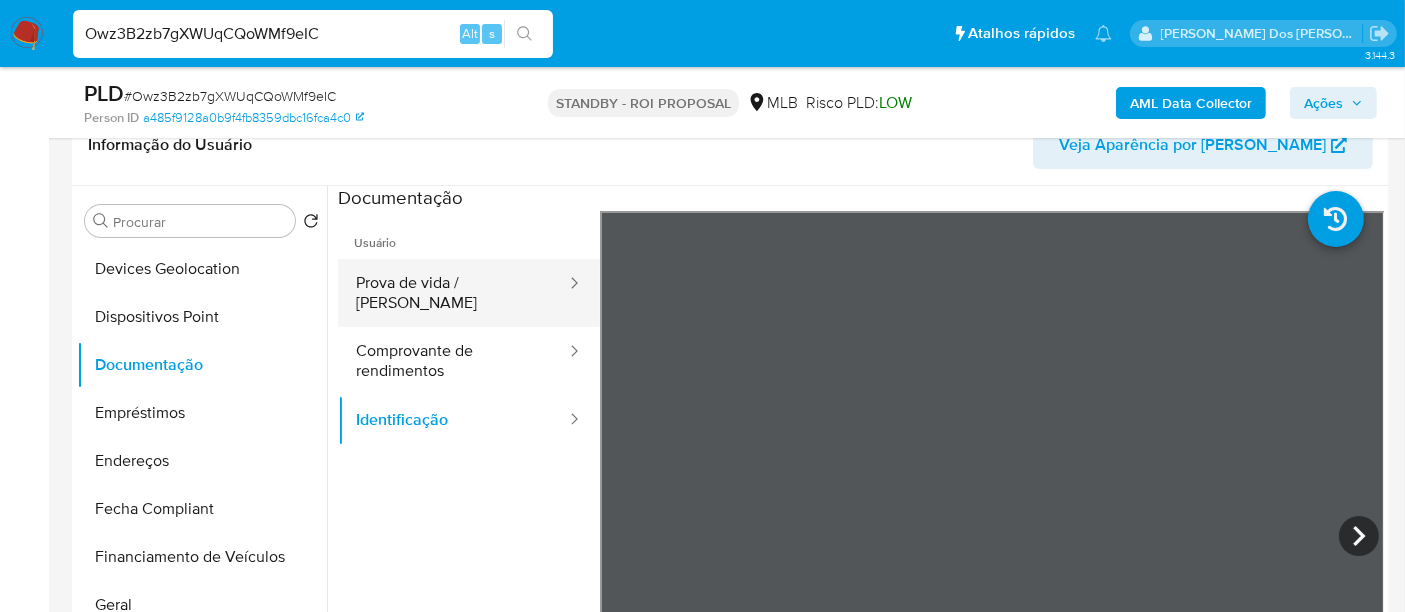 click on "Prova de vida / [PERSON_NAME]" at bounding box center (453, 293) 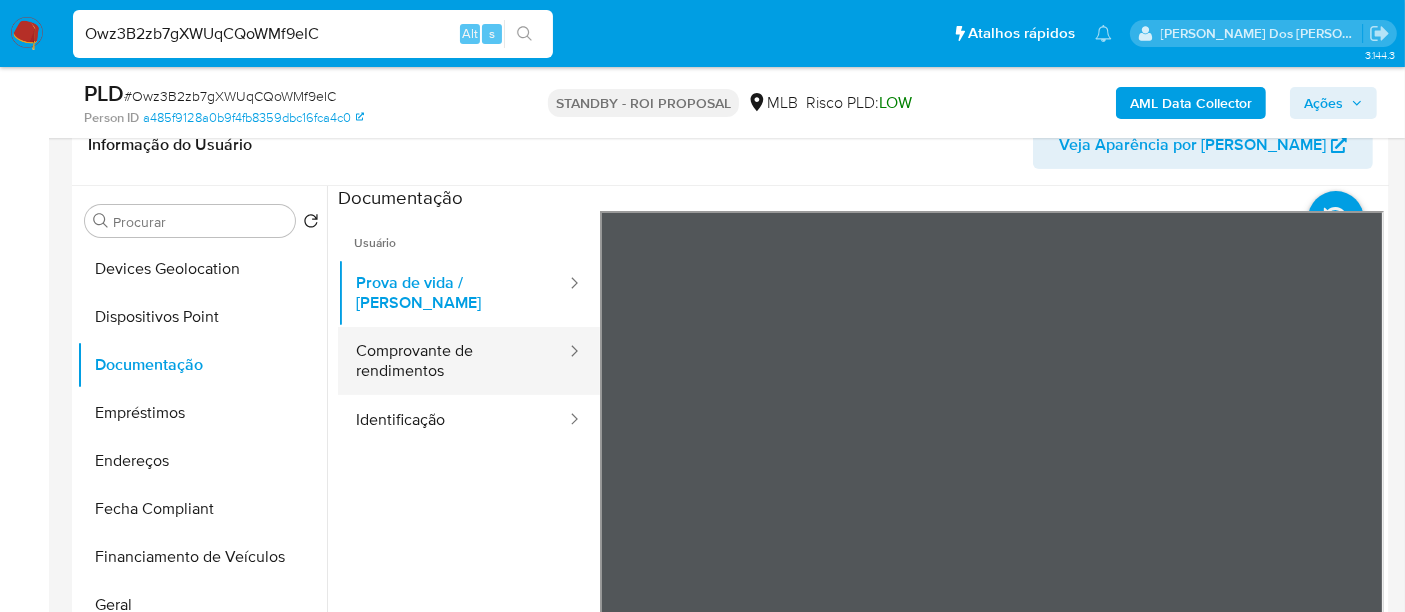 click on "Comprovante de rendimentos" at bounding box center [453, 361] 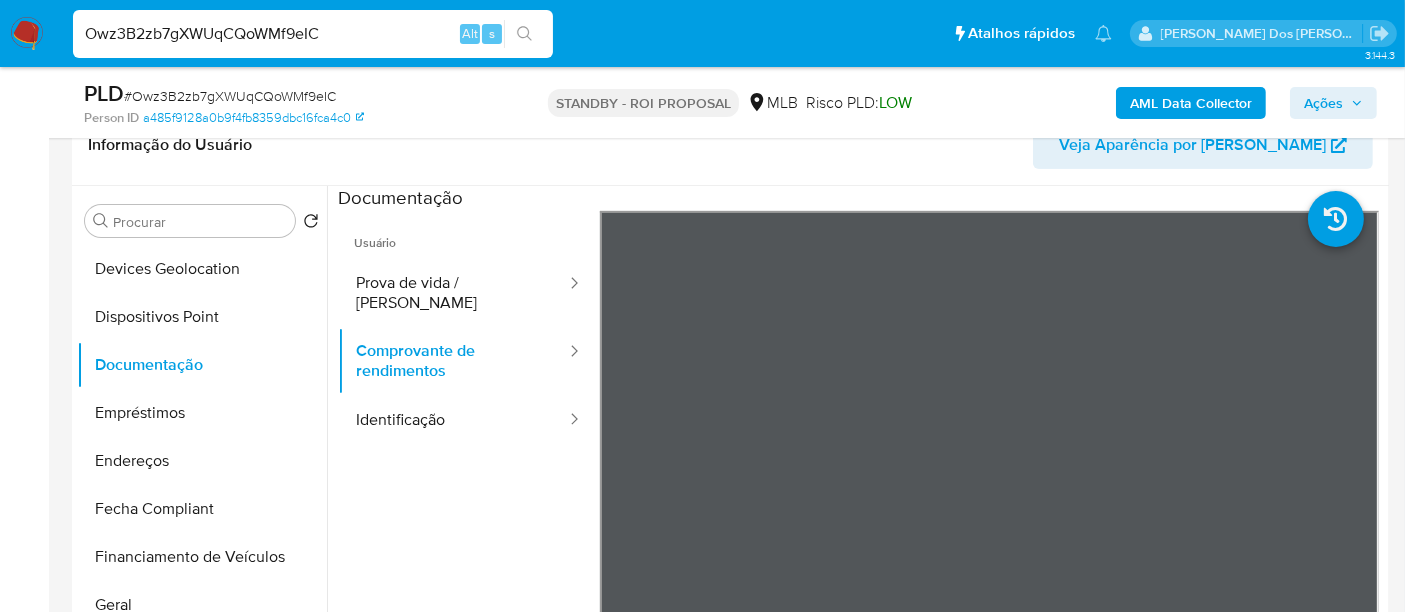 scroll, scrollTop: 444, scrollLeft: 0, axis: vertical 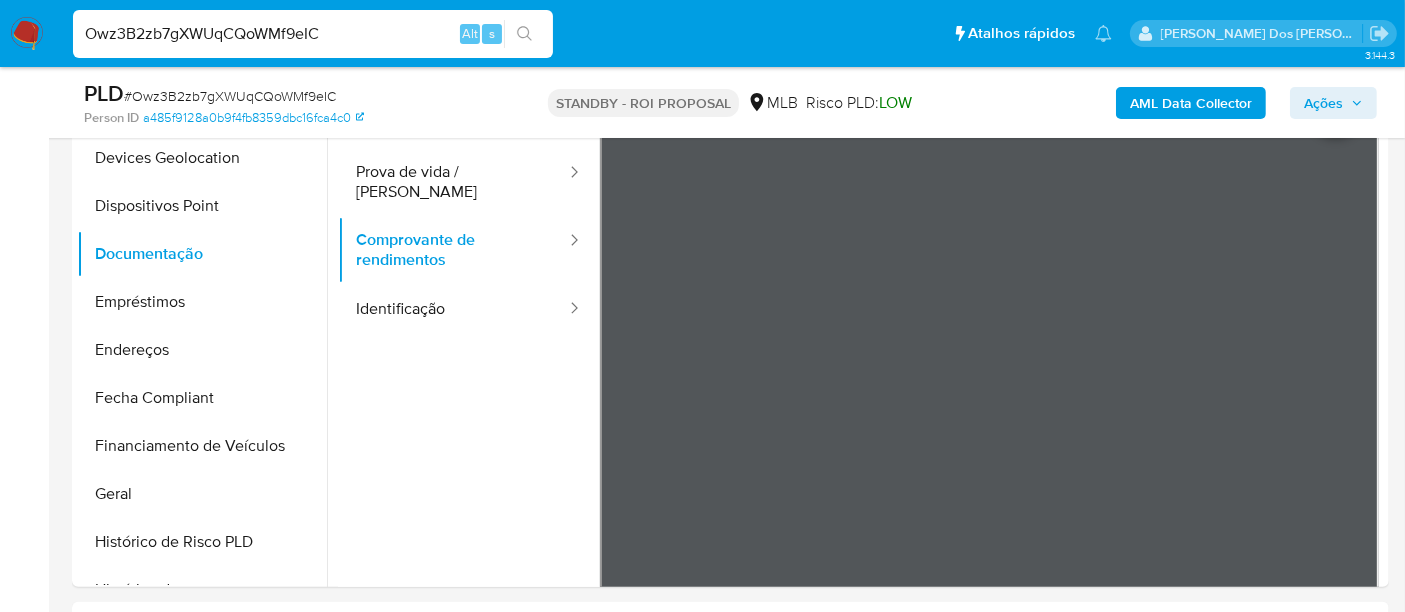 type 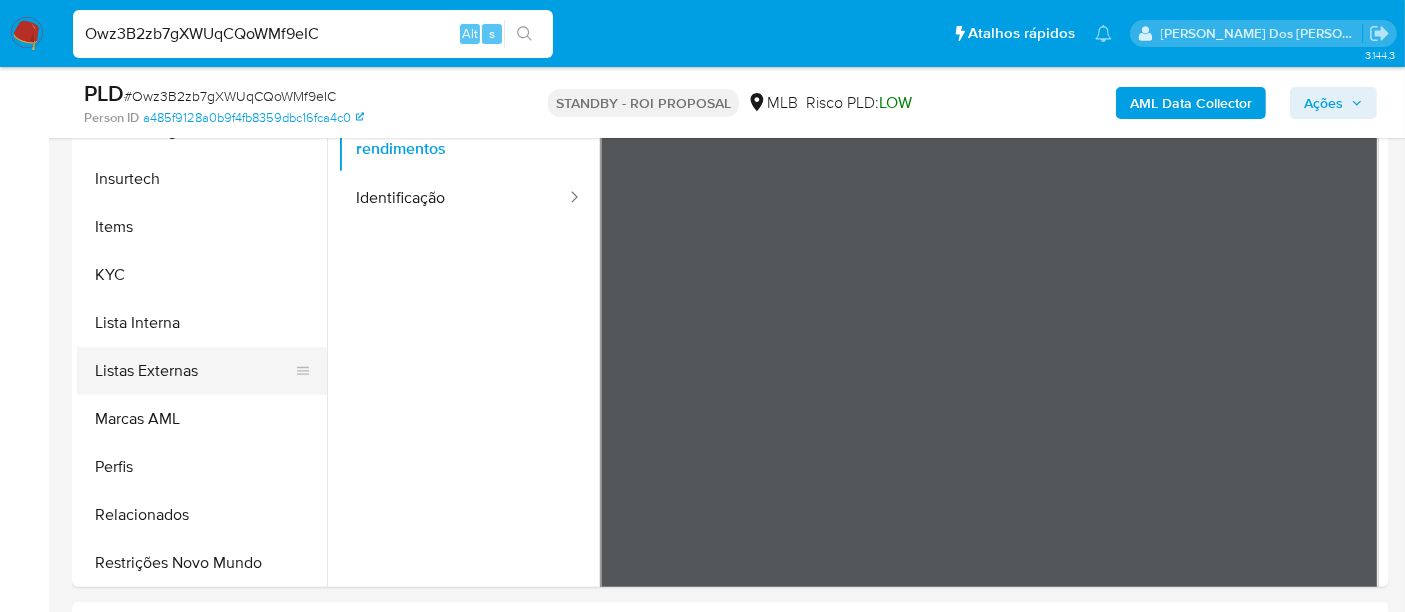 scroll, scrollTop: 844, scrollLeft: 0, axis: vertical 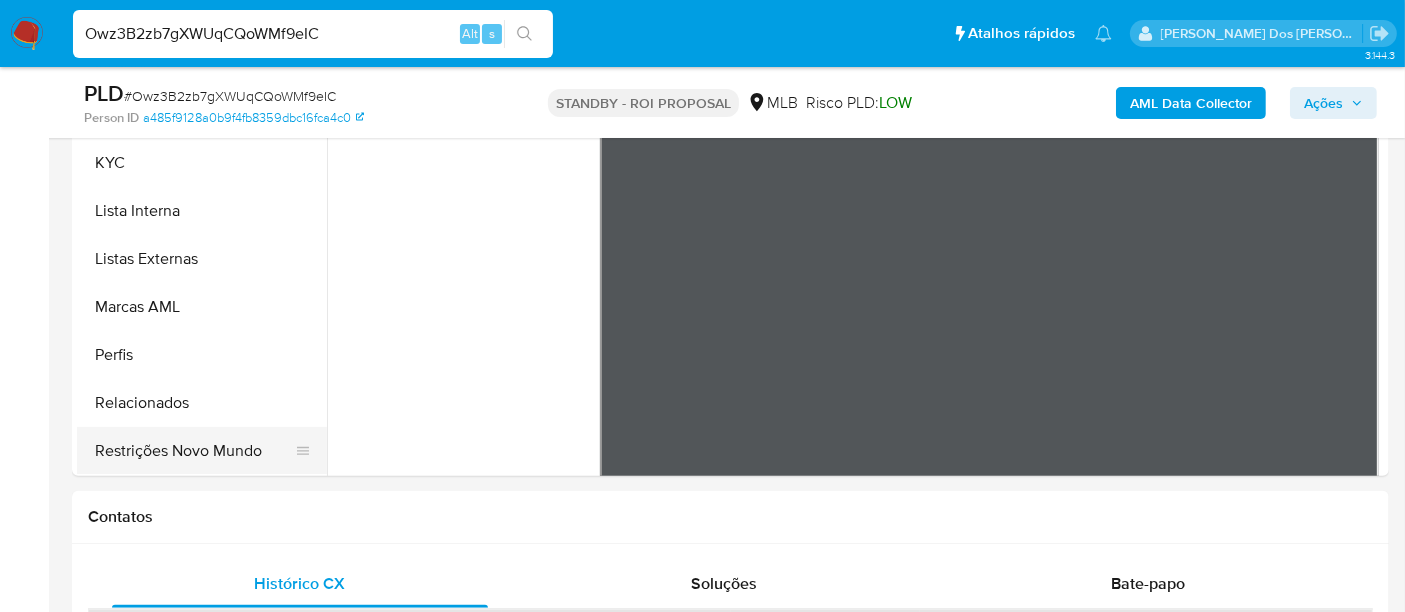 click on "Restrições Novo Mundo" at bounding box center (194, 451) 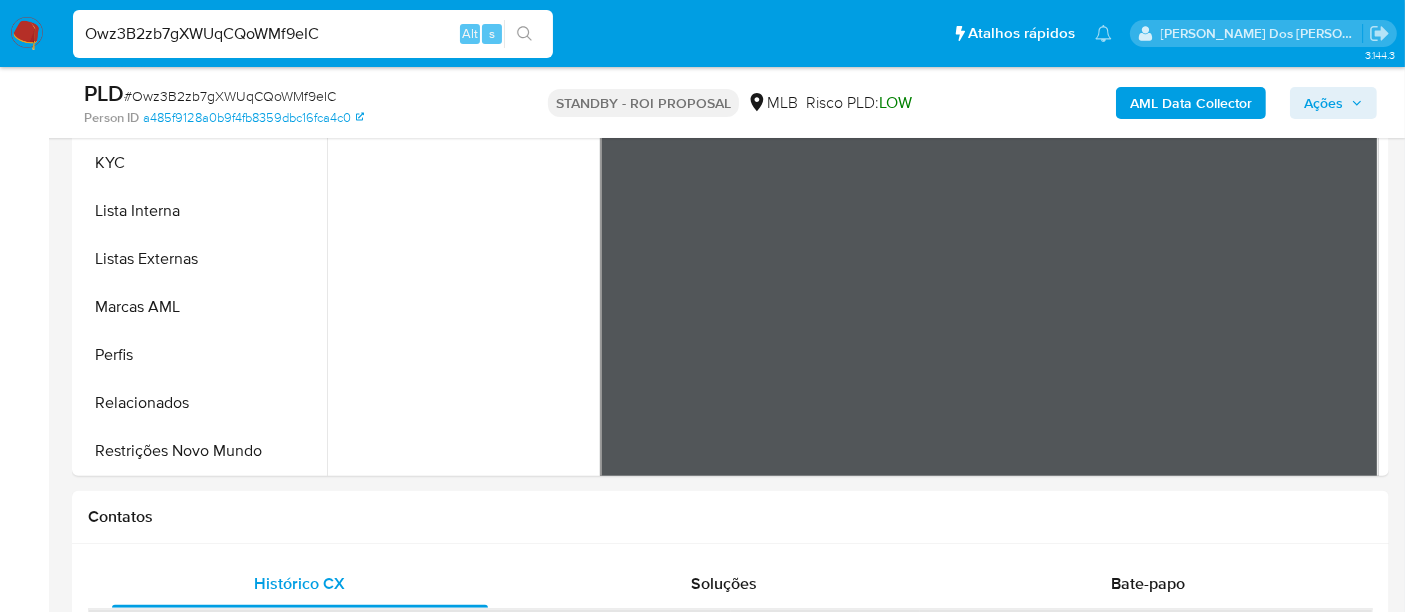 scroll, scrollTop: 0, scrollLeft: 0, axis: both 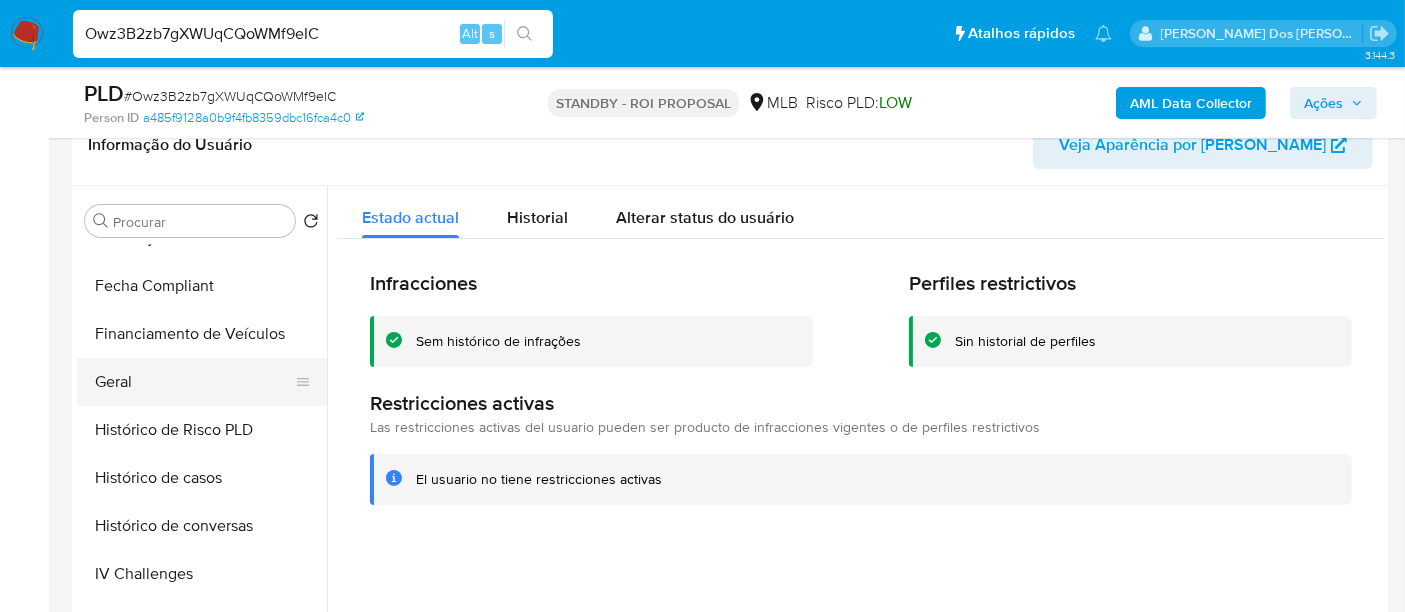 click on "Geral" at bounding box center [194, 382] 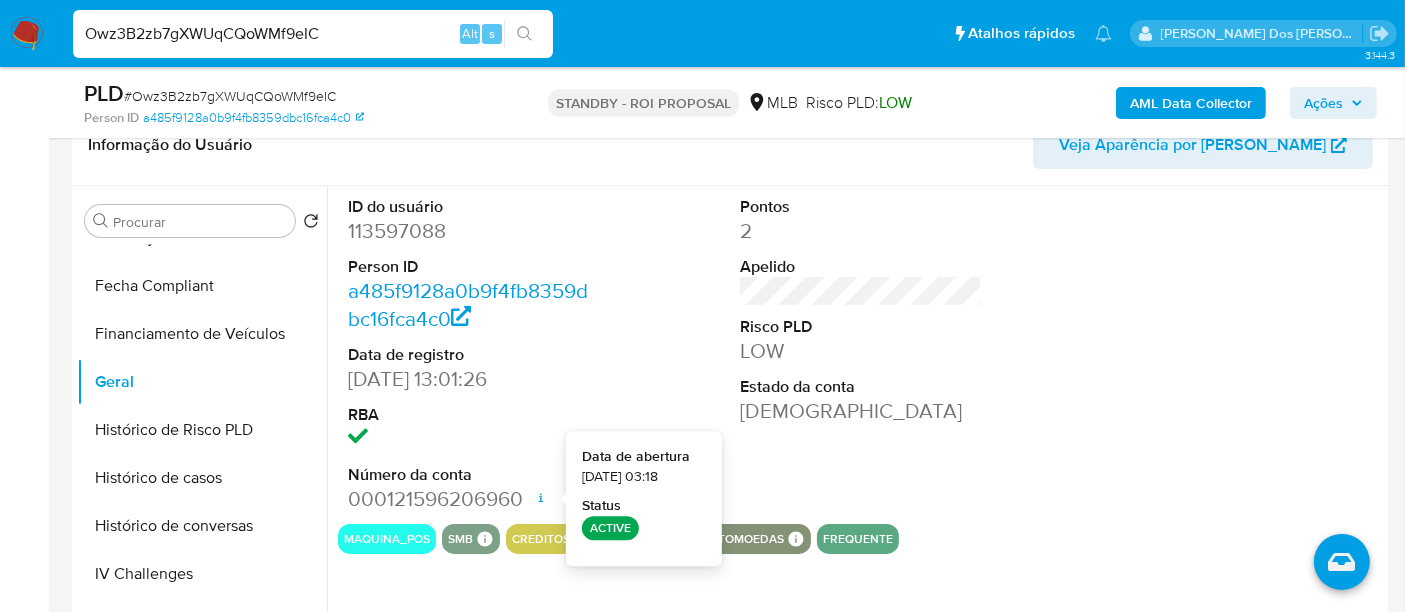 type 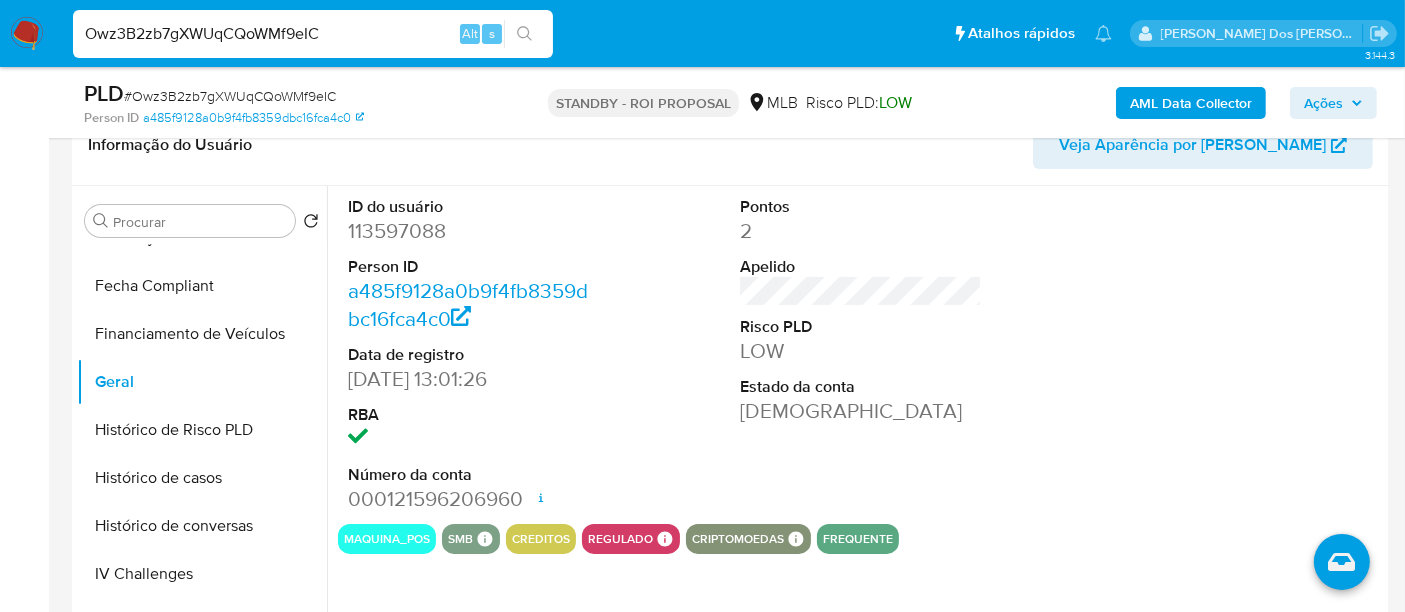 click on "Owz3B2zb7gXWUqCQoWMf9eIC" at bounding box center [313, 34] 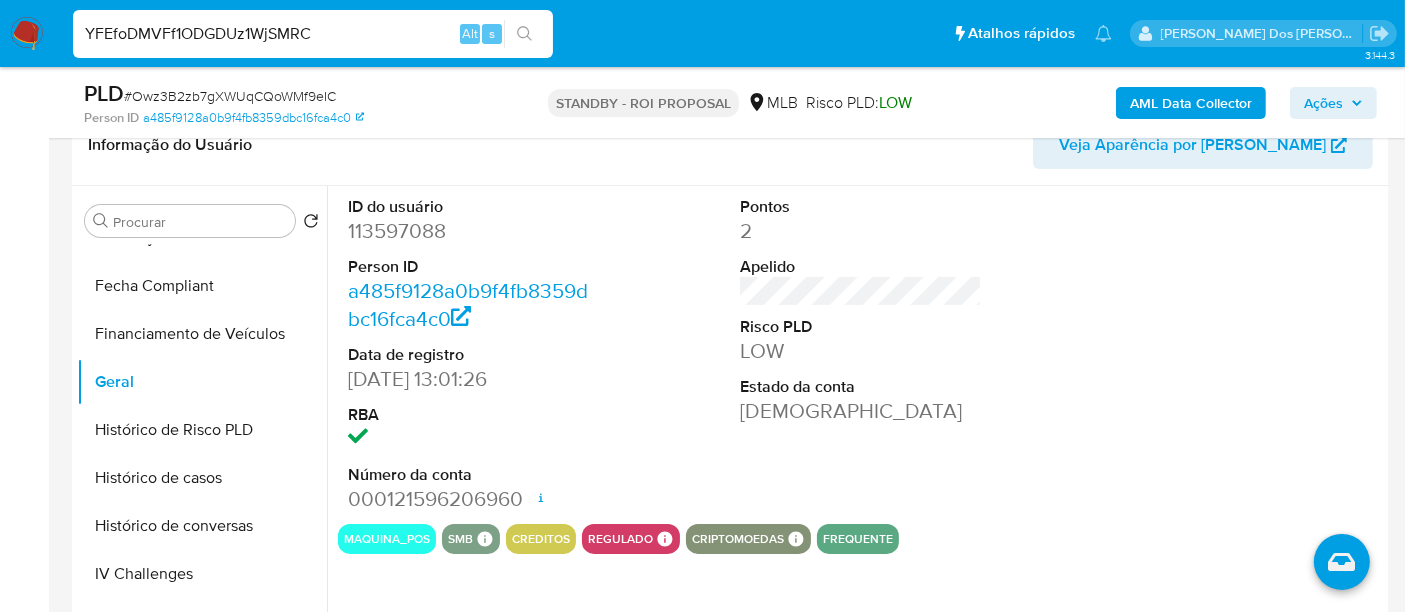 type on "YFEfoDMVFf1ODGDUz1WjSMRC" 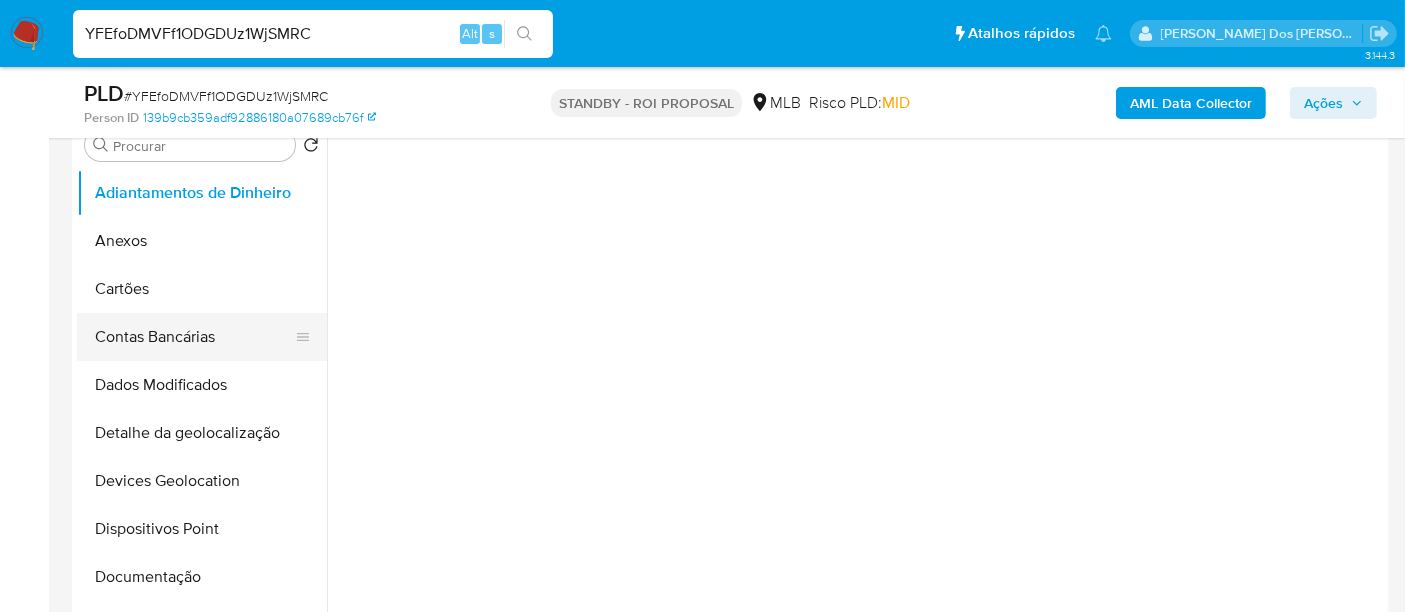 scroll, scrollTop: 444, scrollLeft: 0, axis: vertical 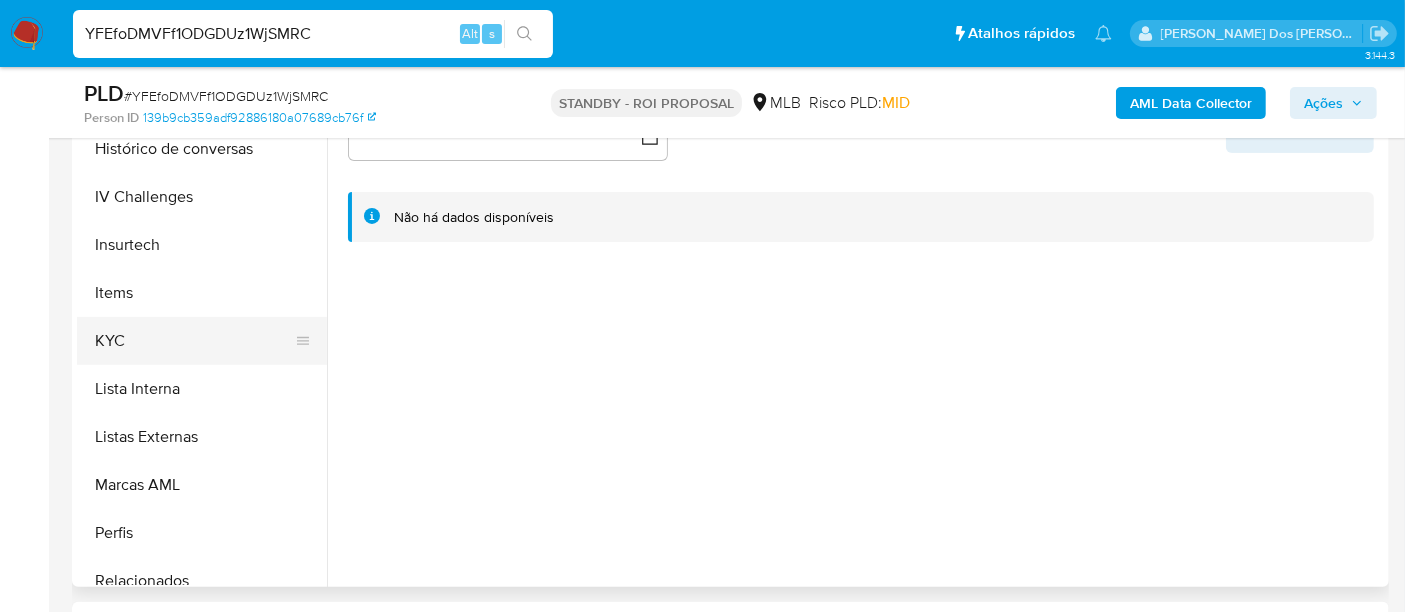 select on "10" 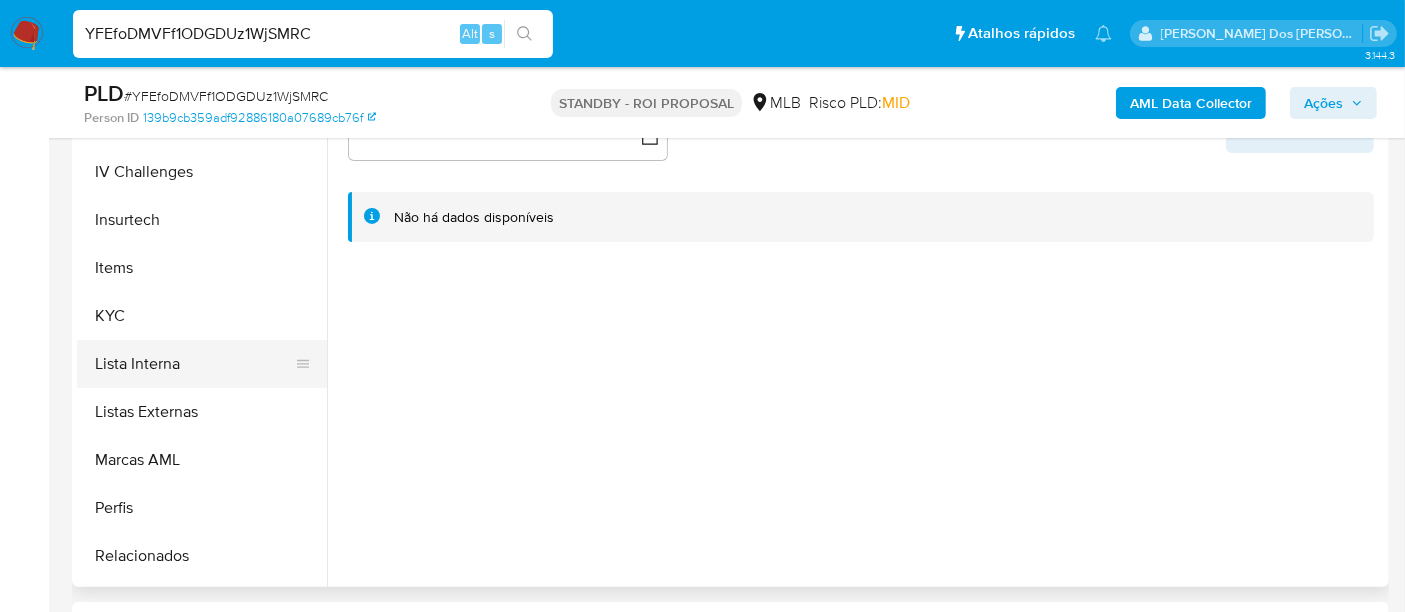 scroll, scrollTop: 844, scrollLeft: 0, axis: vertical 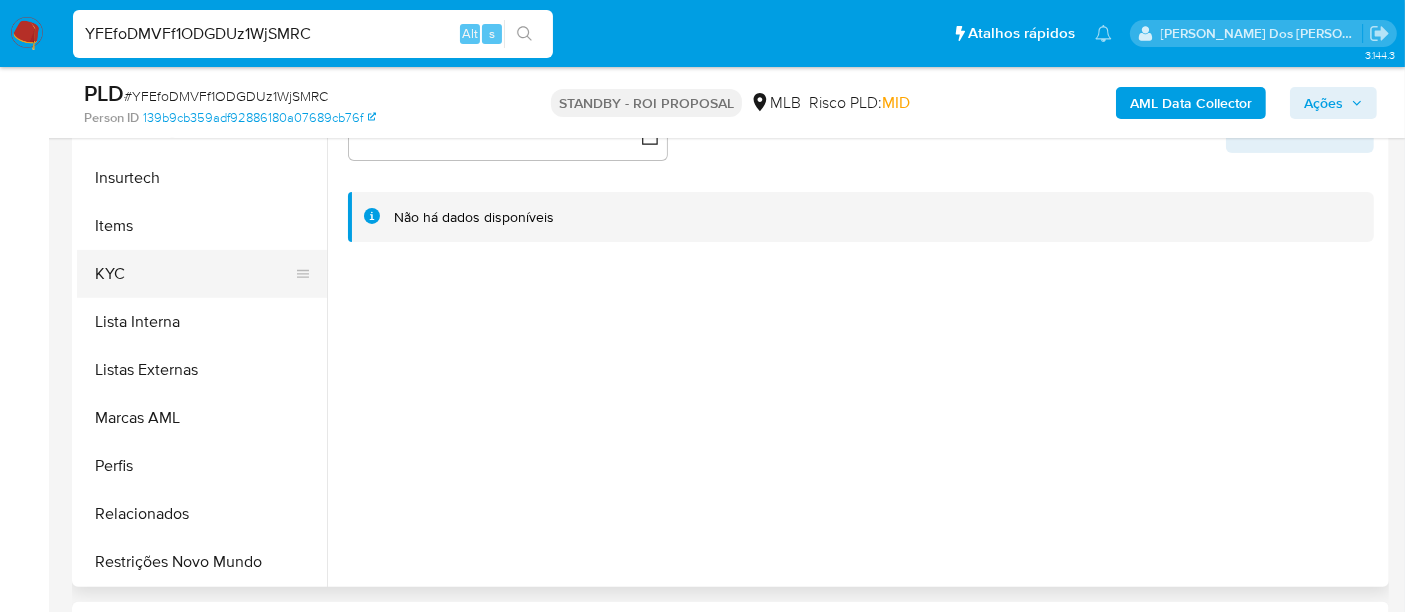 click on "KYC" at bounding box center [194, 274] 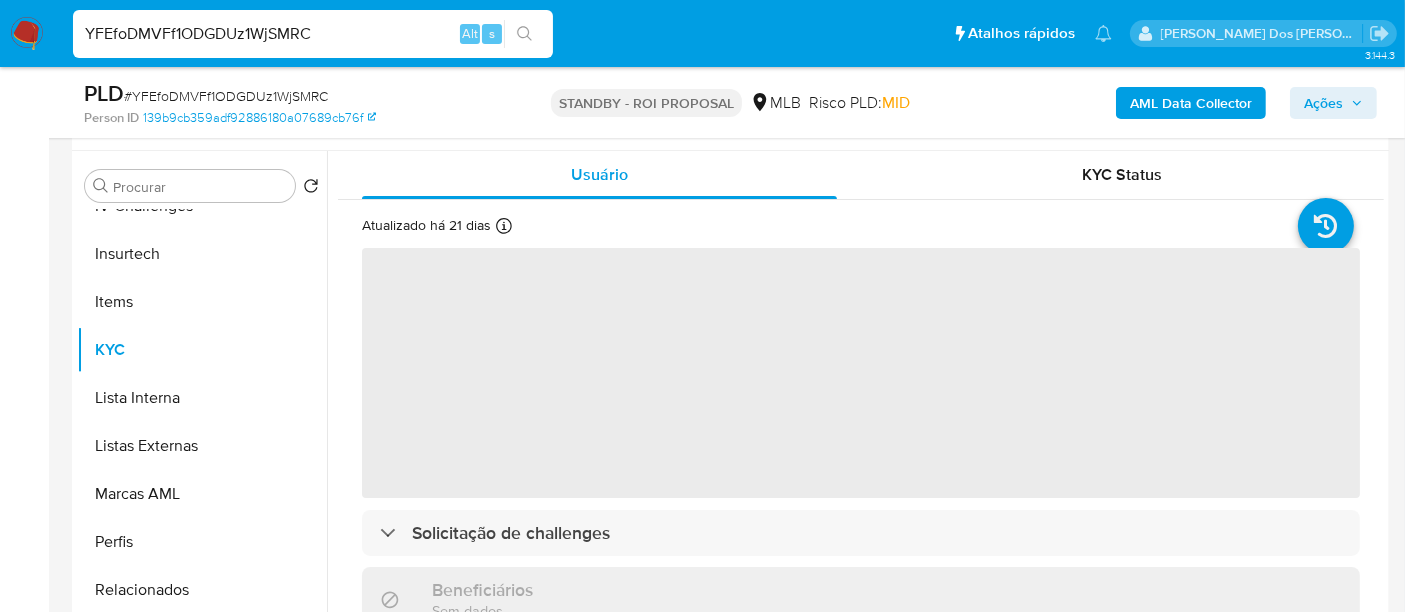 scroll, scrollTop: 333, scrollLeft: 0, axis: vertical 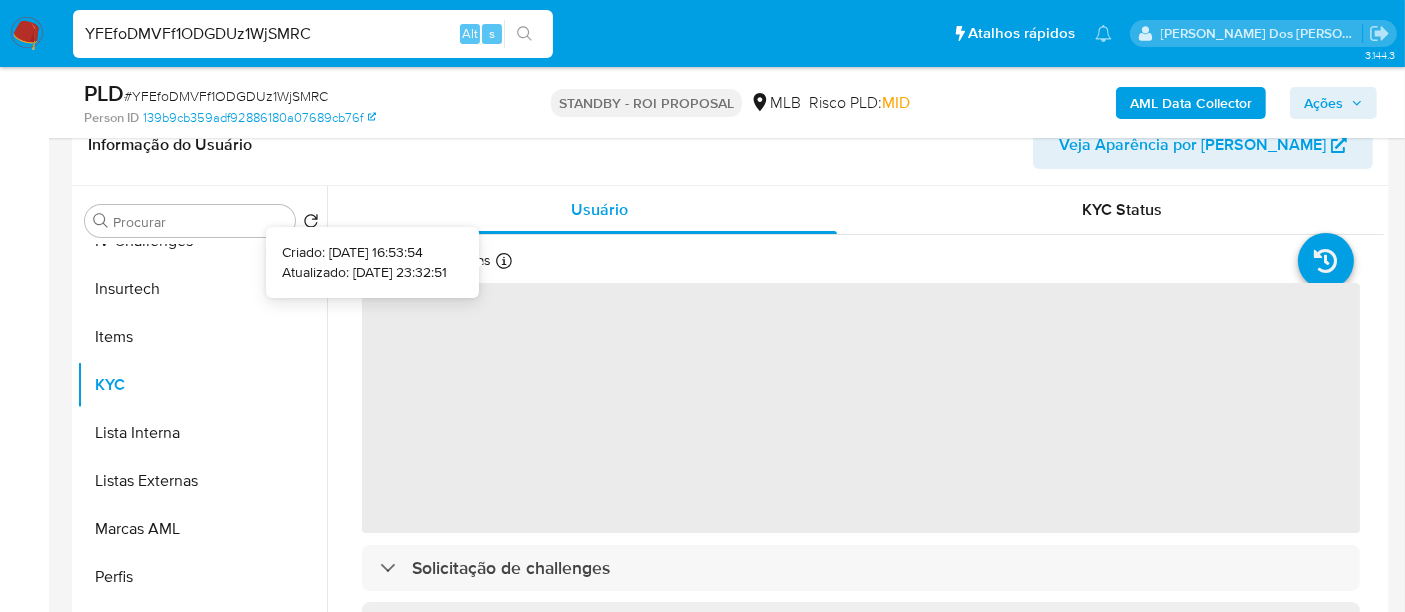 type 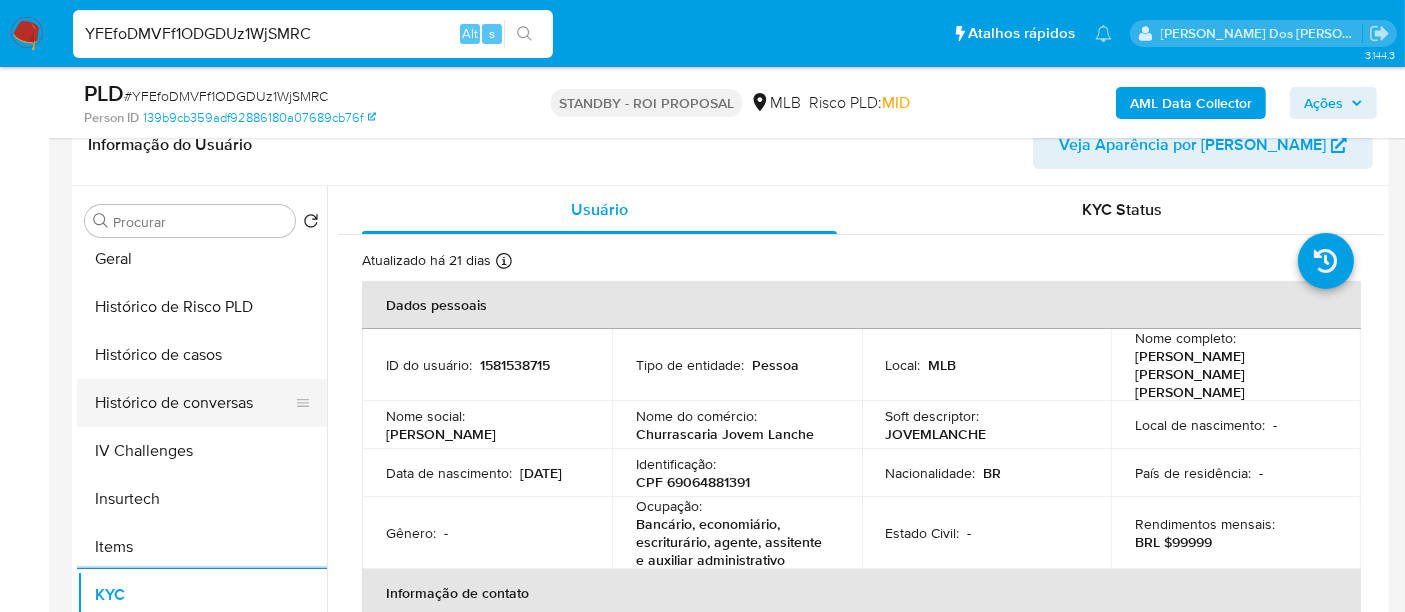 scroll, scrollTop: 622, scrollLeft: 0, axis: vertical 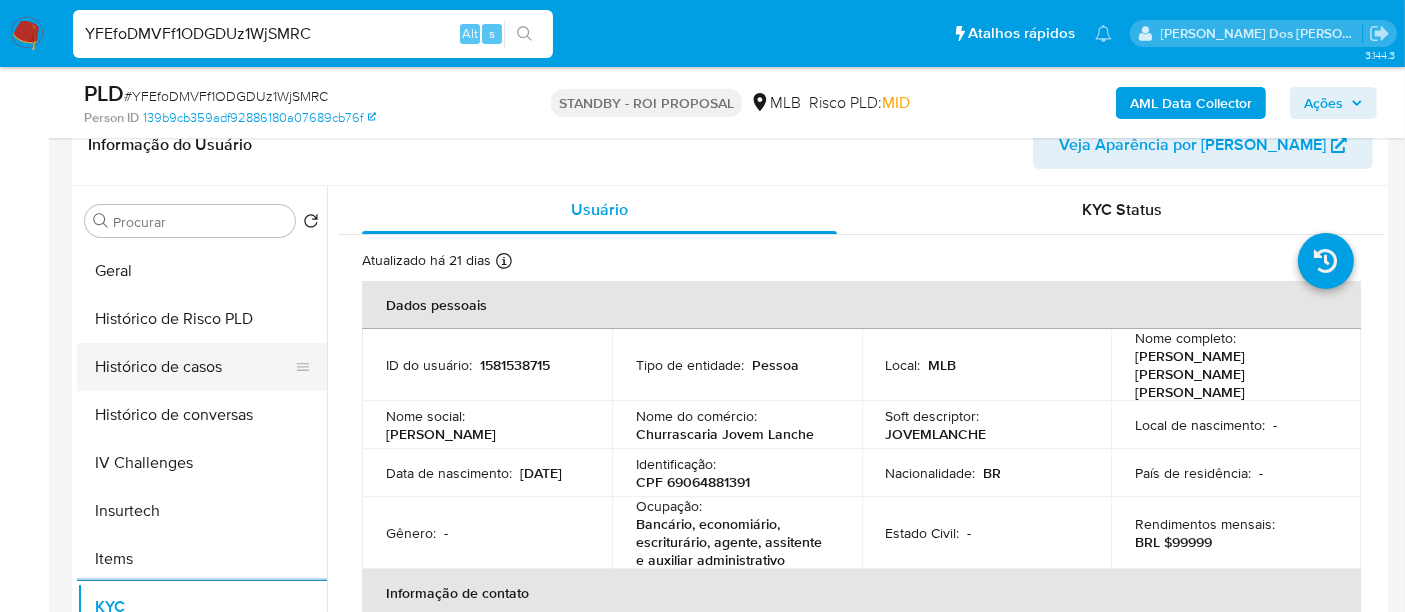 click on "Histórico de casos" at bounding box center [194, 367] 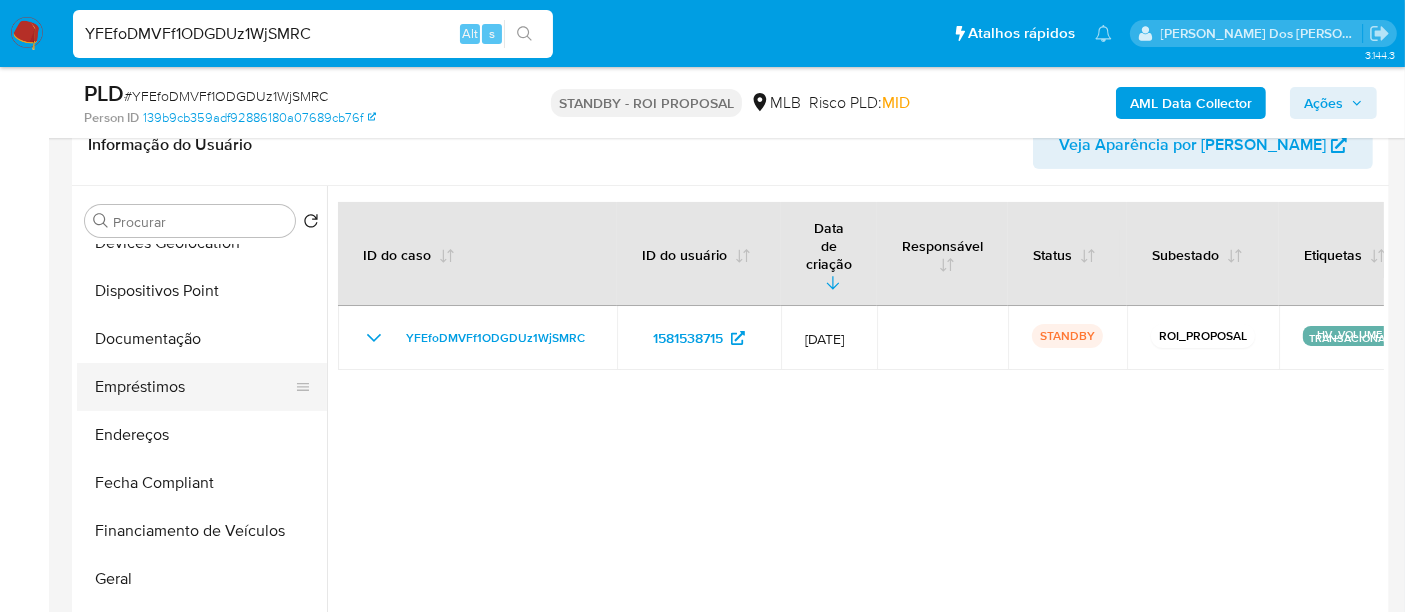 scroll, scrollTop: 288, scrollLeft: 0, axis: vertical 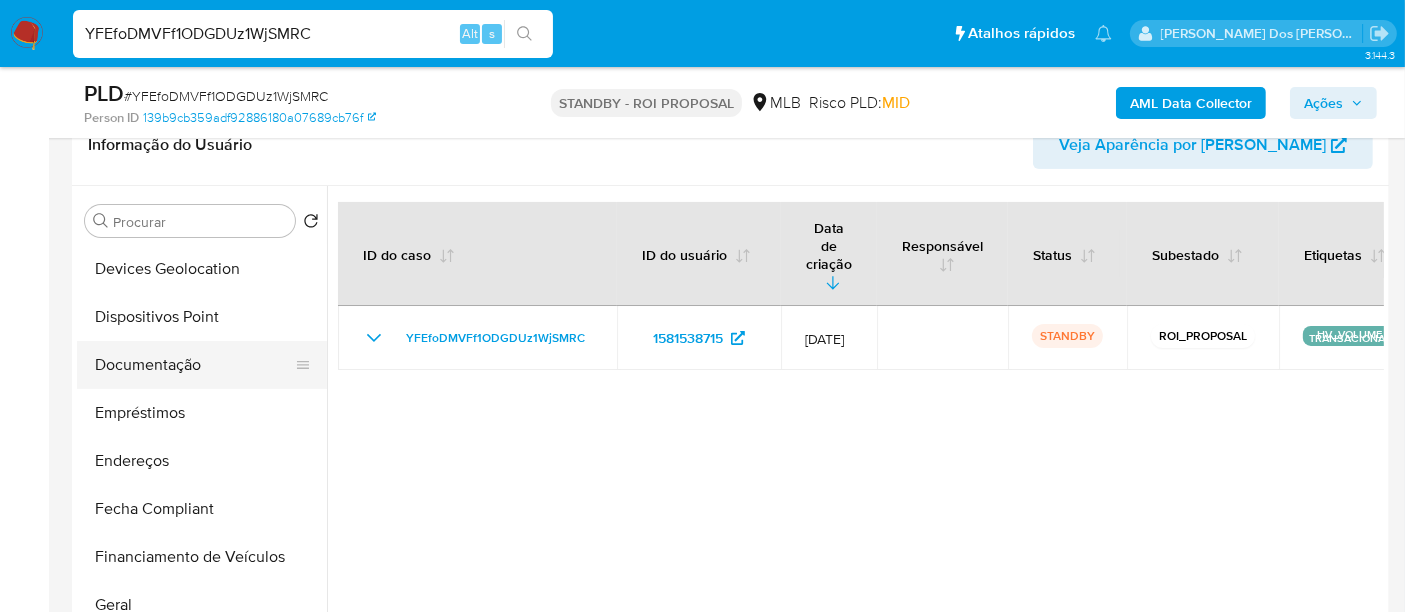 click on "Documentação" at bounding box center (194, 365) 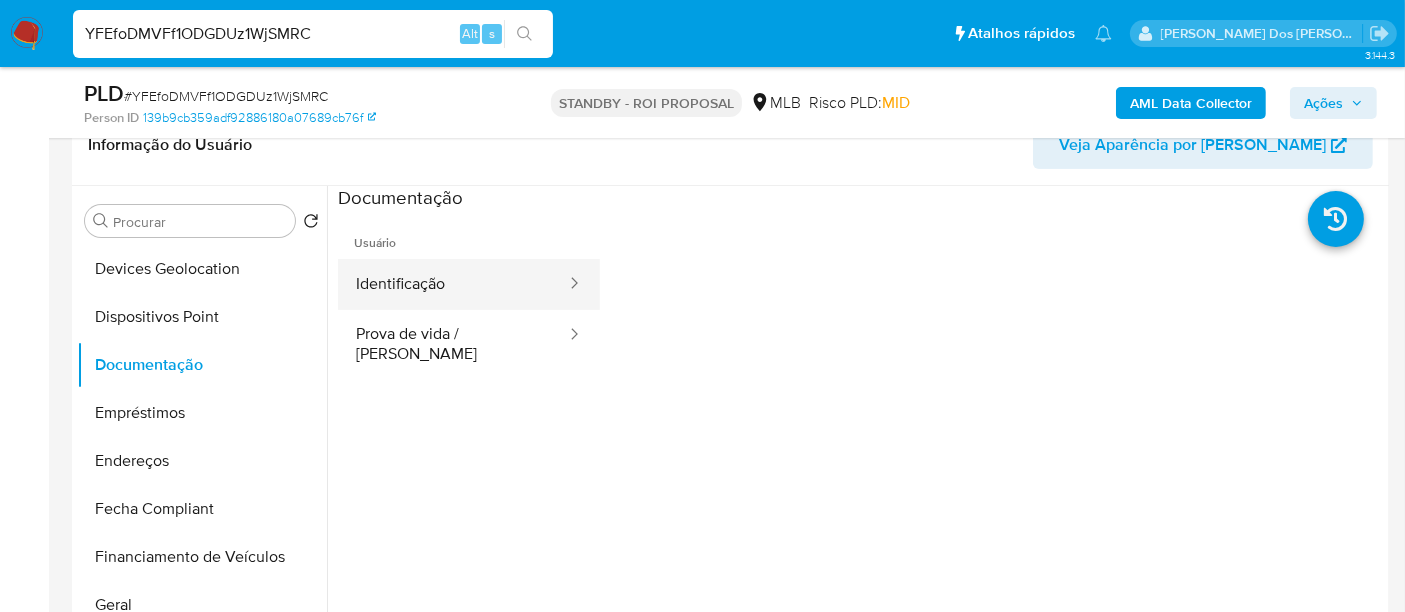 click on "Identificação" at bounding box center (453, 284) 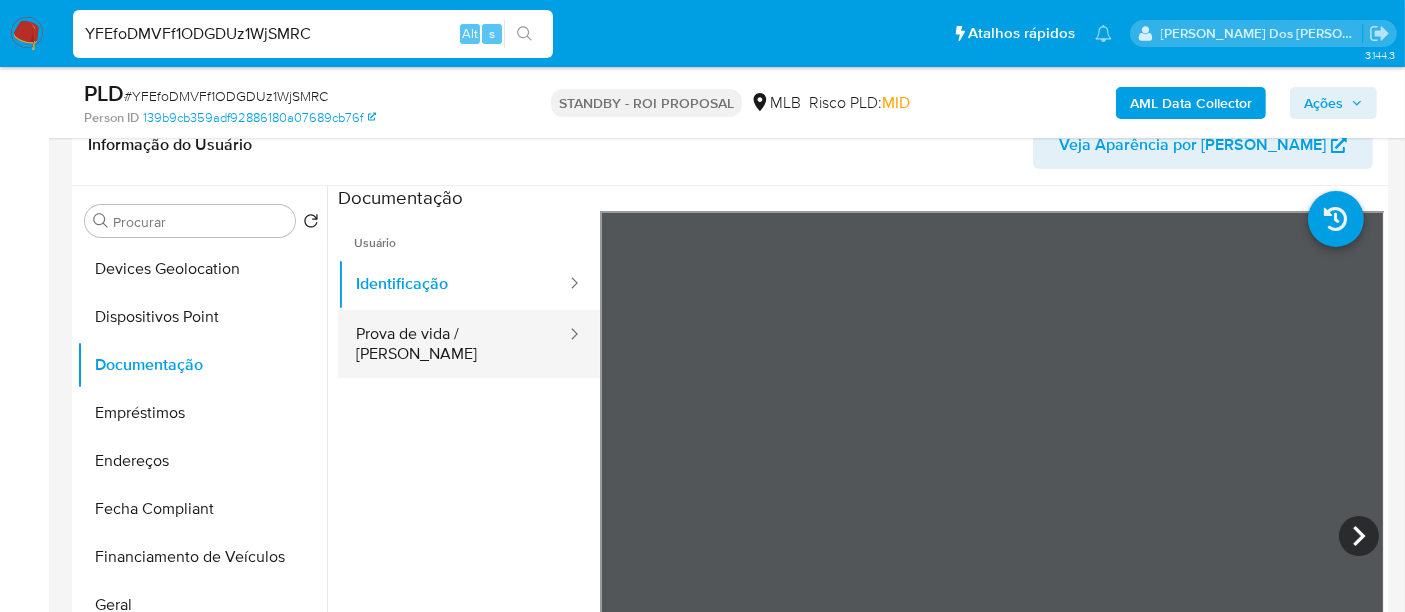 click on "Prova de vida / Selfie" at bounding box center [453, 344] 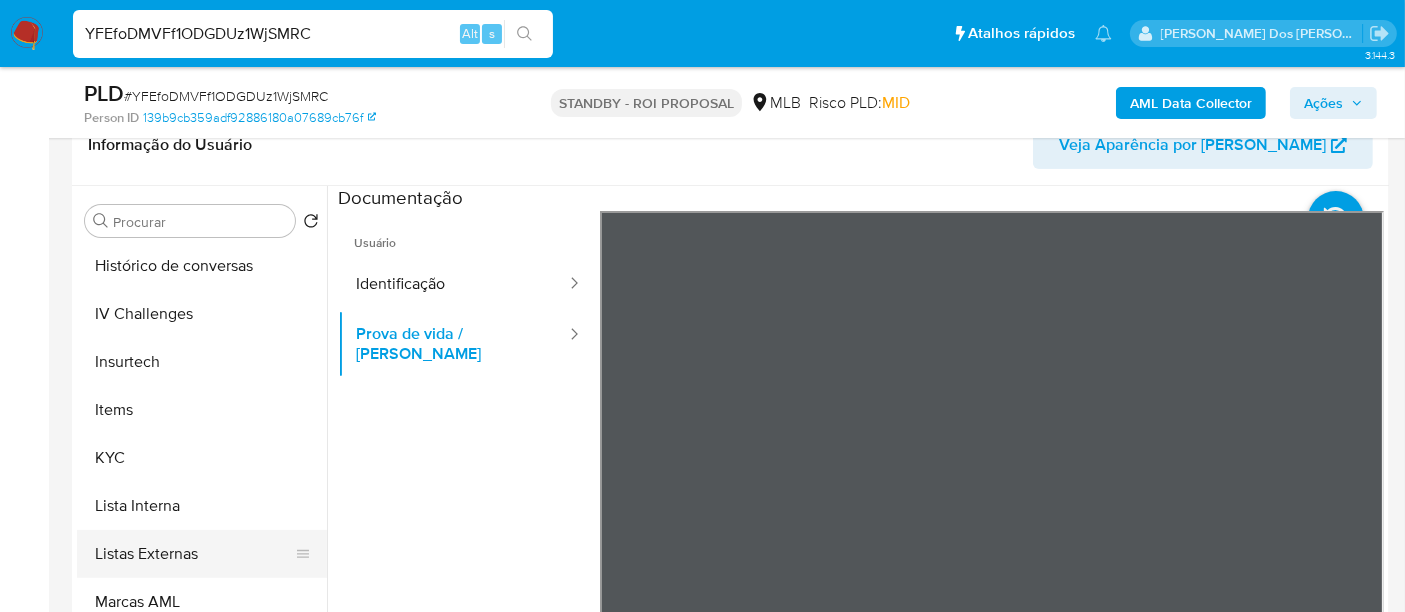 scroll, scrollTop: 844, scrollLeft: 0, axis: vertical 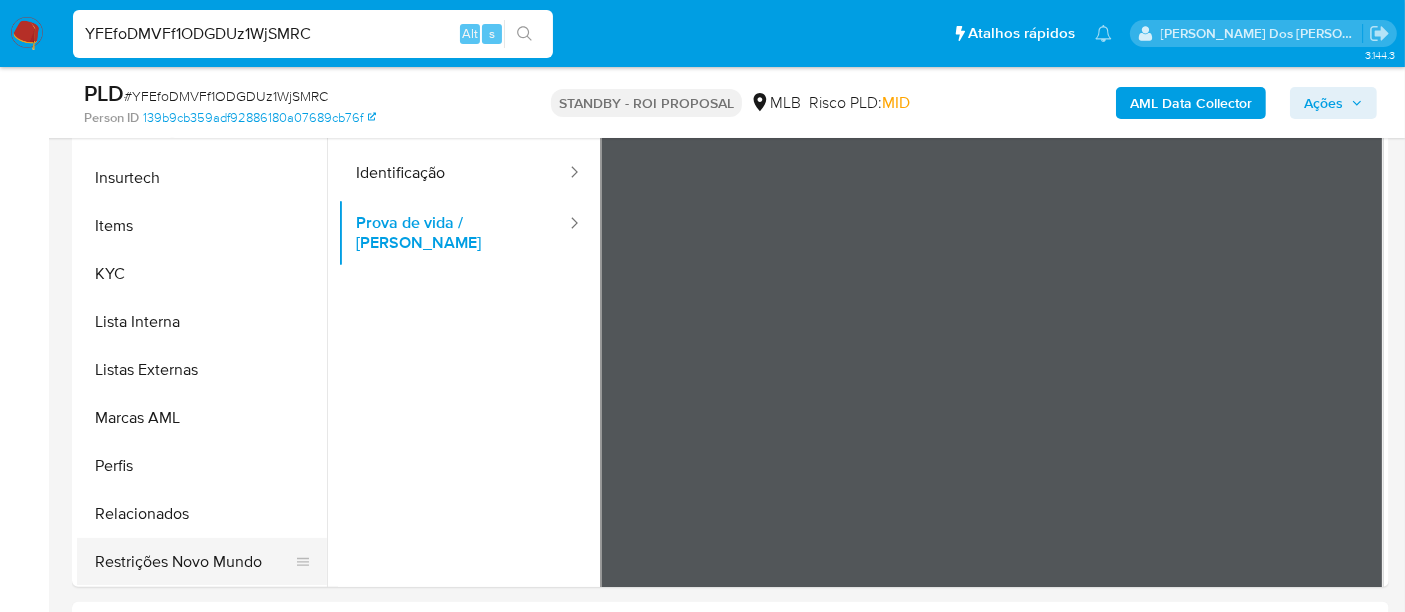 click on "Restrições Novo Mundo" at bounding box center [194, 562] 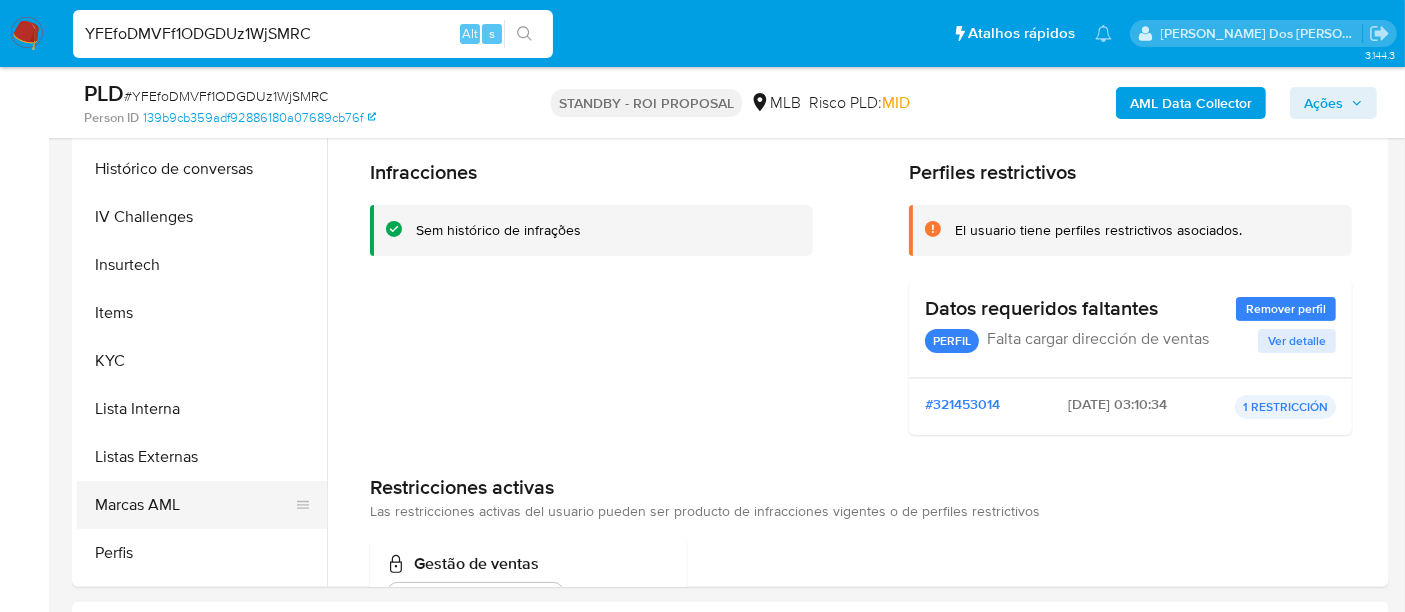scroll, scrollTop: 511, scrollLeft: 0, axis: vertical 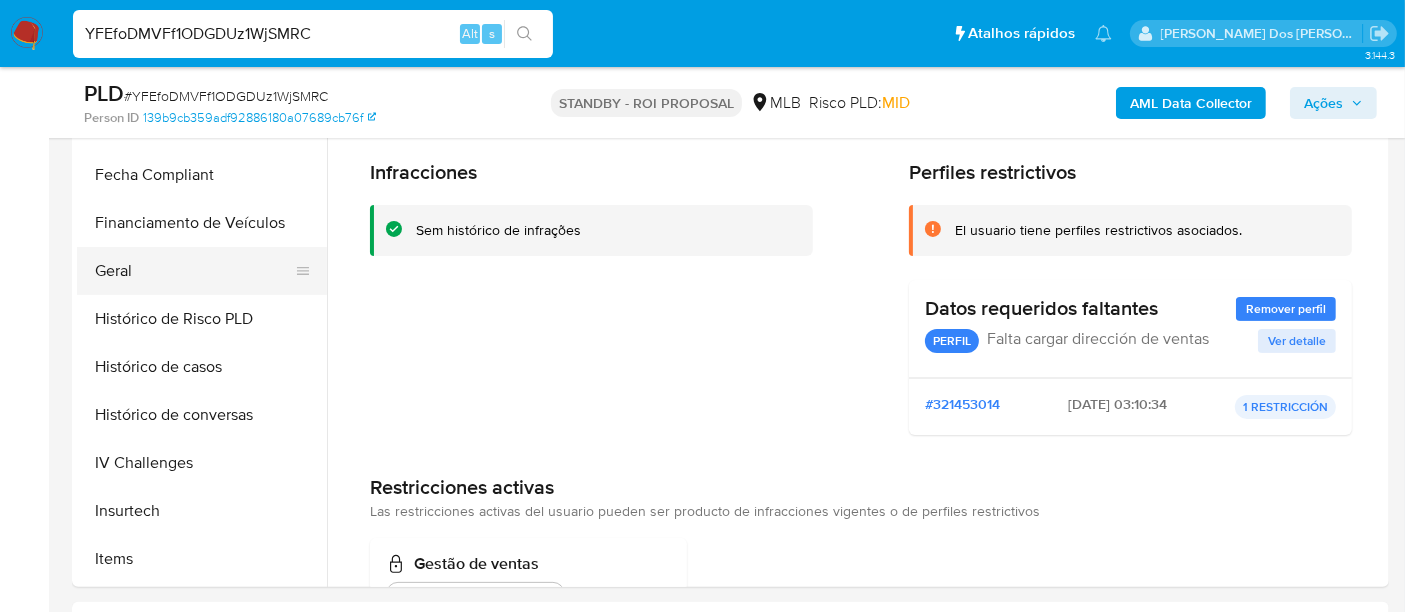 click on "Geral" at bounding box center (194, 271) 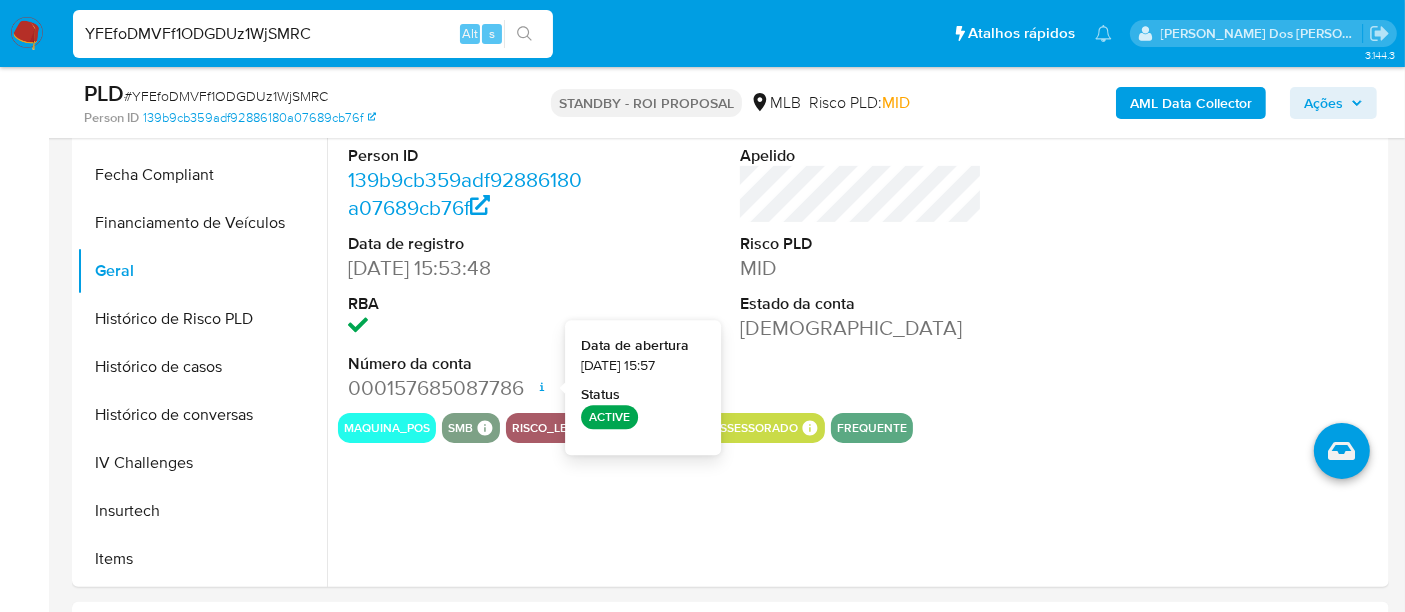 type 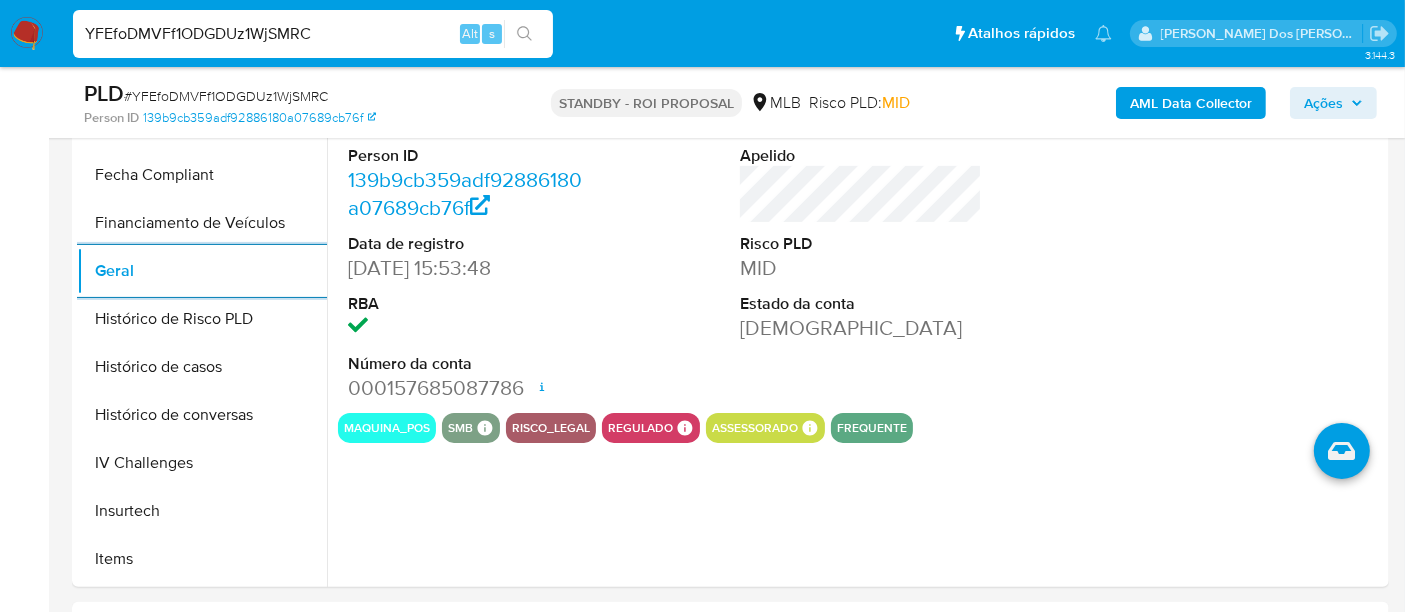 click on "YFEfoDMVFf1ODGDUz1WjSMRC" at bounding box center (313, 34) 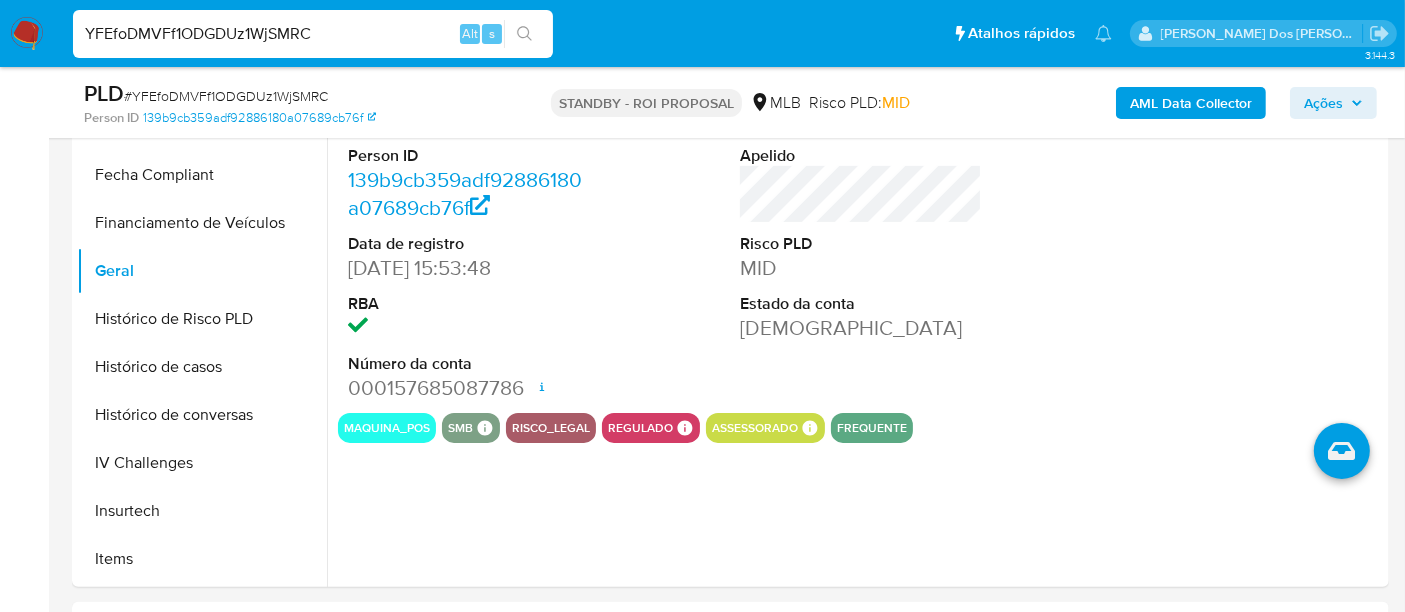 click on "YFEfoDMVFf1ODGDUz1WjSMRC" at bounding box center [313, 34] 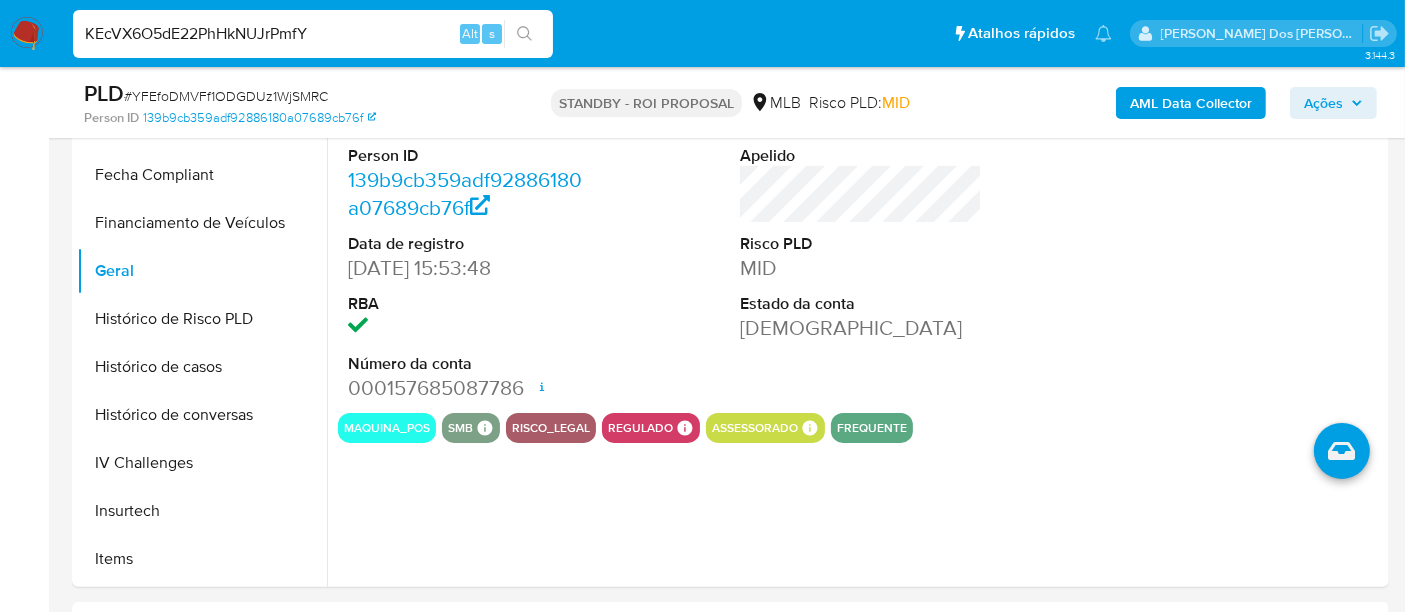type on "KEcVX6O5dE22PhHkNUJrPmfY" 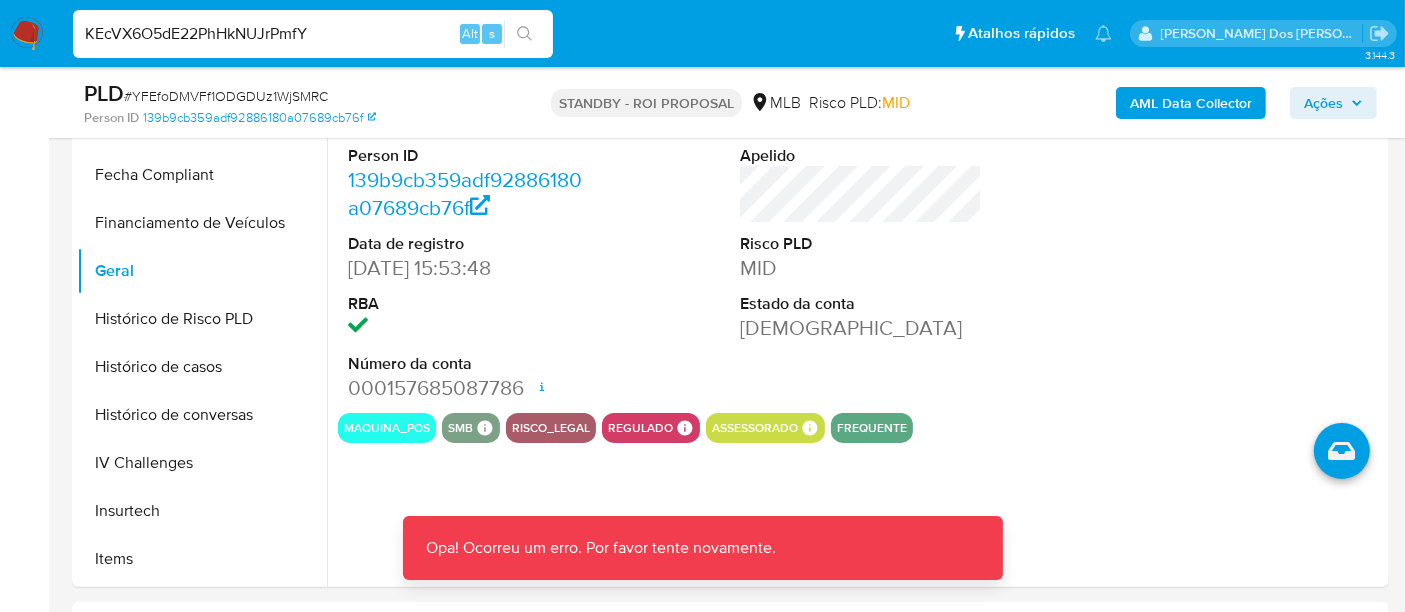 click at bounding box center (27, 34) 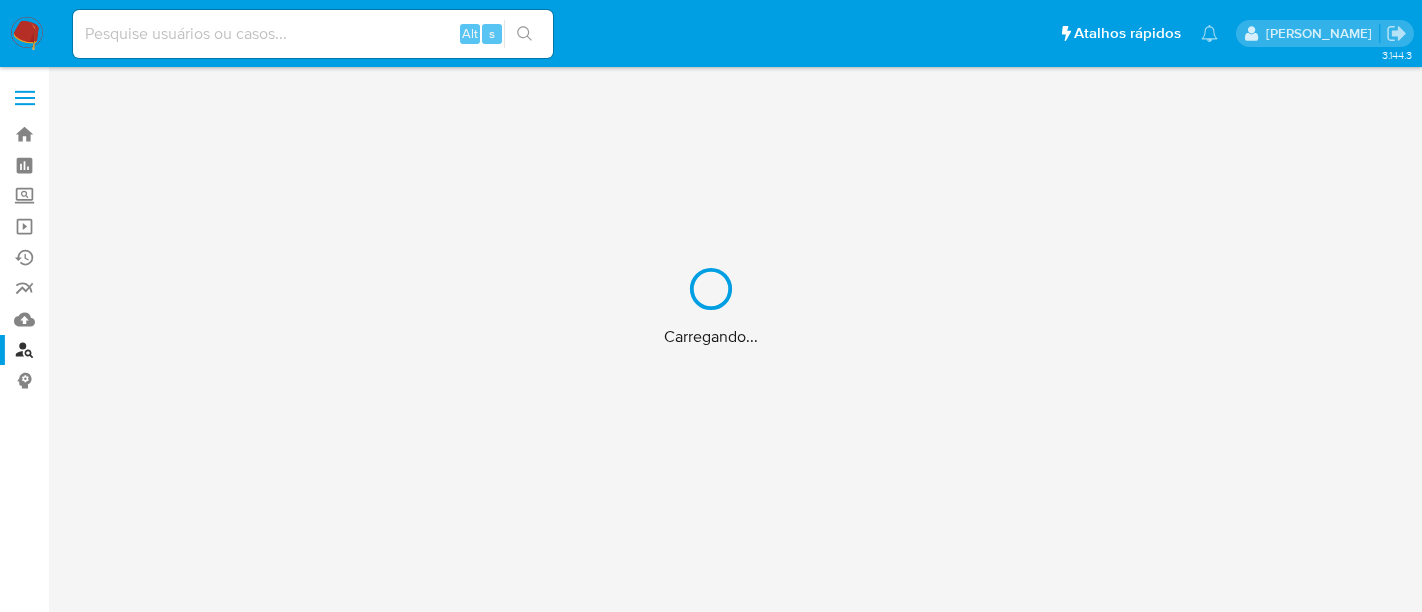 scroll, scrollTop: 0, scrollLeft: 0, axis: both 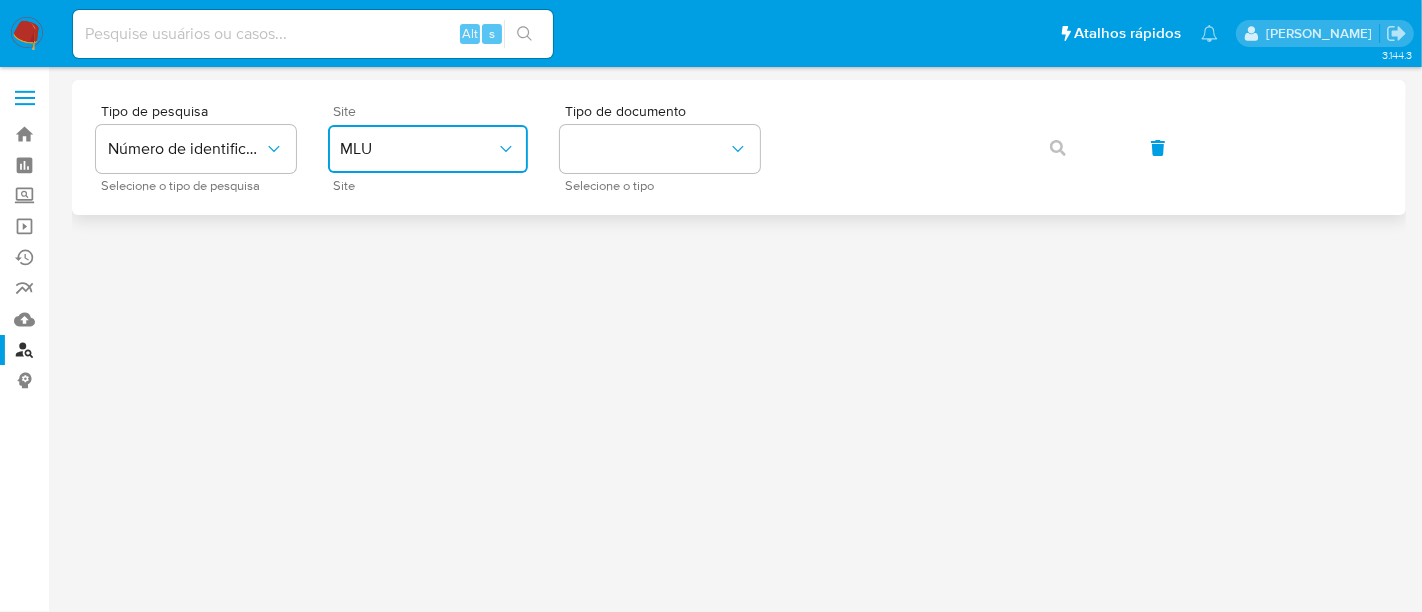 click on "MLU" at bounding box center [418, 149] 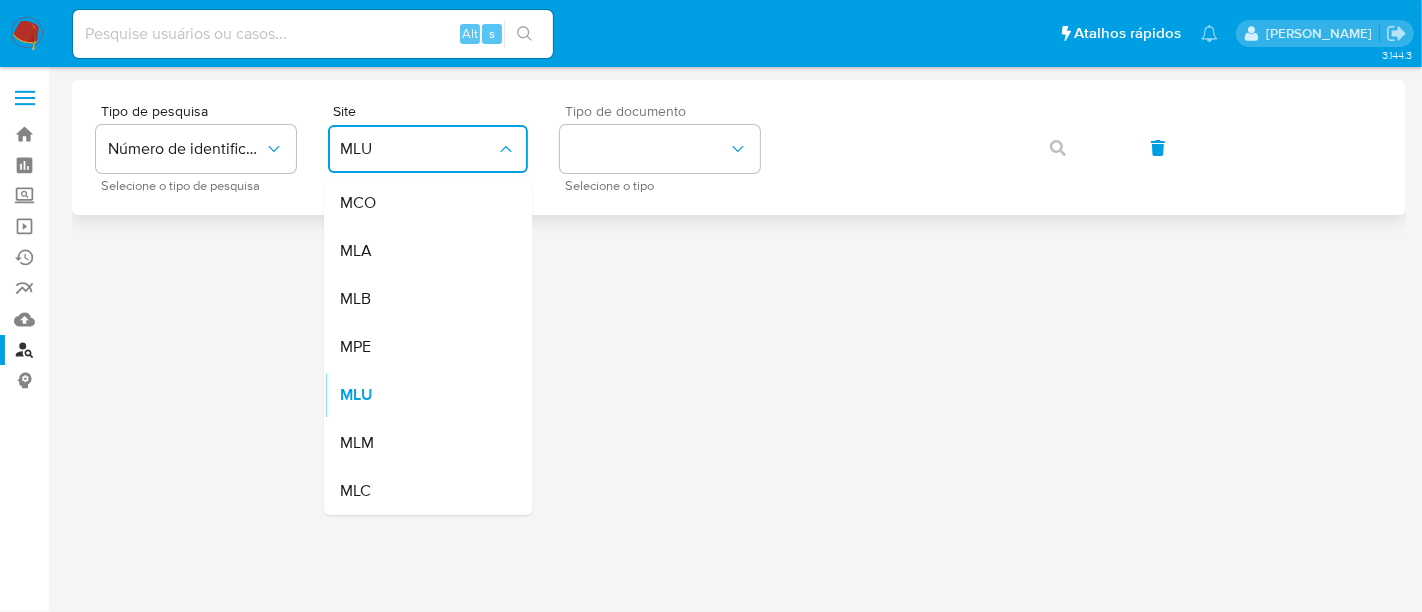 drag, startPoint x: 402, startPoint y: 292, endPoint x: 646, endPoint y: 173, distance: 271.47192 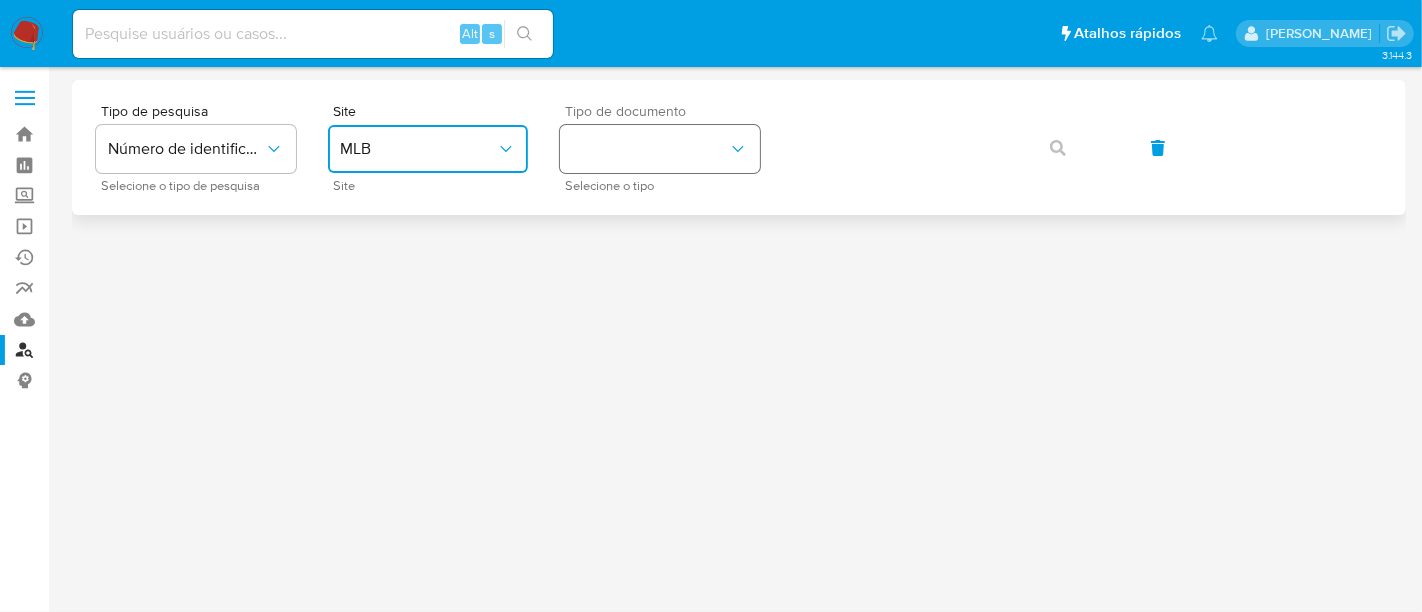click at bounding box center [660, 149] 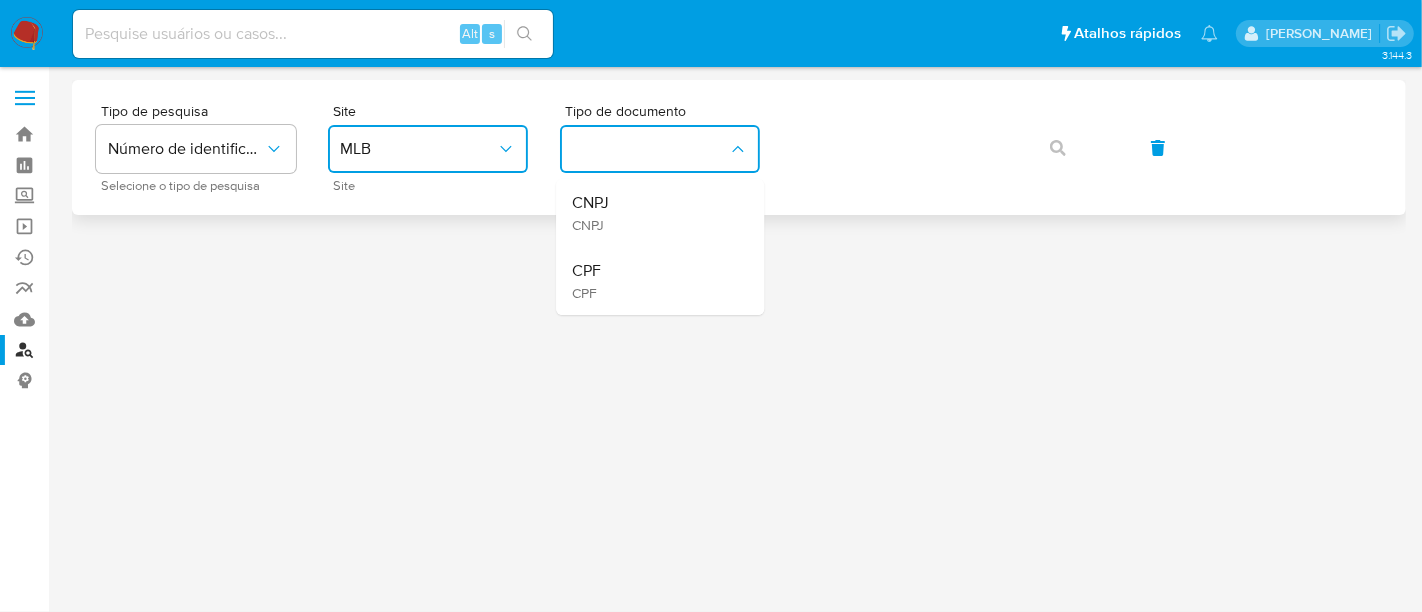 drag, startPoint x: 626, startPoint y: 263, endPoint x: 782, endPoint y: 186, distance: 173.96838 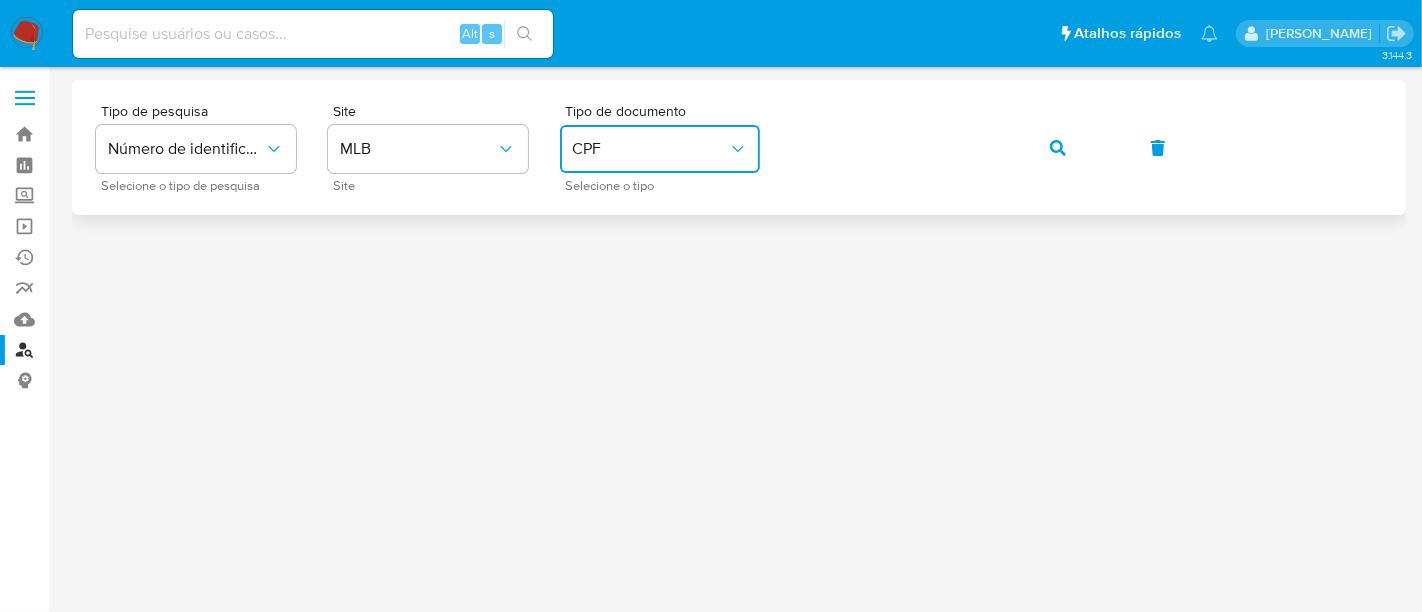 click 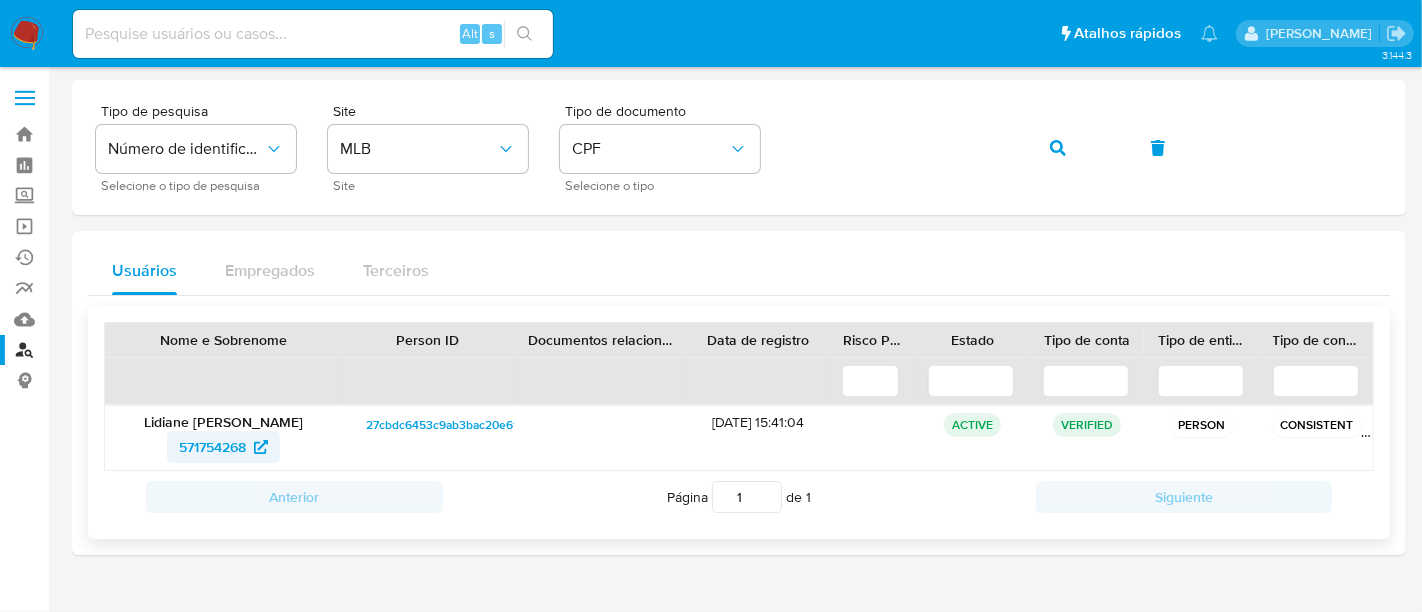 click on "571754268" at bounding box center [212, 447] 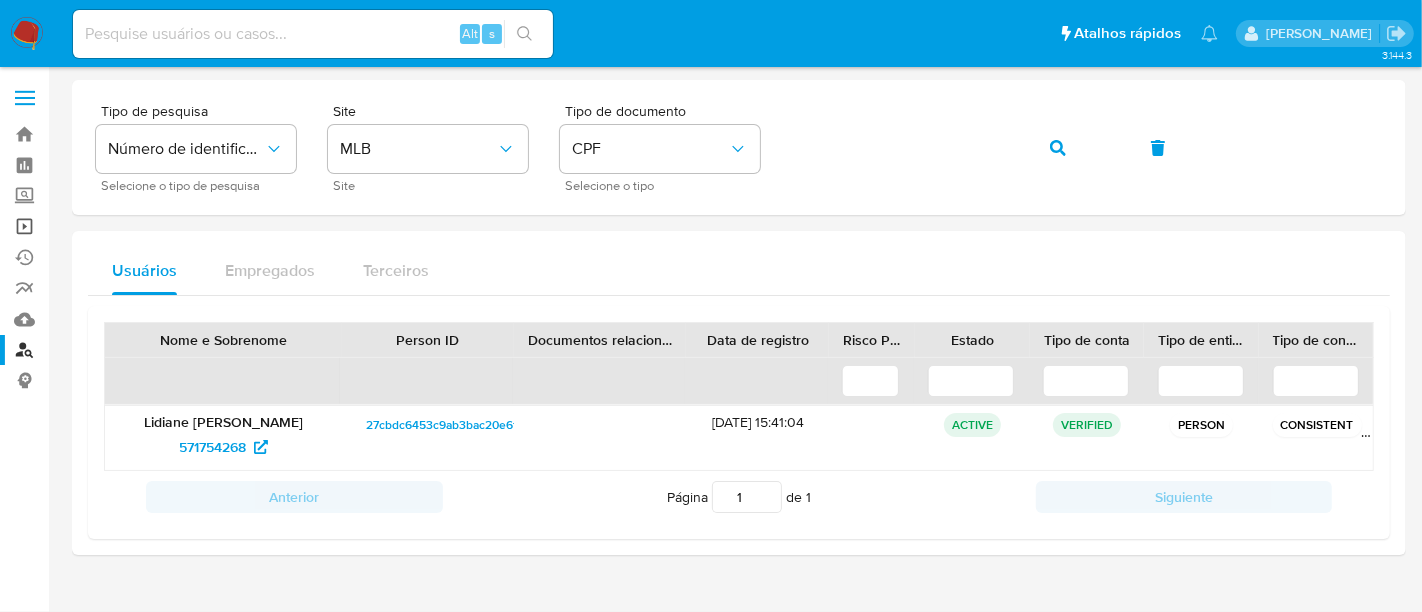 click on "Operações em massa" at bounding box center (119, 226) 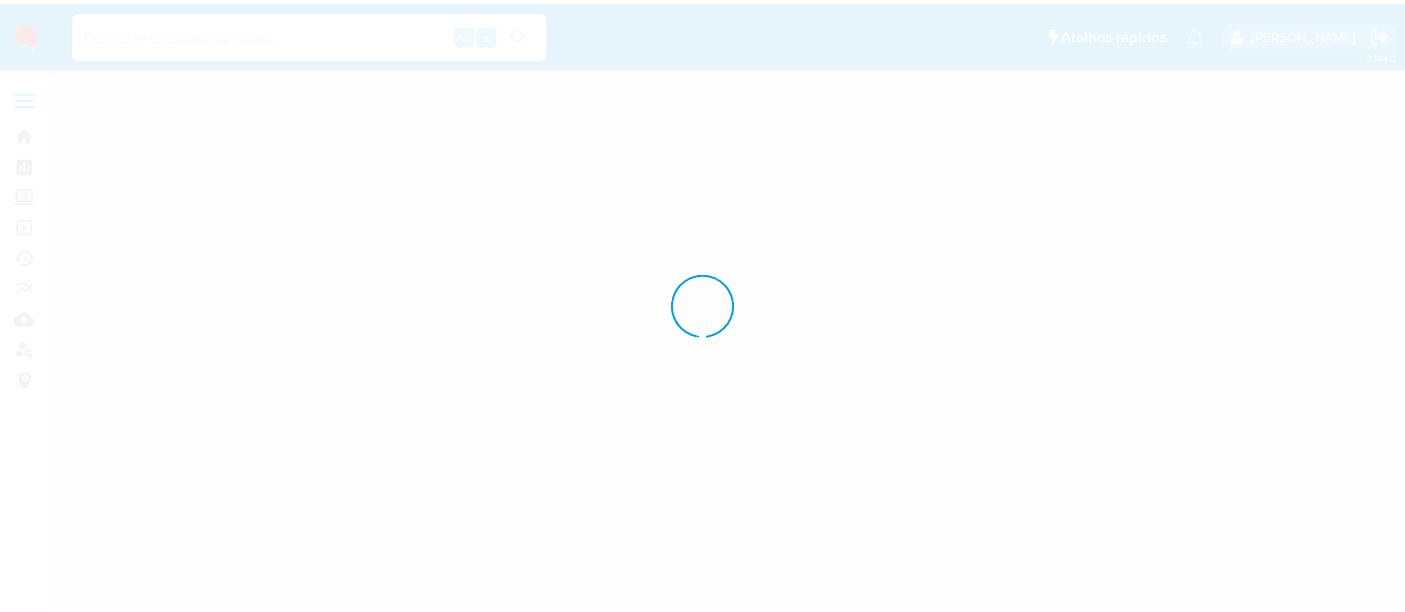 scroll, scrollTop: 0, scrollLeft: 0, axis: both 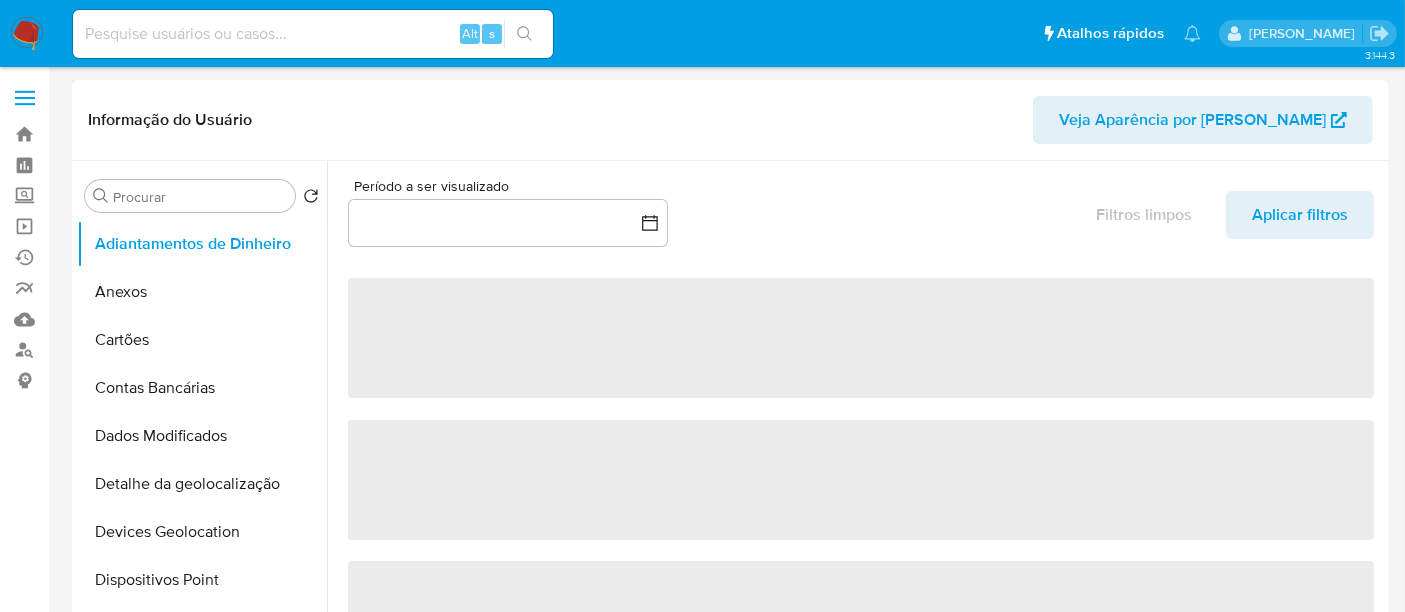 select on "10" 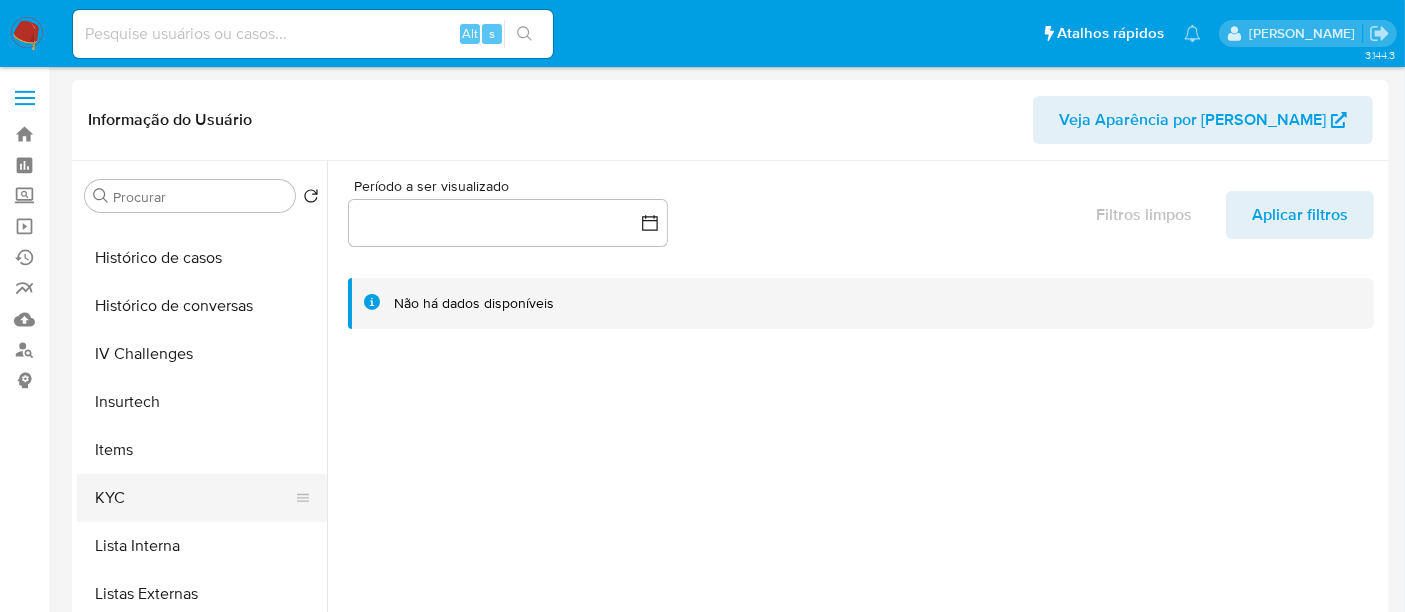 scroll, scrollTop: 777, scrollLeft: 0, axis: vertical 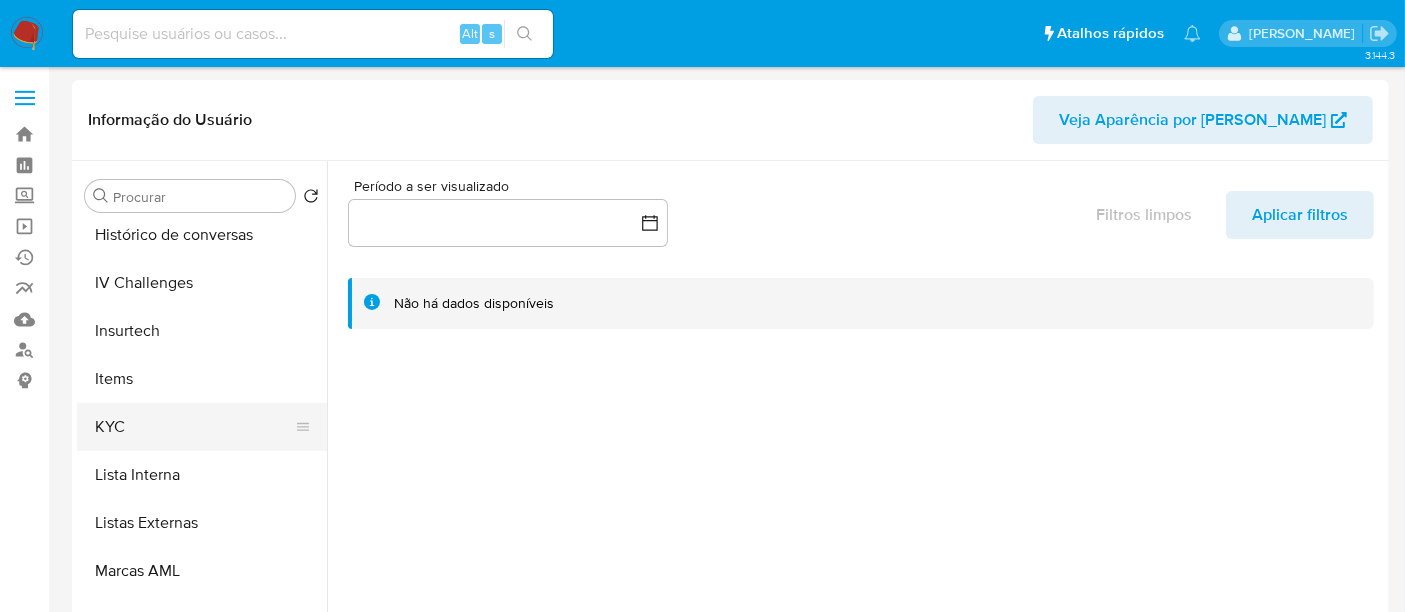 click on "KYC" at bounding box center (194, 427) 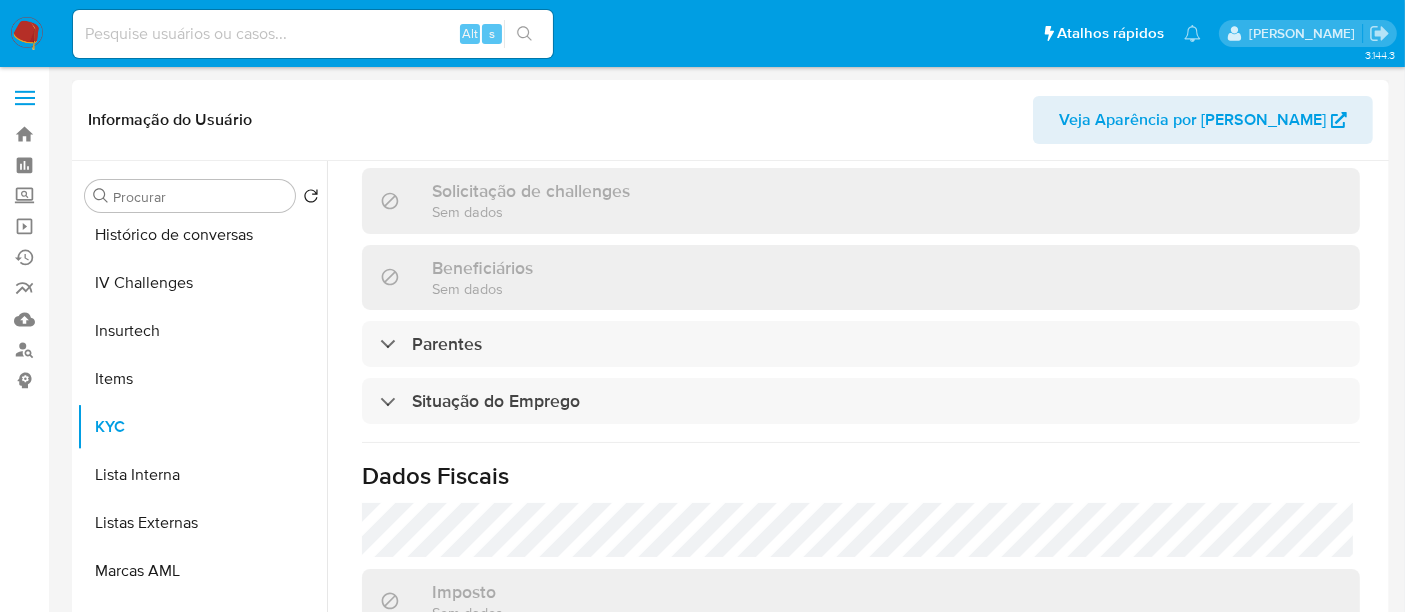scroll, scrollTop: 951, scrollLeft: 0, axis: vertical 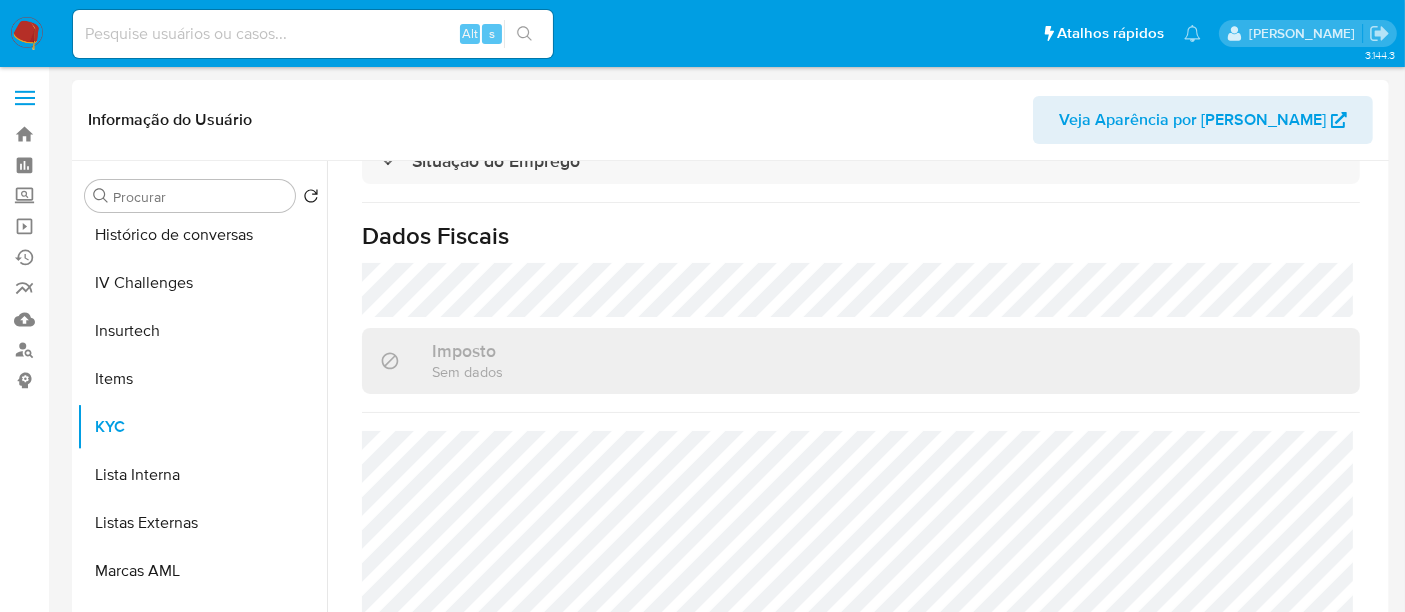 type 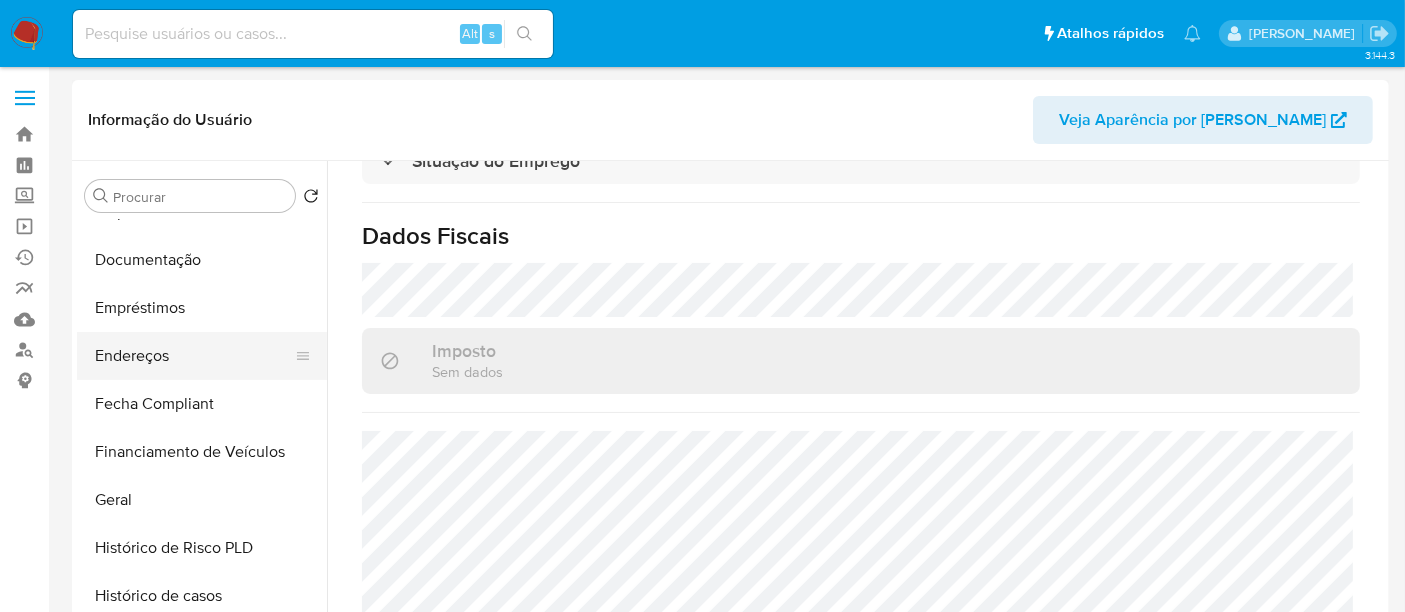 scroll, scrollTop: 333, scrollLeft: 0, axis: vertical 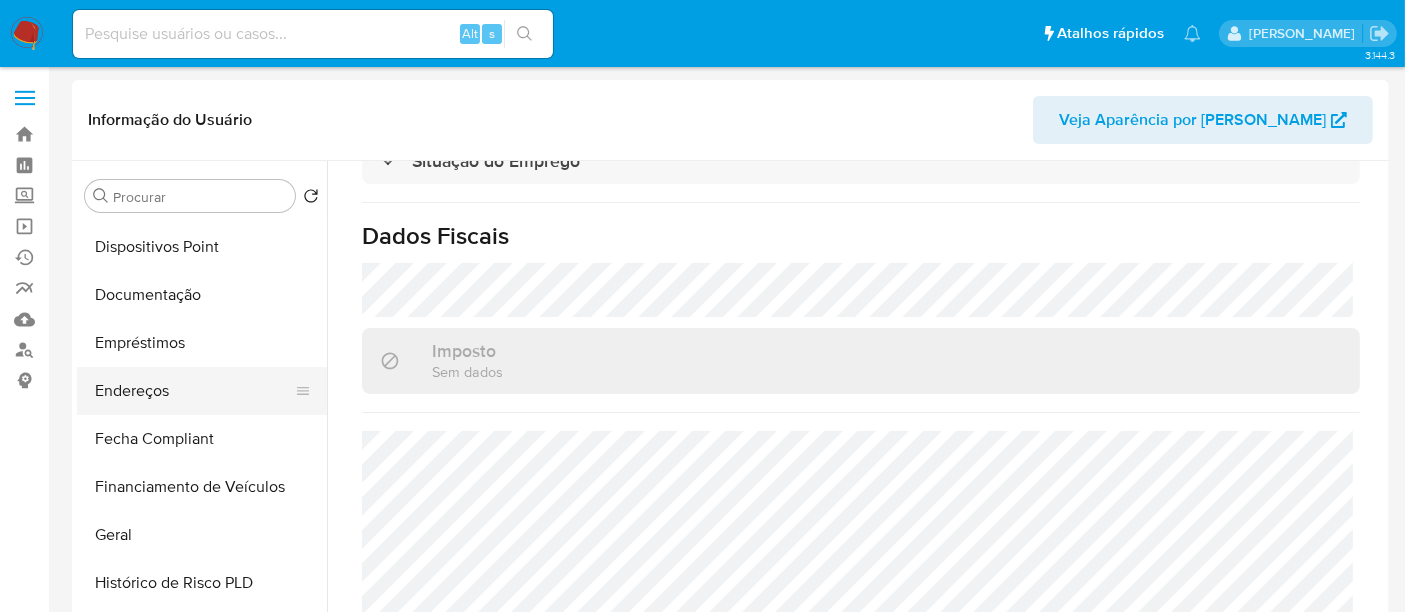 click on "Endereços" at bounding box center [194, 391] 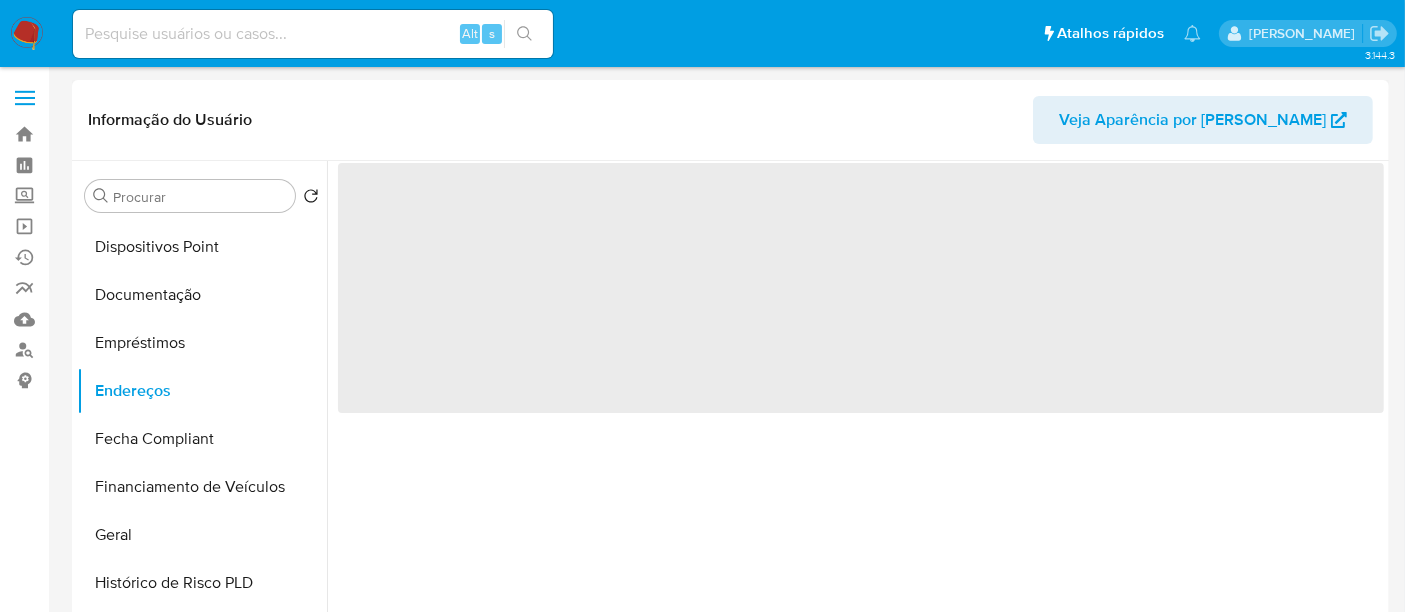 scroll, scrollTop: 0, scrollLeft: 0, axis: both 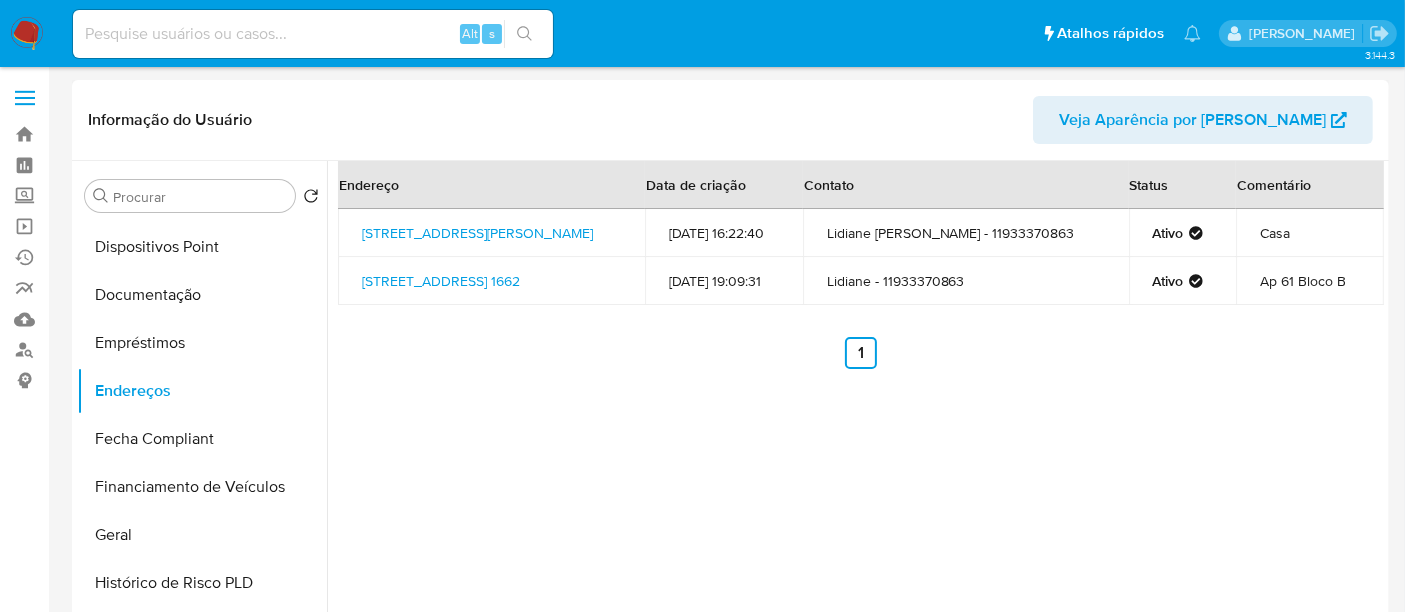 type 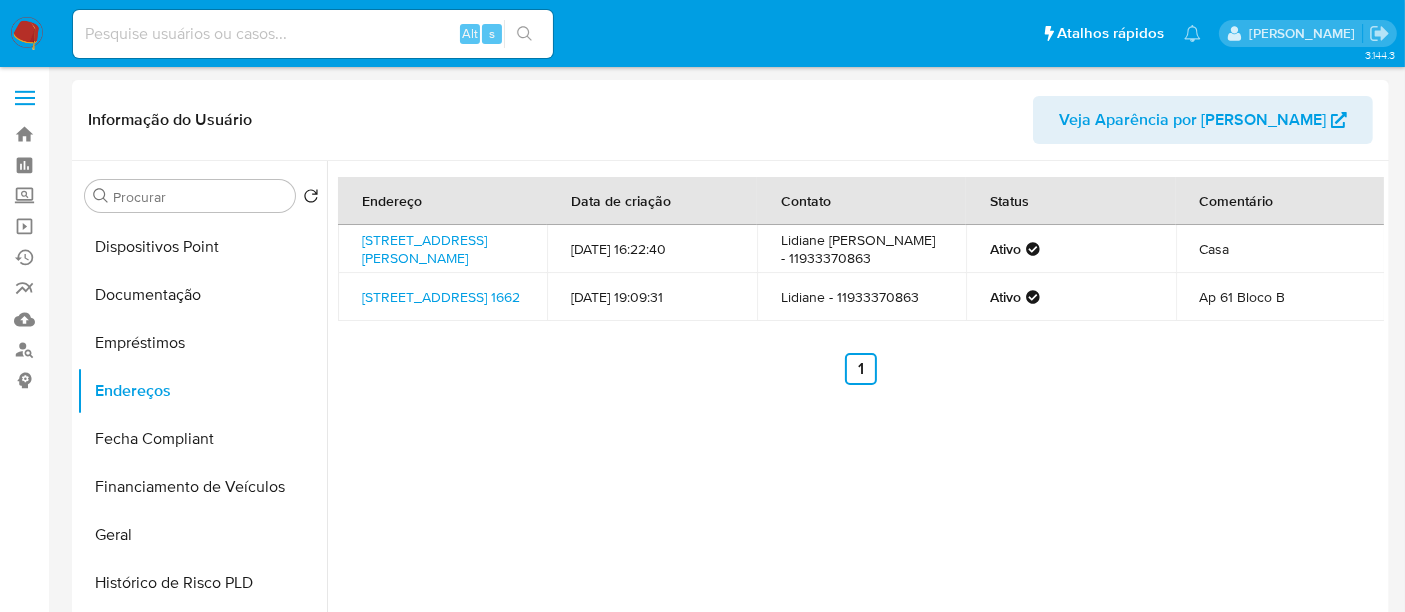 drag, startPoint x: 500, startPoint y: 270, endPoint x: 349, endPoint y: 238, distance: 154.35349 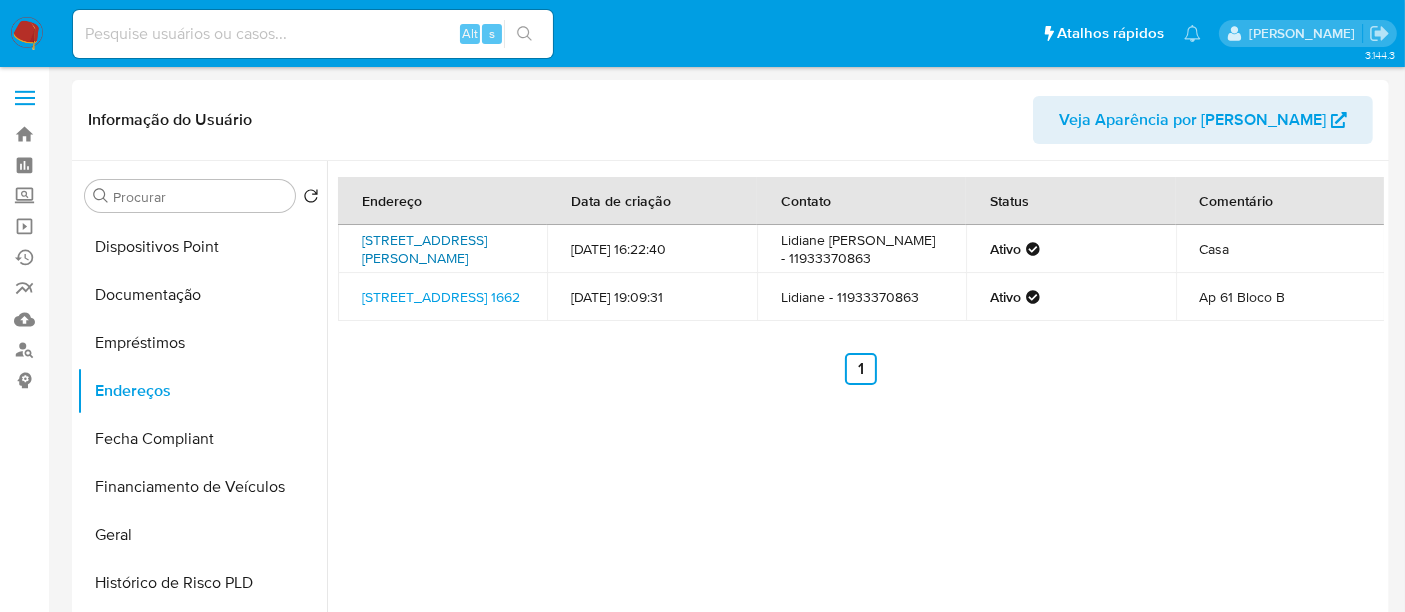 copy on "Rua Dolores Duran 117, Cotia, São Paulo, 06720146, Brasil 117" 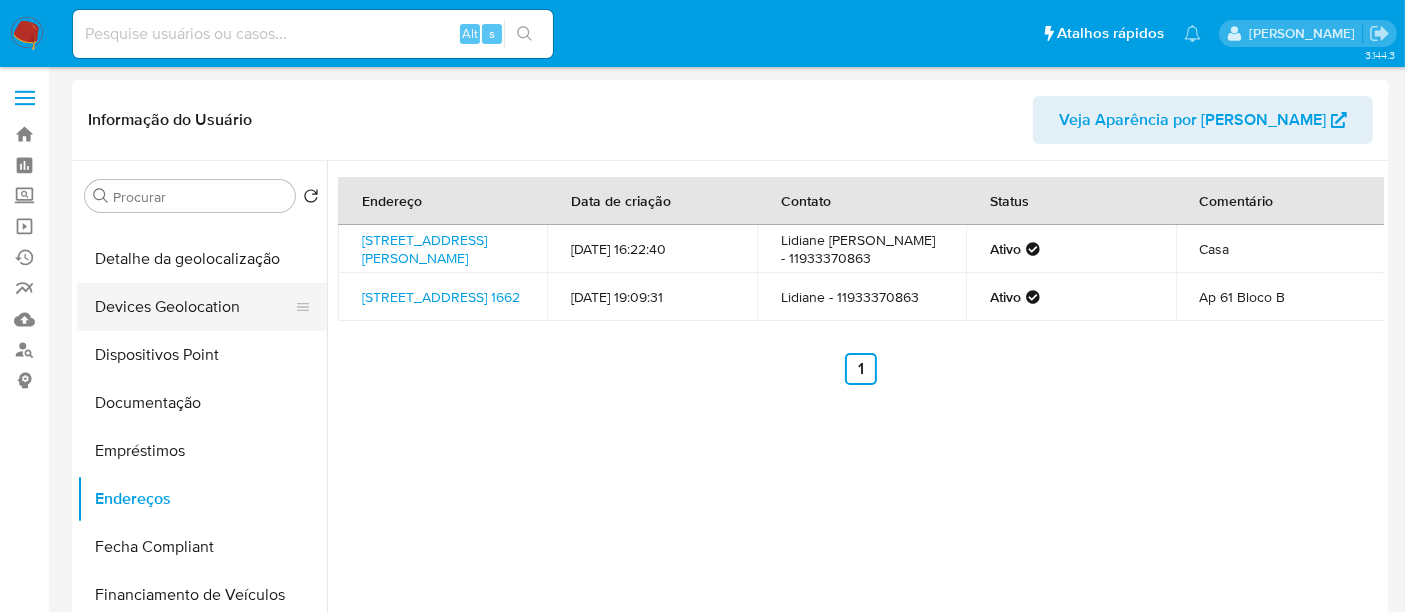 scroll, scrollTop: 111, scrollLeft: 0, axis: vertical 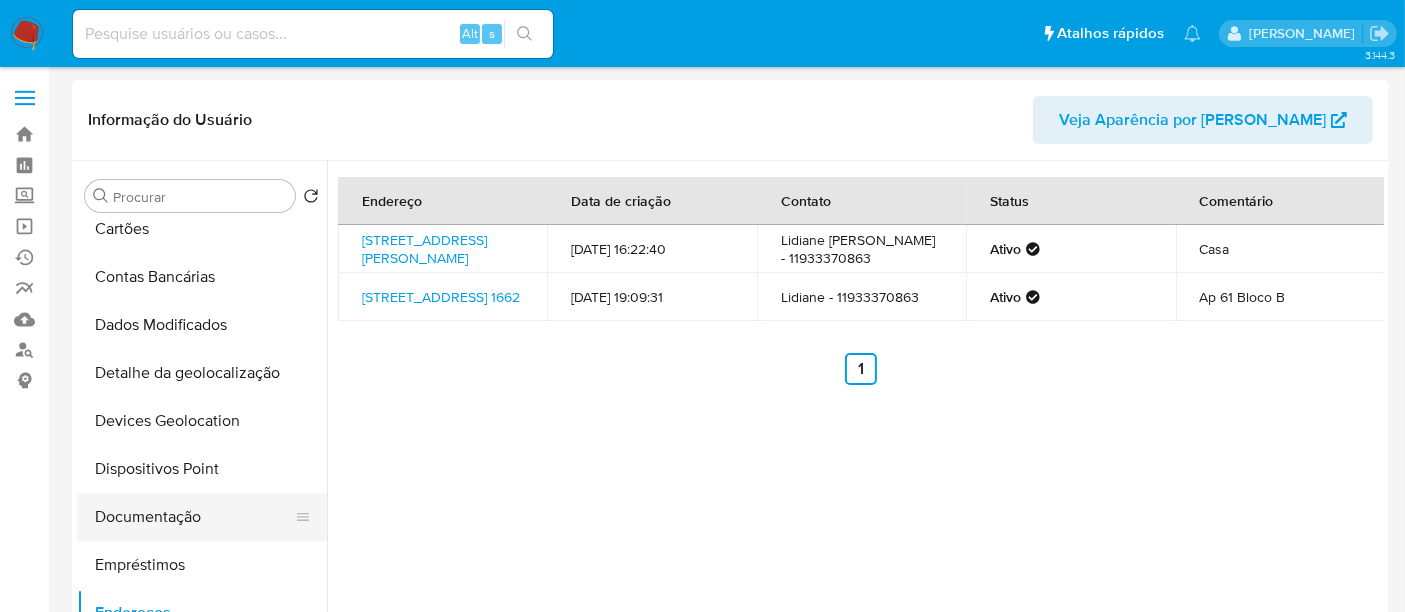 click on "Documentação" at bounding box center [194, 517] 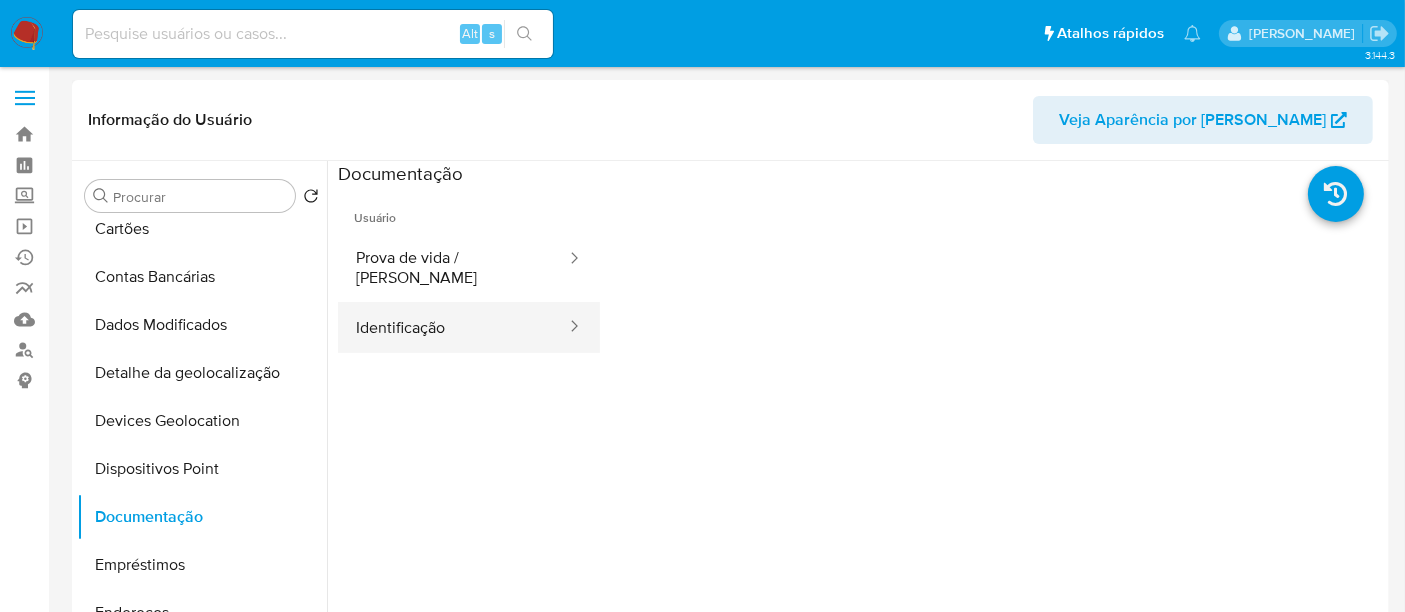 click on "Identificação" at bounding box center [453, 327] 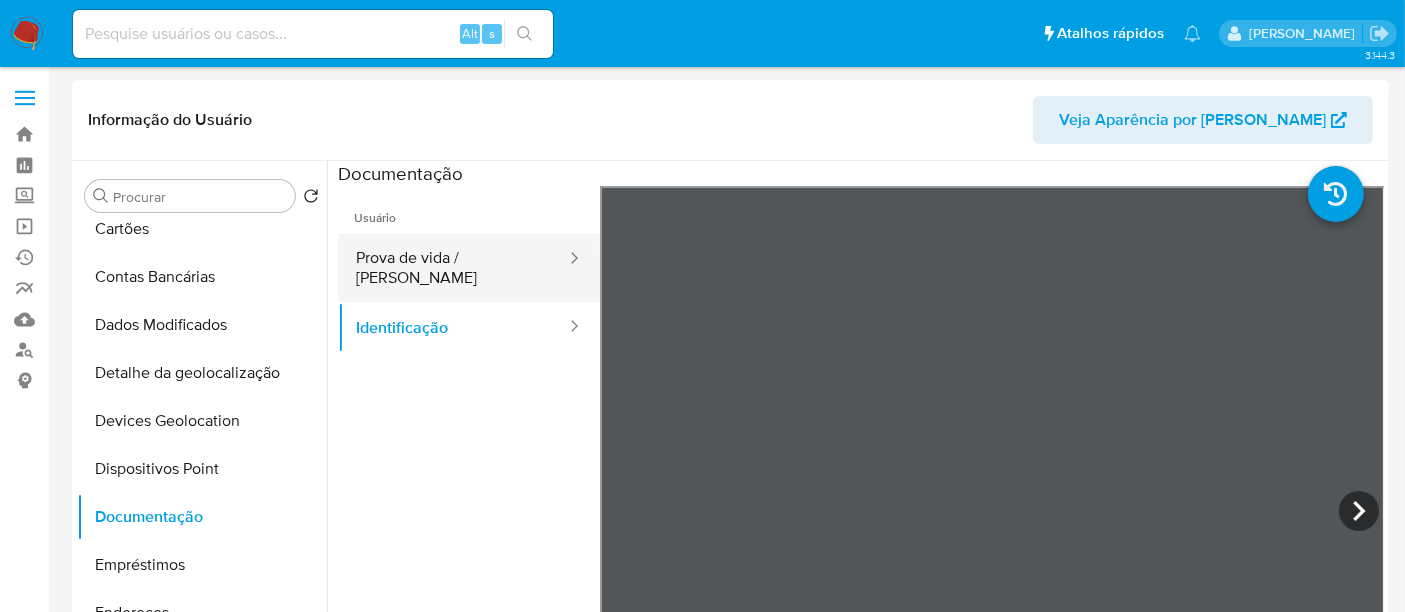 click on "Prova de vida / Selfie" at bounding box center [453, 268] 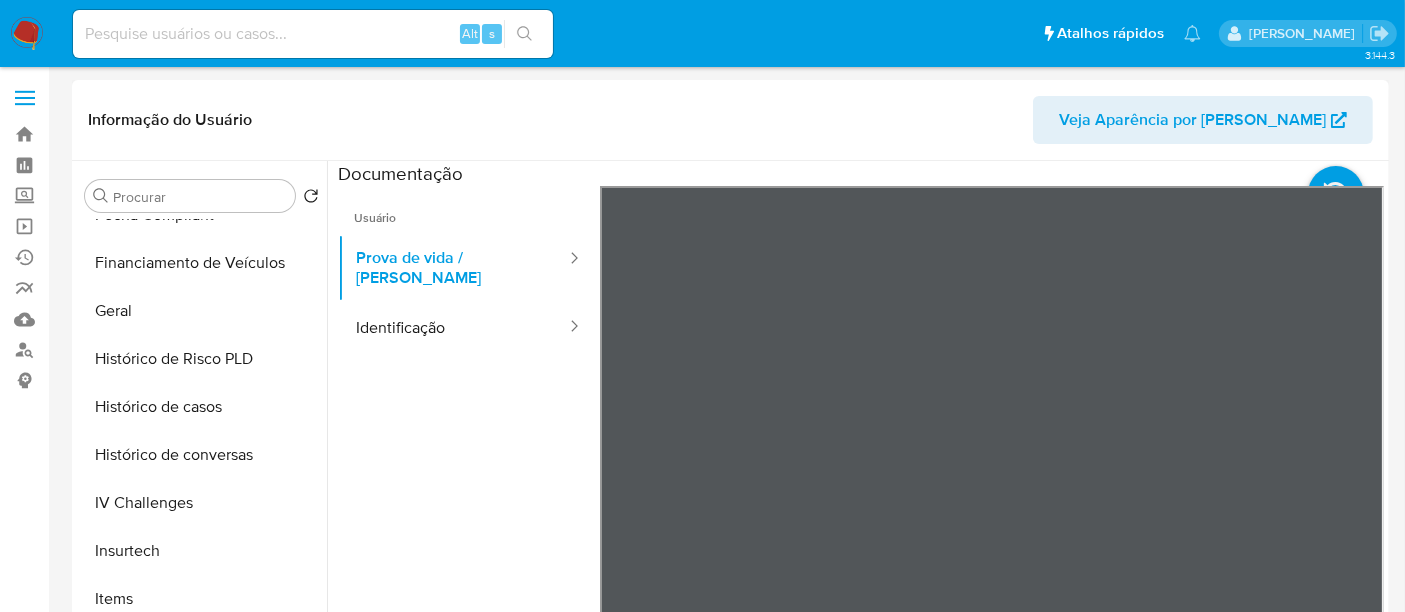 scroll, scrollTop: 844, scrollLeft: 0, axis: vertical 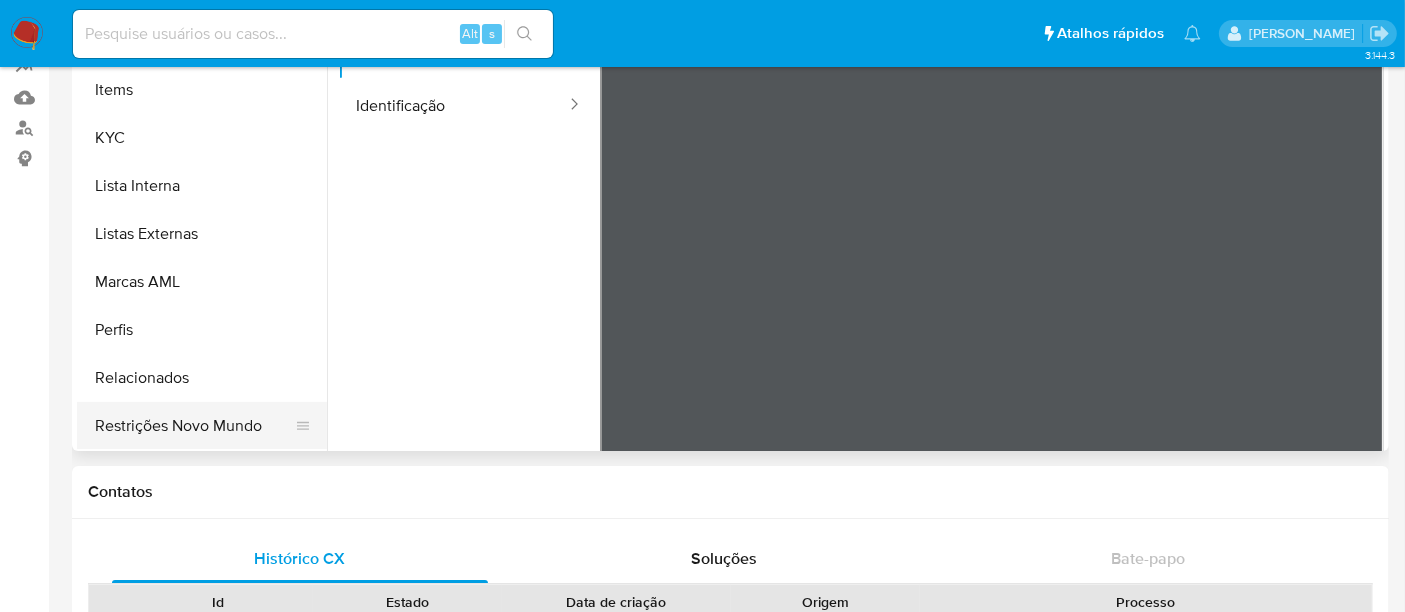click on "Restrições Novo Mundo" at bounding box center (194, 426) 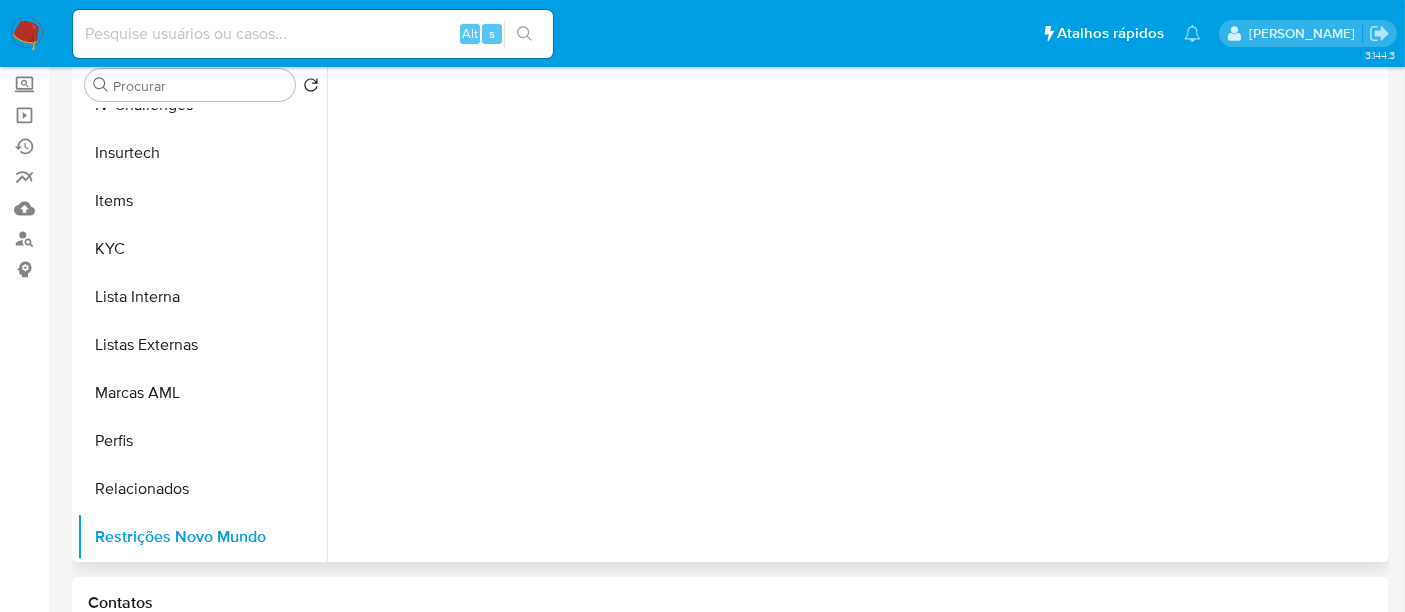 scroll, scrollTop: 0, scrollLeft: 0, axis: both 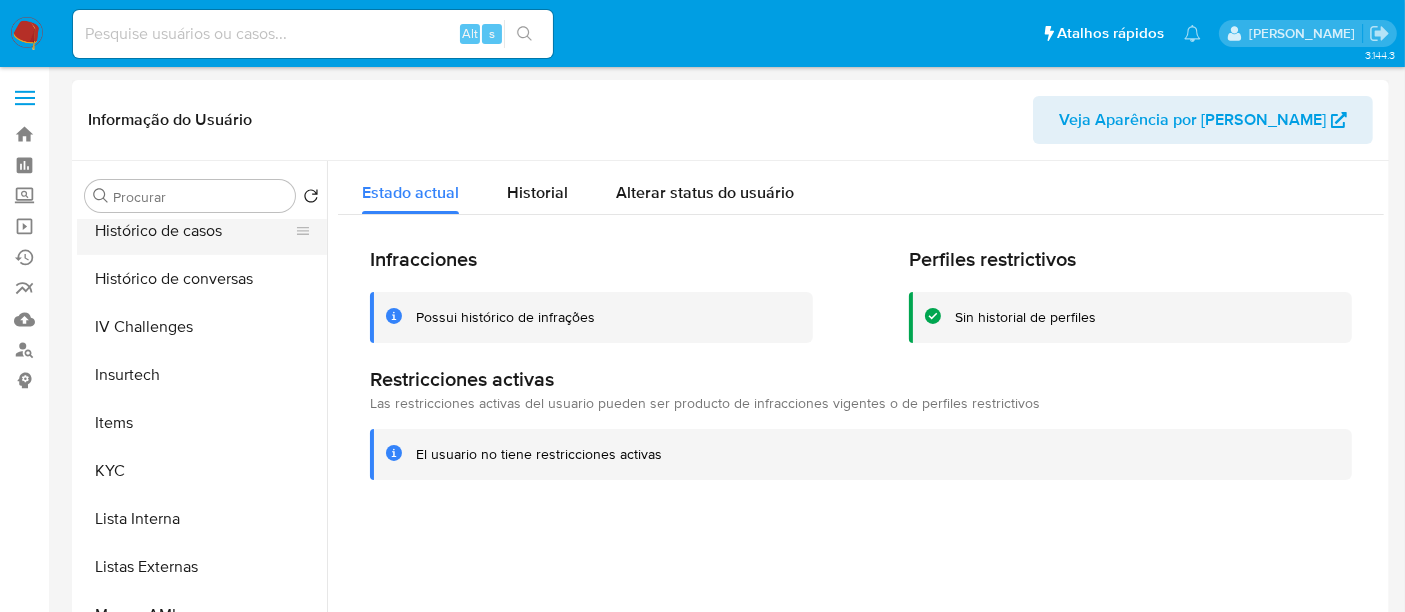 click on "Histórico de casos" at bounding box center [194, 231] 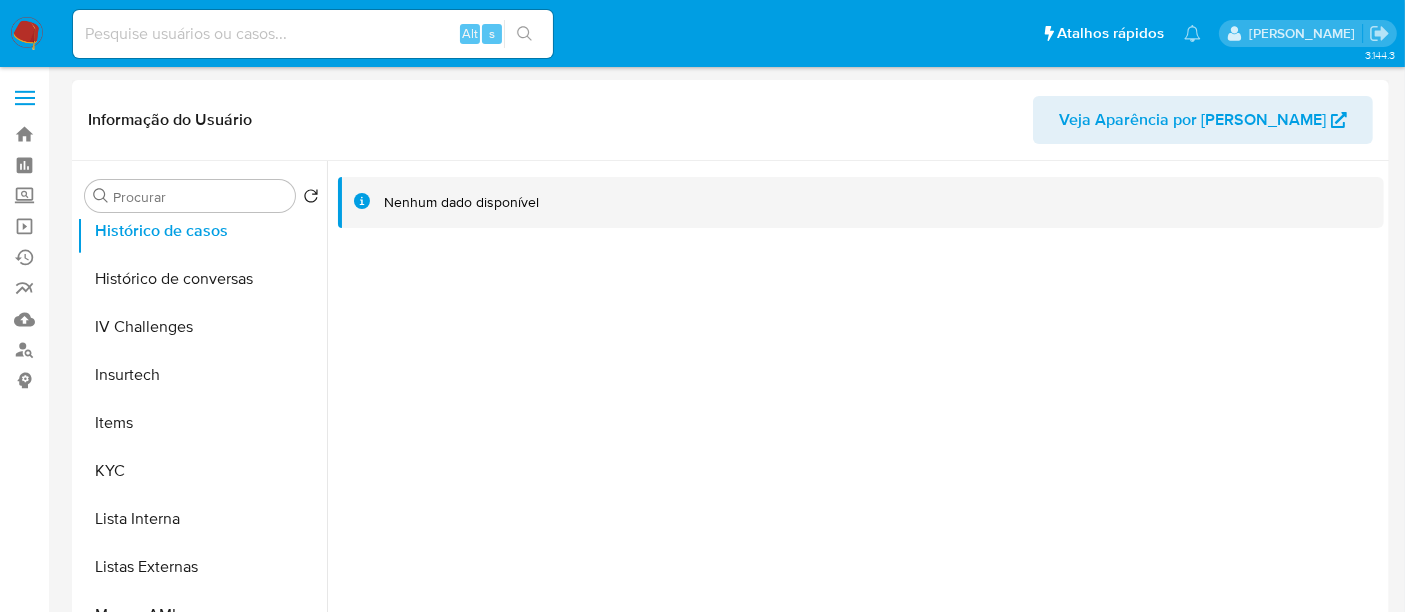 type 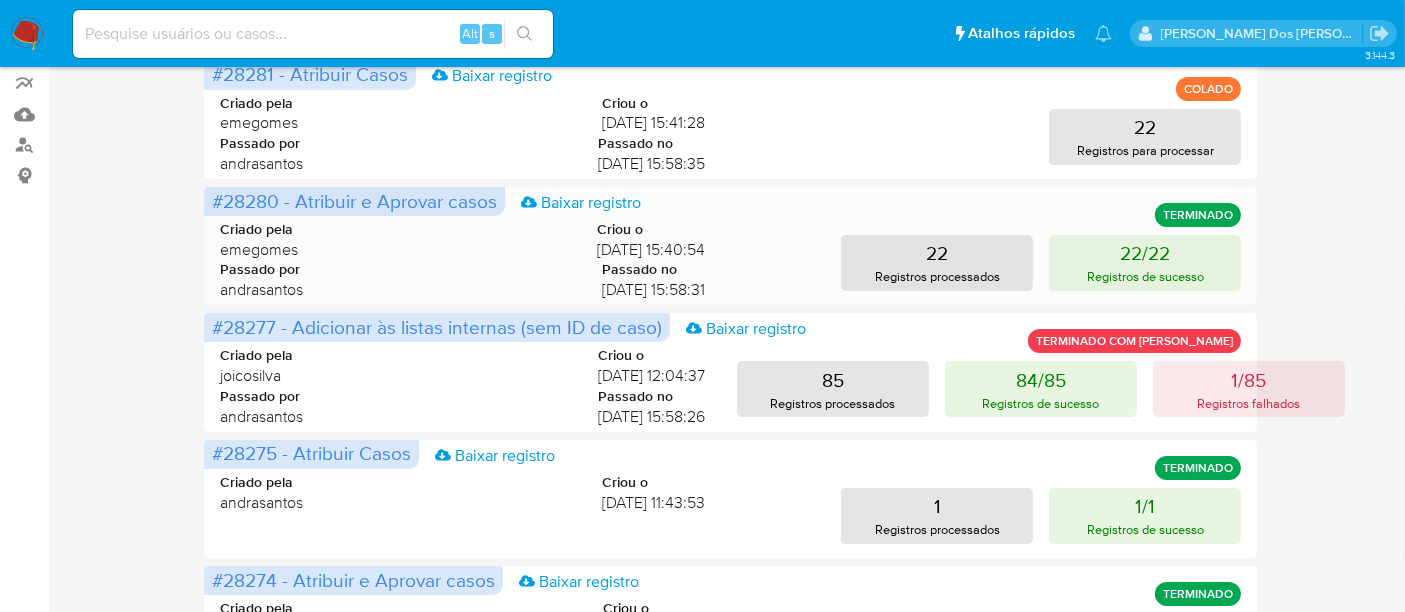 scroll, scrollTop: 333, scrollLeft: 0, axis: vertical 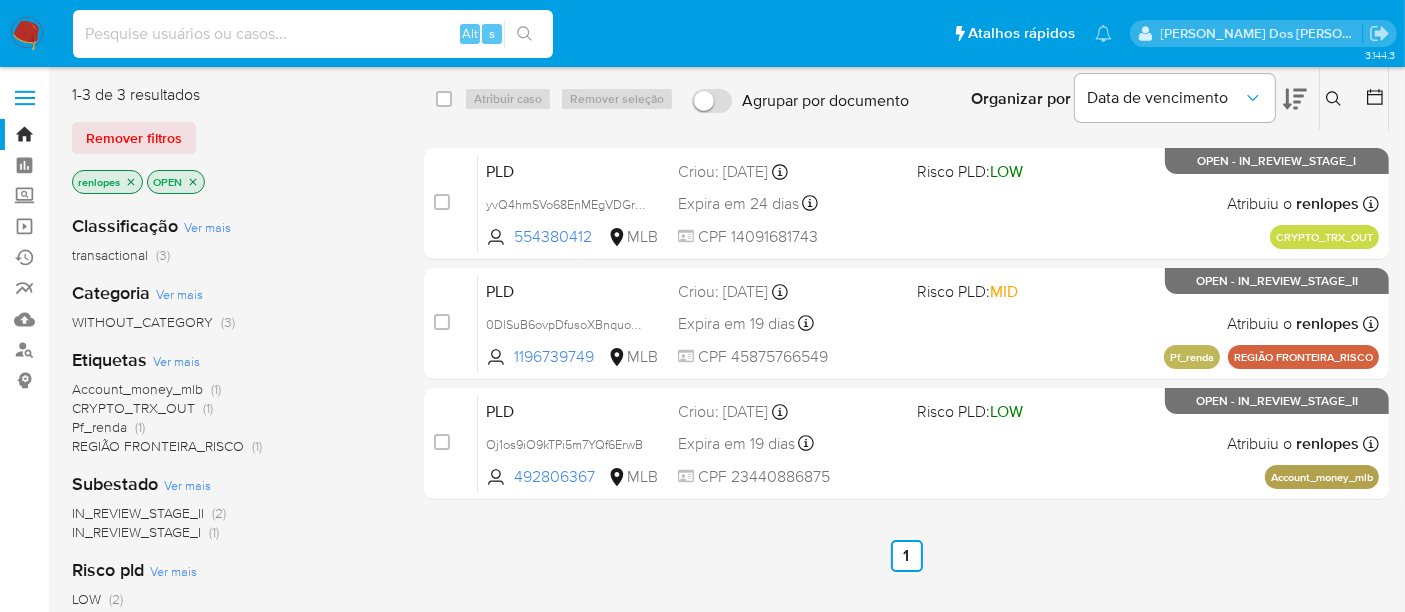 click at bounding box center (313, 34) 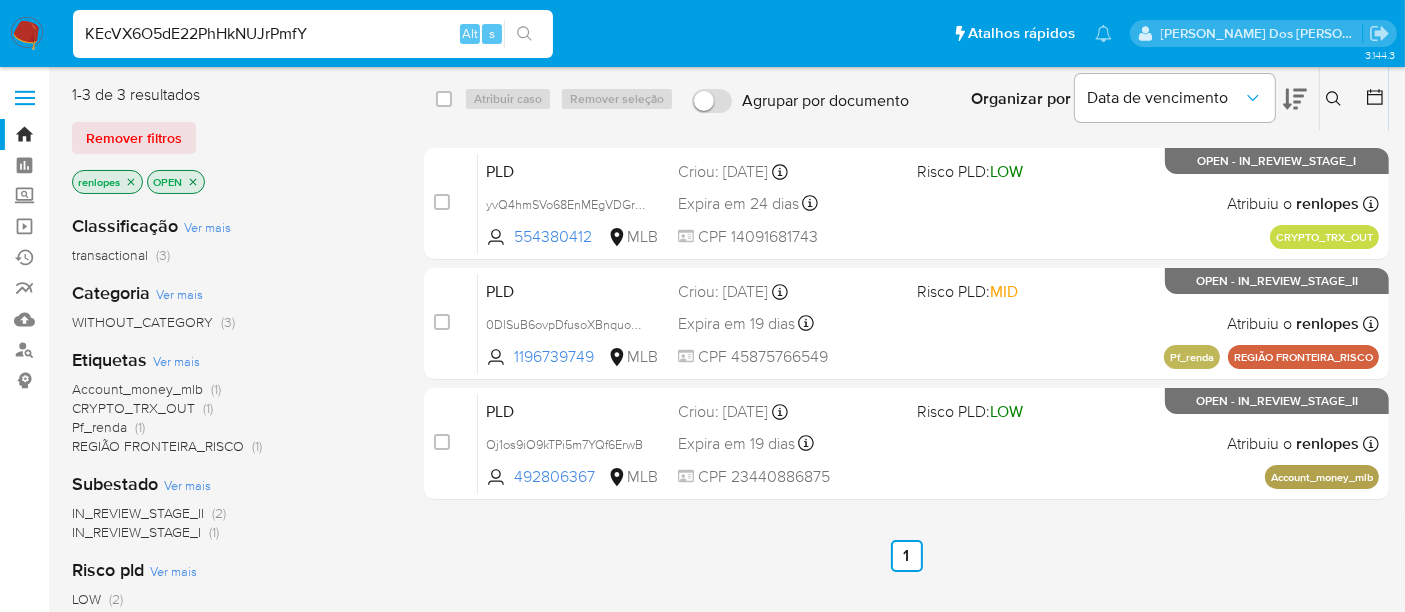type on "KEcVX6O5dE22PhHkNUJrPmfY" 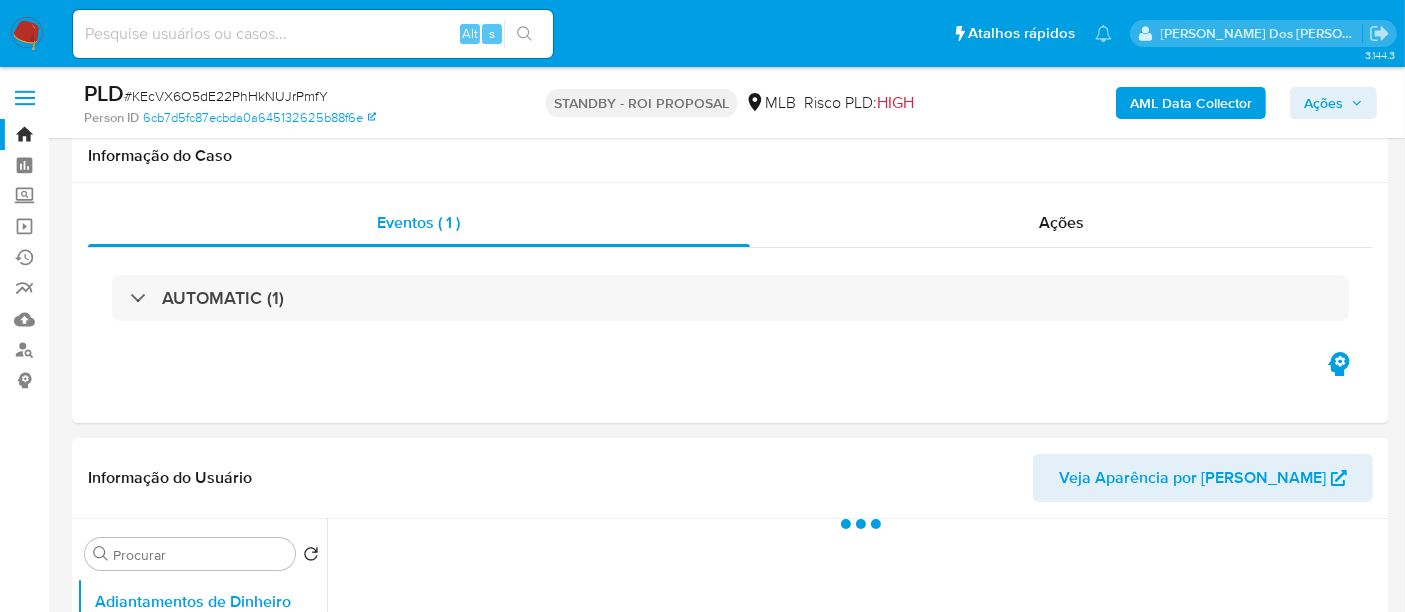 scroll, scrollTop: 333, scrollLeft: 0, axis: vertical 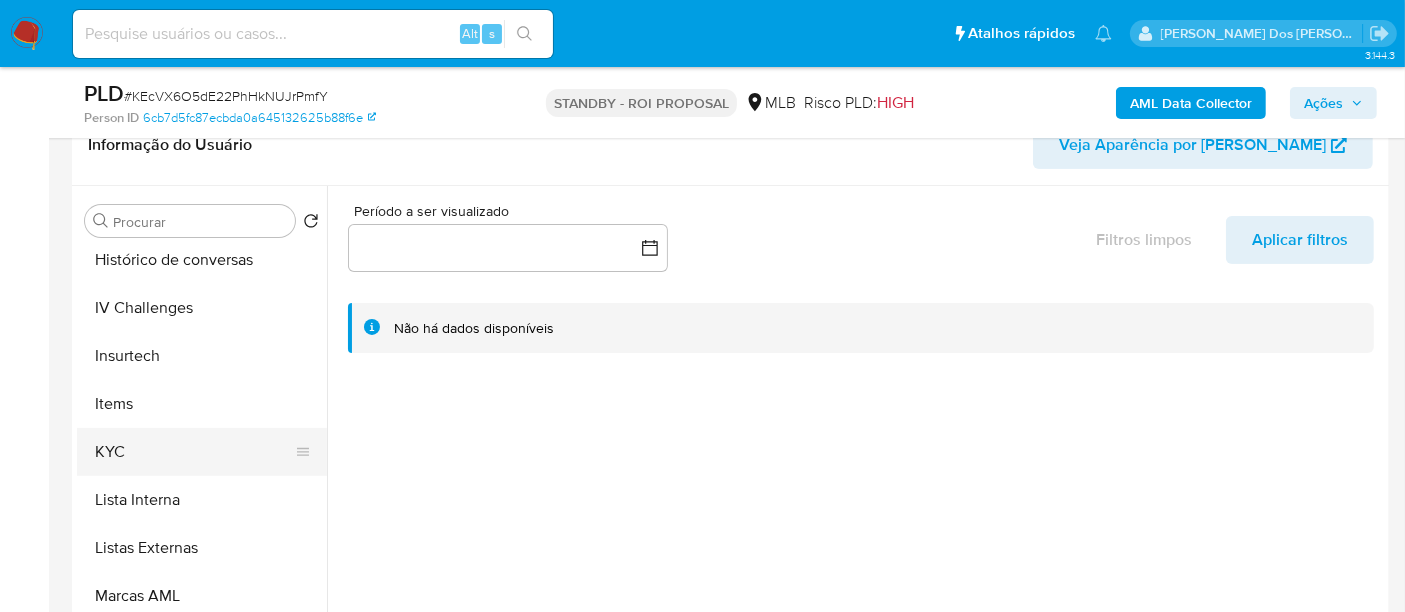 select on "10" 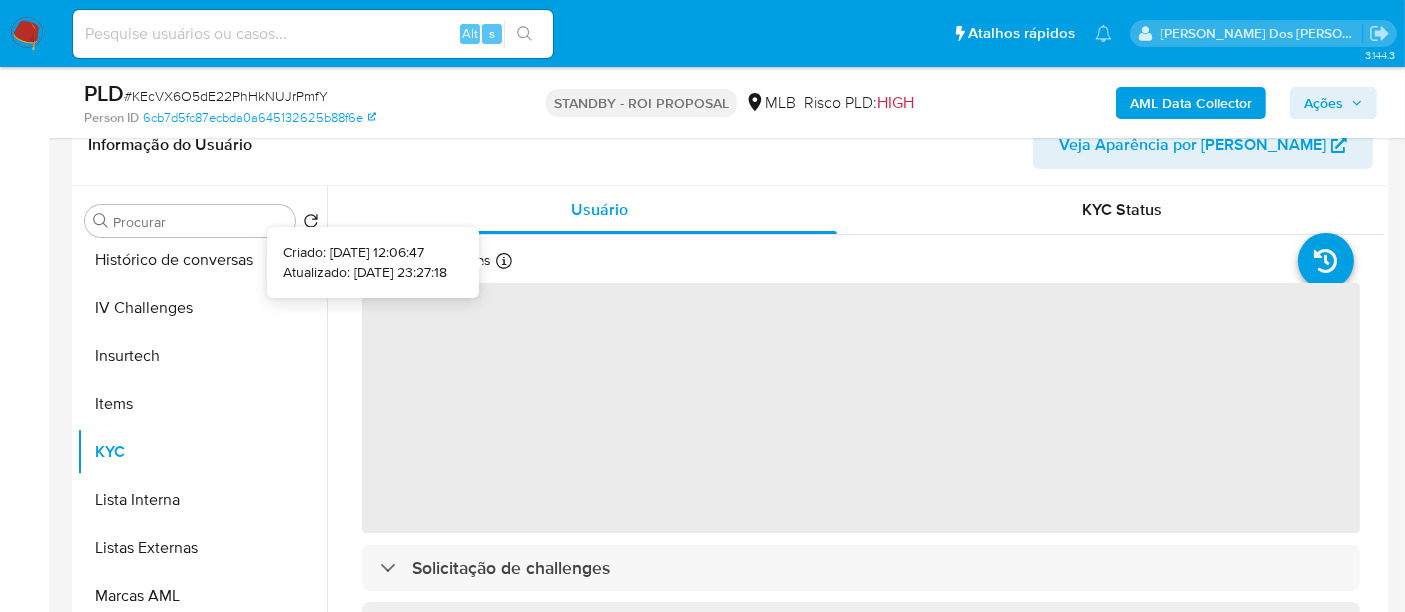 type 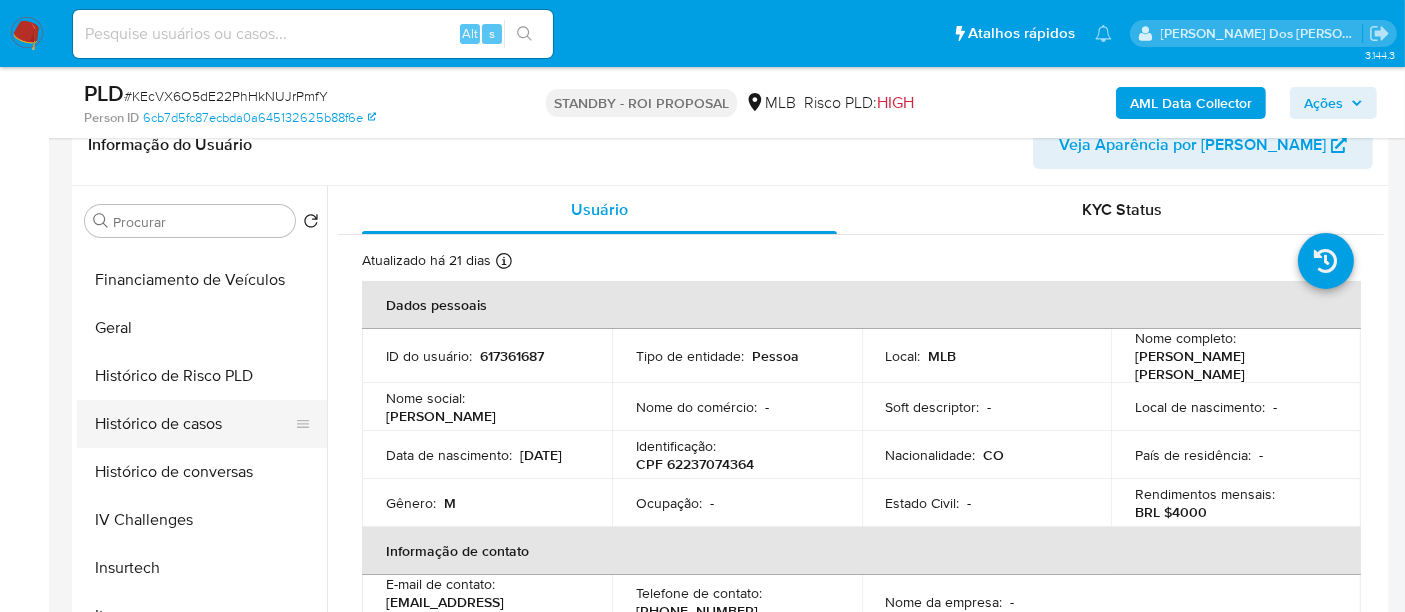 scroll, scrollTop: 555, scrollLeft: 0, axis: vertical 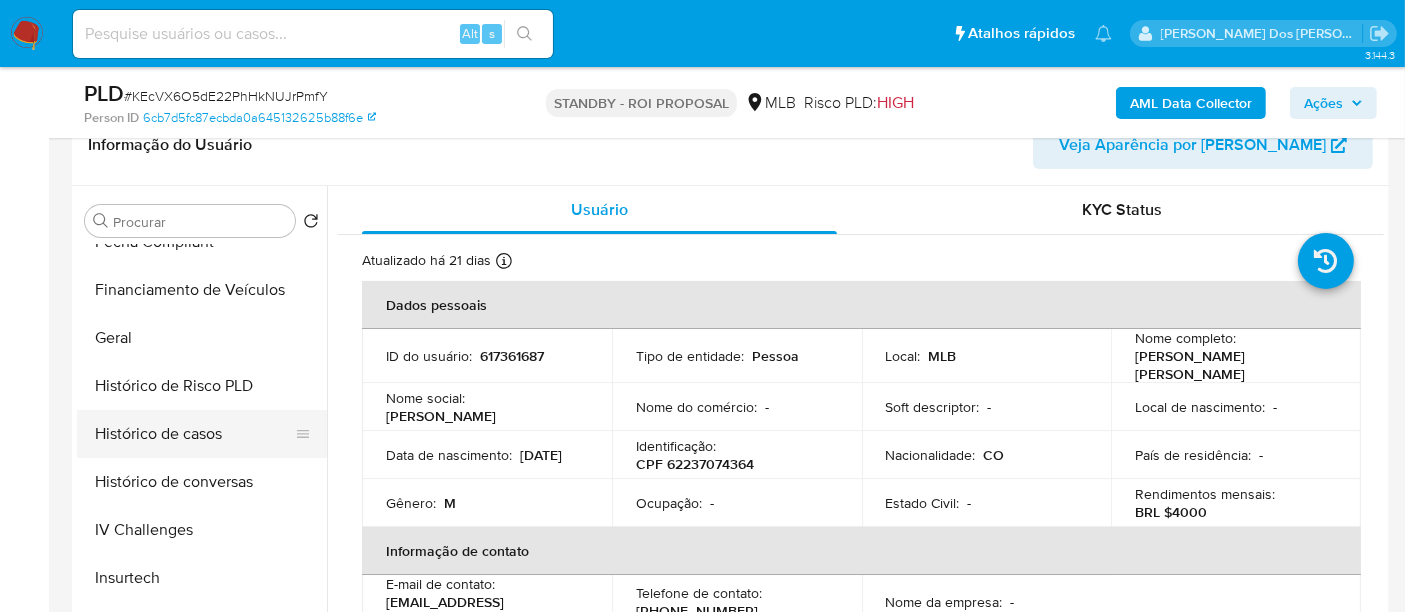 click on "Histórico de casos" at bounding box center [194, 434] 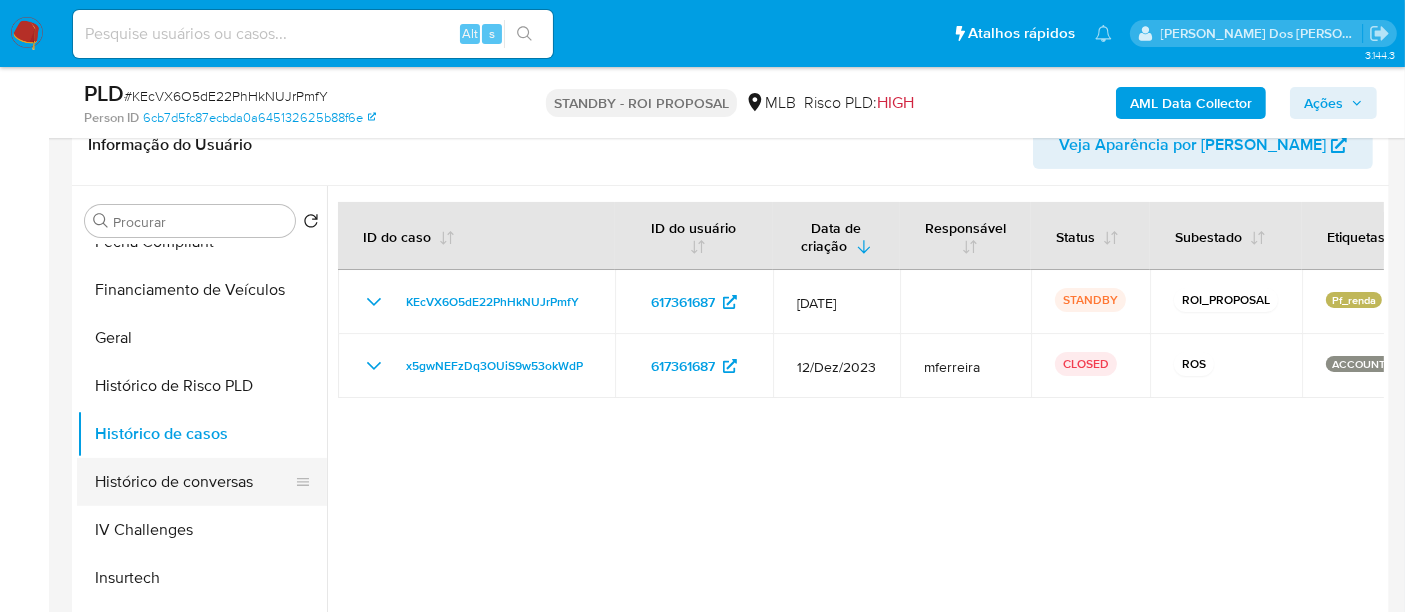 type 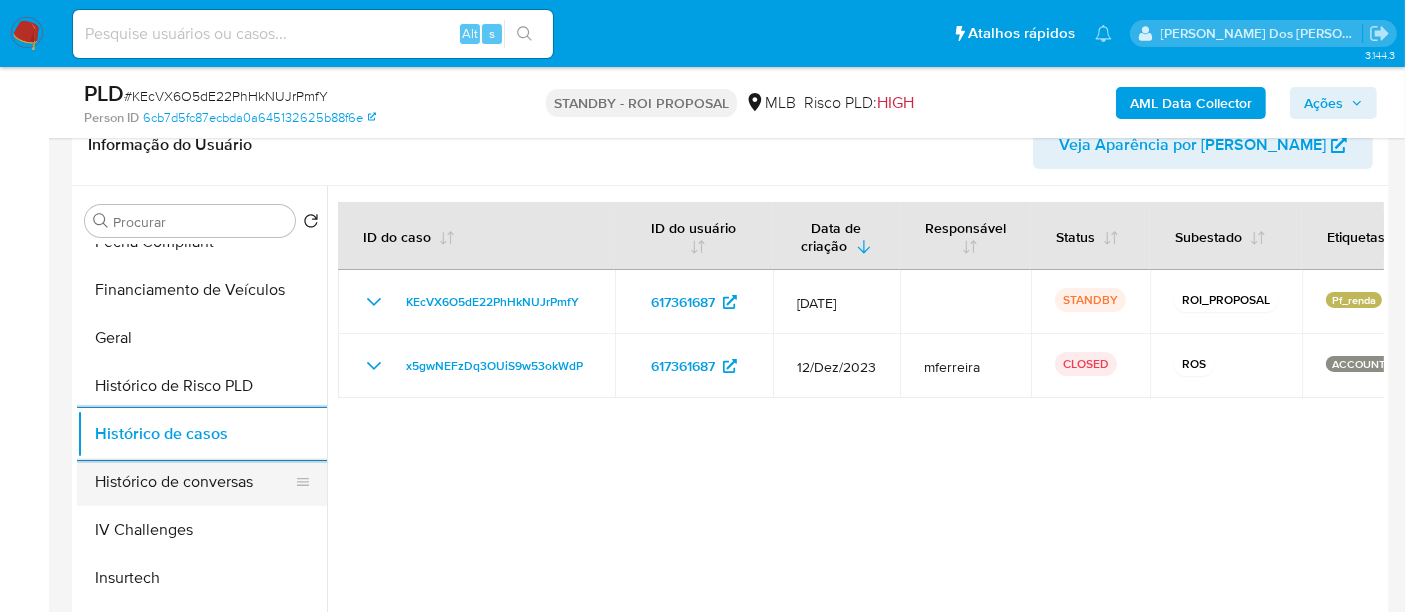 scroll, scrollTop: 333, scrollLeft: 0, axis: vertical 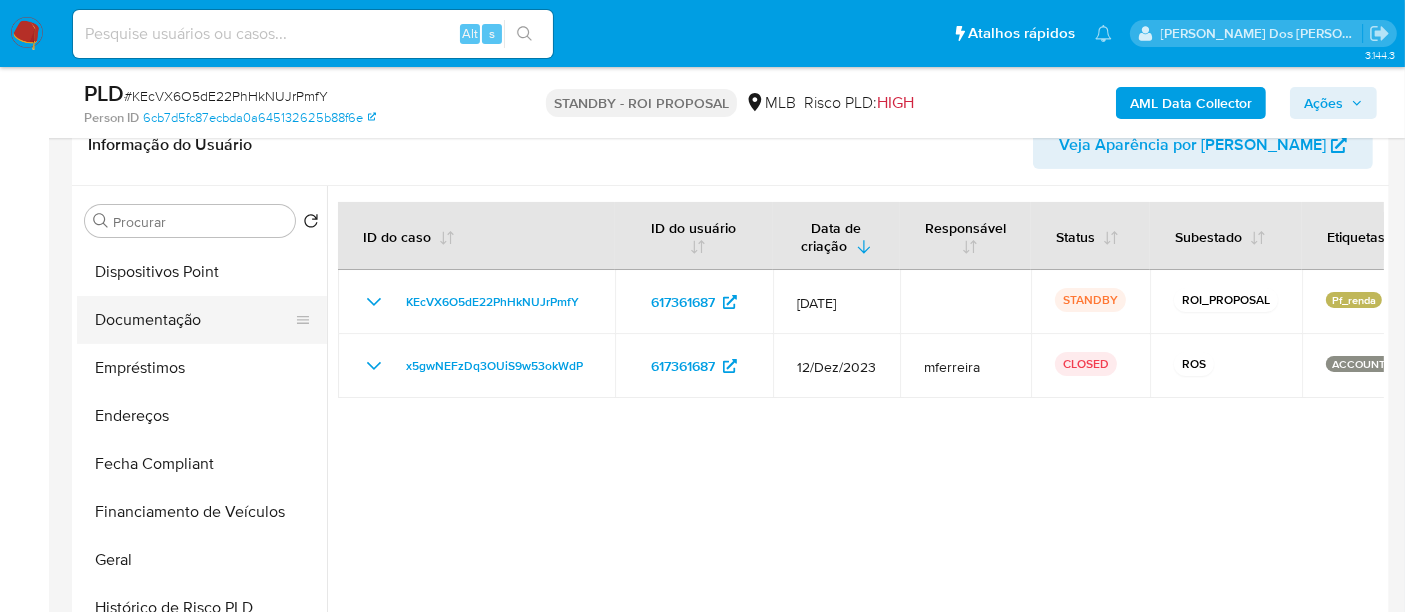 click on "Documentação" at bounding box center [194, 320] 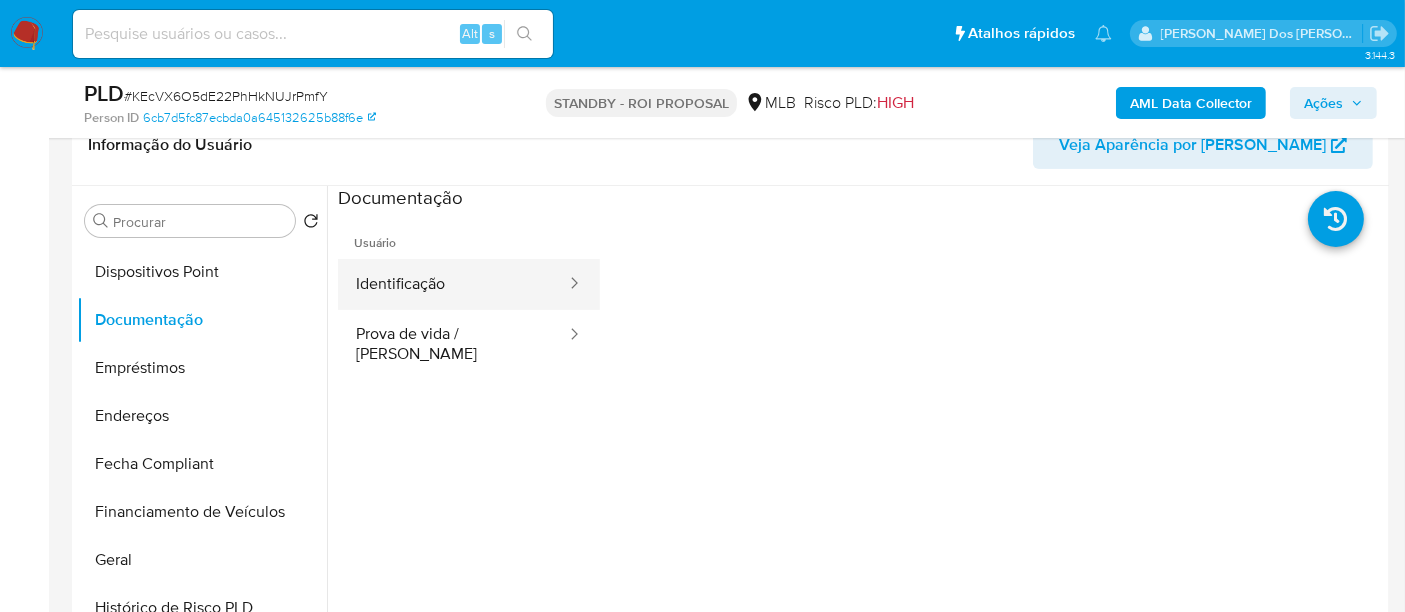 click on "Identificação" at bounding box center (453, 284) 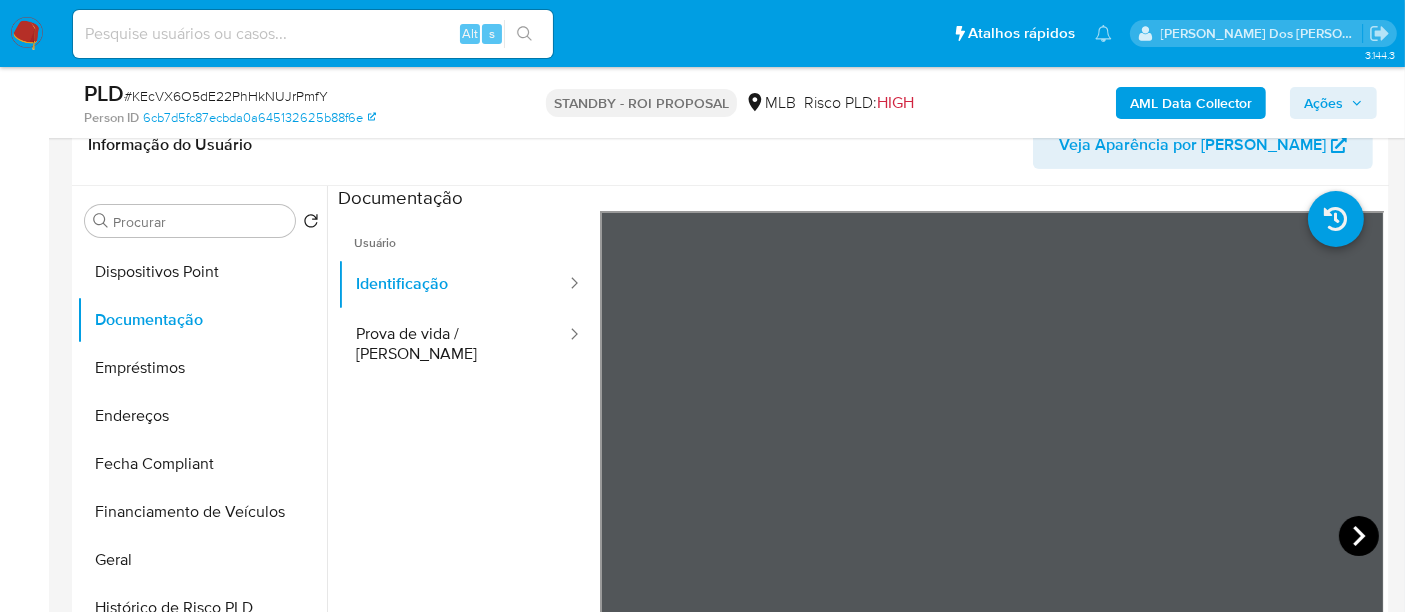 click 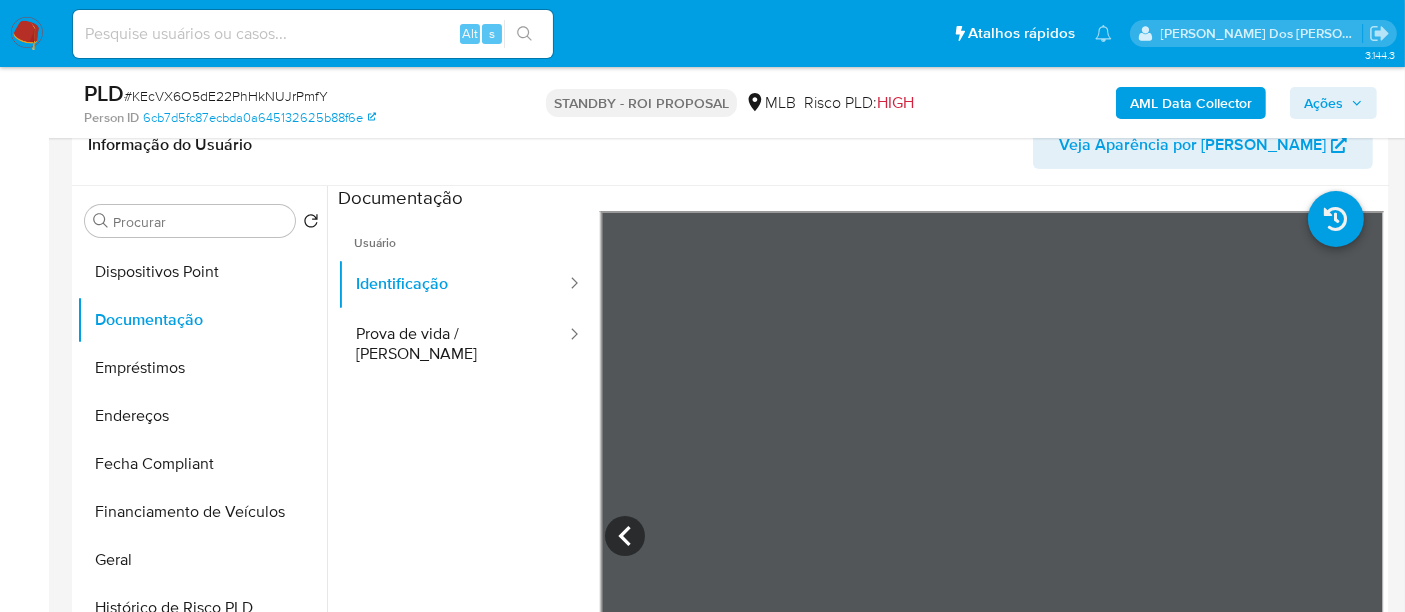 drag, startPoint x: 485, startPoint y: 332, endPoint x: 594, endPoint y: 352, distance: 110.81967 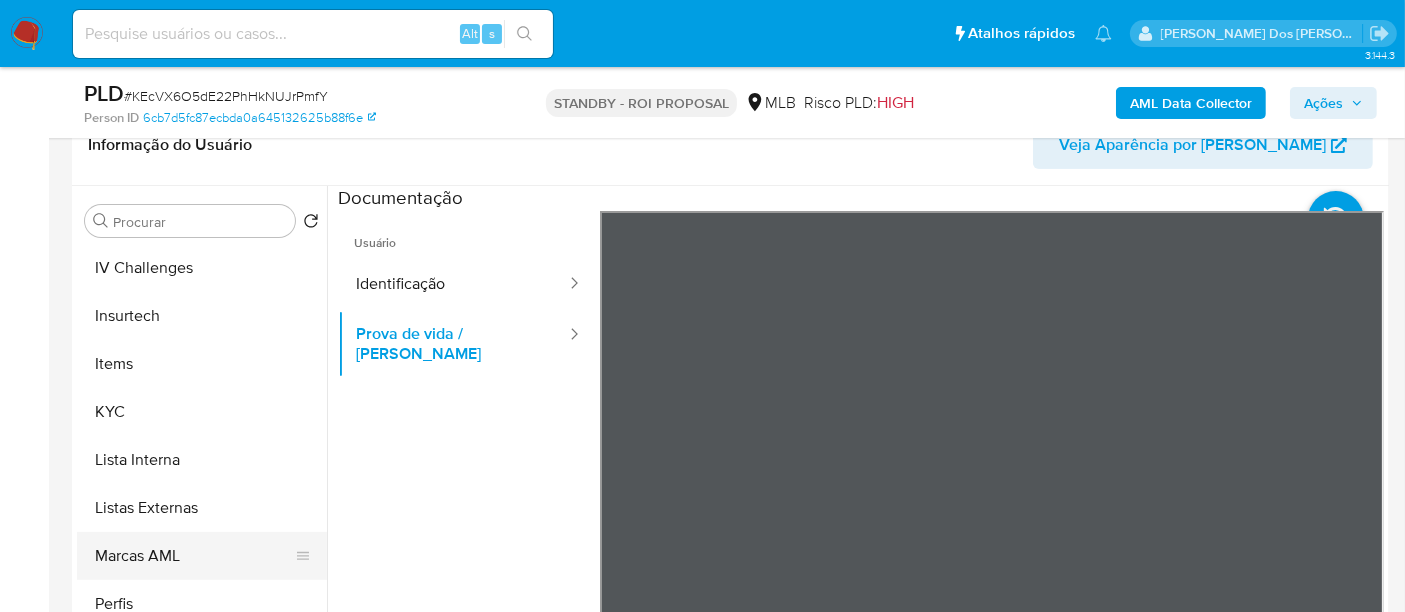 scroll, scrollTop: 844, scrollLeft: 0, axis: vertical 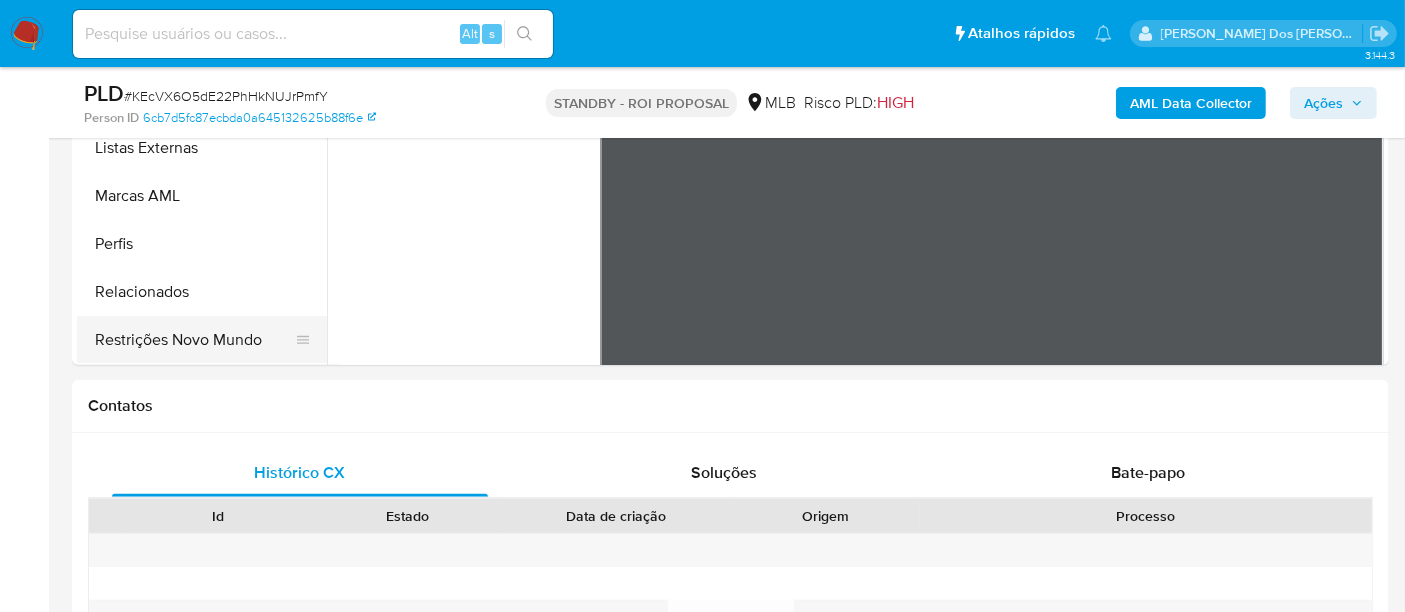 click on "Restrições Novo Mundo" at bounding box center (194, 340) 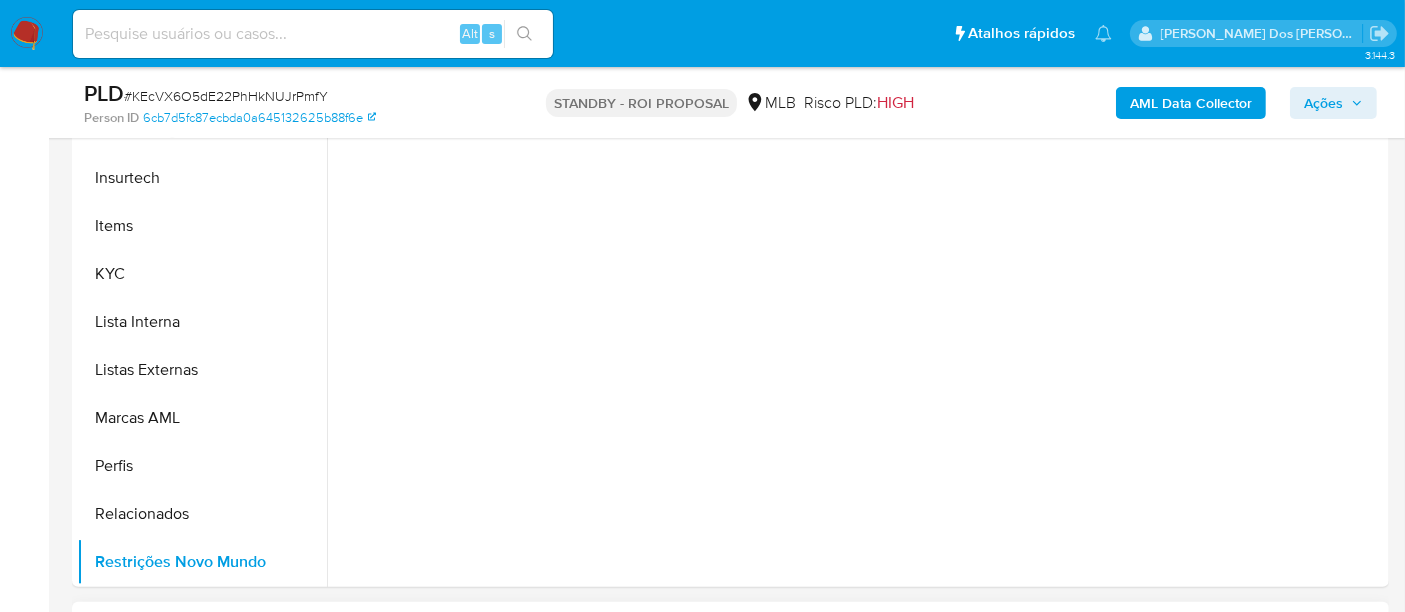 scroll, scrollTop: 333, scrollLeft: 0, axis: vertical 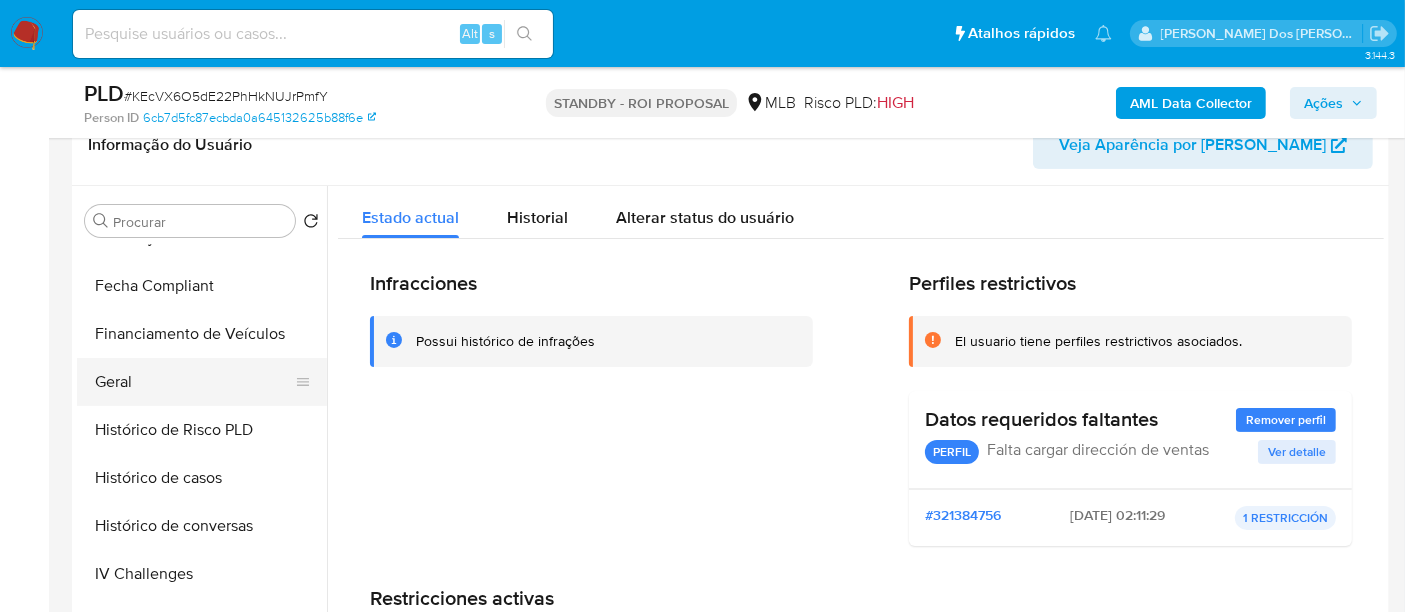 click on "Geral" at bounding box center (194, 382) 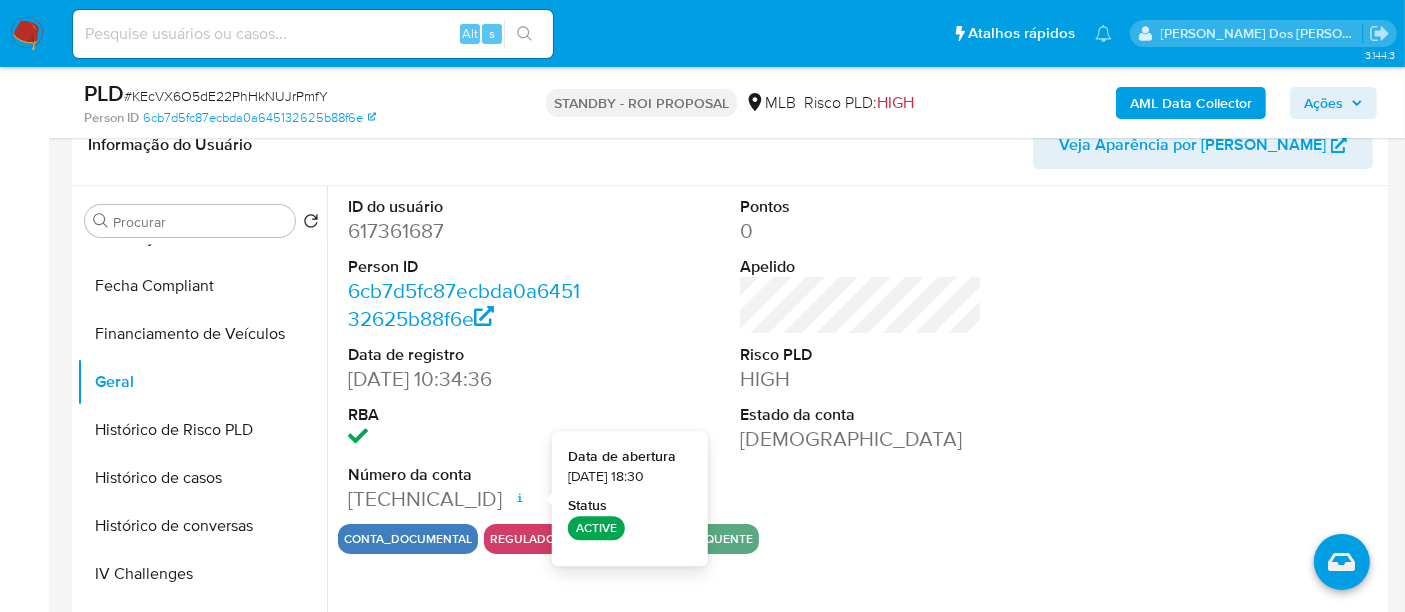 type 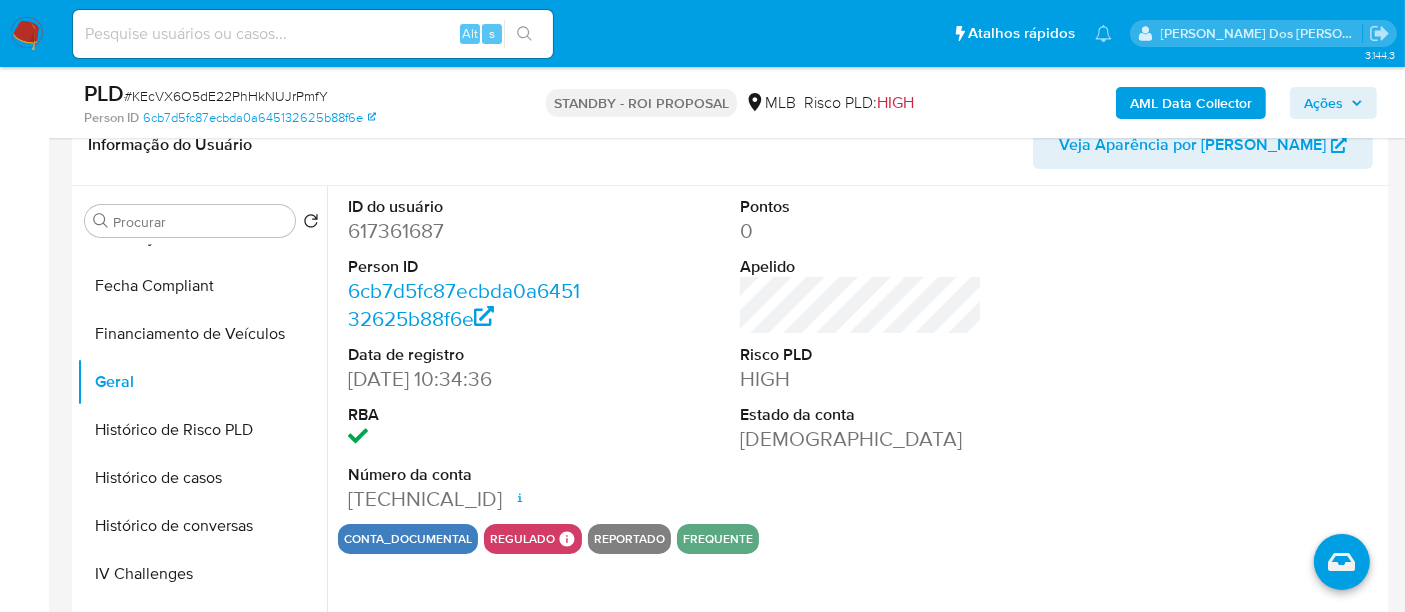 click at bounding box center (313, 34) 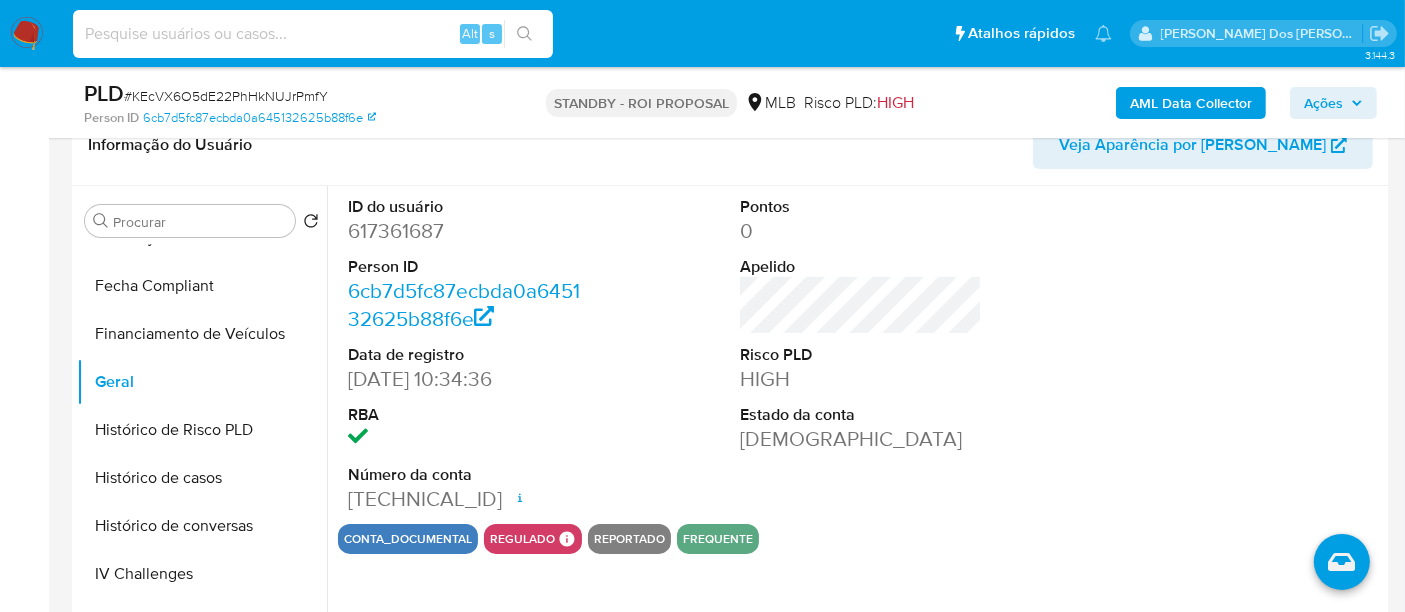 paste on "Lum4FOXTXrOdp51dWFwjQElA" 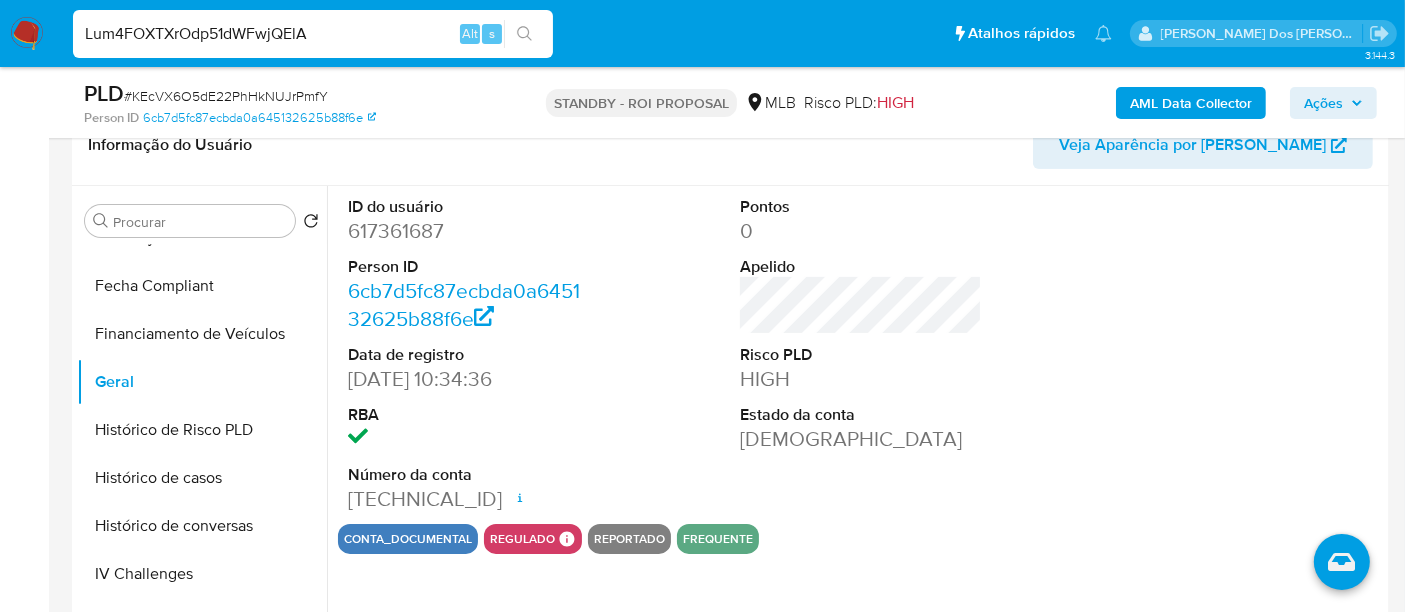 type on "Lum4FOXTXrOdp51dWFwjQElA" 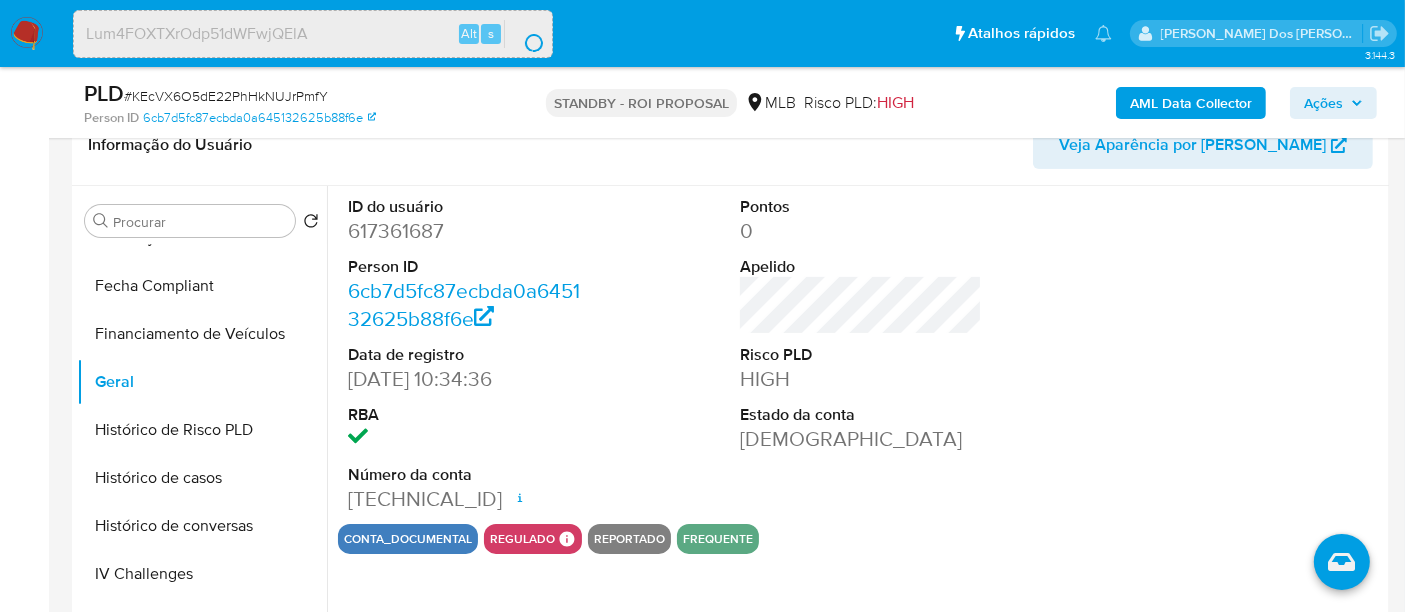 scroll, scrollTop: 0, scrollLeft: 0, axis: both 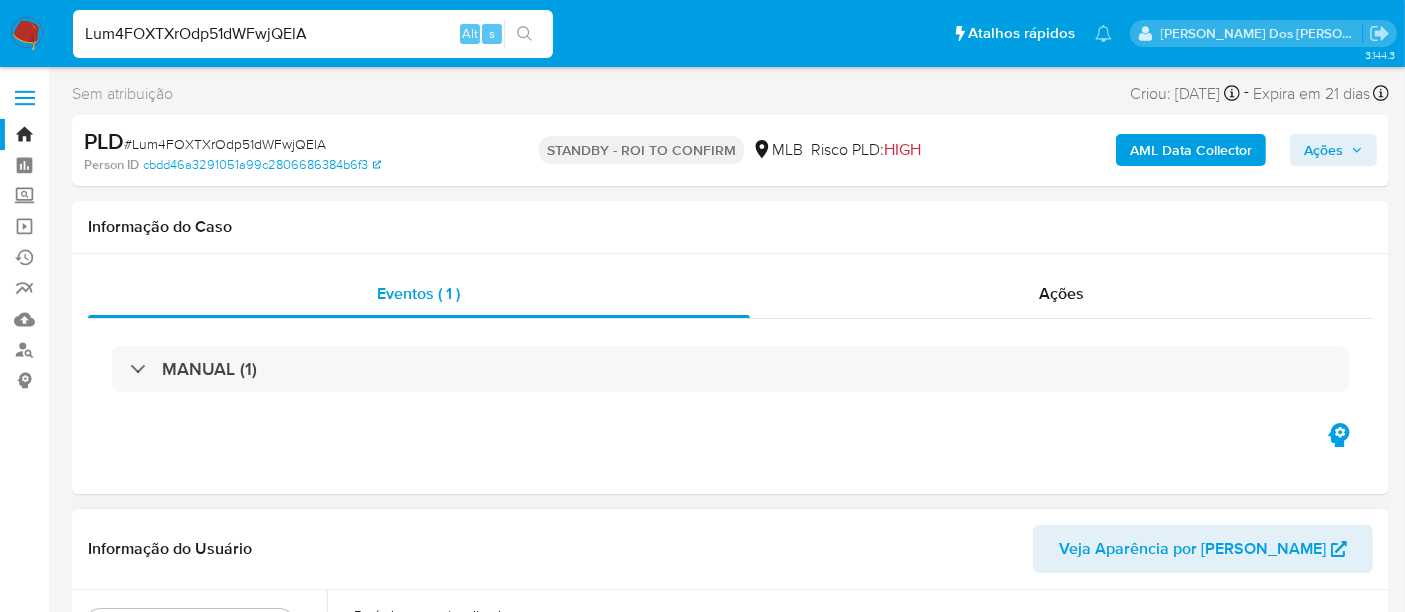 select on "10" 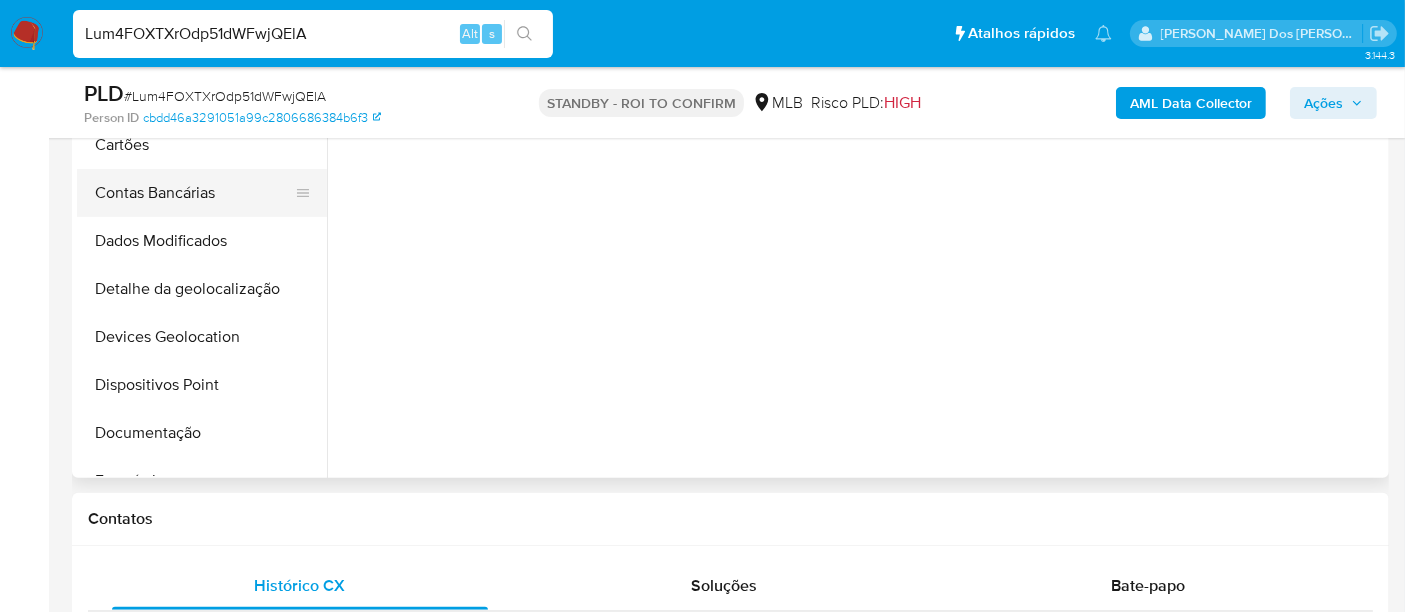 scroll, scrollTop: 444, scrollLeft: 0, axis: vertical 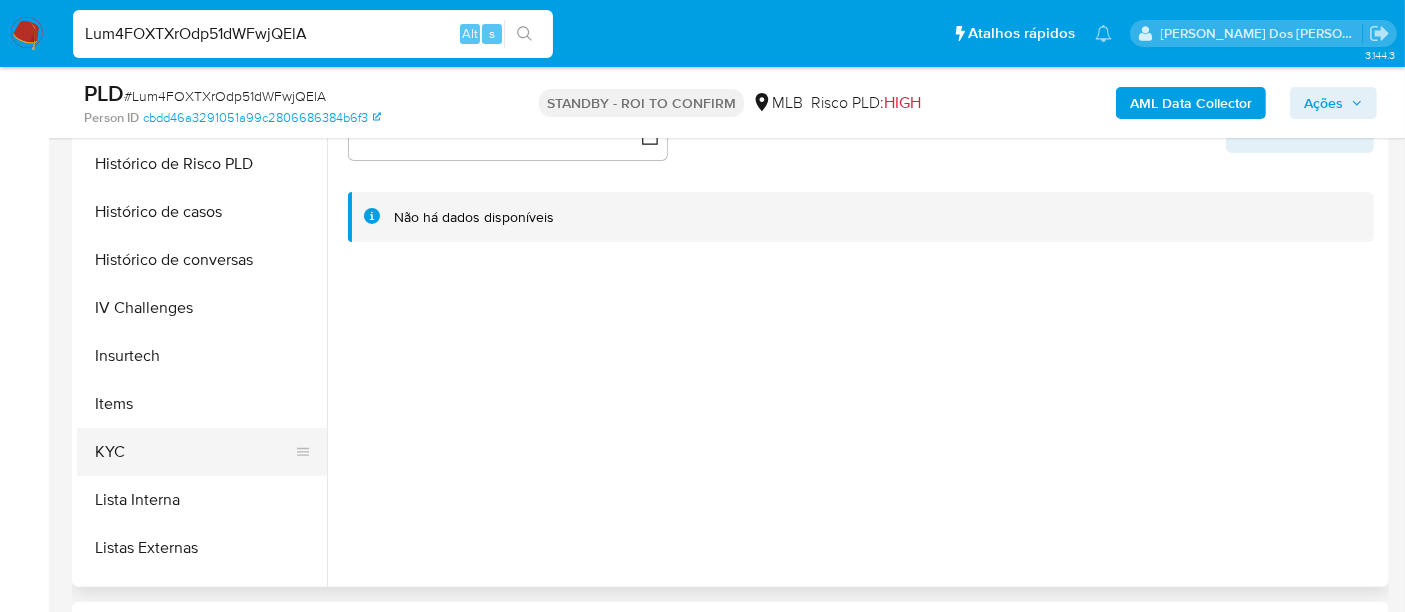 click on "KYC" at bounding box center (194, 452) 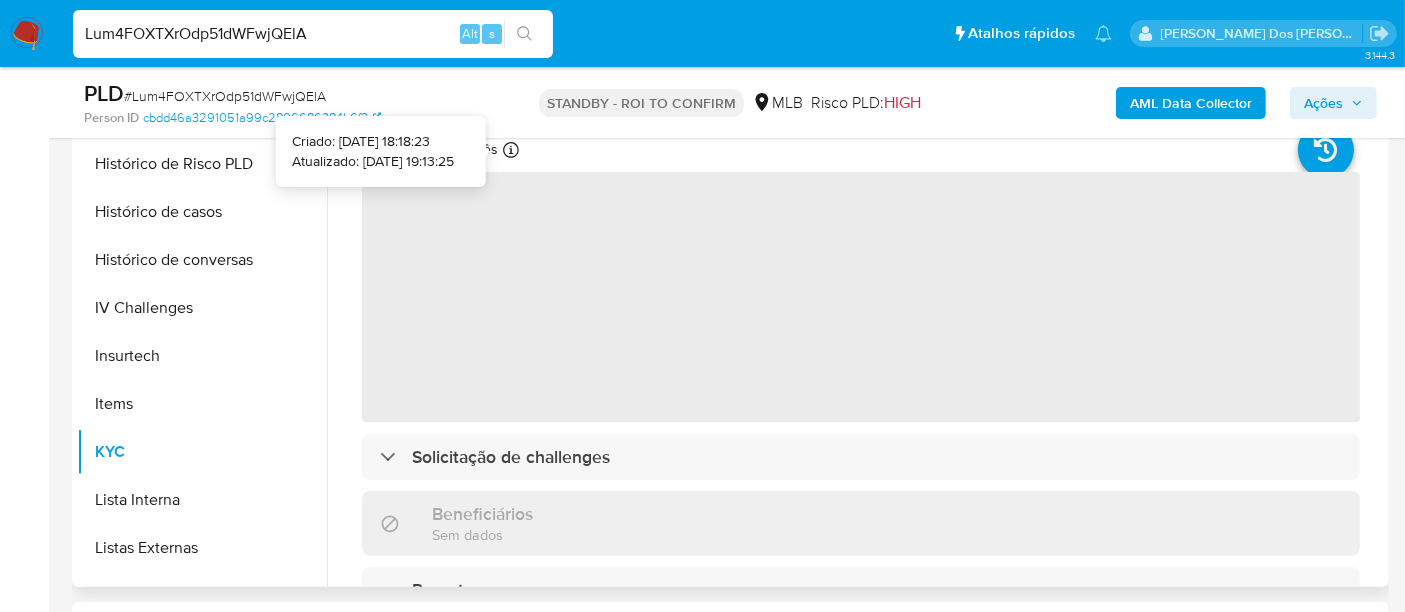 type 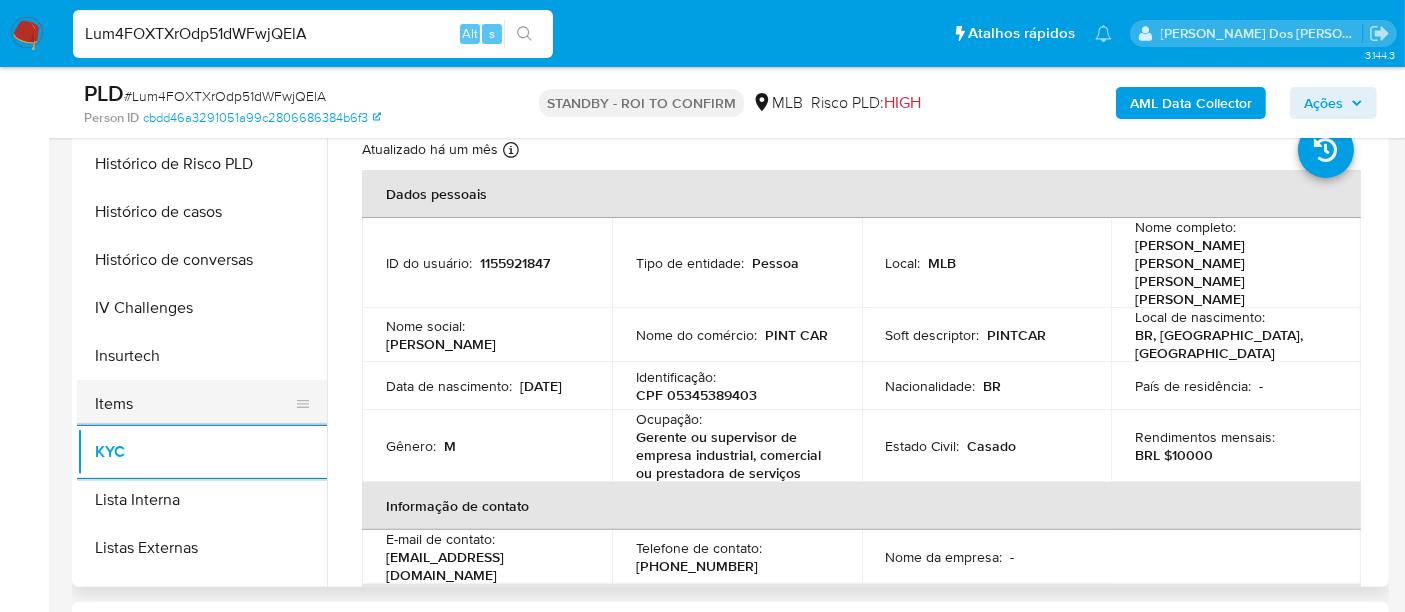 scroll, scrollTop: 555, scrollLeft: 0, axis: vertical 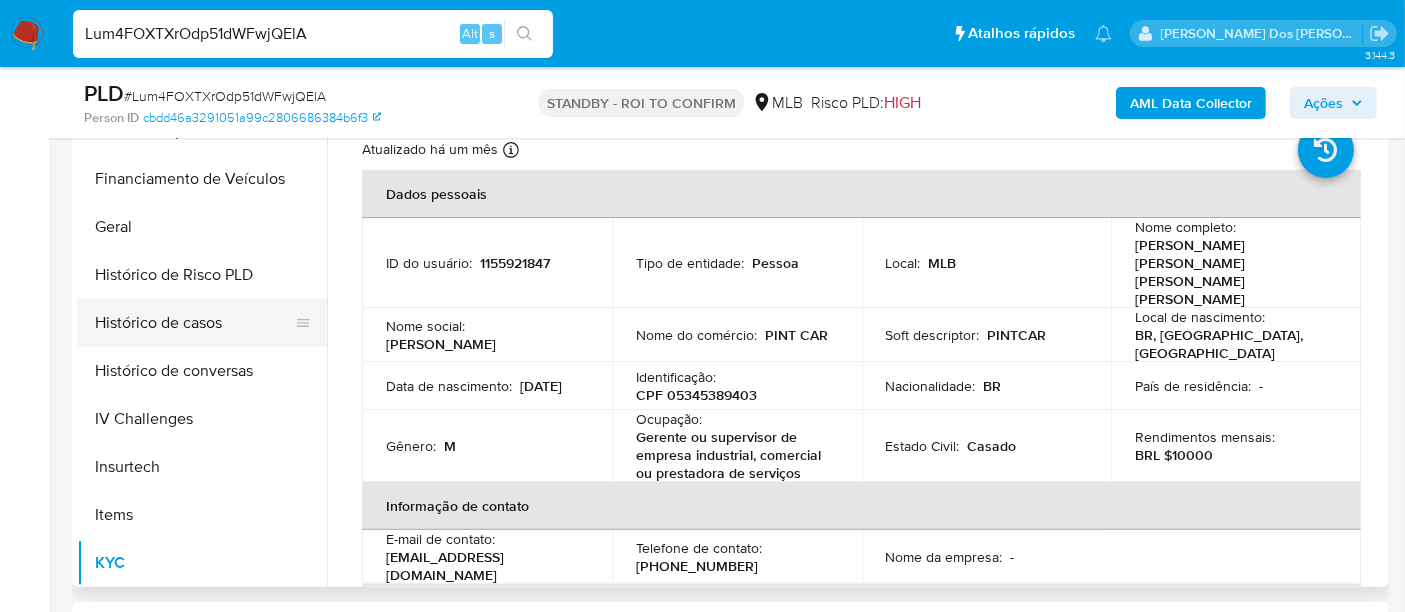 click on "Histórico de casos" at bounding box center (194, 323) 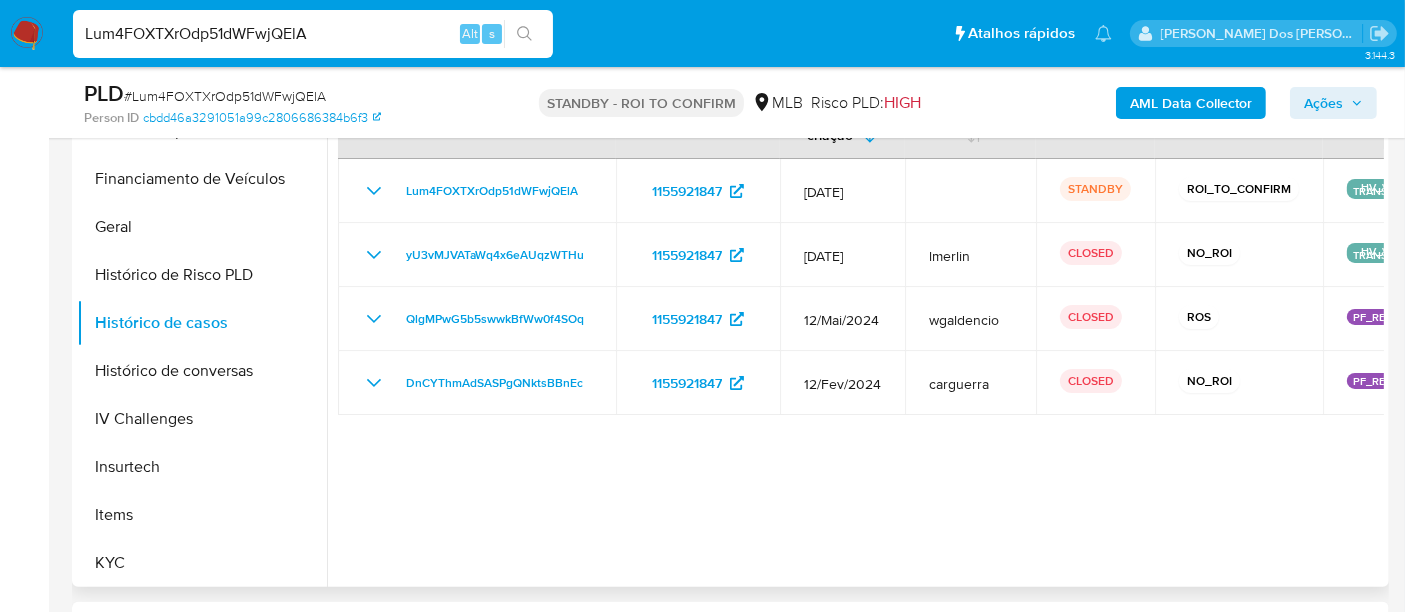 type 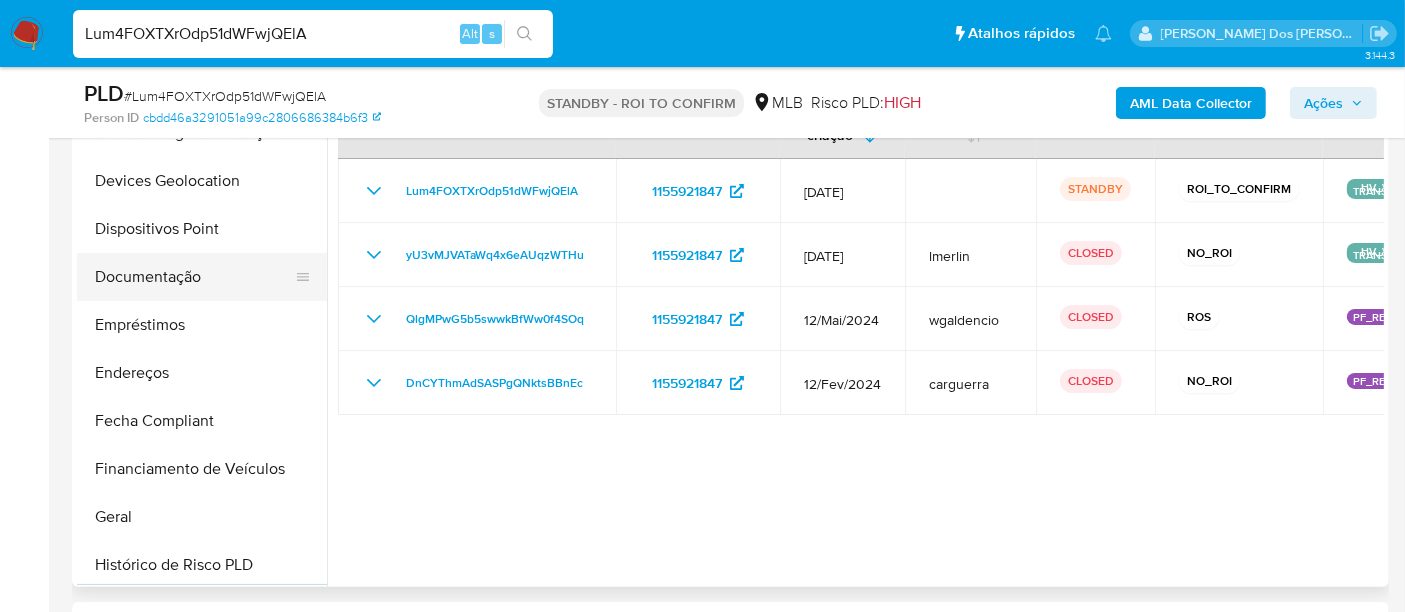 scroll, scrollTop: 222, scrollLeft: 0, axis: vertical 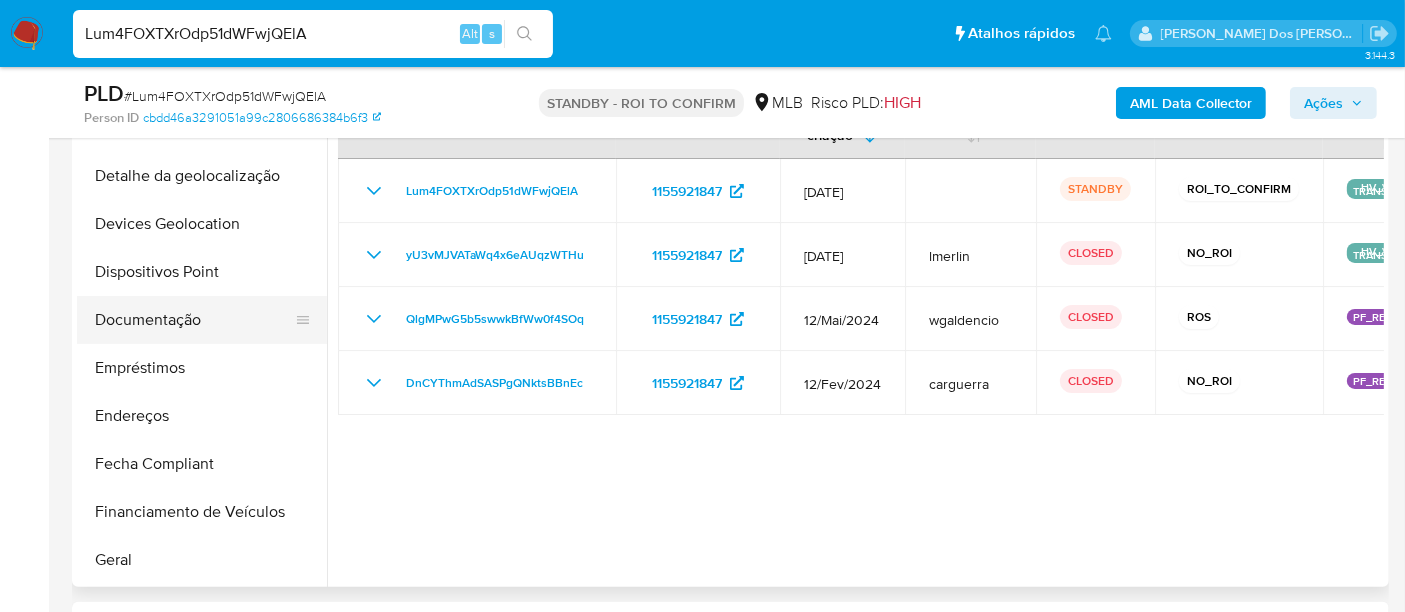 click on "Documentação" at bounding box center [194, 320] 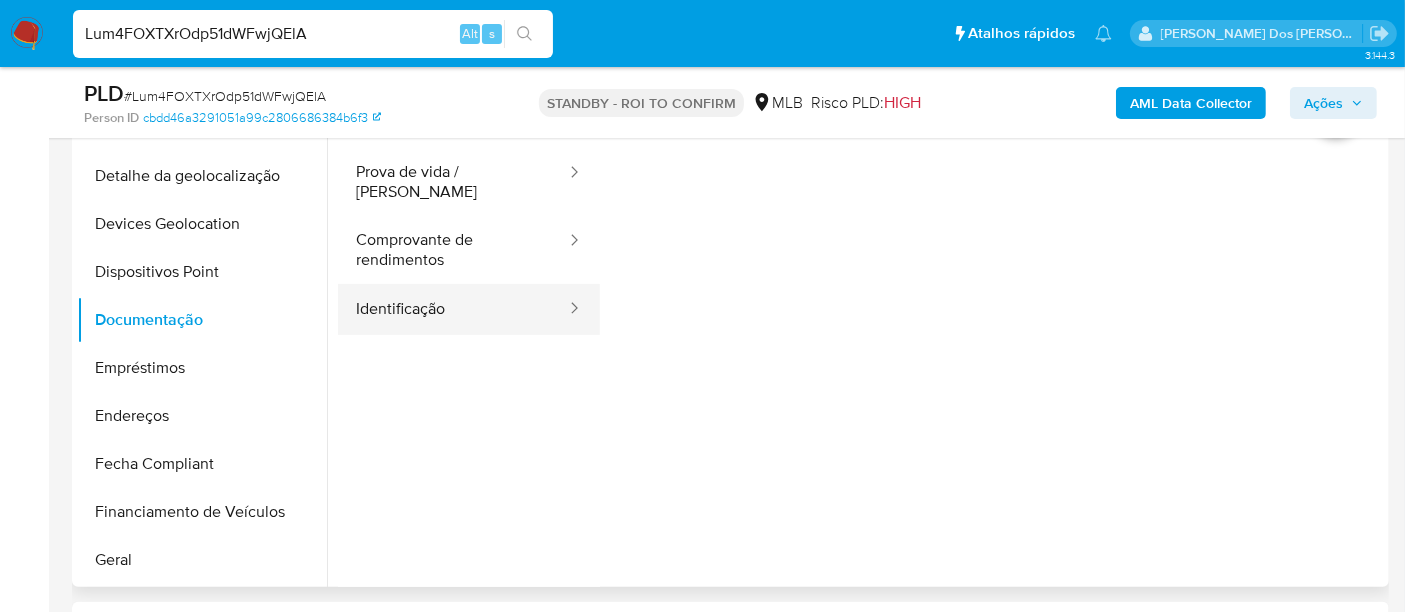click on "Identificação" at bounding box center [453, 309] 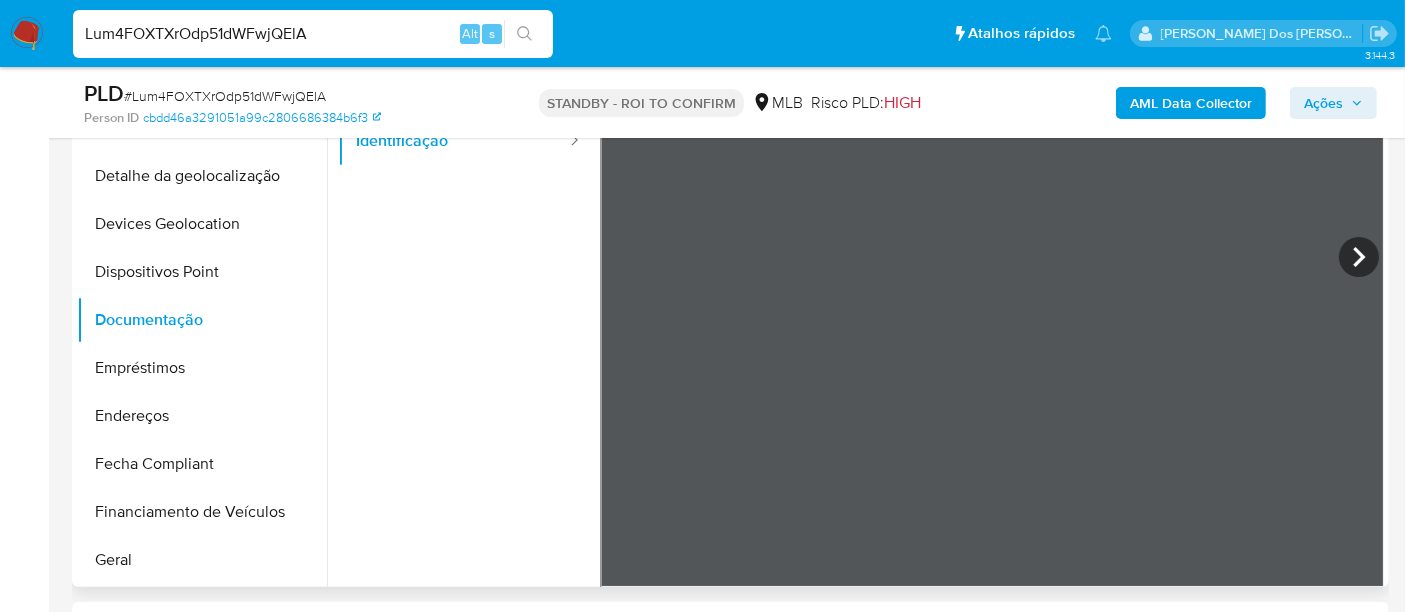 scroll, scrollTop: 0, scrollLeft: 0, axis: both 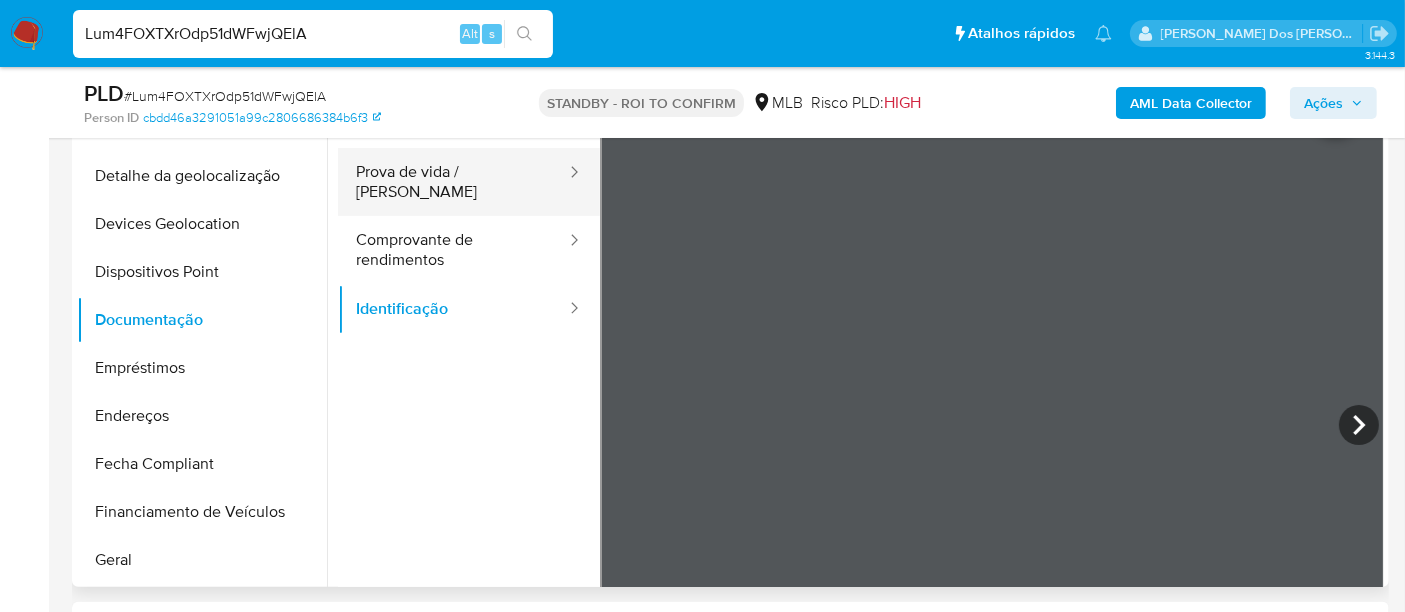 click on "Prova de vida / Selfie" at bounding box center [453, 182] 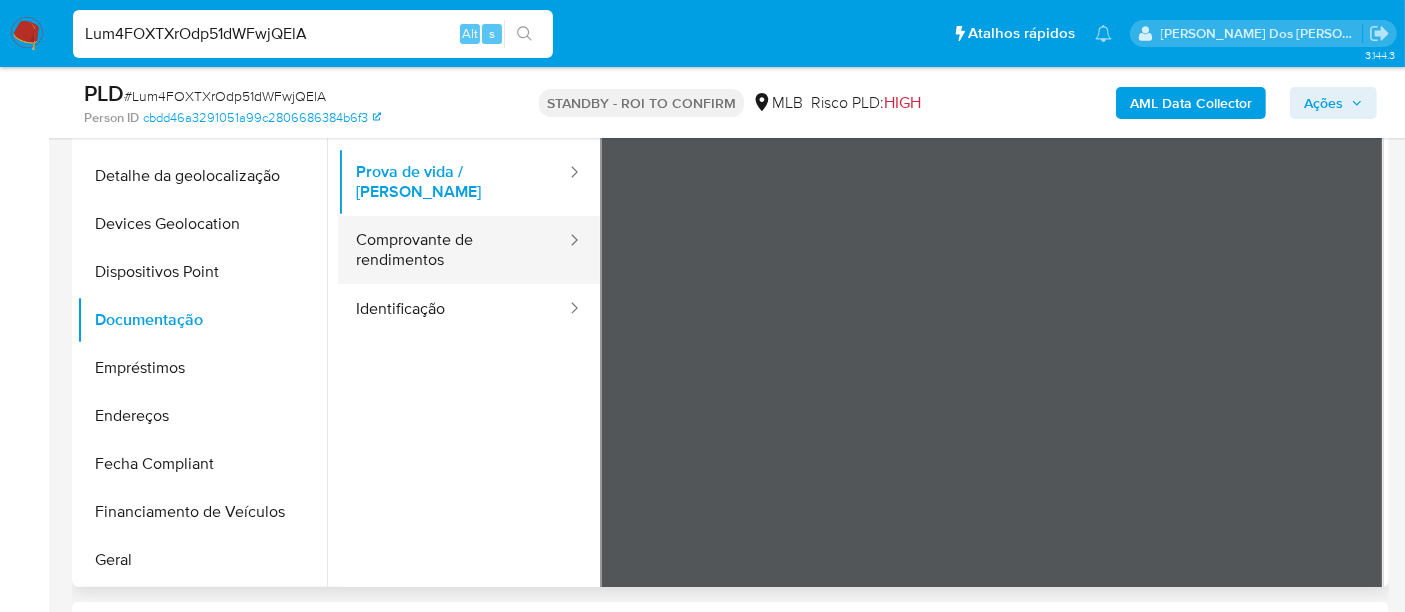 click on "Comprovante de rendimentos" at bounding box center (453, 250) 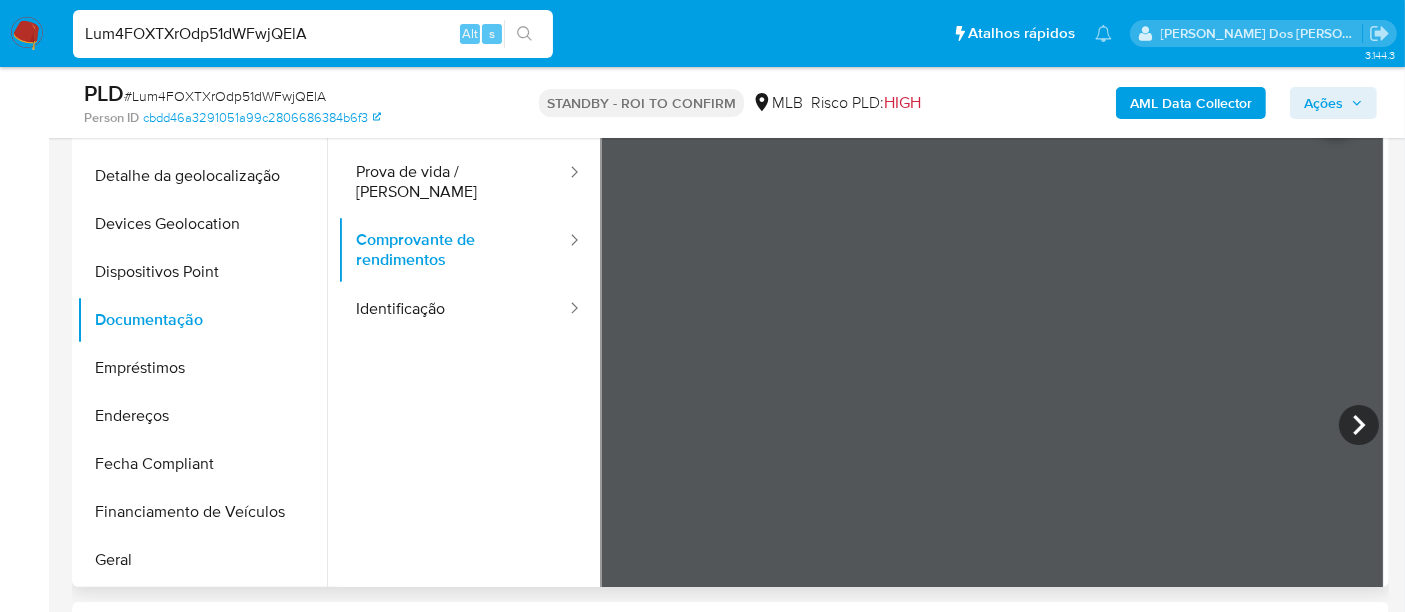 type 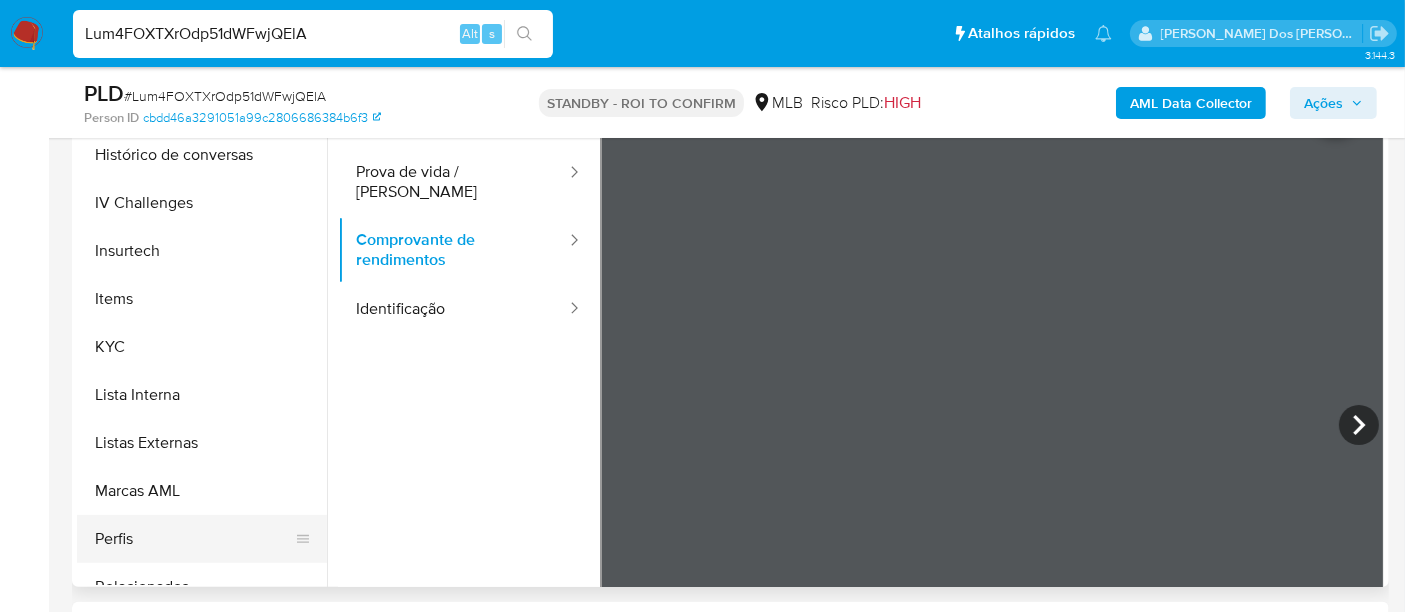 scroll, scrollTop: 844, scrollLeft: 0, axis: vertical 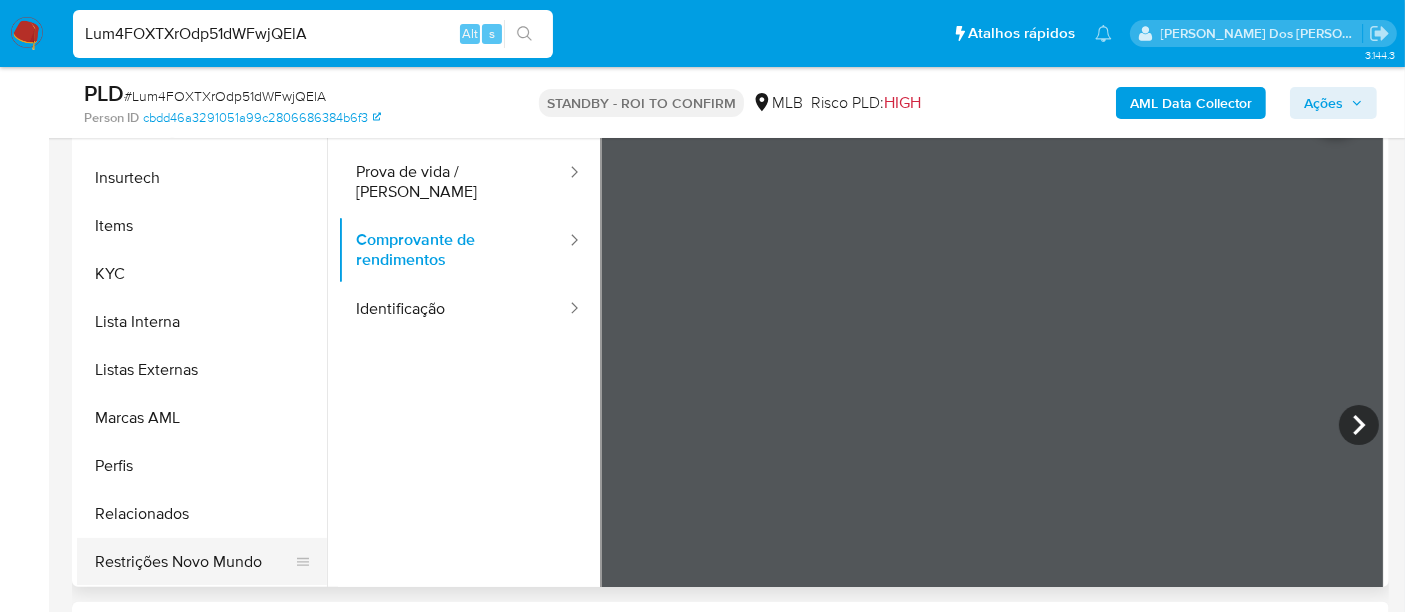 click on "Restrições Novo Mundo" at bounding box center [194, 562] 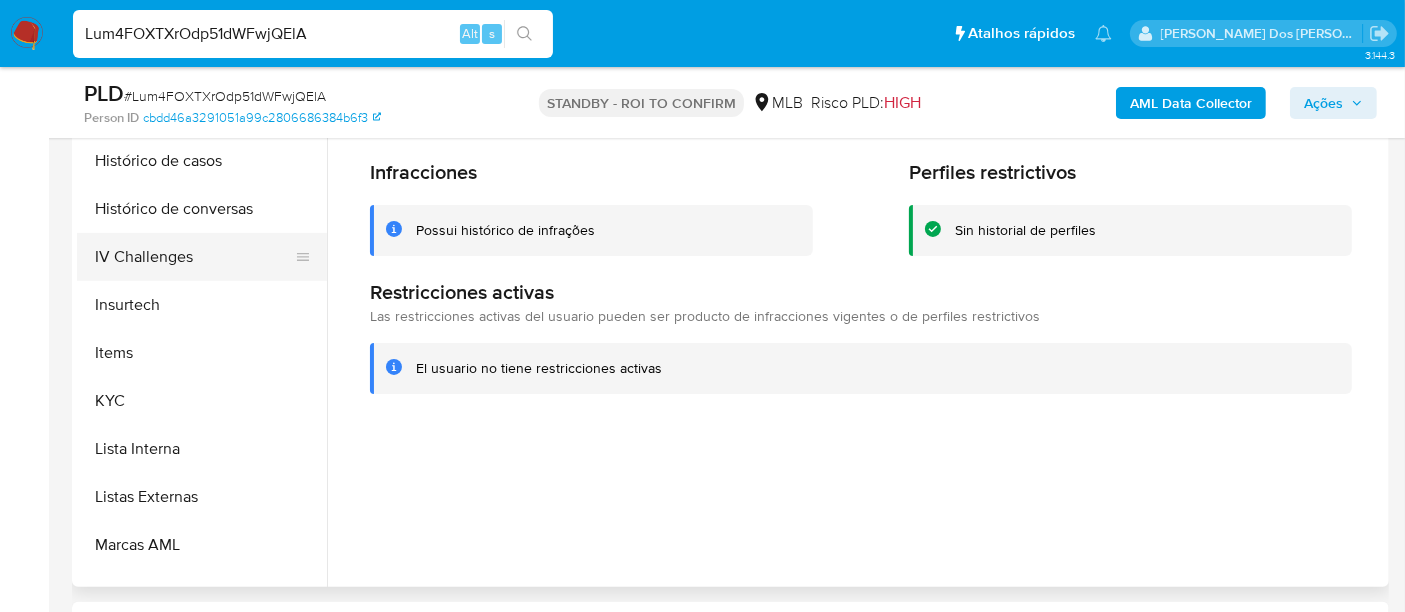 scroll, scrollTop: 511, scrollLeft: 0, axis: vertical 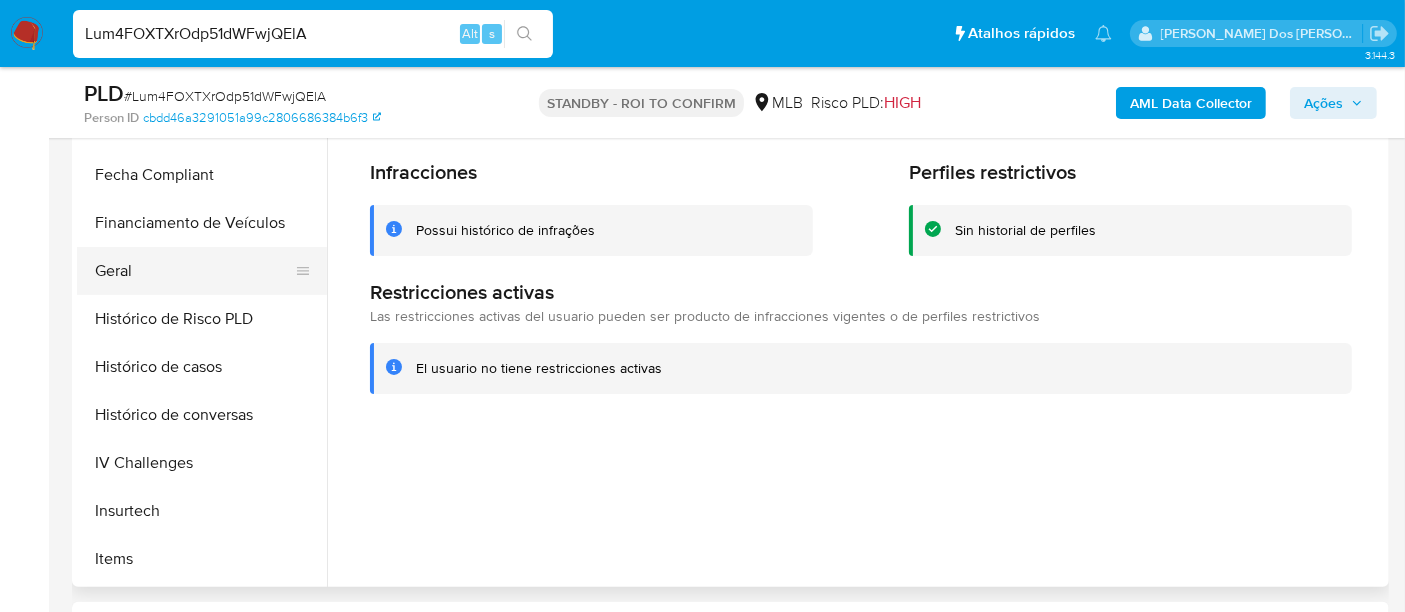 click on "Geral" at bounding box center (194, 271) 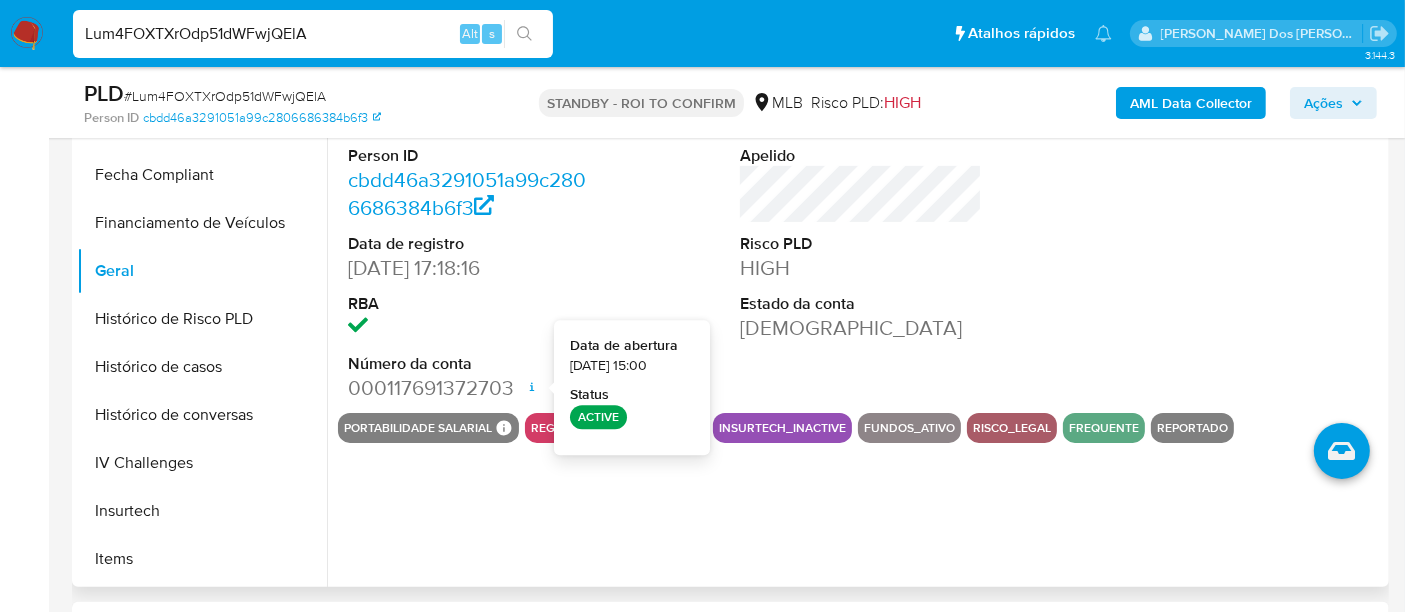 type 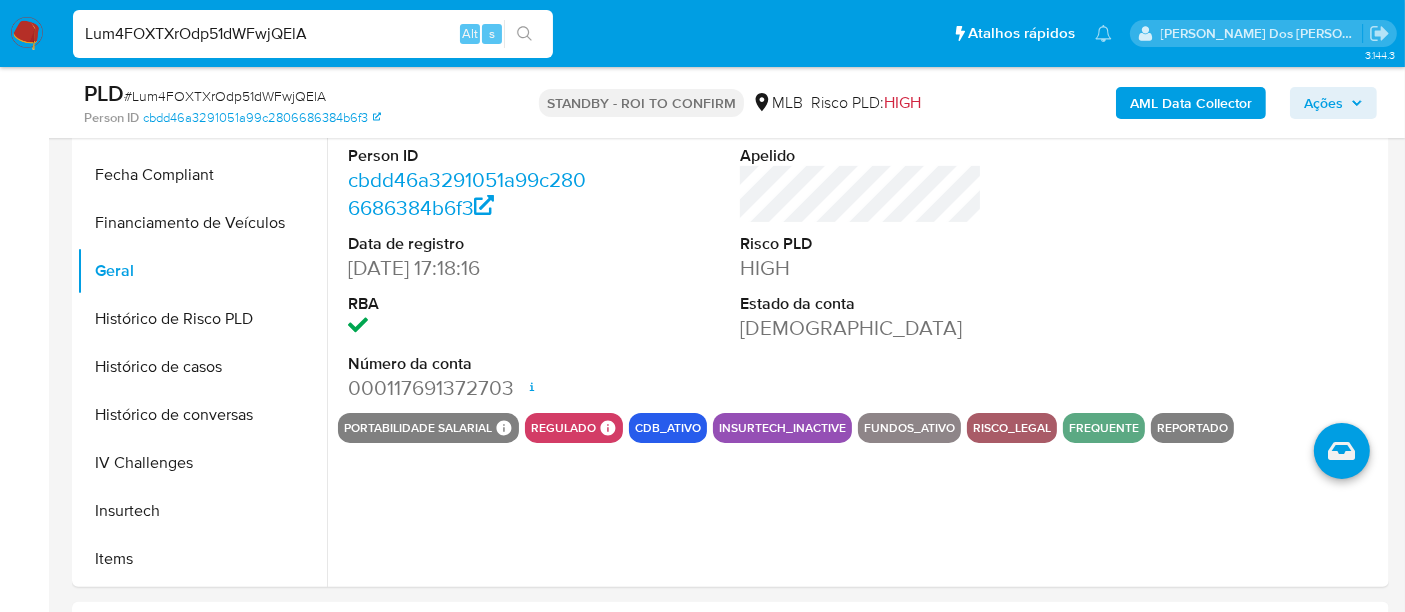 click on "Lum4FOXTXrOdp51dWFwjQElA" at bounding box center [313, 34] 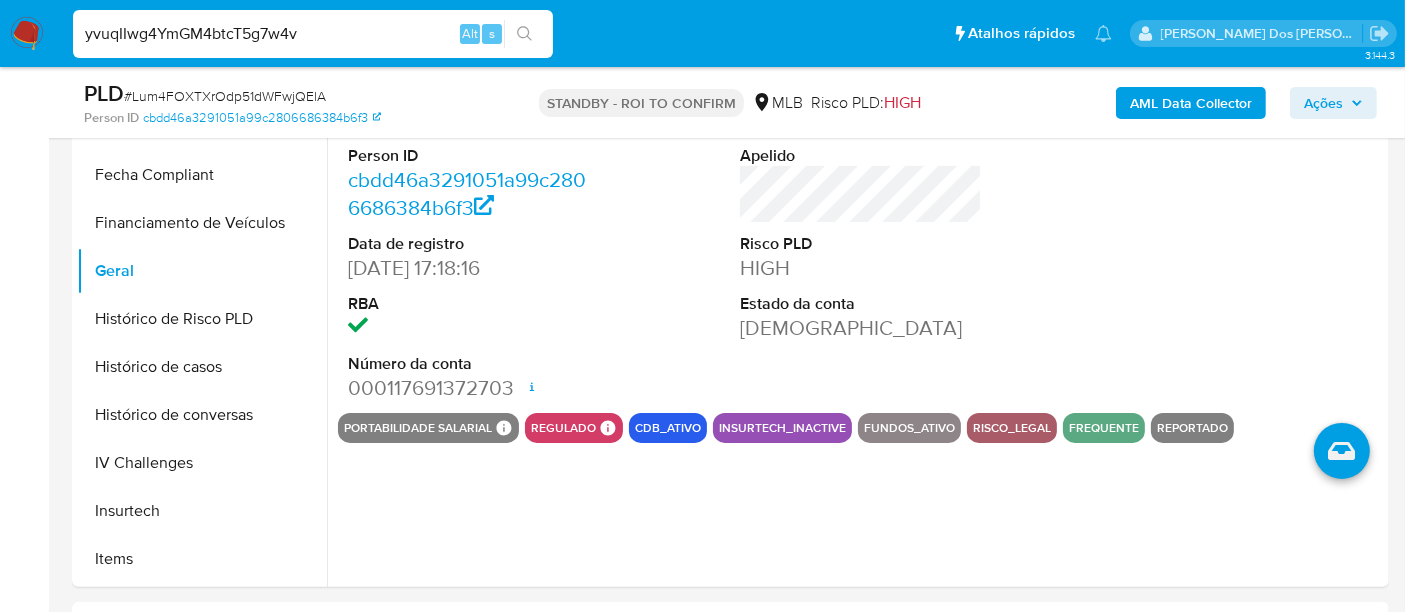 type on "yvuqIIwg4YmGM4btcT5g7w4v" 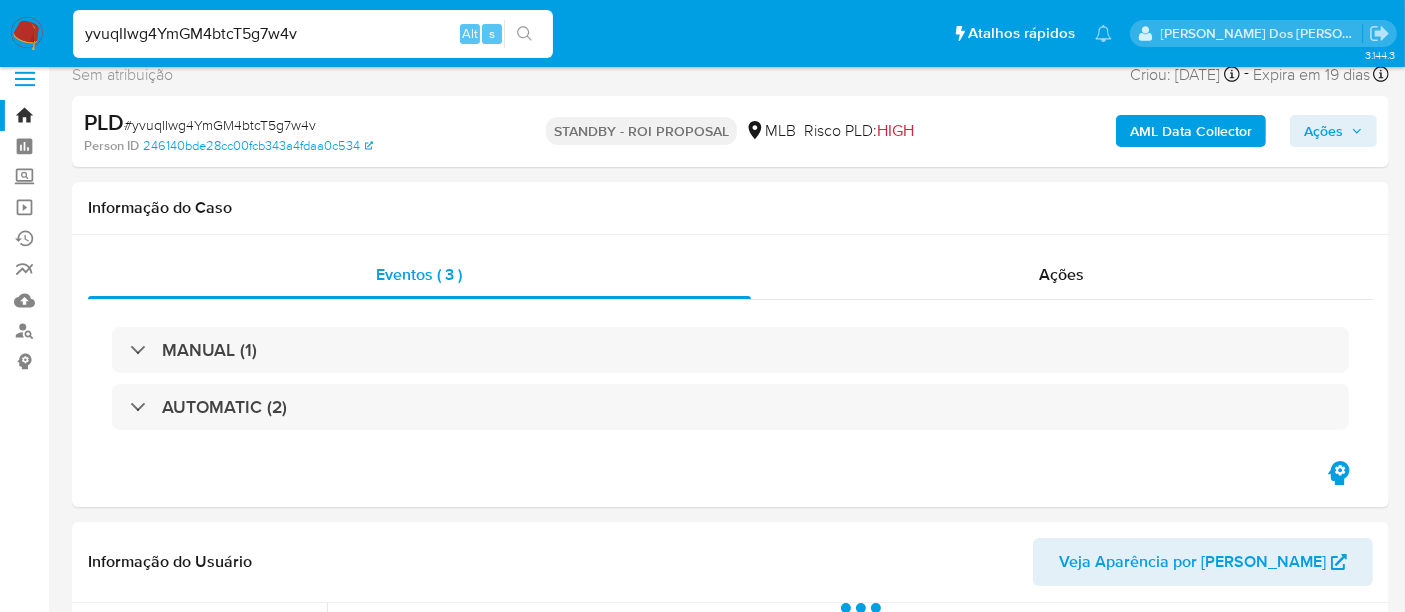 scroll, scrollTop: 333, scrollLeft: 0, axis: vertical 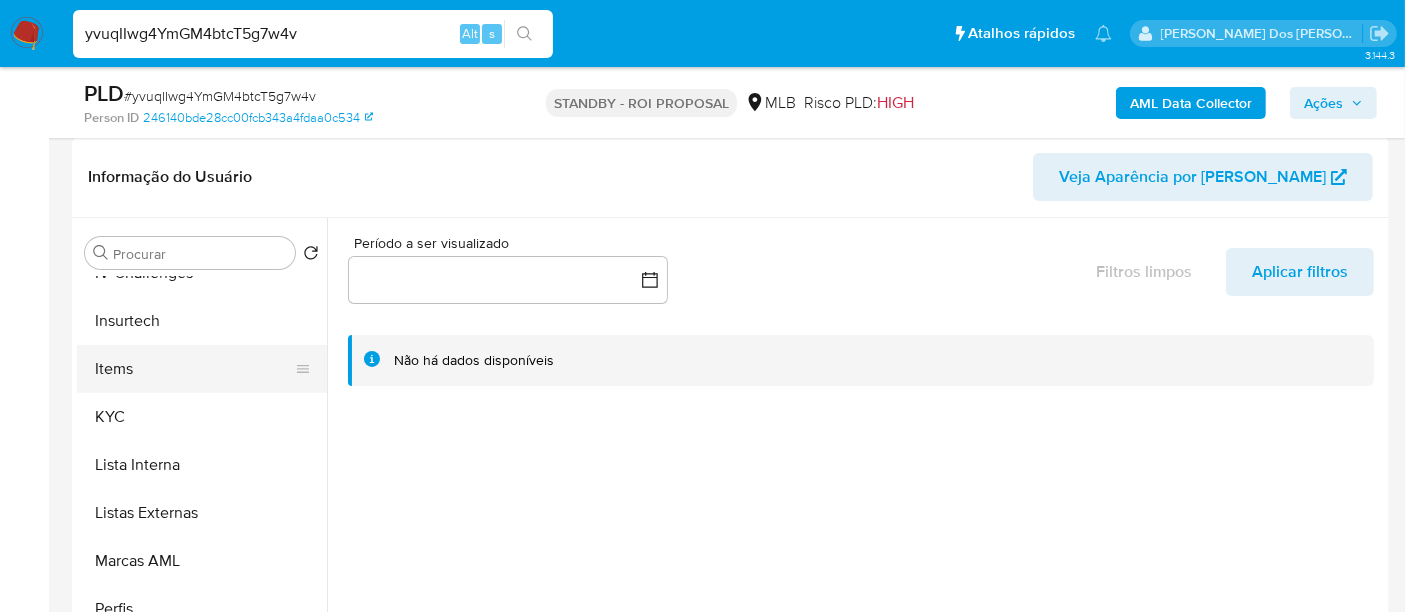 drag, startPoint x: 100, startPoint y: 422, endPoint x: 270, endPoint y: 372, distance: 177.20045 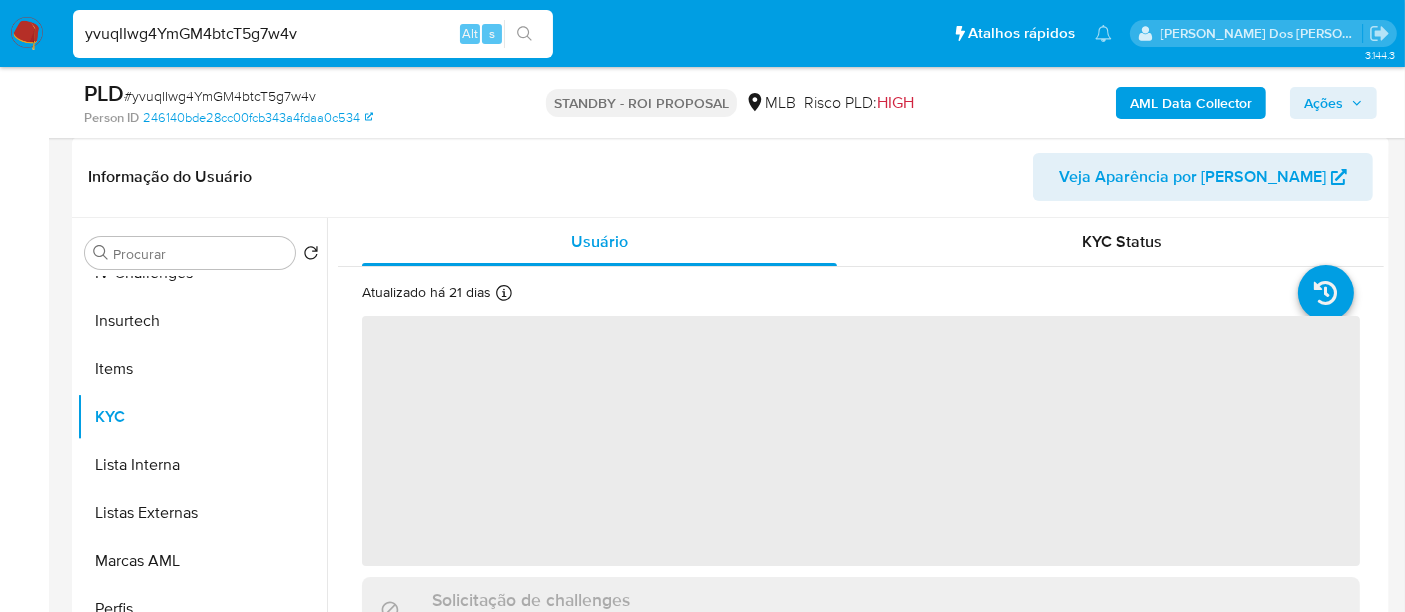 select on "10" 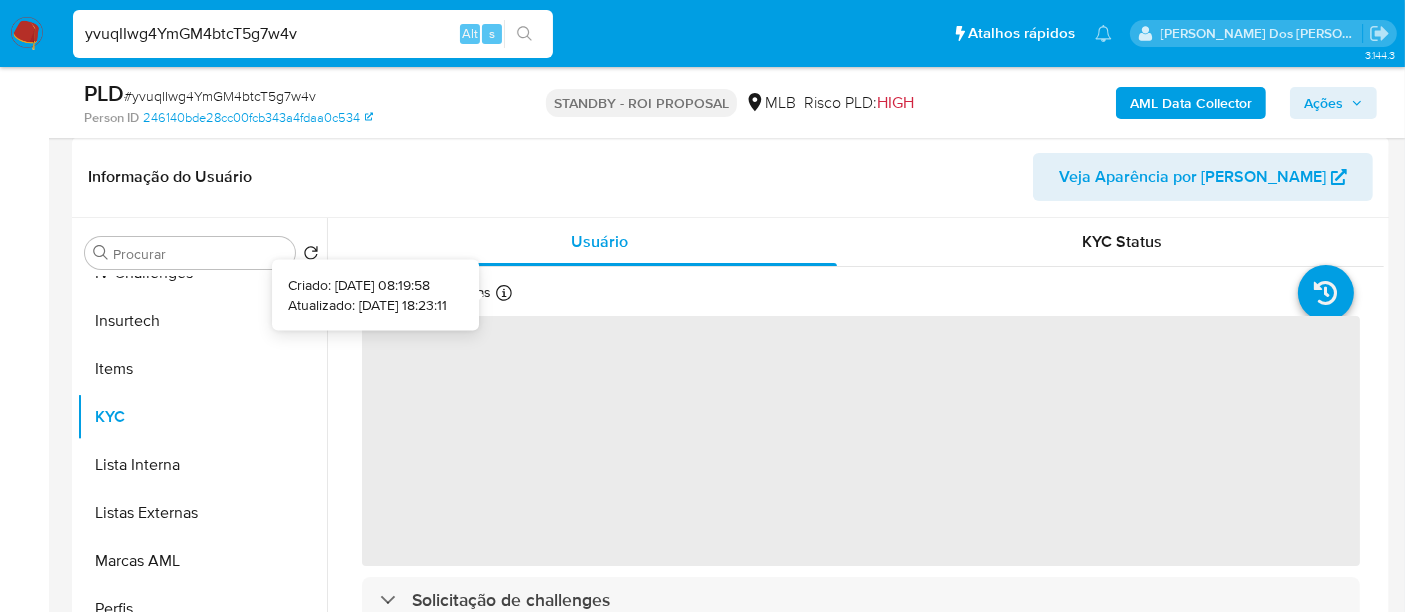 type 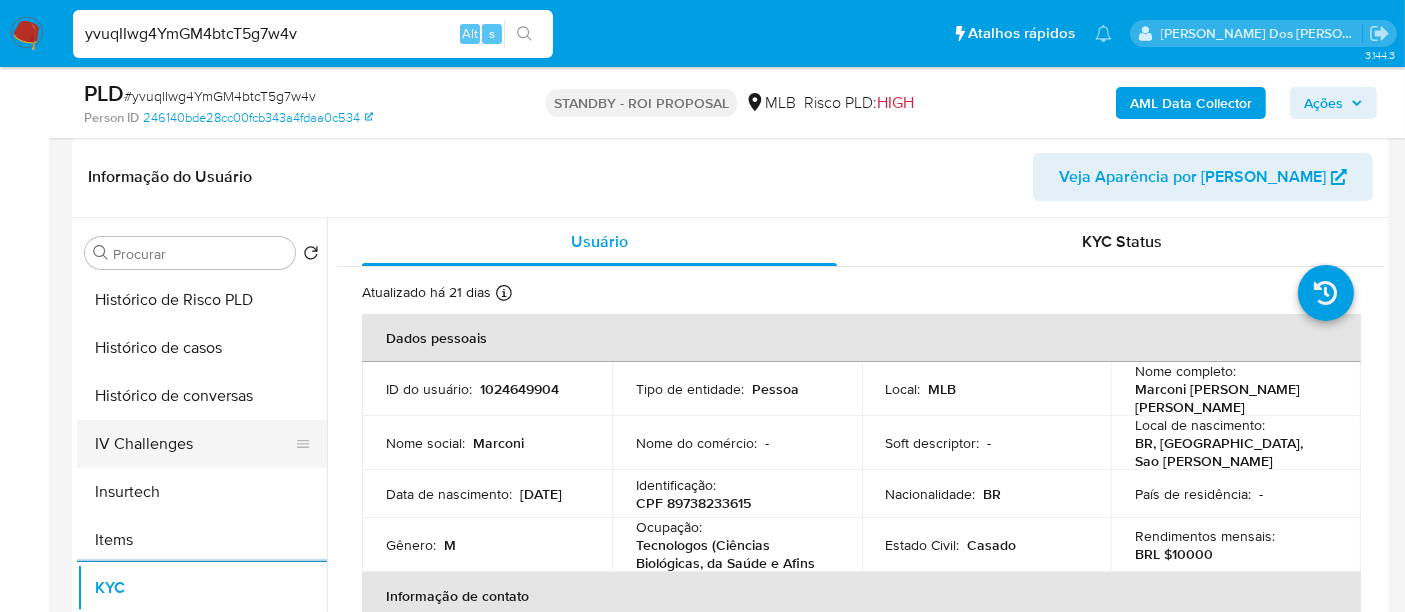 scroll, scrollTop: 622, scrollLeft: 0, axis: vertical 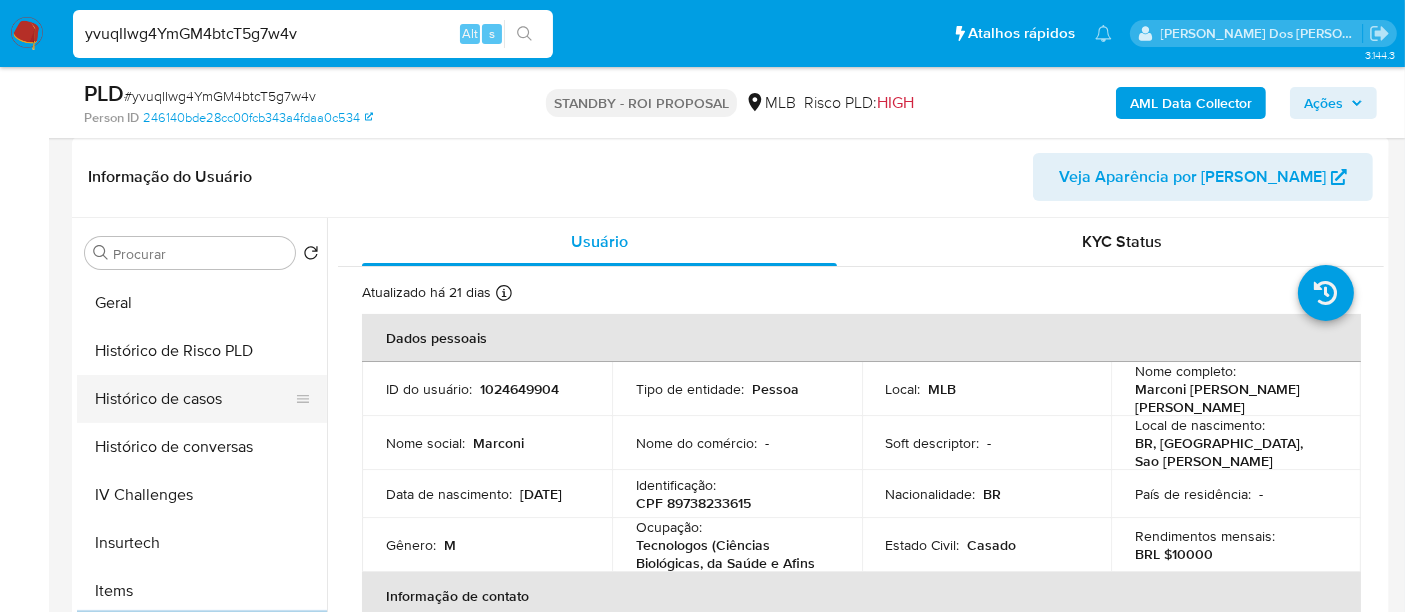 click on "Histórico de casos" at bounding box center (194, 399) 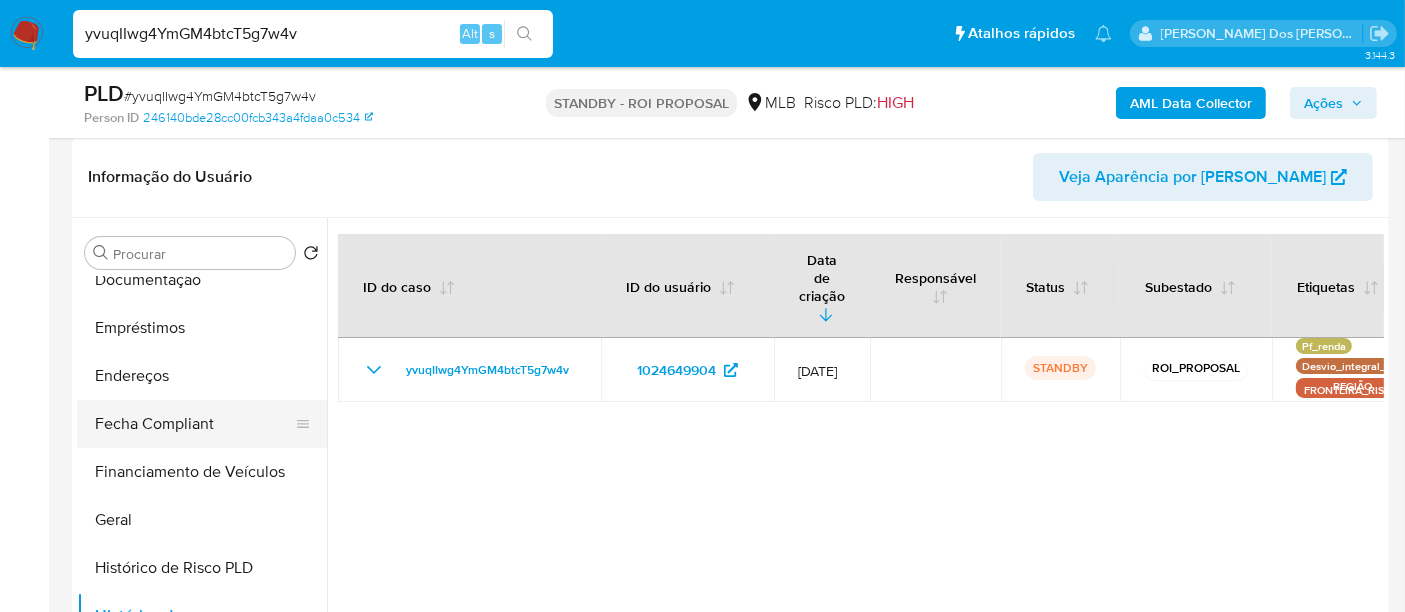 scroll, scrollTop: 400, scrollLeft: 0, axis: vertical 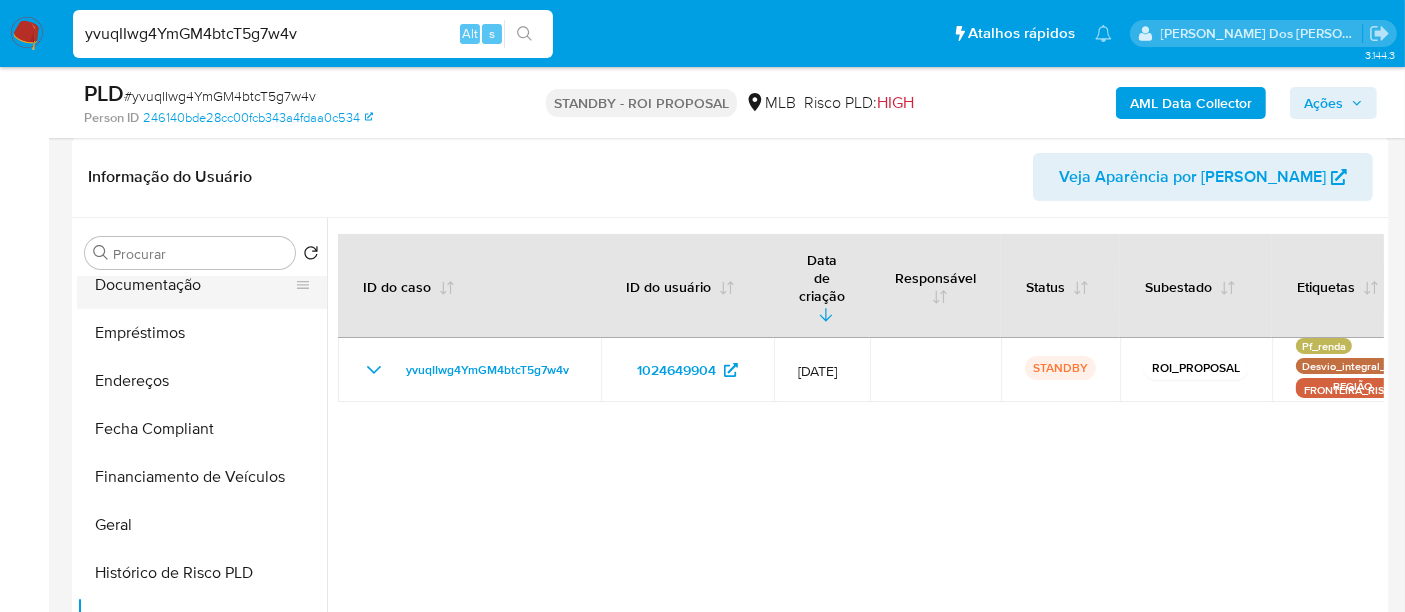 click on "Documentação" at bounding box center [194, 285] 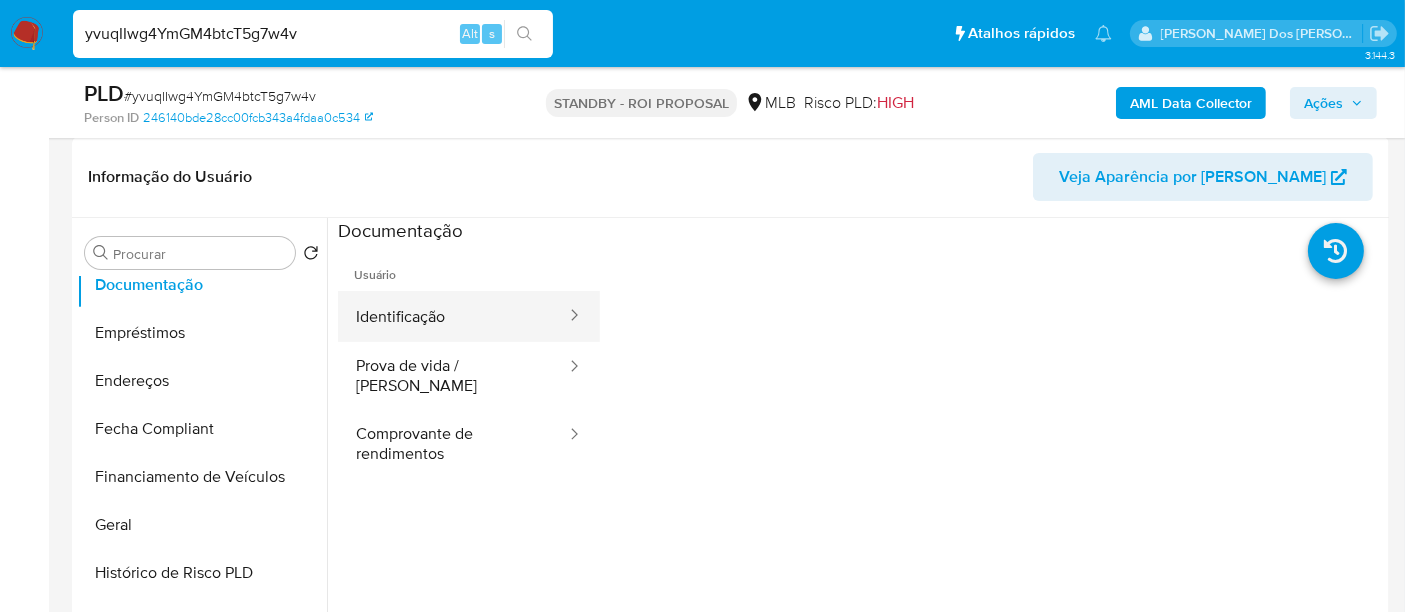 click on "Identificação" at bounding box center (453, 316) 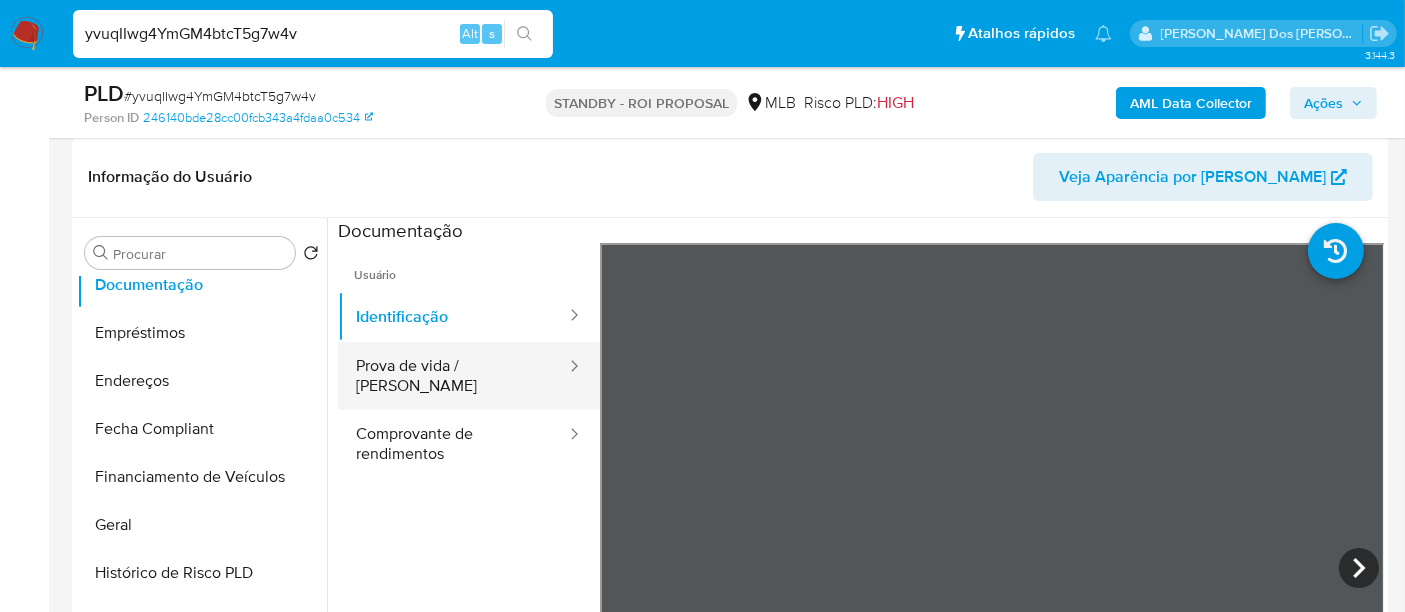 click on "Prova de vida / Selfie" at bounding box center (453, 376) 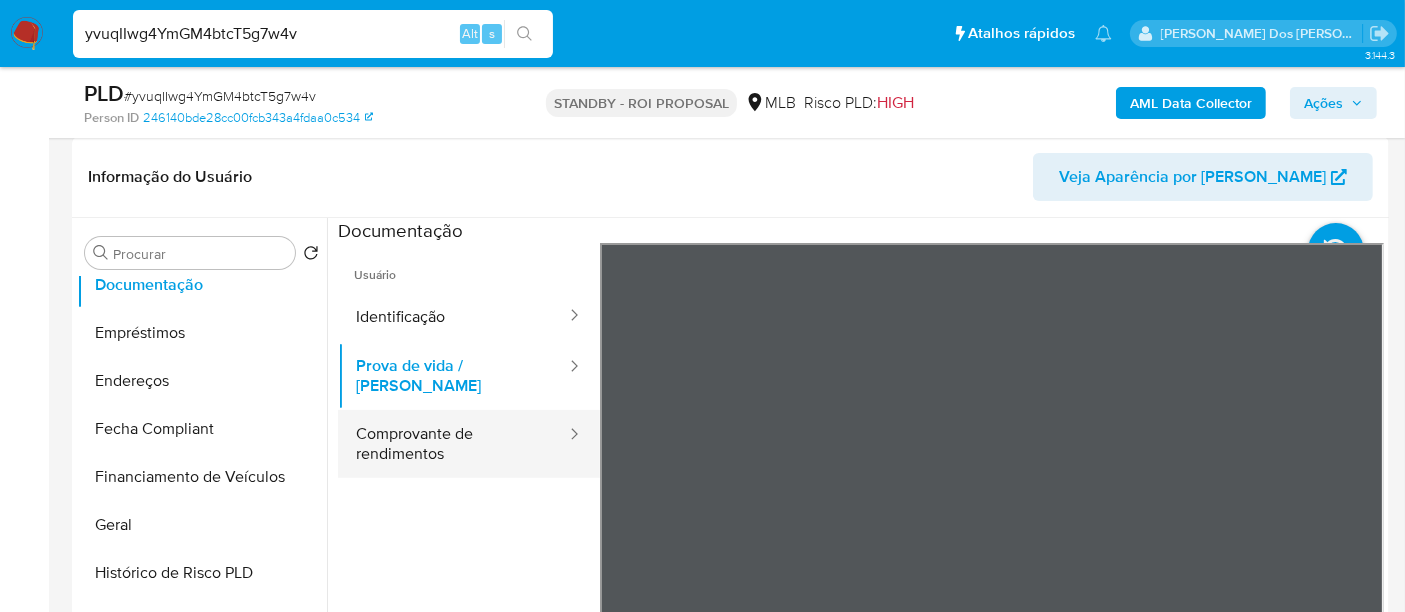 drag, startPoint x: 412, startPoint y: 411, endPoint x: 459, endPoint y: 411, distance: 47 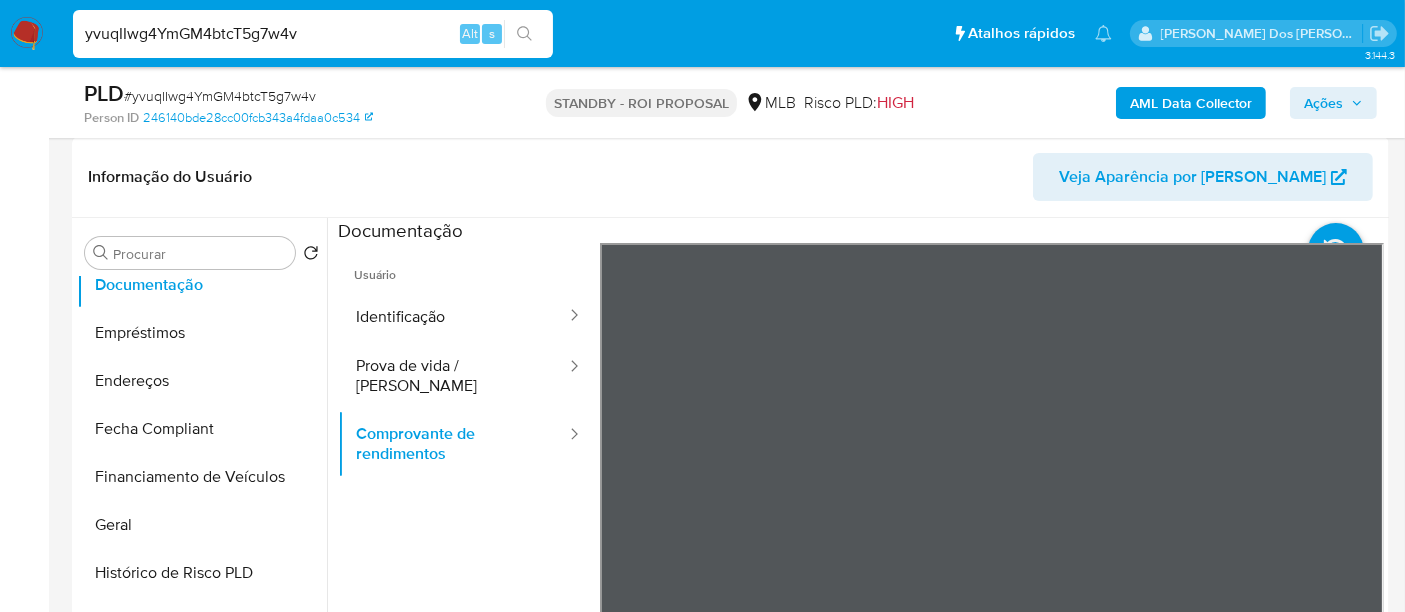 type 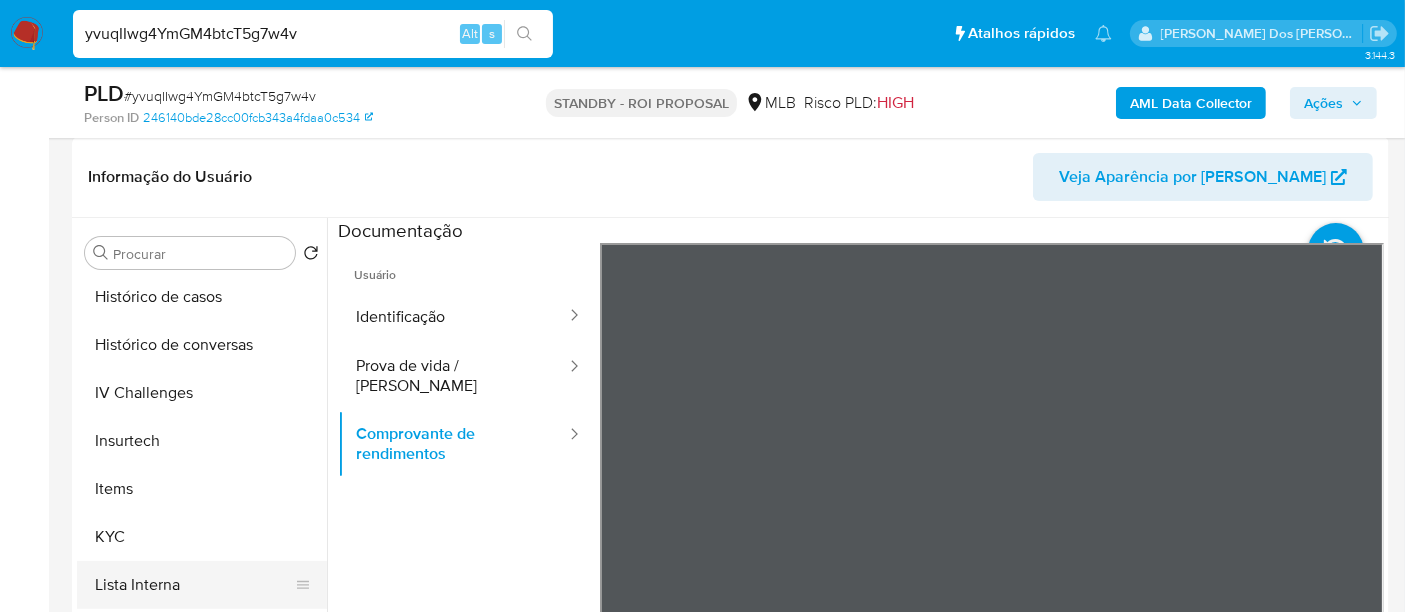 scroll, scrollTop: 844, scrollLeft: 0, axis: vertical 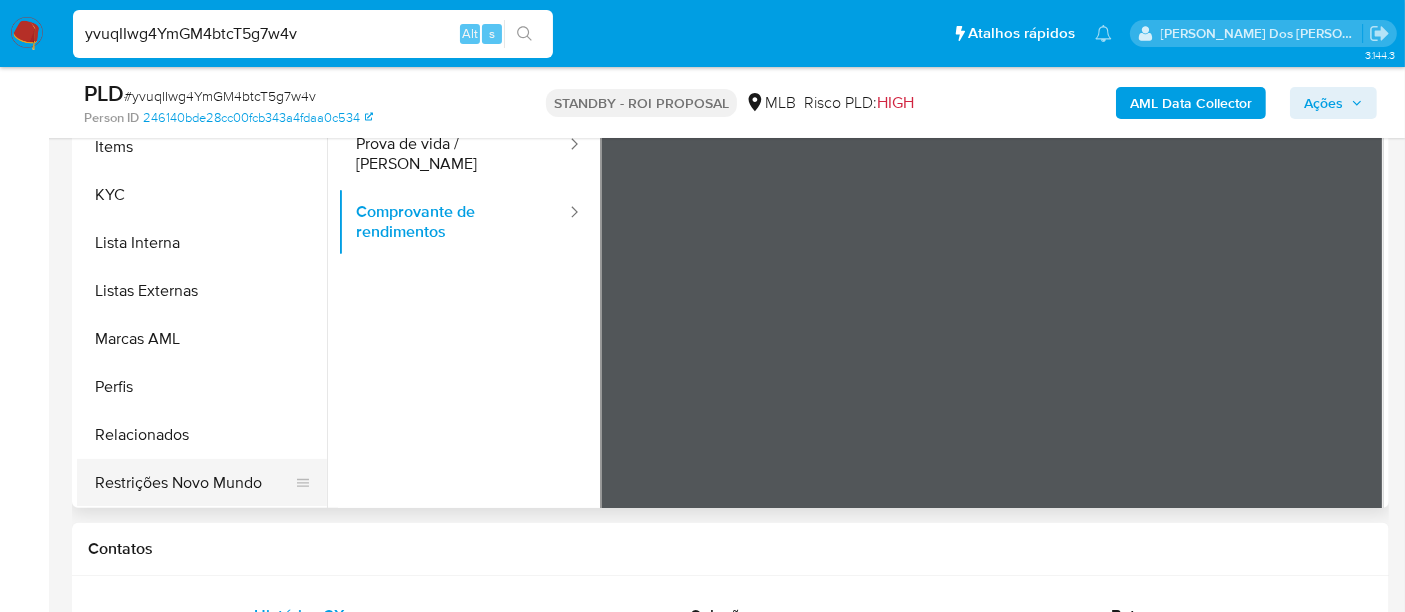 click on "Restrições Novo Mundo" at bounding box center (194, 483) 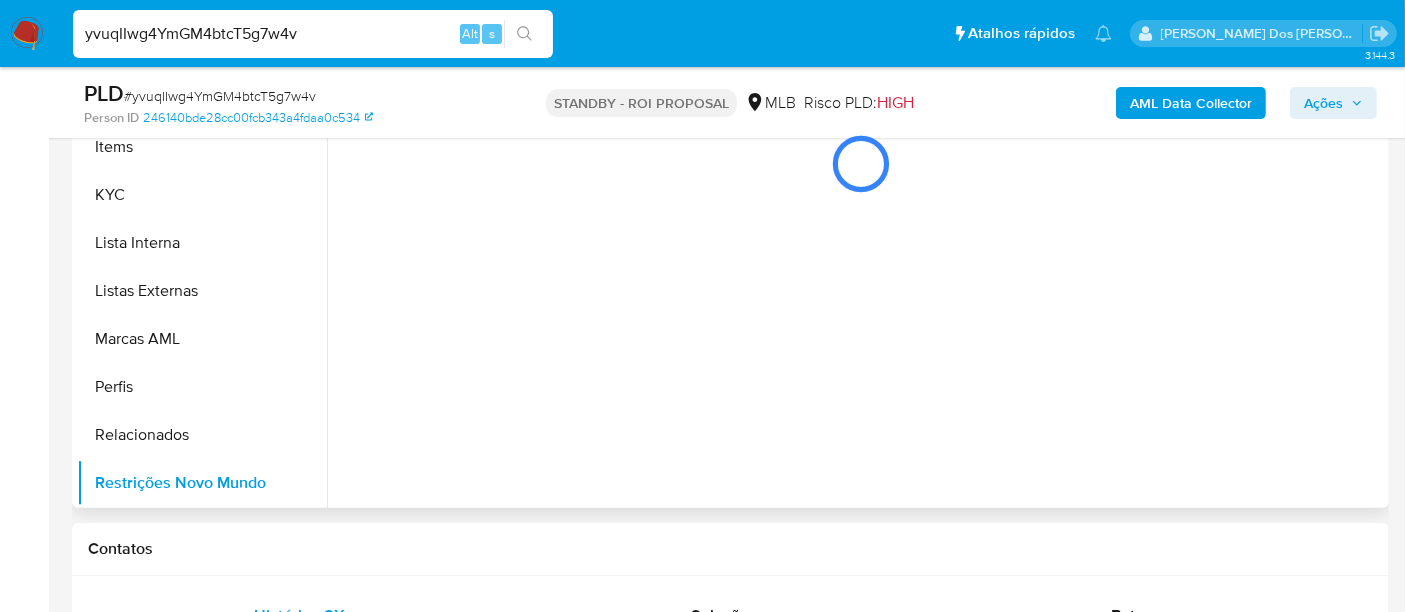 scroll, scrollTop: 444, scrollLeft: 0, axis: vertical 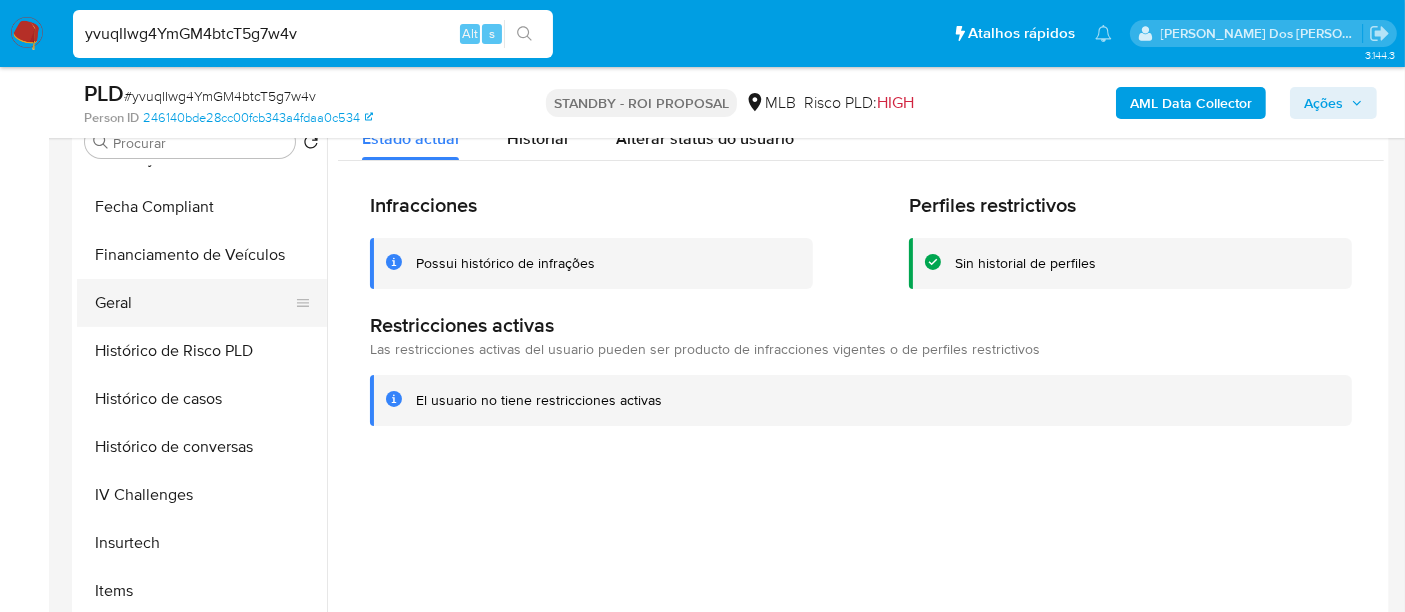 click on "Geral" at bounding box center (194, 303) 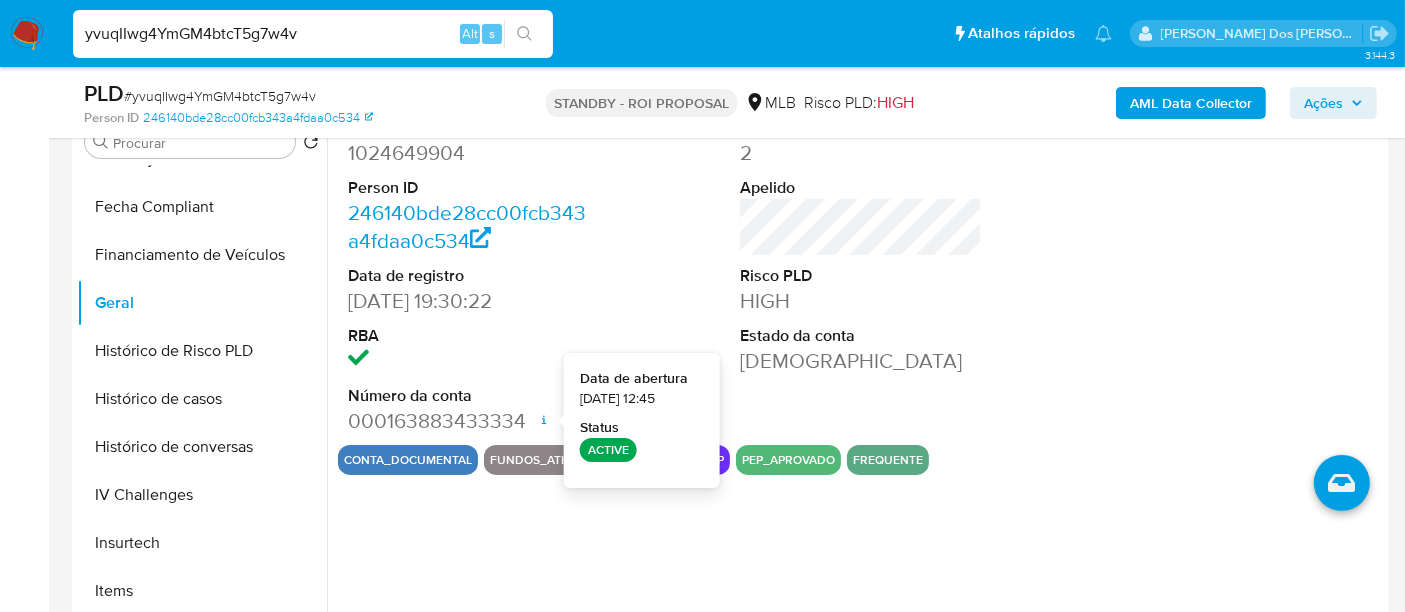 type 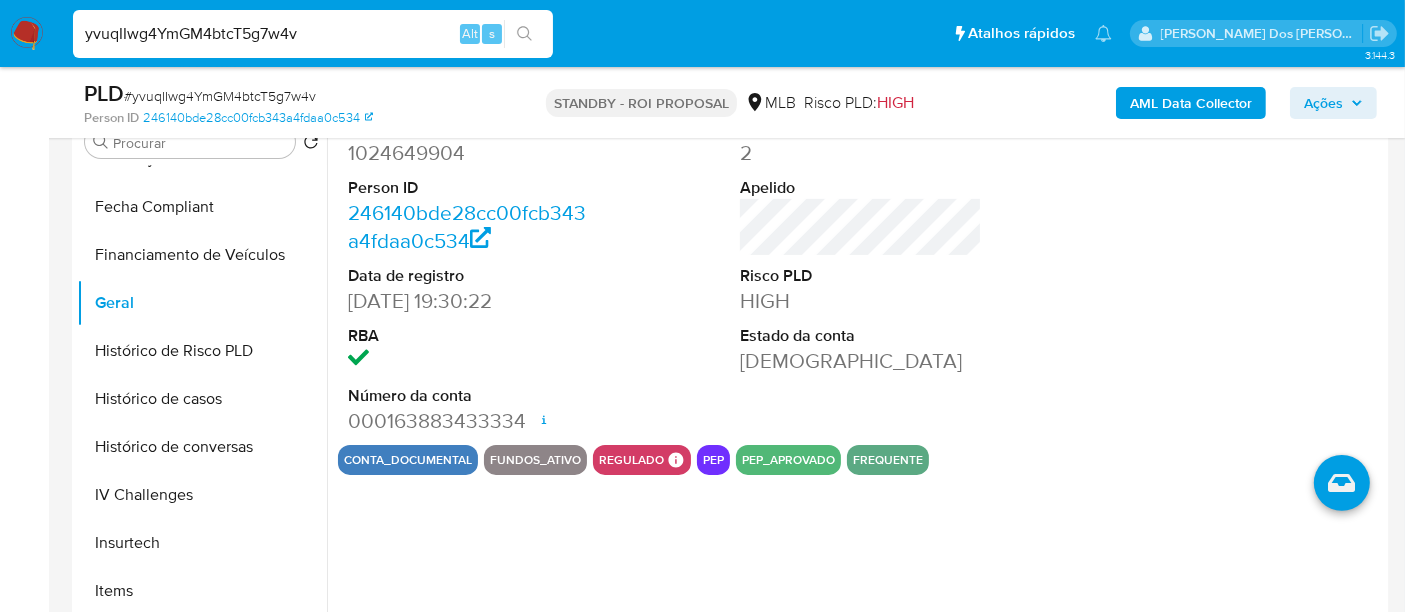 click on "yvuqIIwg4YmGM4btcT5g7w4v" at bounding box center (313, 34) 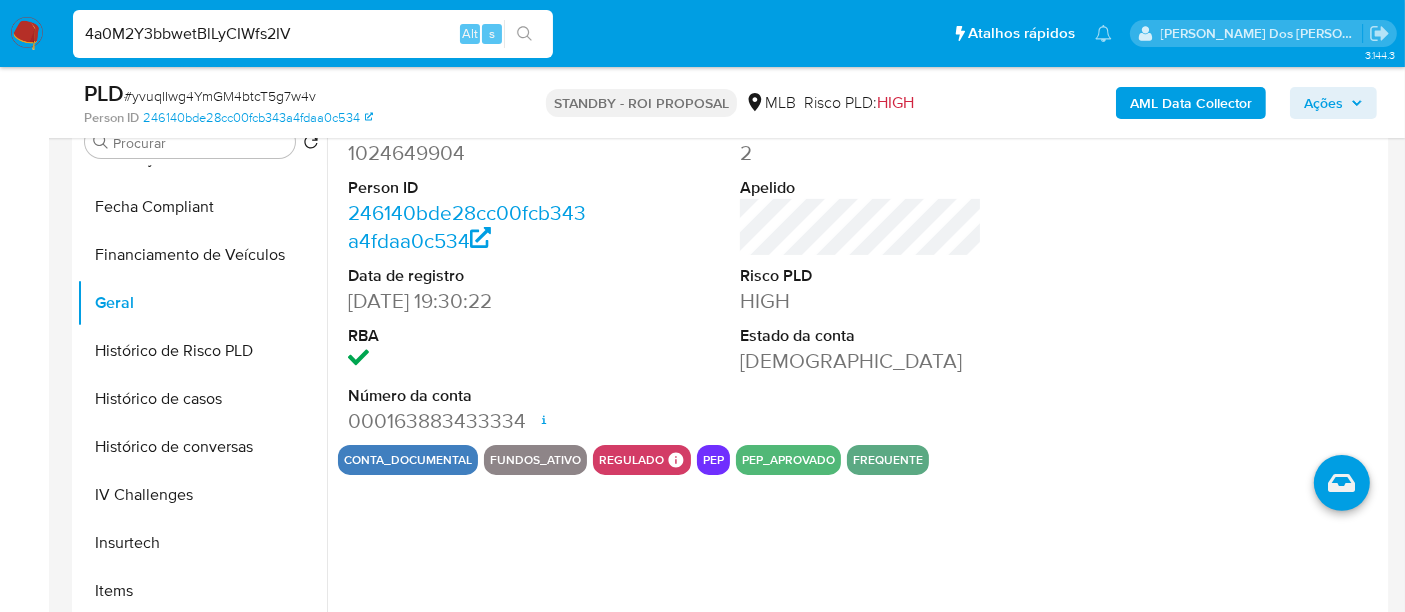 type on "4a0M2Y3bbwetBlLyCIWfs2IV" 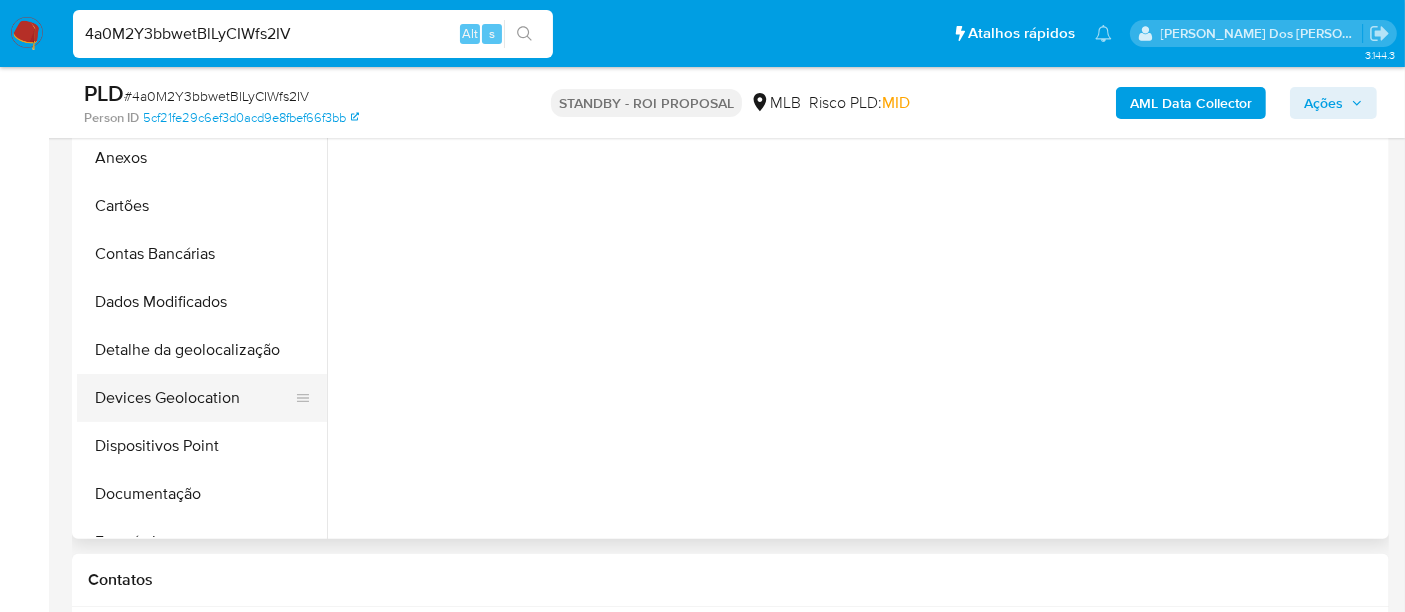 scroll, scrollTop: 555, scrollLeft: 0, axis: vertical 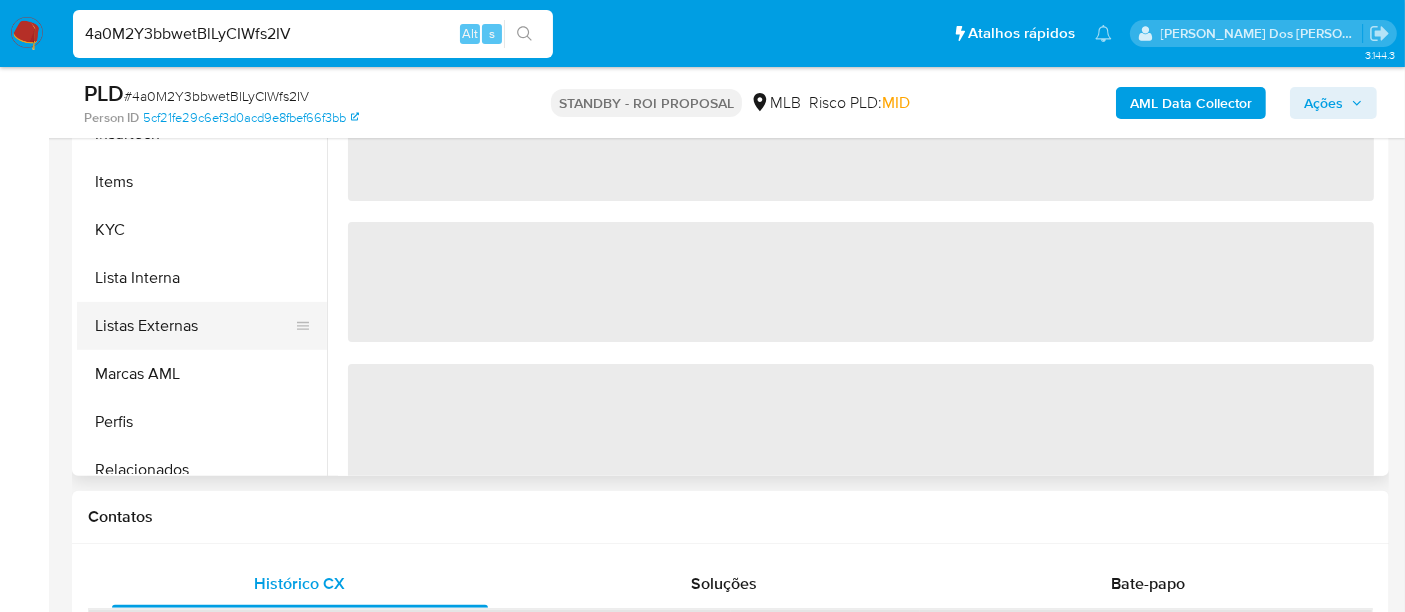 select on "10" 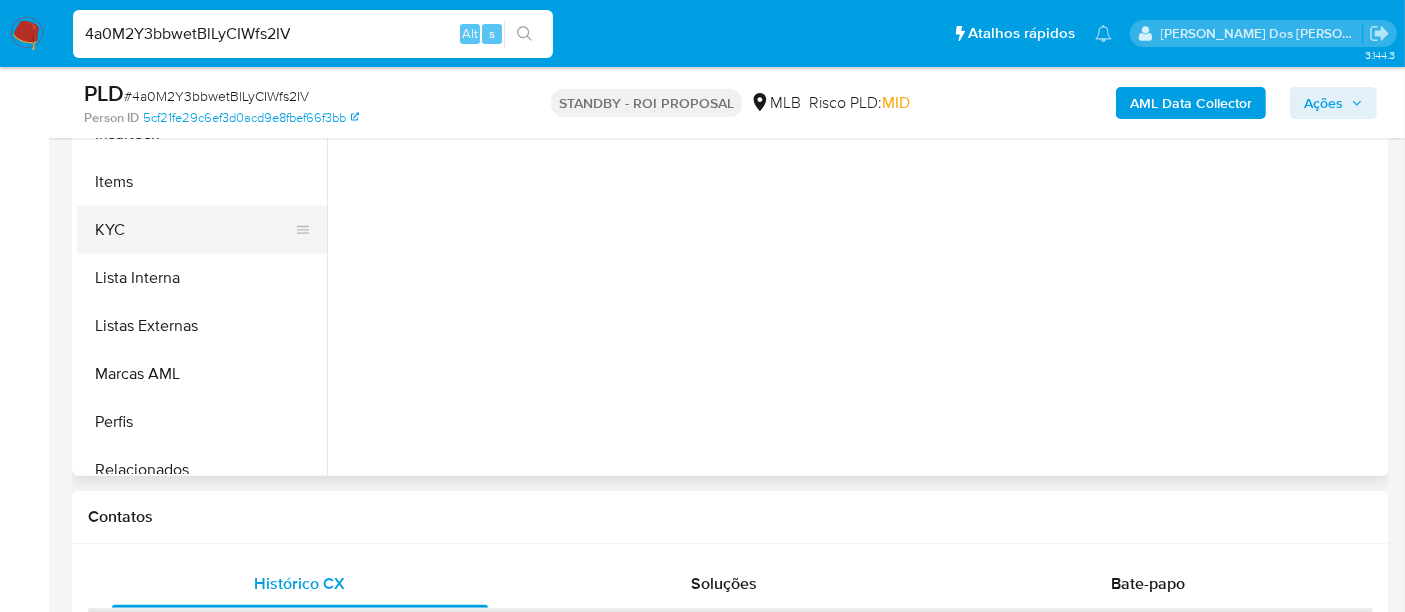click on "KYC" at bounding box center [194, 230] 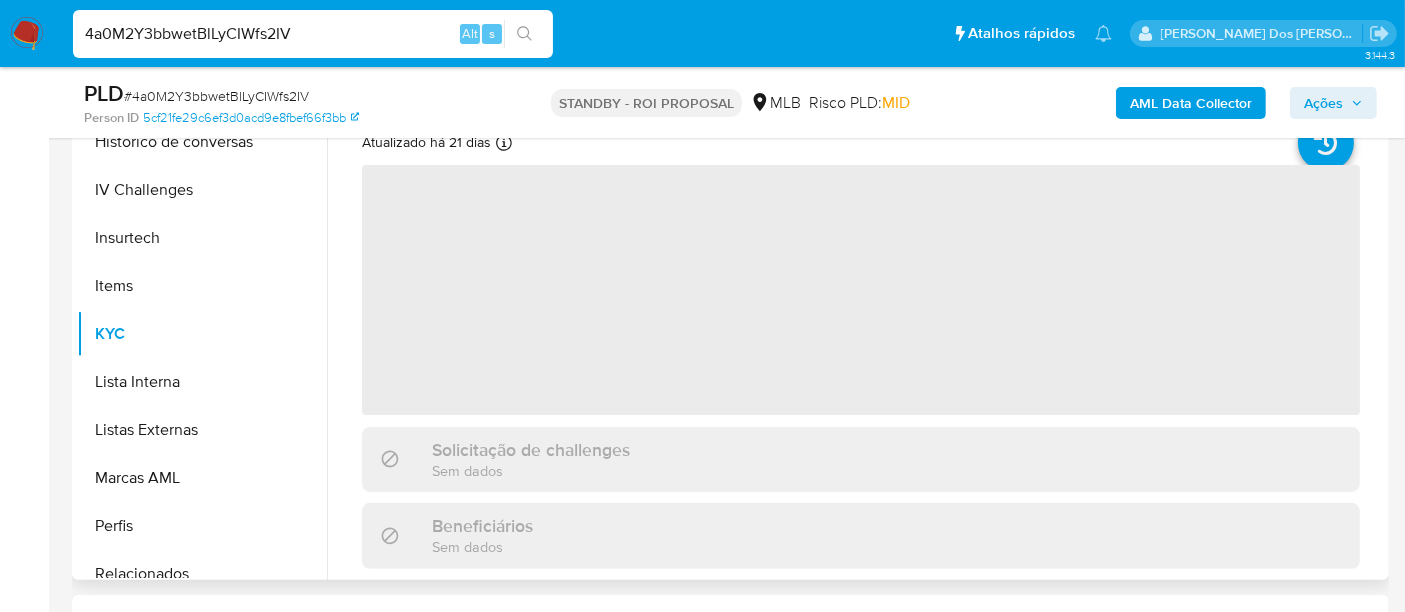 scroll, scrollTop: 333, scrollLeft: 0, axis: vertical 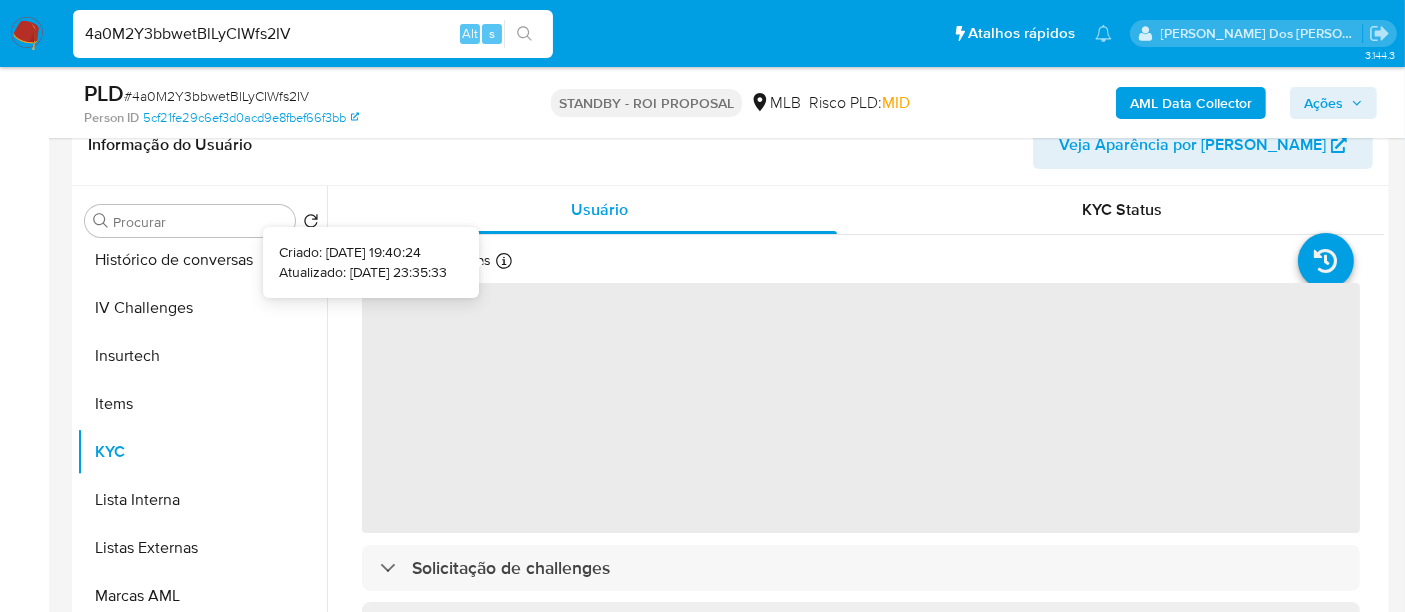 type 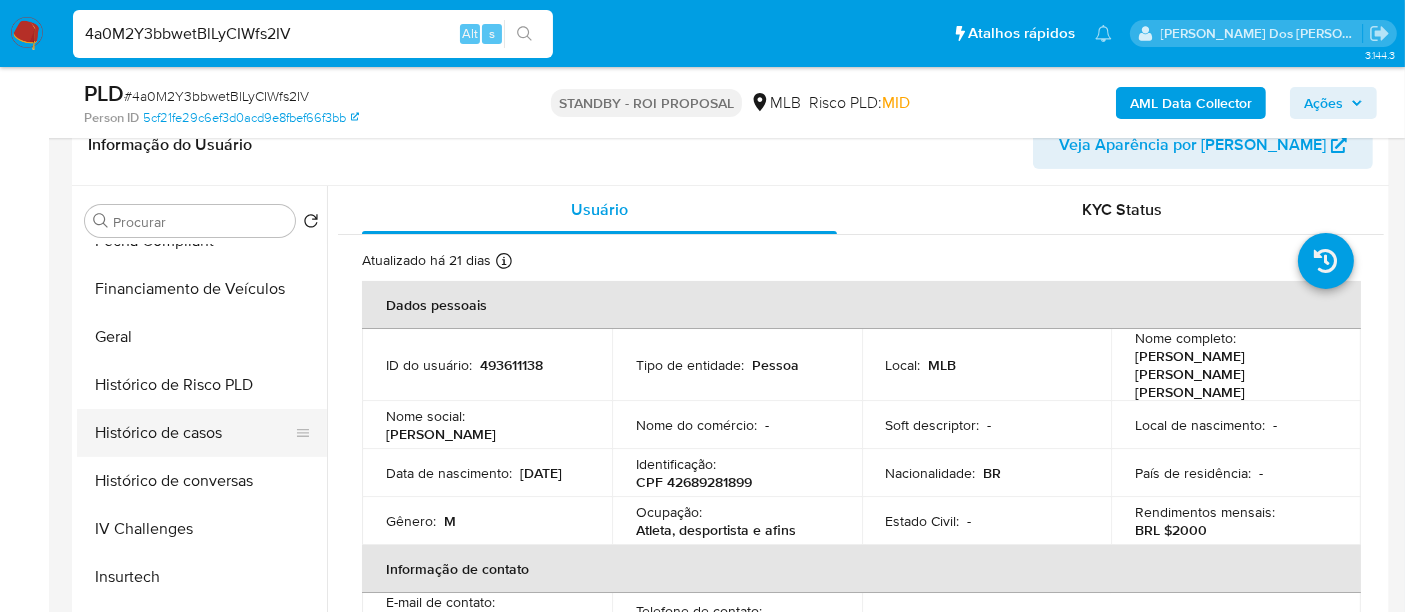 scroll, scrollTop: 555, scrollLeft: 0, axis: vertical 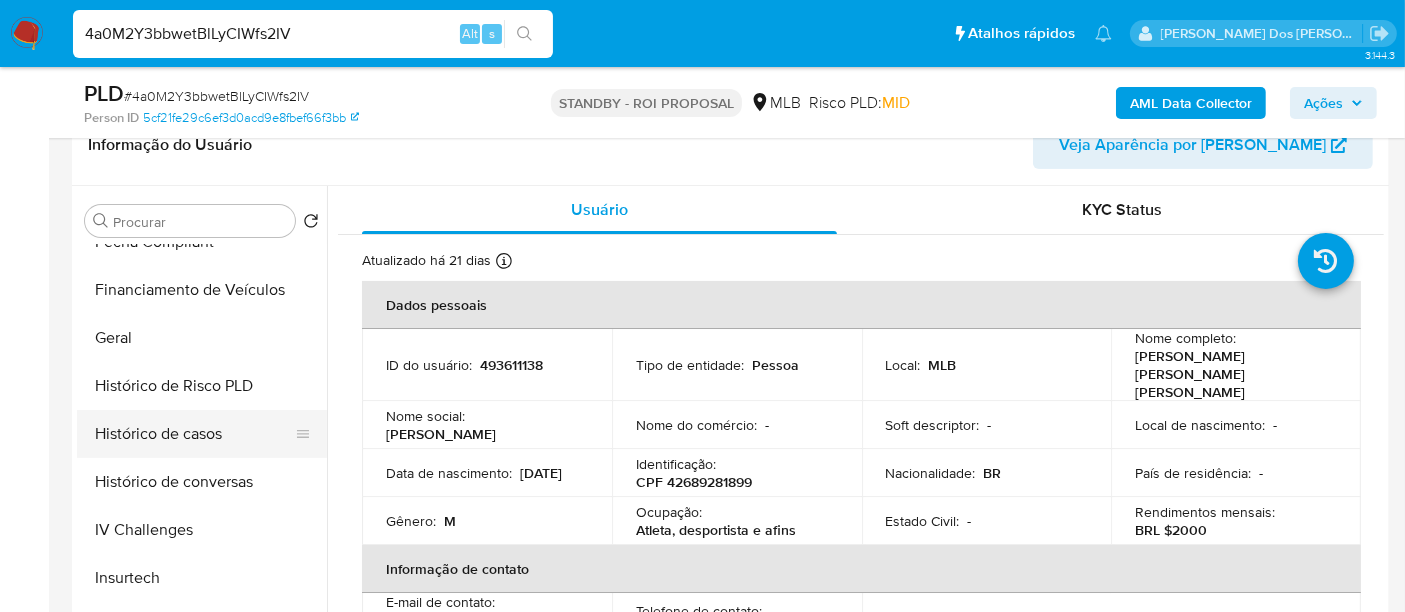 click on "Histórico de casos" at bounding box center (194, 434) 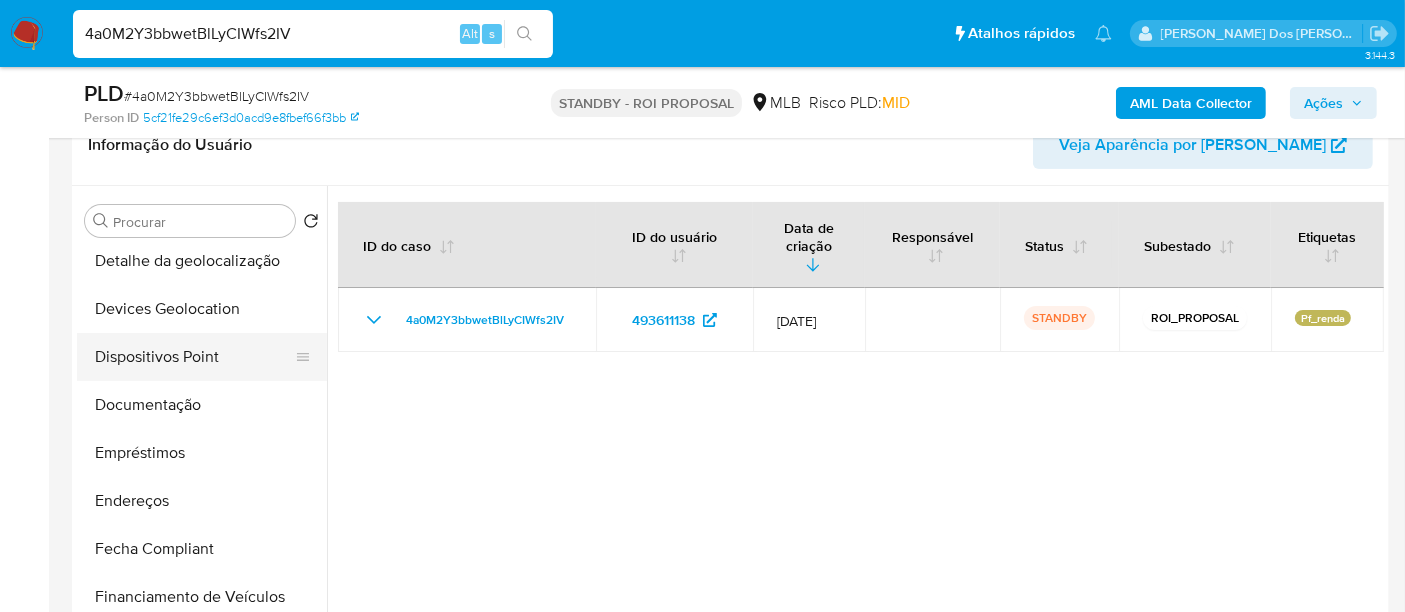 scroll, scrollTop: 222, scrollLeft: 0, axis: vertical 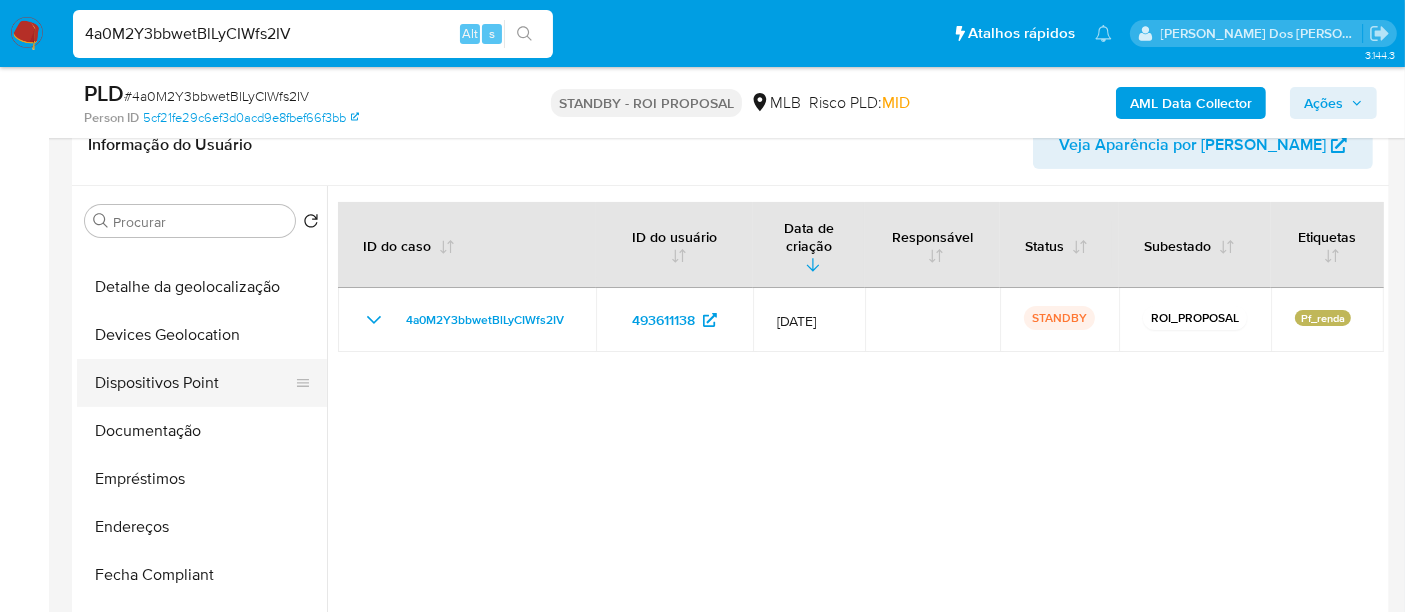 click on "Dispositivos Point" at bounding box center [194, 383] 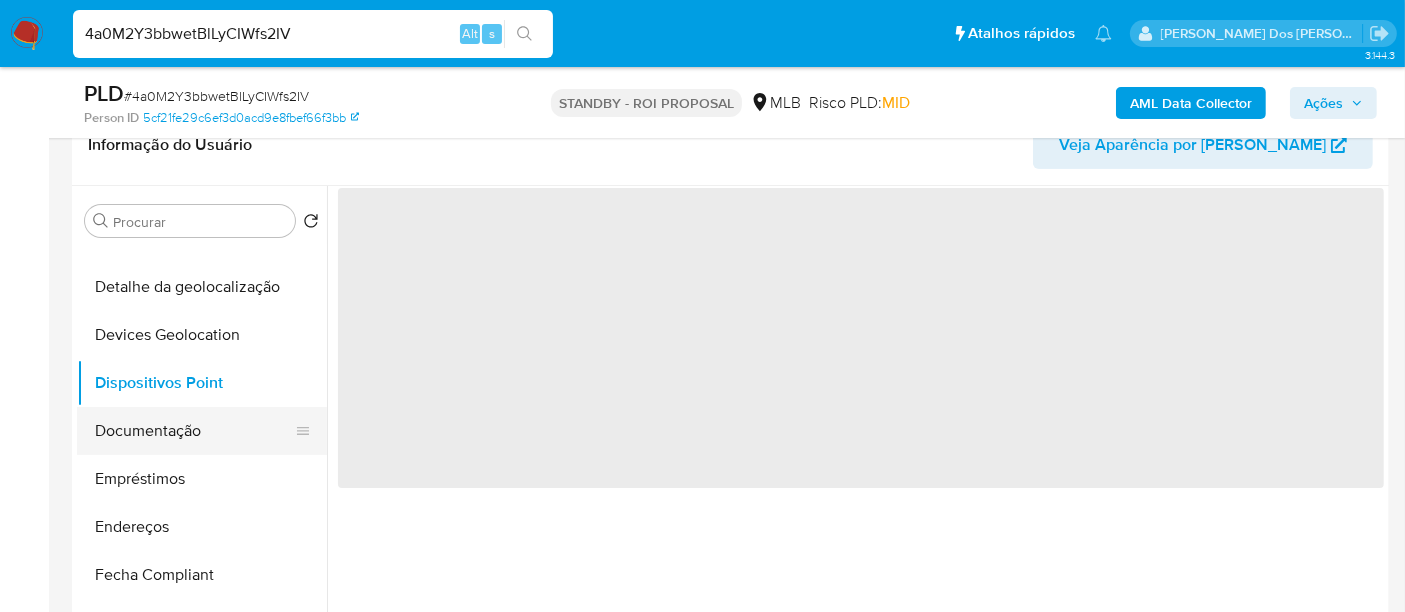 click on "Documentação" at bounding box center (194, 431) 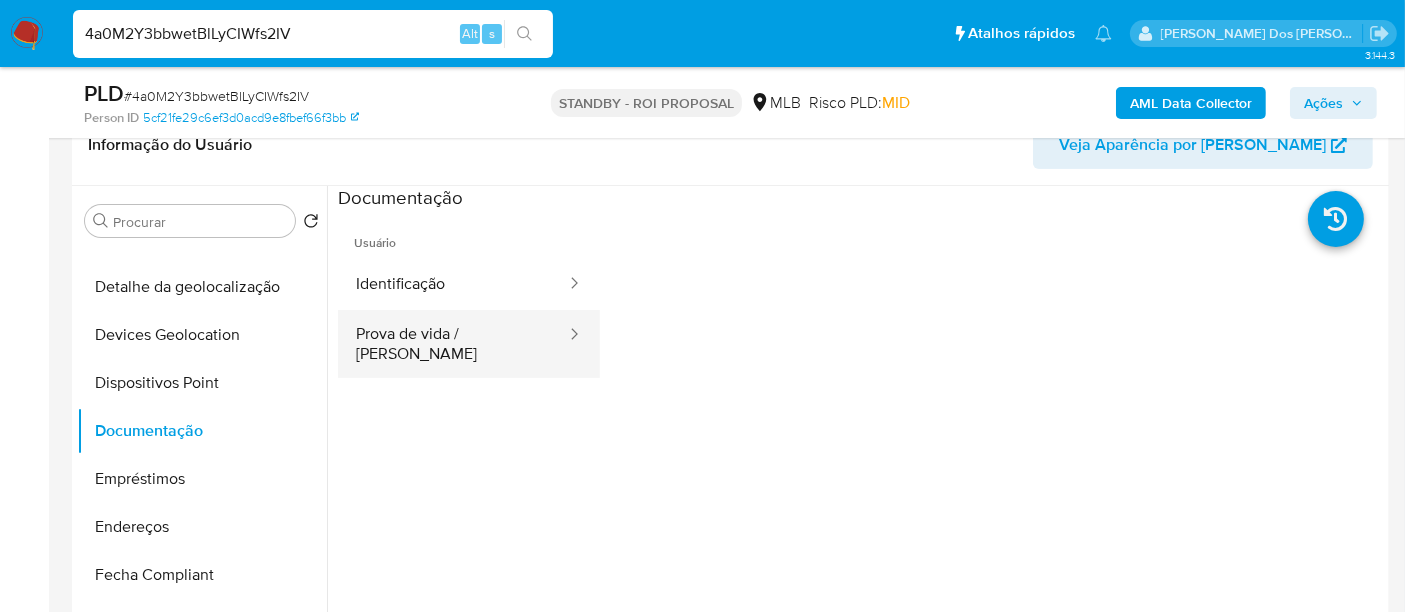 drag, startPoint x: 440, startPoint y: 290, endPoint x: 555, endPoint y: 314, distance: 117.47766 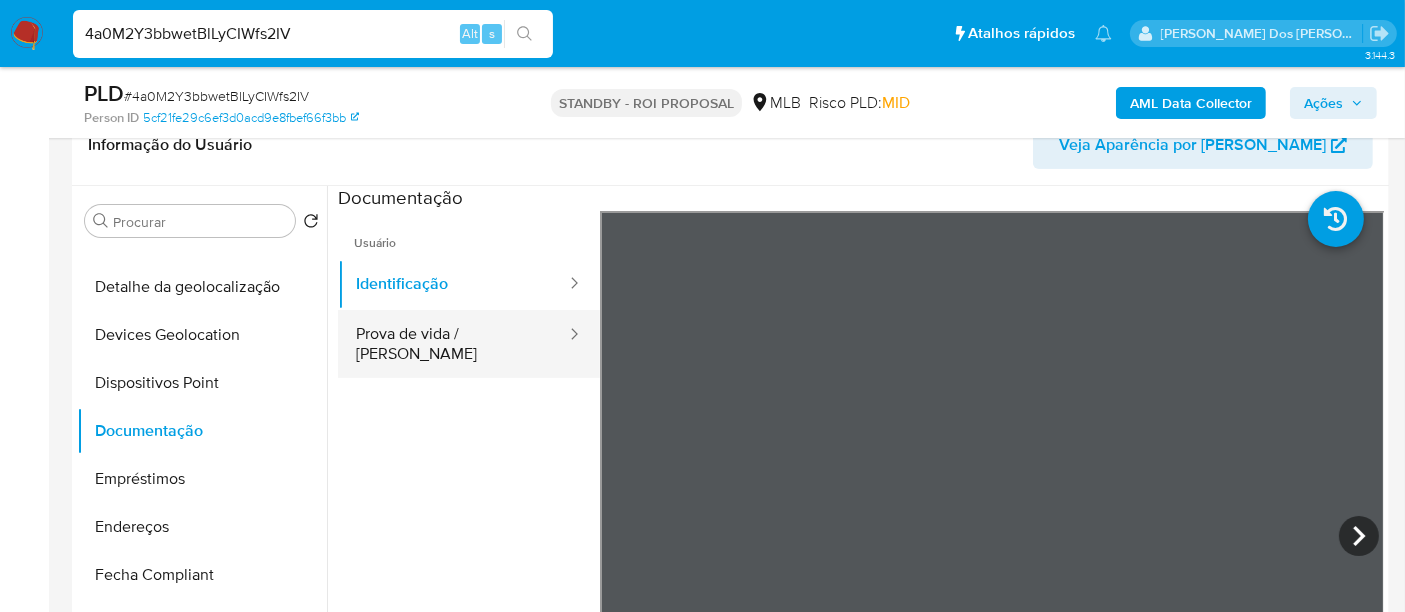 click on "Prova de vida / Selfie" at bounding box center (453, 344) 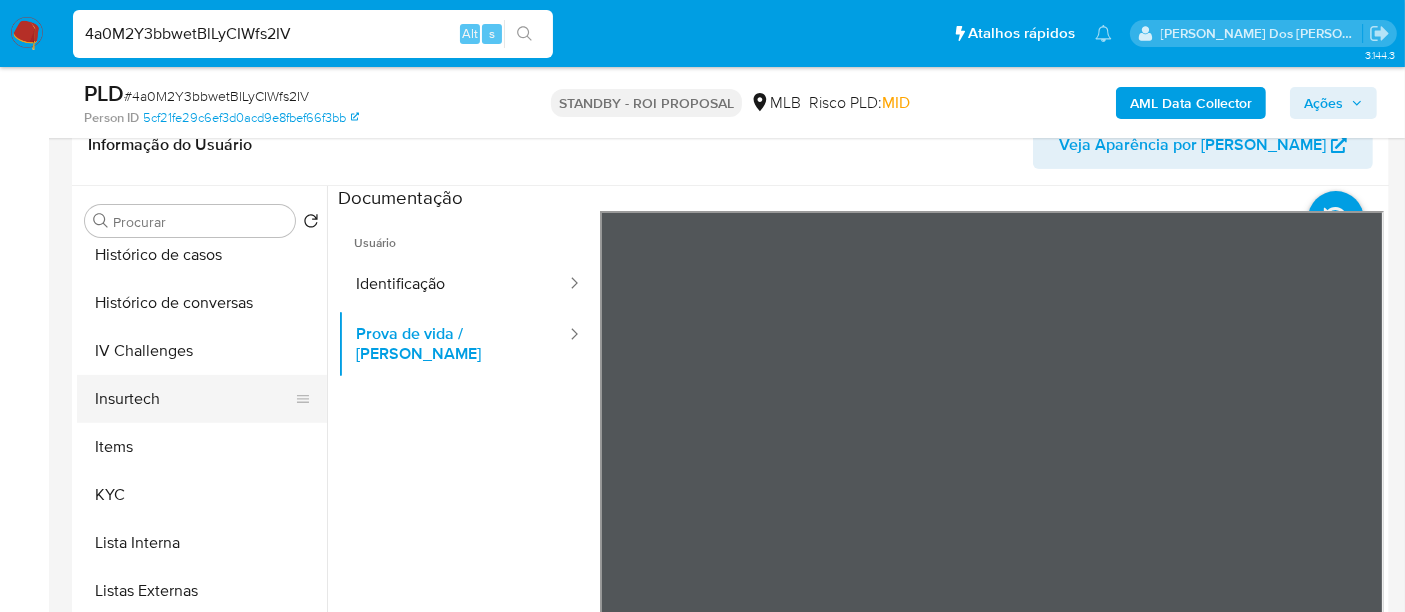 scroll, scrollTop: 844, scrollLeft: 0, axis: vertical 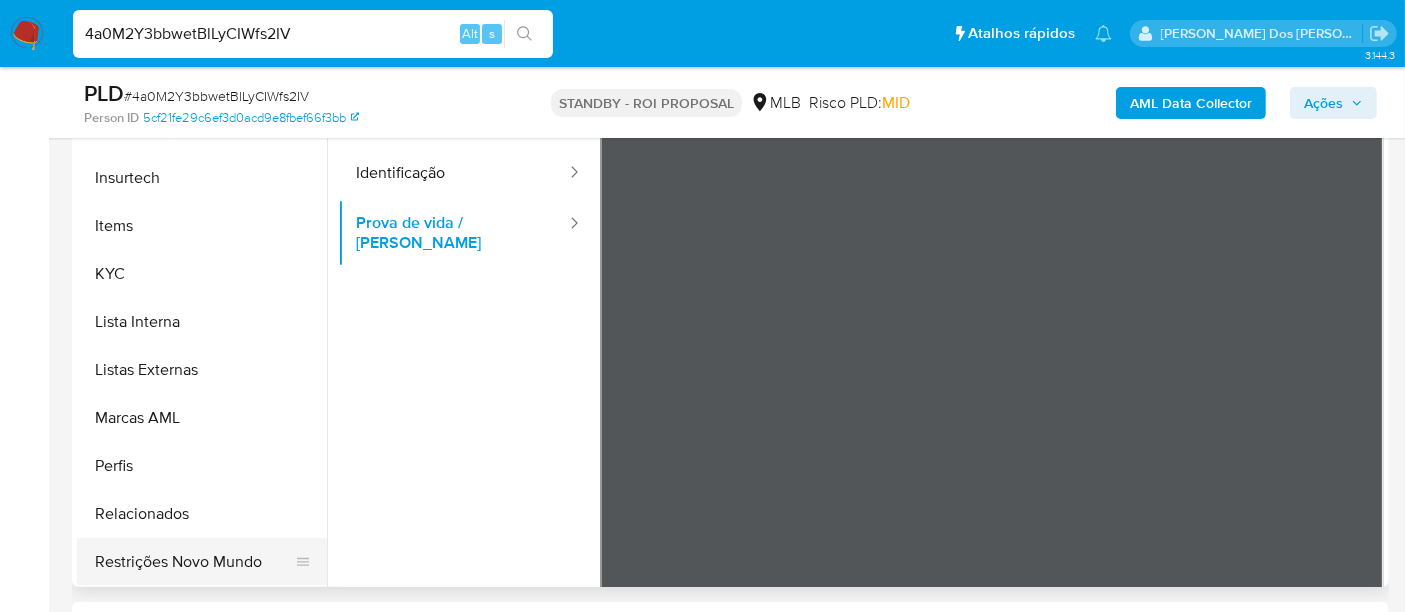 click on "Restrições Novo Mundo" at bounding box center [194, 562] 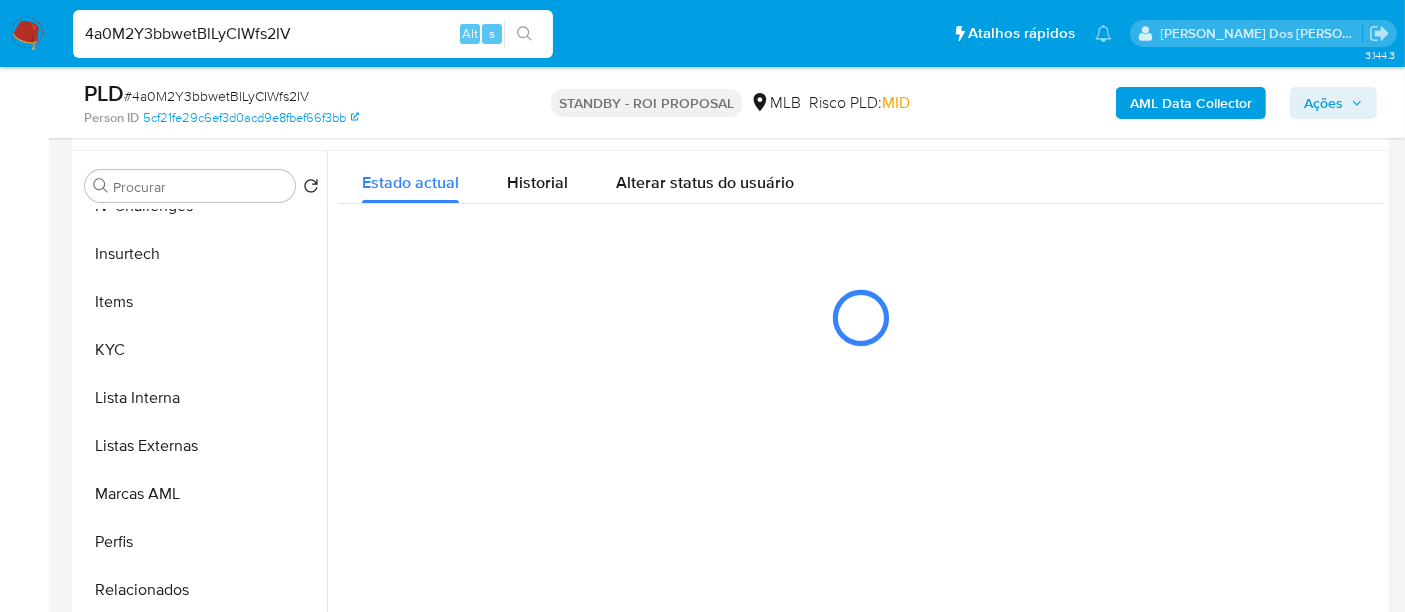 scroll, scrollTop: 333, scrollLeft: 0, axis: vertical 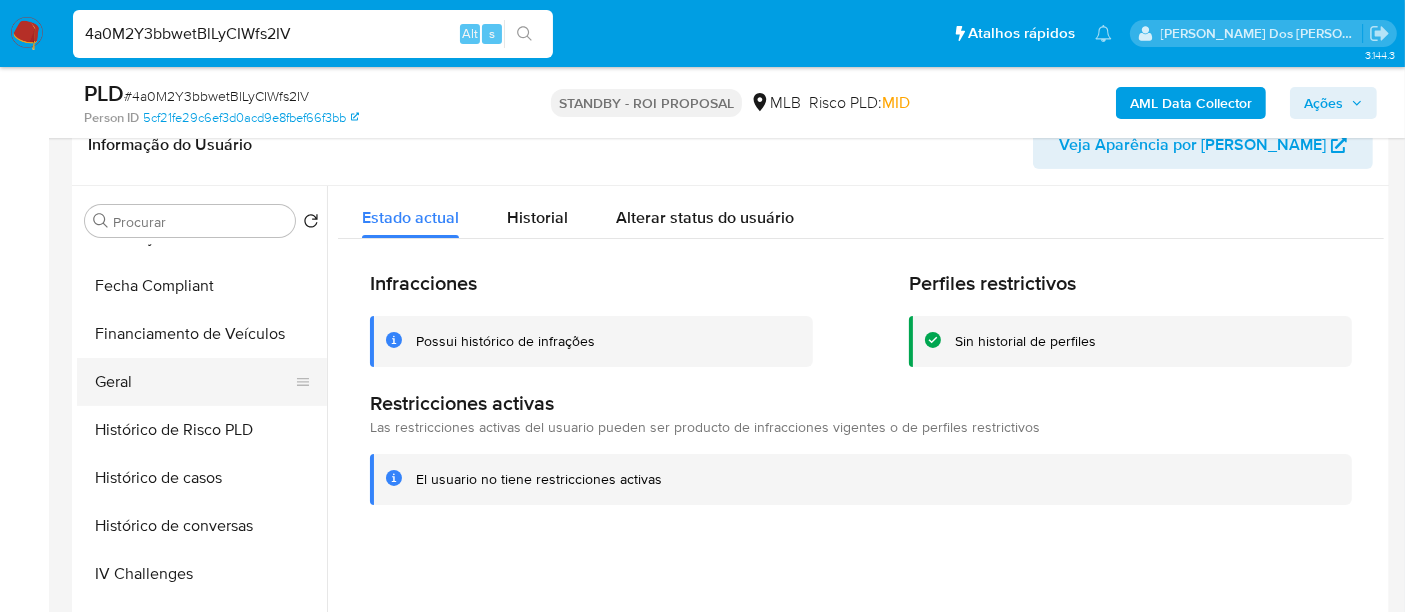 click on "Geral" at bounding box center (194, 382) 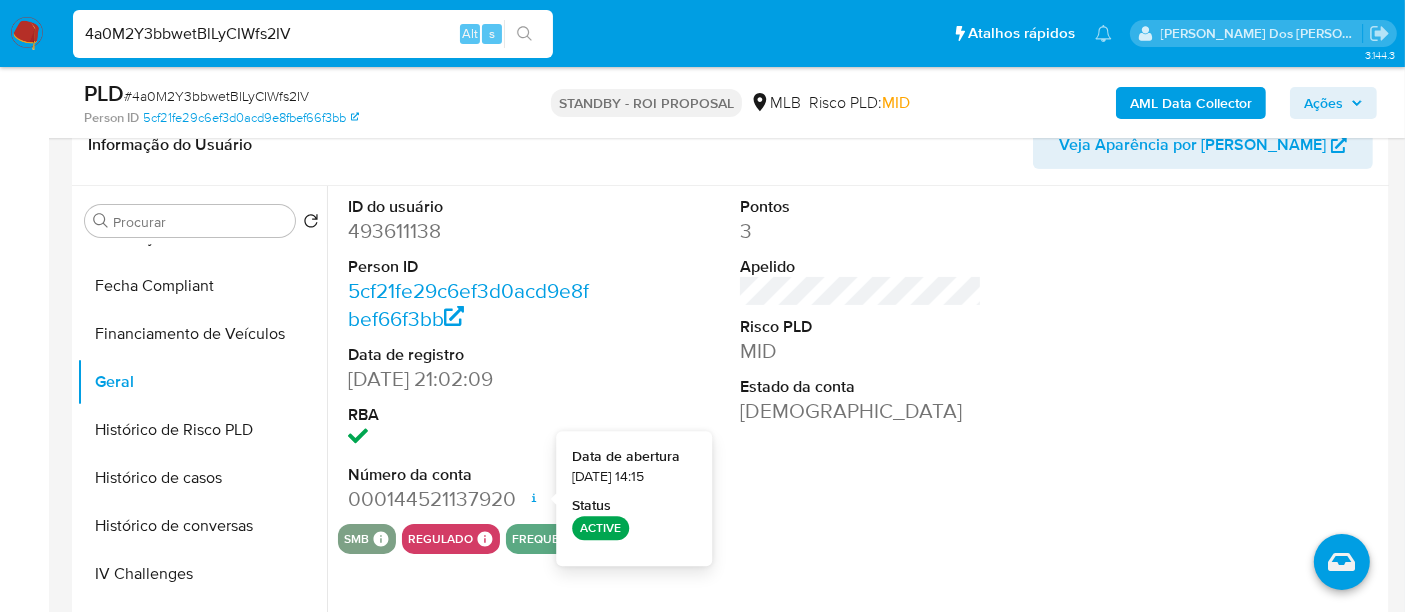 type 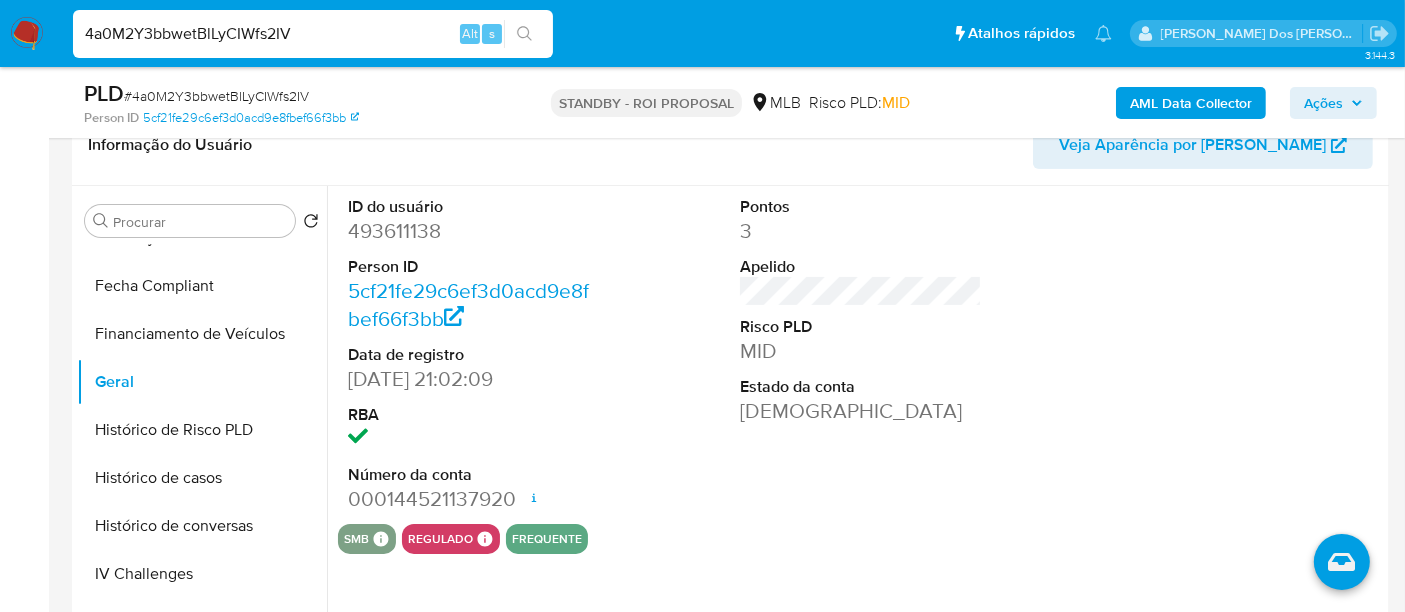 click on "4a0M2Y3bbwetBlLyCIWfs2IV" at bounding box center [313, 34] 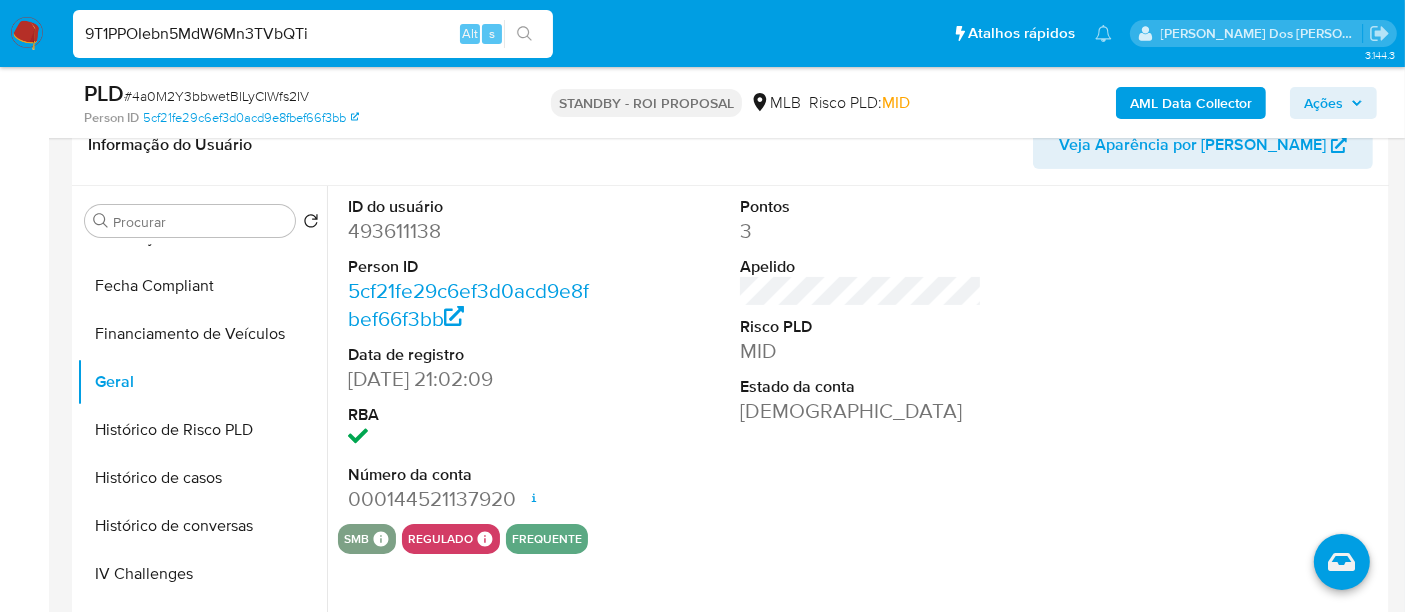 type on "9T1PPOIebn5MdW6Mn3TVbQTi" 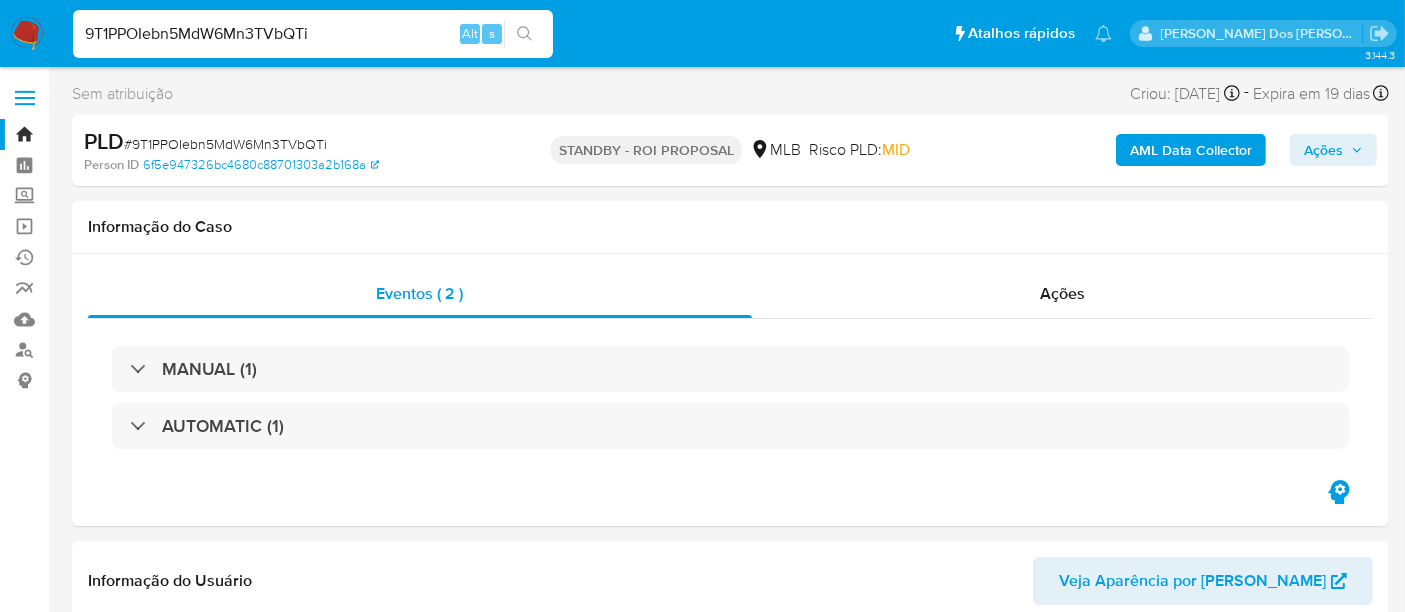 scroll, scrollTop: 333, scrollLeft: 0, axis: vertical 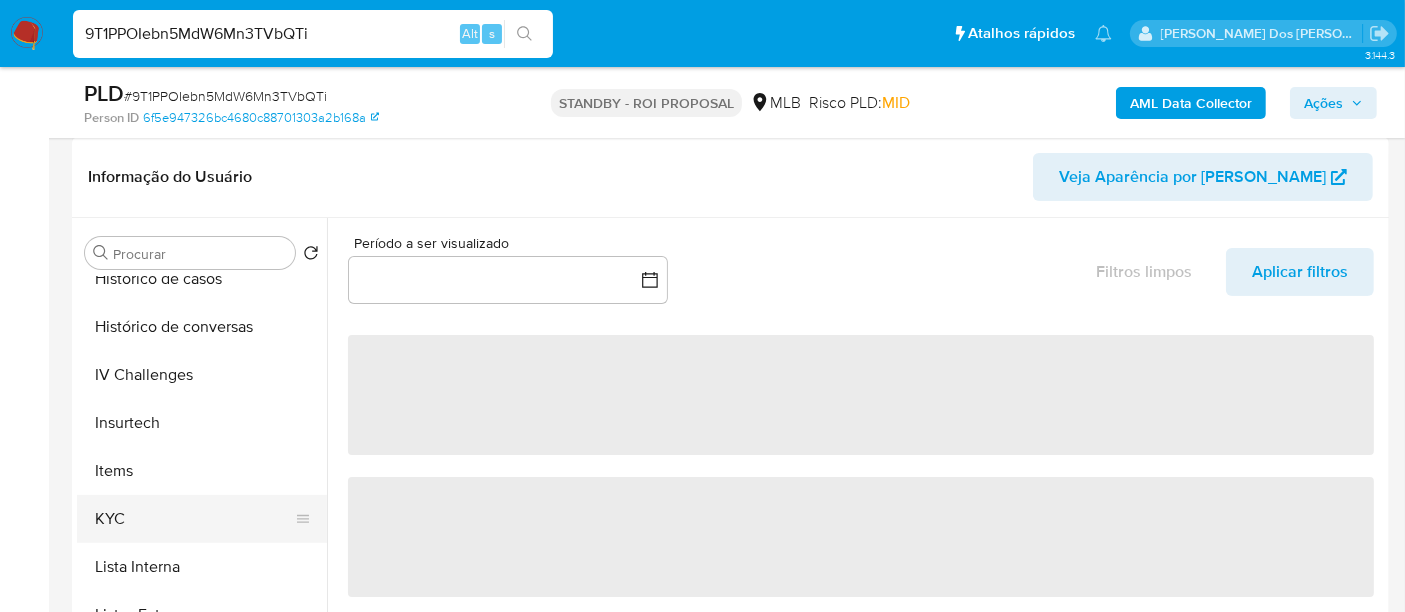 select on "10" 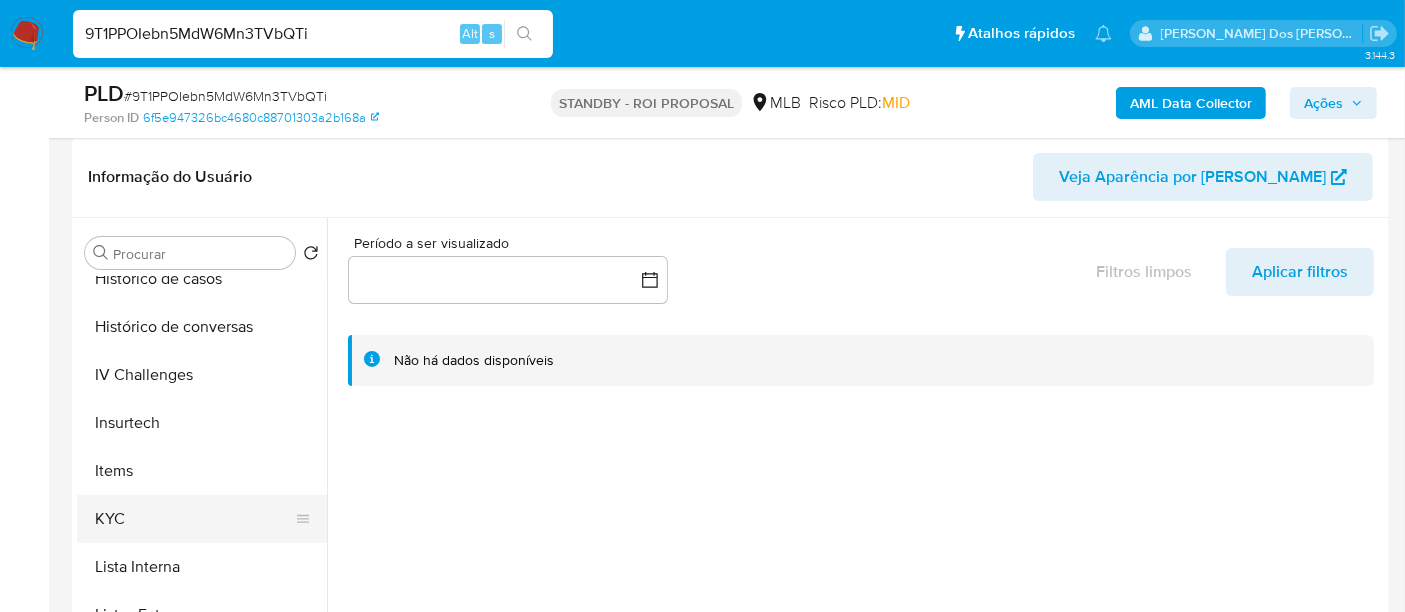 scroll, scrollTop: 777, scrollLeft: 0, axis: vertical 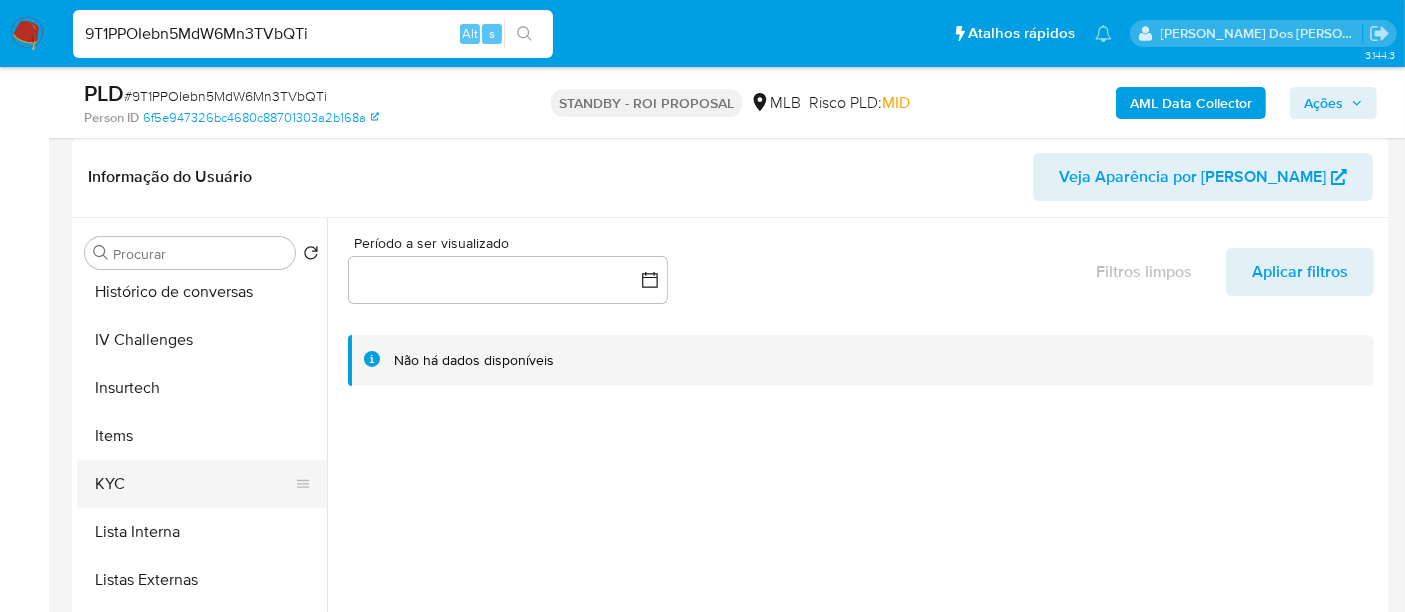 click on "KYC" at bounding box center [194, 484] 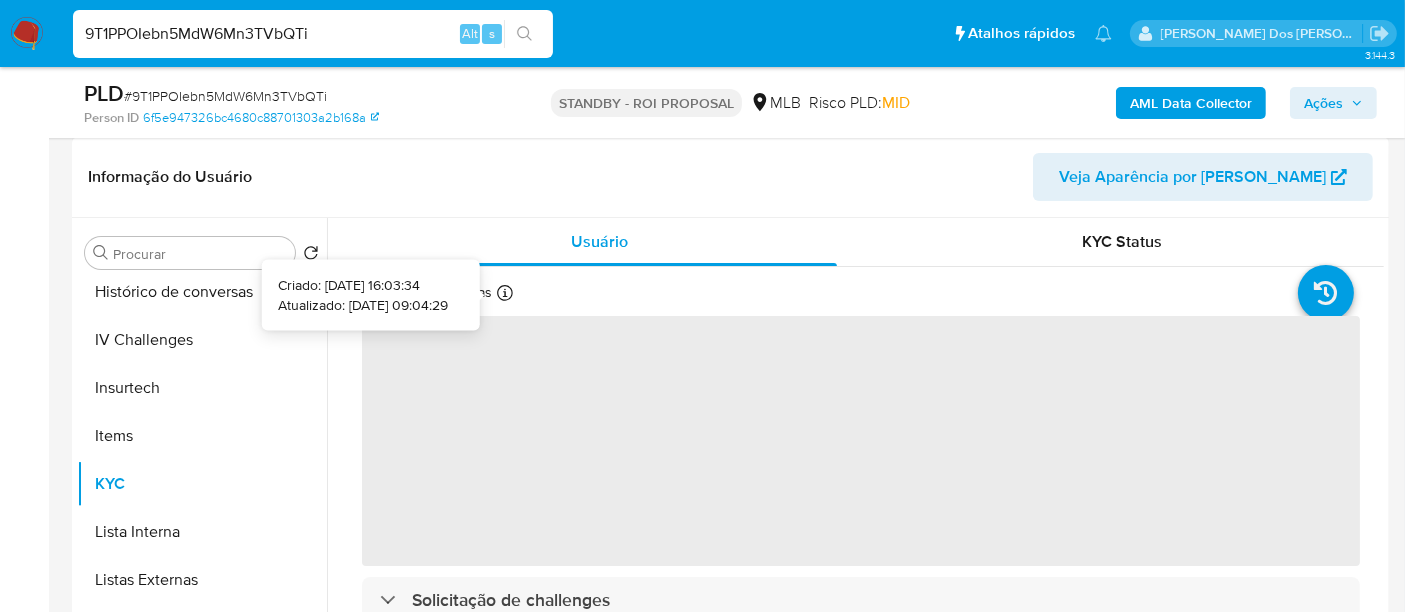 type 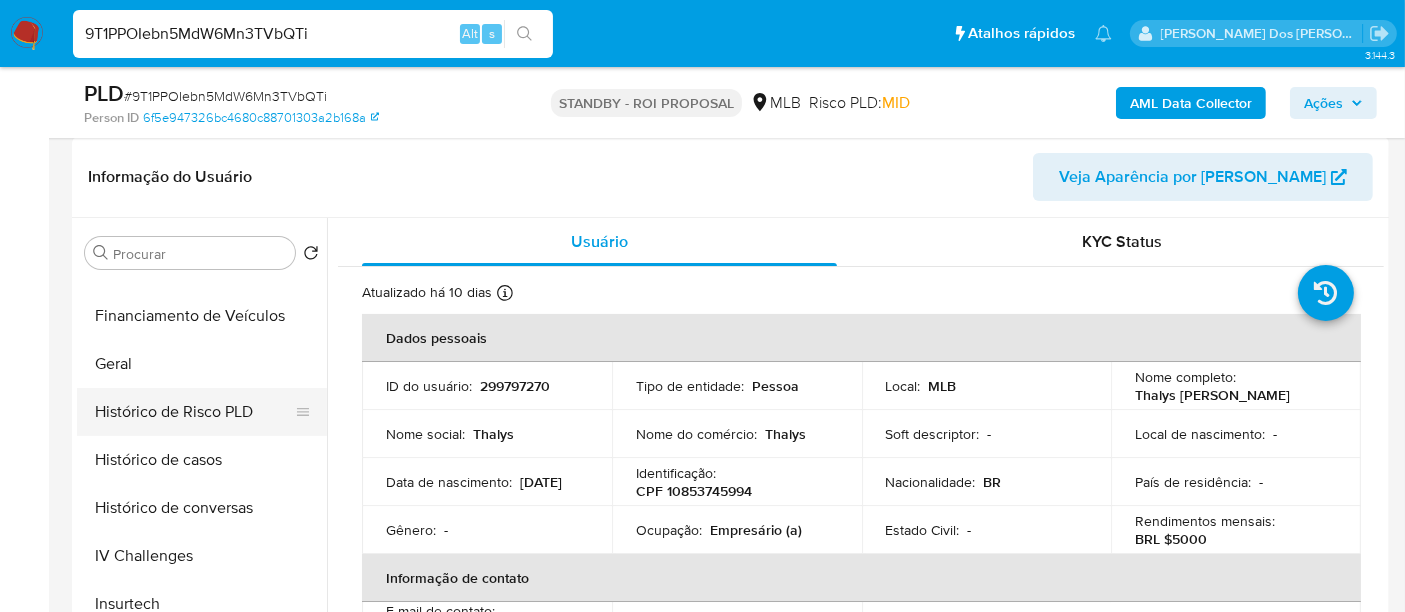 scroll, scrollTop: 555, scrollLeft: 0, axis: vertical 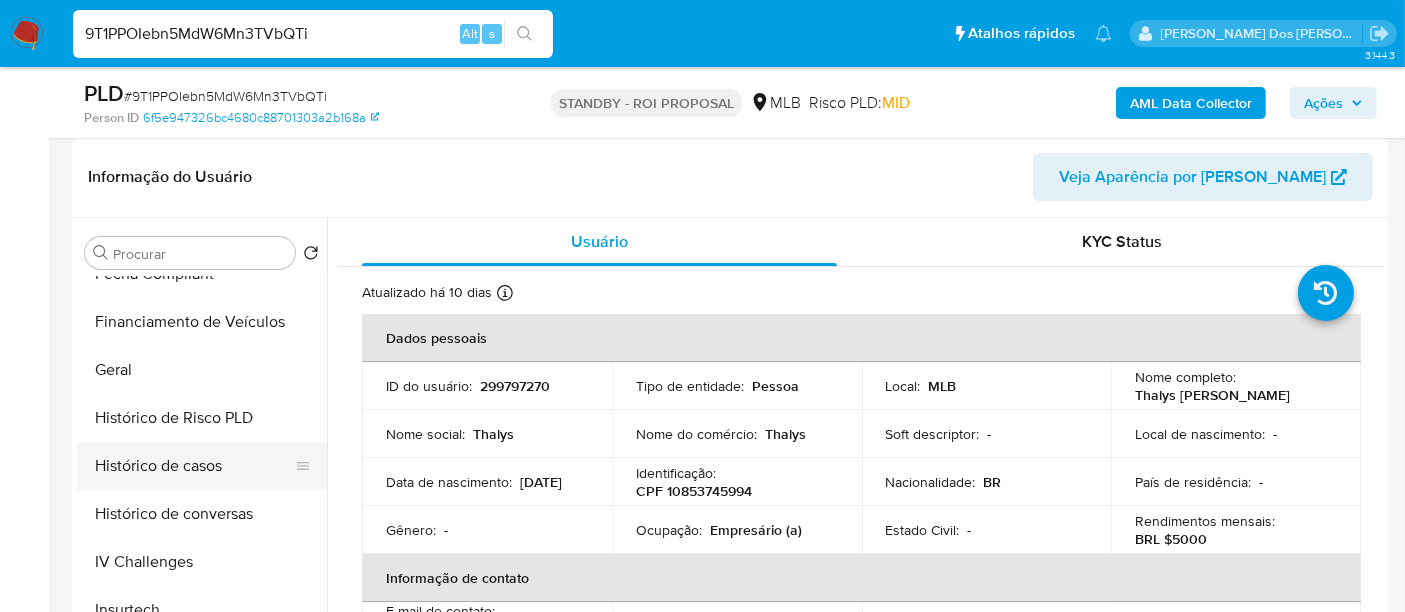 click on "Histórico de casos" at bounding box center [194, 466] 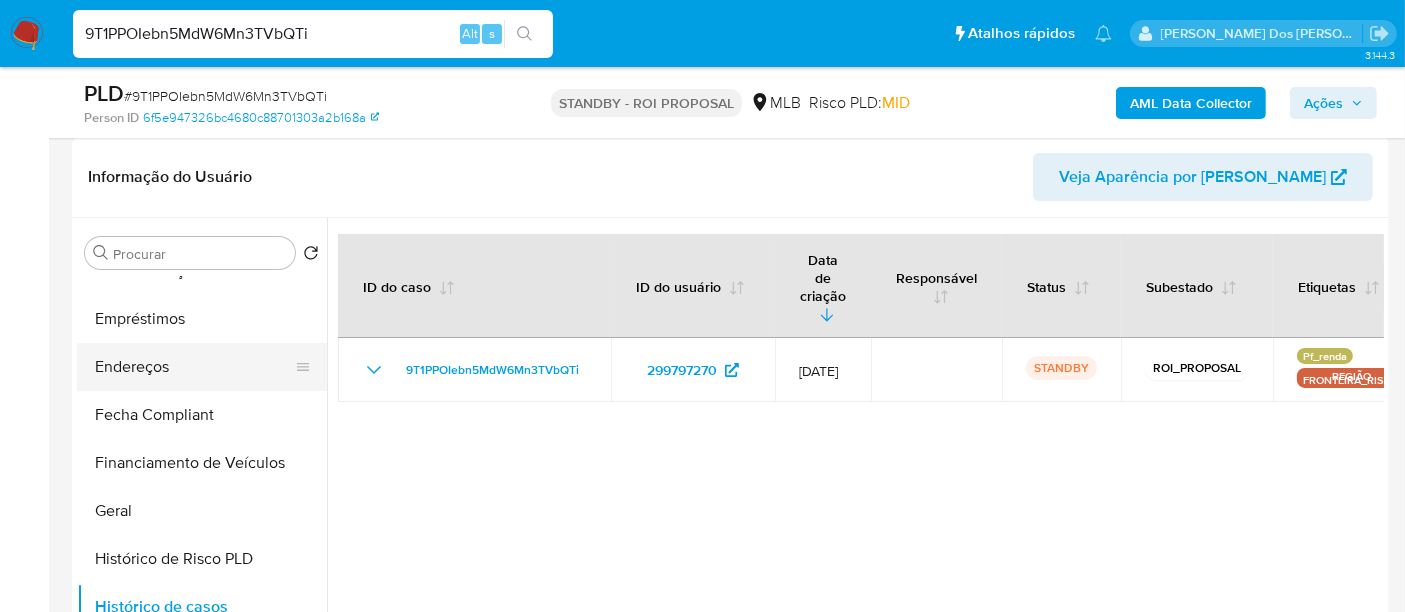 scroll, scrollTop: 333, scrollLeft: 0, axis: vertical 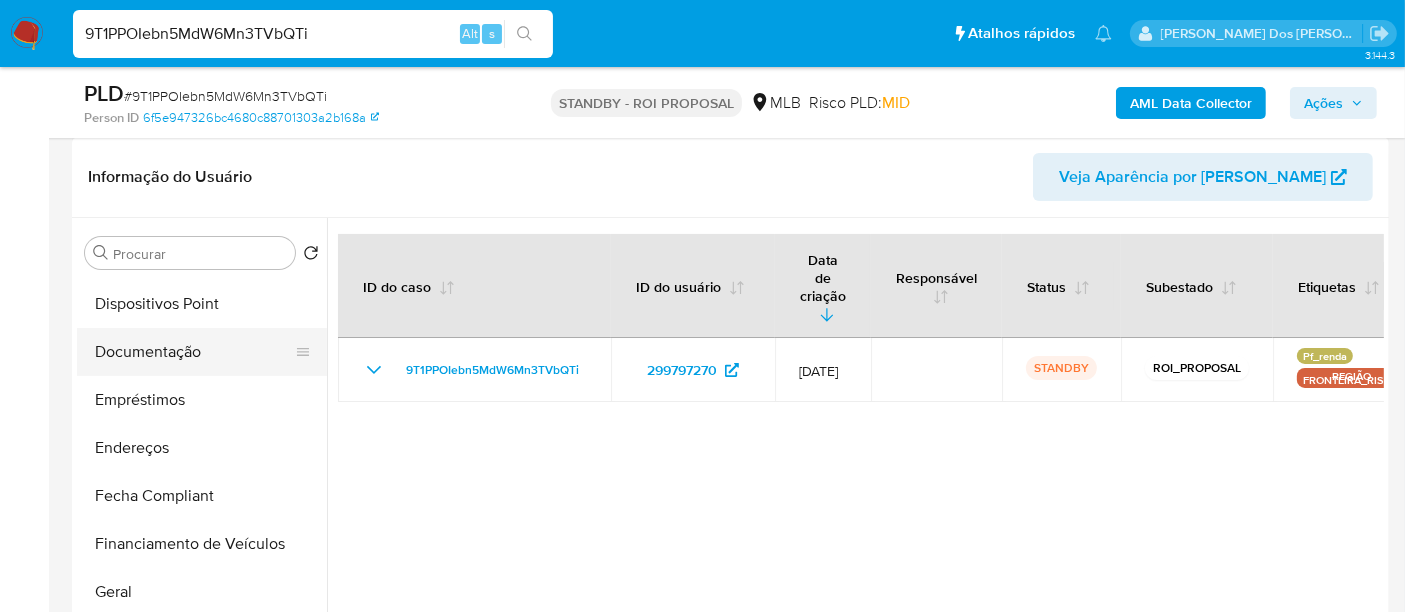 drag, startPoint x: 153, startPoint y: 357, endPoint x: 230, endPoint y: 361, distance: 77.10383 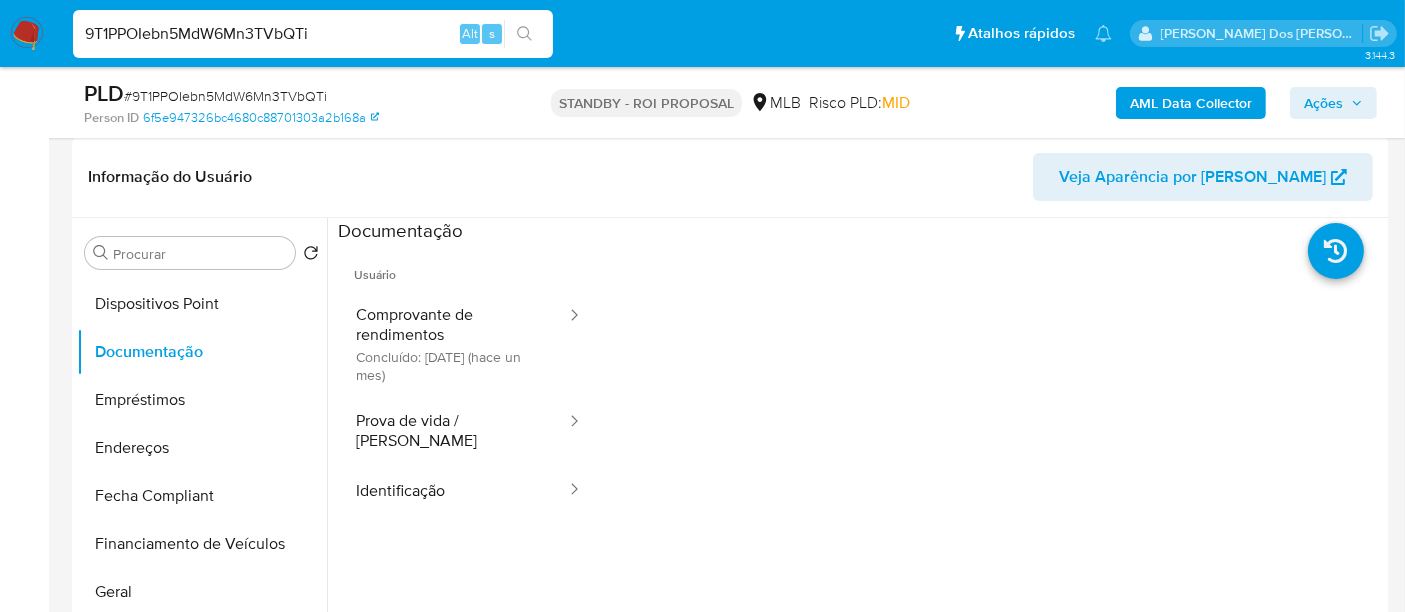 drag, startPoint x: 408, startPoint y: 467, endPoint x: 511, endPoint y: 261, distance: 230.315 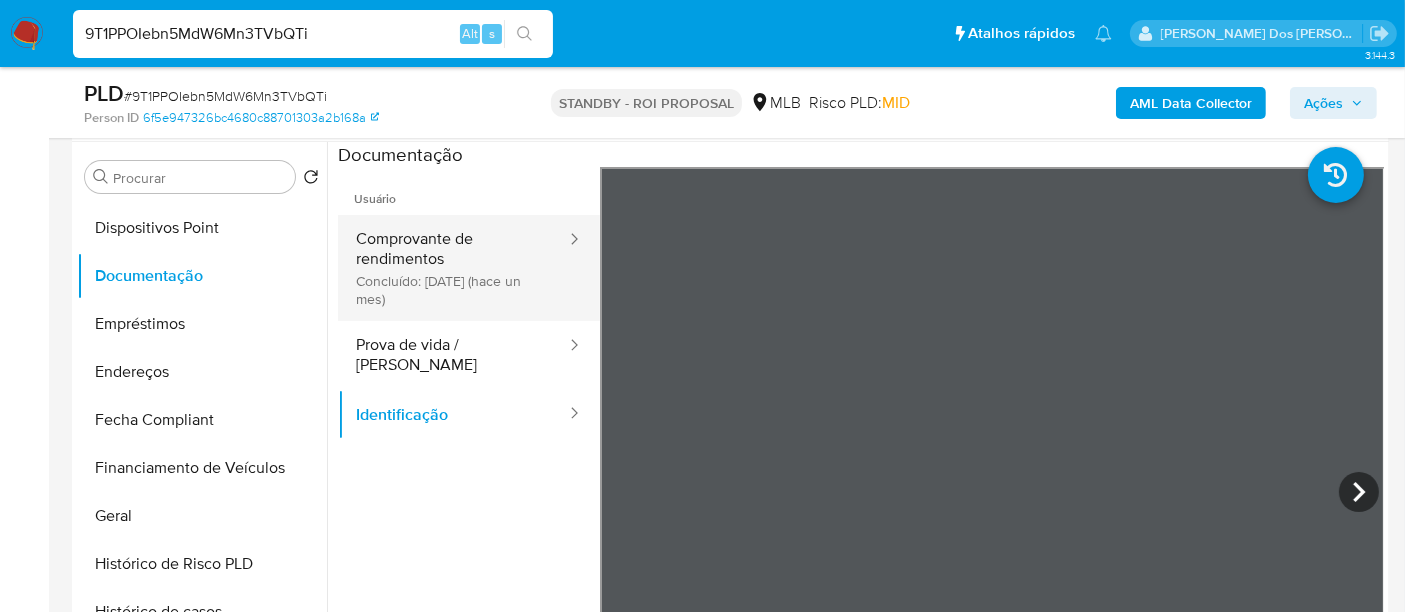 scroll, scrollTop: 444, scrollLeft: 0, axis: vertical 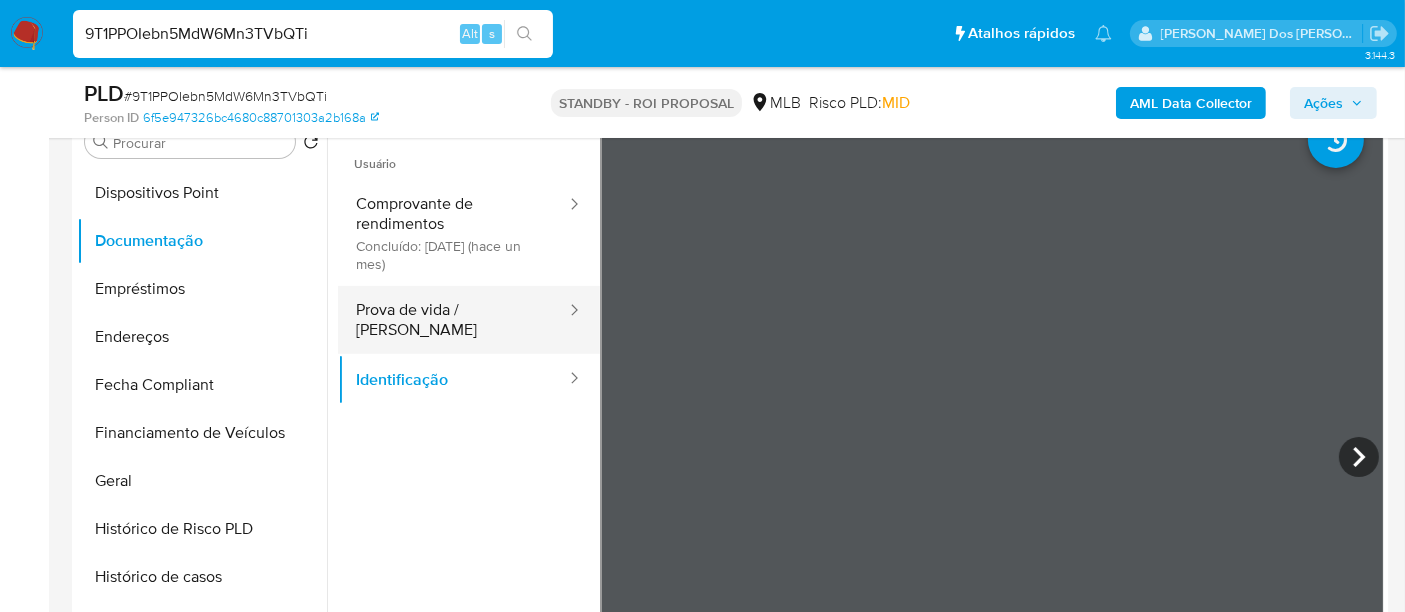 click on "Prova de vida / Selfie" at bounding box center (453, 320) 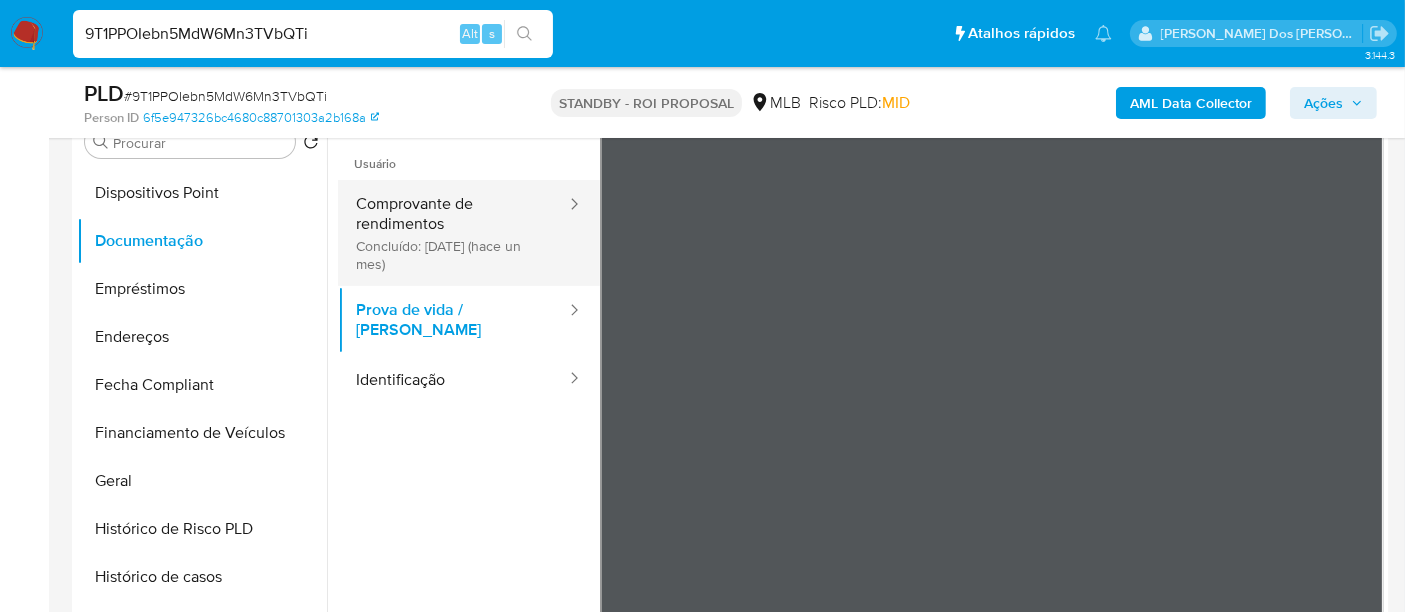 click on "Comprovante de rendimentos Concluído: 07/06/2025 (hace un mes)" at bounding box center [453, 233] 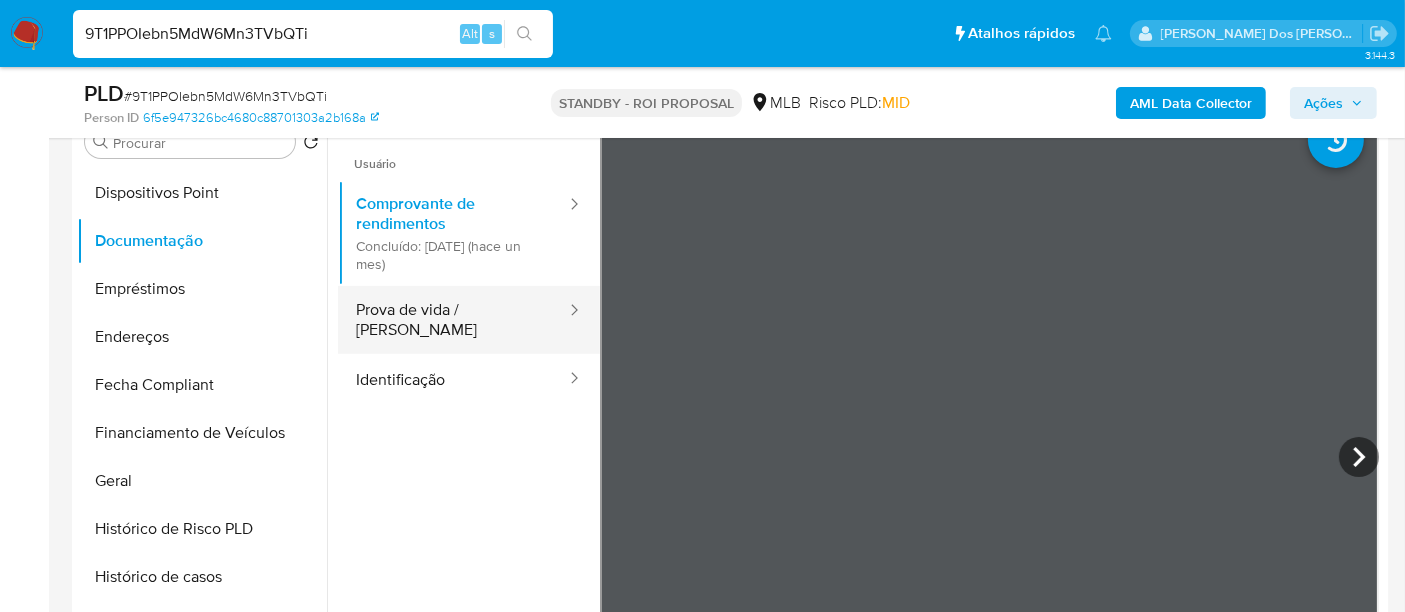 type 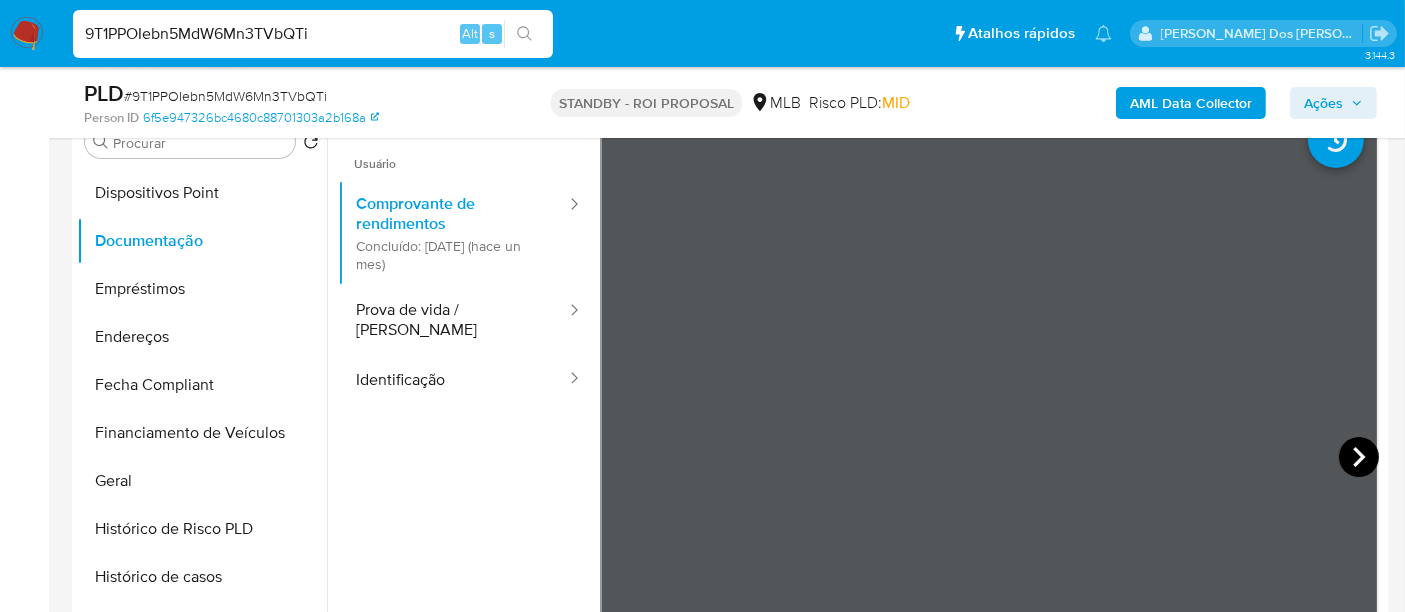 click 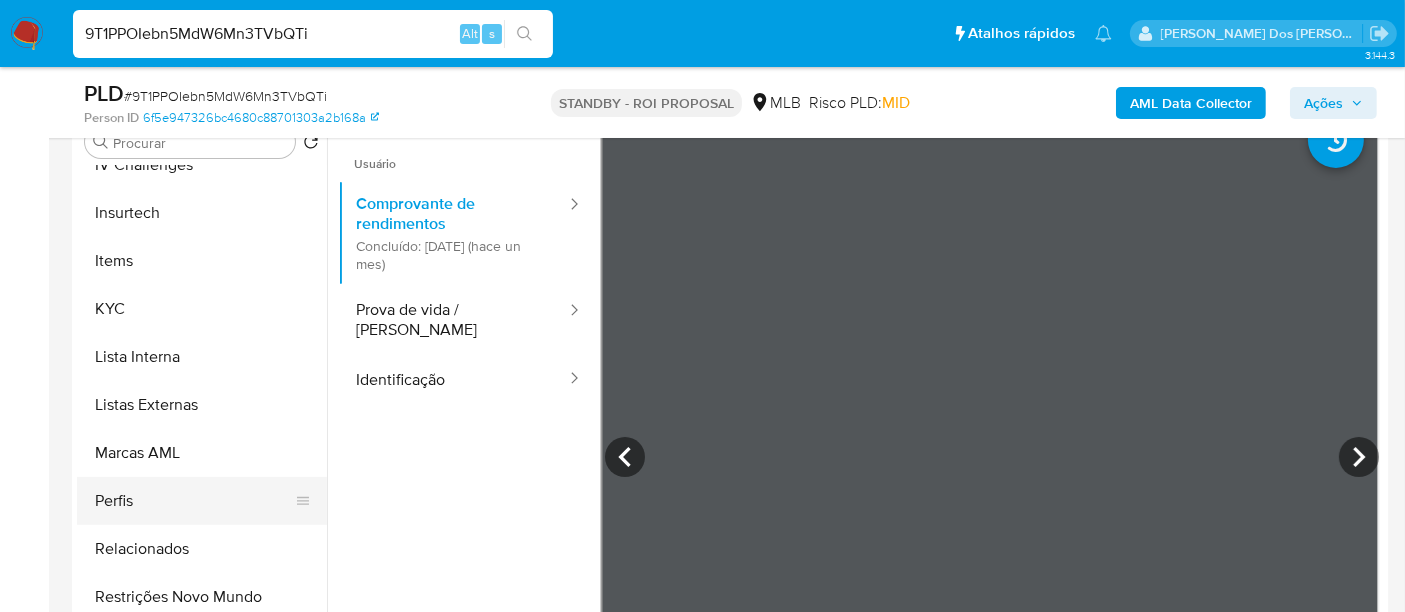 scroll, scrollTop: 844, scrollLeft: 0, axis: vertical 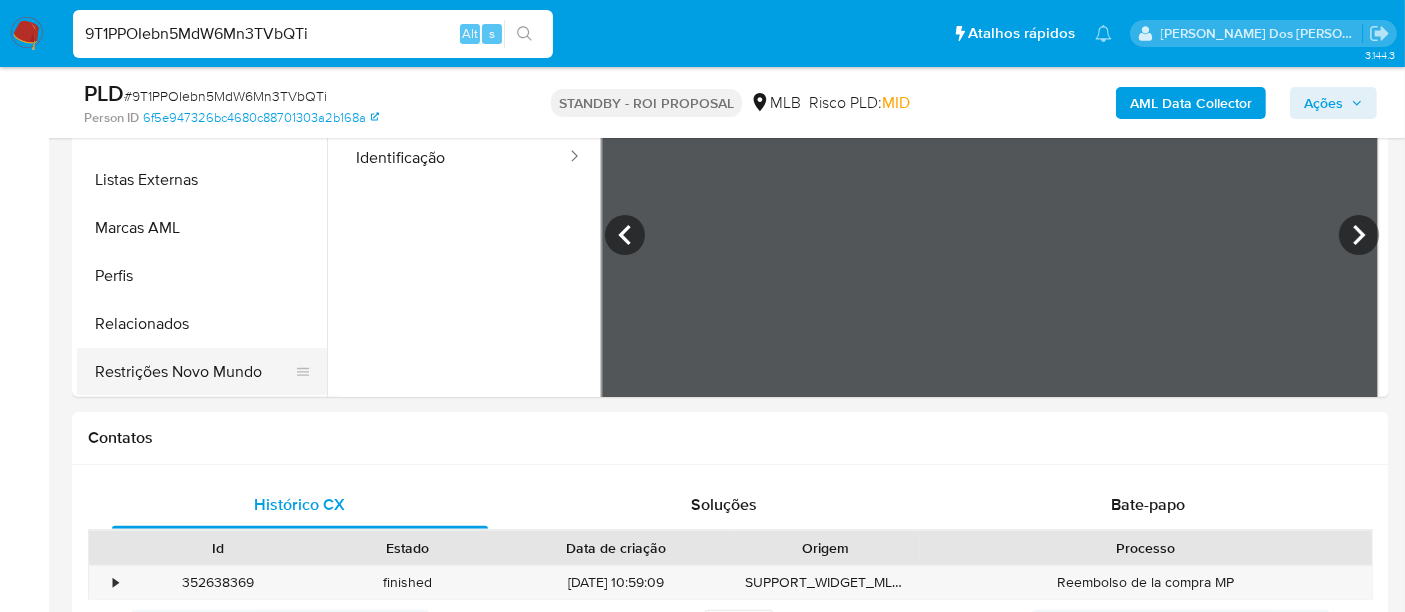 click on "Restrições Novo Mundo" at bounding box center (194, 372) 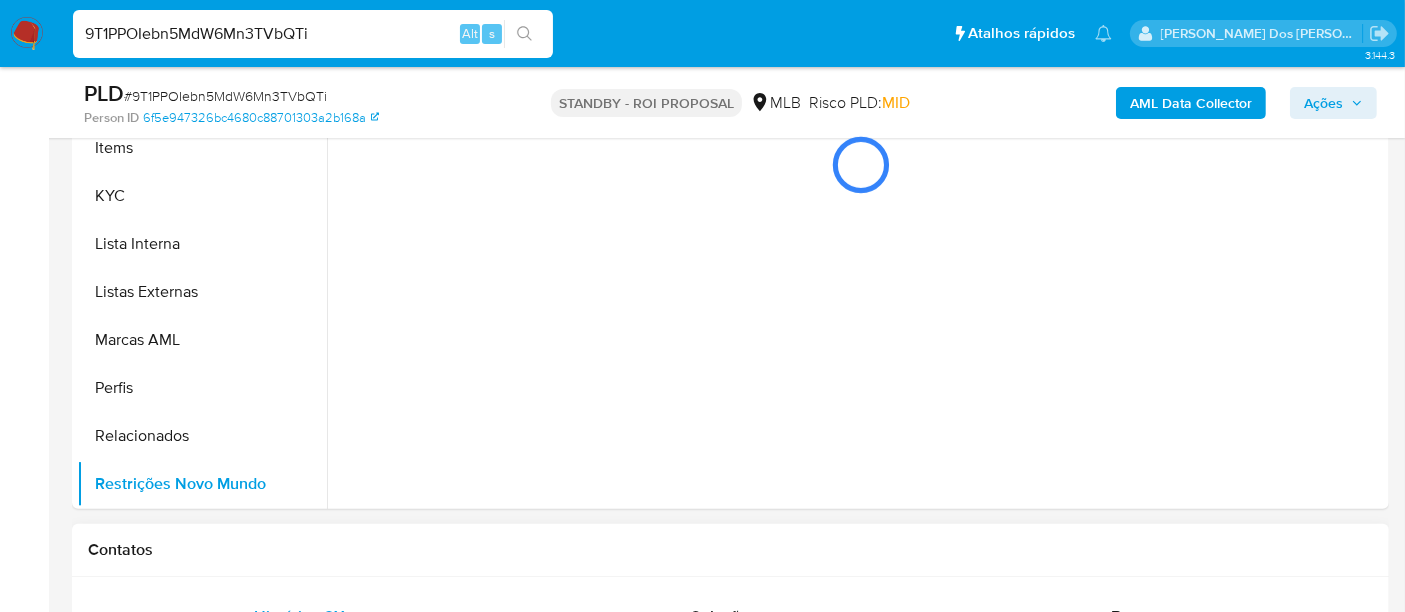 scroll, scrollTop: 444, scrollLeft: 0, axis: vertical 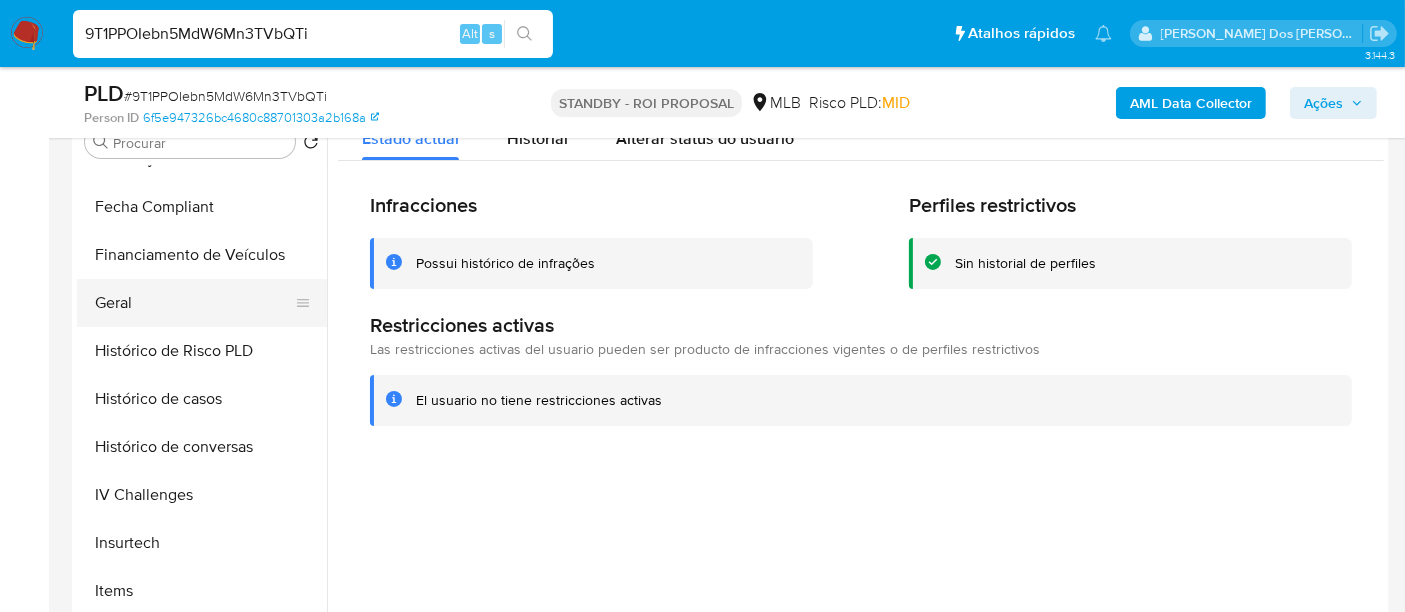 click on "Geral" at bounding box center [194, 303] 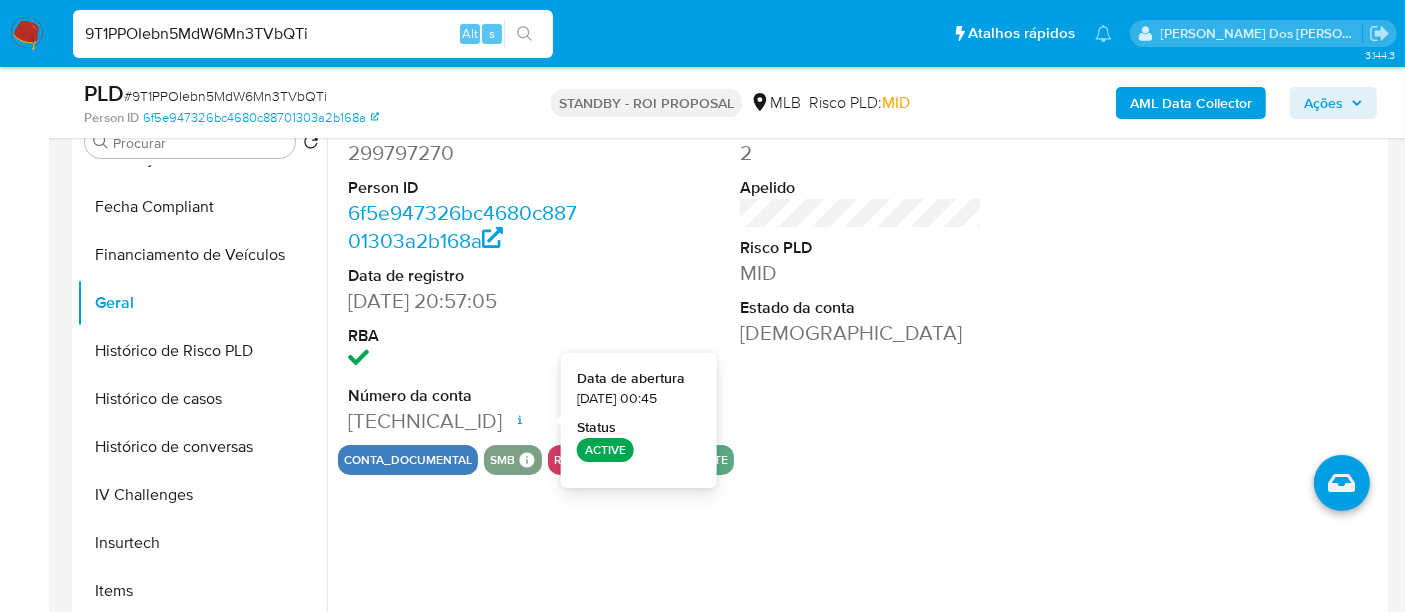type 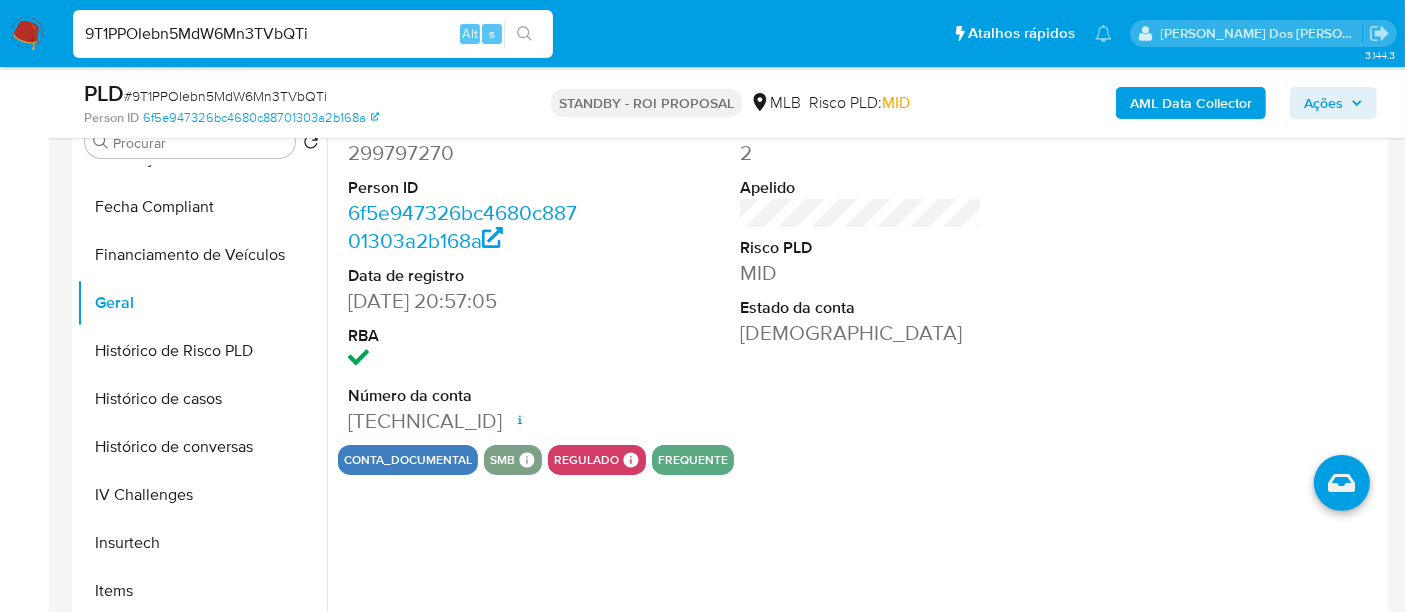 click on "9T1PPOIebn5MdW6Mn3TVbQTi" at bounding box center [313, 34] 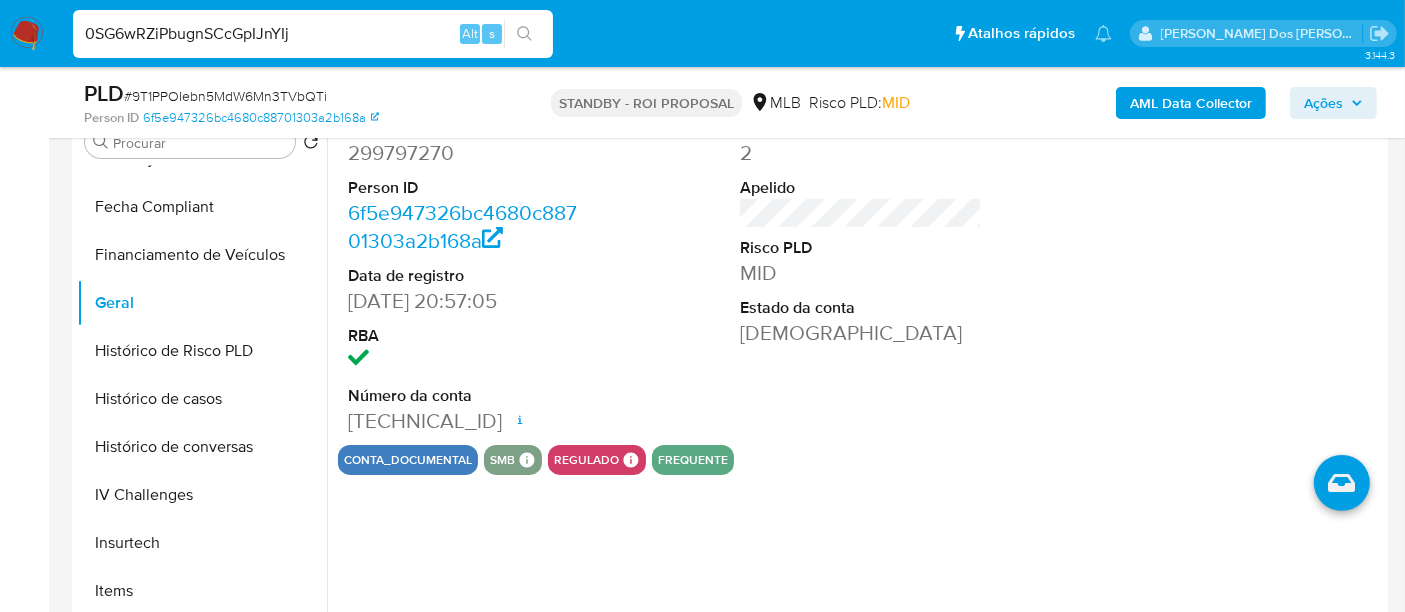 type on "0SG6wRZiPbugnSCcGpIJnYIj" 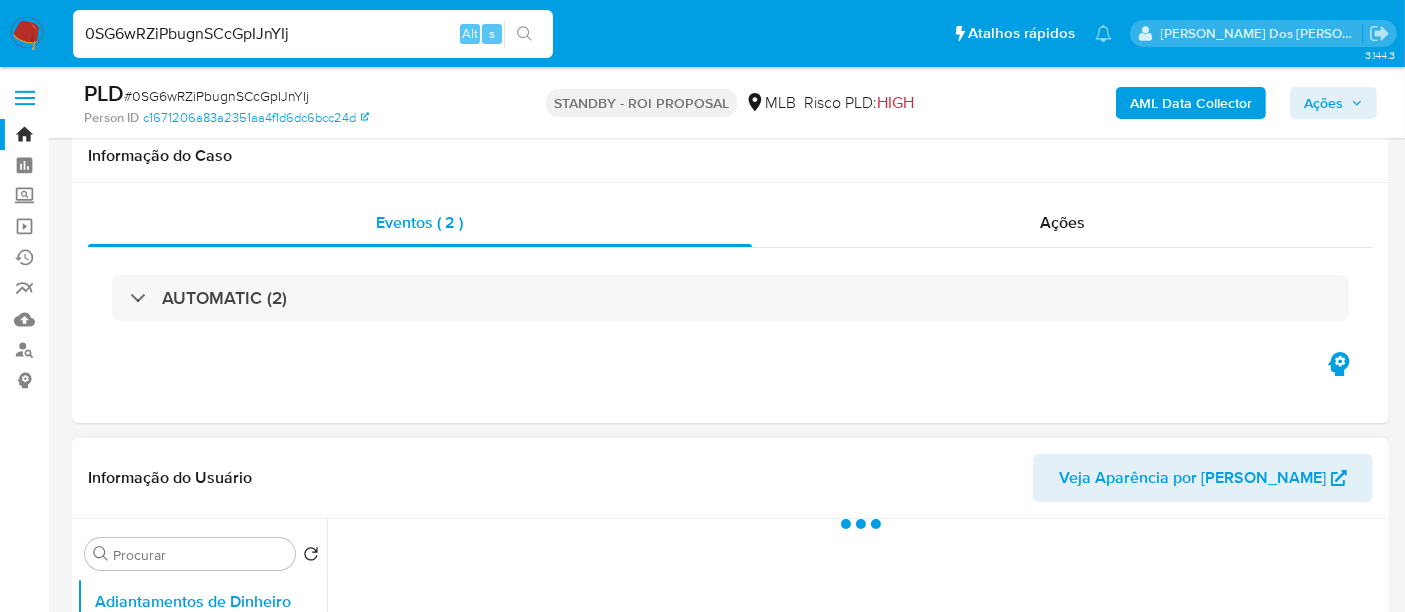 scroll, scrollTop: 444, scrollLeft: 0, axis: vertical 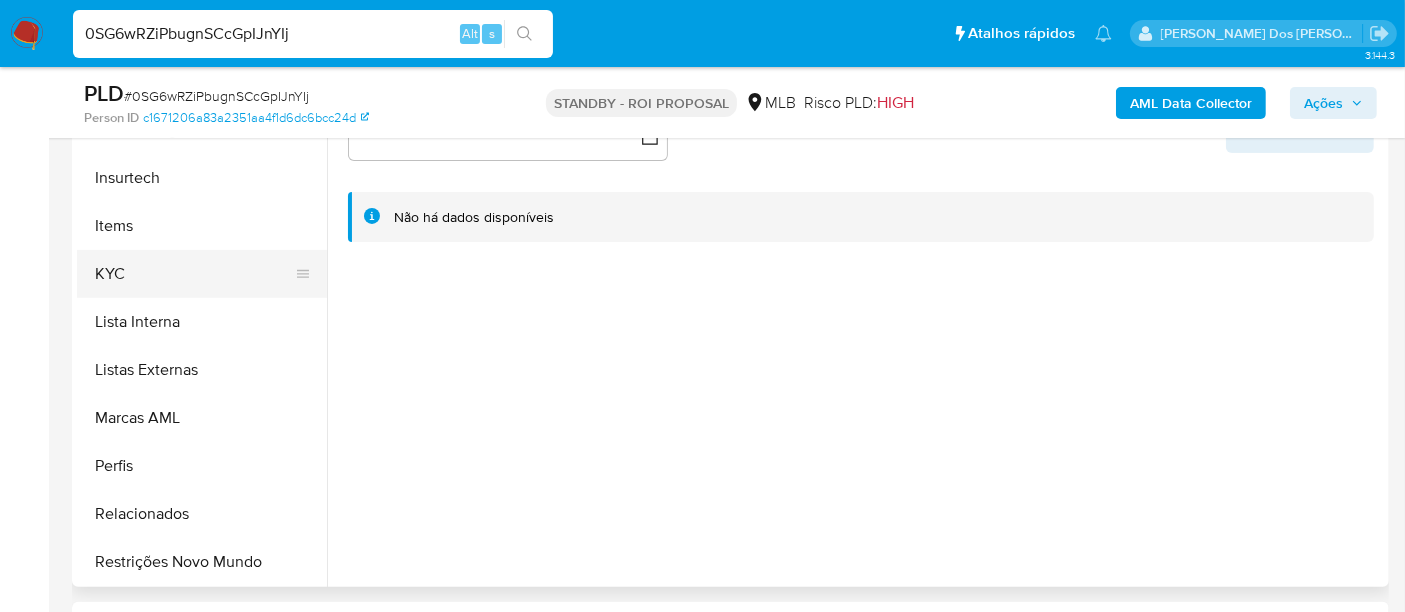 click on "KYC" at bounding box center (194, 274) 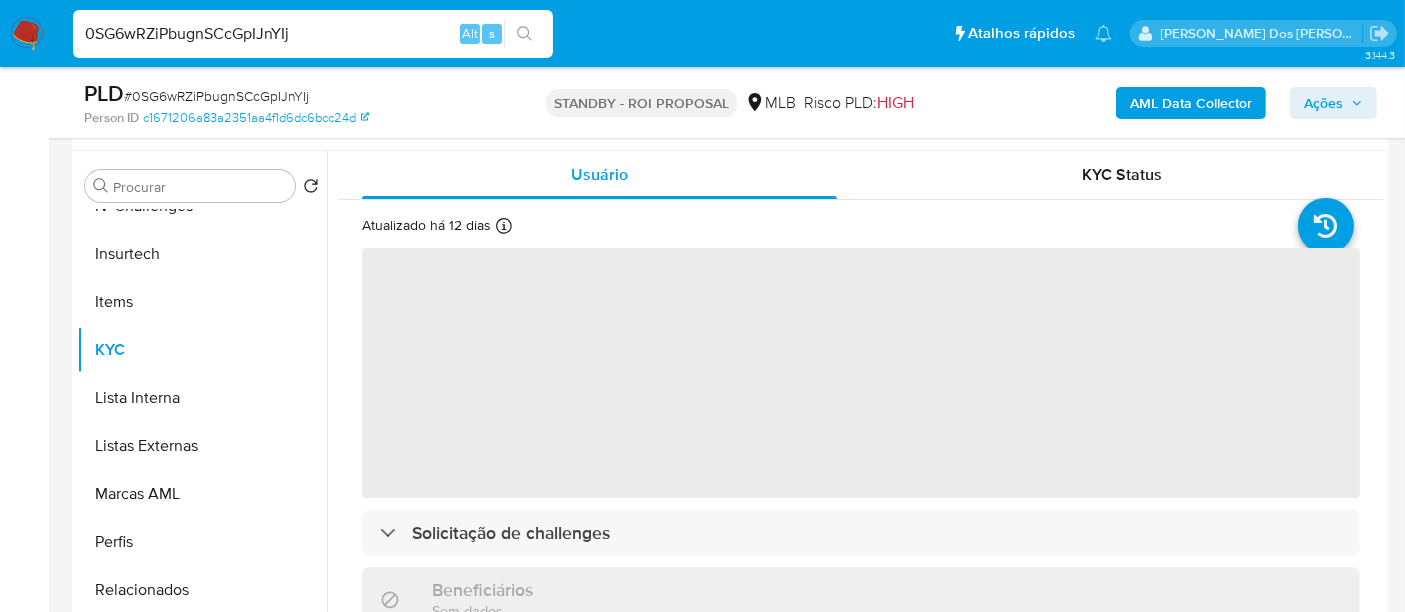 scroll, scrollTop: 333, scrollLeft: 0, axis: vertical 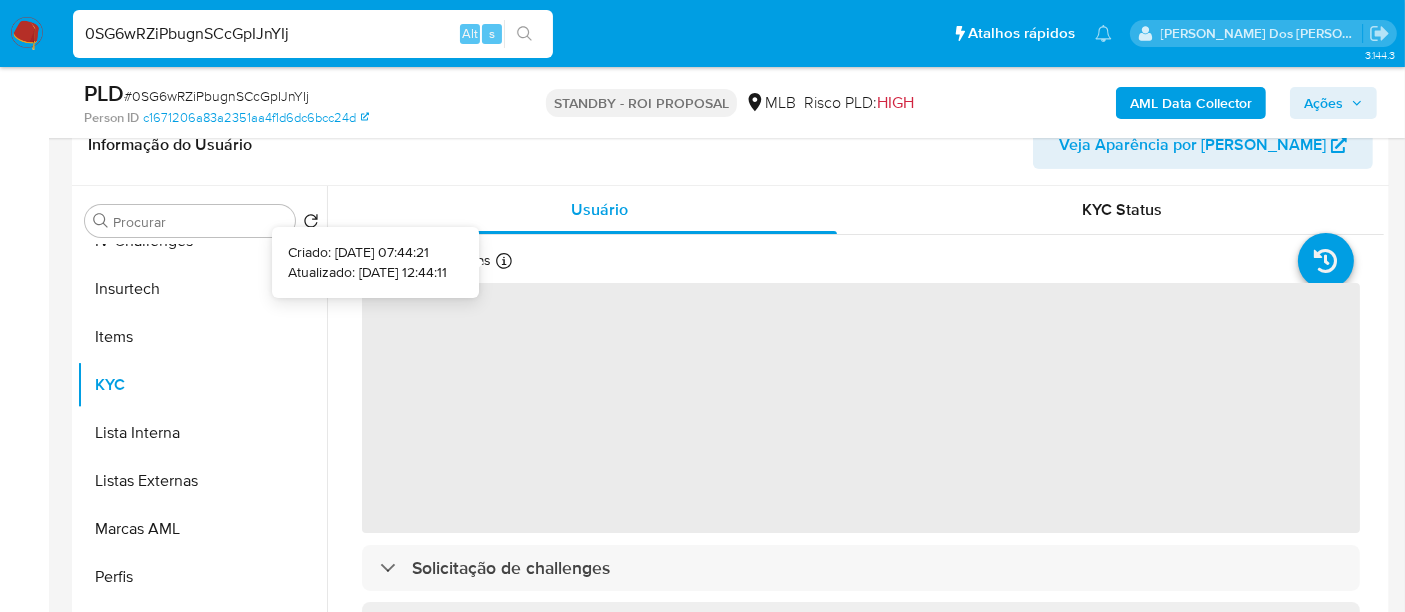 type 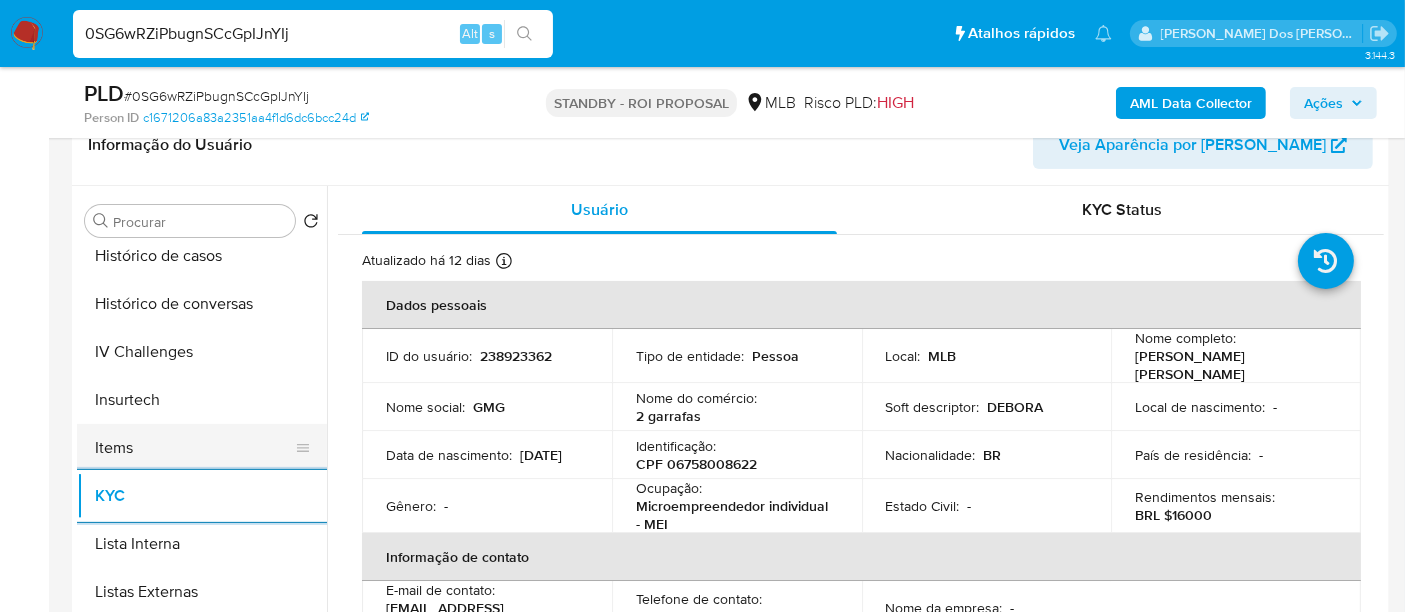 scroll, scrollTop: 622, scrollLeft: 0, axis: vertical 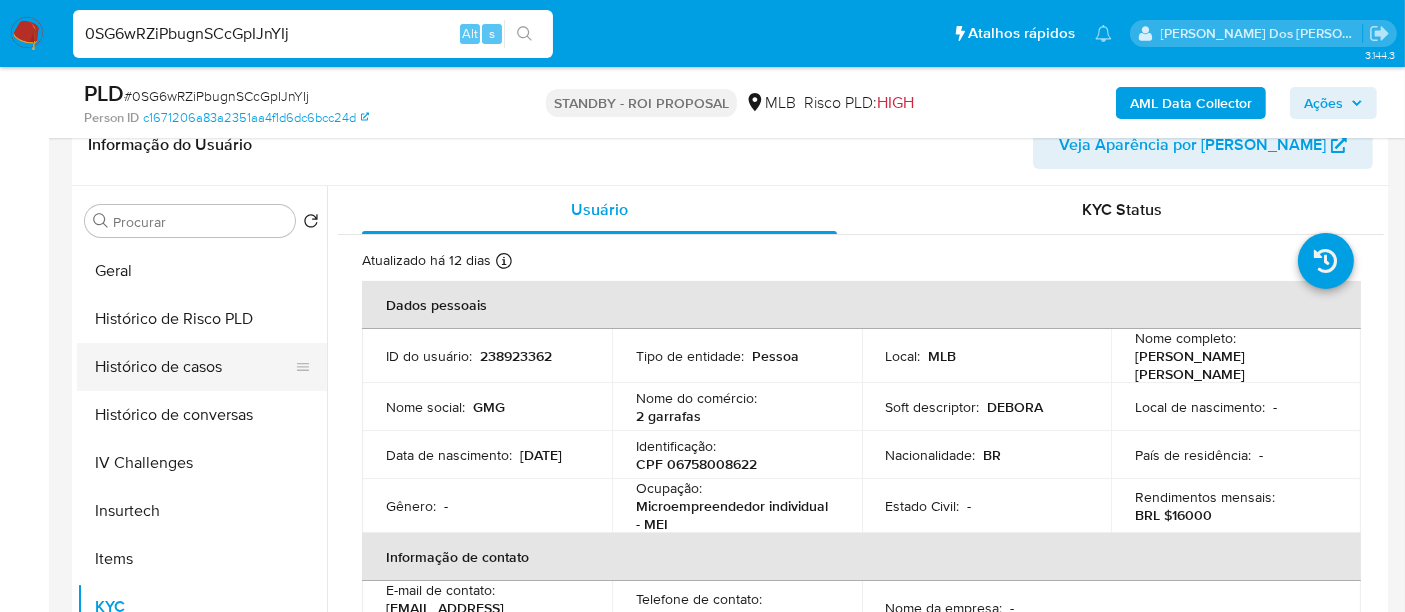 click on "Histórico de casos" at bounding box center (194, 367) 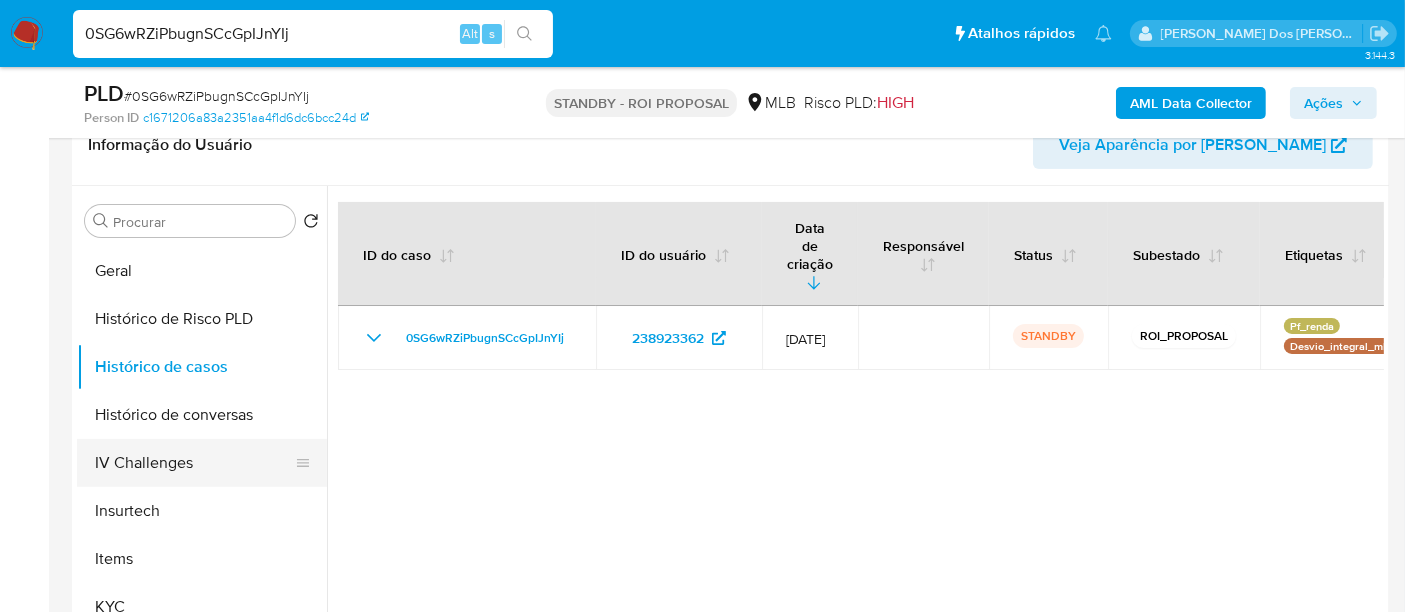 scroll, scrollTop: 288, scrollLeft: 0, axis: vertical 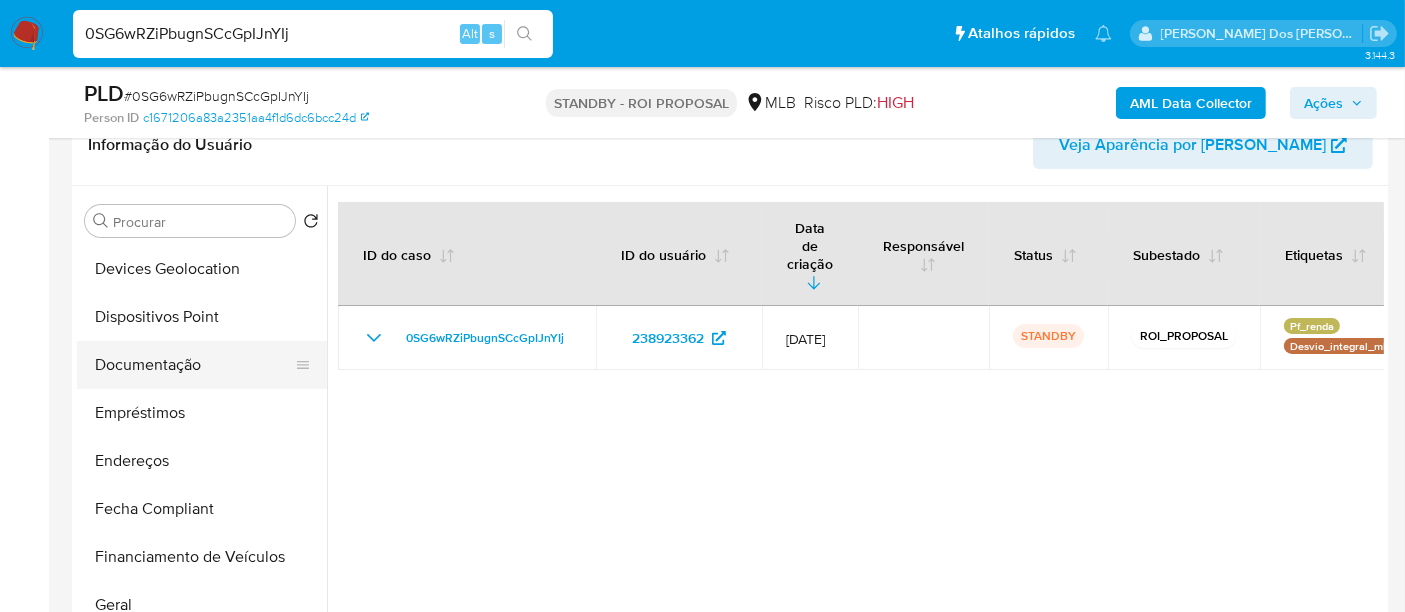 click on "Documentação" at bounding box center [194, 365] 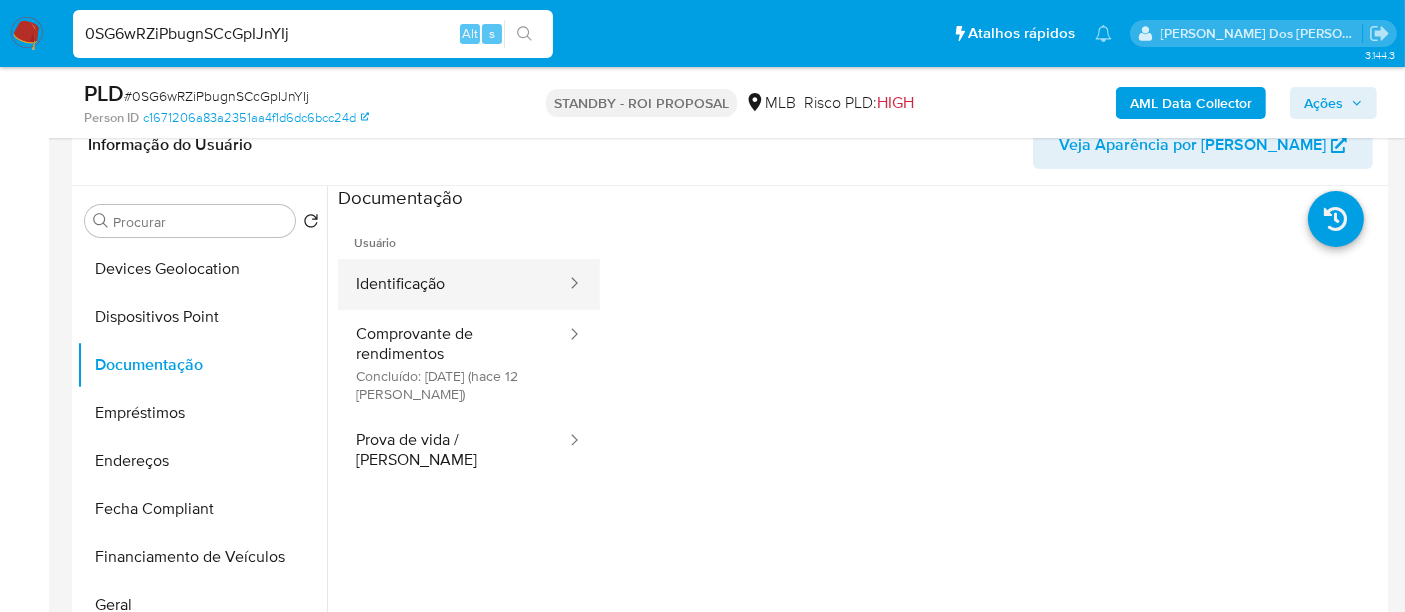 click on "Identificação" at bounding box center [453, 284] 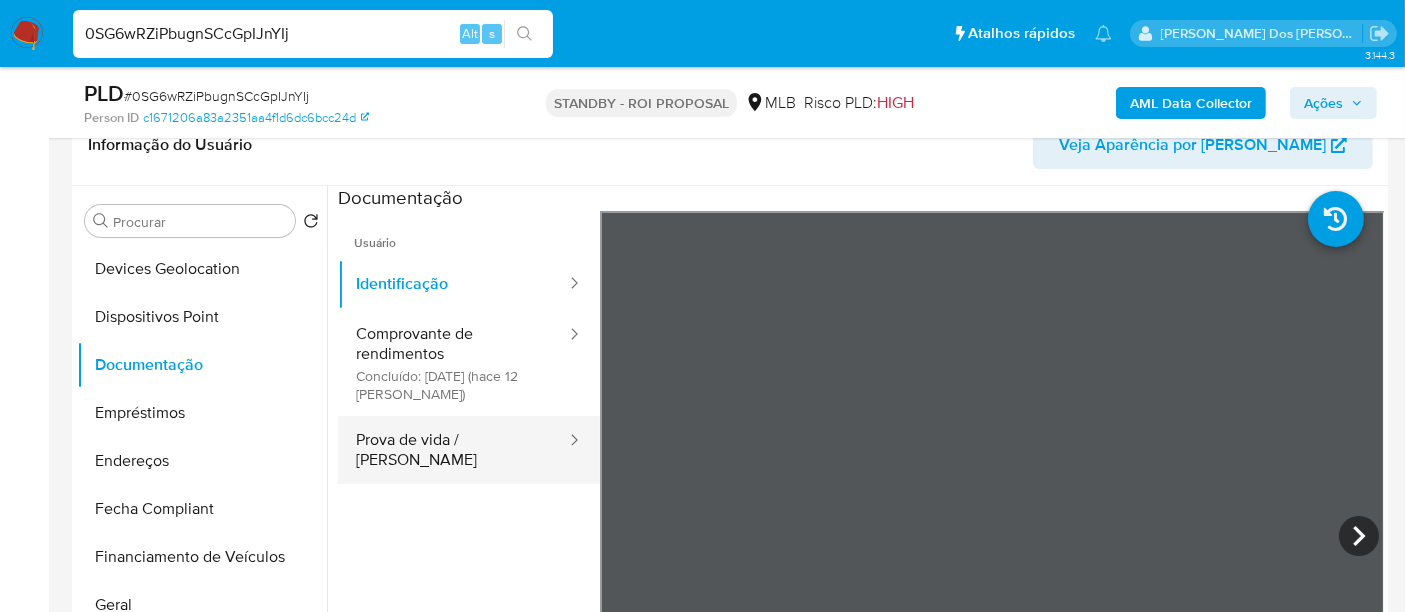 click on "Prova de vida / Selfie" at bounding box center [453, 450] 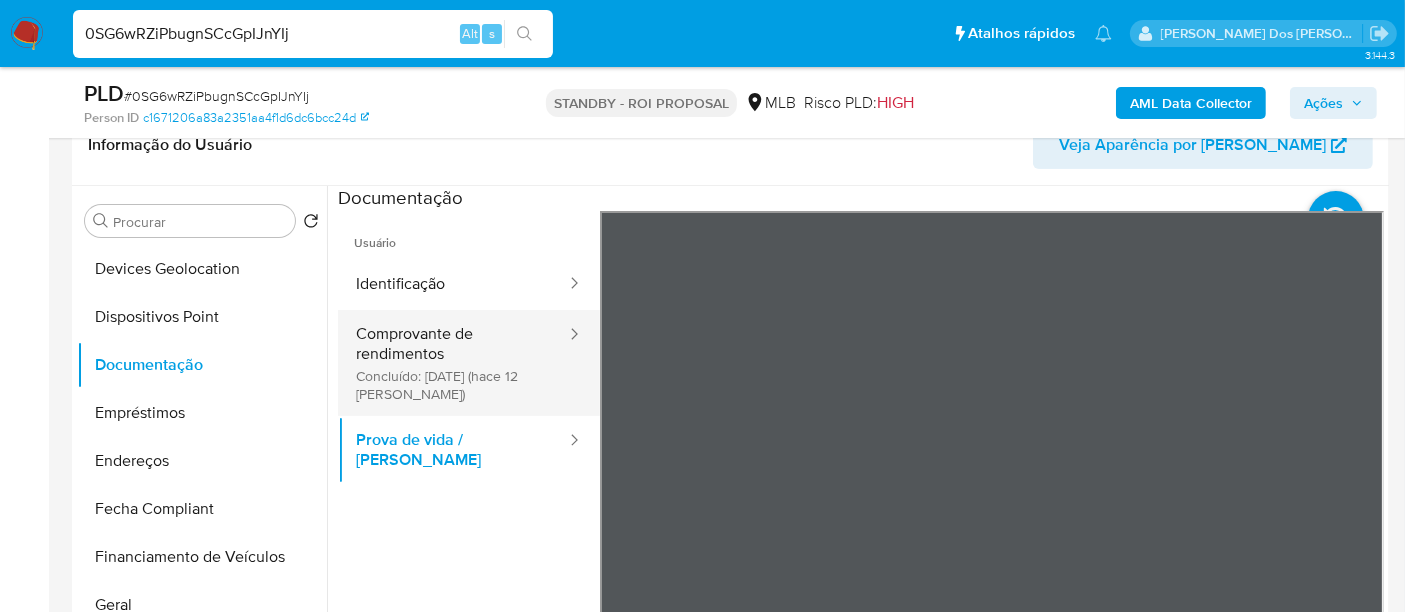 click on "Comprovante de rendimentos Concluído: 25/06/2025 (hace 12 días)" at bounding box center [453, 363] 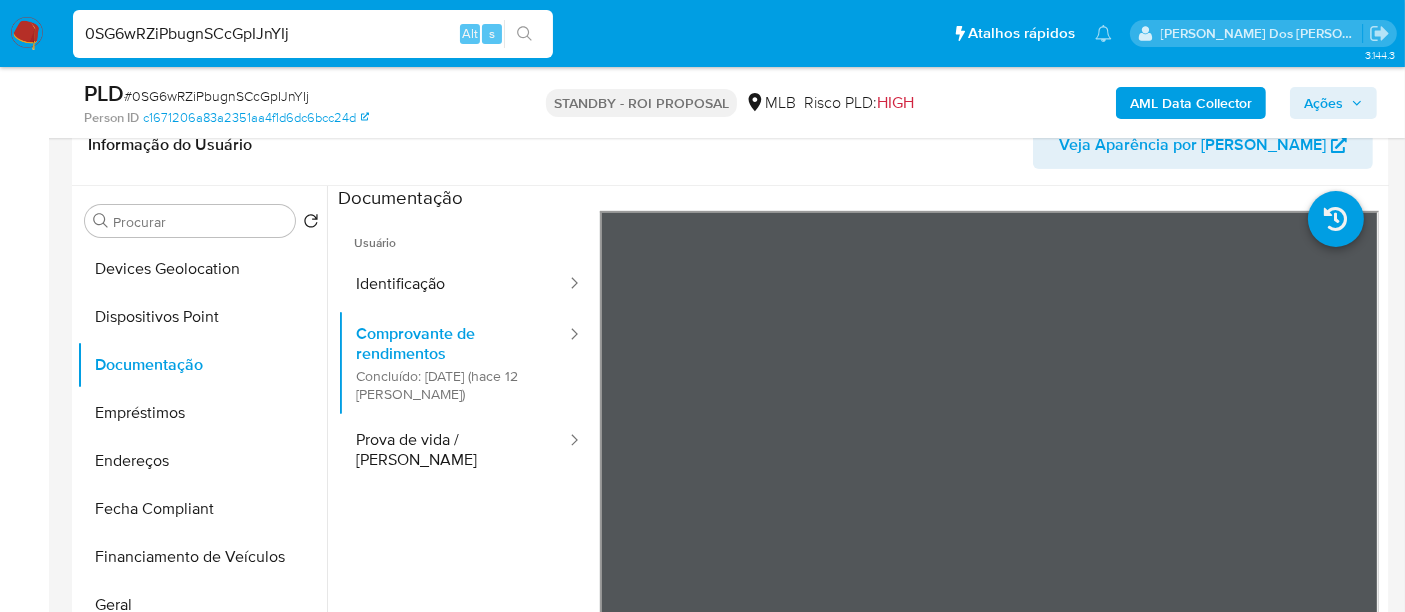 type 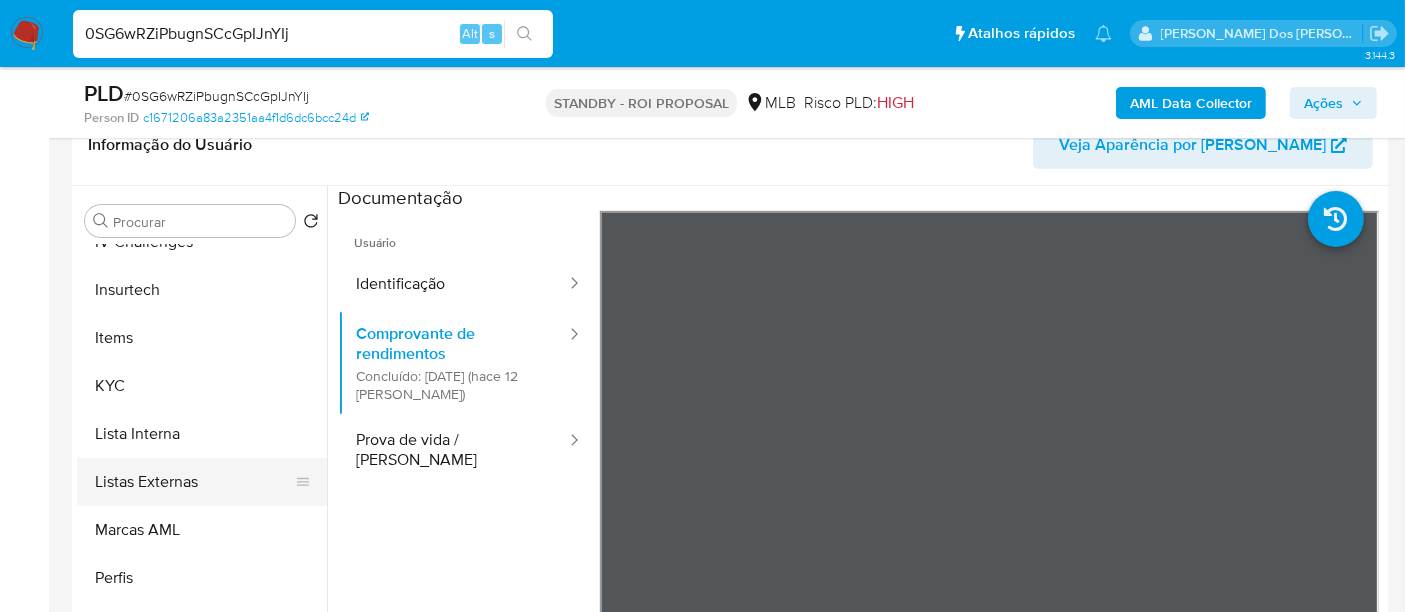 scroll, scrollTop: 844, scrollLeft: 0, axis: vertical 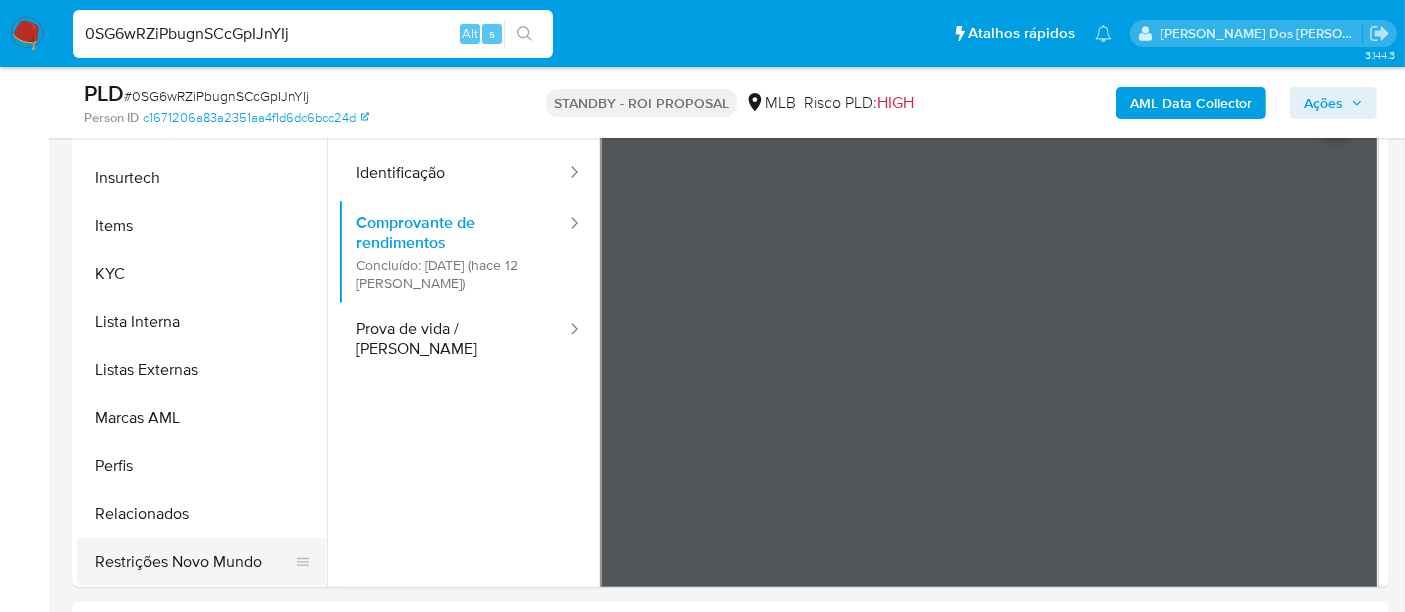 click on "Restrições Novo Mundo" at bounding box center (194, 562) 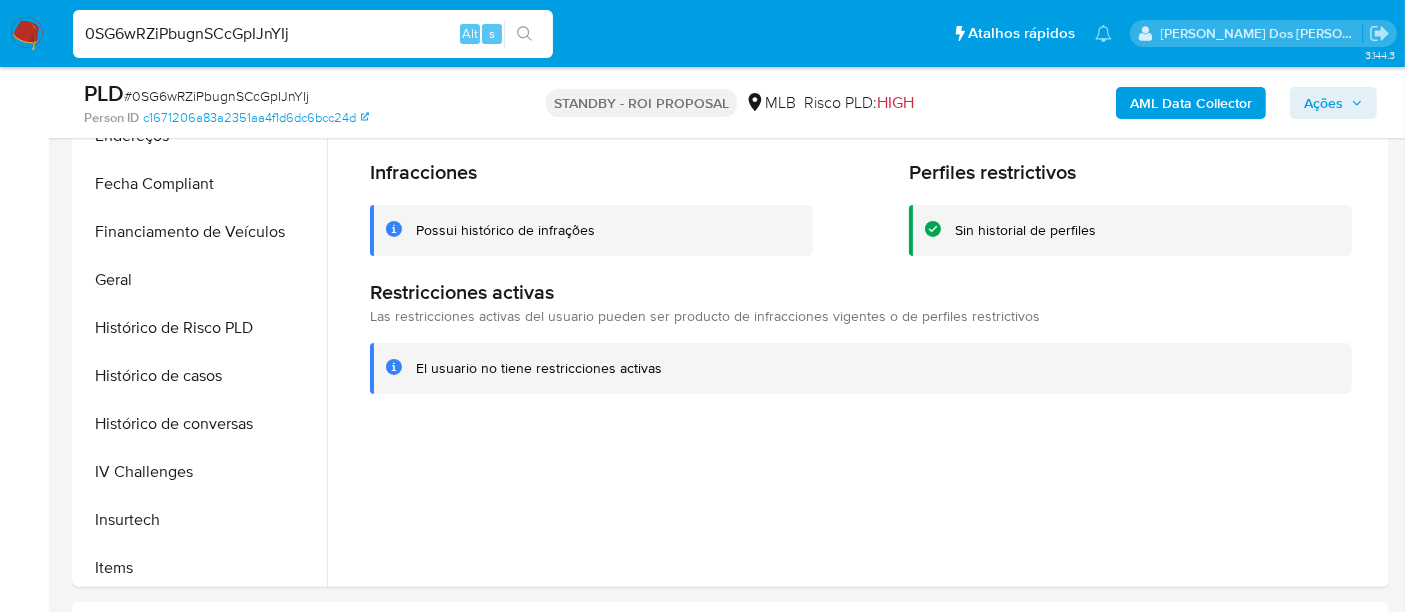 scroll, scrollTop: 400, scrollLeft: 0, axis: vertical 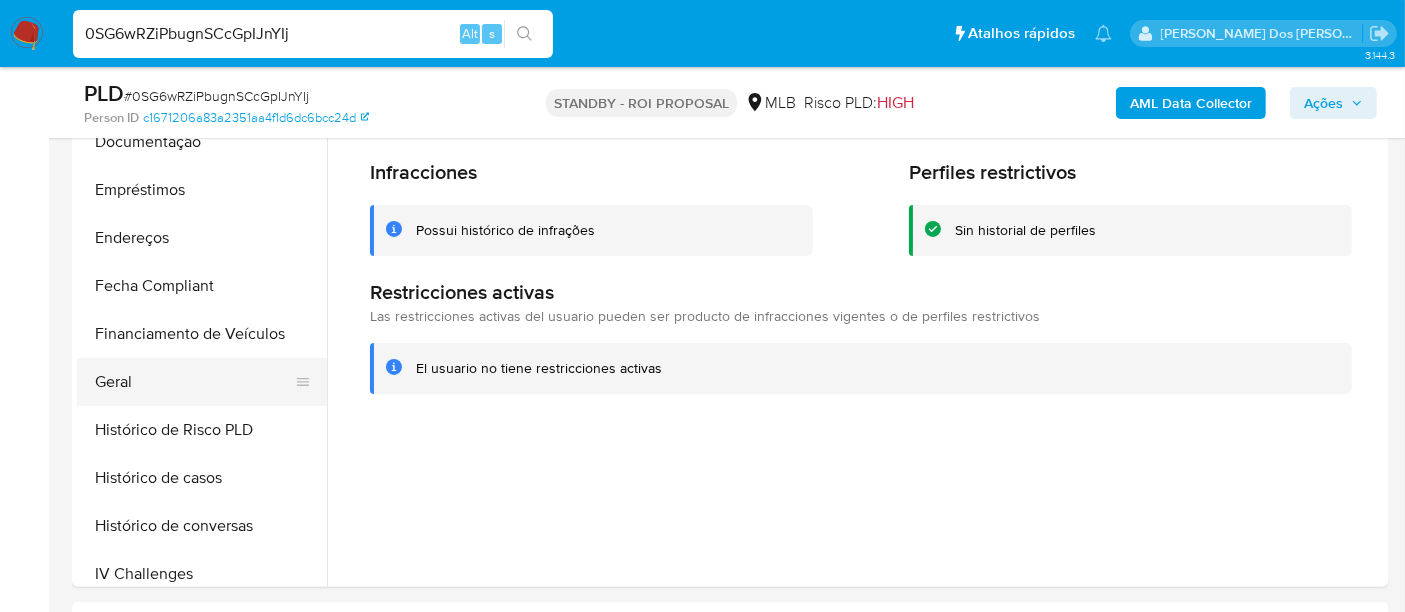 click on "Geral" at bounding box center (194, 382) 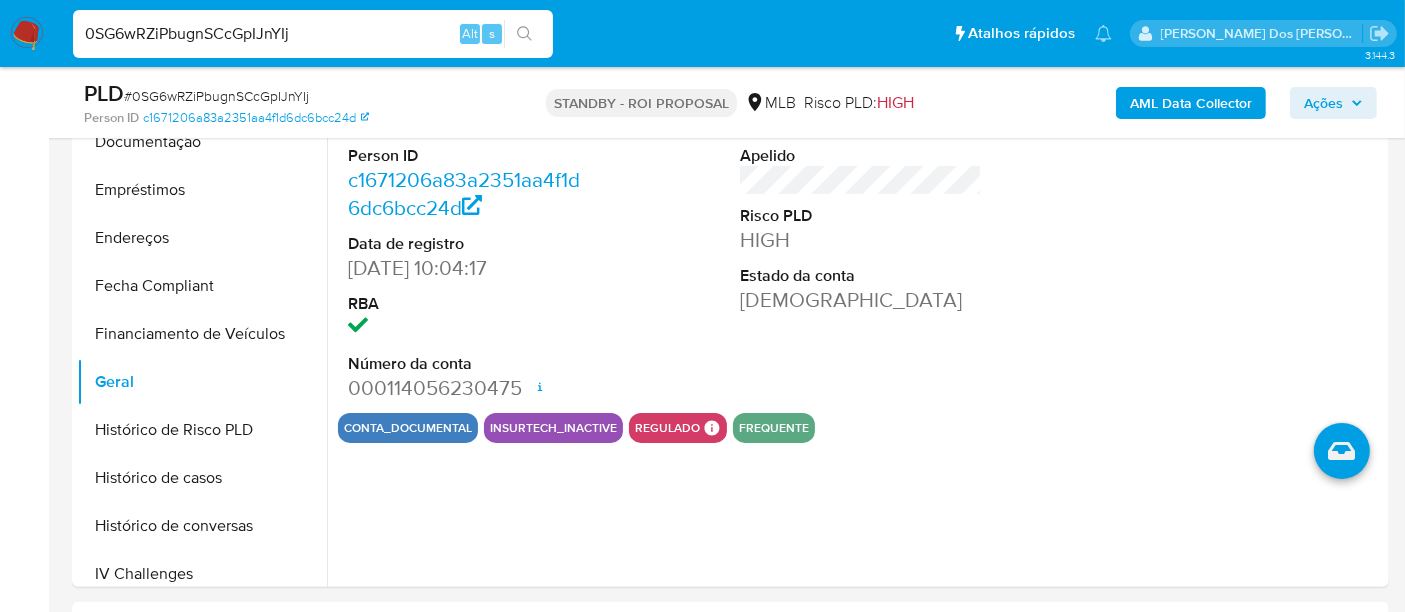 type 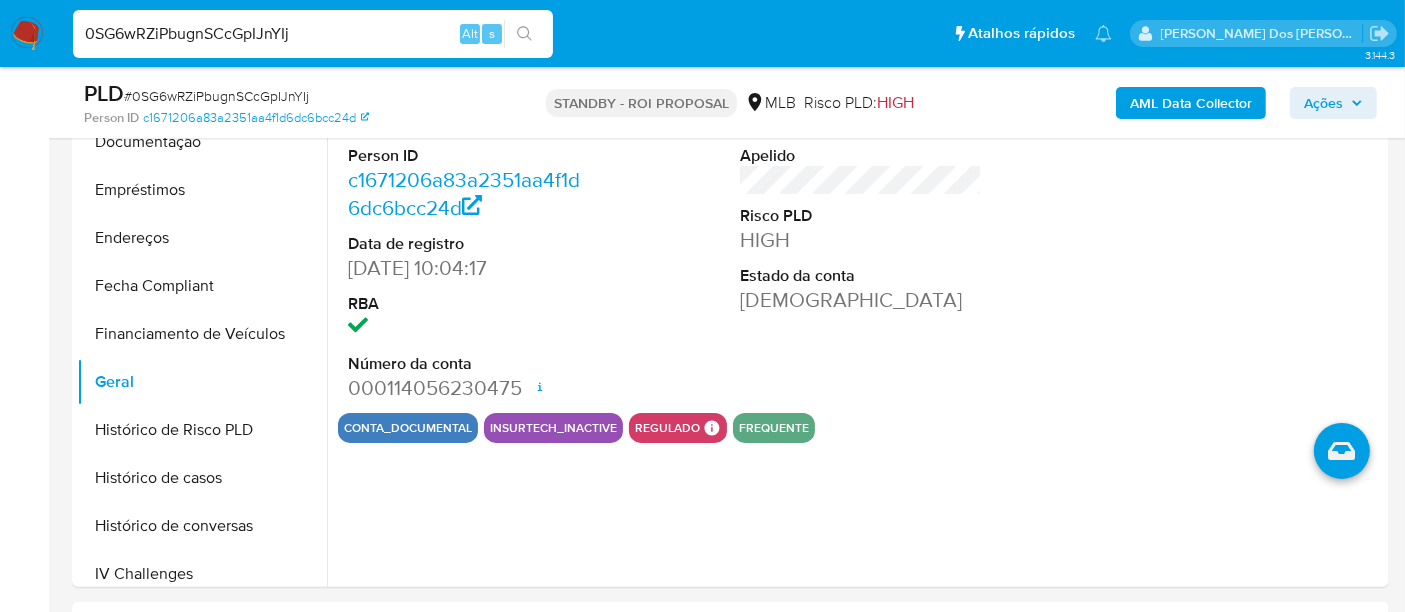 click on "0SG6wRZiPbugnSCcGpIJnYIj Alt s" at bounding box center [313, 34] 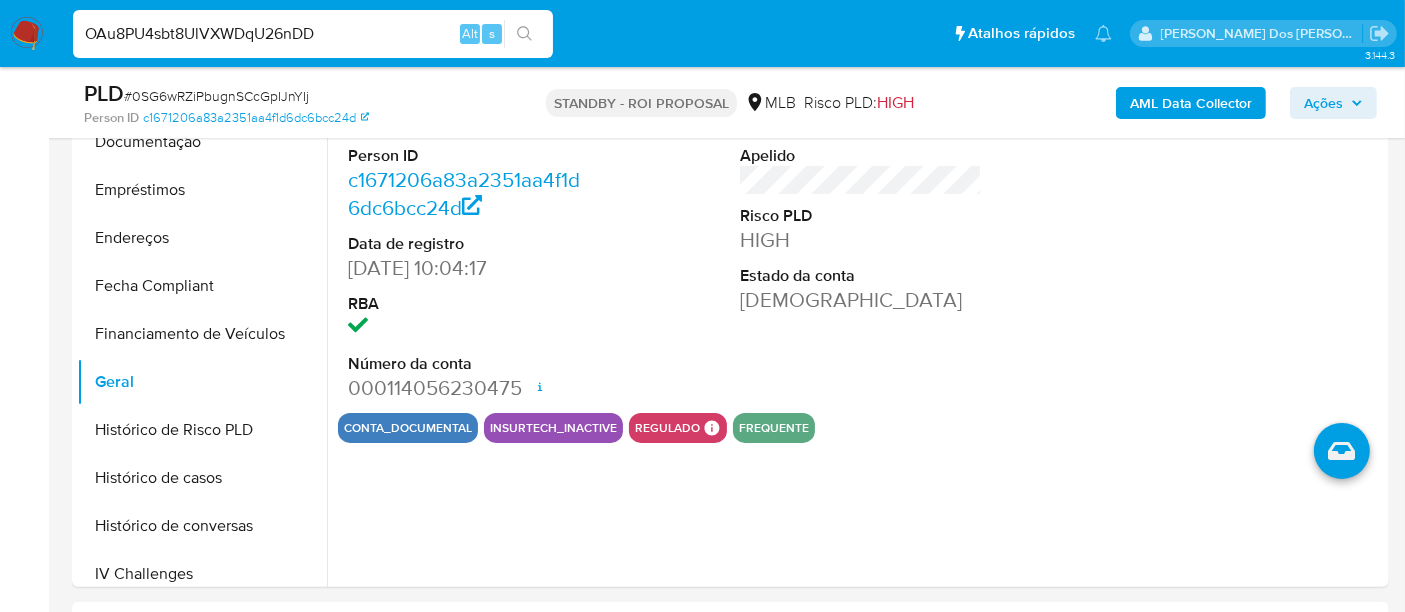 type on "OAu8PU4sbt8UlVXWDqU26nDD" 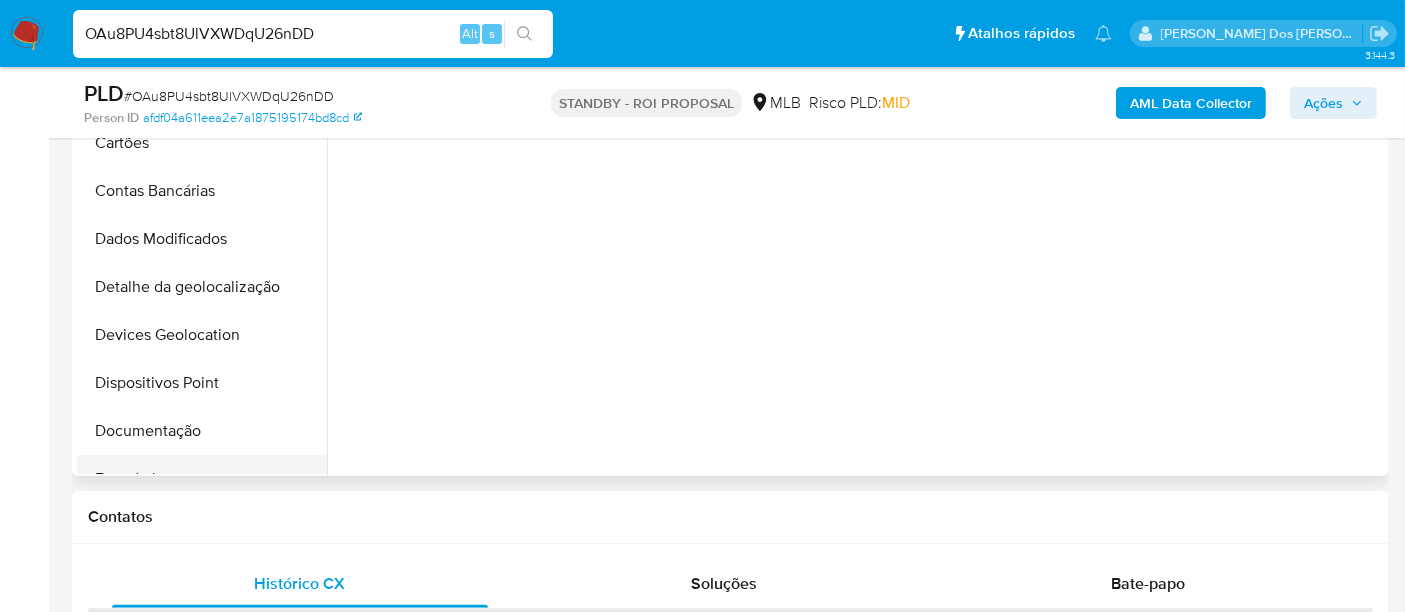 scroll, scrollTop: 666, scrollLeft: 0, axis: vertical 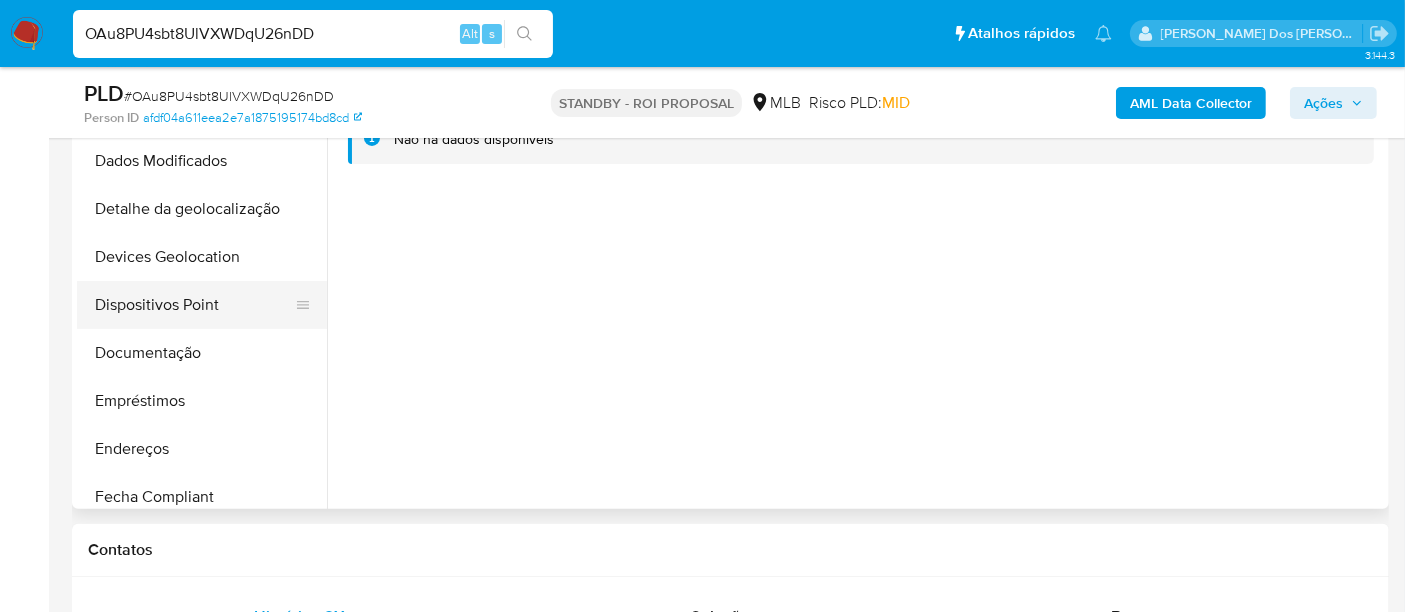 select on "10" 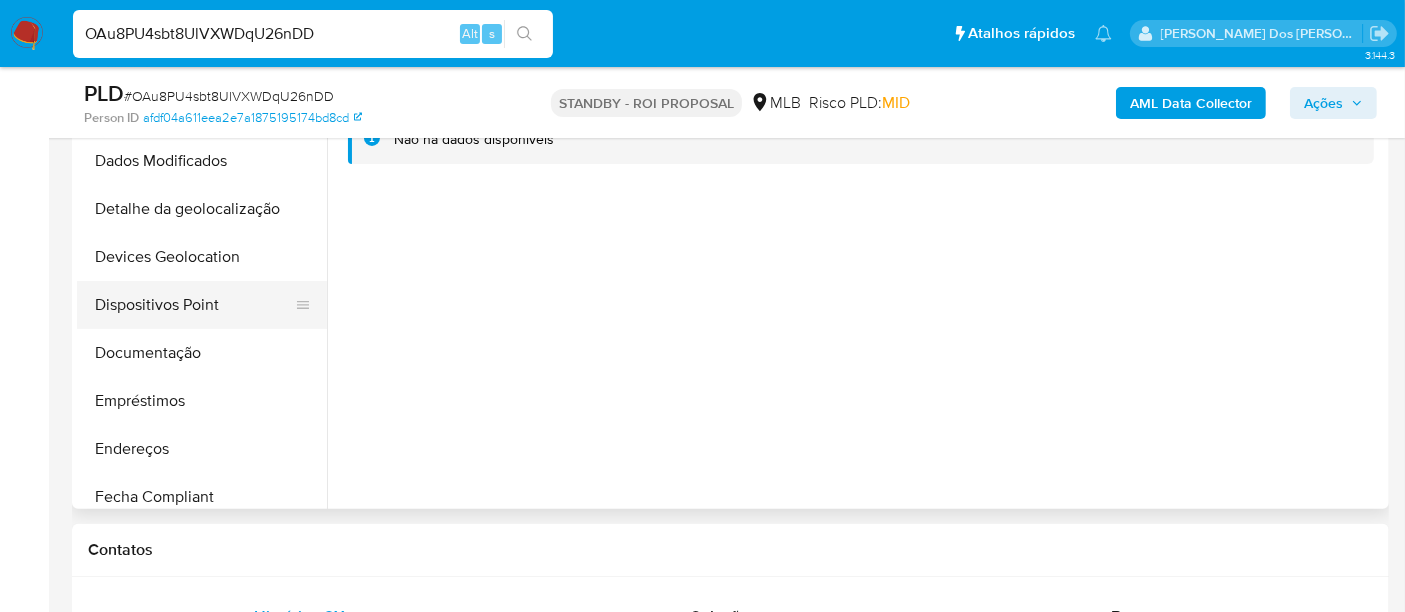 scroll, scrollTop: 444, scrollLeft: 0, axis: vertical 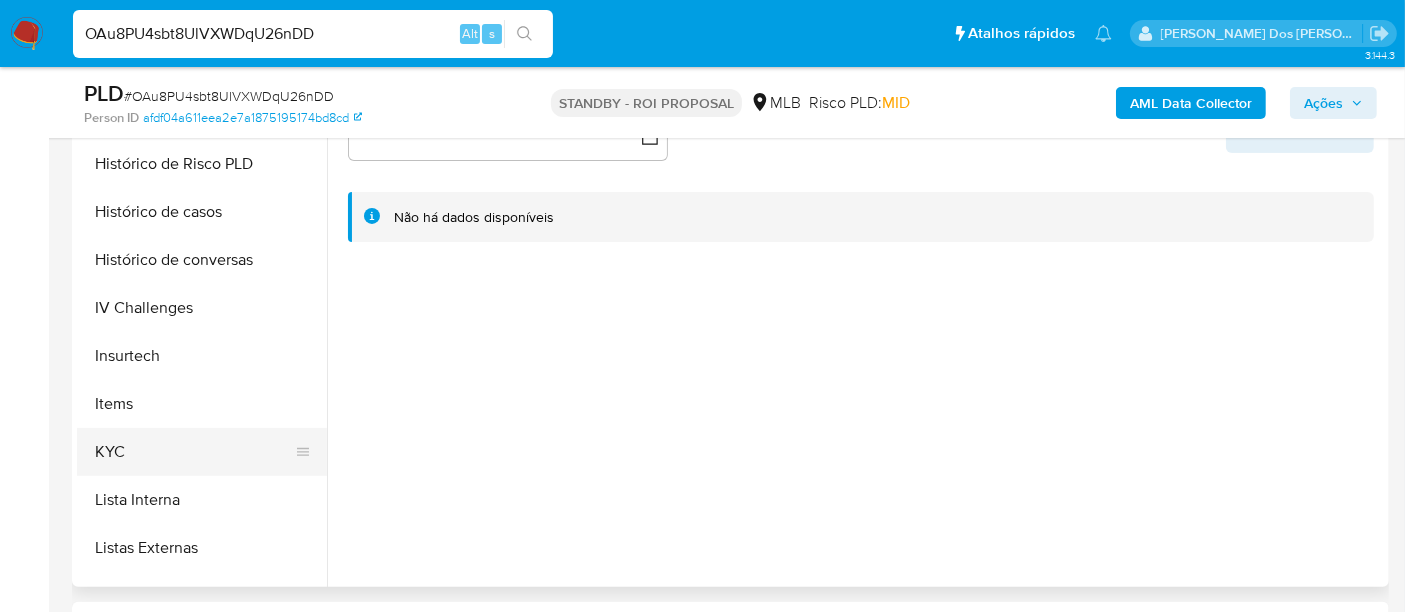 click on "KYC" at bounding box center [194, 452] 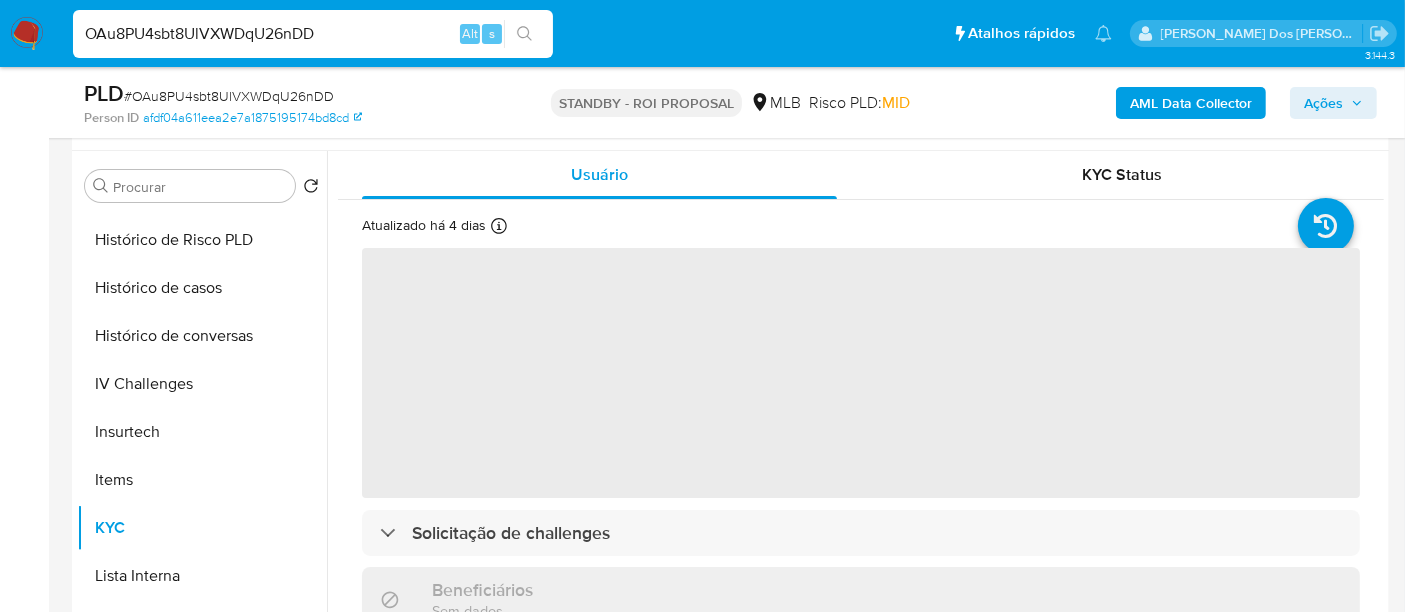 scroll, scrollTop: 333, scrollLeft: 0, axis: vertical 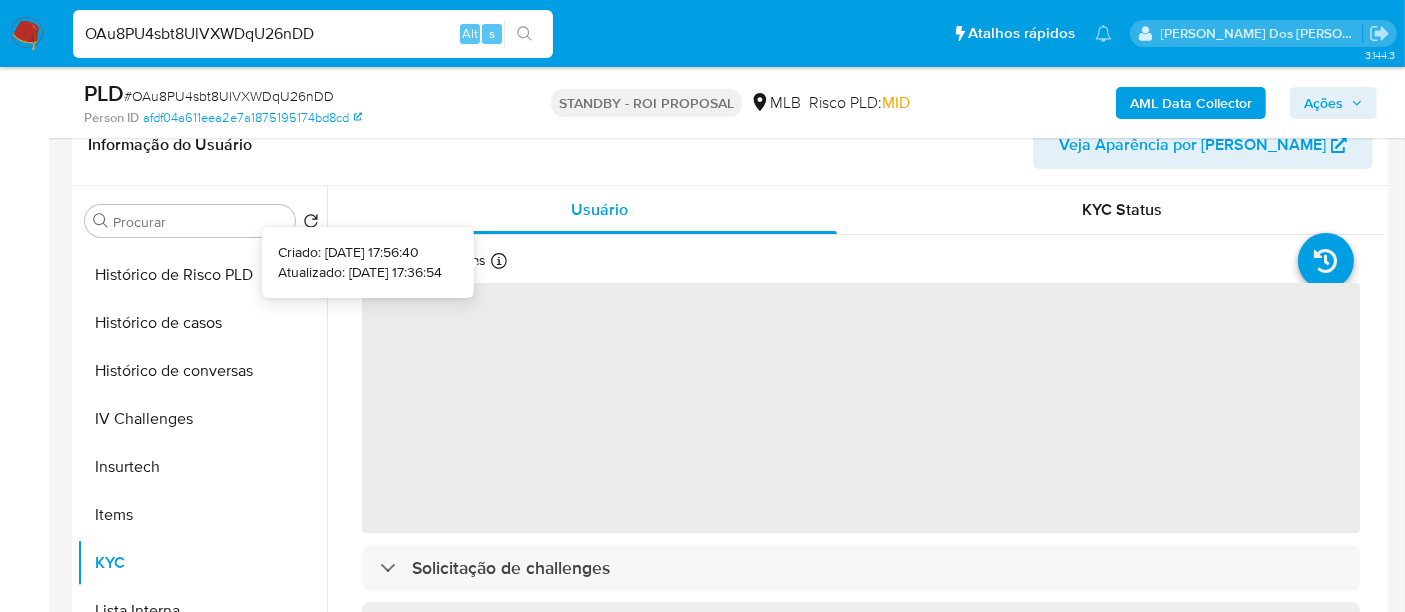 type 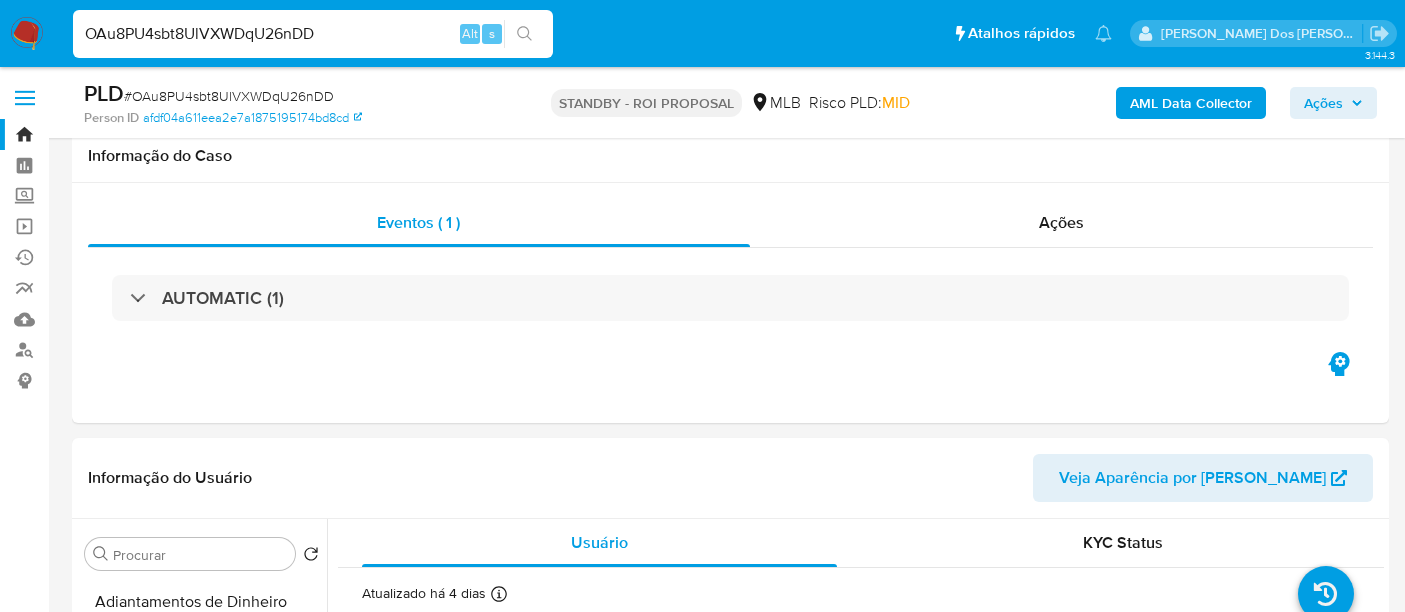 select on "10" 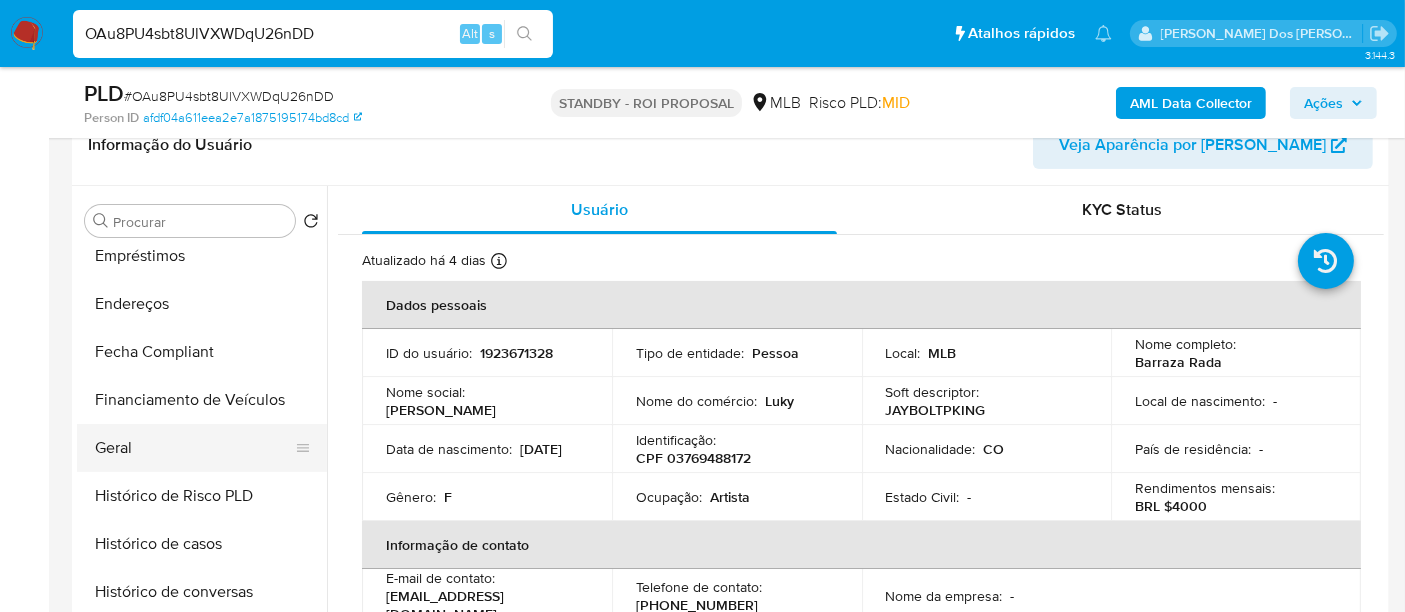 scroll, scrollTop: 444, scrollLeft: 0, axis: vertical 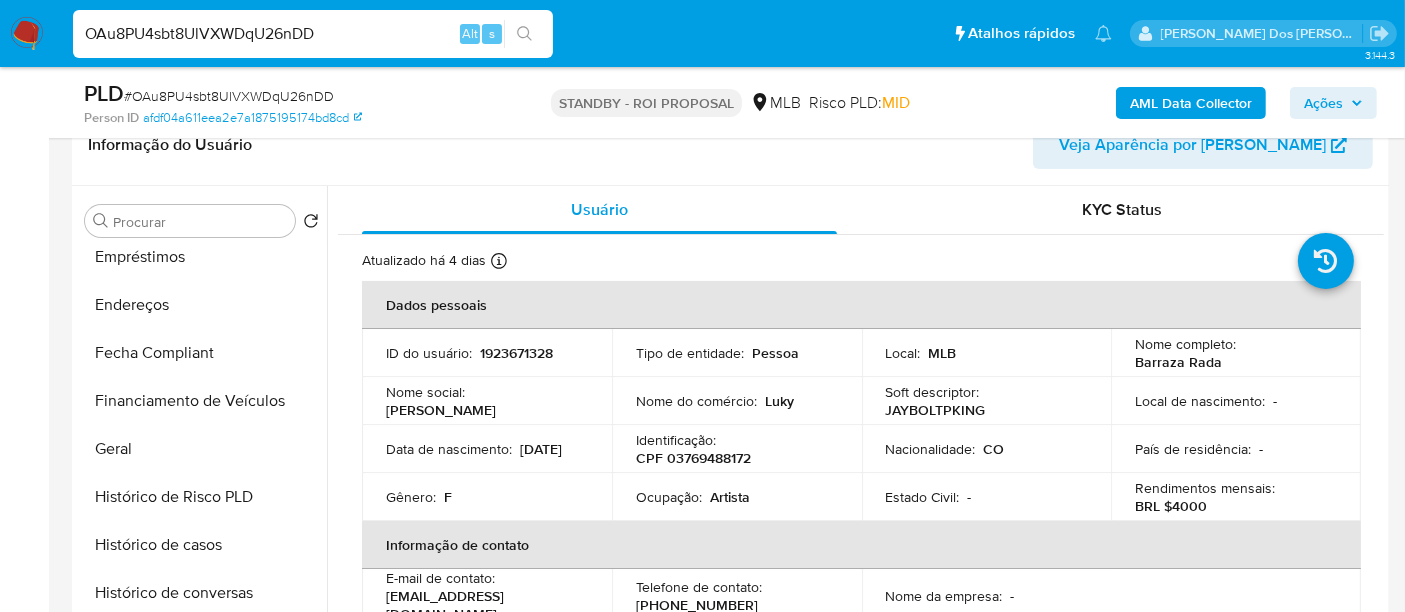 drag, startPoint x: 179, startPoint y: 542, endPoint x: 344, endPoint y: 456, distance: 186.0672 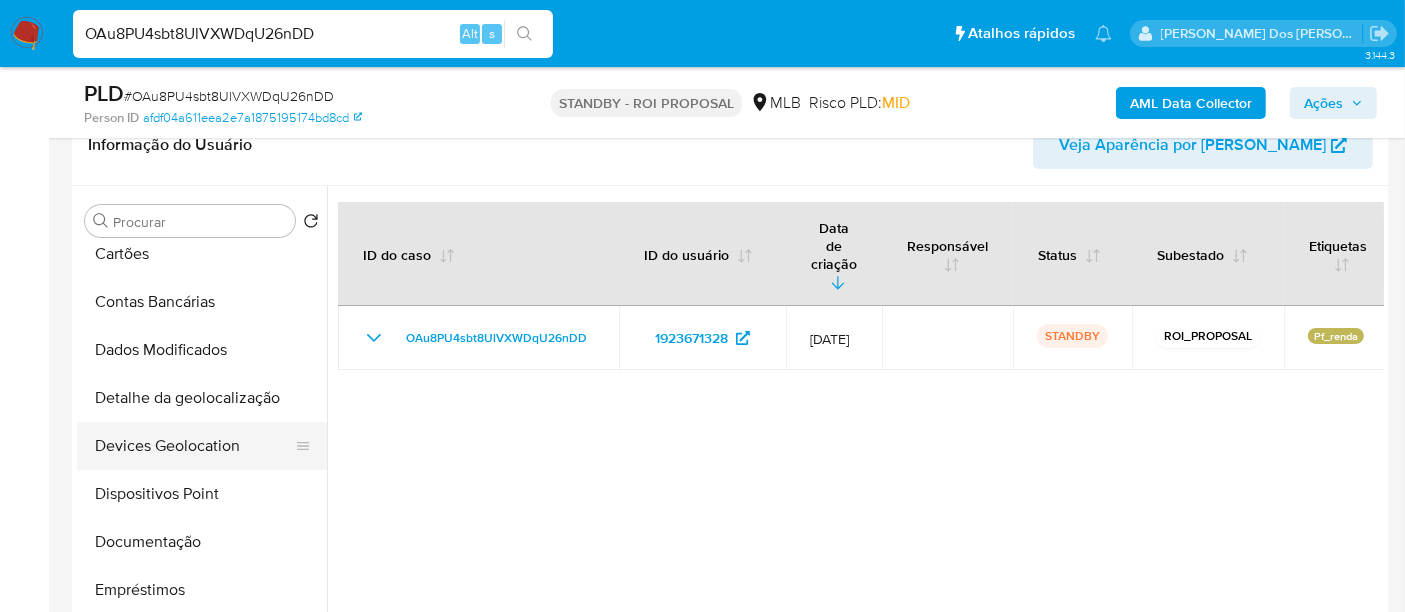 scroll, scrollTop: 111, scrollLeft: 0, axis: vertical 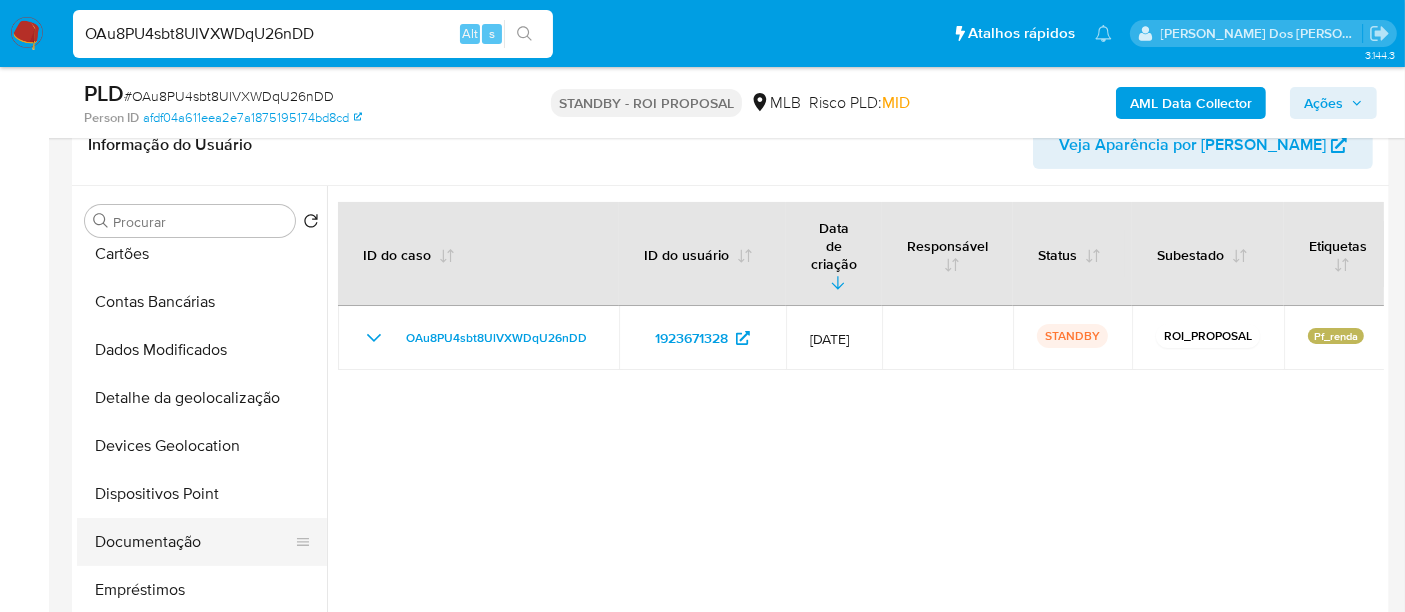click on "Documentação" at bounding box center [194, 542] 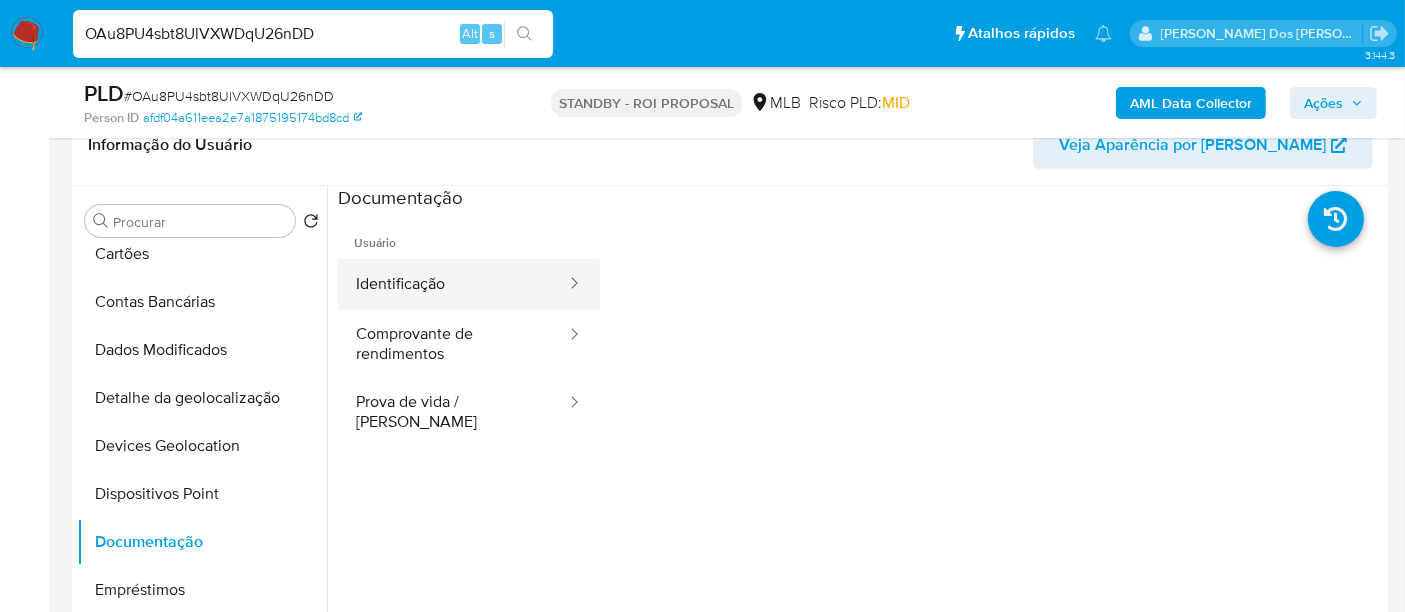 click on "Identificação" at bounding box center [453, 284] 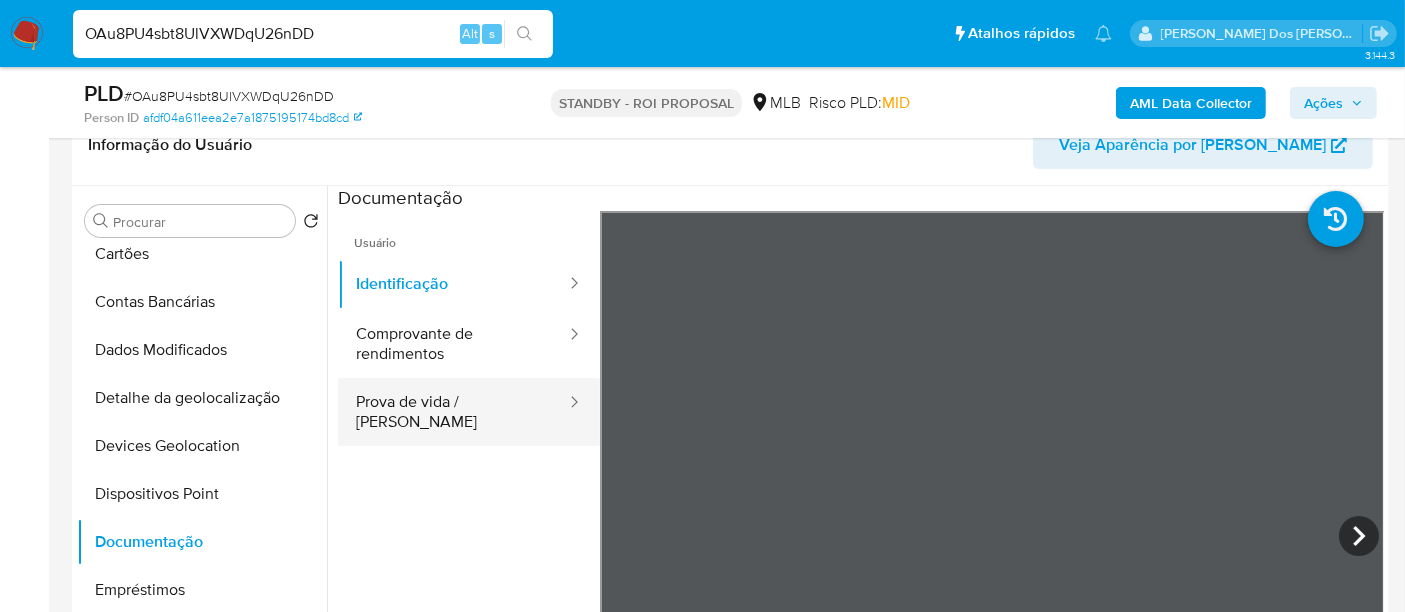 click on "Prova de vida / [PERSON_NAME]" at bounding box center [453, 412] 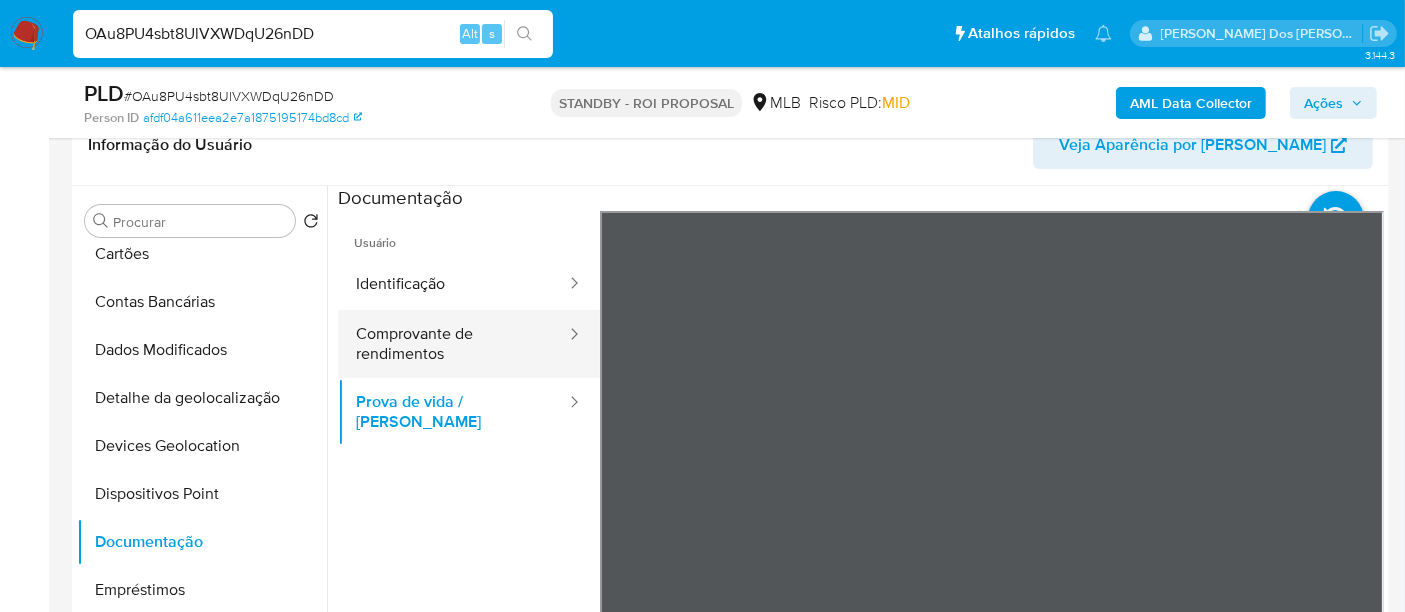 click on "Comprovante de rendimentos" at bounding box center (453, 344) 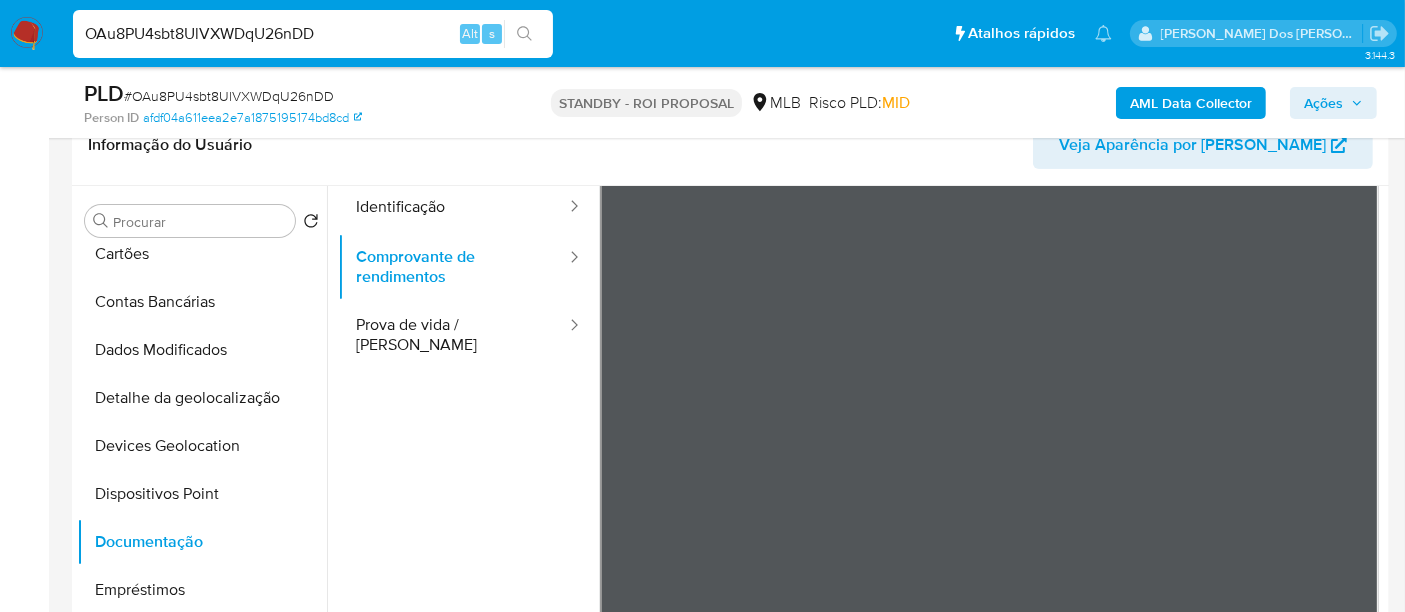 scroll, scrollTop: 111, scrollLeft: 0, axis: vertical 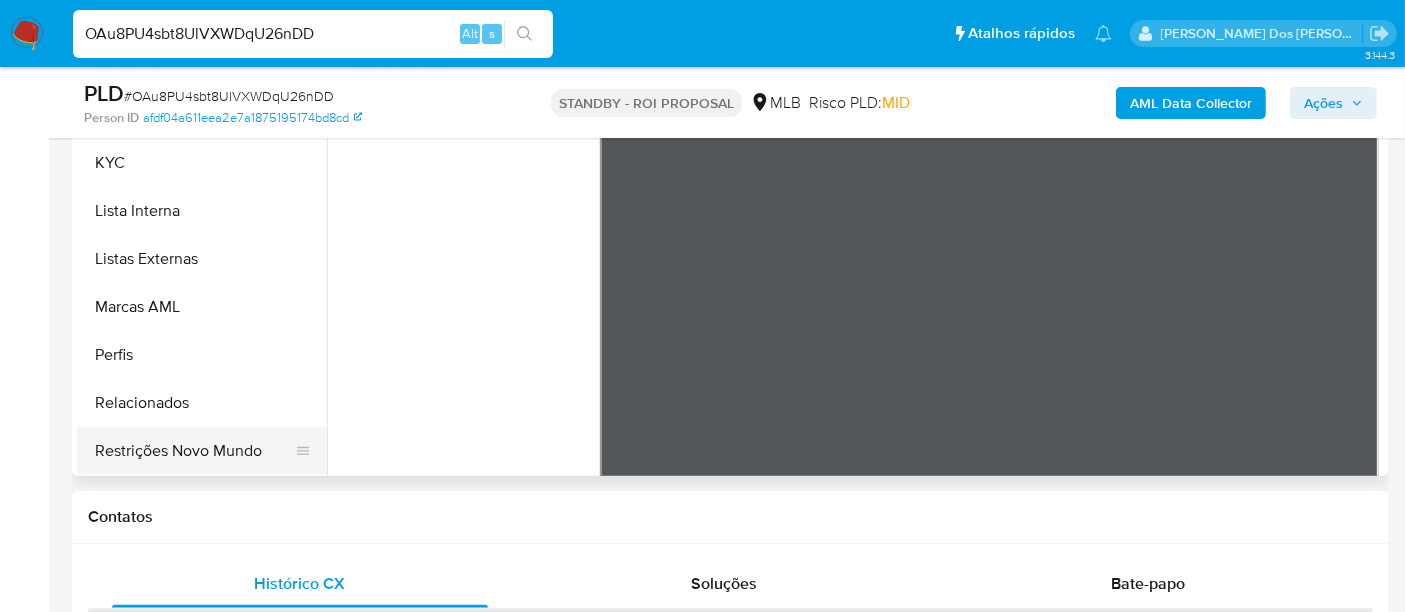 click on "Restrições Novo Mundo" at bounding box center (194, 451) 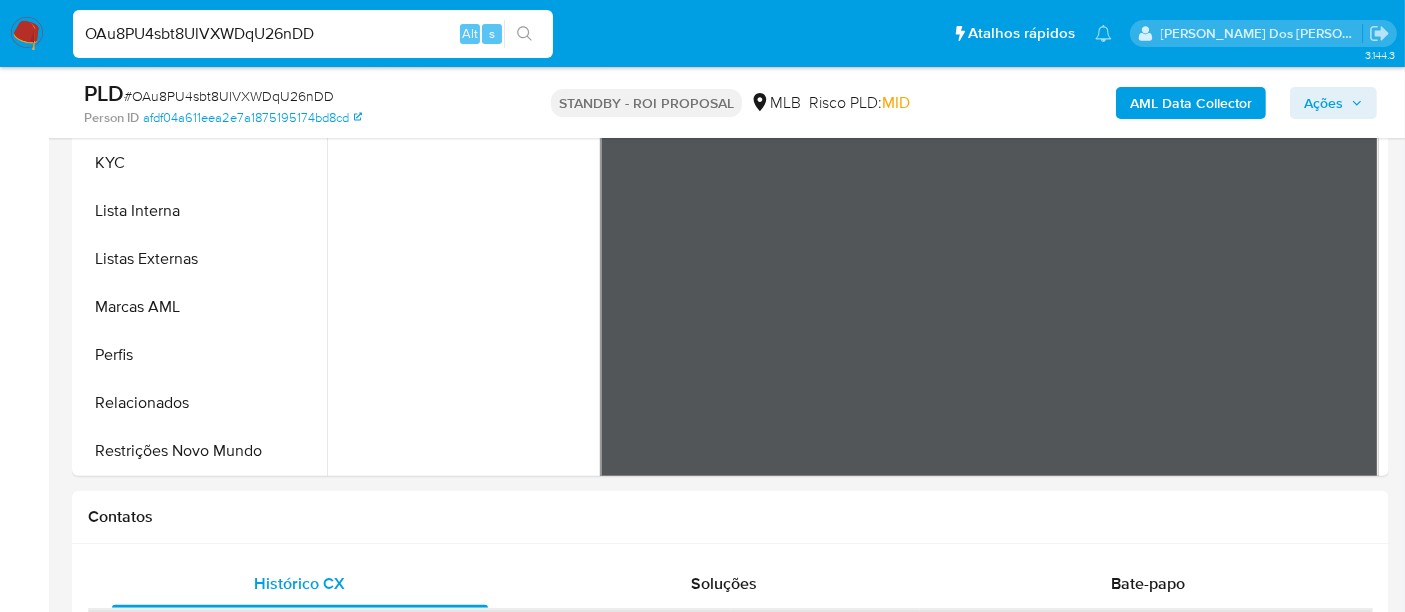 scroll, scrollTop: 0, scrollLeft: 0, axis: both 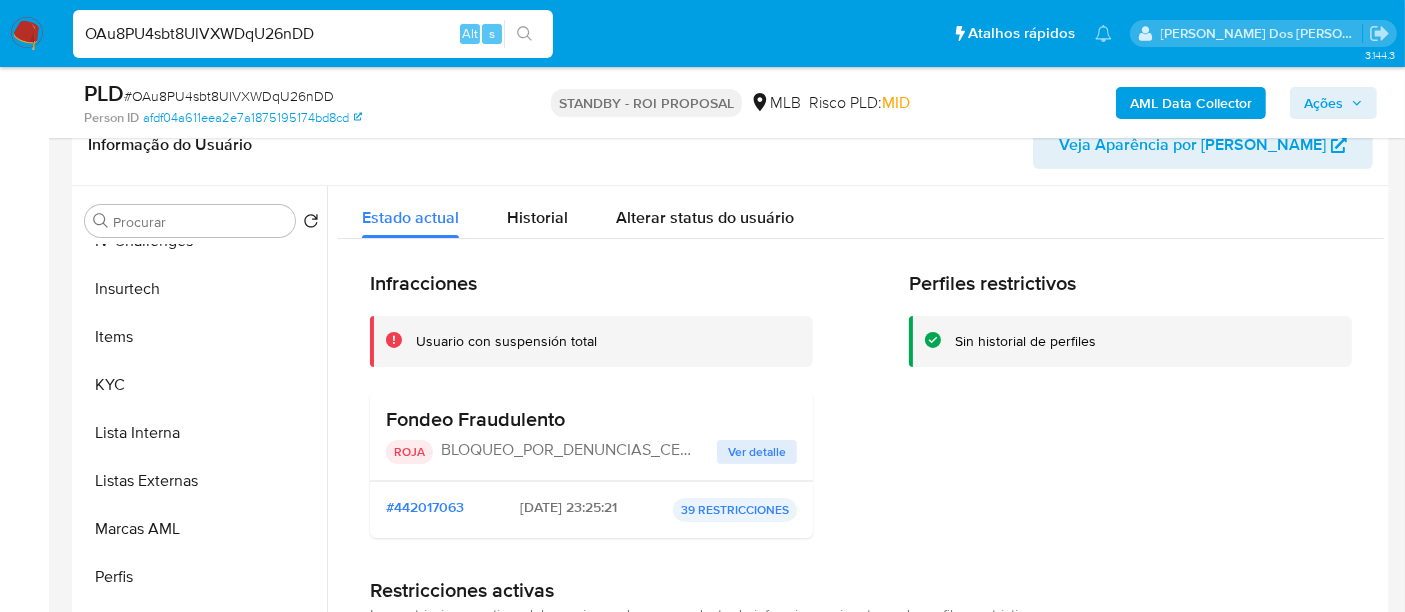 click on "Ver detalle" at bounding box center (757, 452) 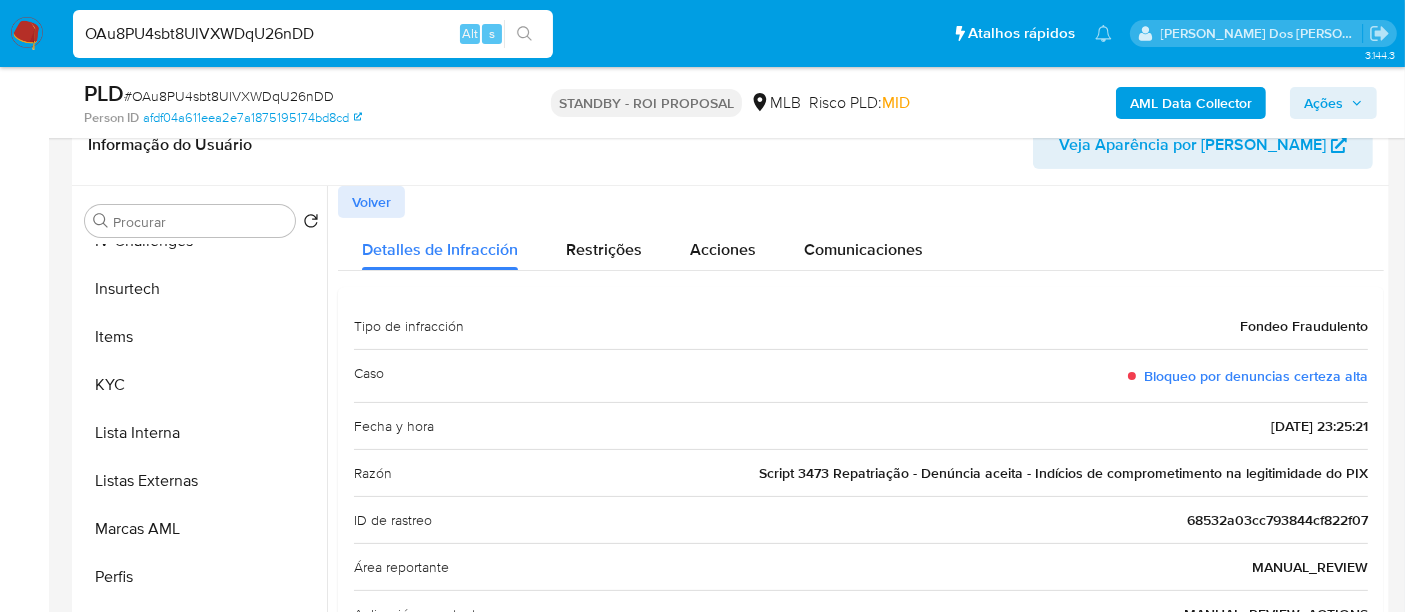click on "Volver" at bounding box center [371, 202] 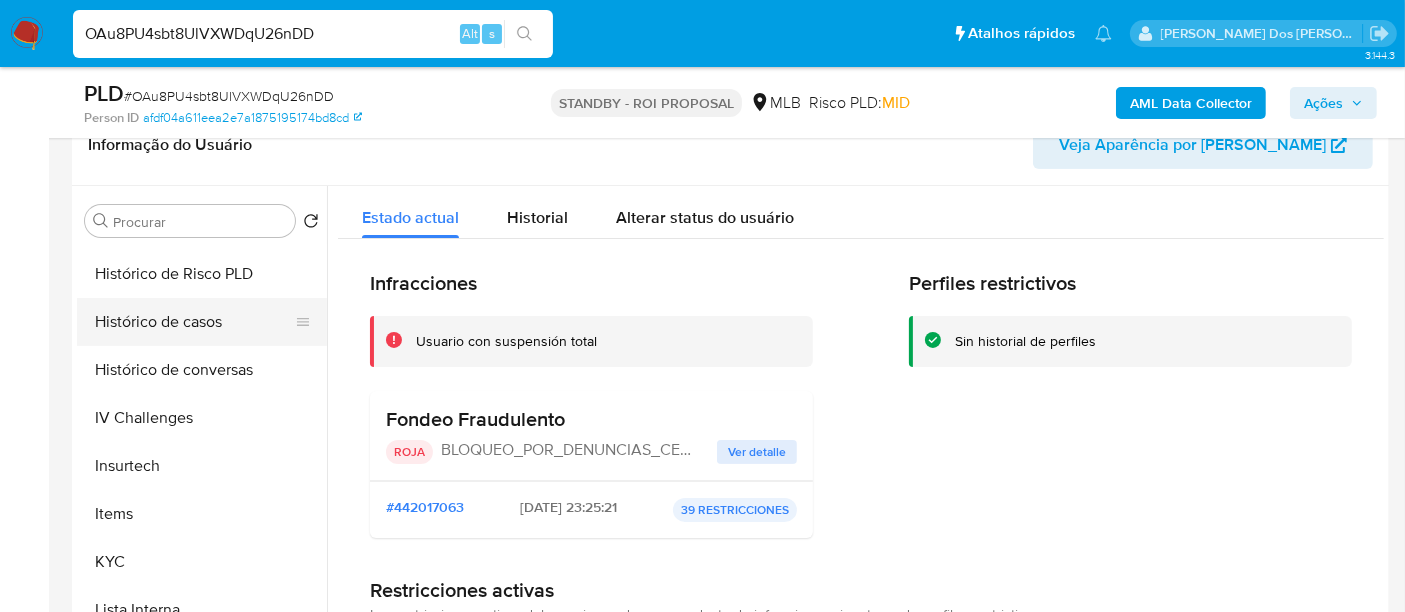 scroll, scrollTop: 511, scrollLeft: 0, axis: vertical 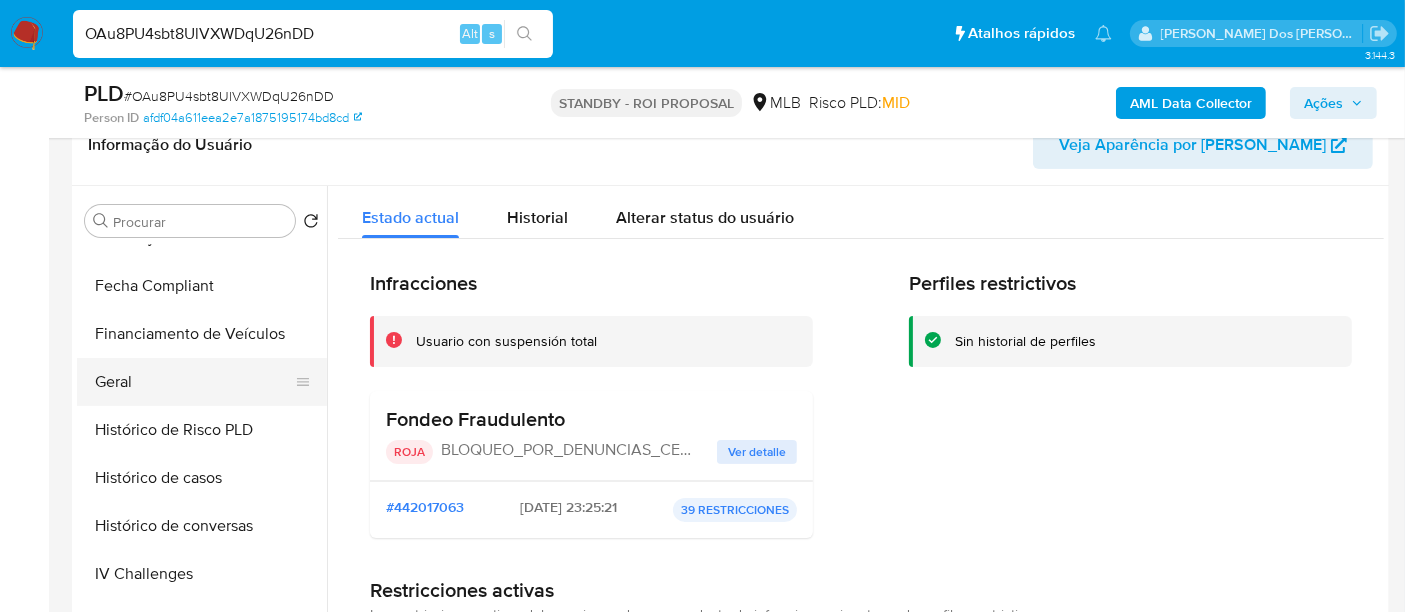 click on "Geral" at bounding box center [194, 382] 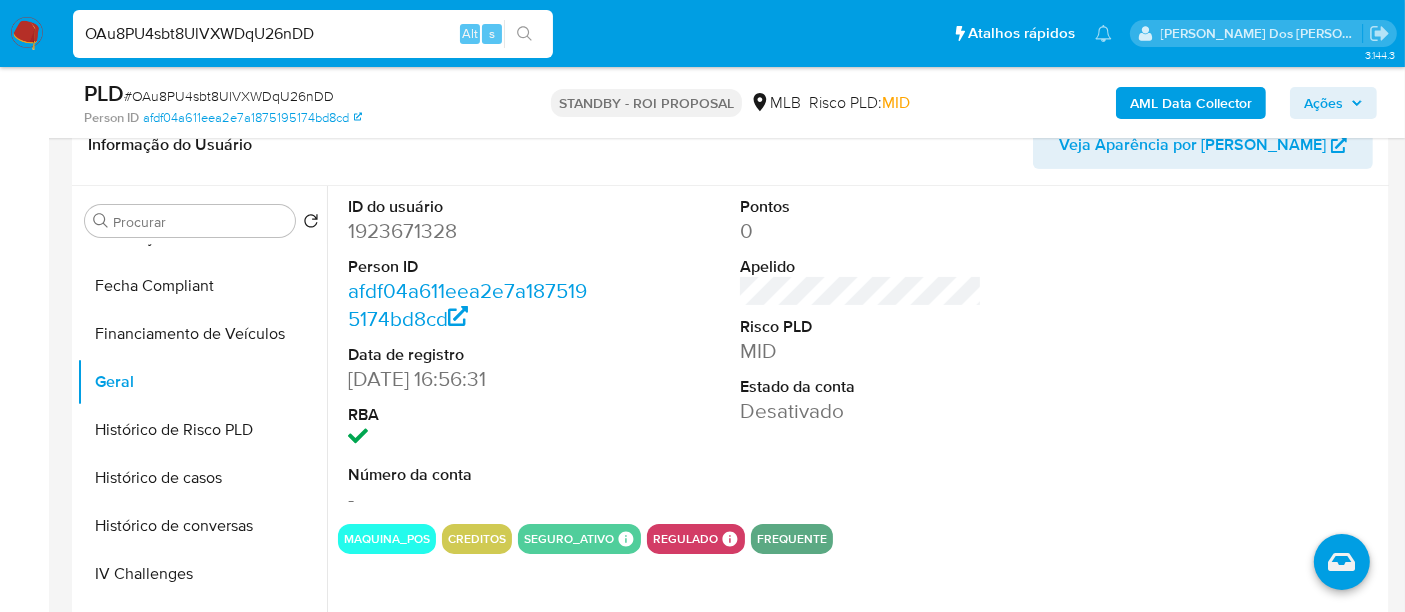 type 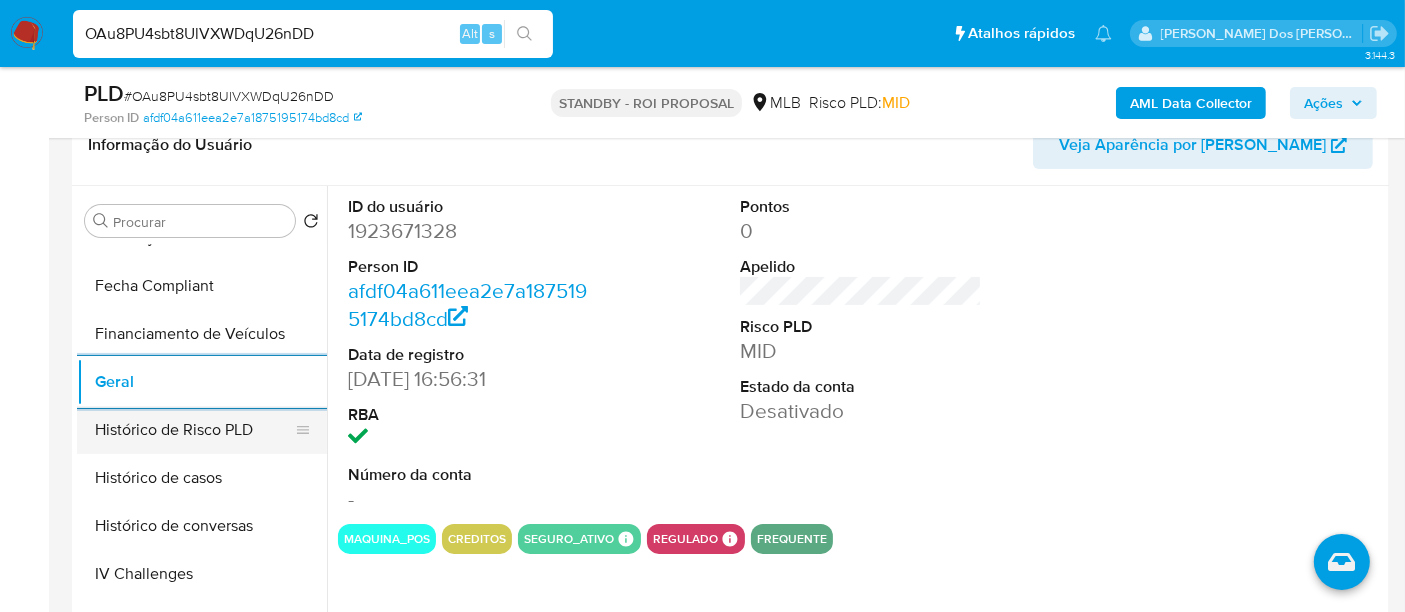 scroll, scrollTop: 288, scrollLeft: 0, axis: vertical 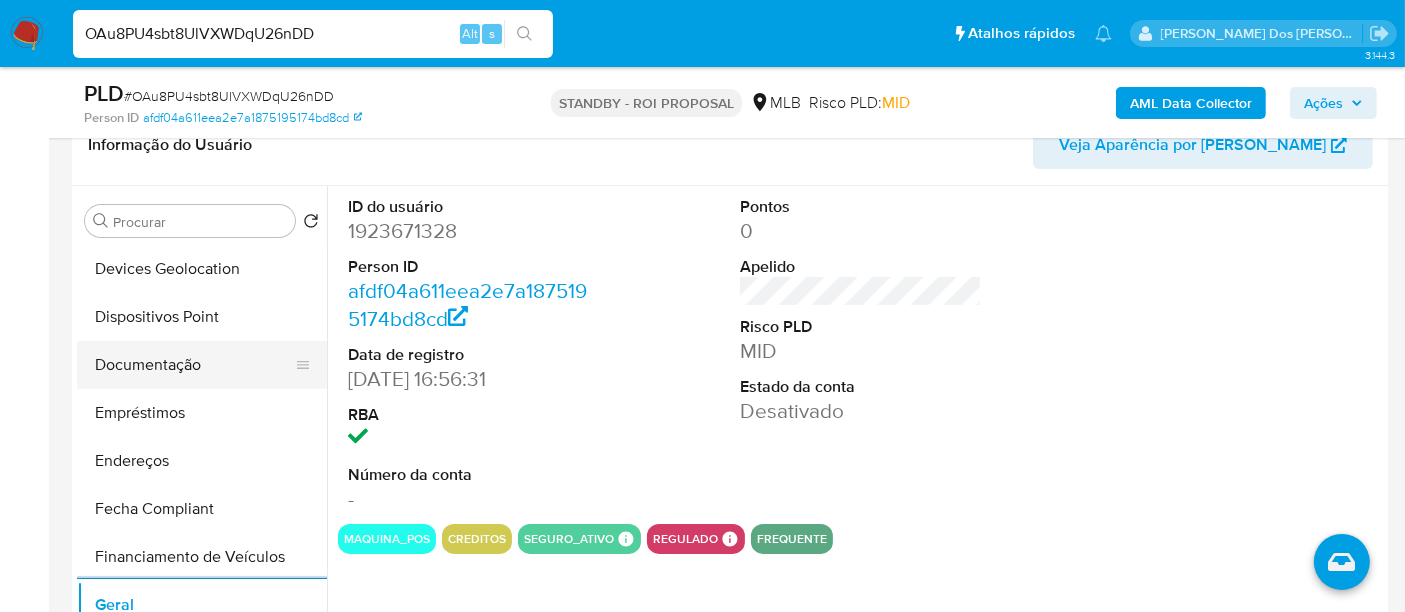 click on "Documentação" at bounding box center [194, 365] 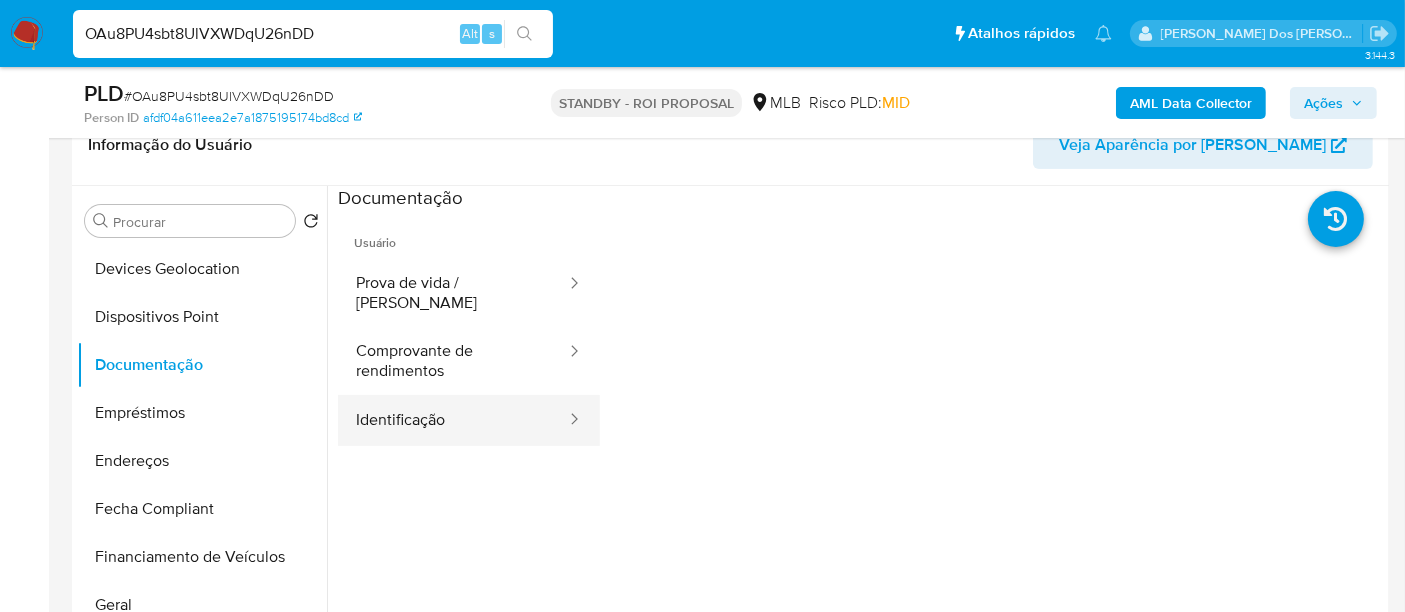 click on "Identificação" at bounding box center (453, 420) 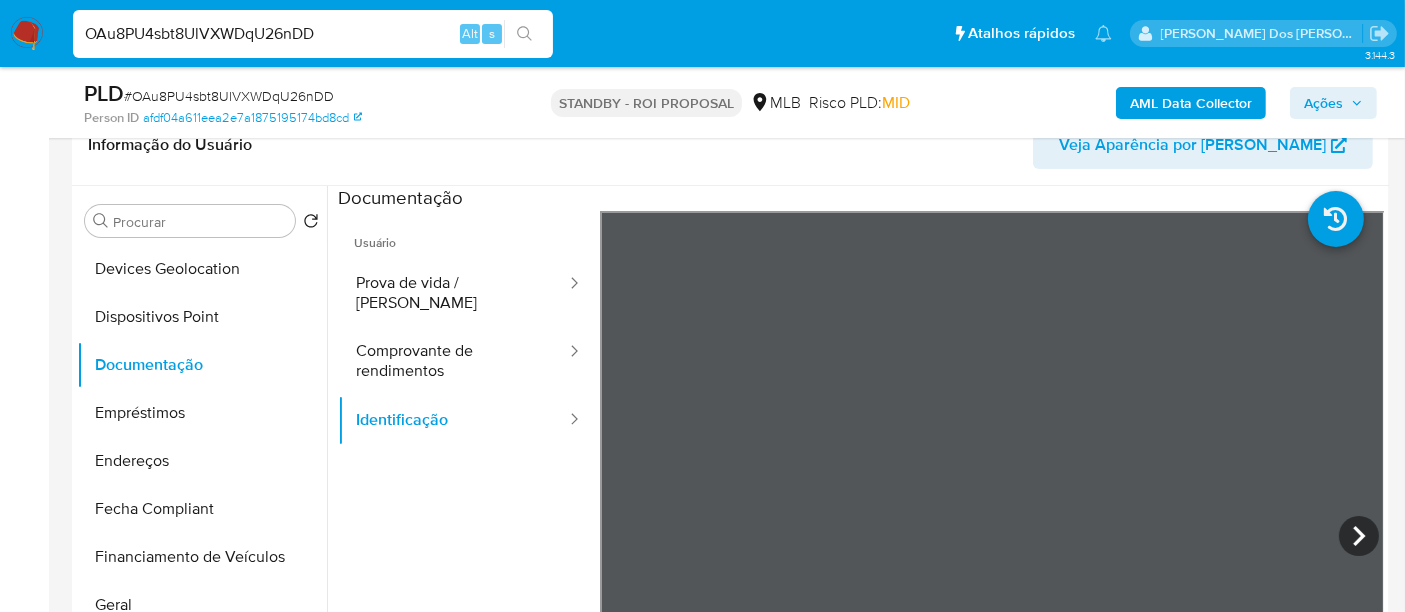 type 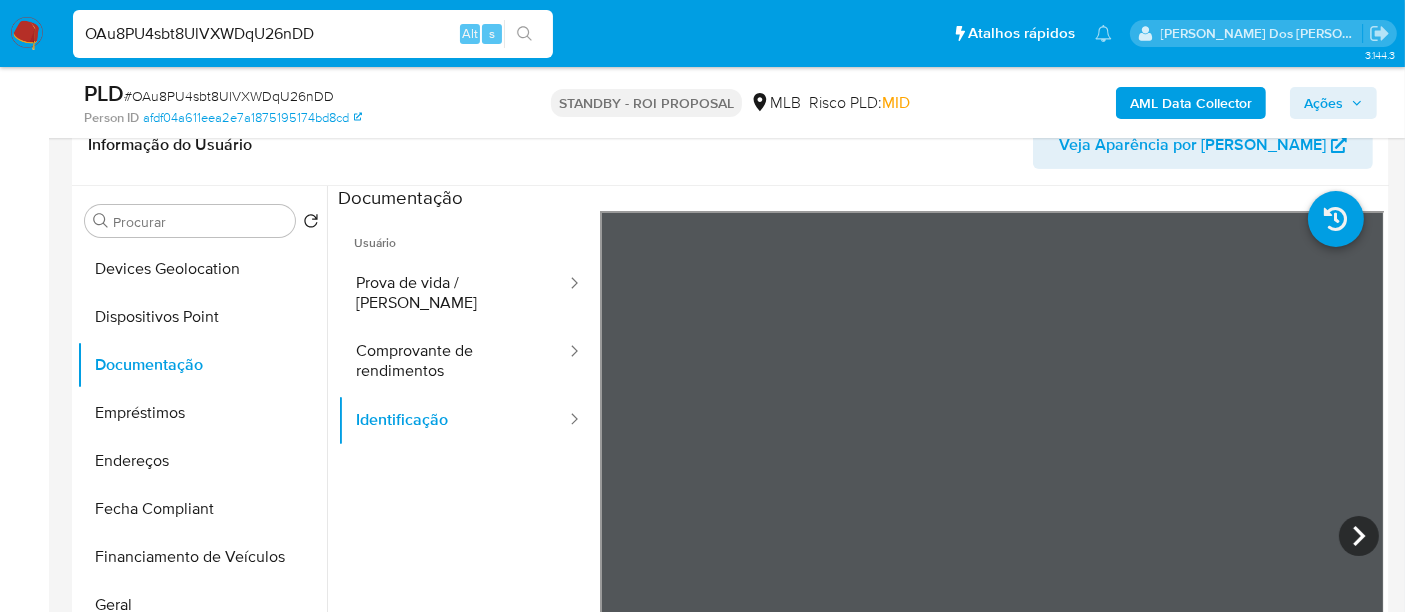 click on "OAu8PU4sbt8UlVXWDqU26nDD" at bounding box center [313, 34] 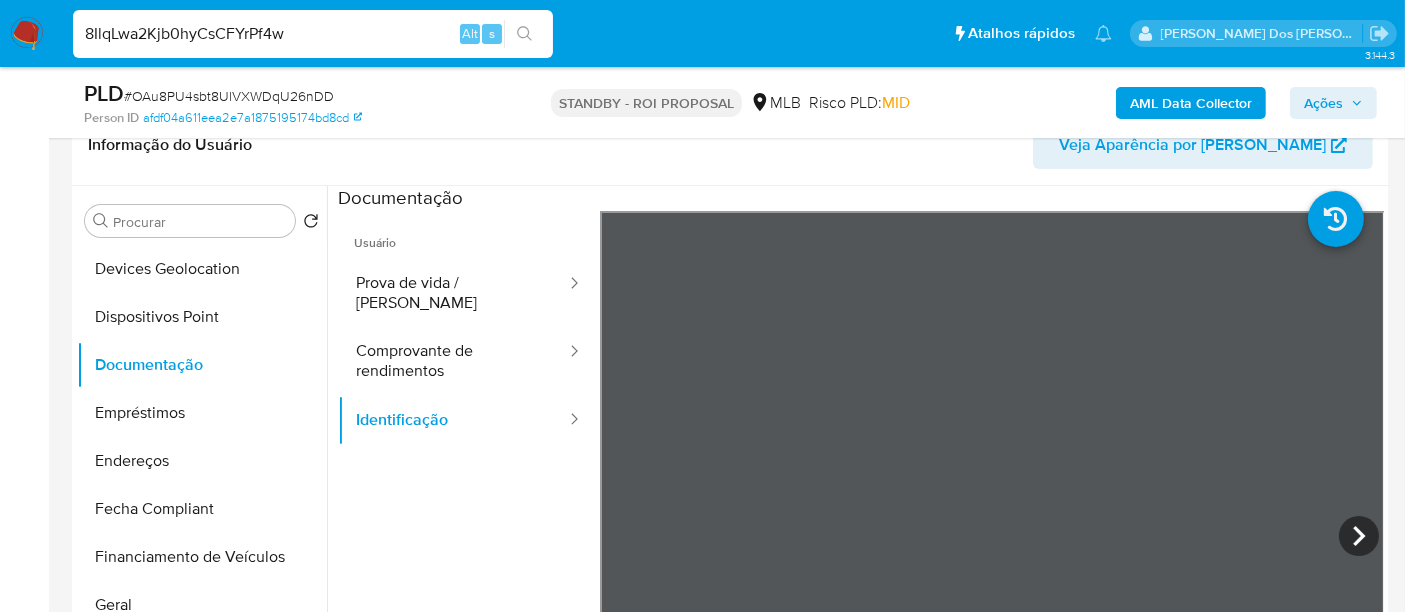 type on "8IlqLwa2Kjb0hyCsCFYrPf4w" 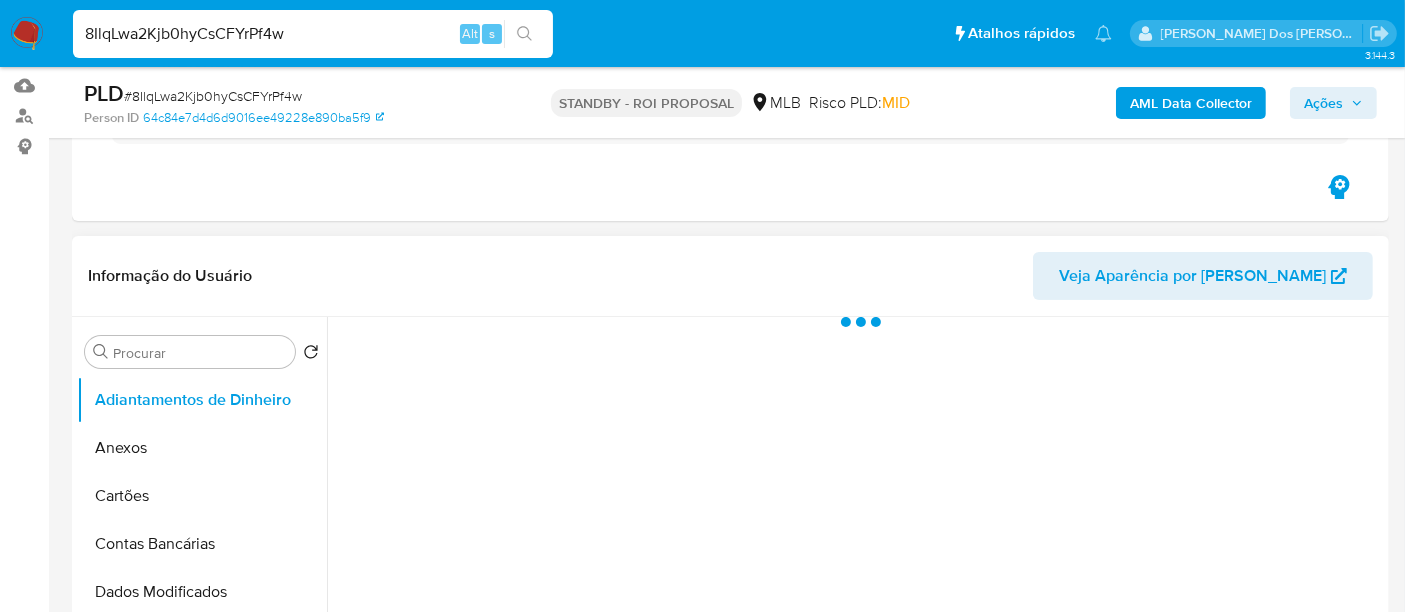 scroll, scrollTop: 333, scrollLeft: 0, axis: vertical 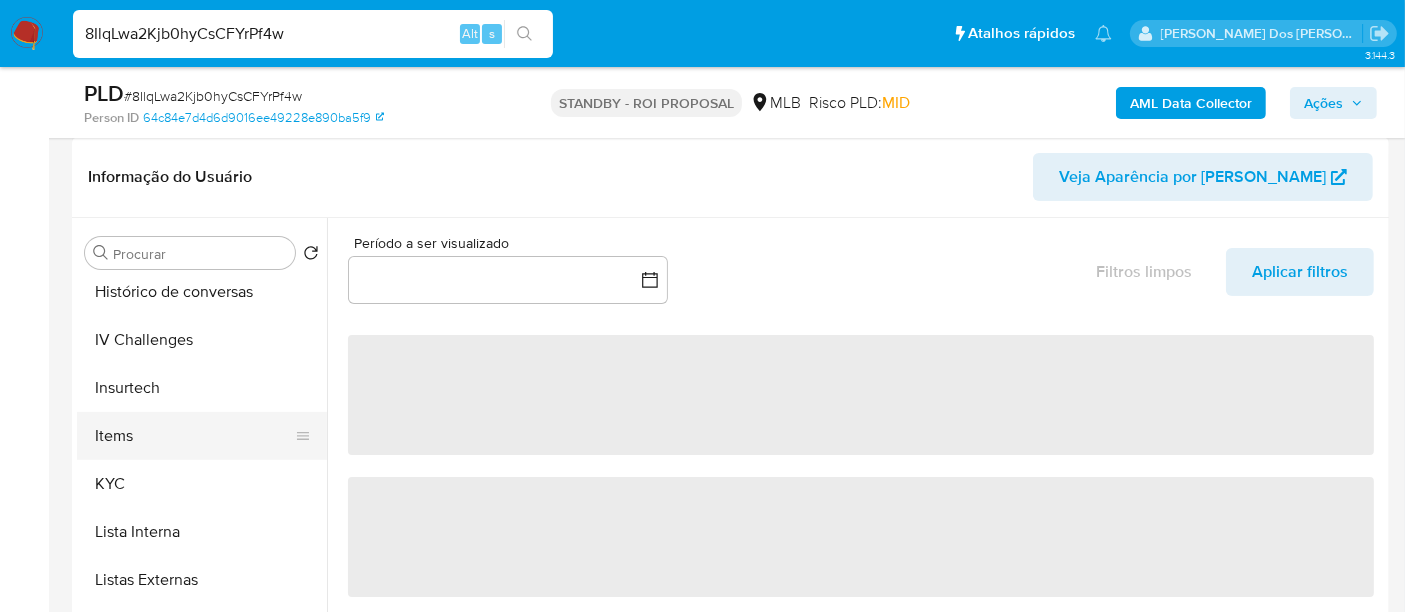 select on "10" 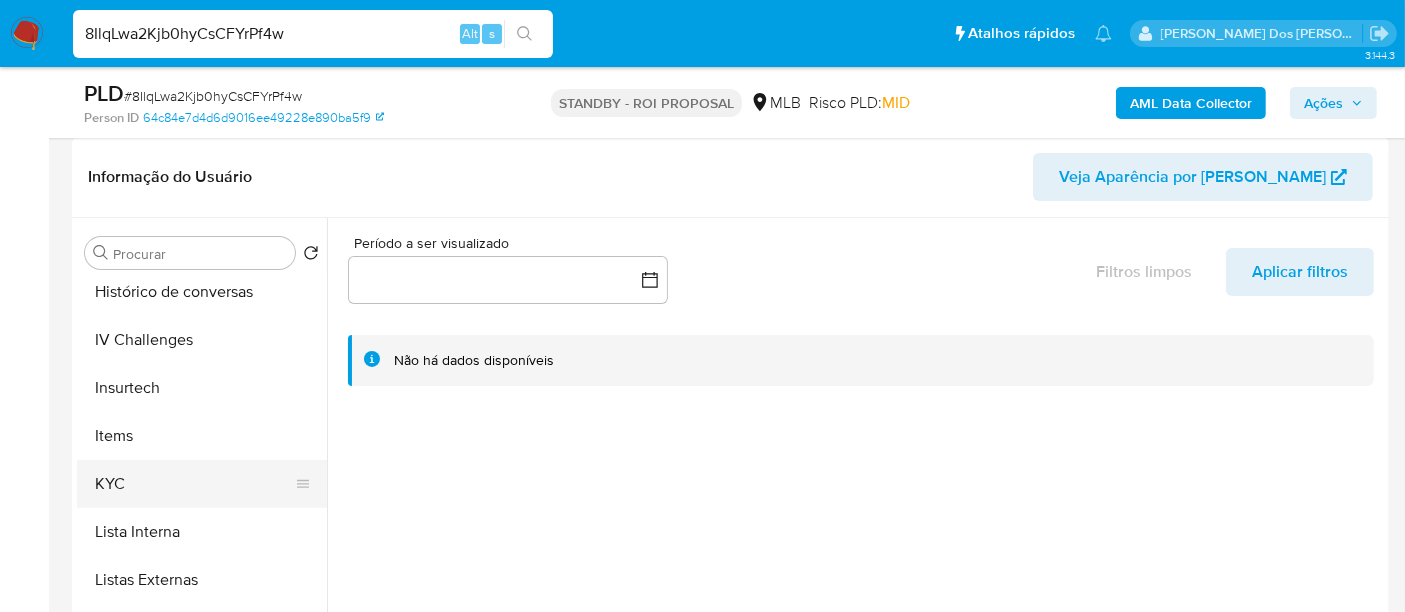 click on "KYC" at bounding box center (194, 484) 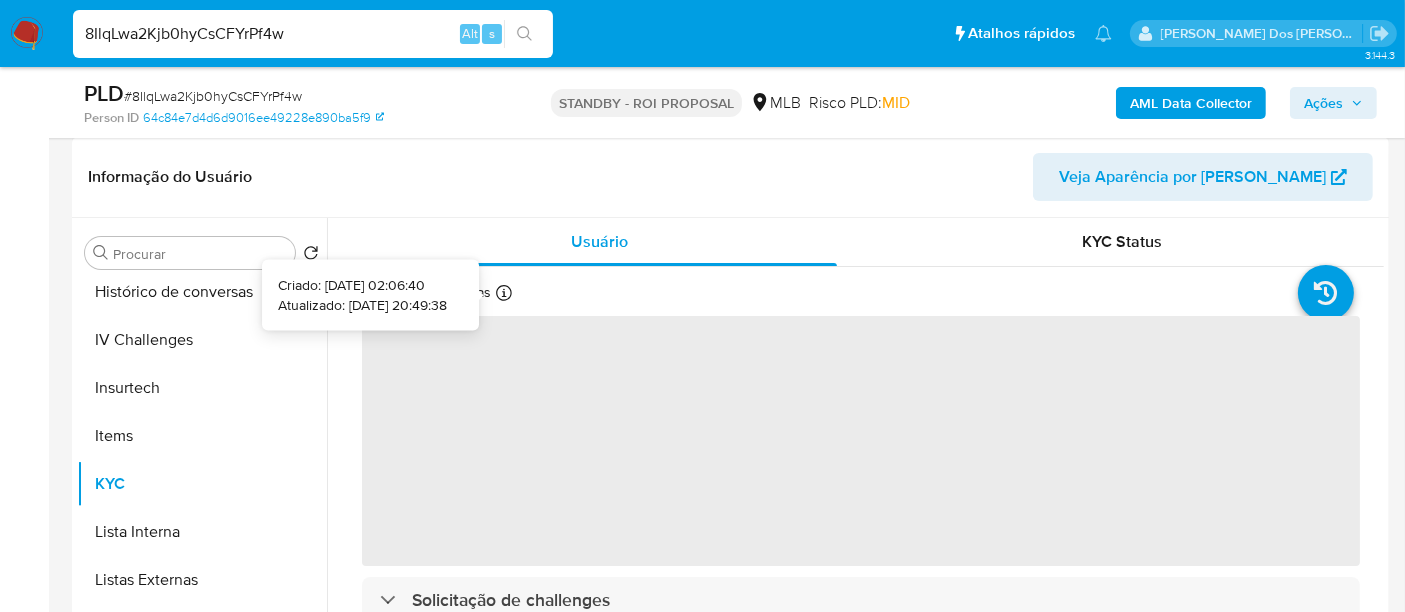 type 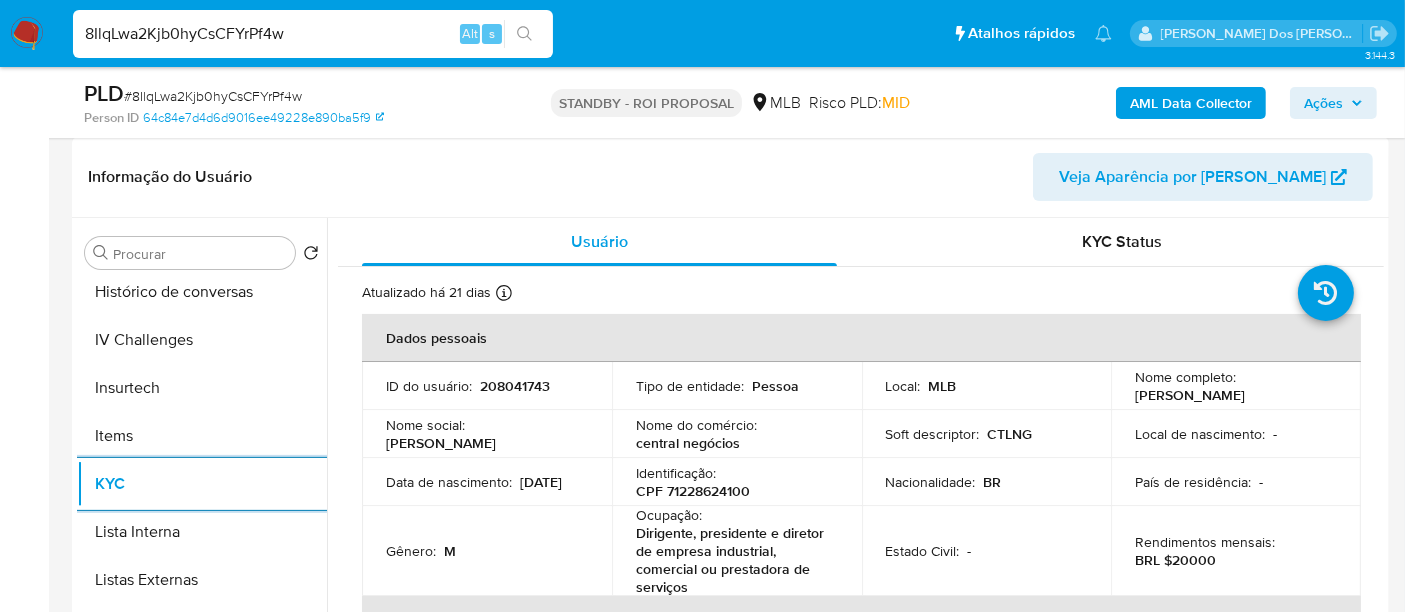 scroll, scrollTop: 111, scrollLeft: 0, axis: vertical 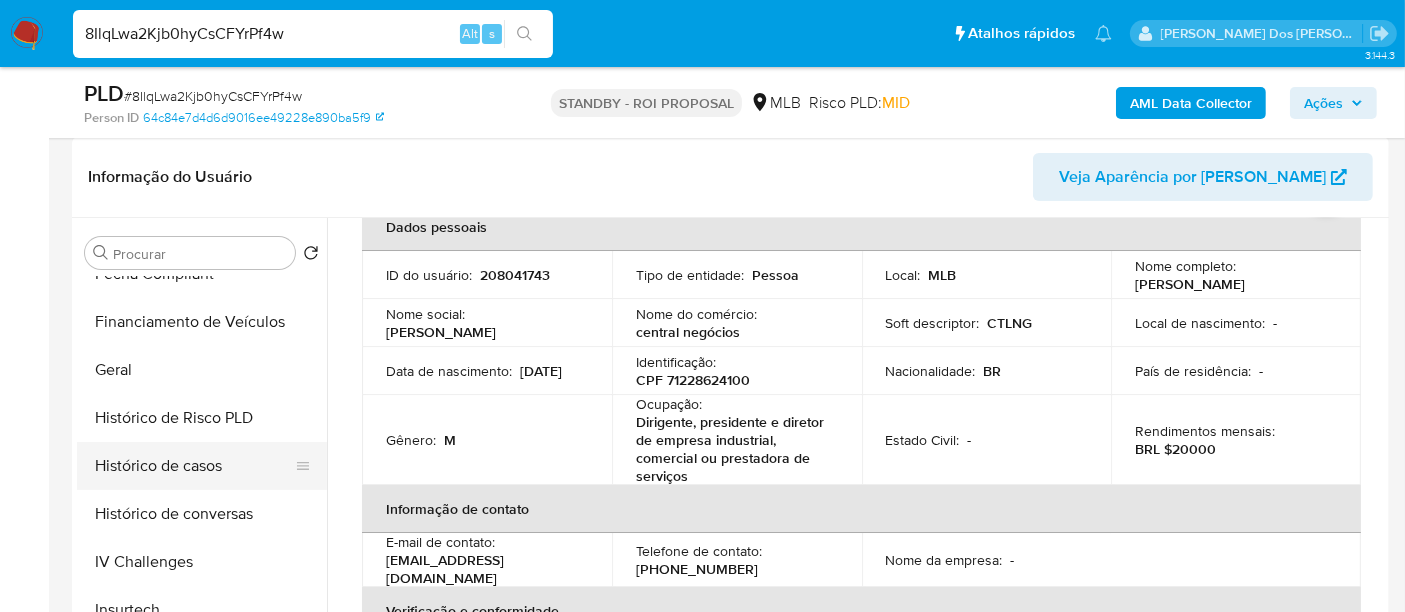 click on "Histórico de casos" at bounding box center [194, 466] 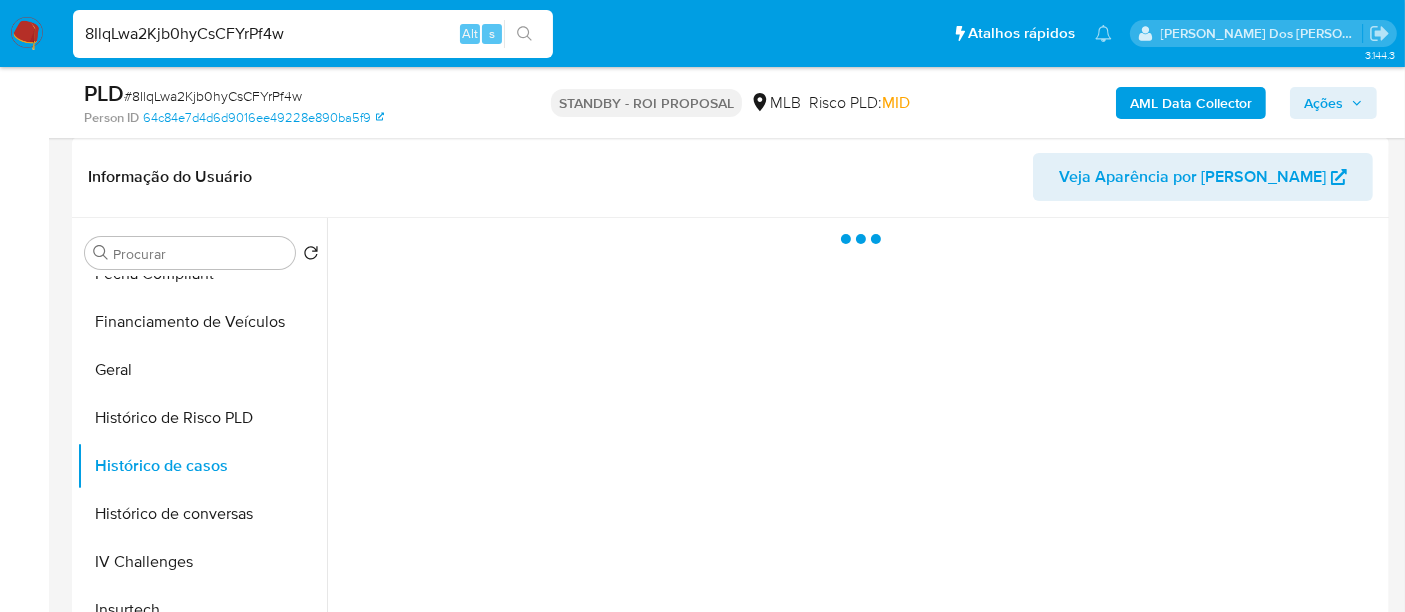 scroll, scrollTop: 0, scrollLeft: 0, axis: both 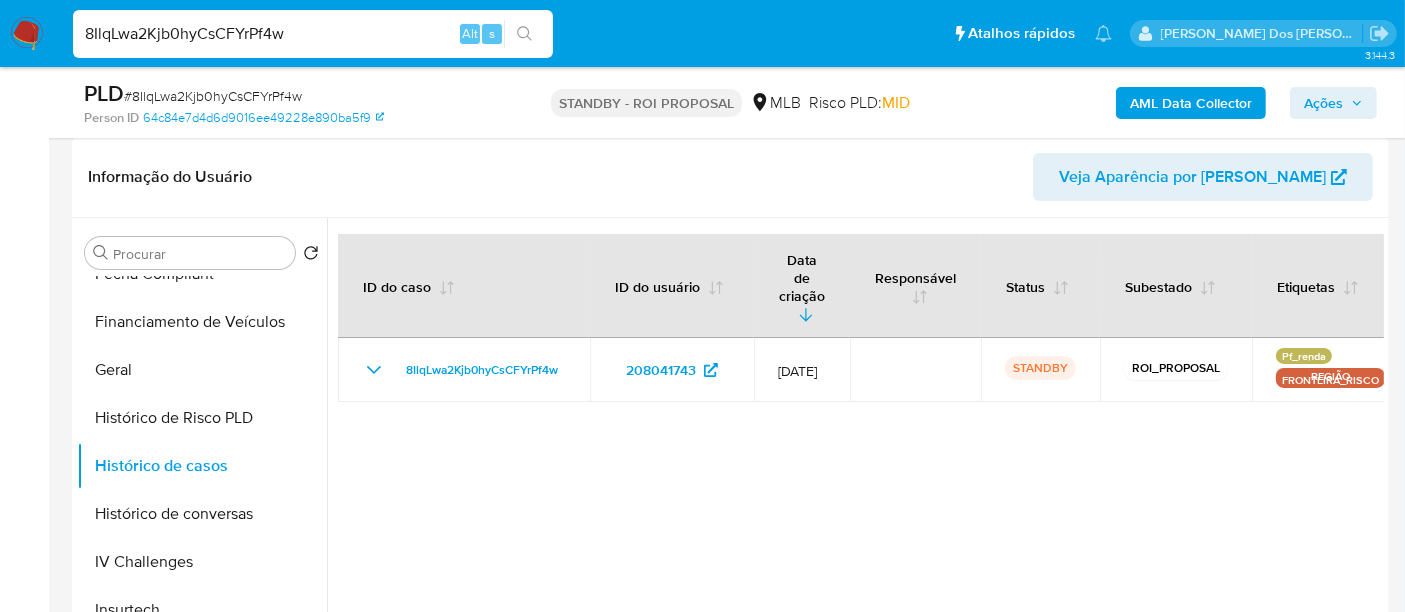 type 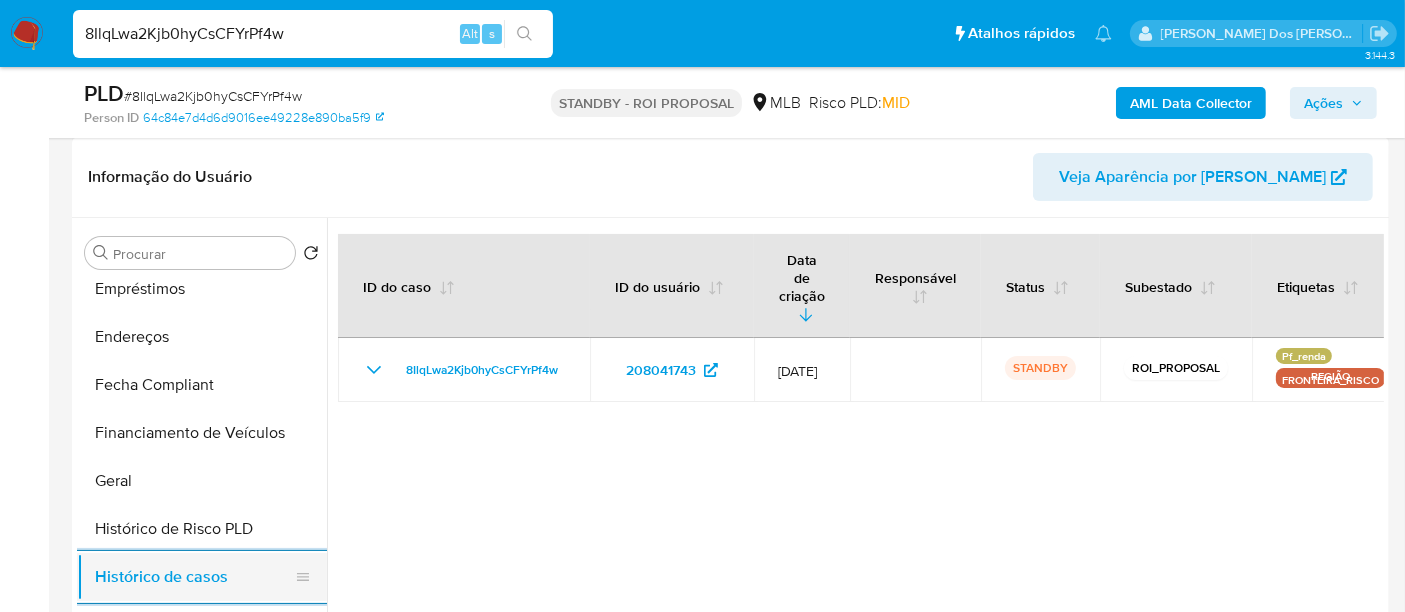 scroll, scrollTop: 333, scrollLeft: 0, axis: vertical 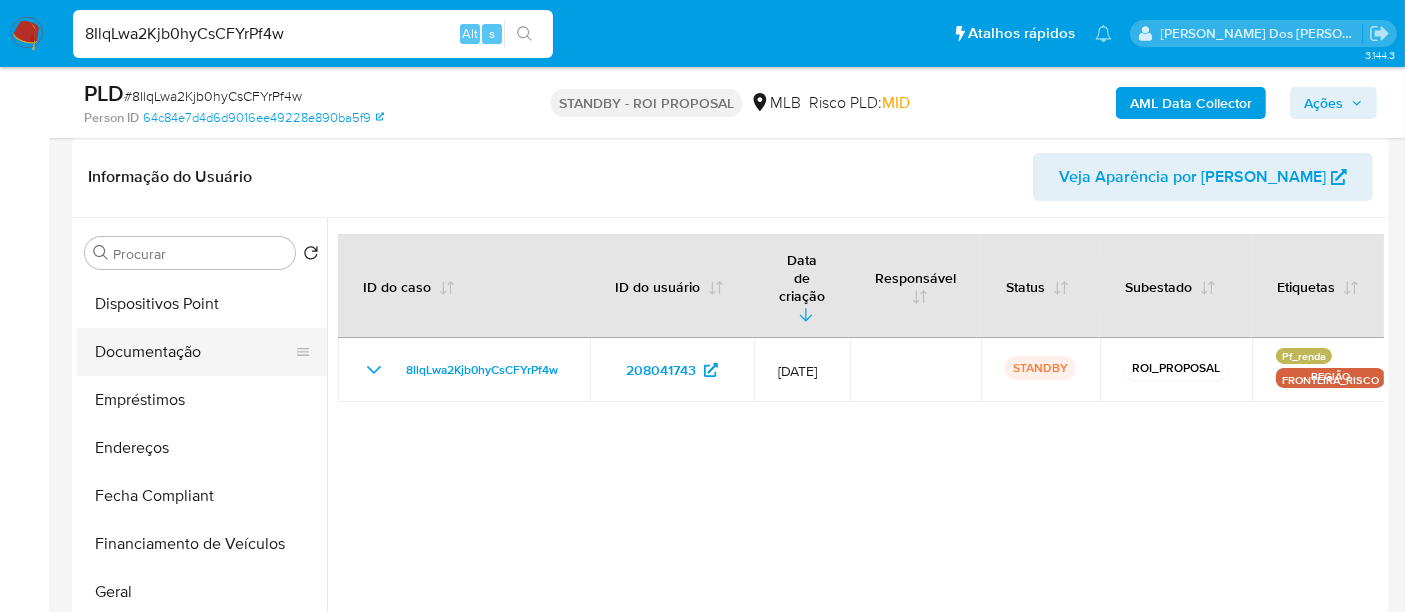 click on "Documentação" at bounding box center (194, 352) 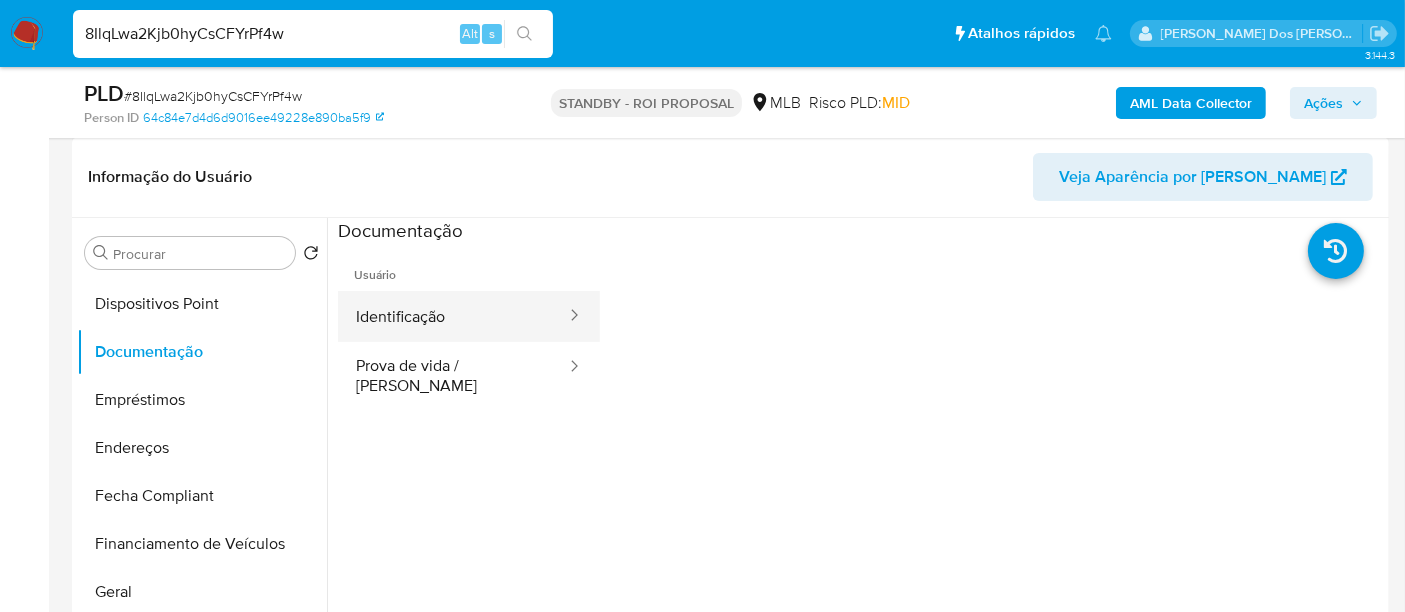 click on "Identificação" at bounding box center [453, 316] 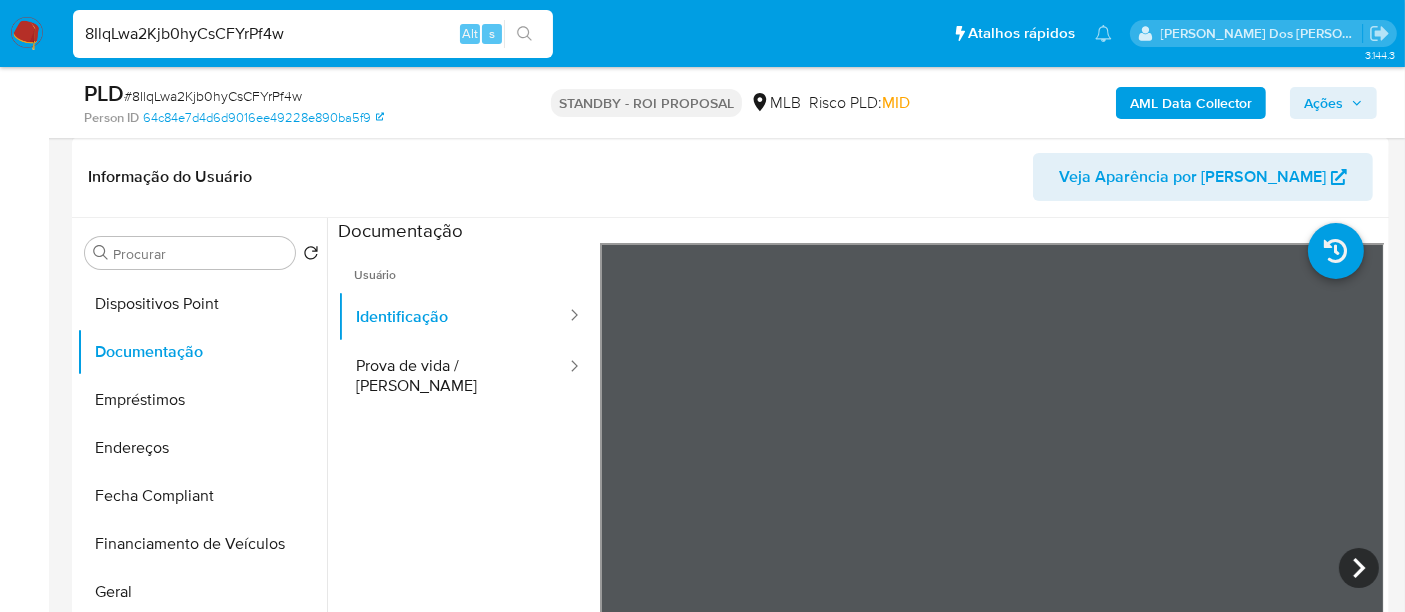 scroll, scrollTop: 111, scrollLeft: 0, axis: vertical 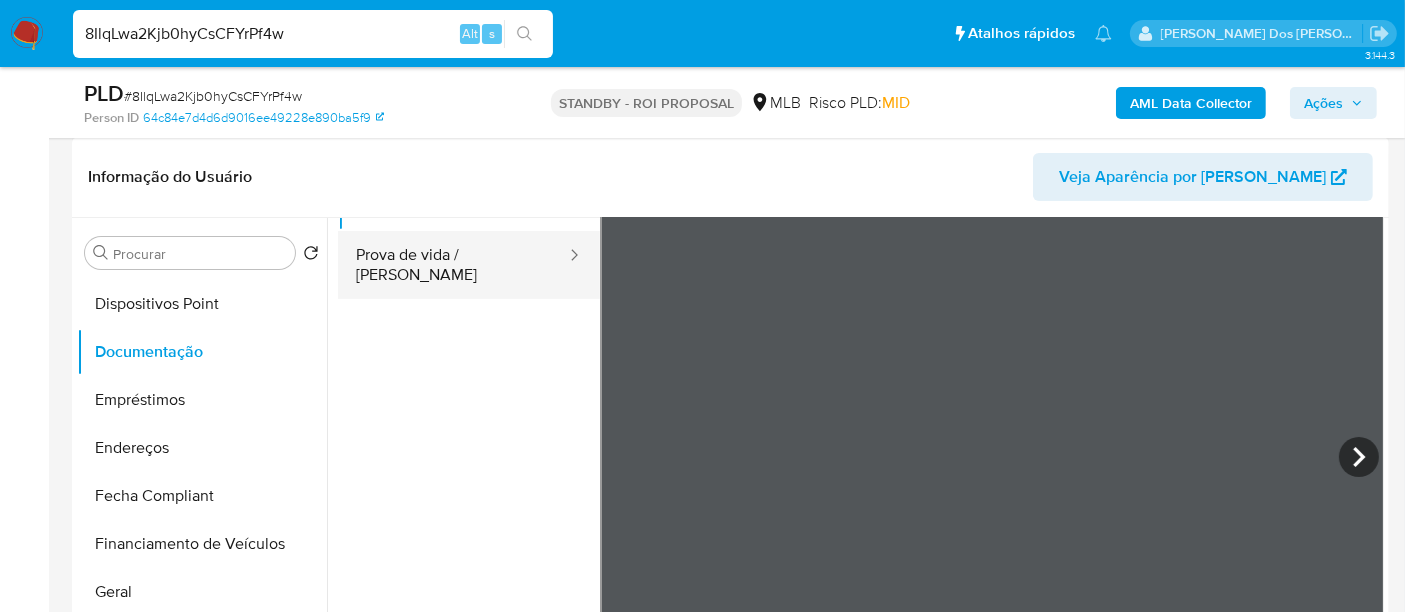 click on "Prova de vida / Selfie" at bounding box center (453, 265) 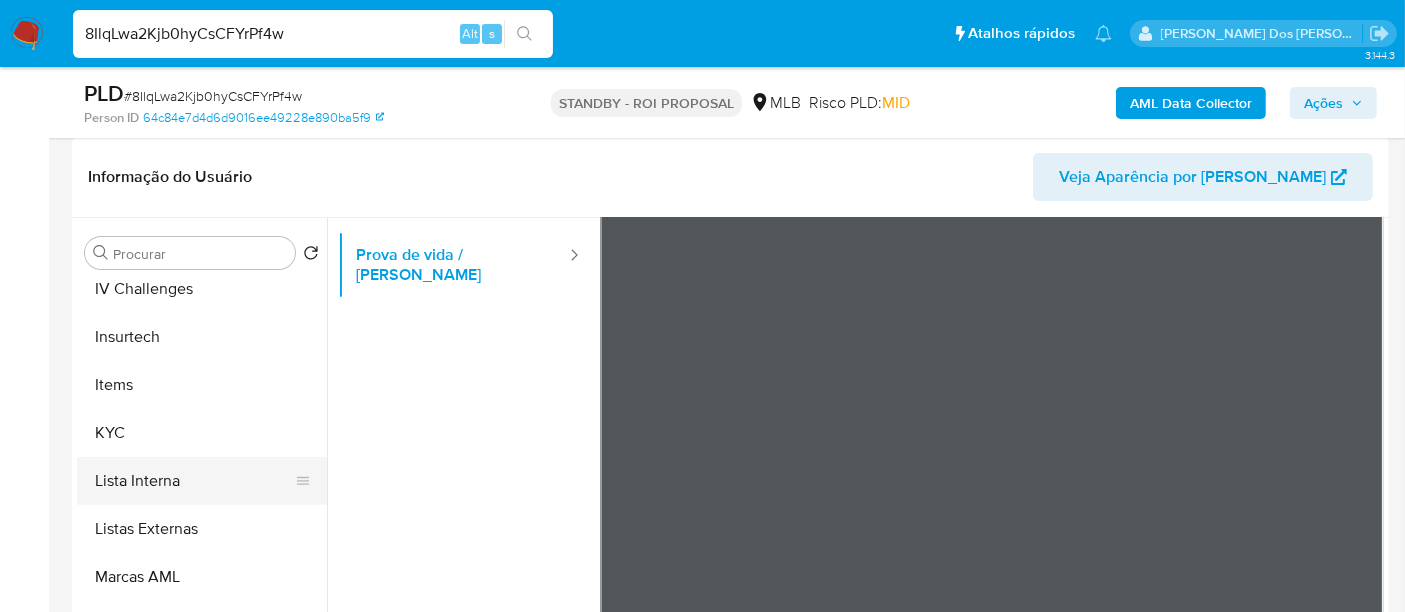 scroll, scrollTop: 844, scrollLeft: 0, axis: vertical 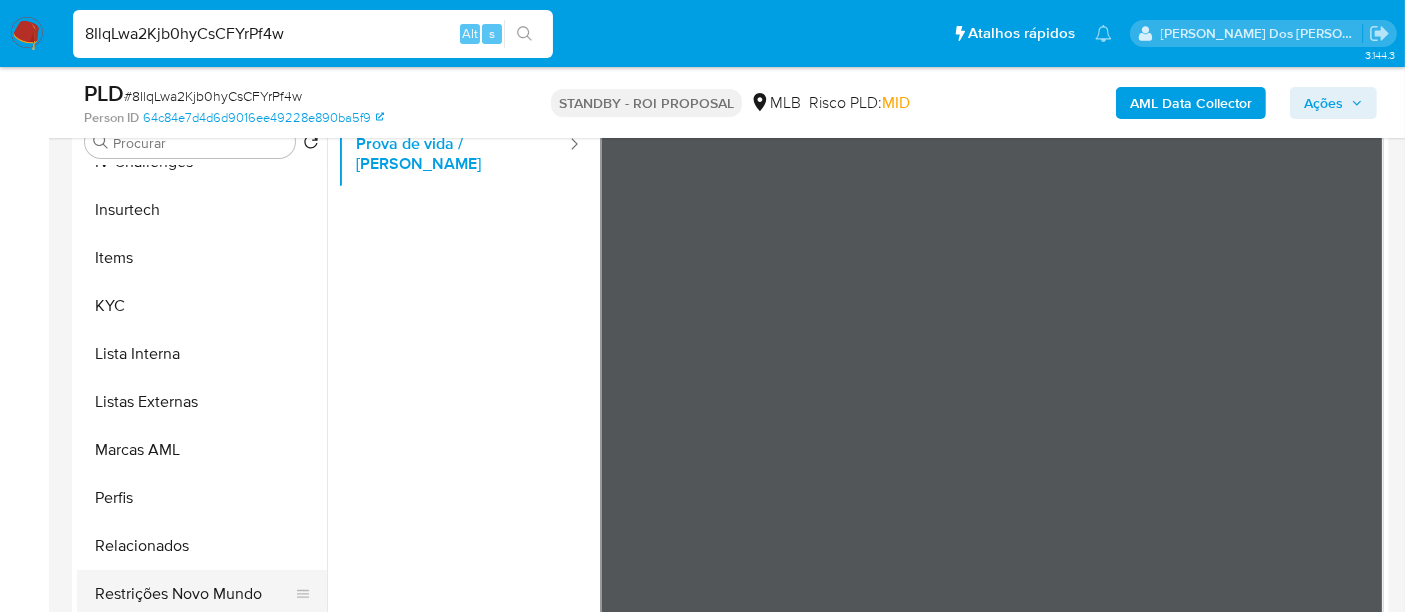 click on "Restrições Novo Mundo" at bounding box center [194, 594] 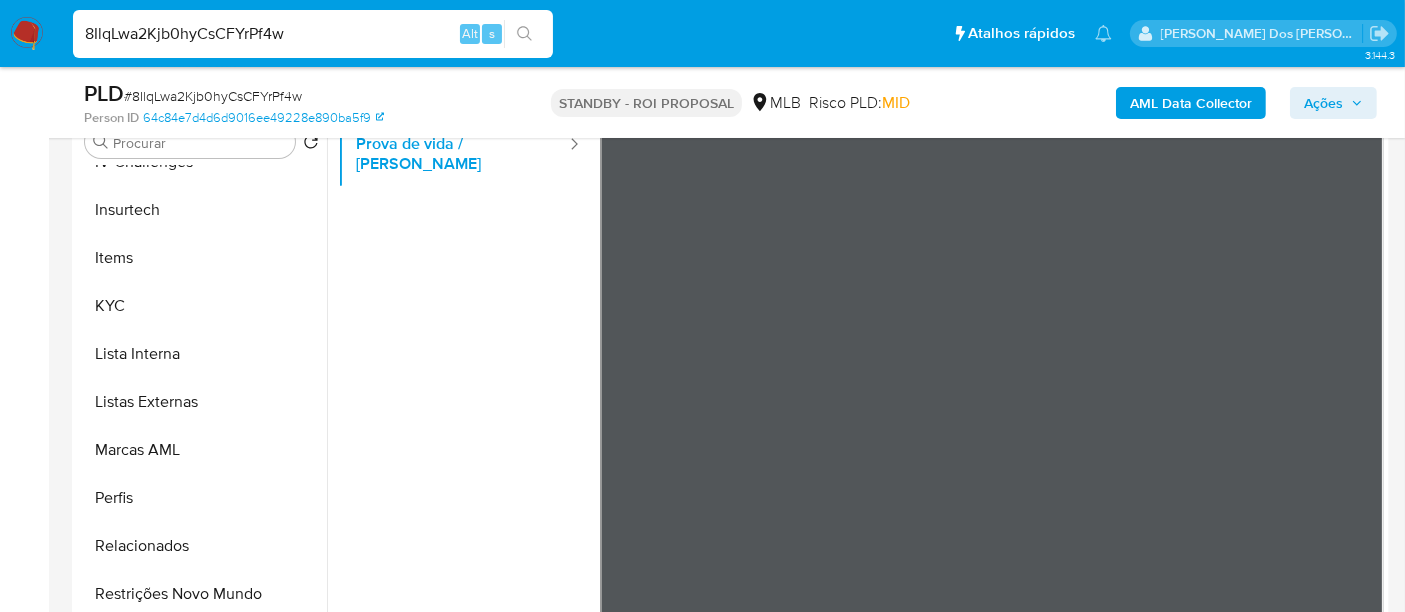 scroll, scrollTop: 0, scrollLeft: 0, axis: both 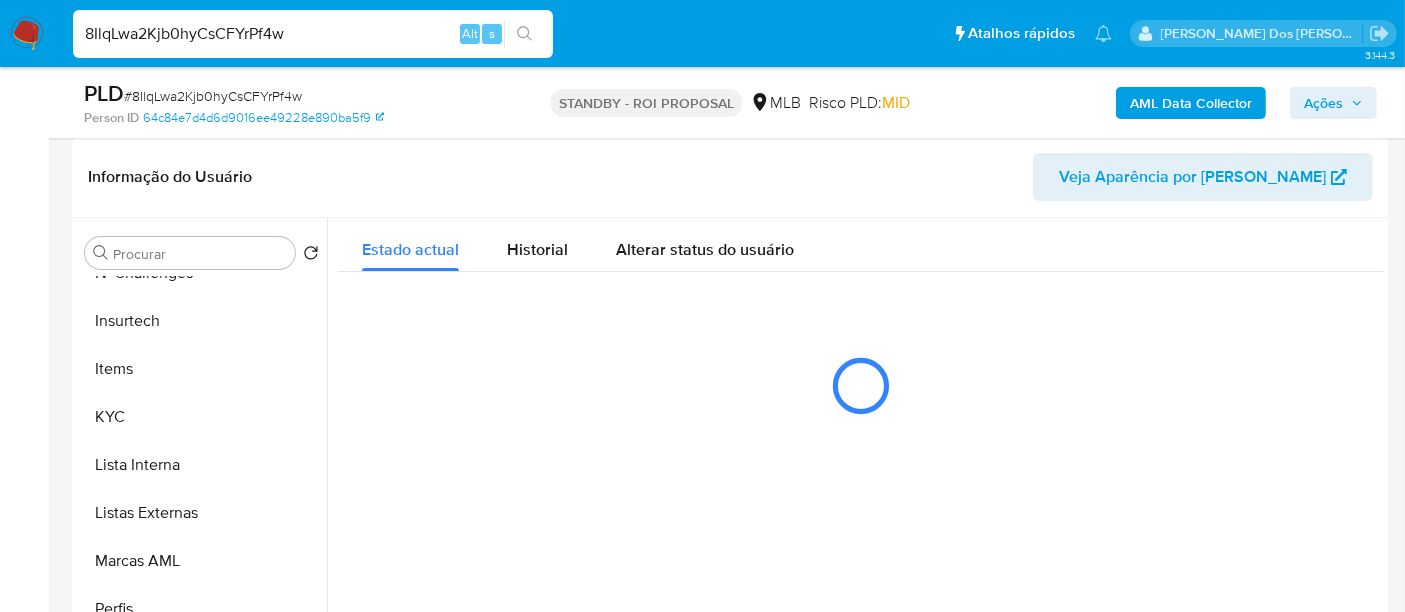type 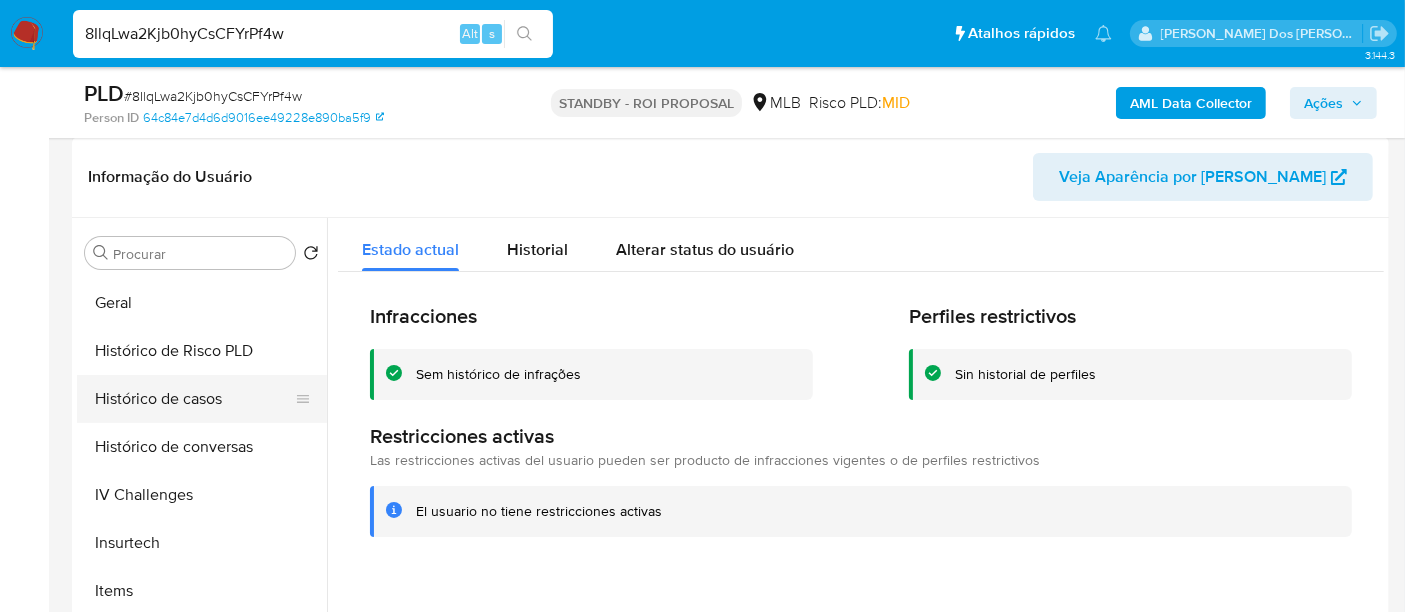 scroll, scrollTop: 622, scrollLeft: 0, axis: vertical 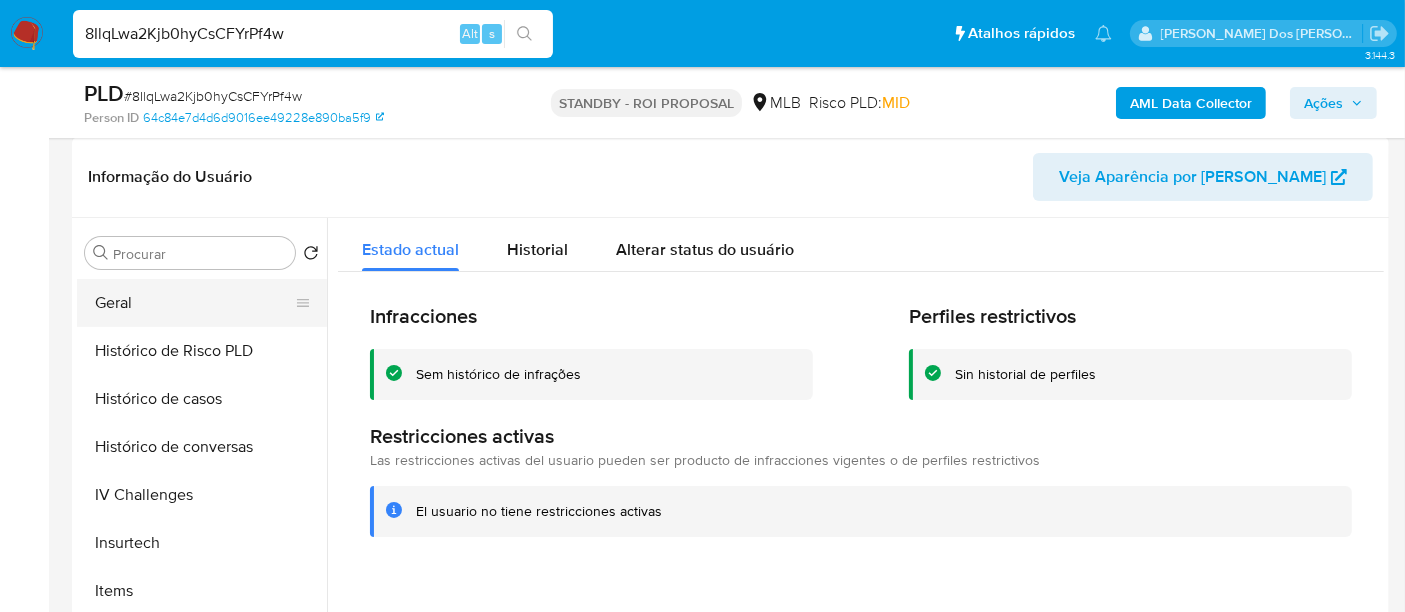 click on "Geral" at bounding box center (194, 303) 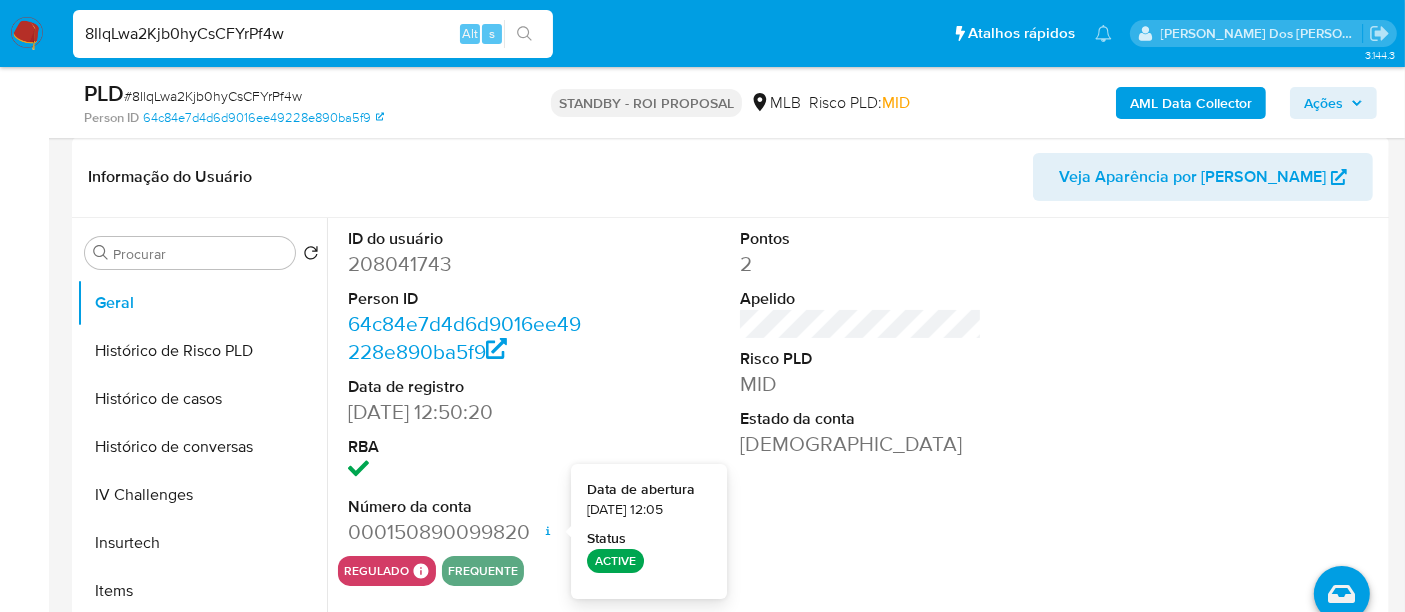 type 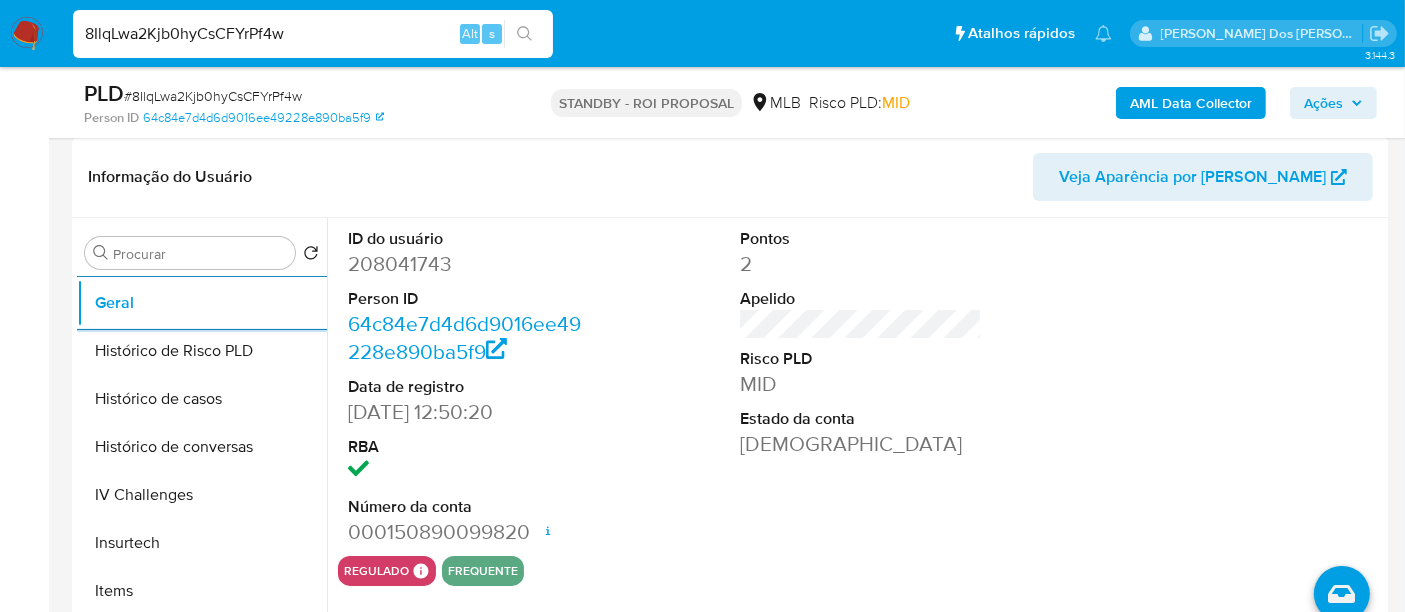 click on "8IlqLwa2Kjb0hyCsCFYrPf4w" at bounding box center (313, 34) 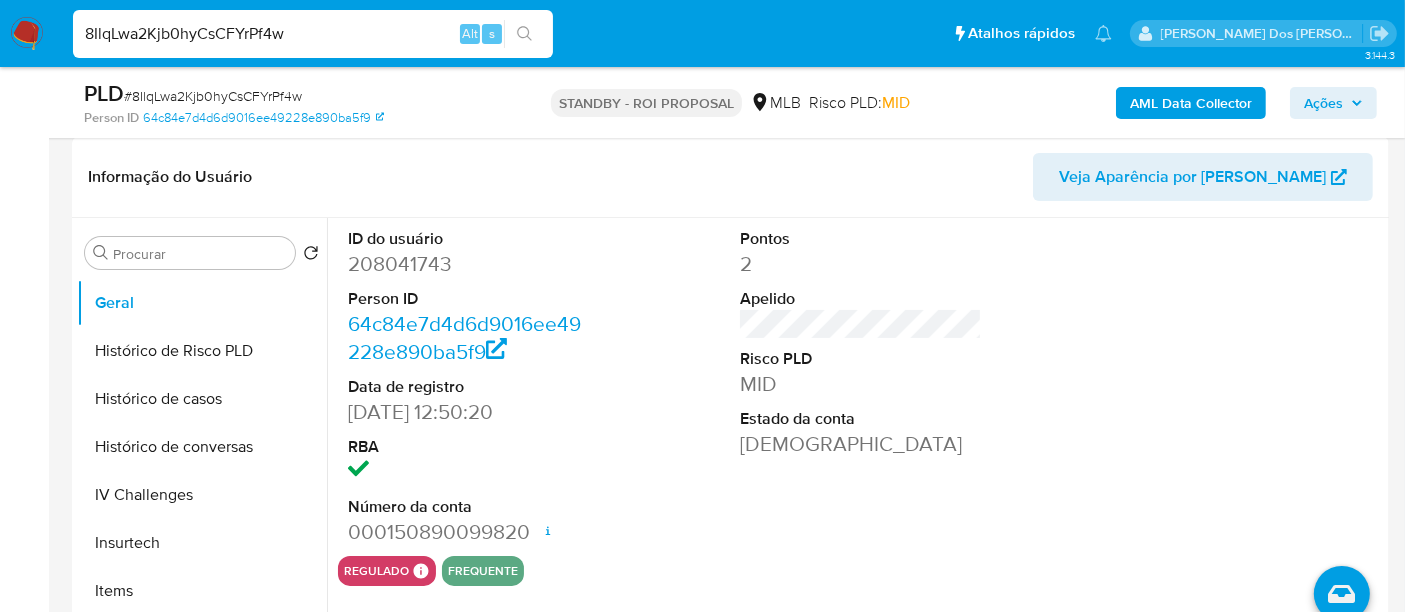 click on "8IlqLwa2Kjb0hyCsCFYrPf4w" at bounding box center (313, 34) 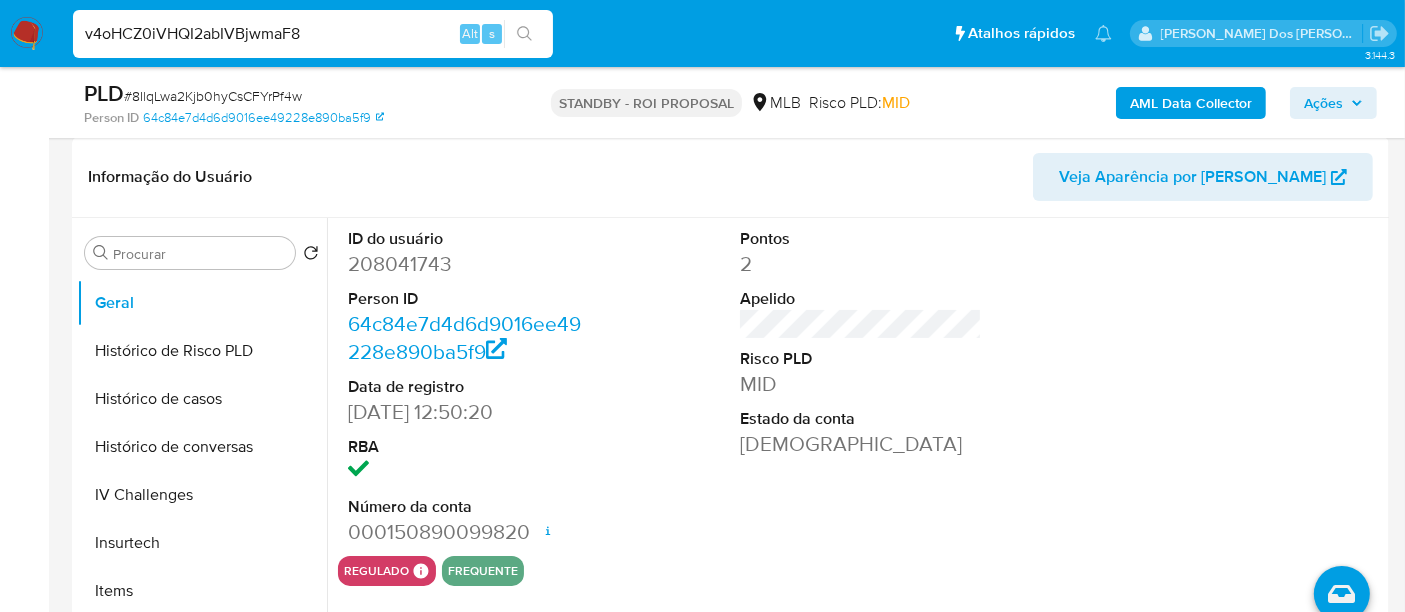 type on "v4oHCZ0iVHQI2abIVBjwmaF8" 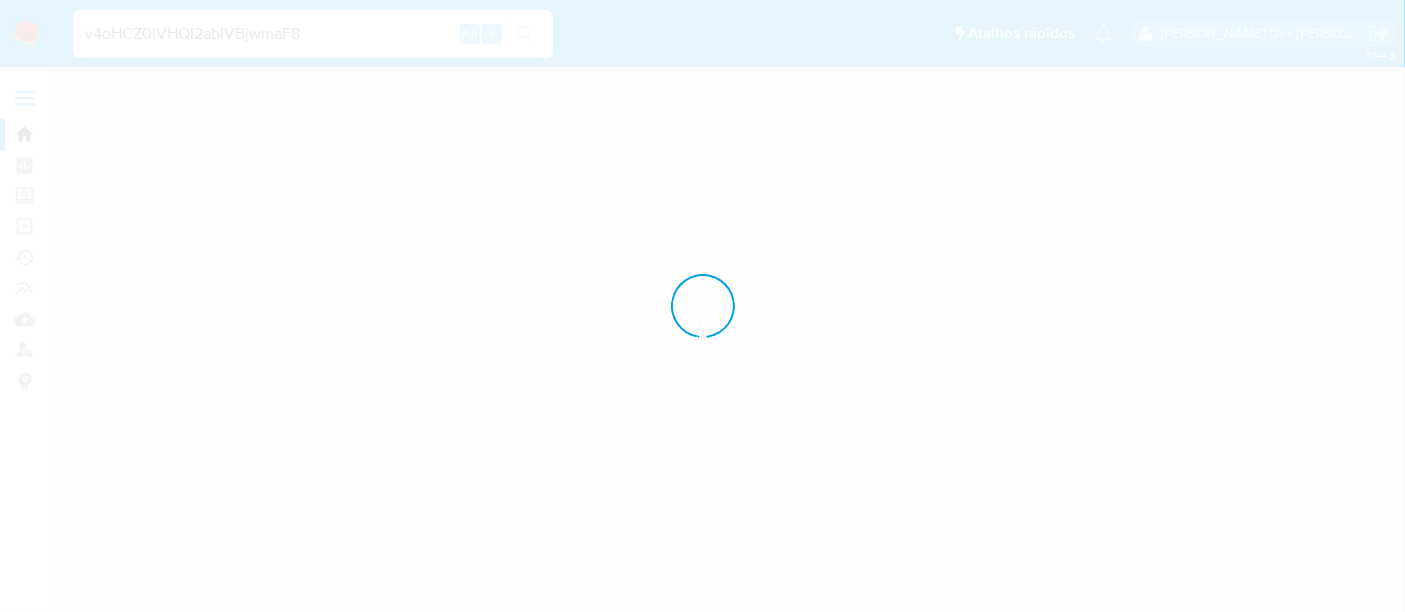 scroll, scrollTop: 0, scrollLeft: 0, axis: both 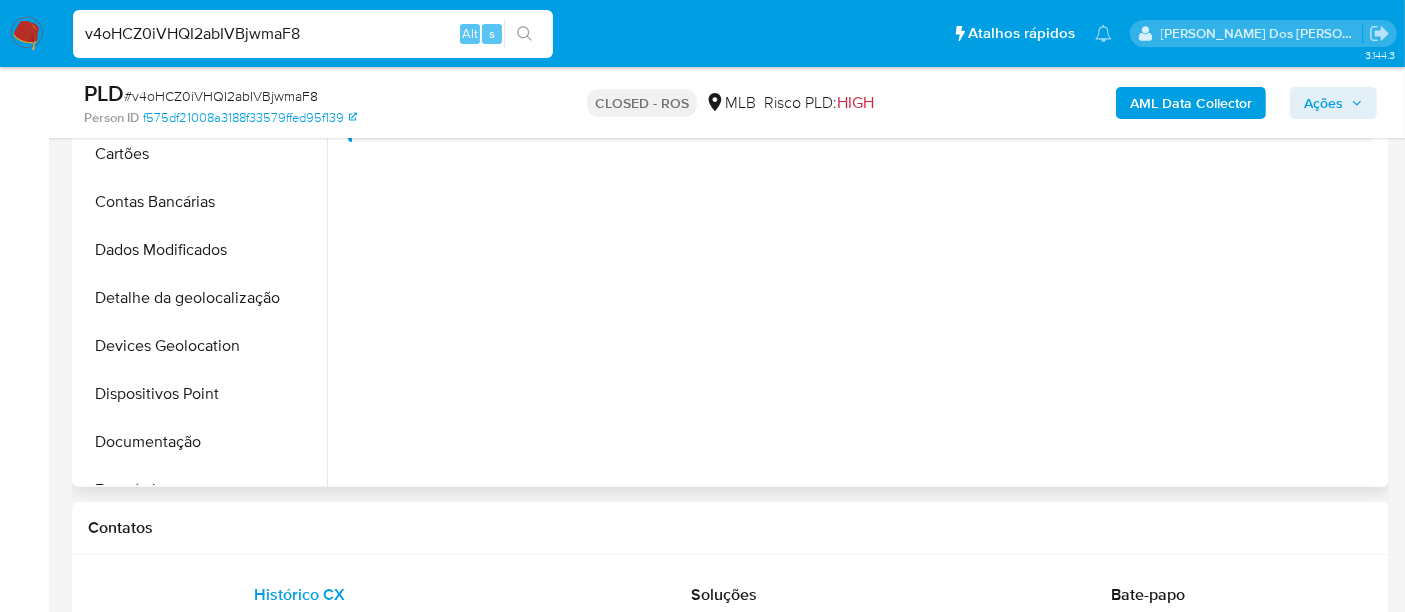 select on "10" 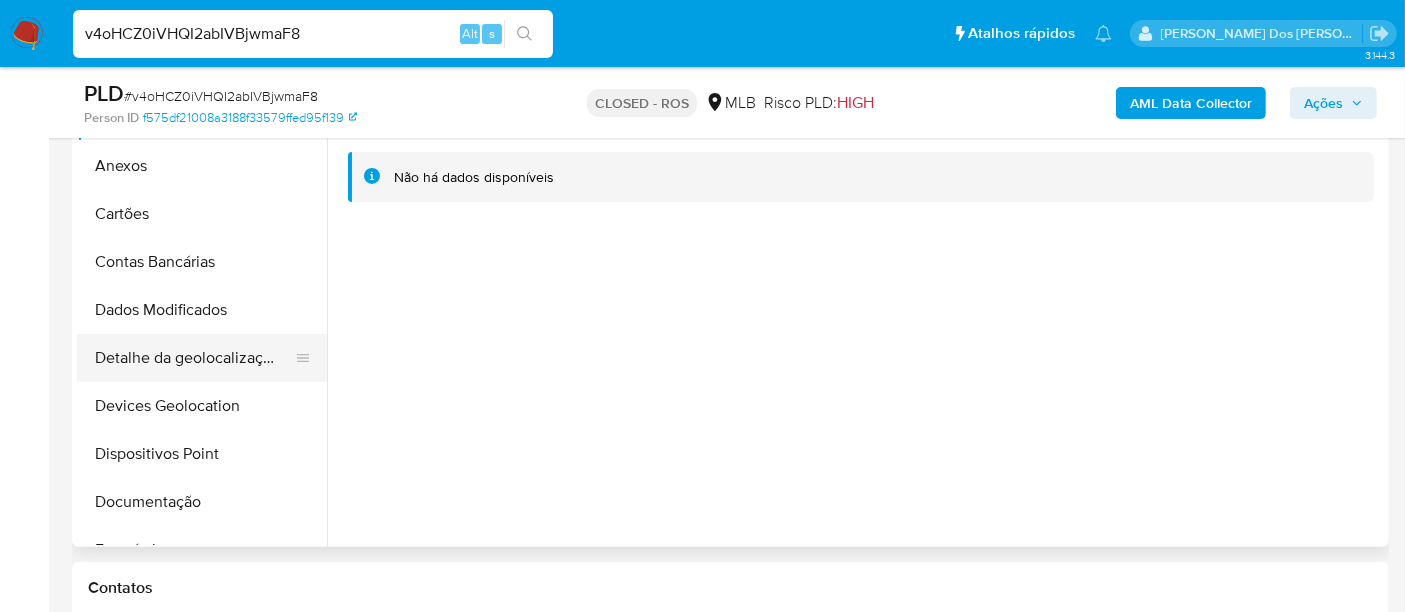 scroll, scrollTop: 444, scrollLeft: 0, axis: vertical 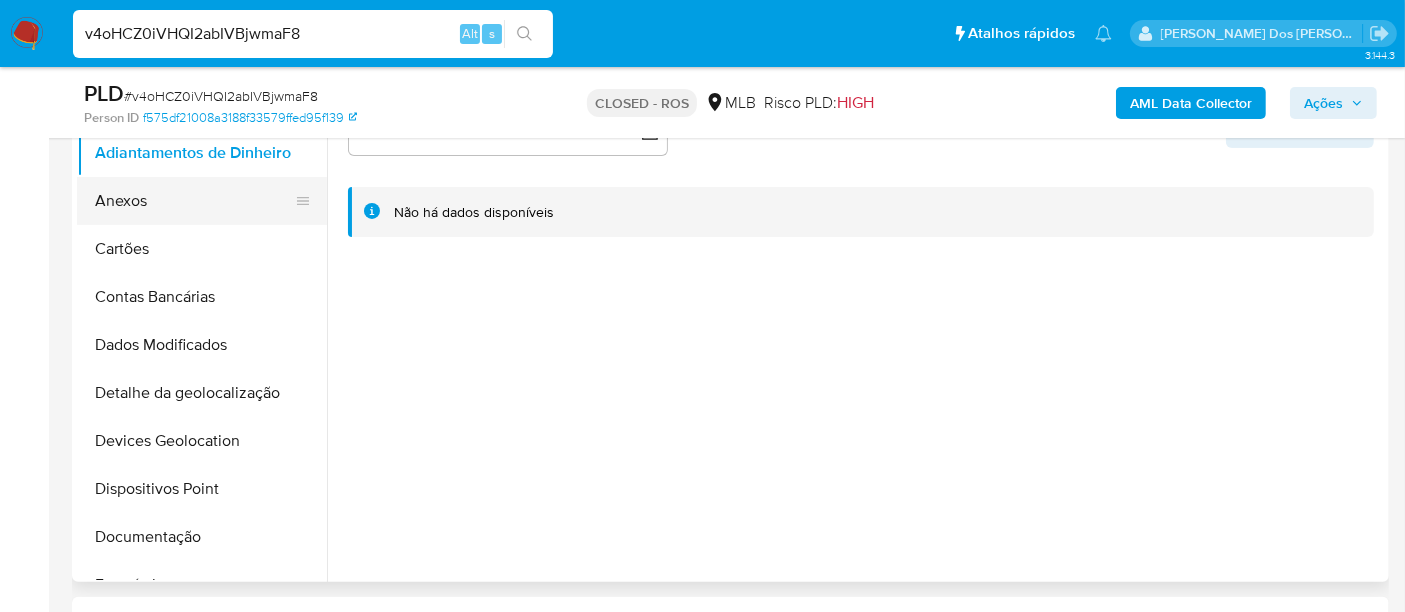 click on "Anexos" at bounding box center (194, 201) 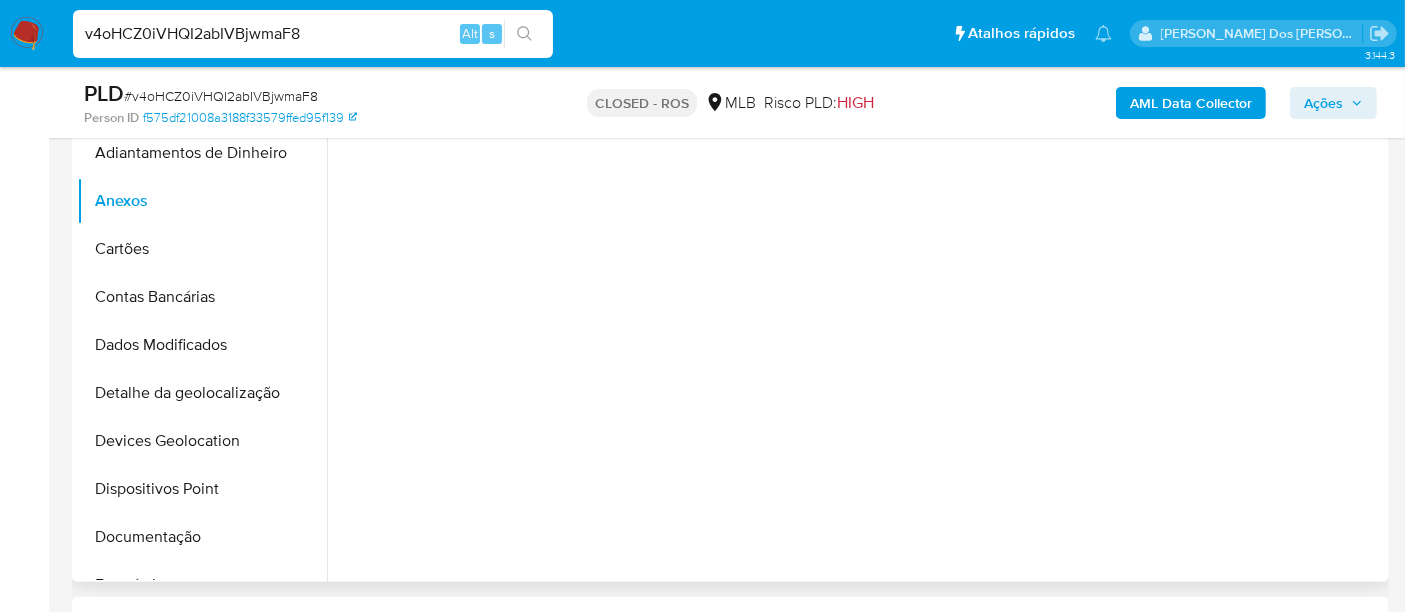type 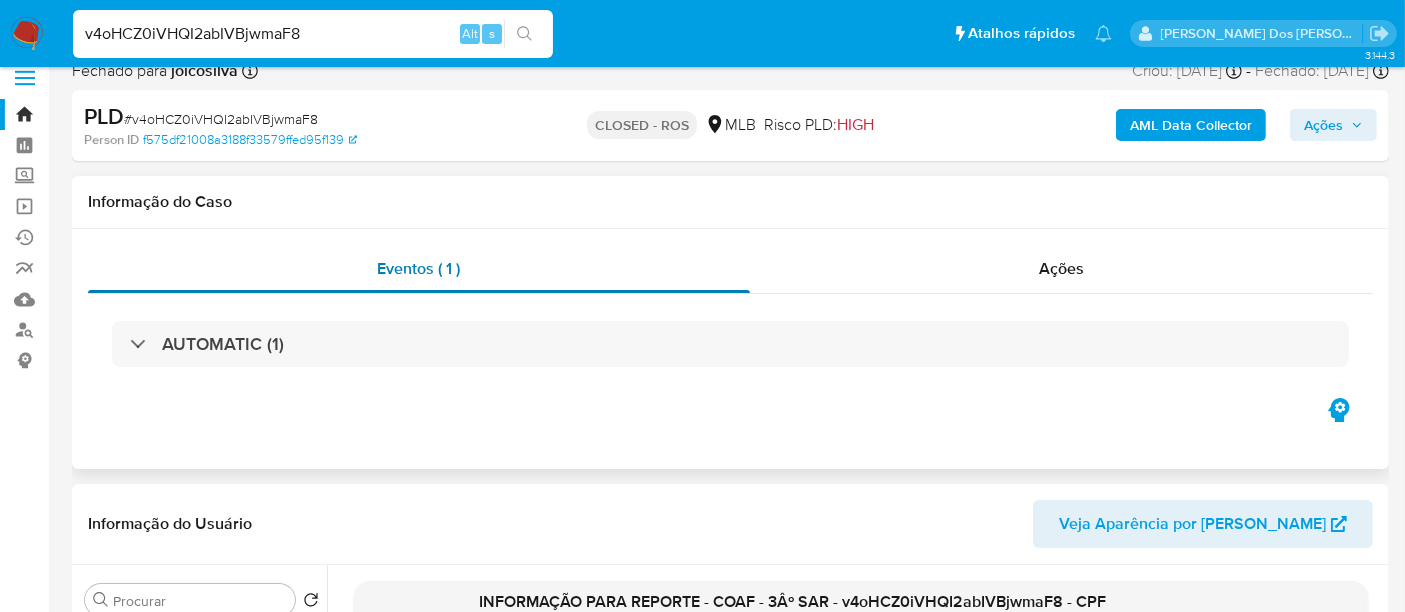scroll, scrollTop: 0, scrollLeft: 0, axis: both 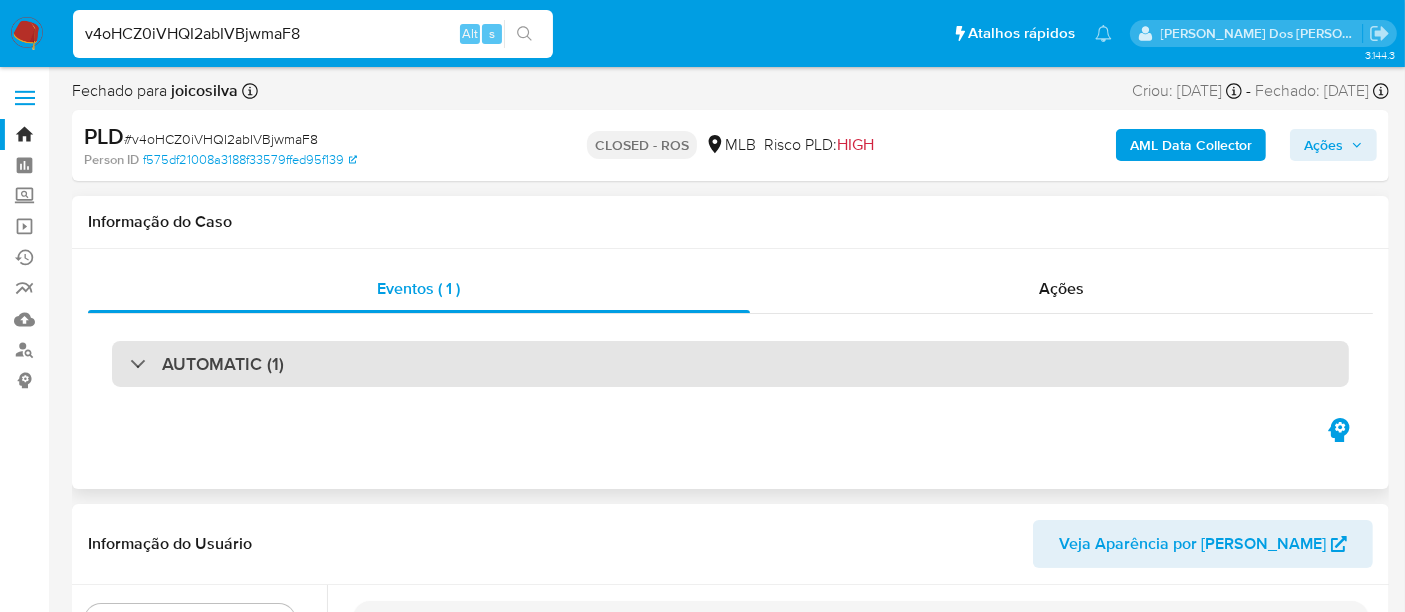 click on "AUTOMATIC (1)" at bounding box center (730, 364) 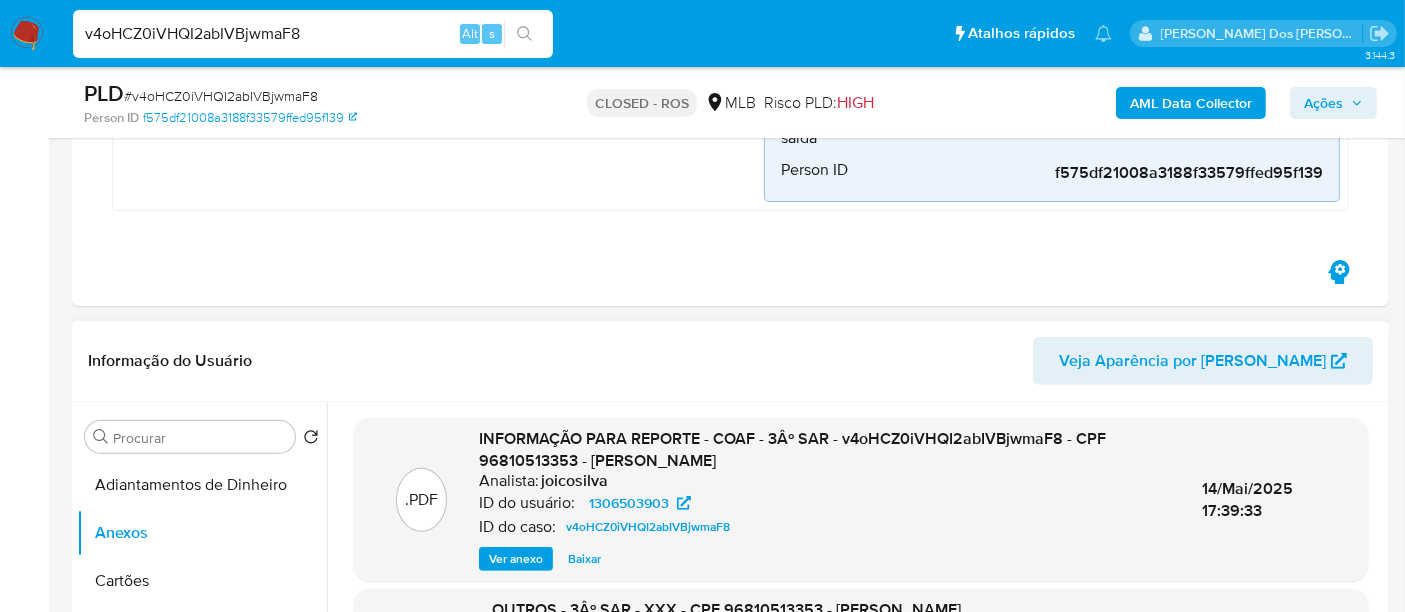 scroll, scrollTop: 777, scrollLeft: 0, axis: vertical 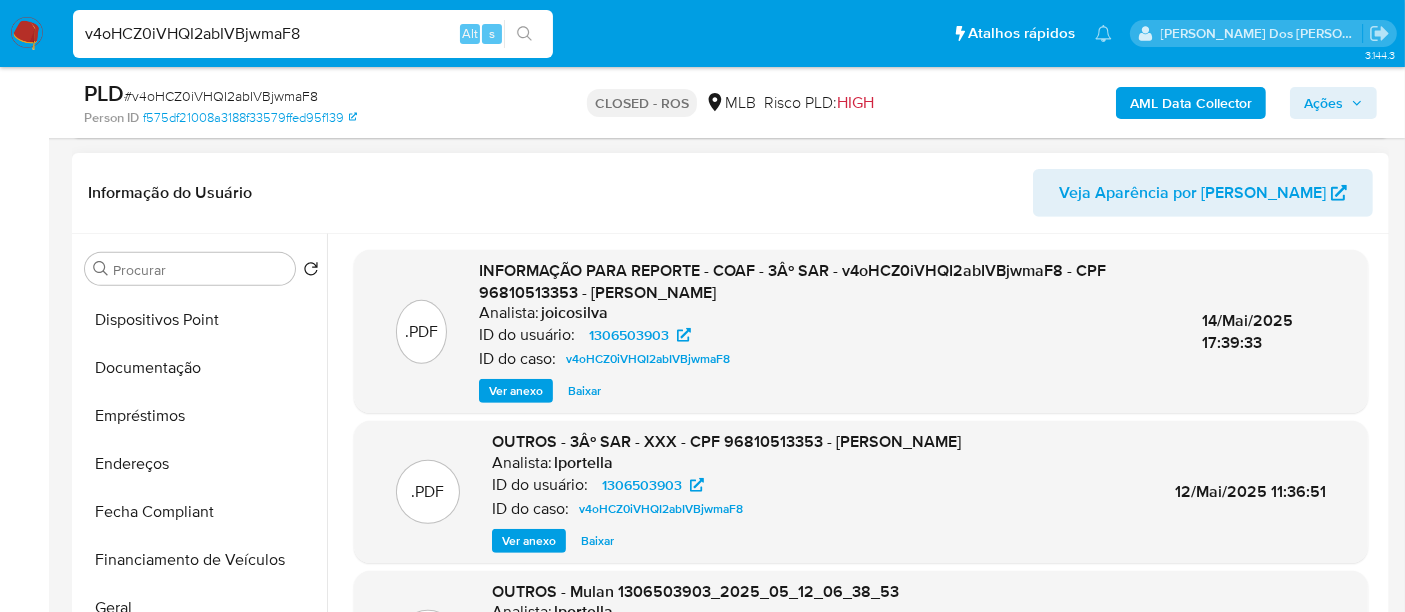 click on "Ver anexo" at bounding box center (516, 391) 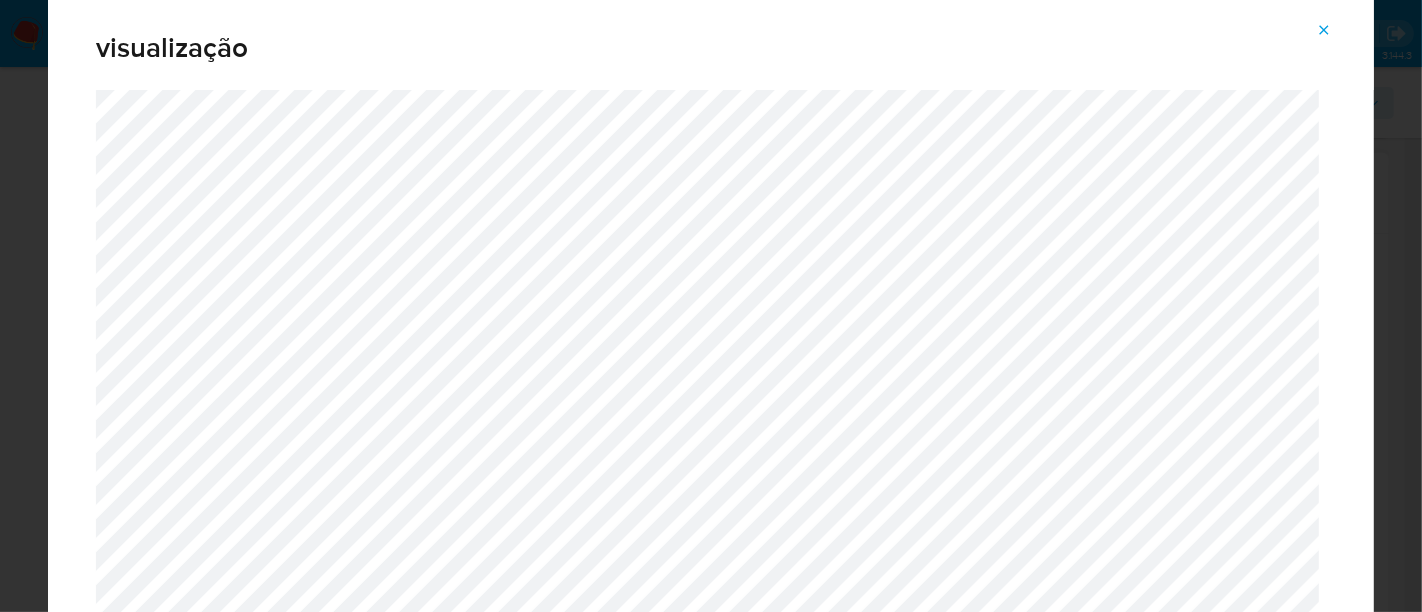 click 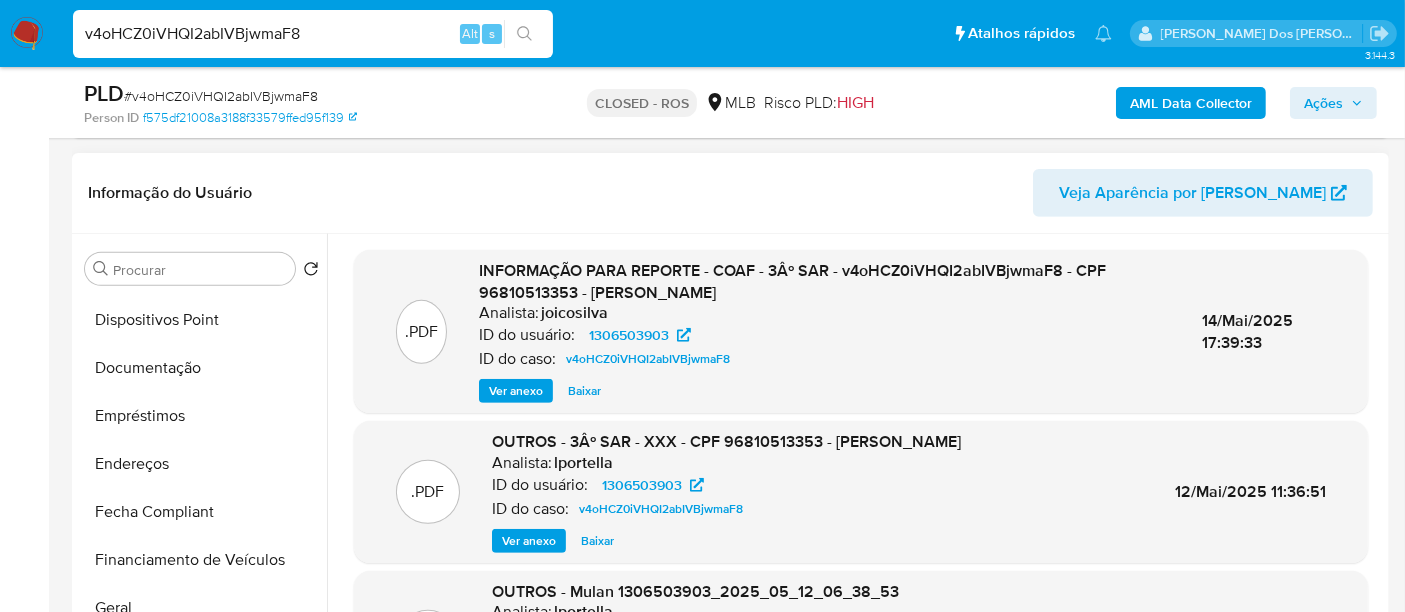 click on "Ver anexo" at bounding box center (516, 391) 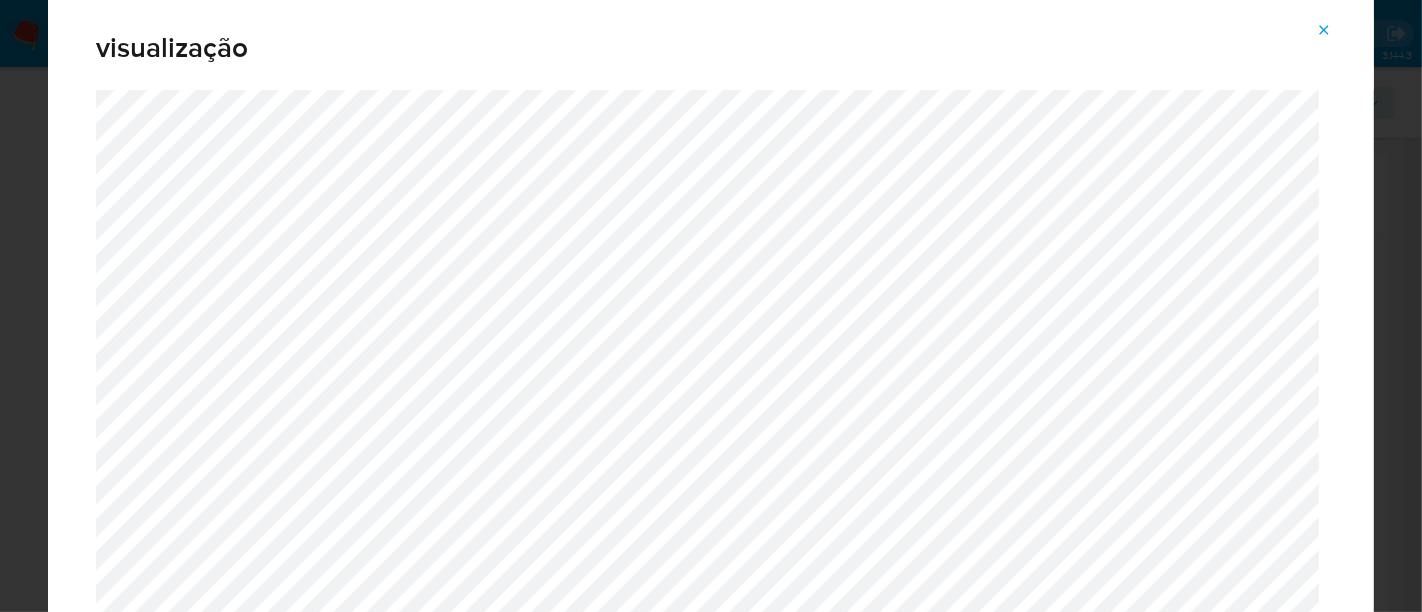 click 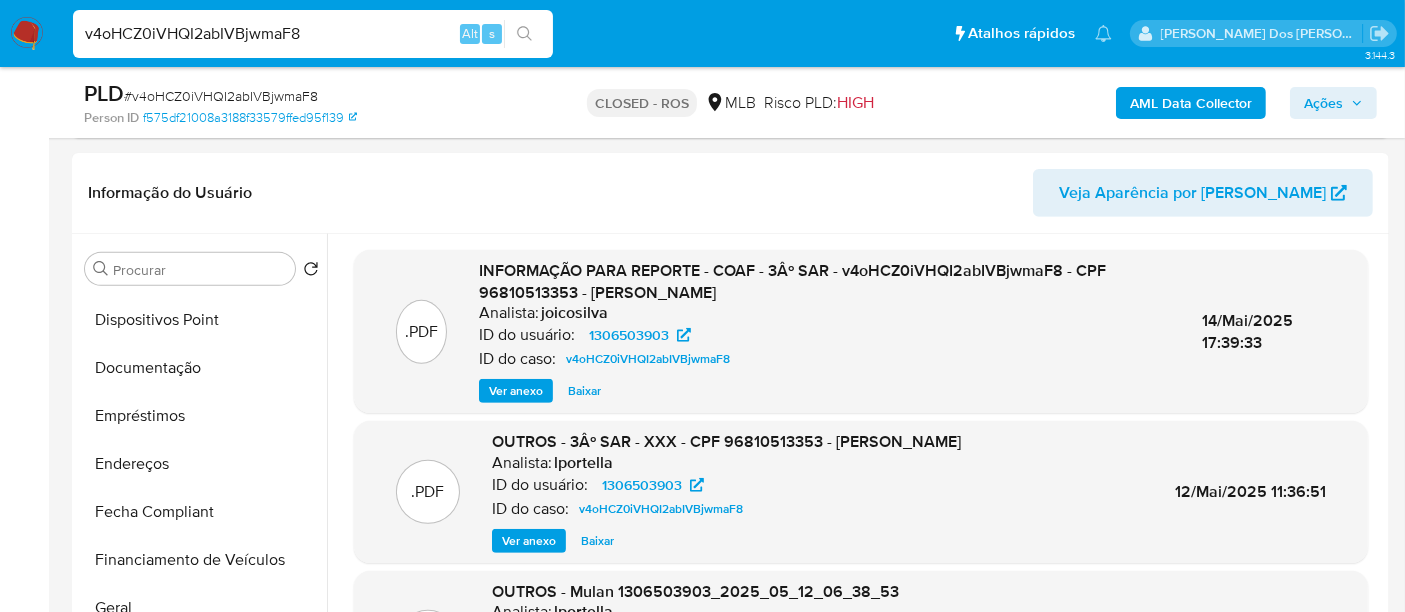 click on "v4oHCZ0iVHQI2abIVBjwmaF8" at bounding box center [313, 34] 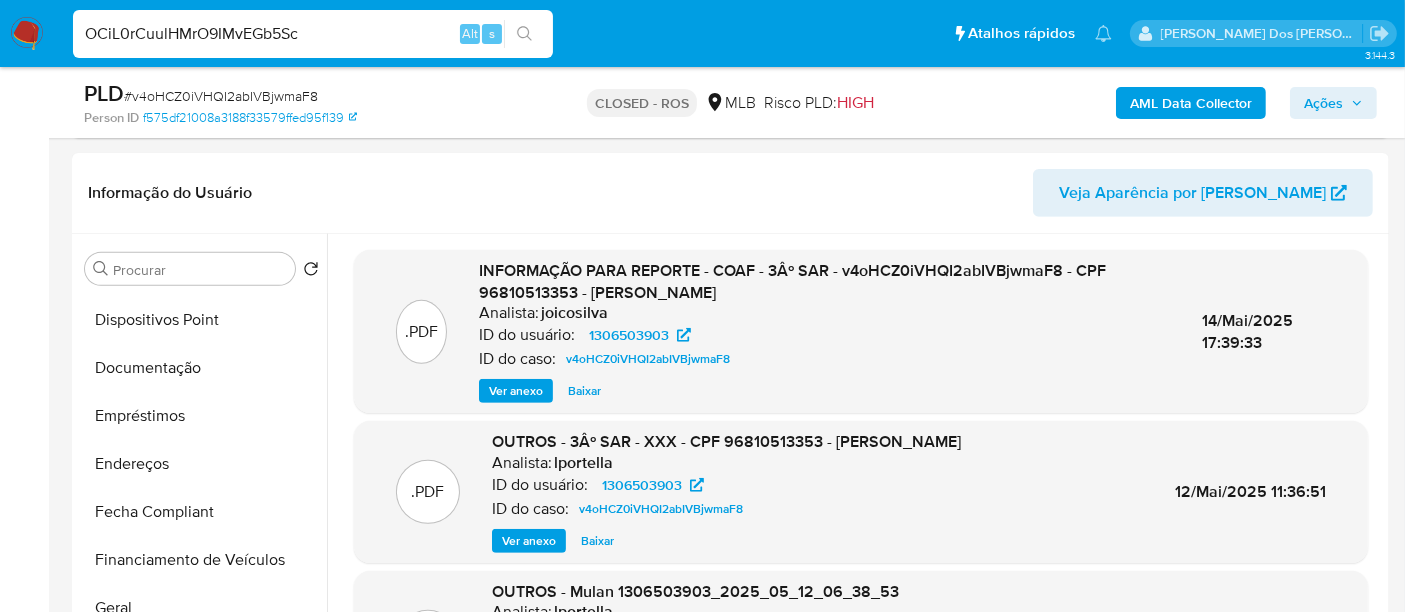 type on "OCiL0rCuulHMrO9IMvEGb5Sc" 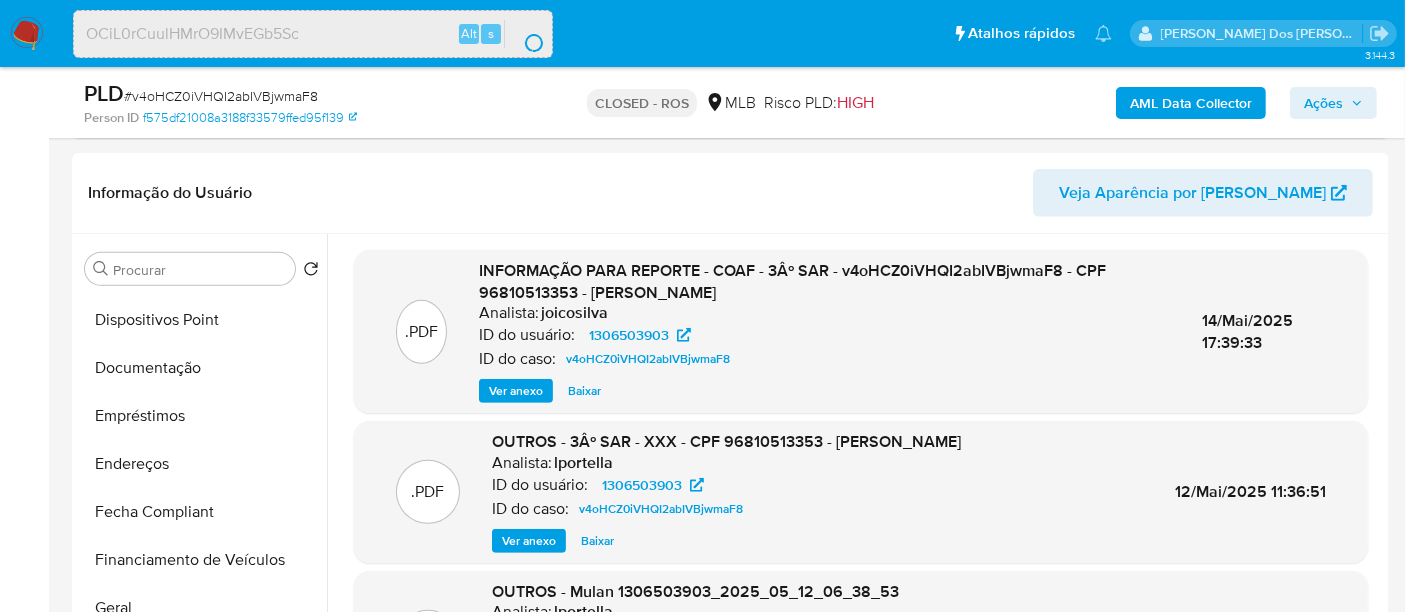 scroll, scrollTop: 0, scrollLeft: 0, axis: both 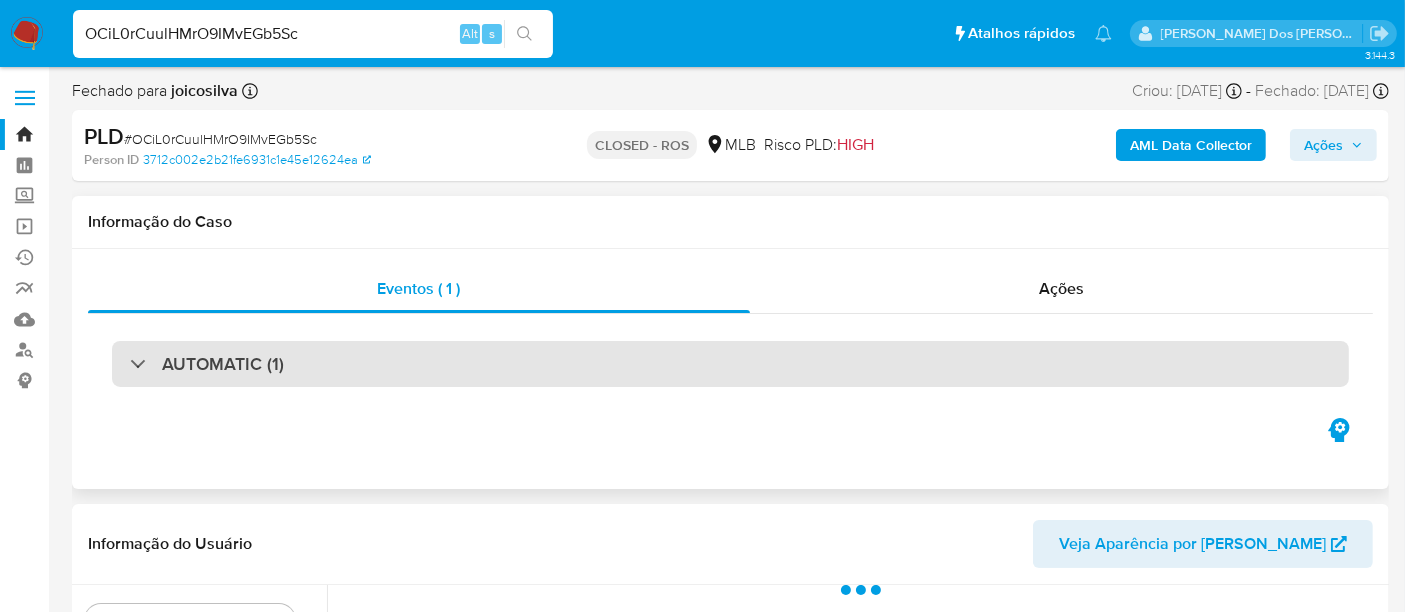 click on "AUTOMATIC (1)" at bounding box center [730, 364] 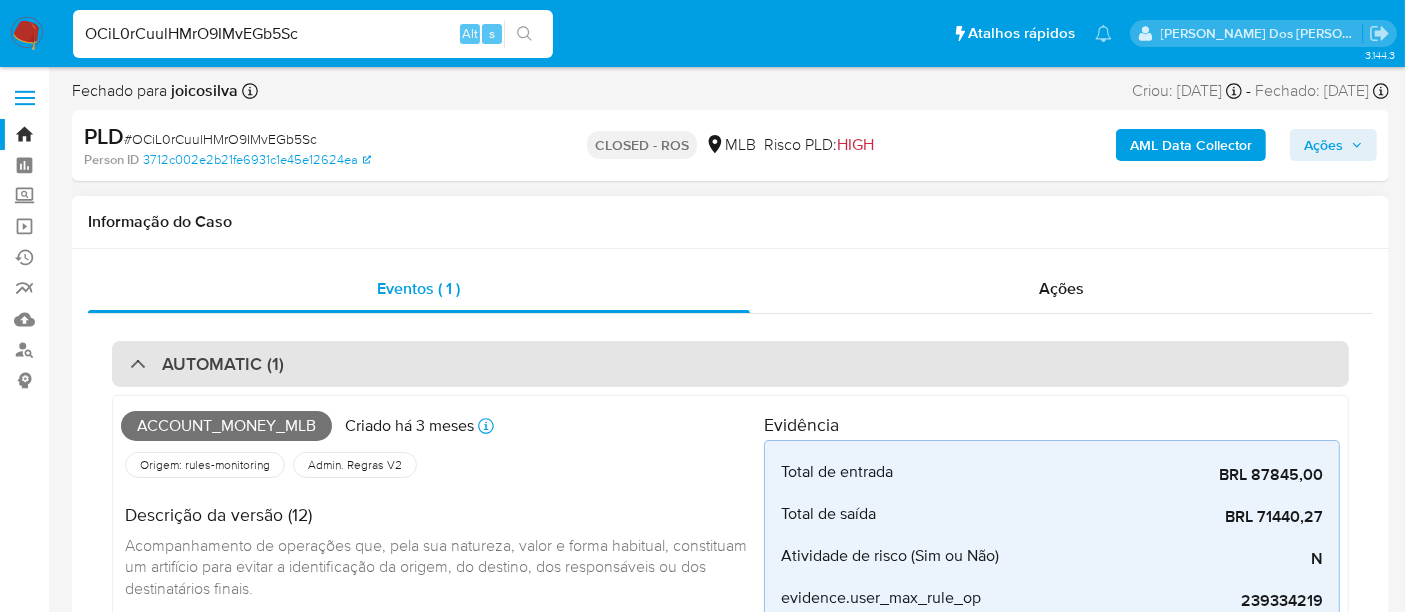 select on "10" 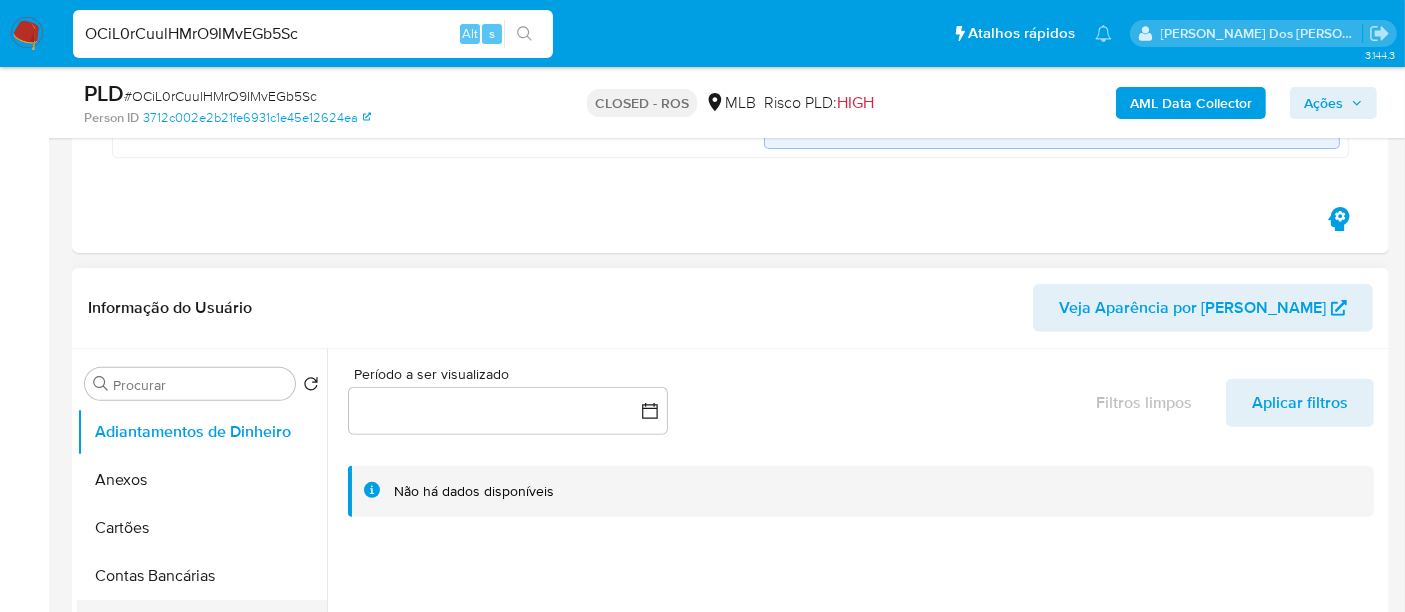 scroll, scrollTop: 888, scrollLeft: 0, axis: vertical 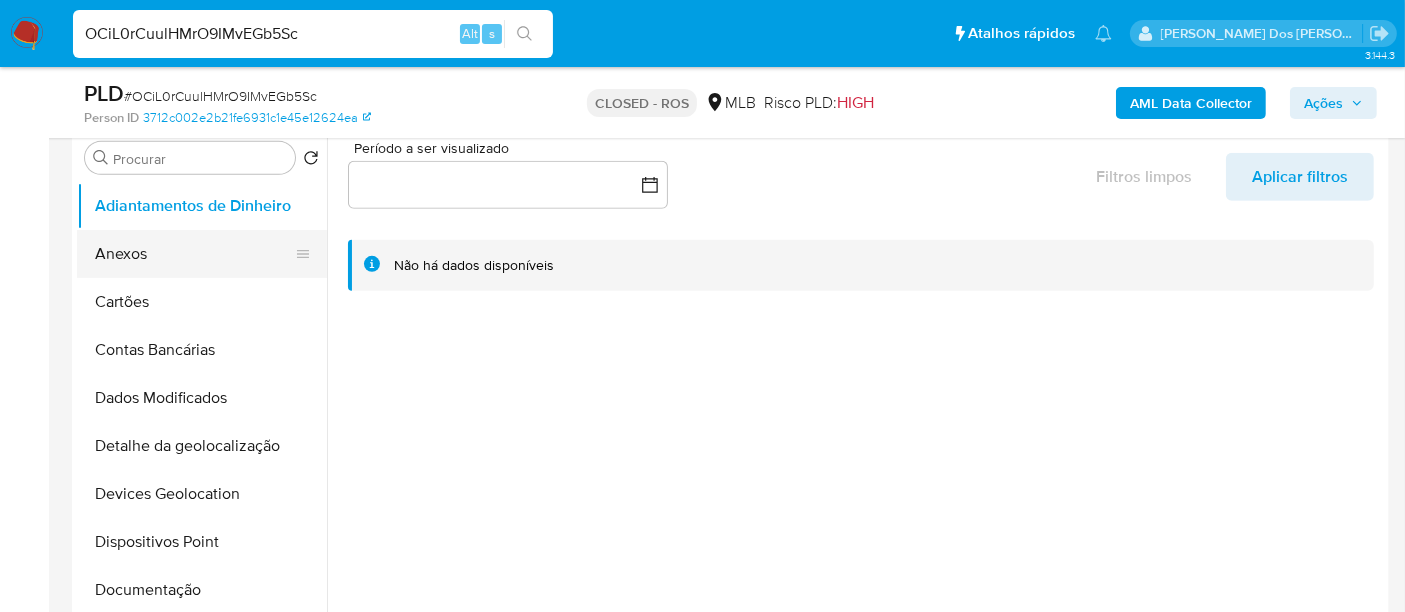 click on "Anexos" at bounding box center [194, 254] 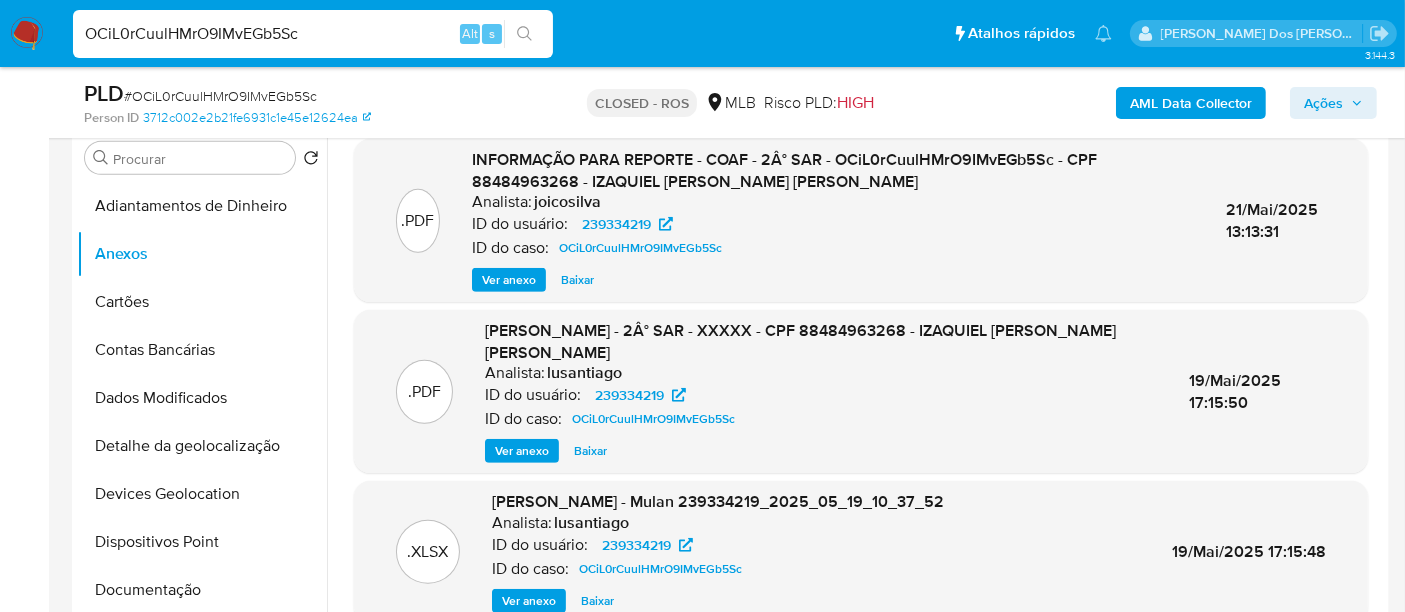 type 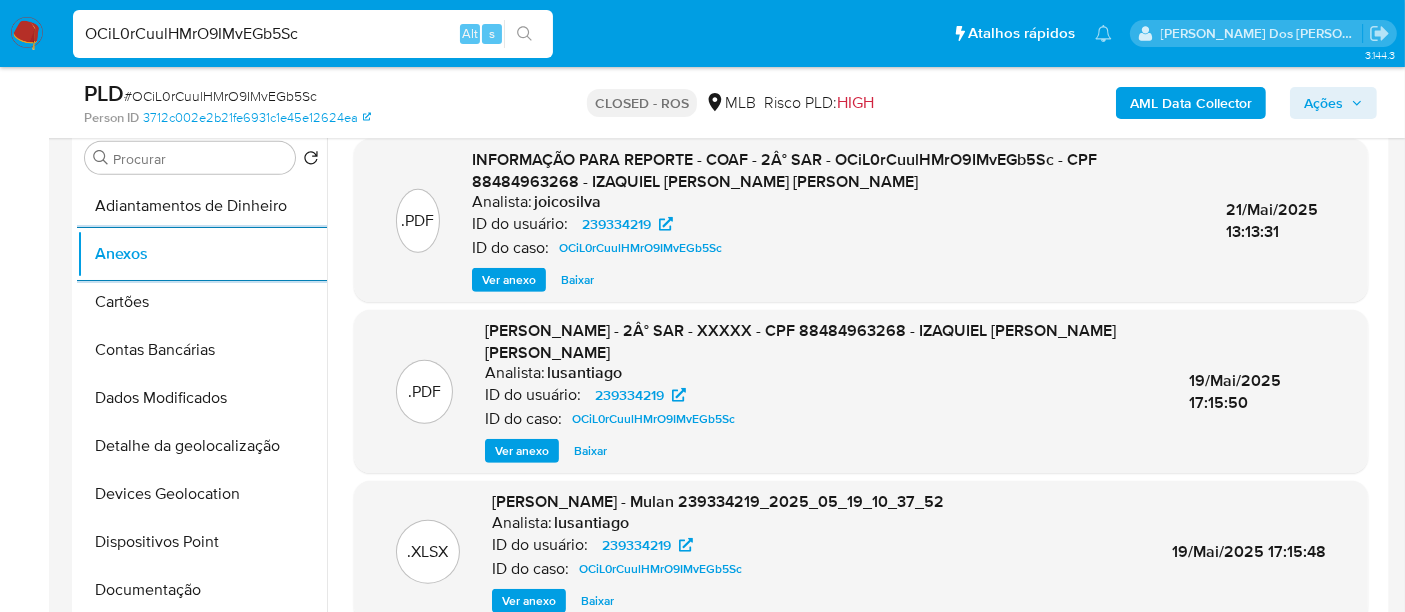 click on "Ver anexo" at bounding box center [509, 280] 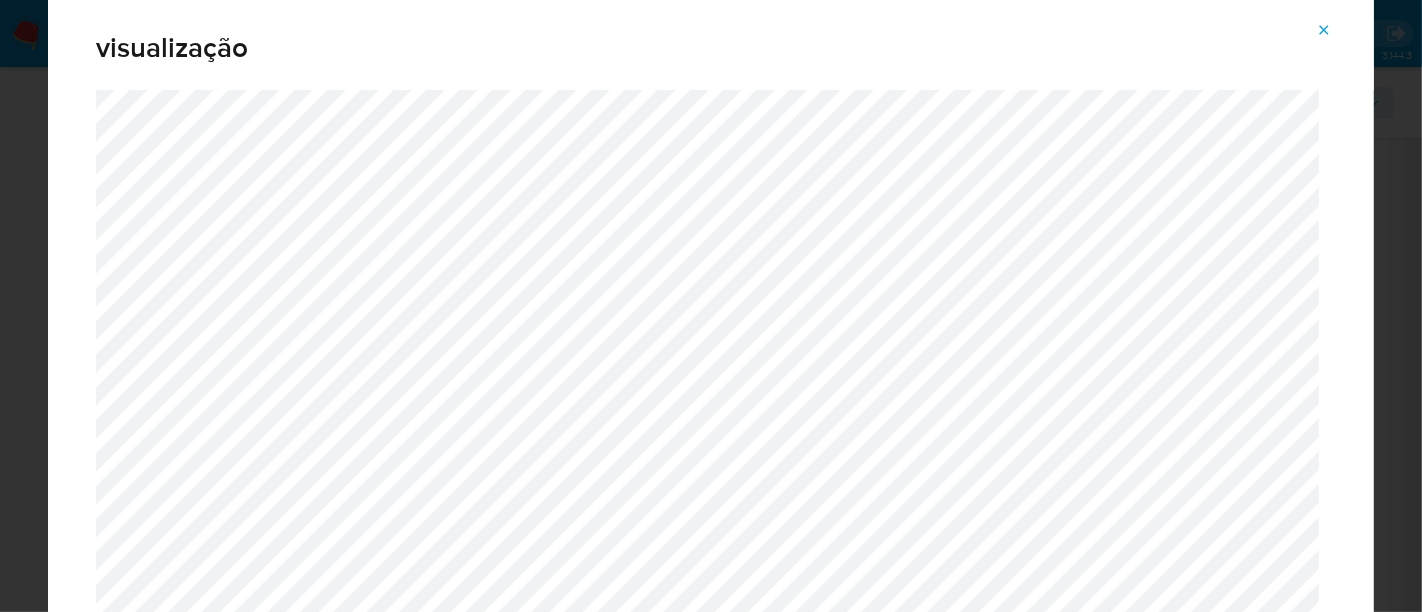 click 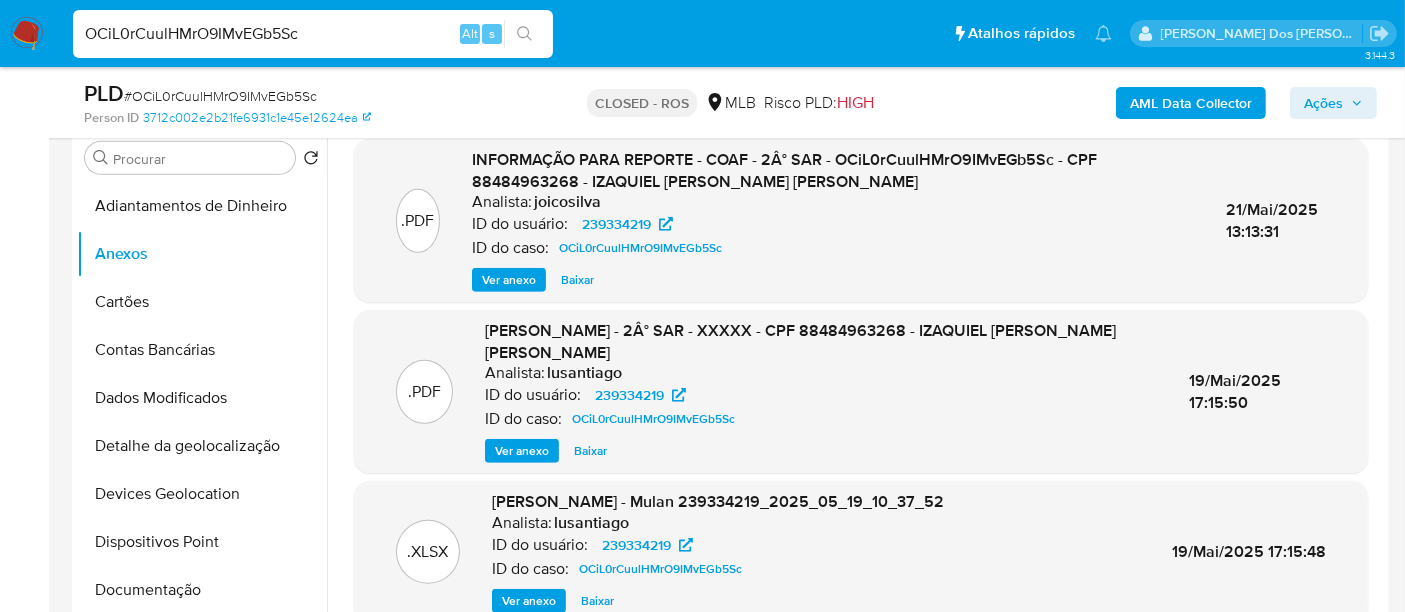 click on "OCiL0rCuulHMrO9IMvEGb5Sc" at bounding box center [313, 34] 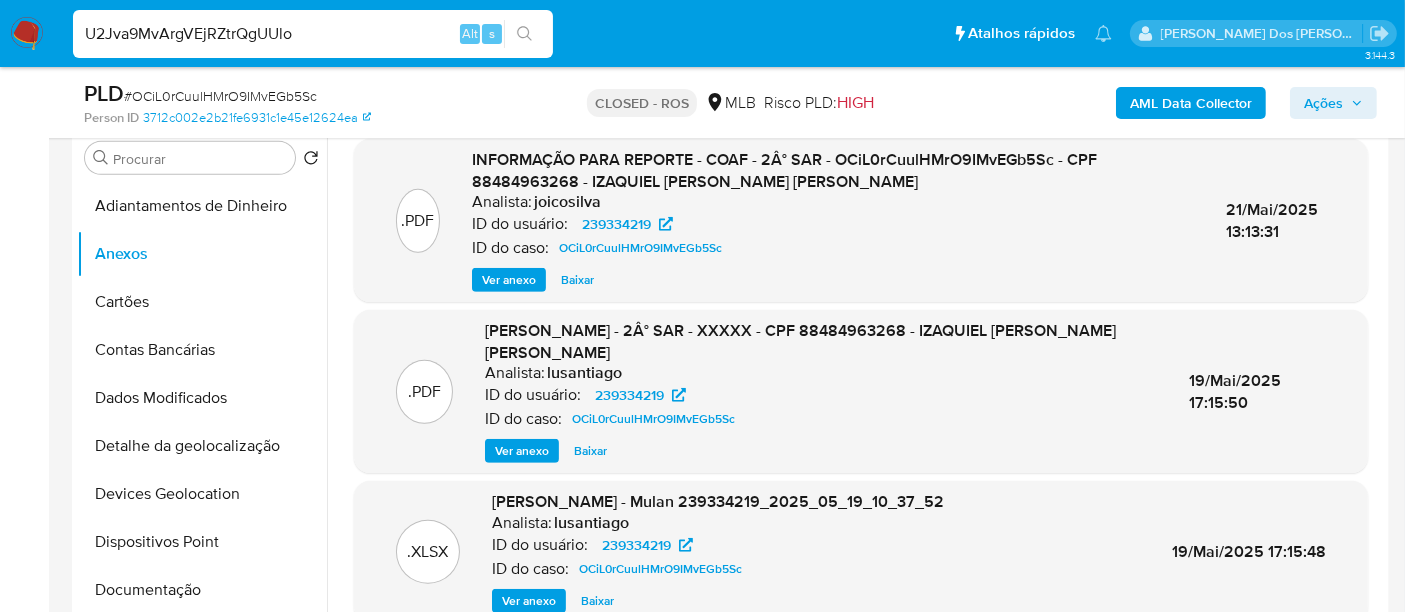 type on "U2Jva9MvArgVEjRZtrQgUUlo" 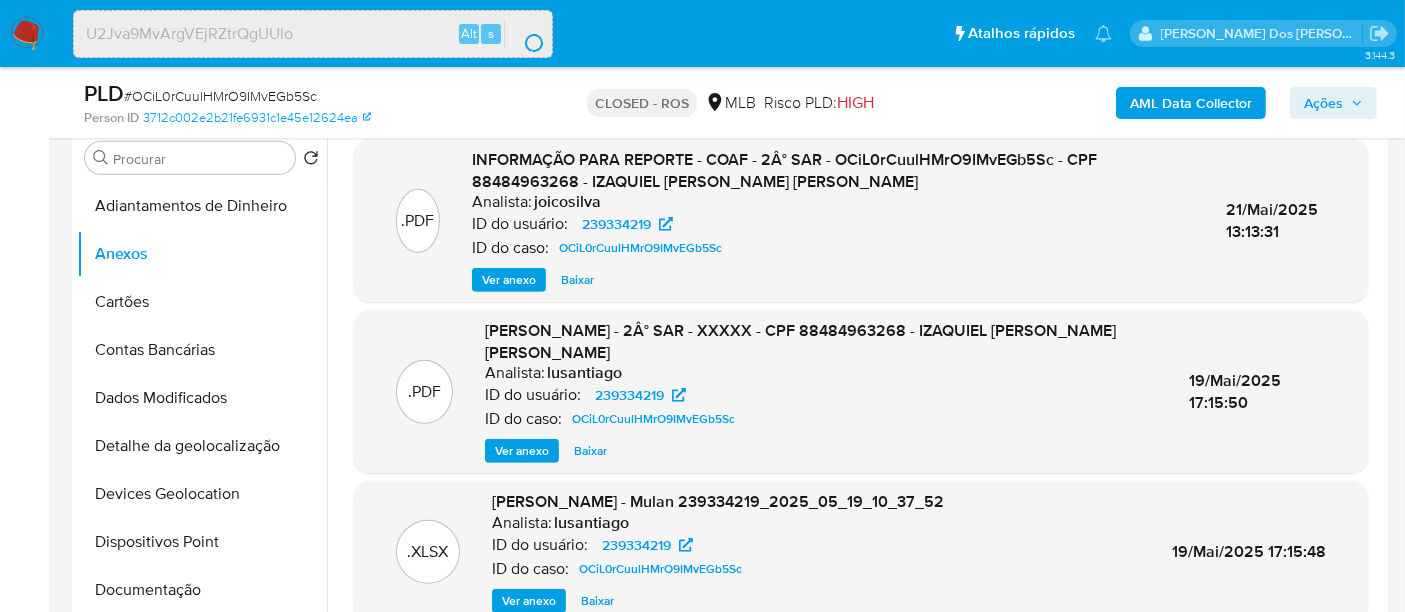 scroll, scrollTop: 0, scrollLeft: 0, axis: both 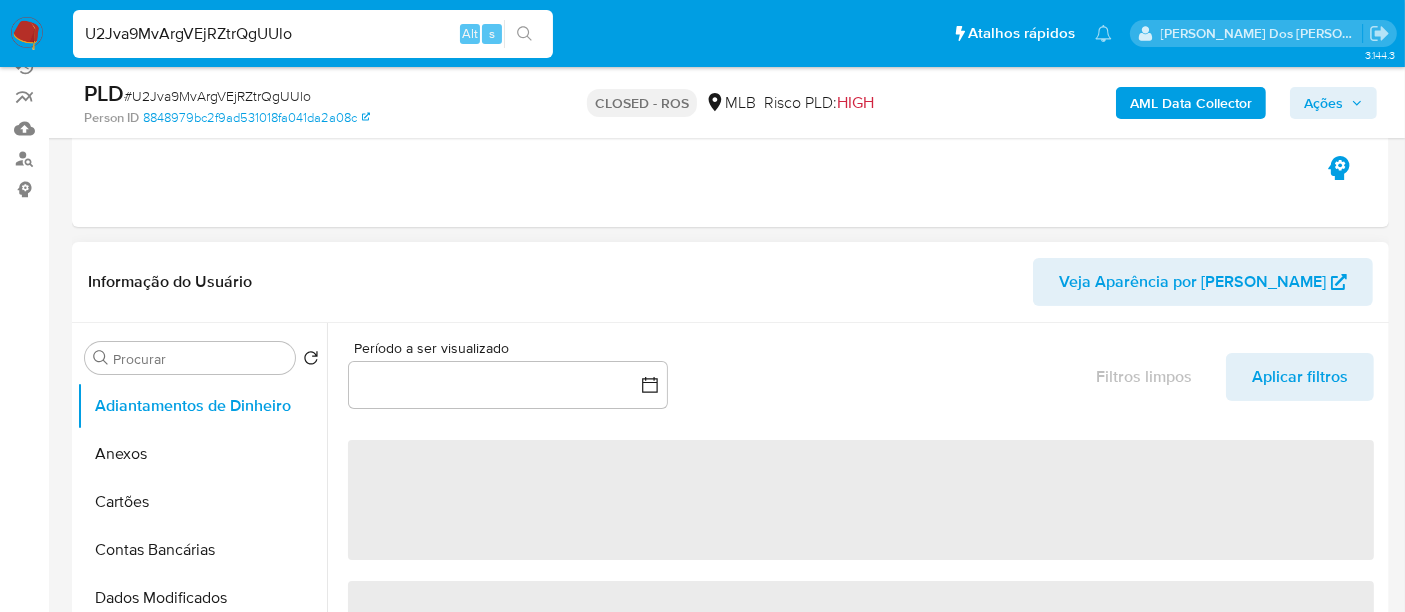 select on "10" 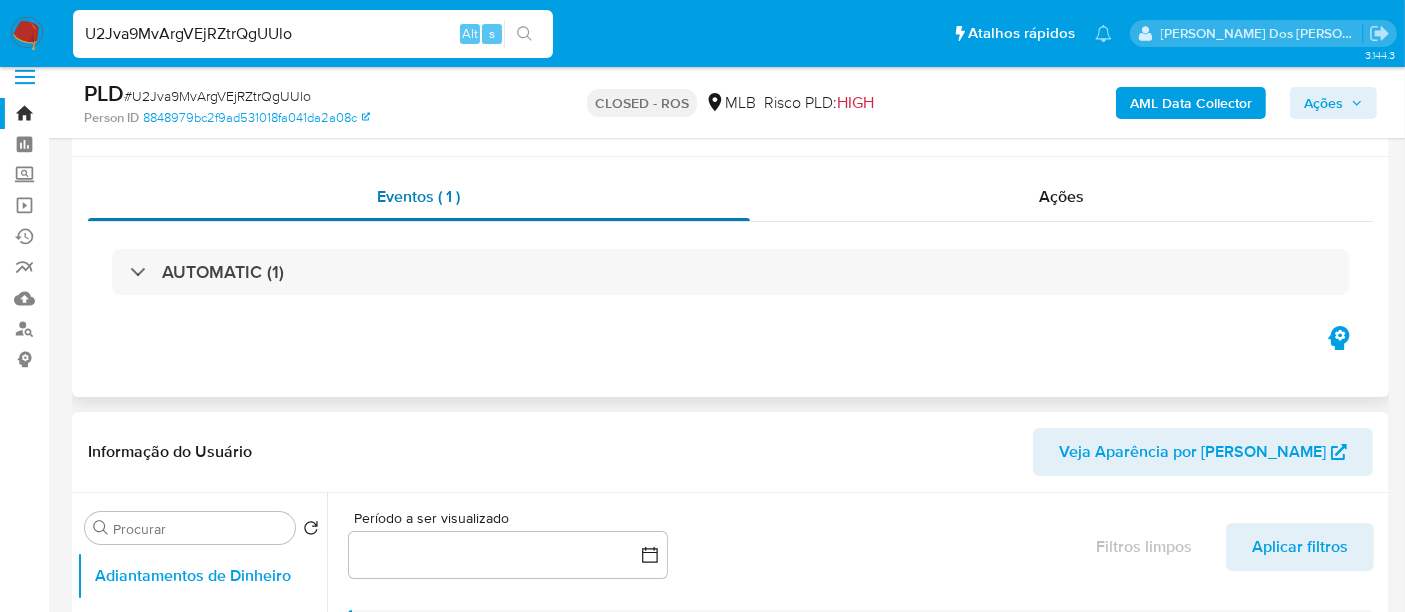scroll, scrollTop: 0, scrollLeft: 0, axis: both 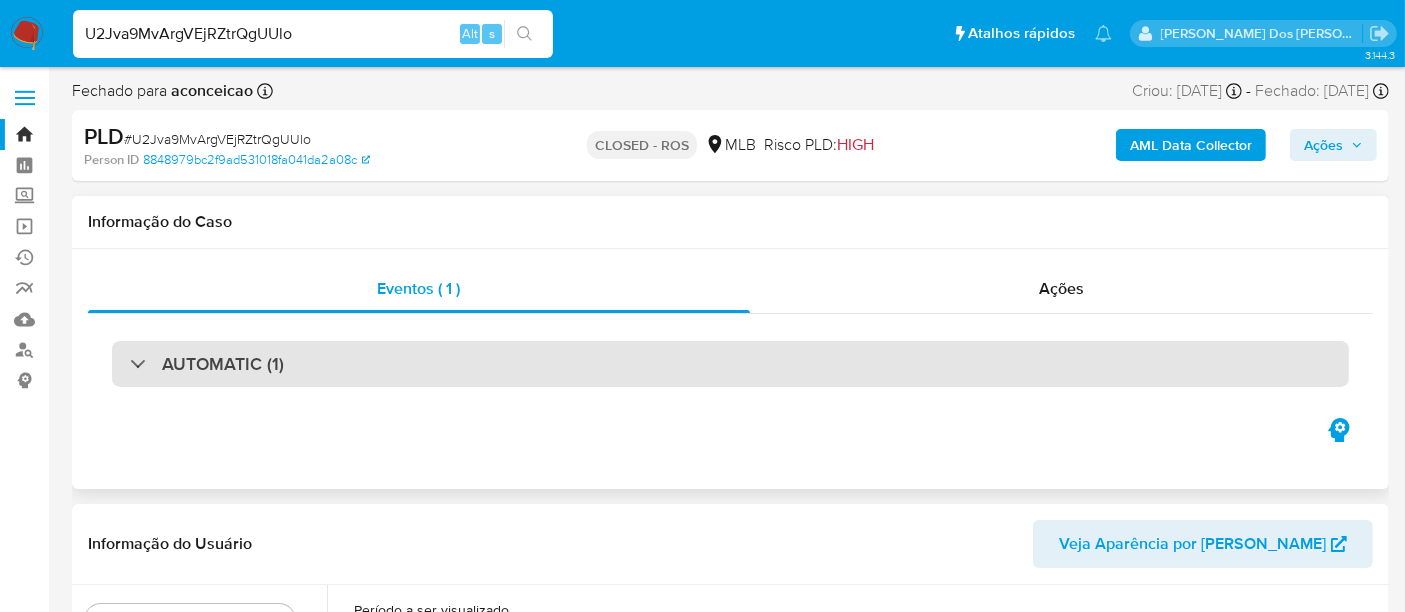 drag, startPoint x: 330, startPoint y: 370, endPoint x: 341, endPoint y: 371, distance: 11.045361 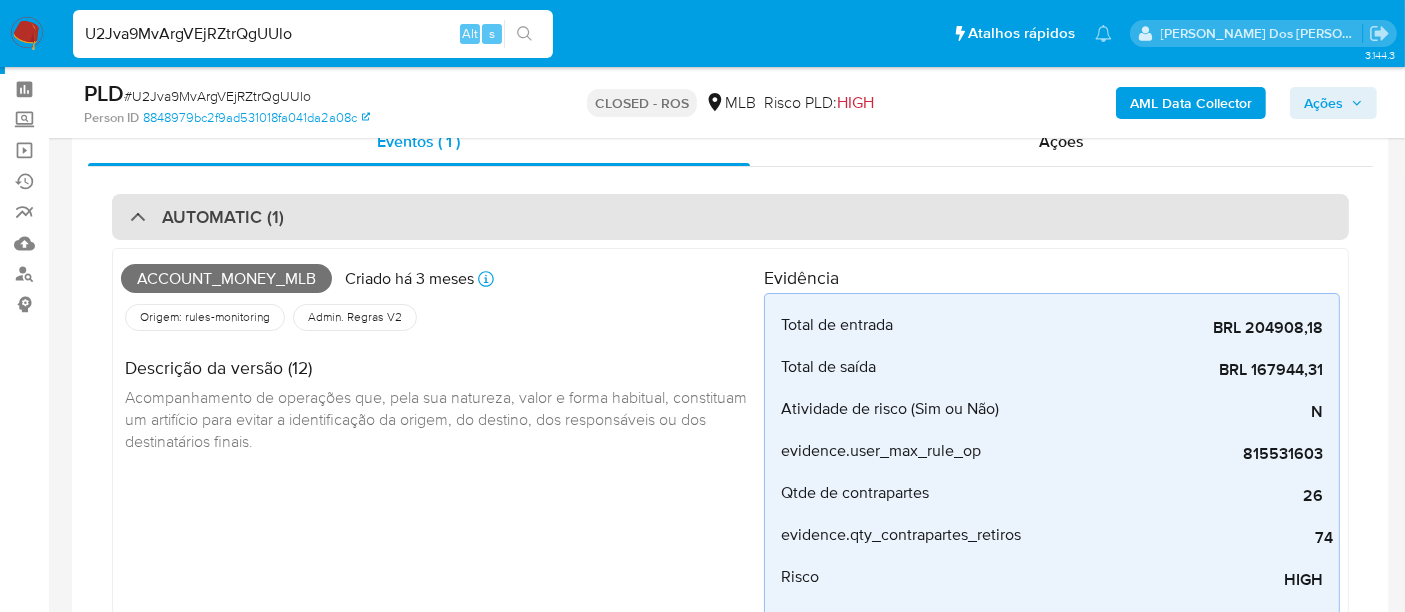 scroll, scrollTop: 111, scrollLeft: 0, axis: vertical 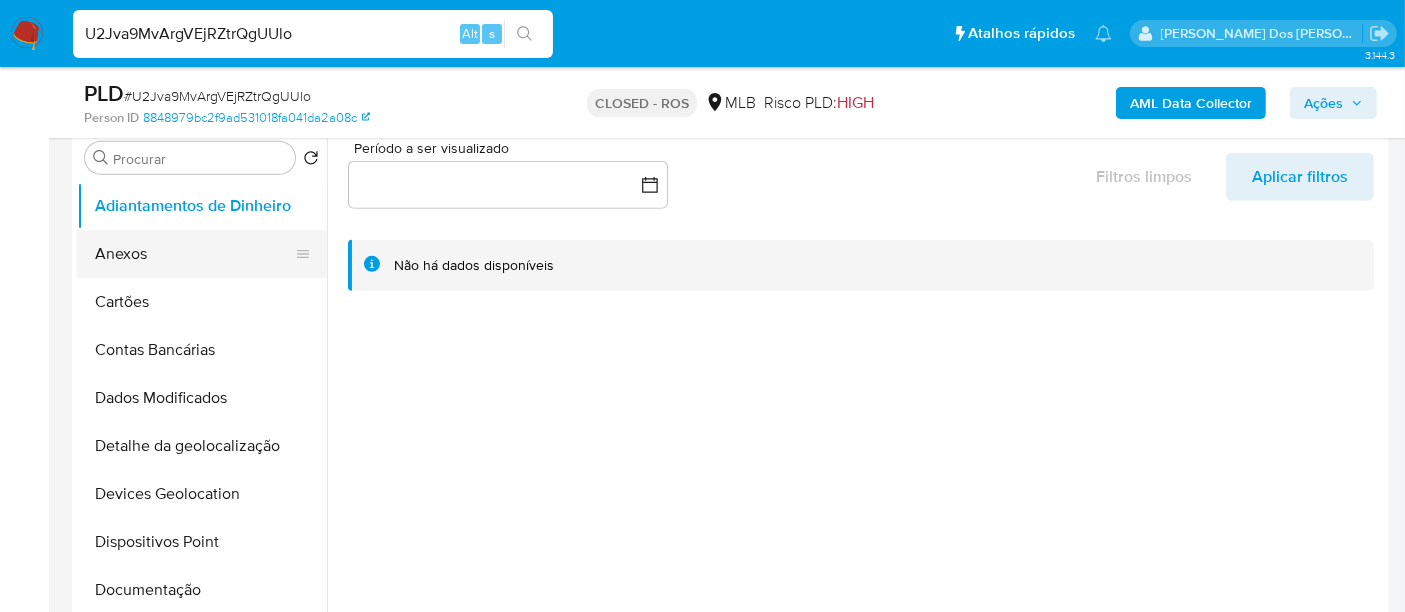 click on "Anexos" at bounding box center (194, 254) 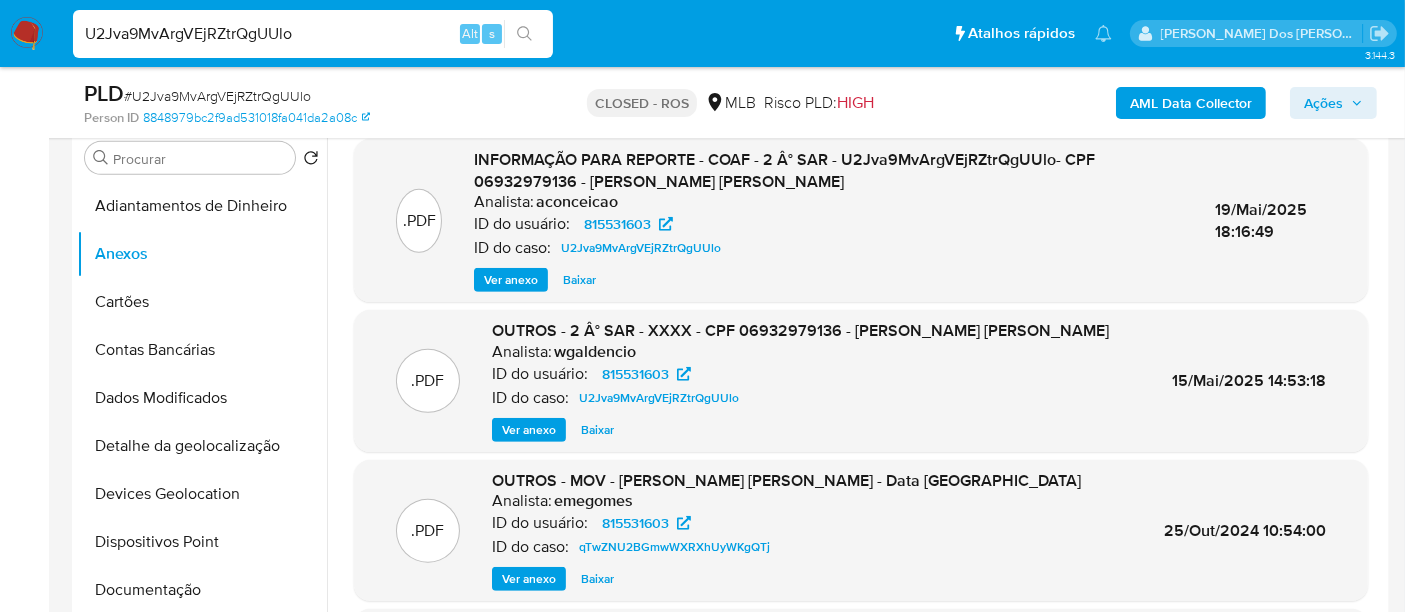 click on "Ver anexo" at bounding box center [511, 280] 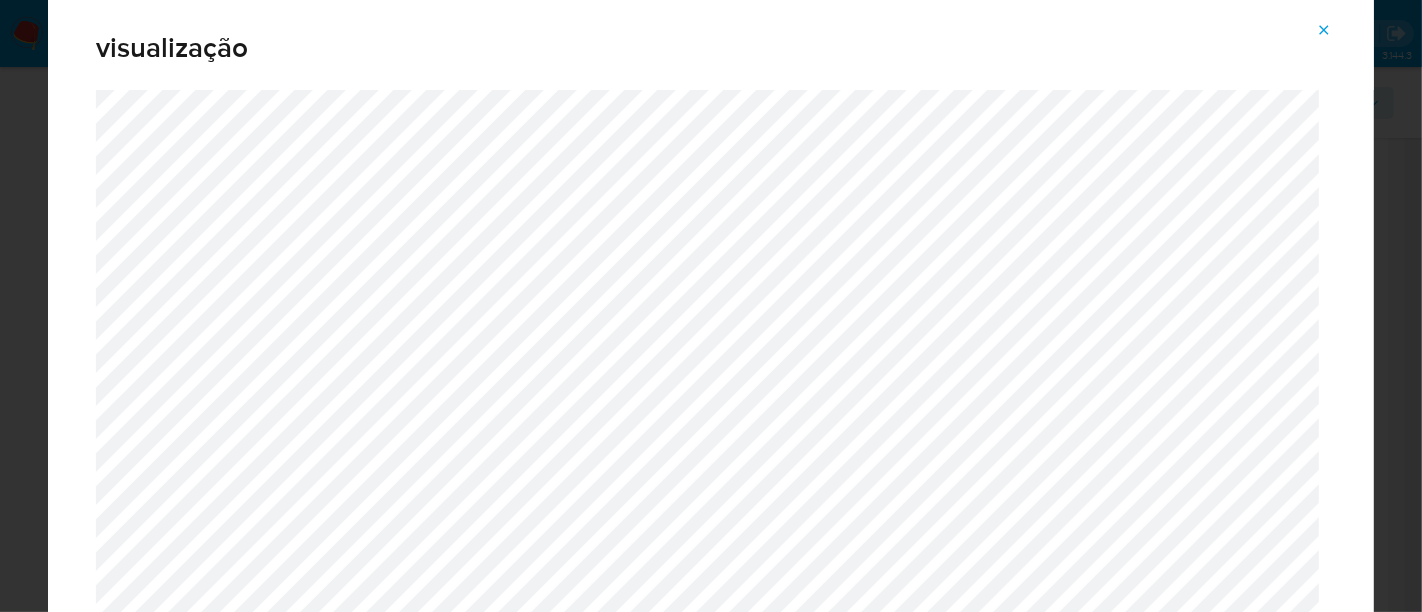 click at bounding box center [1324, 30] 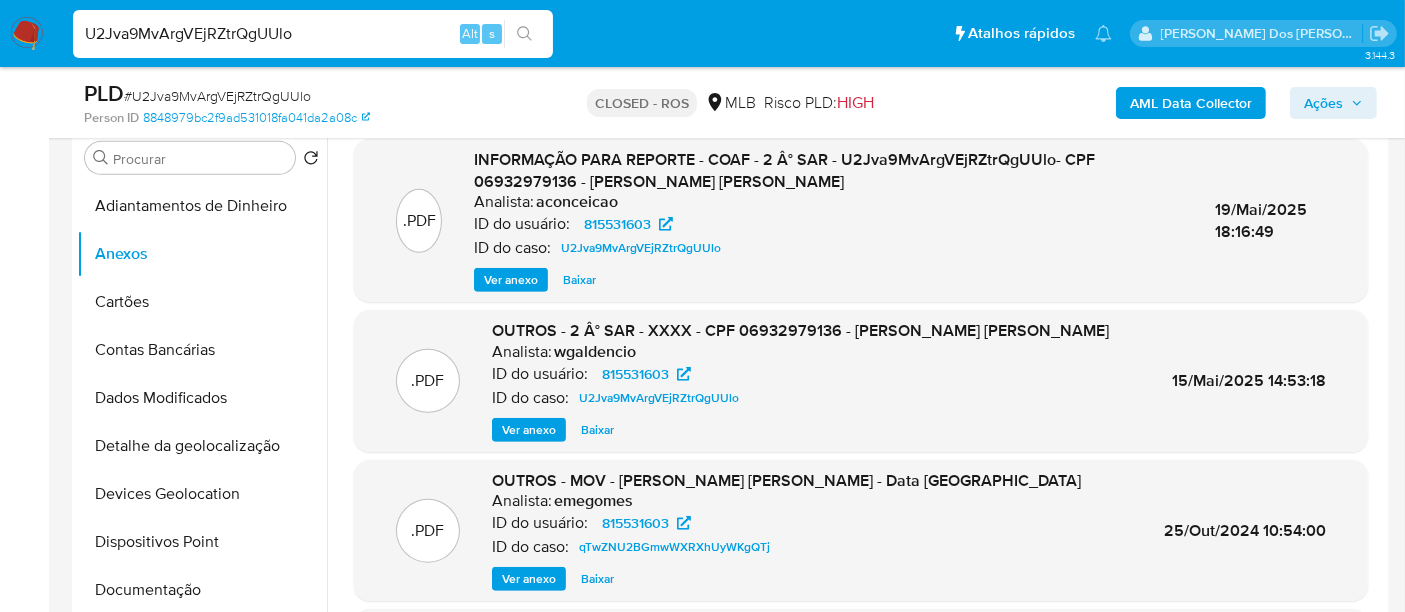 click on "U2Jva9MvArgVEjRZtrQgUUlo" at bounding box center [313, 34] 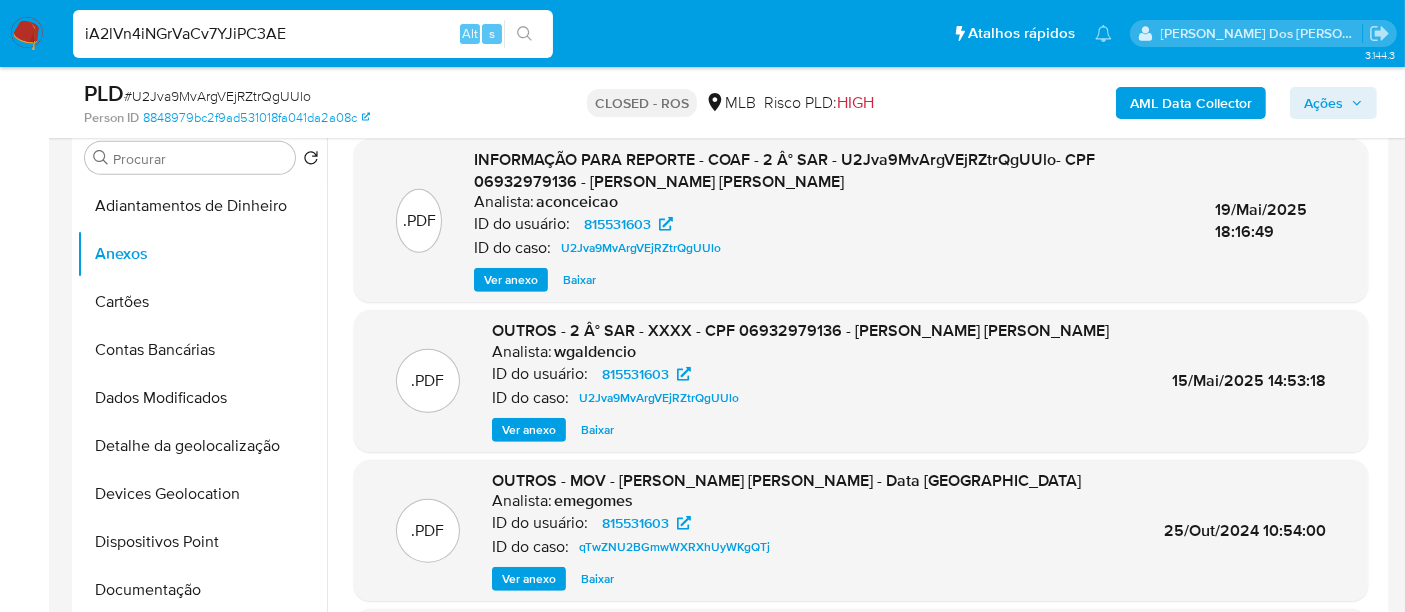 type on "iA2lVn4iNGrVaCv7YJiPC3AE" 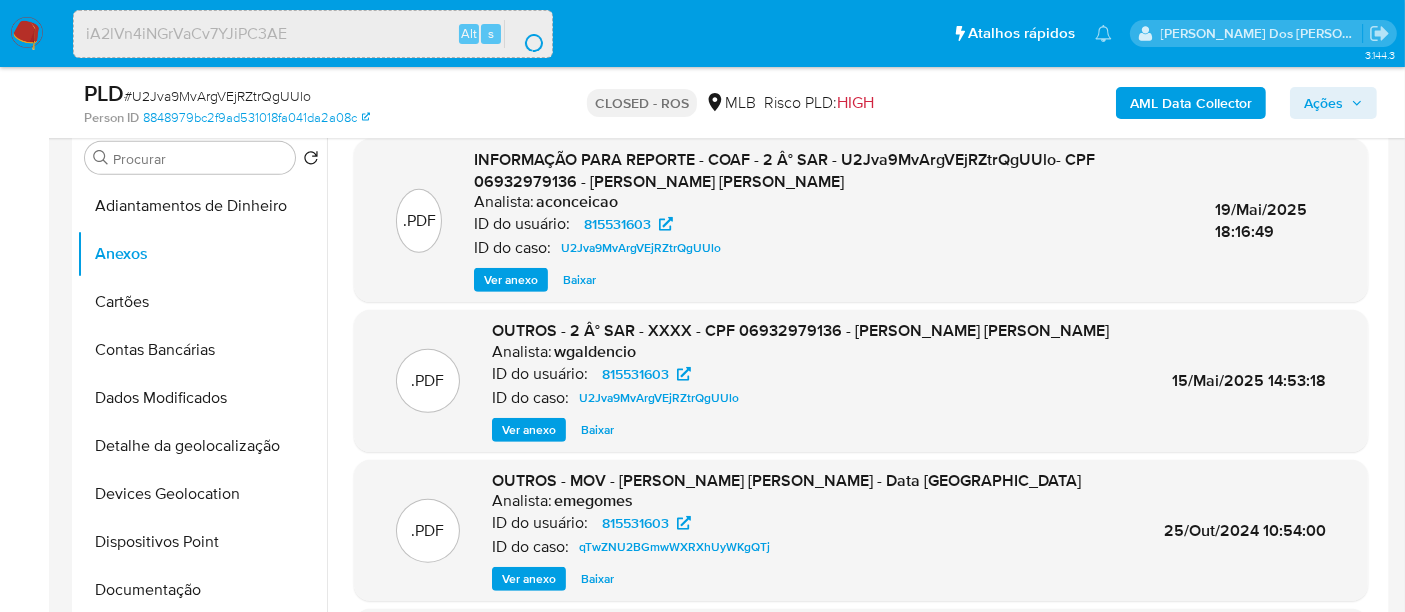 scroll, scrollTop: 0, scrollLeft: 0, axis: both 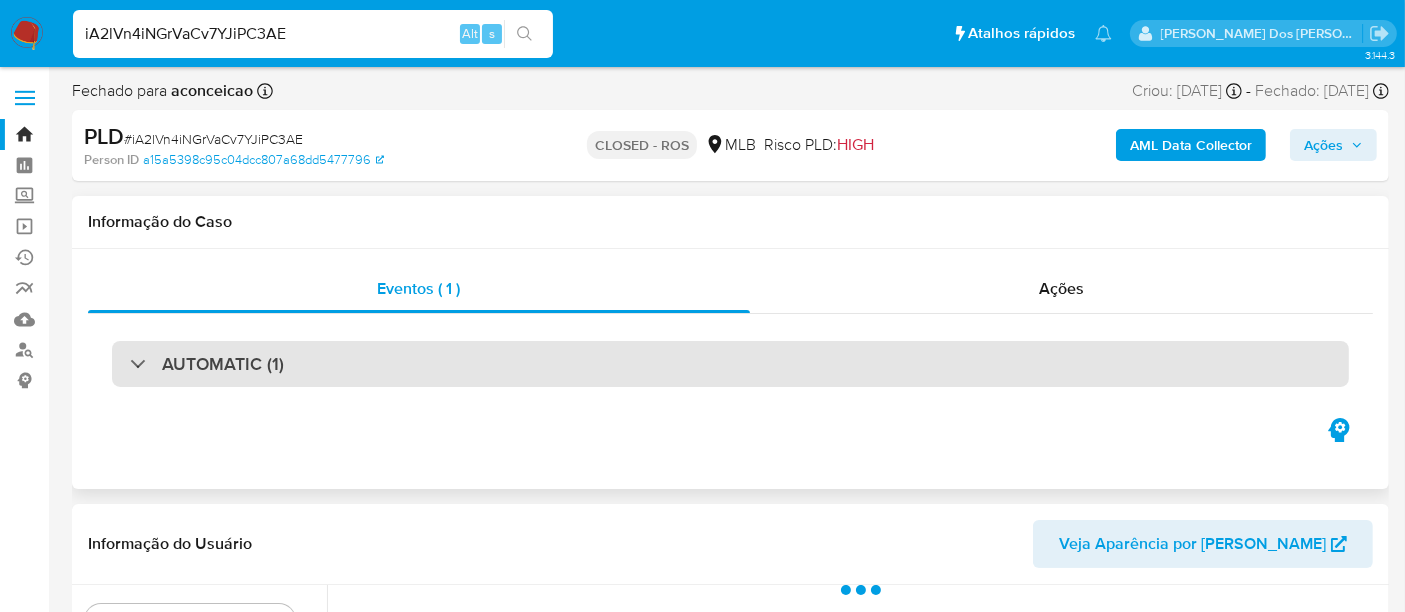 click on "AUTOMATIC (1)" at bounding box center [730, 364] 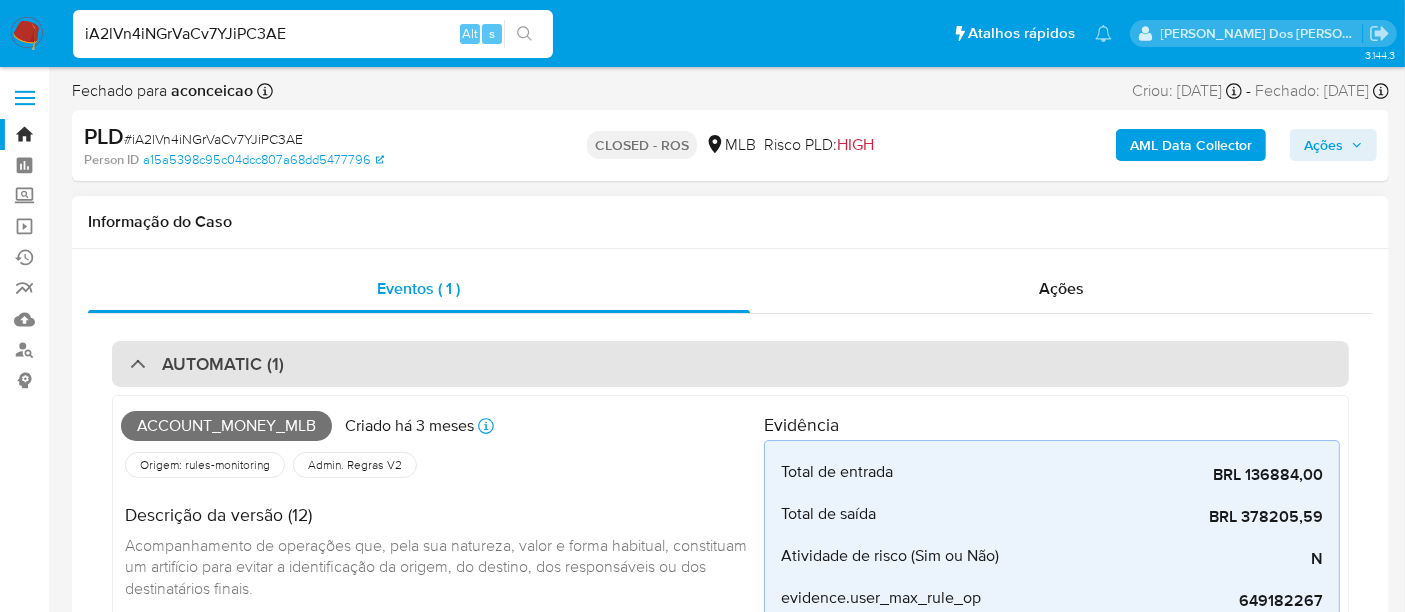 select on "10" 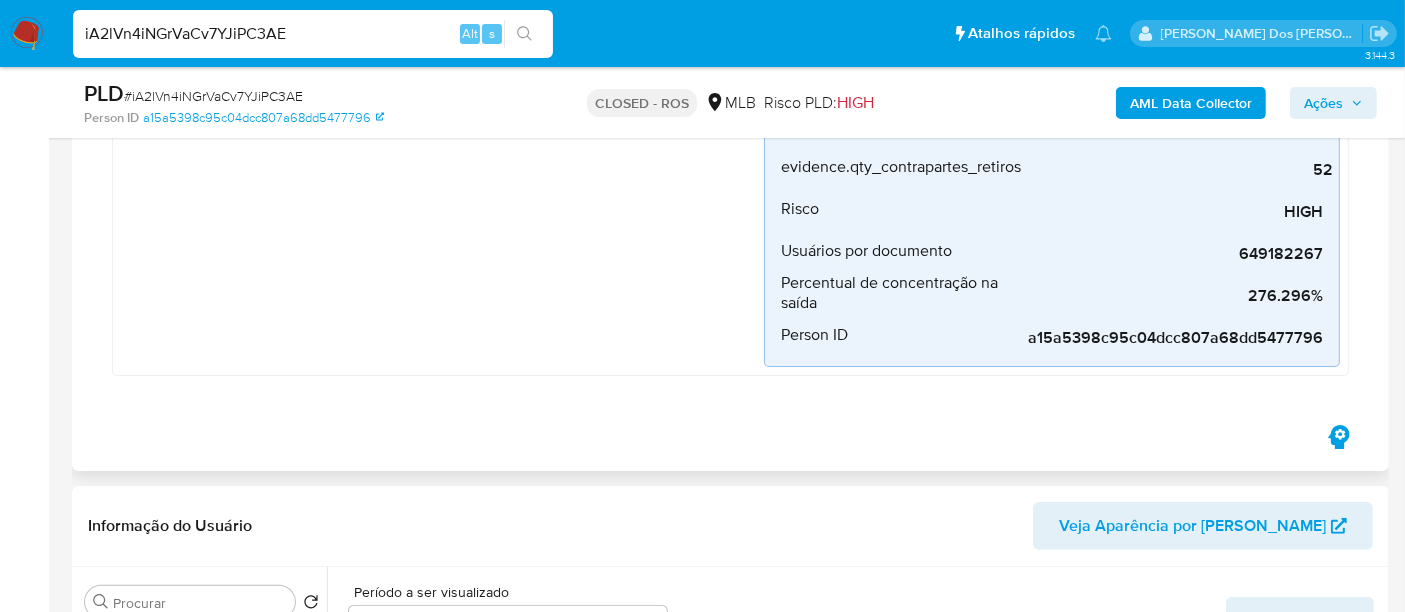 scroll, scrollTop: 888, scrollLeft: 0, axis: vertical 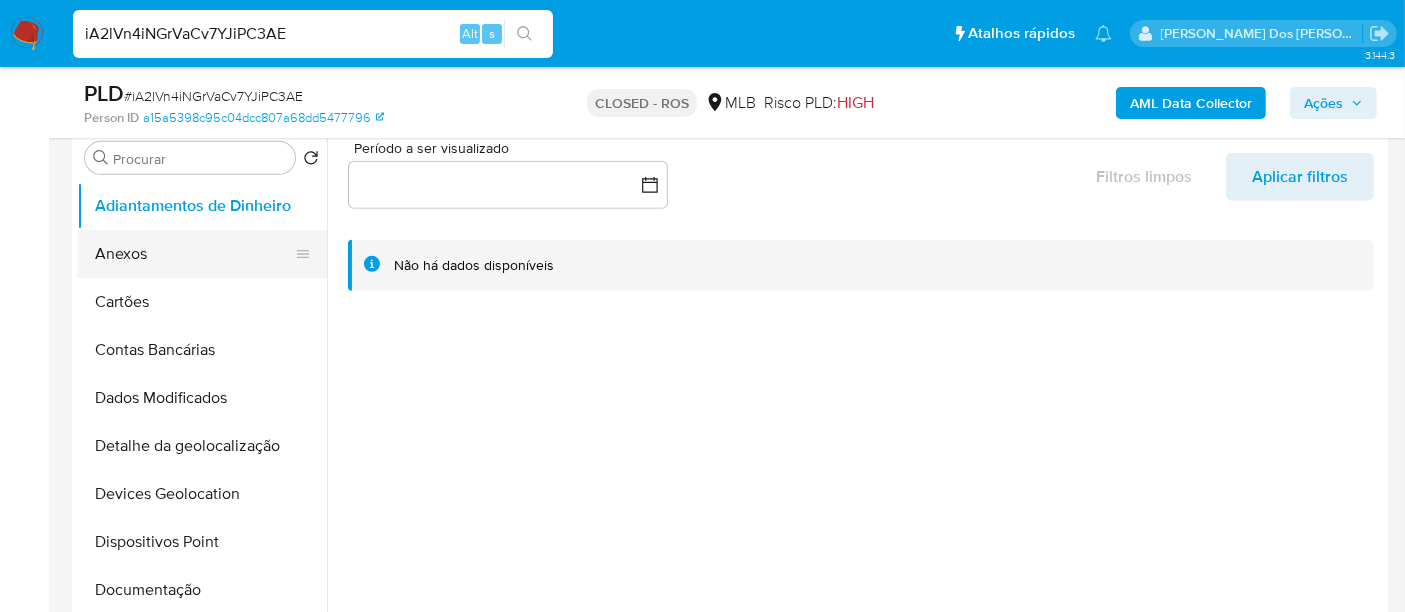 click on "Anexos" at bounding box center [194, 254] 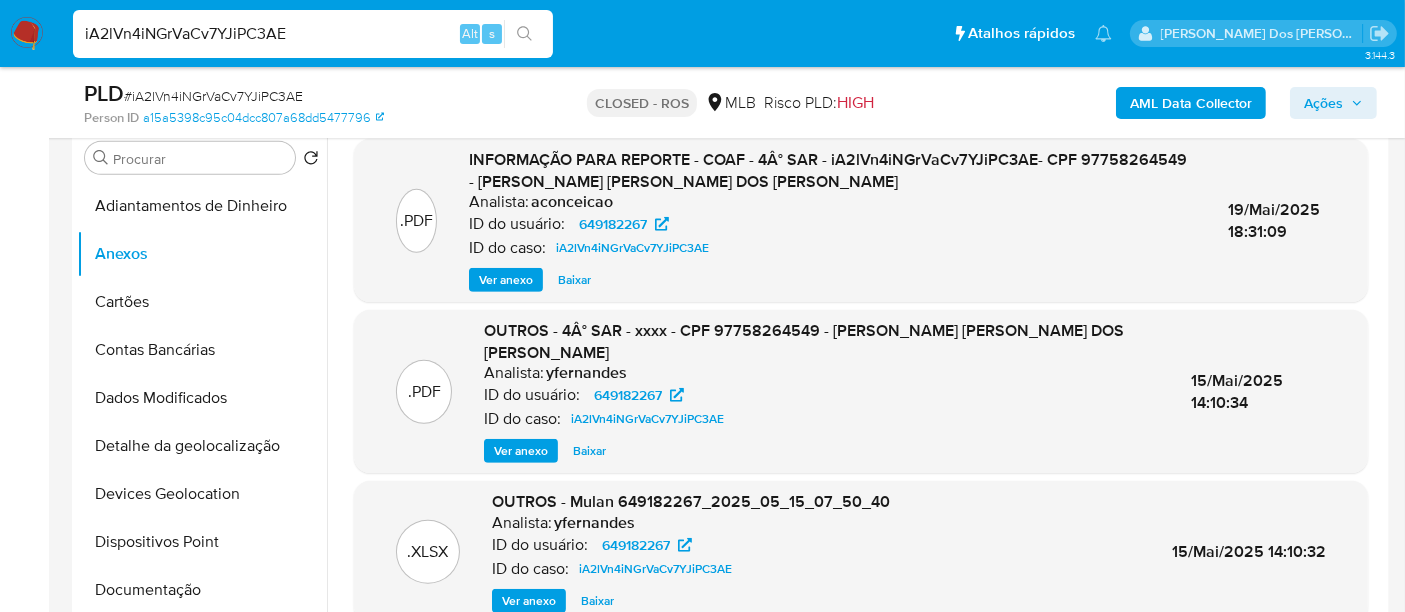 click on "Ver anexo" at bounding box center (506, 280) 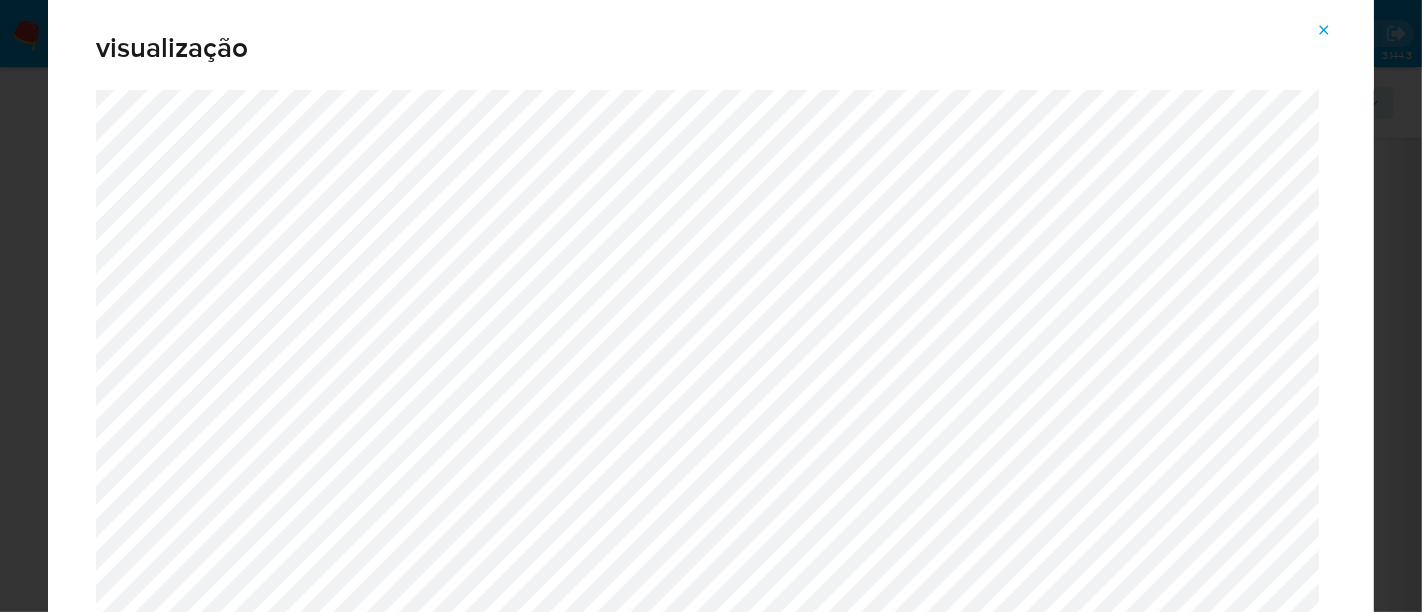 click 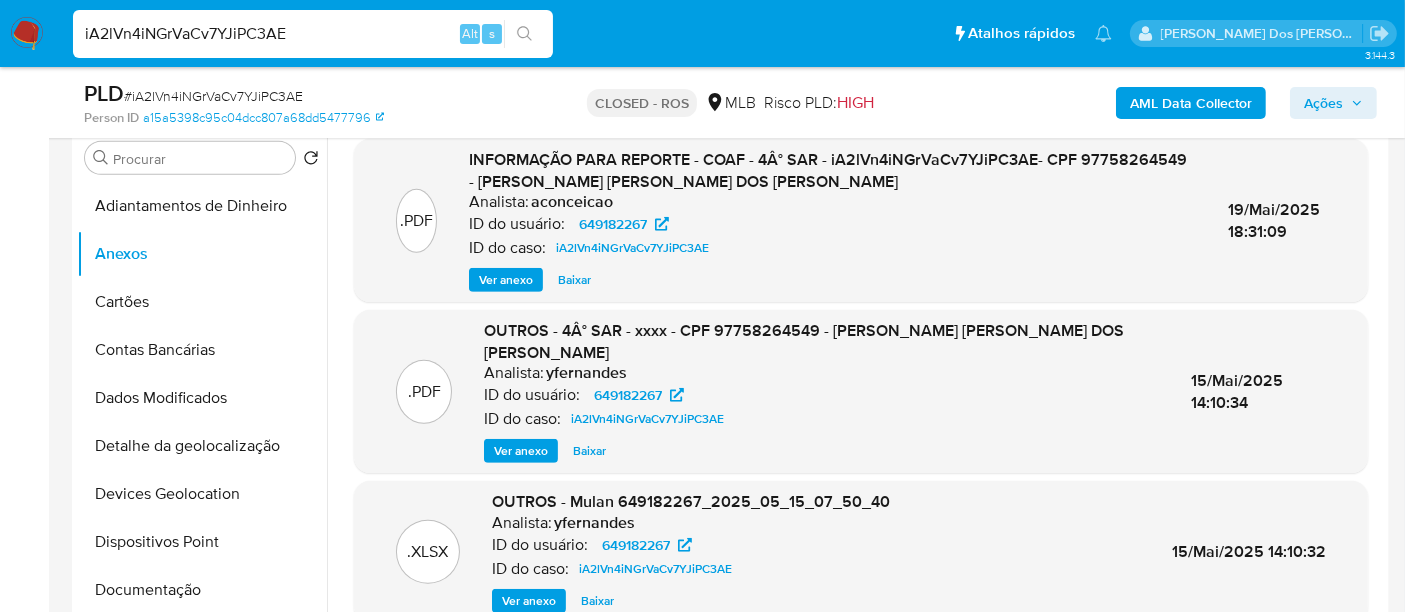 click on "iA2lVn4iNGrVaCv7YJiPC3AE" at bounding box center [313, 34] 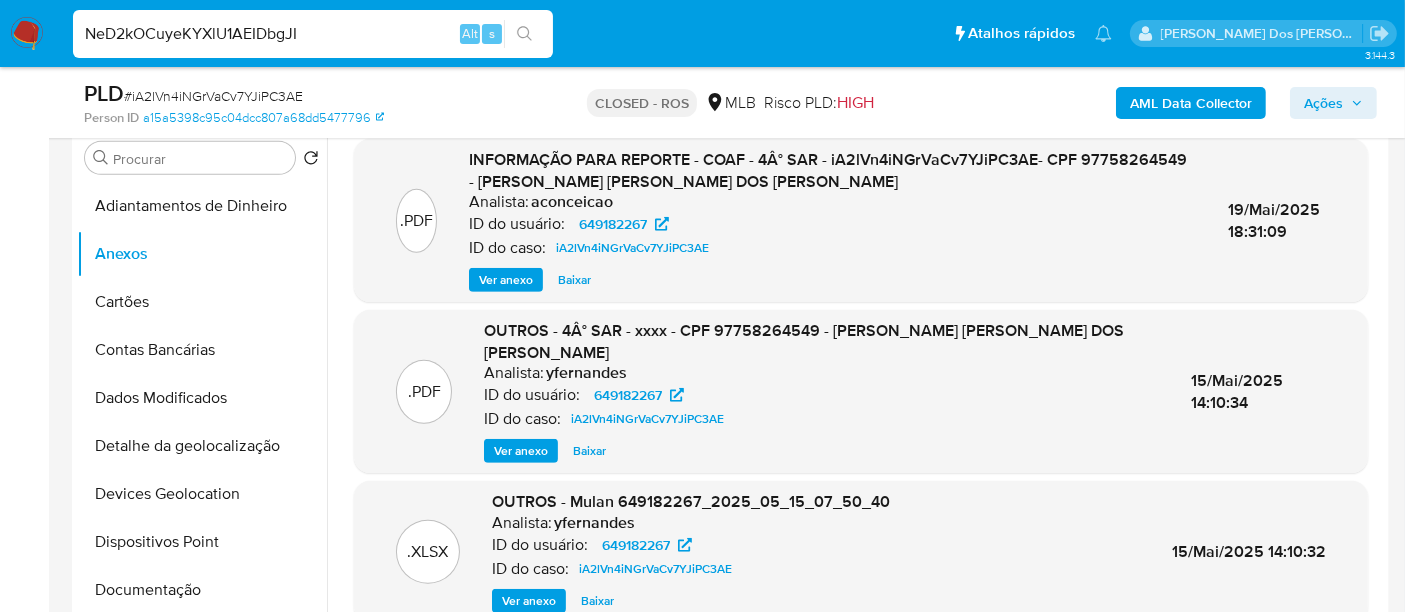 type on "NeD2kOCuyeKYXlU1AEIDbgJI" 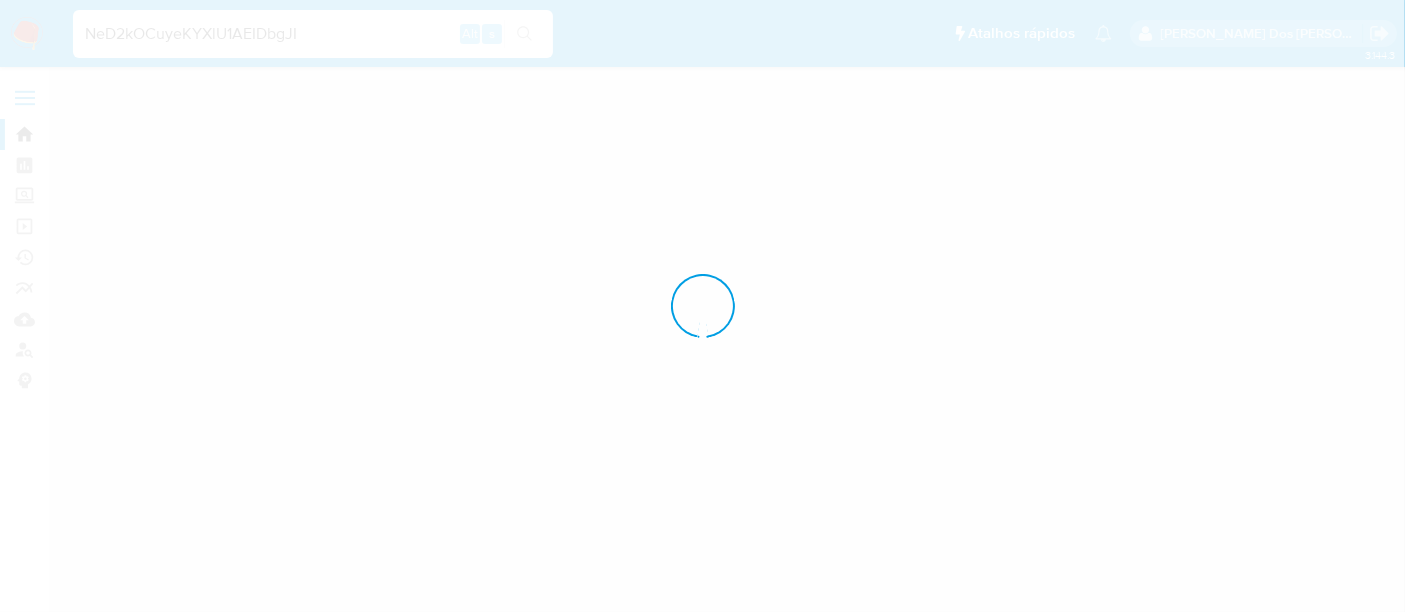 scroll, scrollTop: 0, scrollLeft: 0, axis: both 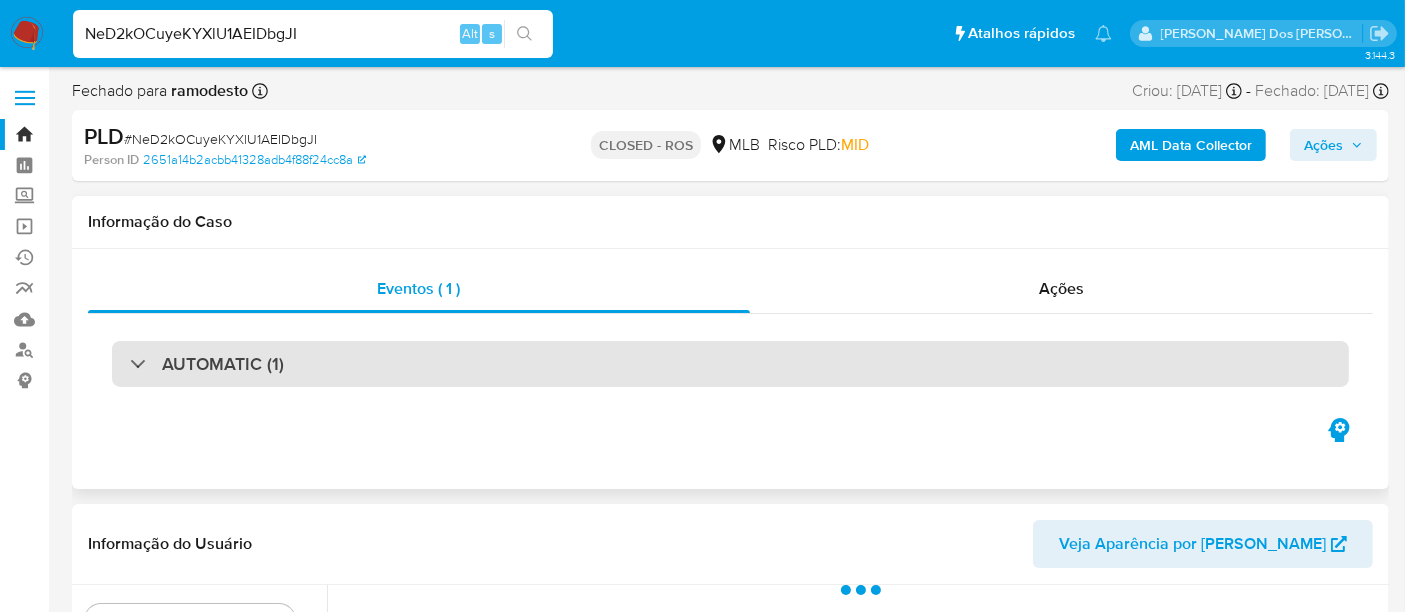 click on "AUTOMATIC (1)" at bounding box center (730, 364) 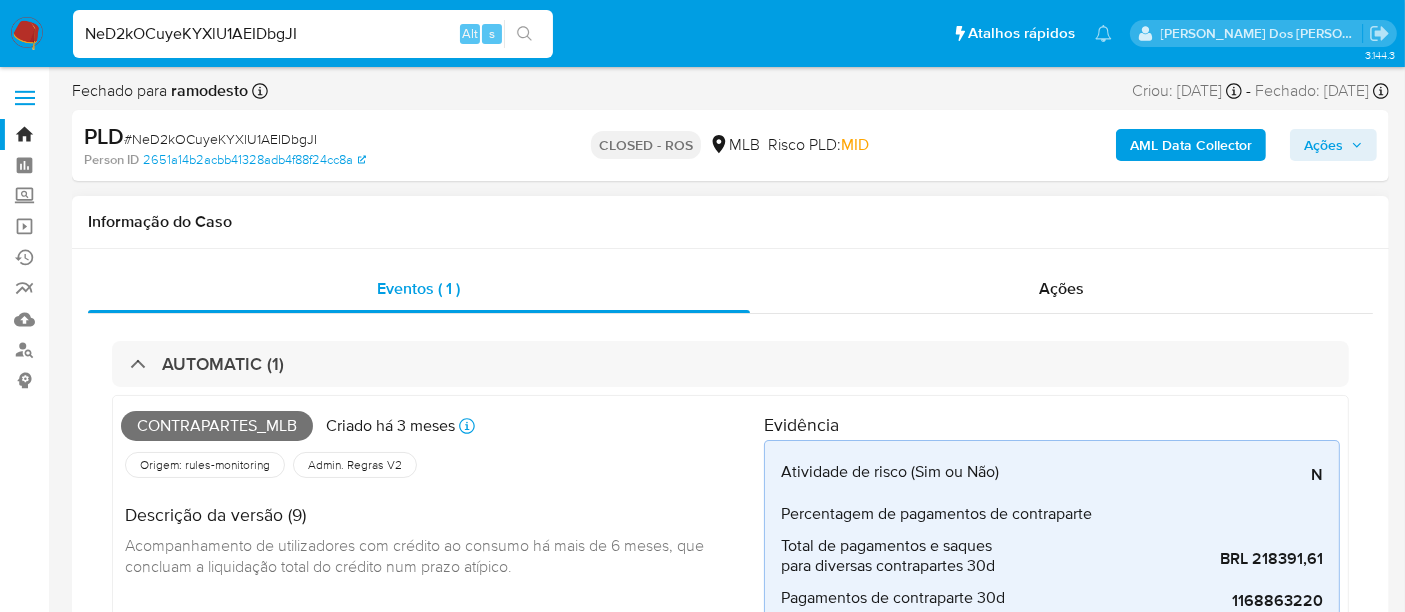 select on "10" 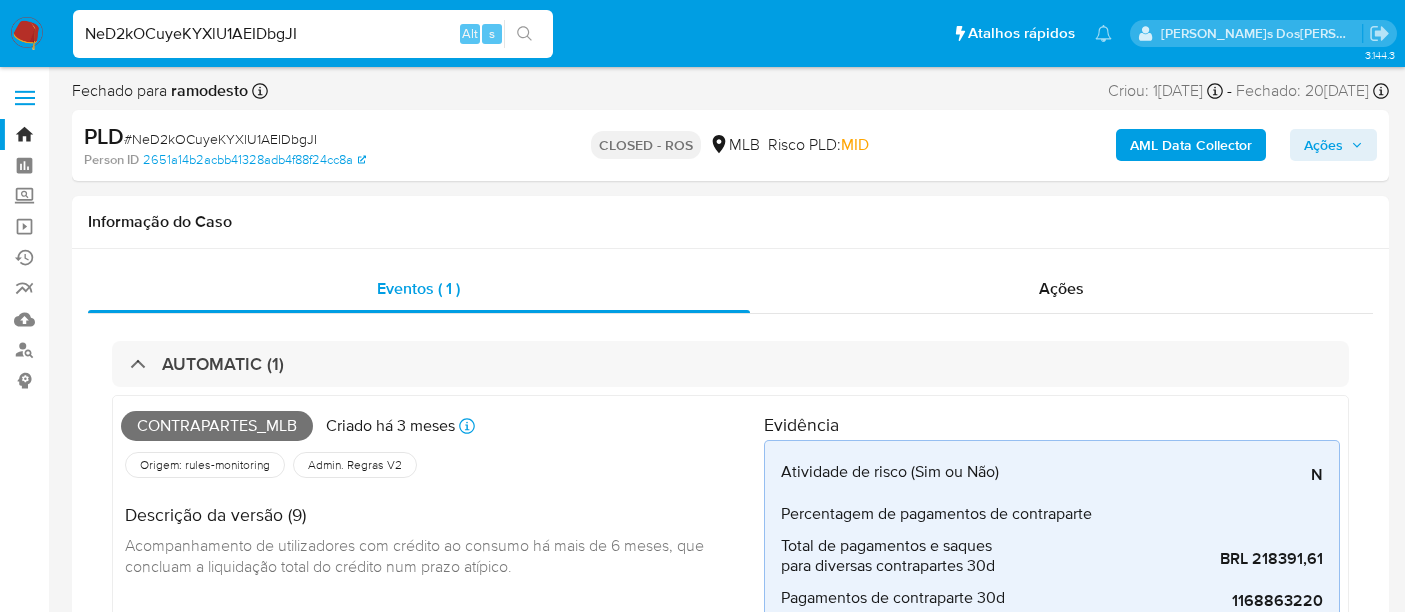 select on "10" 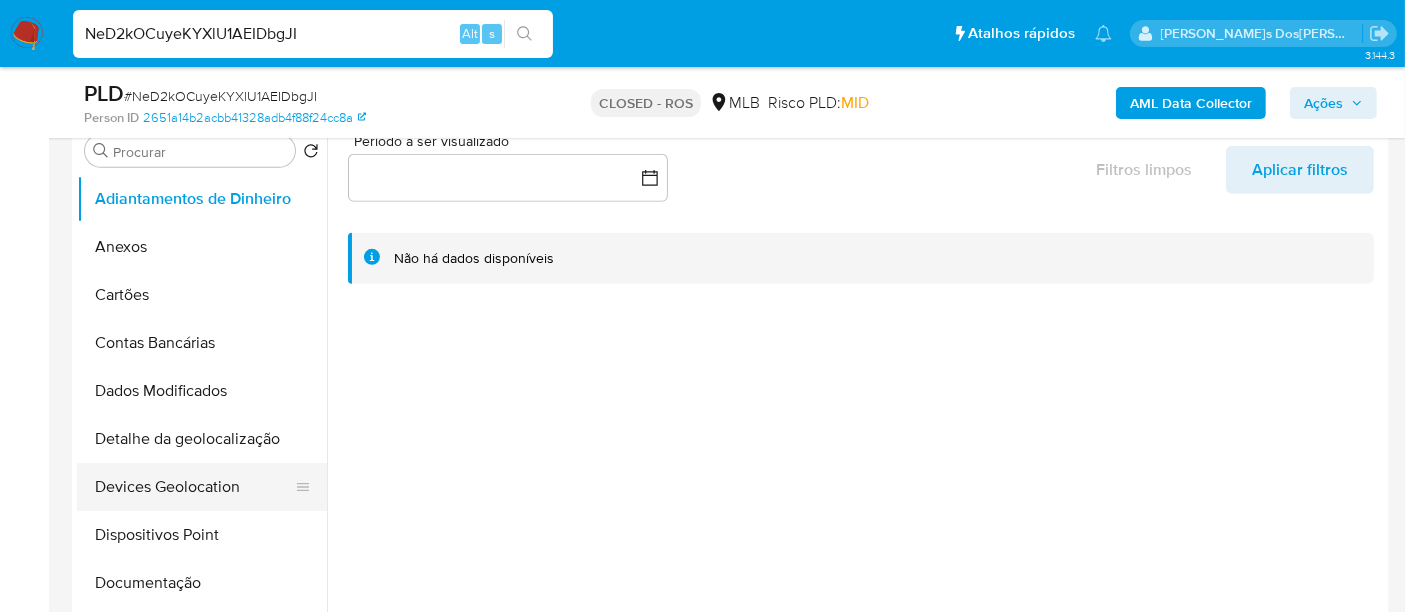 scroll, scrollTop: 1000, scrollLeft: 0, axis: vertical 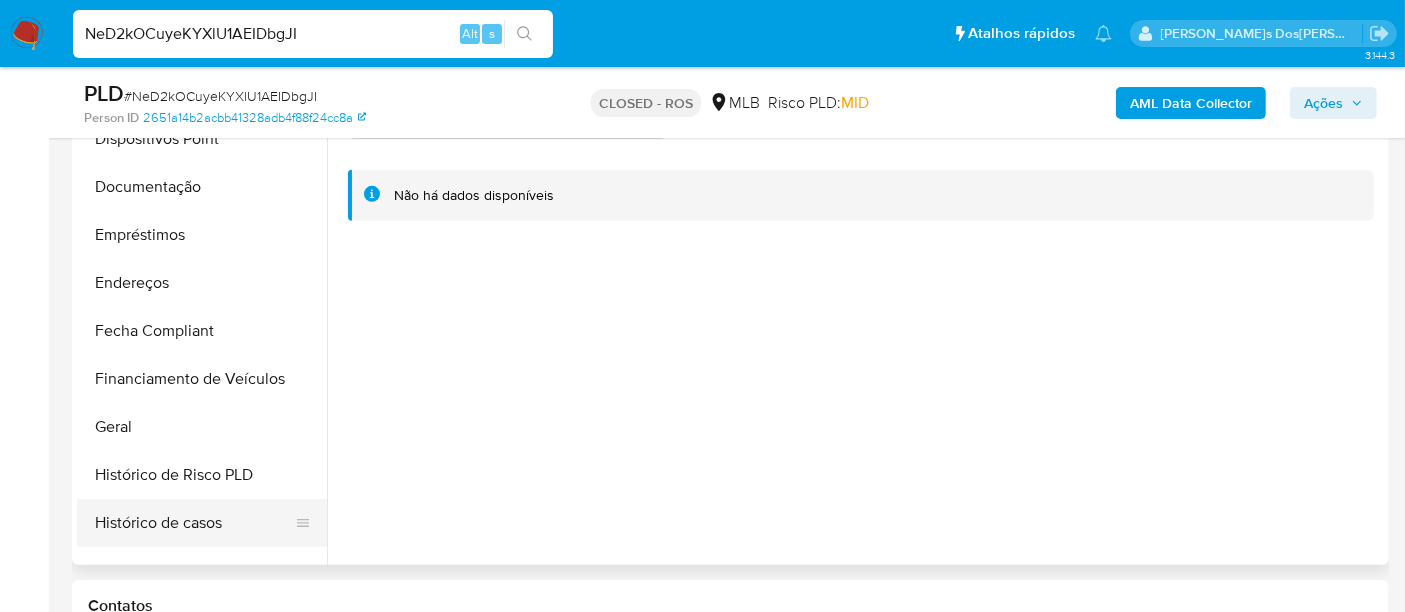 click on "Histórico de casos" at bounding box center (194, 523) 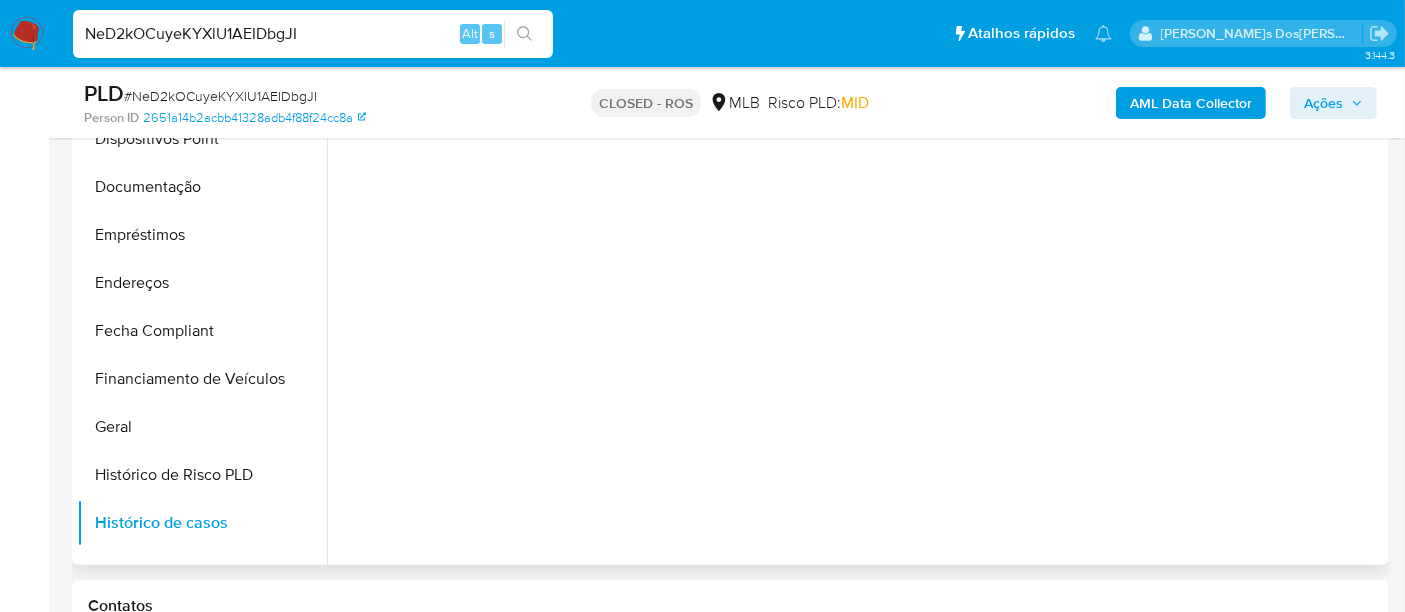 scroll, scrollTop: 888, scrollLeft: 0, axis: vertical 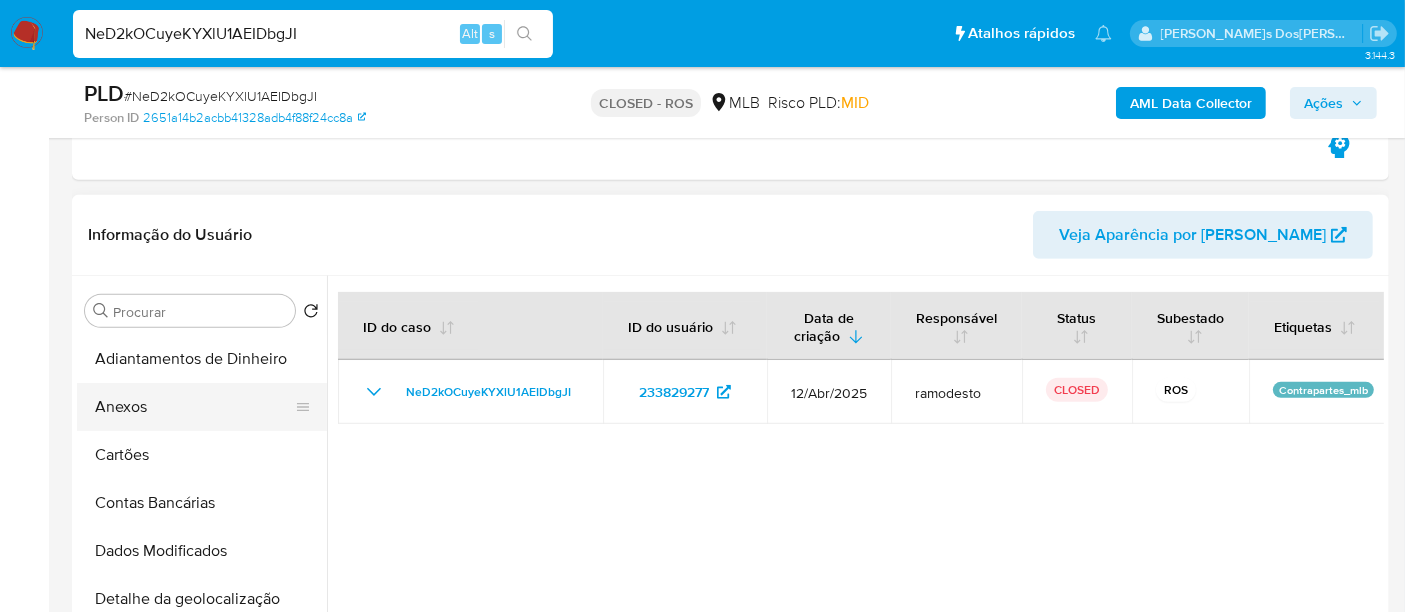 click on "Anexos" at bounding box center [194, 407] 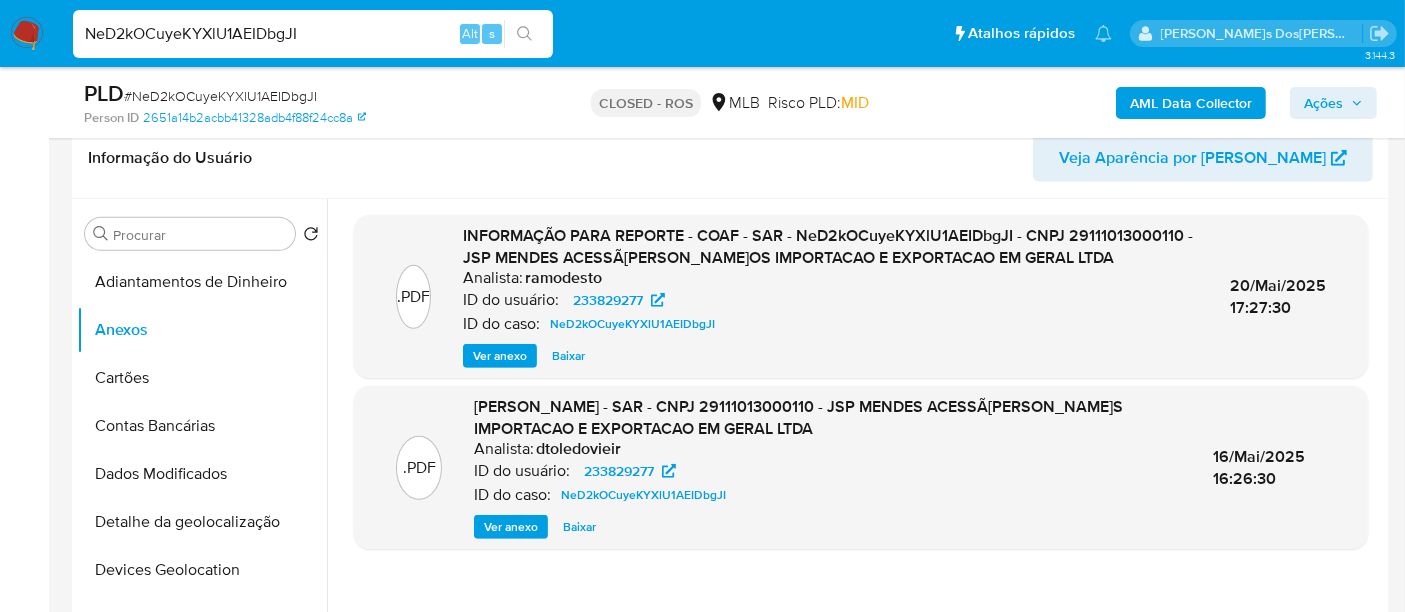 scroll, scrollTop: 888, scrollLeft: 0, axis: vertical 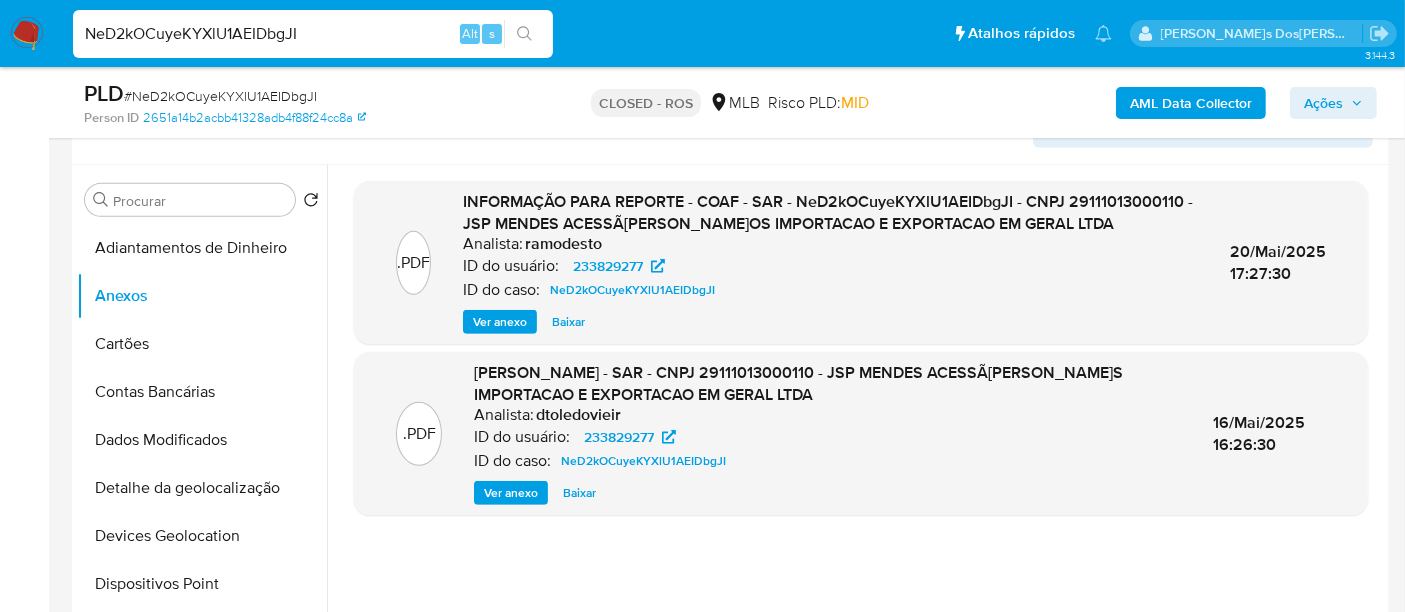 click on "Ver anexo" at bounding box center (500, 322) 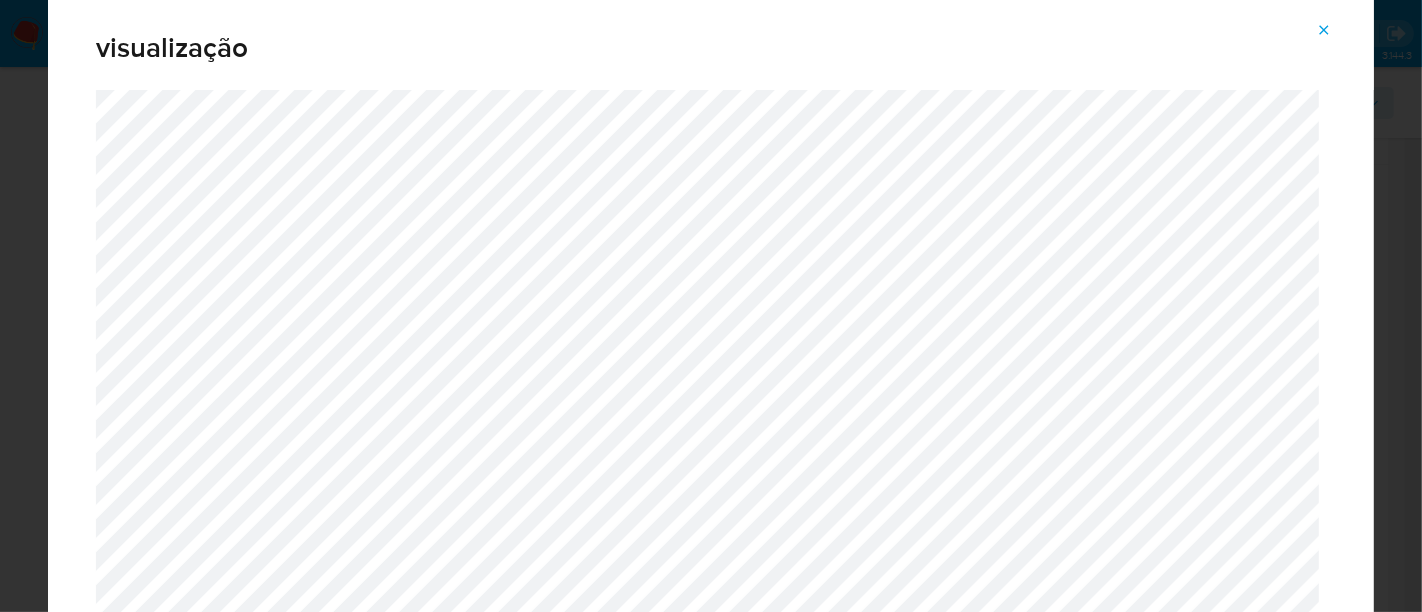 click 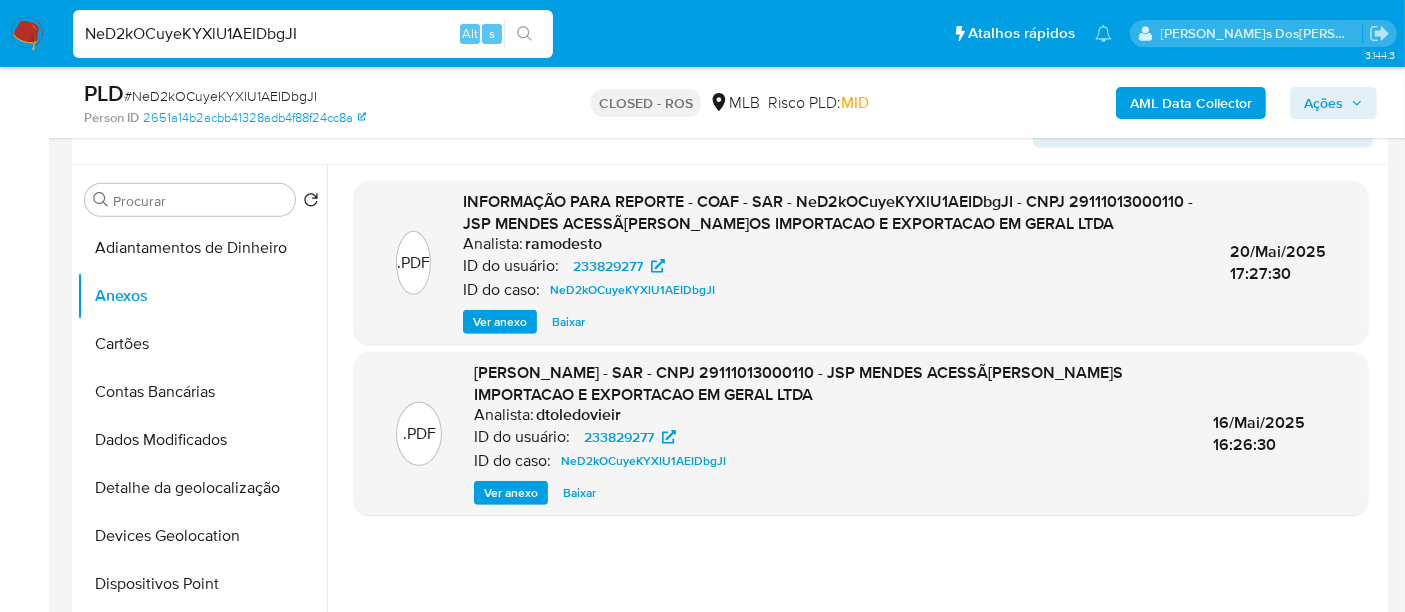 click on "NeD2kOCuyeKYXlU1AEIDbgJI" at bounding box center (313, 34) 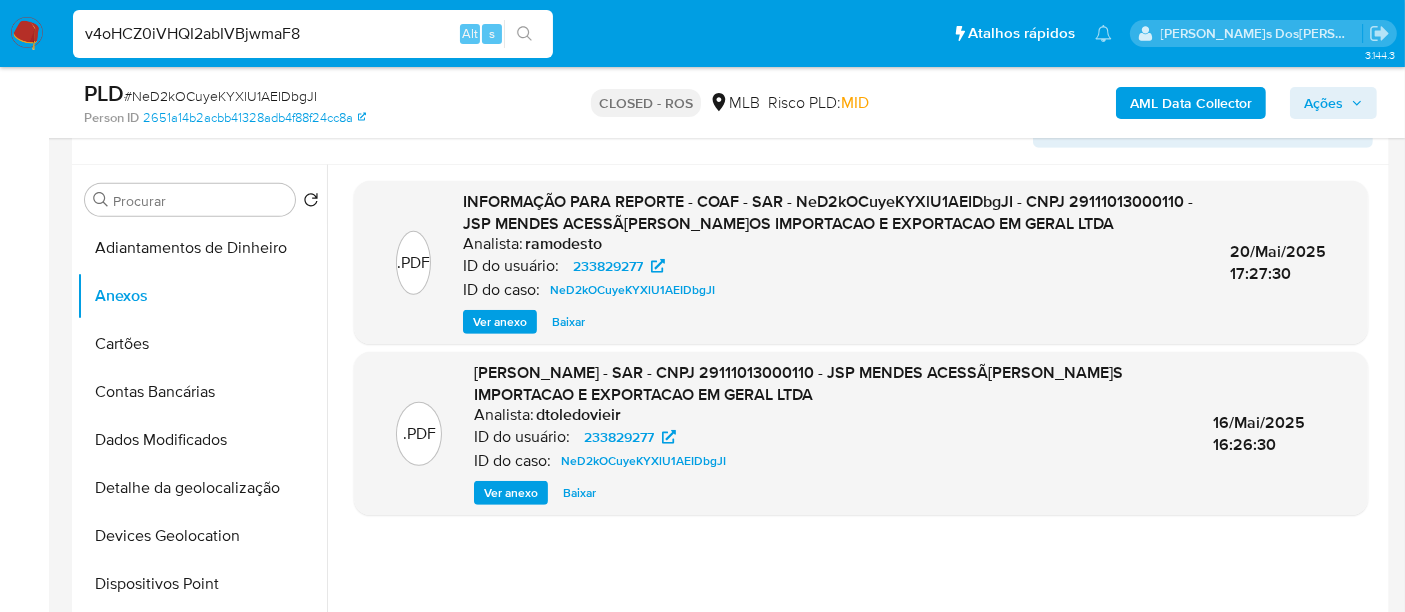type on "v4oHCZ0iVHQI2abIVBjwmaF8" 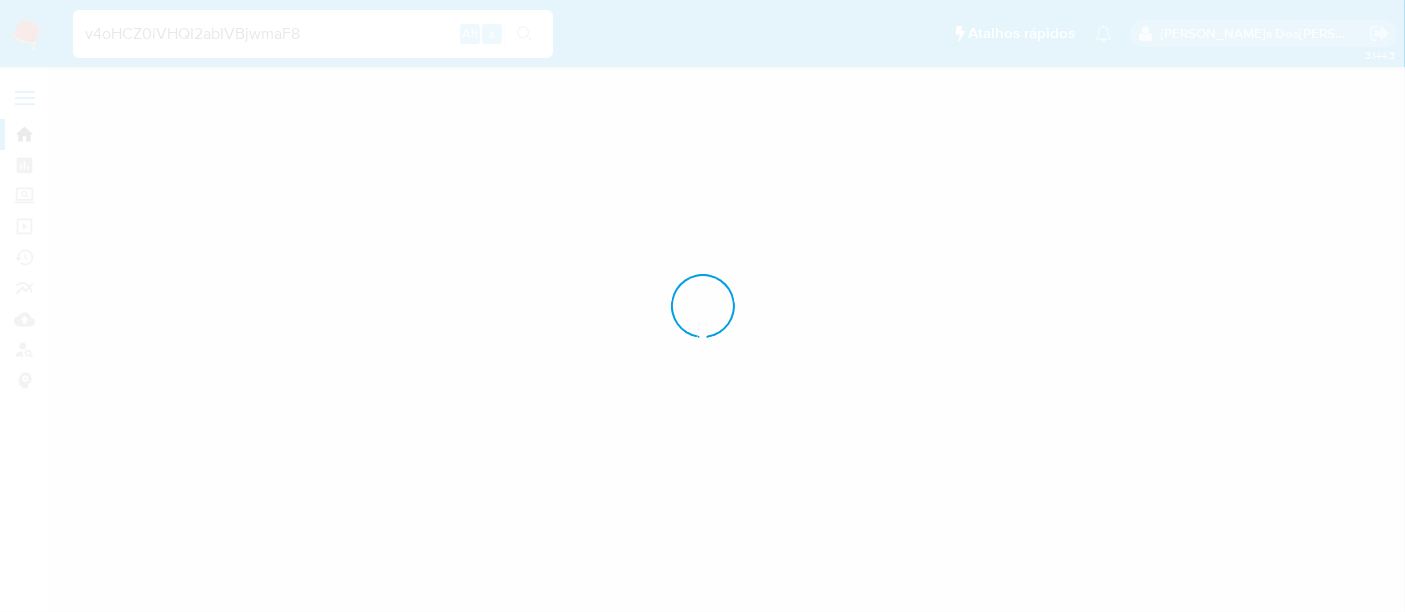 scroll, scrollTop: 0, scrollLeft: 0, axis: both 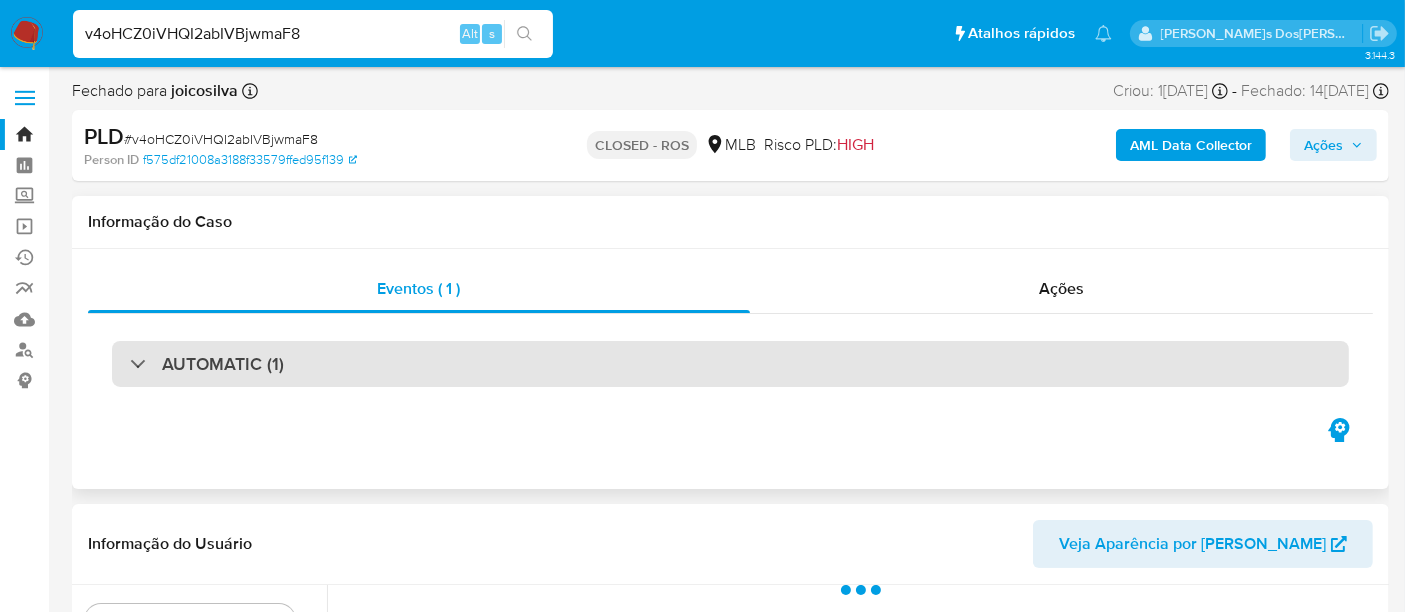 click on "AUTOMATIC (1)" at bounding box center (730, 364) 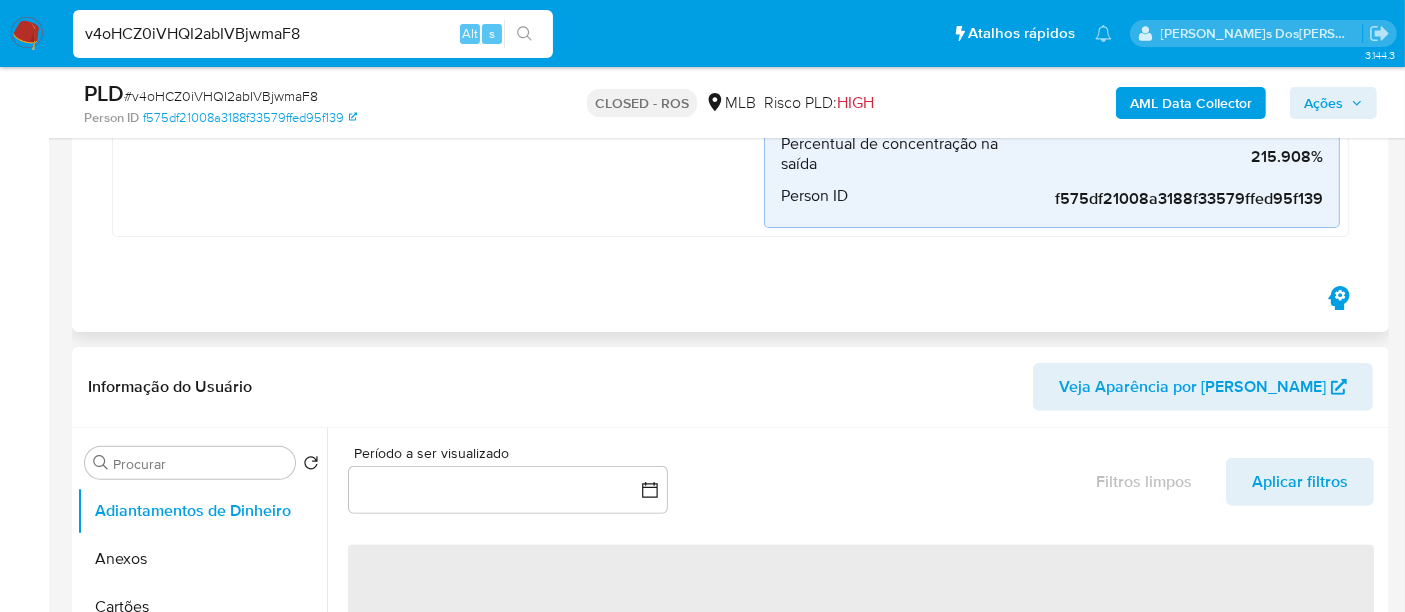select on "10" 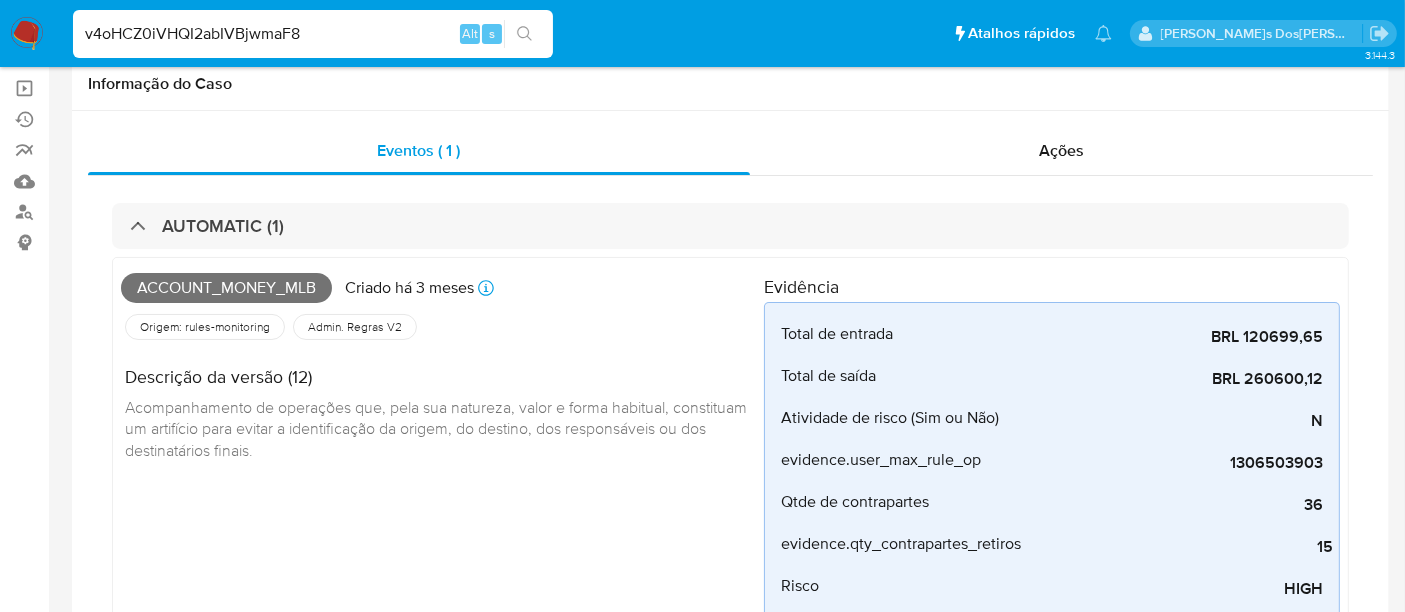scroll, scrollTop: 0, scrollLeft: 0, axis: both 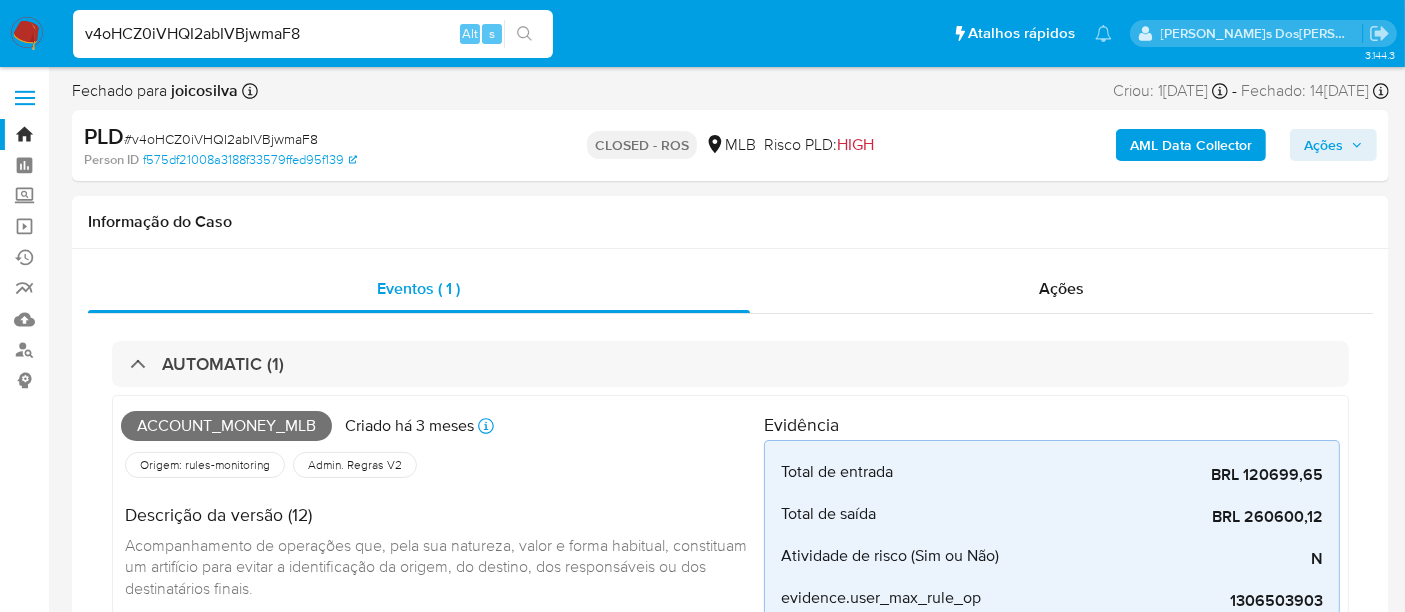 click on "v4oHCZ0iVHQI2abIVBjwmaF8 Alt s" at bounding box center (313, 34) 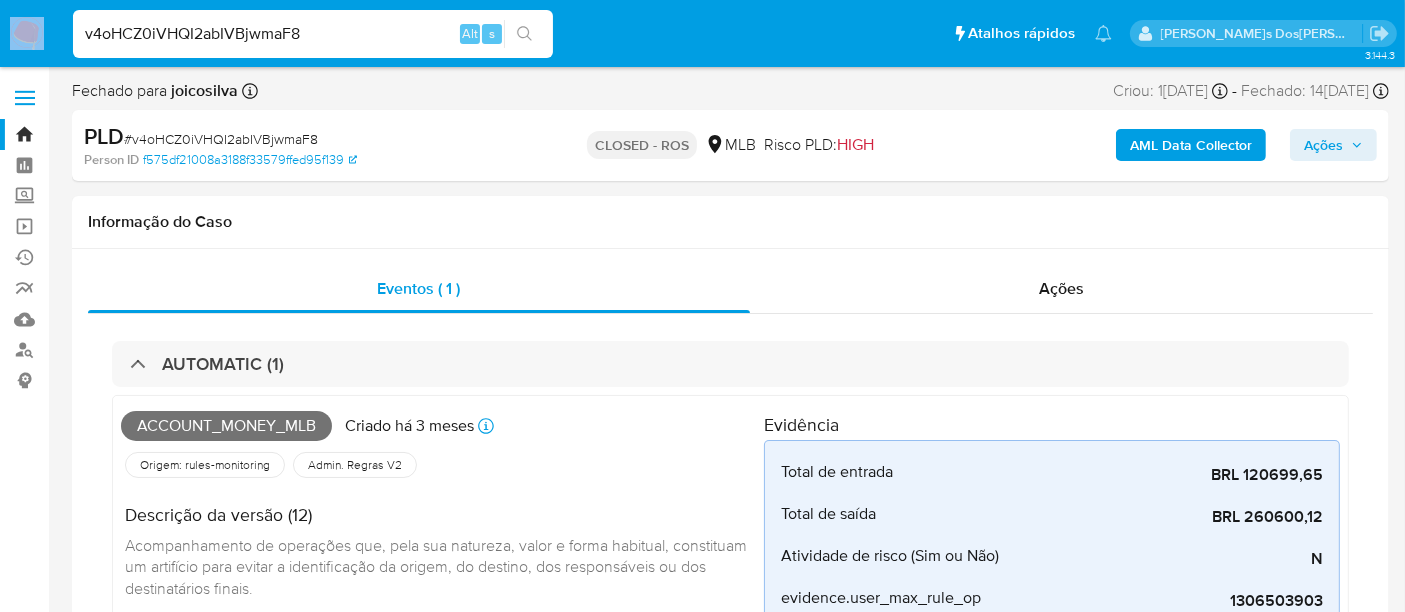 click on "v4oHCZ0iVHQI2abIVBjwmaF8 Alt s" at bounding box center (313, 34) 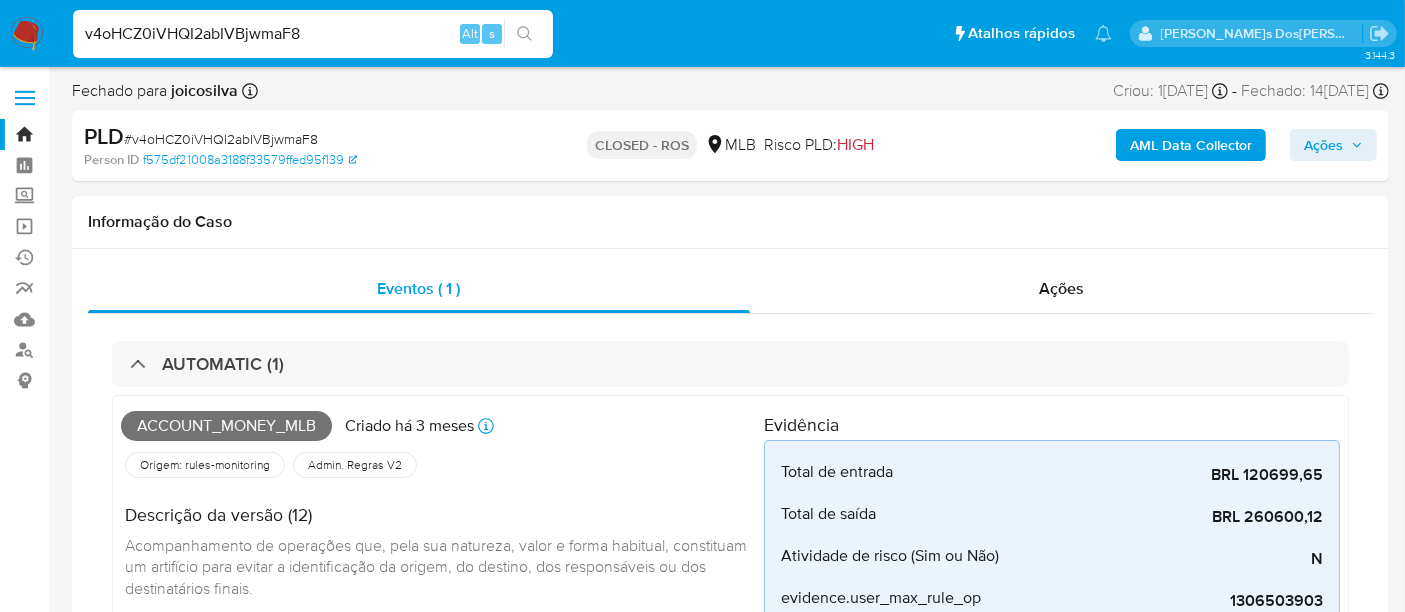 click on "v4oHCZ0iVHQI2abIVBjwmaF8" at bounding box center (313, 34) 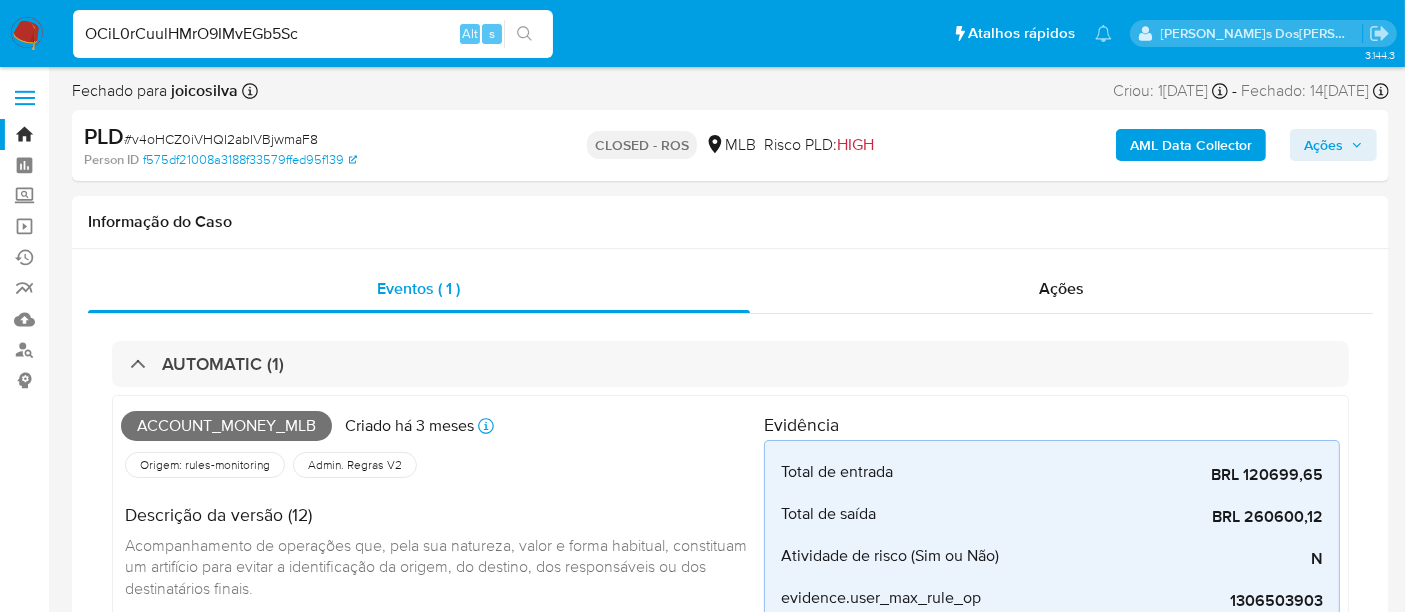 type on "OCiL0rCuulHMrO9IMvEGb5Sc" 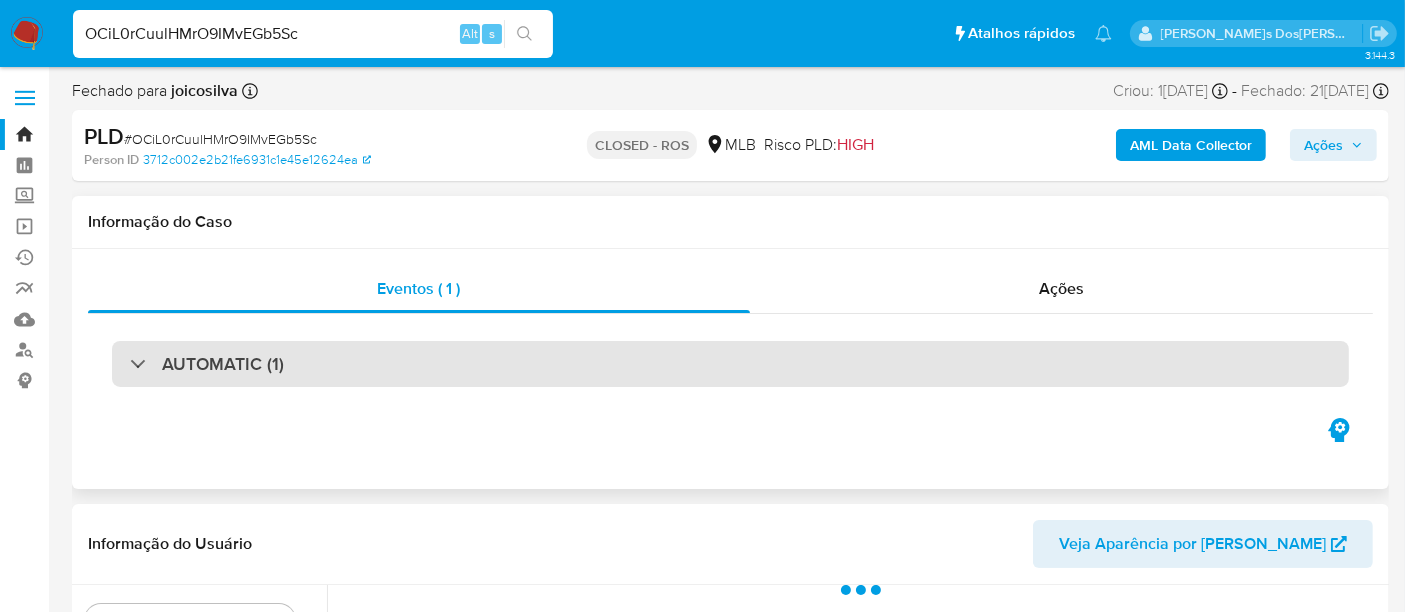 click on "AUTOMATIC (1)" at bounding box center [730, 364] 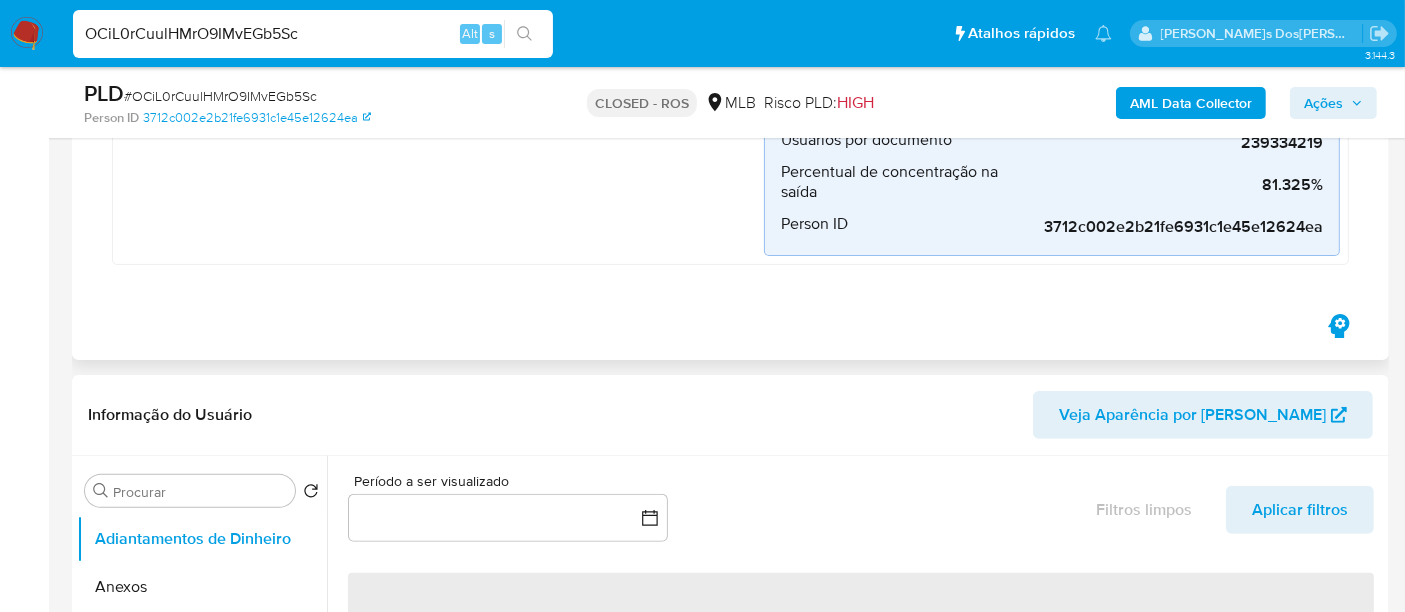 select on "10" 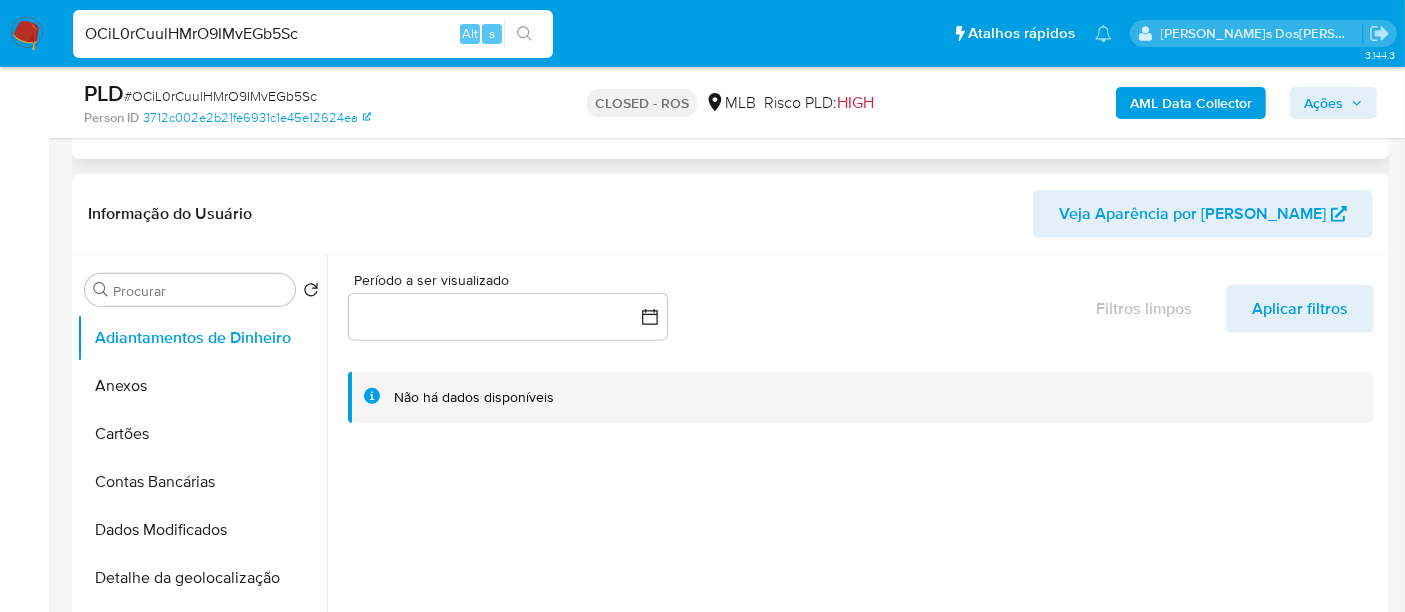 scroll, scrollTop: 777, scrollLeft: 0, axis: vertical 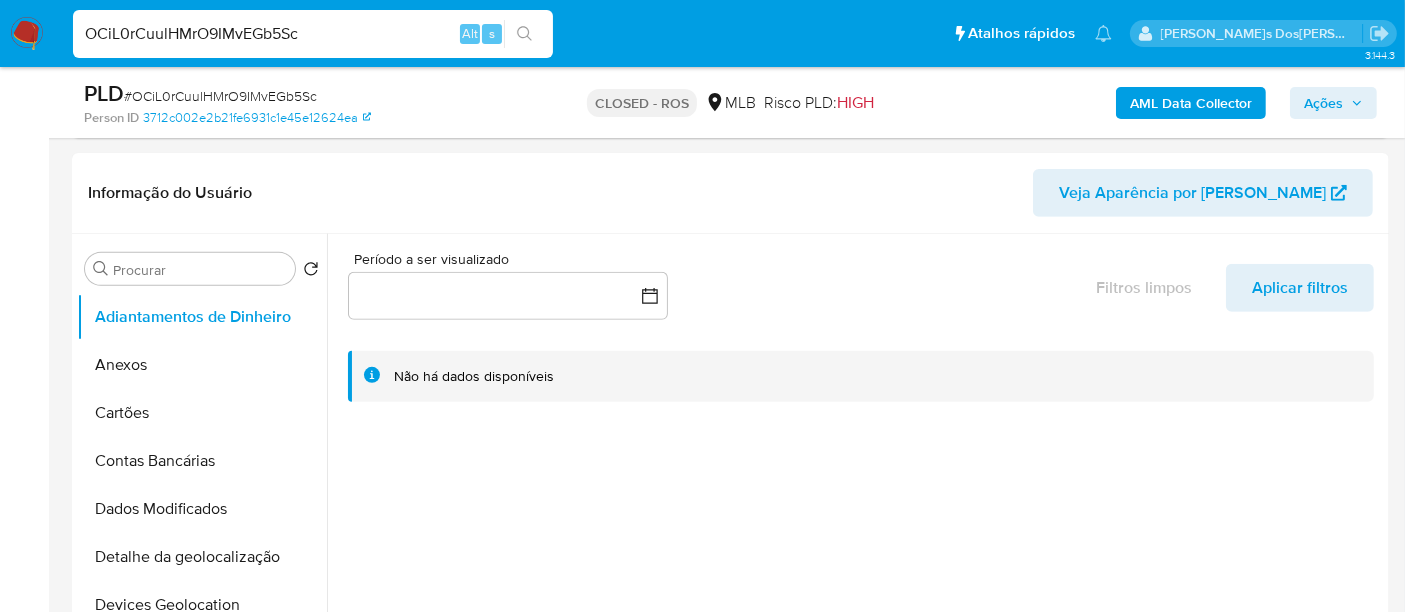 click on "OCiL0rCuulHMrO9IMvEGb5Sc" at bounding box center (313, 34) 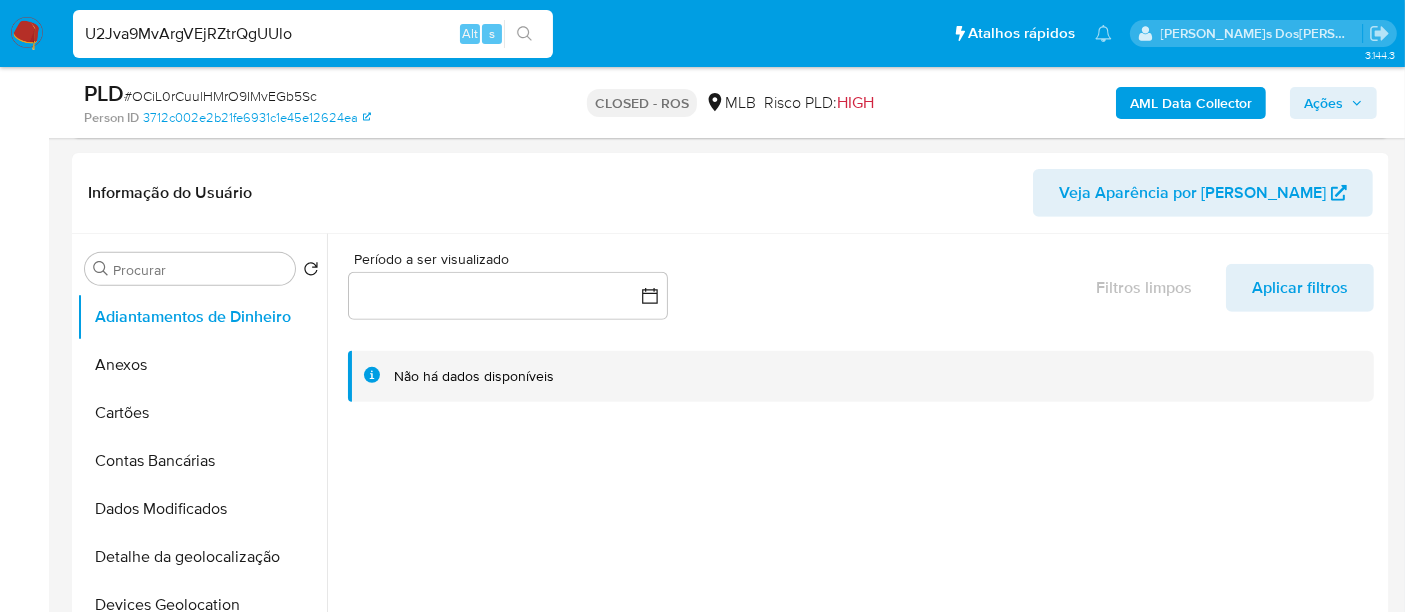 type on "U2Jva9MvArgVEjRZtrQgUUlo" 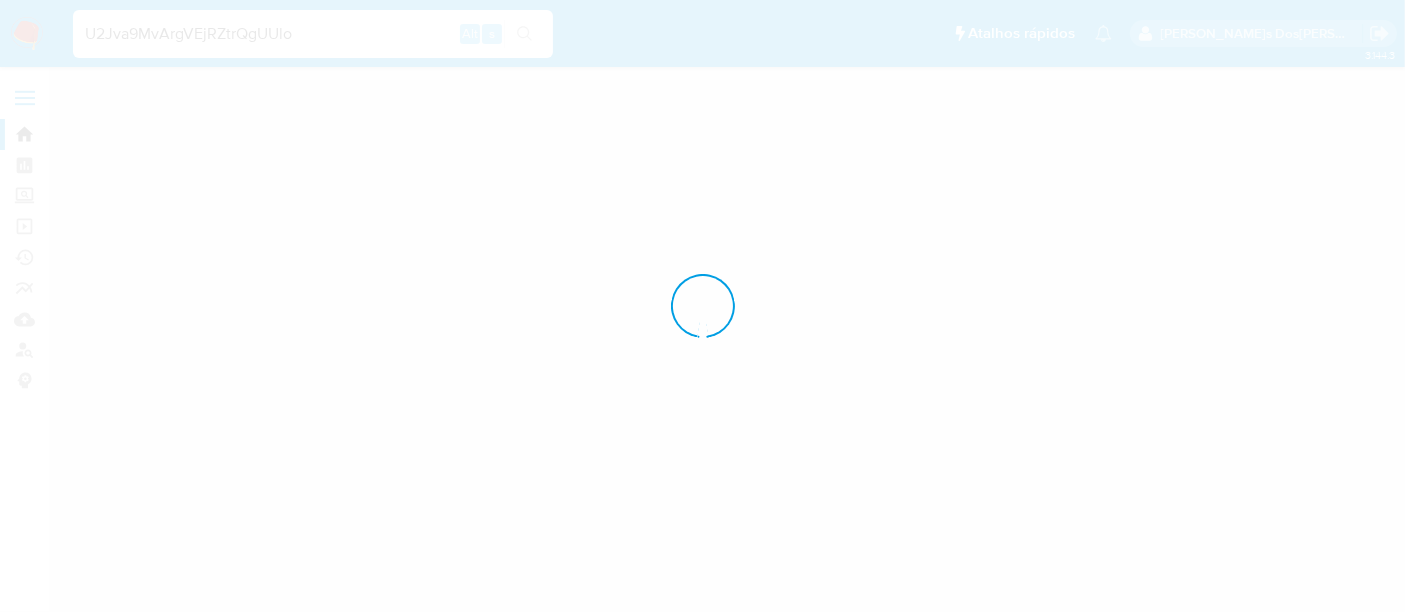 scroll, scrollTop: 0, scrollLeft: 0, axis: both 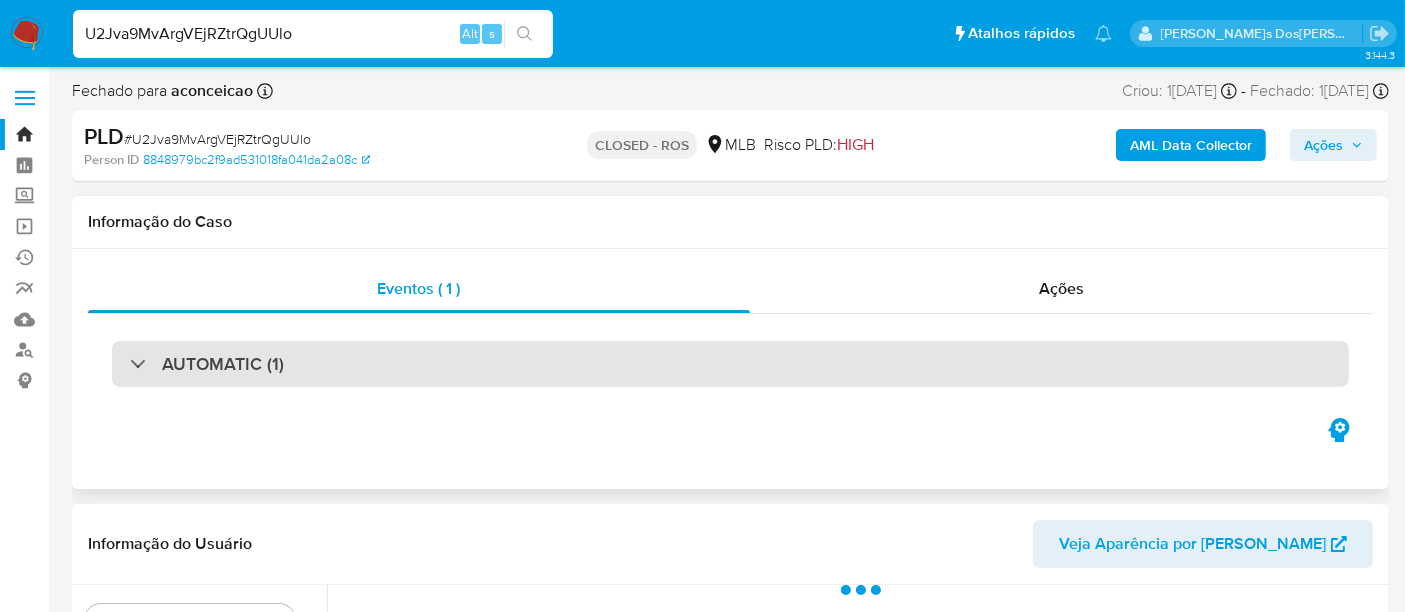 click on "AUTOMATIC (1)" at bounding box center [730, 364] 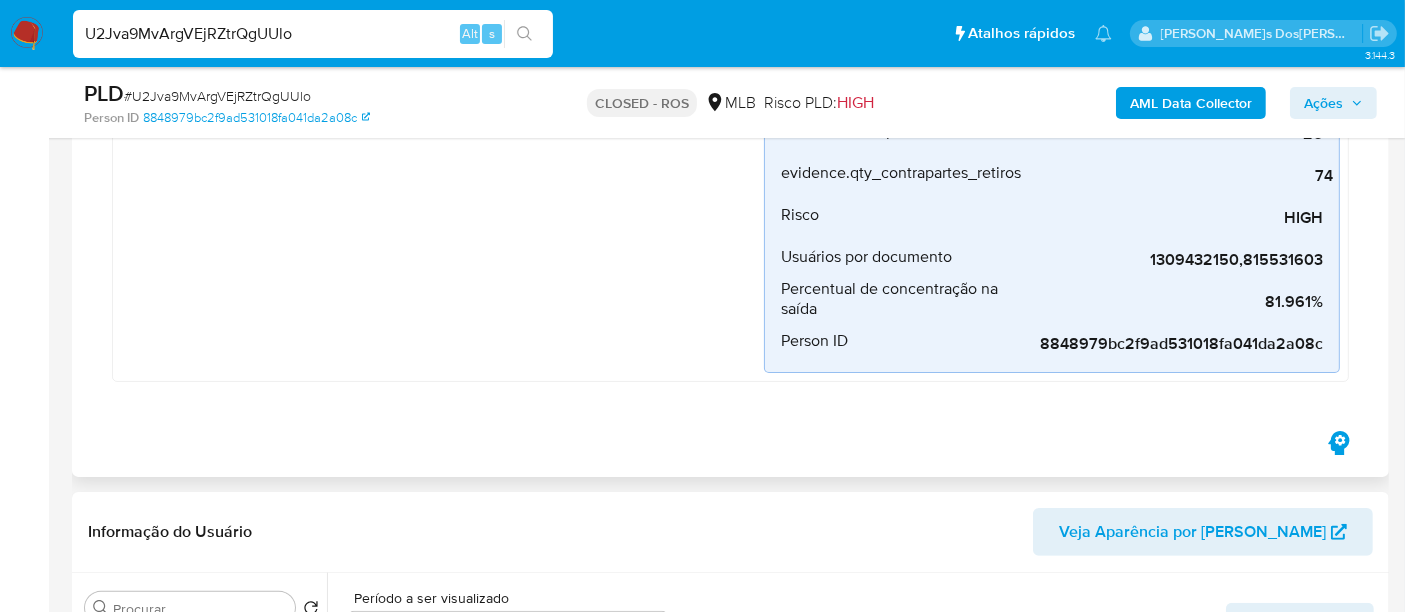 select on "10" 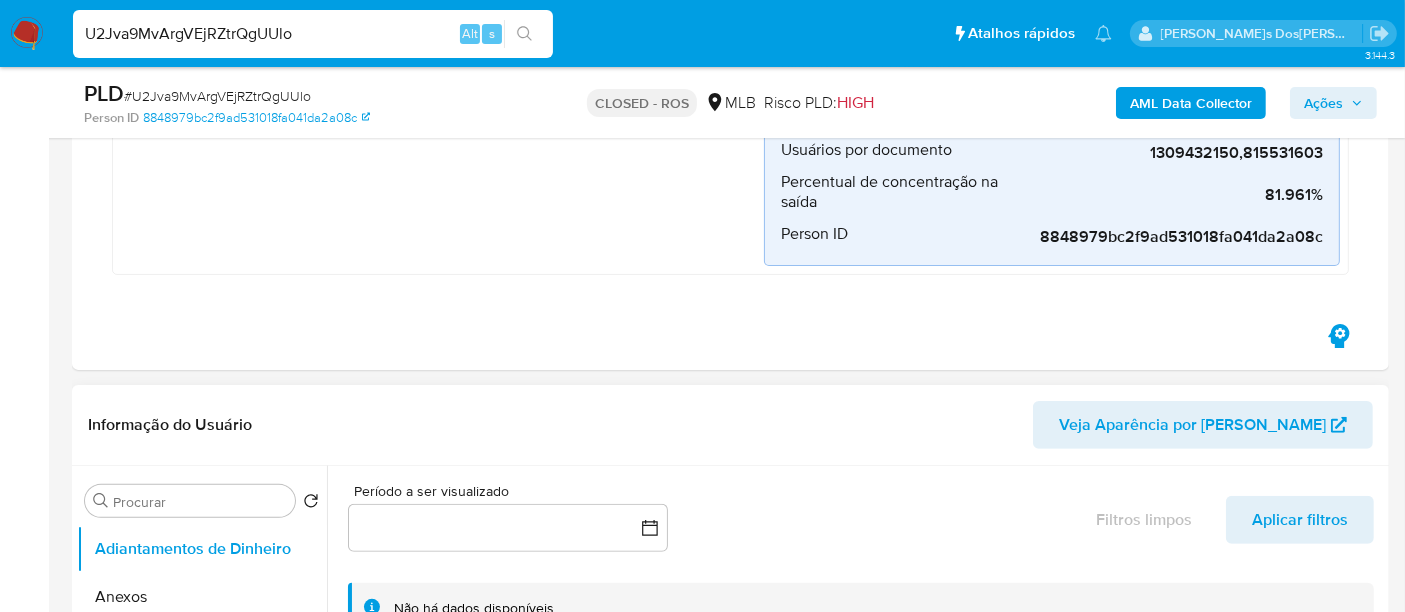 scroll, scrollTop: 555, scrollLeft: 0, axis: vertical 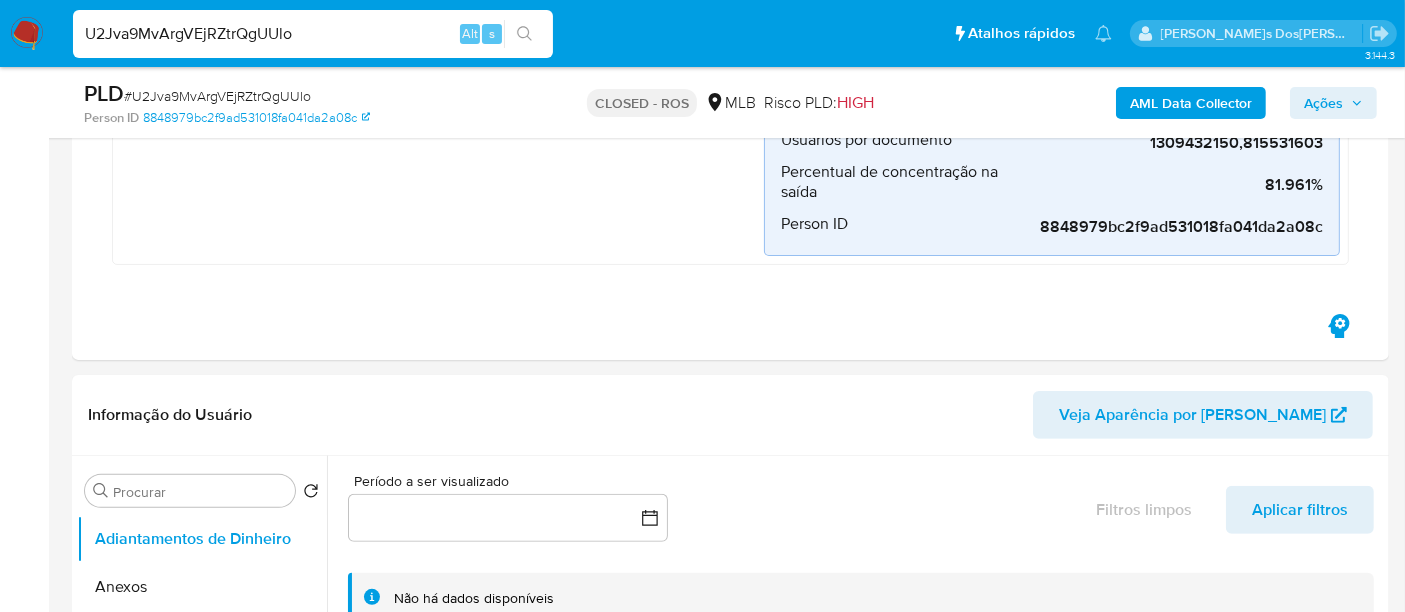 click on "U2Jva9MvArgVEjRZtrQgUUlo" at bounding box center (313, 34) 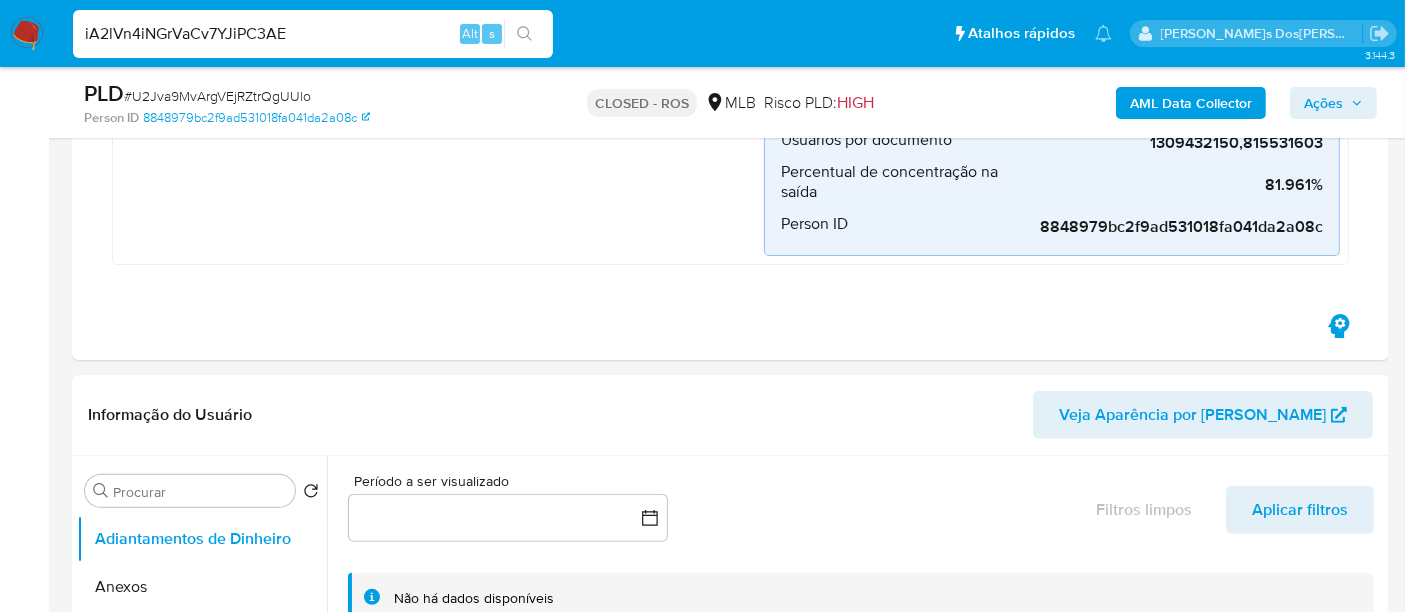 type on "iA2lVn4iNGrVaCv7YJiPC3AE" 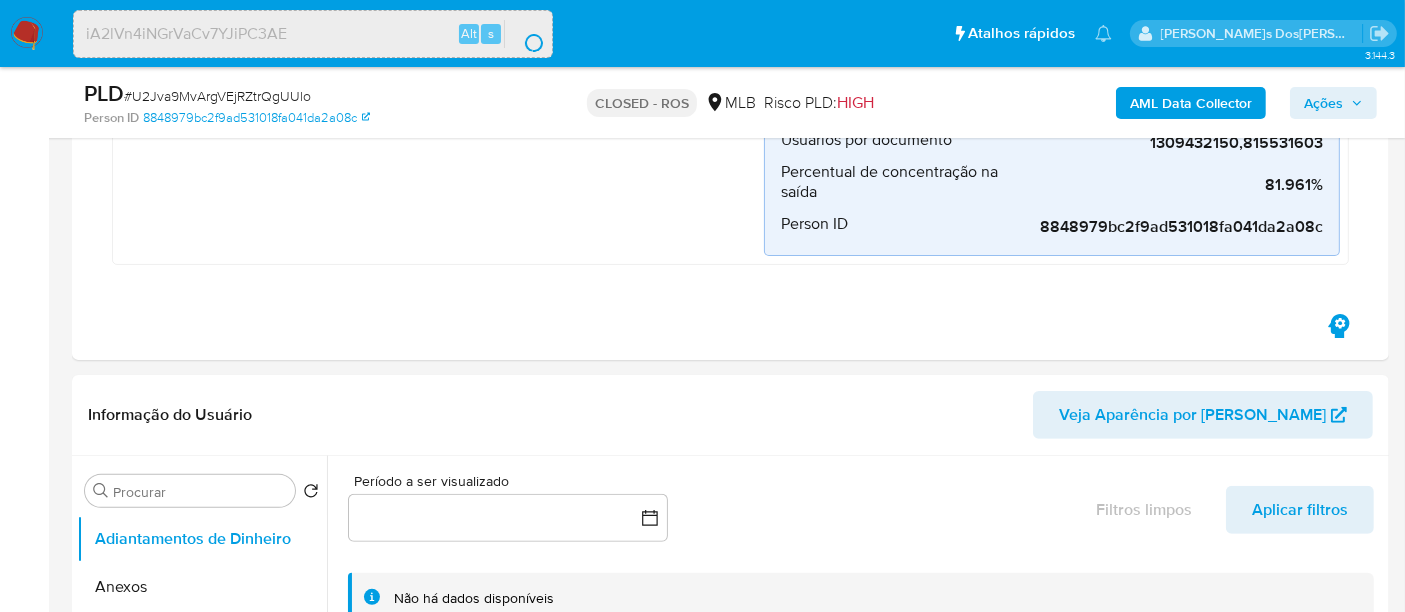 scroll, scrollTop: 0, scrollLeft: 0, axis: both 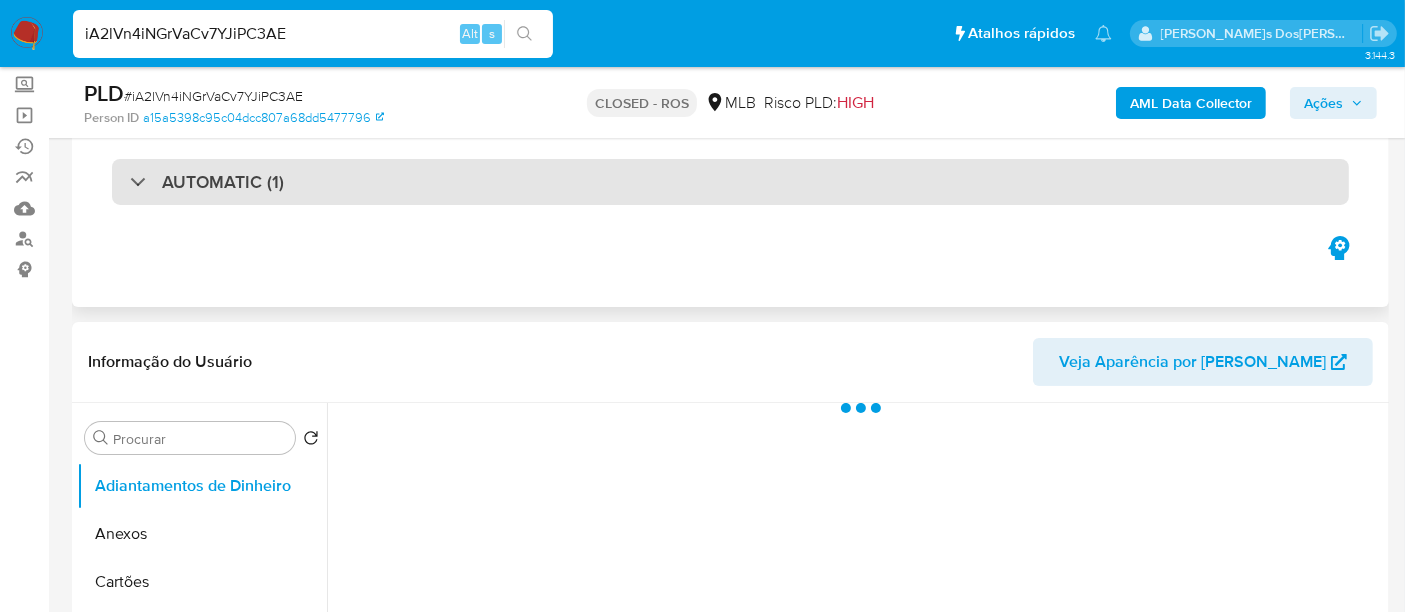 click on "AUTOMATIC (1)" at bounding box center (730, 182) 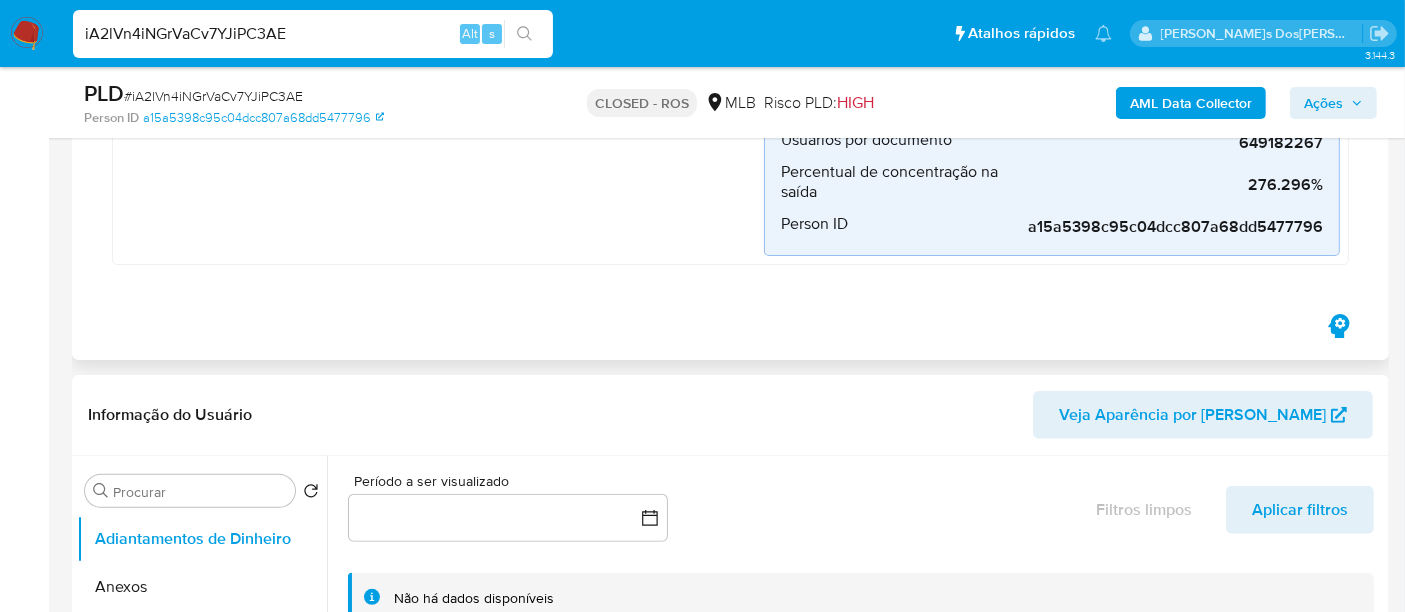 select on "10" 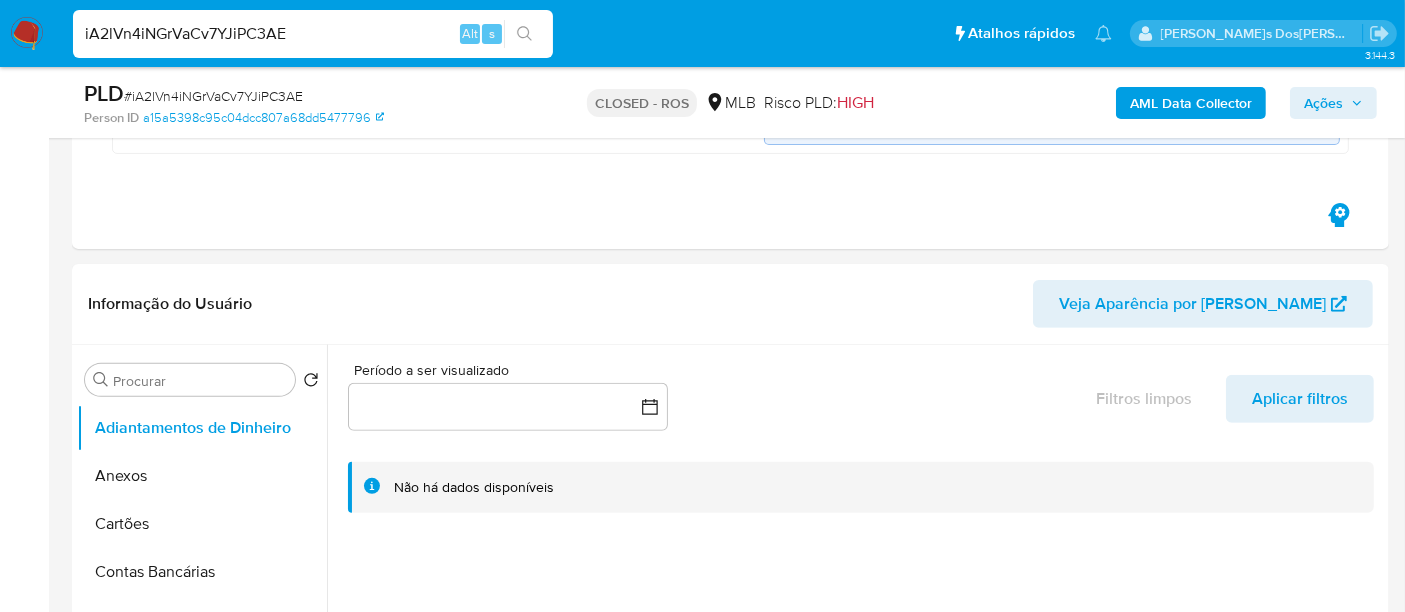 click on "iA2lVn4iNGrVaCv7YJiPC3AE" at bounding box center (313, 34) 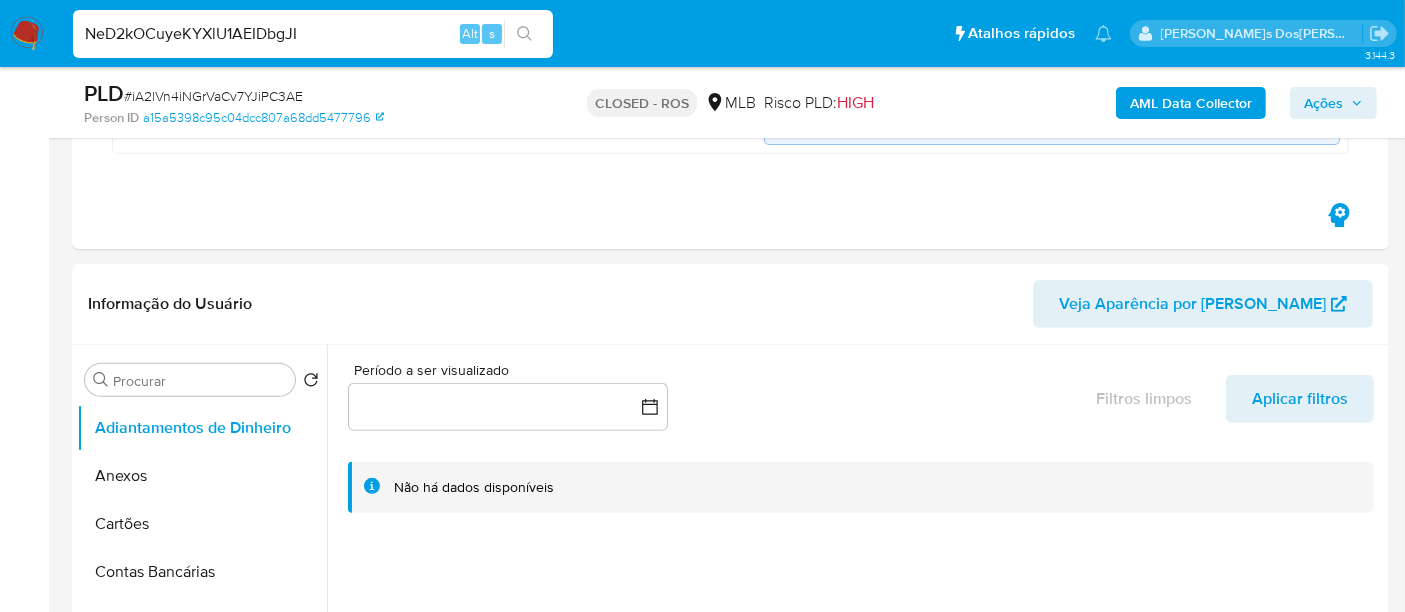 type on "NeD2kOCuyeKYXlU1AEIDbgJI" 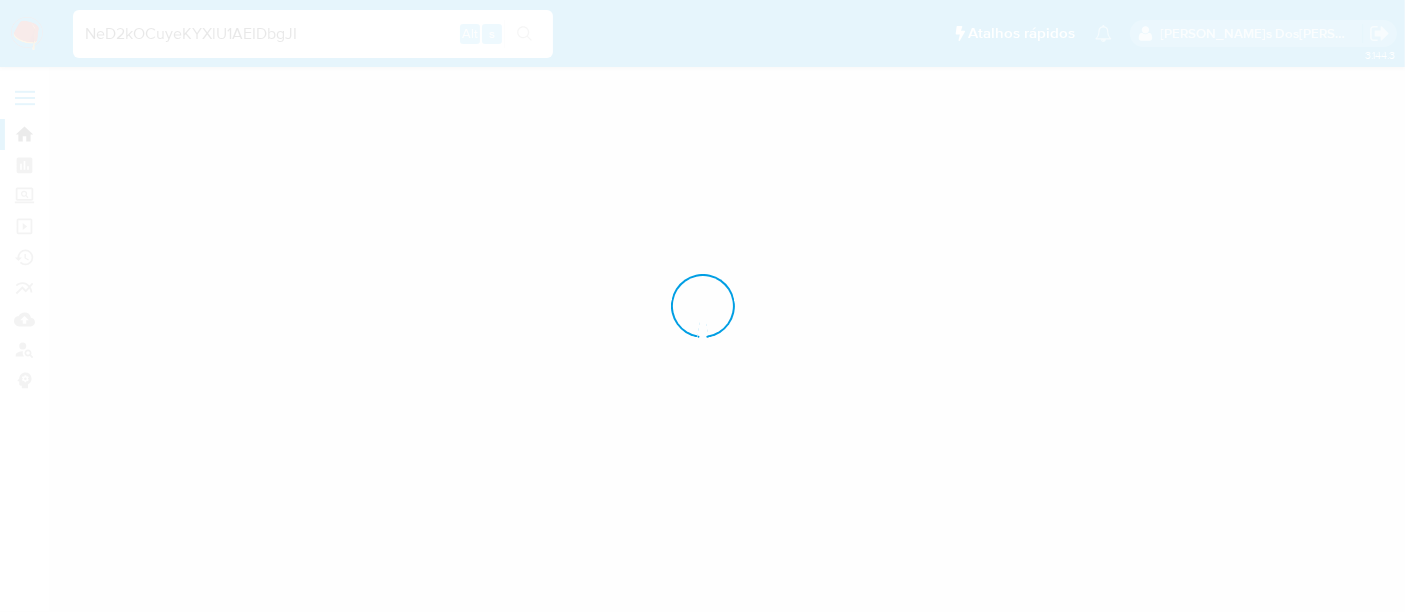 scroll, scrollTop: 0, scrollLeft: 0, axis: both 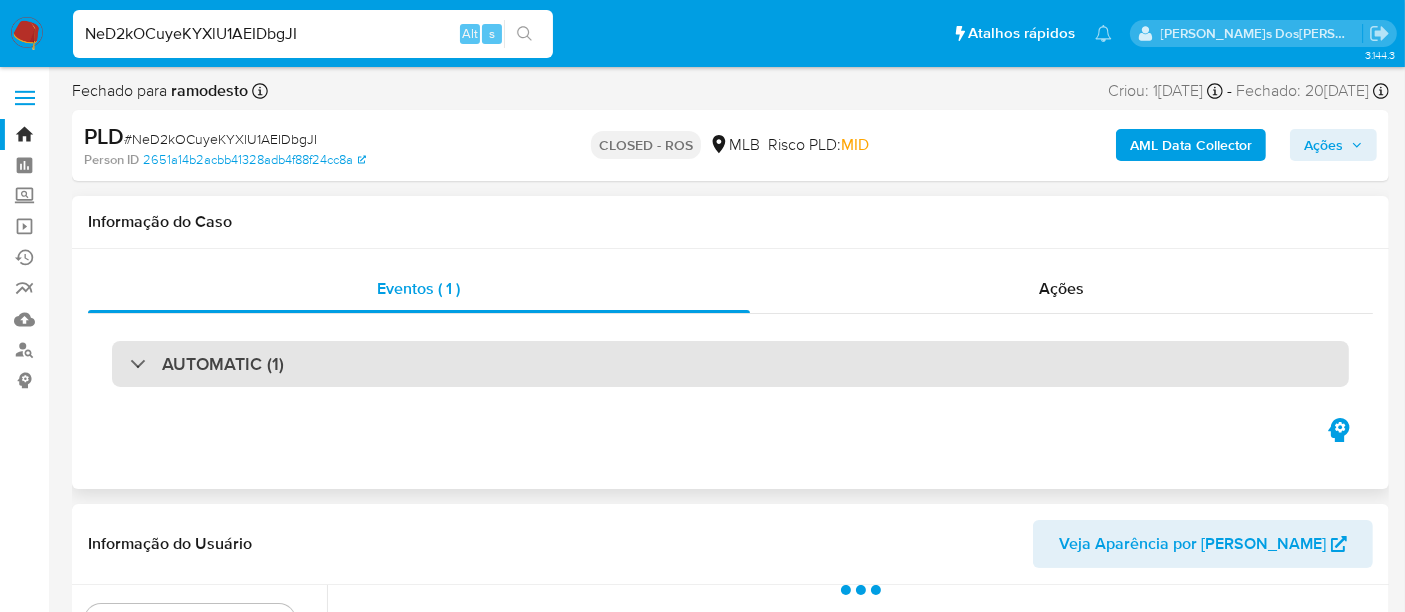 click on "AUTOMATIC (1)" at bounding box center (730, 364) 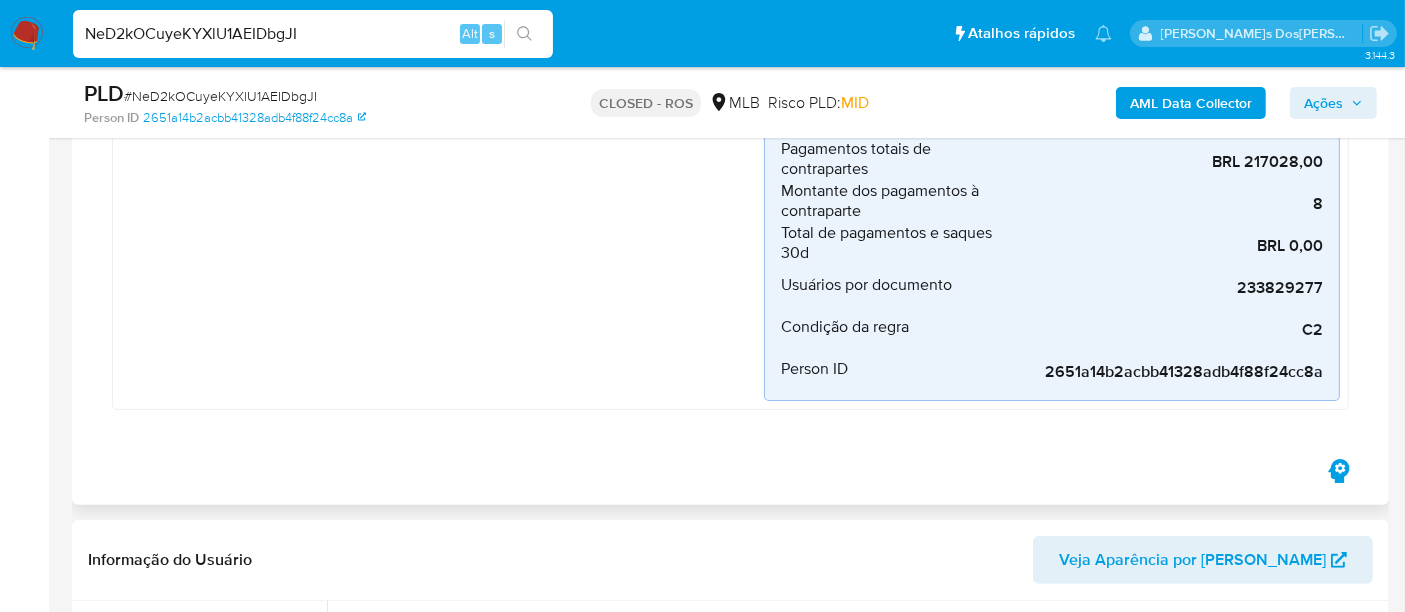 scroll, scrollTop: 666, scrollLeft: 0, axis: vertical 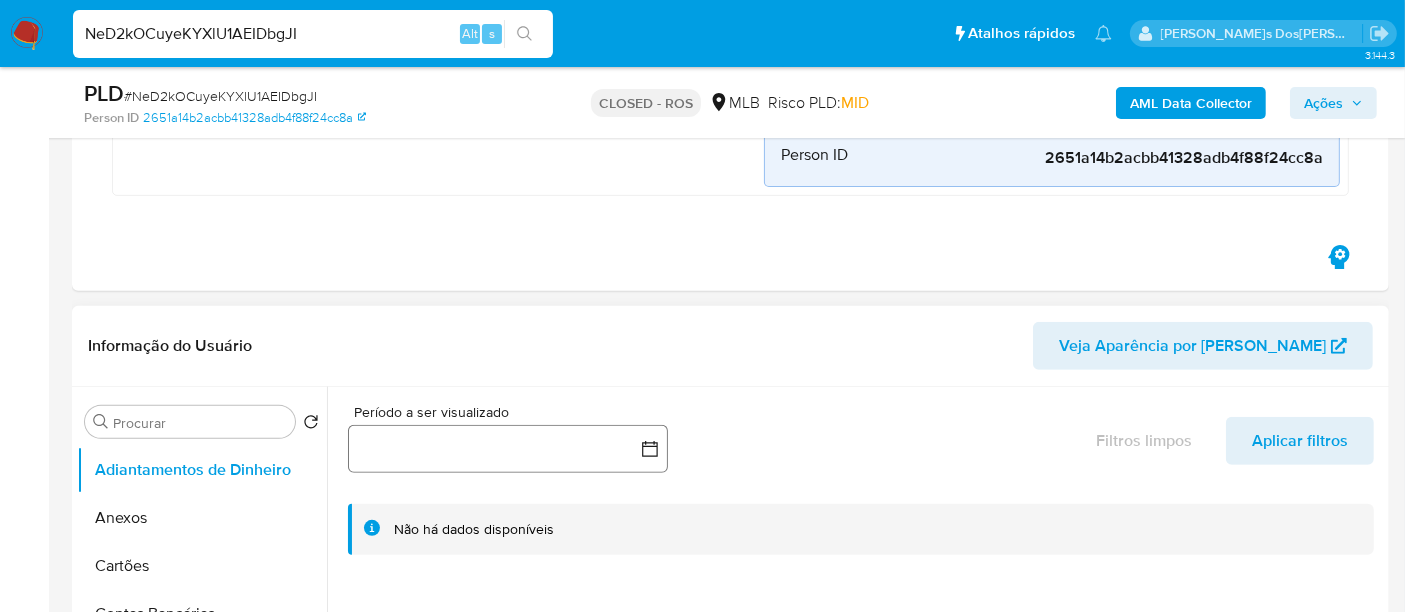 select on "10" 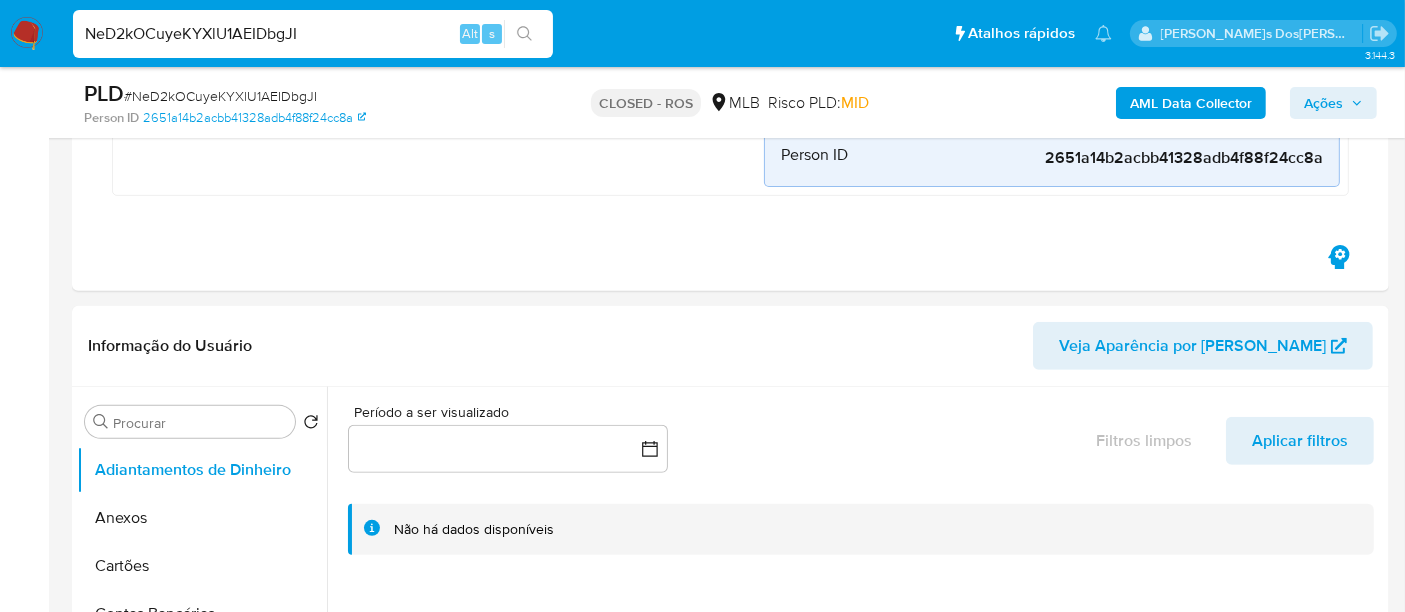 click on "NeD2kOCuyeKYXlU1AEIDbgJI" at bounding box center [313, 34] 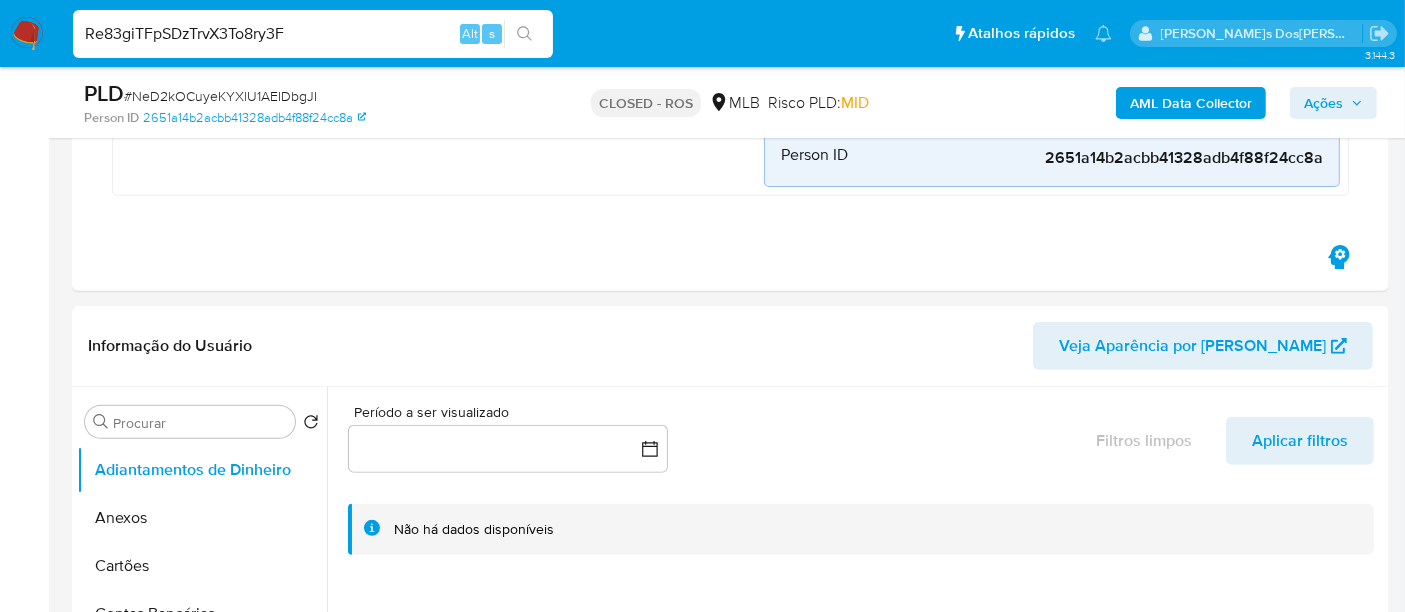 type on "Re83giTFpSDzTrvX3To8ry3F" 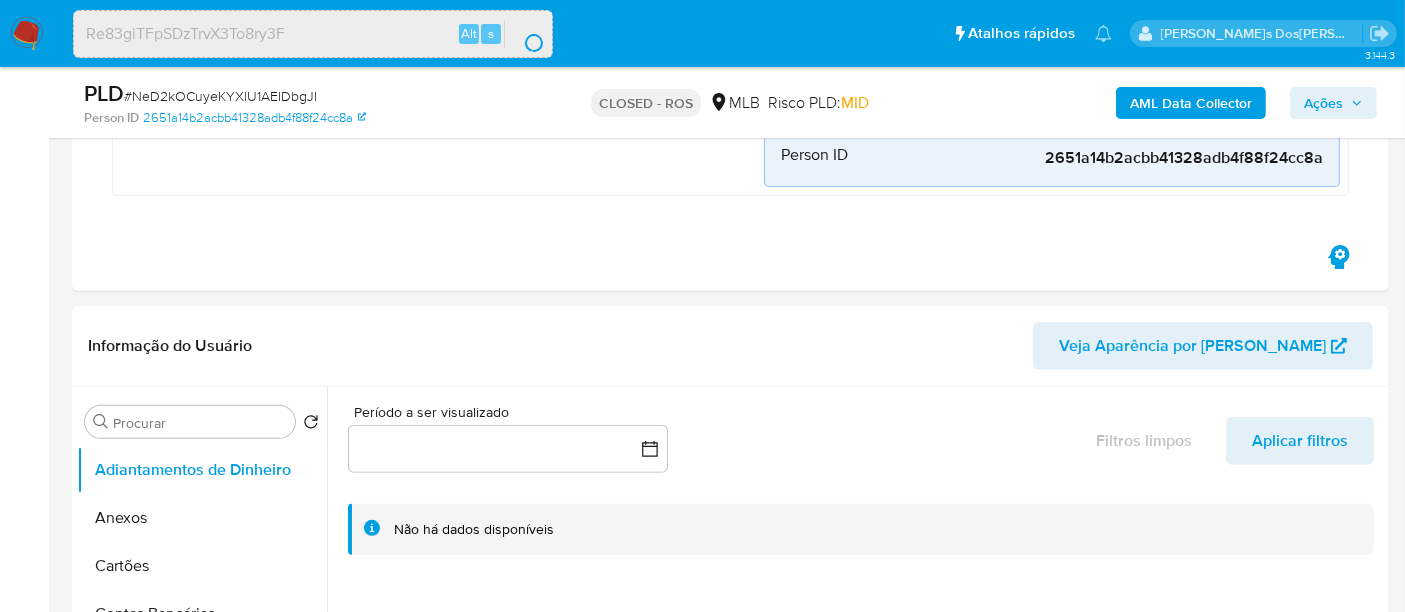 scroll, scrollTop: 0, scrollLeft: 0, axis: both 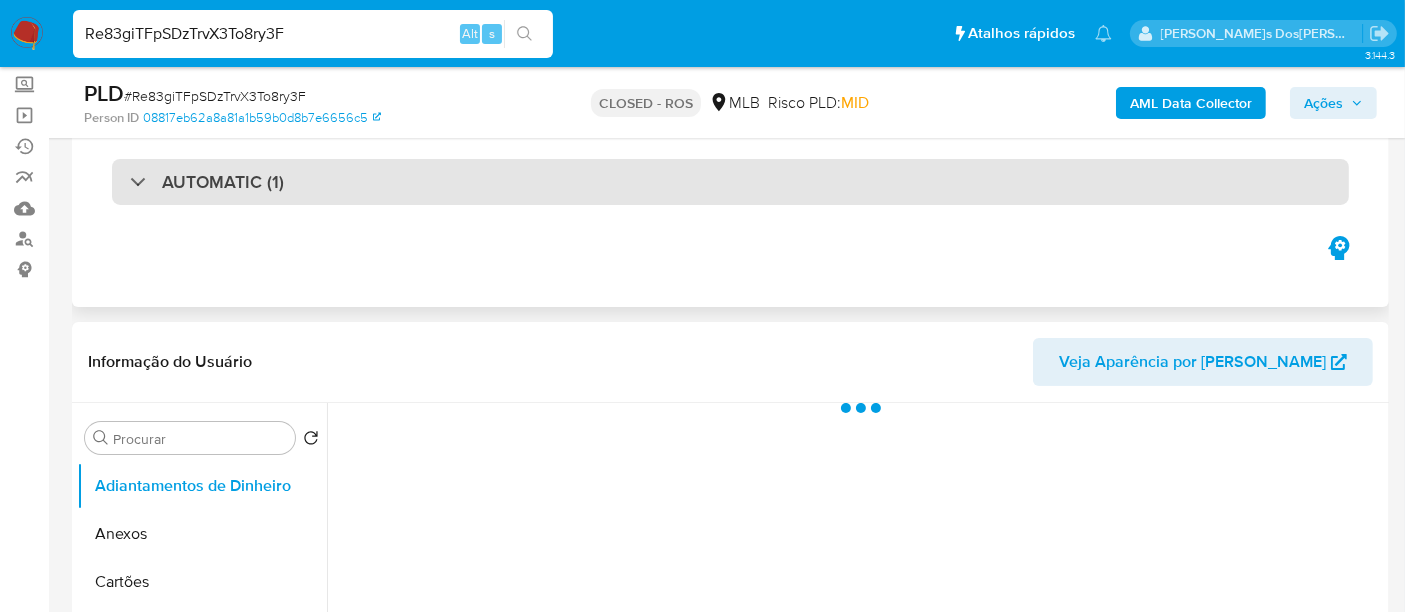 click on "AUTOMATIC (1)" at bounding box center (730, 182) 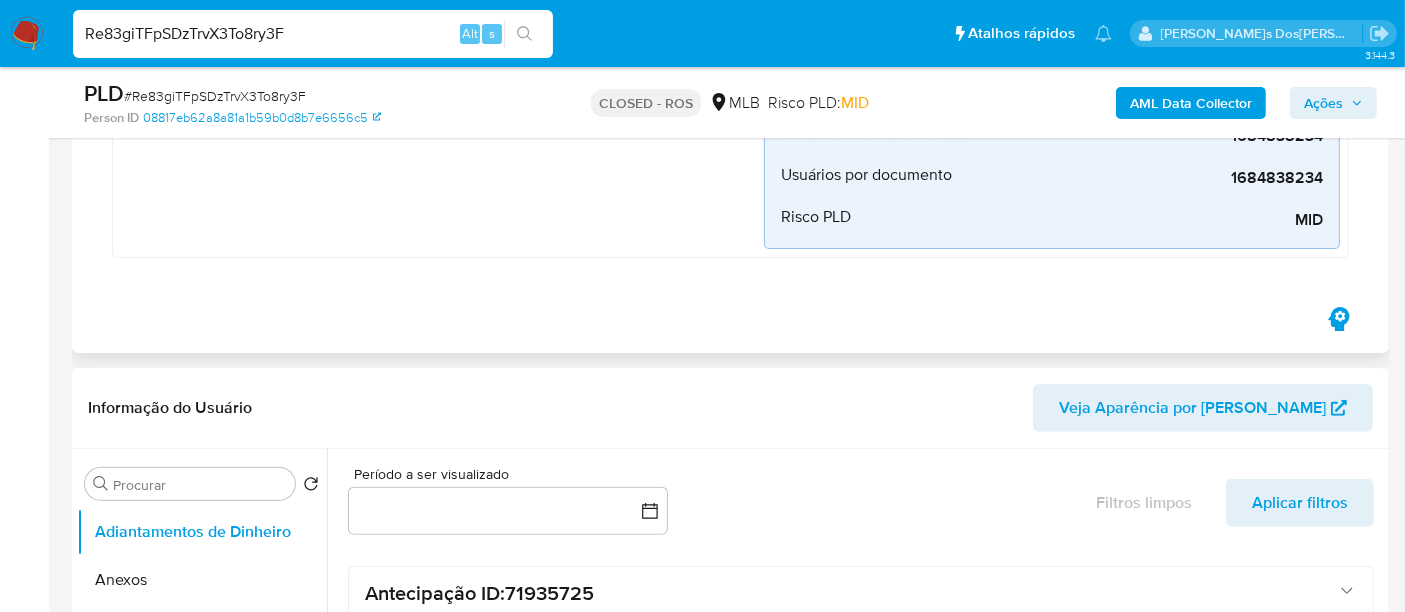 select on "10" 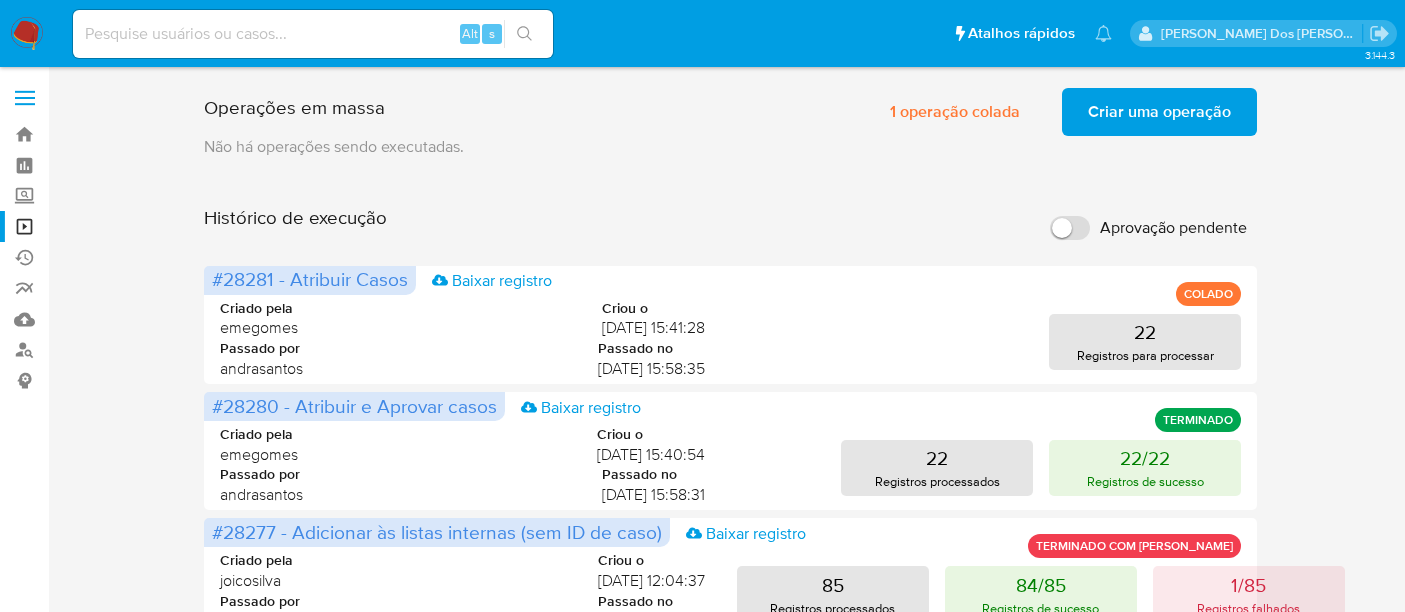 scroll, scrollTop: 0, scrollLeft: 0, axis: both 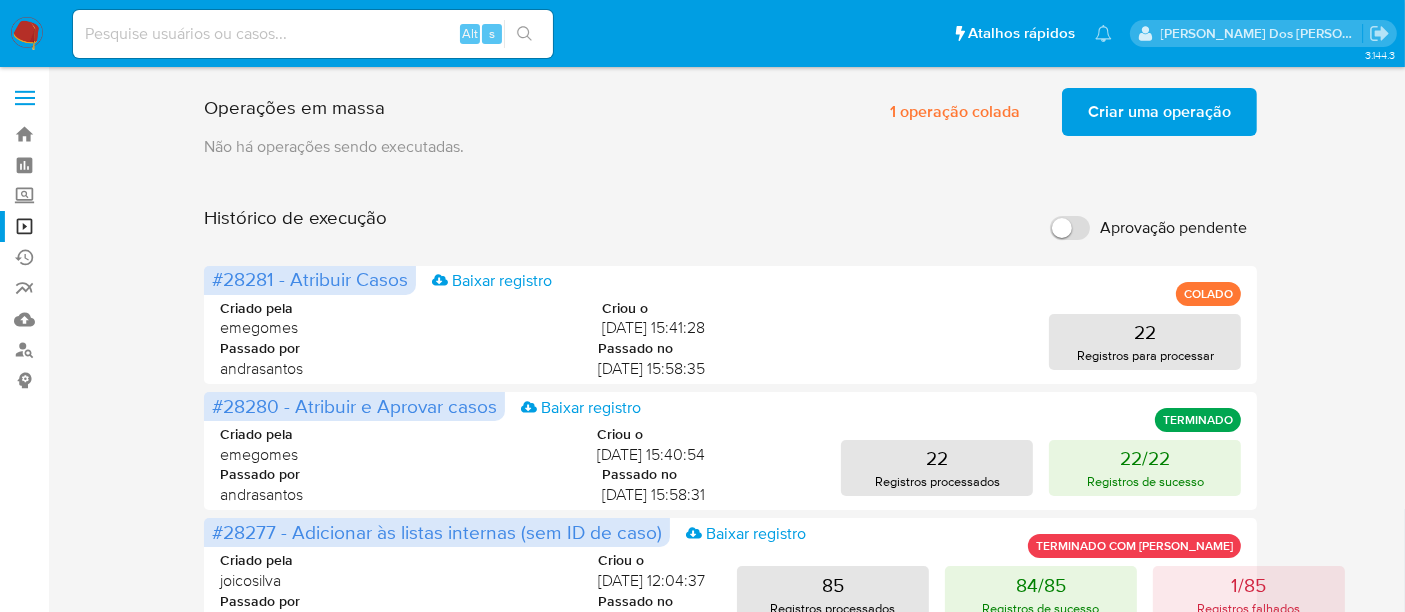 click on "Criar uma operação" at bounding box center [1159, 112] 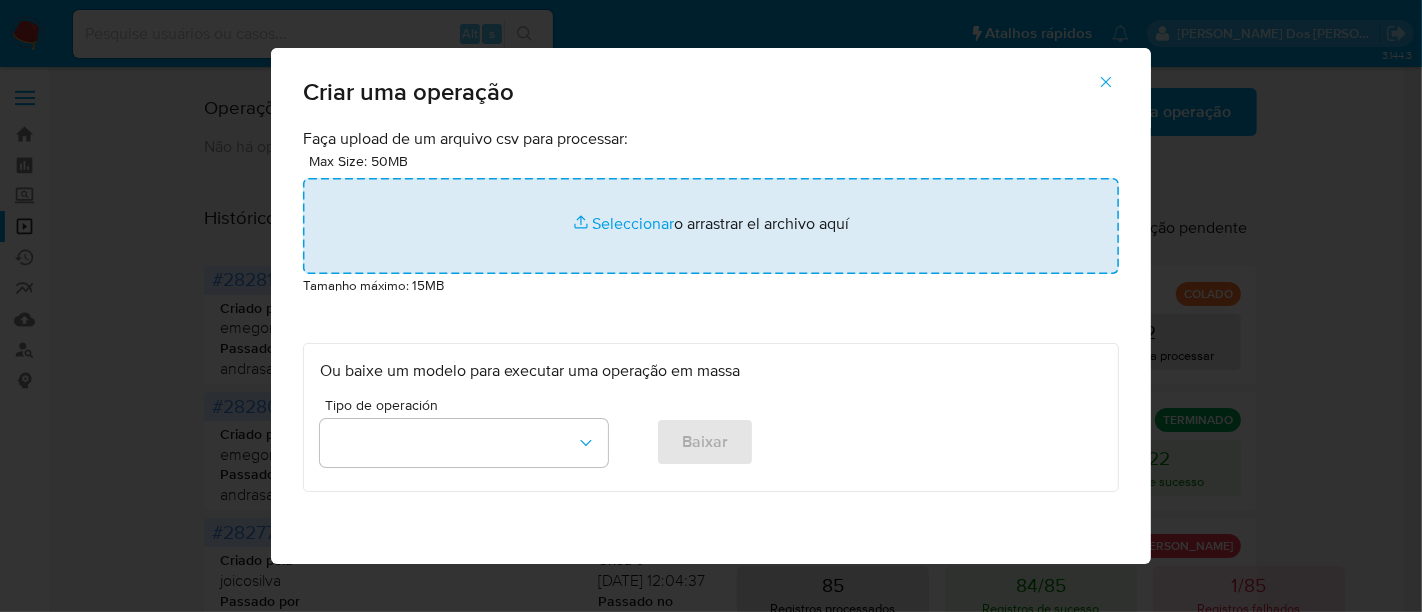 click at bounding box center [711, 226] 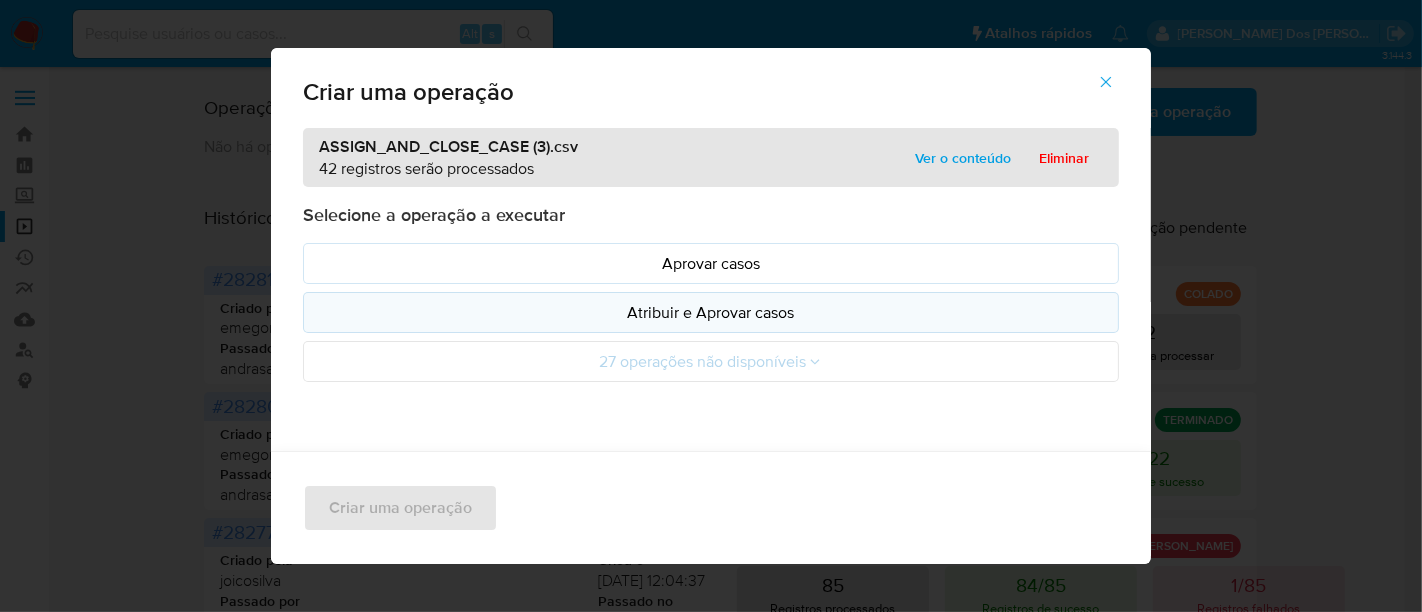 click on "Atribuir e Aprovar casos" at bounding box center (711, 312) 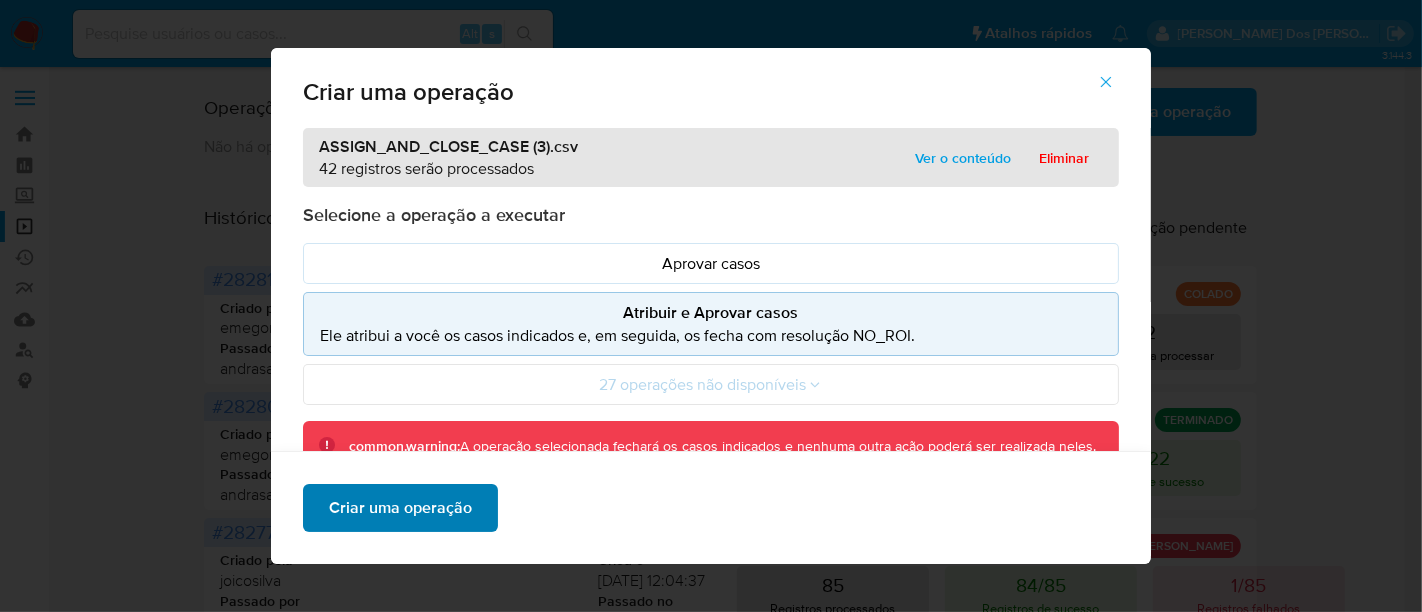 click on "Criar uma operação" at bounding box center (400, 508) 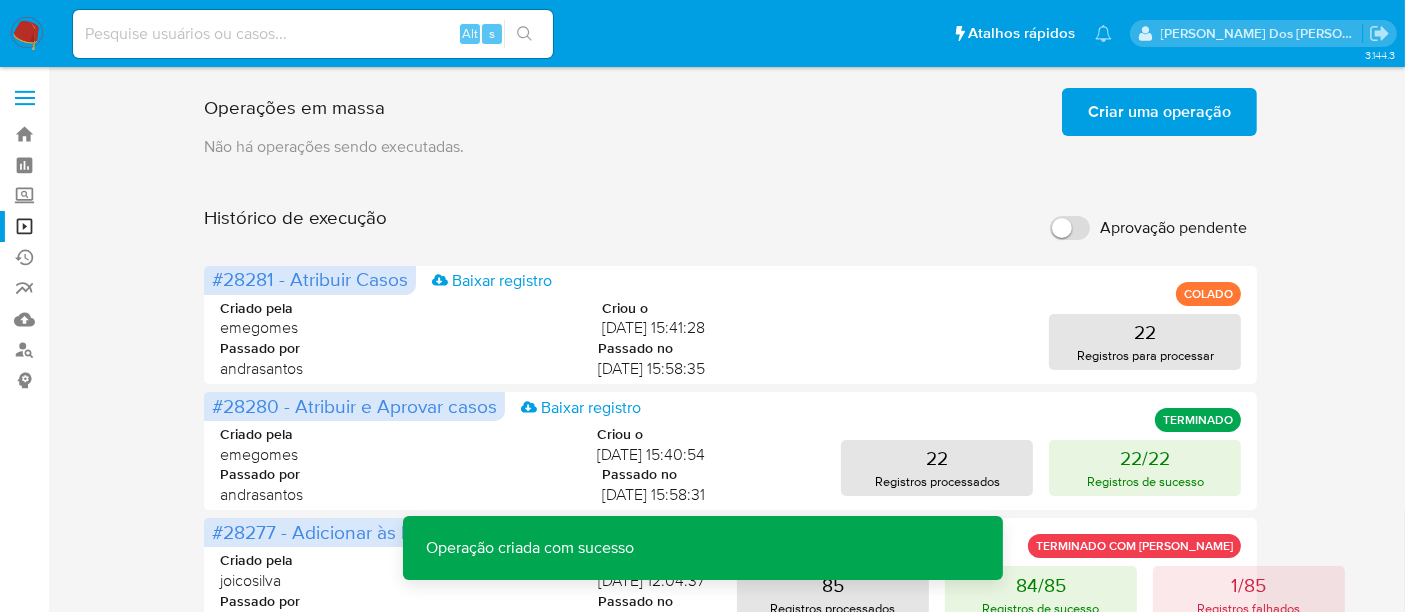click on "Criar uma operação" at bounding box center [1159, 112] 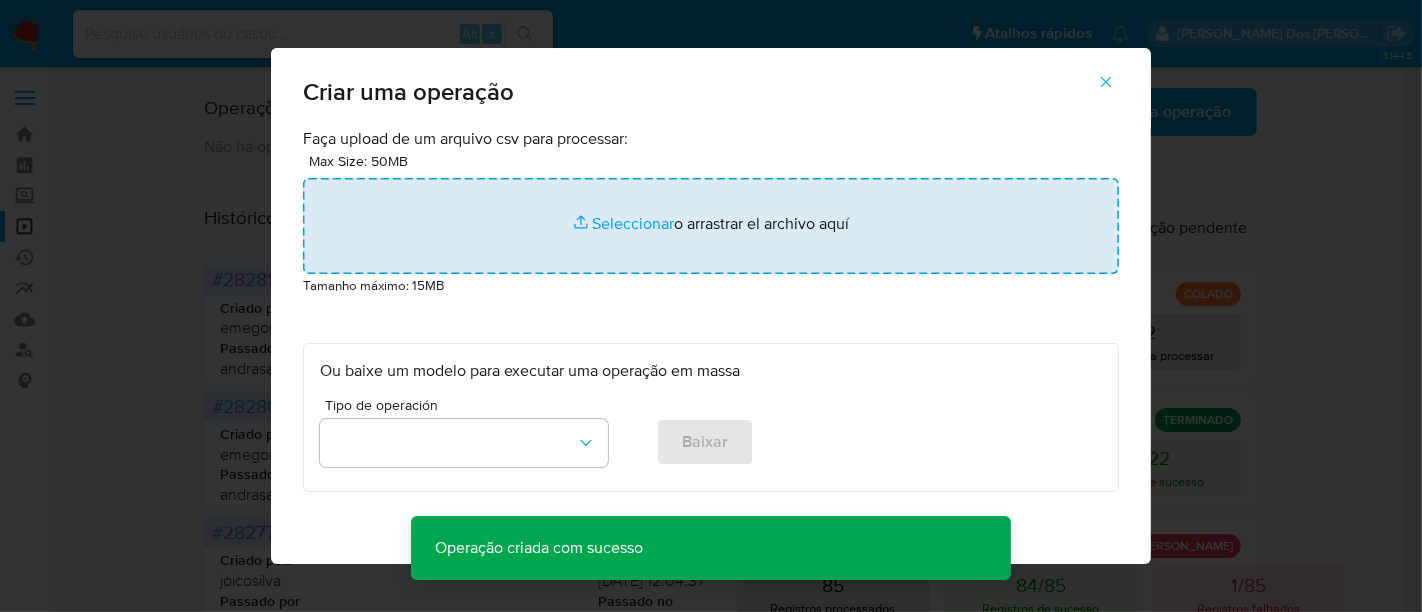 click at bounding box center (711, 226) 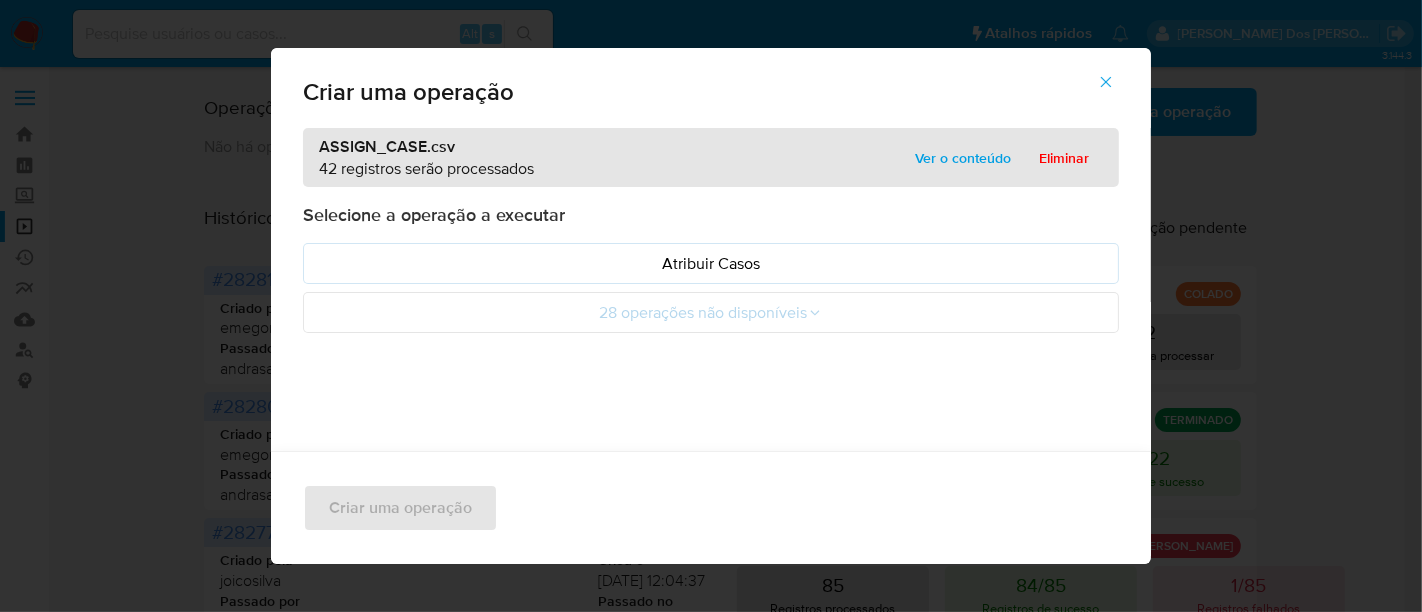click on "Atribuir Casos" at bounding box center [711, 263] 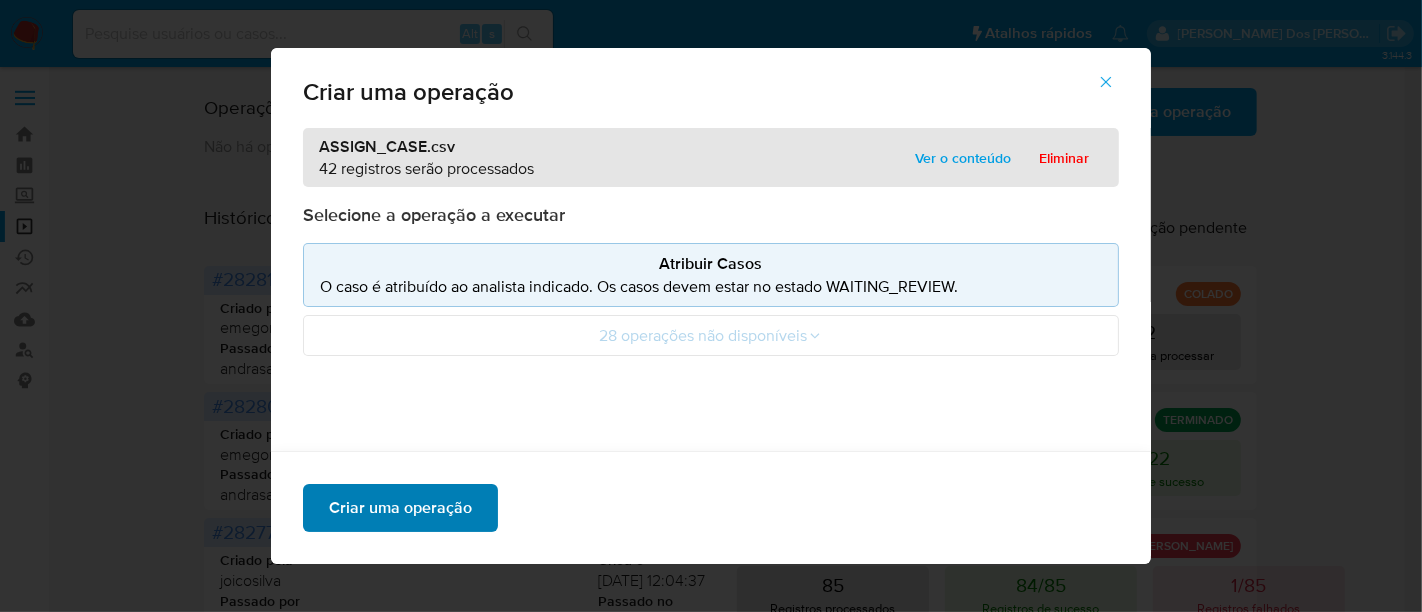 click on "Criar uma operação" at bounding box center (711, 507) 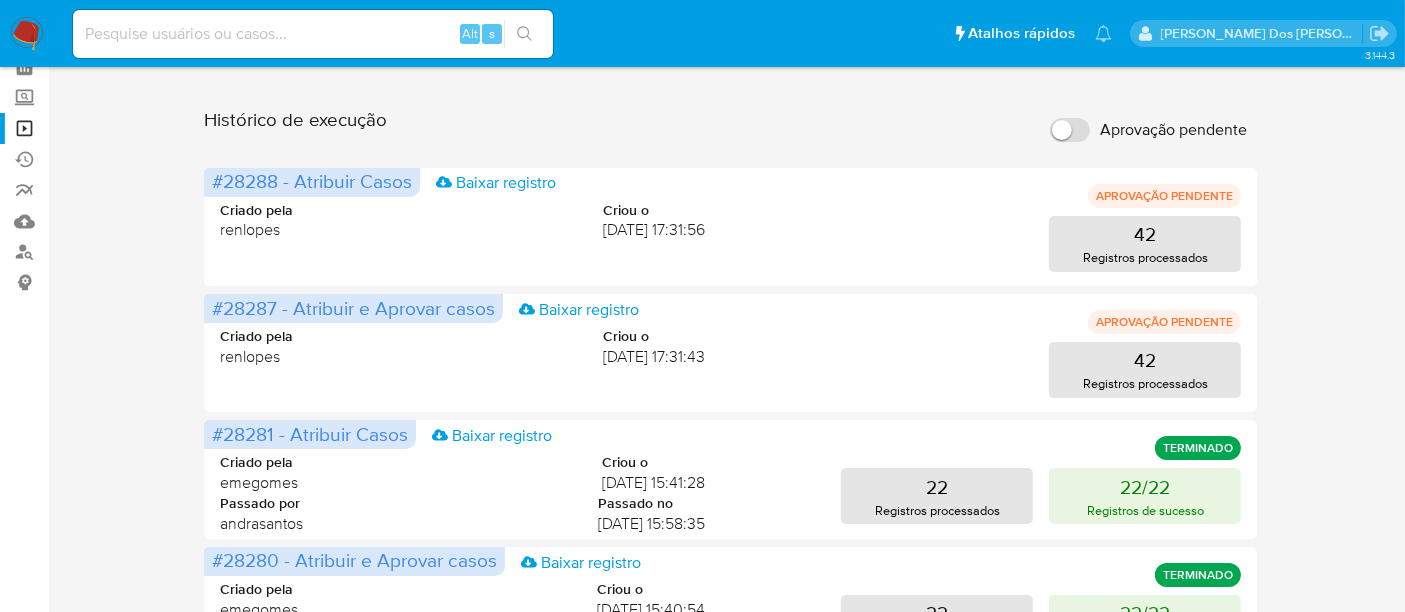 scroll, scrollTop: 222, scrollLeft: 0, axis: vertical 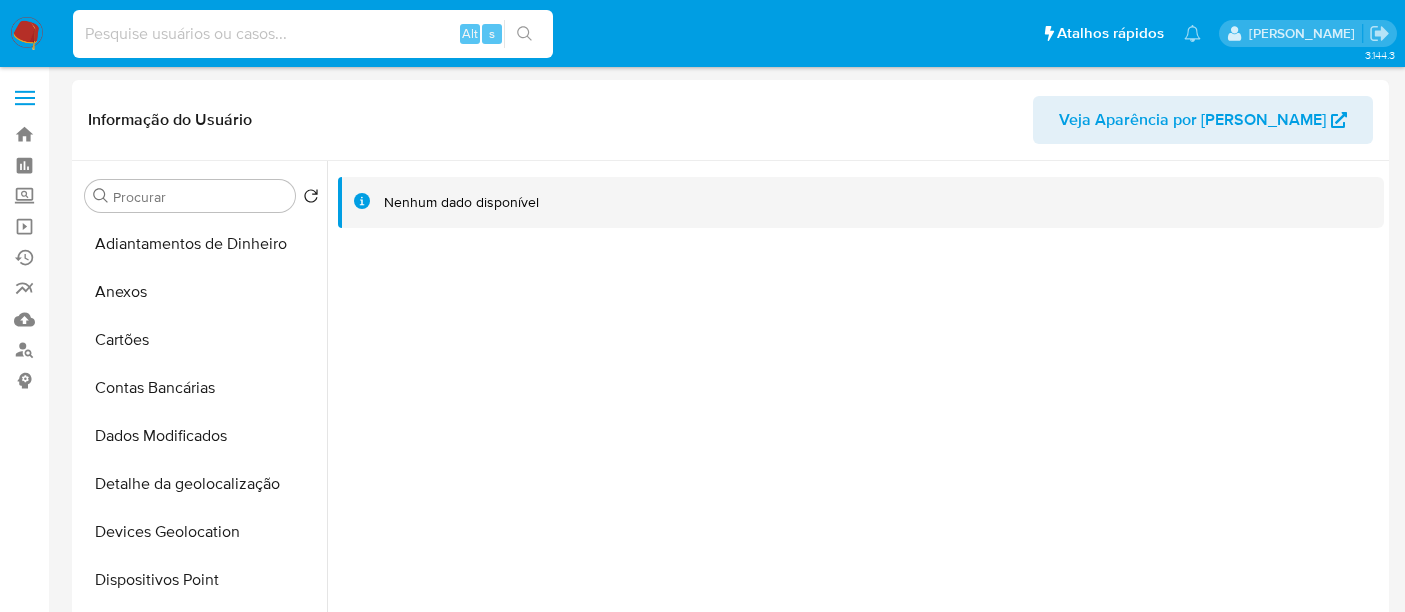 select on "10" 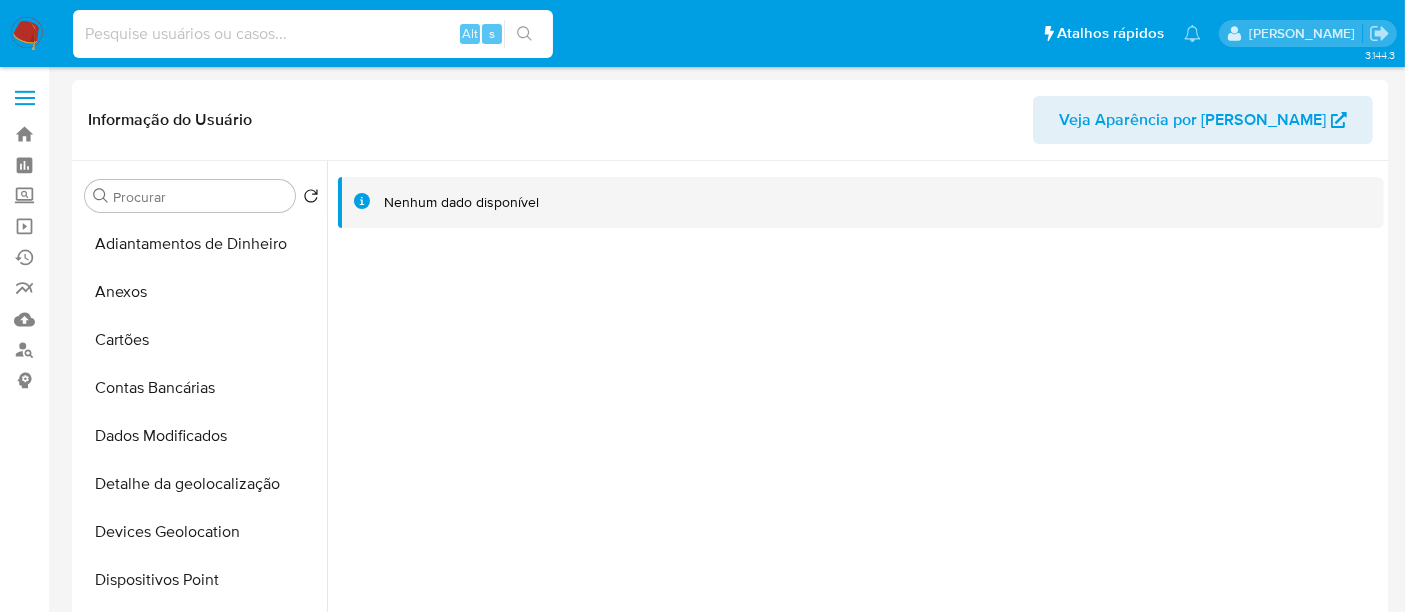 scroll, scrollTop: 733, scrollLeft: 0, axis: vertical 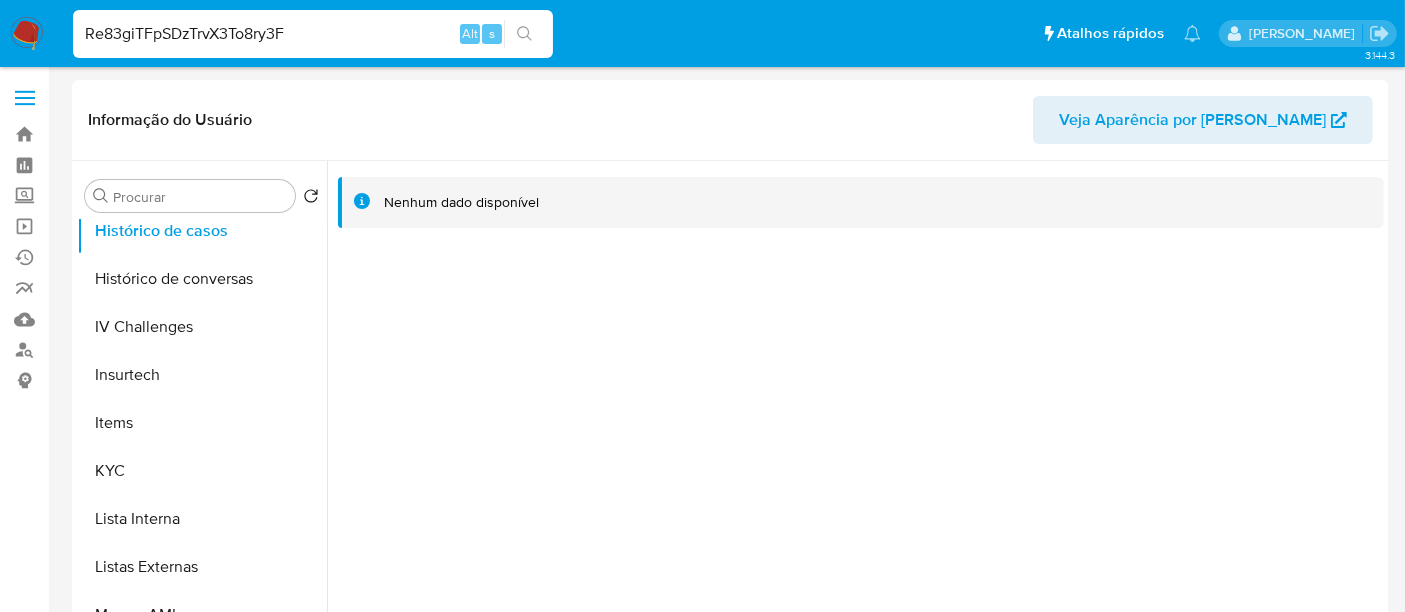 type on "Re83giTFpSDzTrvX3To8ry3F" 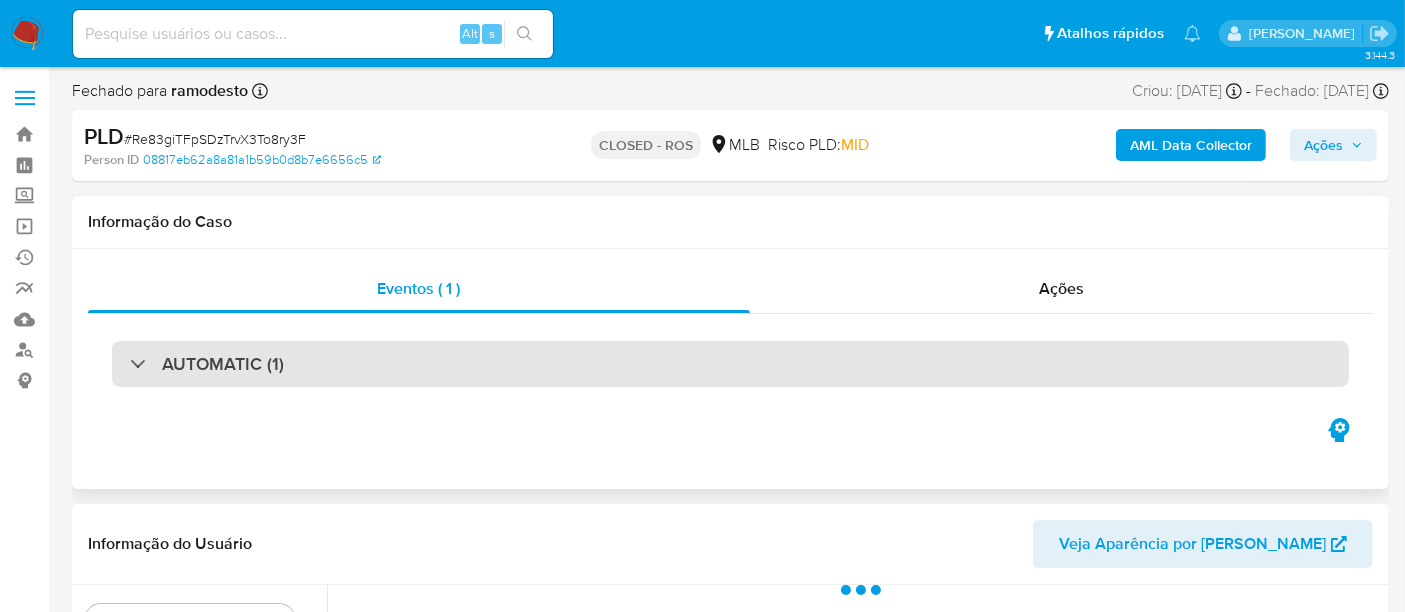 drag, startPoint x: 406, startPoint y: 362, endPoint x: 417, endPoint y: 356, distance: 12.529964 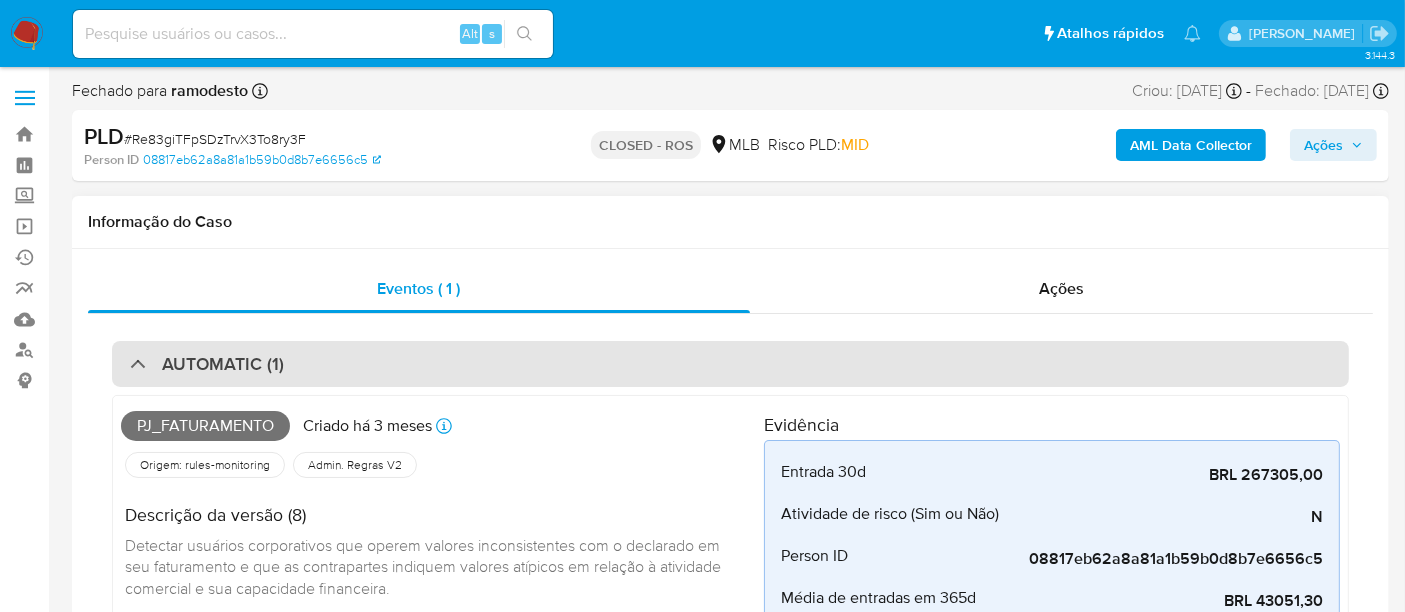 select on "10" 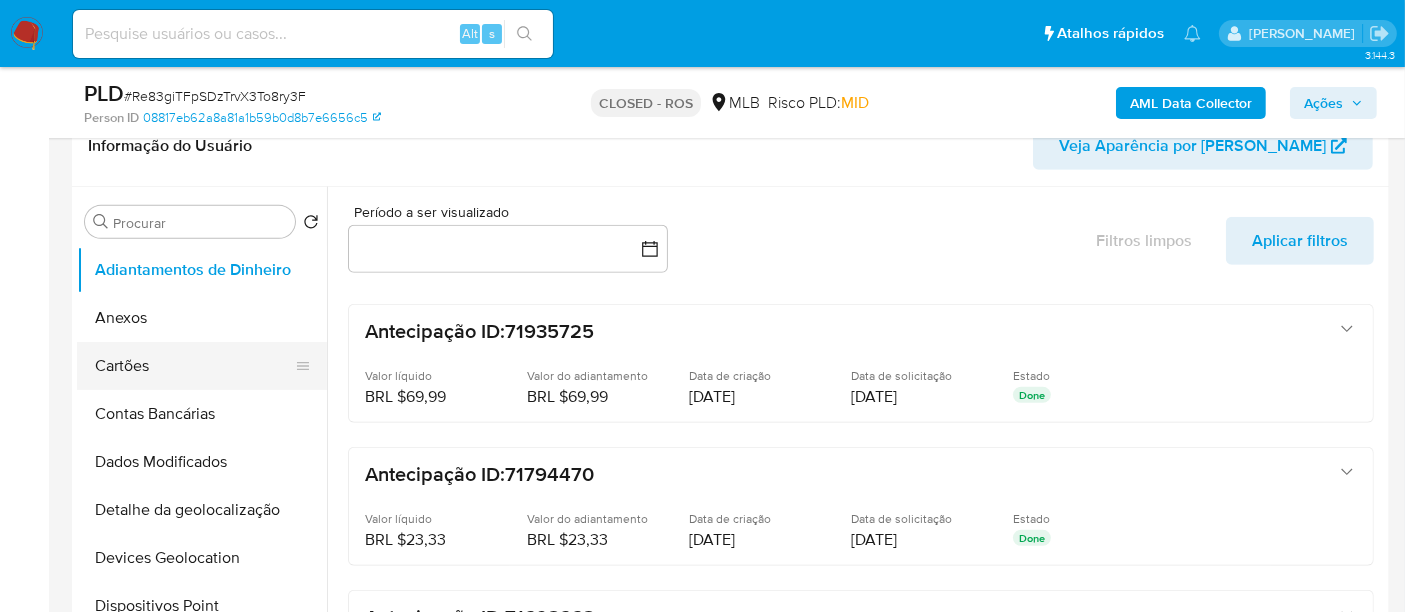 scroll, scrollTop: 888, scrollLeft: 0, axis: vertical 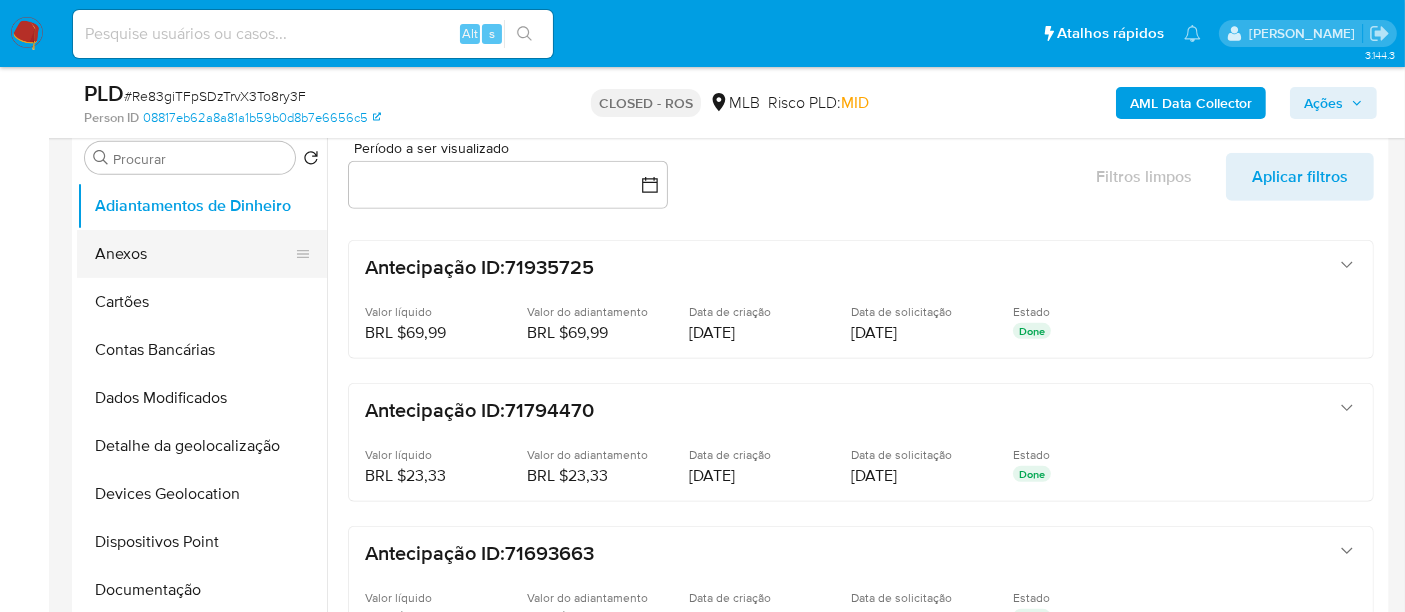 click on "Anexos" at bounding box center [194, 254] 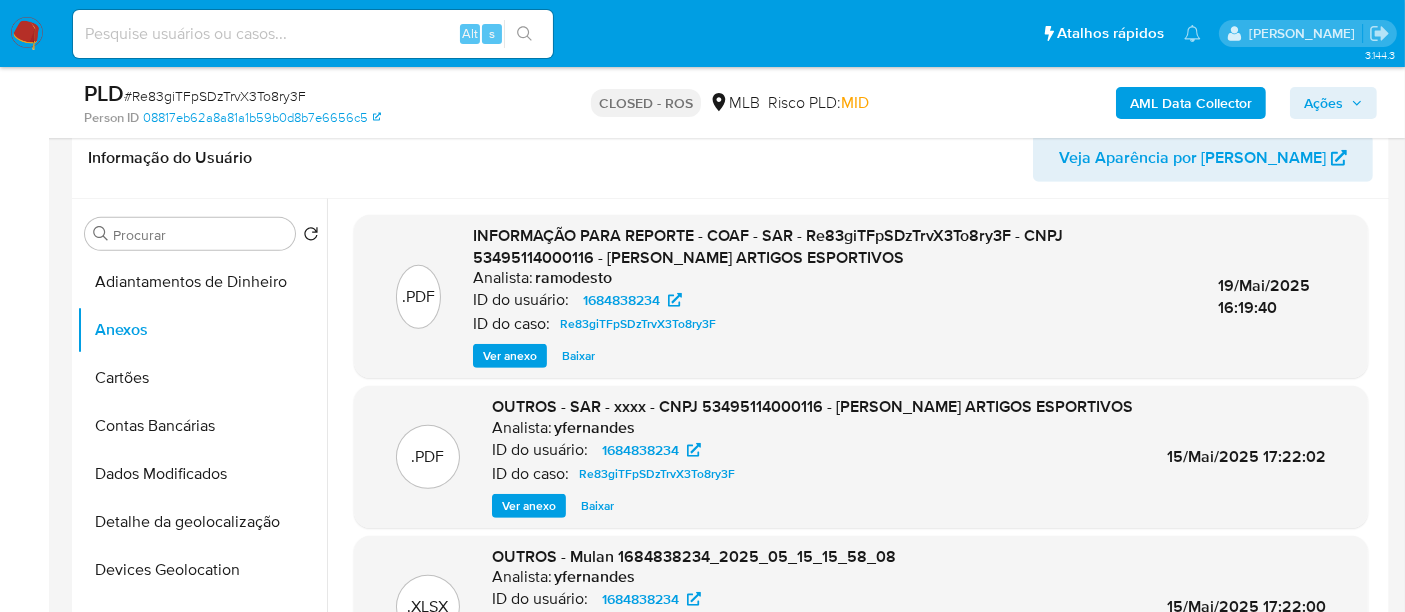 scroll, scrollTop: 777, scrollLeft: 0, axis: vertical 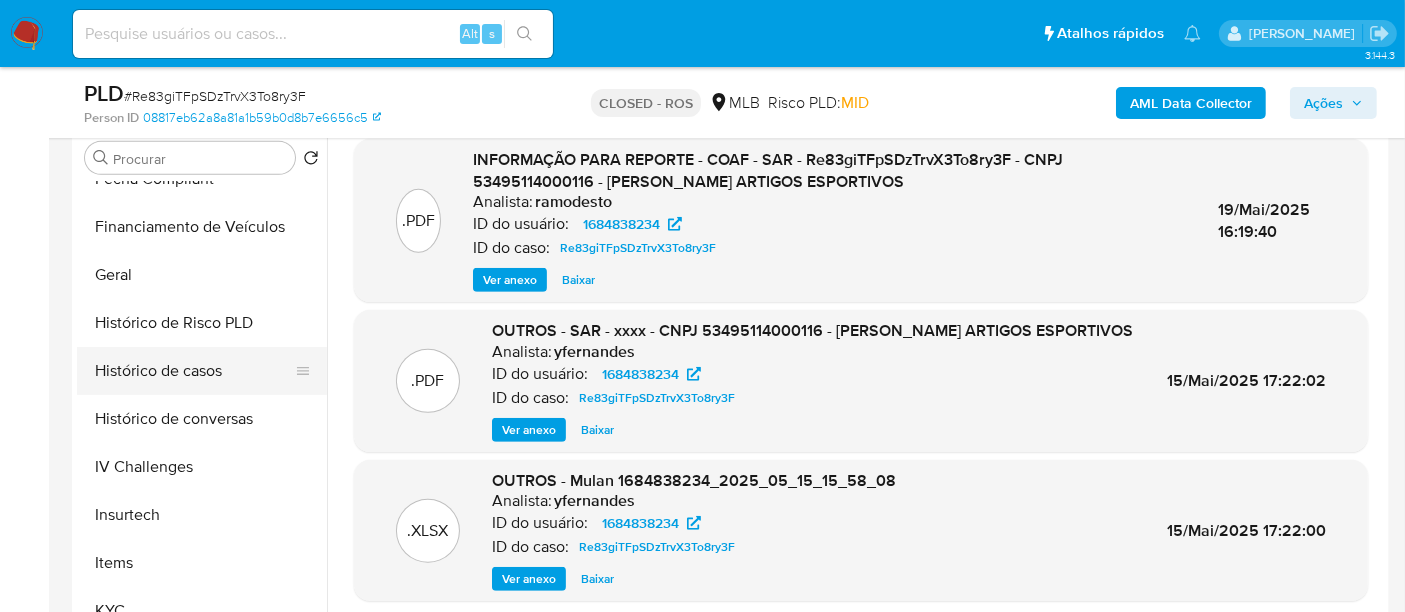 click on "Histórico de casos" at bounding box center [194, 371] 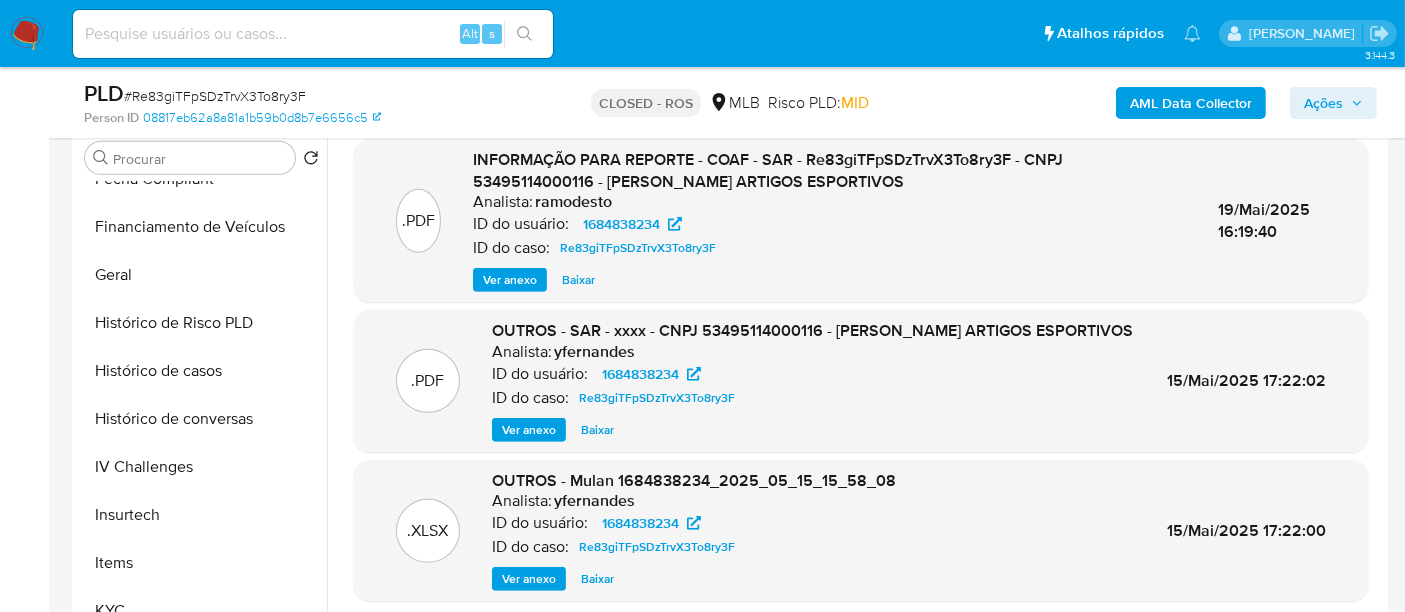 scroll, scrollTop: 0, scrollLeft: 0, axis: both 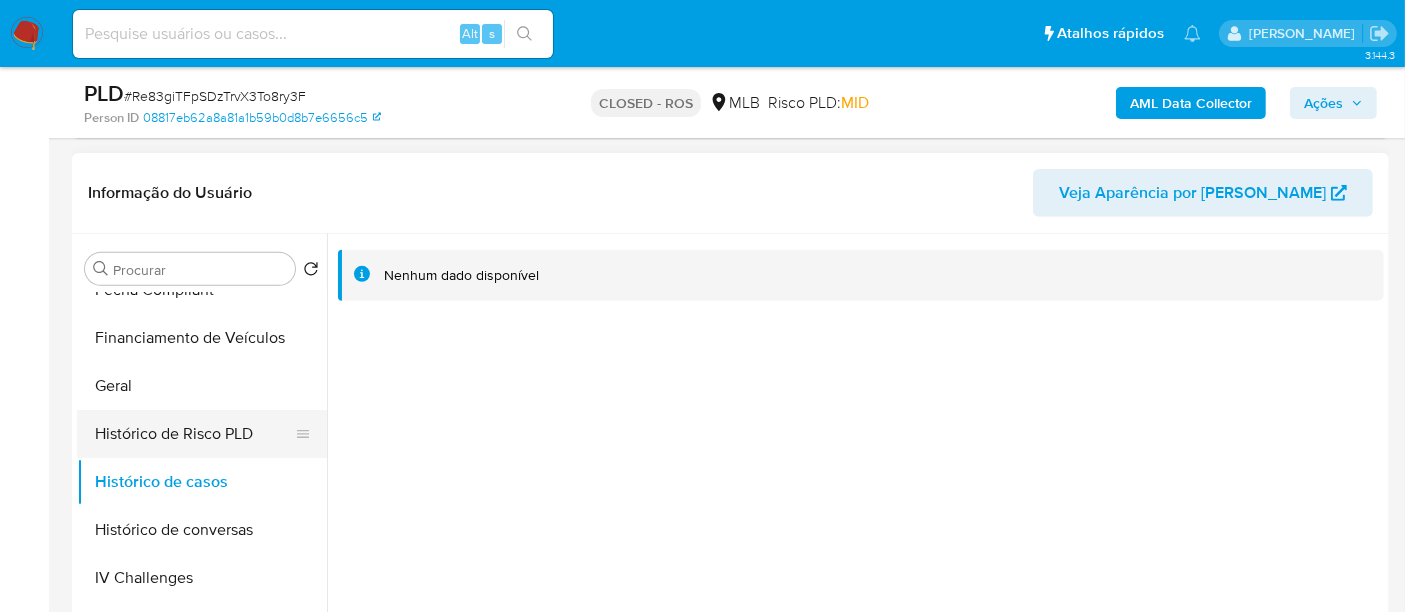 click on "Histórico de Risco PLD" at bounding box center [194, 434] 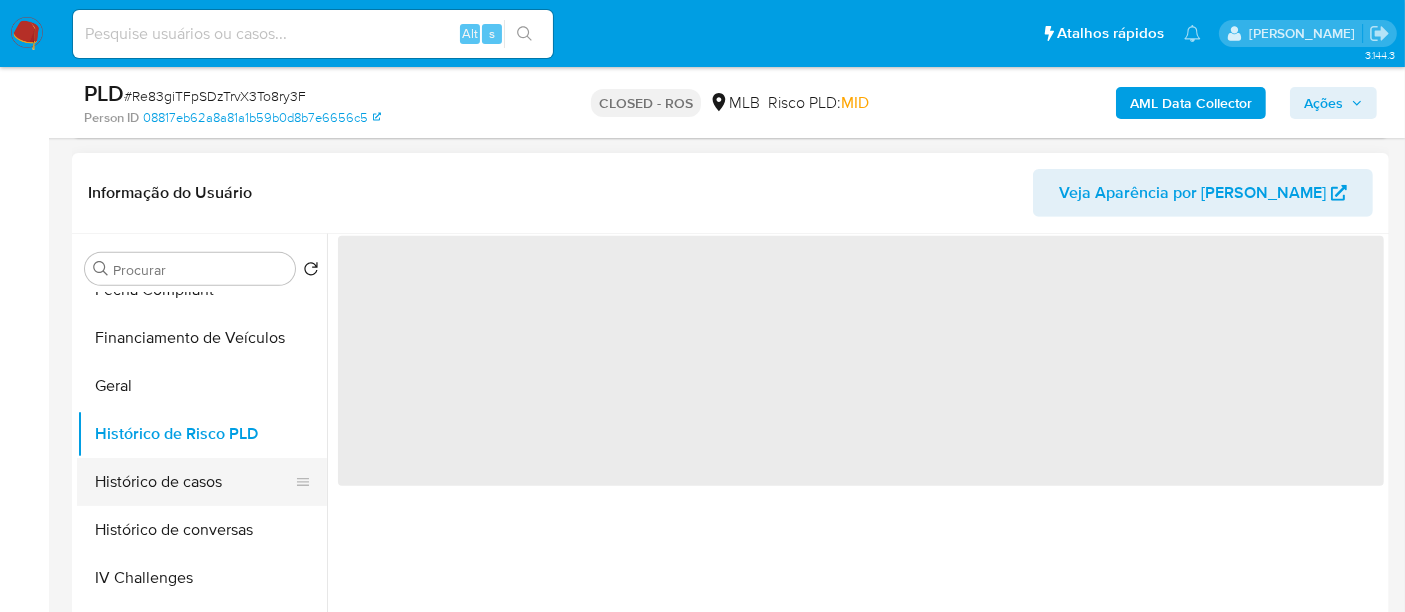 click on "Histórico de casos" at bounding box center [194, 482] 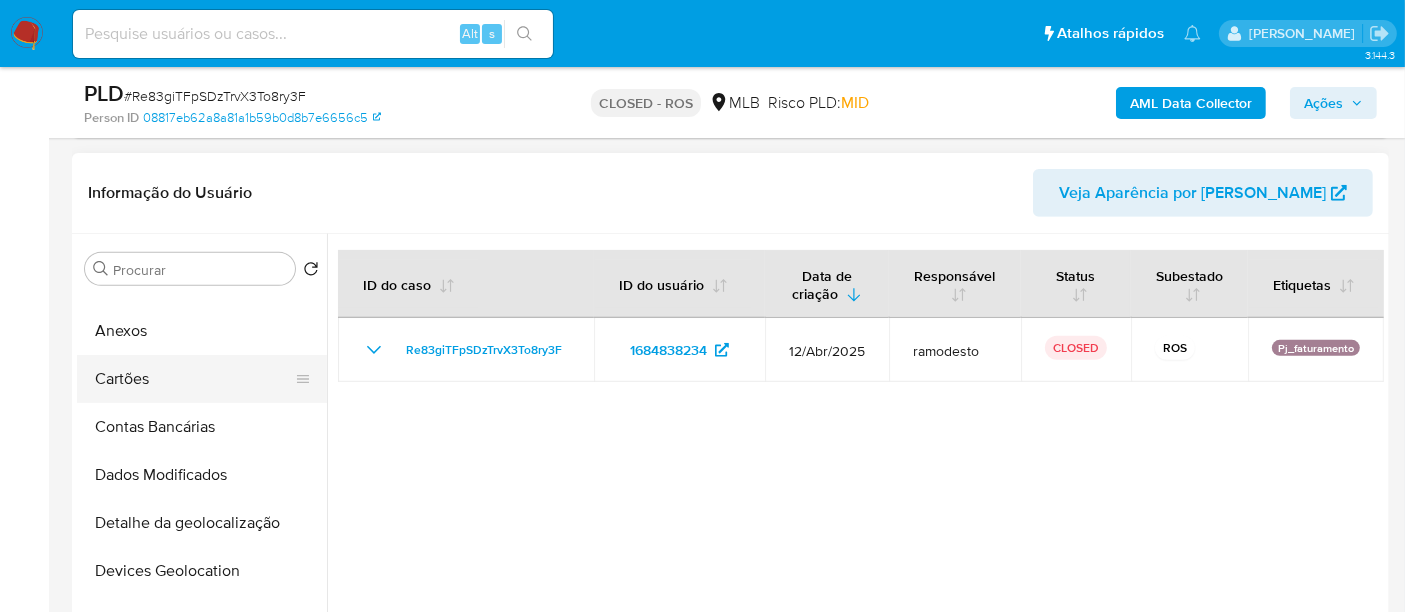 scroll, scrollTop: 0, scrollLeft: 0, axis: both 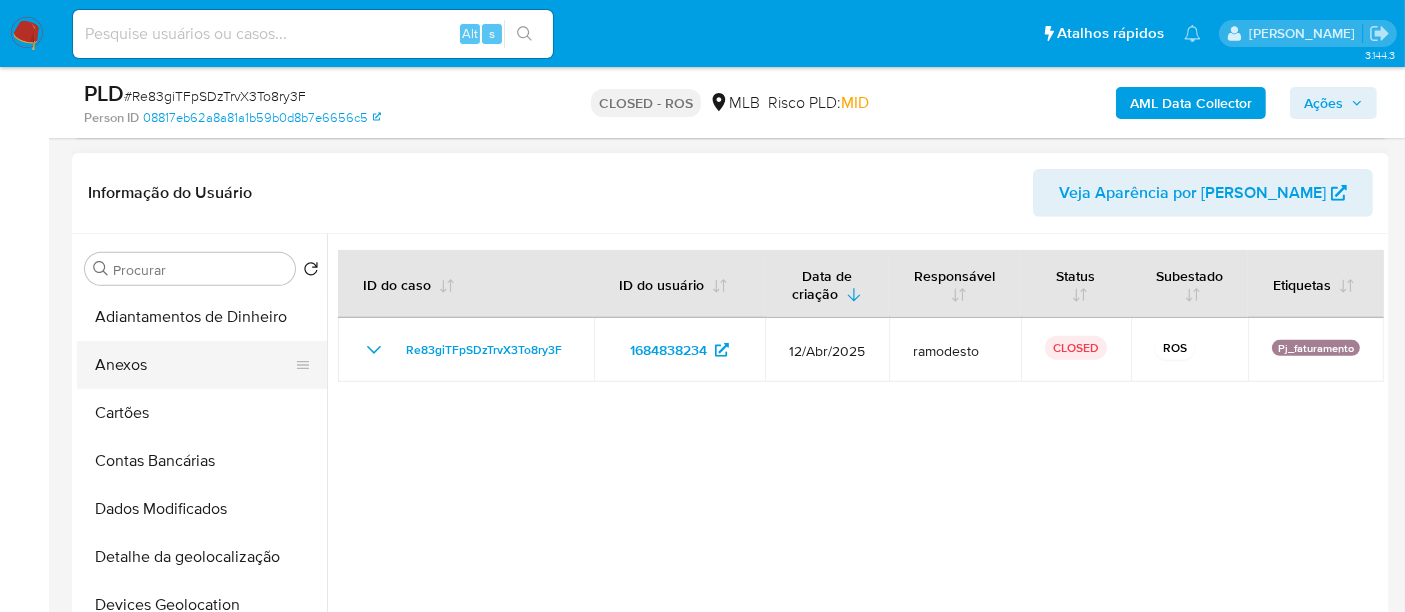 click on "Anexos" at bounding box center (194, 365) 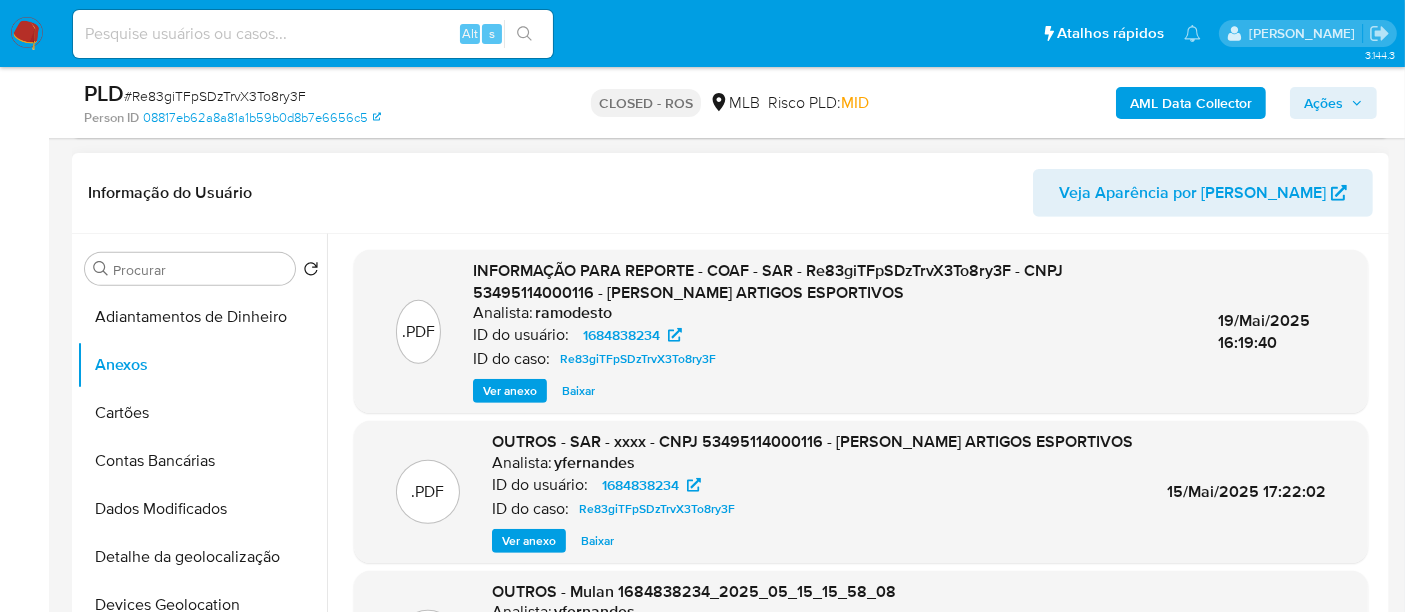 click on "Ver anexo" at bounding box center [510, 391] 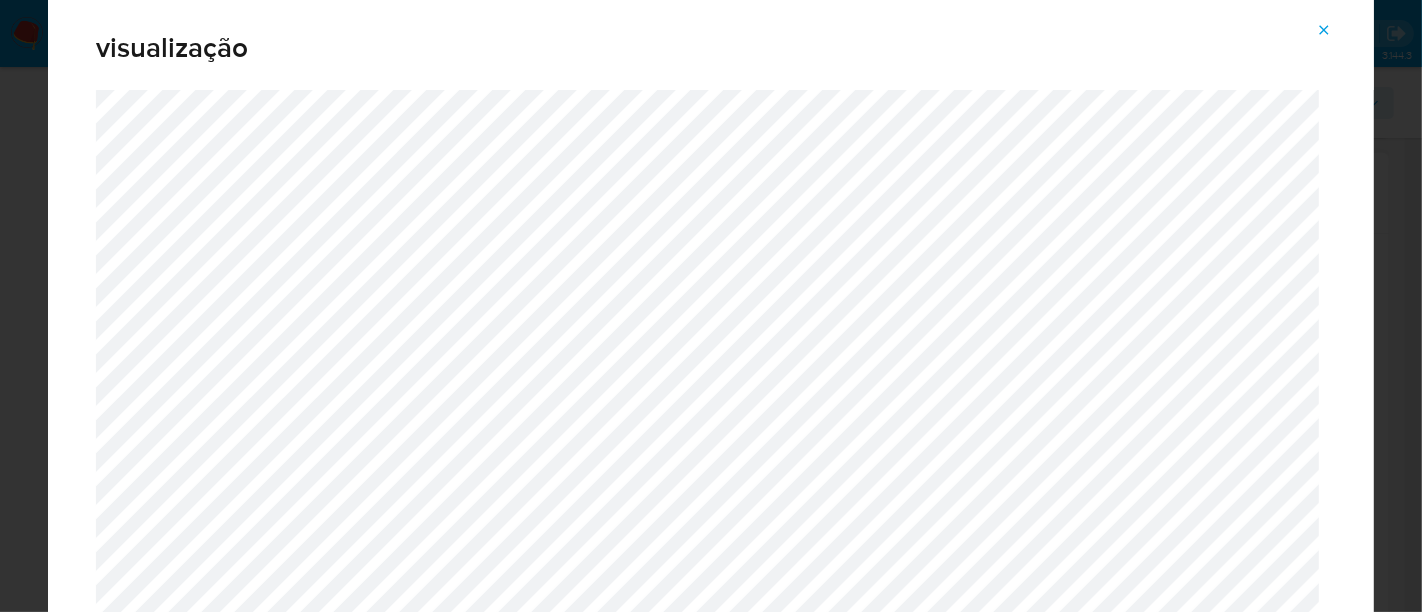 click 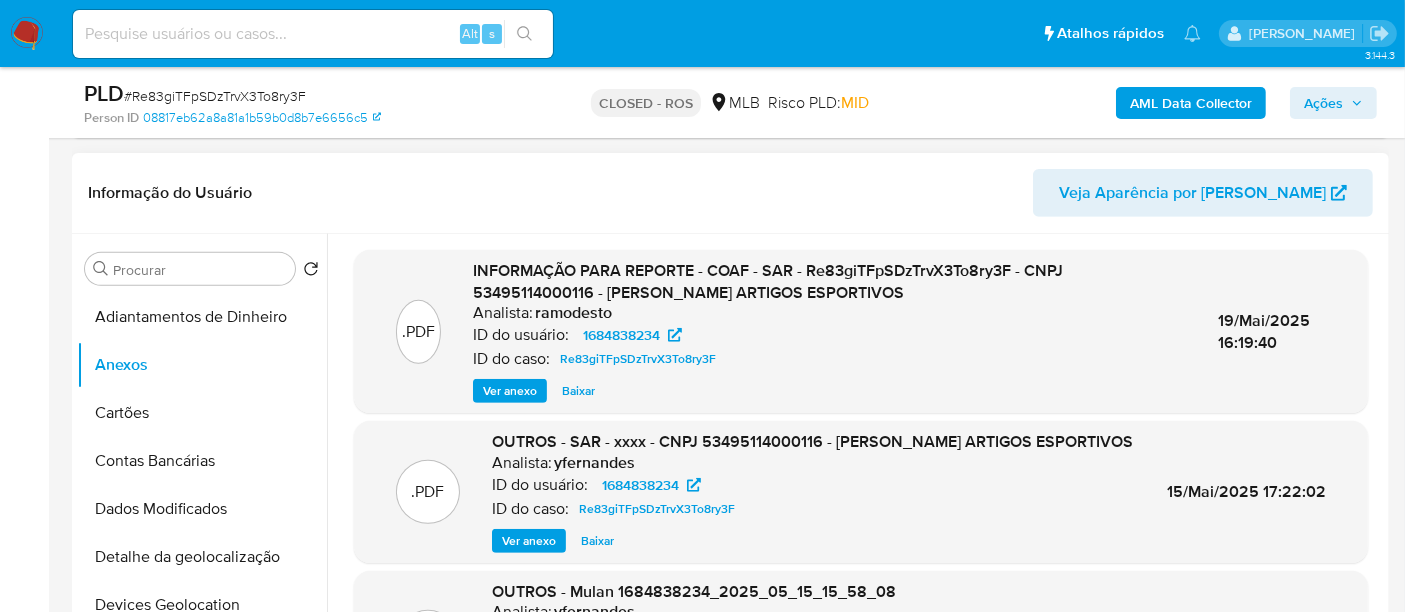 click at bounding box center [313, 34] 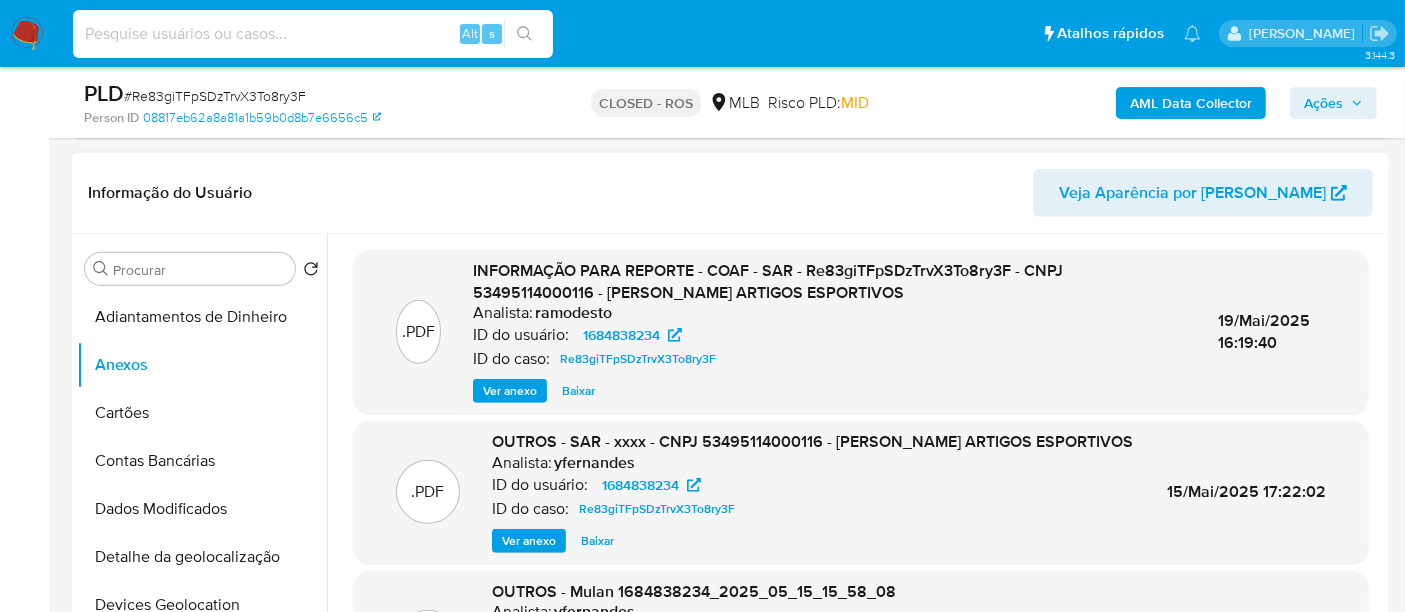 paste on "dWUWeZaF5cmkgrbV5rwIwkeT" 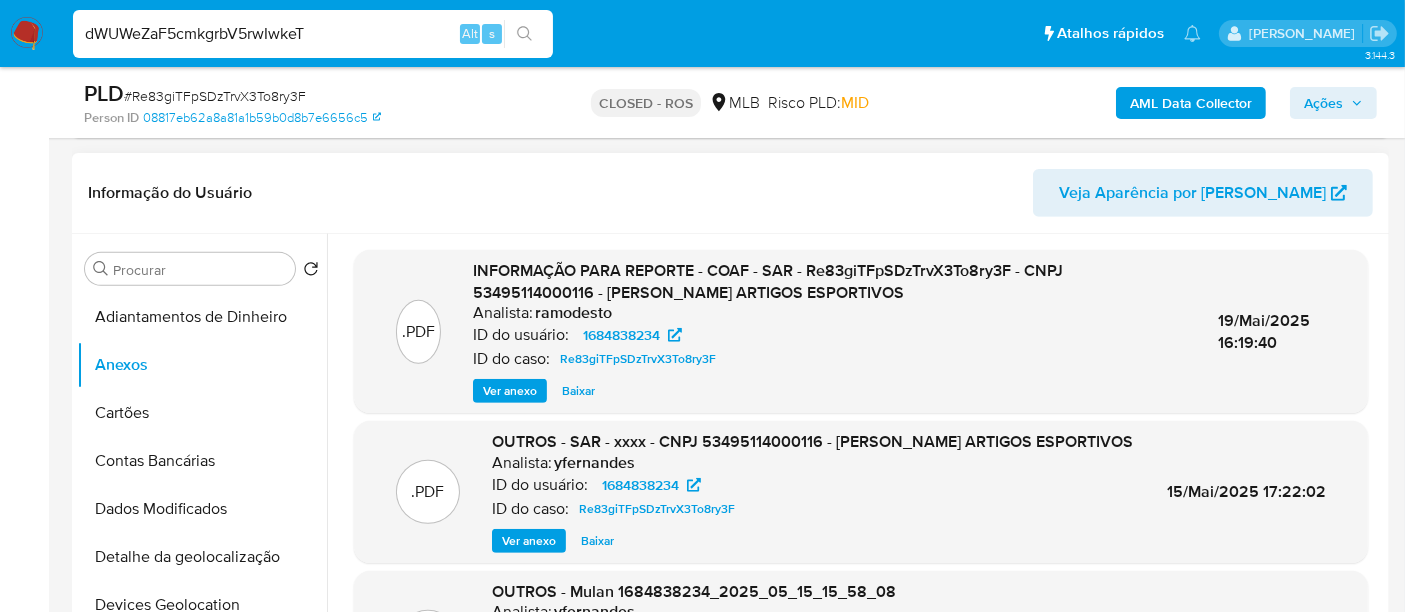 type on "dWUWeZaF5cmkgrbV5rwIwkeT" 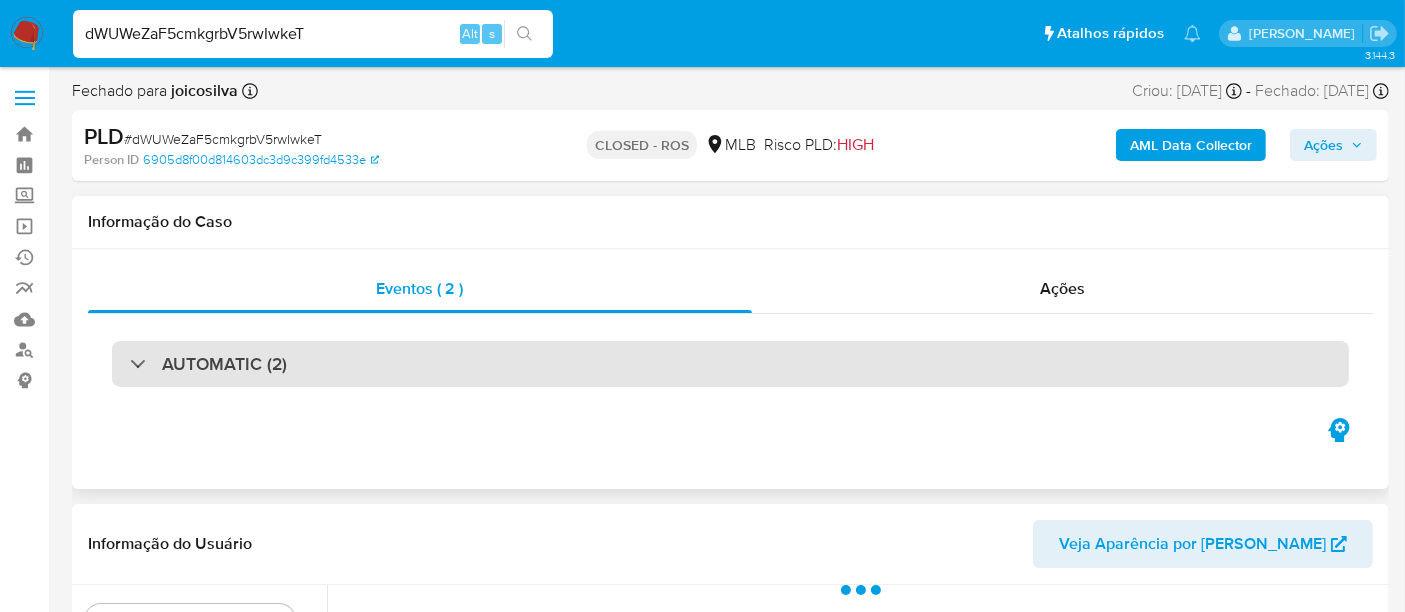 click on "AUTOMATIC (2)" at bounding box center (730, 364) 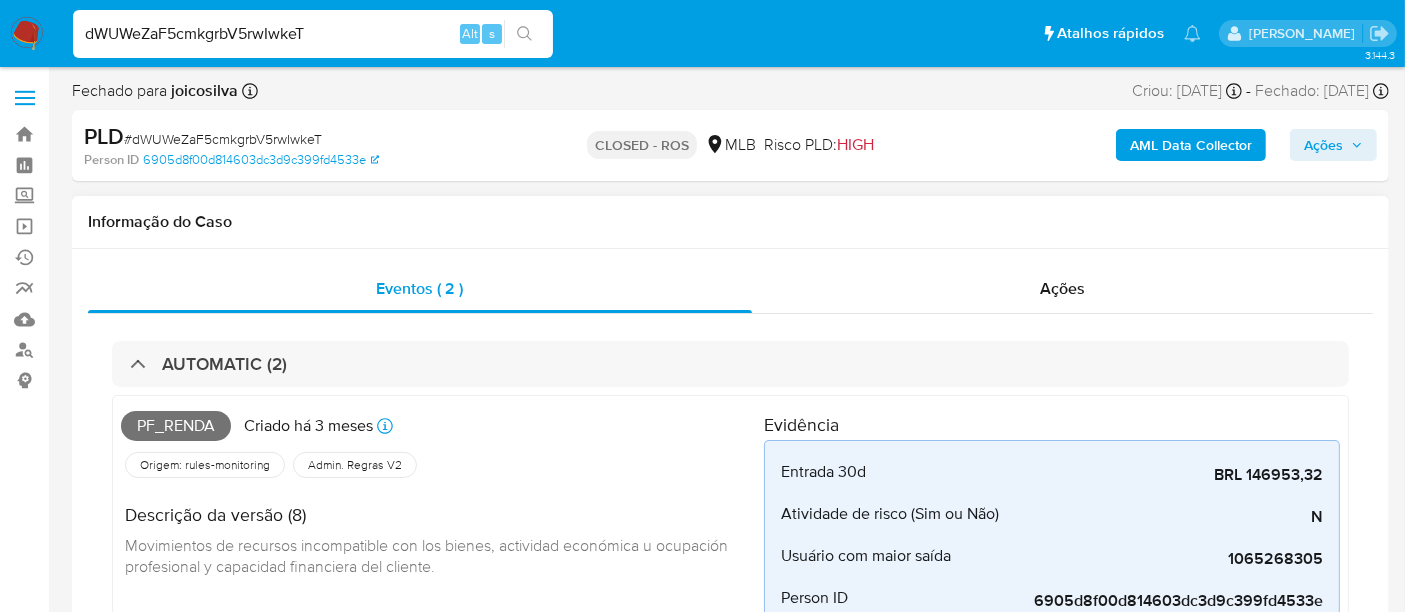 select on "10" 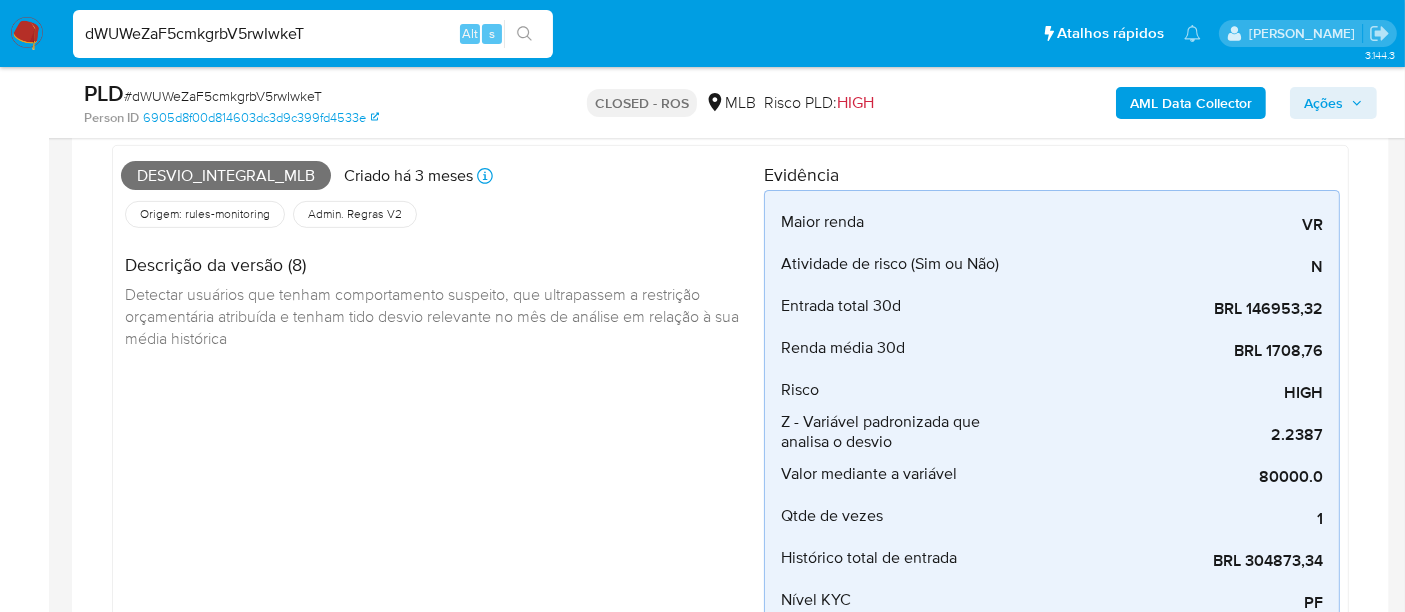 scroll, scrollTop: 555, scrollLeft: 0, axis: vertical 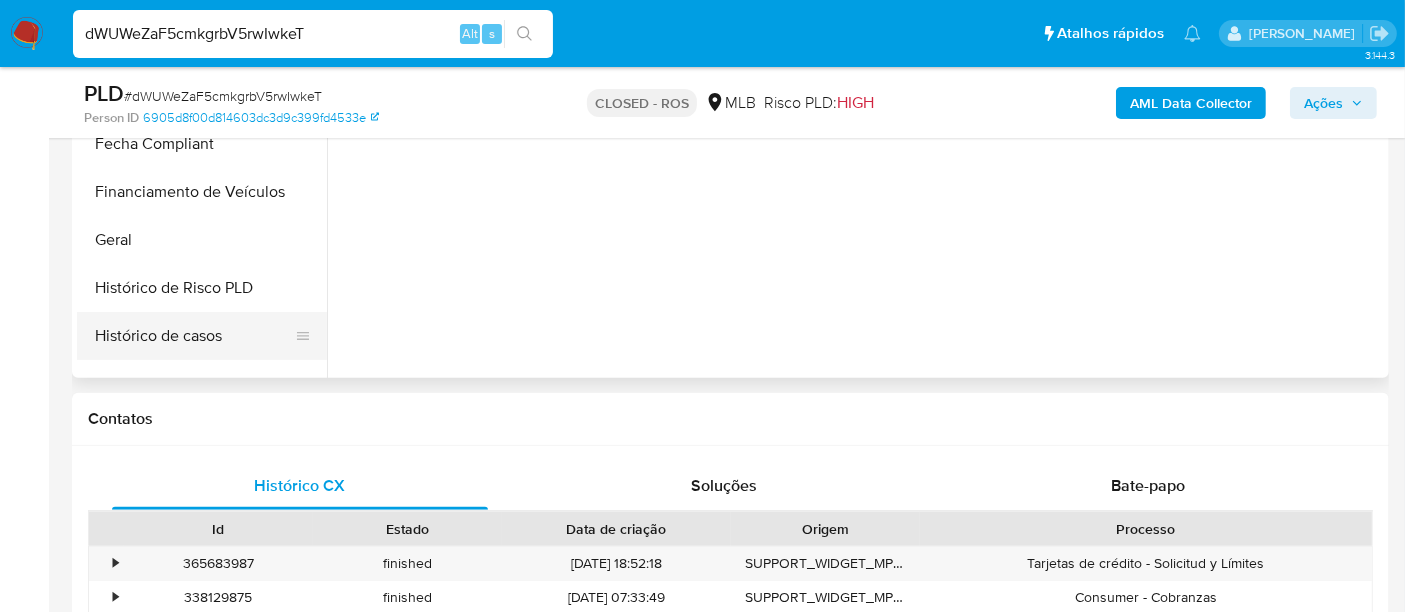 click on "Histórico de casos" at bounding box center (194, 336) 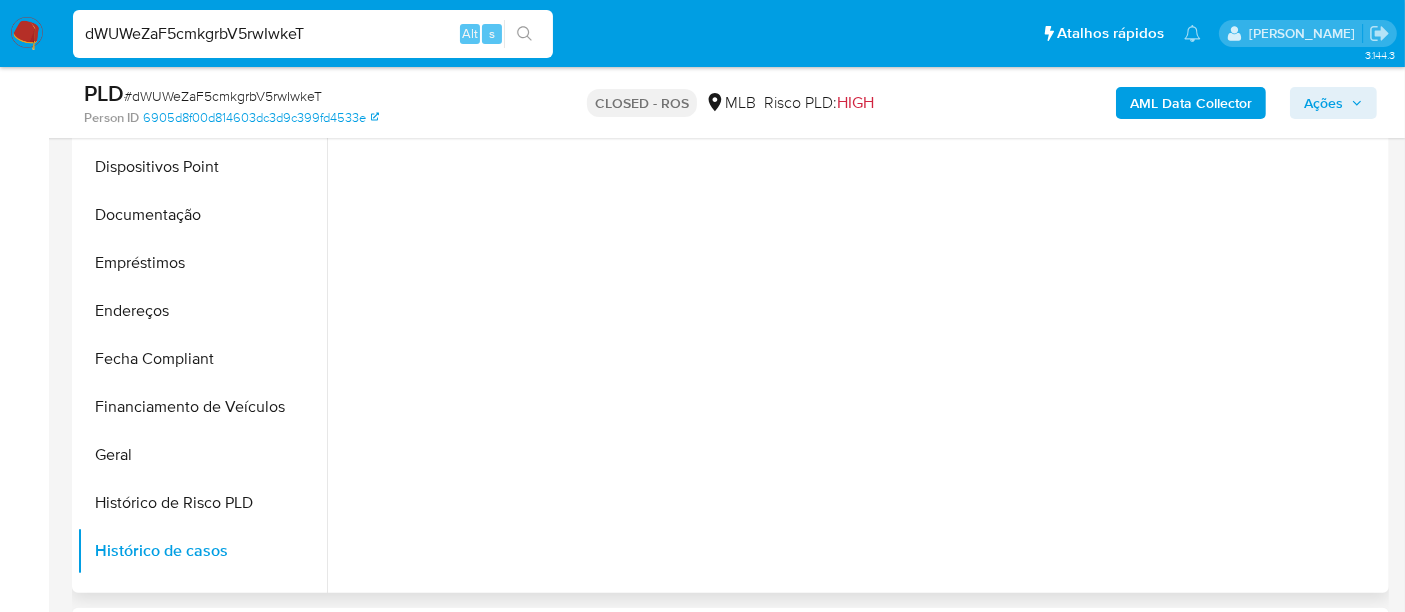 scroll, scrollTop: 1444, scrollLeft: 0, axis: vertical 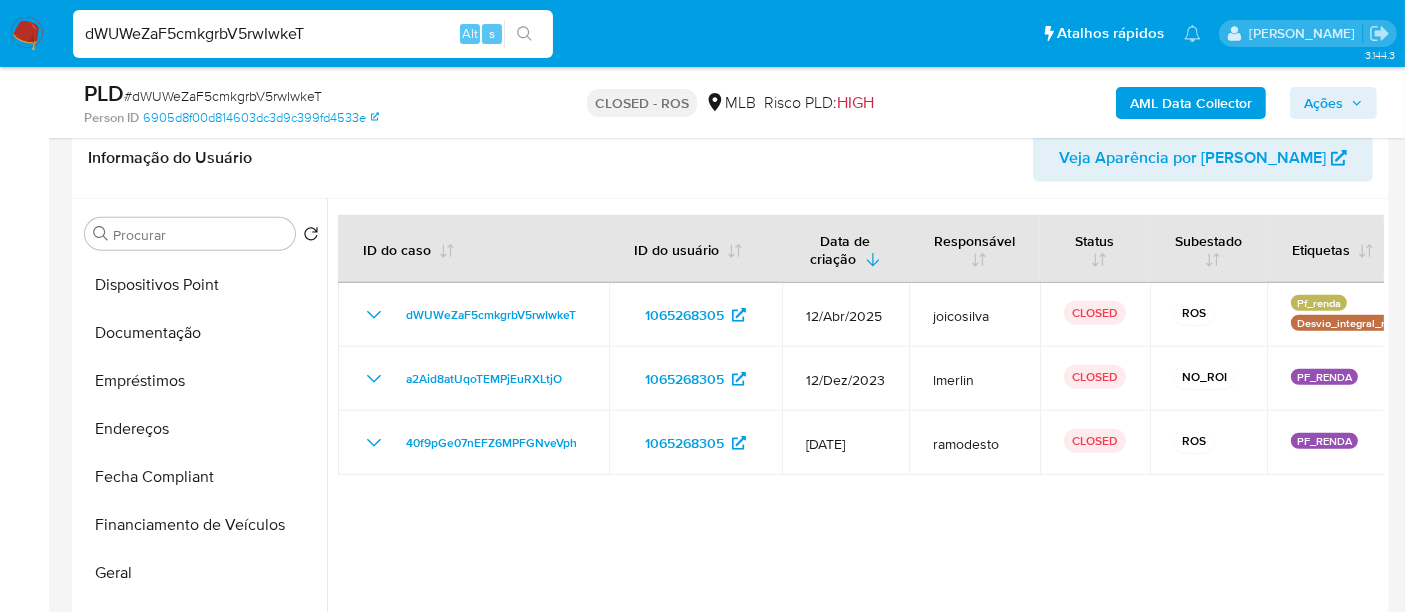type 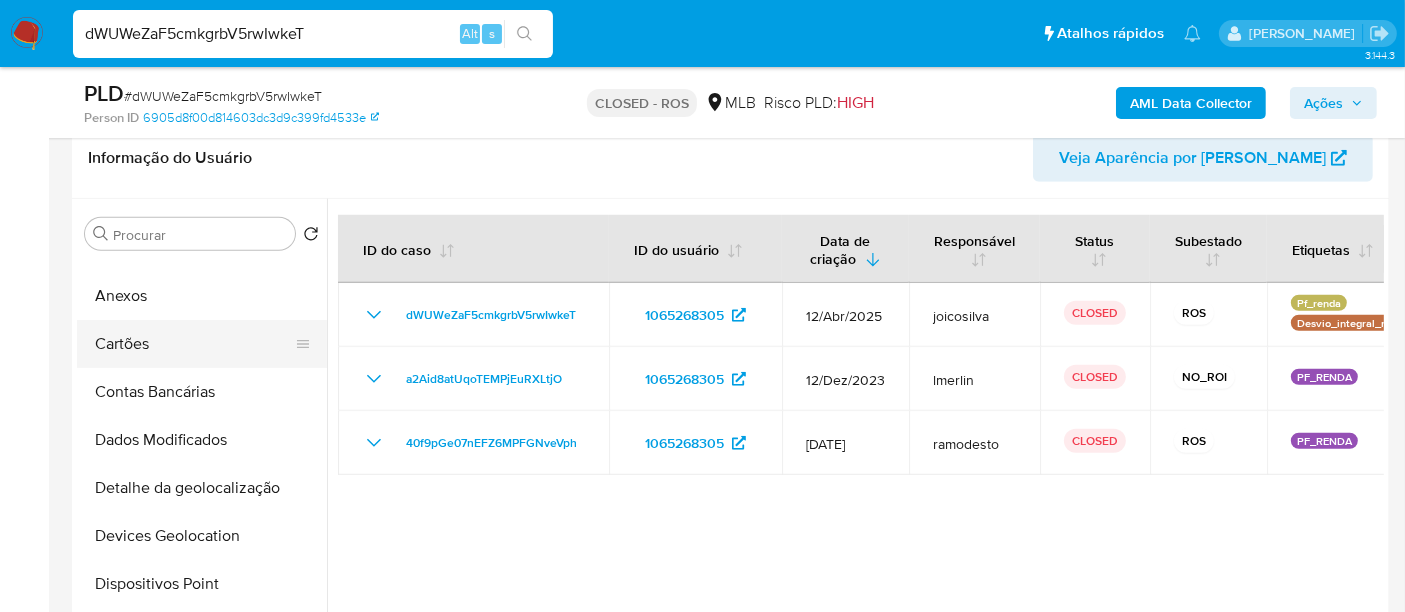scroll, scrollTop: 0, scrollLeft: 0, axis: both 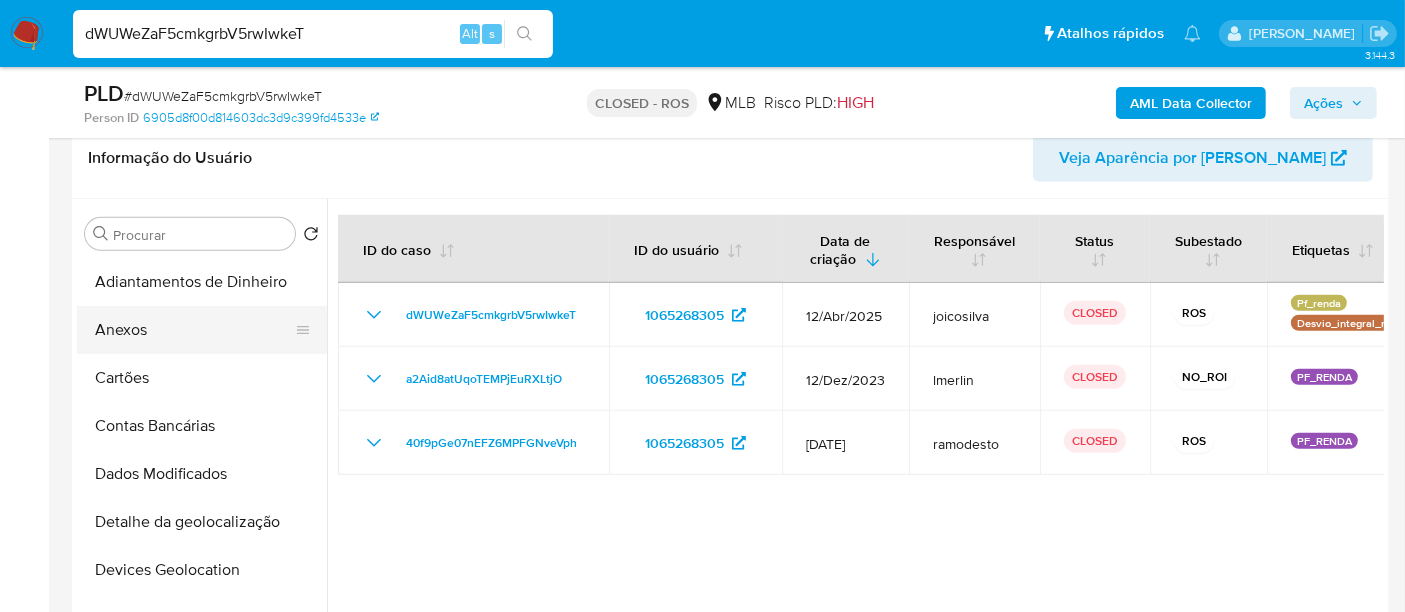 click on "Anexos" at bounding box center [194, 330] 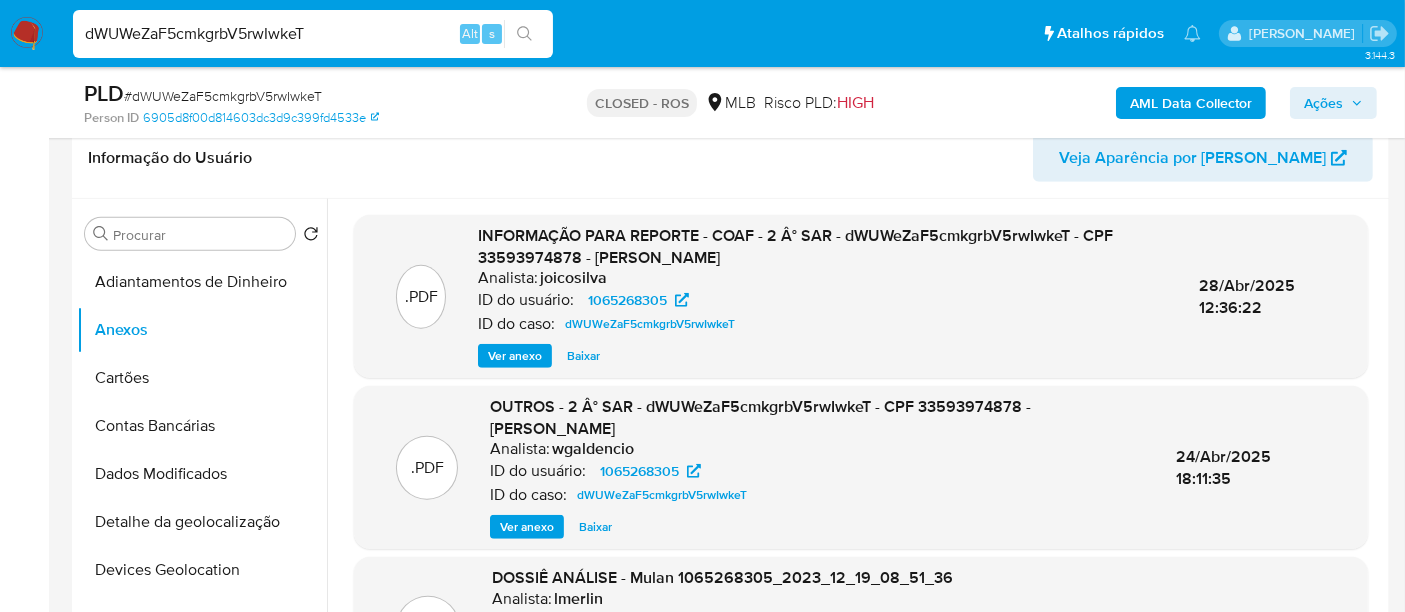 click on "Ver anexo" at bounding box center [515, 356] 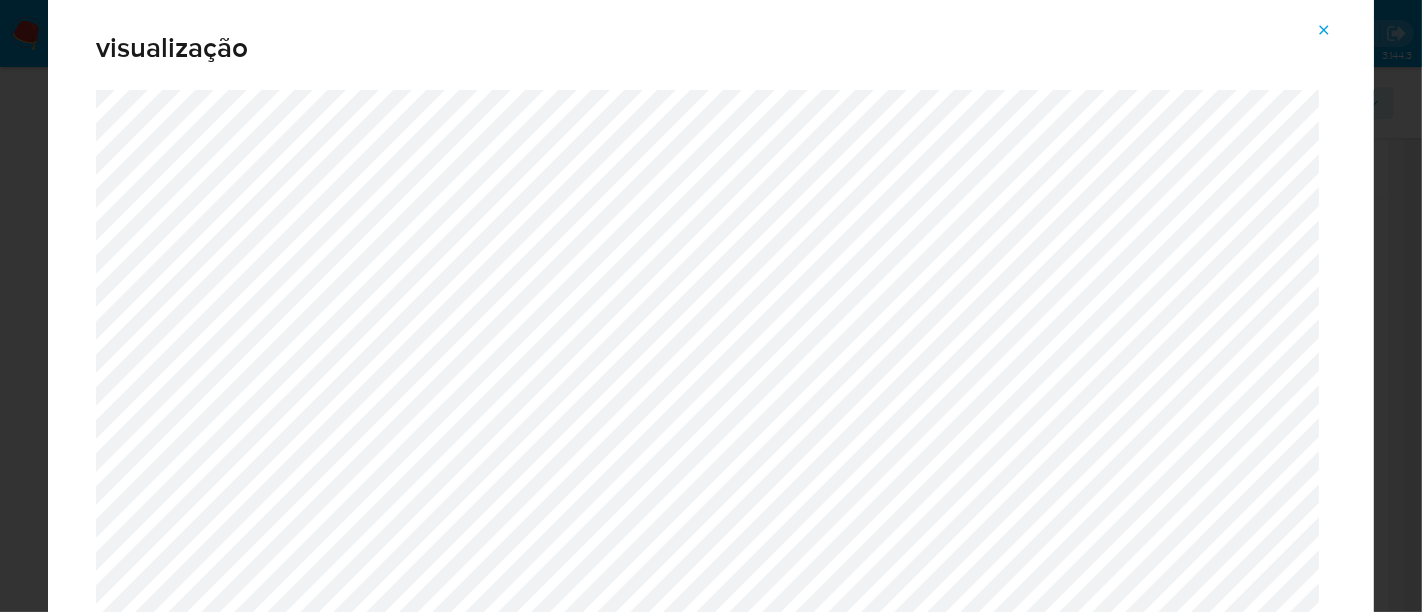 click 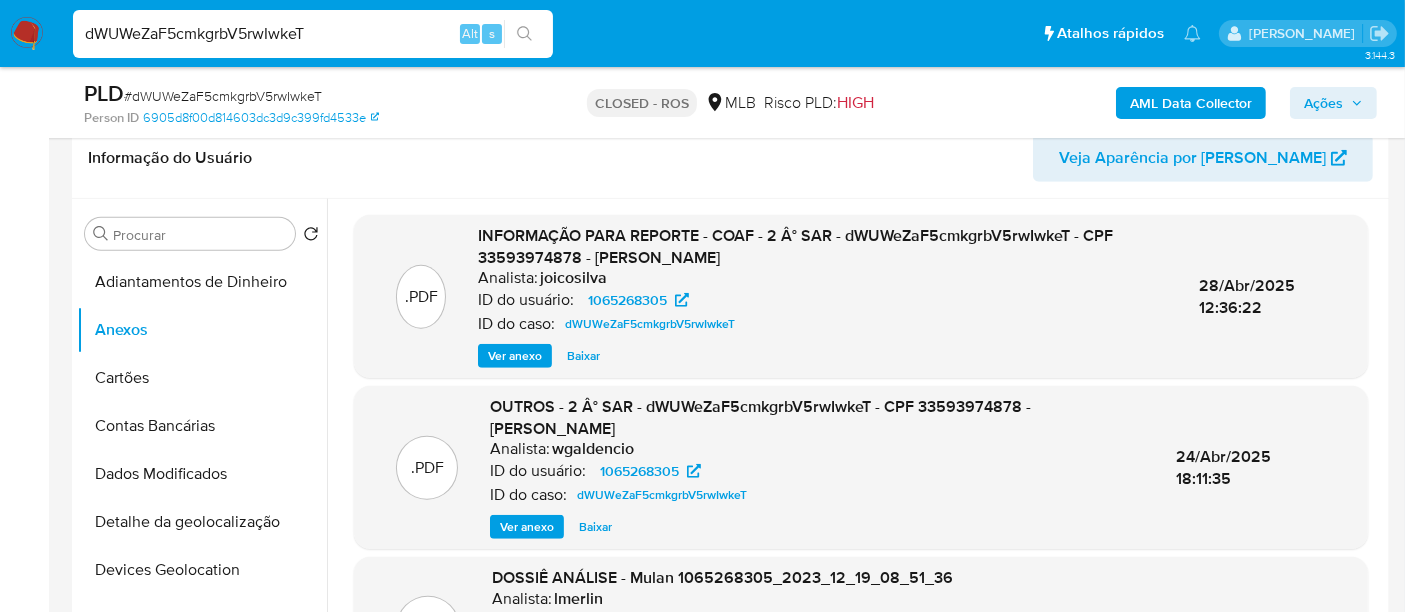 click on "dWUWeZaF5cmkgrbV5rwIwkeT" at bounding box center [313, 34] 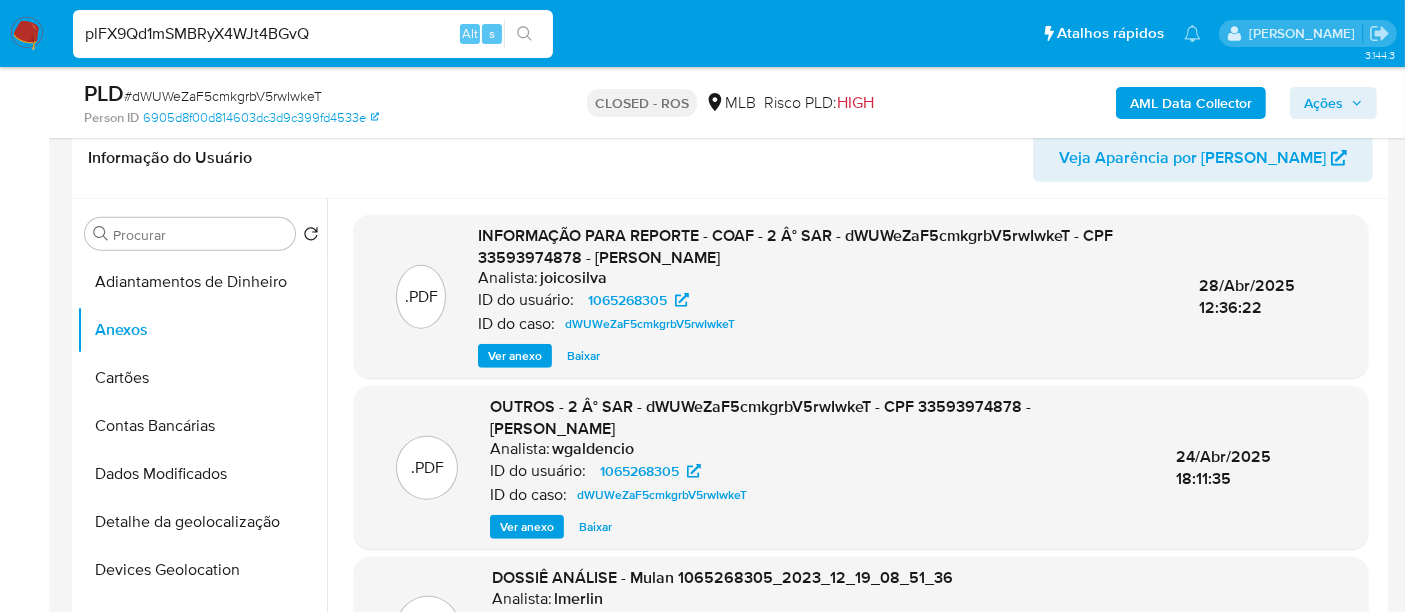 type on "plFX9Qd1mSMBRyX4WJt4BGvQ" 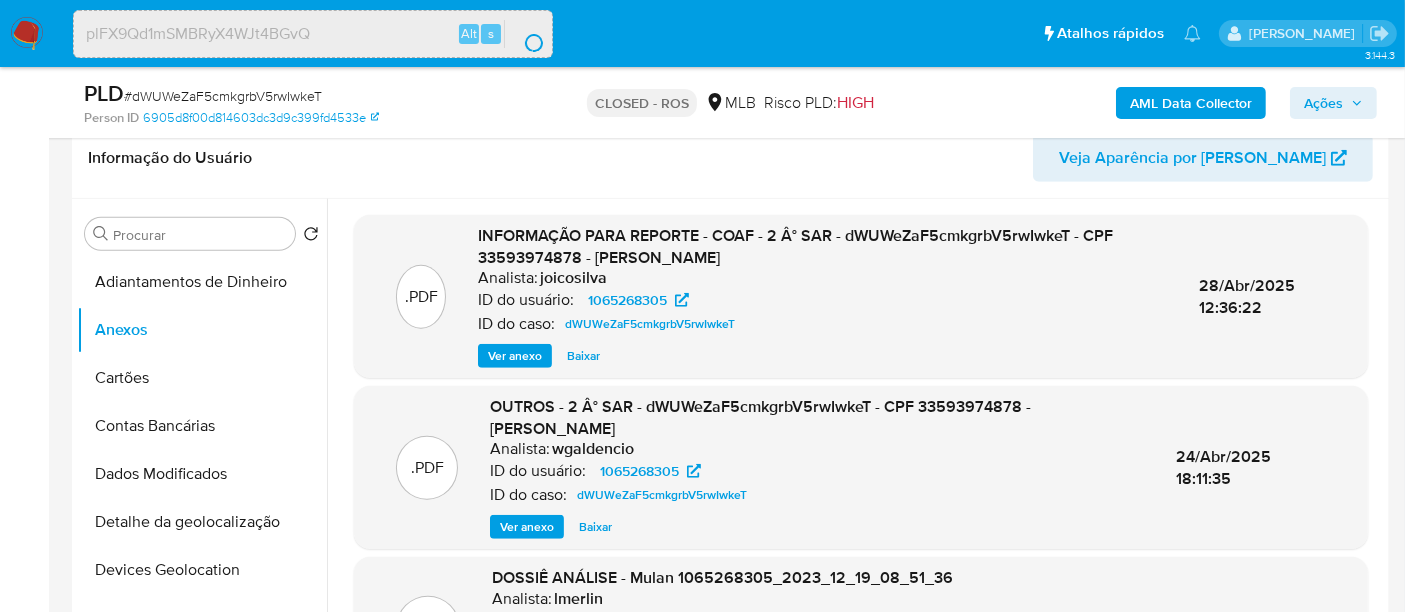 scroll, scrollTop: 0, scrollLeft: 0, axis: both 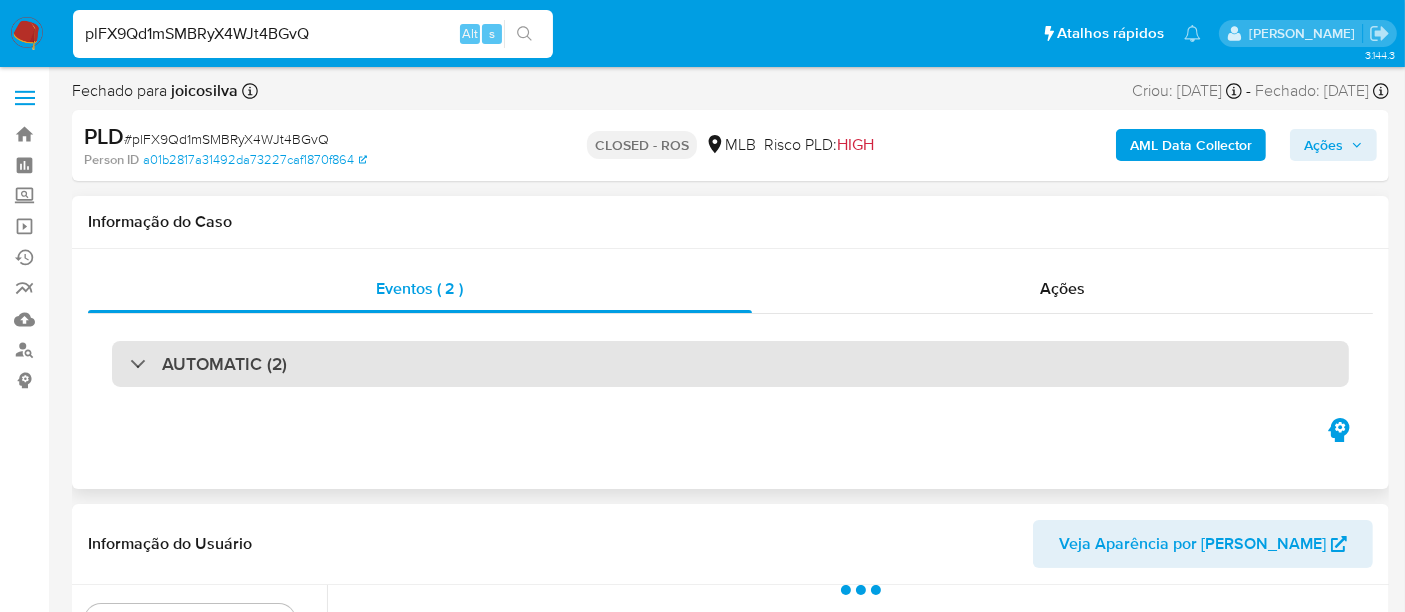 click on "AUTOMATIC (2)" at bounding box center (730, 364) 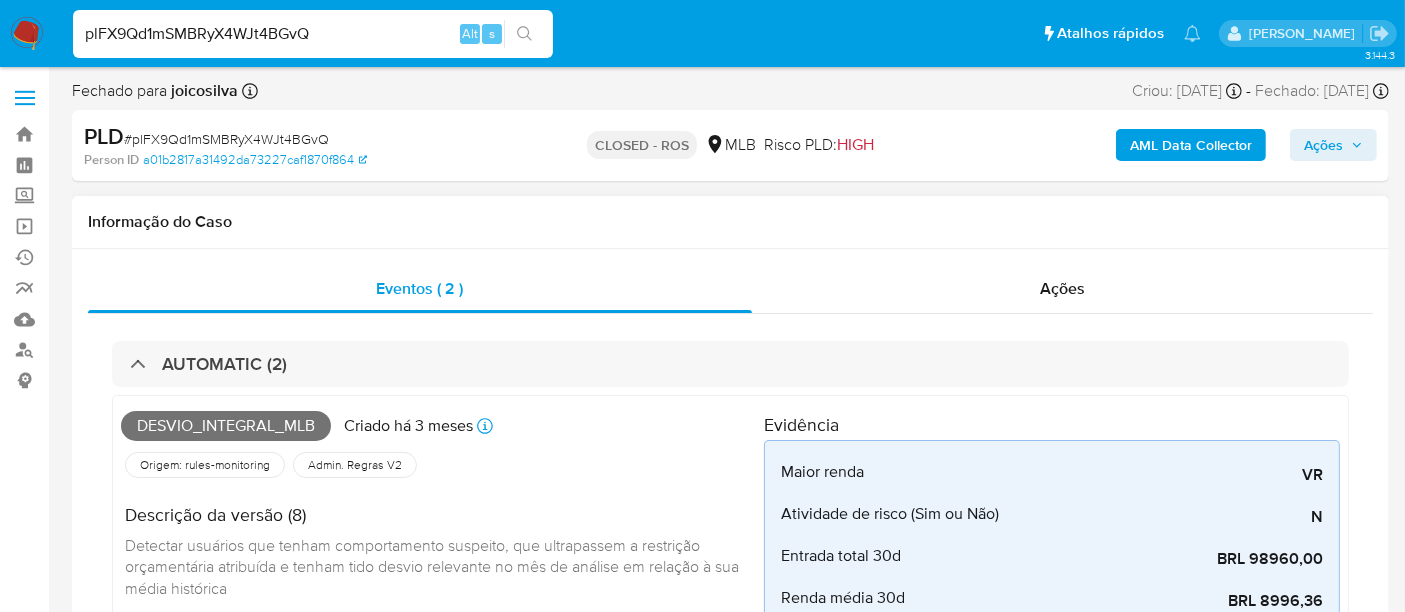 select on "10" 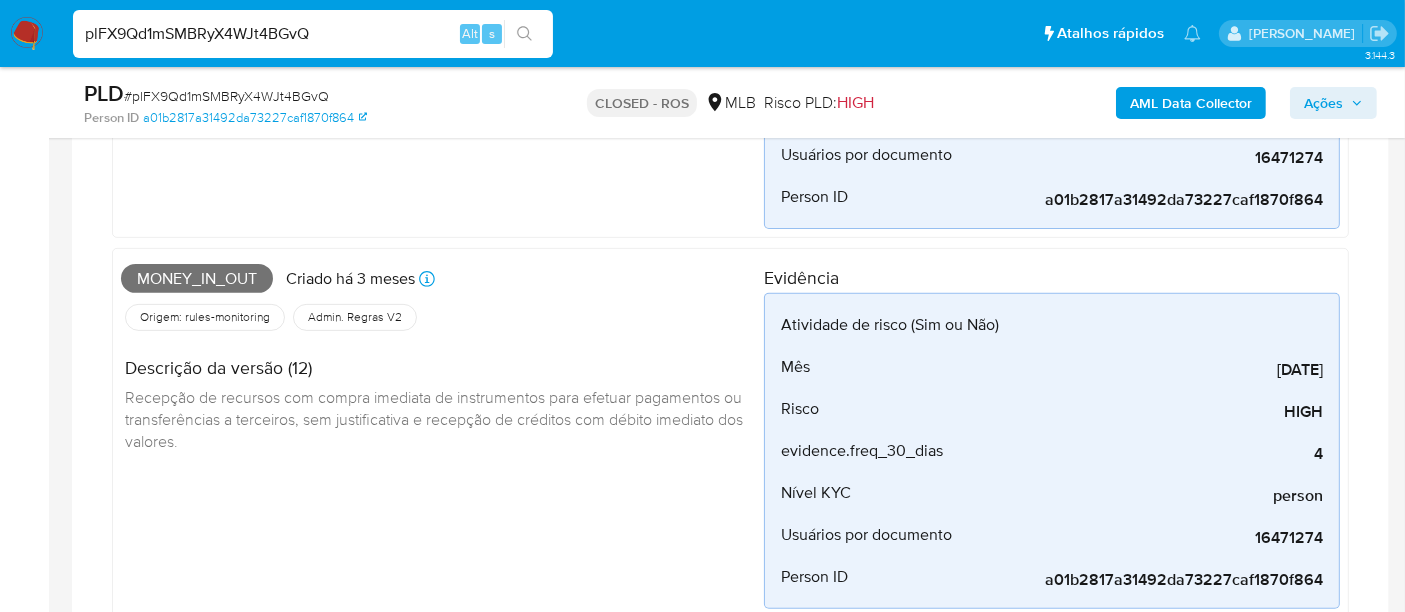 scroll, scrollTop: 888, scrollLeft: 0, axis: vertical 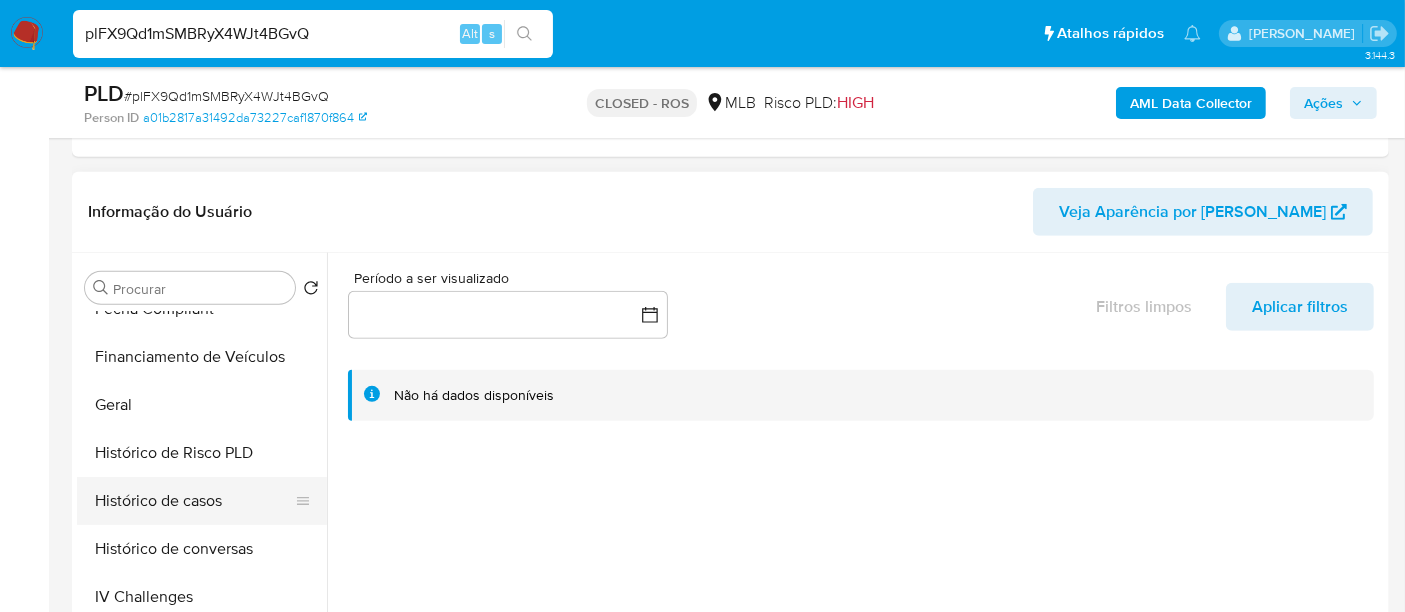 click on "Histórico de casos" at bounding box center (194, 501) 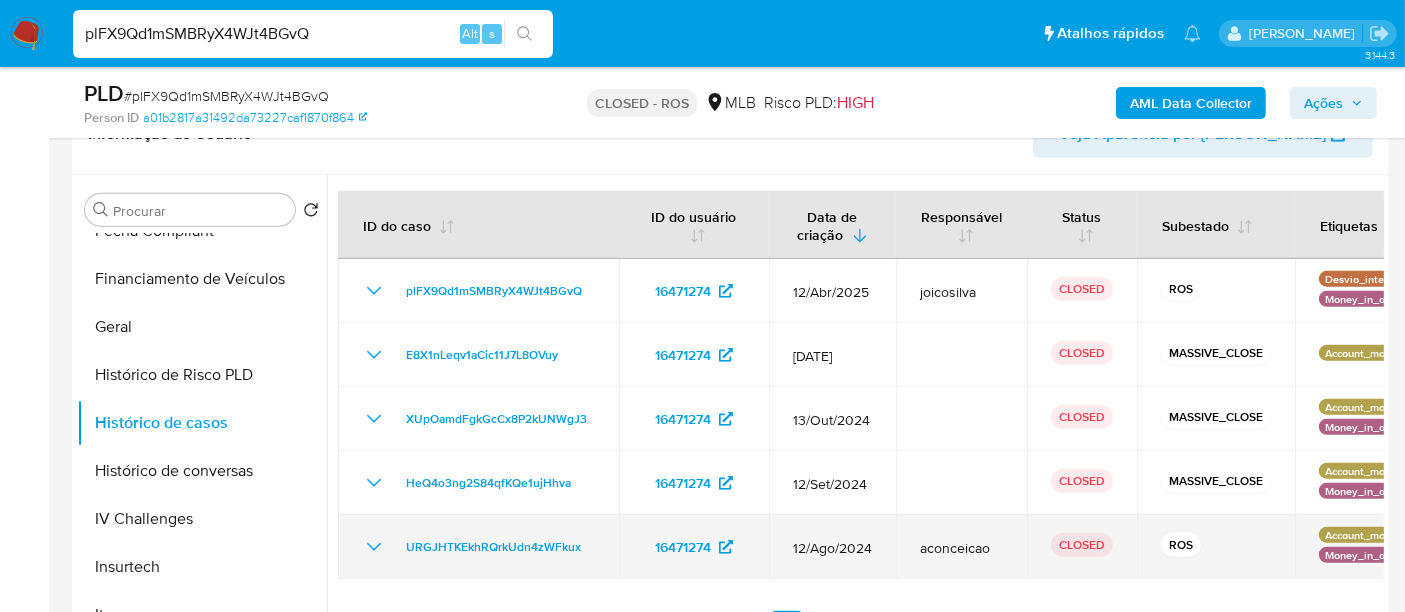 scroll, scrollTop: 1333, scrollLeft: 0, axis: vertical 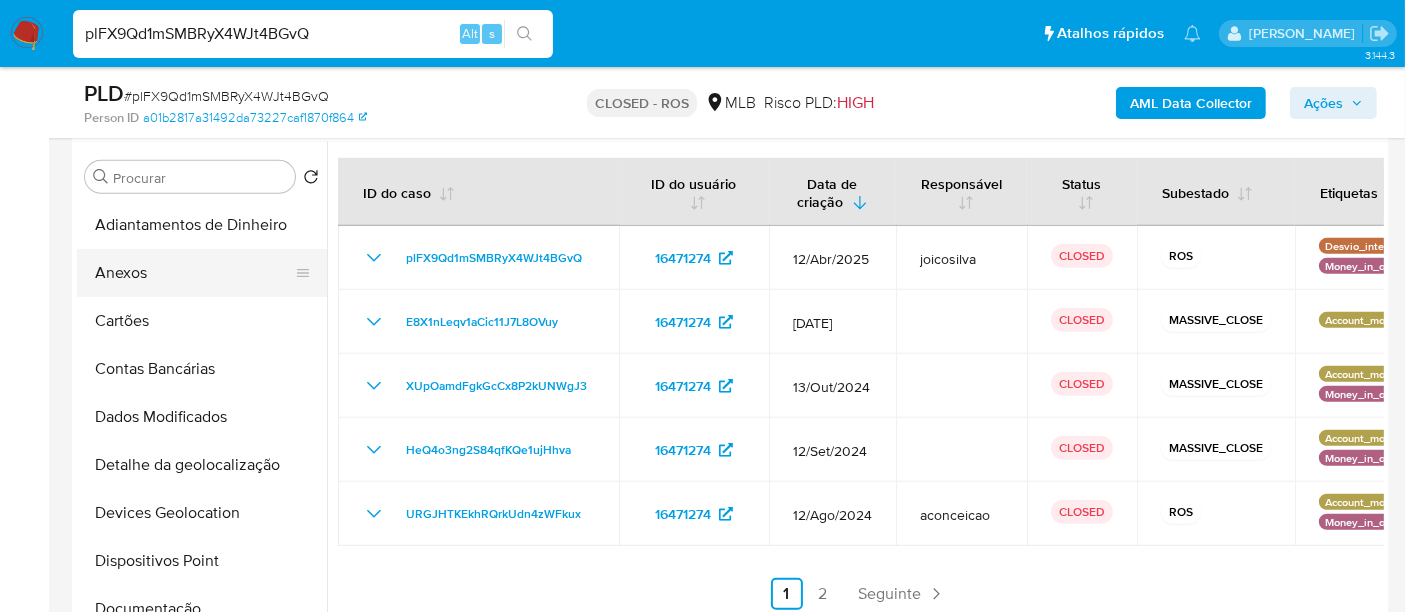 click on "Anexos" at bounding box center (194, 273) 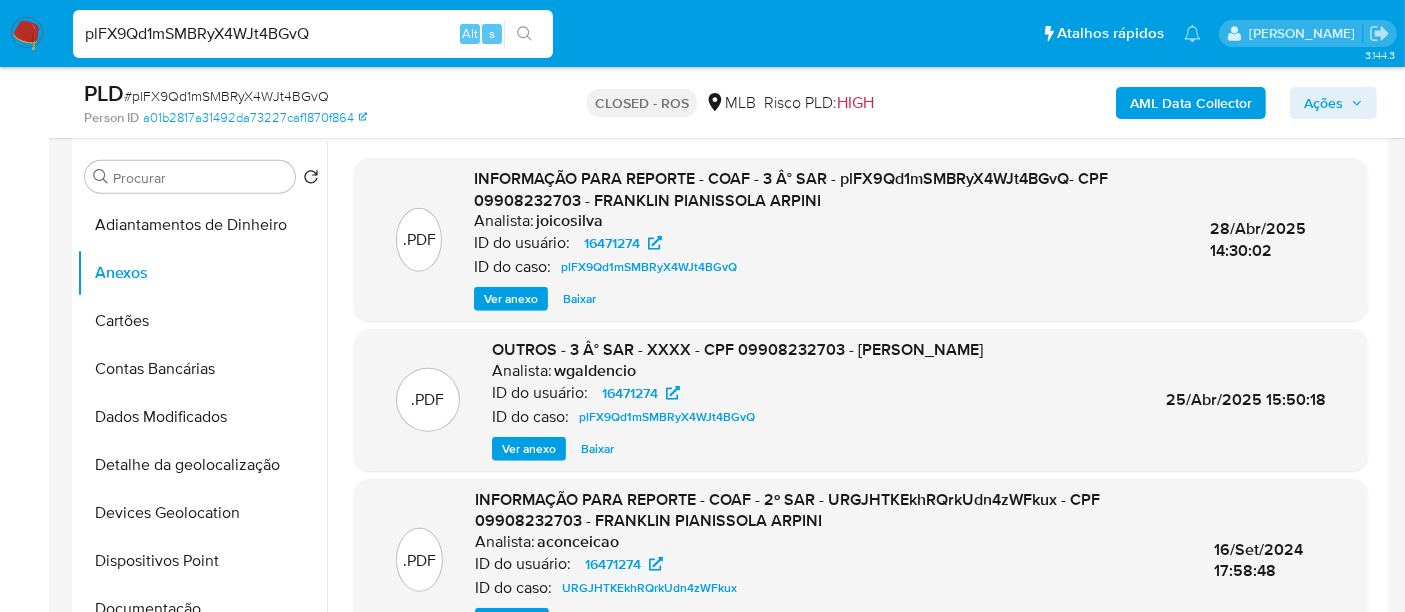 click on "Ver anexo" at bounding box center (511, 299) 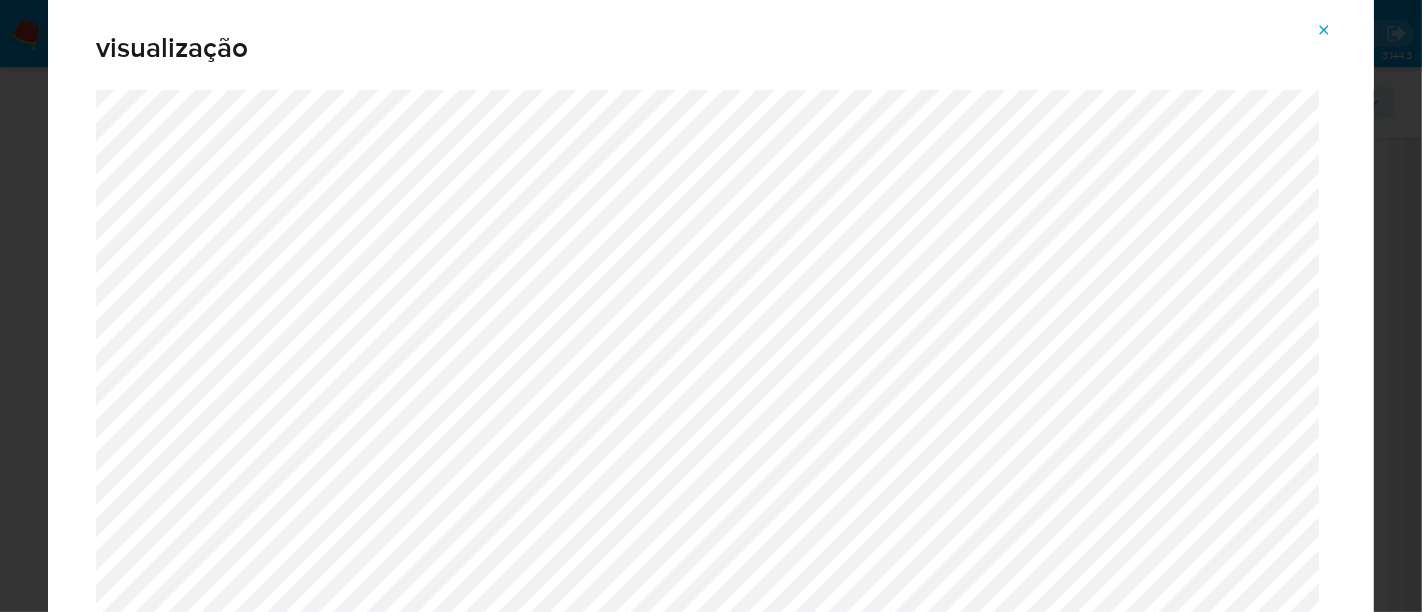 click 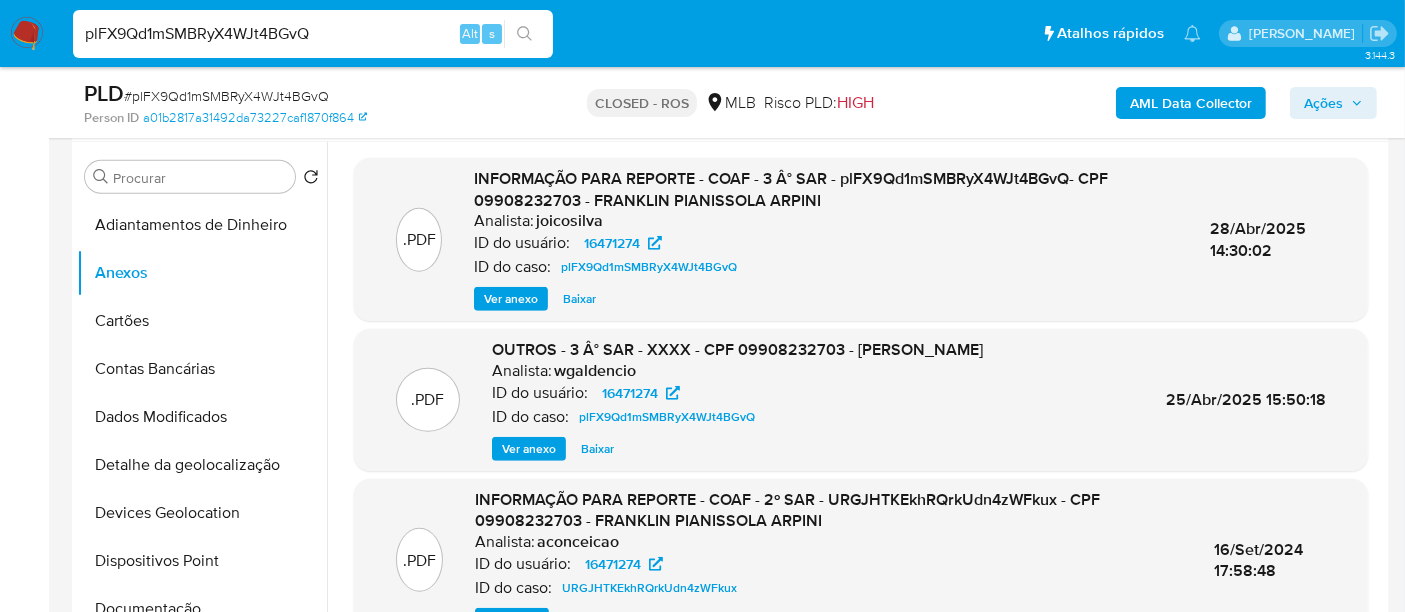 click on "plFX9Qd1mSMBRyX4WJt4BGvQ" at bounding box center [313, 34] 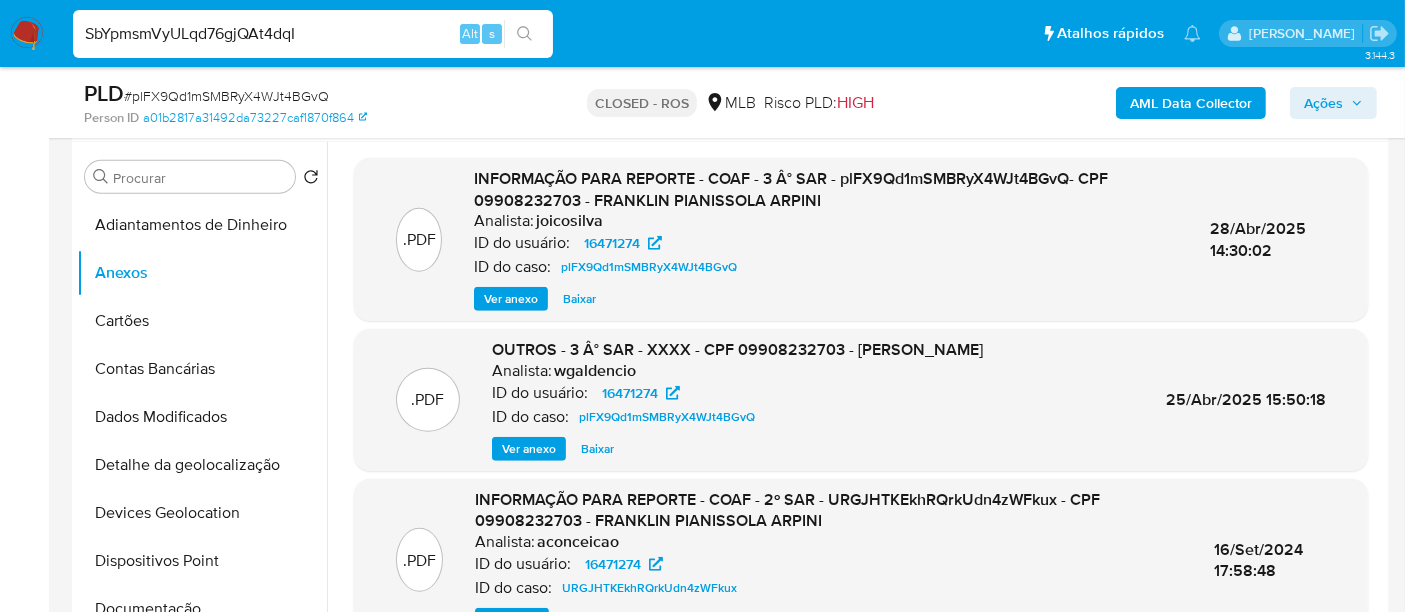 type on "SbYpmsmVyULqd76gjQAt4dqI" 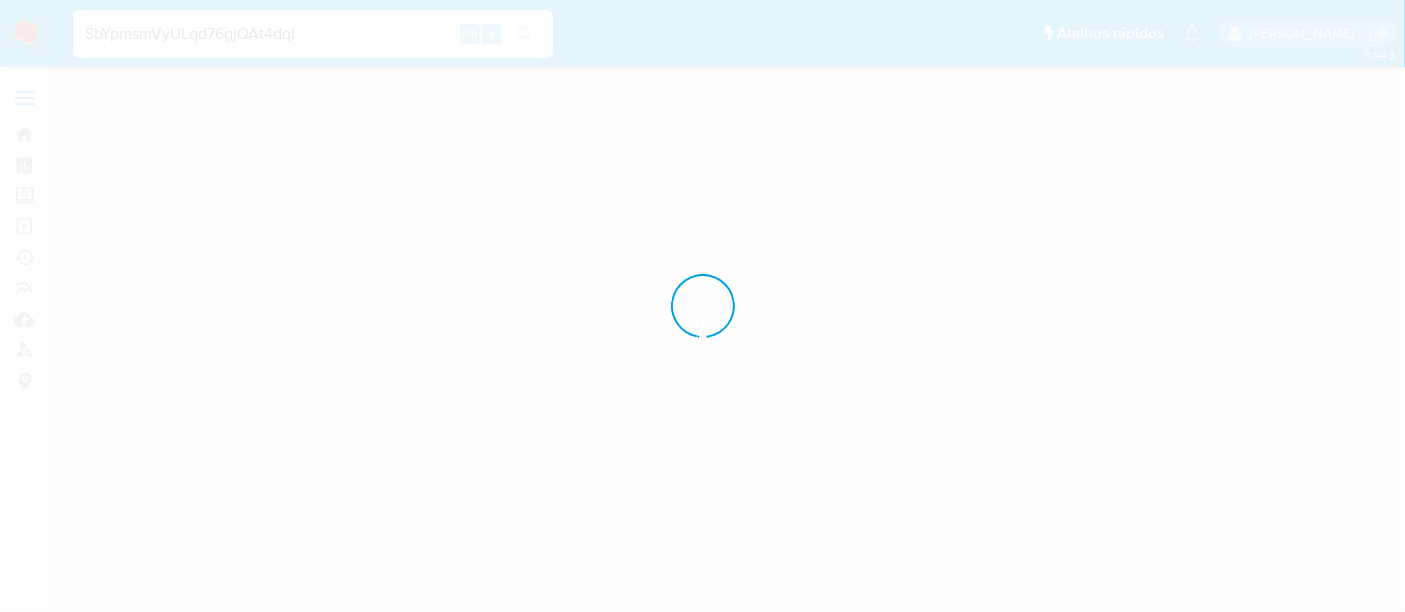 scroll, scrollTop: 0, scrollLeft: 0, axis: both 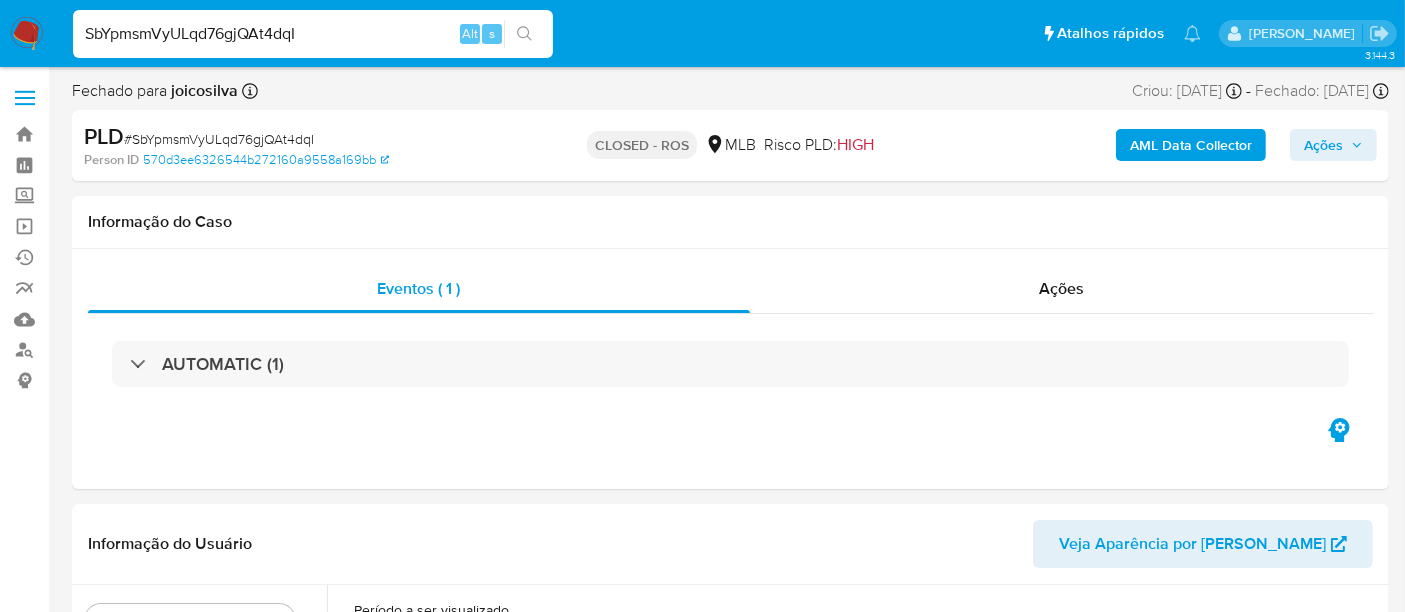 select on "10" 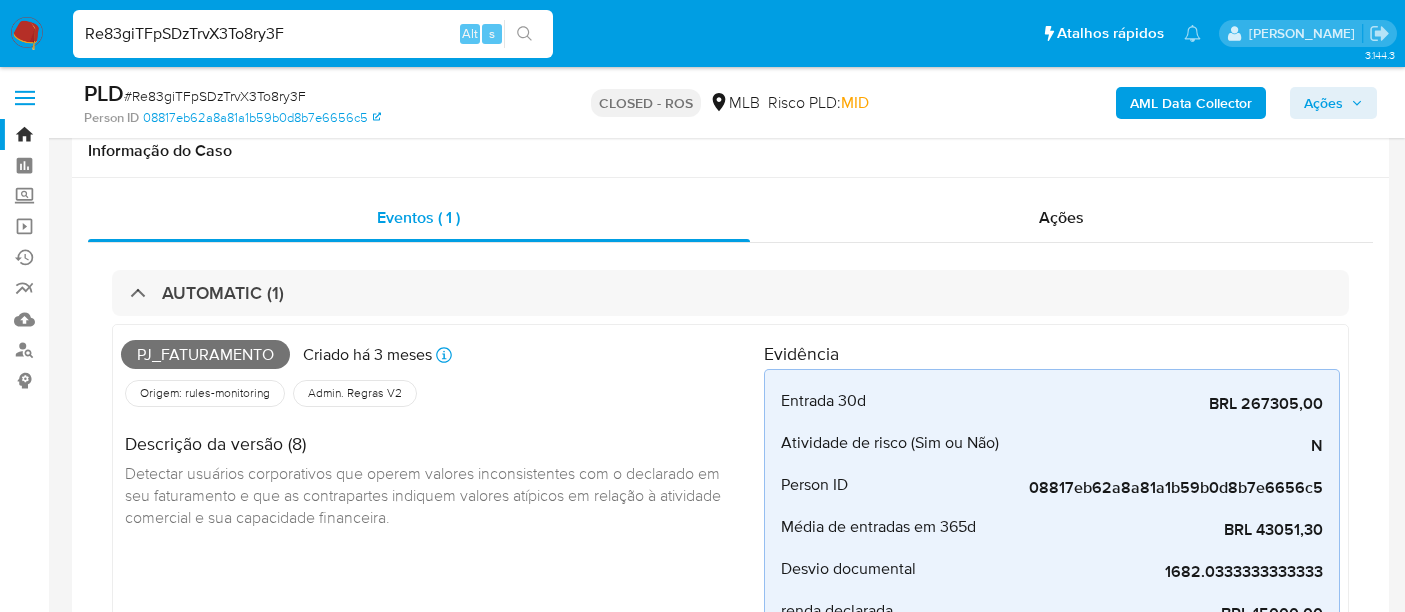 select on "10" 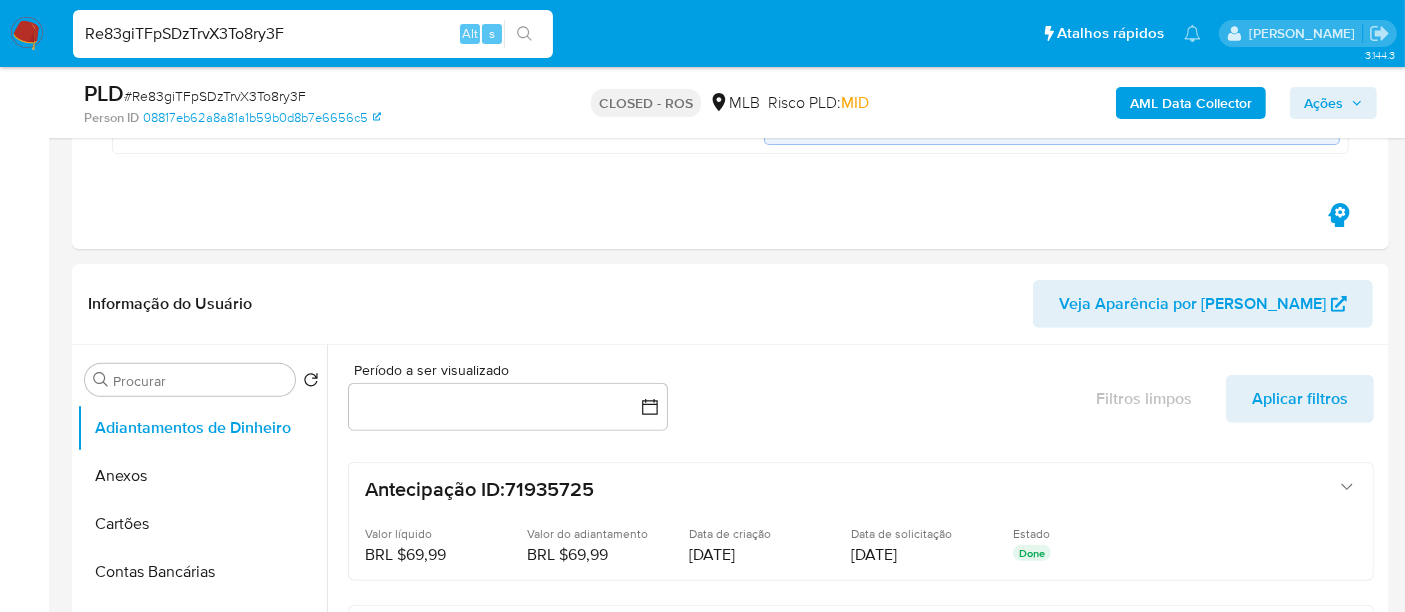 click on "Re83giTFpSDzTrvX3To8ry3F" at bounding box center [313, 34] 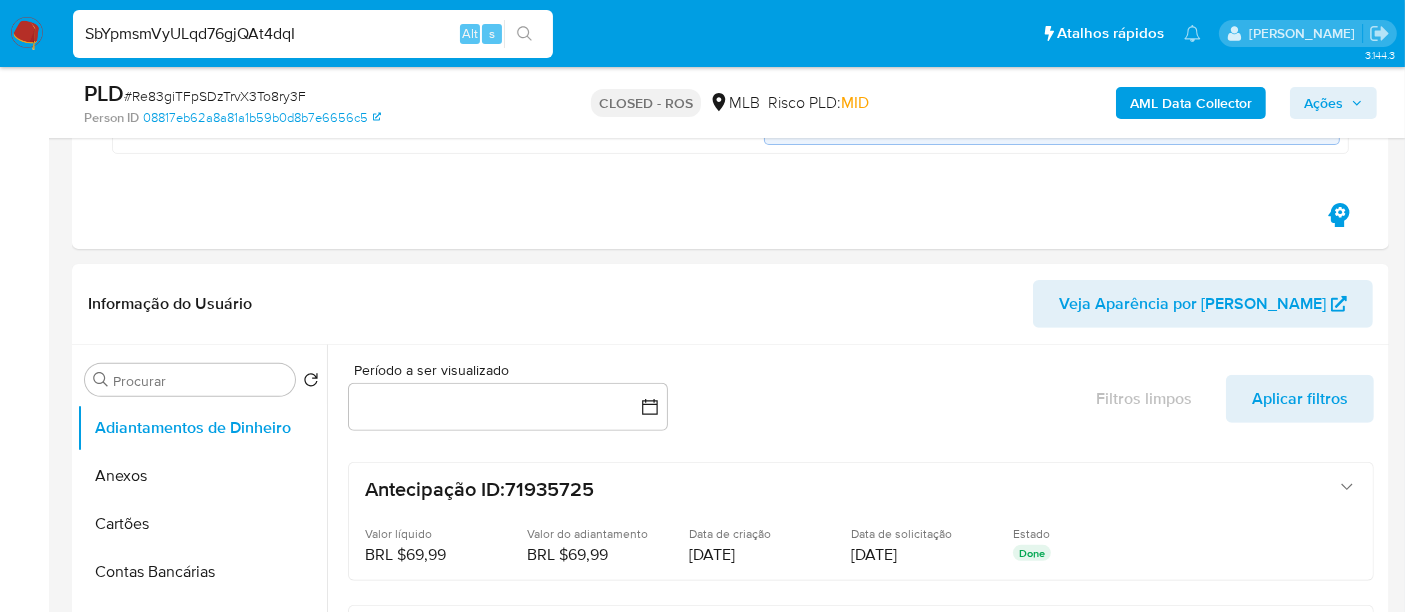 type on "SbYpmsmVyULqd76gjQAt4dqI" 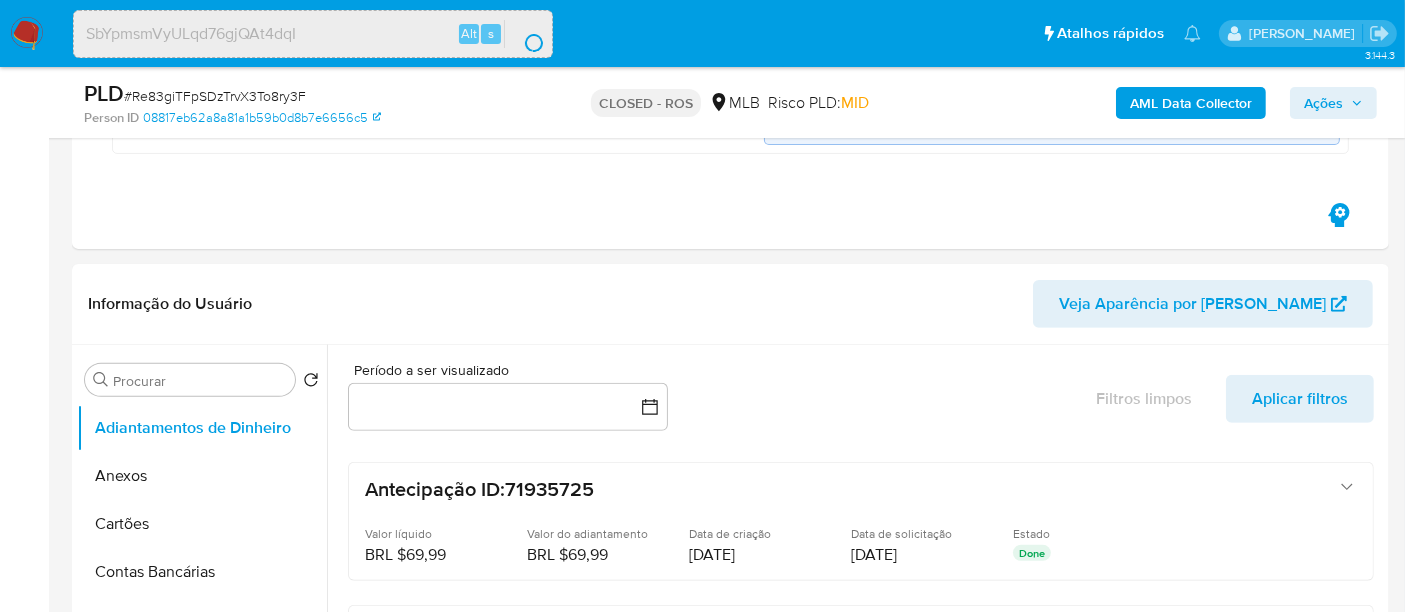 scroll, scrollTop: 0, scrollLeft: 0, axis: both 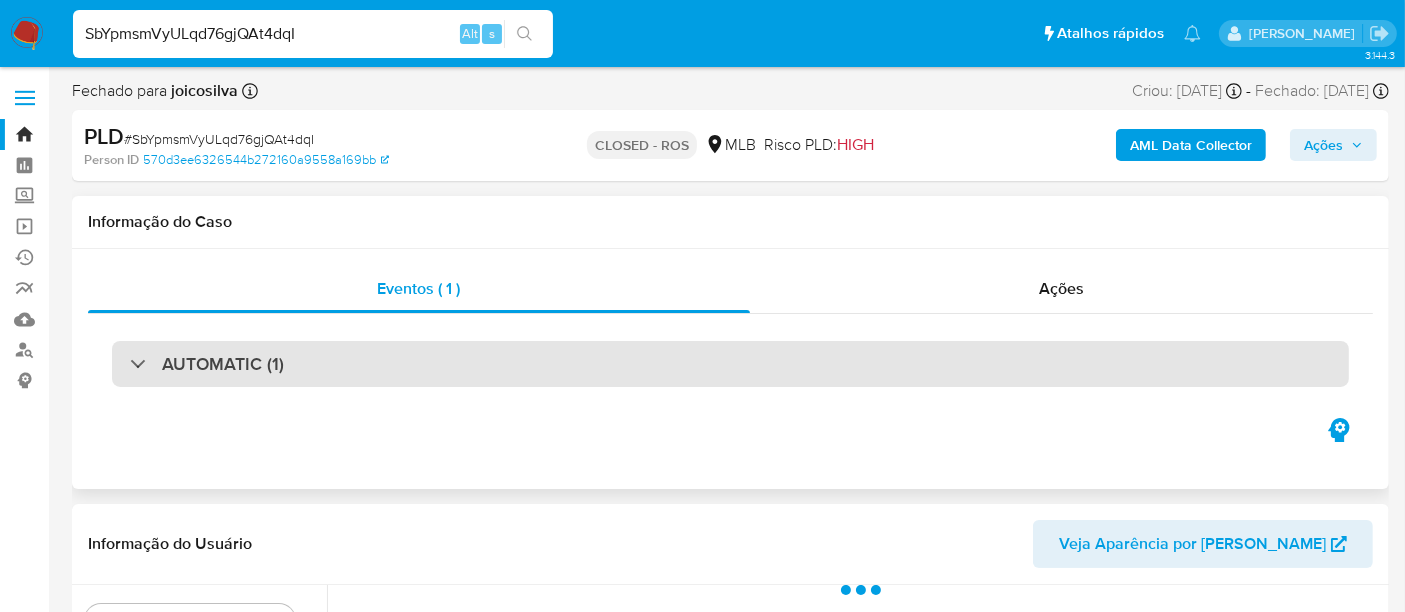 click on "AUTOMATIC (1)" at bounding box center (730, 364) 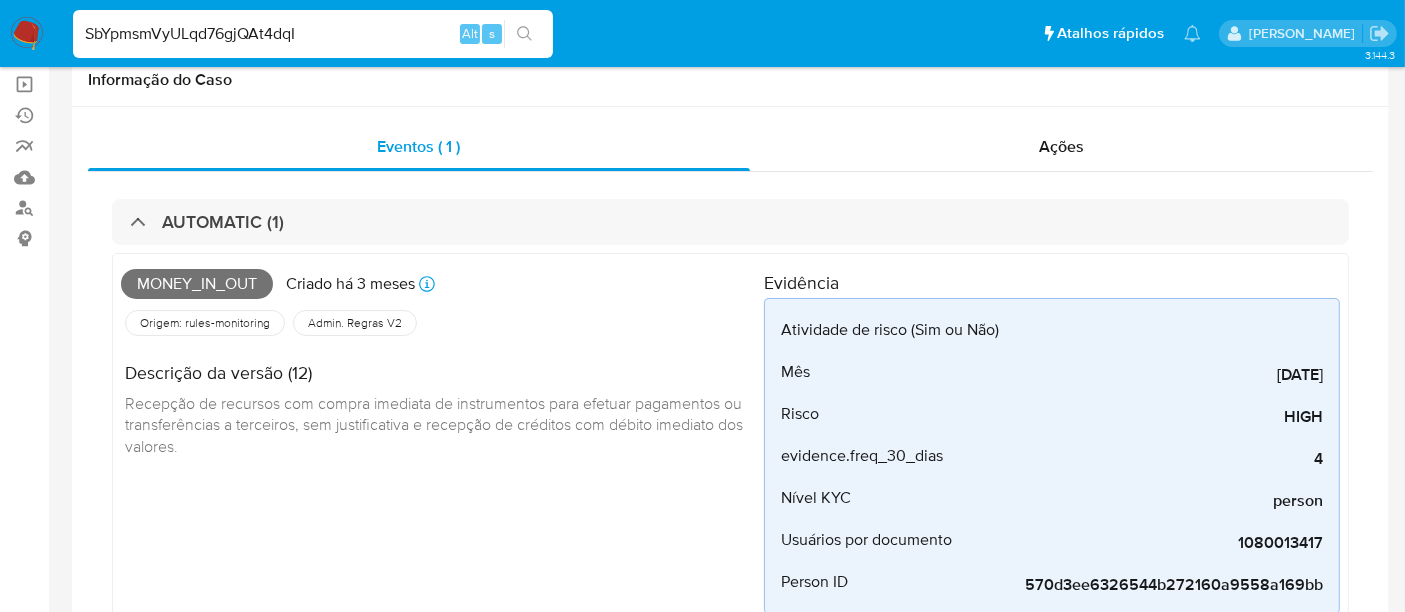 scroll, scrollTop: 222, scrollLeft: 0, axis: vertical 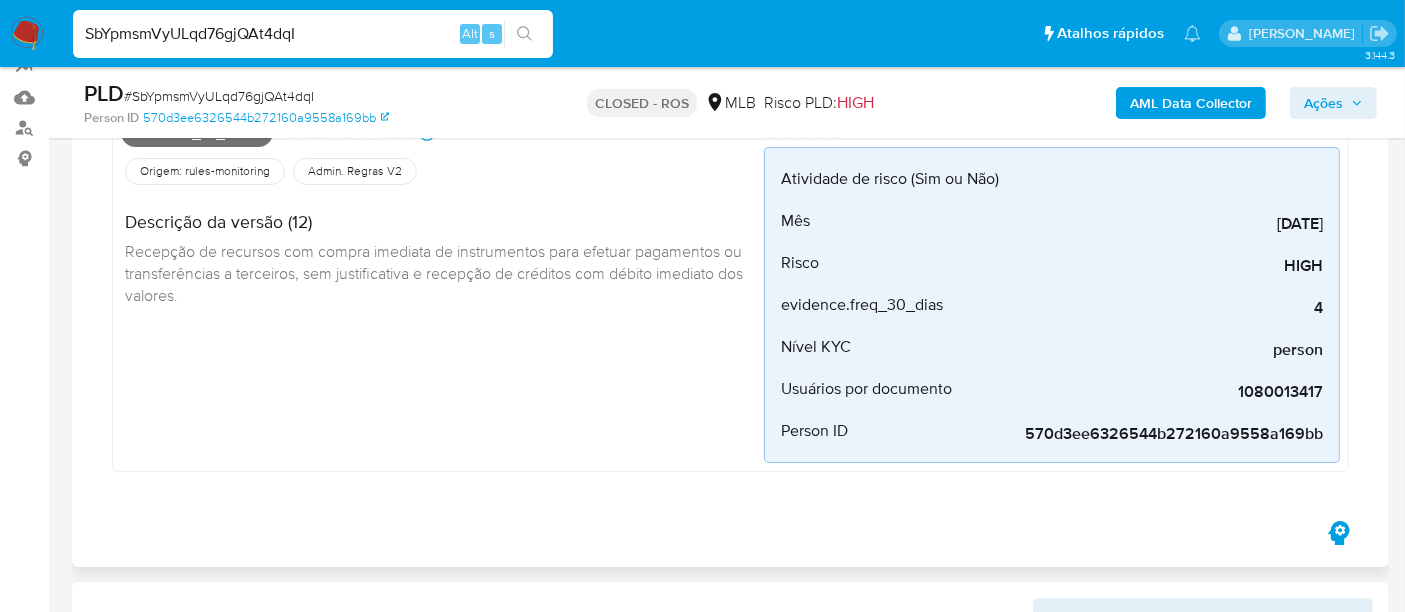 select on "10" 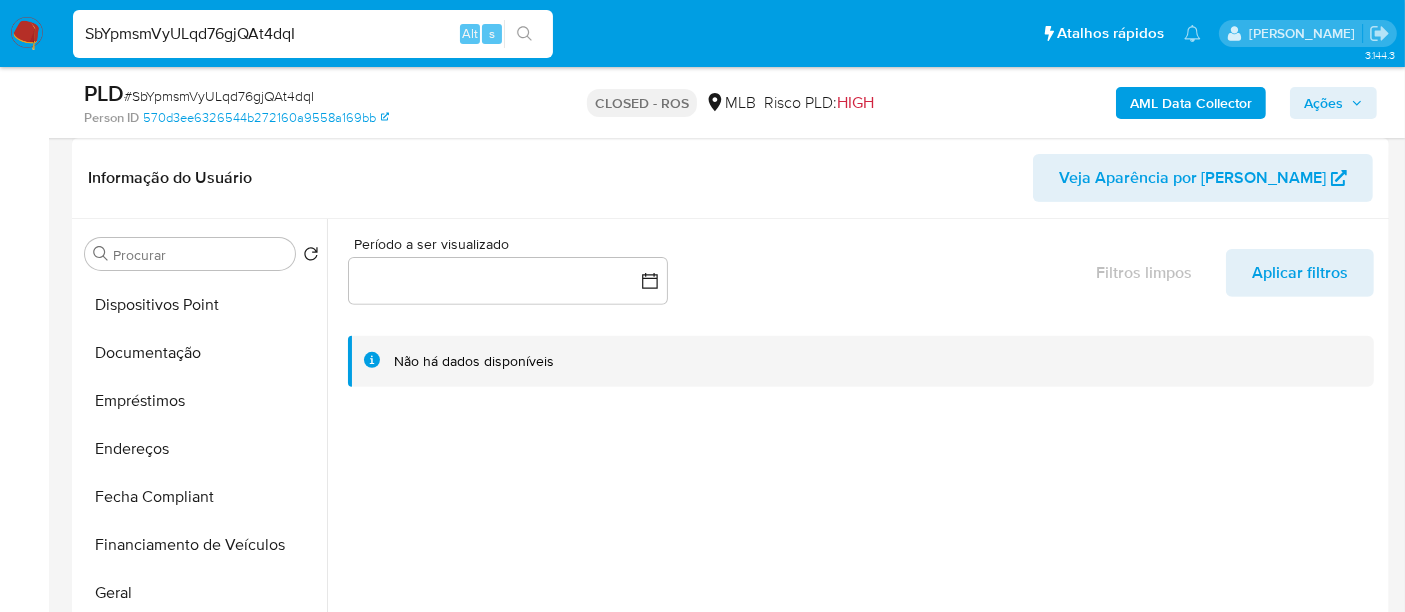 scroll, scrollTop: 555, scrollLeft: 0, axis: vertical 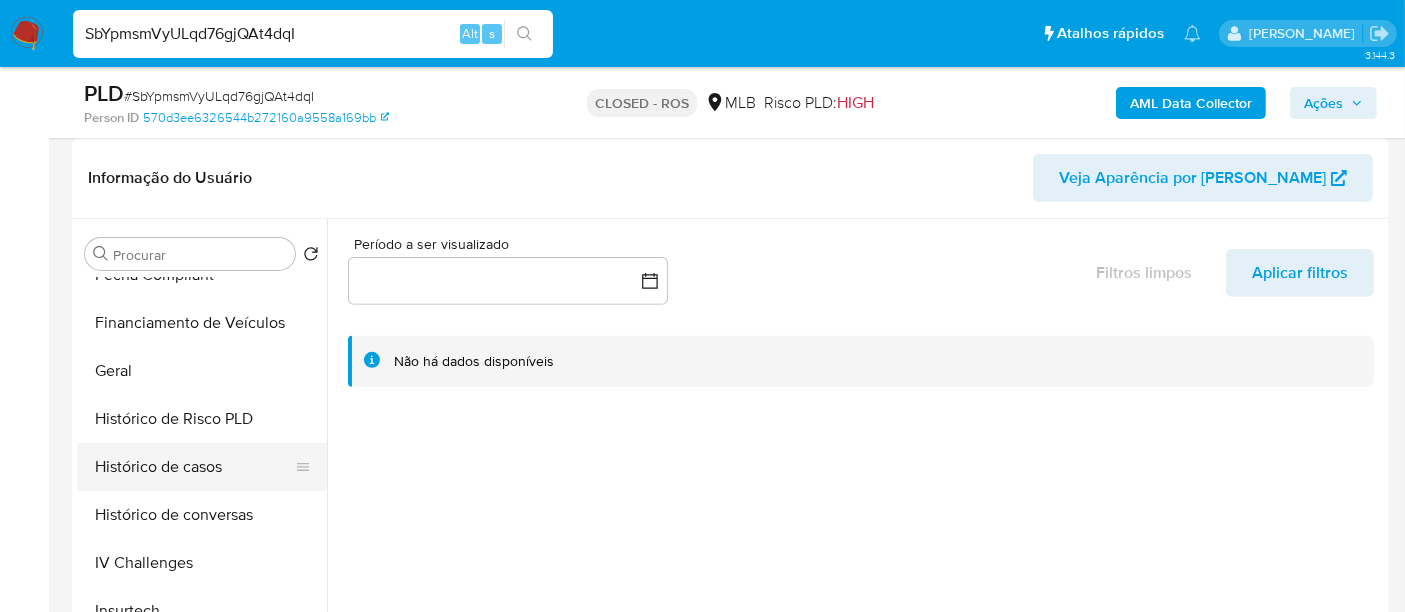click on "Histórico de casos" at bounding box center (194, 467) 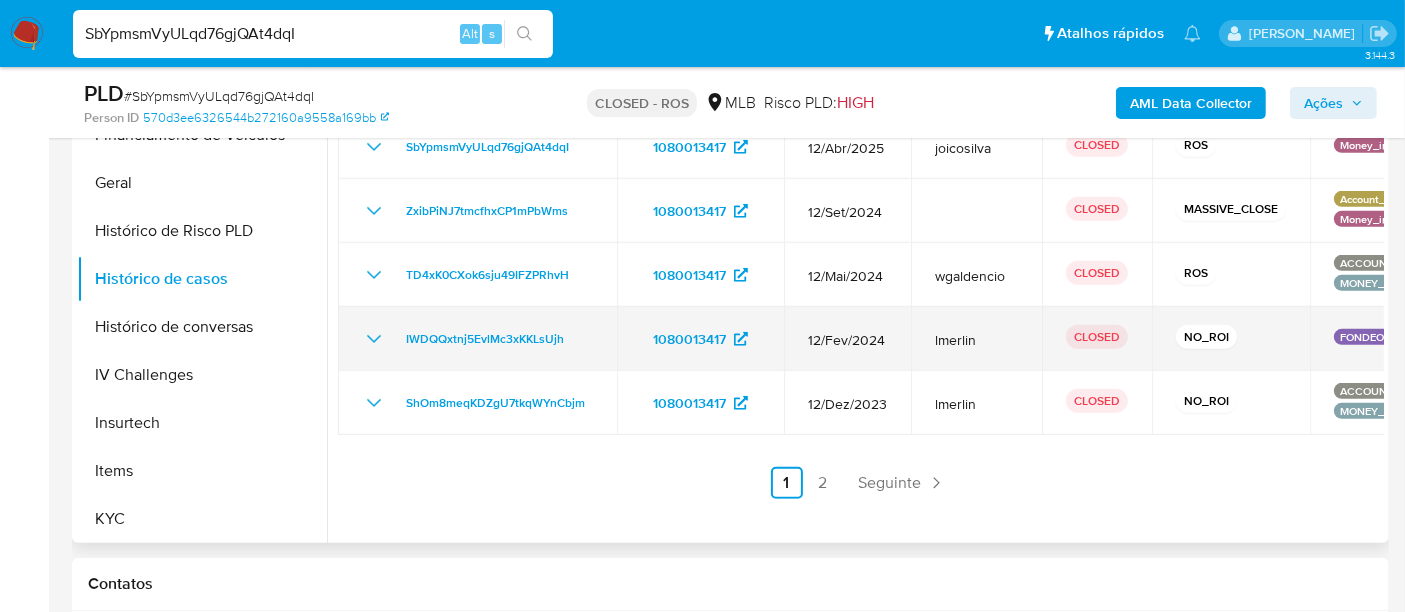 scroll, scrollTop: 888, scrollLeft: 0, axis: vertical 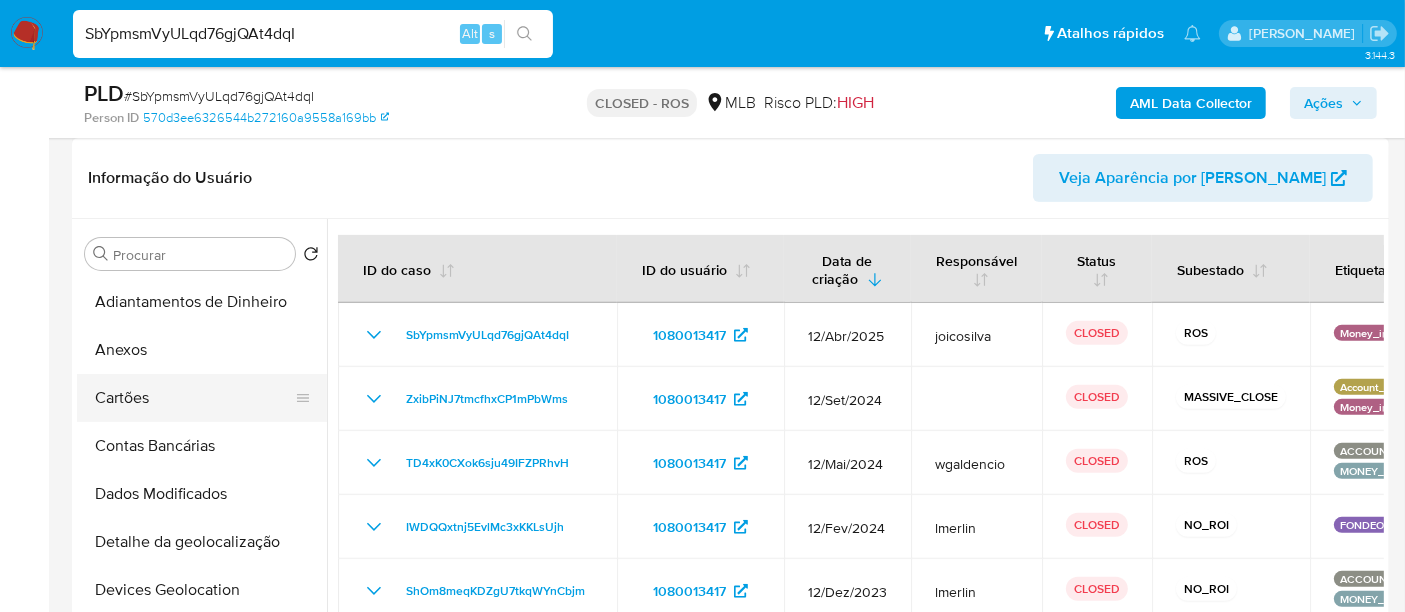 drag, startPoint x: 128, startPoint y: 343, endPoint x: 316, endPoint y: 390, distance: 193.78596 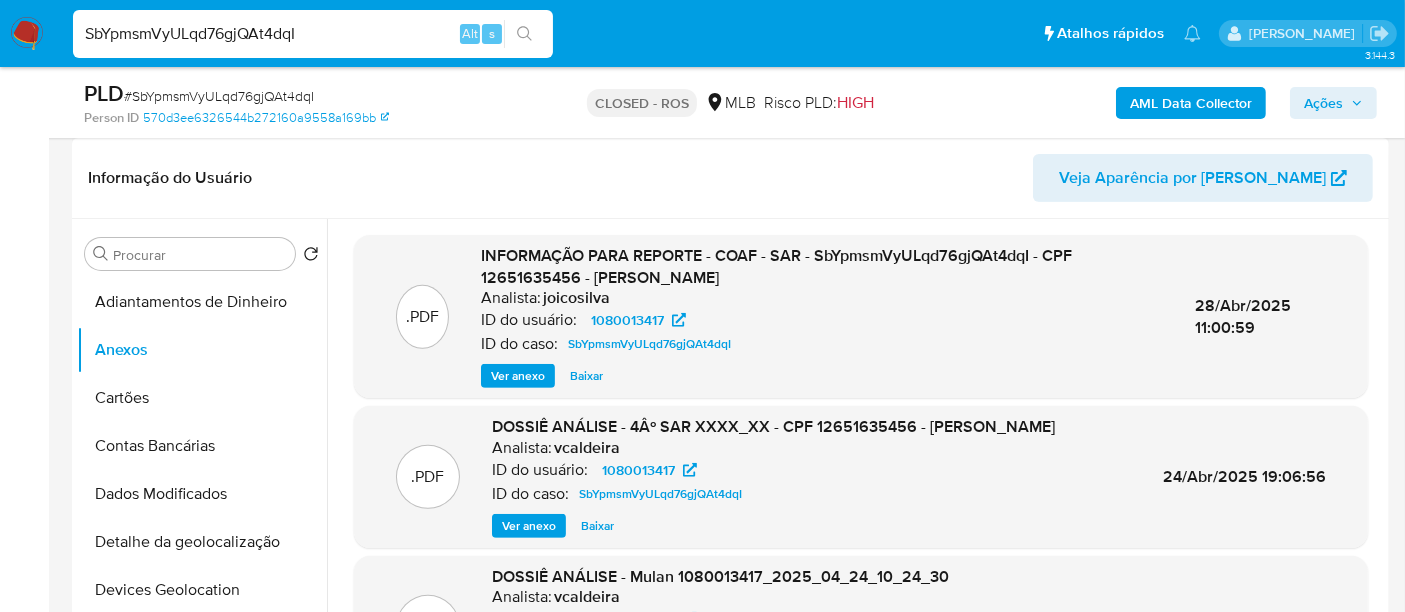 click on "Ver anexo" at bounding box center (518, 376) 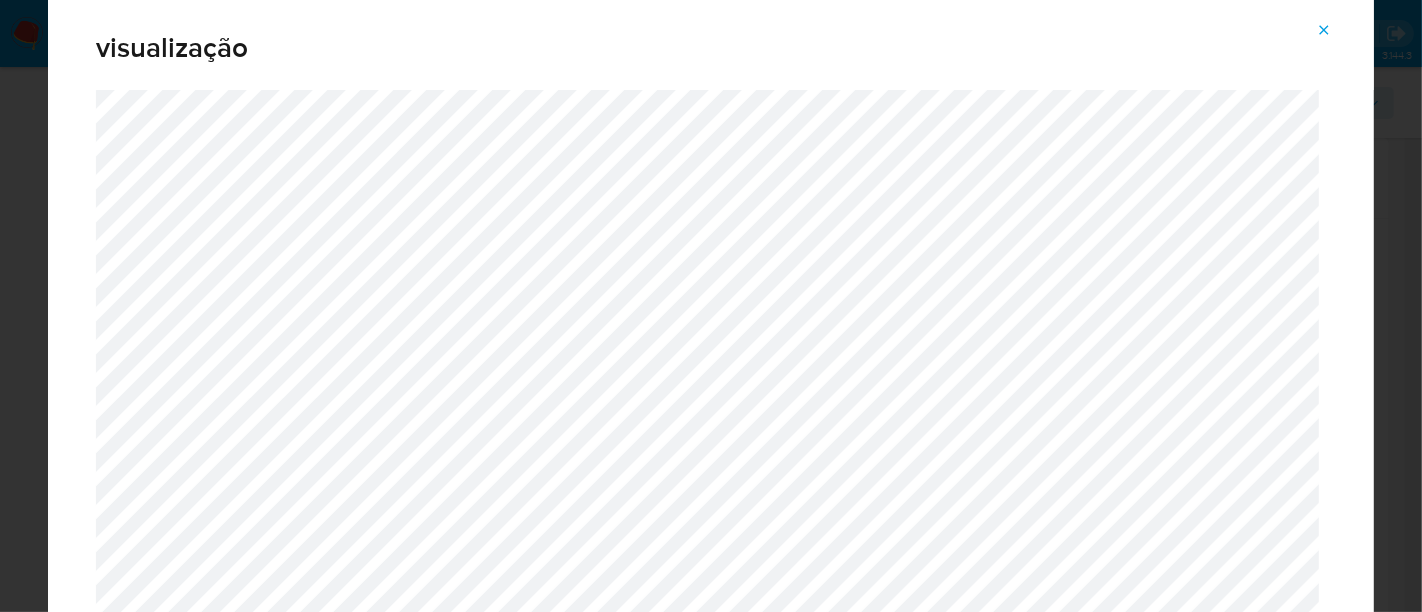 click 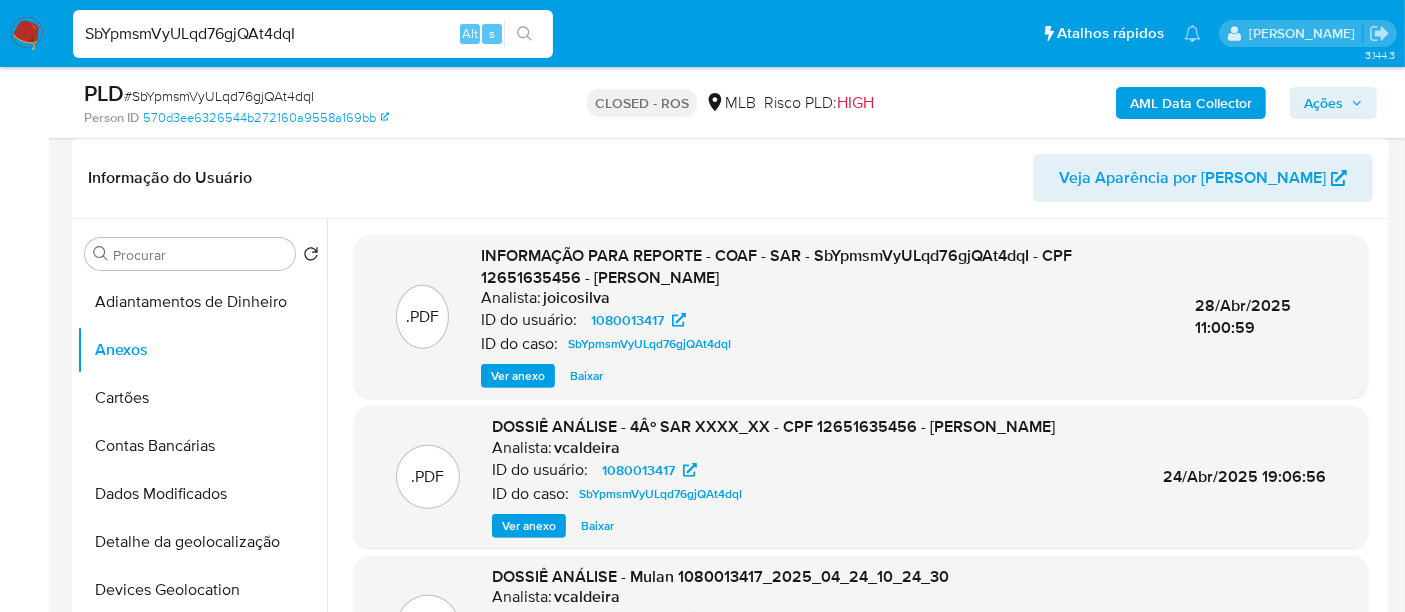 click on "SbYpmsmVyULqd76gjQAt4dqI" at bounding box center [313, 34] 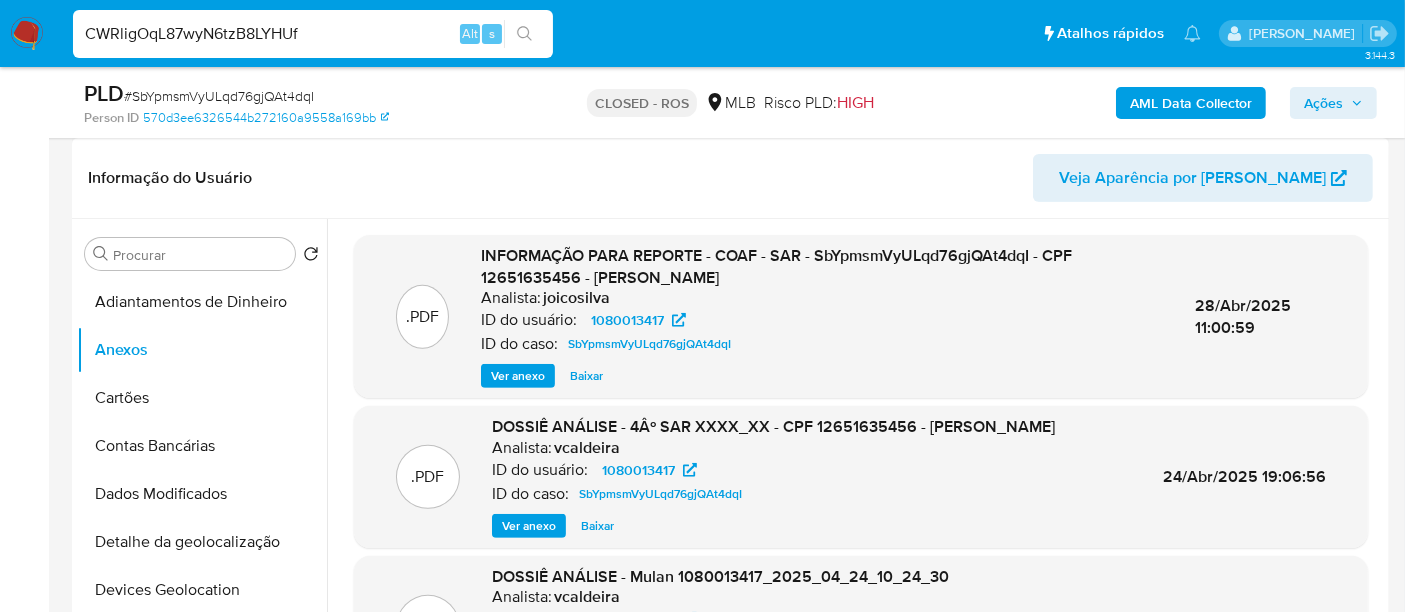 type on "CWRligOqL87wyN6tzB8LYHUf" 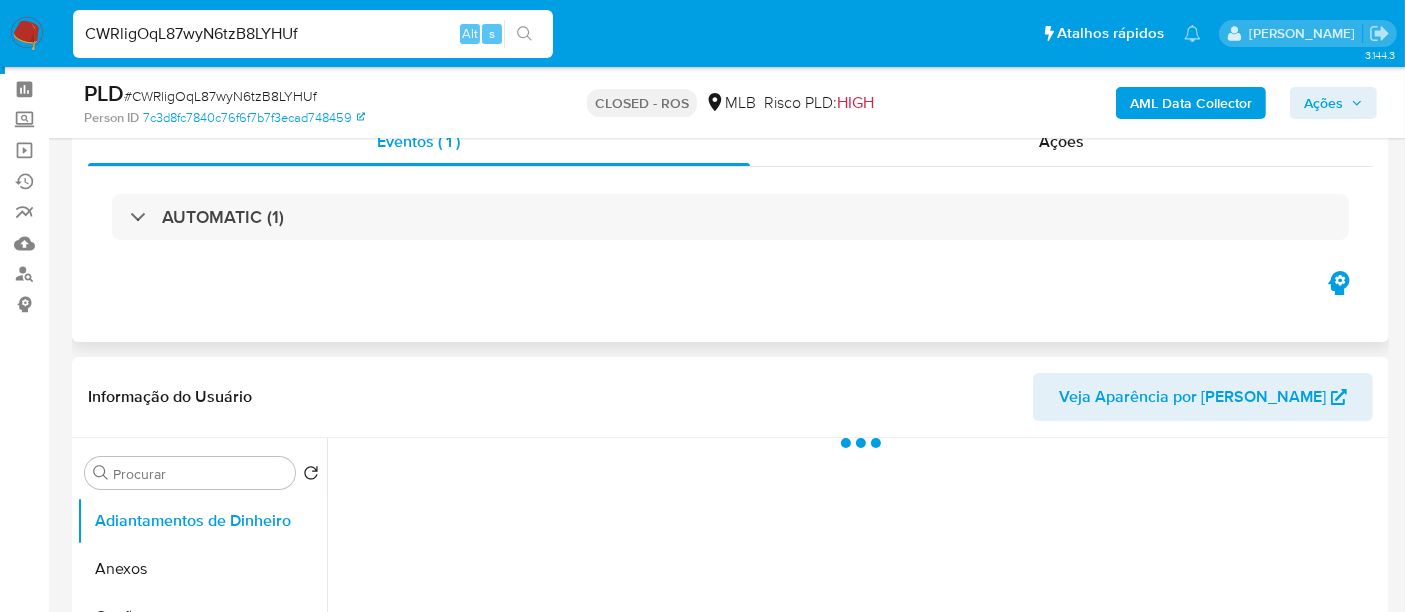 scroll, scrollTop: 111, scrollLeft: 0, axis: vertical 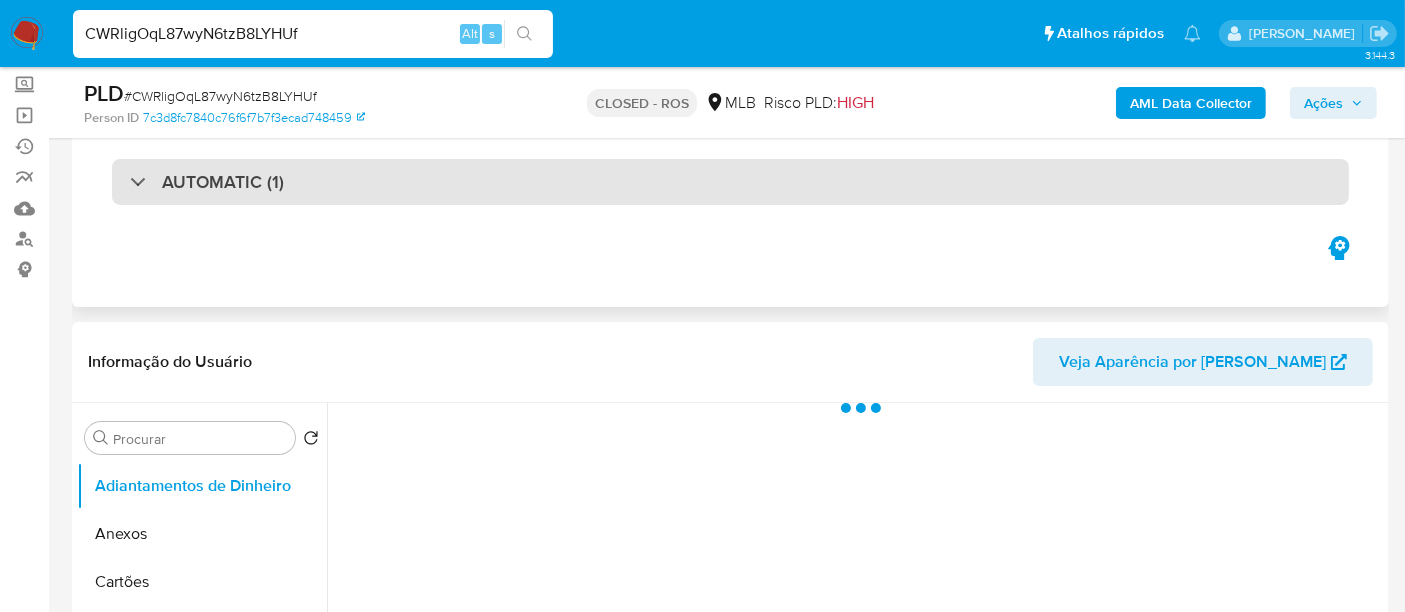 click on "AUTOMATIC (1)" at bounding box center [730, 182] 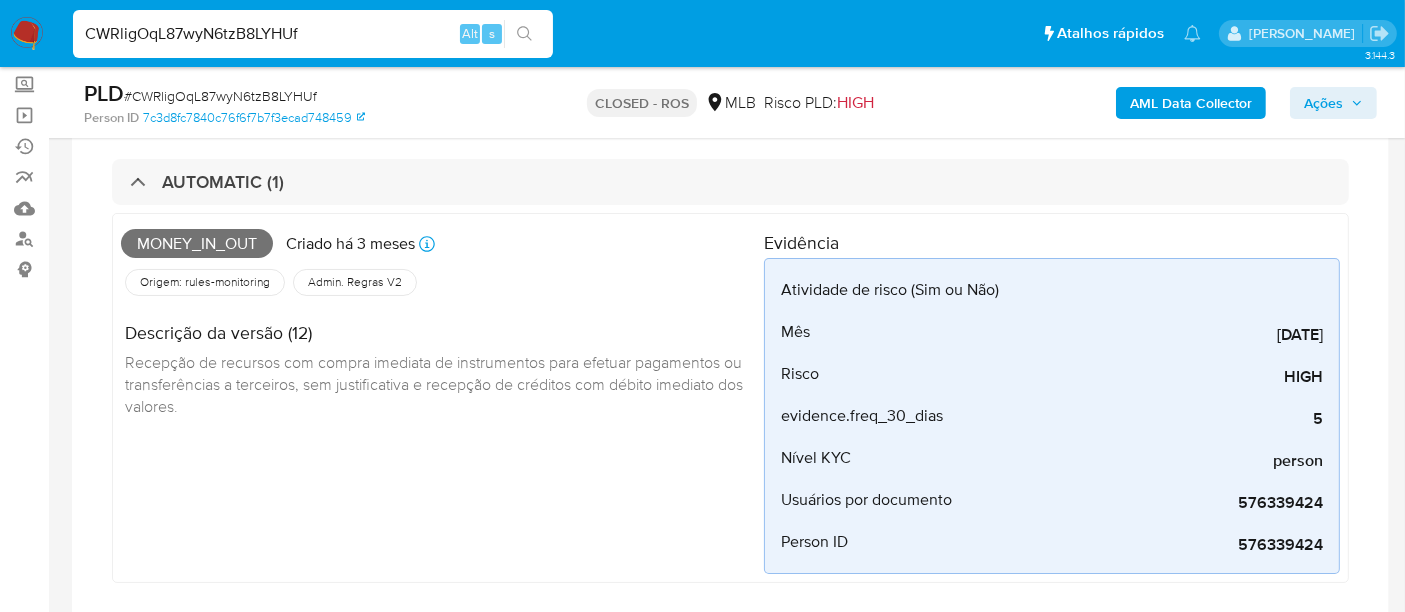 select on "10" 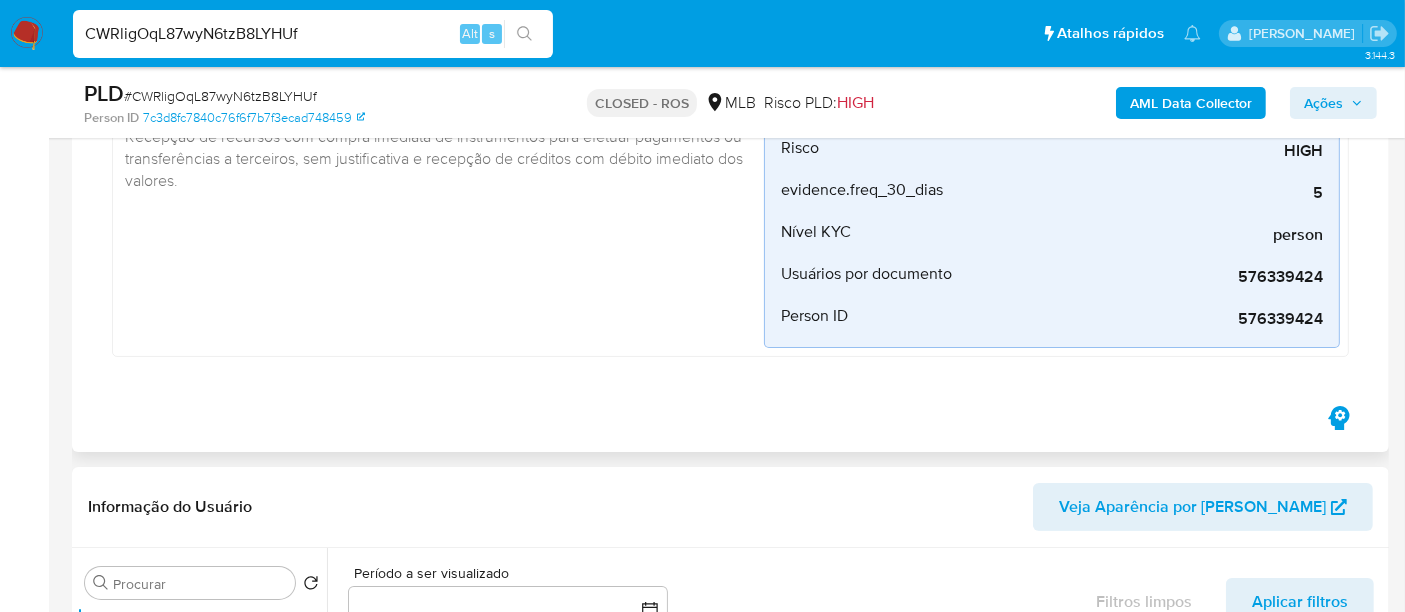 scroll, scrollTop: 555, scrollLeft: 0, axis: vertical 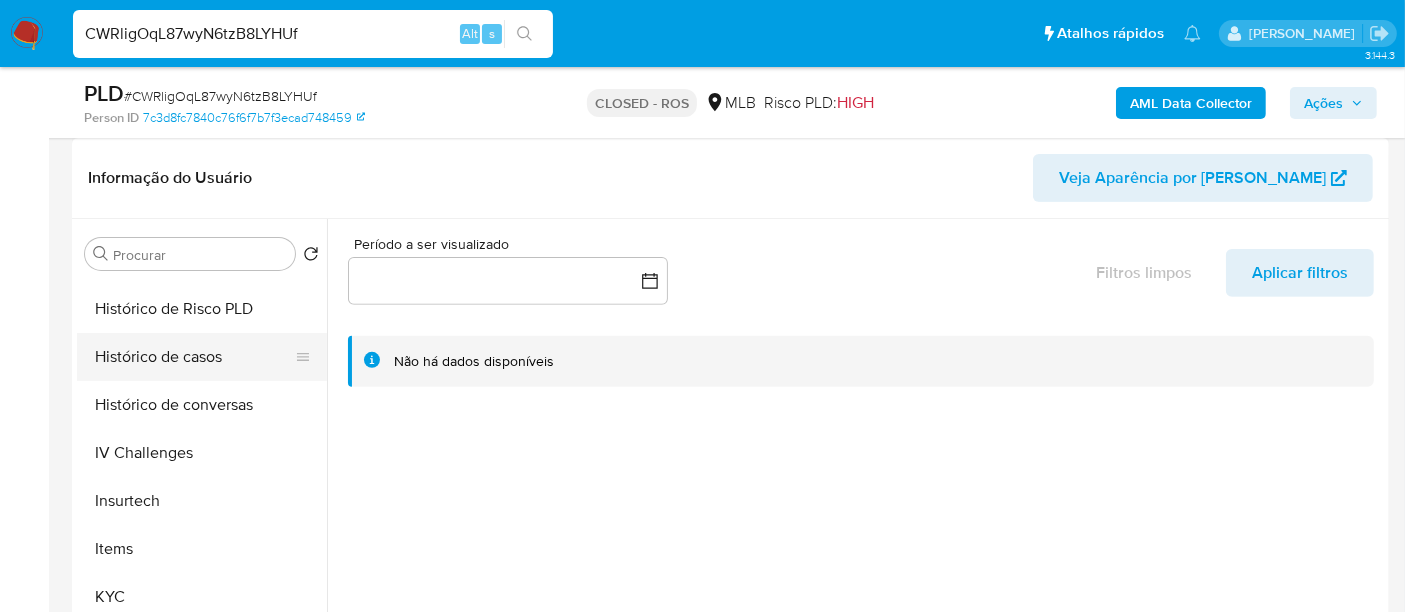 click on "Histórico de casos" at bounding box center (194, 357) 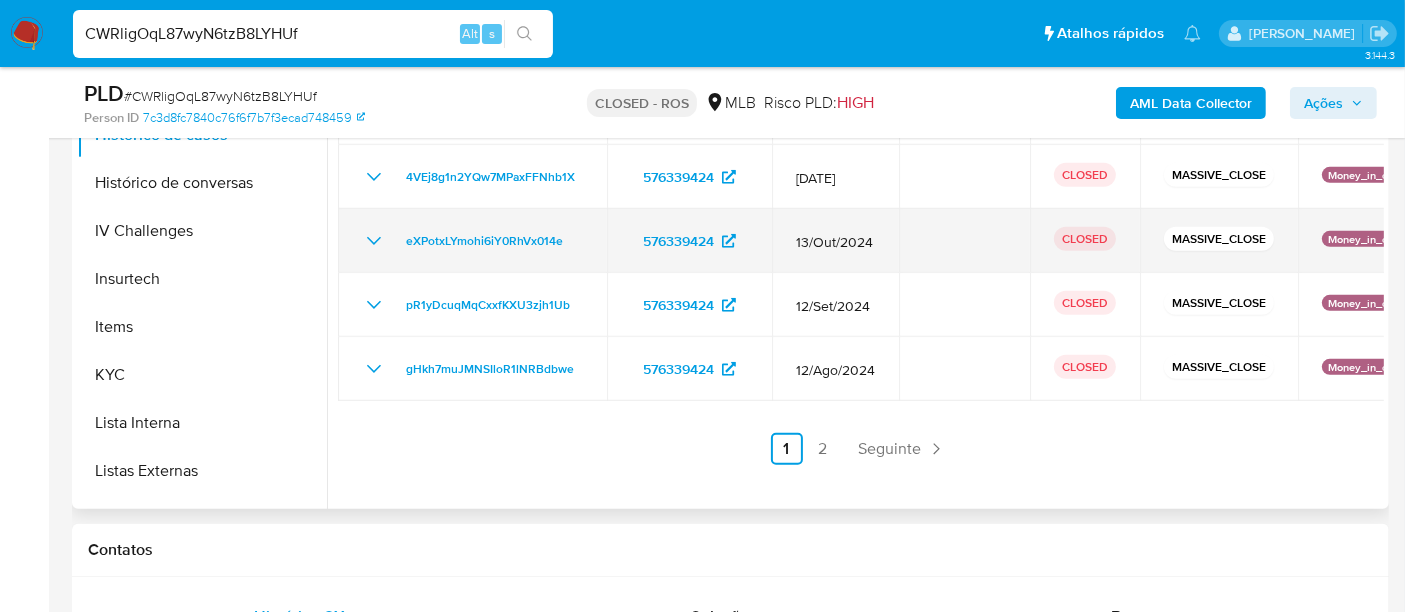 scroll, scrollTop: 777, scrollLeft: 0, axis: vertical 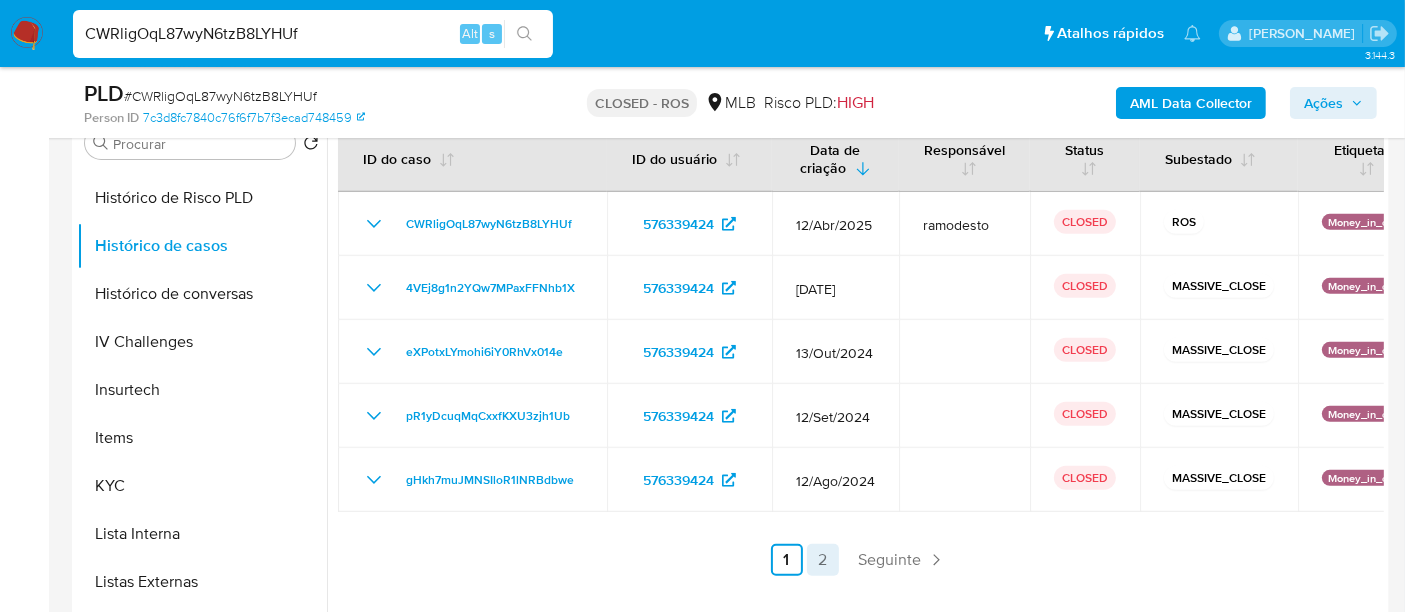 click on "2" at bounding box center [823, 560] 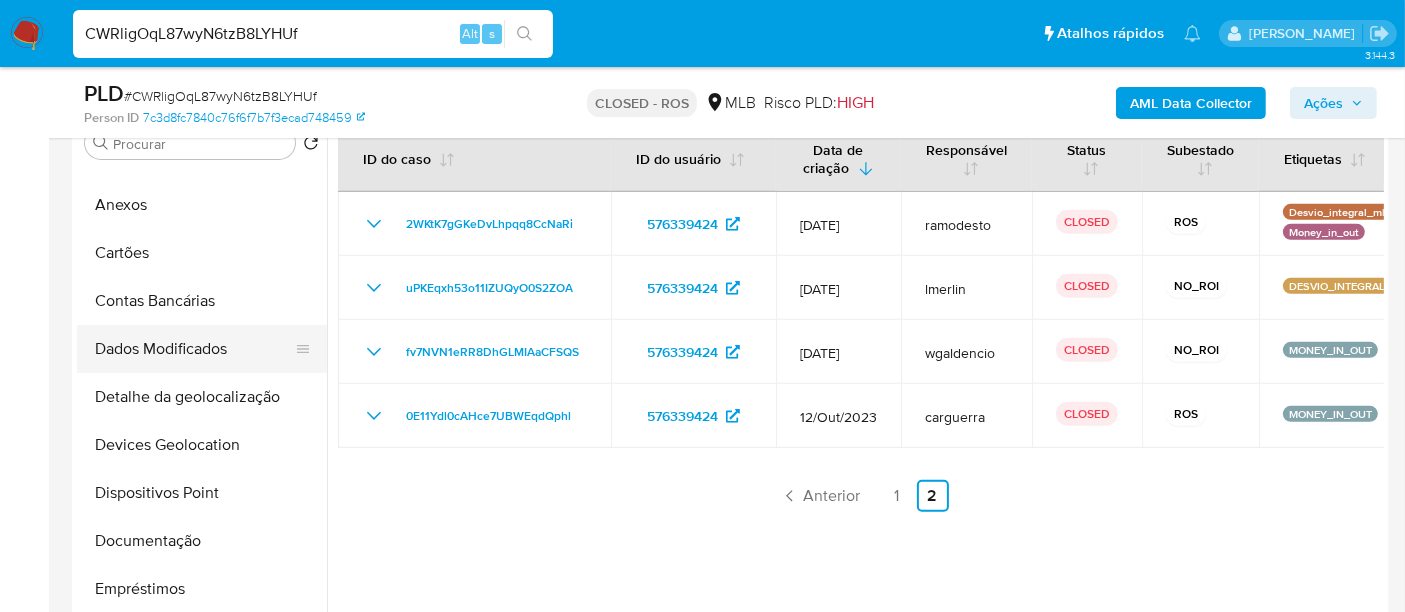 scroll, scrollTop: 0, scrollLeft: 0, axis: both 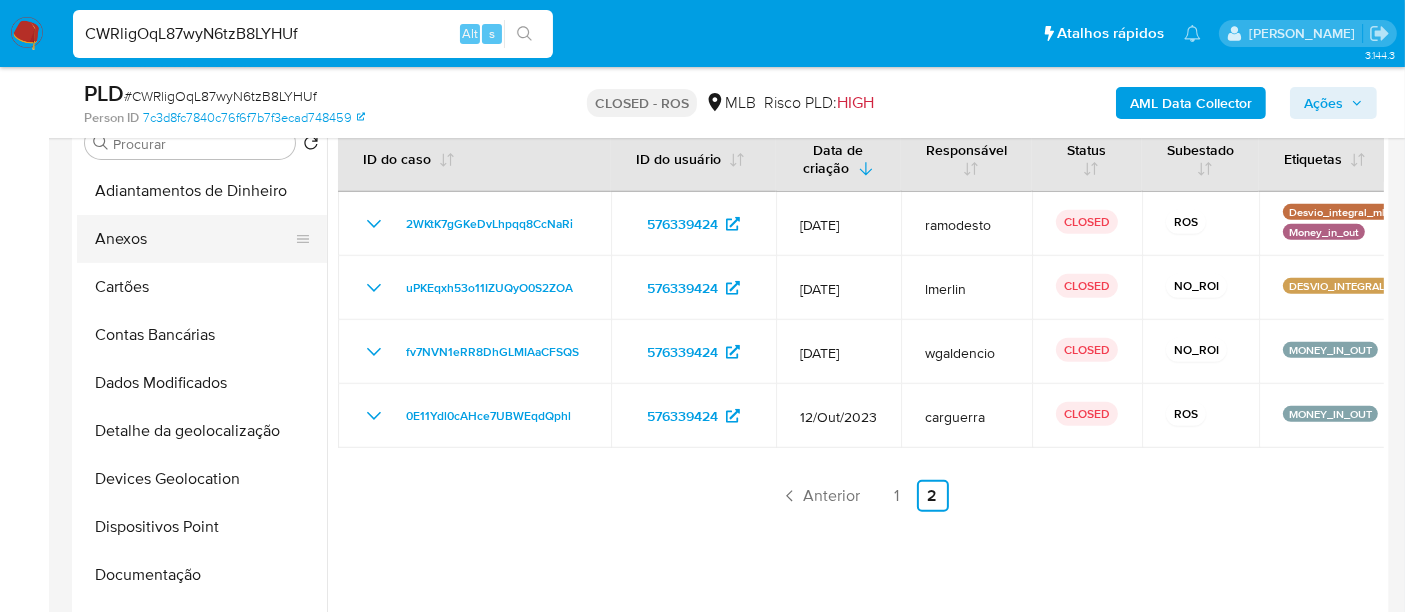 drag, startPoint x: 130, startPoint y: 248, endPoint x: 150, endPoint y: 247, distance: 20.024984 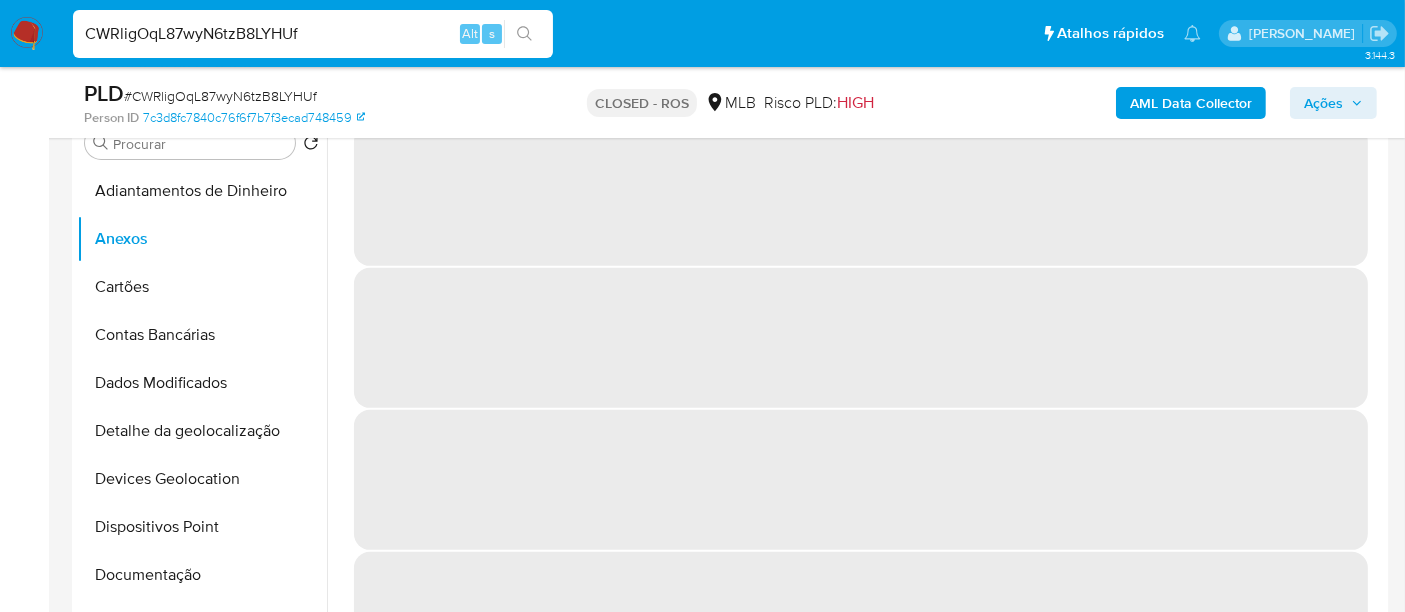 type 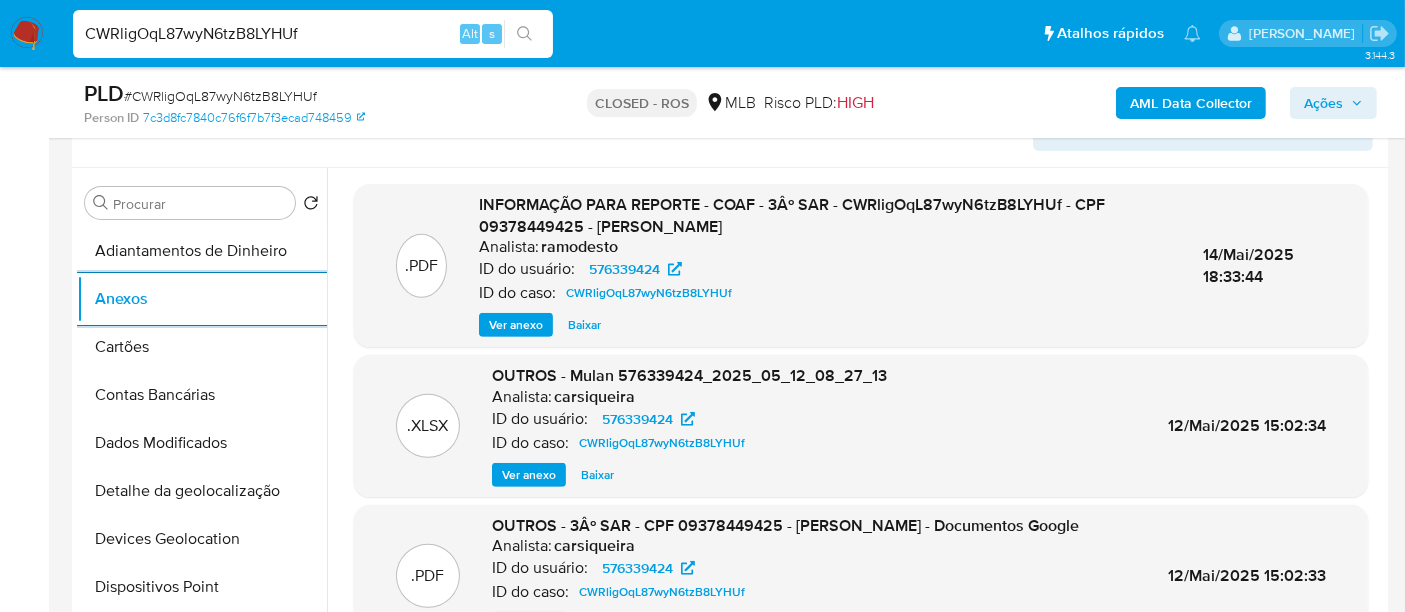 scroll, scrollTop: 666, scrollLeft: 0, axis: vertical 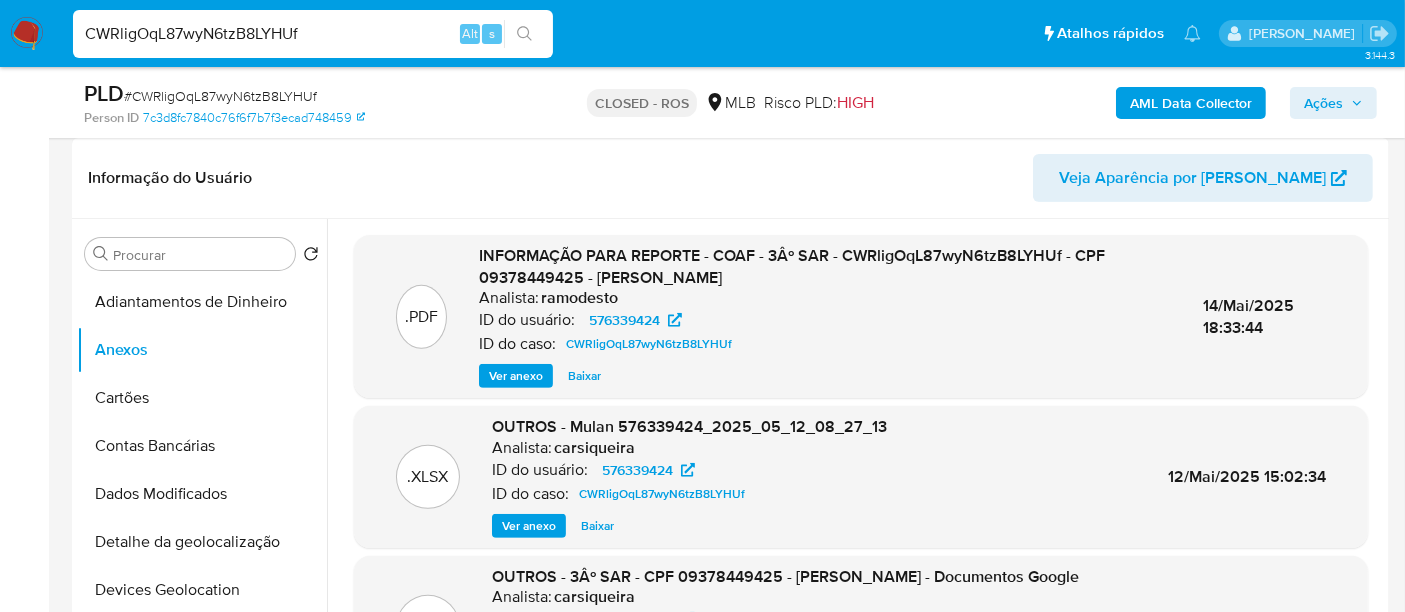 click on "Ver anexo" at bounding box center (516, 376) 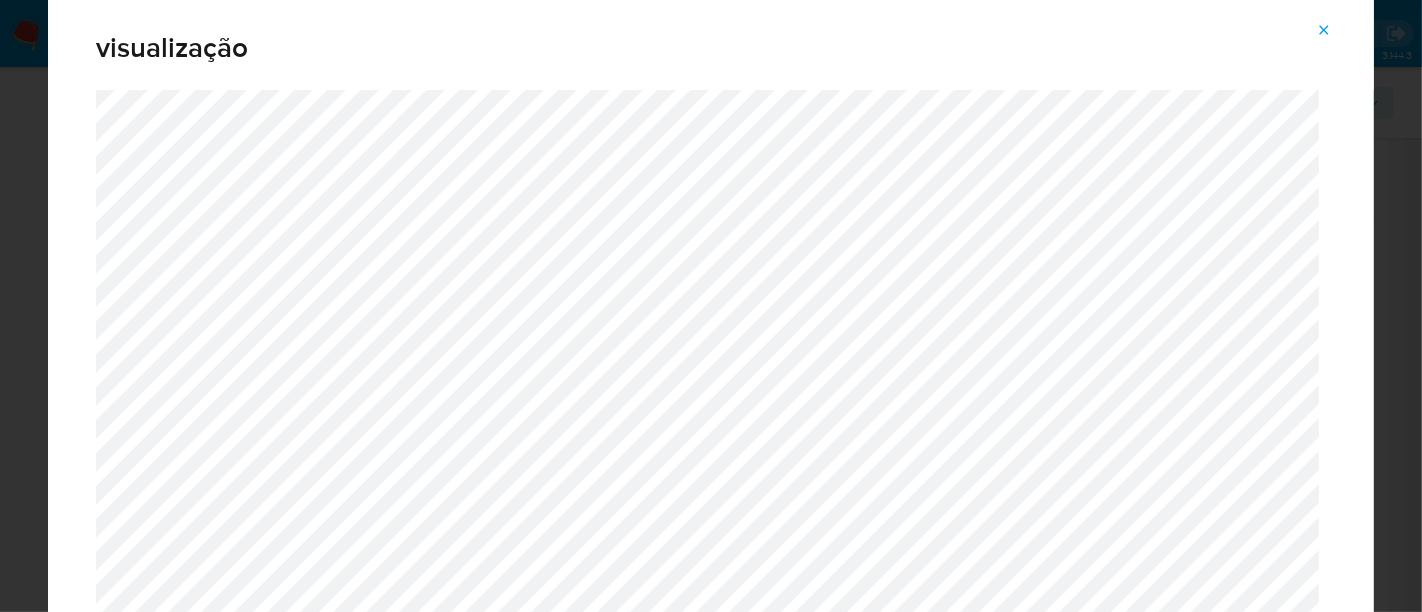 click at bounding box center (1324, 30) 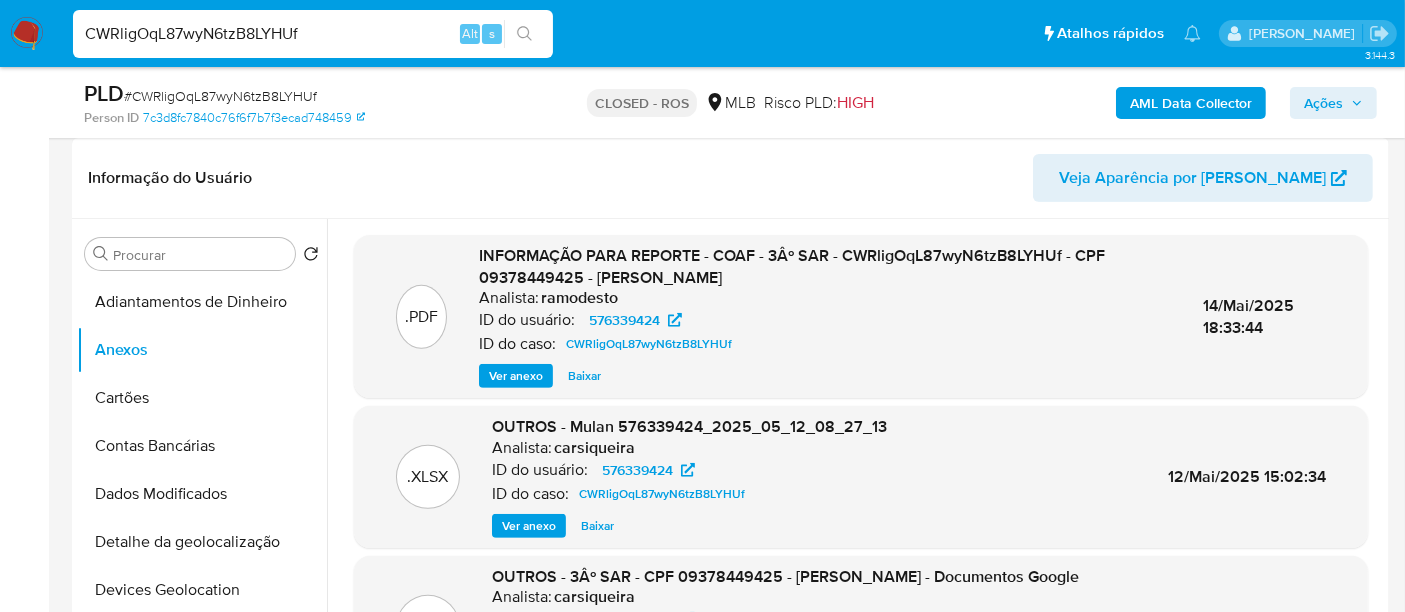 click on "CWRligOqL87wyN6tzB8LYHUf" at bounding box center [313, 34] 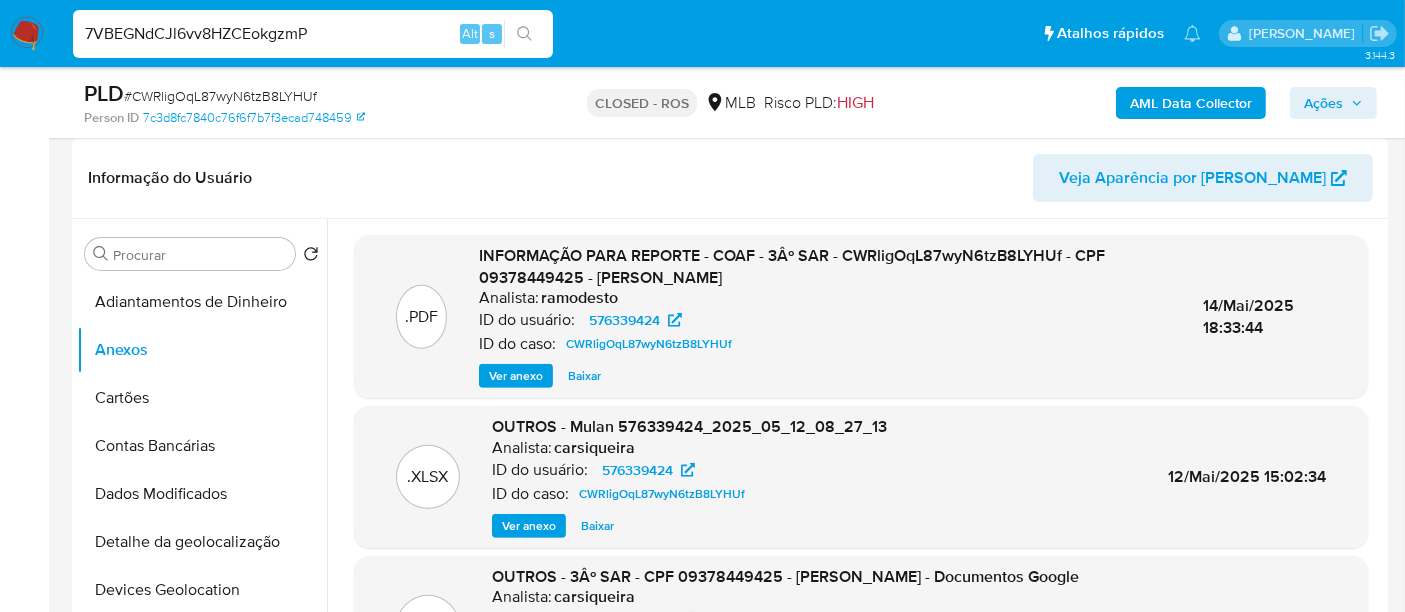 type on "7VBEGNdCJl6vv8HZCEokgzmP" 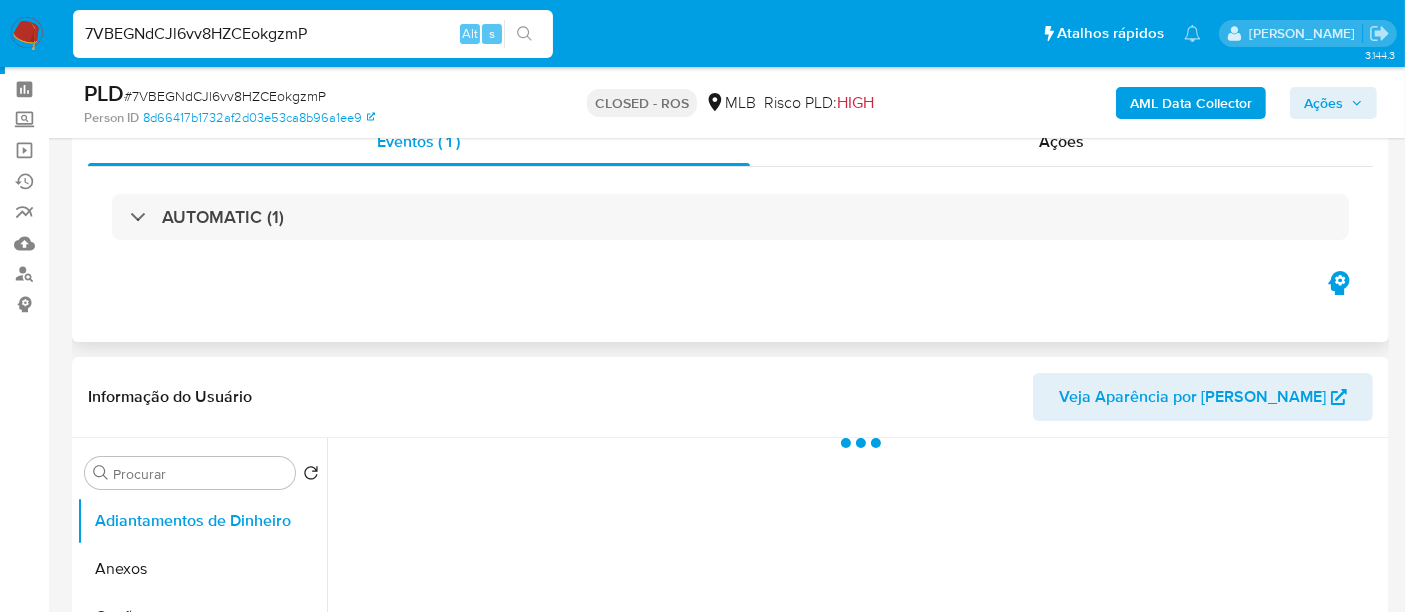 scroll, scrollTop: 111, scrollLeft: 0, axis: vertical 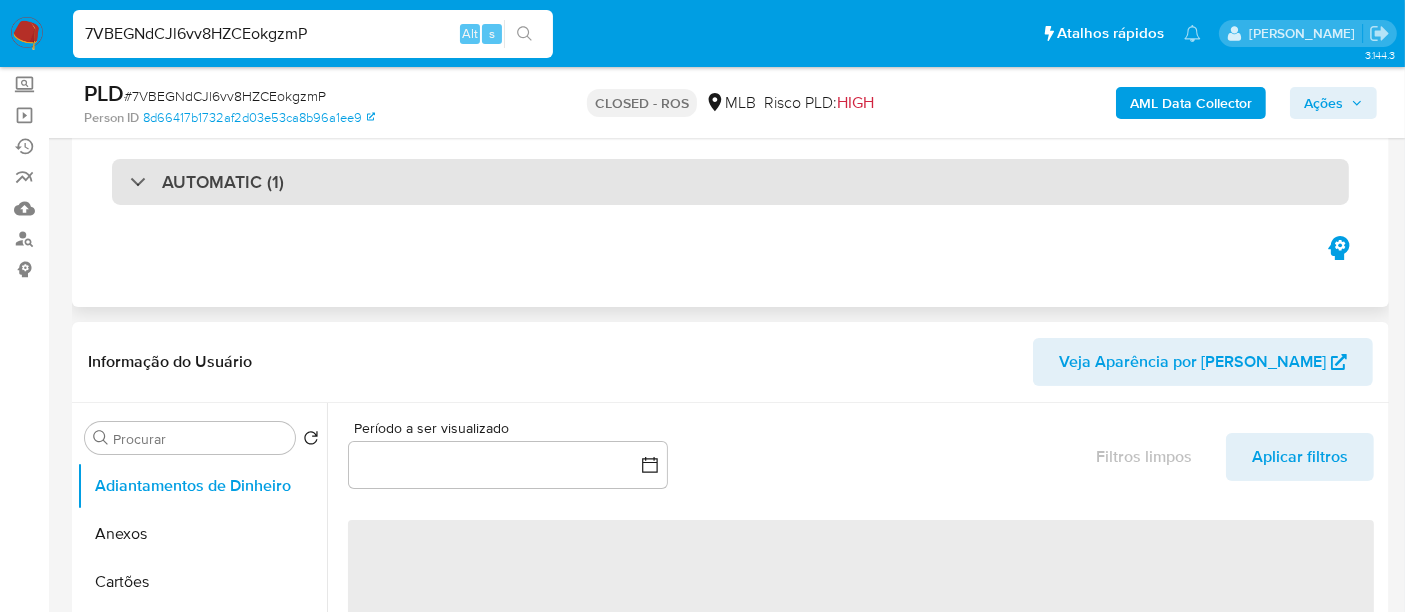 click on "AUTOMATIC (1)" at bounding box center [730, 182] 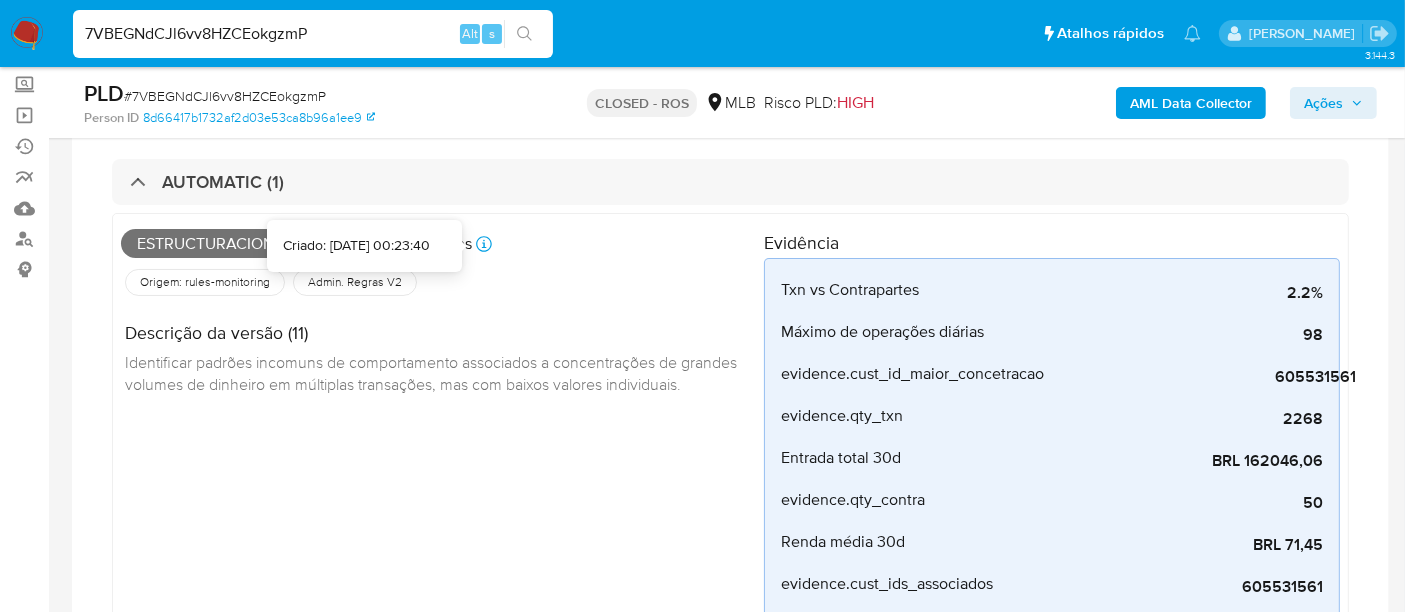 select on "10" 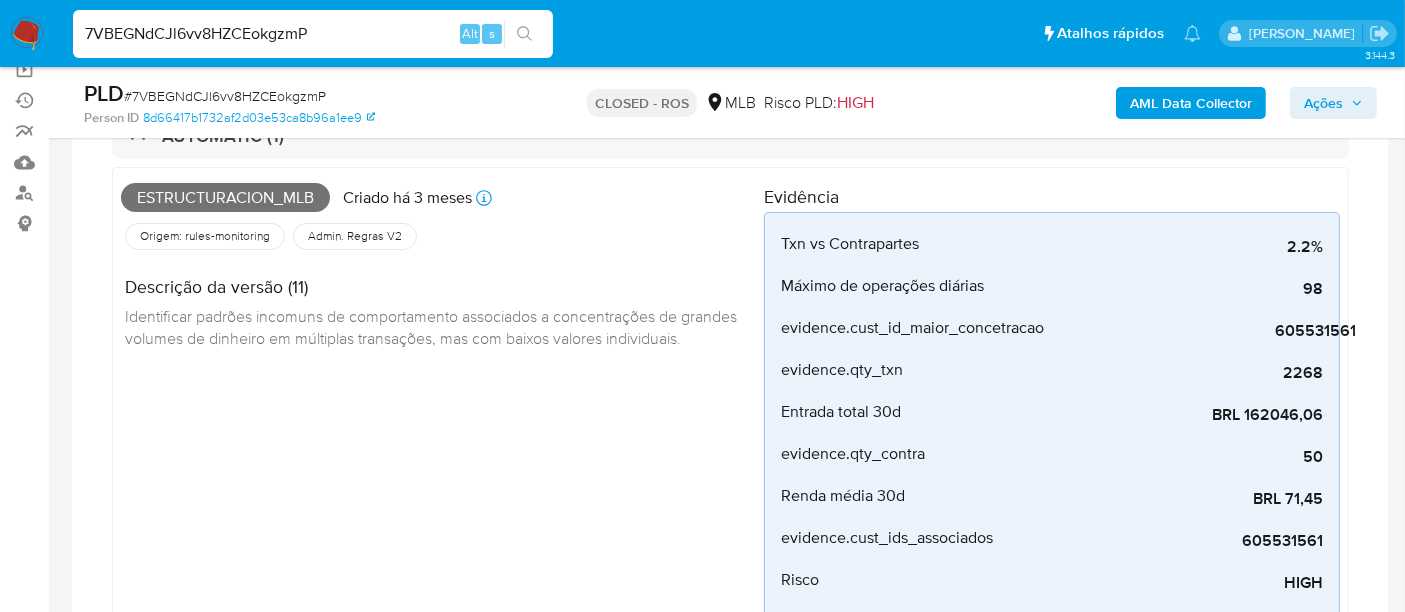 scroll, scrollTop: 111, scrollLeft: 0, axis: vertical 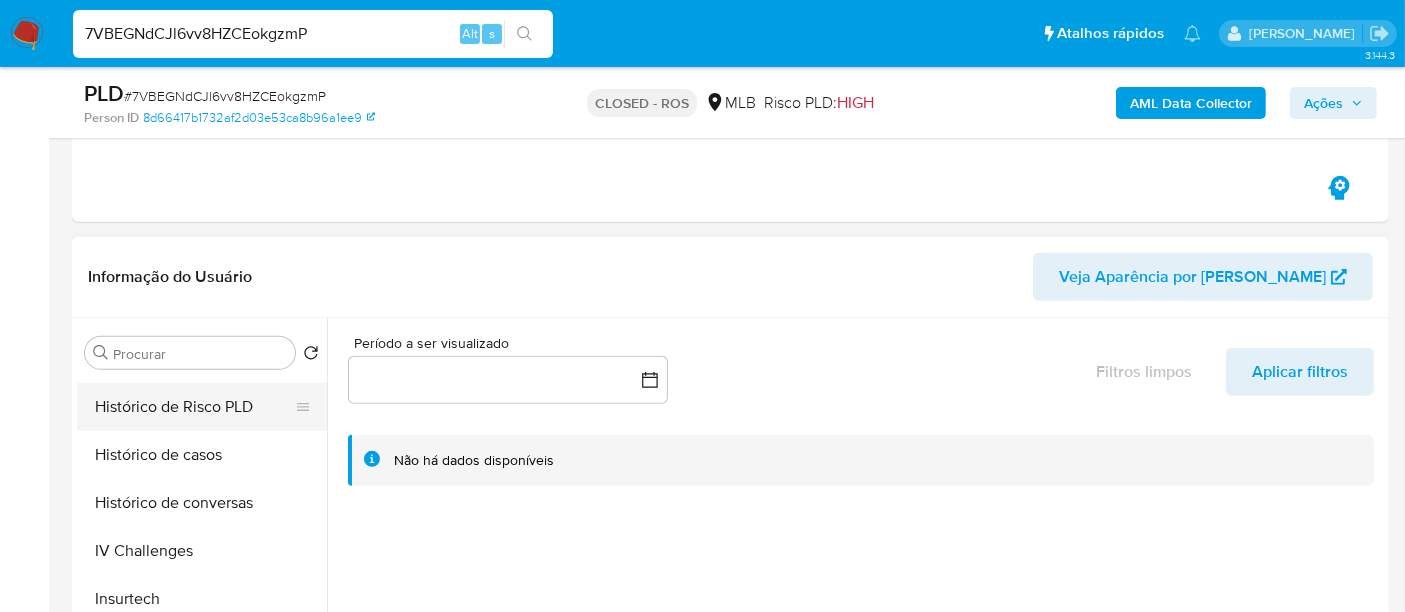 drag, startPoint x: 153, startPoint y: 461, endPoint x: 256, endPoint y: 404, distance: 117.72001 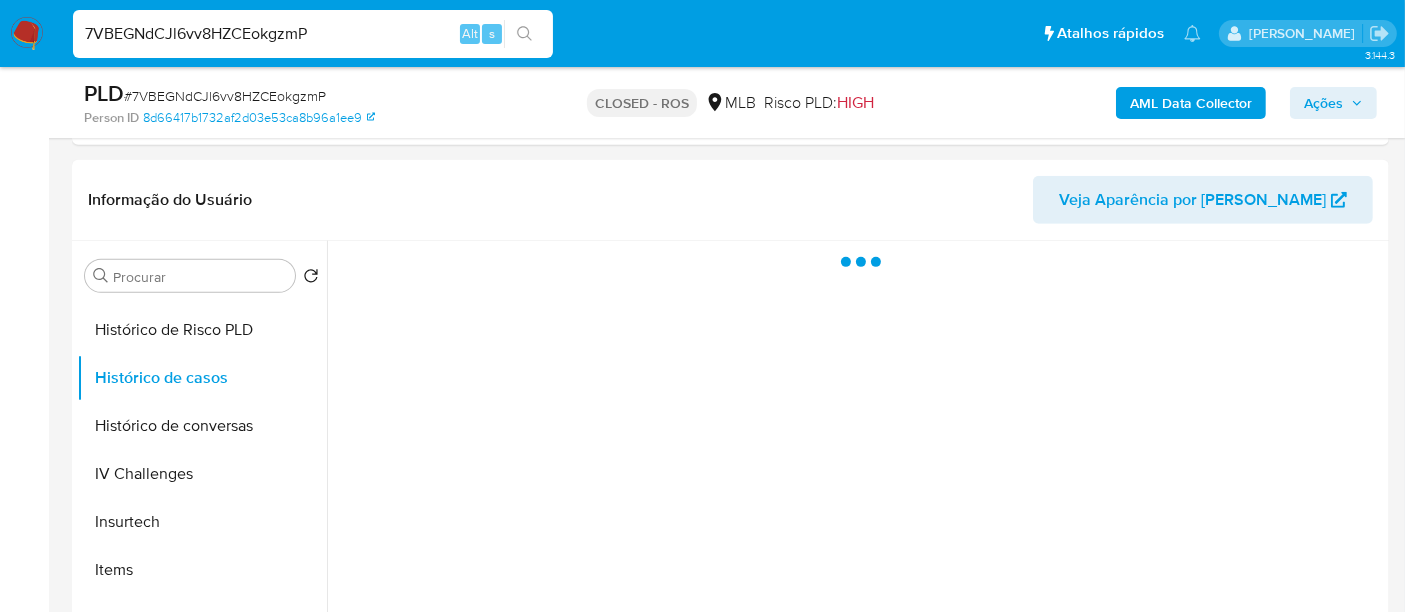 scroll, scrollTop: 888, scrollLeft: 0, axis: vertical 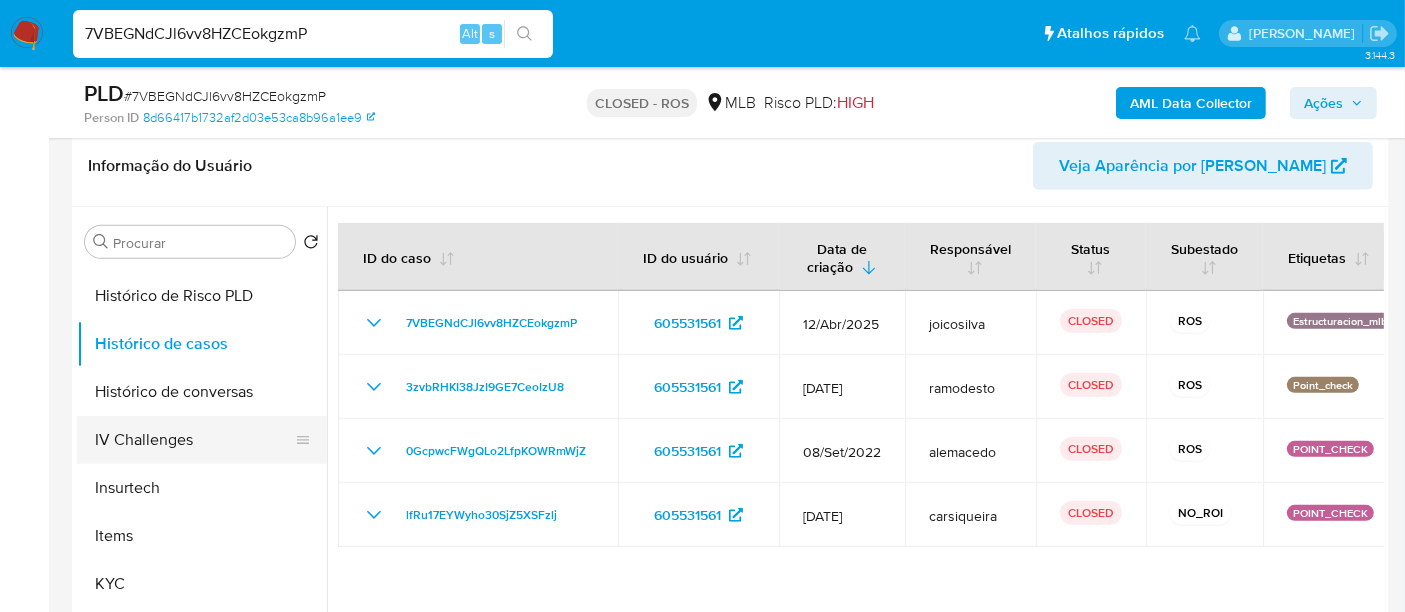 type 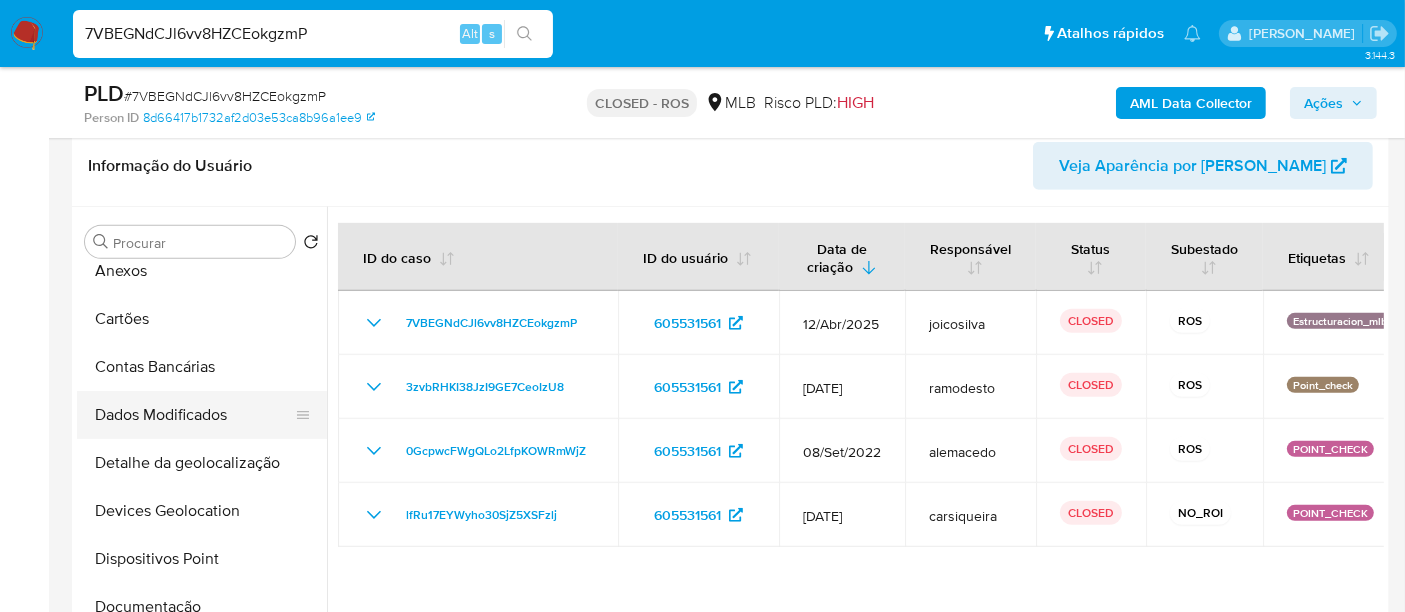 scroll, scrollTop: 0, scrollLeft: 0, axis: both 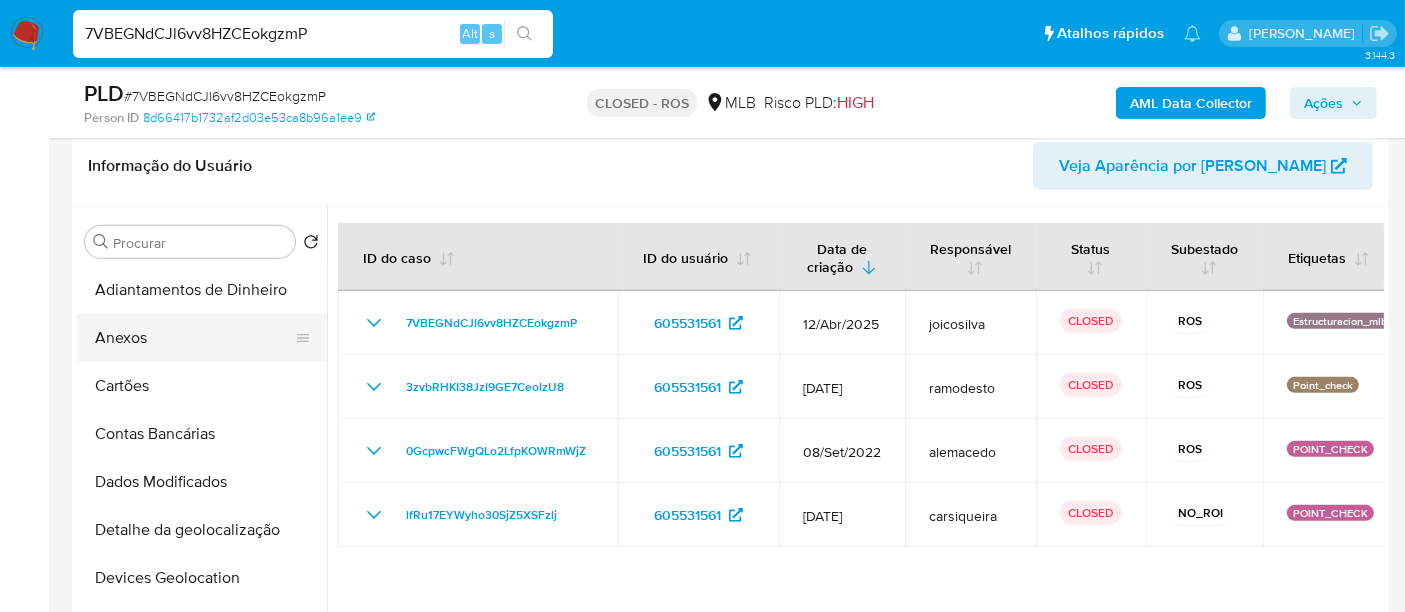 click on "Anexos" at bounding box center [194, 338] 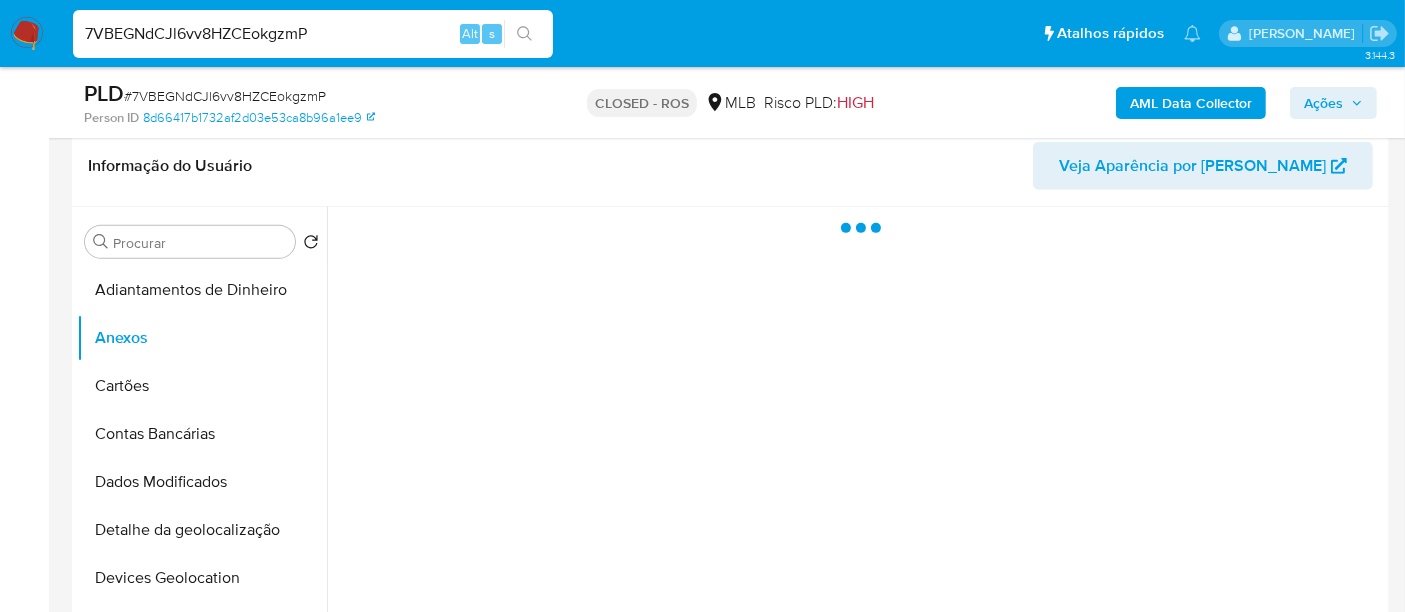 type 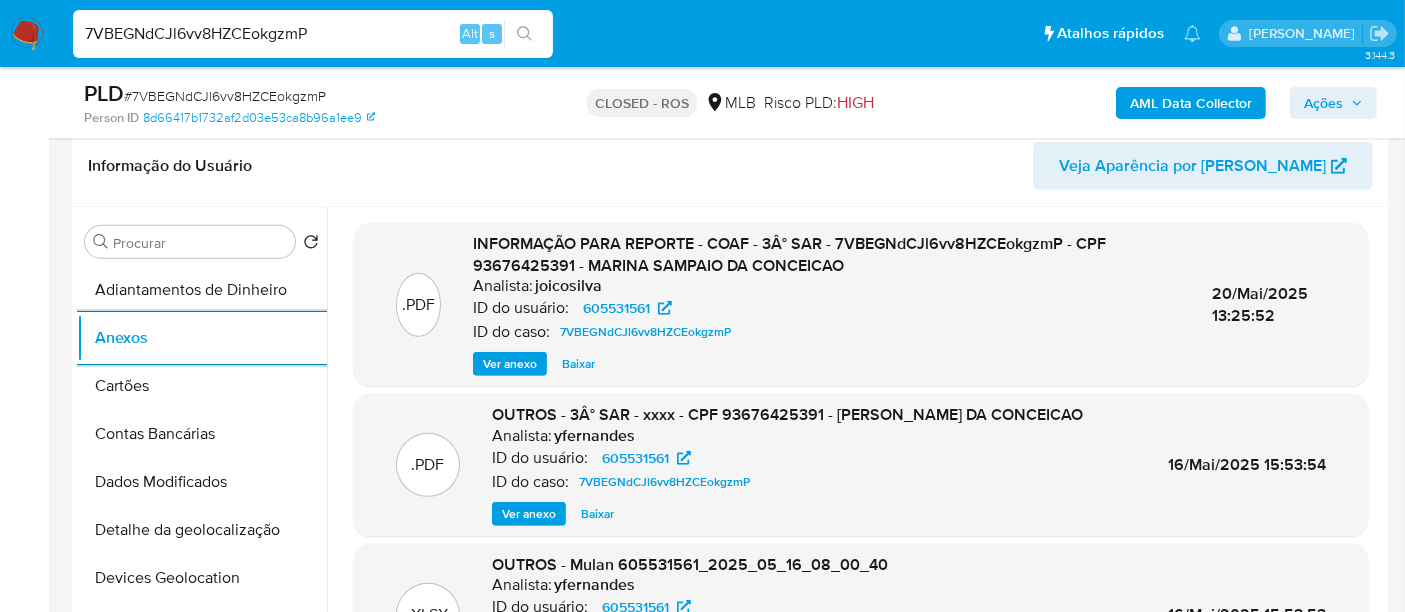 click on "Ver anexo" at bounding box center [510, 364] 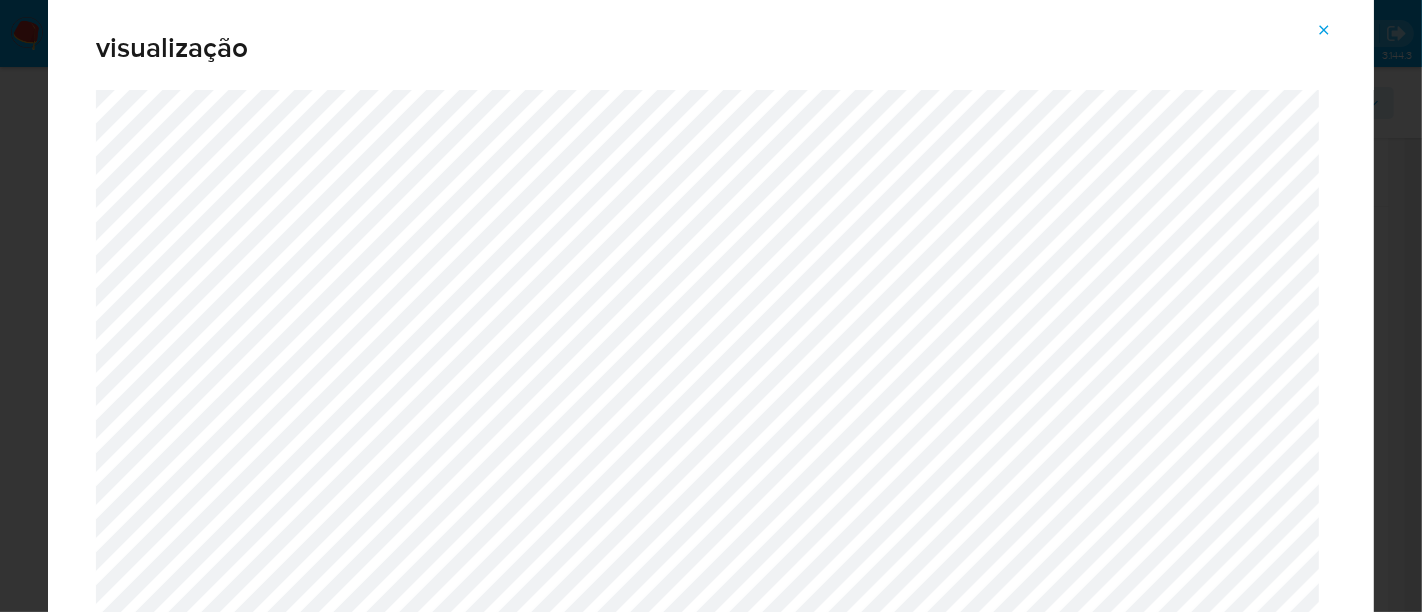 click 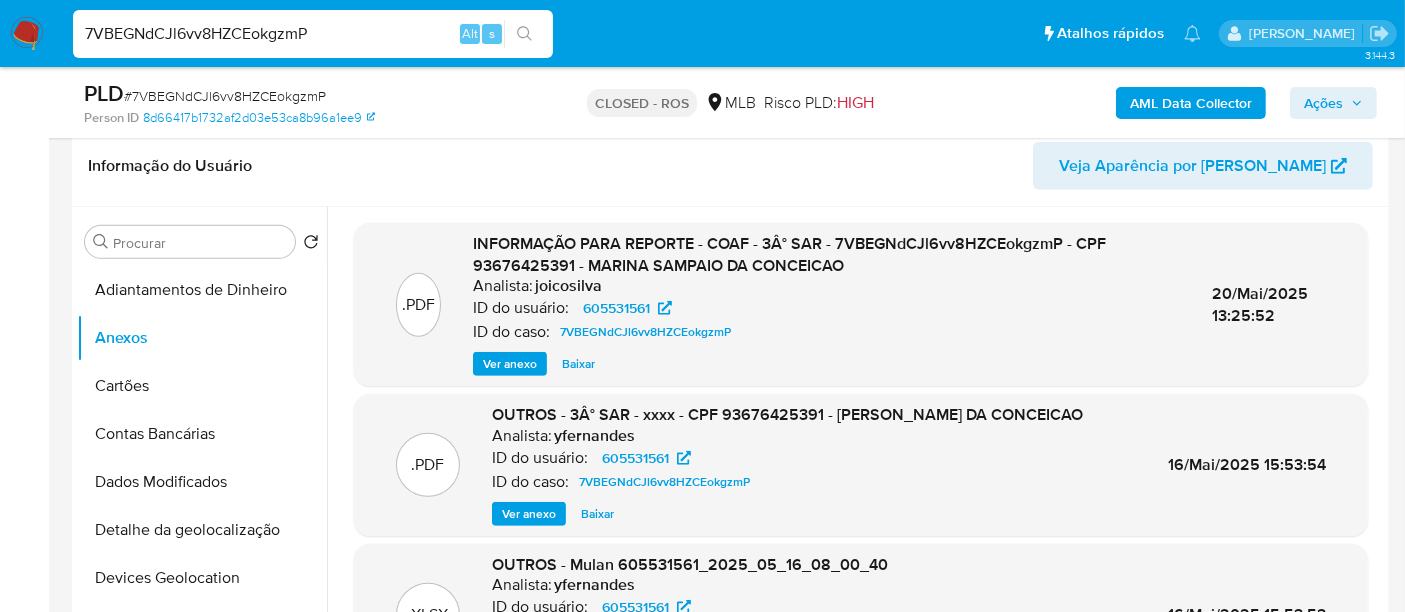 click on "7VBEGNdCJl6vv8HZCEokgzmP" at bounding box center [313, 34] 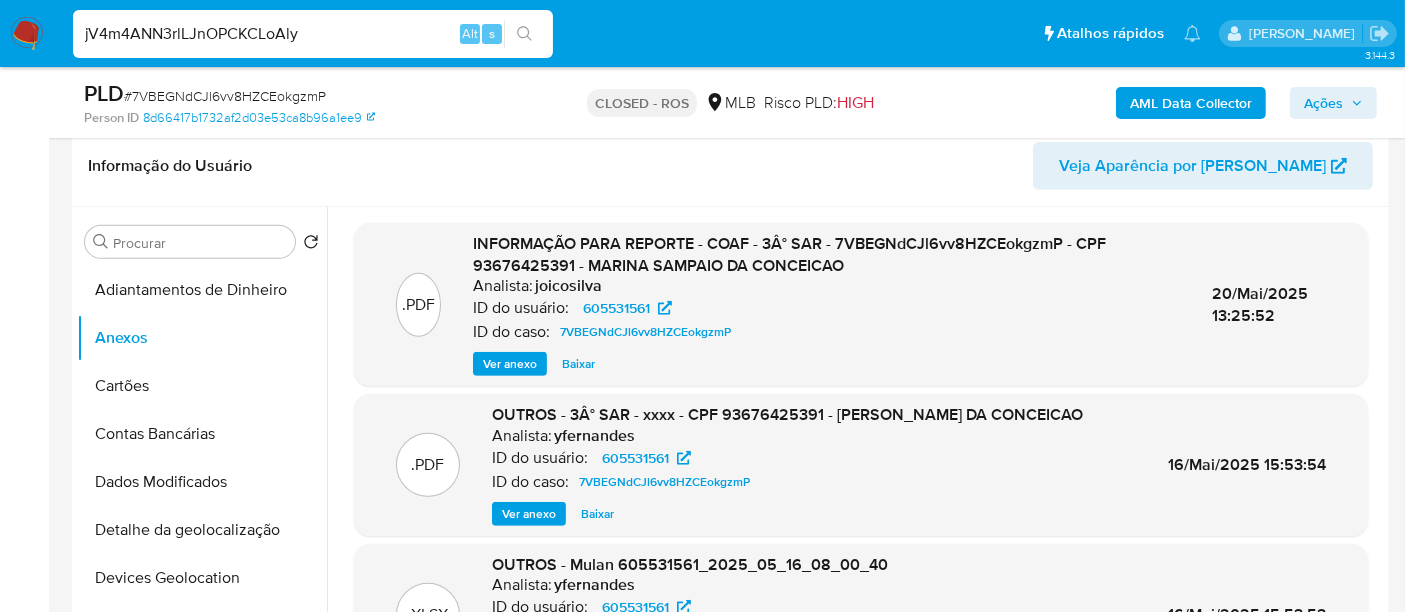 type on "jV4m4ANN3rlLJnOPCKCLoAly" 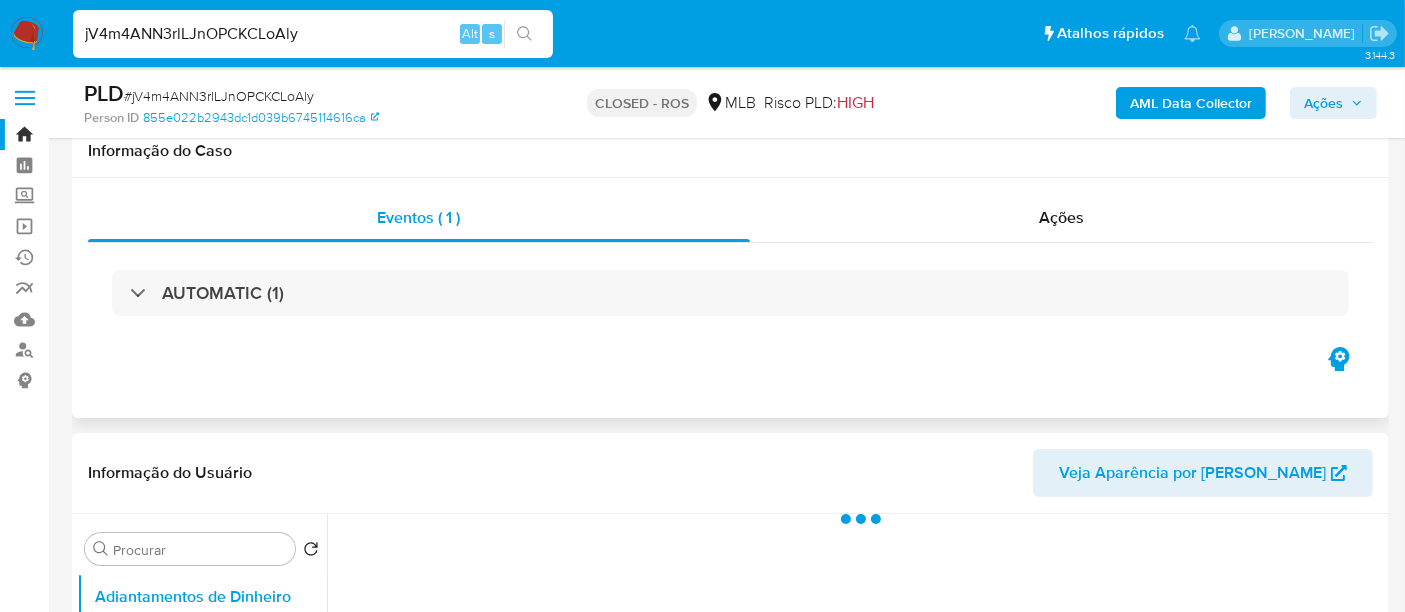 scroll, scrollTop: 111, scrollLeft: 0, axis: vertical 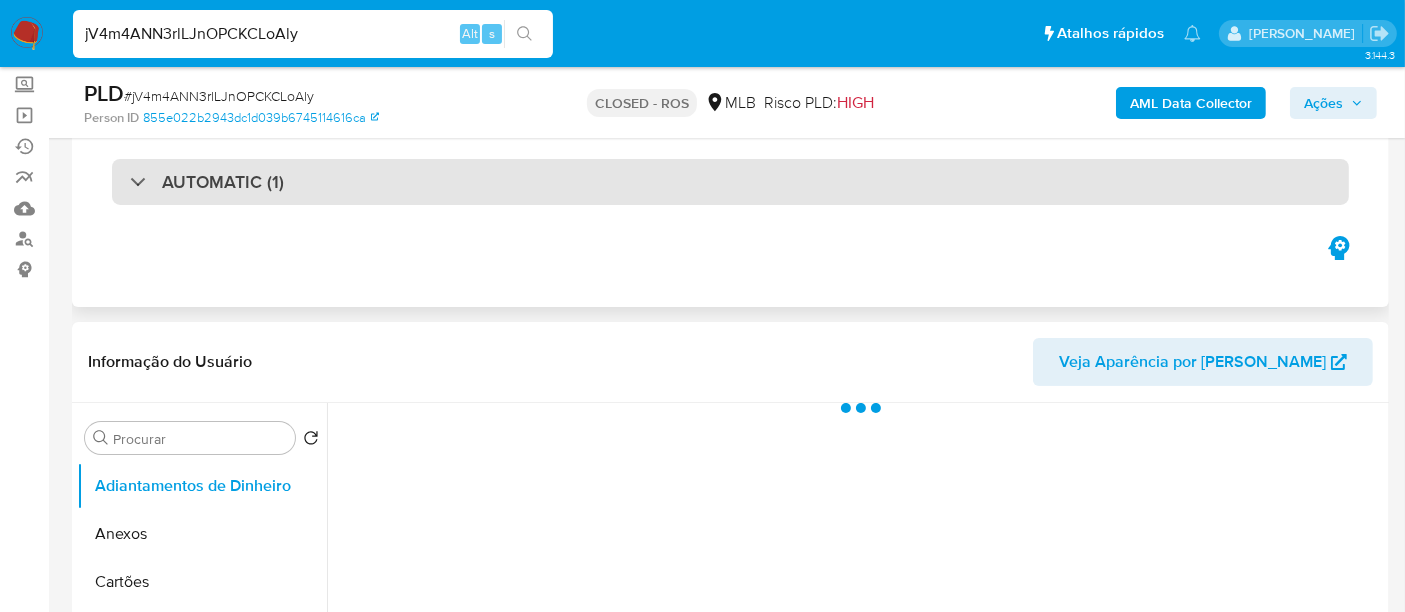 click on "AUTOMATIC (1)" at bounding box center [730, 182] 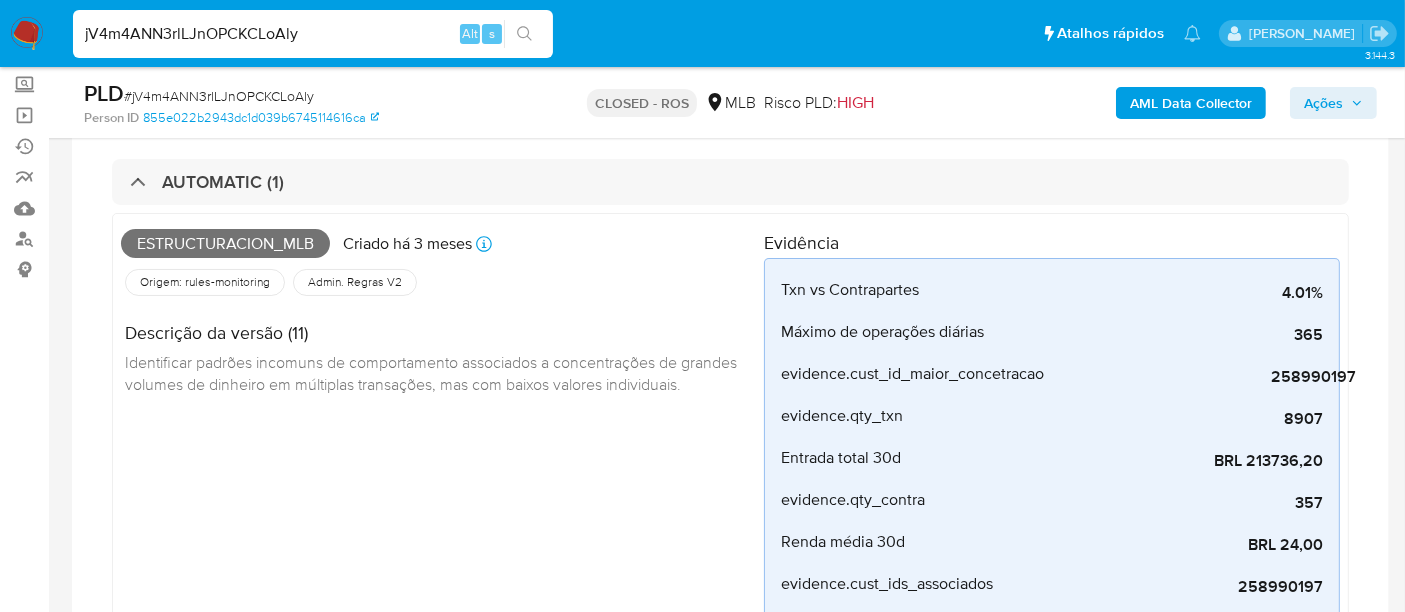 select on "10" 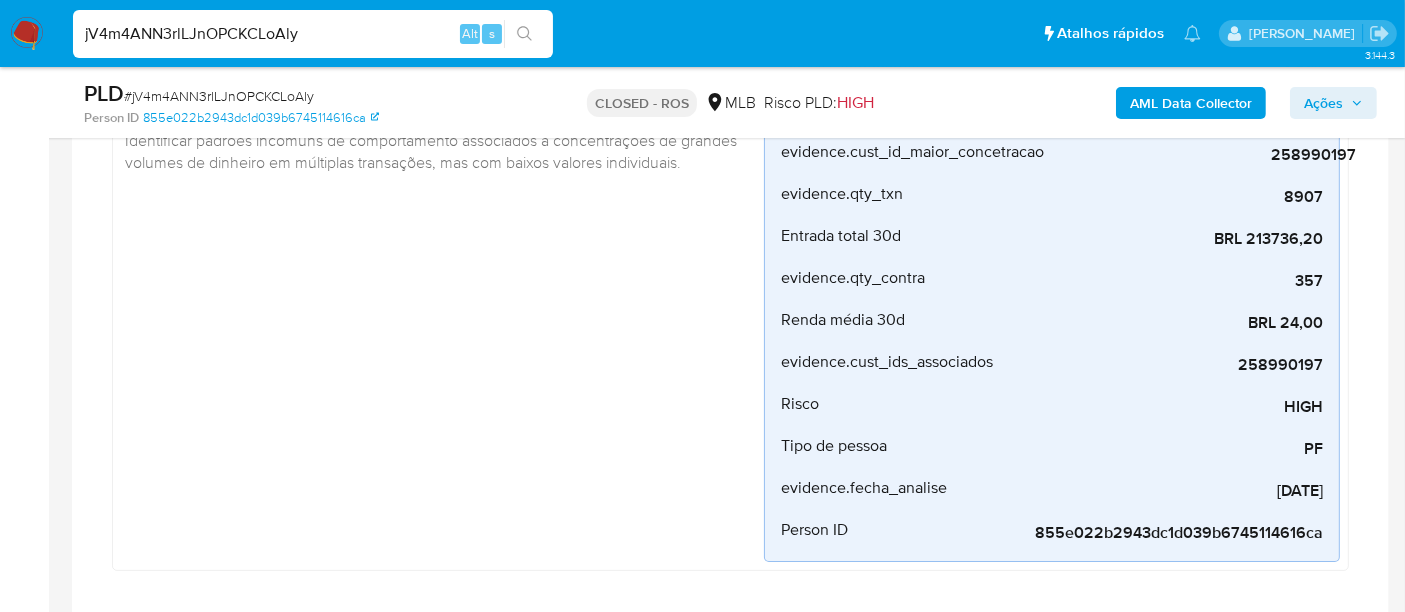 scroll, scrollTop: 555, scrollLeft: 0, axis: vertical 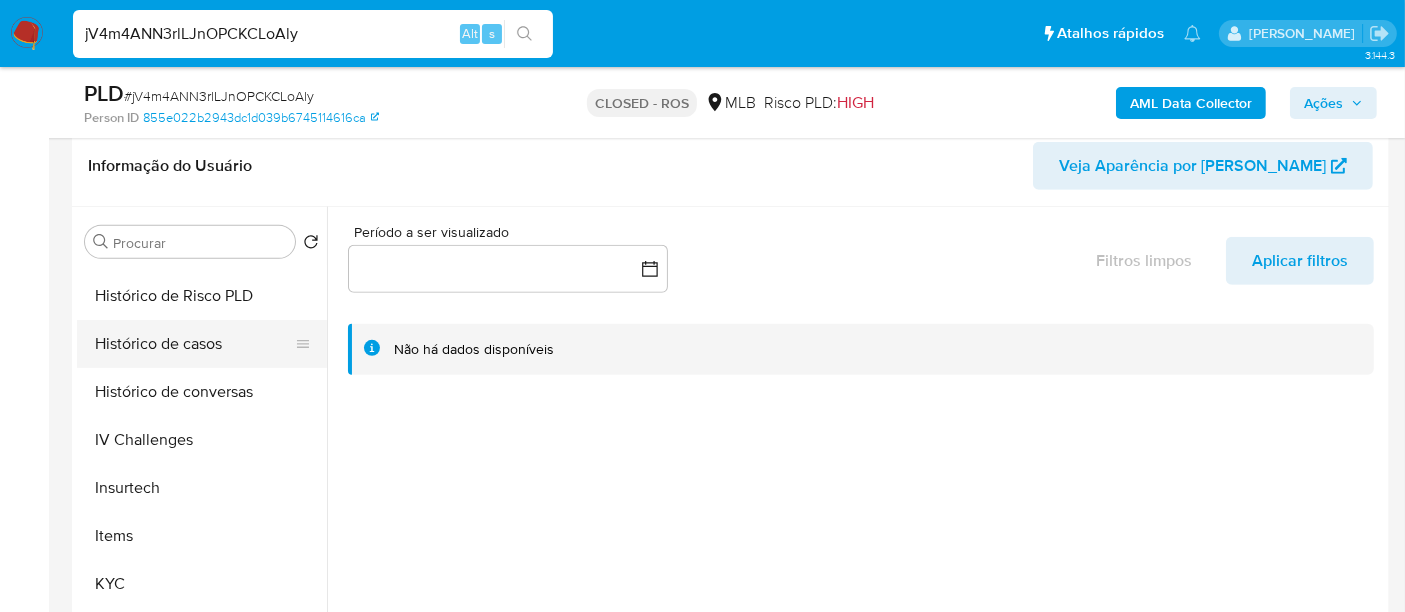 click on "Histórico de casos" at bounding box center (194, 344) 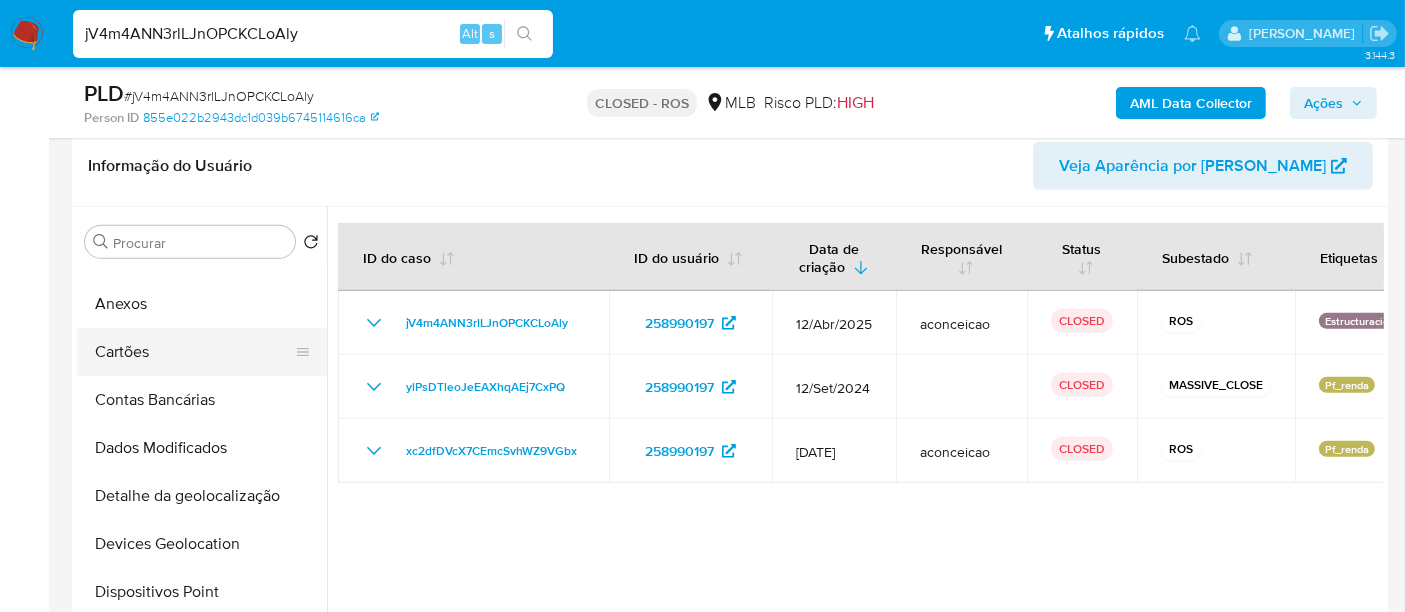 scroll, scrollTop: 0, scrollLeft: 0, axis: both 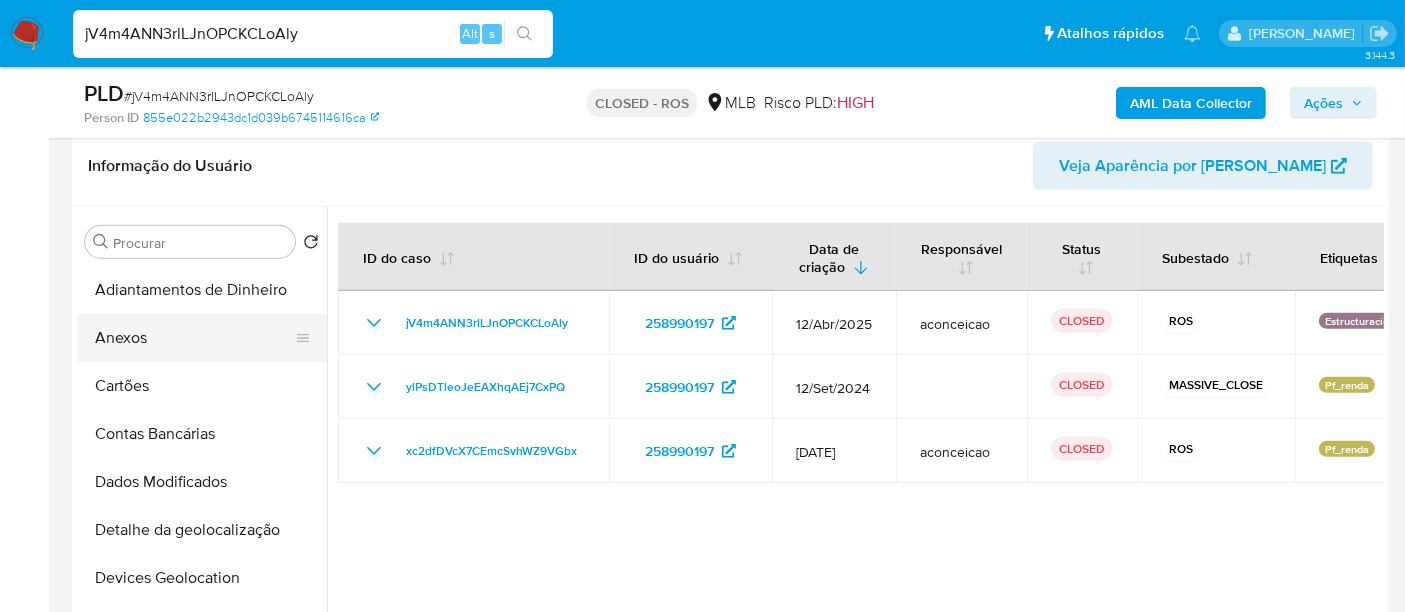 click on "Anexos" at bounding box center [194, 338] 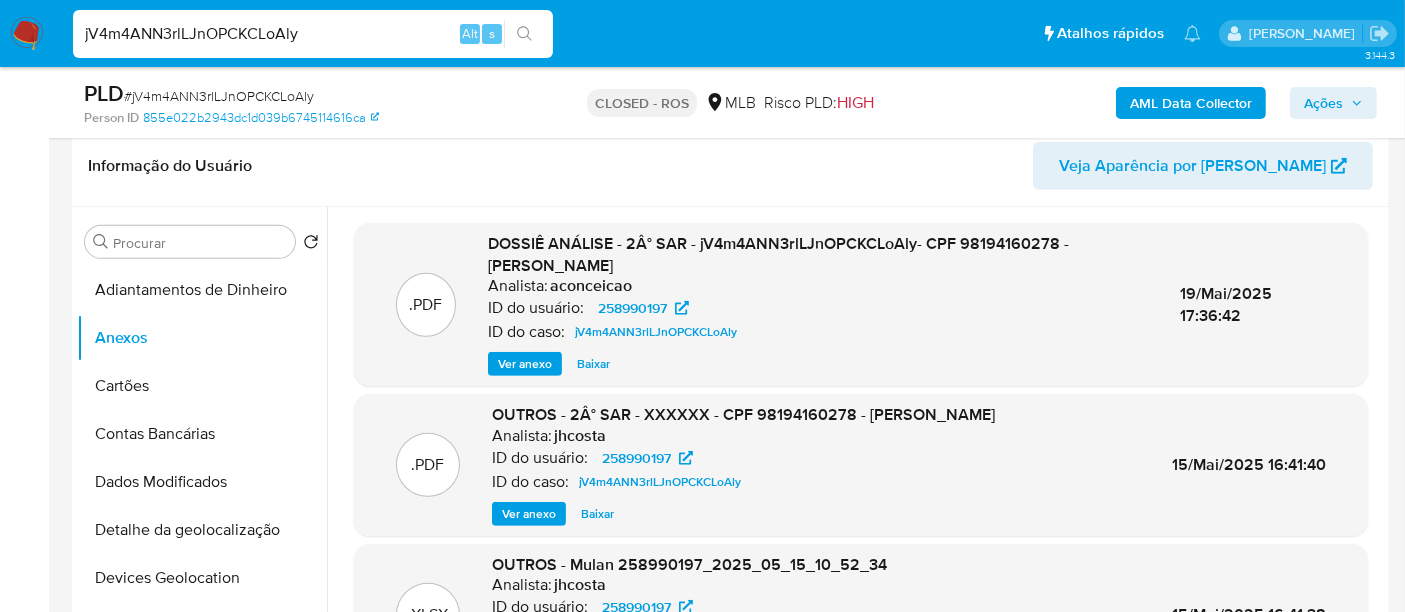 click on "Ver anexo" at bounding box center [525, 364] 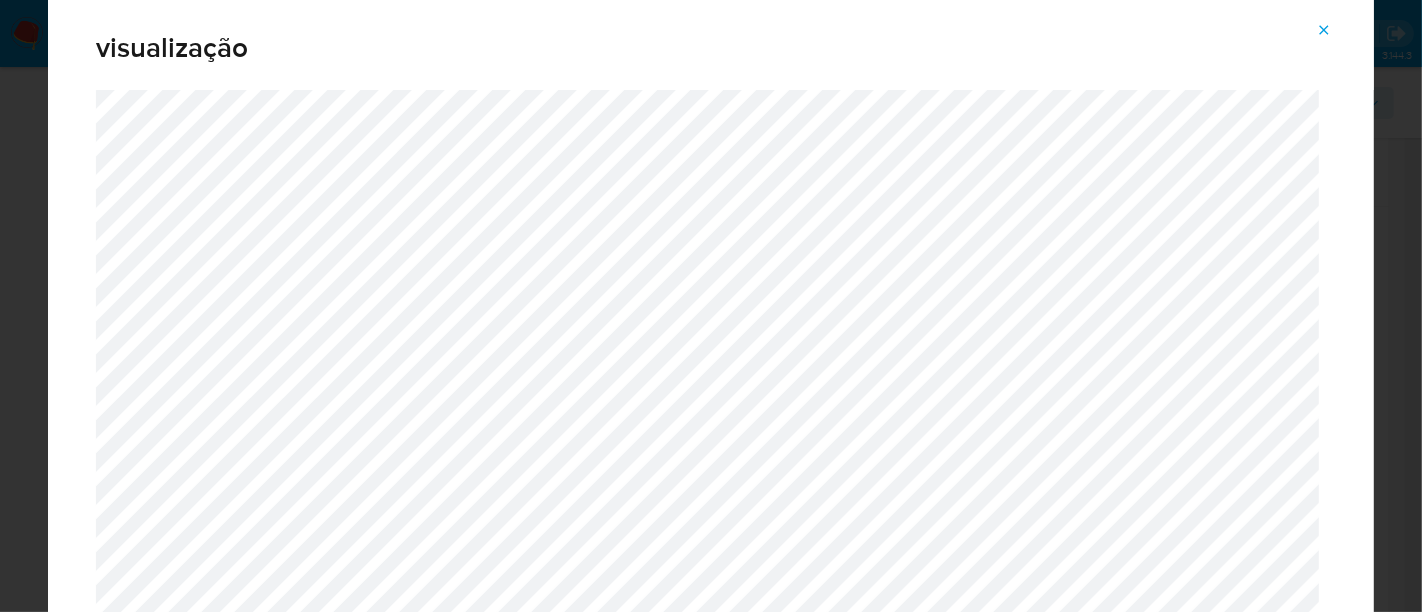 click 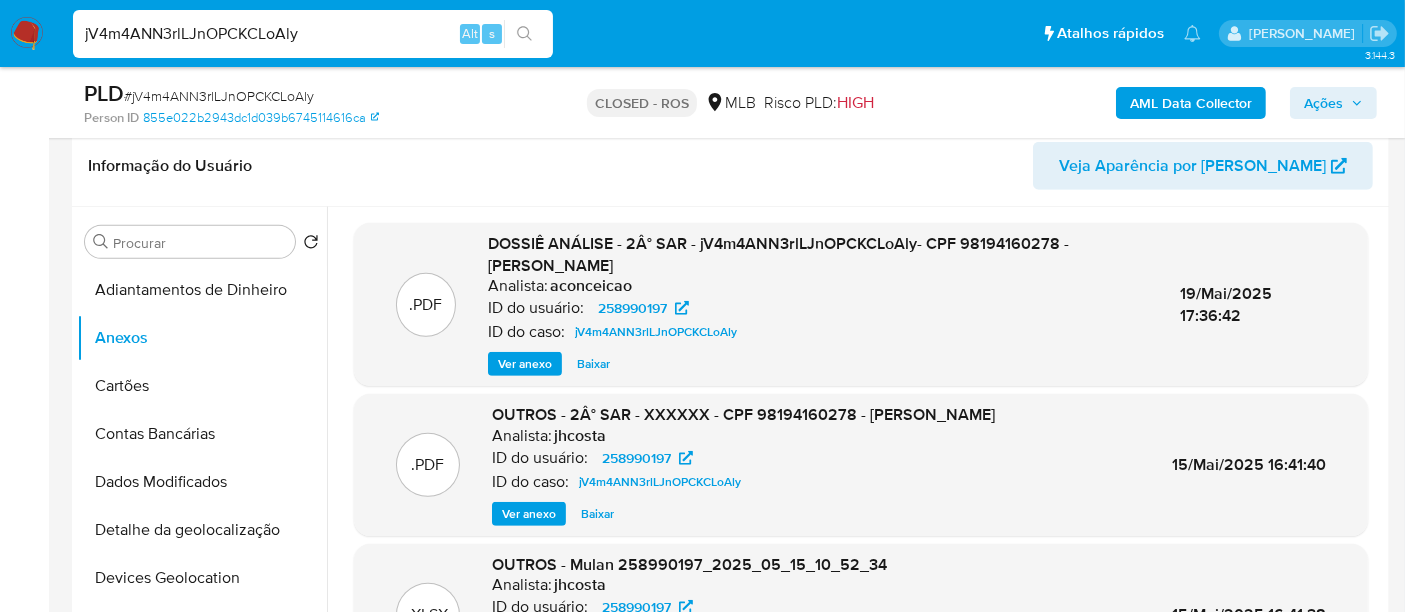 click on "jV4m4ANN3rlLJnOPCKCLoAly" at bounding box center (313, 34) 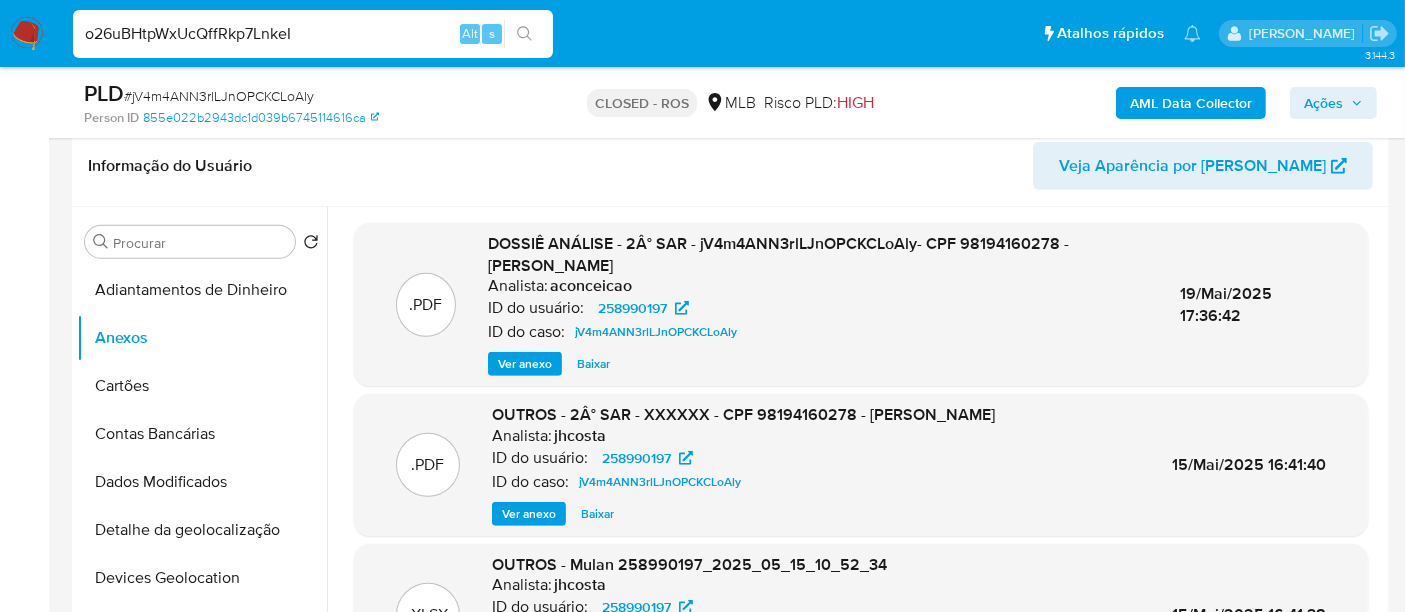 type on "o26uBHtpWxUcQffRkp7LnkeI" 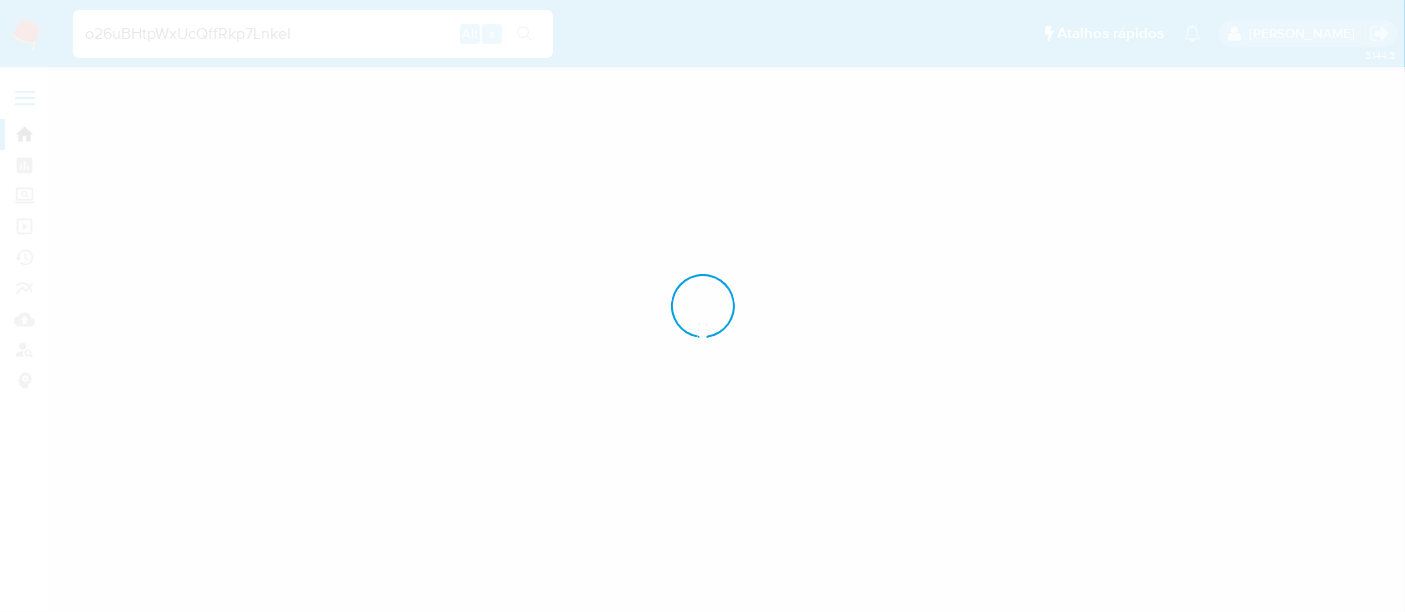 scroll, scrollTop: 0, scrollLeft: 0, axis: both 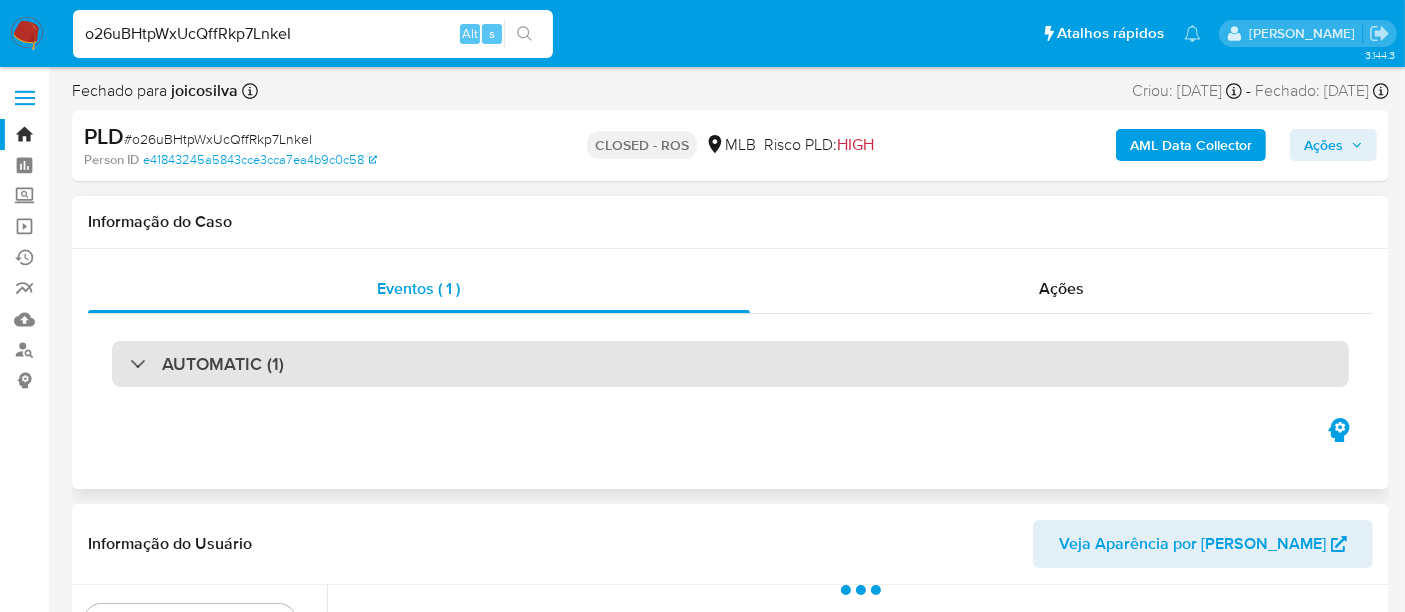 click on "AUTOMATIC (1)" at bounding box center (730, 364) 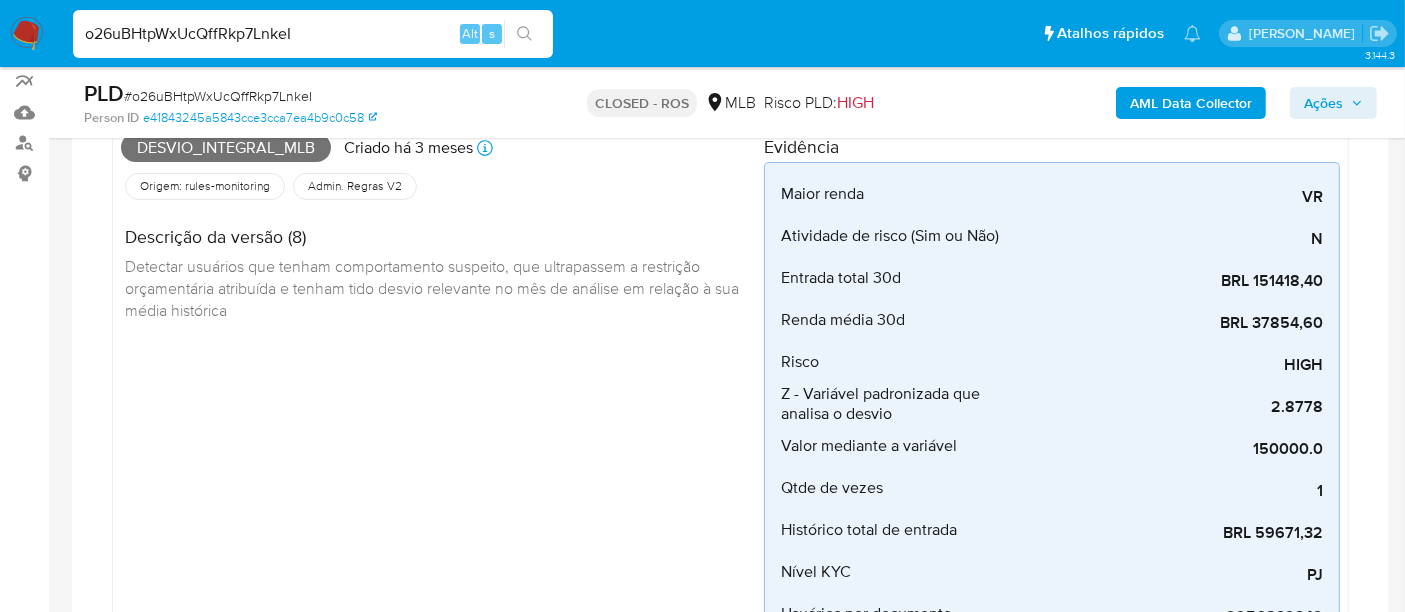 select on "10" 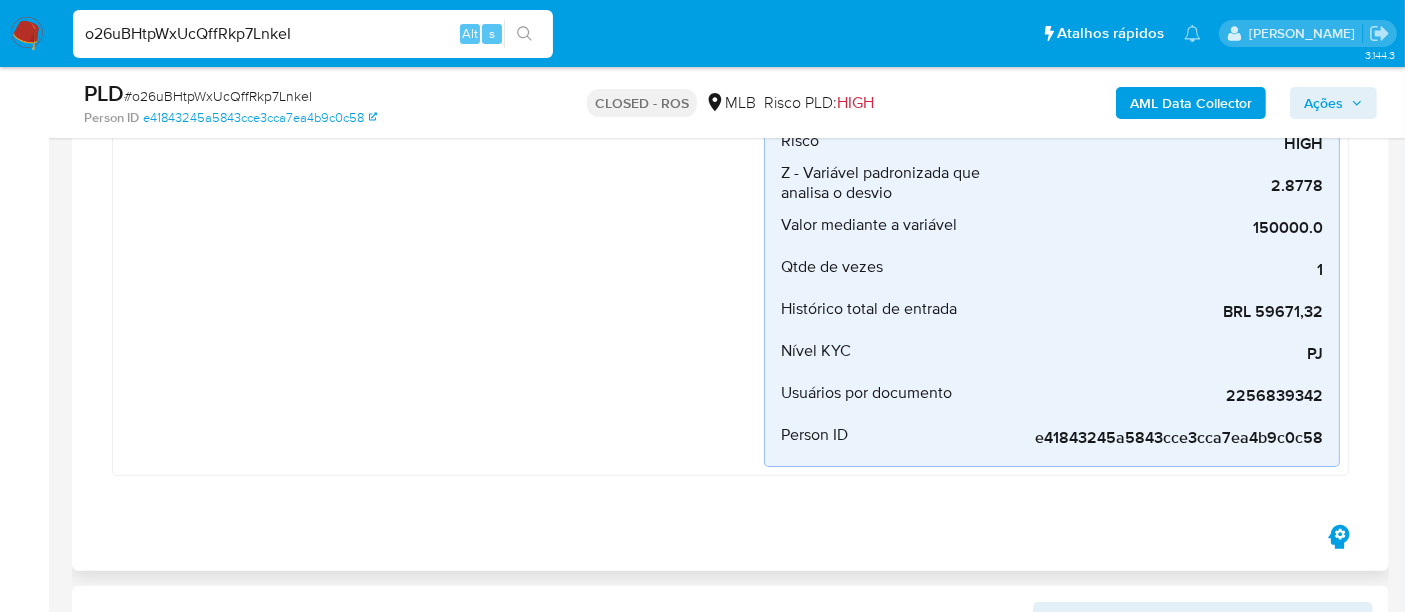 scroll, scrollTop: 555, scrollLeft: 0, axis: vertical 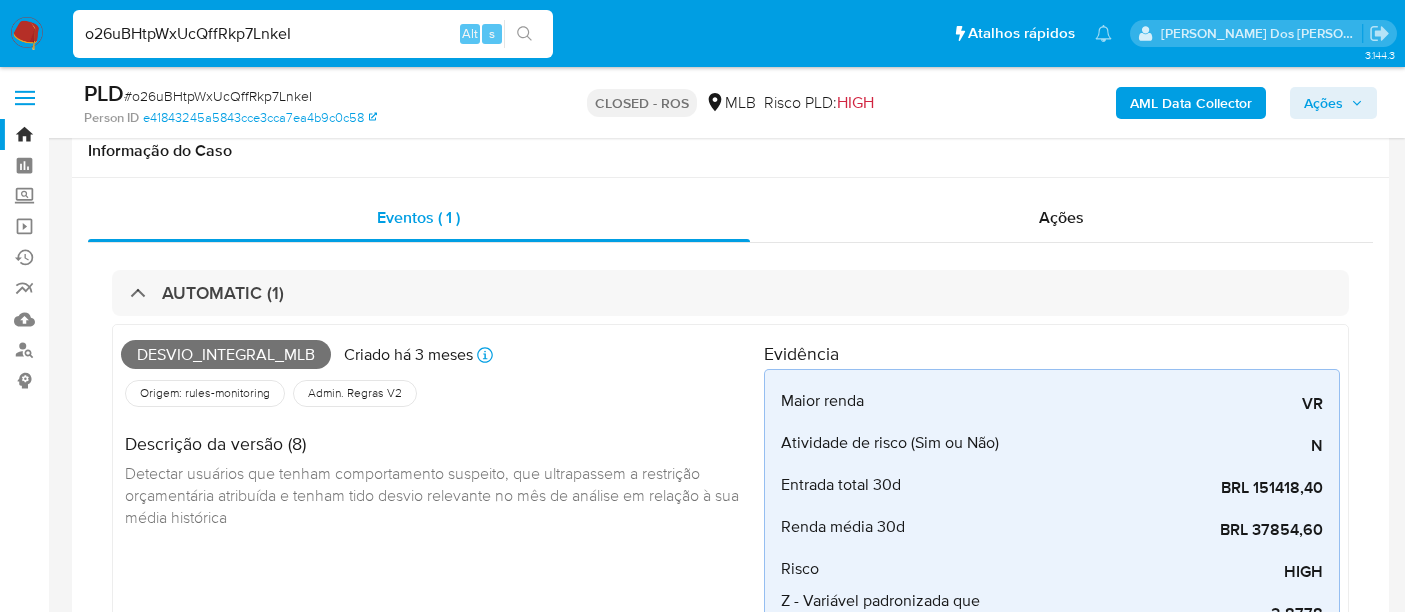 select on "10" 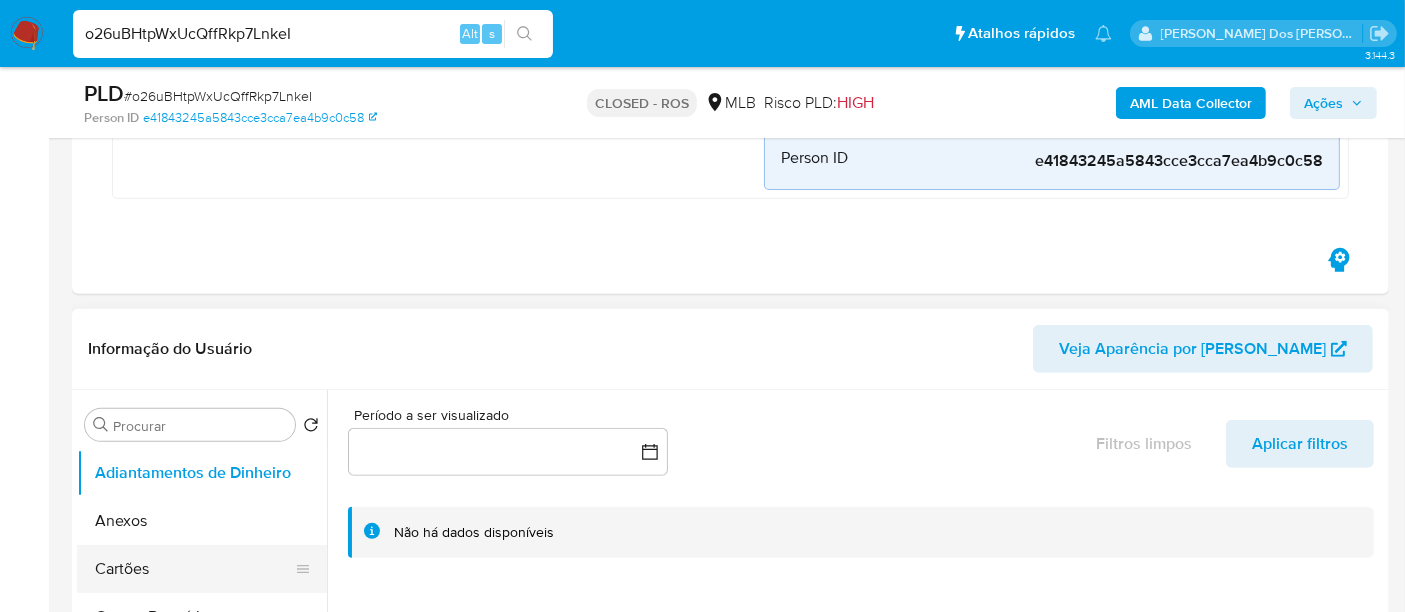 scroll, scrollTop: 888, scrollLeft: 0, axis: vertical 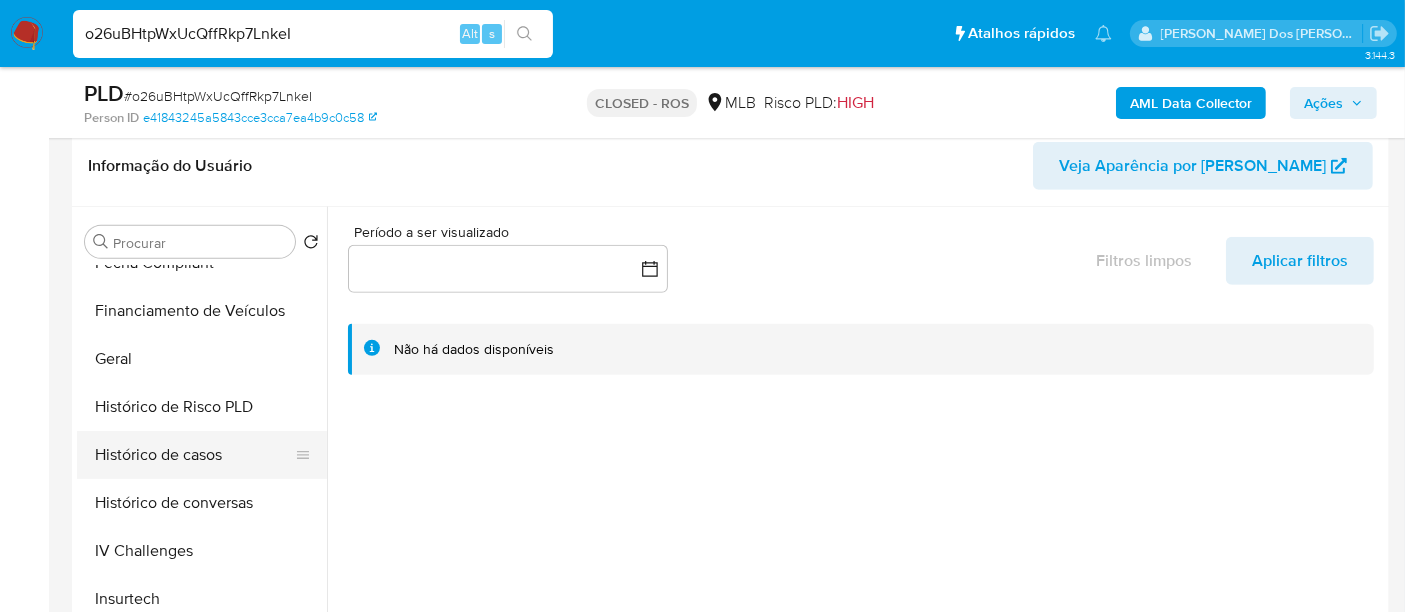 click on "Histórico de casos" at bounding box center (194, 455) 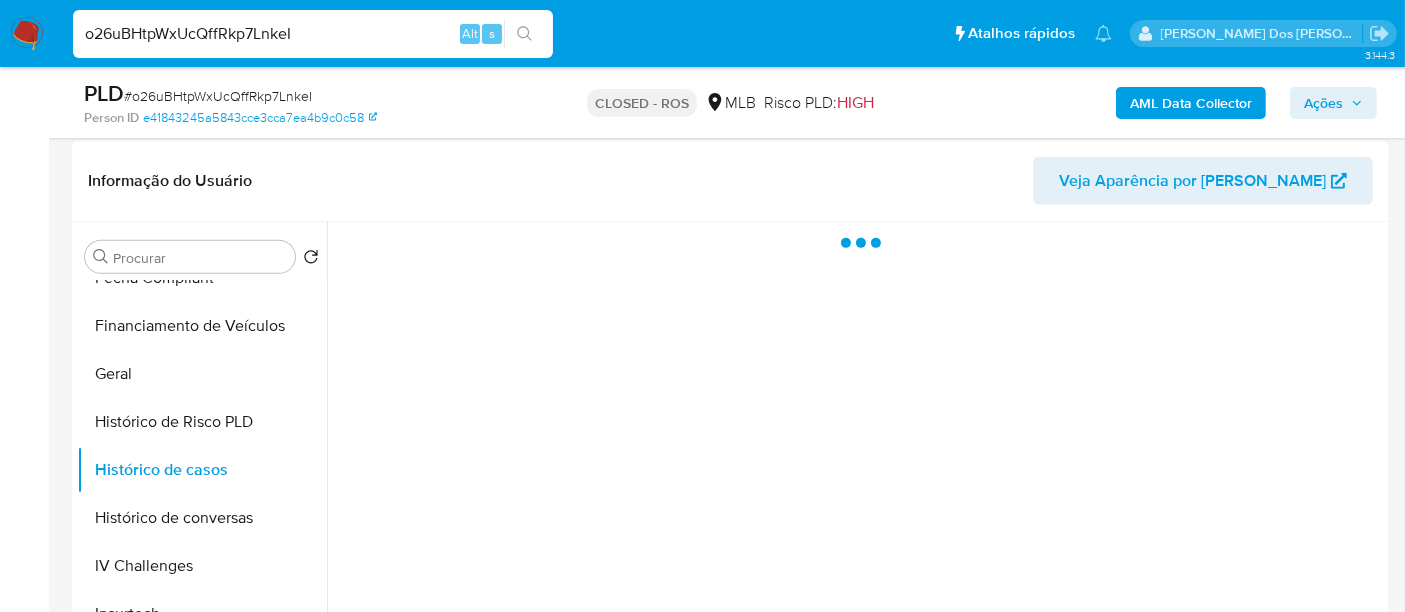 scroll, scrollTop: 777, scrollLeft: 0, axis: vertical 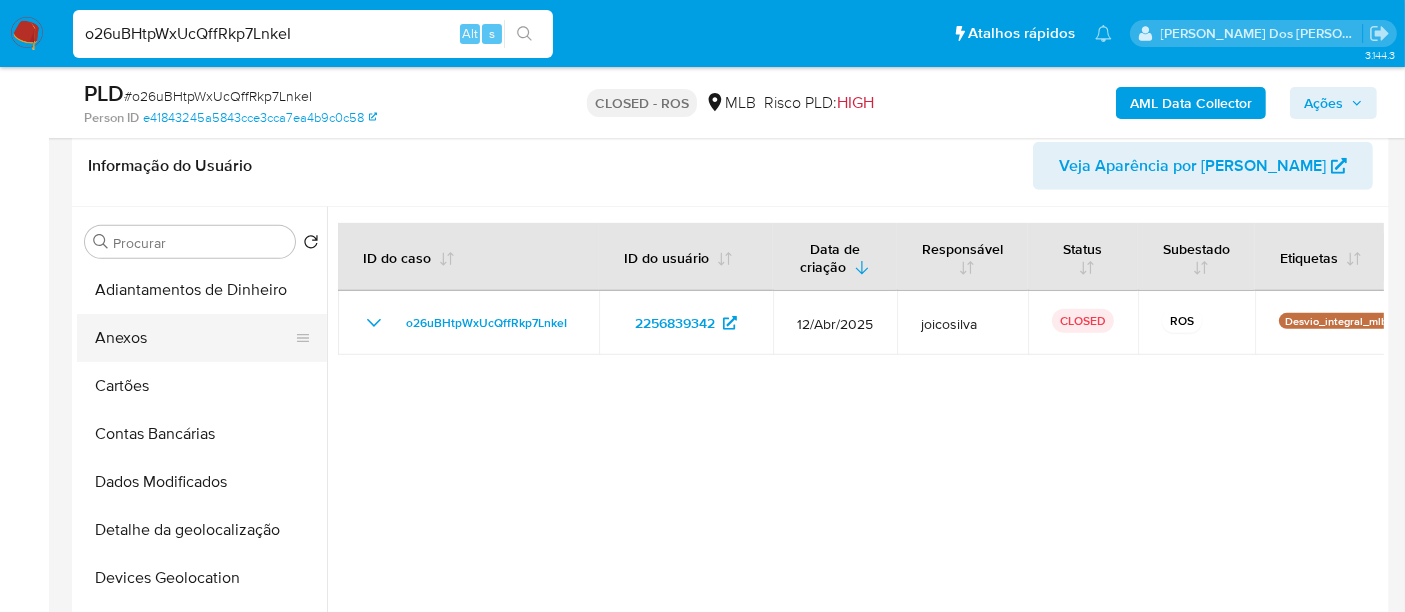 click on "Anexos" at bounding box center (194, 338) 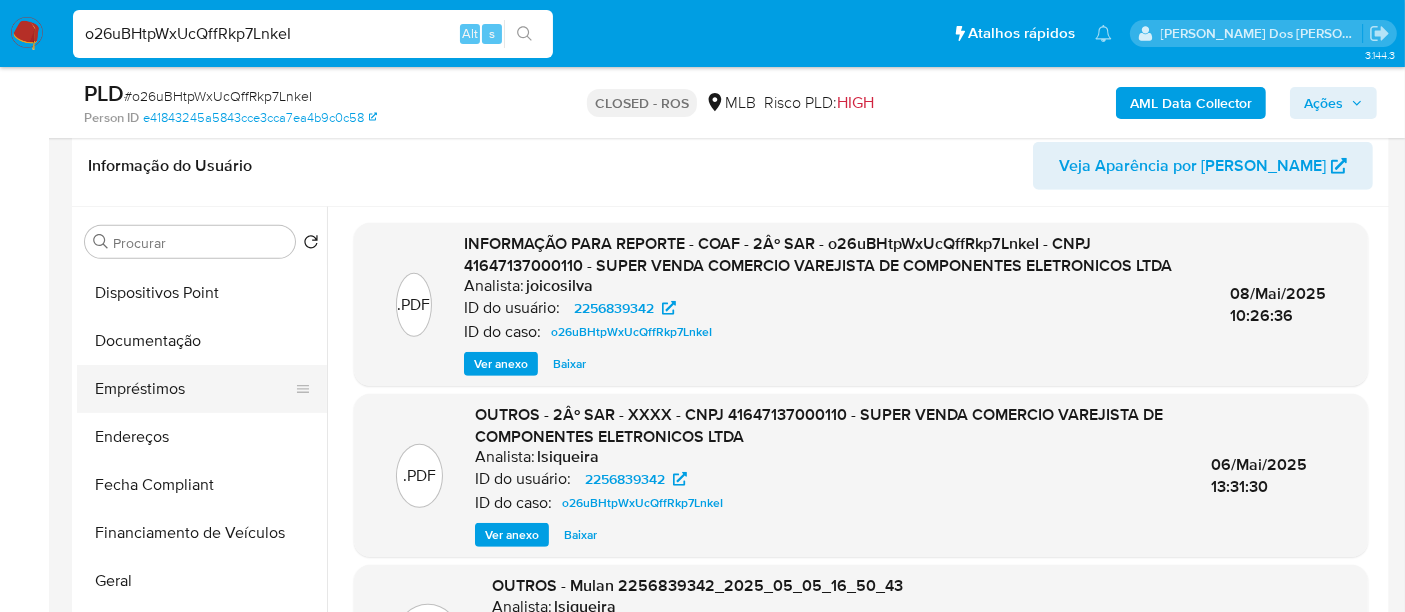 scroll, scrollTop: 444, scrollLeft: 0, axis: vertical 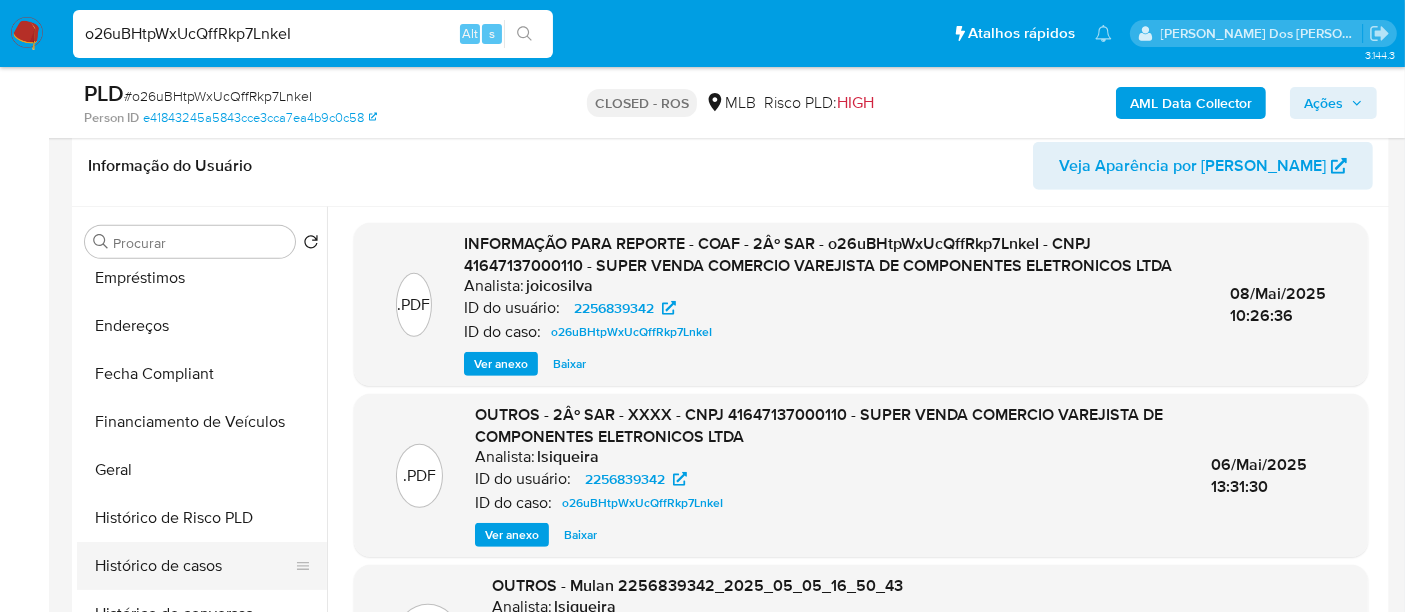 click on "Histórico de casos" at bounding box center [194, 566] 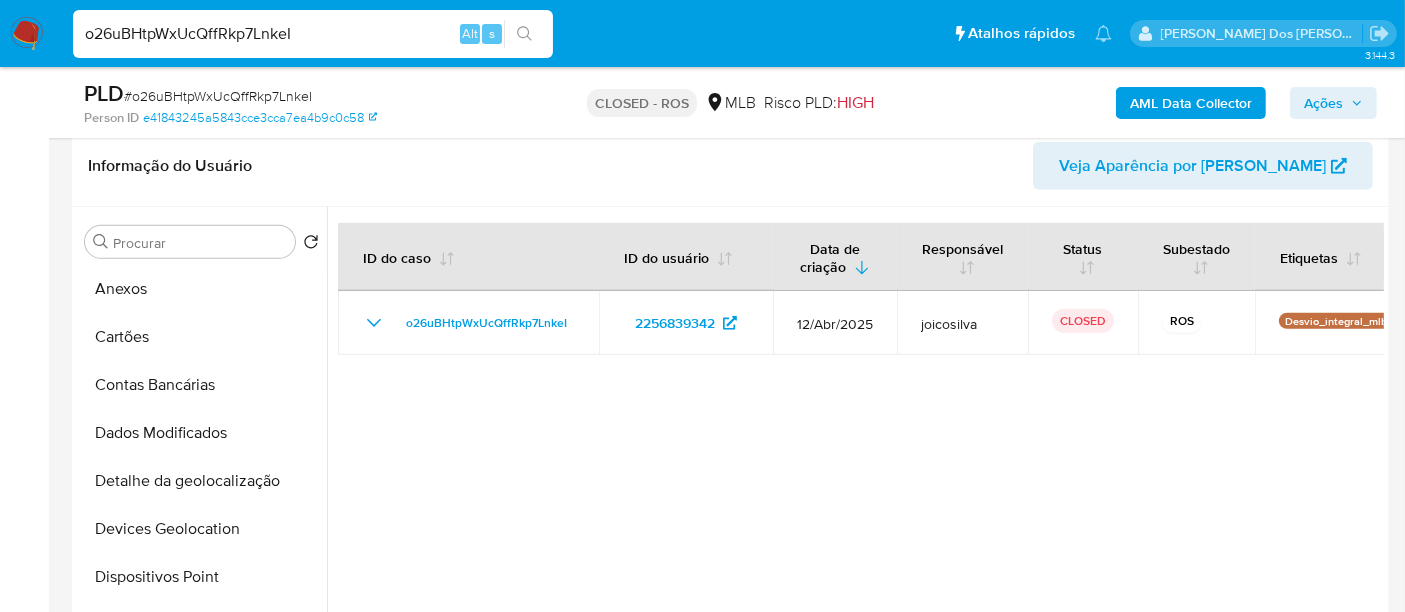 scroll, scrollTop: 0, scrollLeft: 0, axis: both 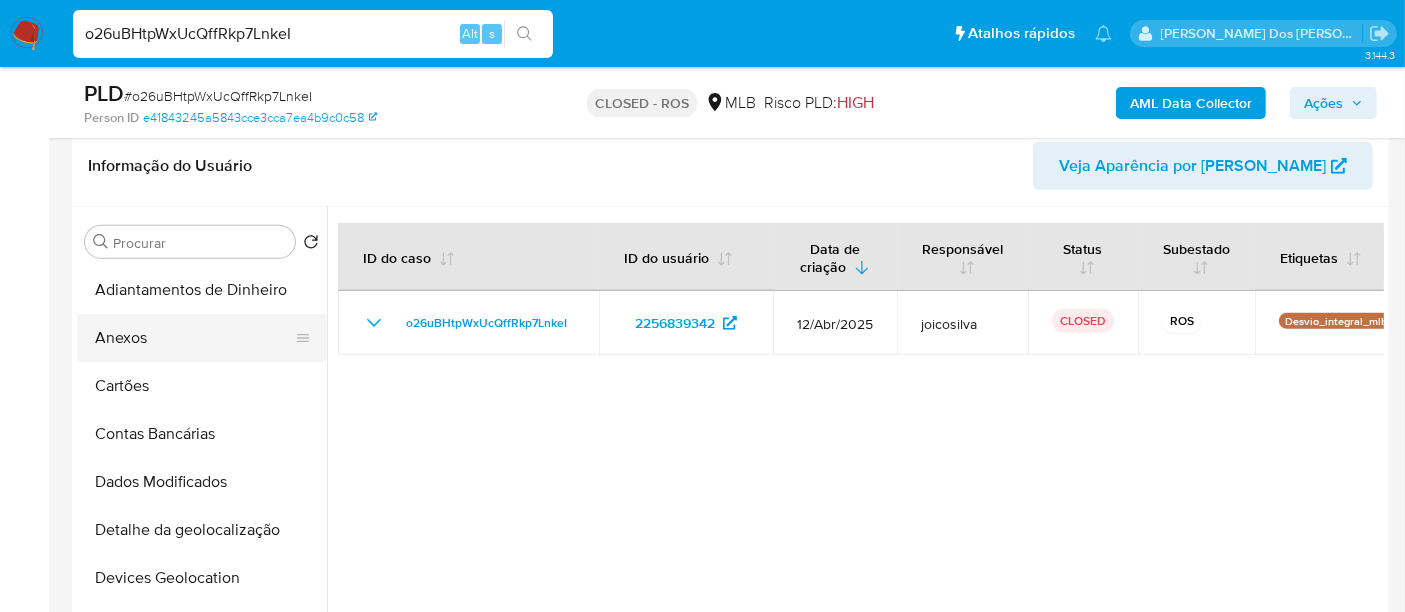 click on "Anexos" at bounding box center [194, 338] 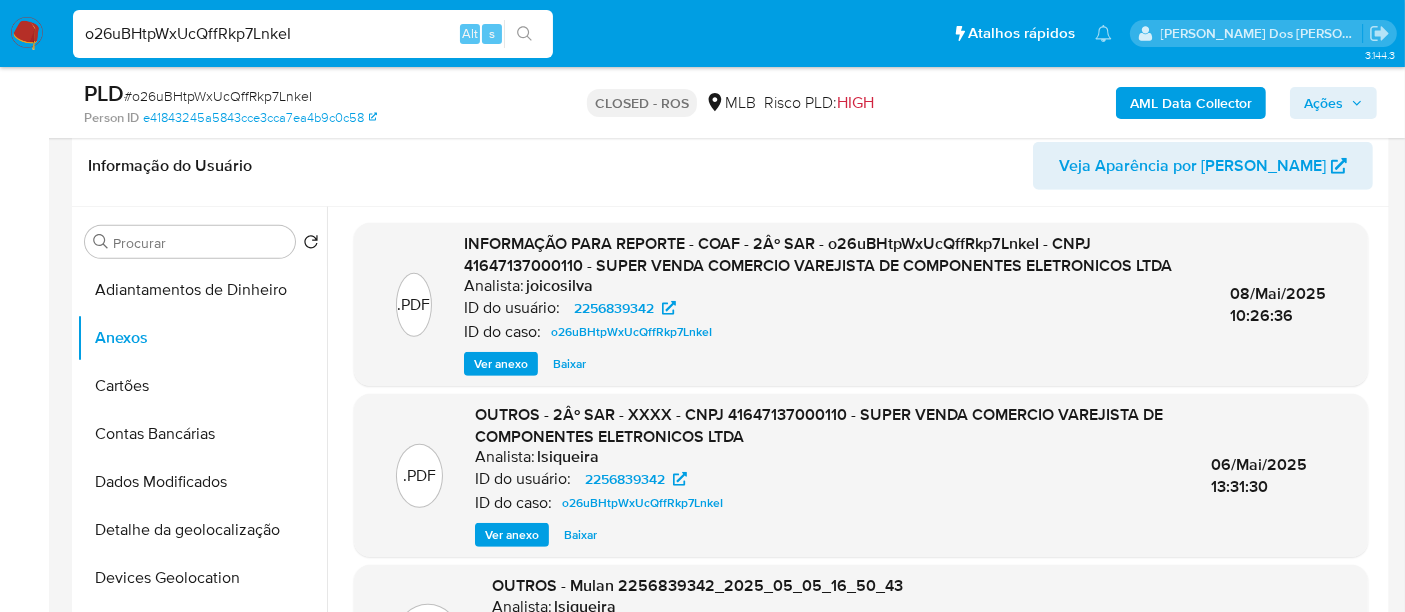 click on "Ver anexo" at bounding box center (501, 364) 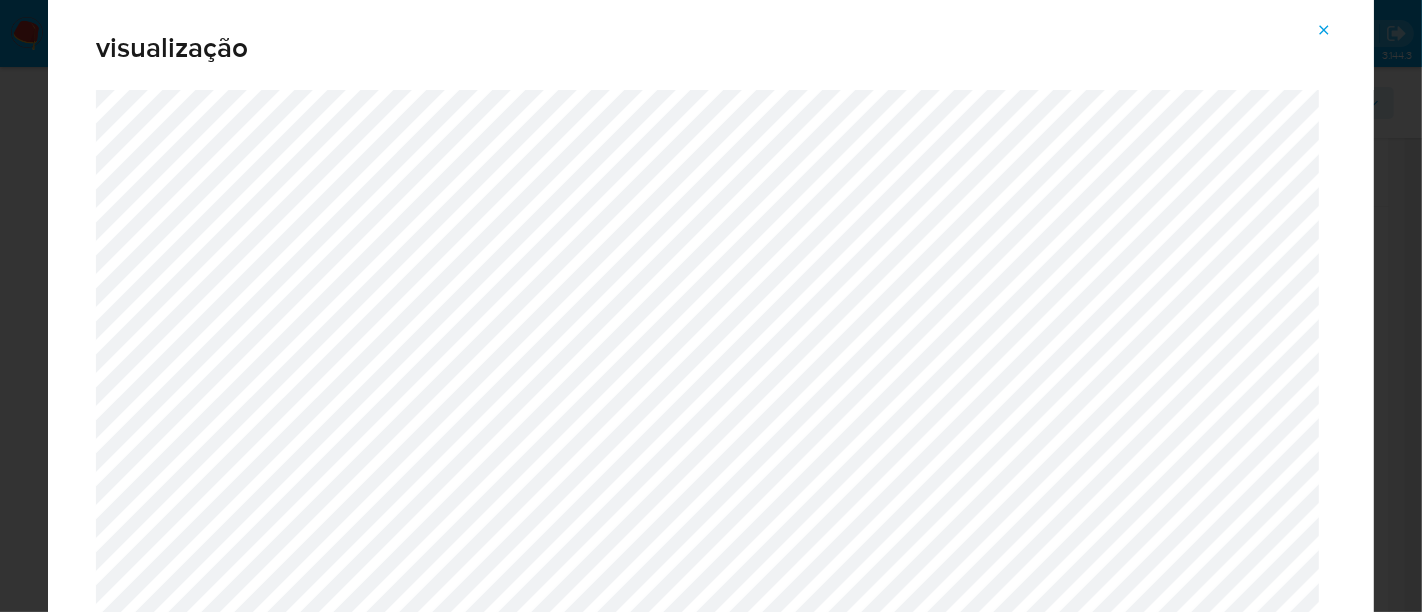 click 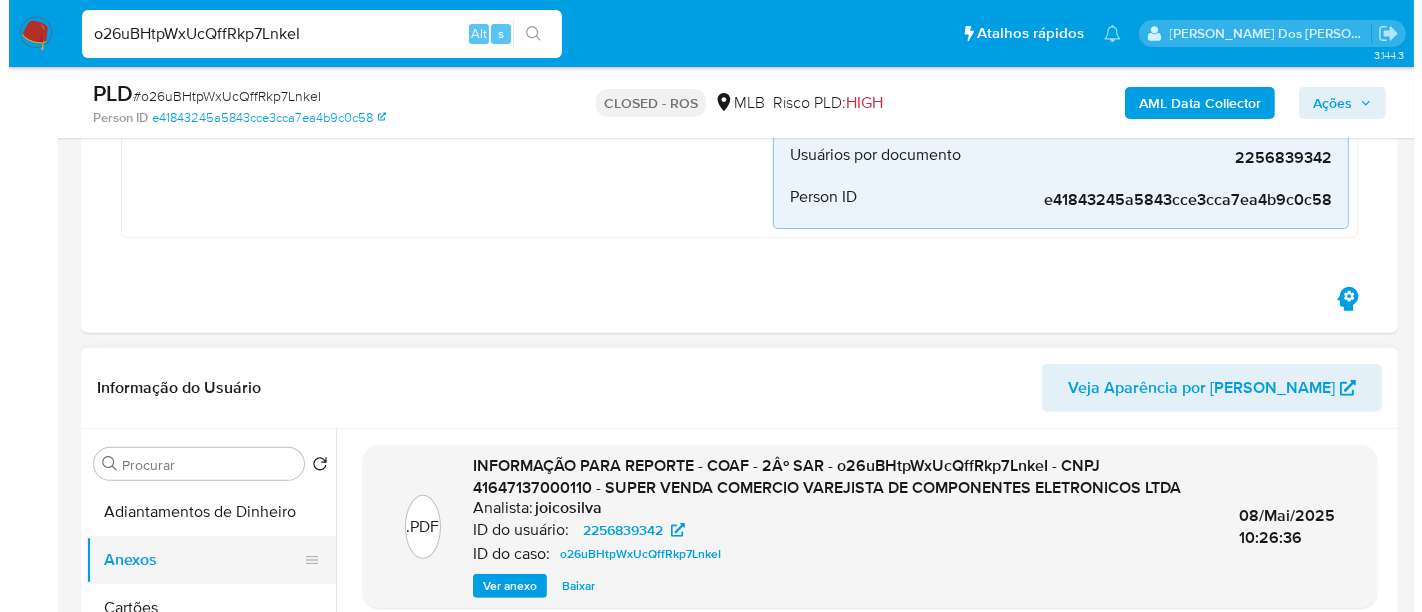scroll, scrollTop: 888, scrollLeft: 0, axis: vertical 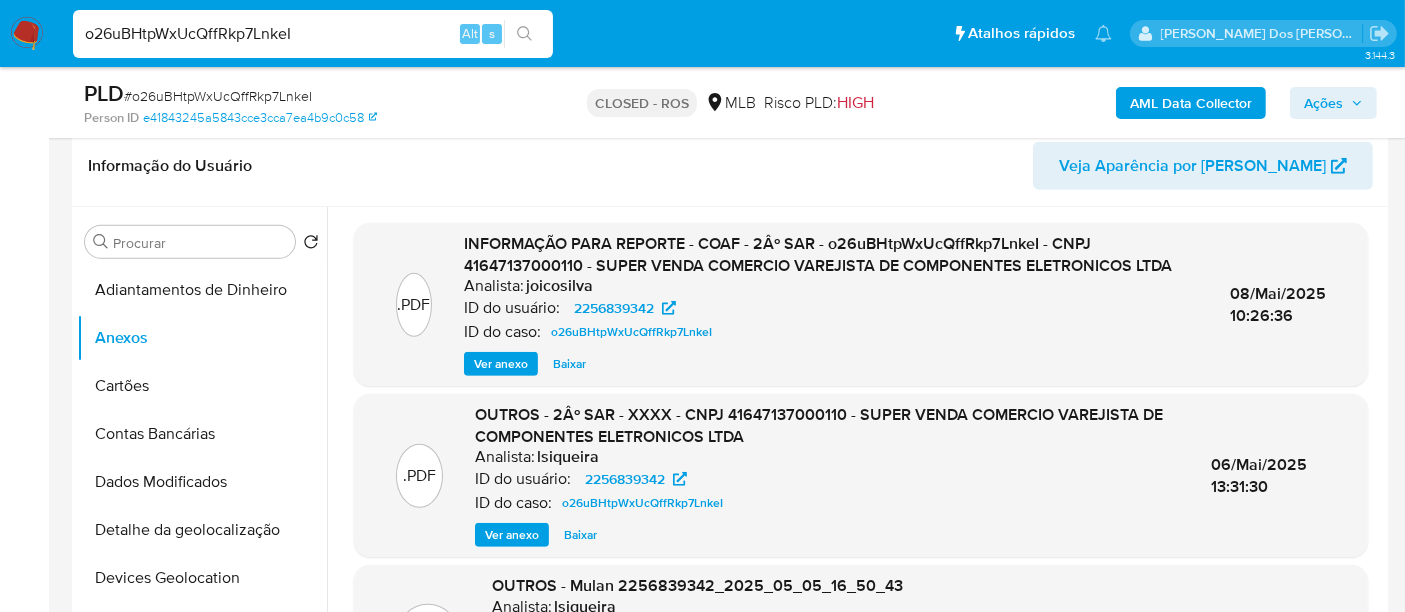 click on "Ver anexo" at bounding box center [501, 364] 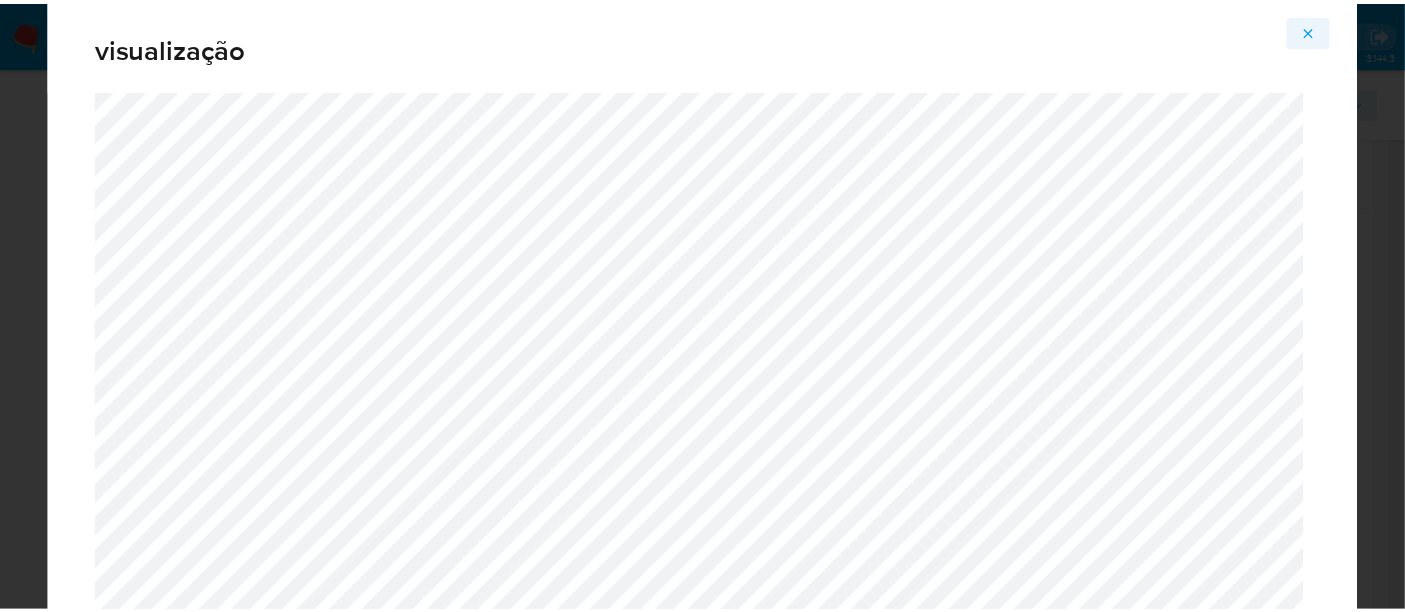 scroll, scrollTop: 103, scrollLeft: 0, axis: vertical 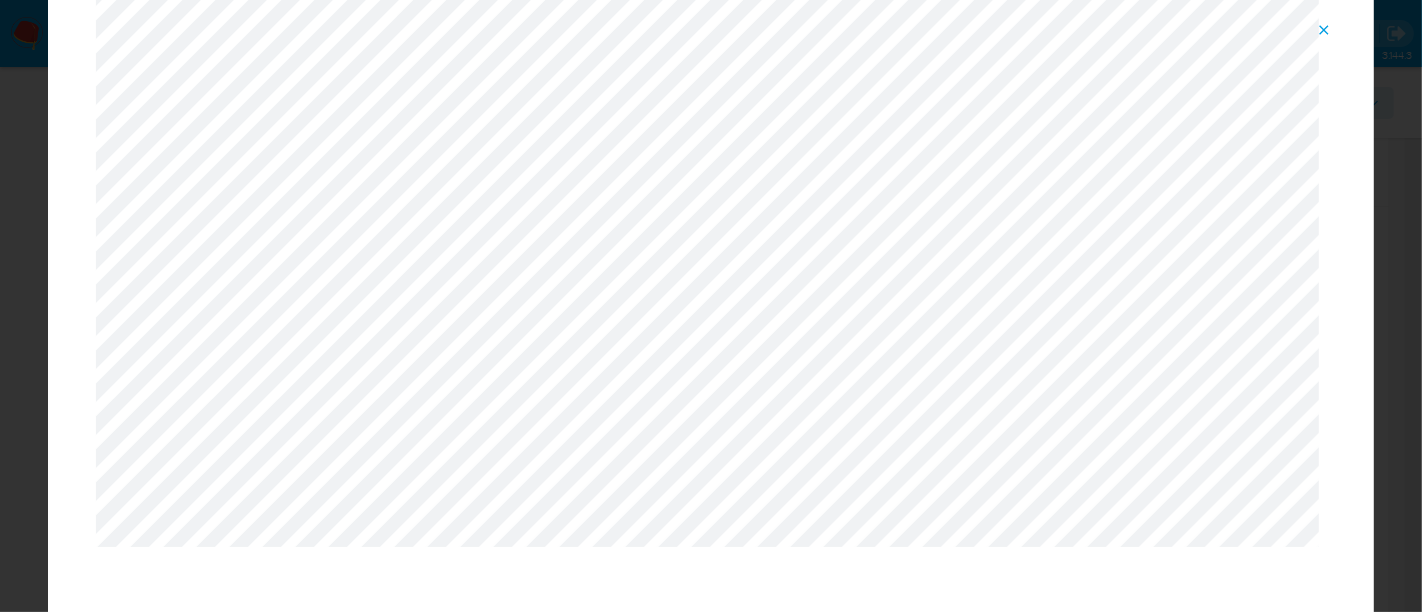 click 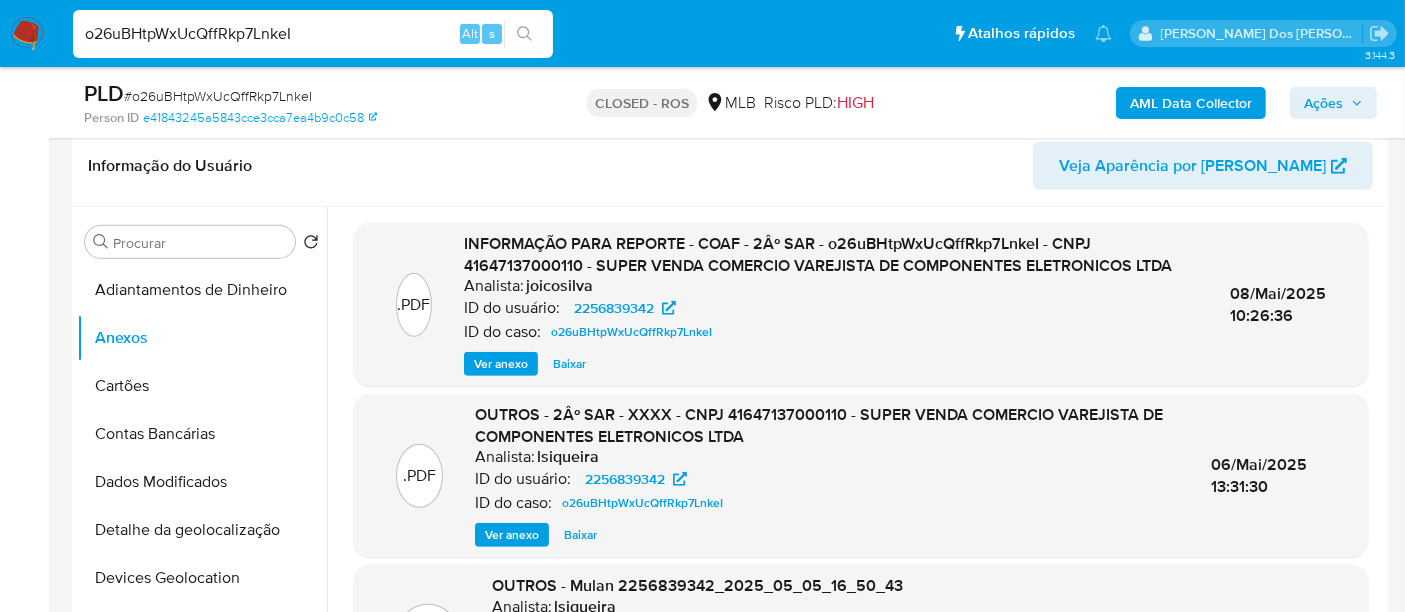 scroll, scrollTop: 5, scrollLeft: 0, axis: vertical 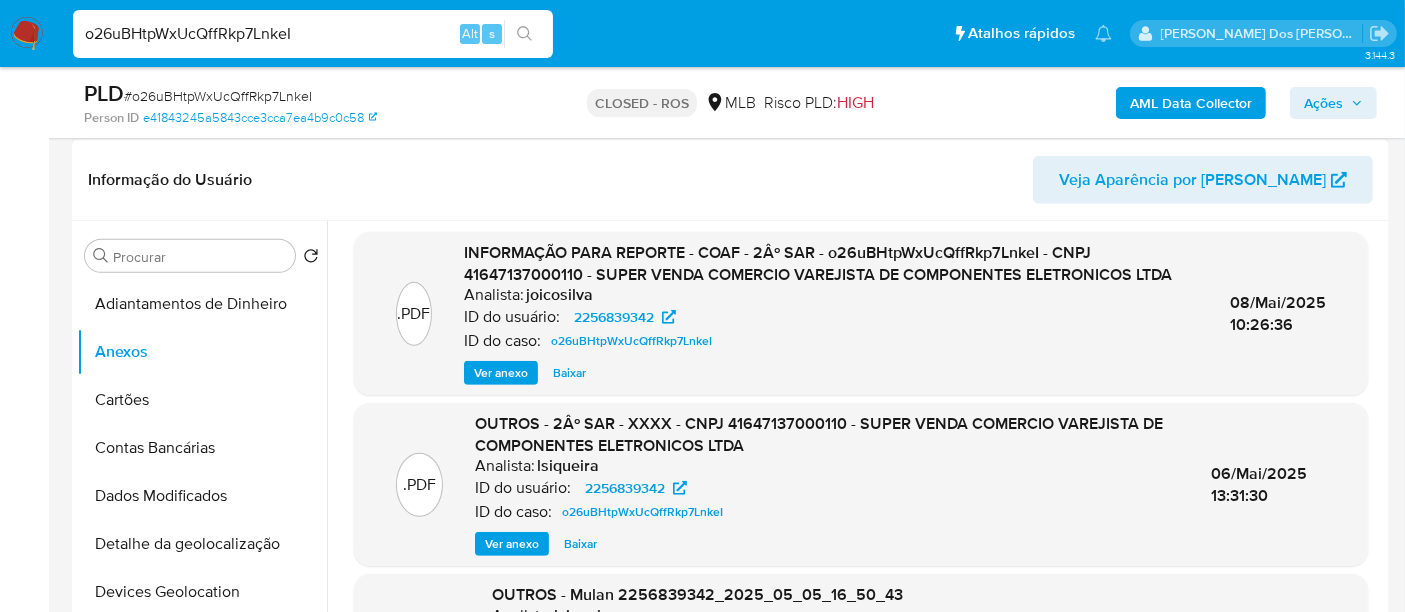 click on "Ver anexo" at bounding box center (501, 373) 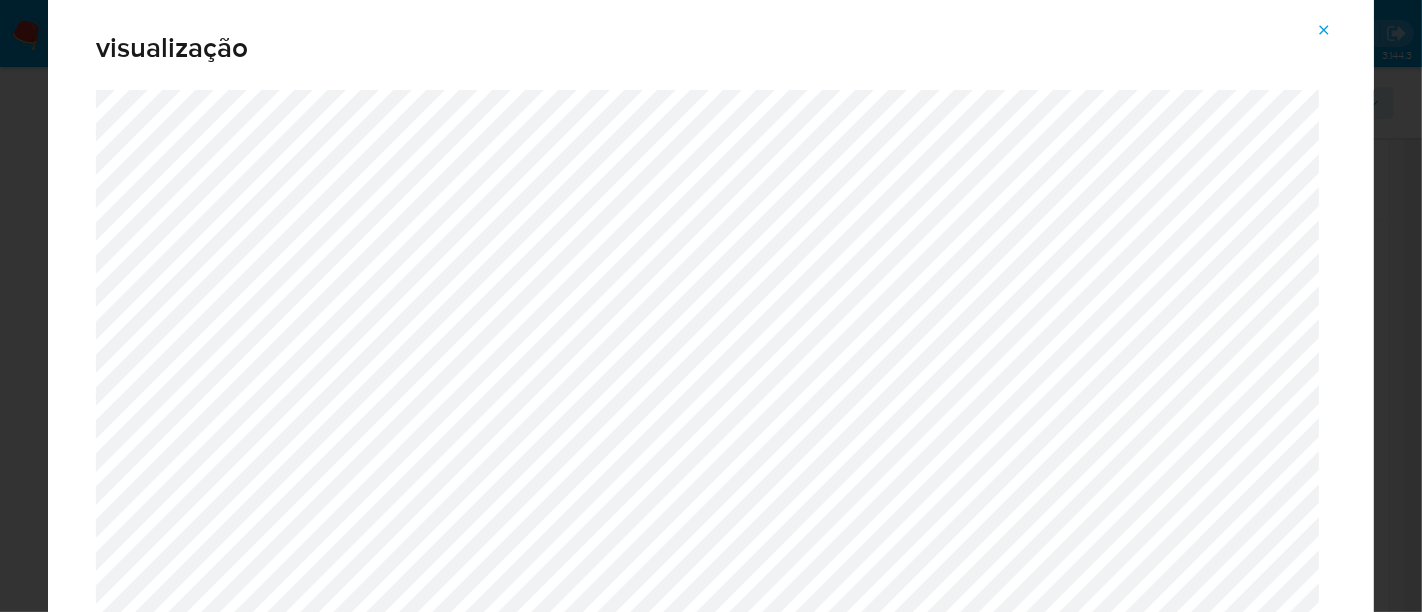 click 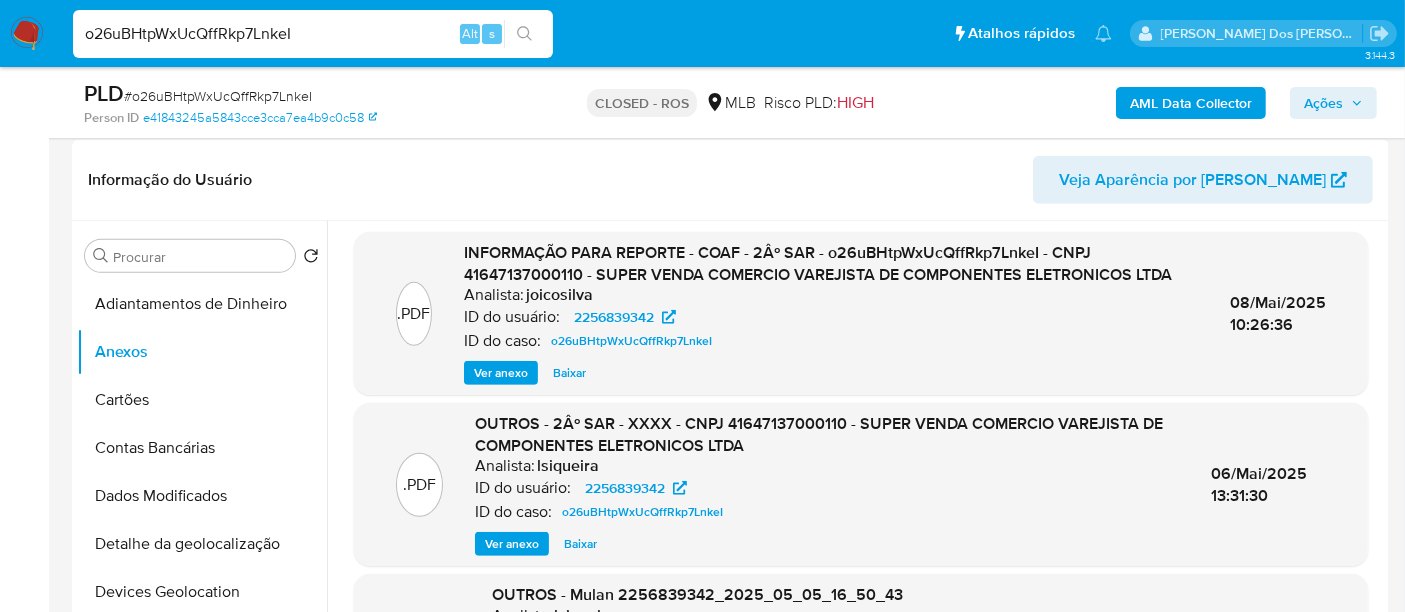 click on "o26uBHtpWxUcQffRkp7LnkeI" at bounding box center [313, 34] 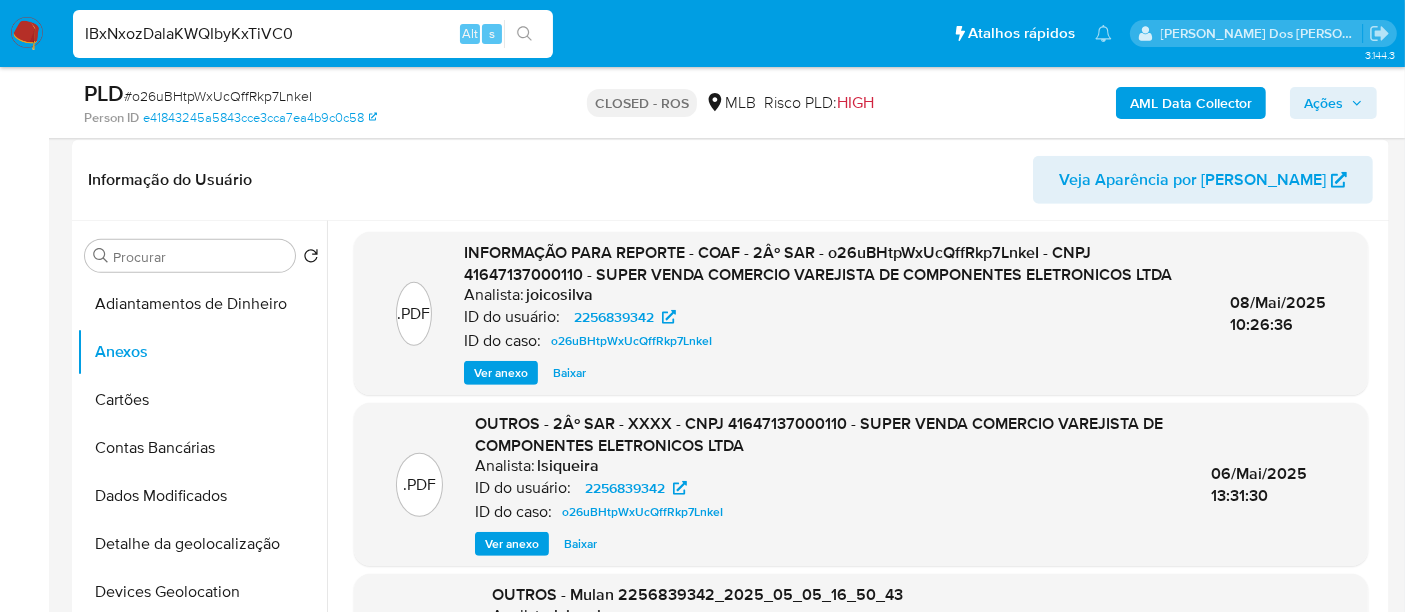 type on "IBxNxozDalaKWQIbyKxTiVC0" 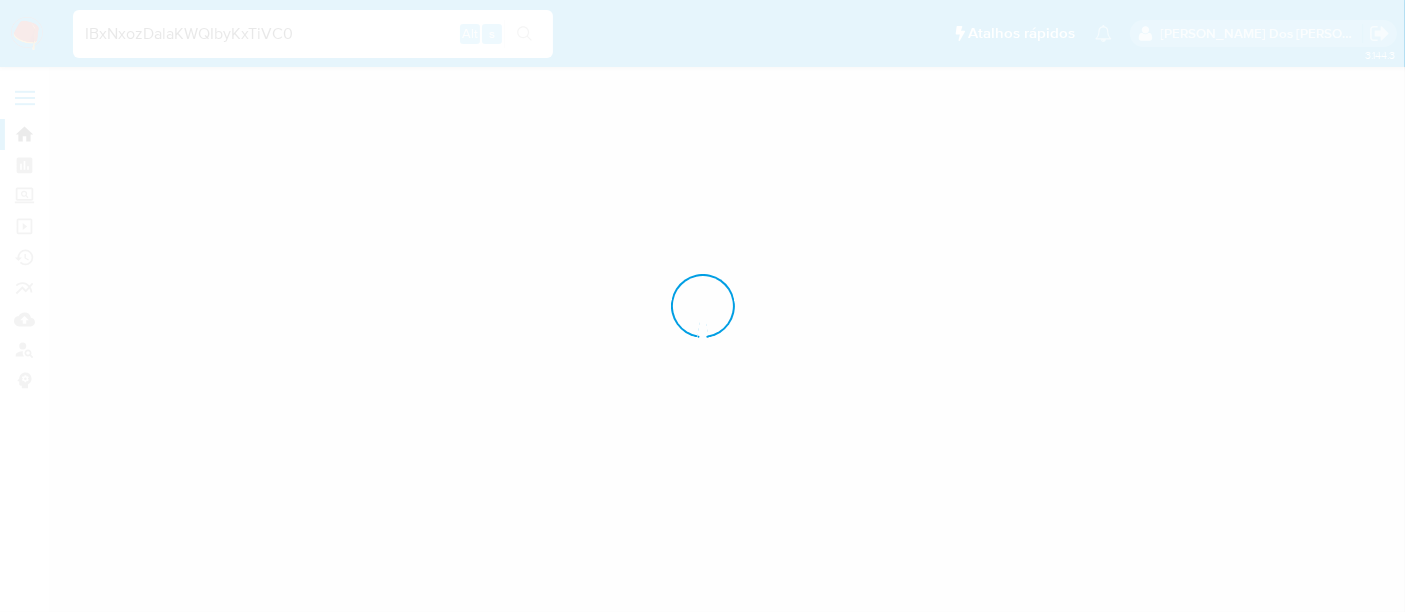 scroll, scrollTop: 0, scrollLeft: 0, axis: both 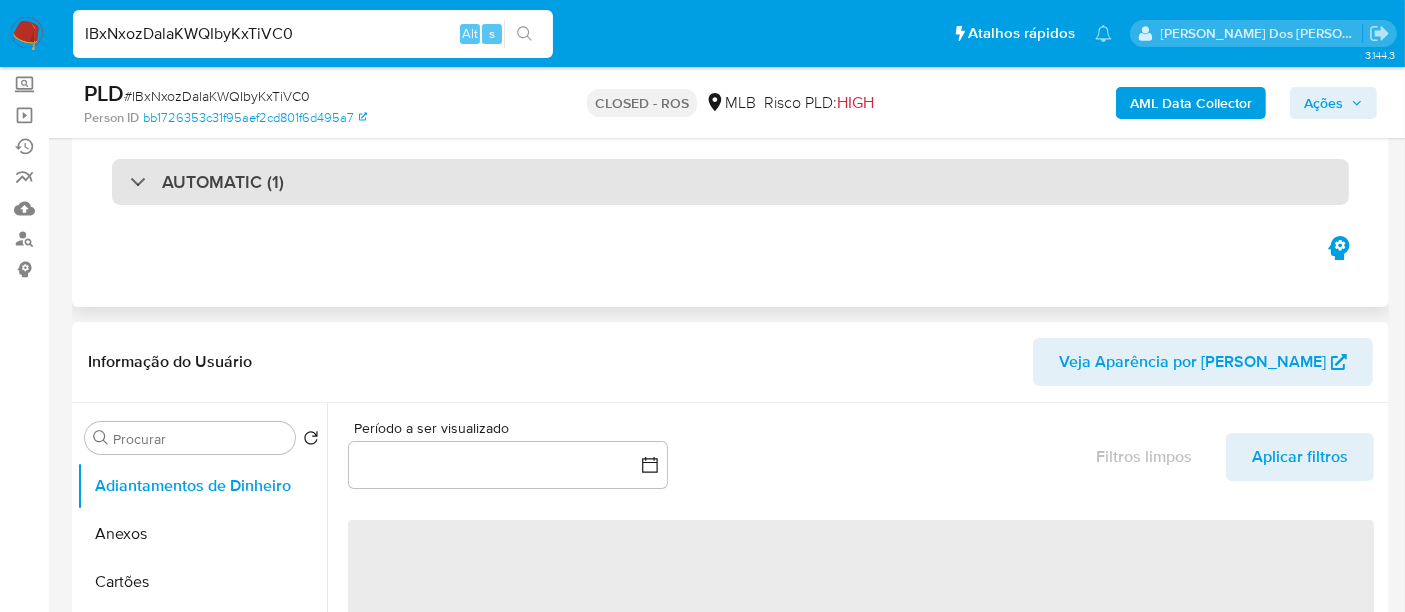 click on "AUTOMATIC (1)" at bounding box center (730, 182) 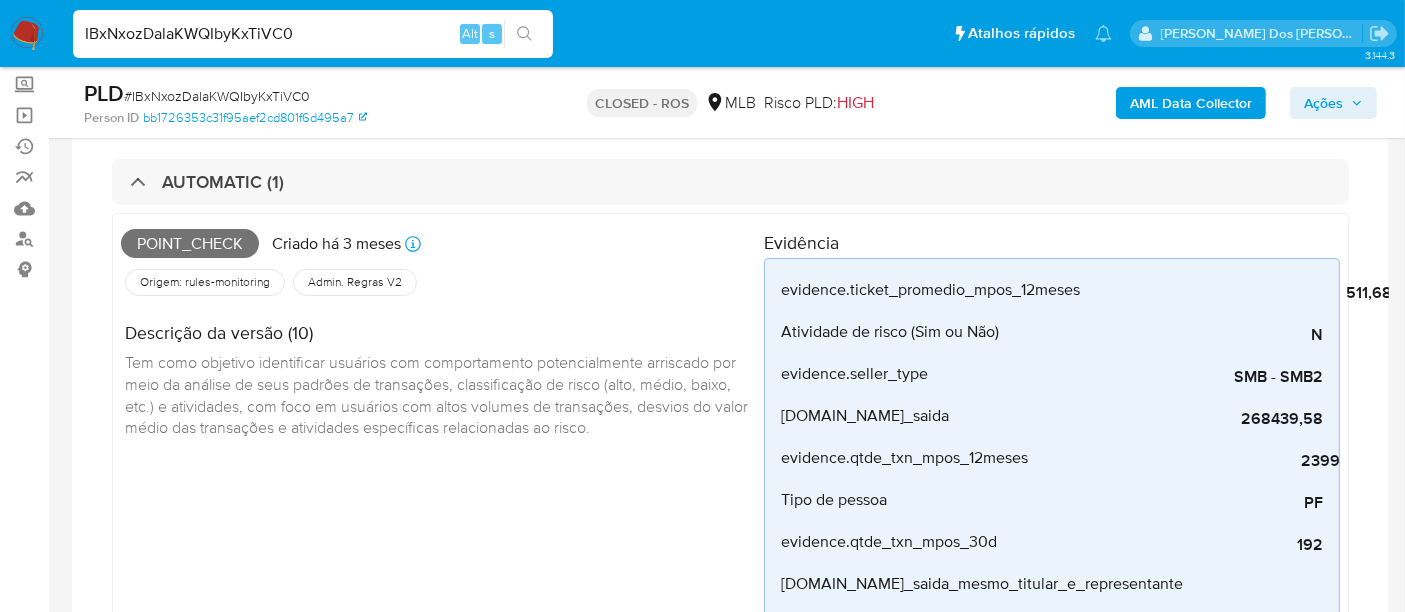 select on "10" 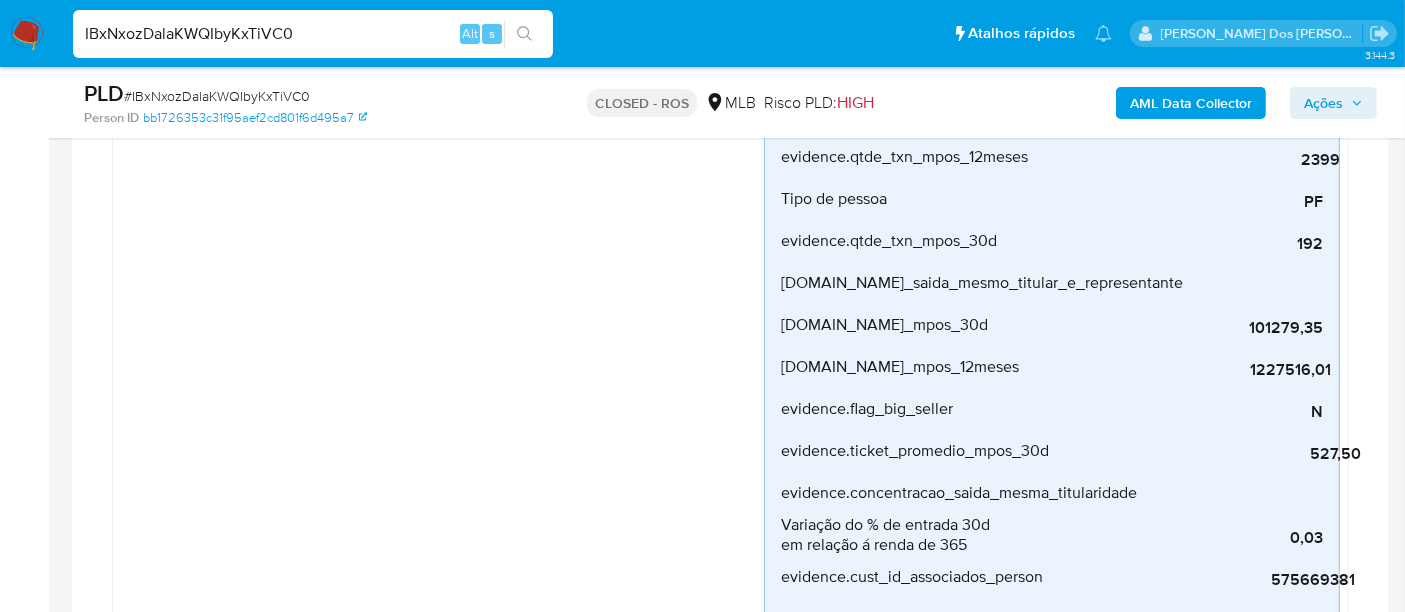 scroll, scrollTop: 444, scrollLeft: 0, axis: vertical 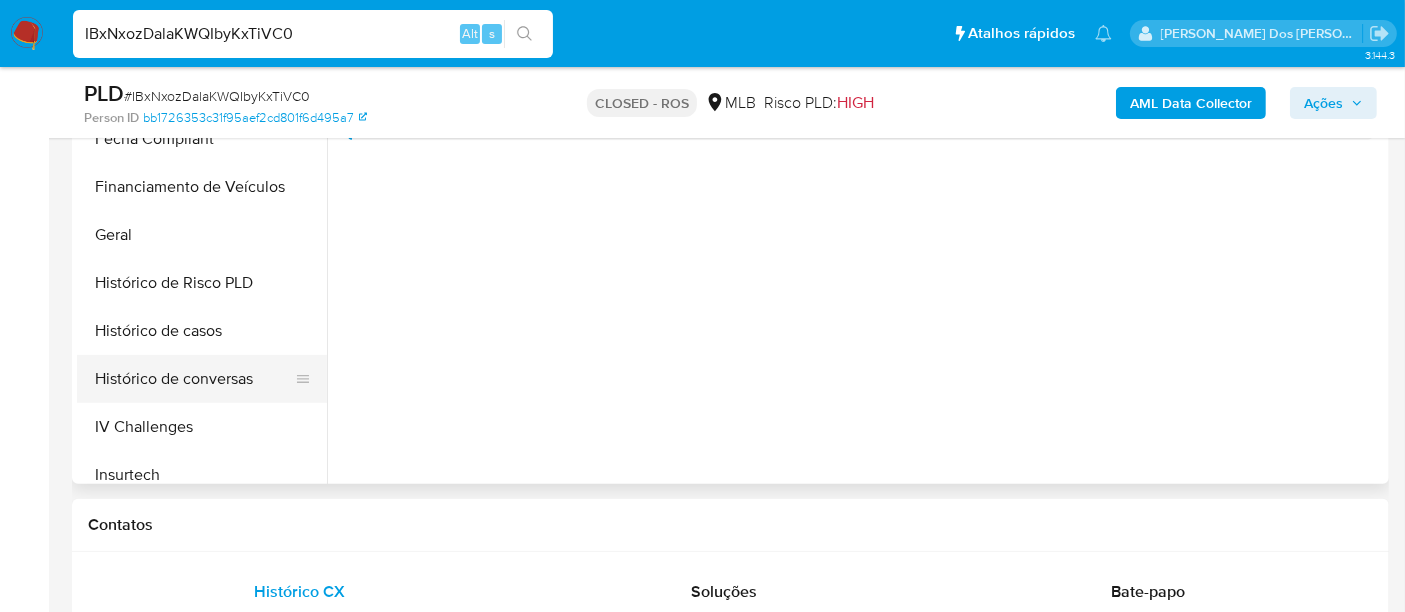 drag, startPoint x: 174, startPoint y: 335, endPoint x: 286, endPoint y: 375, distance: 118.92855 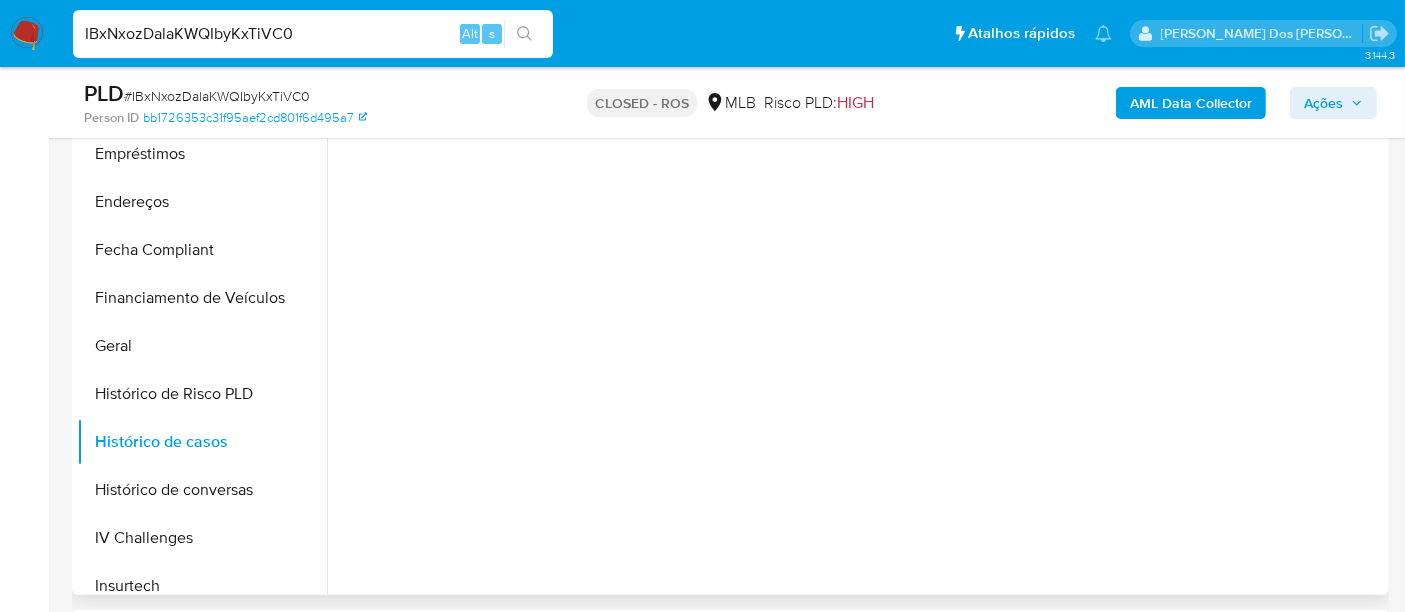 scroll, scrollTop: 1111, scrollLeft: 0, axis: vertical 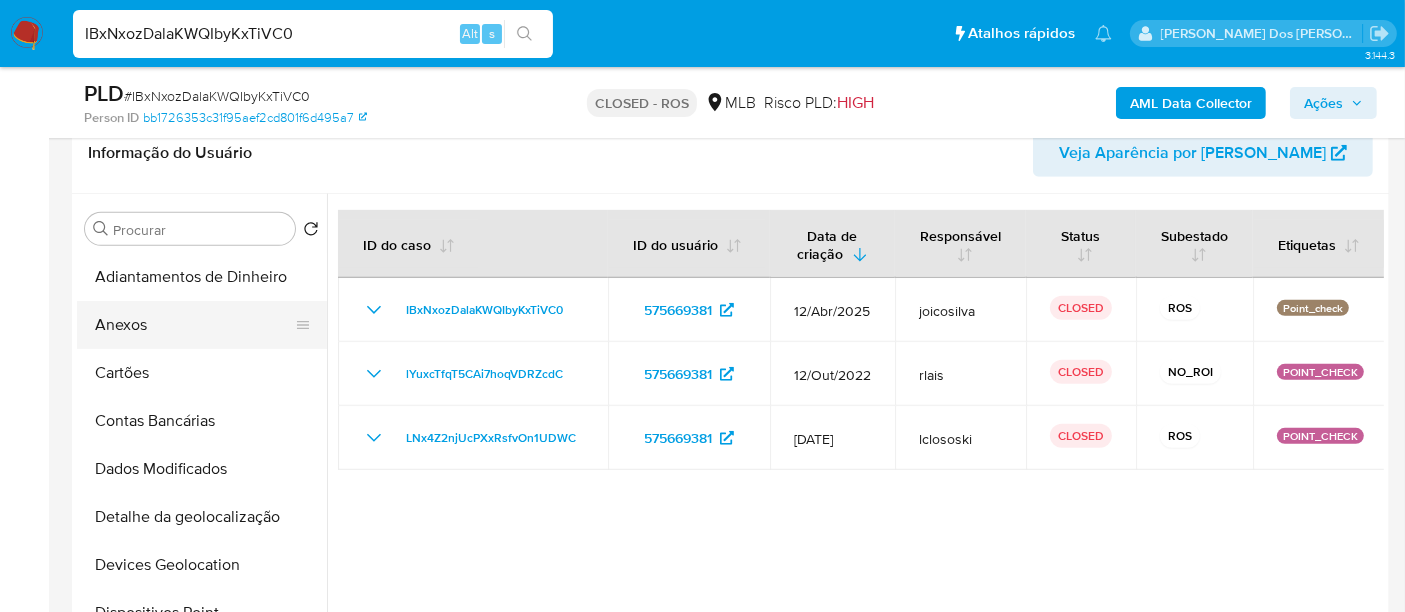 click on "Anexos" at bounding box center [194, 325] 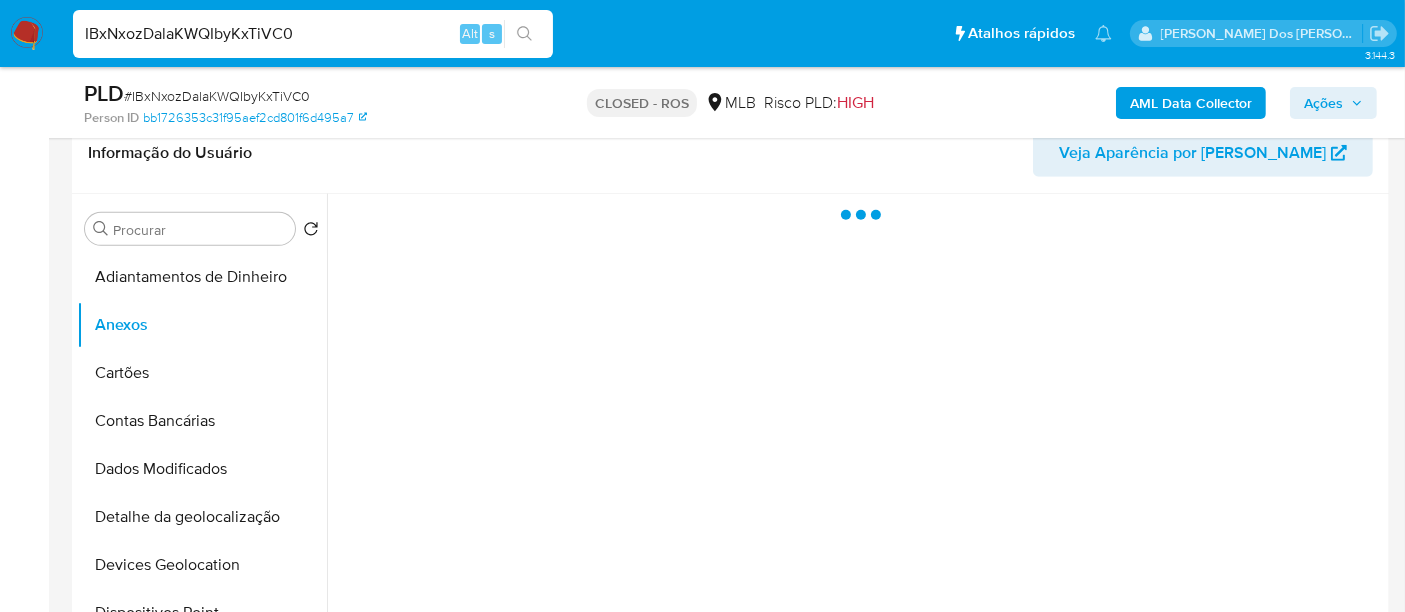 type 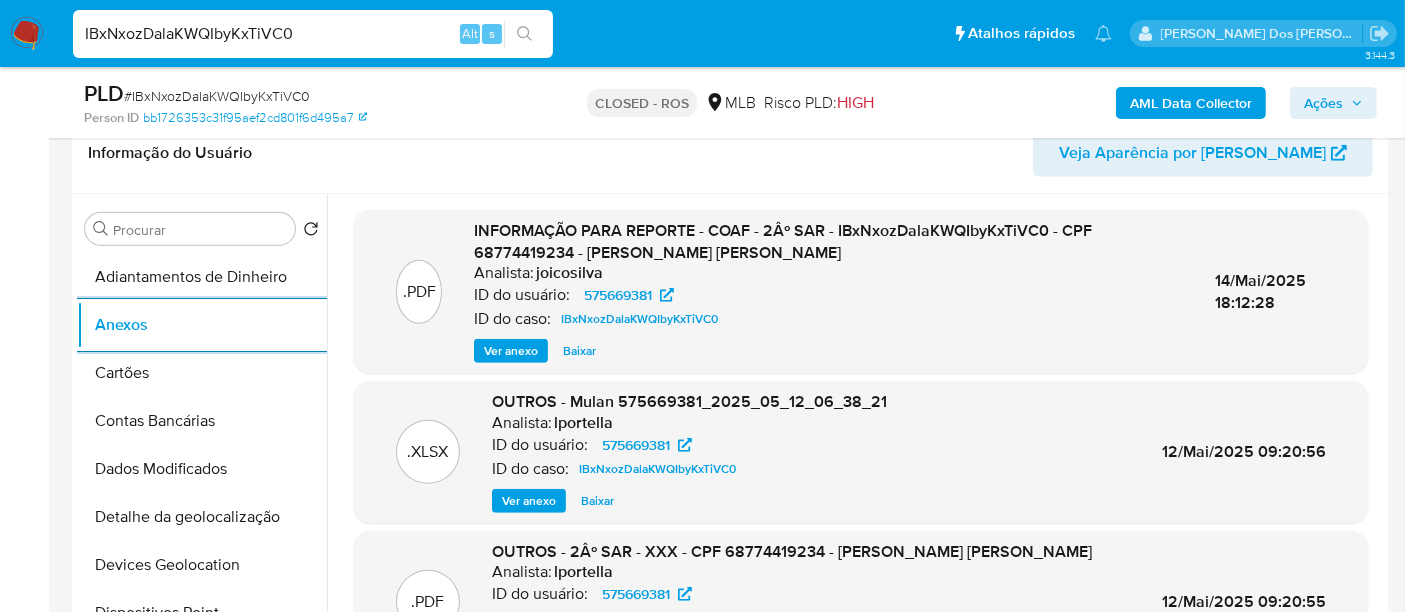 click on "Ver anexo" at bounding box center [511, 351] 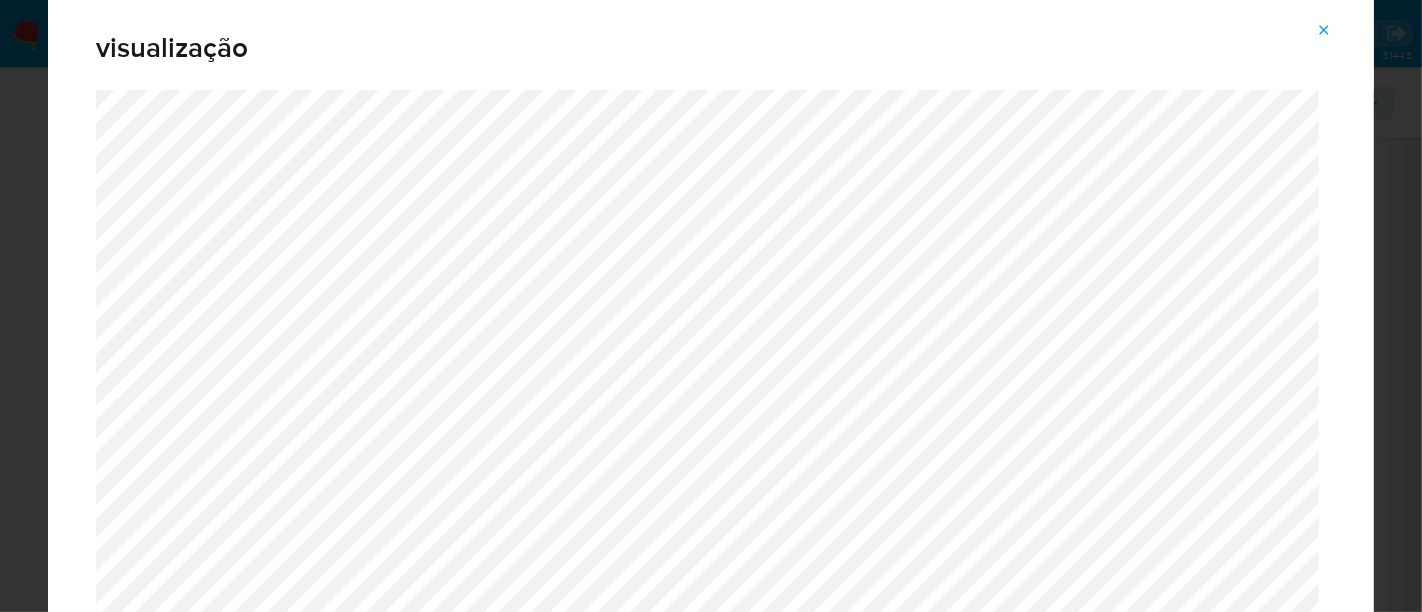 click 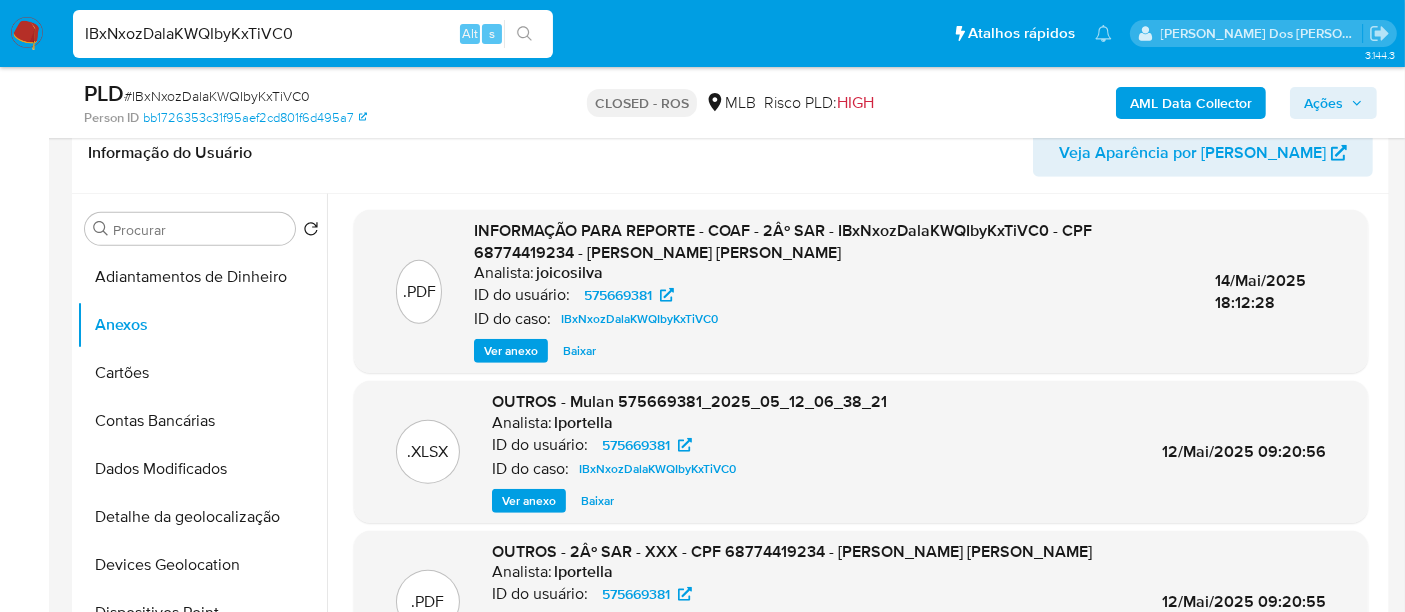 click on "IBxNxozDalaKWQIbyKxTiVC0" at bounding box center [313, 34] 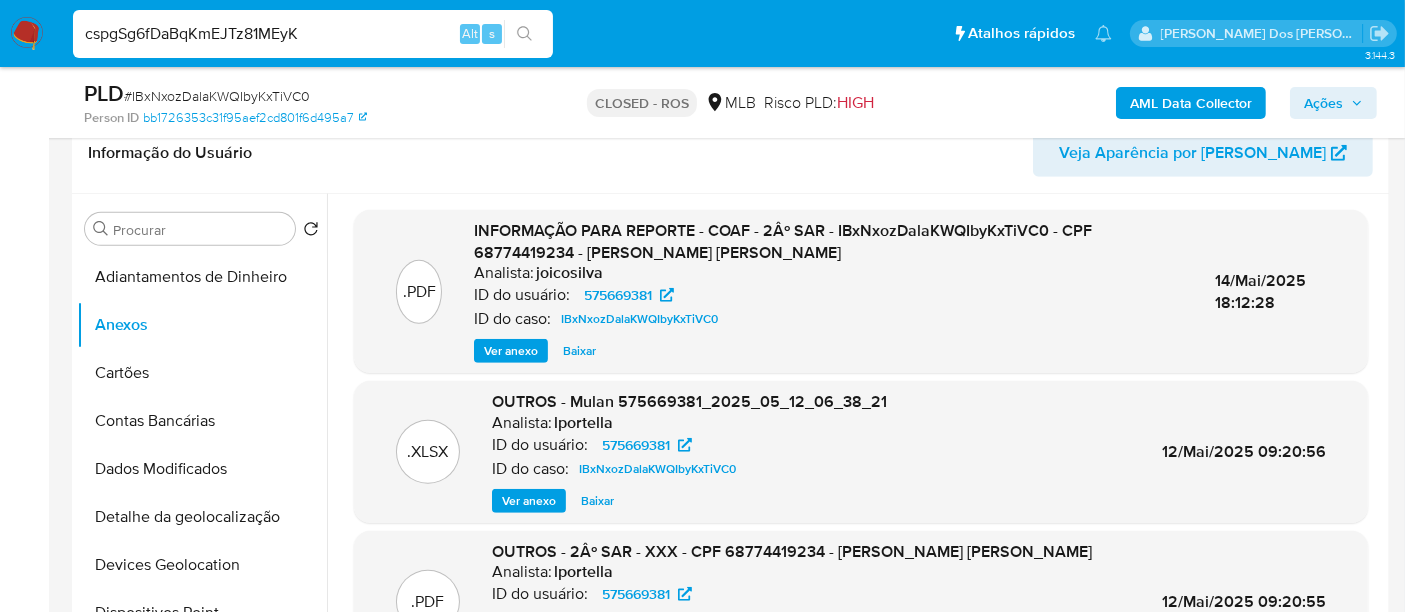 type on "cspgSg6fDaBqKmEJTz81MEyK" 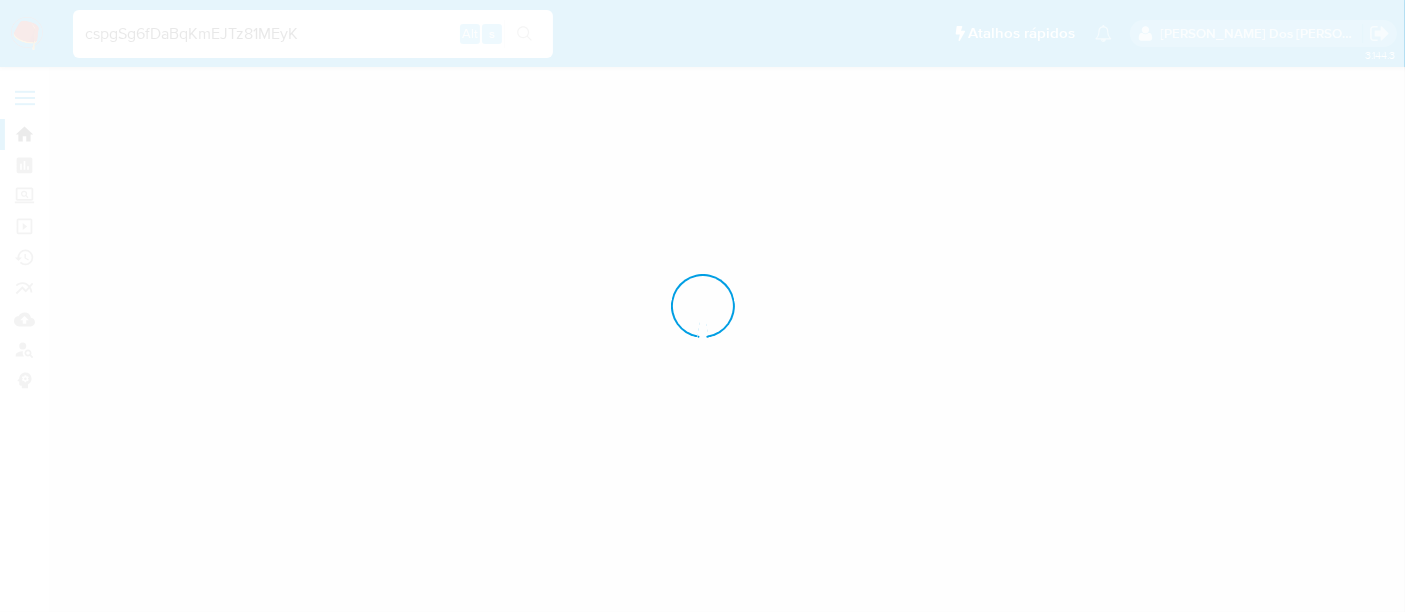 scroll, scrollTop: 0, scrollLeft: 0, axis: both 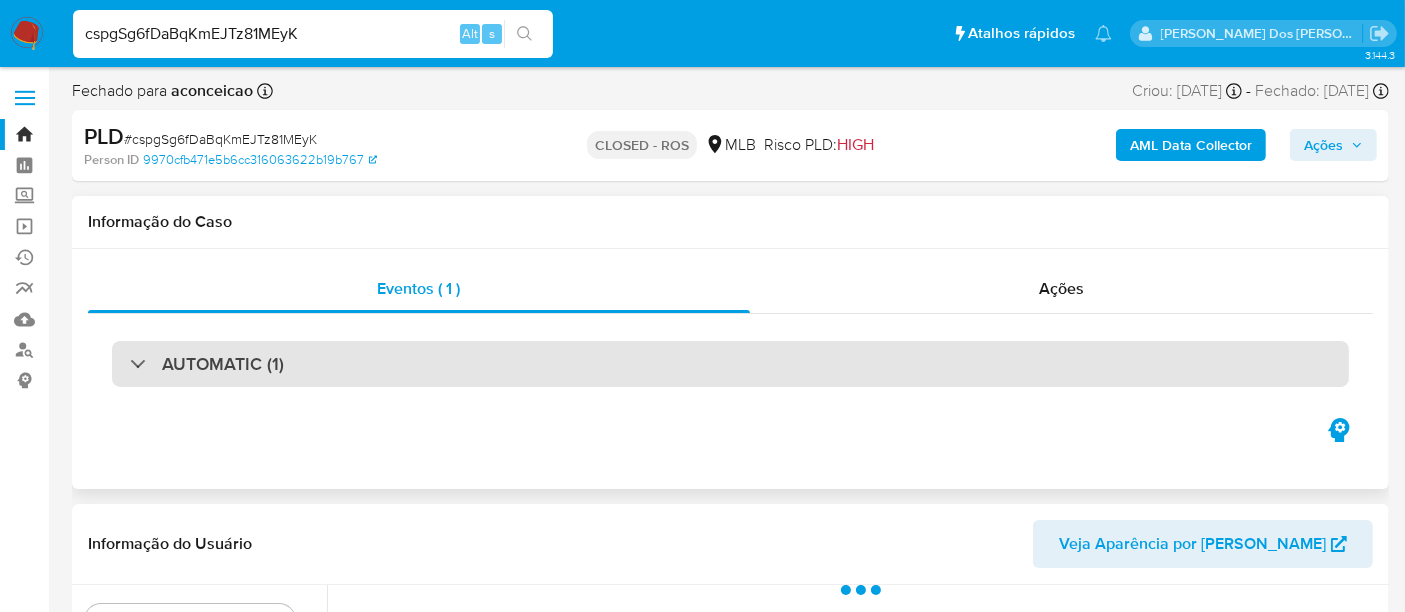 click on "AUTOMATIC (1)" at bounding box center (730, 364) 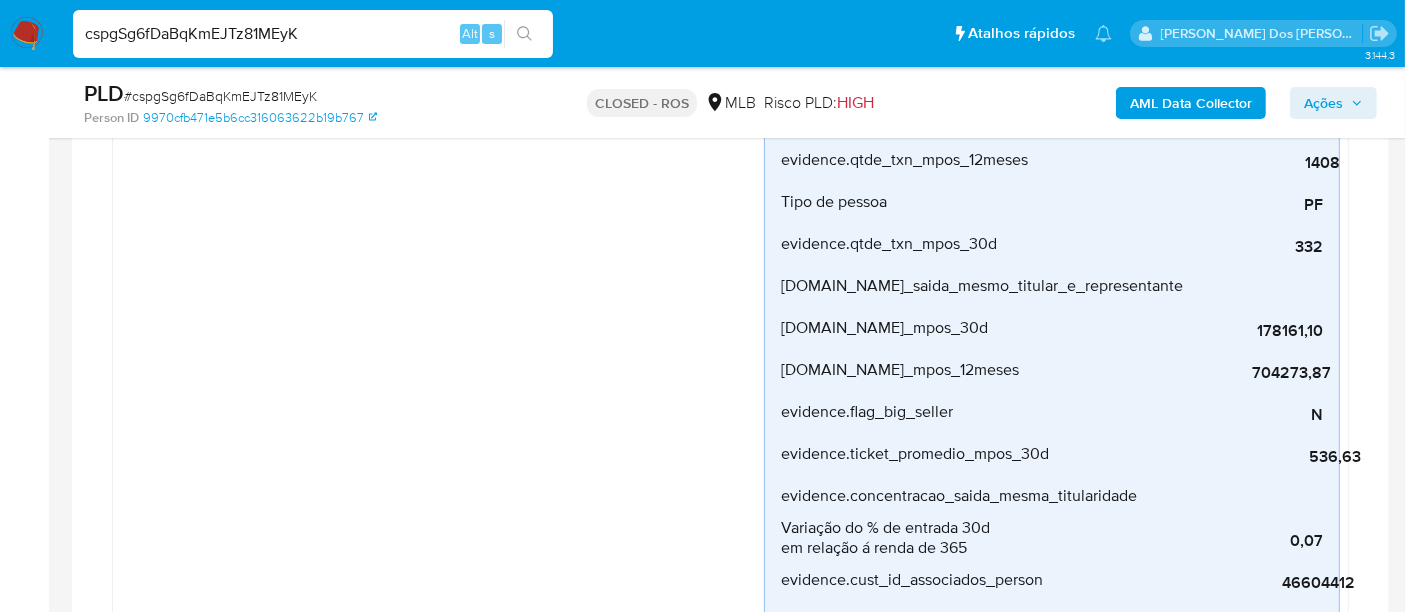 select on "10" 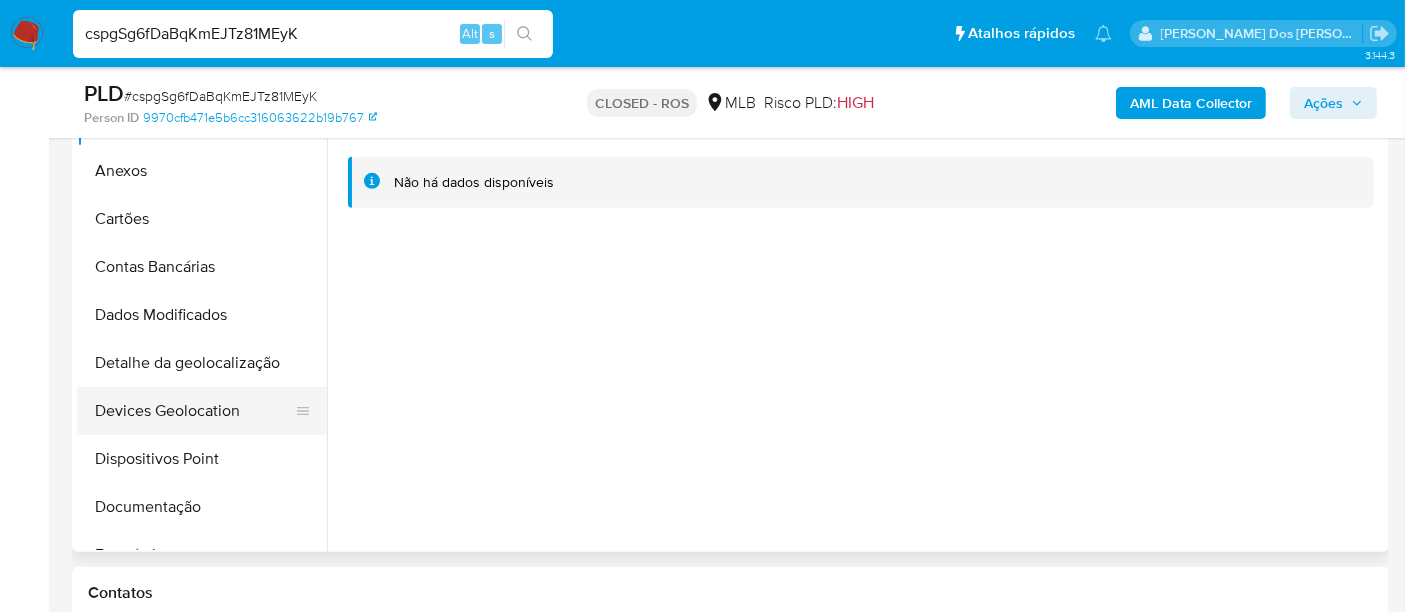scroll, scrollTop: 1333, scrollLeft: 0, axis: vertical 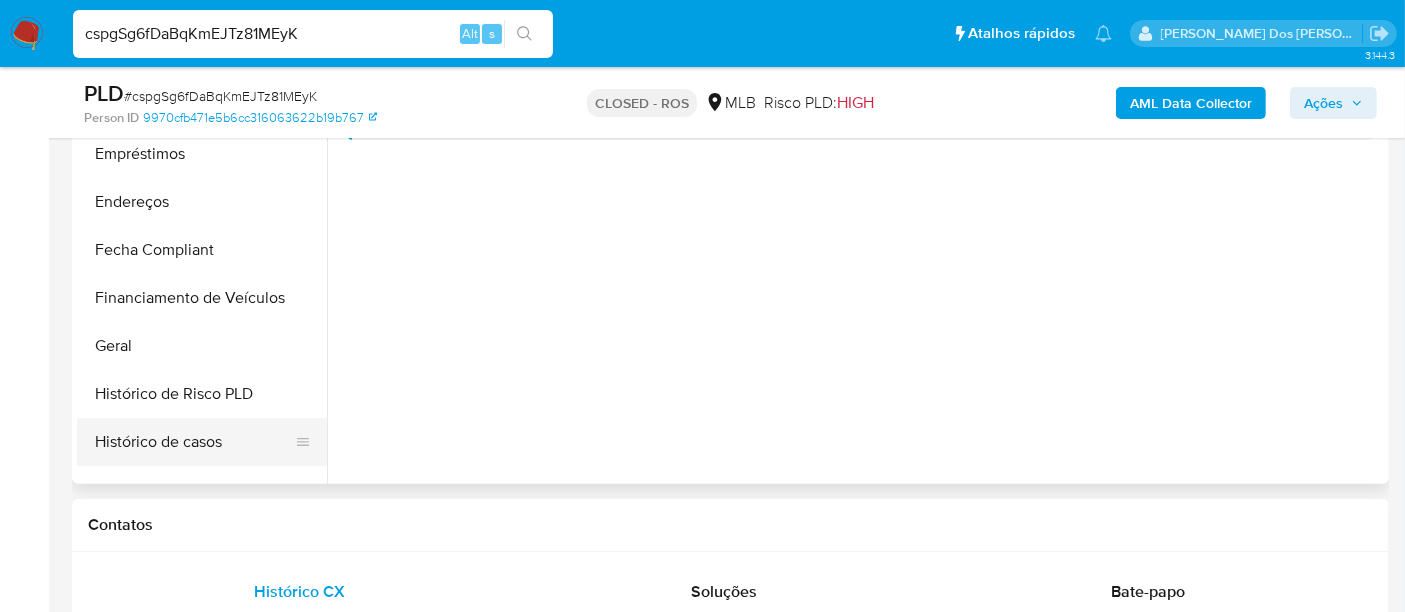 click on "Histórico de casos" at bounding box center [194, 442] 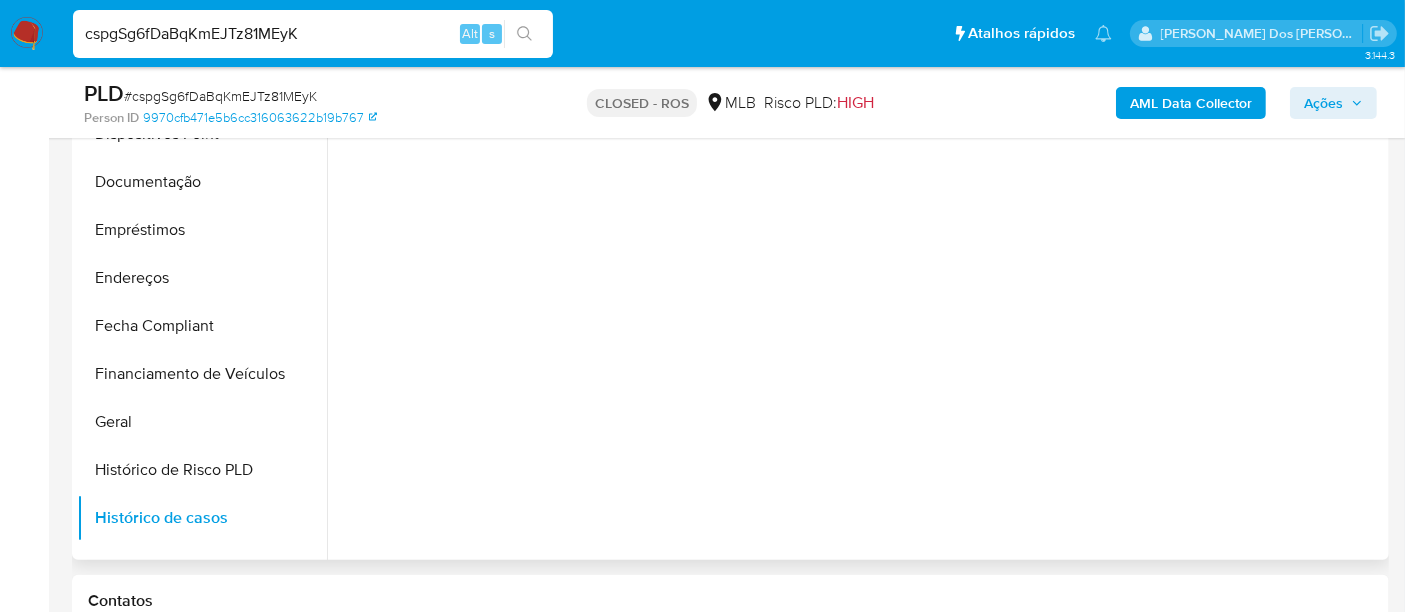 scroll, scrollTop: 1222, scrollLeft: 0, axis: vertical 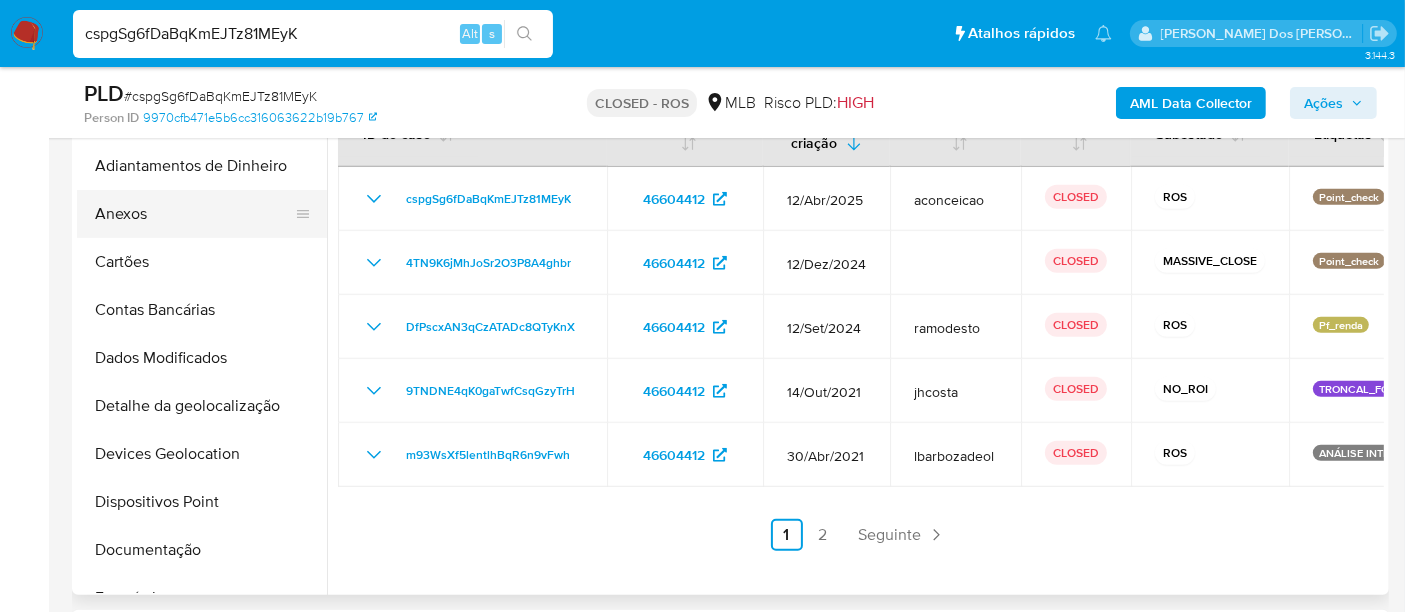 click on "Anexos" at bounding box center (194, 214) 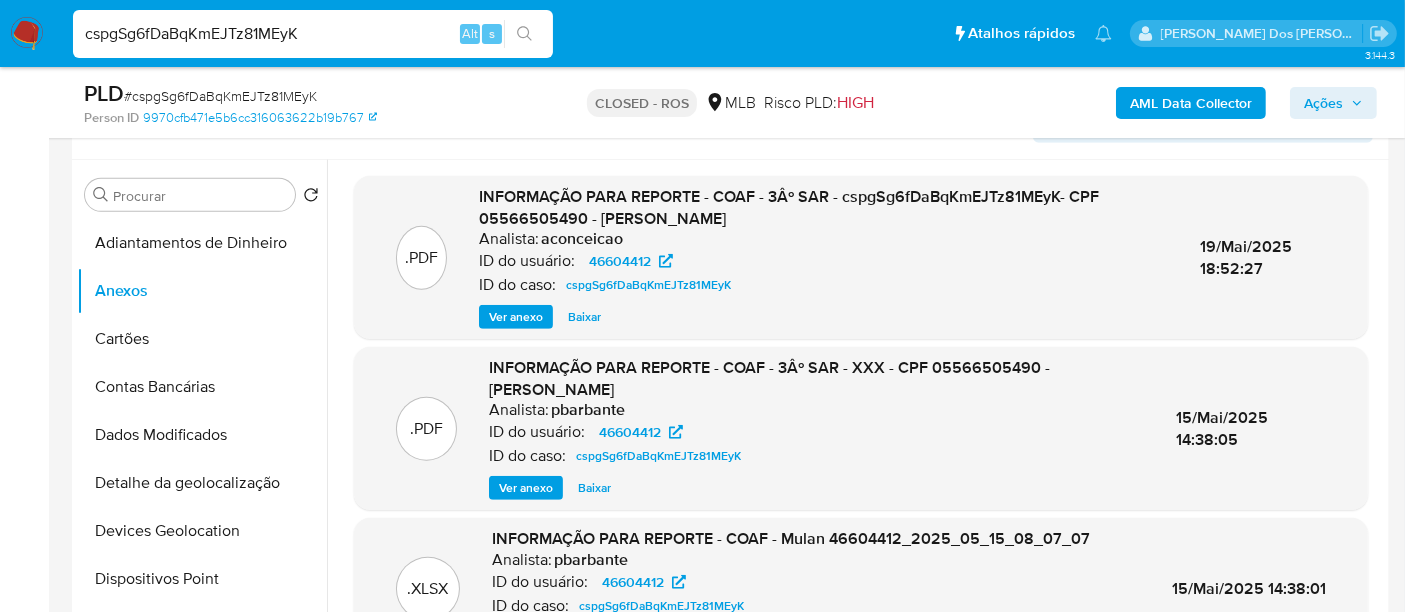 scroll, scrollTop: 1111, scrollLeft: 0, axis: vertical 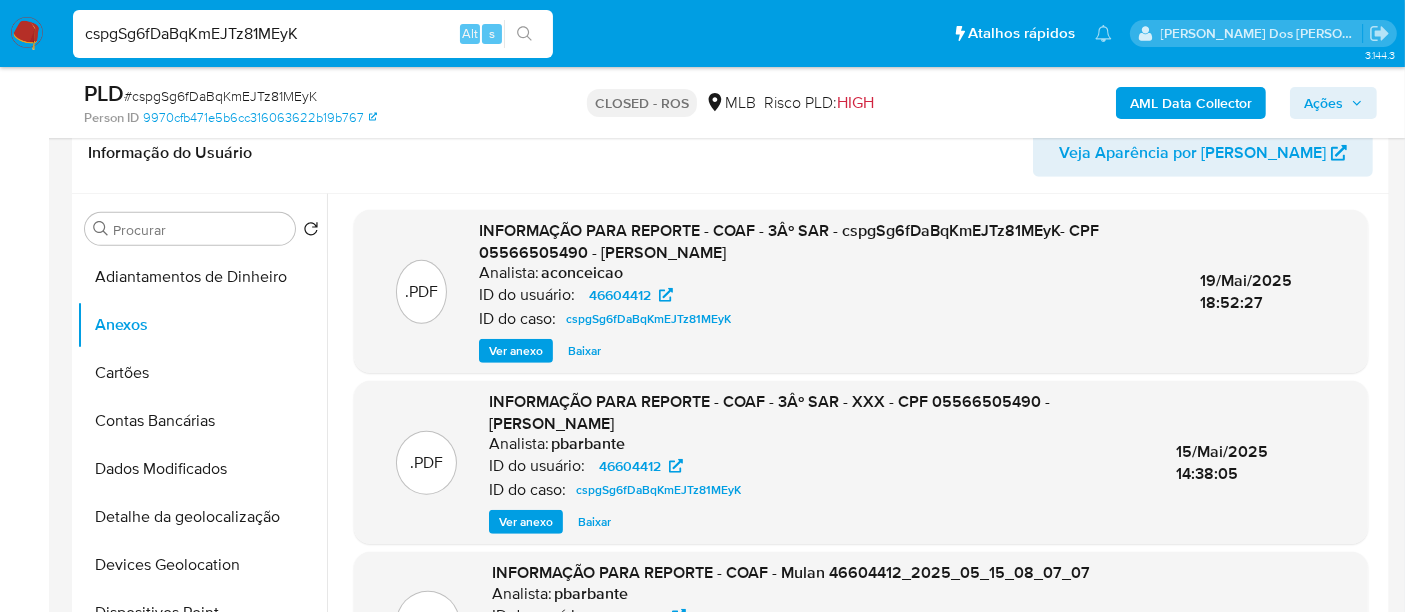 click on "Ver anexo" at bounding box center [516, 351] 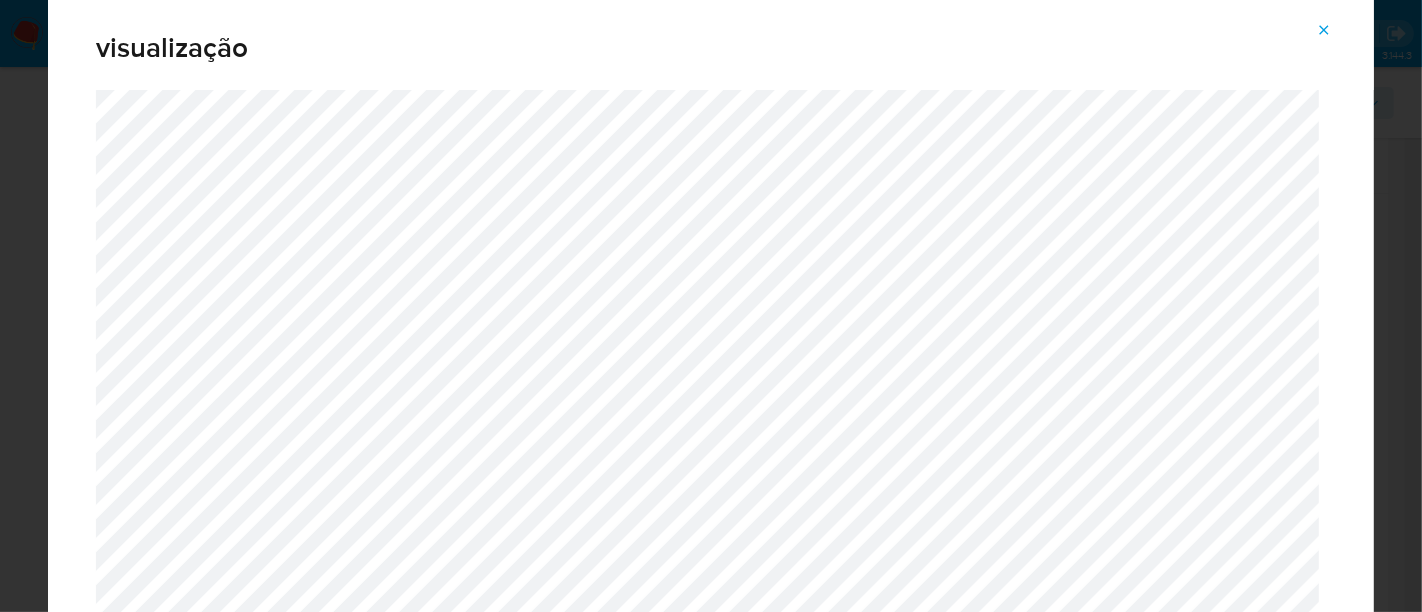 click 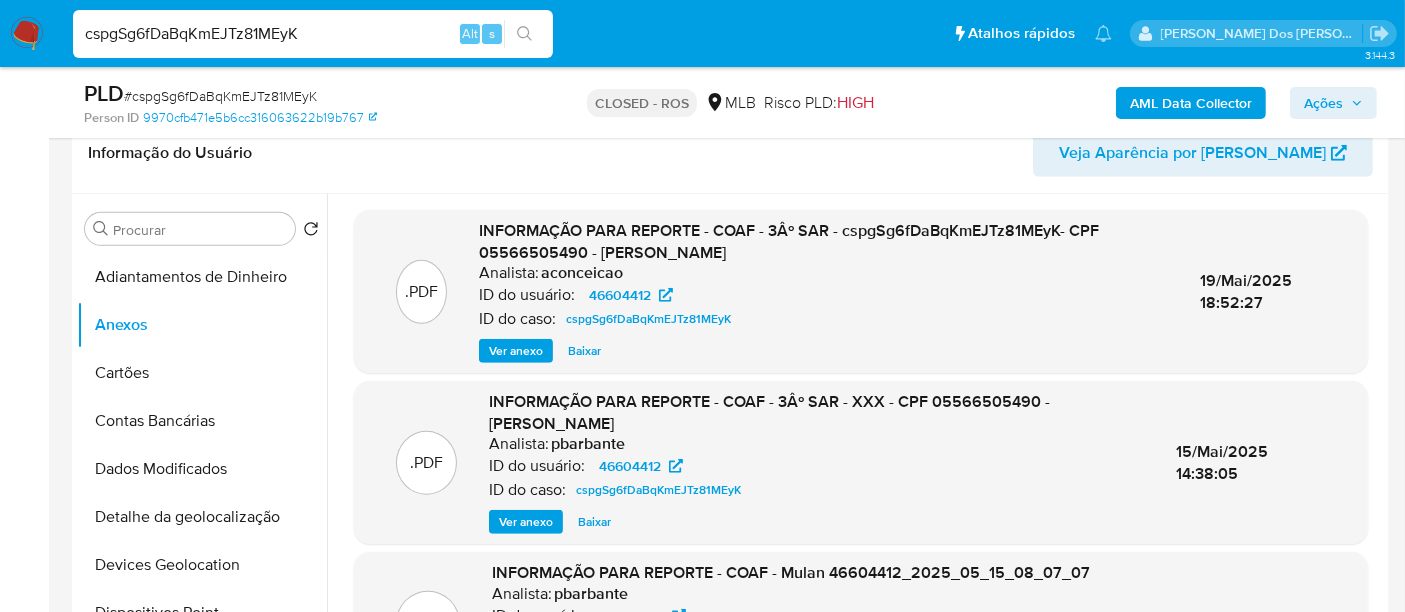 click on "cspgSg6fDaBqKmEJTz81MEyK" at bounding box center (313, 34) 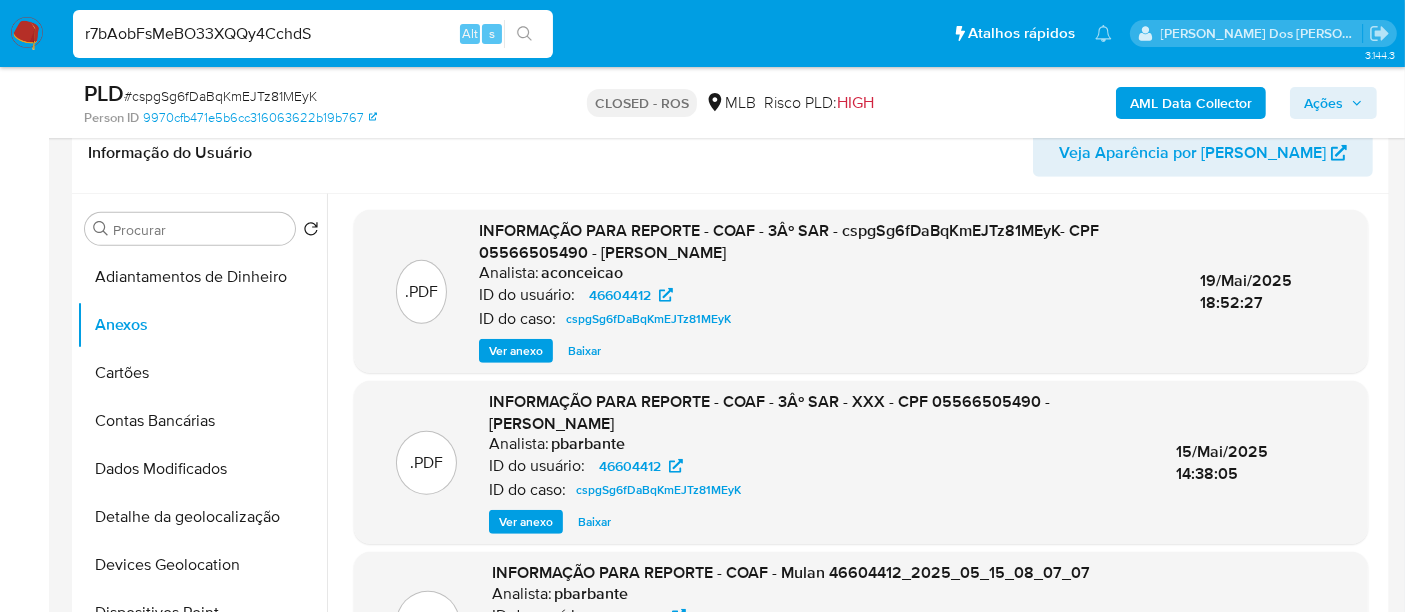 type on "r7bAobFsMeBO33XQQy4CchdS" 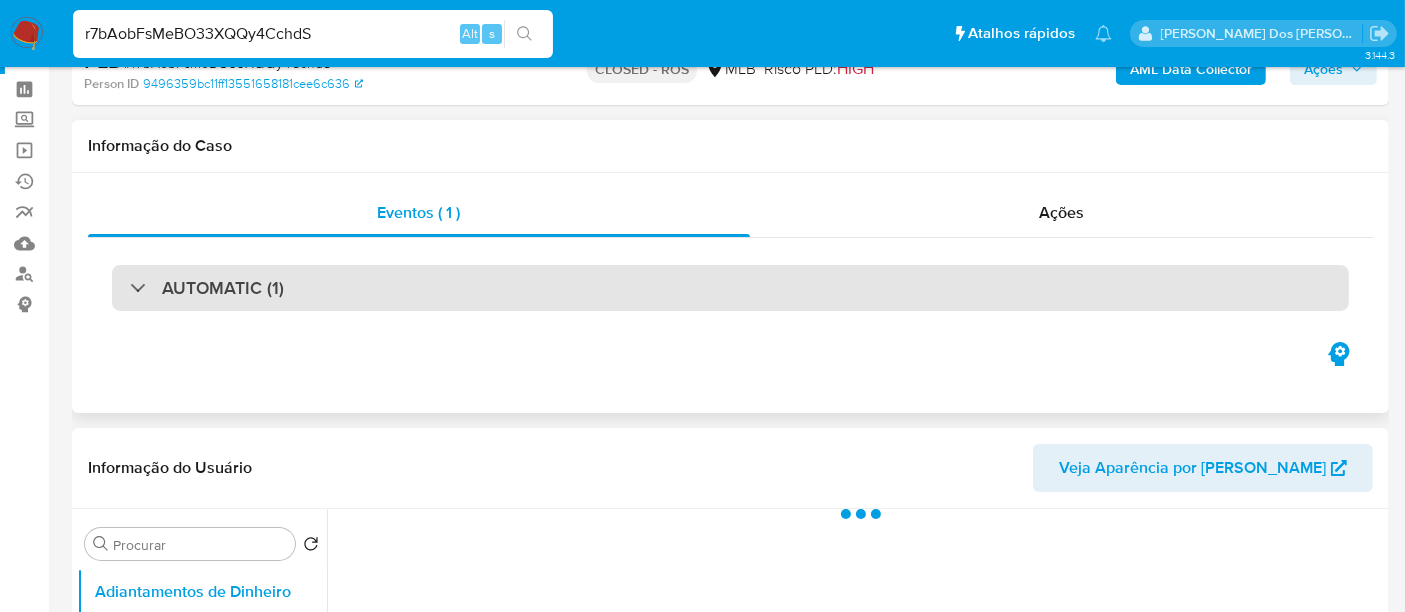 scroll, scrollTop: 111, scrollLeft: 0, axis: vertical 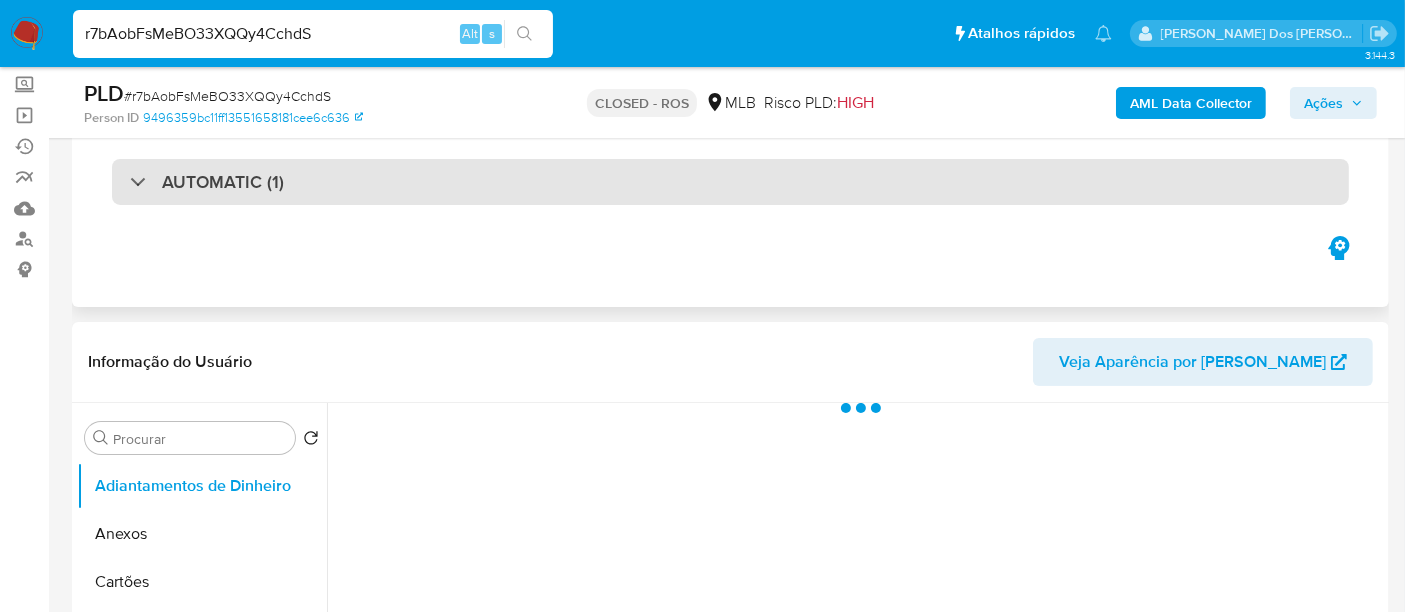 click on "AUTOMATIC (1)" at bounding box center [730, 182] 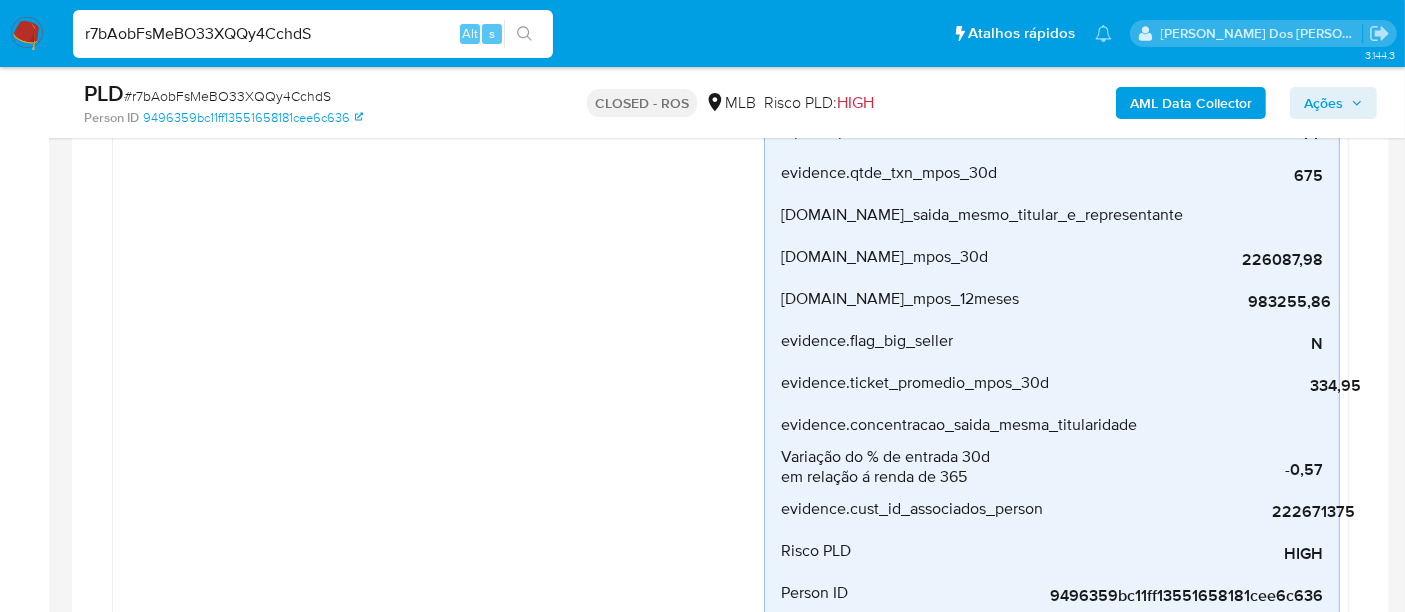 scroll, scrollTop: 555, scrollLeft: 0, axis: vertical 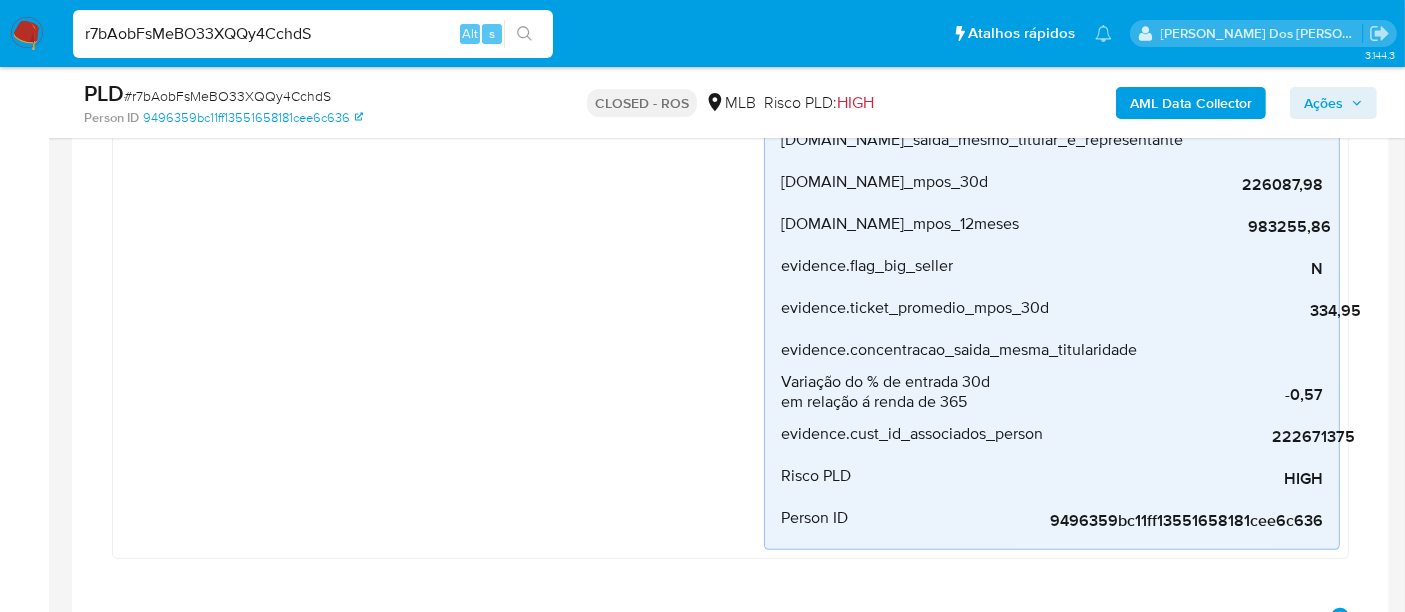 select on "10" 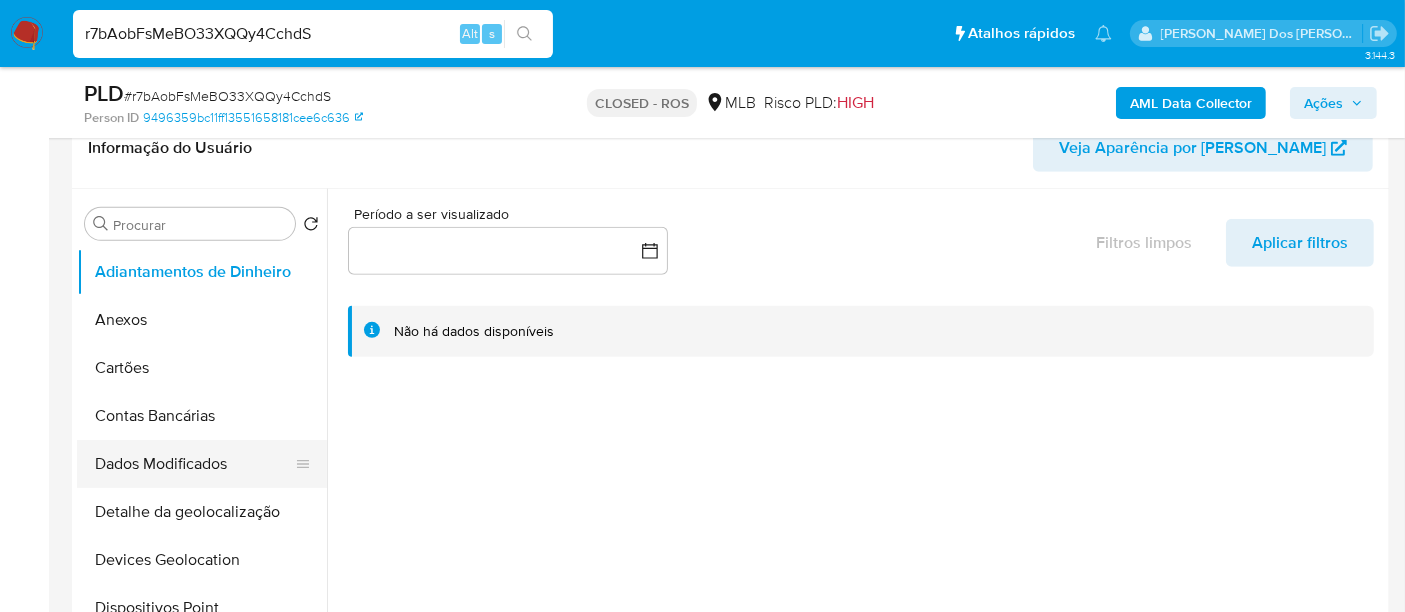 scroll, scrollTop: 1222, scrollLeft: 0, axis: vertical 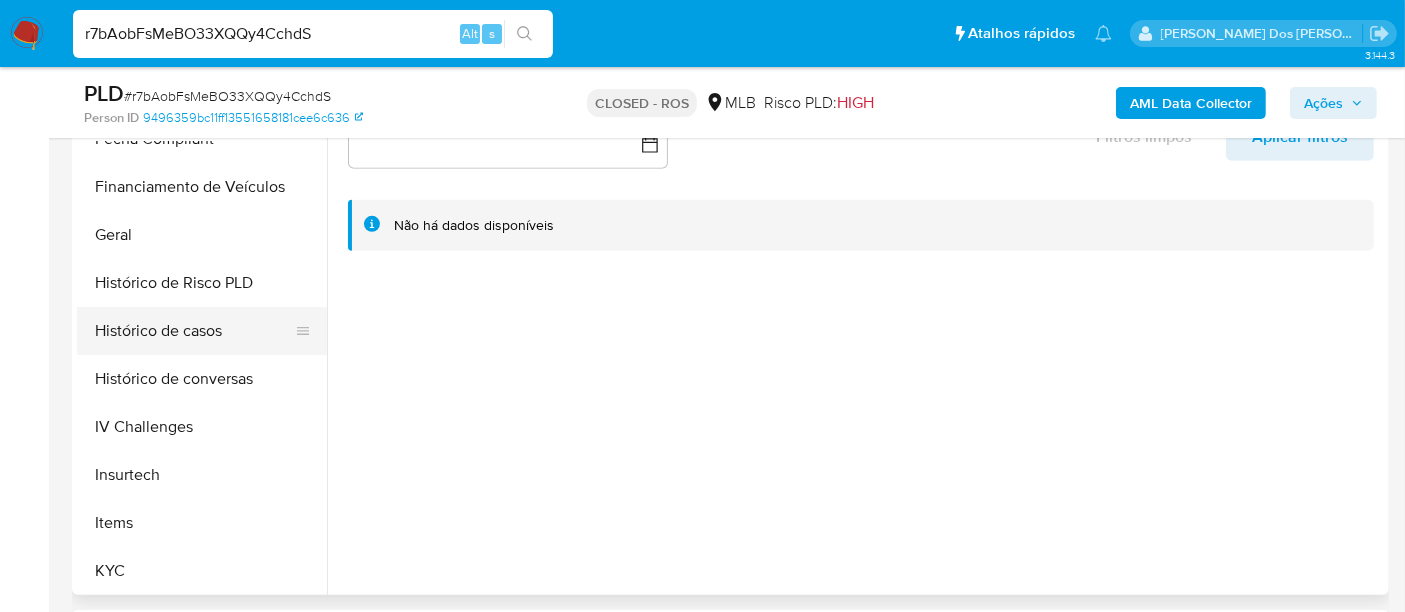 click on "Histórico de casos" at bounding box center (194, 331) 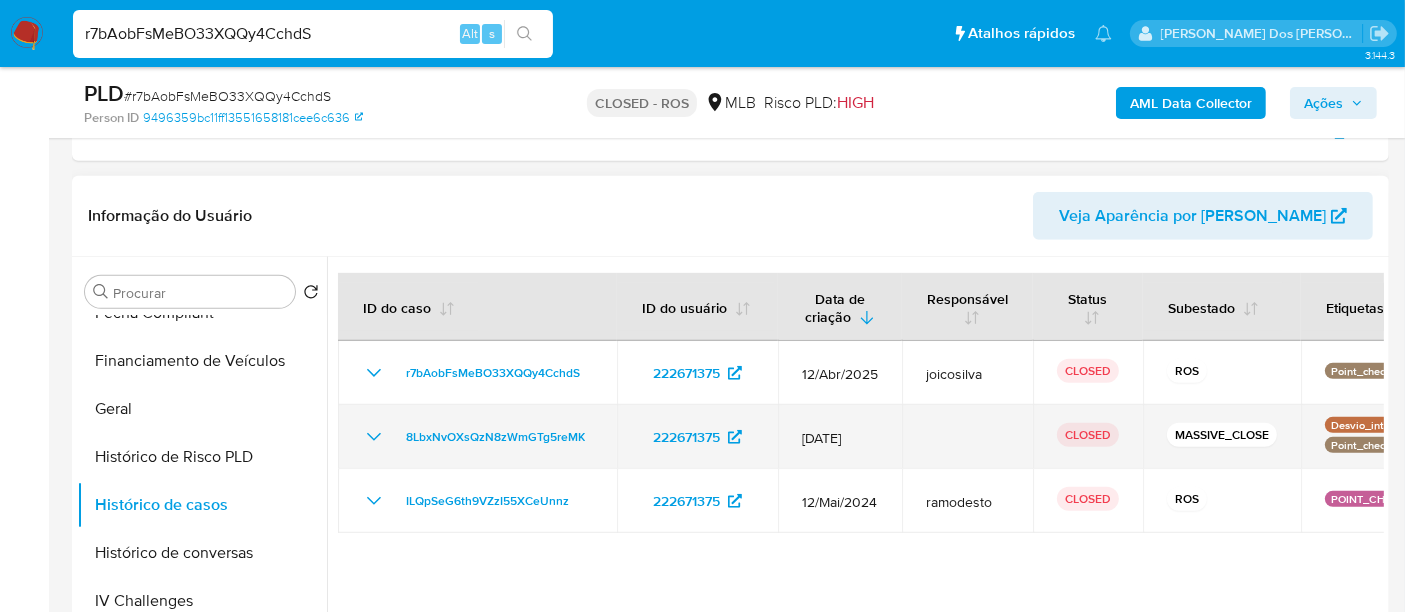 scroll, scrollTop: 1000, scrollLeft: 0, axis: vertical 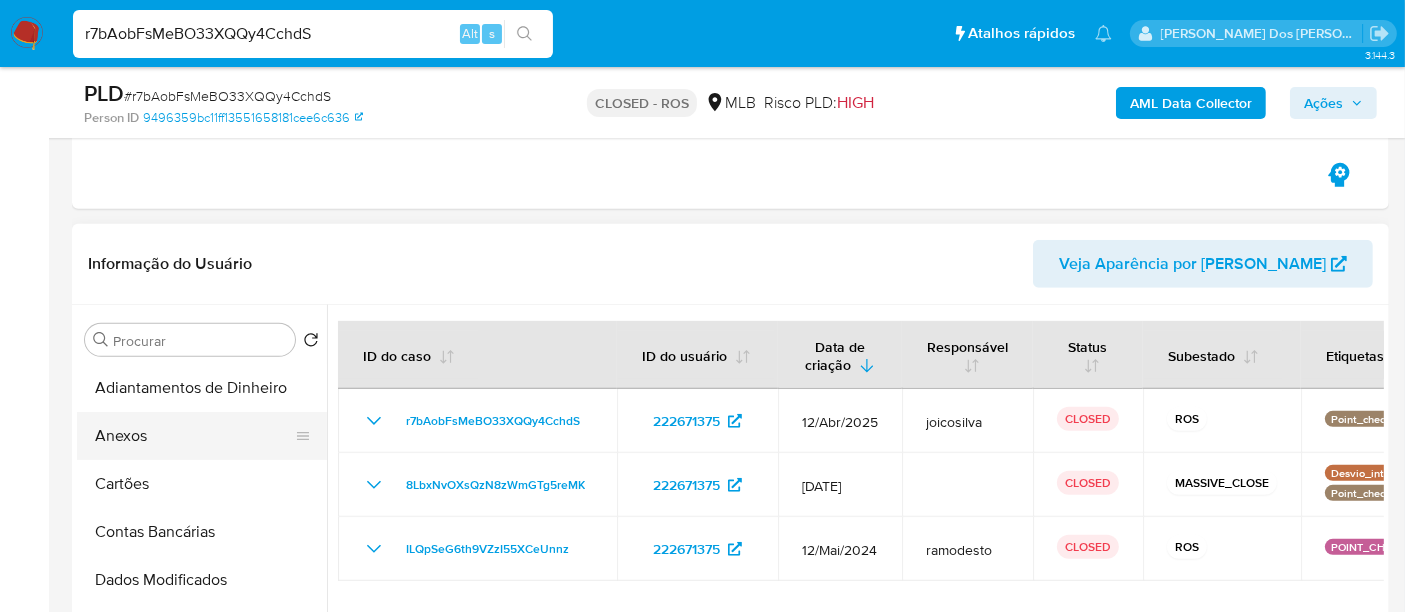 click on "Anexos" at bounding box center [194, 436] 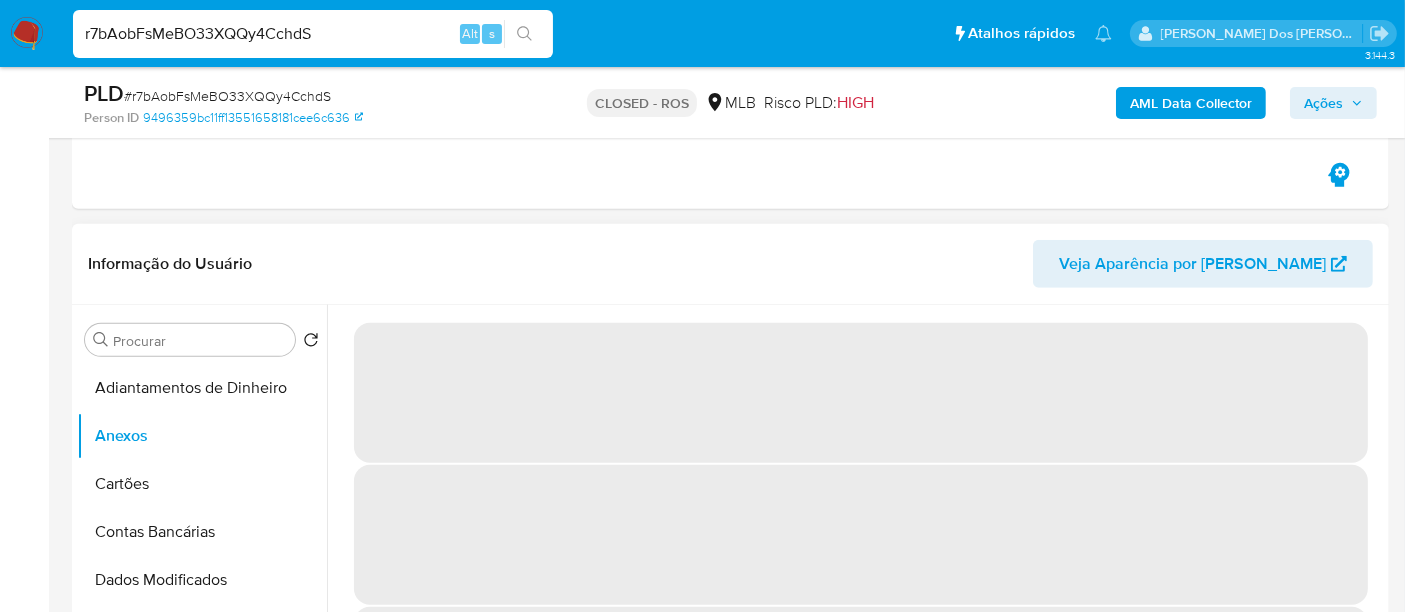 scroll, scrollTop: 1111, scrollLeft: 0, axis: vertical 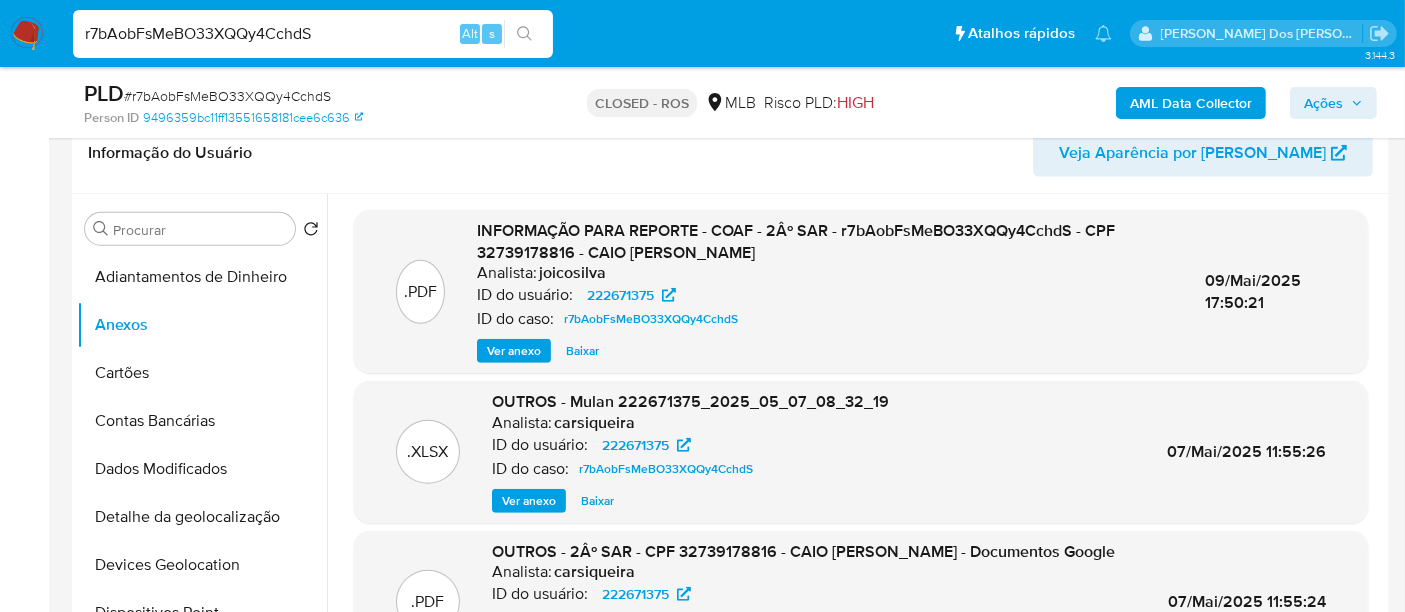 click on "Ver anexo" at bounding box center [514, 351] 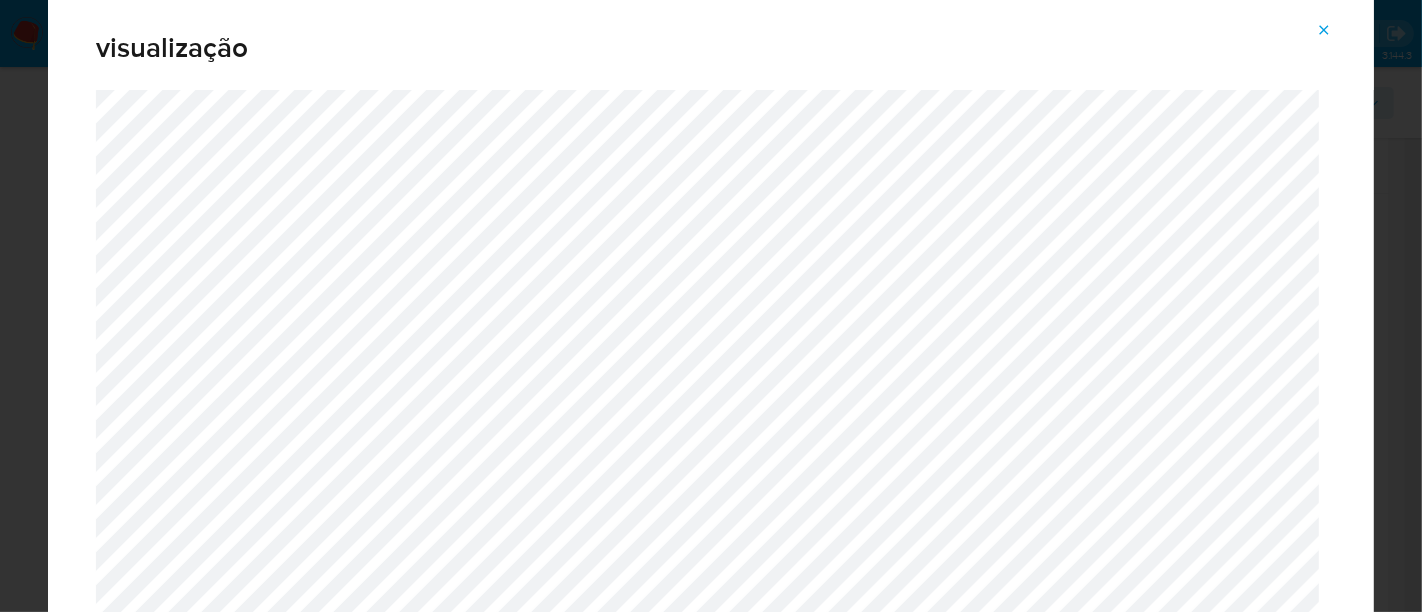 click 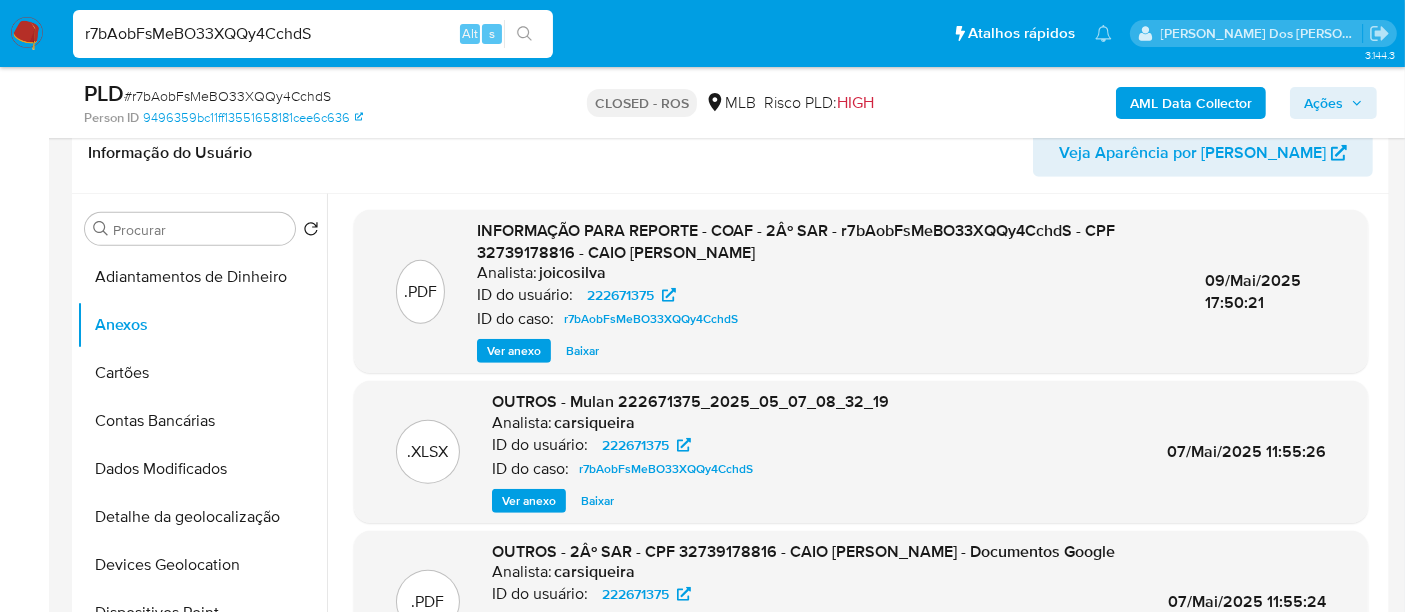 click on "r7bAobFsMeBO33XQQy4CchdS Alt s" at bounding box center (313, 34) 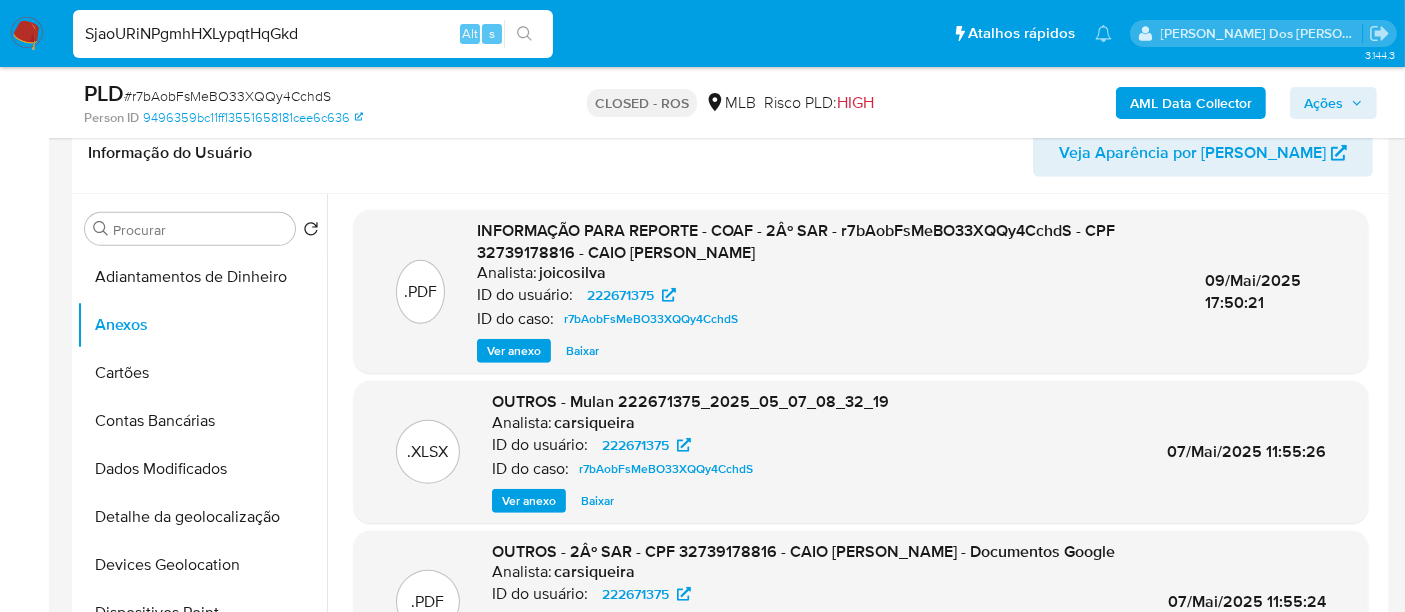type on "SjaoURiNPgmhHXLypqtHqGkd" 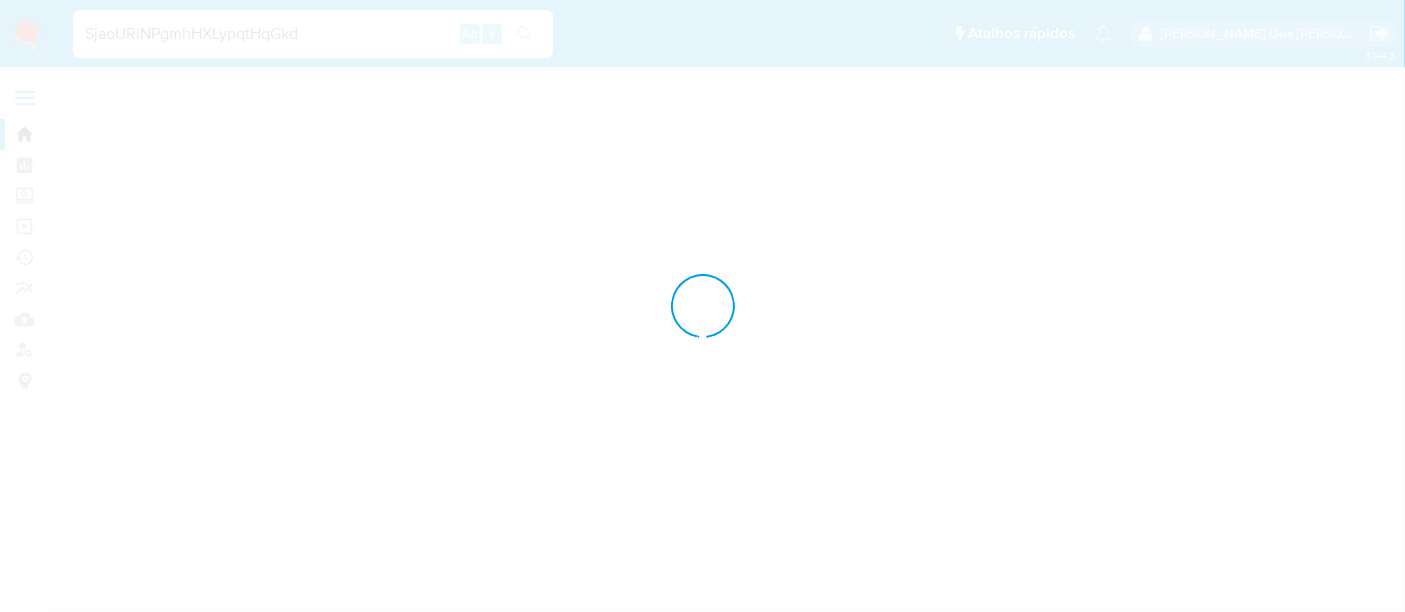 scroll, scrollTop: 0, scrollLeft: 0, axis: both 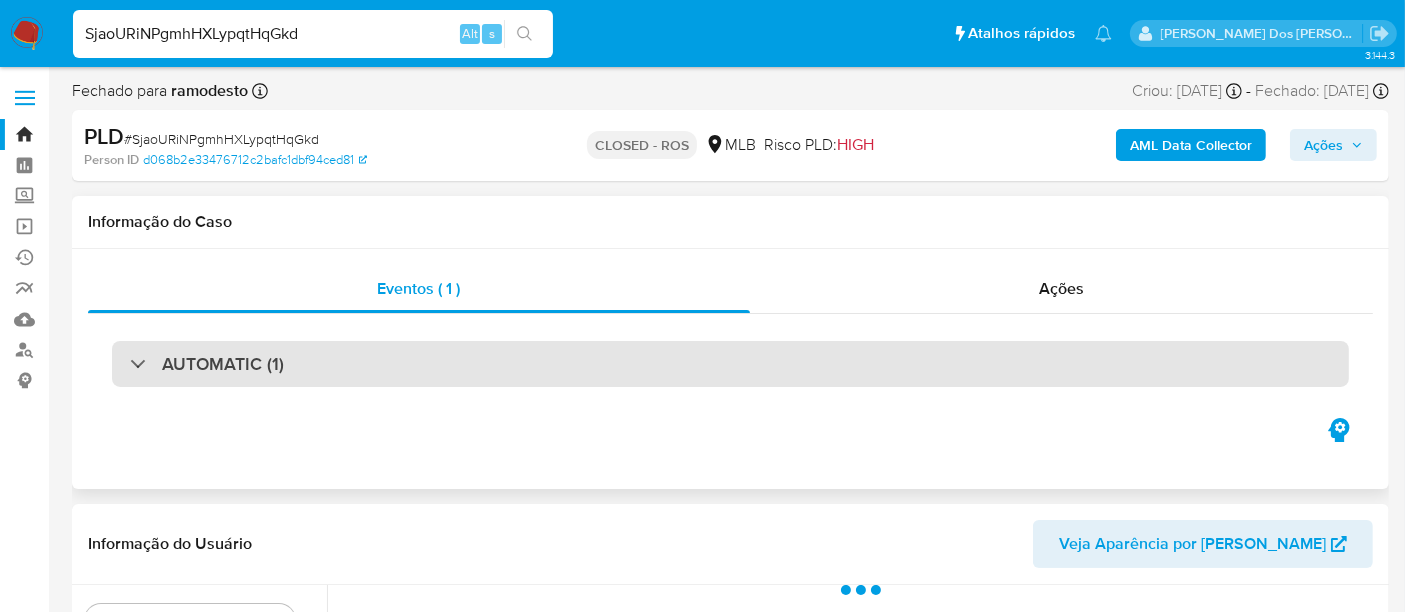 click on "AUTOMATIC (1)" at bounding box center (730, 364) 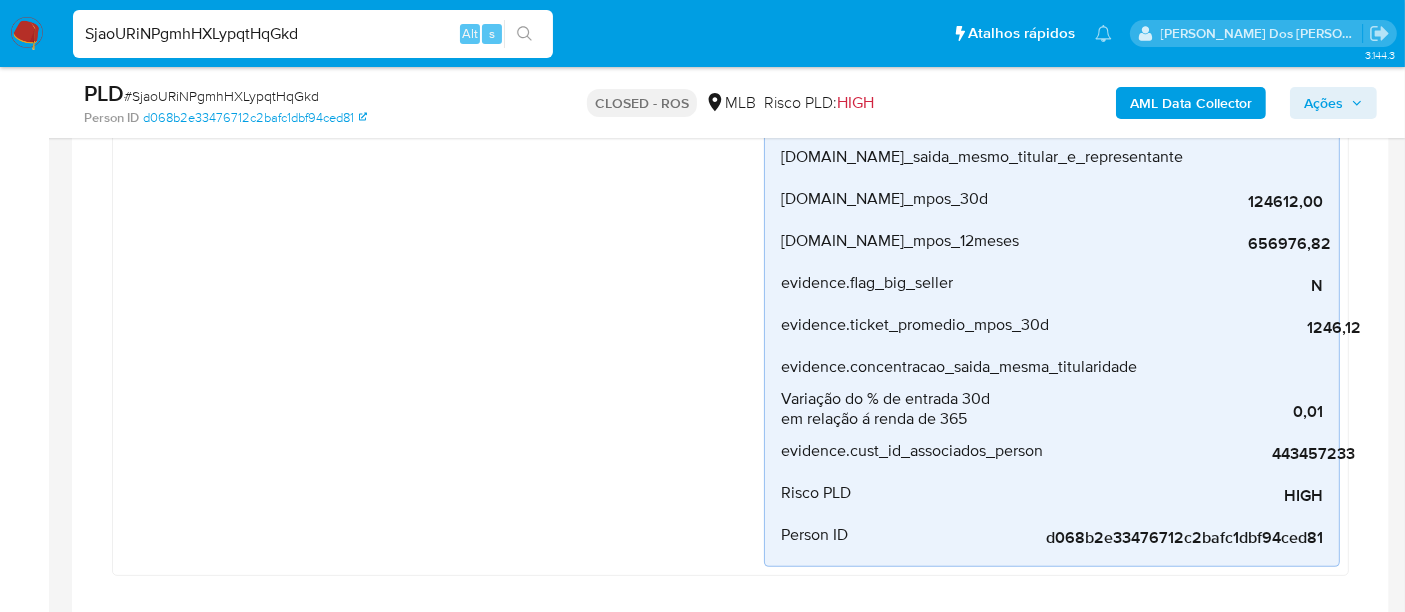 scroll, scrollTop: 666, scrollLeft: 0, axis: vertical 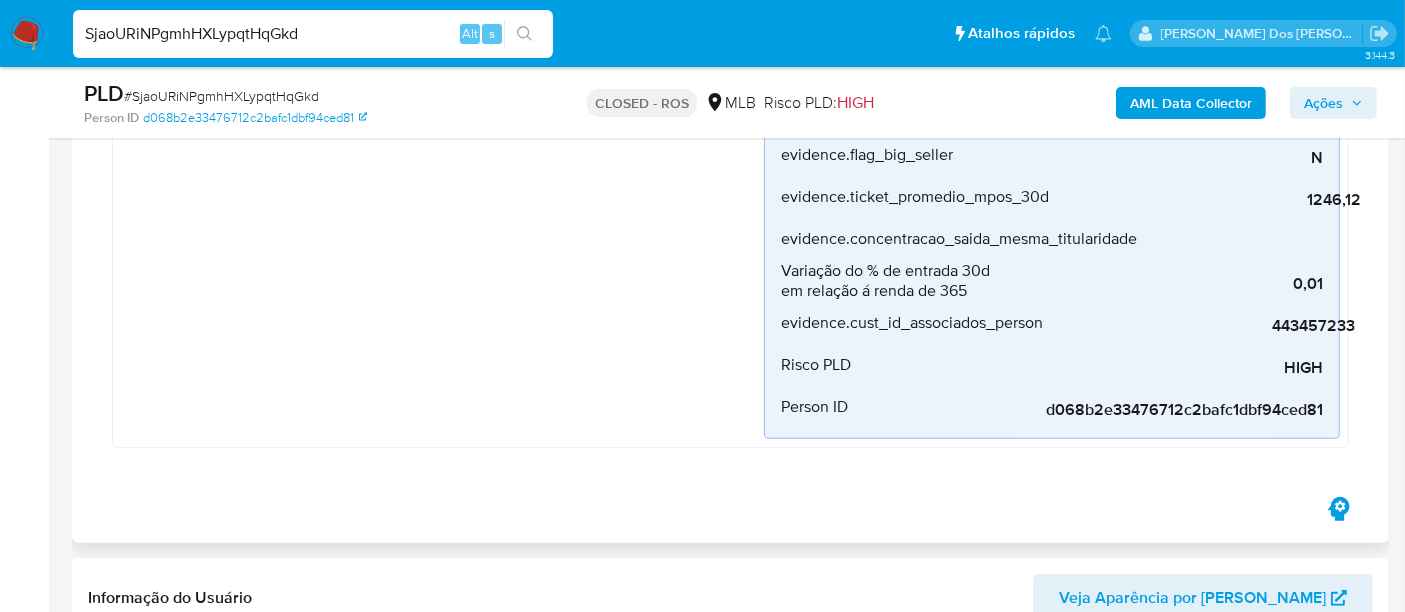 select on "10" 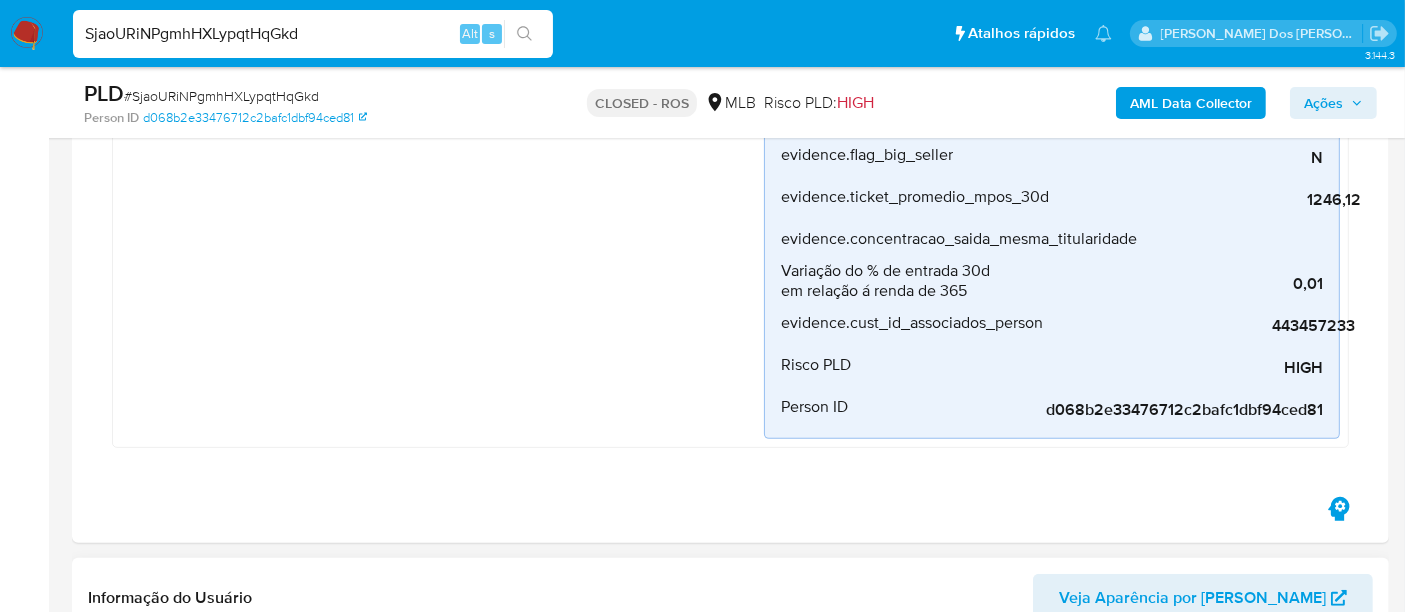 scroll, scrollTop: 1111, scrollLeft: 0, axis: vertical 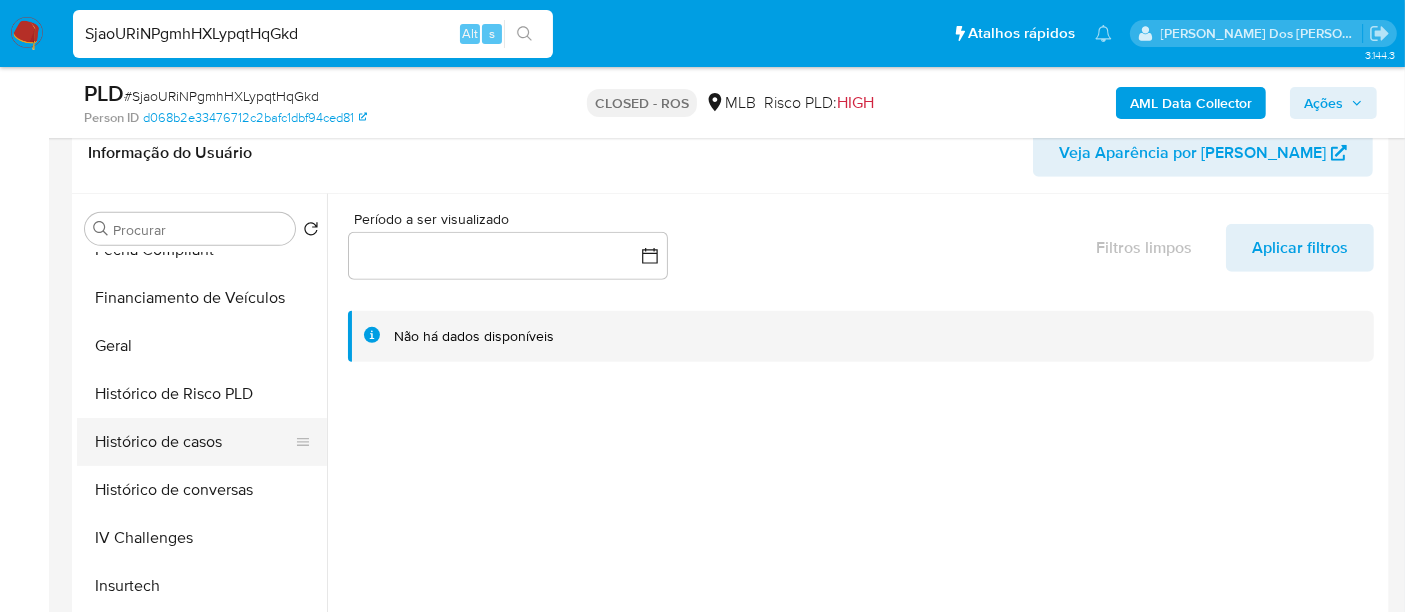 drag, startPoint x: 172, startPoint y: 438, endPoint x: 194, endPoint y: 438, distance: 22 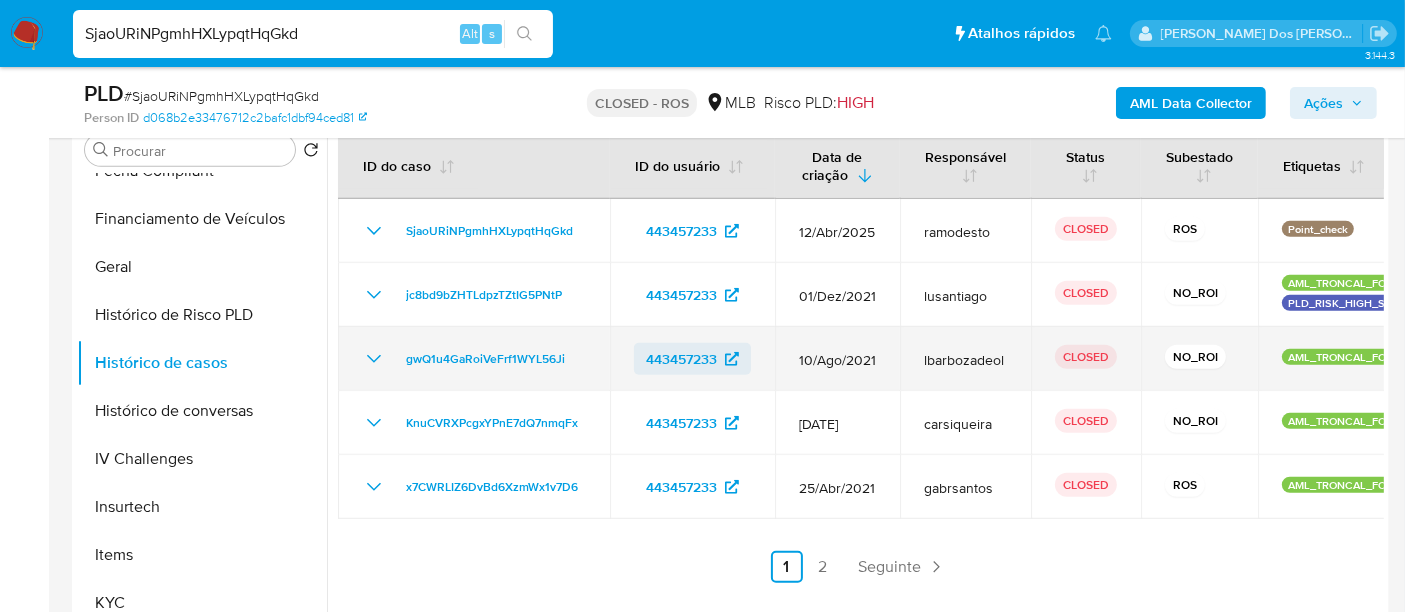 scroll, scrollTop: 1111, scrollLeft: 0, axis: vertical 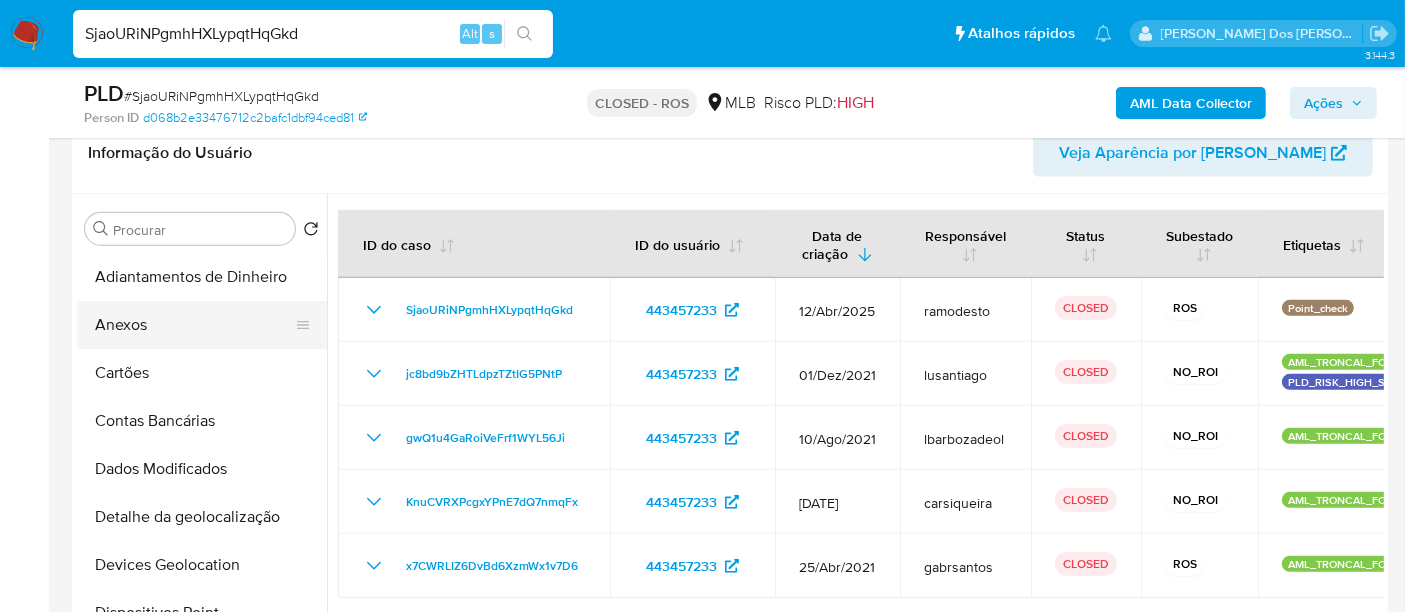 click on "Anexos" at bounding box center [194, 325] 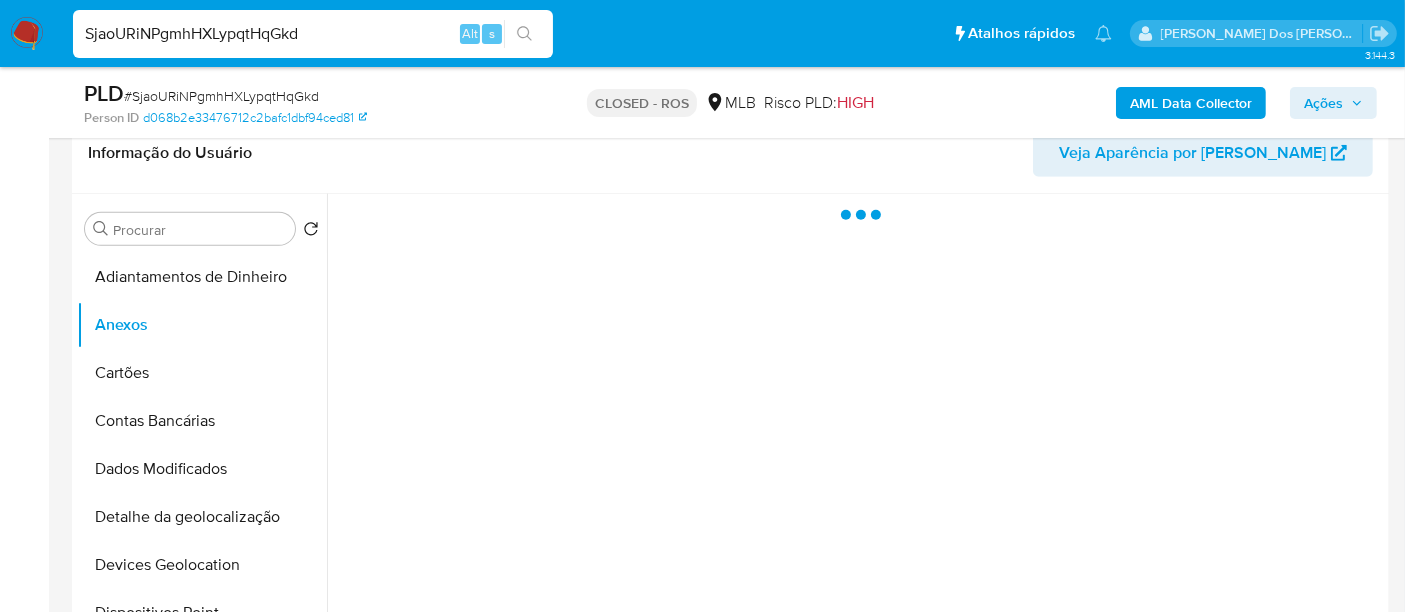 type 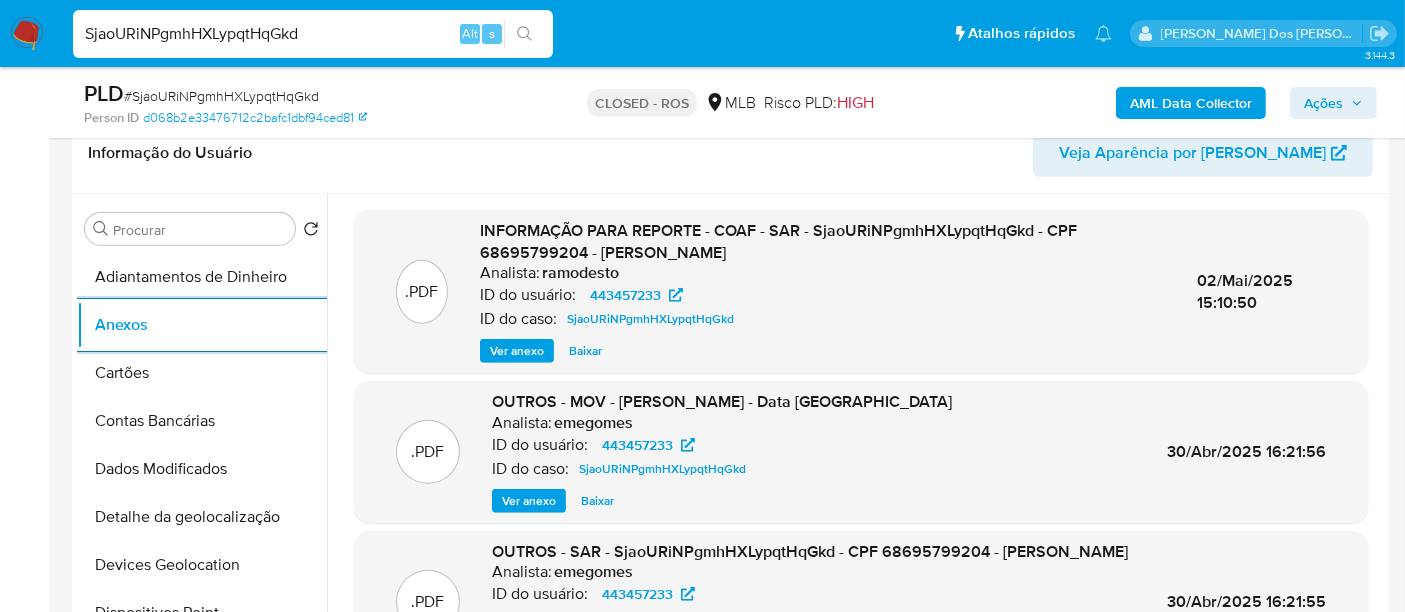 click on "Ver anexo" at bounding box center (517, 351) 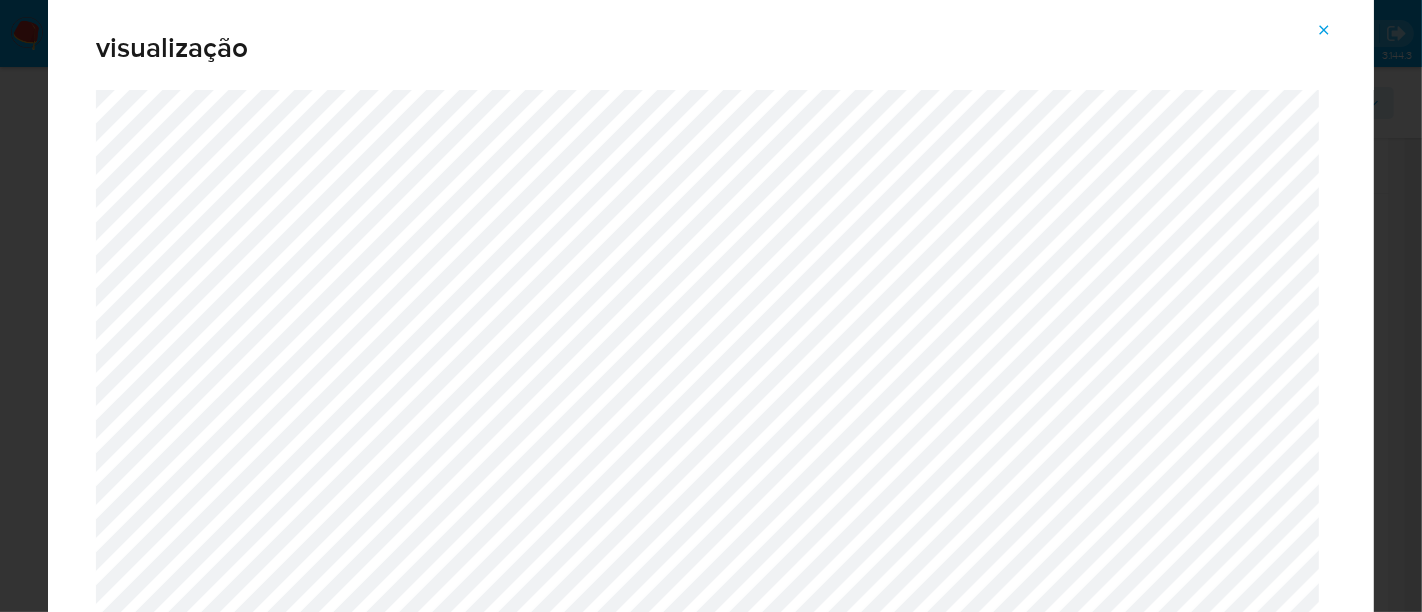 click 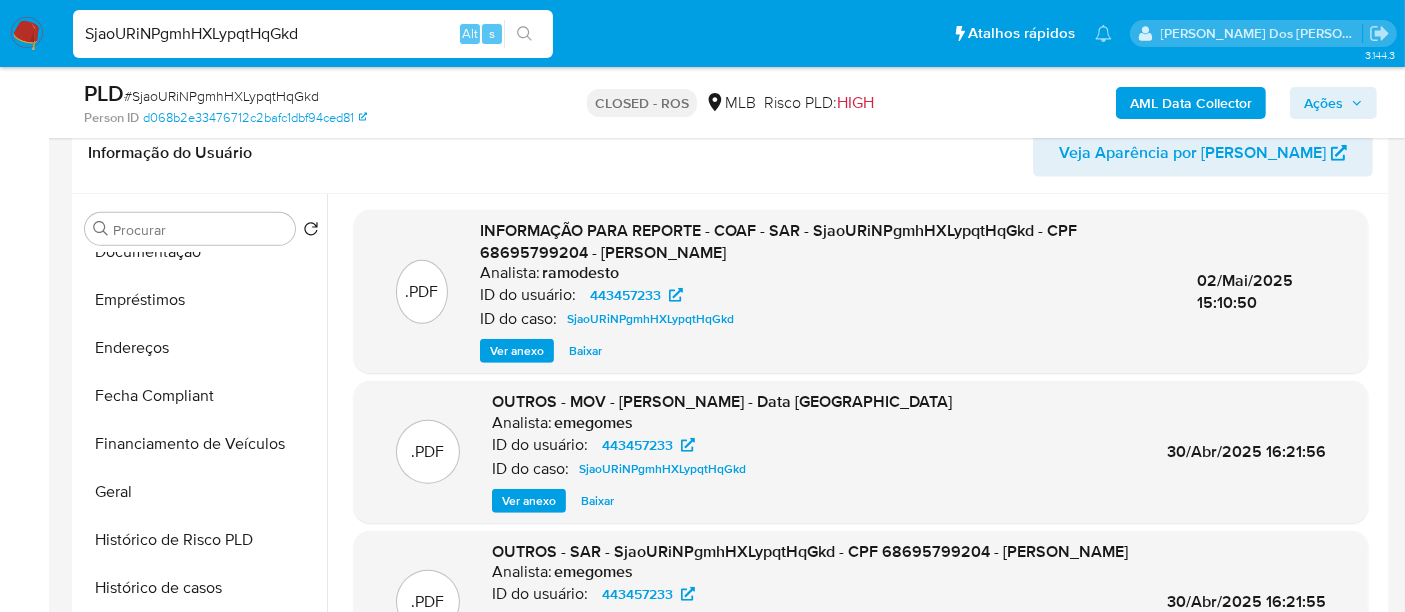scroll, scrollTop: 444, scrollLeft: 0, axis: vertical 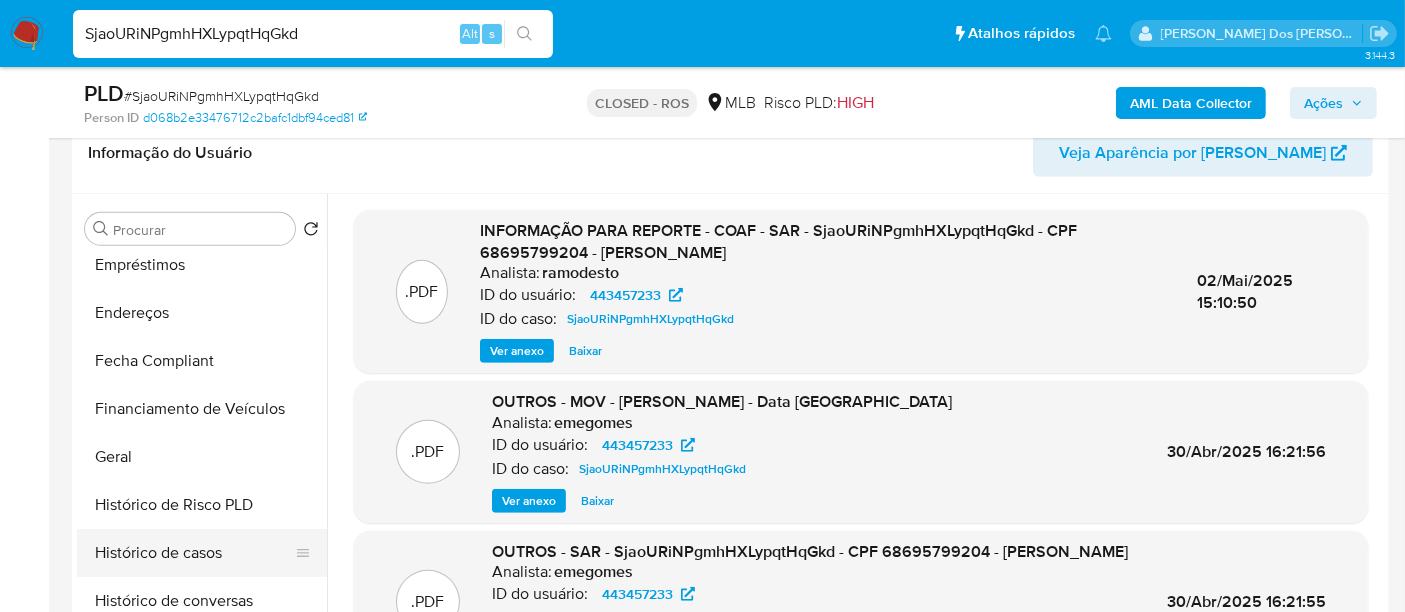 click on "Histórico de casos" at bounding box center (194, 553) 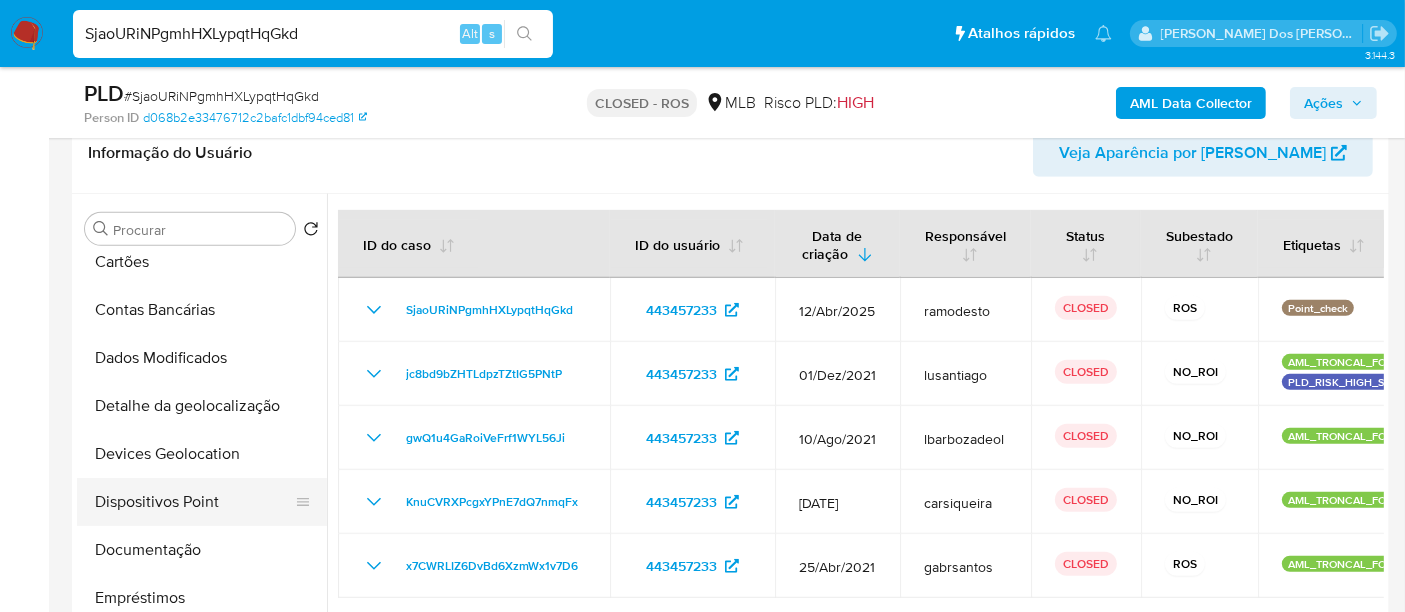 scroll, scrollTop: 0, scrollLeft: 0, axis: both 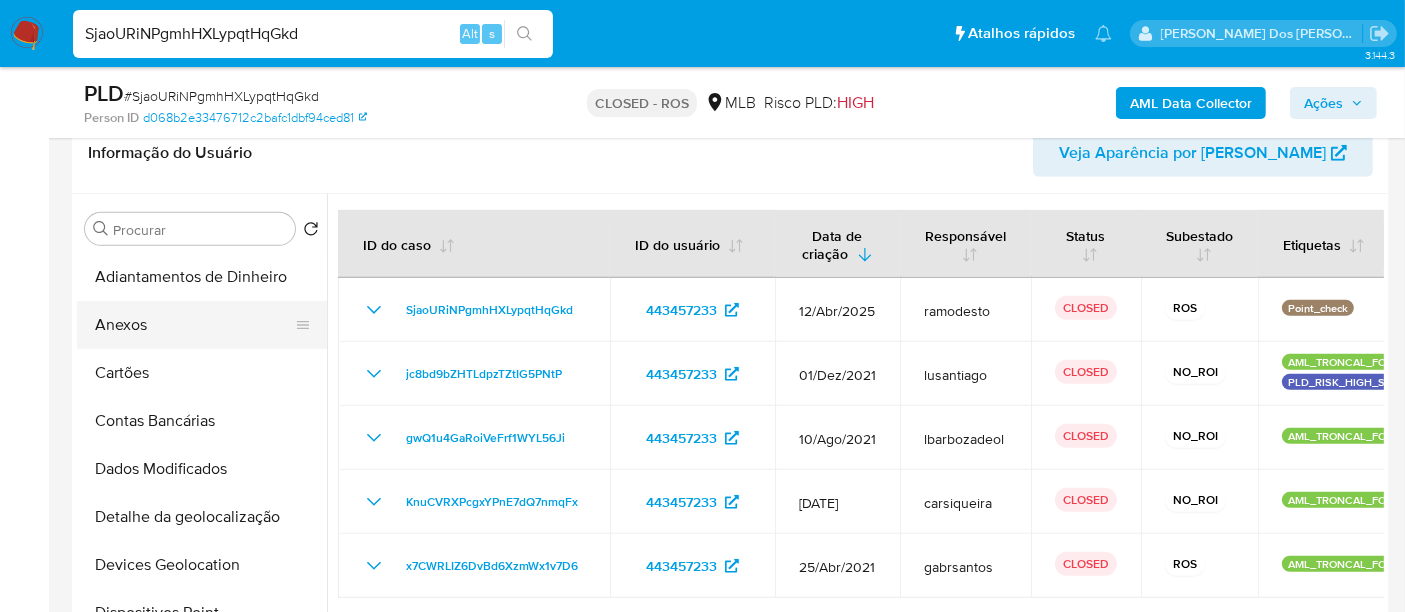 click on "Anexos" at bounding box center (194, 325) 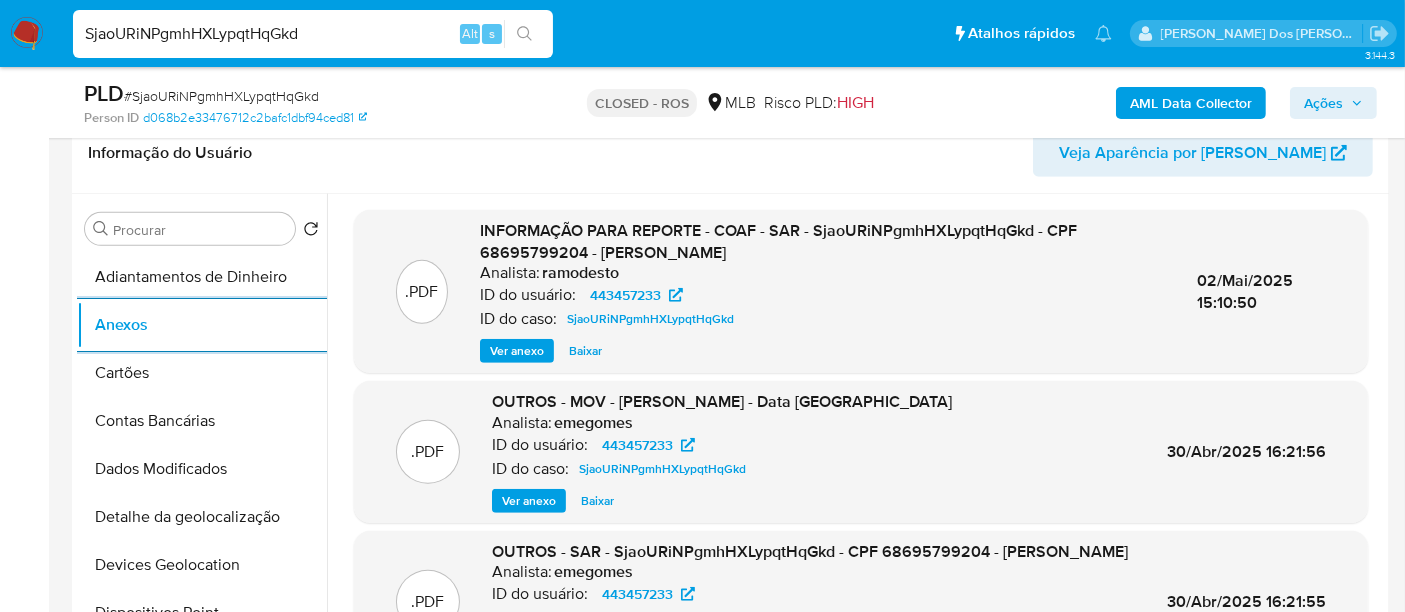 click on "Ver anexo" at bounding box center [517, 351] 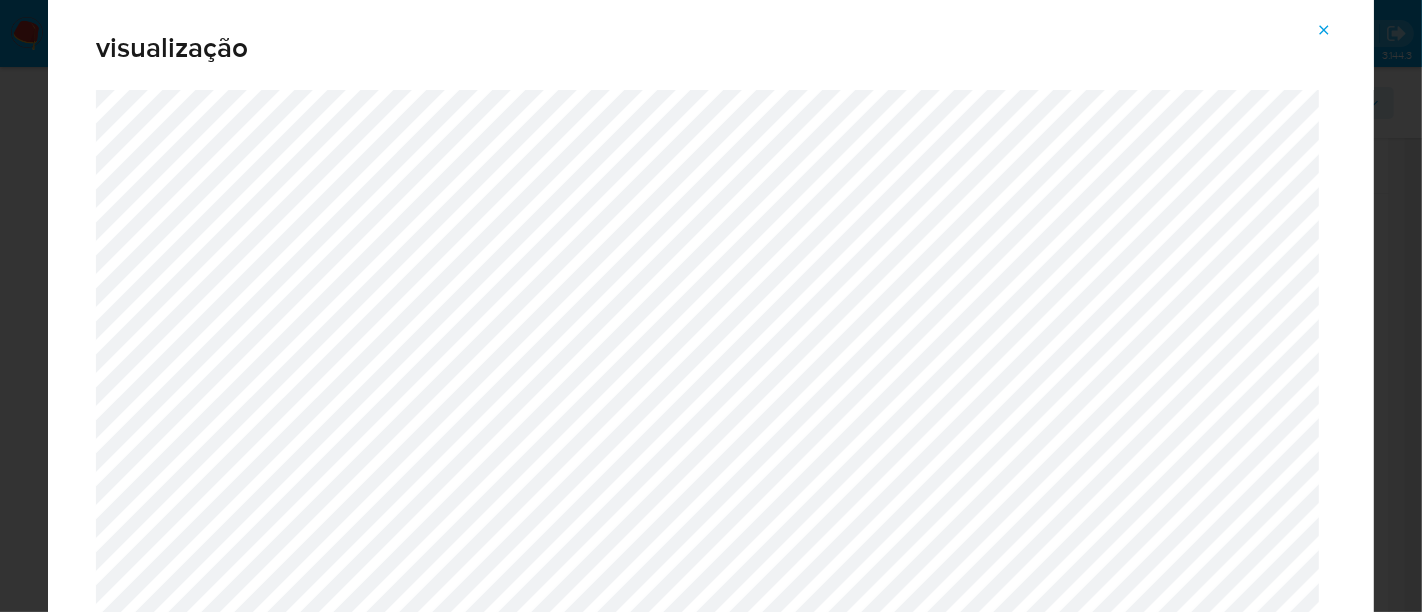 click 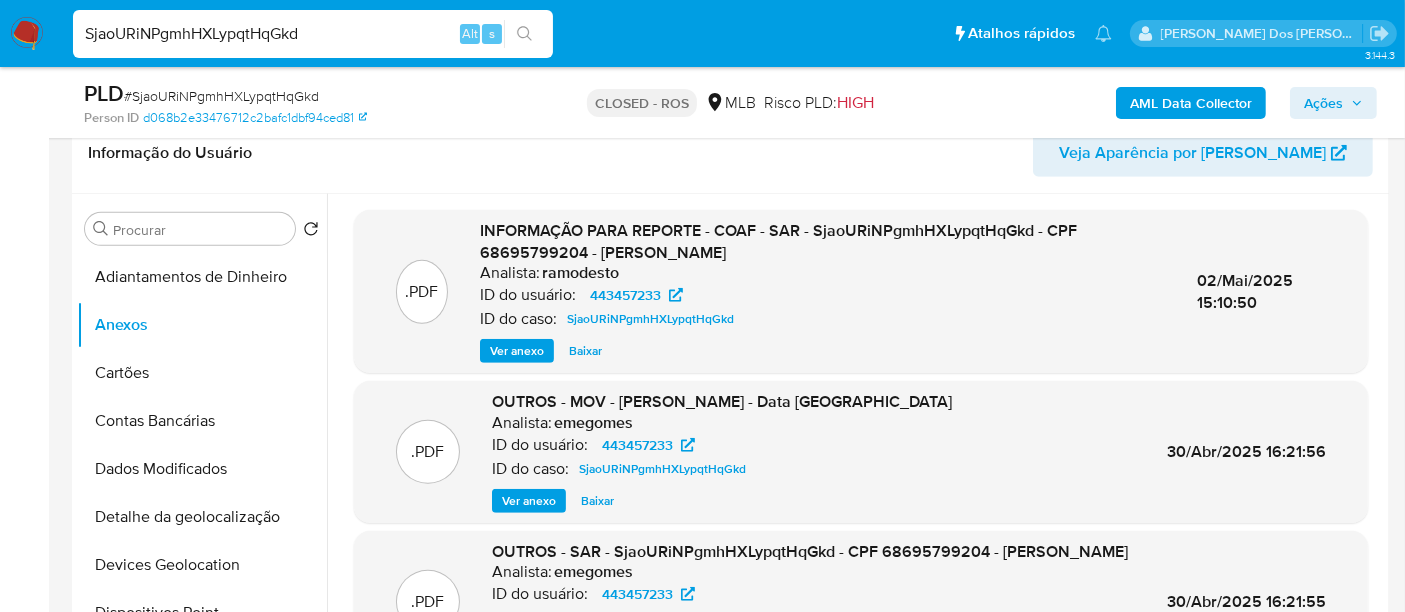 click on "SjaoURiNPgmhHXLypqtHqGkd Alt s" at bounding box center (313, 34) 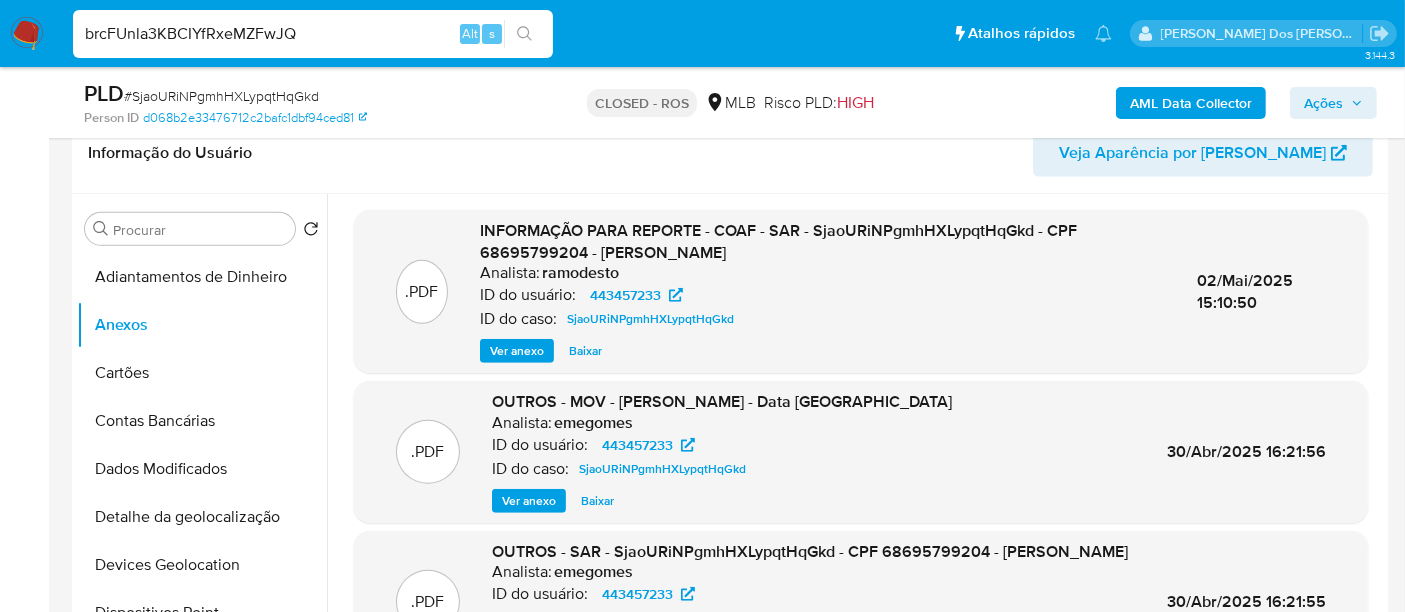 type on "brcFUnla3KBCIYfRxeMZFwJQ" 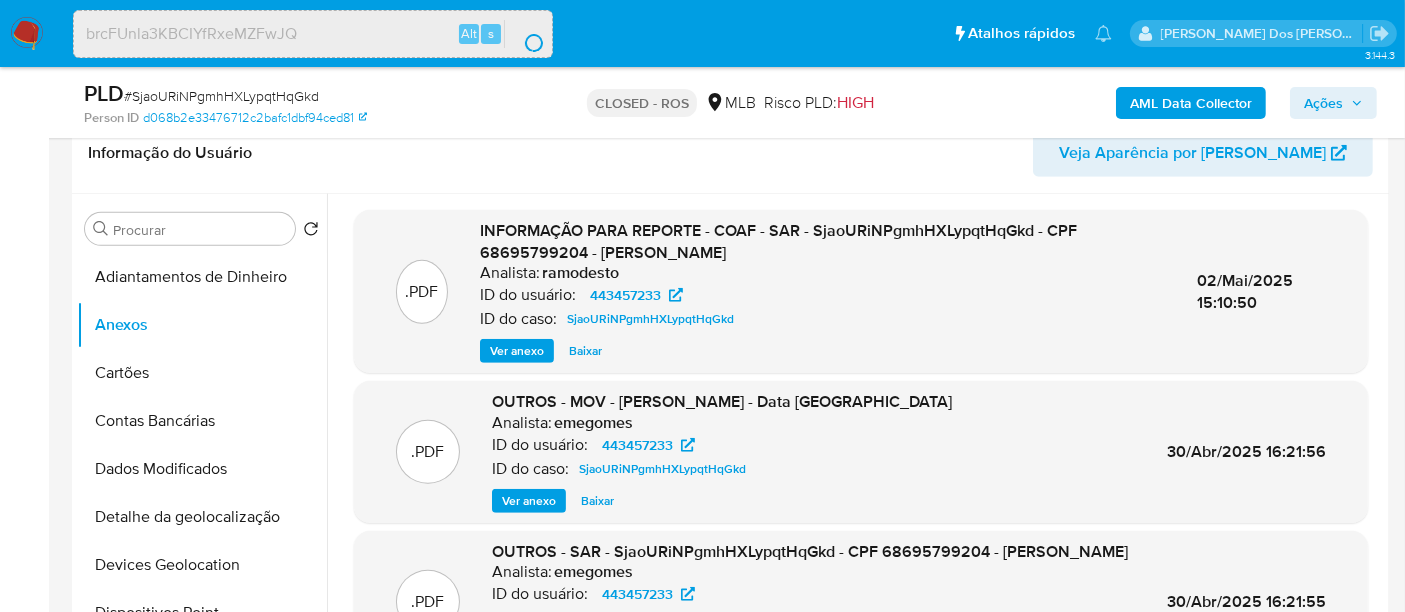 scroll, scrollTop: 0, scrollLeft: 0, axis: both 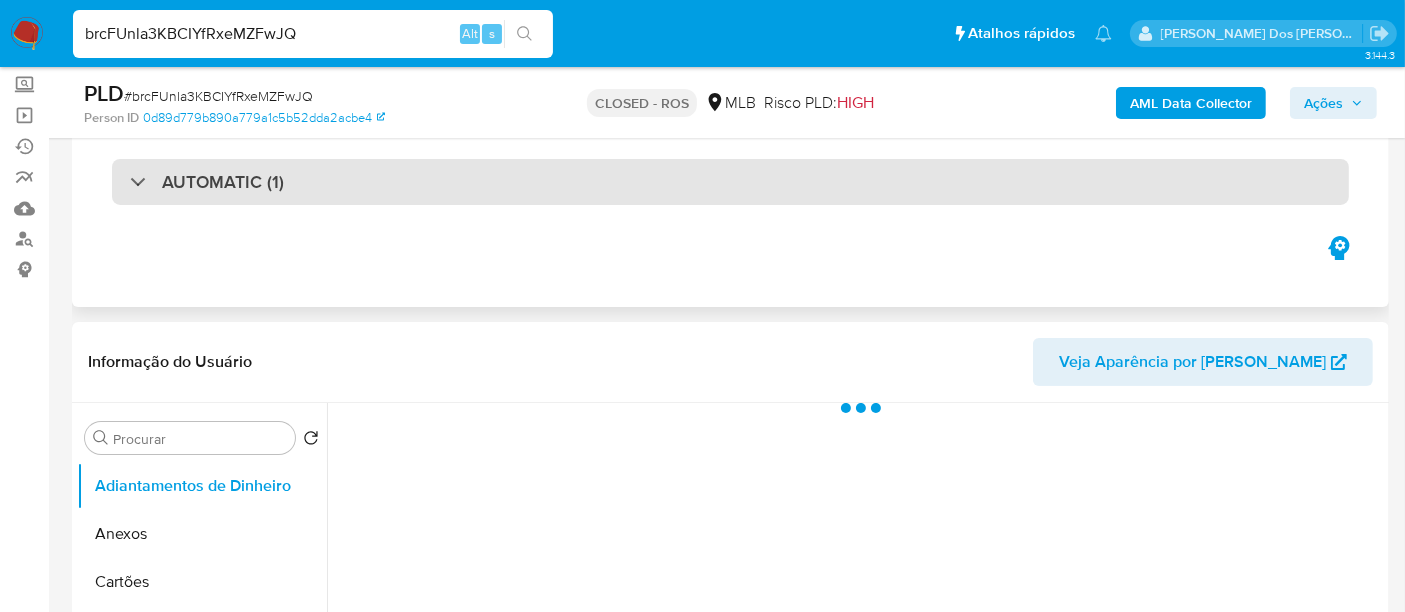 click on "AUTOMATIC (1)" at bounding box center (730, 182) 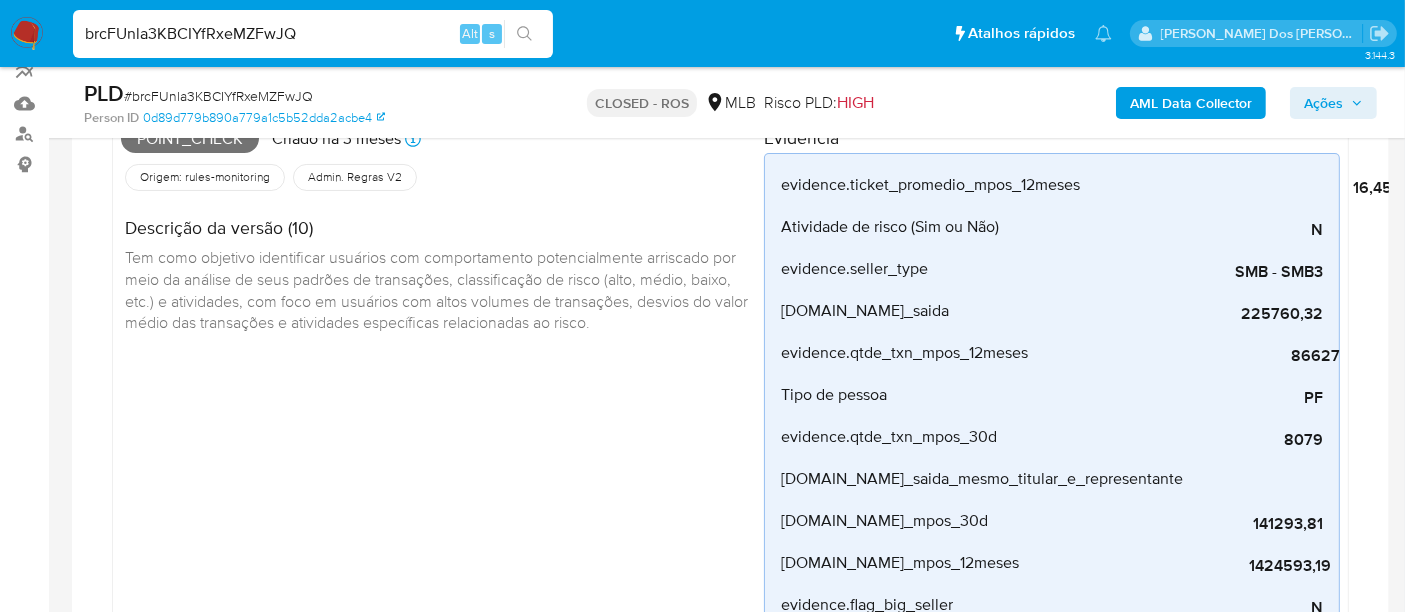 select on "10" 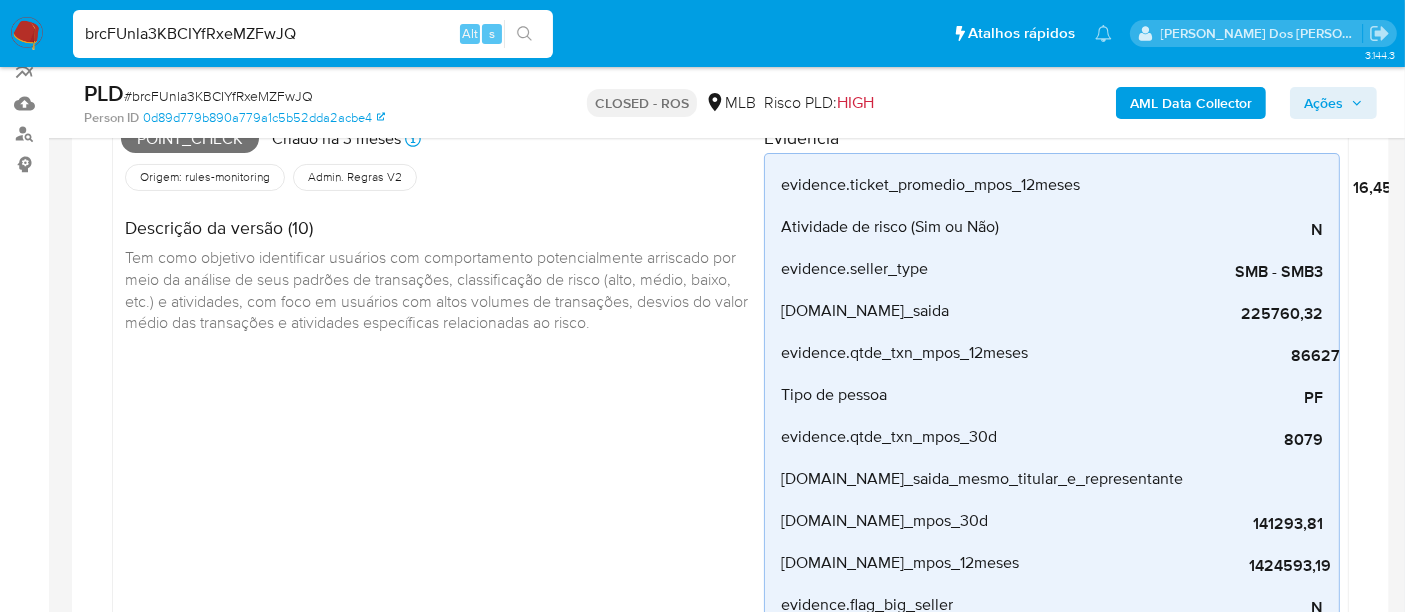 scroll, scrollTop: 333, scrollLeft: 0, axis: vertical 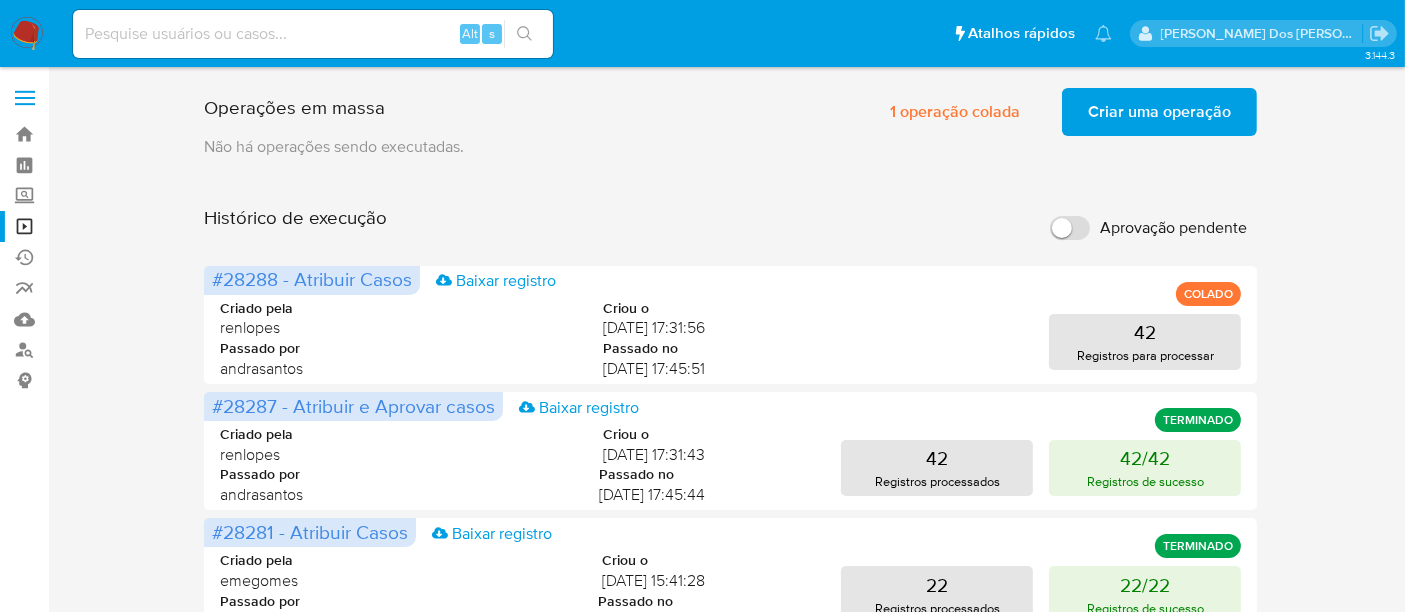 click at bounding box center (27, 34) 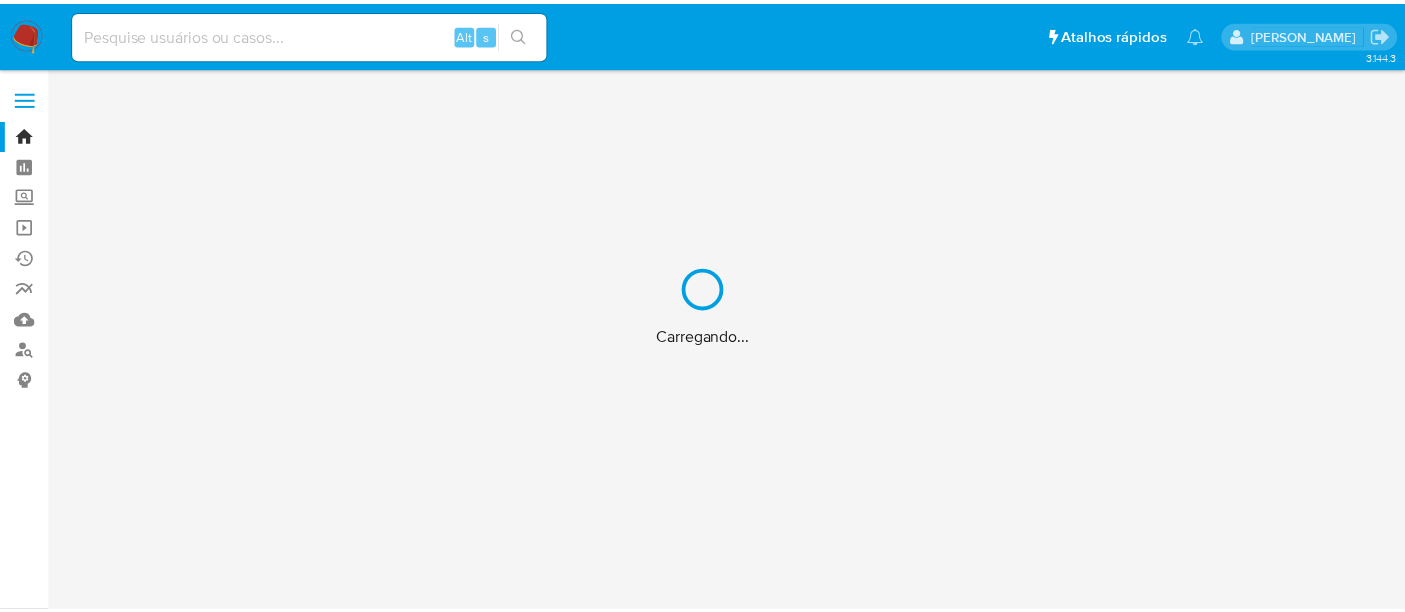 scroll, scrollTop: 0, scrollLeft: 0, axis: both 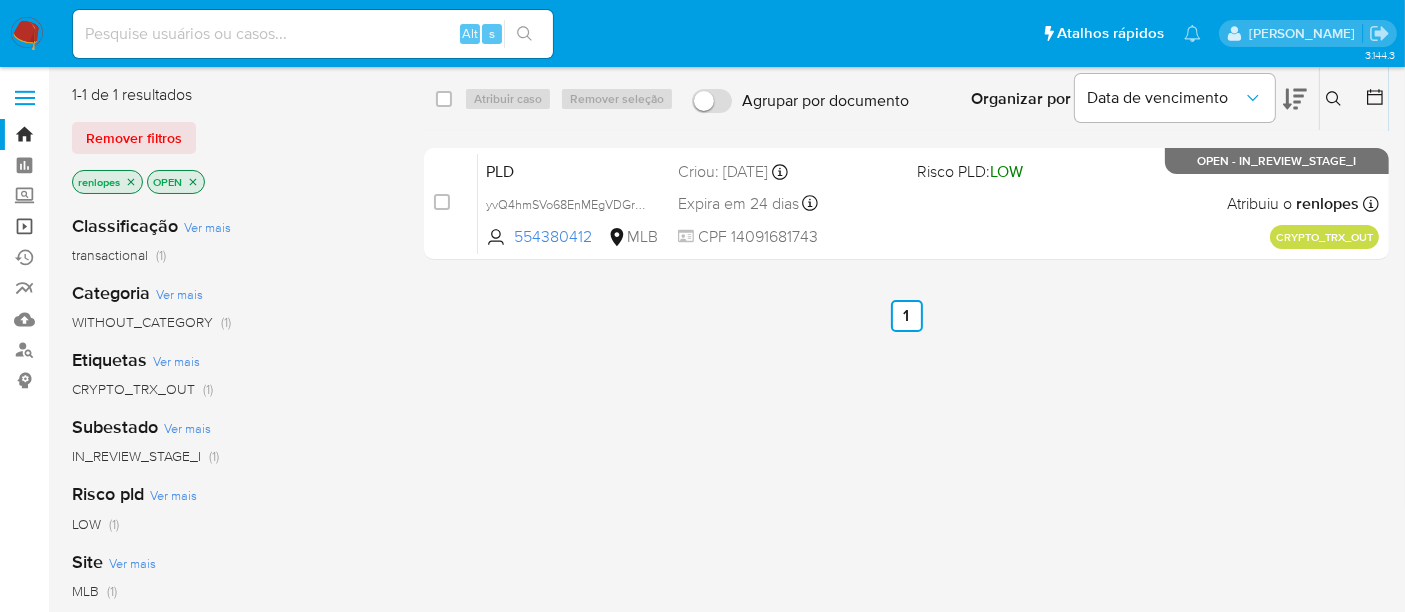 click on "Operações em massa" at bounding box center [119, 226] 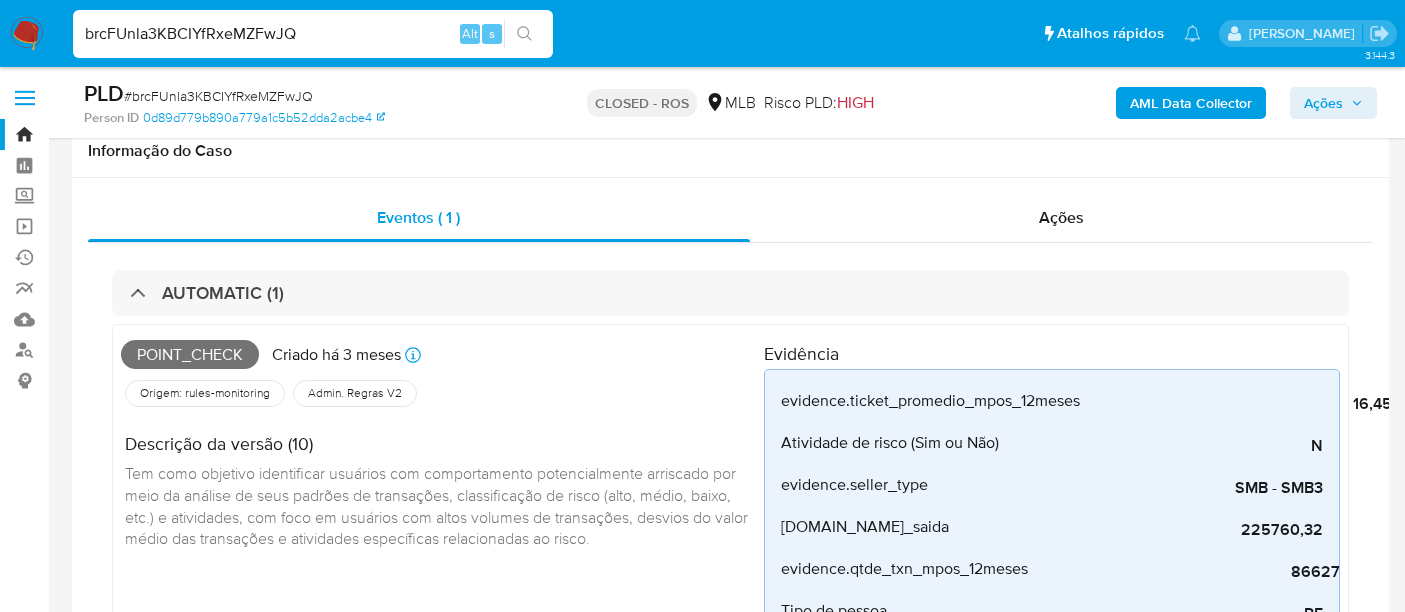 select on "10" 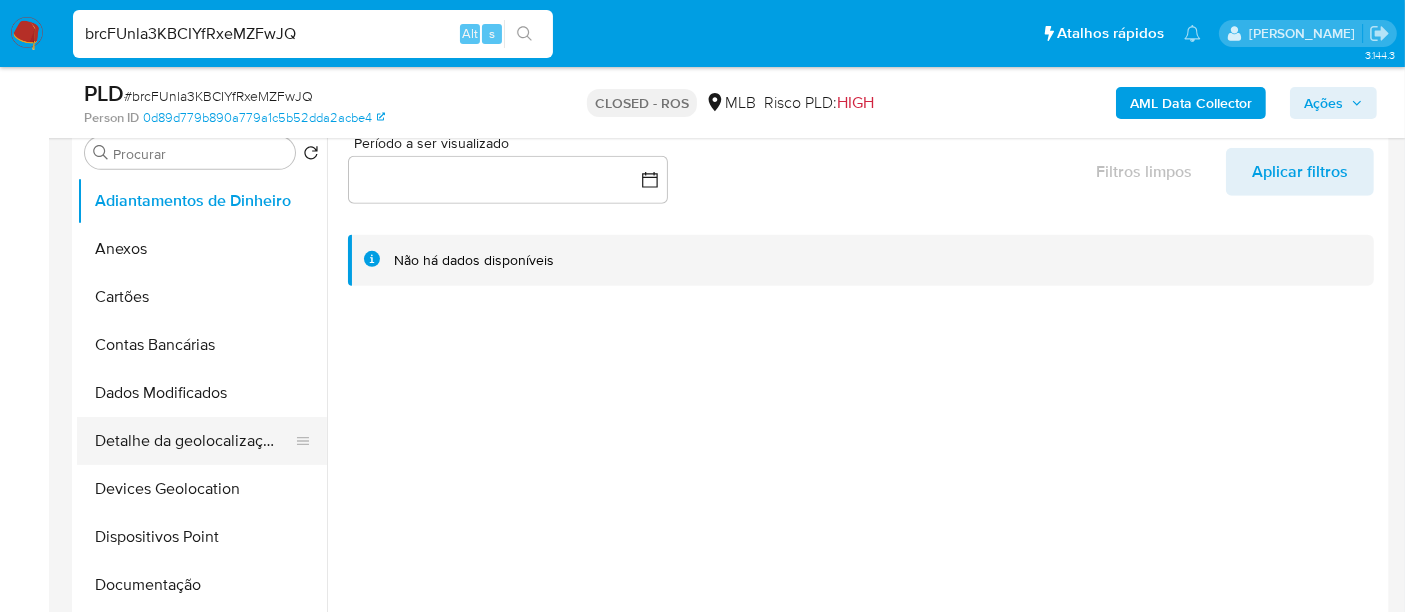 scroll, scrollTop: 1222, scrollLeft: 0, axis: vertical 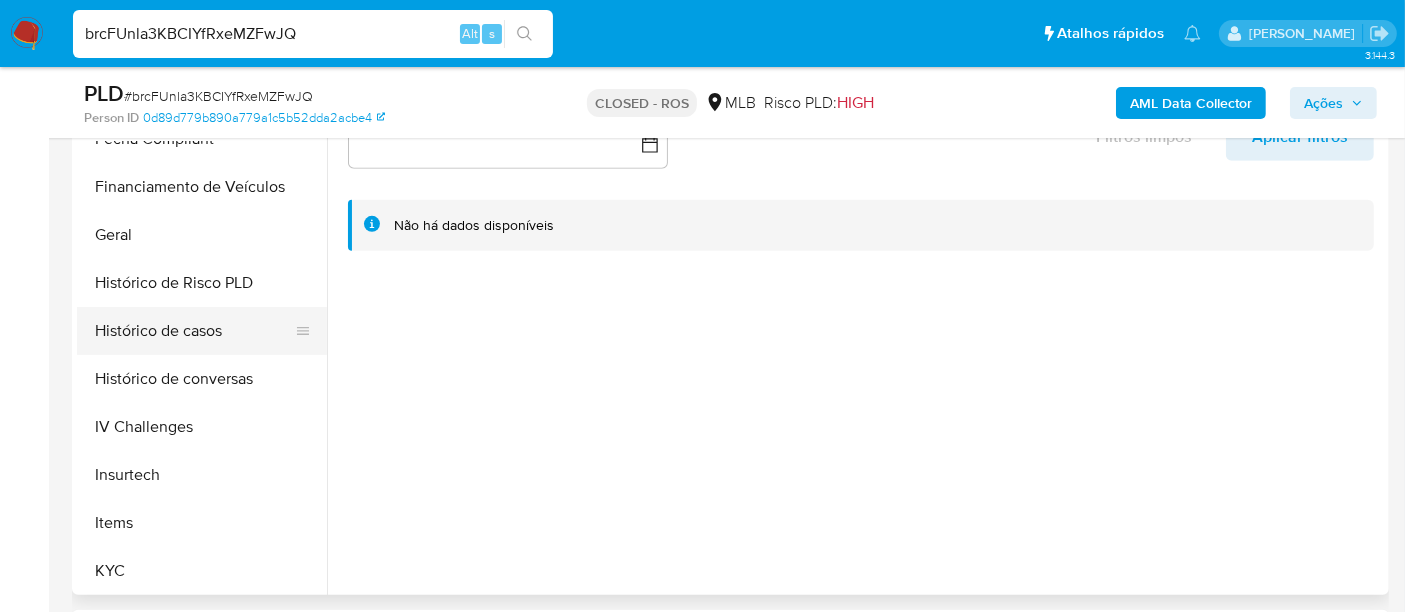 click on "Histórico de casos" at bounding box center [194, 331] 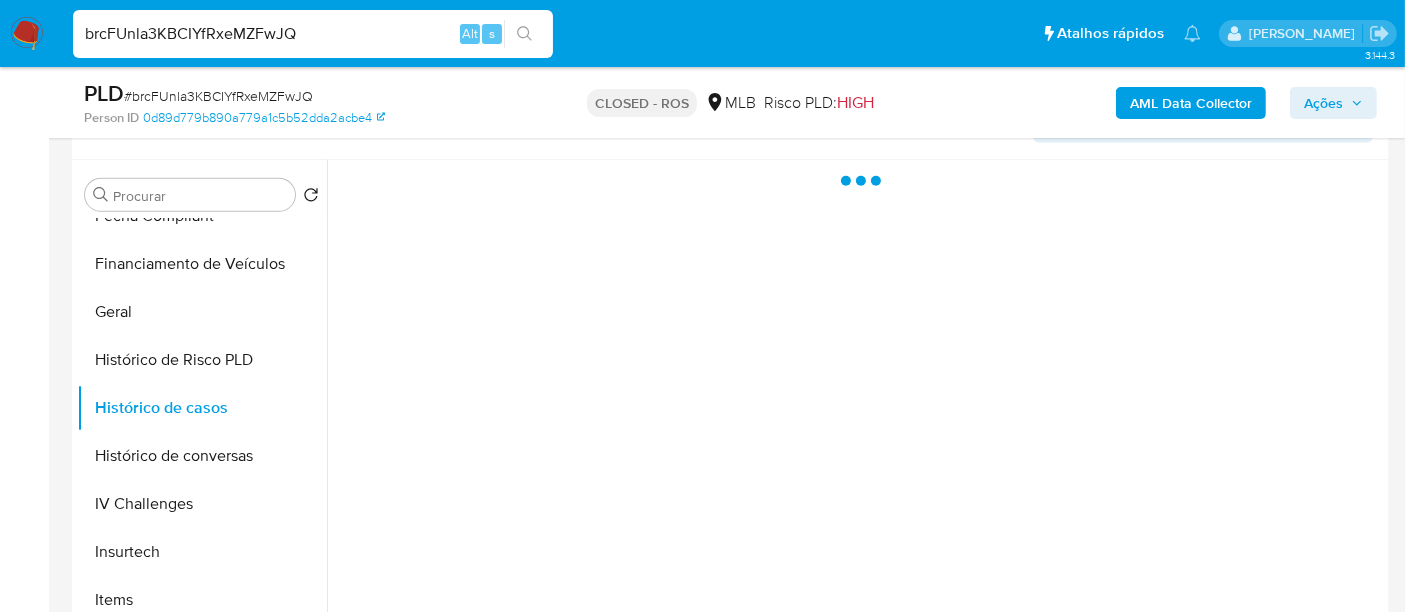 scroll, scrollTop: 1111, scrollLeft: 0, axis: vertical 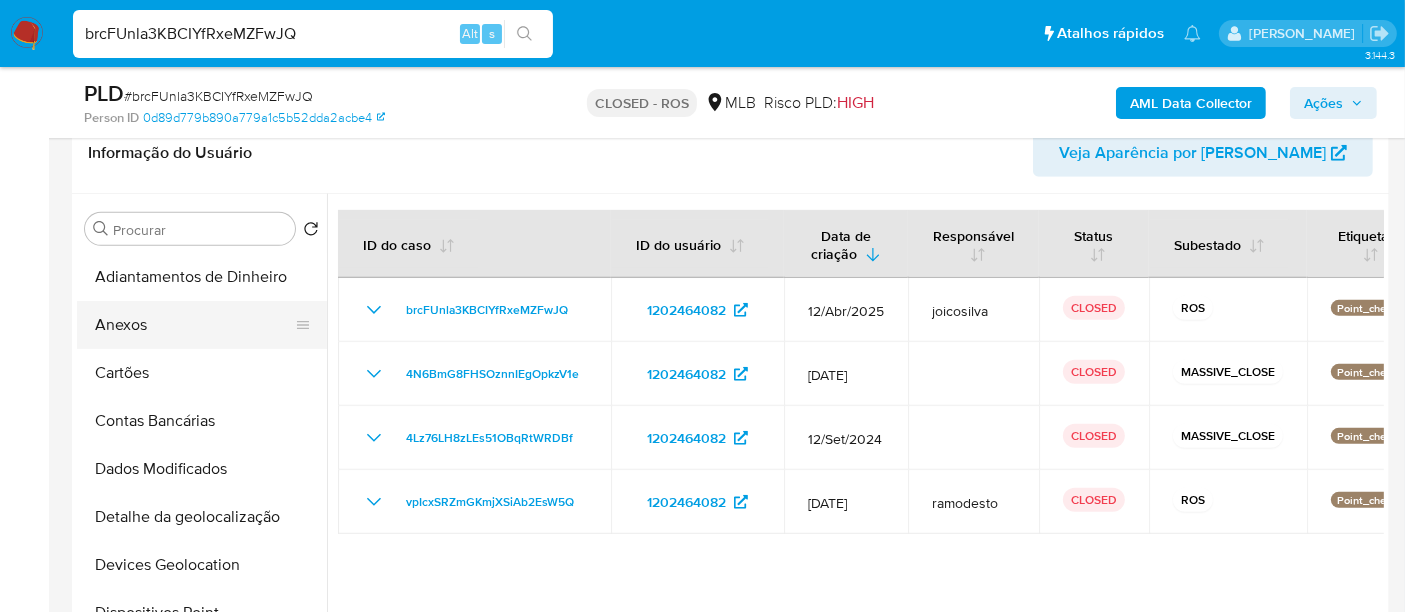 click on "Anexos" at bounding box center [194, 325] 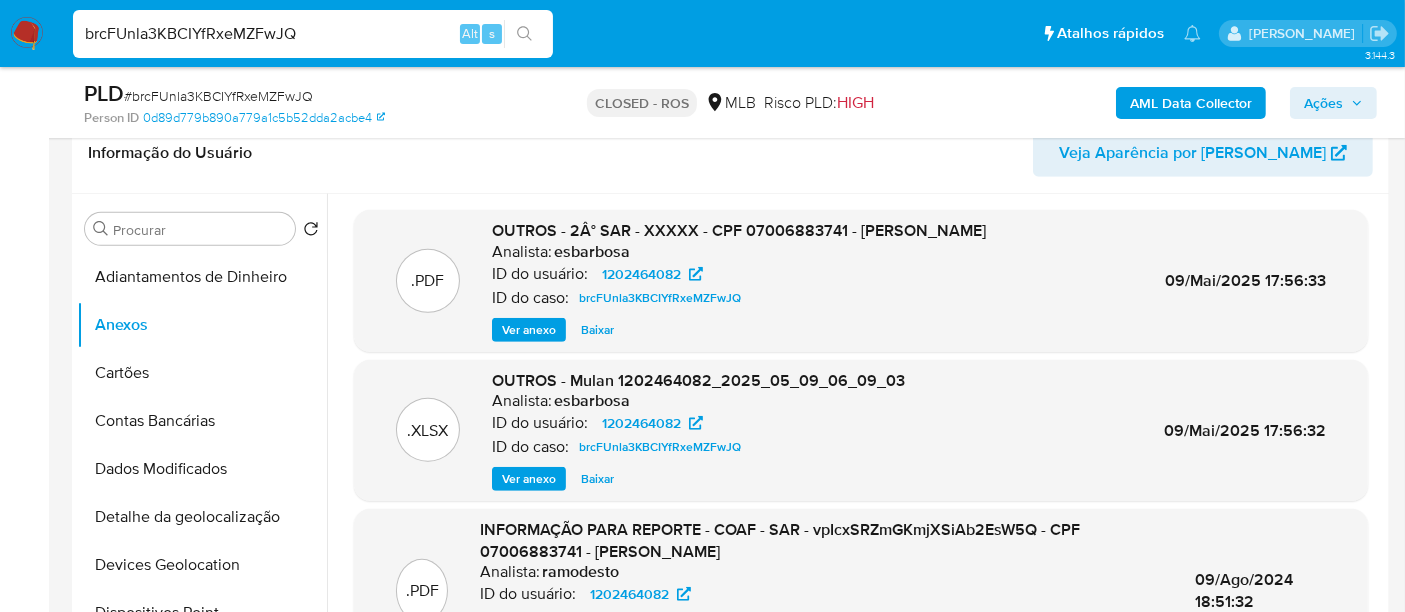 click on "Ver anexo" at bounding box center [529, 330] 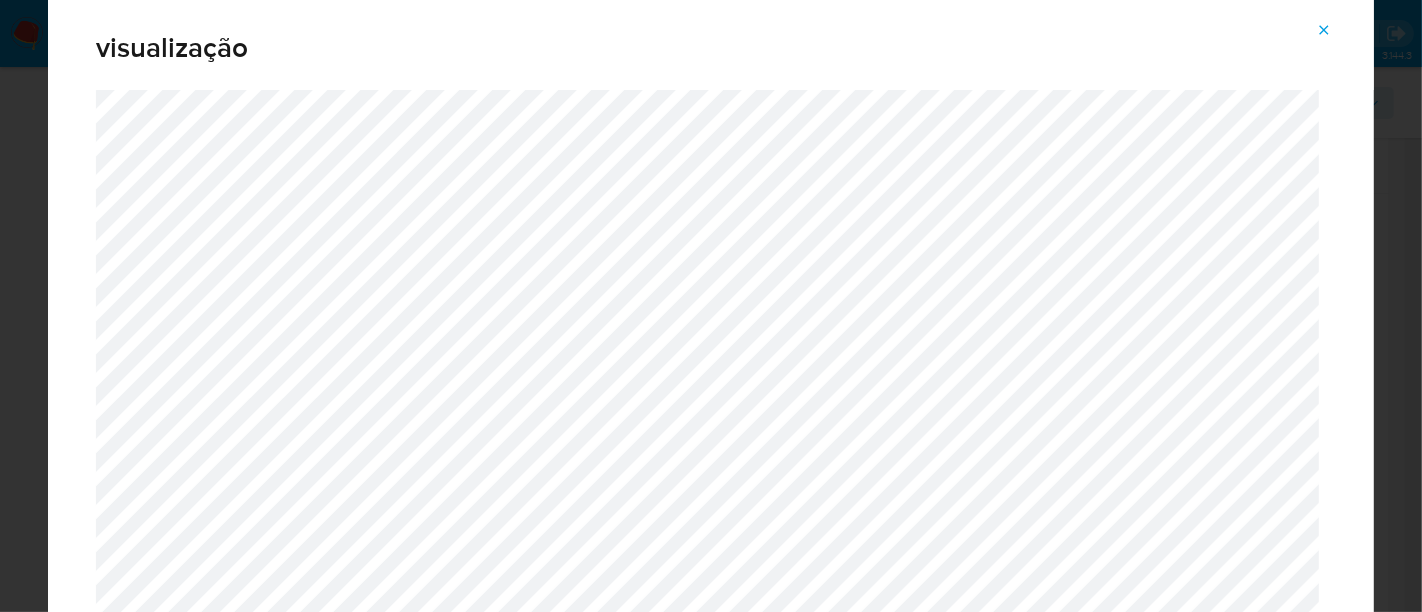 click 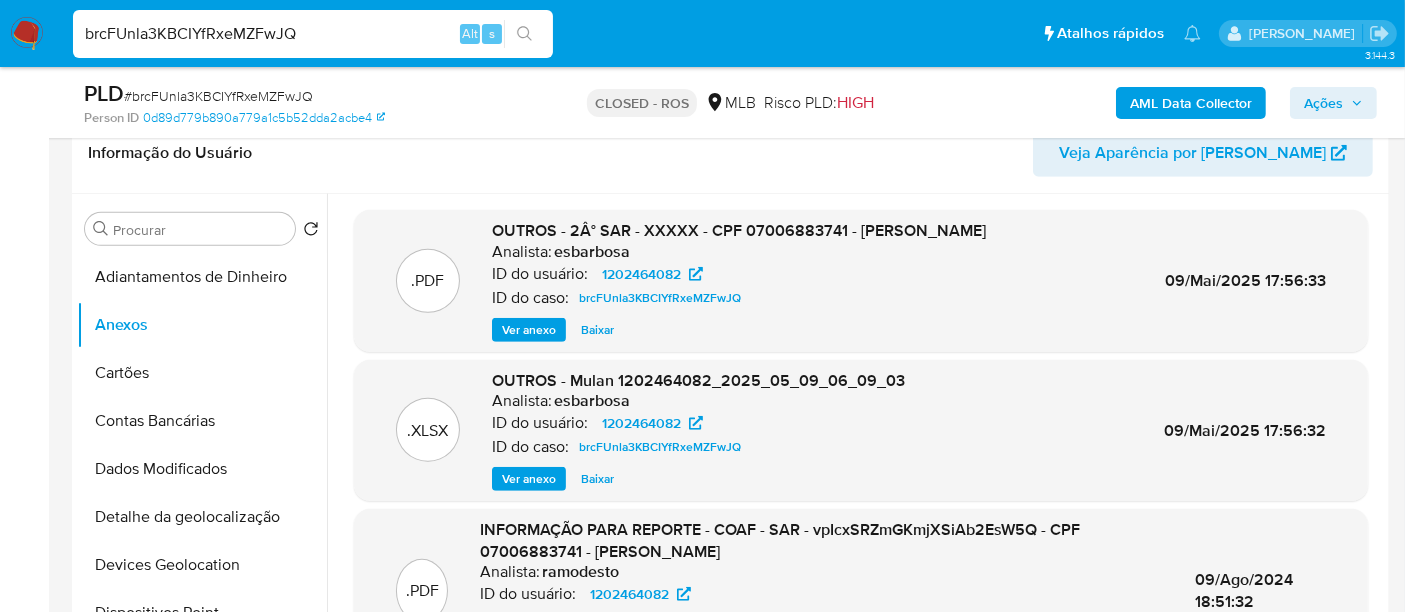 click on "brcFUnla3KBCIYfRxeMZFwJQ" at bounding box center (313, 34) 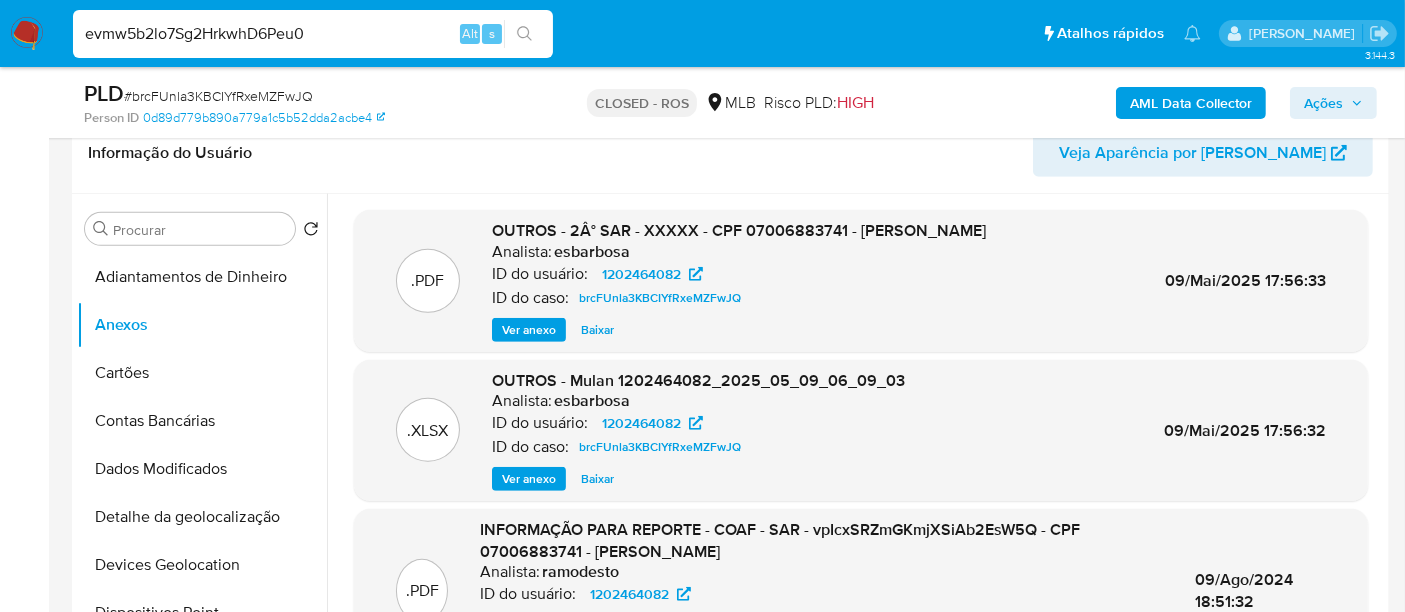 type on "evmw5b2lo7Sg2HrkwhD6Peu0" 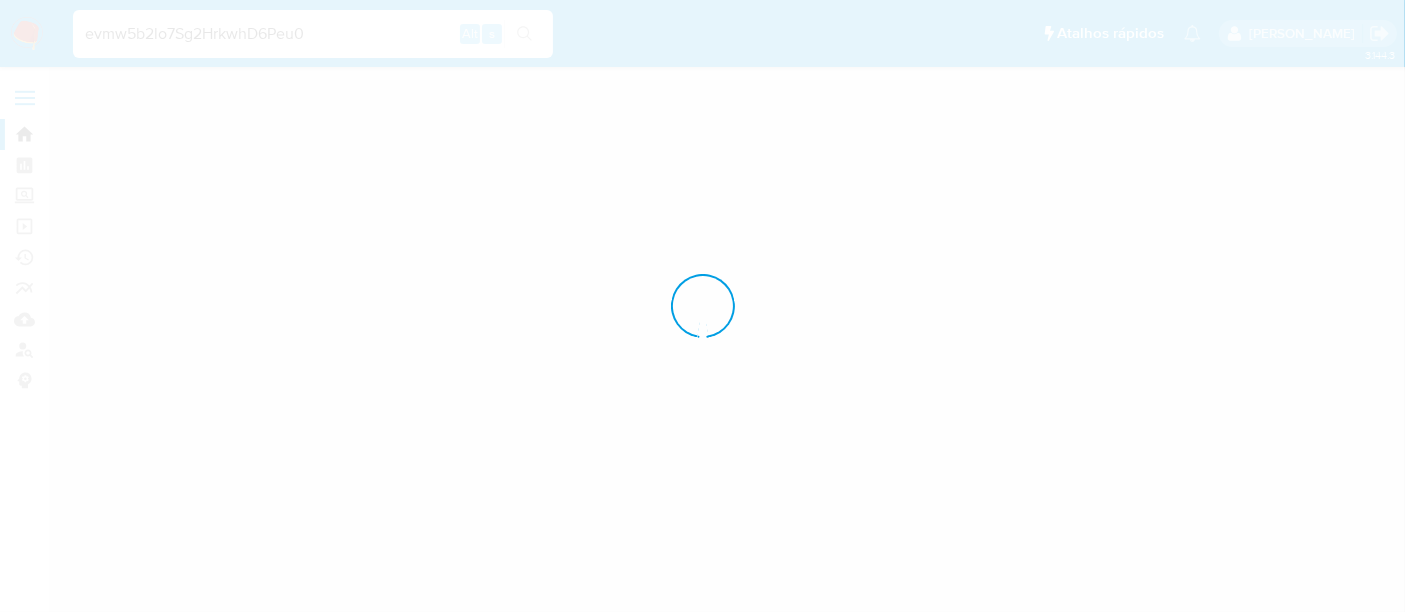 scroll, scrollTop: 0, scrollLeft: 0, axis: both 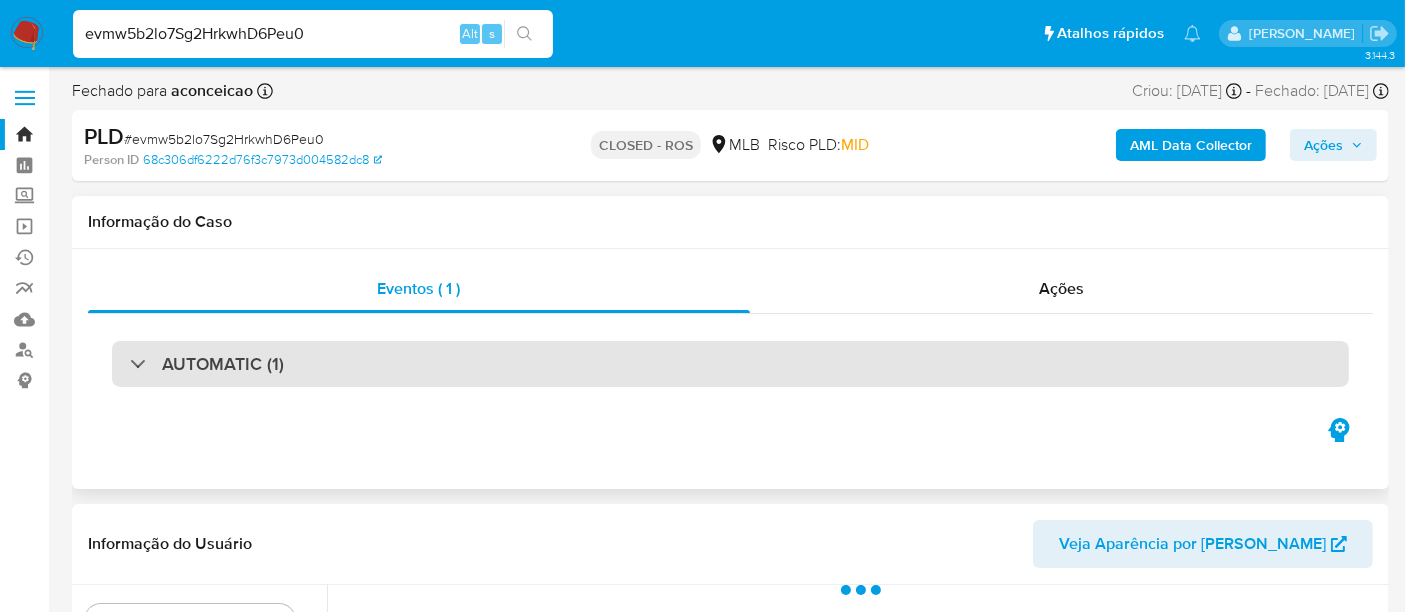 click on "AUTOMATIC (1)" at bounding box center [730, 364] 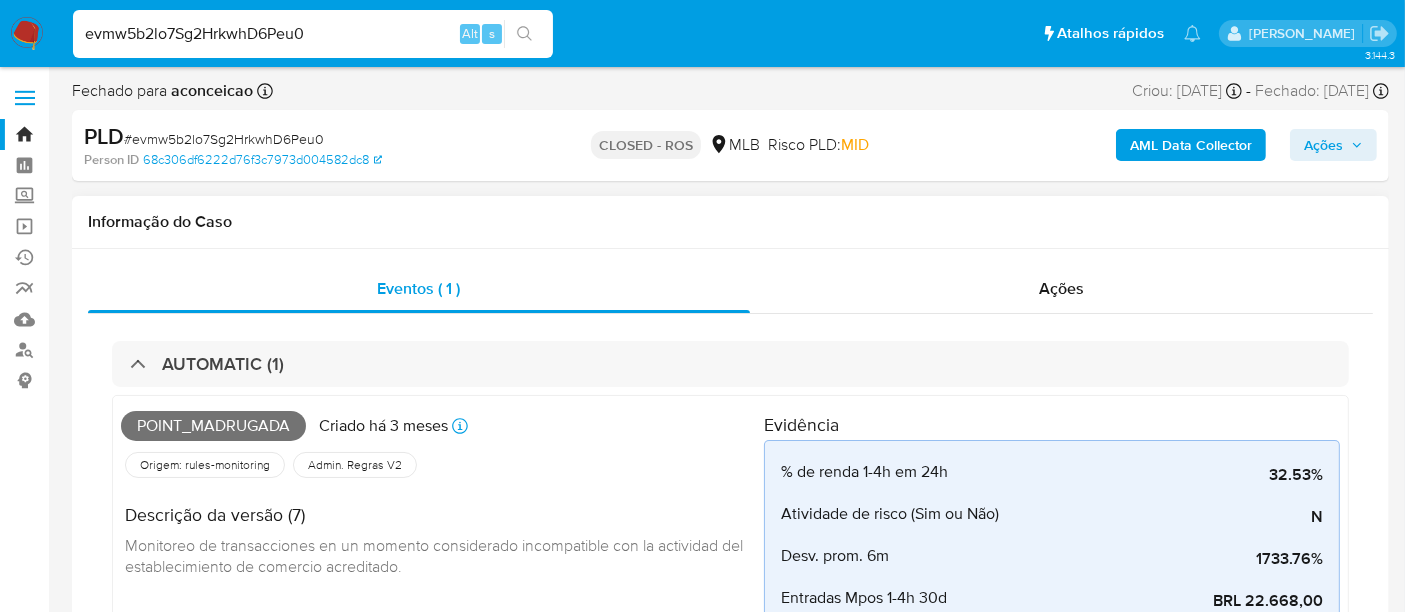select on "10" 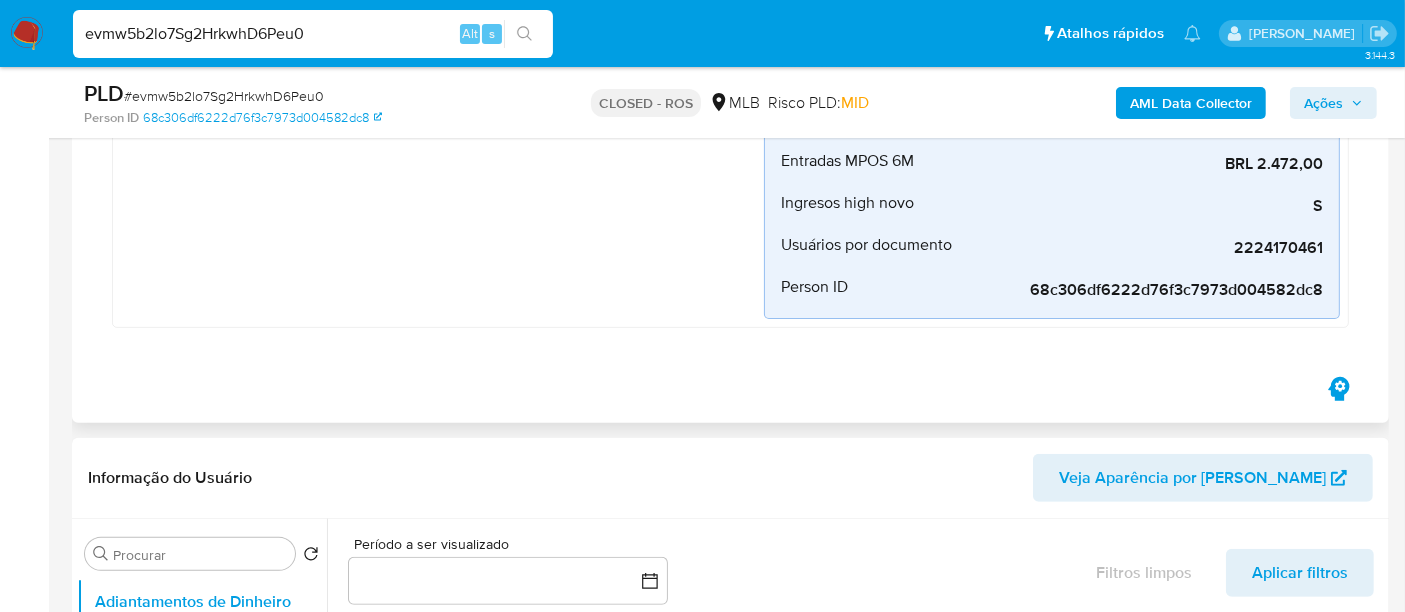 scroll, scrollTop: 666, scrollLeft: 0, axis: vertical 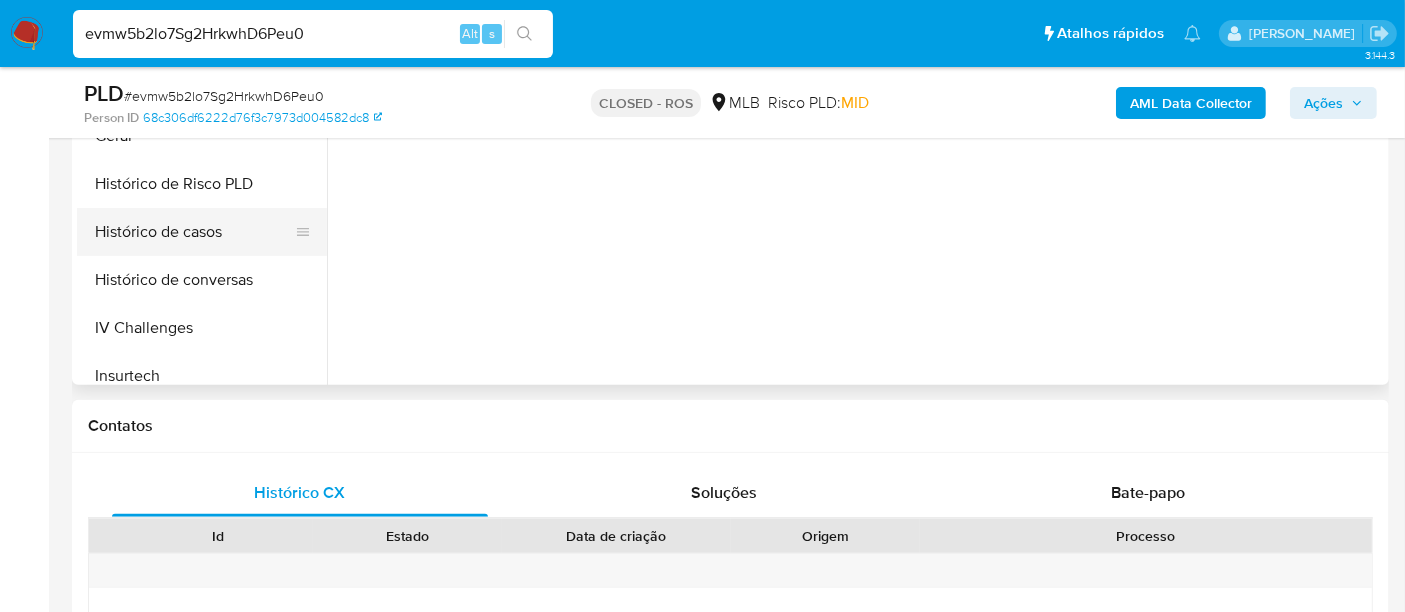 click on "Histórico de casos" at bounding box center (194, 232) 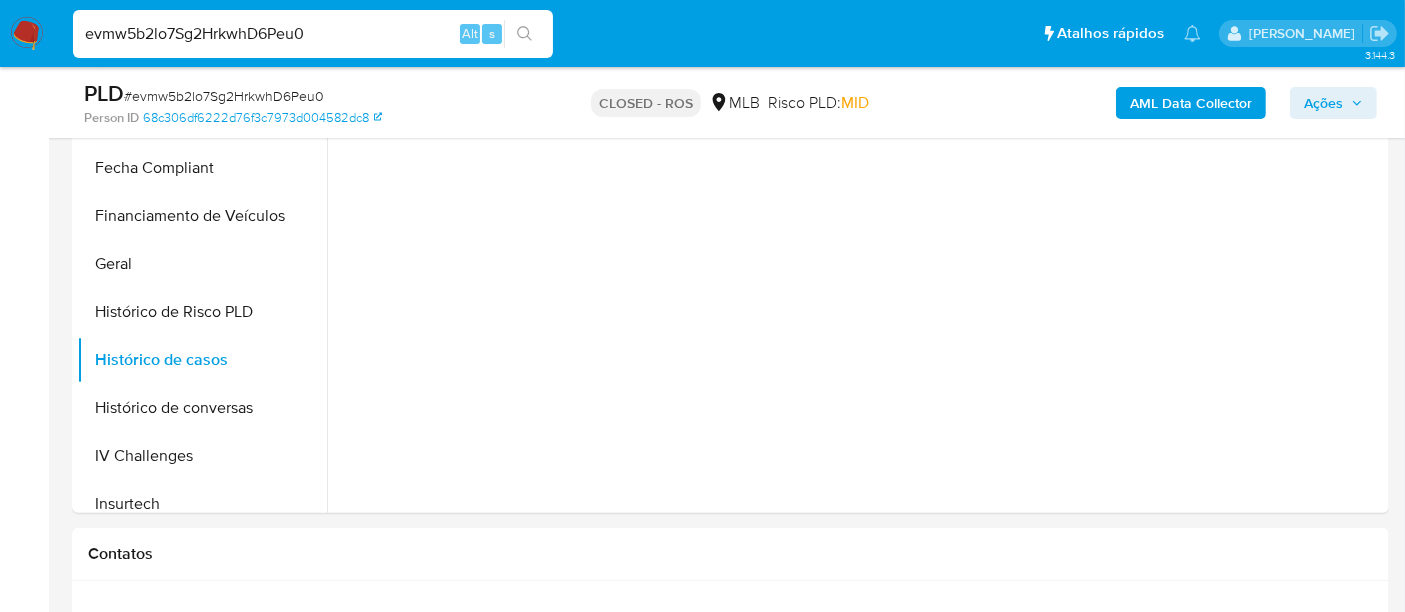 scroll, scrollTop: 1000, scrollLeft: 0, axis: vertical 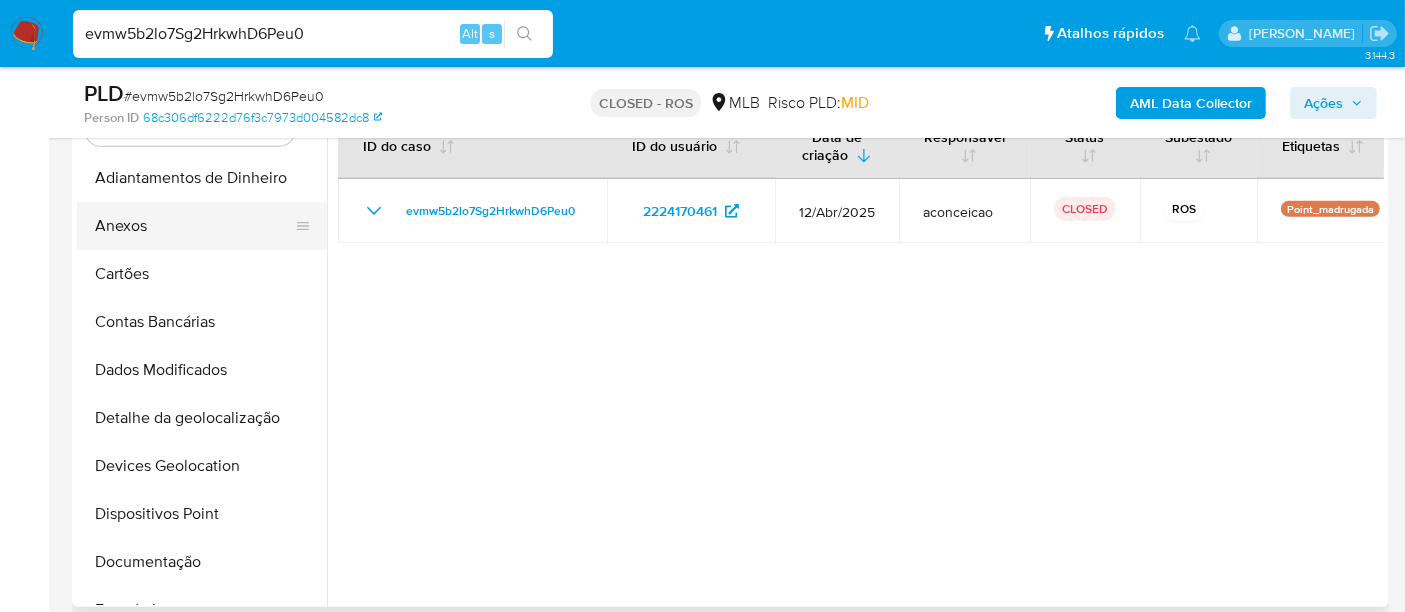 click on "Anexos" at bounding box center [194, 226] 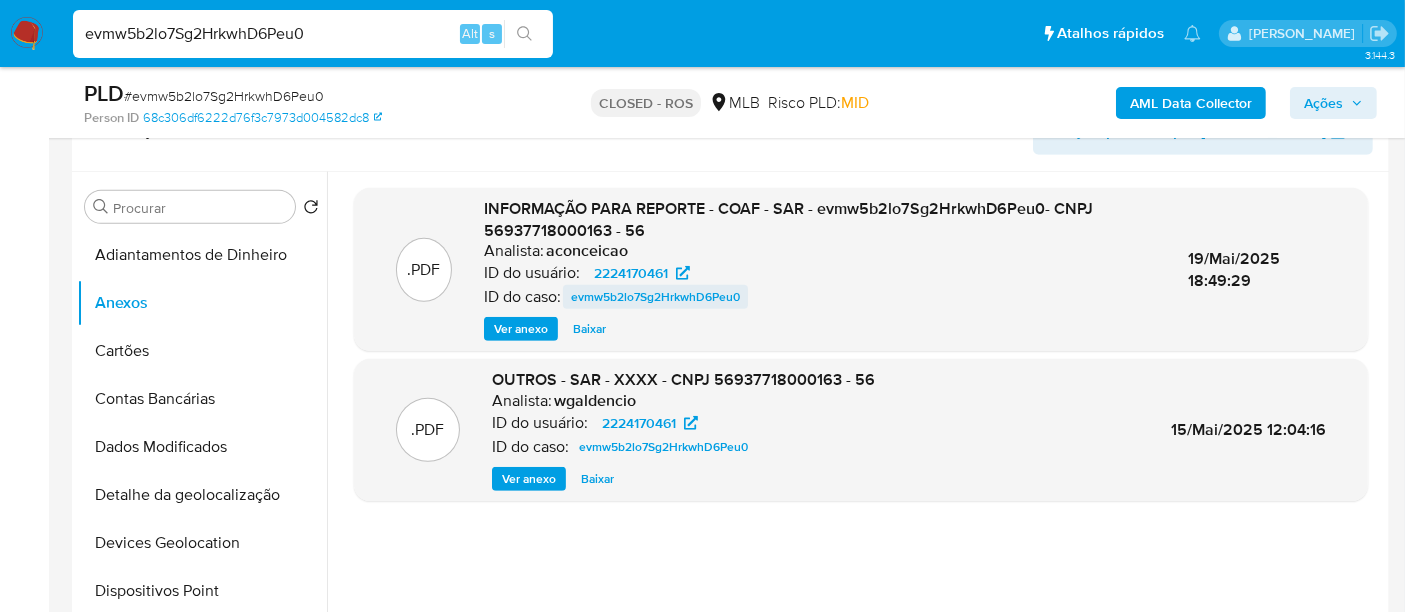 scroll, scrollTop: 888, scrollLeft: 0, axis: vertical 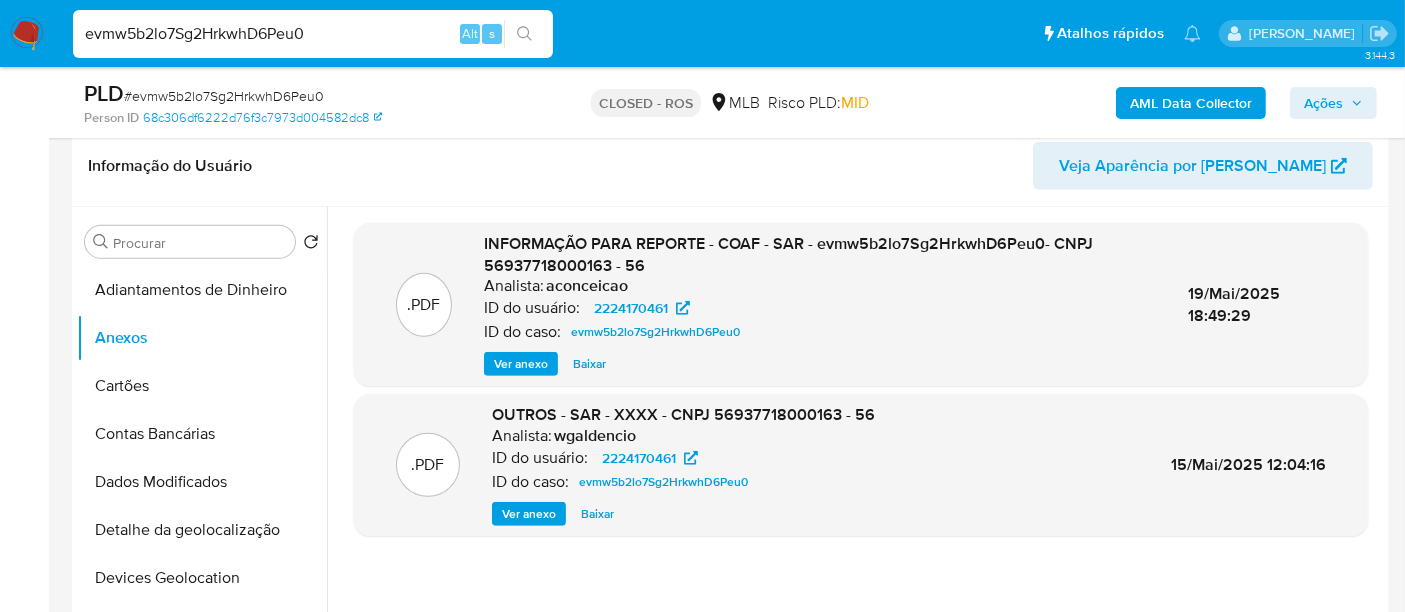 click on "Ver anexo" at bounding box center [521, 364] 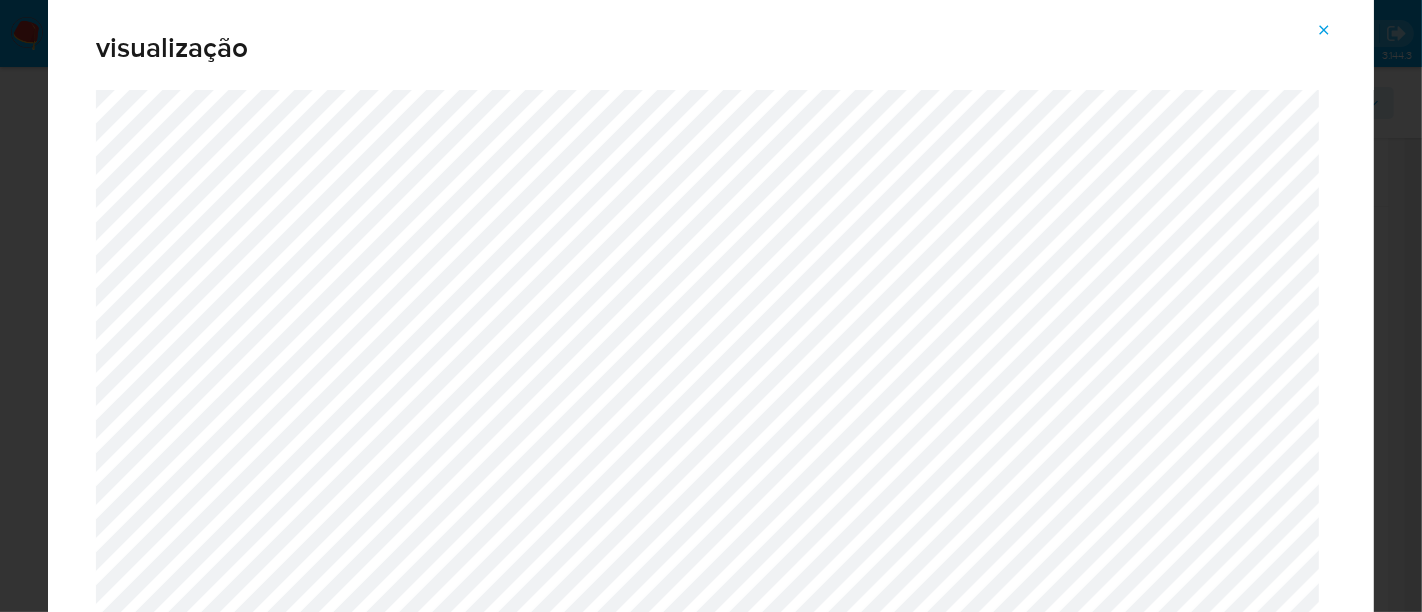 click 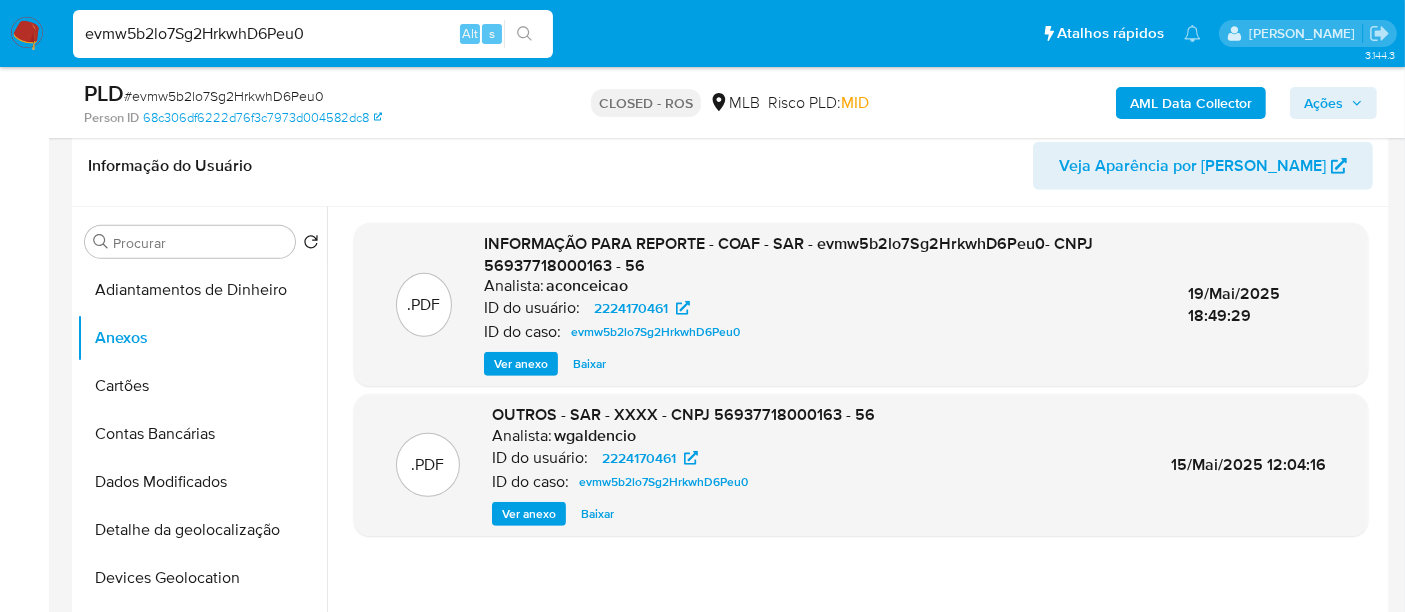 click on "evmw5b2lo7Sg2HrkwhD6Peu0" at bounding box center (313, 34) 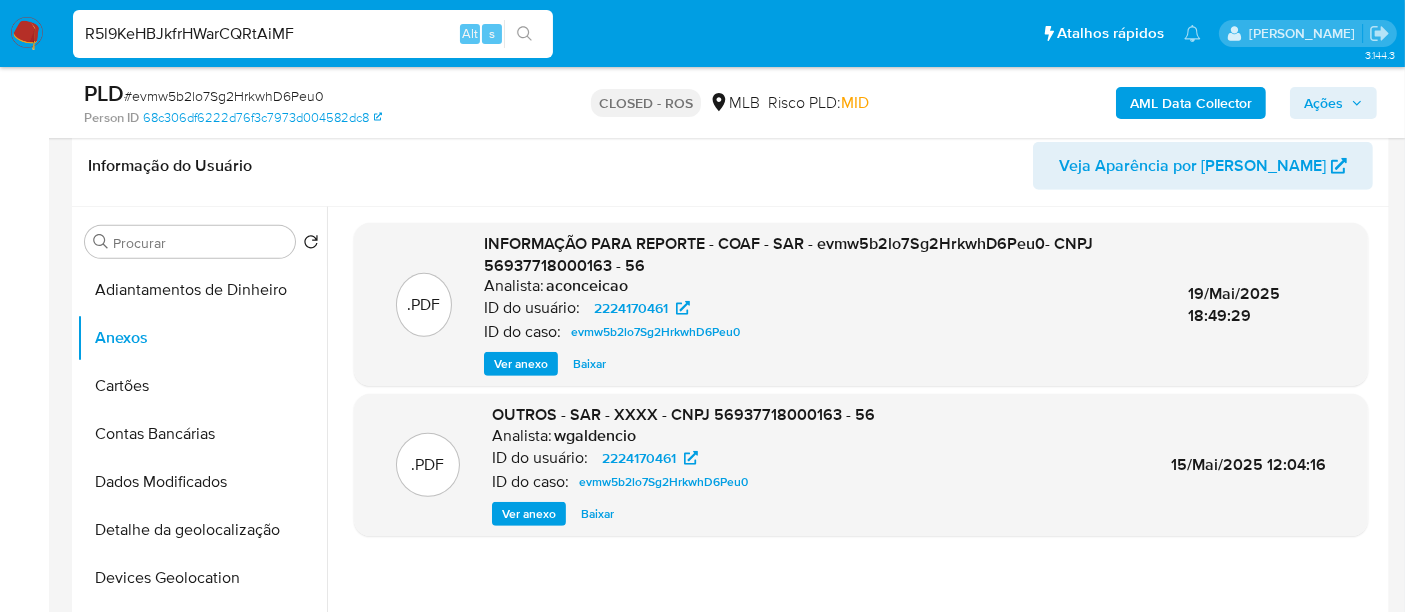 type on "R5l9KeHBJkfrHWarCQRtAiMF" 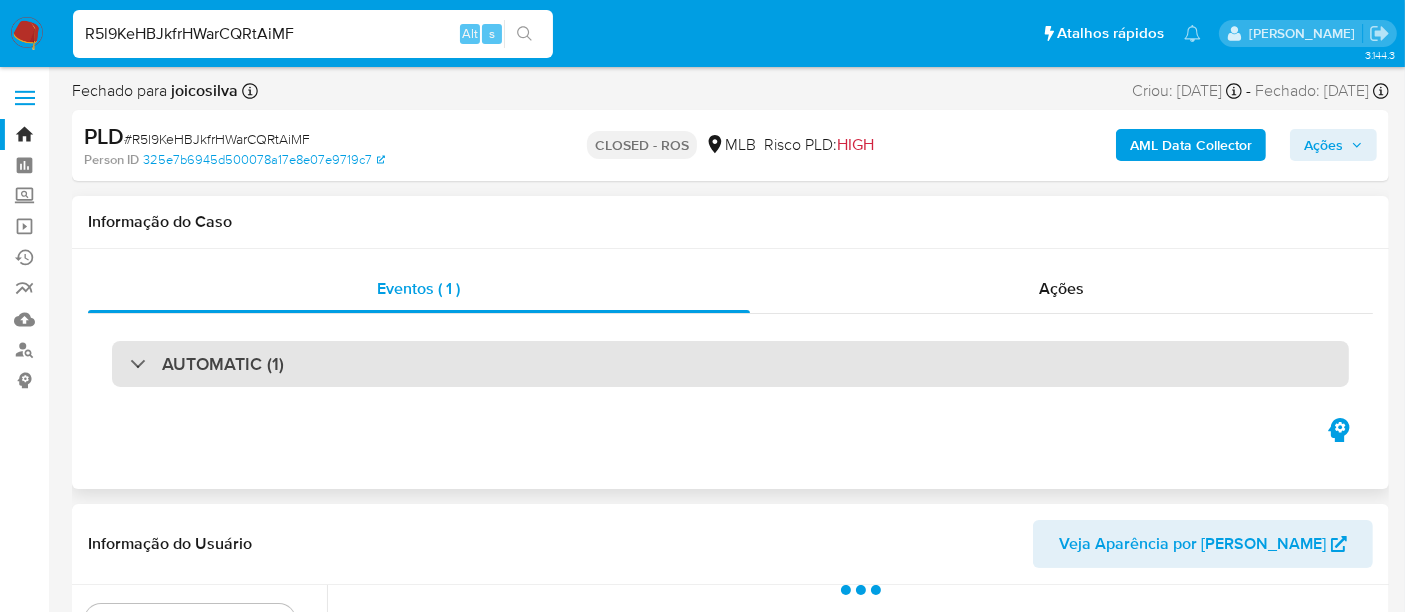 click on "AUTOMATIC (1)" at bounding box center (730, 364) 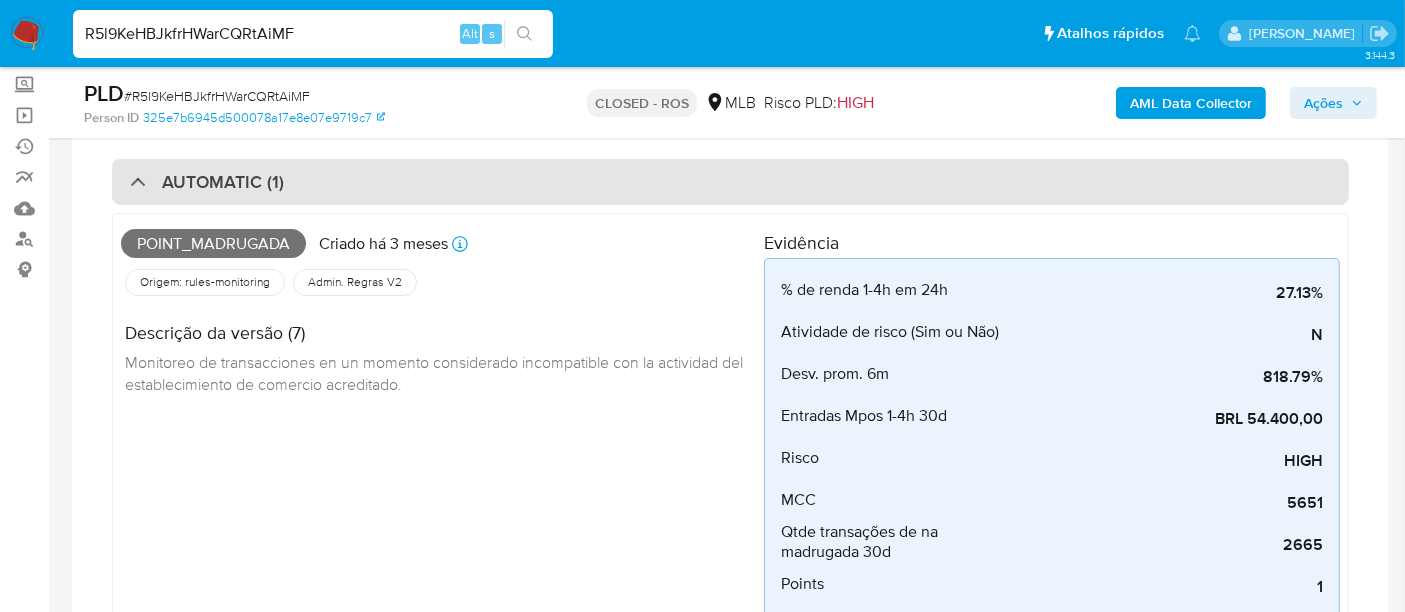 select on "10" 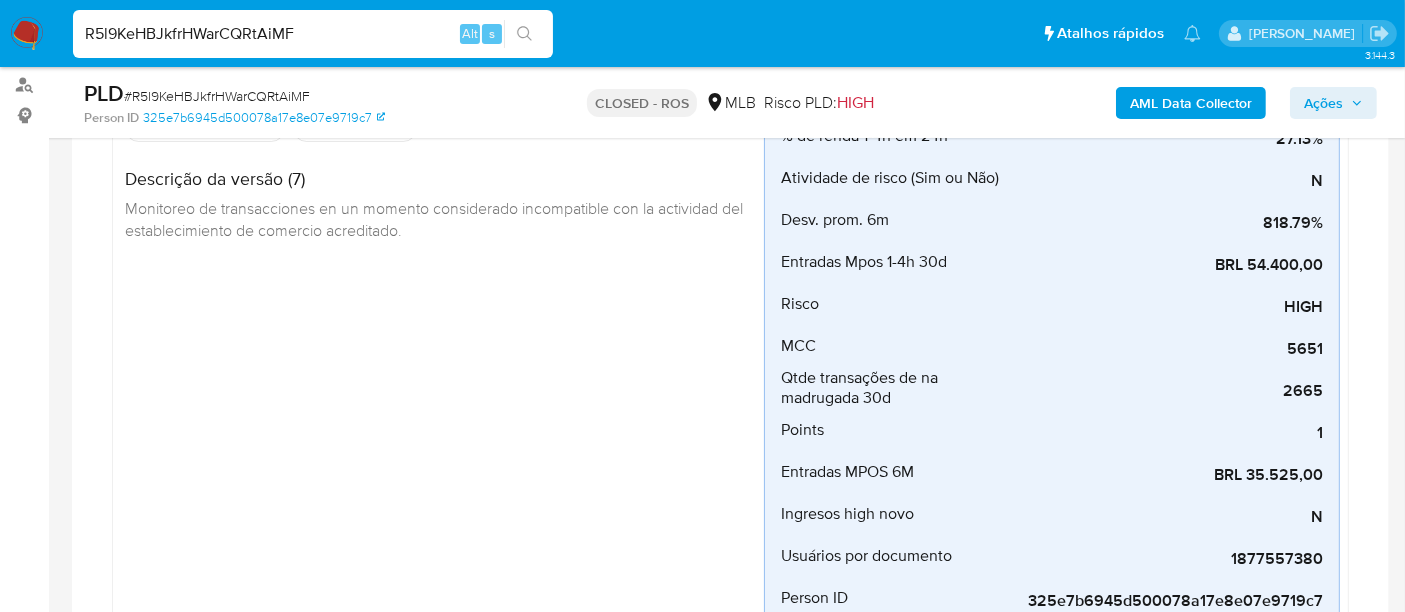 scroll, scrollTop: 333, scrollLeft: 0, axis: vertical 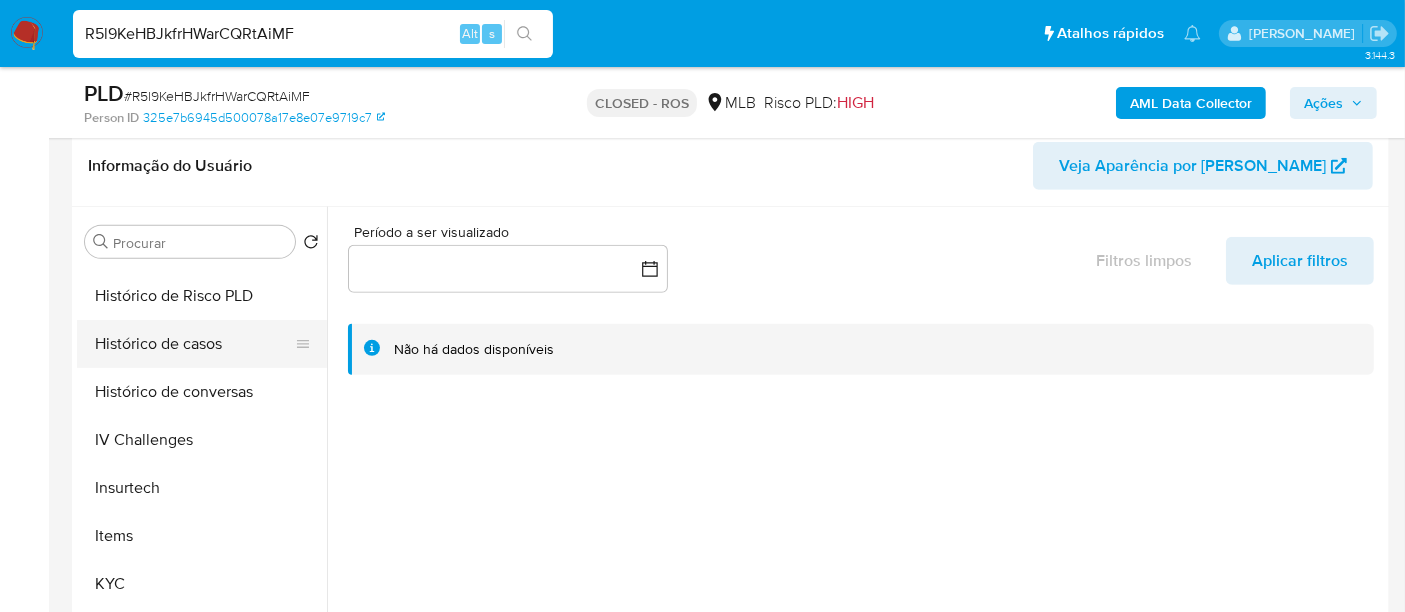click on "Histórico de casos" at bounding box center (194, 344) 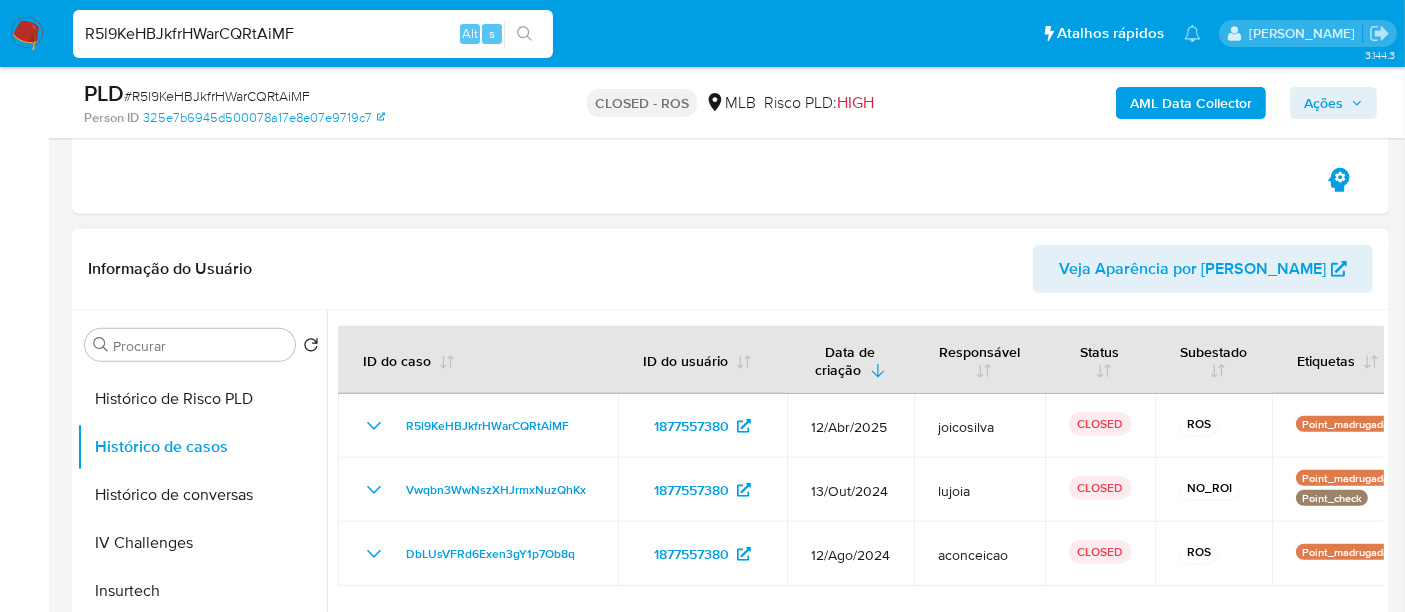 scroll, scrollTop: 888, scrollLeft: 0, axis: vertical 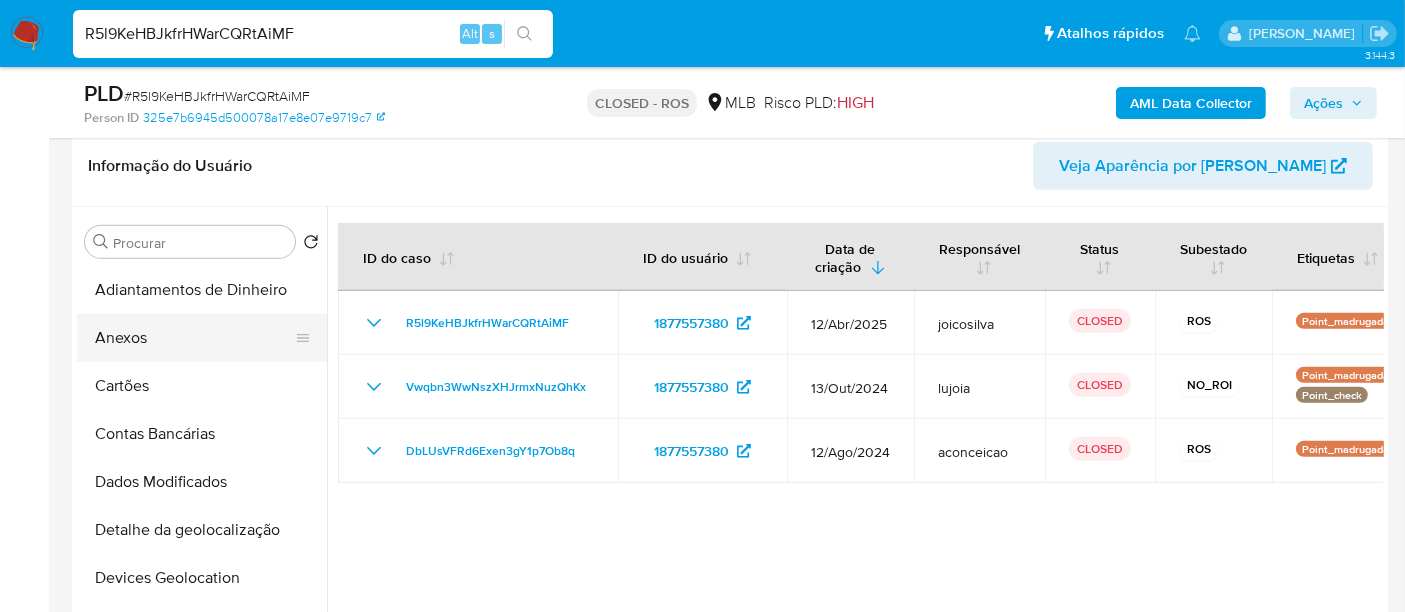 click on "Anexos" at bounding box center [194, 338] 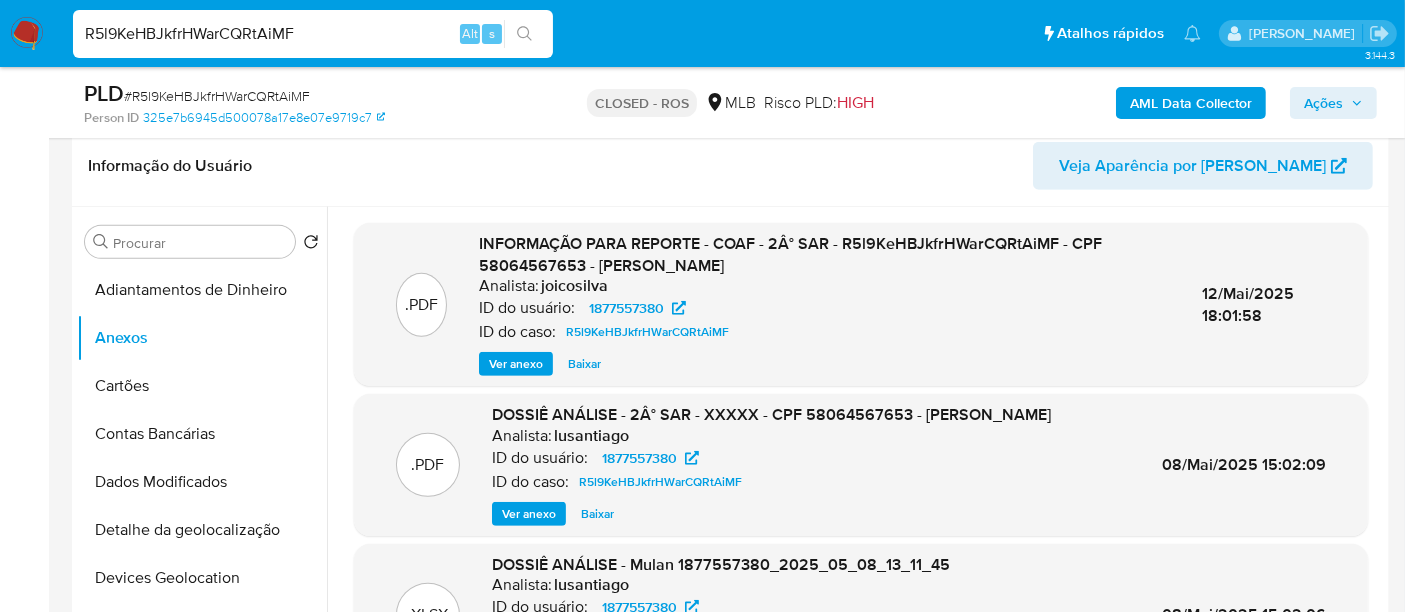 click on "Ver anexo" at bounding box center [516, 364] 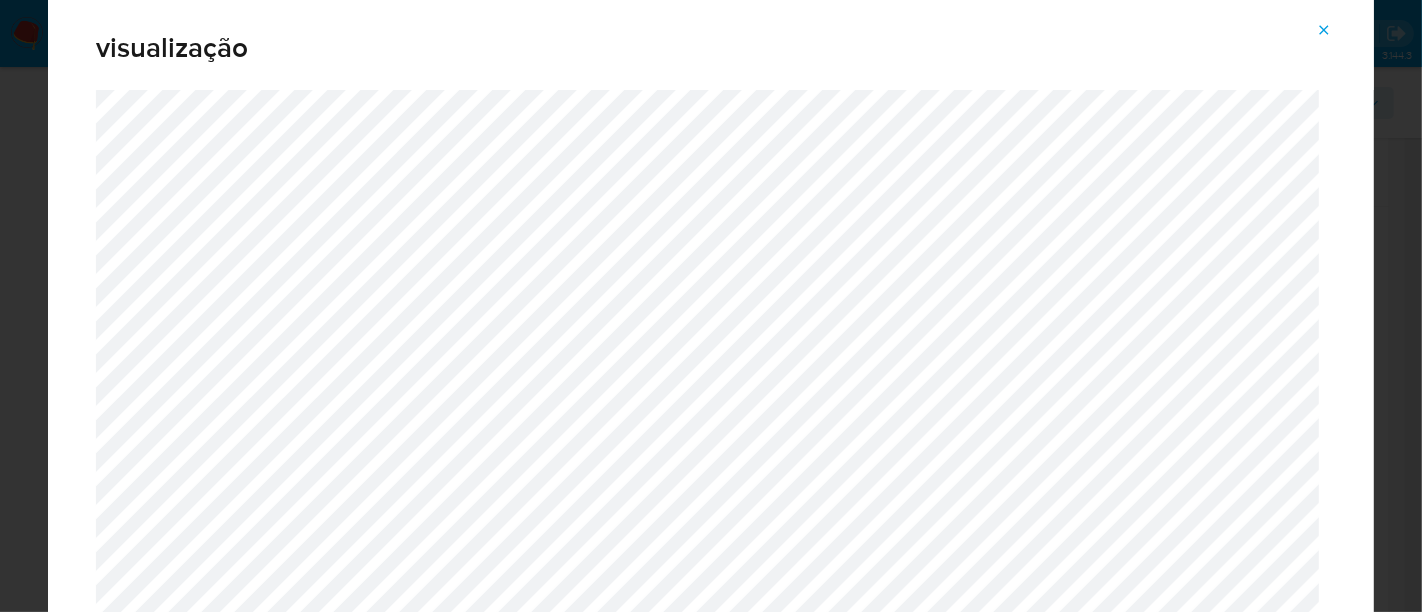 click 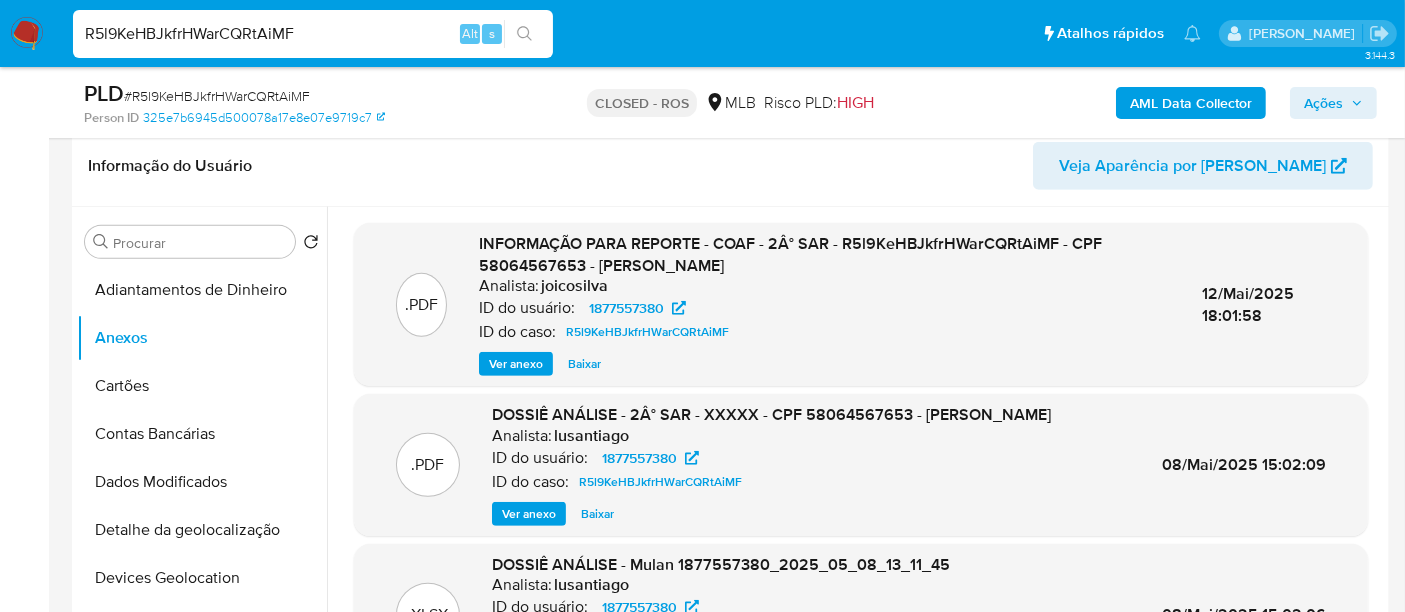 click on "R5l9KeHBJkfrHWarCQRtAiMF" at bounding box center [313, 34] 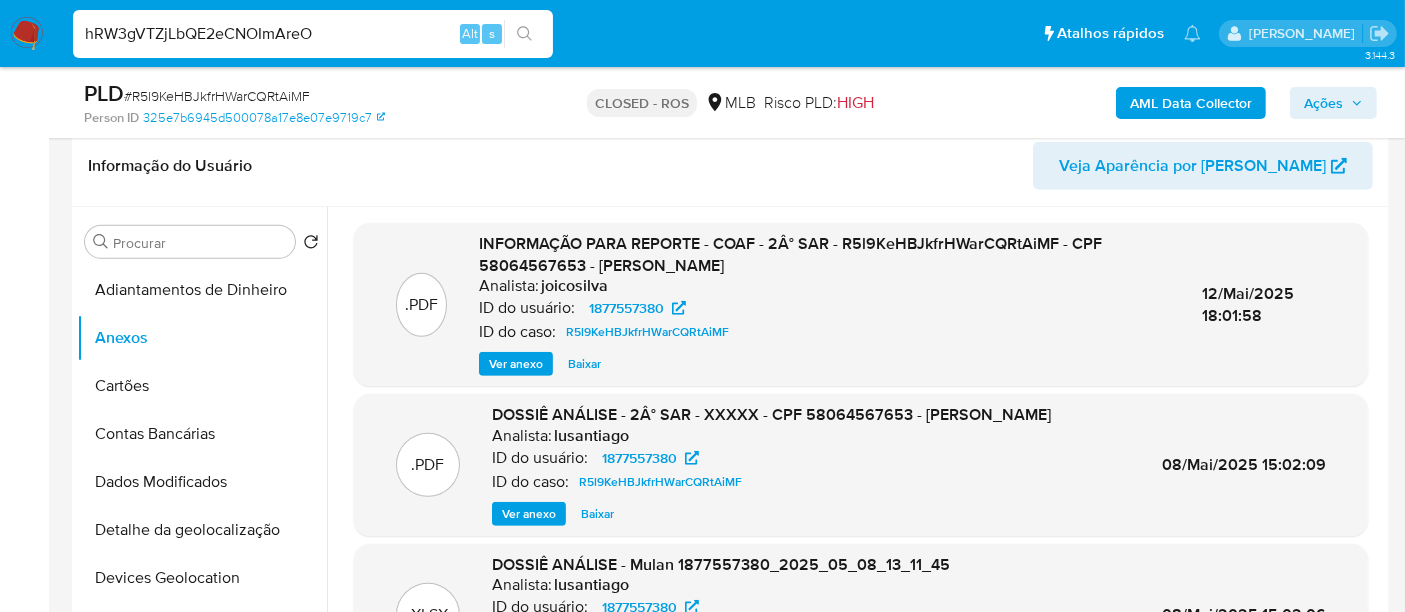 type on "hRW3gVTZjLbQE2eCNOImAreO" 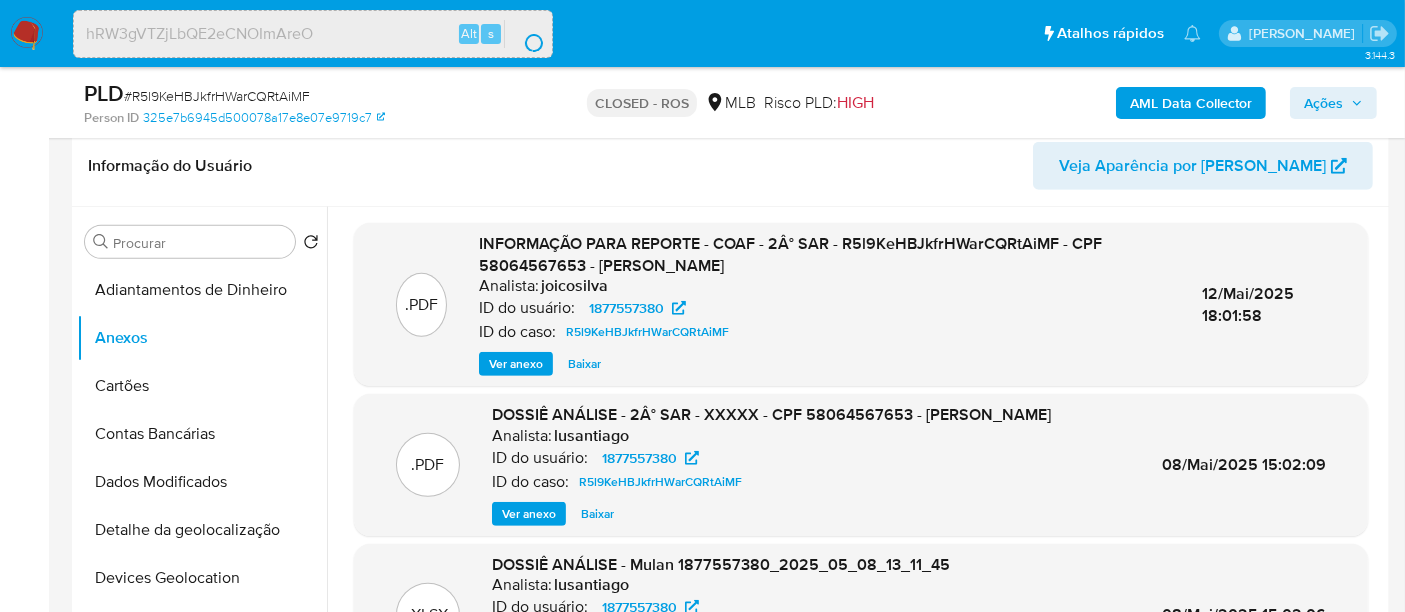 scroll, scrollTop: 0, scrollLeft: 0, axis: both 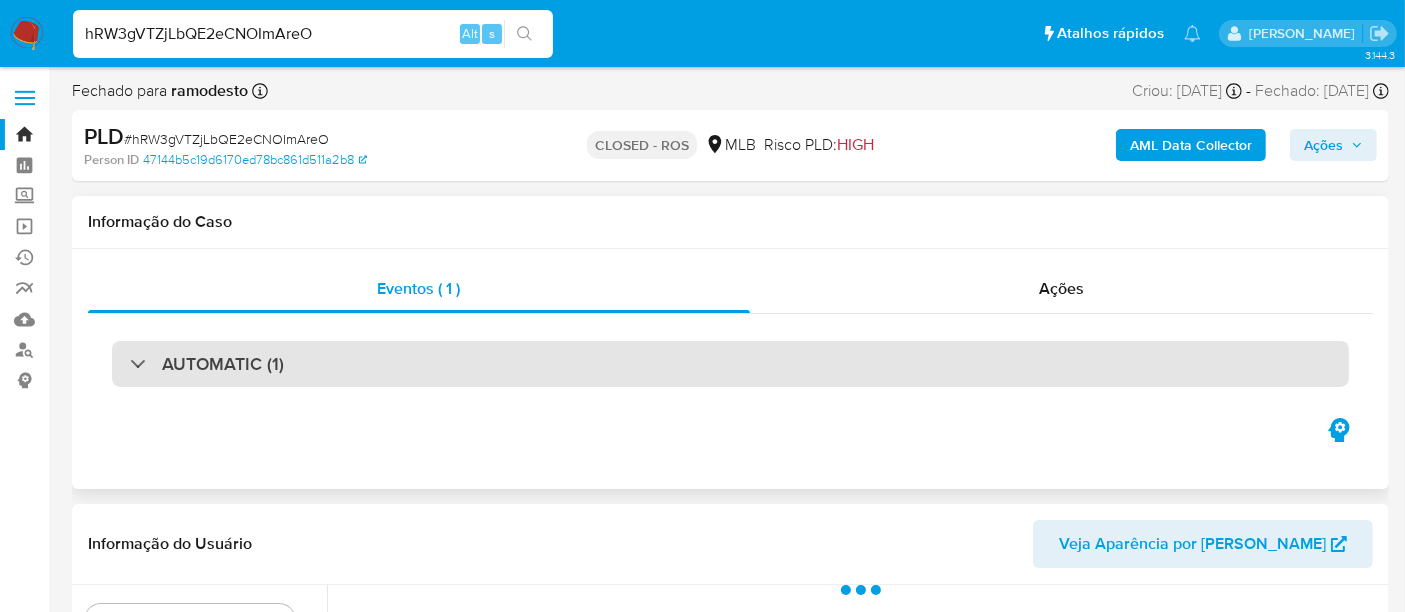 click on "AUTOMATIC (1)" at bounding box center (730, 364) 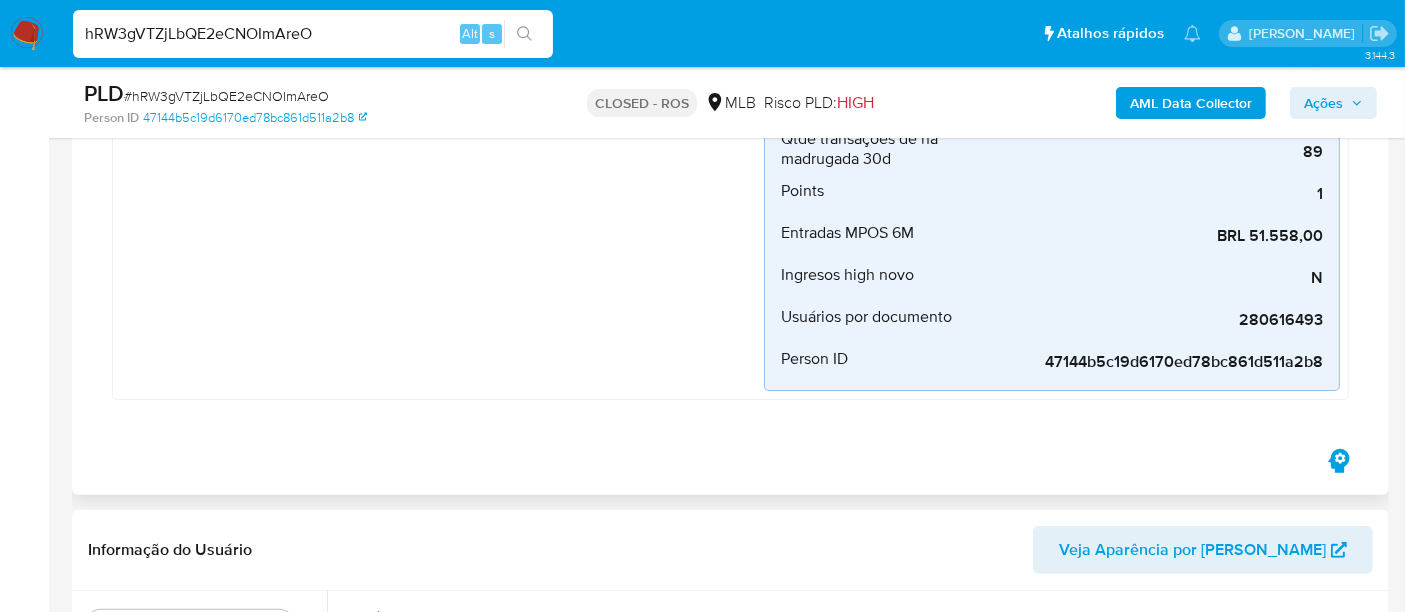 select on "10" 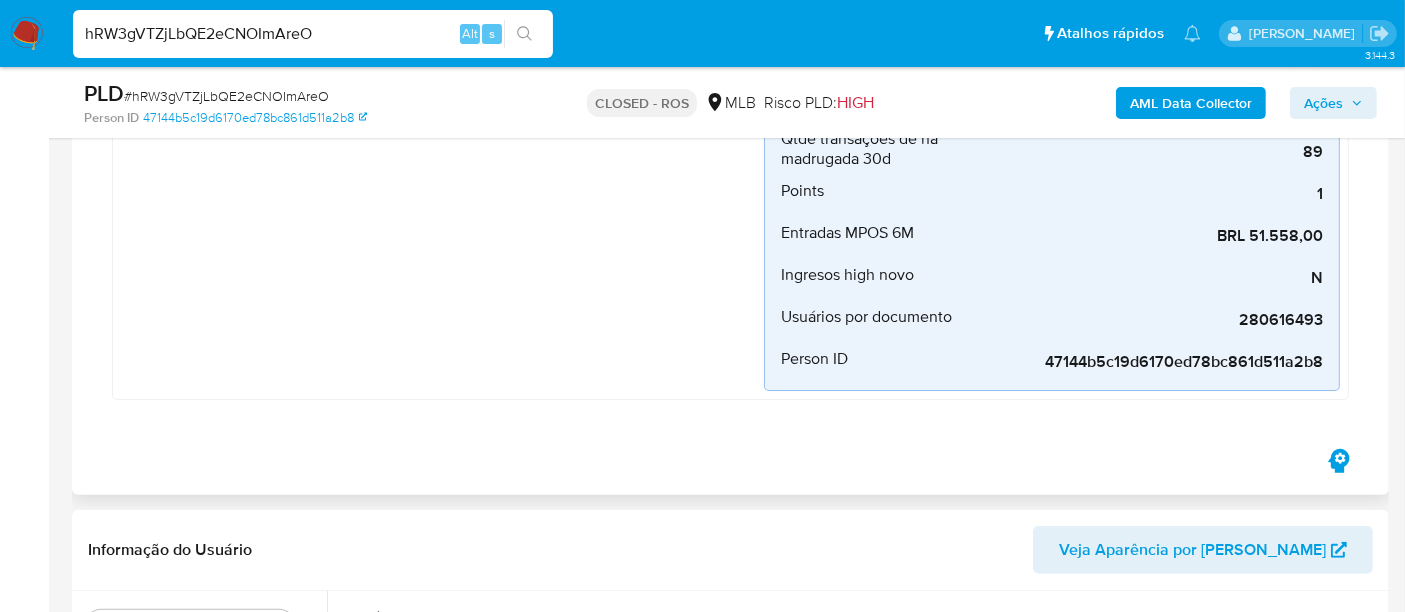 scroll, scrollTop: 555, scrollLeft: 0, axis: vertical 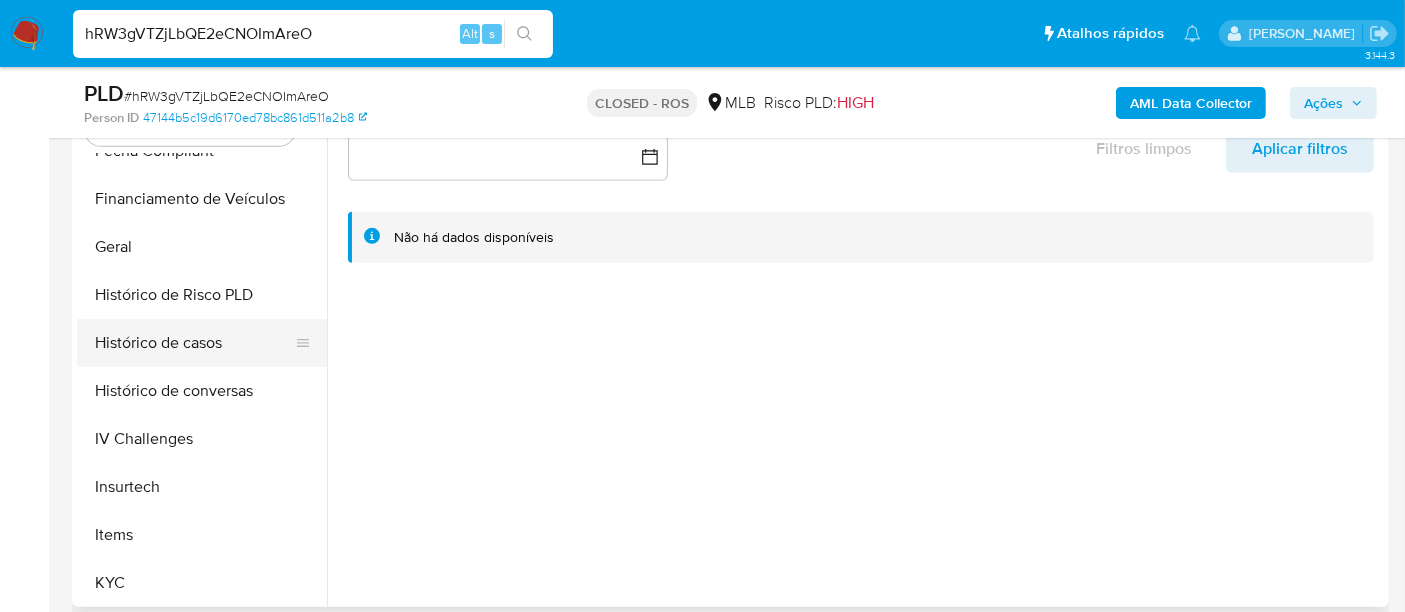 click on "Histórico de casos" at bounding box center (194, 343) 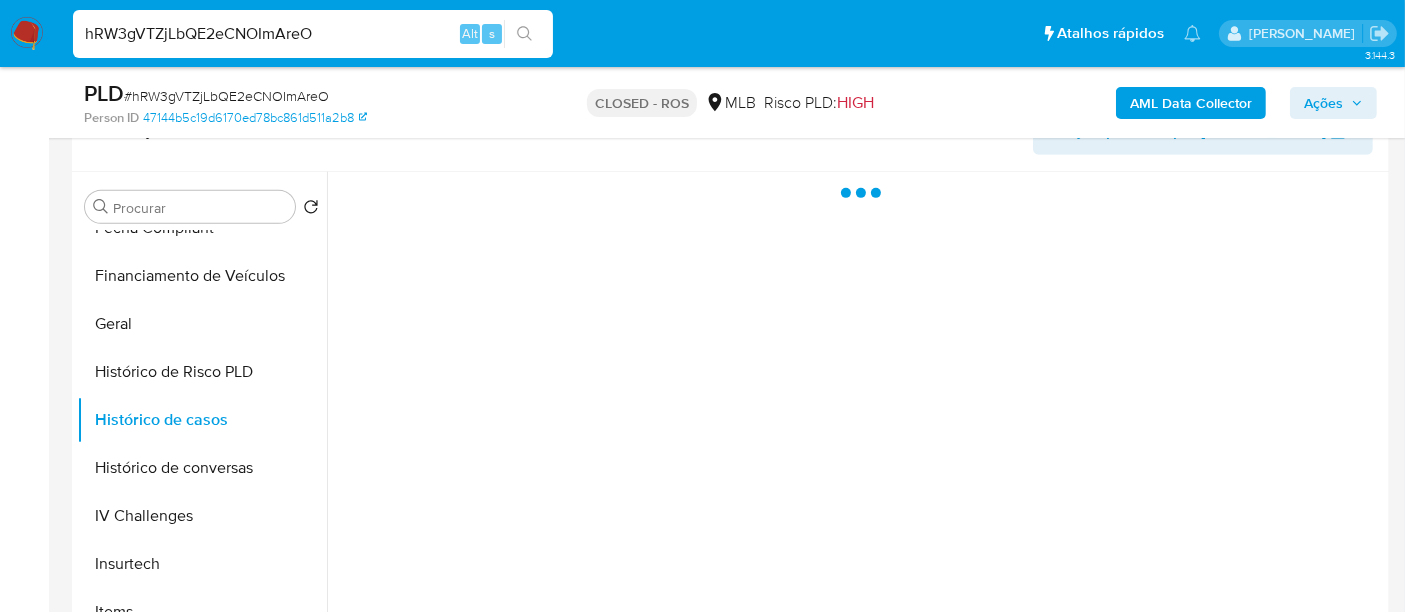 scroll, scrollTop: 888, scrollLeft: 0, axis: vertical 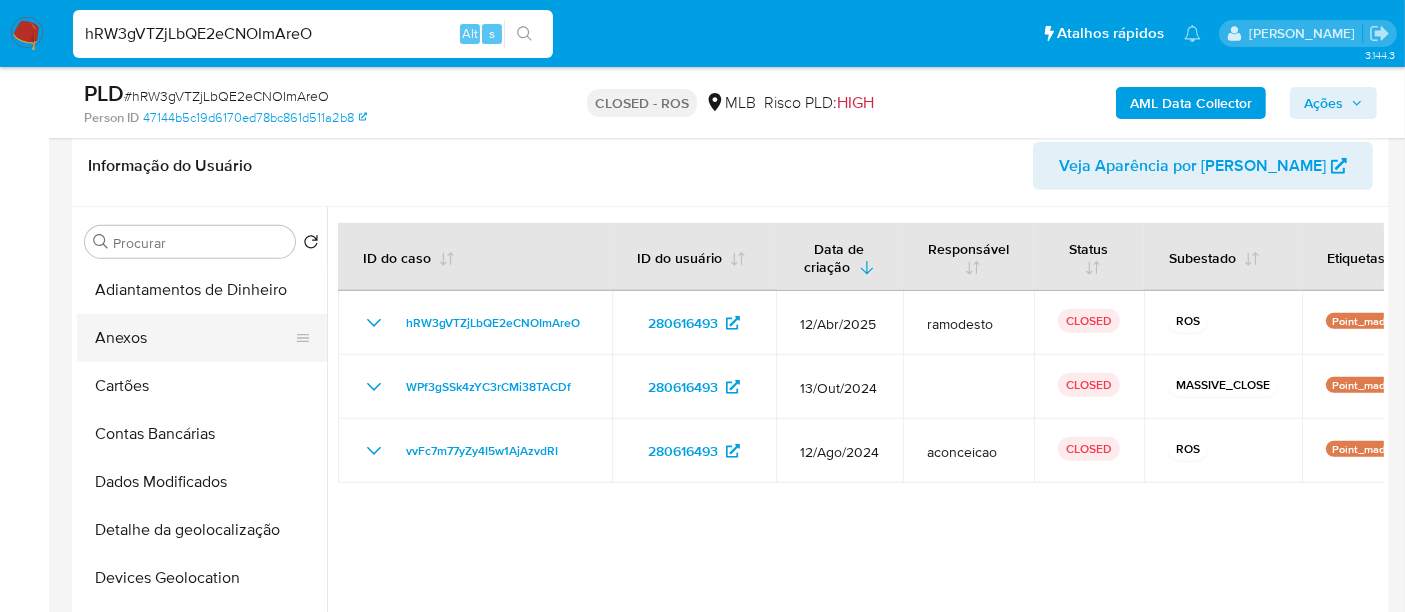 click on "Anexos" at bounding box center [194, 338] 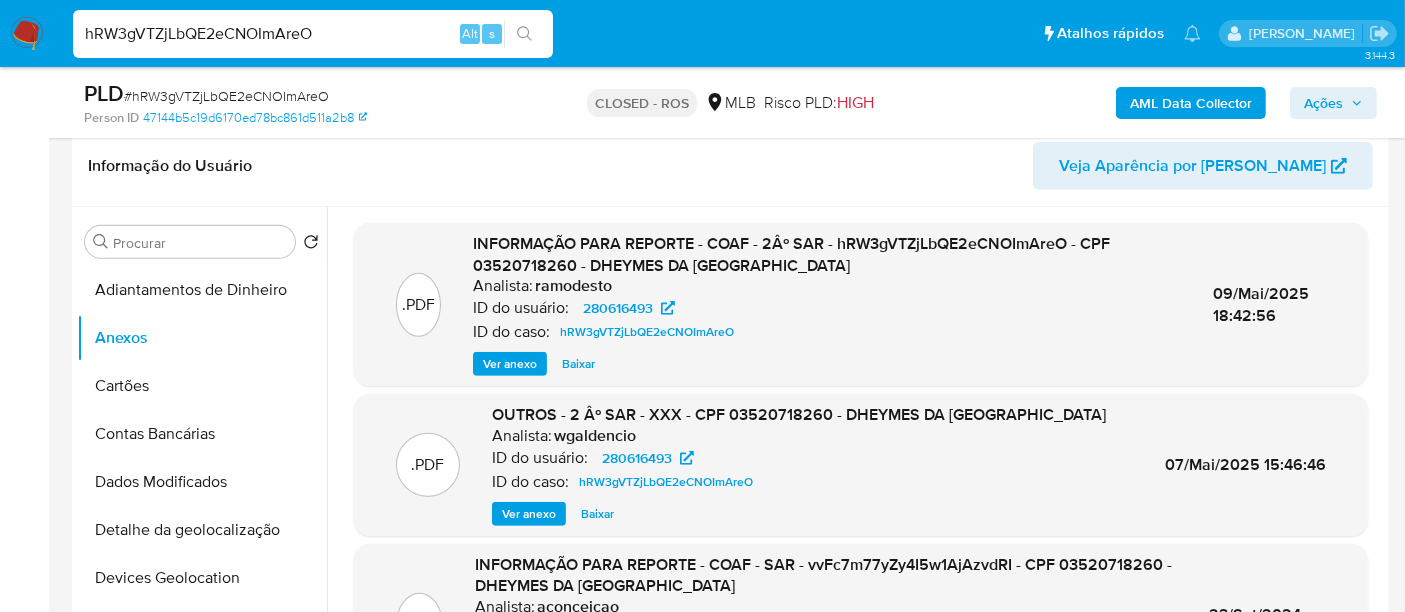 click on "Ver anexo" at bounding box center (510, 364) 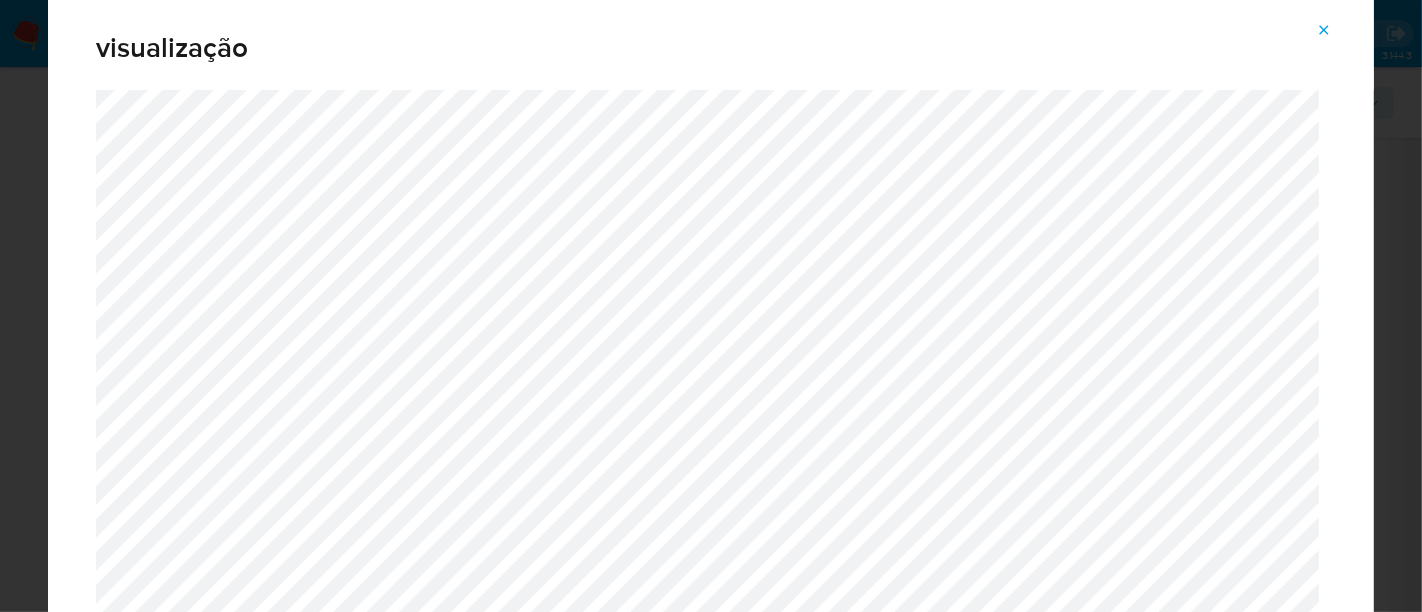 click at bounding box center [1324, 30] 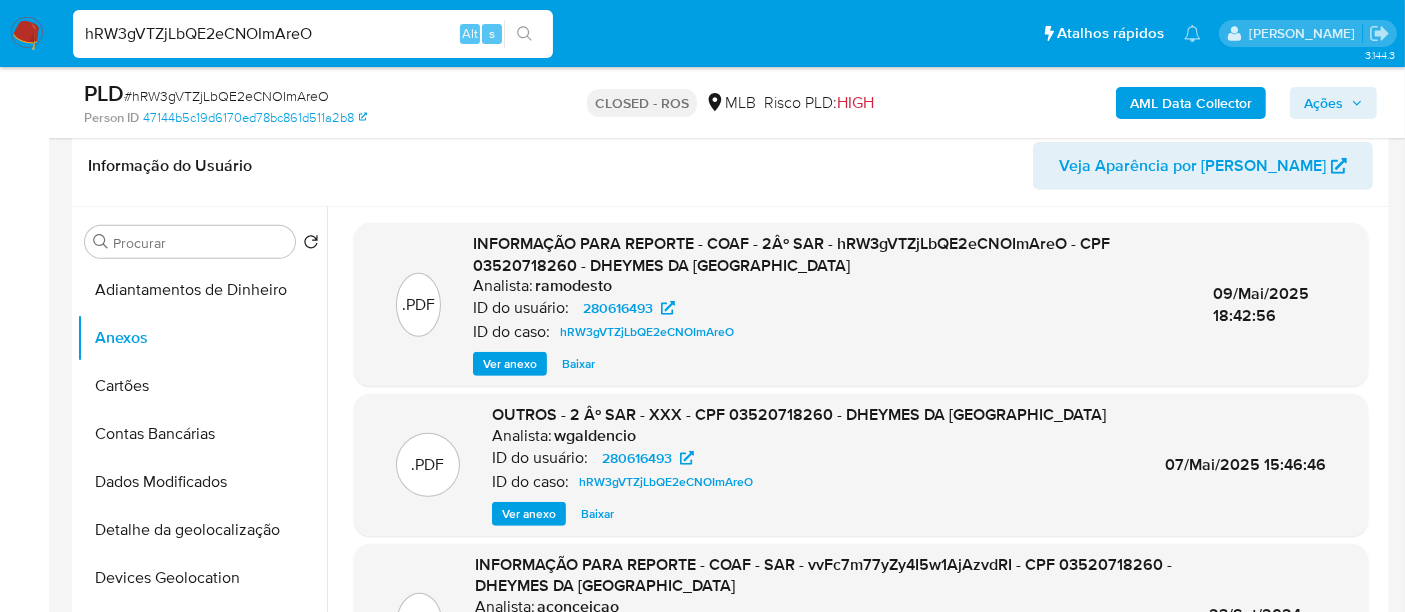 click on "hRW3gVTZjLbQE2eCNOImAreO" at bounding box center [313, 34] 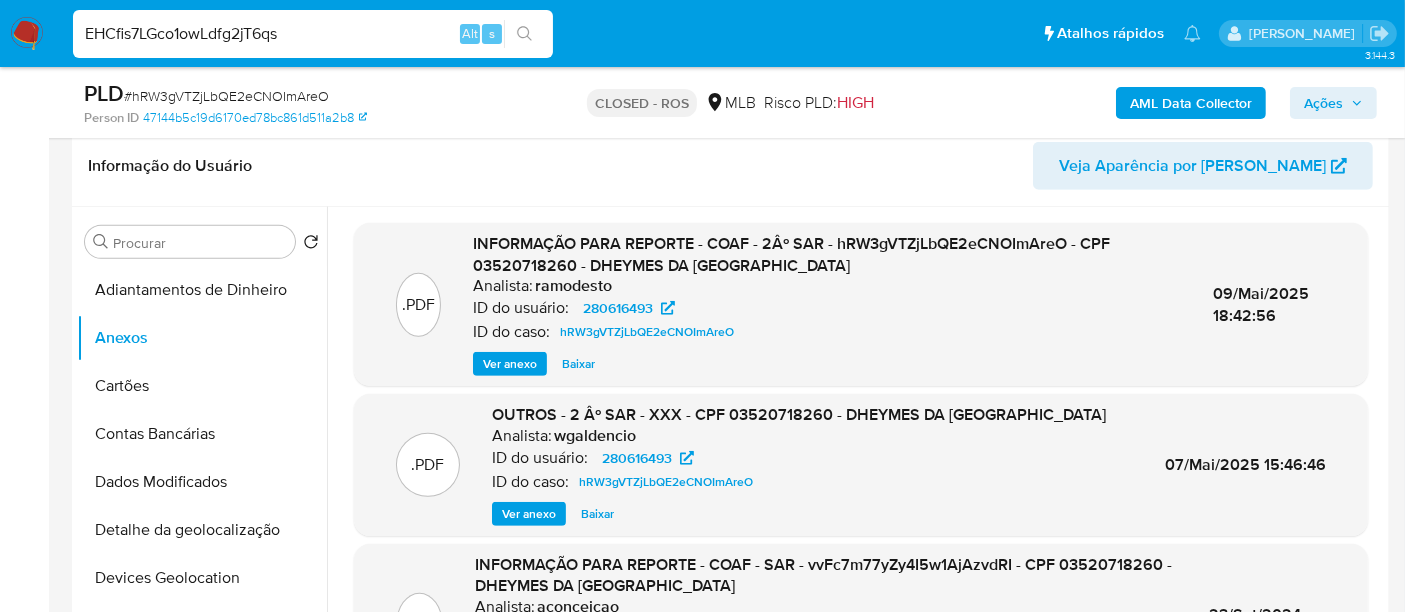 type on "EHCfis7LGco1owLdfg2jT6qs" 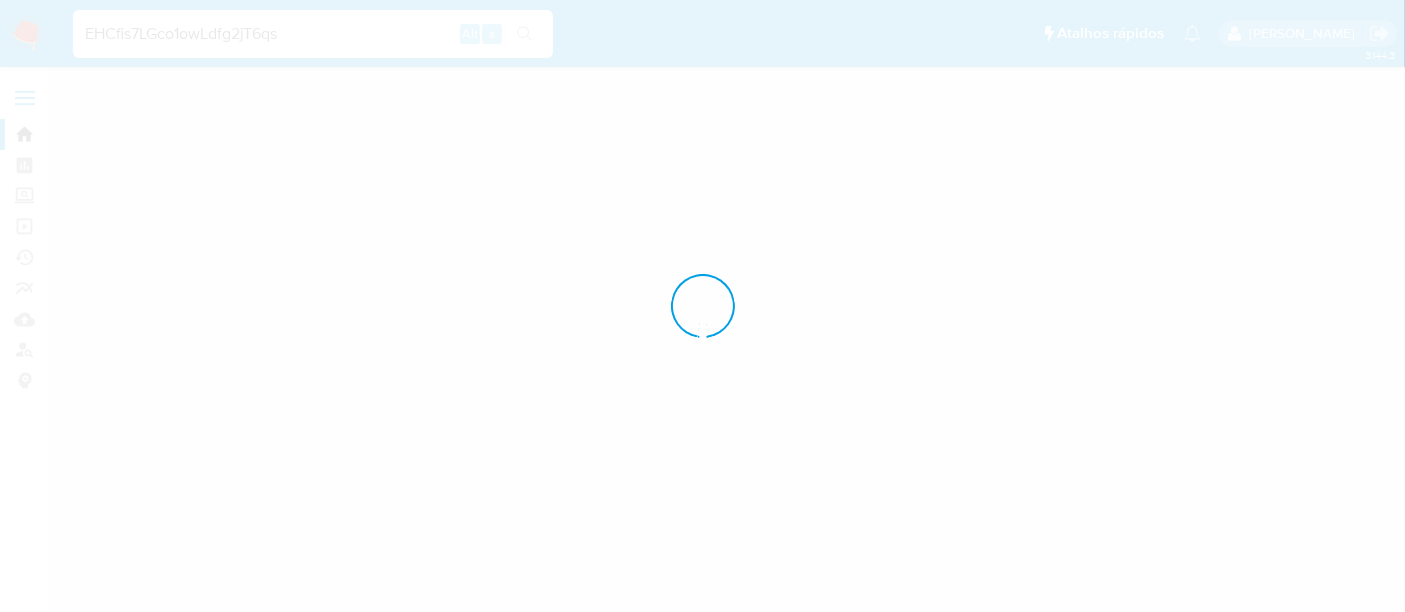 scroll, scrollTop: 0, scrollLeft: 0, axis: both 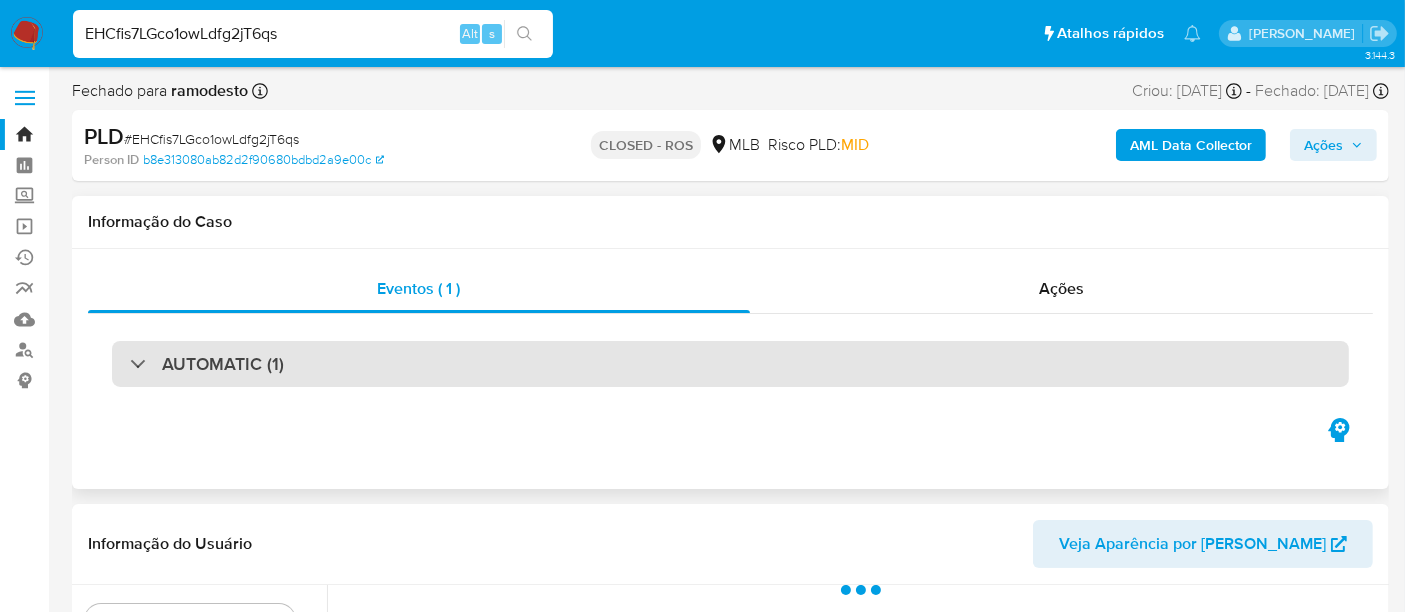 click on "AUTOMATIC (1)" at bounding box center [730, 364] 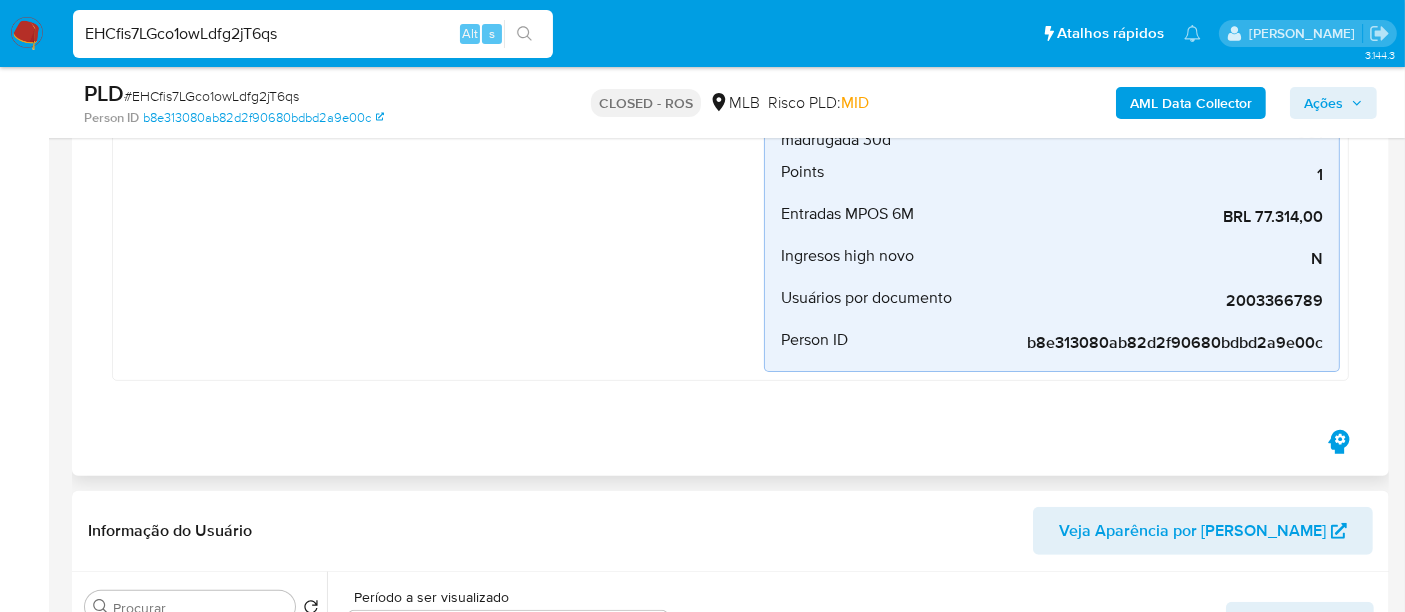 scroll, scrollTop: 555, scrollLeft: 0, axis: vertical 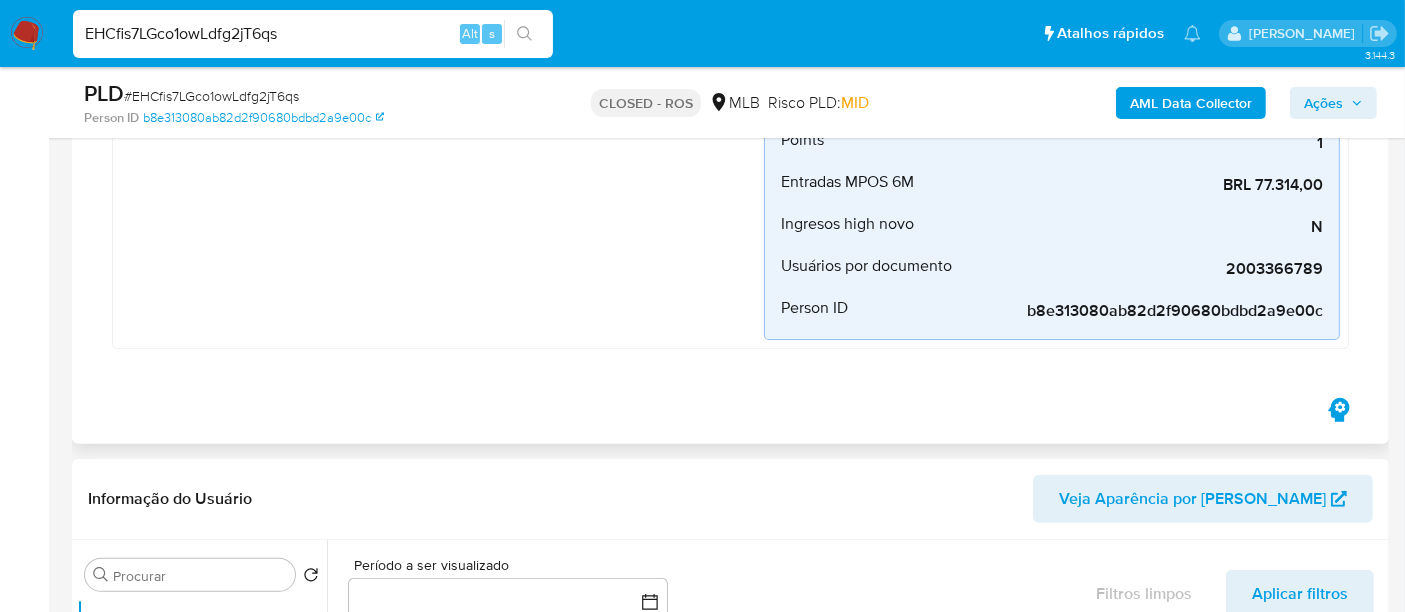 select on "10" 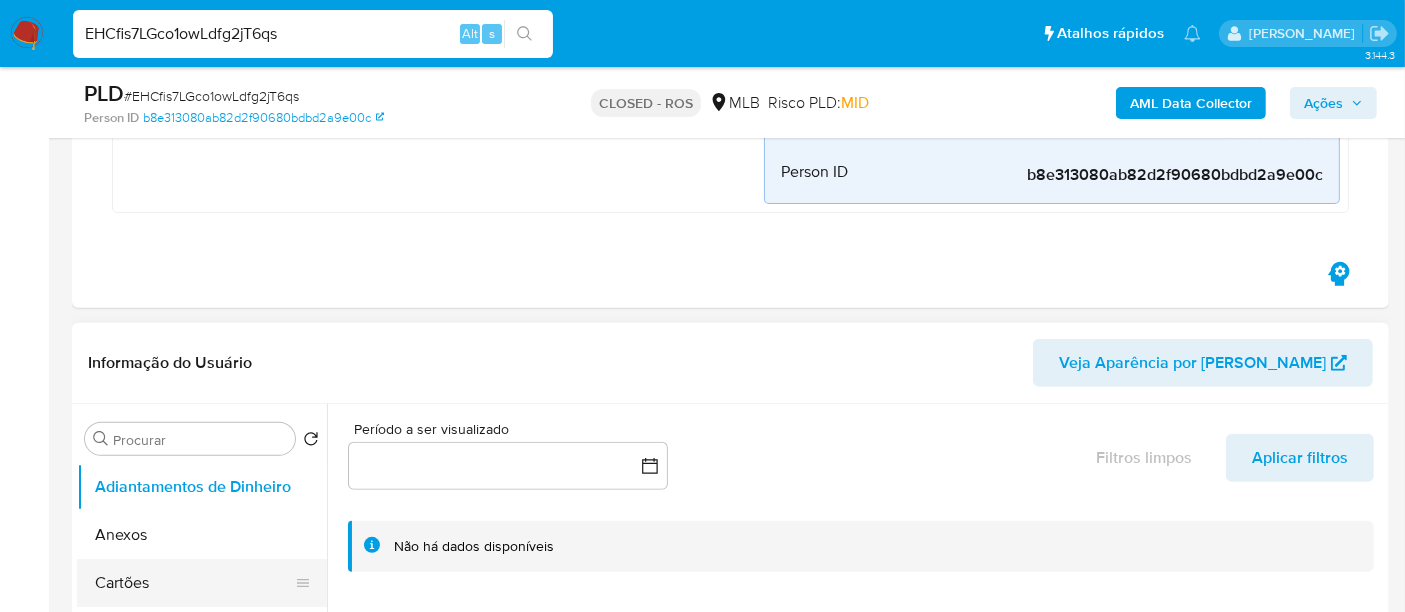 scroll, scrollTop: 888, scrollLeft: 0, axis: vertical 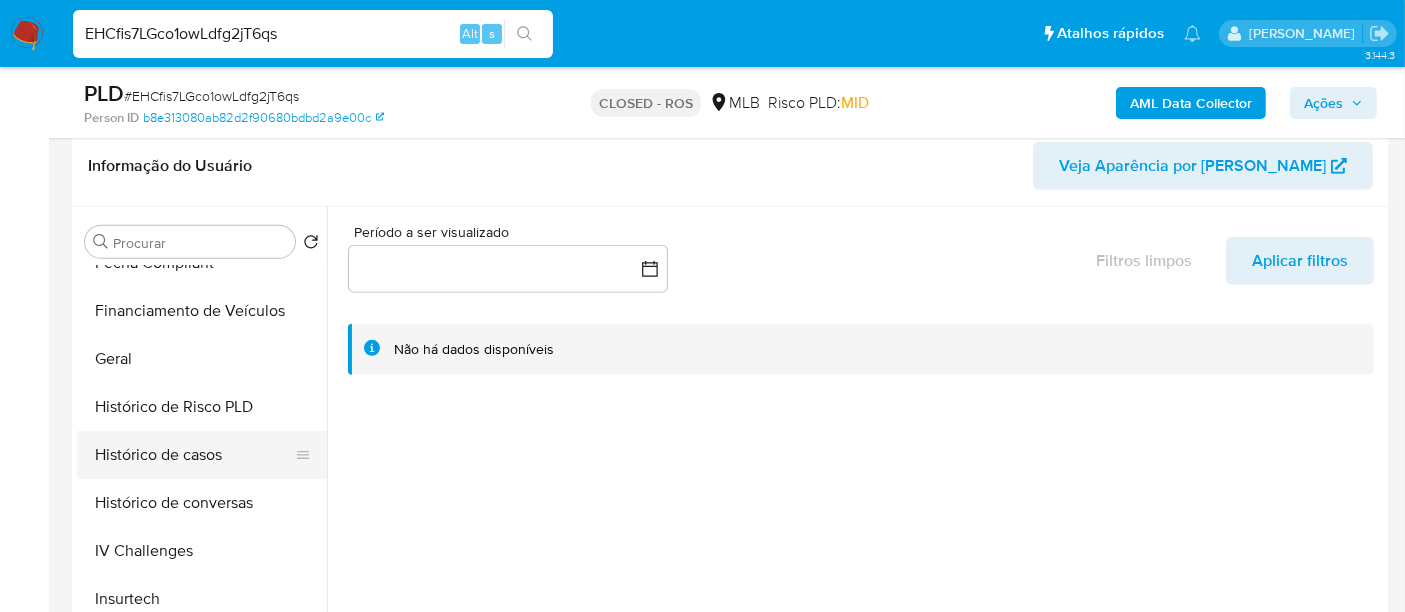 click on "Histórico de casos" at bounding box center (194, 455) 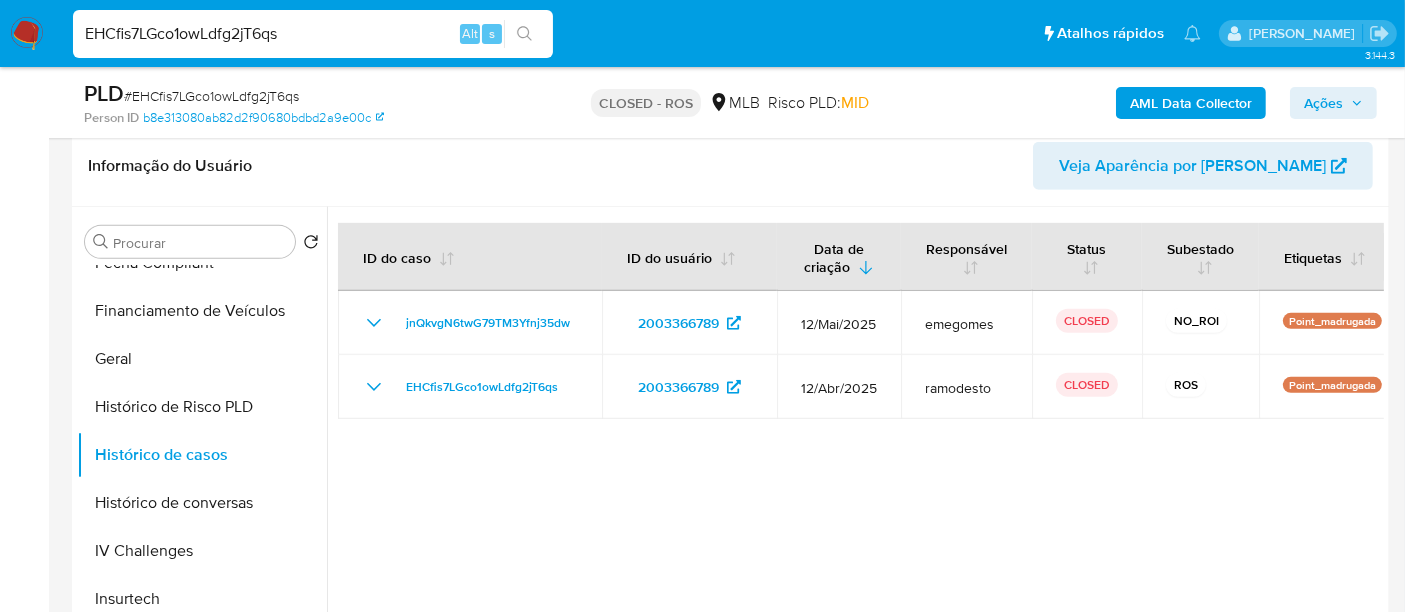 type 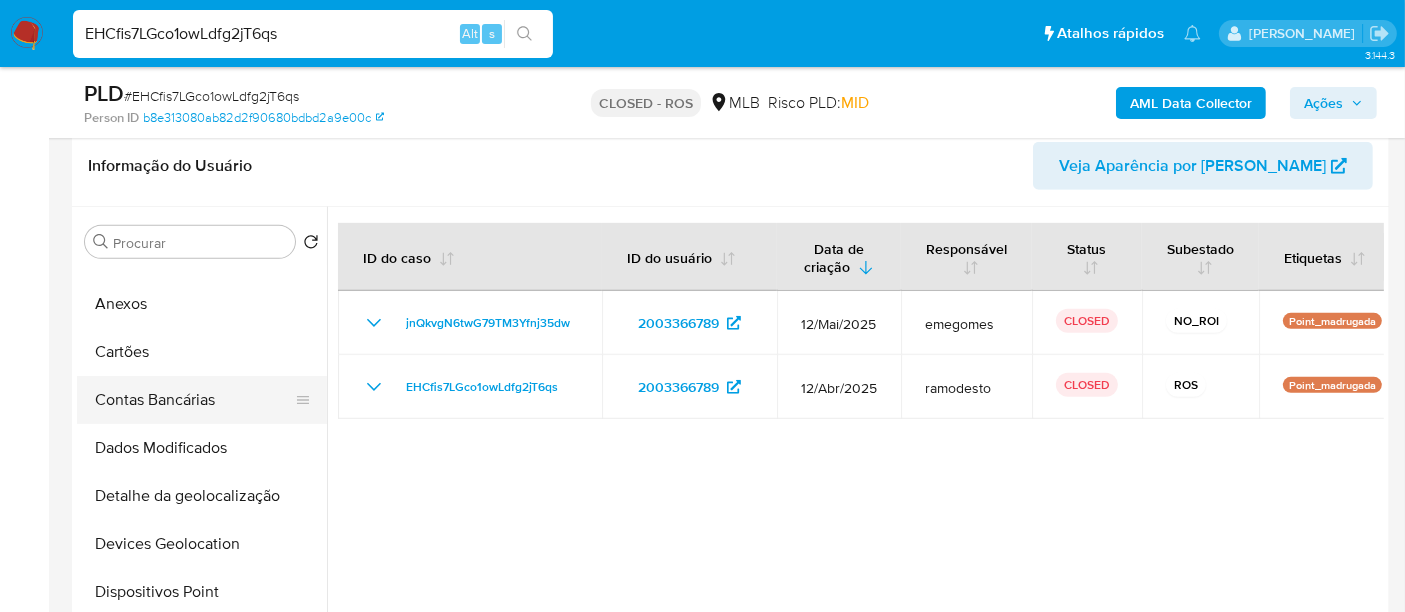scroll, scrollTop: 0, scrollLeft: 0, axis: both 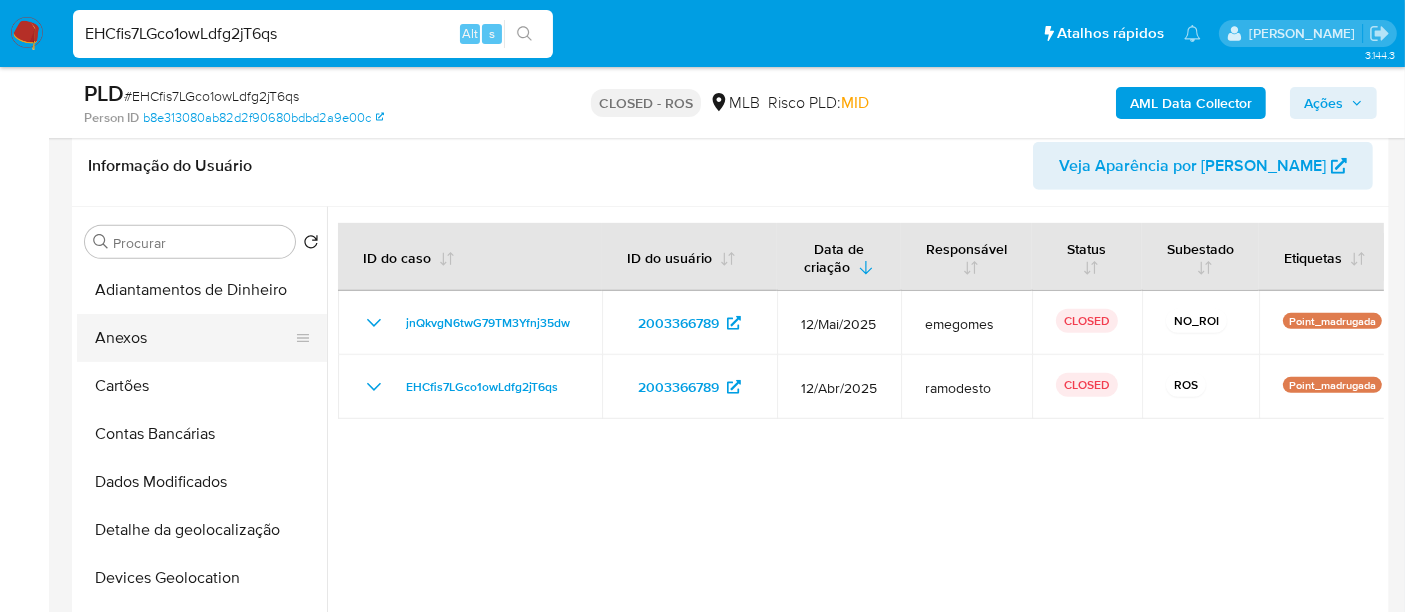 click on "Anexos" at bounding box center (194, 338) 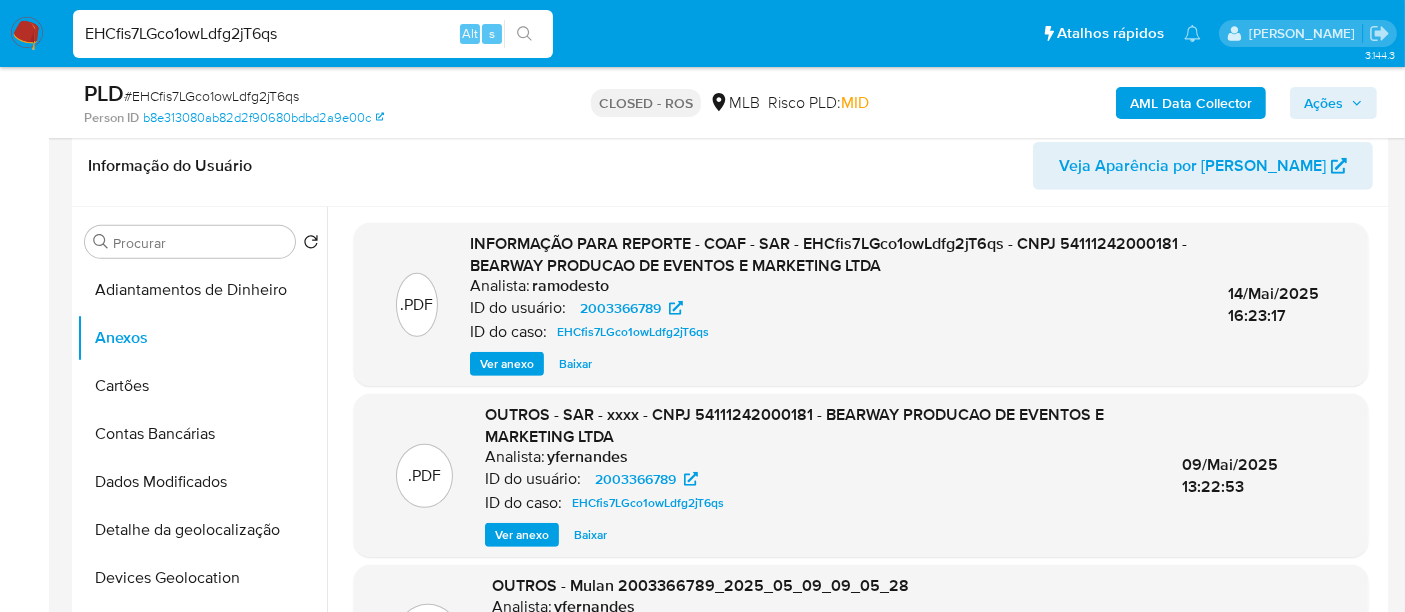 type 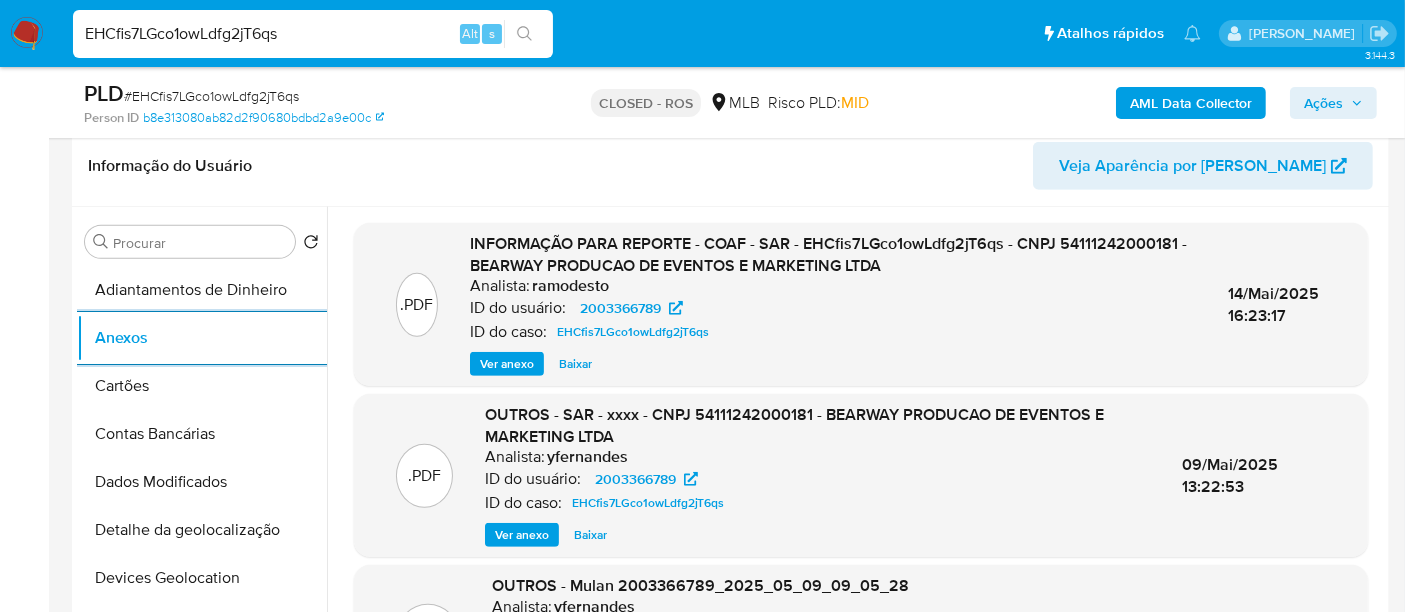 click on "Ver anexo" at bounding box center (507, 364) 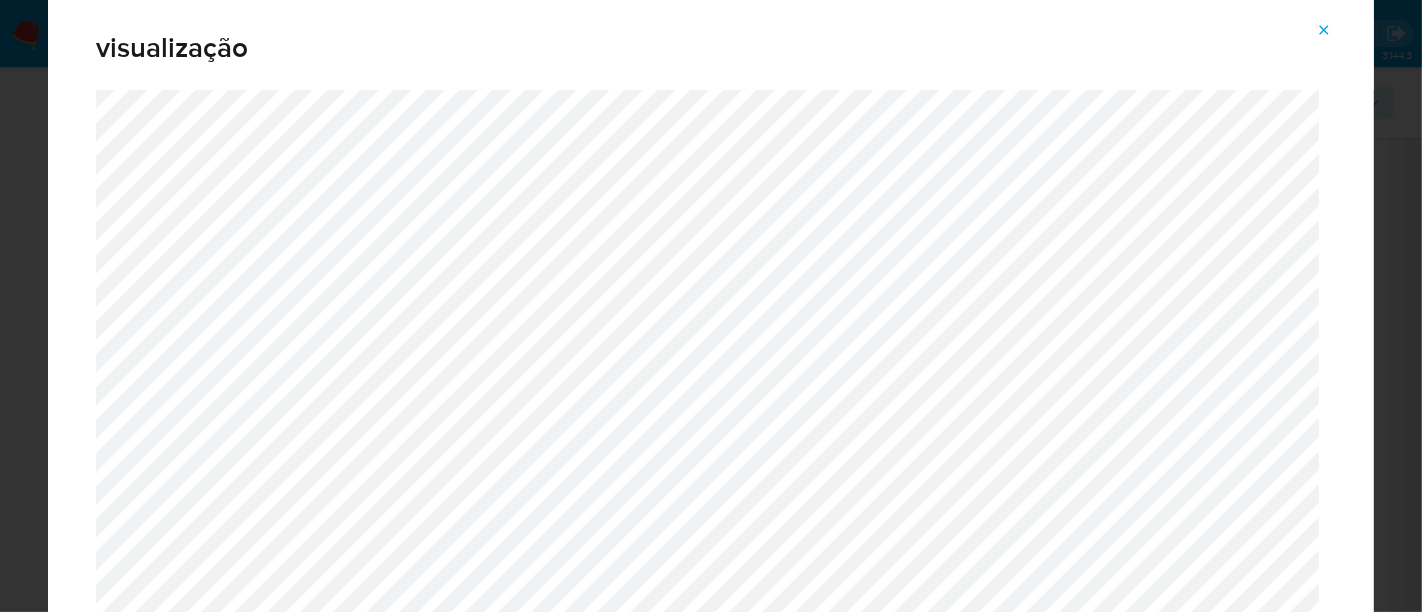 click 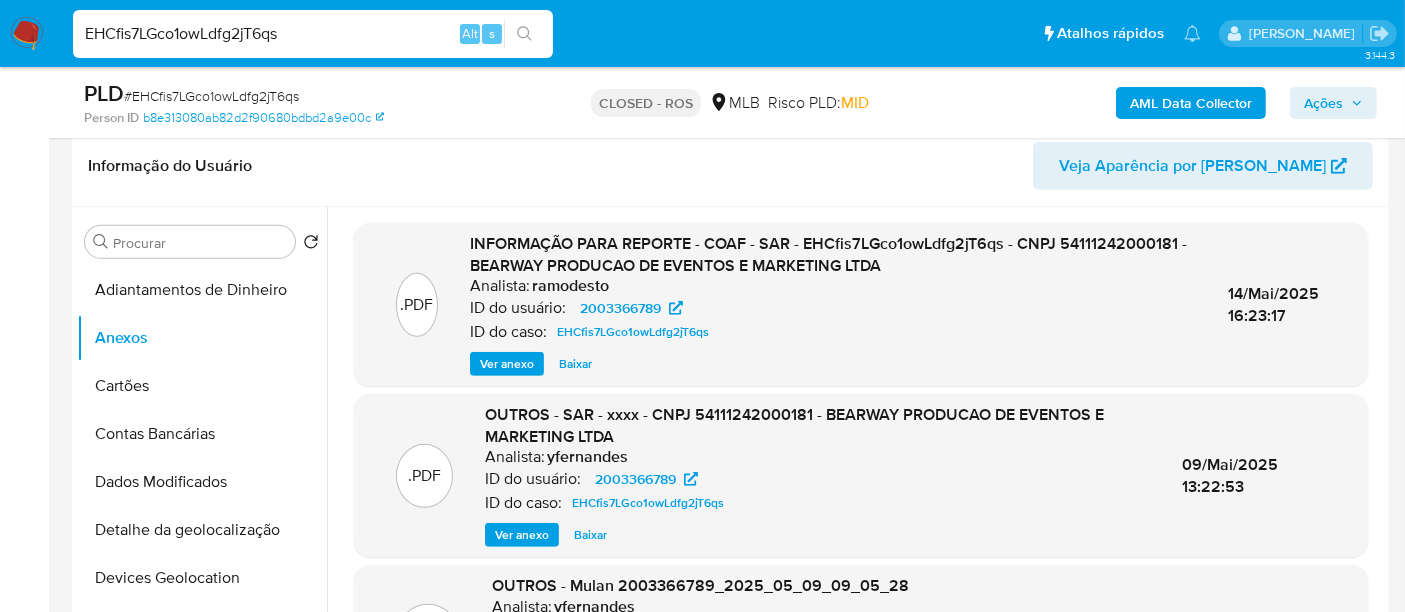 click on "EHCfis7LGco1owLdfg2jT6qs" at bounding box center (313, 34) 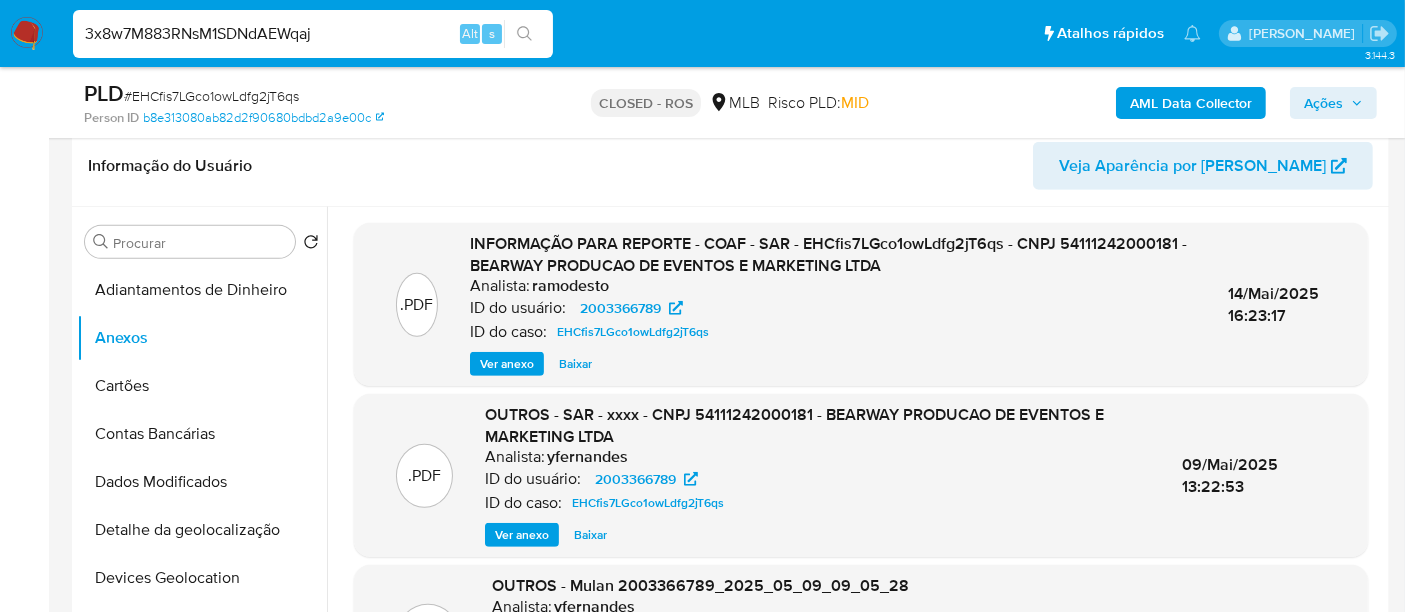 type on "3x8w7M883RNsM1SDNdAEWqaj" 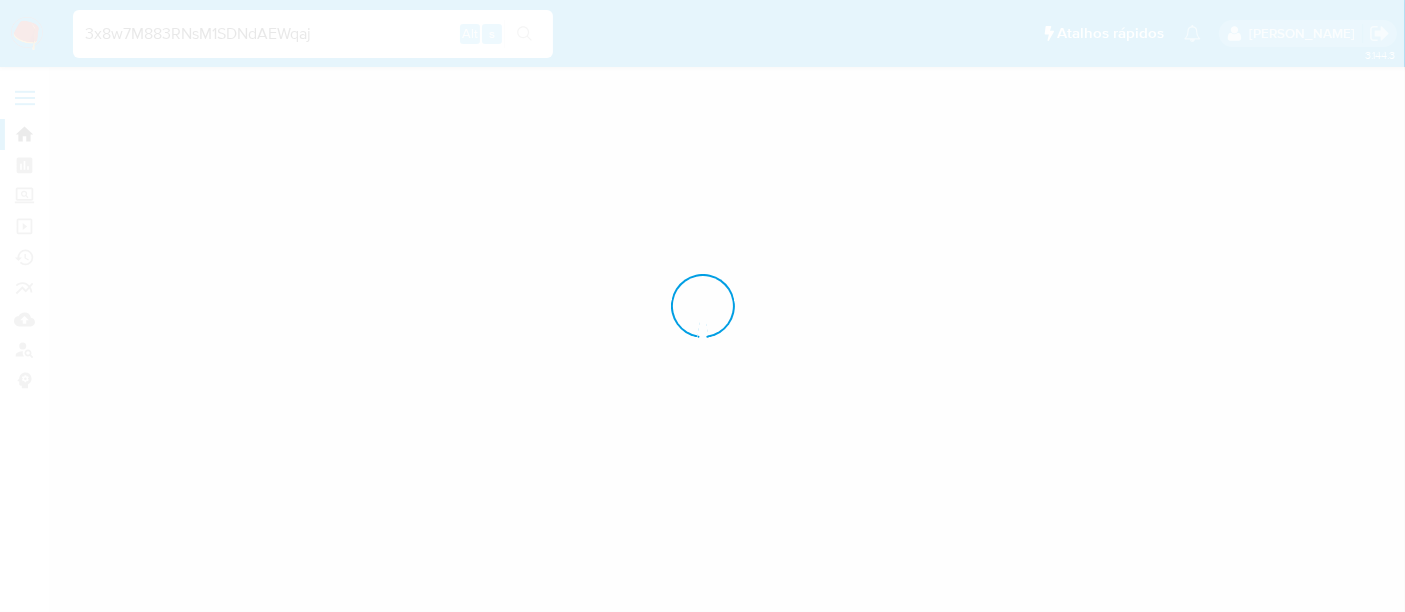 scroll, scrollTop: 0, scrollLeft: 0, axis: both 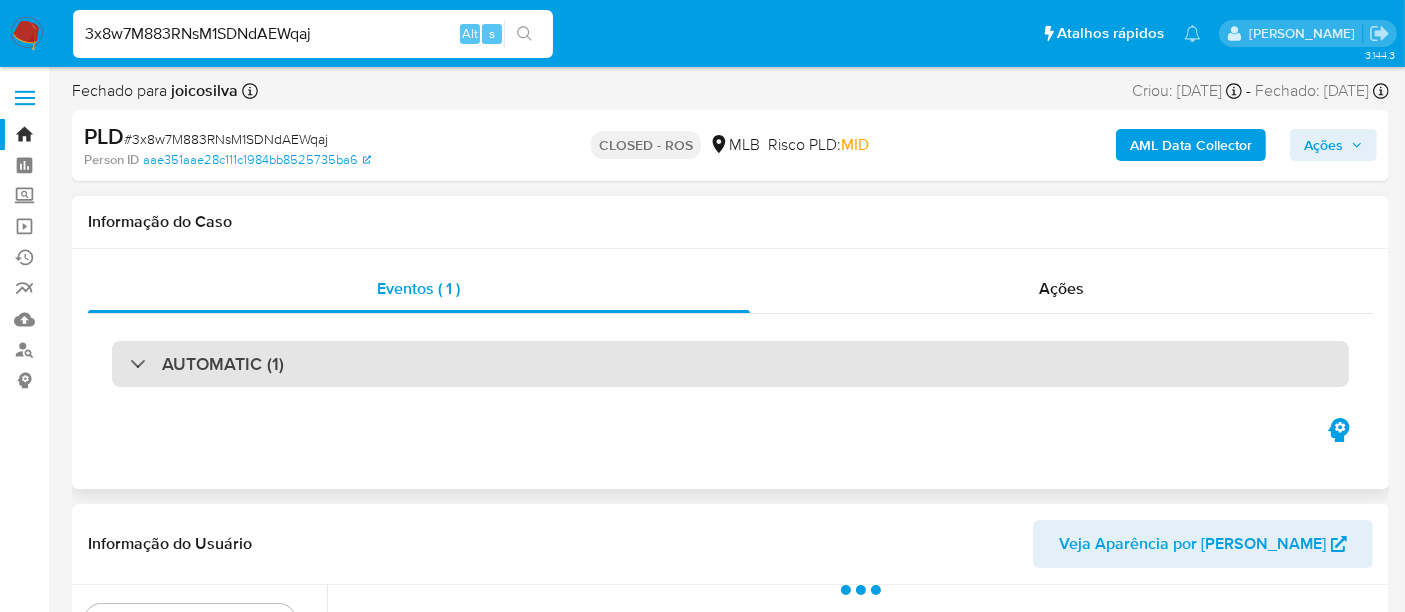 click on "AUTOMATIC (1)" at bounding box center (730, 364) 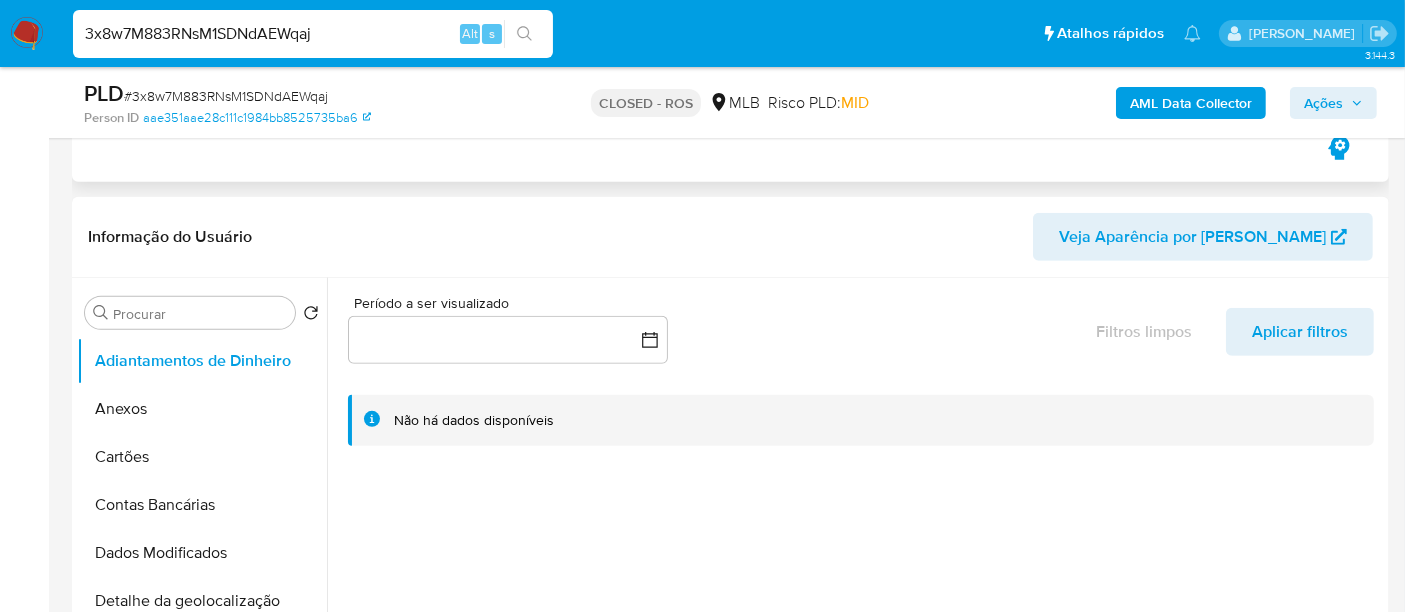 scroll, scrollTop: 888, scrollLeft: 0, axis: vertical 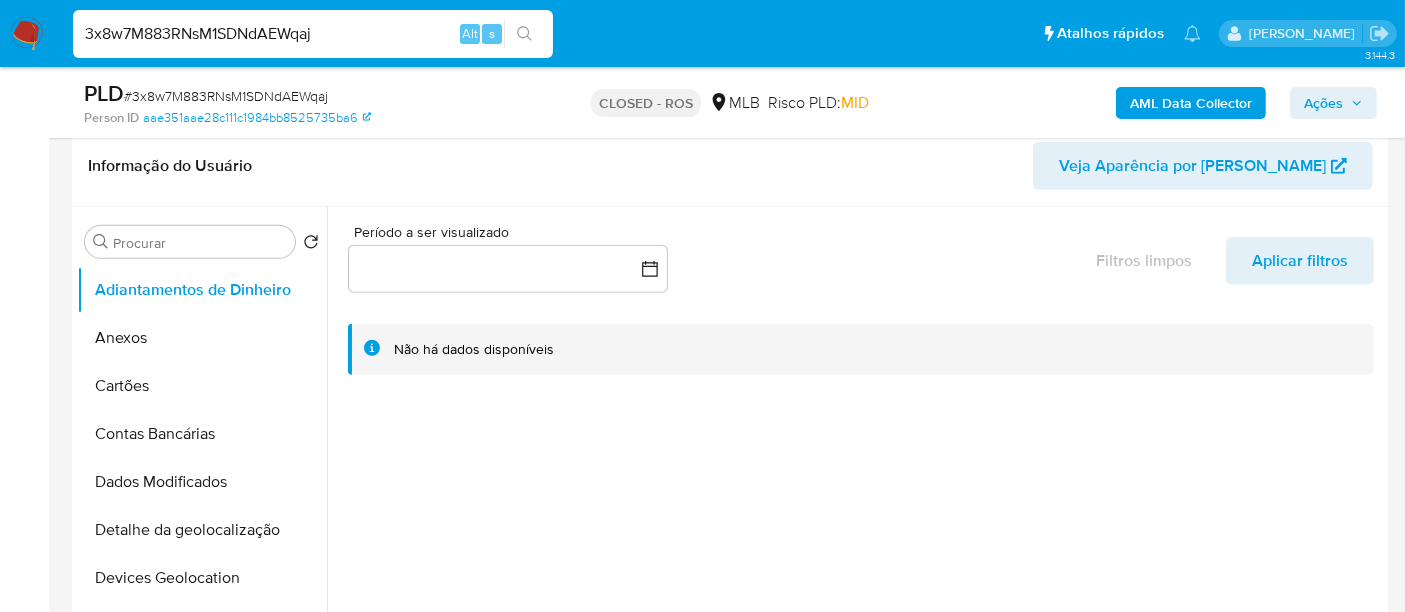 select on "10" 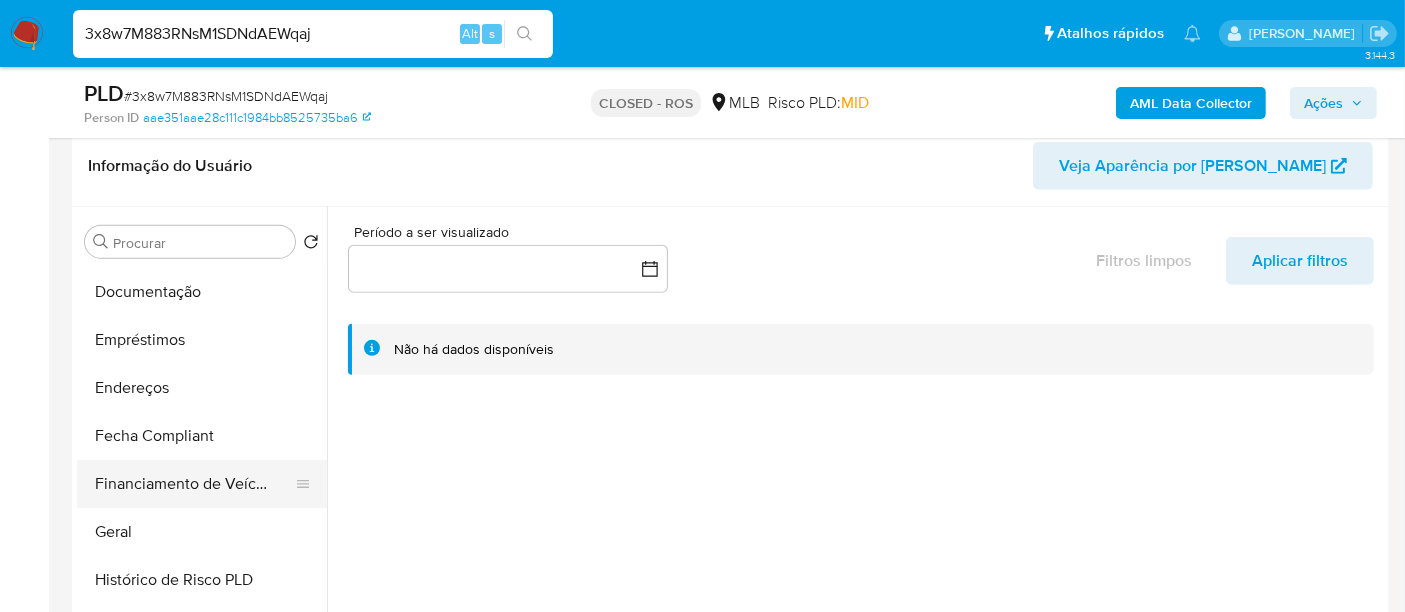 scroll, scrollTop: 444, scrollLeft: 0, axis: vertical 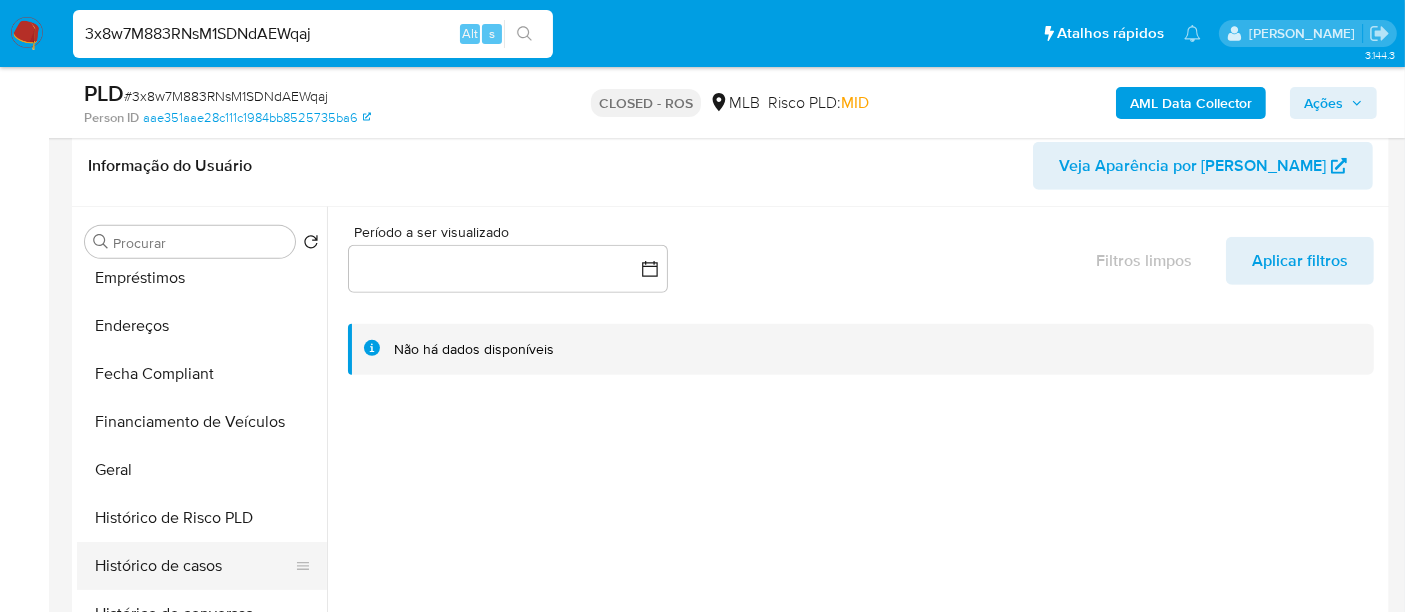 click on "Histórico de casos" at bounding box center (194, 566) 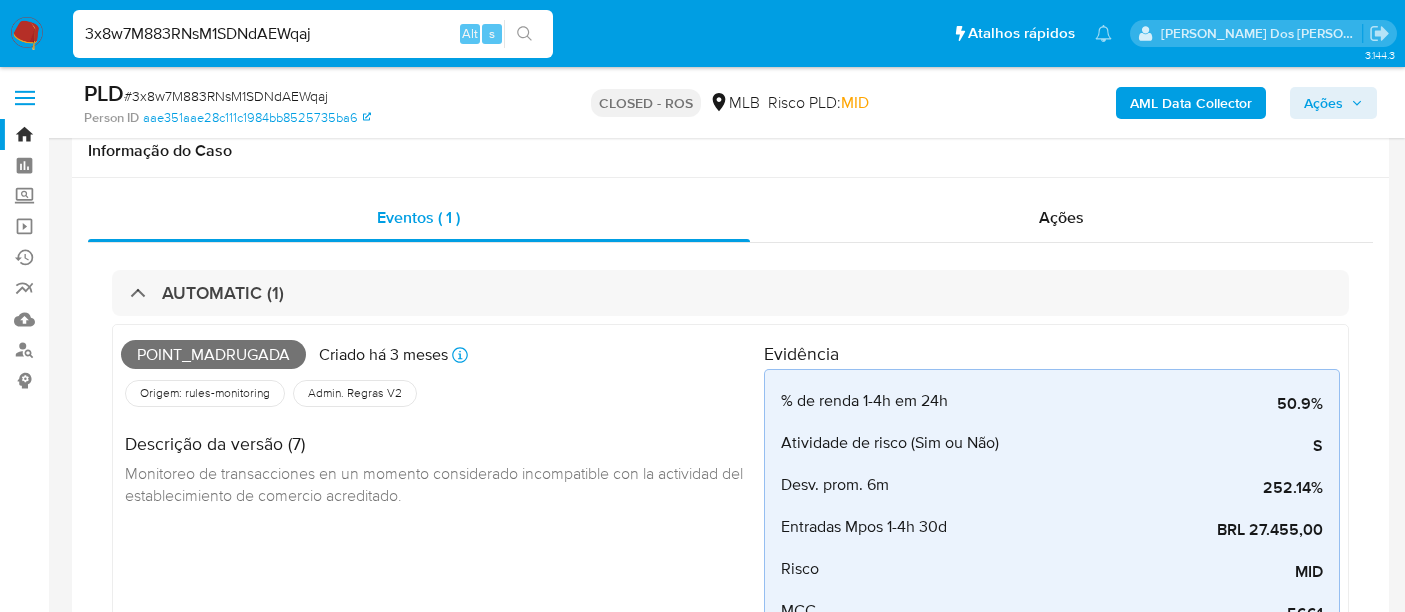 select on "10" 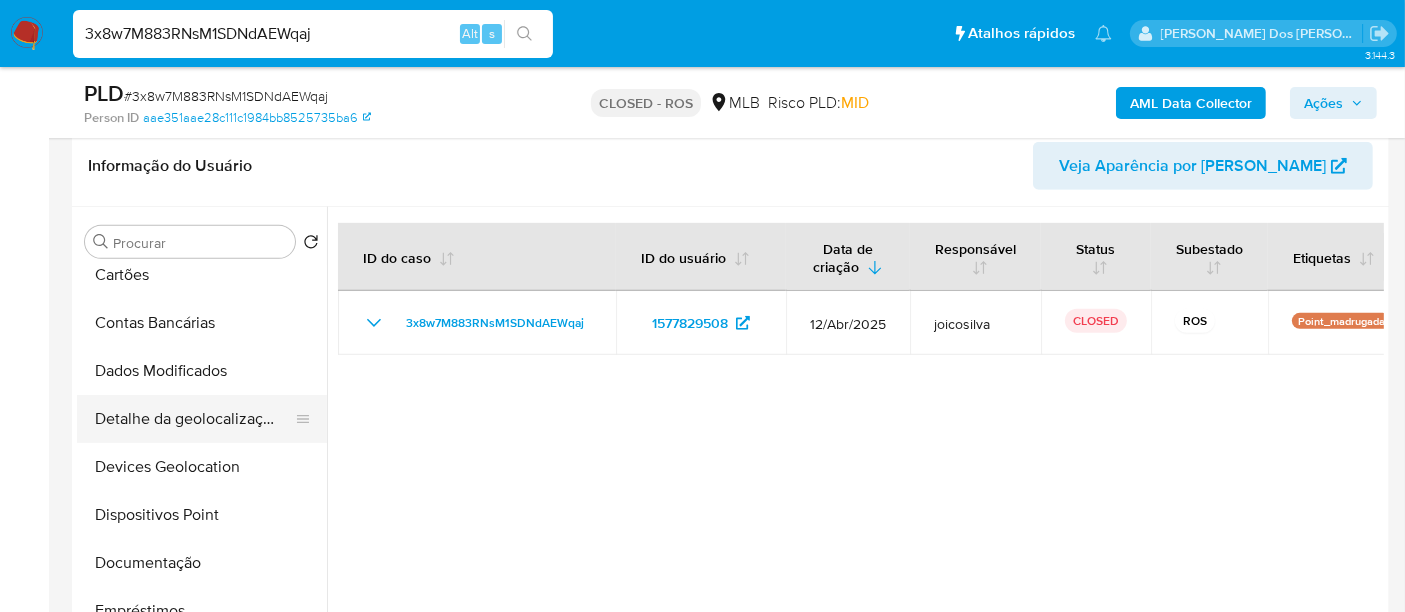 scroll, scrollTop: 0, scrollLeft: 0, axis: both 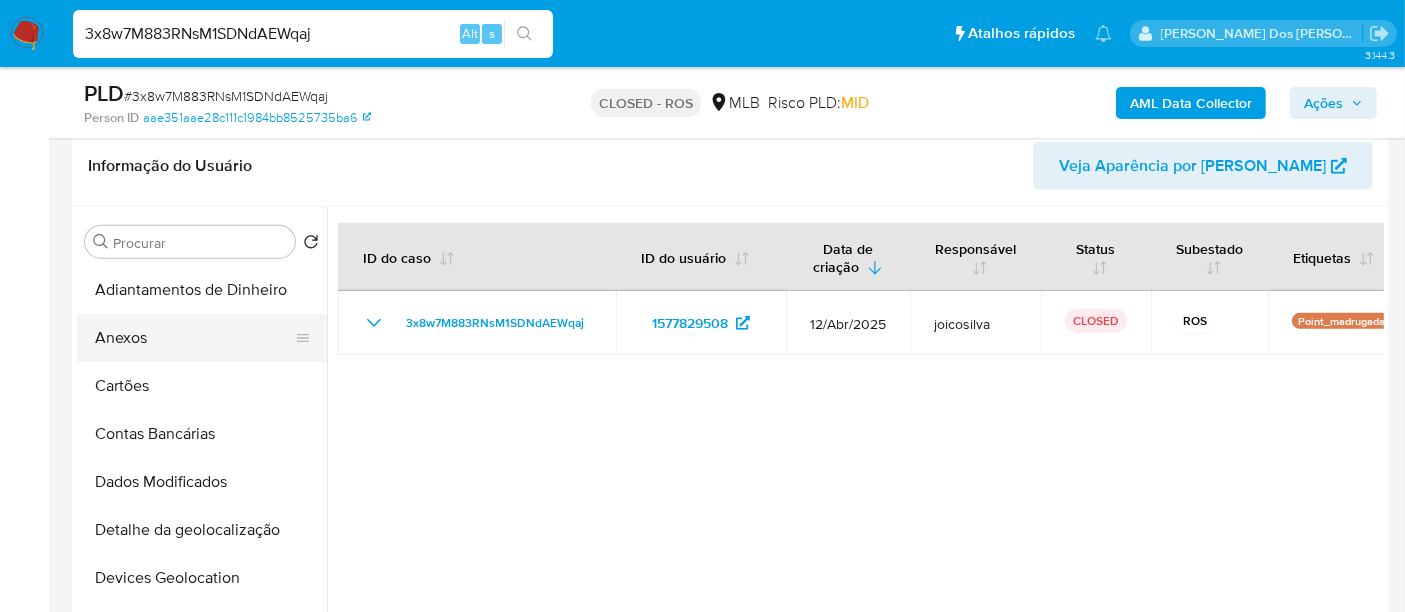 click on "Anexos" at bounding box center [194, 338] 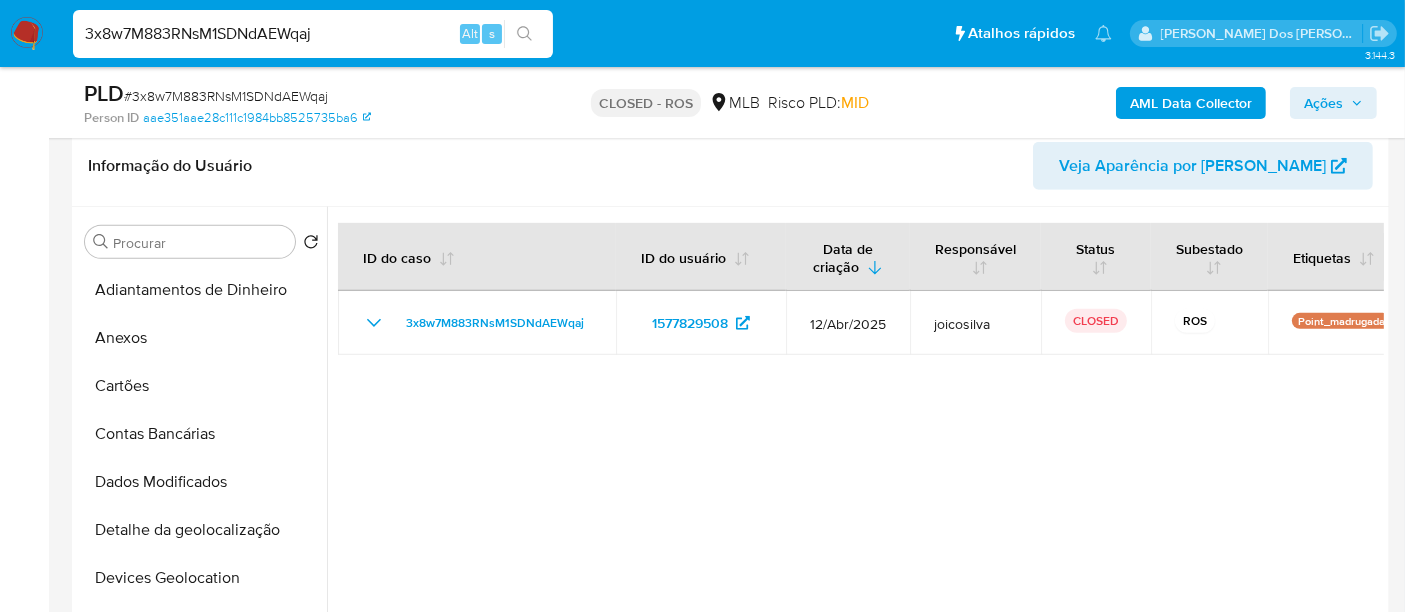 type 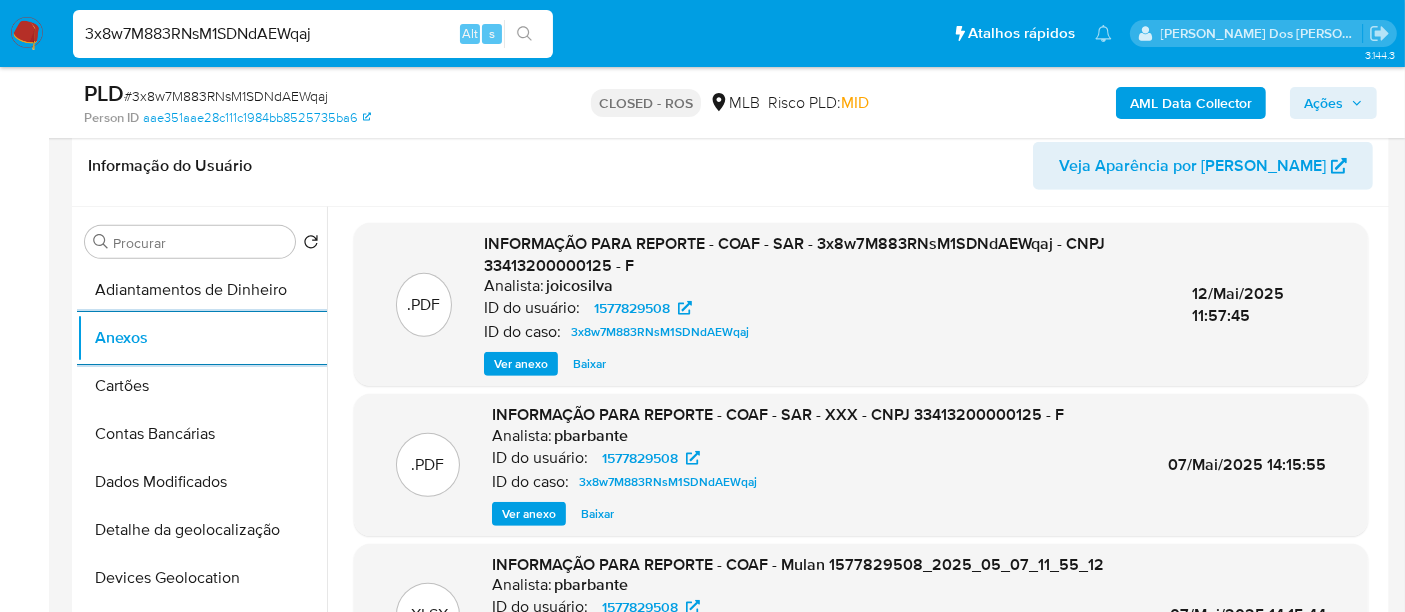 click on "Ver anexo" at bounding box center (521, 364) 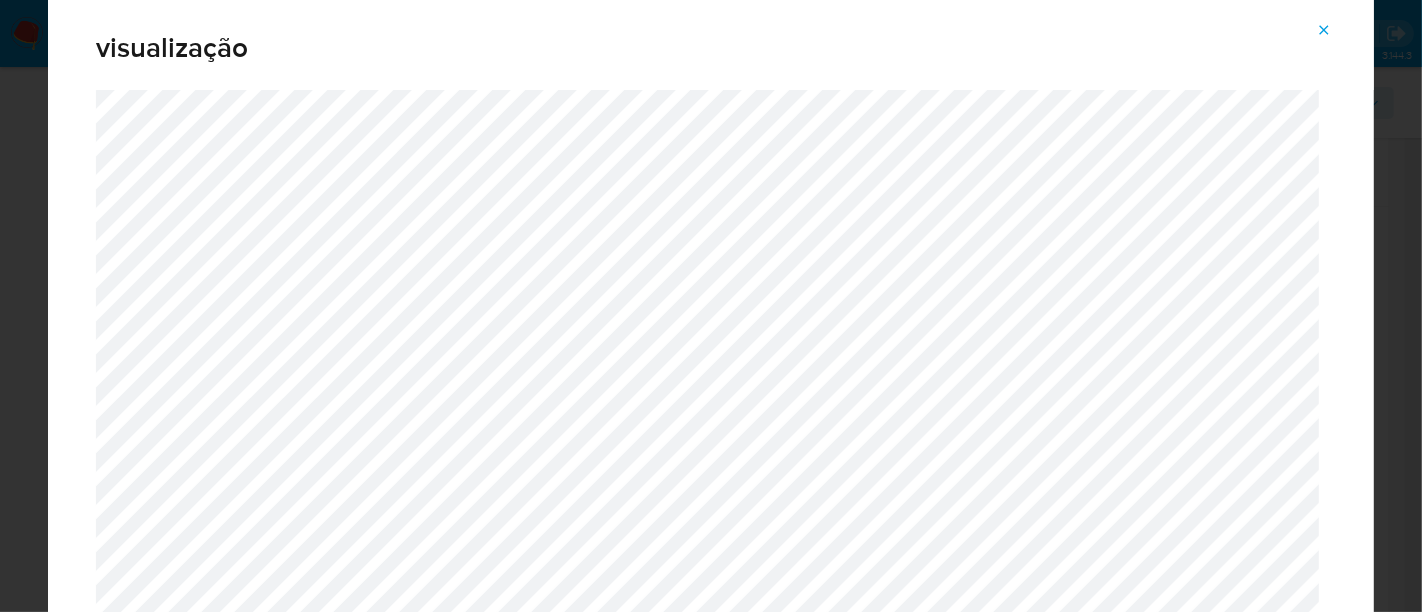 click 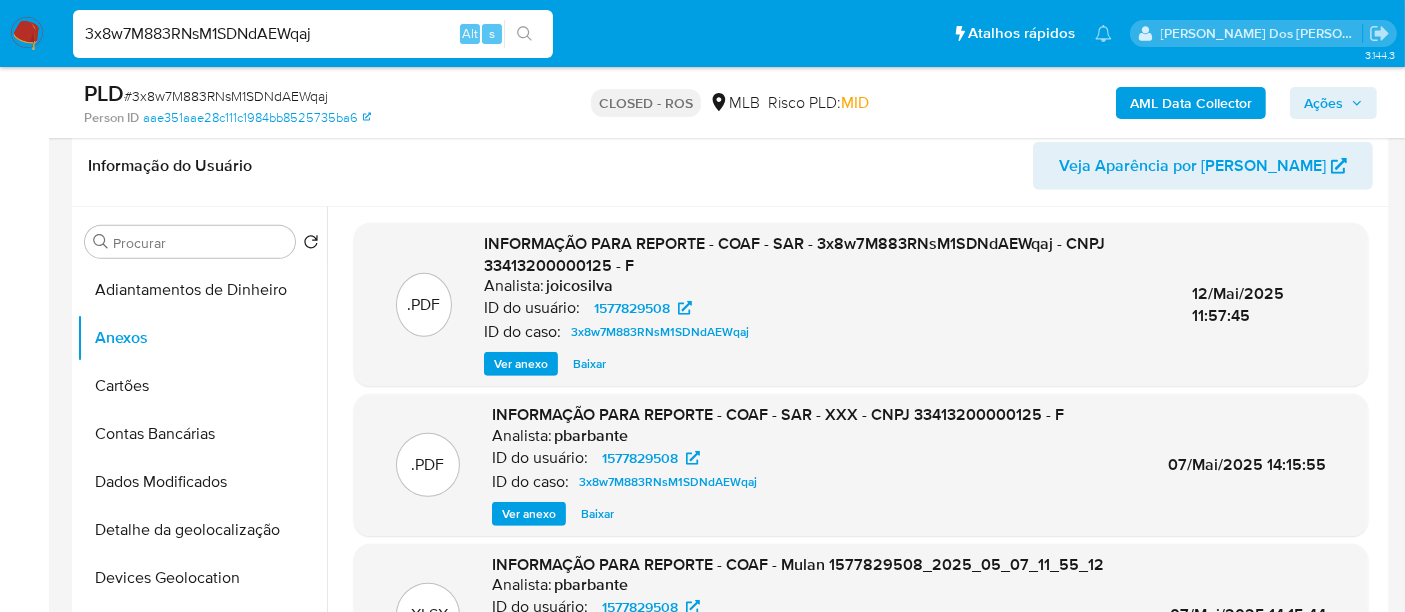 click on "3x8w7M883RNsM1SDNdAEWqaj" at bounding box center (313, 34) 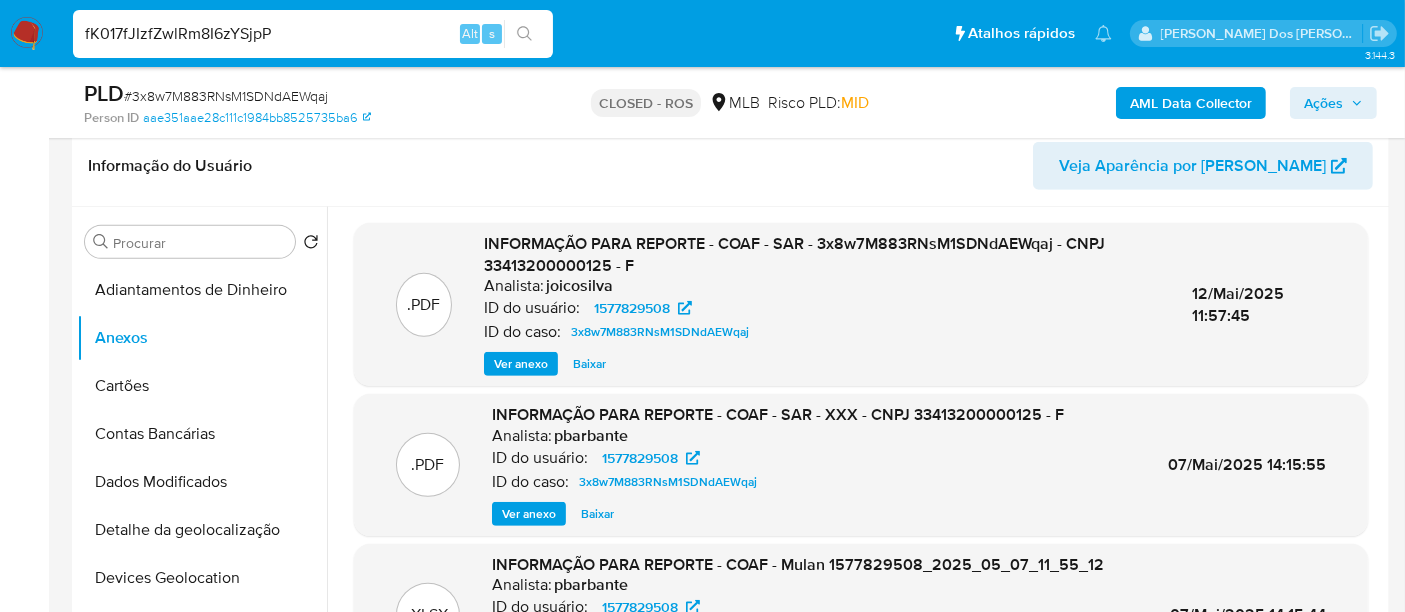 type on "fK017fJIzfZwlRm8I6zYSjpP" 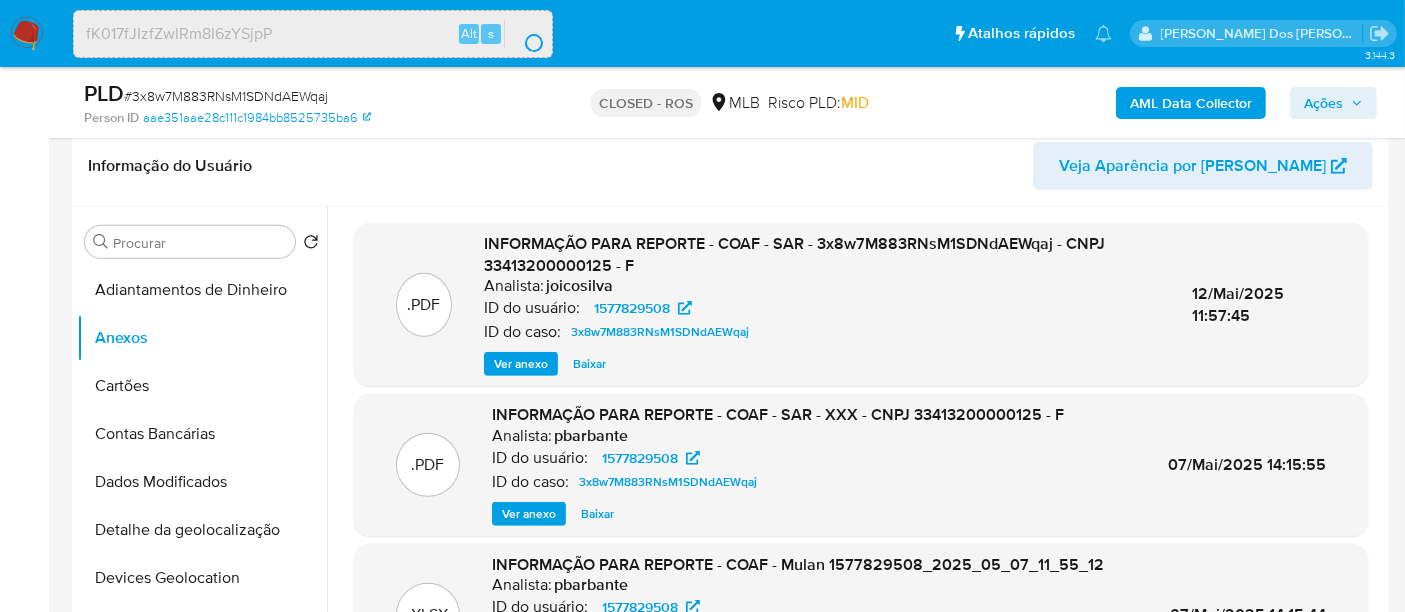 scroll, scrollTop: 0, scrollLeft: 0, axis: both 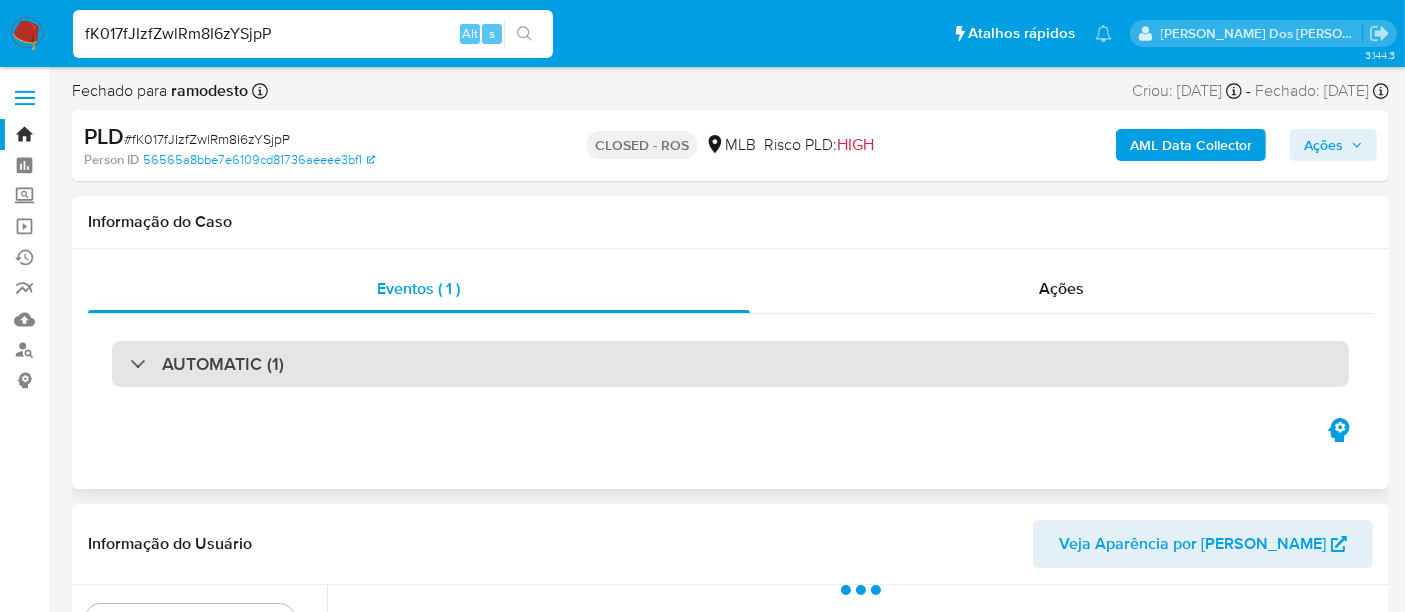 click on "AUTOMATIC (1)" at bounding box center (730, 364) 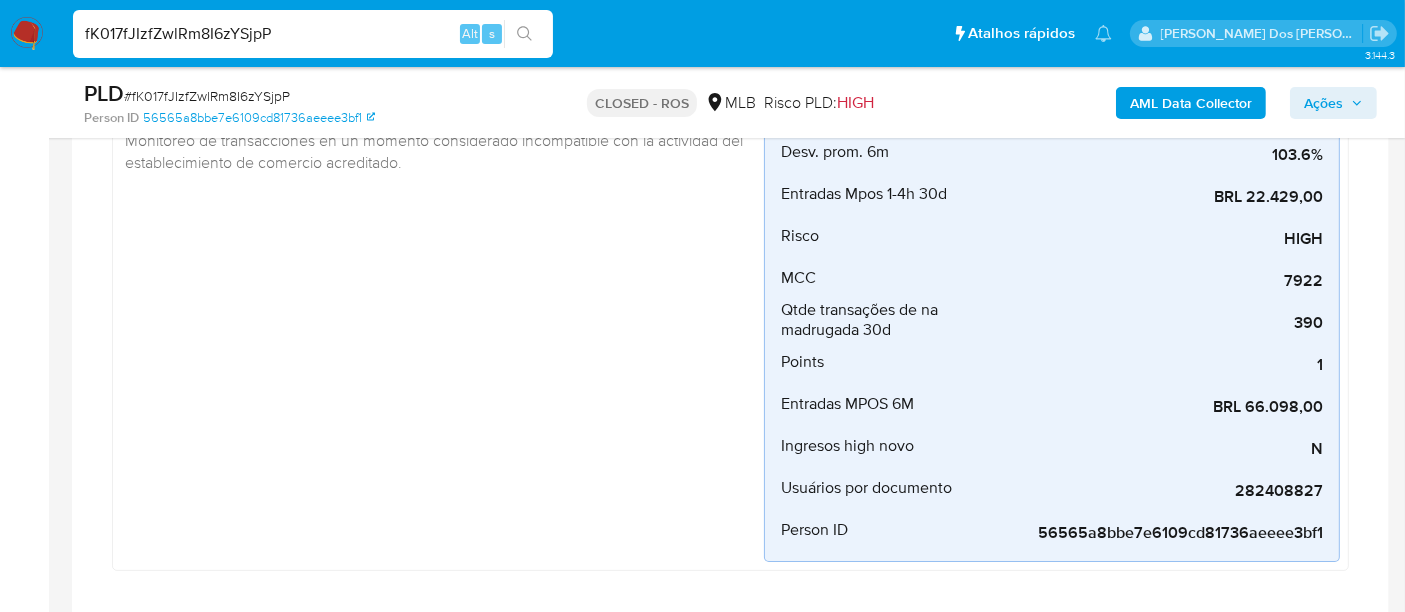 select on "10" 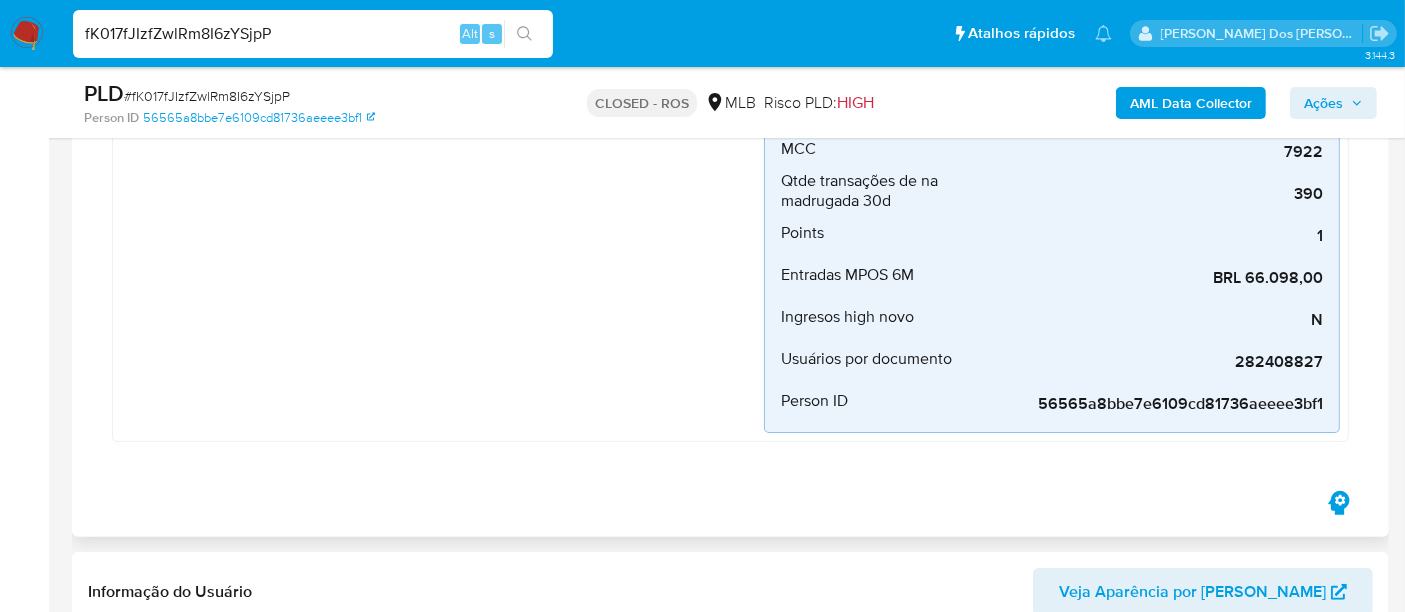 scroll, scrollTop: 555, scrollLeft: 0, axis: vertical 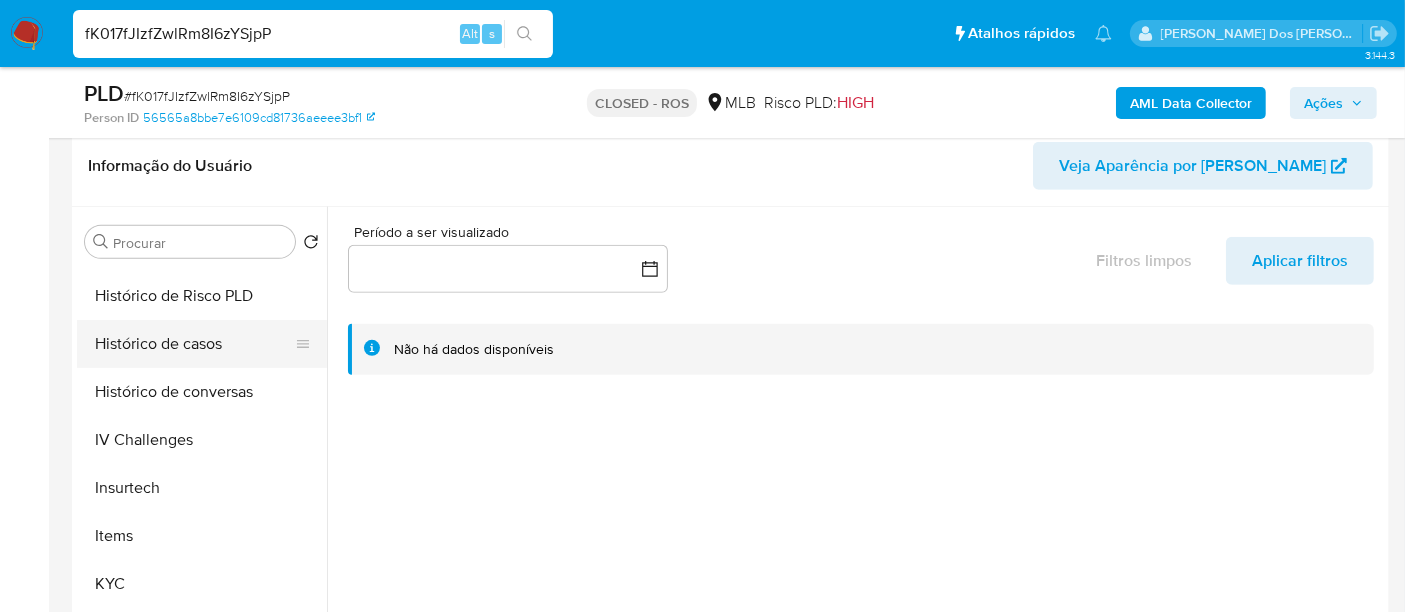 click on "Histórico de casos" at bounding box center (194, 344) 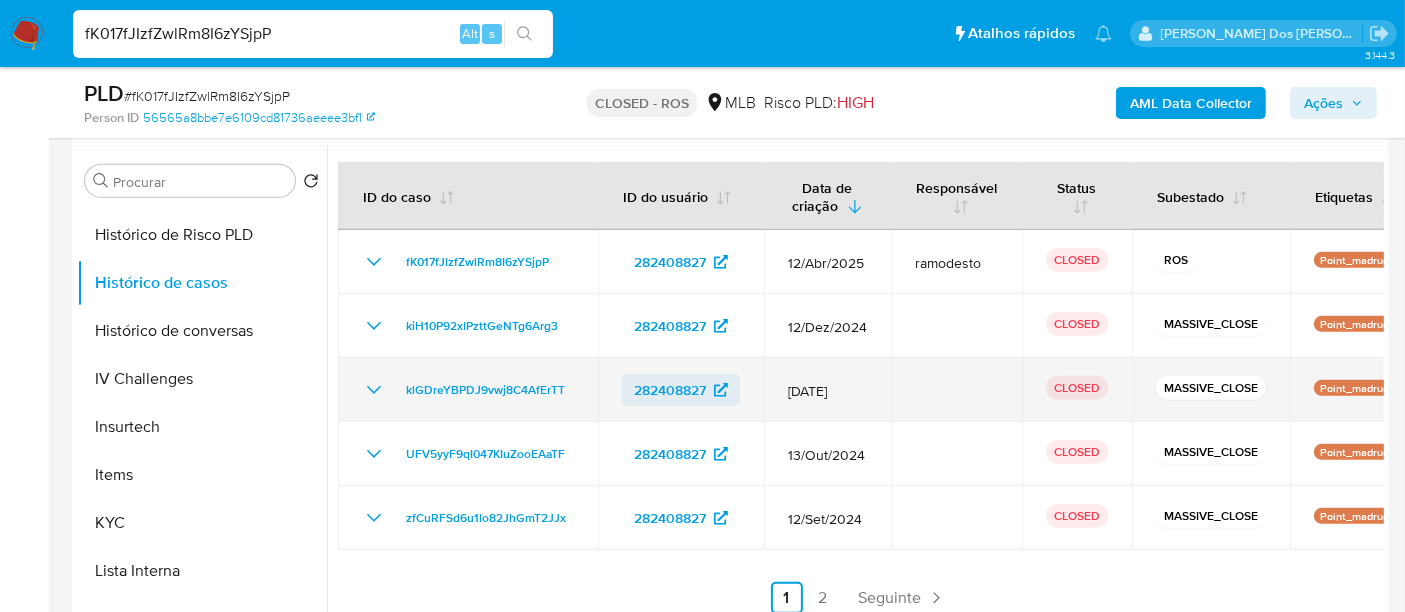 scroll, scrollTop: 1000, scrollLeft: 0, axis: vertical 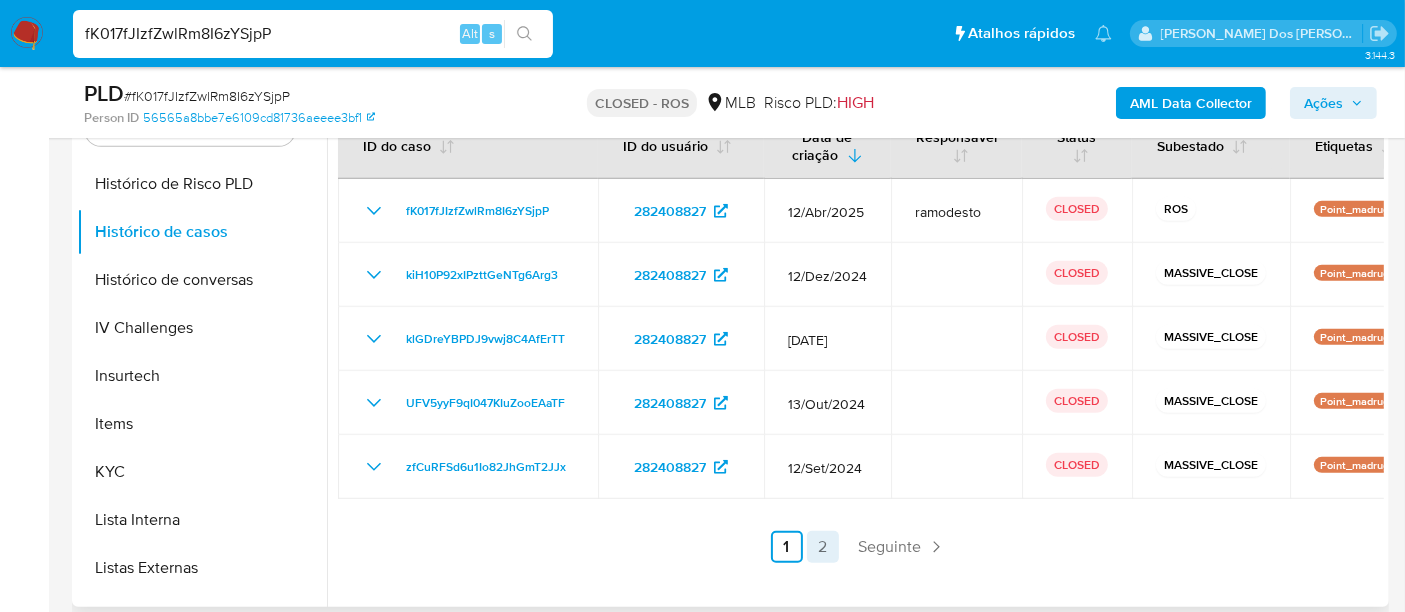 click on "2" at bounding box center (823, 547) 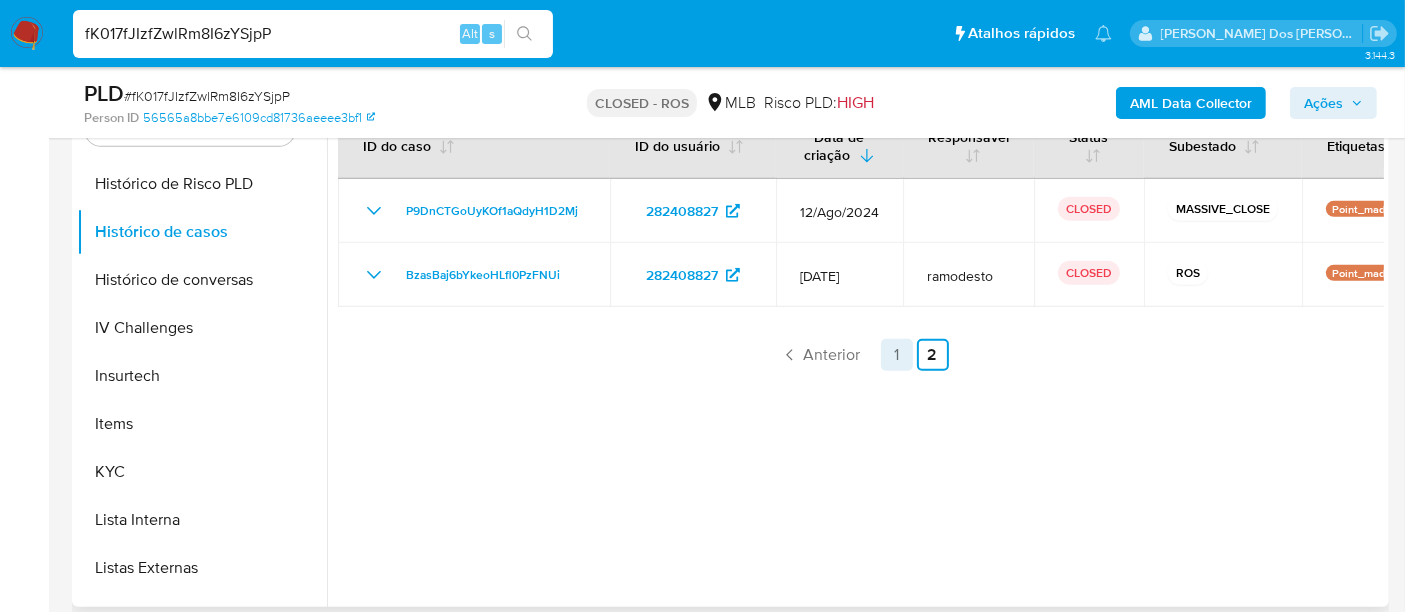 click on "1" at bounding box center (897, 355) 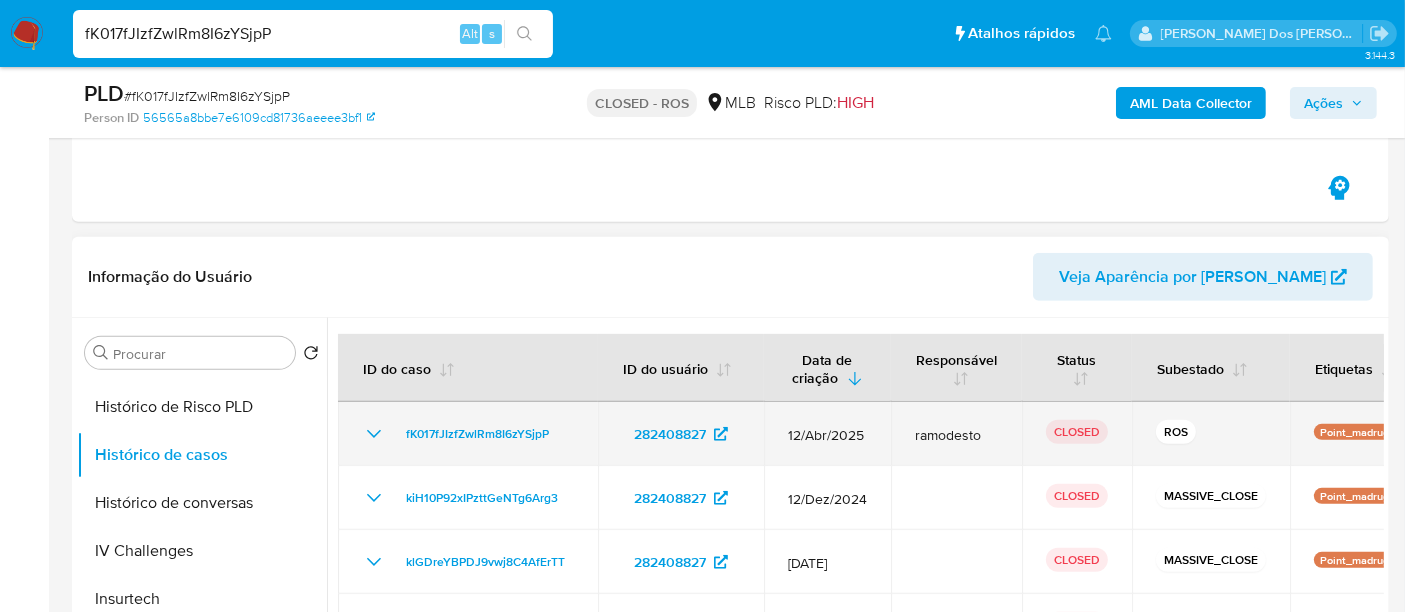 scroll, scrollTop: 1000, scrollLeft: 0, axis: vertical 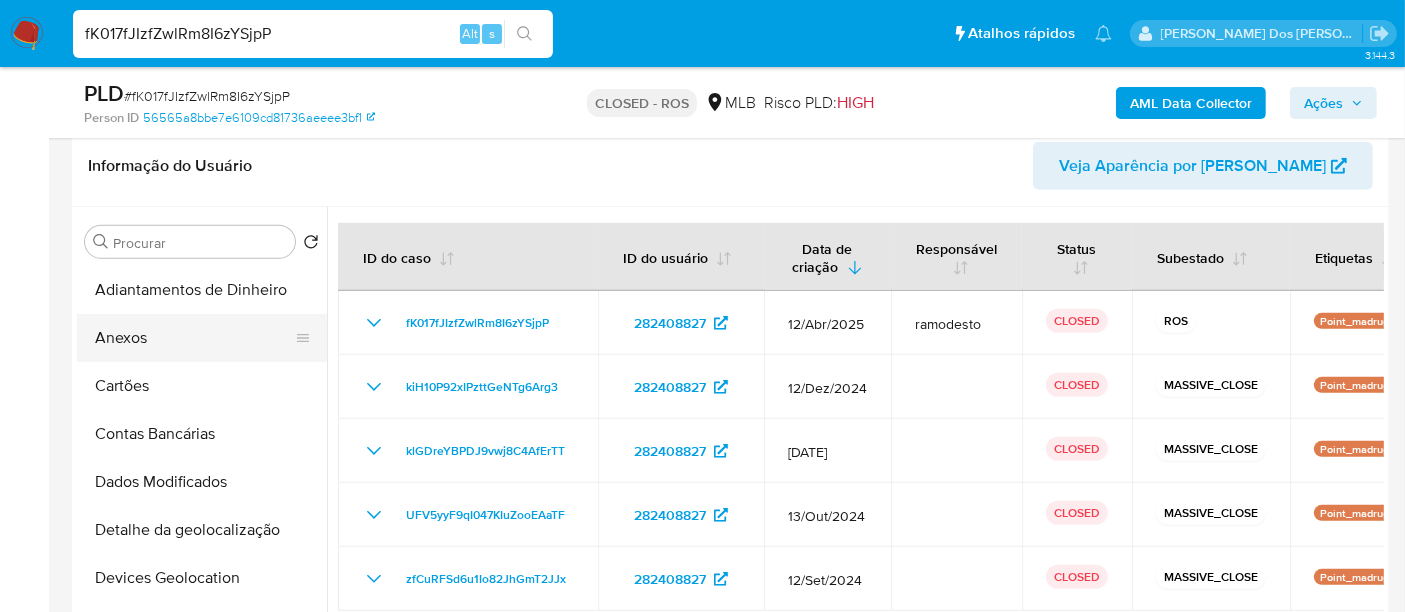 click on "Anexos" at bounding box center (194, 338) 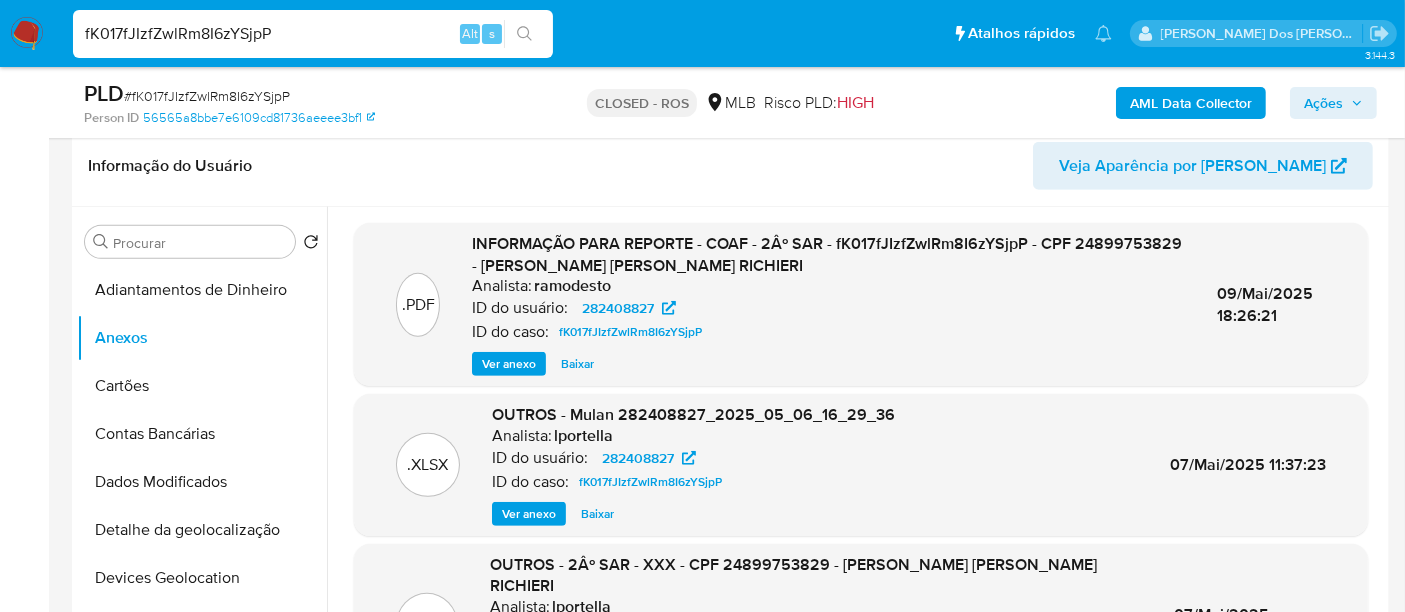 click on "Ver anexo" at bounding box center [509, 364] 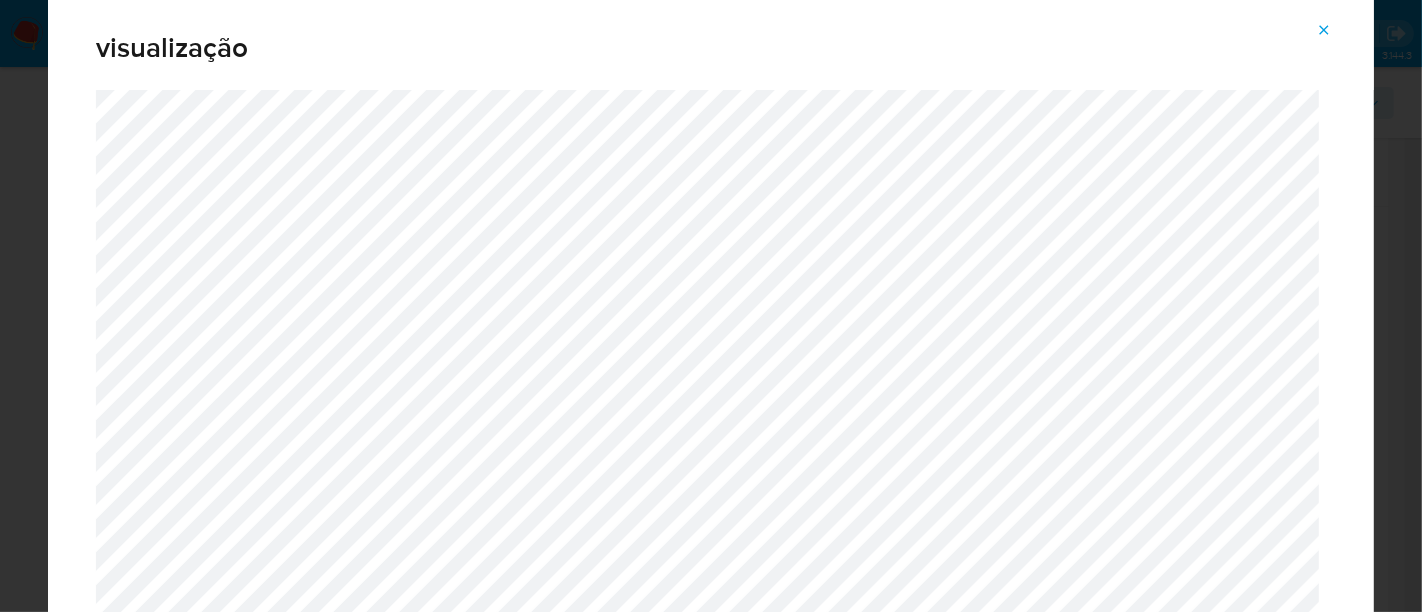 click at bounding box center (1324, 30) 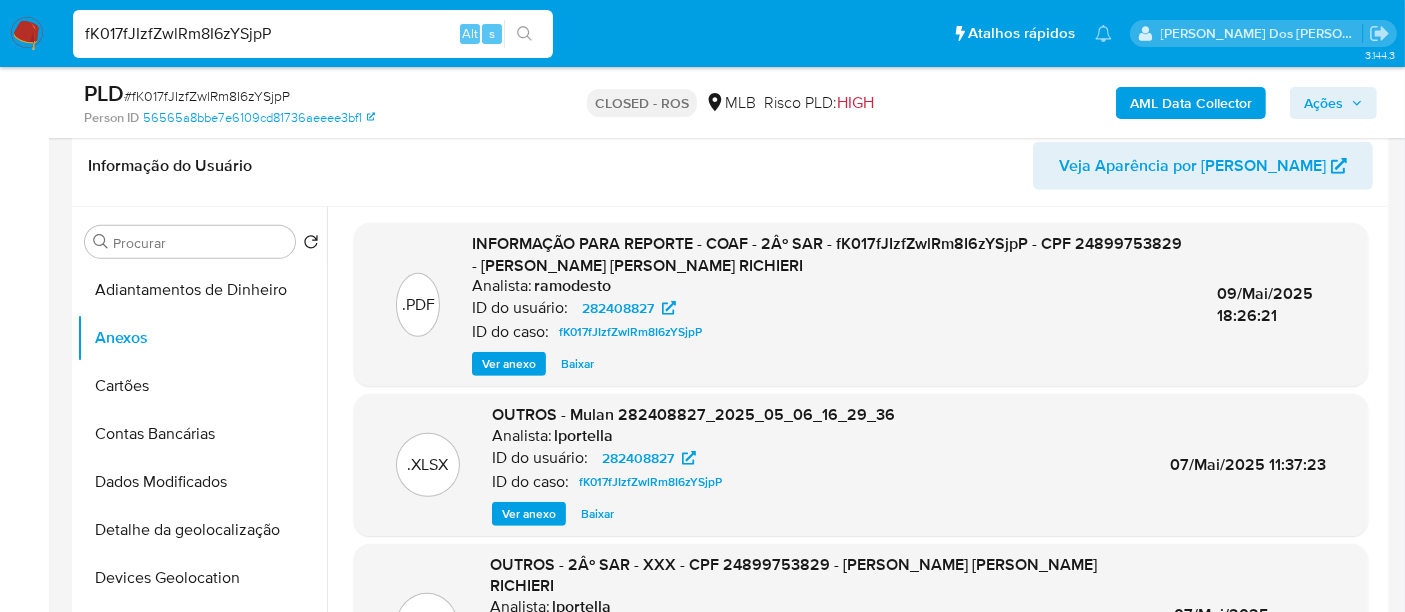 click on "fK017fJIzfZwlRm8I6zYSjpP" at bounding box center [313, 34] 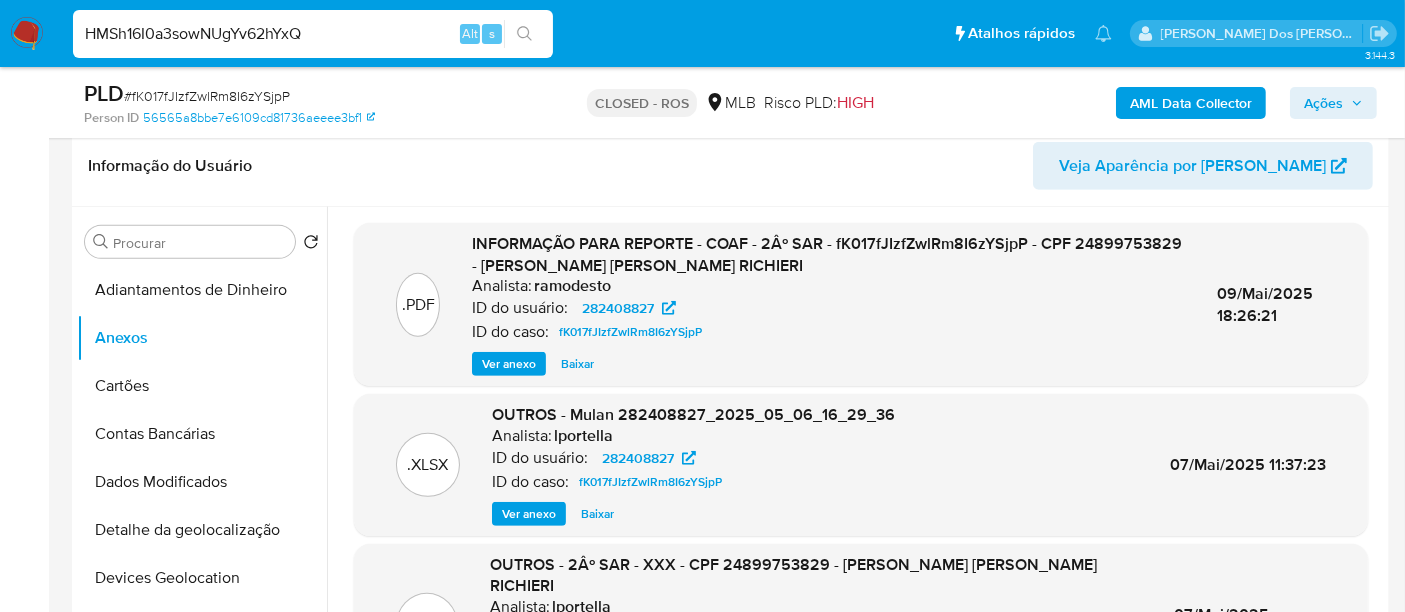 type on "HMSh16I0a3sowNUgYv62hYxQ" 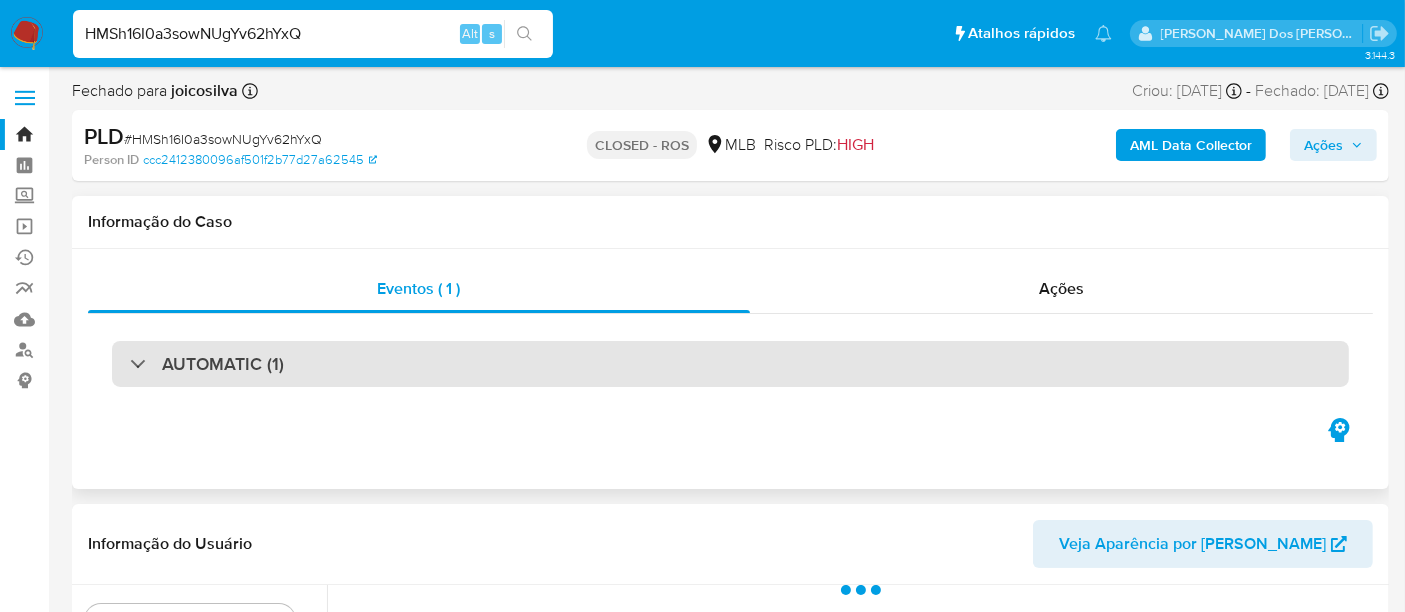 click on "AUTOMATIC (1)" at bounding box center [730, 364] 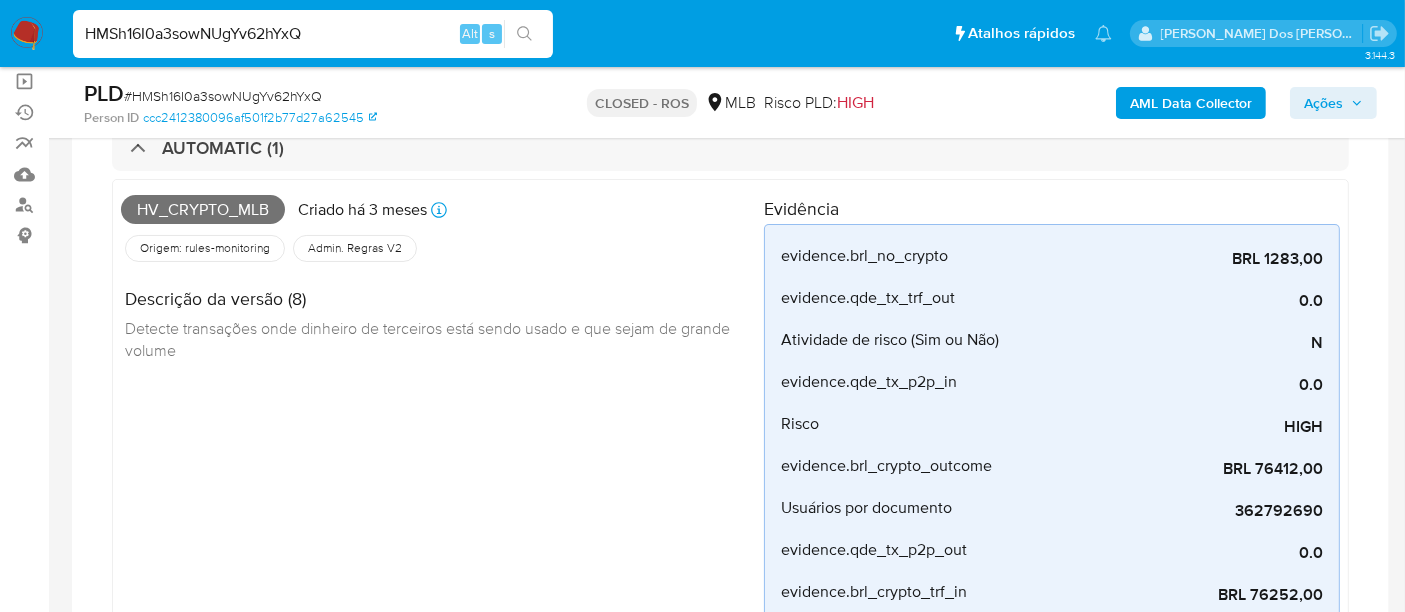 scroll, scrollTop: 111, scrollLeft: 0, axis: vertical 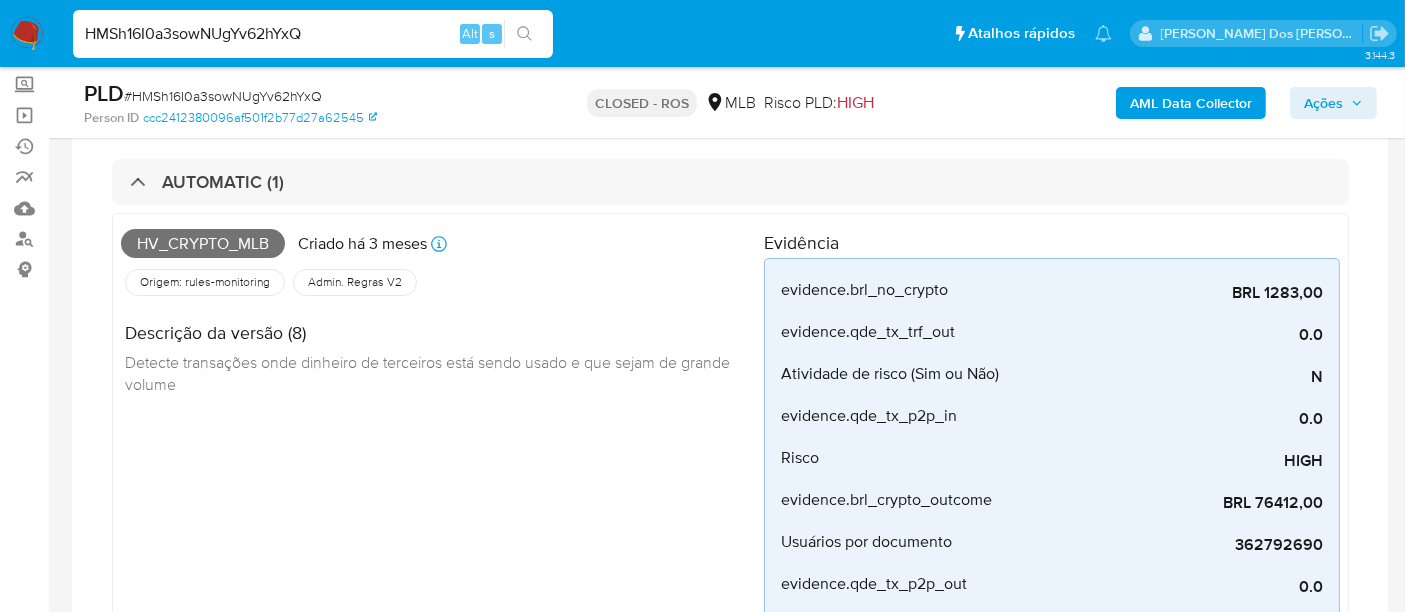 select on "10" 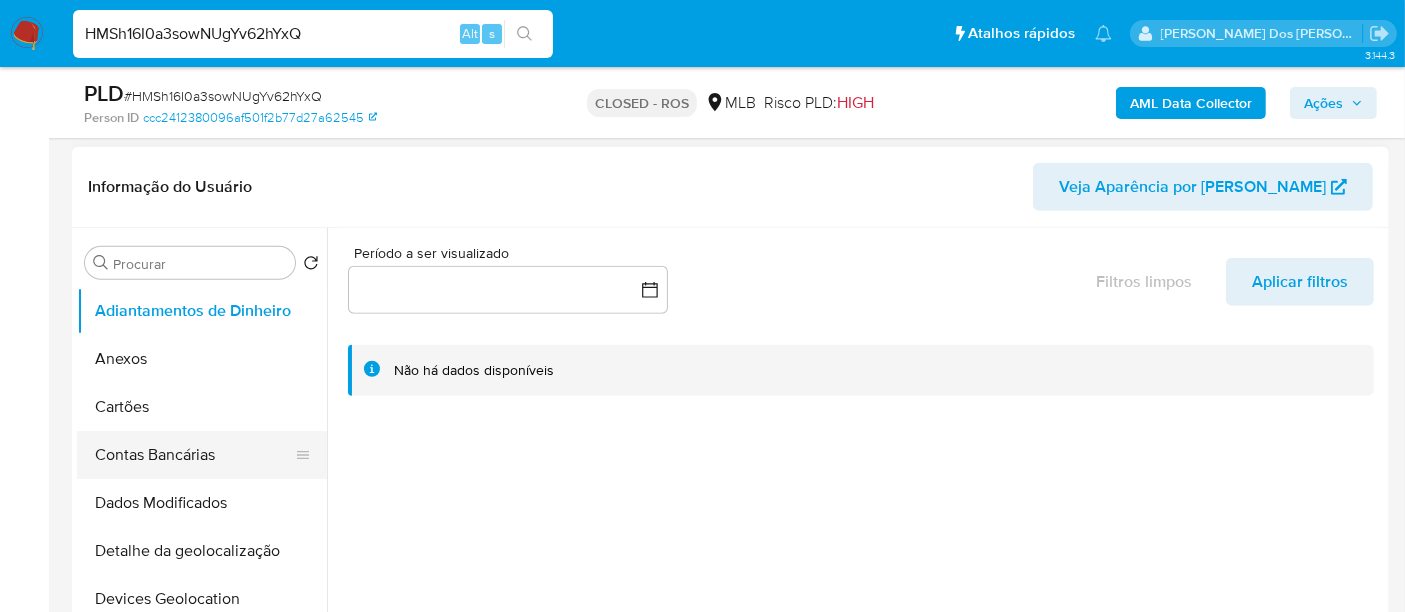 scroll, scrollTop: 1444, scrollLeft: 0, axis: vertical 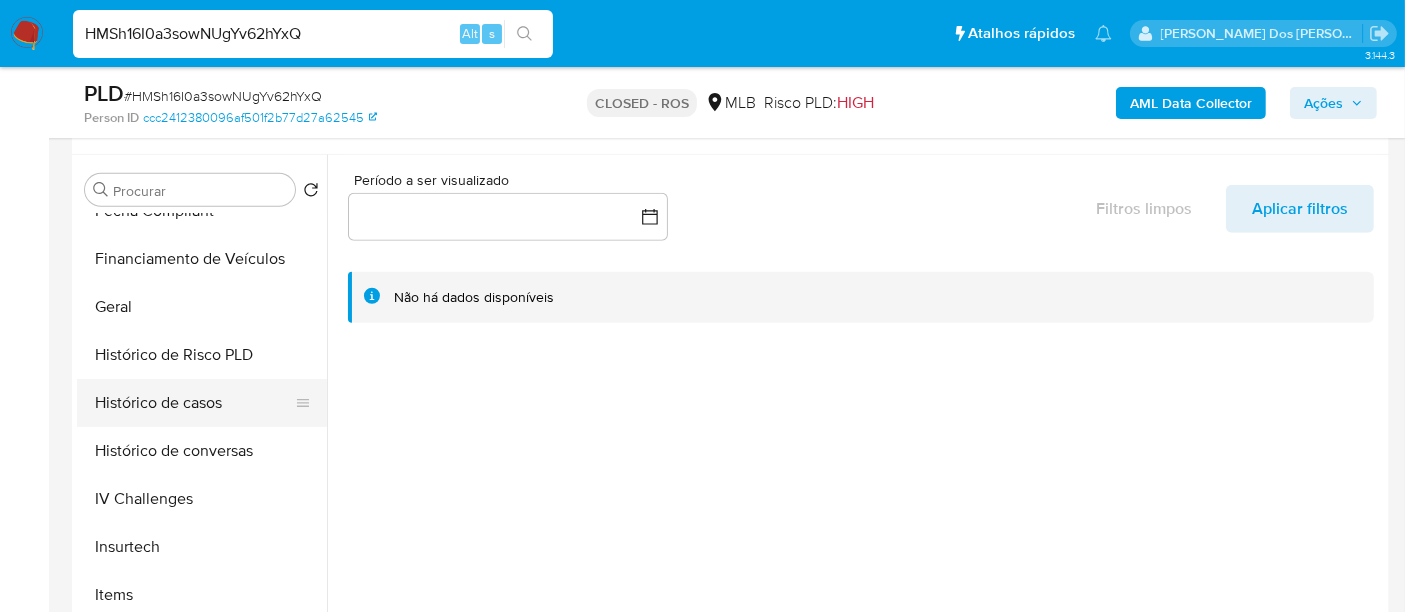 click on "Histórico de casos" at bounding box center [194, 403] 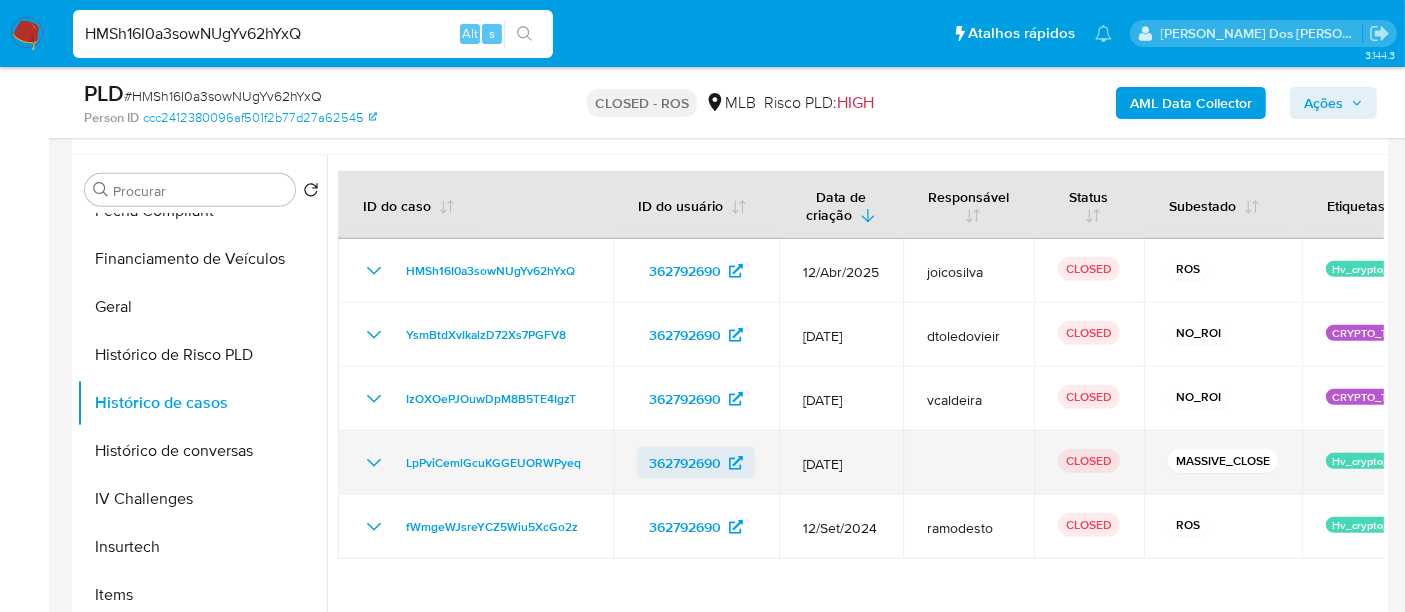 type 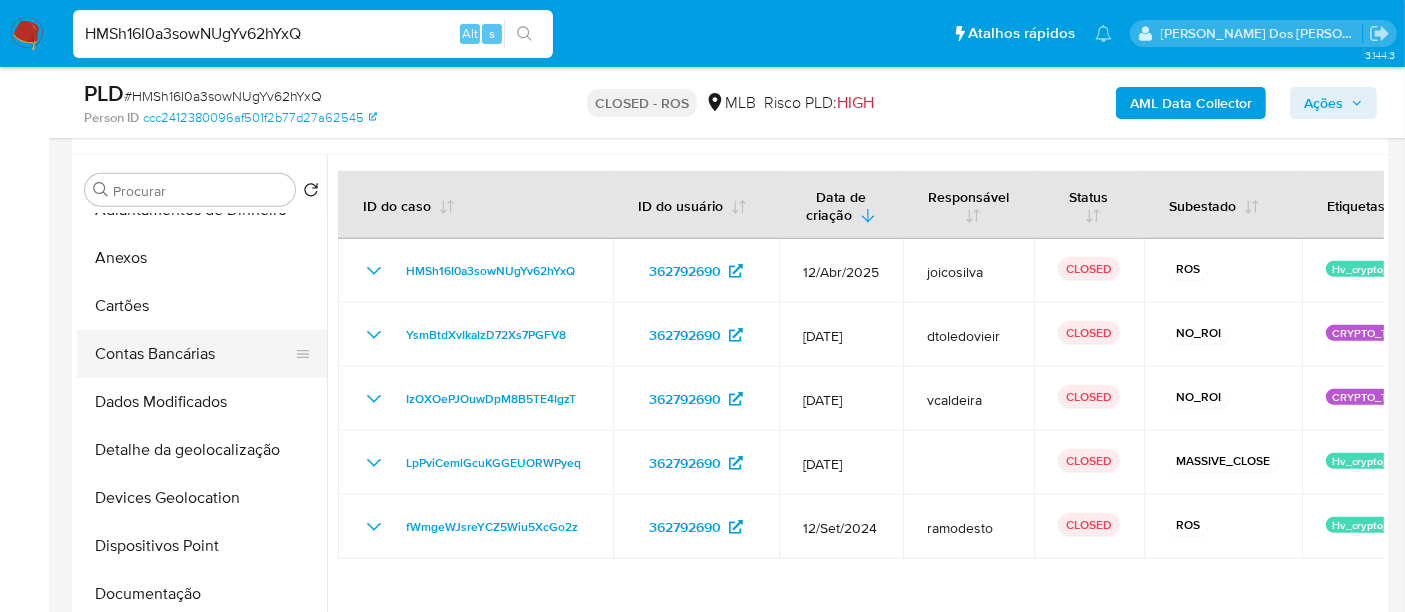 scroll, scrollTop: 0, scrollLeft: 0, axis: both 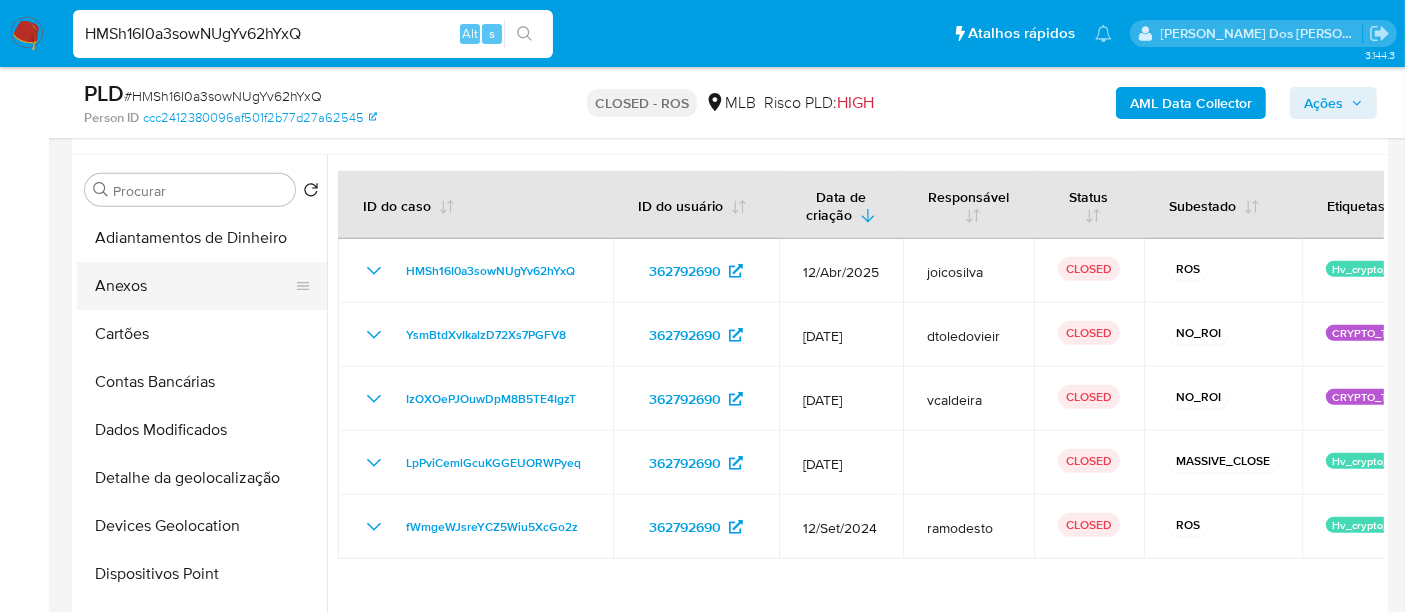 click on "Anexos" at bounding box center (194, 286) 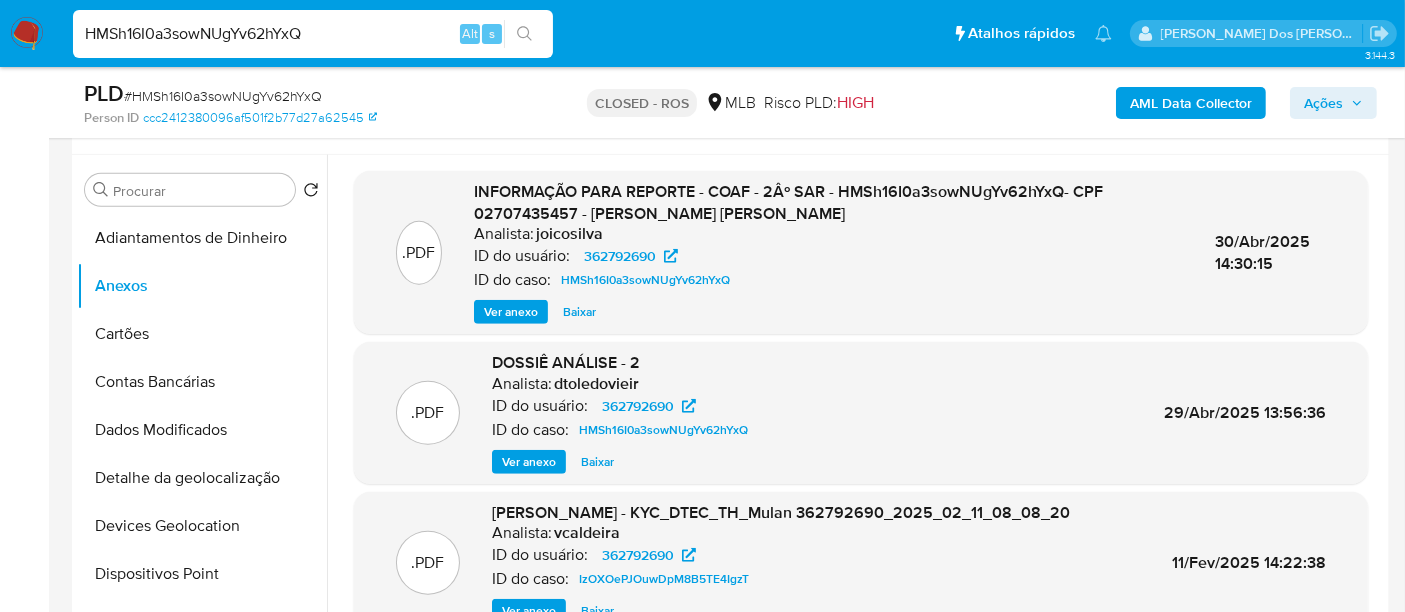 click on "Ver anexo" at bounding box center (511, 312) 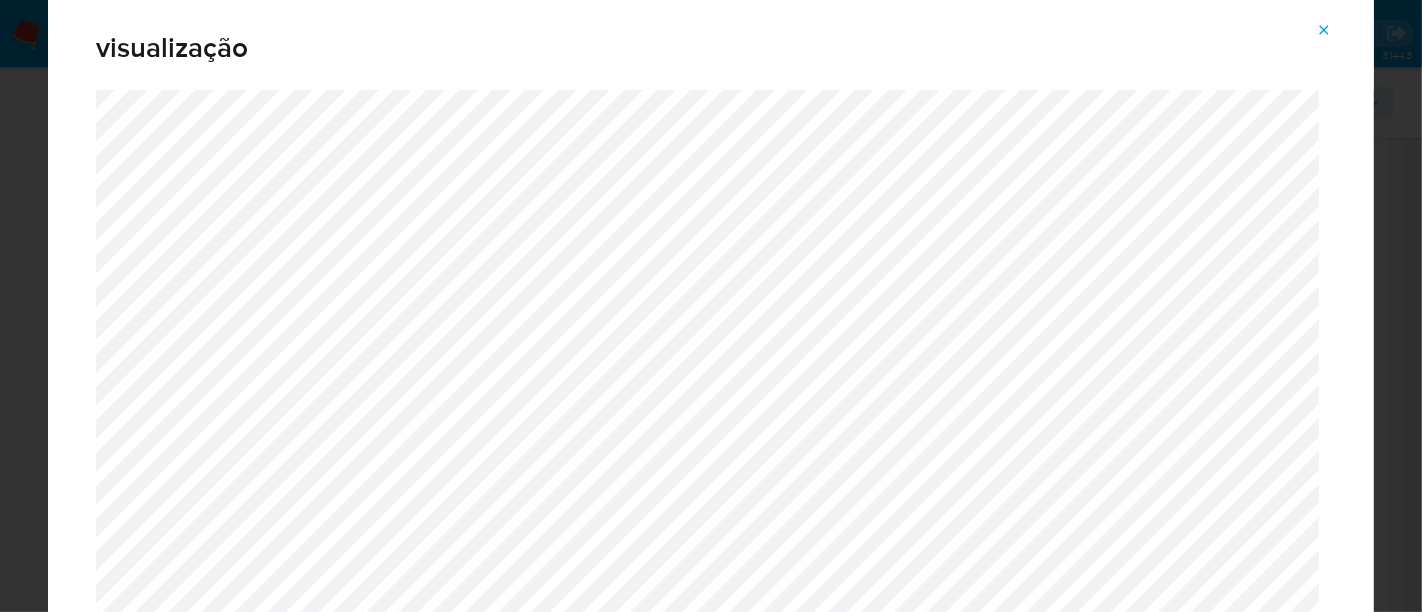 click at bounding box center (1324, 30) 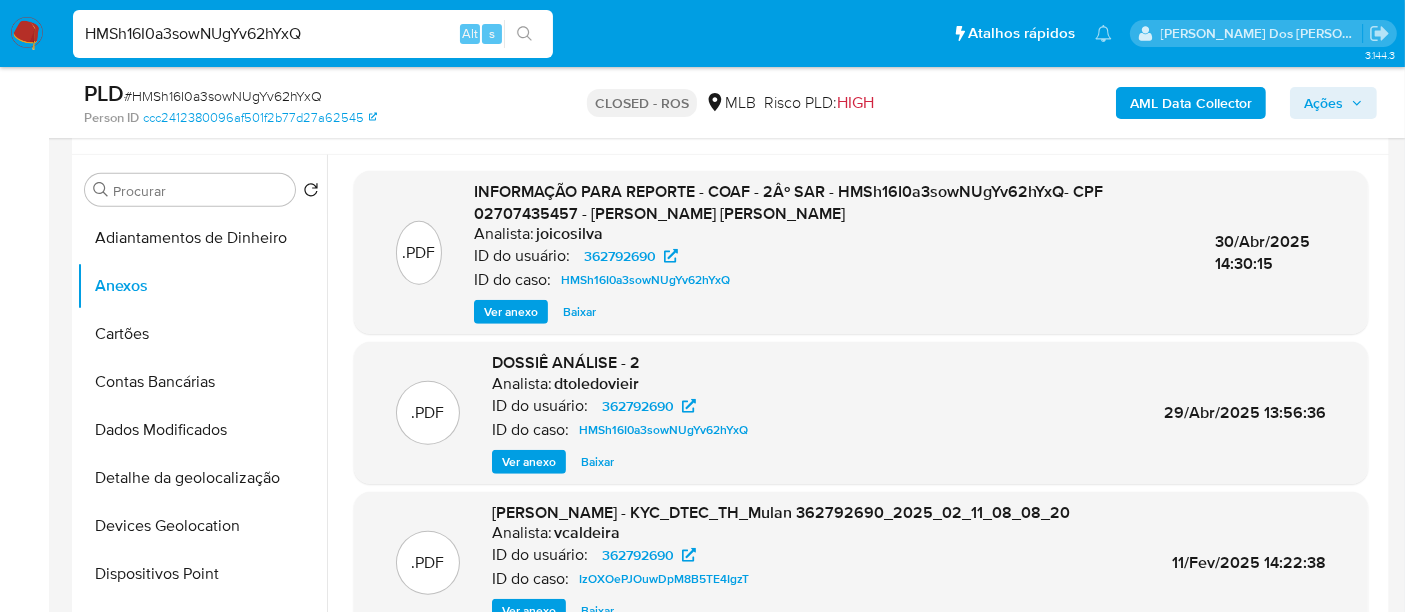 click on "HMSh16I0a3sowNUgYv62hYxQ" at bounding box center (313, 34) 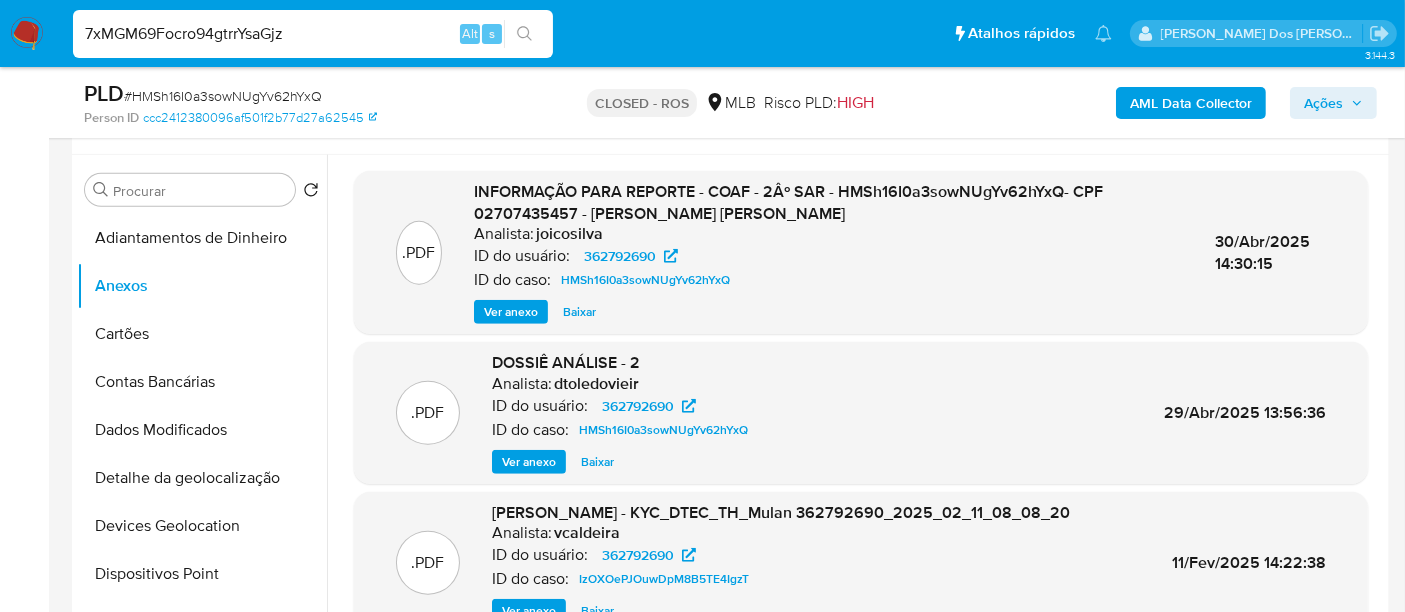 type on "7xMGM69Focro94gtrrYsaGjz" 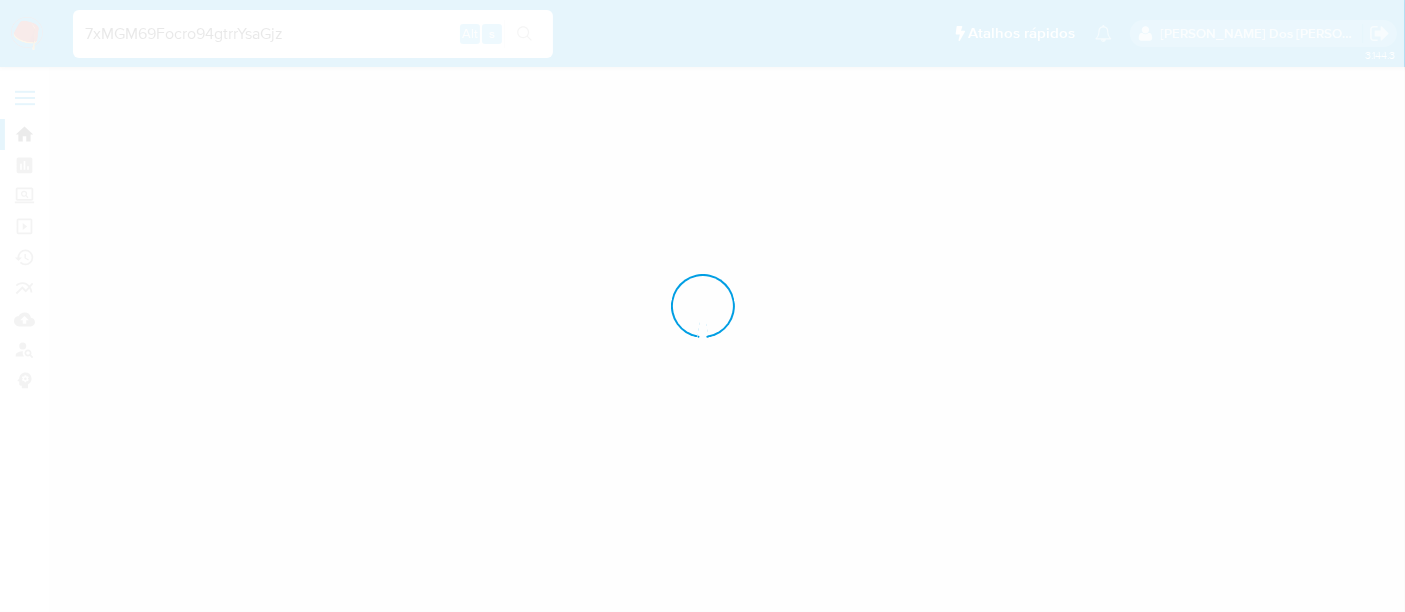 scroll, scrollTop: 0, scrollLeft: 0, axis: both 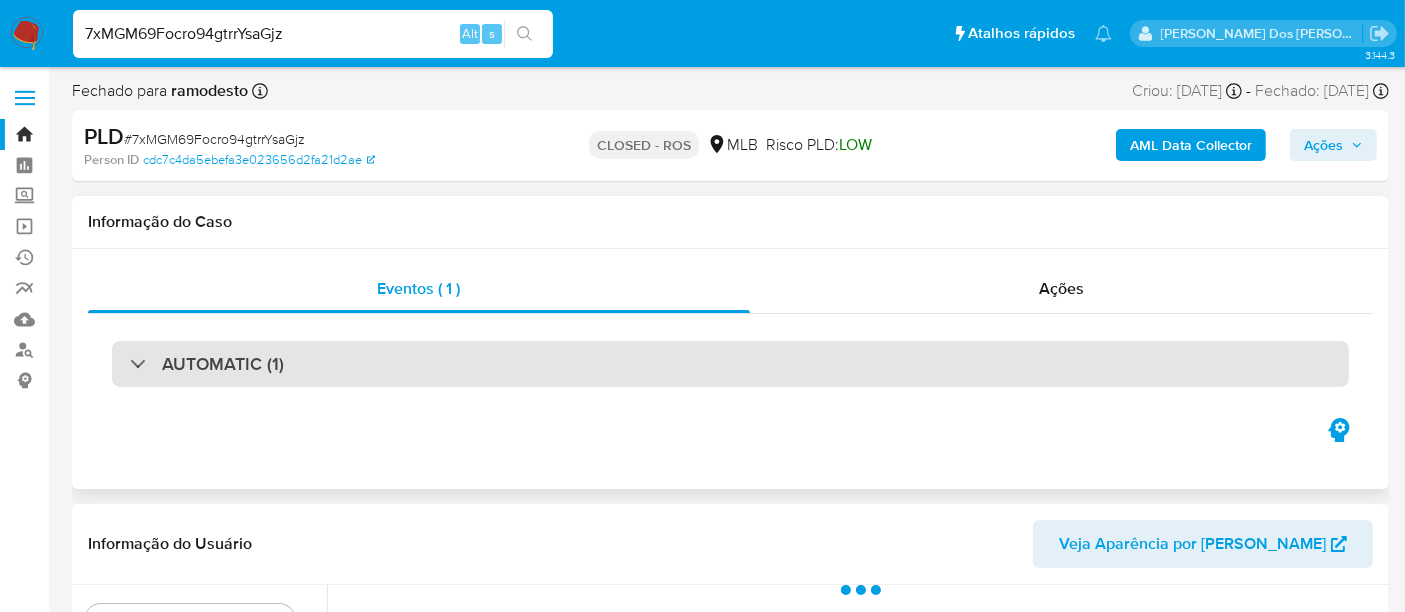 click on "AUTOMATIC (1)" at bounding box center (730, 364) 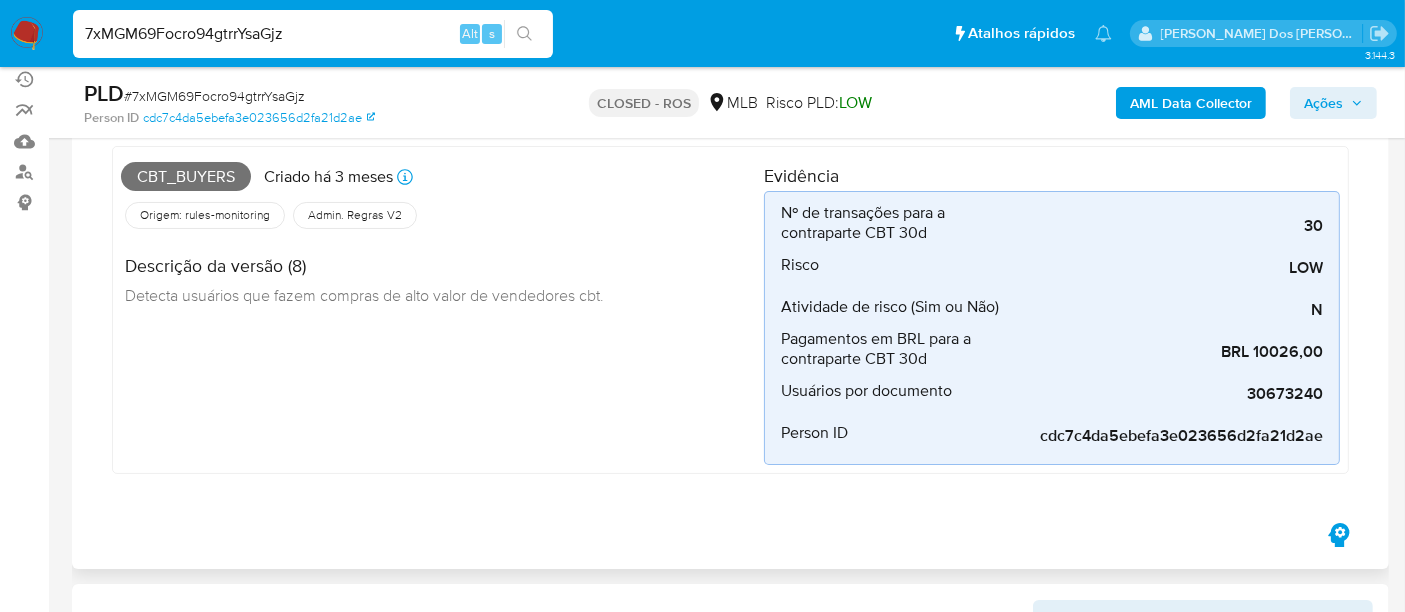 scroll, scrollTop: 111, scrollLeft: 0, axis: vertical 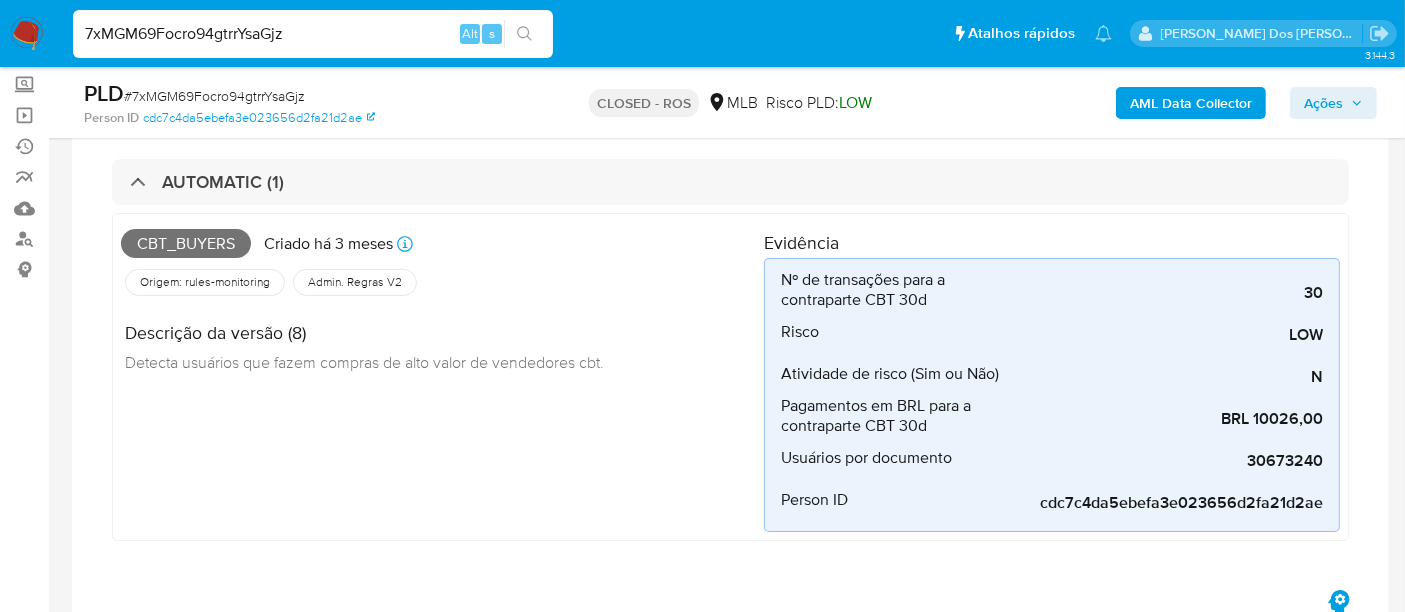 select on "10" 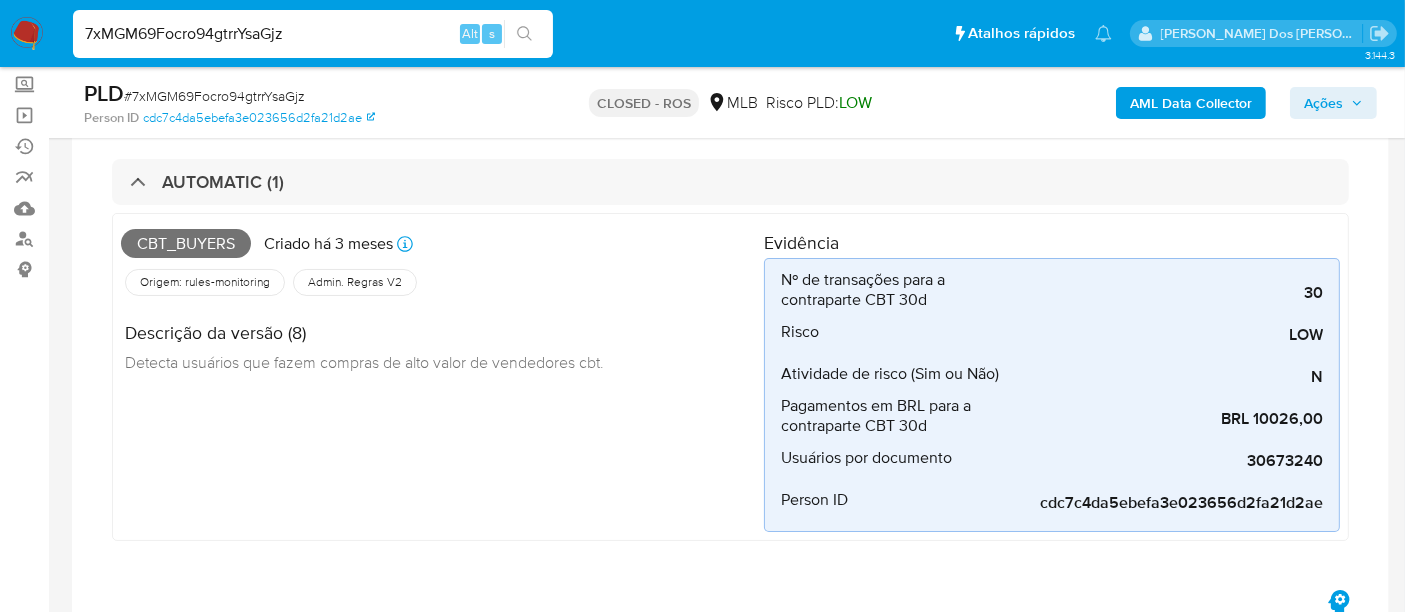 scroll, scrollTop: 666, scrollLeft: 0, axis: vertical 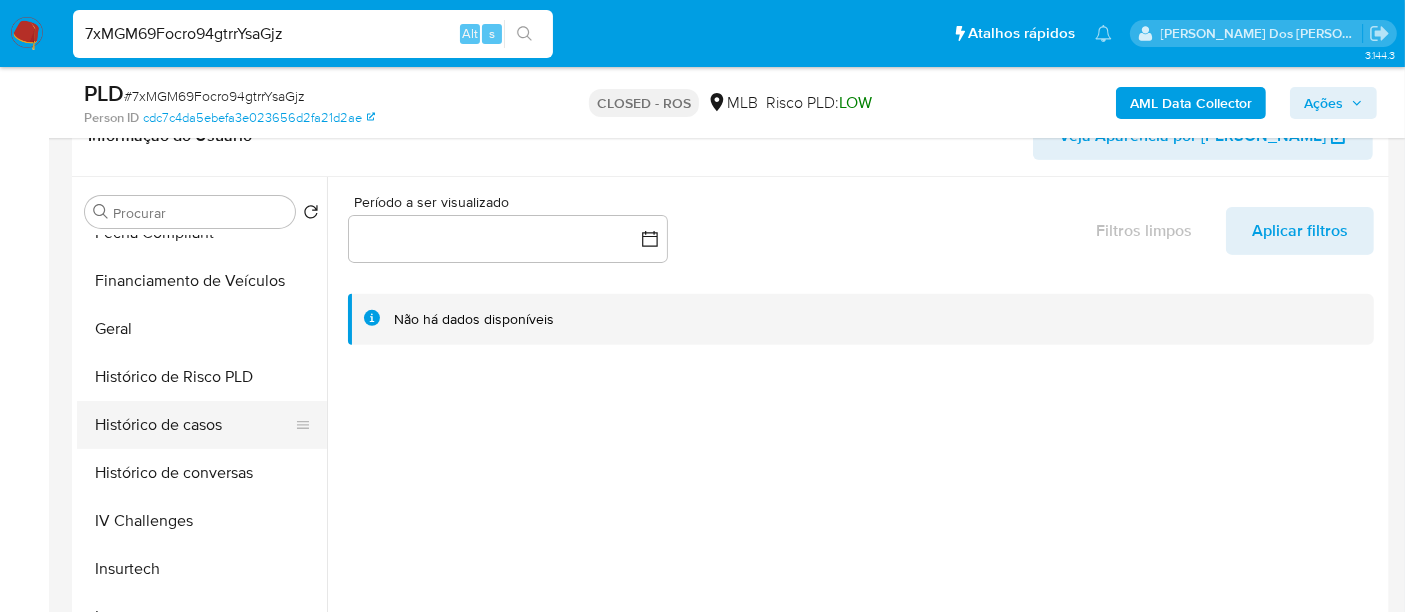 drag, startPoint x: 155, startPoint y: 408, endPoint x: 245, endPoint y: 436, distance: 94.254974 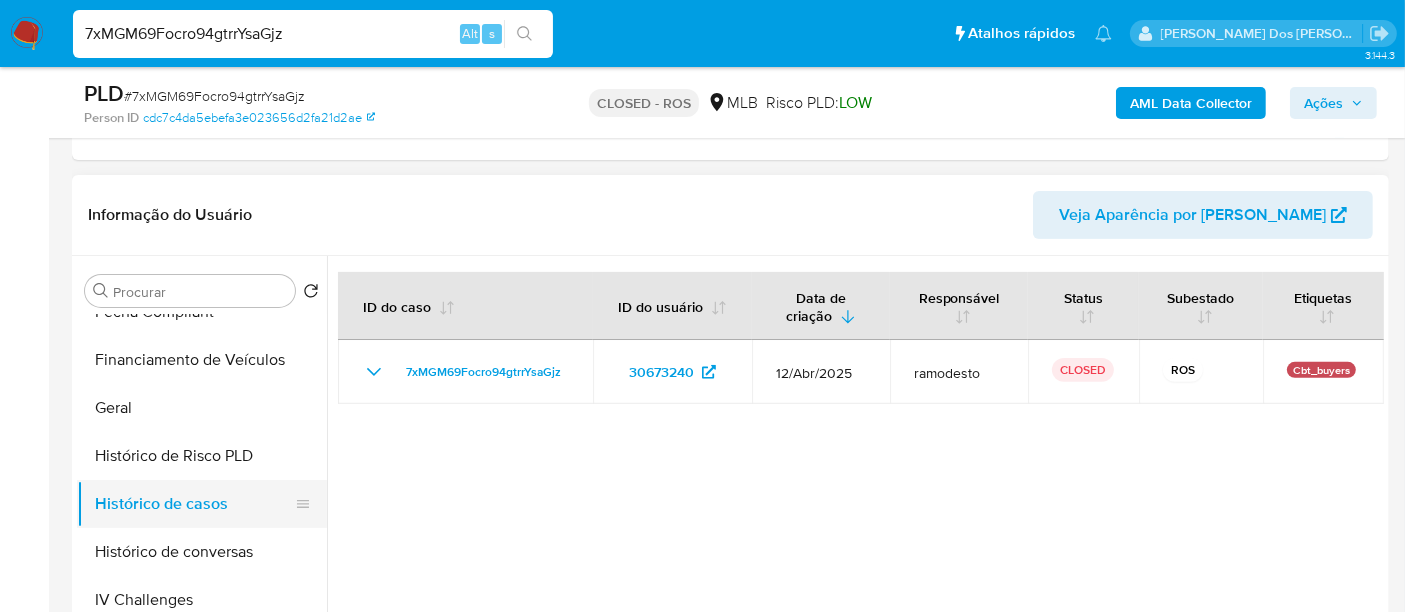scroll, scrollTop: 666, scrollLeft: 0, axis: vertical 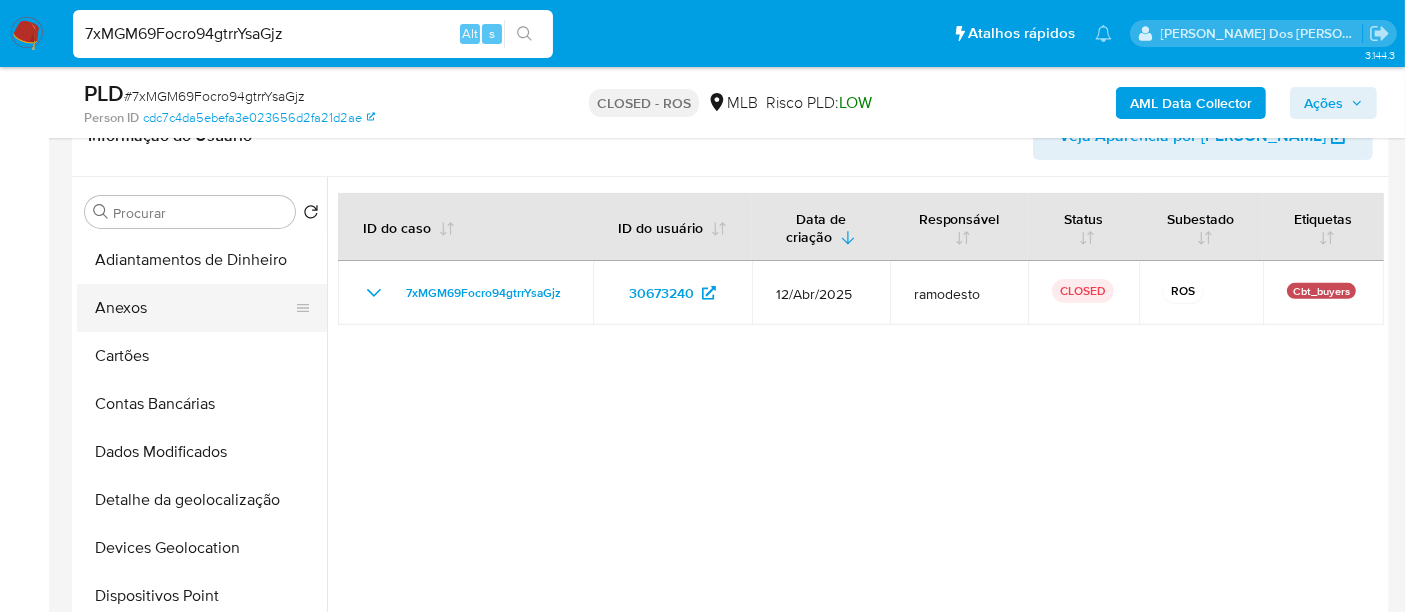 click on "Anexos" at bounding box center [194, 308] 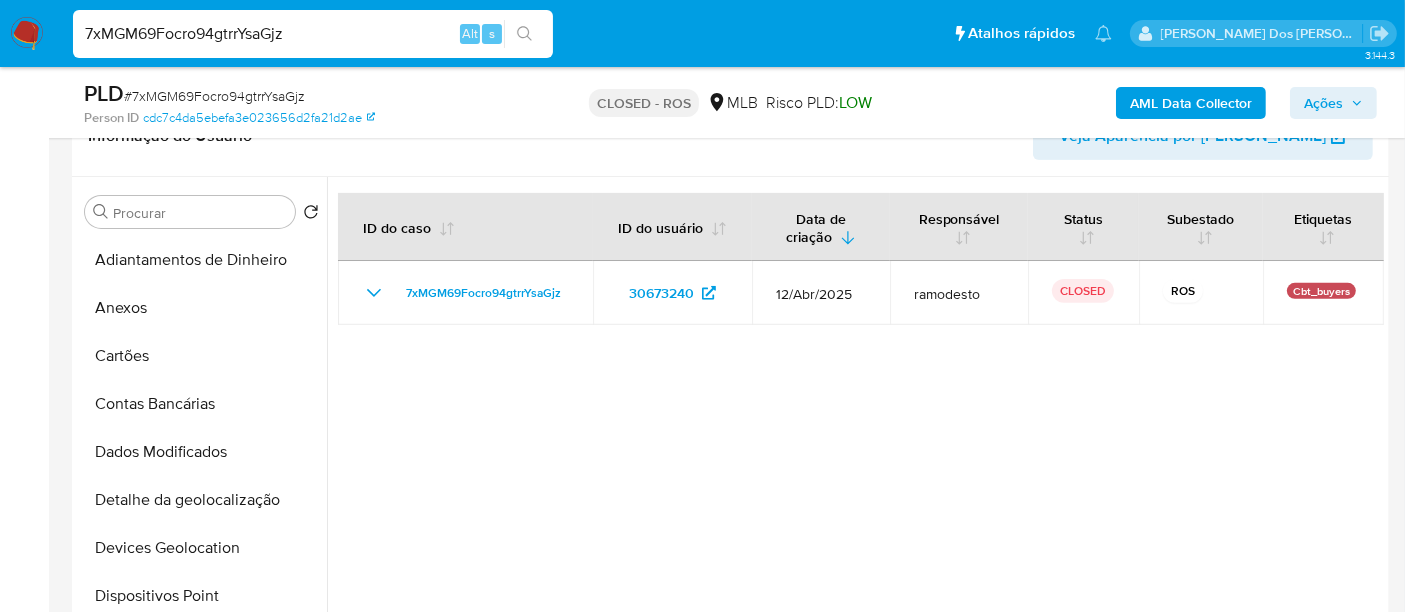 type 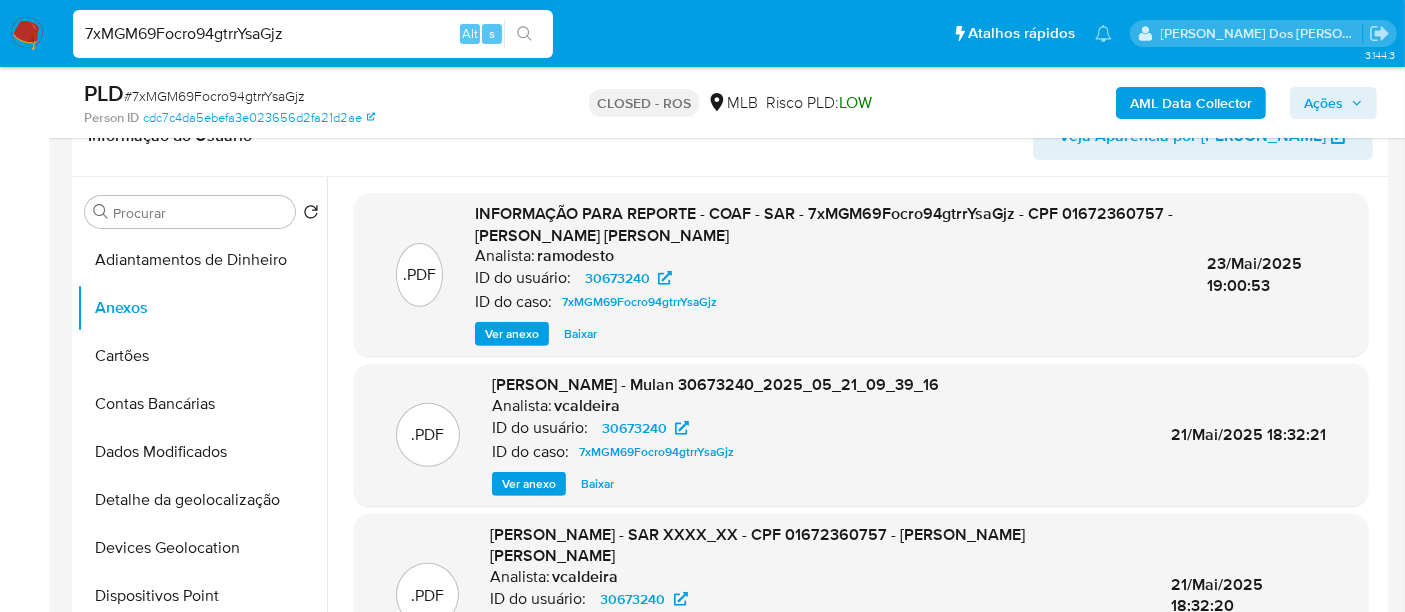 click on "Ver anexo" at bounding box center [512, 334] 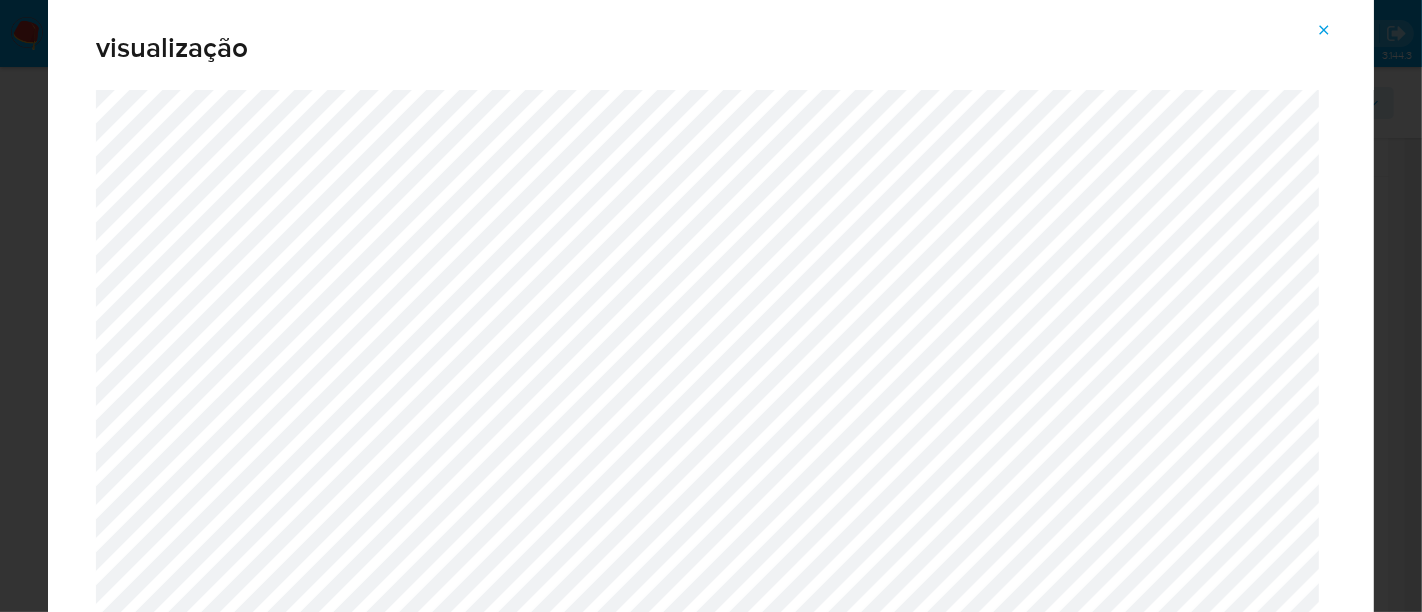 click 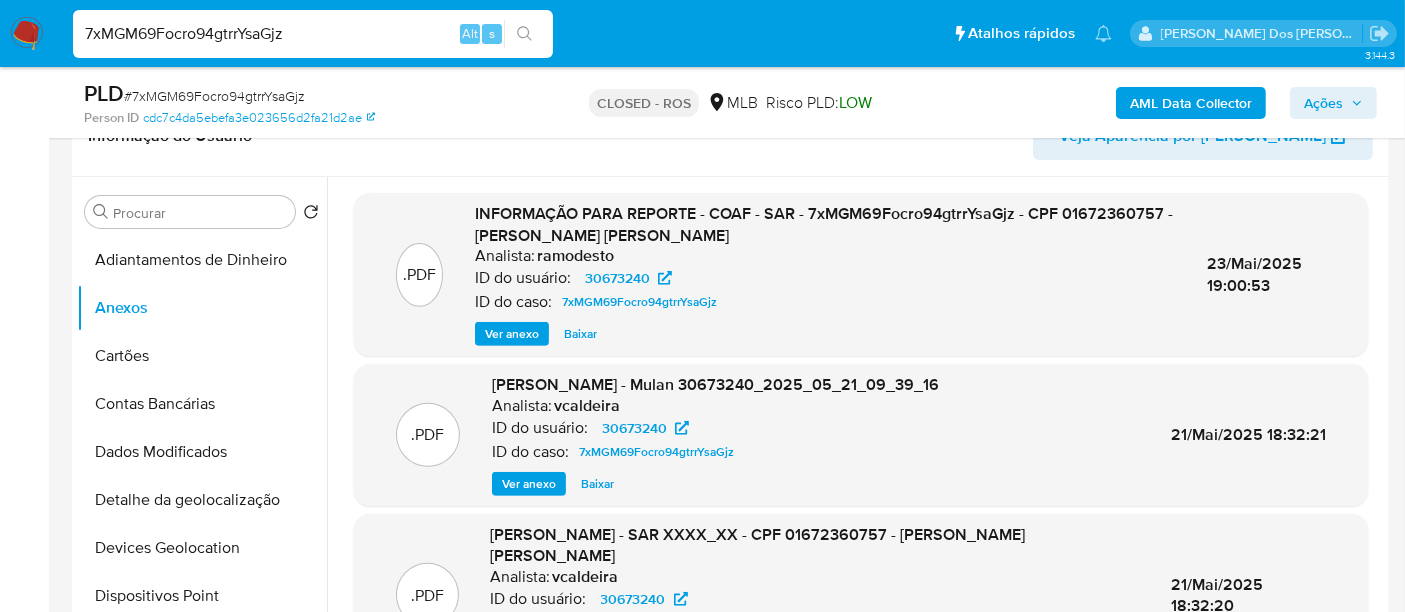 click on "7xMGM69Focro94gtrrYsaGjz" at bounding box center [313, 34] 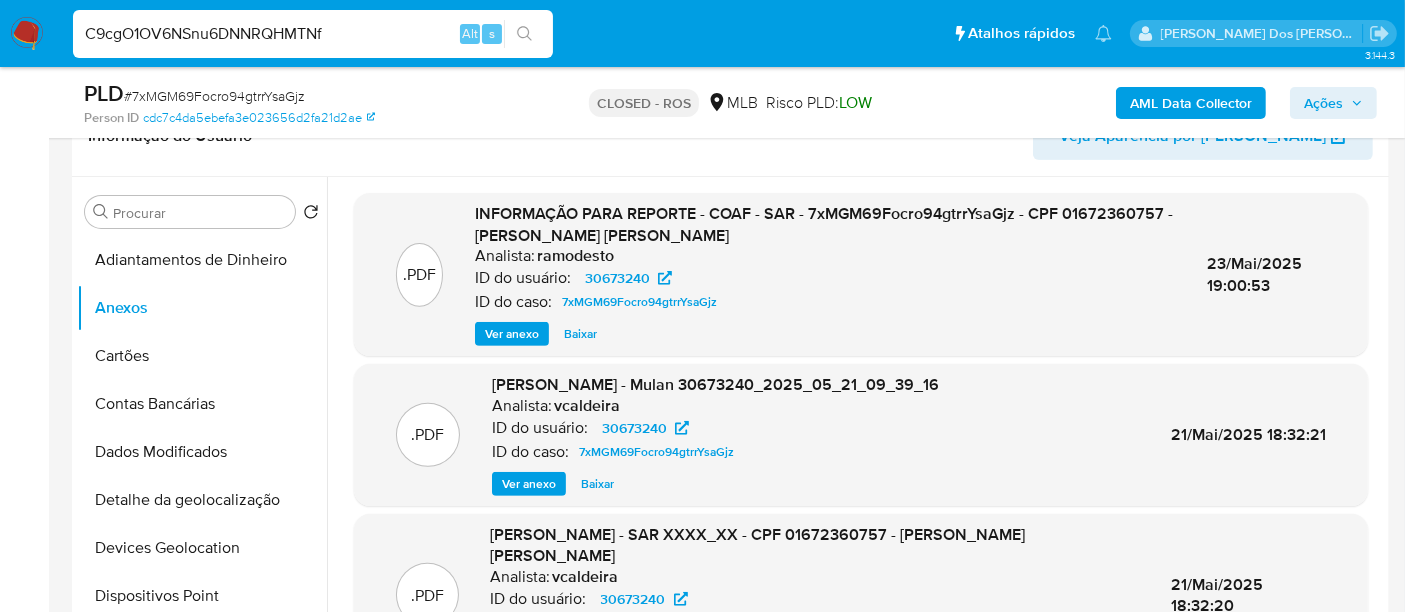 type on "C9cgO1OV6NSnu6DNNRQHMTNf" 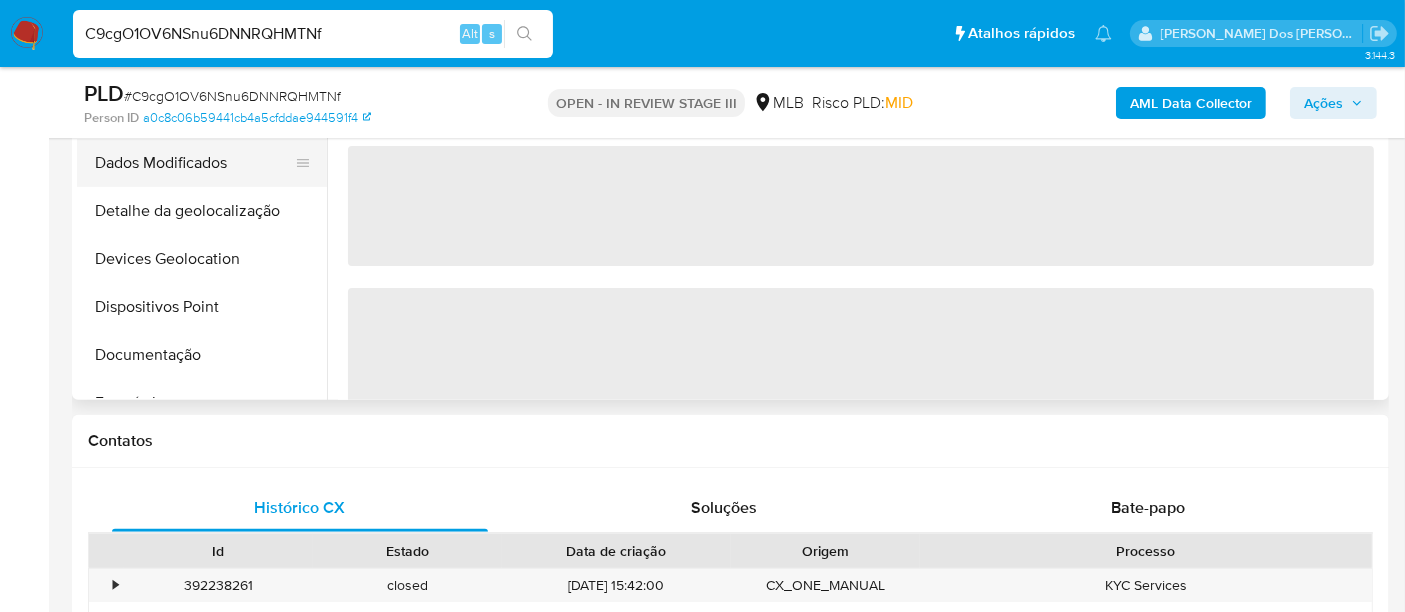scroll, scrollTop: 666, scrollLeft: 0, axis: vertical 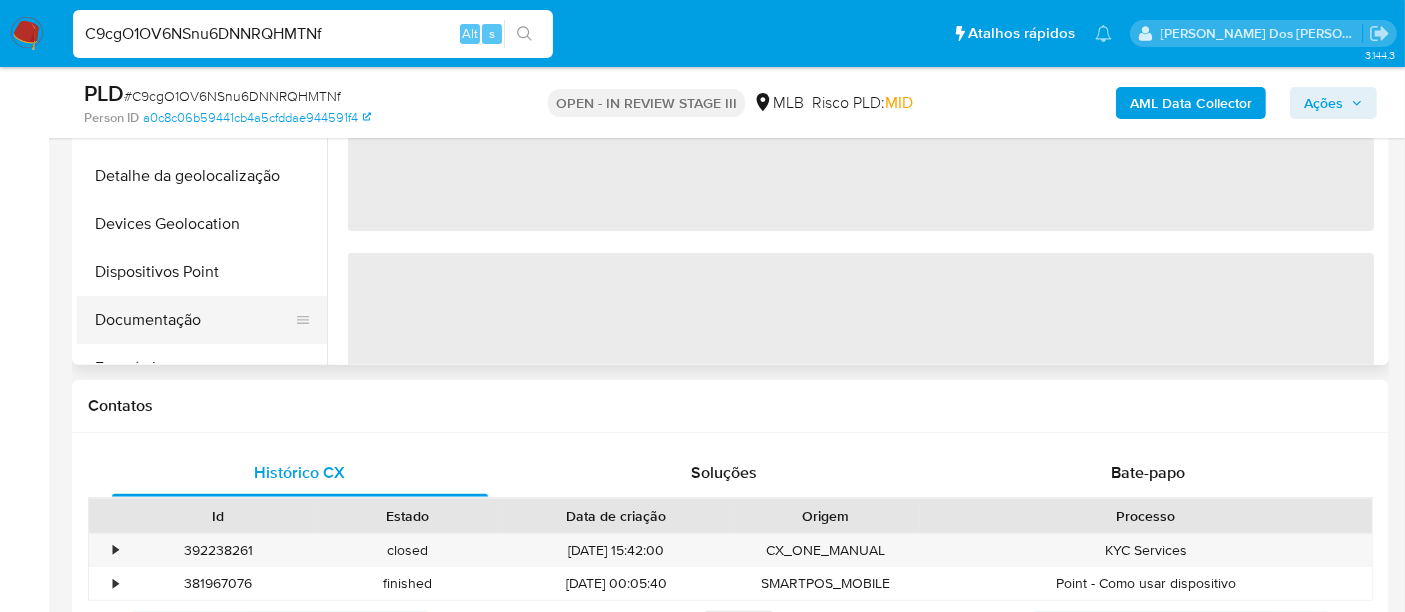 select on "10" 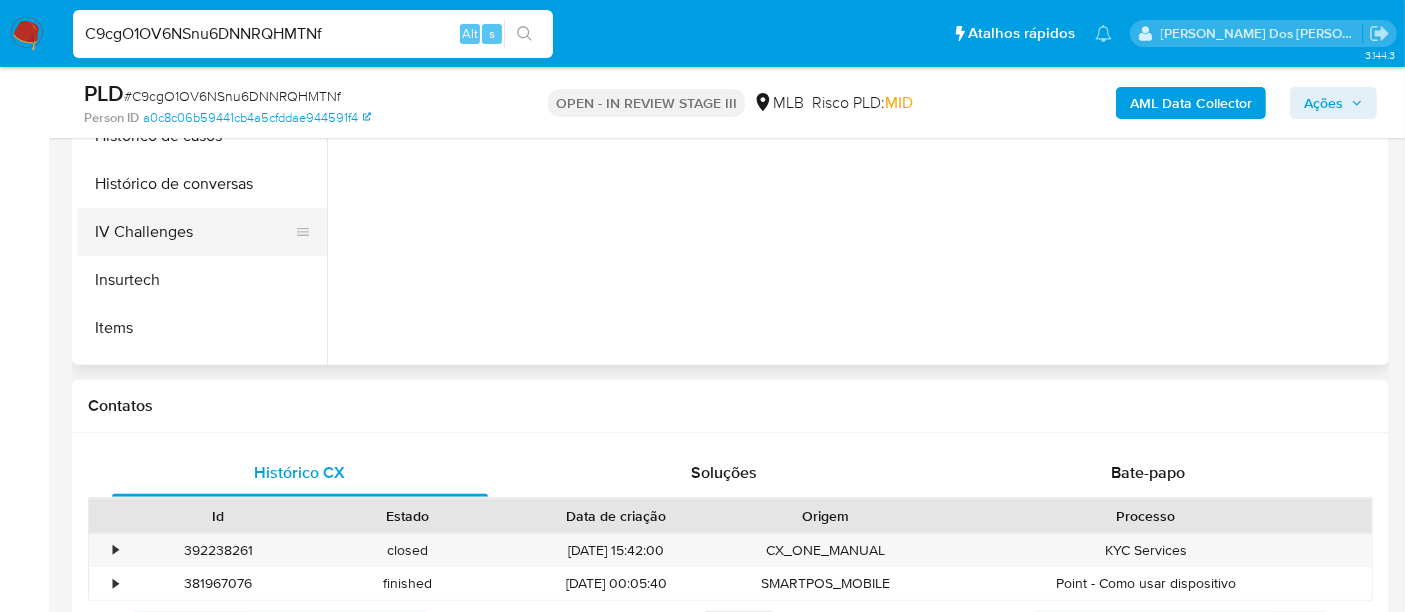 scroll, scrollTop: 555, scrollLeft: 0, axis: vertical 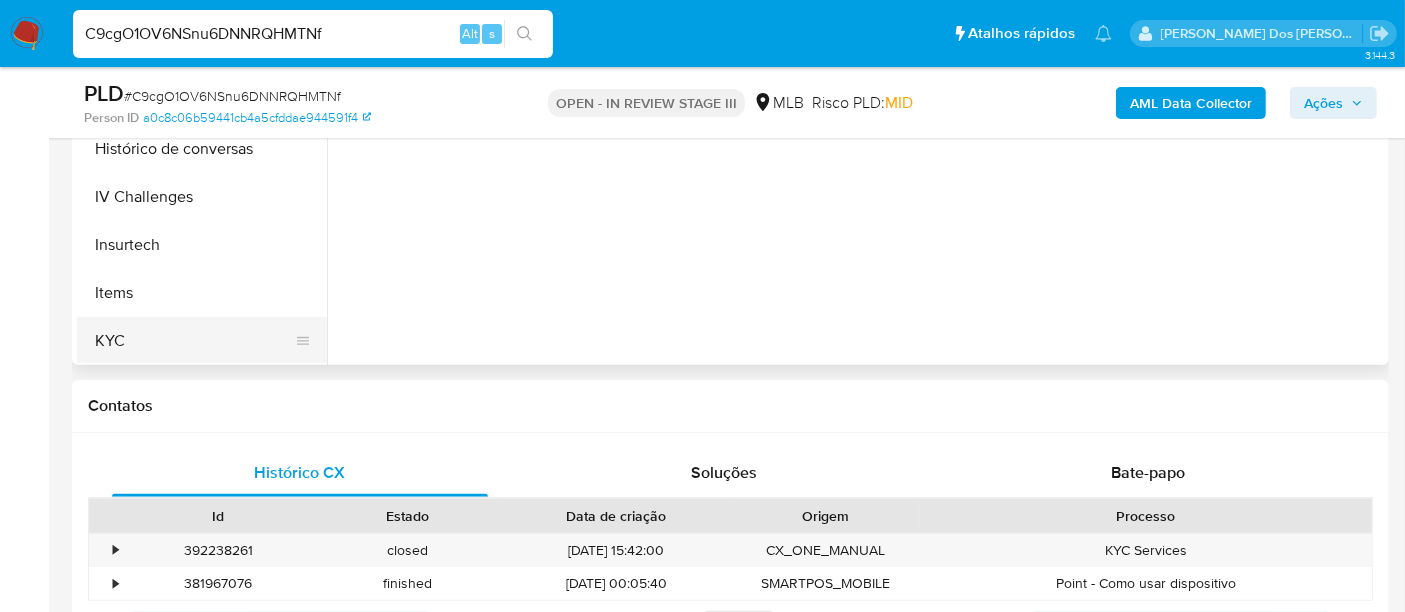 click on "KYC" at bounding box center (194, 341) 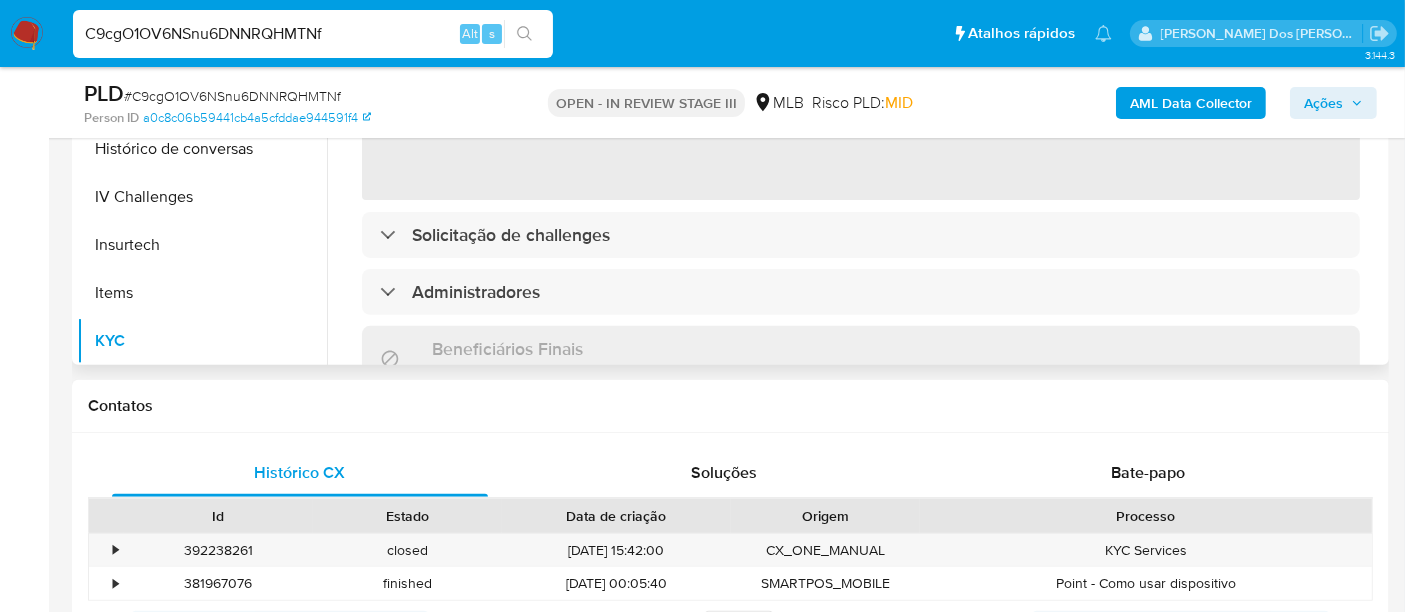scroll, scrollTop: 555, scrollLeft: 0, axis: vertical 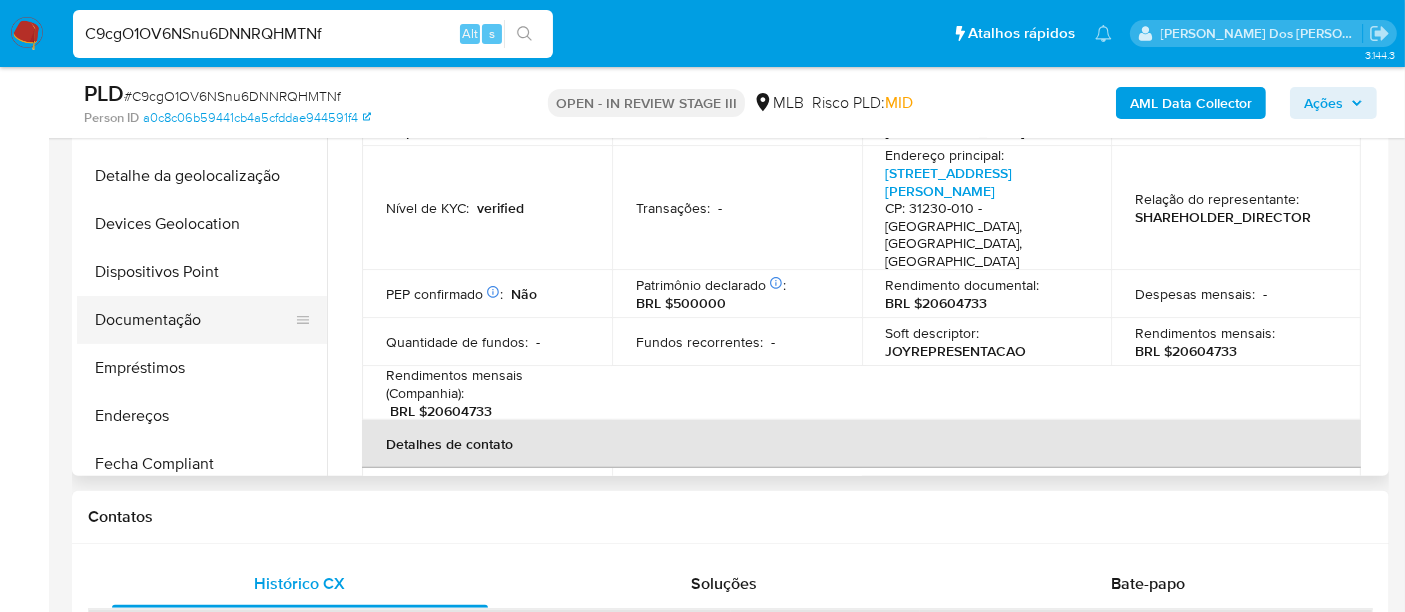 click on "Documentação" at bounding box center (194, 320) 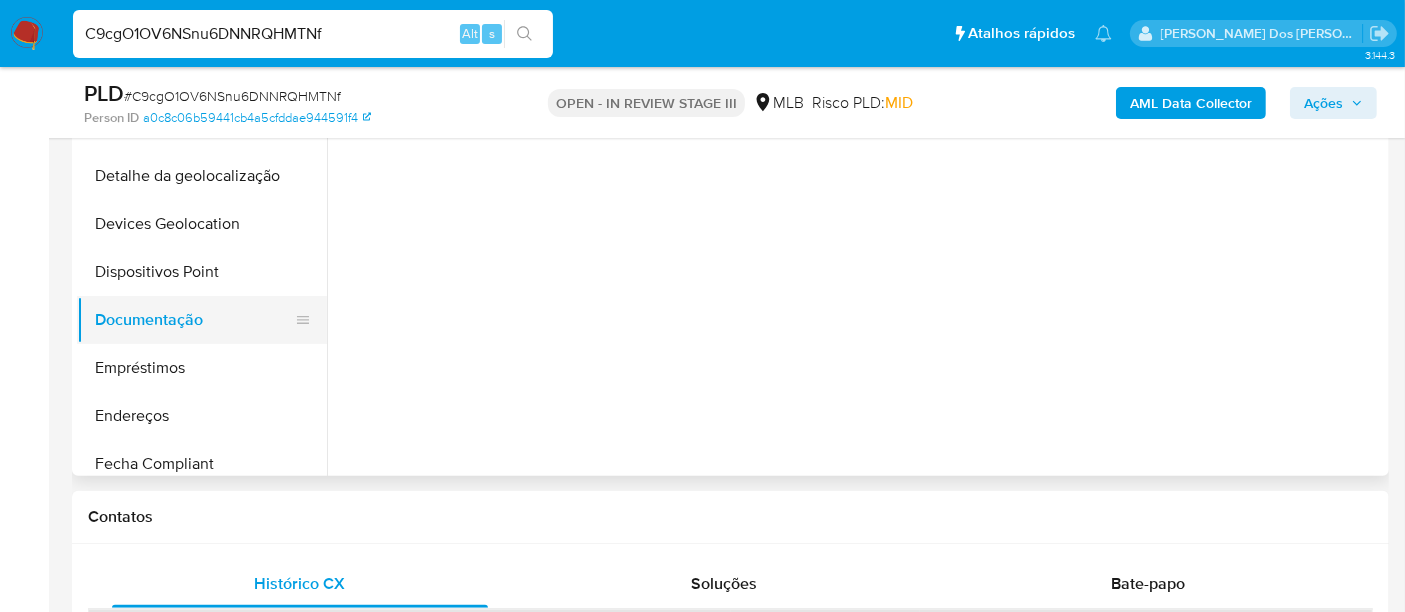 scroll, scrollTop: 0, scrollLeft: 0, axis: both 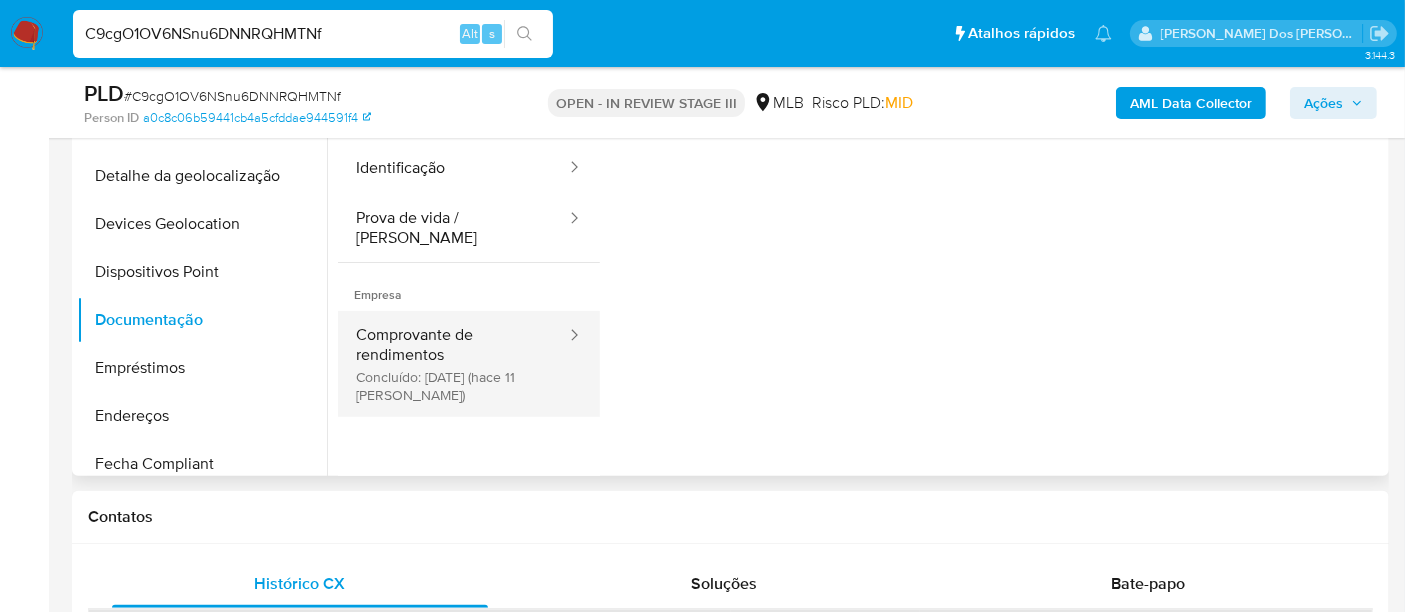 click on "Comprovante de rendimentos Concluído: 26/06/2025 (hace 11 días)" at bounding box center [453, 364] 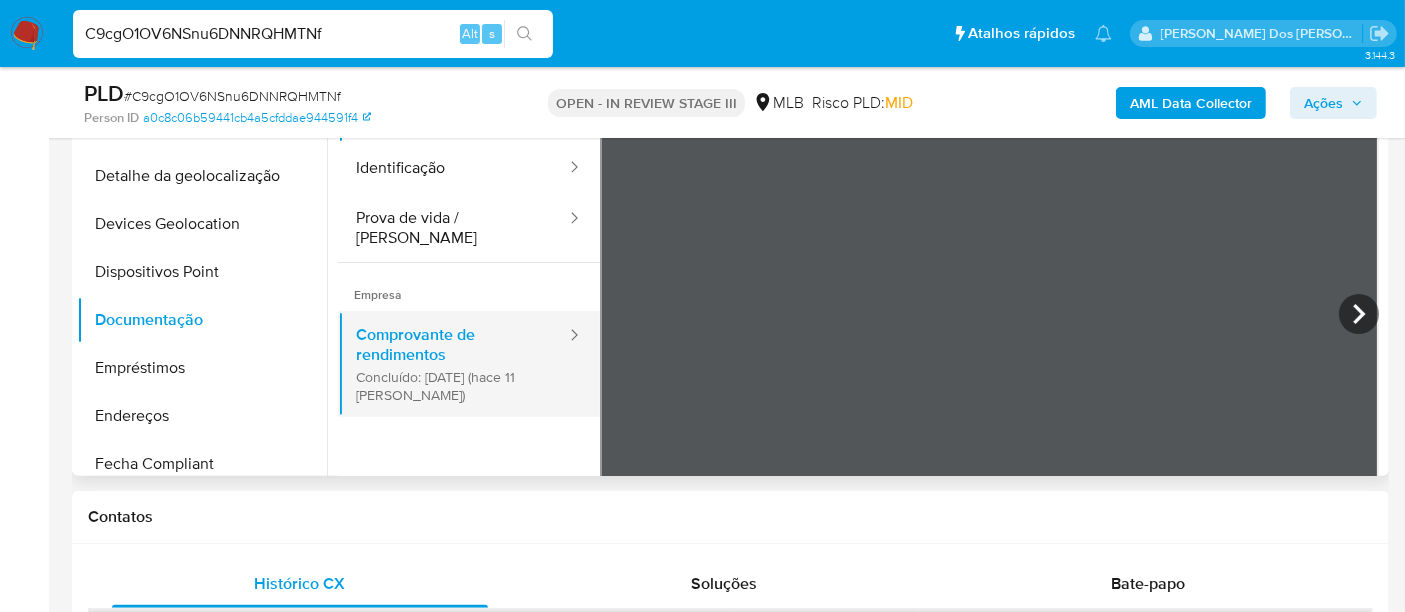 scroll, scrollTop: 444, scrollLeft: 0, axis: vertical 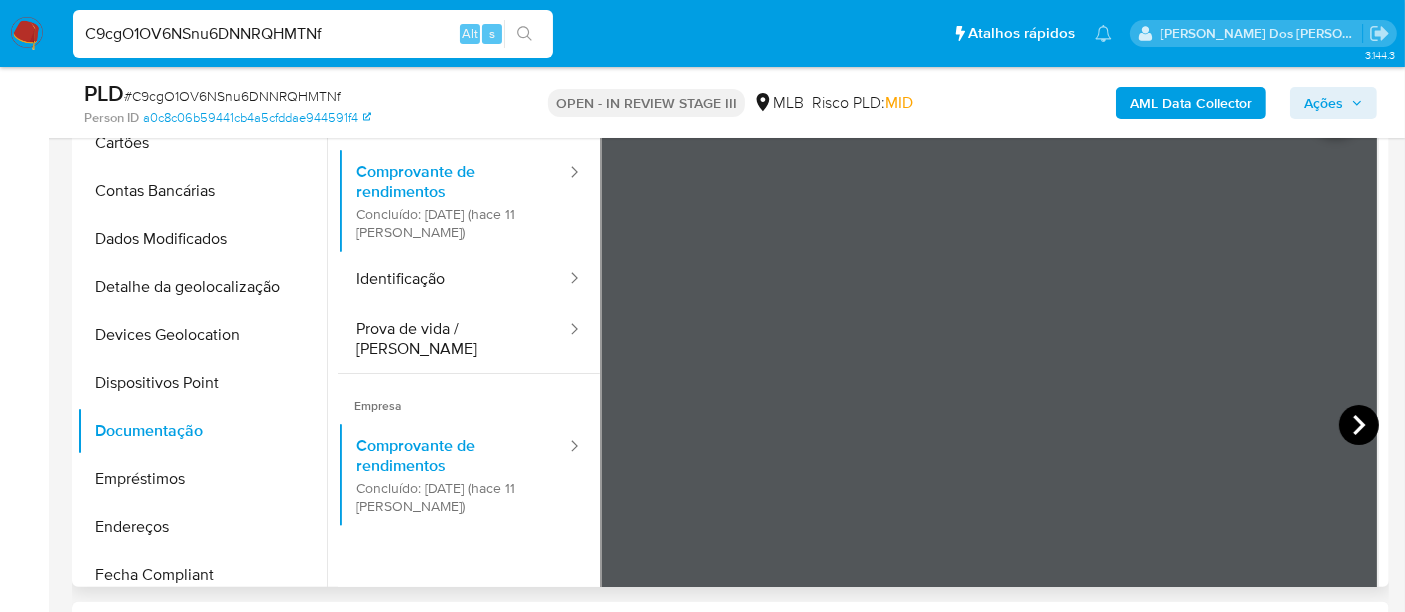 click 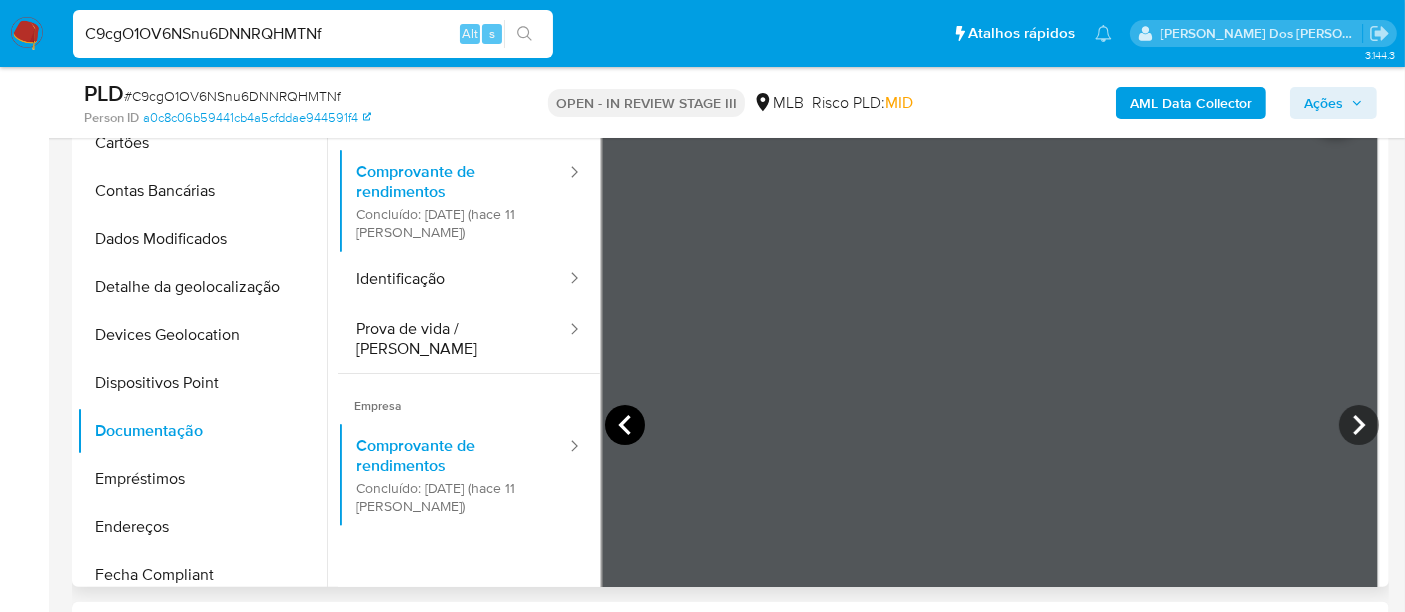 click 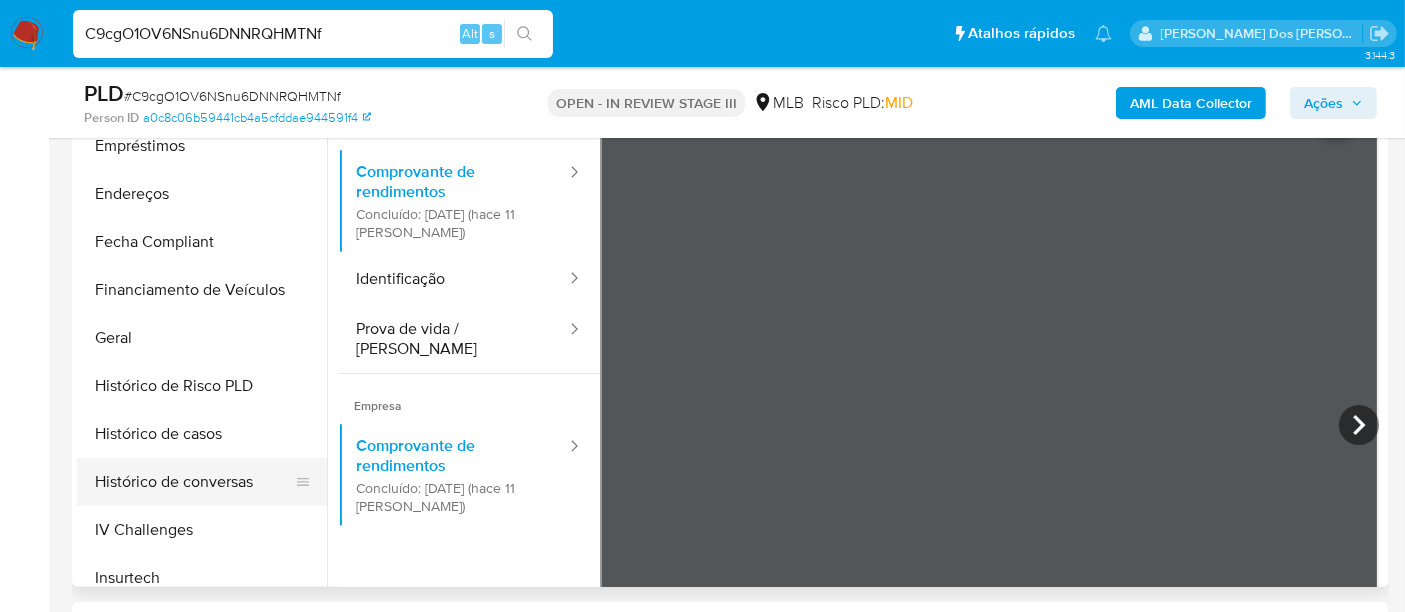 scroll, scrollTop: 555, scrollLeft: 0, axis: vertical 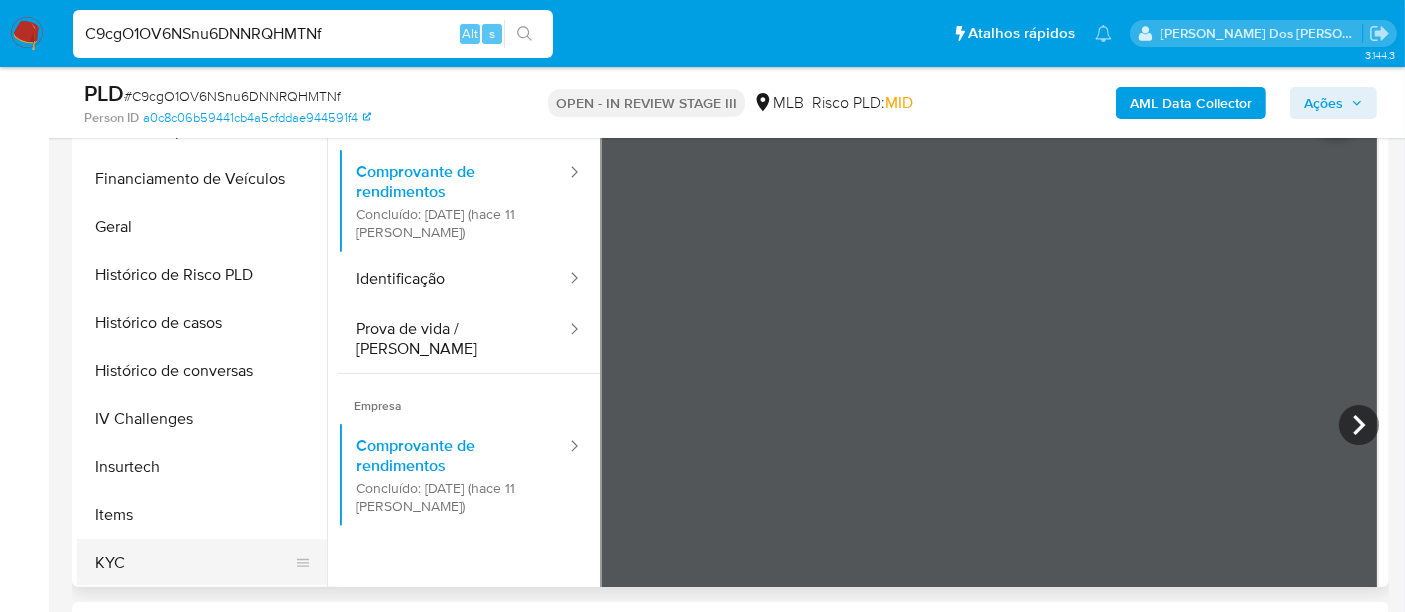 click on "KYC" at bounding box center [194, 563] 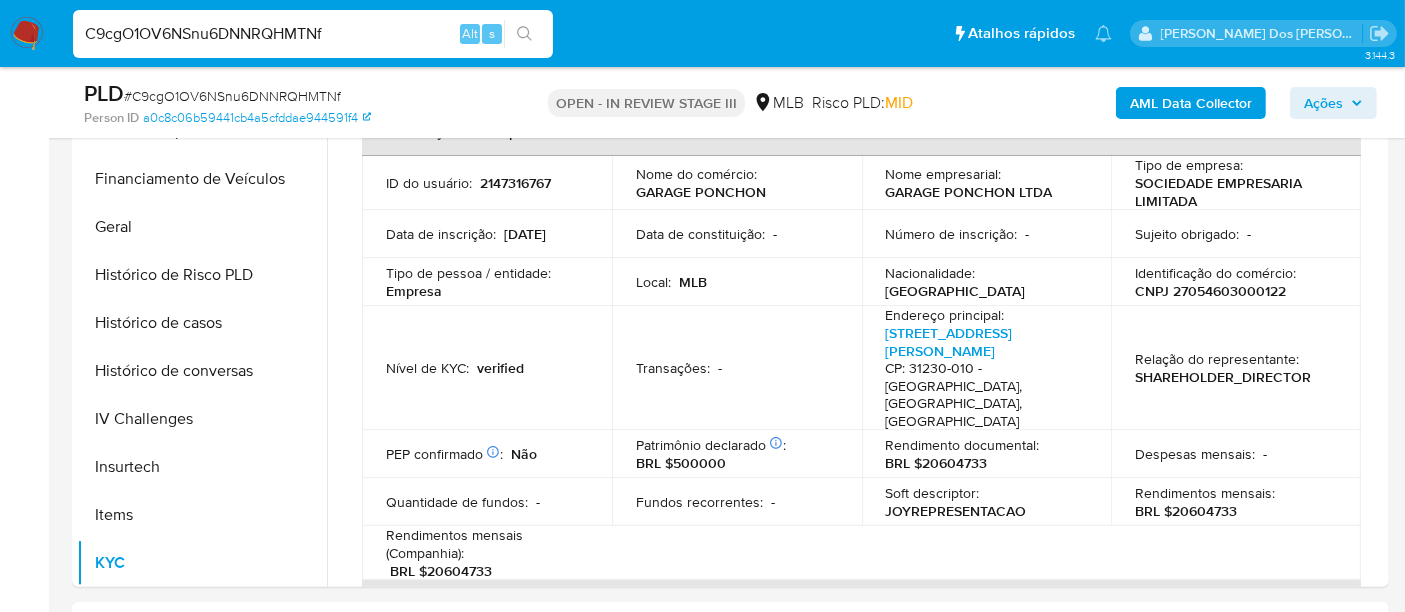 scroll, scrollTop: 111, scrollLeft: 0, axis: vertical 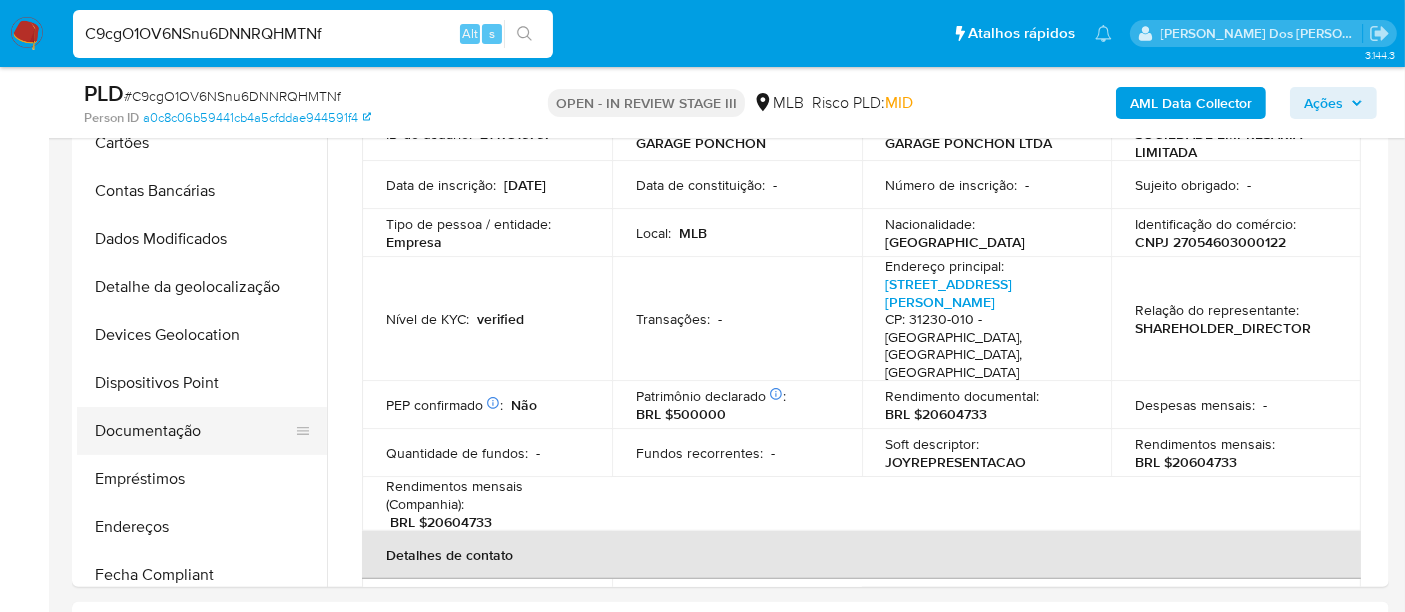 click on "Documentação" at bounding box center [194, 431] 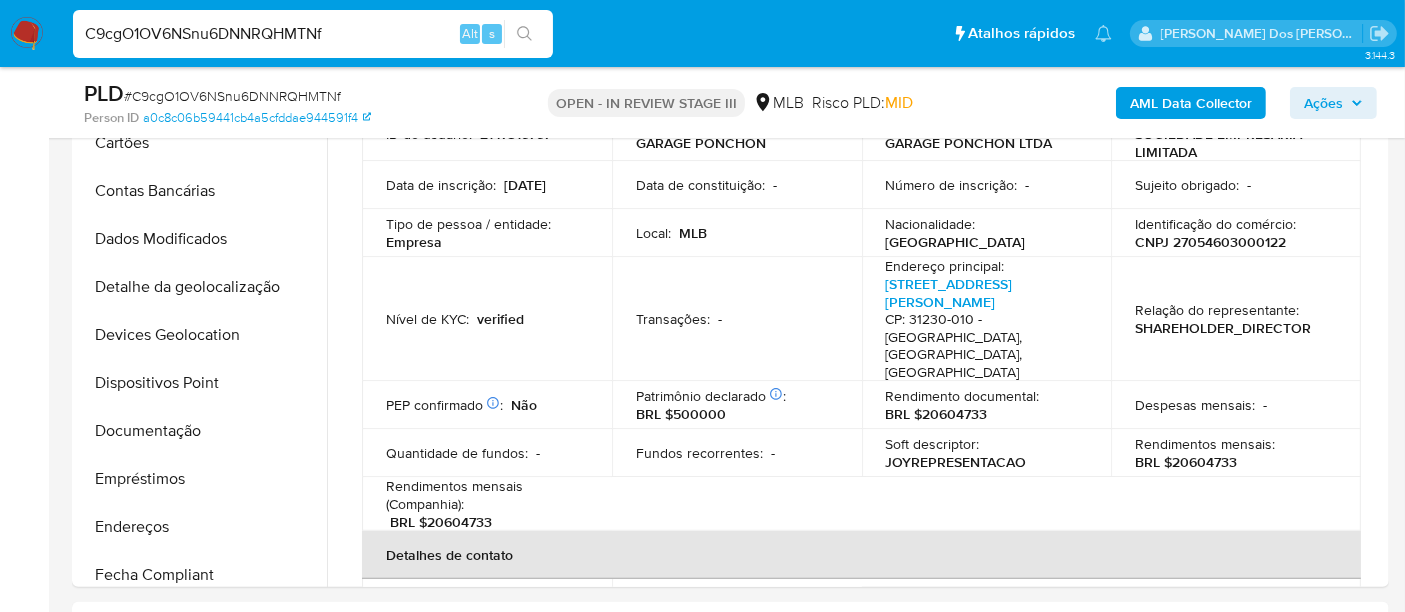 scroll, scrollTop: 0, scrollLeft: 0, axis: both 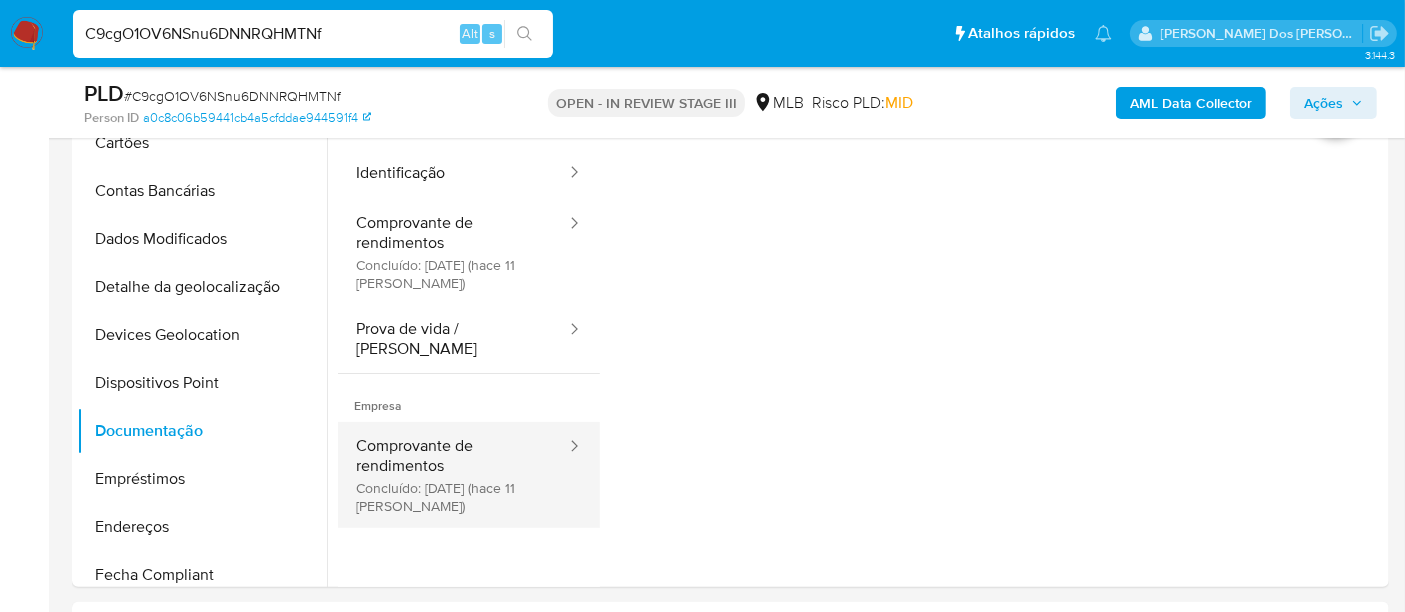 click on "Comprovante de rendimentos Concluído: 26/06/2025 (hace 11 días)" at bounding box center [453, 475] 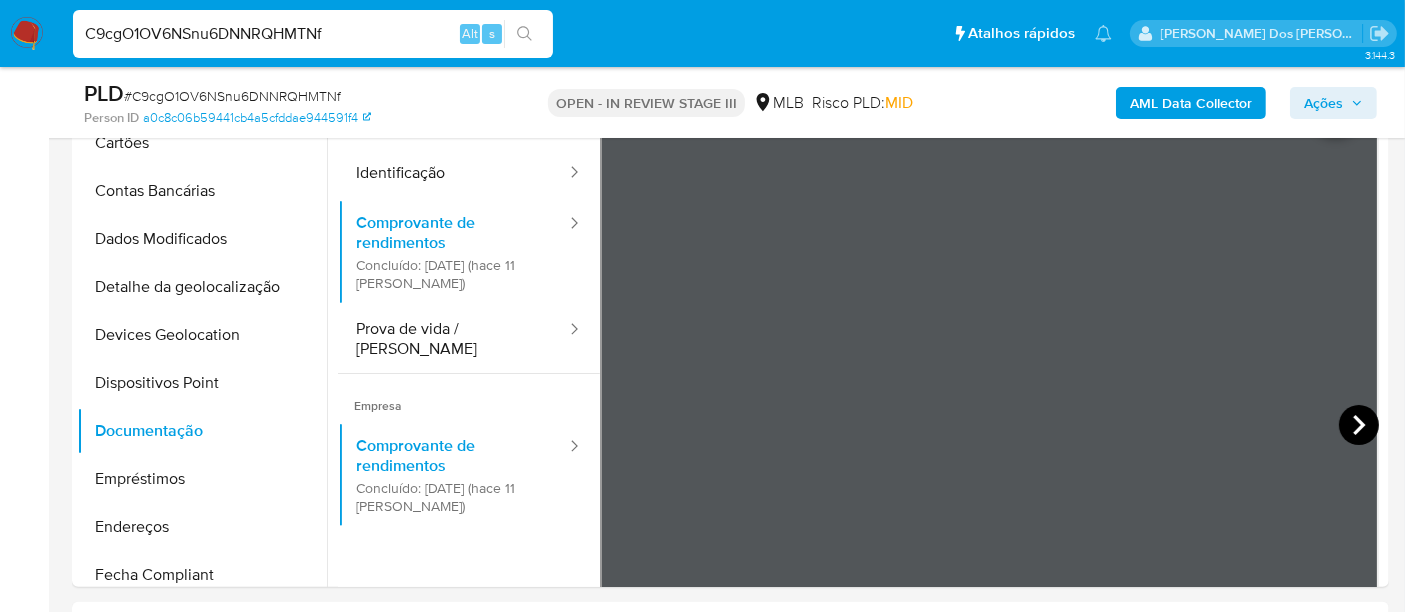 click 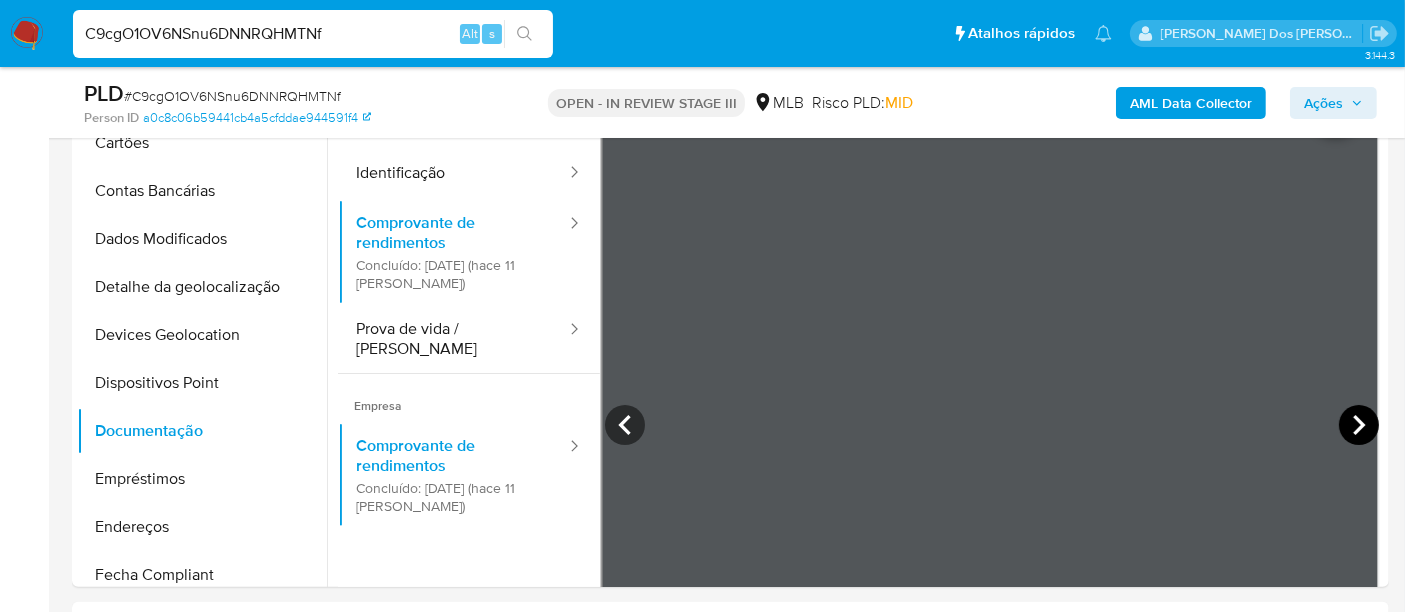 click 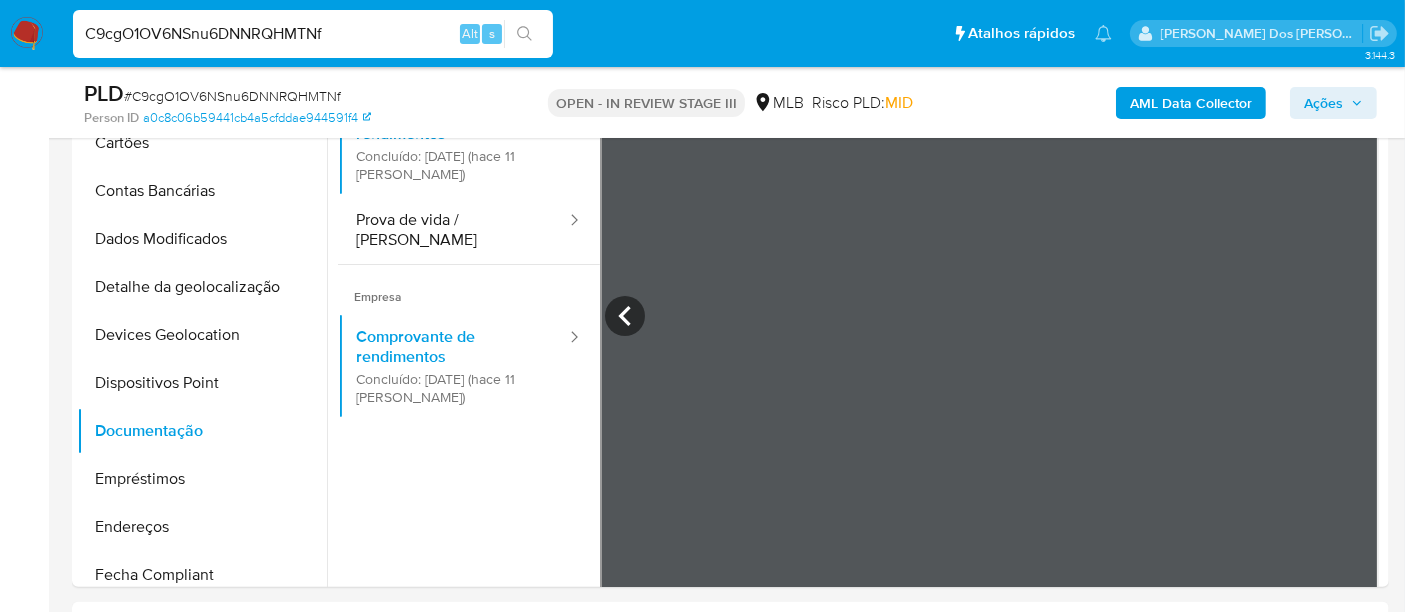 scroll, scrollTop: 63, scrollLeft: 0, axis: vertical 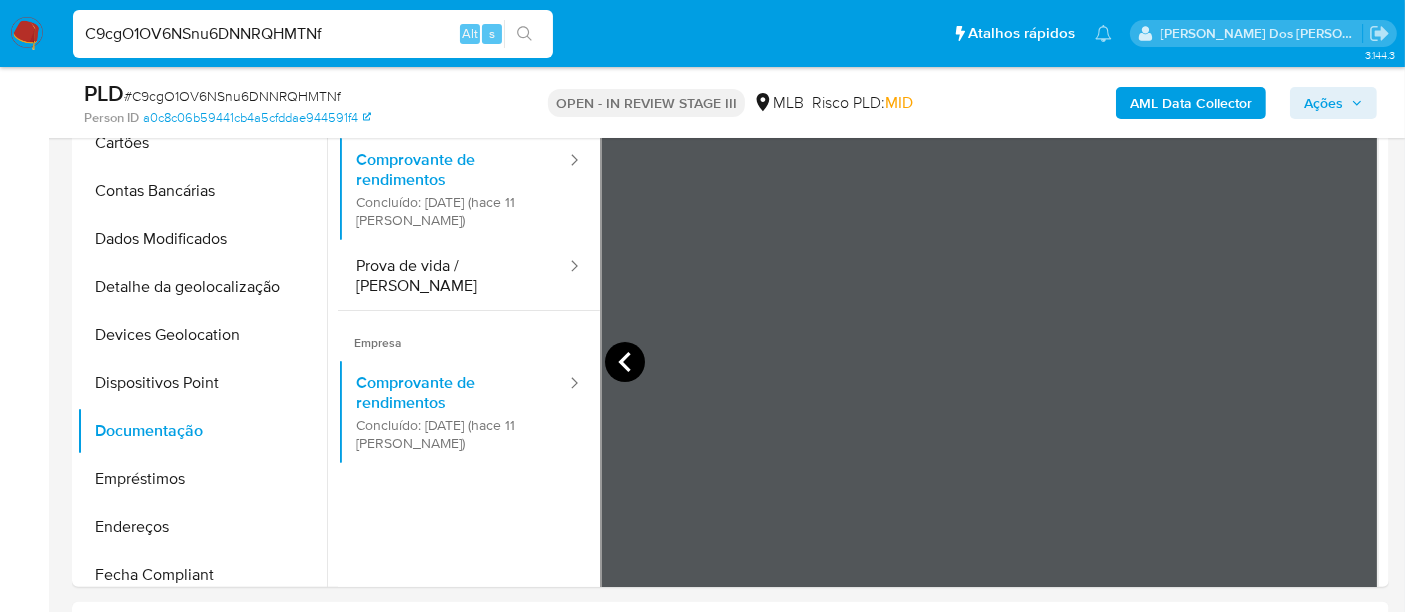 click 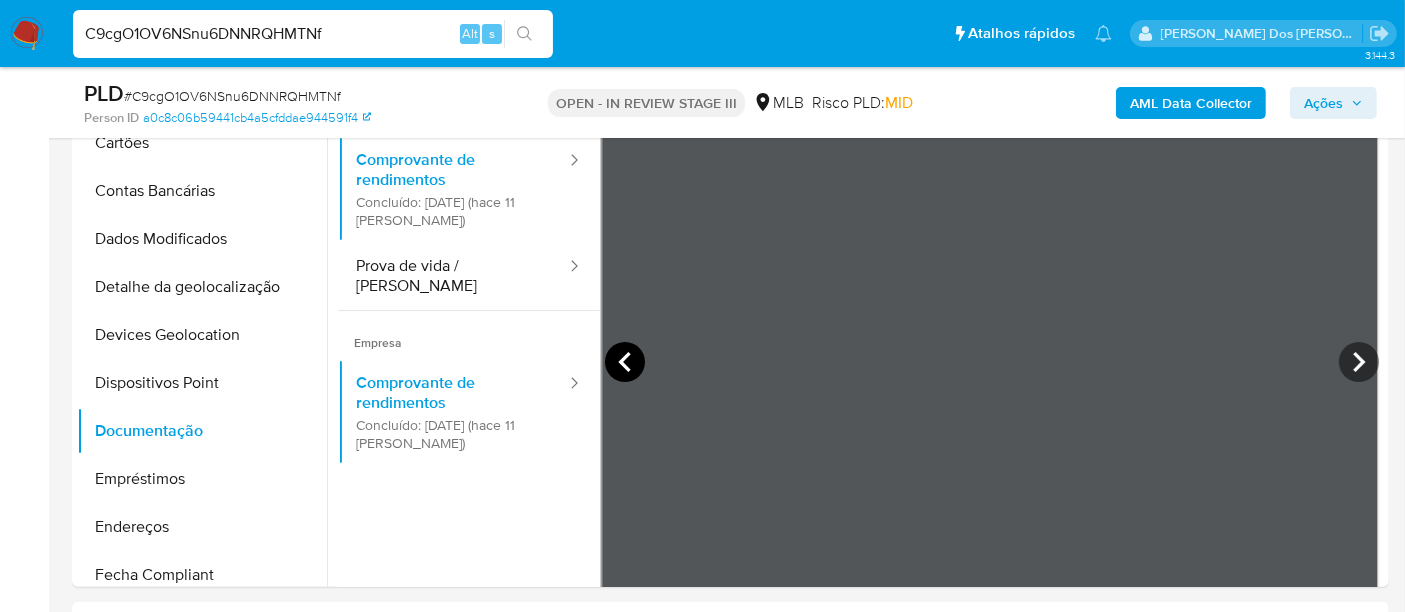 click 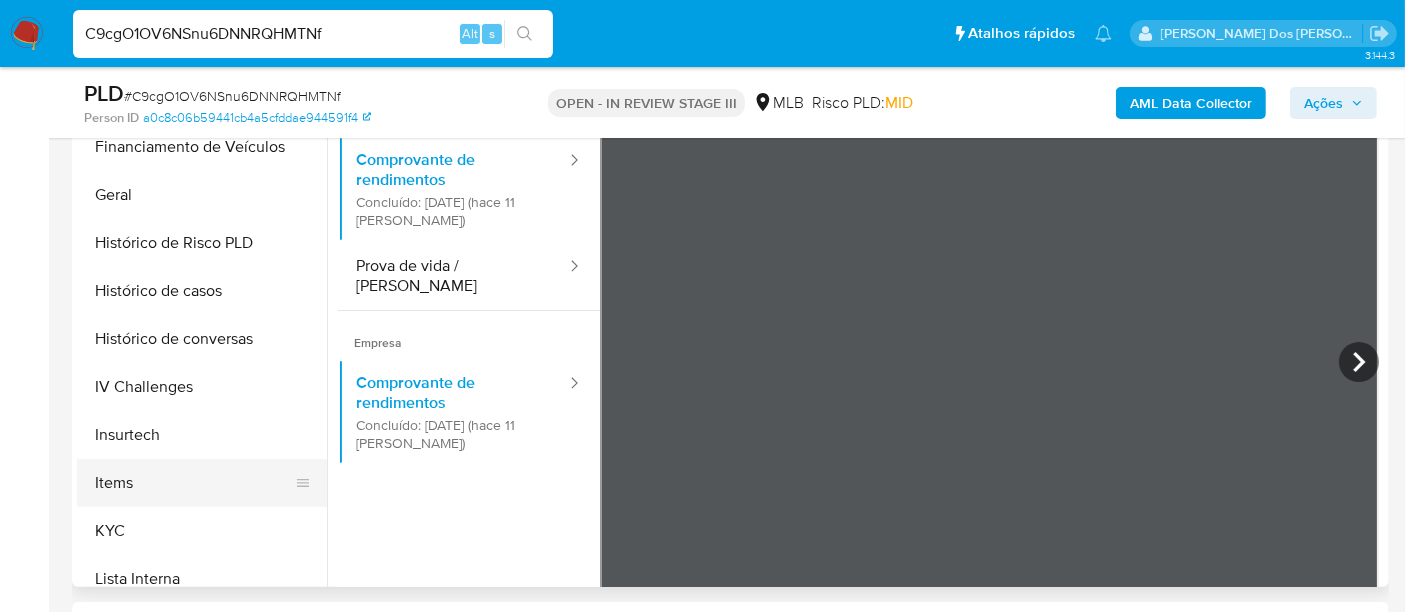 scroll, scrollTop: 666, scrollLeft: 0, axis: vertical 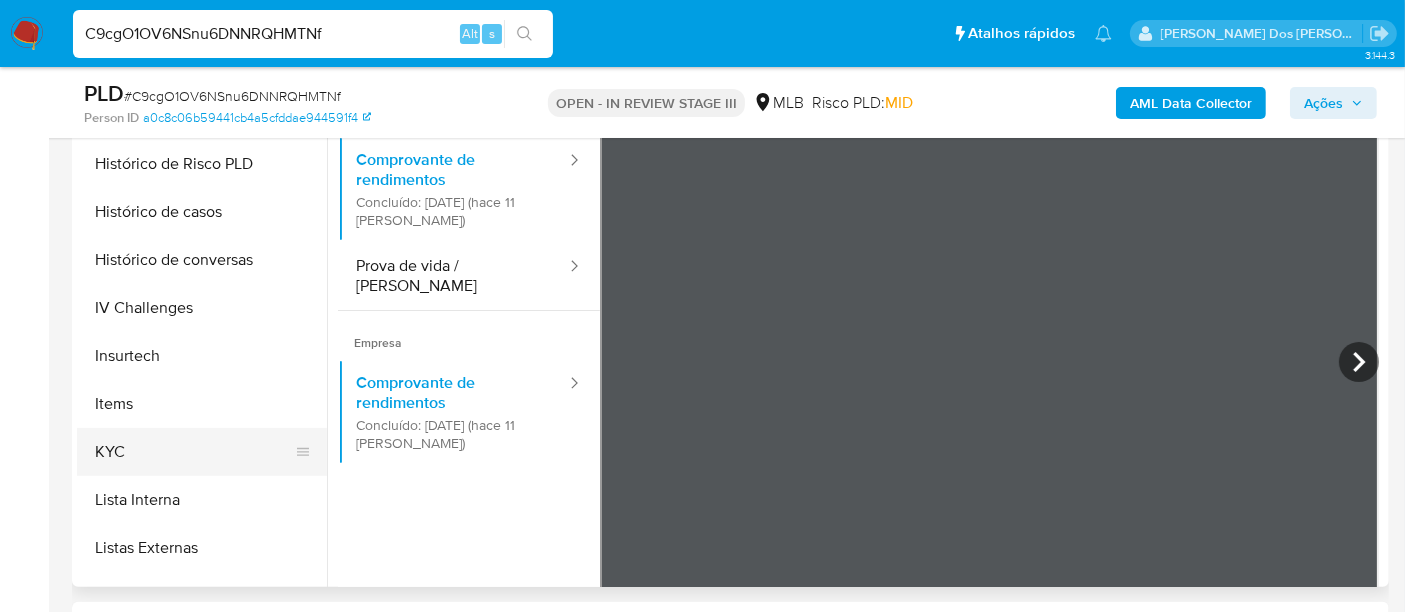 drag, startPoint x: 95, startPoint y: 446, endPoint x: 110, endPoint y: 441, distance: 15.811388 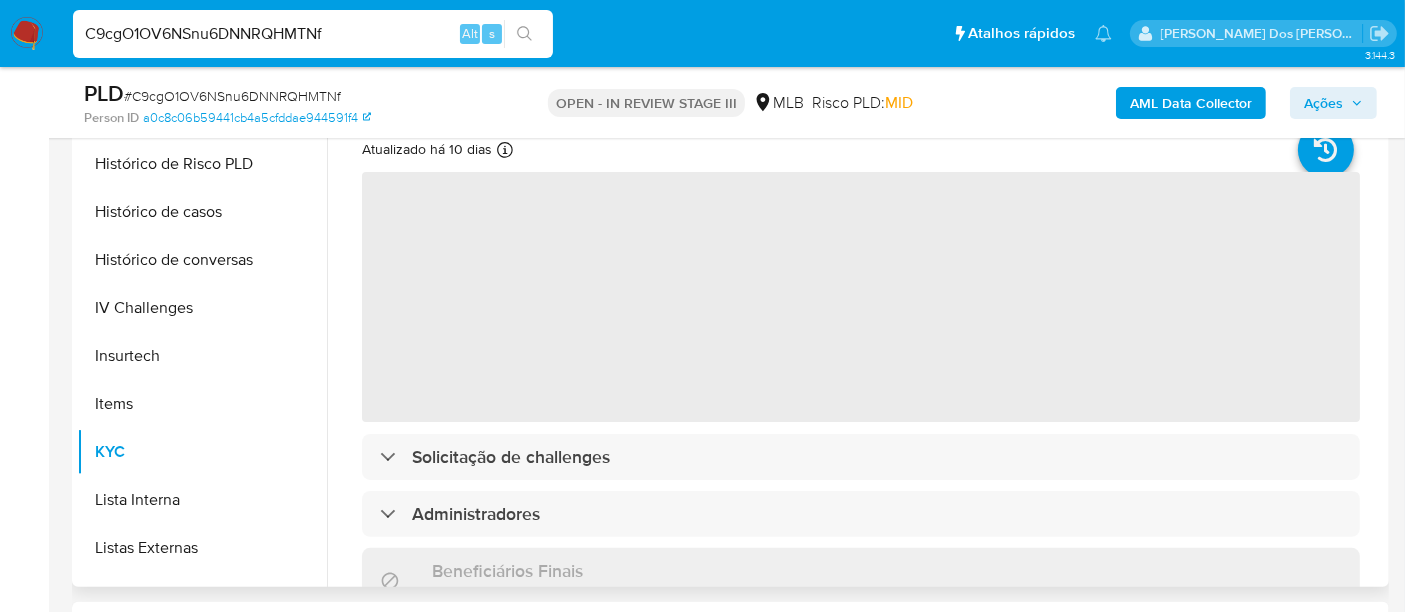 scroll, scrollTop: 222, scrollLeft: 0, axis: vertical 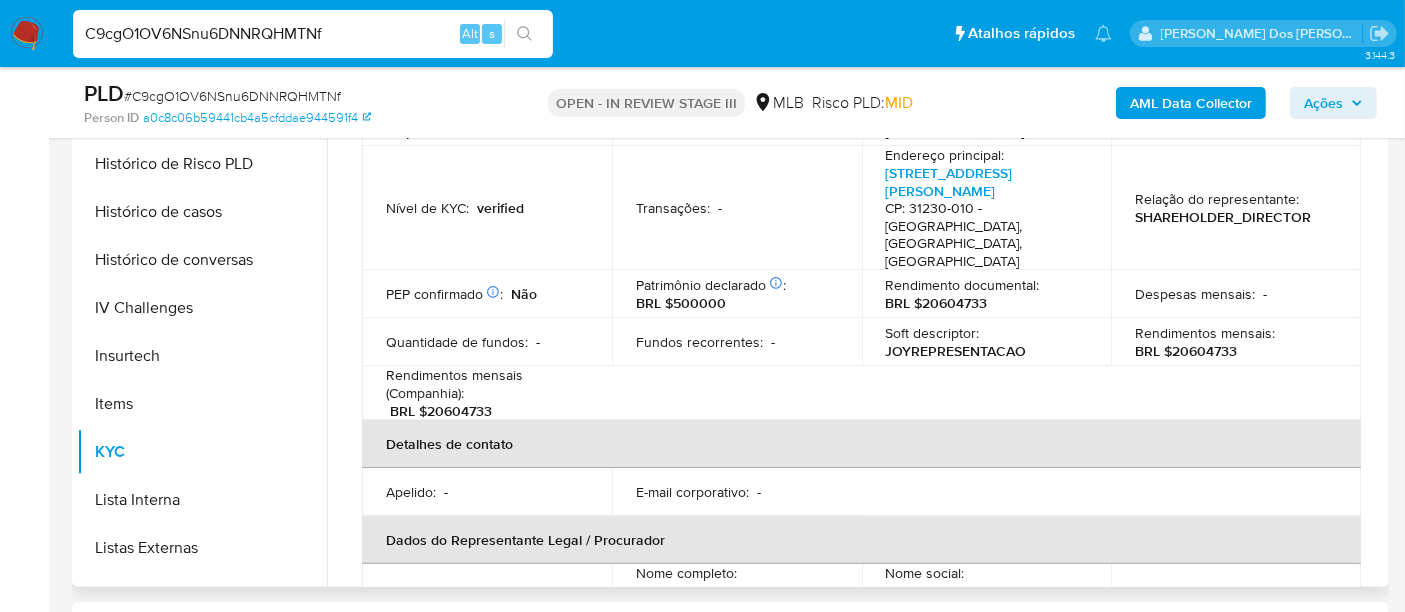 click on "BRL $20604733" at bounding box center (441, 411) 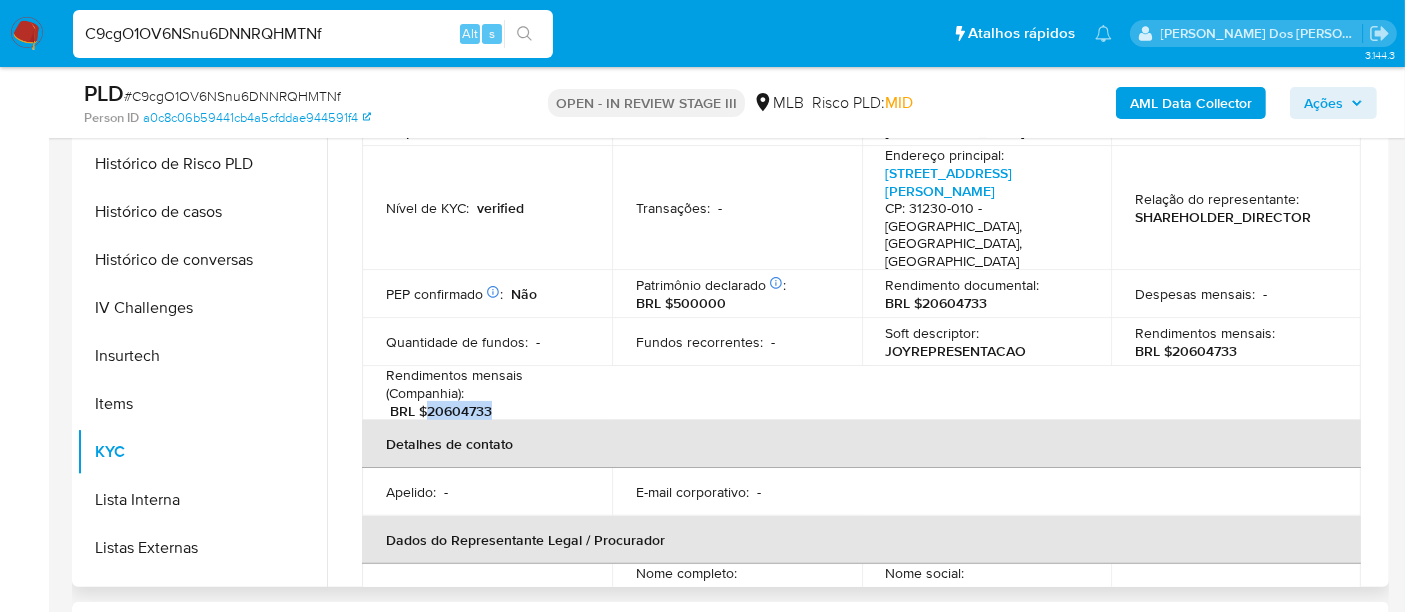 click on "BRL $20604733" at bounding box center [441, 411] 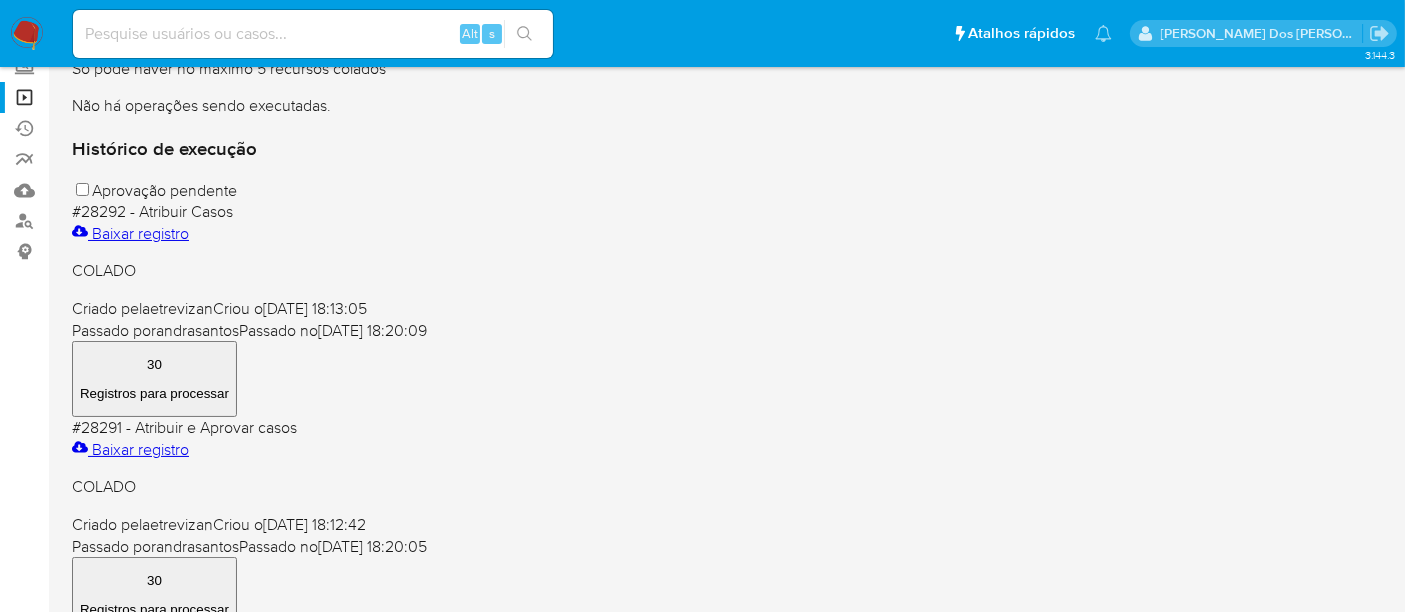 scroll, scrollTop: 0, scrollLeft: 0, axis: both 